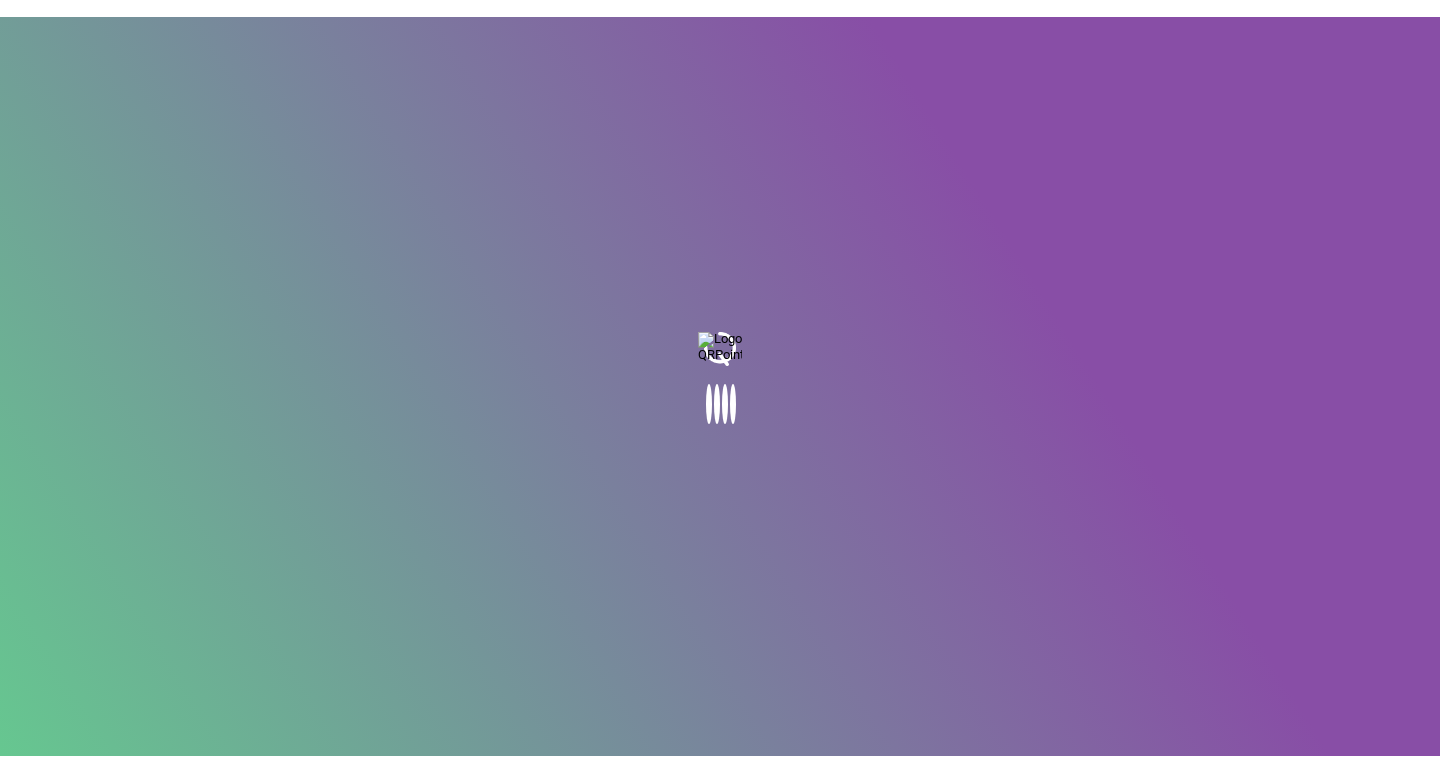 scroll, scrollTop: 0, scrollLeft: 0, axis: both 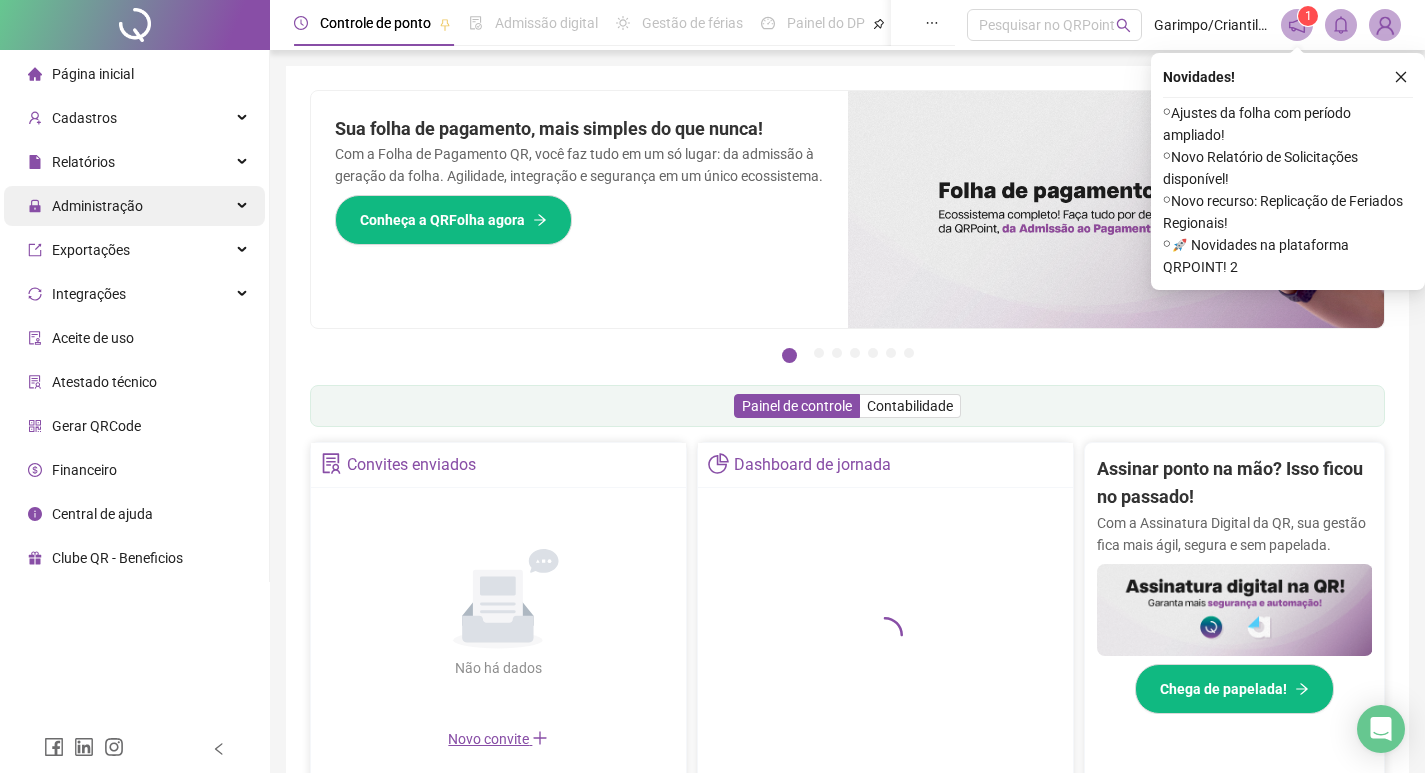click on "Administração" at bounding box center (97, 206) 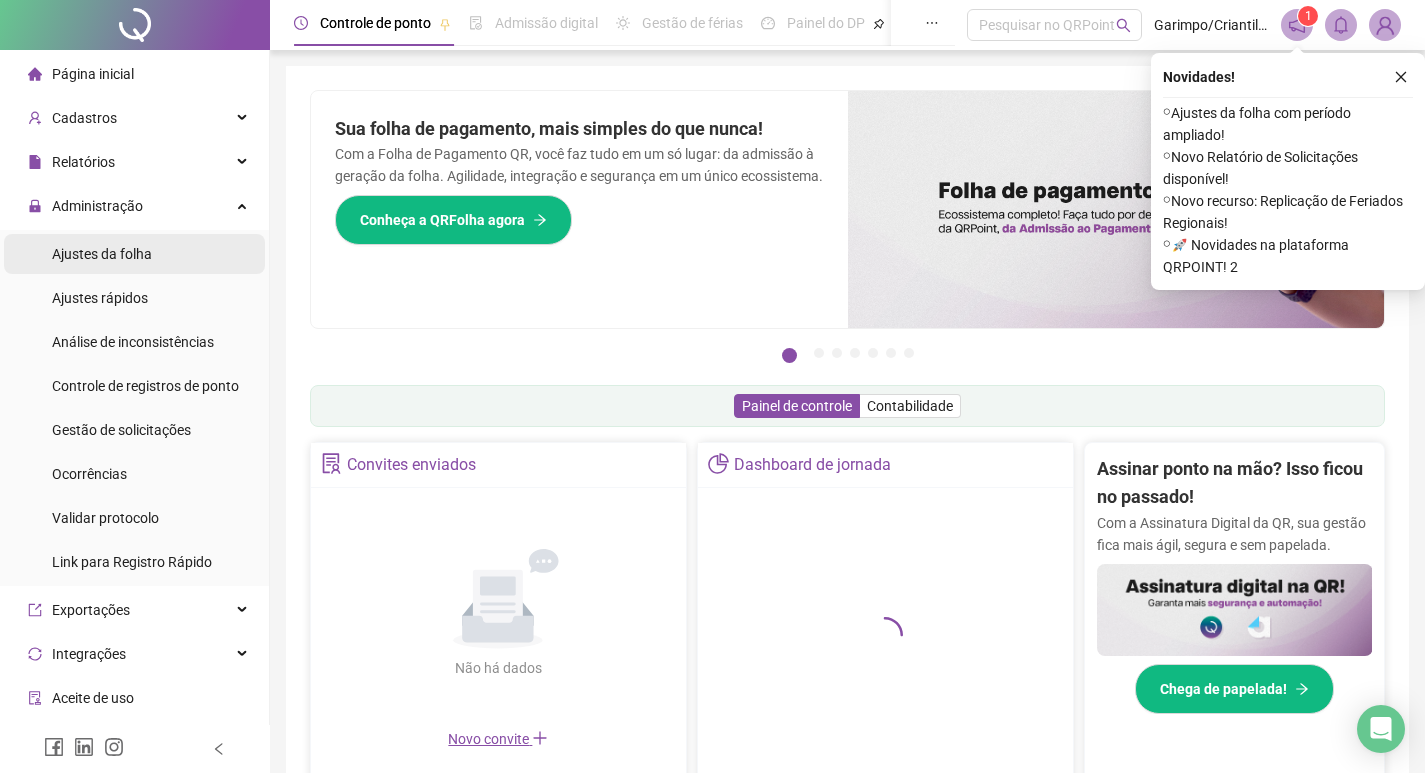 click on "Ajustes da folha" at bounding box center [102, 254] 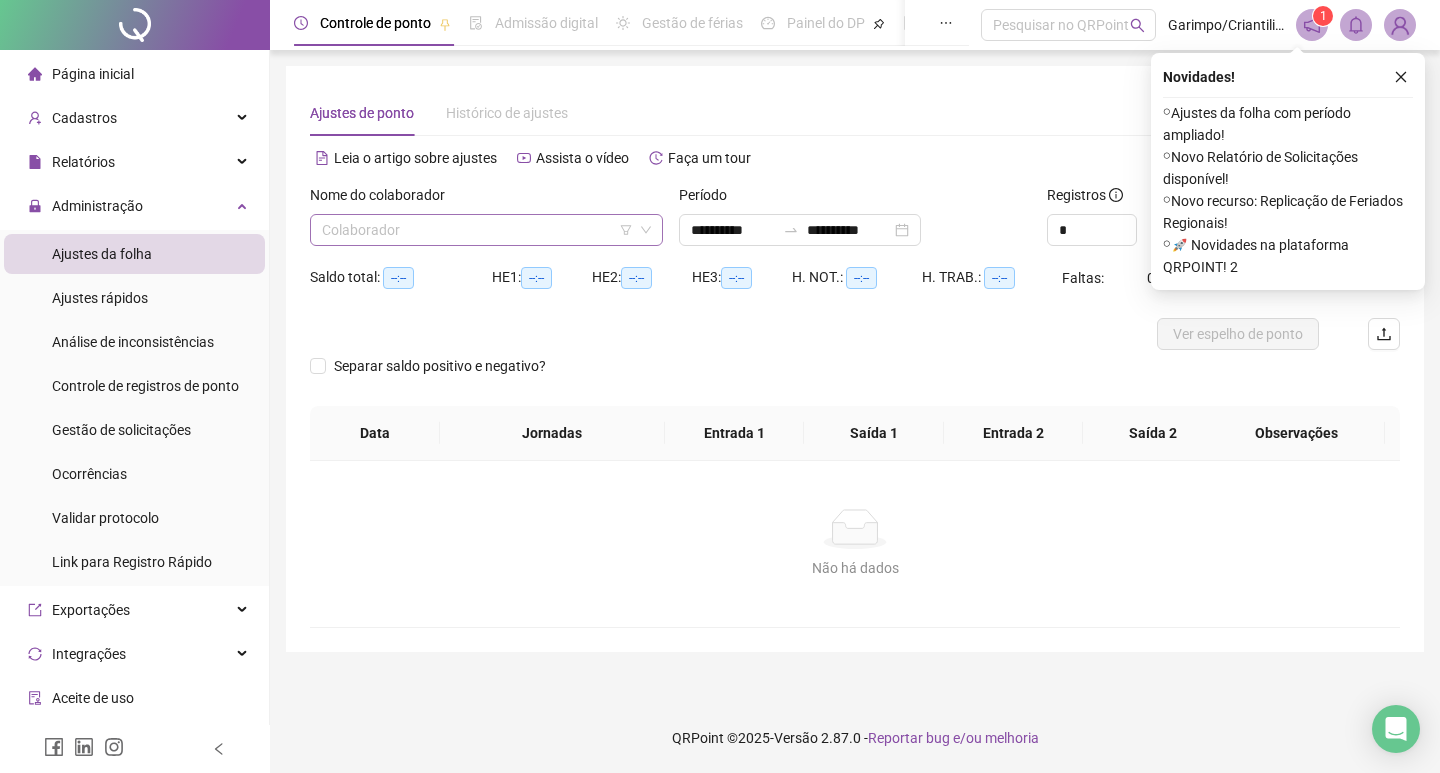 click at bounding box center [480, 230] 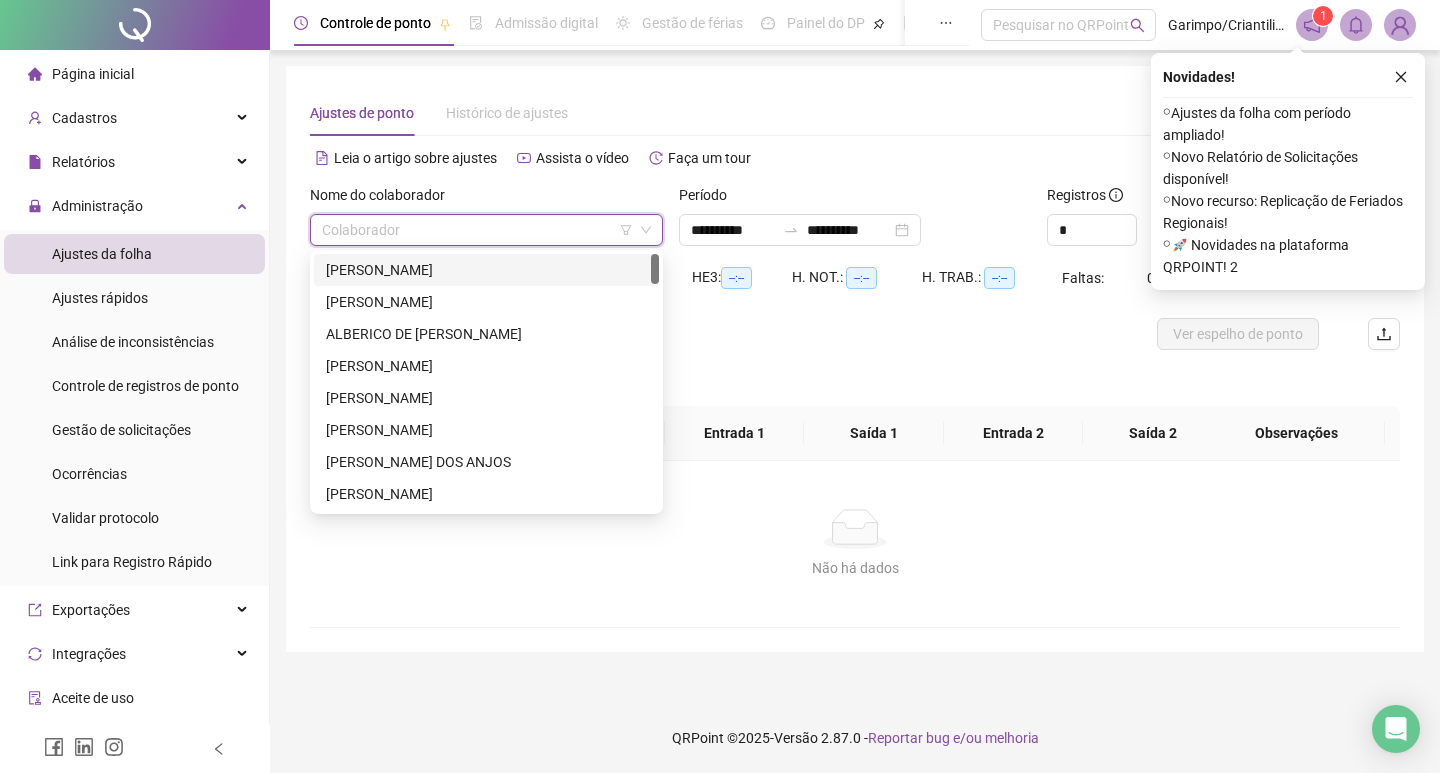 type on "**********" 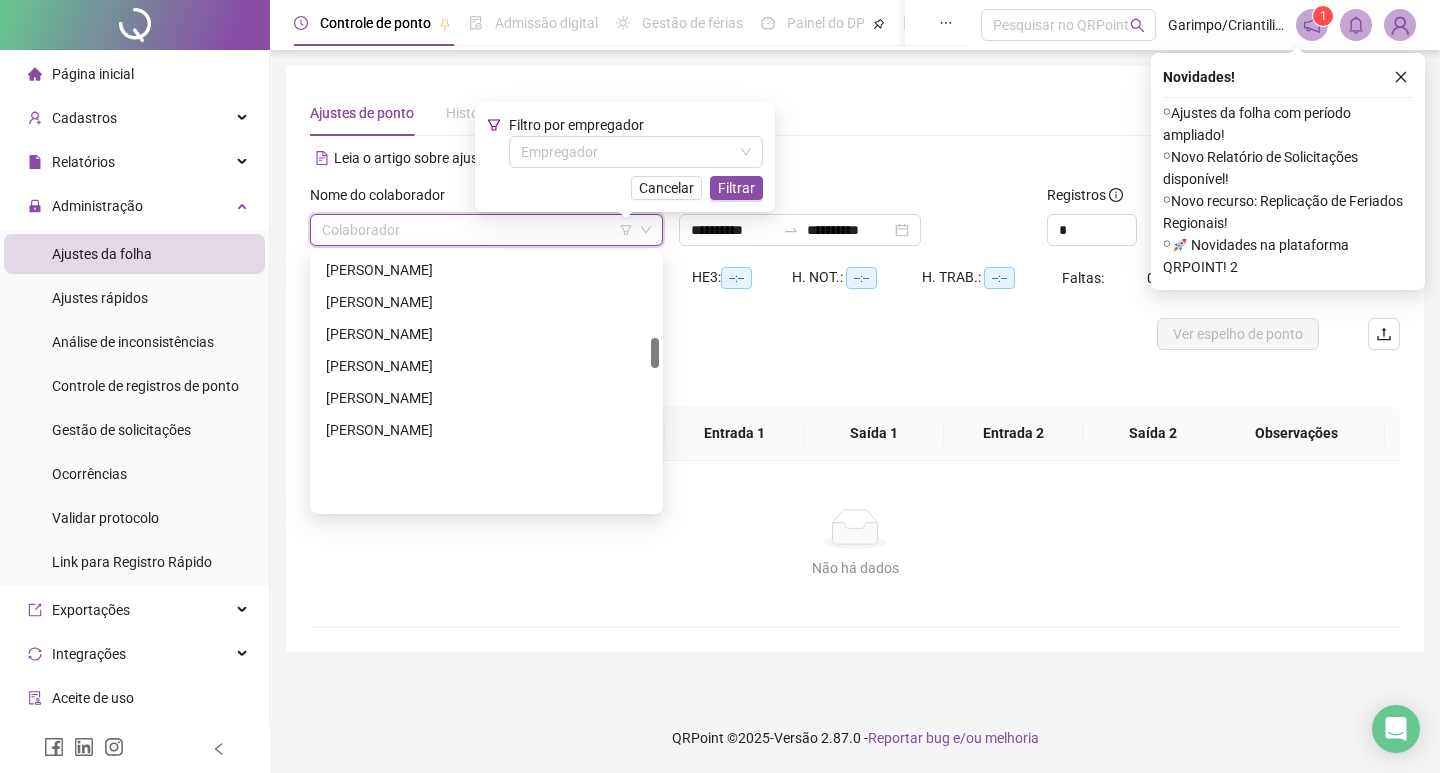 scroll, scrollTop: 700, scrollLeft: 0, axis: vertical 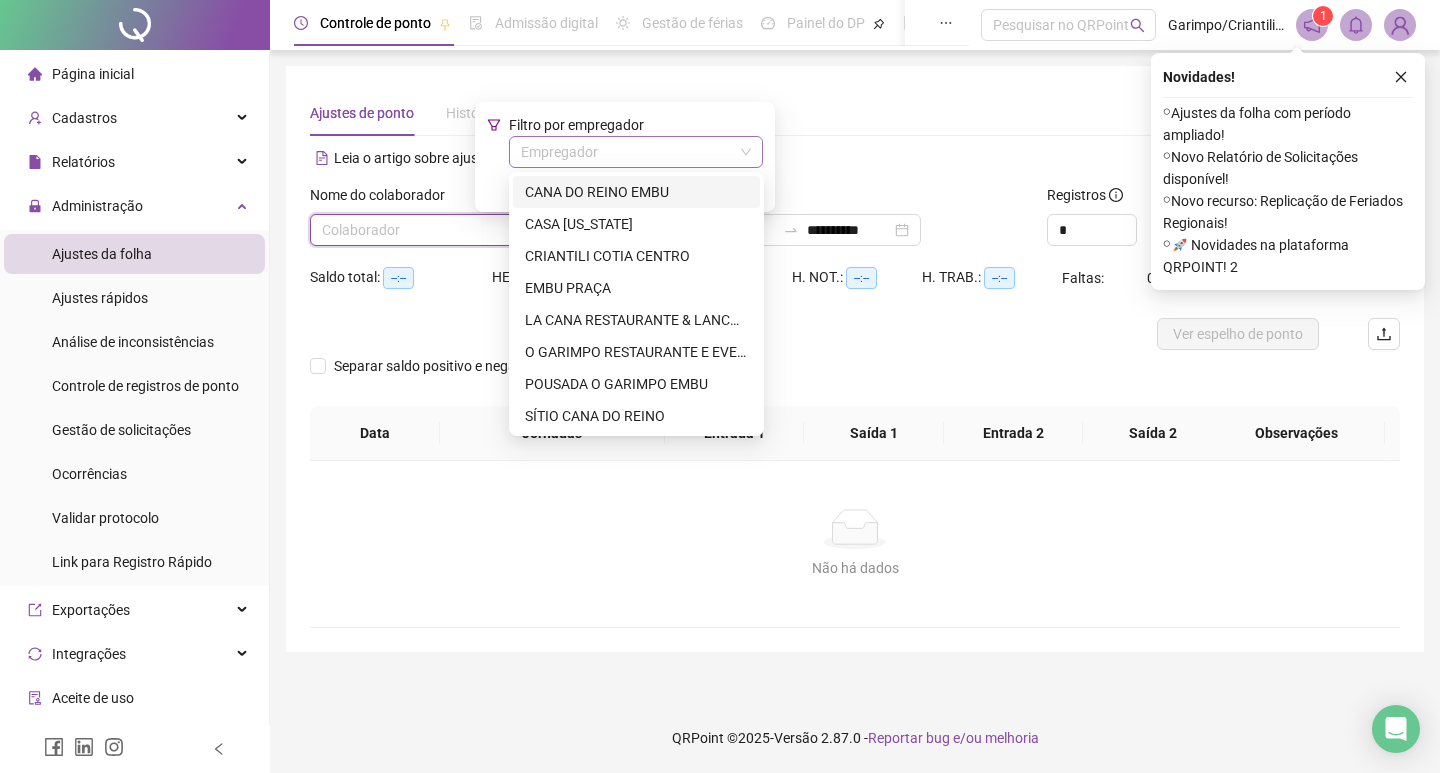 click at bounding box center [630, 152] 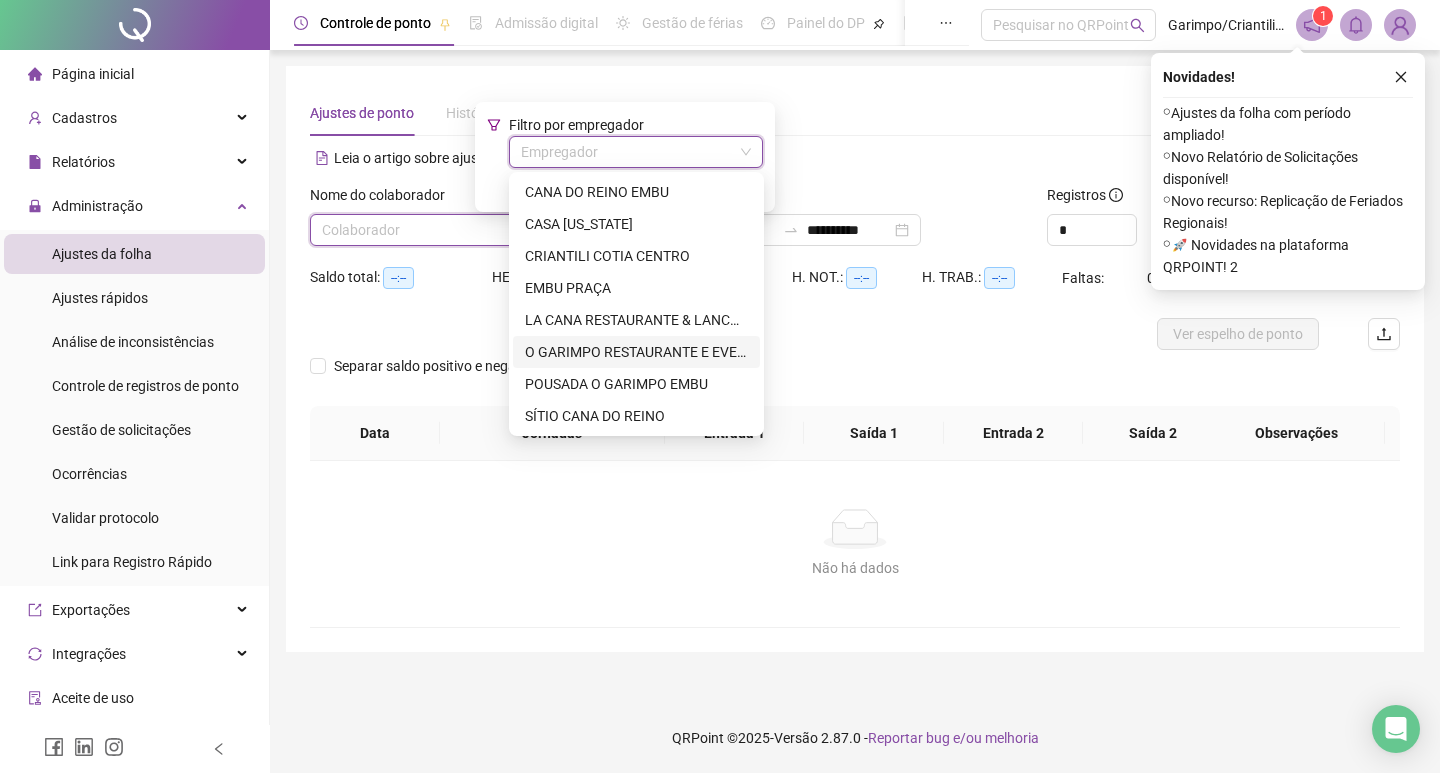 click on "O GARIMPO RESTAURANTE E EVENTOS LTDA" at bounding box center [636, 352] 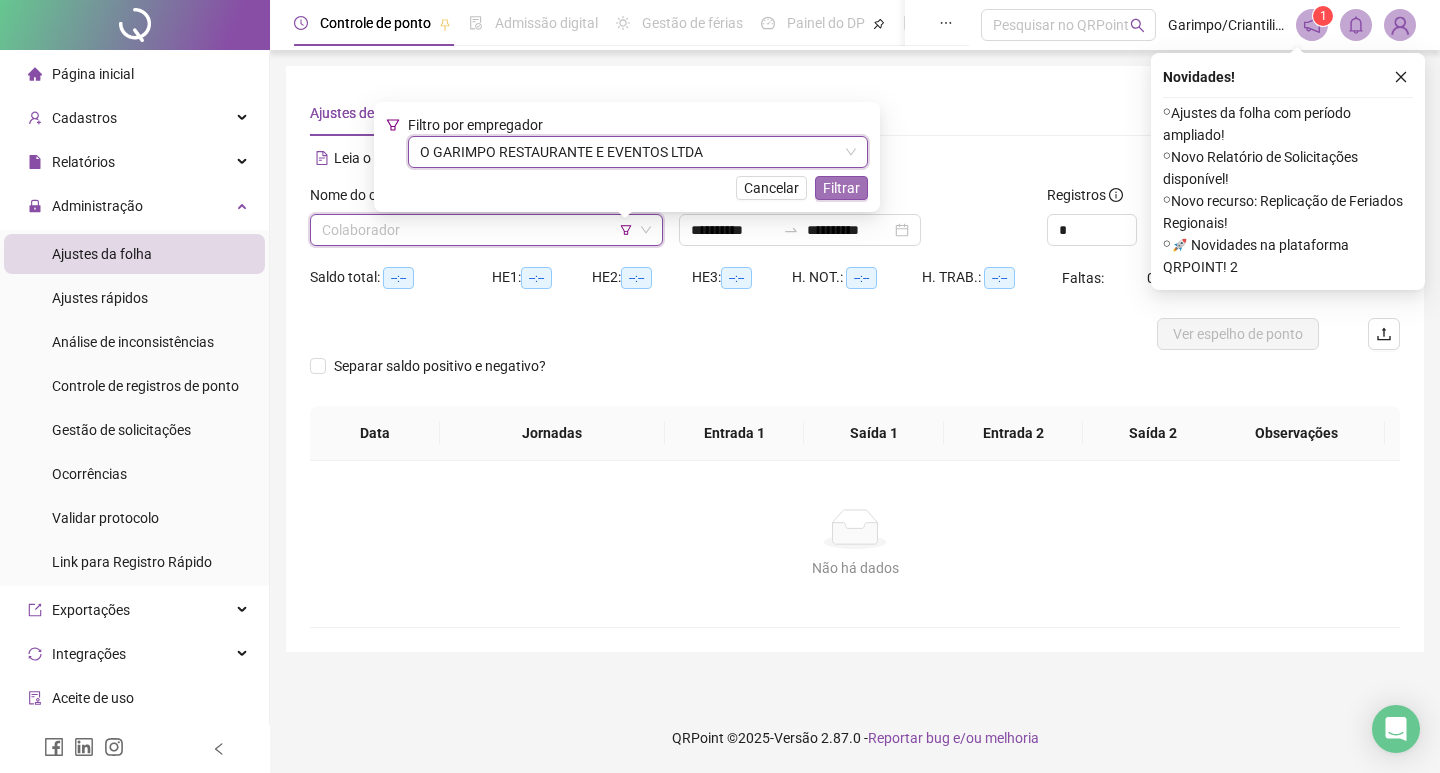 click on "Filtrar" at bounding box center (841, 188) 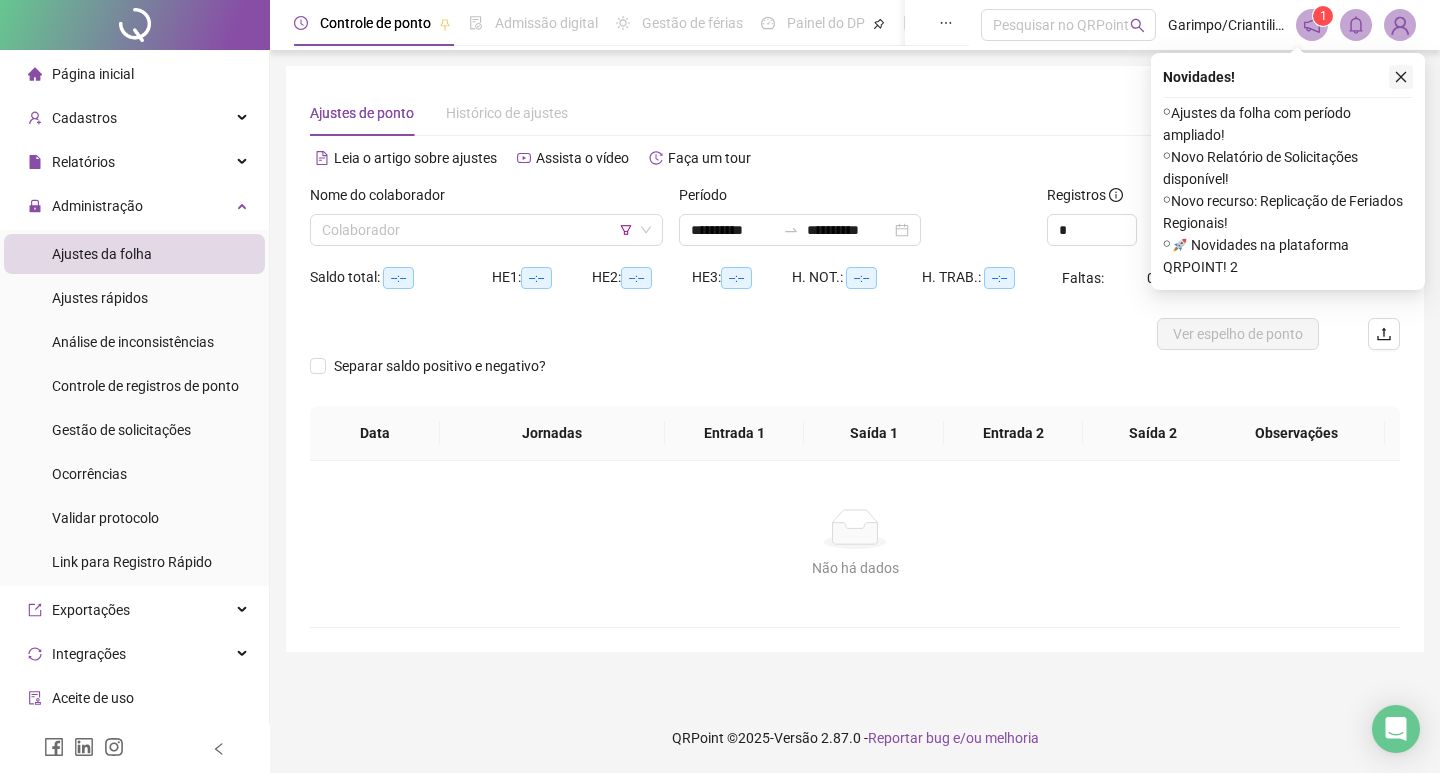 click at bounding box center [1401, 77] 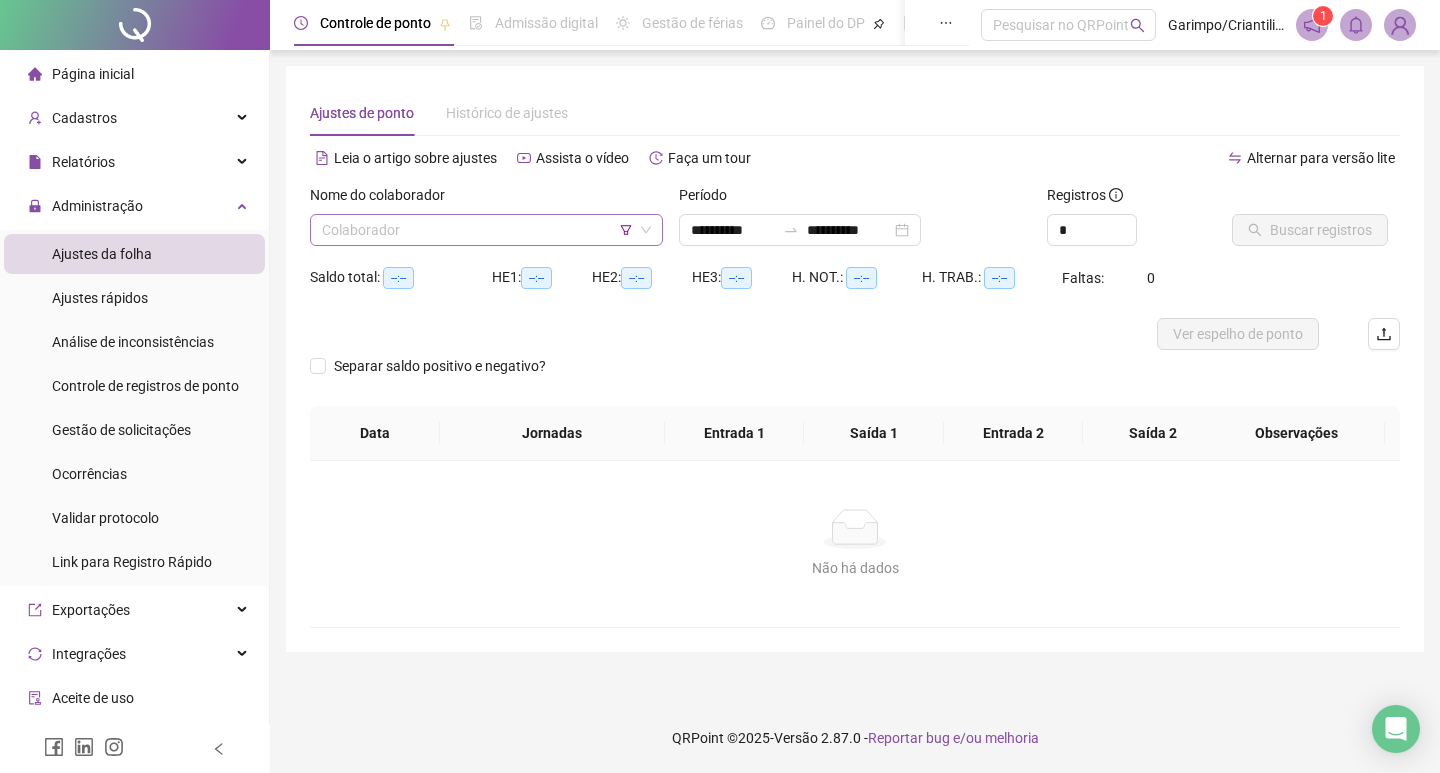 click at bounding box center (480, 230) 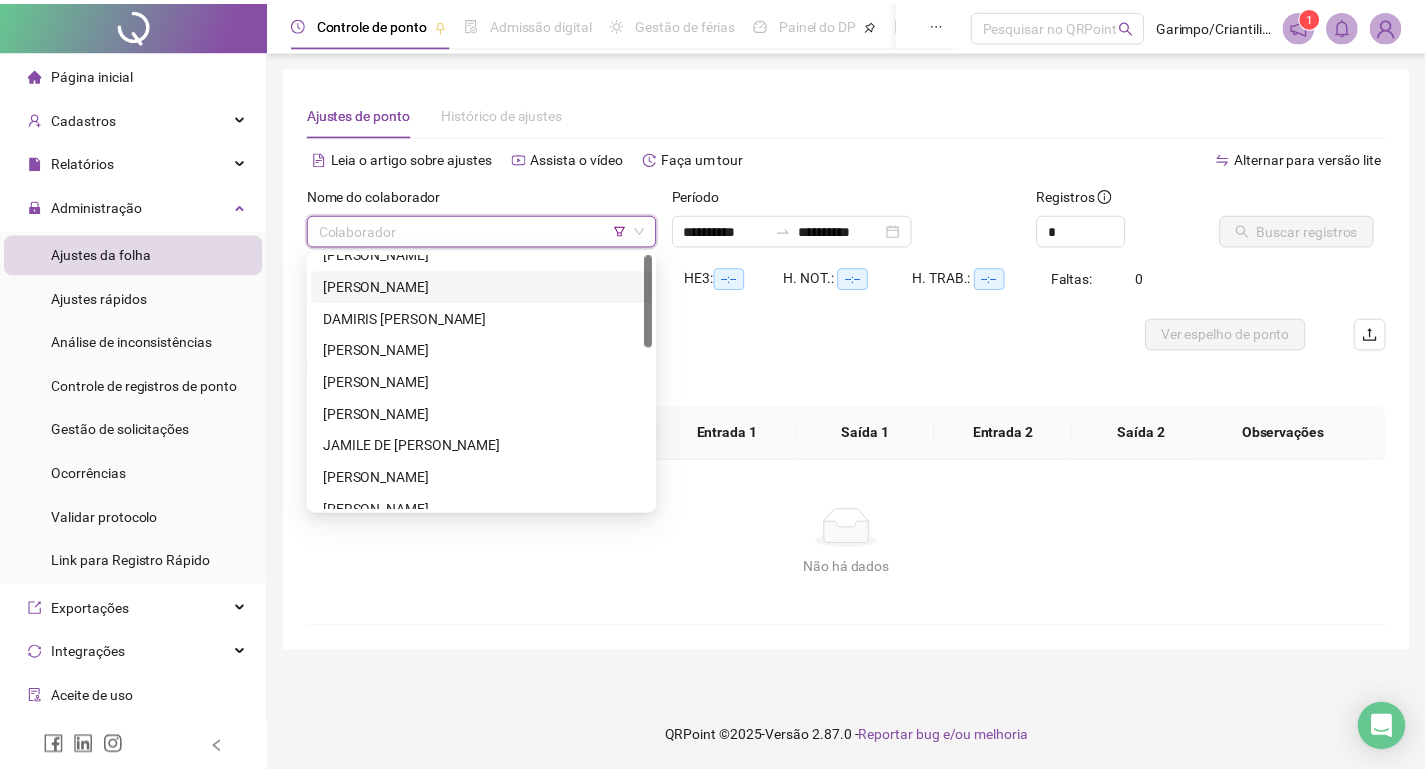 scroll, scrollTop: 0, scrollLeft: 0, axis: both 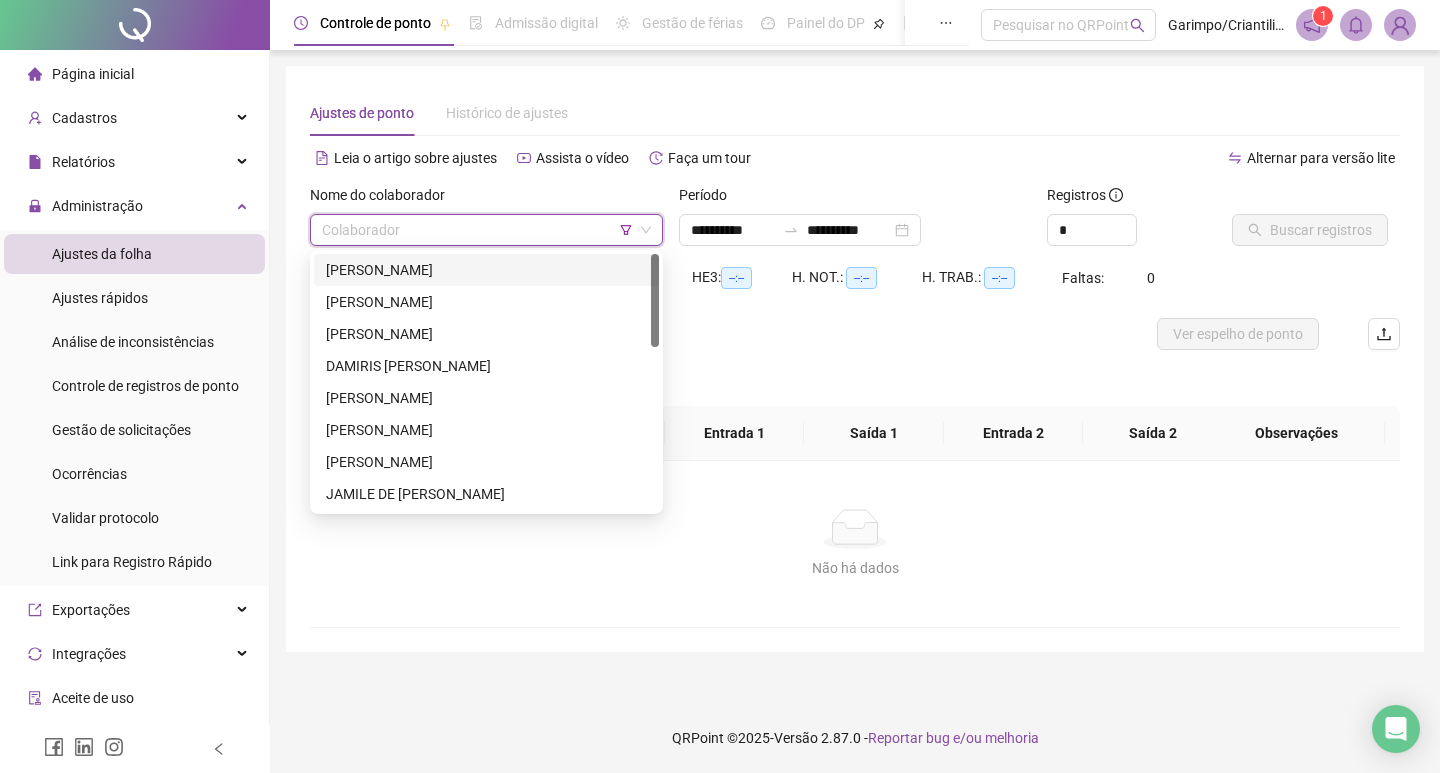 click on "[PERSON_NAME]" at bounding box center [486, 270] 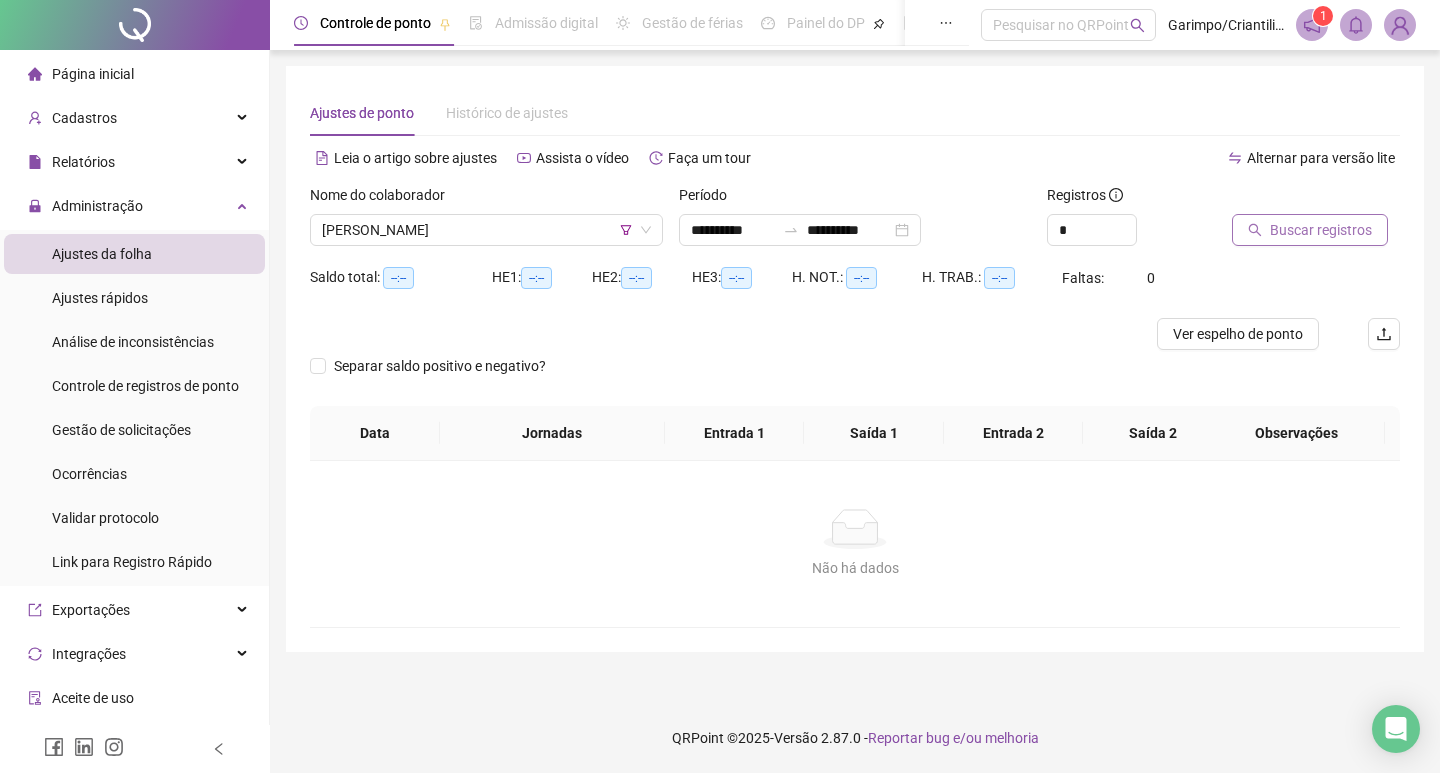 click on "Buscar registros" at bounding box center (1321, 230) 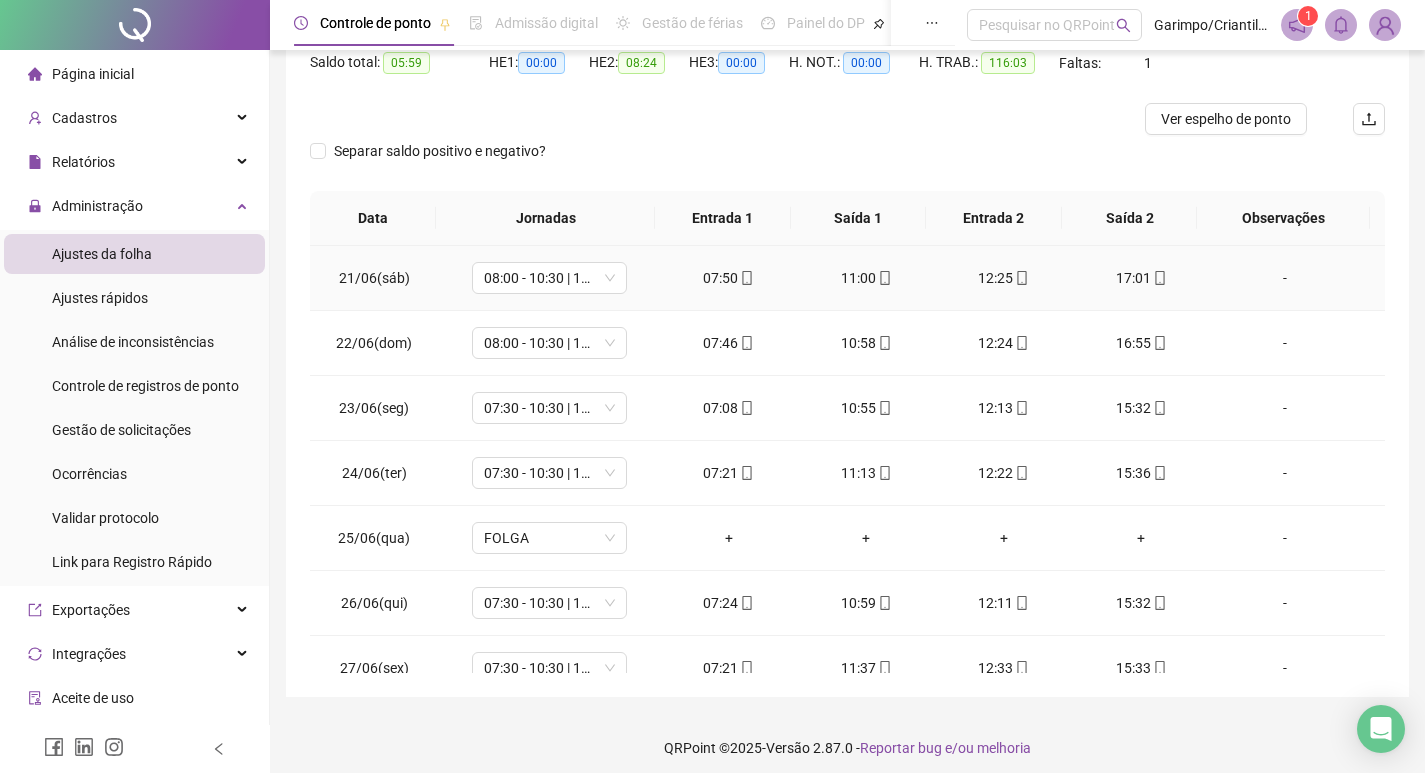 scroll, scrollTop: 225, scrollLeft: 0, axis: vertical 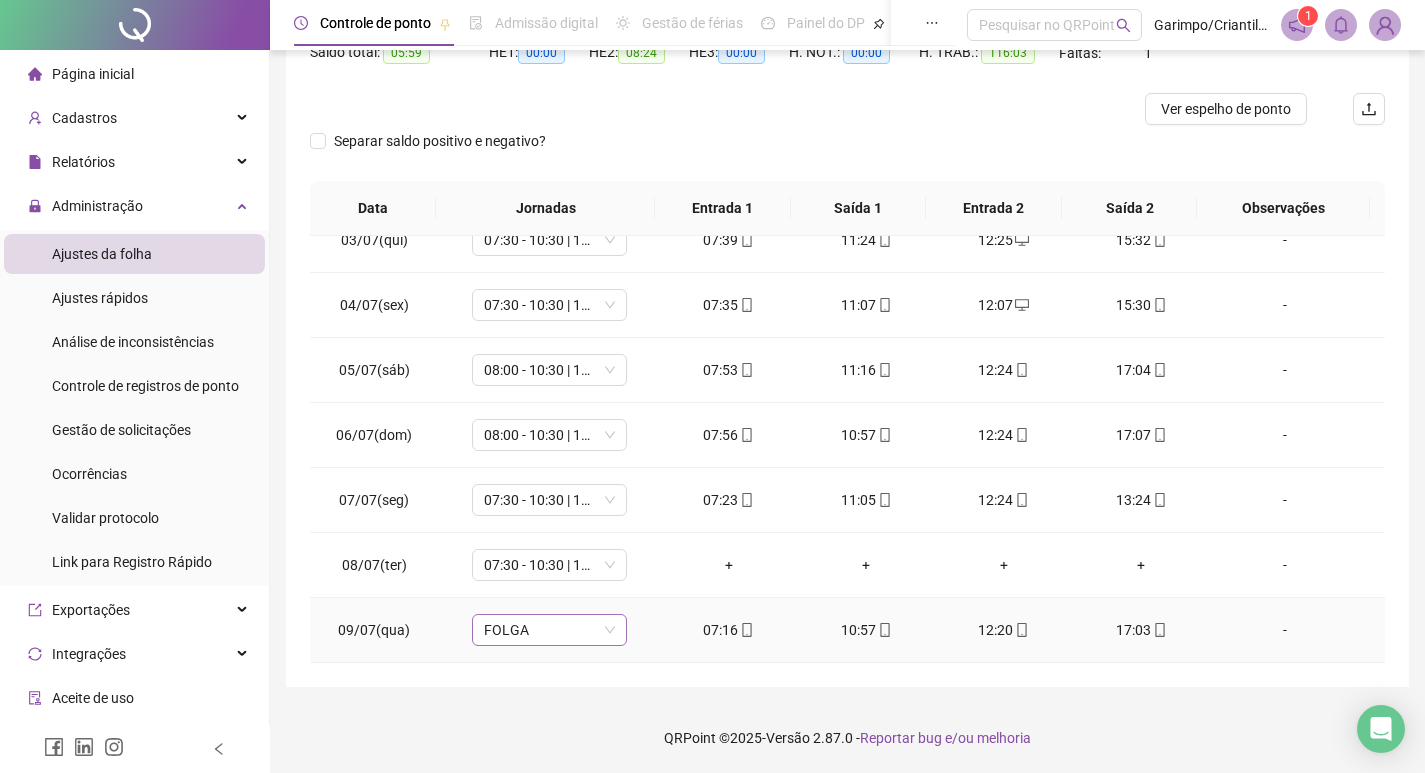 click on "FOLGA" at bounding box center [549, 630] 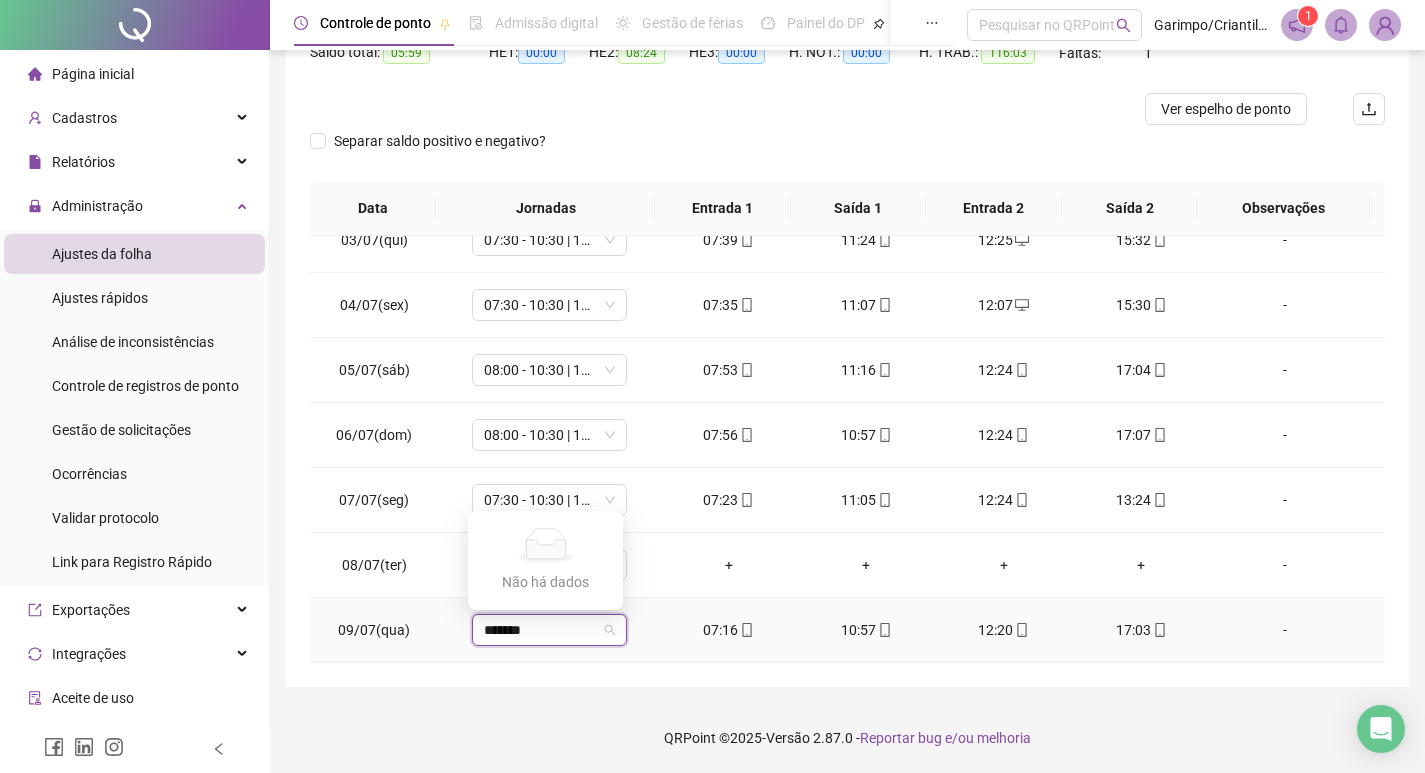 type on "*******" 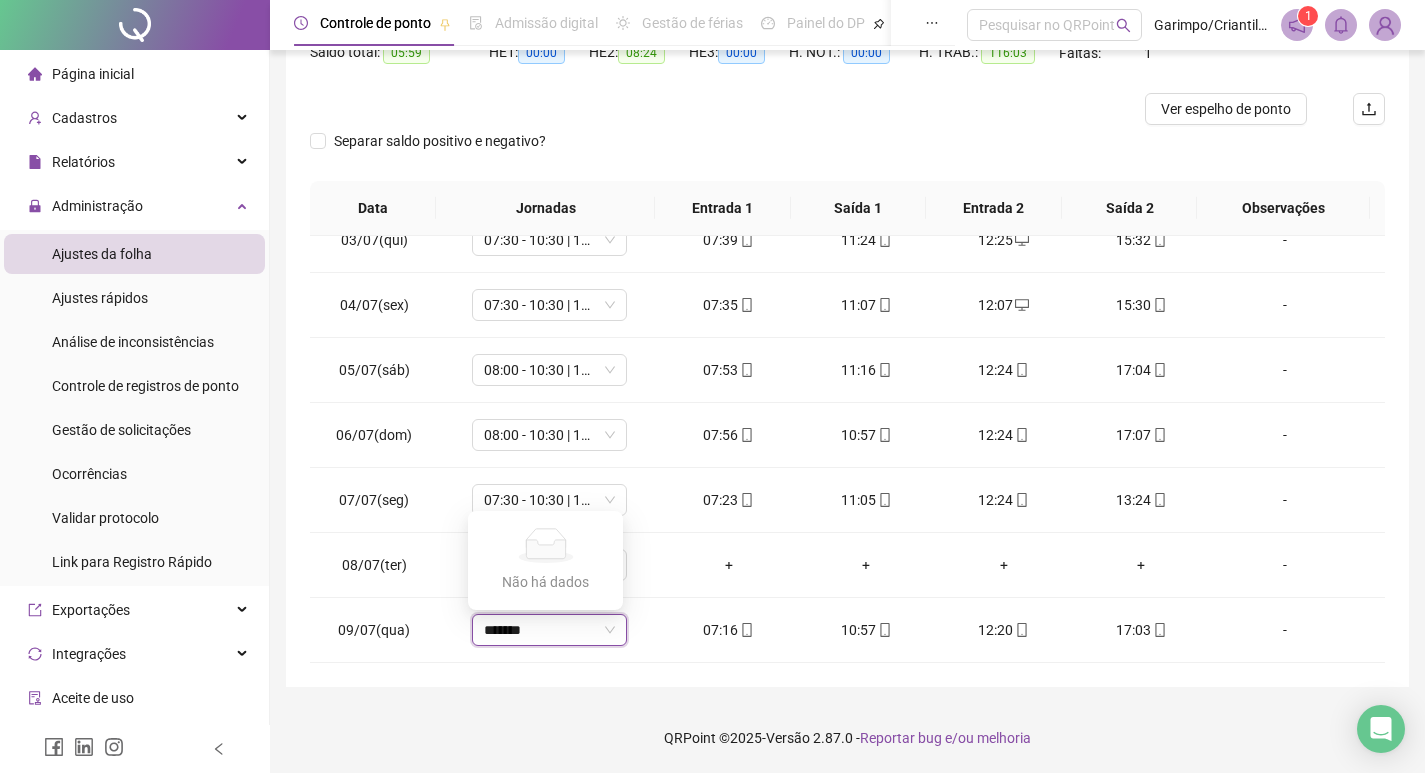 type 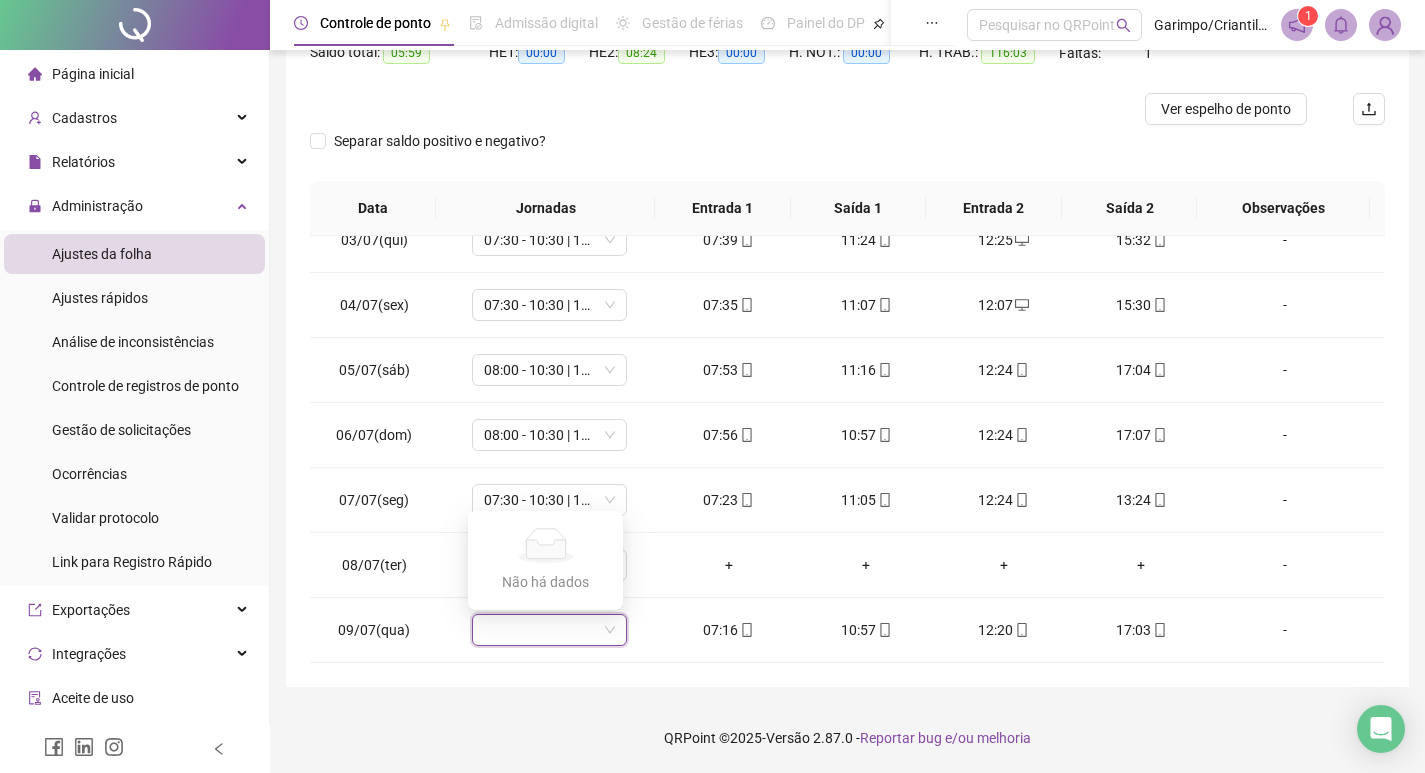click on "QRPoint © 2025  -  Versão   2.87.0   -  Reportar bug e/ou melhoria" at bounding box center (847, 738) 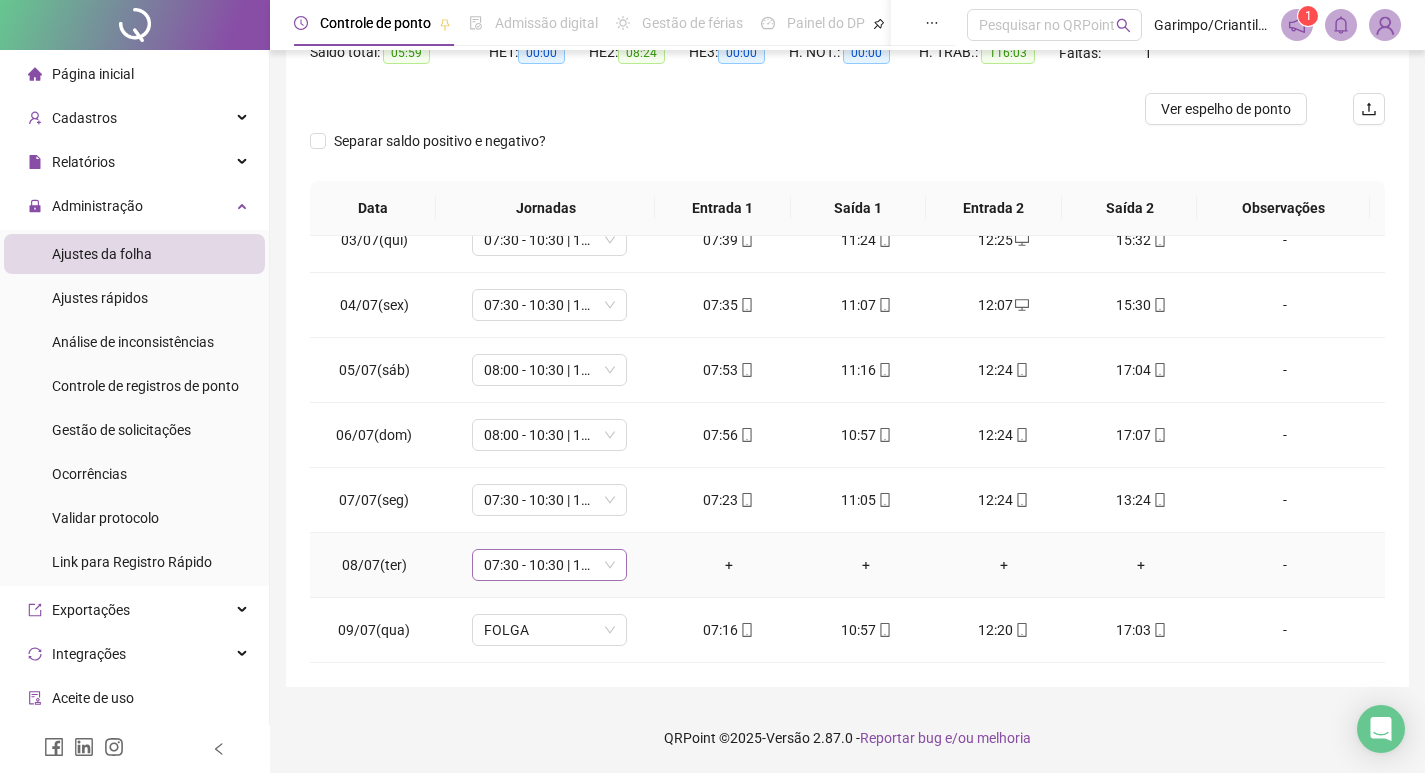 click on "07:30 - 10:30 | 11:30 - 15:30" at bounding box center [549, 565] 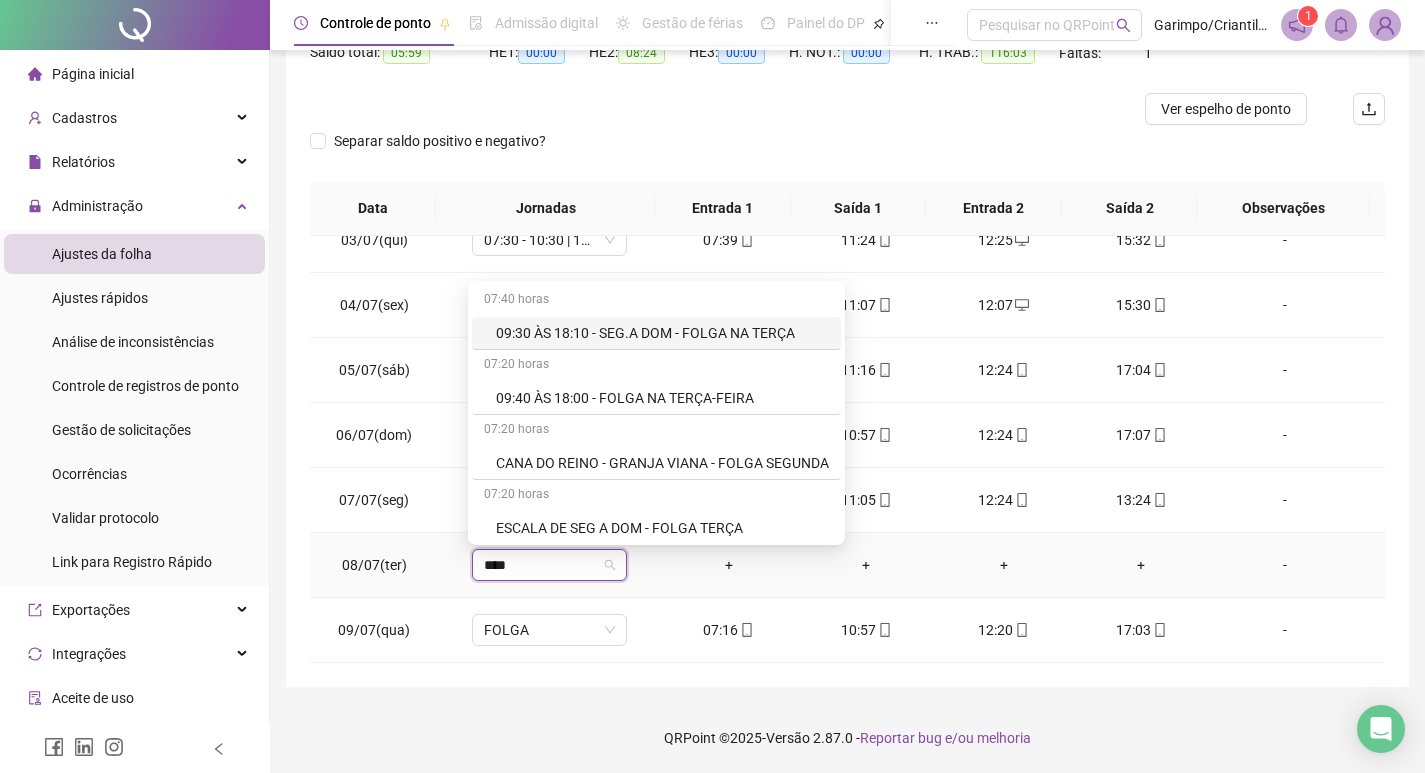 type on "*****" 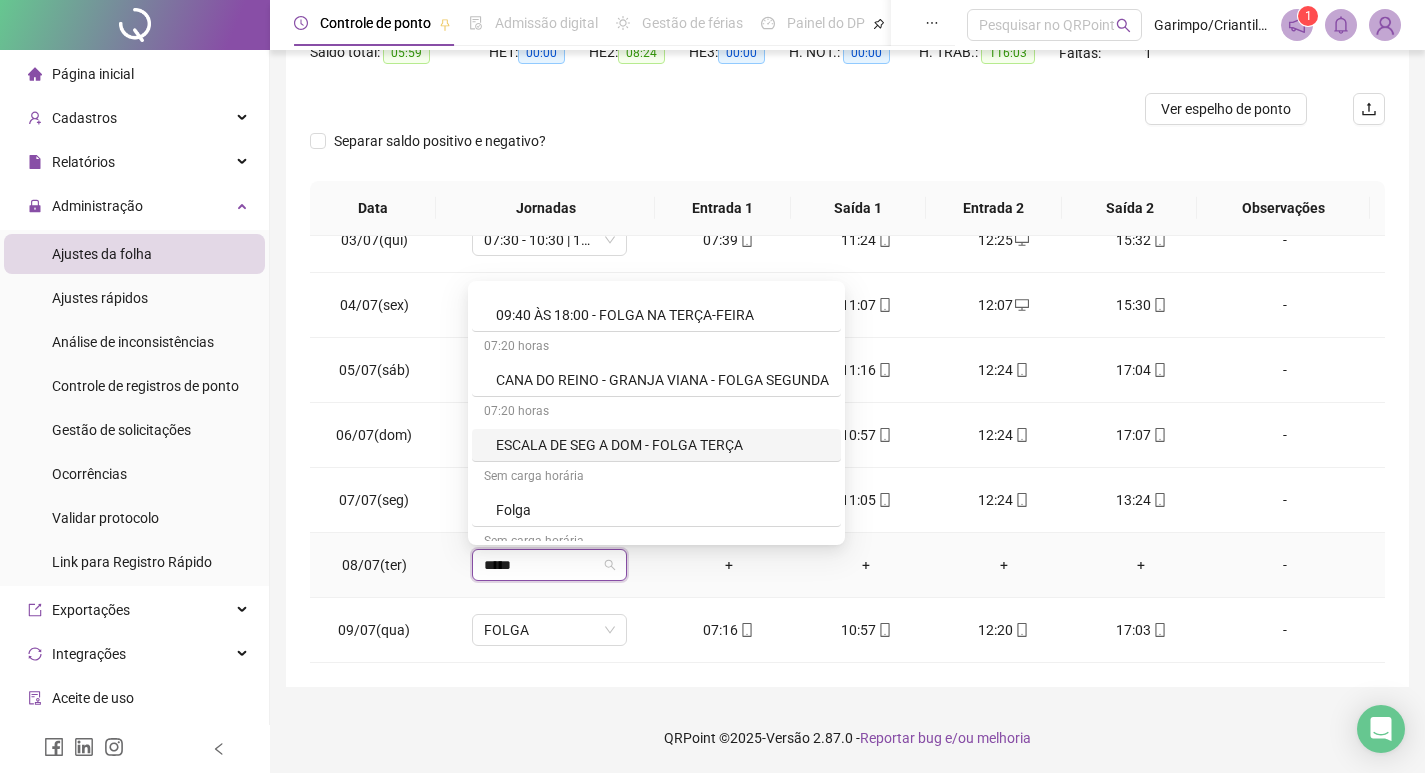 scroll, scrollTop: 200, scrollLeft: 0, axis: vertical 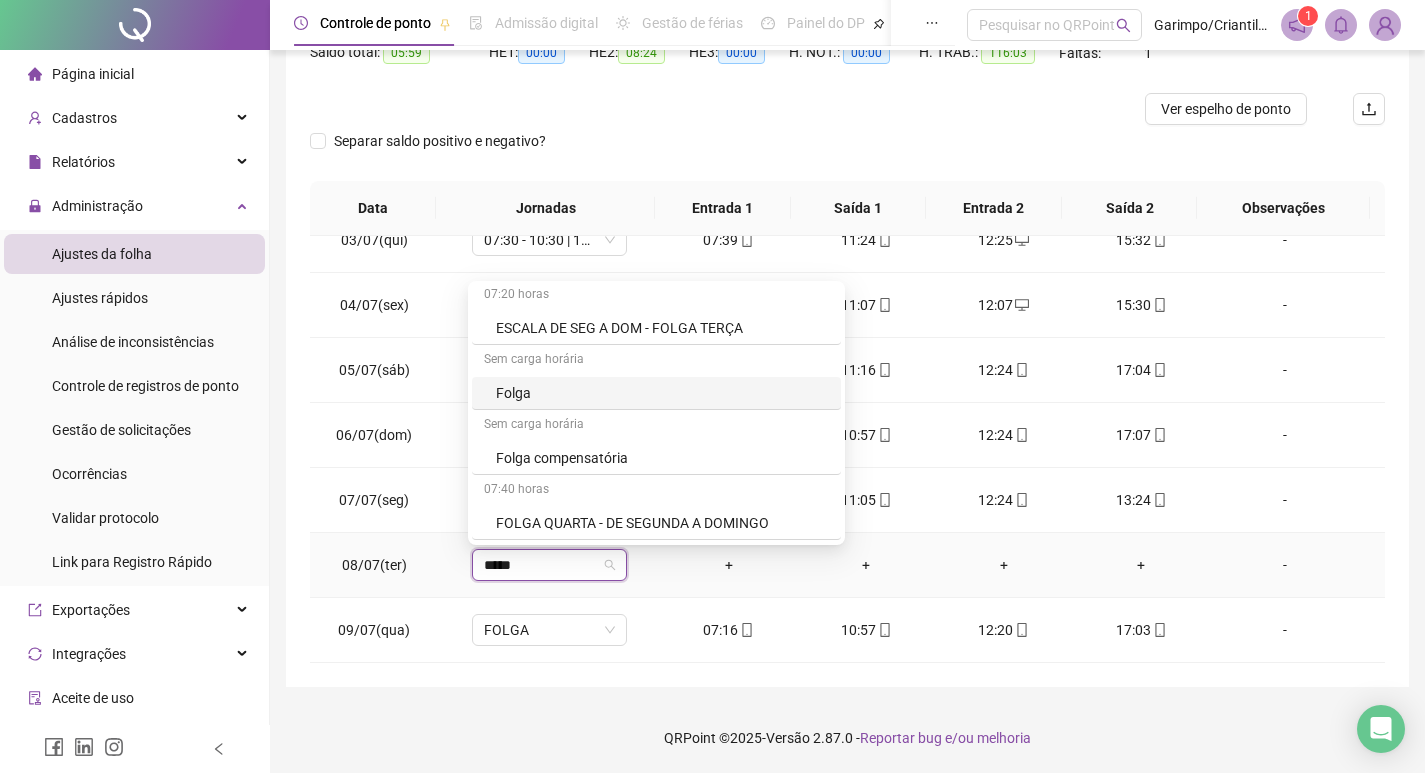 click on "Folga" at bounding box center (662, 393) 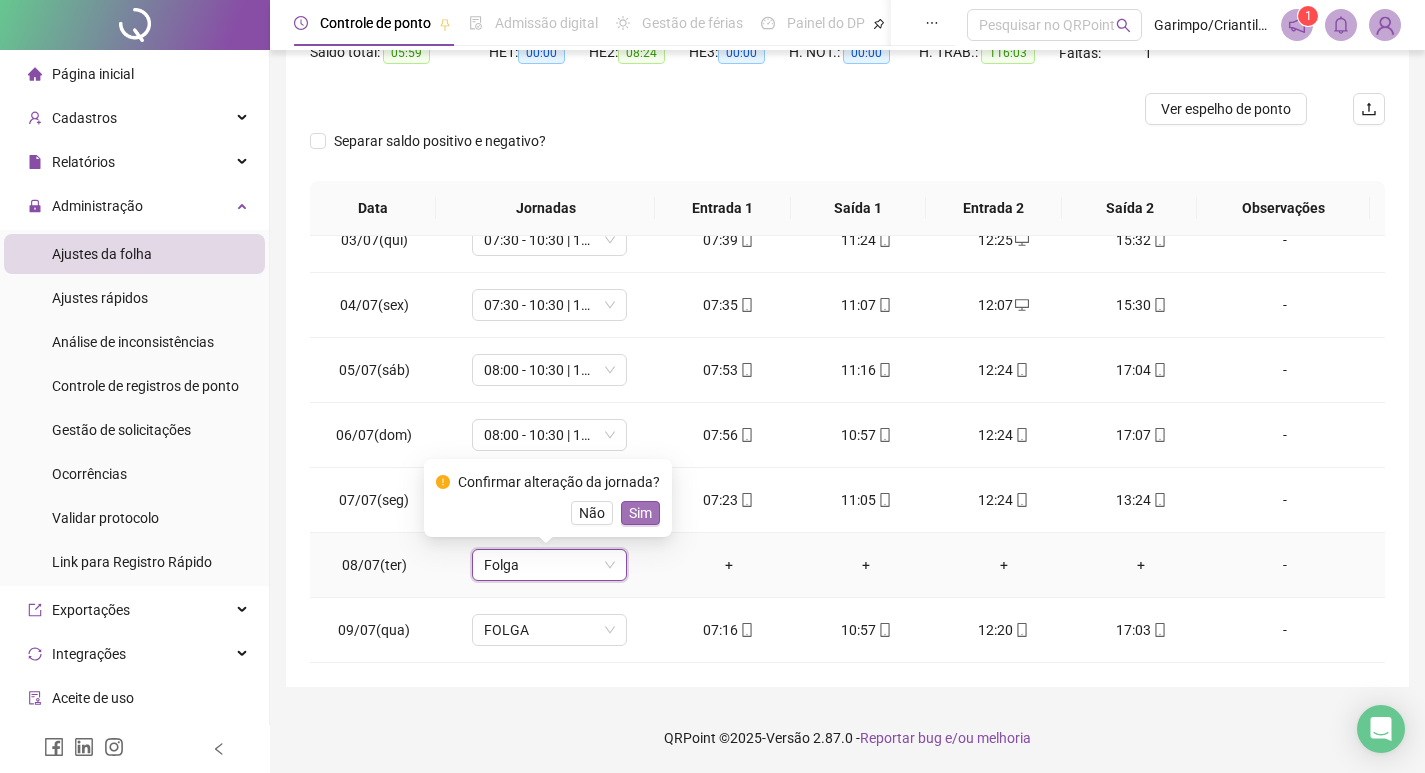 click on "Sim" at bounding box center (640, 513) 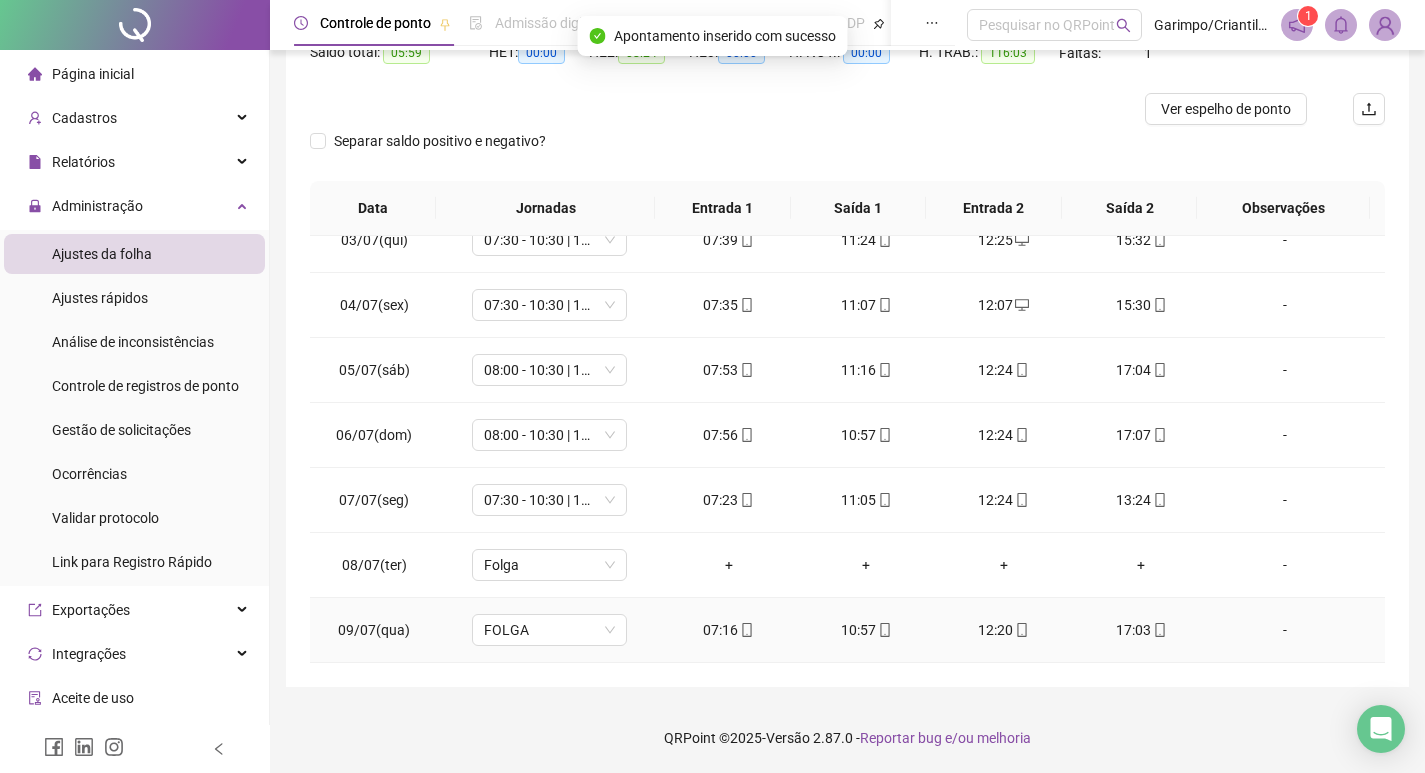 click on "FOLGA" at bounding box center (549, 630) 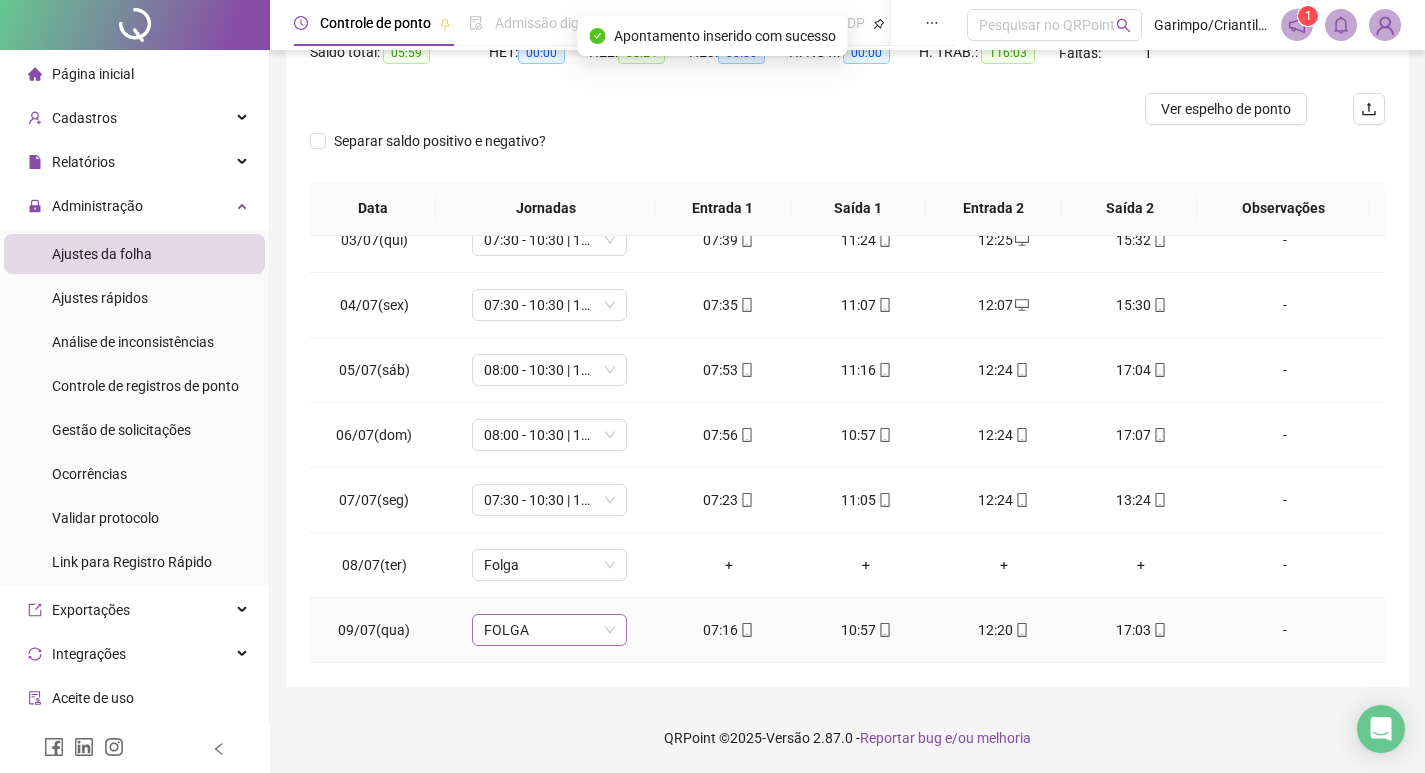 click on "FOLGA" at bounding box center [549, 630] 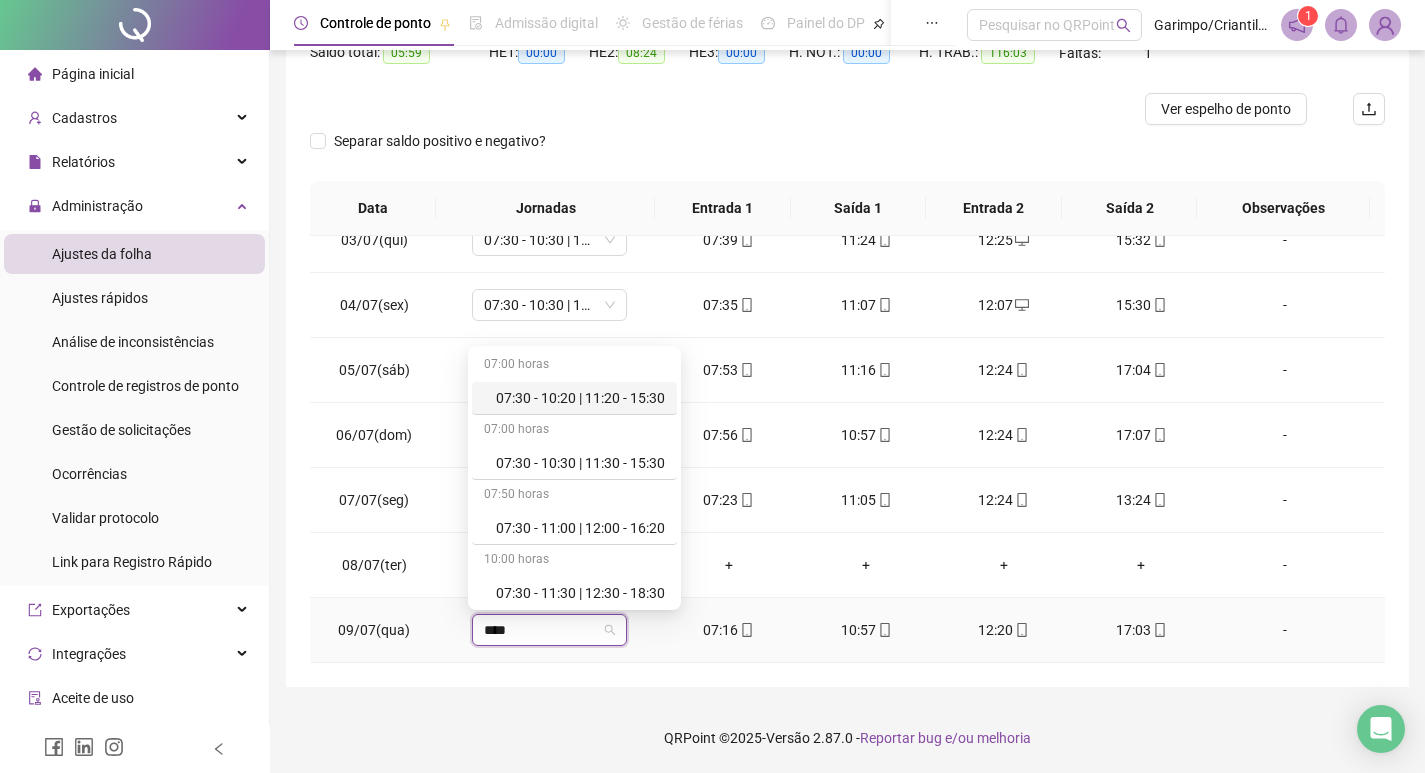 type on "*****" 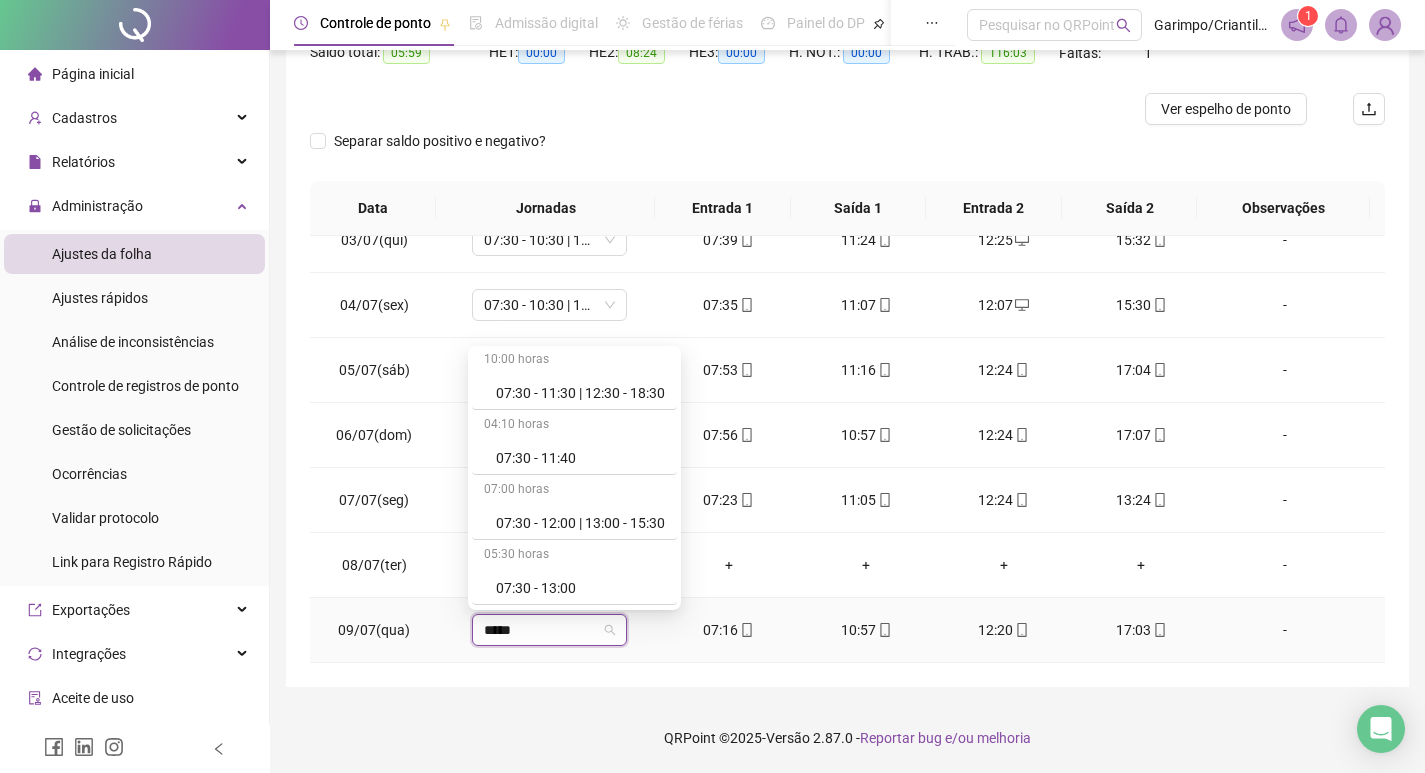 scroll, scrollTop: 264, scrollLeft: 0, axis: vertical 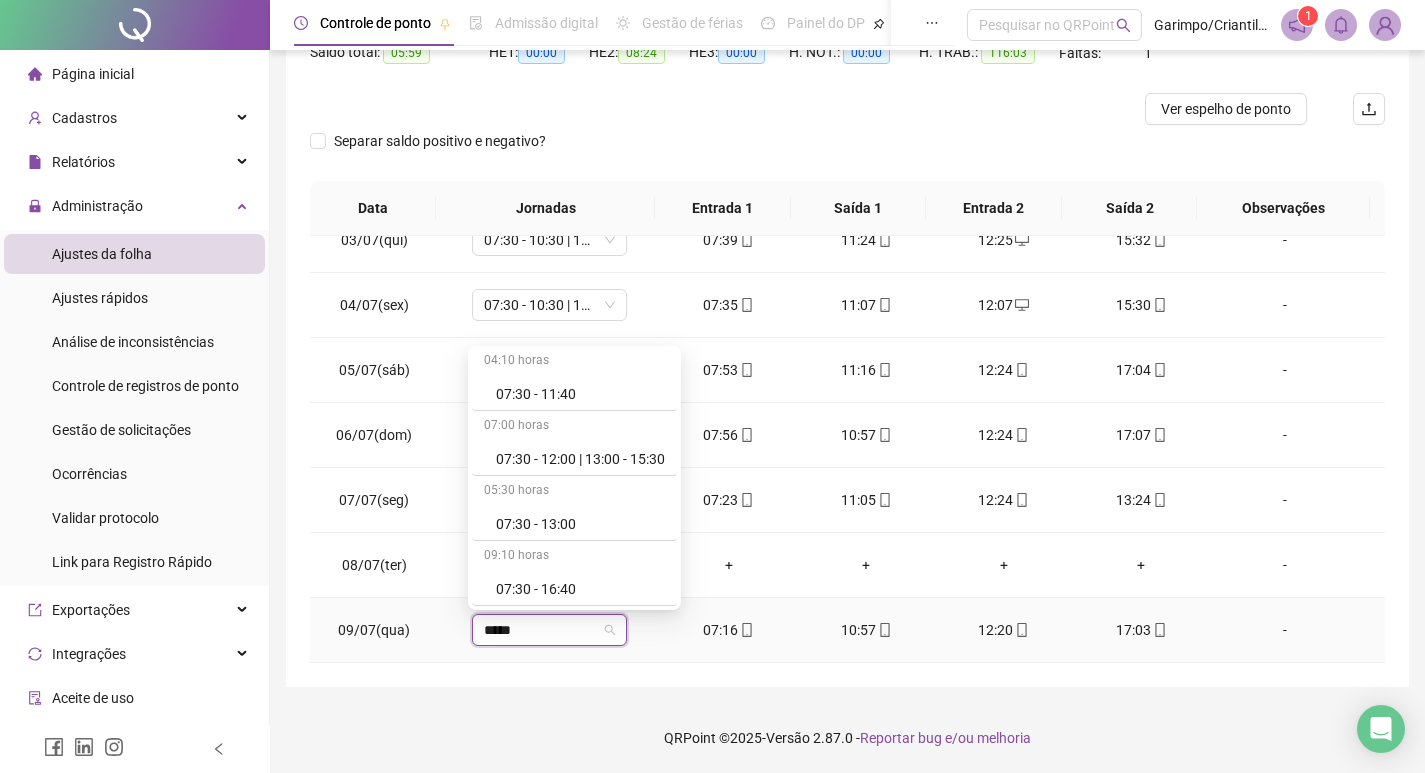 click on "07:30 - 12:00 | 13:00 - 15:30" at bounding box center [580, 459] 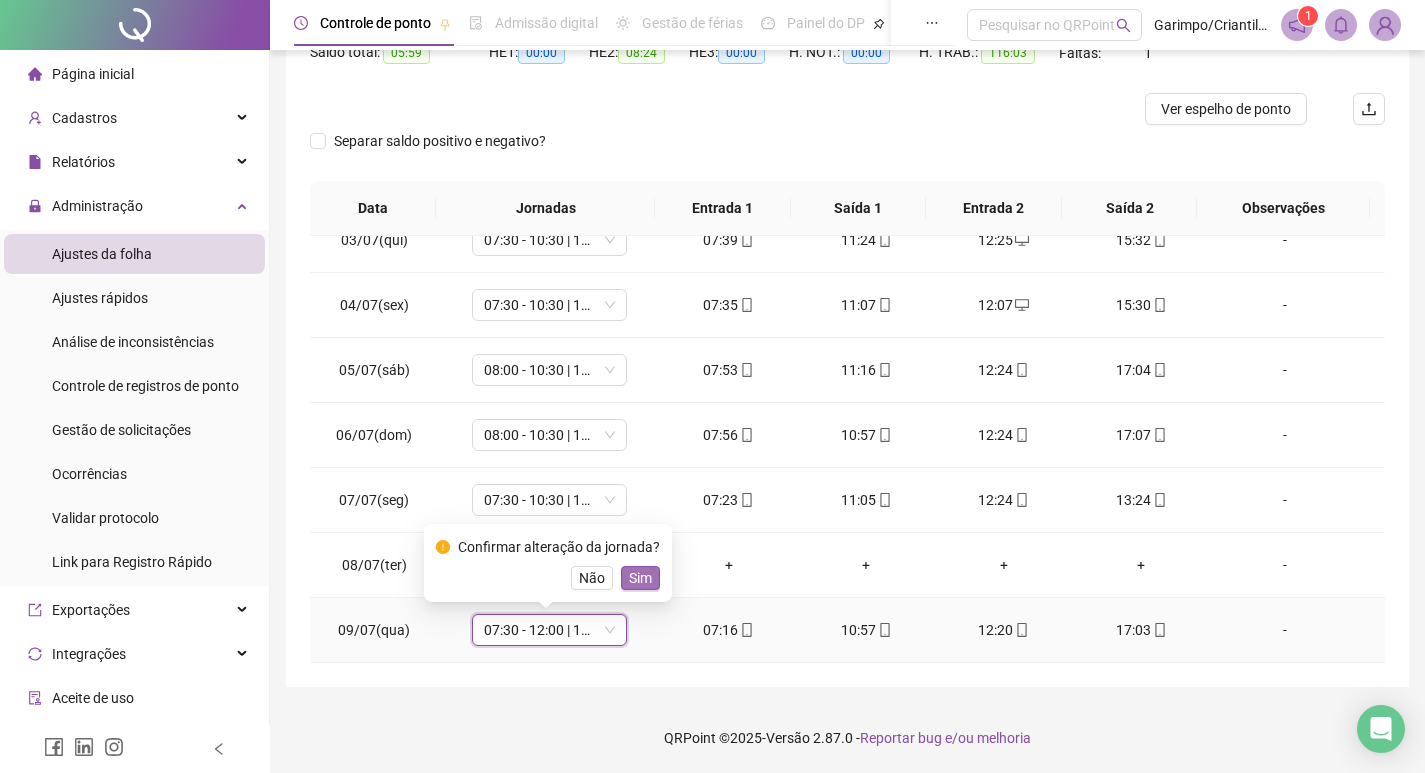 click on "Sim" at bounding box center (640, 578) 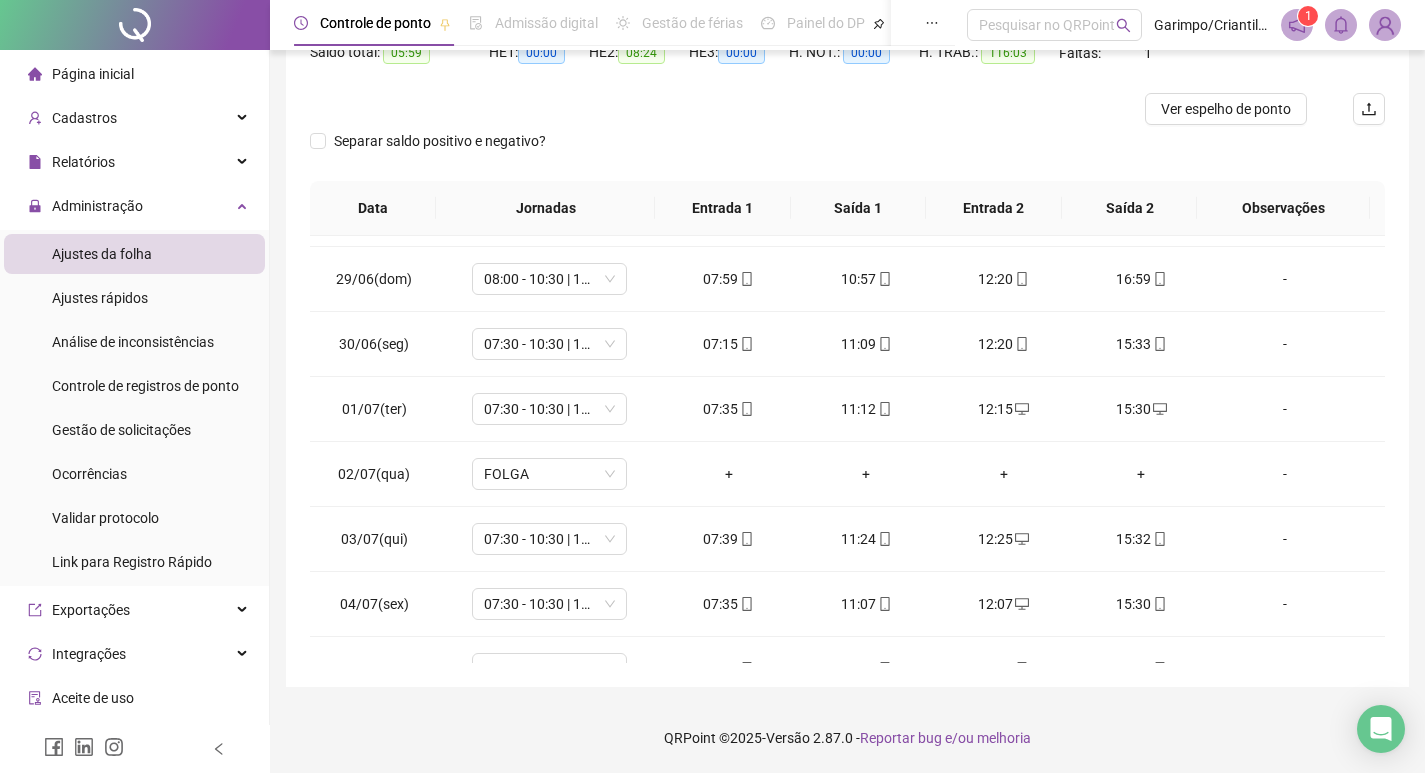 scroll, scrollTop: 508, scrollLeft: 0, axis: vertical 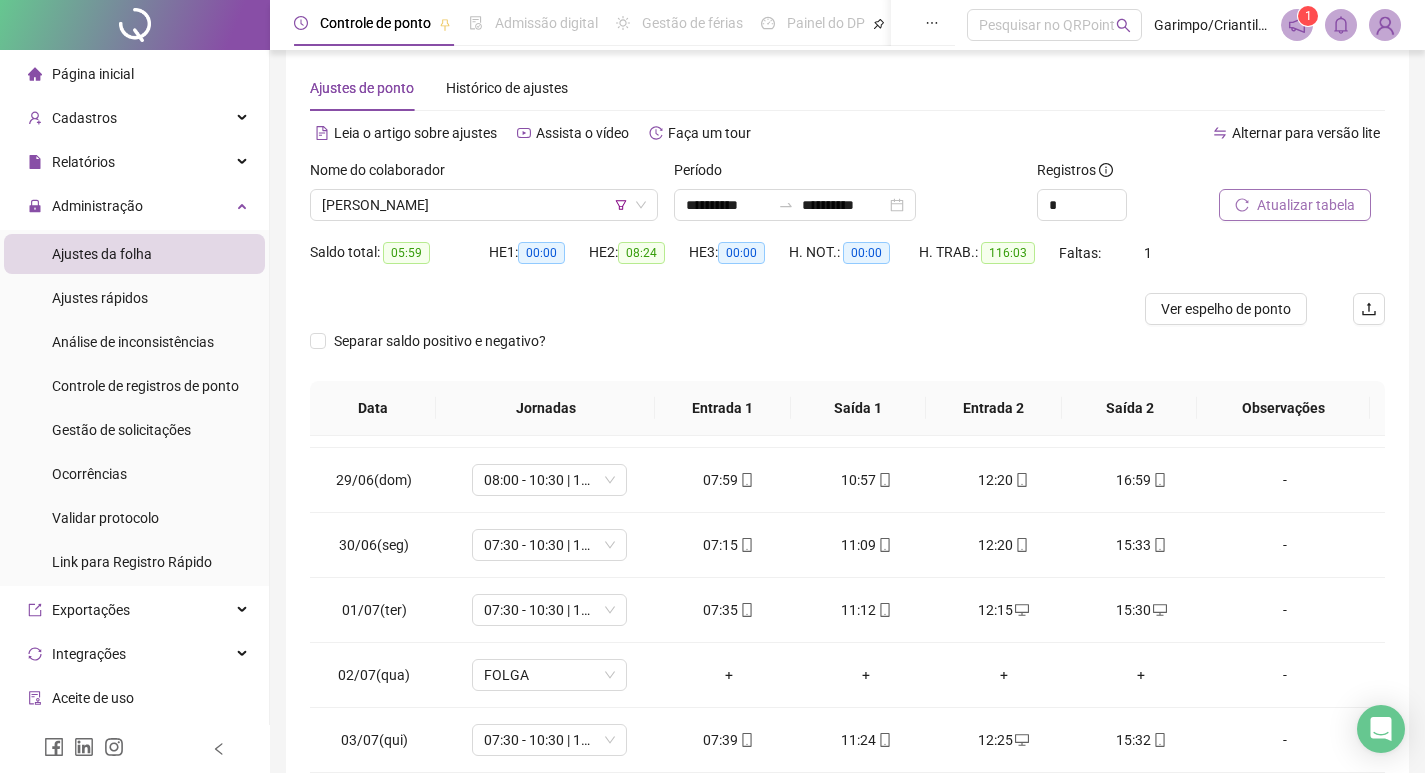 click 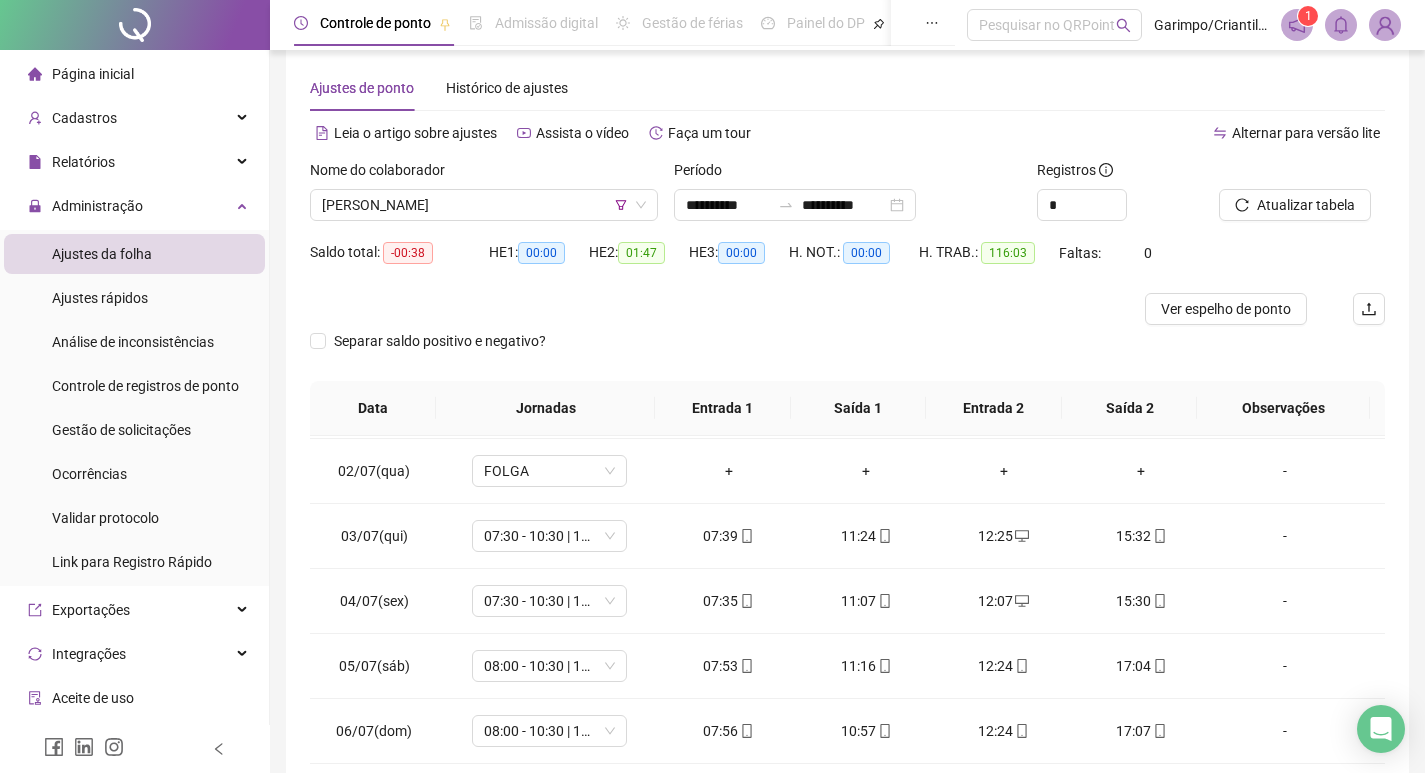 scroll, scrollTop: 808, scrollLeft: 0, axis: vertical 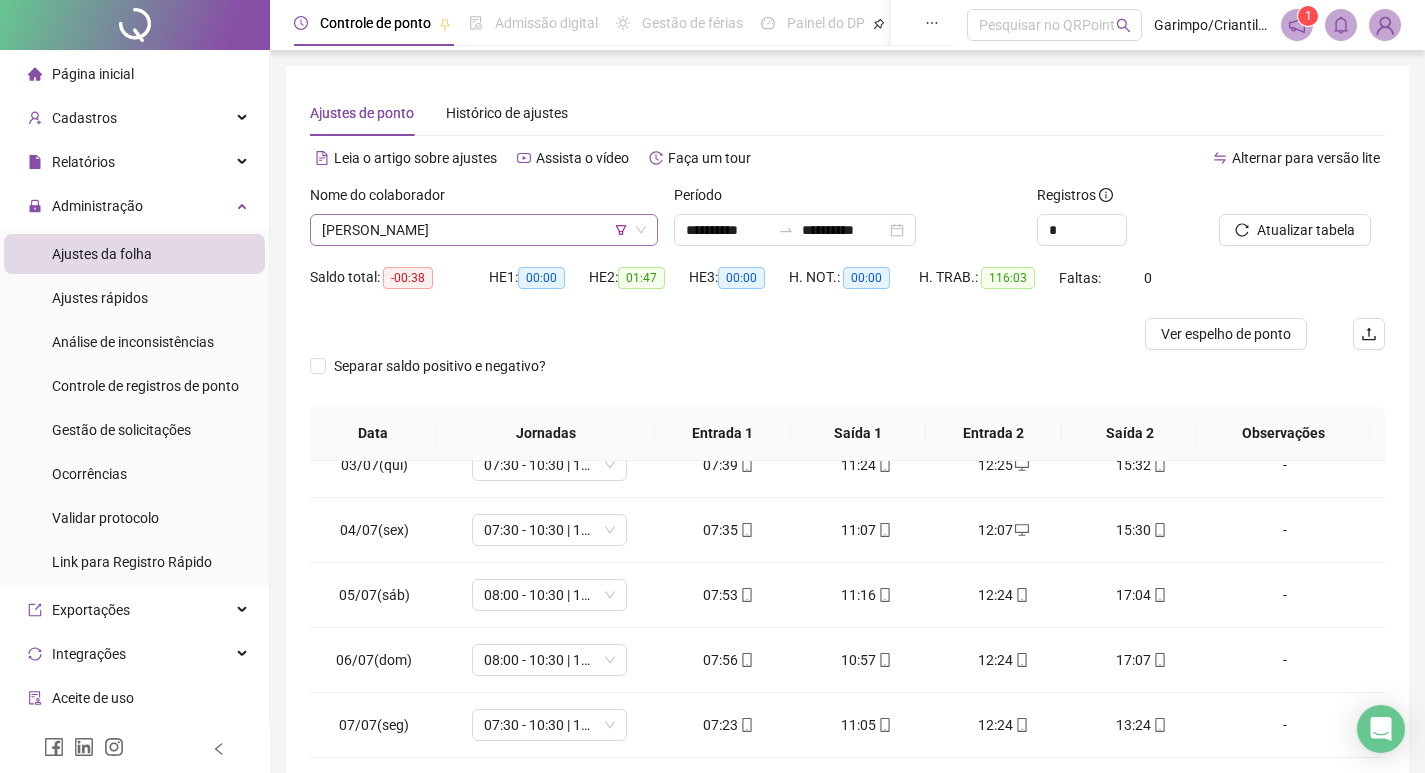 click on "[PERSON_NAME]" at bounding box center [484, 230] 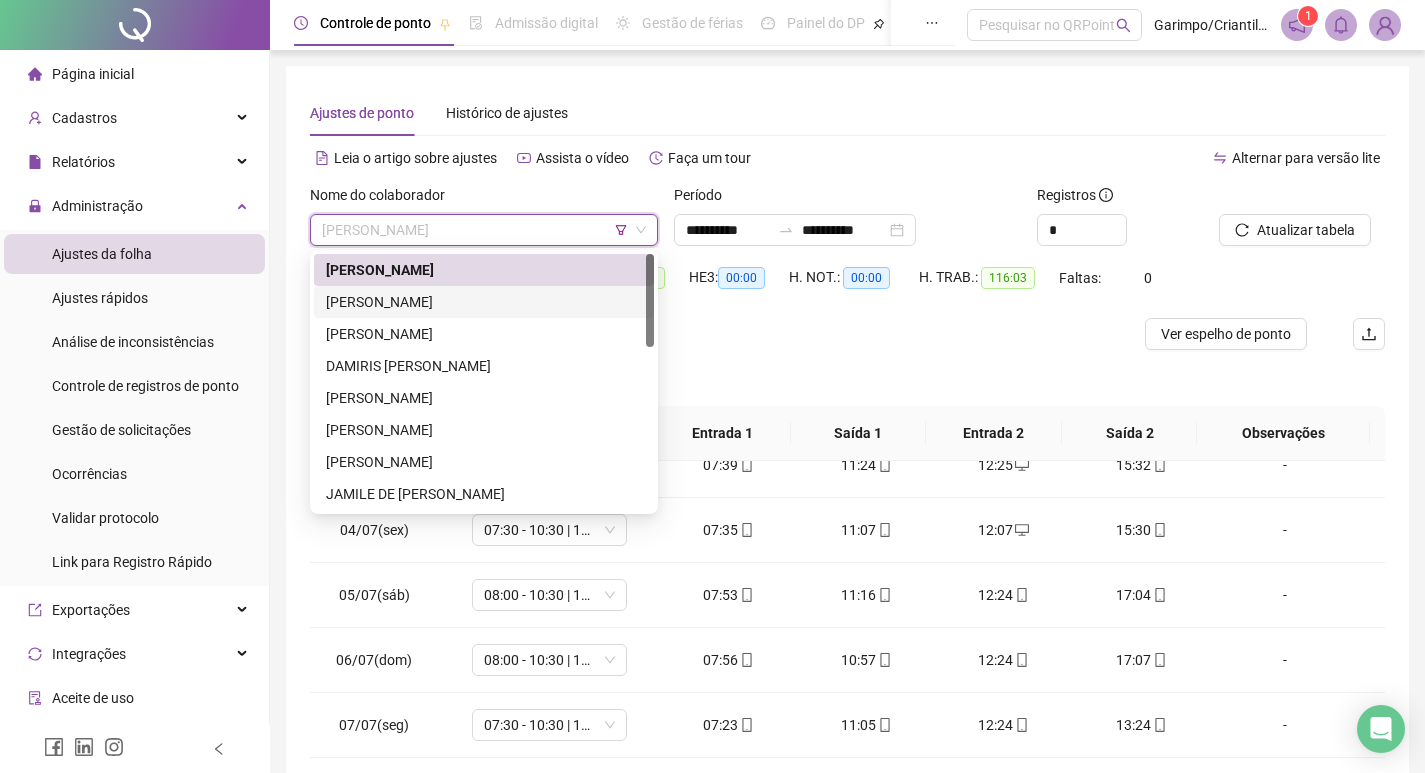 click on "[PERSON_NAME]" at bounding box center [484, 302] 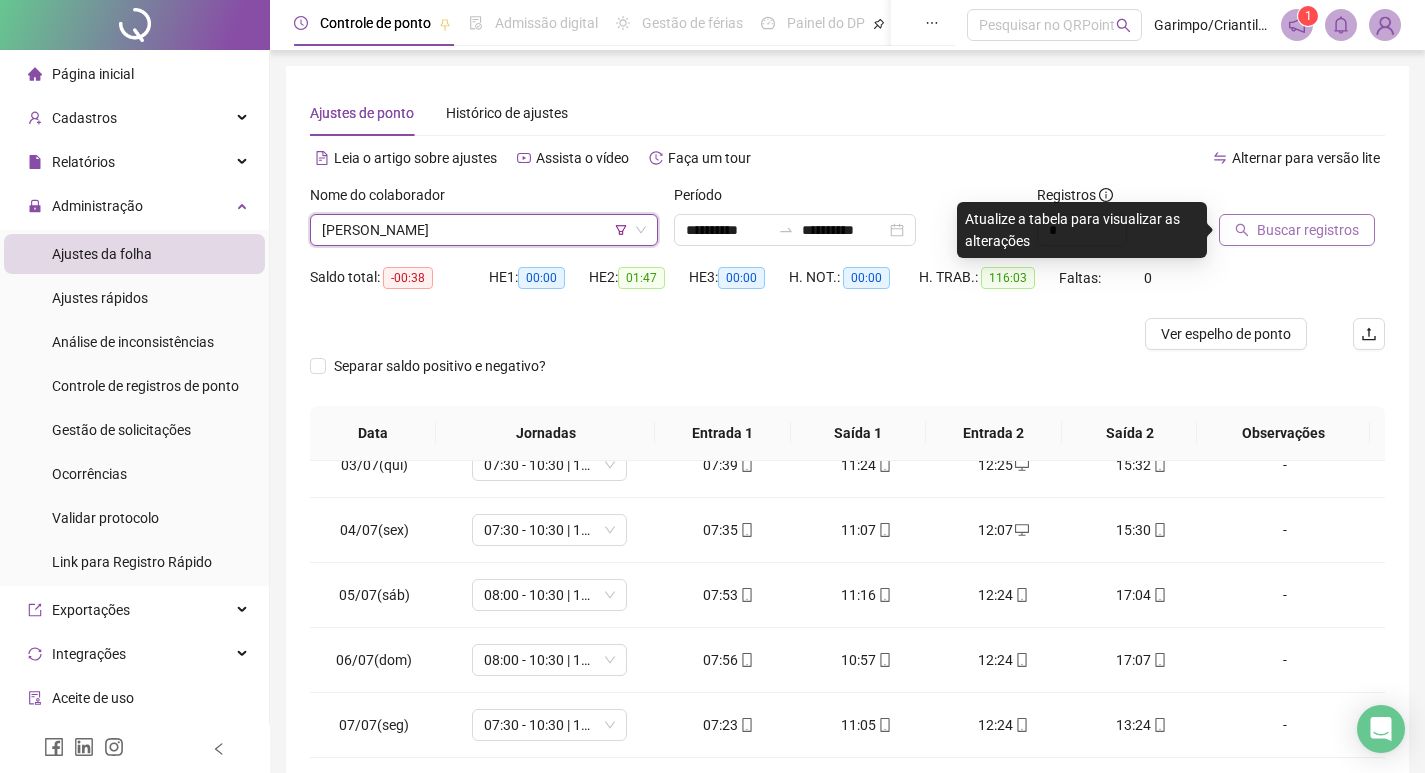 click on "Buscar registros" at bounding box center [1308, 230] 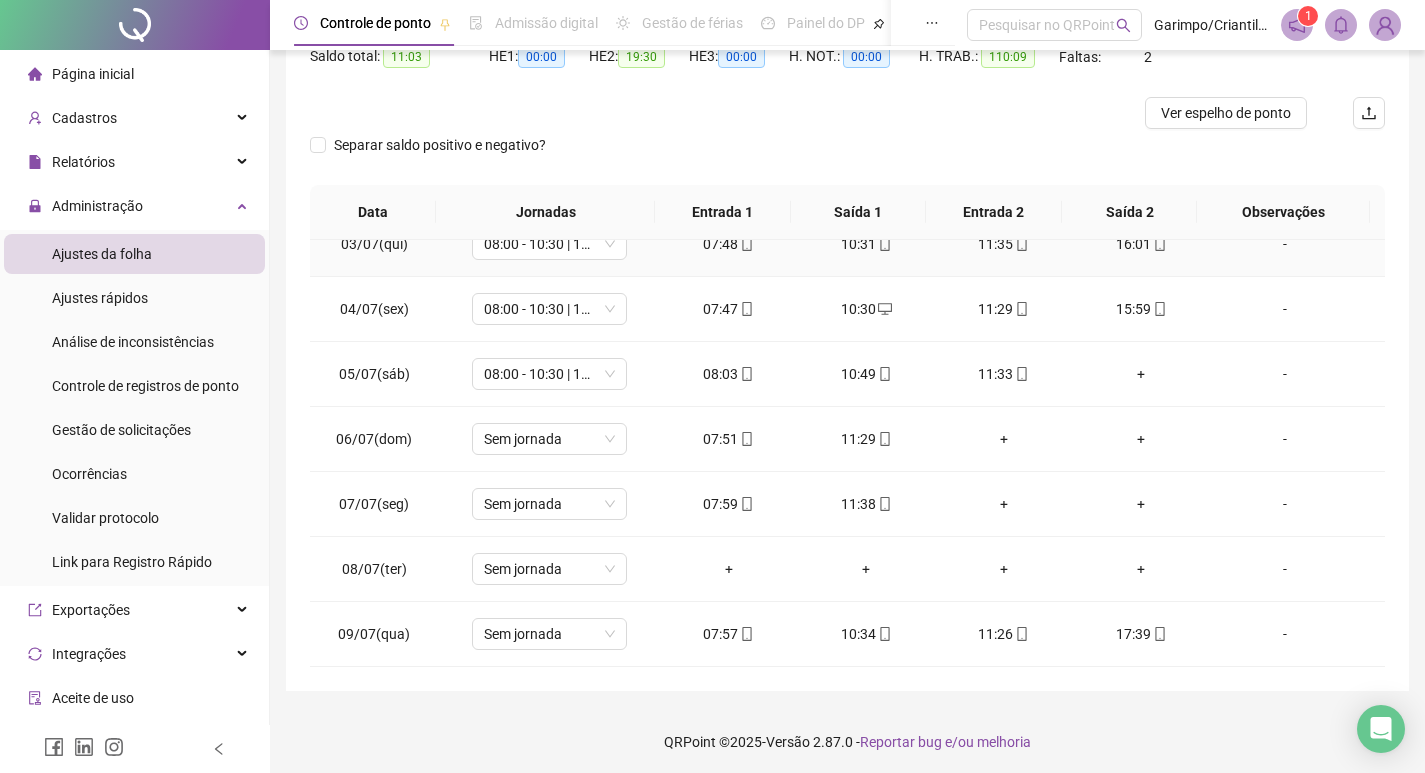 scroll, scrollTop: 225, scrollLeft: 0, axis: vertical 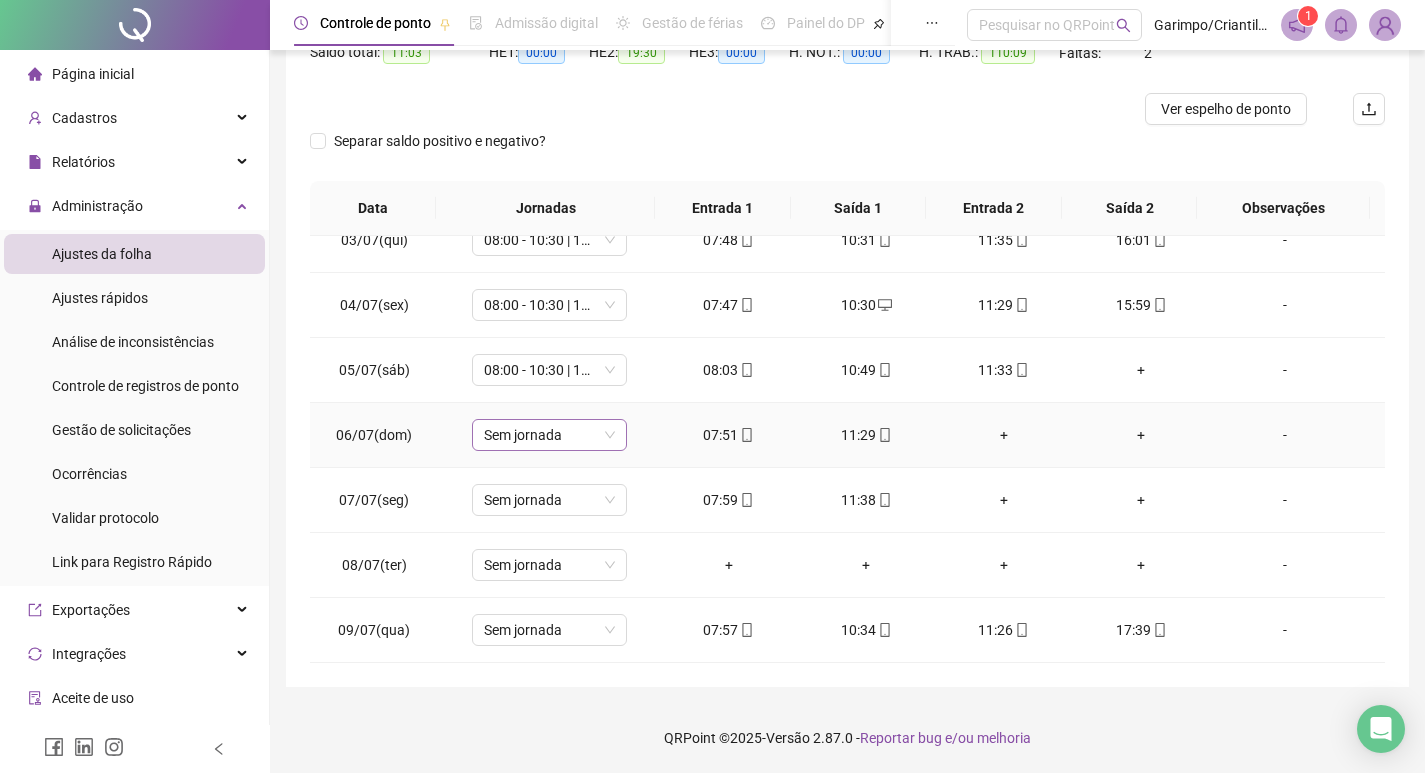 click on "Sem jornada" at bounding box center [549, 435] 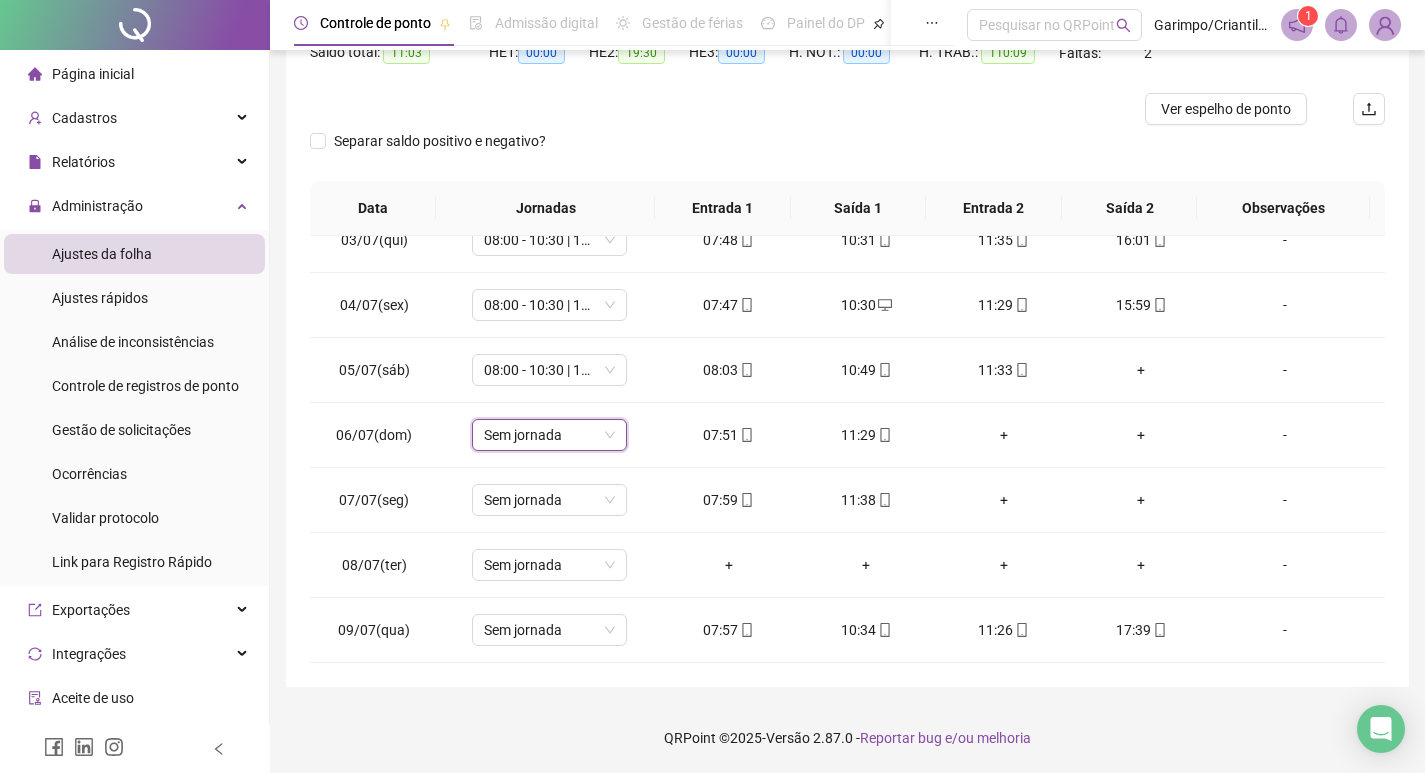 click on "Separar saldo positivo e negativo?" at bounding box center (847, 153) 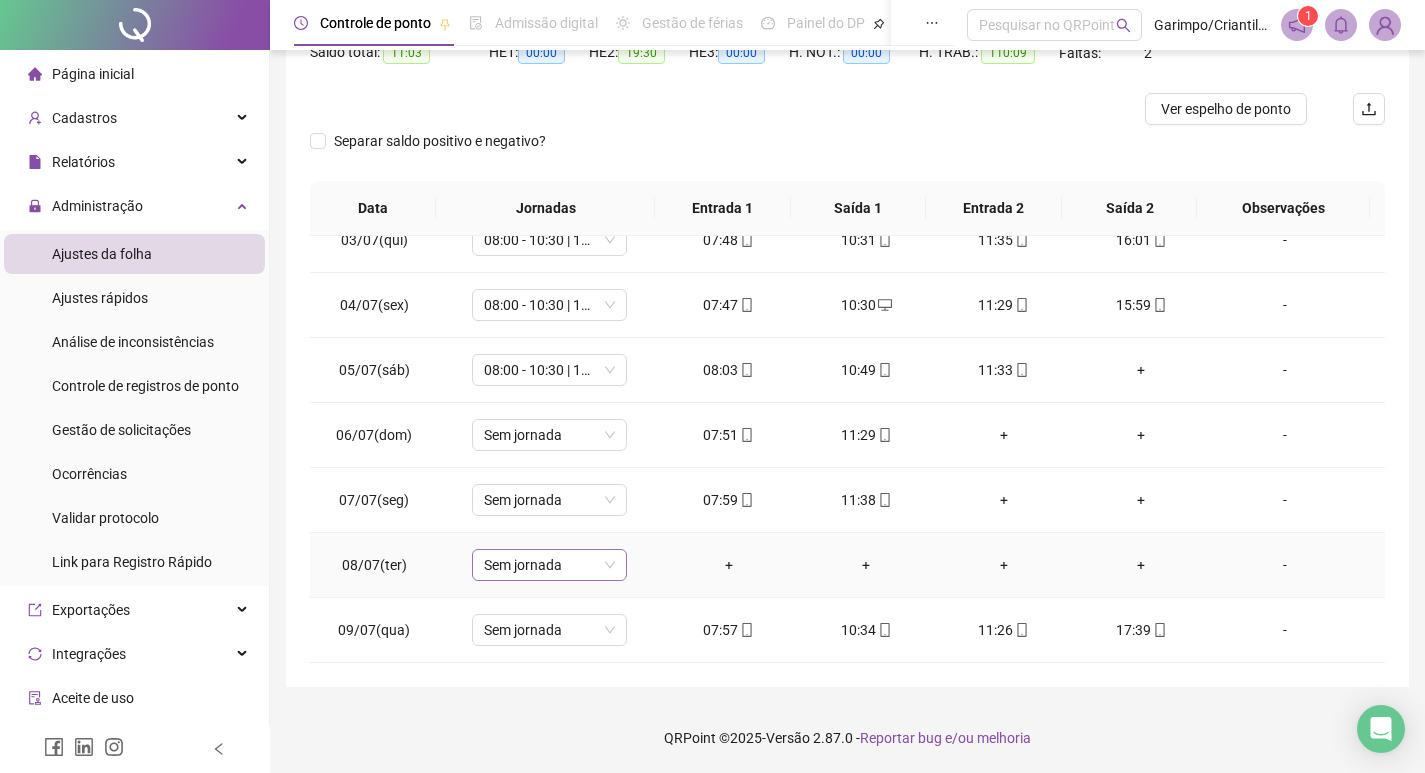 click on "Sem jornada" at bounding box center (549, 565) 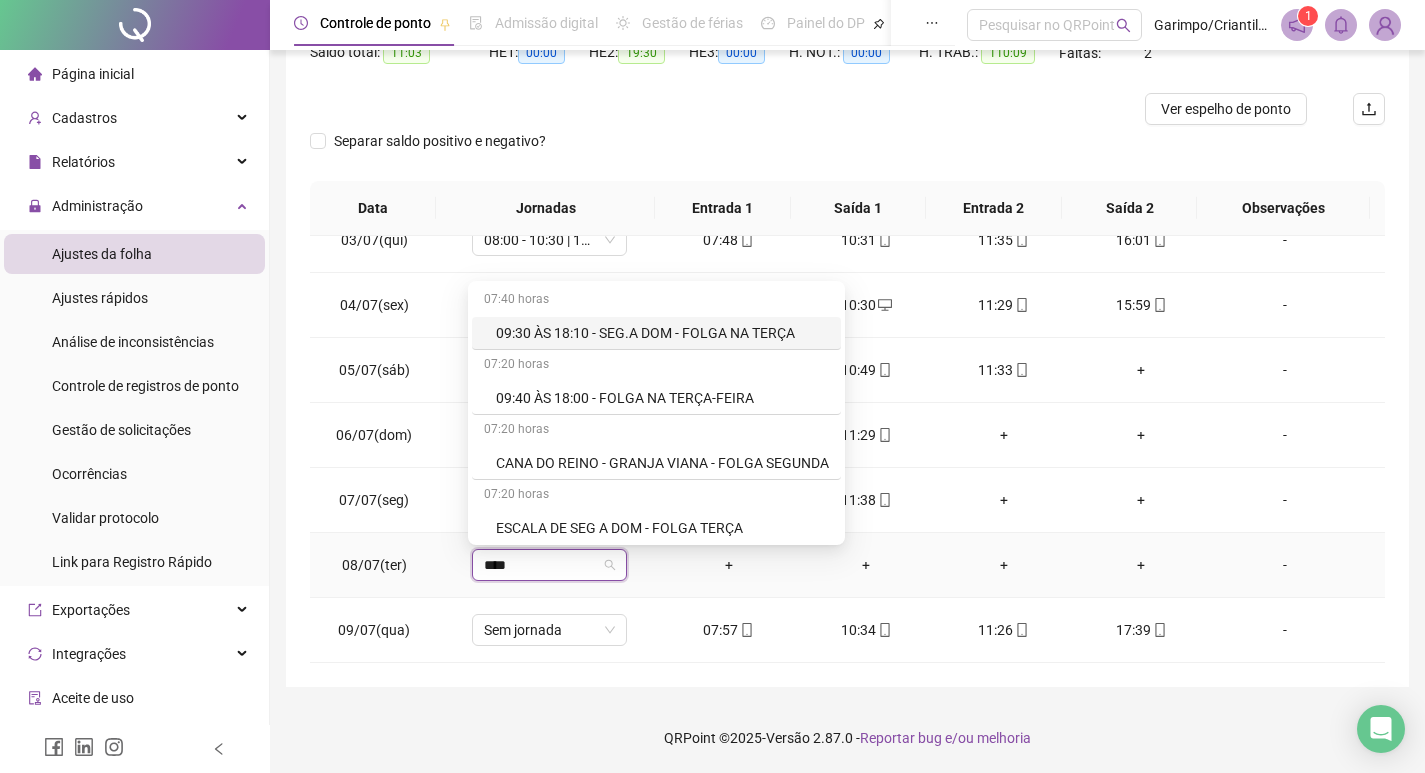 type on "*****" 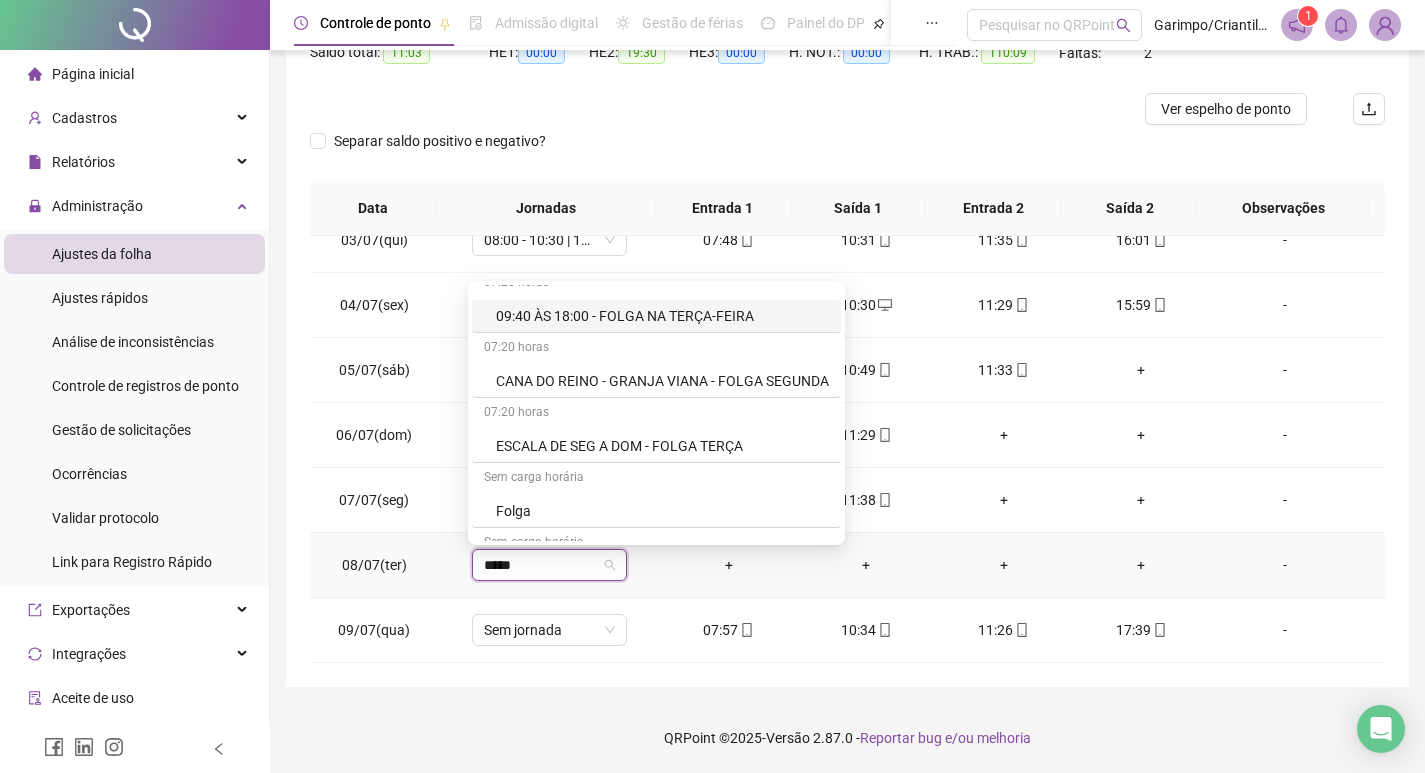 scroll, scrollTop: 200, scrollLeft: 0, axis: vertical 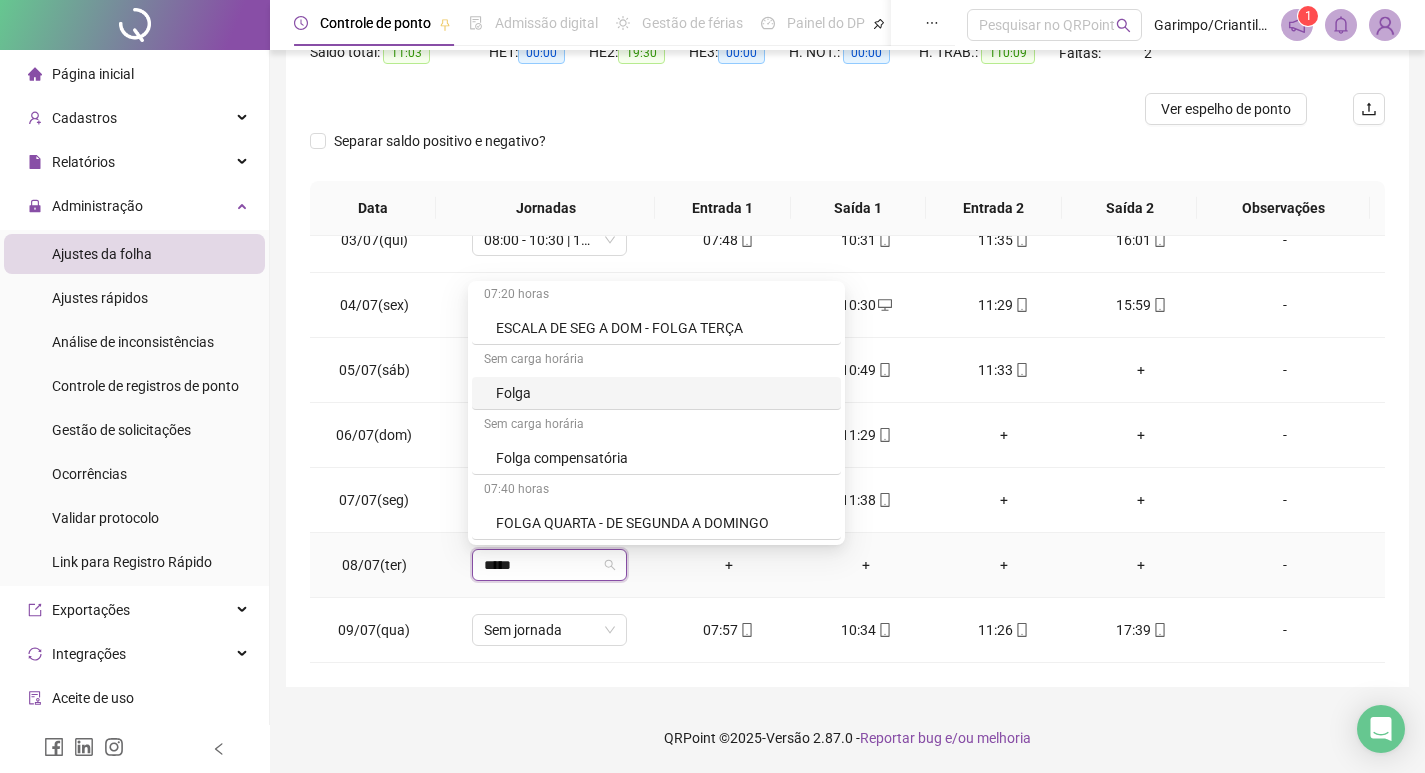 click on "Folga" at bounding box center (662, 393) 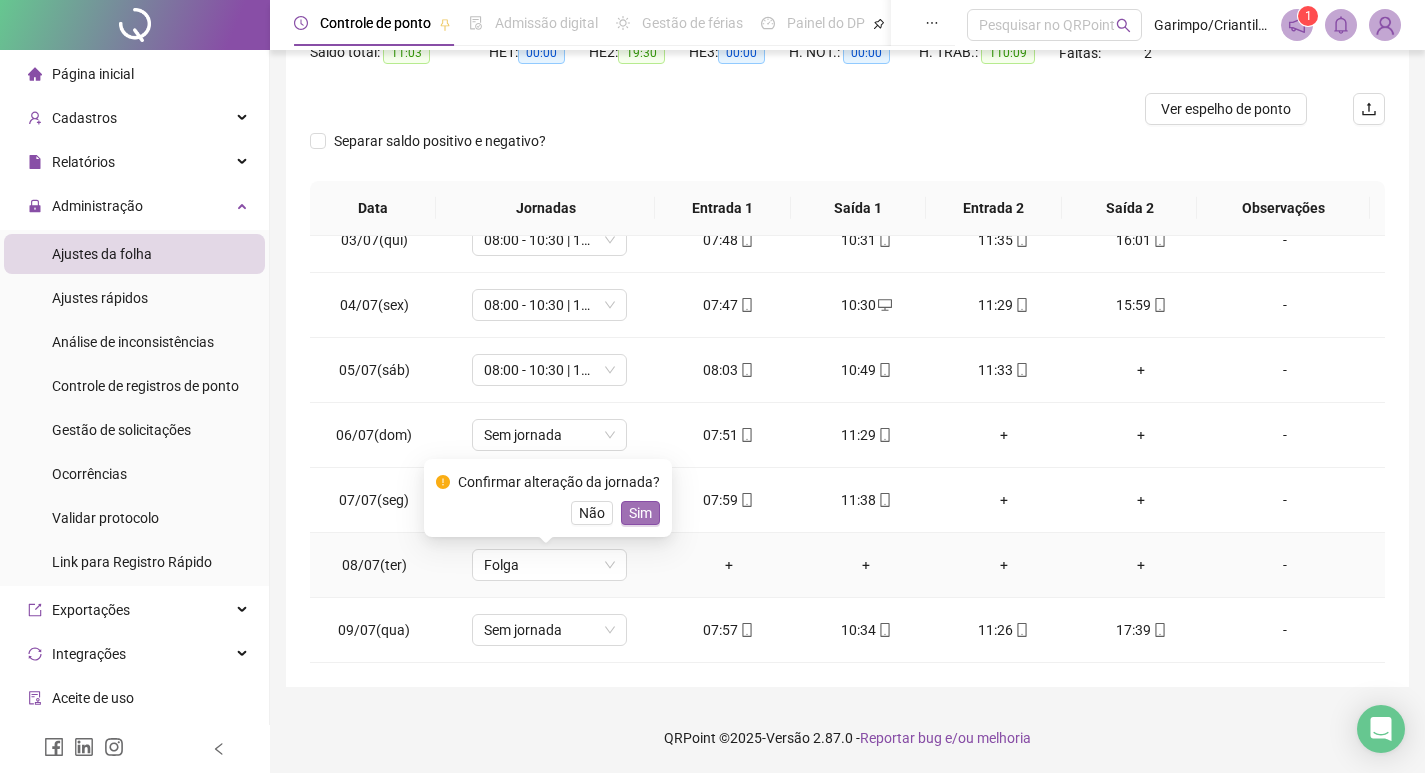 click on "Sim" at bounding box center [640, 513] 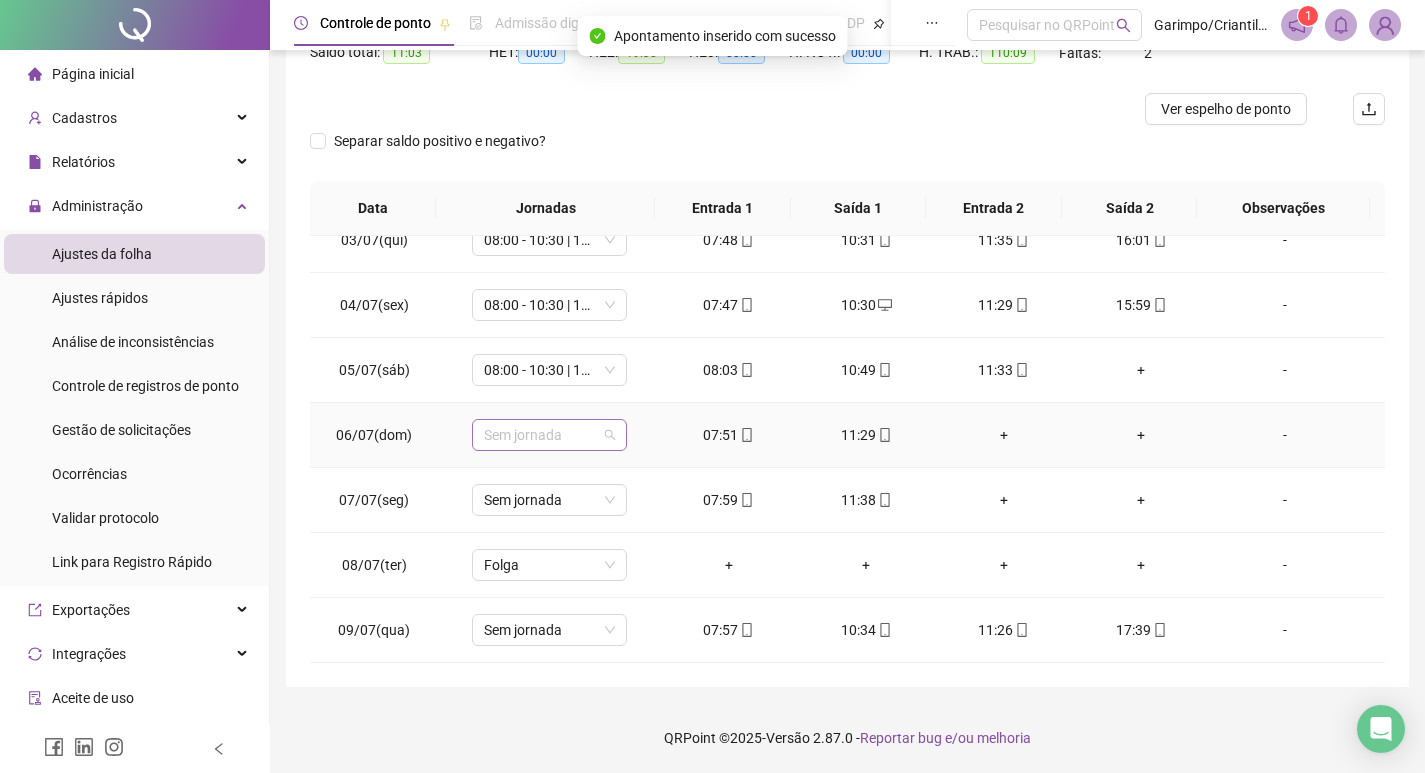 click on "Sem jornada" at bounding box center [549, 435] 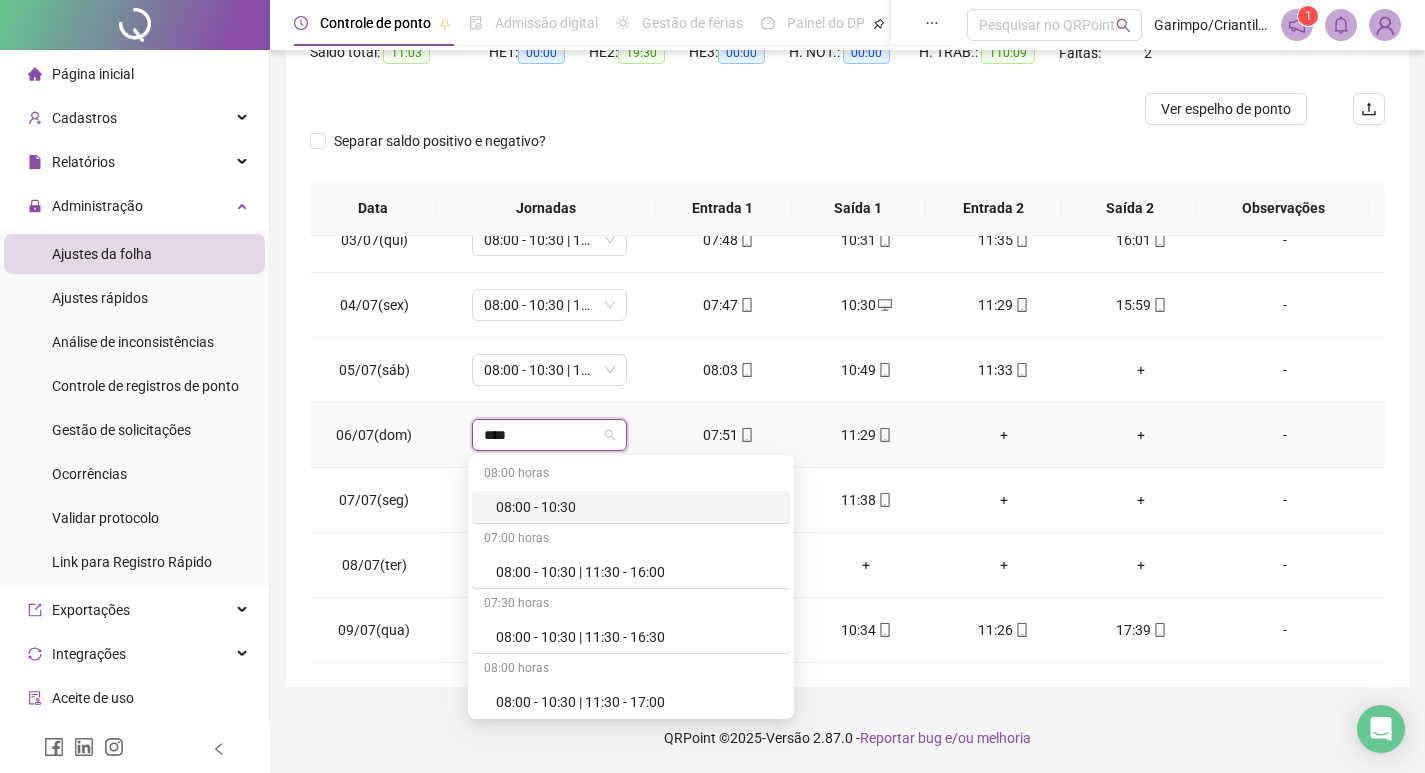 type on "*****" 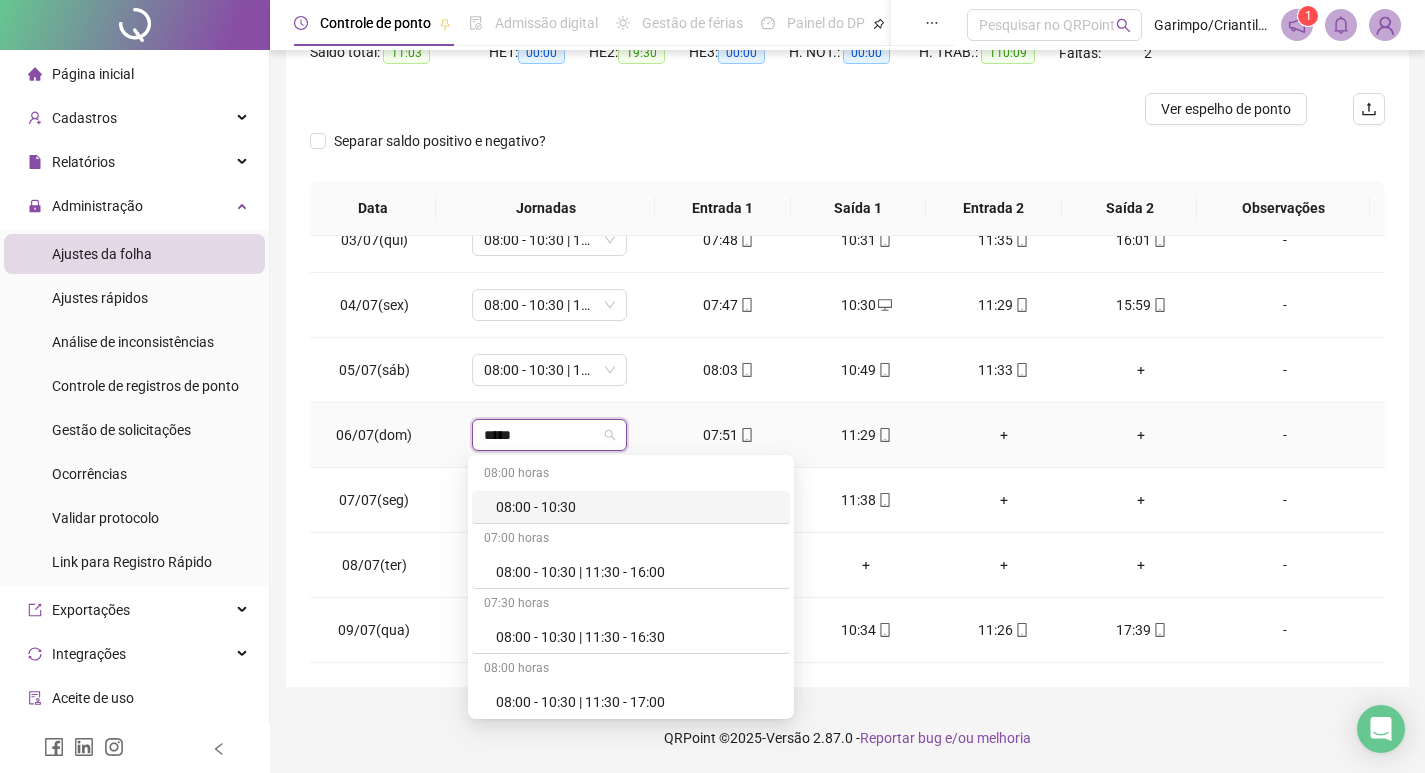 scroll, scrollTop: 200, scrollLeft: 0, axis: vertical 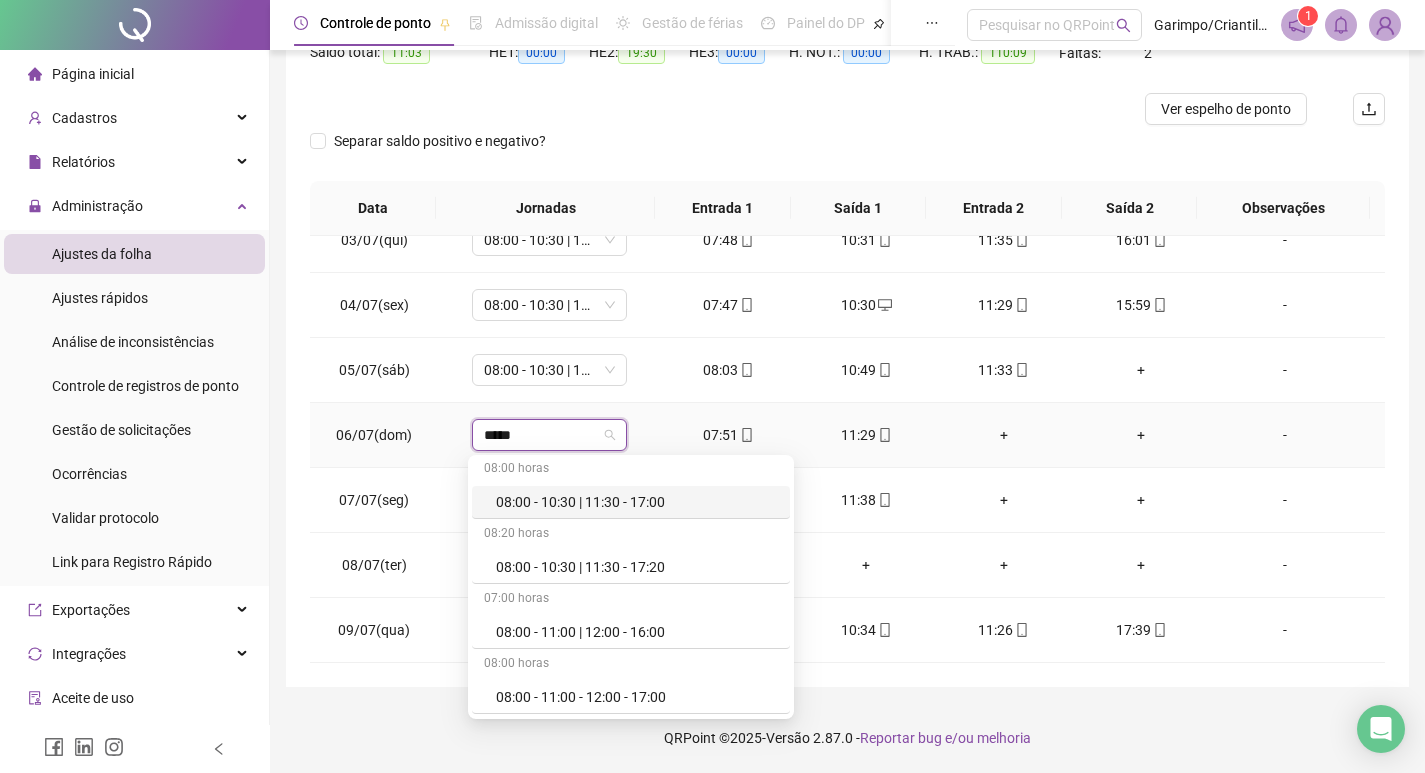 click on "08:00 - 10:30 | 11:30 - 17:00" at bounding box center (637, 502) 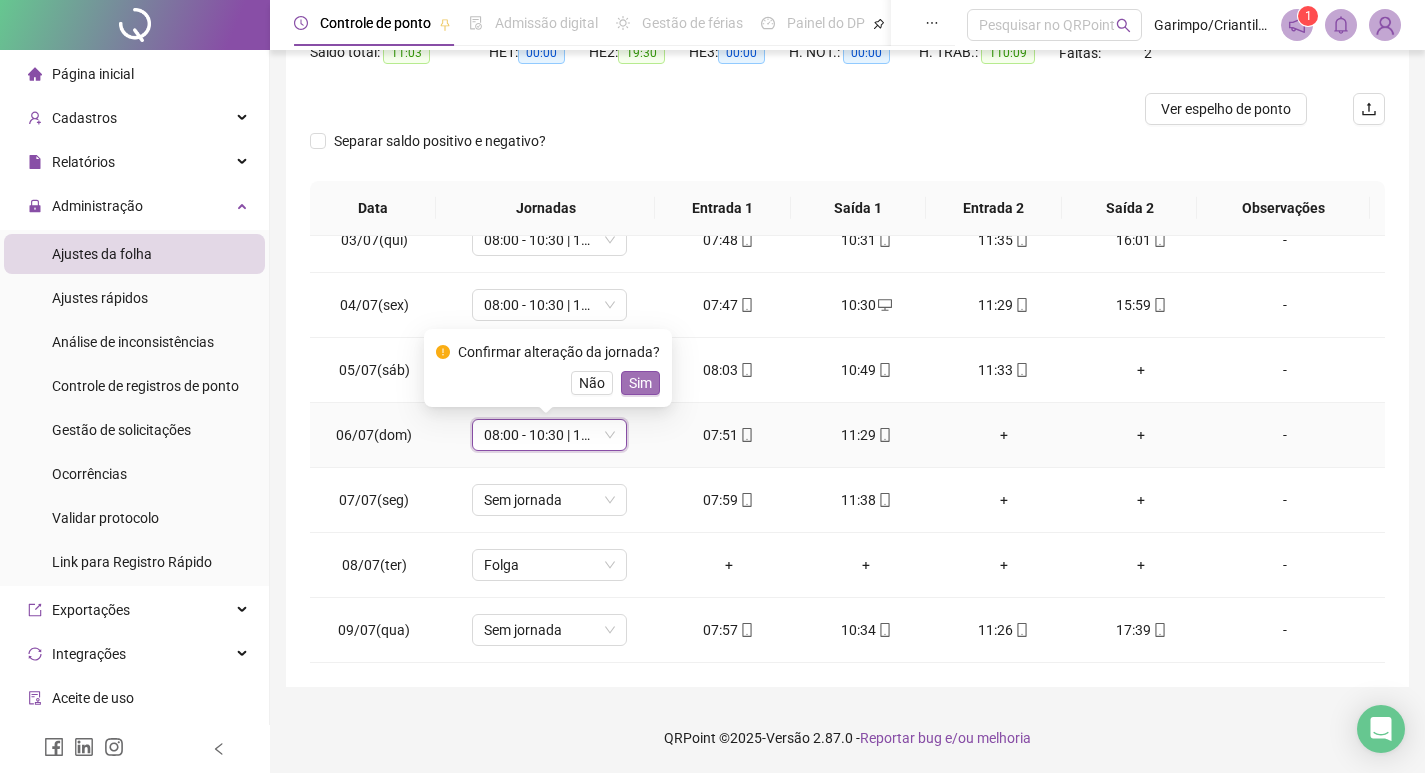 click on "Sim" at bounding box center (640, 383) 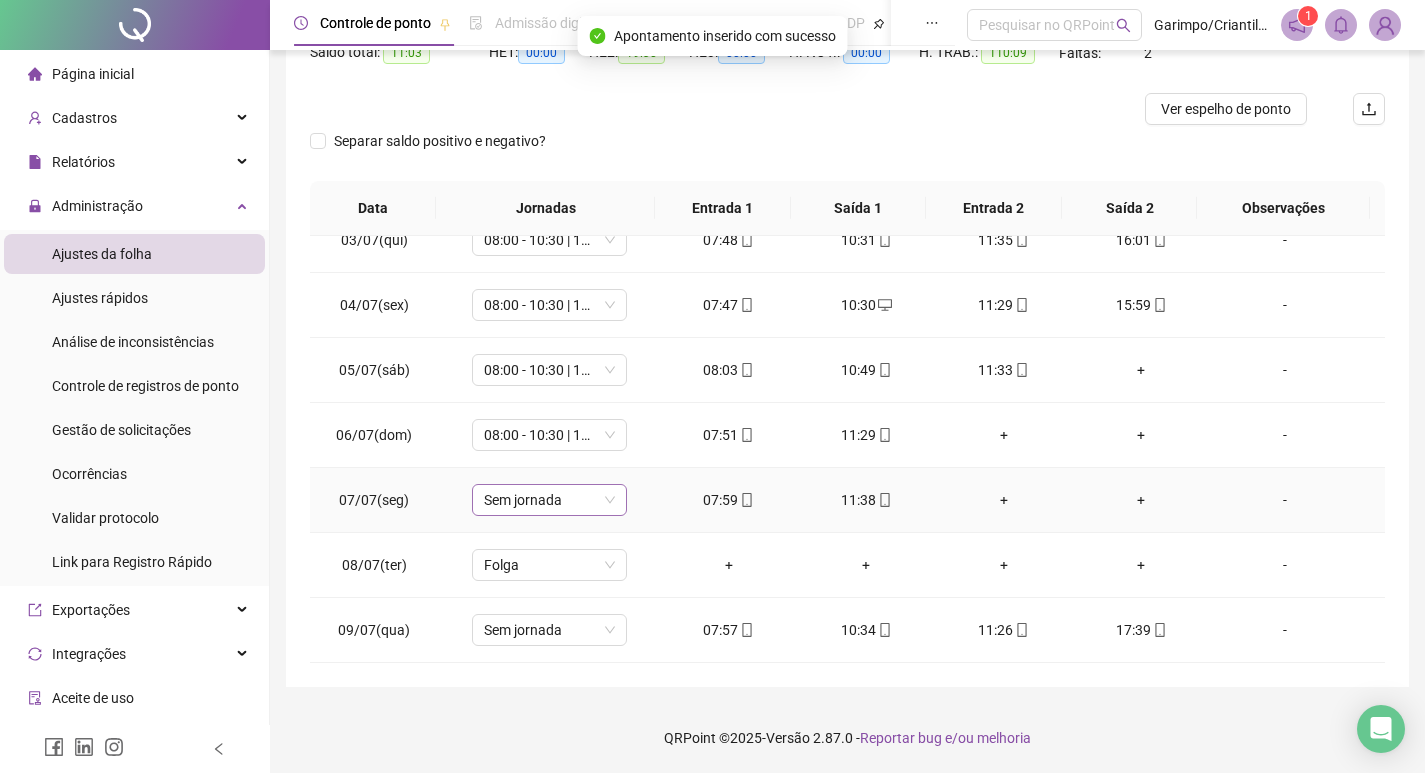 click on "Sem jornada" at bounding box center [549, 500] 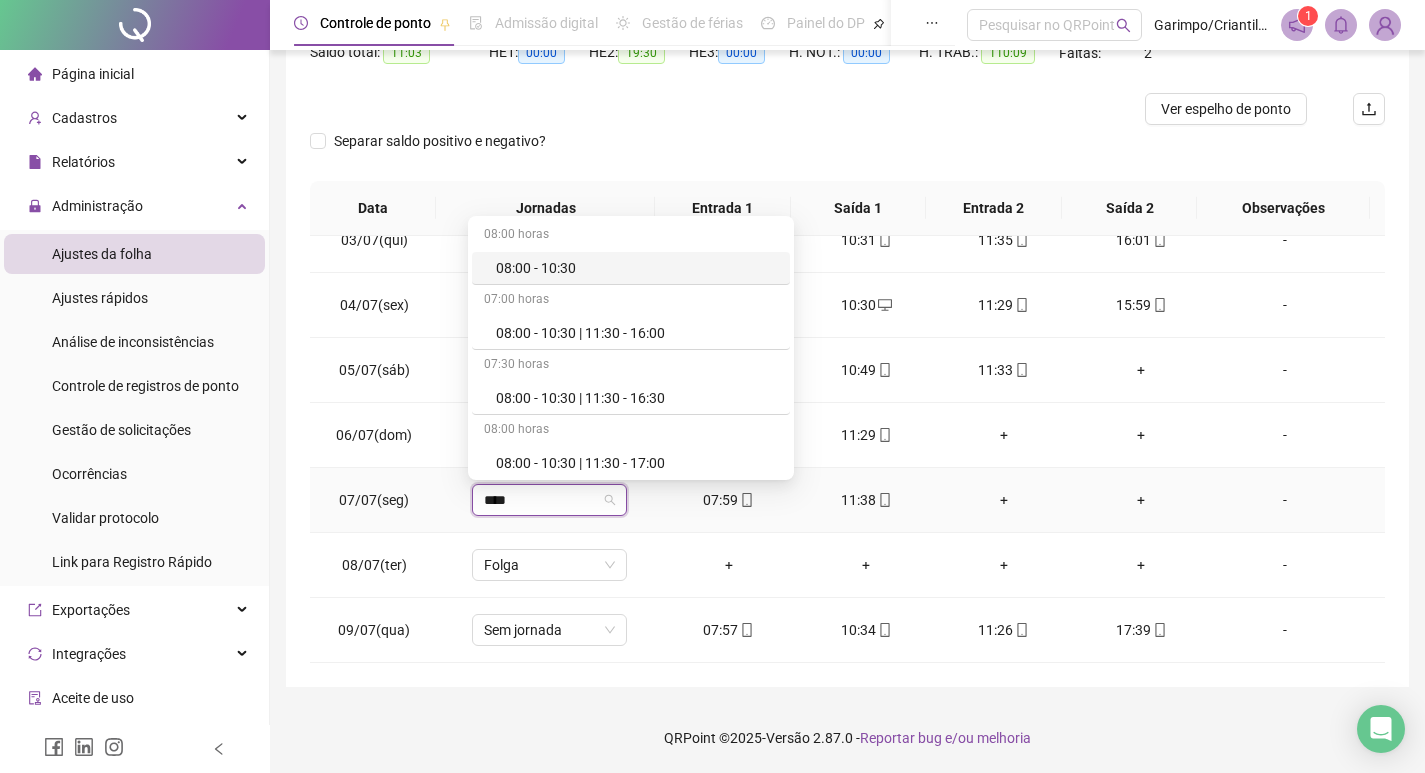 type on "*****" 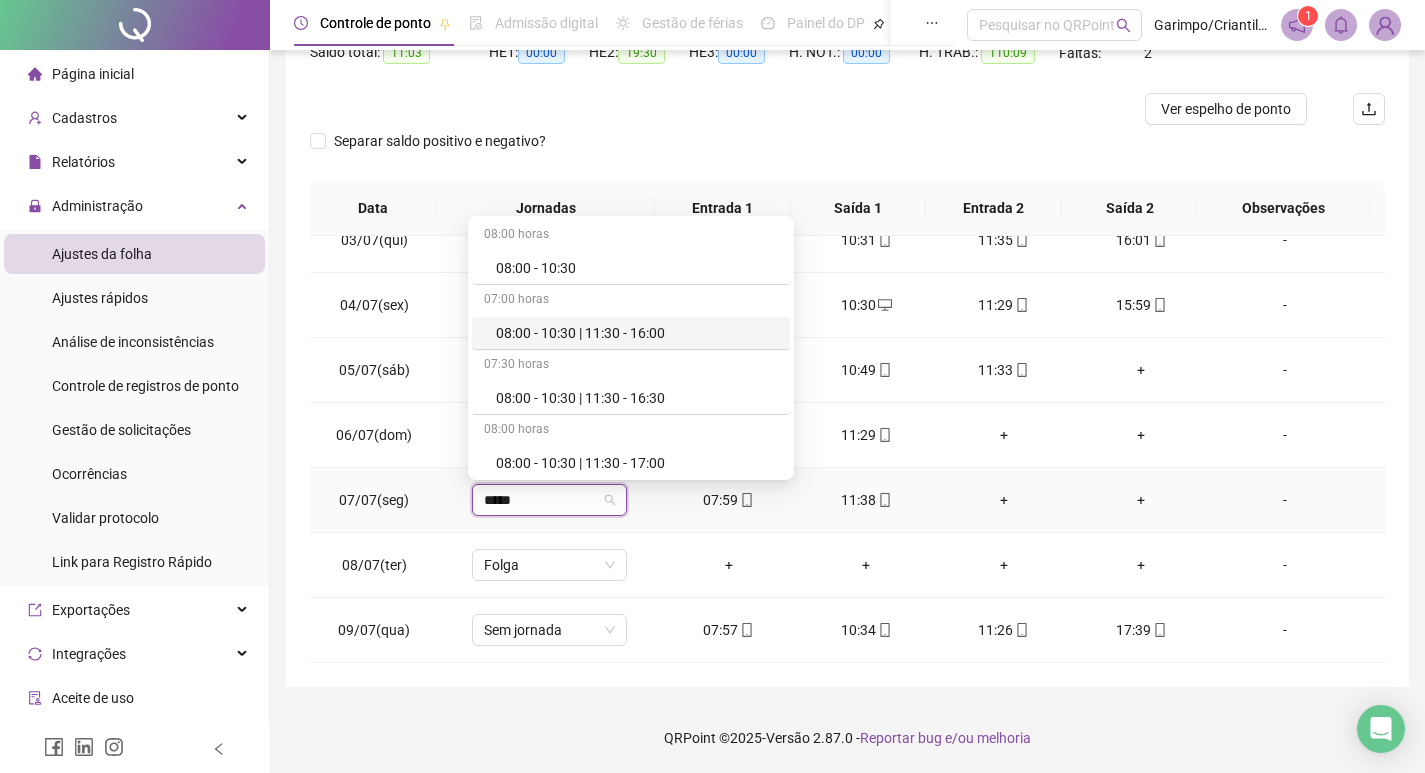 click on "08:00 - 10:30 | 11:30 - 16:00" at bounding box center [637, 333] 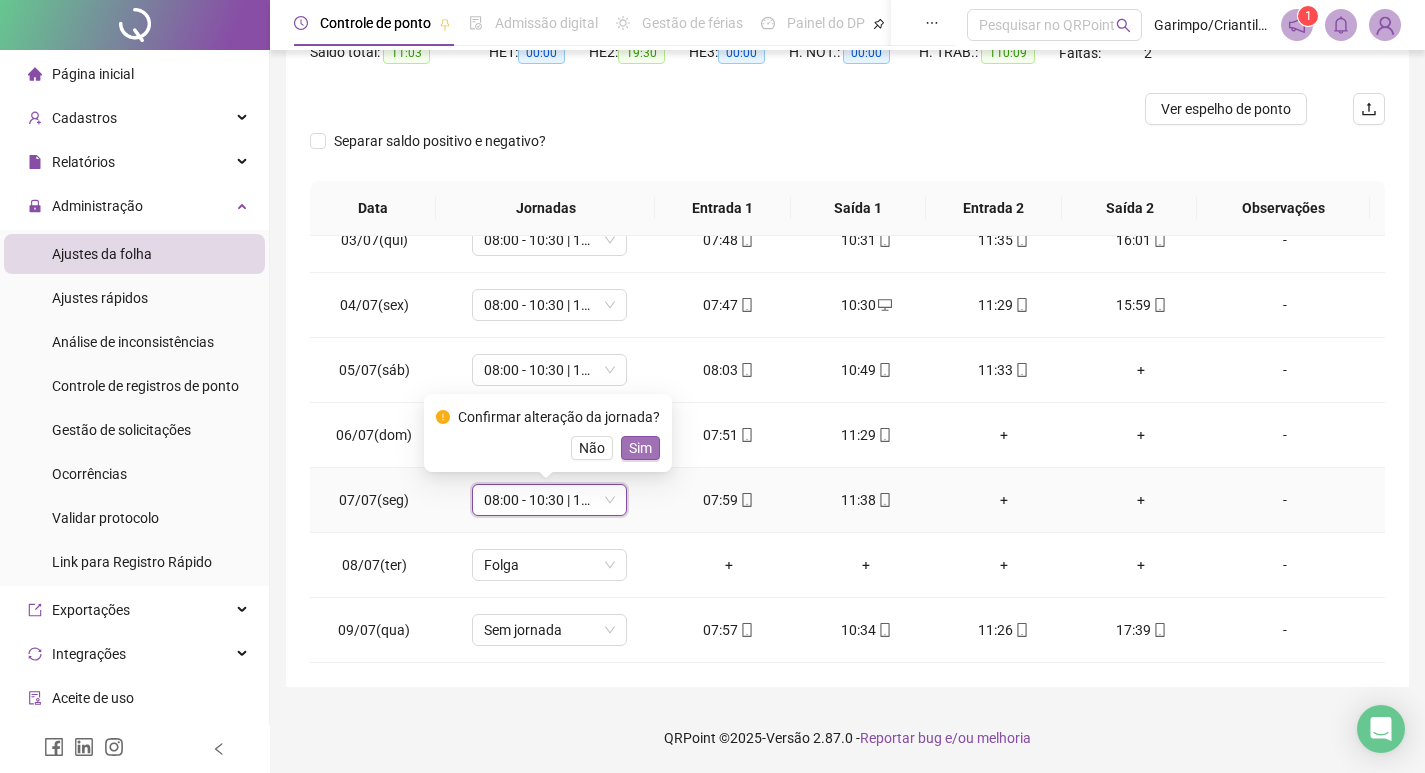 click on "Sim" at bounding box center (640, 448) 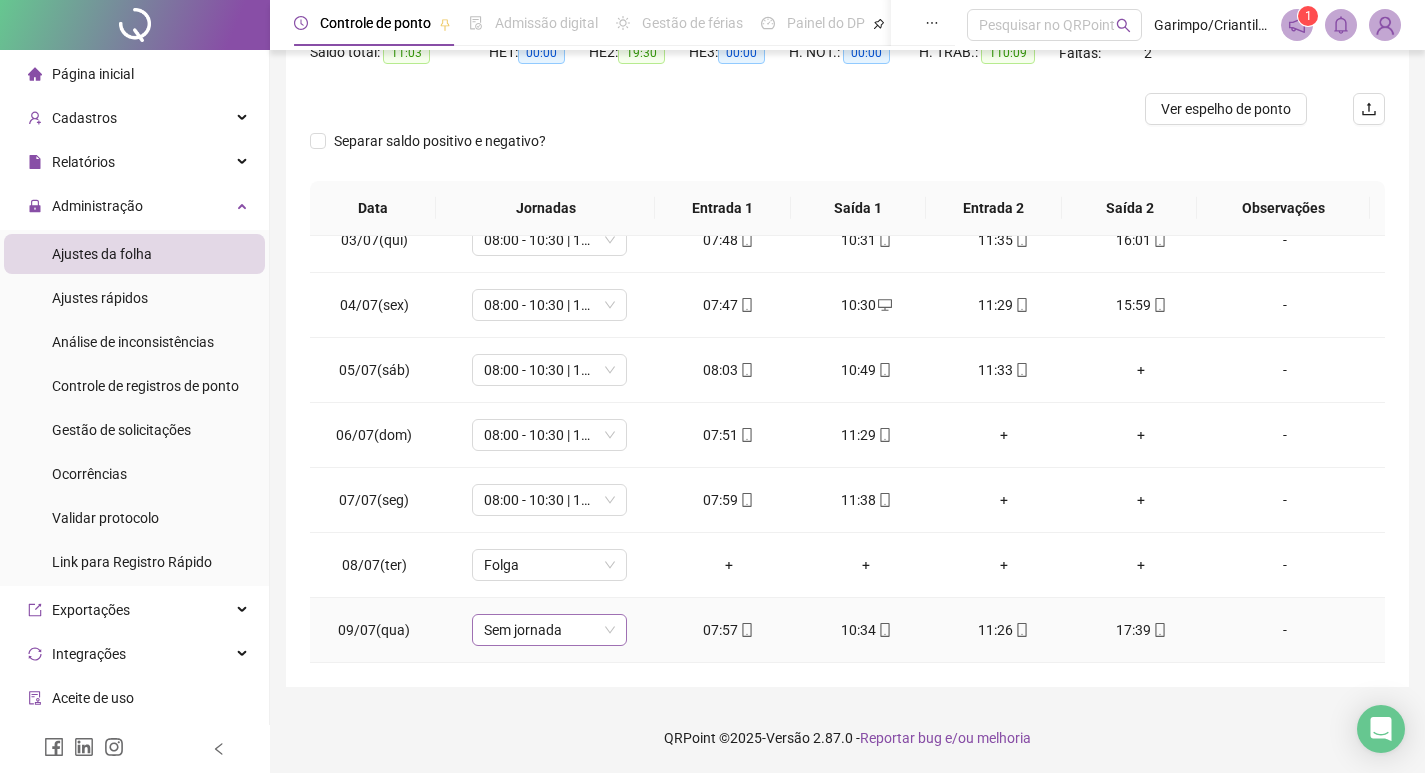 click on "Sem jornada" at bounding box center (549, 630) 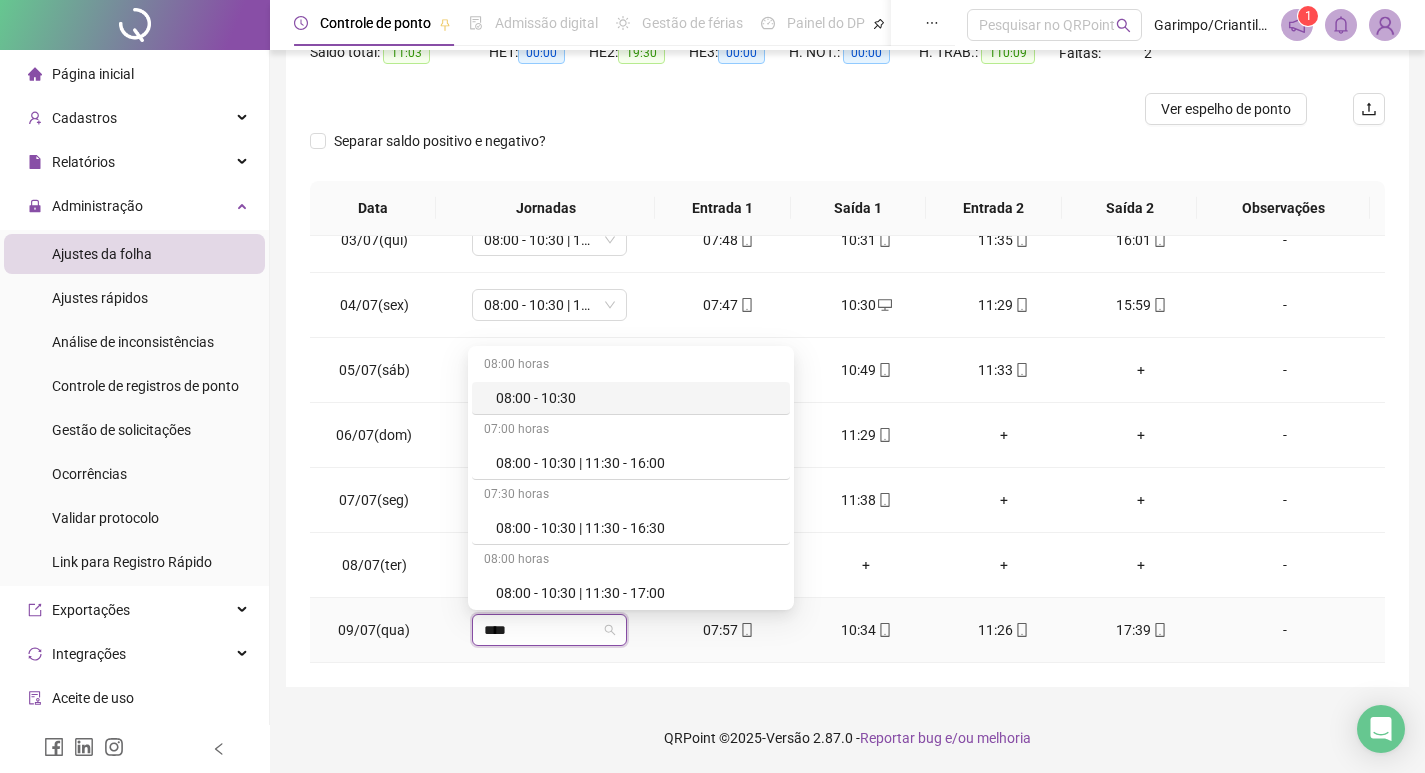 type on "*****" 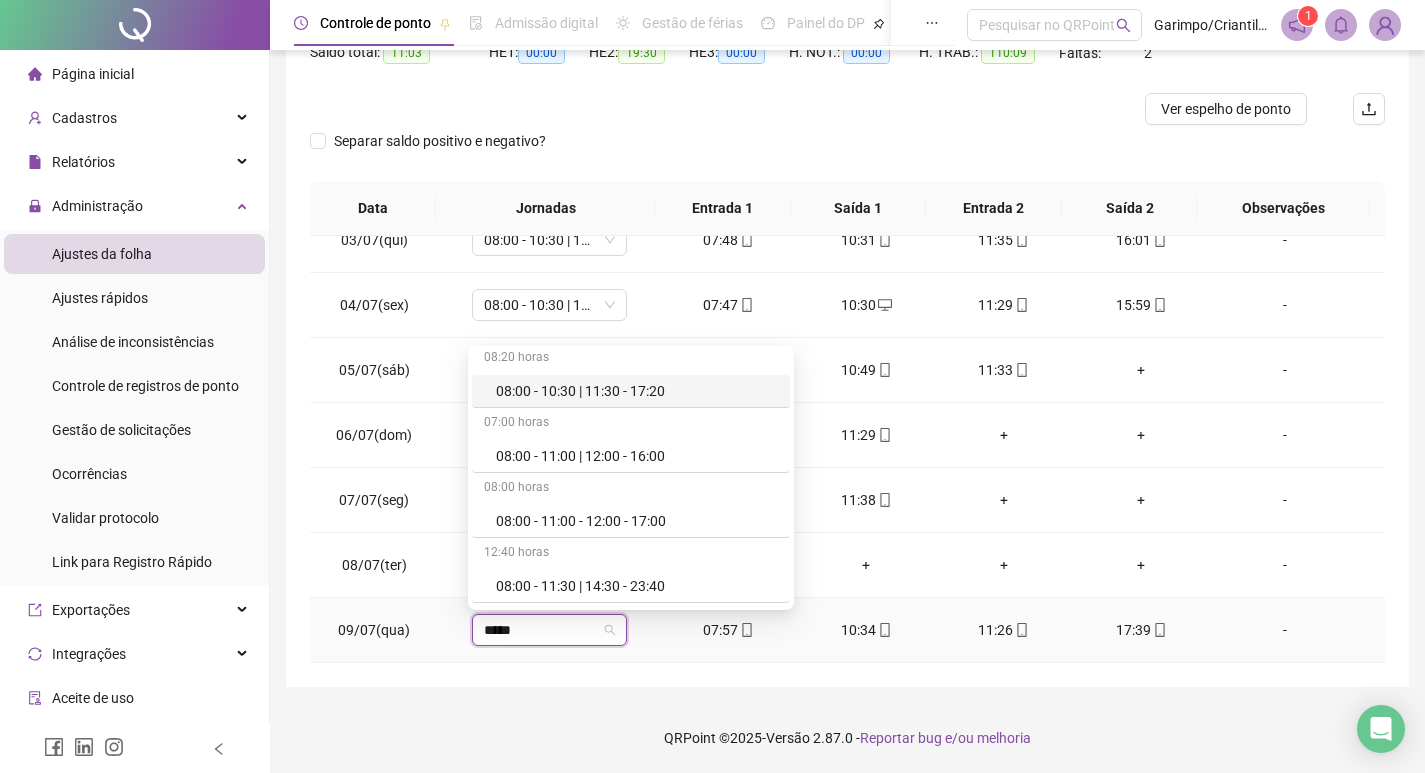 scroll, scrollTop: 300, scrollLeft: 0, axis: vertical 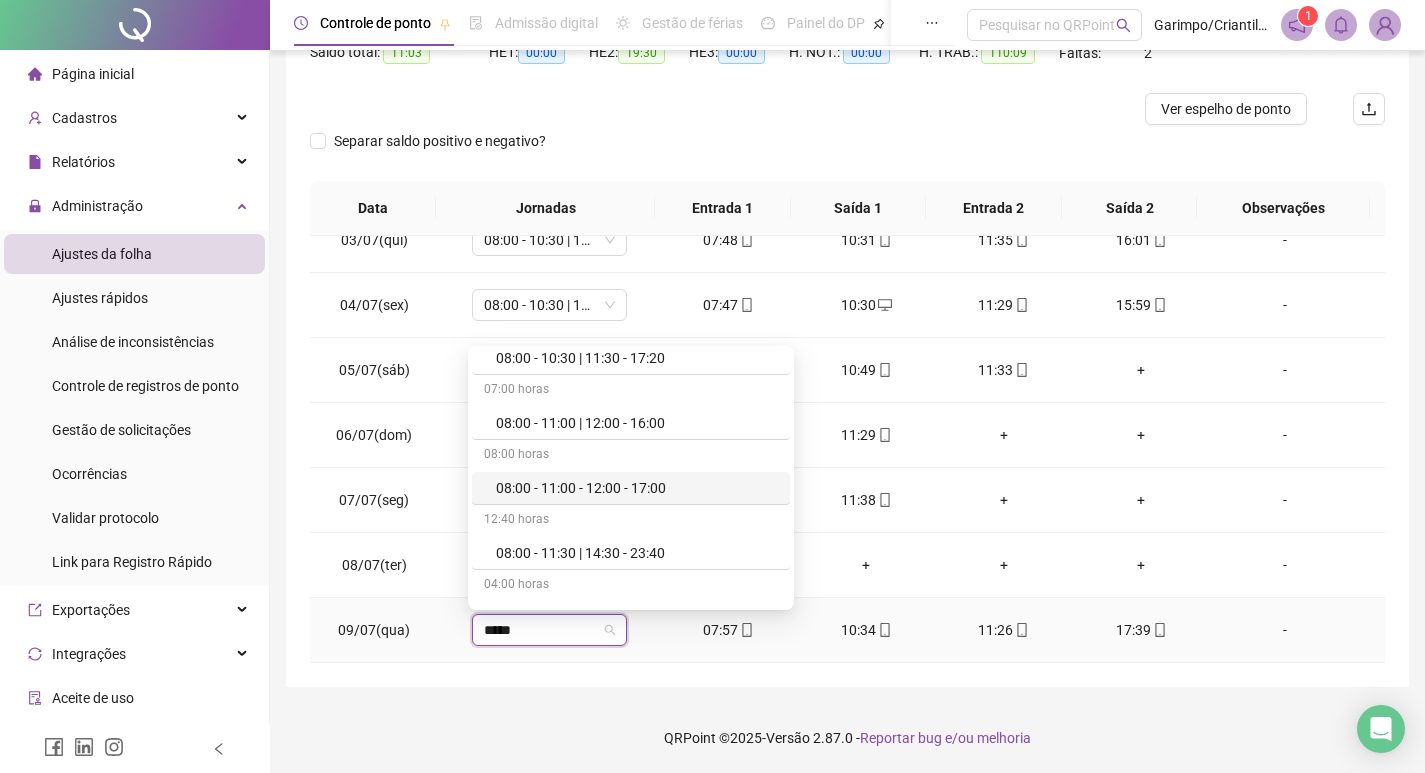 click on "08:00 - 11:00 - 12:00 - 17:00" at bounding box center (637, 488) 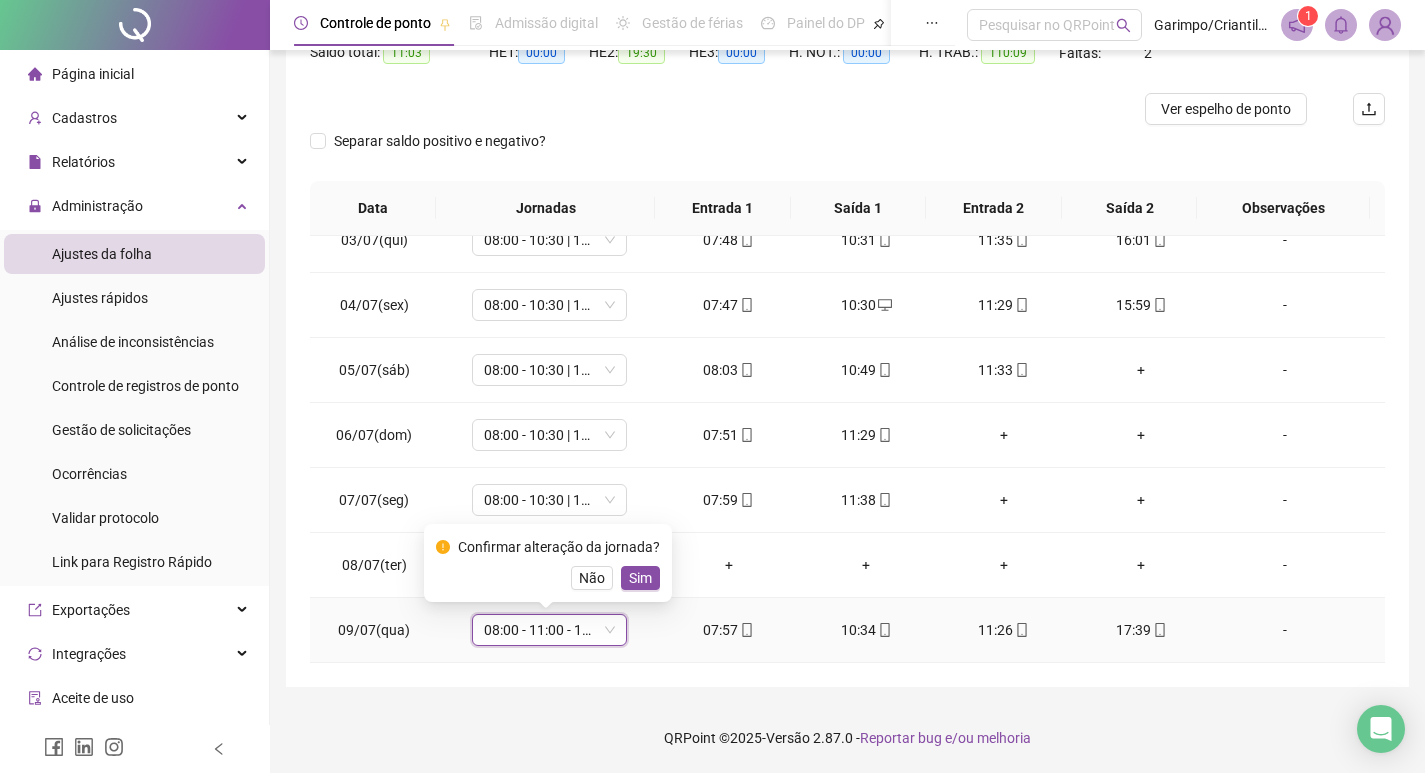 click on "Confirmar alteração da jornada? Não Sim" at bounding box center [548, 563] 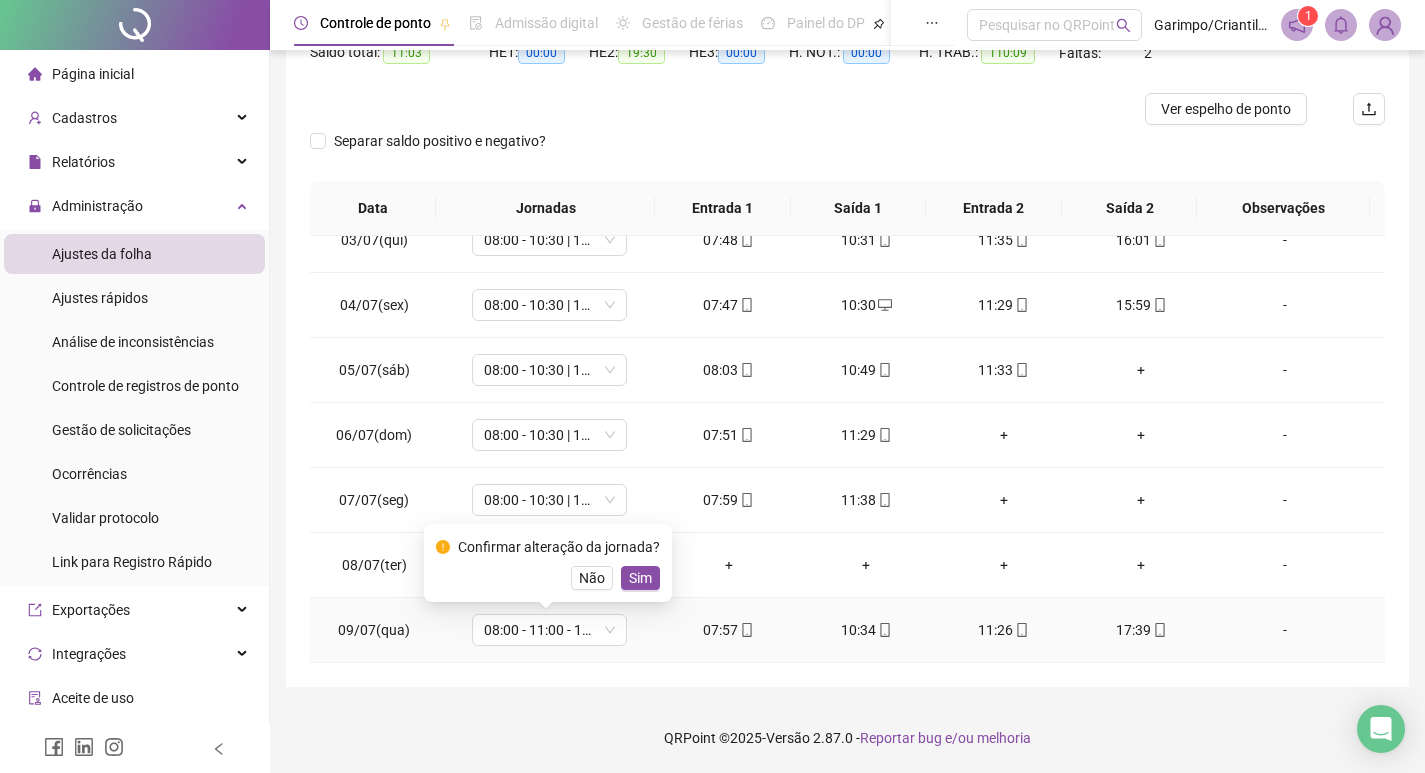 click on "Confirmar alteração da jornada? Não Sim" at bounding box center (548, 563) 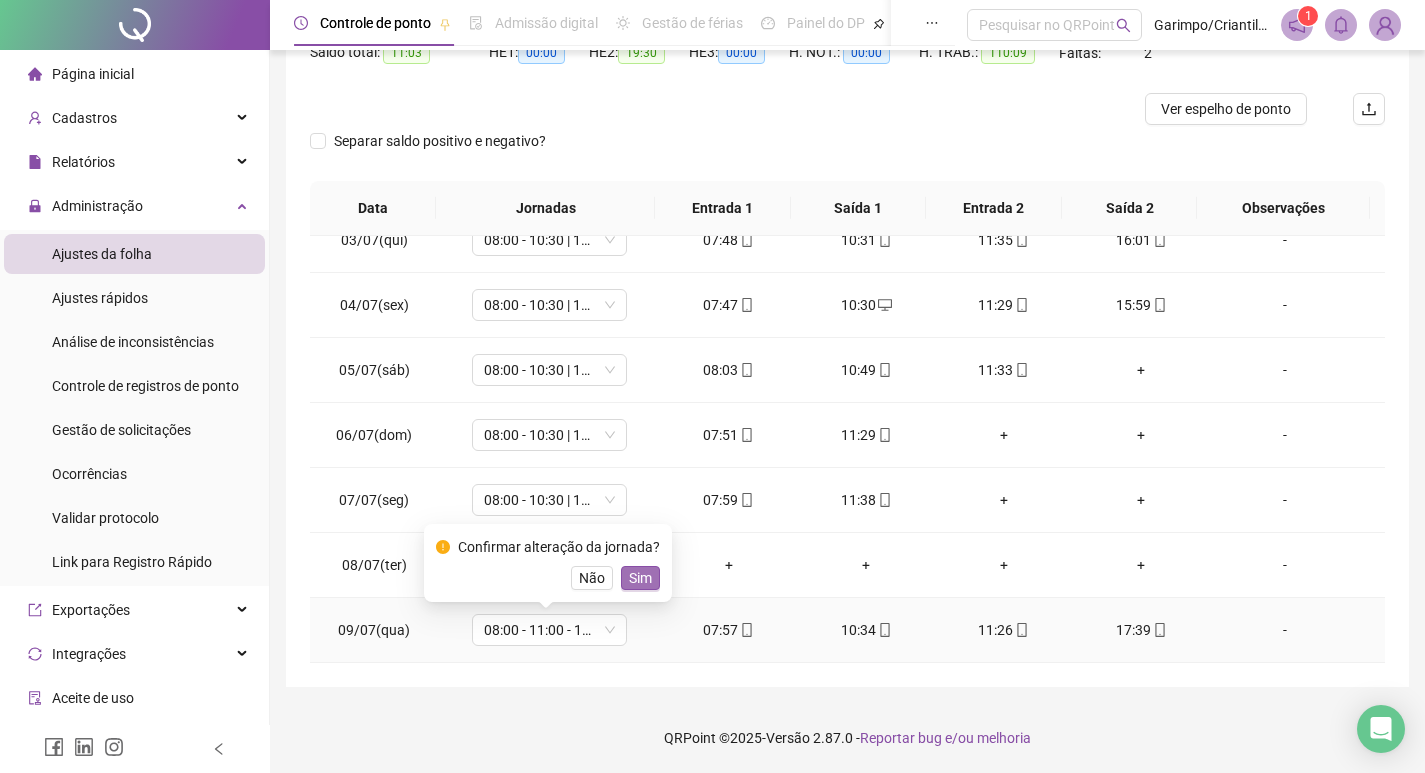click on "Sim" at bounding box center [640, 578] 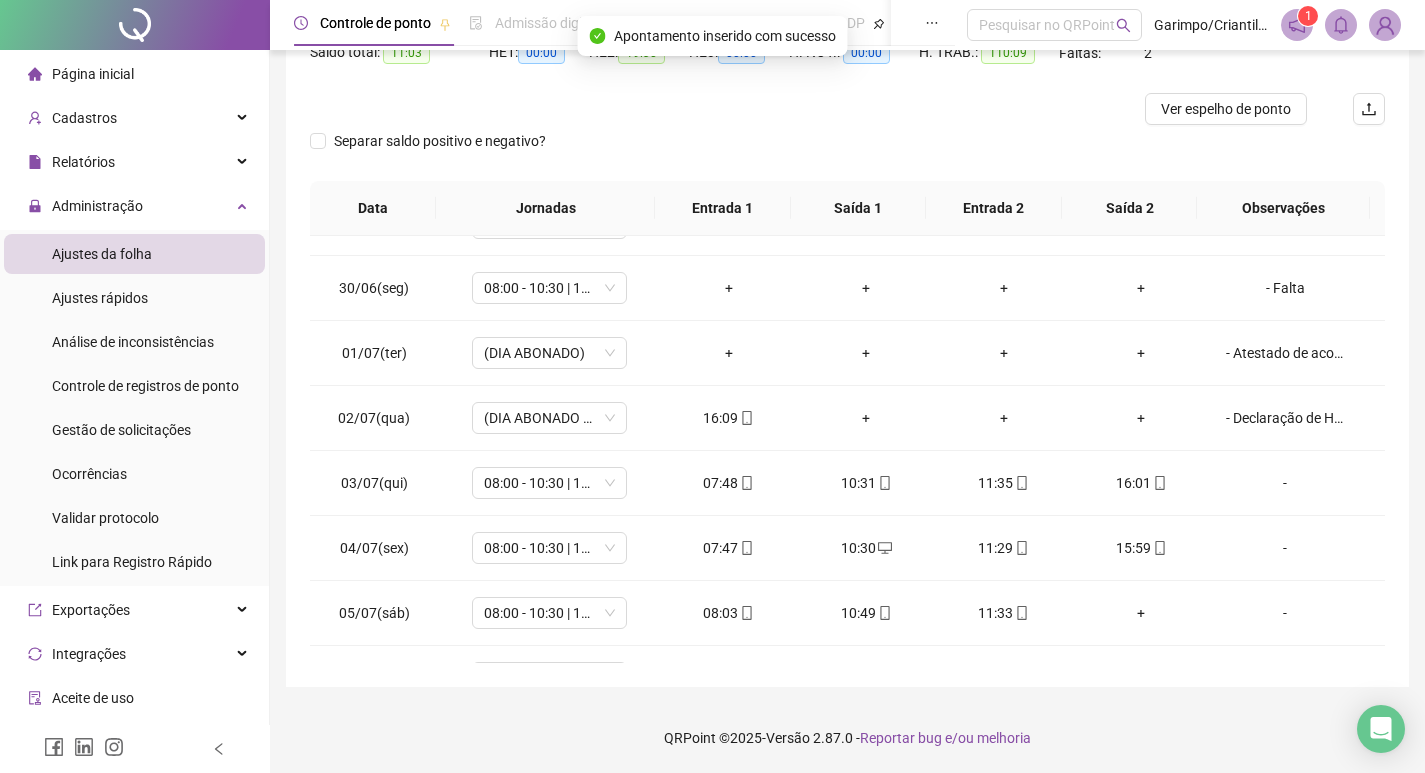 scroll, scrollTop: 508, scrollLeft: 0, axis: vertical 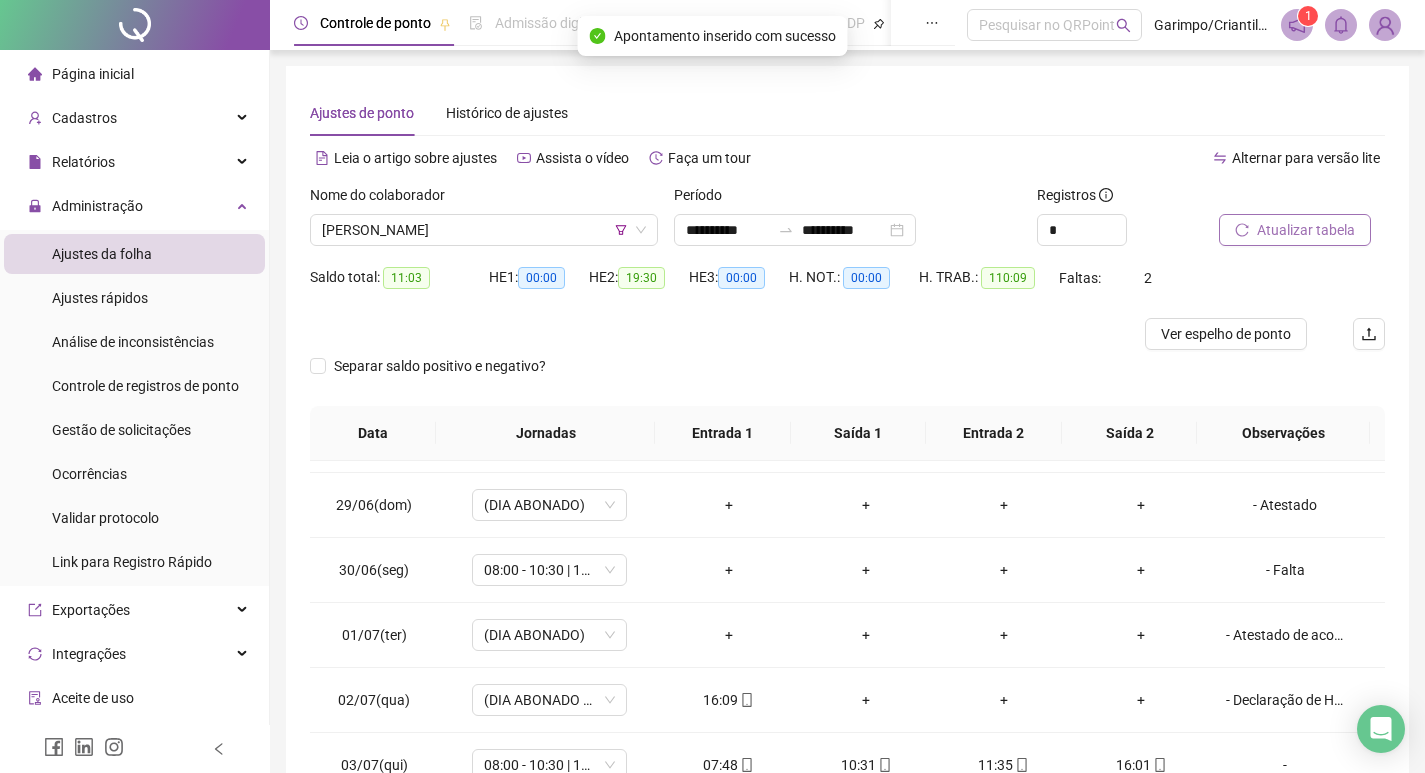 click on "Atualizar tabela" at bounding box center (1295, 230) 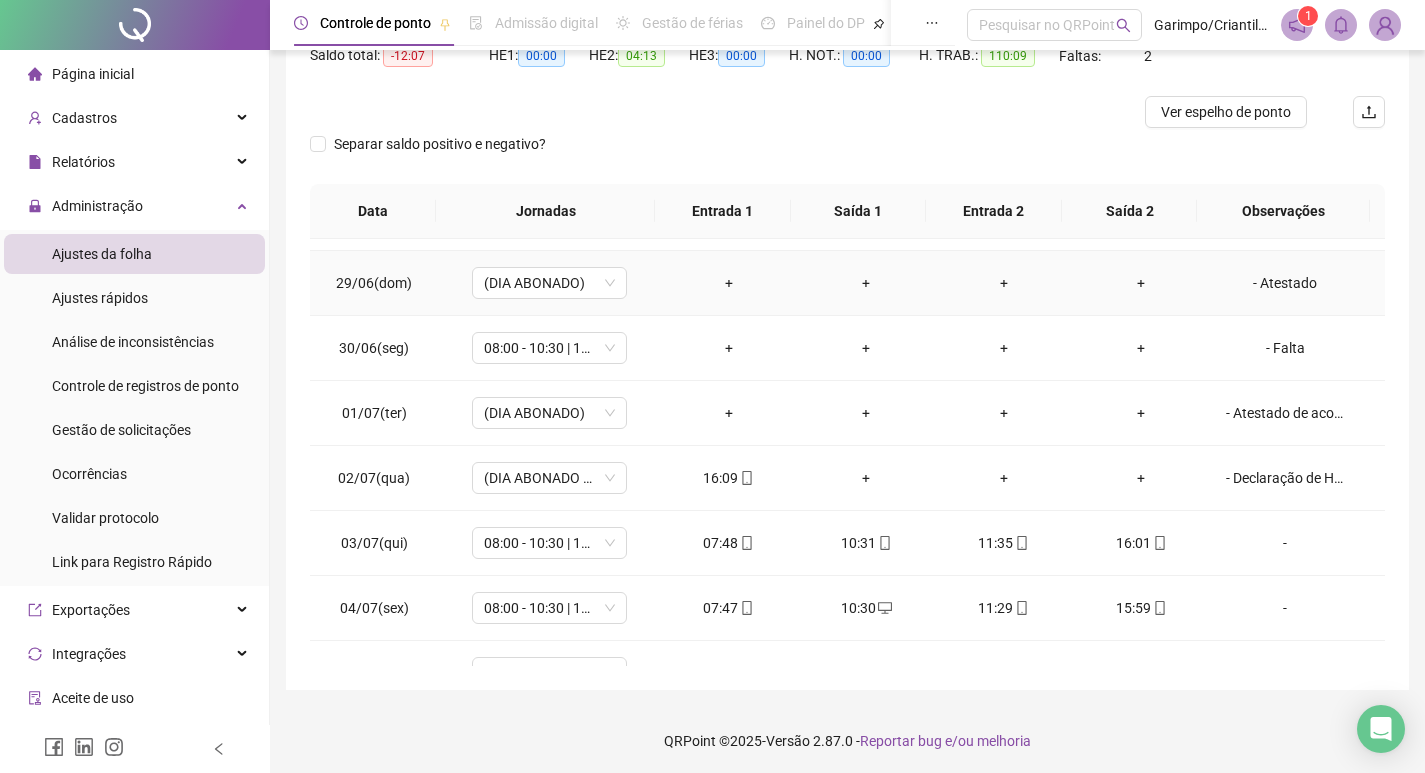 scroll, scrollTop: 225, scrollLeft: 0, axis: vertical 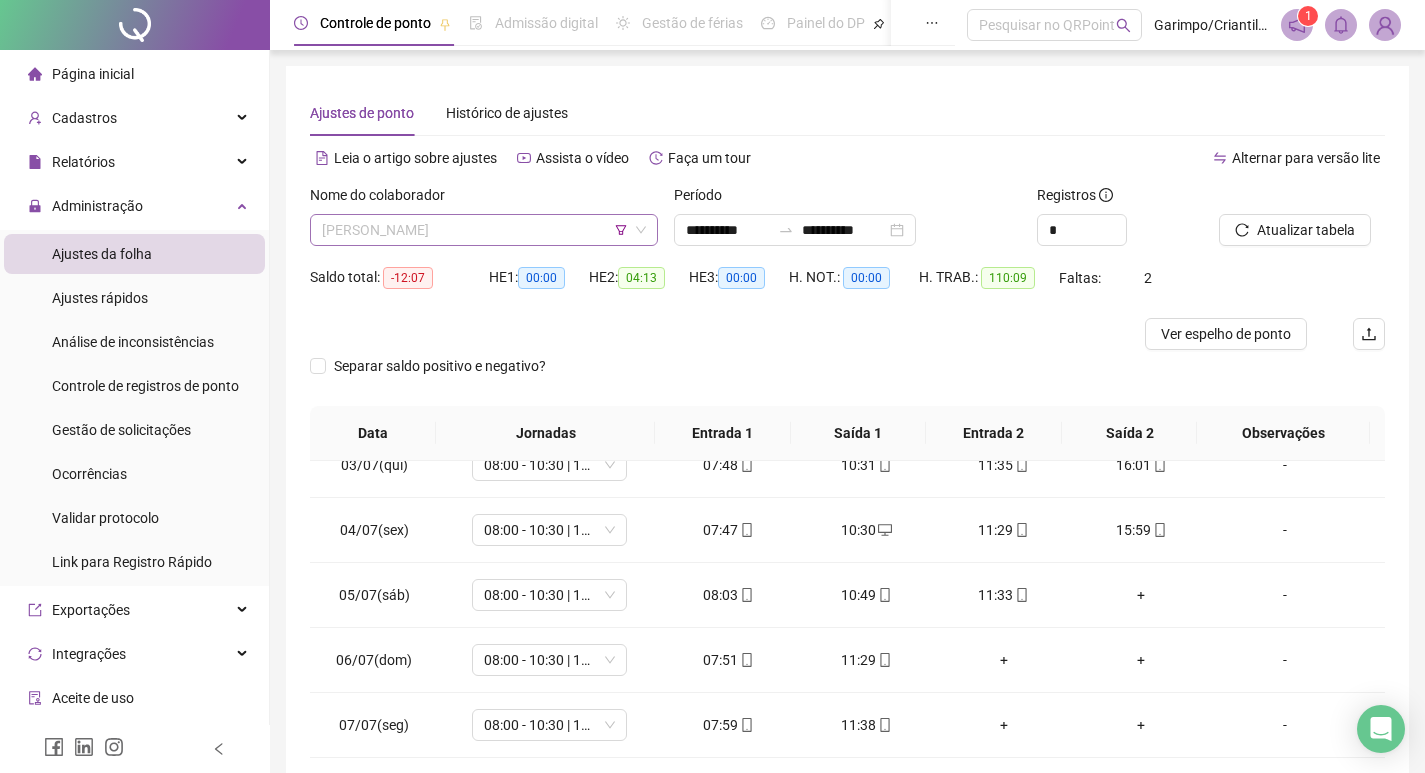 click on "[PERSON_NAME]" at bounding box center (484, 230) 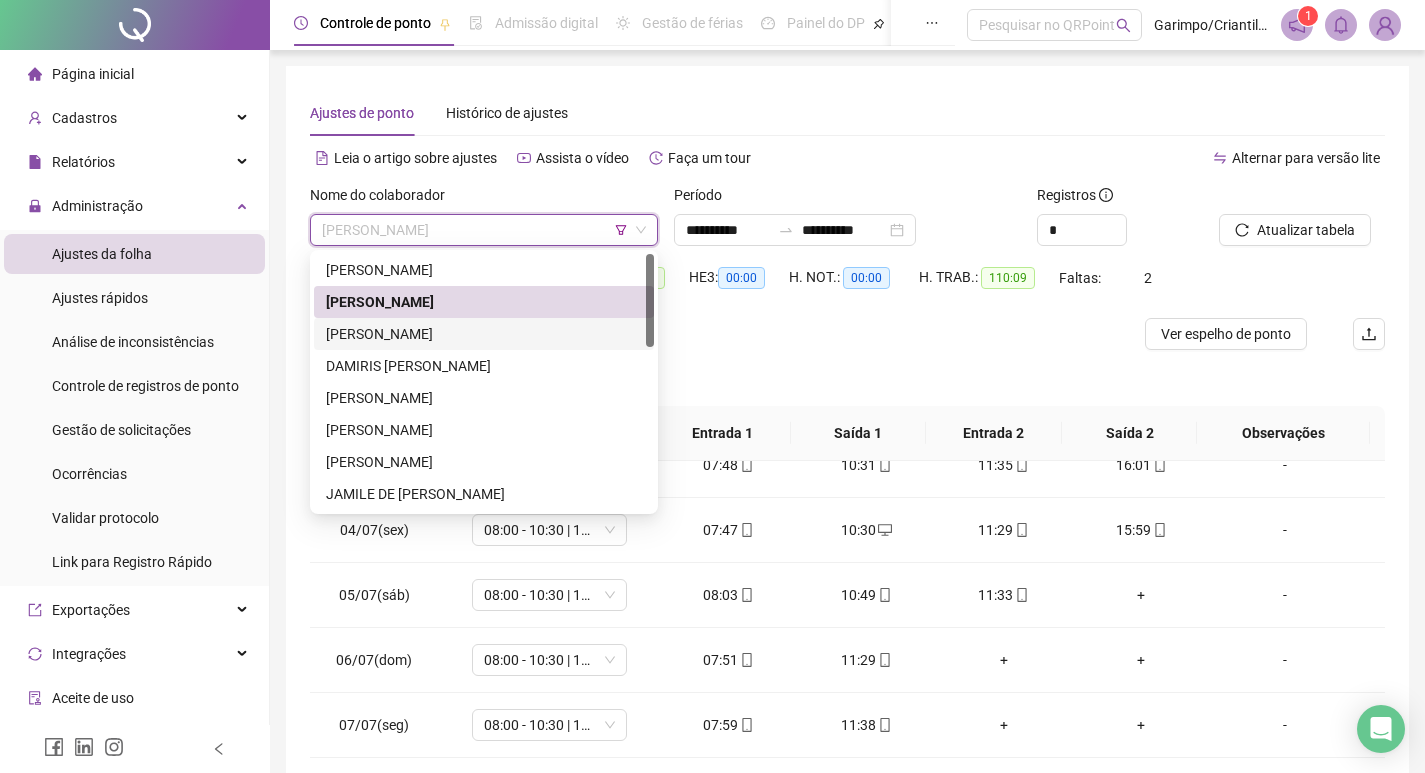 click on "[PERSON_NAME]" at bounding box center (484, 334) 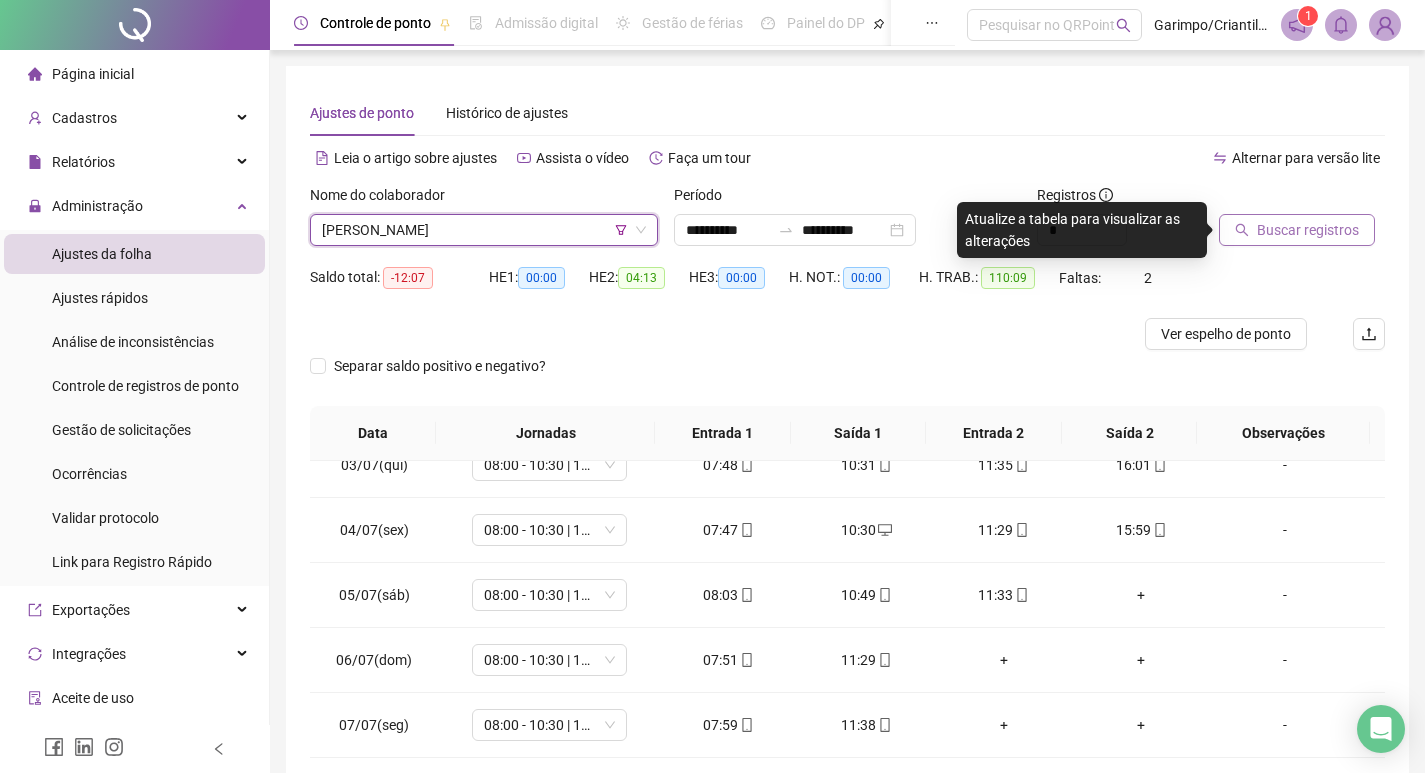click on "Buscar registros" at bounding box center [1297, 230] 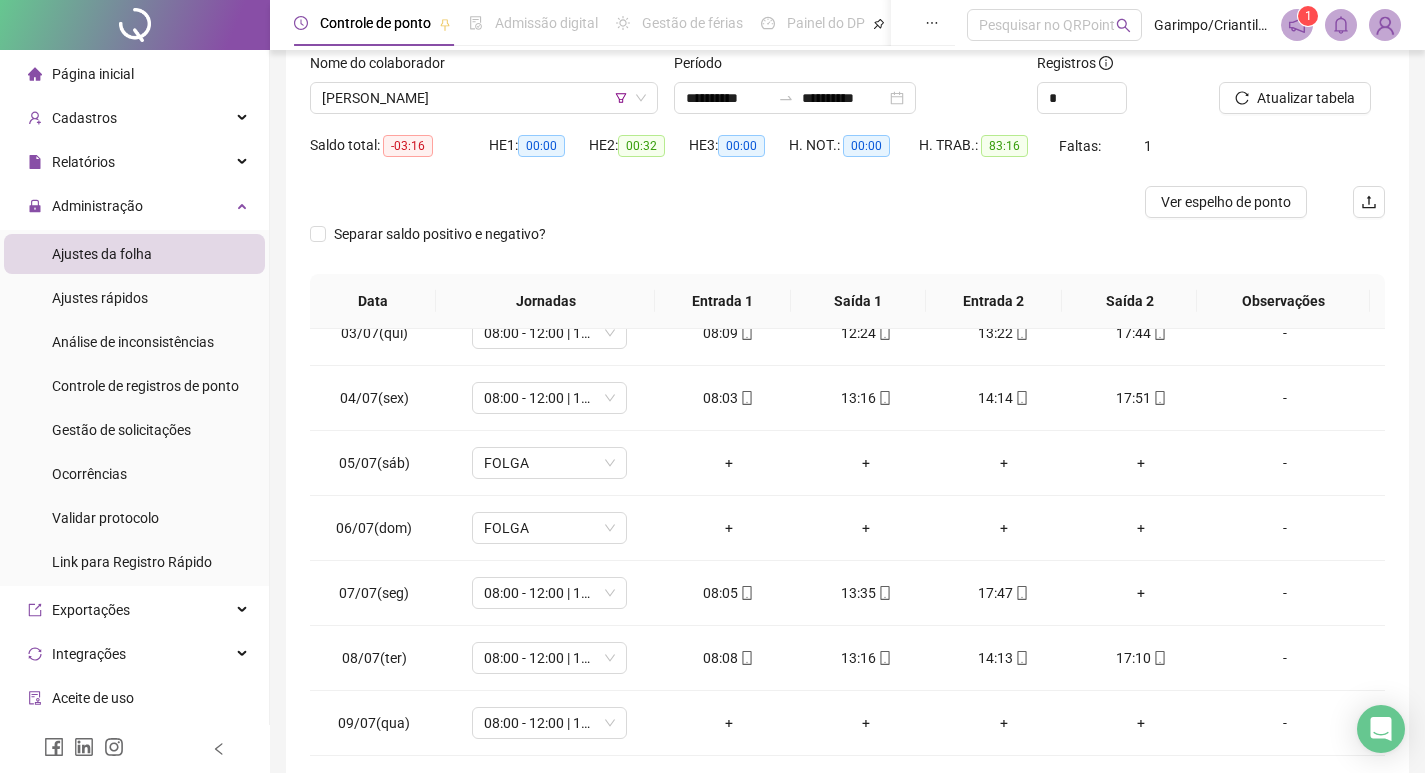 scroll, scrollTop: 225, scrollLeft: 0, axis: vertical 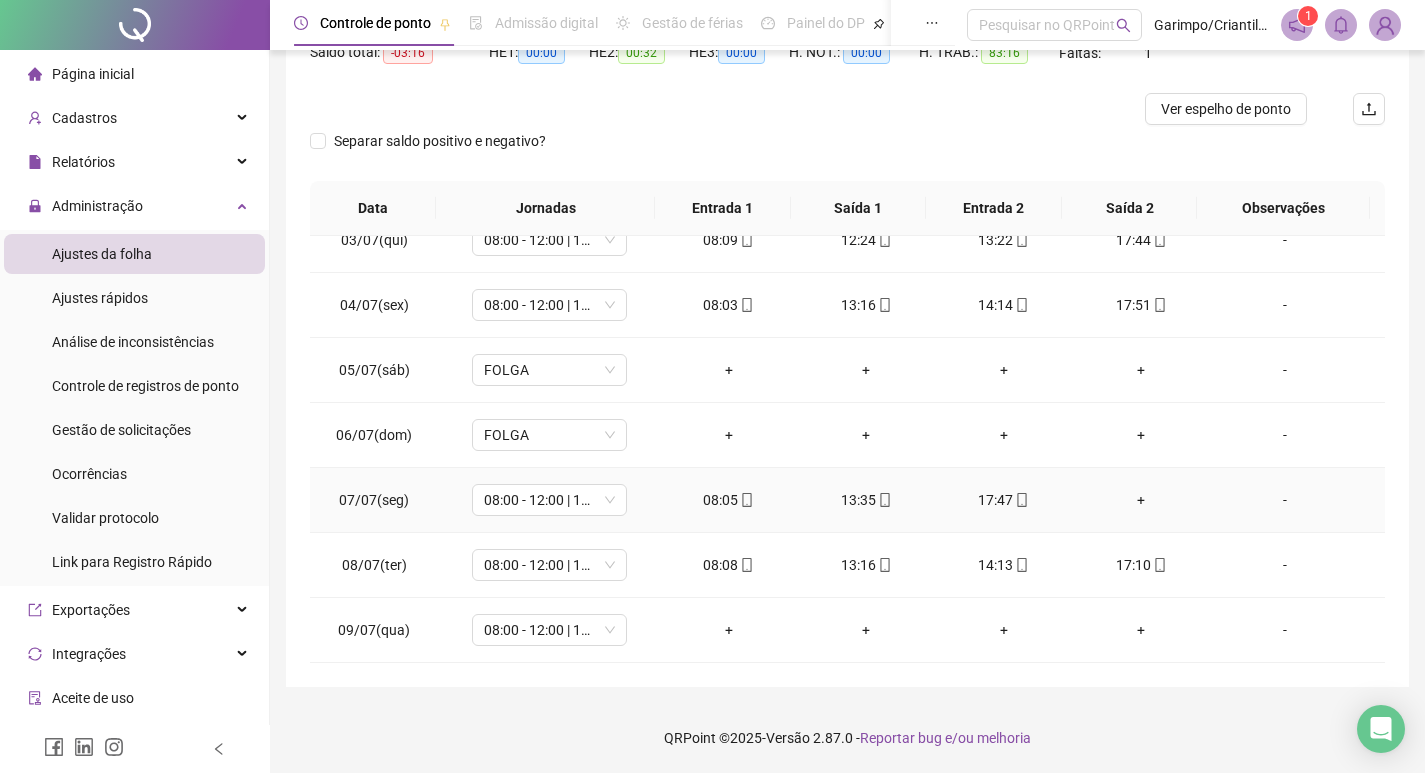 click on "+" at bounding box center [1142, 500] 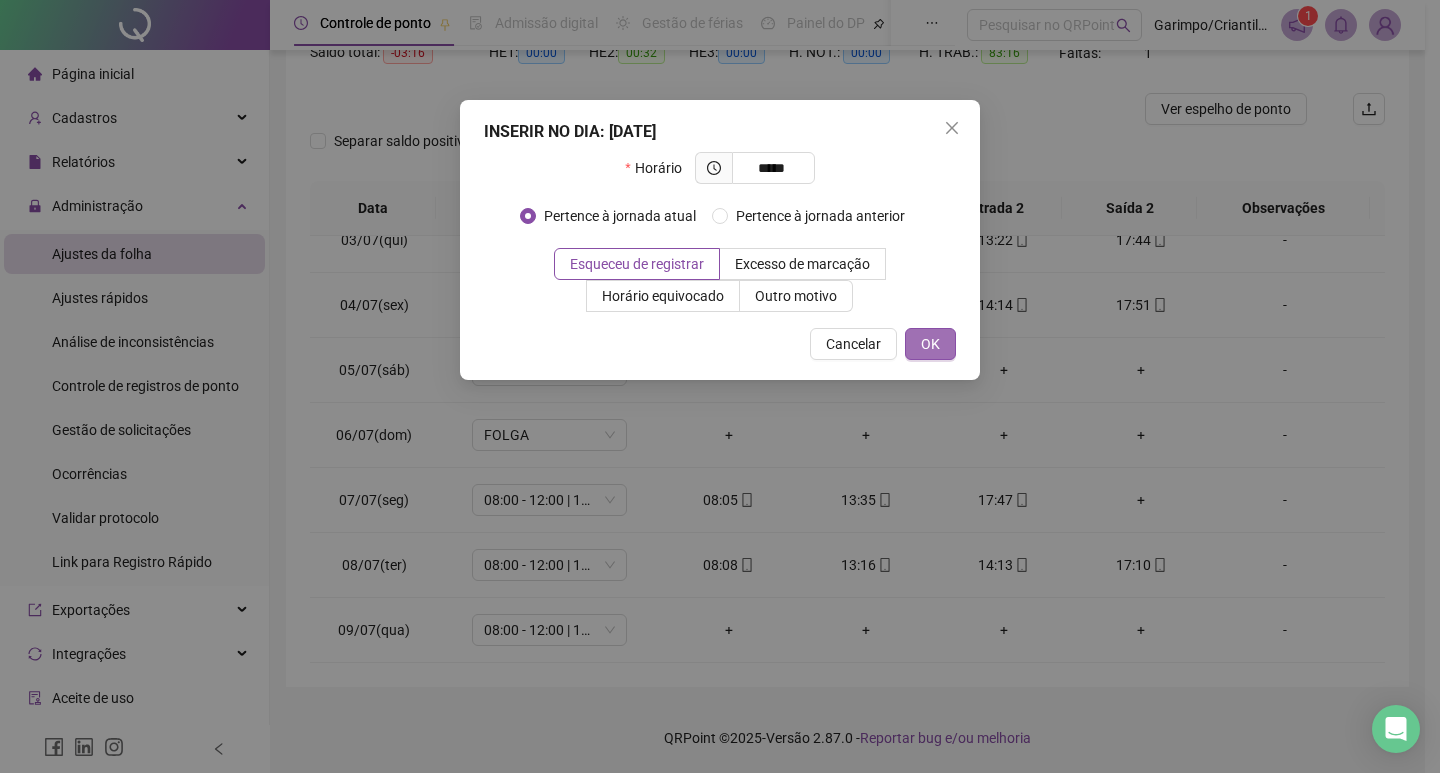 type on "*****" 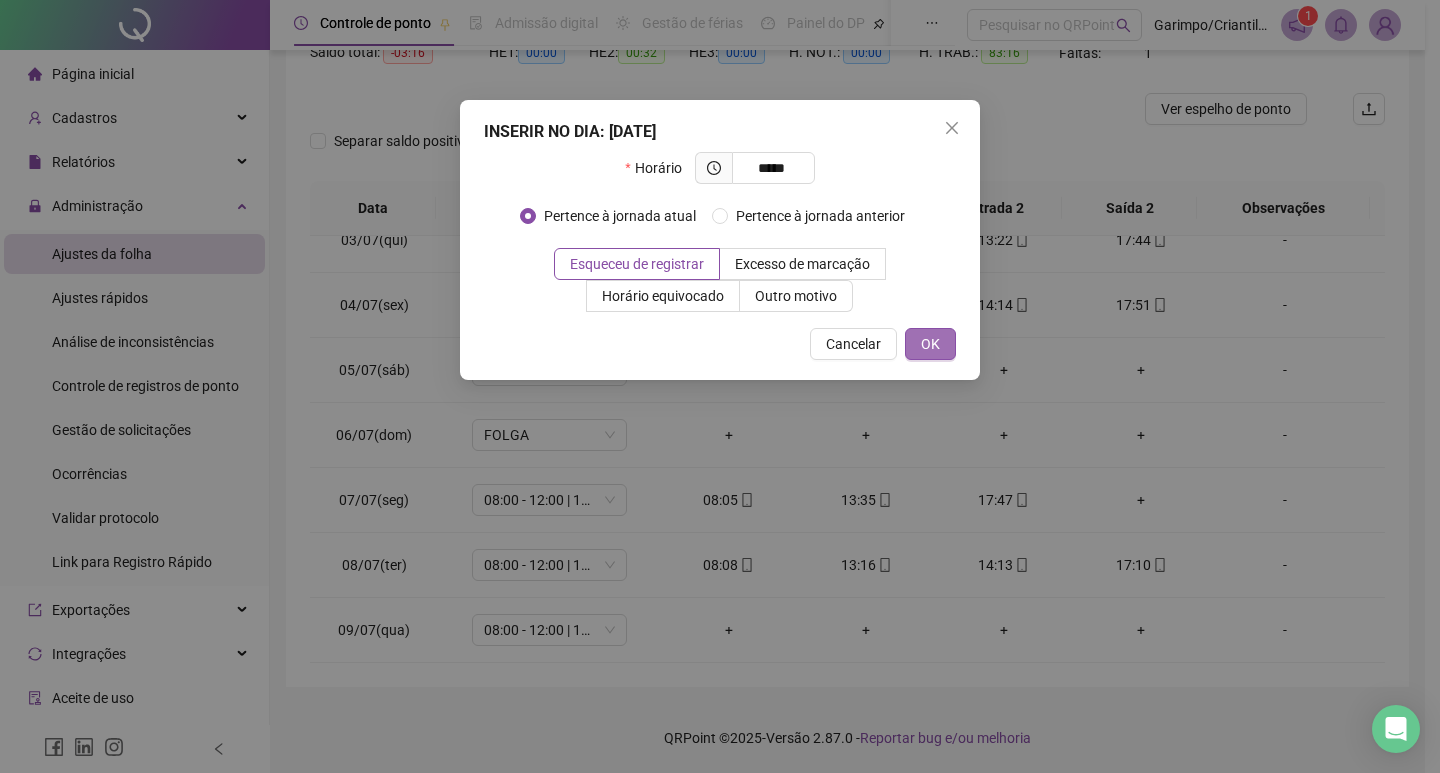 click on "OK" at bounding box center (930, 344) 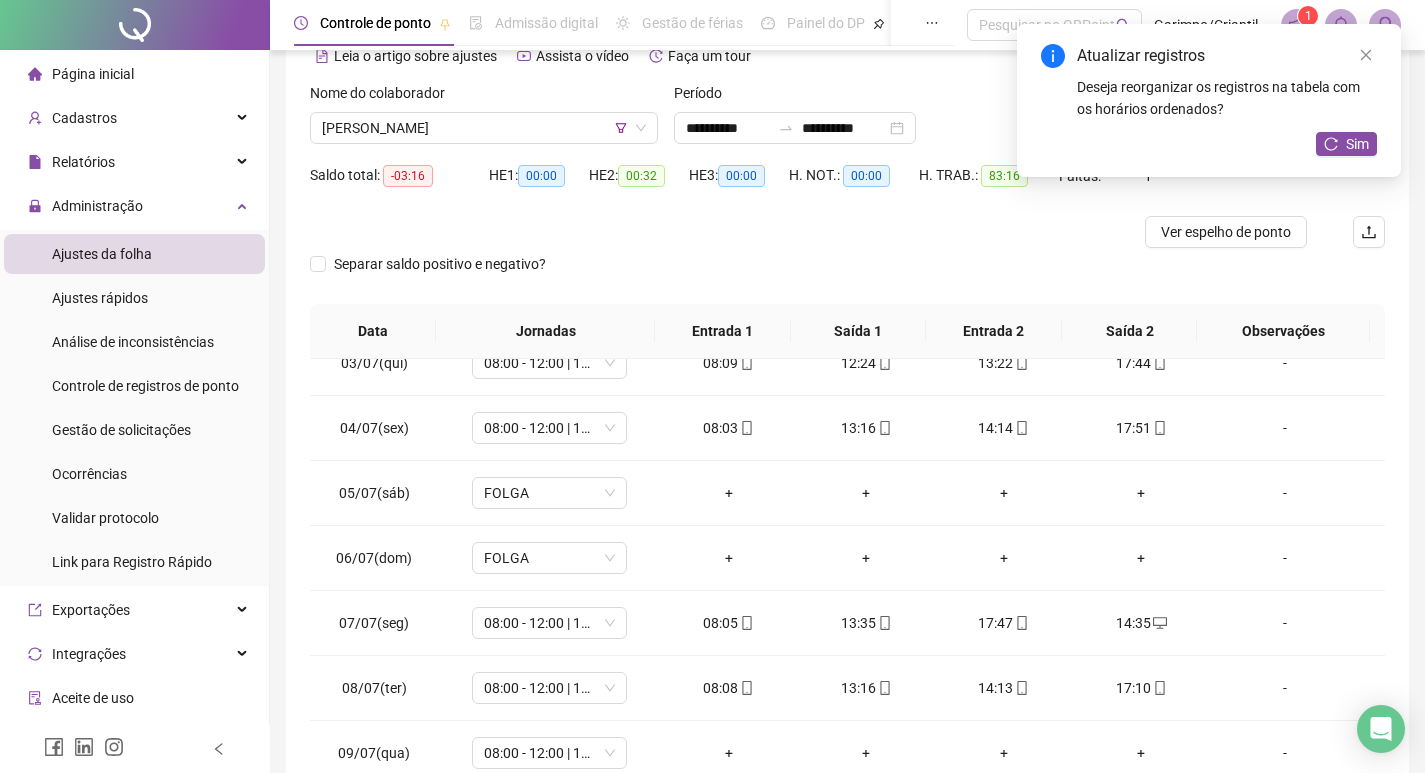 scroll, scrollTop: 25, scrollLeft: 0, axis: vertical 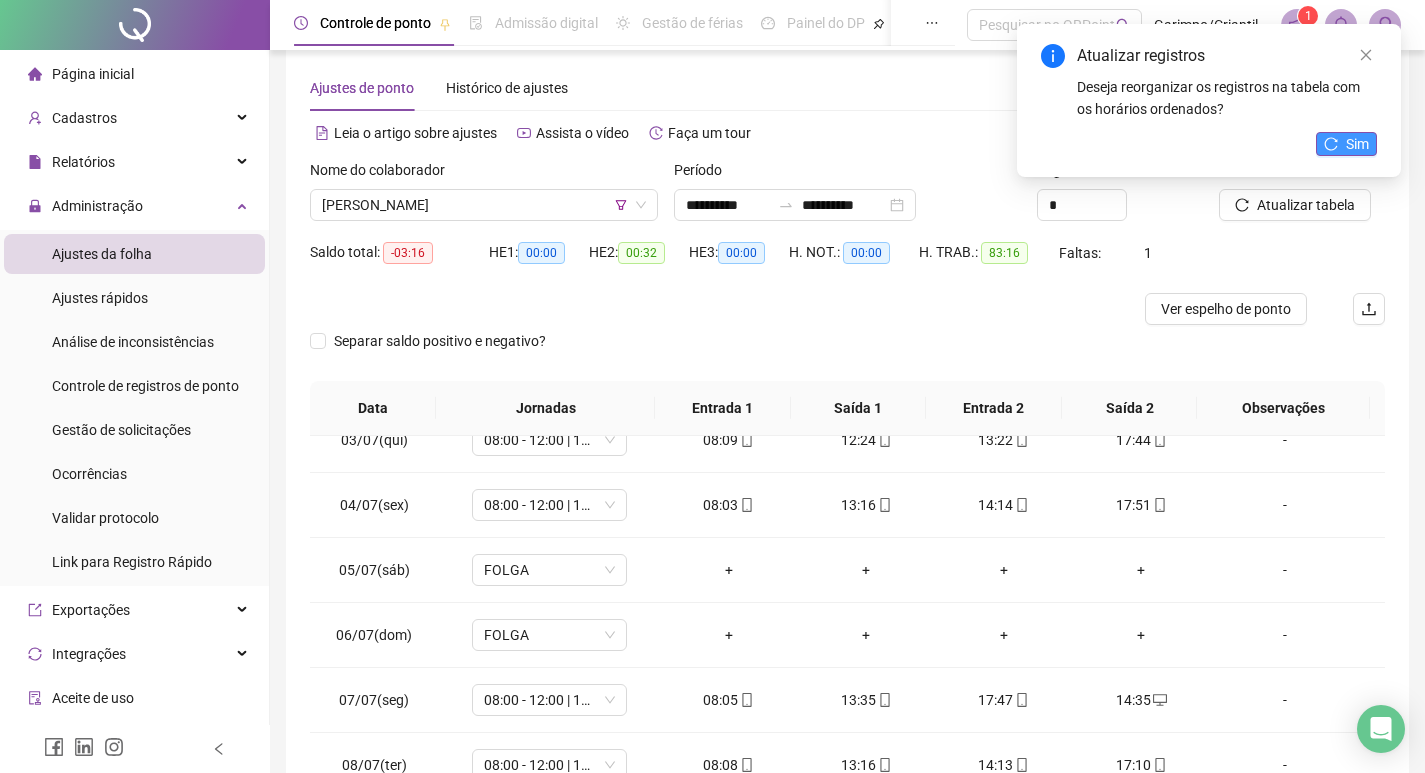 click 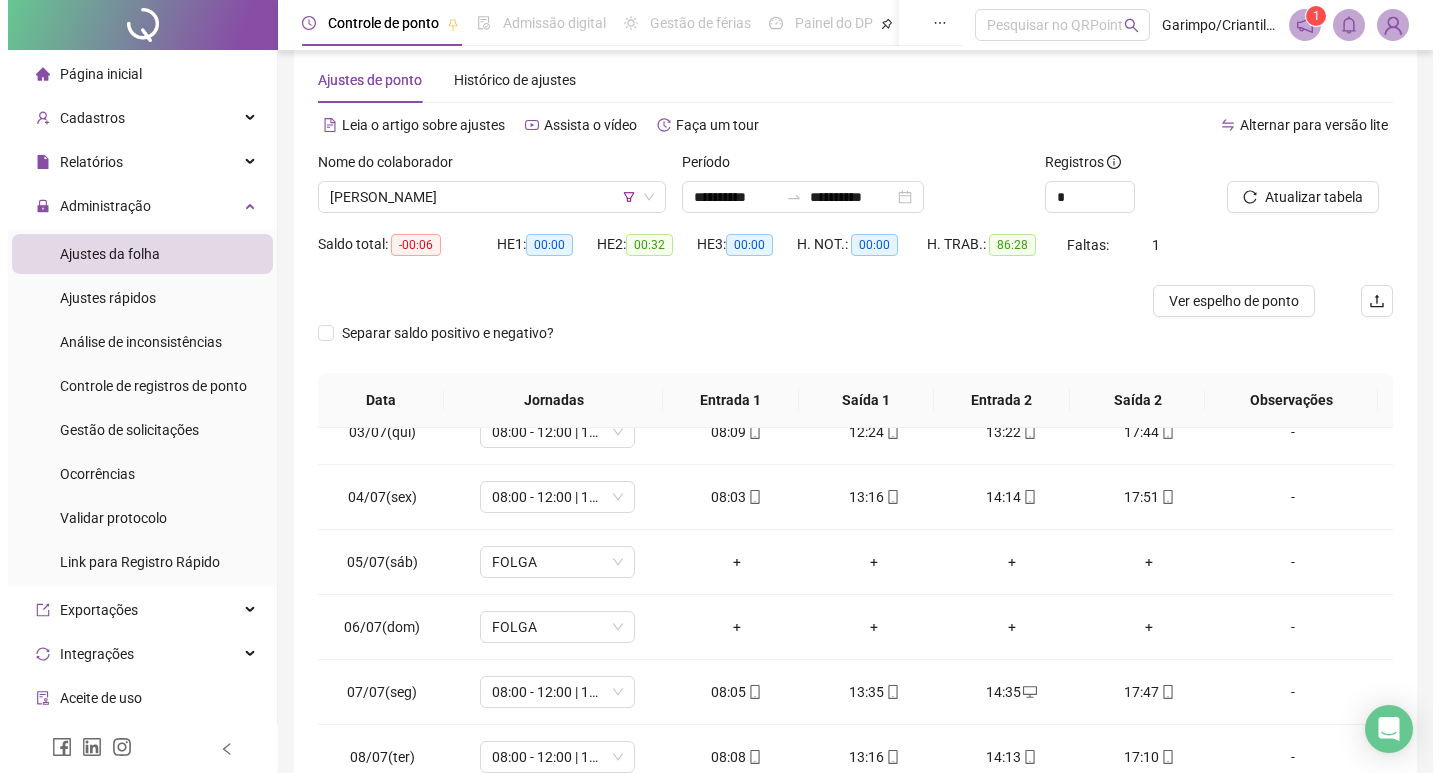 scroll, scrollTop: 25, scrollLeft: 0, axis: vertical 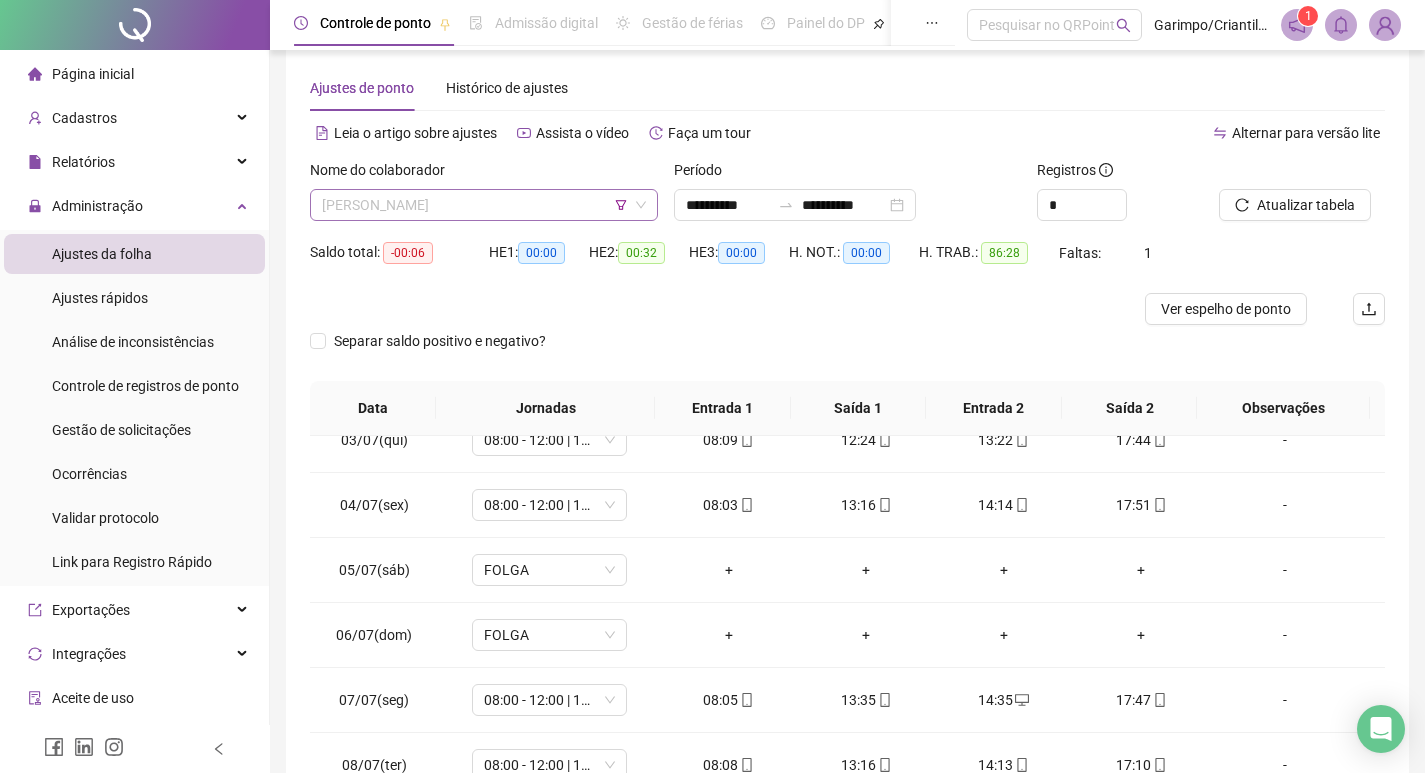 click on "[PERSON_NAME]" at bounding box center [484, 205] 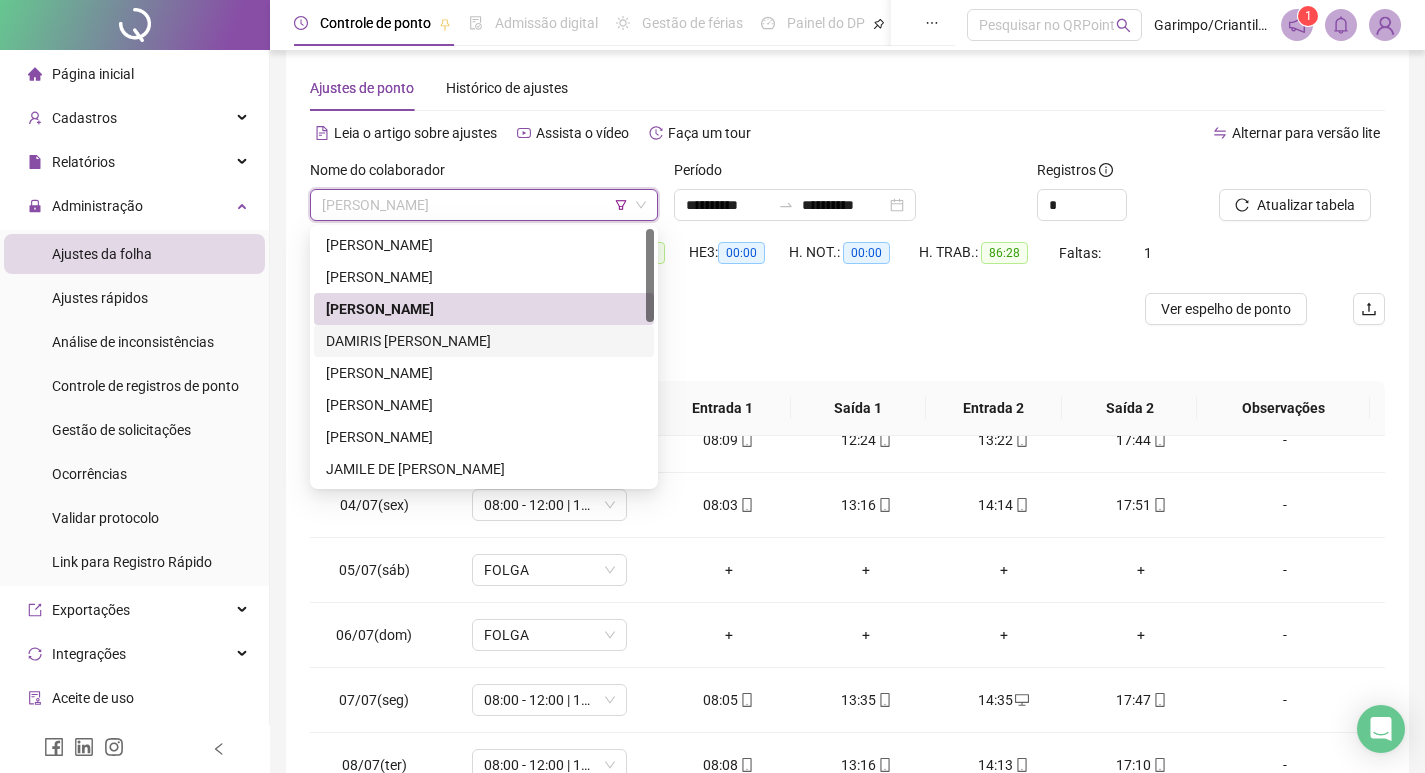 click on "DAMIRIS [PERSON_NAME]" at bounding box center (484, 341) 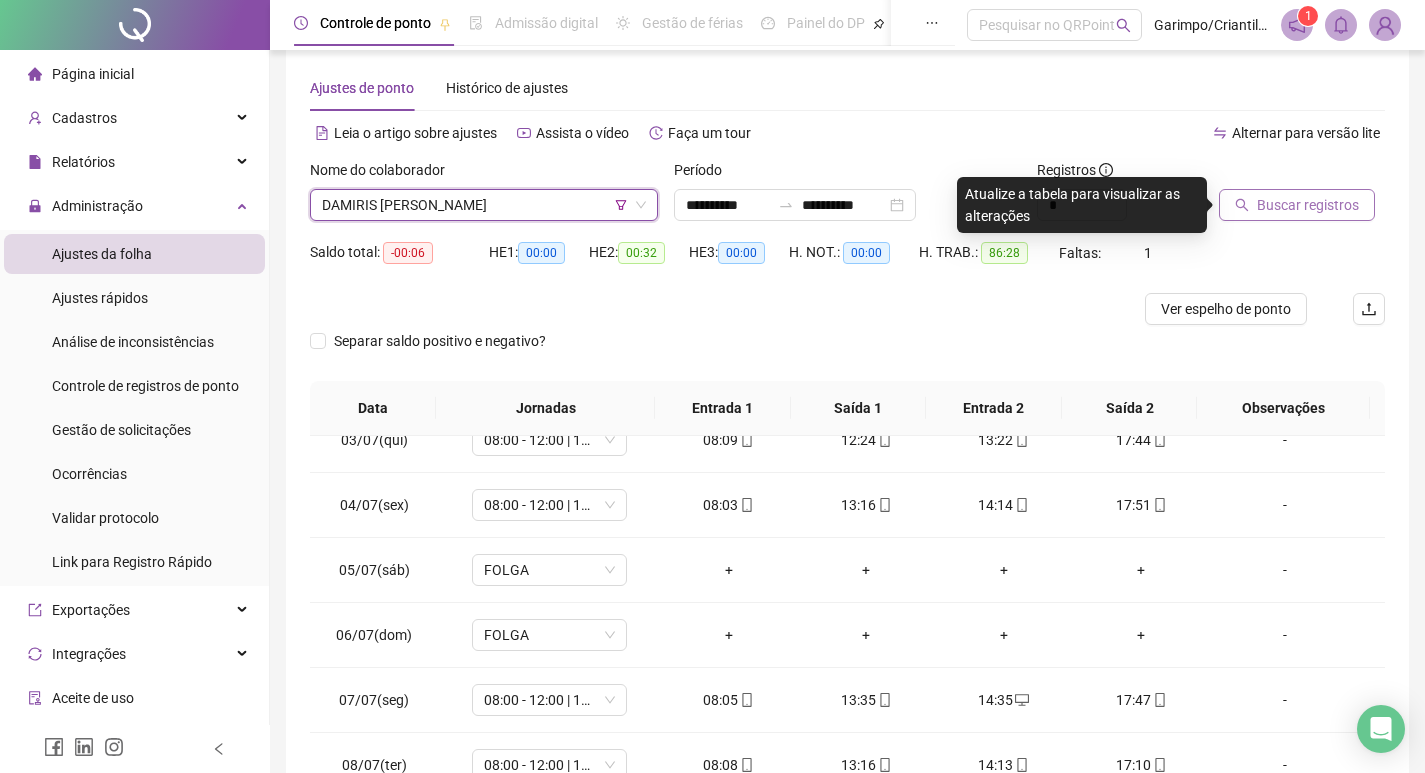 click on "Buscar registros" at bounding box center (1308, 205) 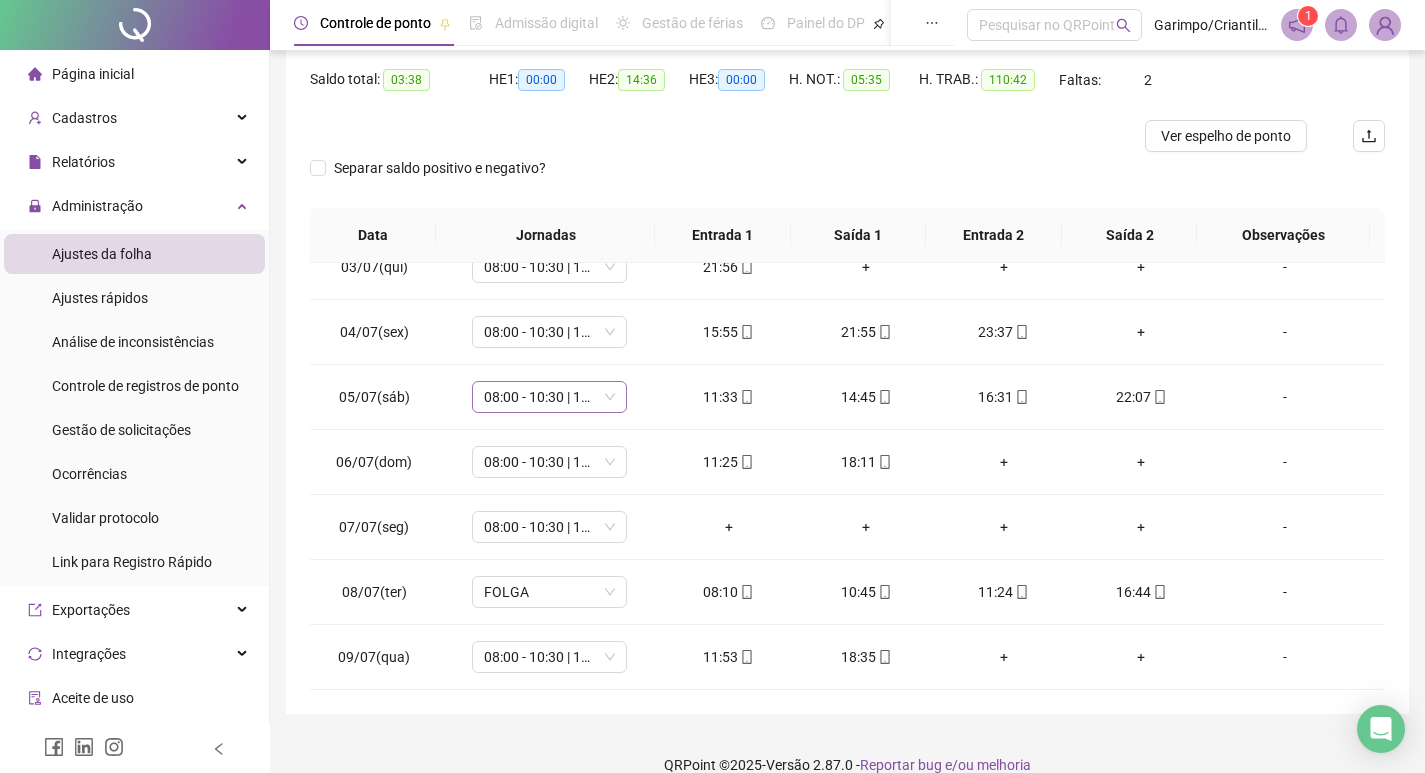 scroll, scrollTop: 200, scrollLeft: 0, axis: vertical 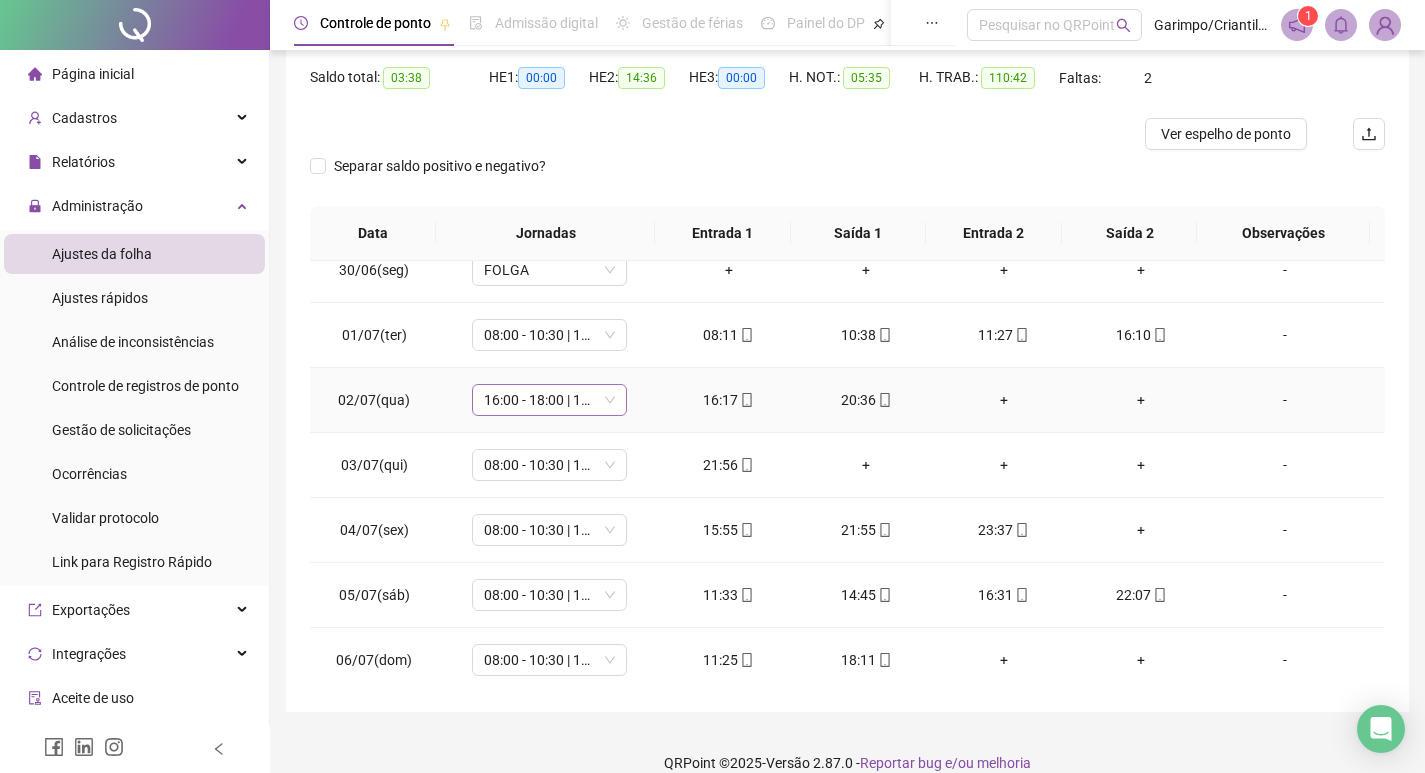 click on "16:00 - 18:00 | 19:00 - 23:00" at bounding box center [549, 400] 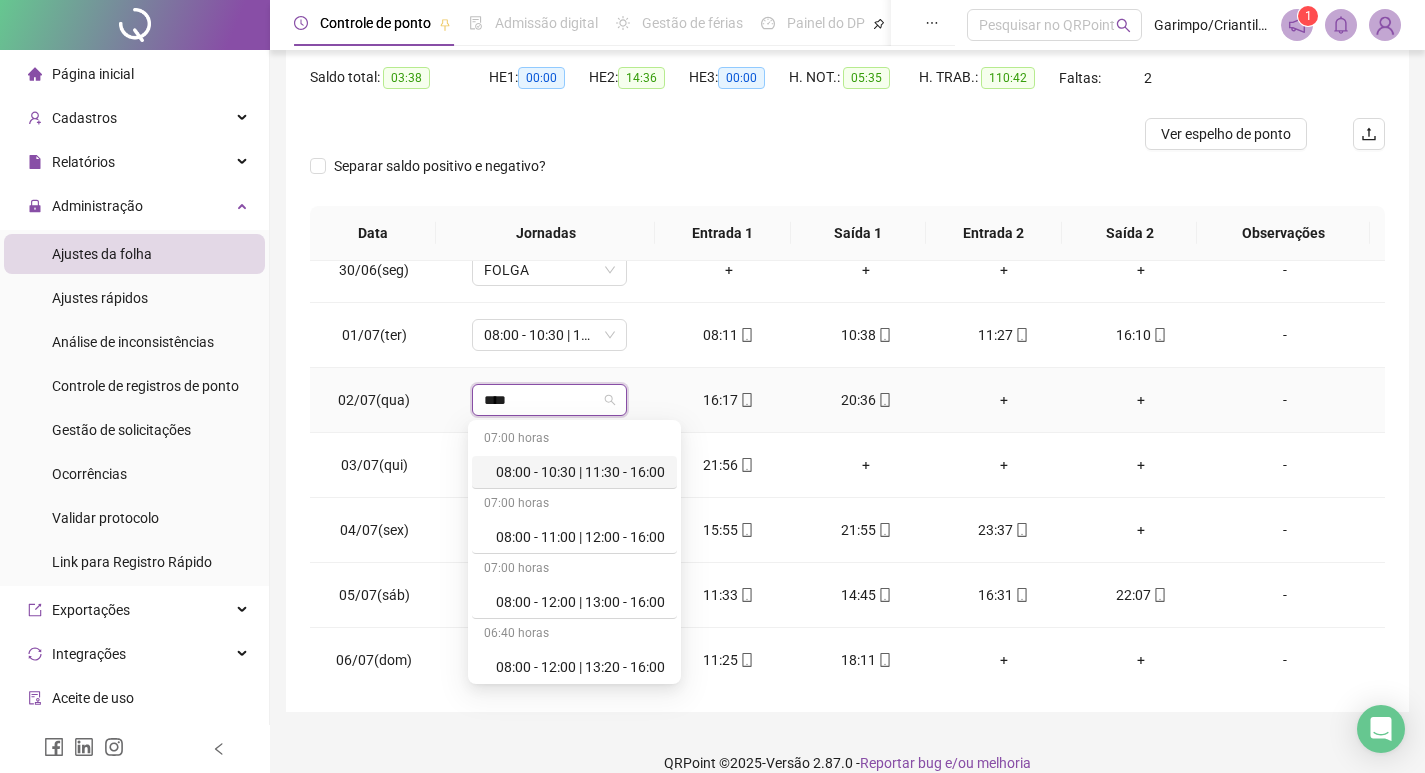 type on "*****" 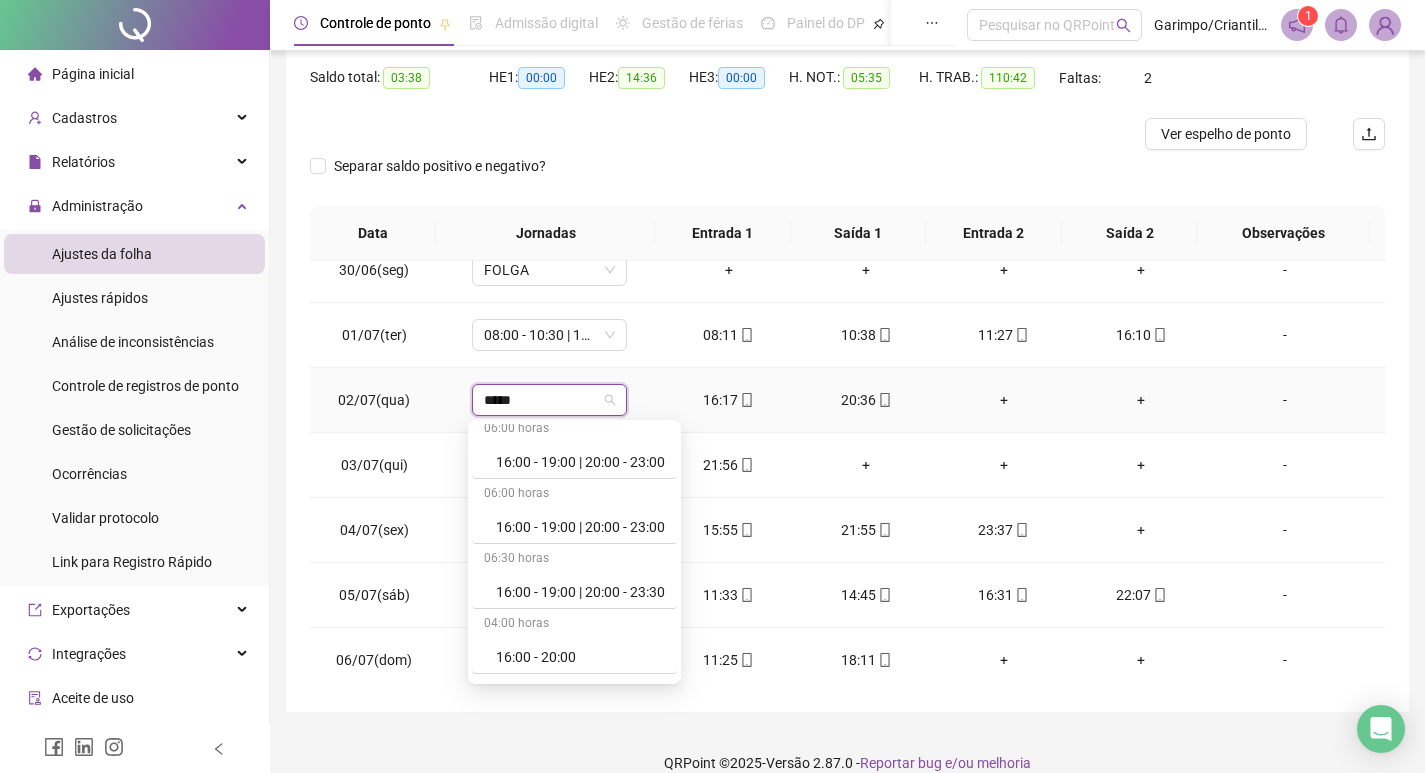scroll, scrollTop: 3200, scrollLeft: 0, axis: vertical 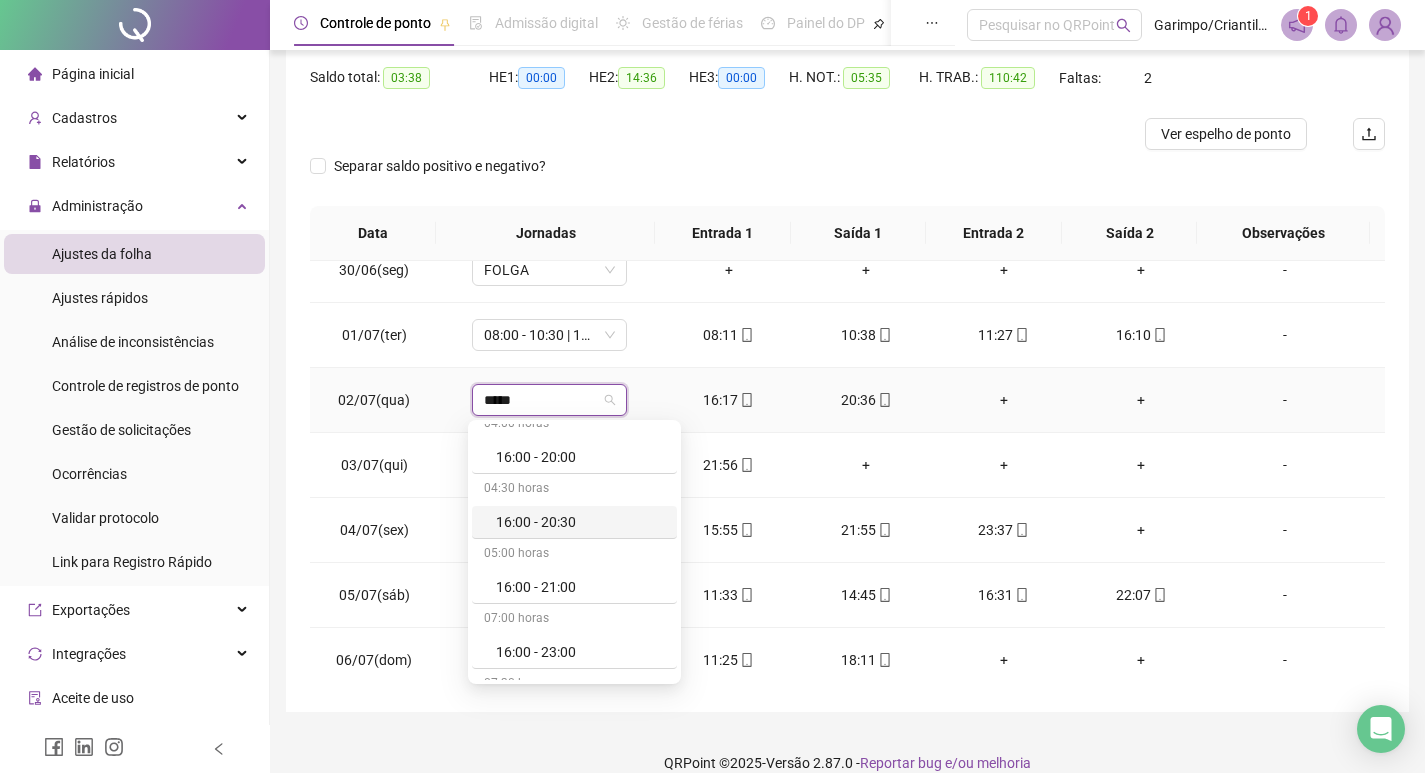 click on "16:00 - 20:30" at bounding box center (580, 522) 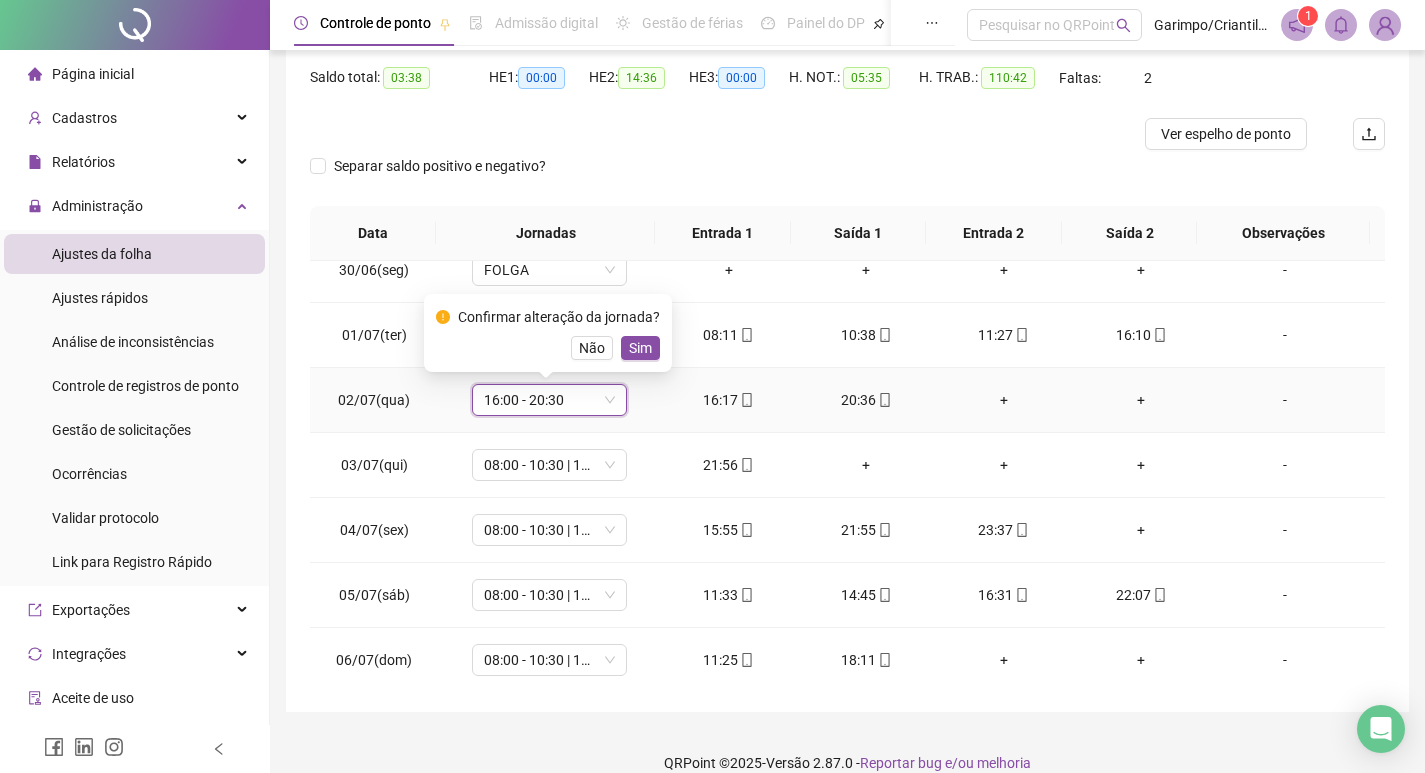 click on "Confirmar alteração da jornada? Não Sim" at bounding box center [548, 333] 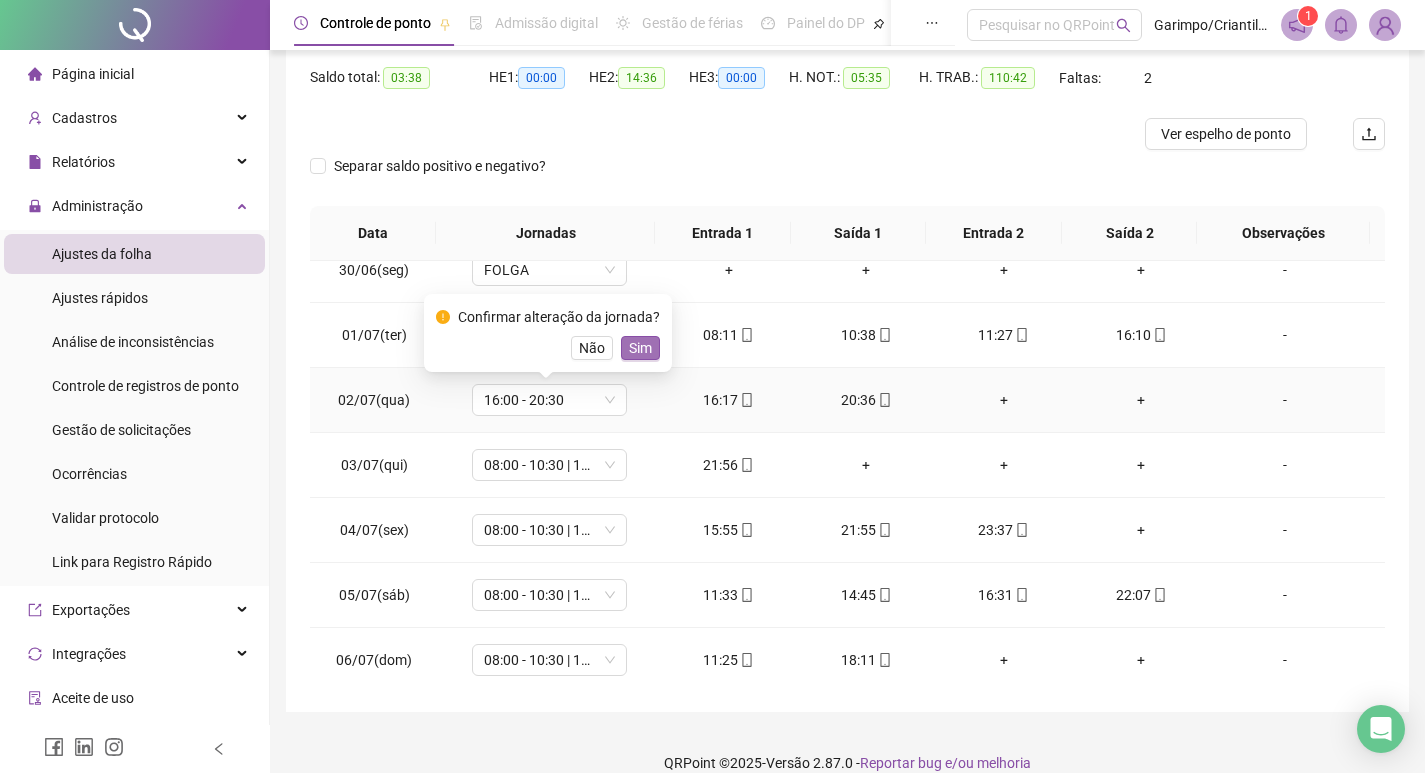 click on "Sim" at bounding box center [640, 348] 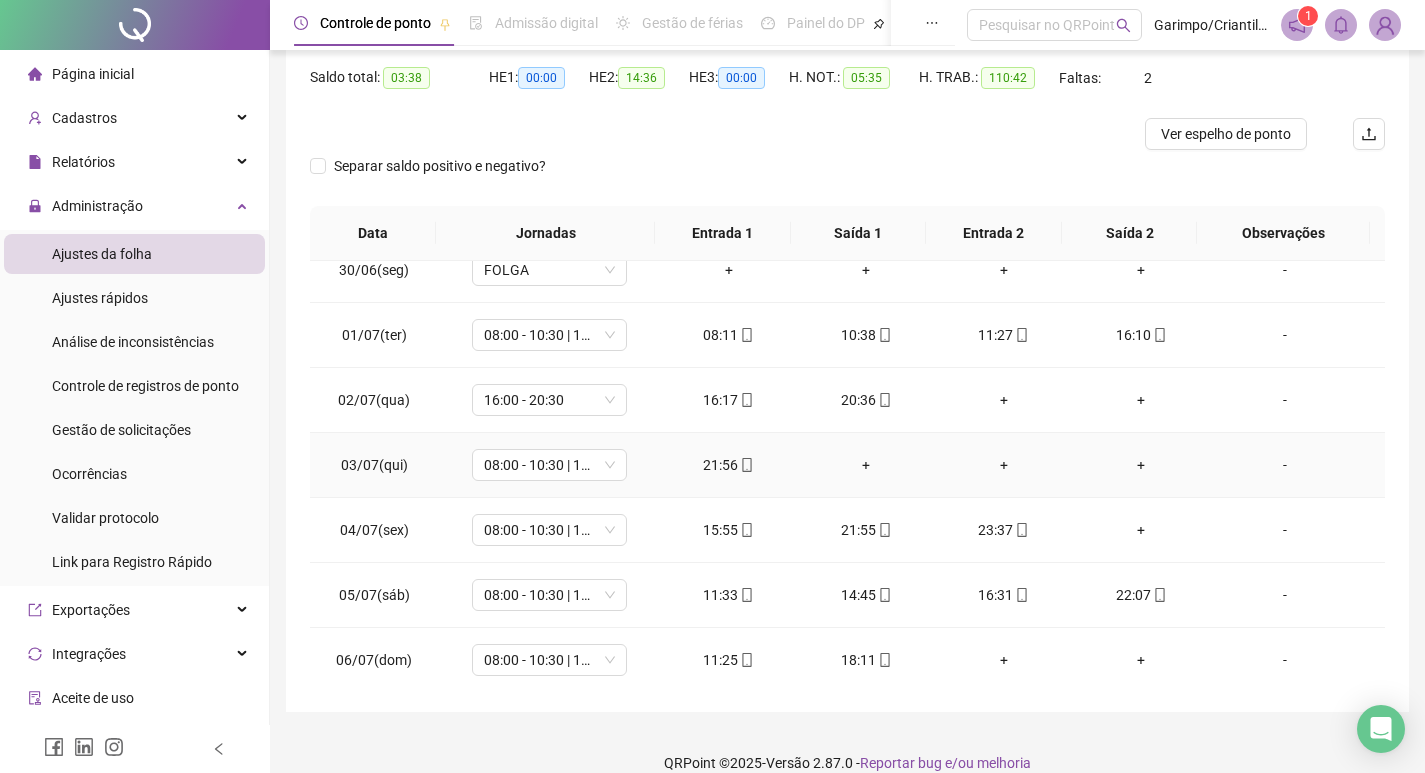 click on "+" at bounding box center (866, 465) 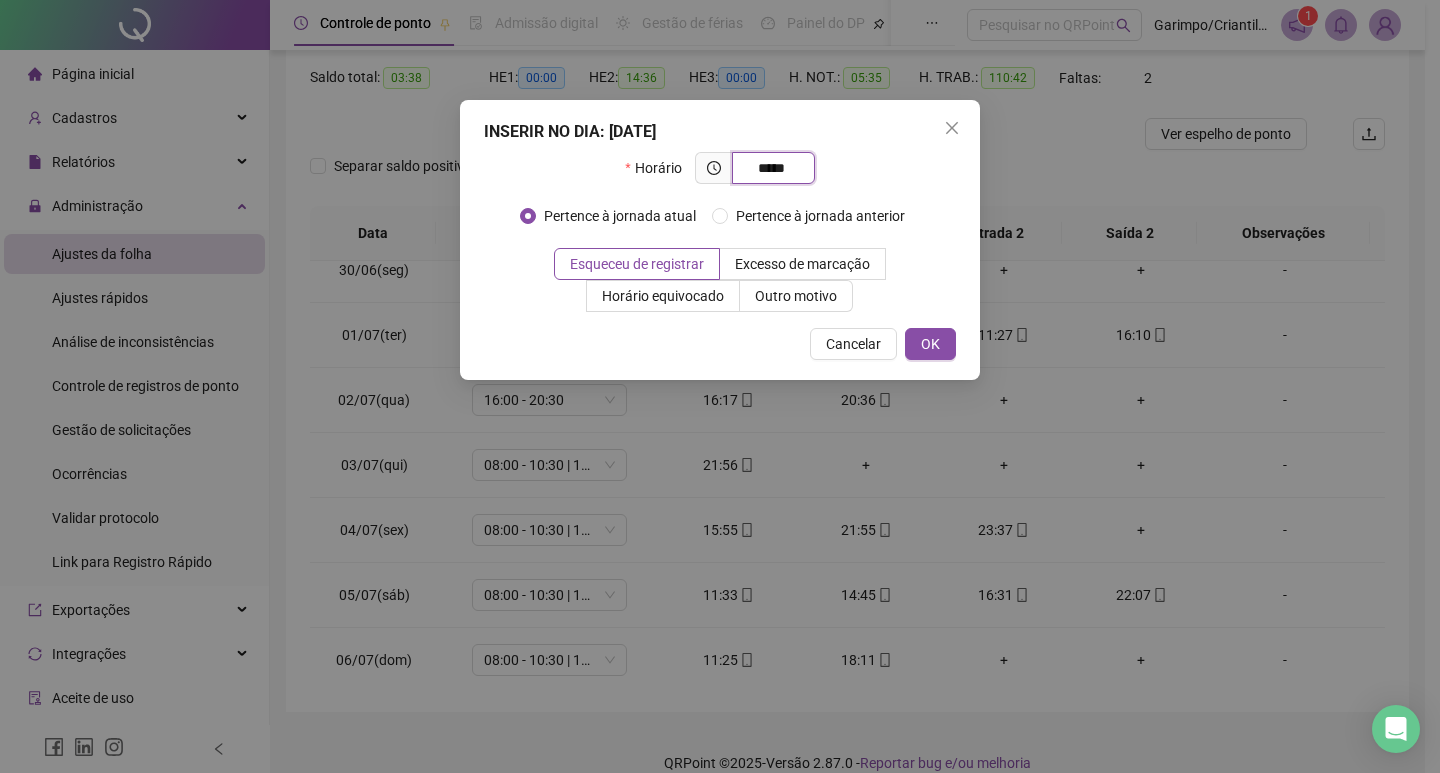 type on "*****" 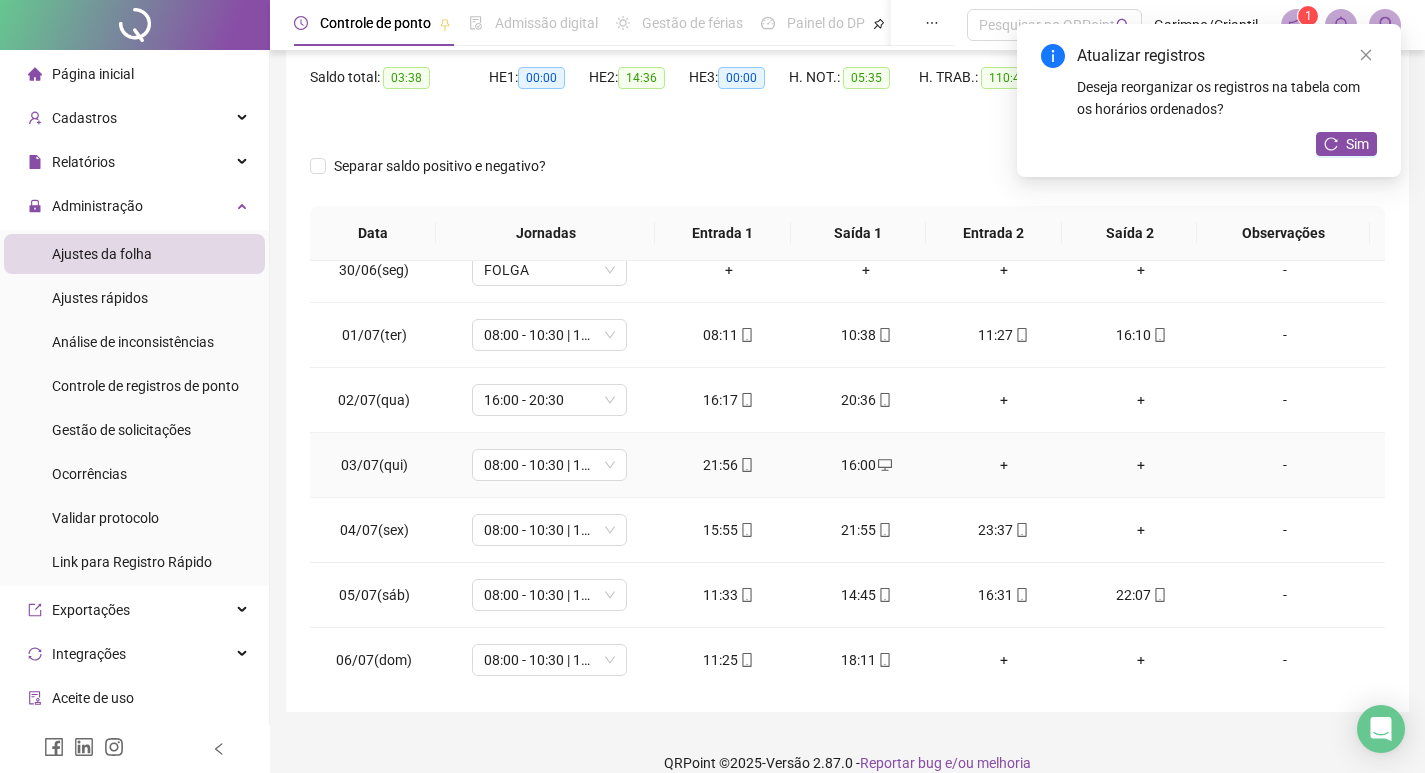 click on "+" at bounding box center (1004, 465) 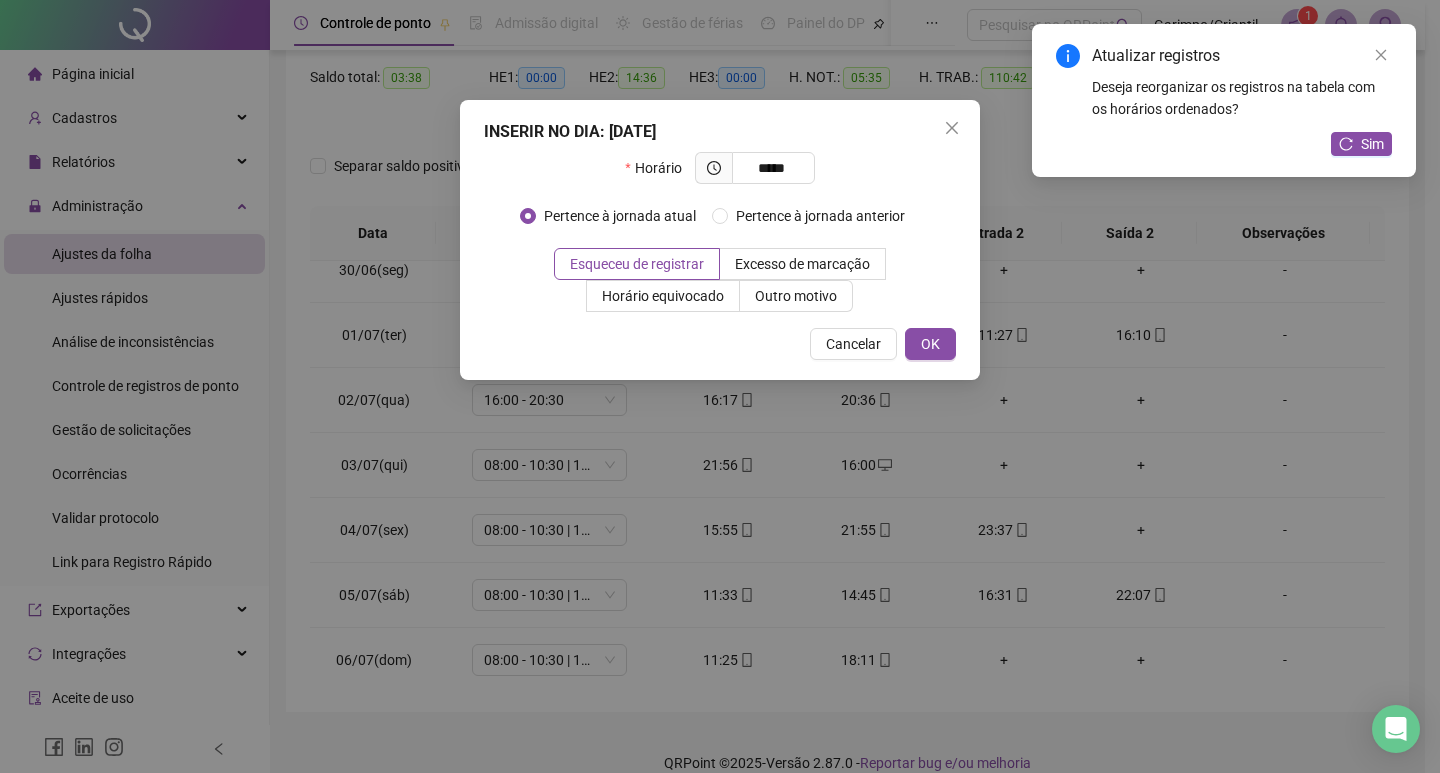 type on "*****" 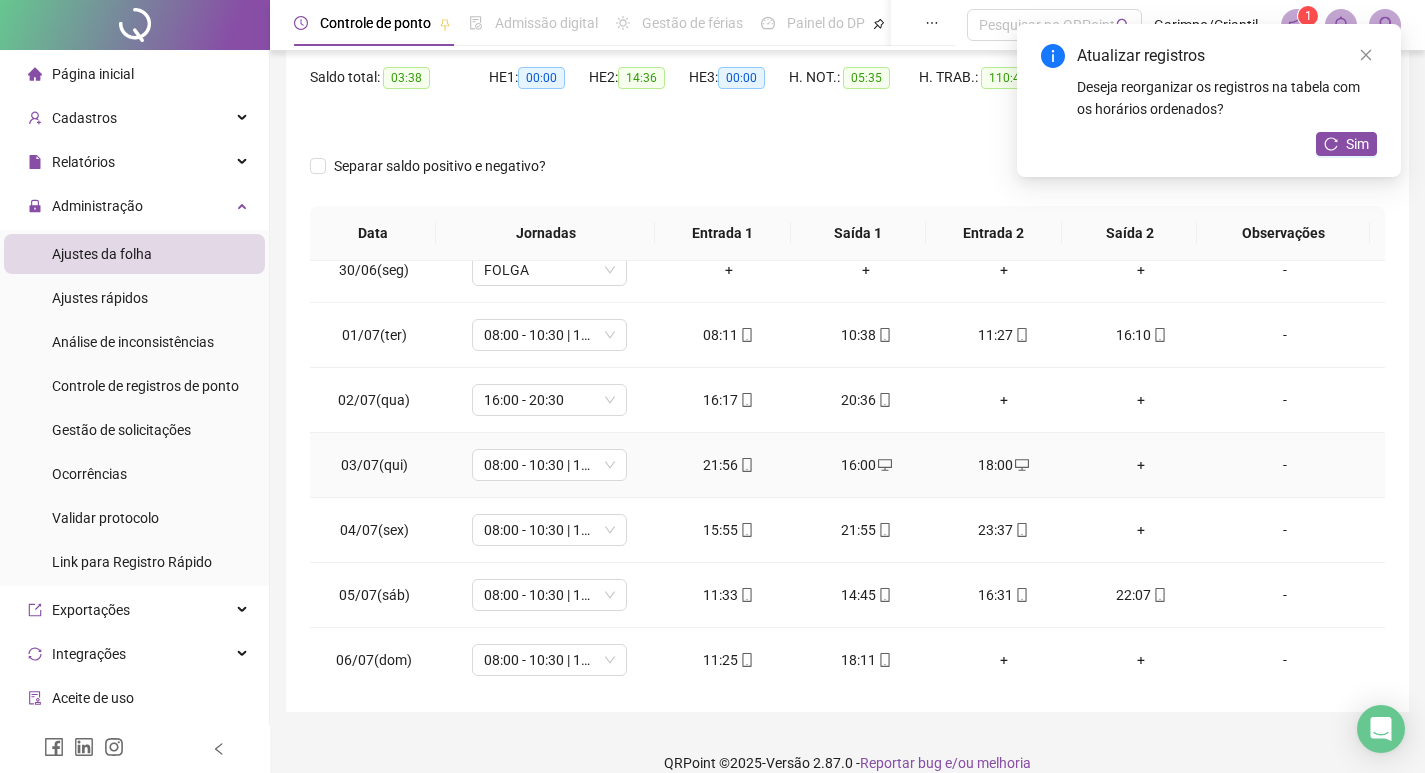 click on "+" at bounding box center [1142, 465] 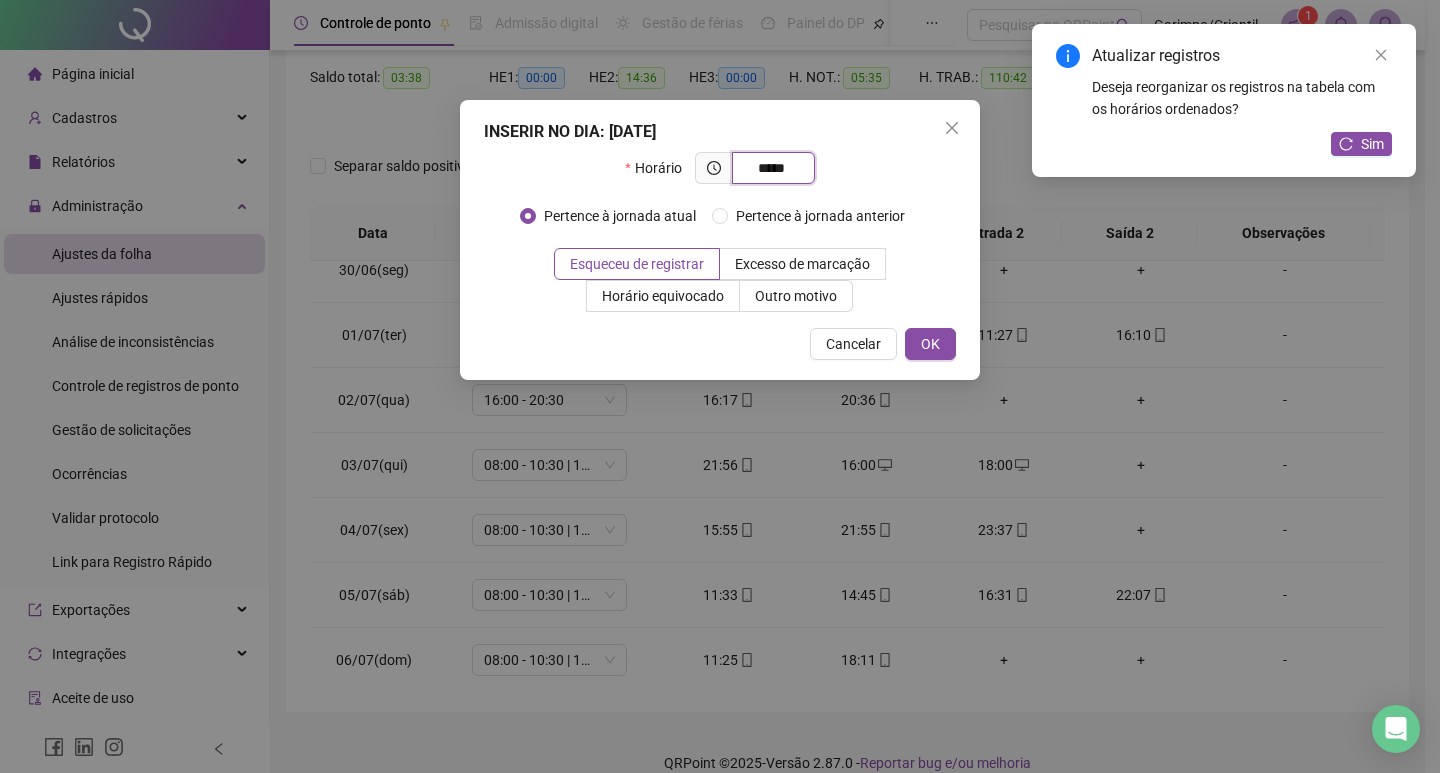 type on "*****" 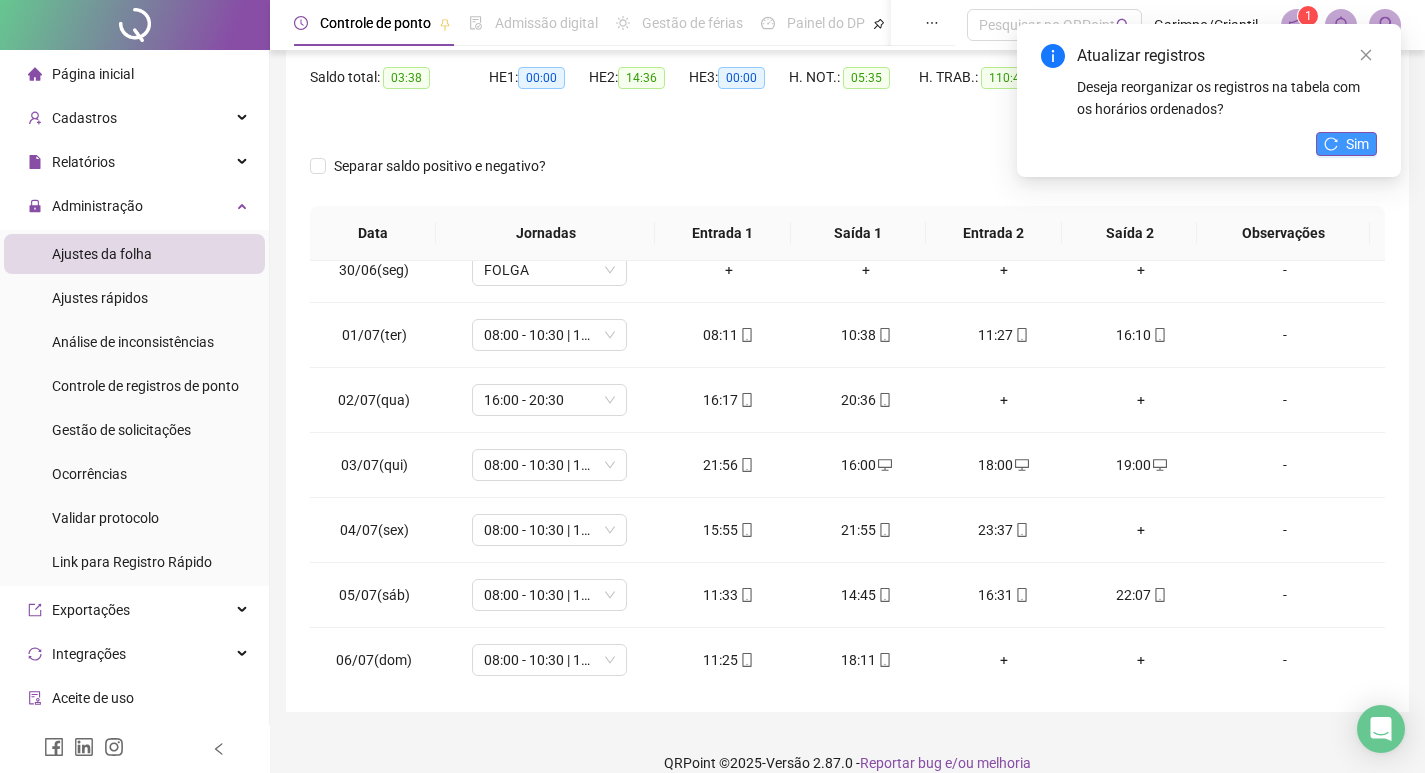 click on "Sim" at bounding box center (1346, 144) 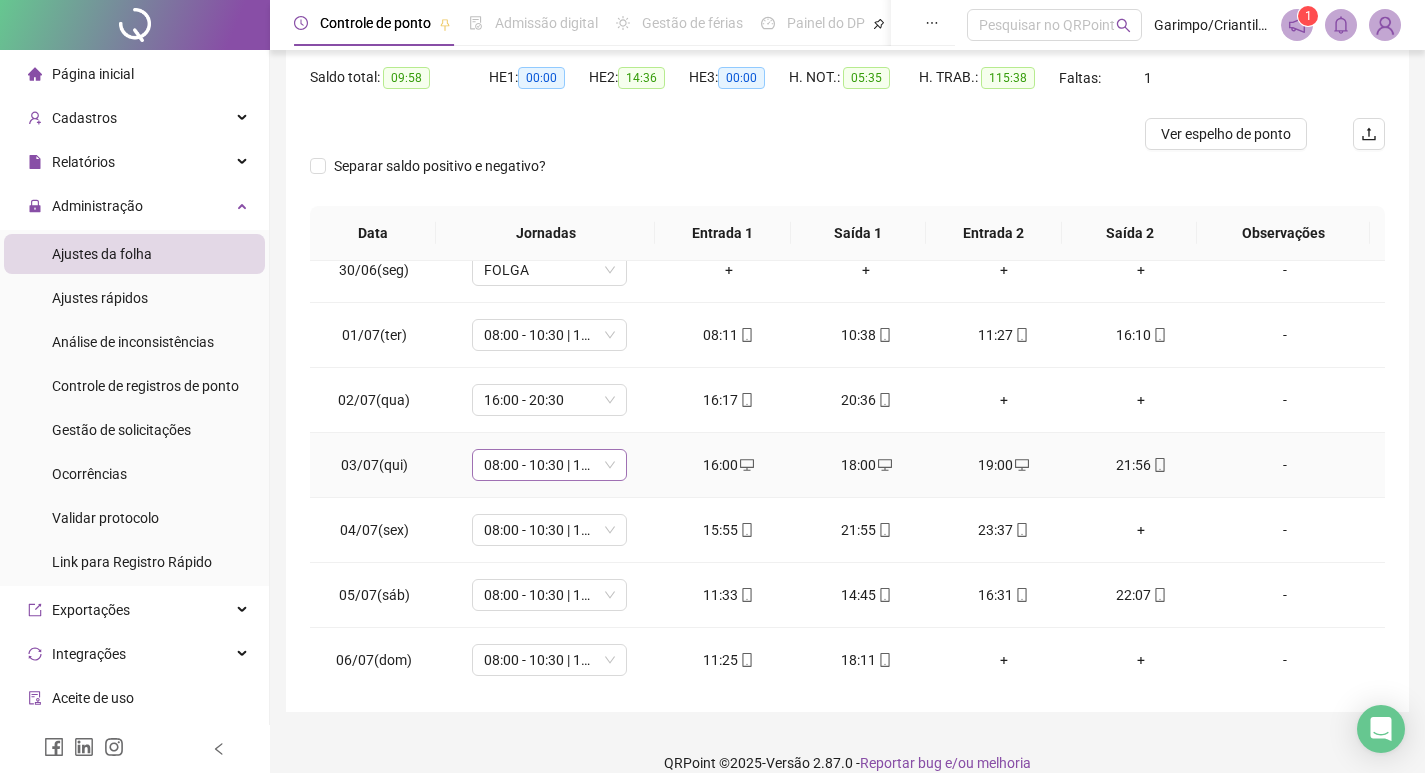 click on "08:00 - 10:30 | 11:30 - 16:00" at bounding box center [549, 465] 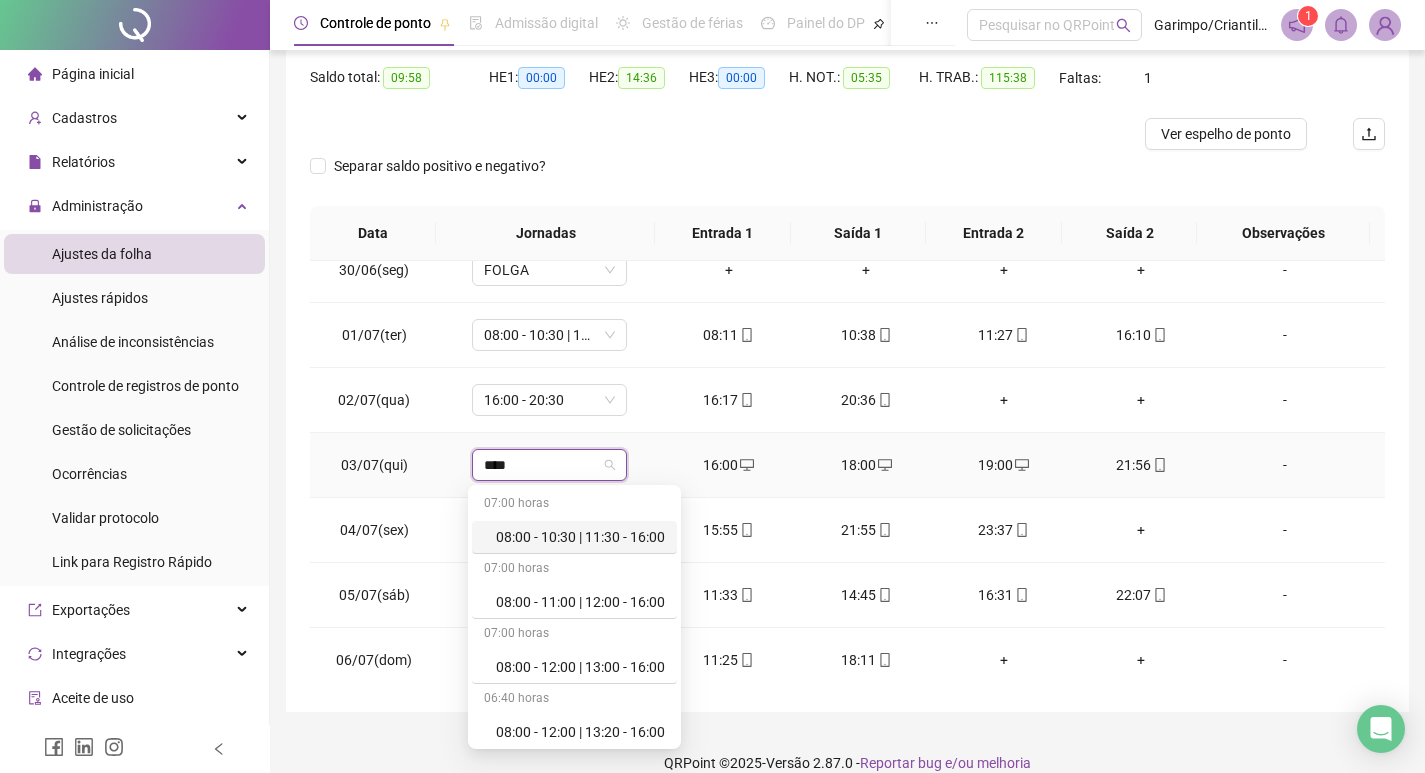 type on "*****" 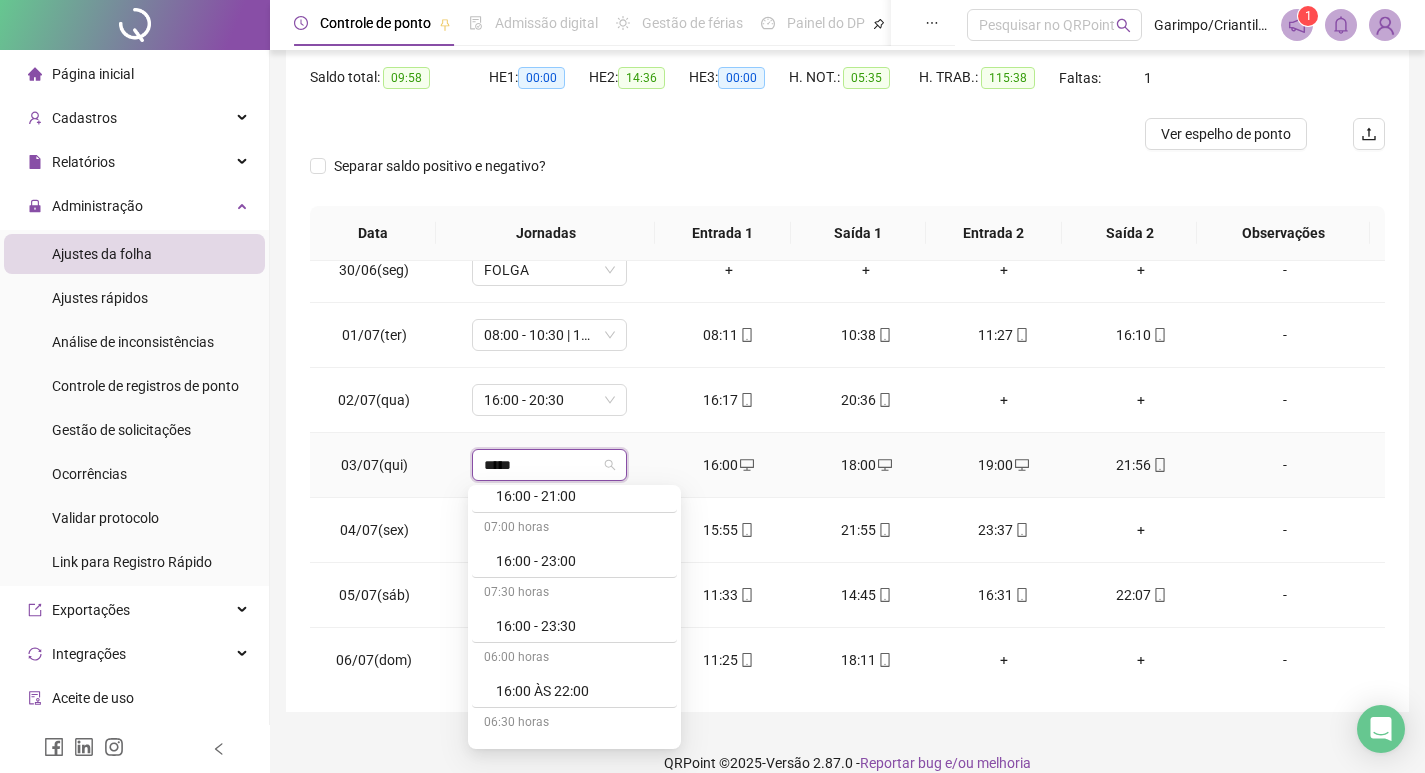 scroll, scrollTop: 3384, scrollLeft: 0, axis: vertical 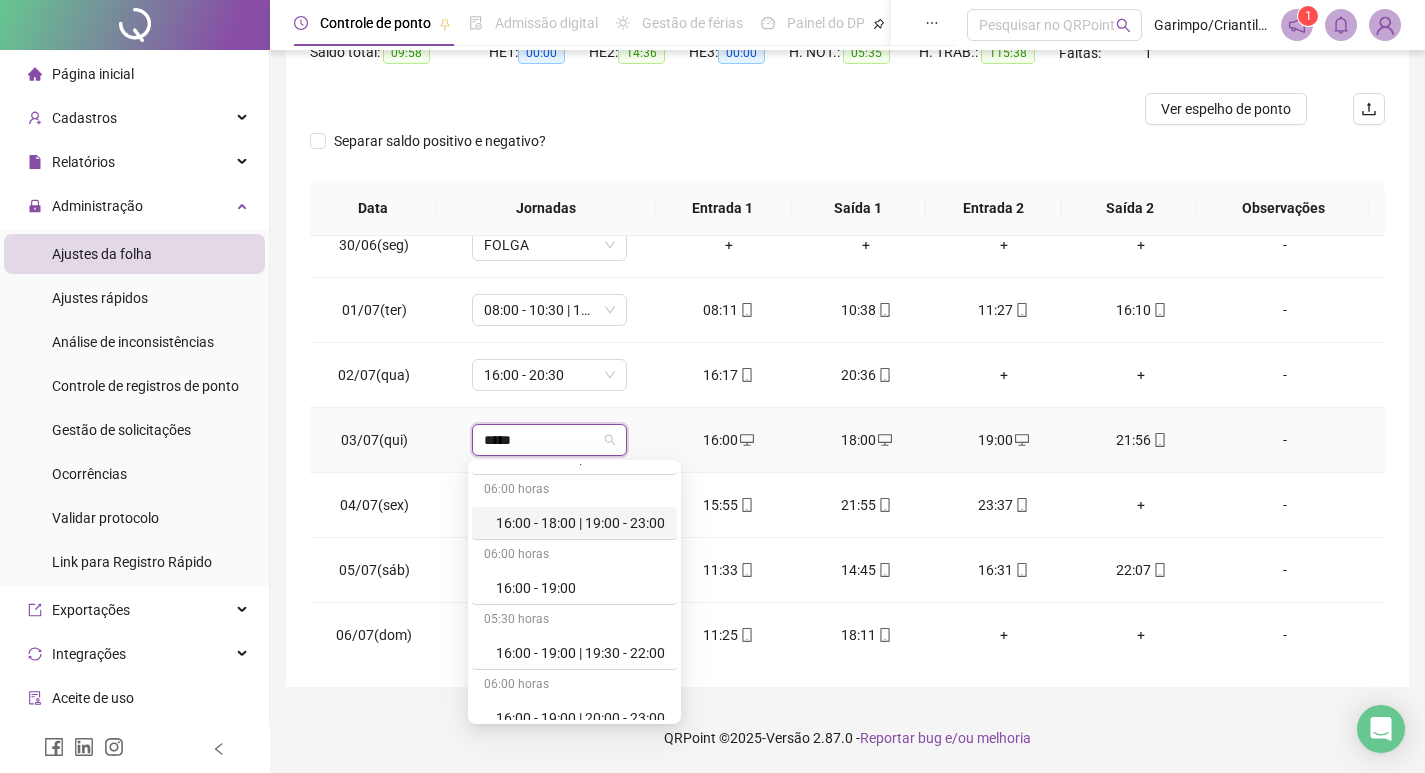click on "16:00 - 18:00 | 19:00 - 23:00" at bounding box center (580, 523) 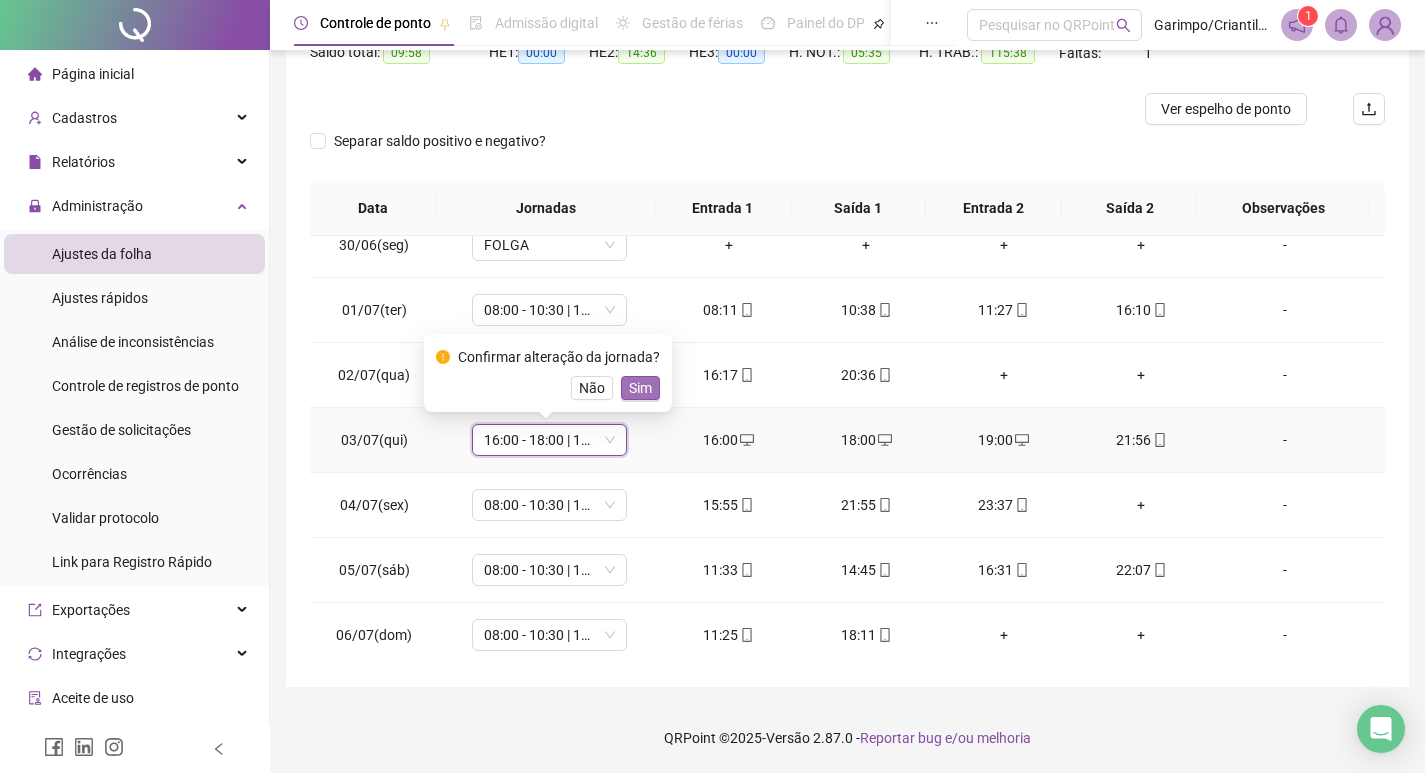 click on "Sim" at bounding box center [640, 388] 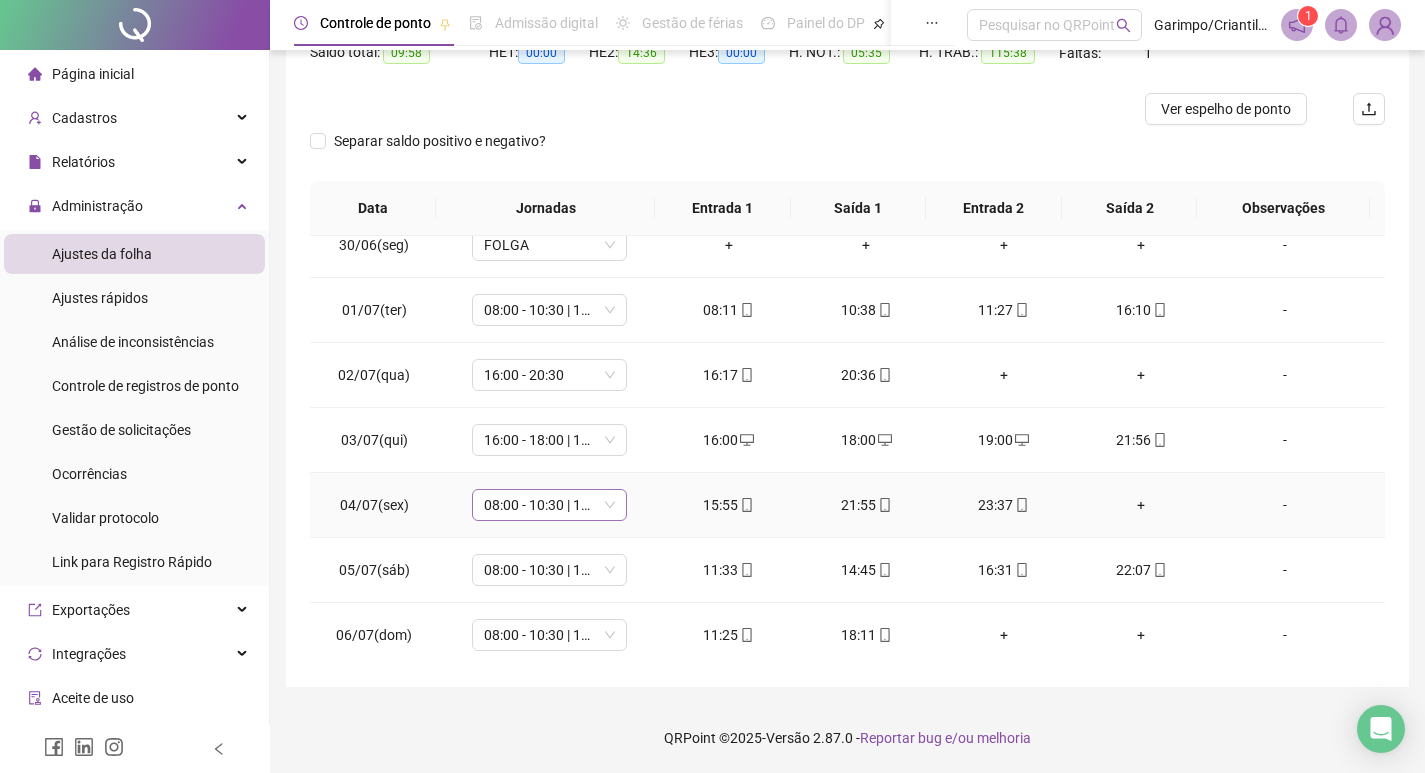 click on "08:00 - 10:30 | 11:30 - 16:00" at bounding box center [549, 505] 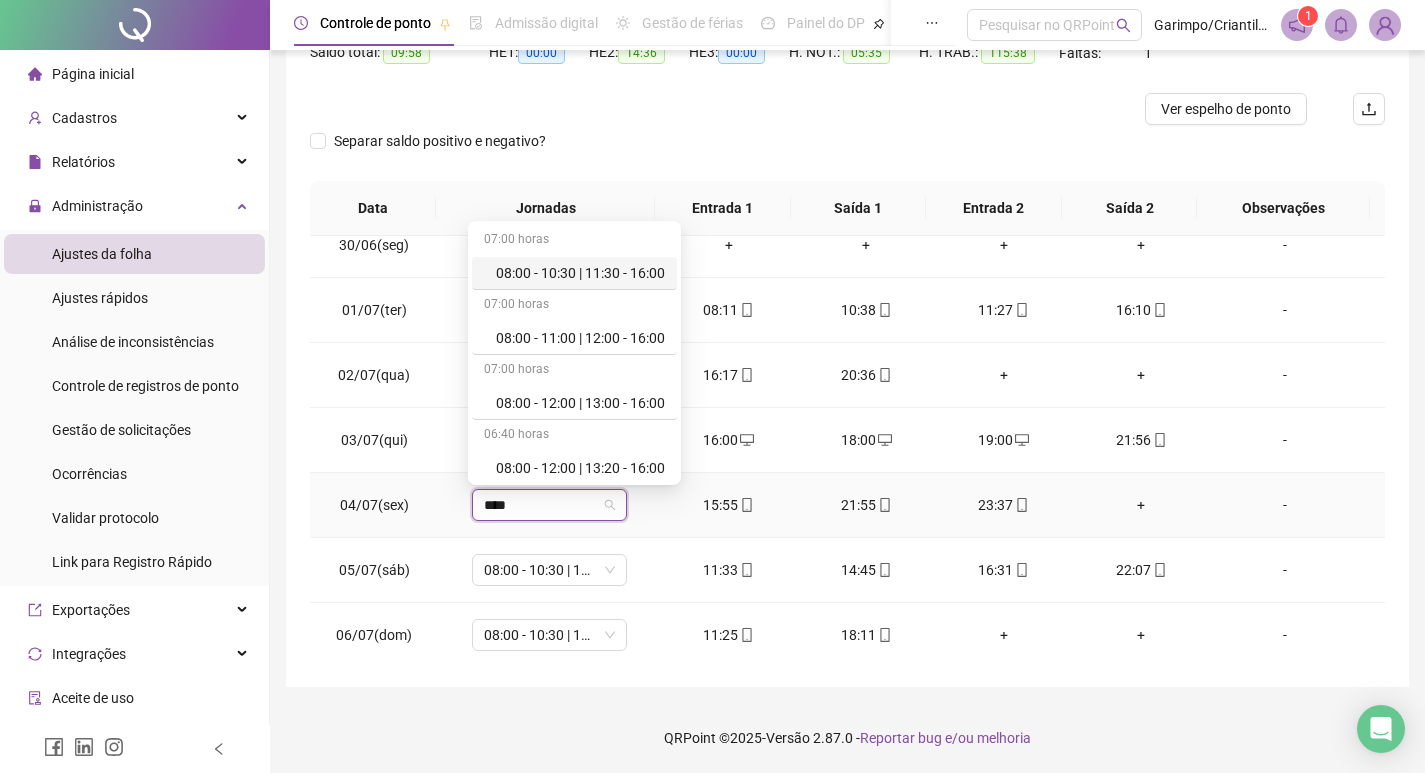 type on "*****" 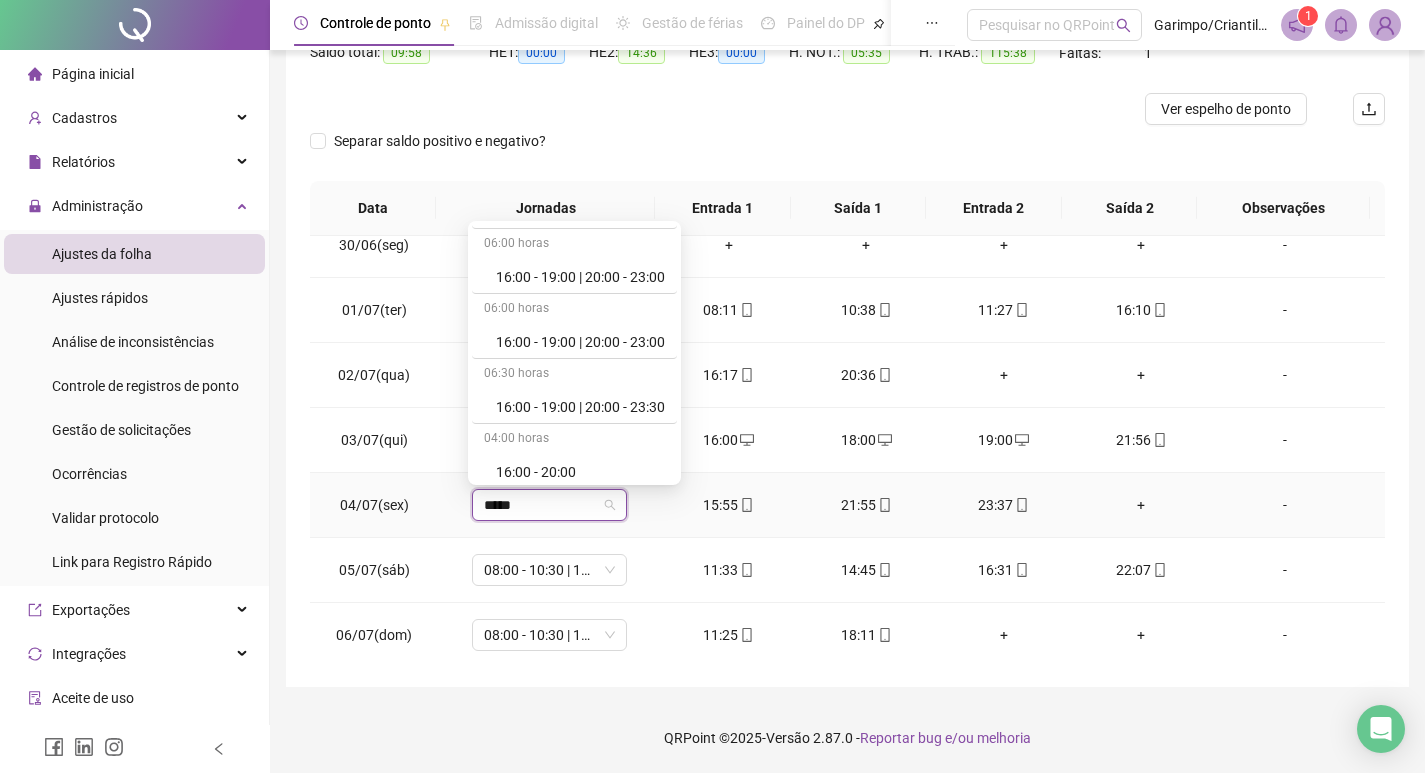 scroll, scrollTop: 2984, scrollLeft: 0, axis: vertical 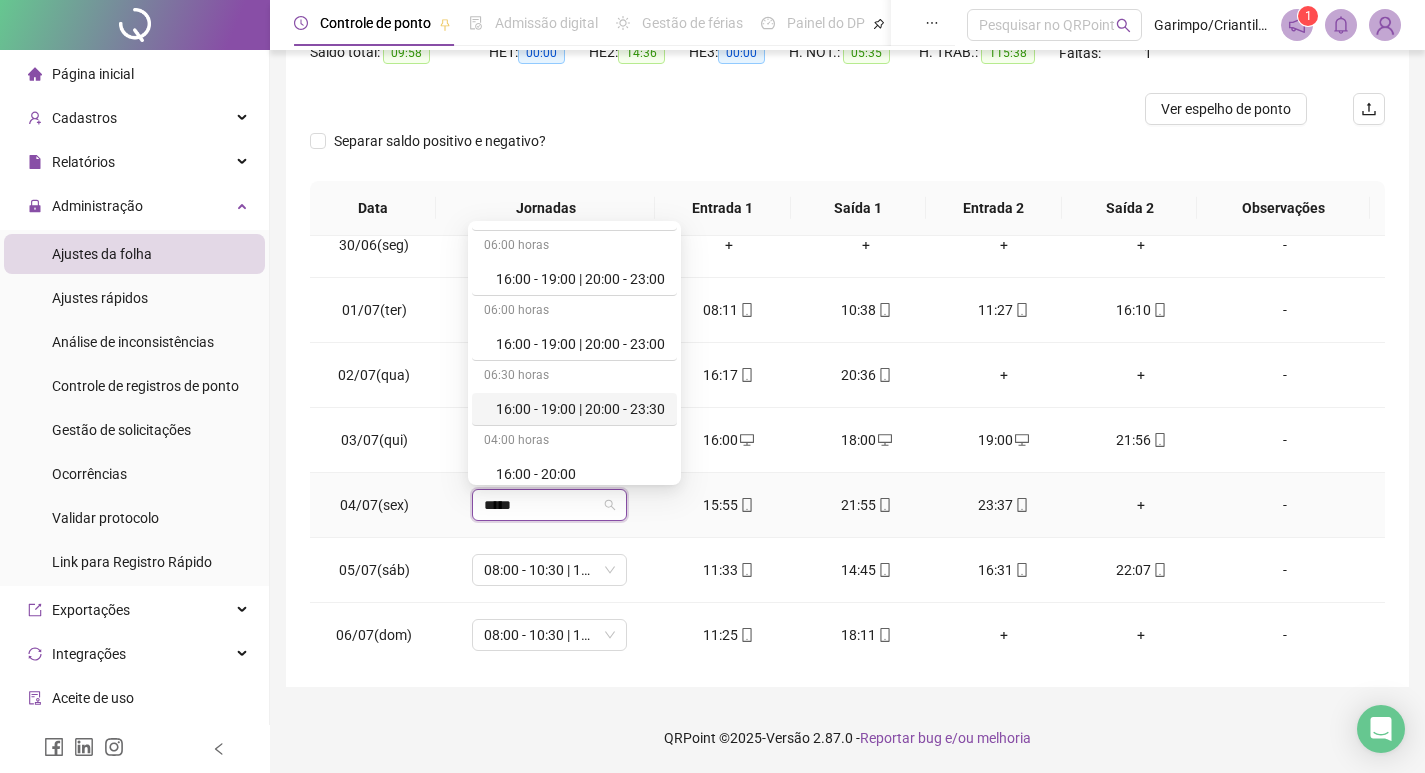click on "16:00 - 19:00 | 20:00 - 23:30" at bounding box center [580, 409] 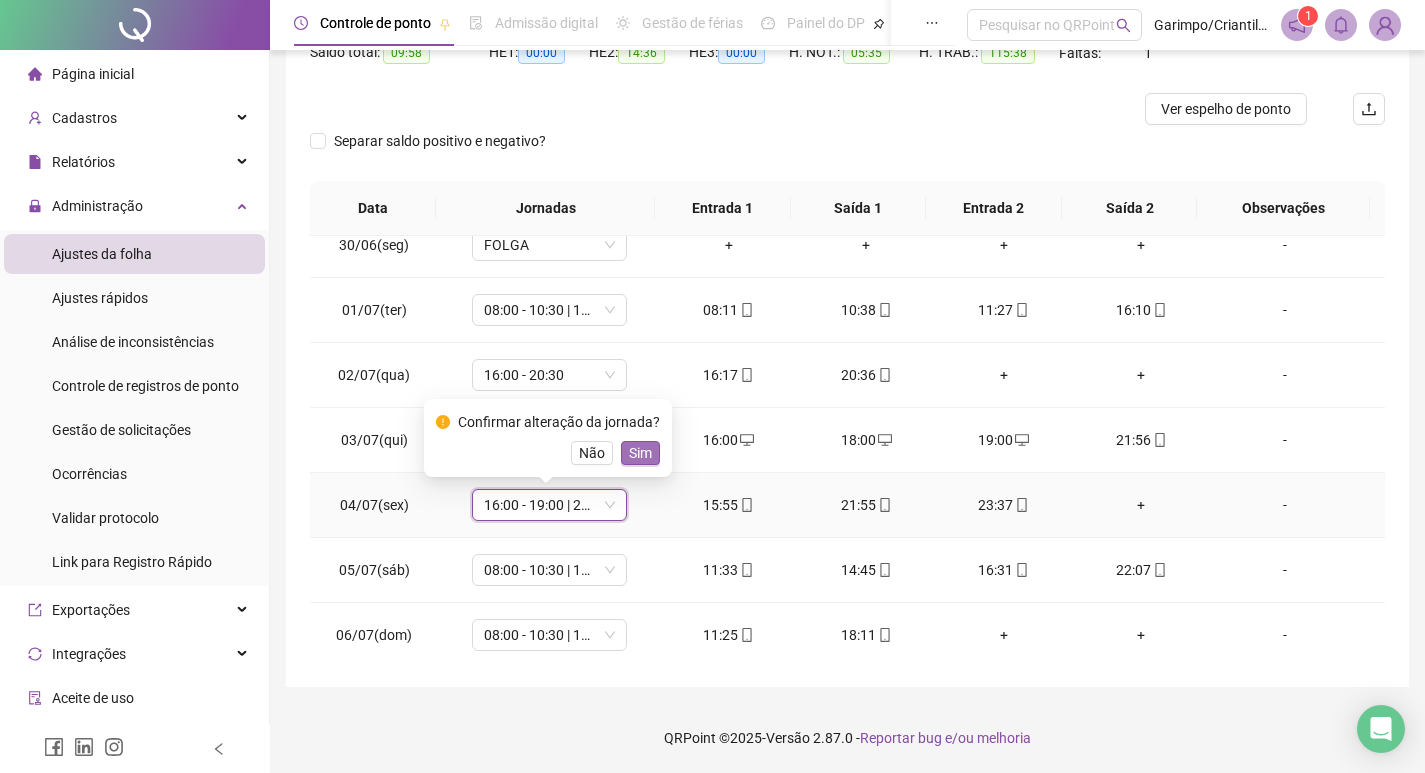 click on "Sim" at bounding box center (640, 453) 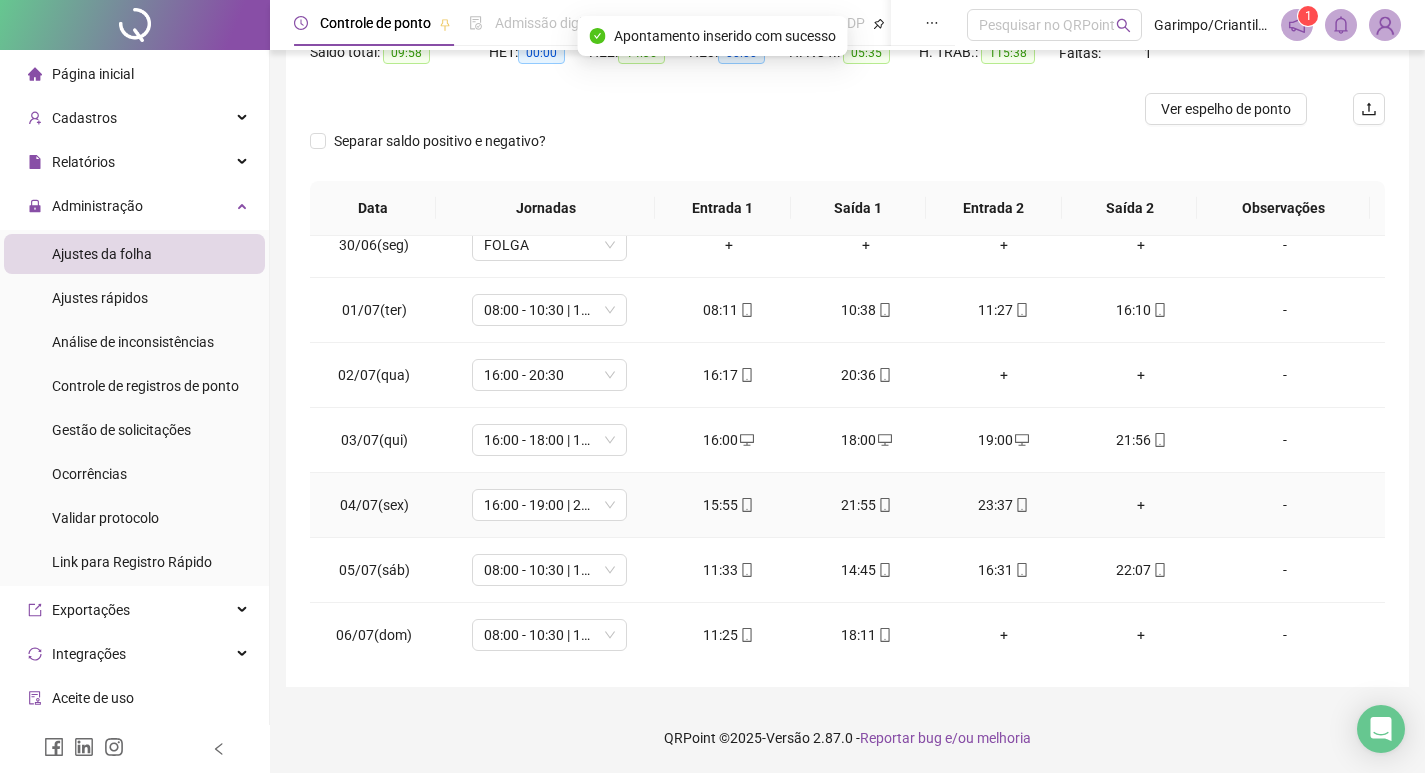 click on "+" at bounding box center (1142, 505) 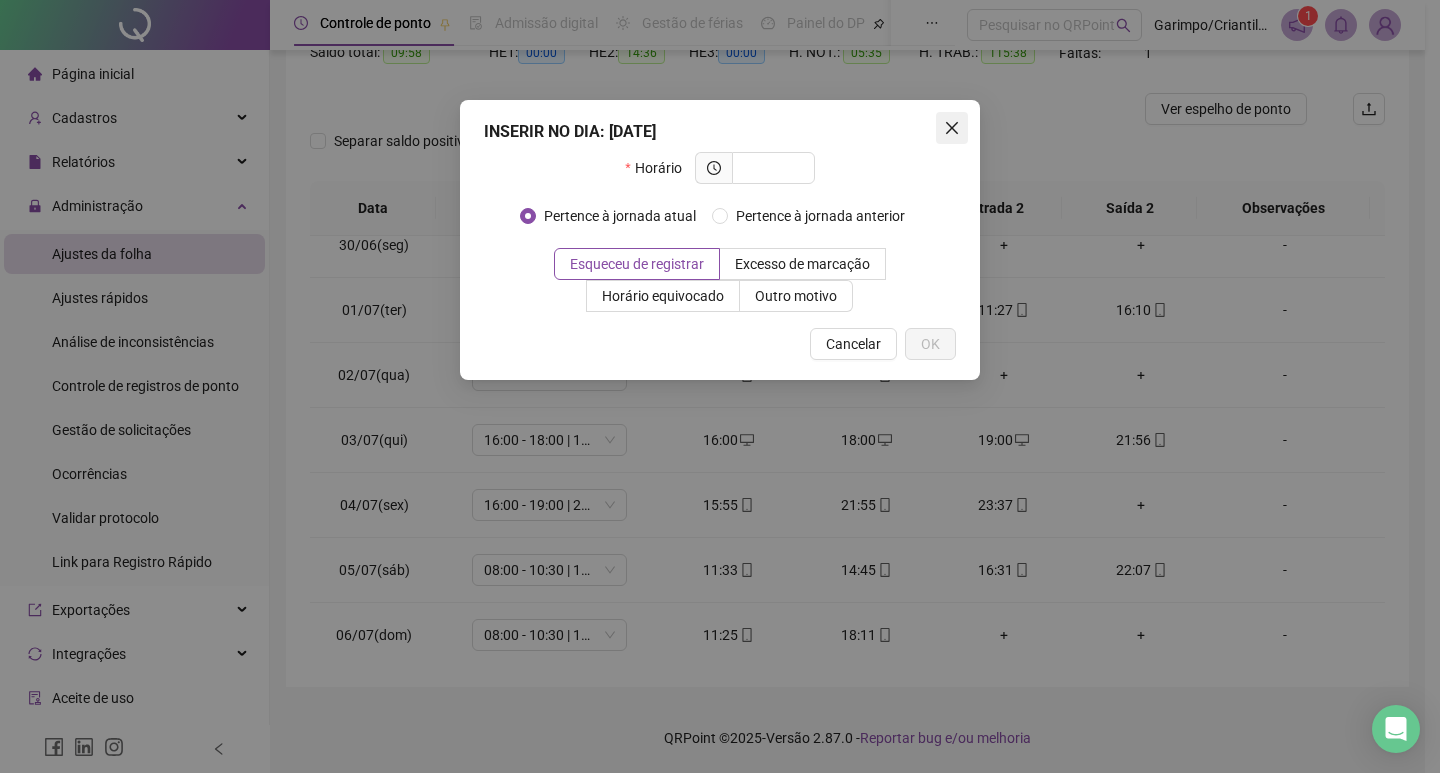 click 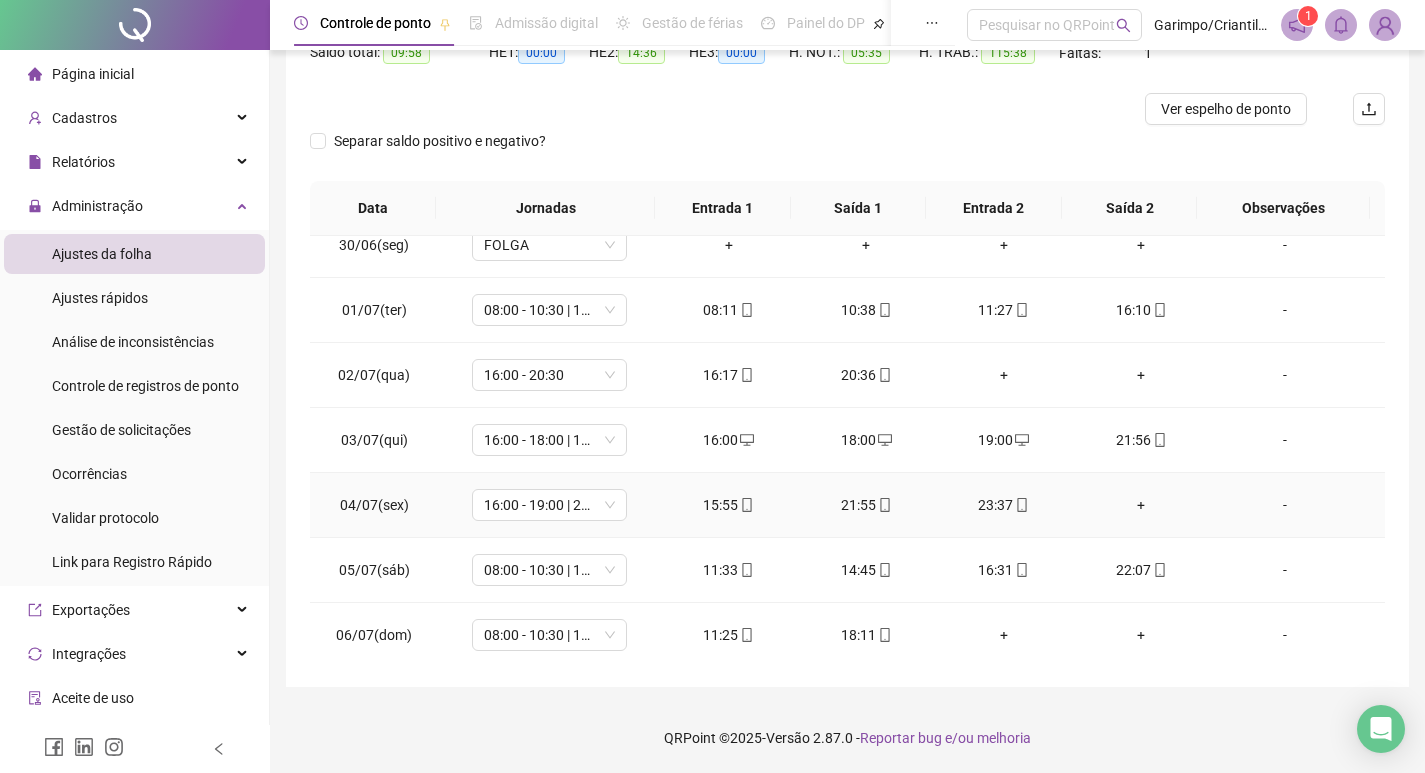 click on "21:55" at bounding box center [866, 505] 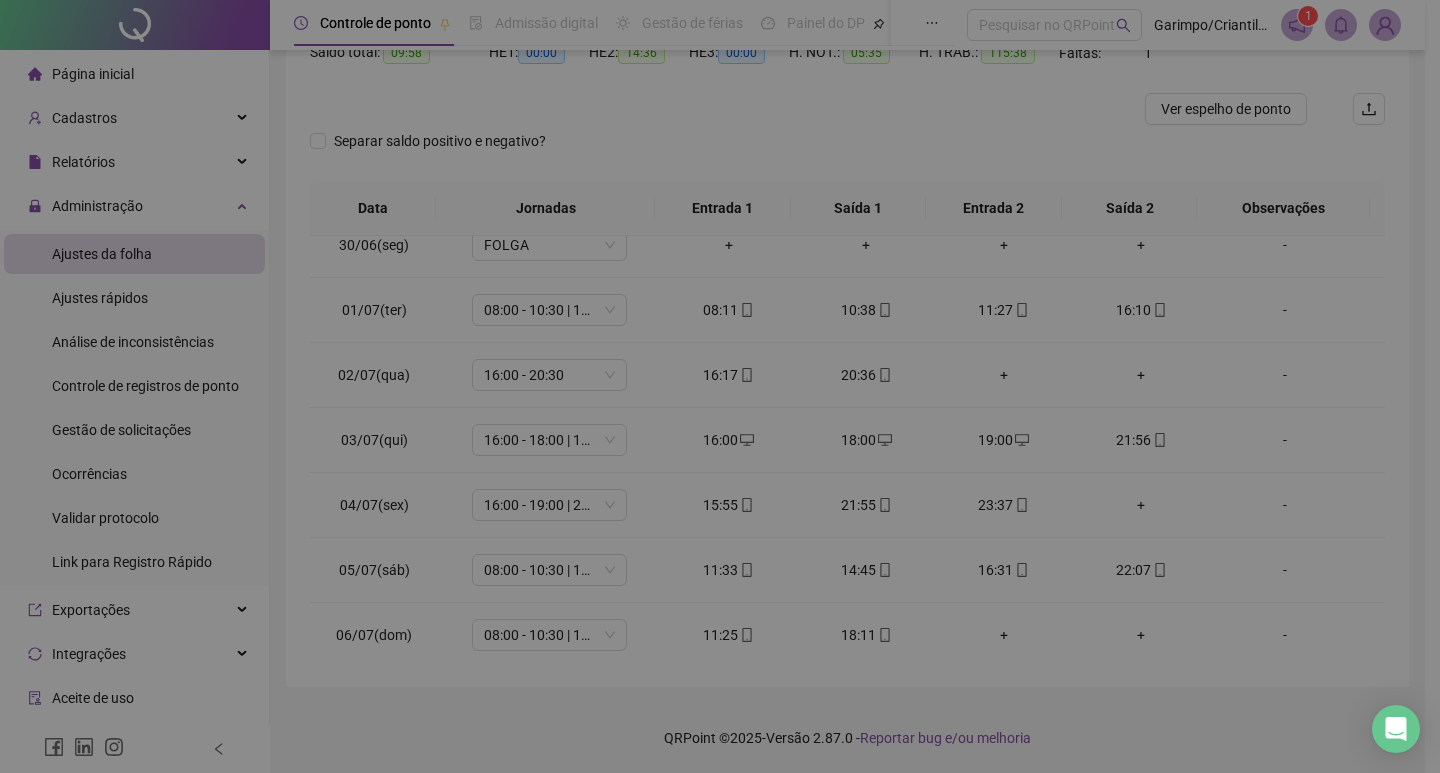 type on "**********" 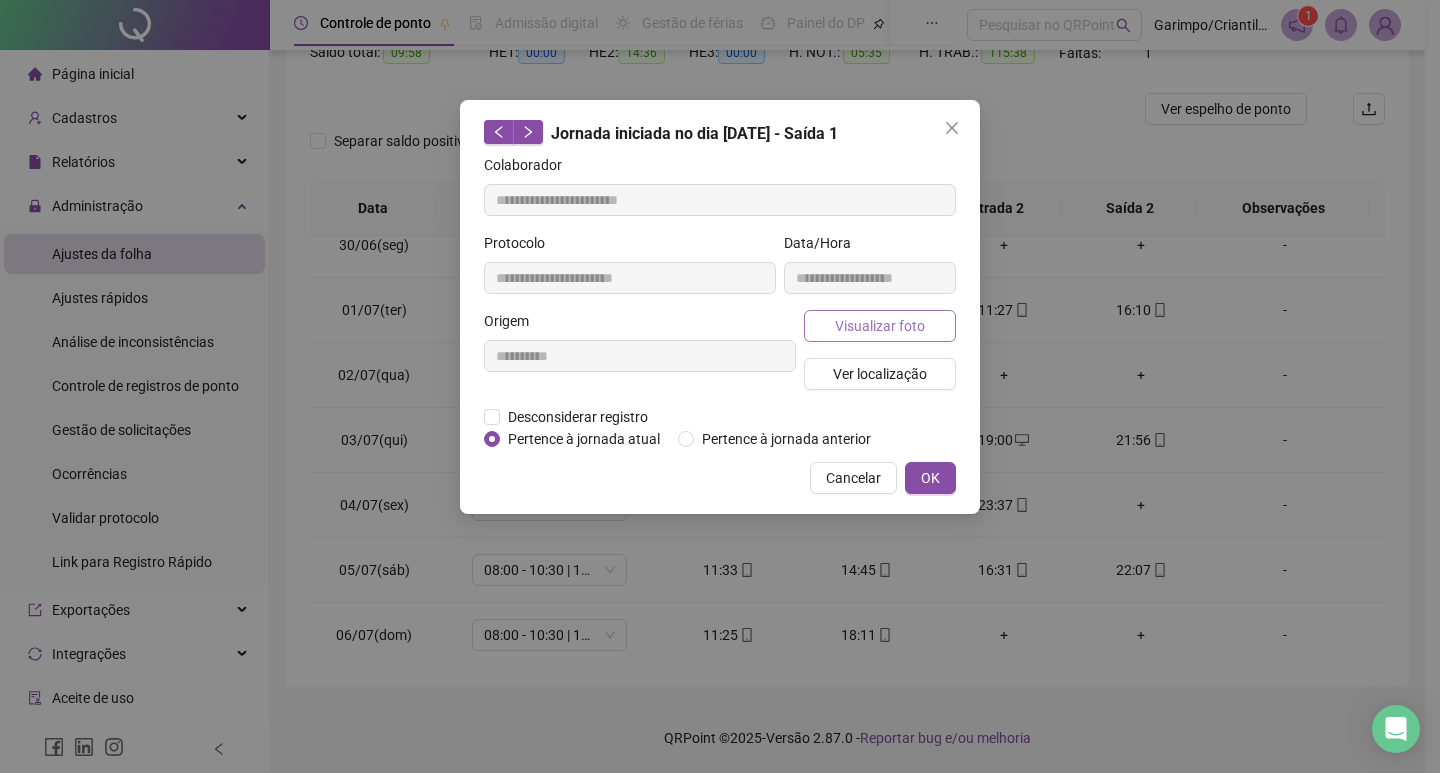 click on "Visualizar foto" at bounding box center [880, 326] 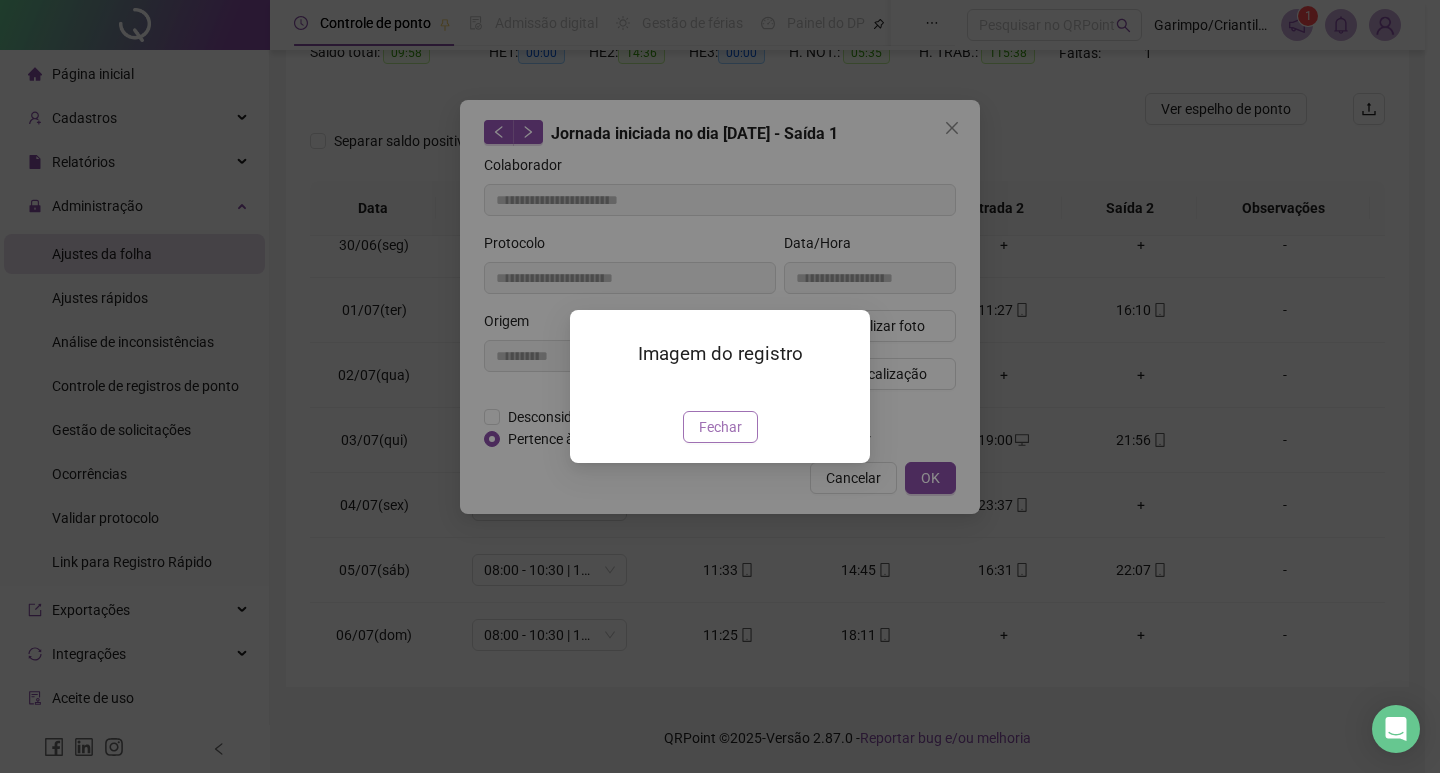 click on "Fechar" at bounding box center [720, 427] 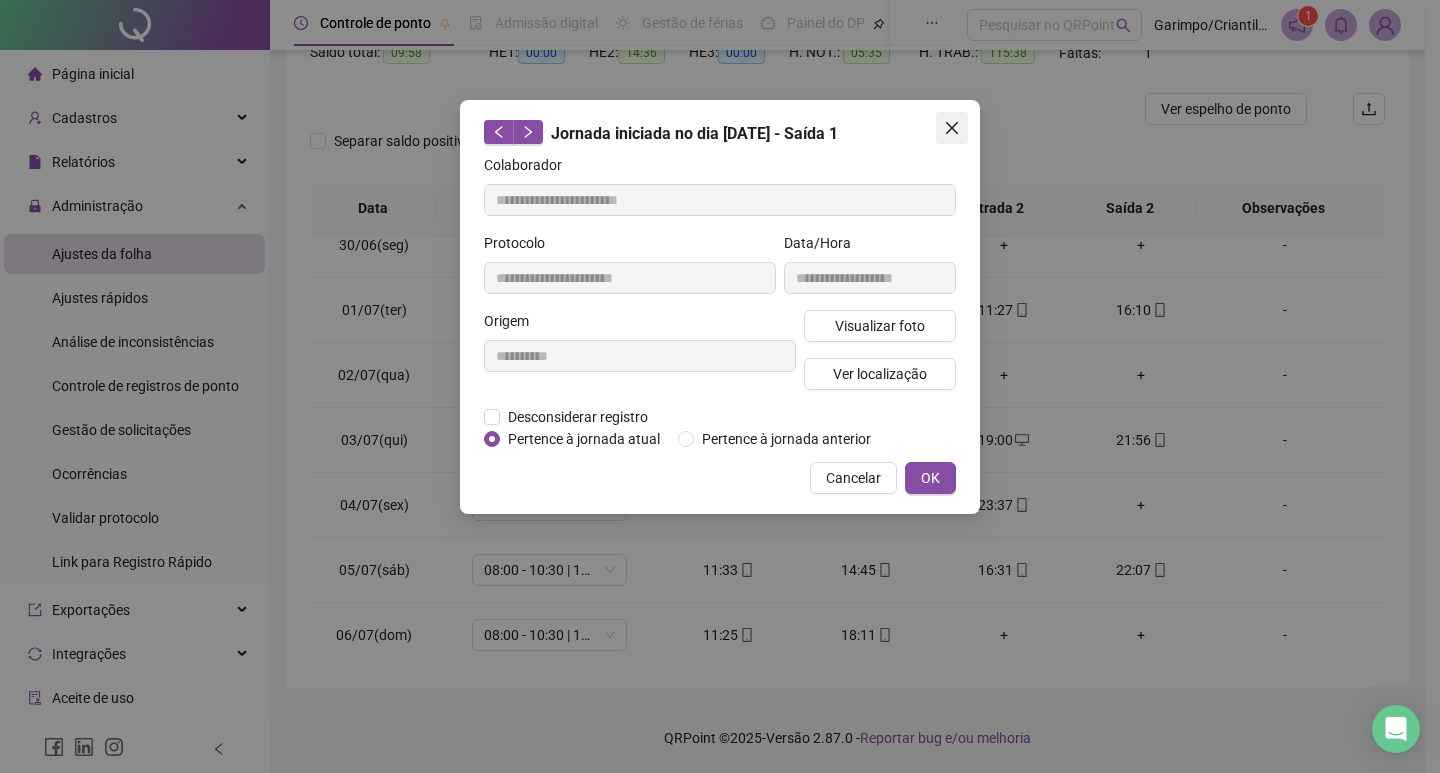 click 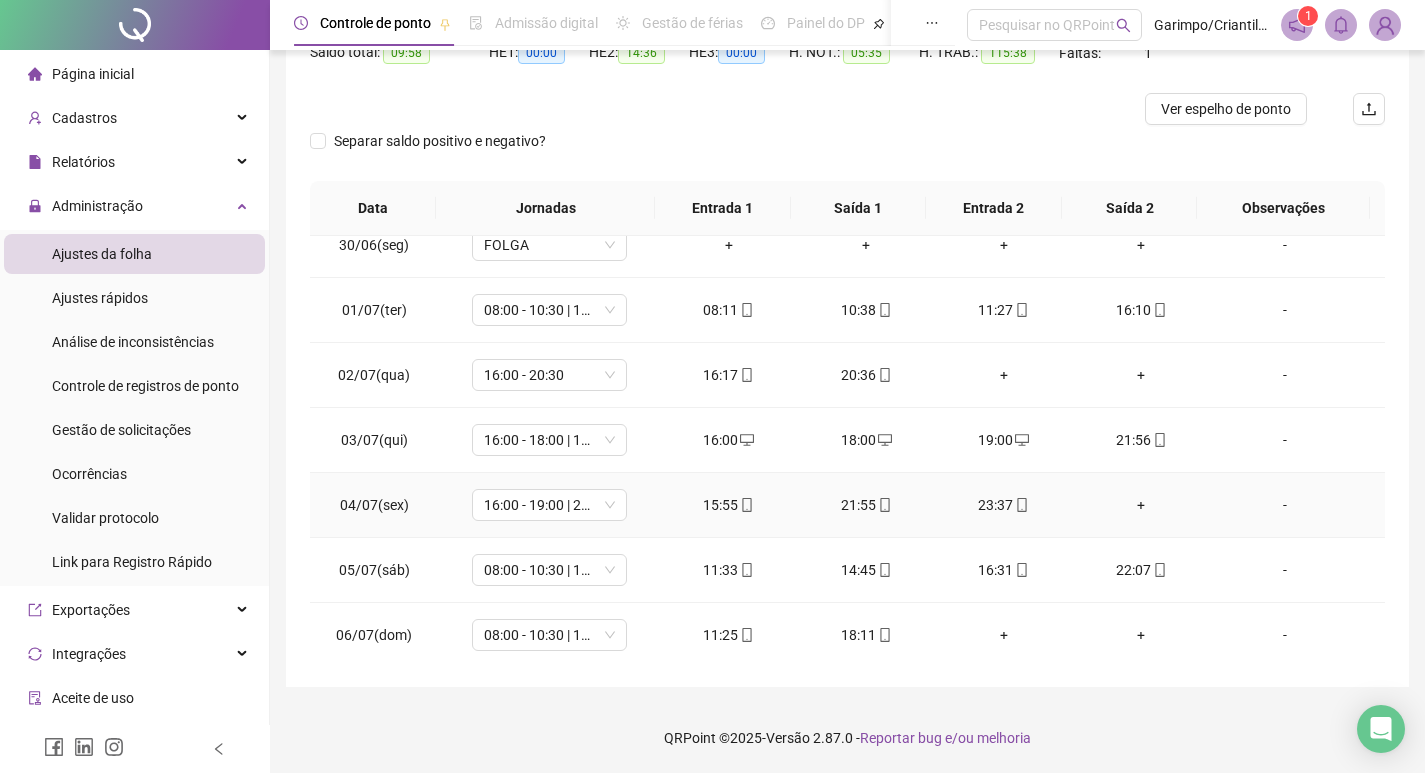 click on "+" at bounding box center (1142, 505) 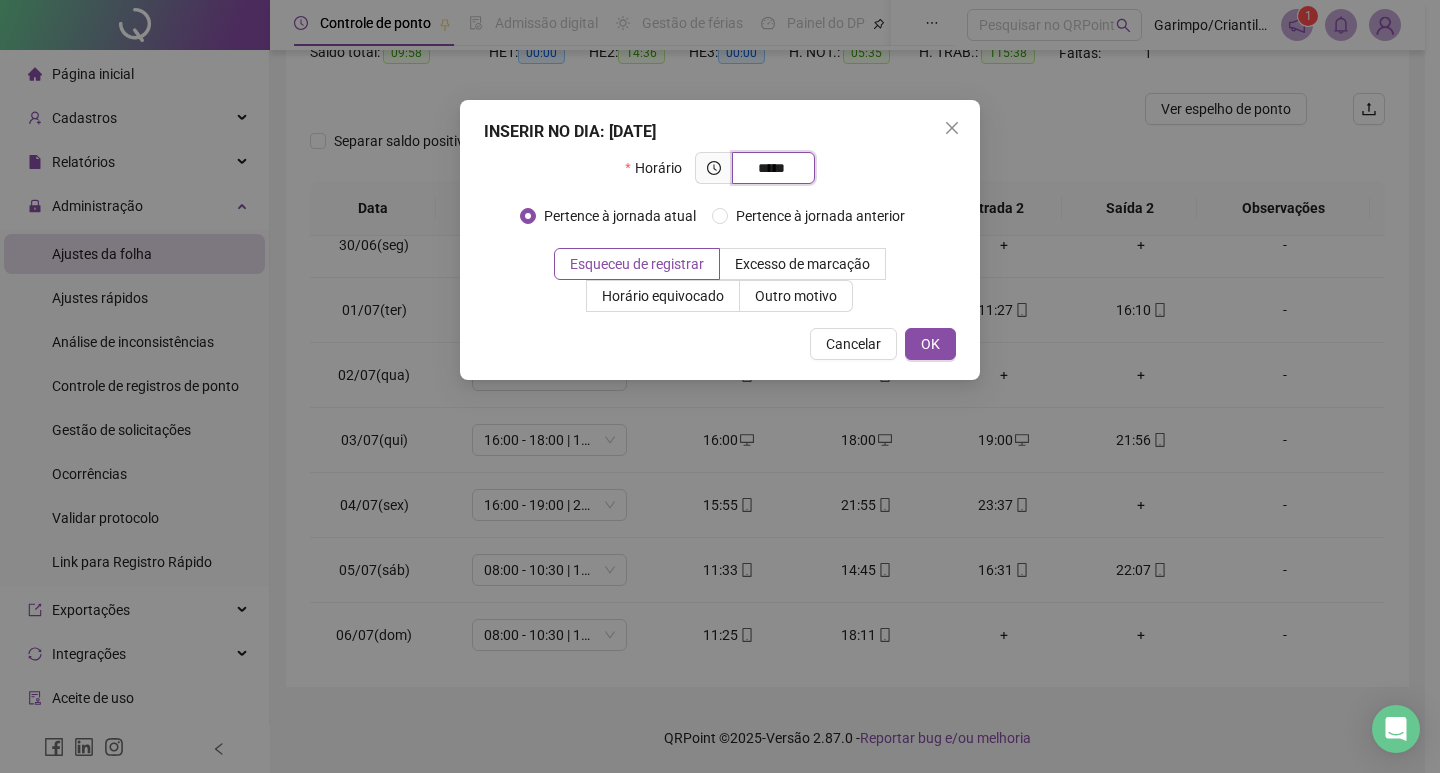 type on "*****" 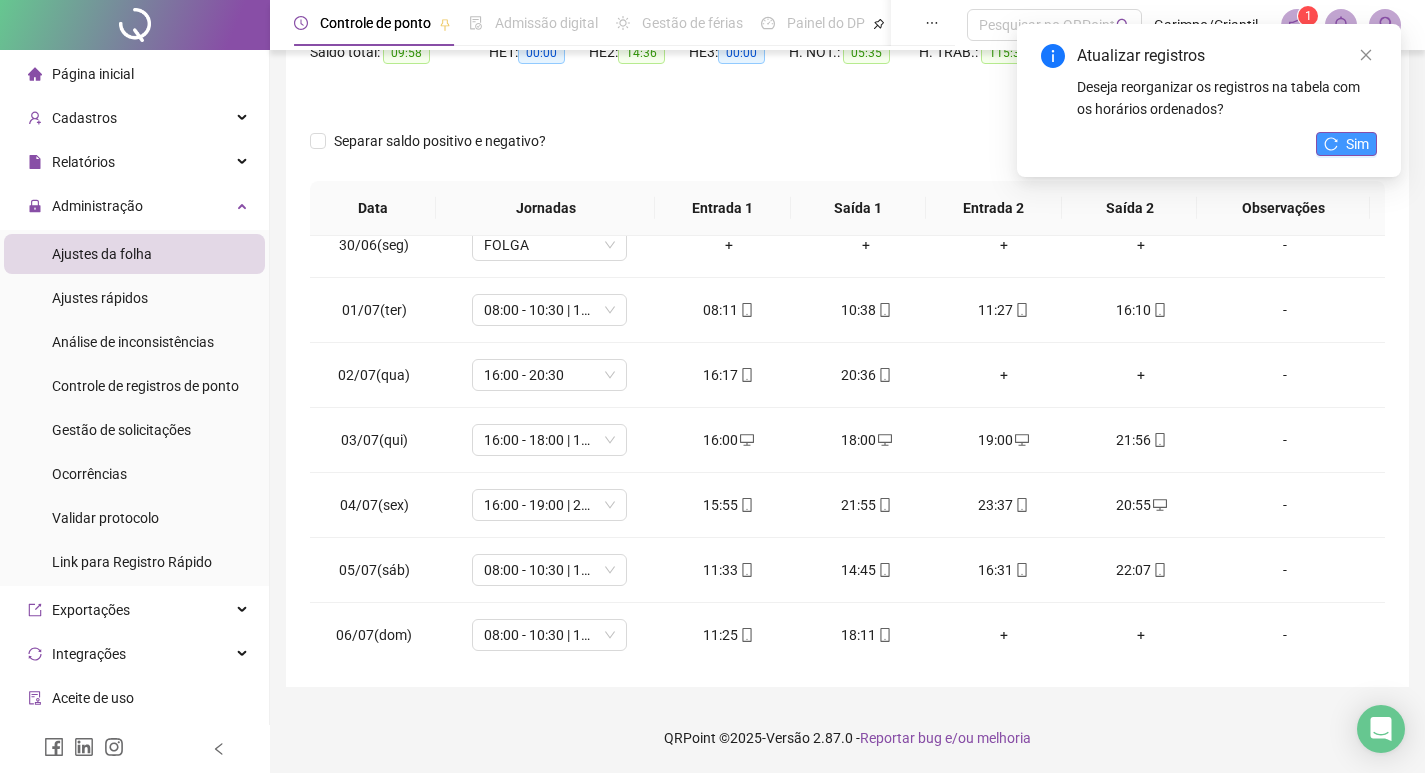 click on "Sim" at bounding box center (1346, 144) 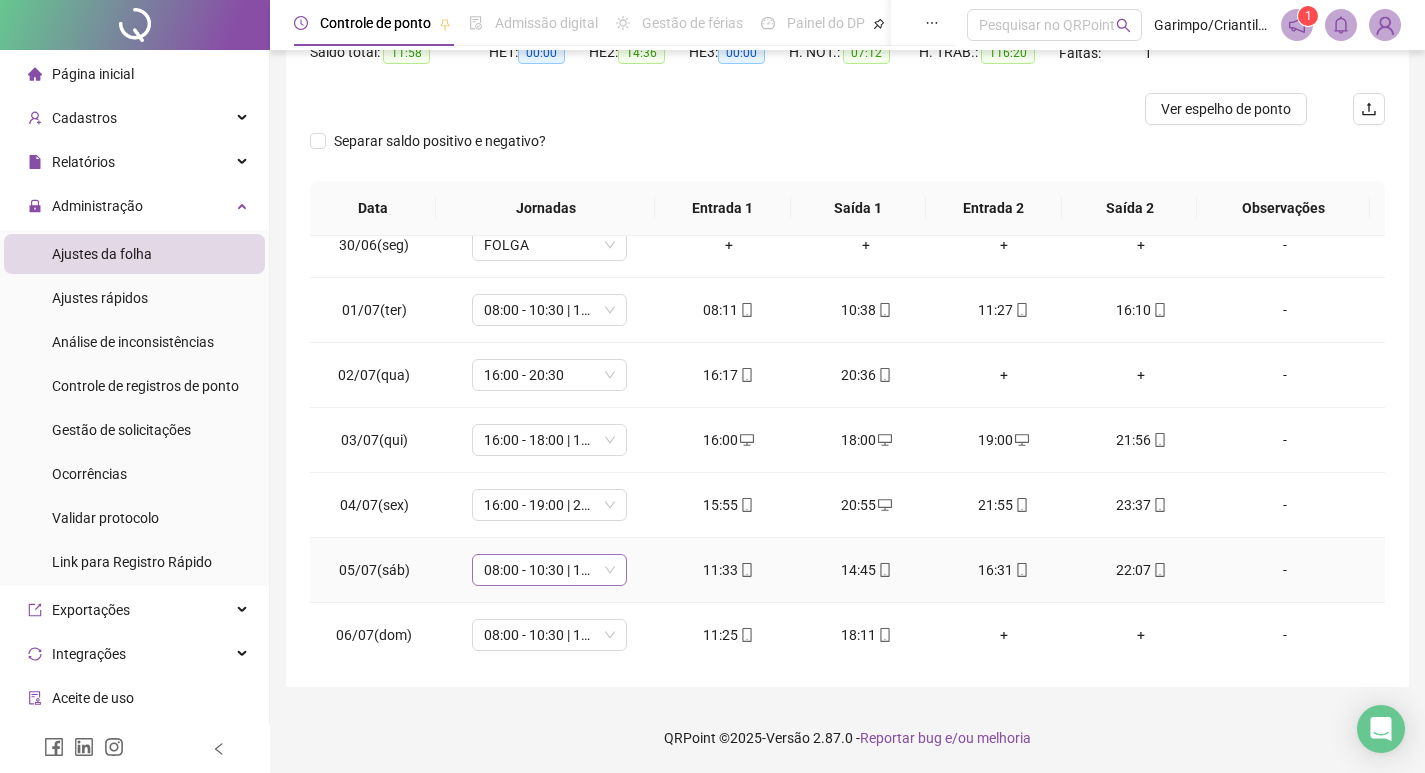 click on "08:00 - 10:30 | 11:30 - 17:00" at bounding box center [549, 570] 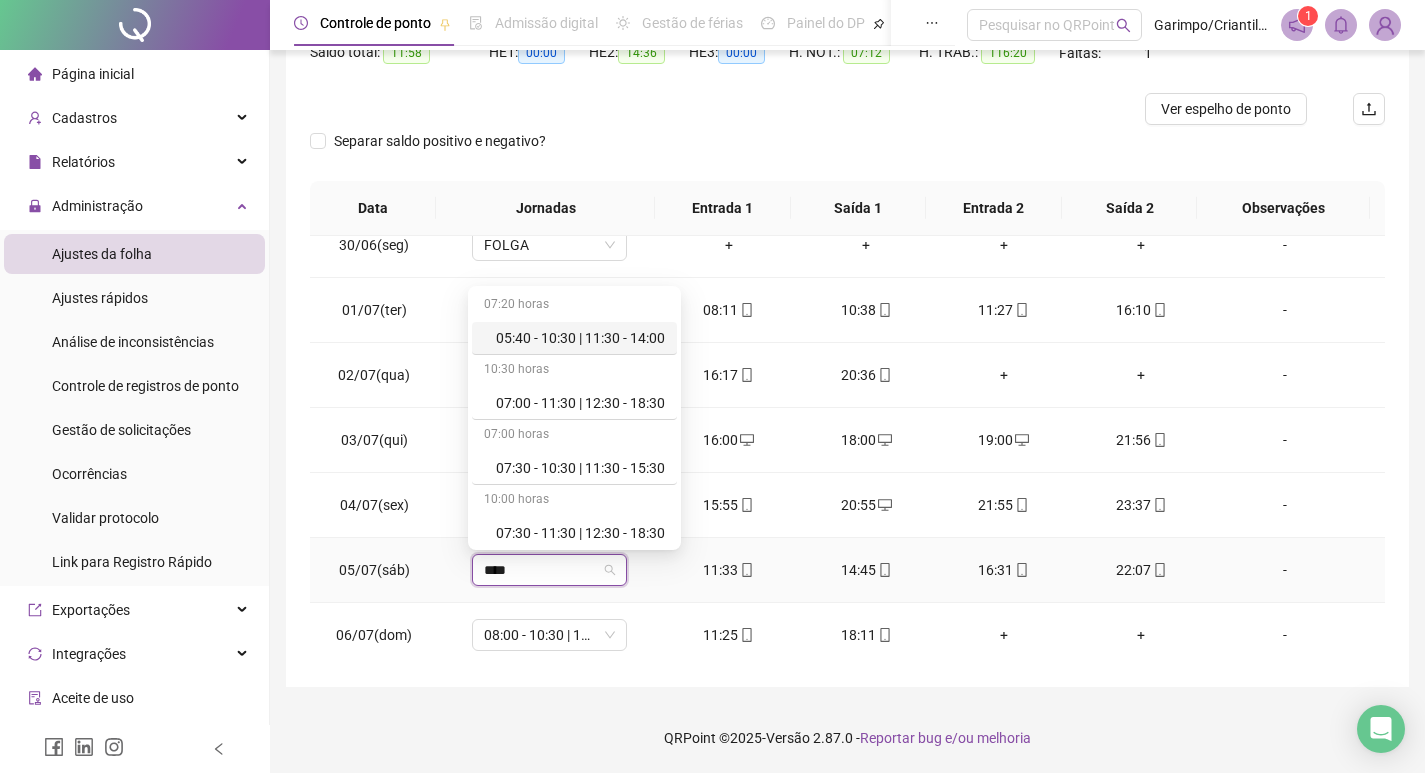 type on "*****" 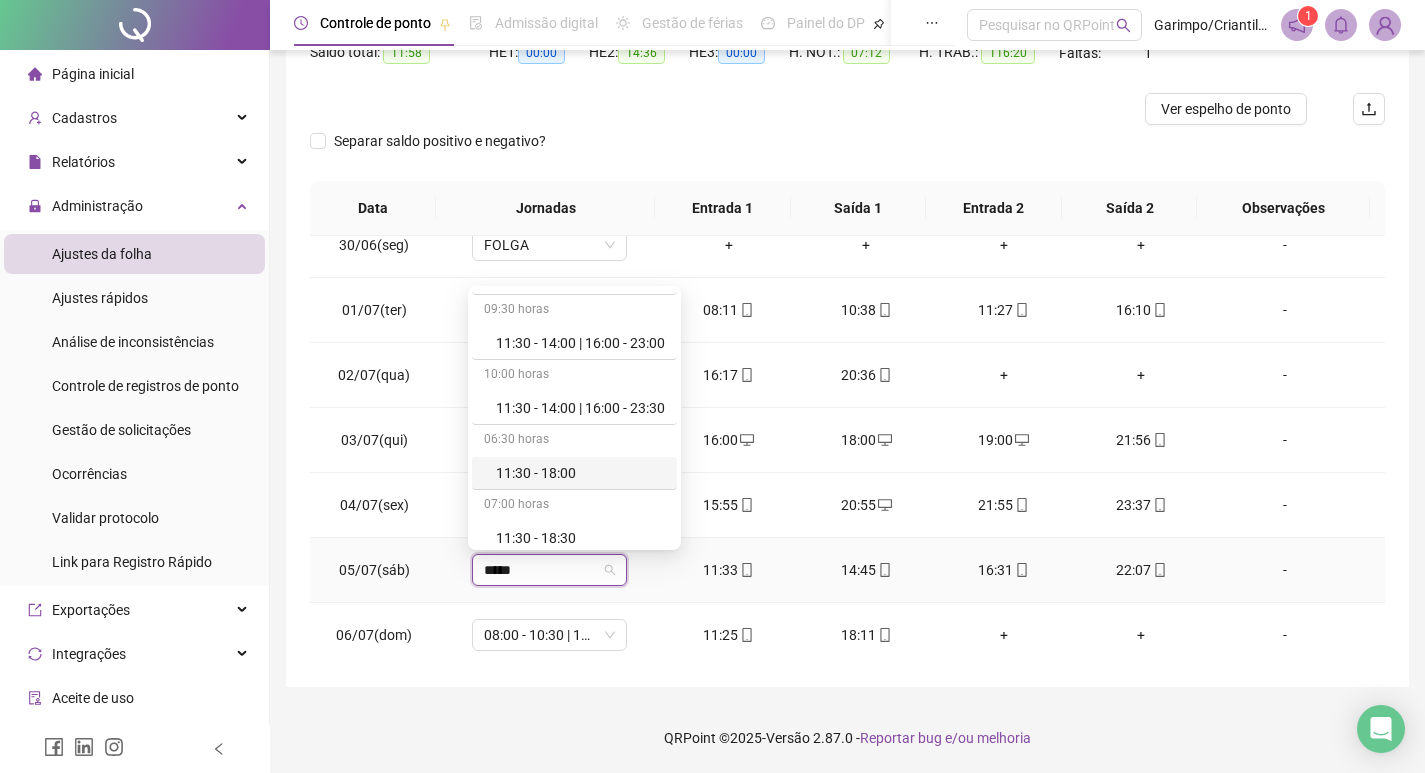 scroll, scrollTop: 1919, scrollLeft: 0, axis: vertical 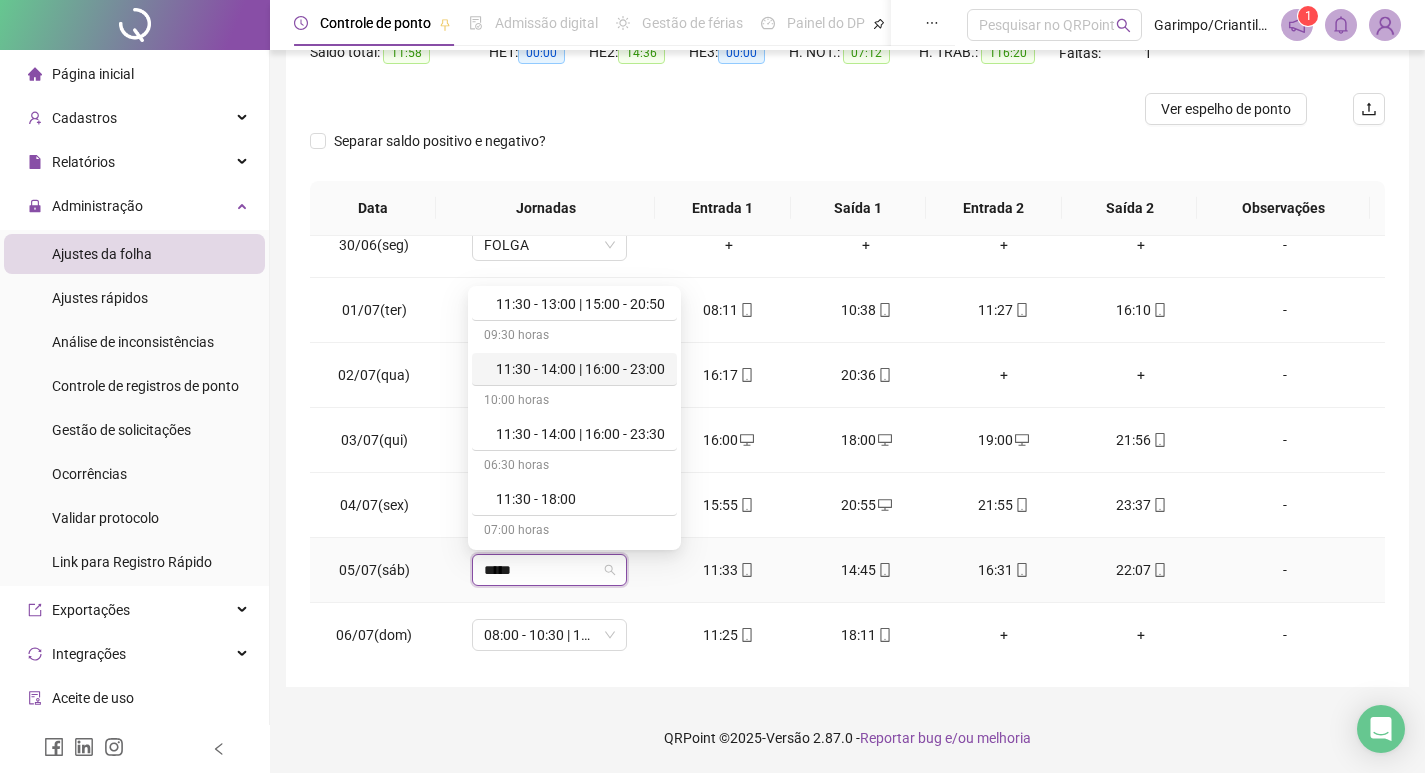 click on "11:30 - 14:00 | 16:00 - 23:00" at bounding box center (580, 369) 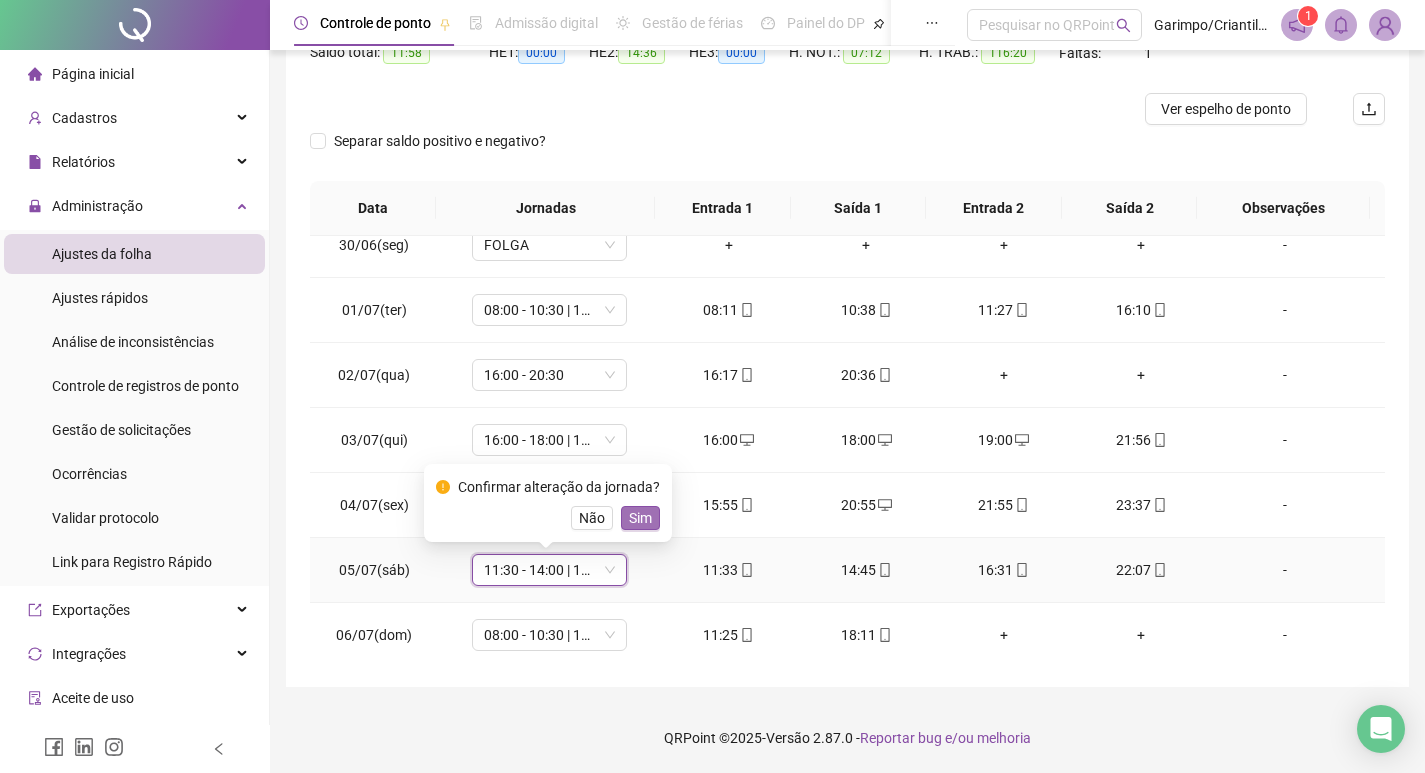 click on "Sim" at bounding box center [640, 518] 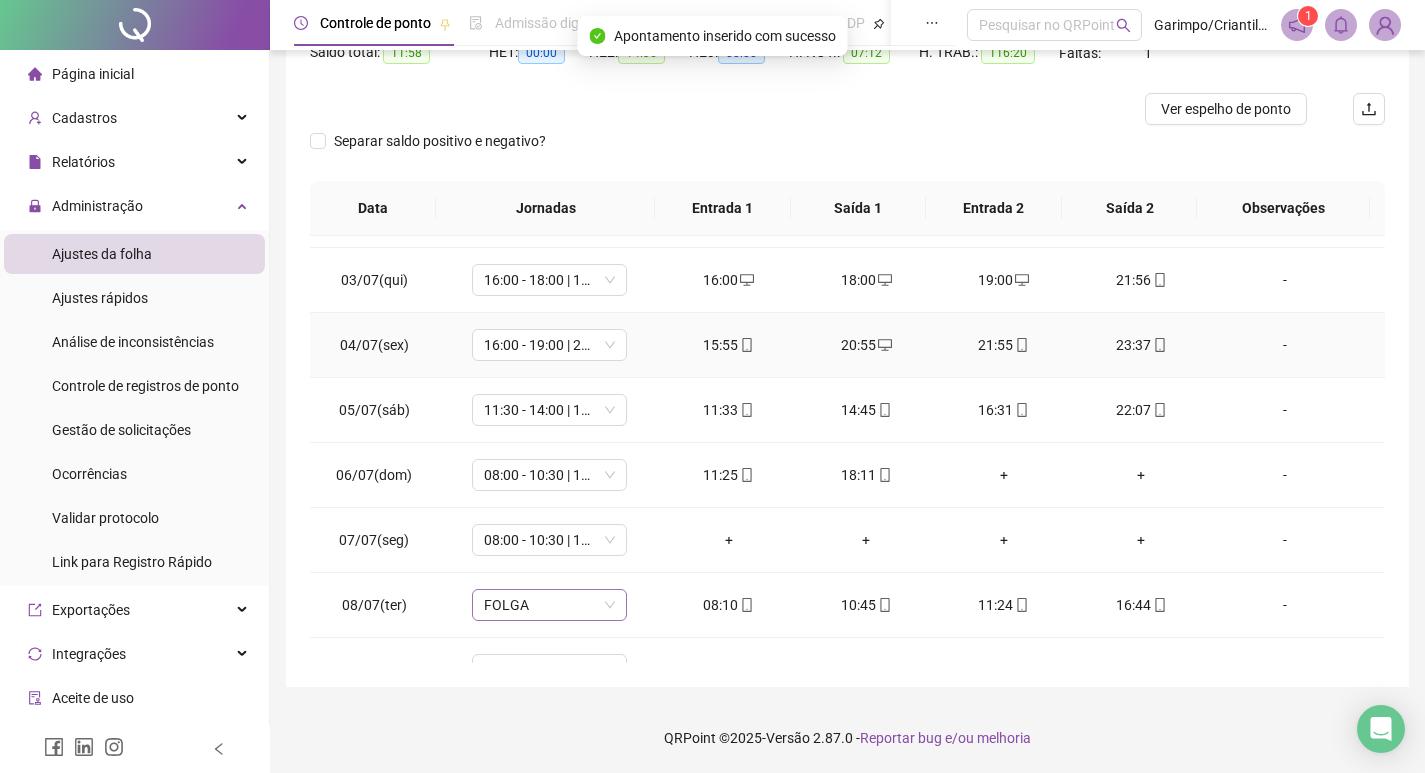 scroll, scrollTop: 808, scrollLeft: 0, axis: vertical 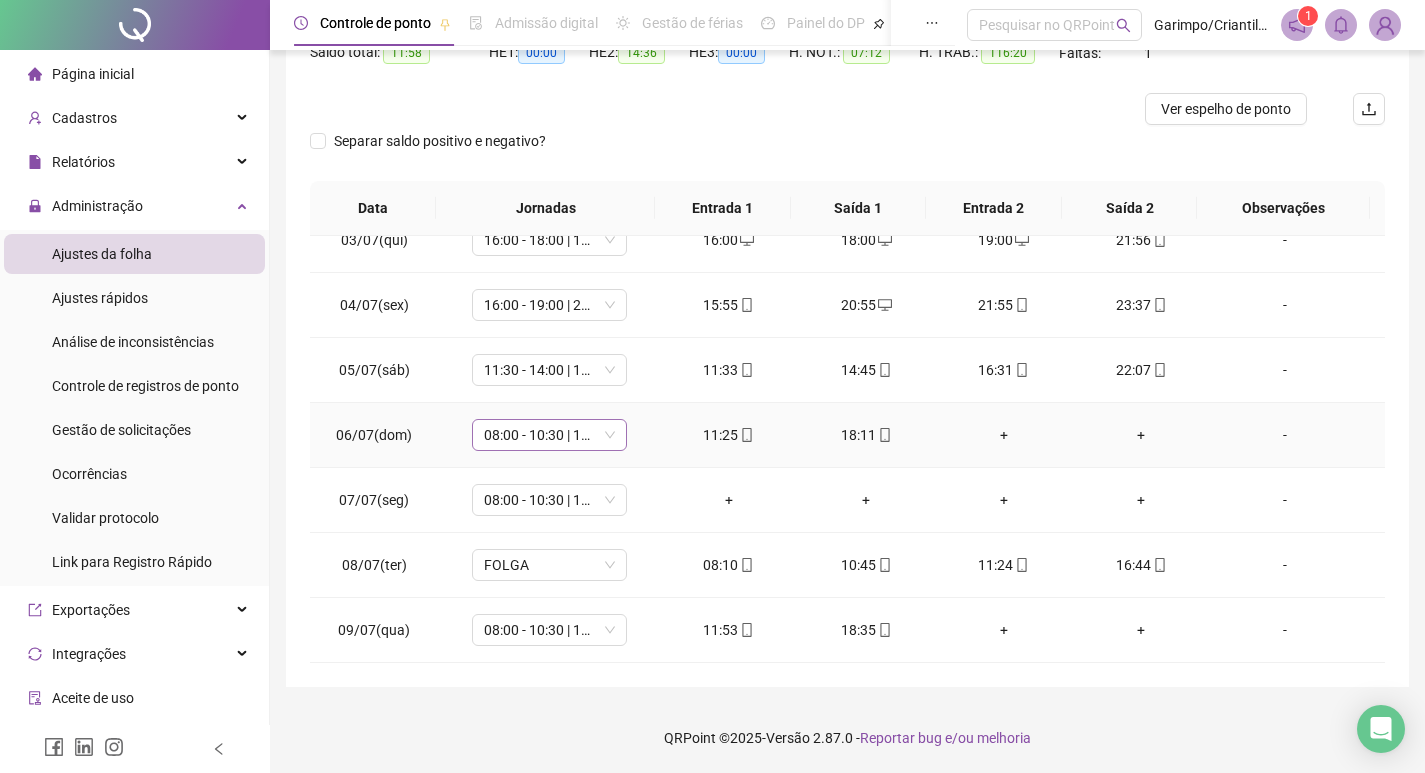 click on "08:00 - 10:30 | 11:30 - 17:00" at bounding box center [549, 435] 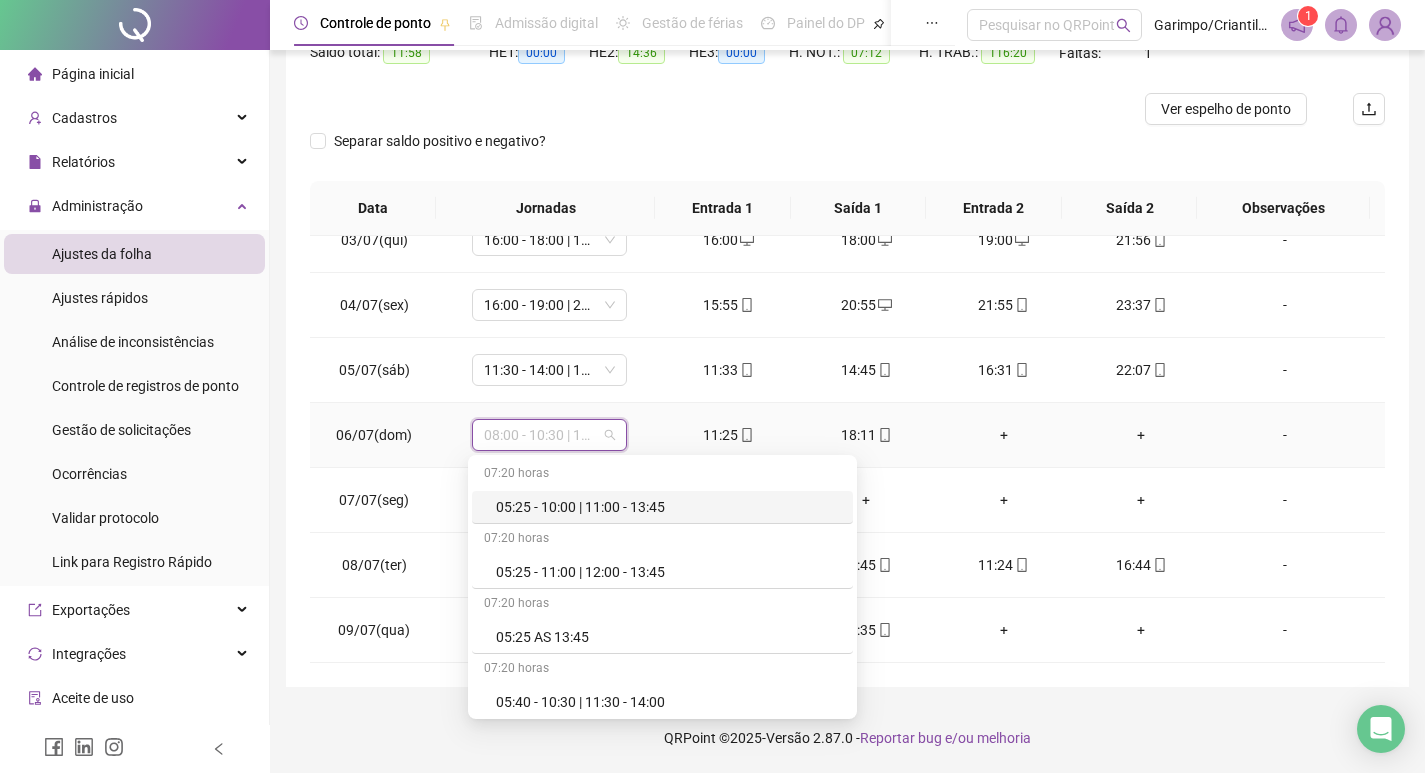 type on "*" 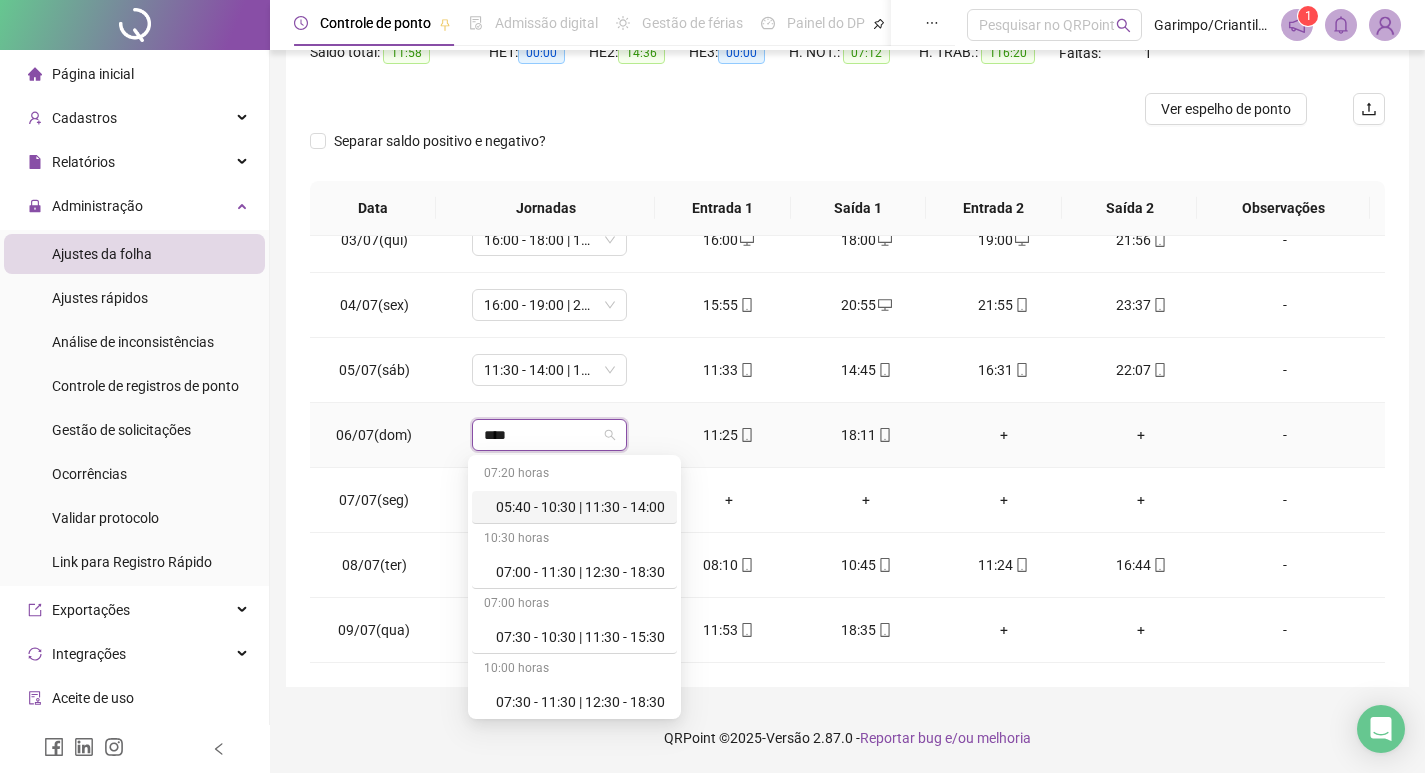 type on "*****" 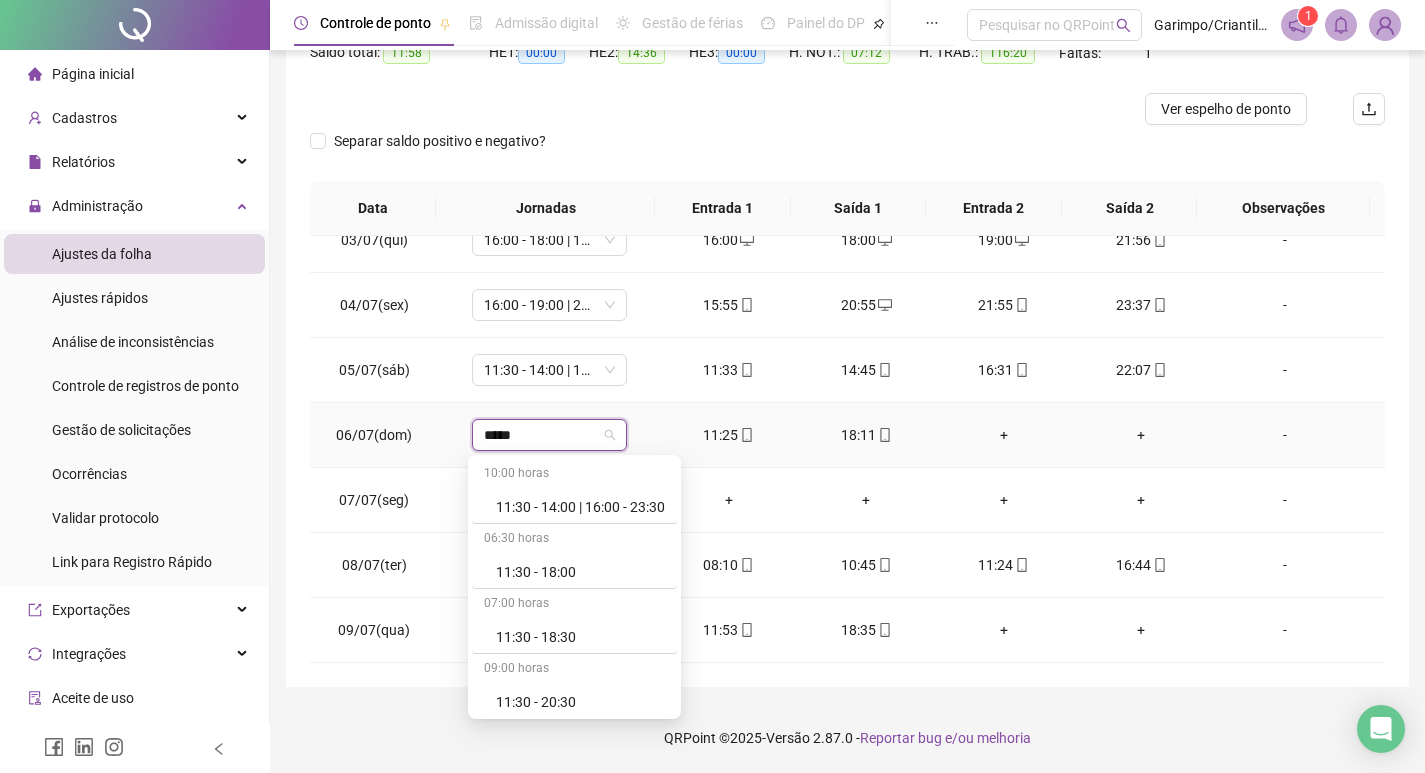 scroll, scrollTop: 2019, scrollLeft: 0, axis: vertical 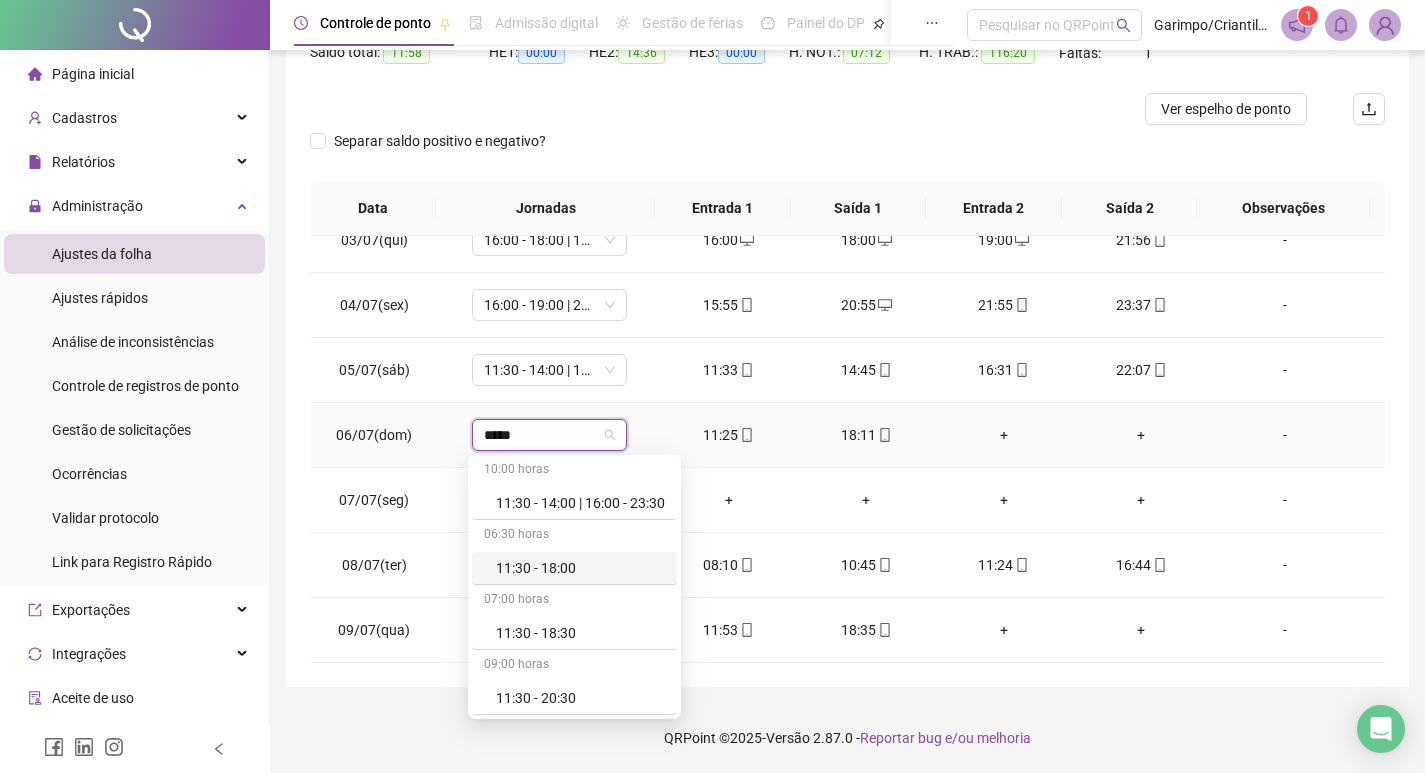 click on "11:30 - 18:00" at bounding box center (580, 568) 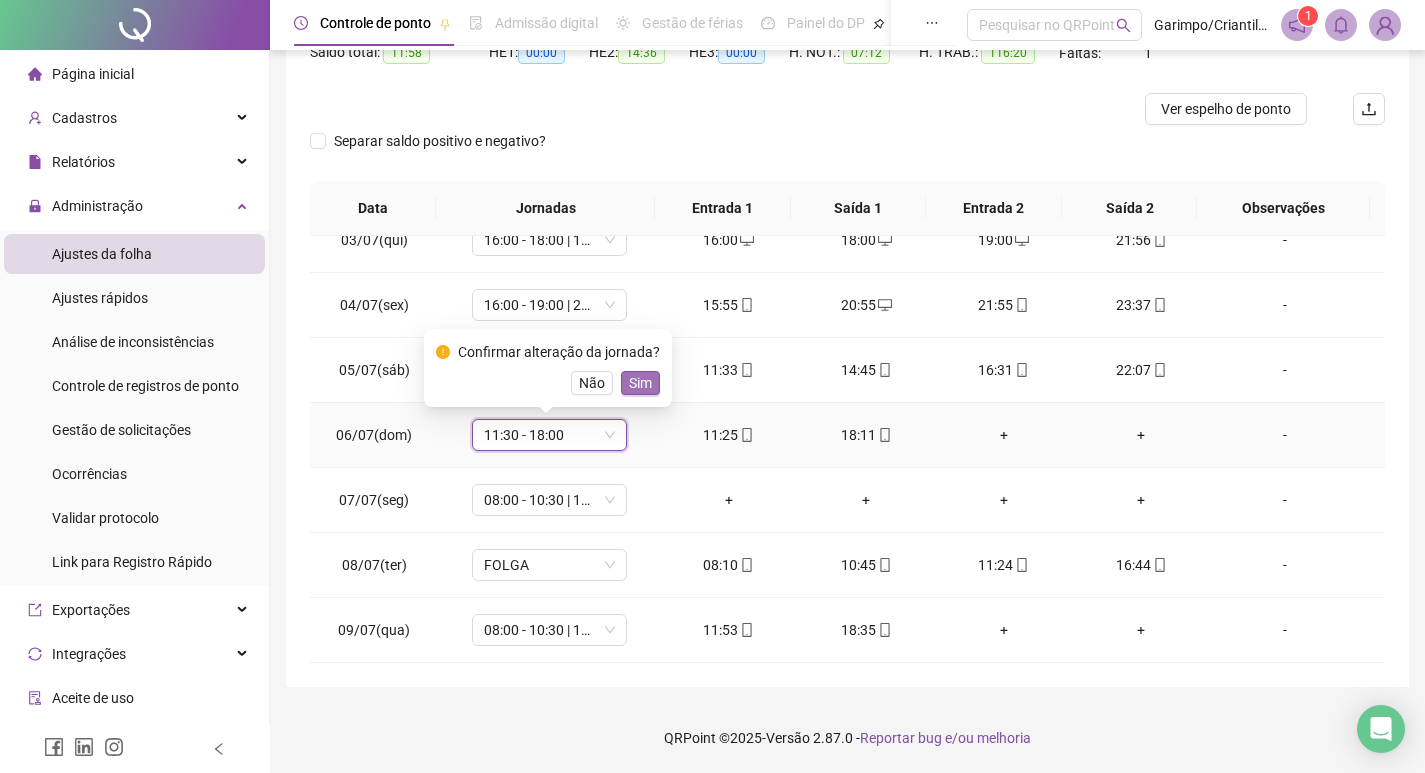 click on "Sim" at bounding box center [640, 383] 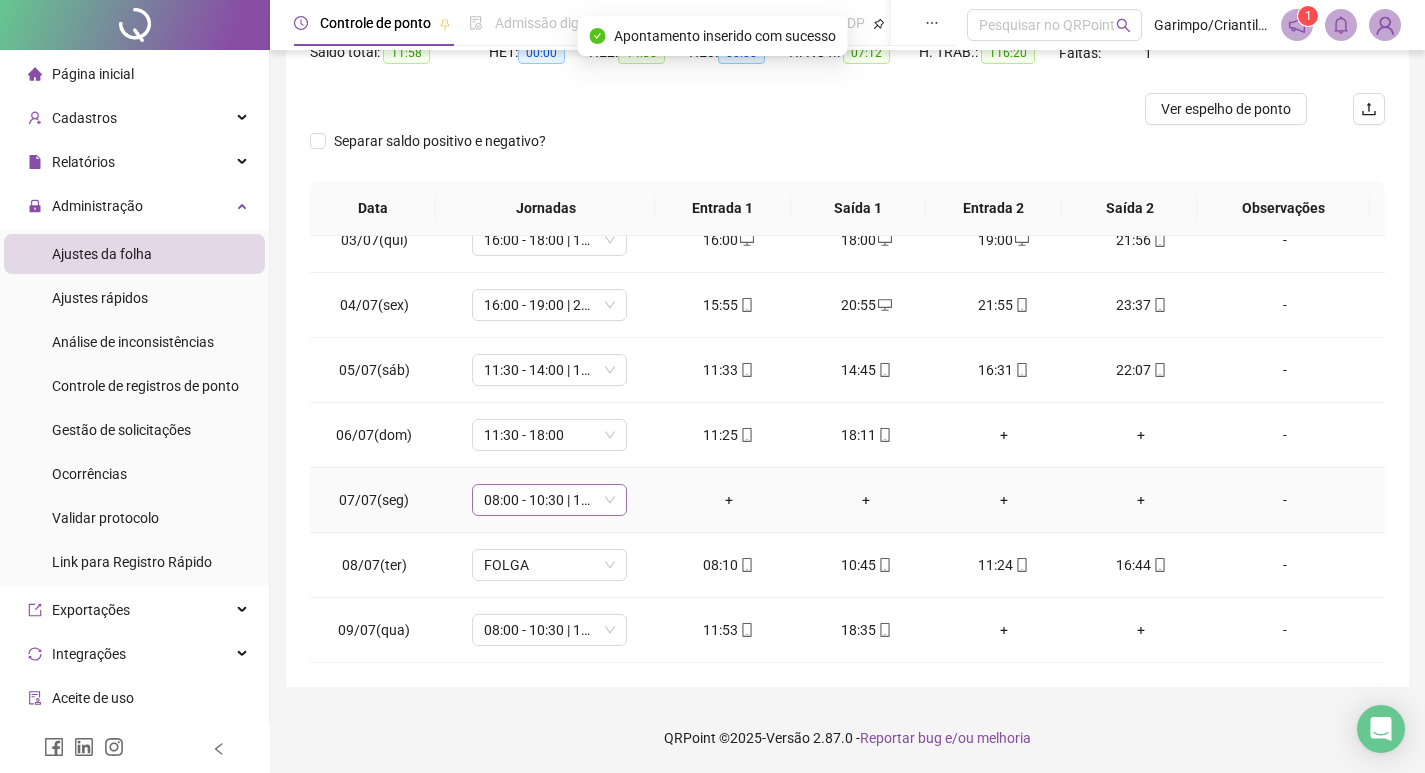click on "08:00 - 10:30 | 11:30 - 16:00" at bounding box center (549, 500) 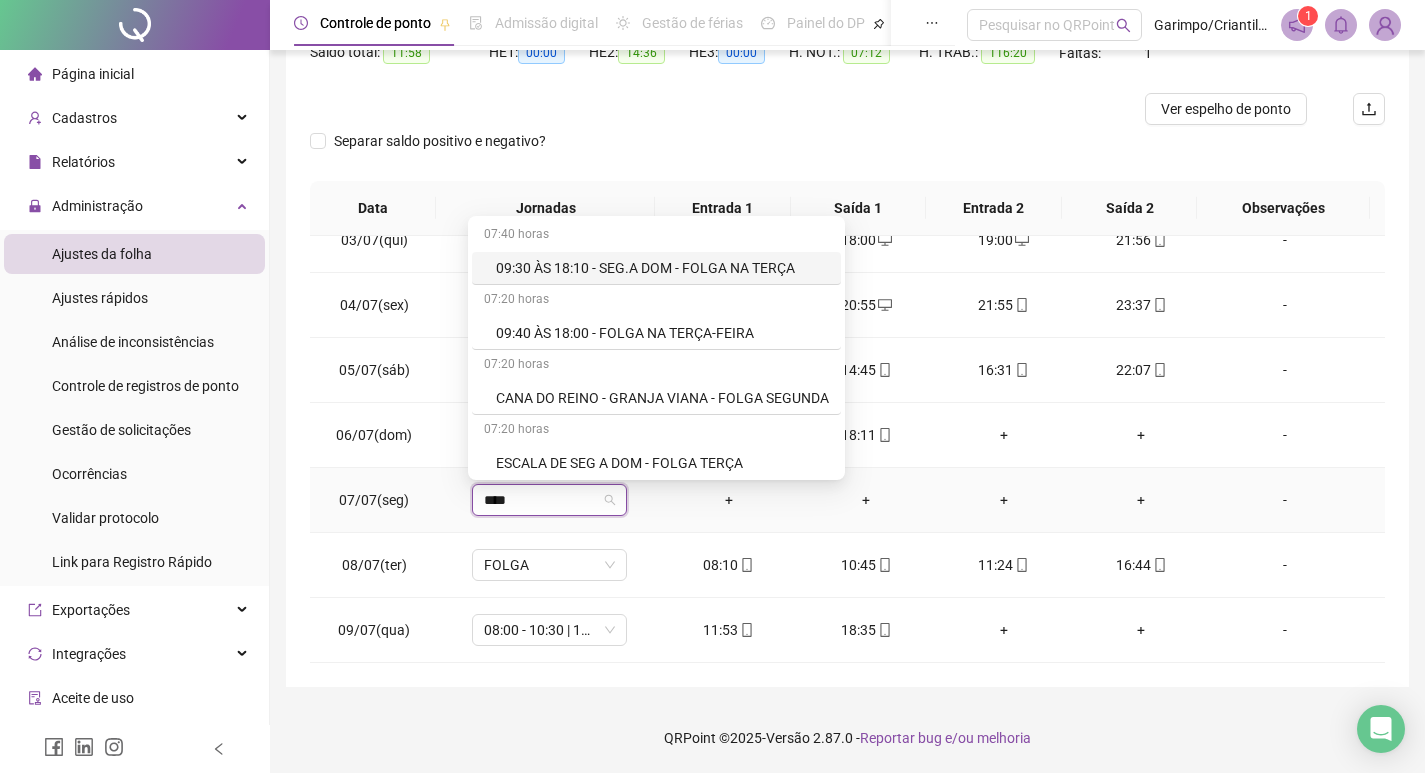 type on "*****" 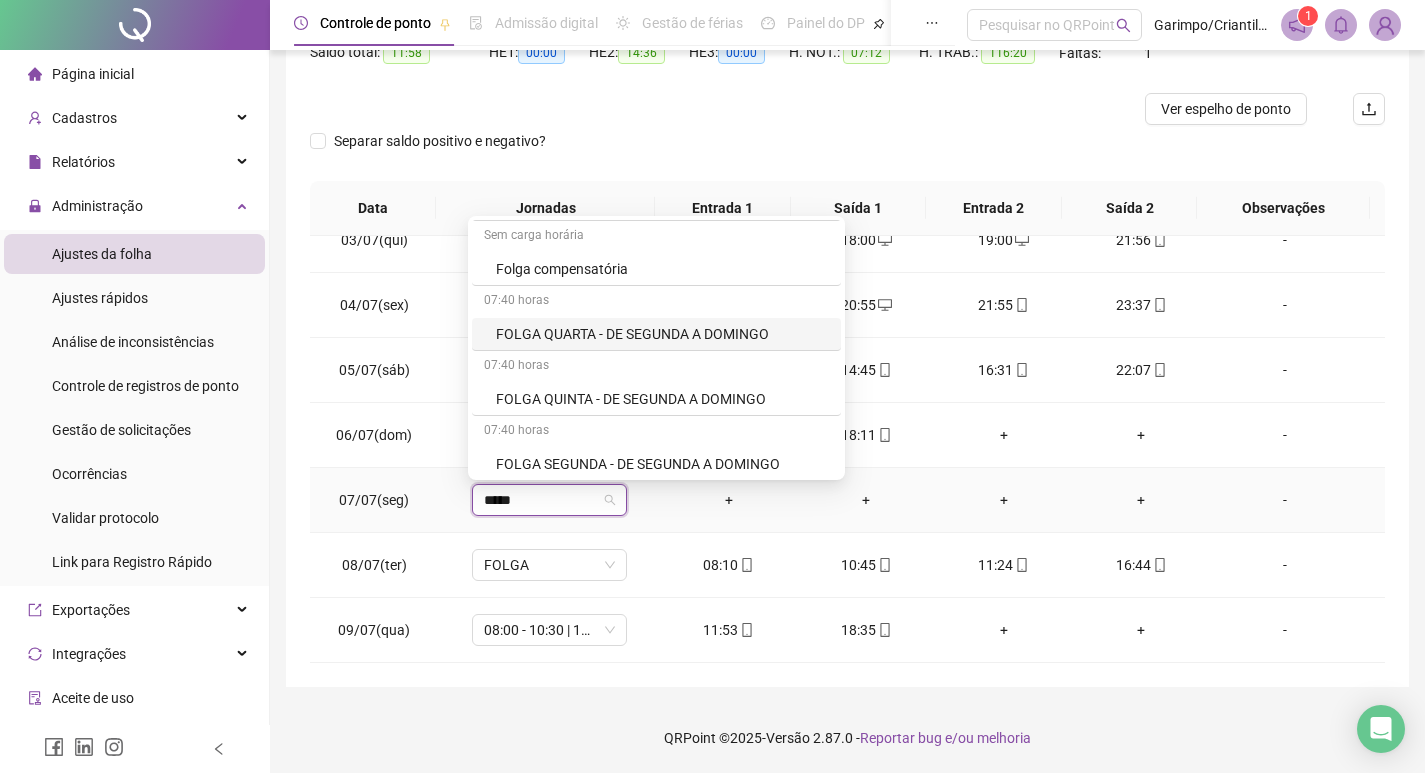 scroll, scrollTop: 200, scrollLeft: 0, axis: vertical 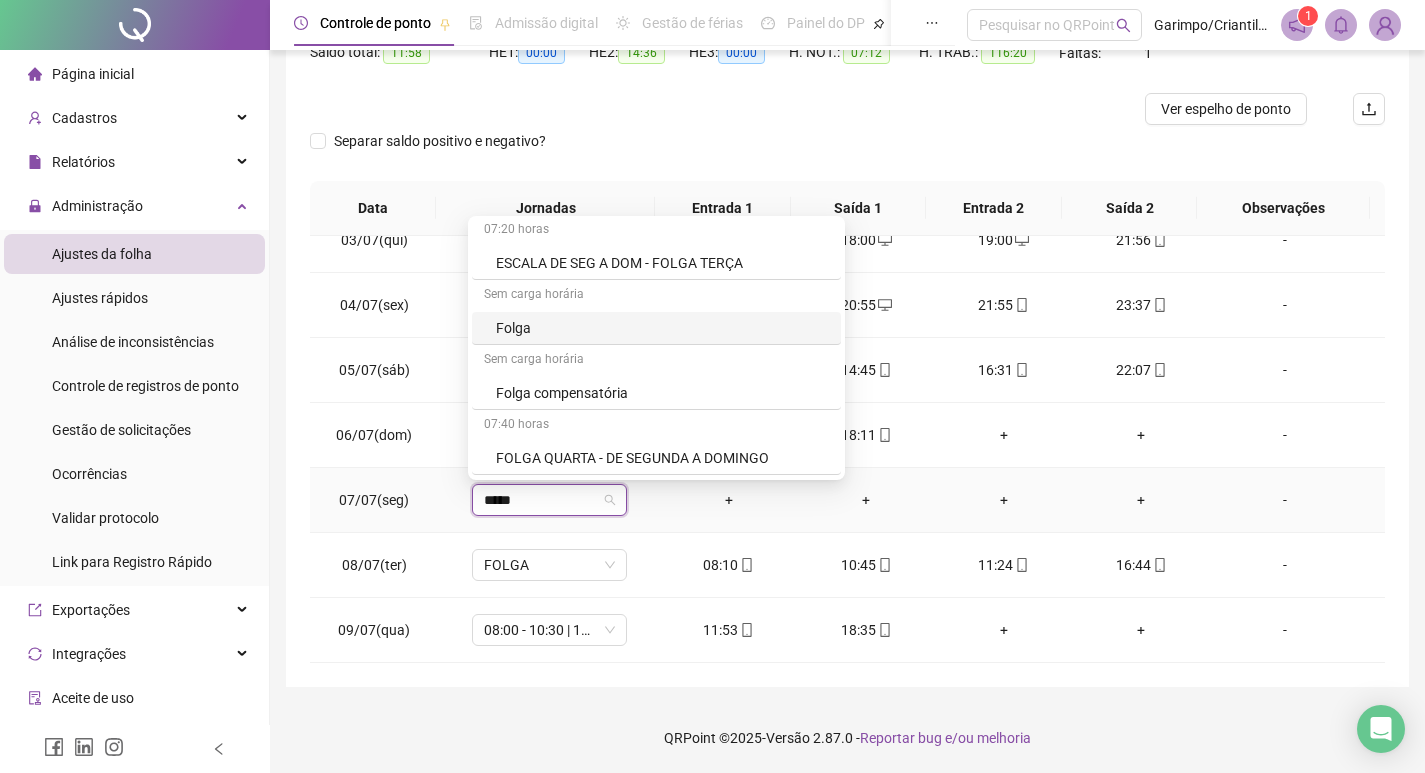 click on "Folga" at bounding box center (662, 328) 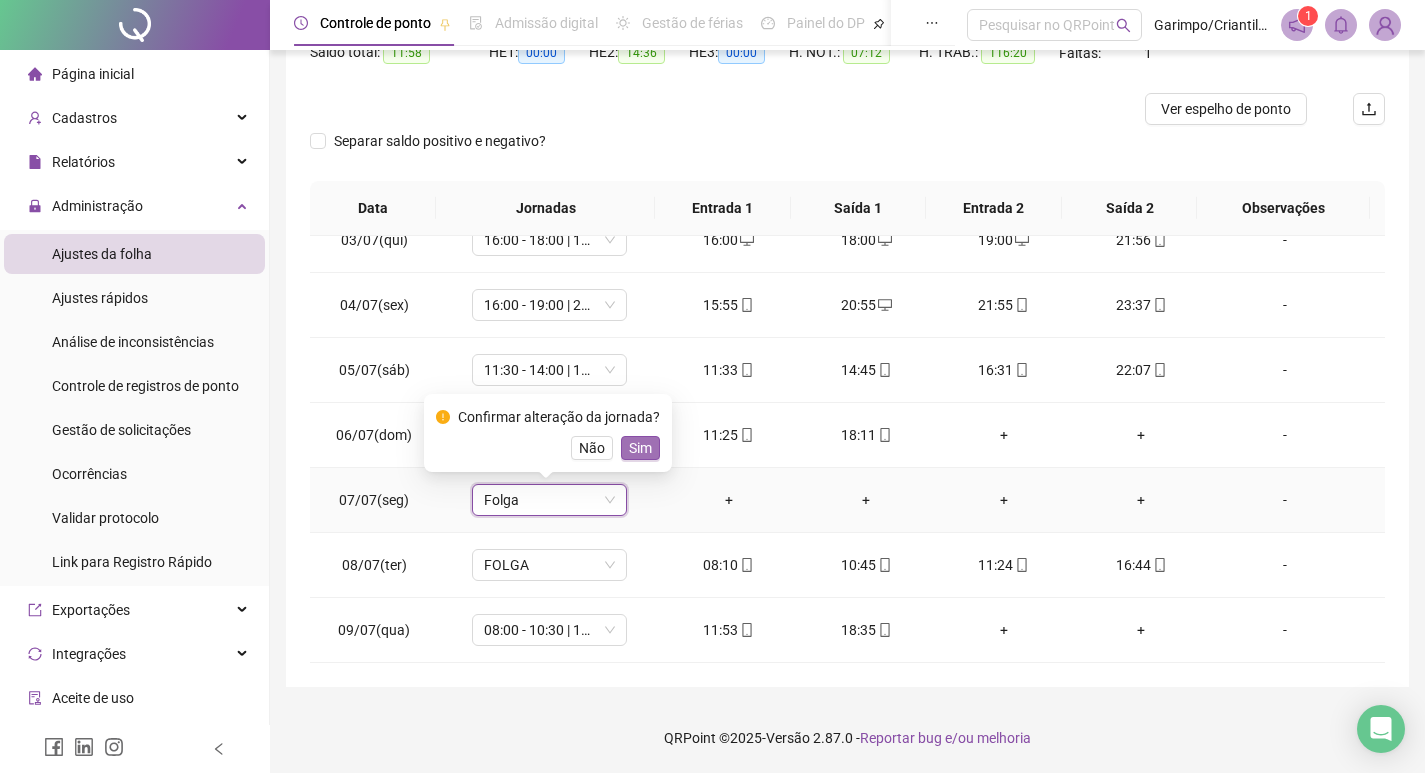click on "Sim" at bounding box center [640, 448] 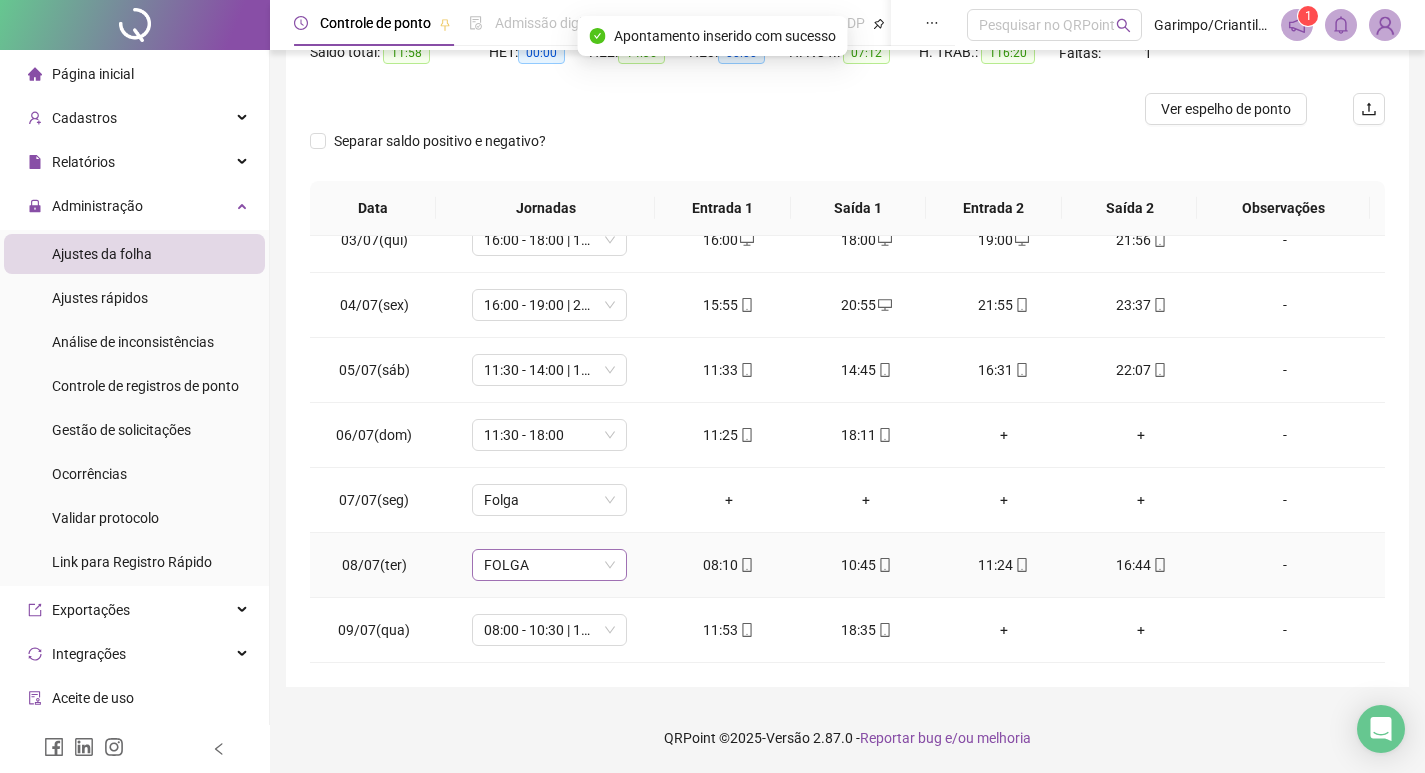 click on "FOLGA" at bounding box center [549, 565] 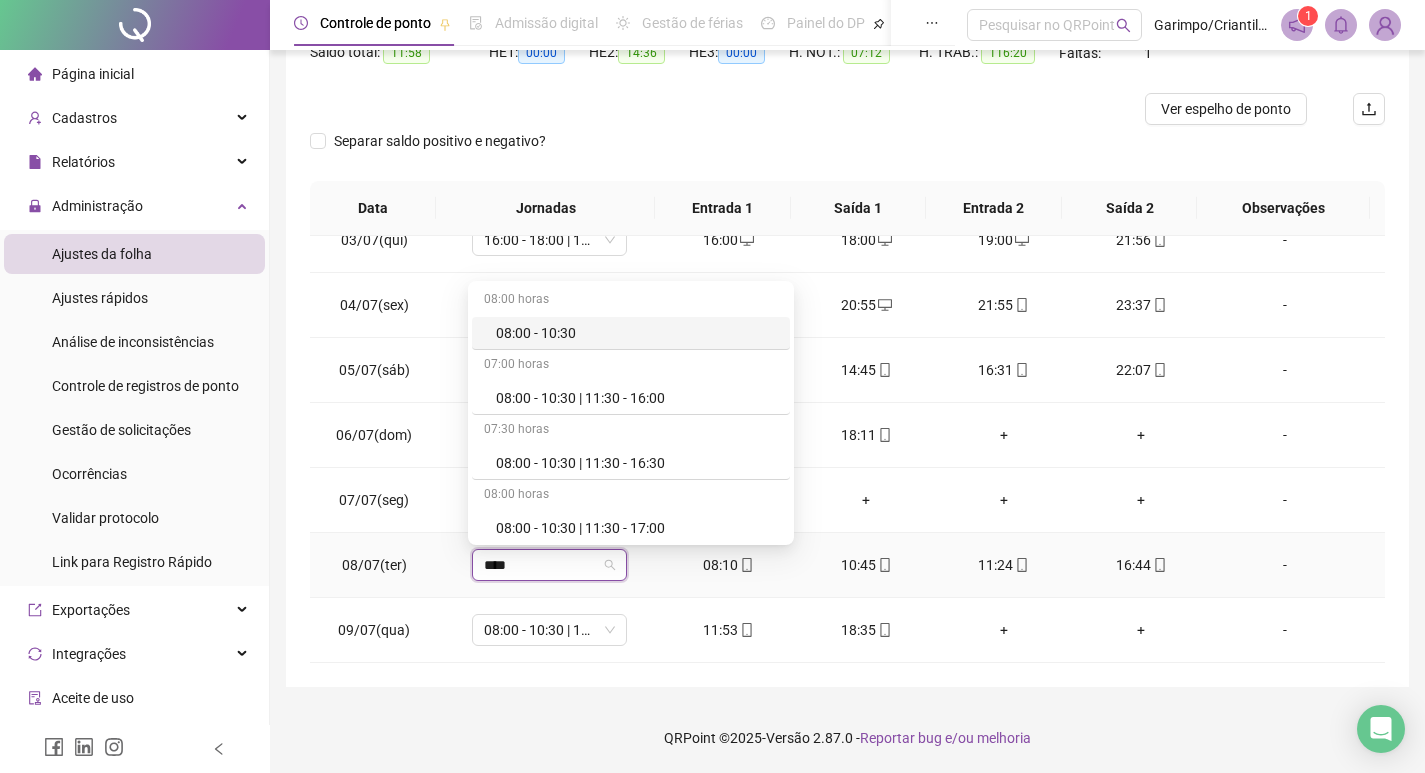 type on "*****" 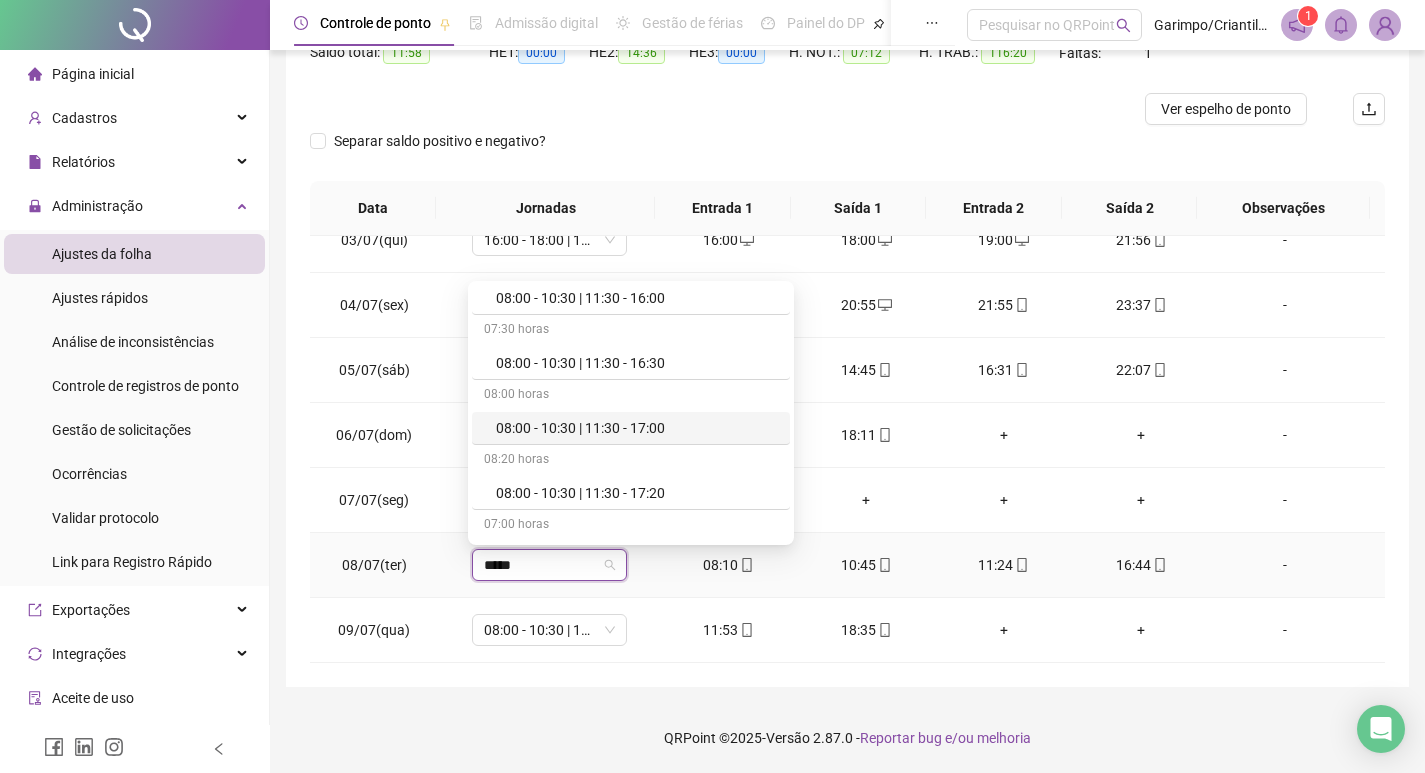 scroll, scrollTop: 200, scrollLeft: 0, axis: vertical 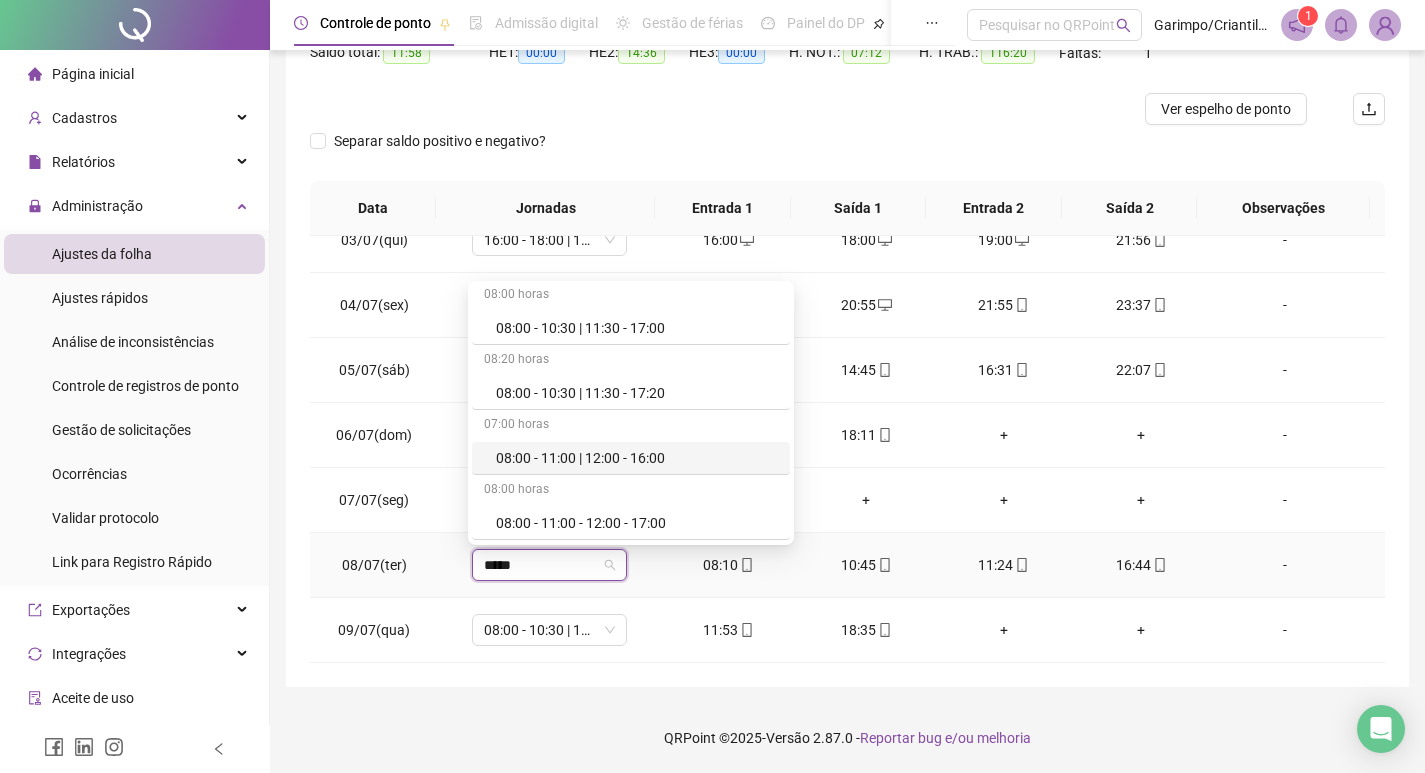 click on "08:00 - 11:00 | 12:00 - 16:00" at bounding box center [637, 458] 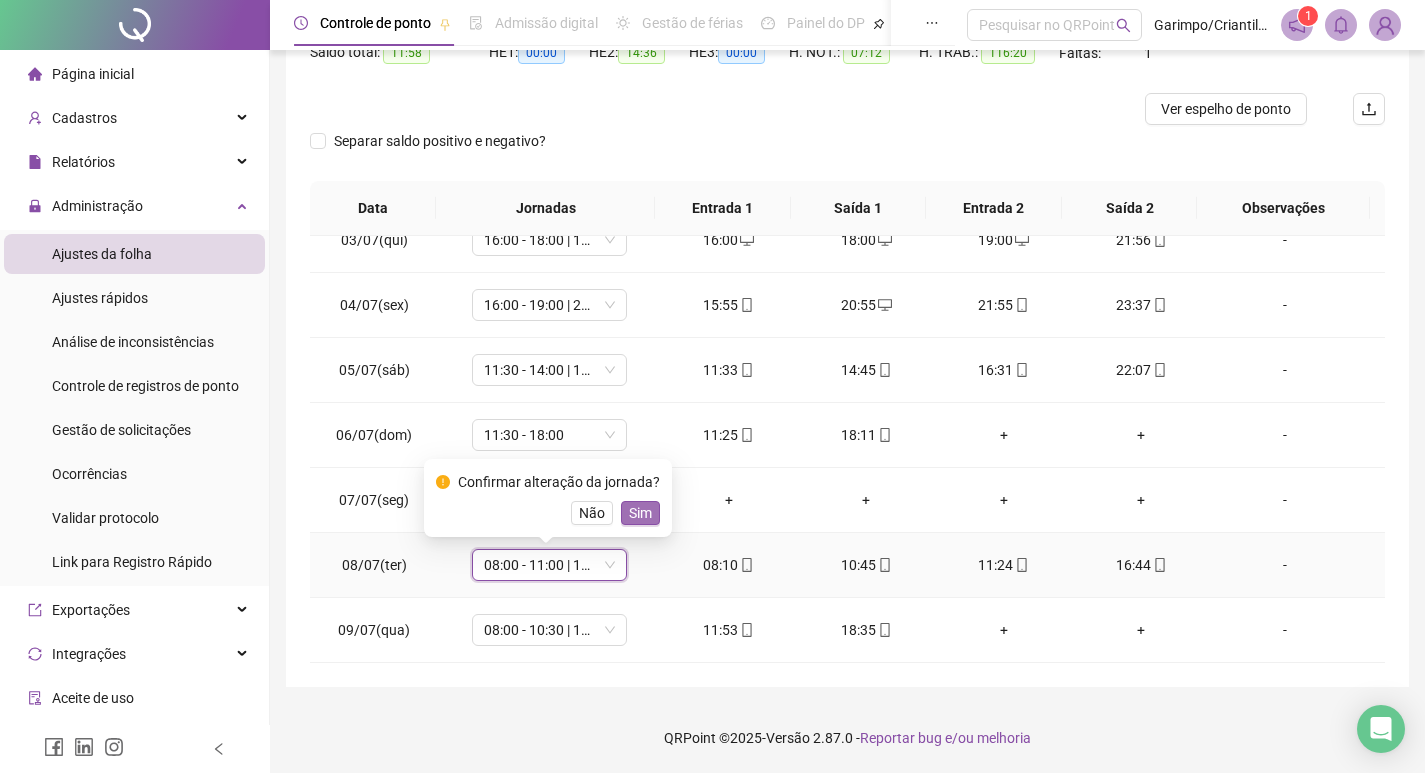 click on "Sim" at bounding box center (640, 513) 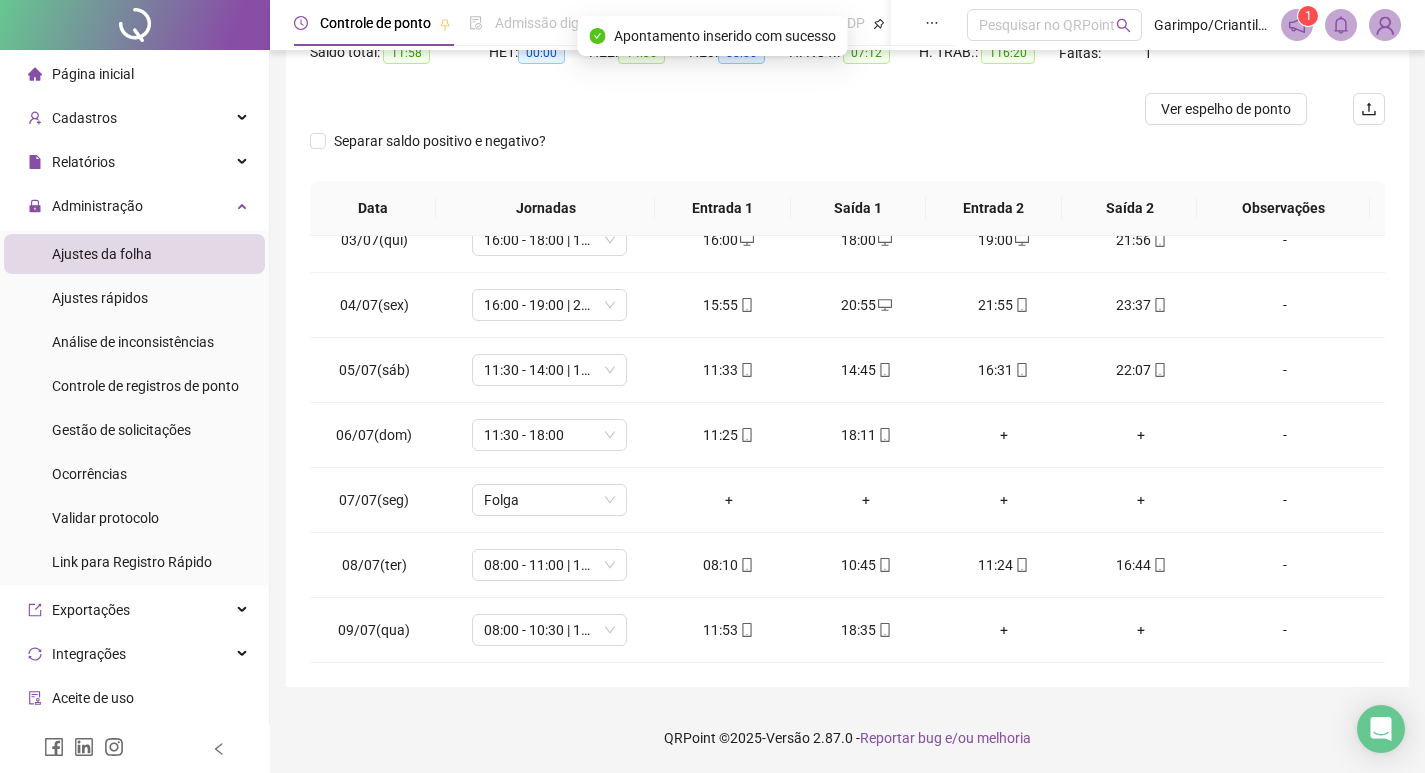 scroll, scrollTop: 125, scrollLeft: 0, axis: vertical 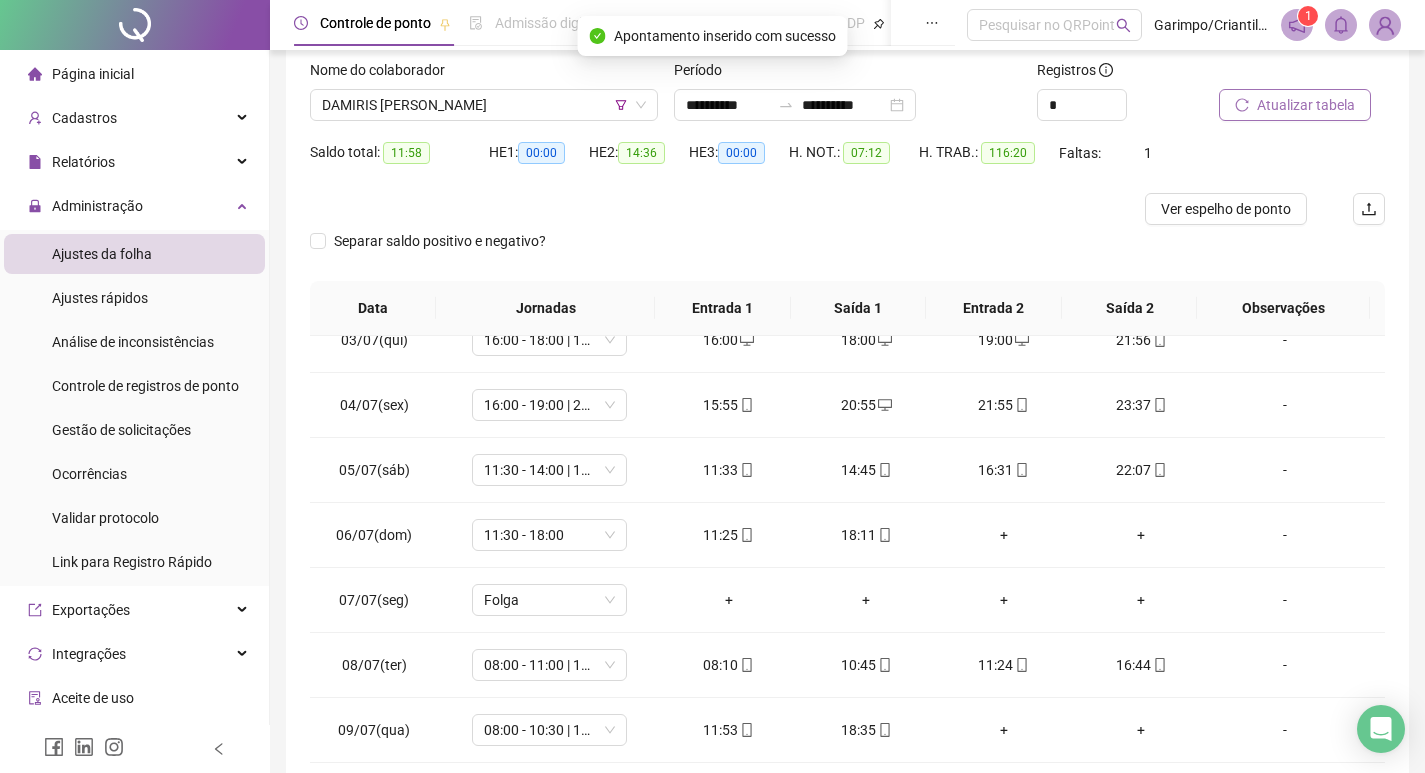 click on "Atualizar tabela" at bounding box center (1306, 105) 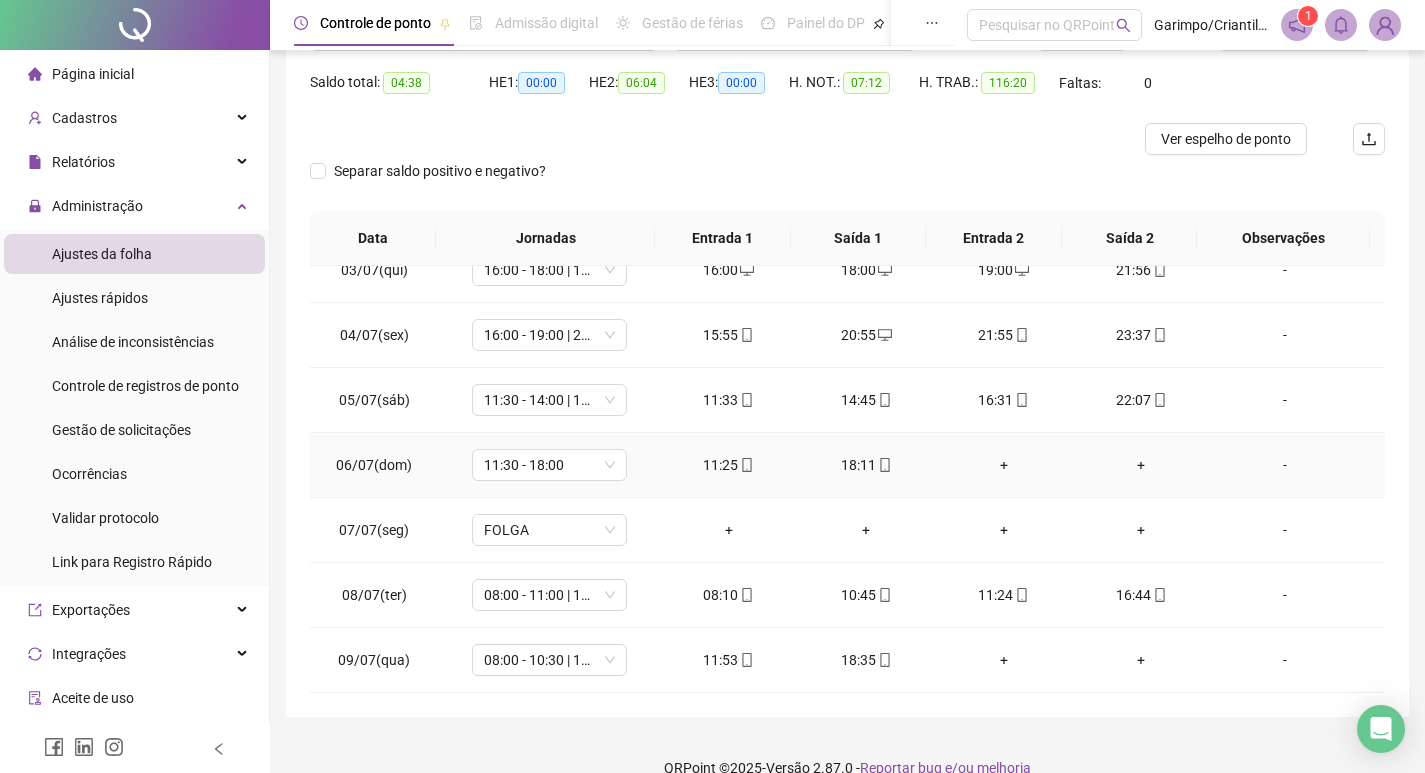 scroll, scrollTop: 225, scrollLeft: 0, axis: vertical 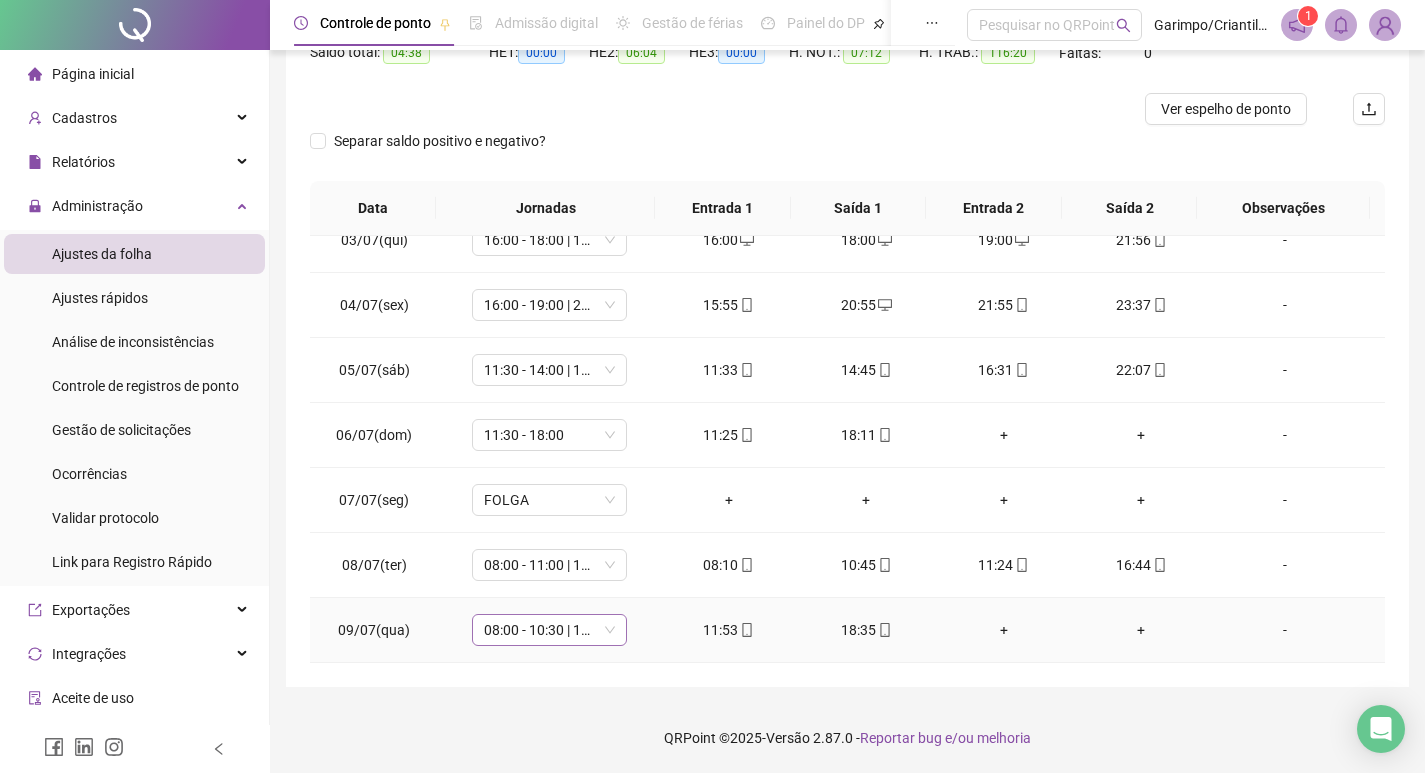 click on "08:00 - 10:30 | 11:30 - 16:00" at bounding box center (549, 630) 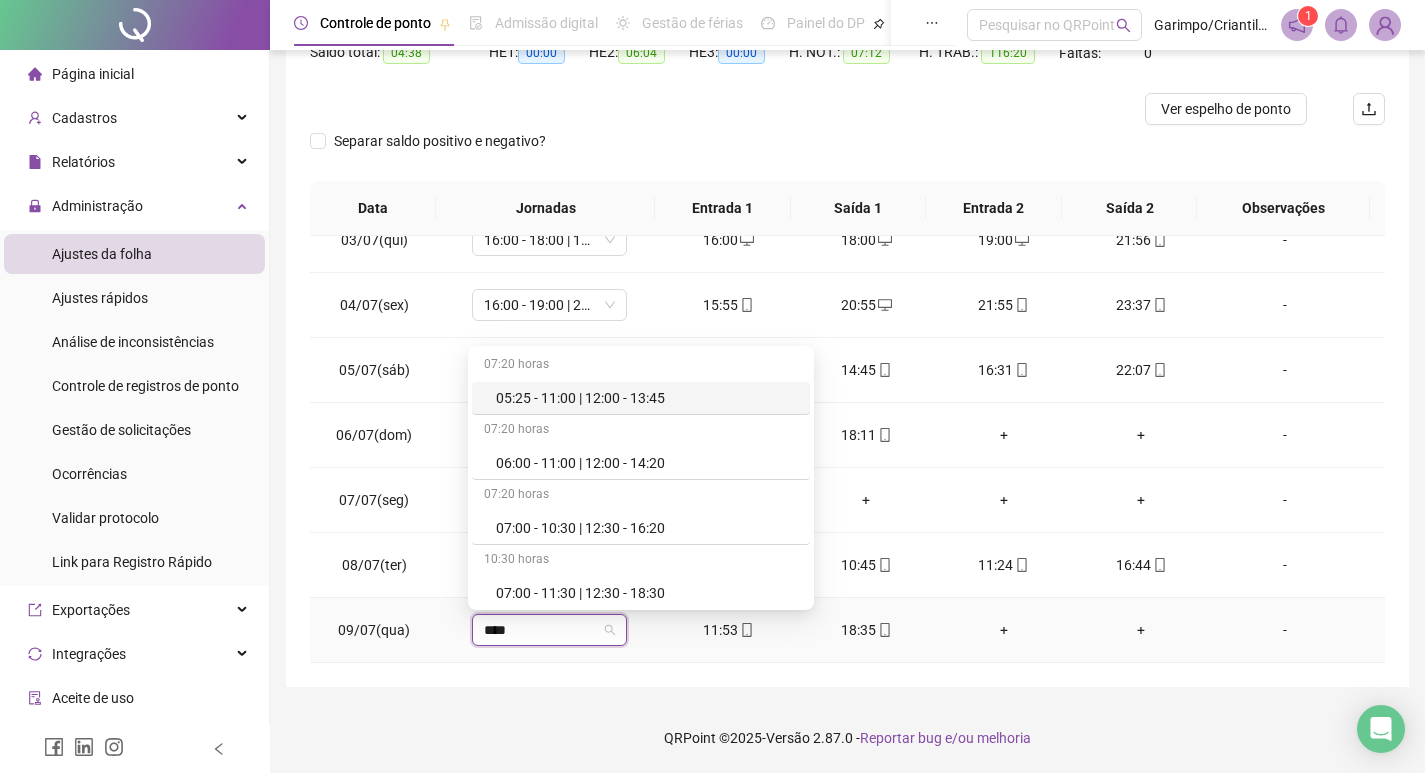 type on "*****" 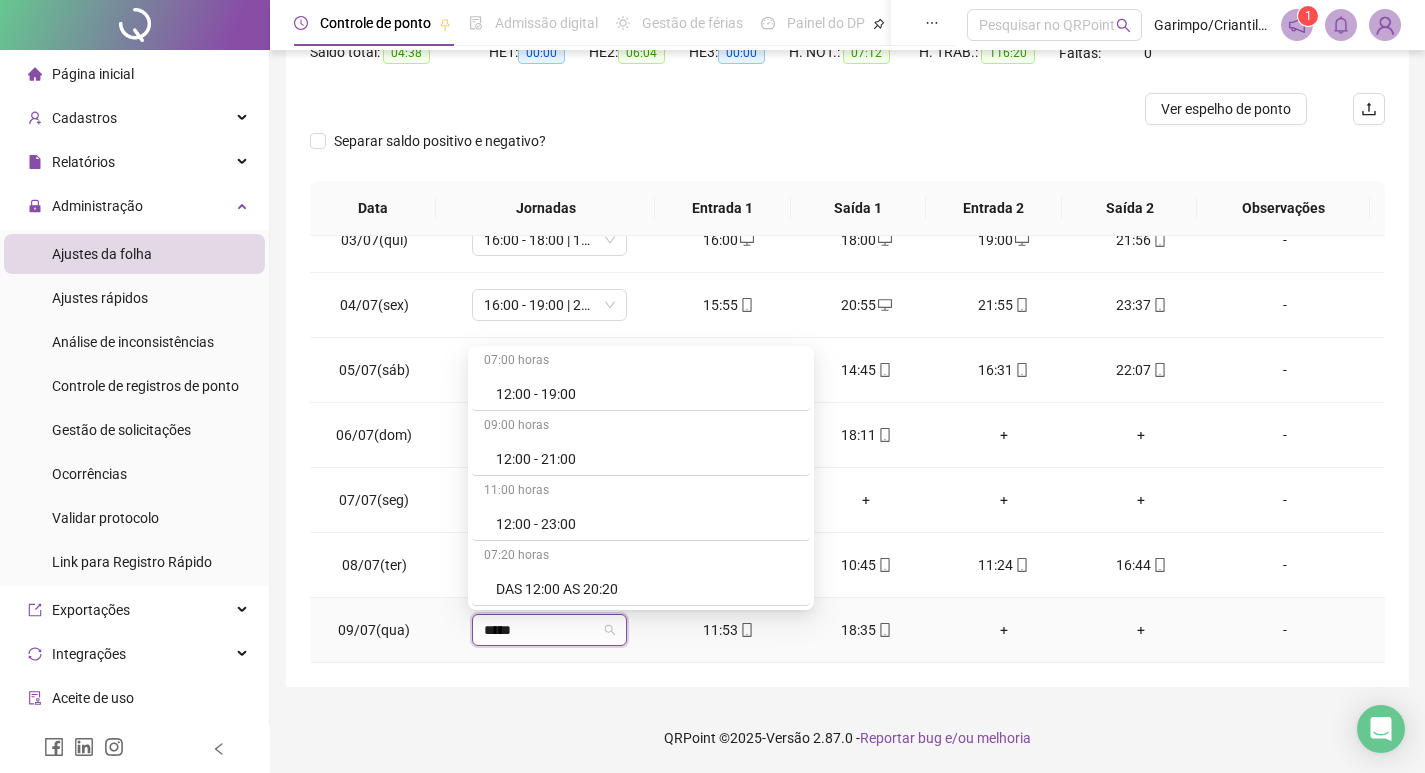 scroll, scrollTop: 4974, scrollLeft: 0, axis: vertical 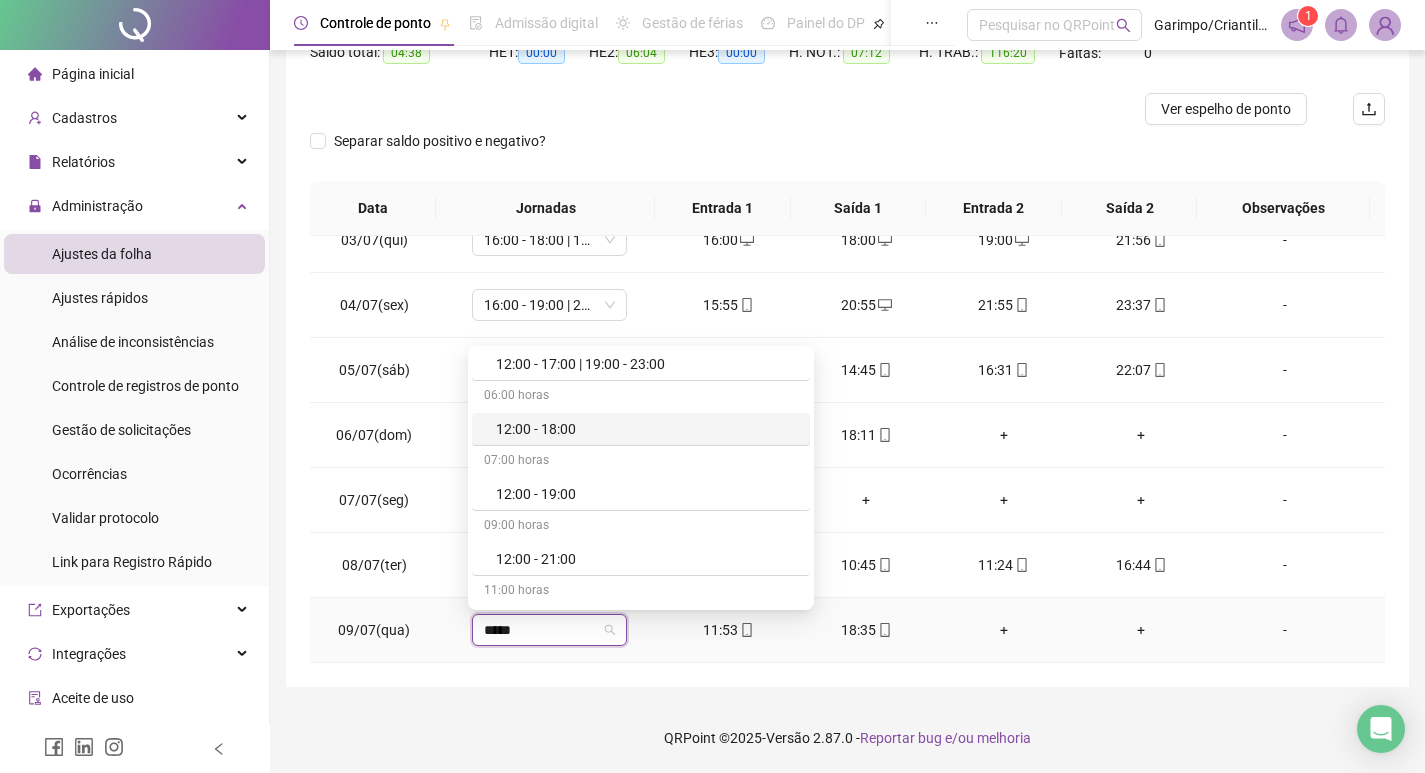 click on "12:00 - 18:00" at bounding box center (641, 429) 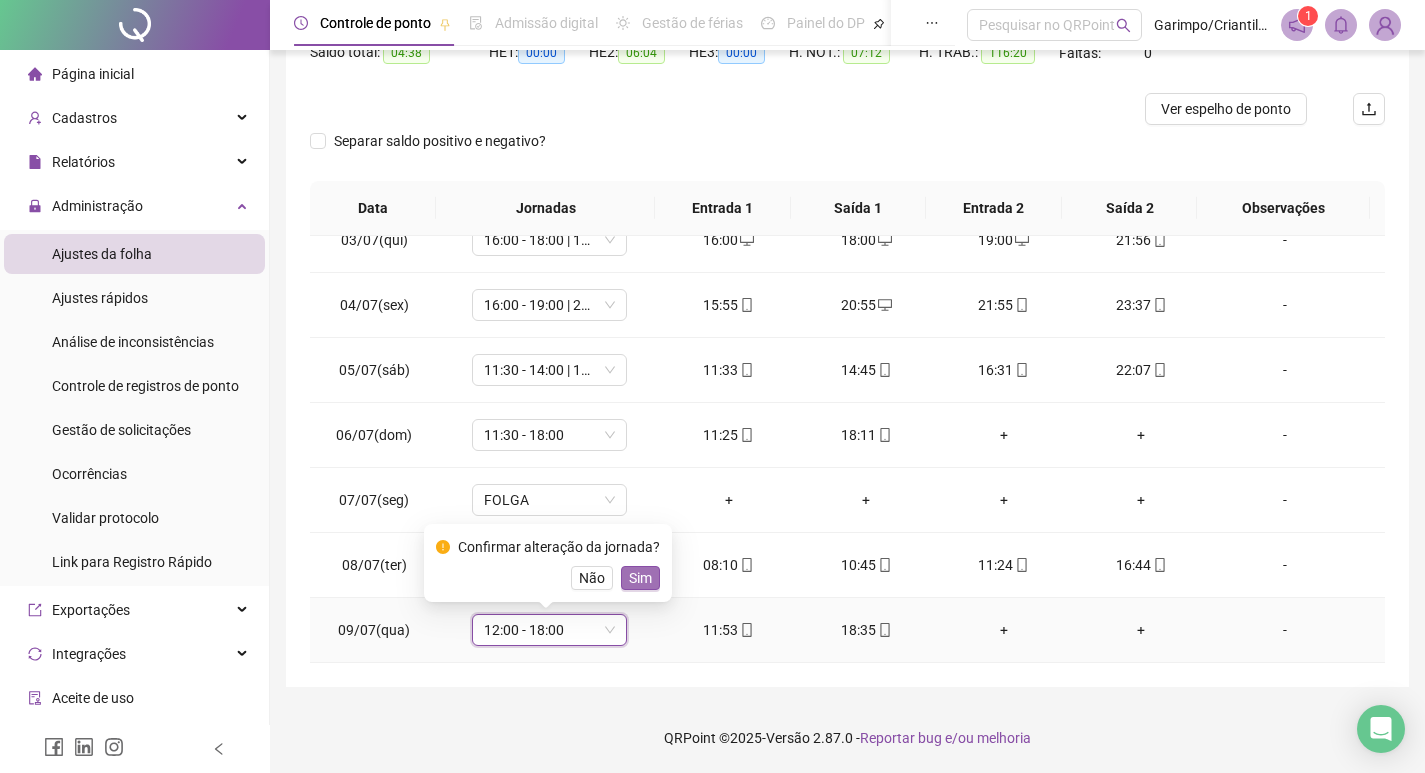 click on "Sim" at bounding box center [640, 578] 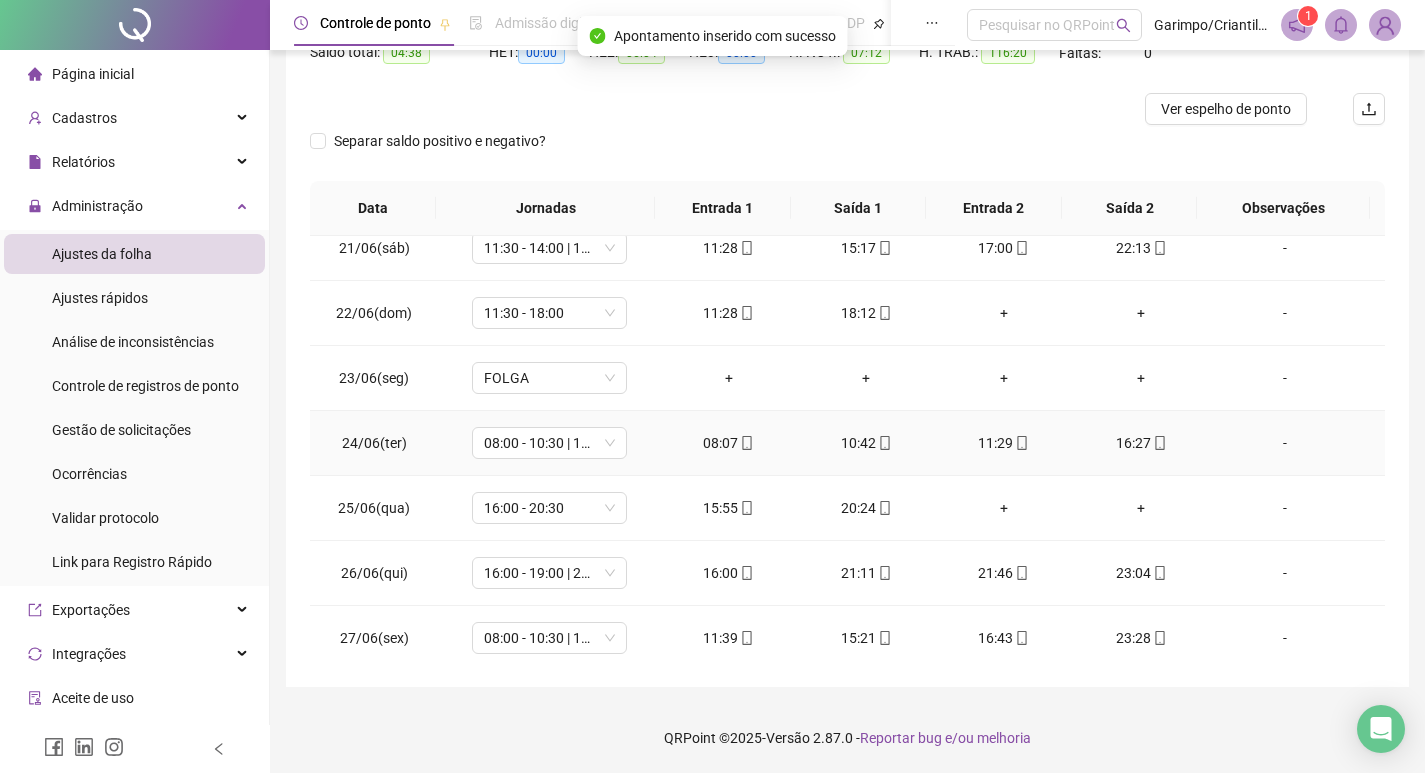 scroll, scrollTop: 8, scrollLeft: 0, axis: vertical 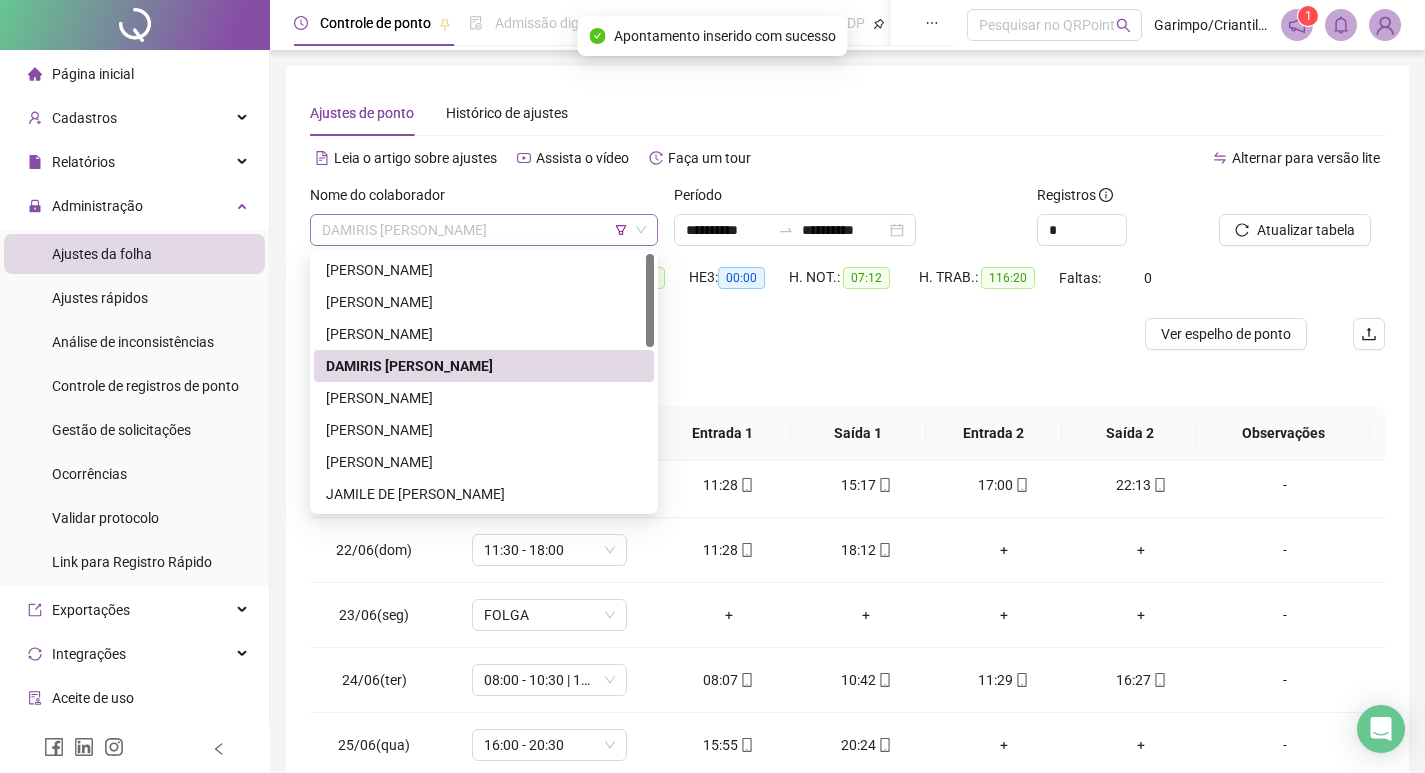 click on "DAMIRIS [PERSON_NAME]" at bounding box center [484, 230] 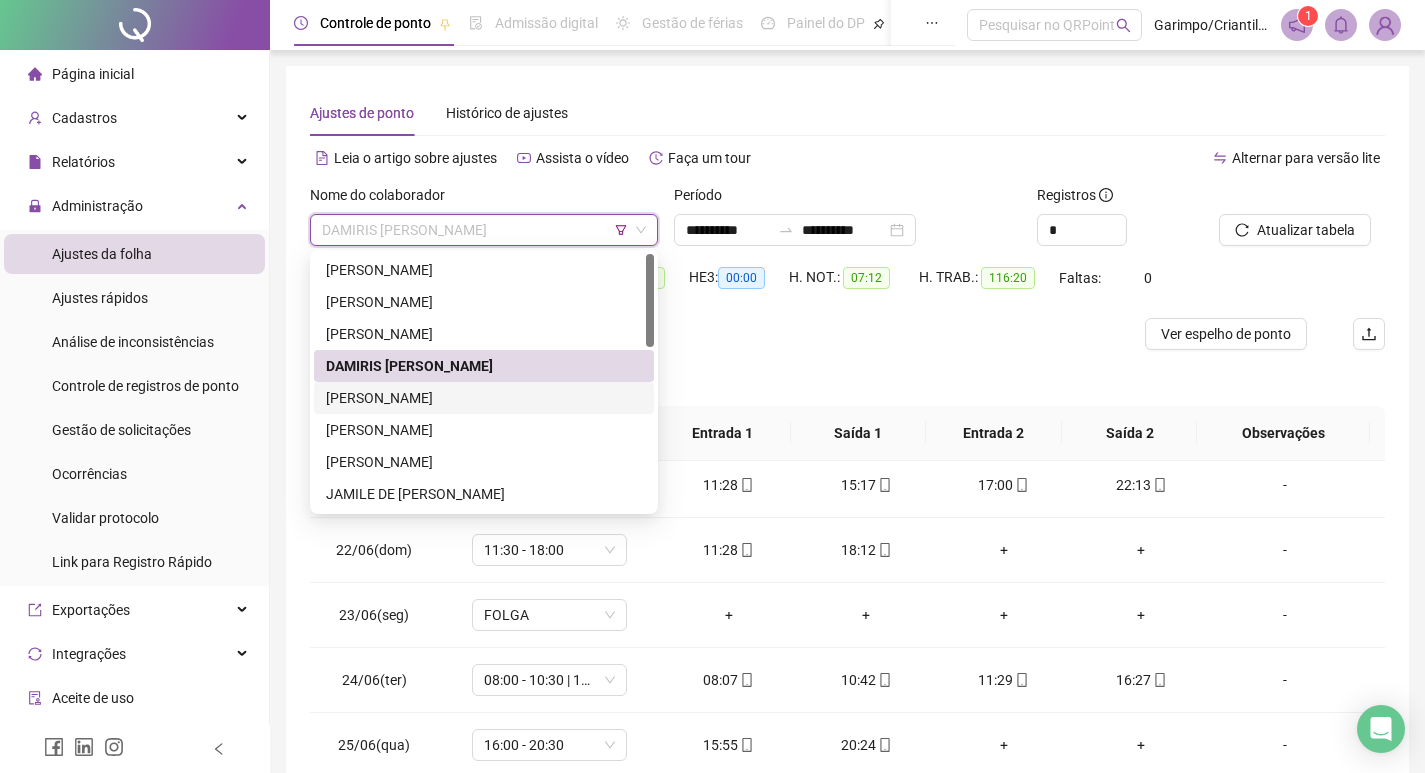 click on "[PERSON_NAME]" at bounding box center (484, 398) 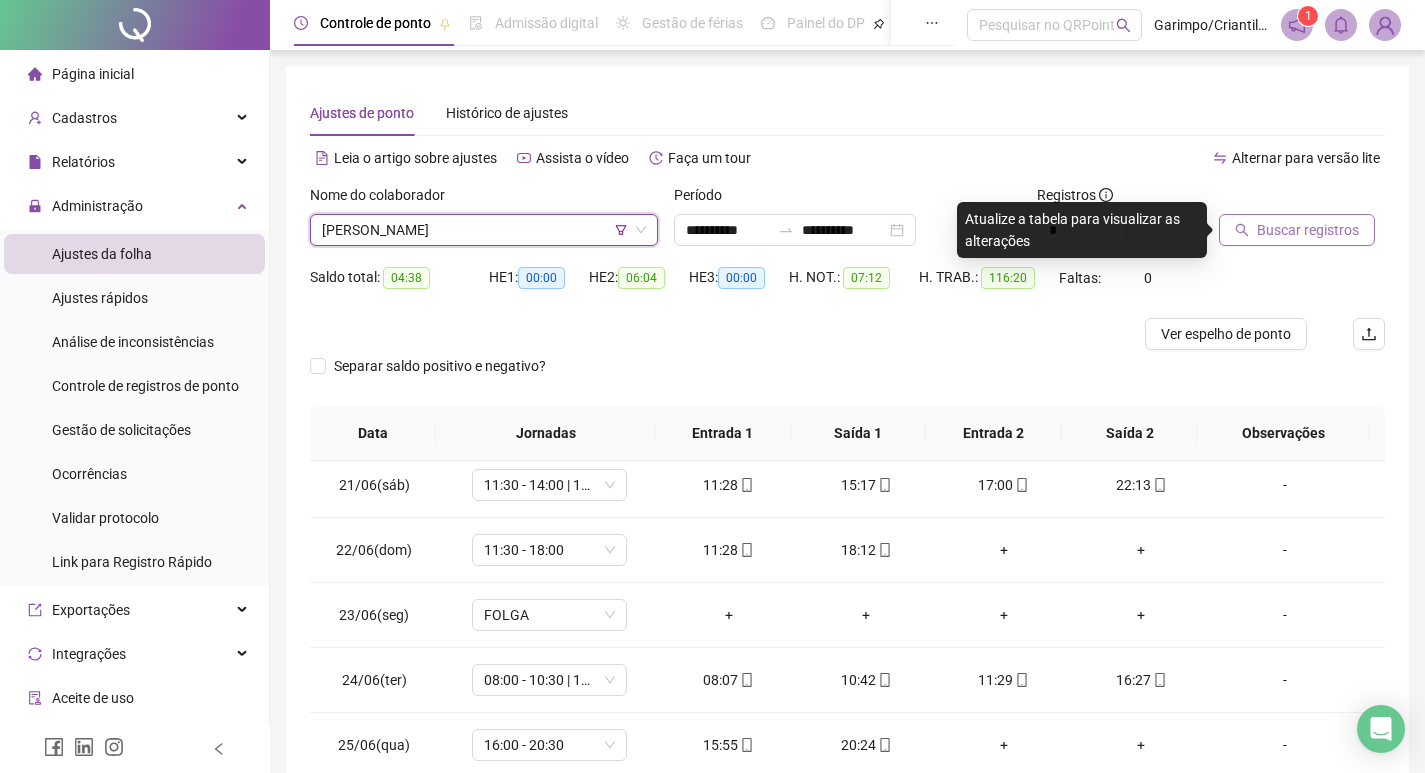 click on "Buscar registros" at bounding box center [1308, 230] 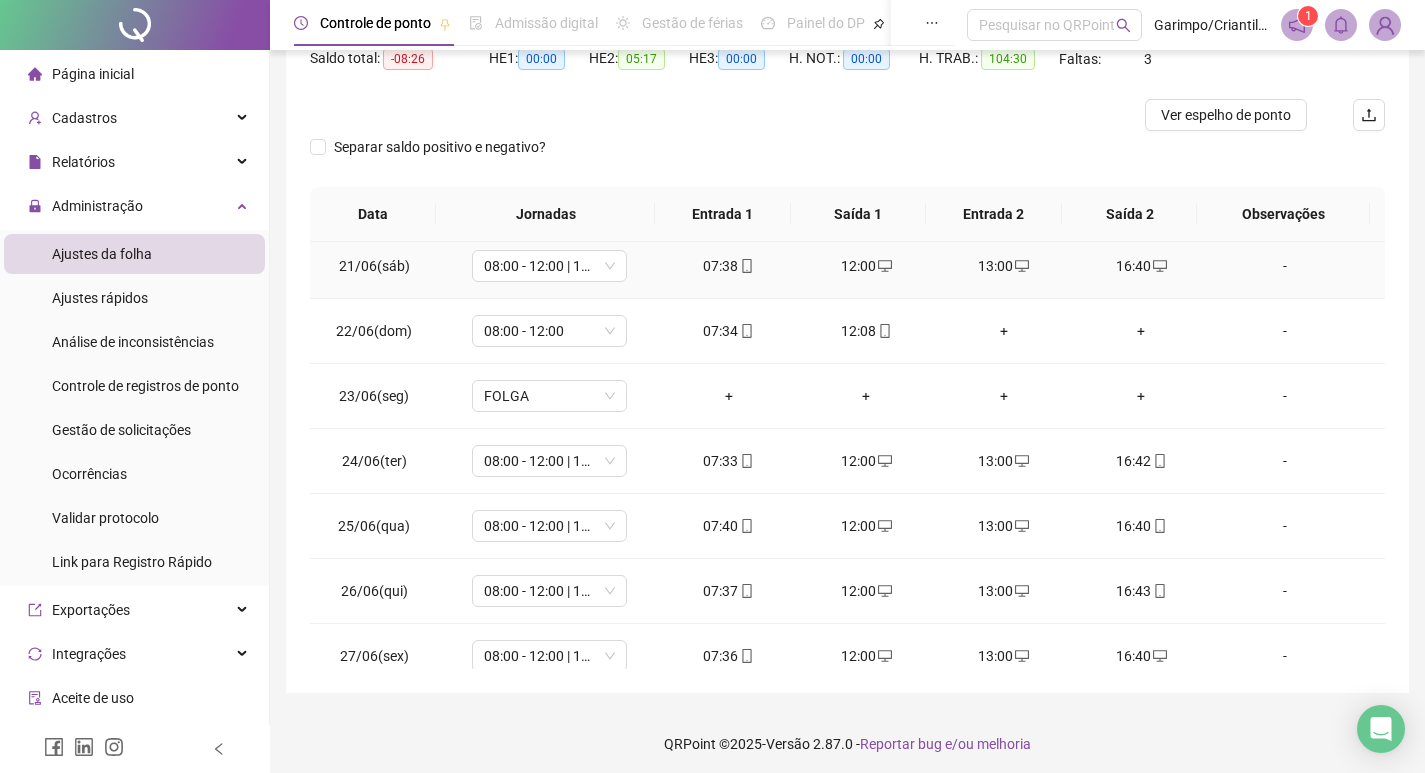 scroll, scrollTop: 225, scrollLeft: 0, axis: vertical 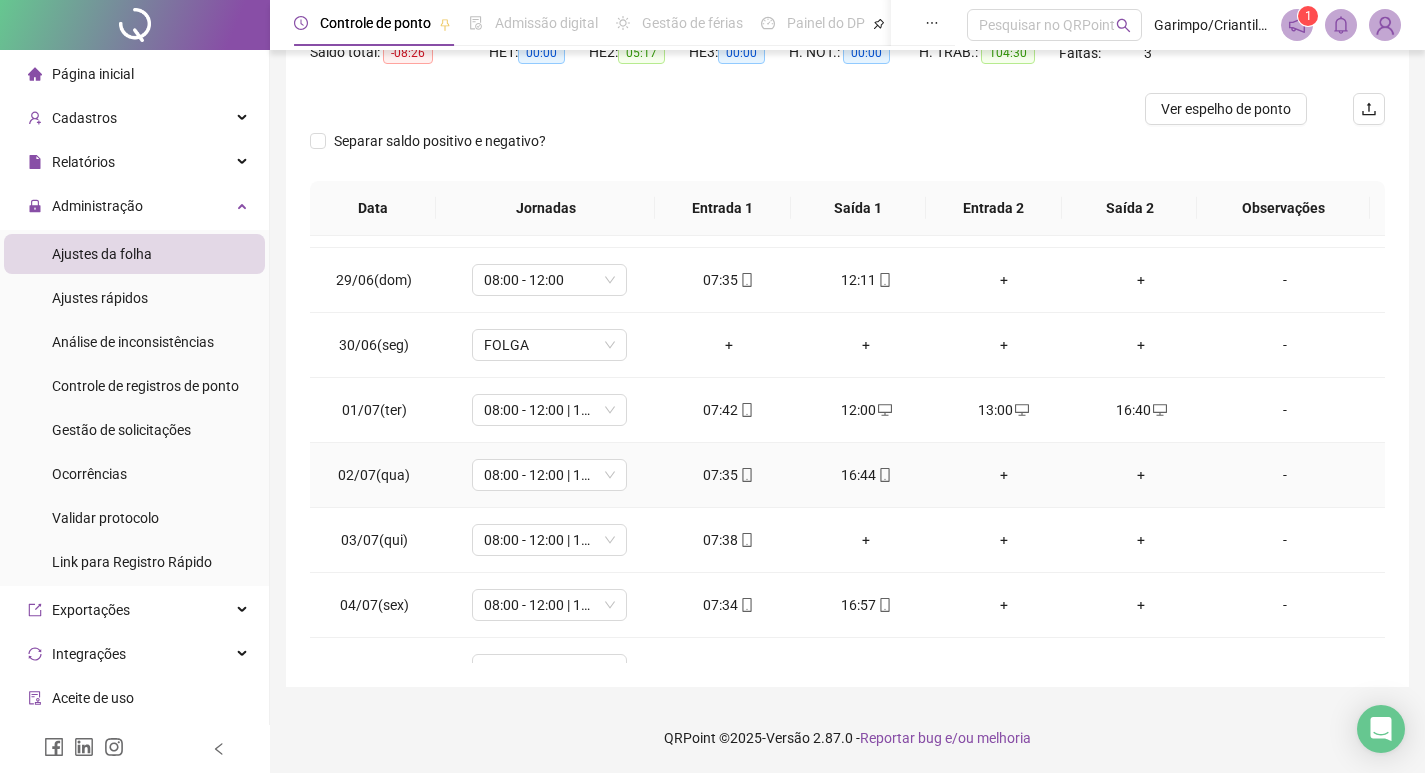 click on "+" at bounding box center (1004, 475) 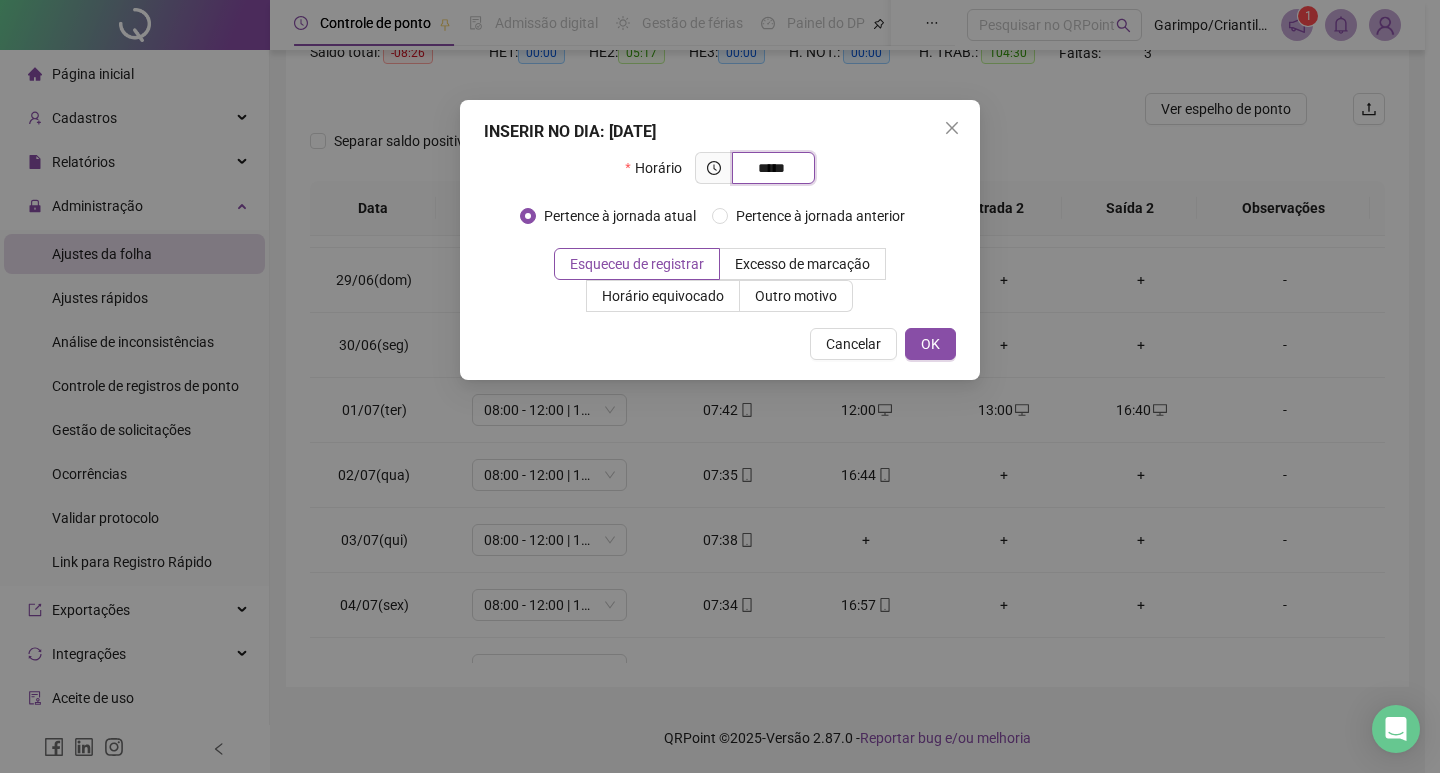 type on "*****" 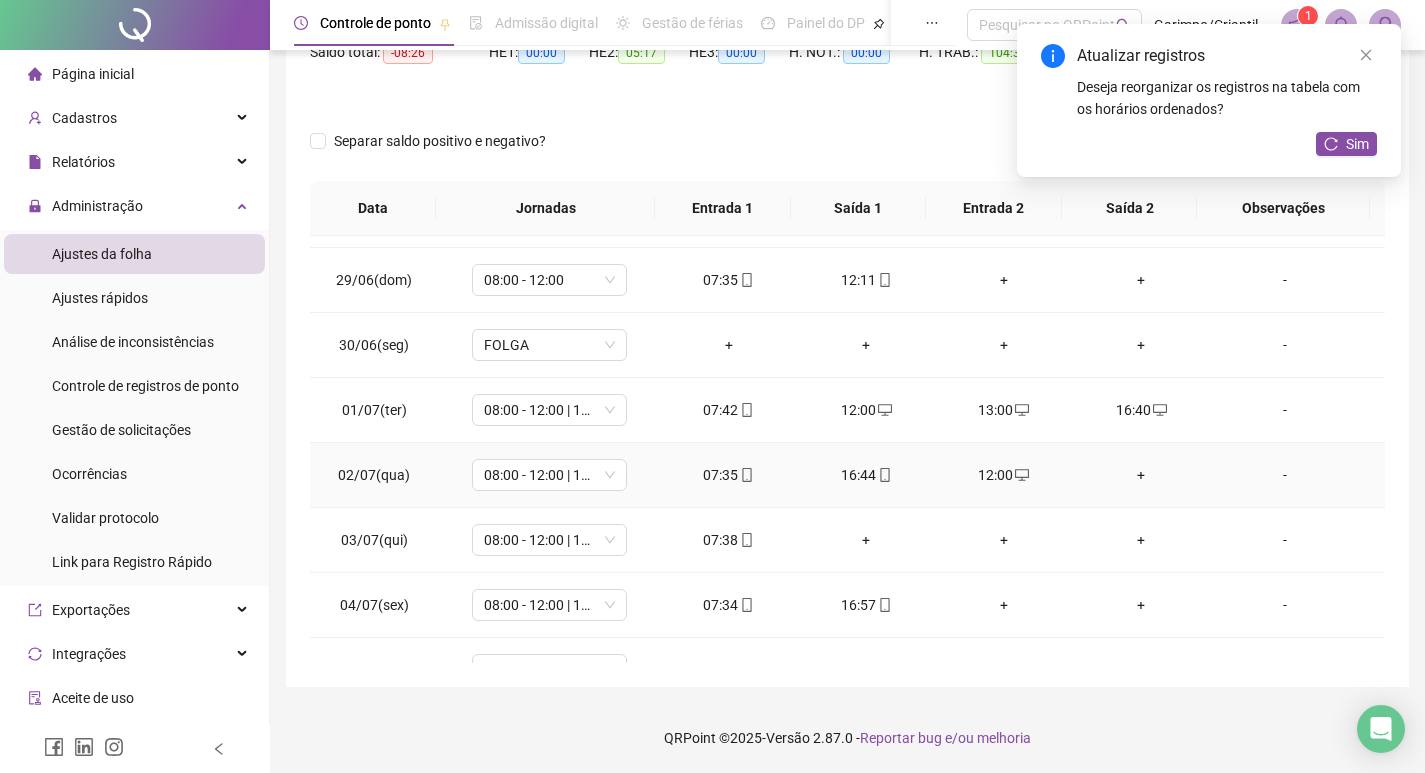 click on "+" at bounding box center [1142, 475] 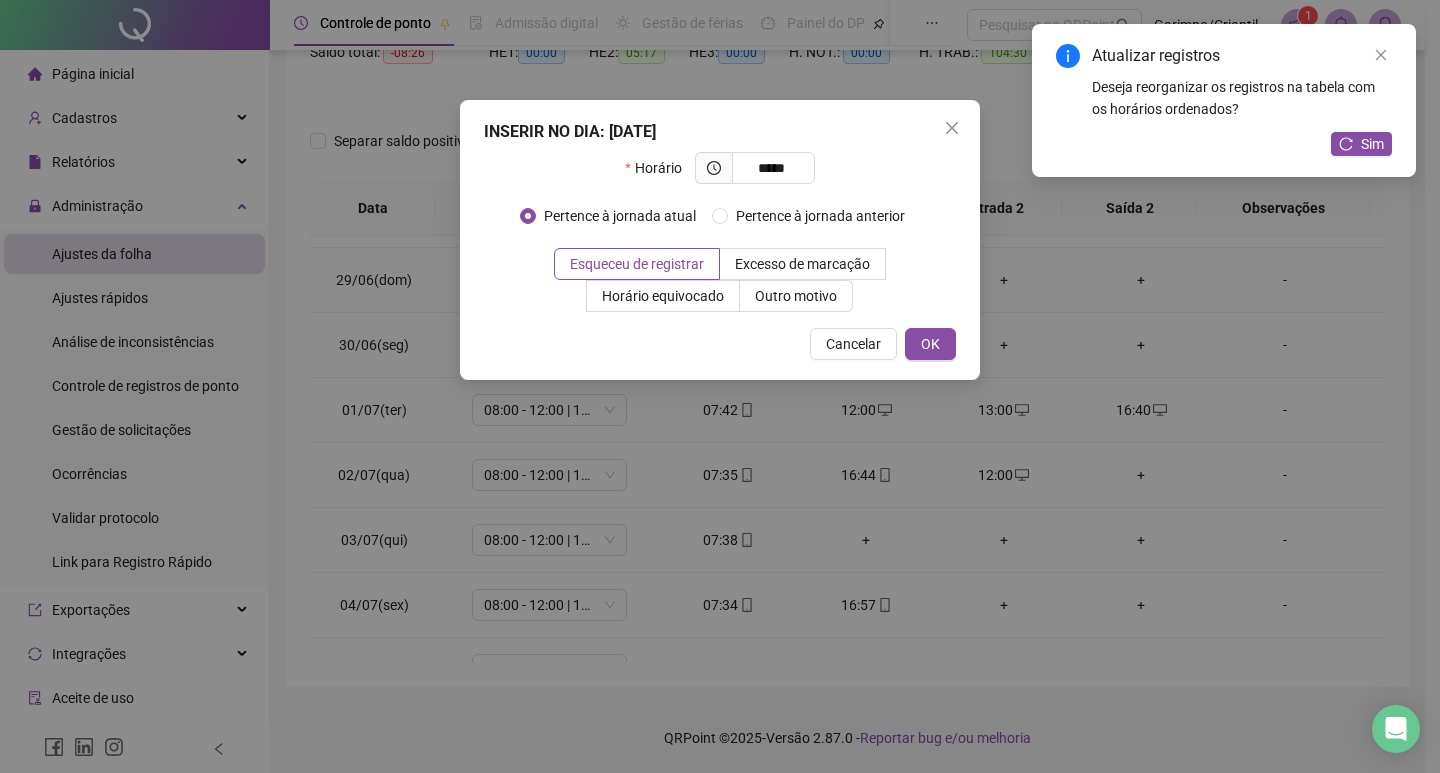 type on "*****" 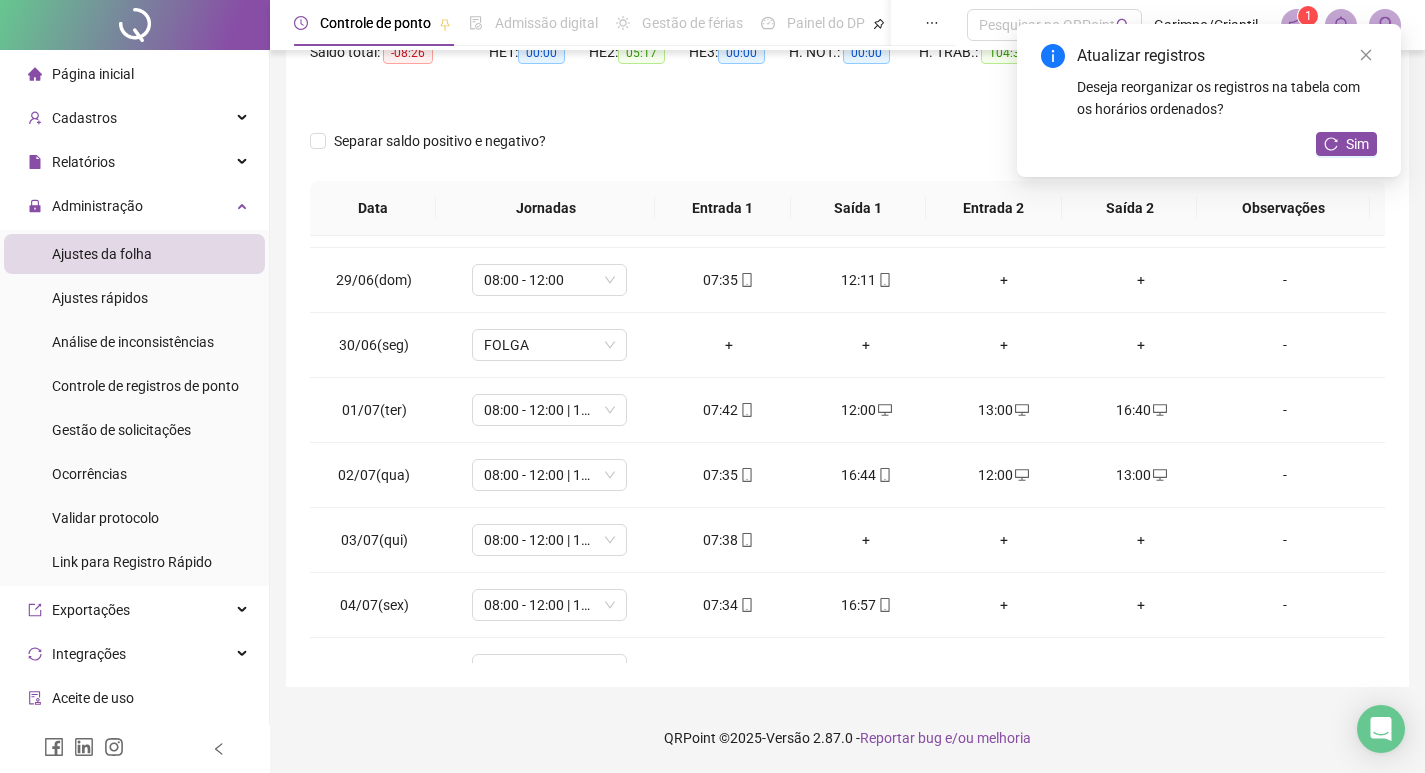 click on "Atualizar registros Deseja reorganizar os registros na tabela com os horários ordenados? Sim" at bounding box center (1209, 100) 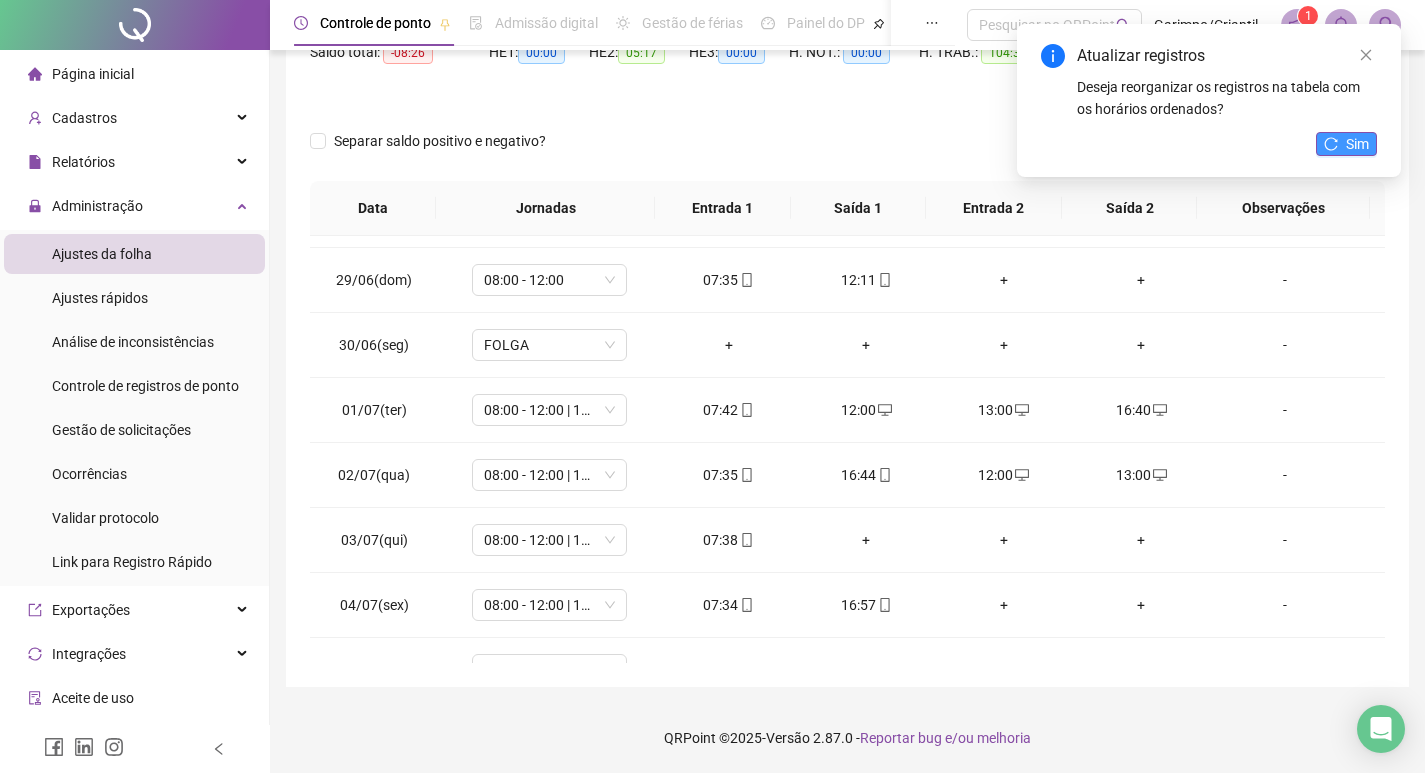 click 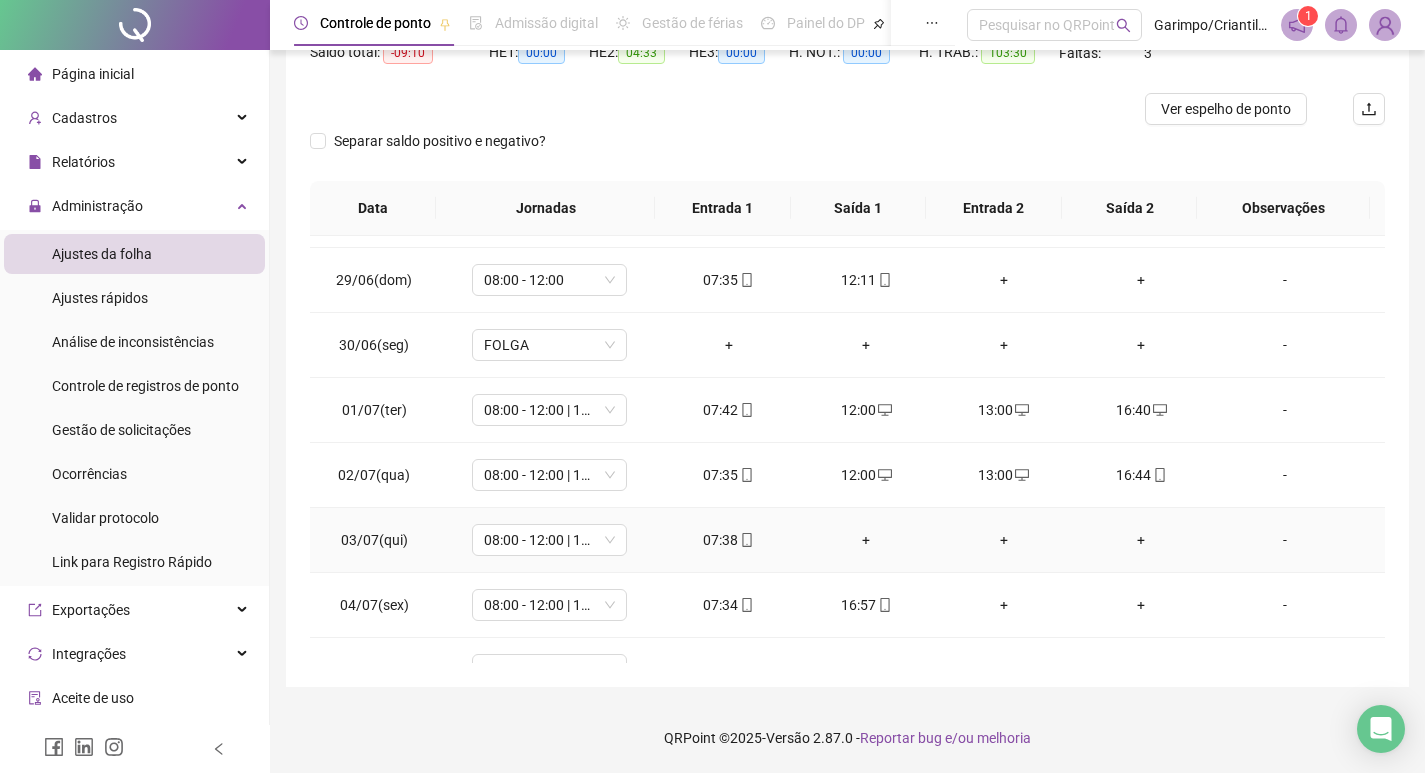 click on "+" at bounding box center [866, 540] 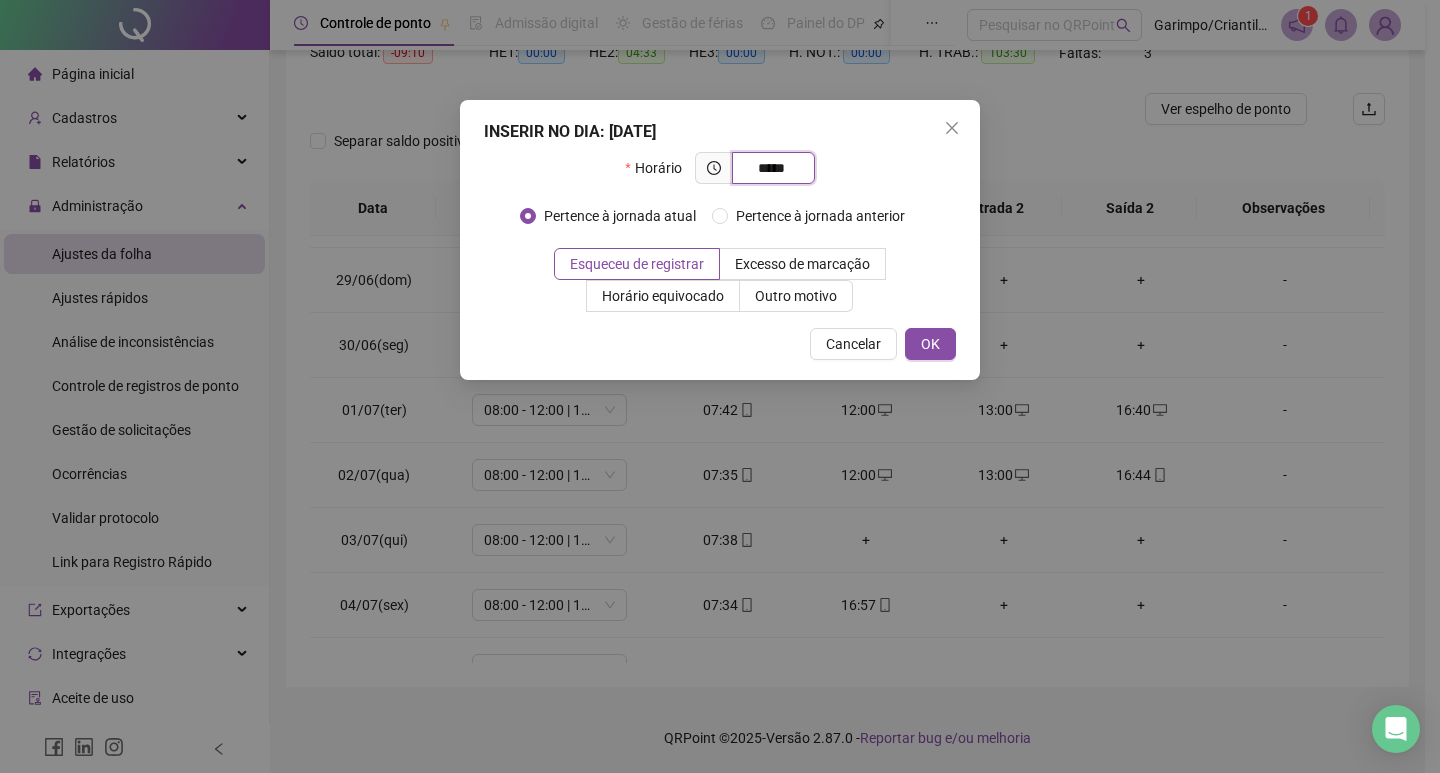 type on "*****" 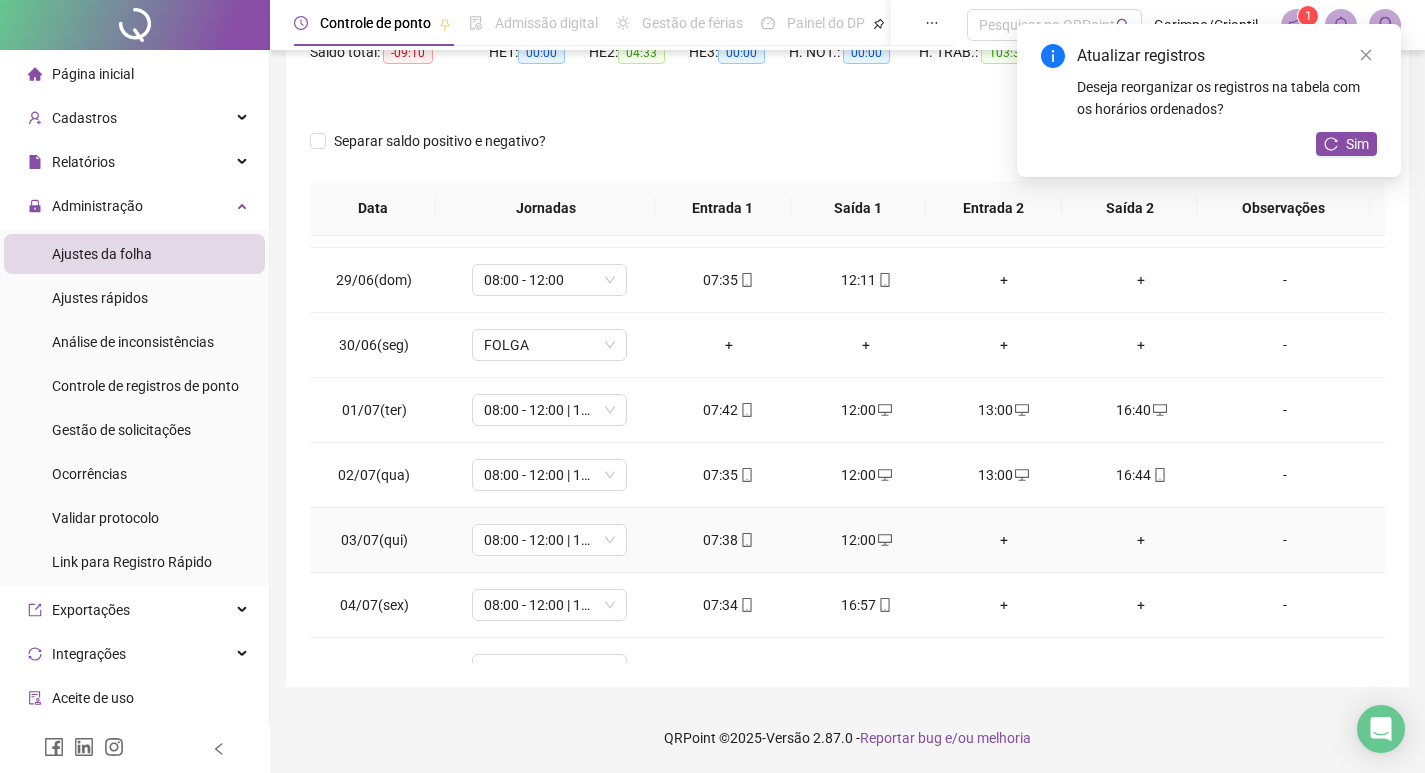 click on "+" at bounding box center (1004, 540) 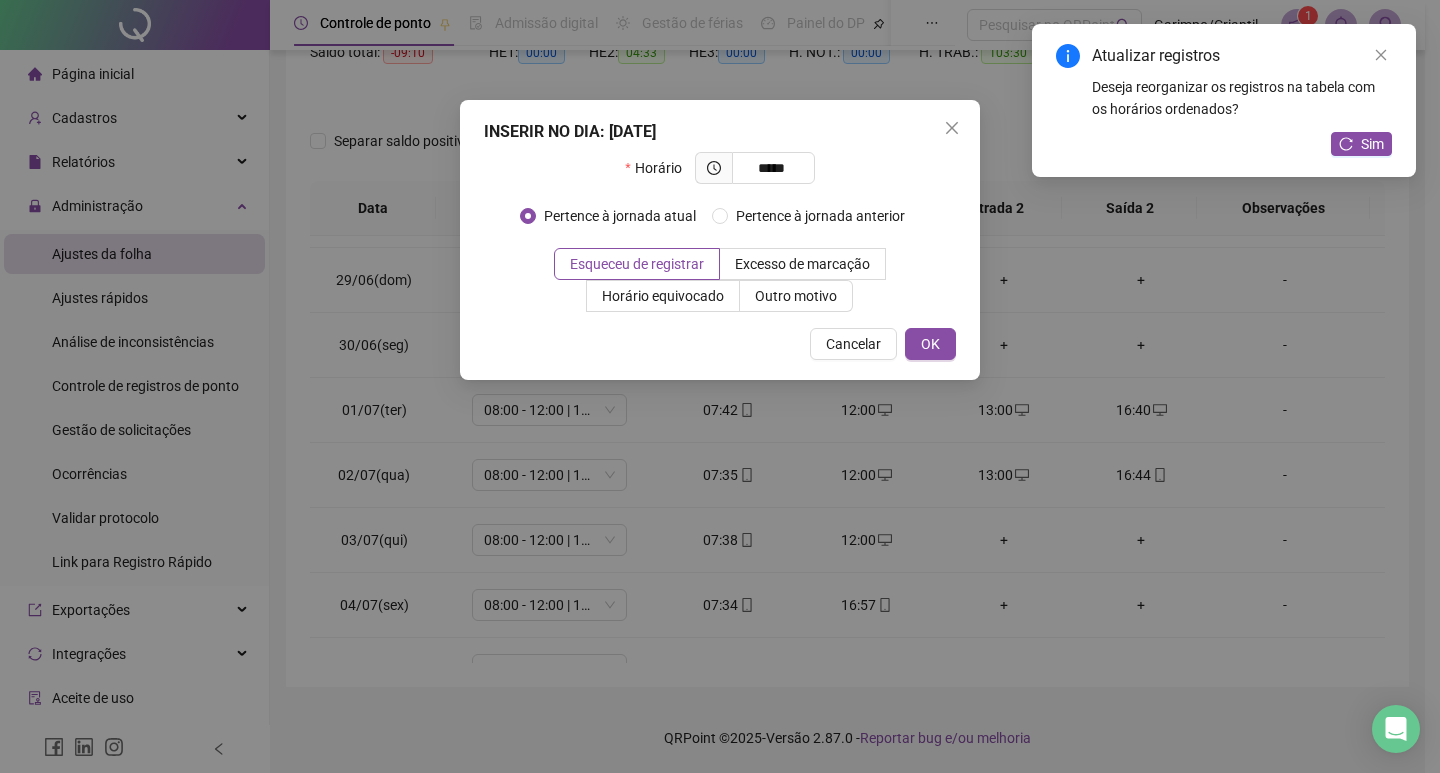 type on "*****" 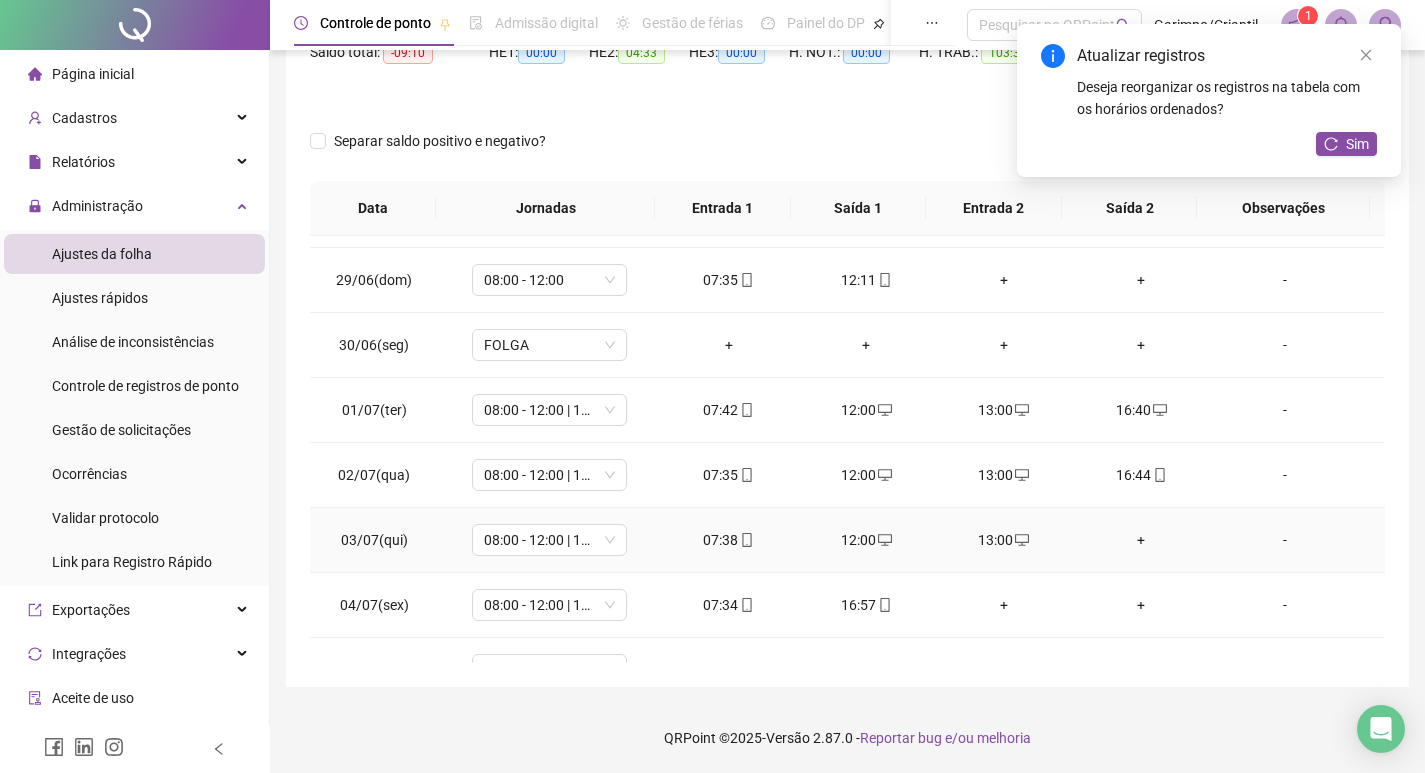 click on "+" at bounding box center [1142, 540] 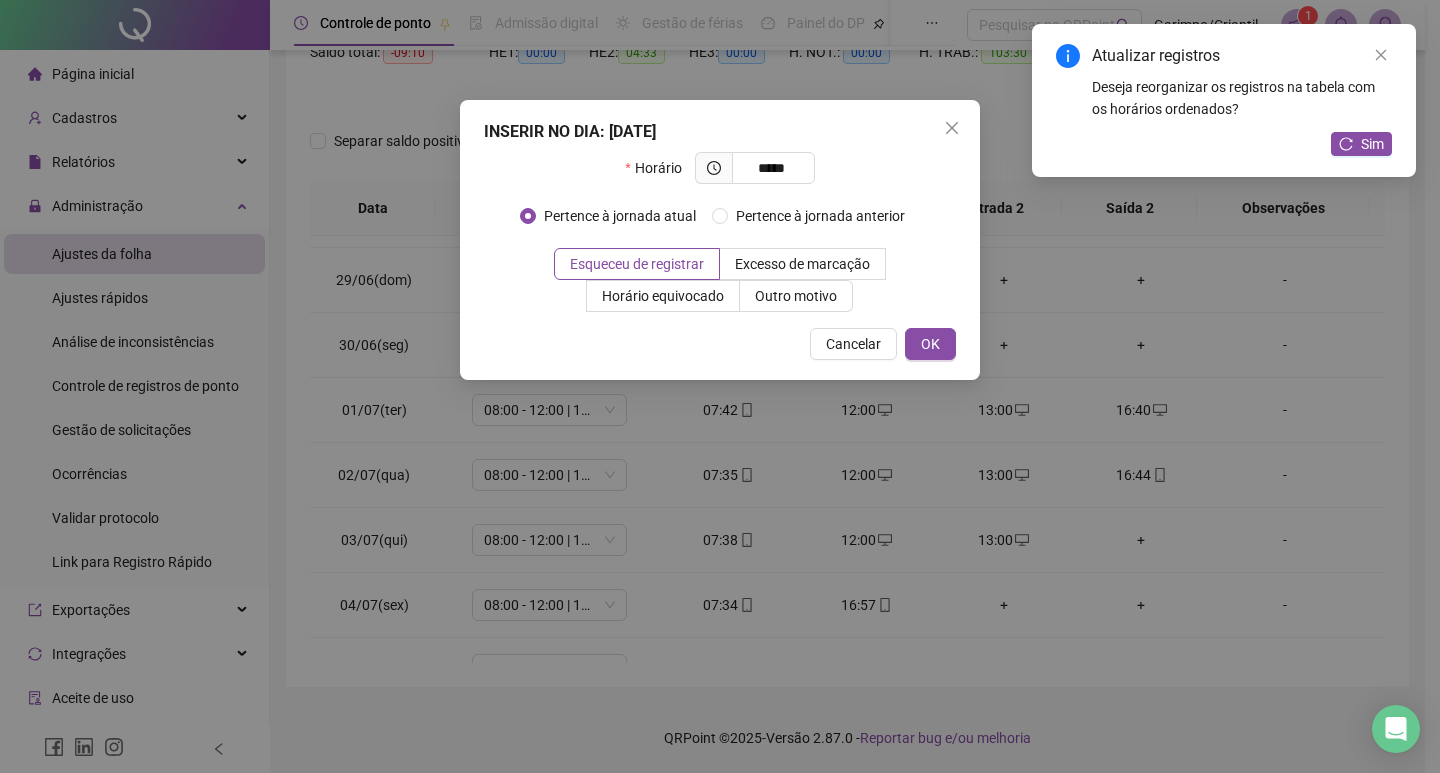 type on "*****" 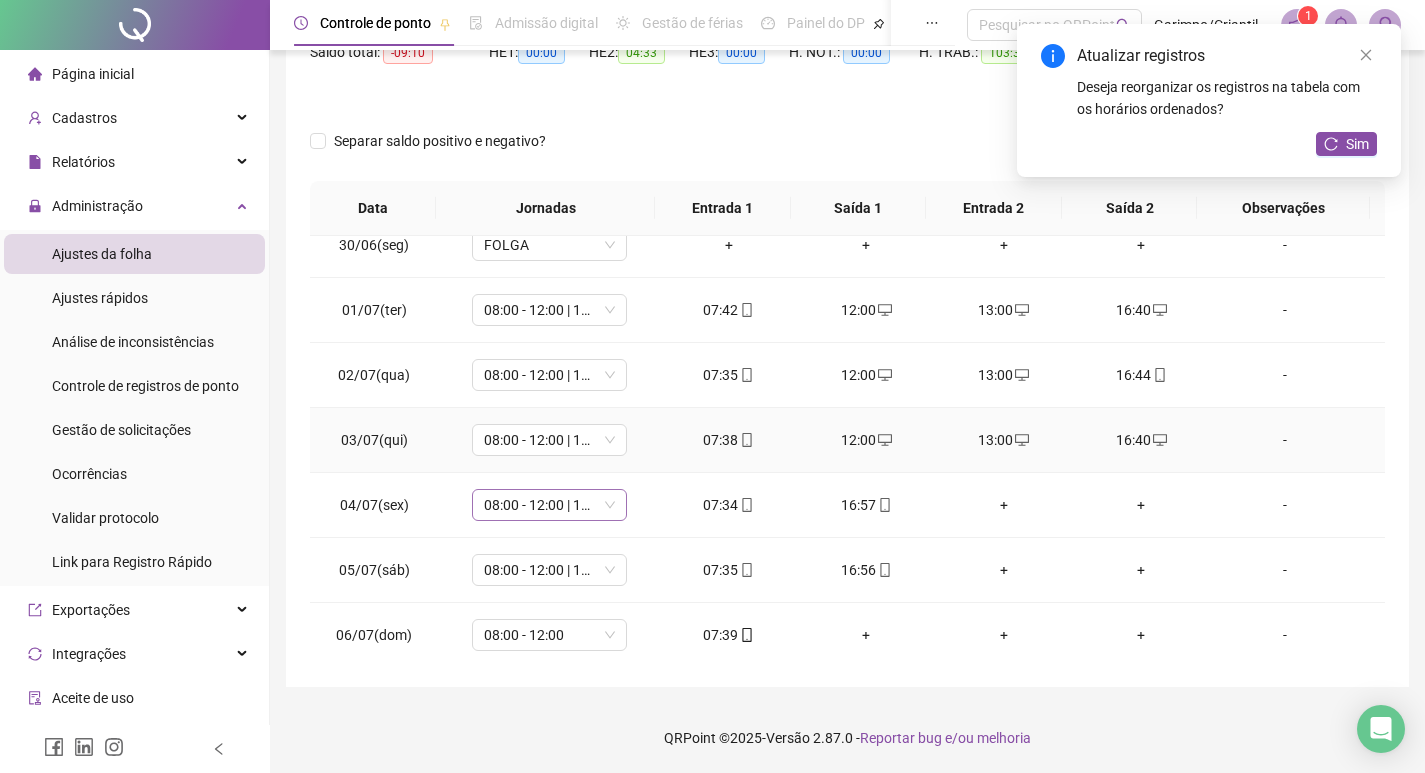 scroll, scrollTop: 708, scrollLeft: 0, axis: vertical 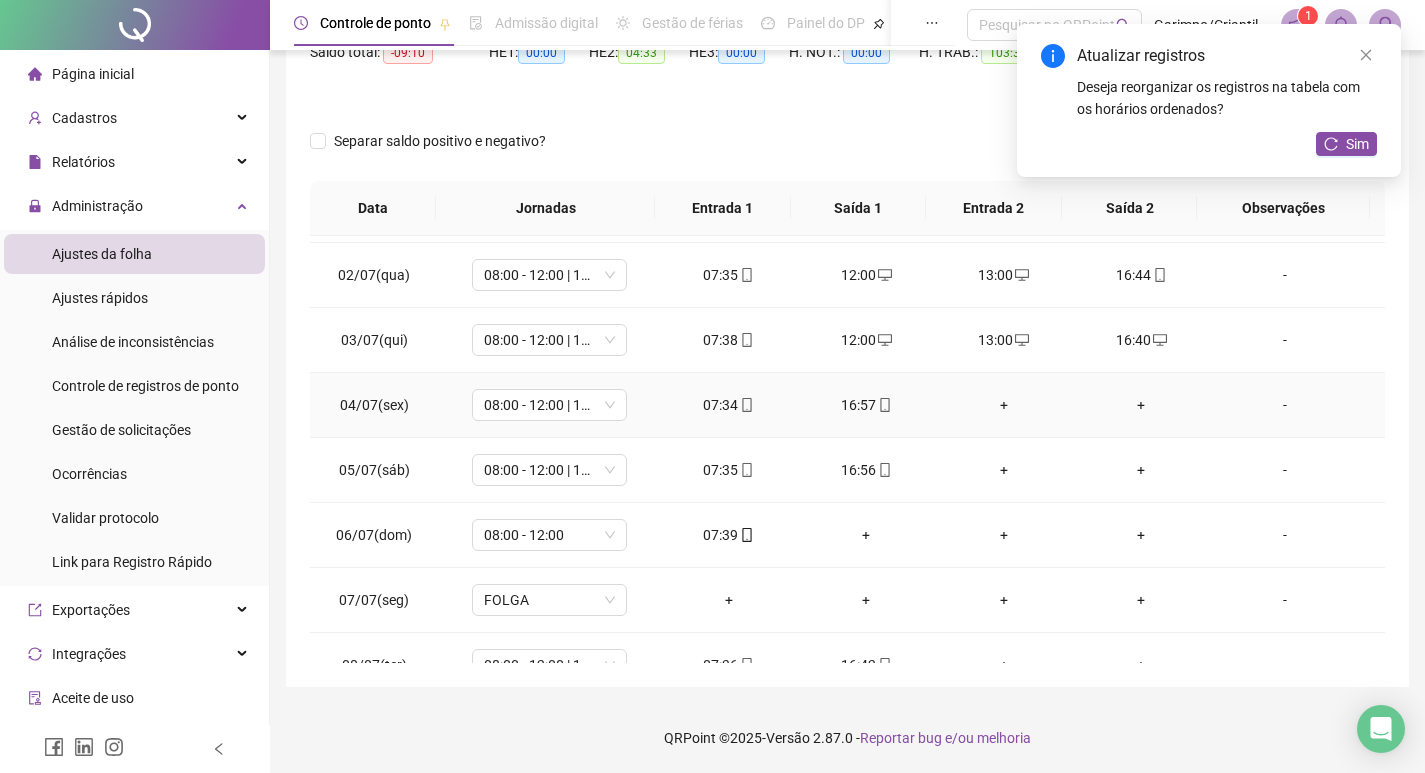 click on "+" at bounding box center [1004, 405] 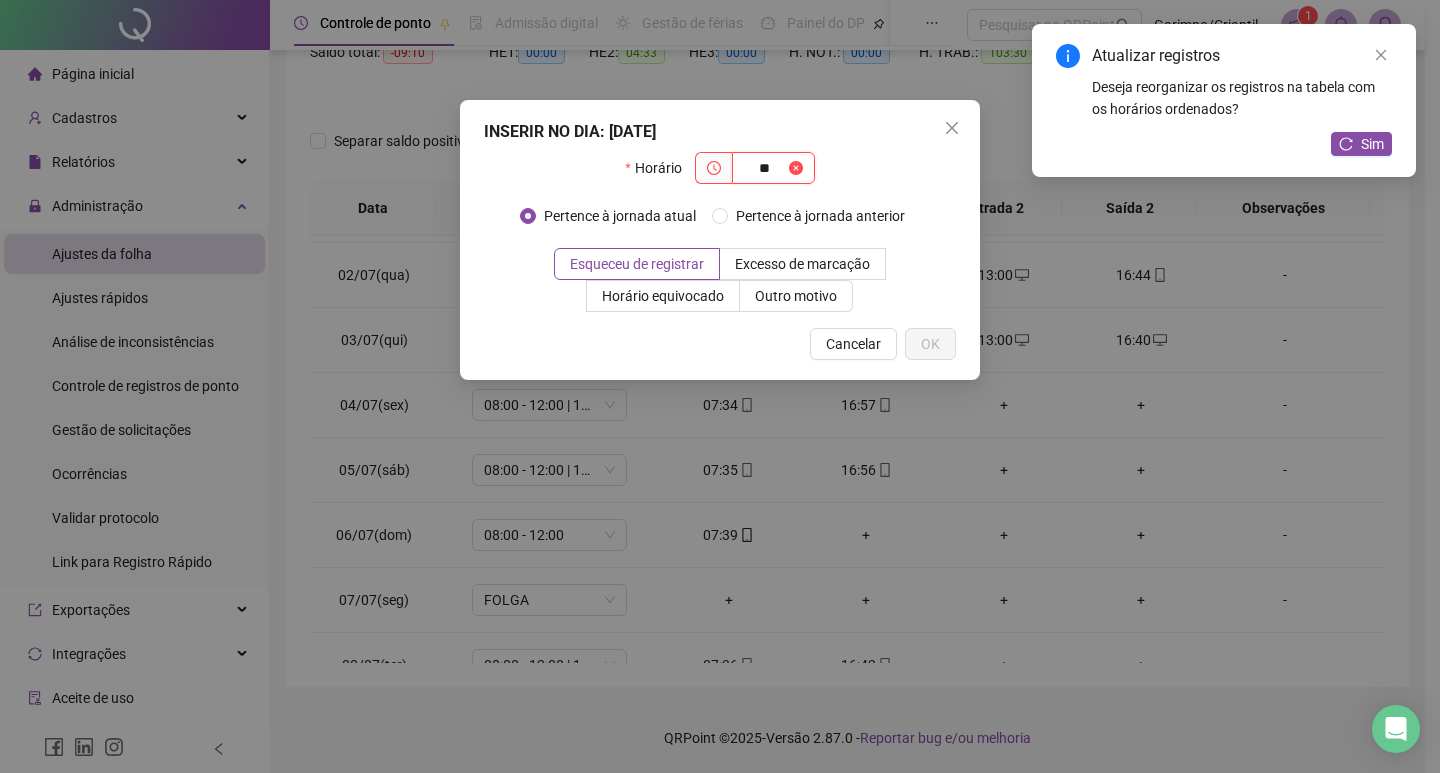 type on "*" 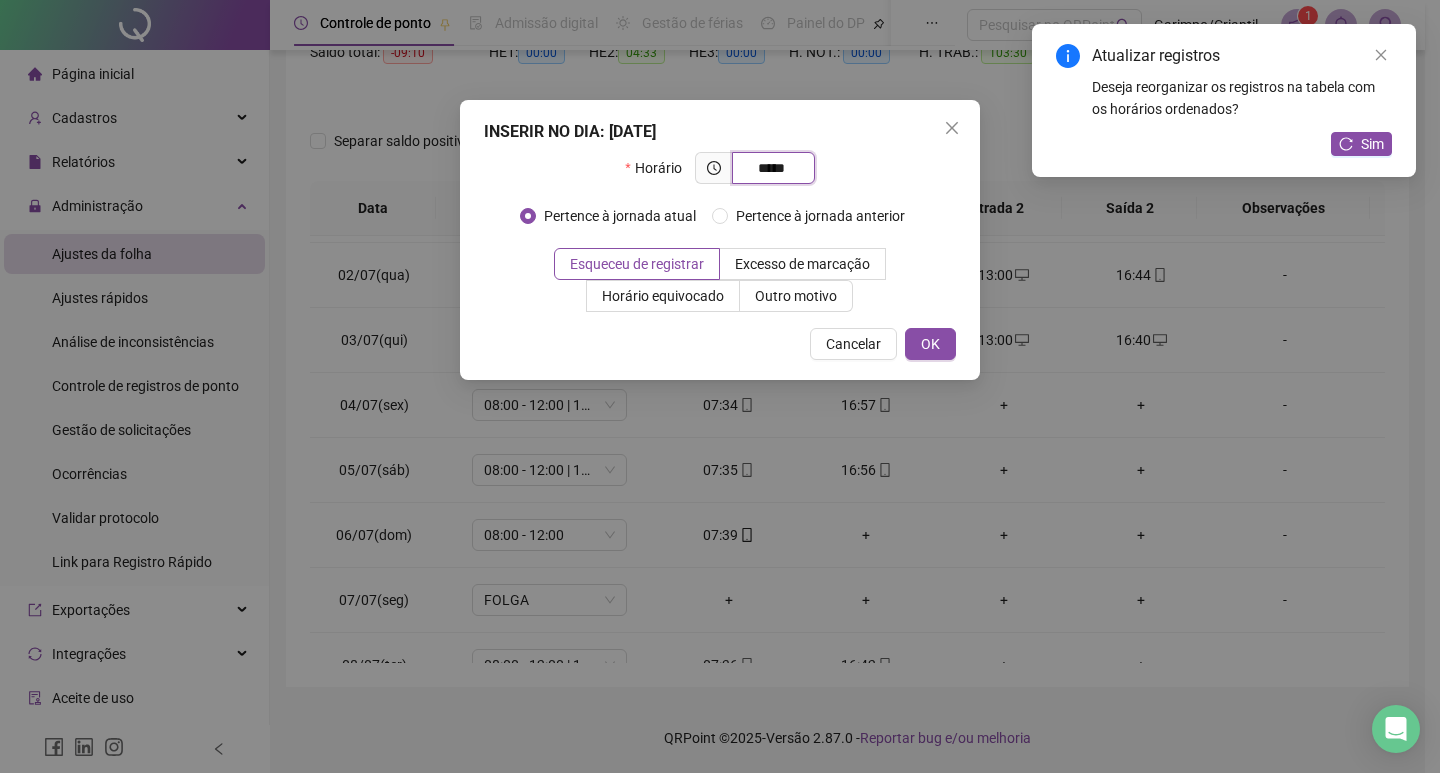 type on "*****" 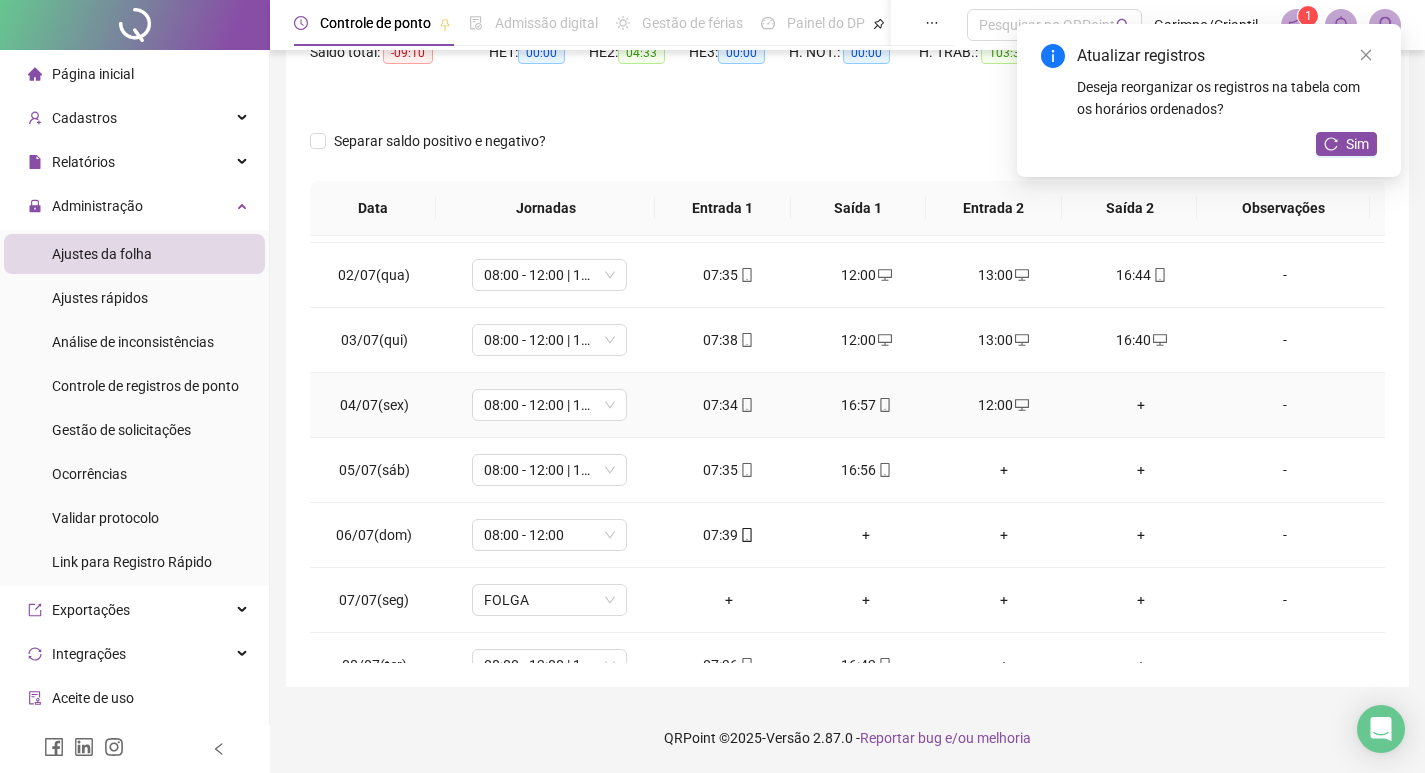 click on "+" at bounding box center (1142, 405) 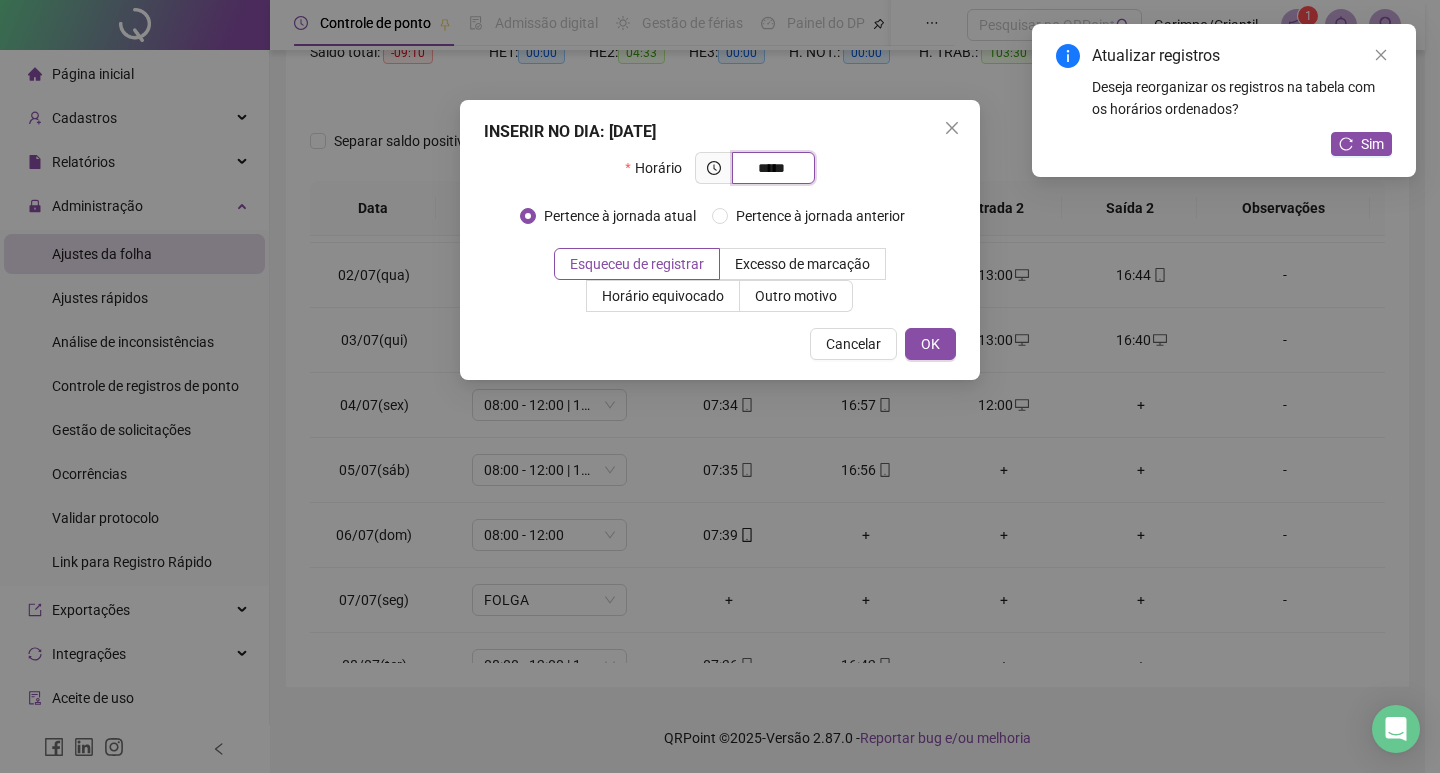 type on "*****" 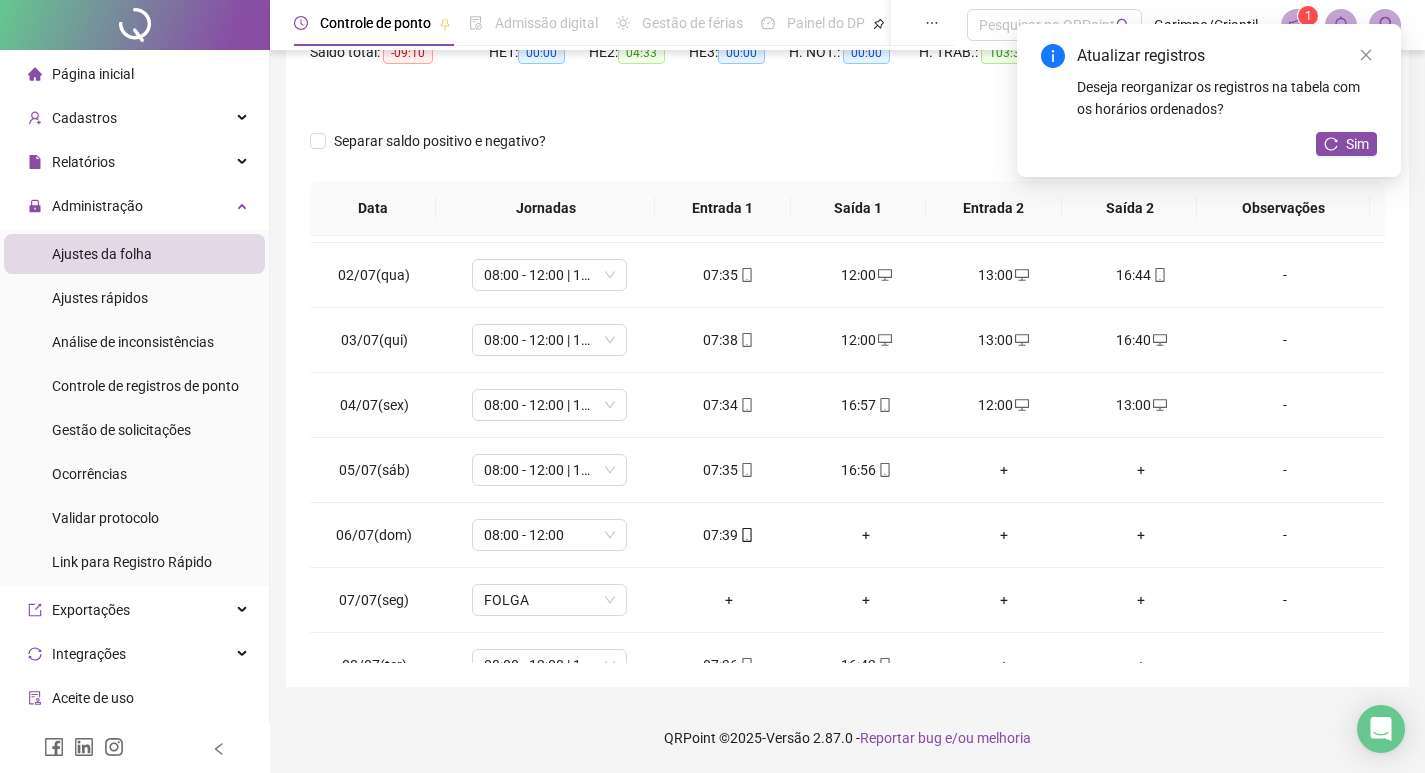 click on "Atualizar registros Deseja reorganizar os registros na tabela com os horários ordenados? Sim" at bounding box center [1209, 100] 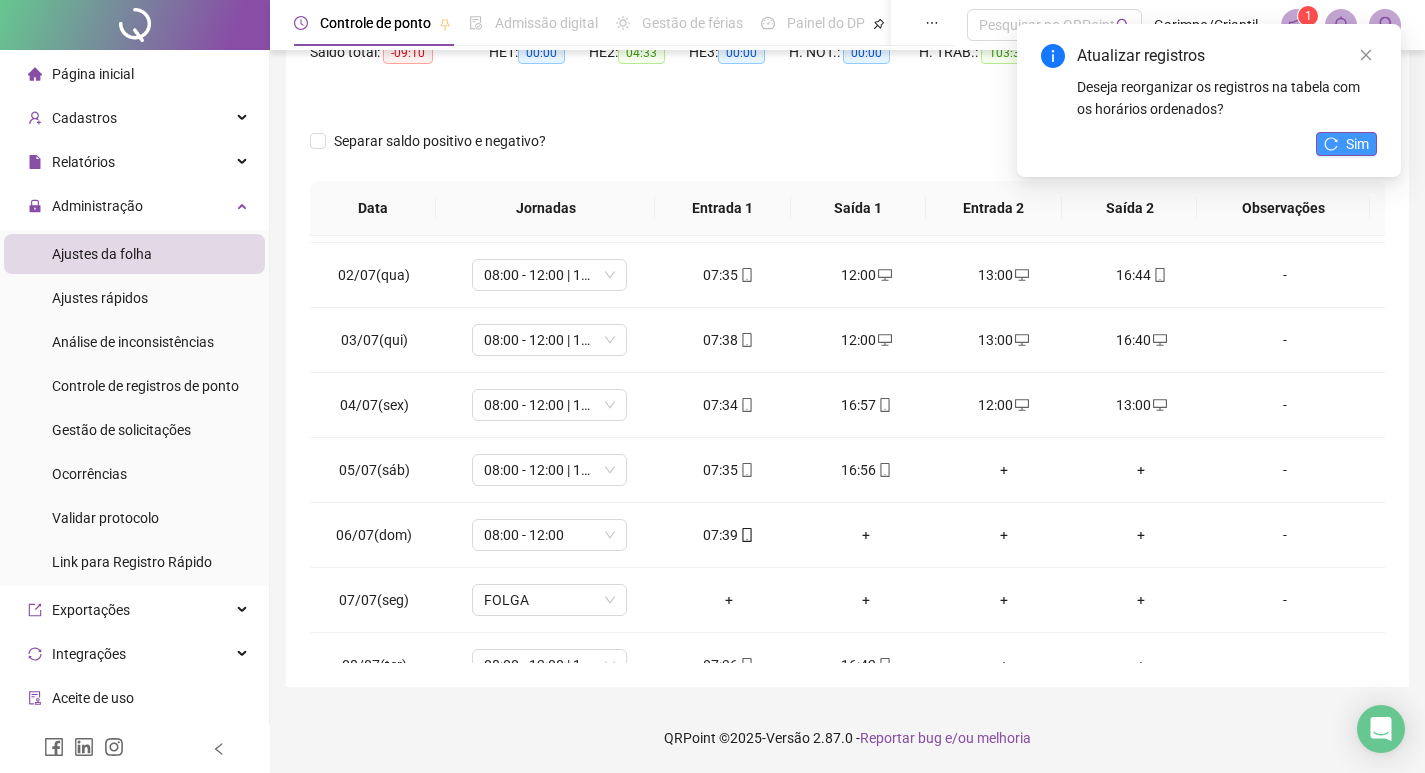 click 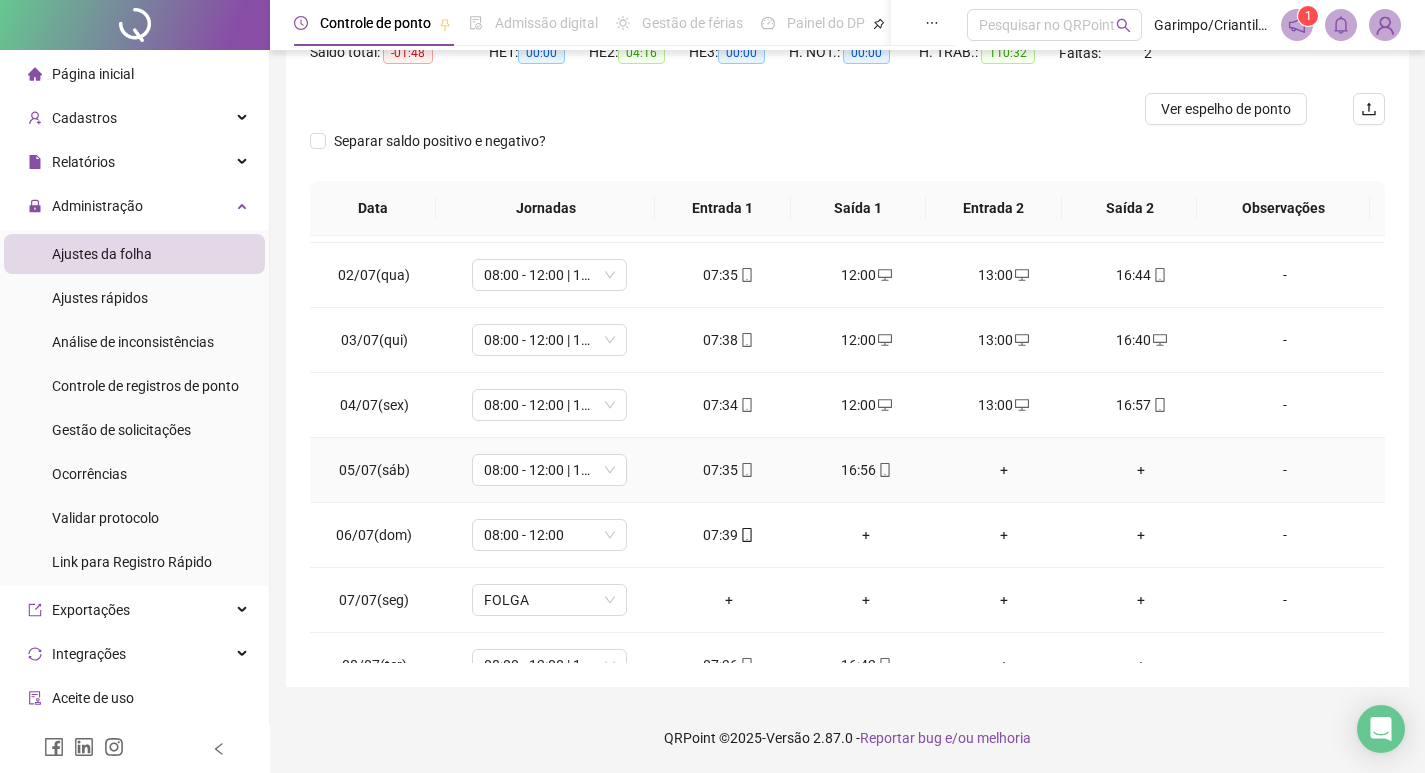 click on "+" at bounding box center [1004, 470] 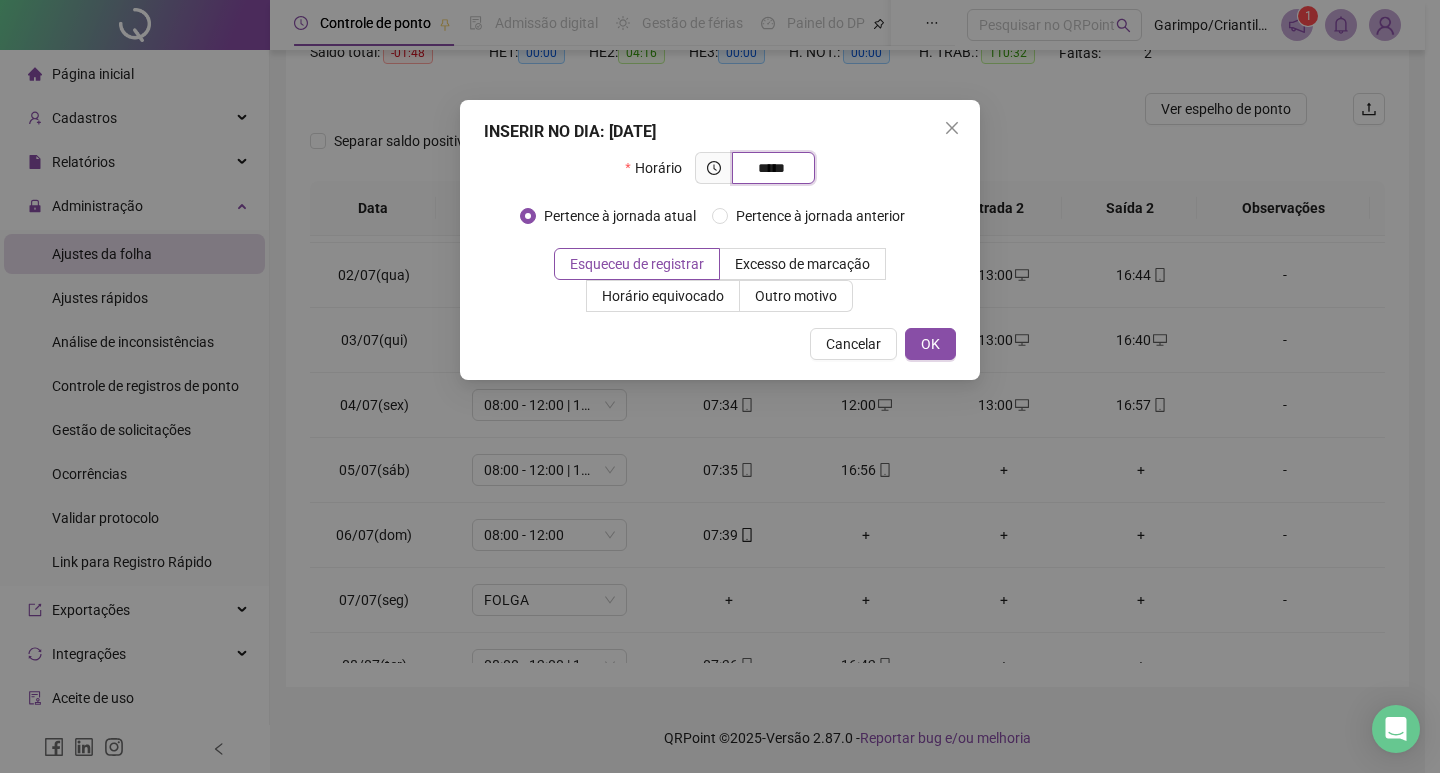 type on "*****" 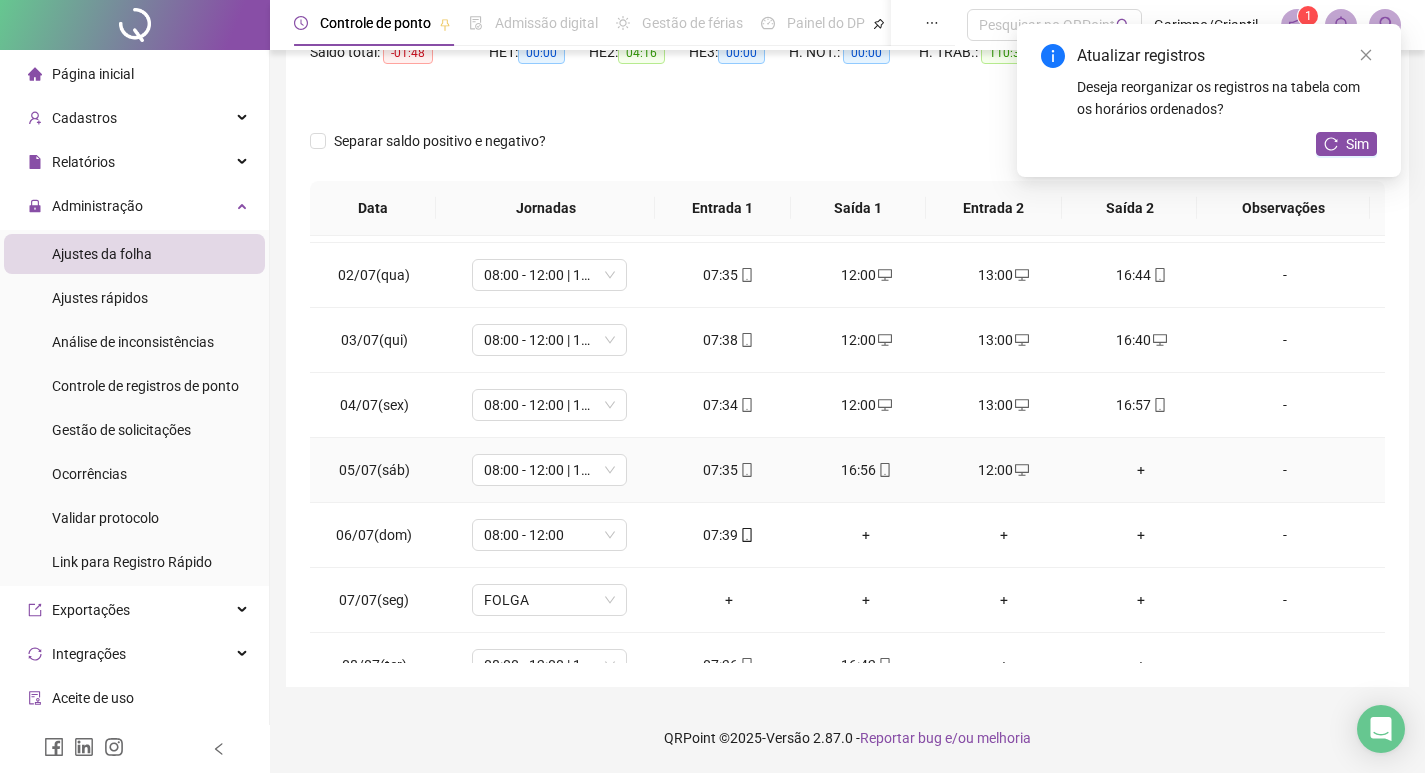 click on "+" at bounding box center (1142, 470) 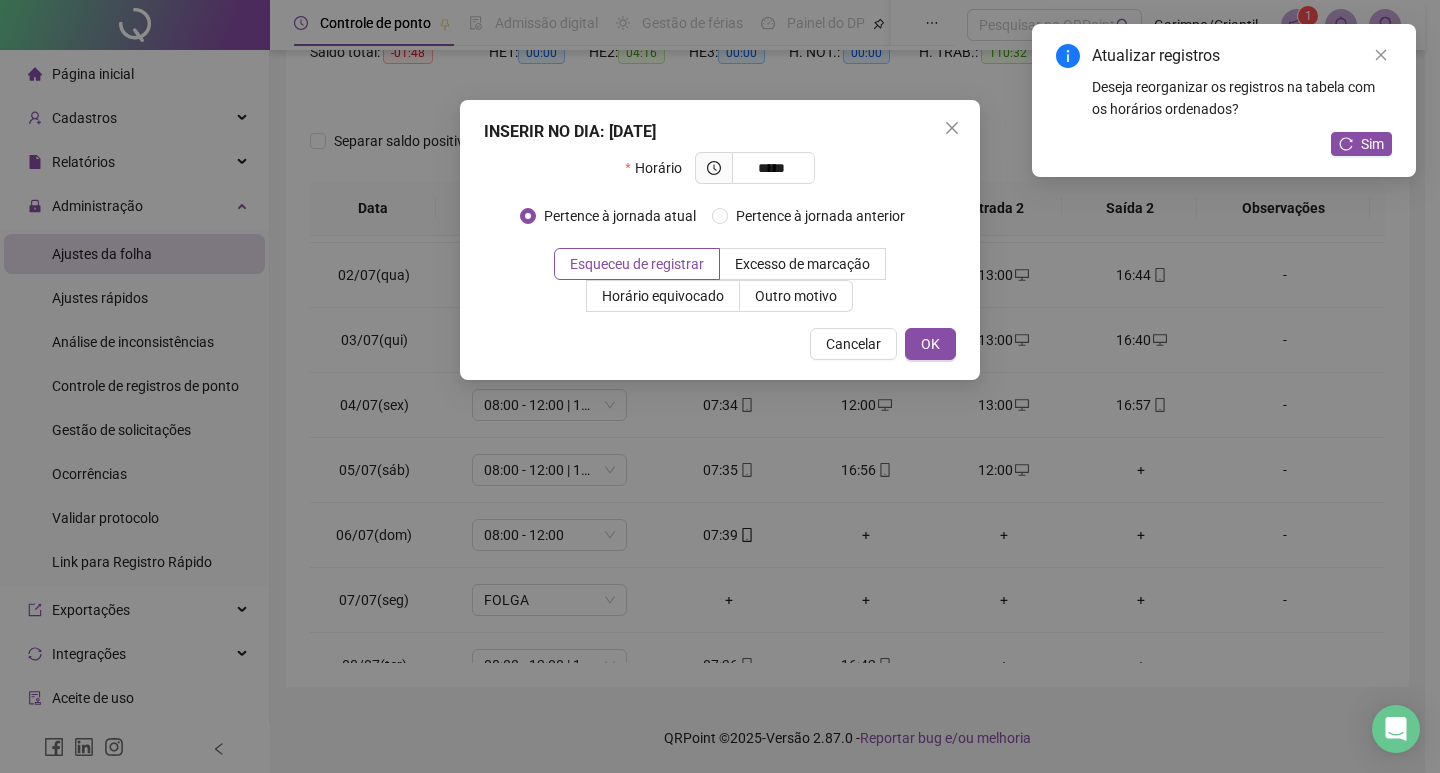 type on "*****" 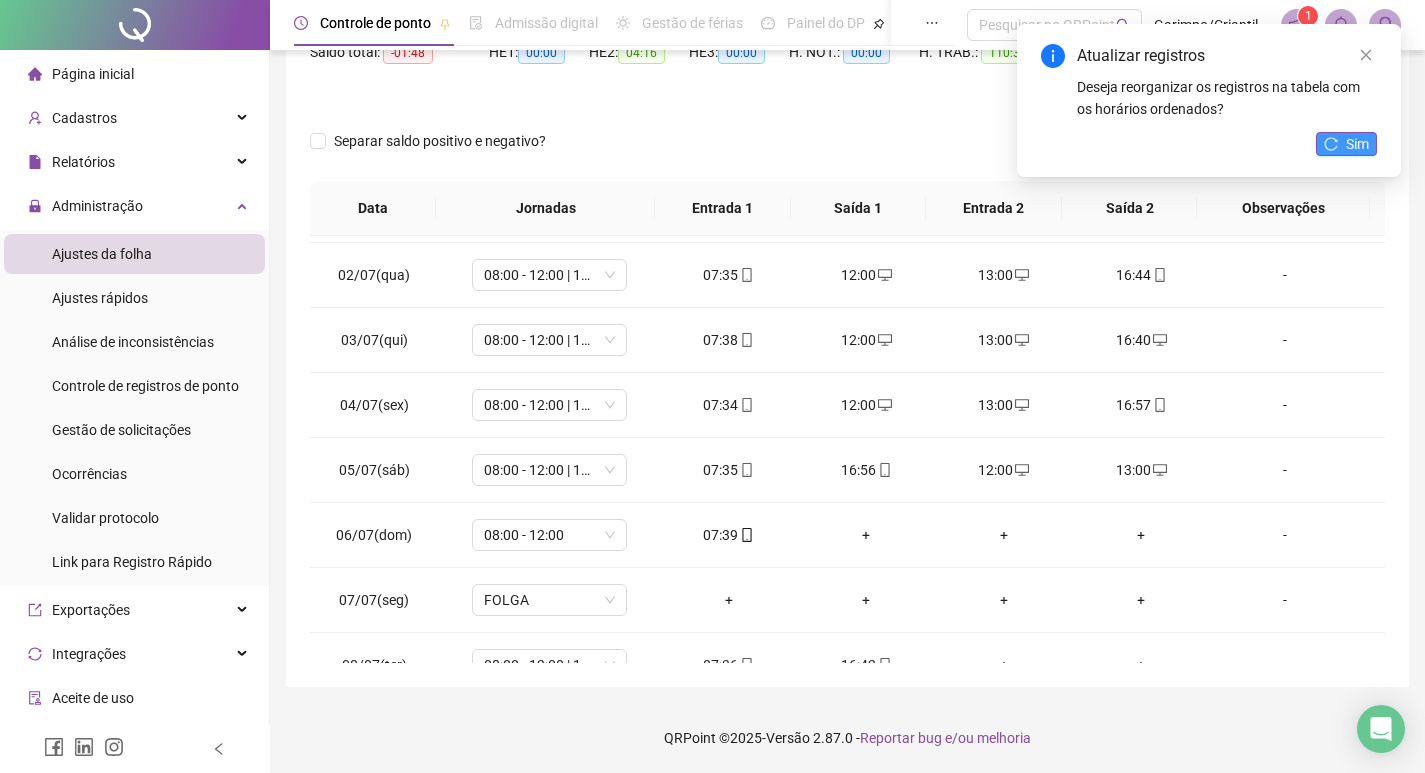 click on "Sim" at bounding box center (1346, 144) 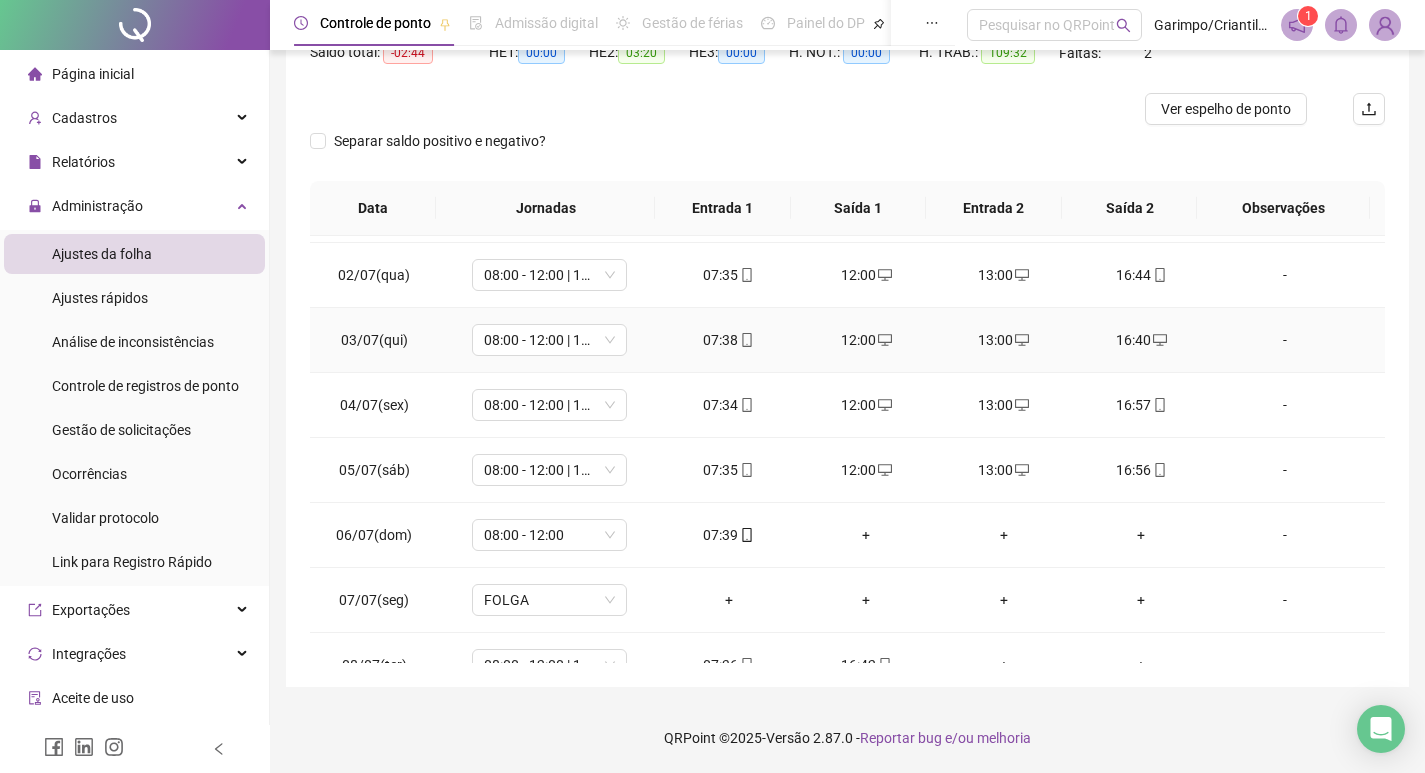 scroll, scrollTop: 808, scrollLeft: 0, axis: vertical 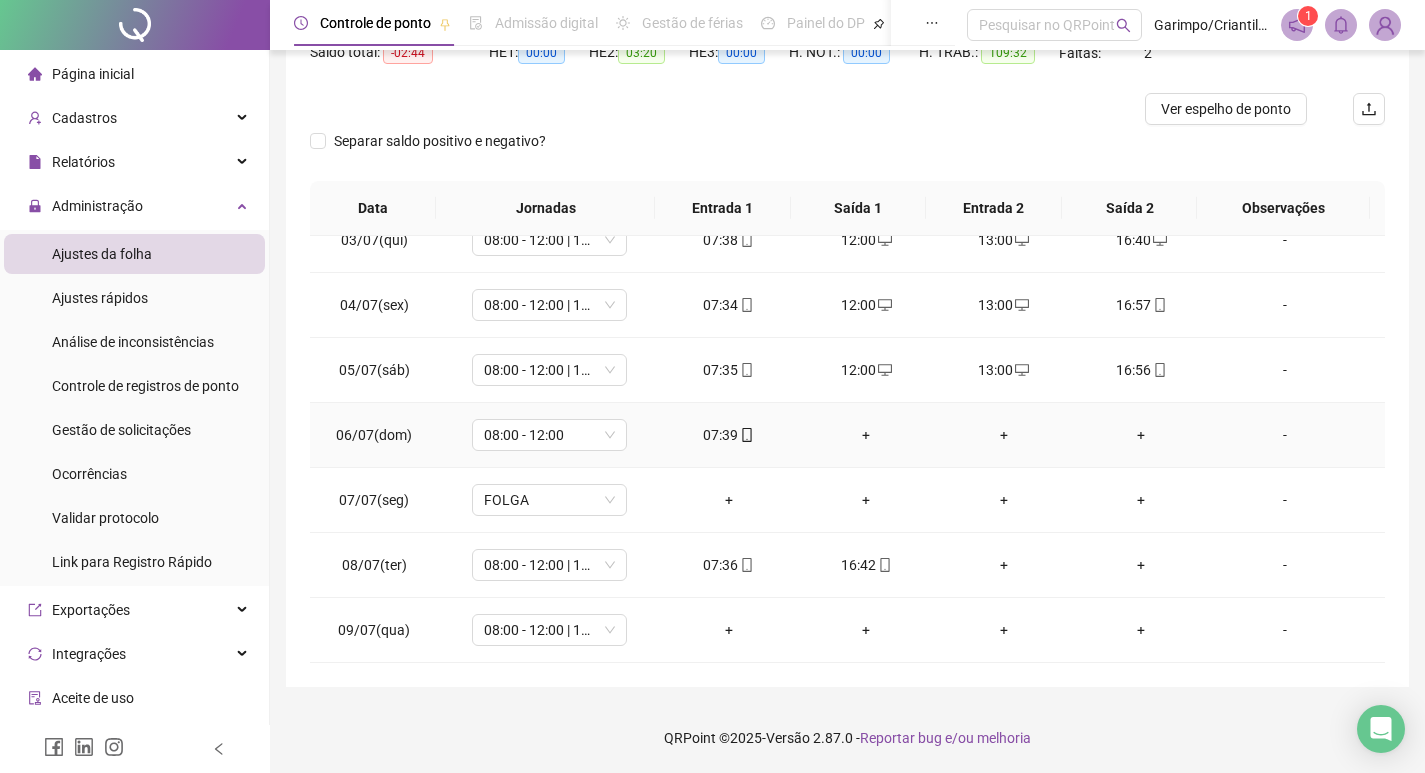 click on "+" at bounding box center [866, 435] 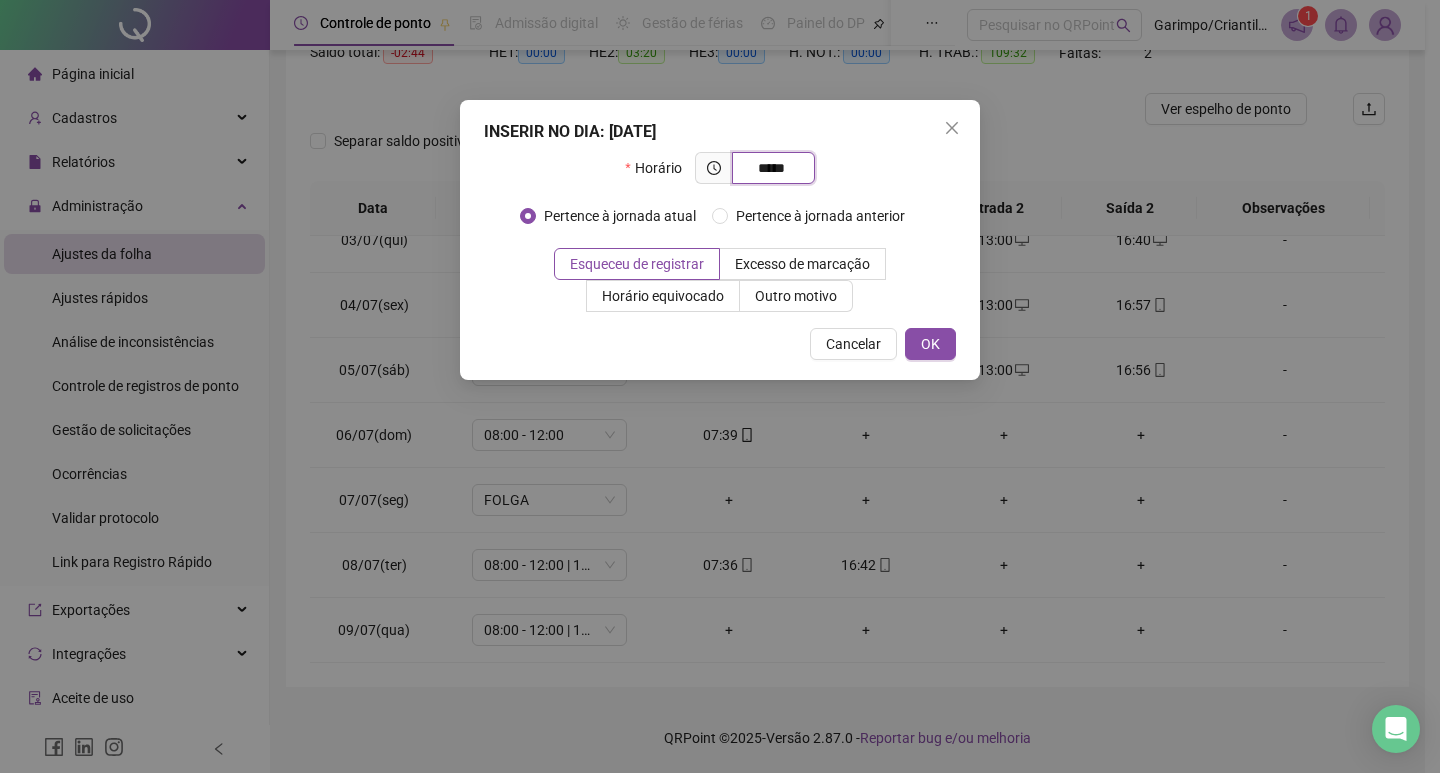 type on "*****" 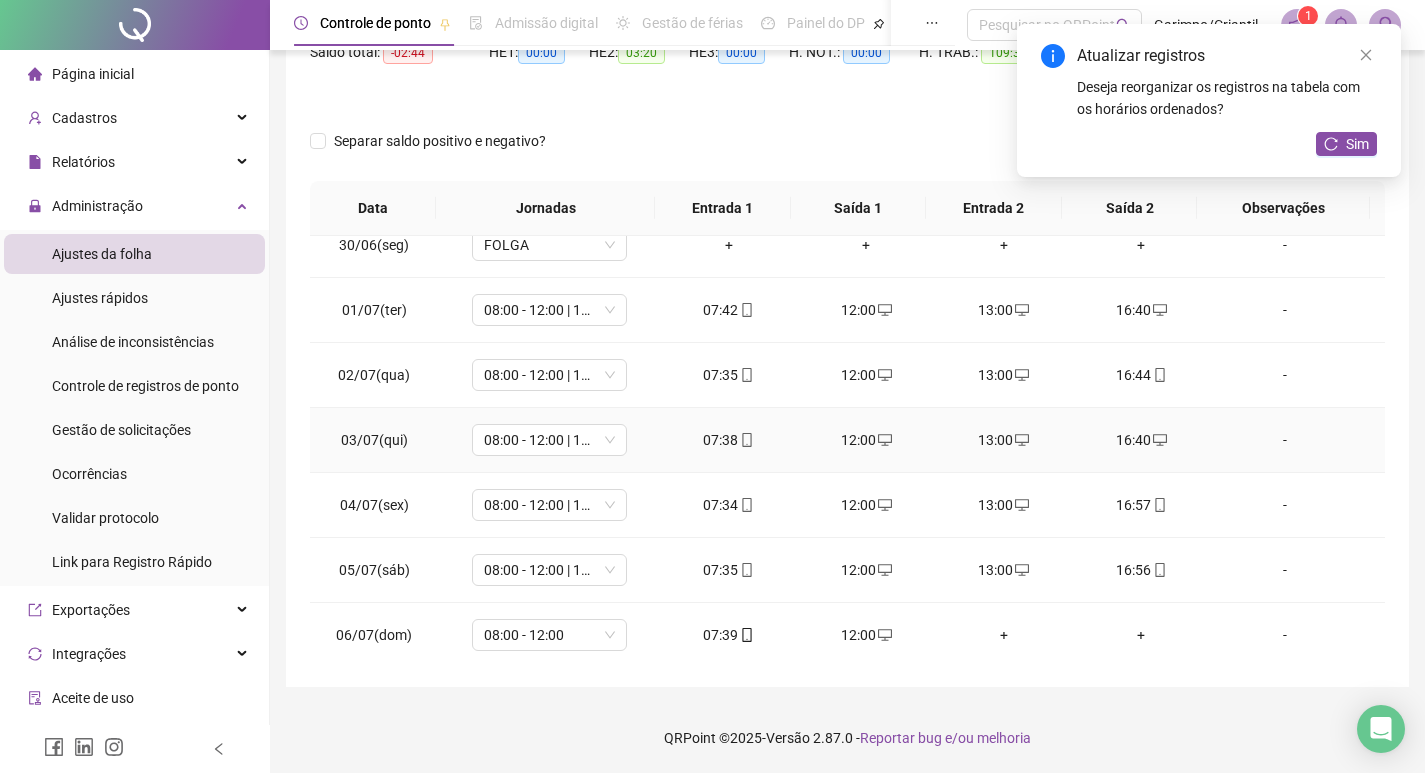 scroll, scrollTop: 808, scrollLeft: 0, axis: vertical 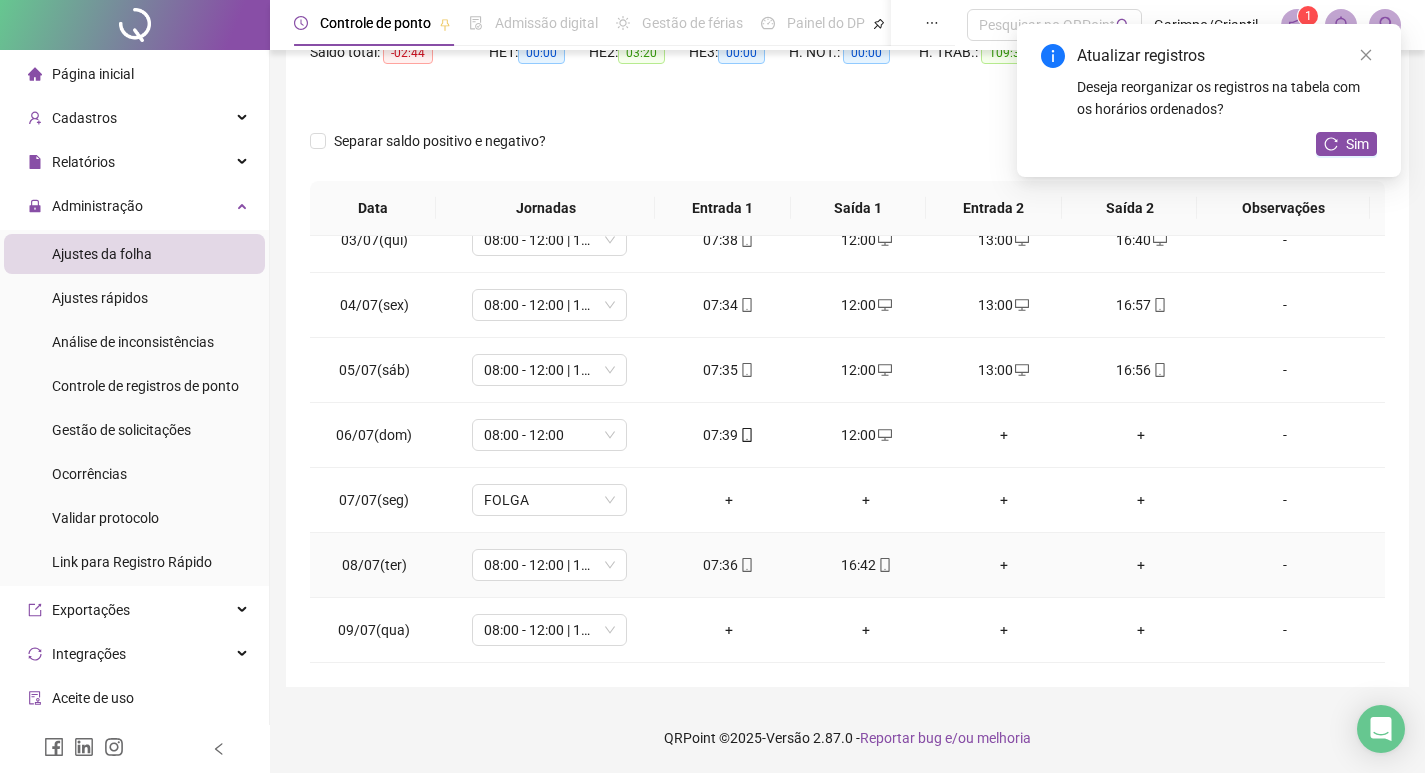 click on "+" at bounding box center (1004, 565) 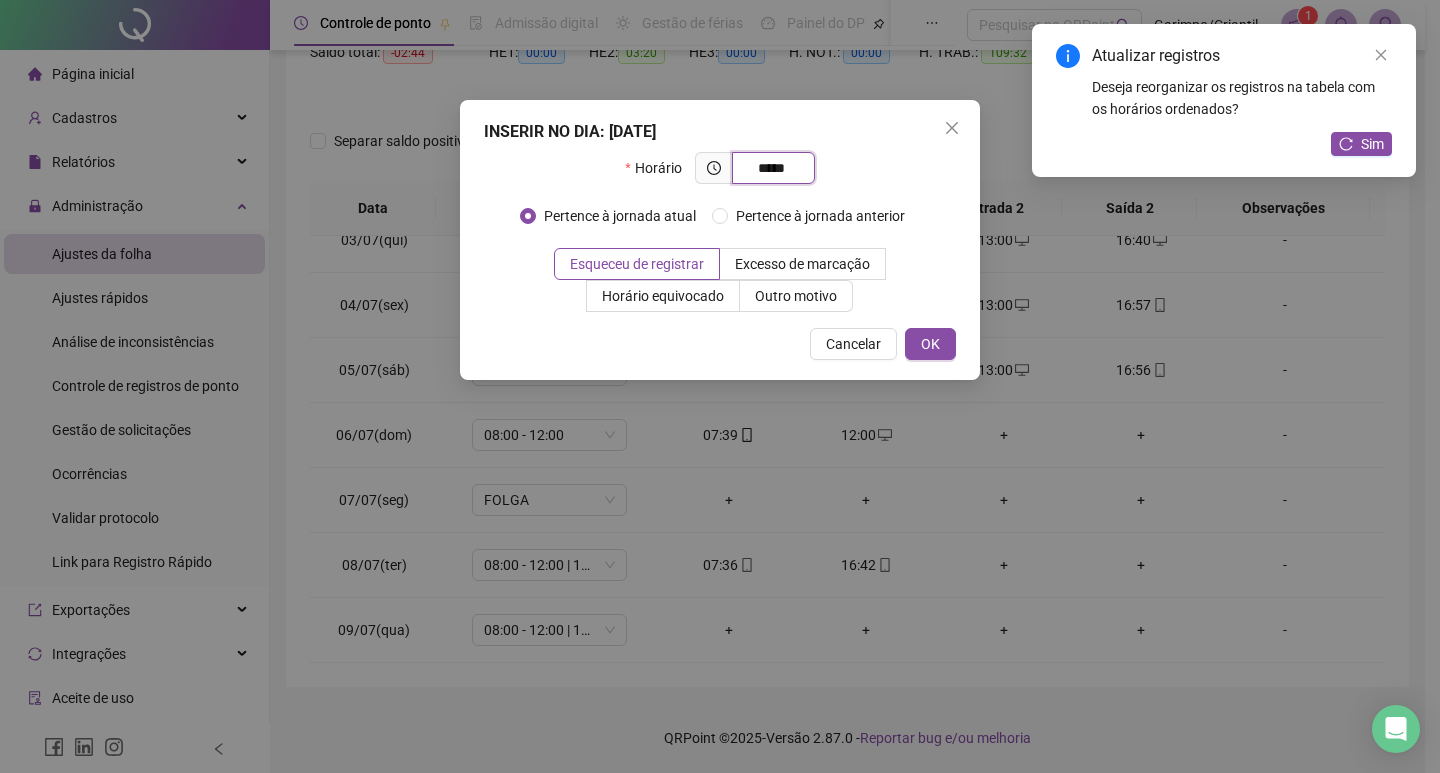type on "*****" 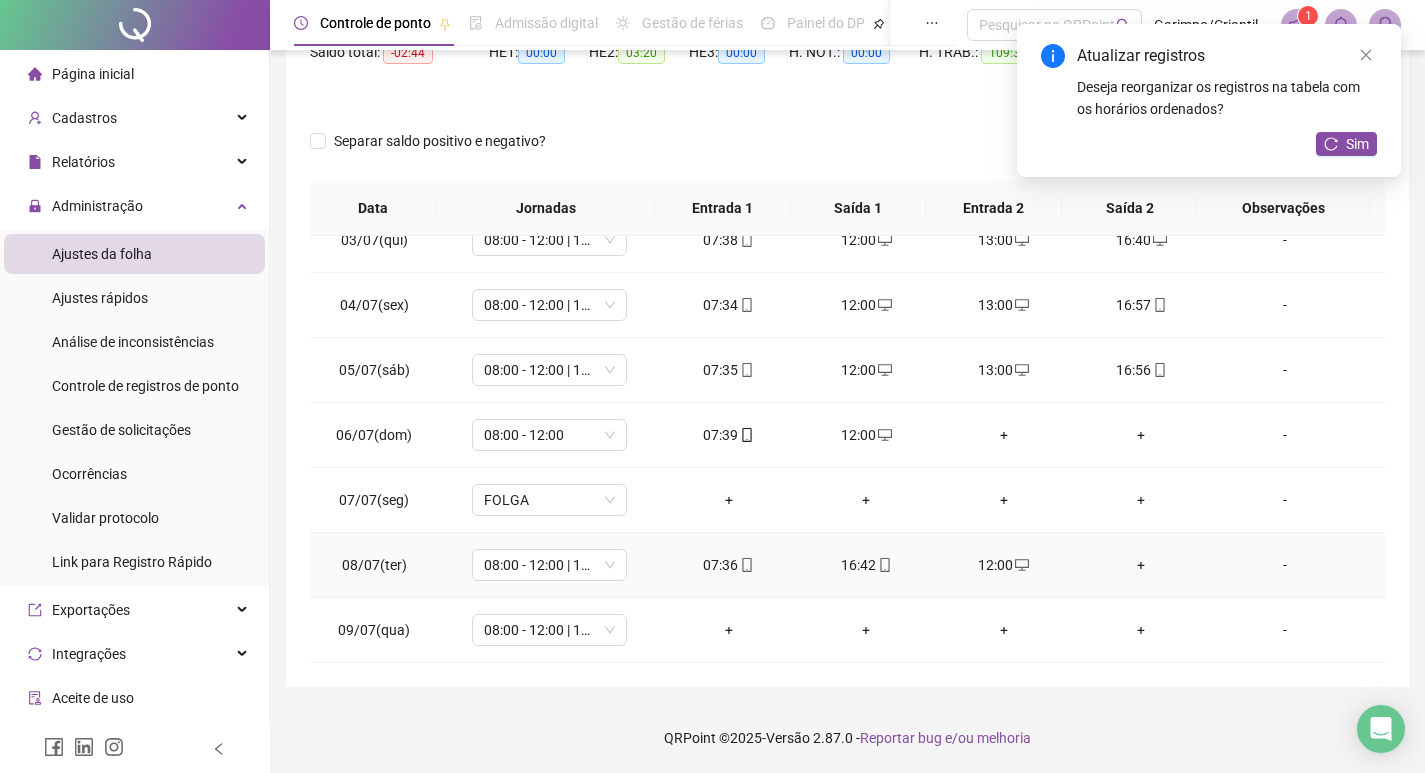 click on "+" at bounding box center (1142, 565) 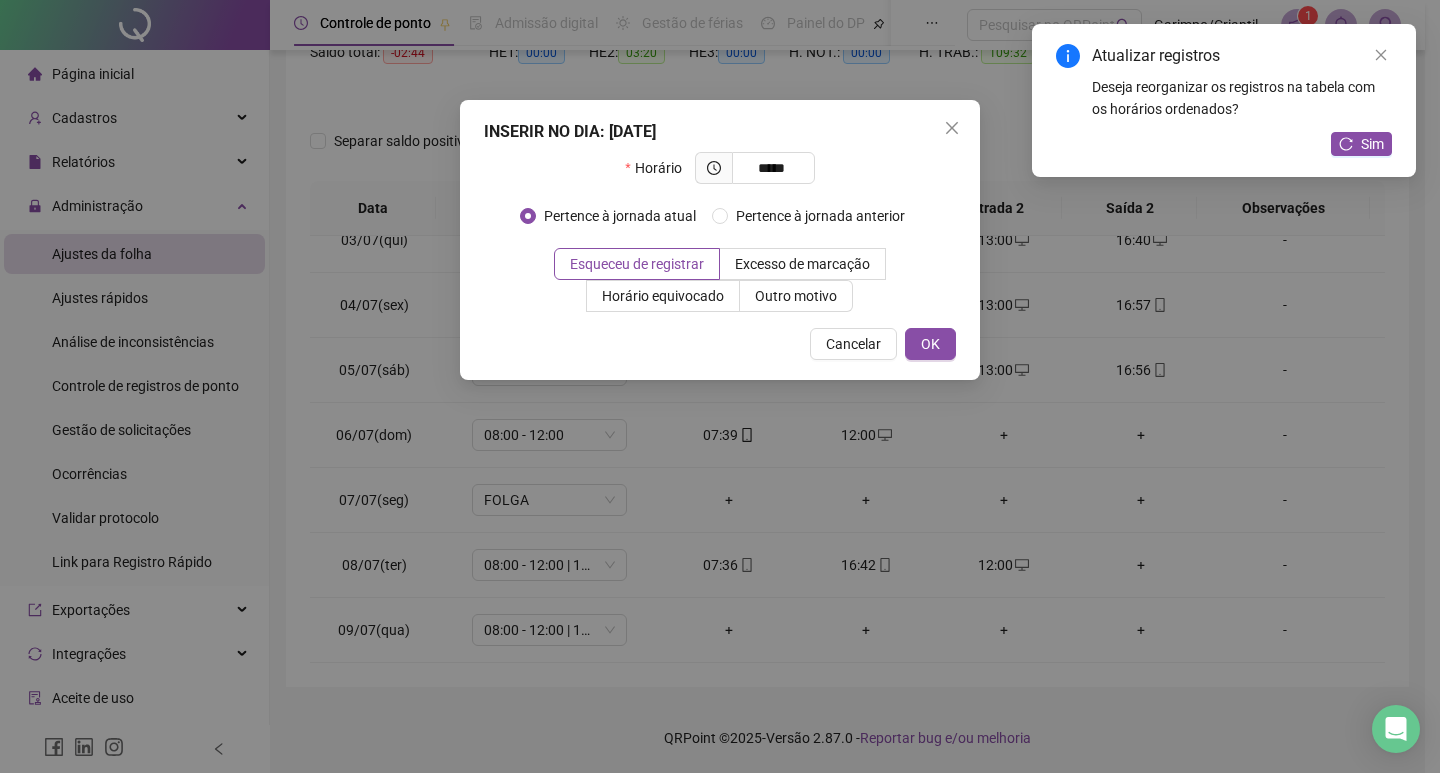 type on "*****" 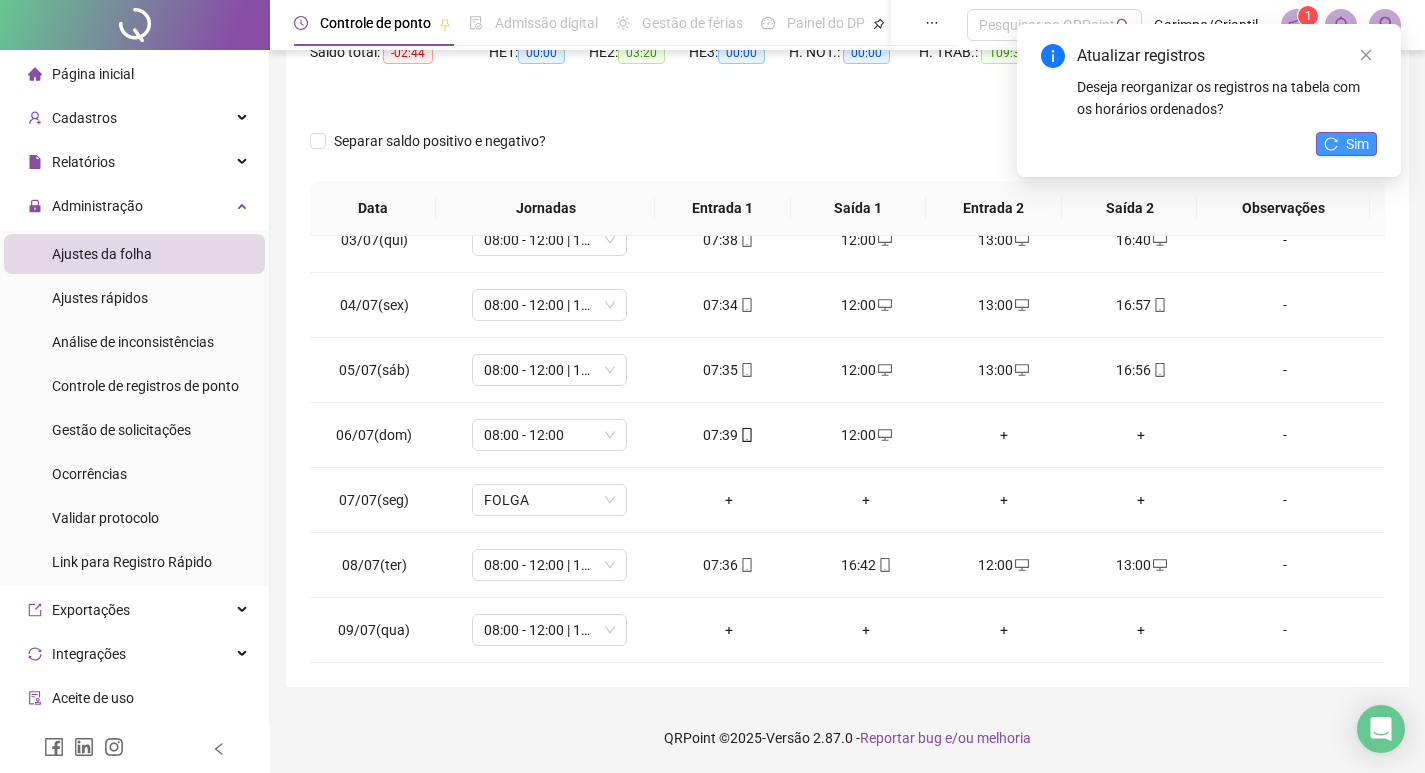 click on "Sim" at bounding box center [1346, 144] 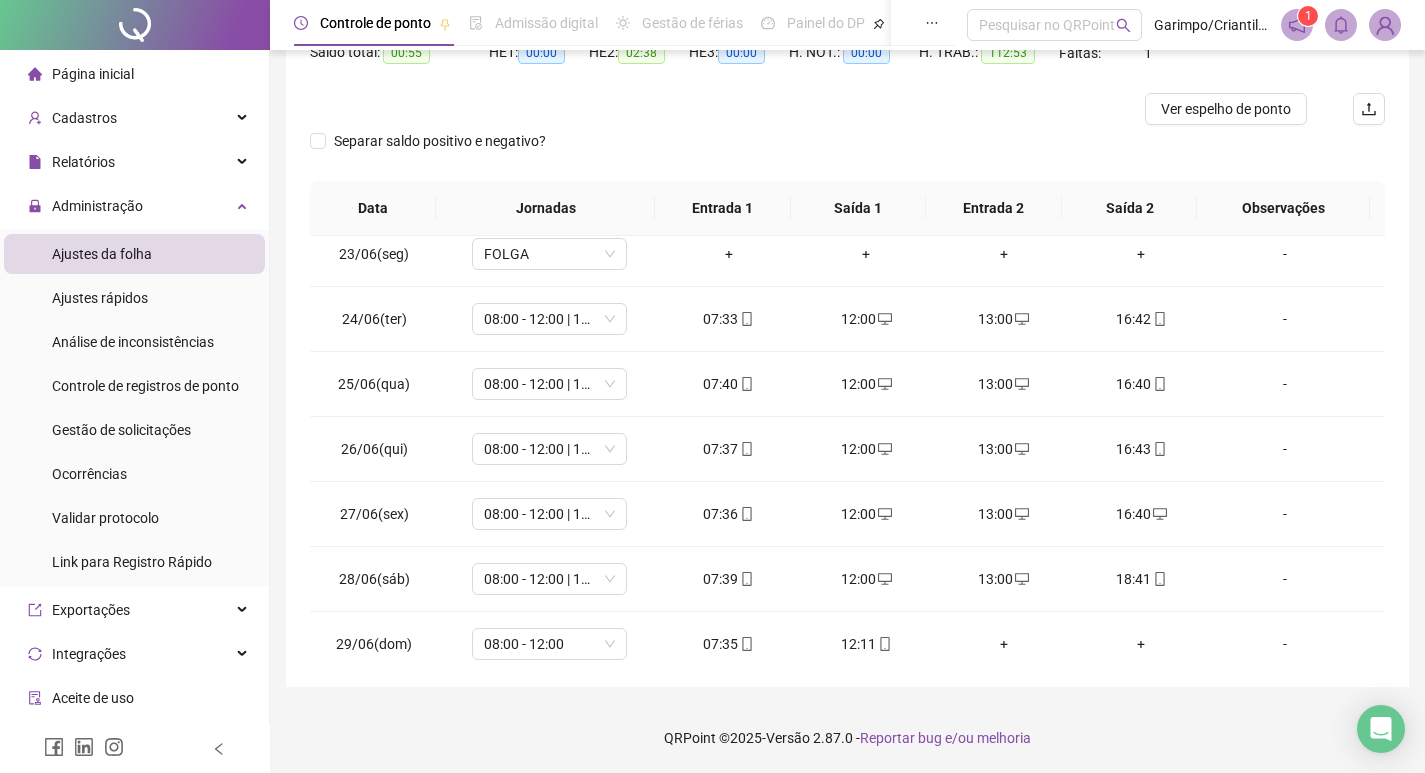 scroll, scrollTop: 8, scrollLeft: 0, axis: vertical 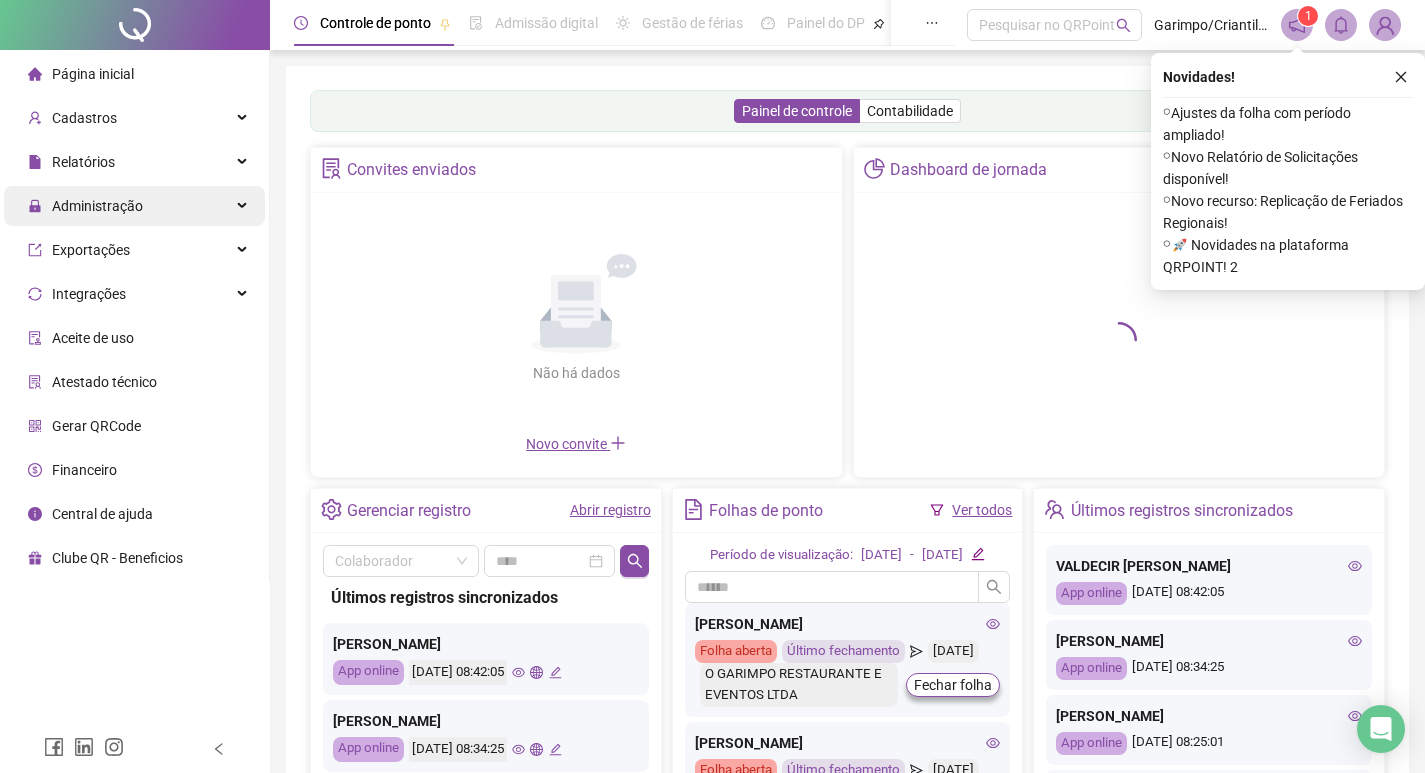click on "Administração" at bounding box center (97, 206) 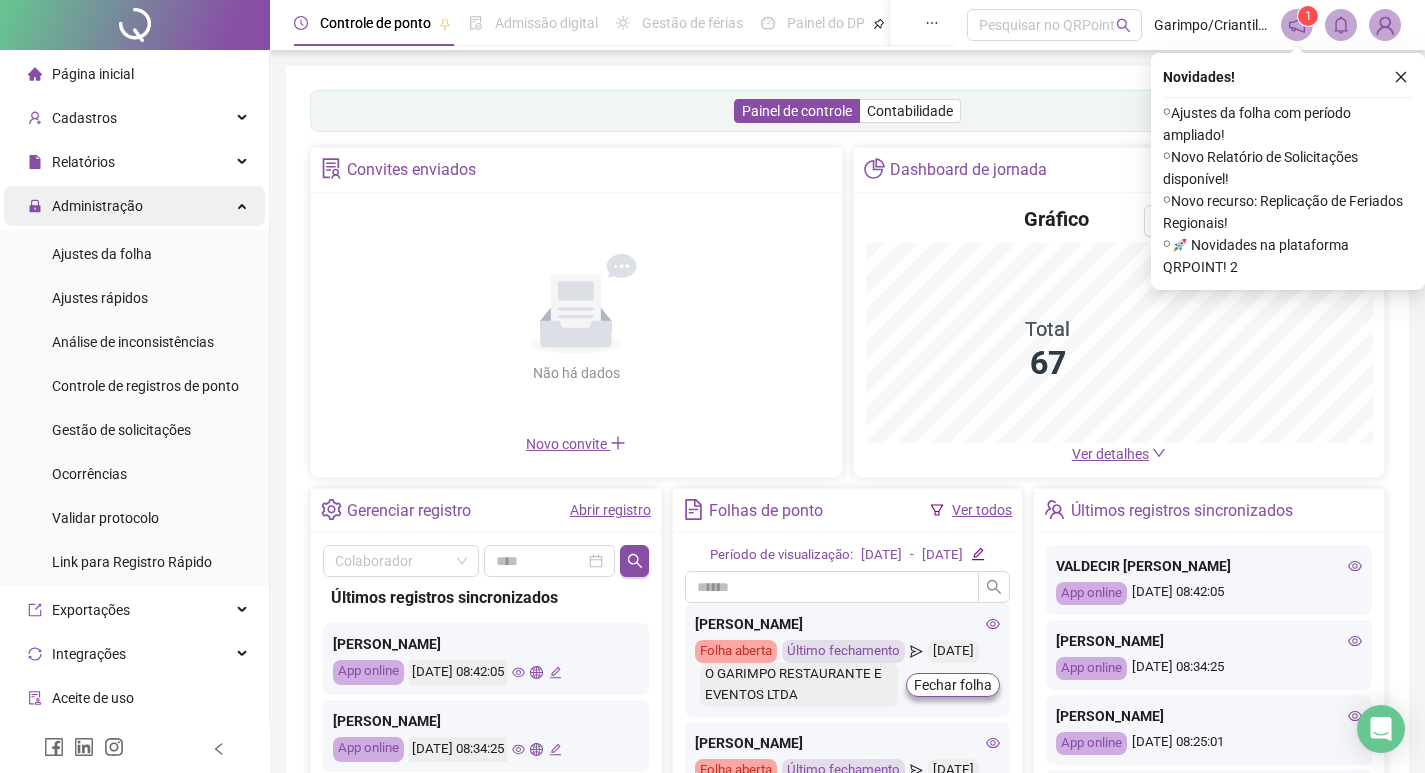 click on "Administração" at bounding box center (97, 206) 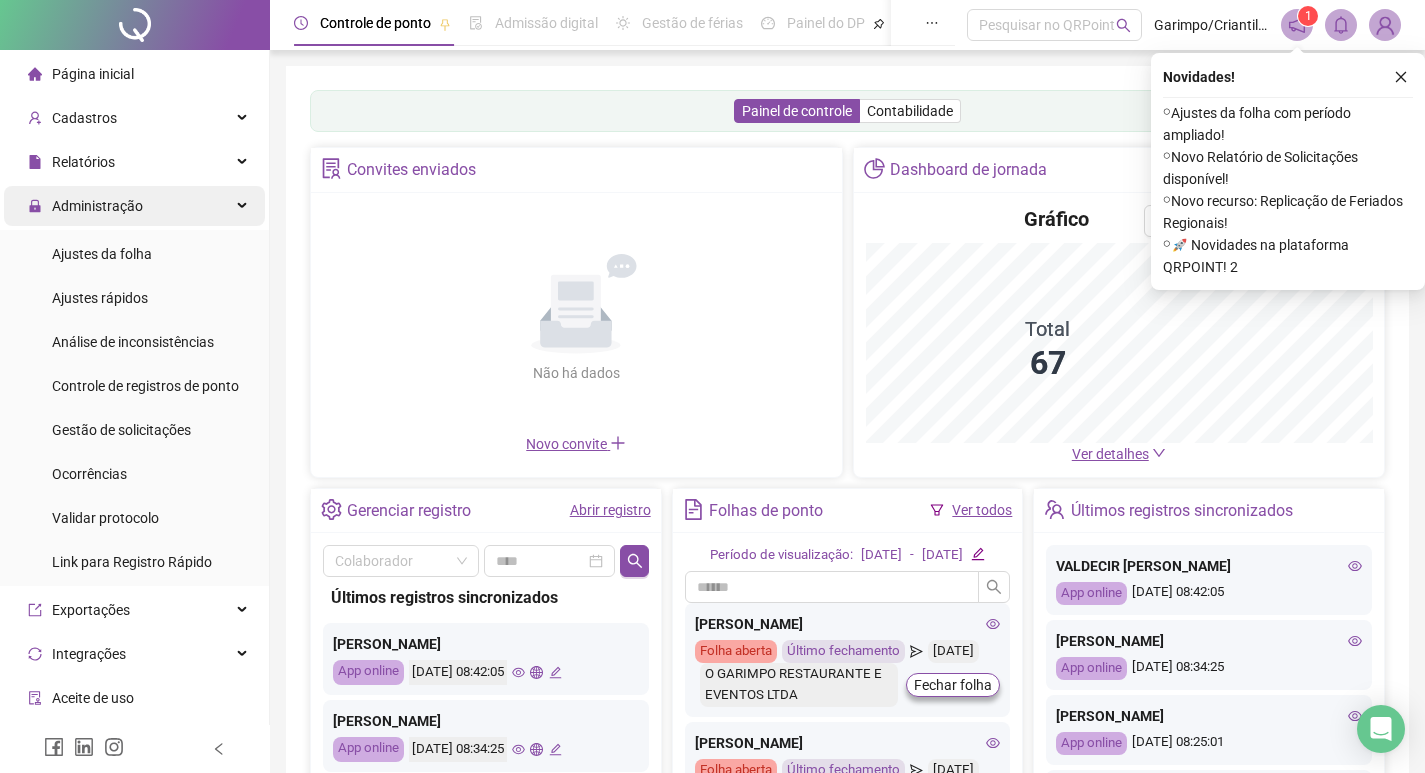 click on "Administração" at bounding box center [97, 206] 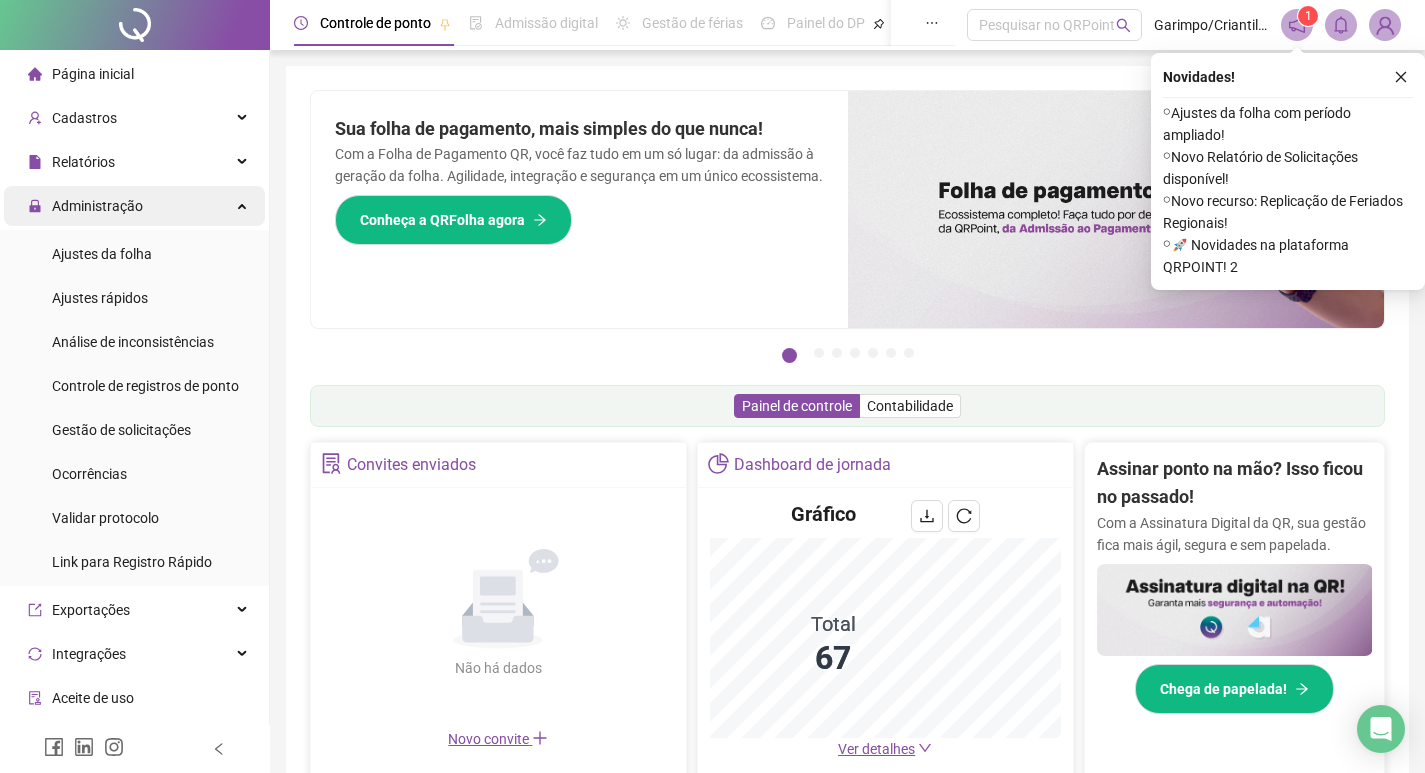 click on "Administração" at bounding box center (134, 206) 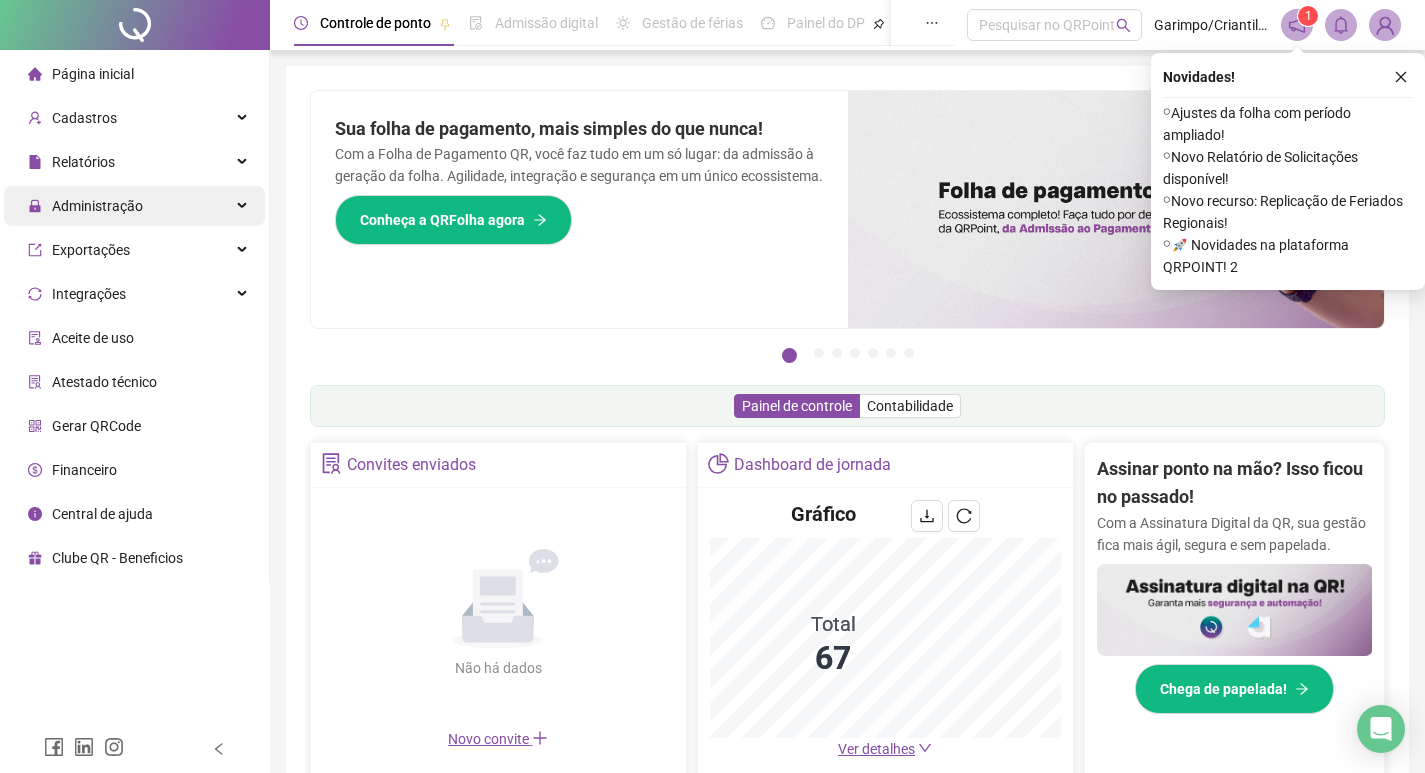 click on "Administração" at bounding box center (134, 206) 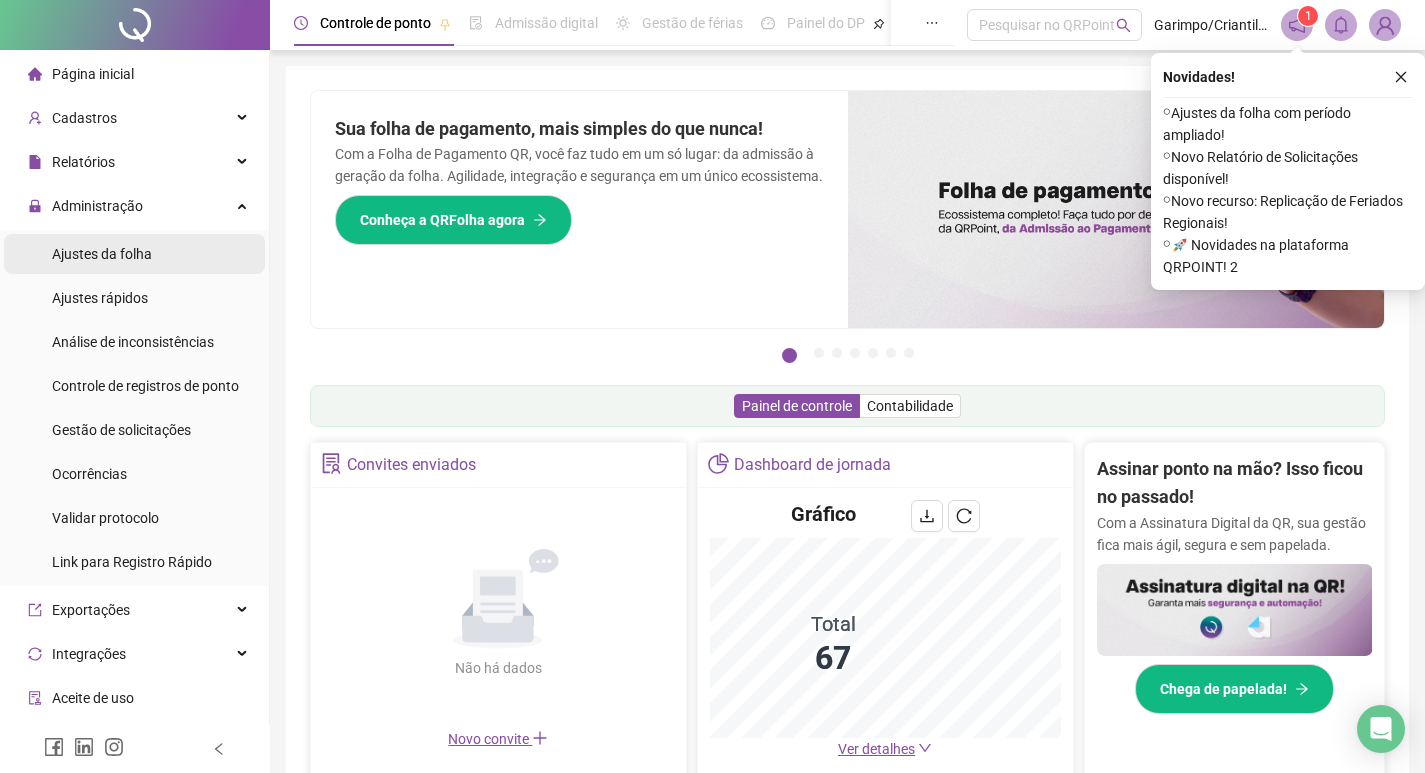 click on "Ajustes da folha" at bounding box center (102, 254) 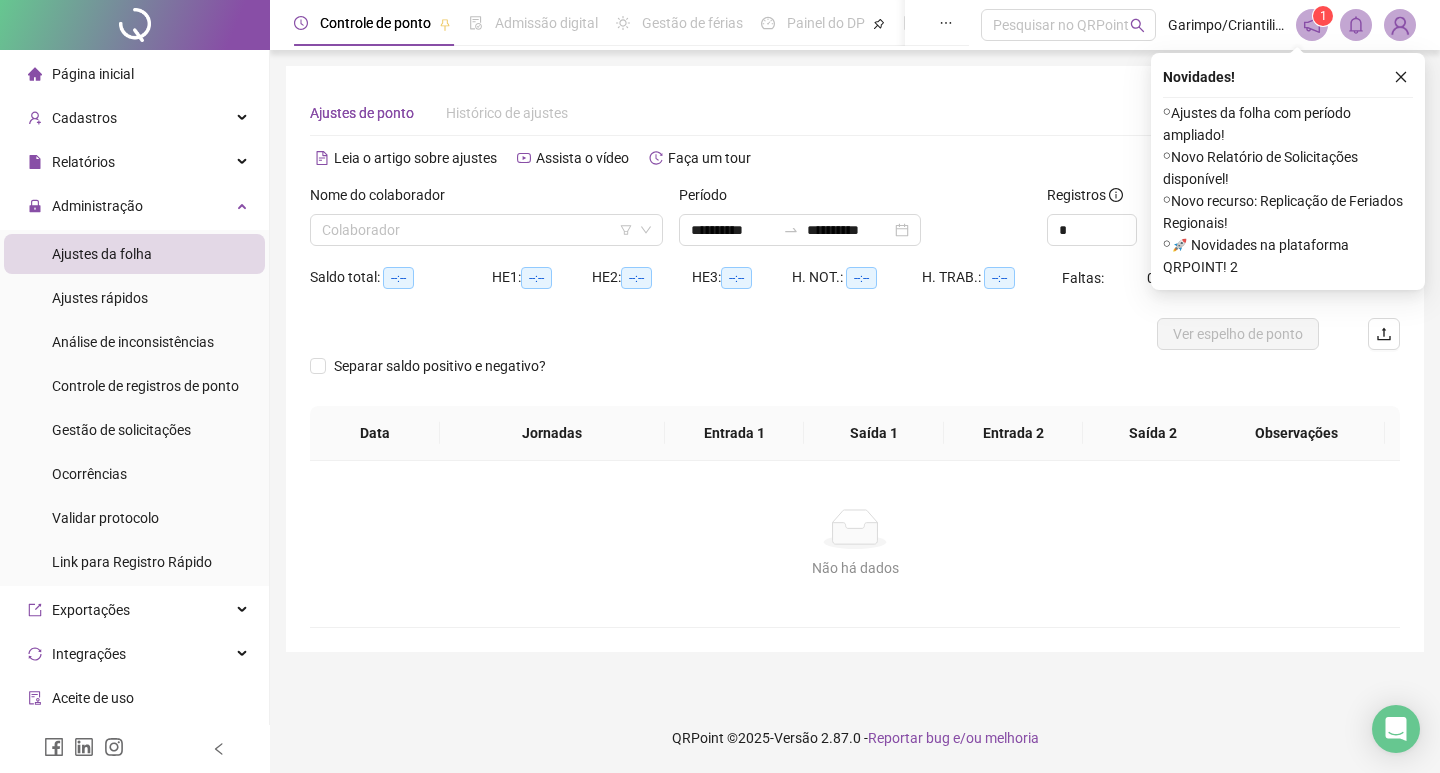 type on "**********" 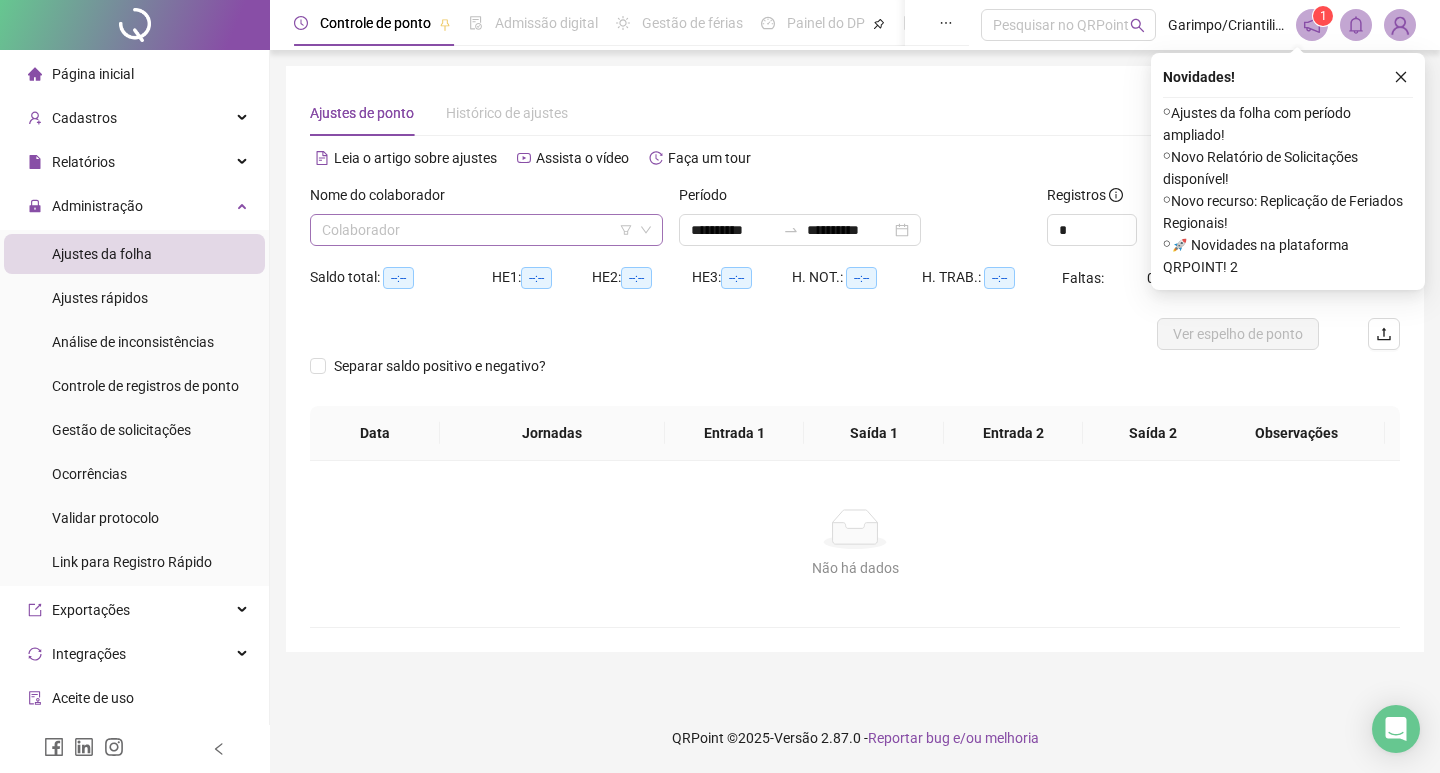 click at bounding box center [480, 230] 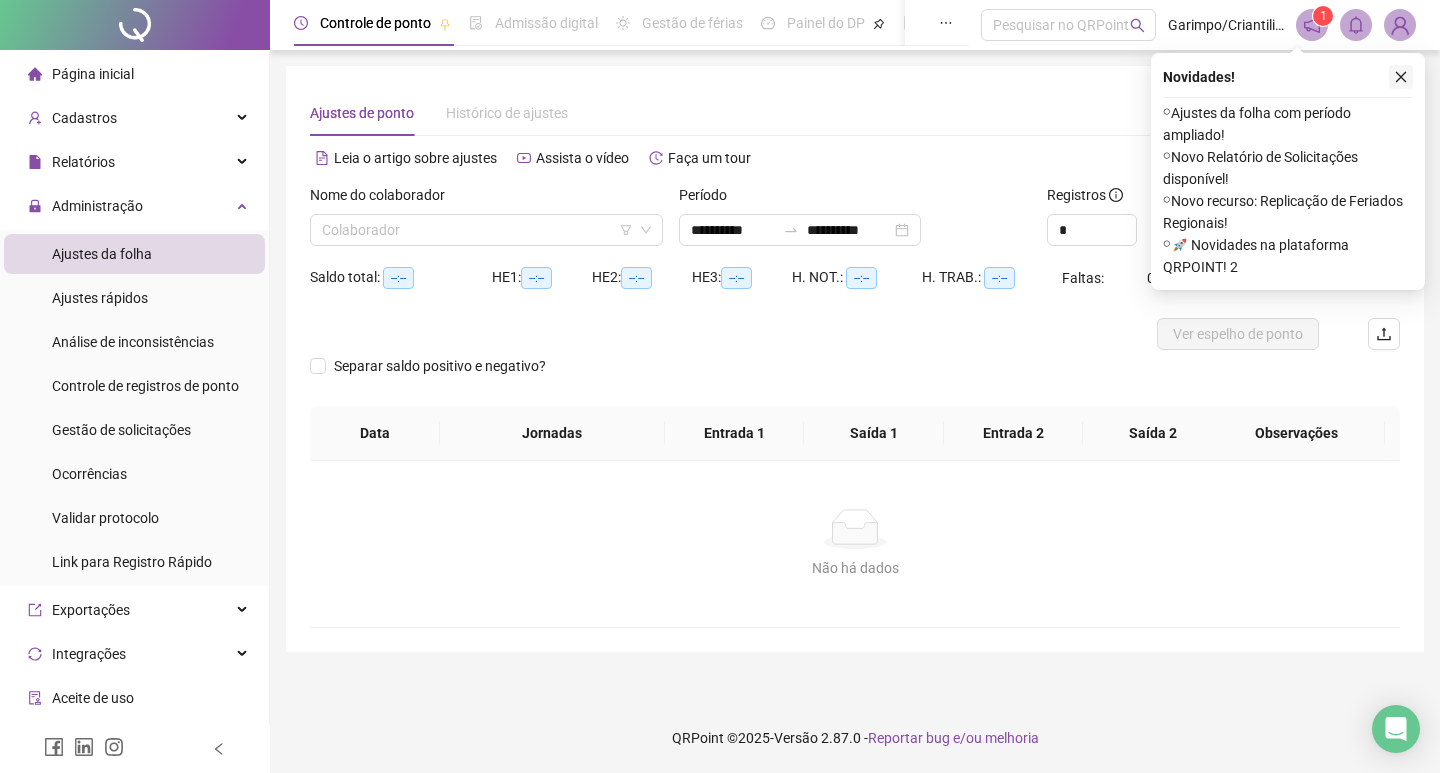 click at bounding box center (1401, 77) 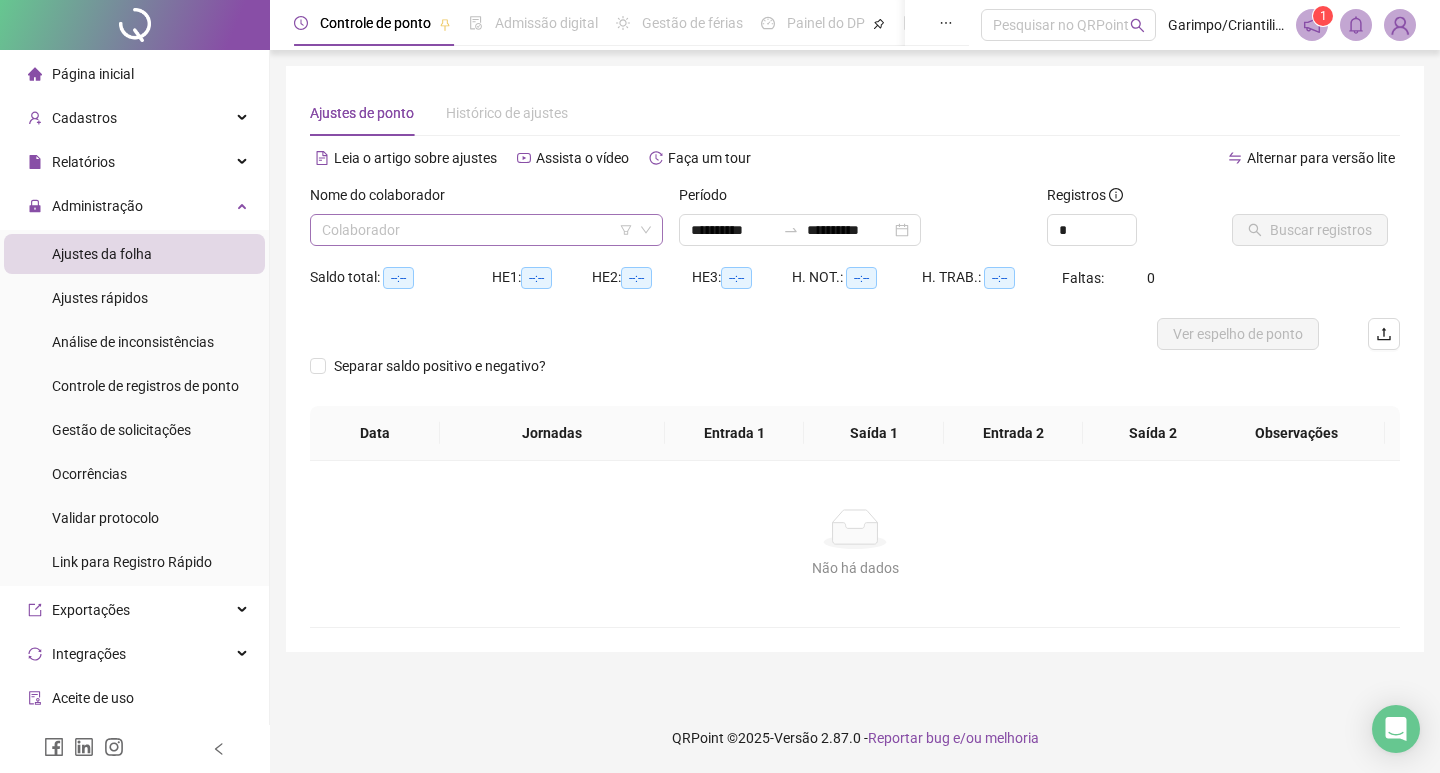click at bounding box center (480, 230) 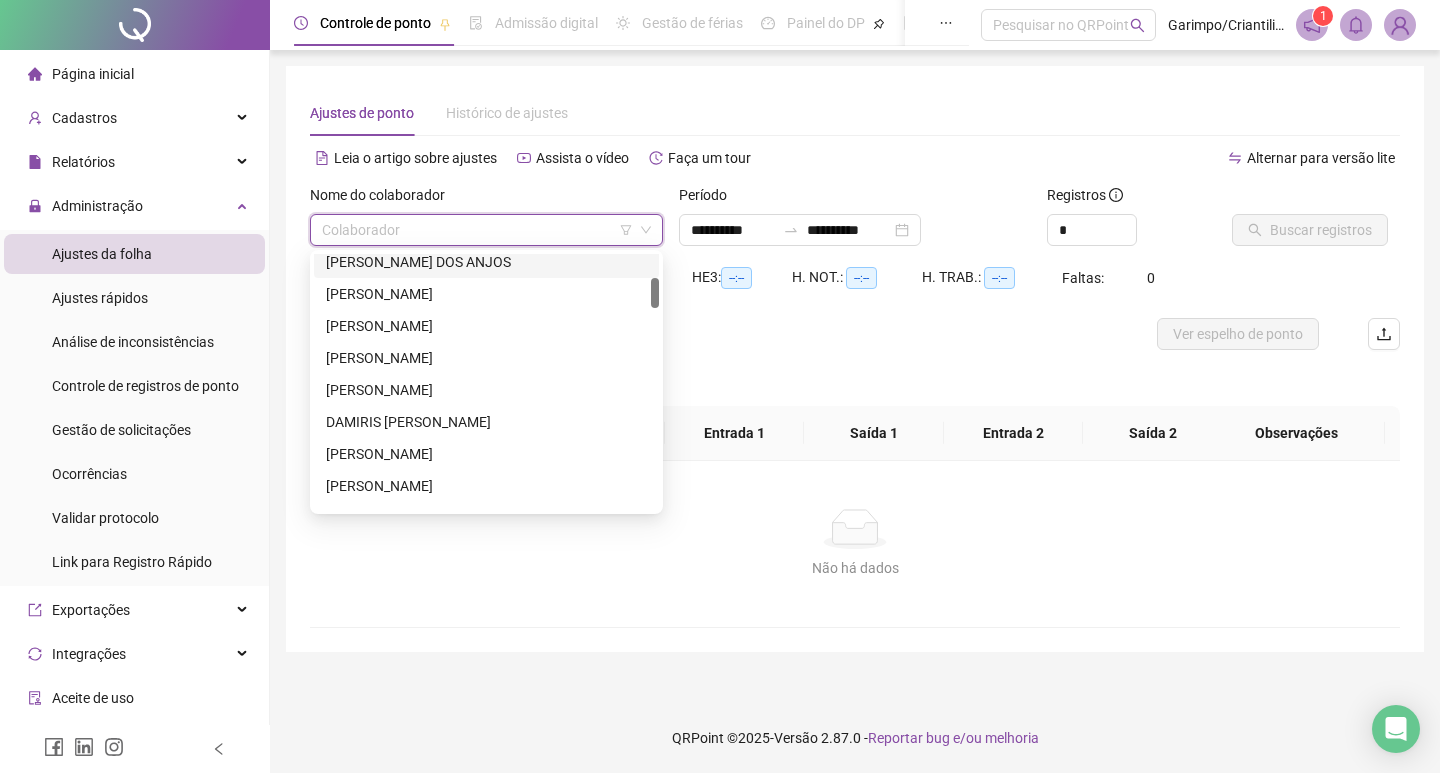 scroll, scrollTop: 100, scrollLeft: 0, axis: vertical 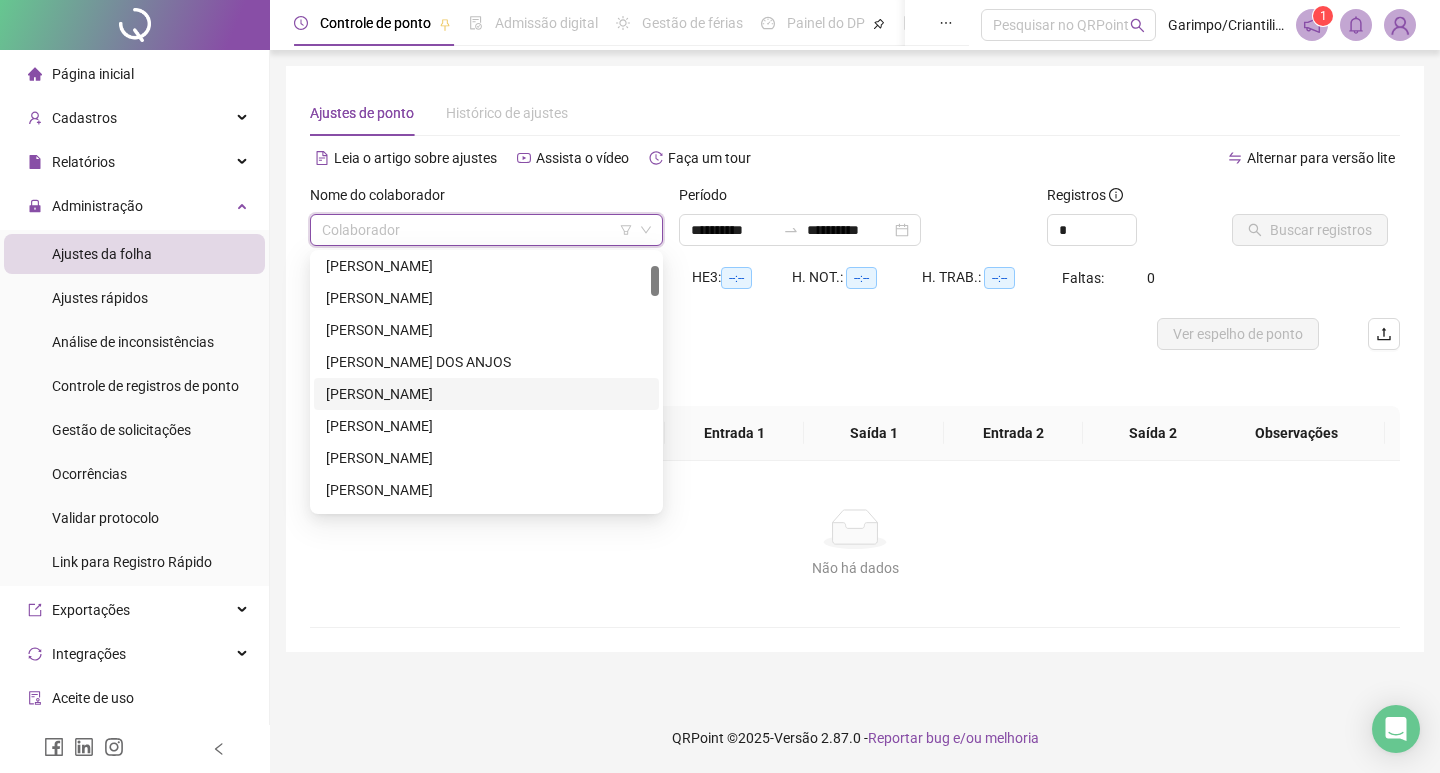 click on "[PERSON_NAME]" at bounding box center [486, 394] 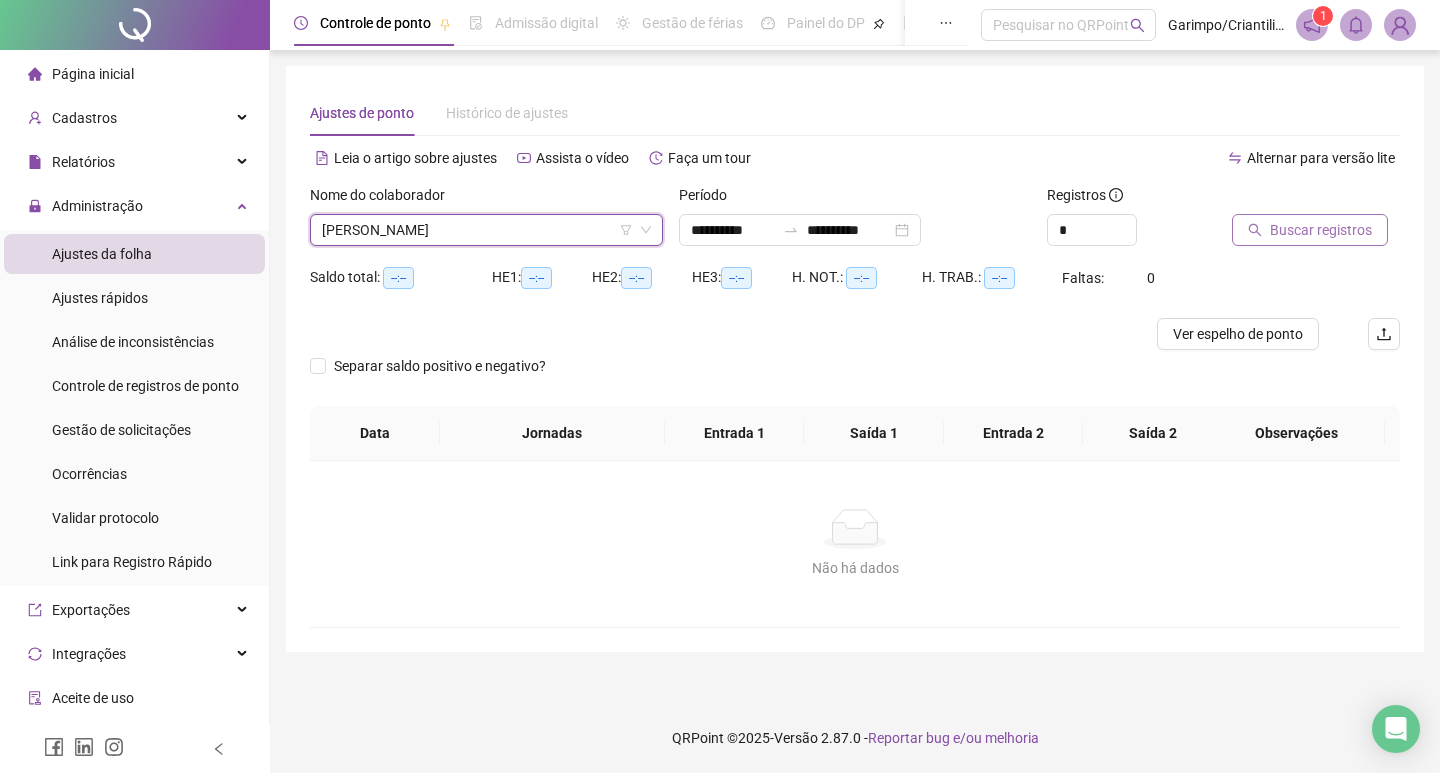 click on "Buscar registros" at bounding box center [1321, 230] 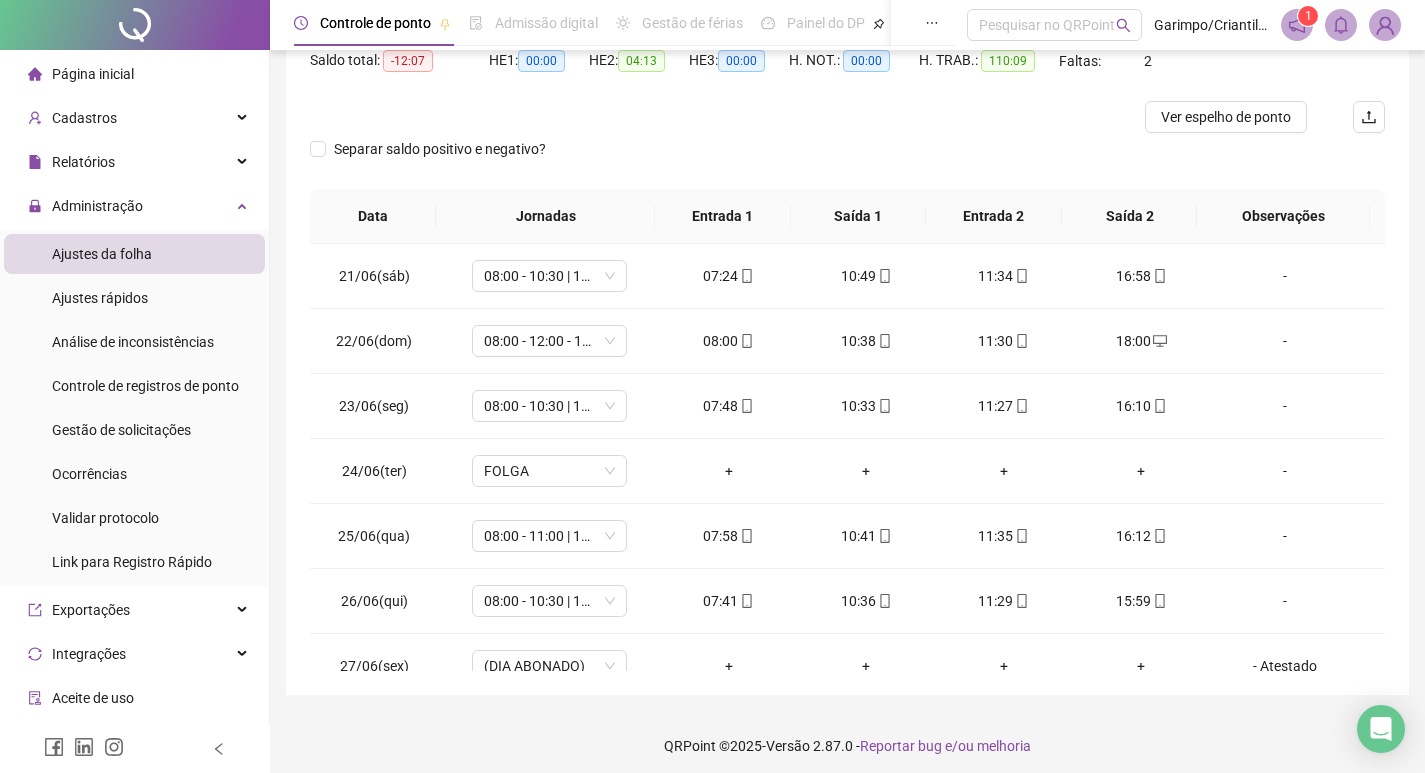 scroll, scrollTop: 225, scrollLeft: 0, axis: vertical 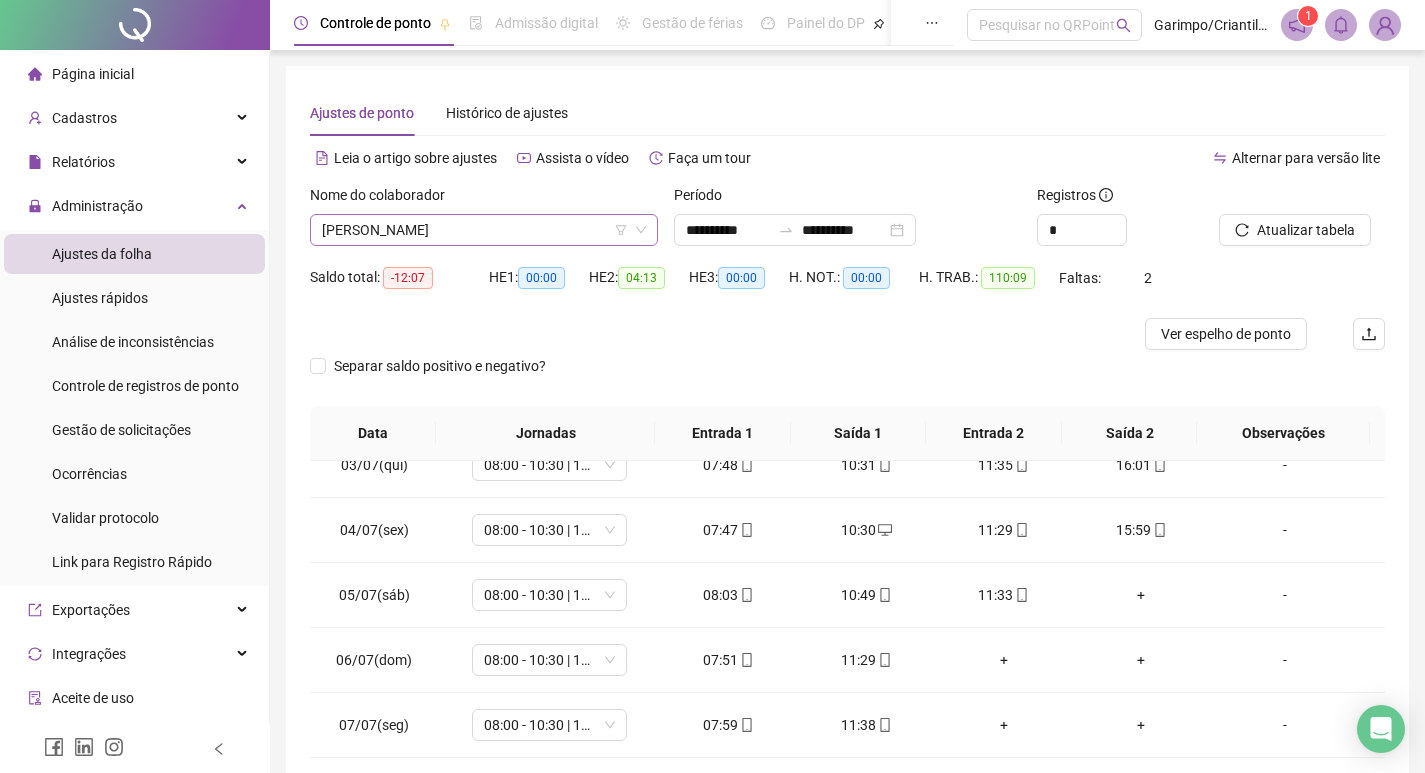 click on "[PERSON_NAME]" at bounding box center (484, 230) 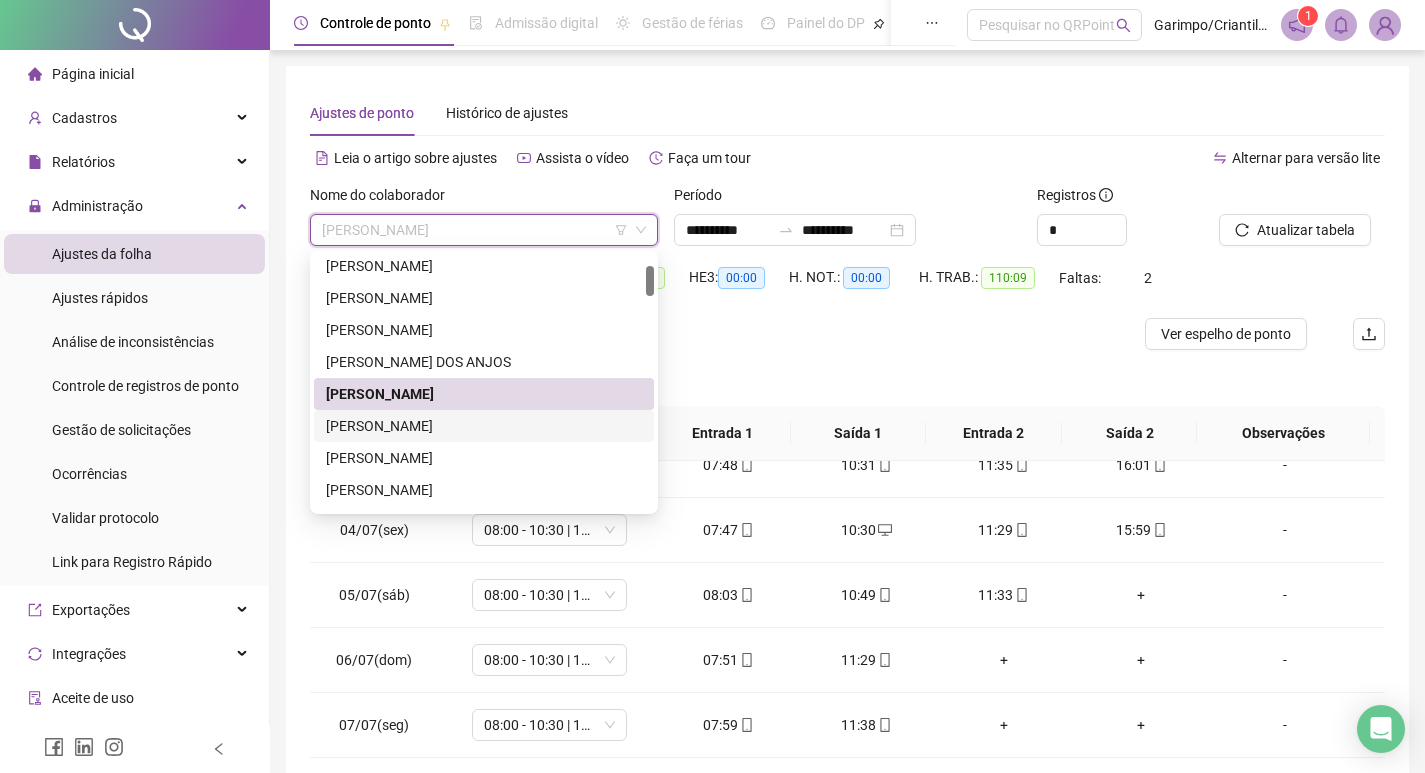 click on "[PERSON_NAME]" at bounding box center [484, 426] 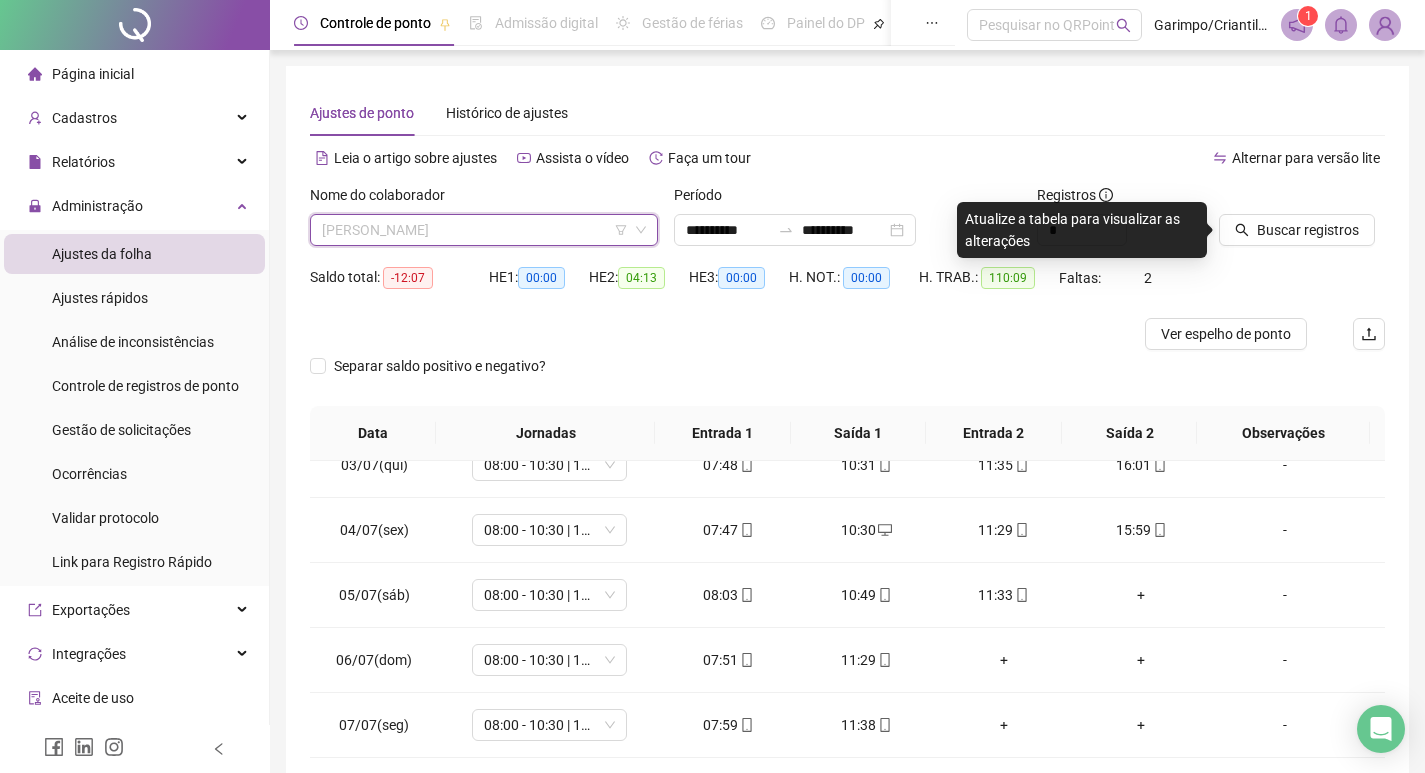 click on "[PERSON_NAME]" at bounding box center (484, 230) 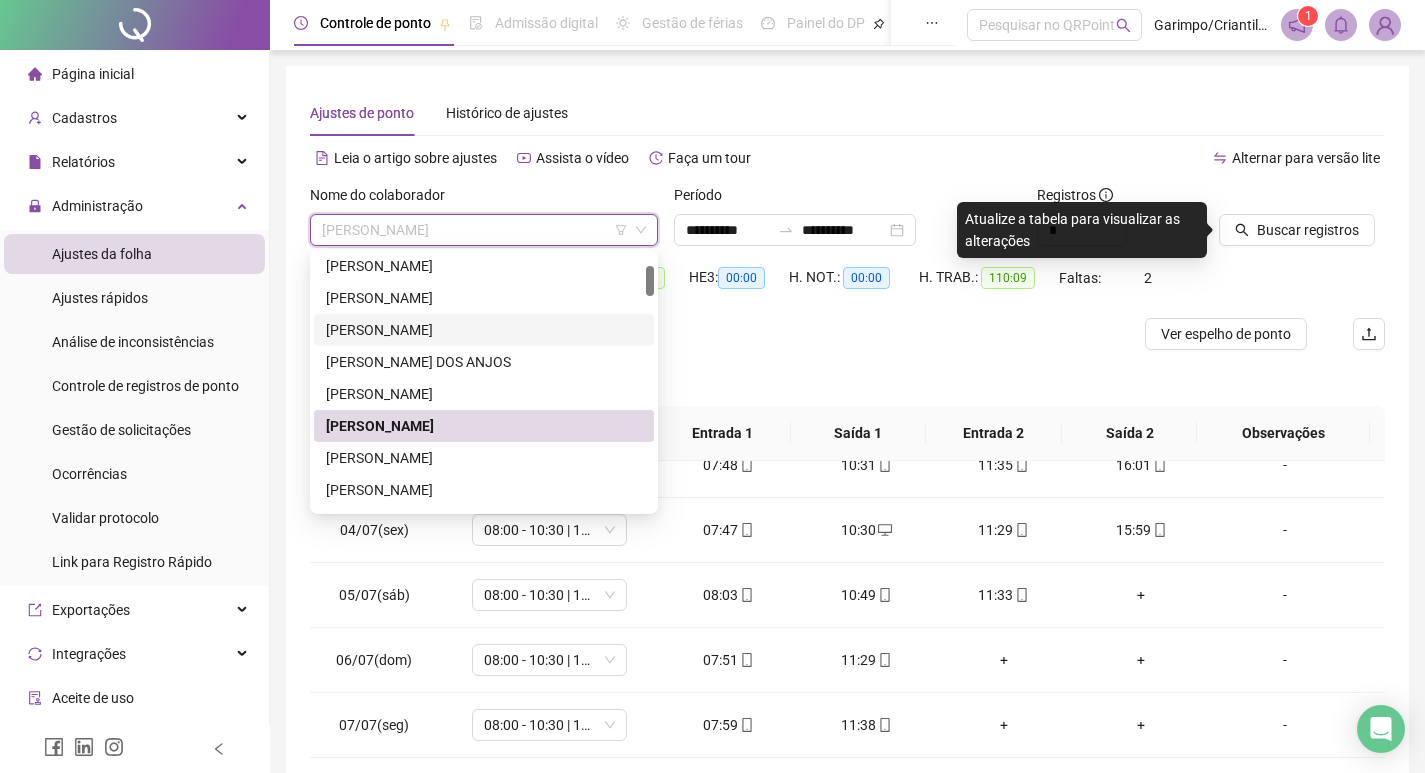 scroll, scrollTop: 300, scrollLeft: 0, axis: vertical 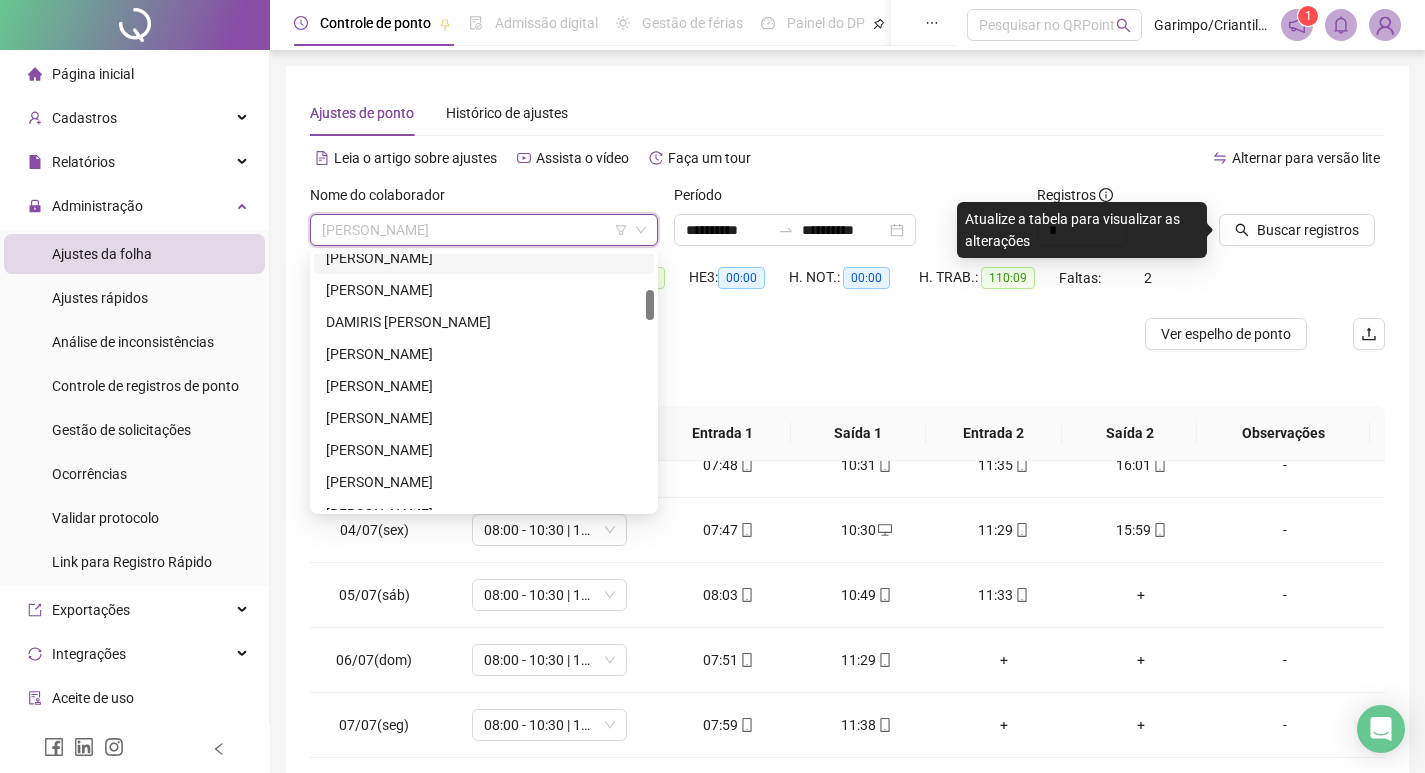 click 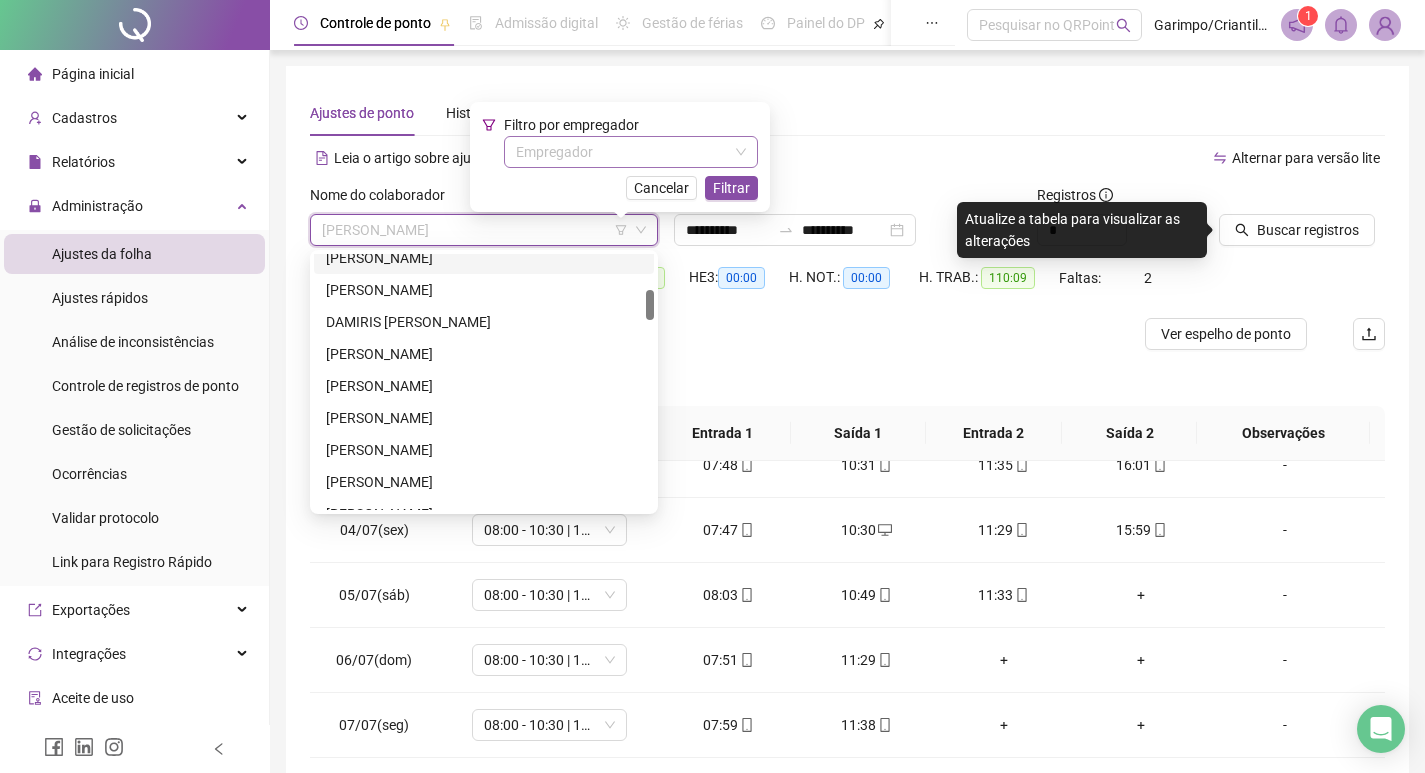 click at bounding box center [625, 152] 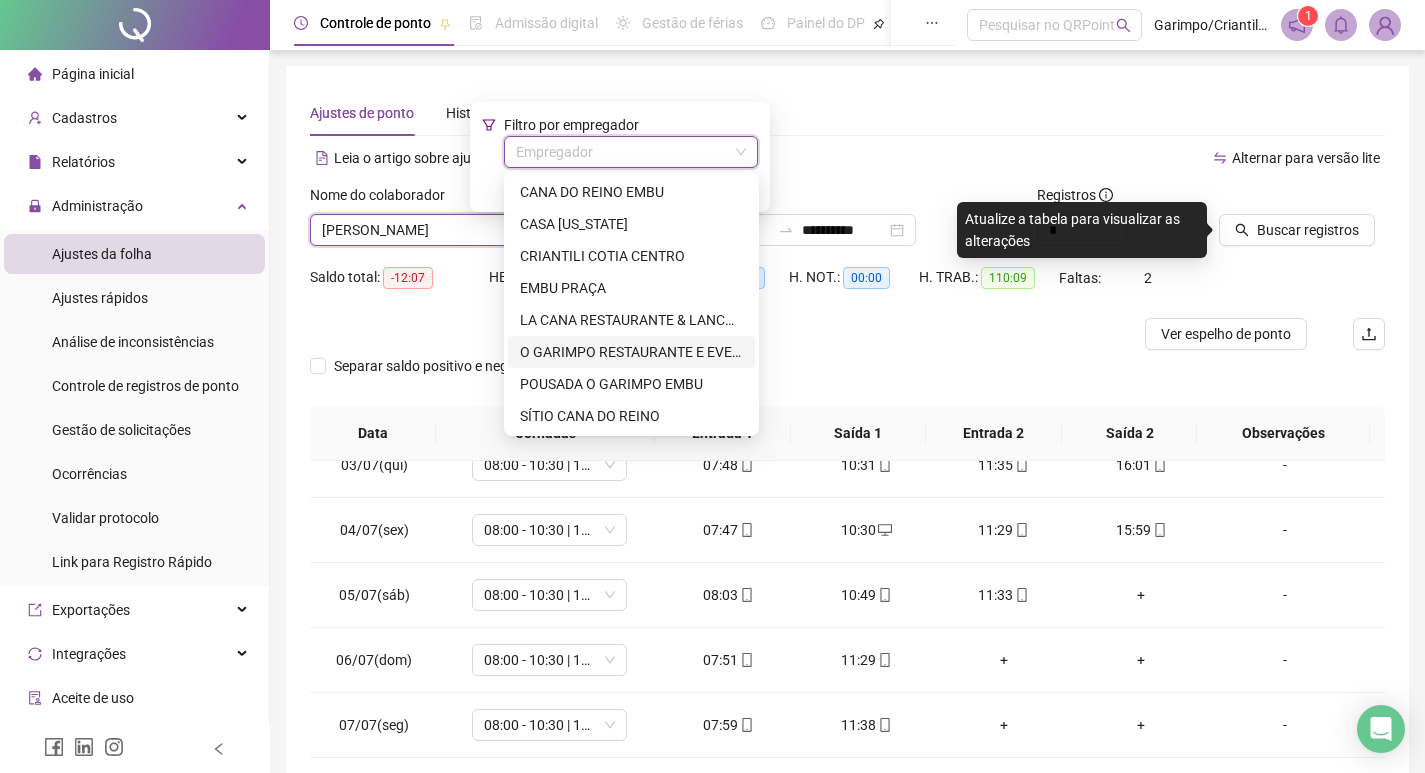 drag, startPoint x: 550, startPoint y: 355, endPoint x: 554, endPoint y: 305, distance: 50.159744 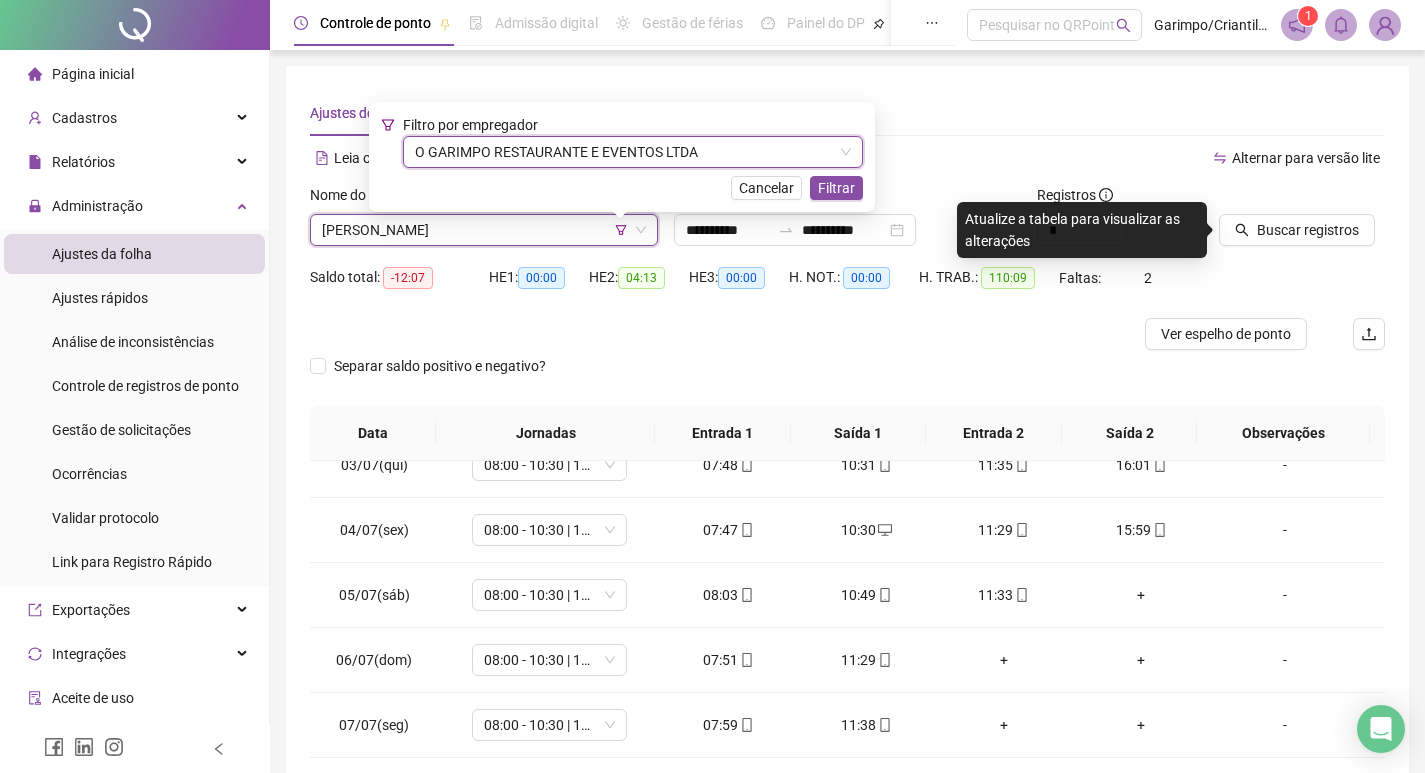 click on "Filtrar" at bounding box center (836, 188) 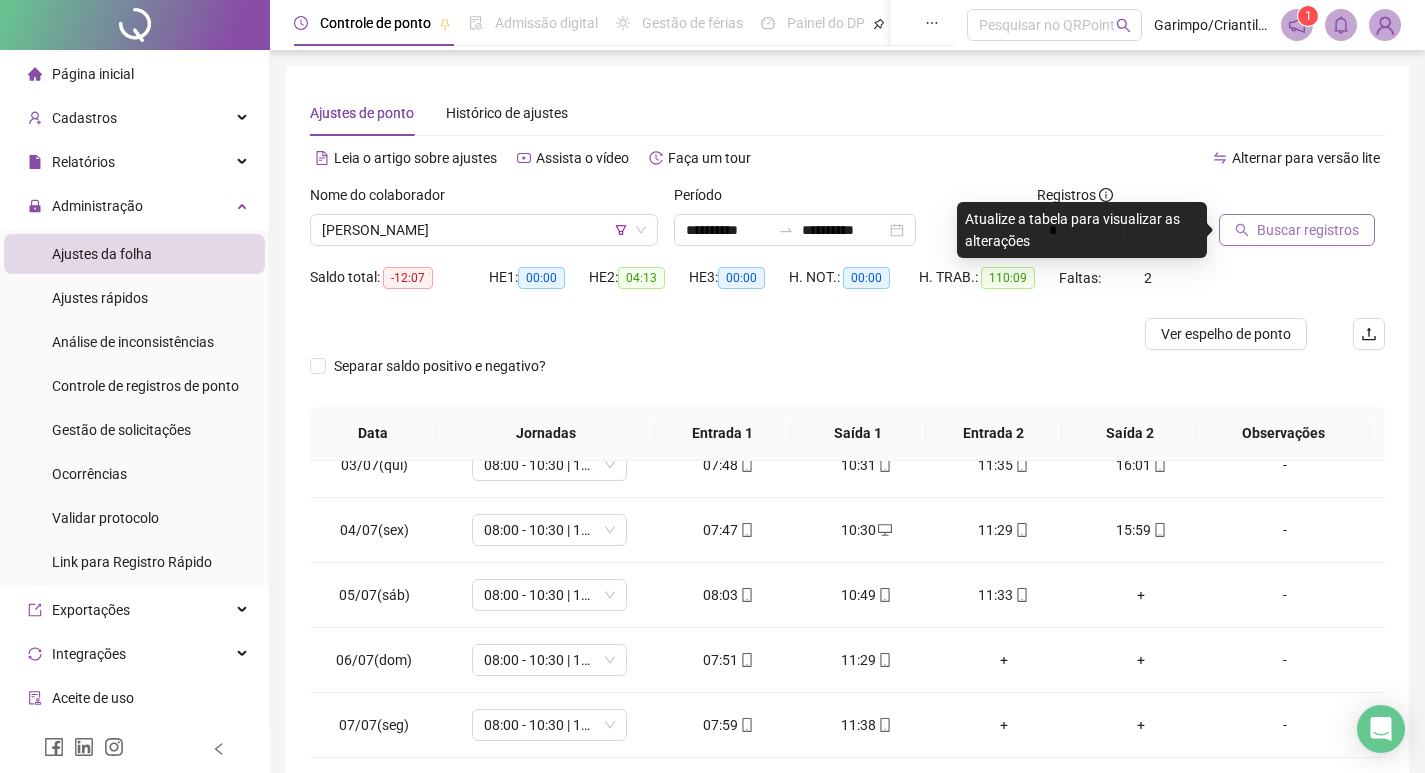 click on "Buscar registros" at bounding box center (1308, 230) 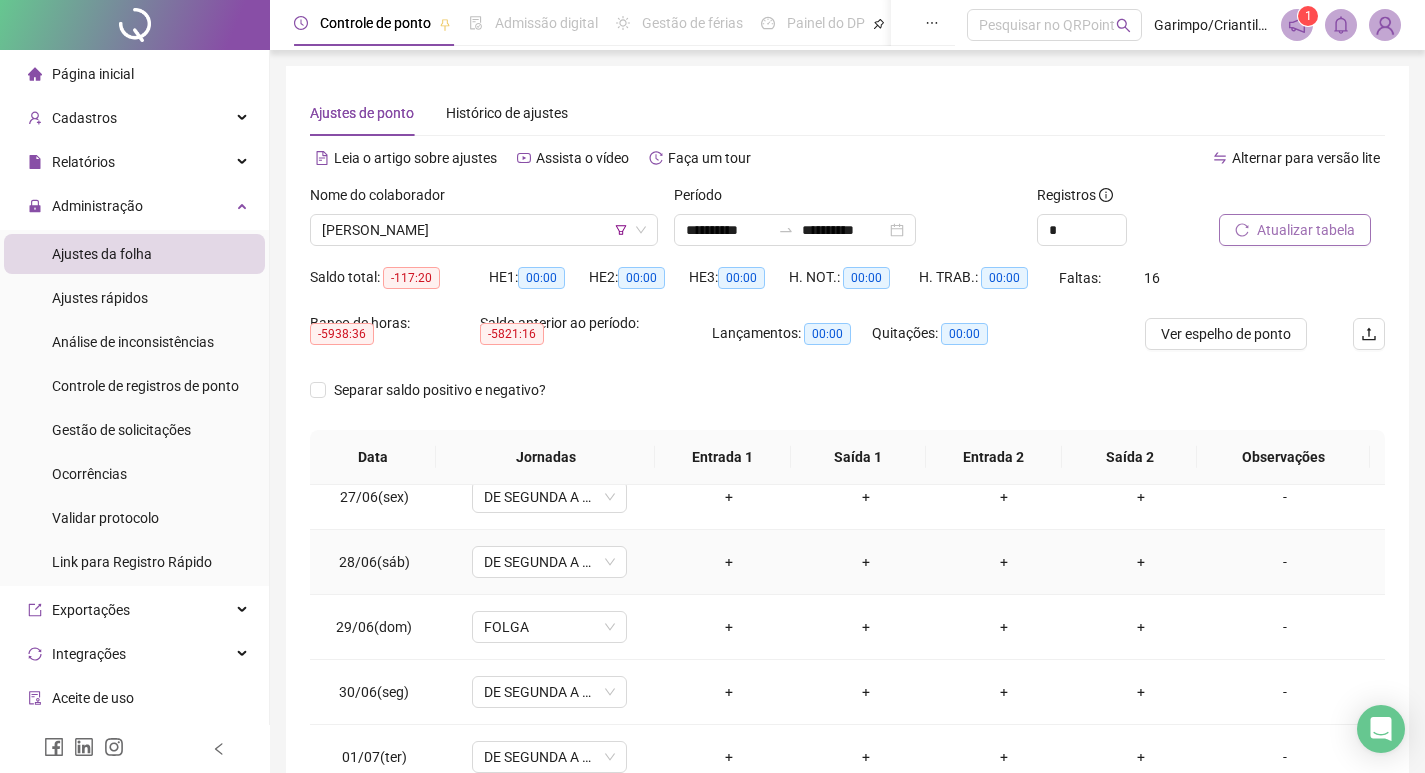scroll, scrollTop: 408, scrollLeft: 0, axis: vertical 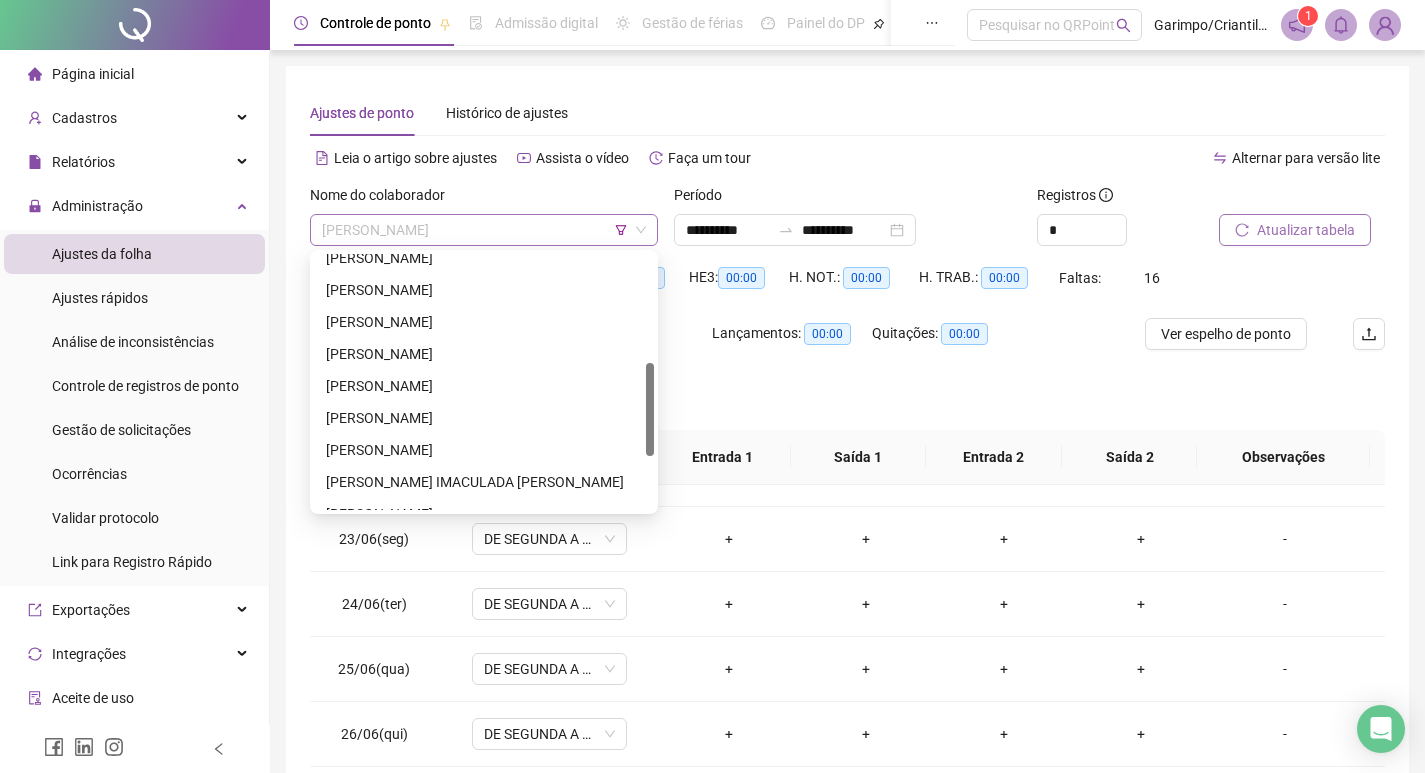 click on "[PERSON_NAME]" at bounding box center [484, 230] 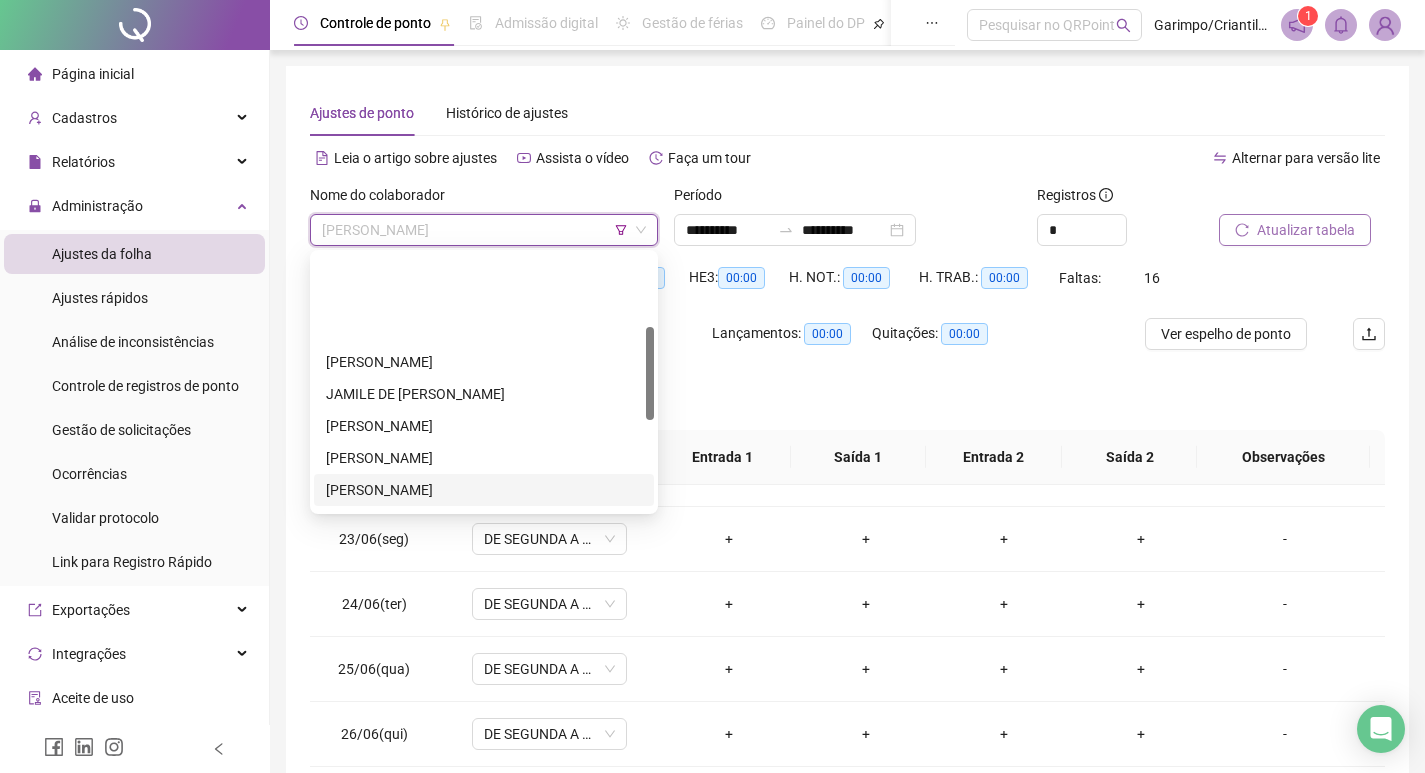 scroll, scrollTop: 0, scrollLeft: 0, axis: both 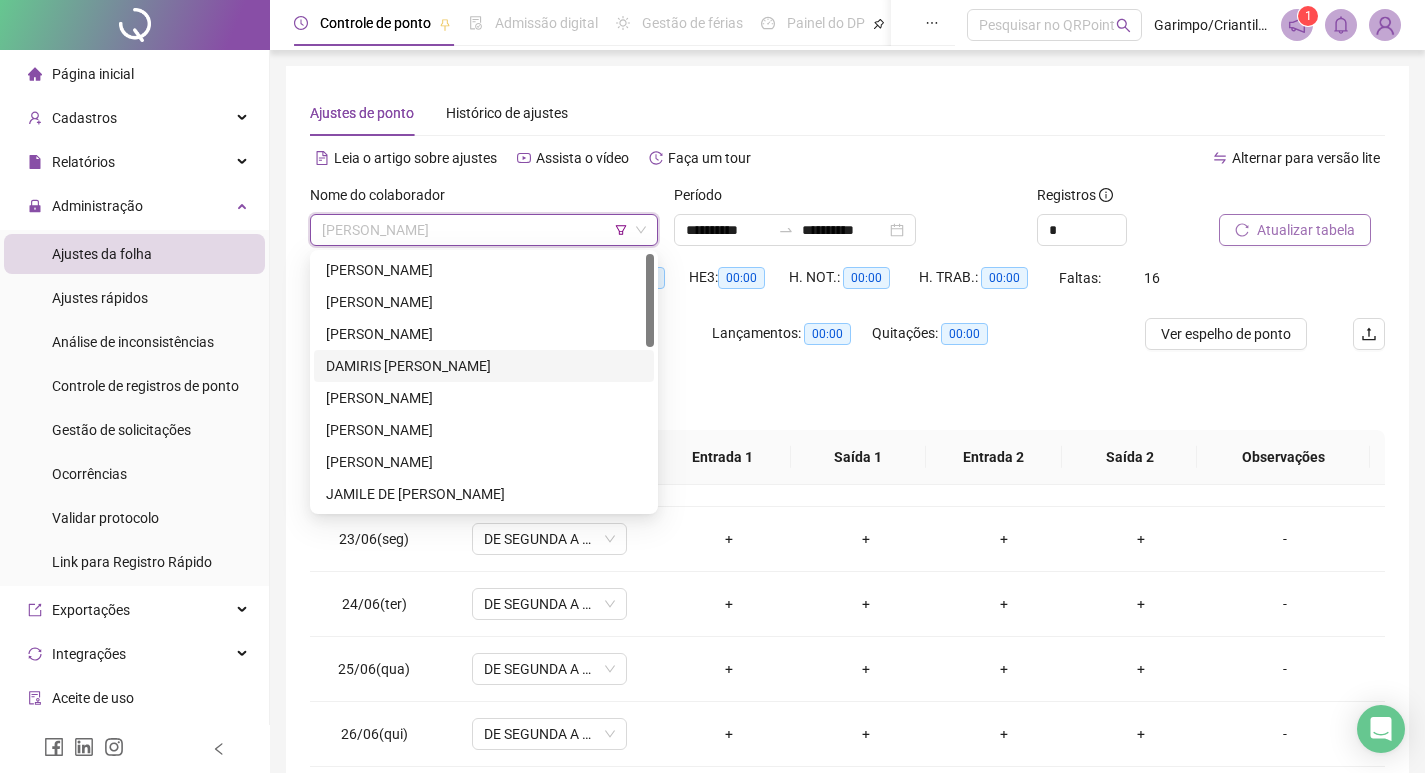 click on "Separar saldo positivo e negativo?" at bounding box center [847, 402] 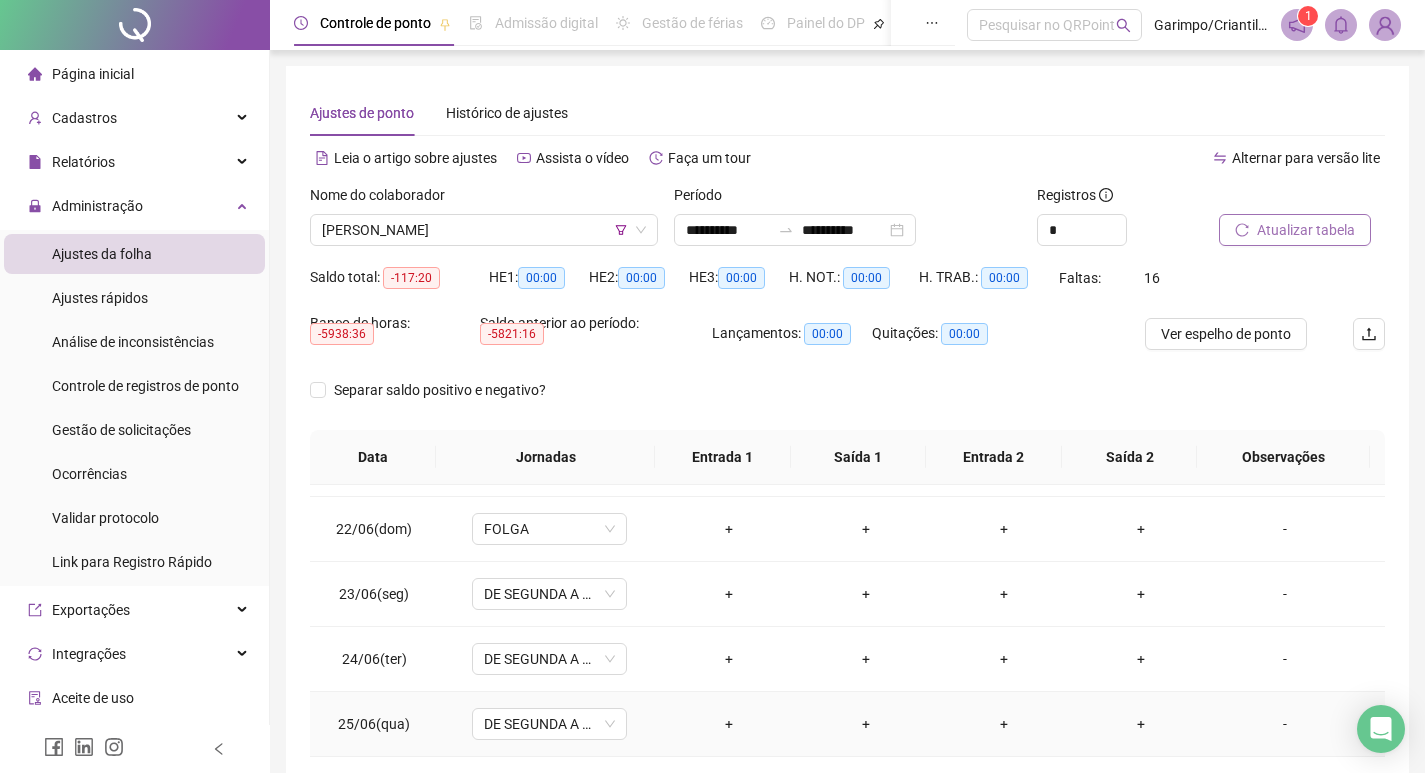 scroll, scrollTop: 0, scrollLeft: 0, axis: both 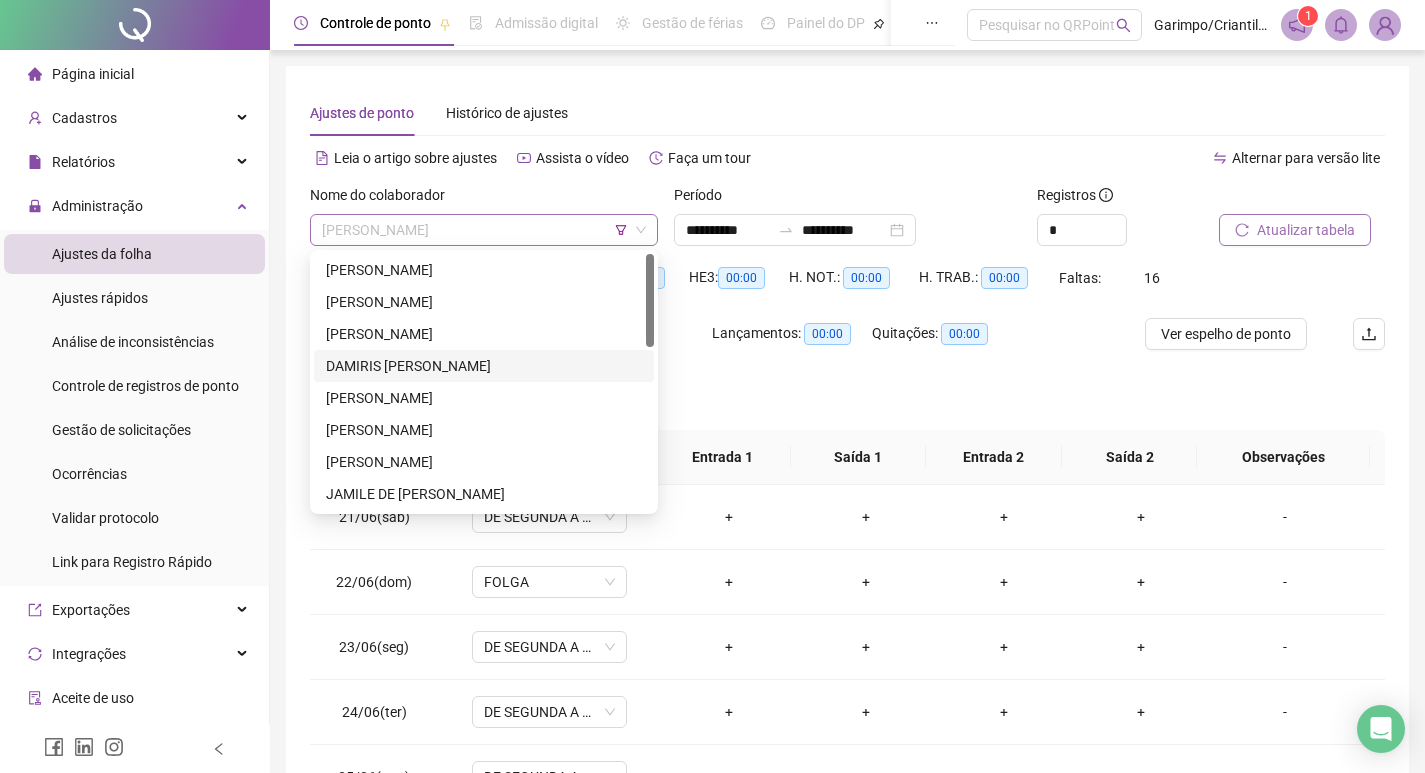 click on "[PERSON_NAME]" at bounding box center (484, 230) 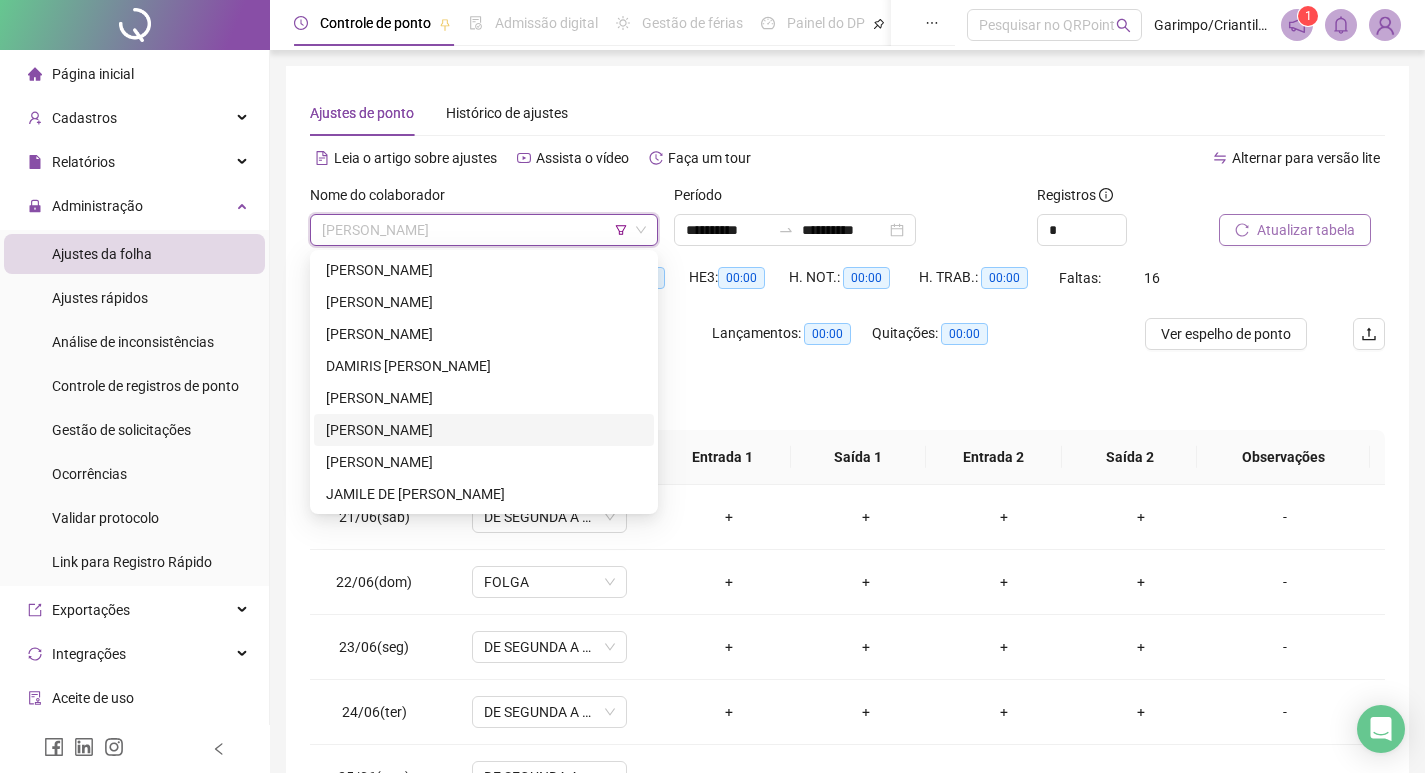 click on "[PERSON_NAME]" at bounding box center (484, 430) 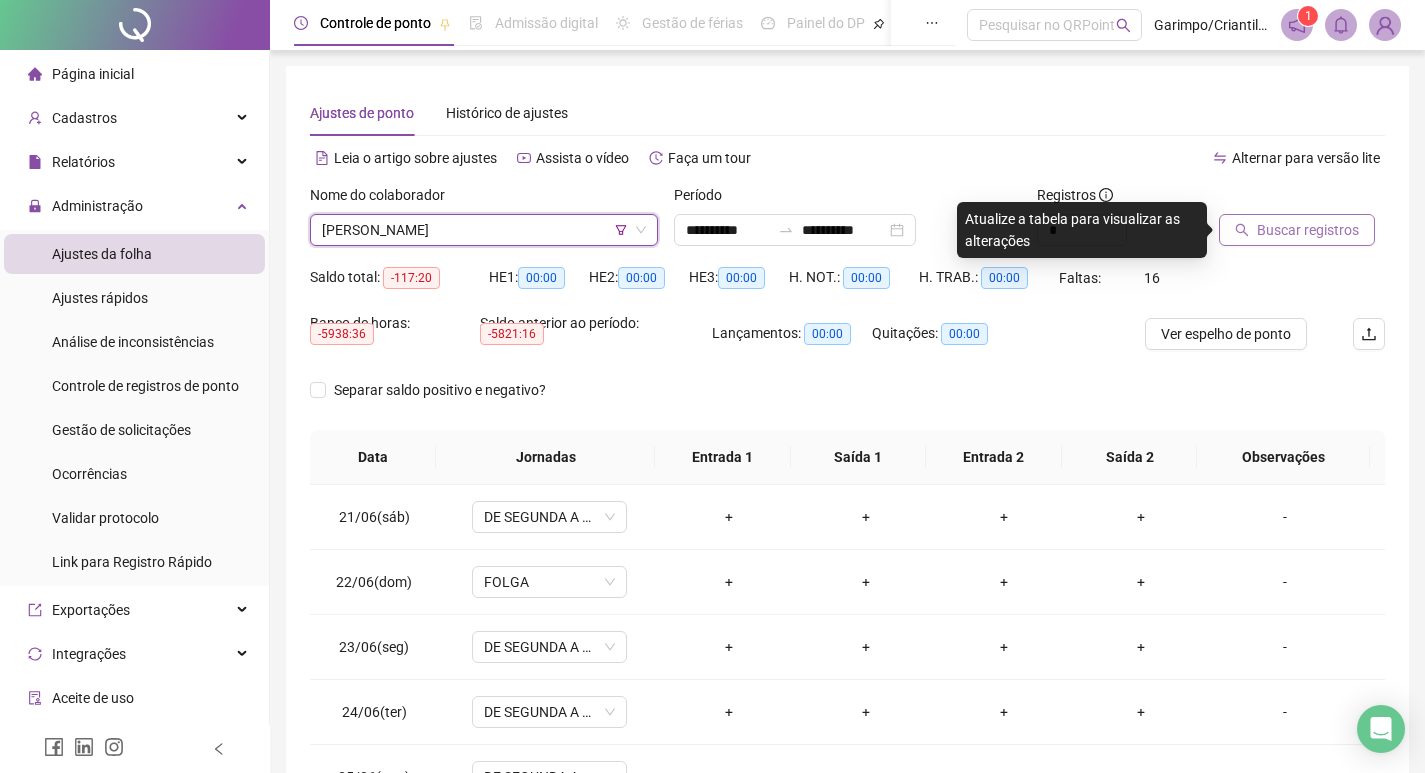 click on "Buscar registros" at bounding box center (1297, 230) 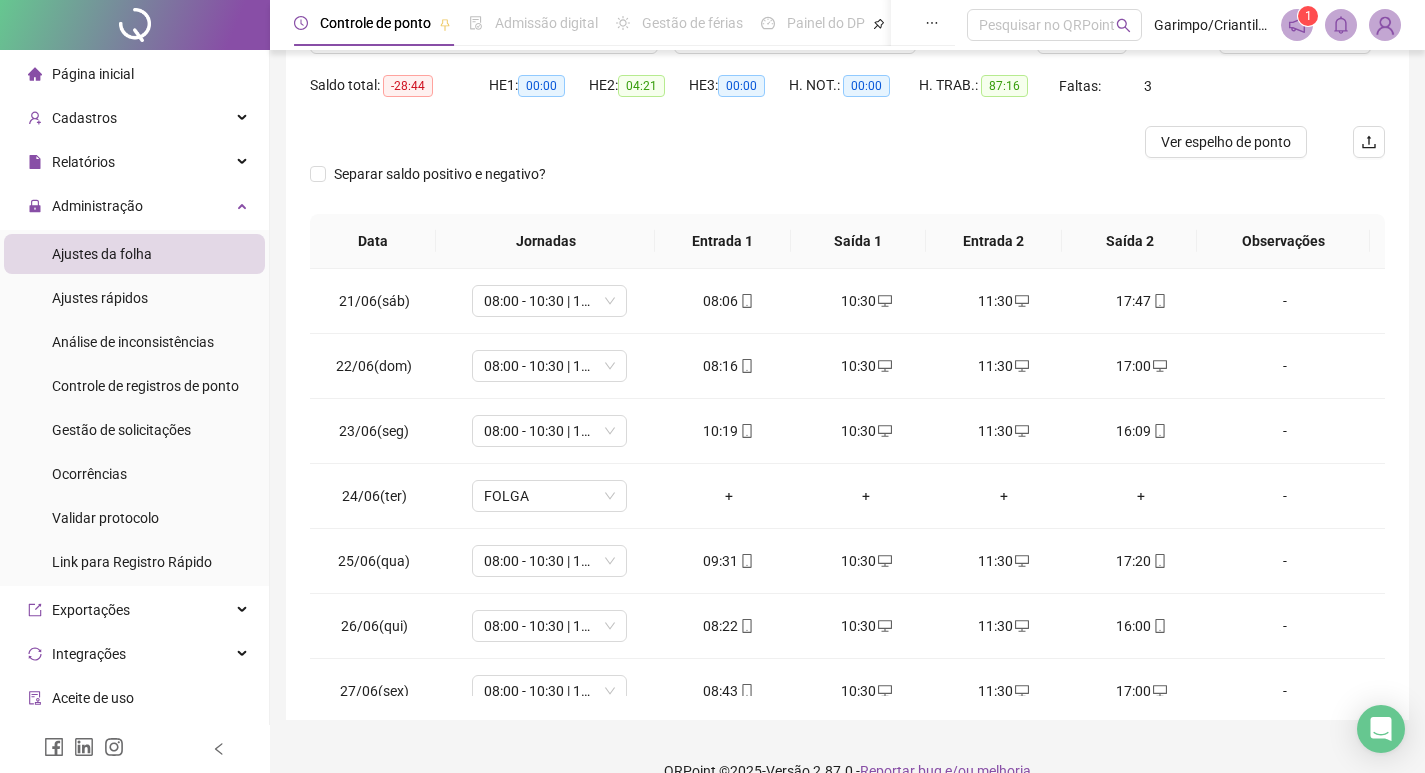scroll, scrollTop: 200, scrollLeft: 0, axis: vertical 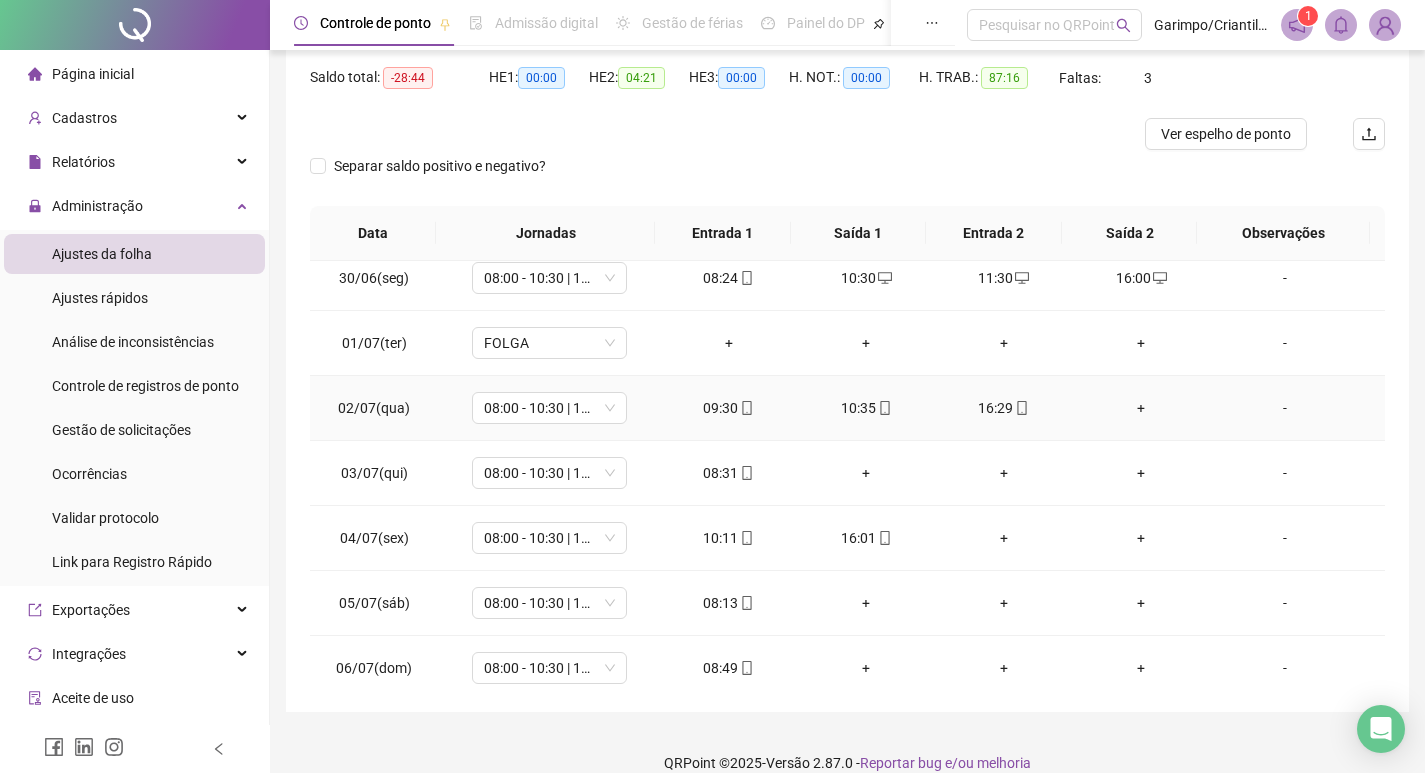 click on "+" at bounding box center (1142, 408) 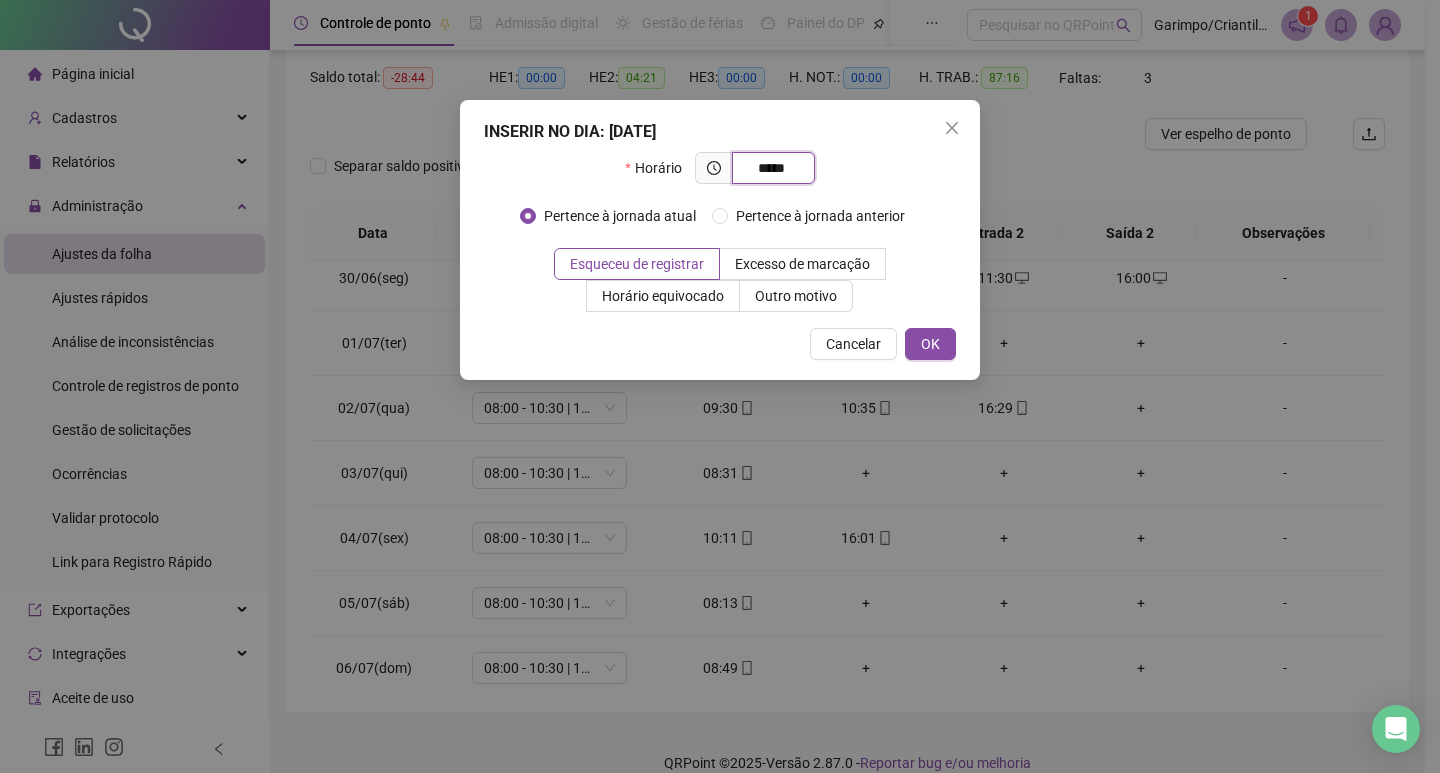 type on "*****" 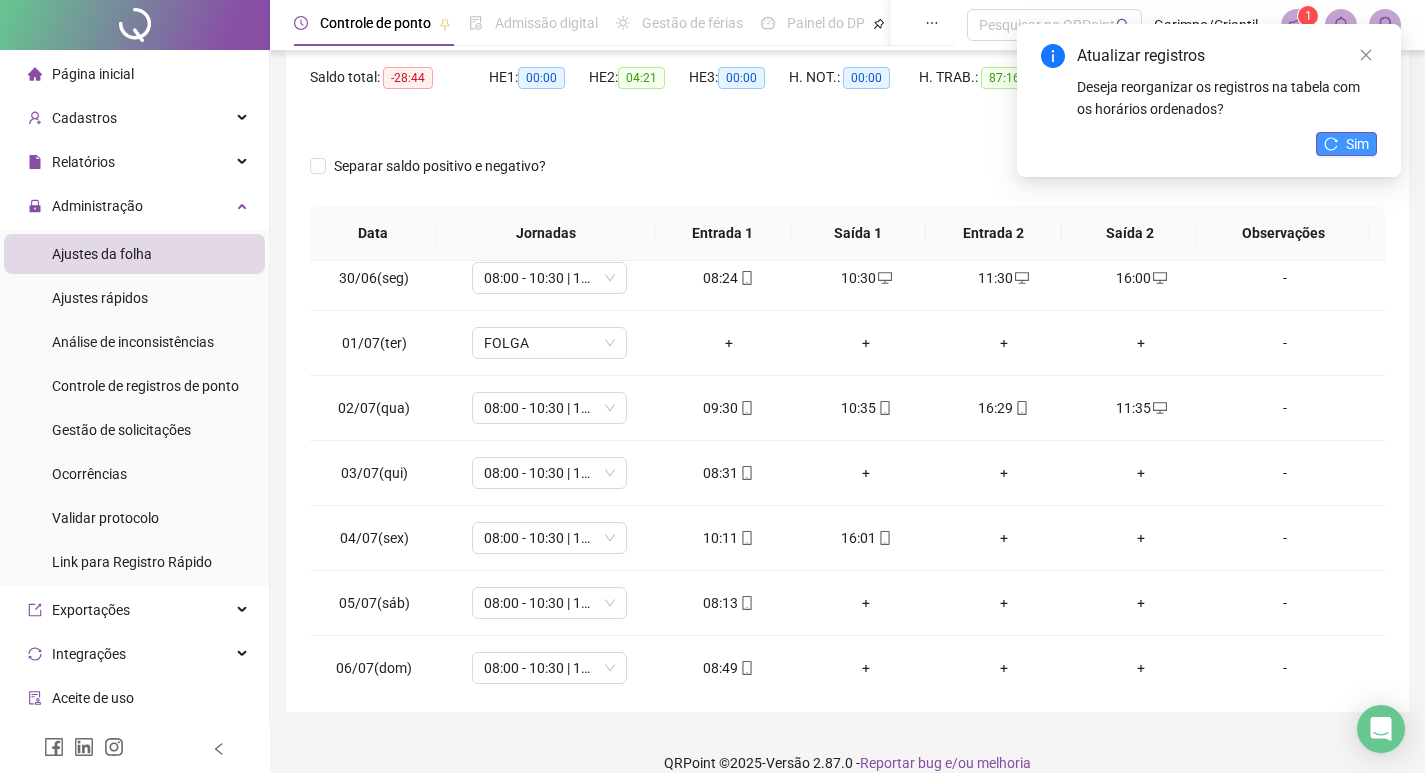 click on "Sim" at bounding box center [1357, 144] 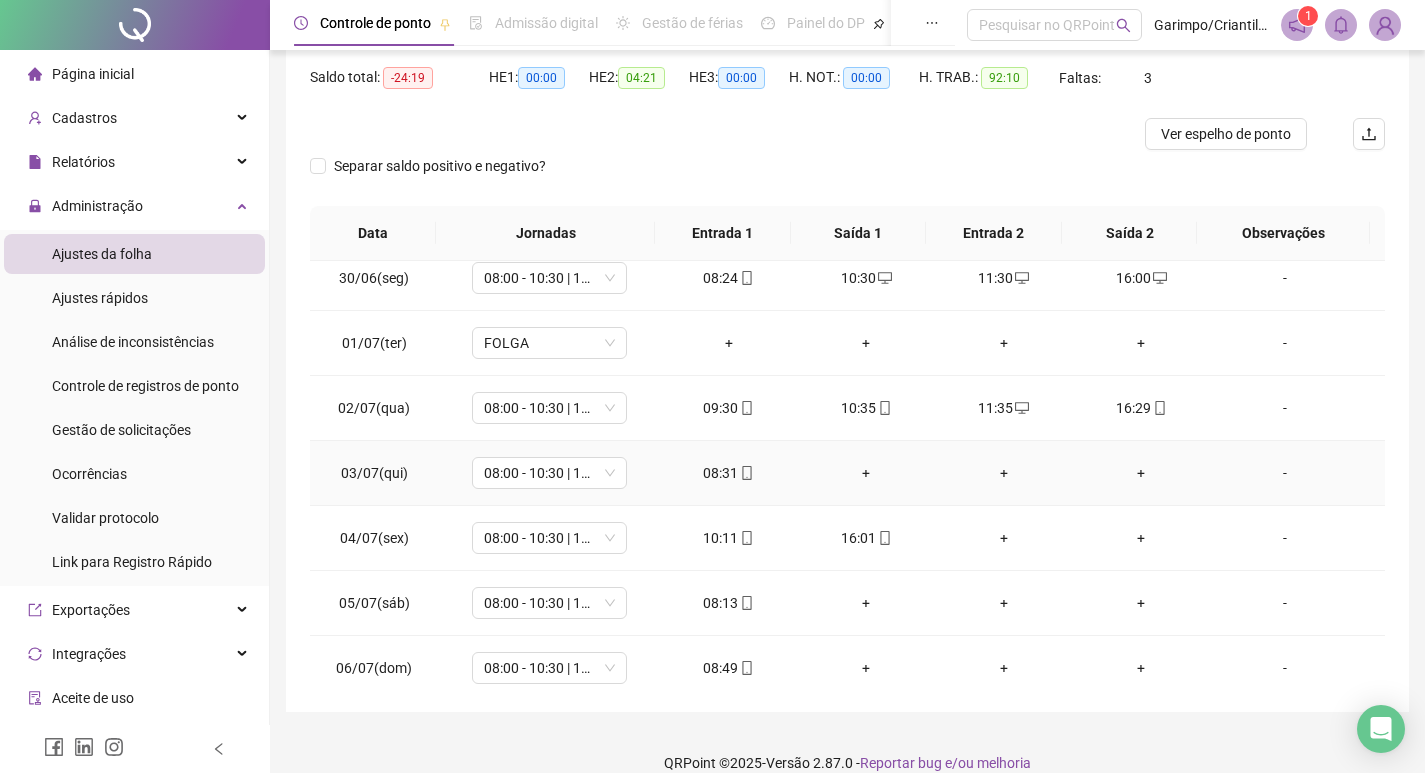click on "+" at bounding box center (866, 473) 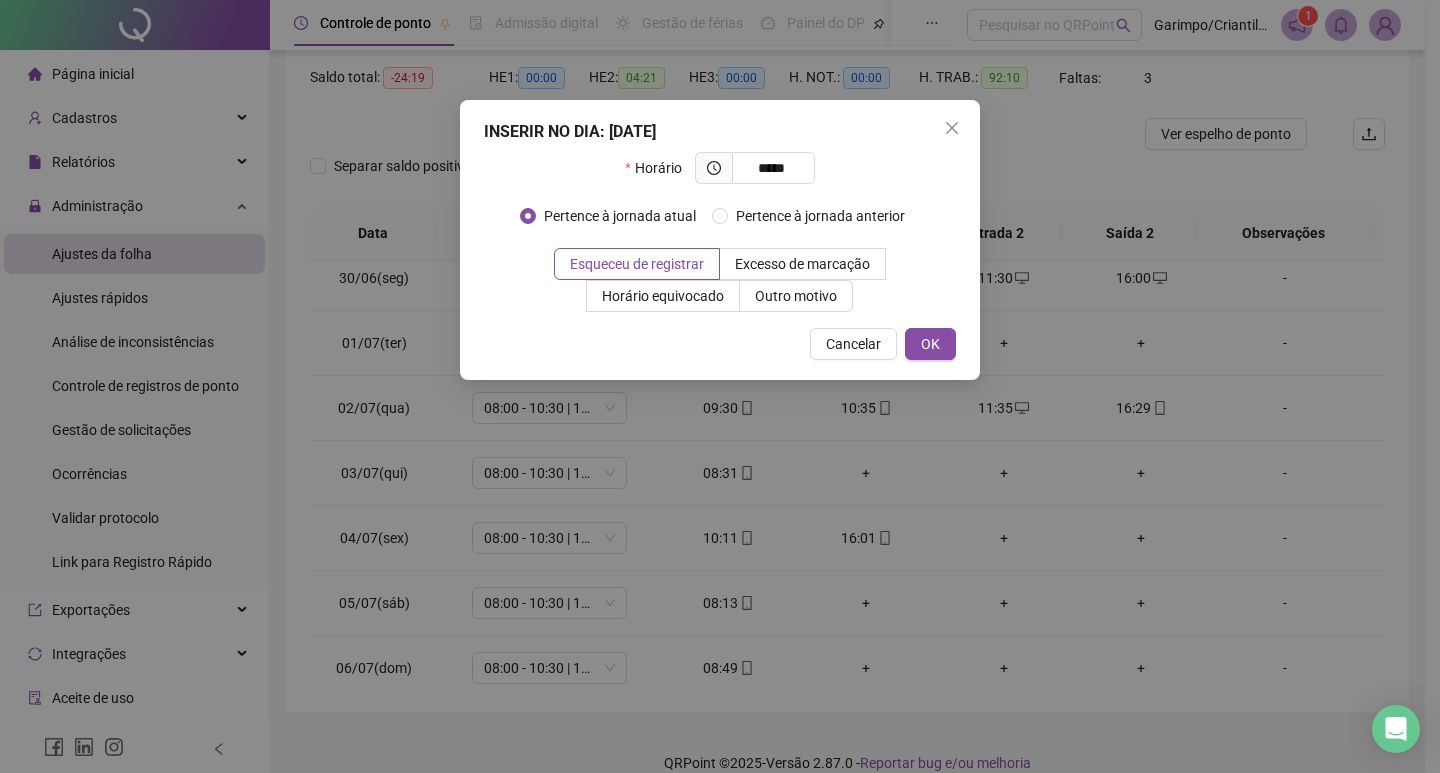 type on "*****" 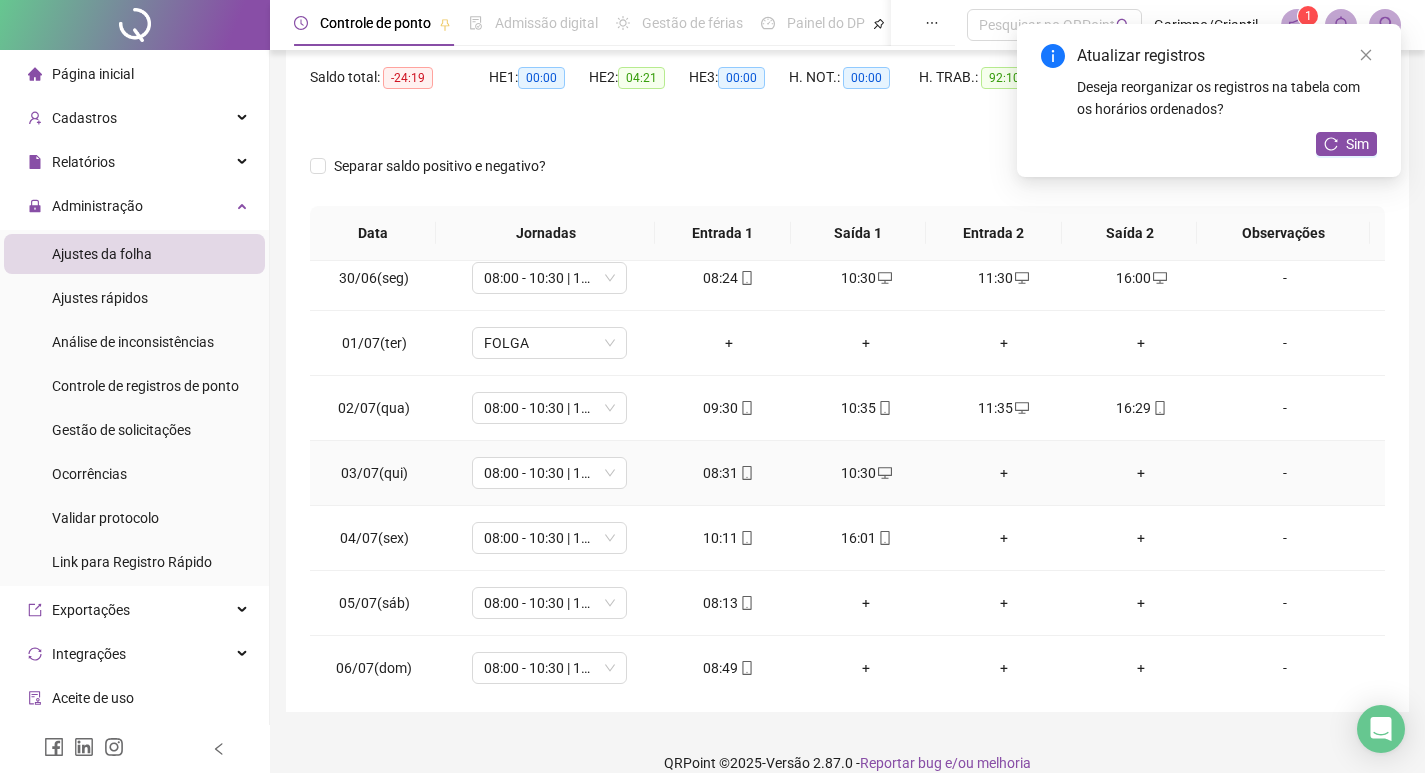 click on "+" at bounding box center [1004, 473] 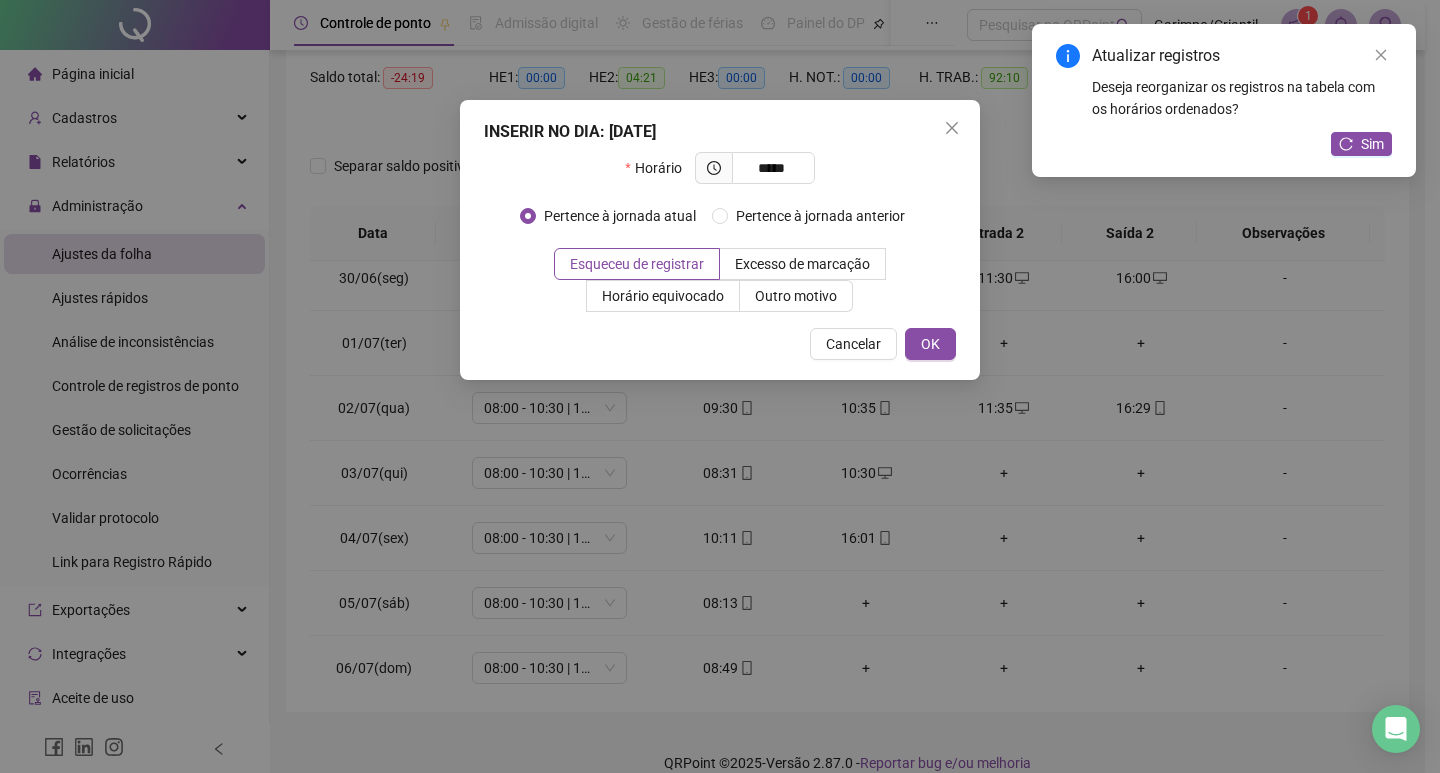 type on "*****" 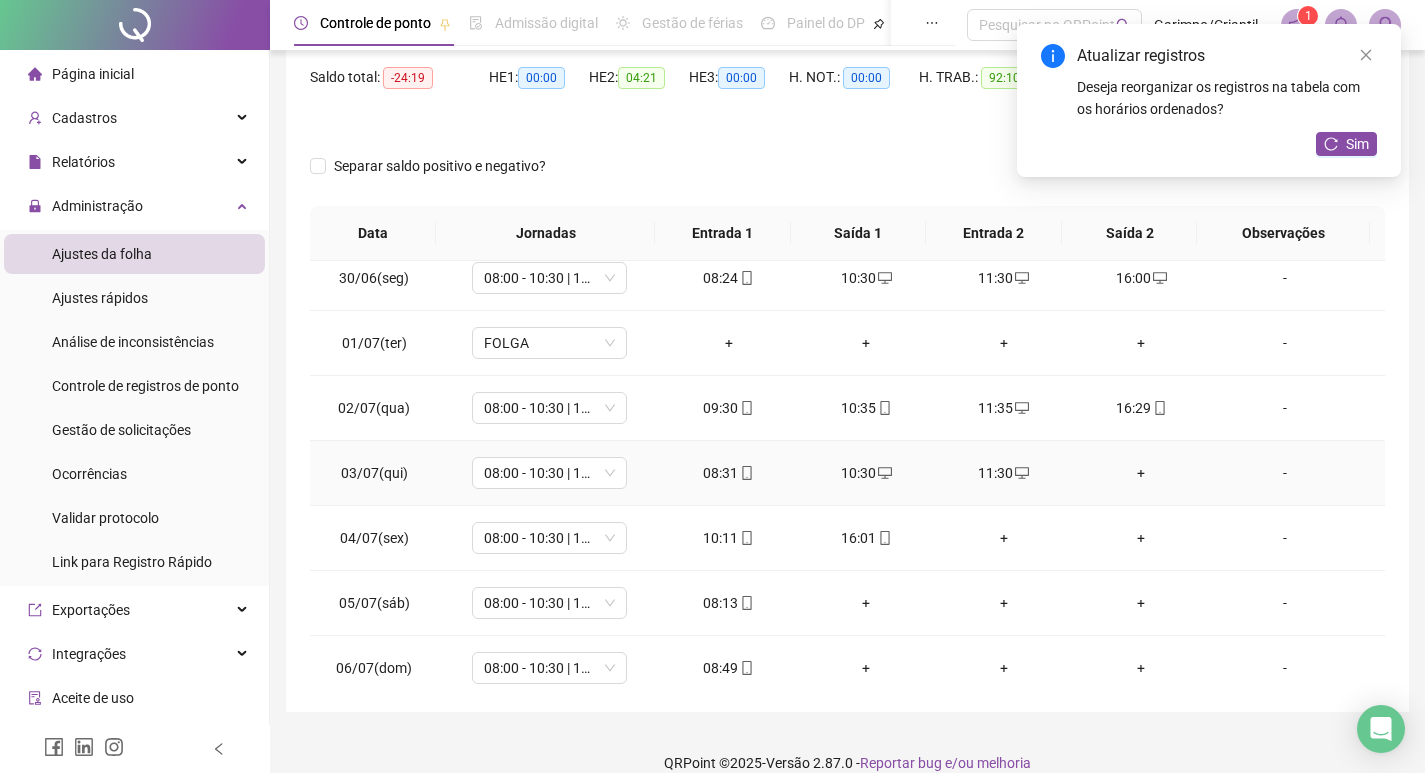click on "+" at bounding box center (1142, 473) 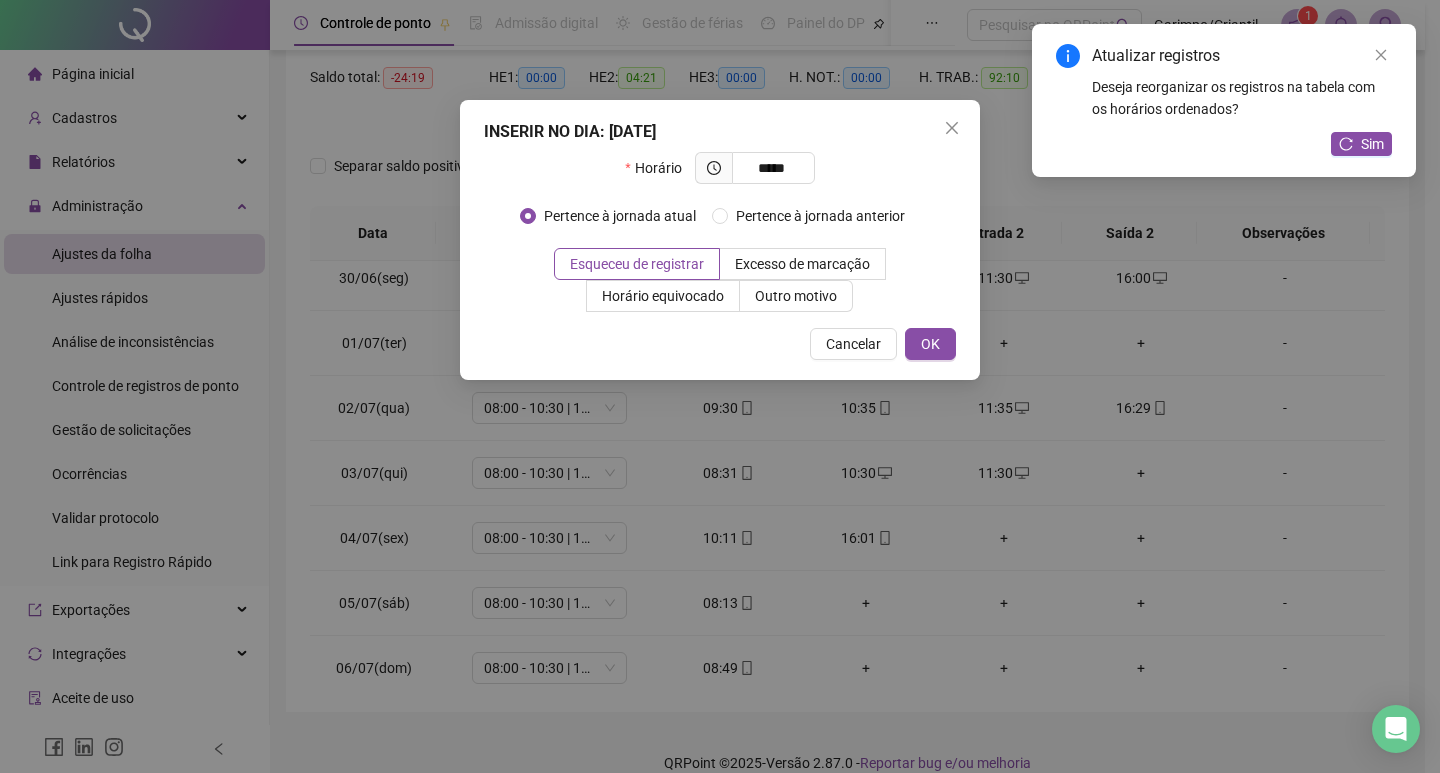 type on "*****" 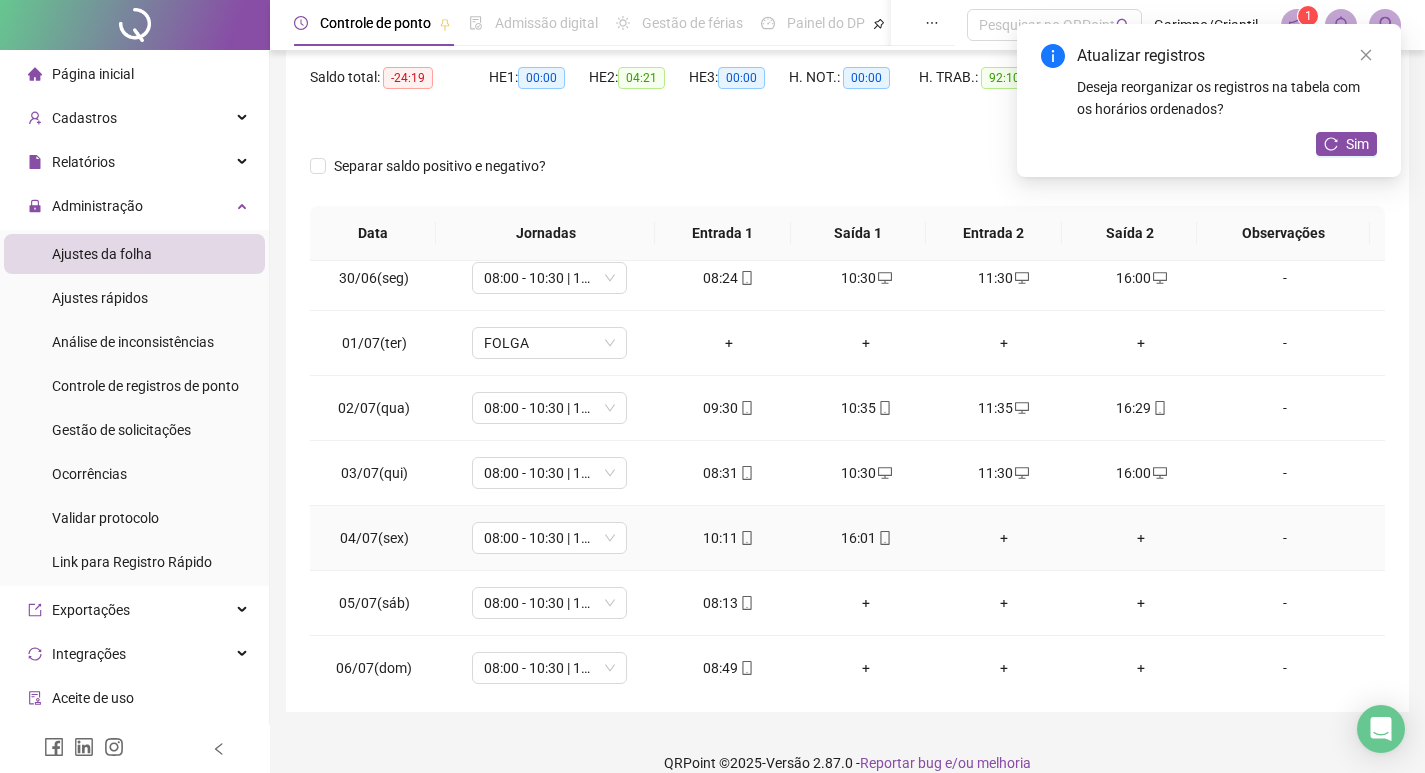 click 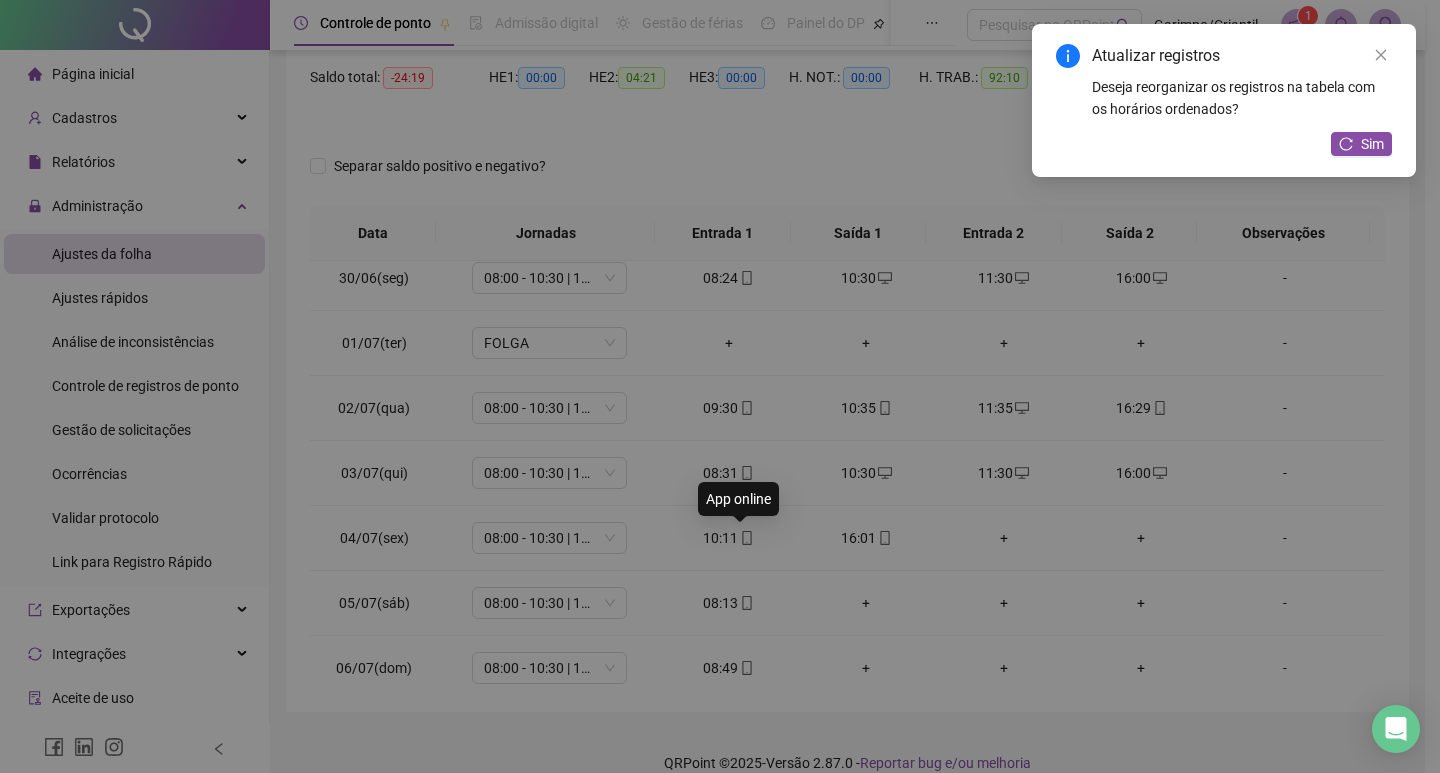 type on "**********" 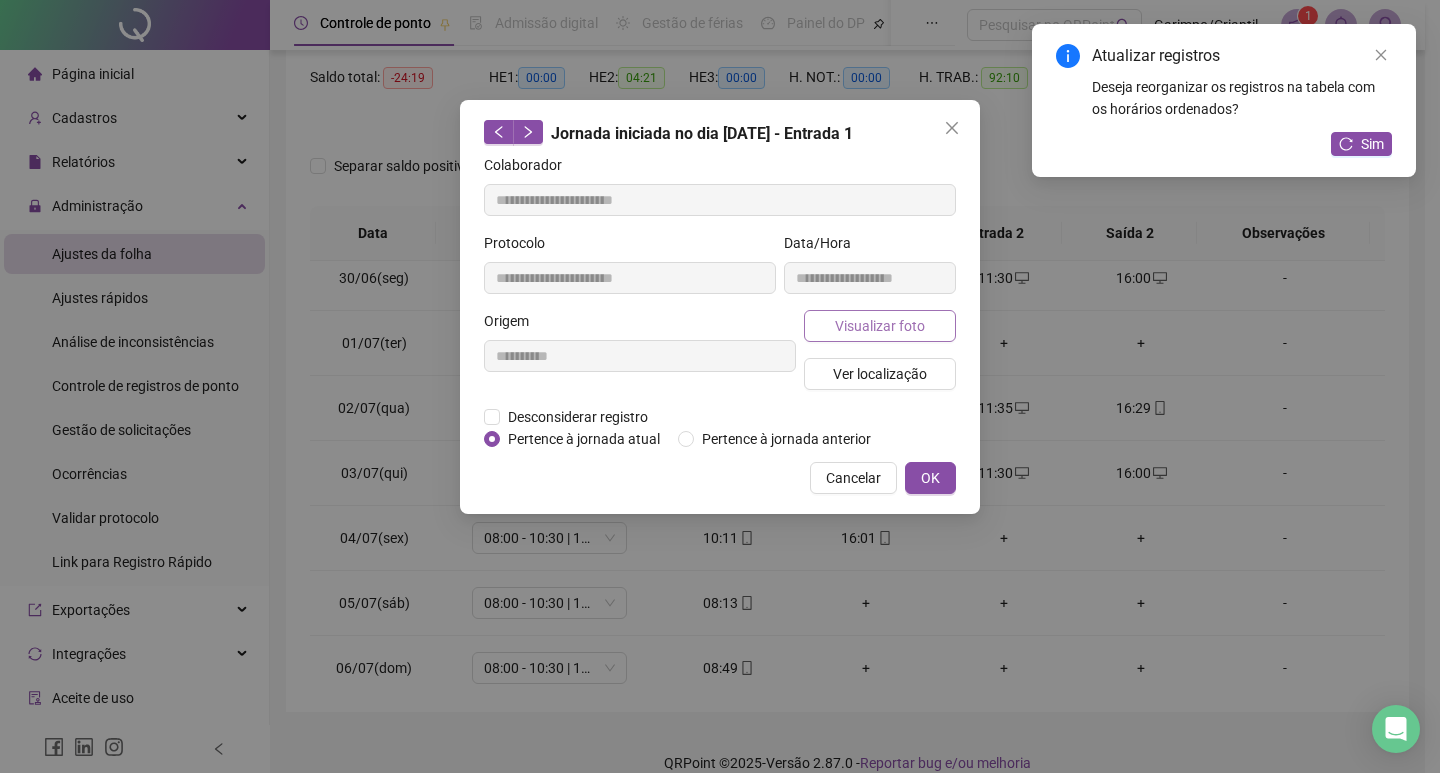click on "Visualizar foto" at bounding box center (880, 326) 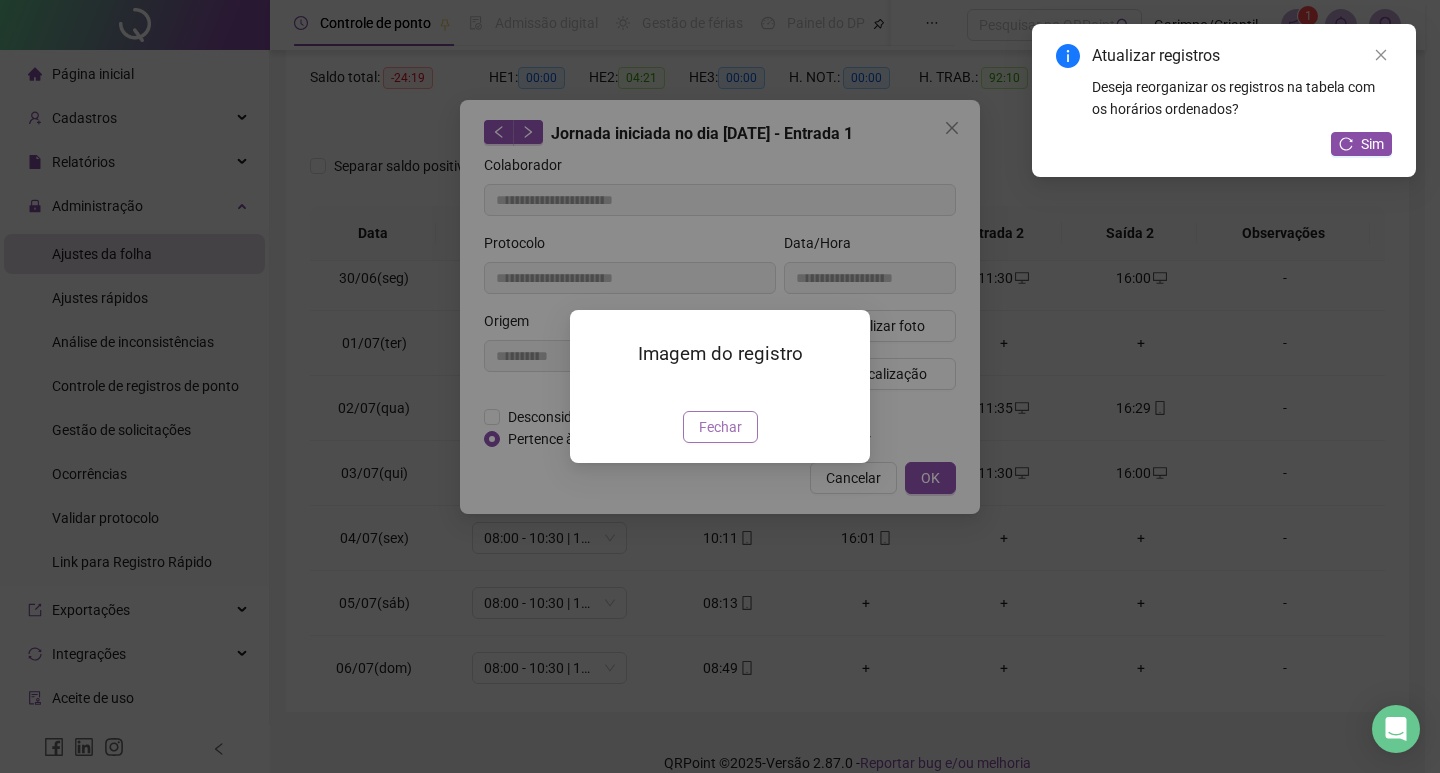 click on "Fechar" at bounding box center [720, 427] 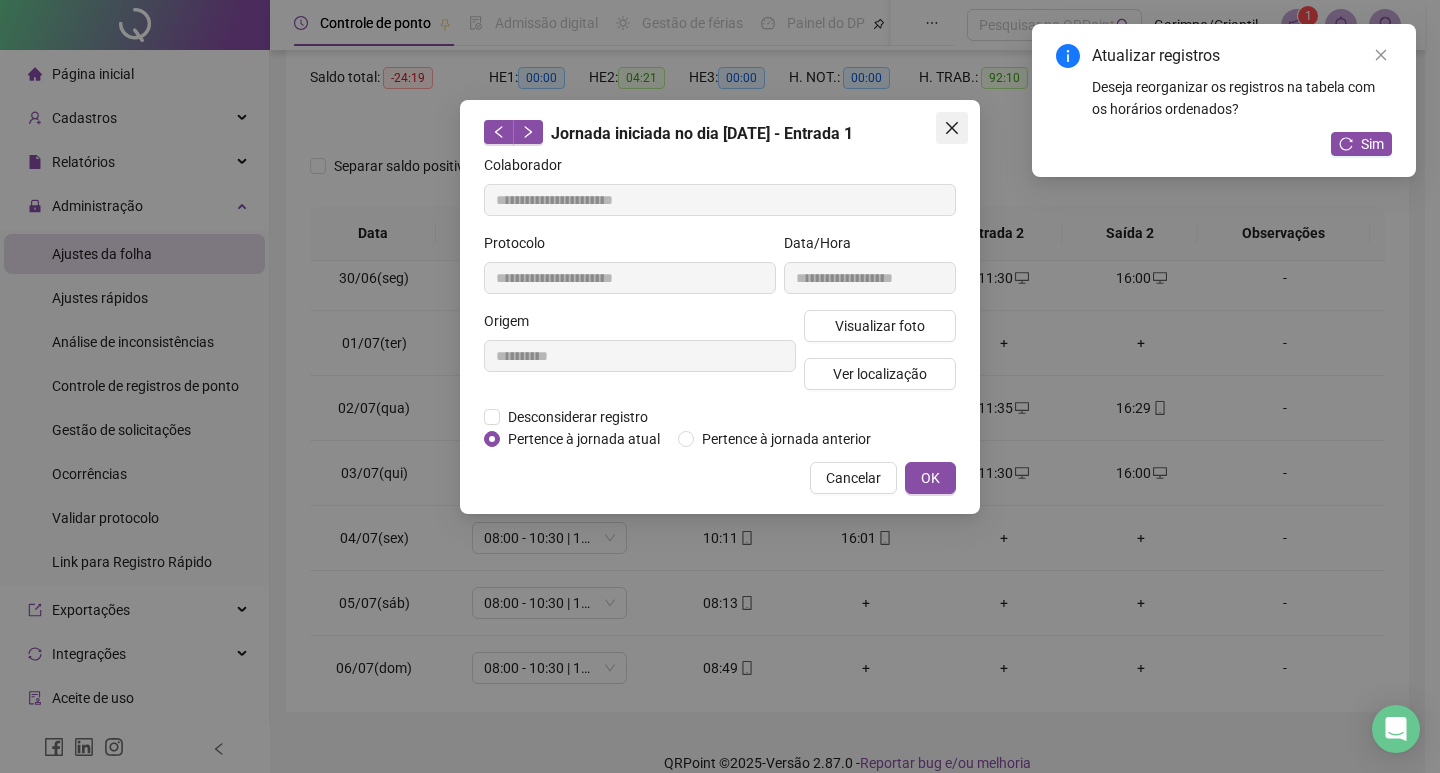 click 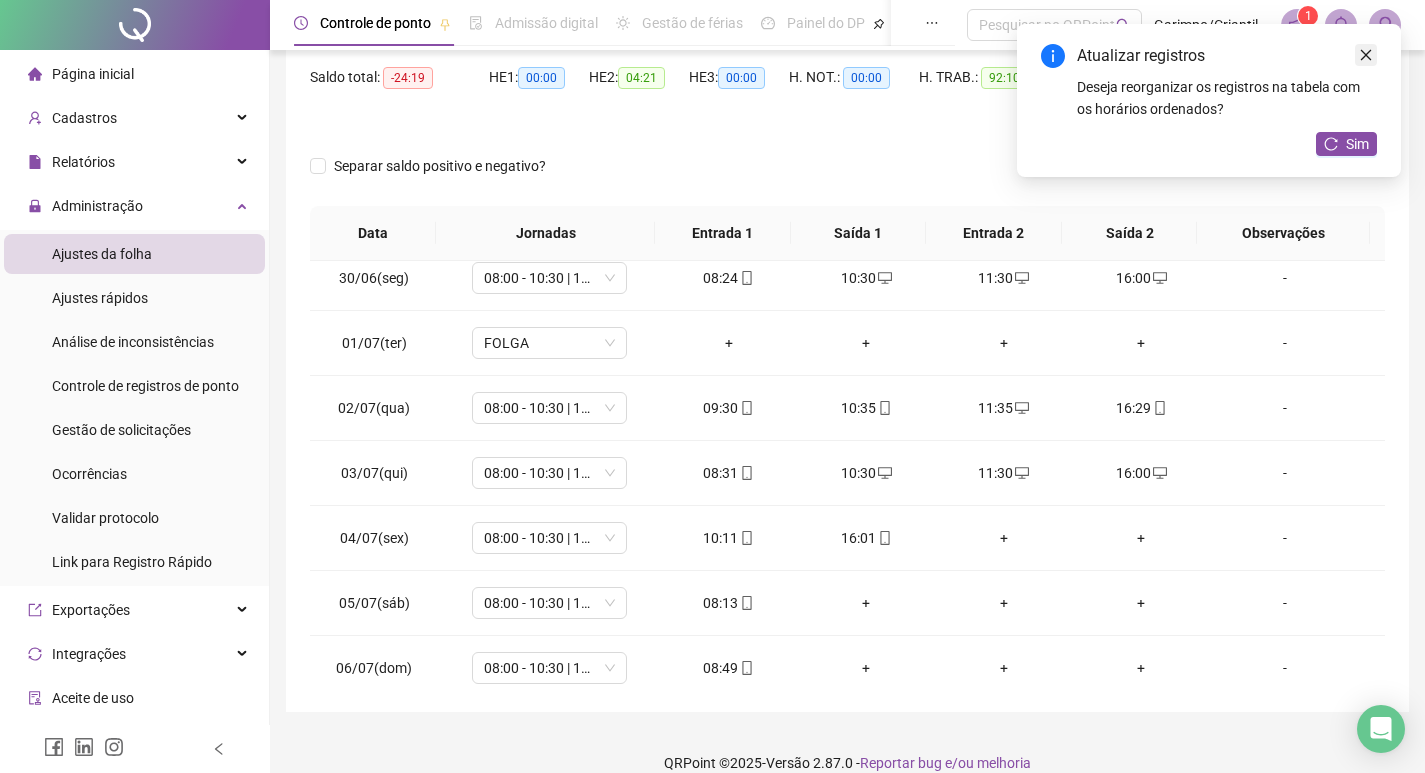click at bounding box center [1366, 55] 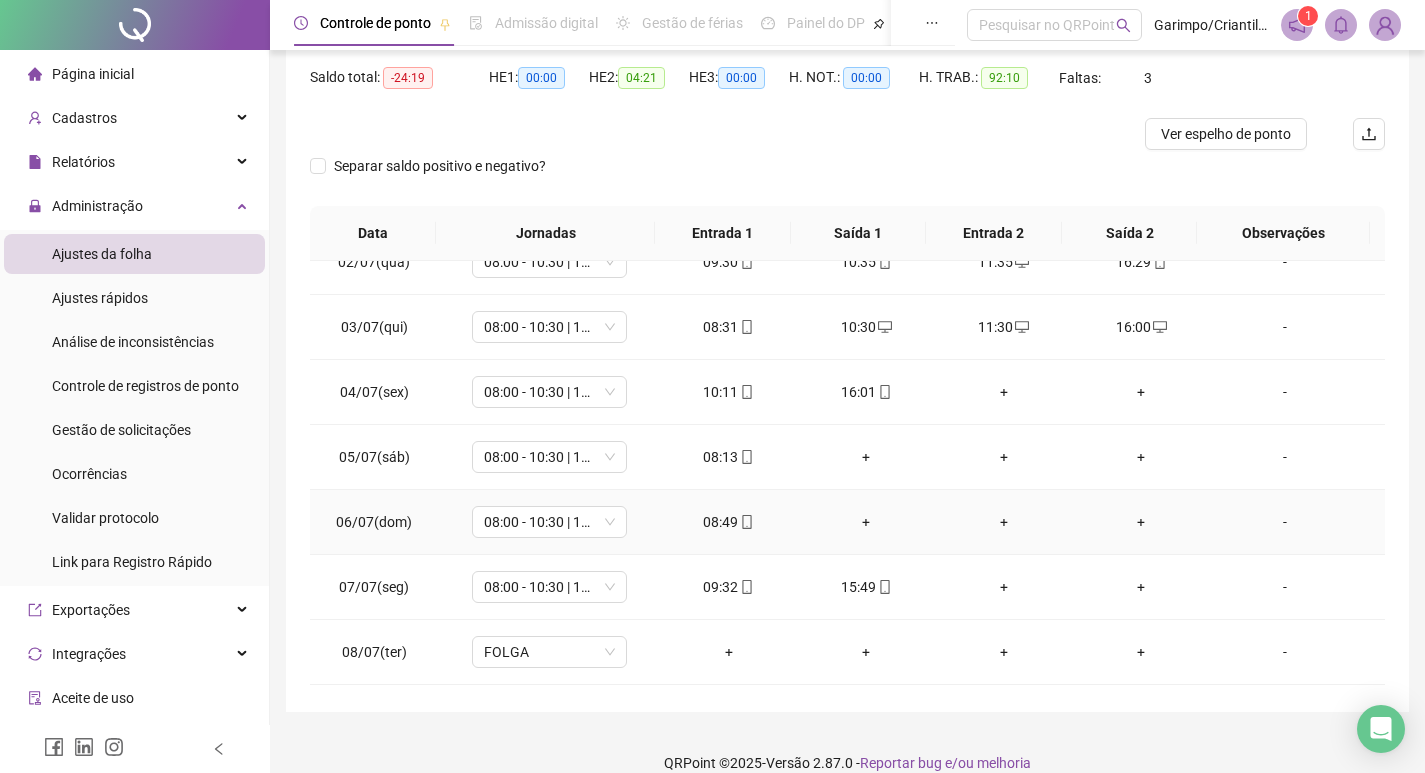 scroll, scrollTop: 700, scrollLeft: 0, axis: vertical 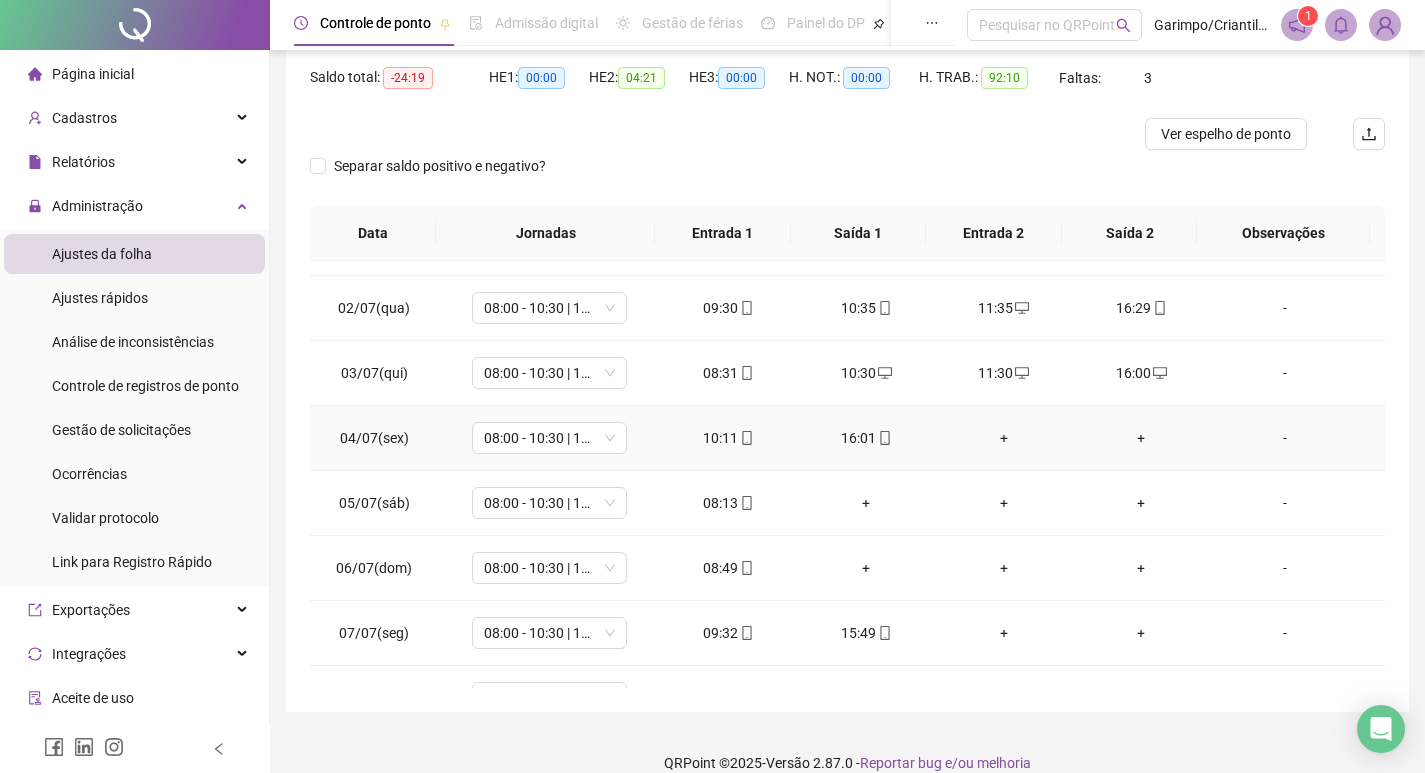click on "+" at bounding box center [1004, 438] 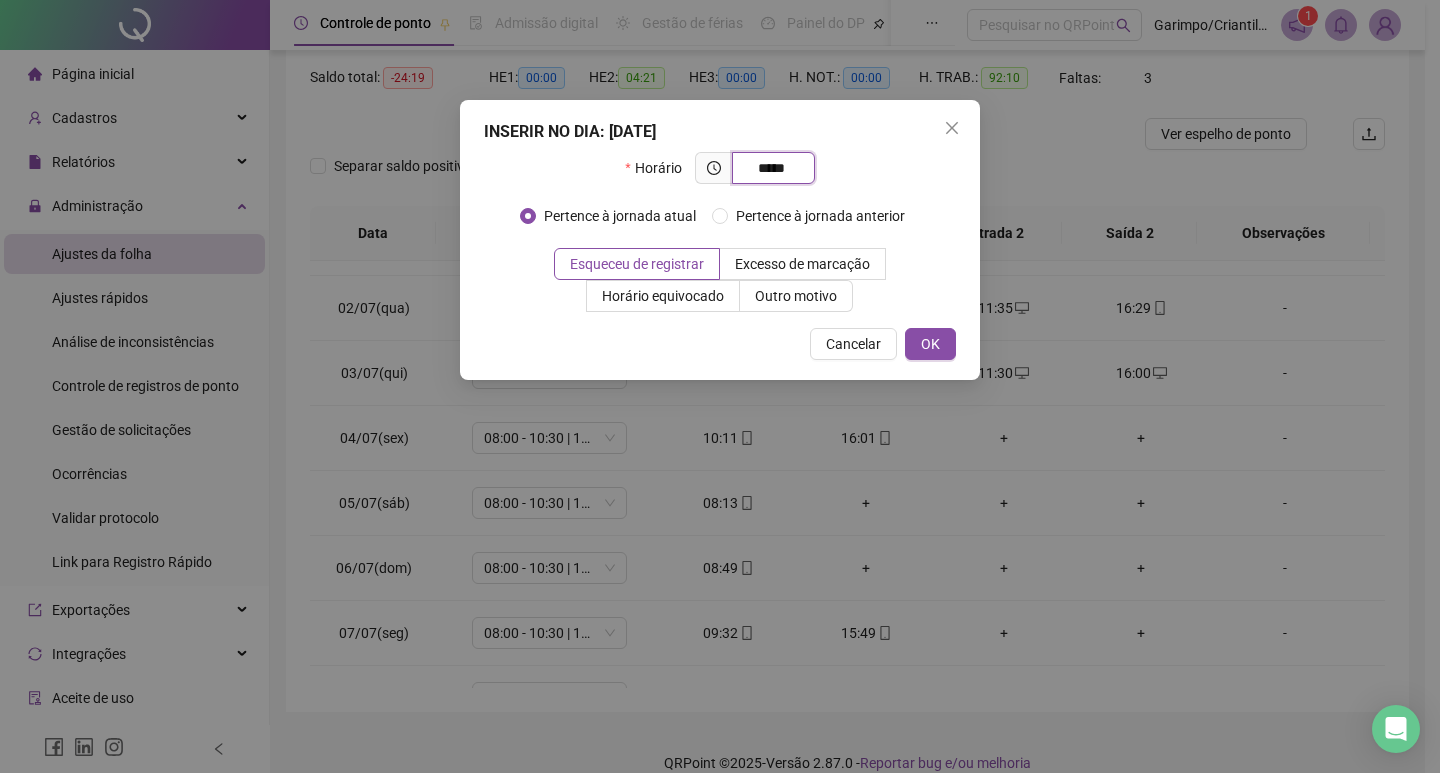 type on "*****" 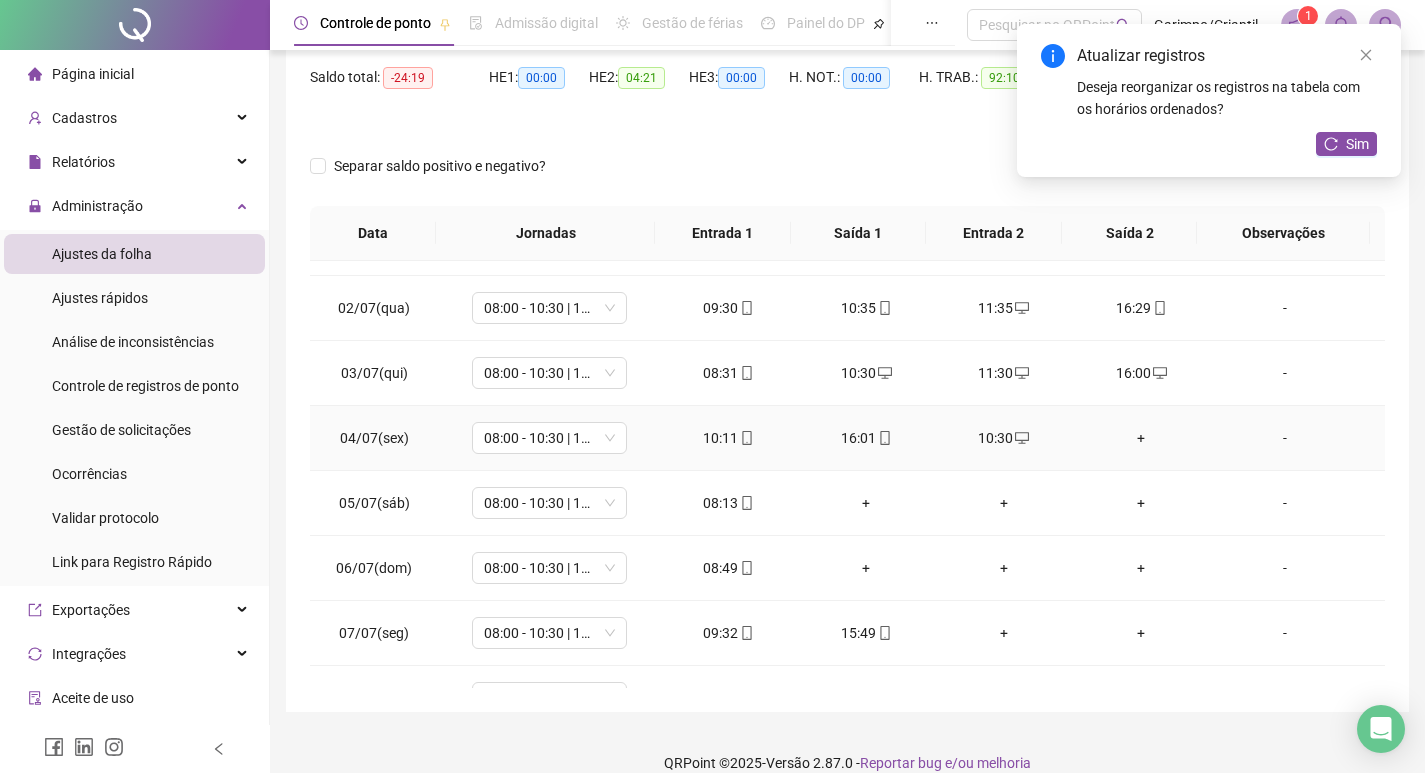 click on "10:30" at bounding box center (1004, 438) 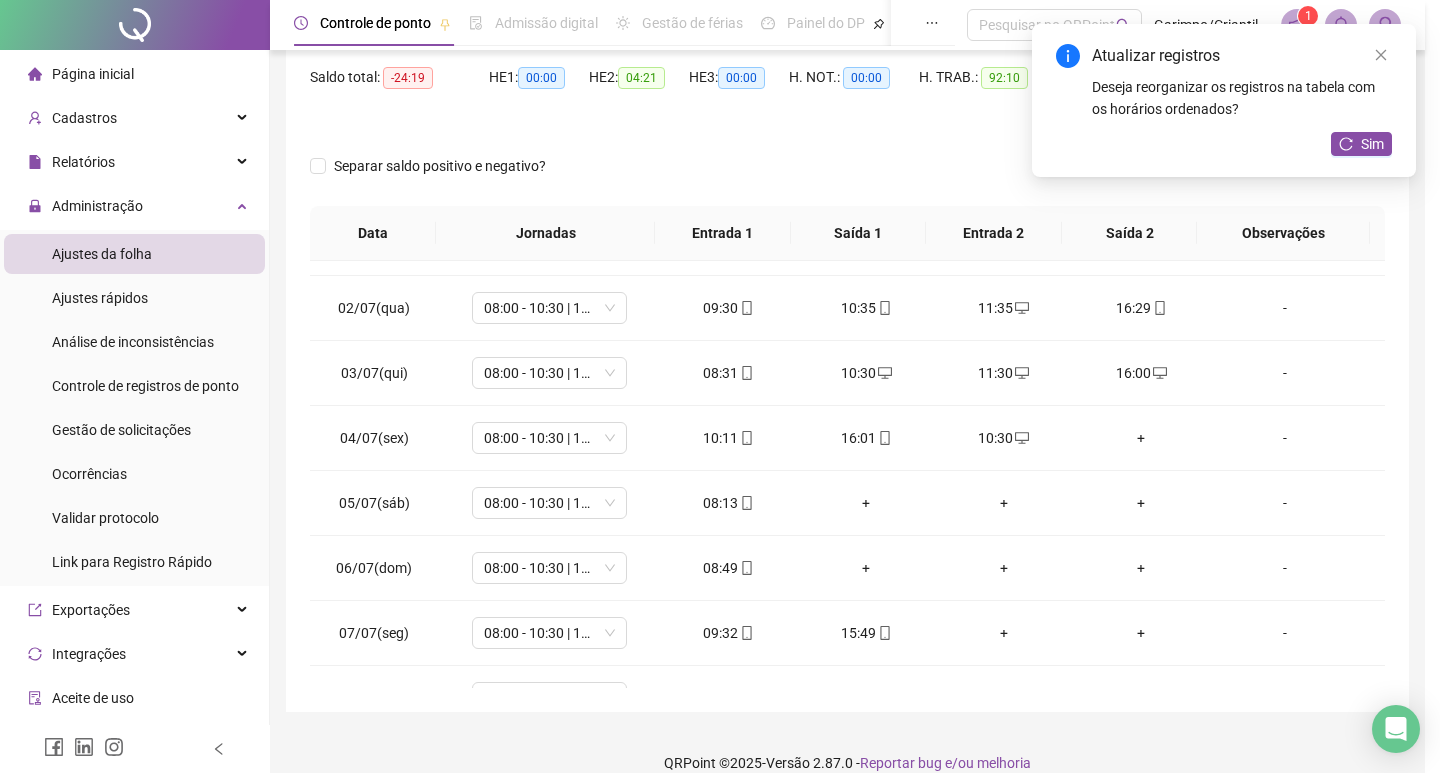 type on "**********" 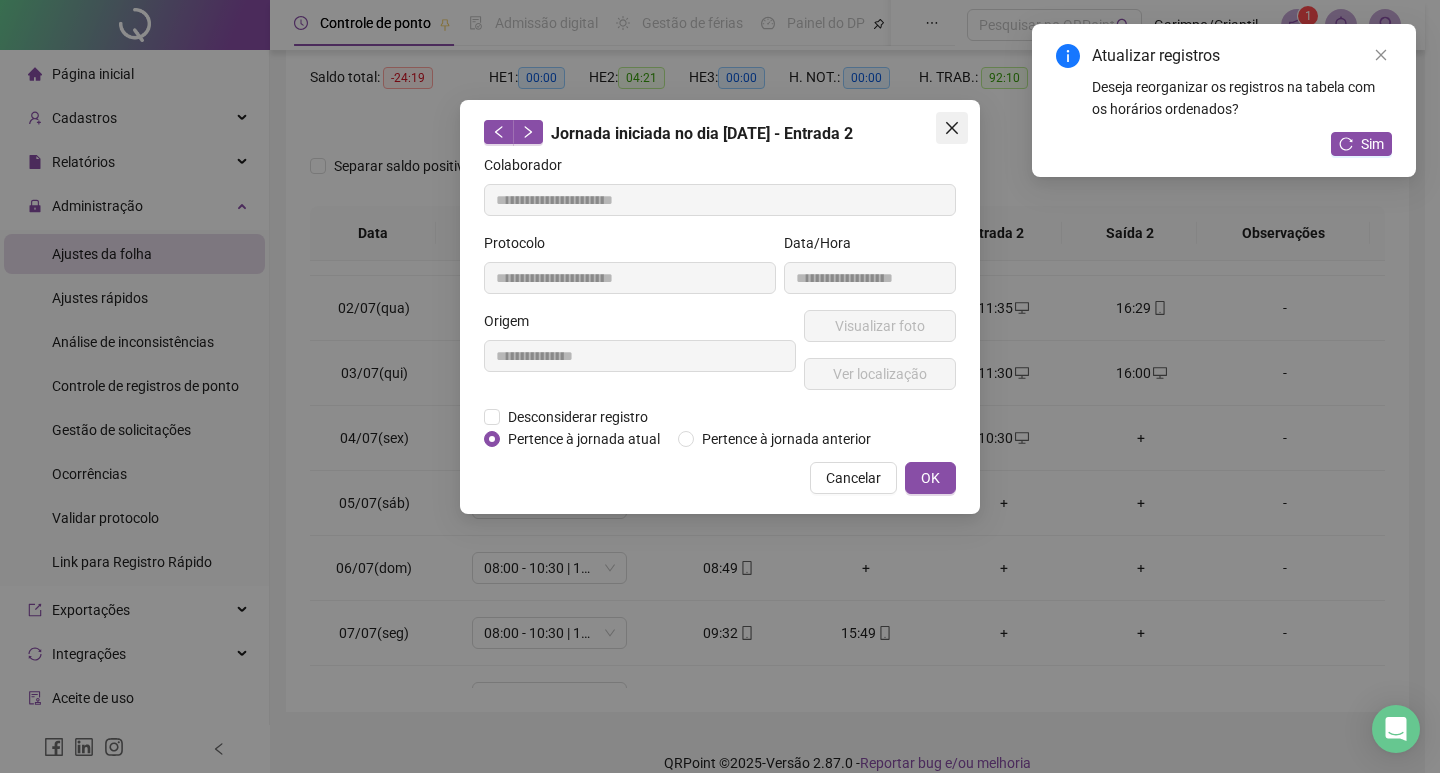 click 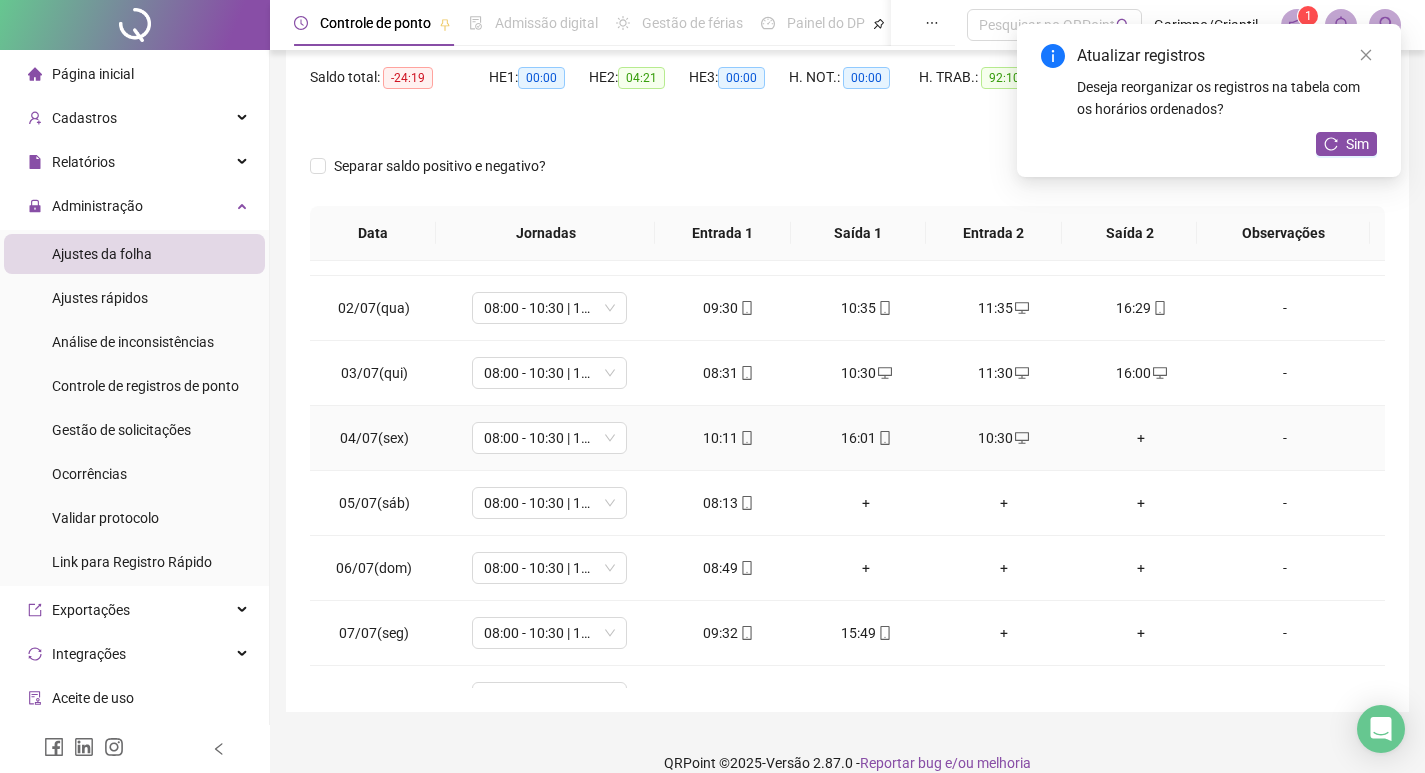 click at bounding box center (1021, 438) 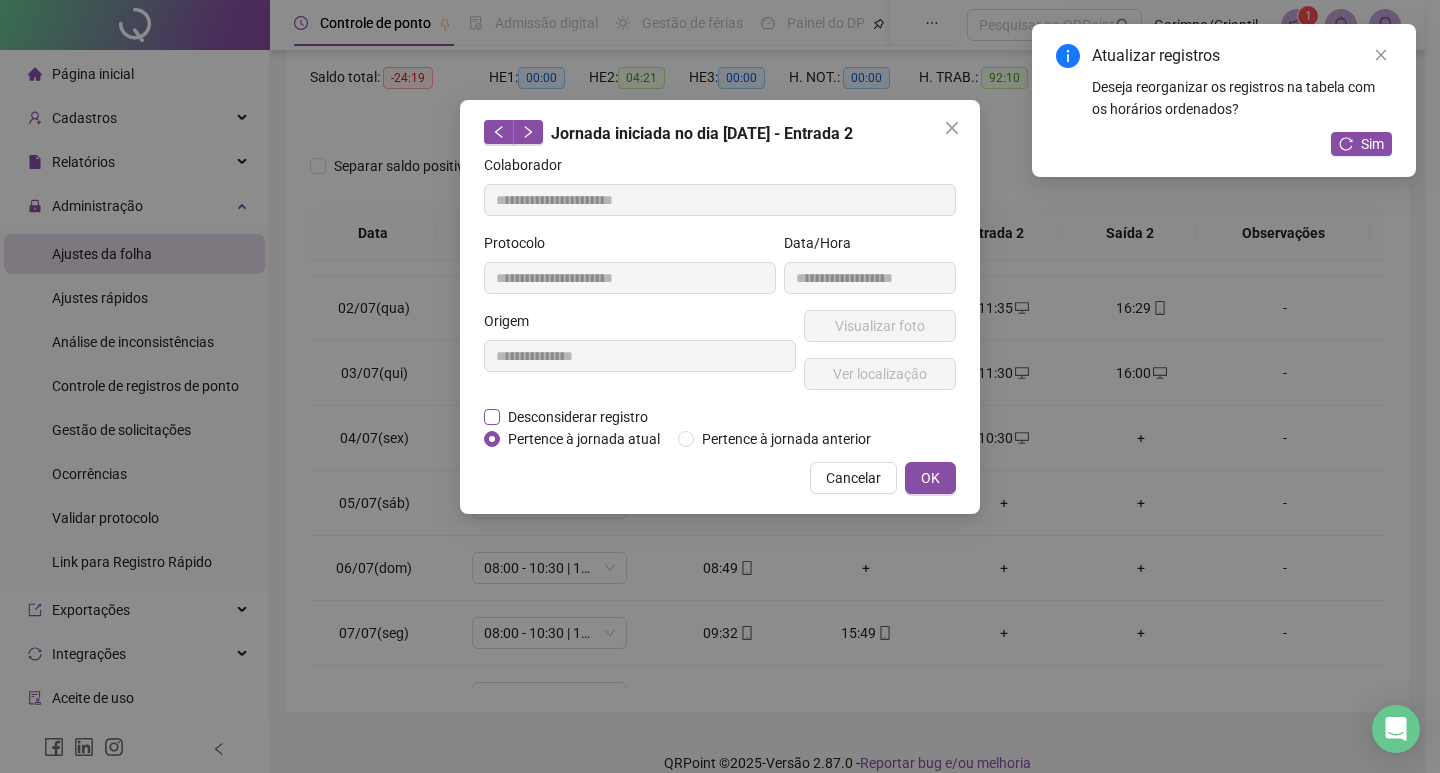 click on "Desconsiderar registro" at bounding box center (578, 417) 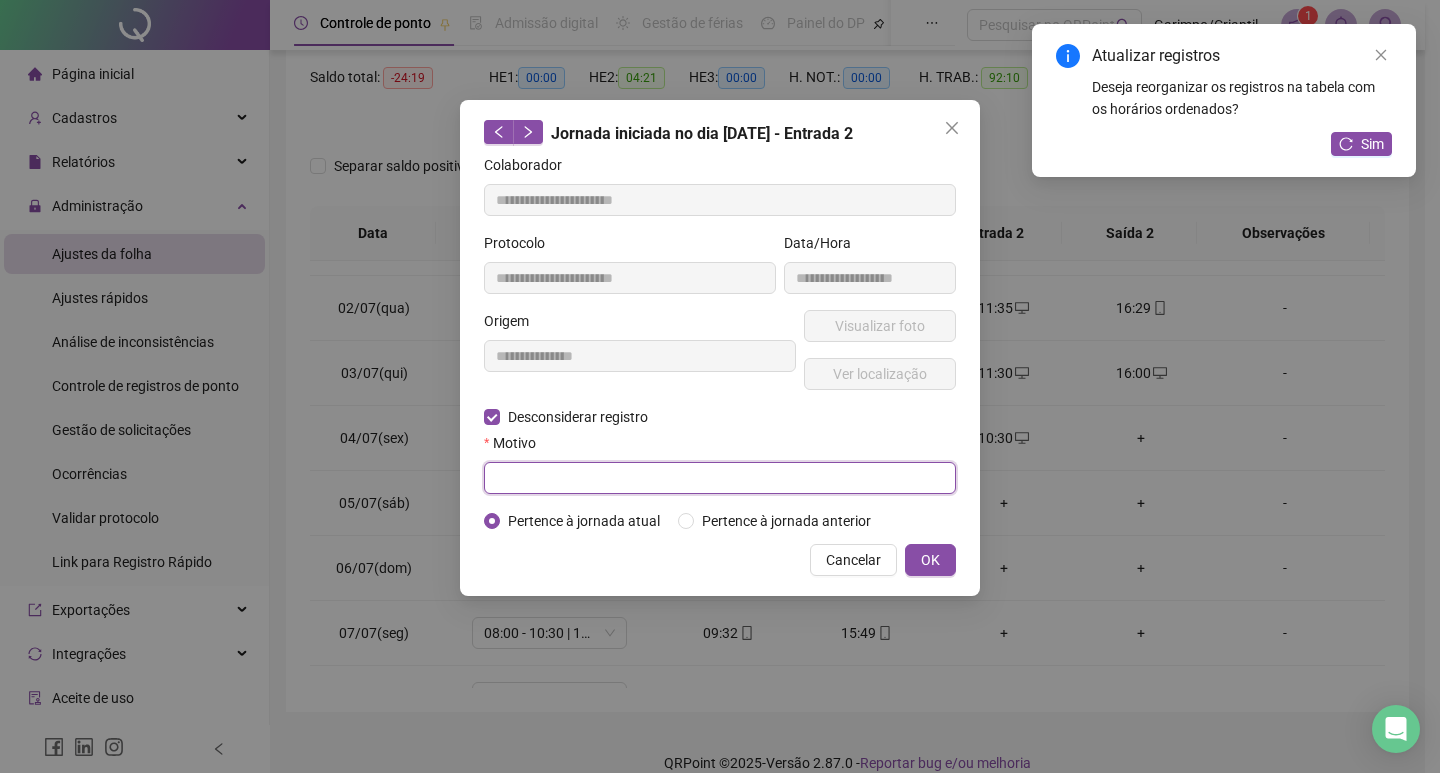 click at bounding box center [720, 478] 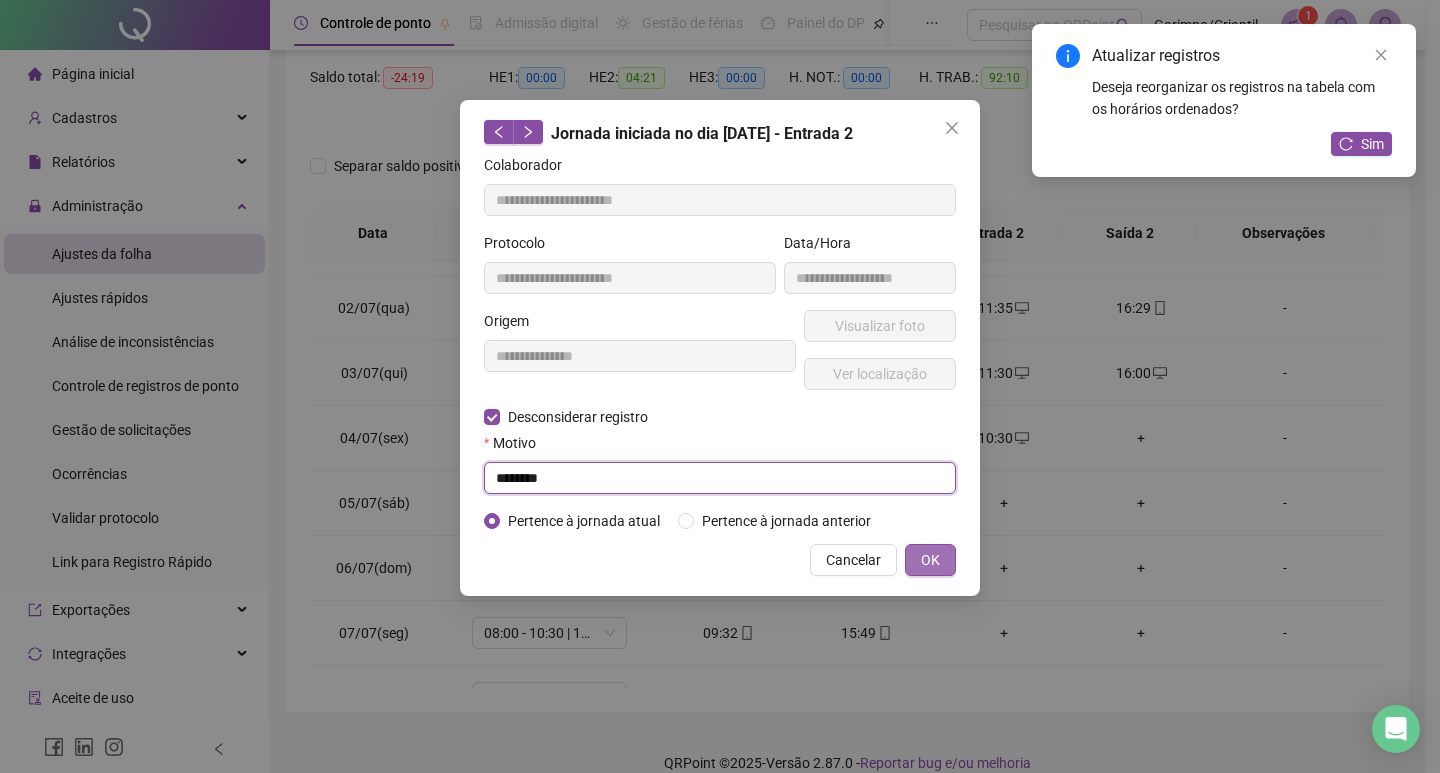 type 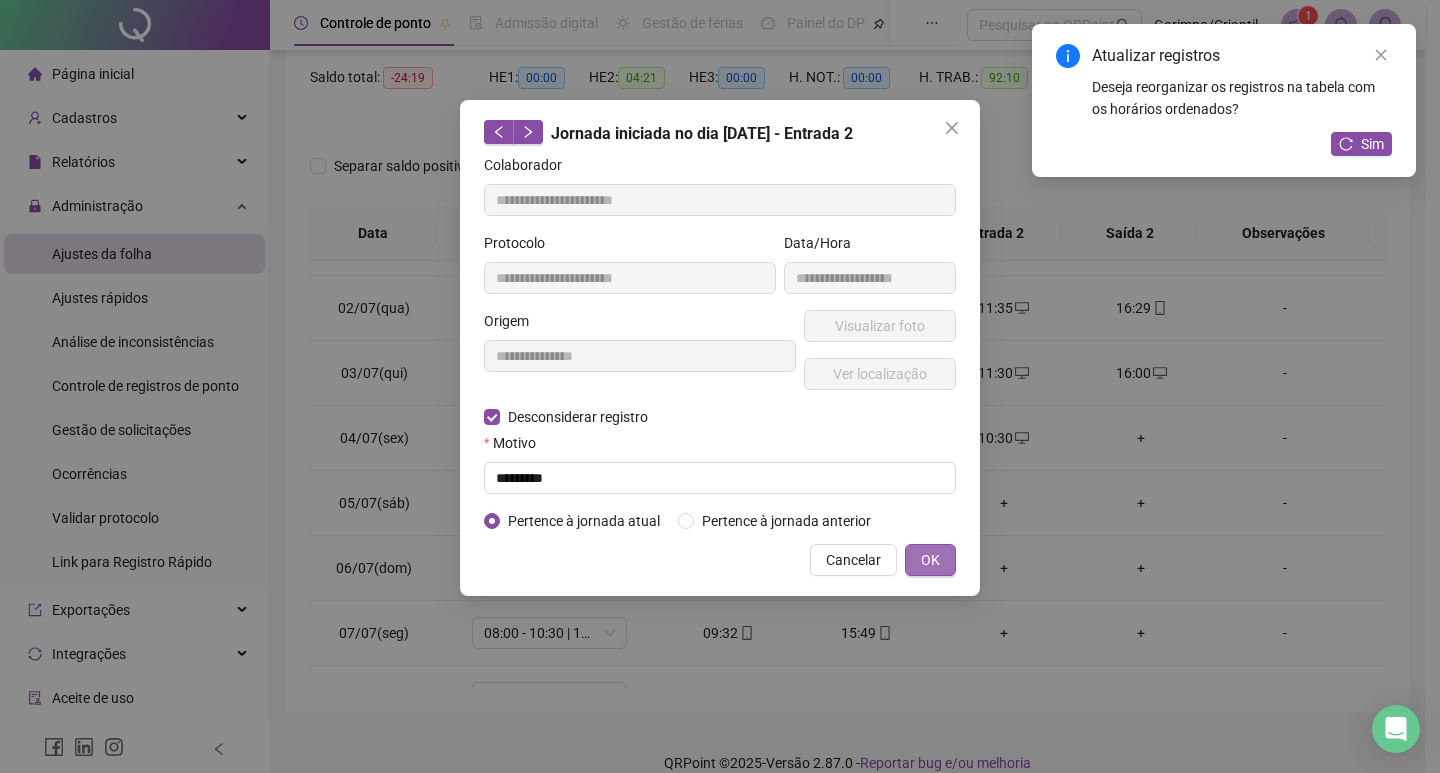 type 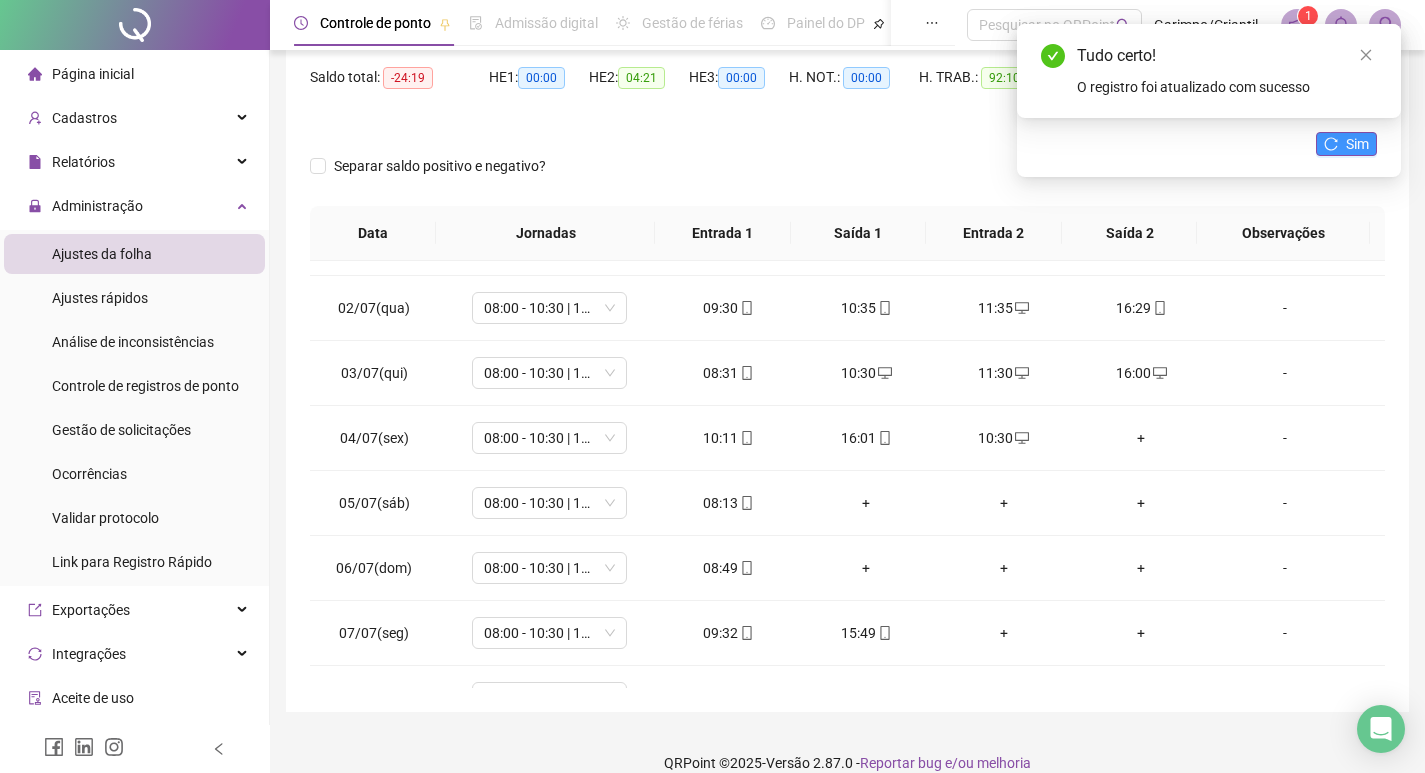 click on "Sim" at bounding box center (1346, 144) 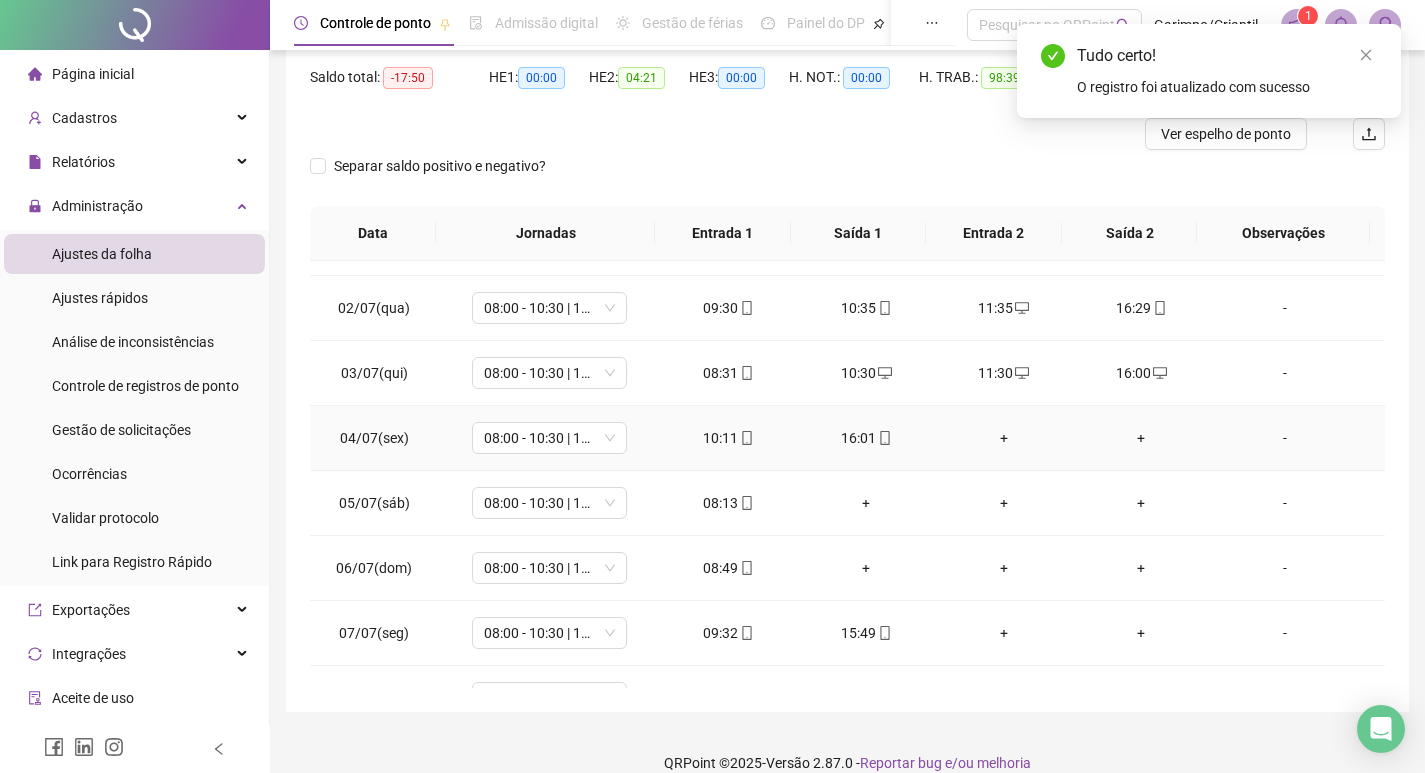 click on "+" at bounding box center [1004, 438] 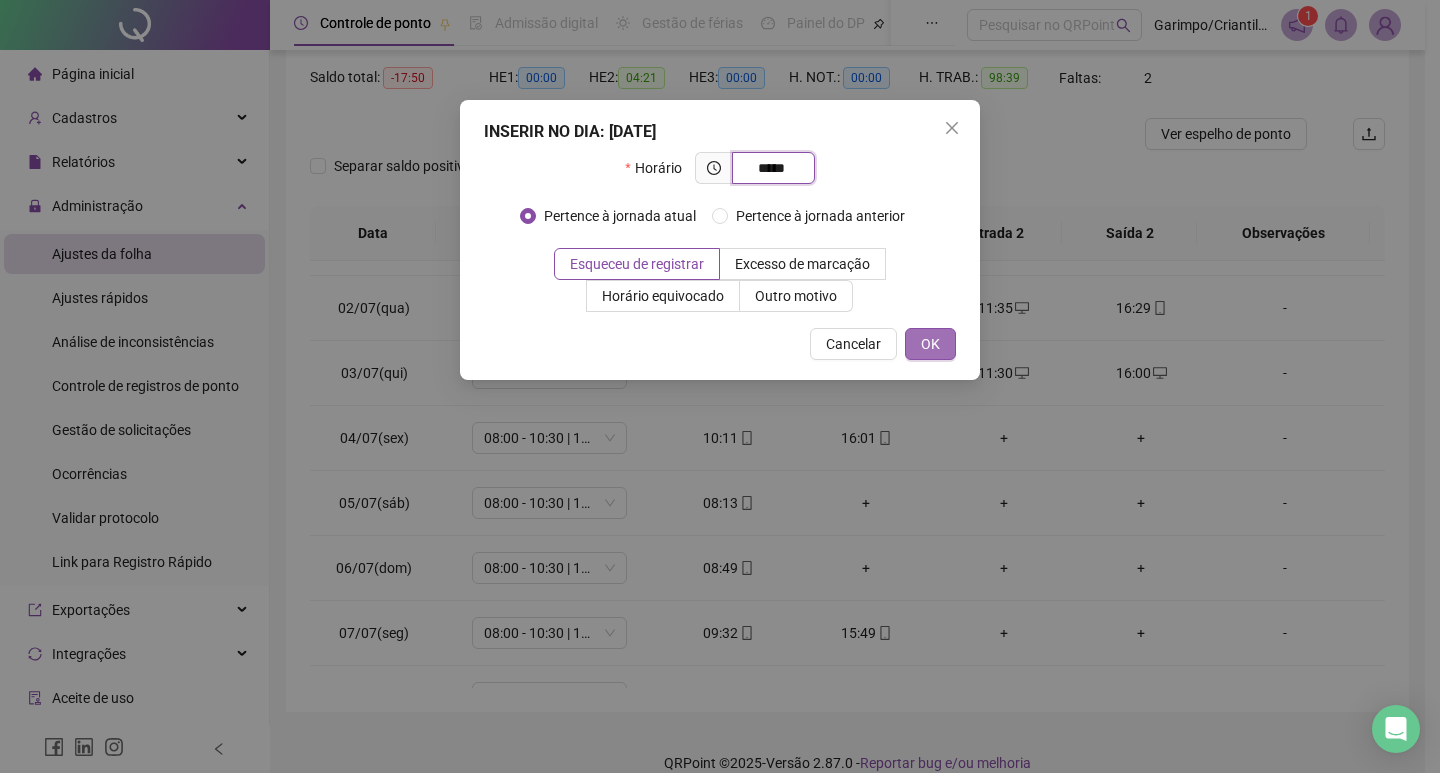 type on "*****" 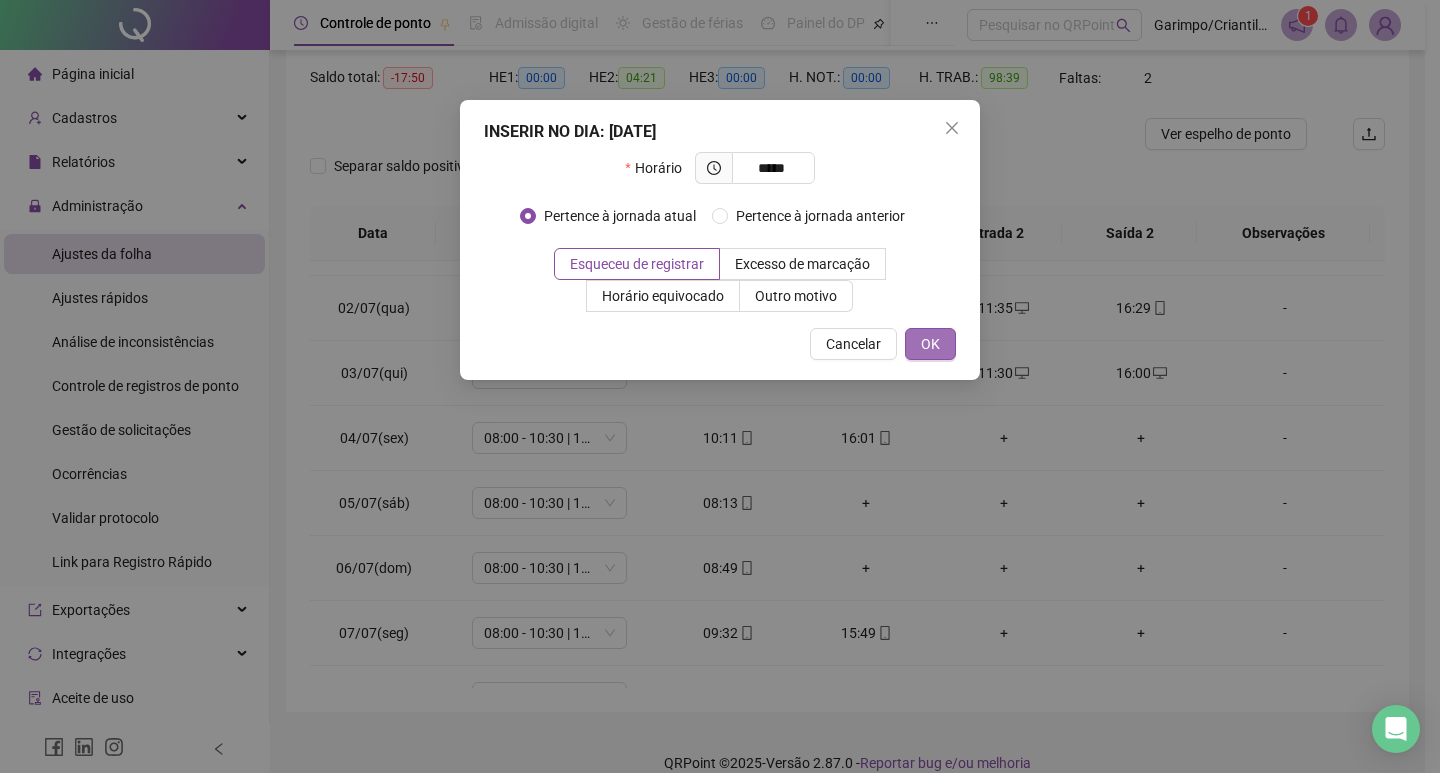 click on "OK" at bounding box center [930, 344] 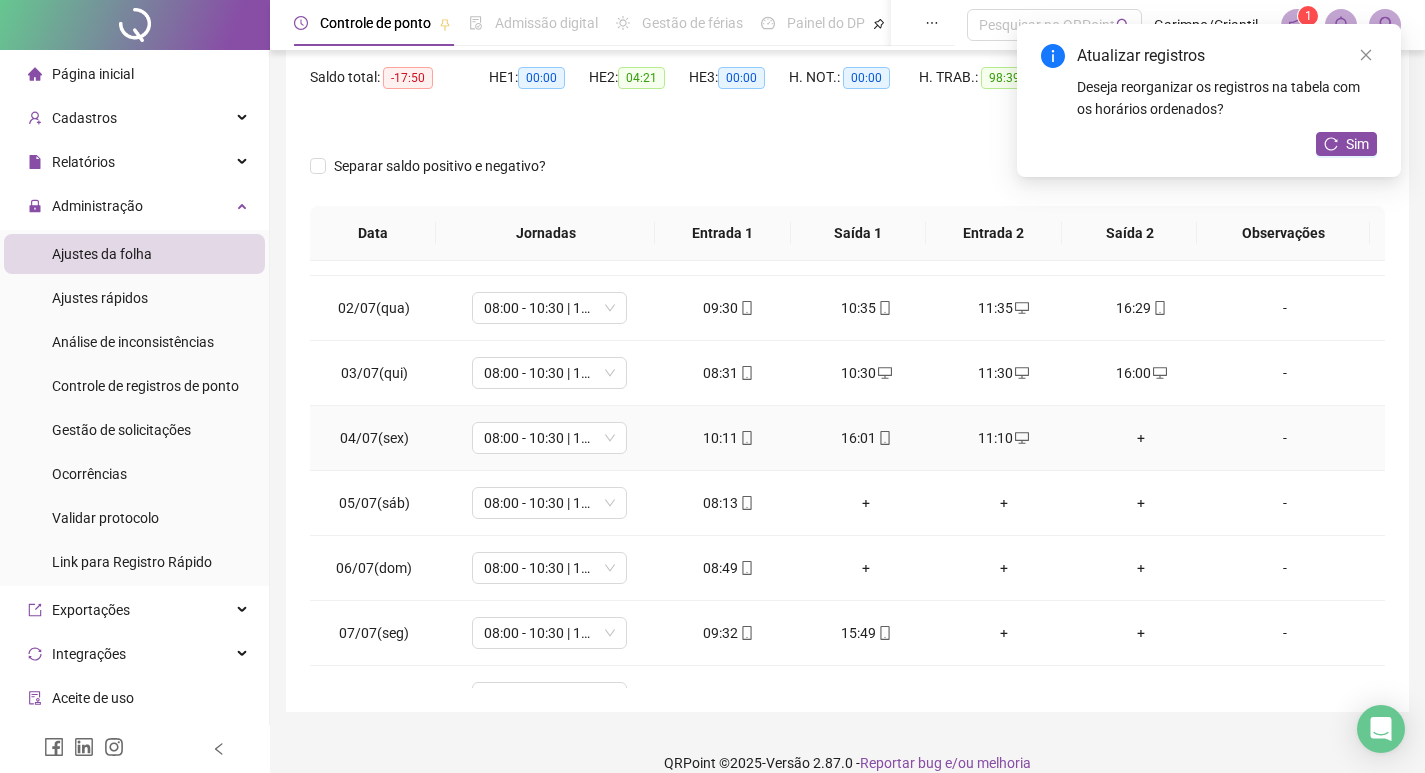 click on "+" at bounding box center (1142, 438) 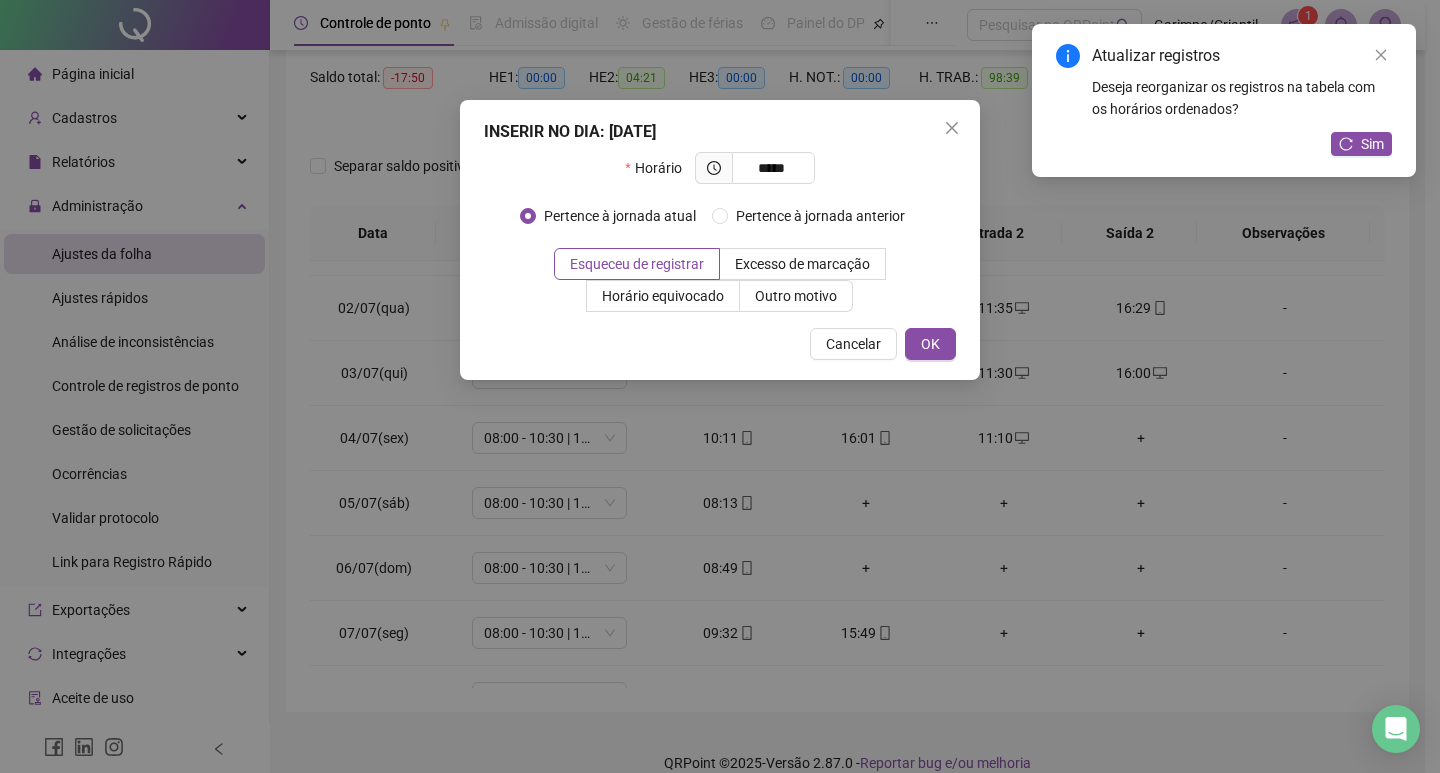 type on "*****" 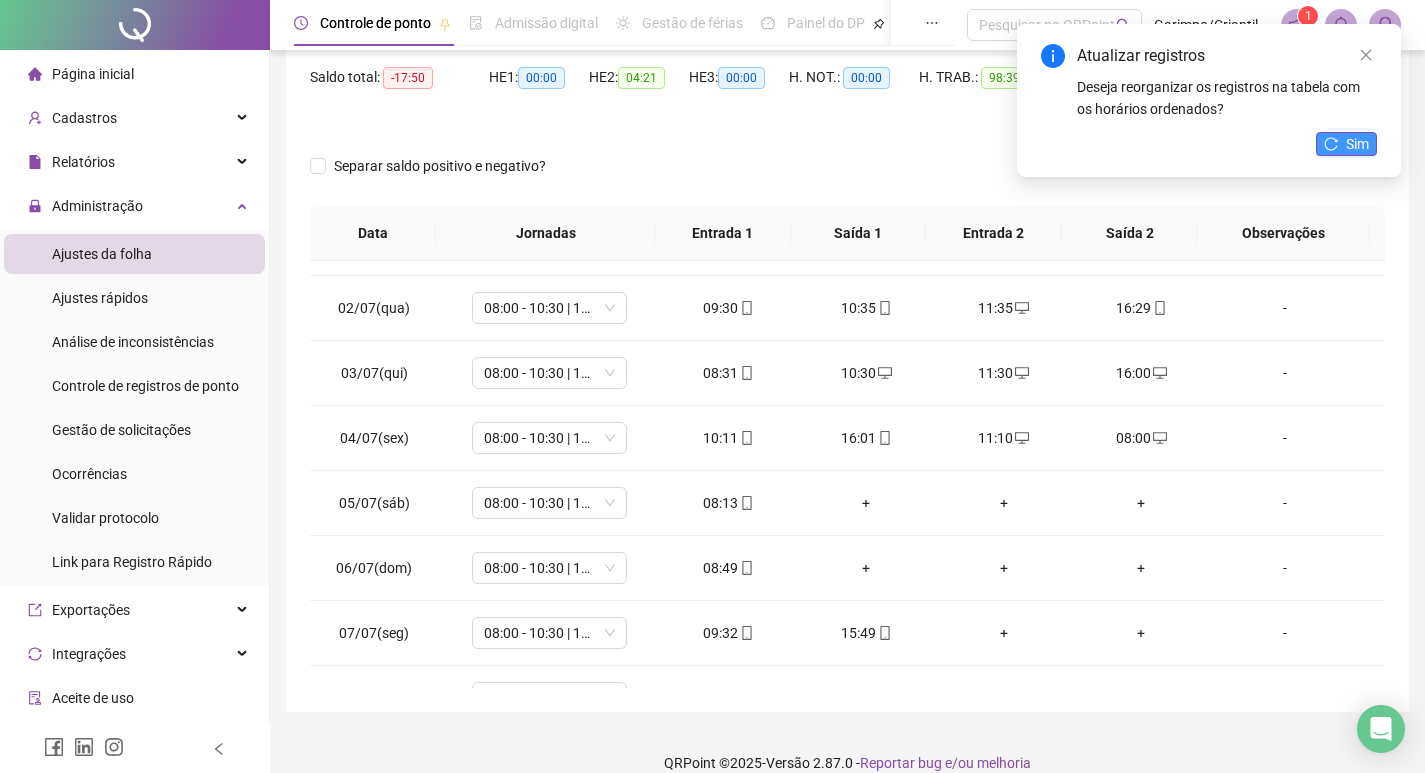 click on "Sim" at bounding box center (1346, 144) 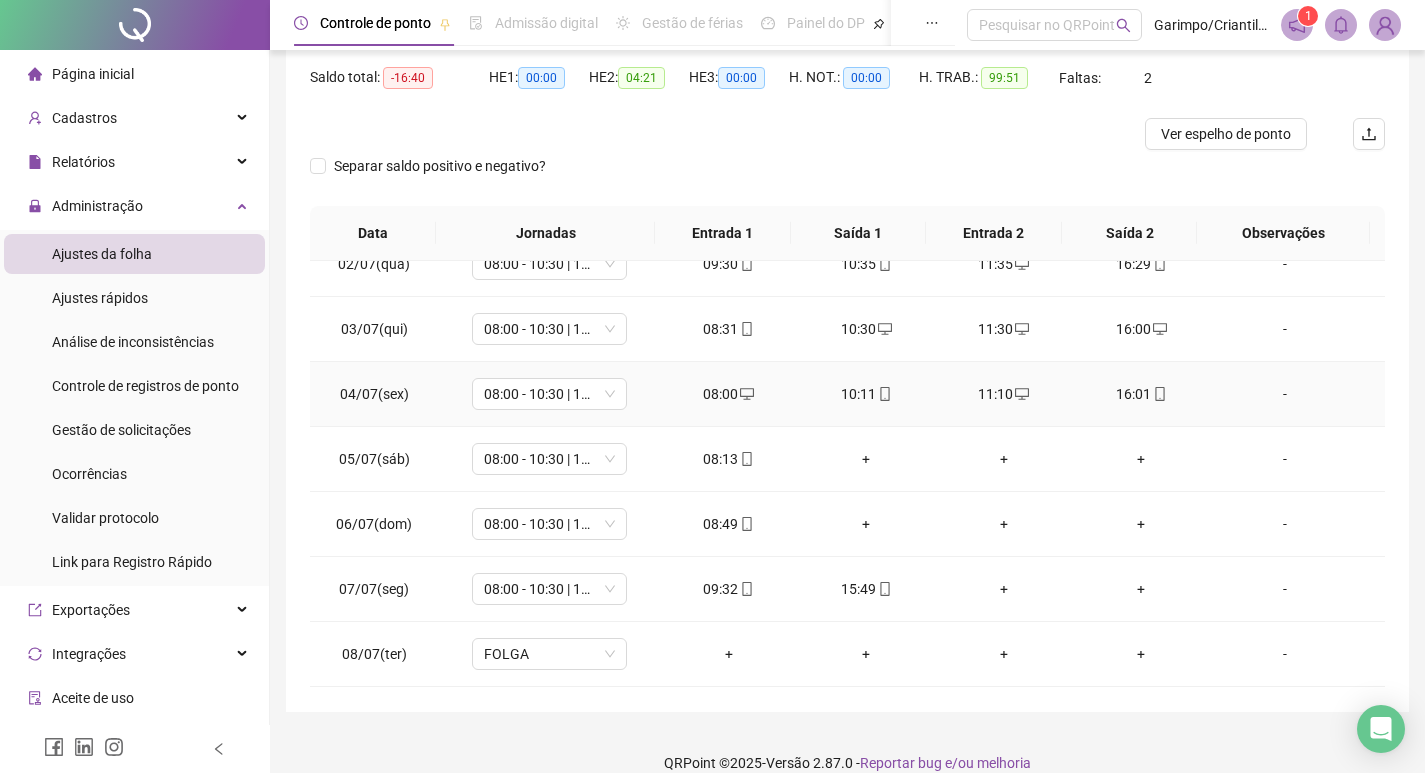 scroll, scrollTop: 808, scrollLeft: 0, axis: vertical 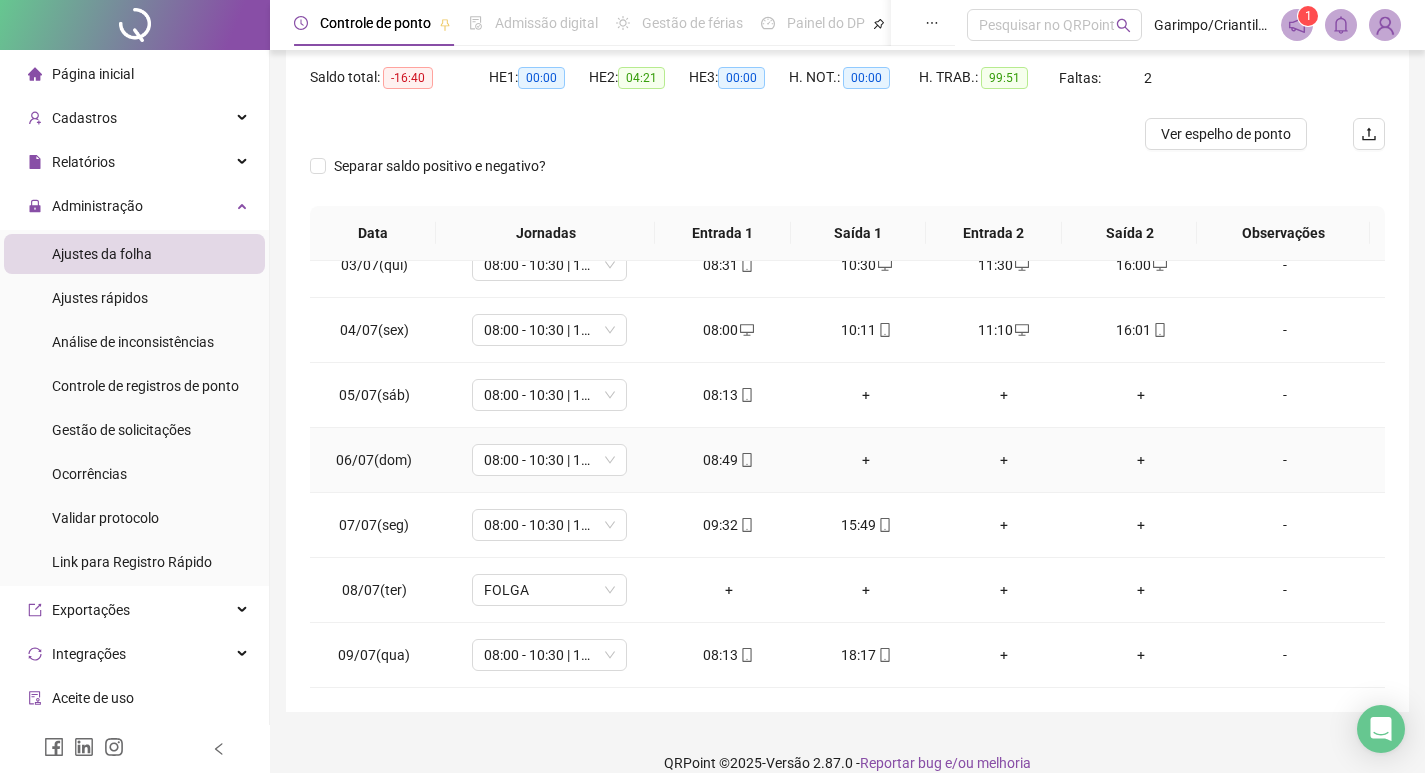 click on "+" at bounding box center [866, 460] 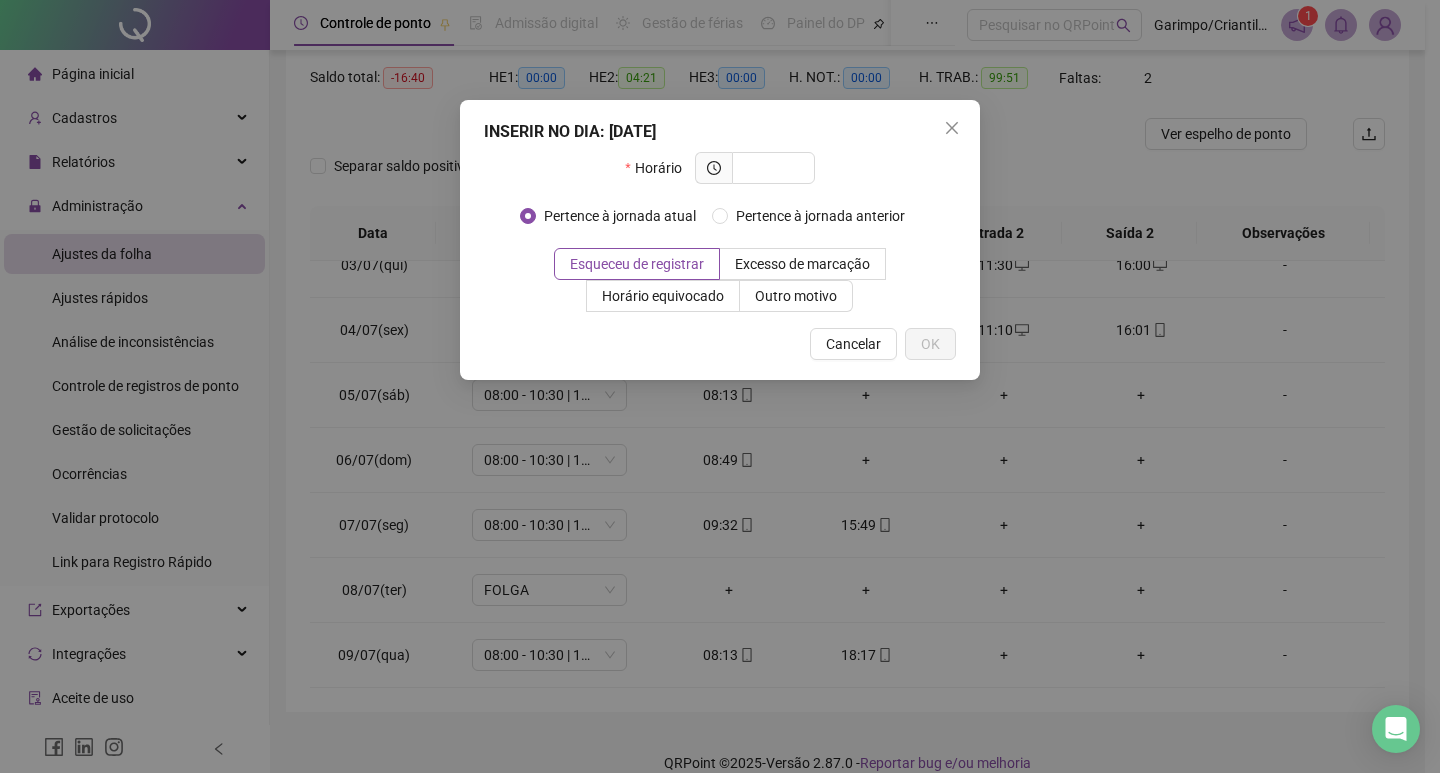 click on "INSERIR NO DIA :   [DATE] Horário Pertence à jornada atual Pertence à jornada anterior Esqueceu de registrar Excesso de marcação Horário equivocado Outro motivo Motivo Cancelar OK" at bounding box center [720, 386] 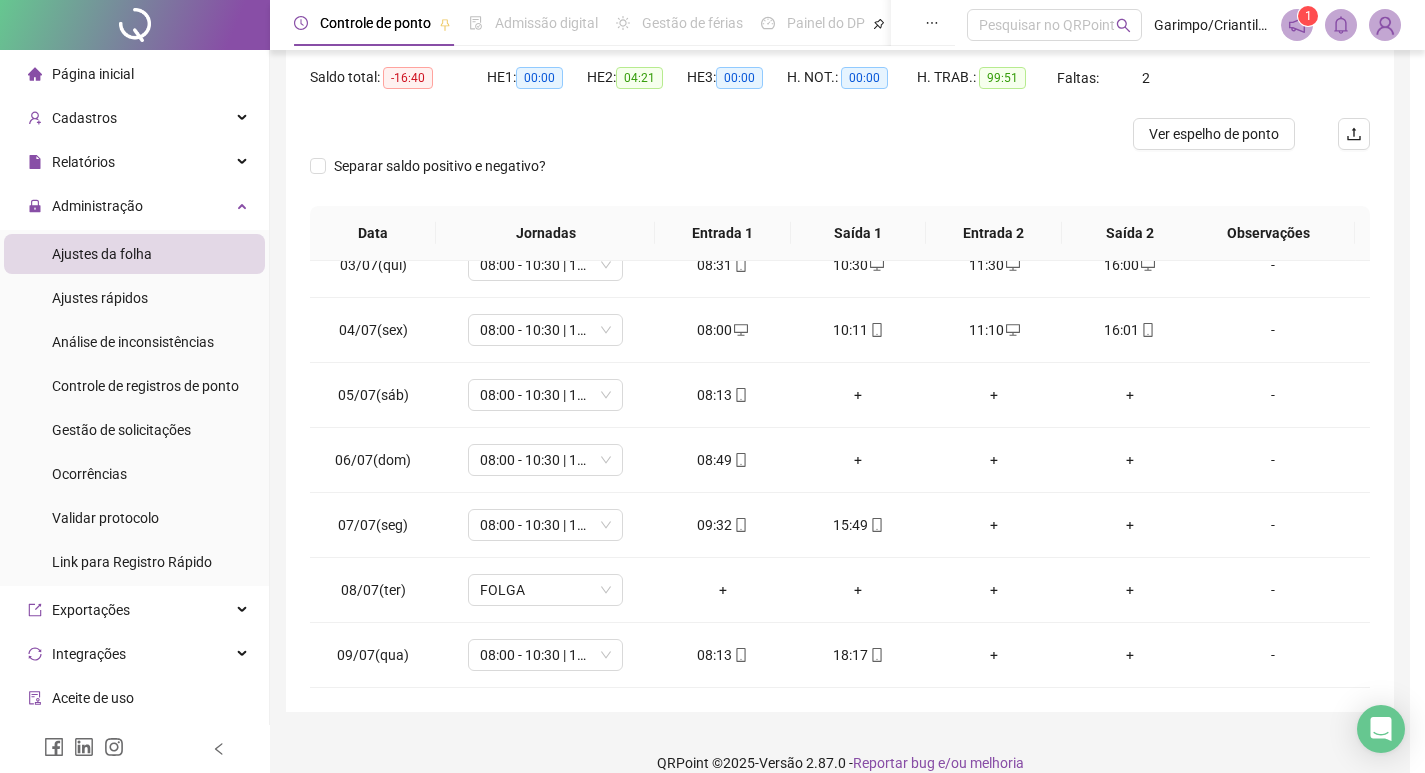 click on "08:00 - 10:30 | 11:30 - 17:00" at bounding box center (545, 460) 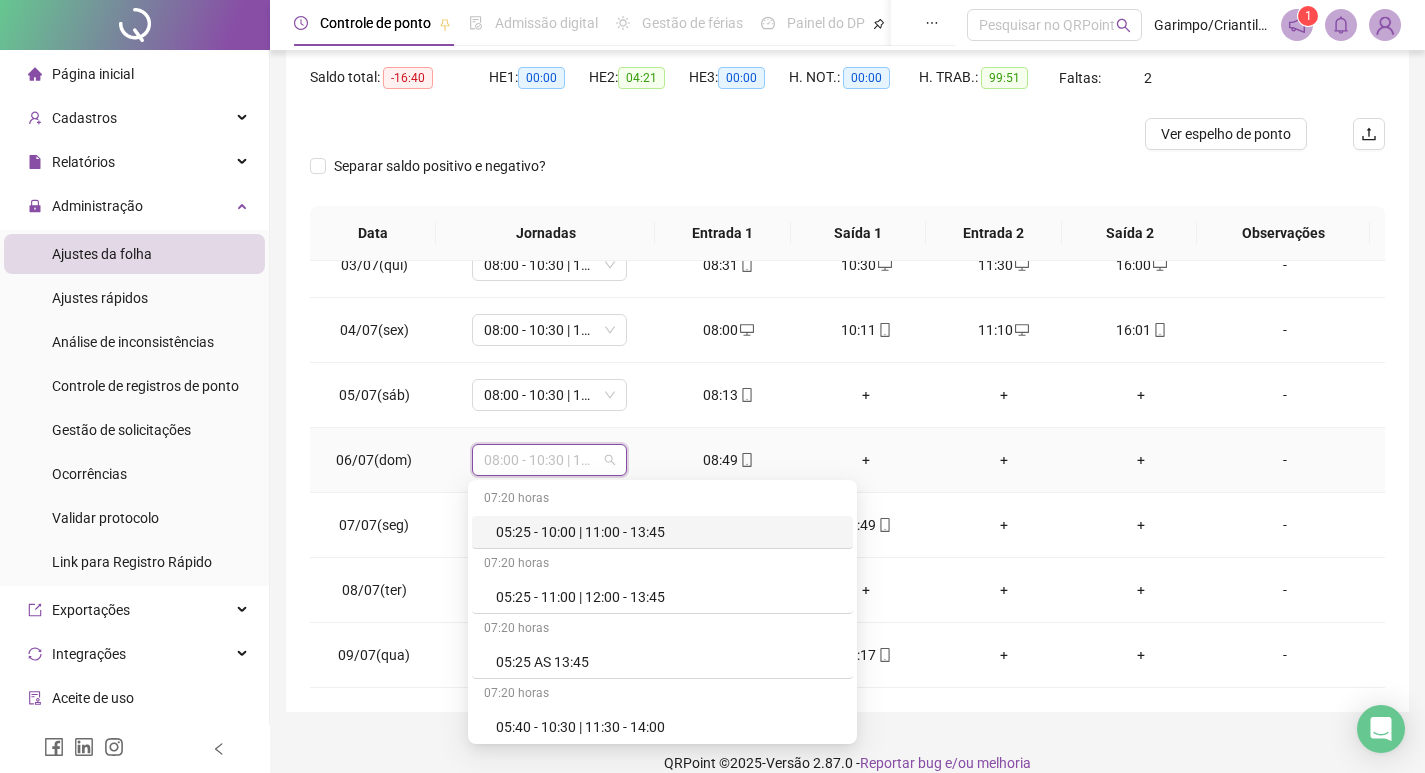 click on "08:49" at bounding box center [729, 460] 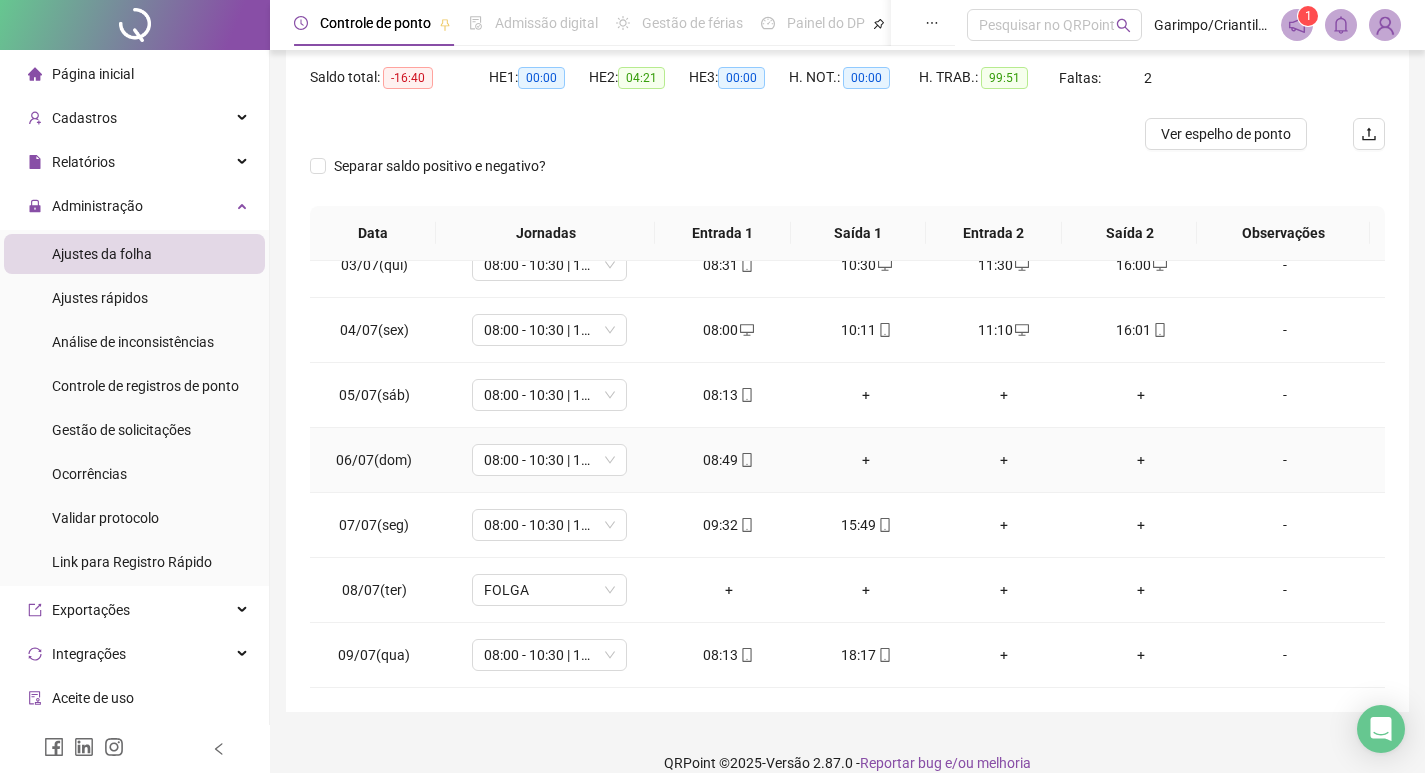 click on "+" at bounding box center [866, 460] 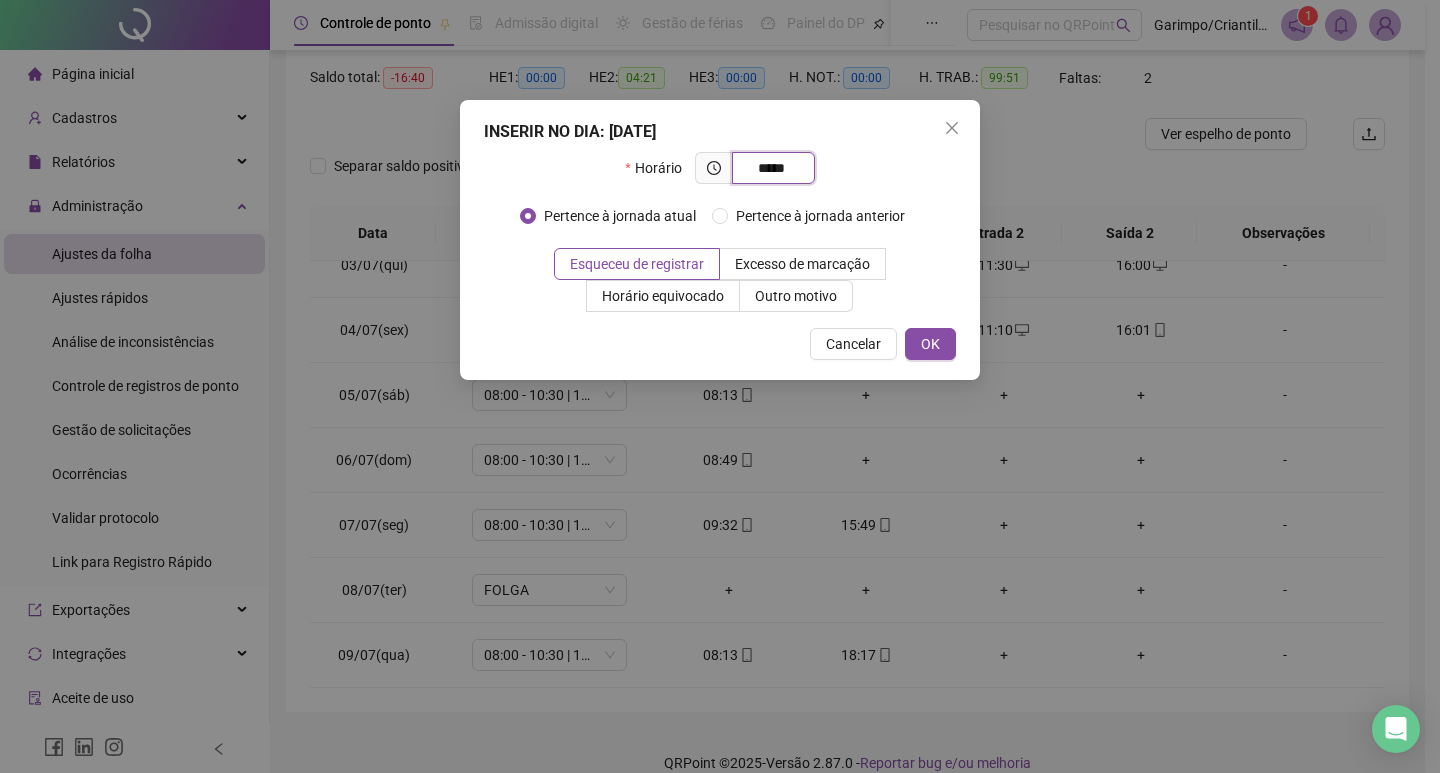 type on "*****" 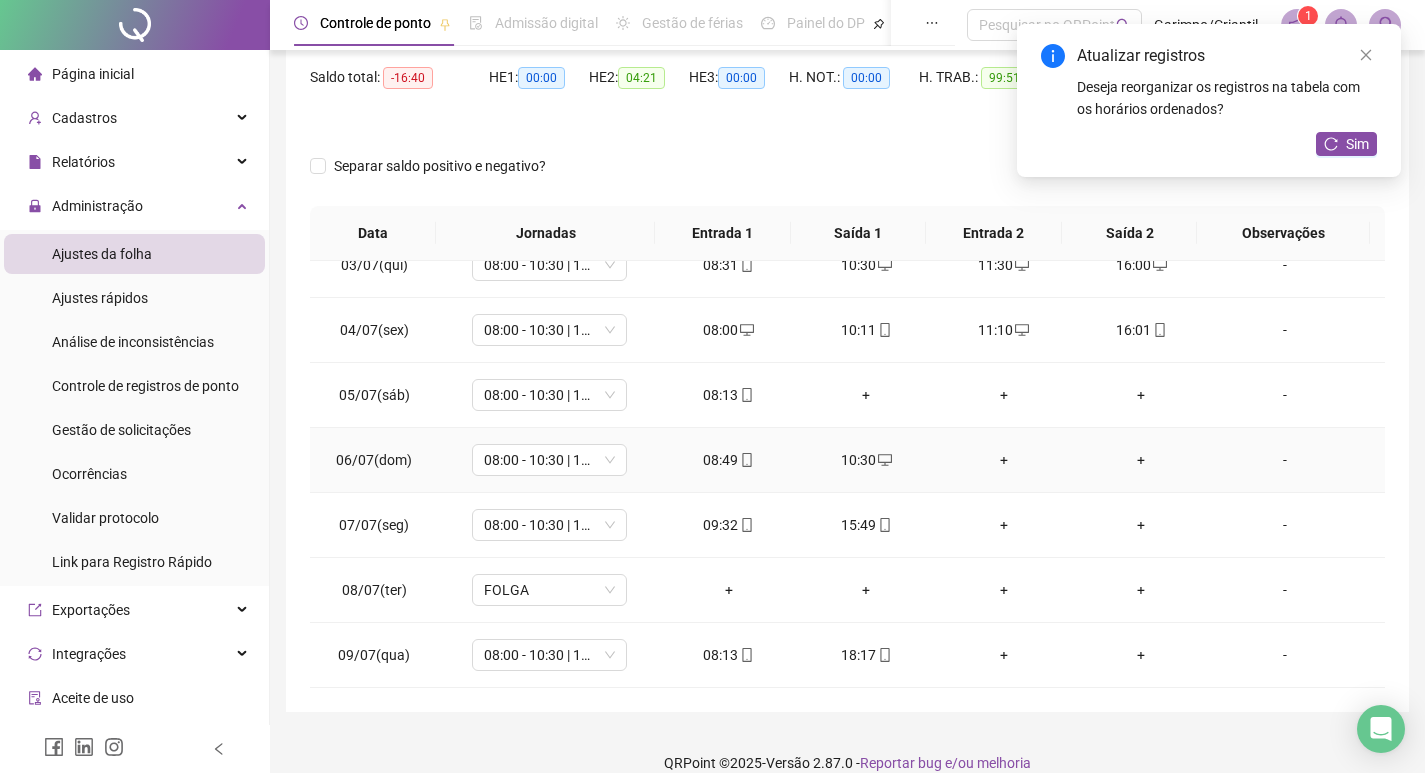 click on "+" at bounding box center [1004, 460] 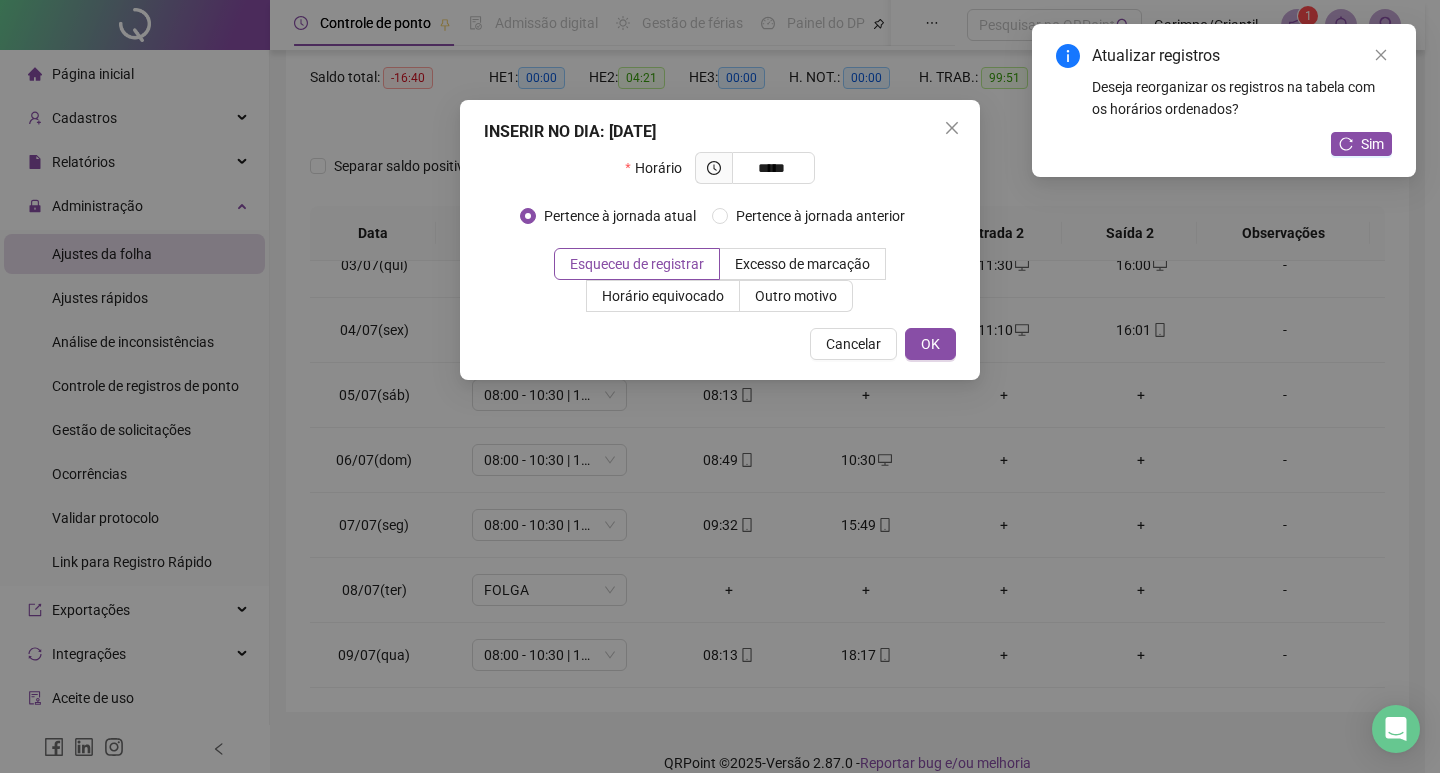 type on "*****" 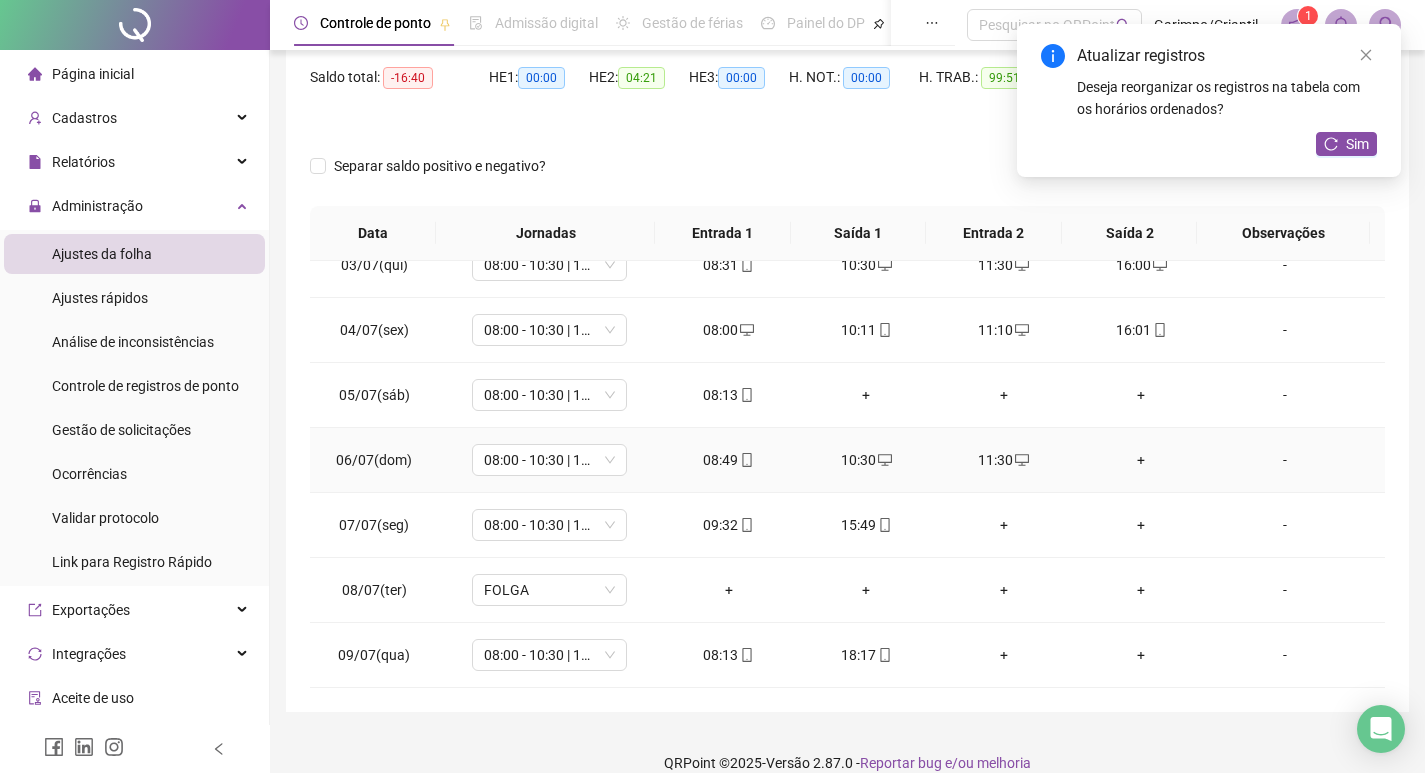 click on "+" at bounding box center [1142, 460] 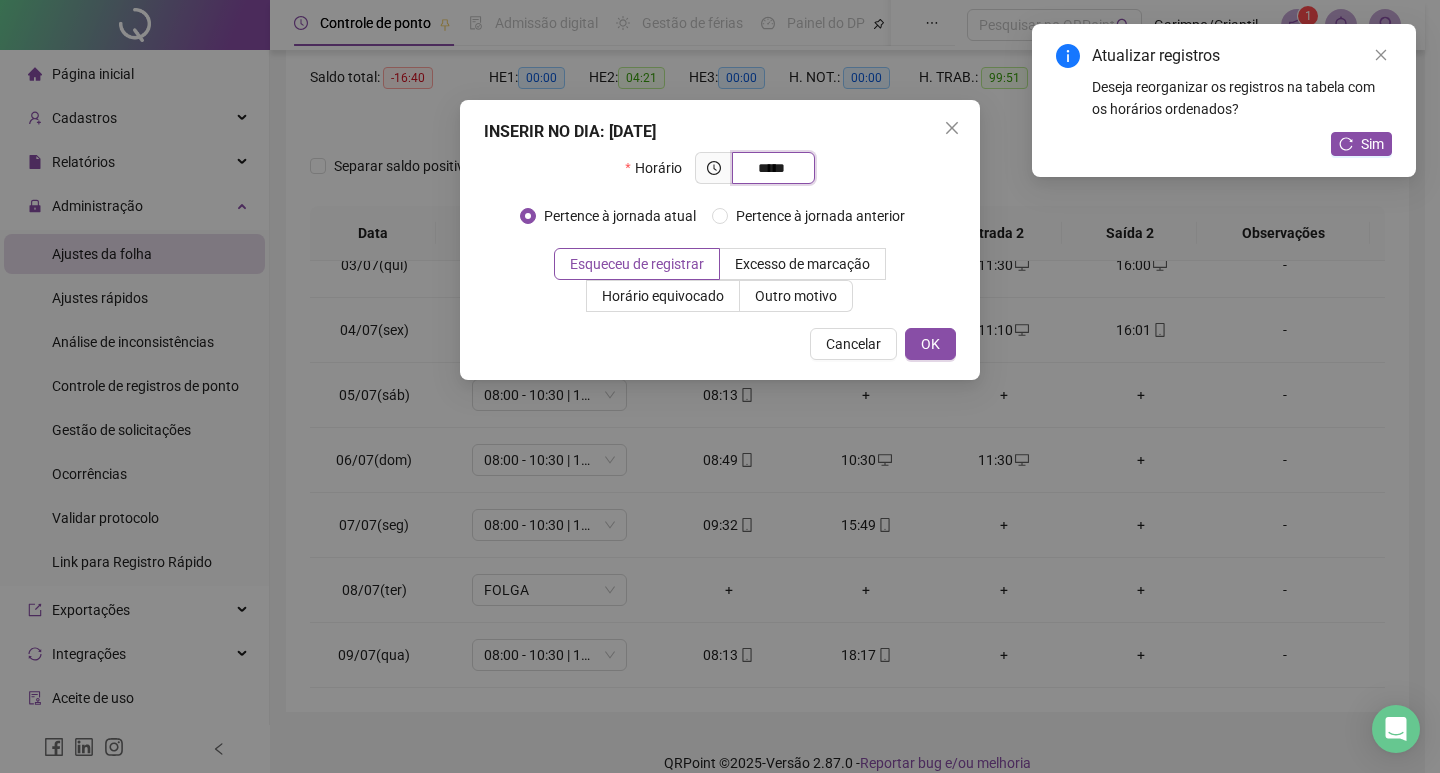 type on "*****" 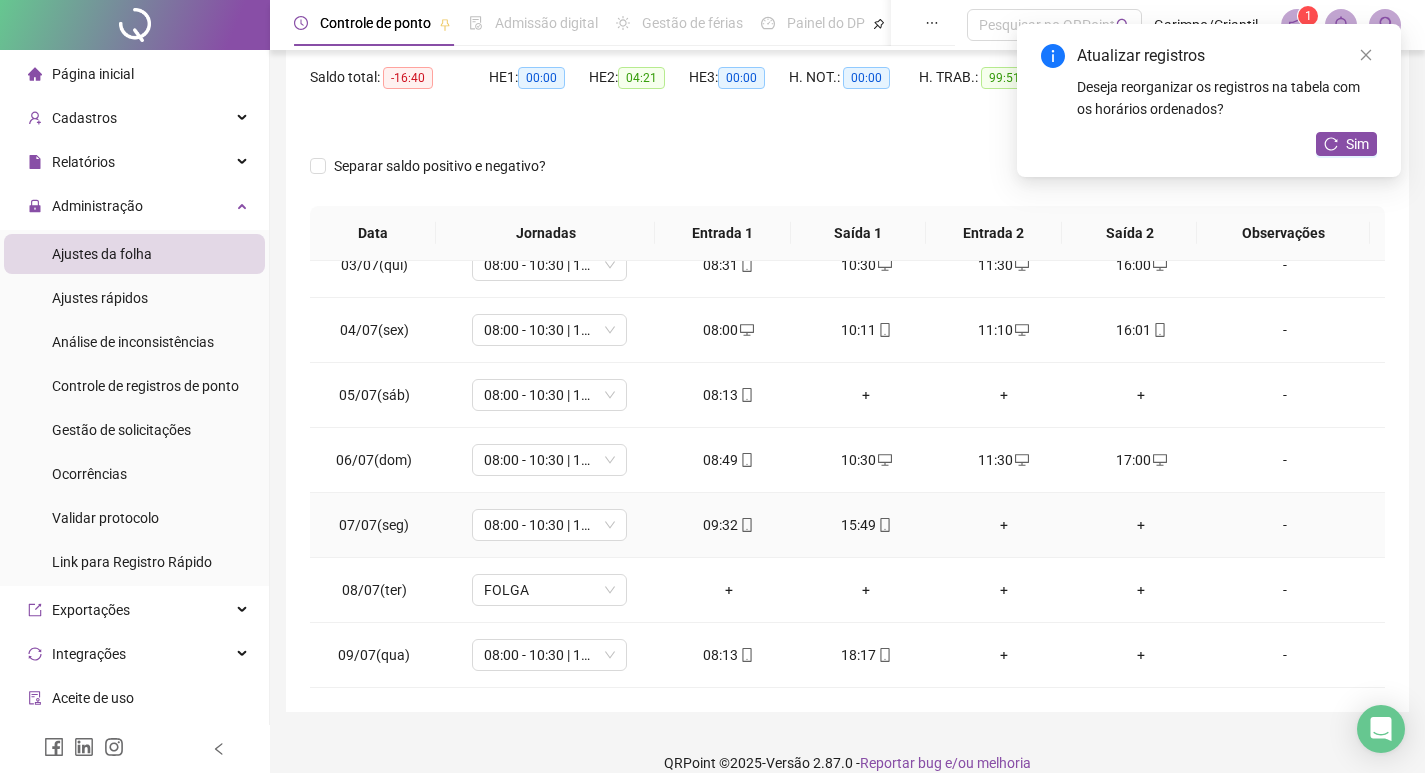 click on "+" at bounding box center (1004, 525) 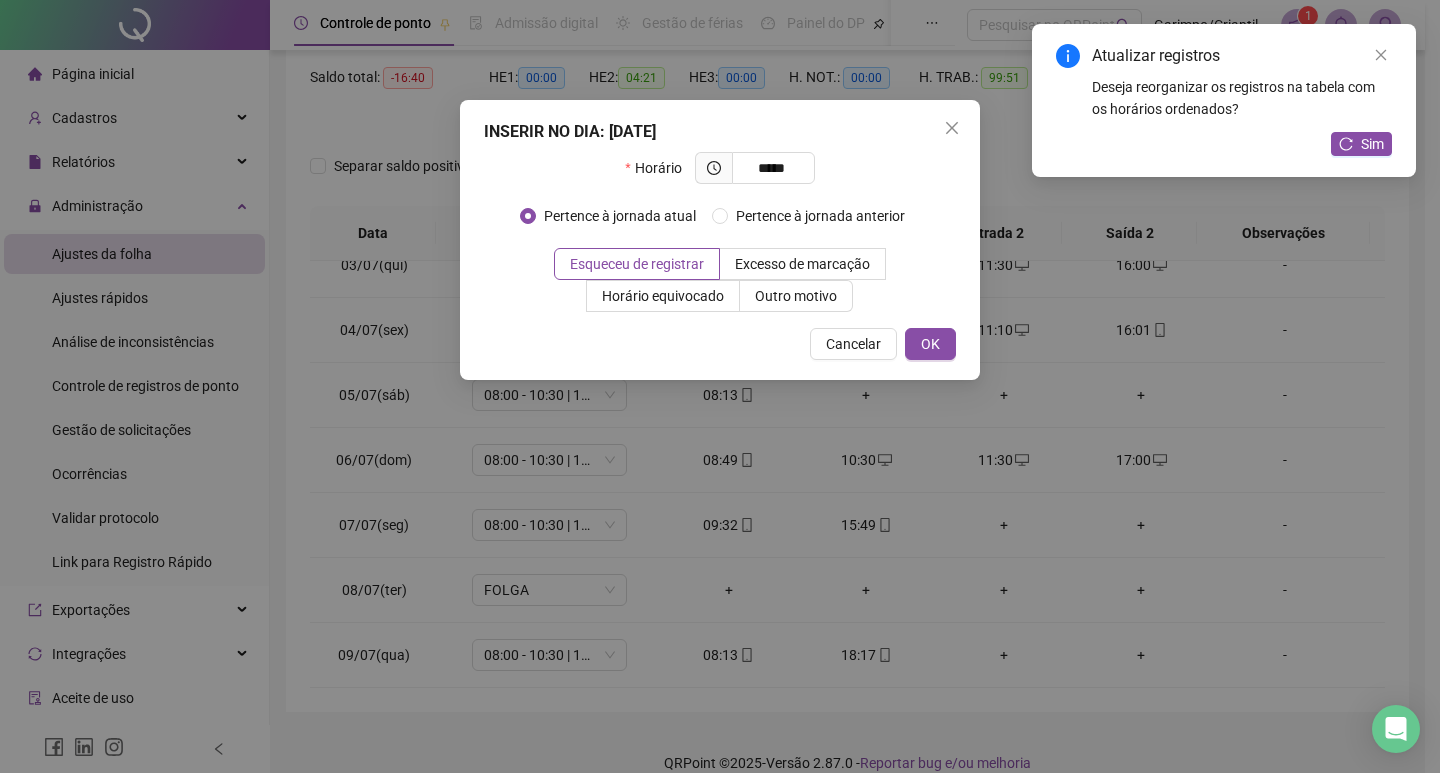 type on "*****" 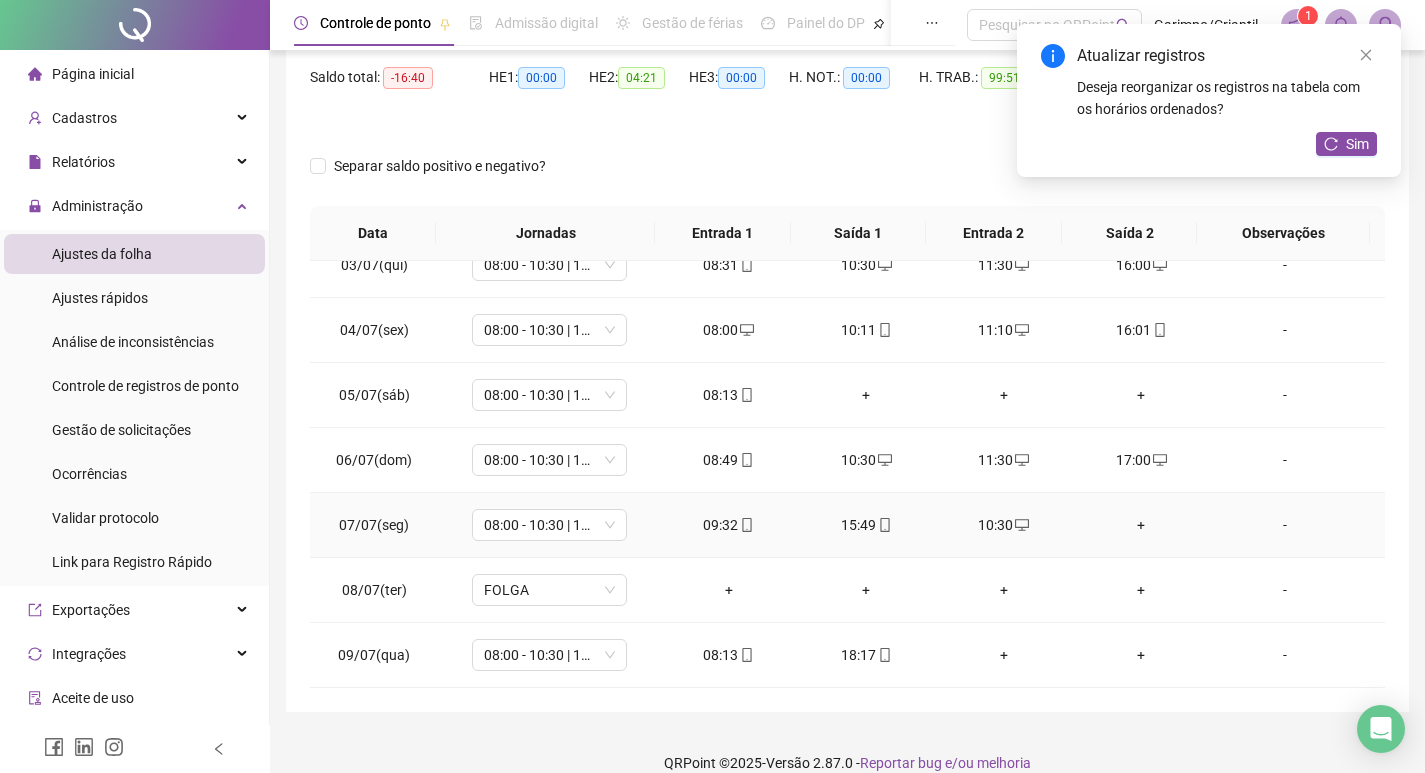 click on "+" at bounding box center (1142, 525) 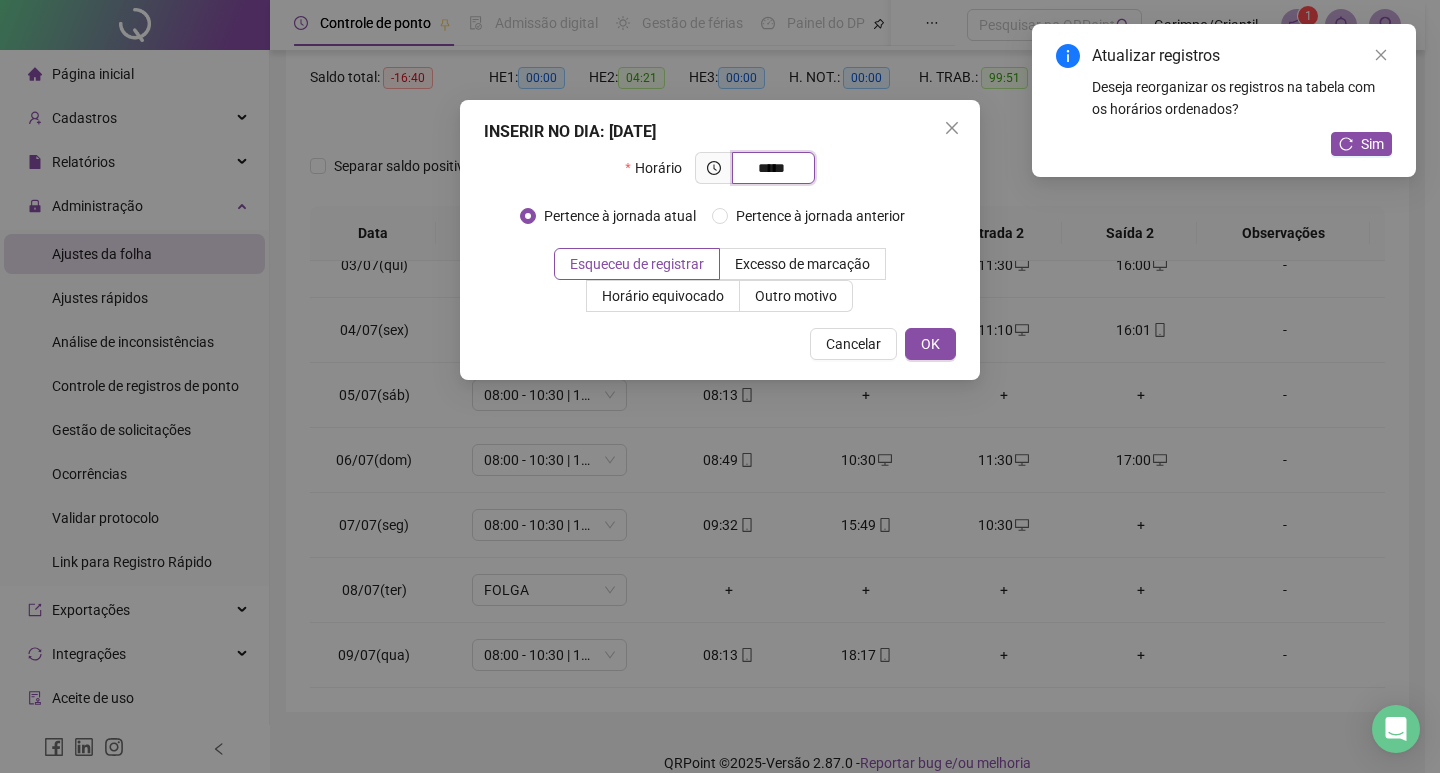 type on "*****" 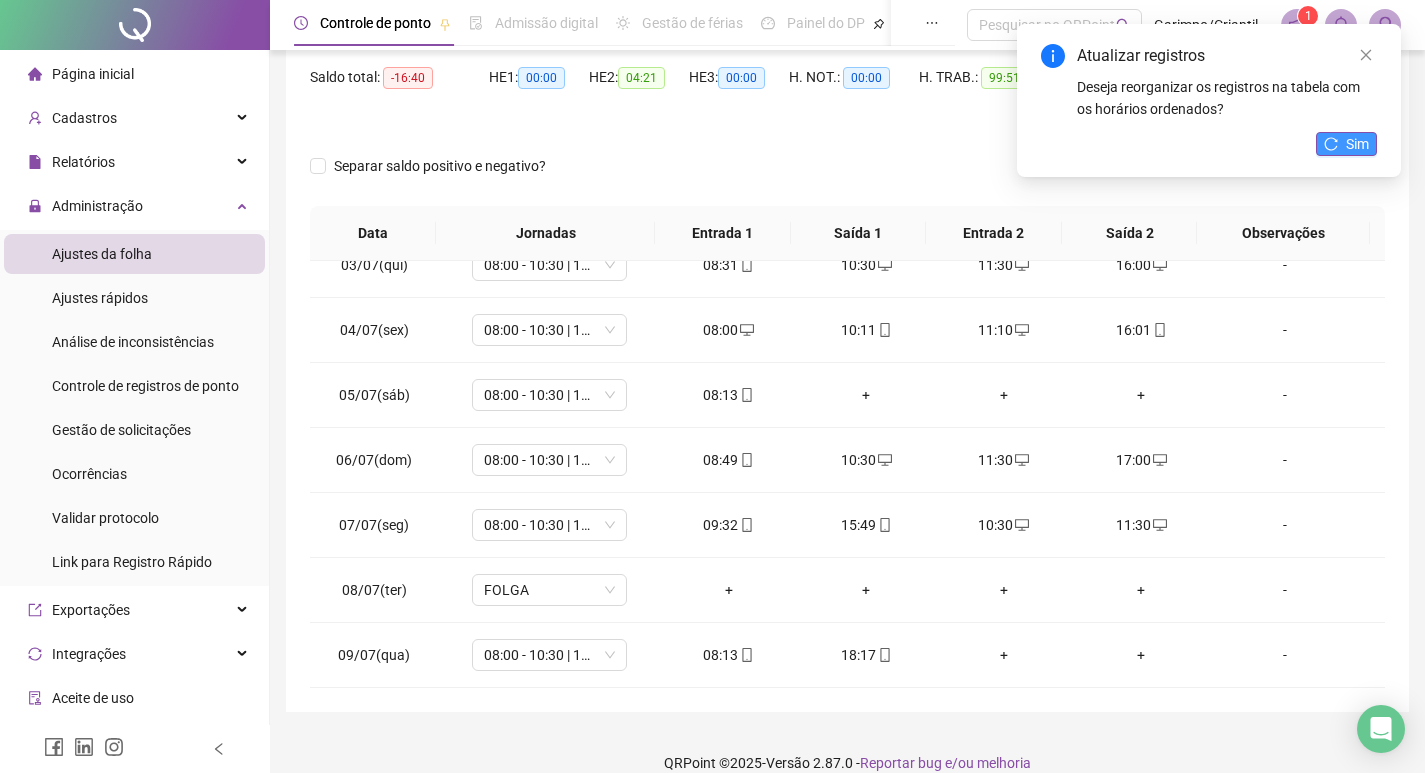 click on "Sim" at bounding box center (1346, 144) 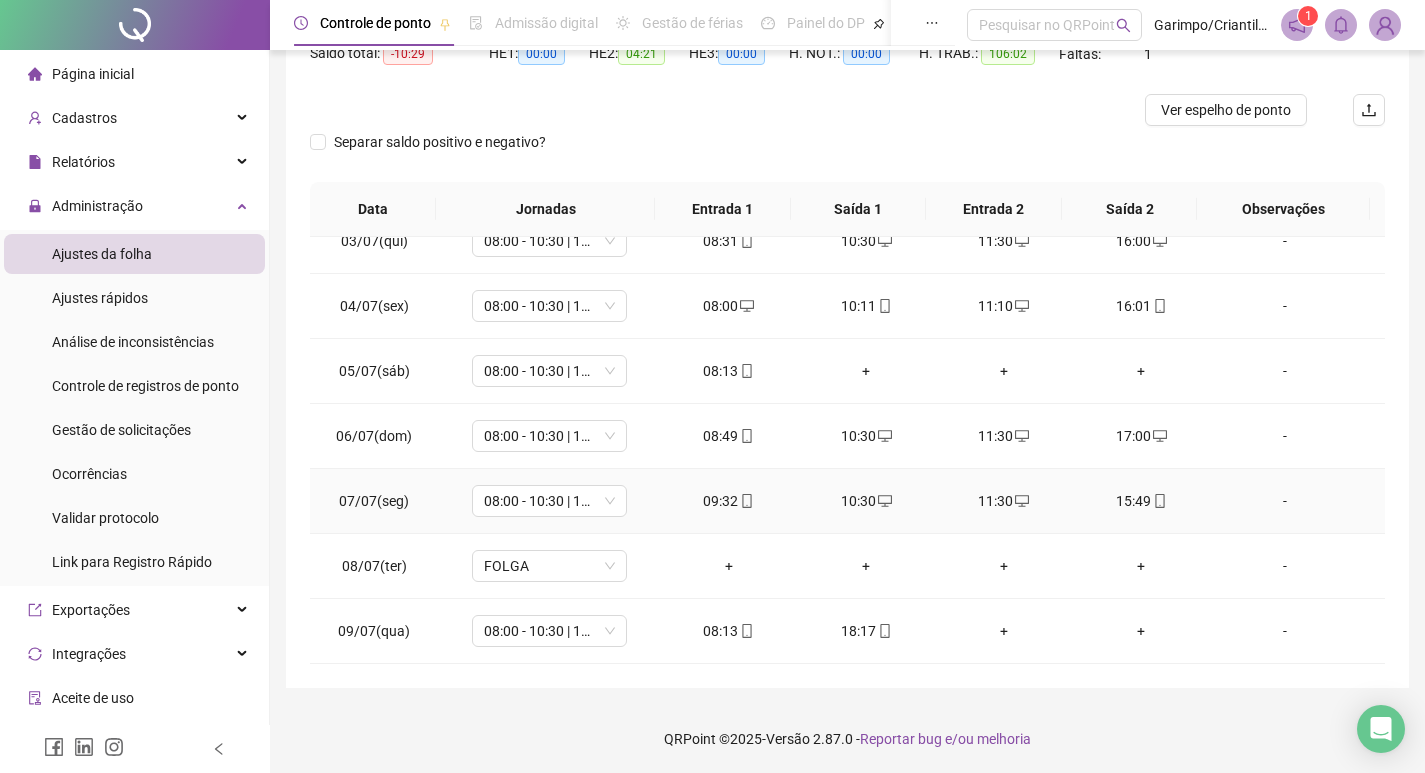 scroll, scrollTop: 225, scrollLeft: 0, axis: vertical 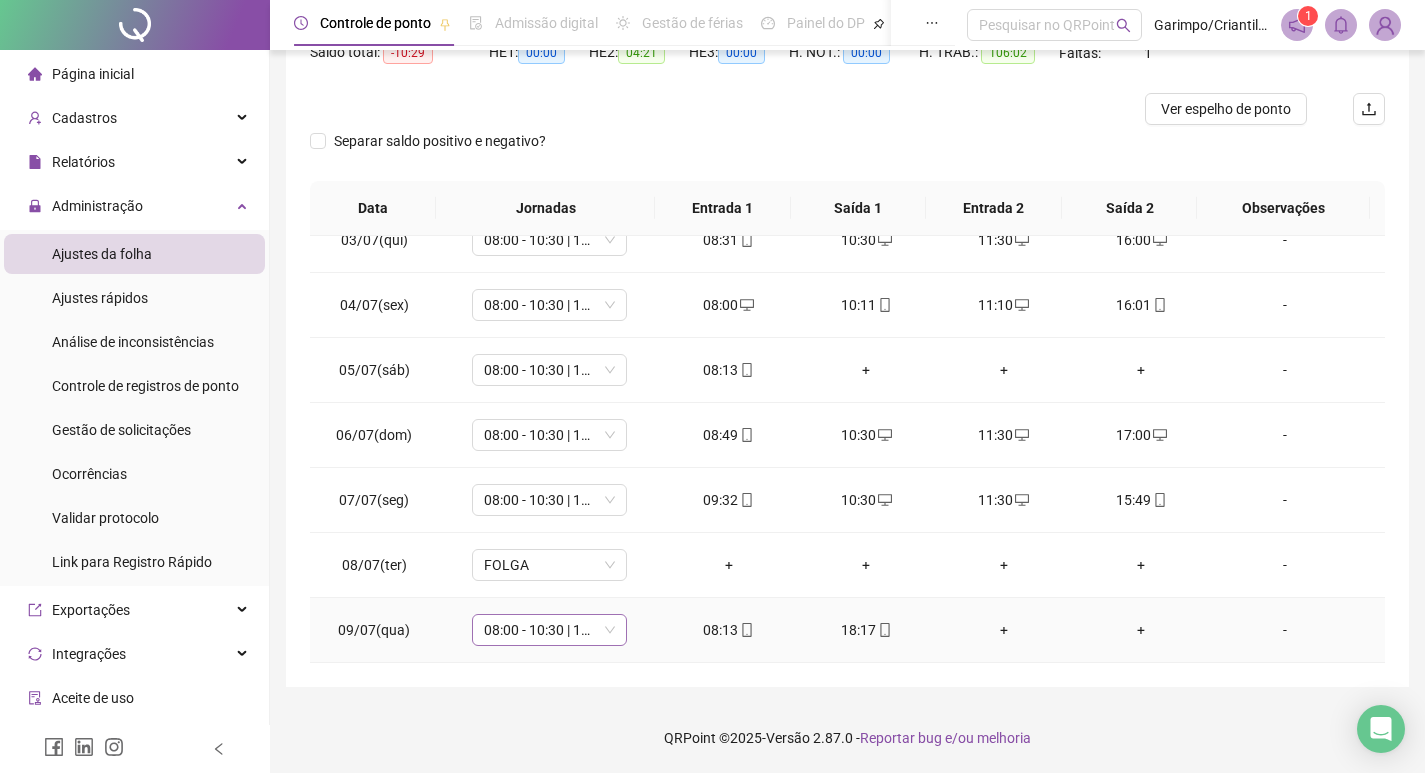 click on "08:00 - 10:30 | 11:30 - 16:00" at bounding box center (549, 630) 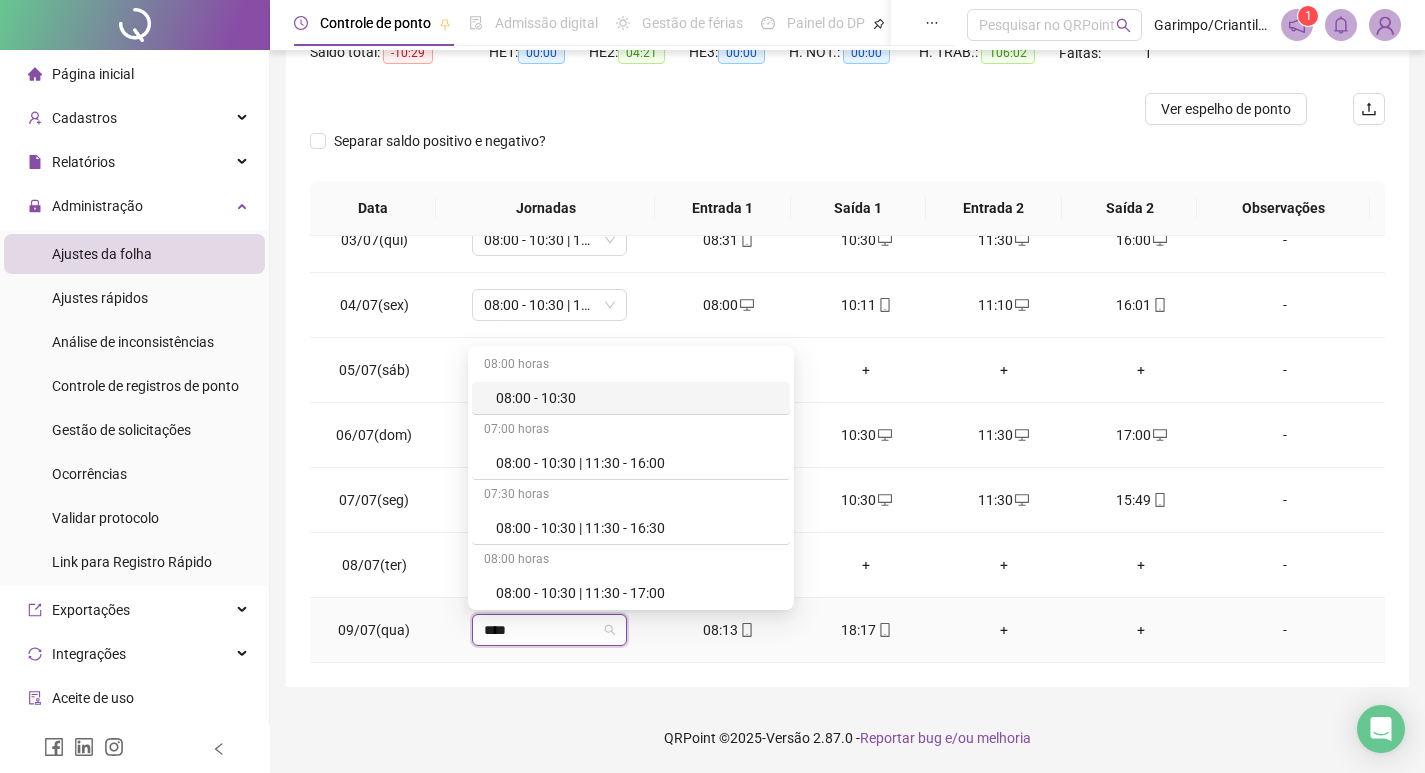 type on "*****" 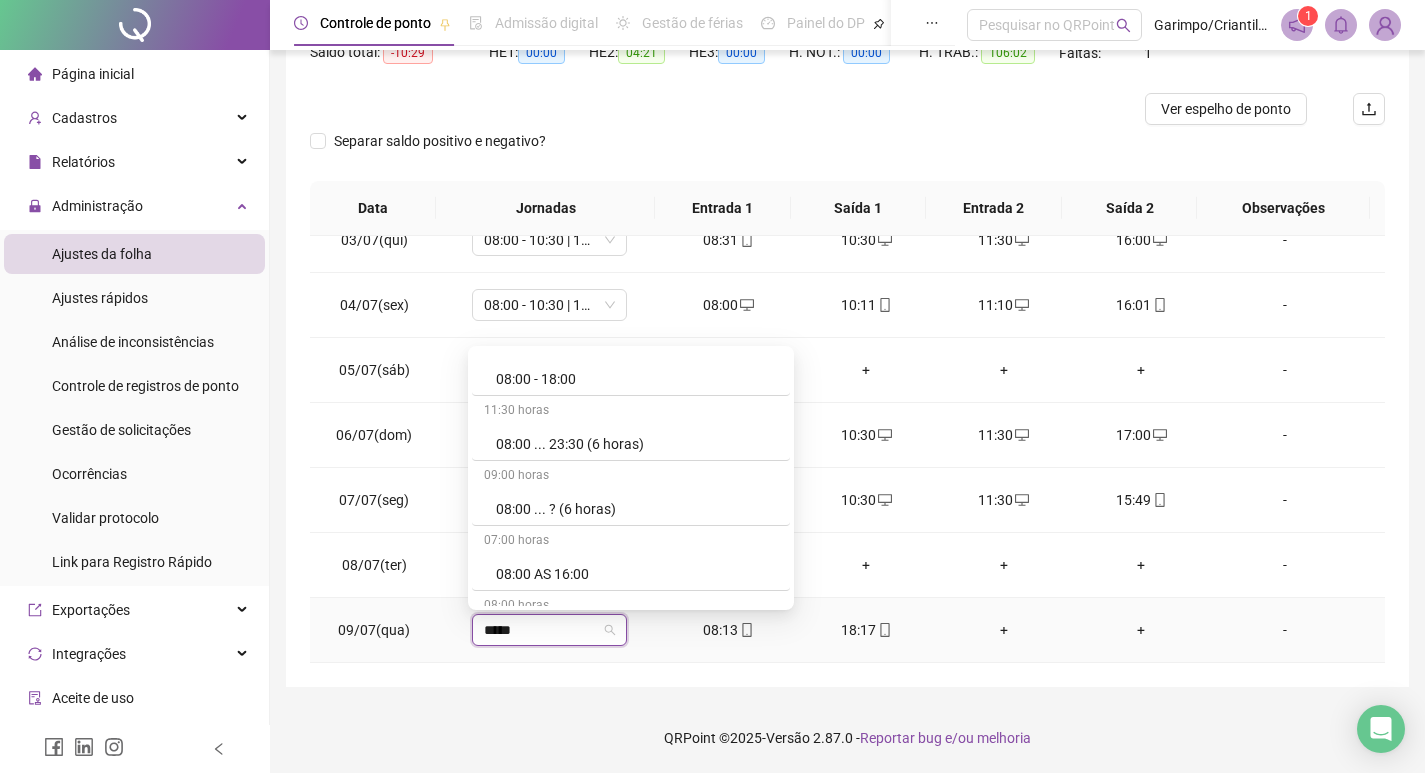 scroll, scrollTop: 2100, scrollLeft: 0, axis: vertical 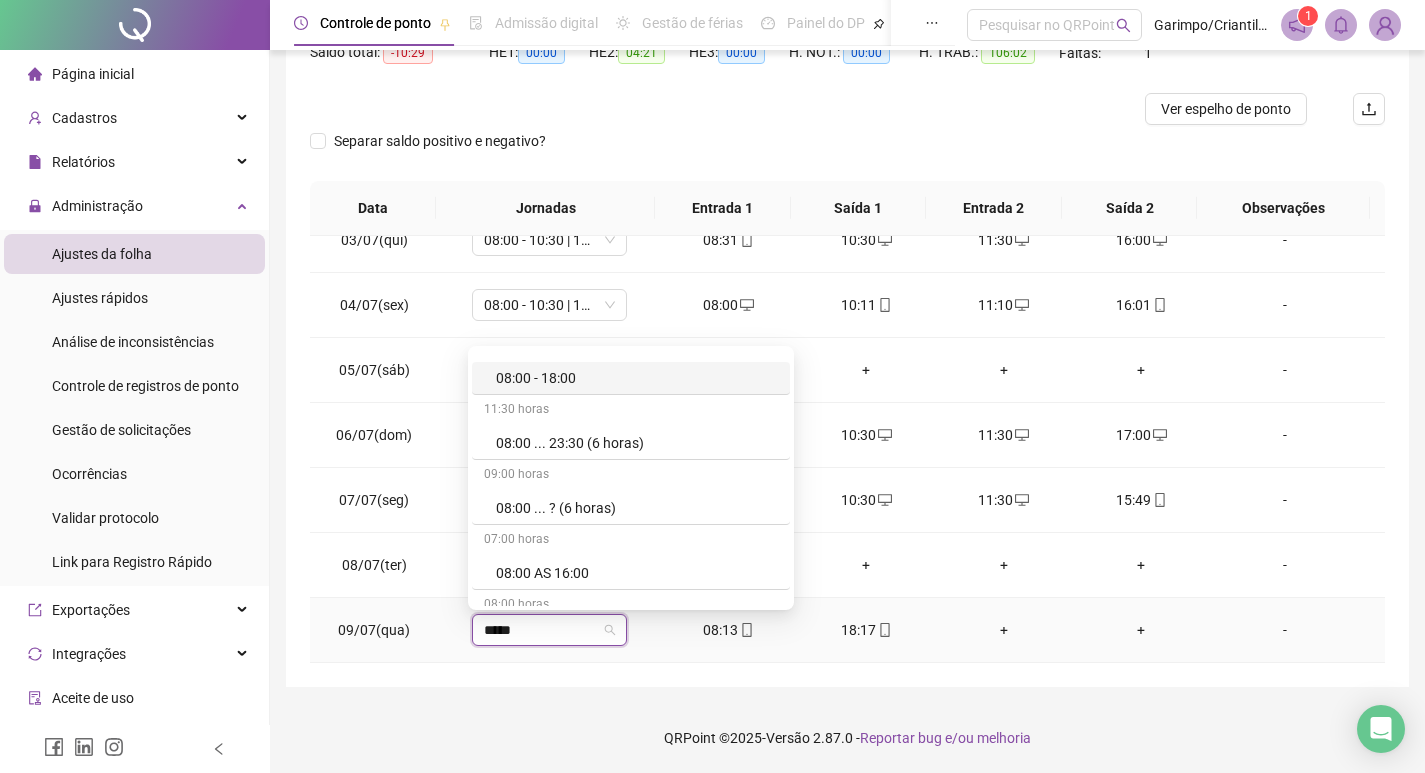 click on "08:00 - 18:00" at bounding box center (637, 378) 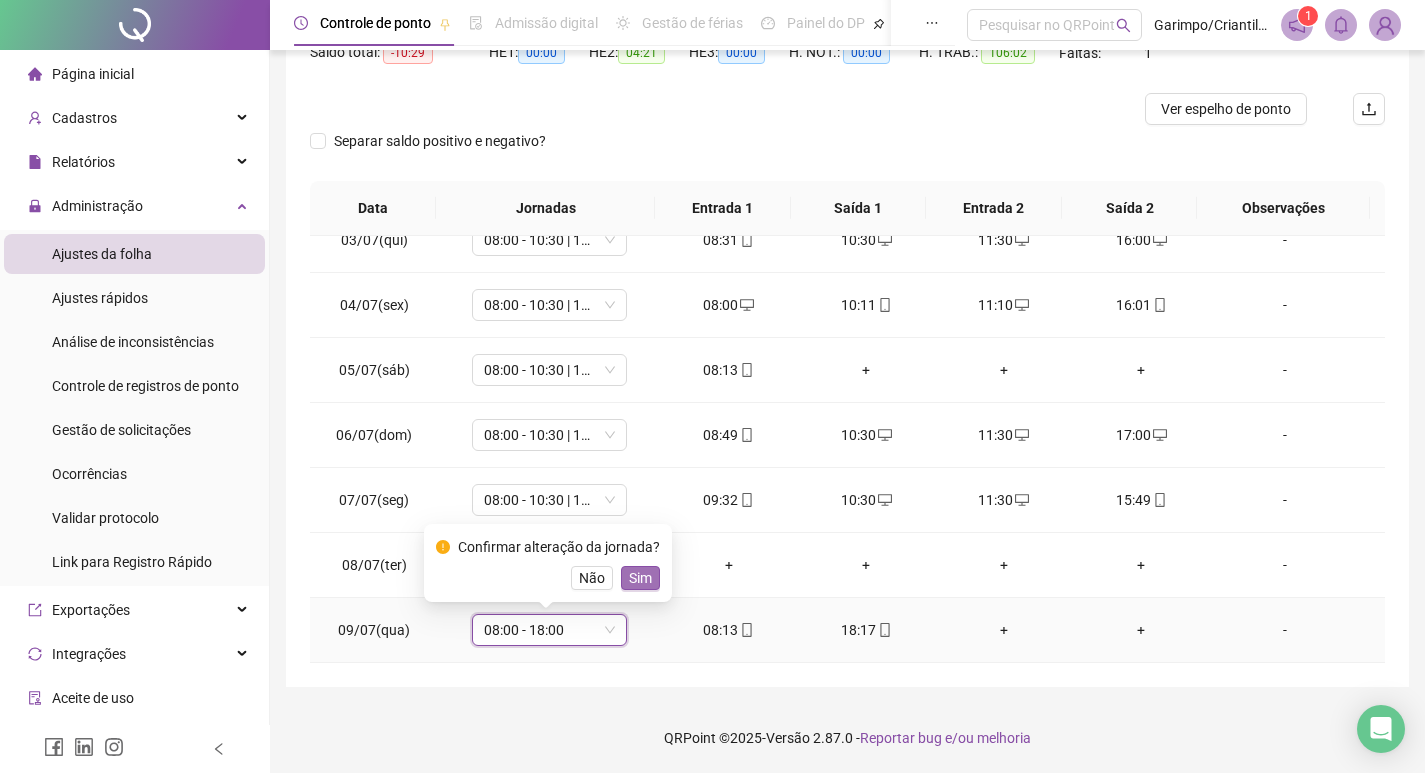 click on "Sim" at bounding box center (640, 578) 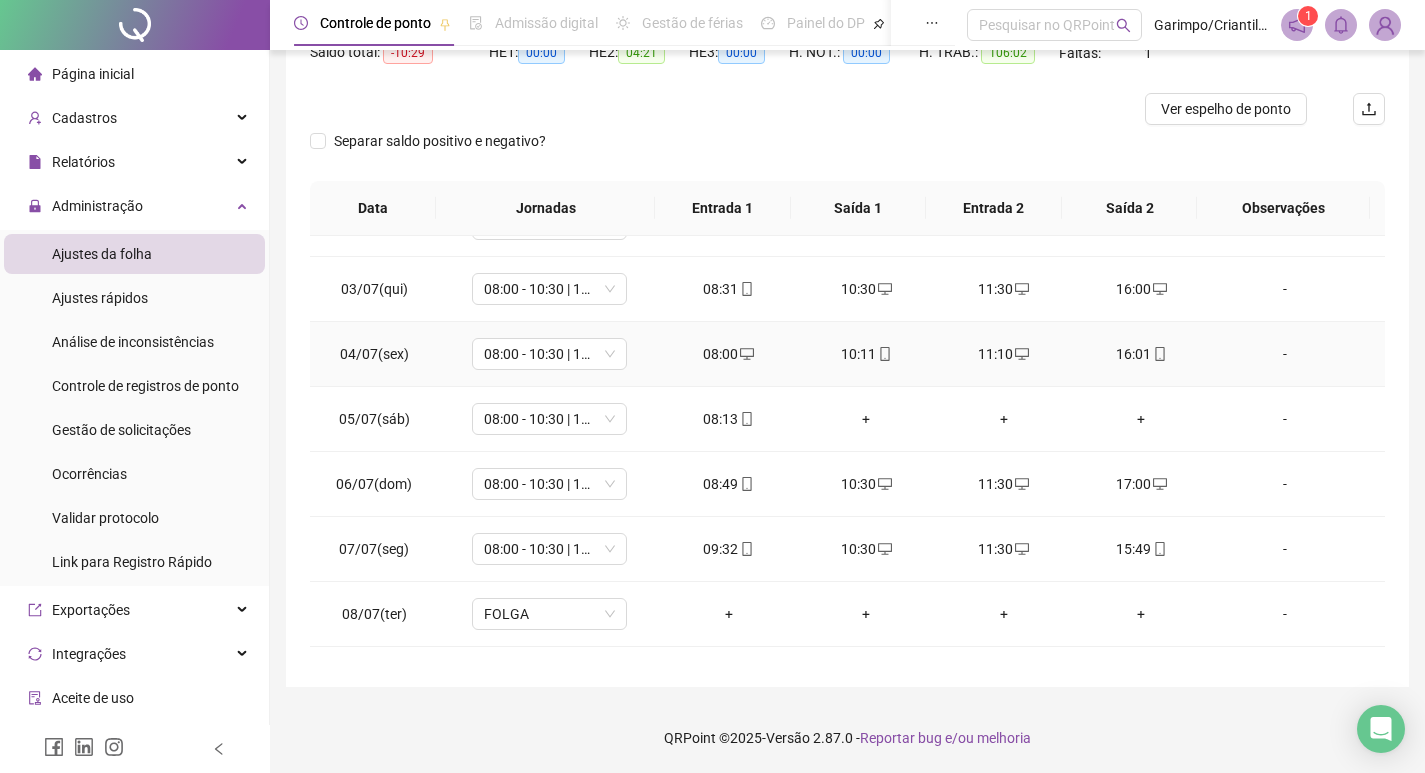 scroll, scrollTop: 808, scrollLeft: 0, axis: vertical 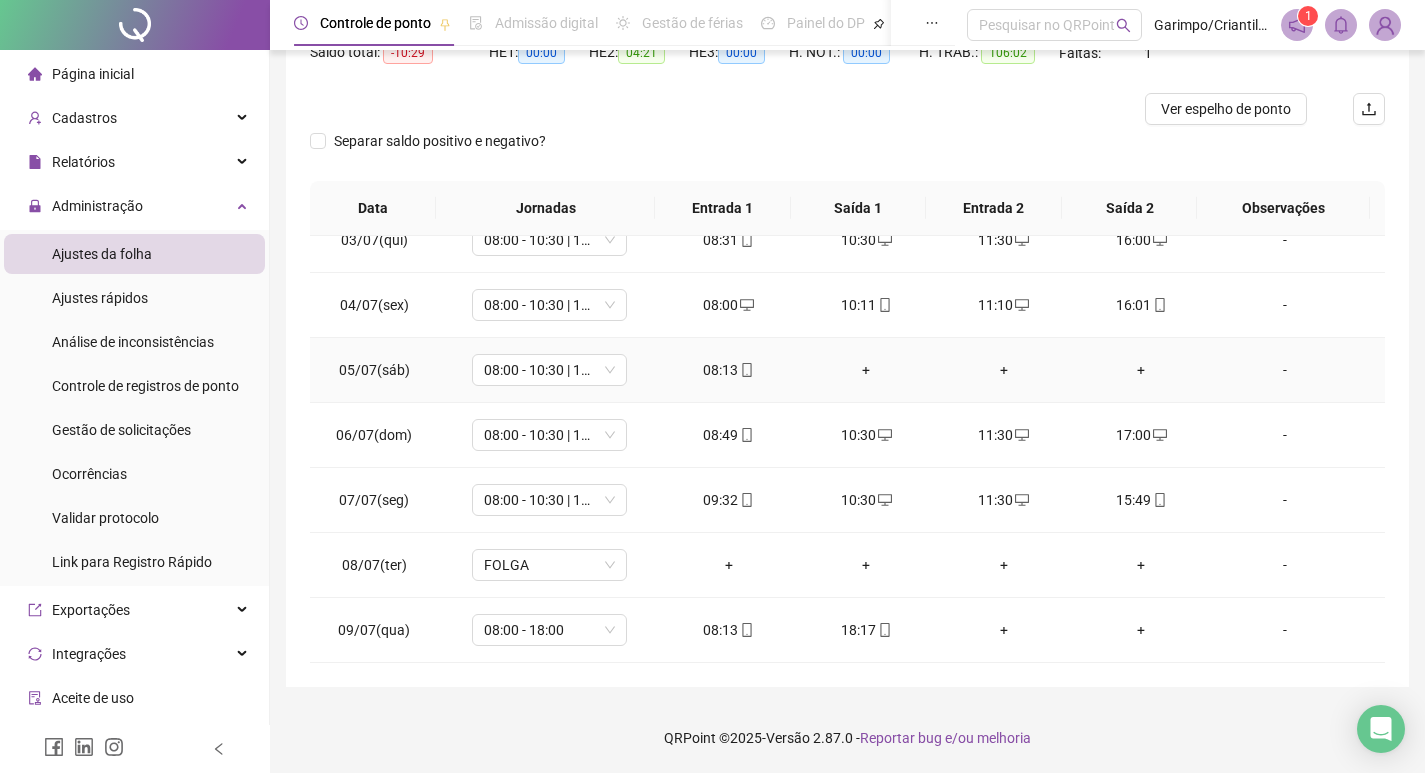 click on "+" at bounding box center [866, 370] 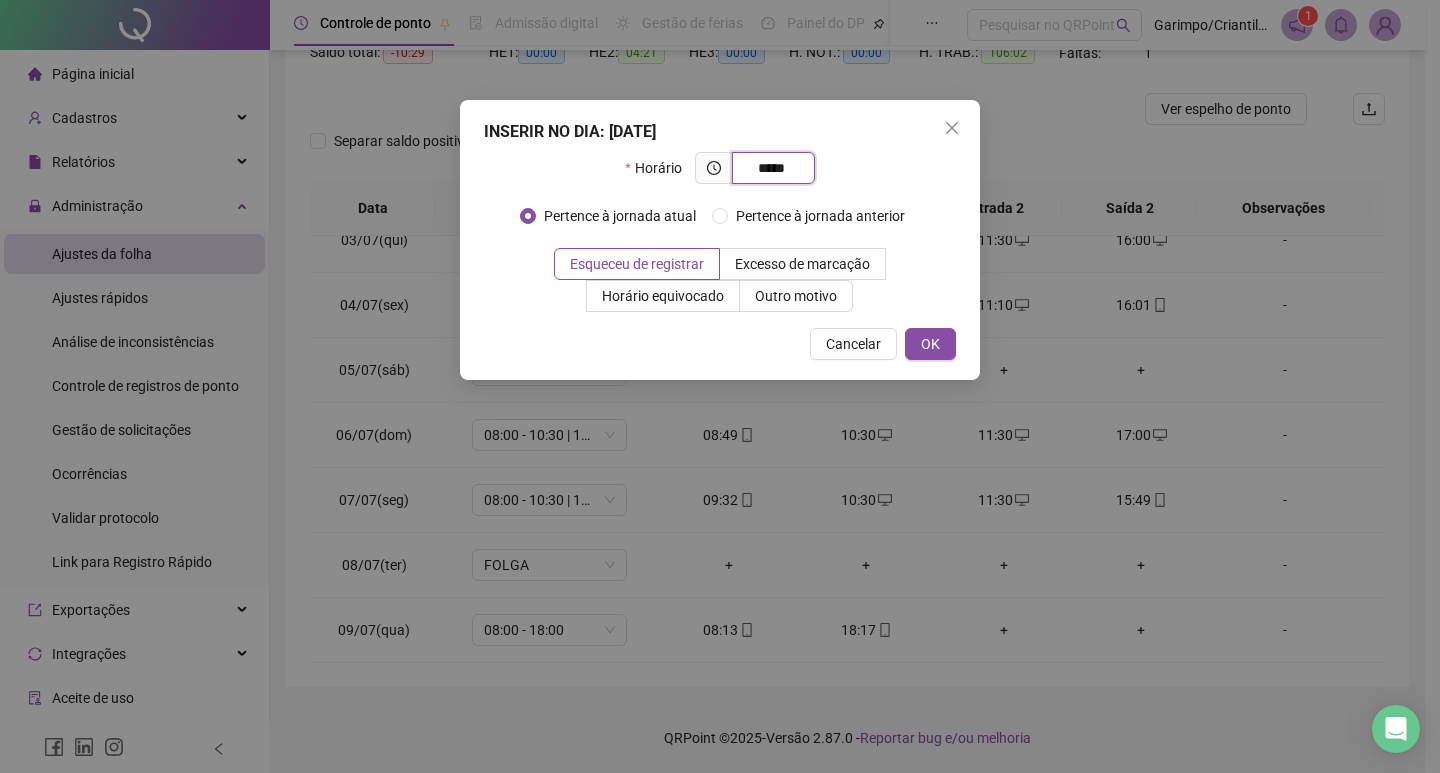 type on "*****" 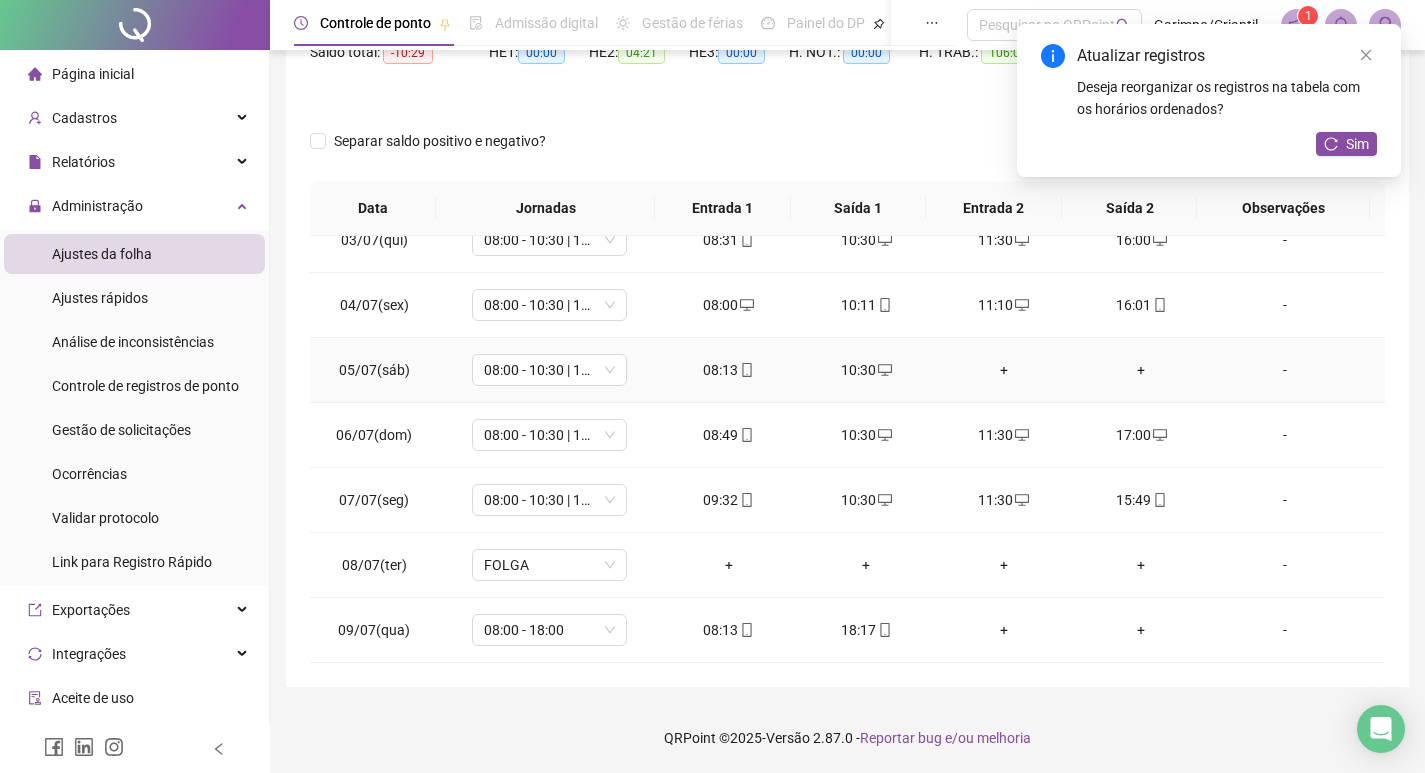 click on "+" at bounding box center [1004, 370] 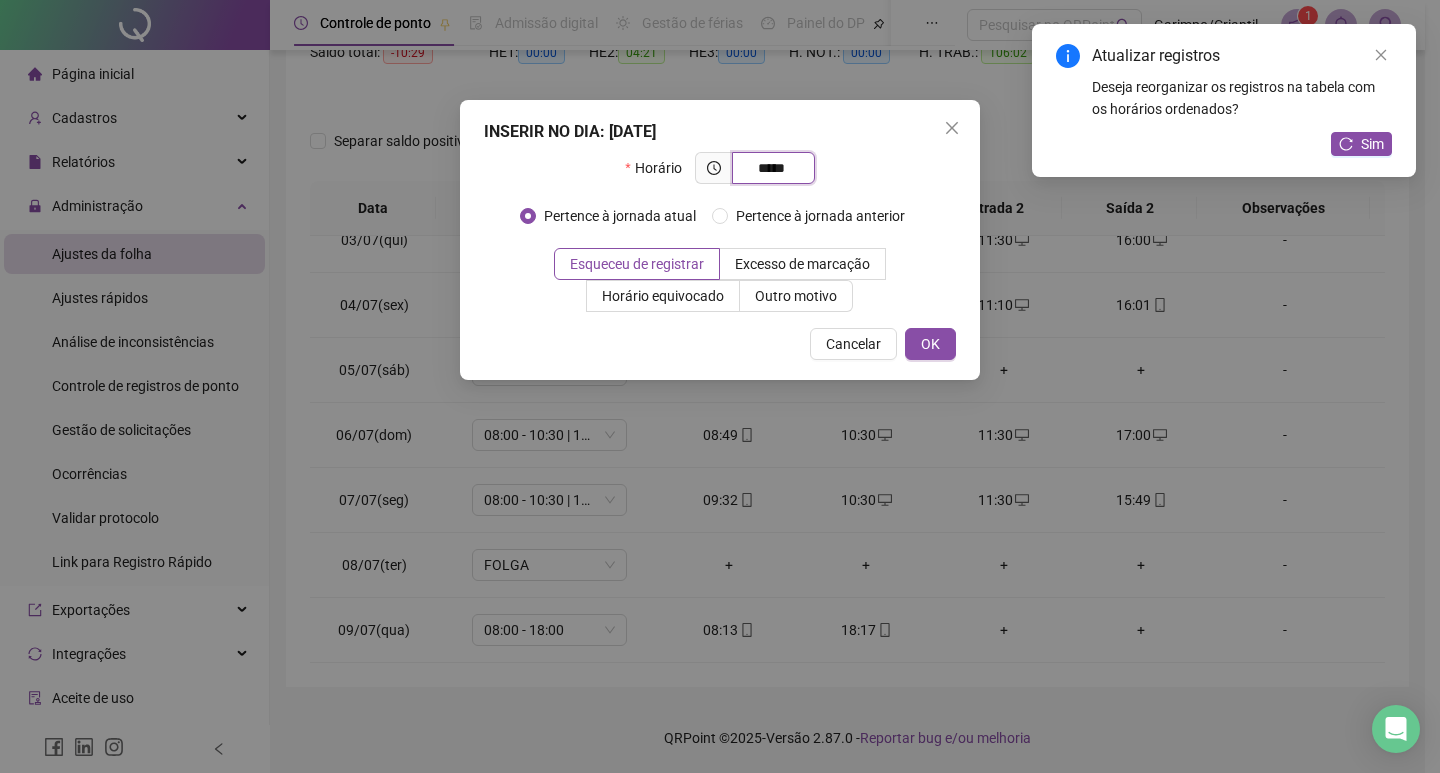 type on "*****" 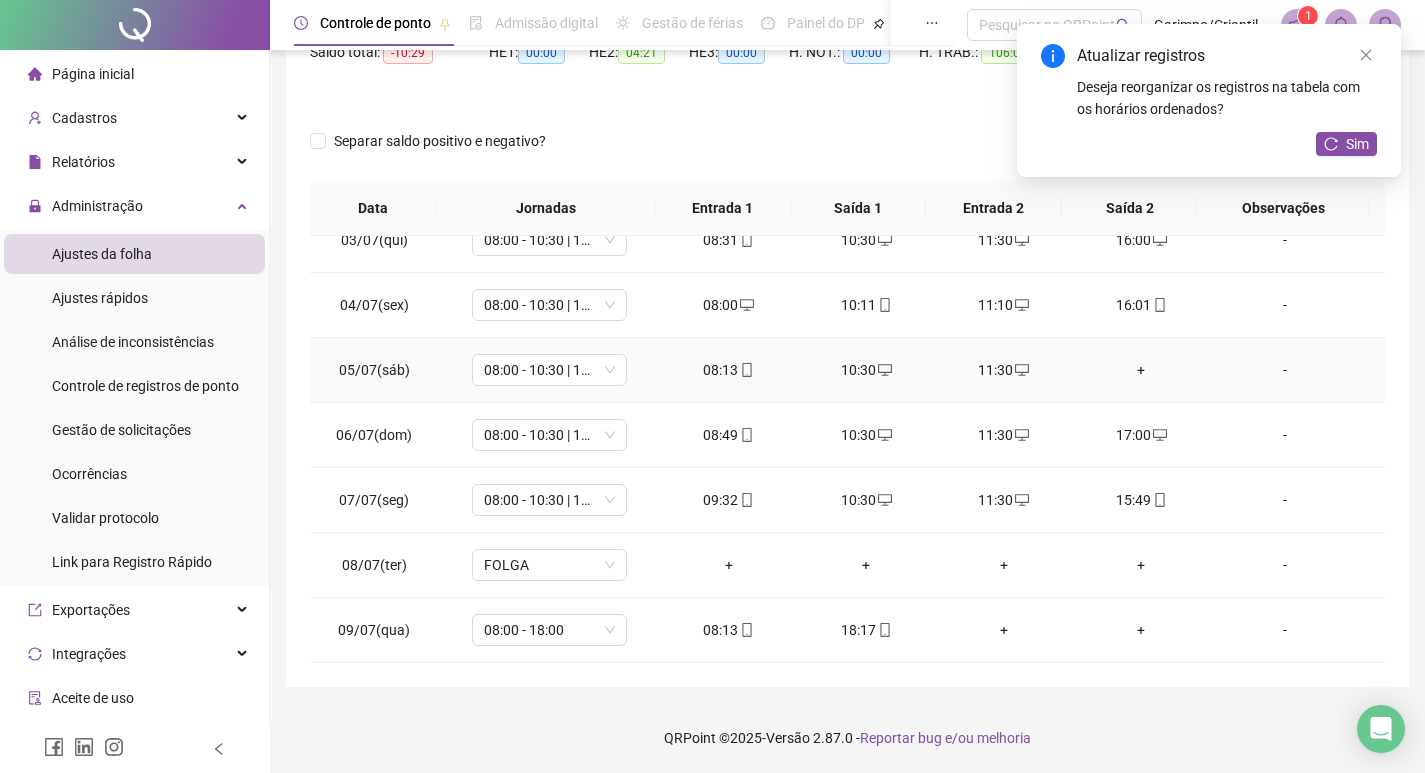 click on "+" at bounding box center [1142, 370] 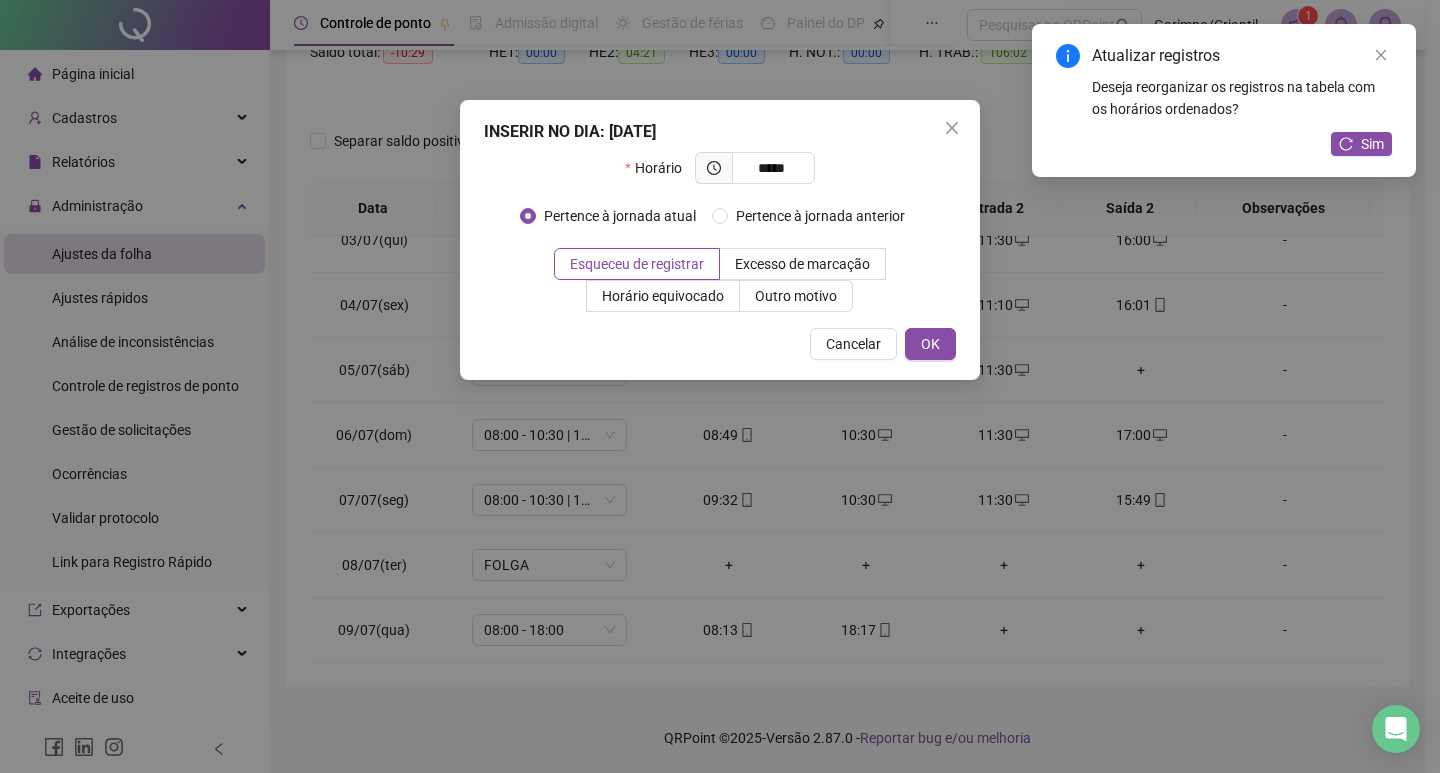 type on "*****" 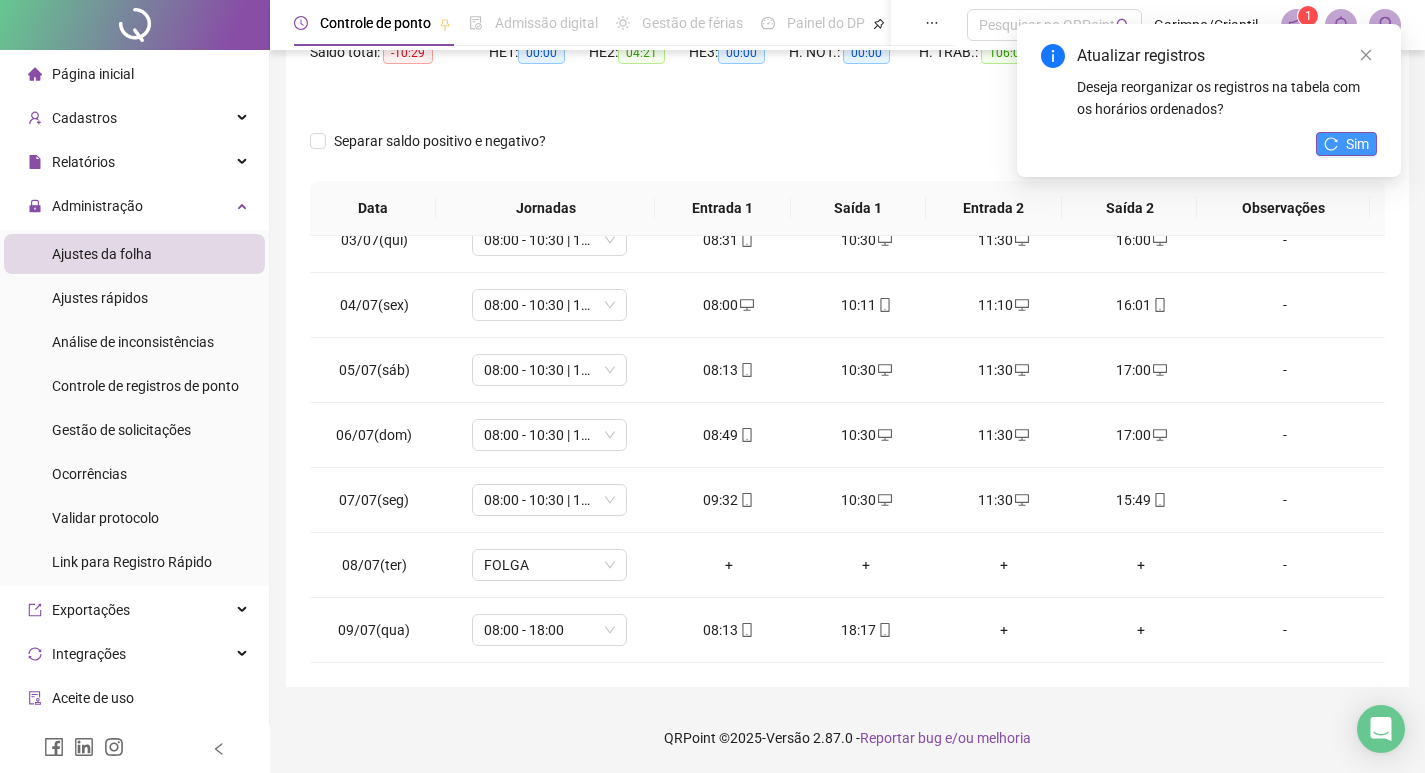 click on "Sim" at bounding box center (1357, 144) 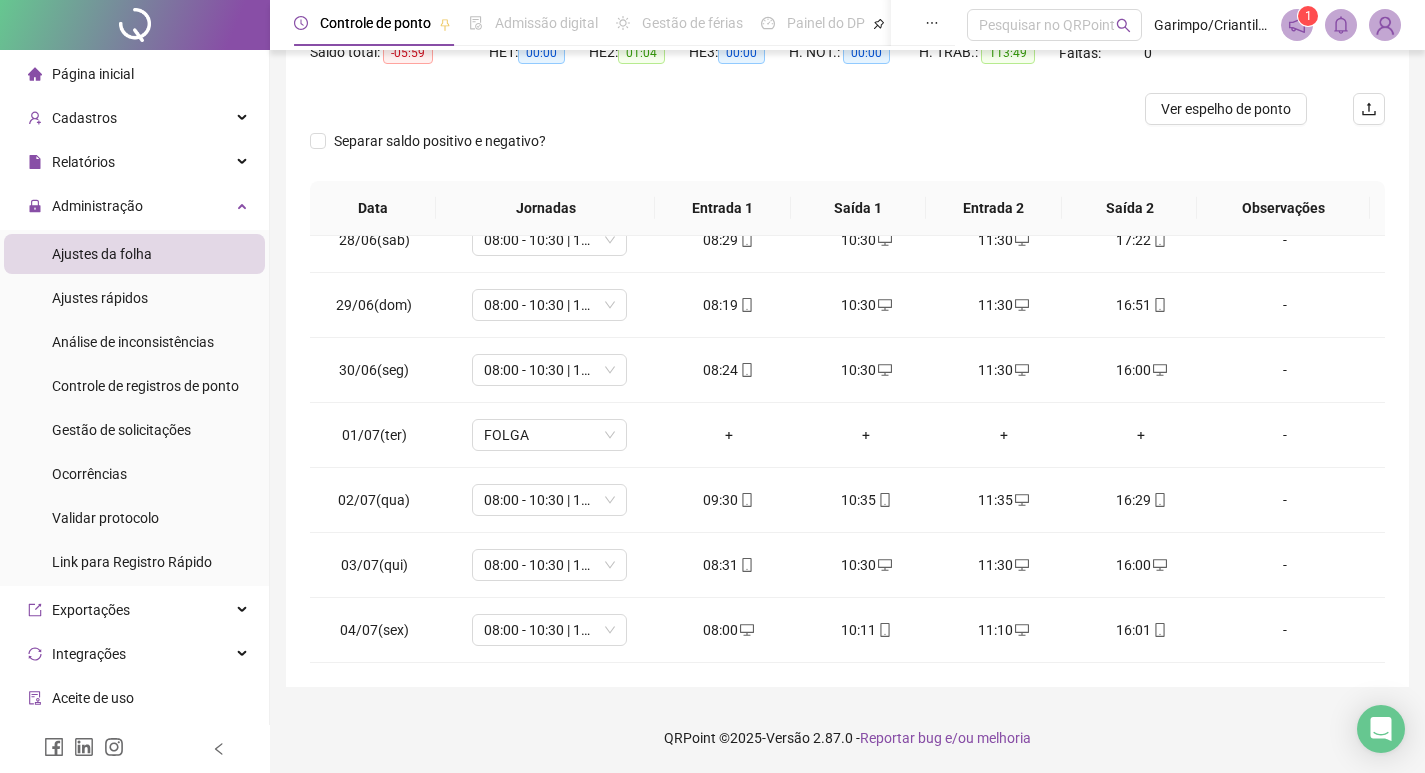 scroll, scrollTop: 408, scrollLeft: 0, axis: vertical 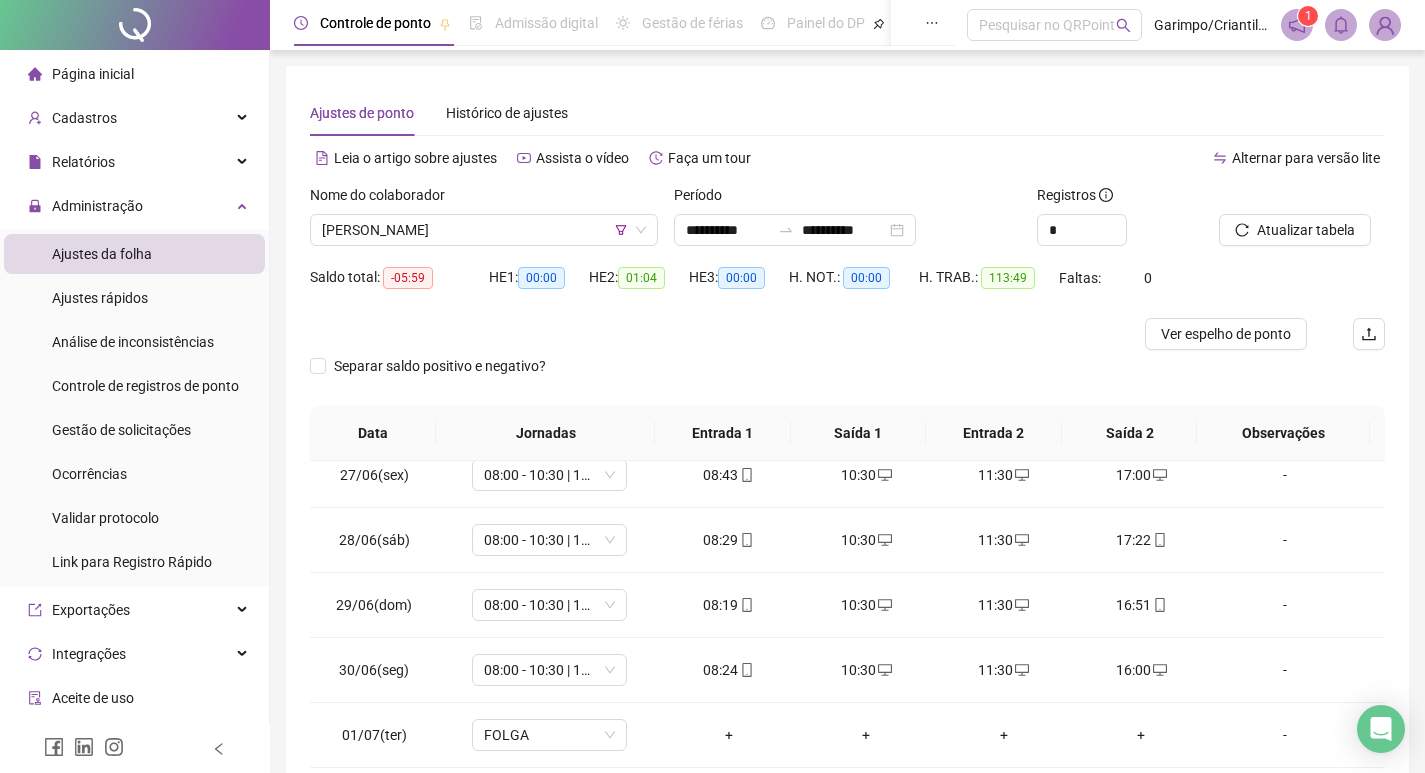 click on "Nome do colaborador [PERSON_NAME]" at bounding box center (484, 223) 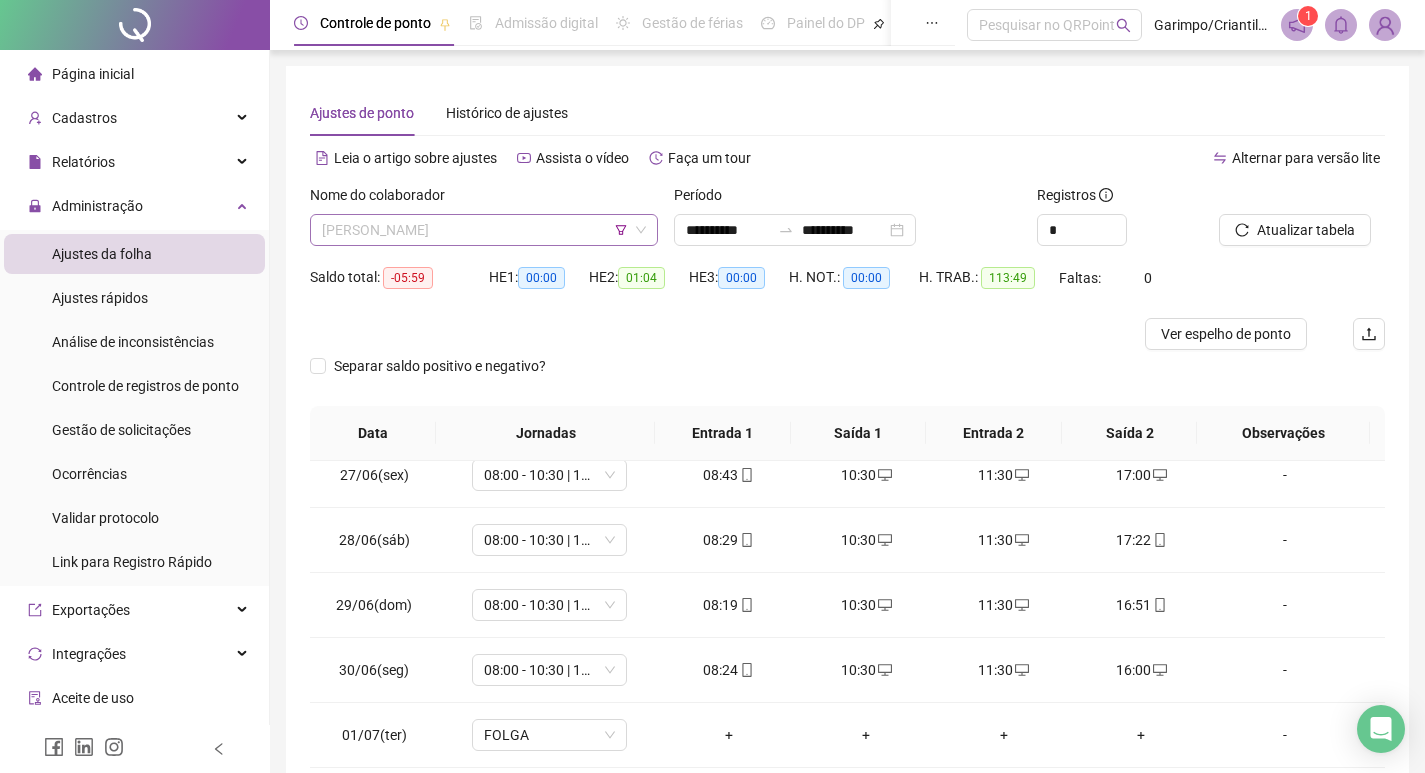 click on "[PERSON_NAME]" at bounding box center [484, 230] 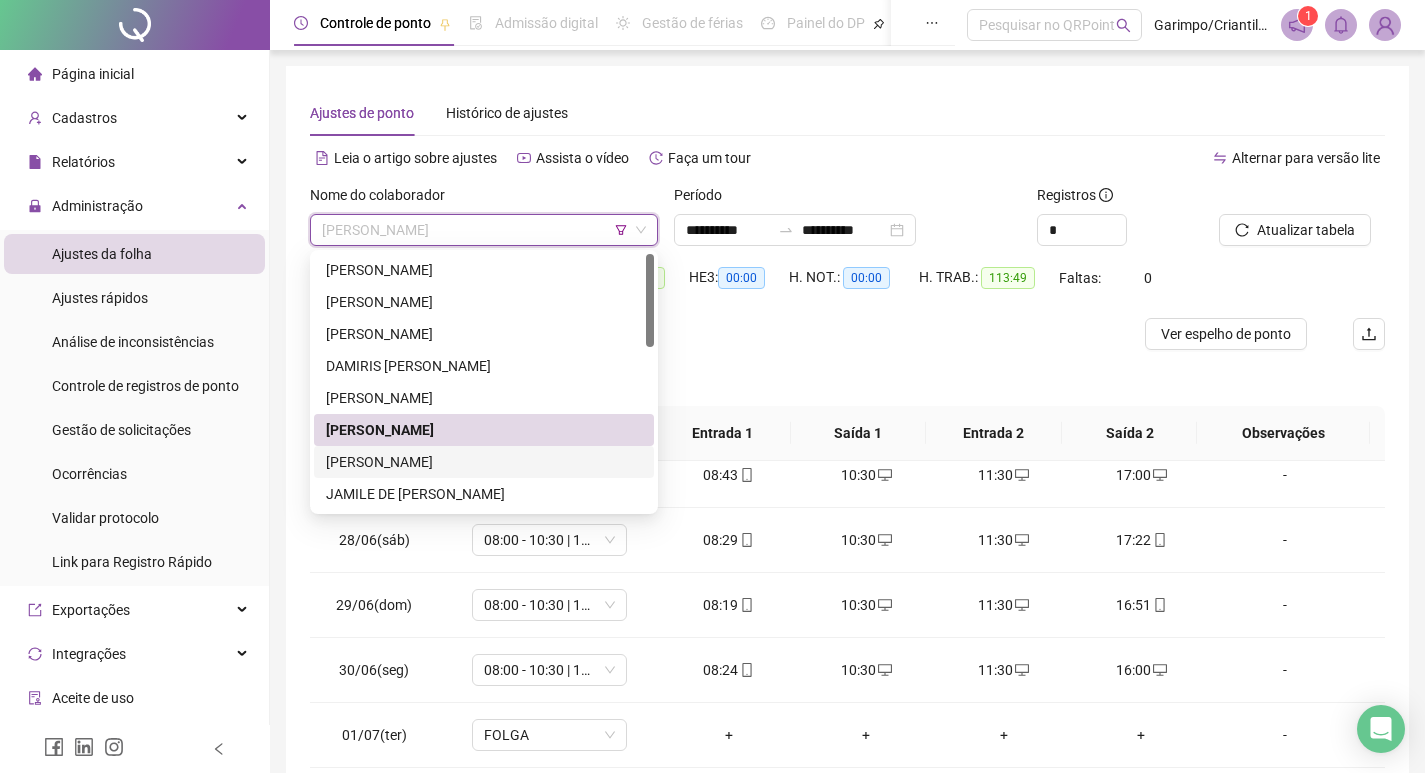 click on "[PERSON_NAME]" at bounding box center [484, 462] 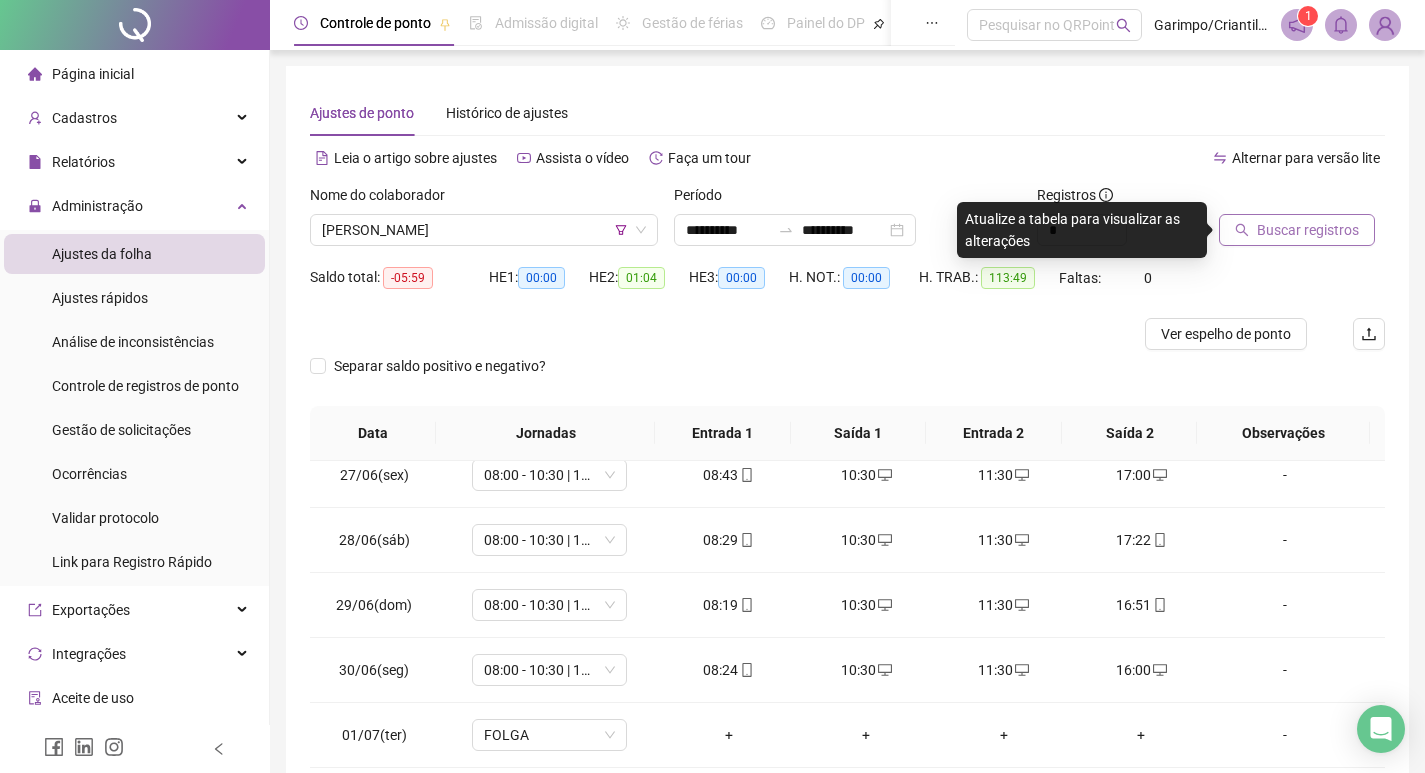 click on "Buscar registros" at bounding box center (1308, 230) 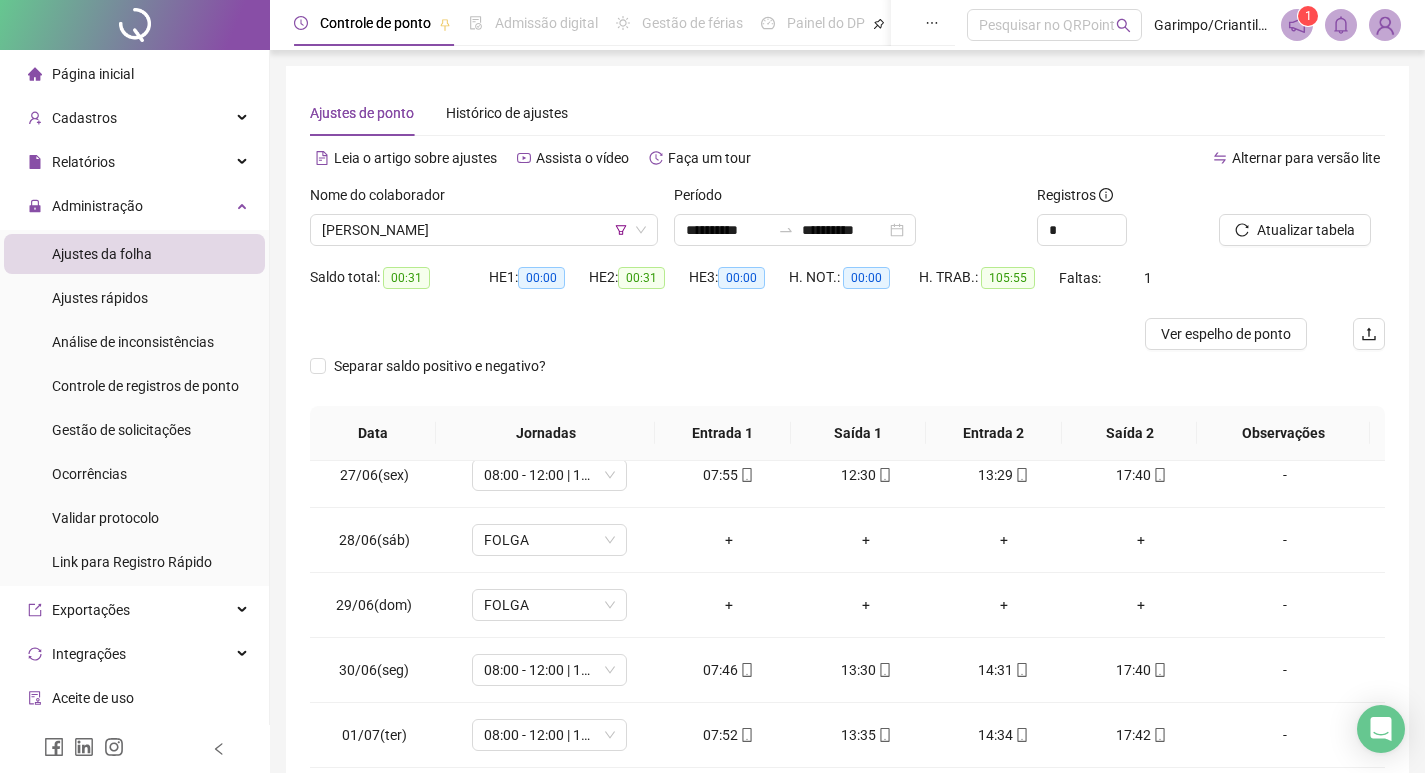 scroll, scrollTop: 225, scrollLeft: 0, axis: vertical 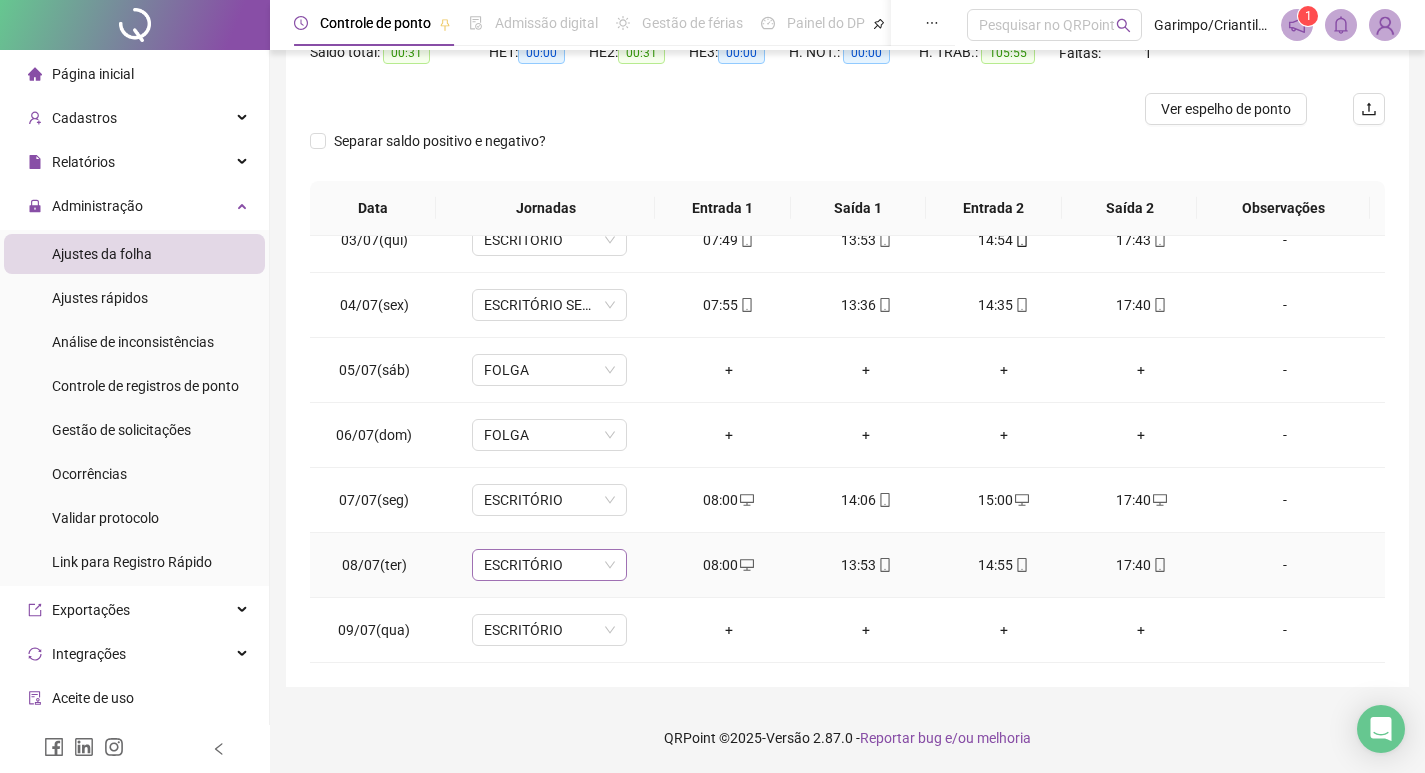 click on "ESCRITÓRIO" at bounding box center [549, 565] 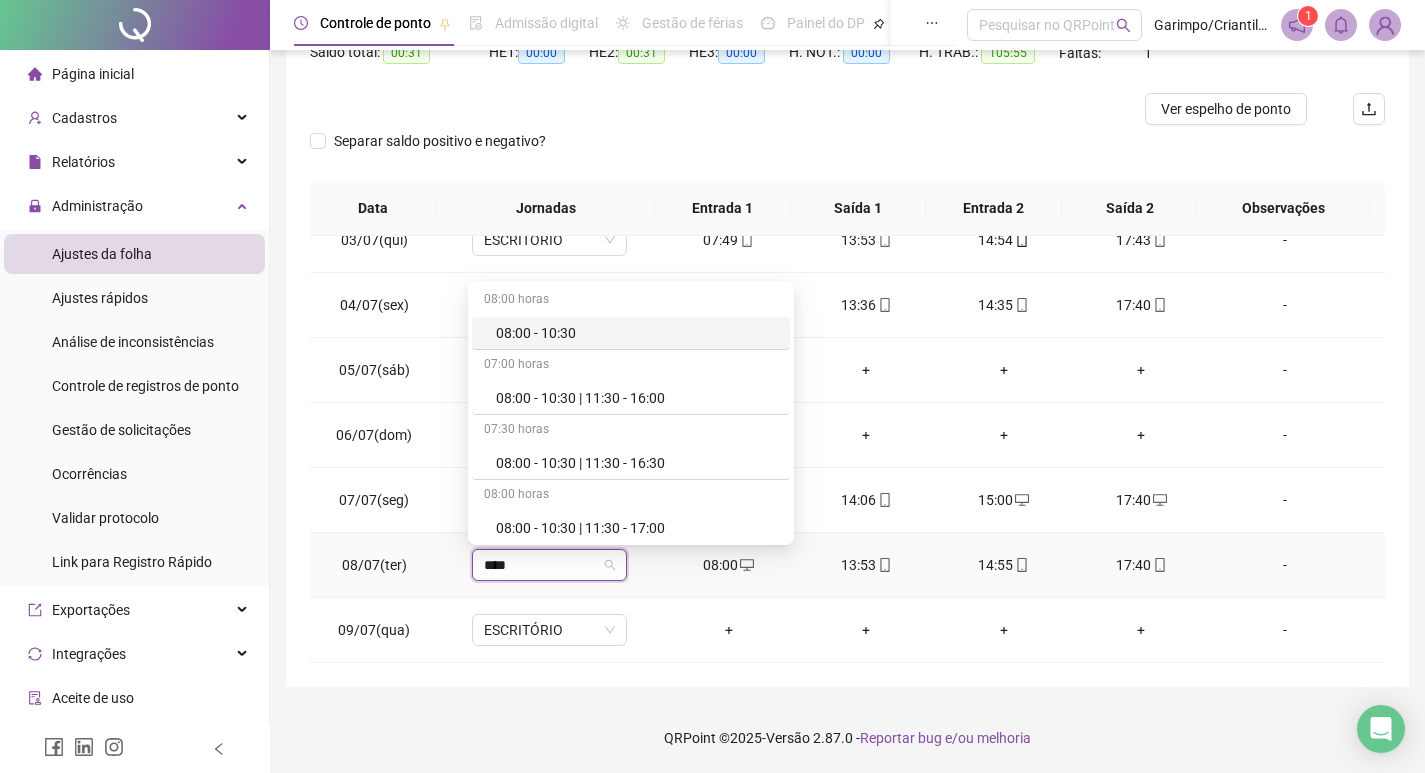 type on "*****" 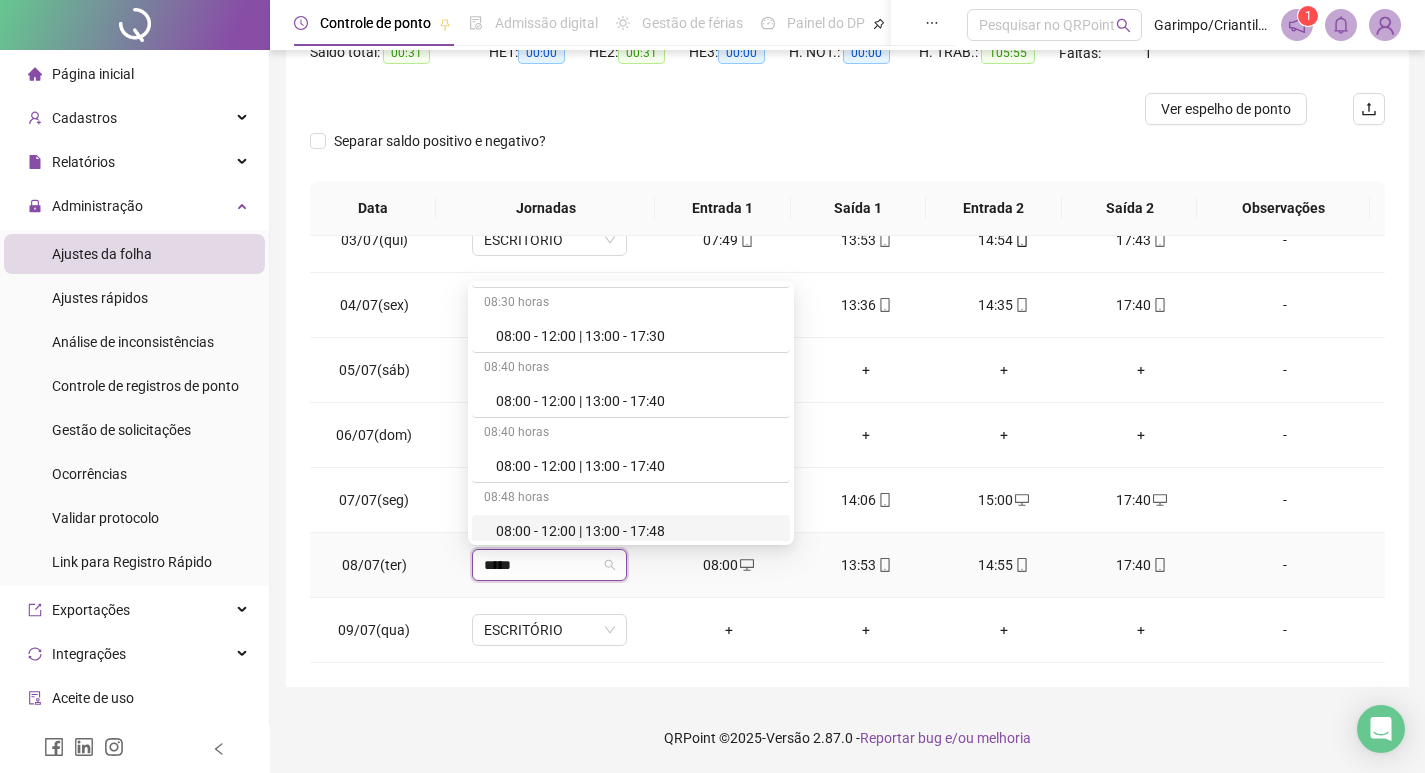scroll, scrollTop: 1000, scrollLeft: 0, axis: vertical 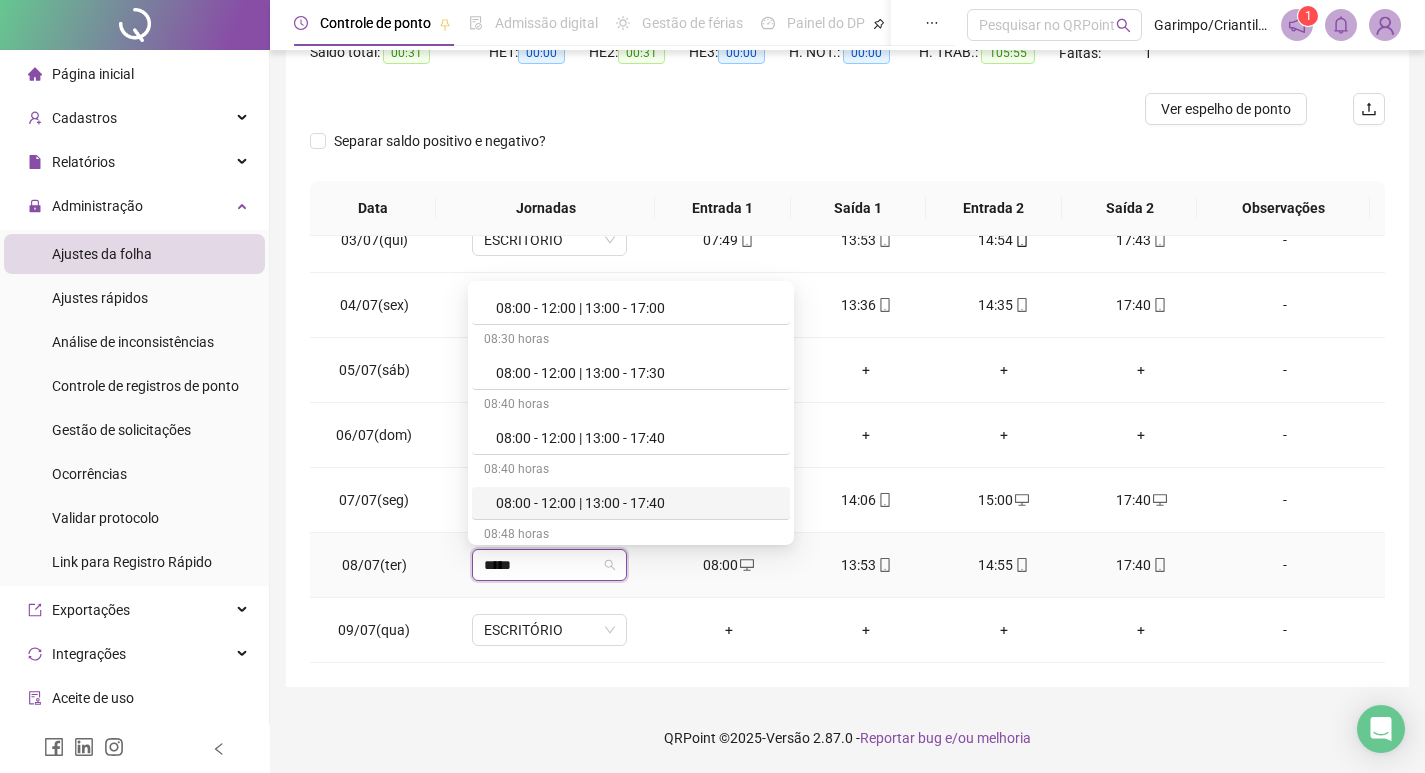 click on "08:00 - 12:00 | 13:00 - 17:40" at bounding box center [637, 503] 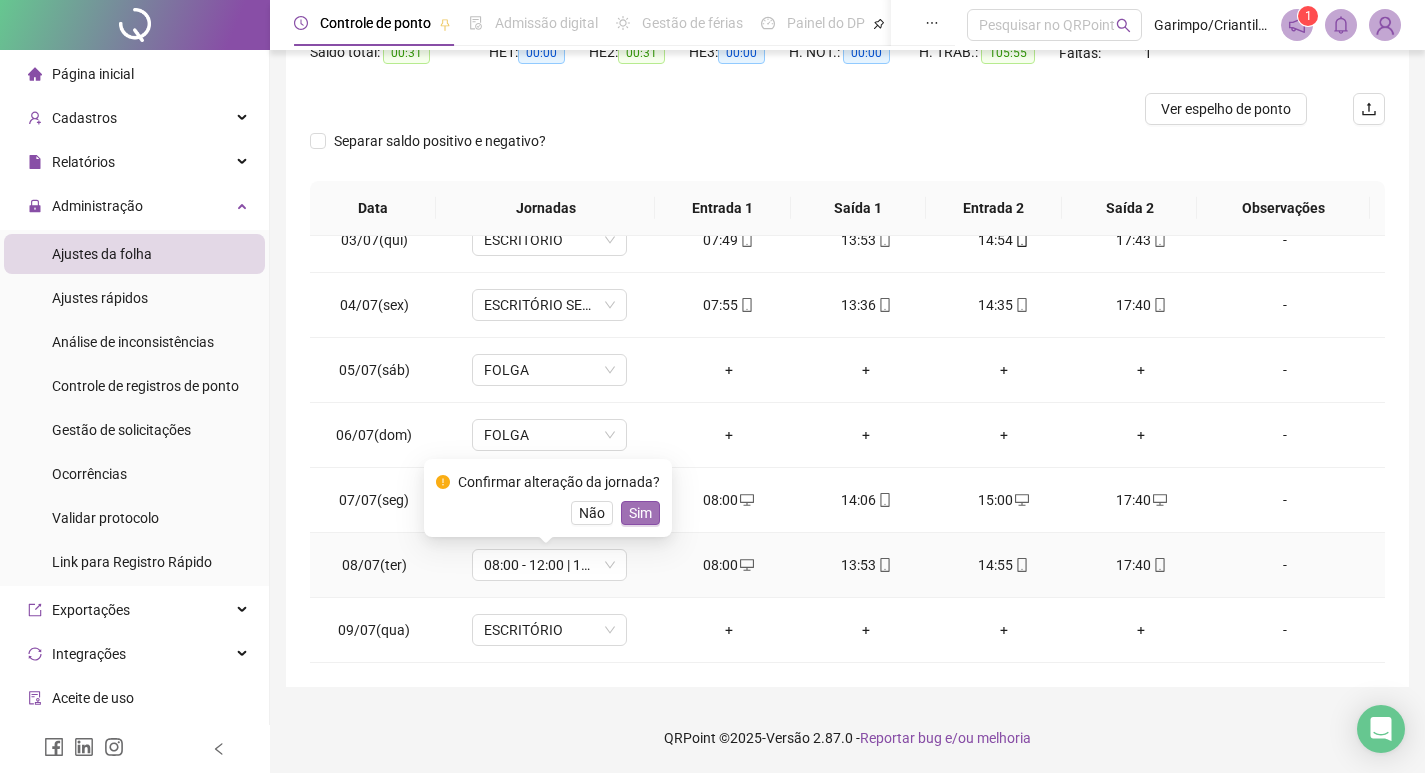 click on "Sim" at bounding box center [640, 513] 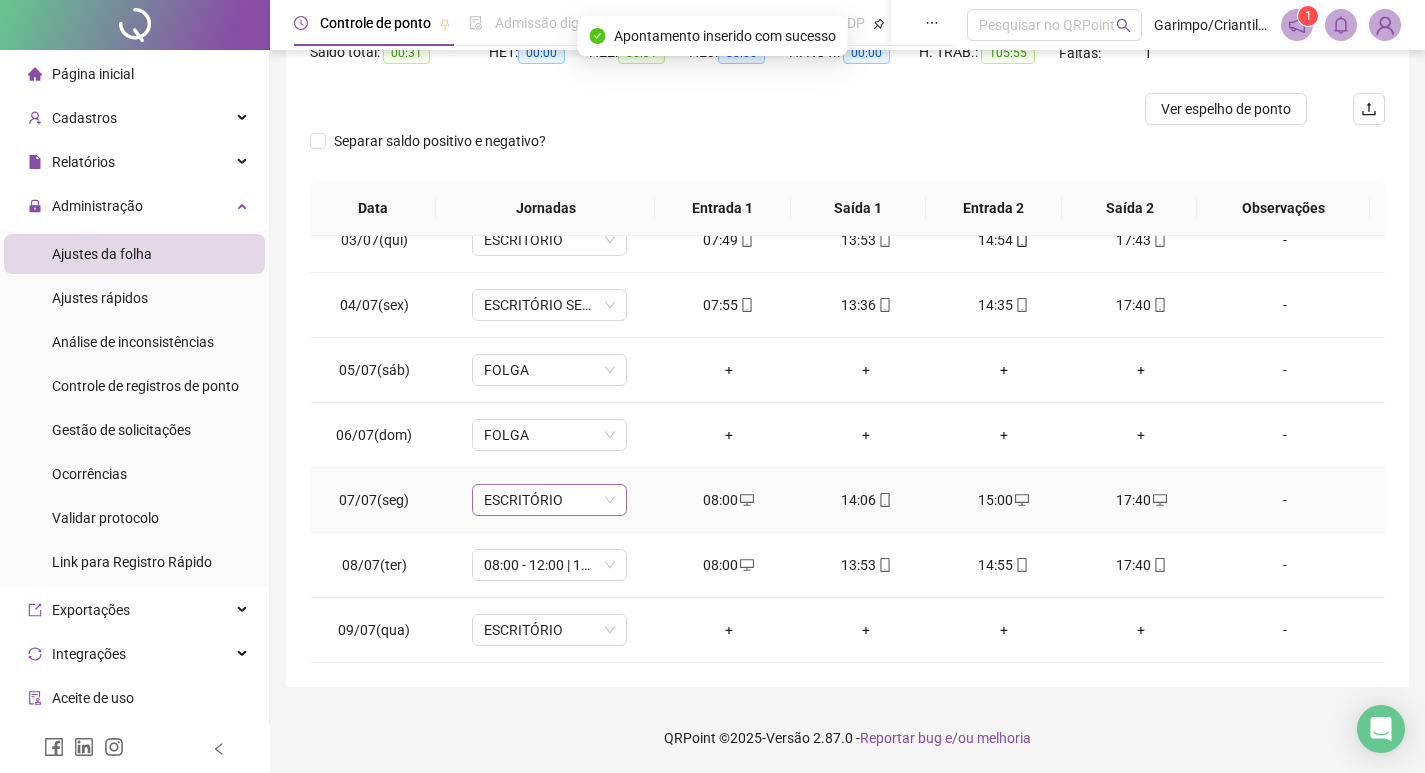 click on "ESCRITÓRIO" at bounding box center [549, 500] 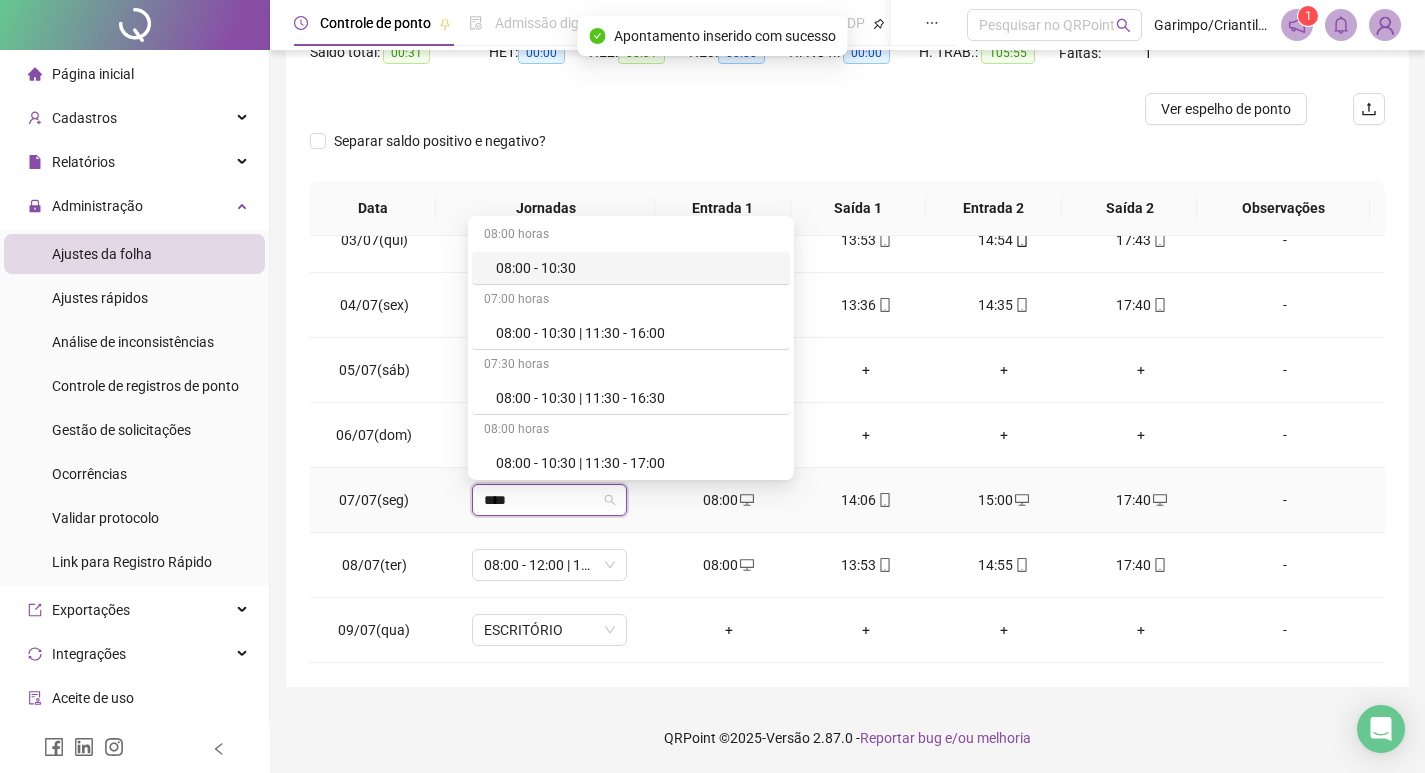 type on "*****" 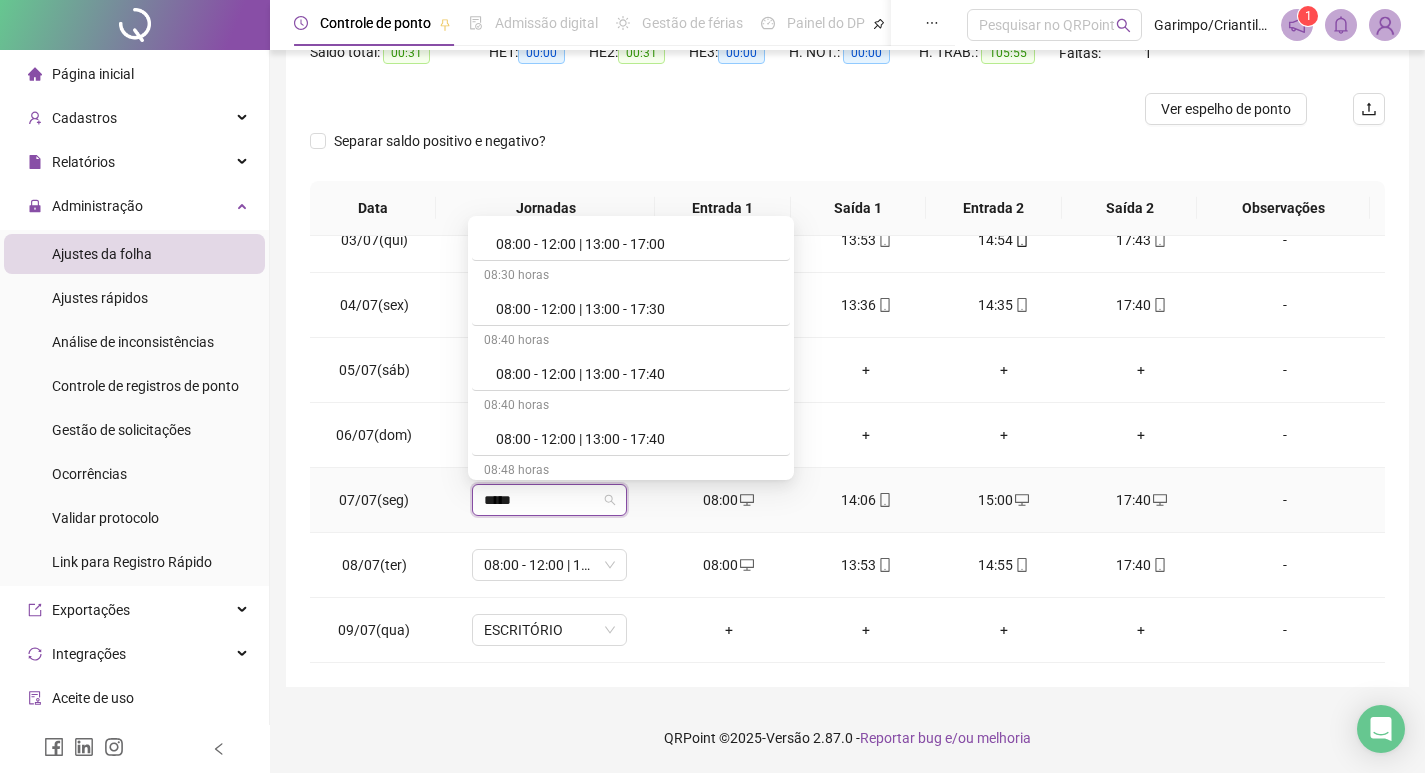 scroll, scrollTop: 1000, scrollLeft: 0, axis: vertical 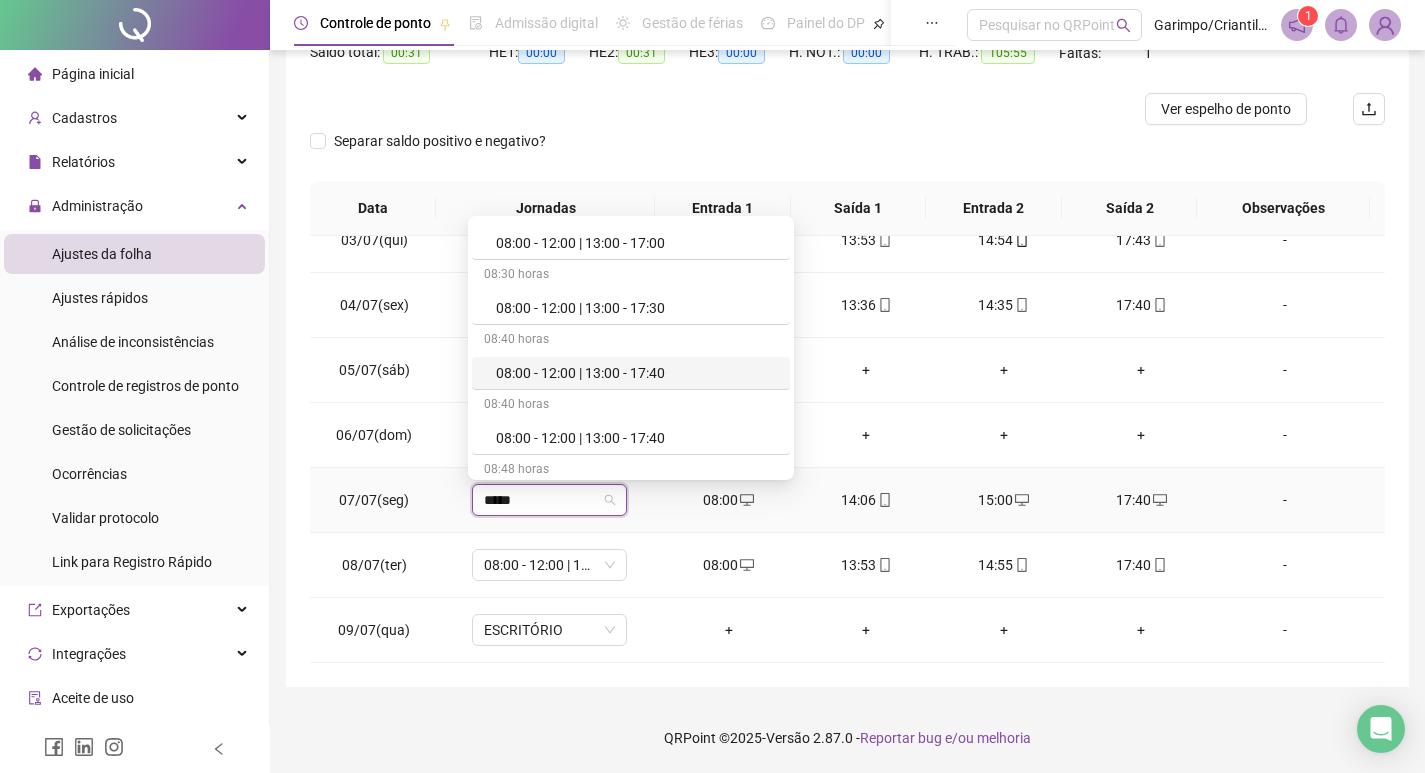 click on "08:00 - 12:00 | 13:00 - 17:40" at bounding box center [637, 373] 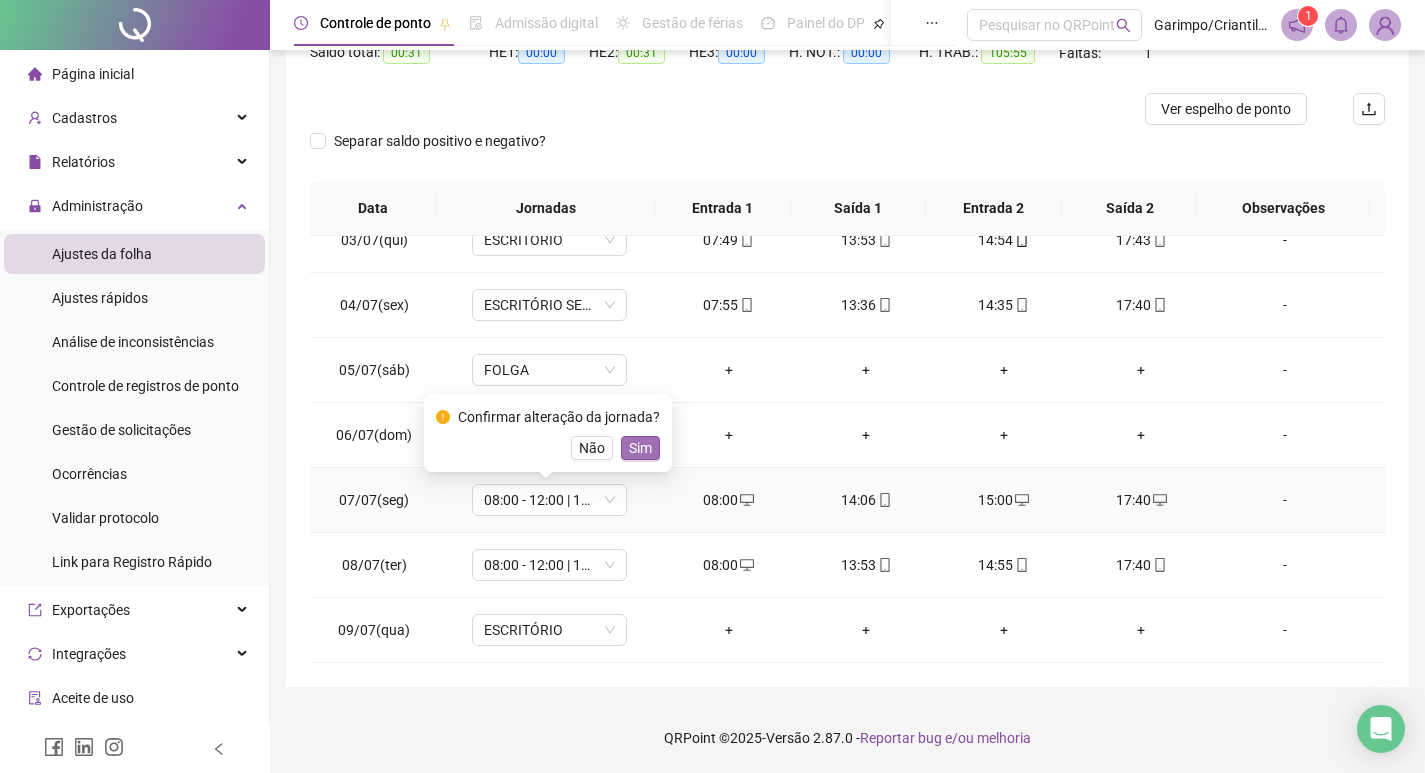 click on "Sim" at bounding box center (640, 448) 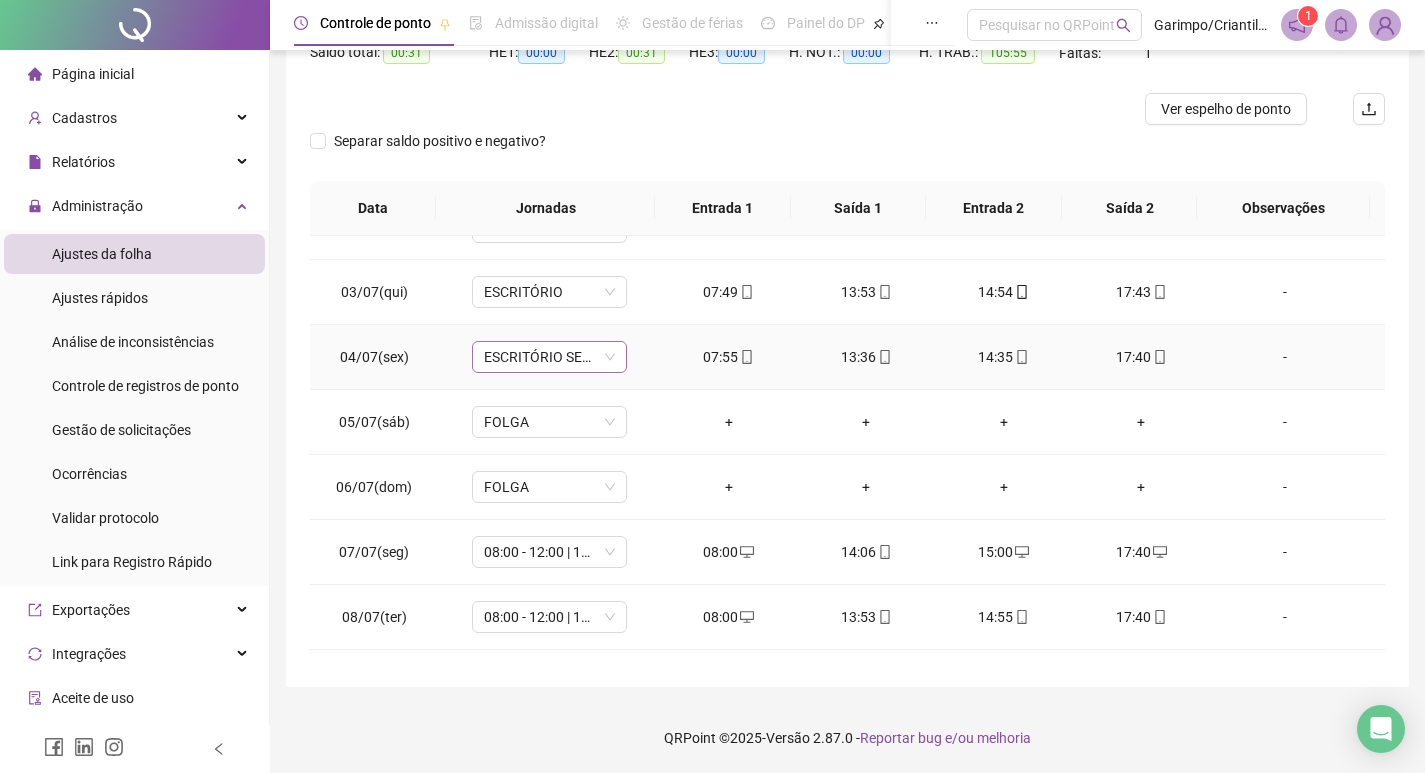scroll, scrollTop: 708, scrollLeft: 0, axis: vertical 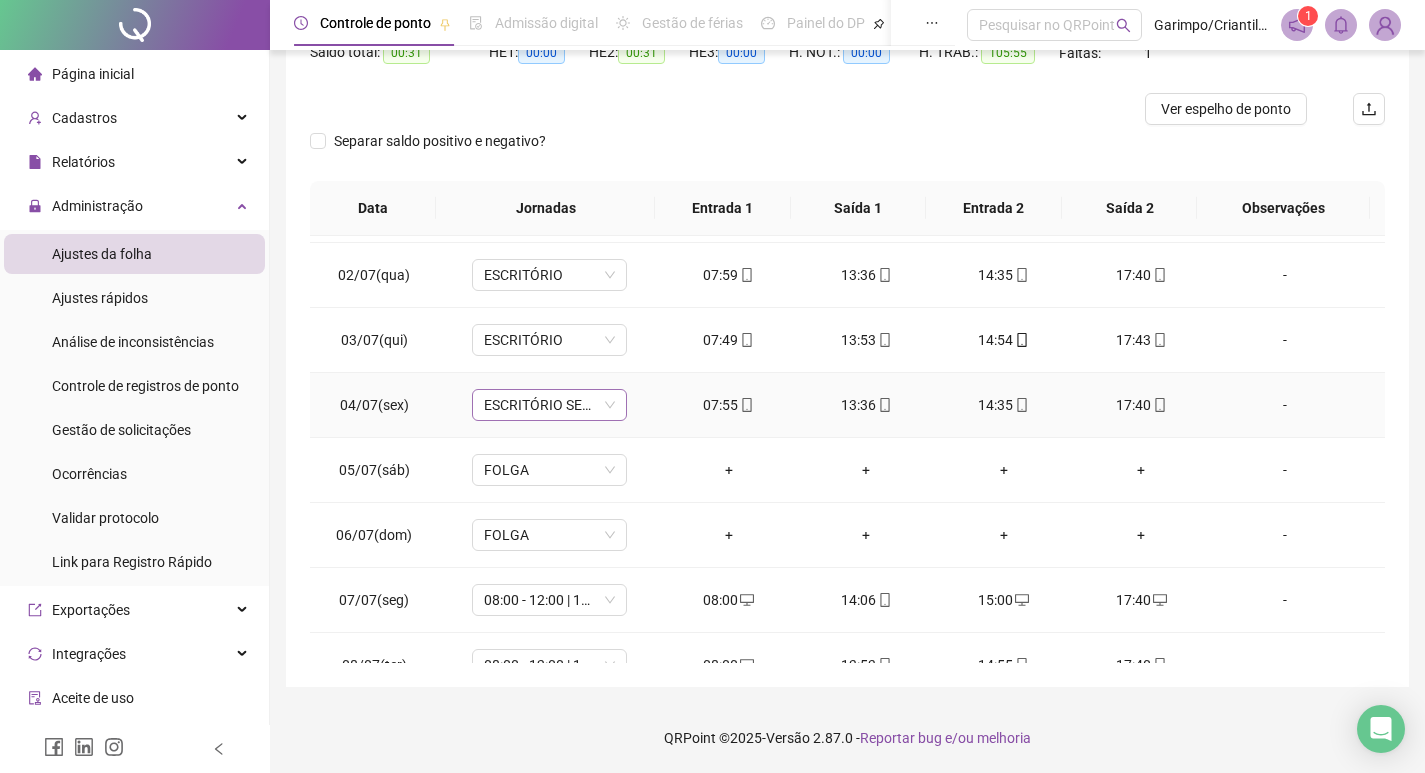 click on "ESCRITÓRIO SEXTA" at bounding box center (549, 405) 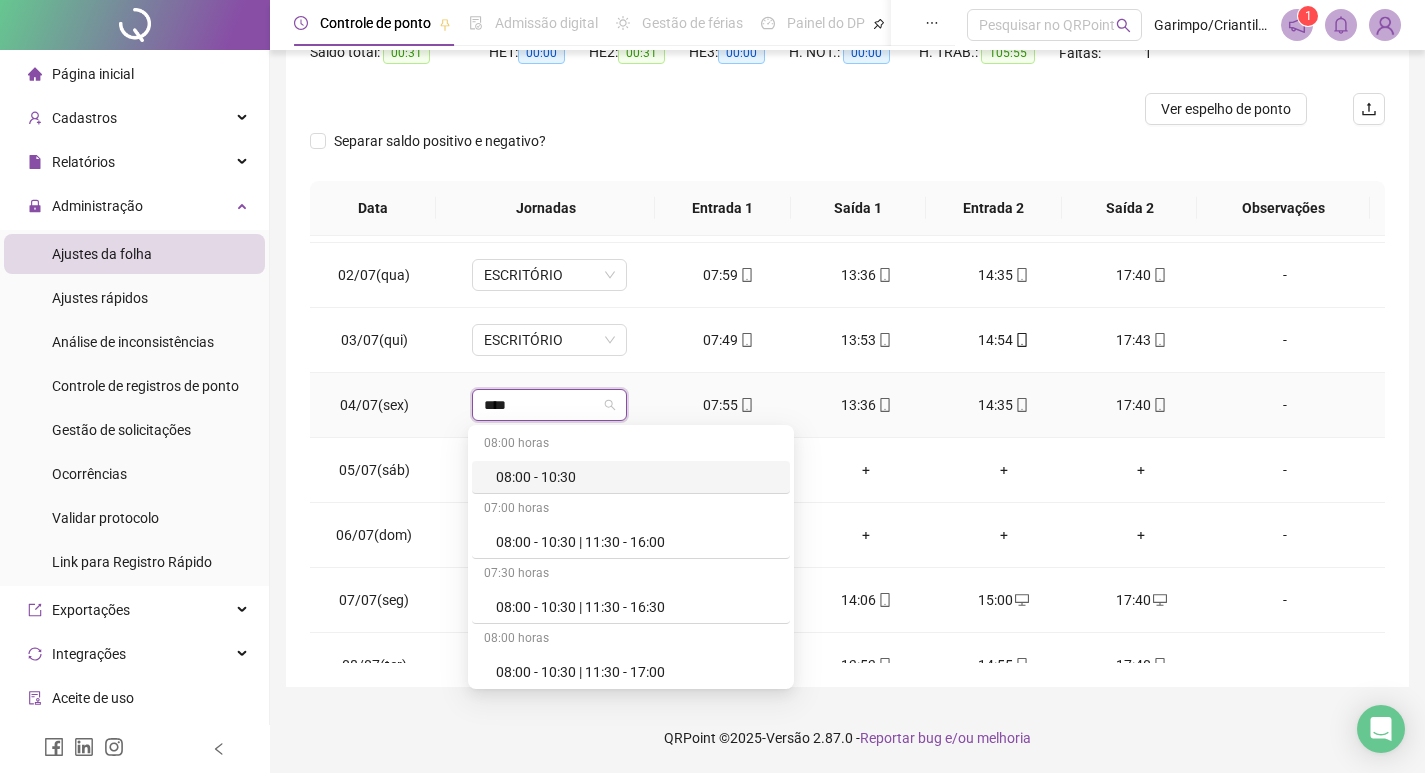 type on "*****" 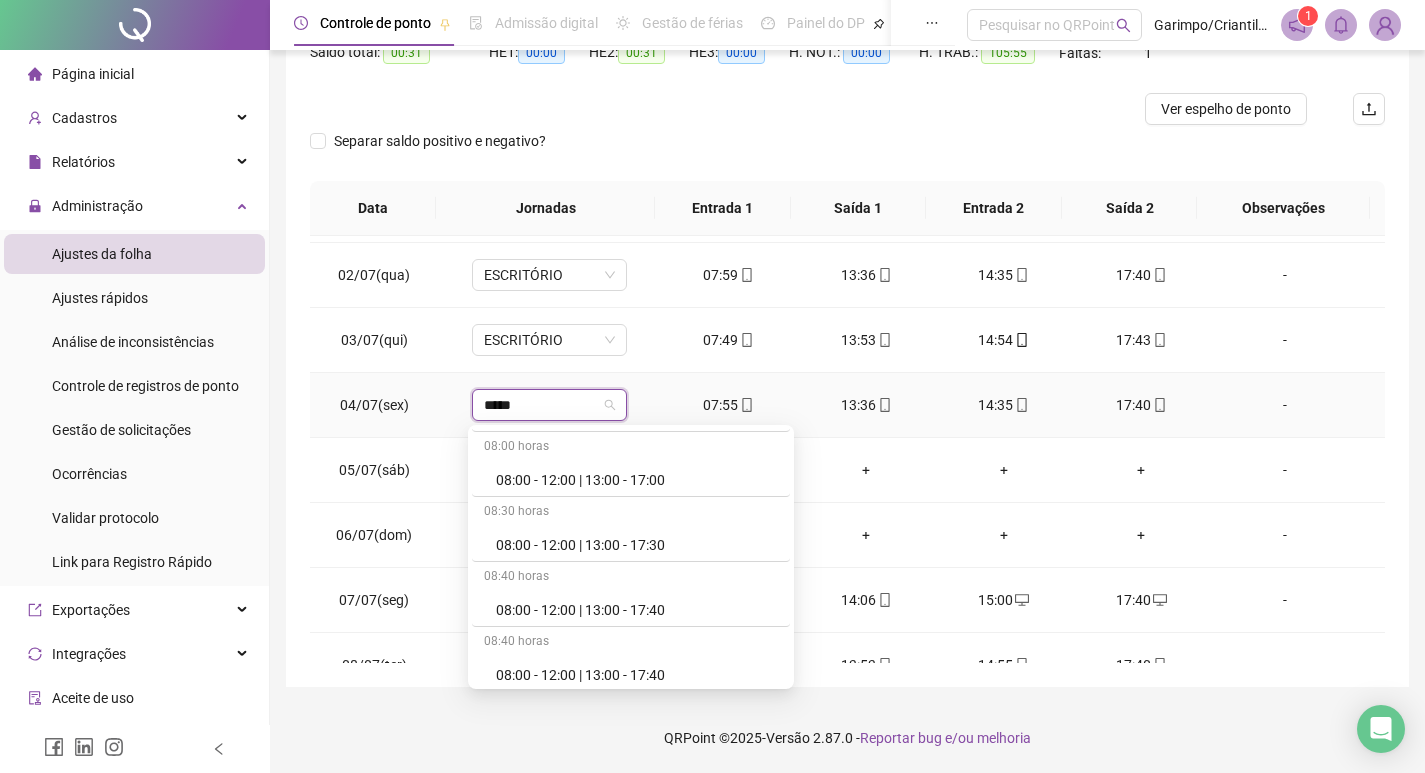 scroll, scrollTop: 1000, scrollLeft: 0, axis: vertical 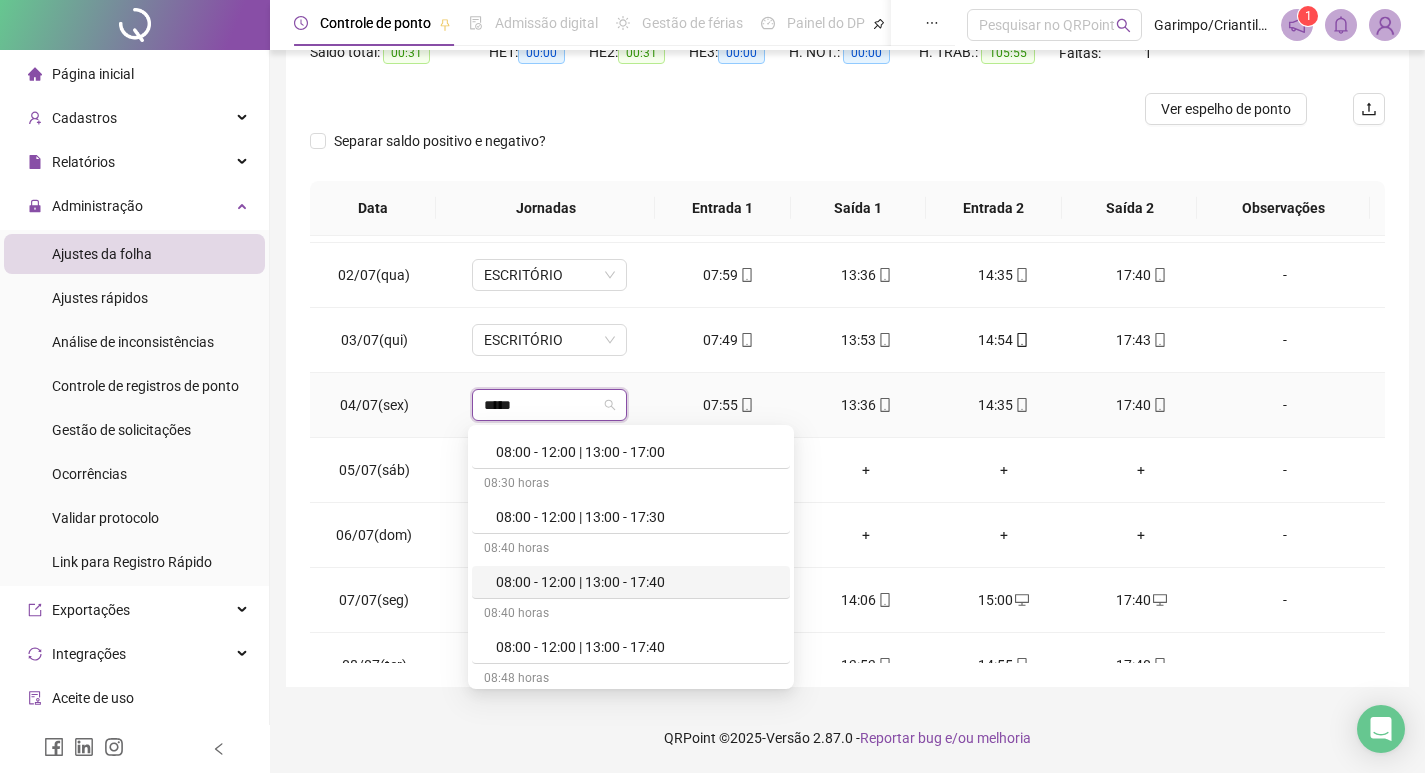 click on "08:00 - 12:00 | 13:00 - 17:40" at bounding box center [631, 582] 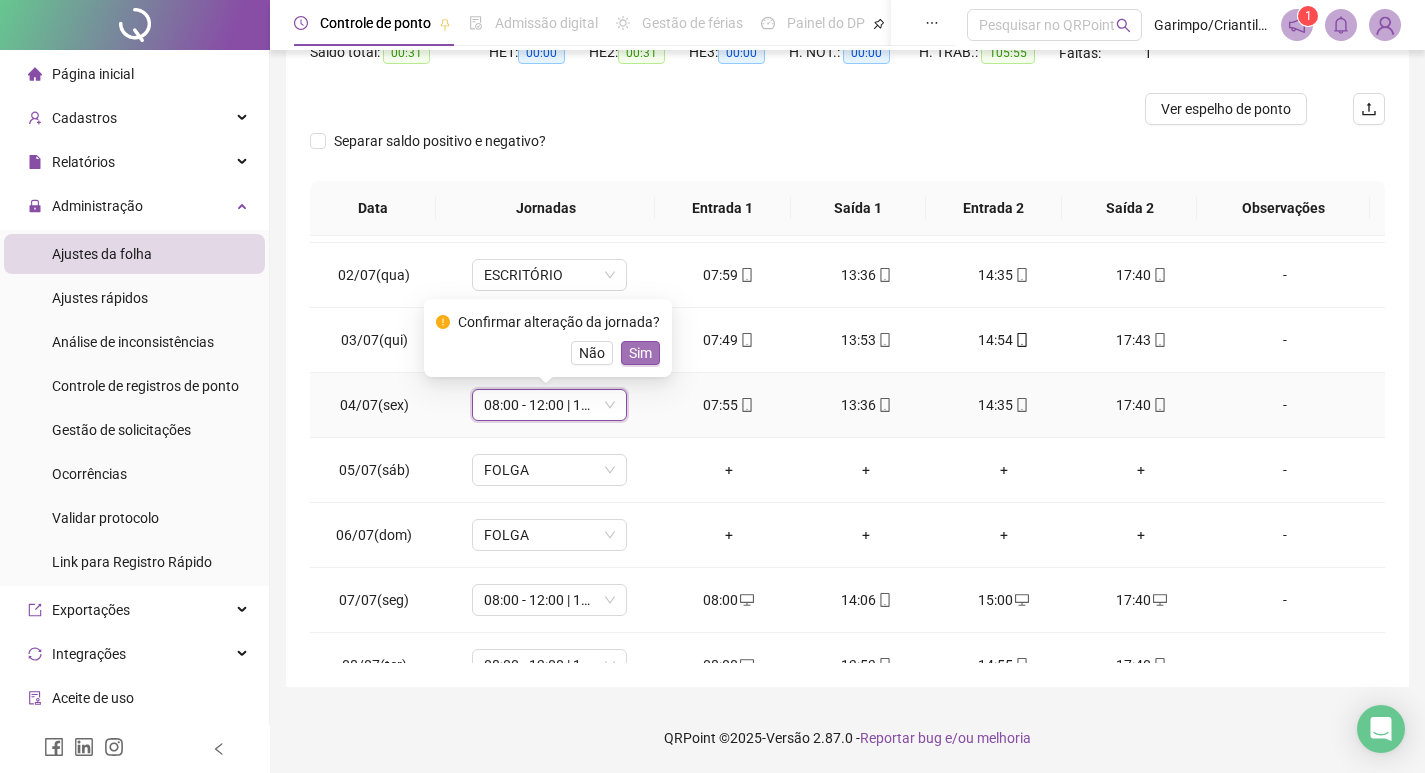 click on "Sim" at bounding box center (640, 353) 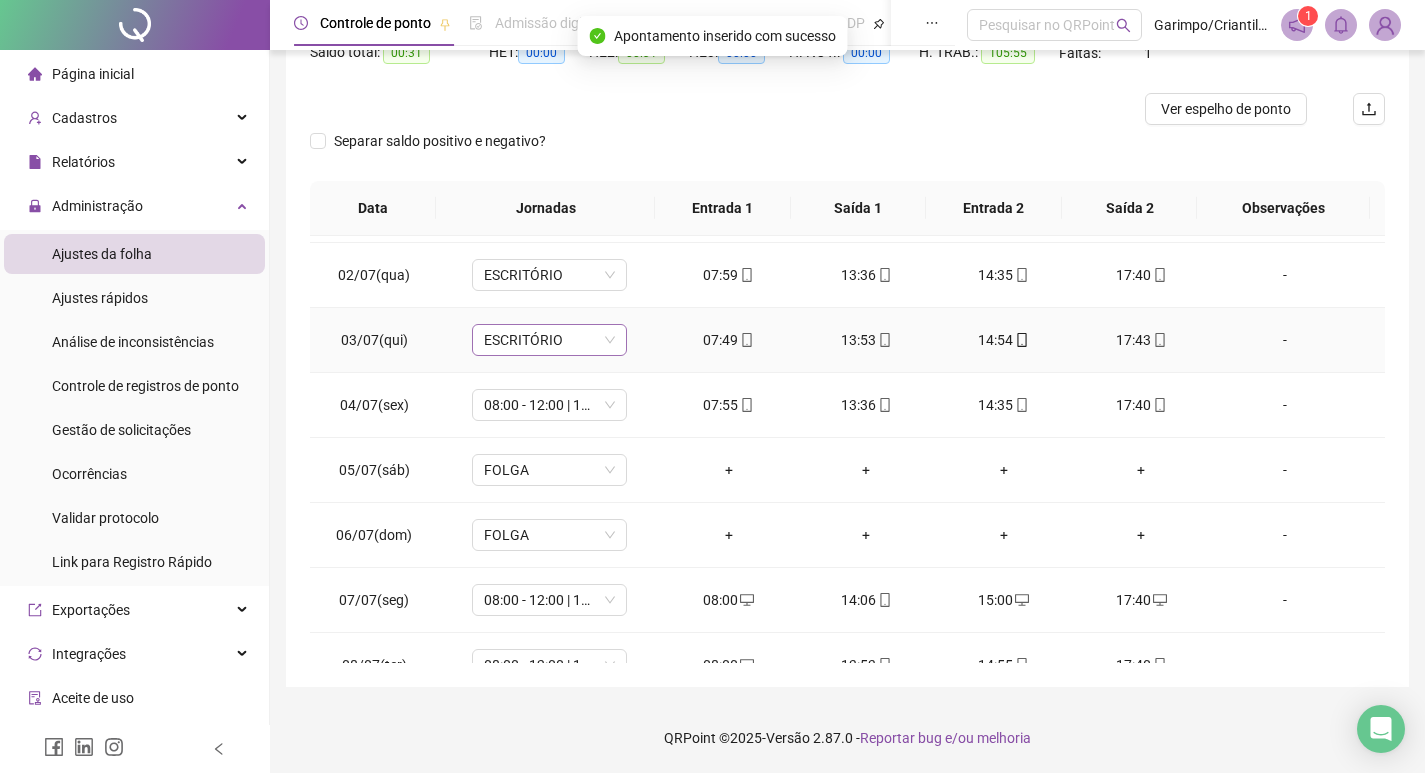 click on "ESCRITÓRIO" at bounding box center (549, 340) 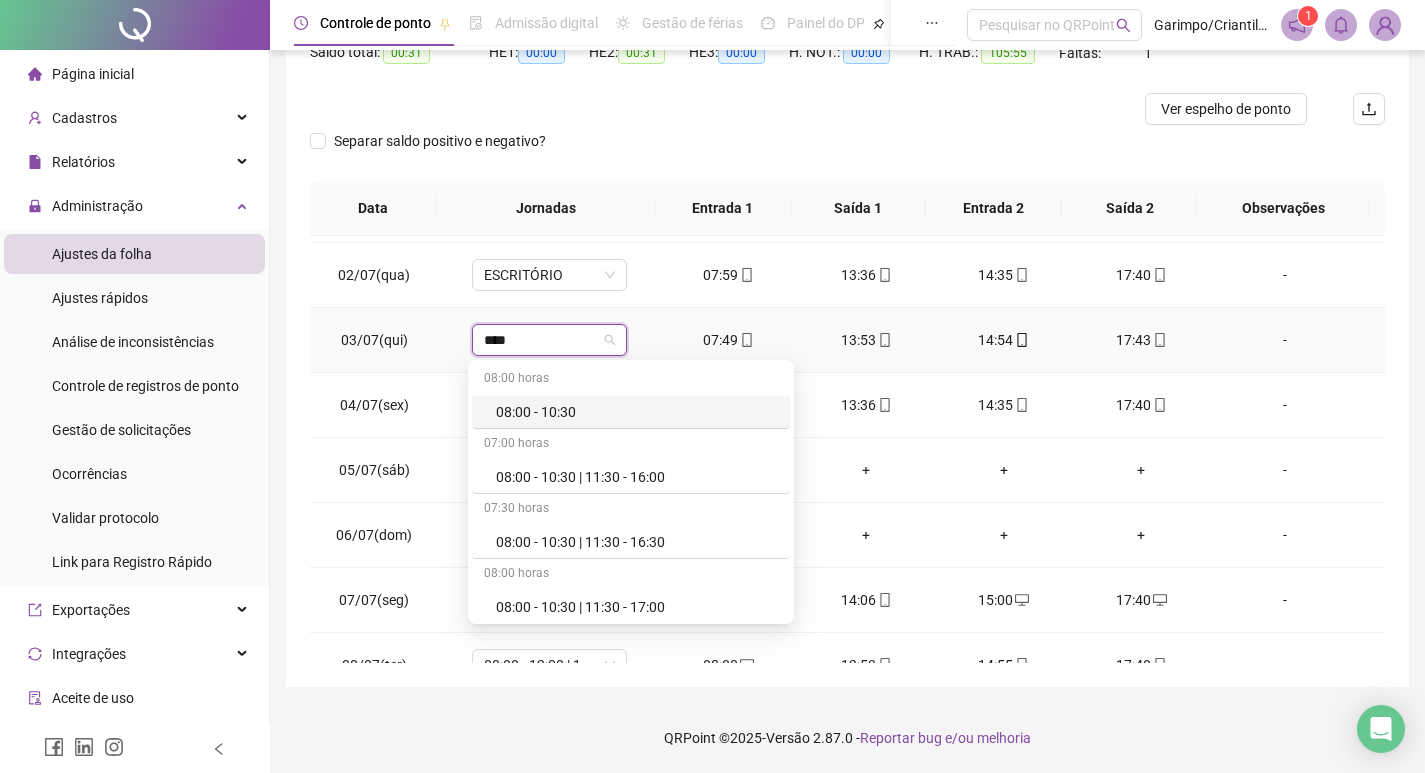 type on "*****" 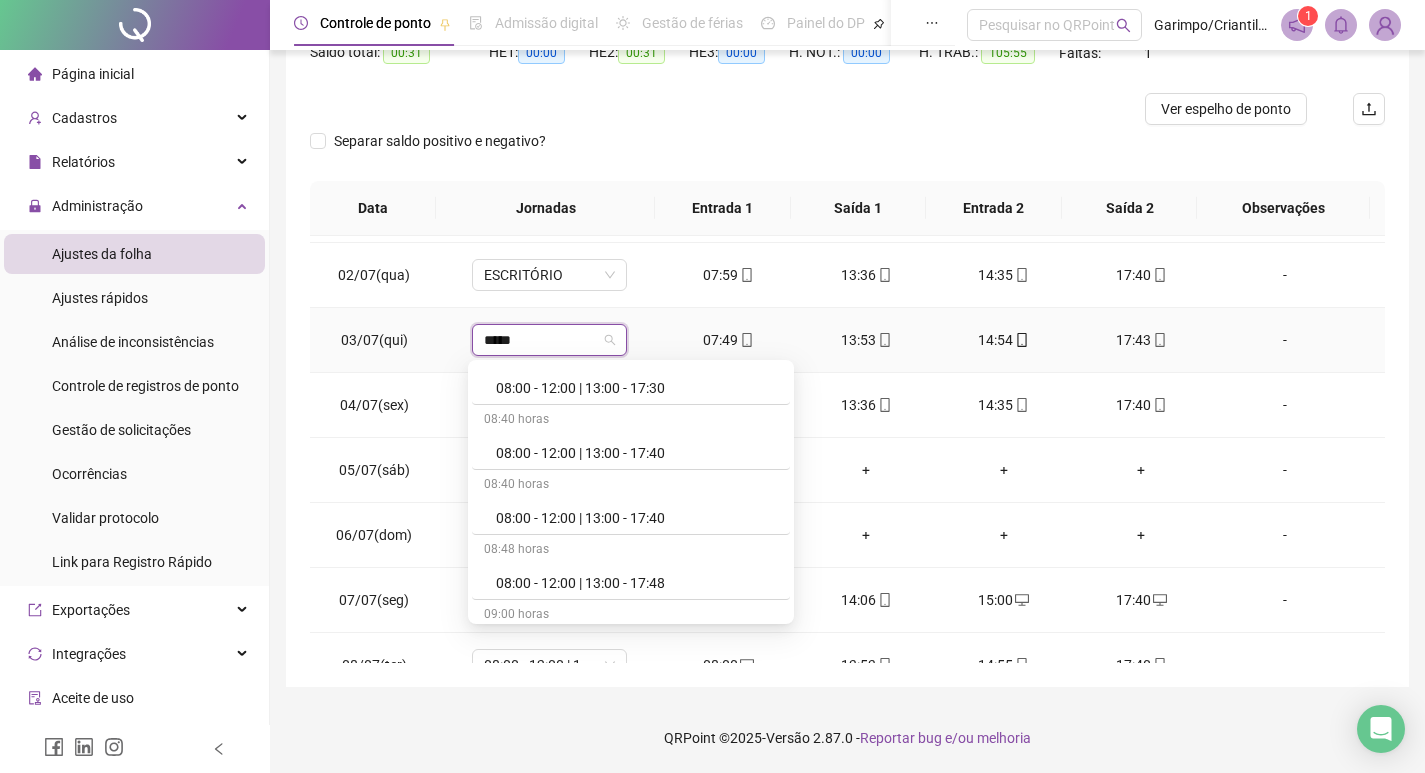 scroll, scrollTop: 1100, scrollLeft: 0, axis: vertical 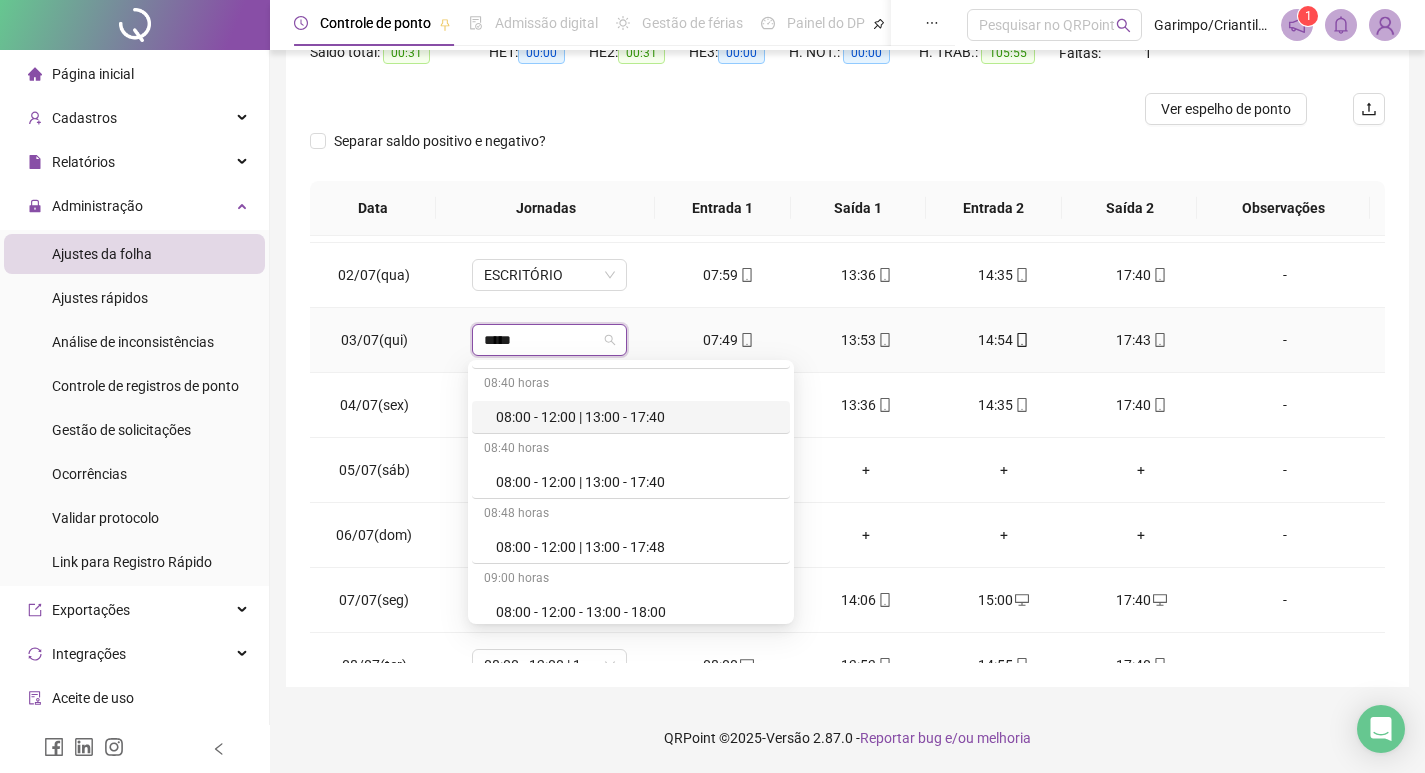 click on "08:00 - 12:00 | 13:00 - 17:40" at bounding box center [637, 417] 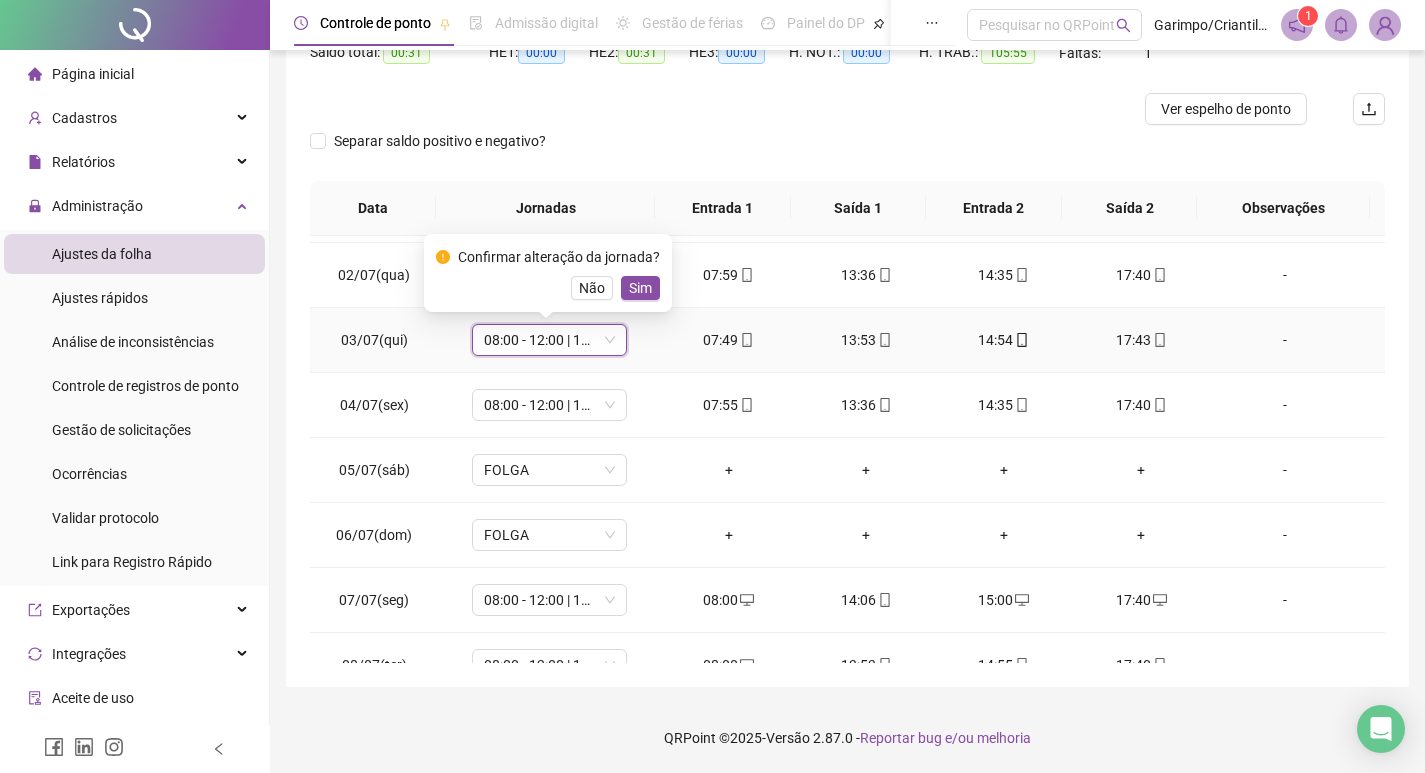 click on "Sim" at bounding box center (640, 288) 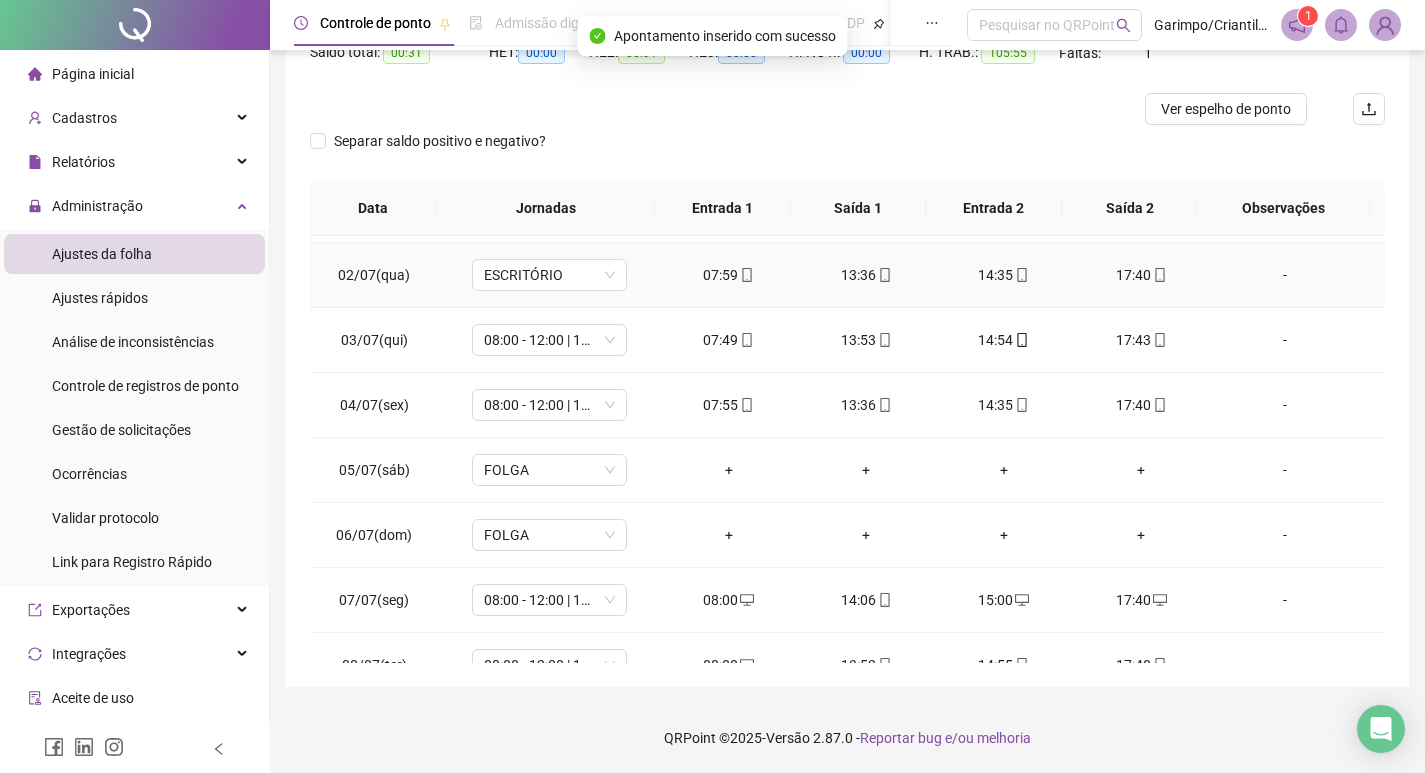 scroll, scrollTop: 608, scrollLeft: 0, axis: vertical 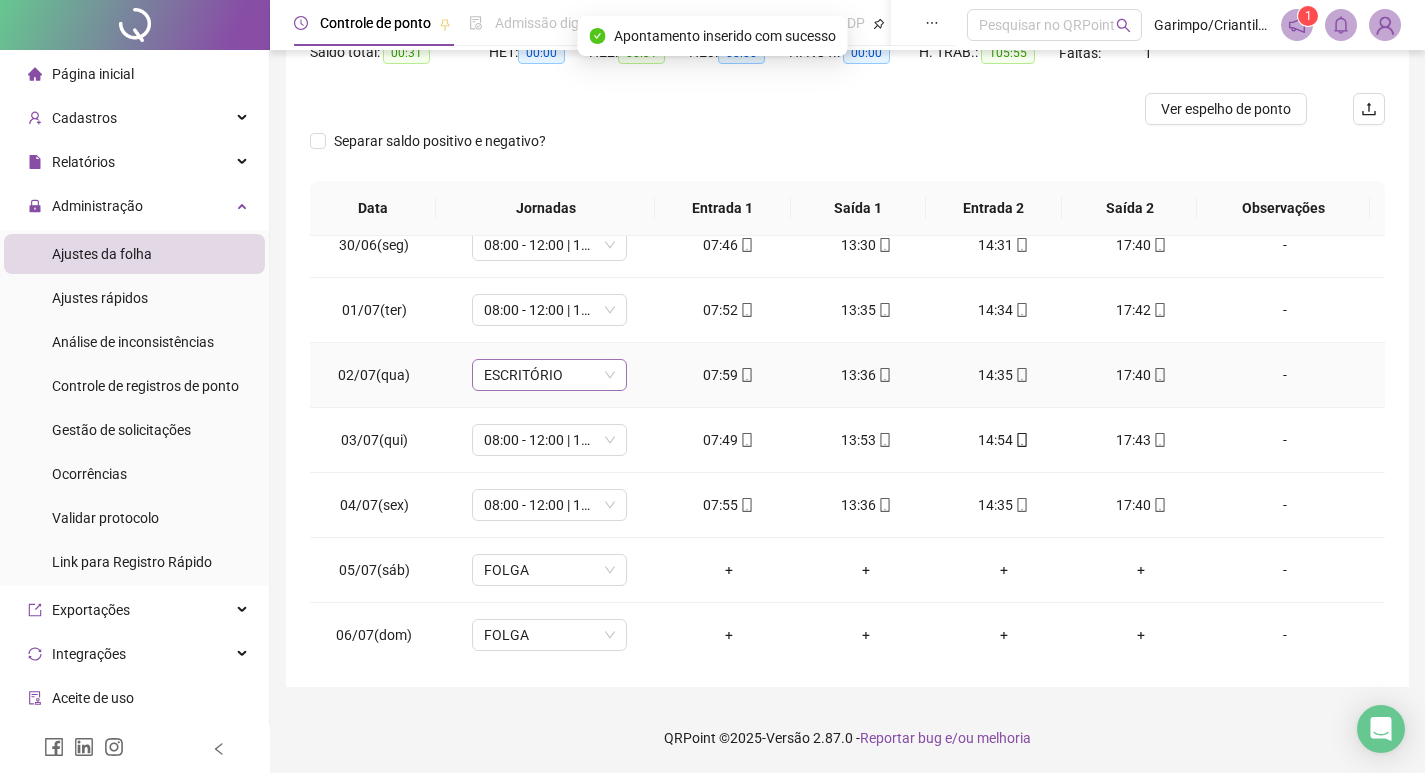 click on "ESCRITÓRIO" at bounding box center [549, 375] 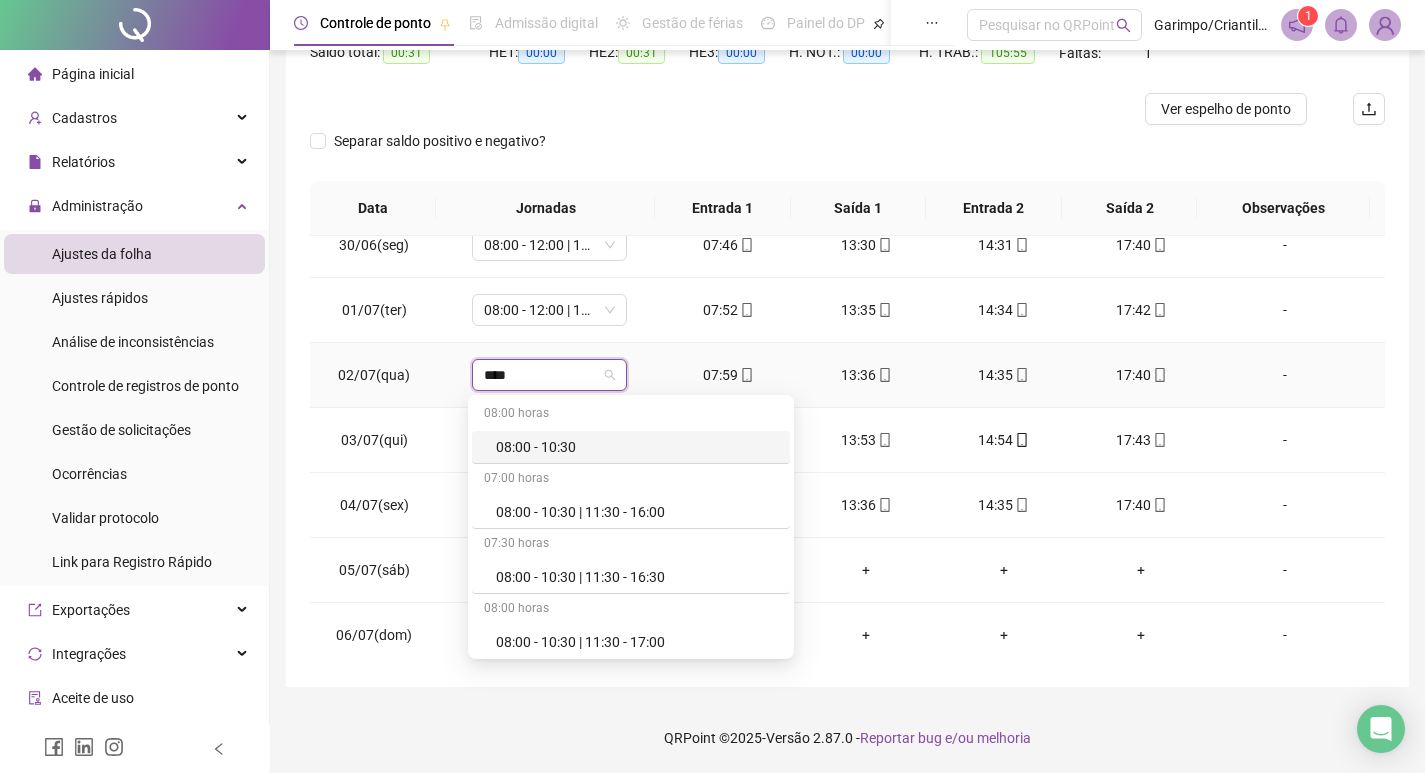 type on "*****" 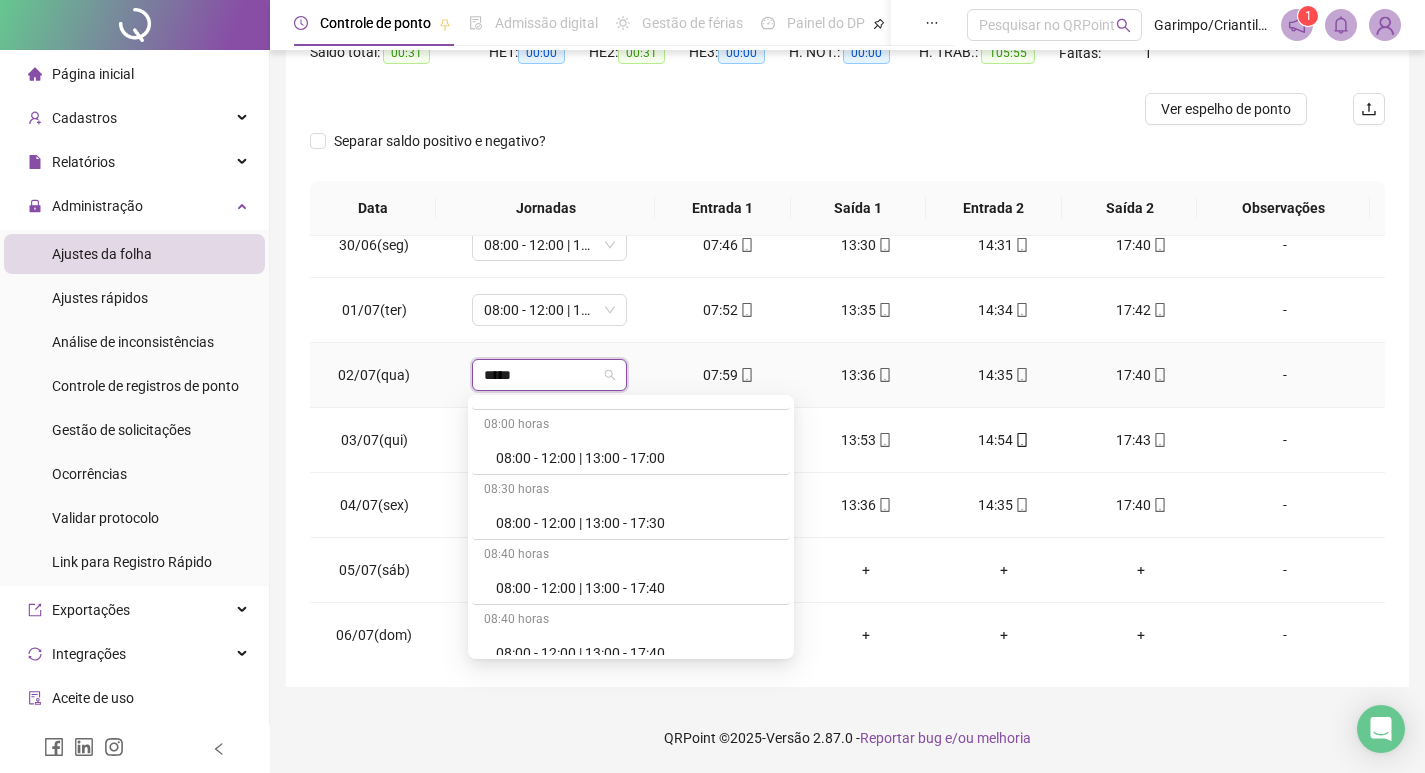 scroll, scrollTop: 1000, scrollLeft: 0, axis: vertical 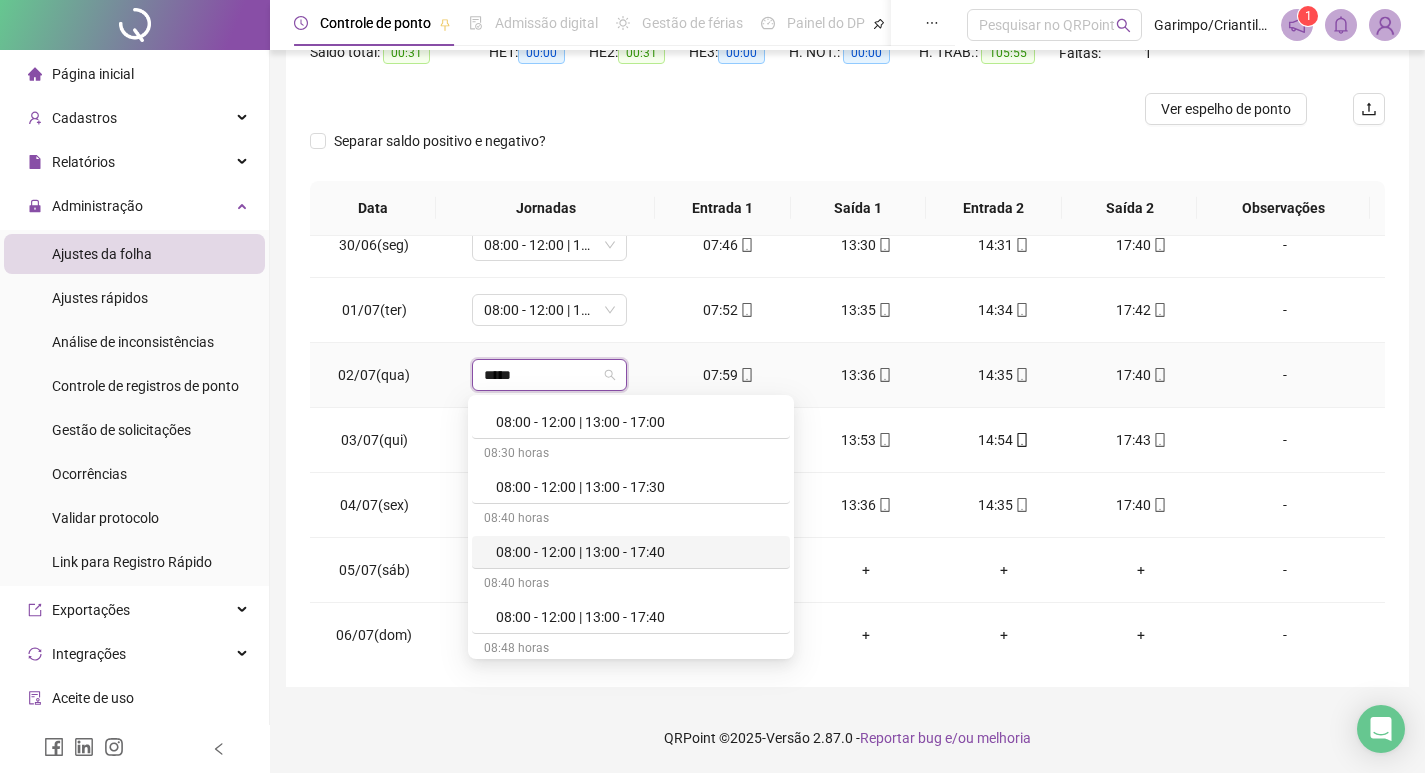 click on "08:00 - 12:00 | 13:00 - 17:40" at bounding box center (631, 552) 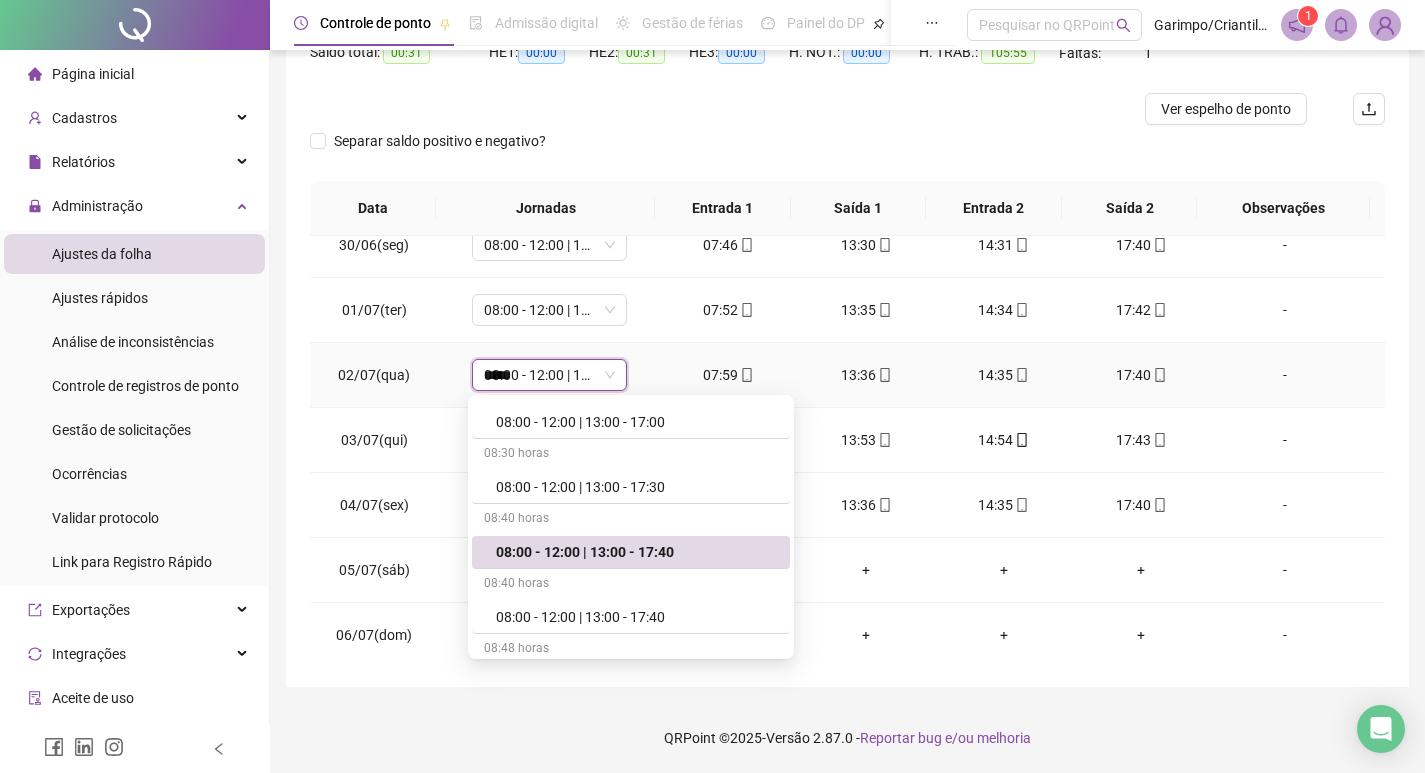 type 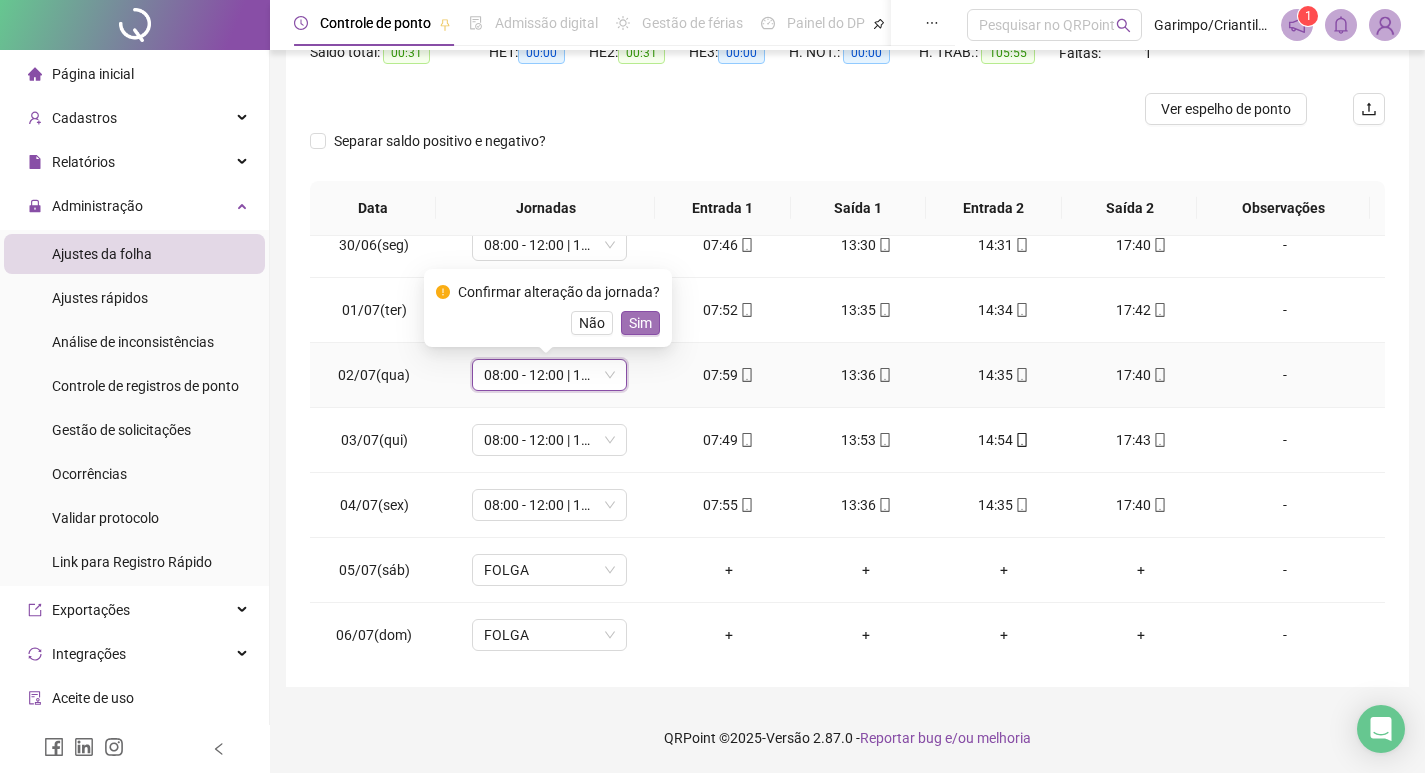 click on "Sim" at bounding box center (640, 323) 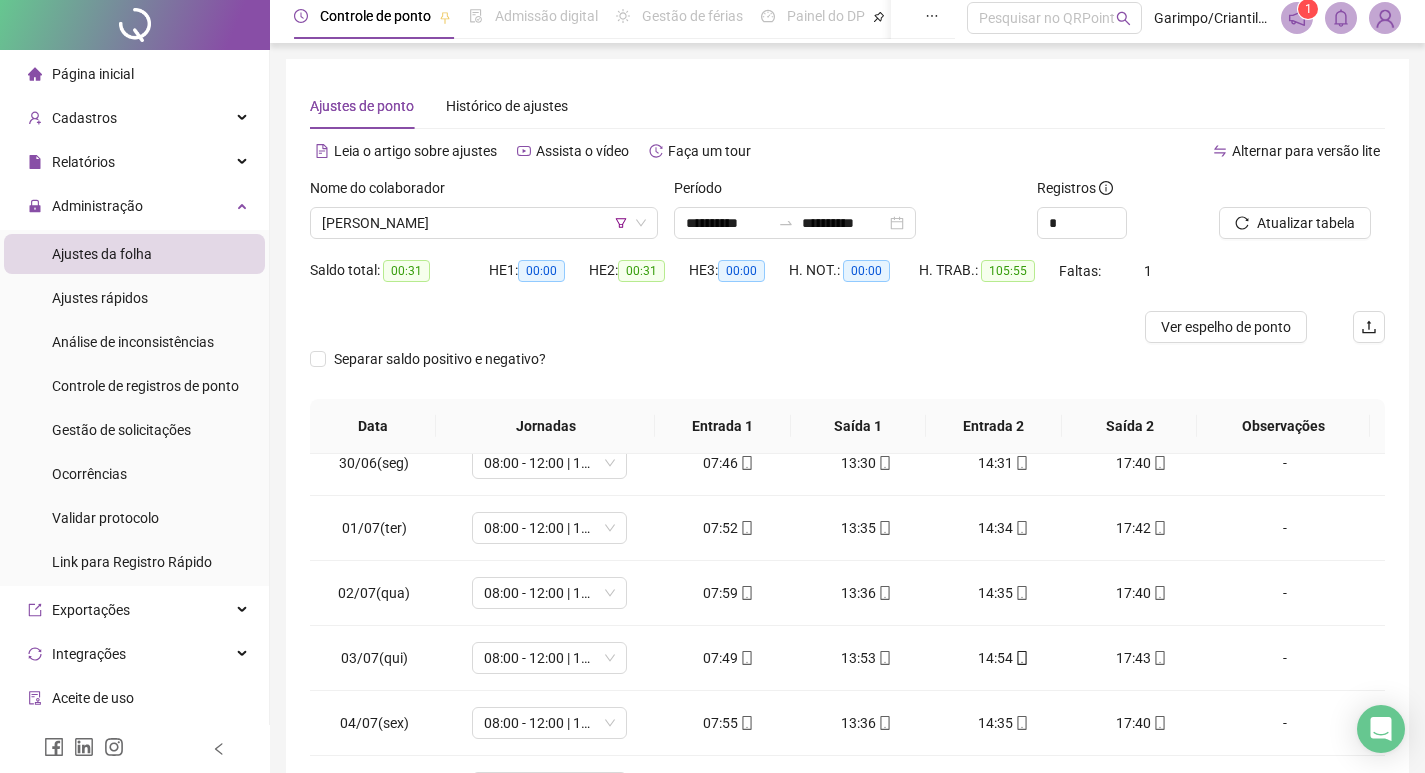 scroll, scrollTop: 0, scrollLeft: 0, axis: both 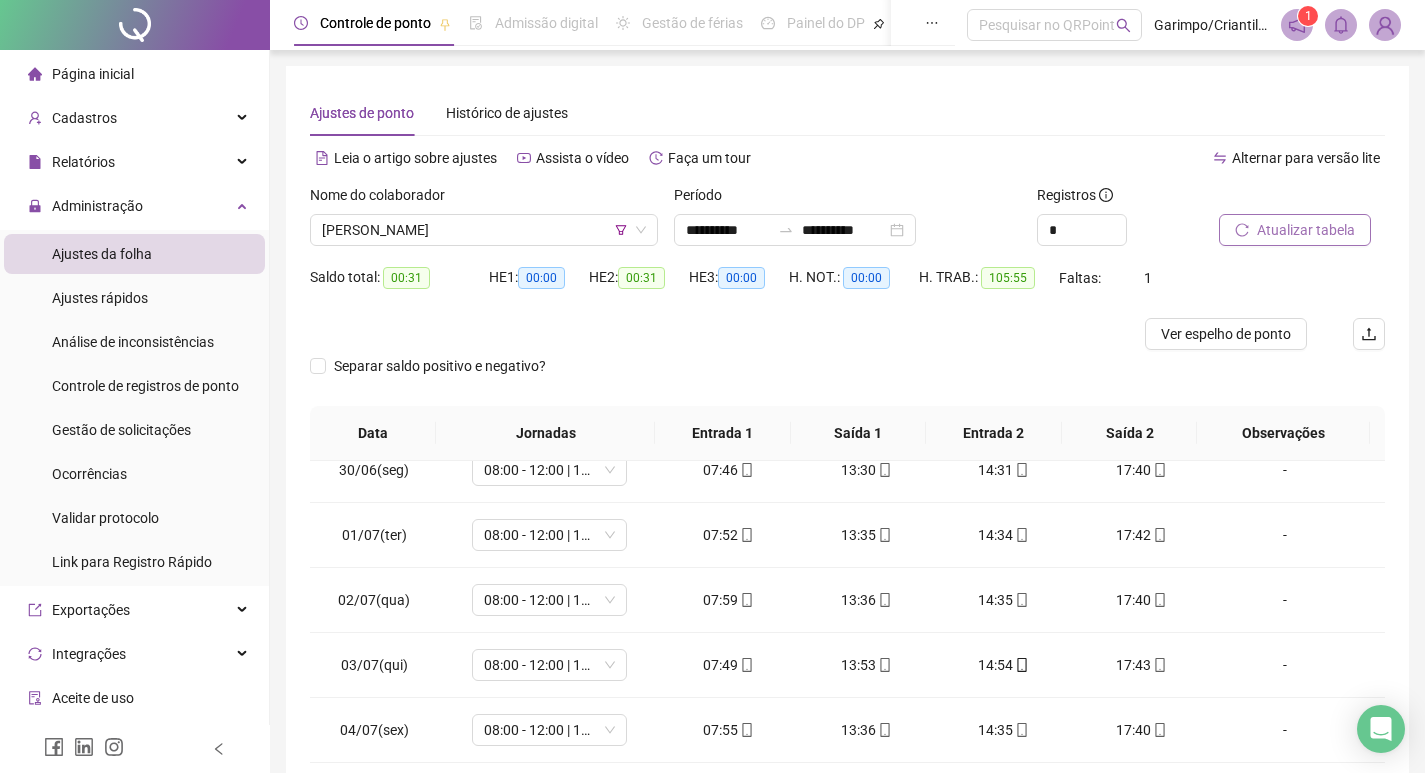 drag, startPoint x: 1238, startPoint y: 212, endPoint x: 1239, endPoint y: 226, distance: 14.035668 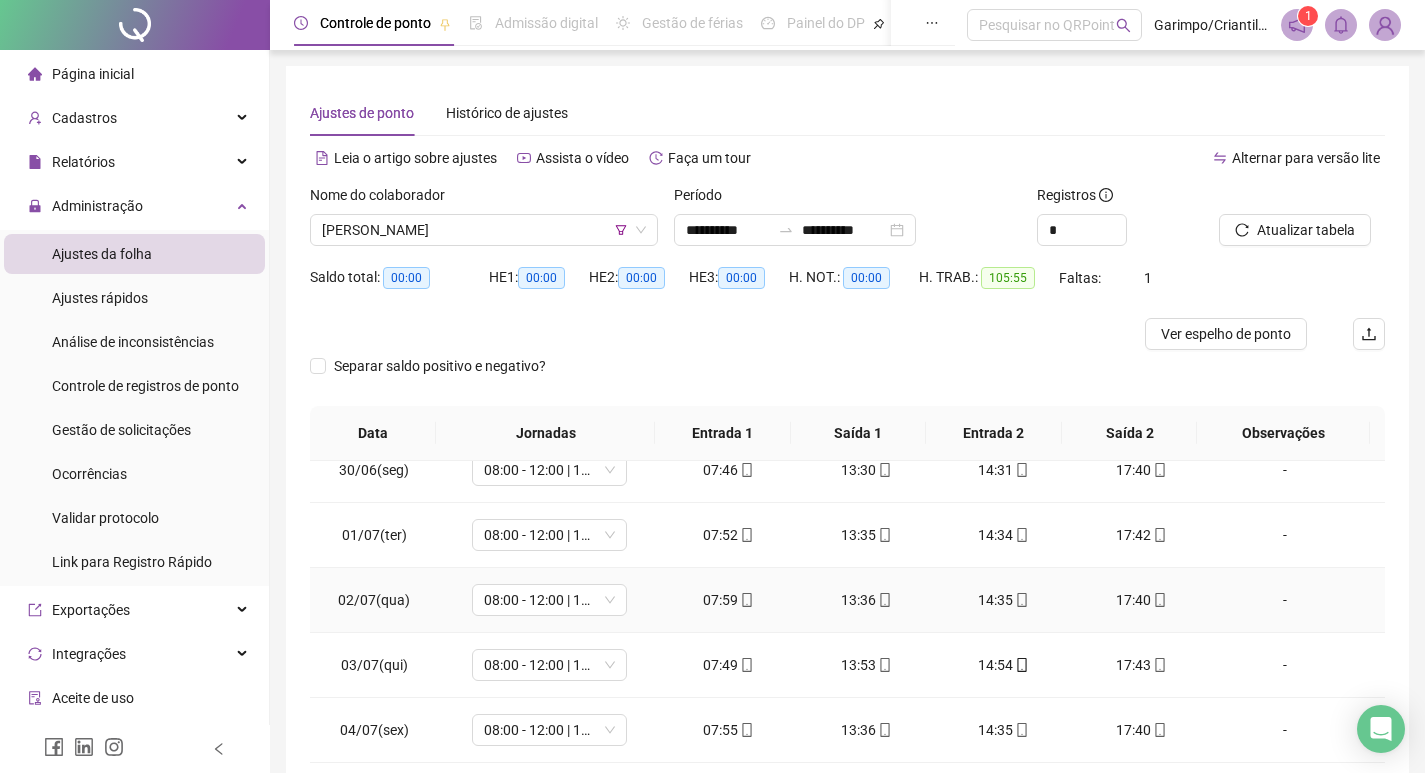 scroll, scrollTop: 225, scrollLeft: 0, axis: vertical 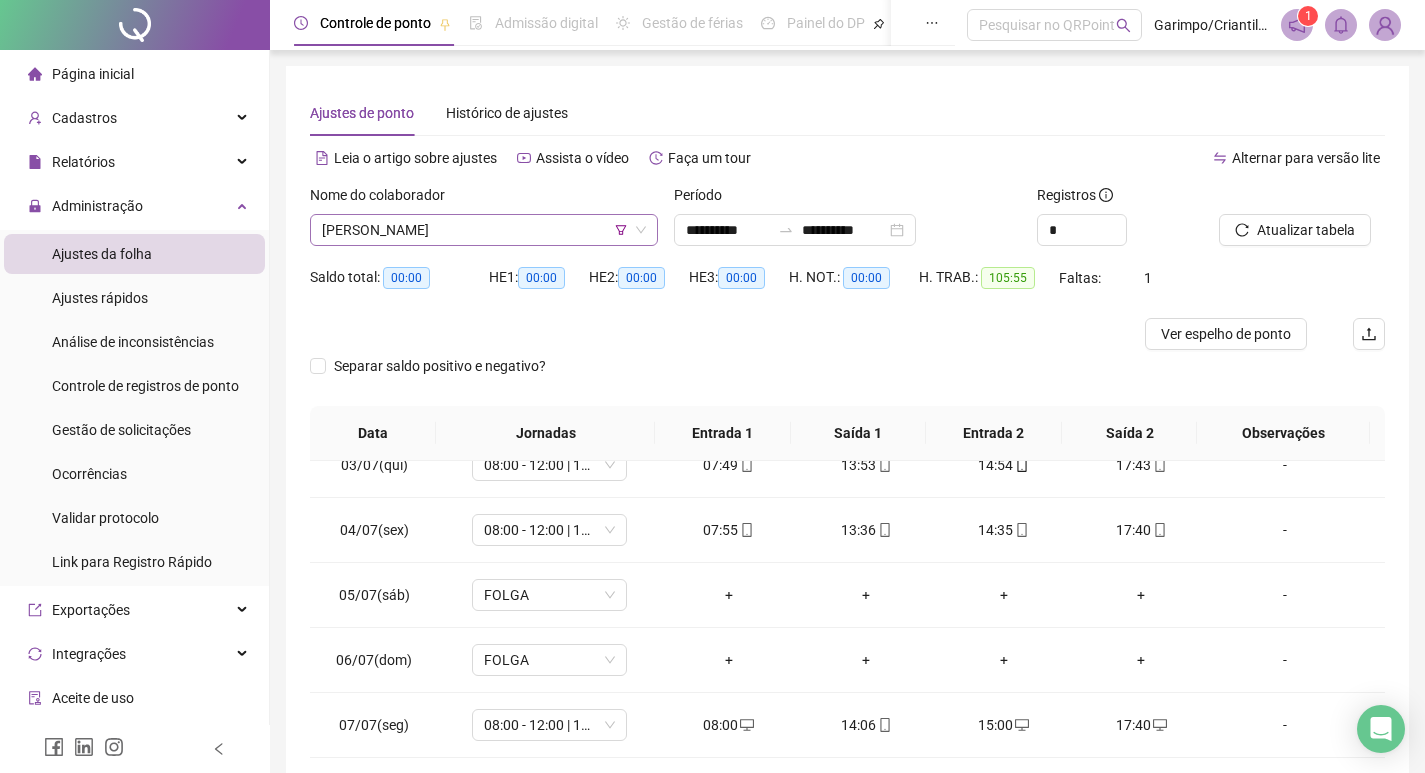 click on "[PERSON_NAME]" at bounding box center (484, 230) 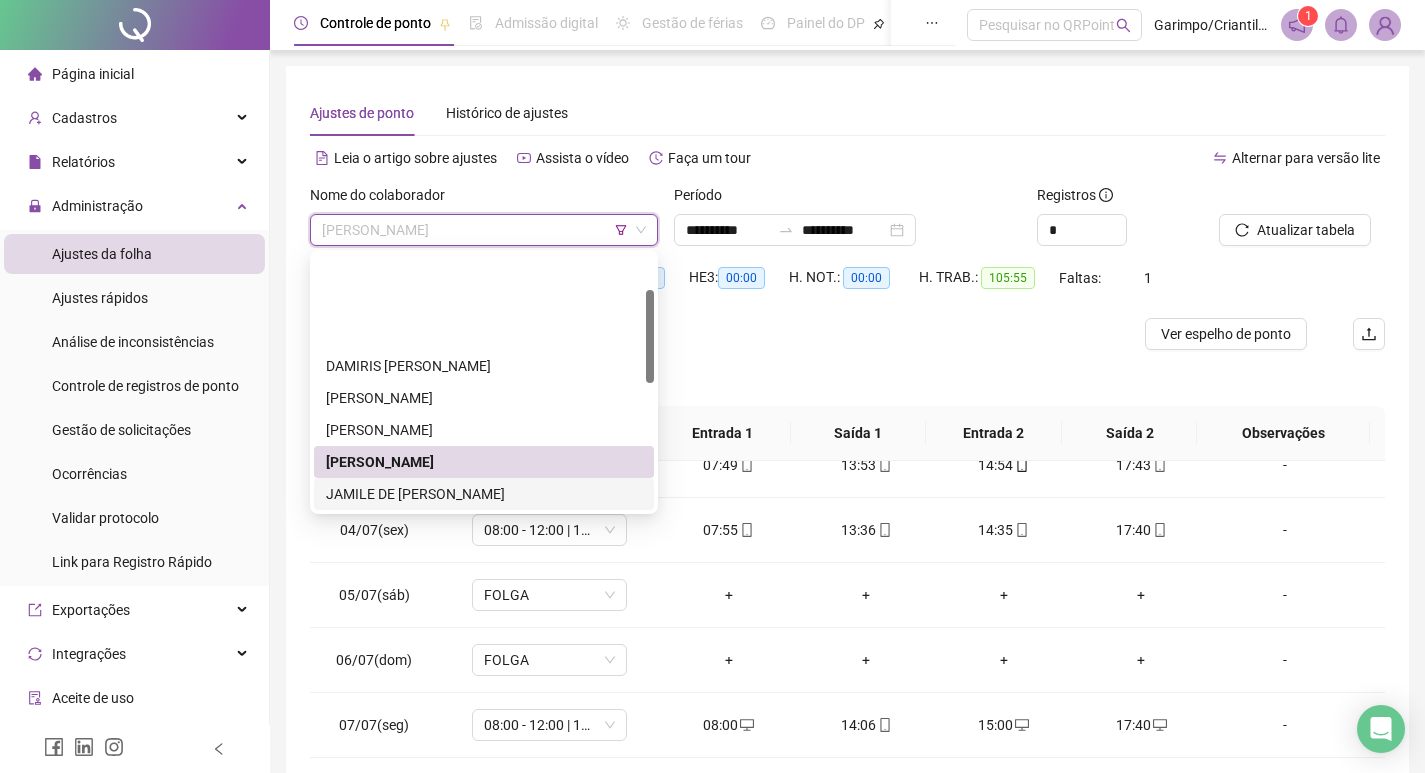 scroll, scrollTop: 100, scrollLeft: 0, axis: vertical 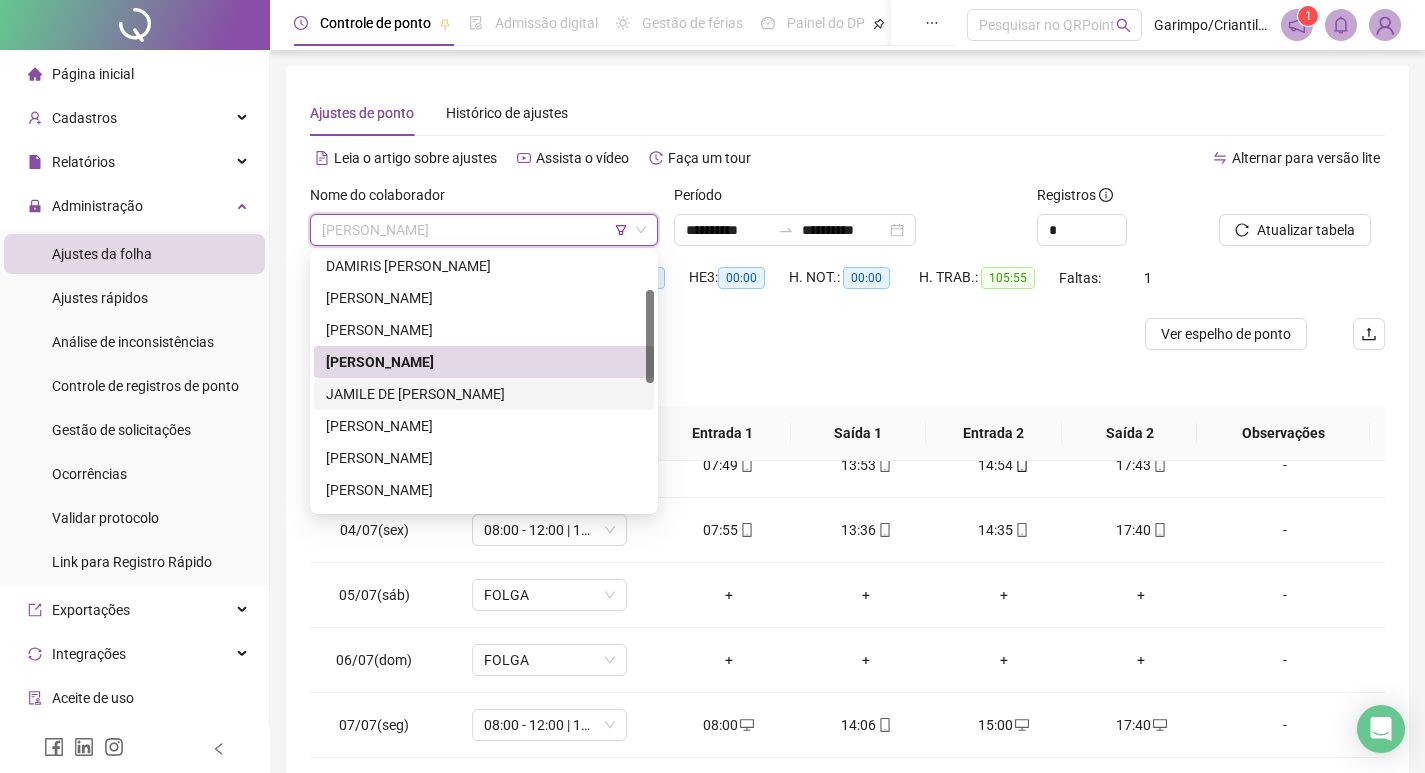 click on "JAMILE DE [PERSON_NAME]" at bounding box center [484, 394] 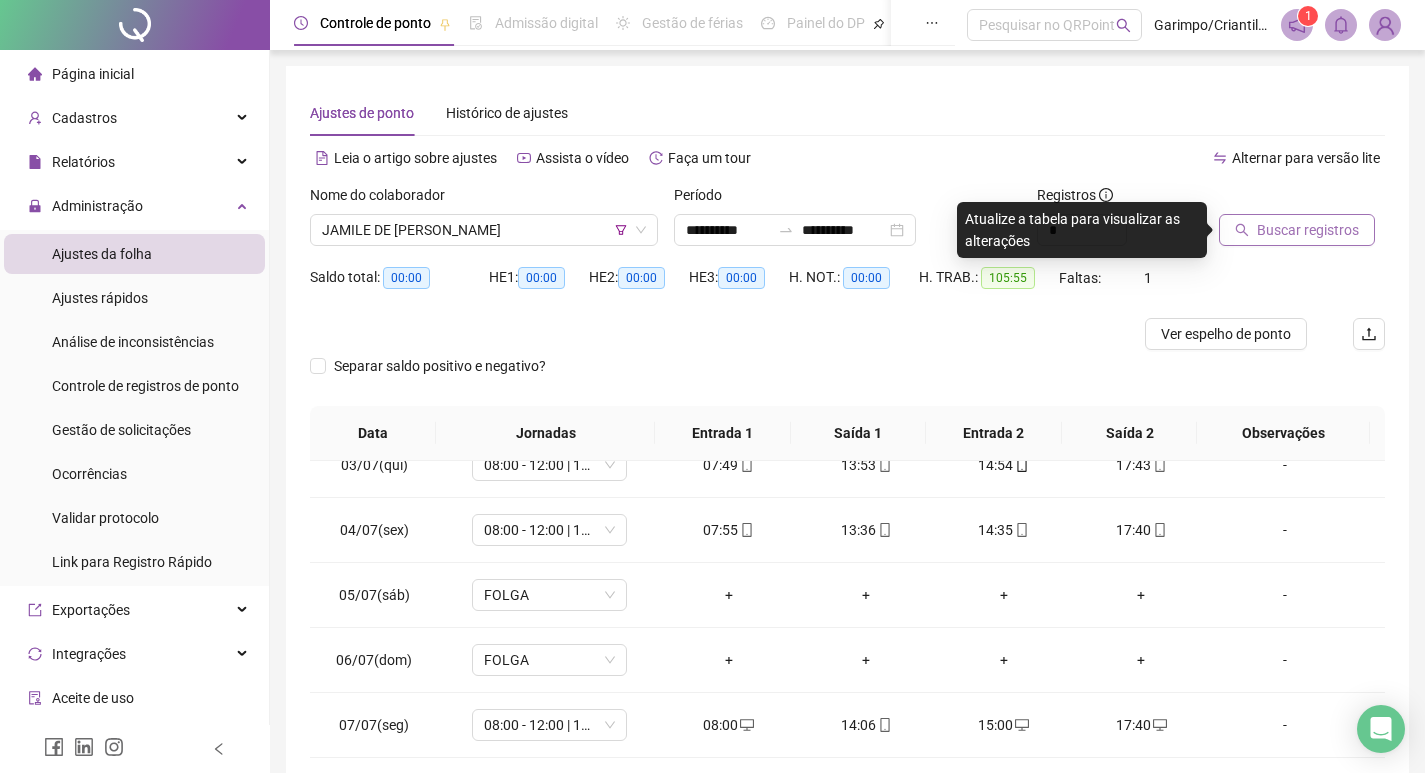 click on "Buscar registros" at bounding box center (1308, 230) 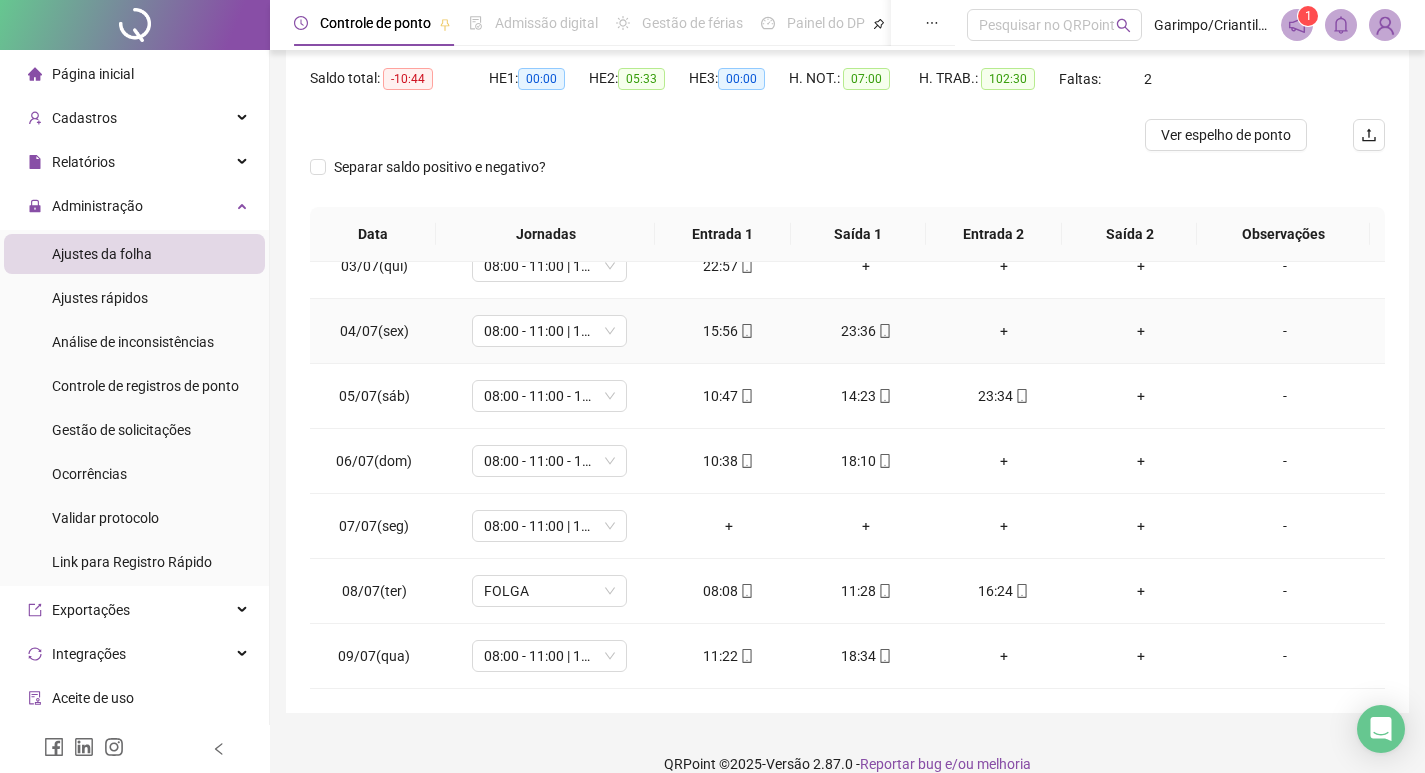 scroll, scrollTop: 200, scrollLeft: 0, axis: vertical 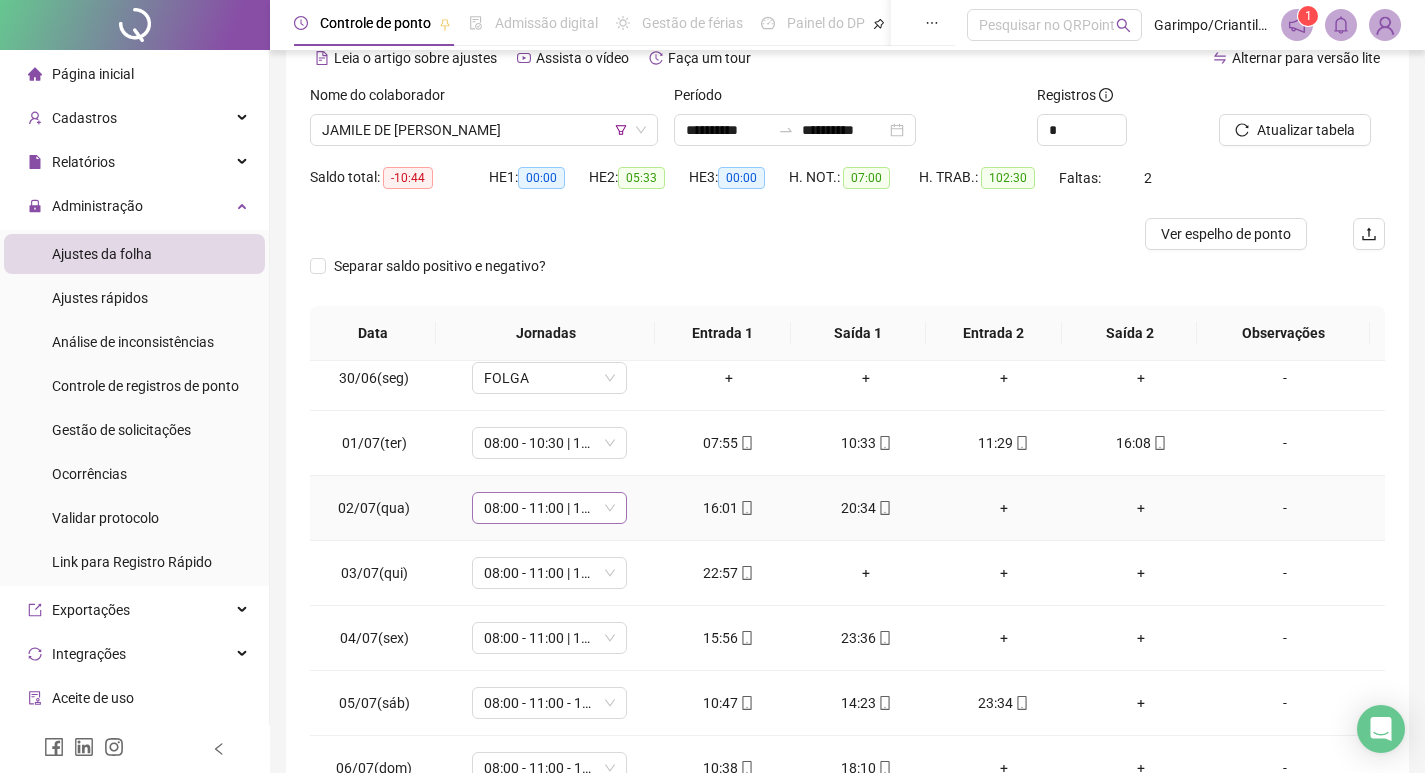 click on "08:00 - 11:00 | 12:00 - 16:00" at bounding box center (549, 508) 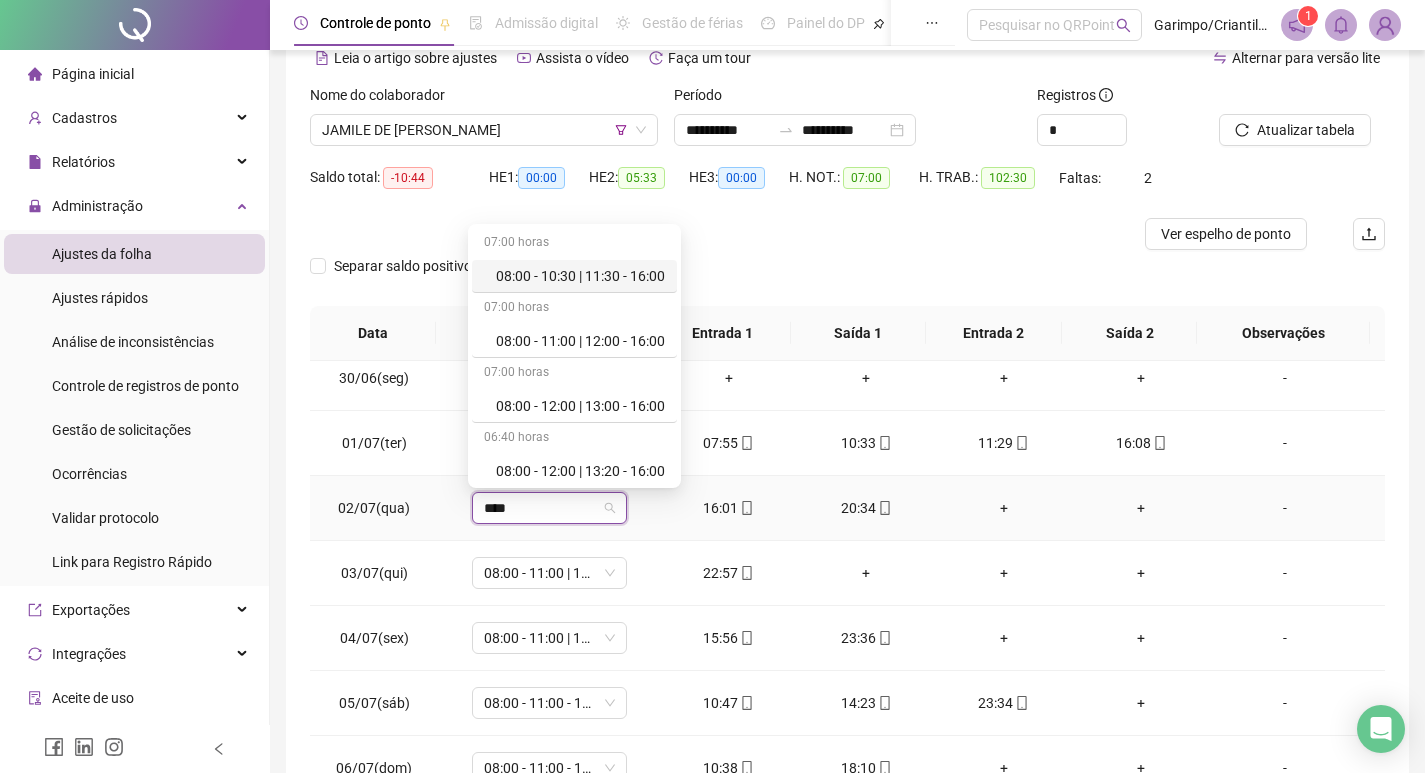 type on "*****" 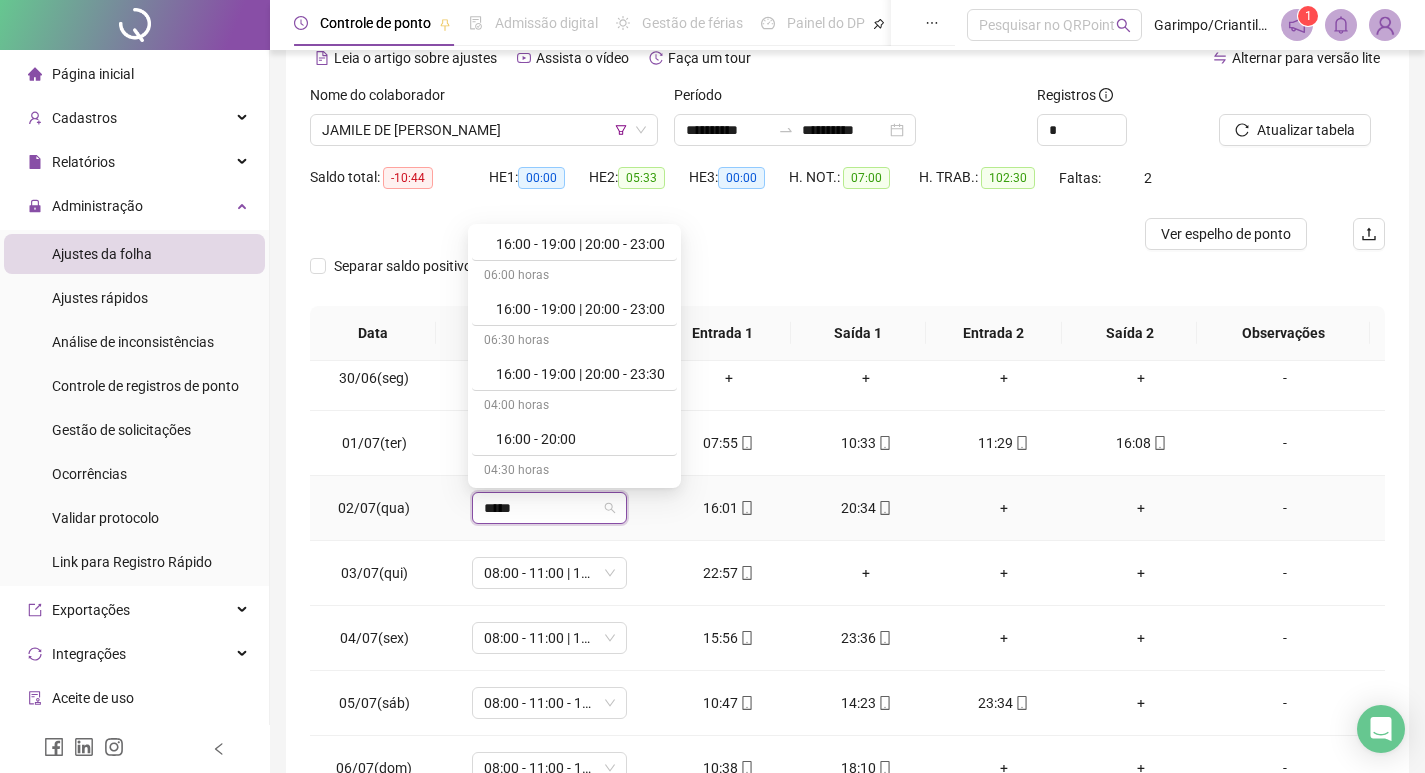 scroll, scrollTop: 3100, scrollLeft: 0, axis: vertical 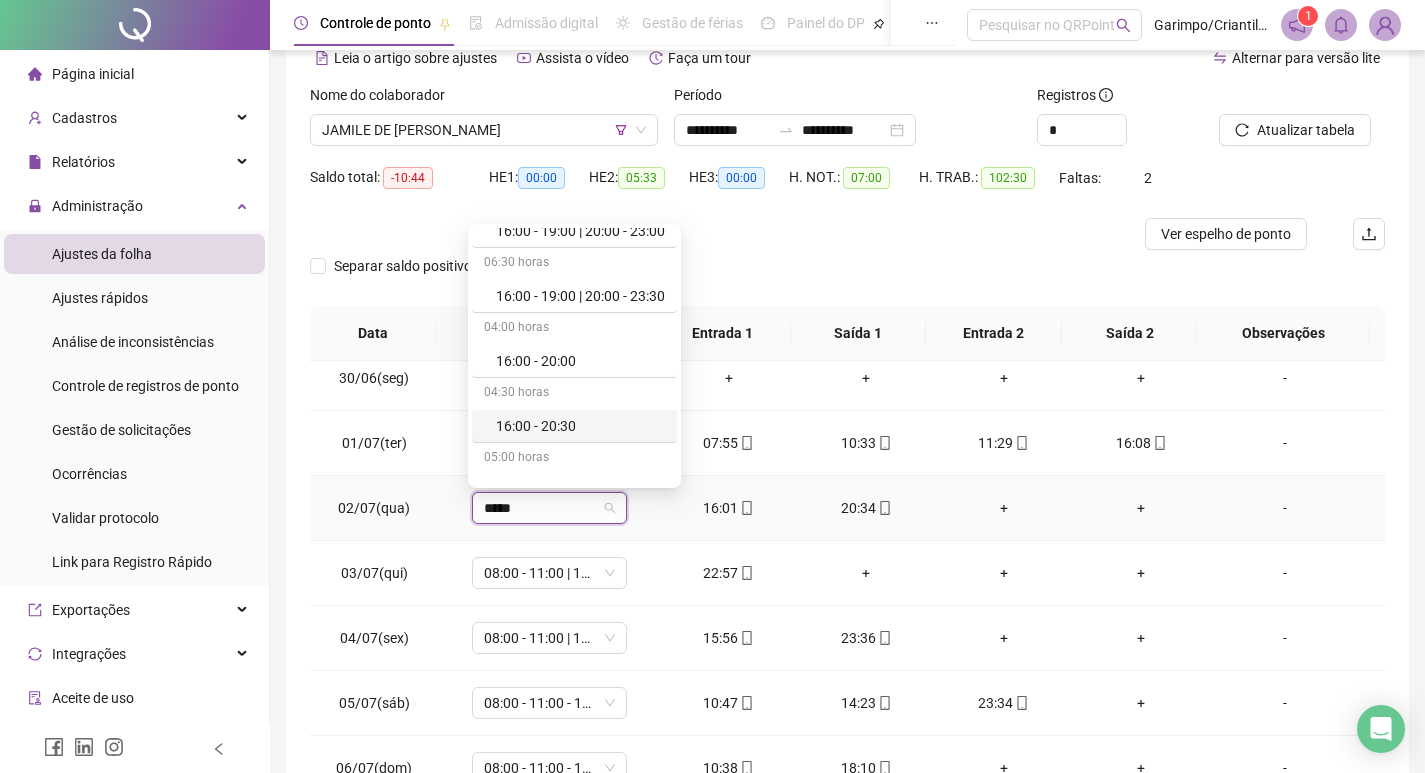 click on "16:00 - 20:30" at bounding box center (580, 426) 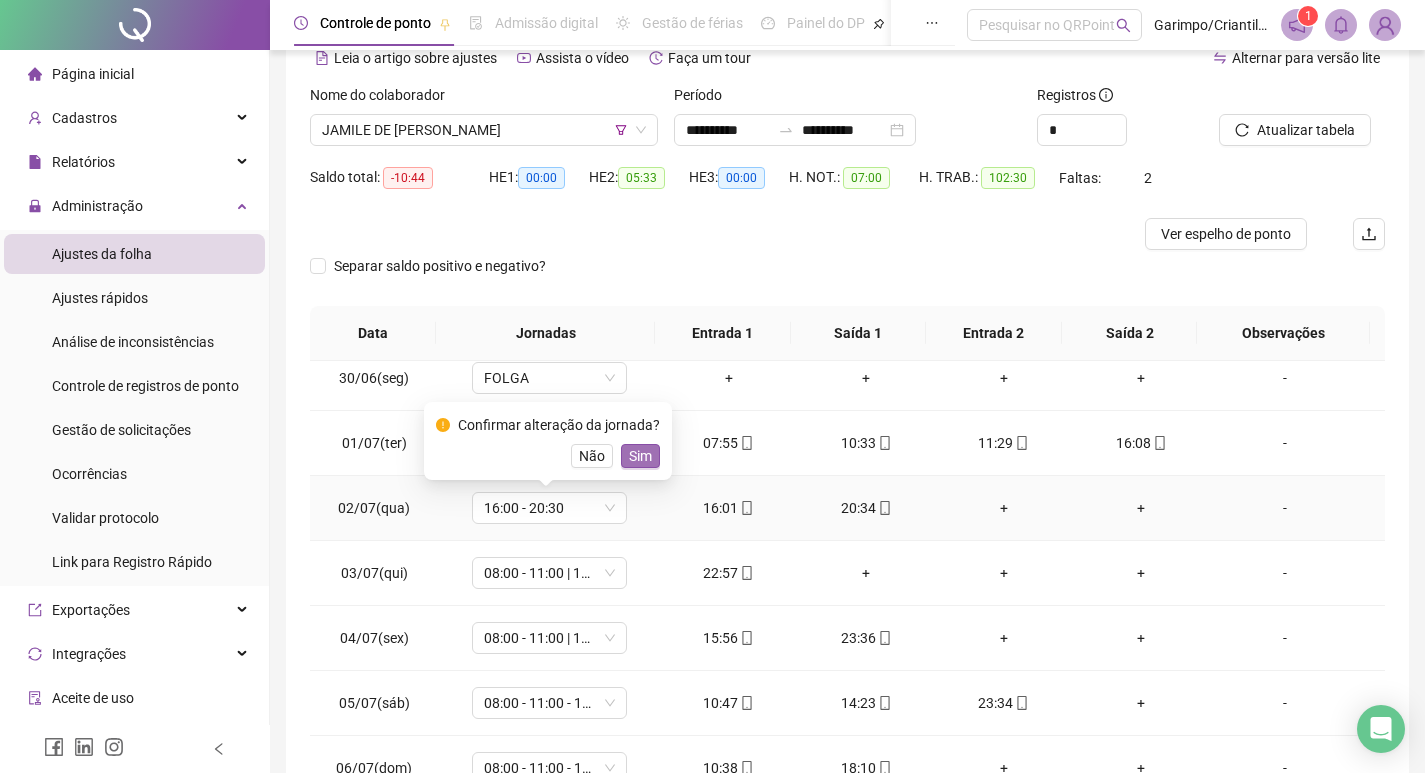 click on "Sim" at bounding box center [640, 456] 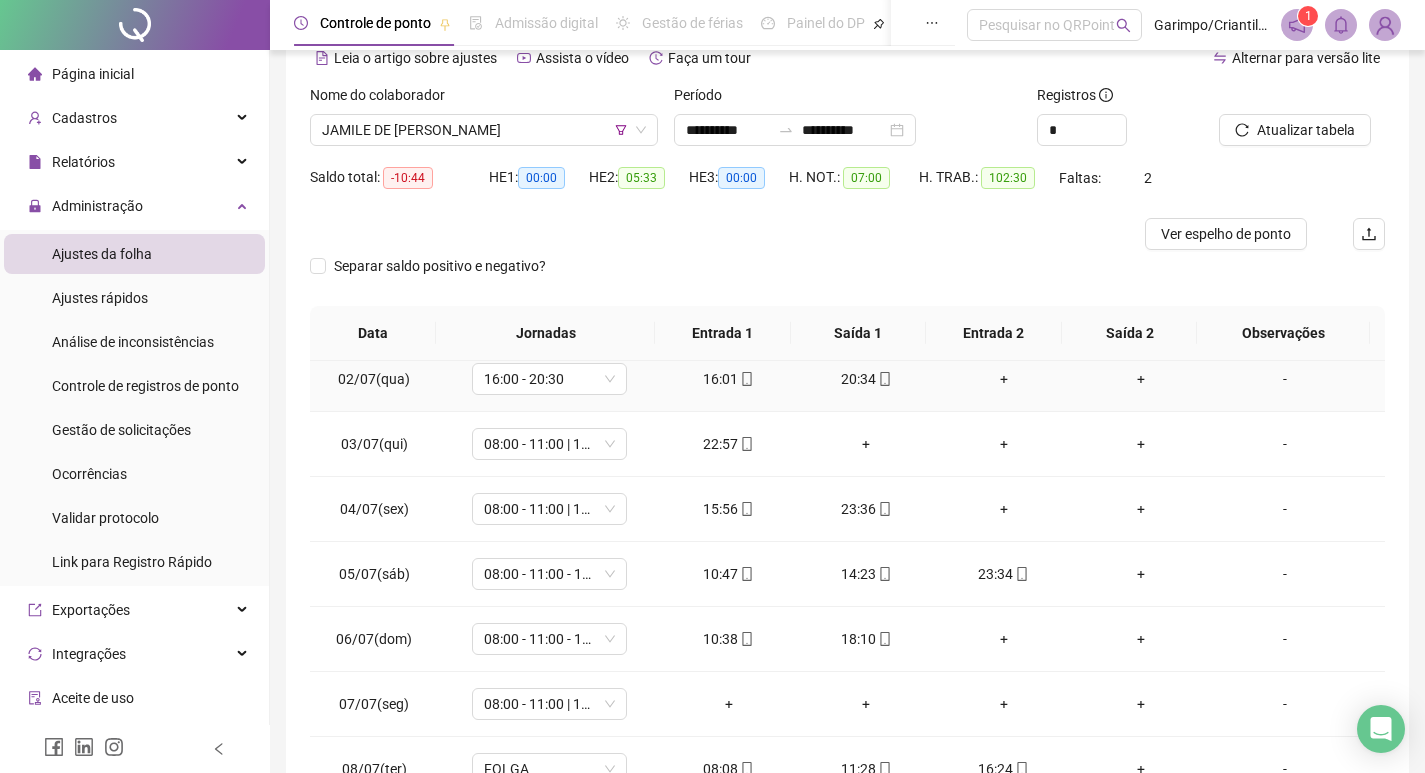 scroll, scrollTop: 700, scrollLeft: 0, axis: vertical 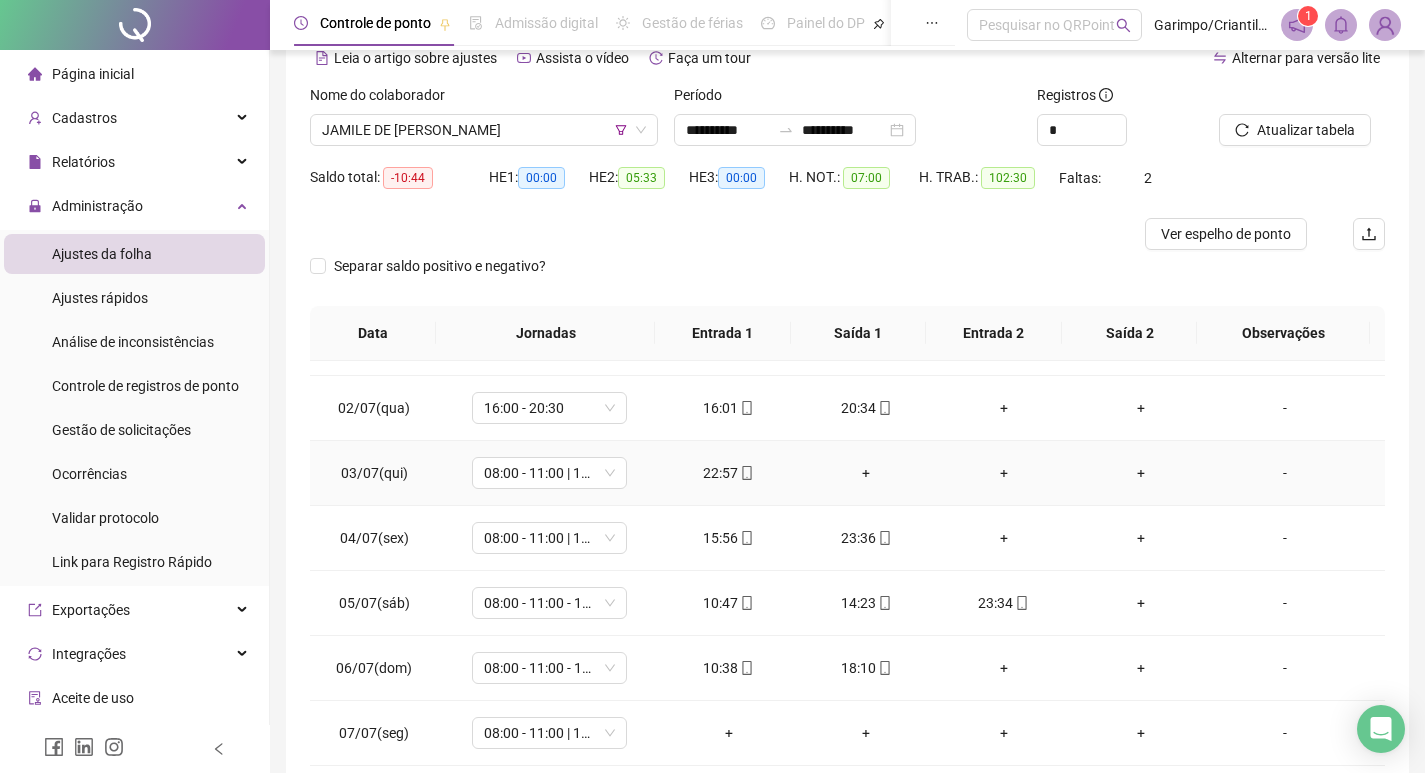 click on "+" at bounding box center (866, 473) 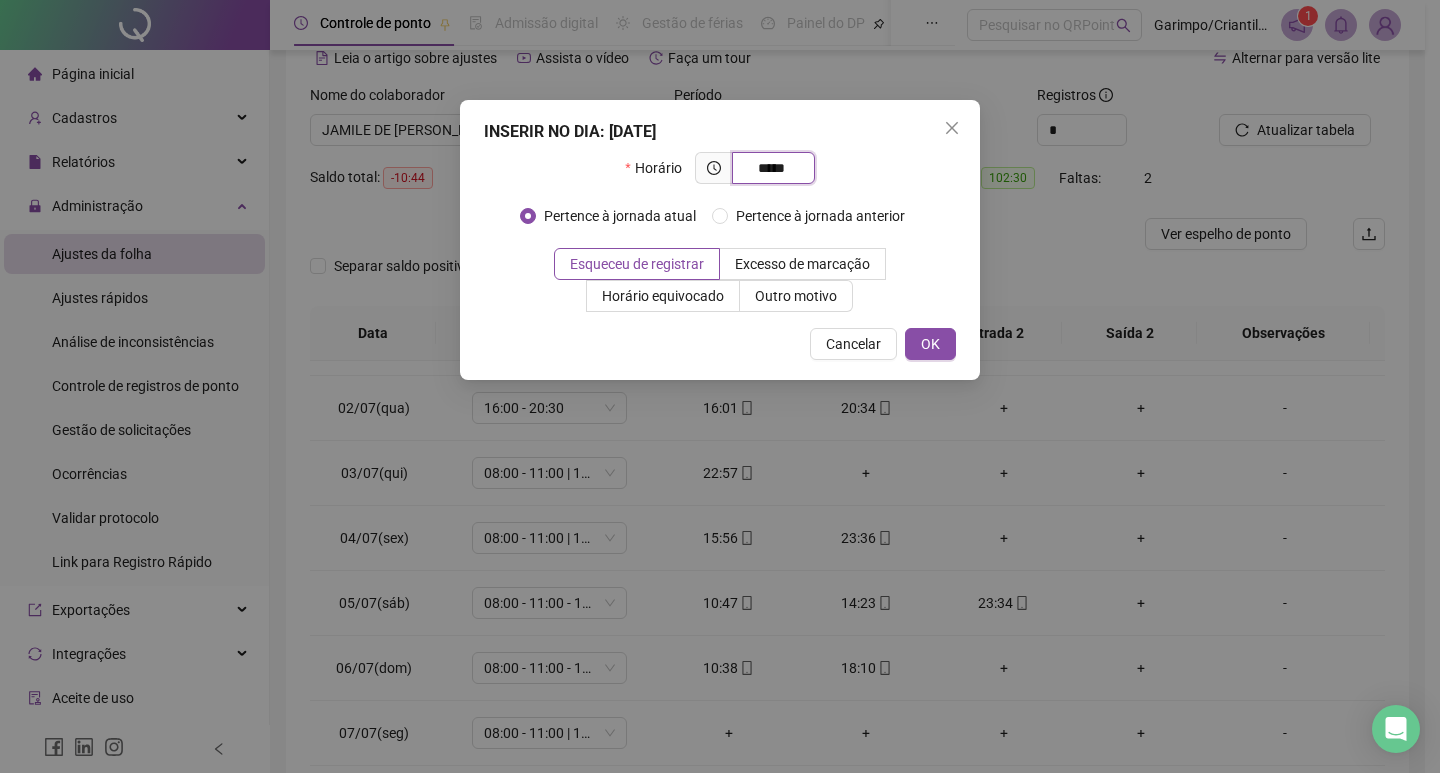 type on "*****" 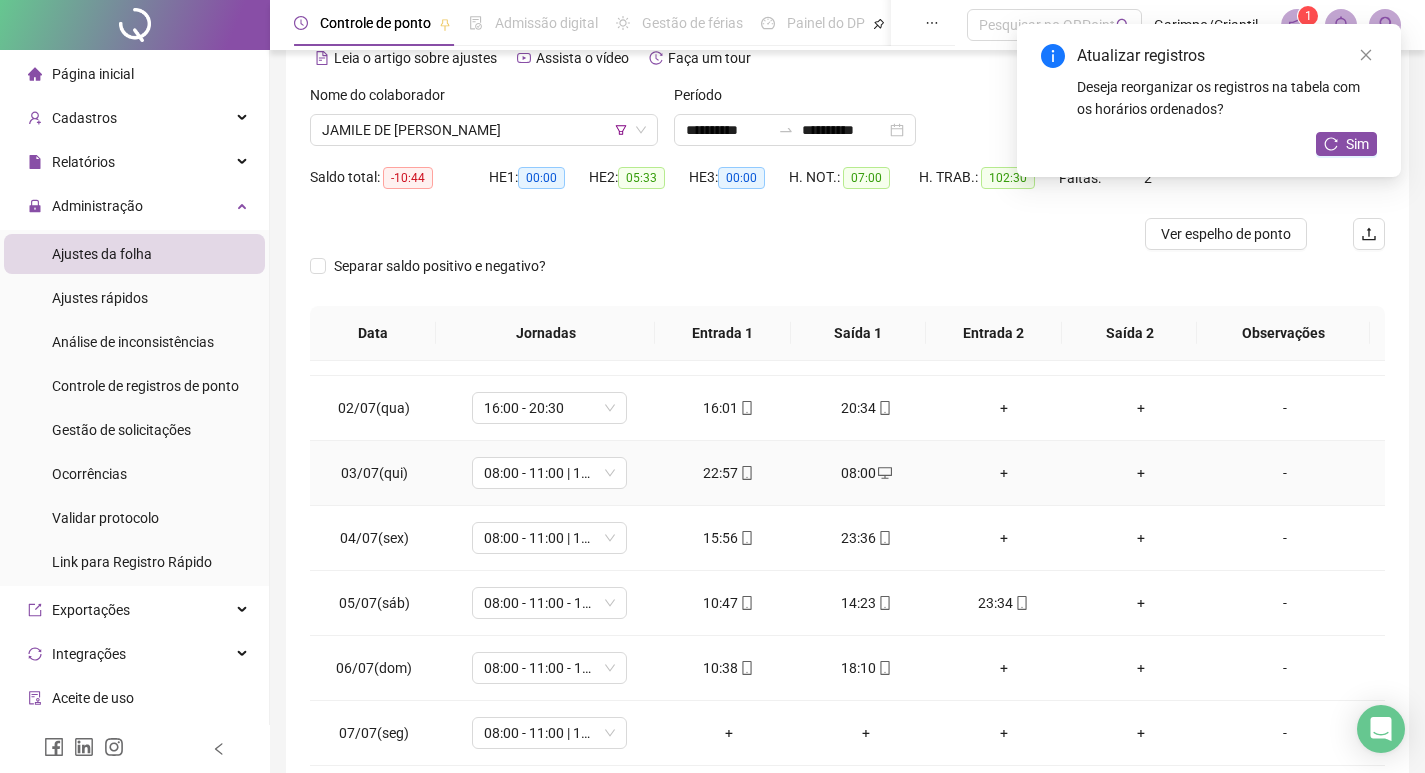 click 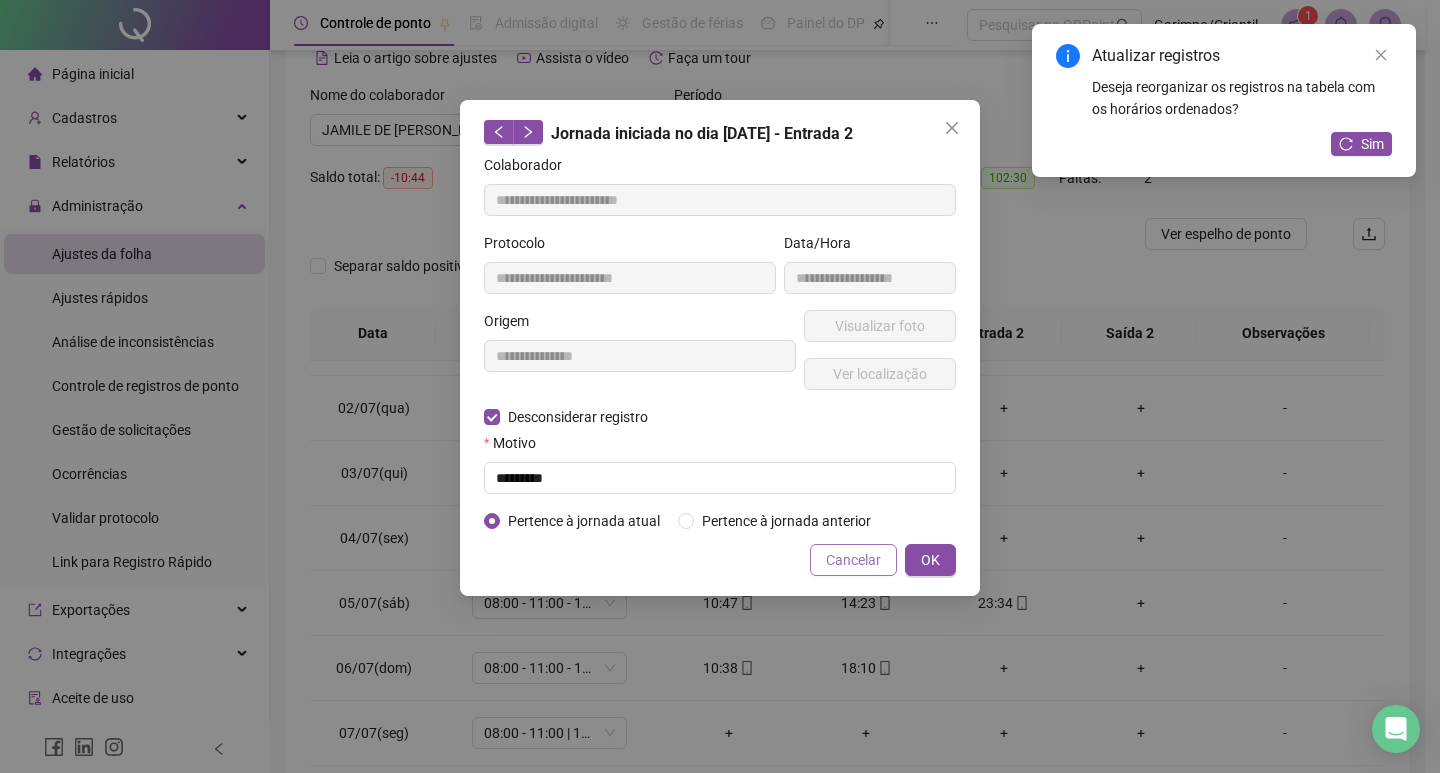 type on "**********" 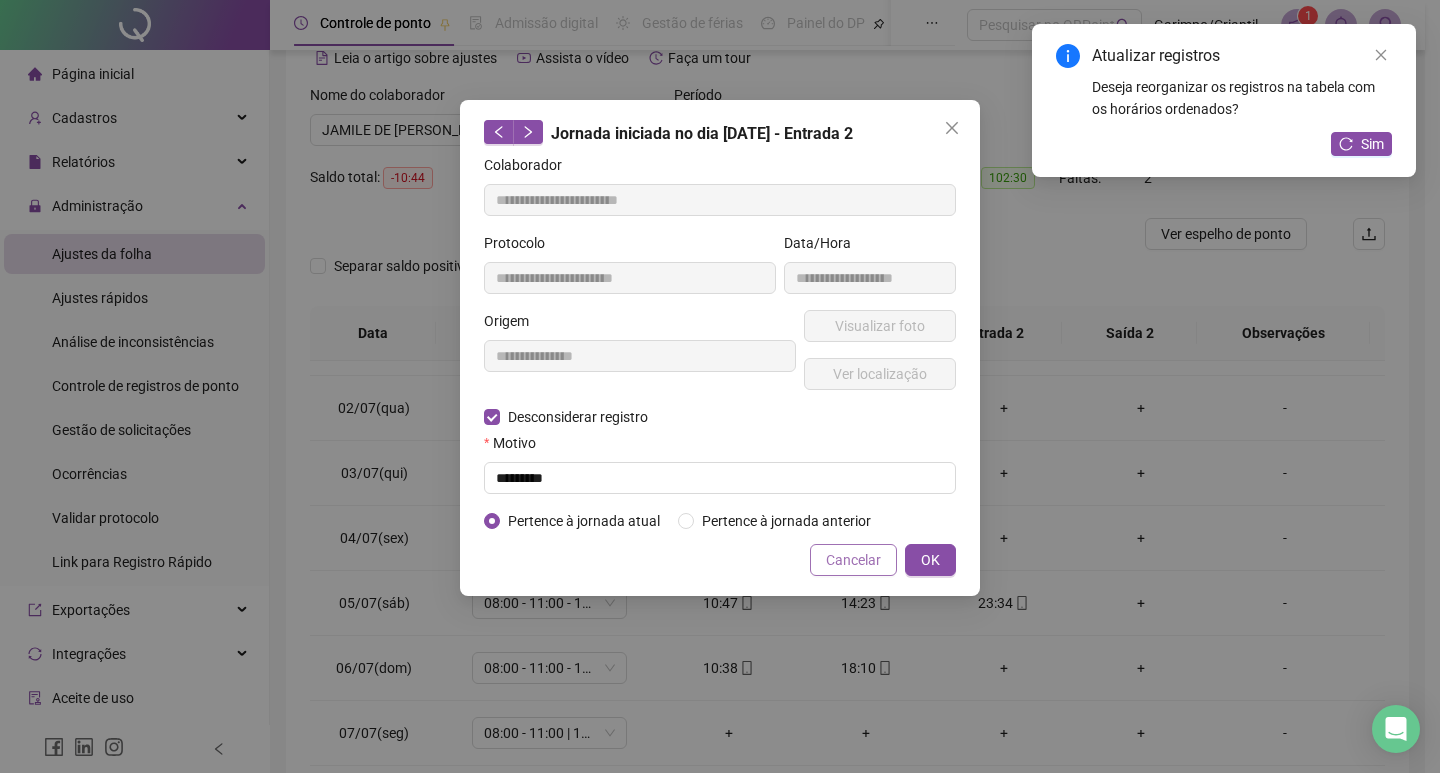 type on "**********" 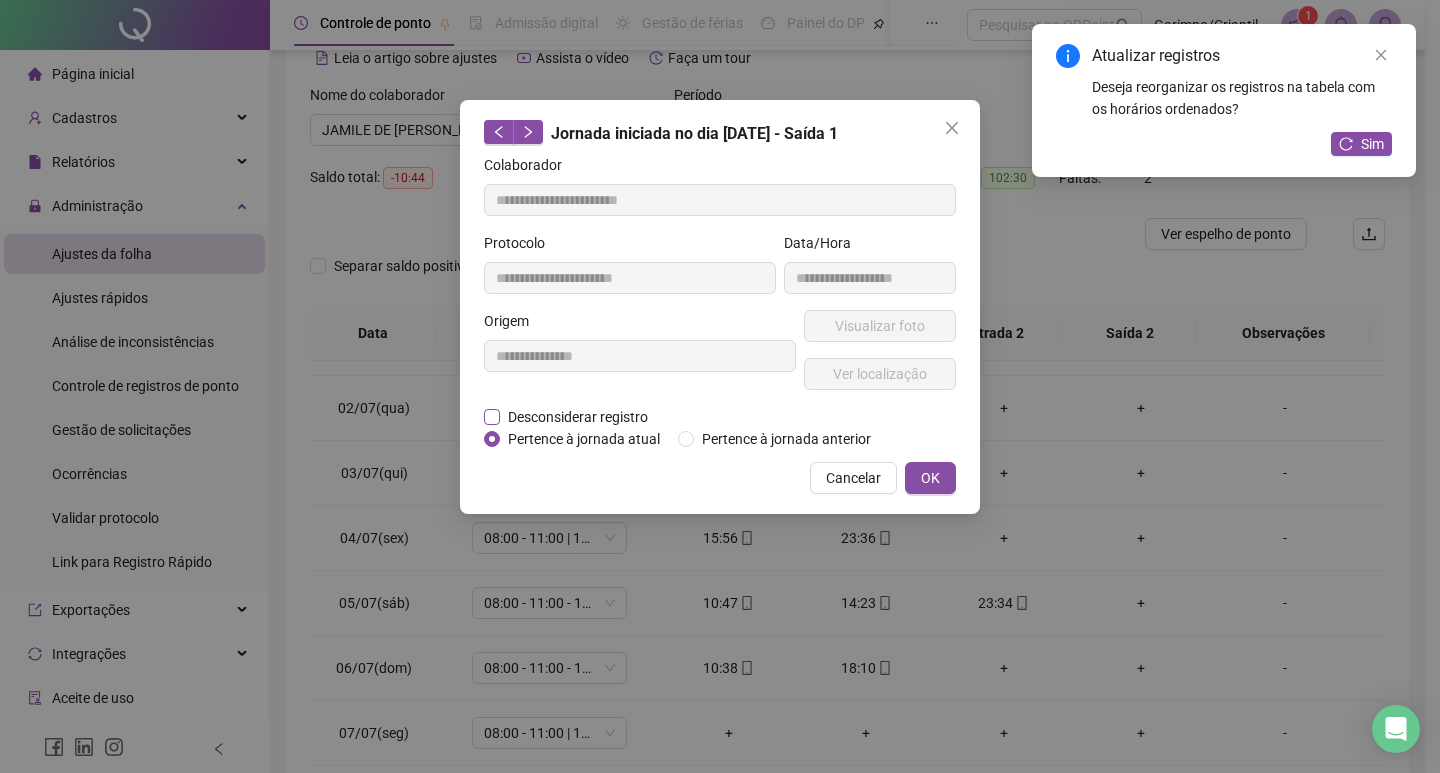 click on "Desconsiderar registro" at bounding box center (578, 417) 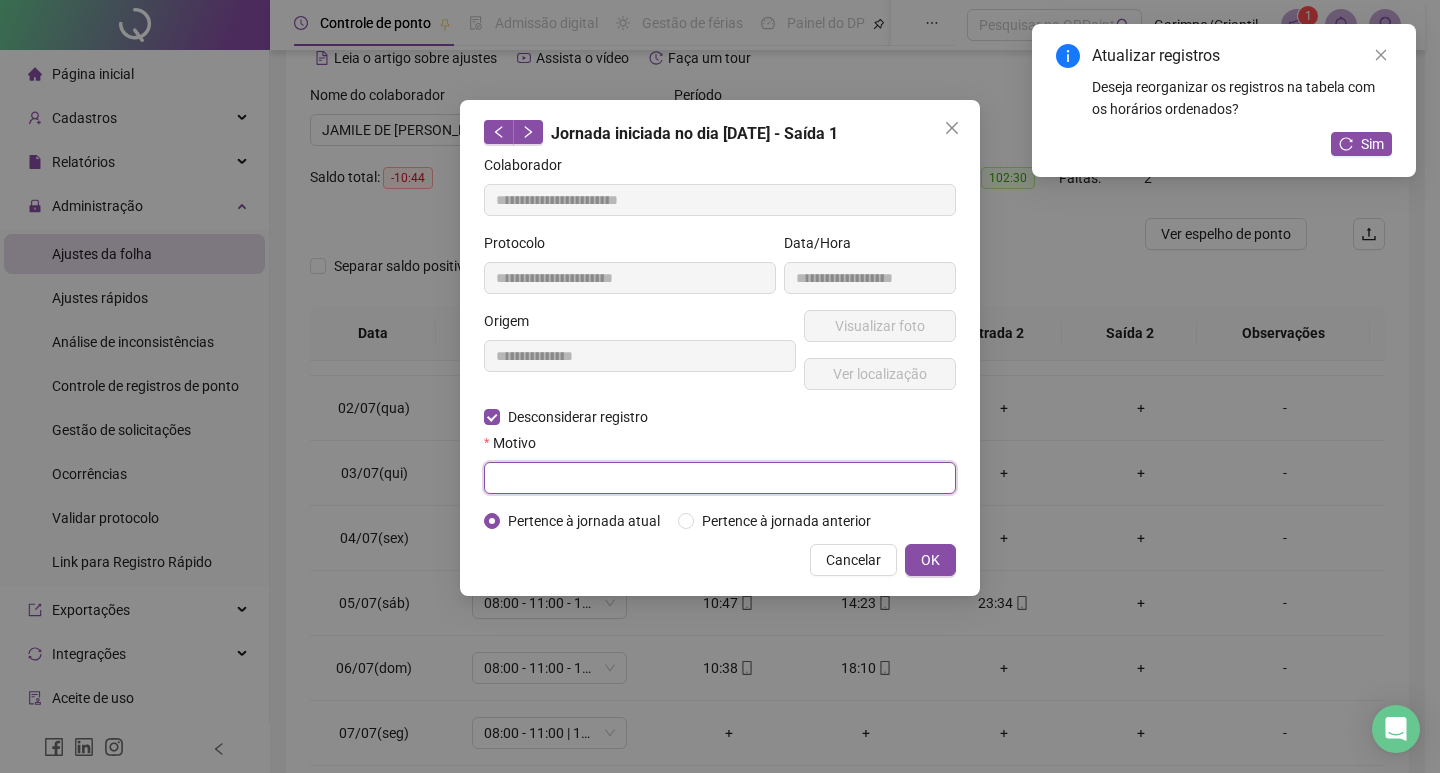 click at bounding box center (720, 478) 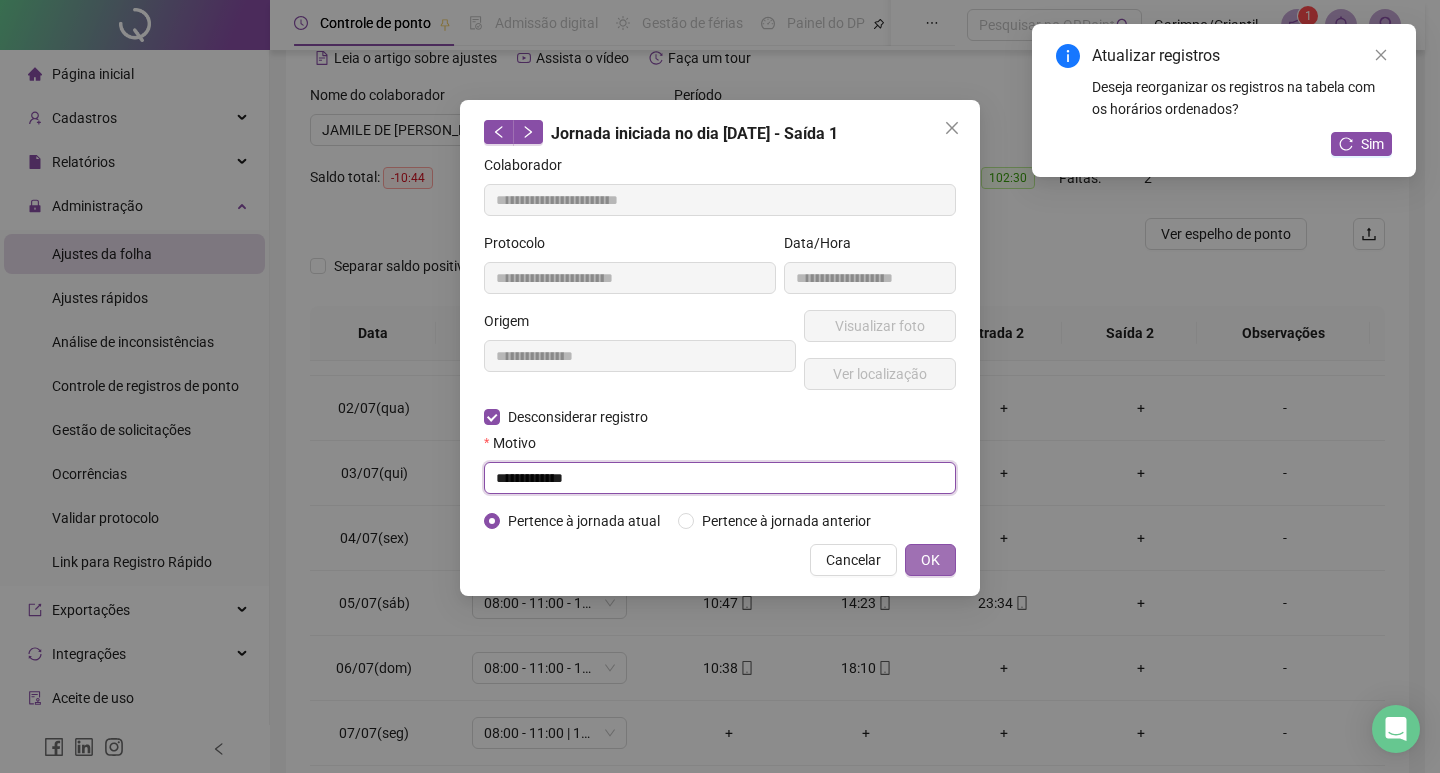 type 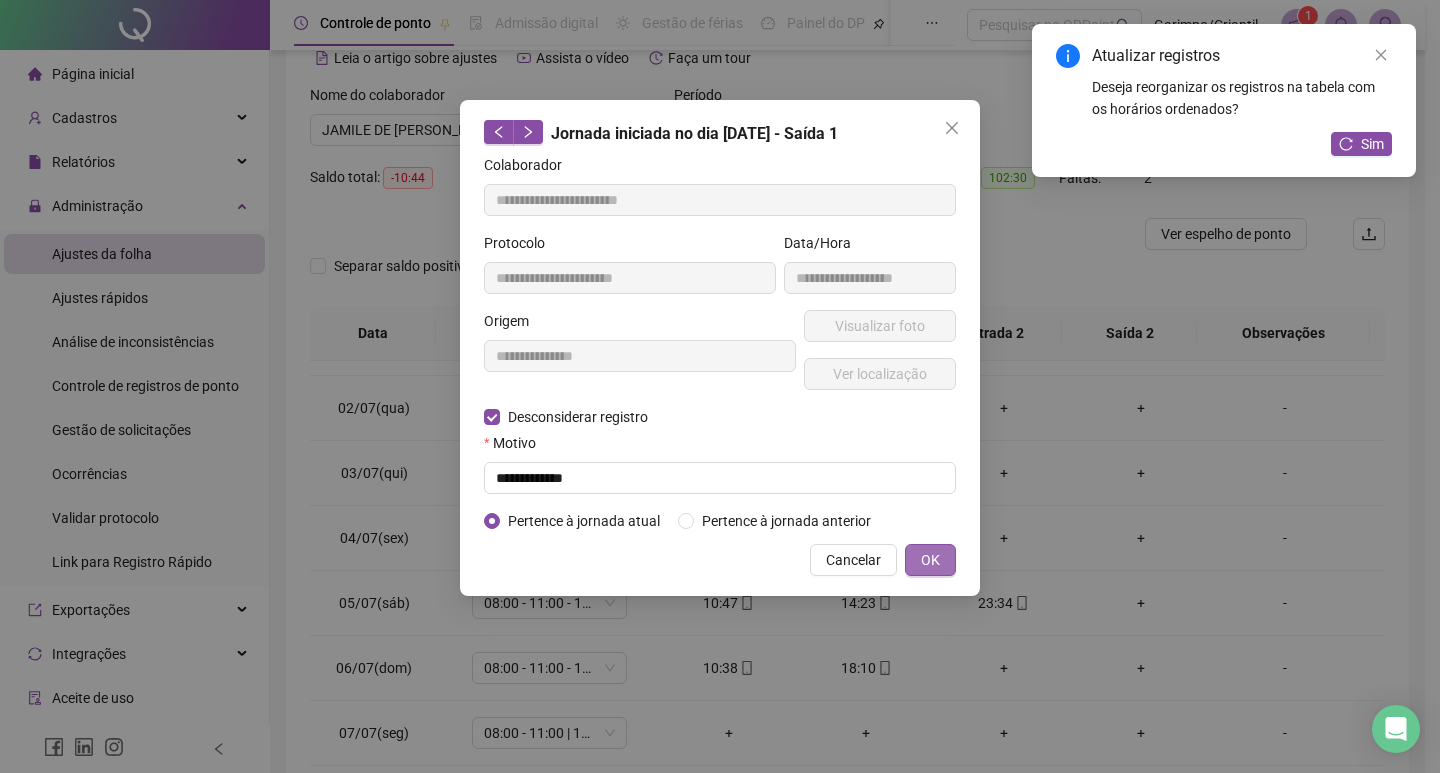 type 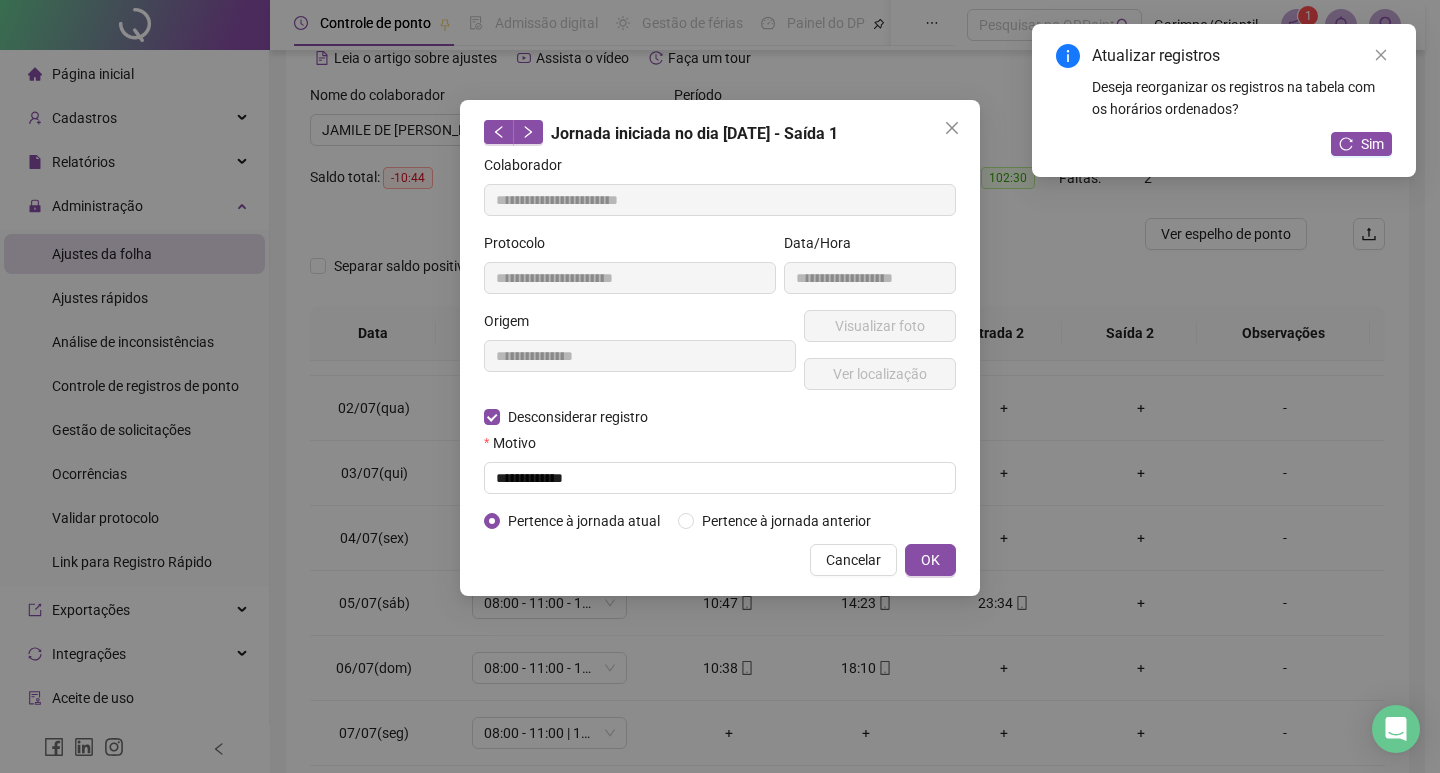 click on "OK" at bounding box center [930, 560] 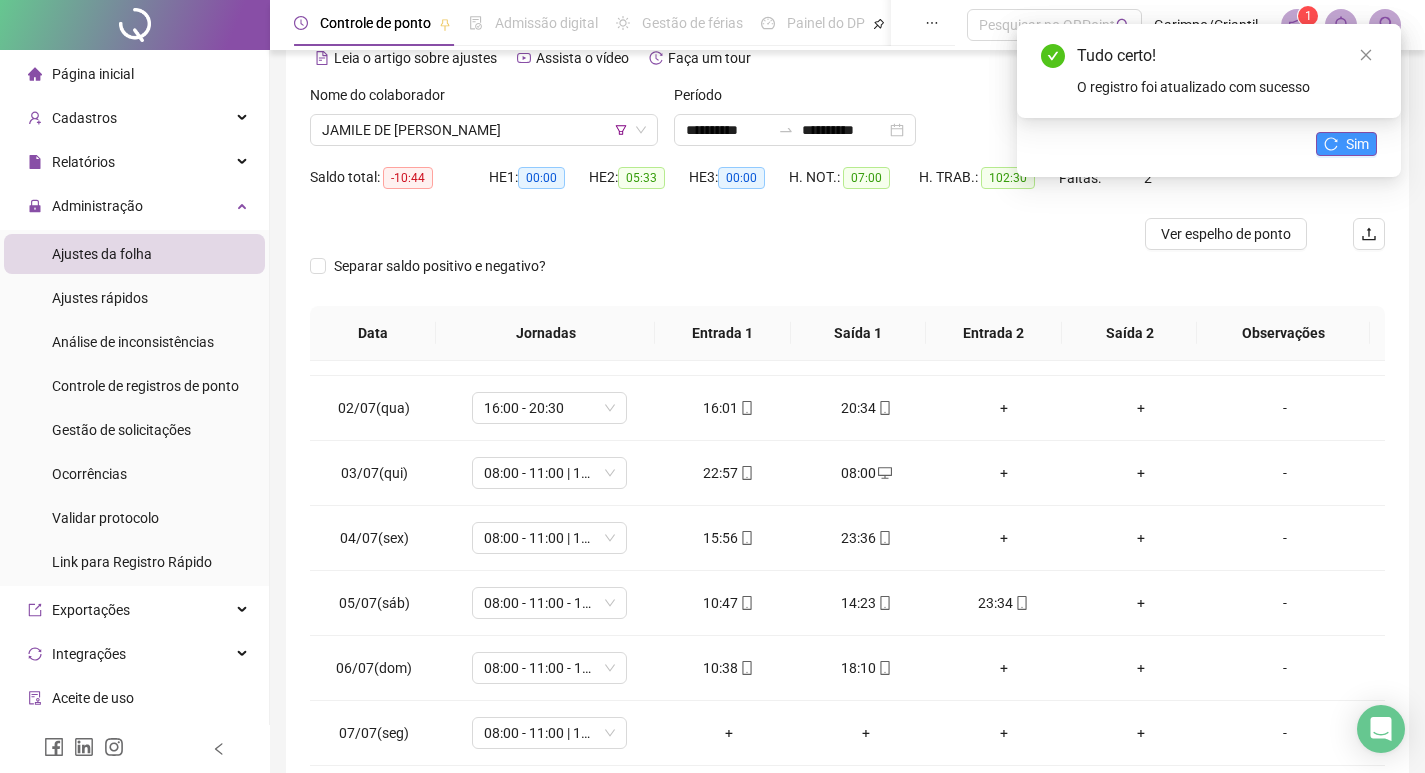 click on "Sim" at bounding box center (1346, 144) 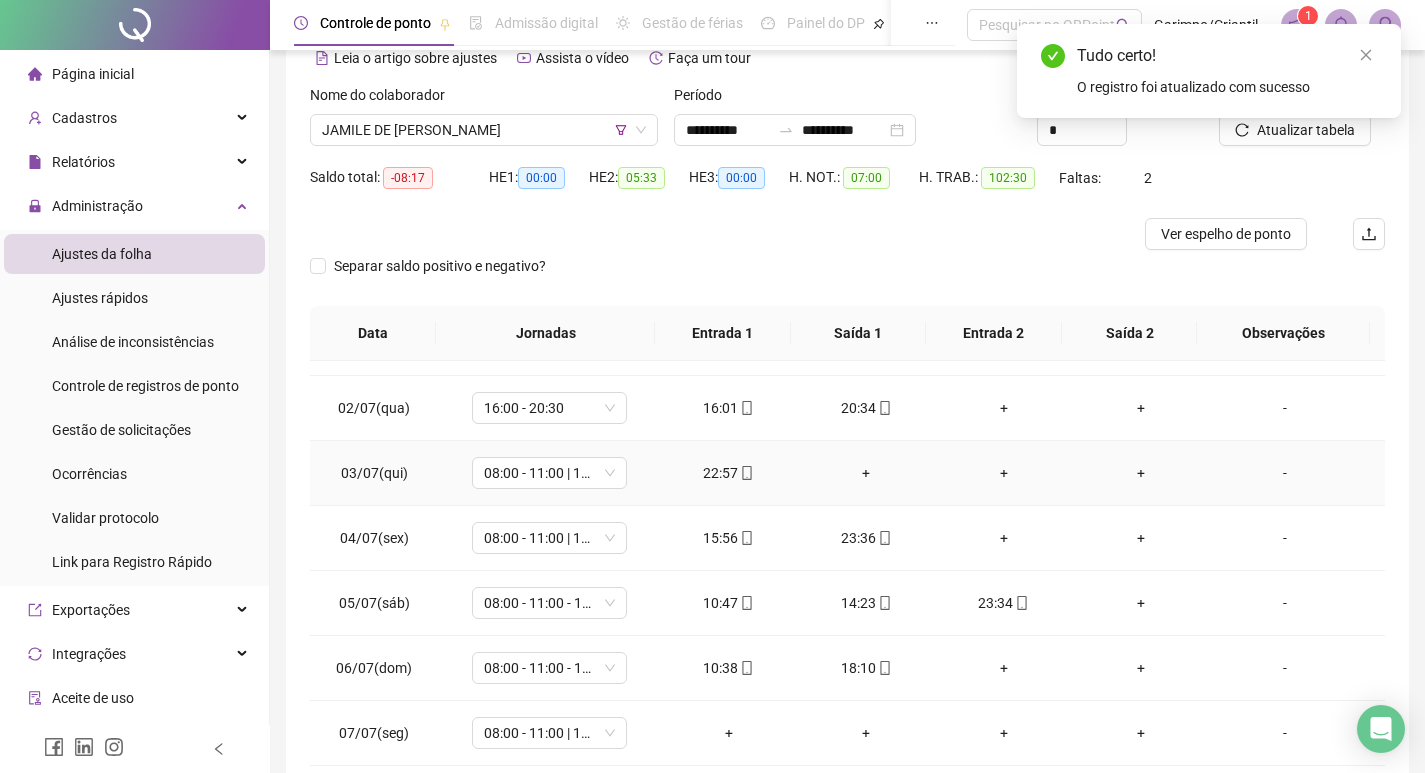 click on "+" at bounding box center (866, 473) 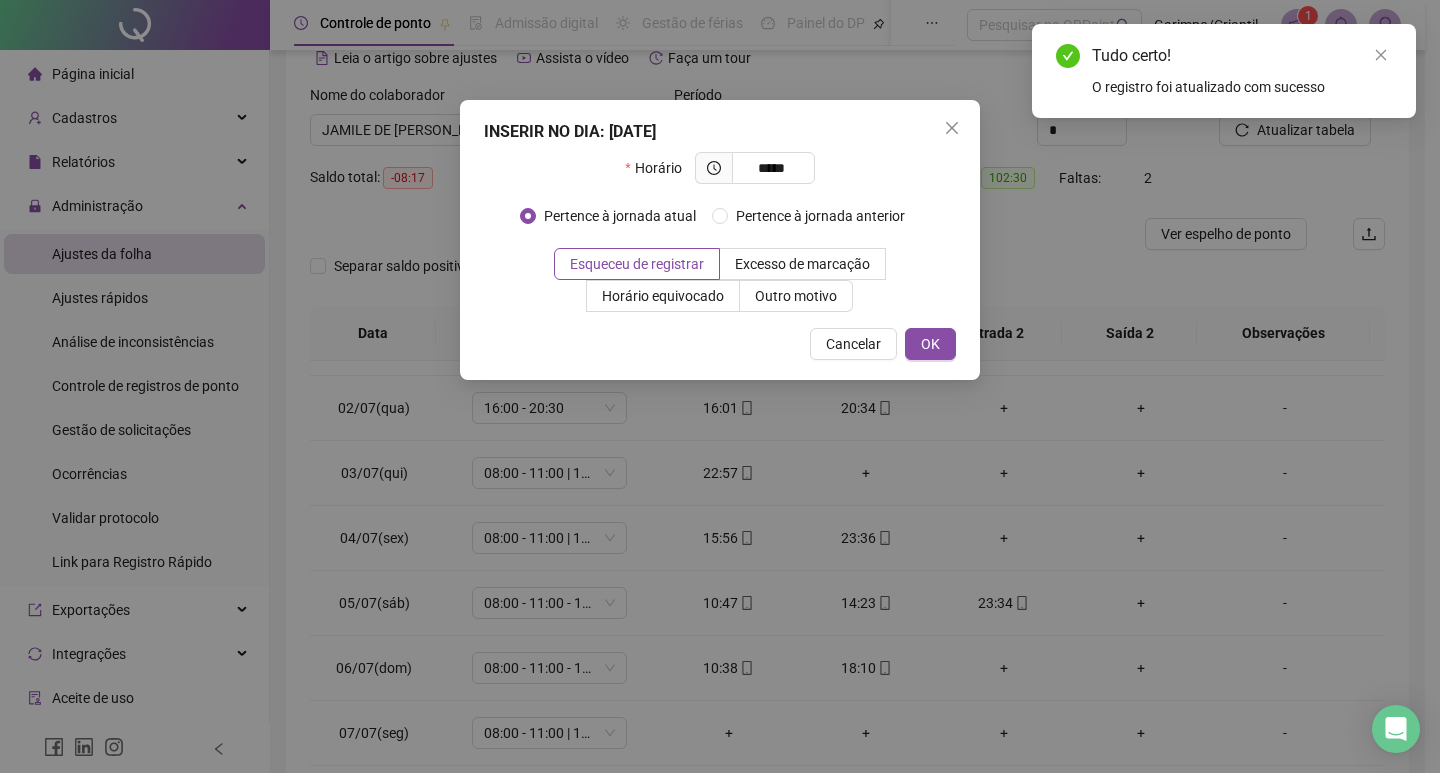 type on "*****" 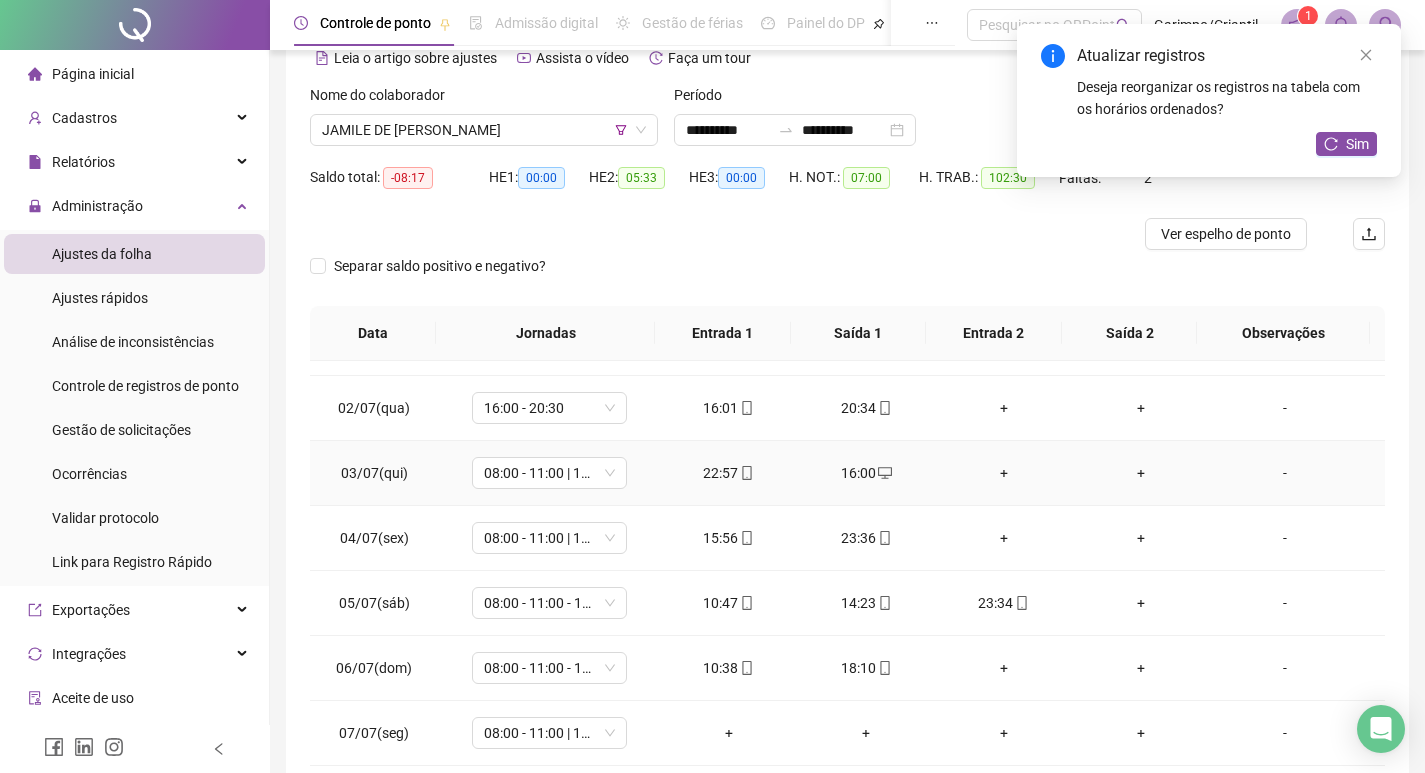 click on "+" at bounding box center [1004, 473] 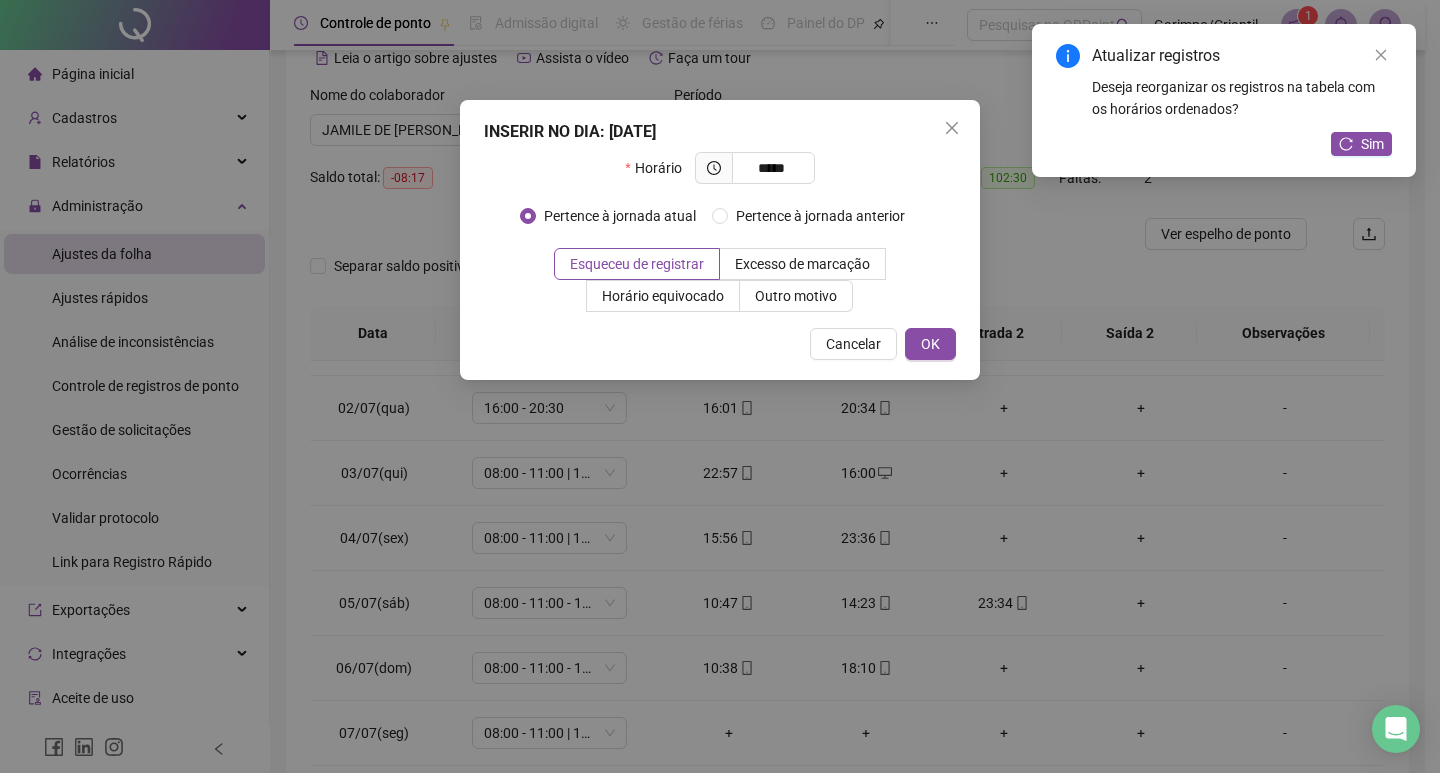type on "*****" 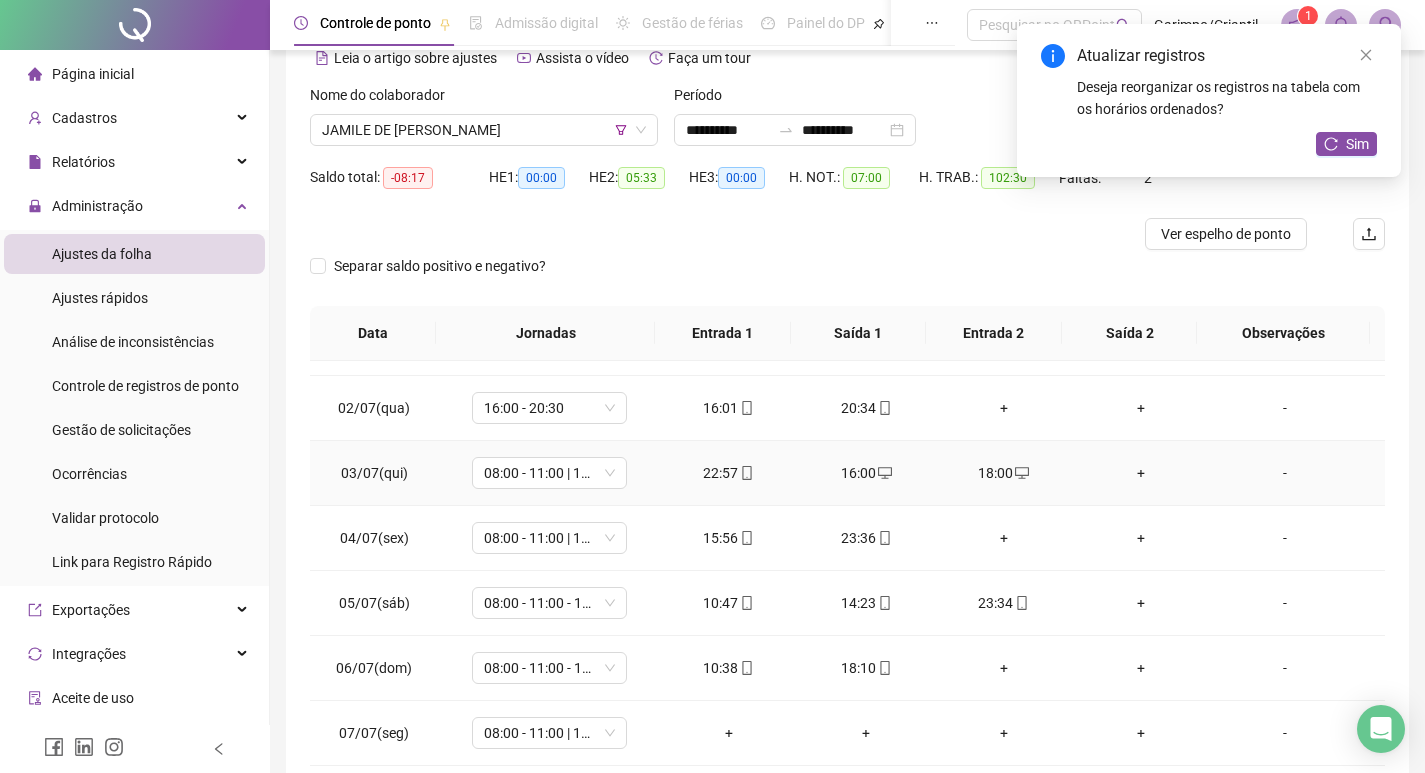 click on "+" at bounding box center (1142, 473) 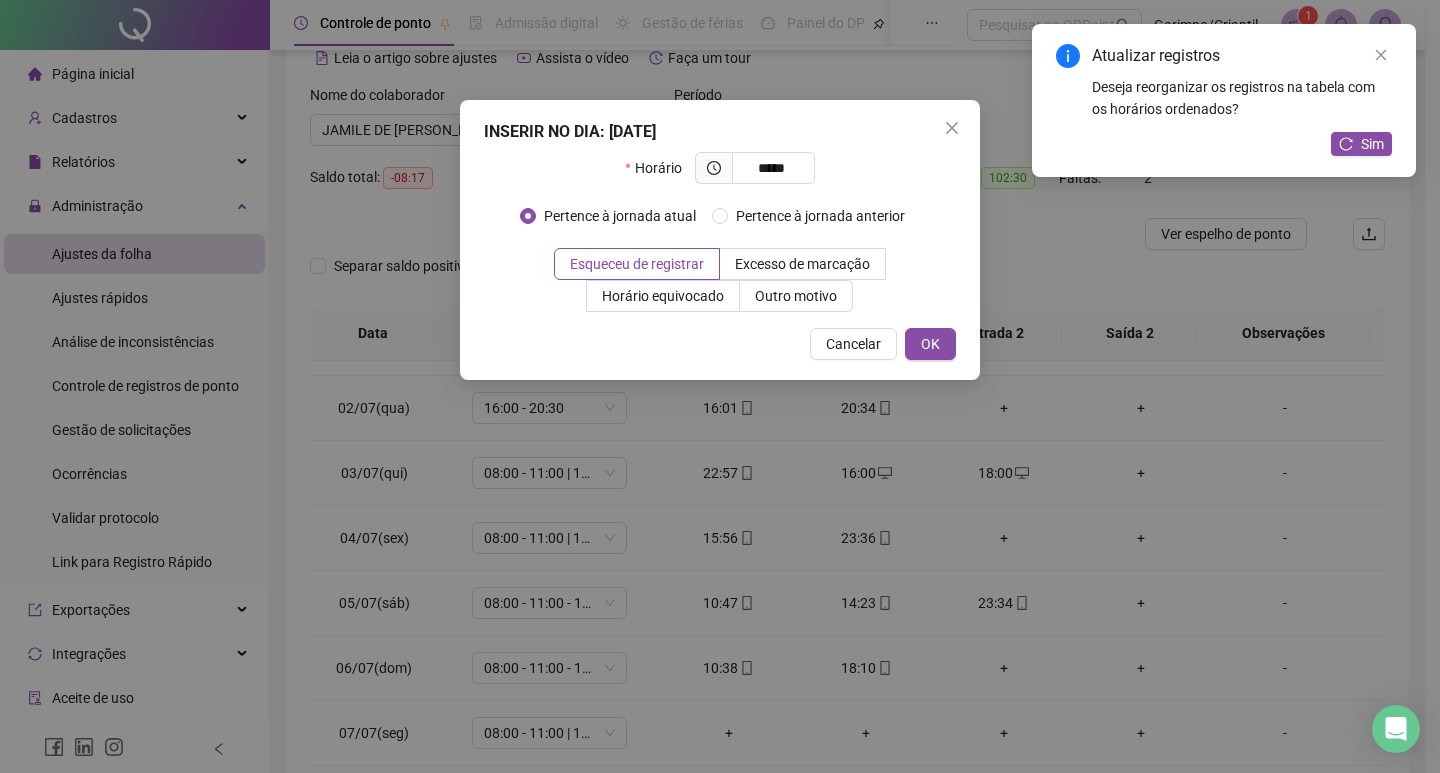 type on "*****" 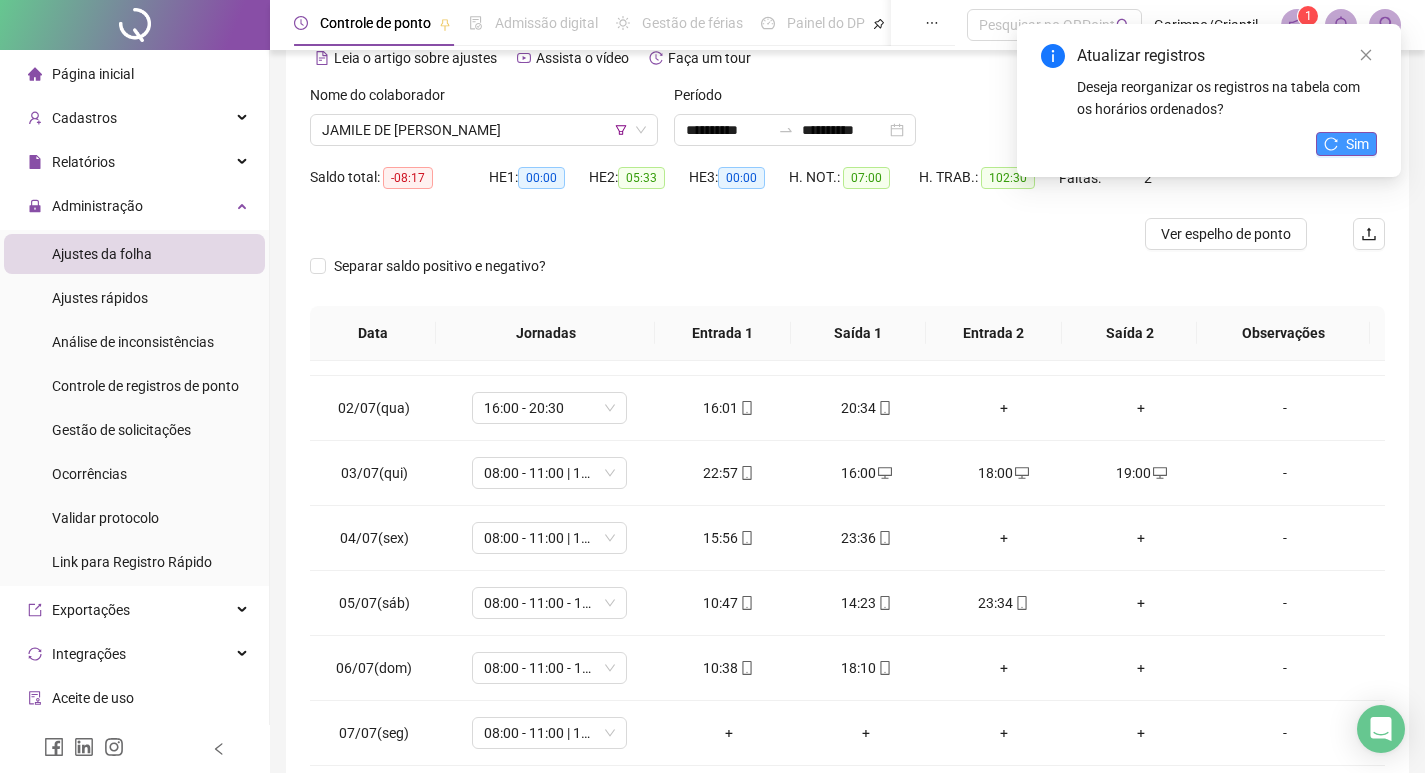 click on "Sim" at bounding box center (1357, 144) 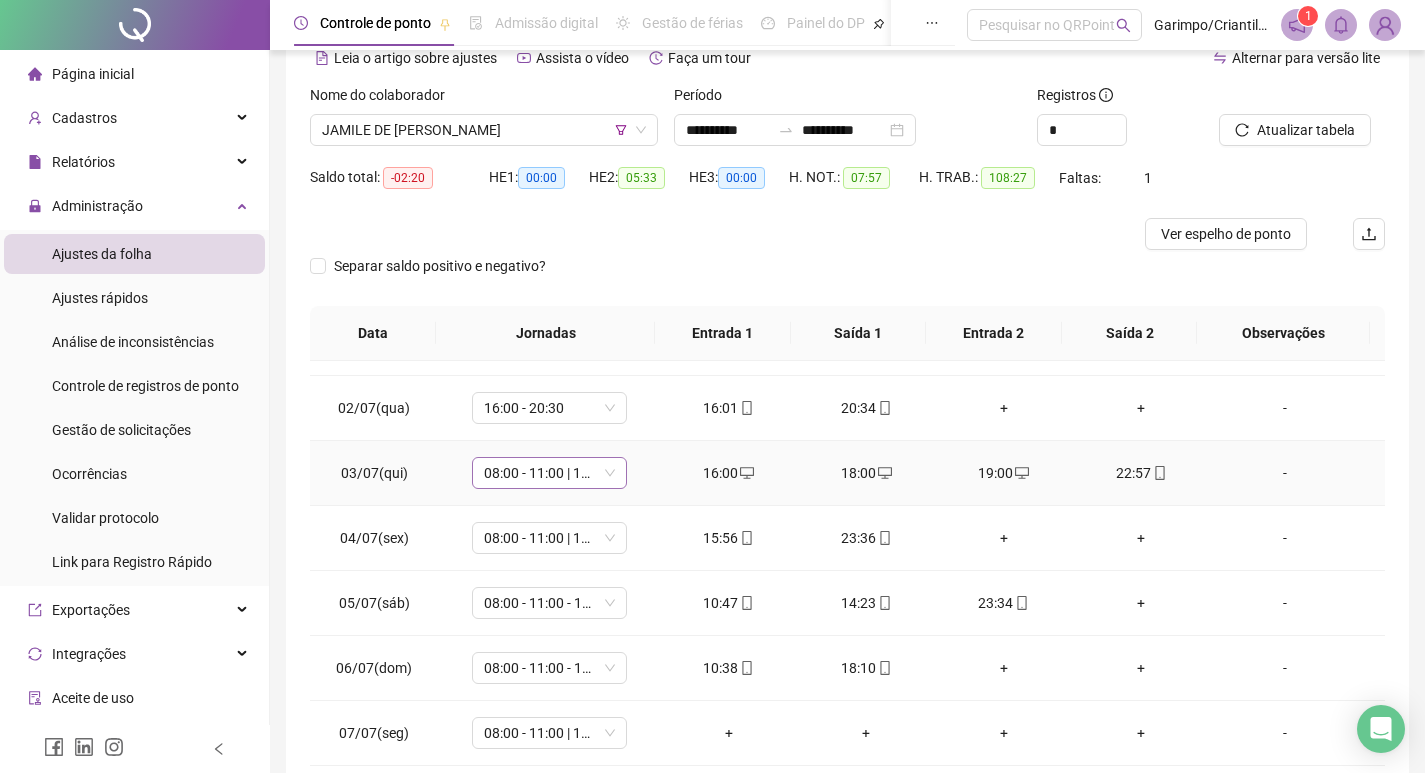 click on "08:00 - 11:00 | 12:00 - 16:00" at bounding box center [549, 473] 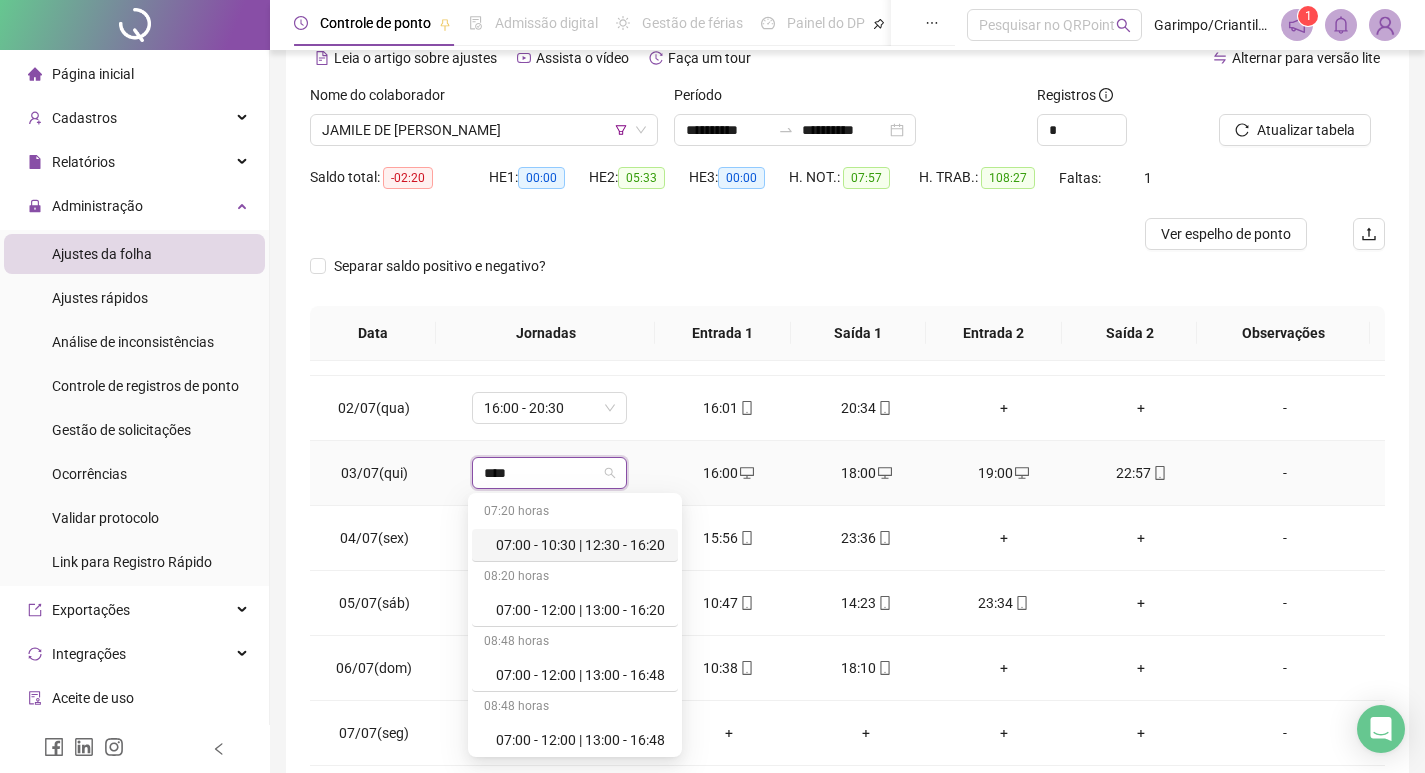 type on "*****" 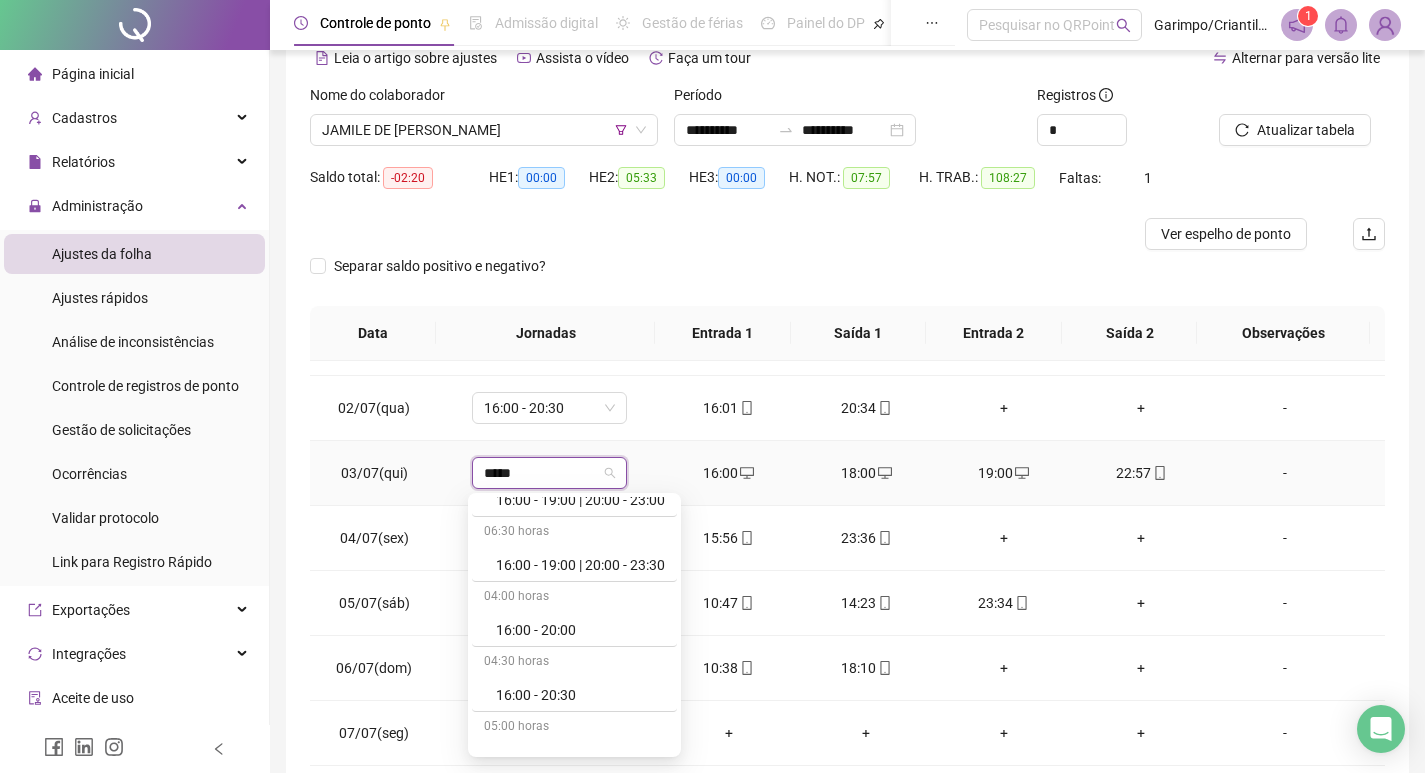 scroll, scrollTop: 3000, scrollLeft: 0, axis: vertical 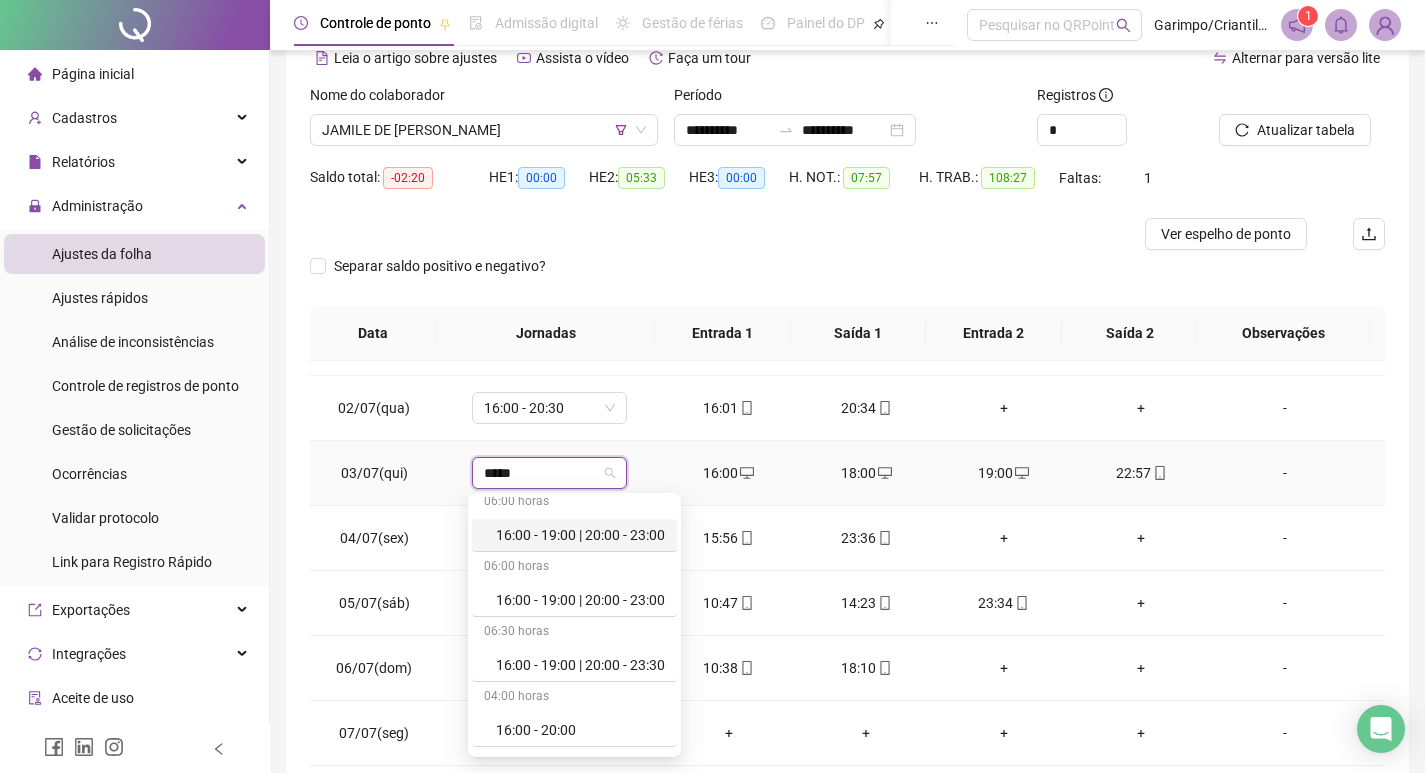 click on "16:00 - 19:00 | 20:00 - 23:00" at bounding box center (574, 535) 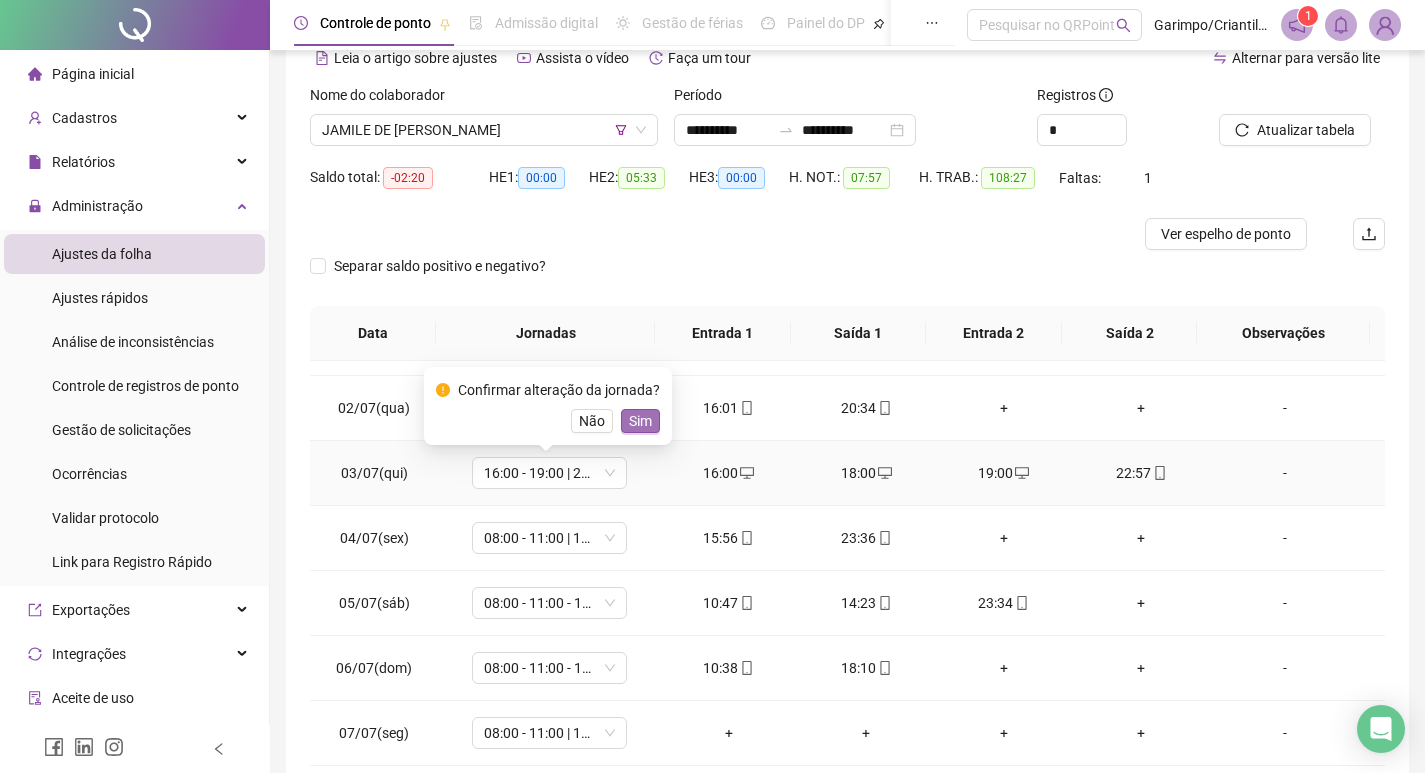 click on "Sim" at bounding box center [640, 421] 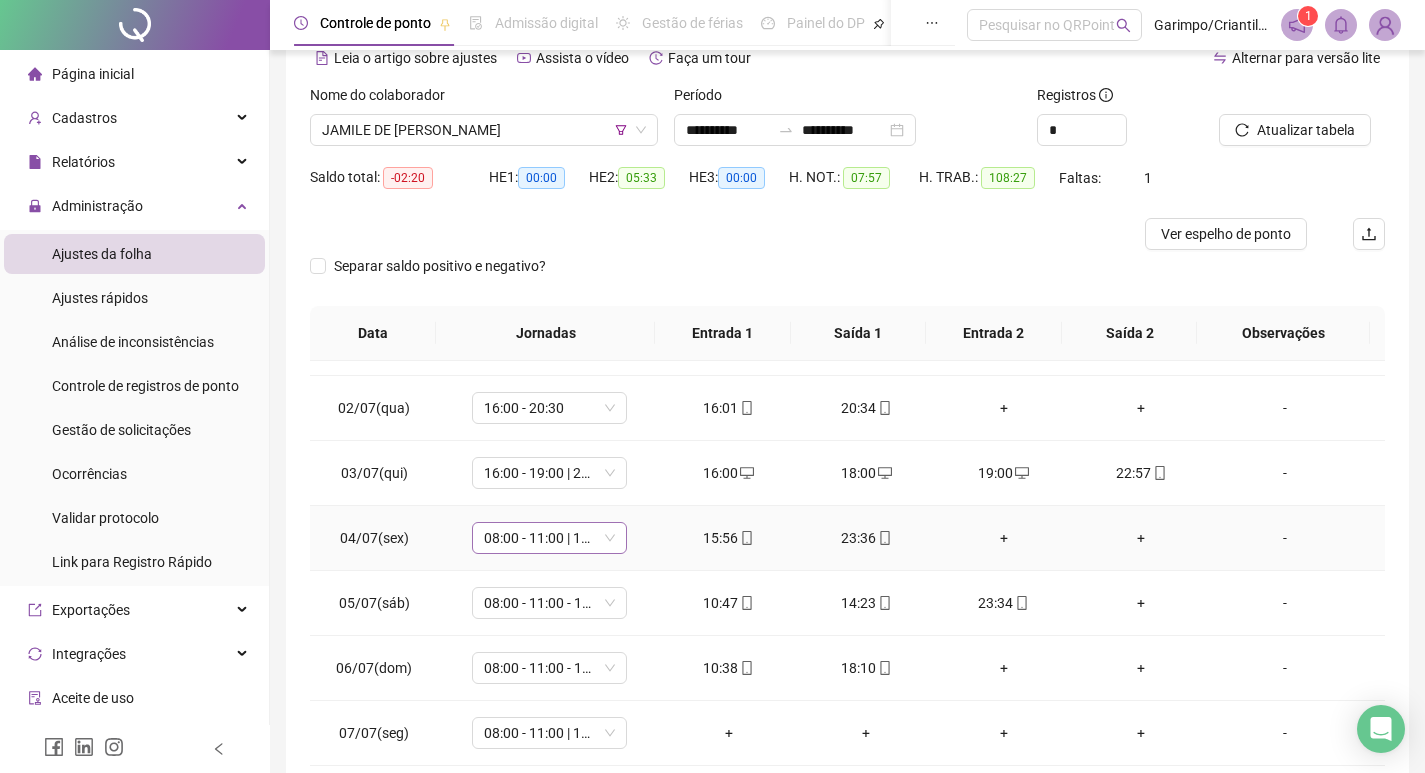 click on "08:00 - 11:00 | 12:00 - 16:00" at bounding box center [549, 538] 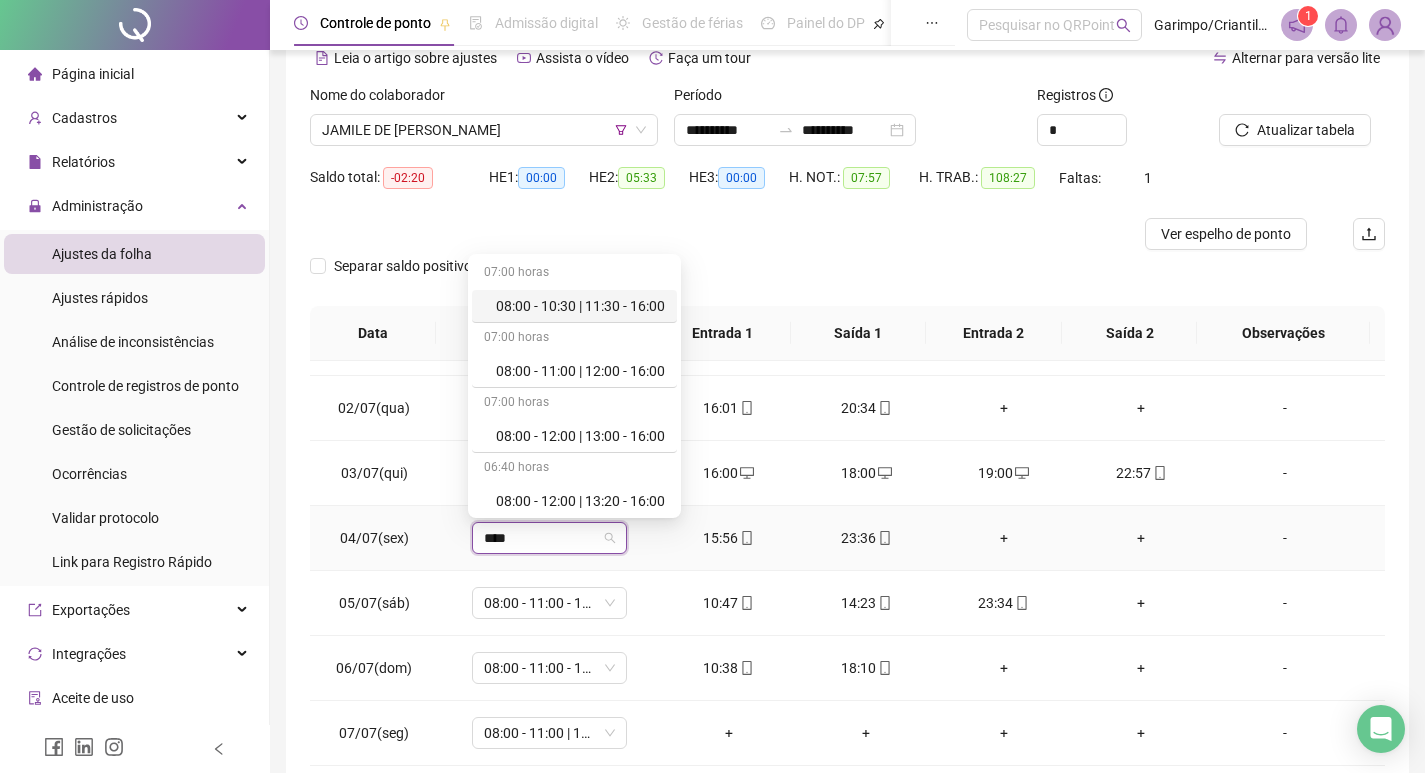 type on "*****" 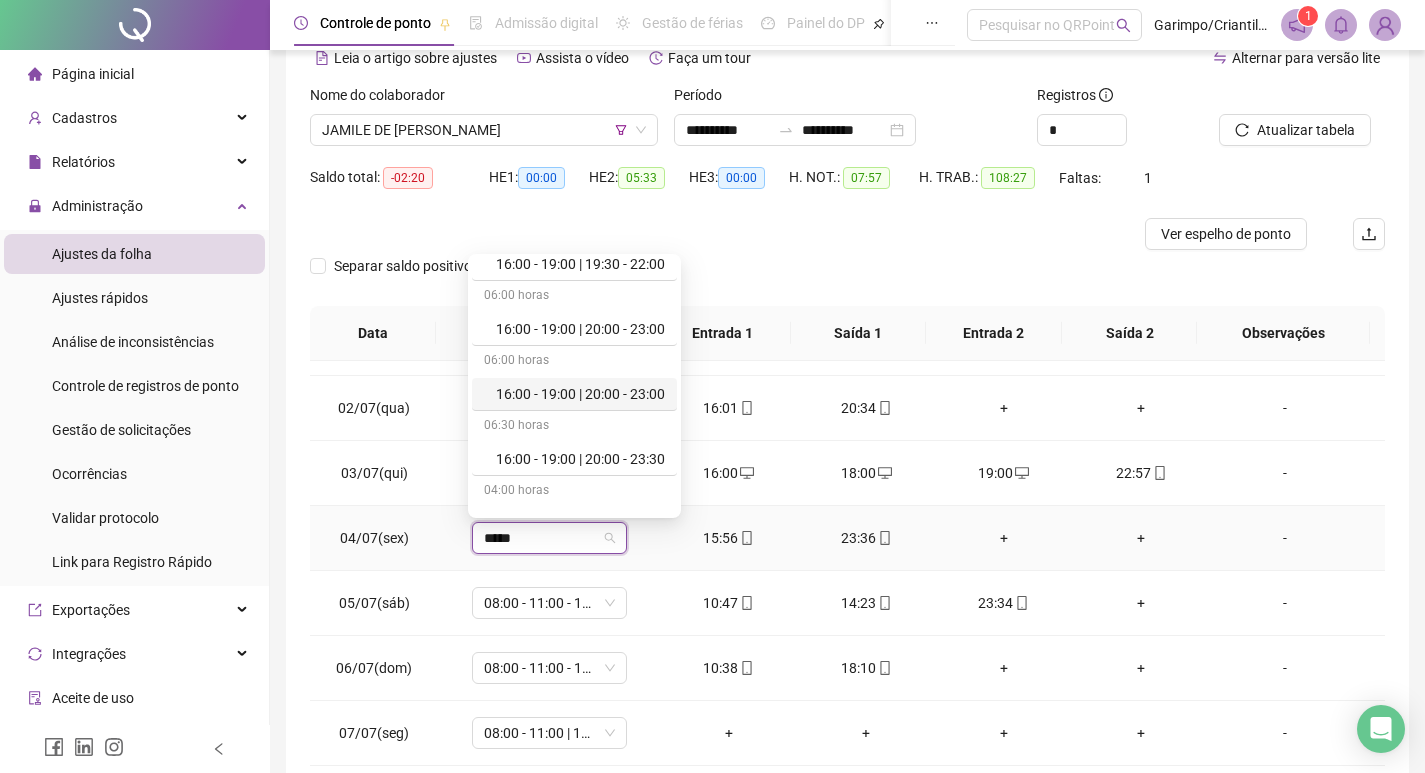 scroll, scrollTop: 3000, scrollLeft: 0, axis: vertical 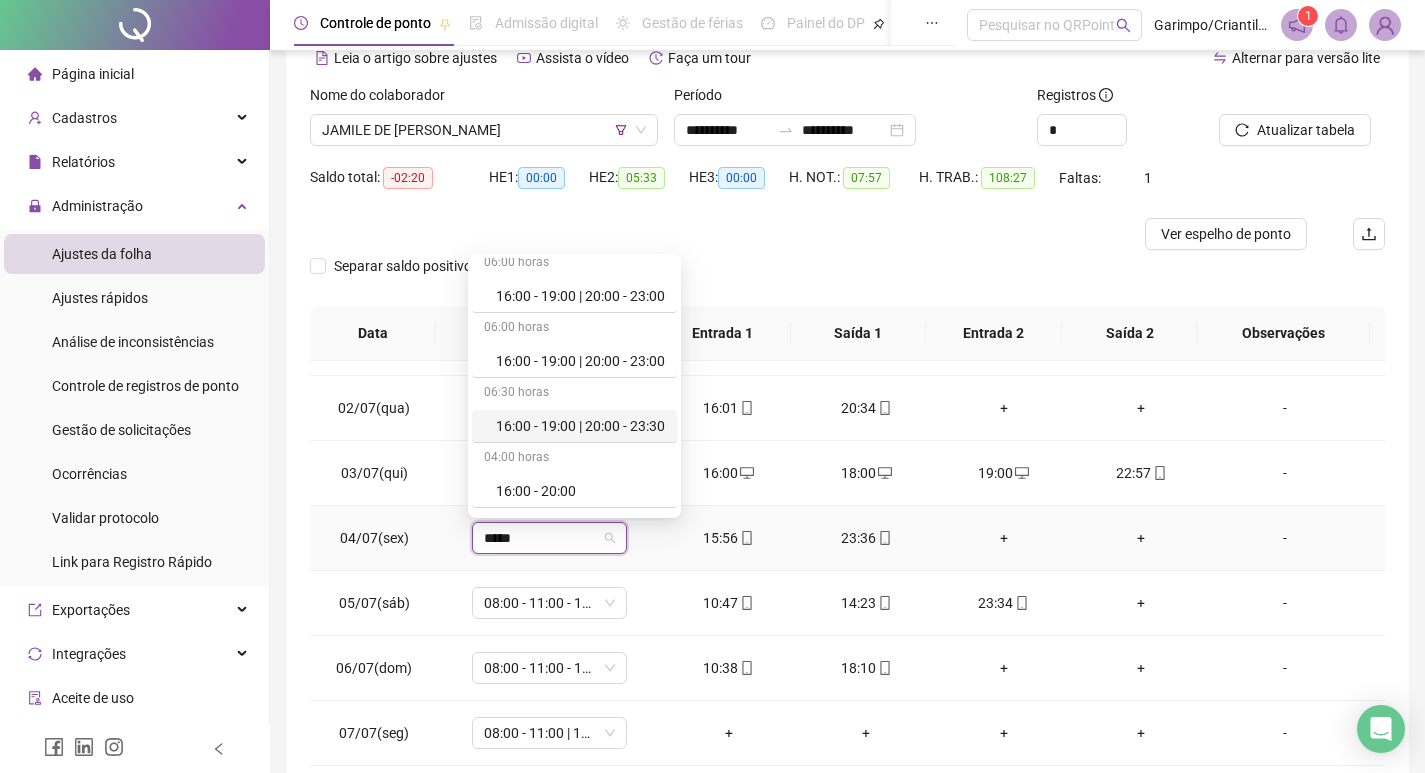 click on "16:00 - 19:00 | 20:00 - 23:30" at bounding box center [580, 426] 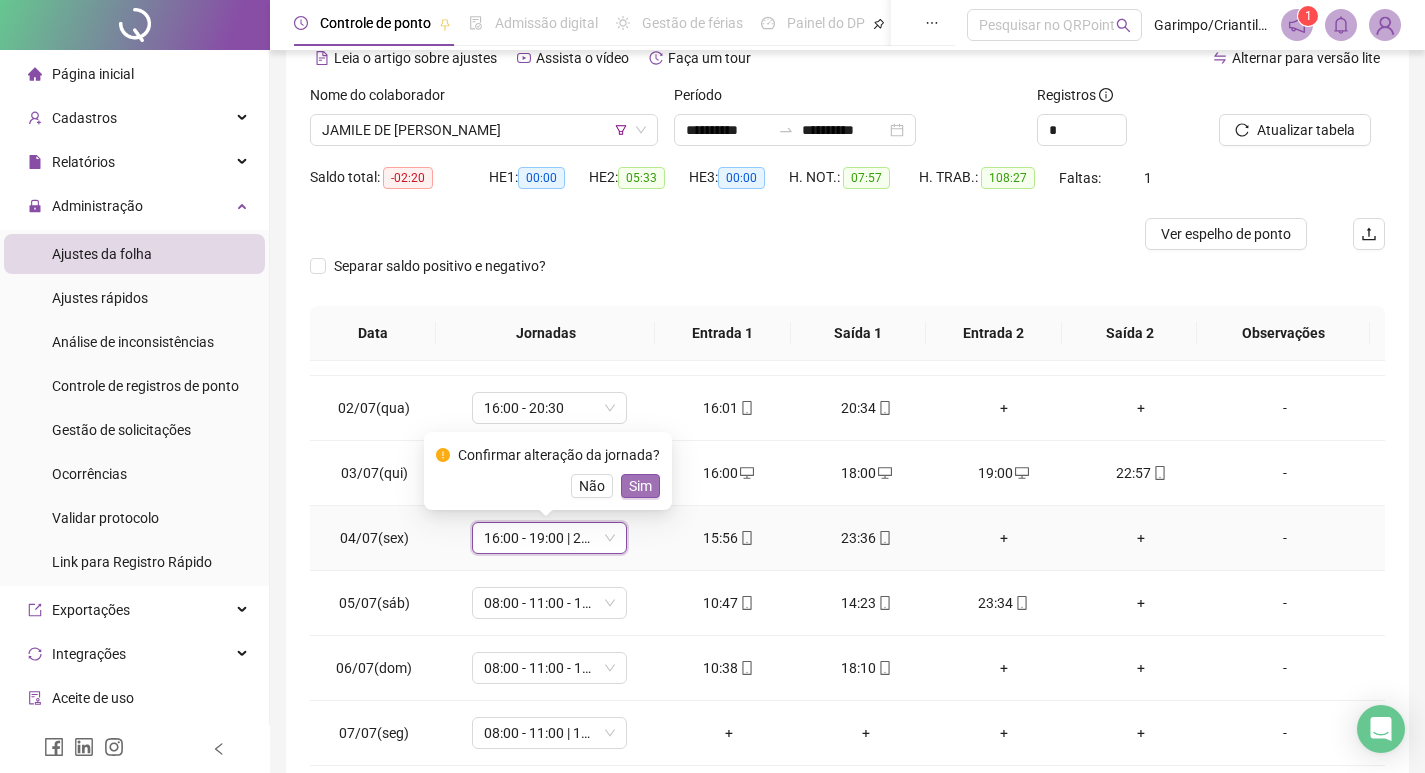 click on "Sim" at bounding box center (640, 486) 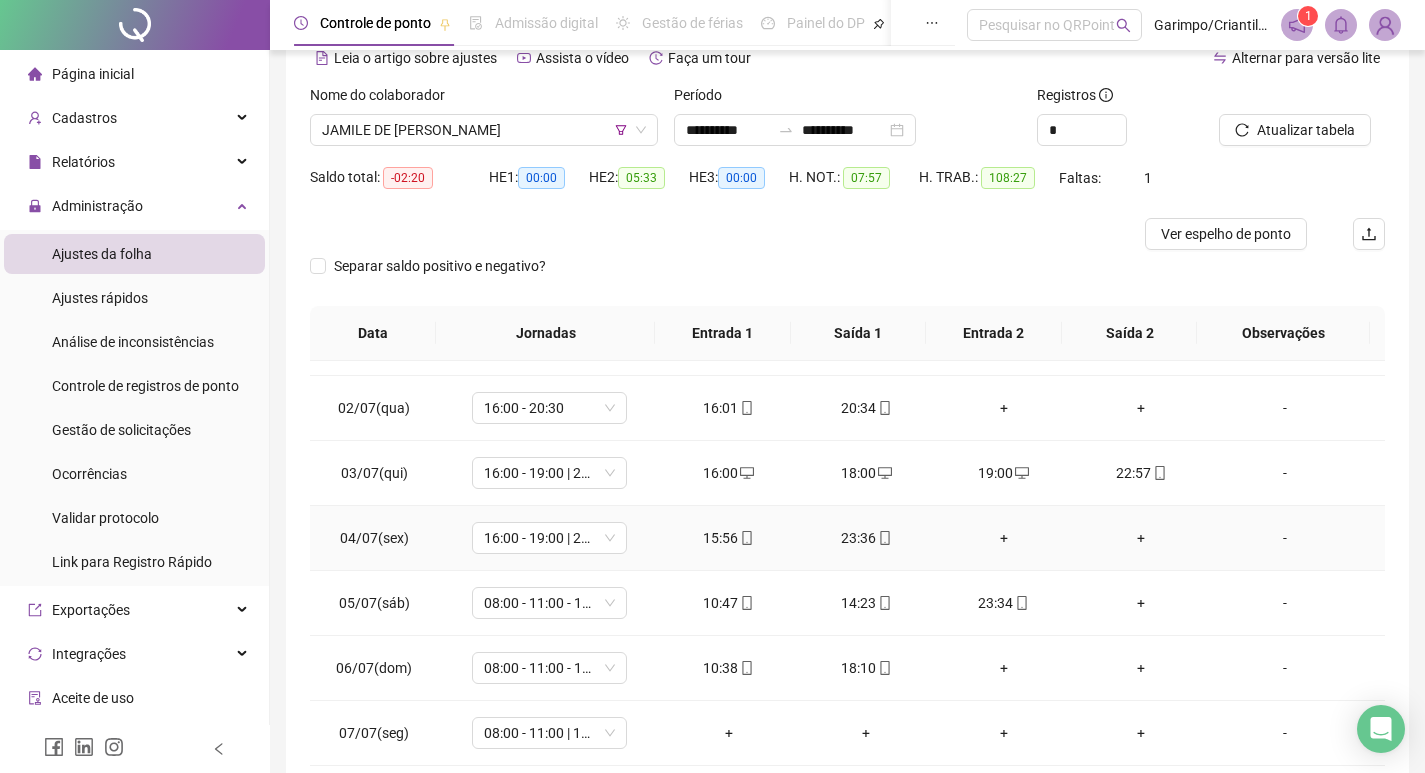 click on "+" at bounding box center (1004, 538) 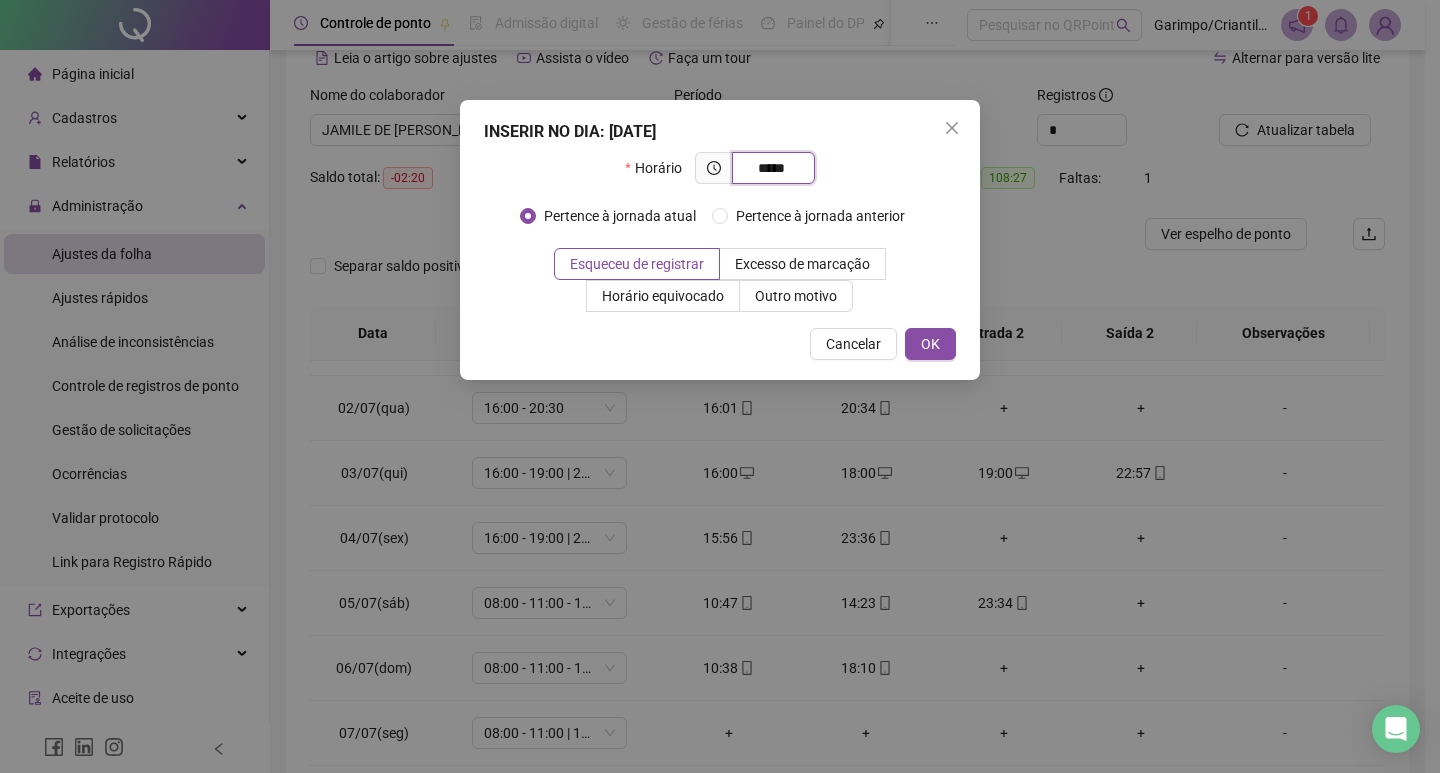 type on "*****" 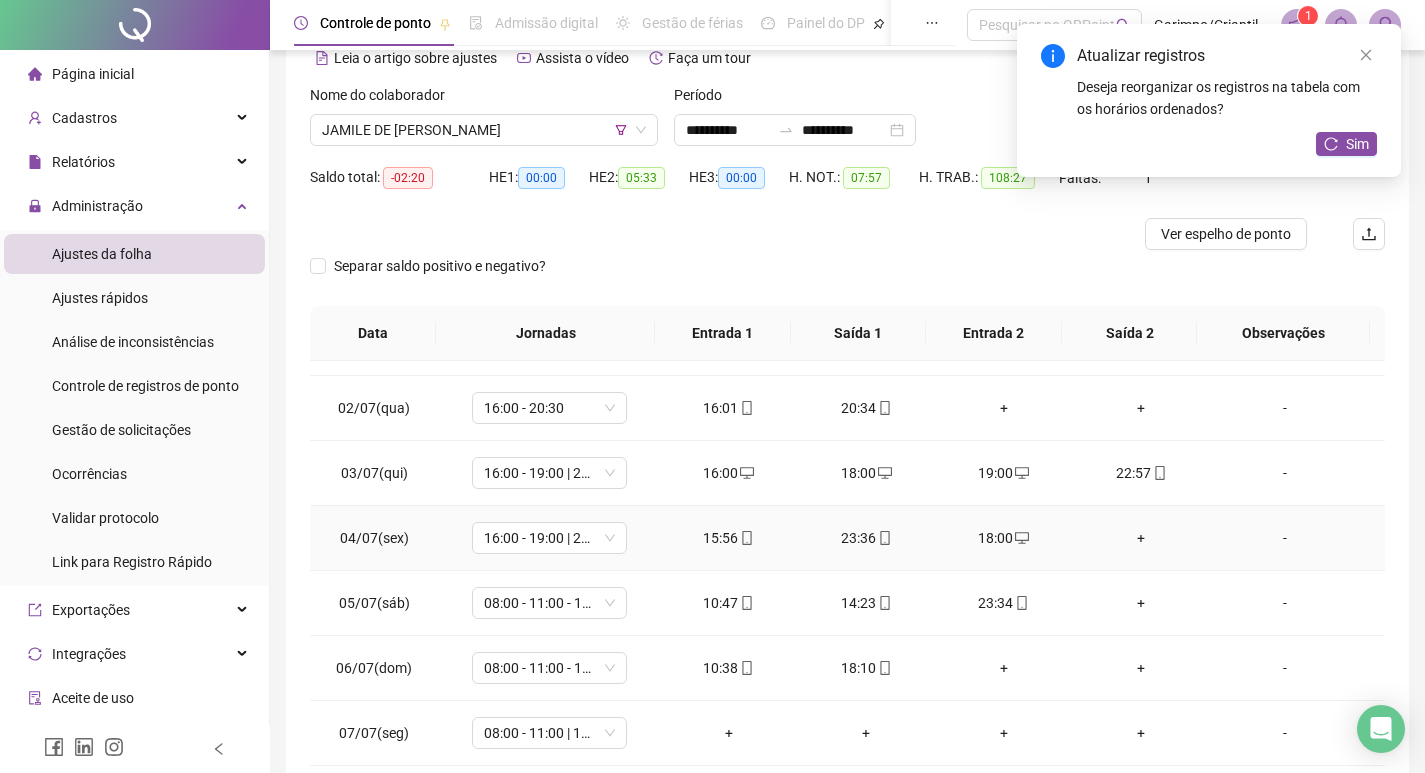 click on "+" at bounding box center [1142, 538] 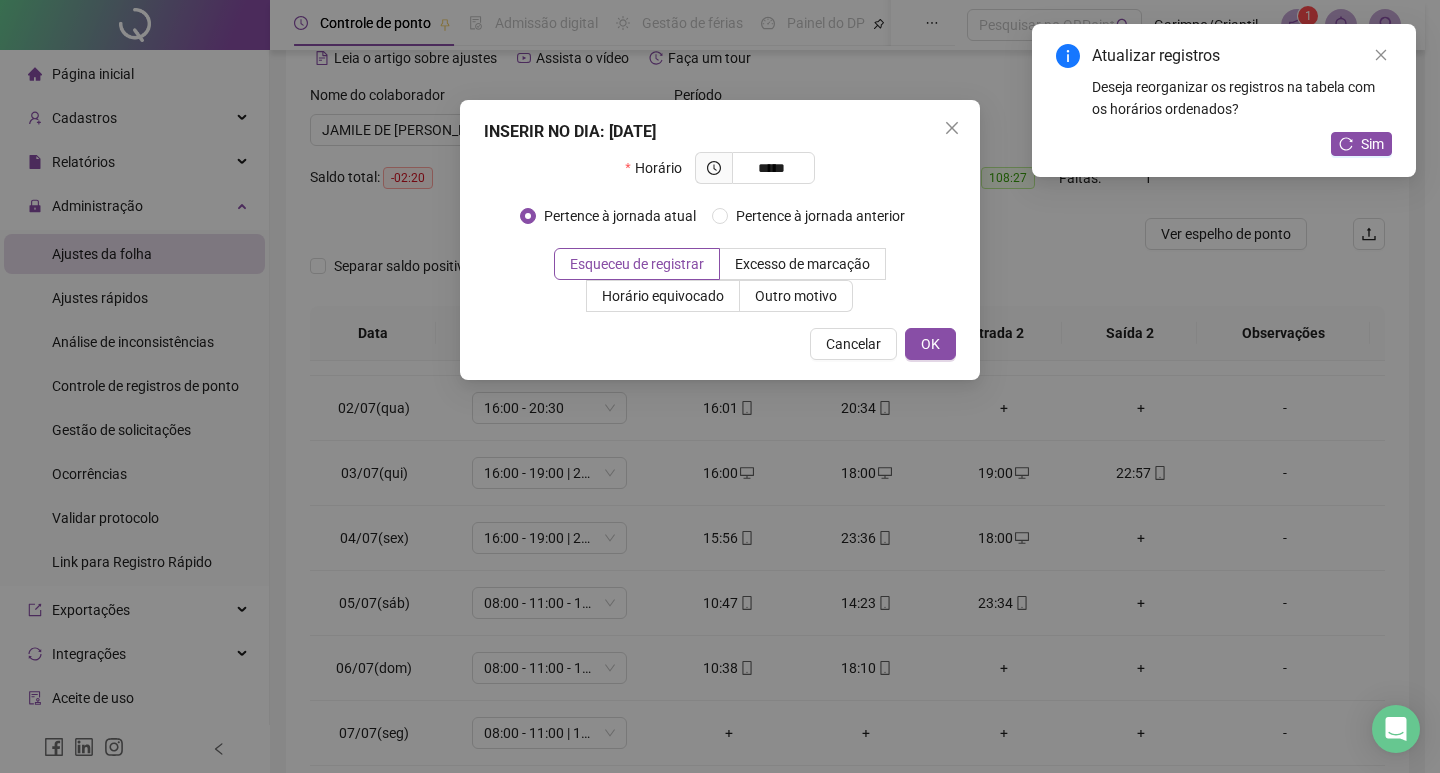 type on "*****" 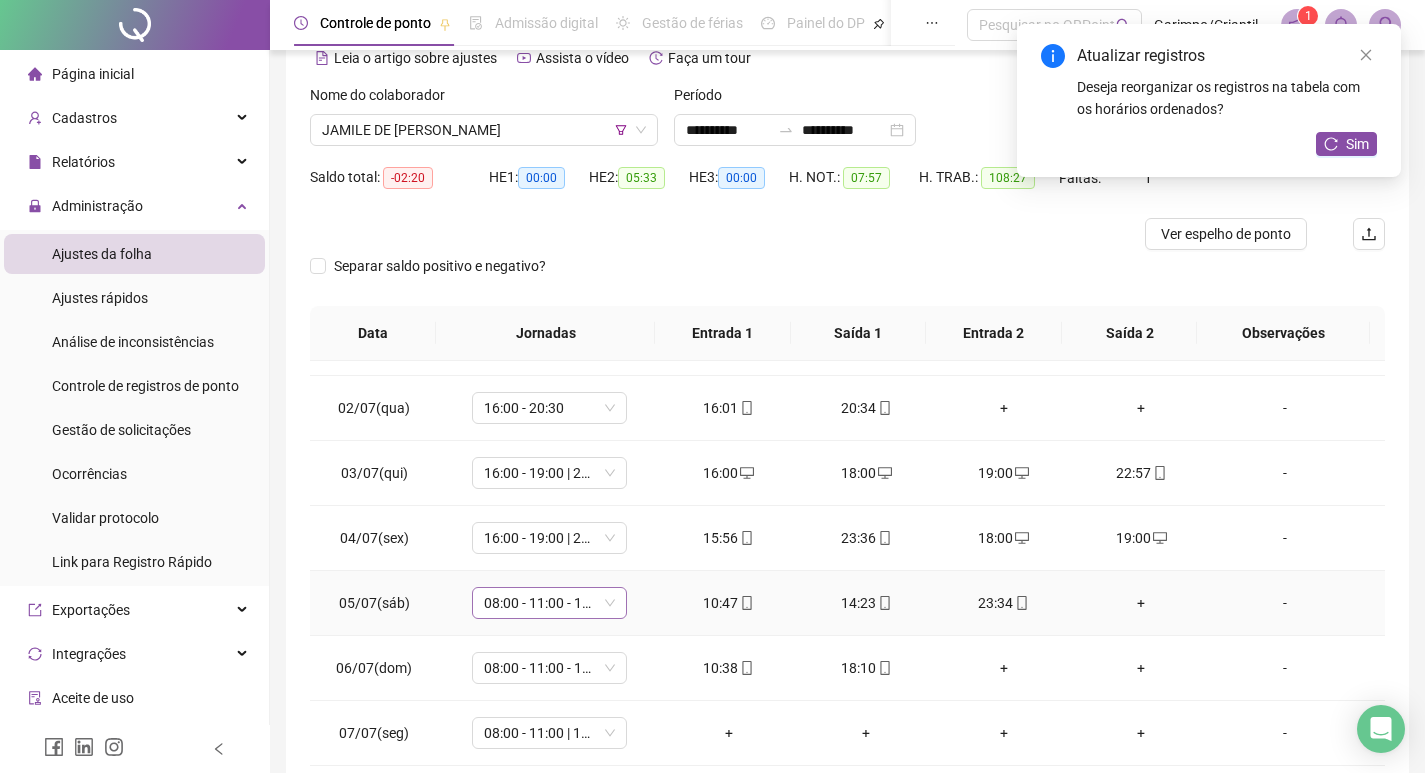click on "08:00 - 11:00 - 12:00 - 17:00" at bounding box center (549, 603) 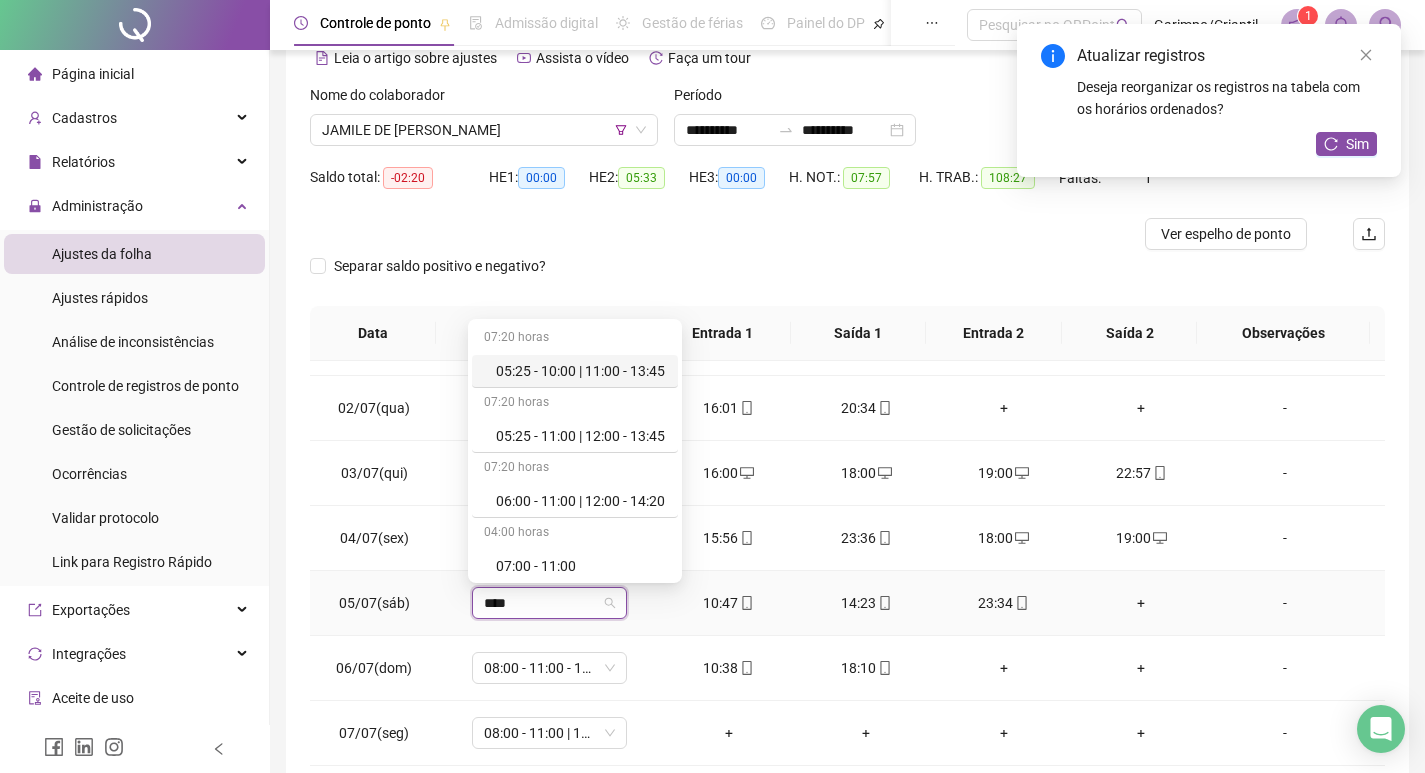type on "*****" 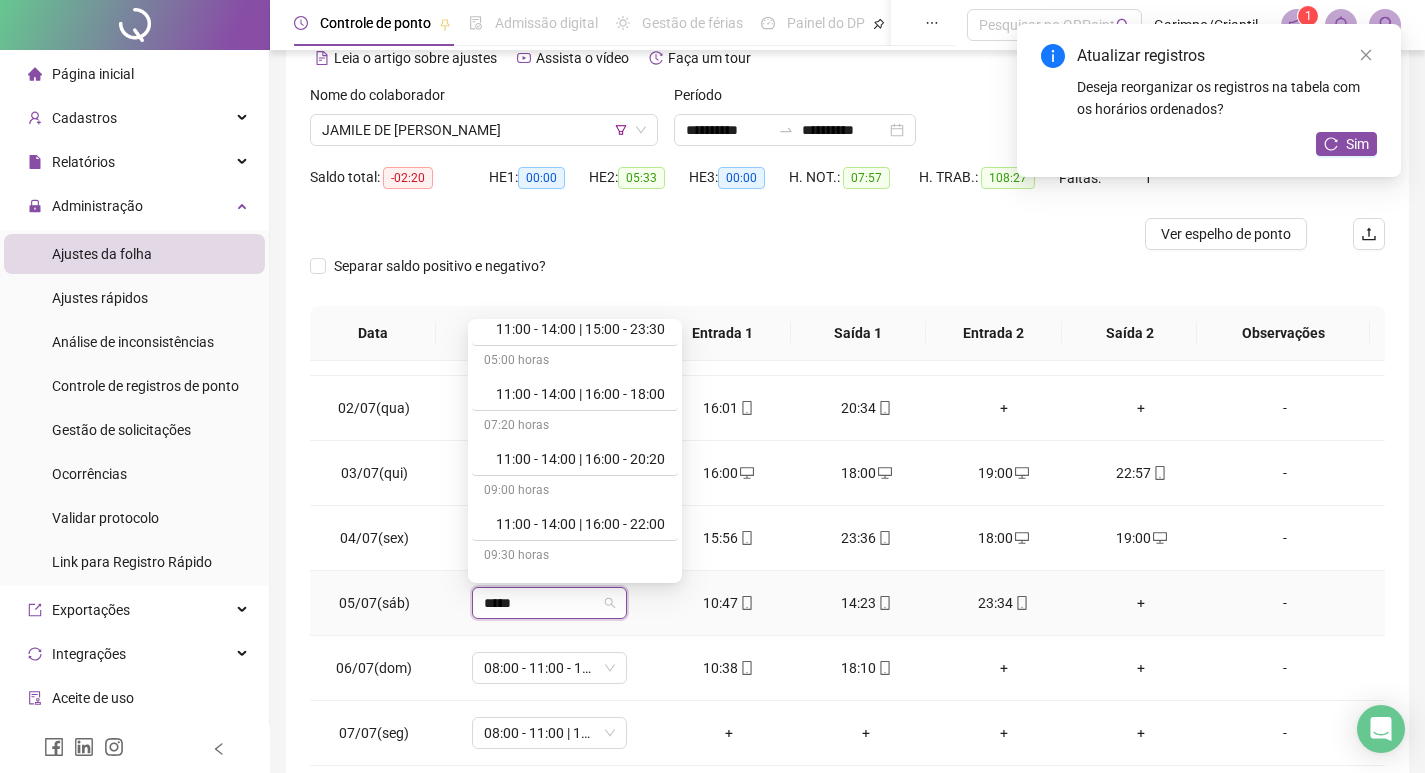scroll, scrollTop: 1100, scrollLeft: 0, axis: vertical 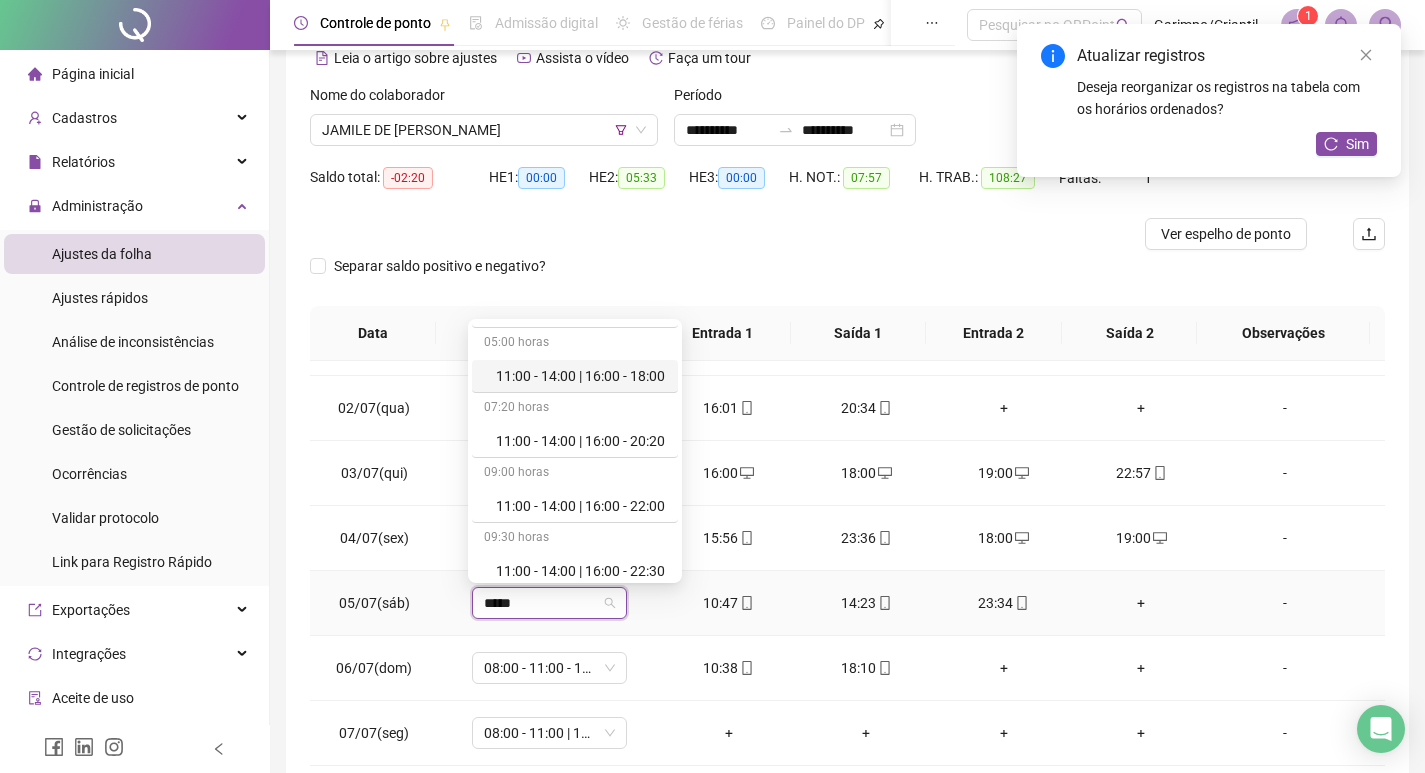 click on "11:00 - 14:00 | 16:00 - 18:00" at bounding box center [581, 376] 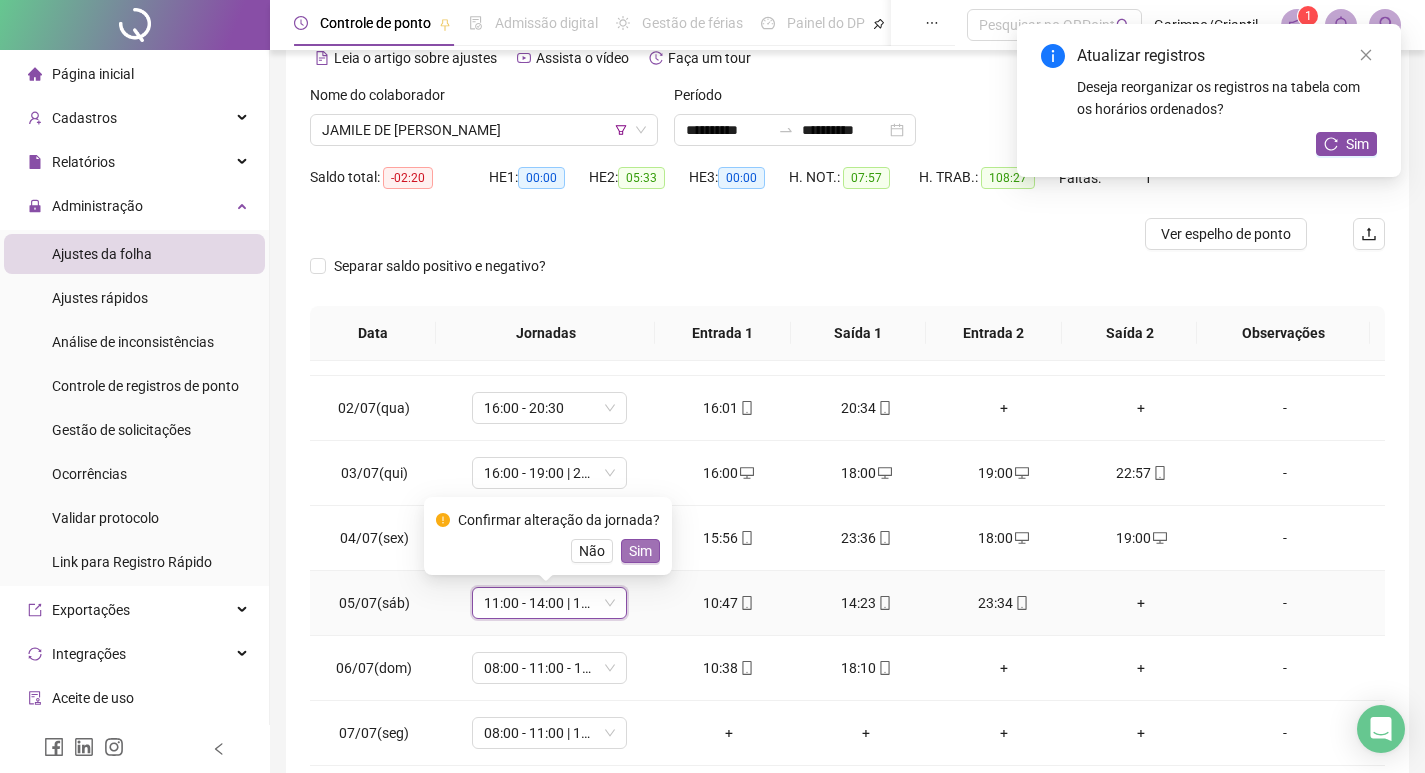 click on "Sim" at bounding box center [640, 551] 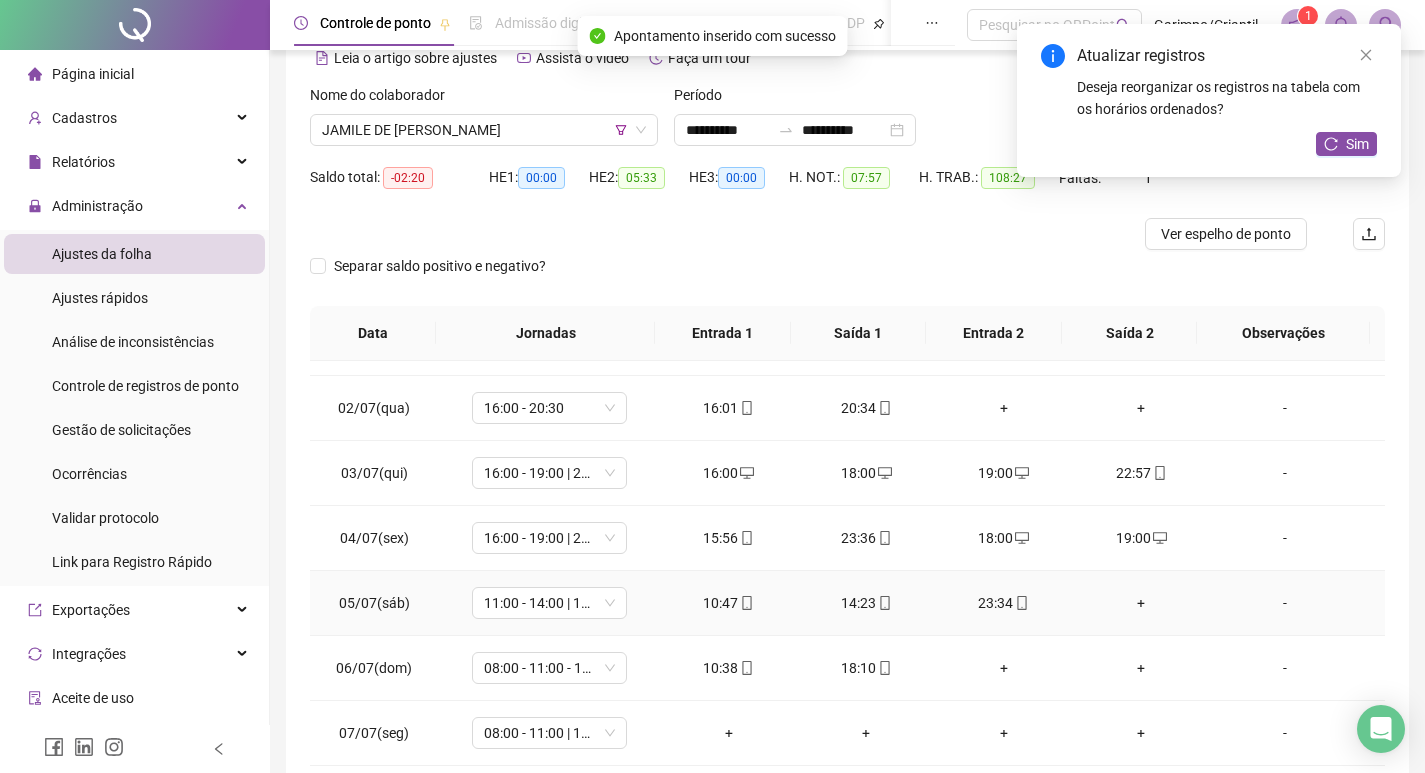 click on "+" at bounding box center (1142, 603) 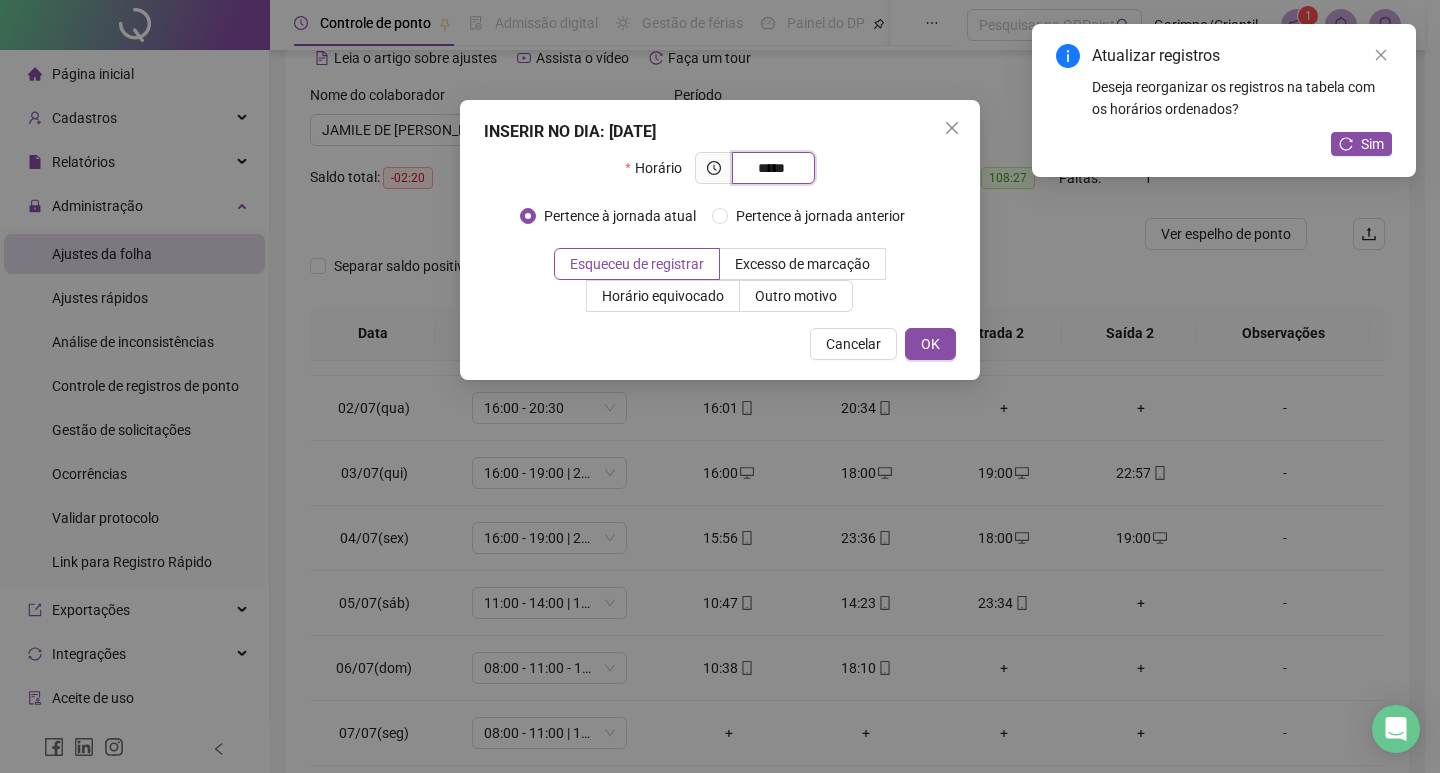 type on "*****" 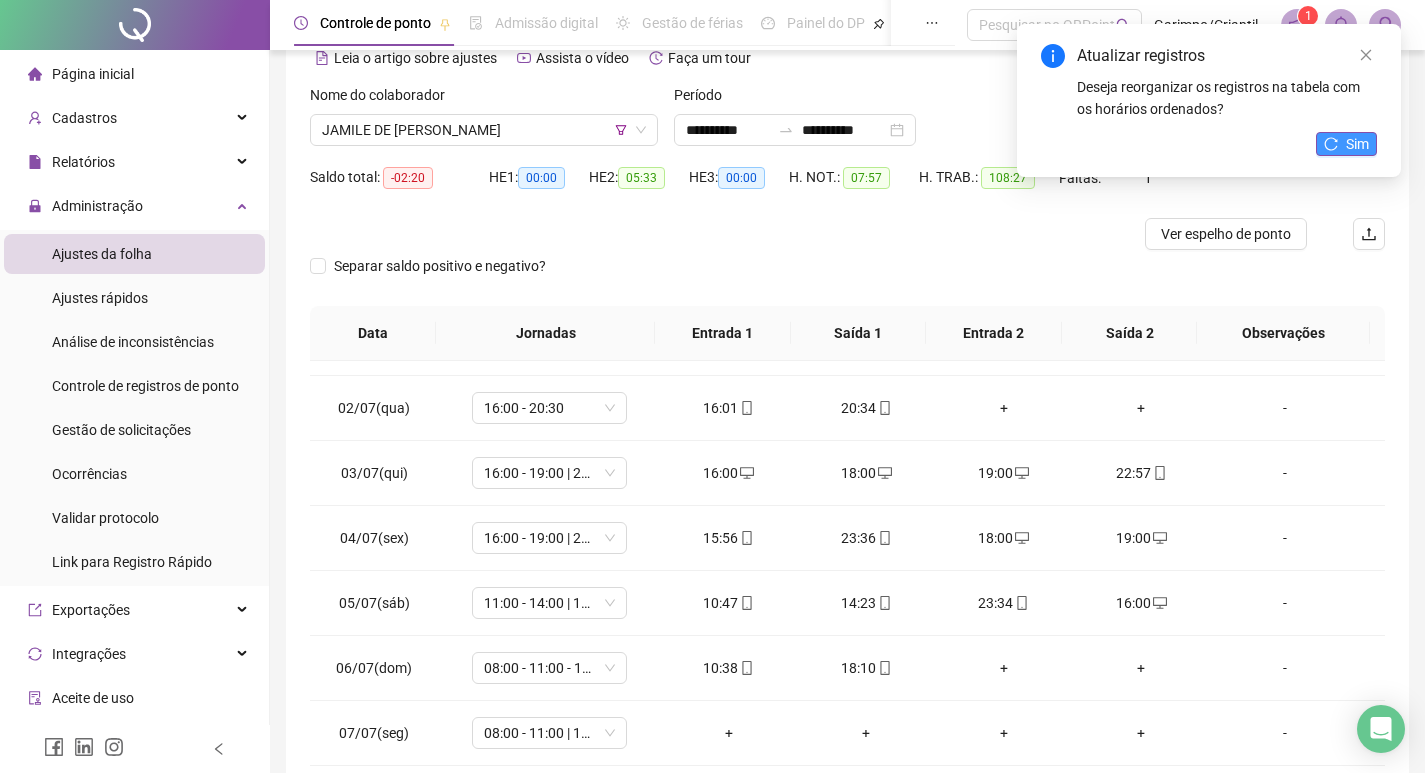 click on "Sim" at bounding box center [1346, 144] 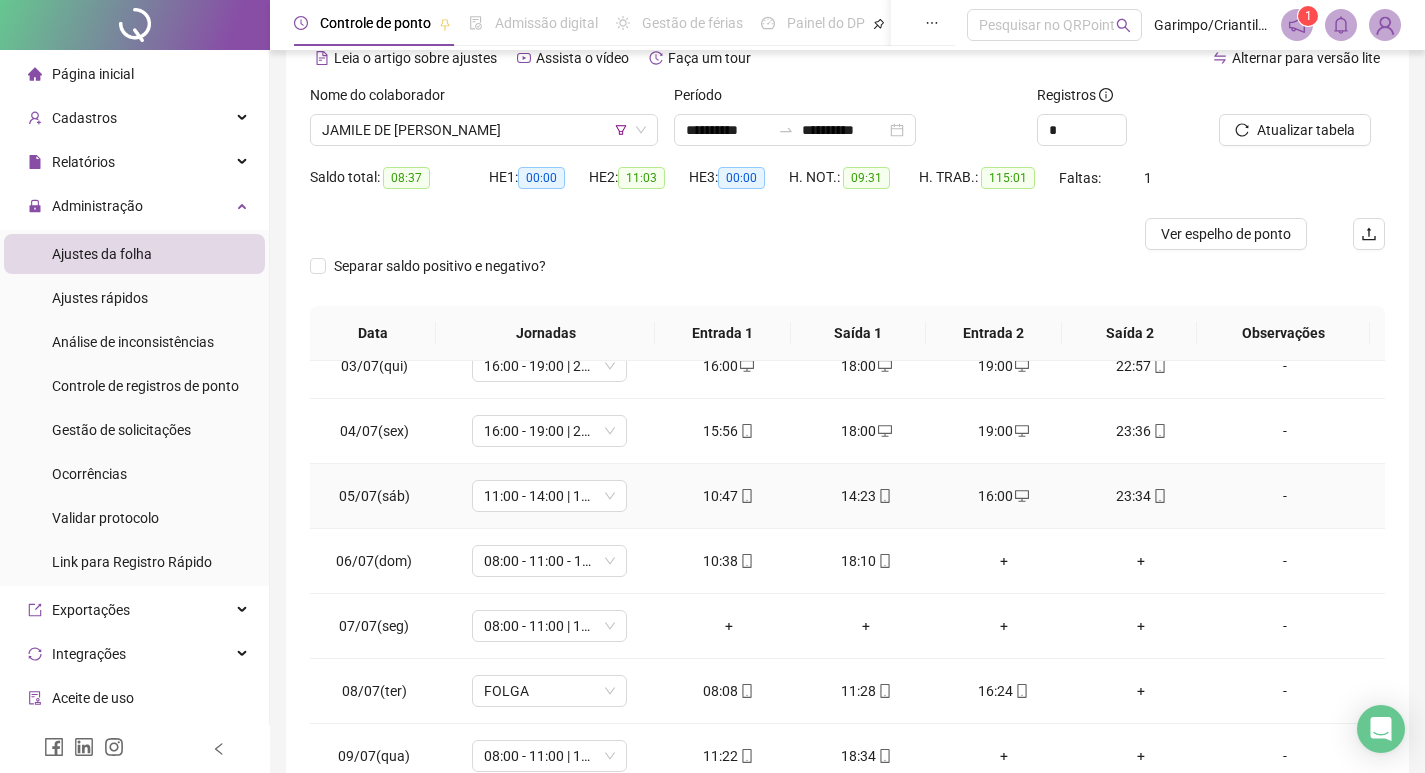 scroll, scrollTop: 808, scrollLeft: 0, axis: vertical 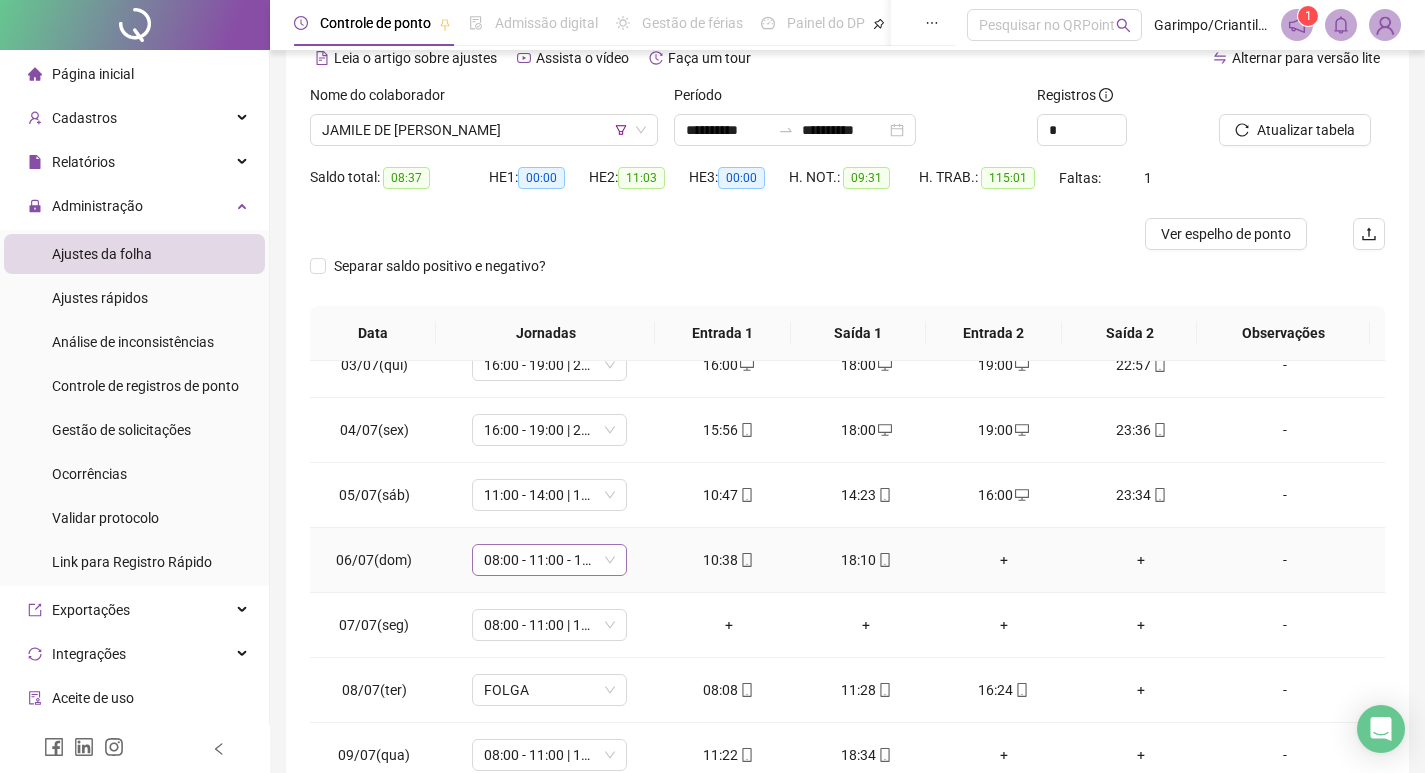 click on "08:00 - 11:00 - 12:00 - 17:00" at bounding box center (549, 560) 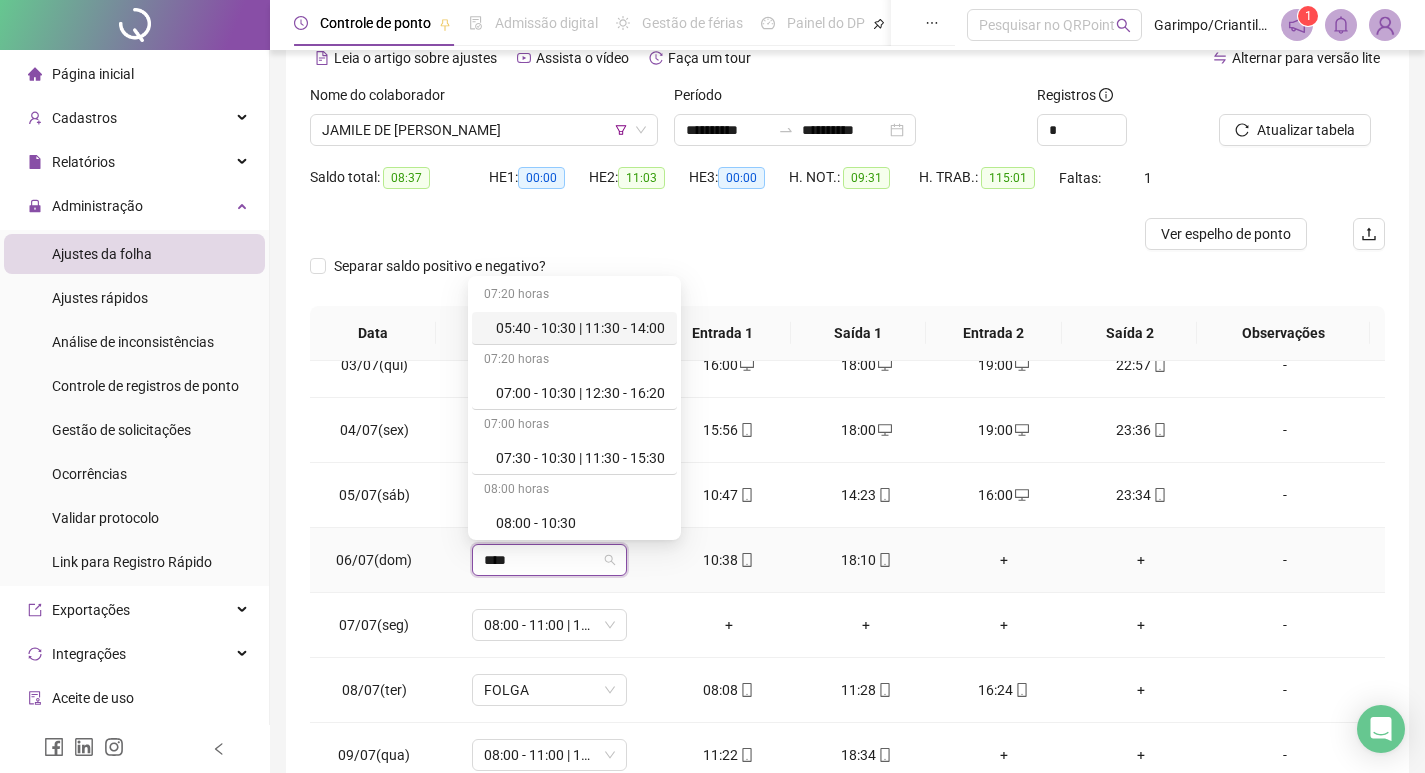 type on "*****" 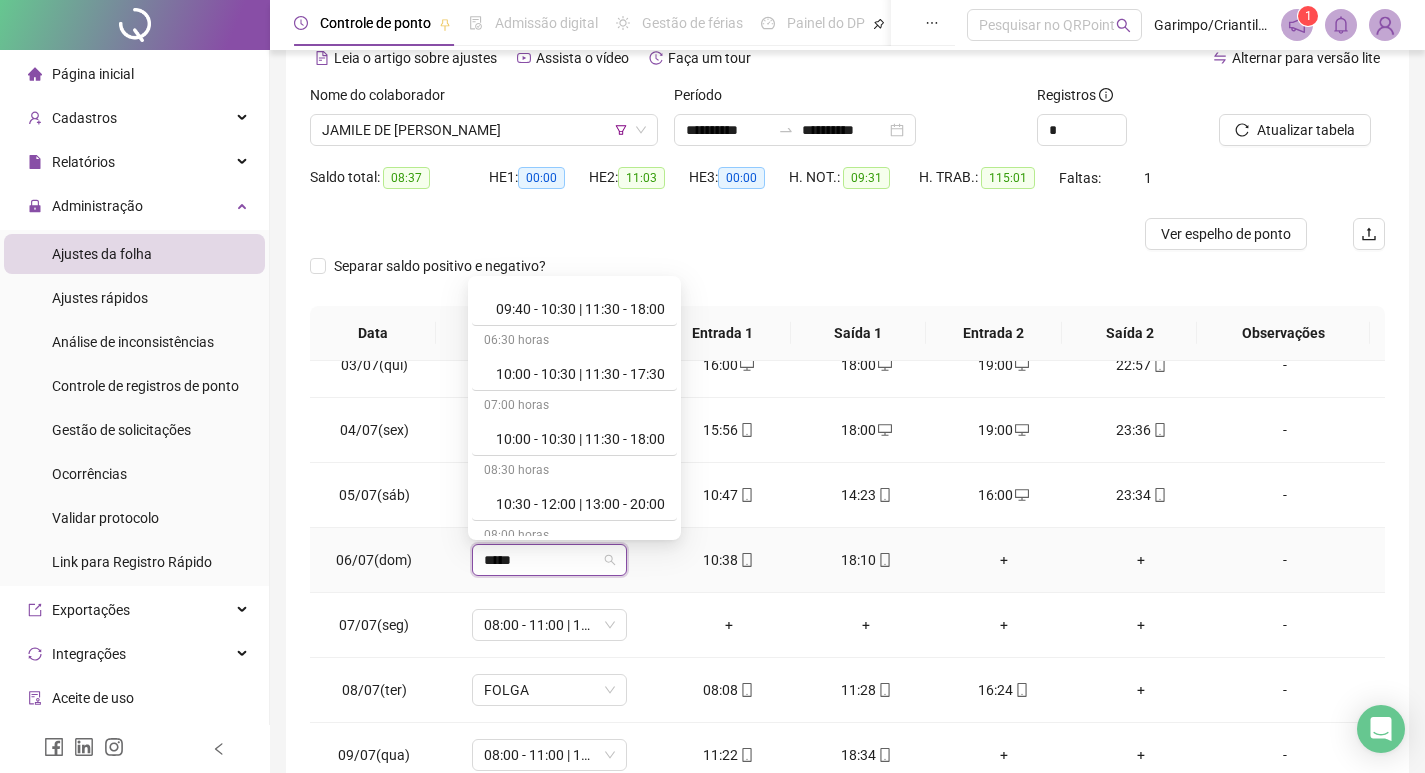 scroll, scrollTop: 1239, scrollLeft: 0, axis: vertical 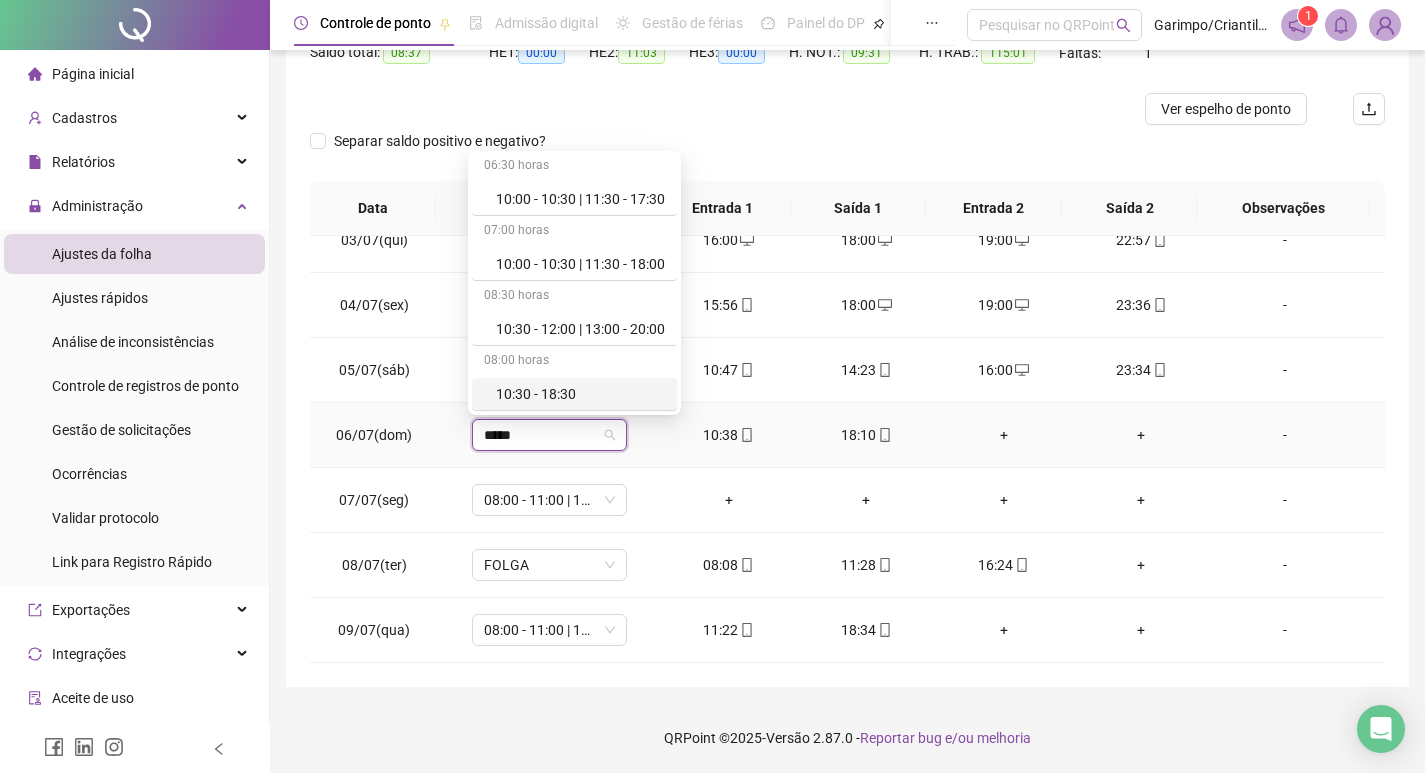 click on "10:30 - 18:30" at bounding box center [580, 394] 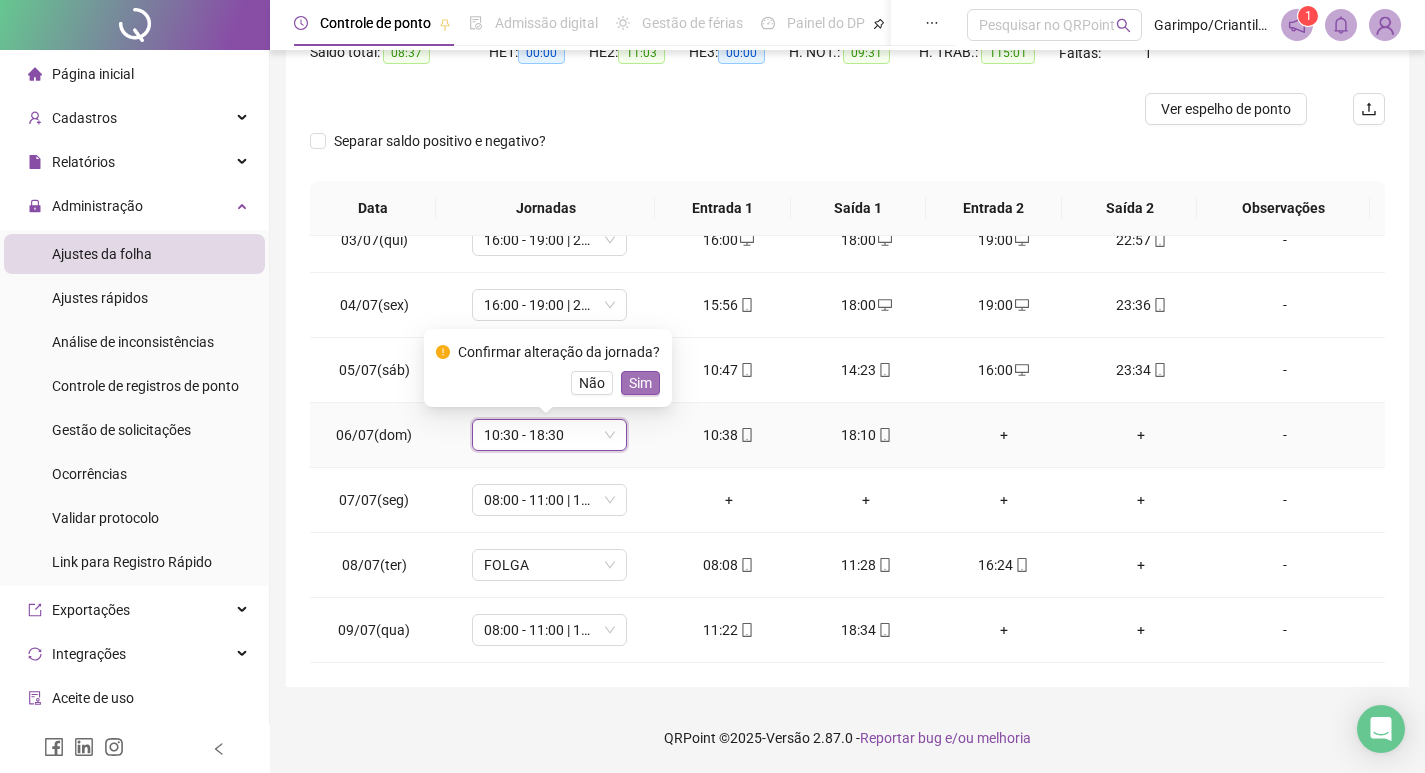 click on "Sim" at bounding box center [640, 383] 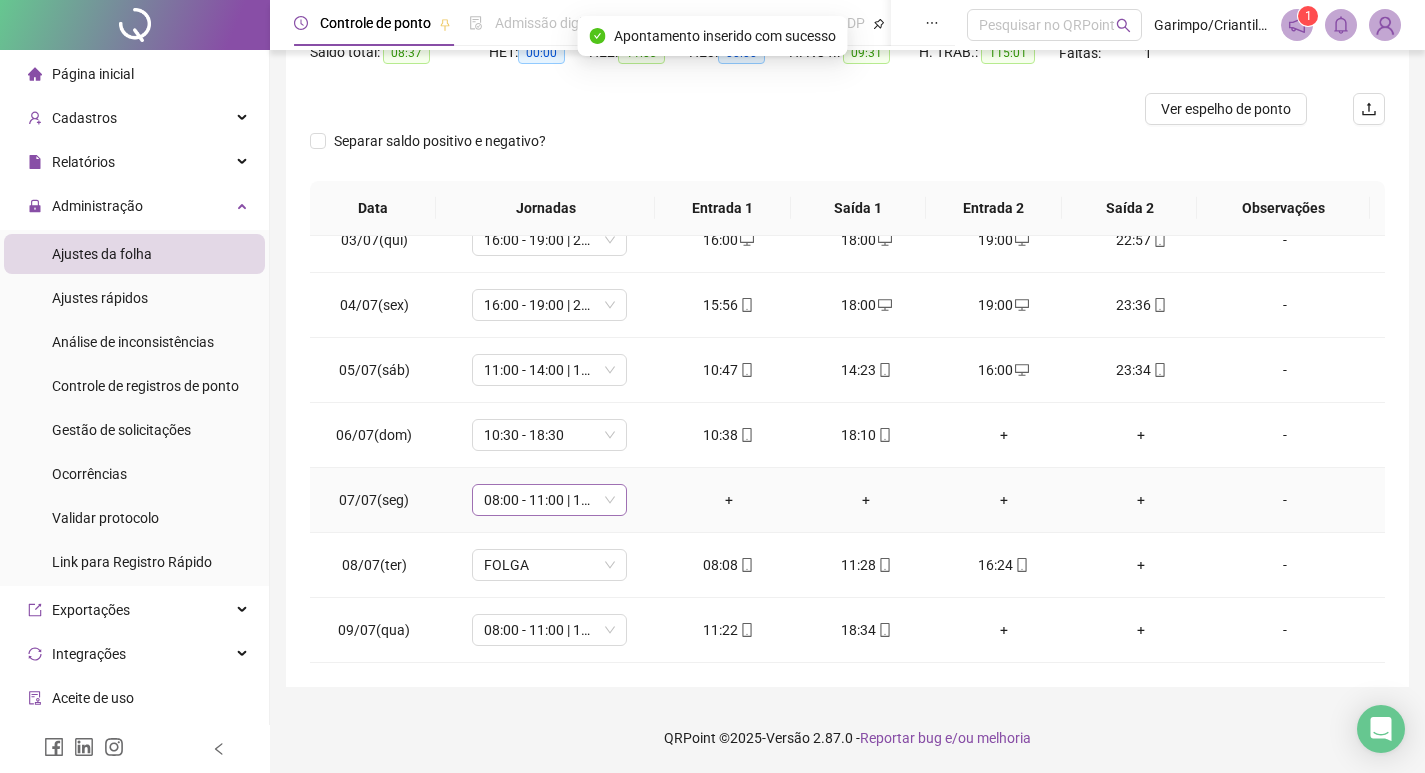 click on "08:00 - 11:00 | 12:00 - 16:00" at bounding box center (549, 500) 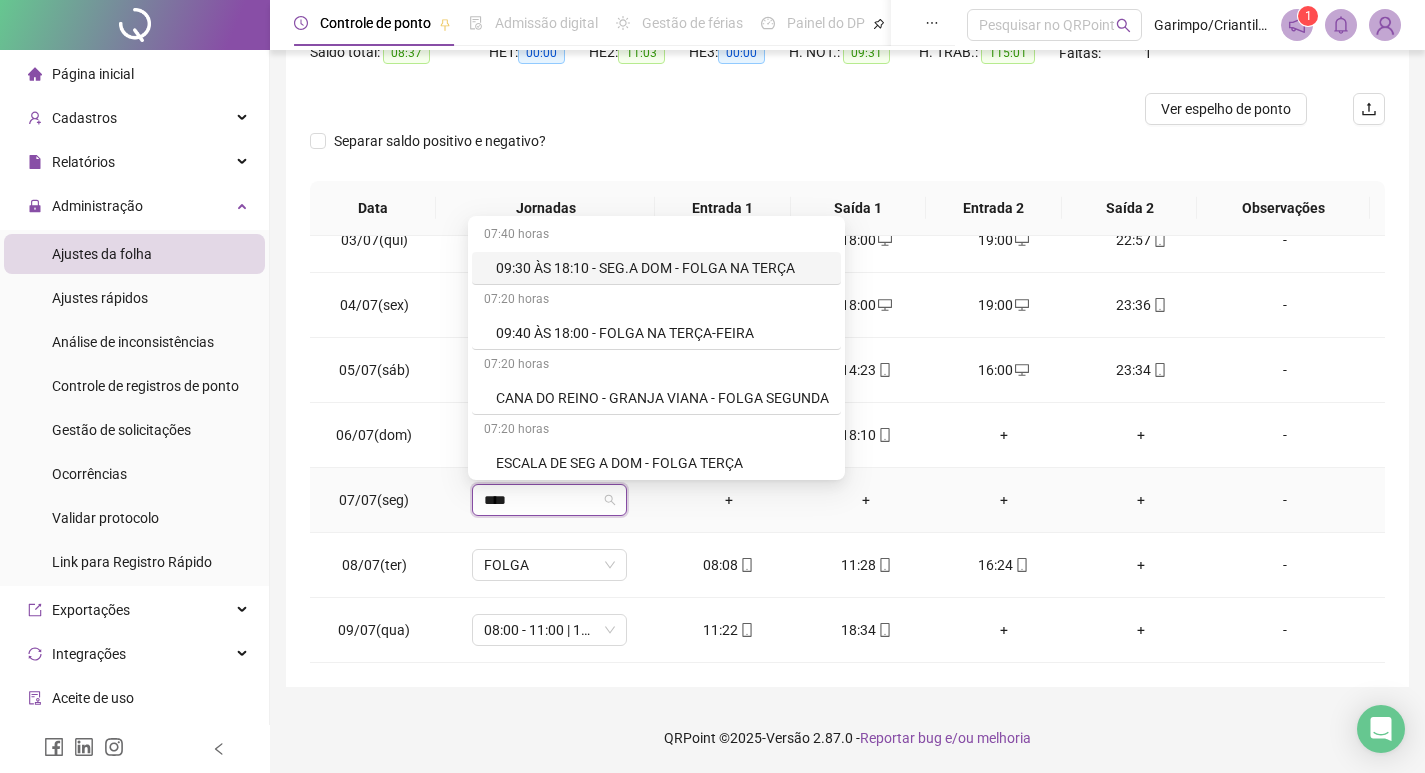 type on "*****" 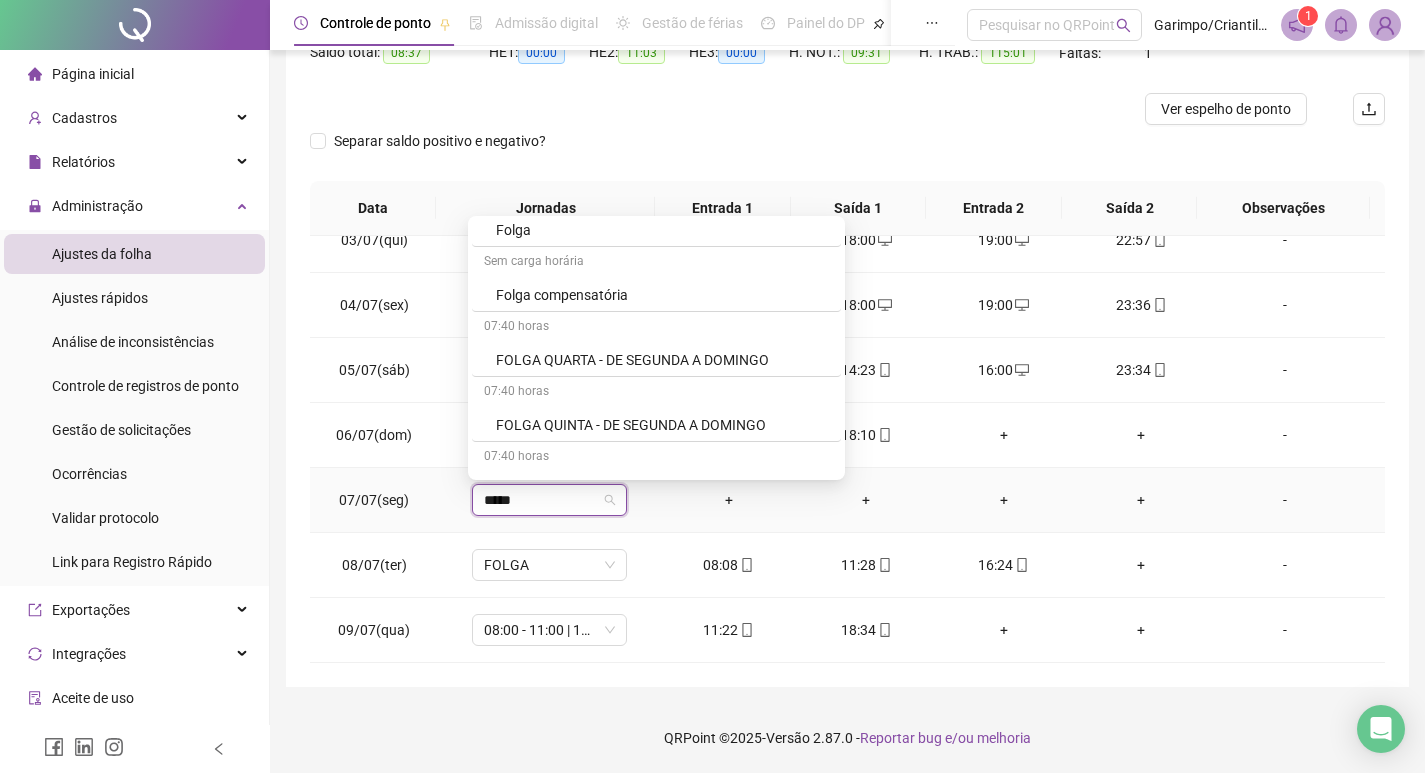 scroll, scrollTop: 300, scrollLeft: 0, axis: vertical 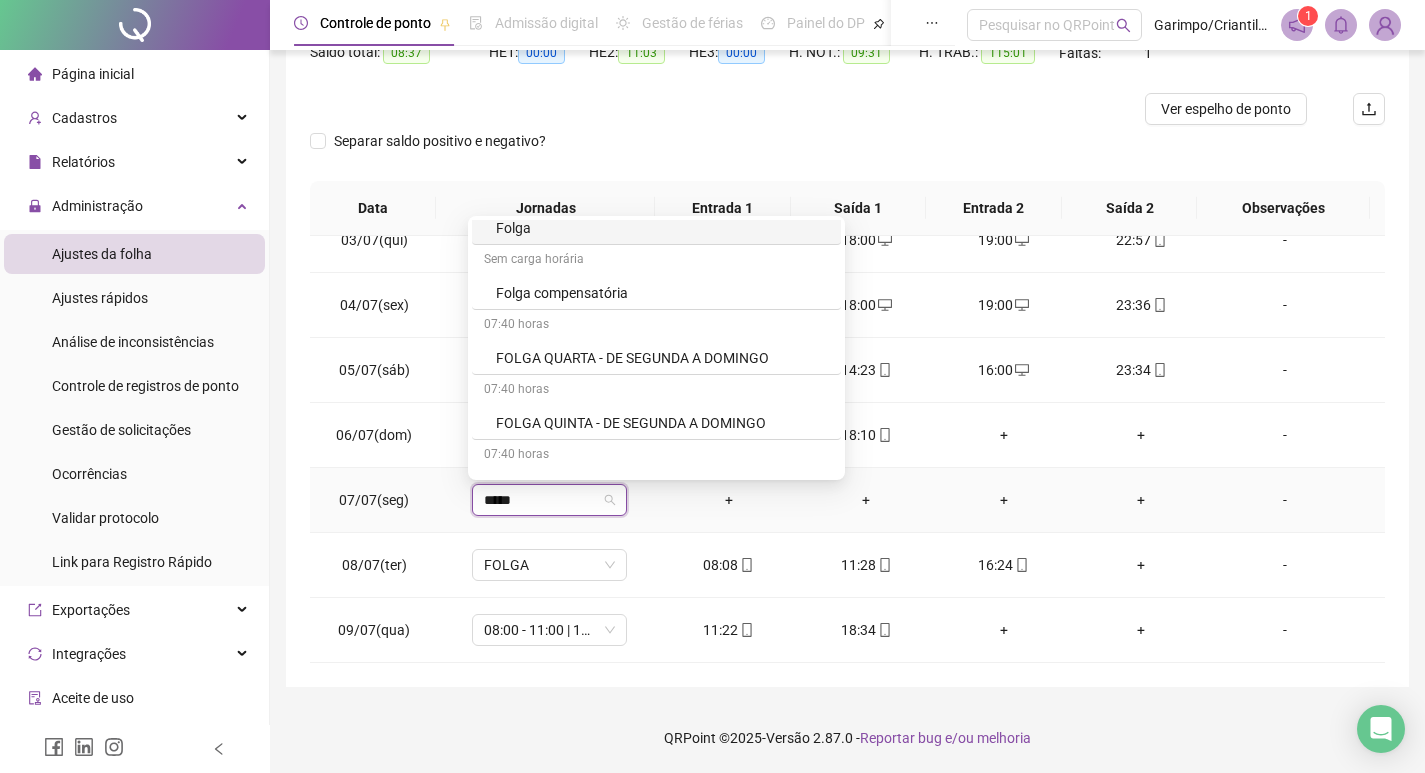 click on "Folga" at bounding box center [662, 228] 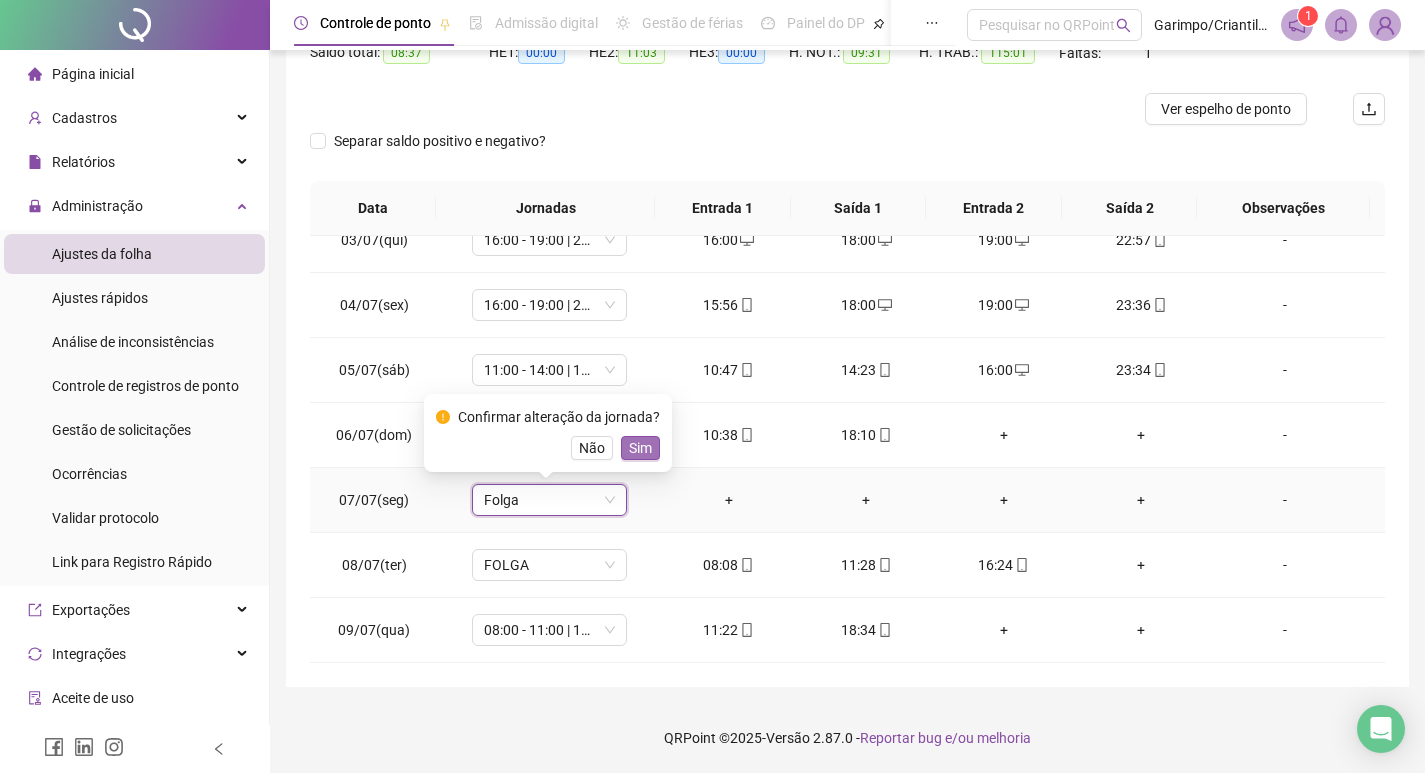 click on "Sim" at bounding box center (640, 448) 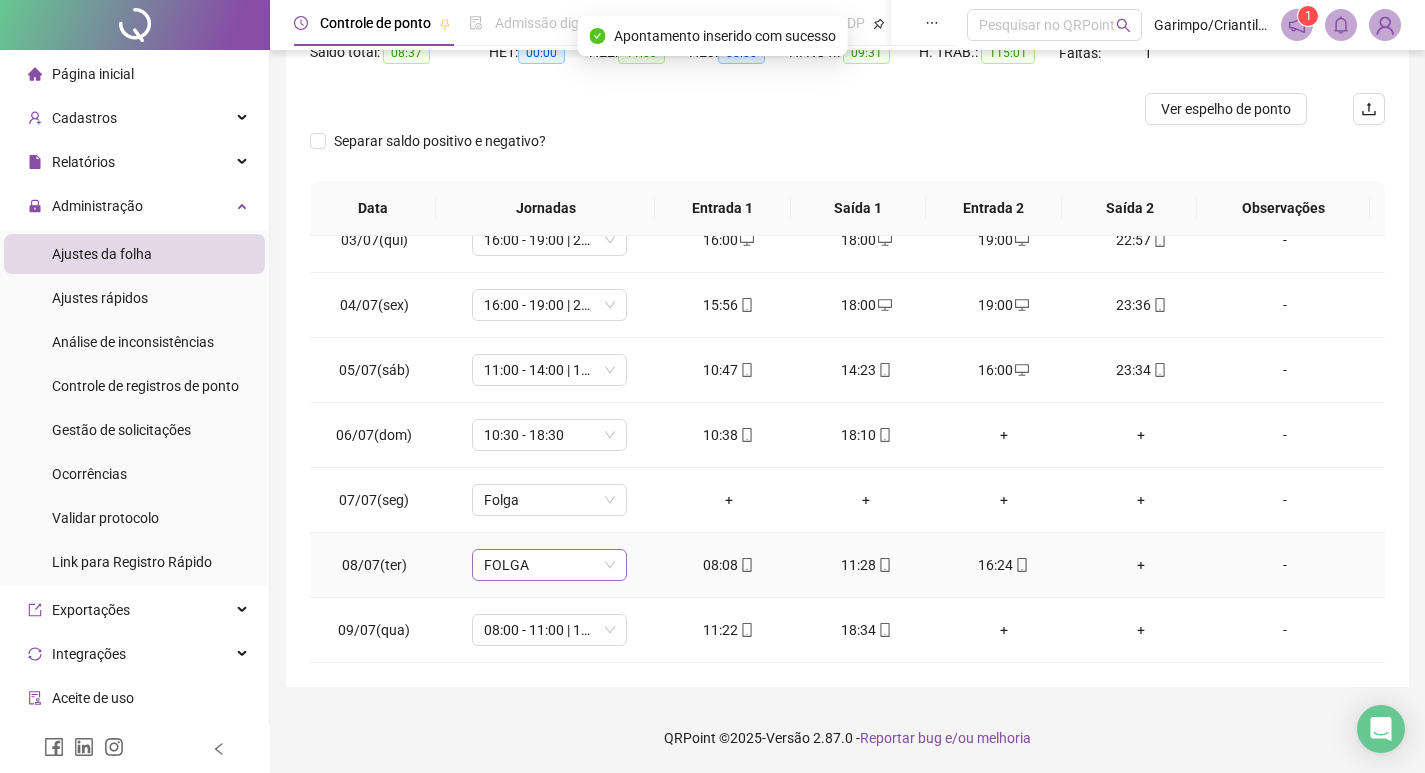 click on "FOLGA" at bounding box center (549, 565) 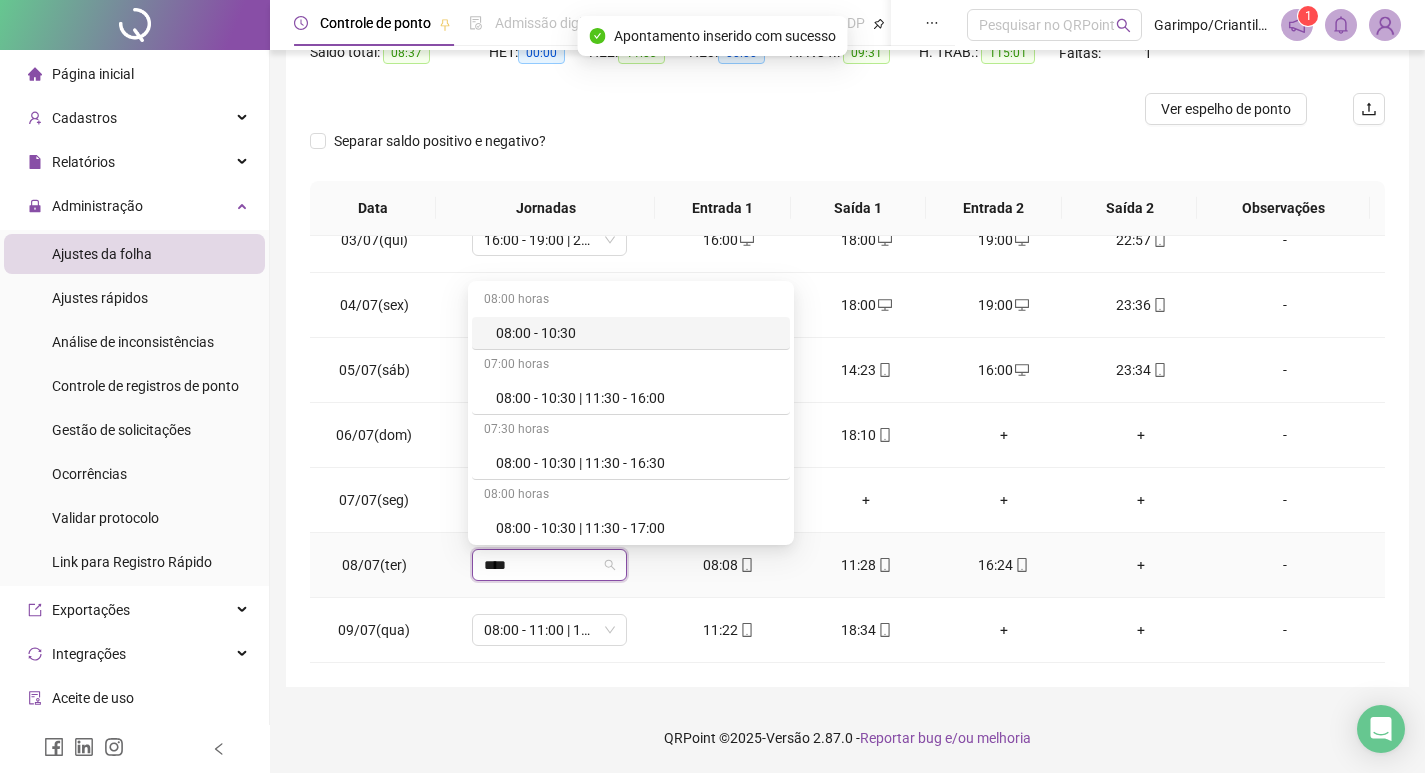 type on "*****" 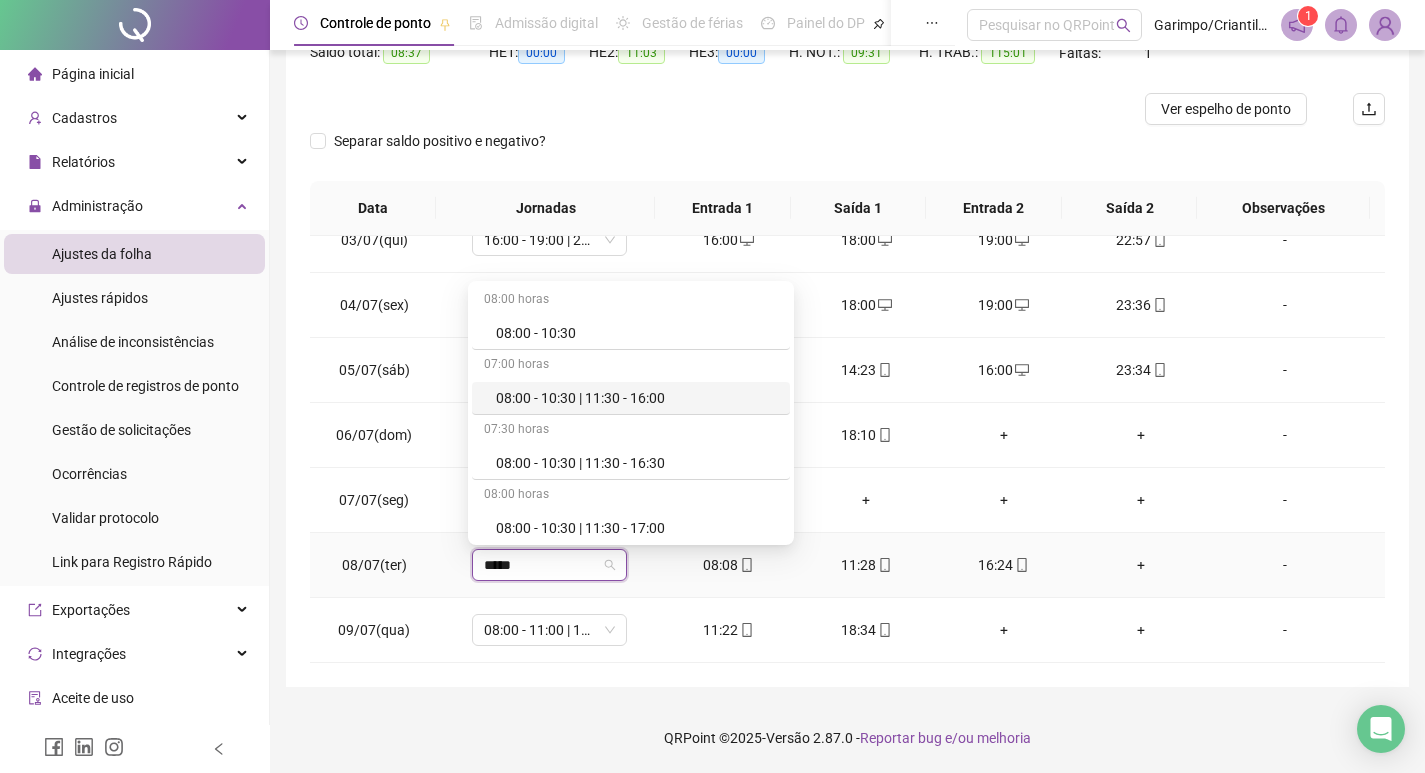 scroll, scrollTop: 100, scrollLeft: 0, axis: vertical 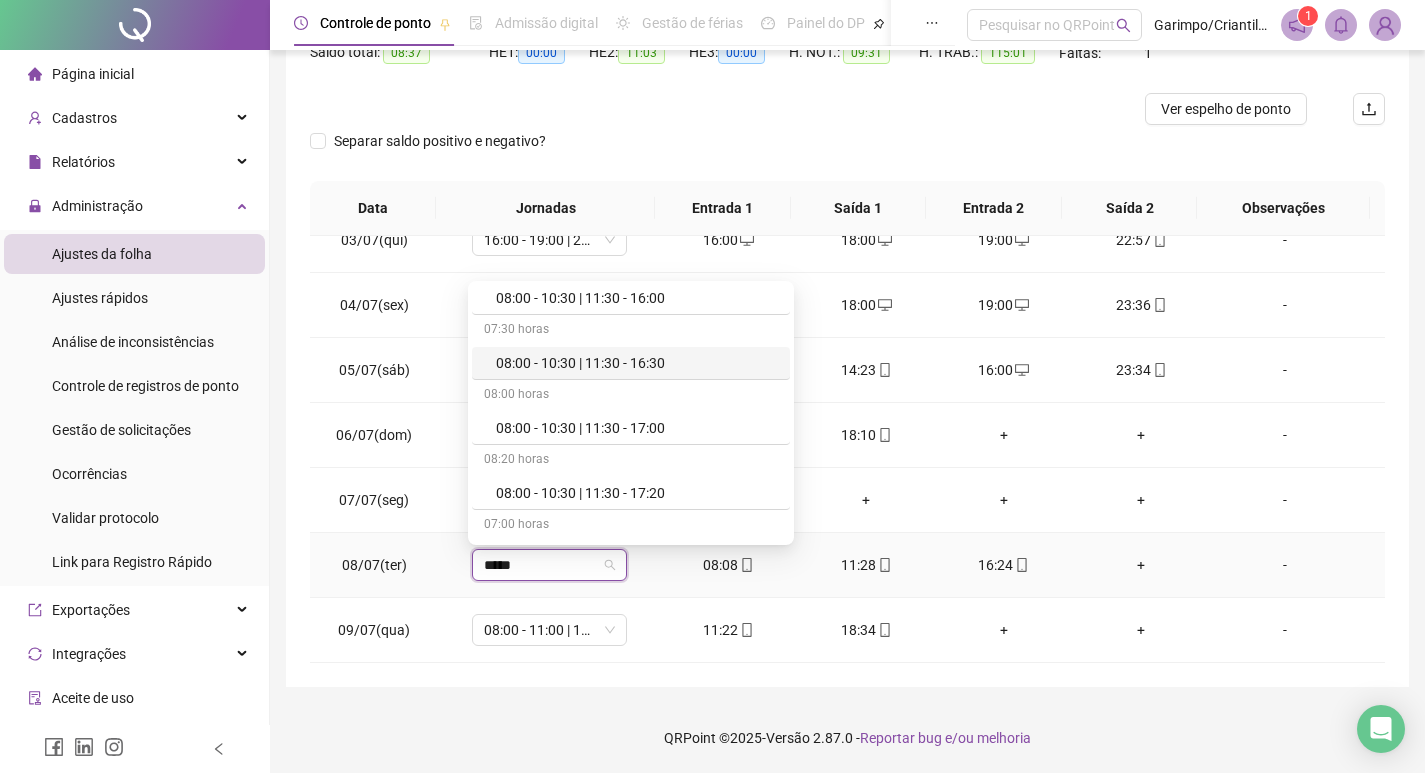 click on "08:00 - 10:30 | 11:30 - 16:30" at bounding box center (637, 363) 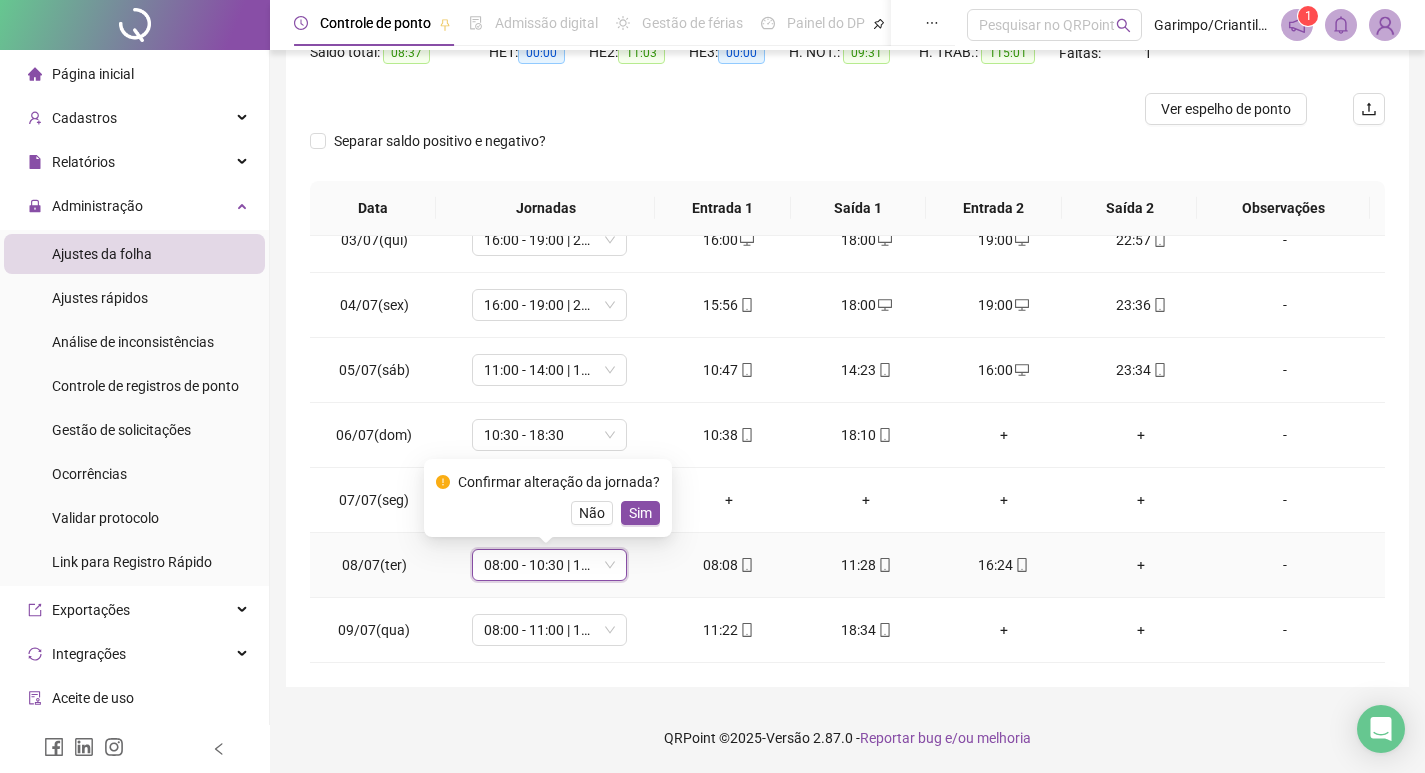 click on "08:00 - 10:30 | 11:30 - 16:30" at bounding box center [549, 565] 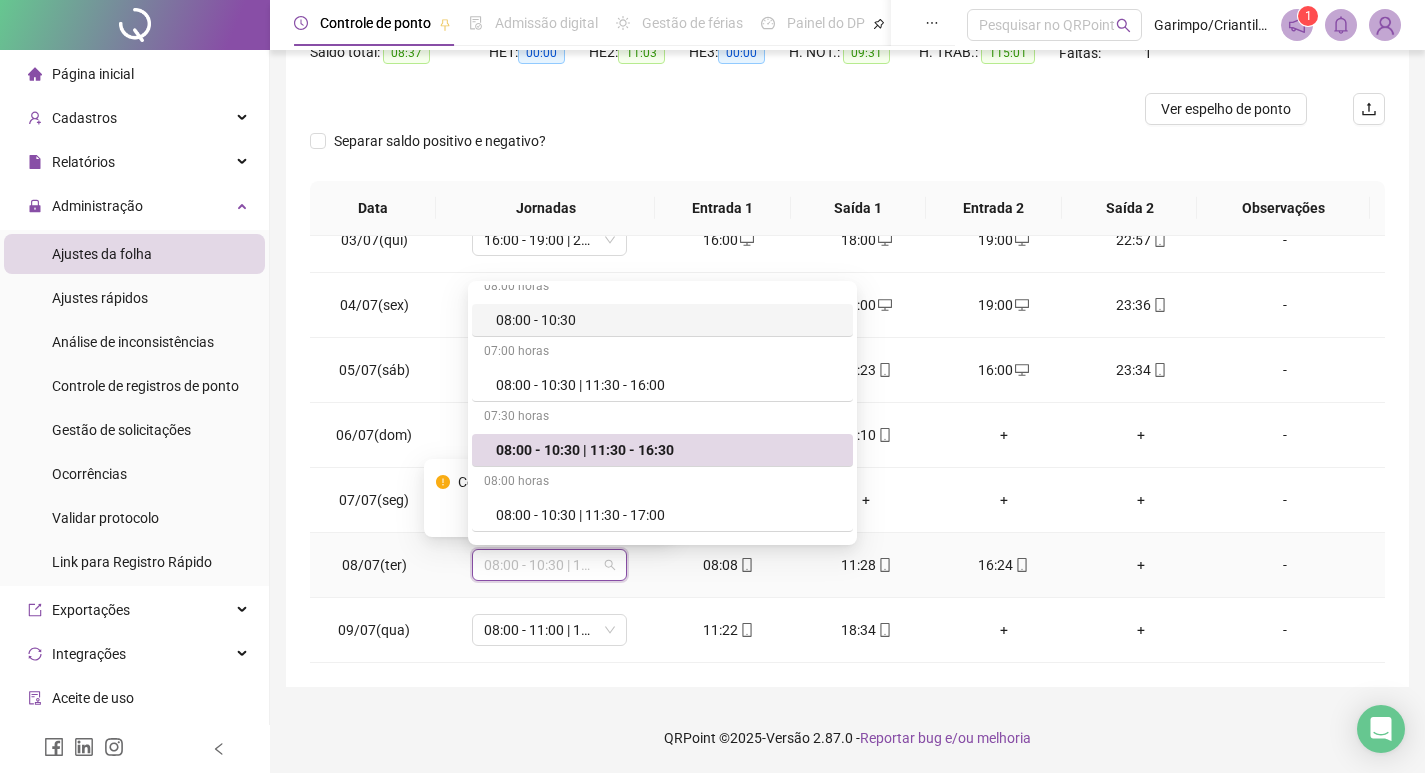 scroll, scrollTop: 2184, scrollLeft: 0, axis: vertical 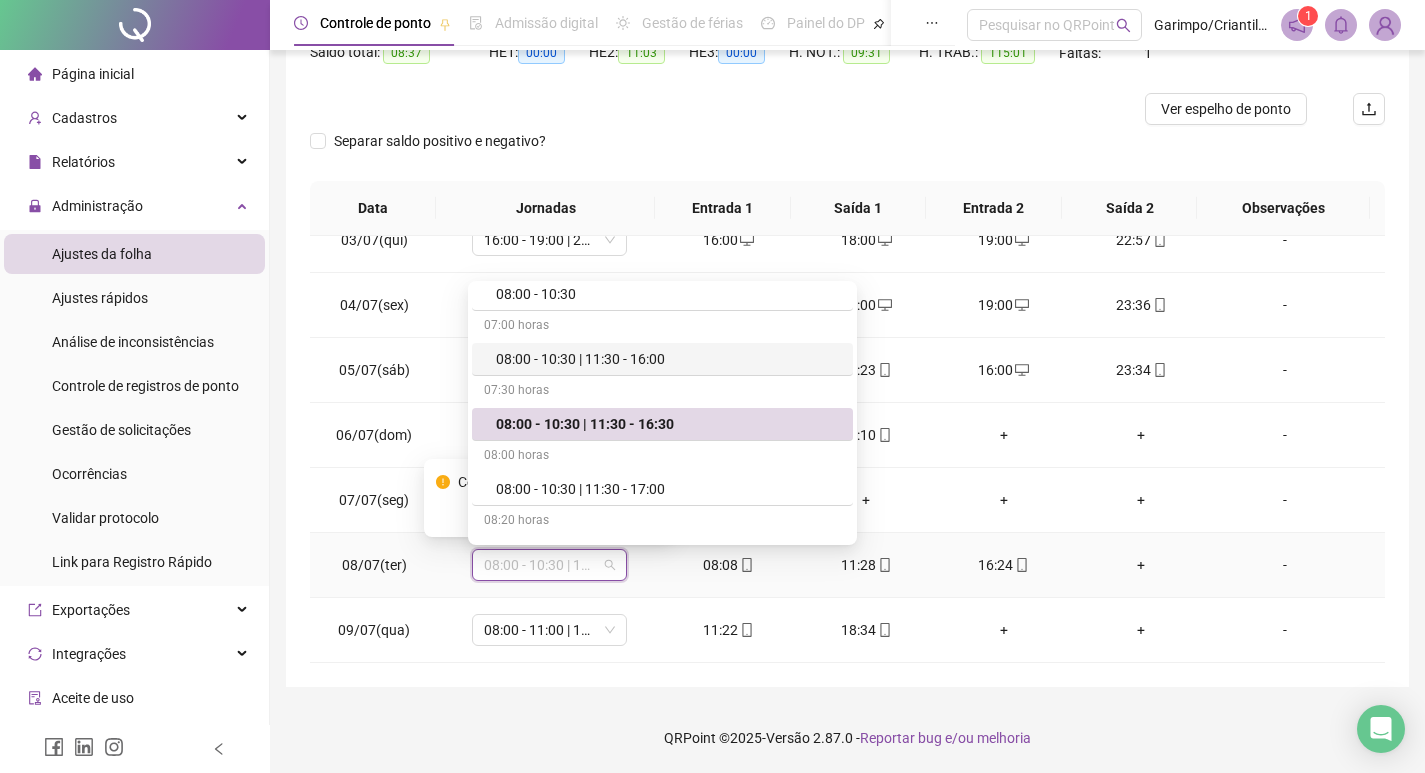 click on "08:00 - 10:30 | 11:30 - 16:00" at bounding box center (668, 359) 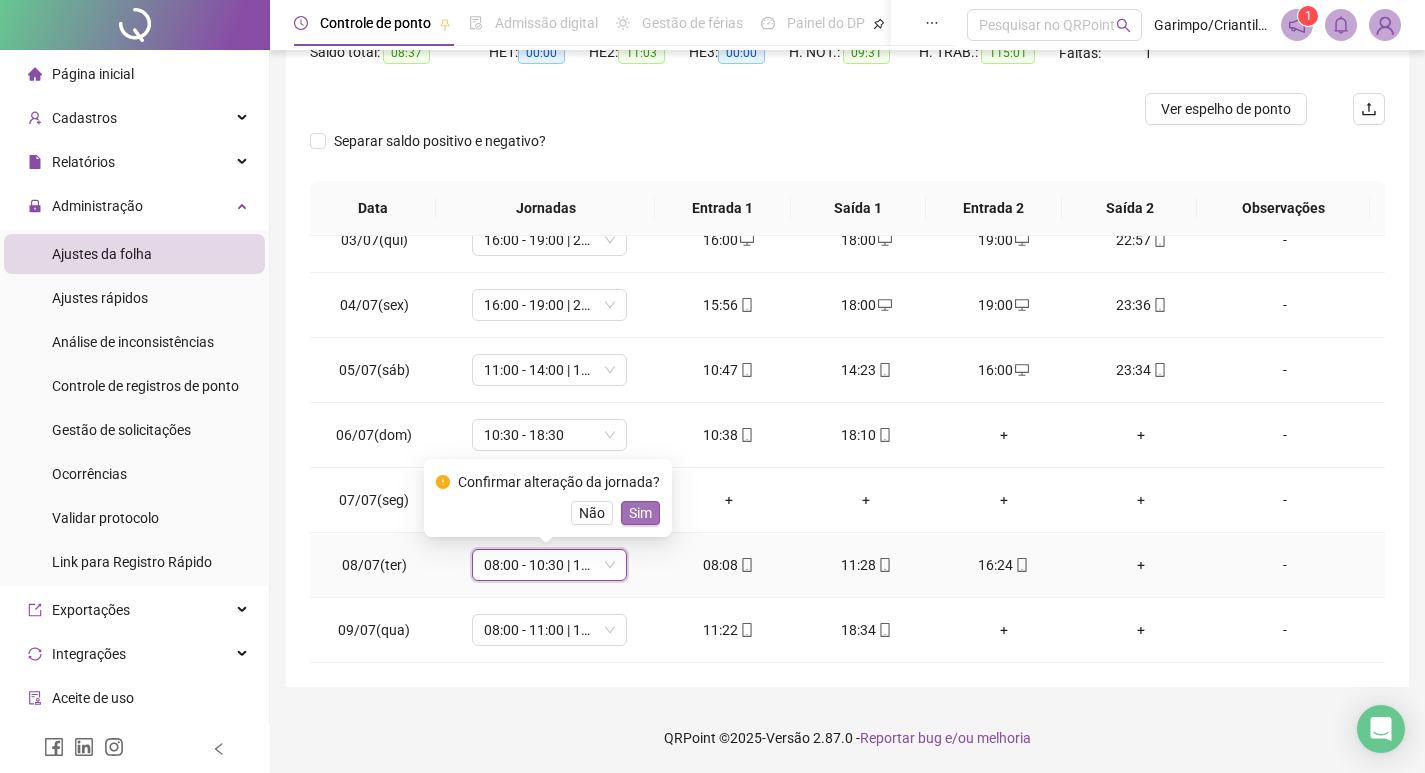 click on "Sim" at bounding box center (640, 513) 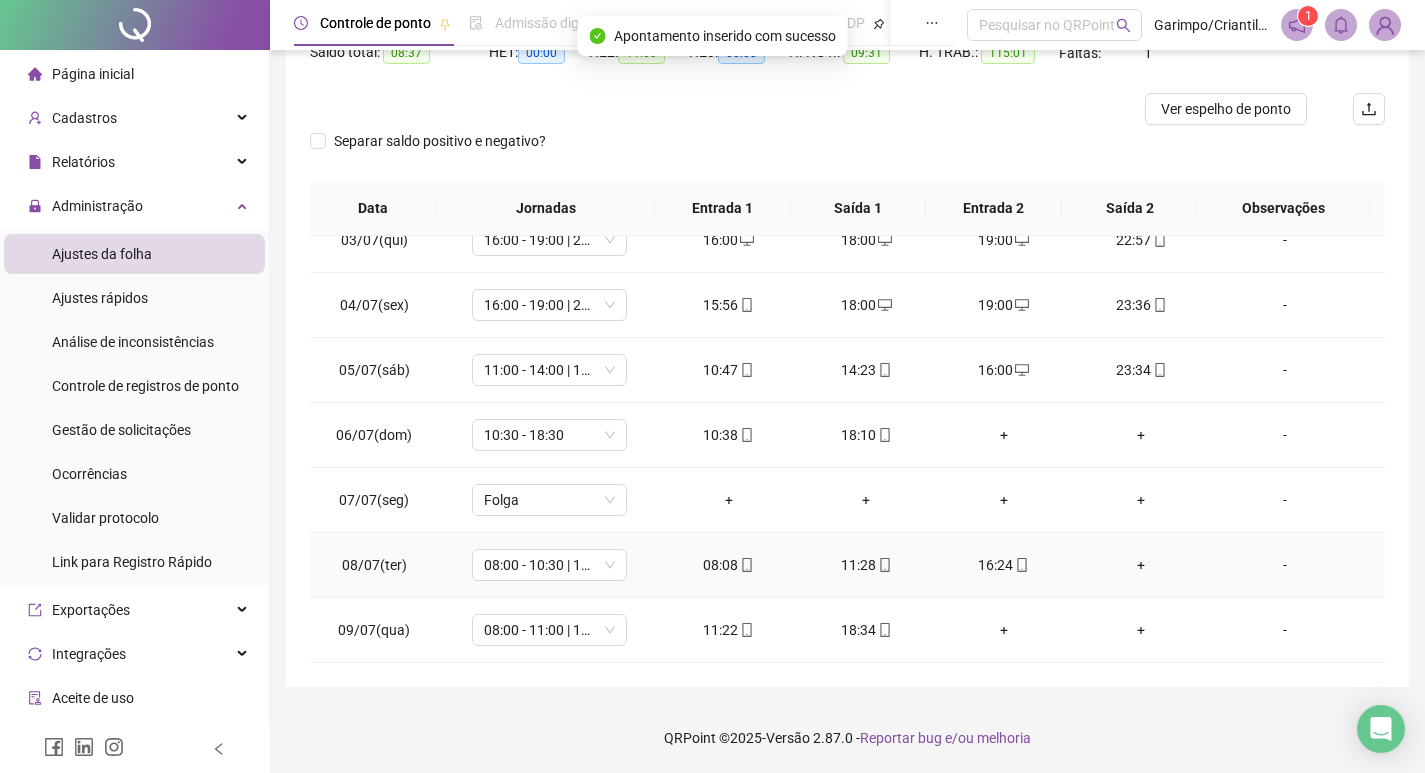 click on "+" at bounding box center (1142, 565) 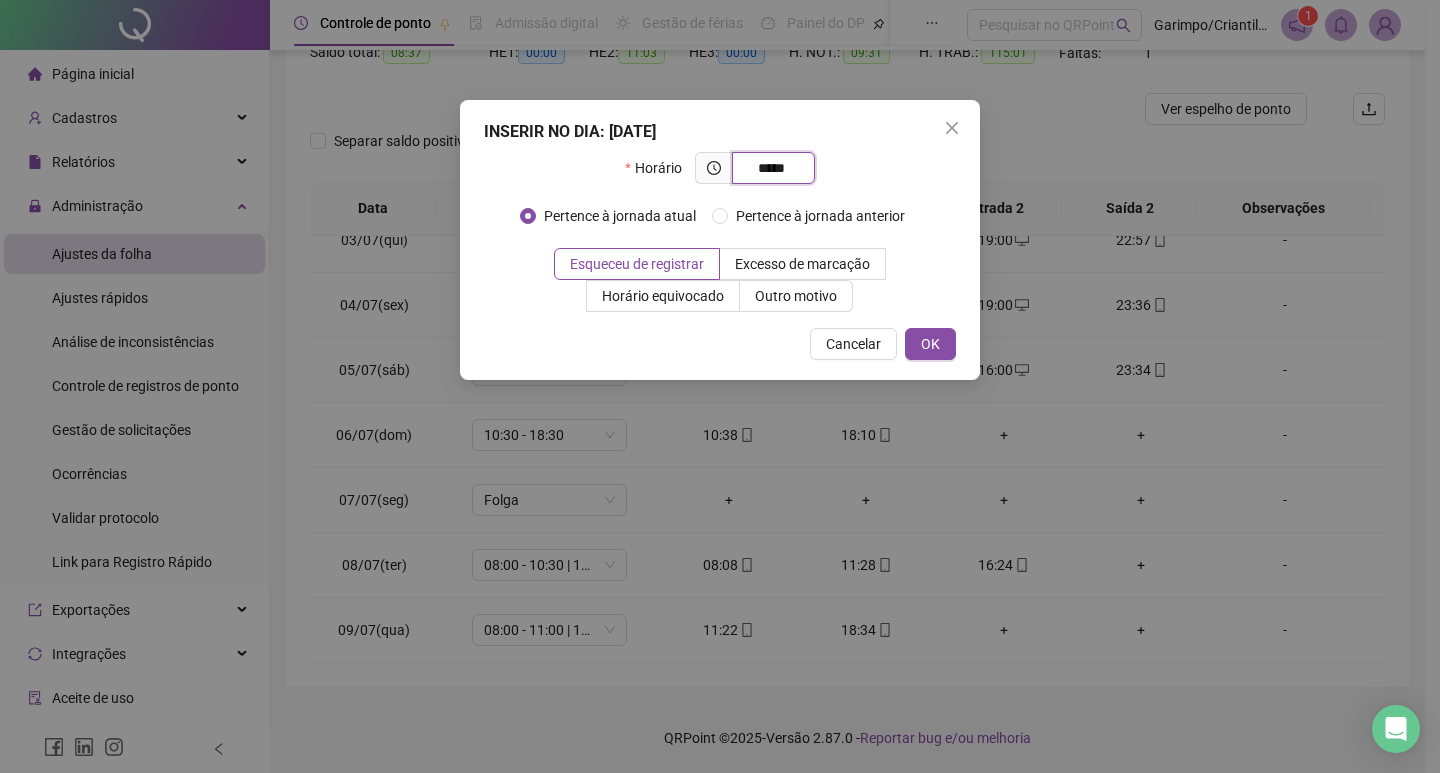 type on "*****" 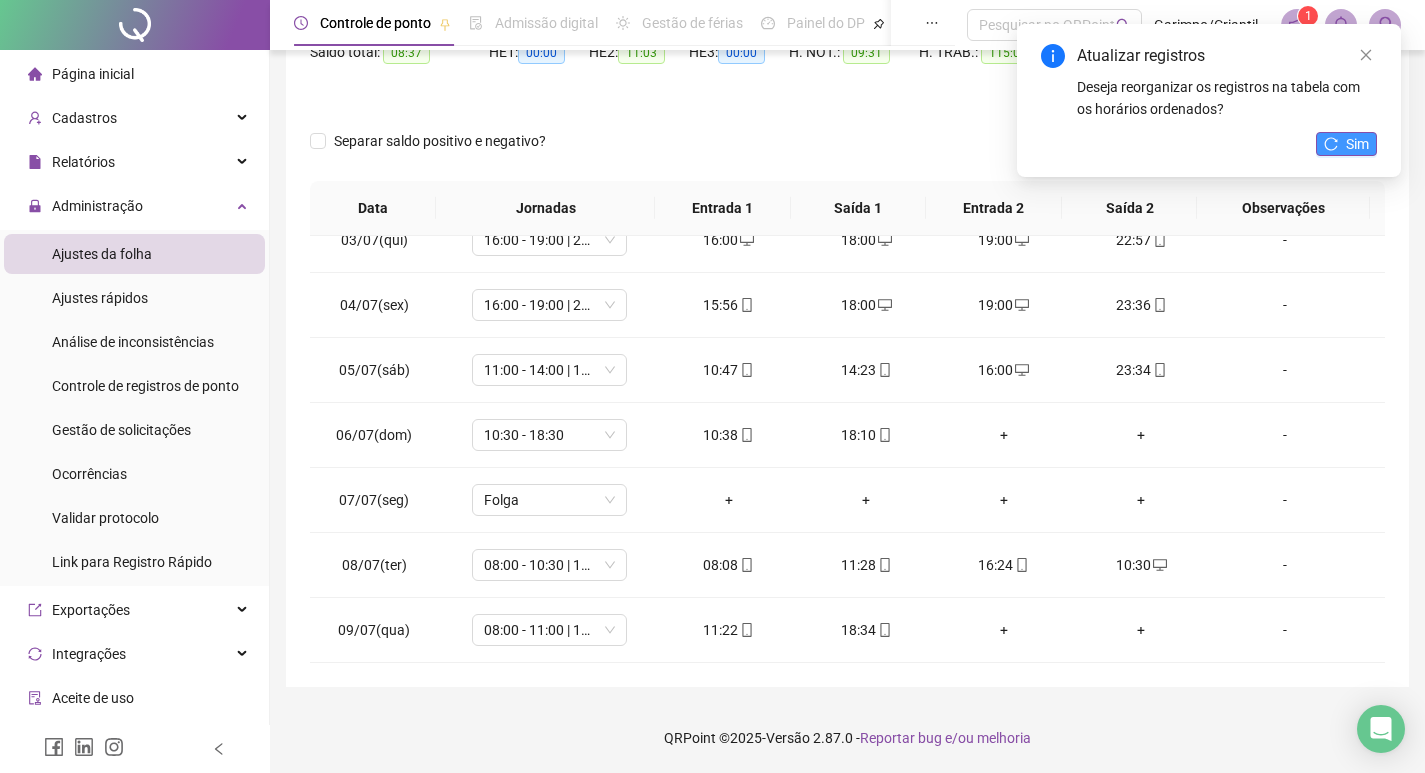 click on "Sim" at bounding box center (1357, 144) 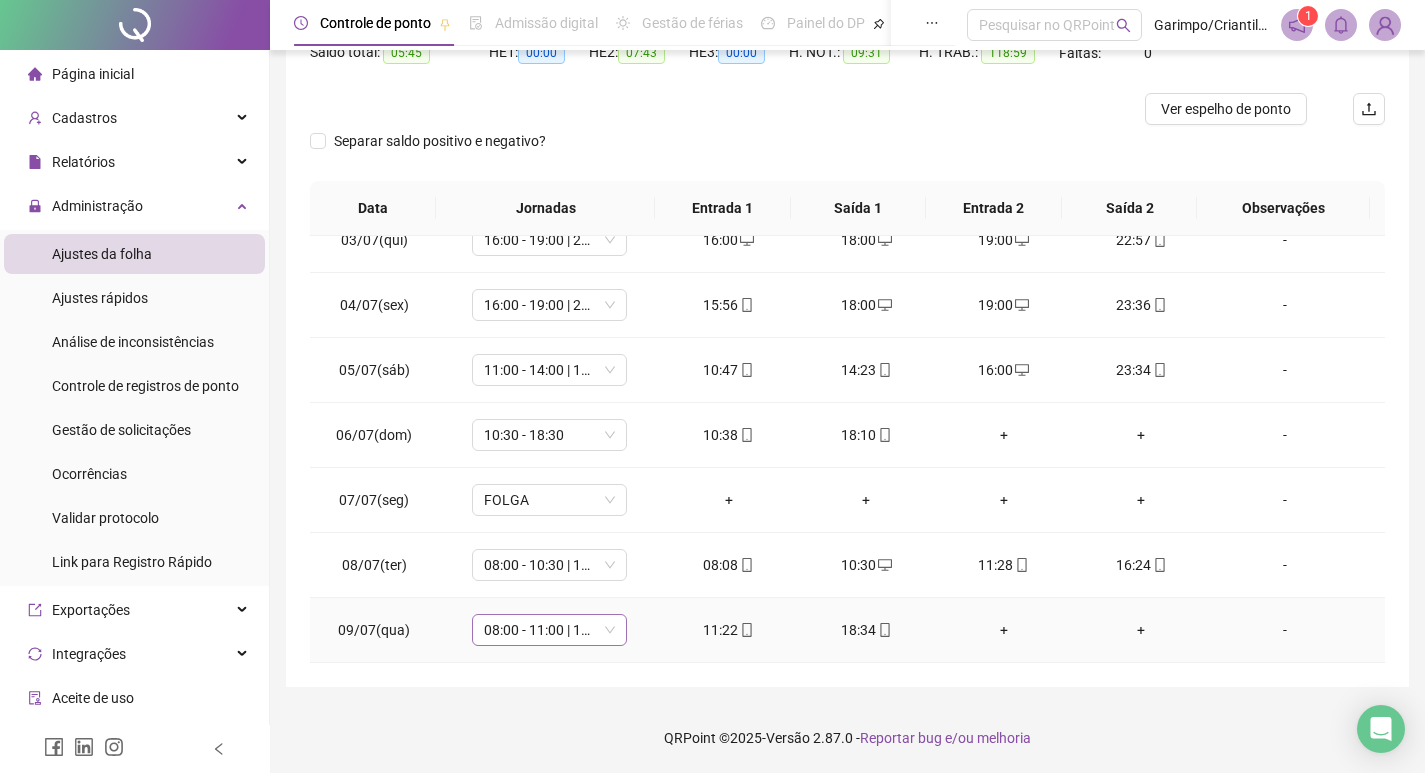 click on "08:00 - 11:00 | 12:00 - 16:00" at bounding box center [549, 630] 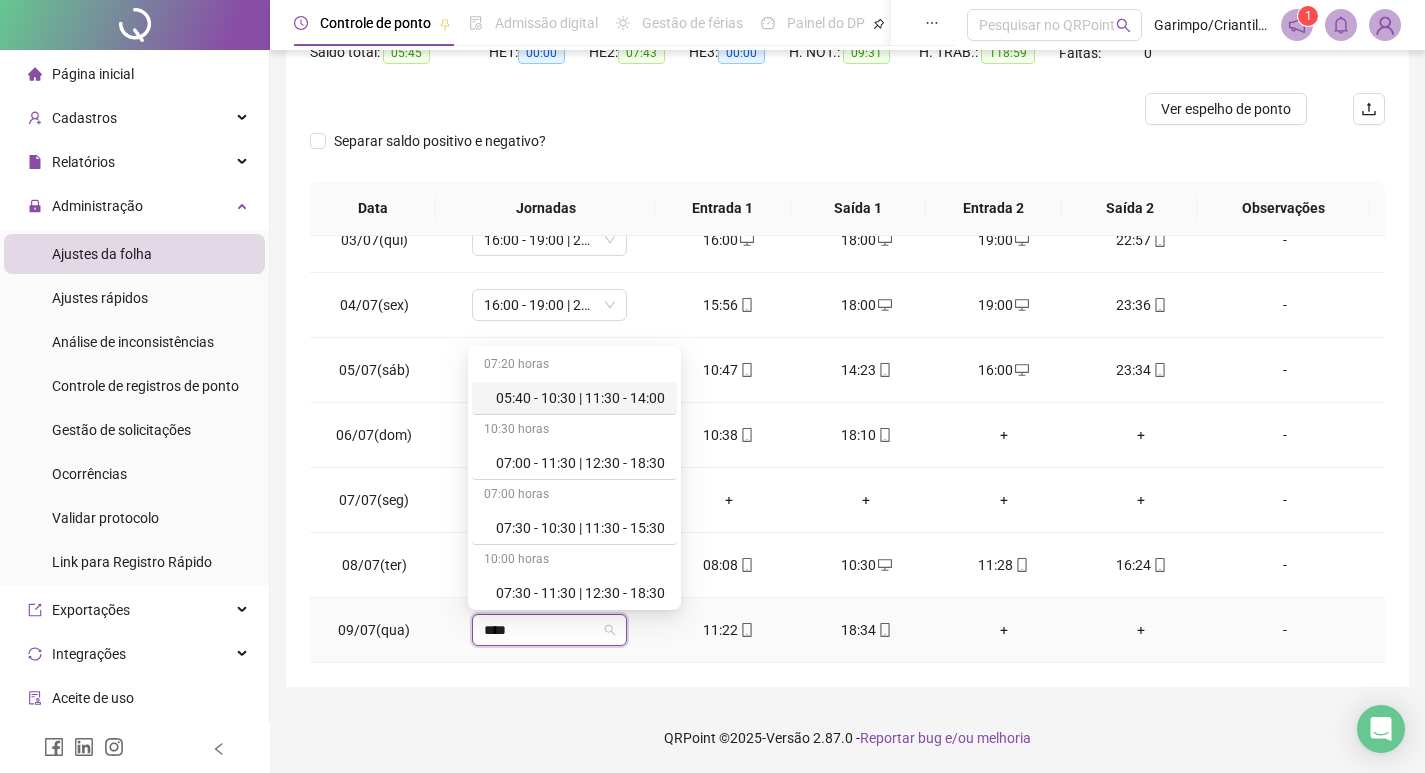 type on "*****" 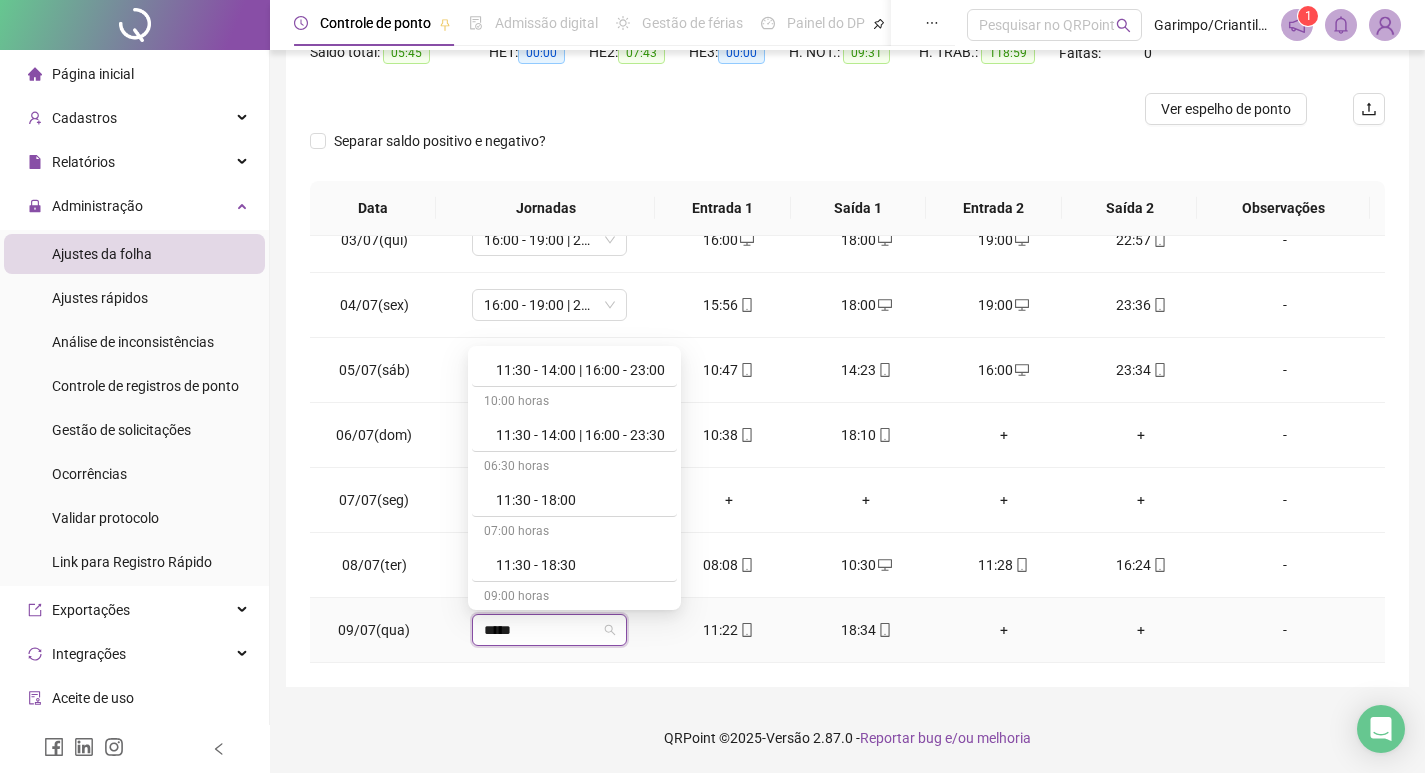 scroll, scrollTop: 2019, scrollLeft: 0, axis: vertical 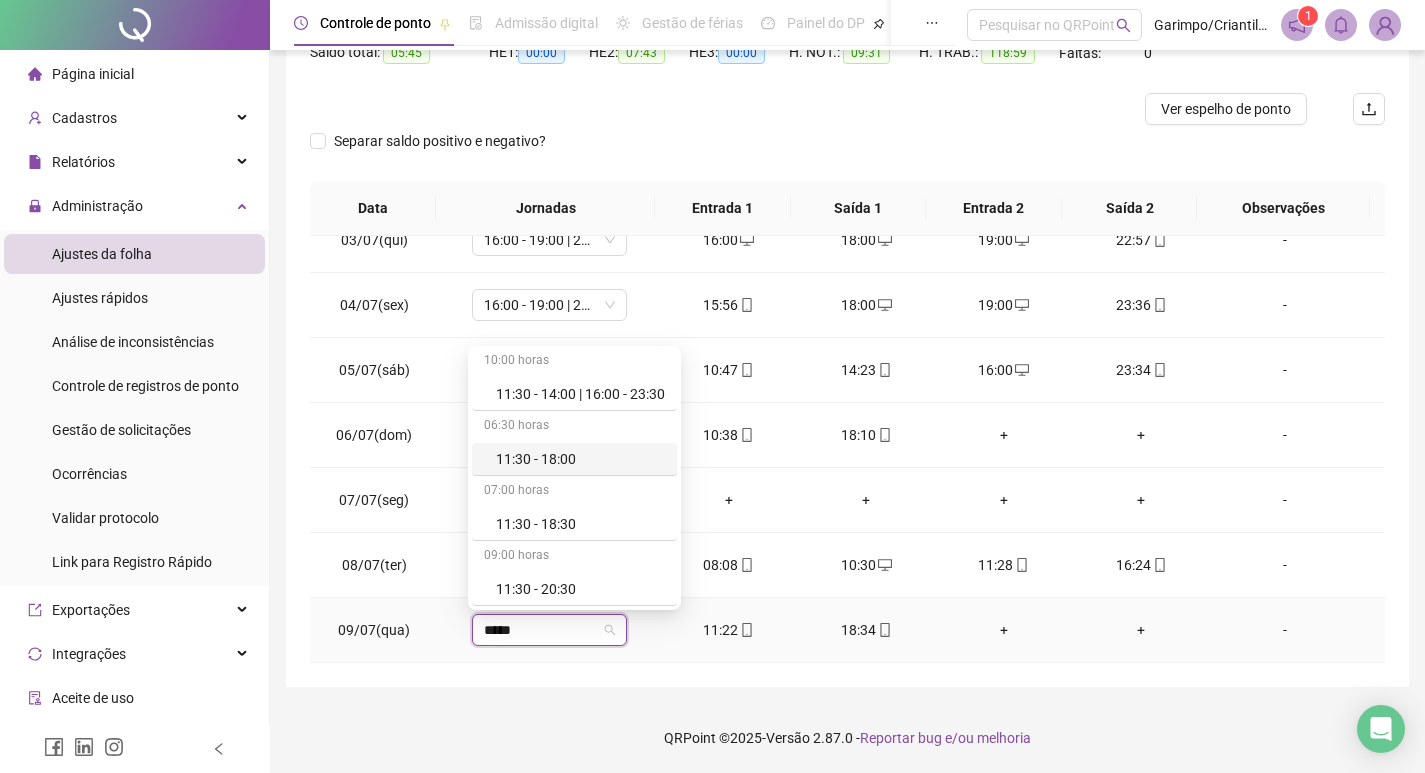 click on "11:30 - 18:00" at bounding box center [580, 459] 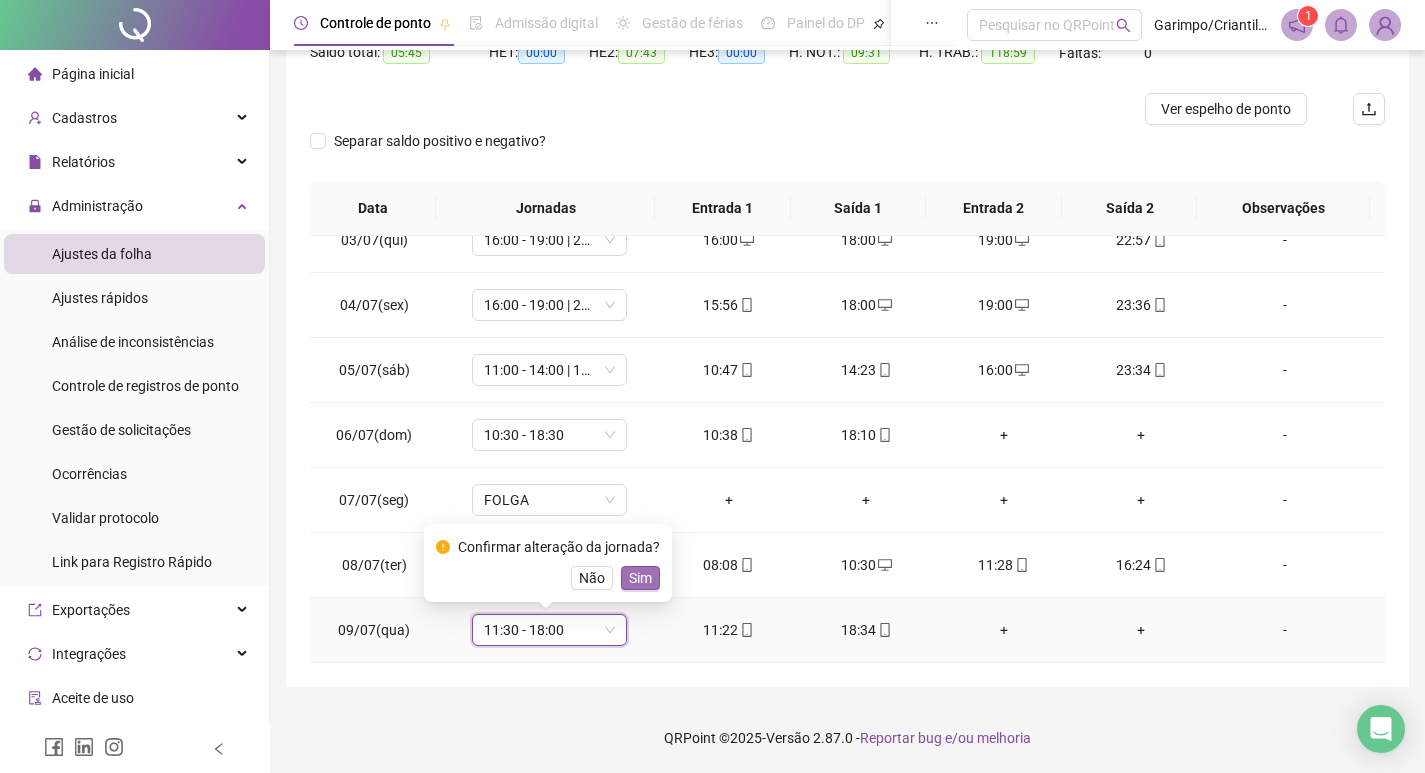 click on "Sim" at bounding box center (640, 578) 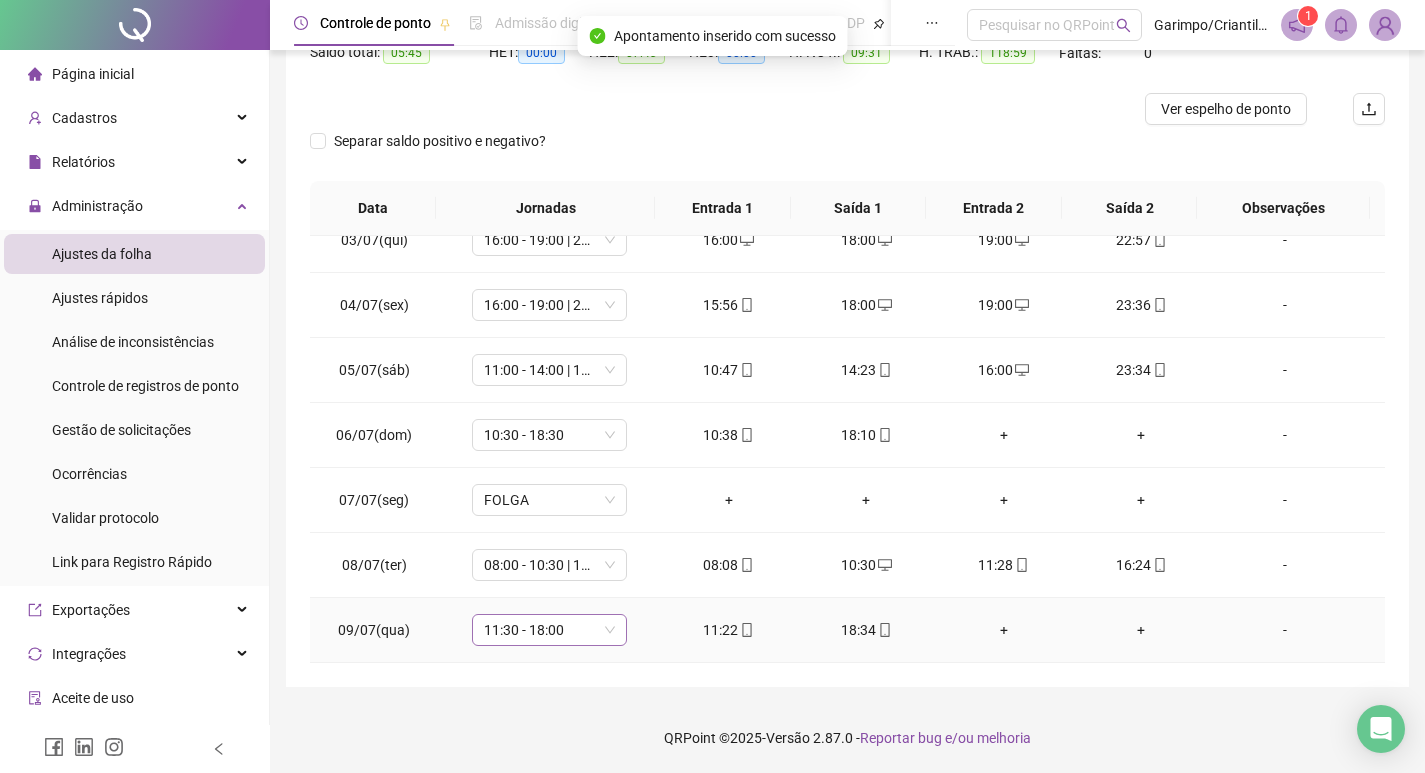 click on "11:30 - 18:00" at bounding box center [549, 630] 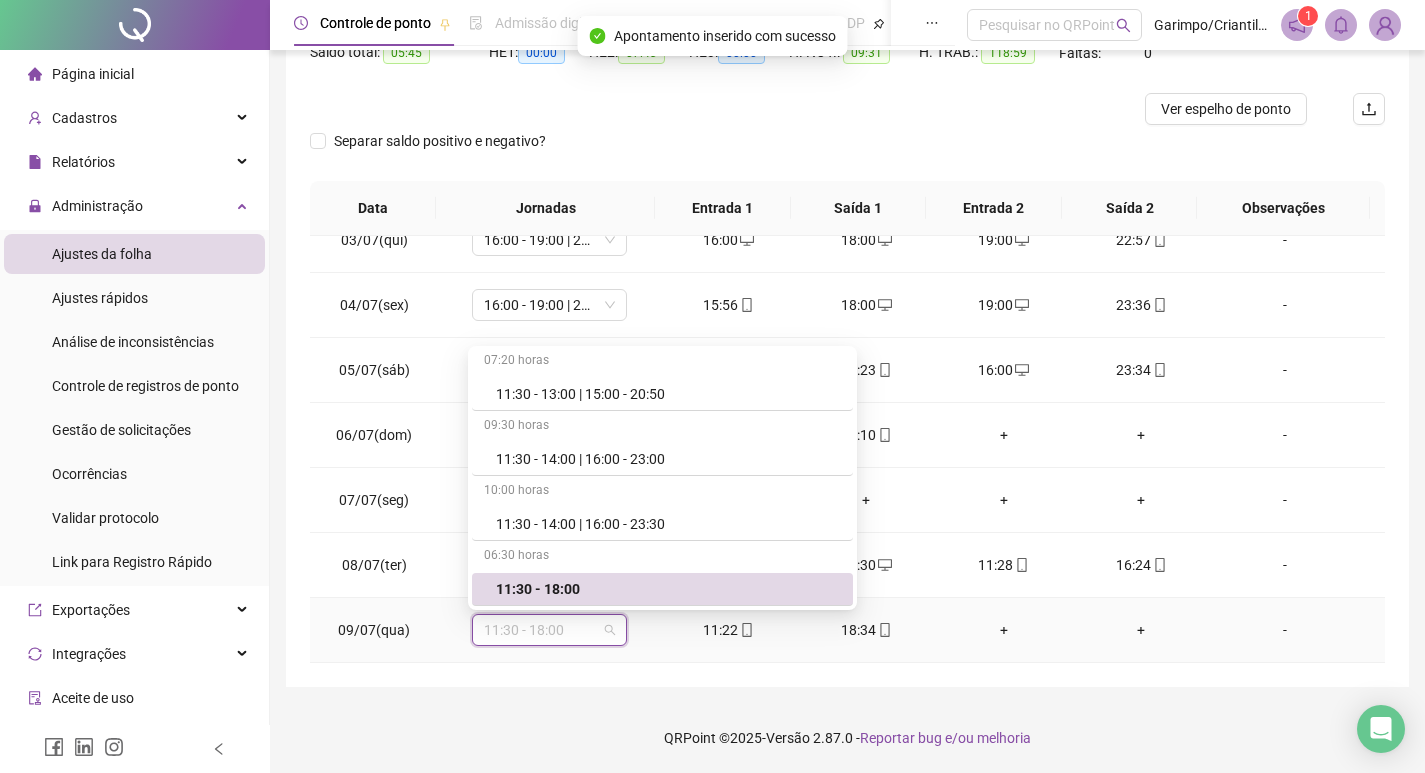 scroll, scrollTop: 14374, scrollLeft: 0, axis: vertical 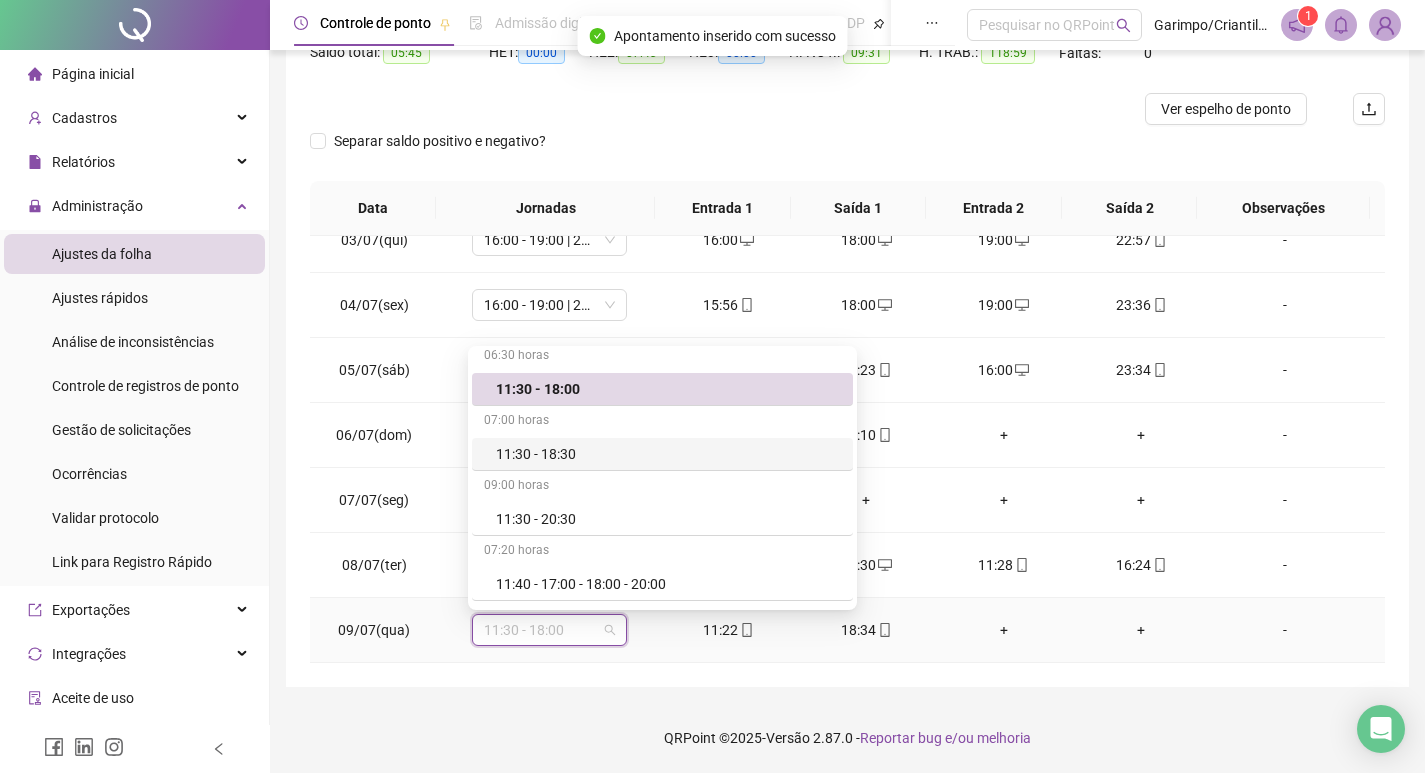 click on "11:30 - 18:30" at bounding box center (668, 454) 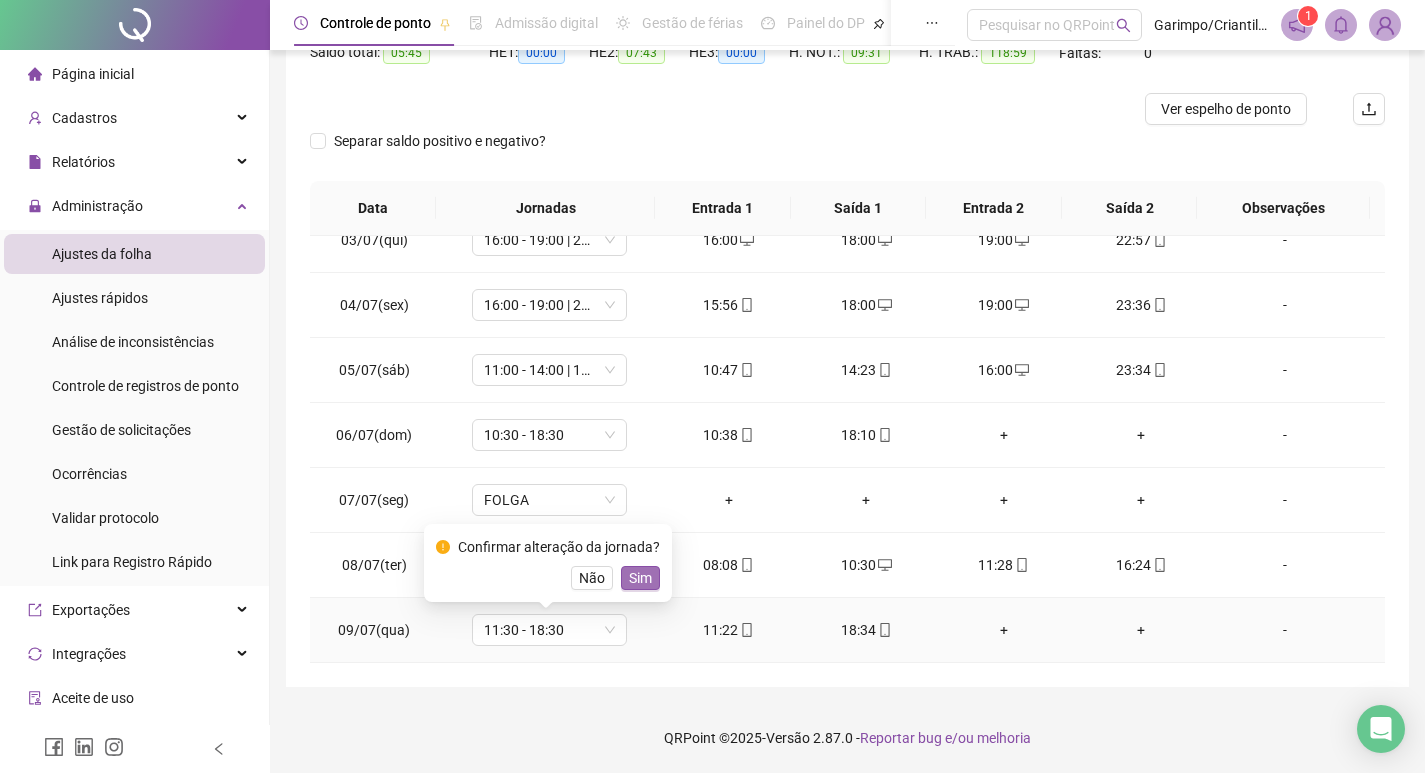 click on "Sim" at bounding box center (640, 578) 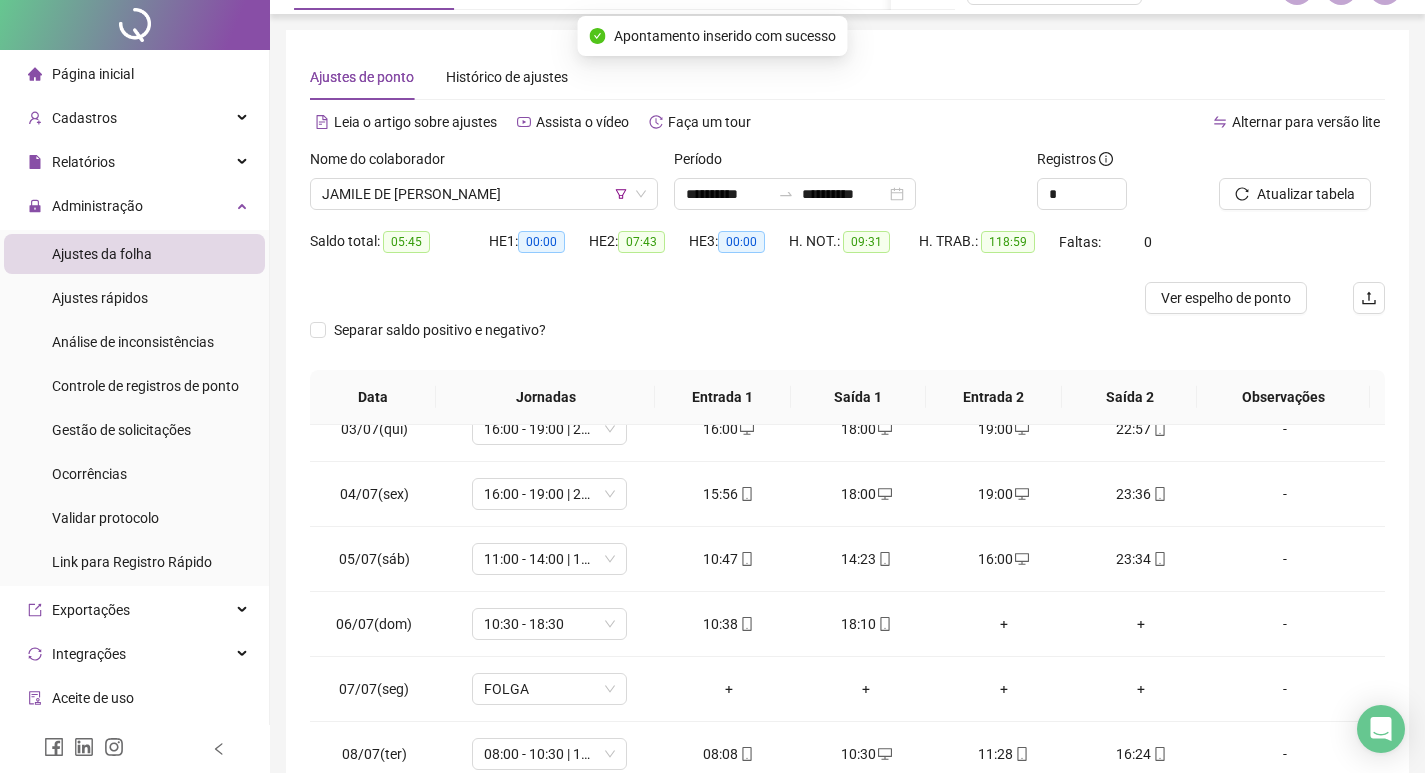 scroll, scrollTop: 0, scrollLeft: 0, axis: both 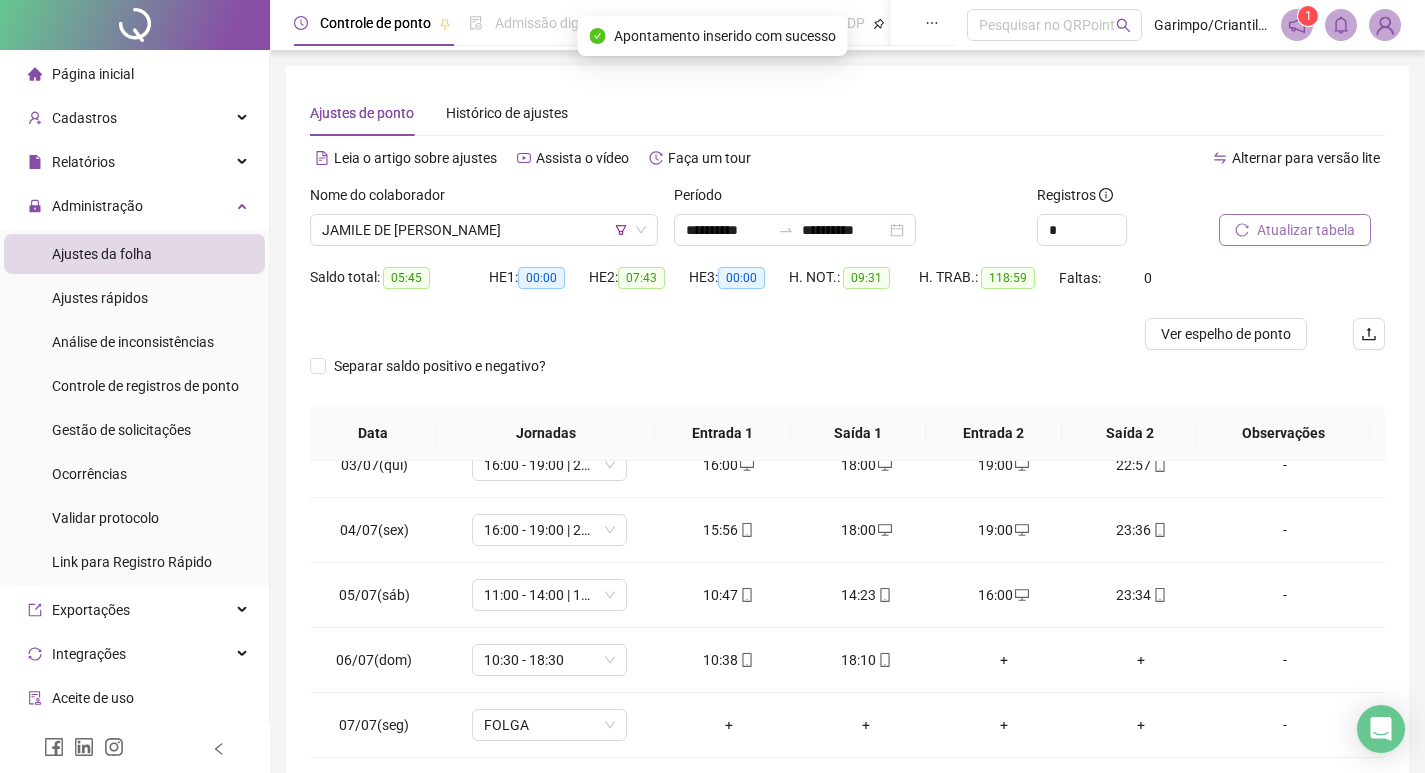 click on "Atualizar tabela" at bounding box center [1306, 230] 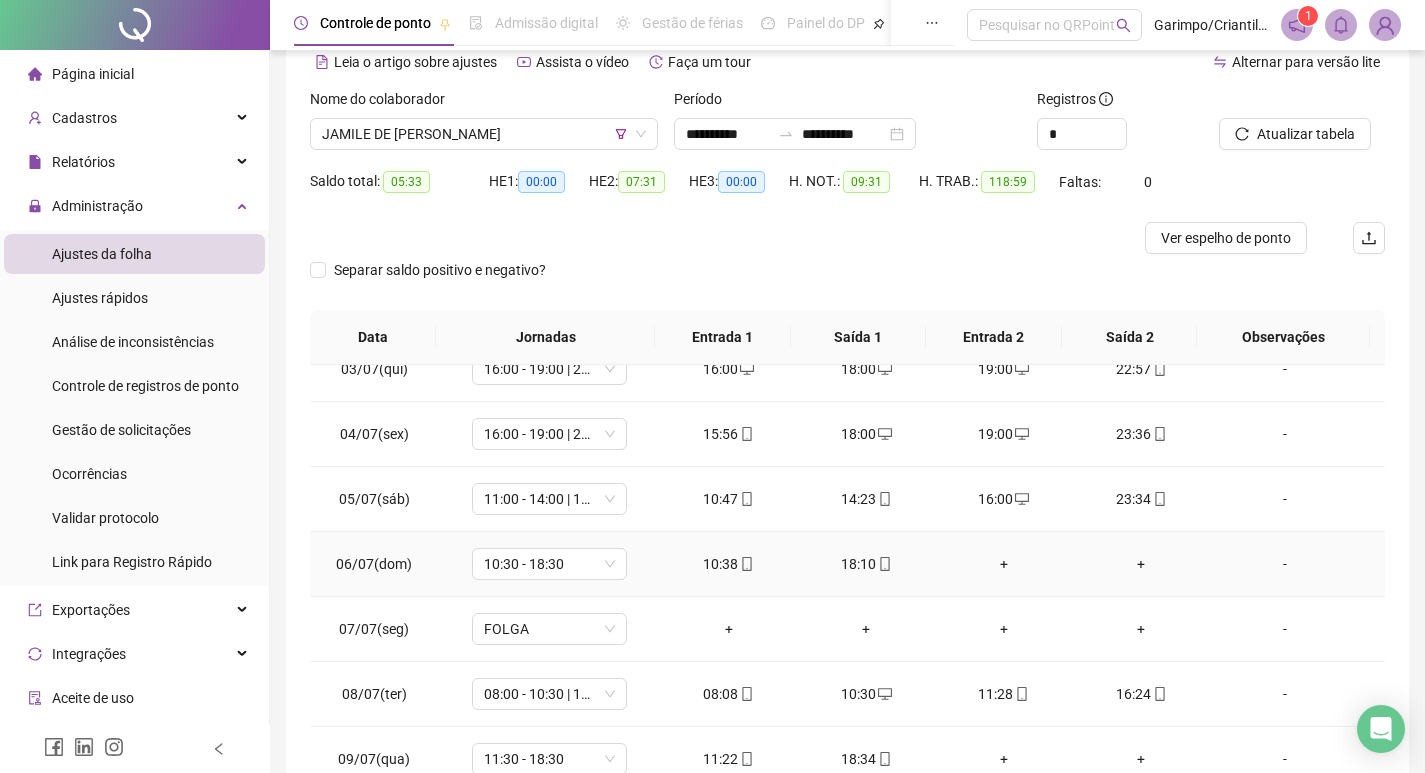 scroll, scrollTop: 225, scrollLeft: 0, axis: vertical 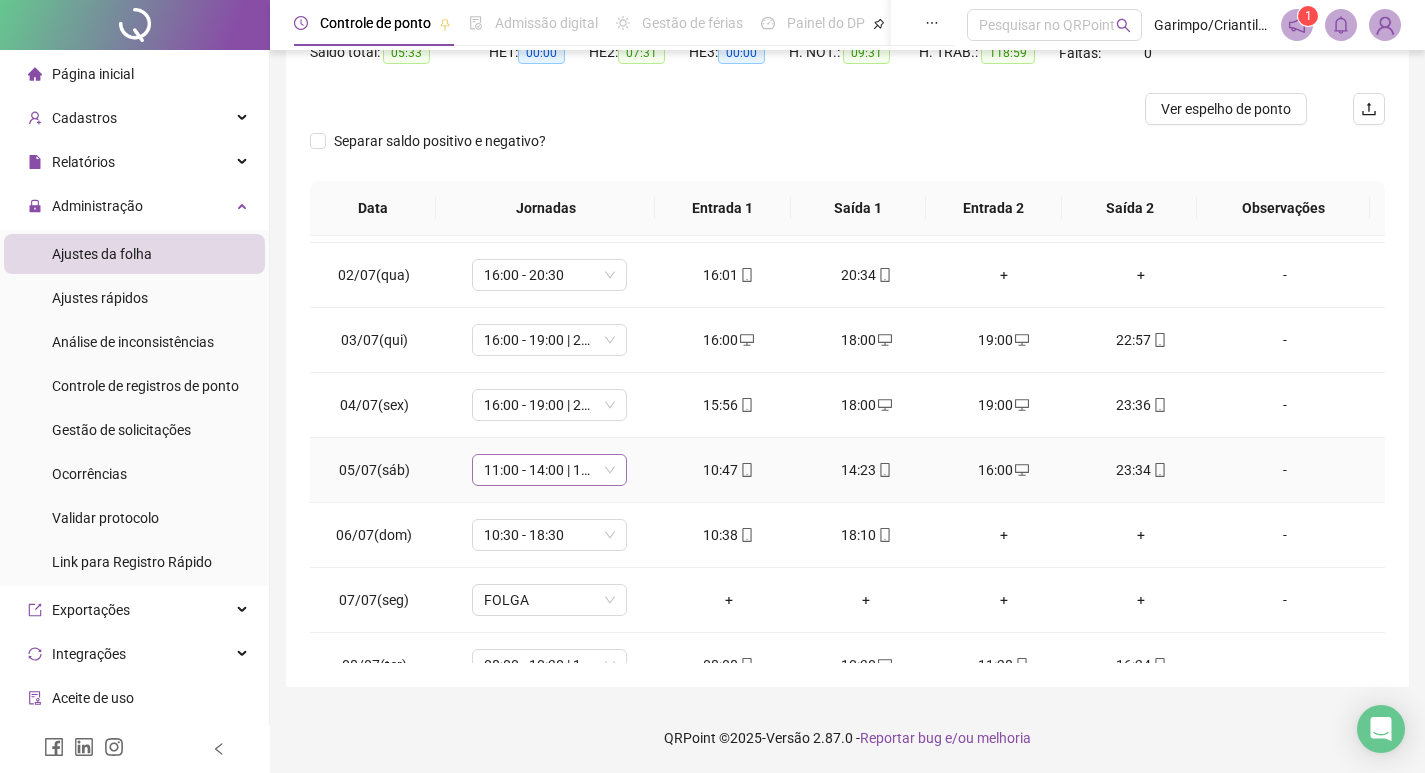 click on "11:00 - 14:00 | 16:00 - 18:00" at bounding box center [549, 470] 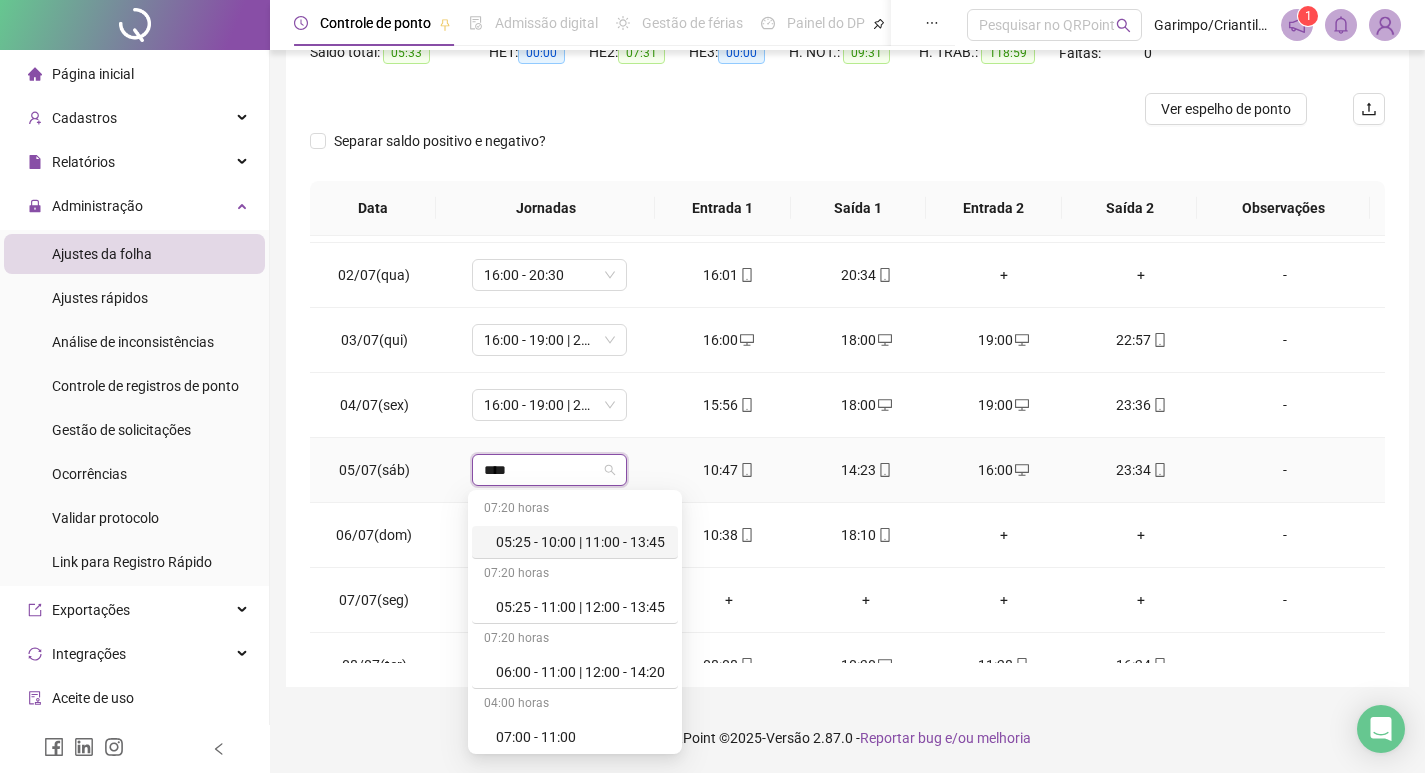 type on "*****" 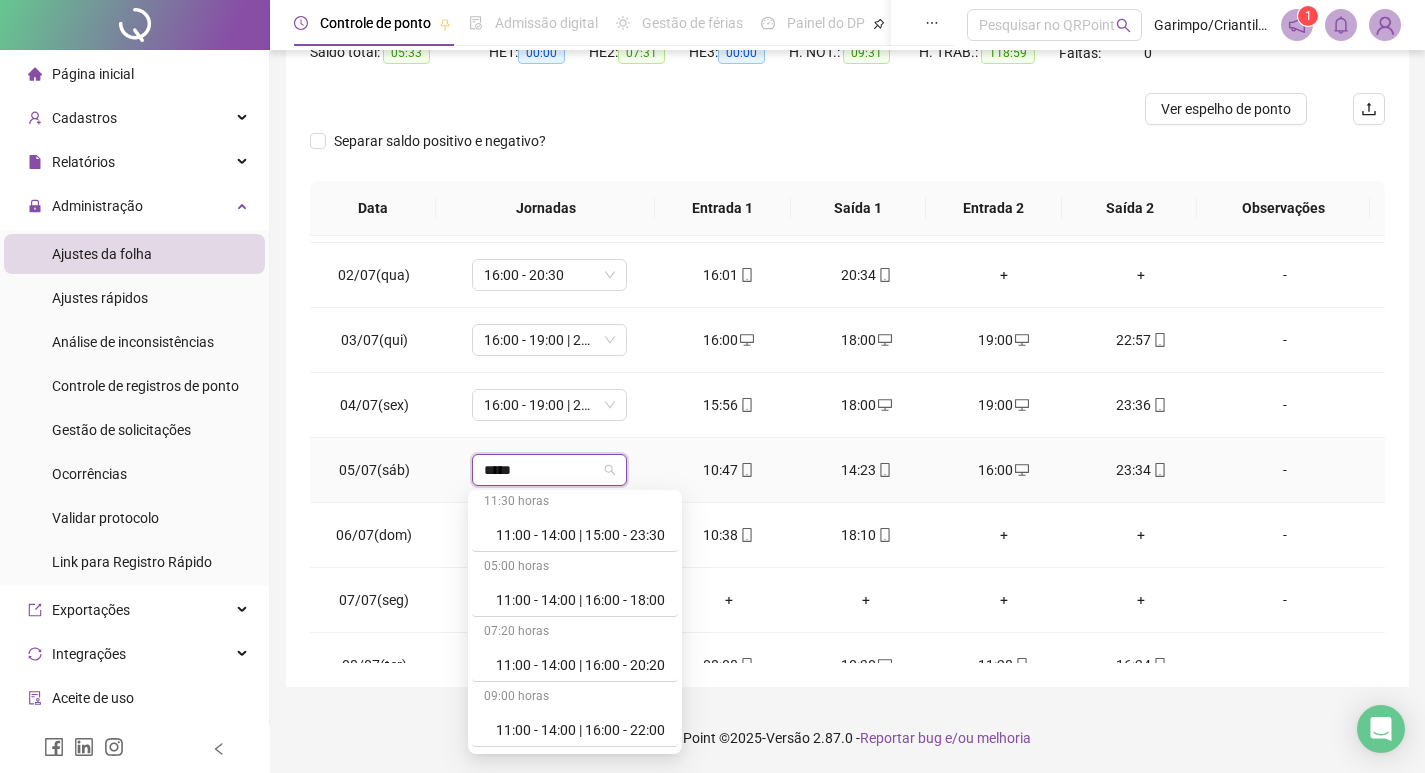 scroll, scrollTop: 1000, scrollLeft: 0, axis: vertical 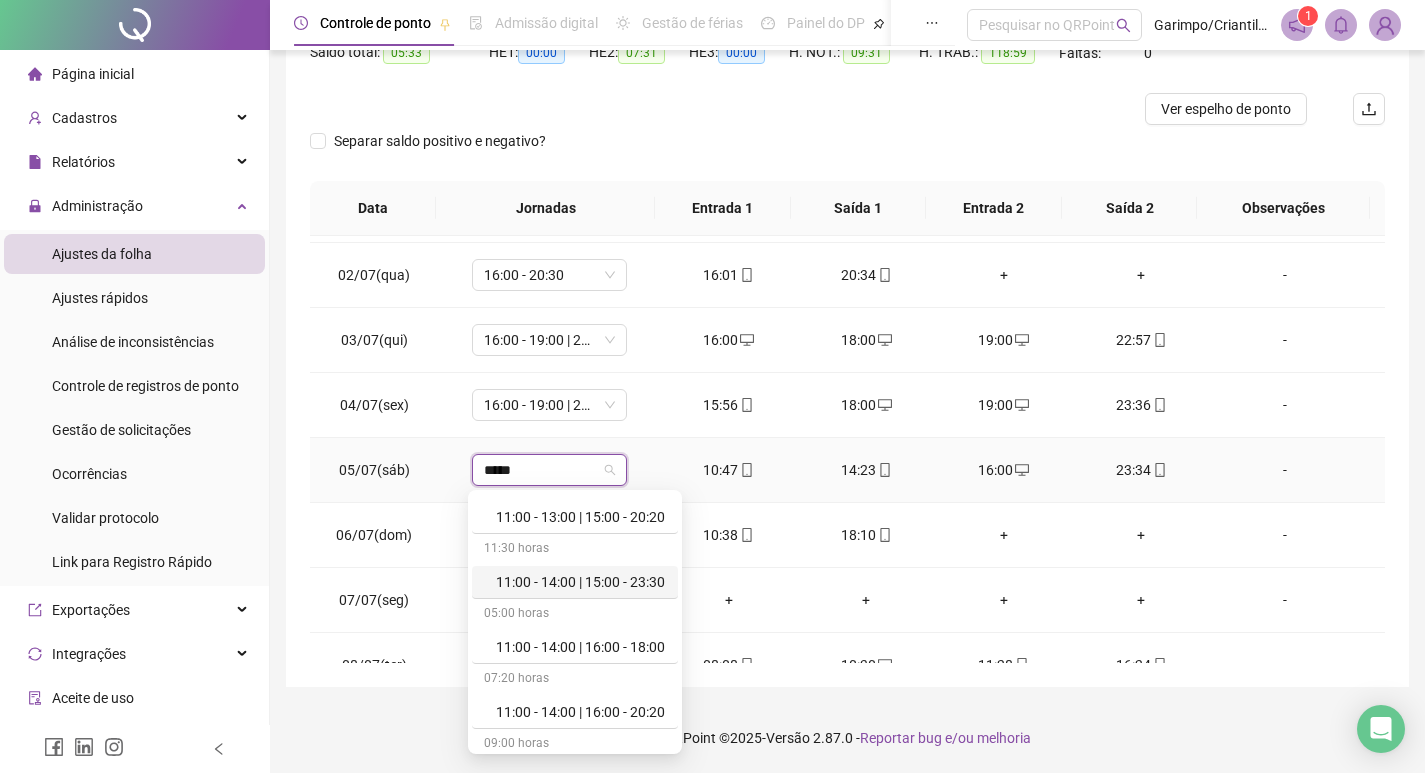 click on "11:00 - 14:00 | 15:00 - 23:30" at bounding box center [581, 582] 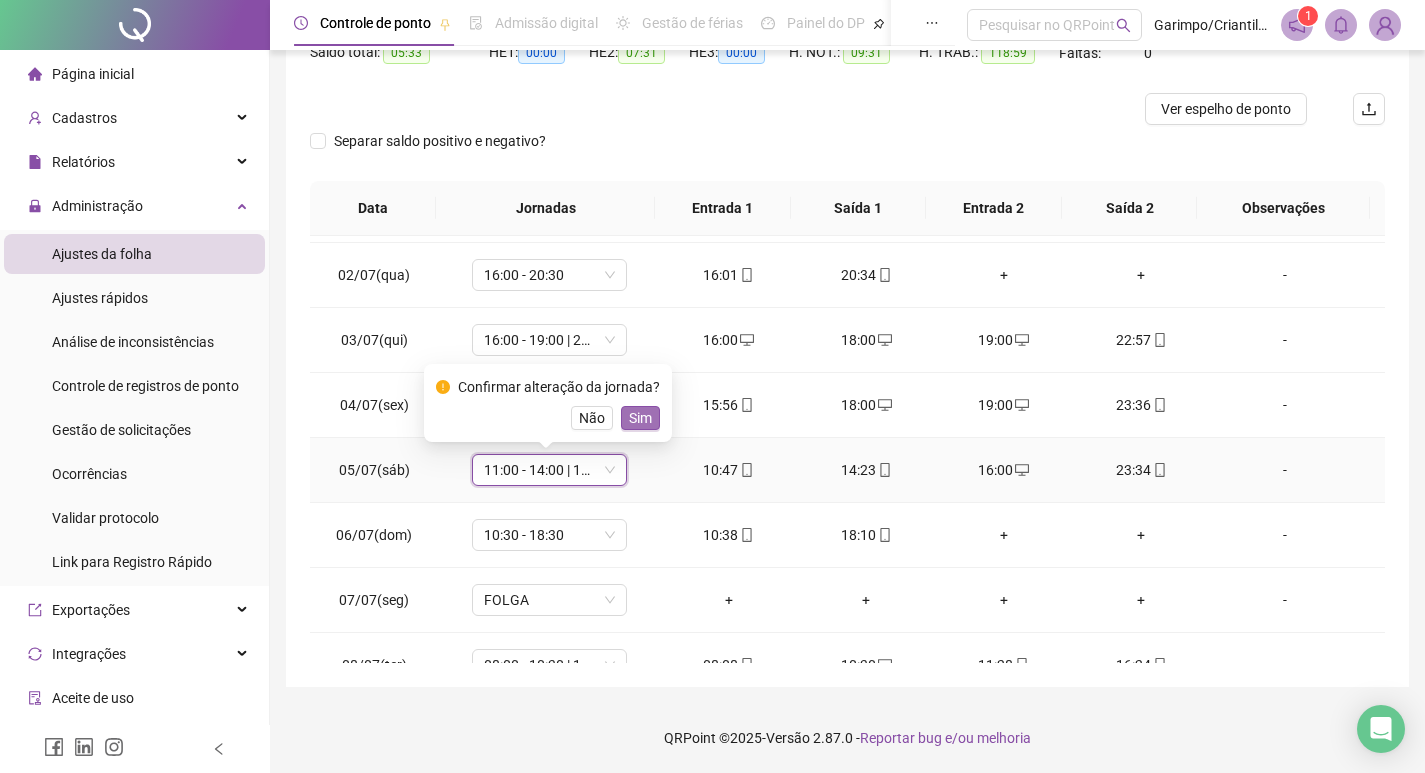 click on "Sim" at bounding box center (640, 418) 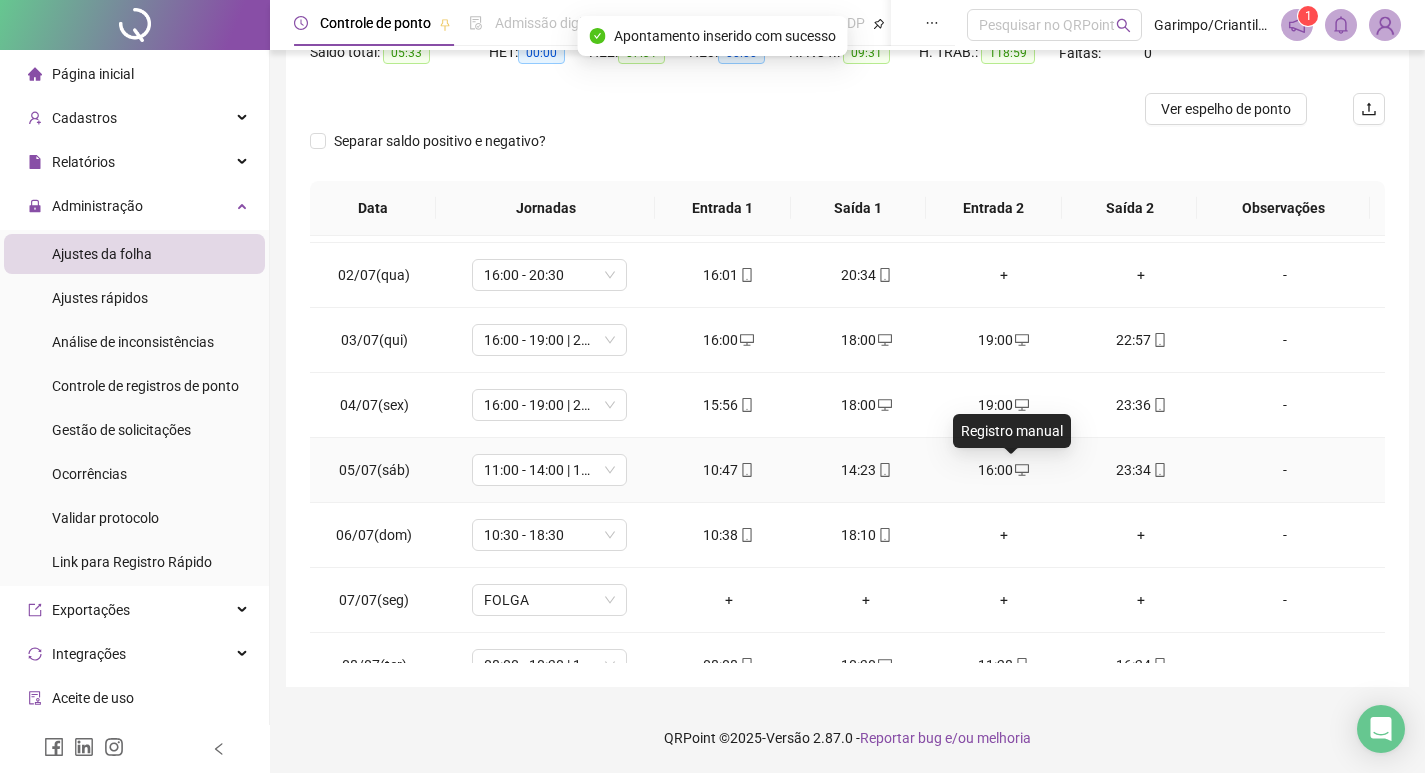 click at bounding box center (1021, 470) 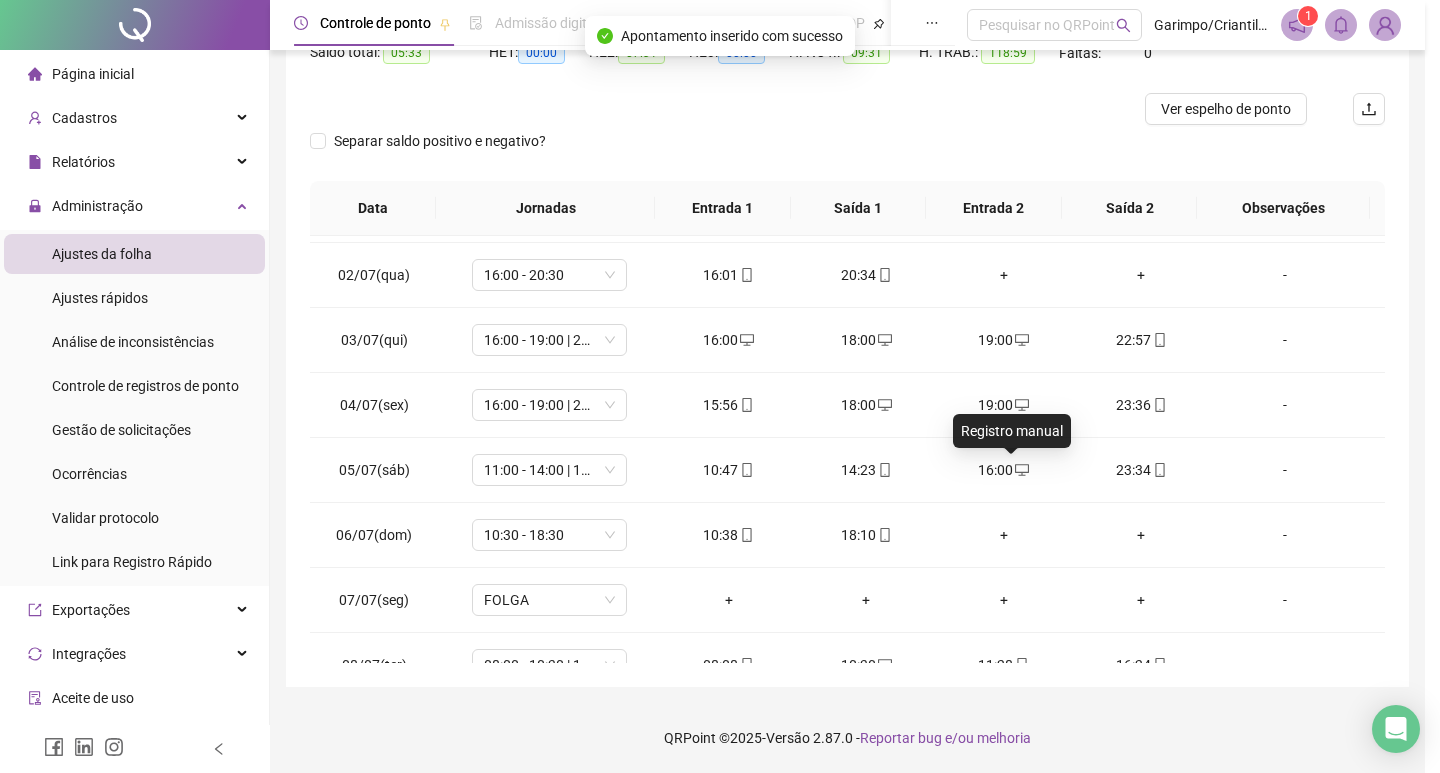 type on "**********" 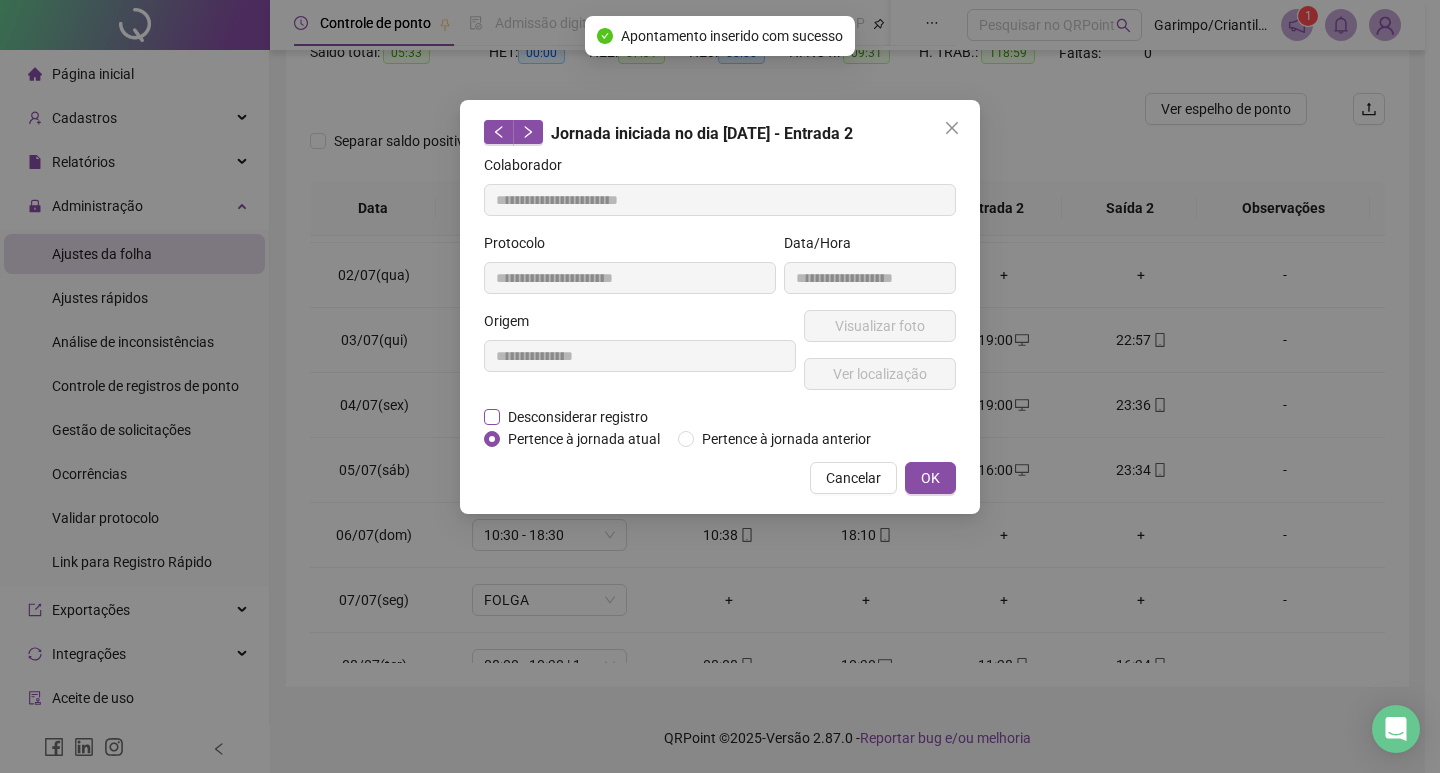 click on "Desconsiderar registro" at bounding box center [578, 417] 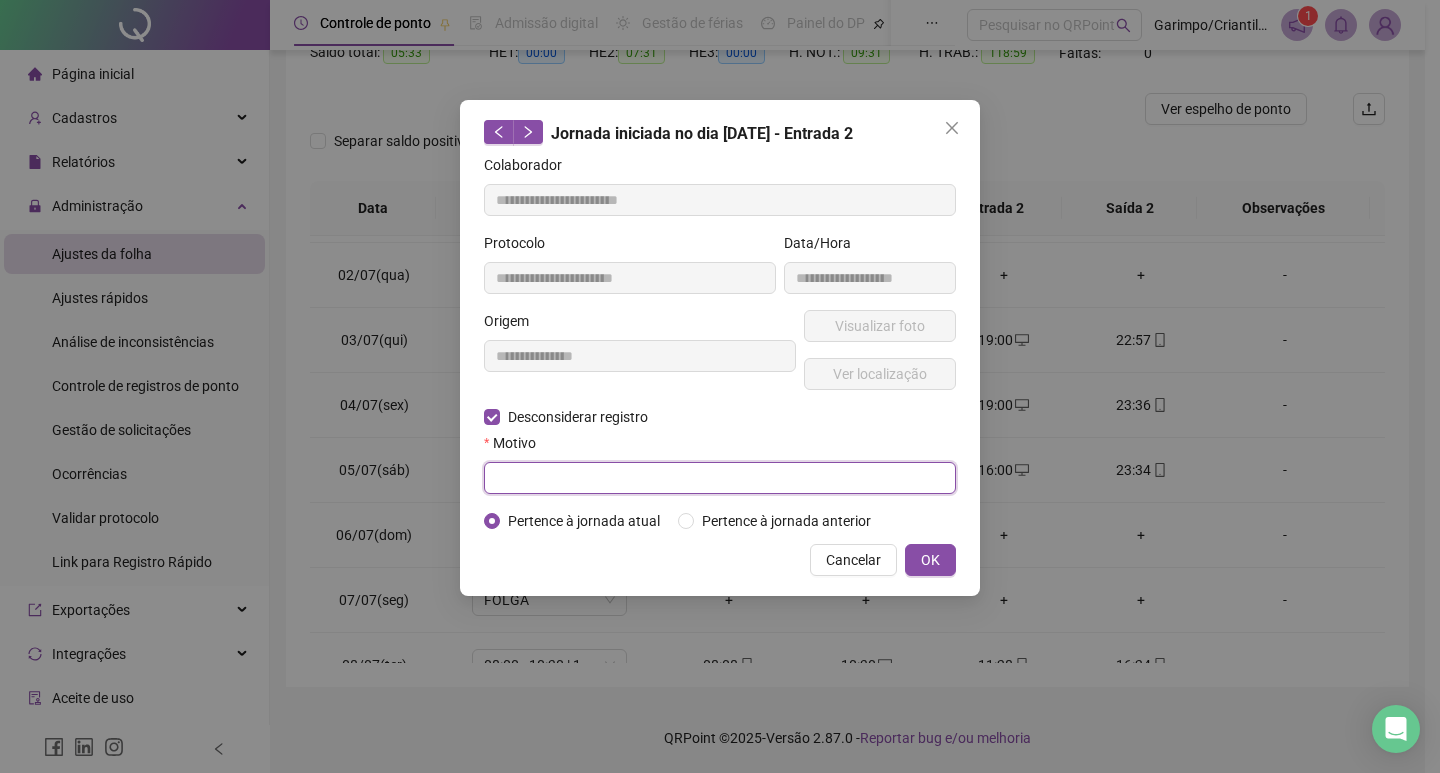 click at bounding box center [720, 478] 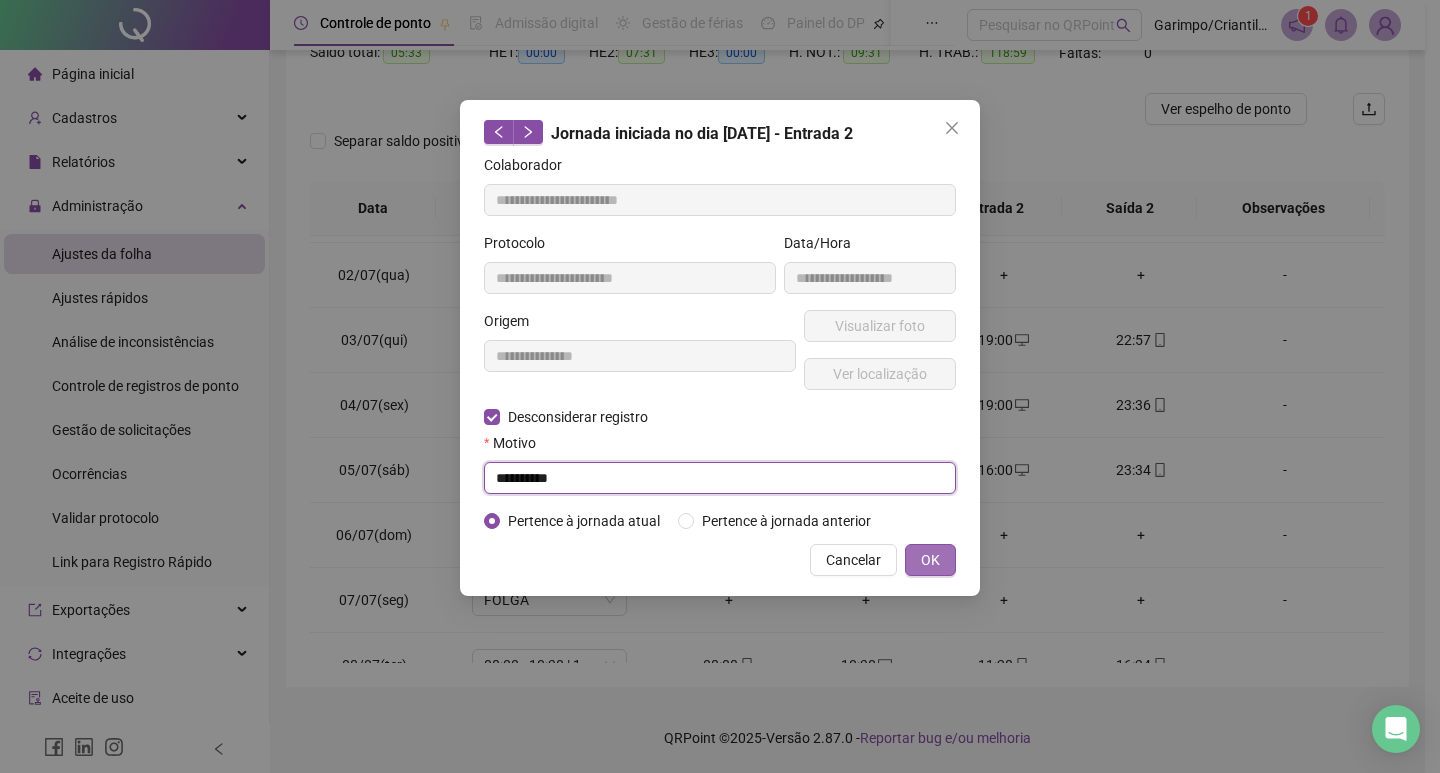 type 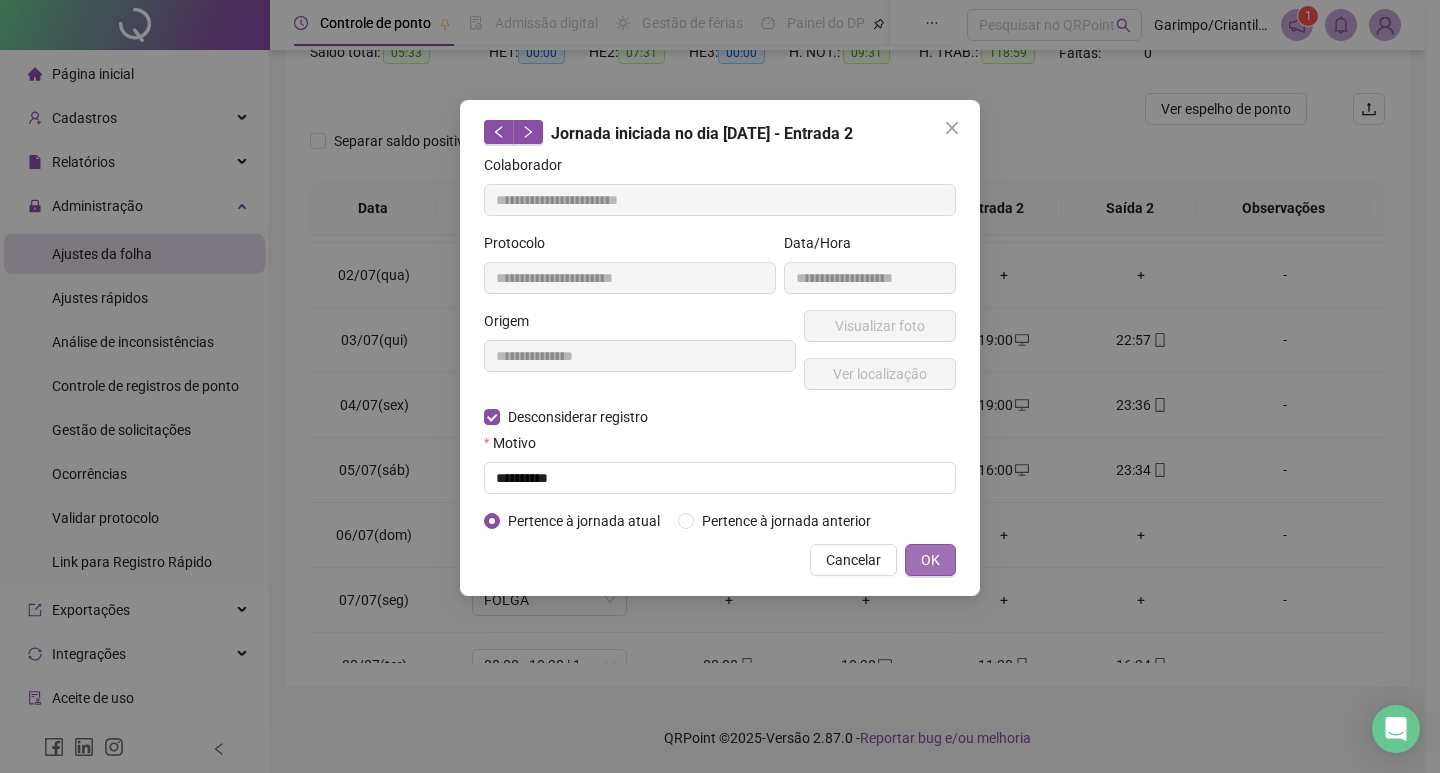 click on "OK" at bounding box center (930, 560) 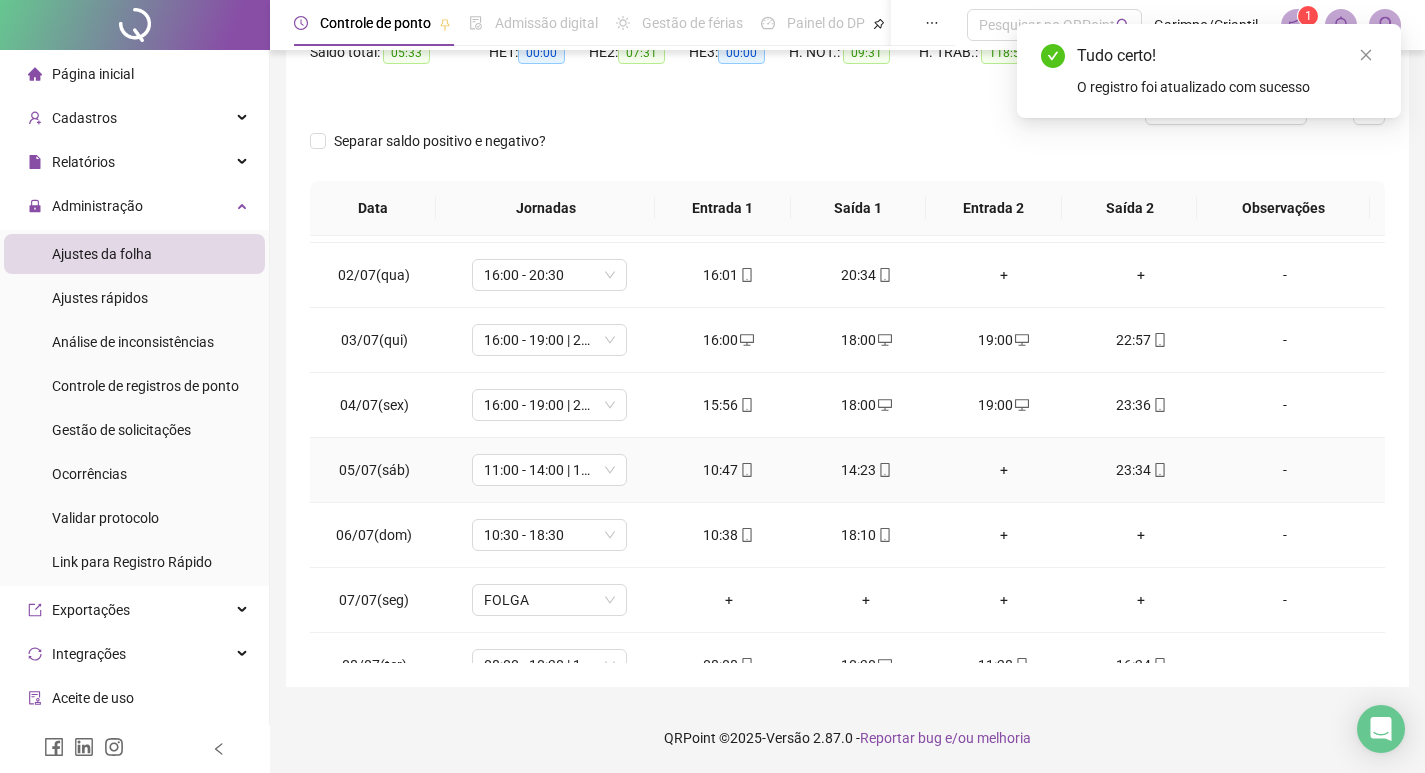 click on "+" at bounding box center (1004, 470) 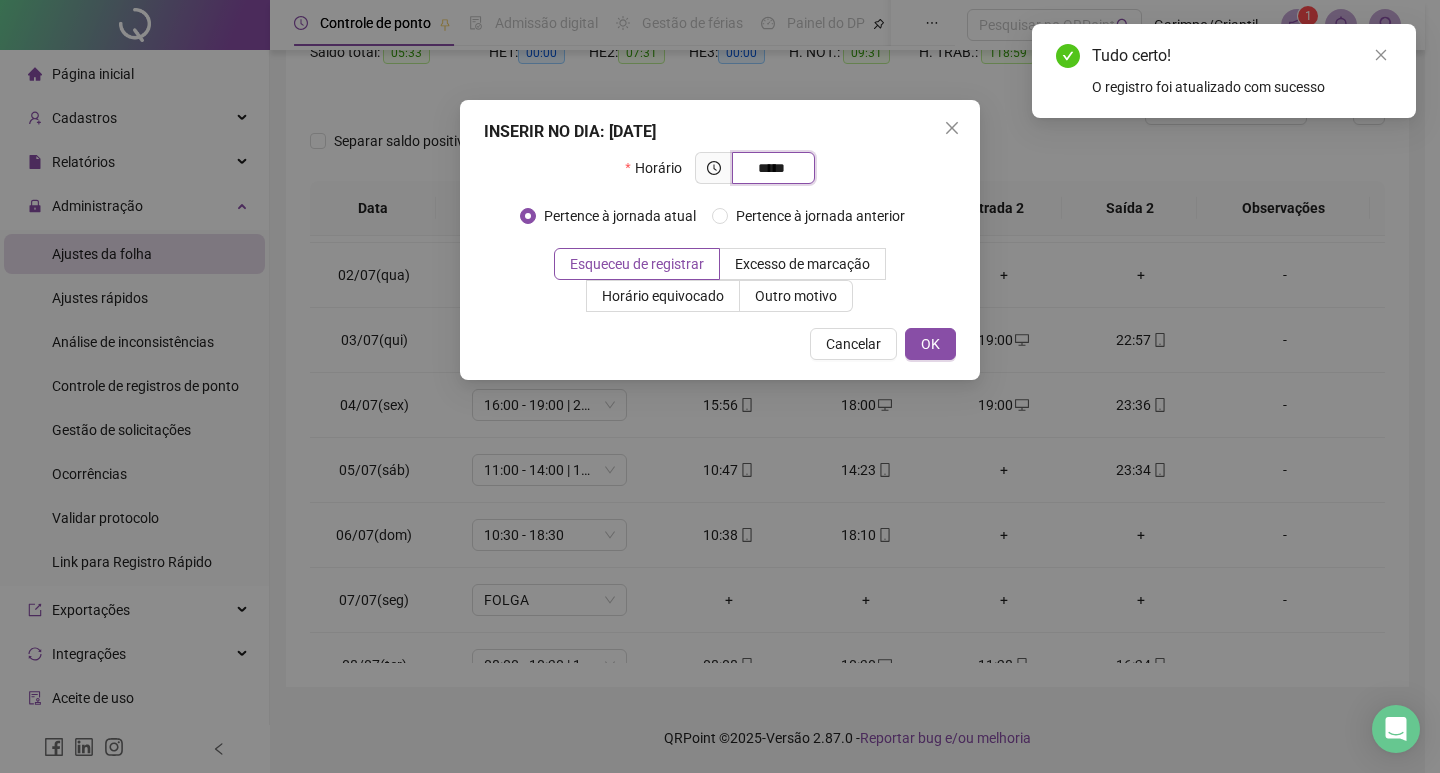 type on "*****" 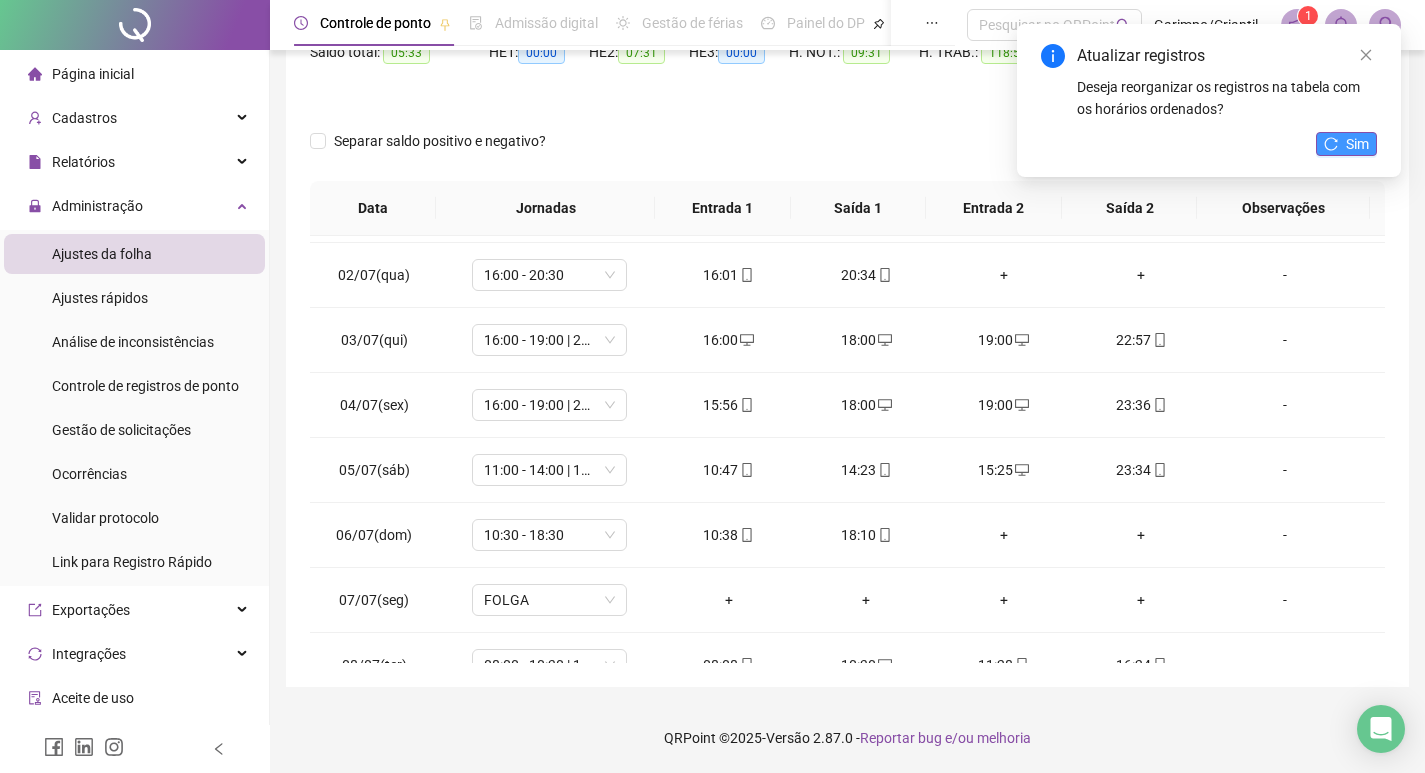 click on "Sim" at bounding box center (1357, 144) 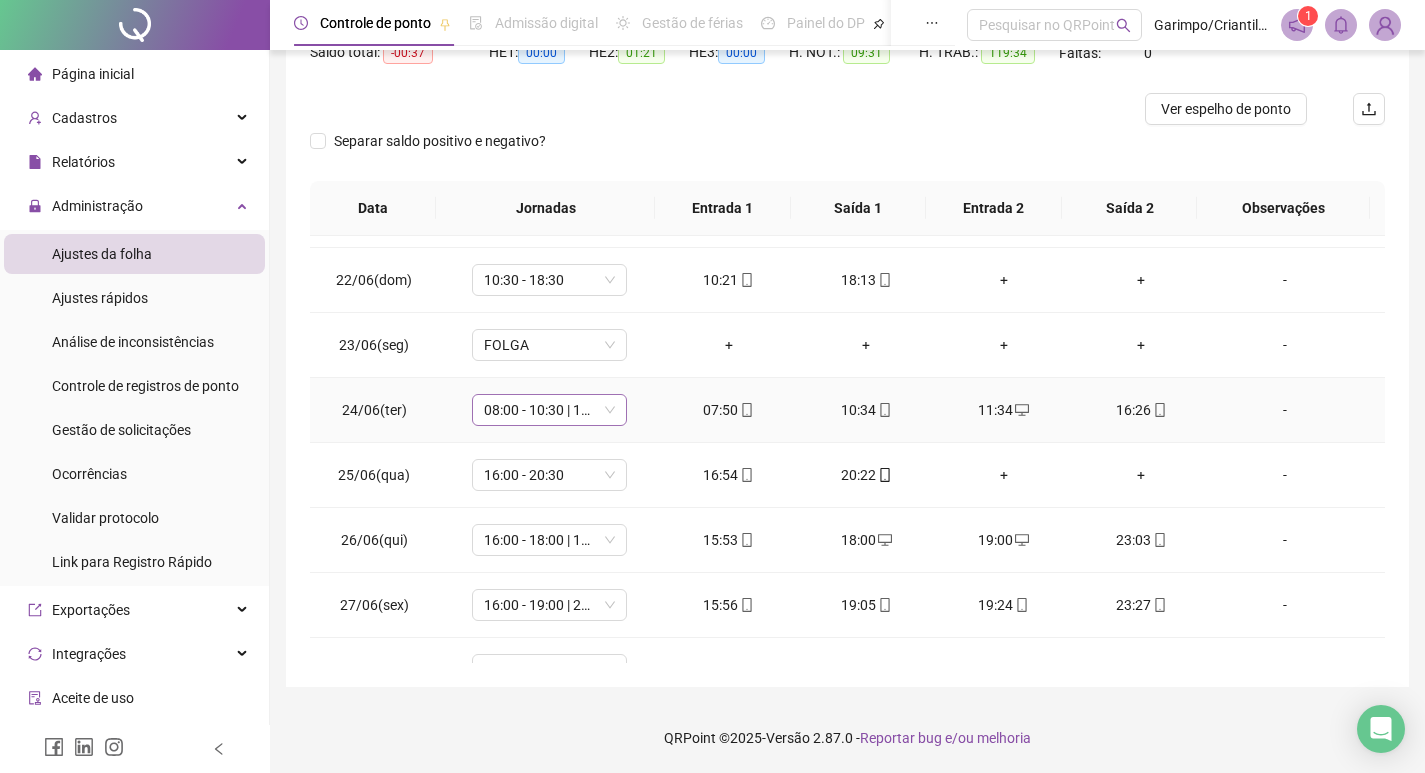 scroll, scrollTop: 0, scrollLeft: 0, axis: both 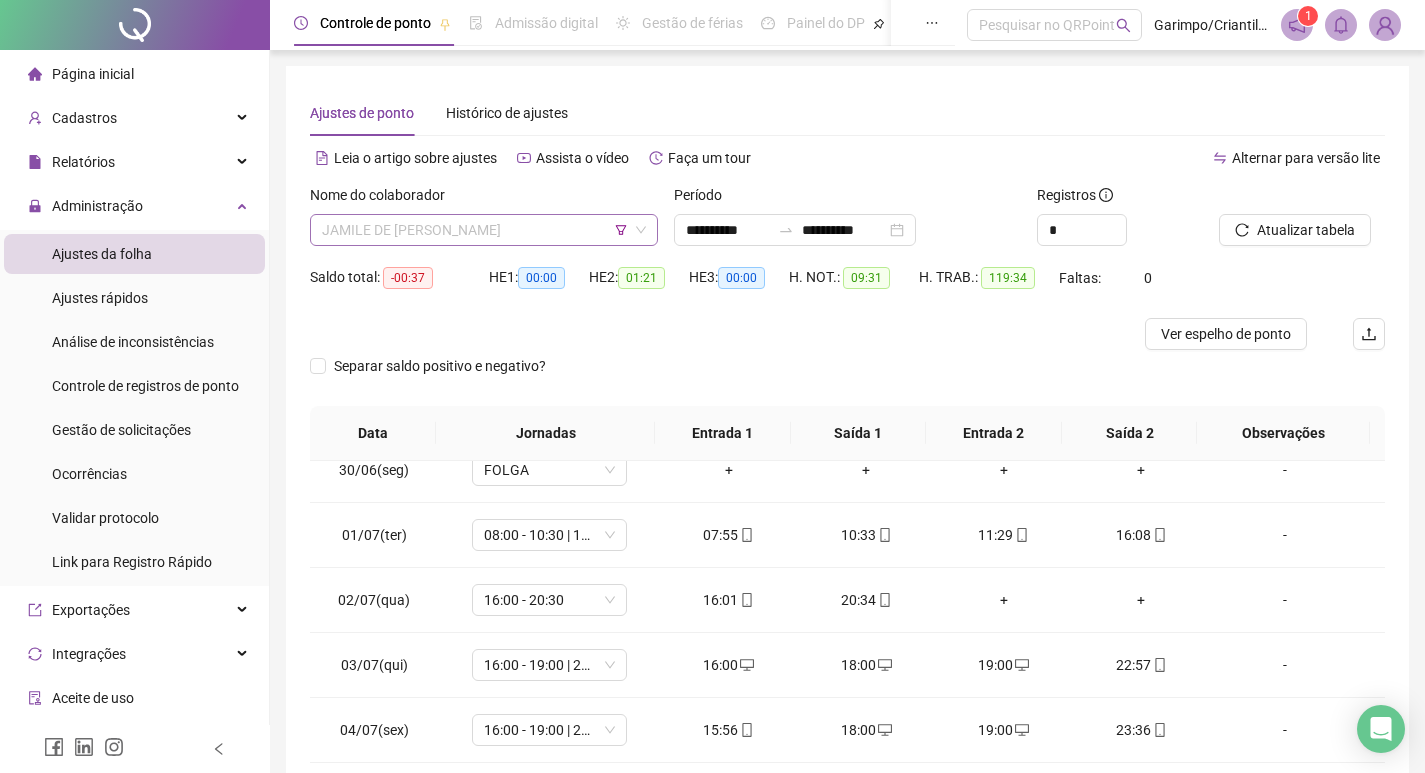 click on "JAMILE DE [PERSON_NAME]" at bounding box center (484, 230) 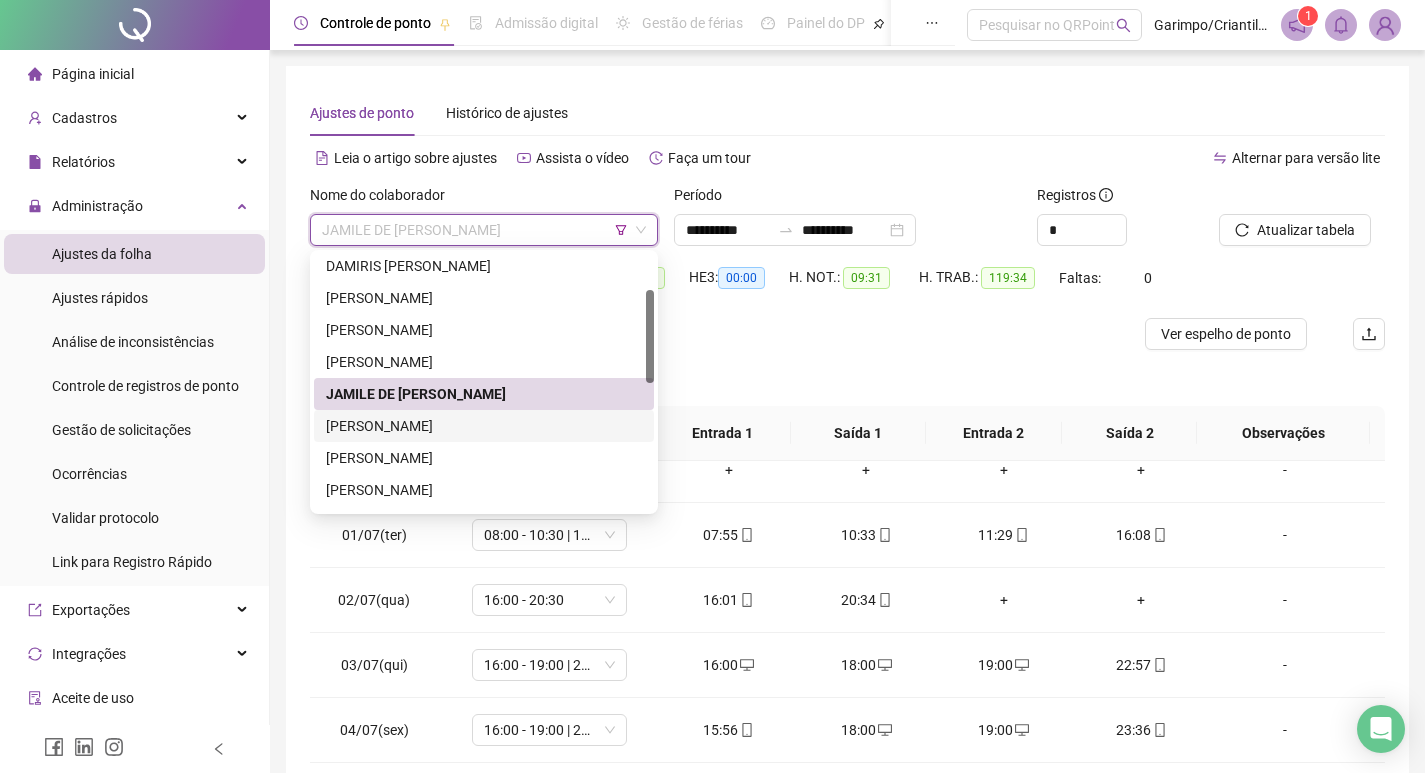 click on "[PERSON_NAME]" at bounding box center [484, 426] 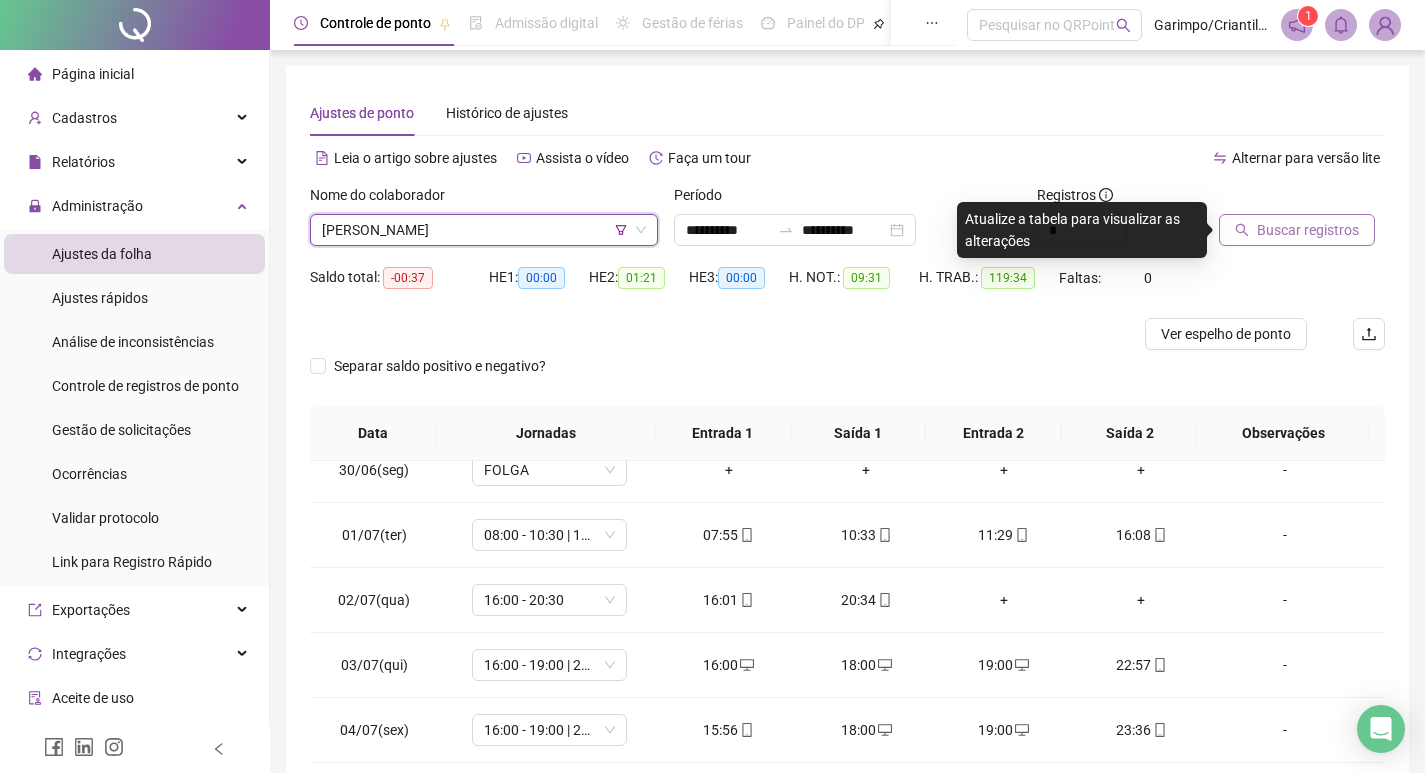 click on "Buscar registros" at bounding box center (1308, 230) 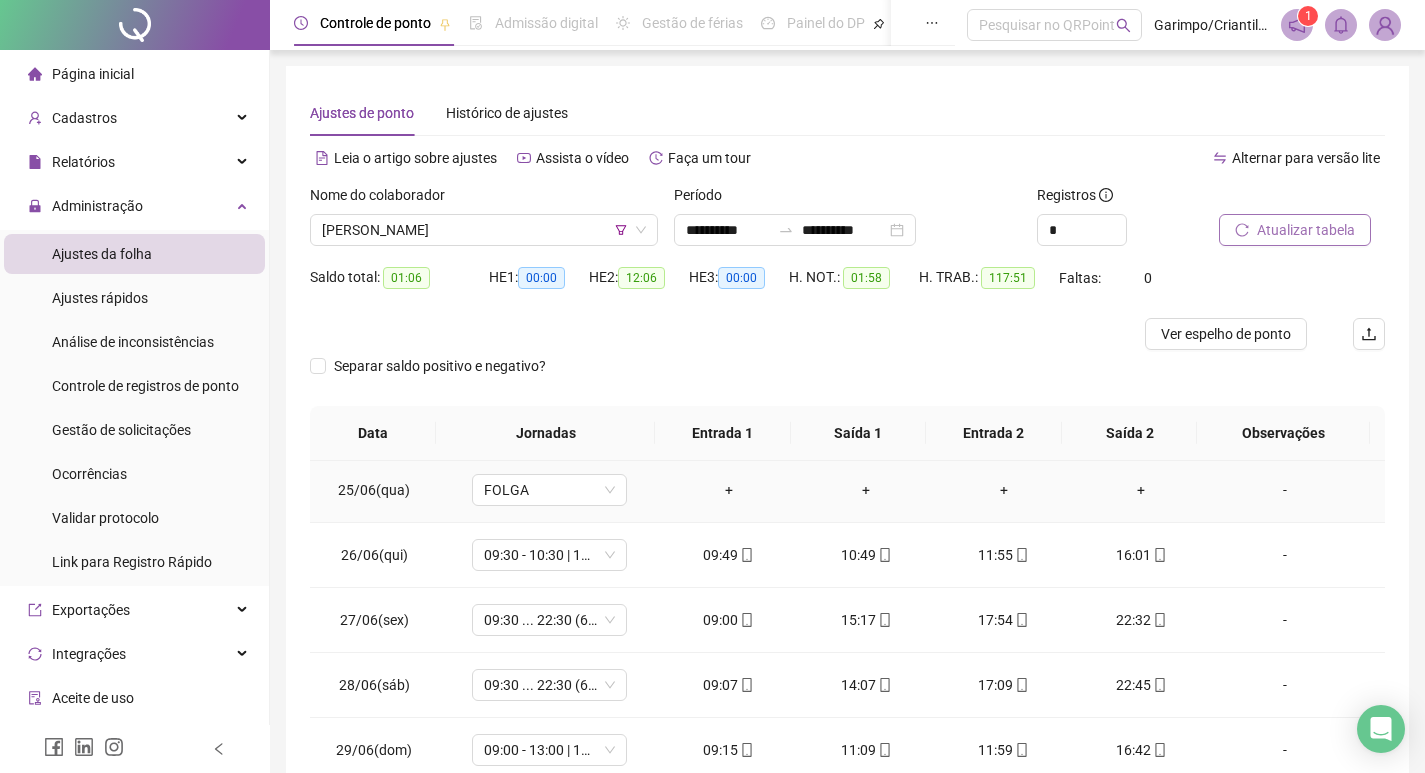 scroll, scrollTop: 208, scrollLeft: 0, axis: vertical 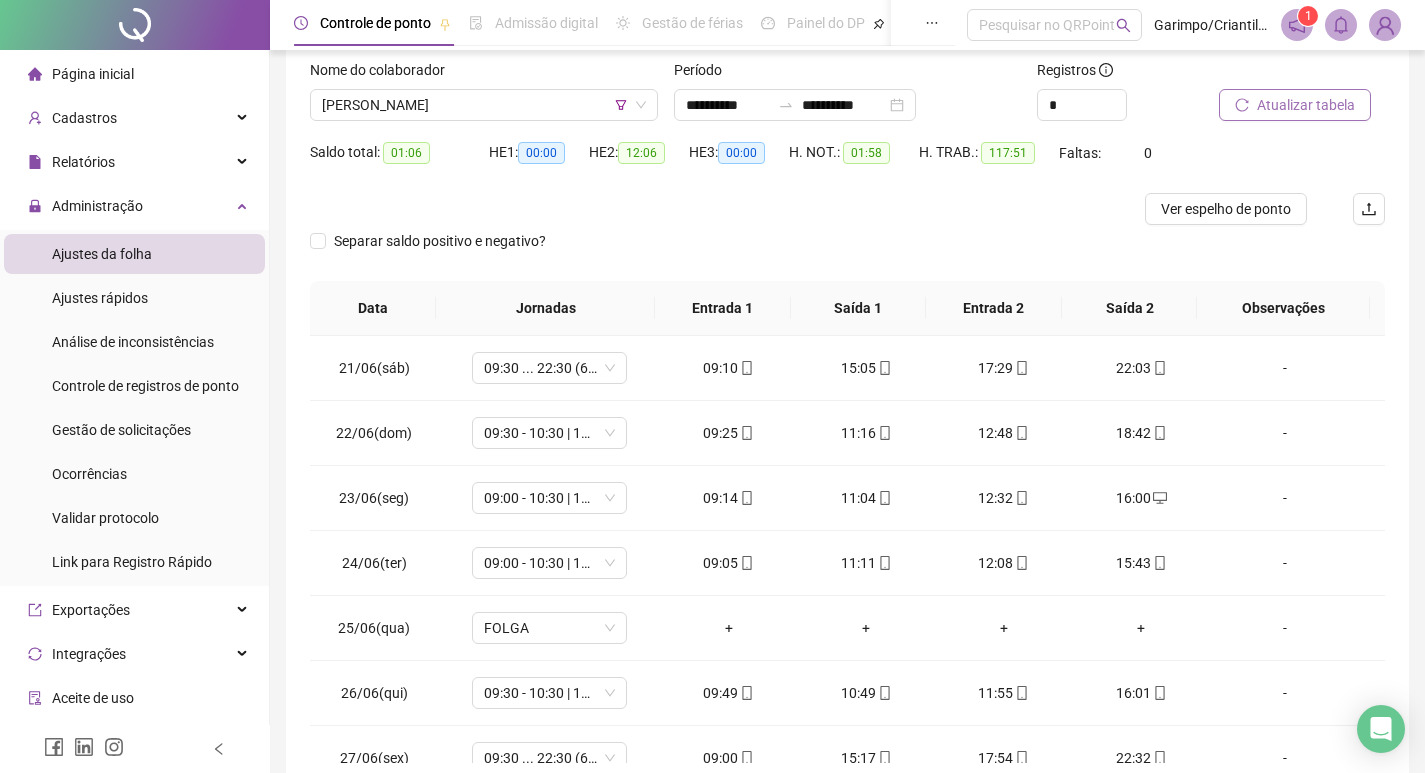 click on "Separar saldo positivo e negativo?" at bounding box center [847, 253] 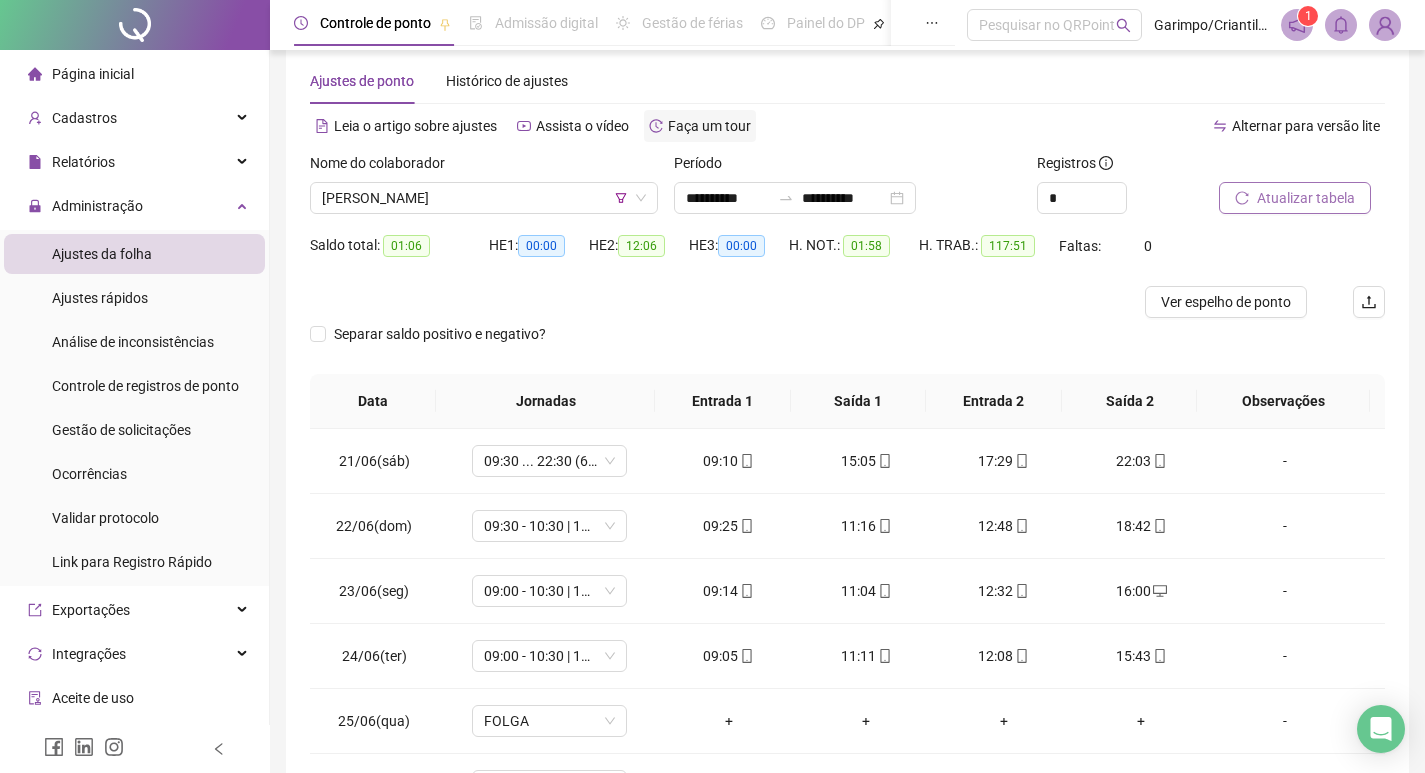 scroll, scrollTop: 25, scrollLeft: 0, axis: vertical 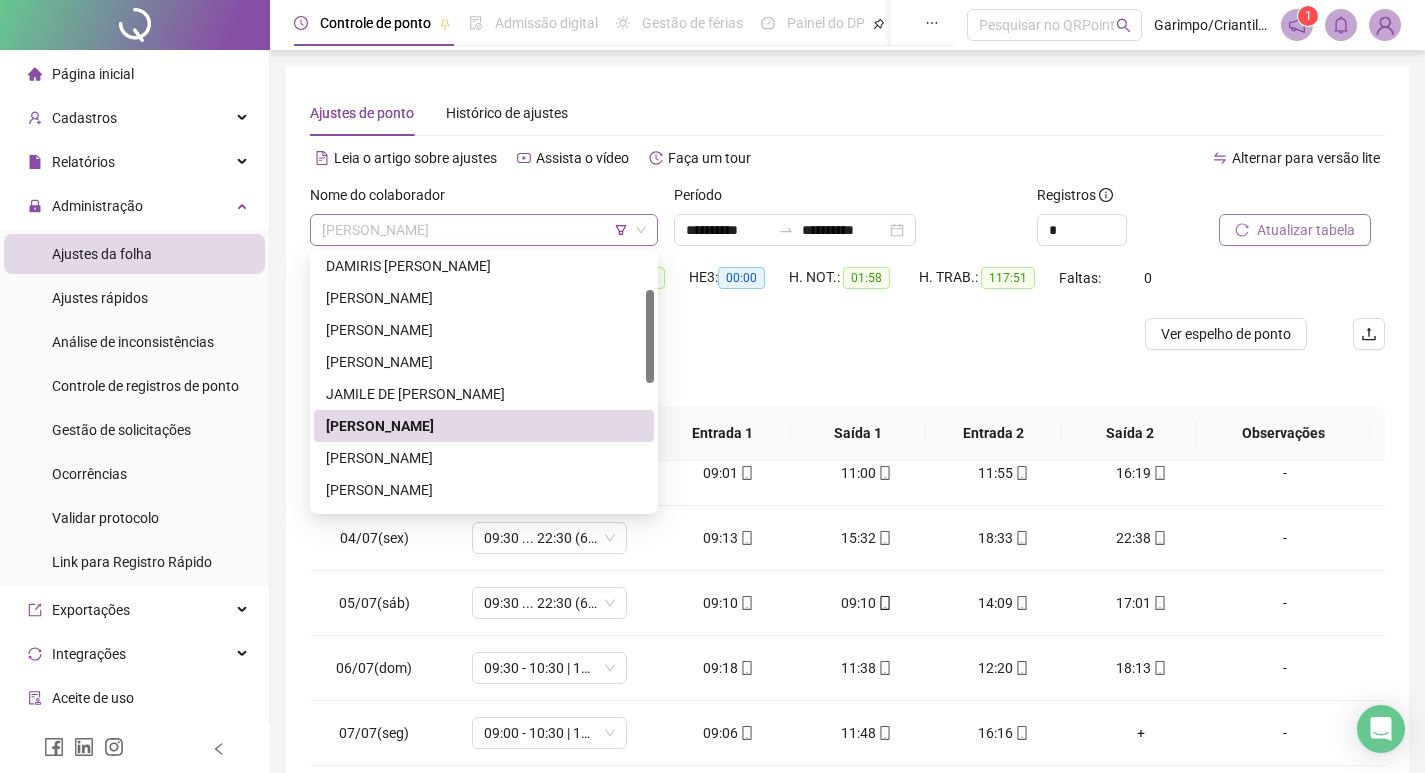 click on "[PERSON_NAME]" at bounding box center [484, 230] 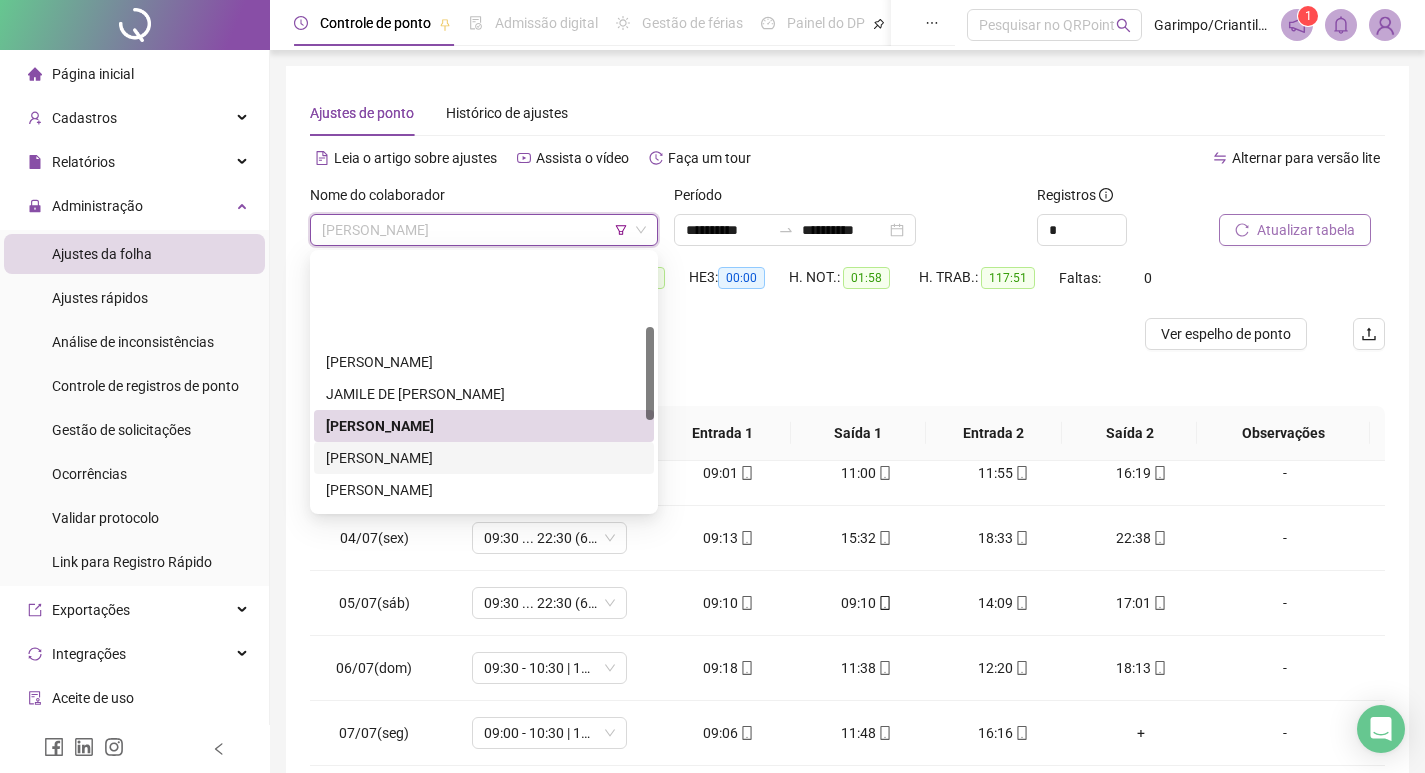 scroll, scrollTop: 200, scrollLeft: 0, axis: vertical 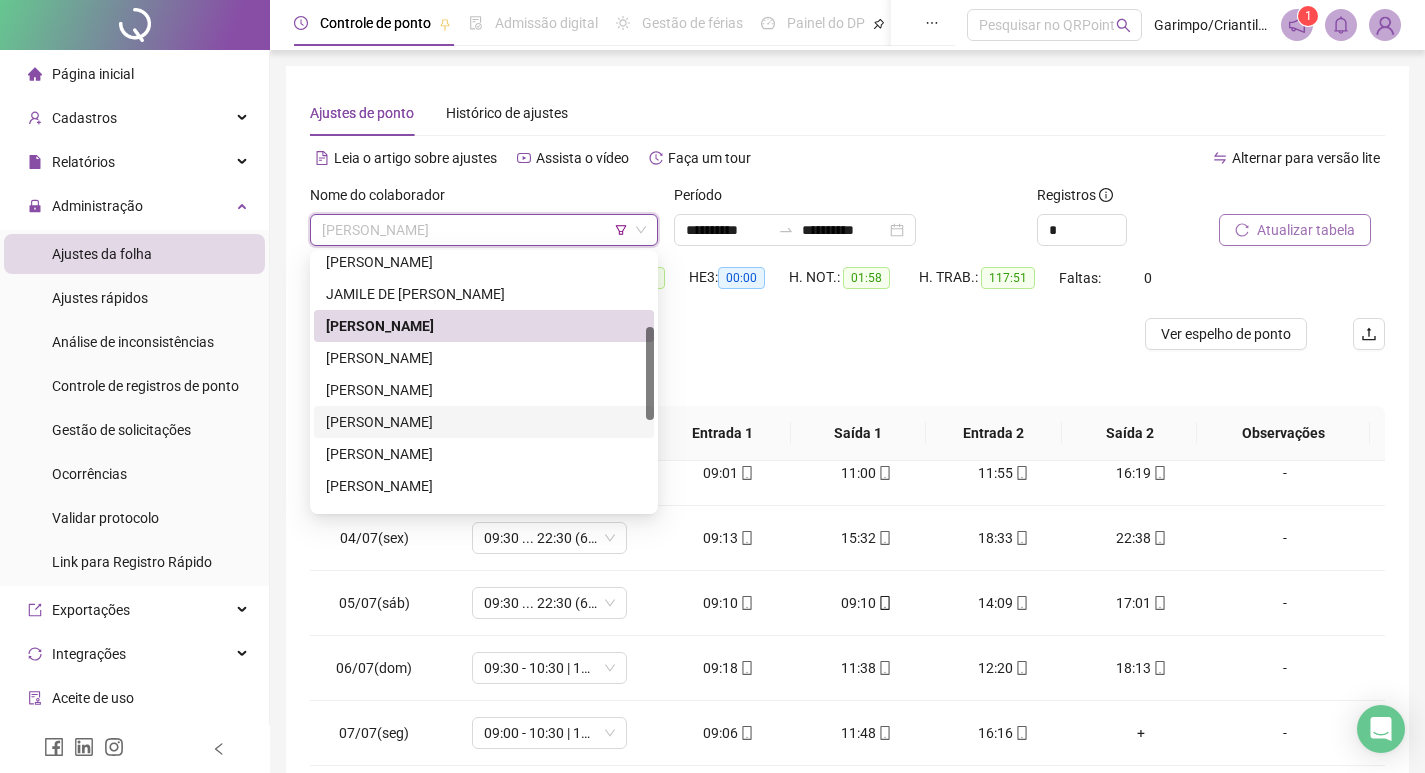 click on "[PERSON_NAME]" at bounding box center [484, 422] 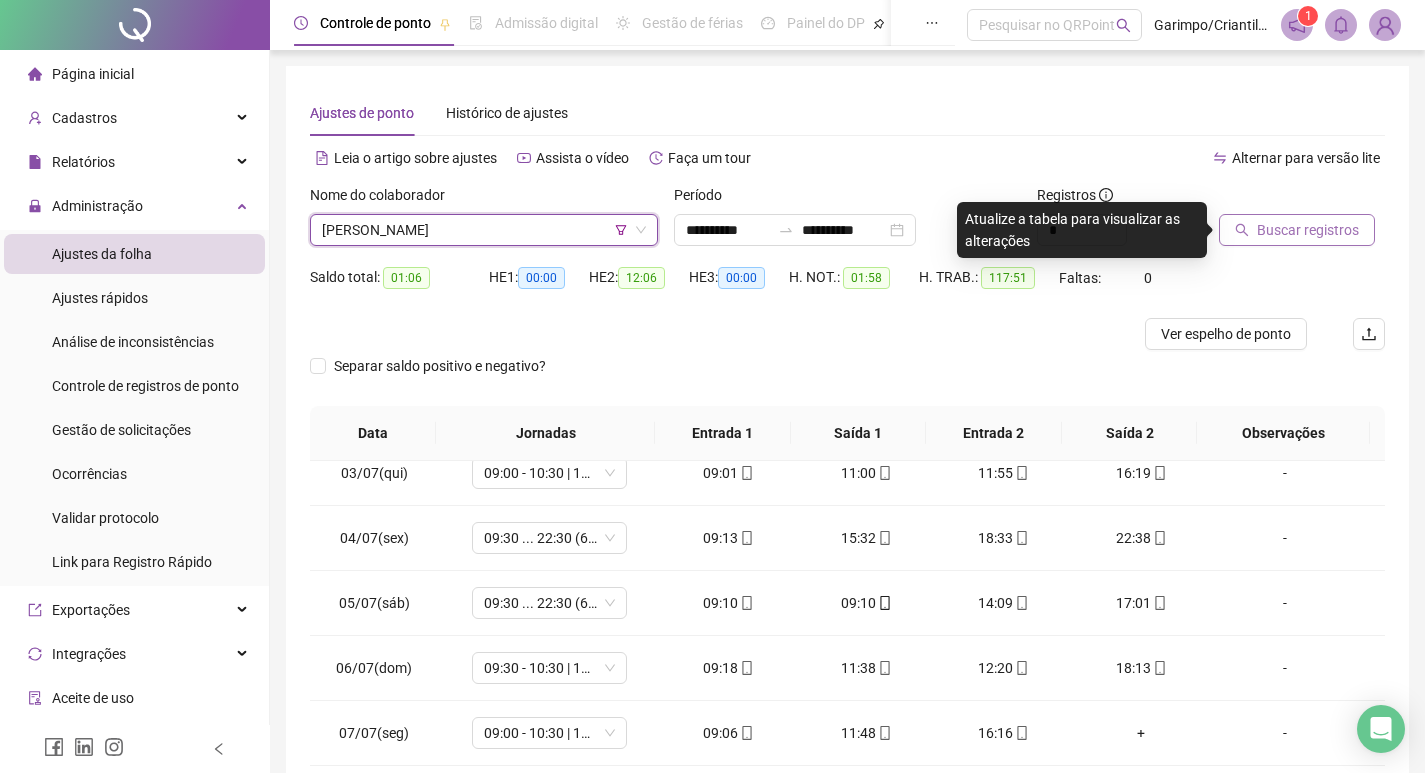 click 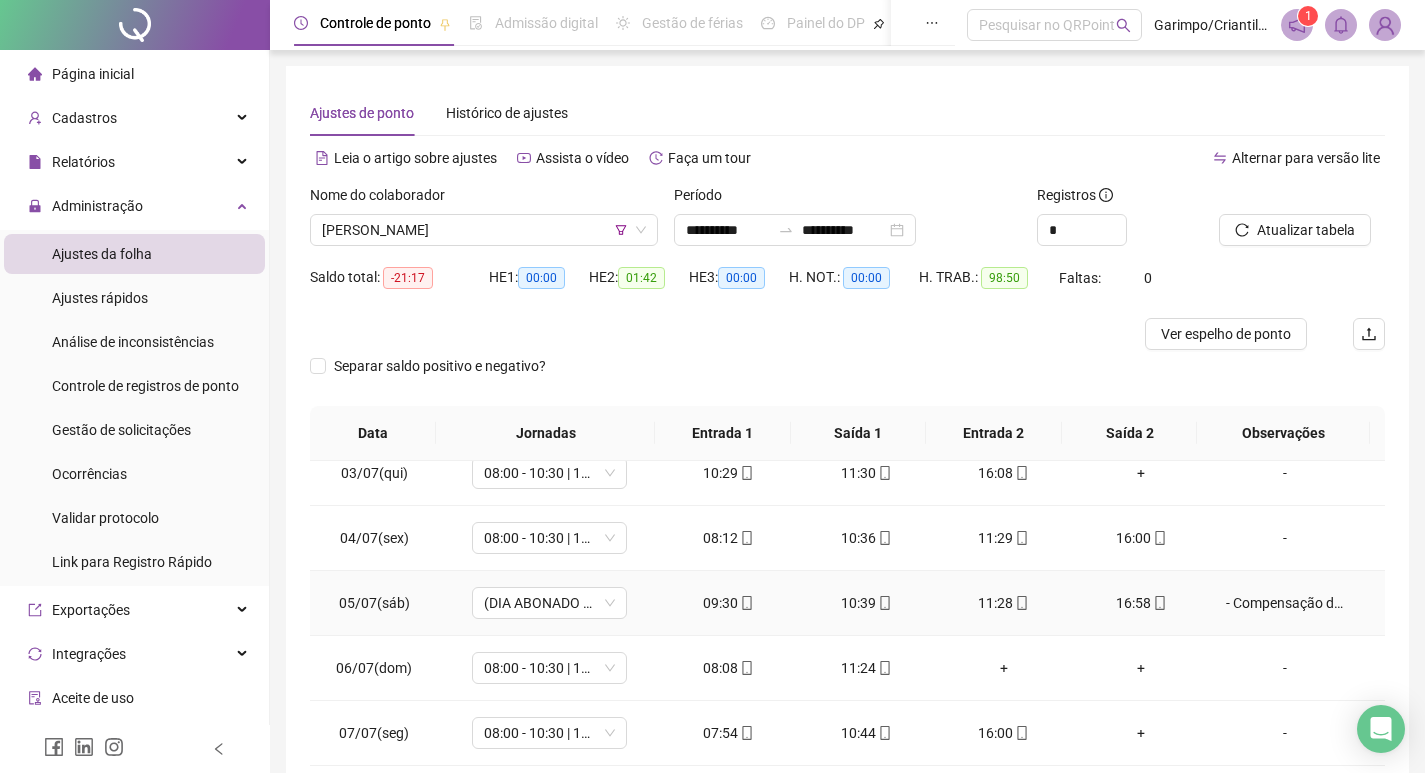 scroll, scrollTop: 200, scrollLeft: 0, axis: vertical 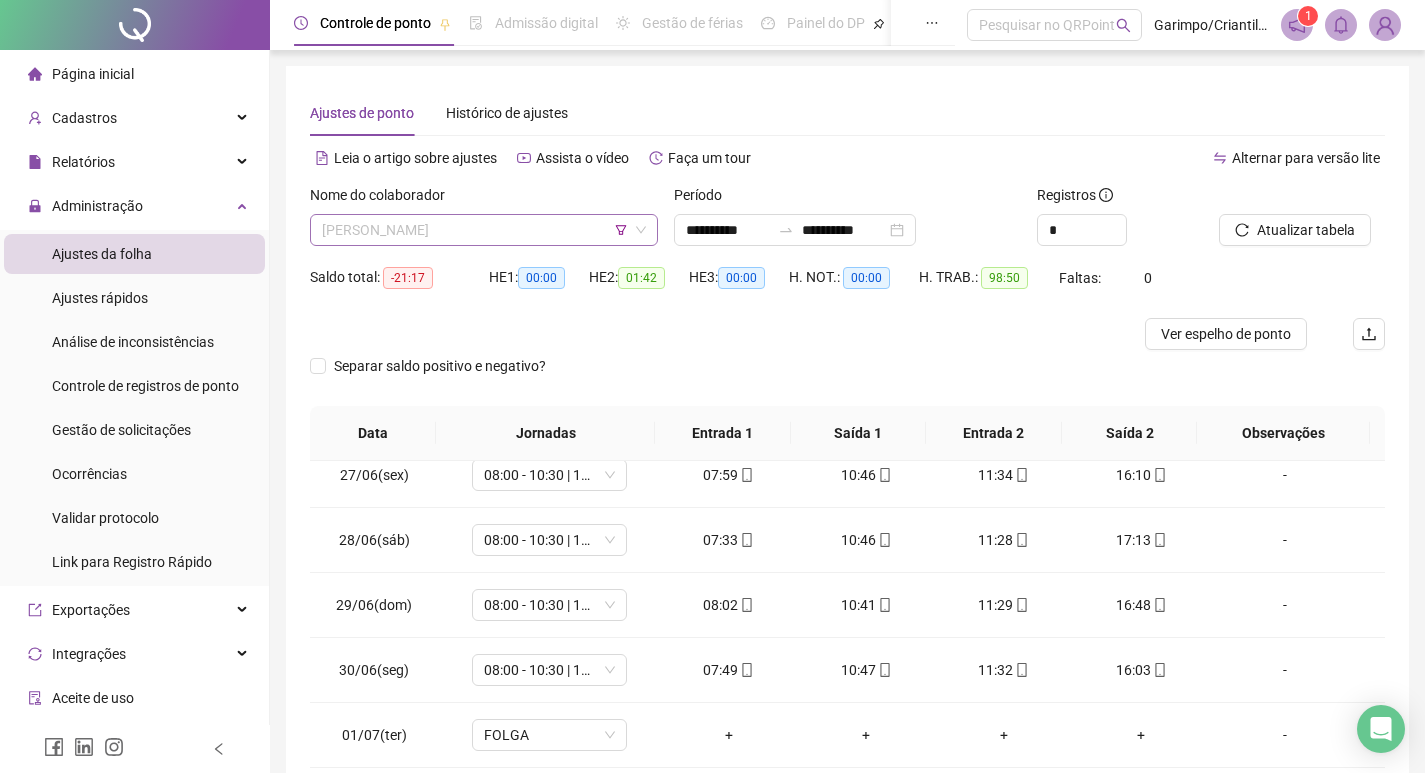 click on "[PERSON_NAME]" at bounding box center [484, 230] 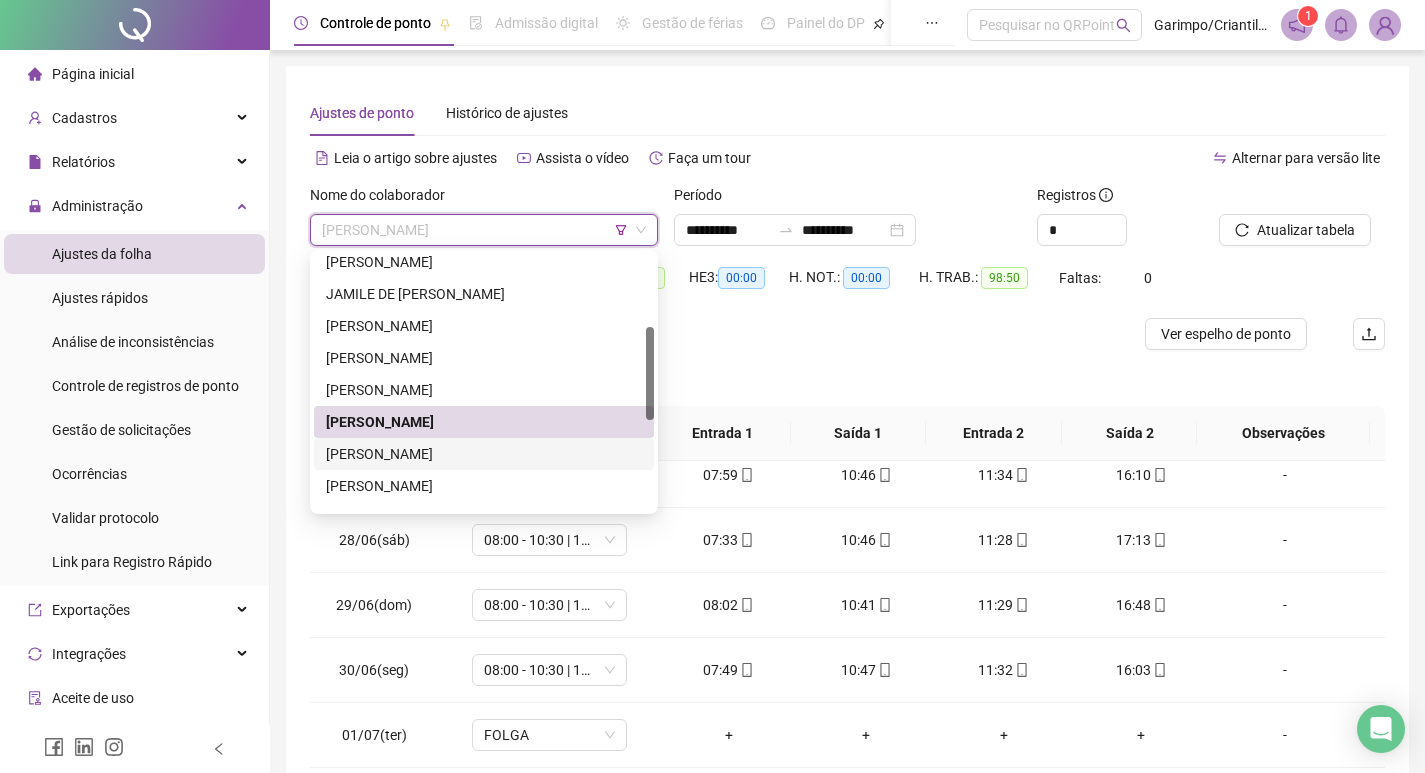 scroll, scrollTop: 300, scrollLeft: 0, axis: vertical 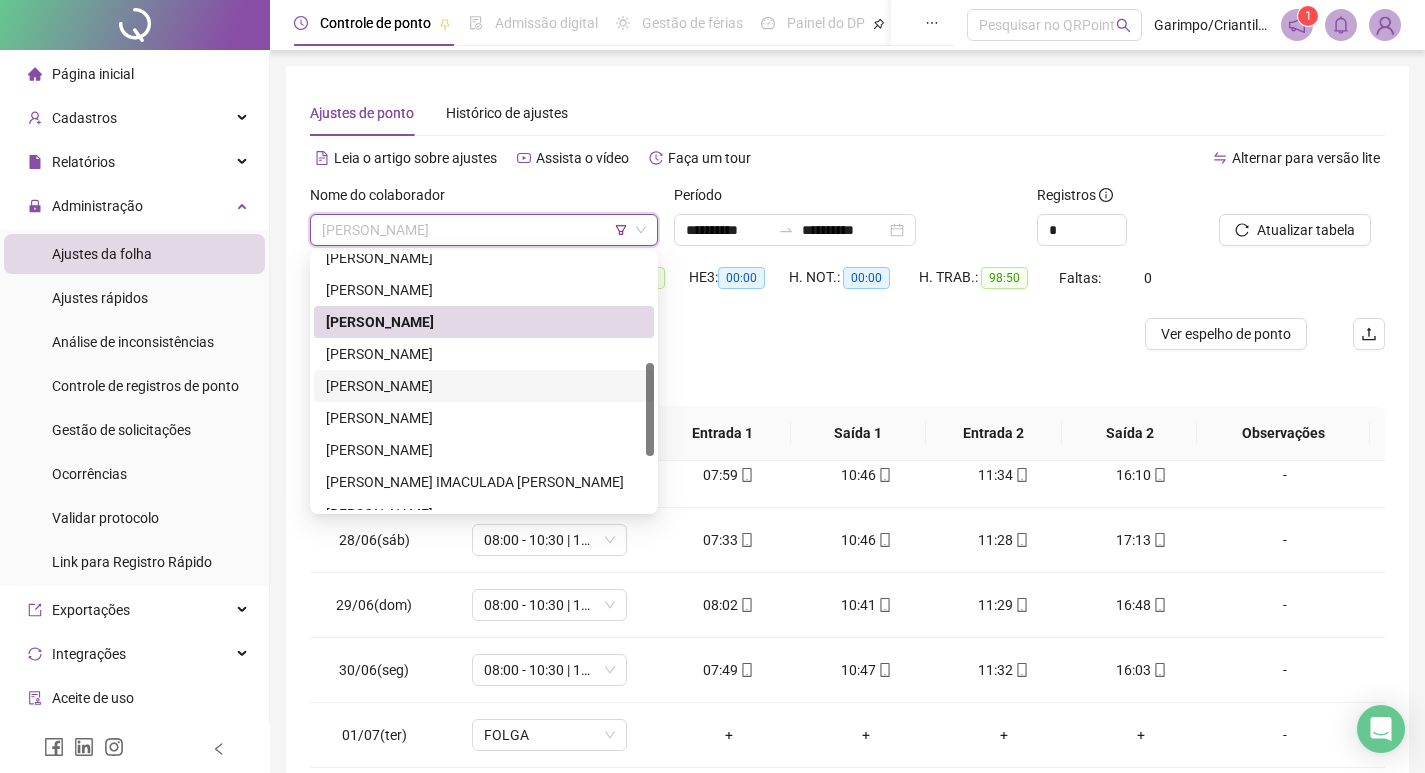click on "[PERSON_NAME]" at bounding box center [484, 386] 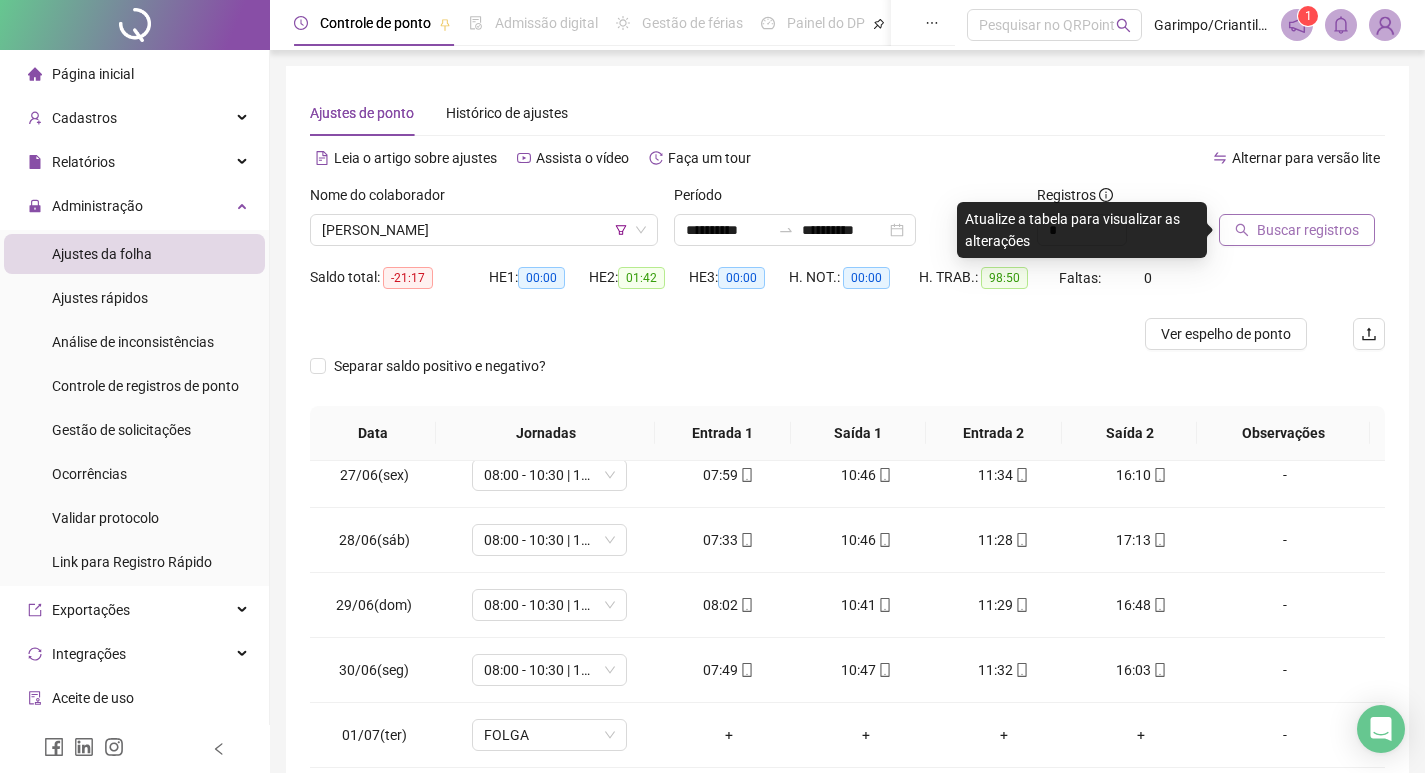 click on "Buscar registros" at bounding box center (1297, 230) 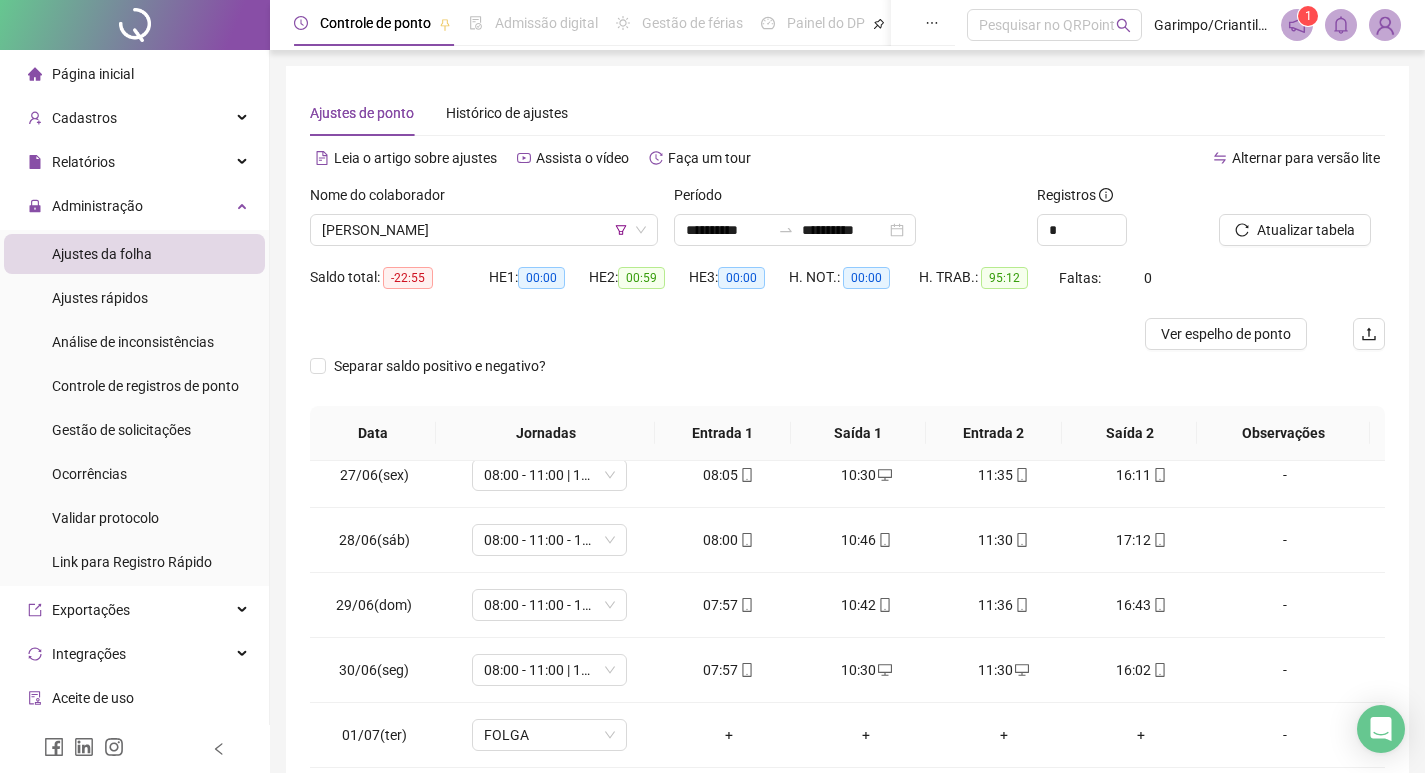 scroll, scrollTop: 225, scrollLeft: 0, axis: vertical 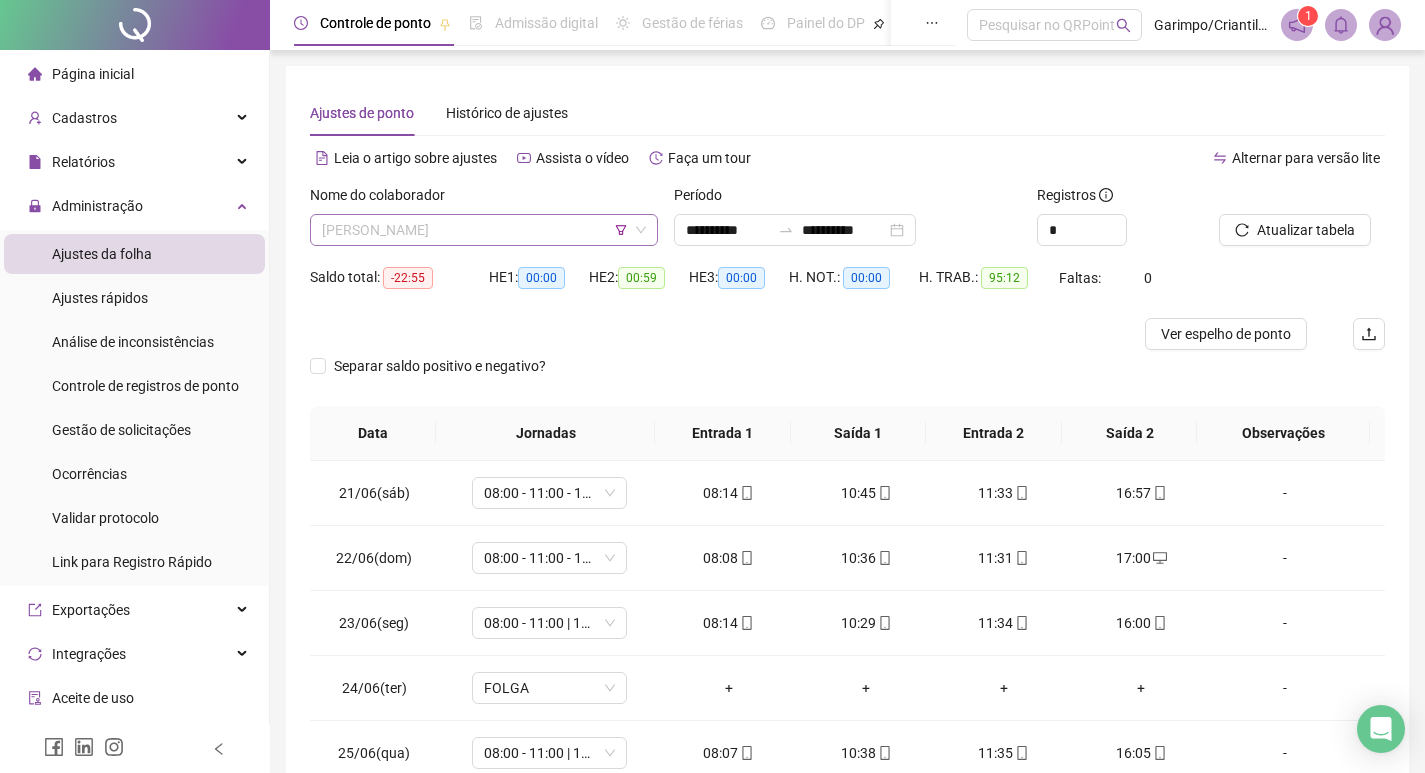 click on "[PERSON_NAME]" at bounding box center (484, 230) 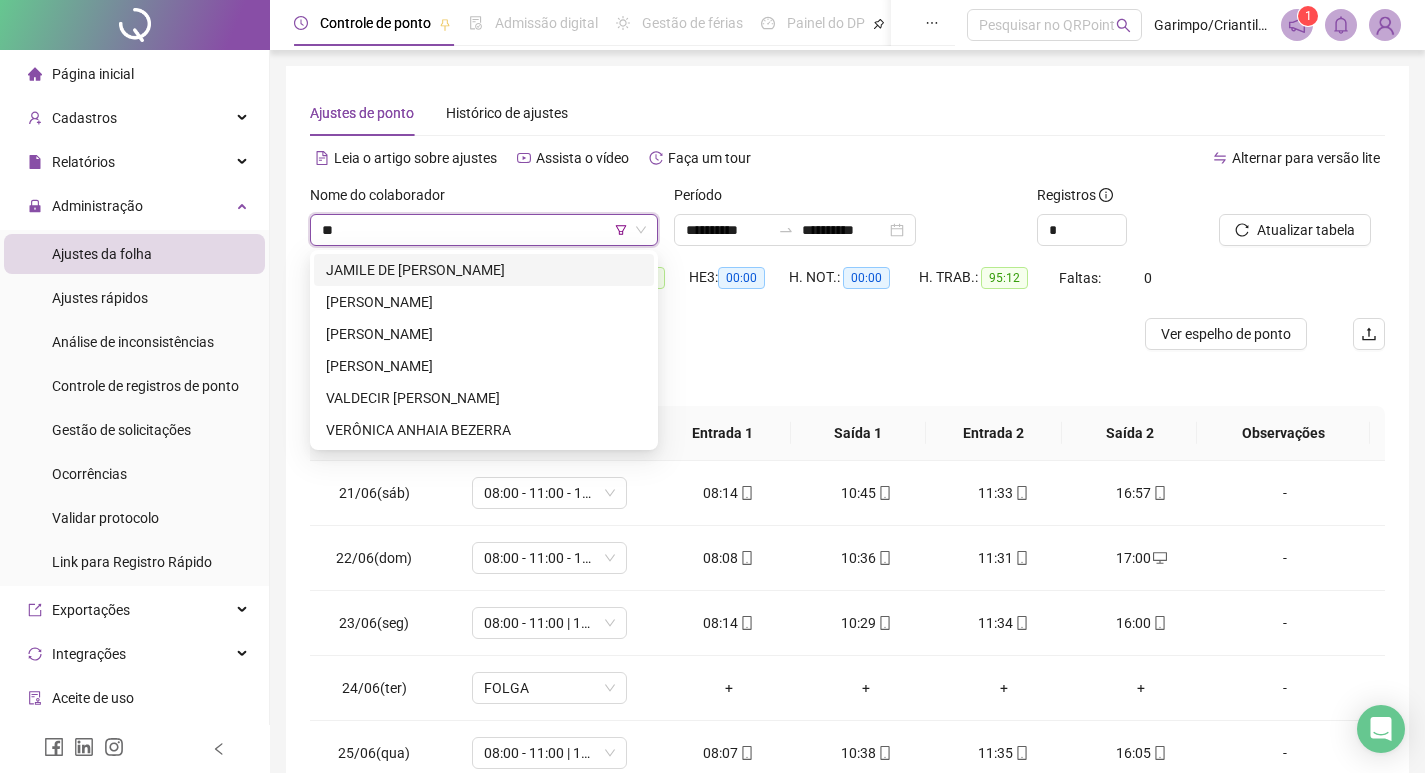 scroll, scrollTop: 0, scrollLeft: 0, axis: both 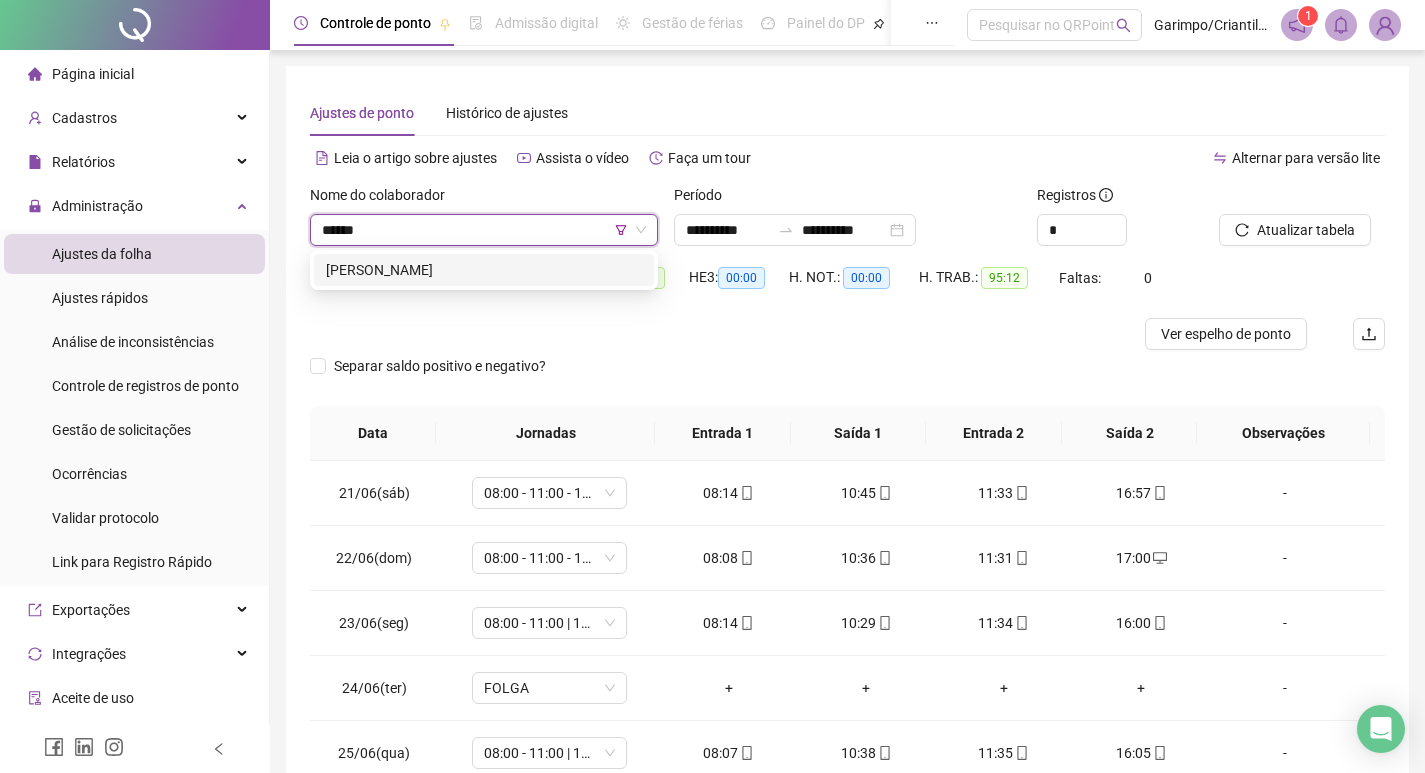 type on "******" 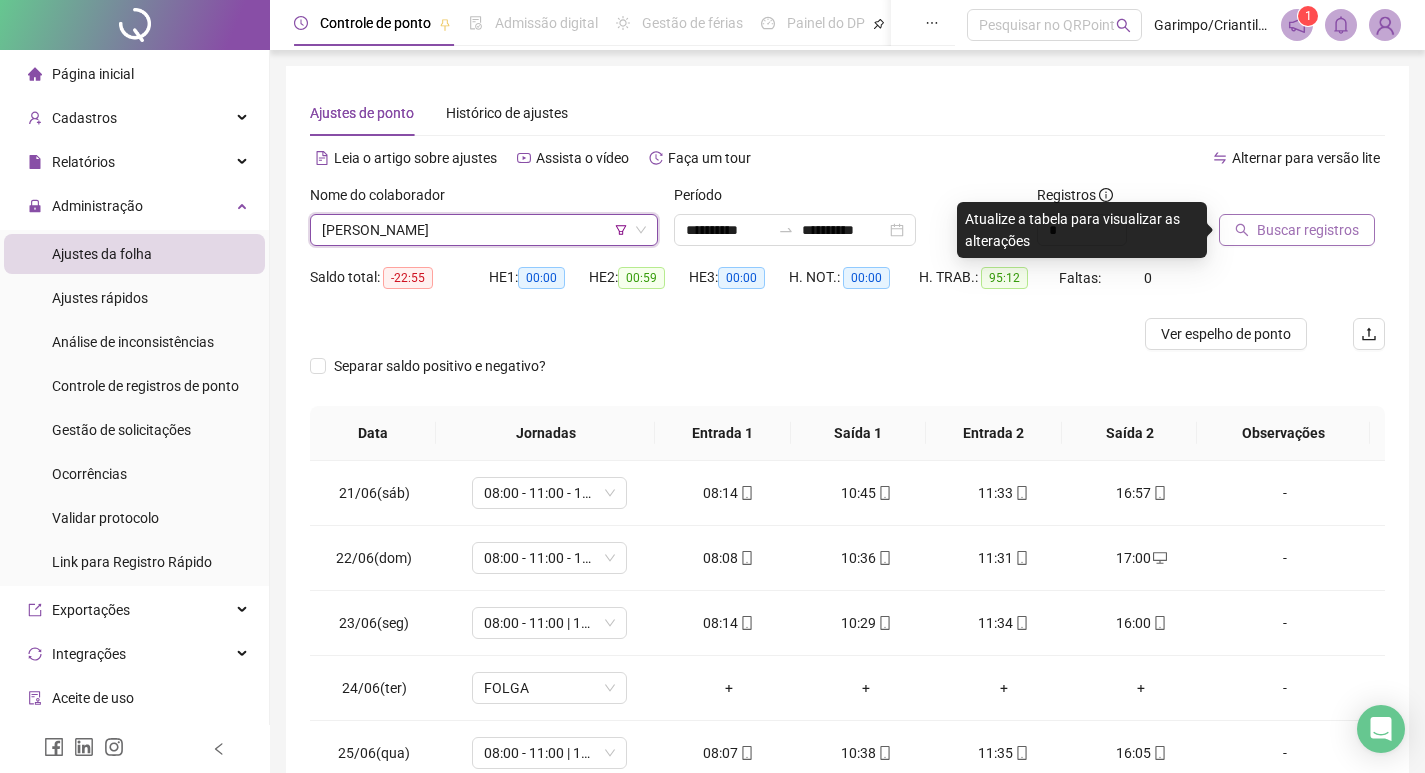 click on "Buscar registros" at bounding box center (1308, 230) 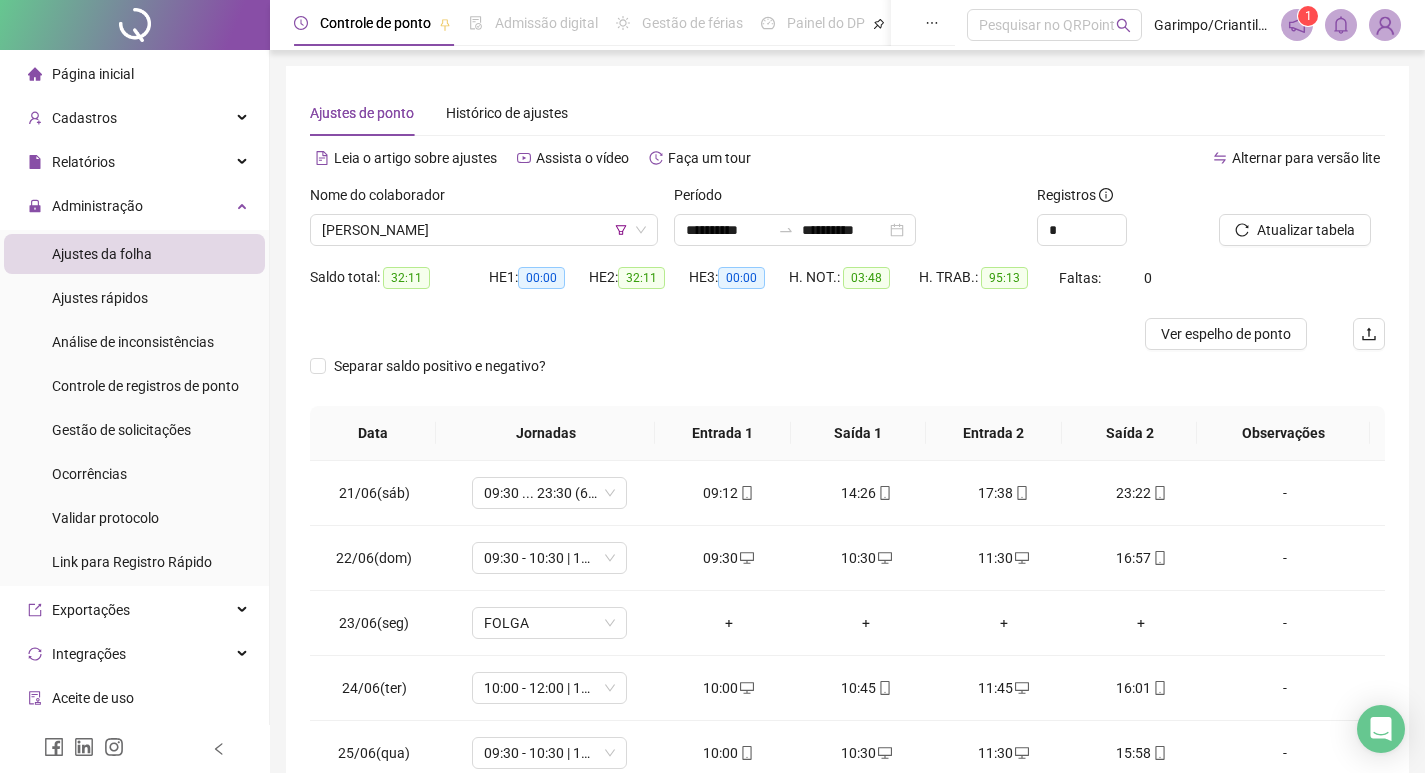 scroll, scrollTop: 225, scrollLeft: 0, axis: vertical 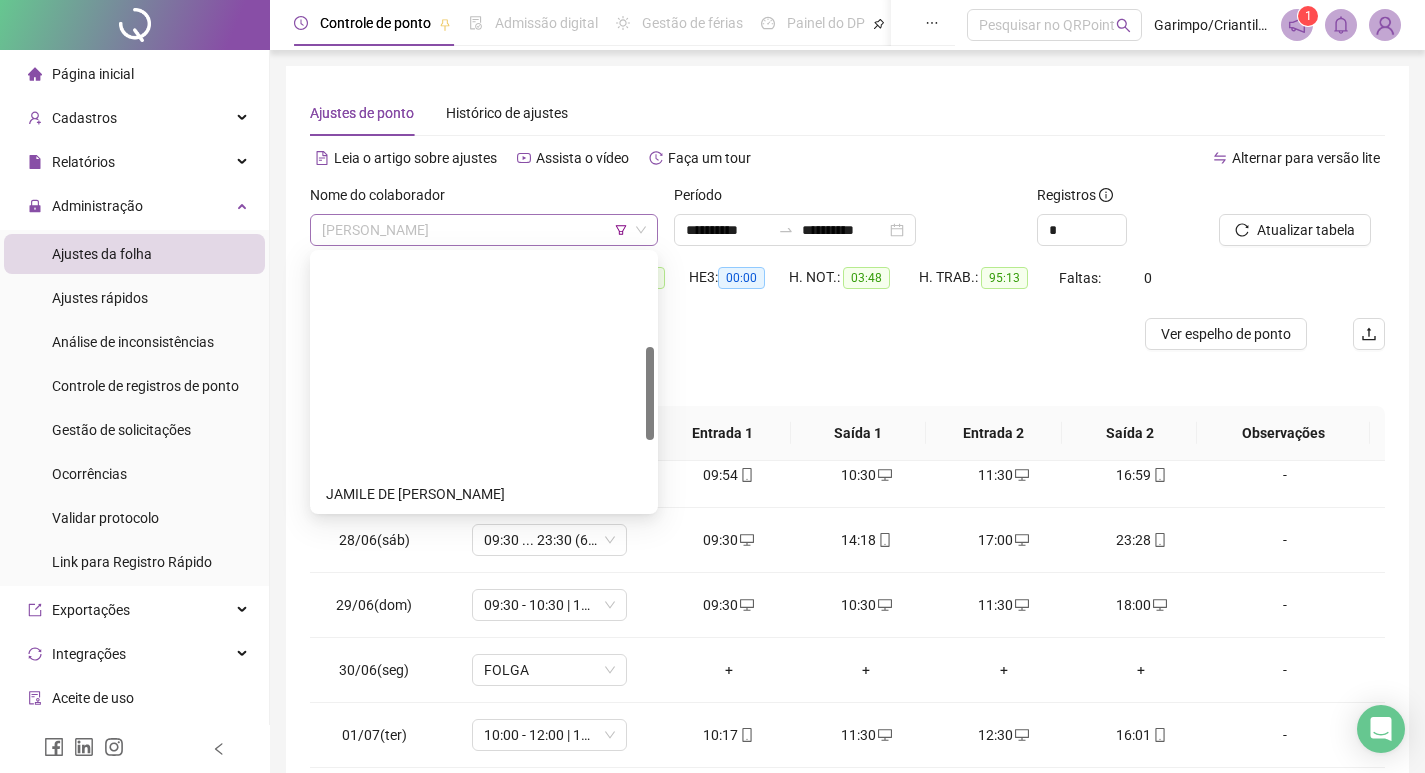 click on "[PERSON_NAME]" at bounding box center [484, 230] 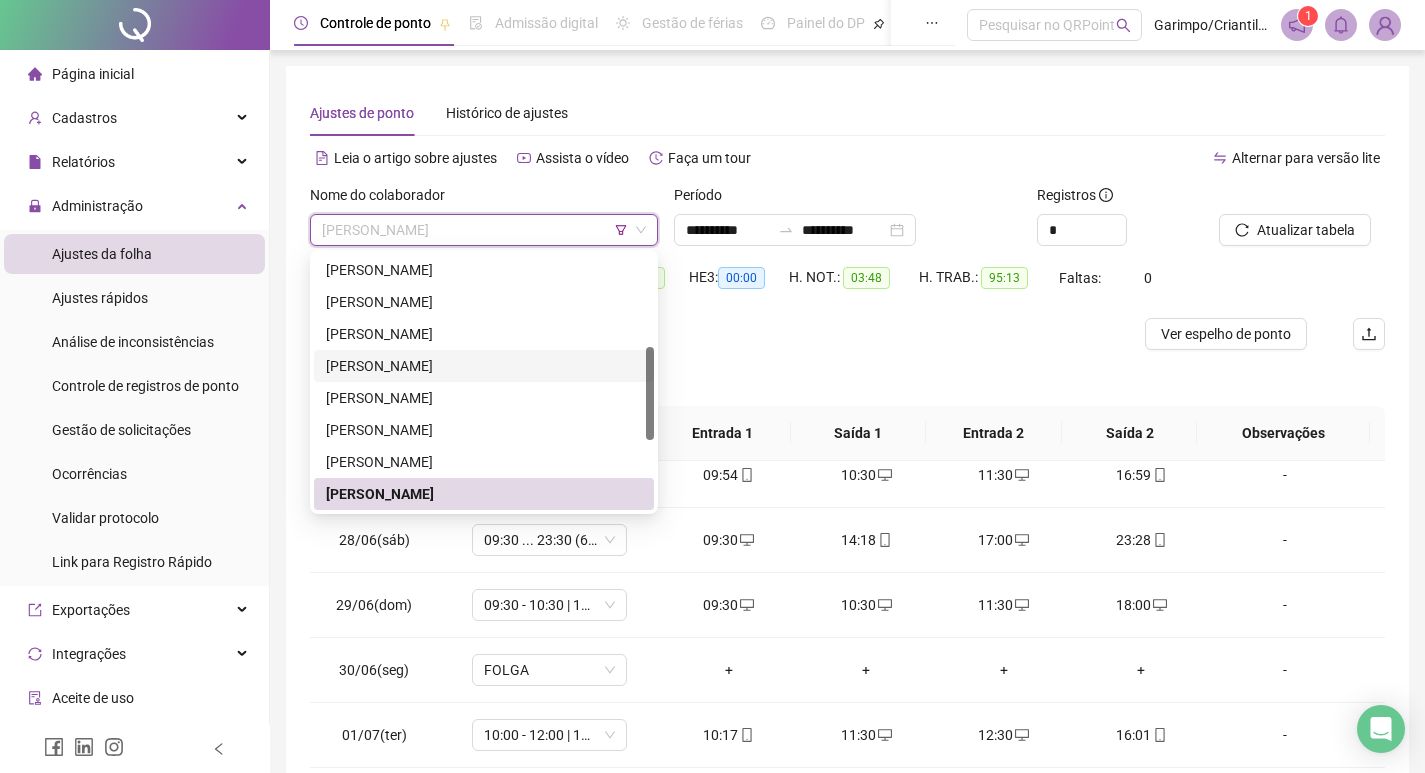 scroll, scrollTop: 0, scrollLeft: 0, axis: both 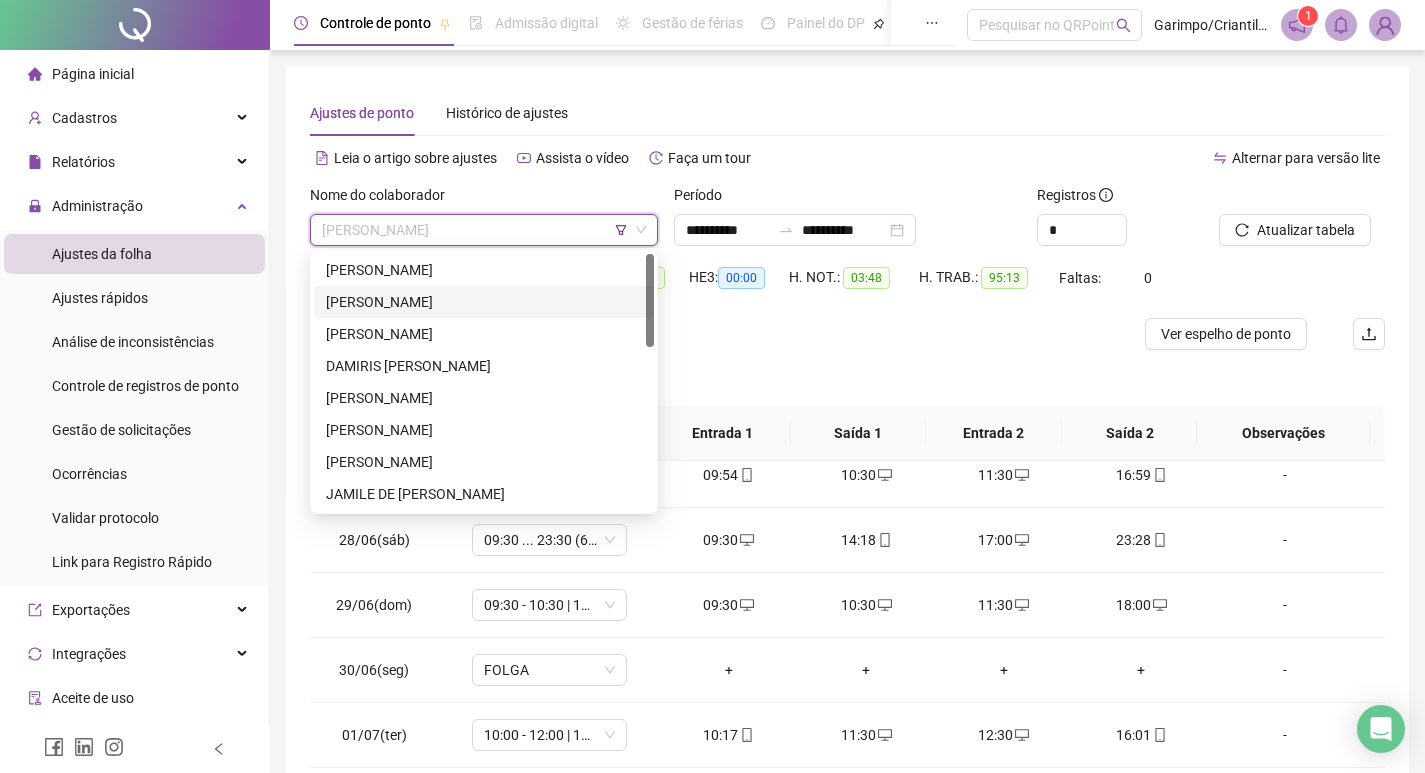 click on "[PERSON_NAME]" at bounding box center [484, 302] 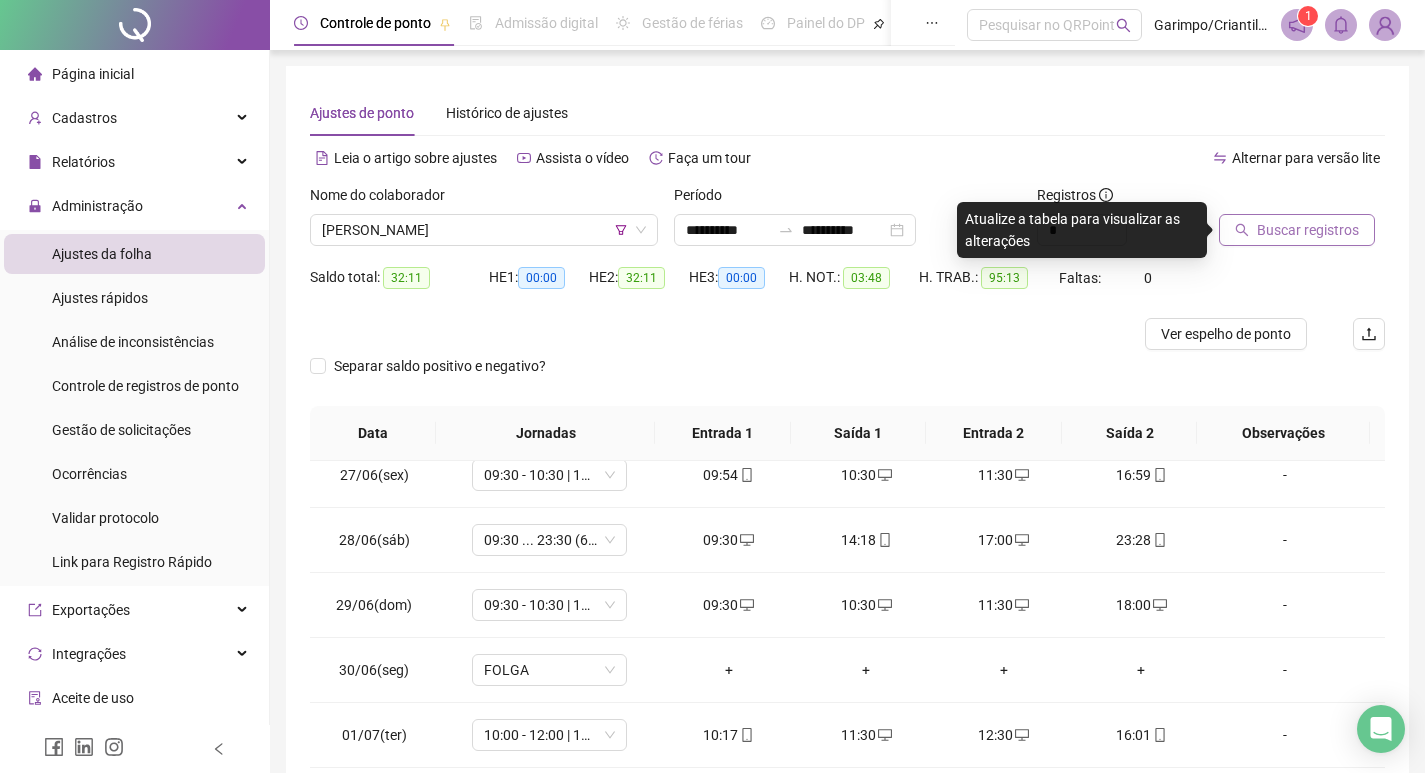 click 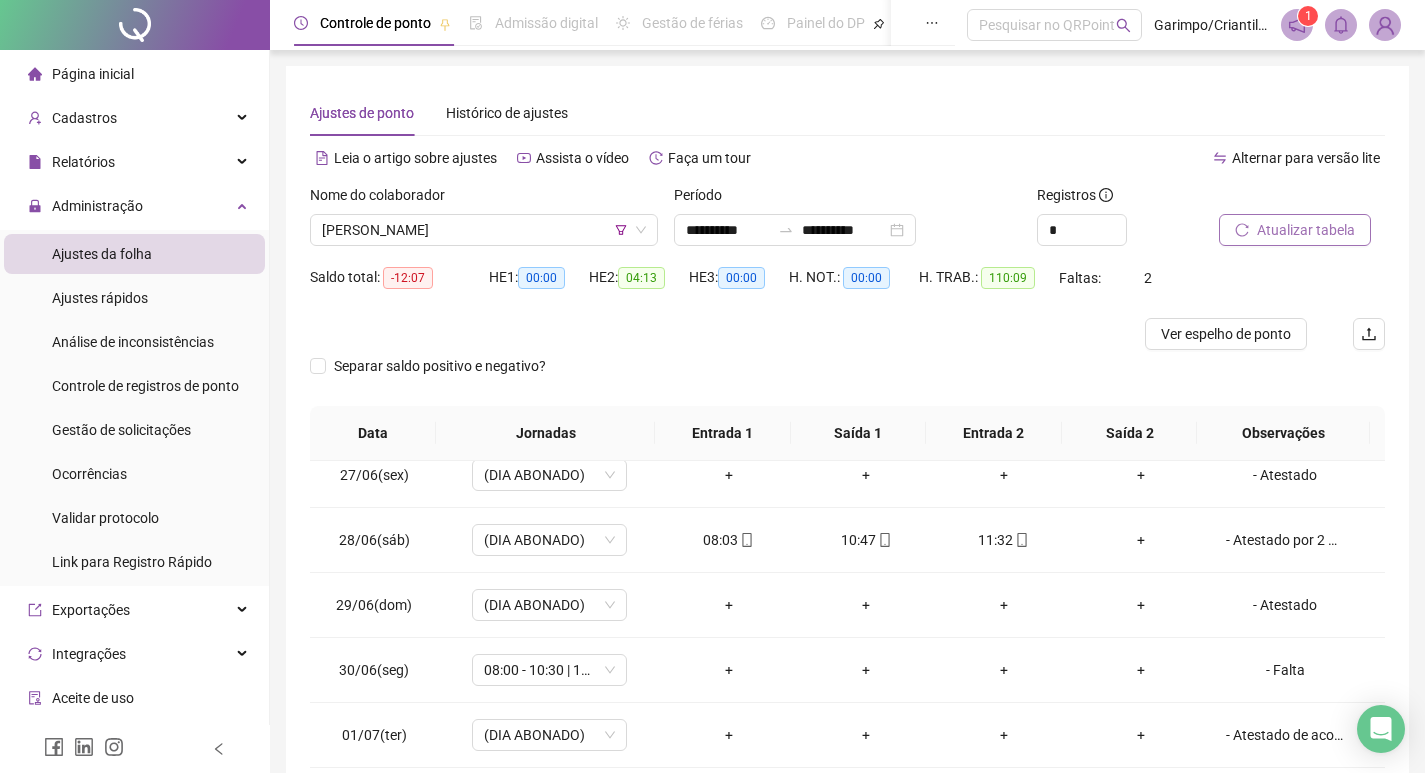 scroll, scrollTop: 100, scrollLeft: 0, axis: vertical 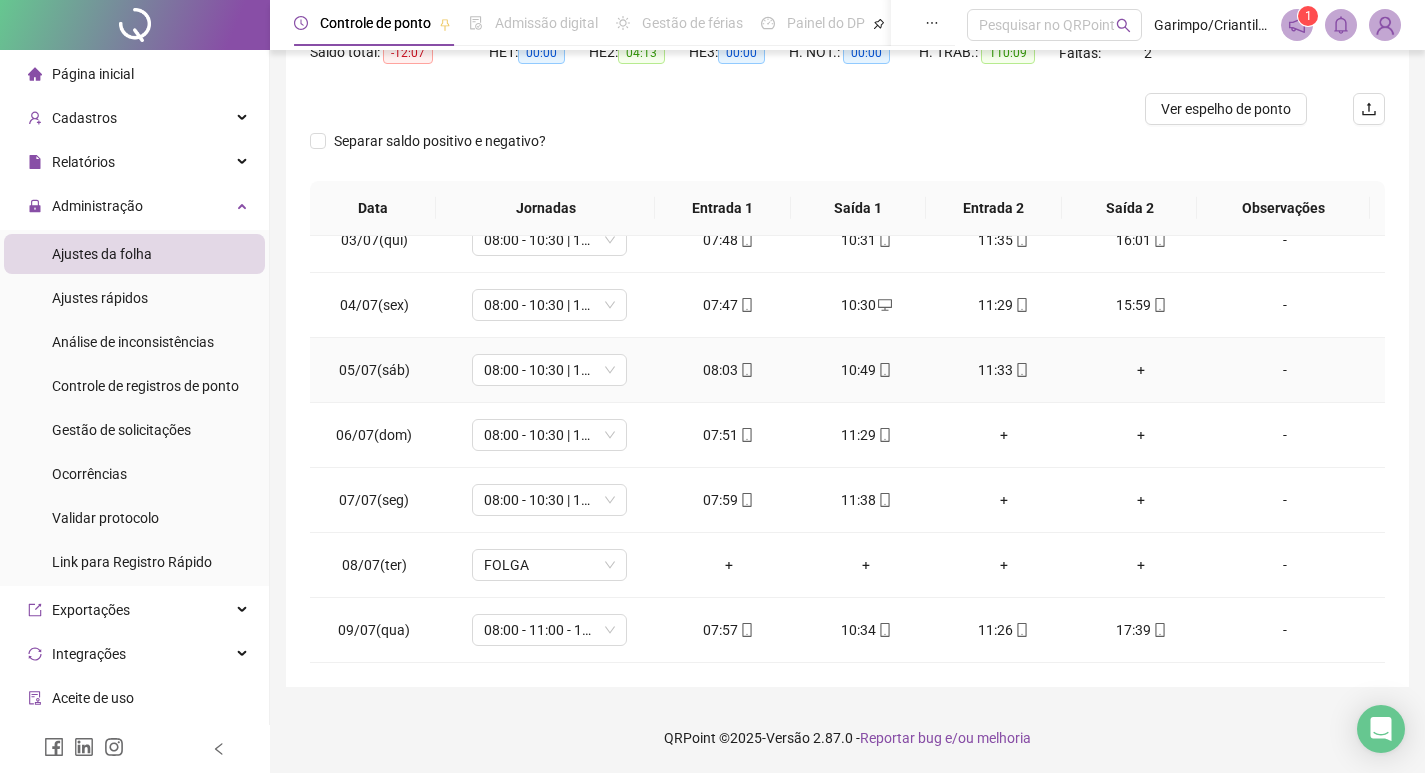 click on "+" at bounding box center (1142, 370) 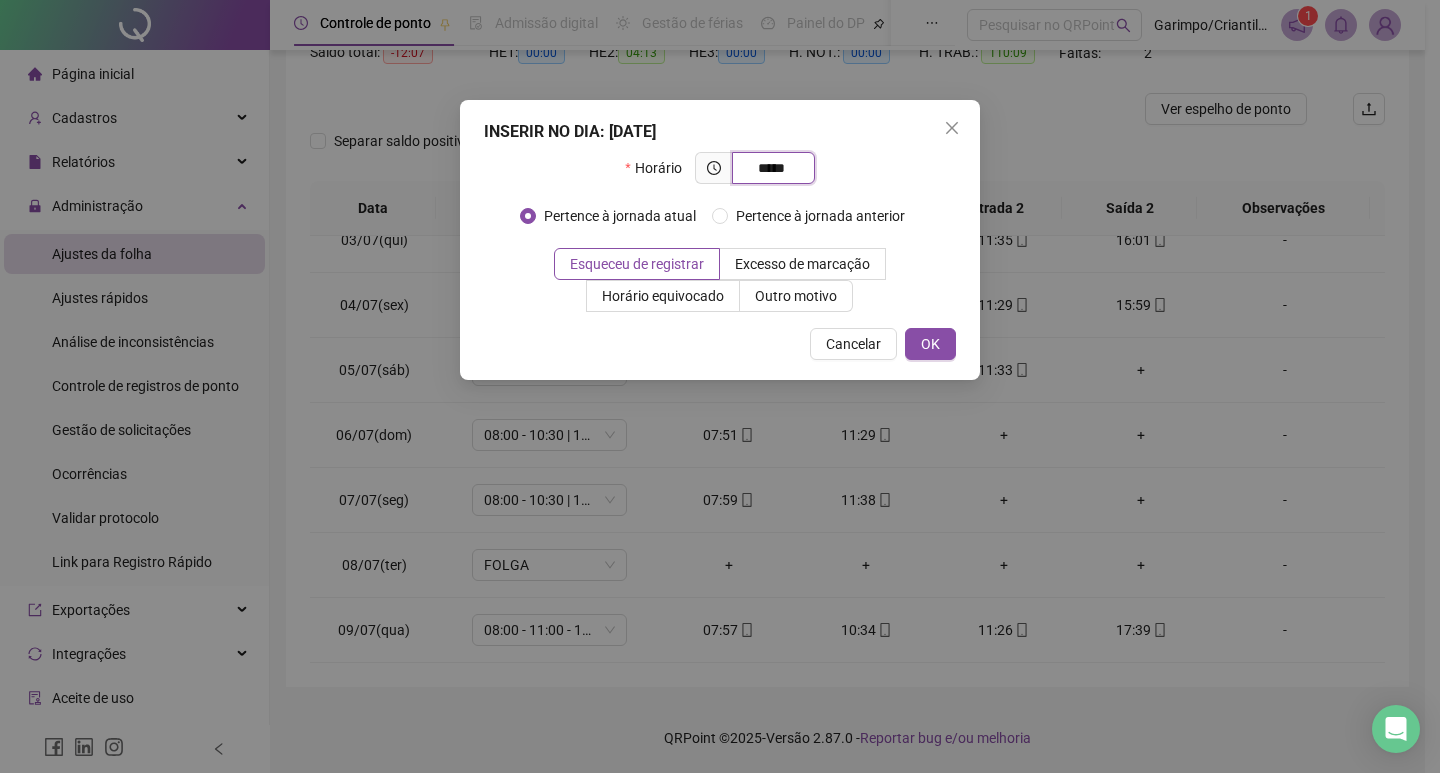 type on "*****" 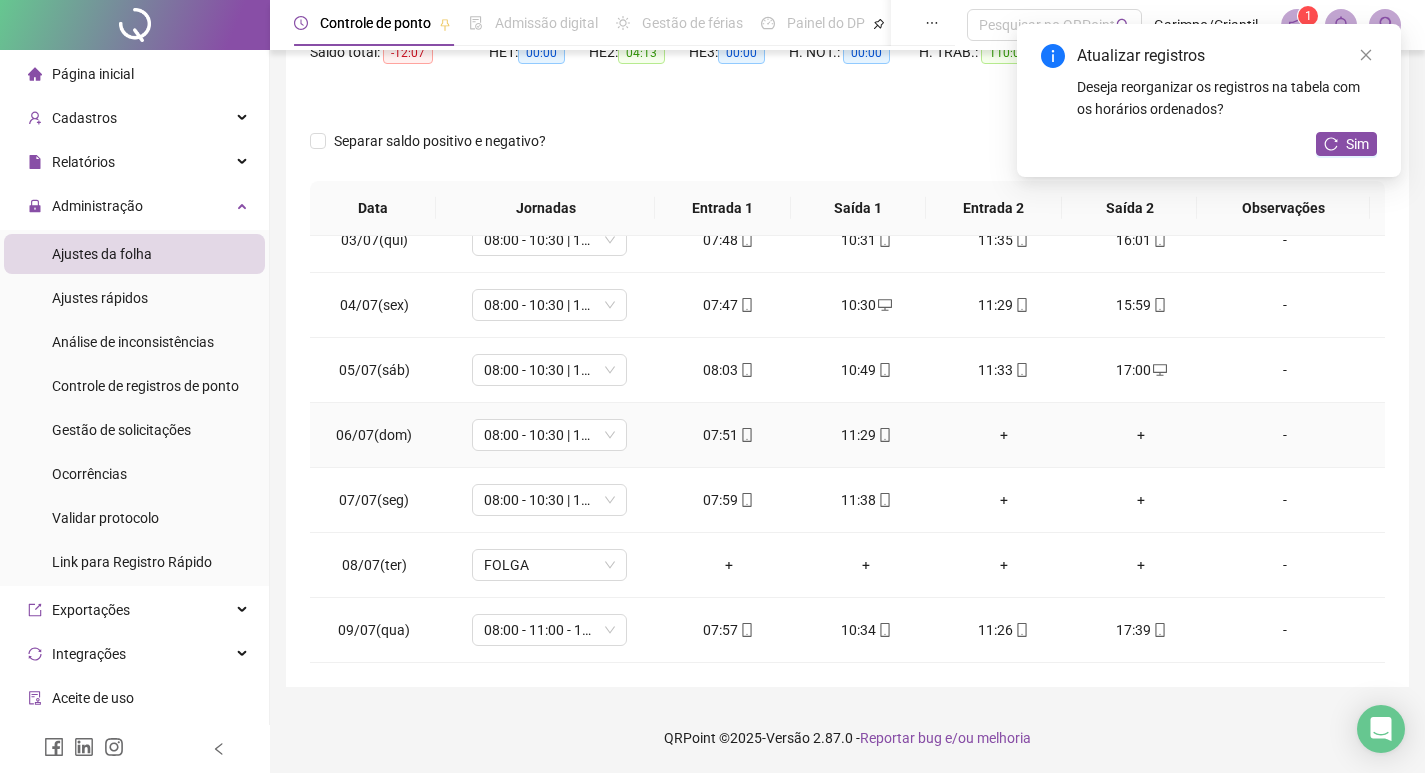 click on "+" at bounding box center [1004, 435] 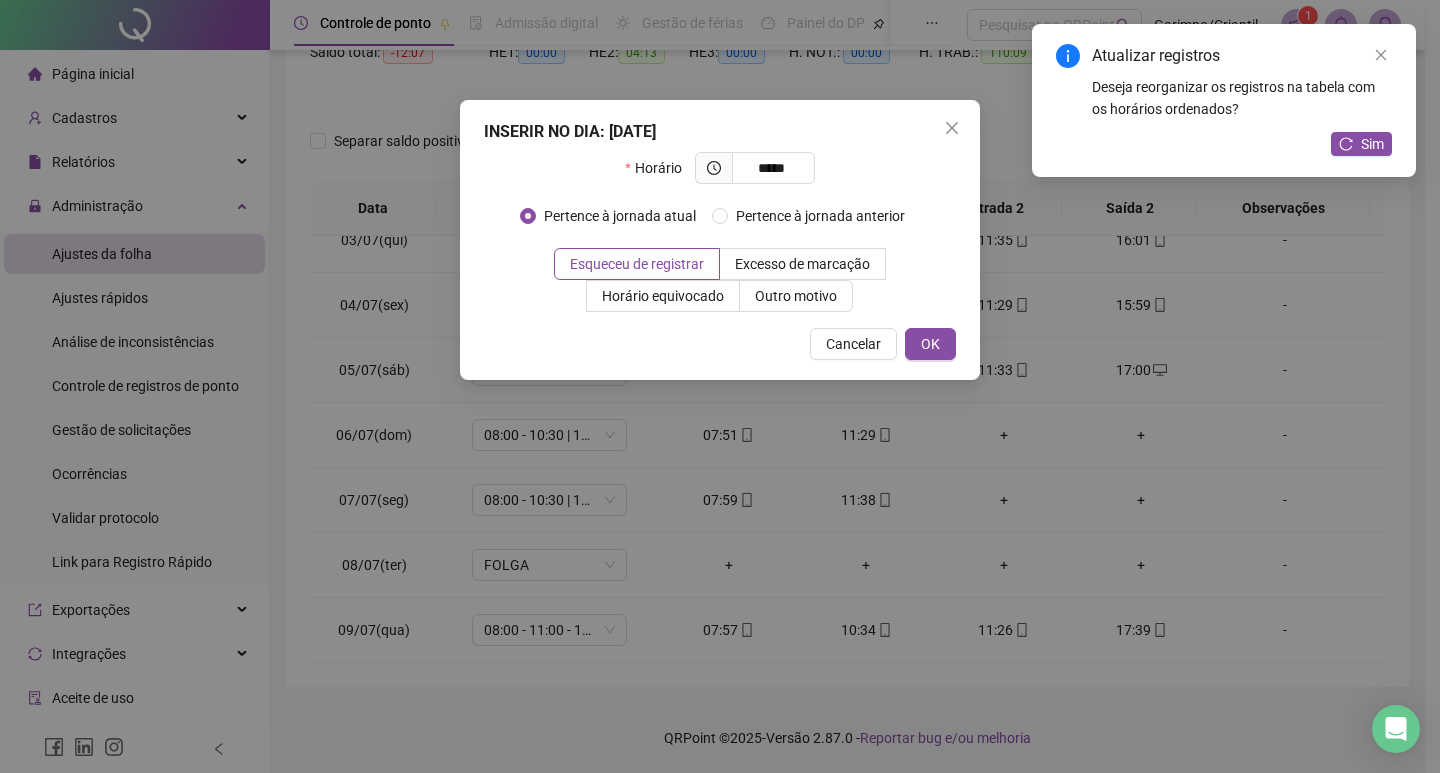type on "*****" 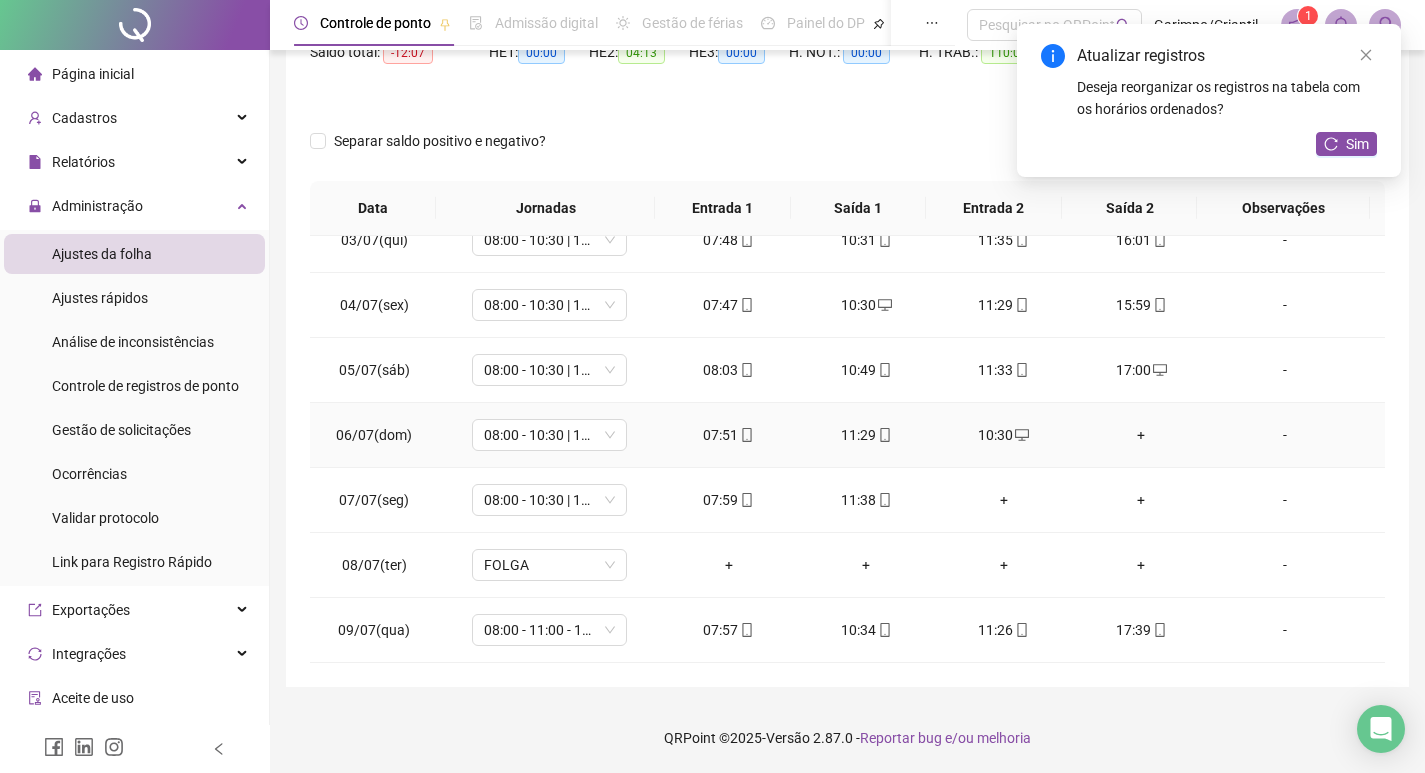 click on "+" at bounding box center [1142, 435] 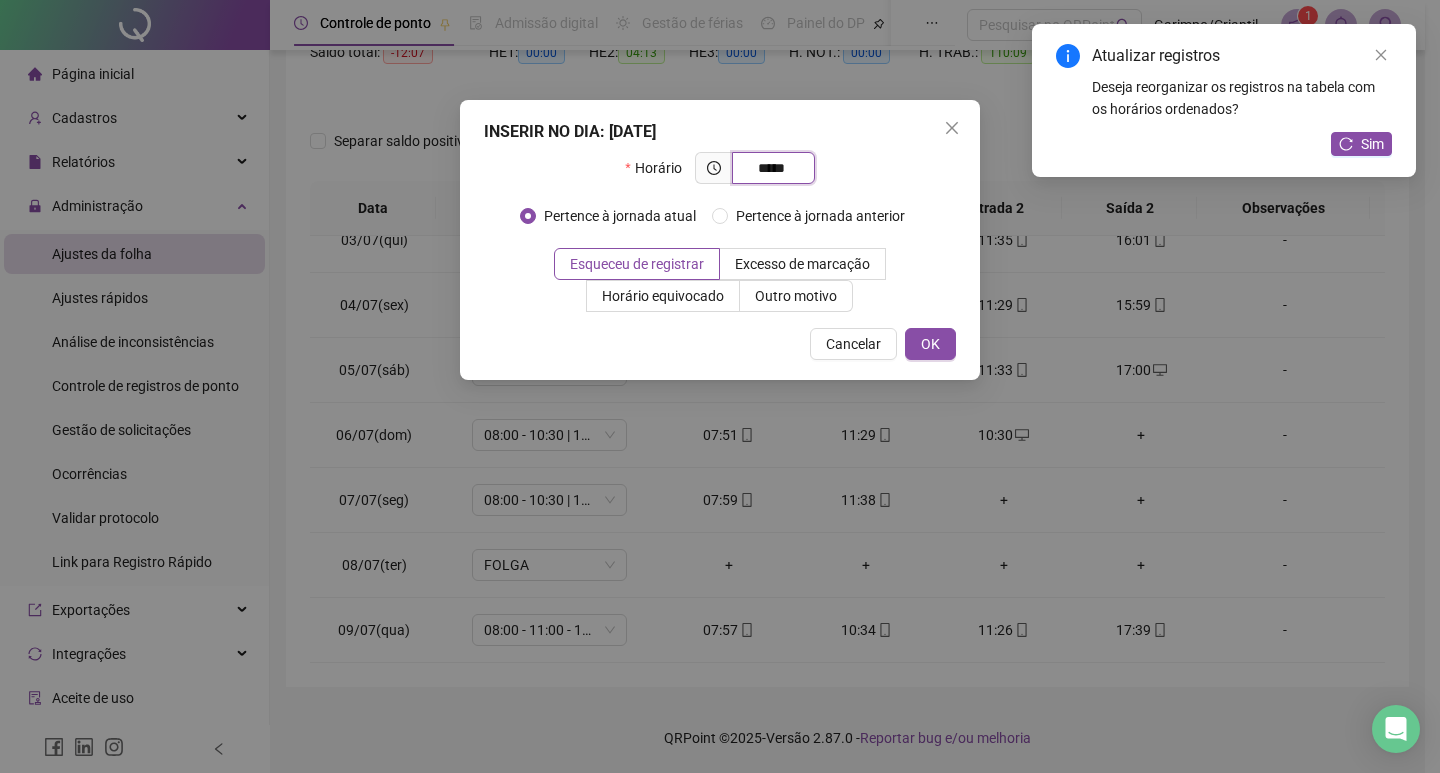 type on "*****" 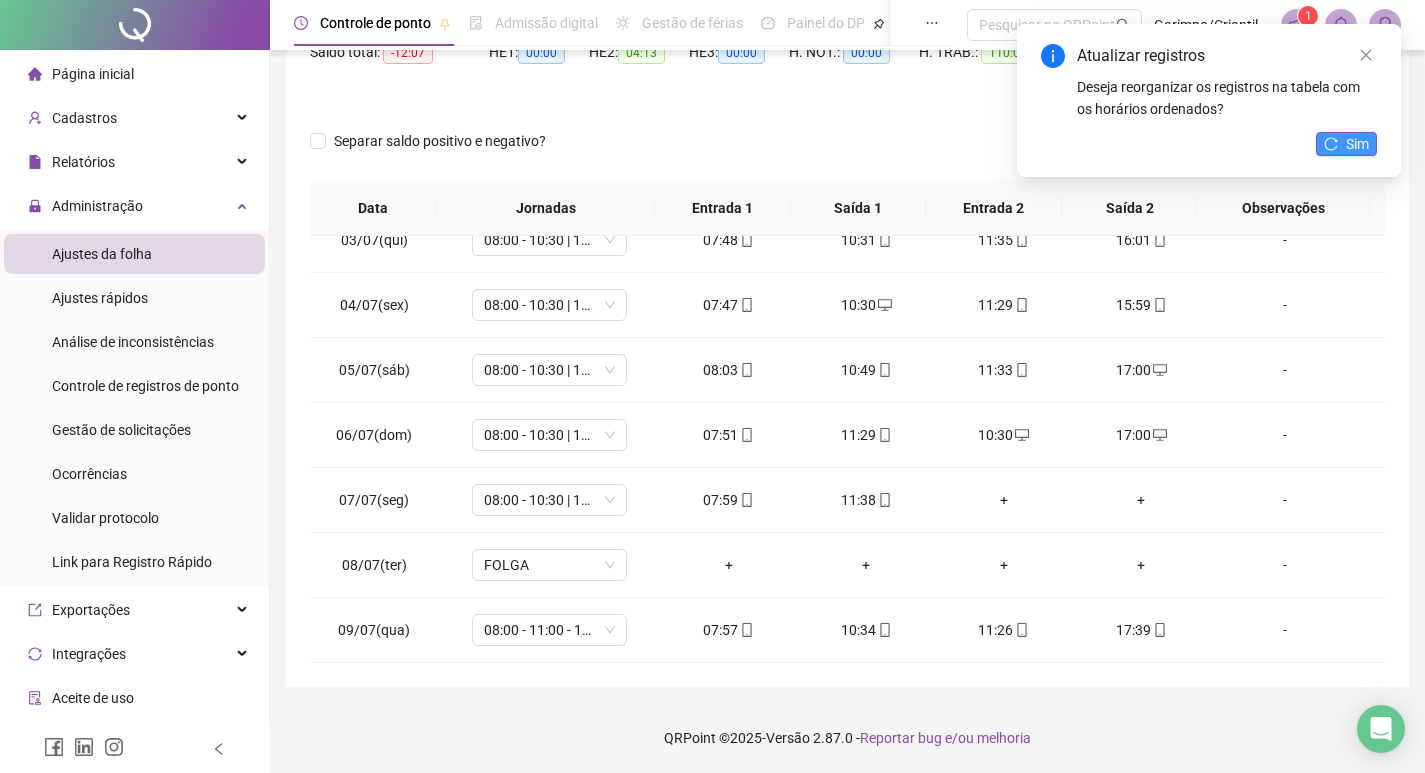 click on "Sim" at bounding box center (1346, 144) 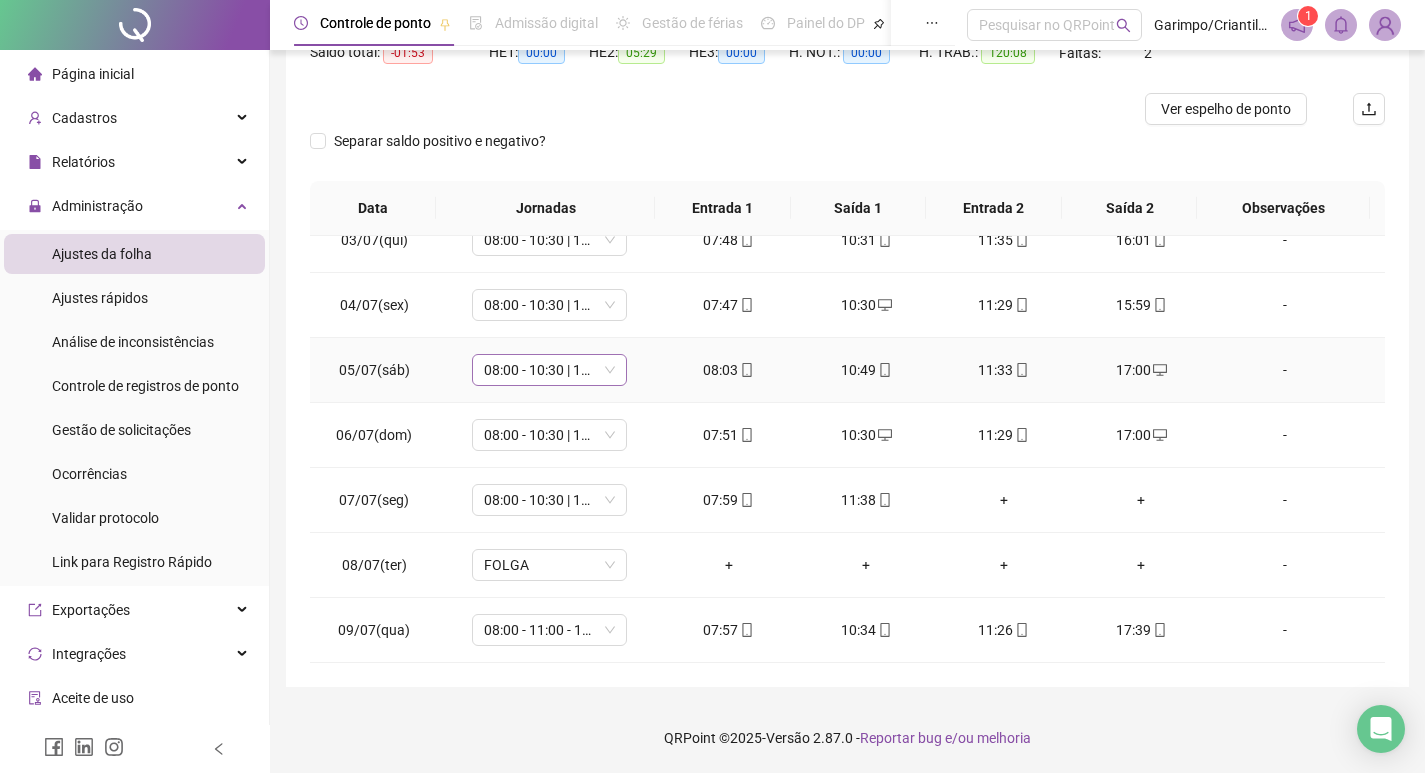 click on "08:00 - 10:30 | 11:30 - 16:00" at bounding box center (549, 370) 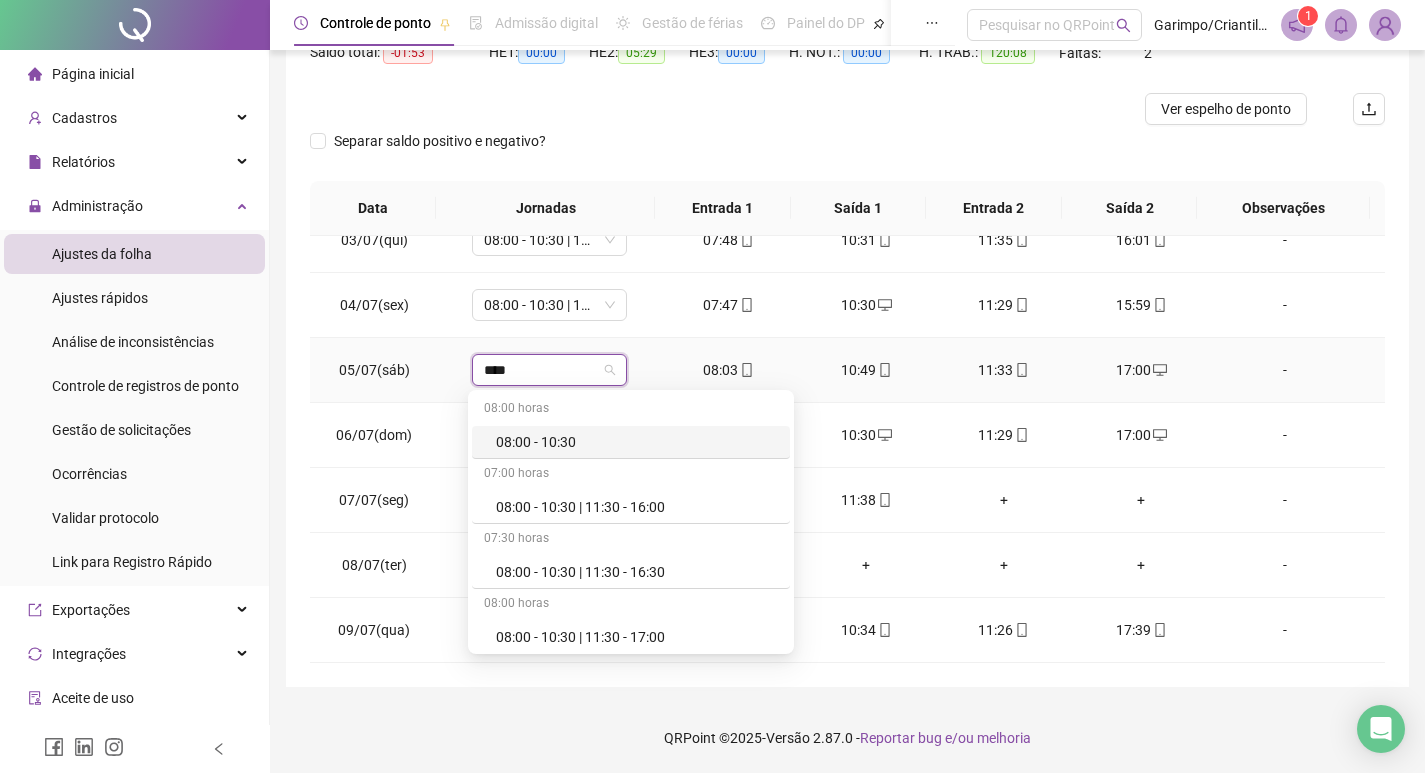 type on "*****" 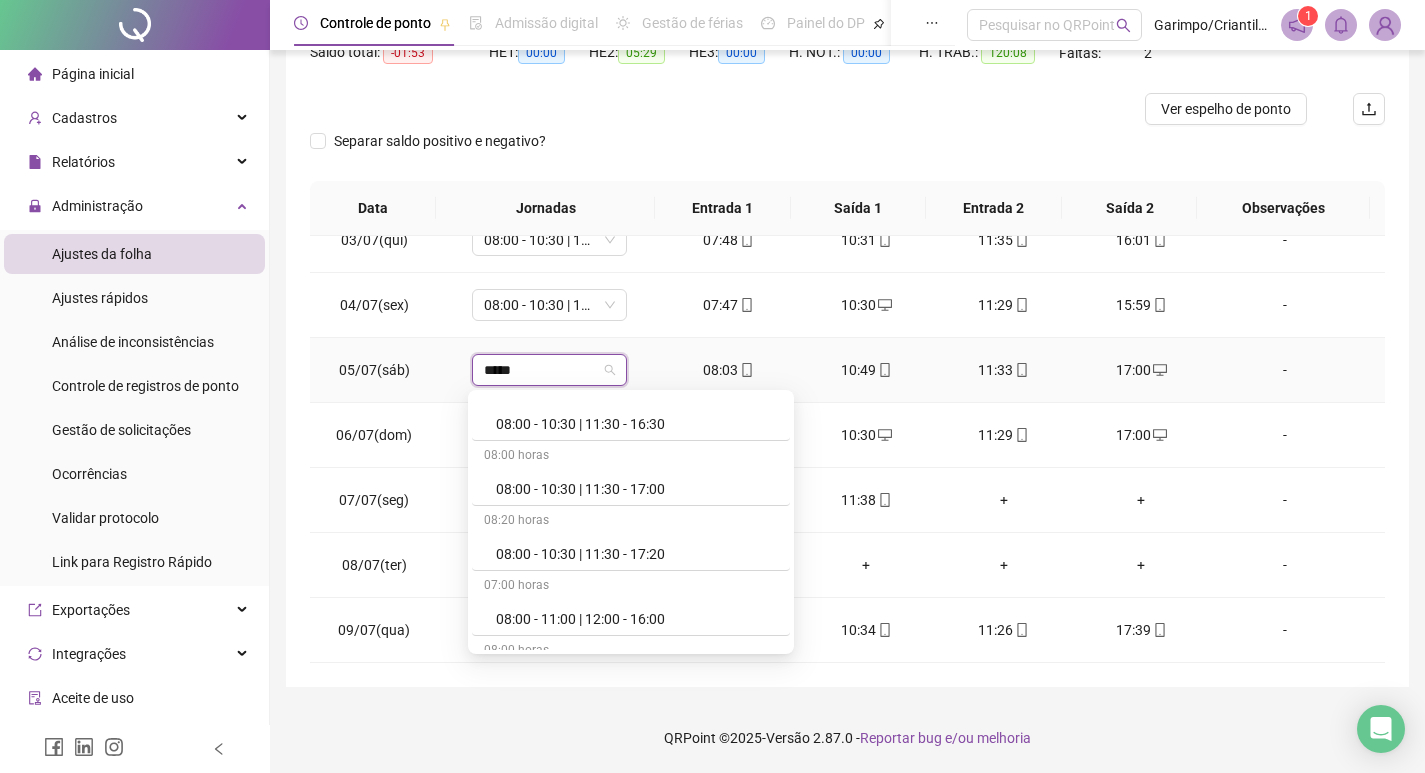 scroll, scrollTop: 200, scrollLeft: 0, axis: vertical 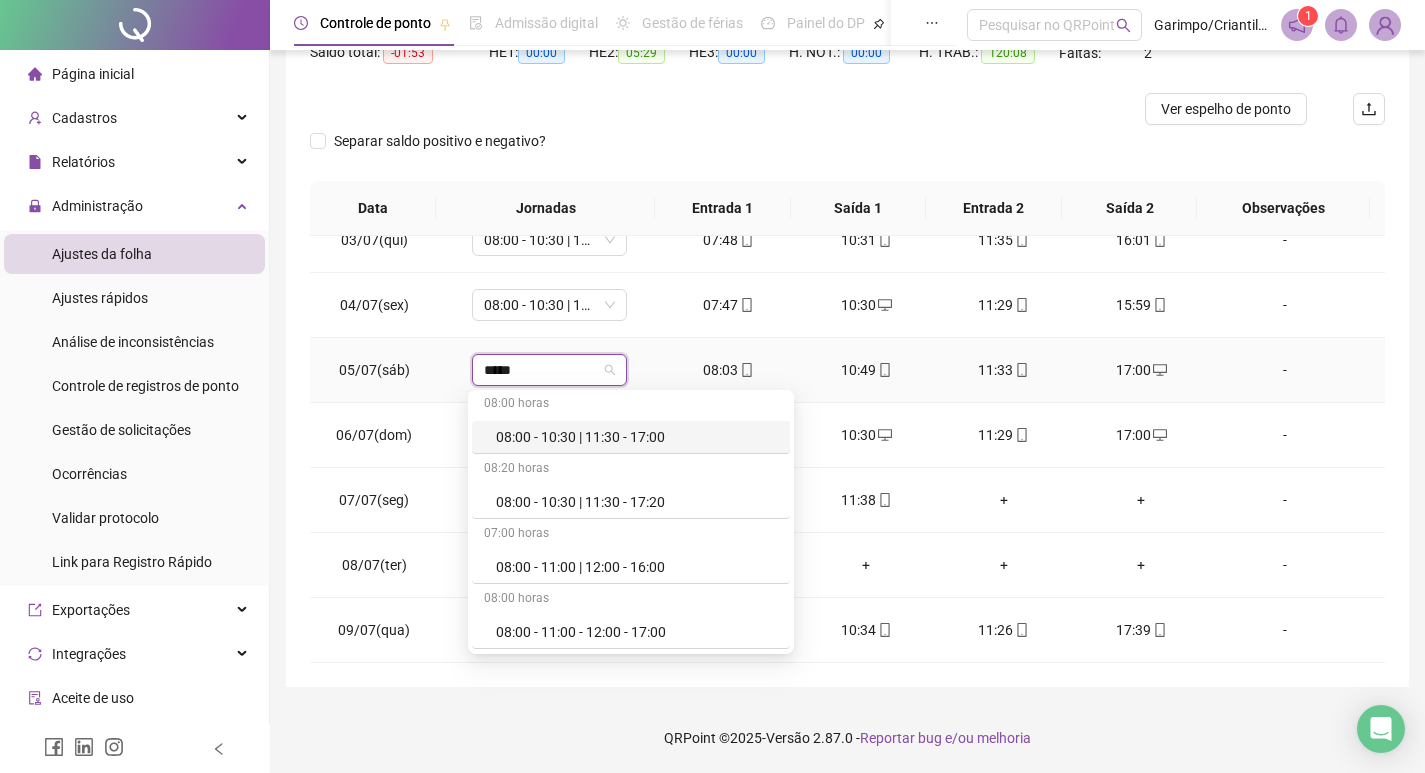 click on "08:00 - 10:30 | 11:30 - 17:00" at bounding box center (637, 437) 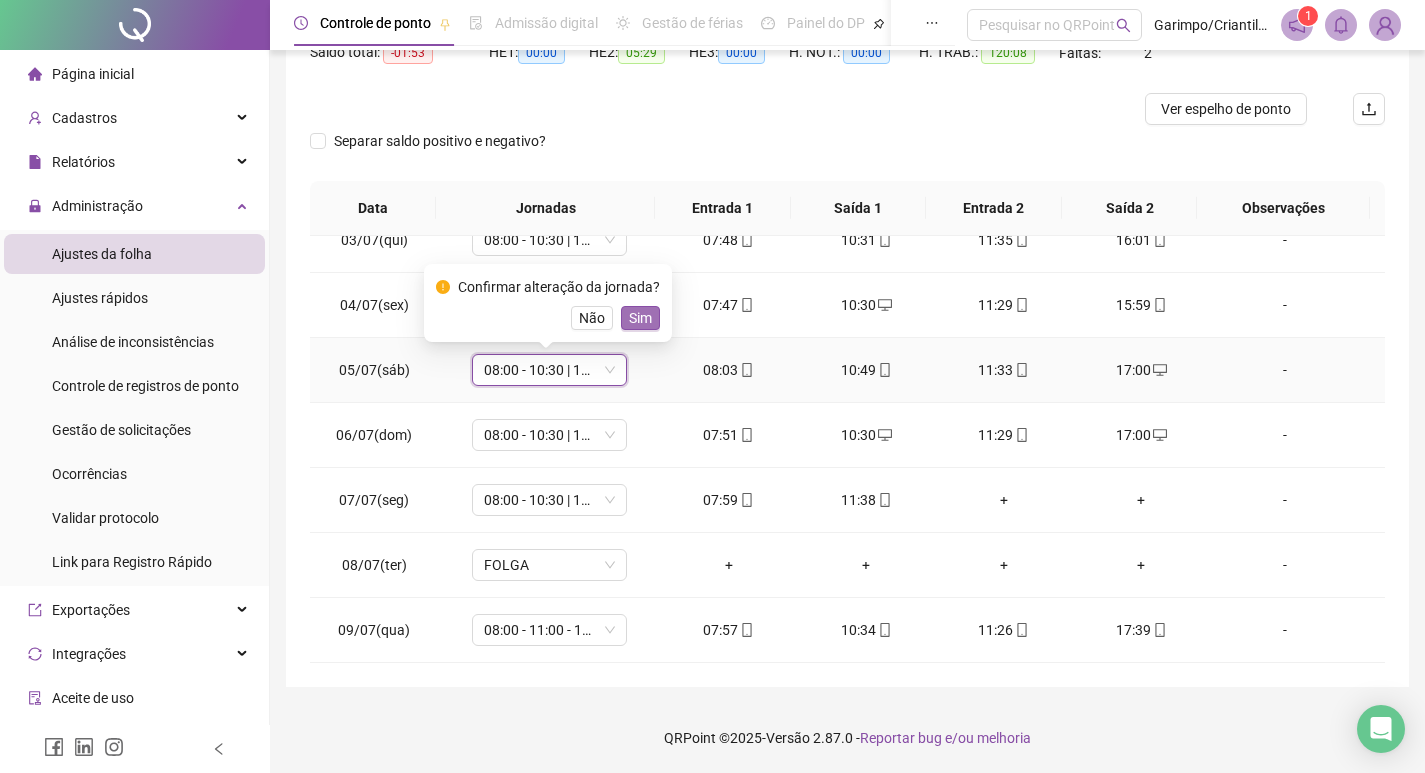 click on "Sim" at bounding box center (640, 318) 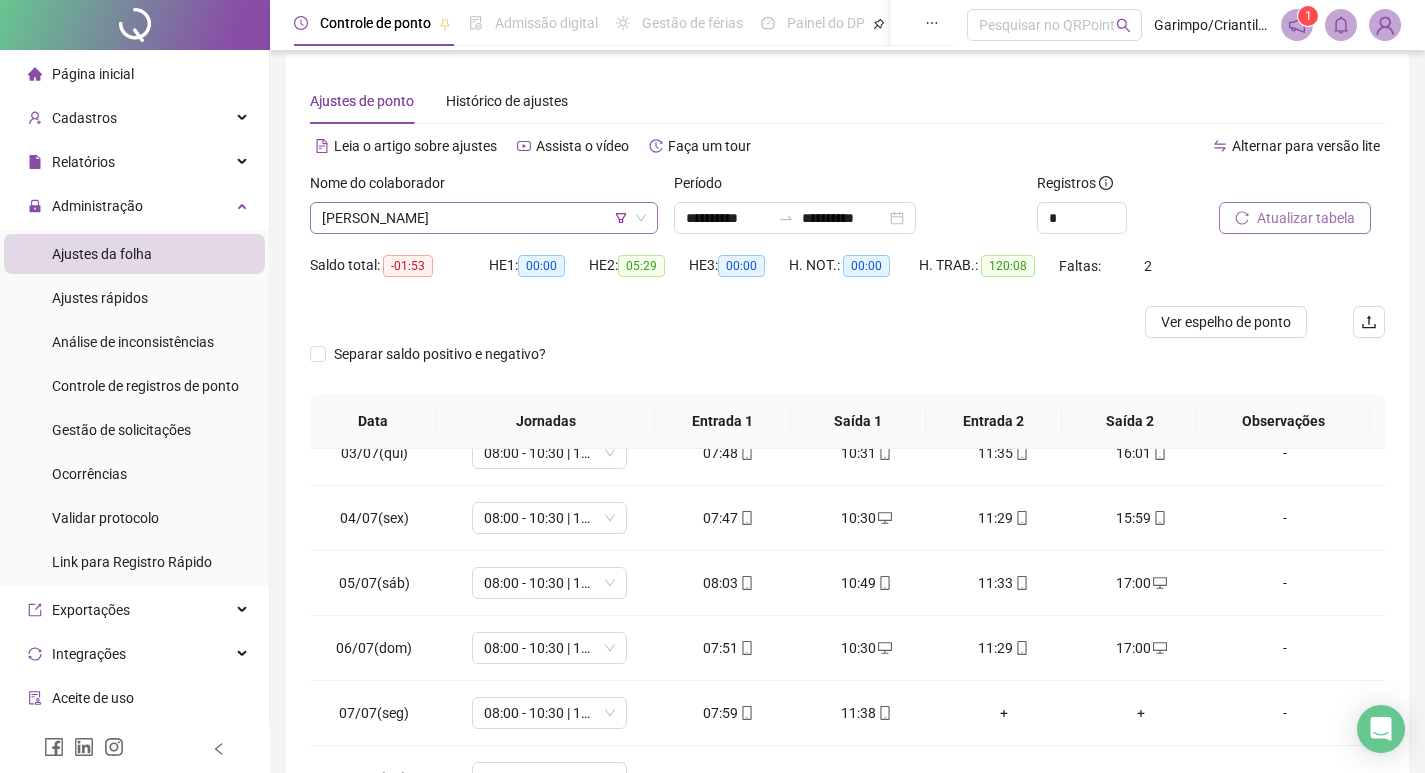 scroll, scrollTop: 0, scrollLeft: 0, axis: both 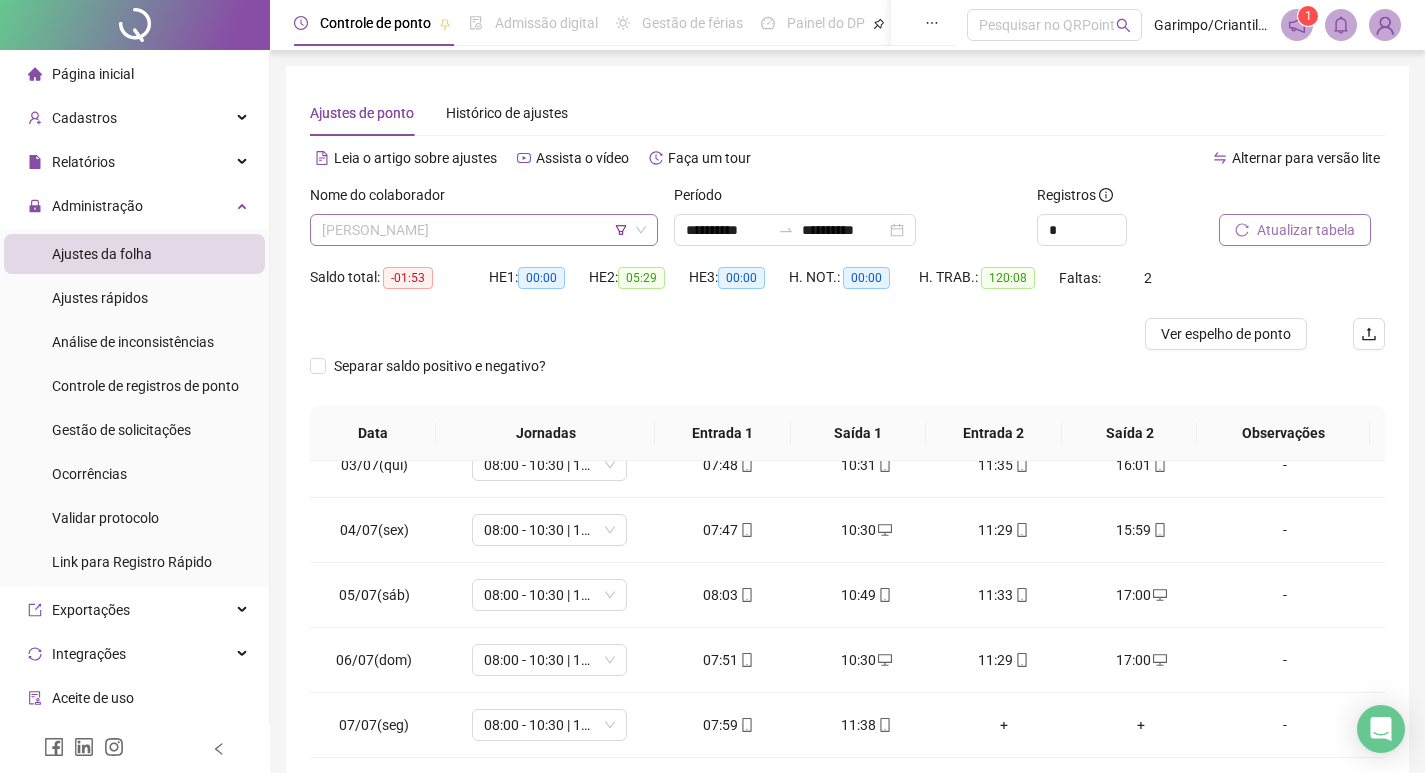 click on "[PERSON_NAME]" at bounding box center [484, 230] 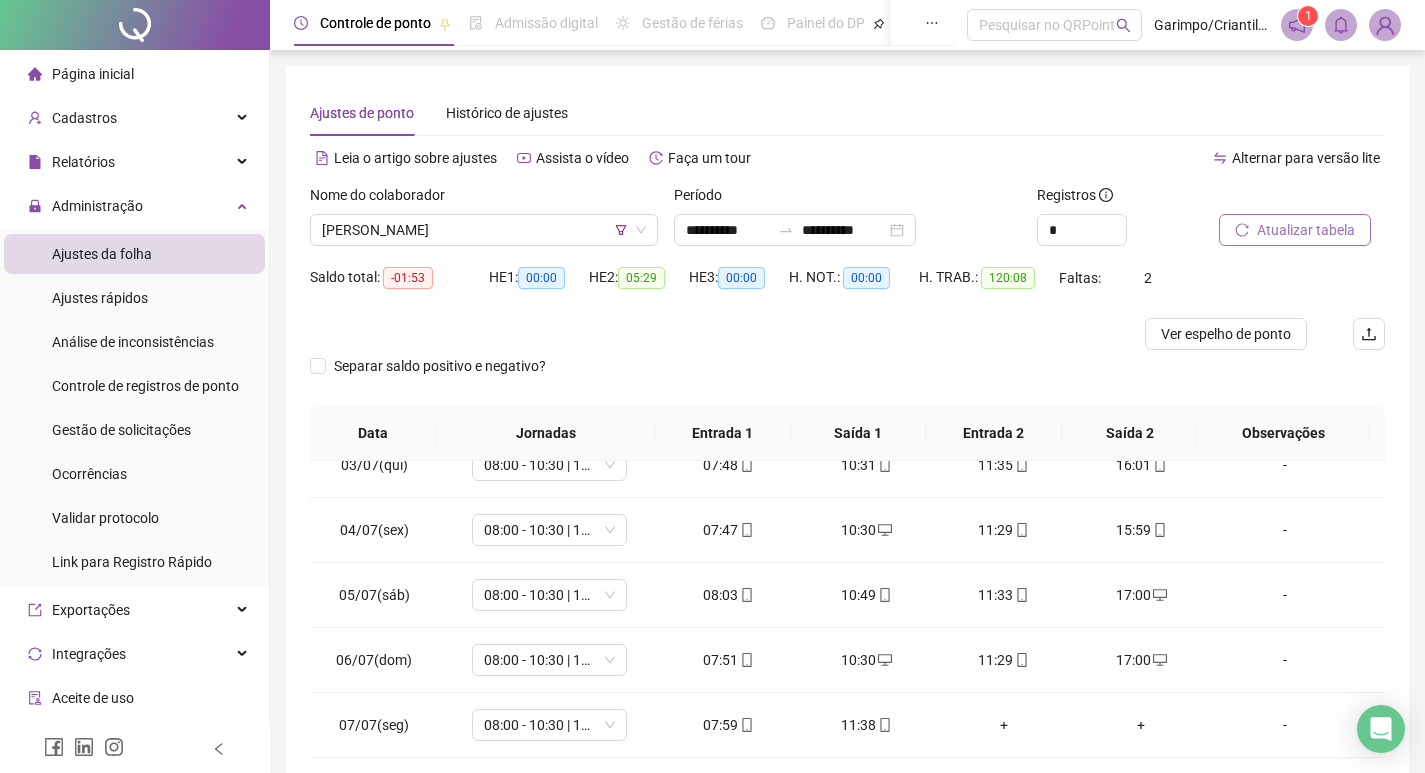 click on "Separar saldo positivo e negativo?" at bounding box center (847, 378) 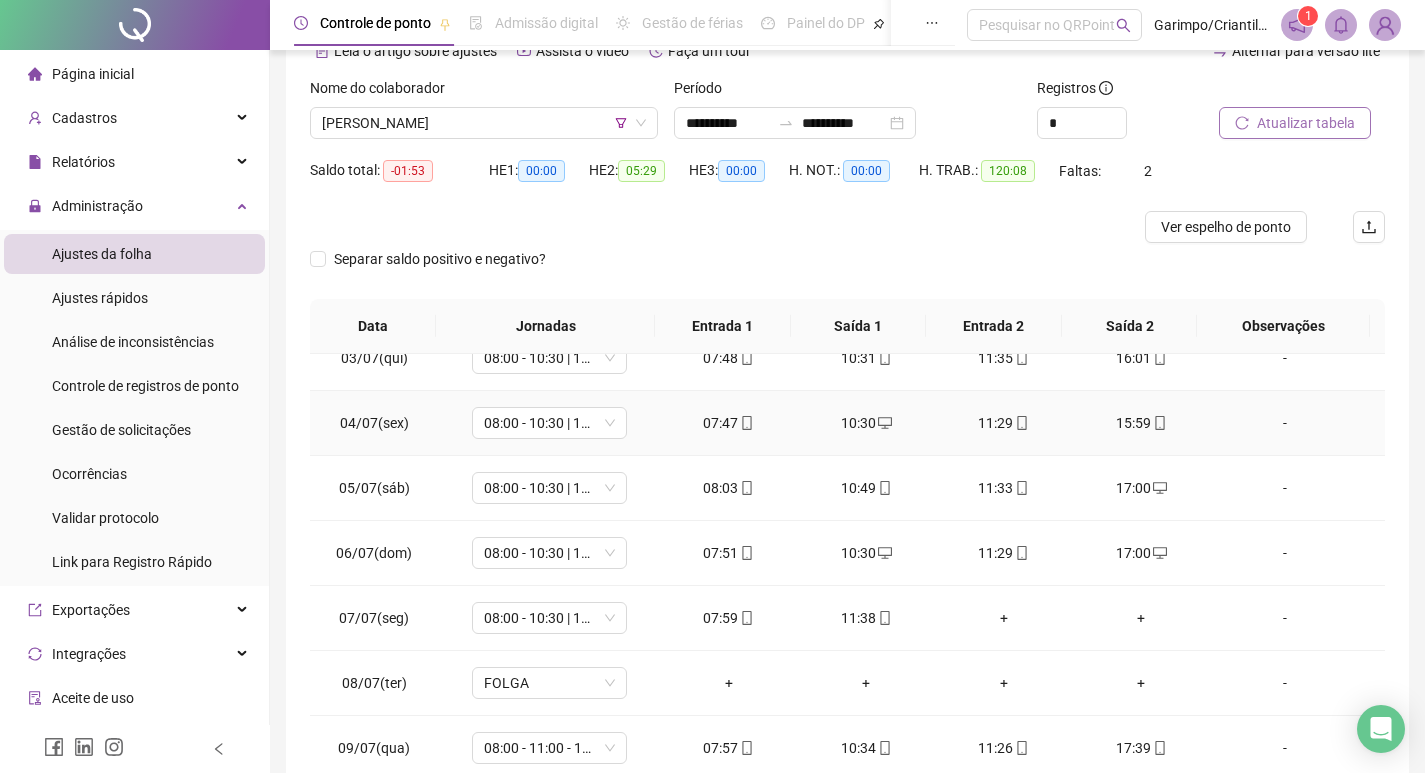 scroll, scrollTop: 225, scrollLeft: 0, axis: vertical 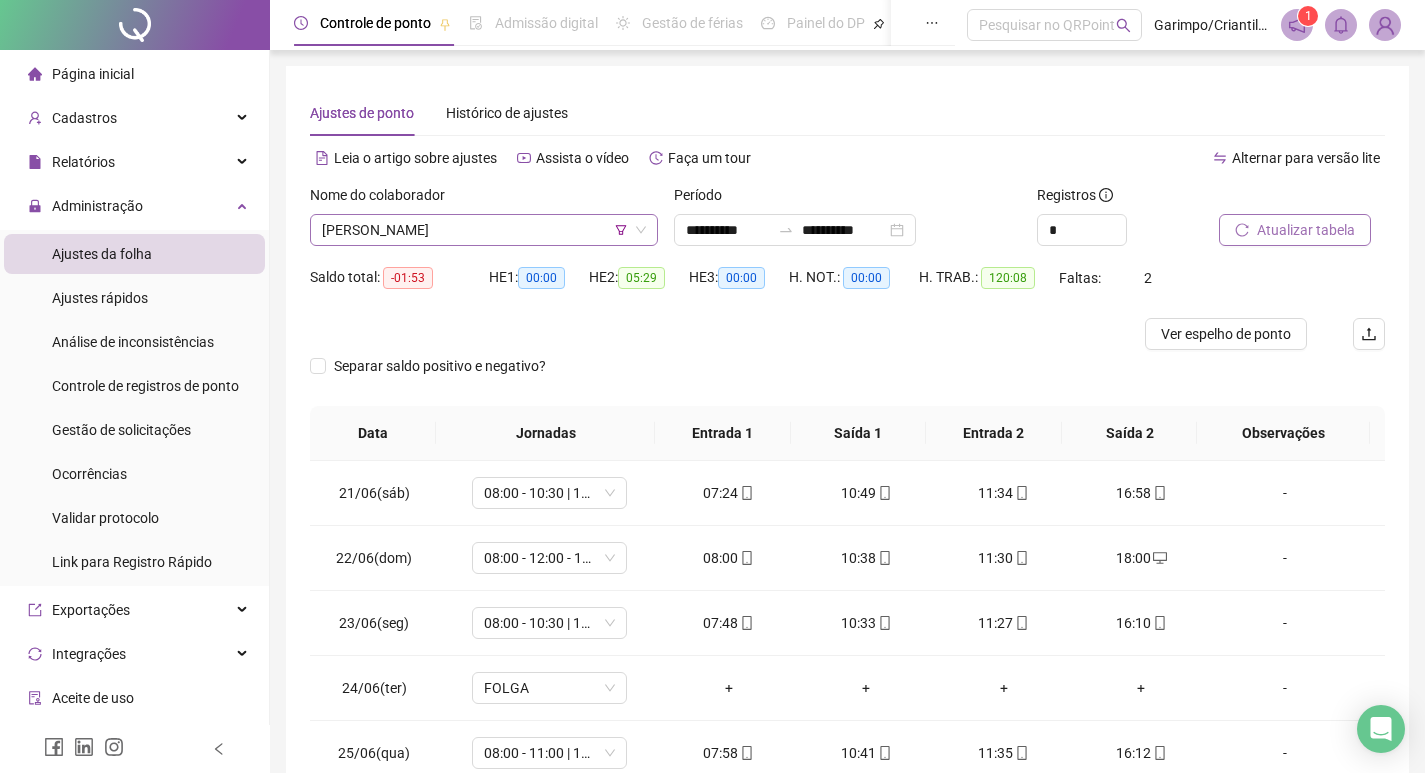click on "[PERSON_NAME]" at bounding box center (484, 230) 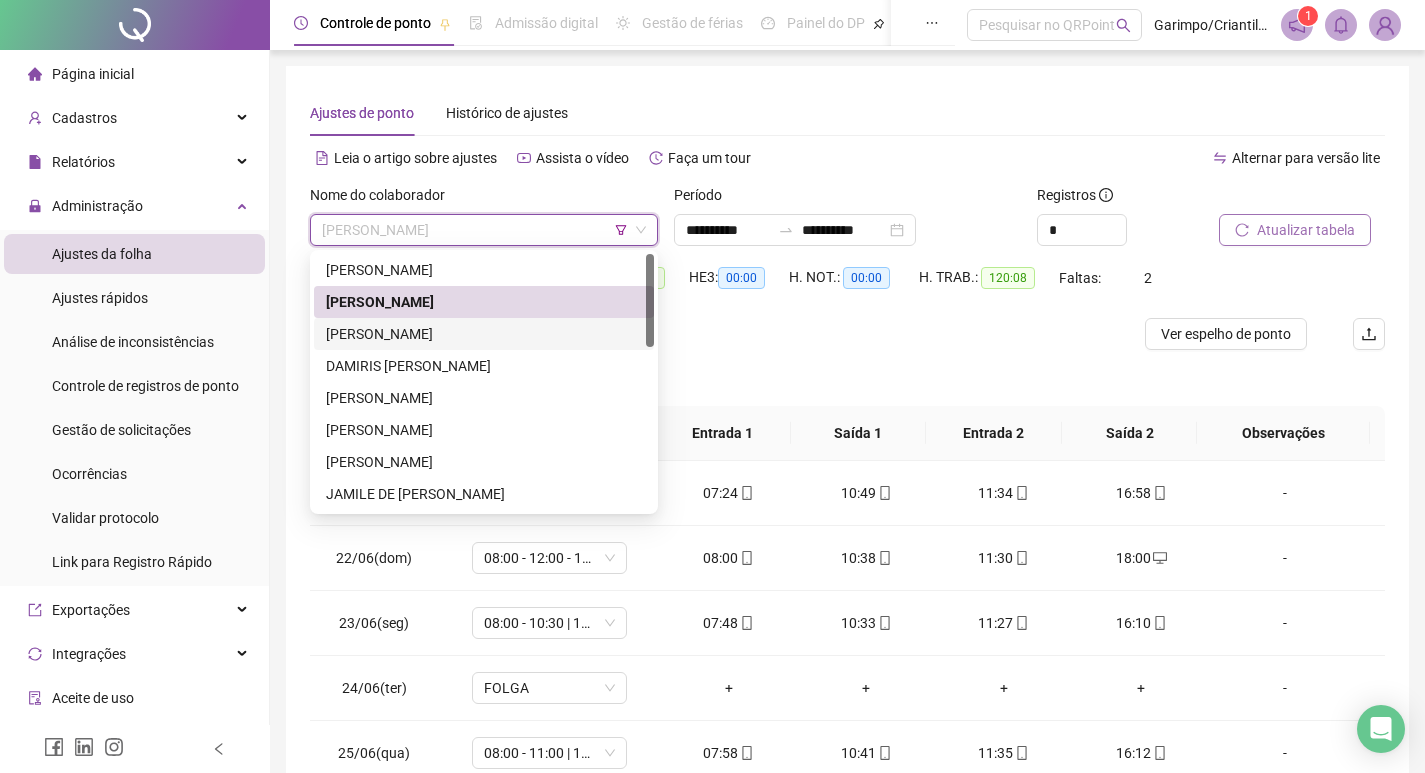 click on "[PERSON_NAME]" at bounding box center (484, 334) 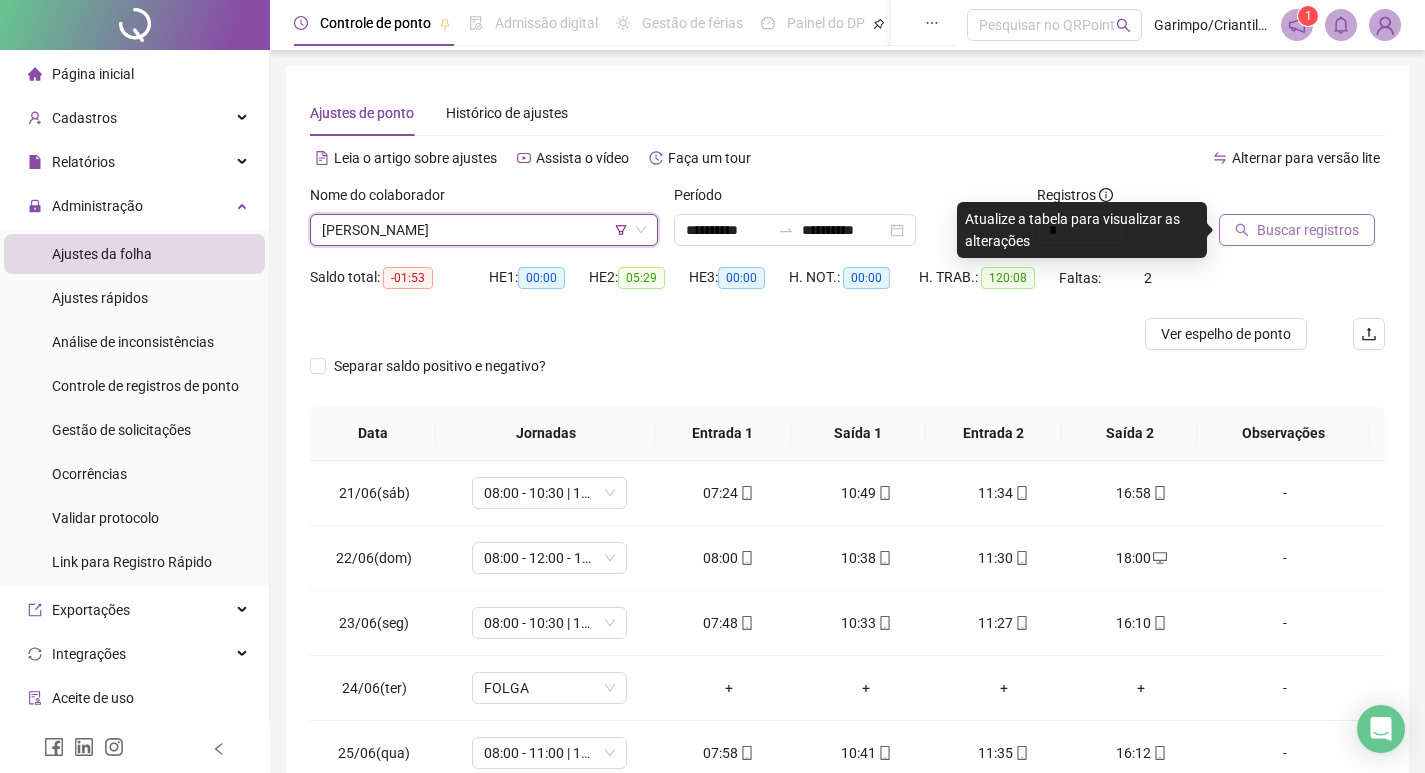 click at bounding box center [1277, 199] 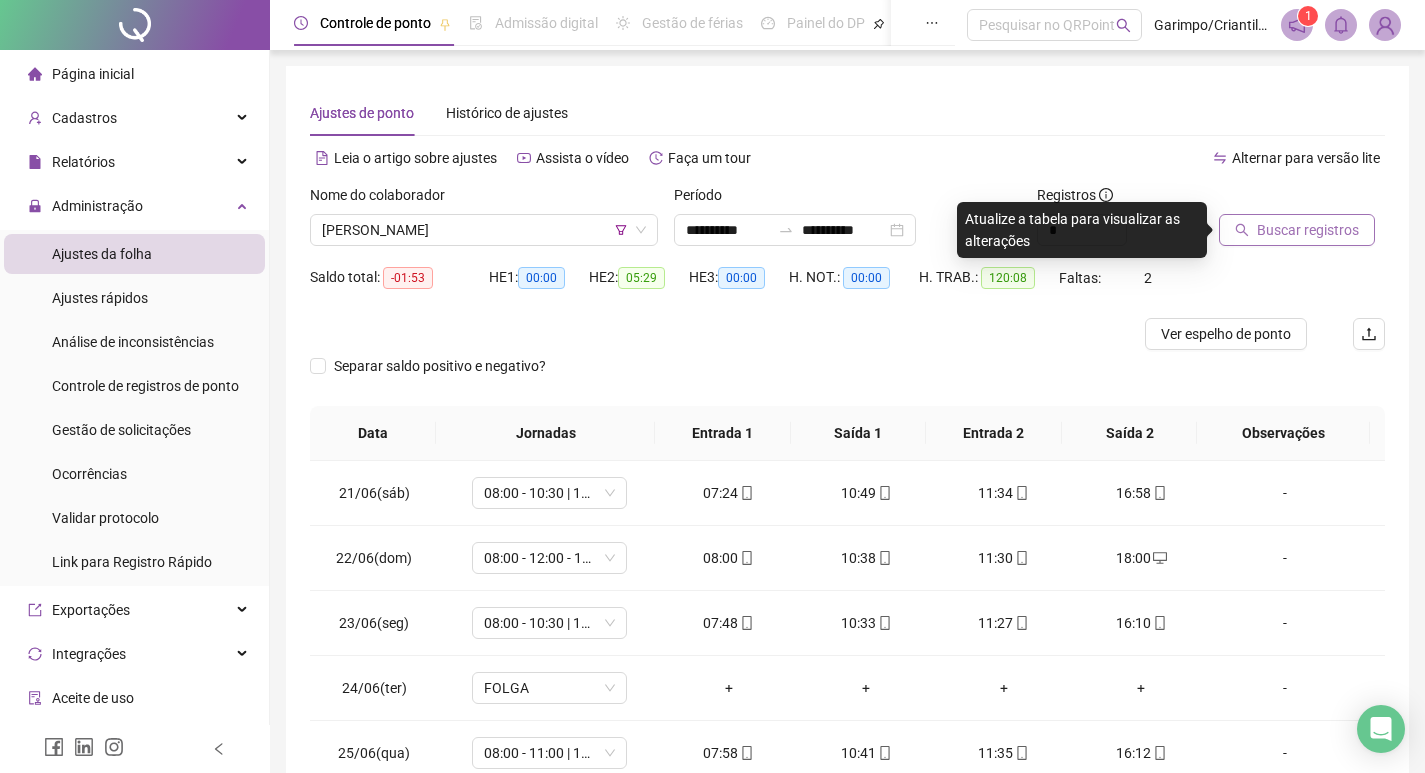 click 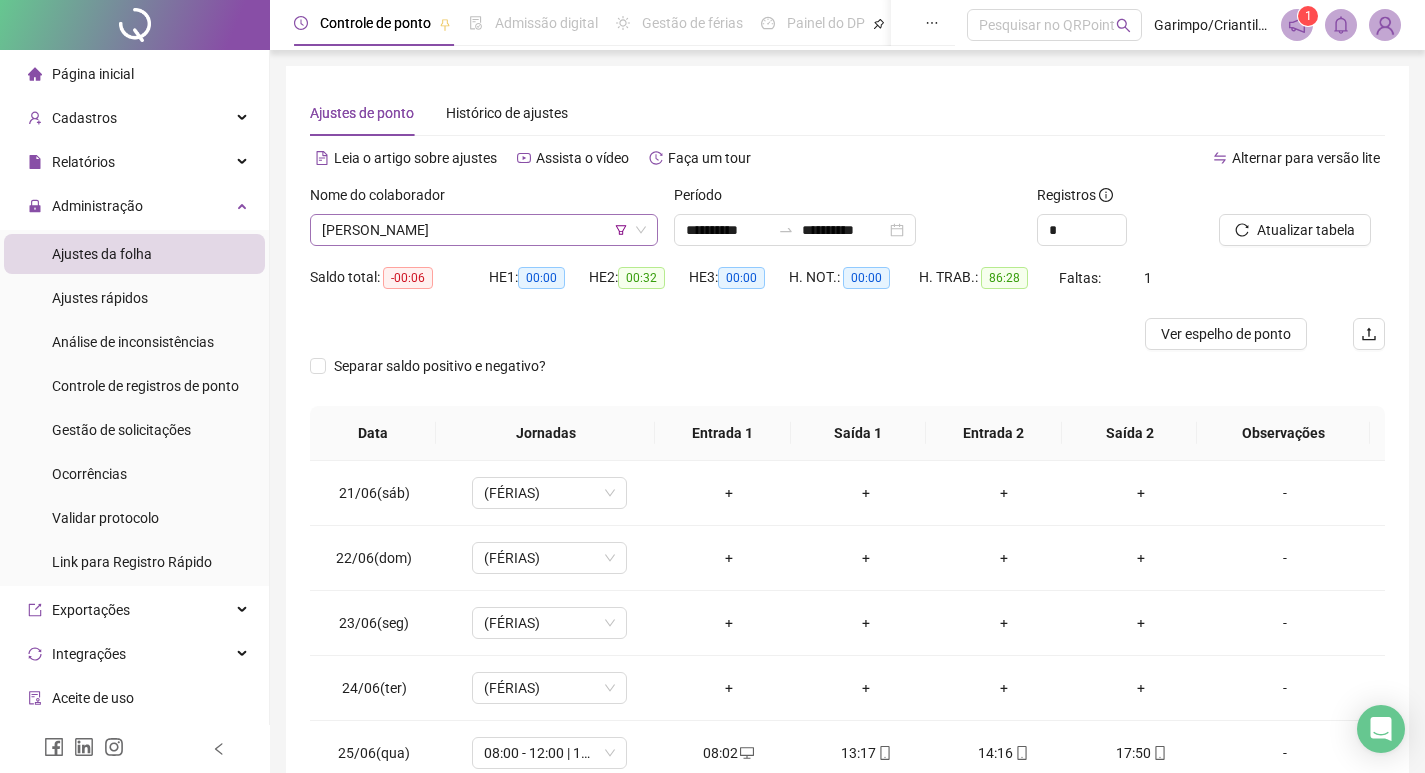 click on "[PERSON_NAME]" at bounding box center (484, 230) 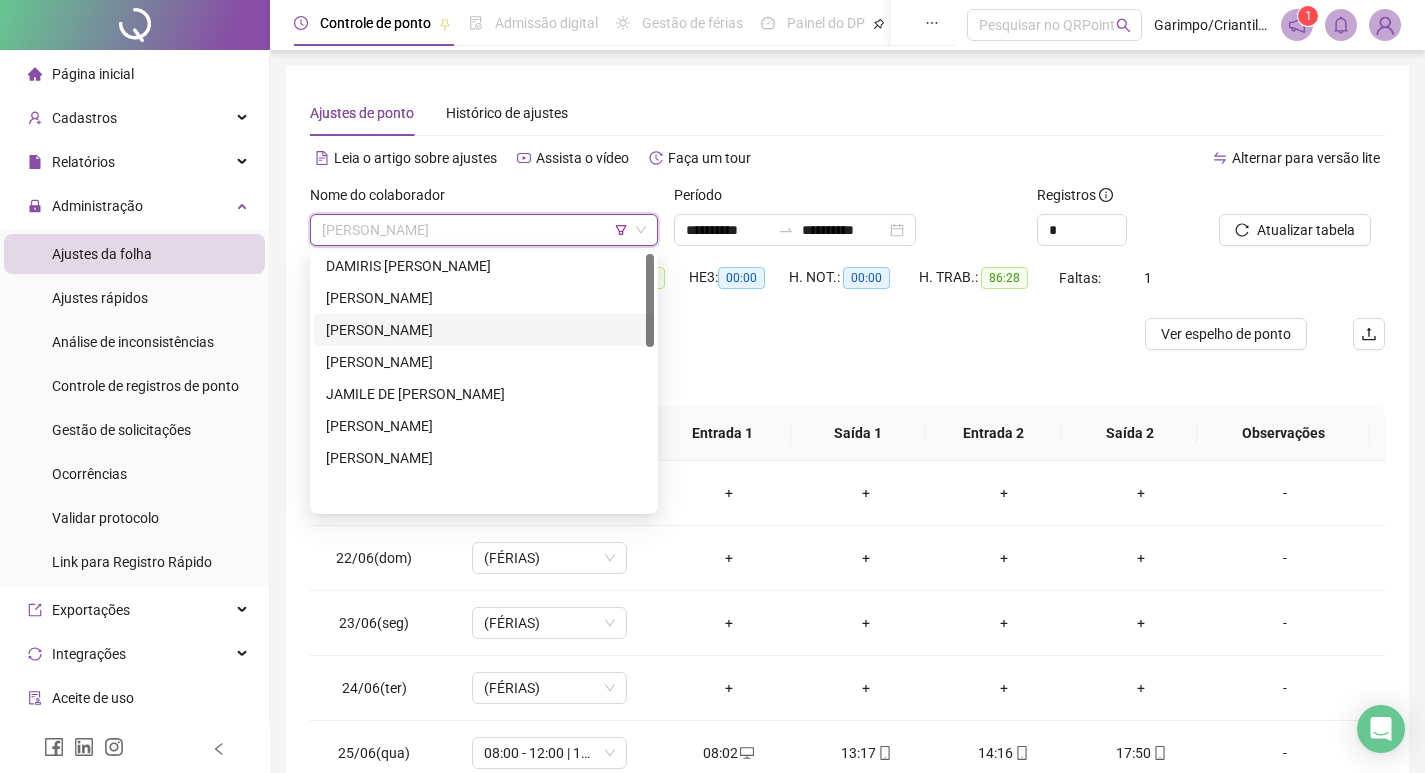 scroll, scrollTop: 0, scrollLeft: 0, axis: both 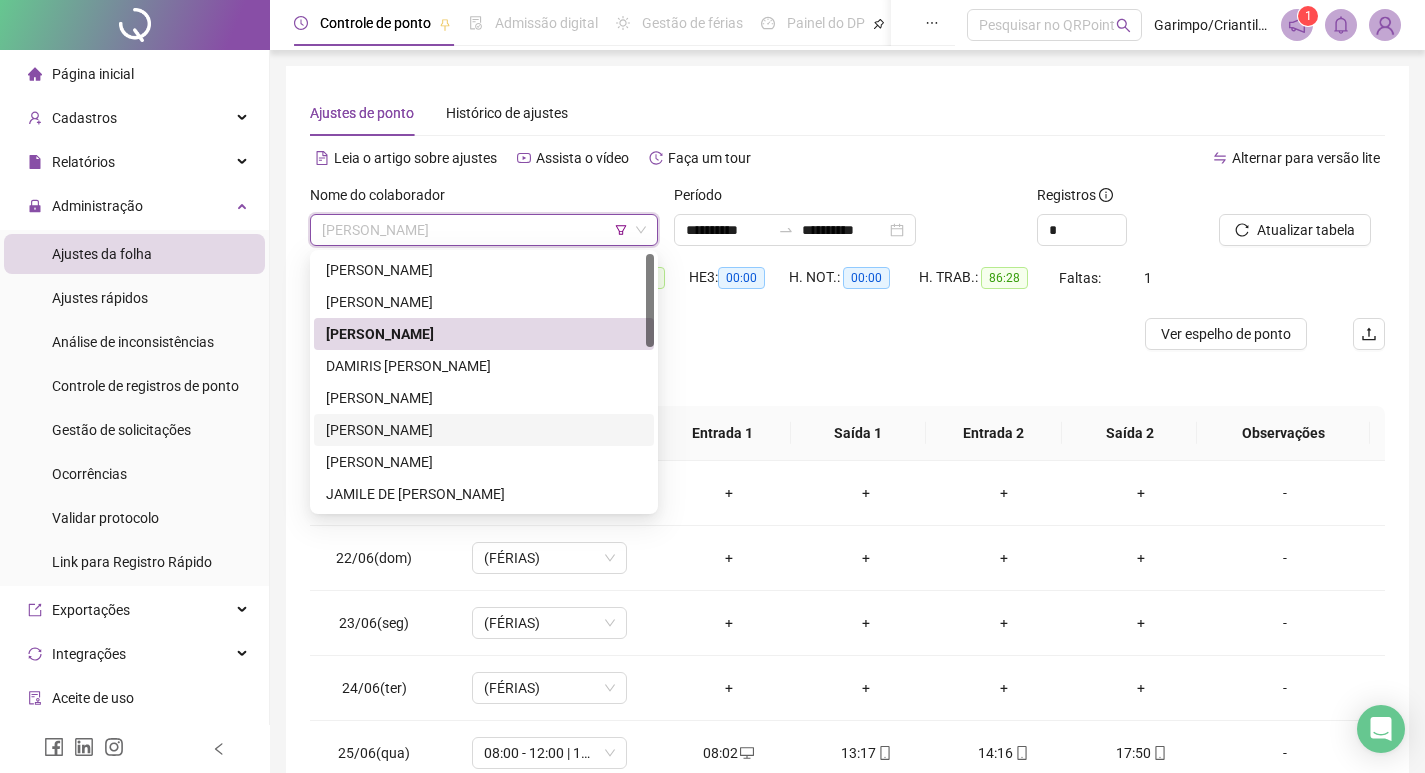 click on "[PERSON_NAME]" at bounding box center (484, 430) 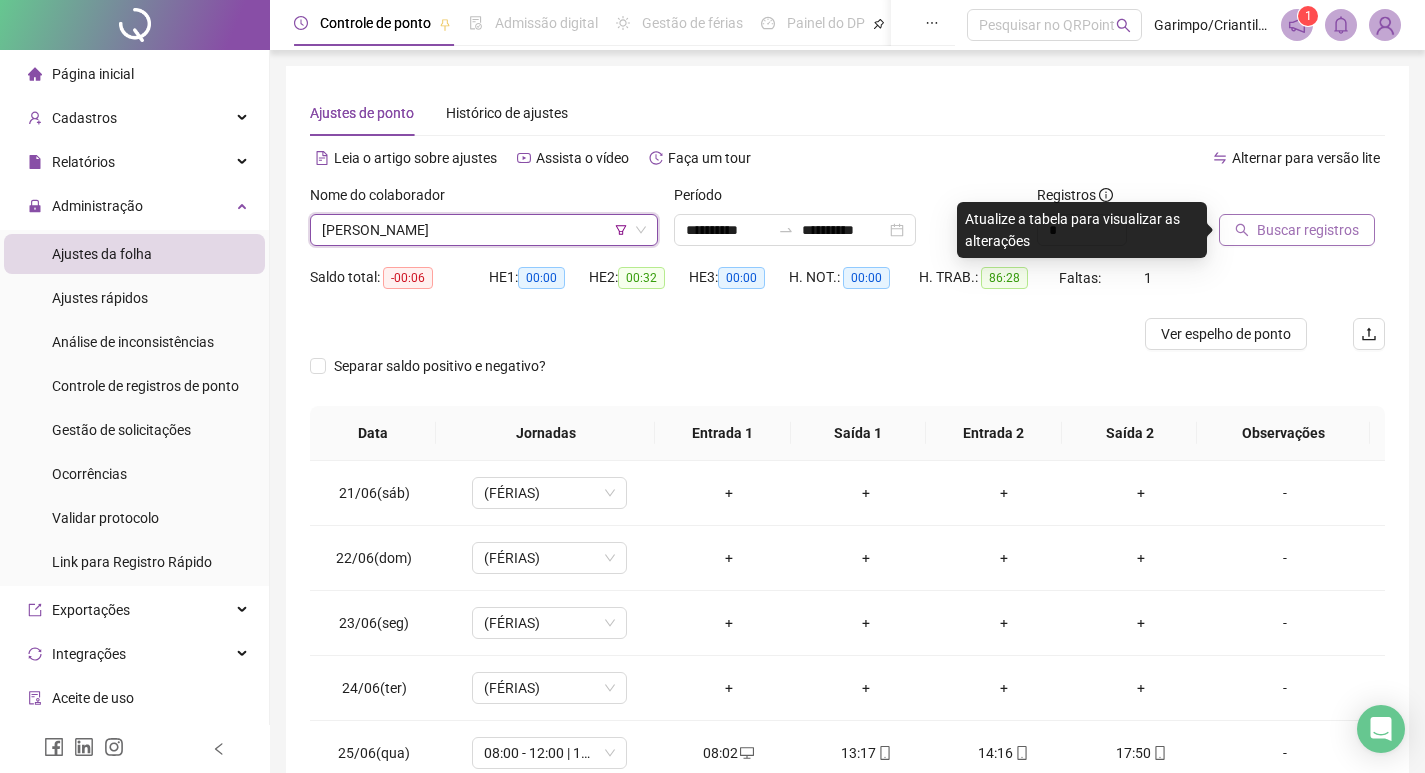 click 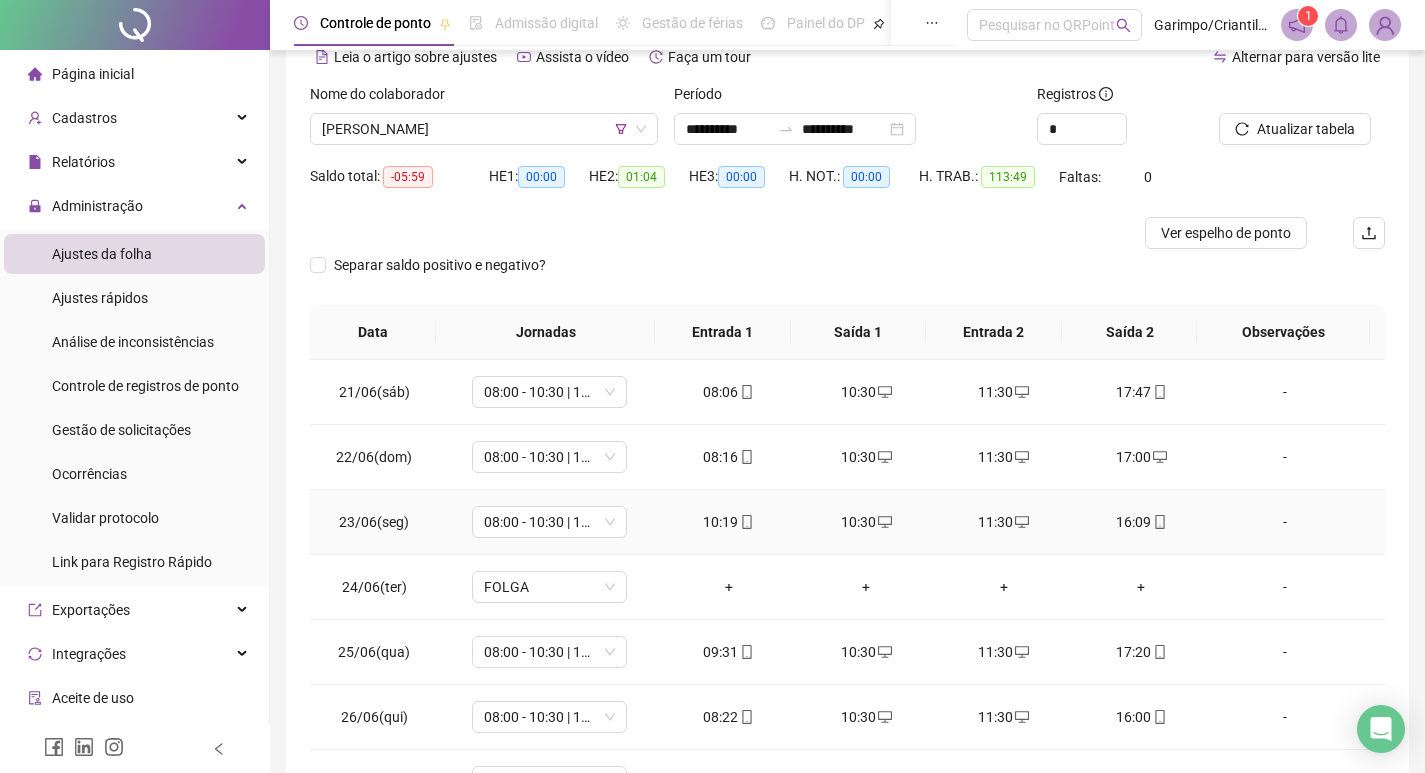 scroll, scrollTop: 225, scrollLeft: 0, axis: vertical 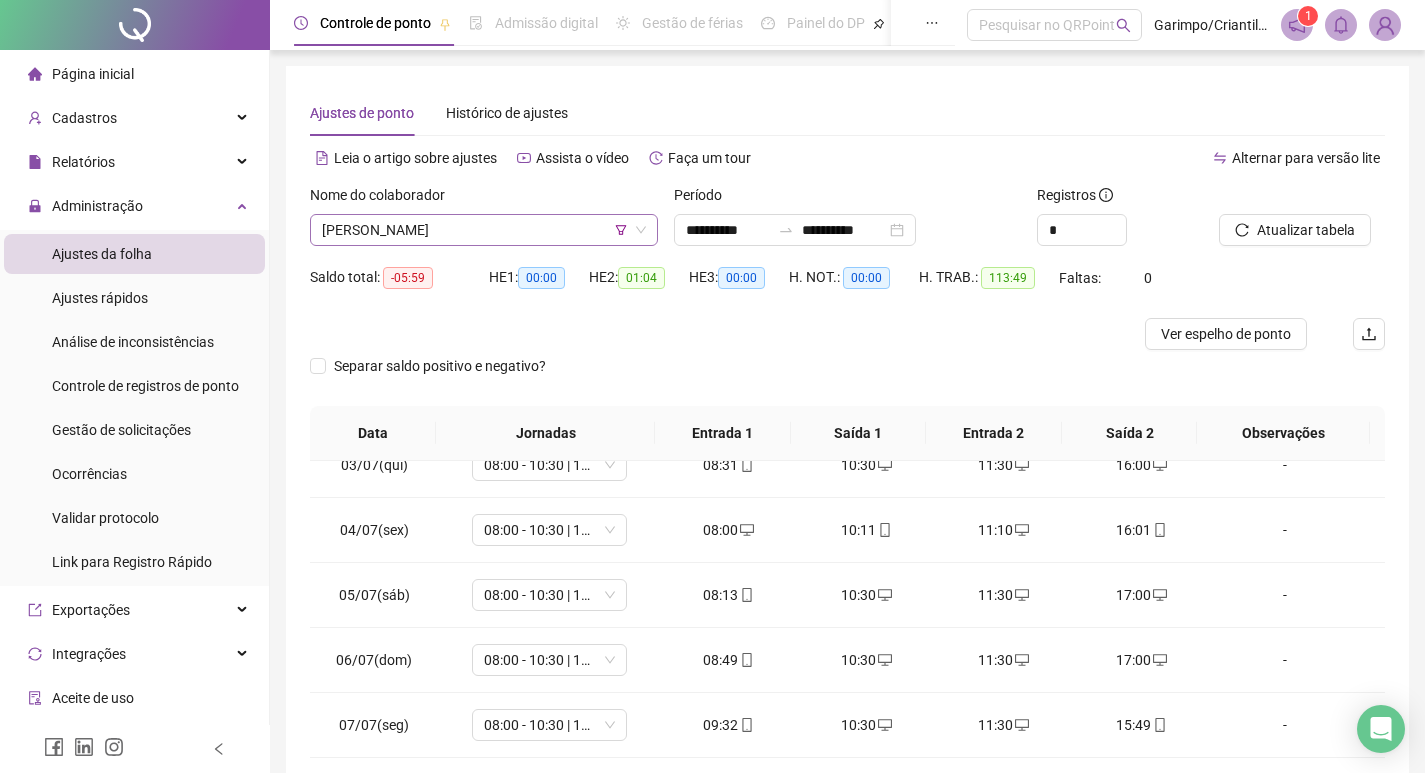 click on "[PERSON_NAME]" at bounding box center (484, 230) 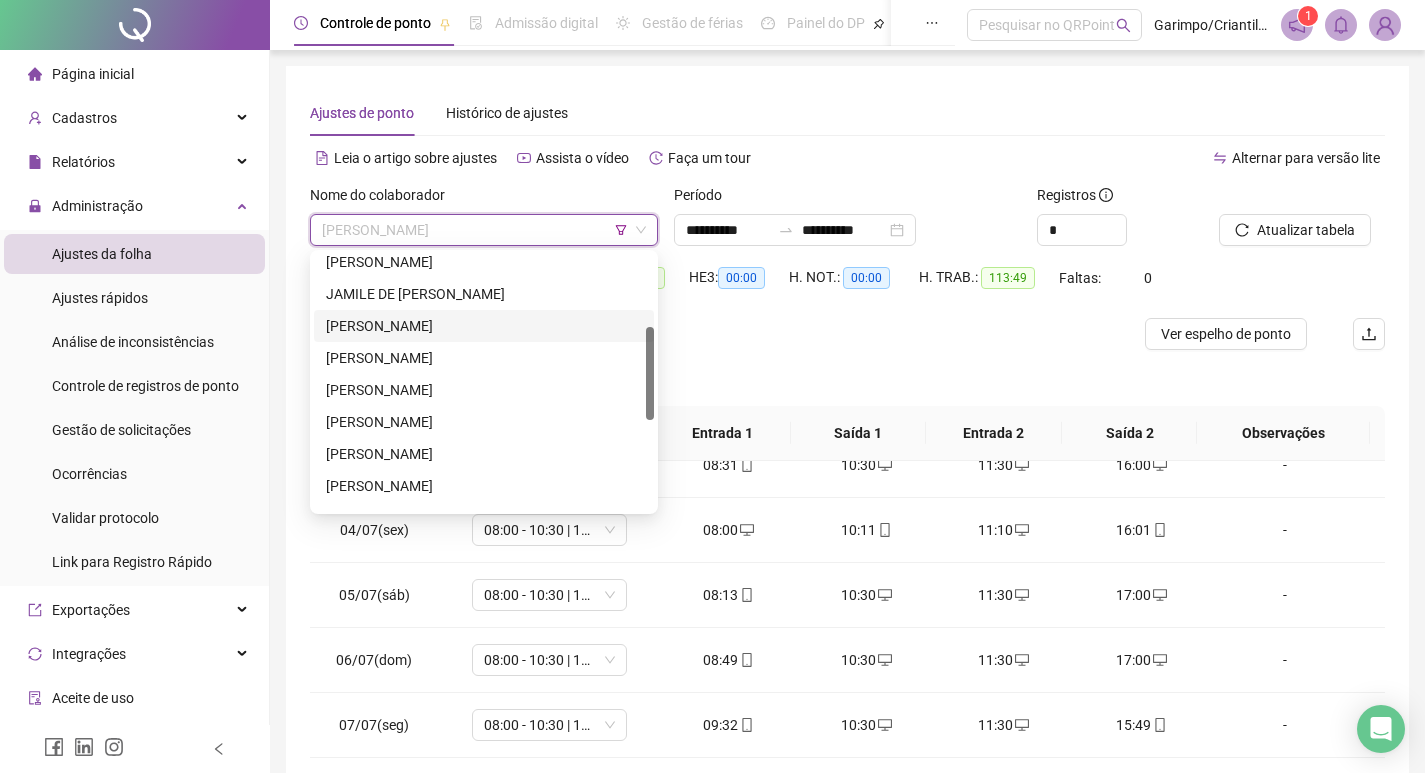 scroll, scrollTop: 100, scrollLeft: 0, axis: vertical 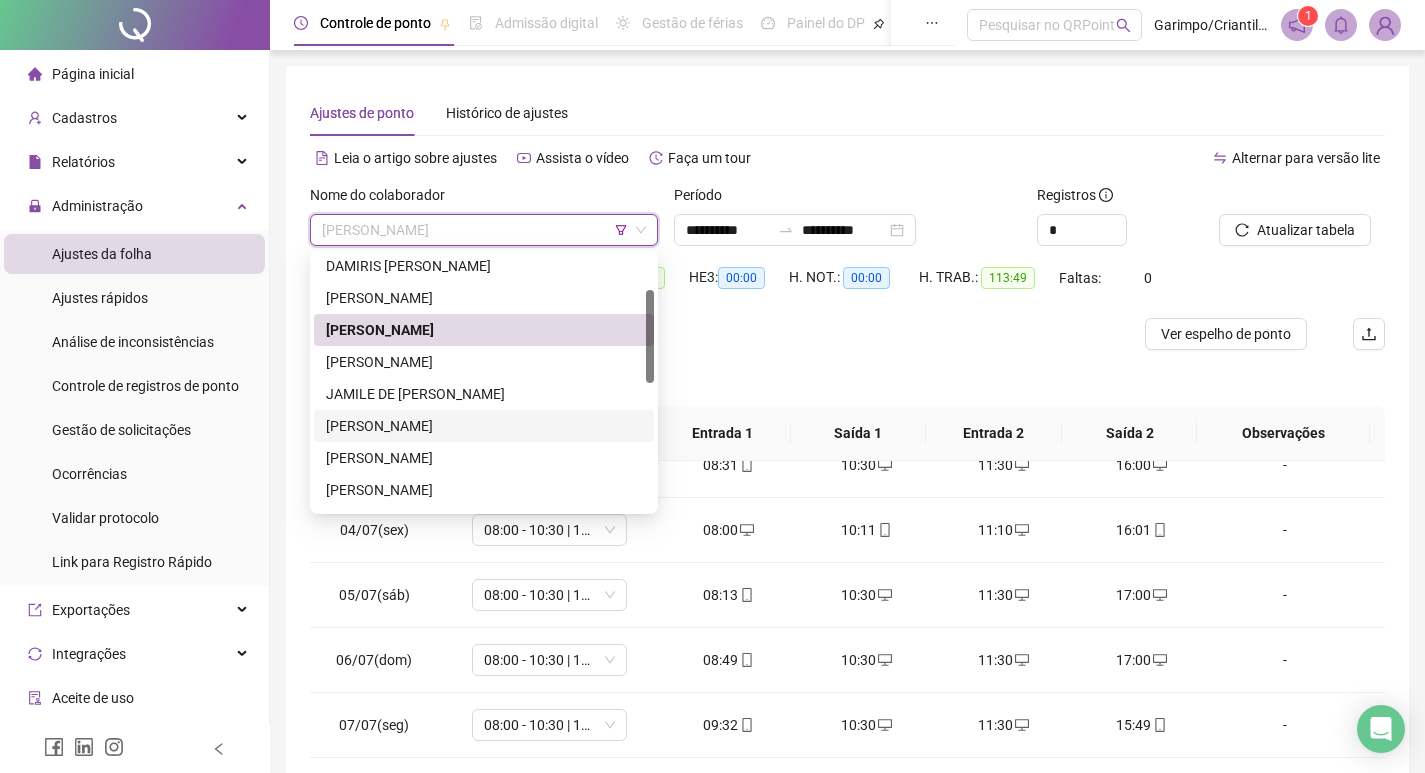 click on "[PERSON_NAME]" at bounding box center [484, 426] 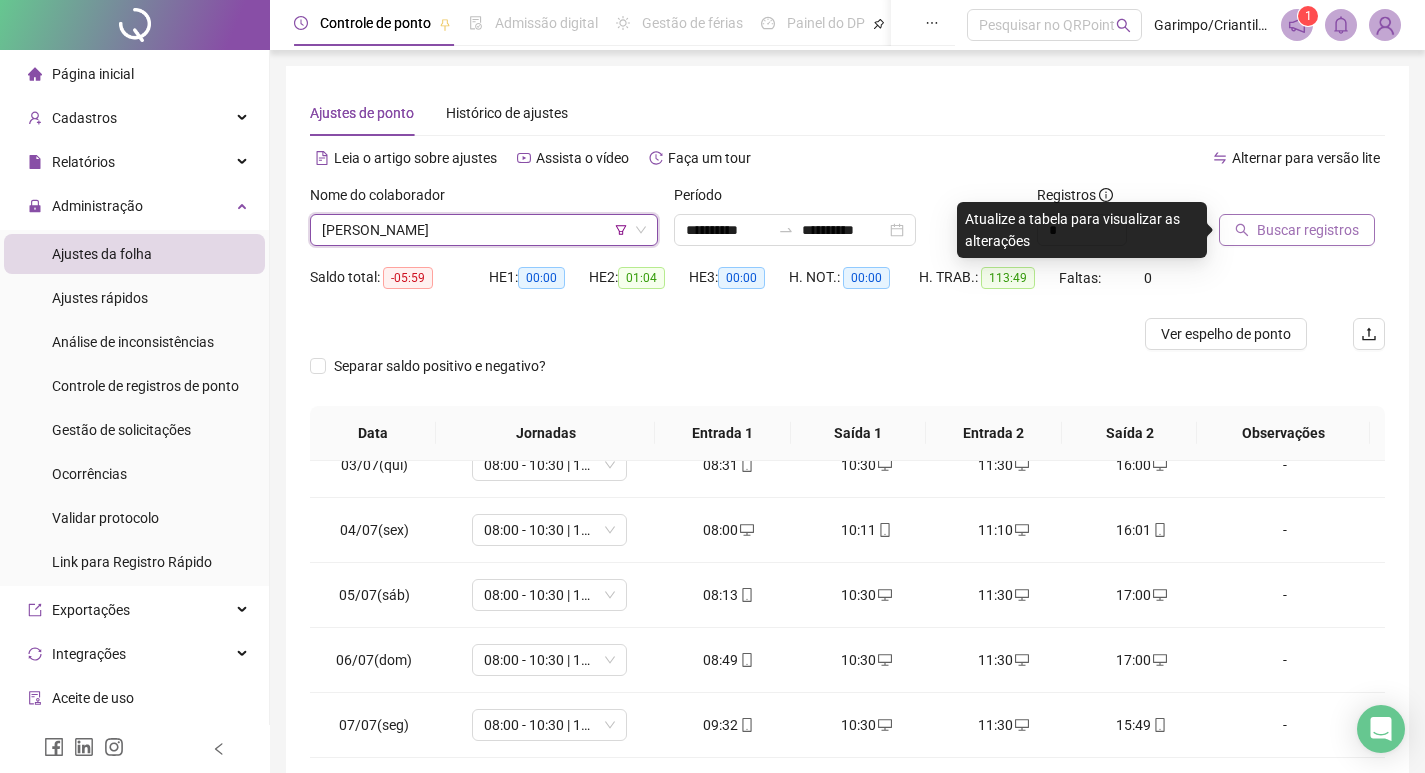 click on "Buscar registros" at bounding box center (1297, 230) 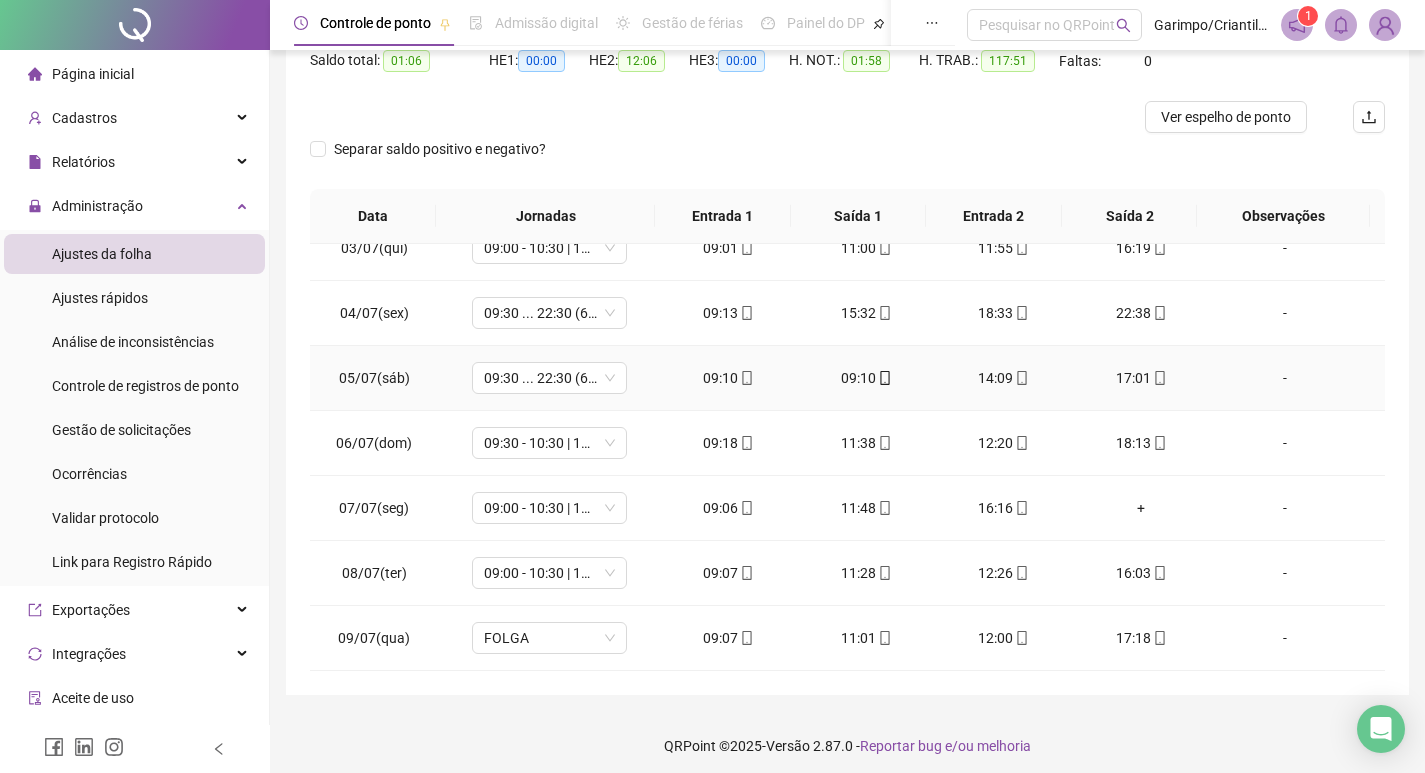 scroll, scrollTop: 225, scrollLeft: 0, axis: vertical 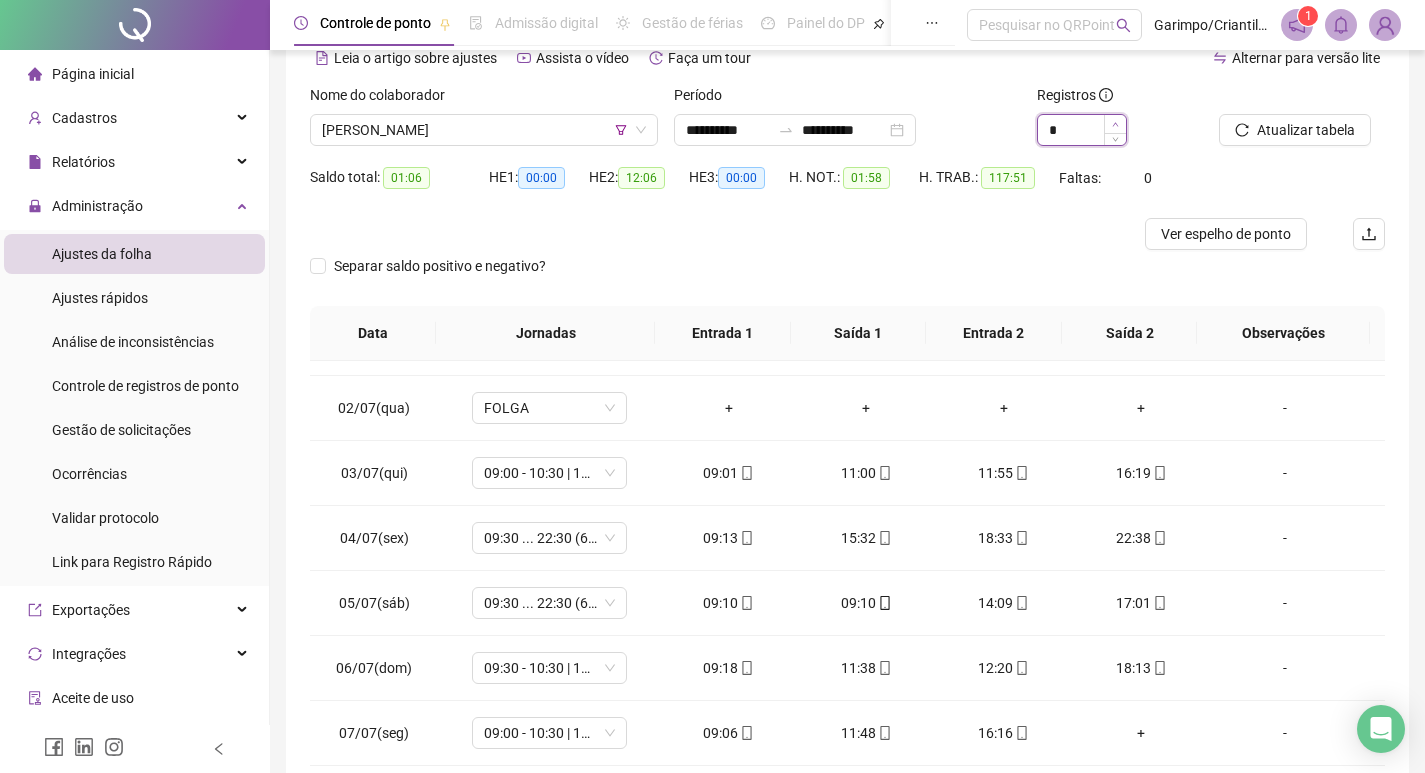 click at bounding box center [1115, 124] 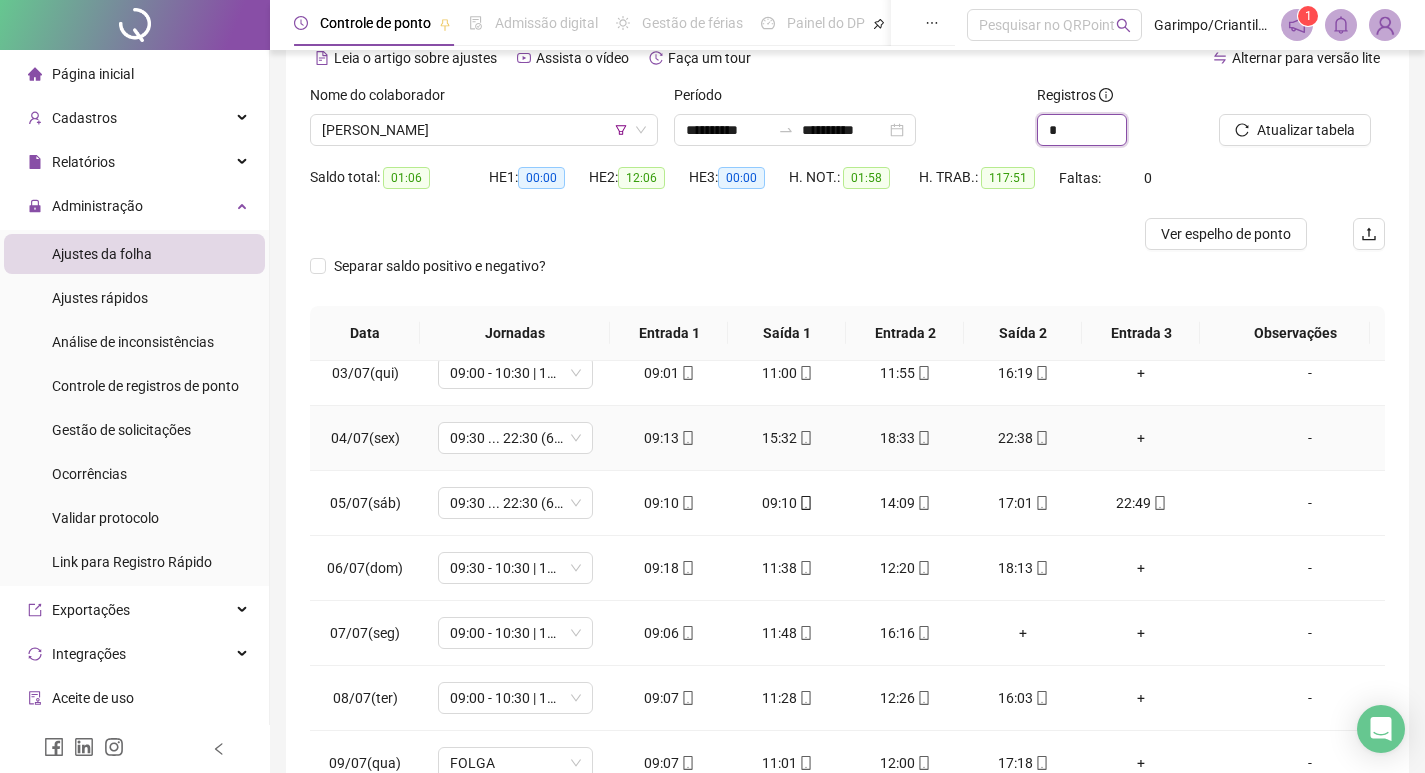 scroll, scrollTop: 823, scrollLeft: 0, axis: vertical 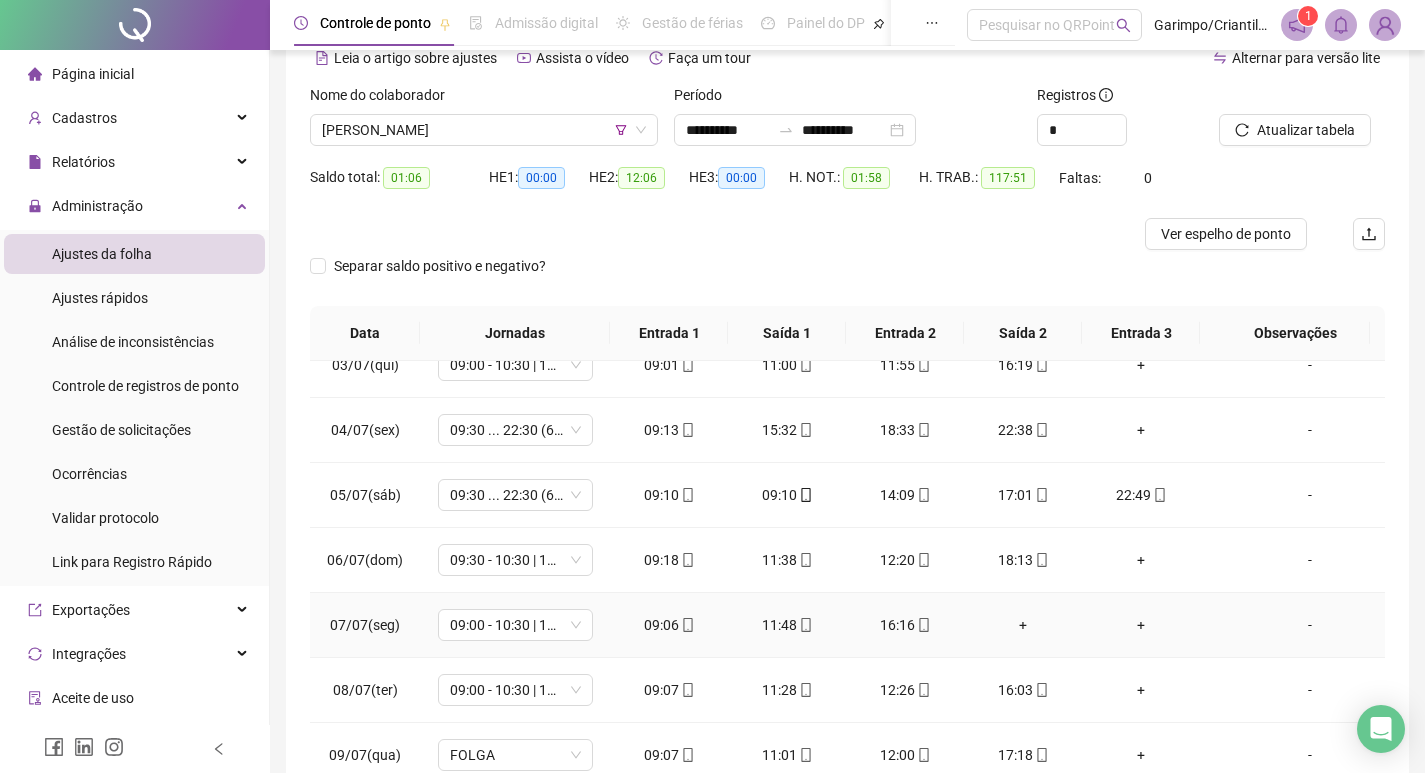 click on "+" at bounding box center (1023, 625) 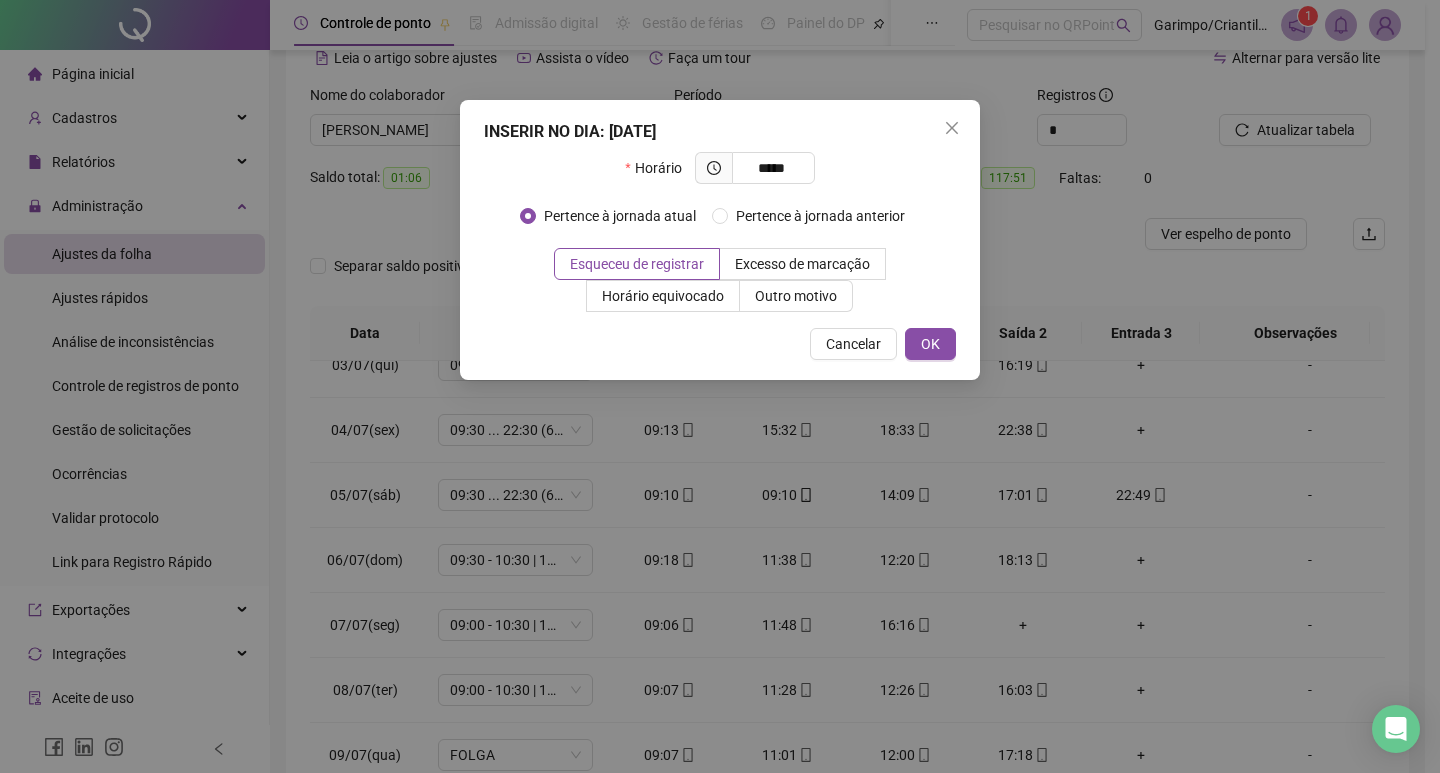type on "*****" 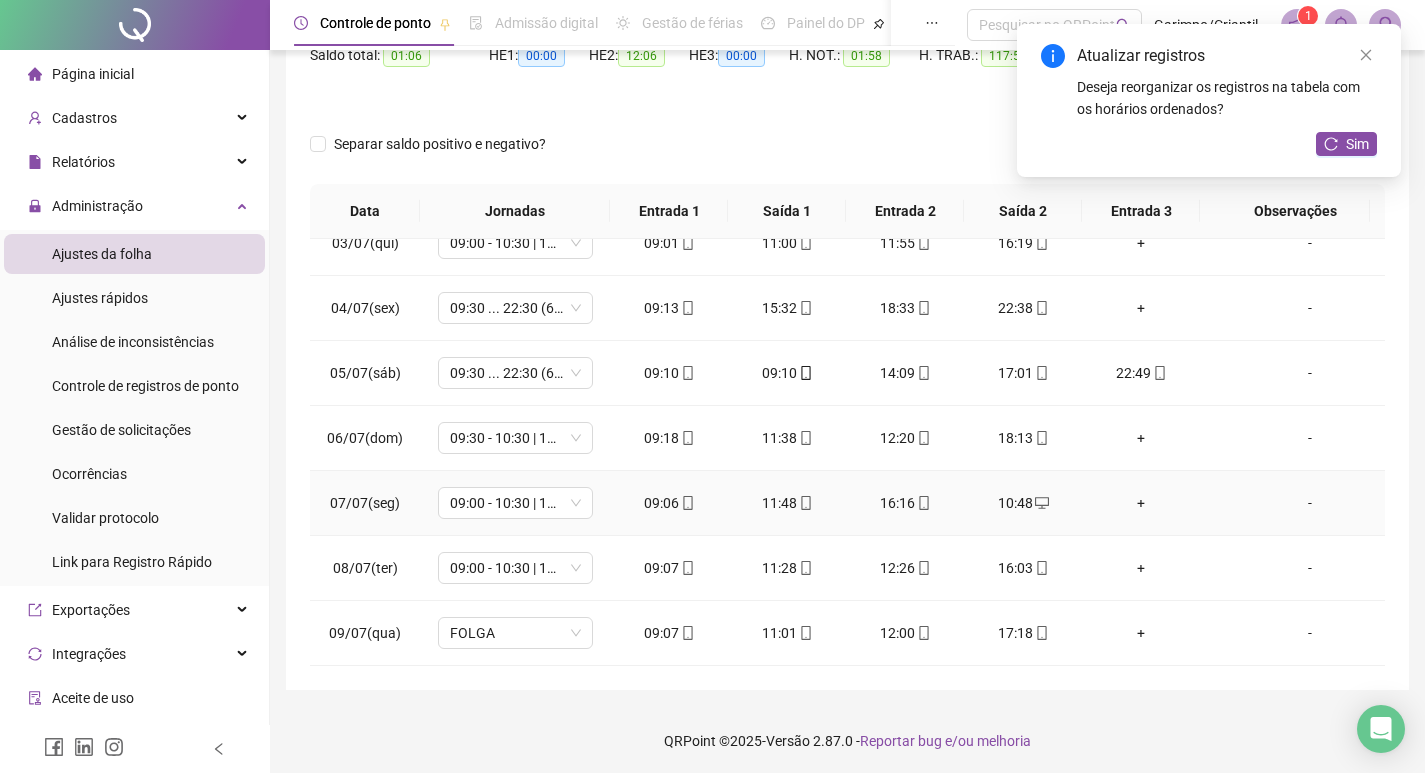 scroll, scrollTop: 225, scrollLeft: 0, axis: vertical 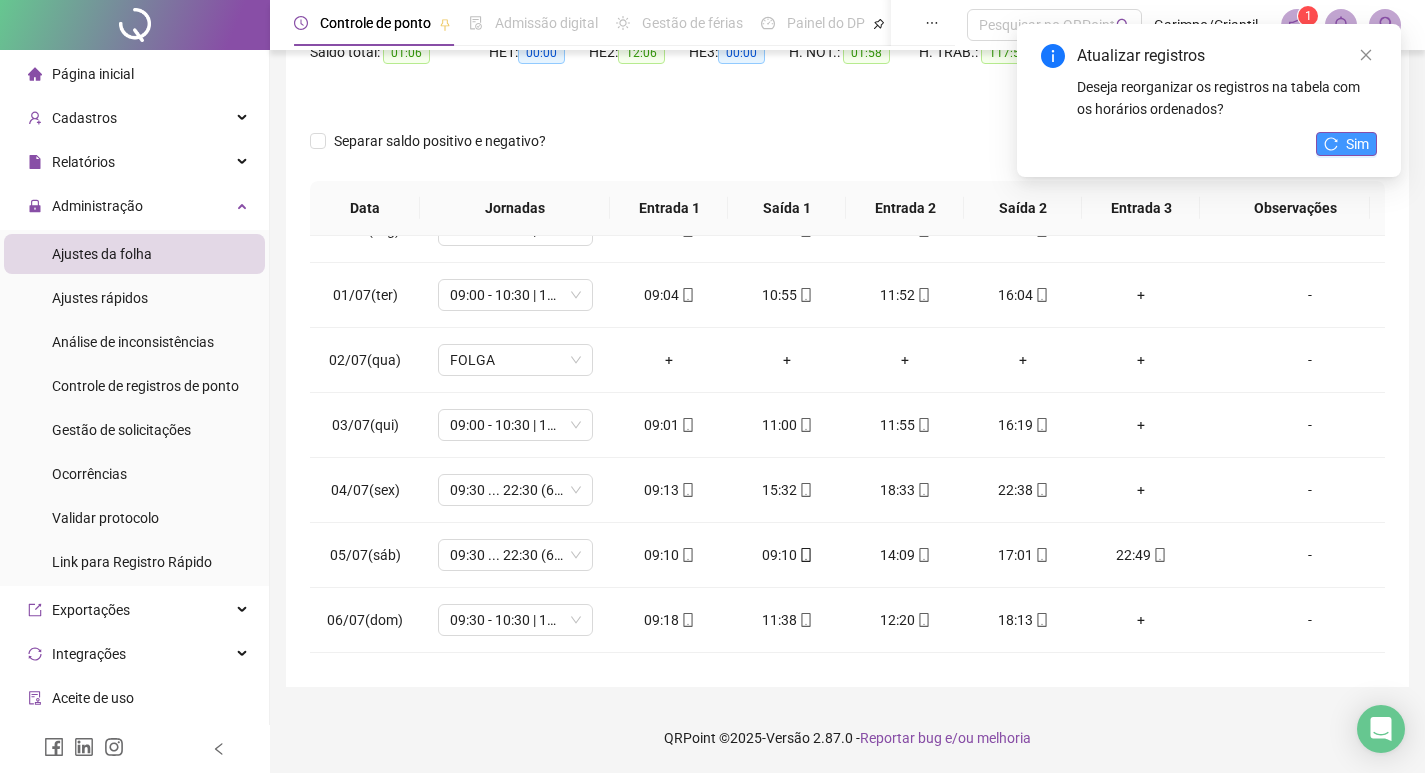 click 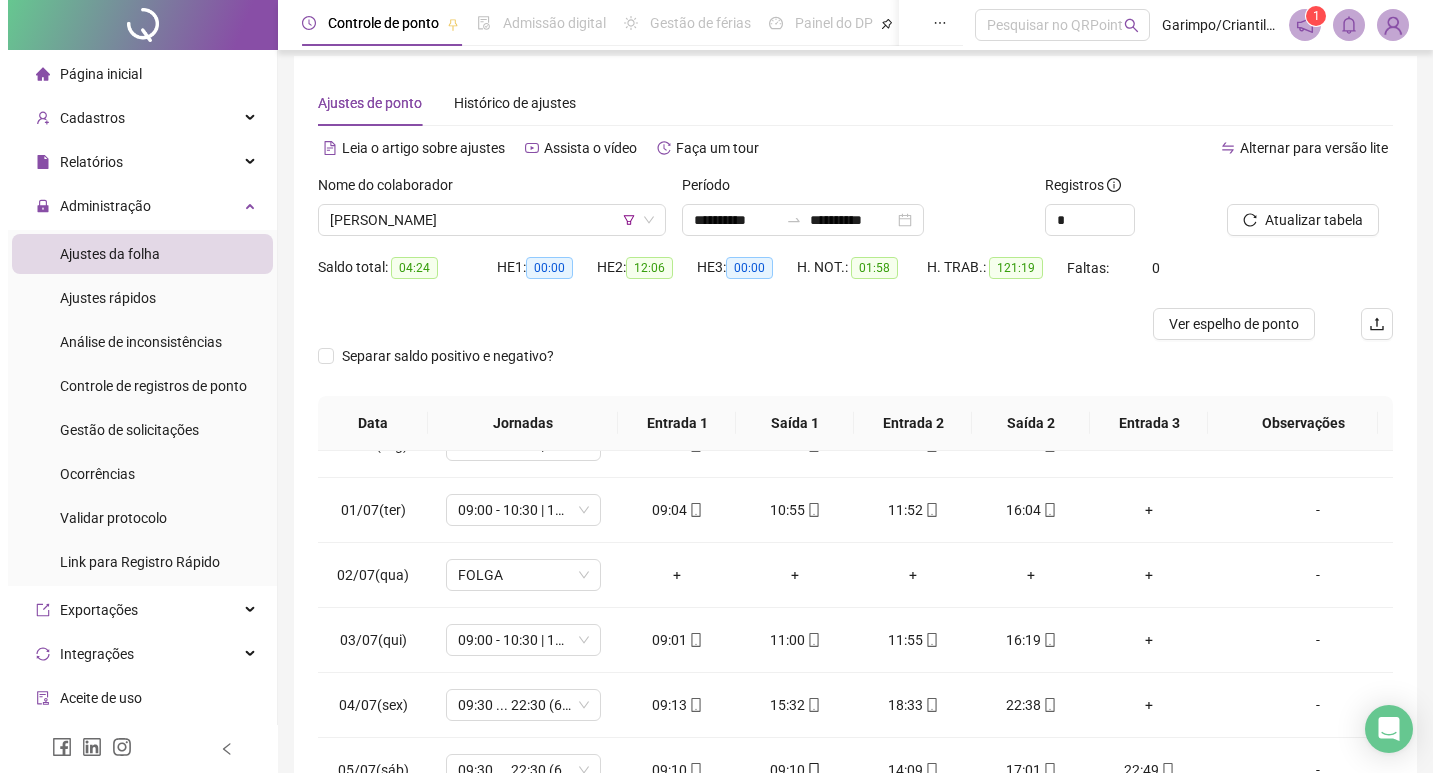 scroll, scrollTop: 0, scrollLeft: 0, axis: both 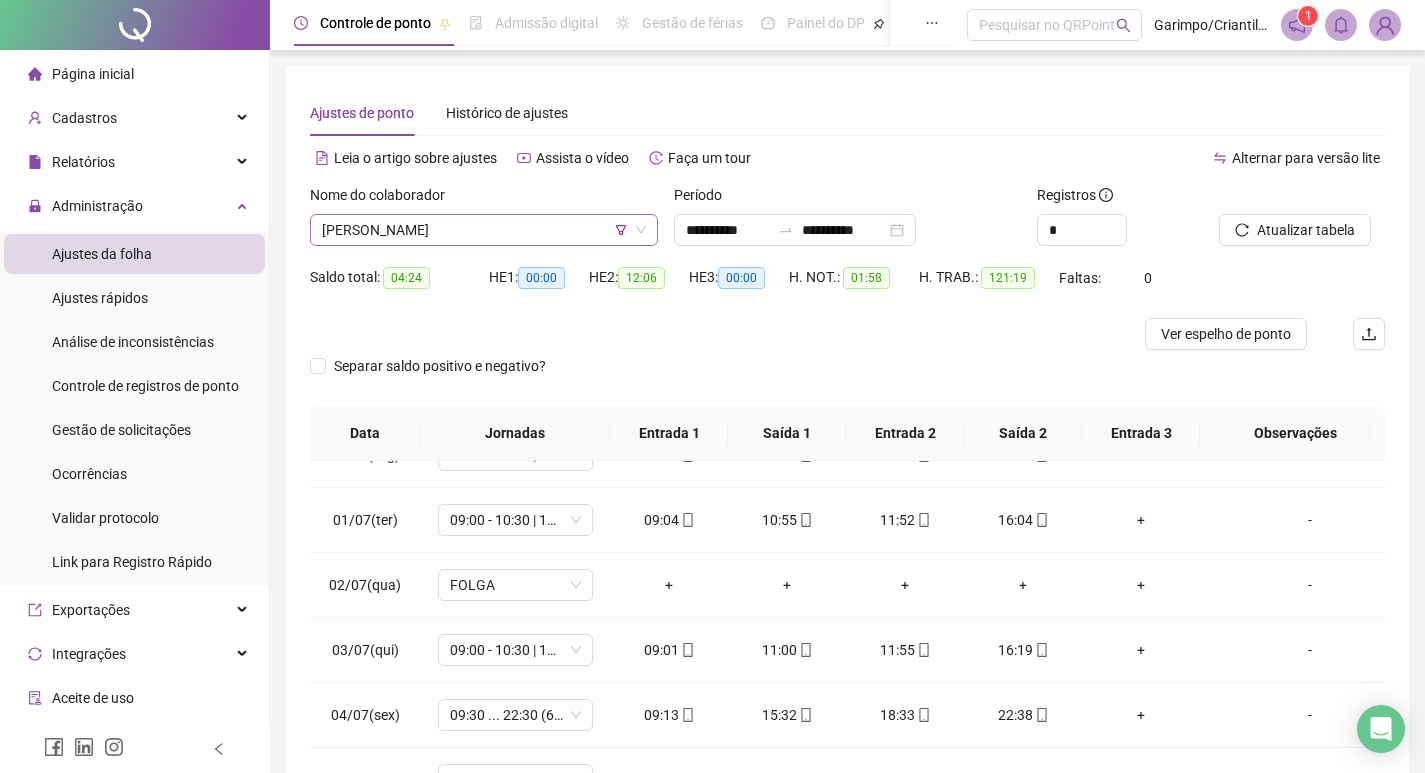 click on "[PERSON_NAME]" at bounding box center (484, 230) 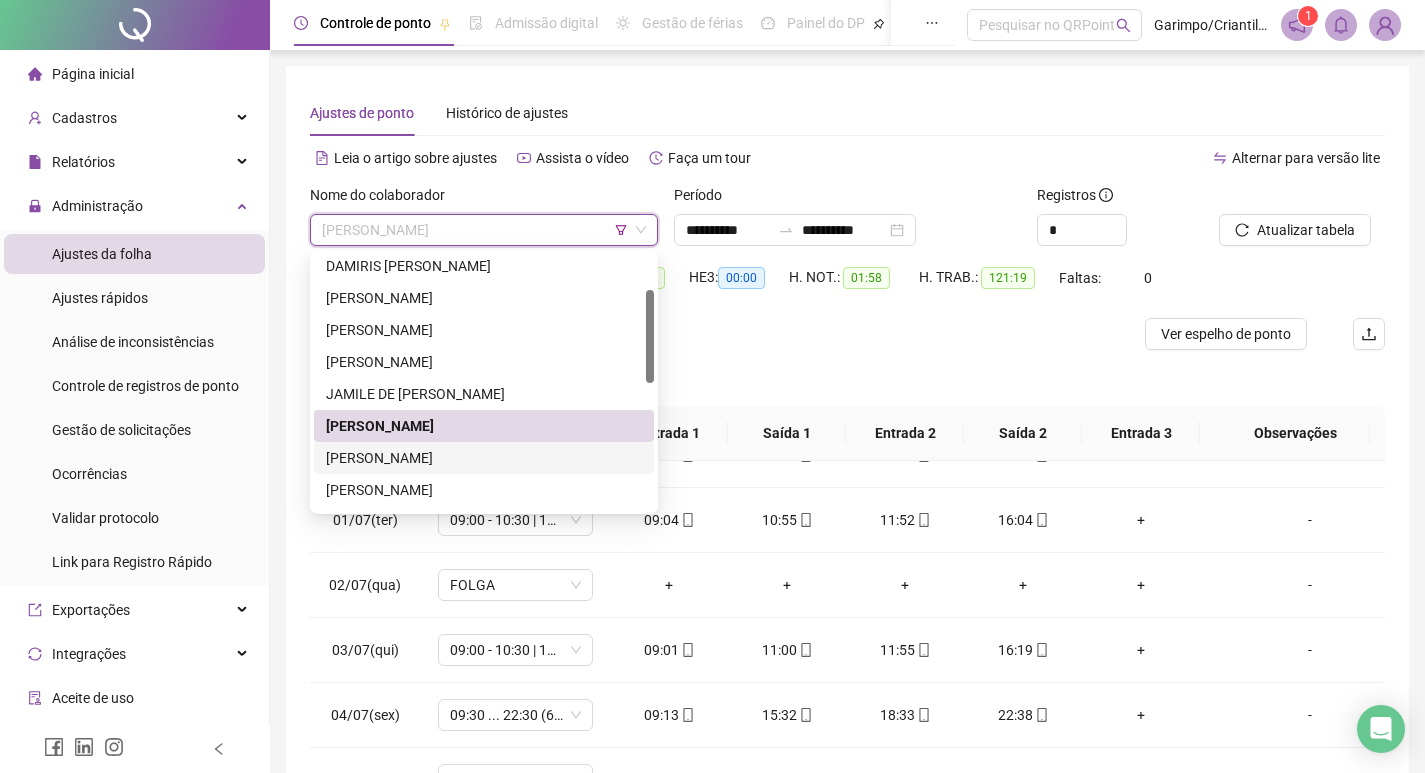 click on "[PERSON_NAME]" at bounding box center (484, 458) 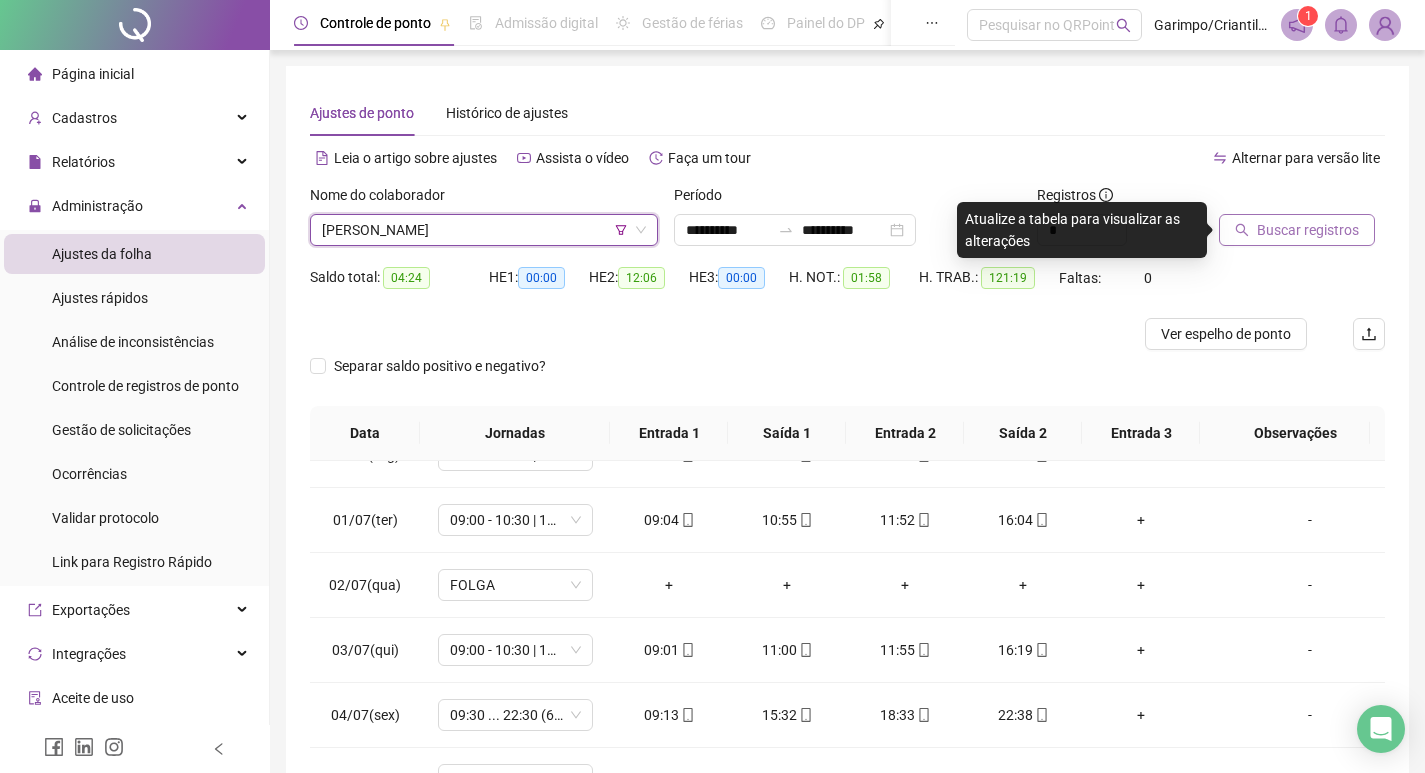 click on "Buscar registros" at bounding box center [1308, 230] 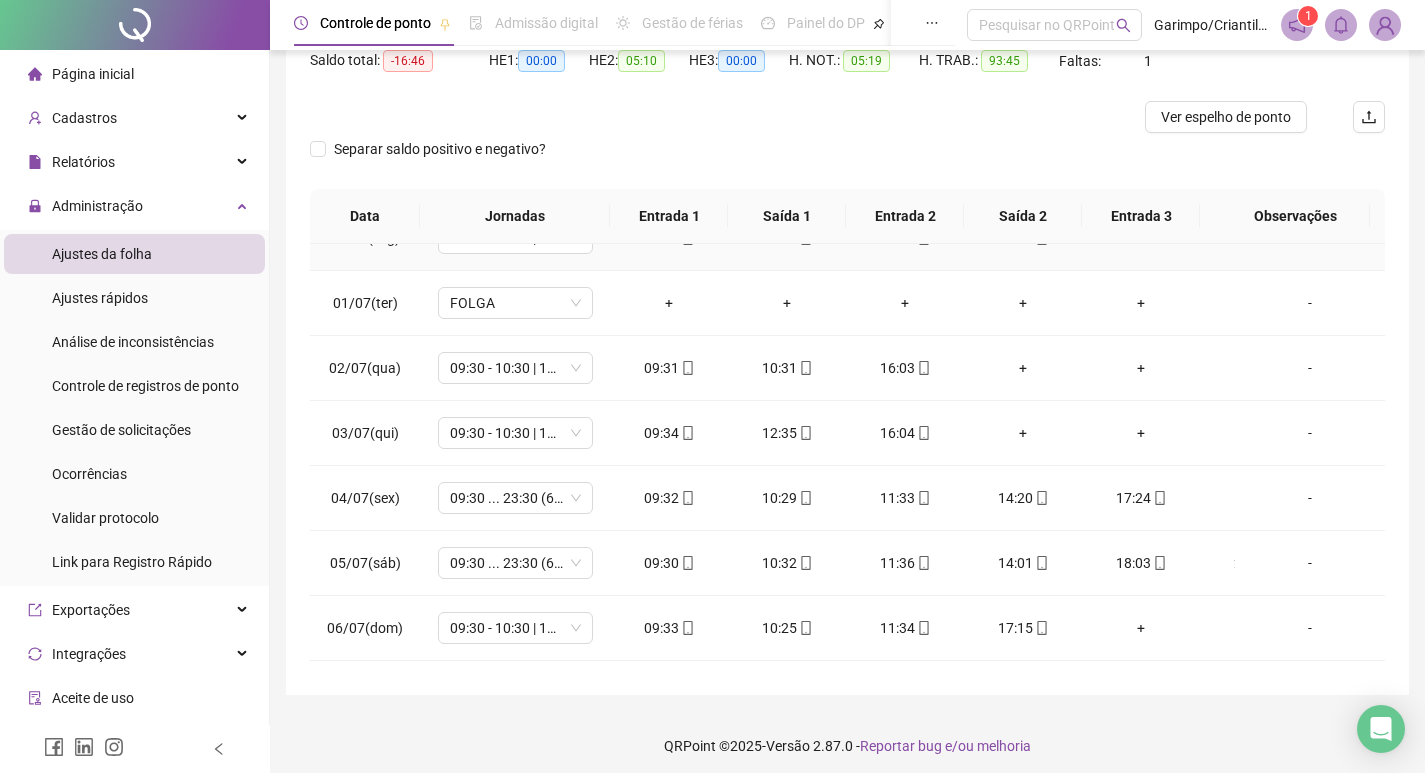 scroll, scrollTop: 225, scrollLeft: 0, axis: vertical 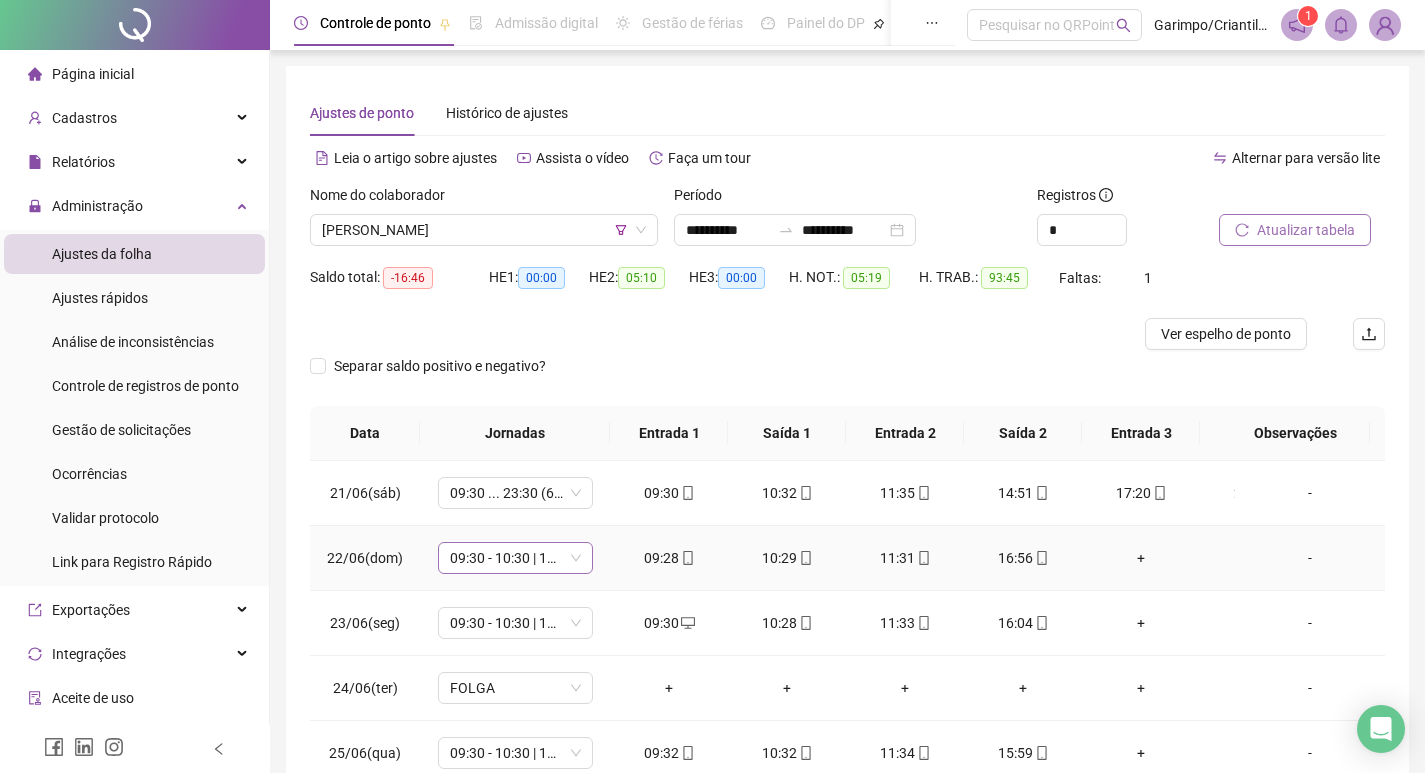 click on "09:30 - 10:30 | 11:30 - 18:00" at bounding box center (515, 558) 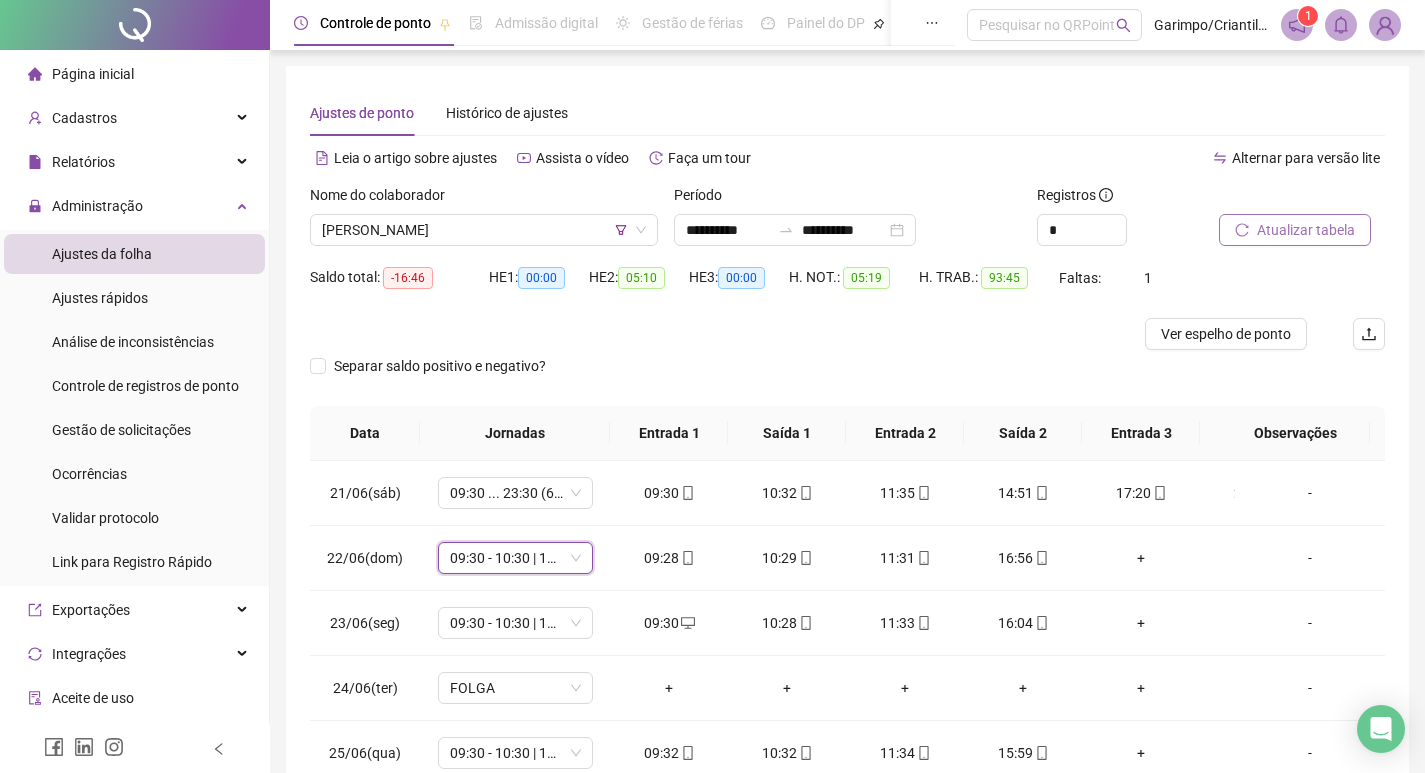 drag, startPoint x: 399, startPoint y: 326, endPoint x: 418, endPoint y: 251, distance: 77.36925 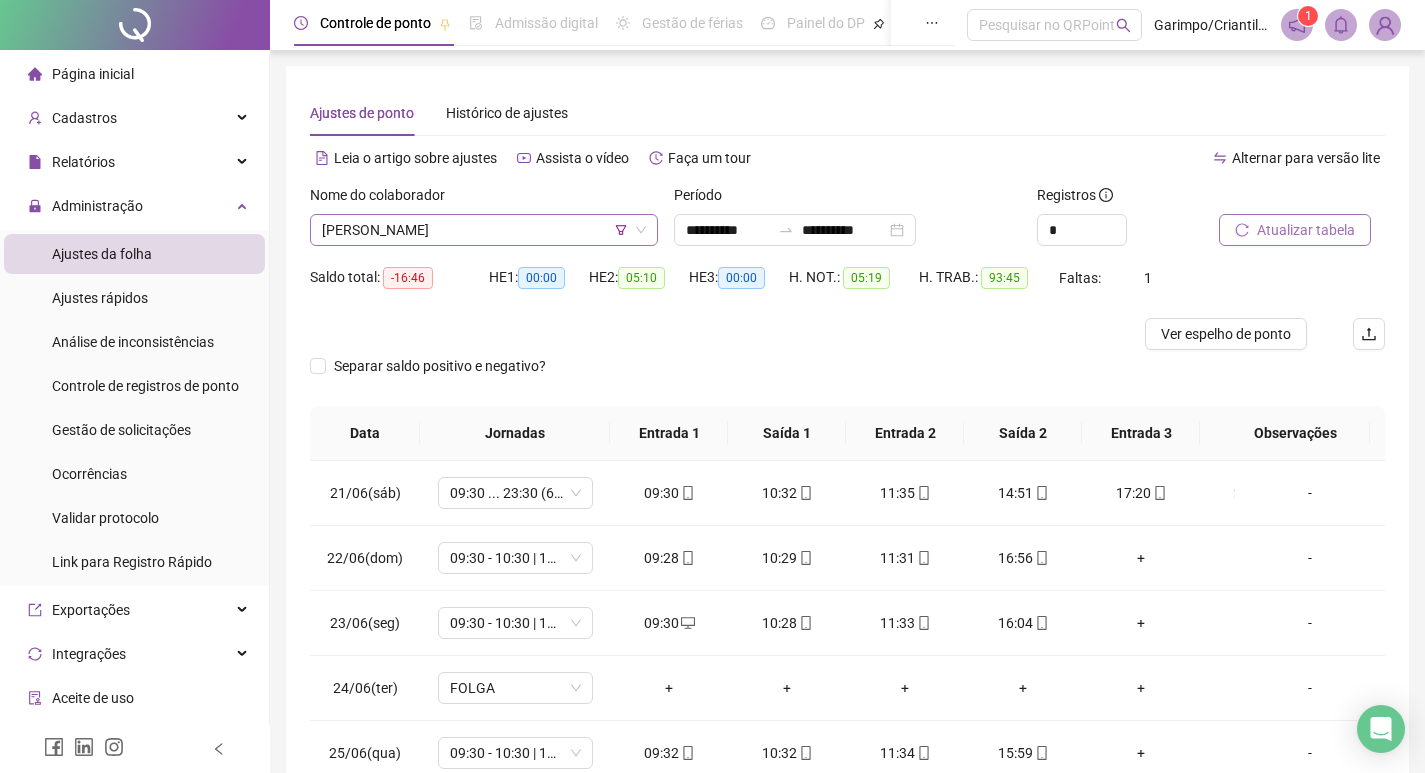click on "[PERSON_NAME]" at bounding box center (484, 230) 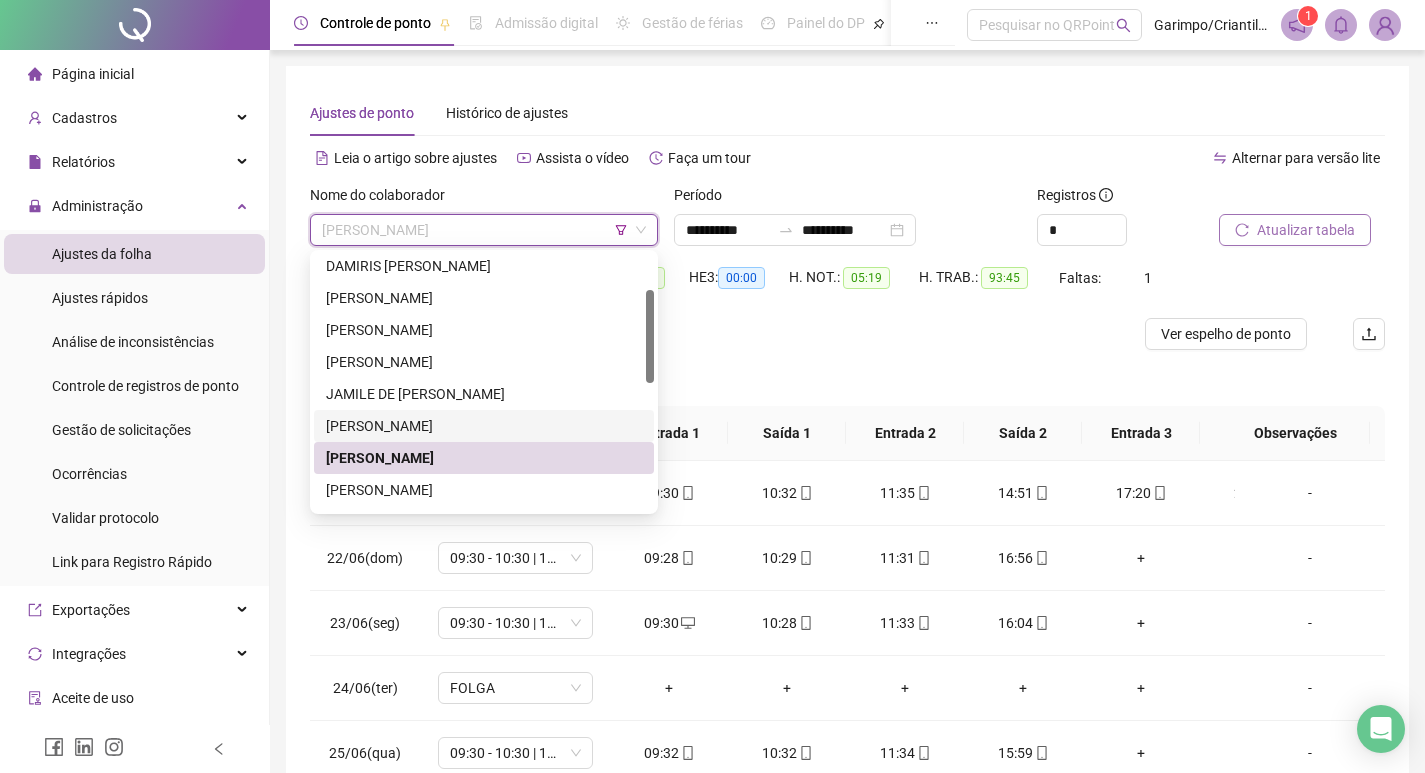 click on "[PERSON_NAME]" at bounding box center [484, 426] 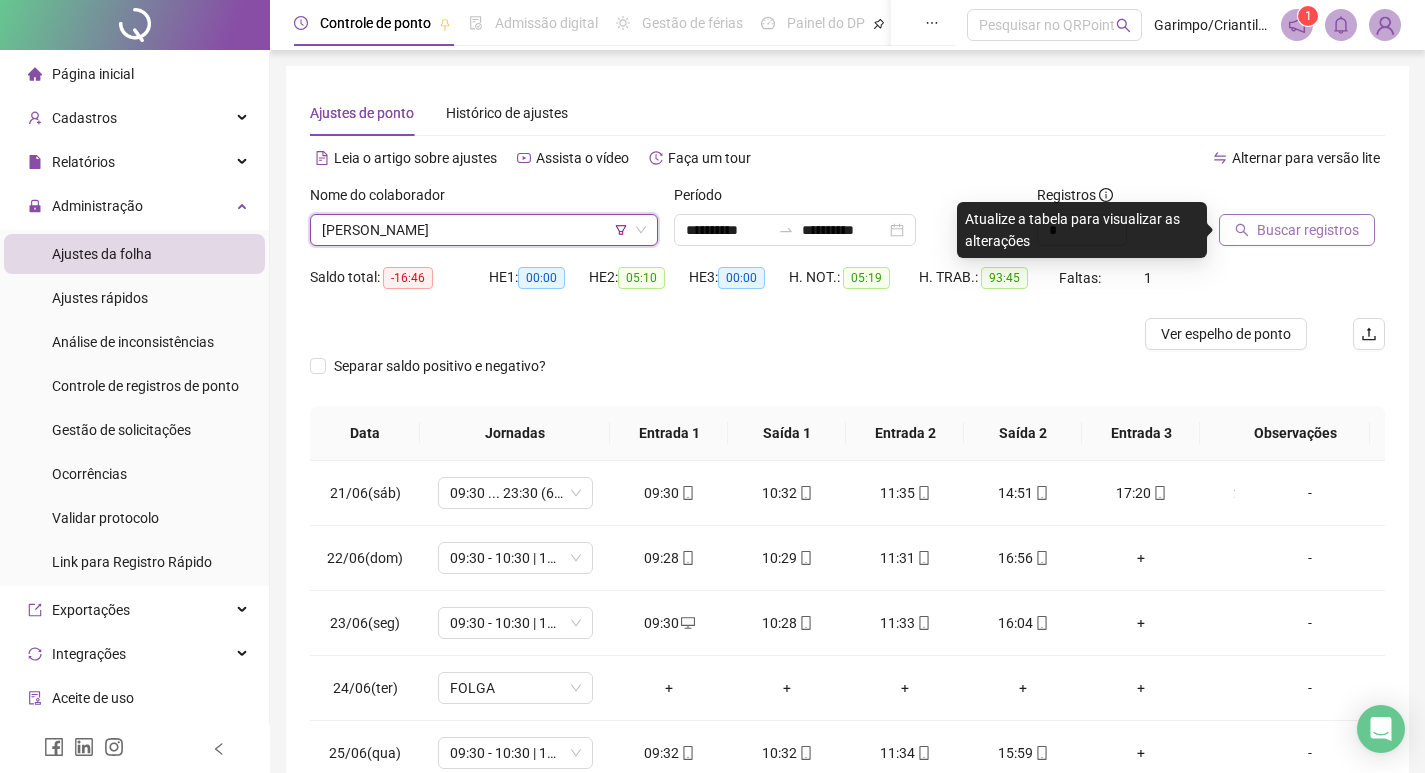 click on "Buscar registros" at bounding box center (1308, 230) 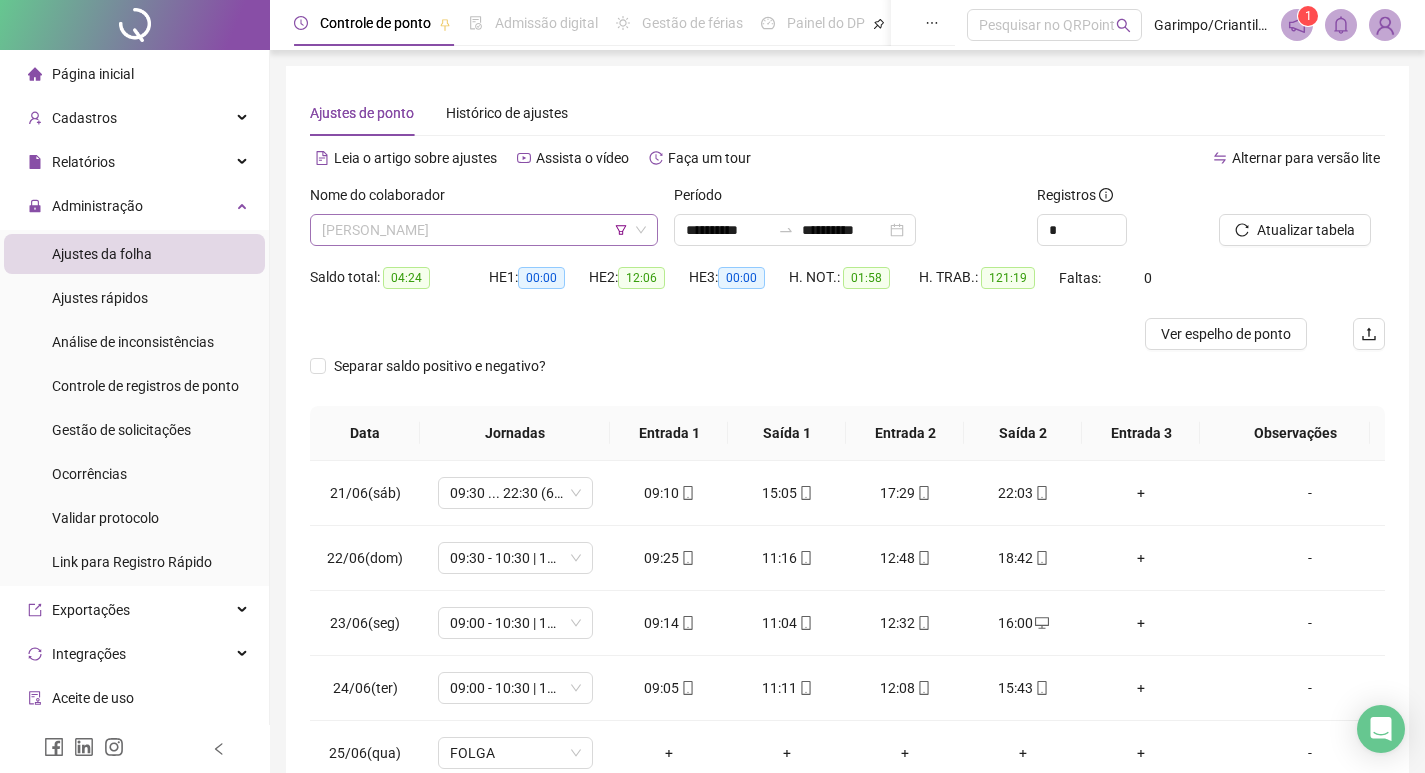 click on "[PERSON_NAME]" at bounding box center (484, 230) 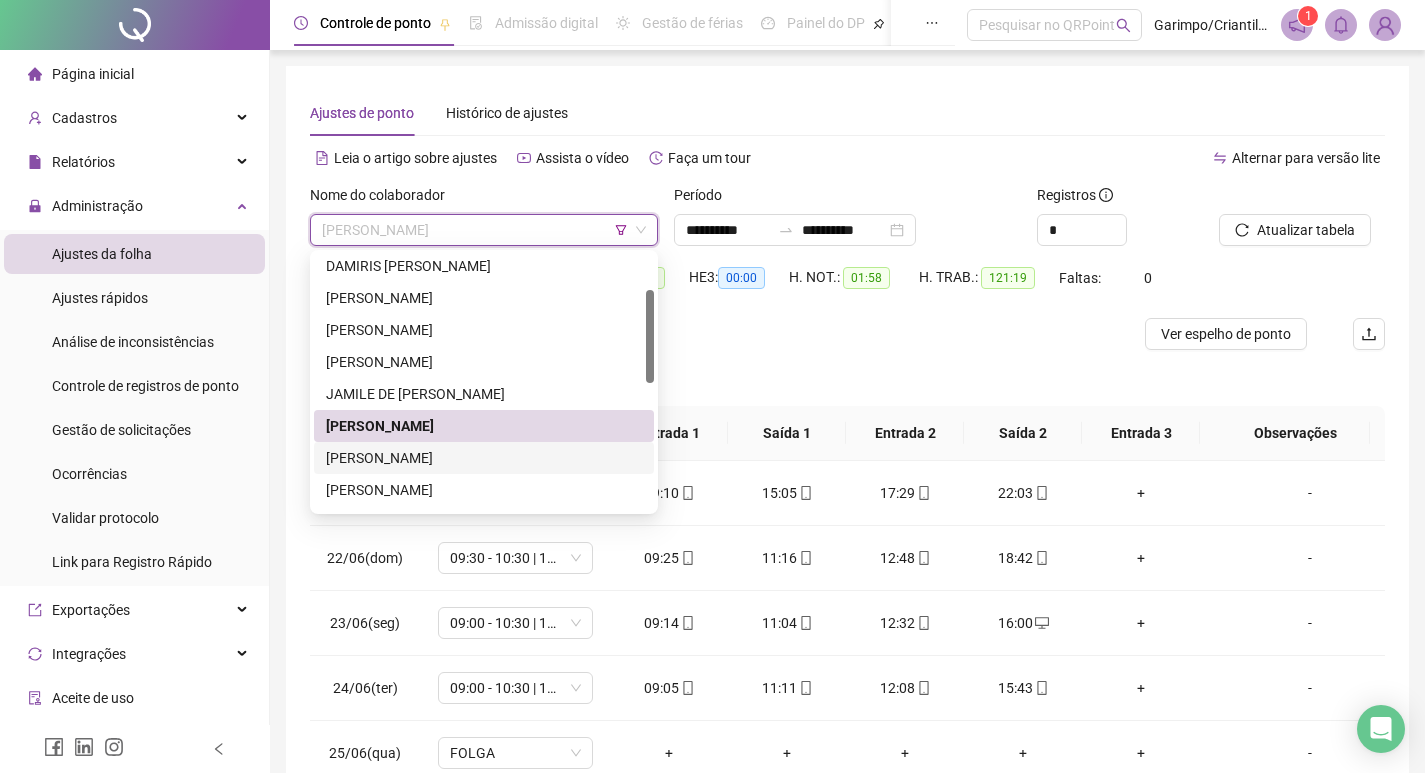 click on "[PERSON_NAME]" at bounding box center (484, 458) 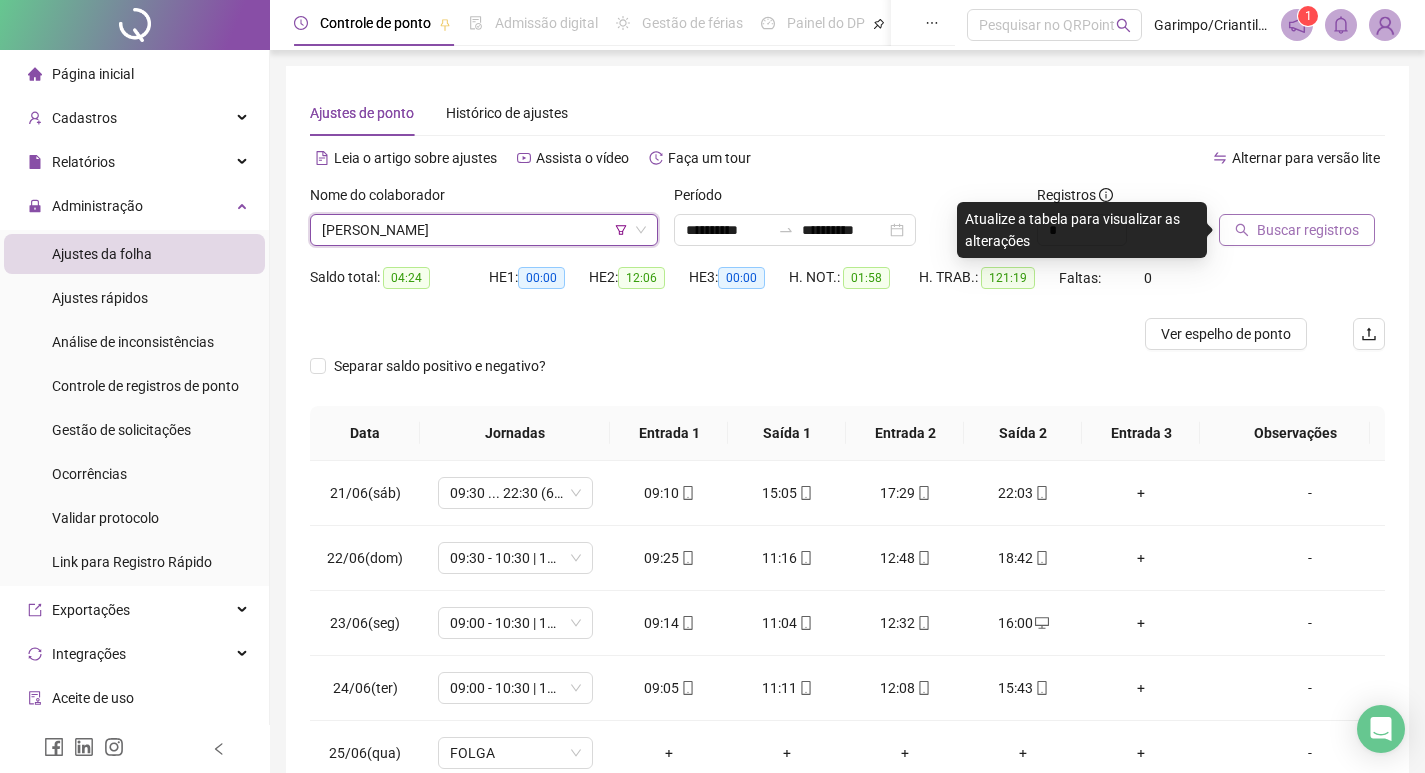 click on "Buscar registros" at bounding box center (1308, 230) 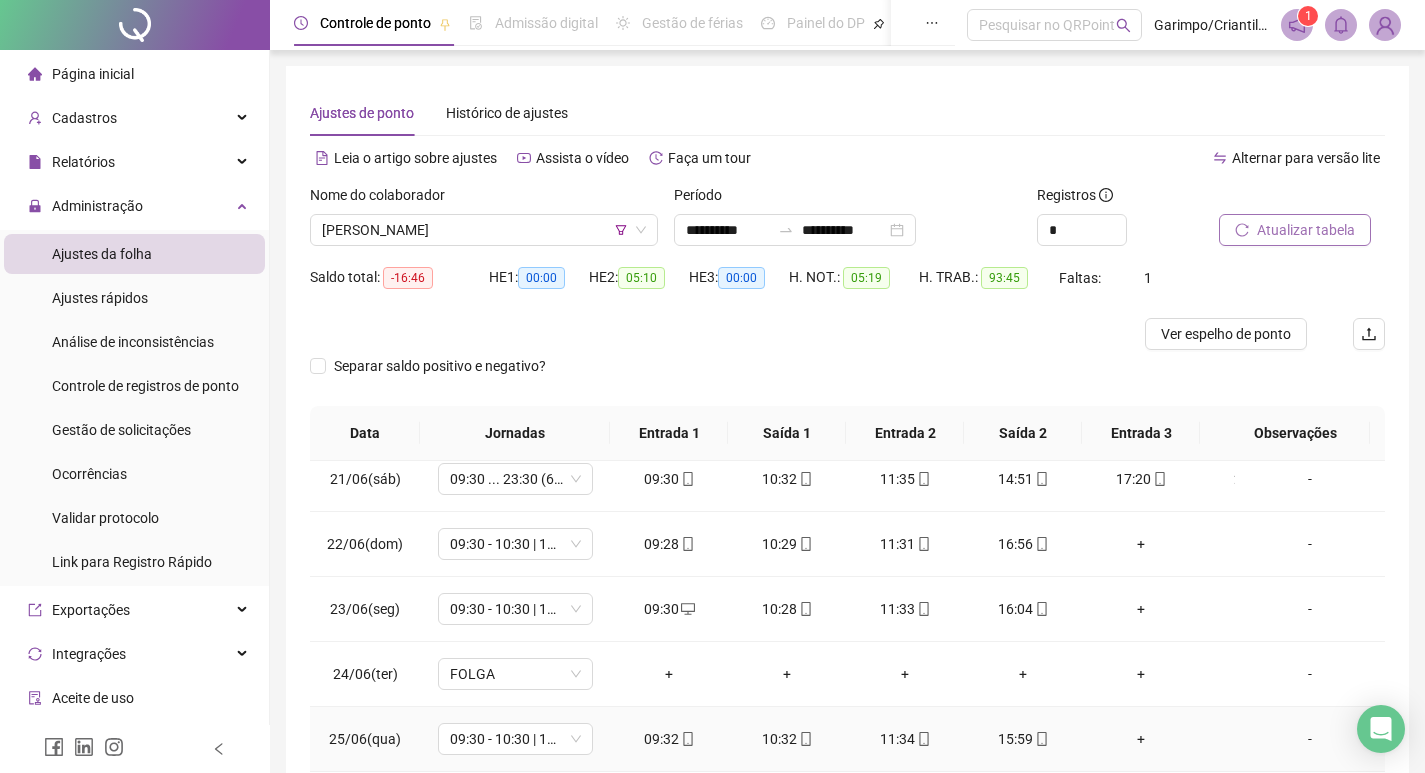 scroll, scrollTop: 0, scrollLeft: 0, axis: both 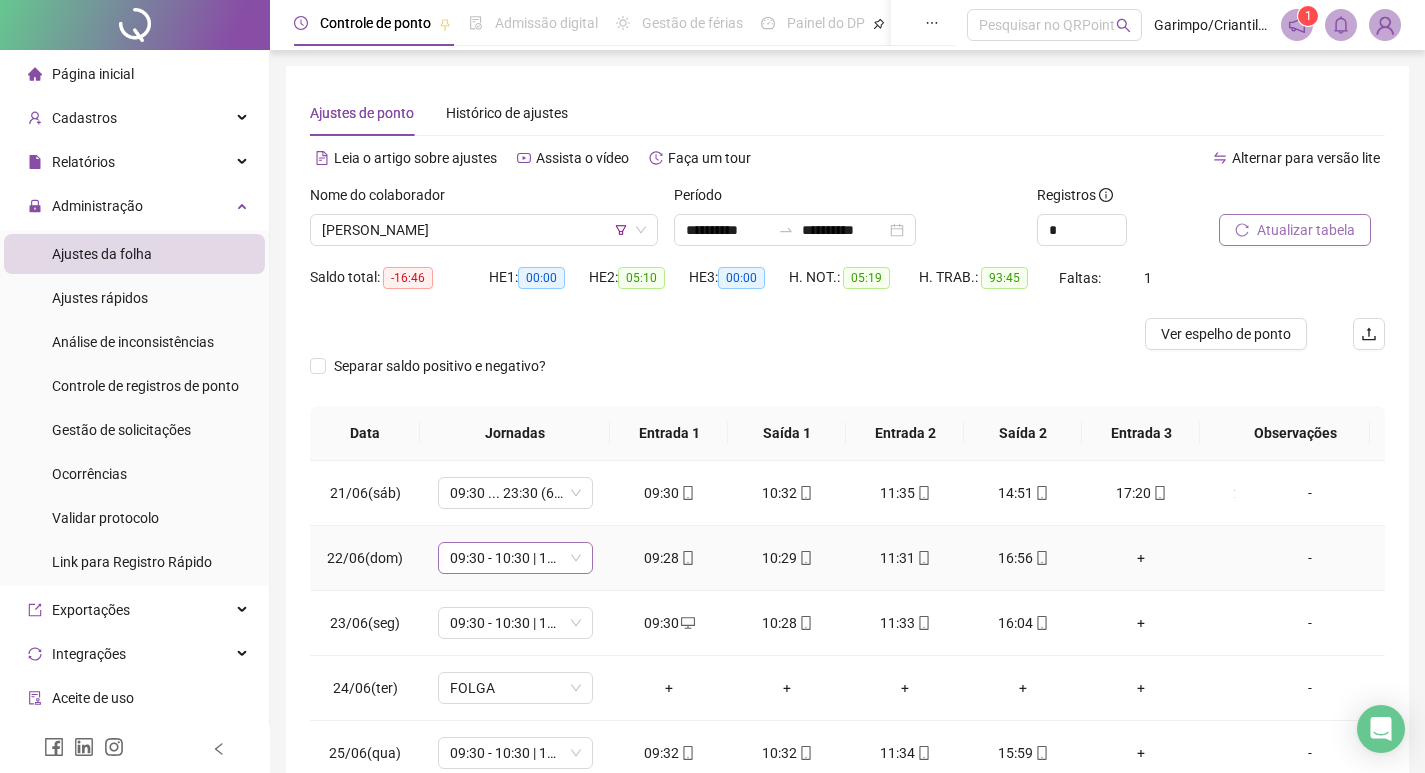 click on "09:30 - 10:30 | 11:30 - 18:00" at bounding box center (515, 558) 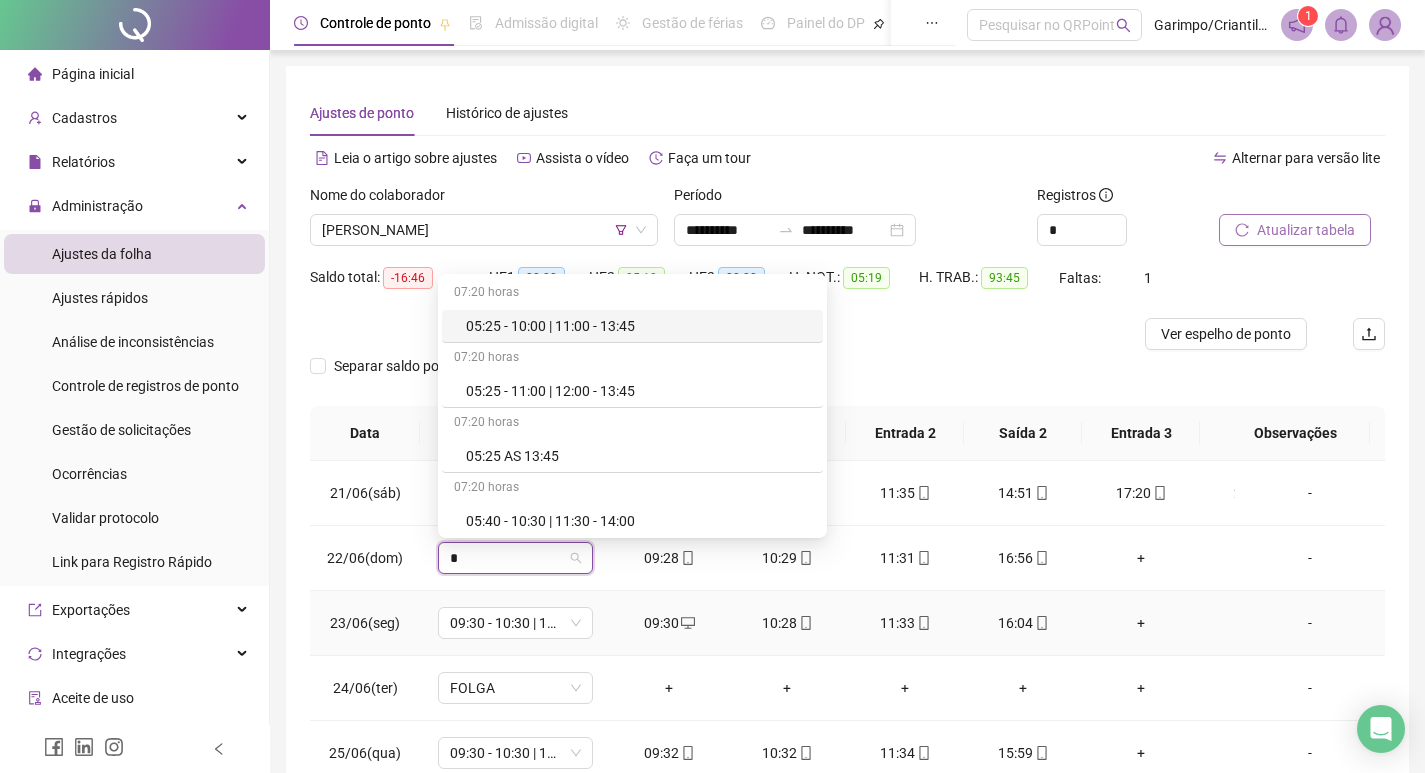 type on "*" 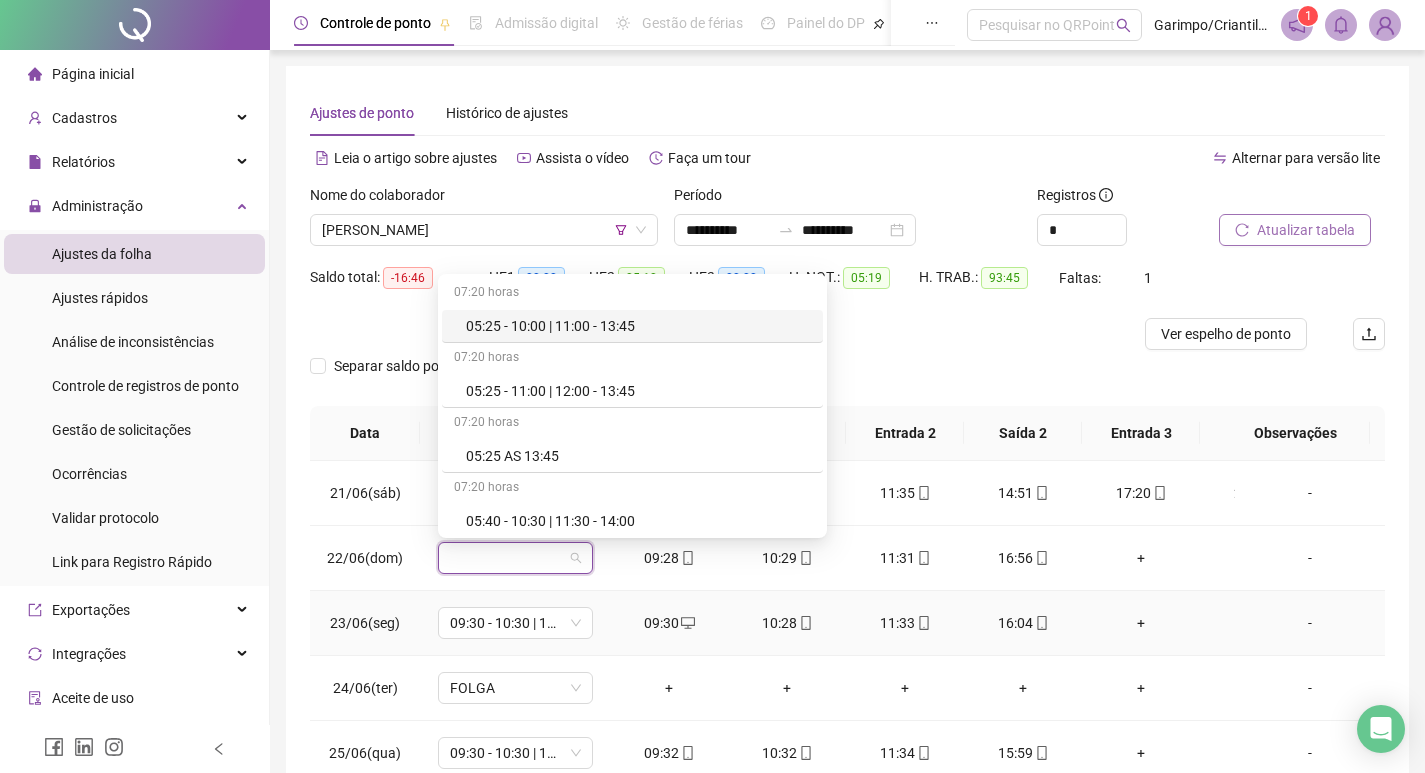 click on "09:30" at bounding box center (669, 623) 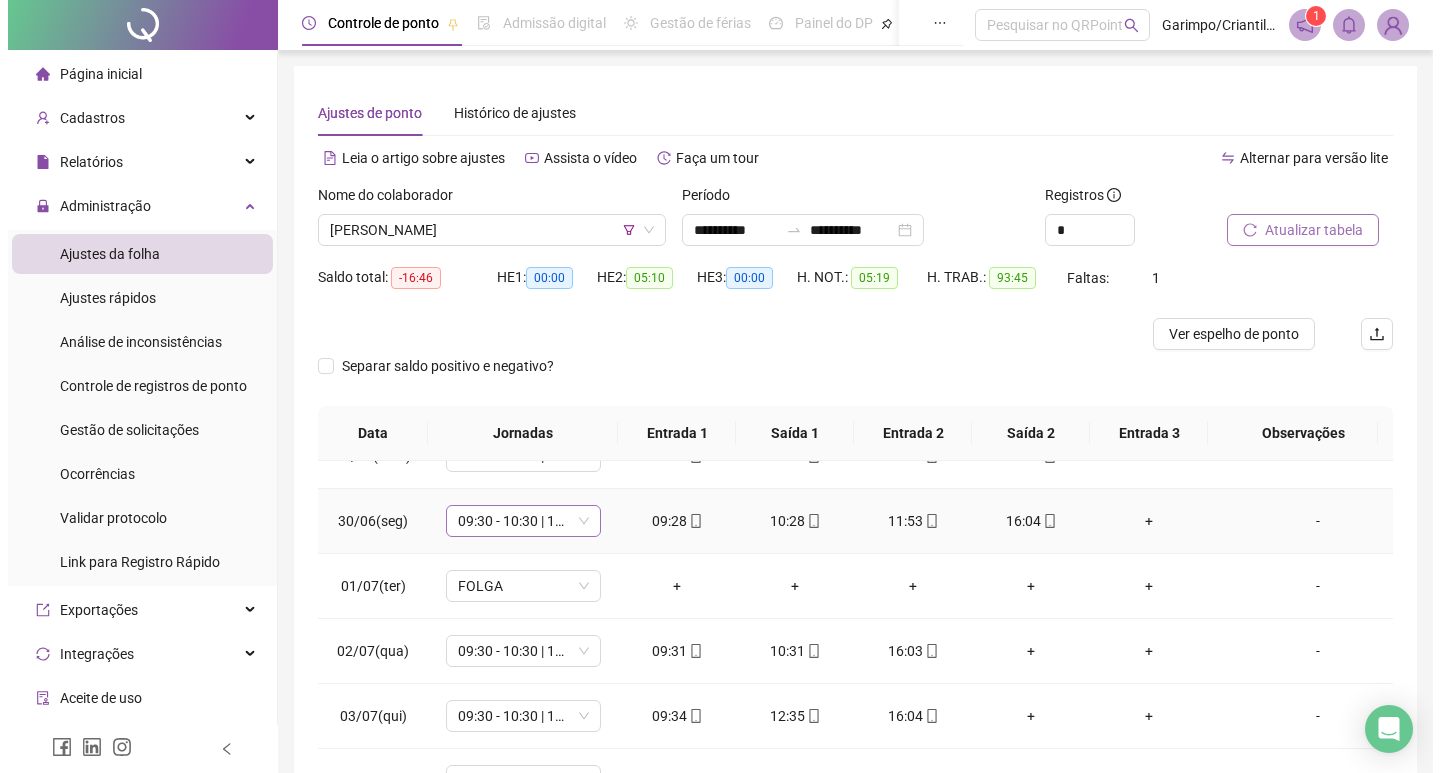 scroll, scrollTop: 600, scrollLeft: 0, axis: vertical 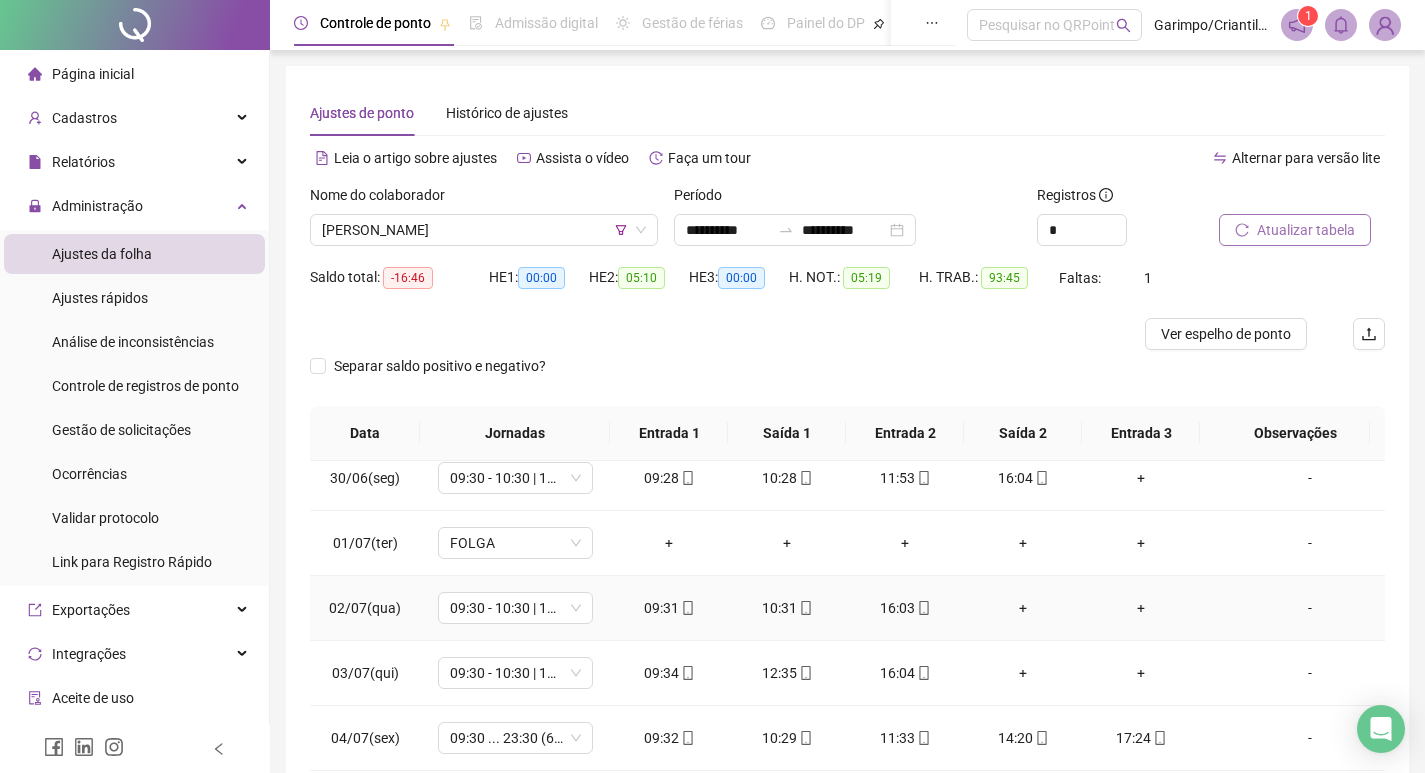 click on "+" at bounding box center (1023, 608) 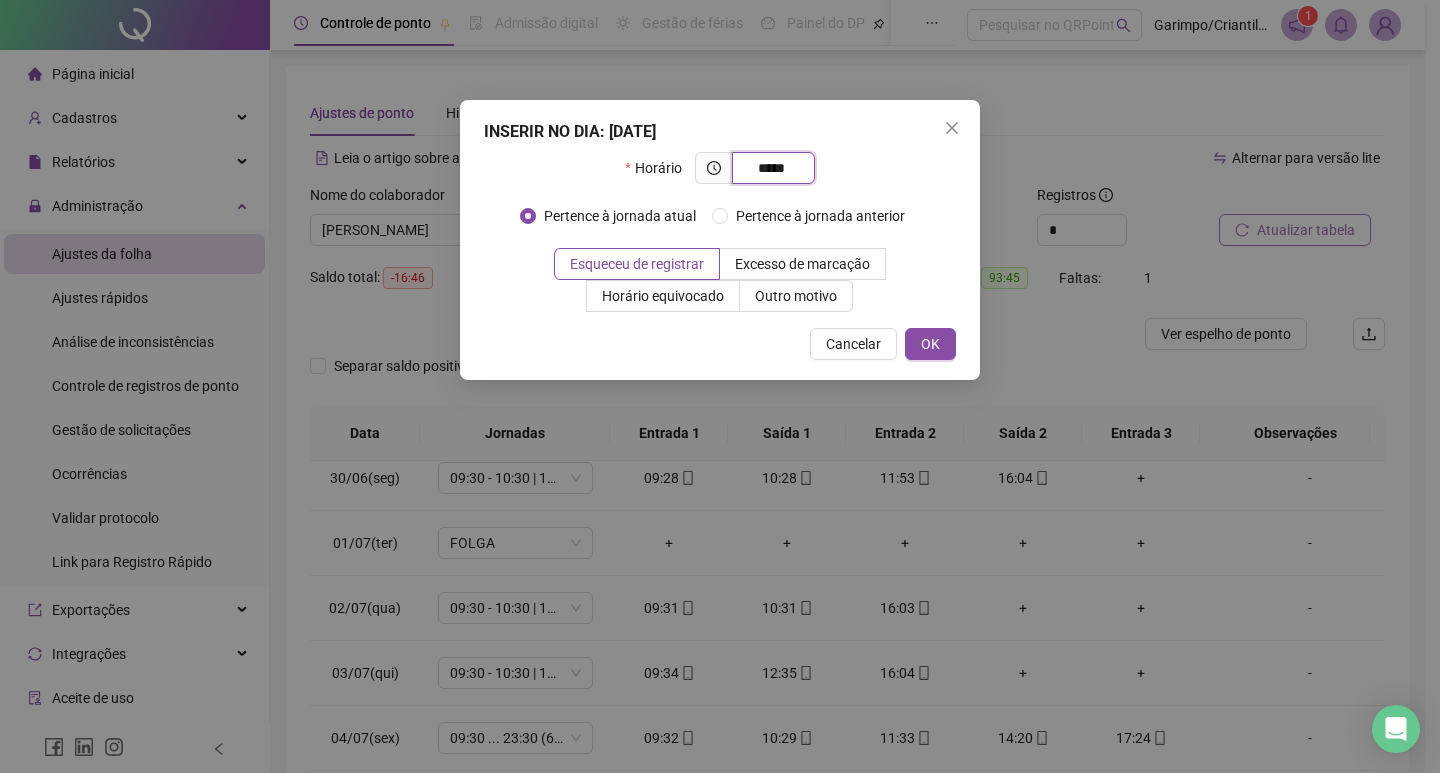 type on "*****" 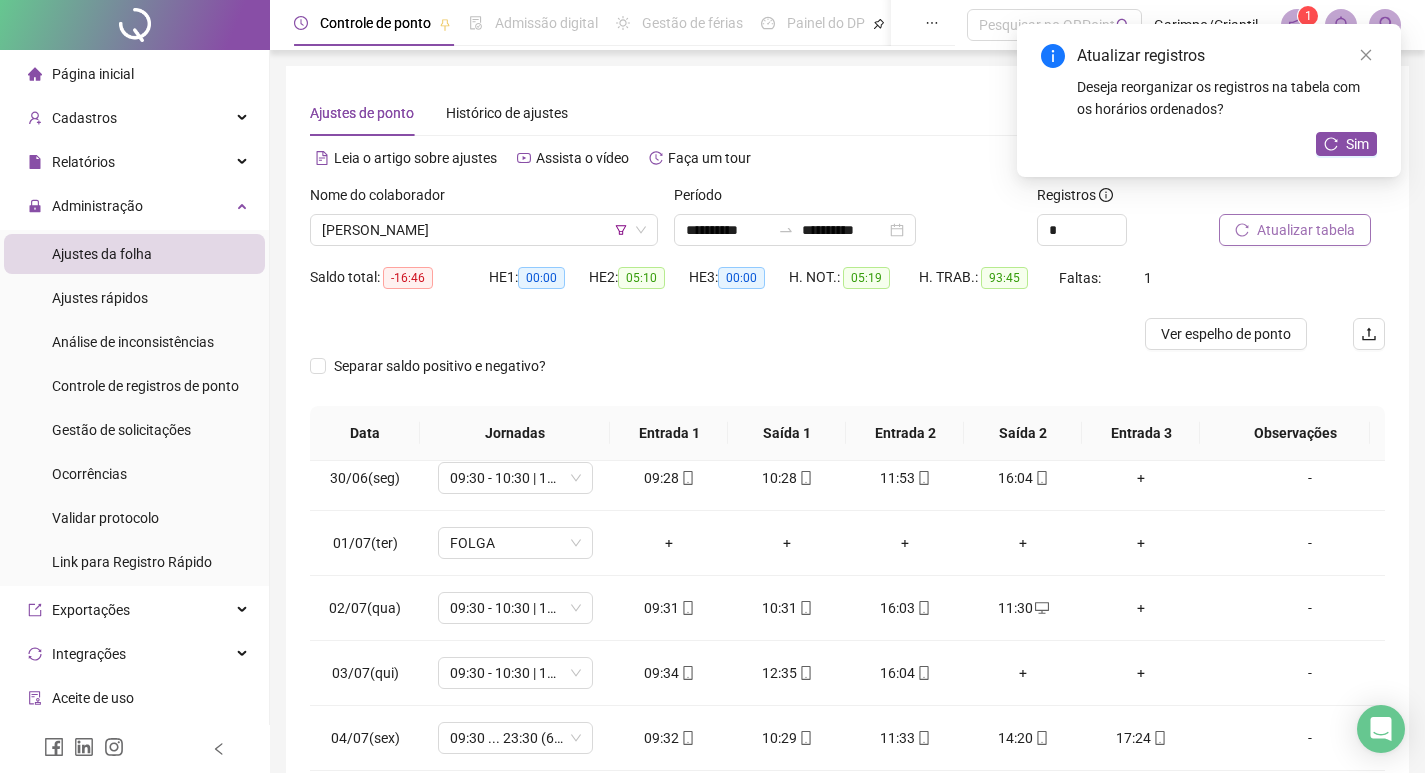 click on "+" at bounding box center [1023, 673] 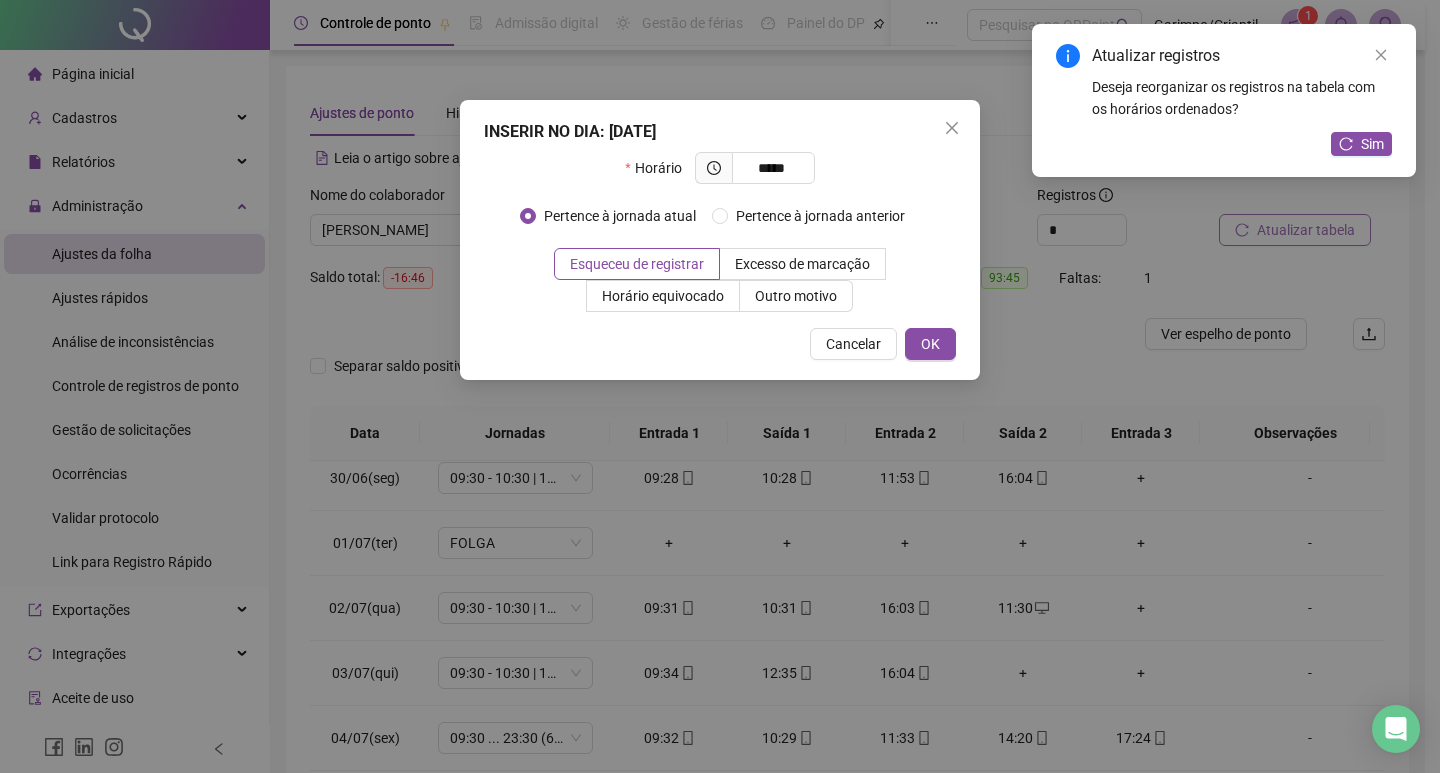 type on "*****" 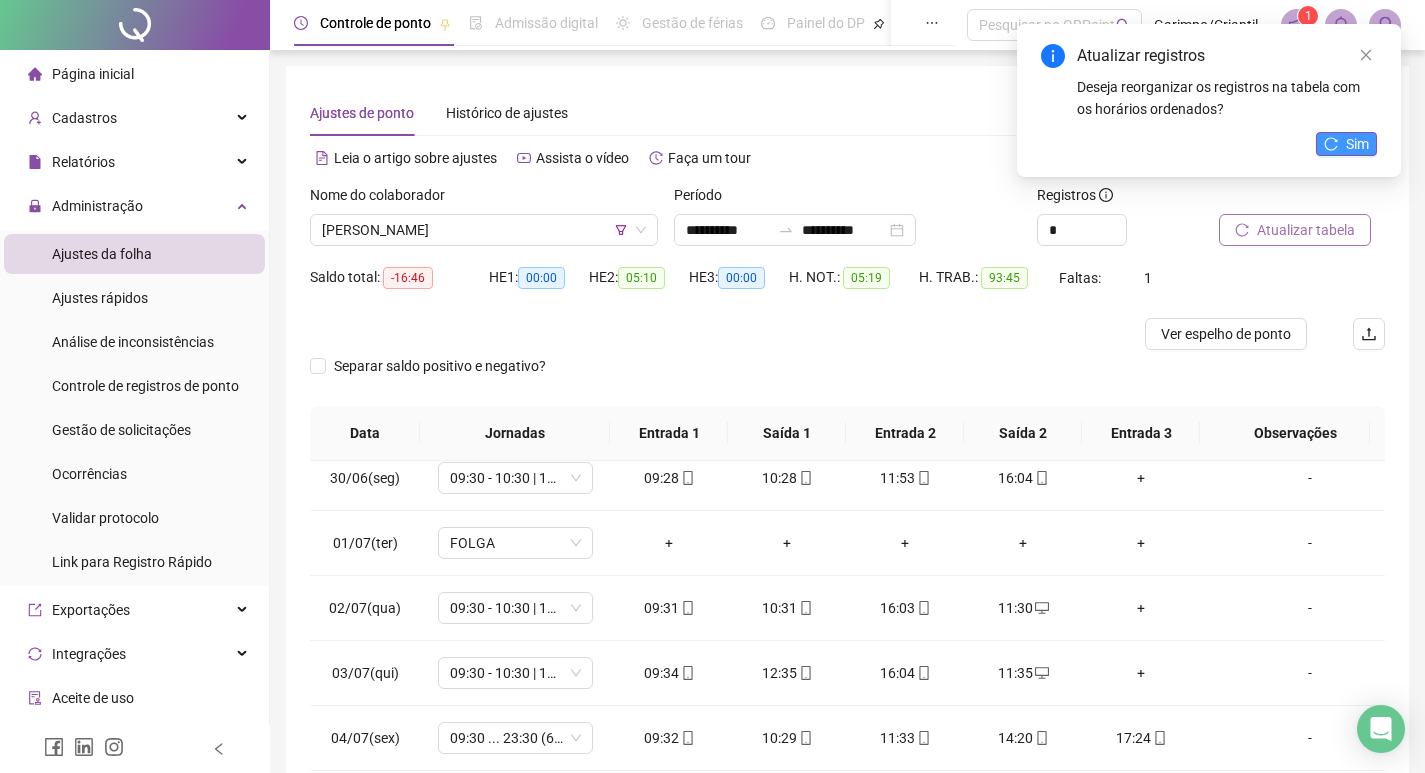 click on "Sim" at bounding box center (1357, 144) 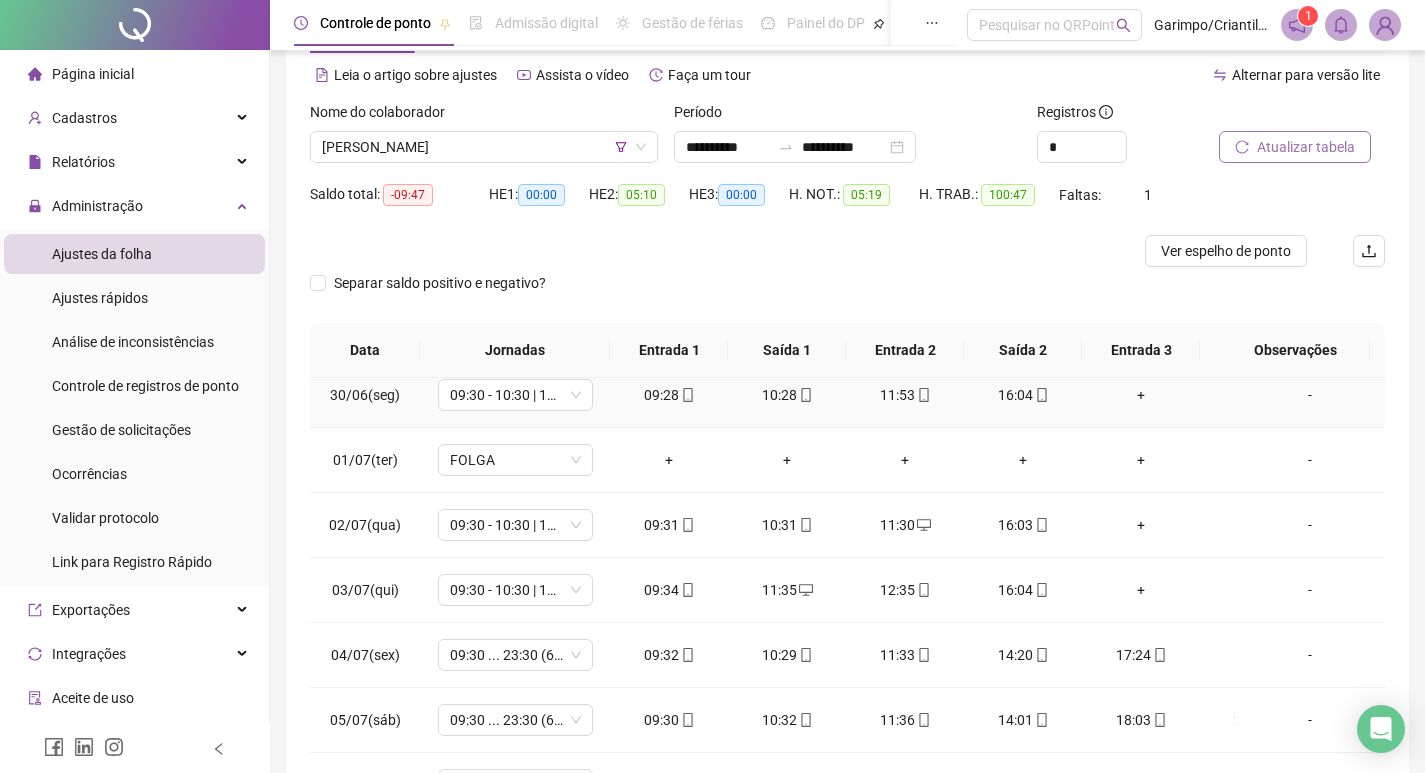 scroll, scrollTop: 100, scrollLeft: 0, axis: vertical 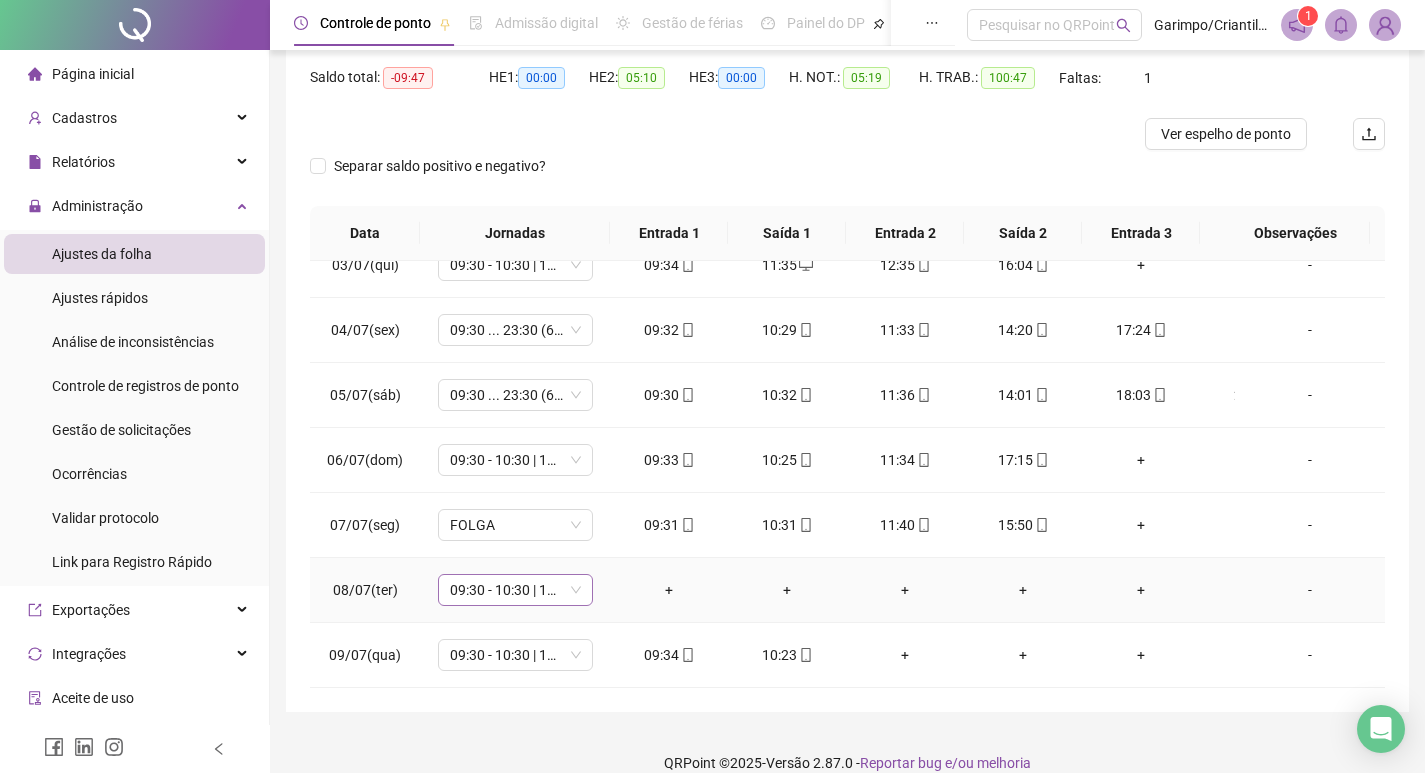 click on "09:30 - 10:30 | 11:30 - 16:00" at bounding box center (515, 590) 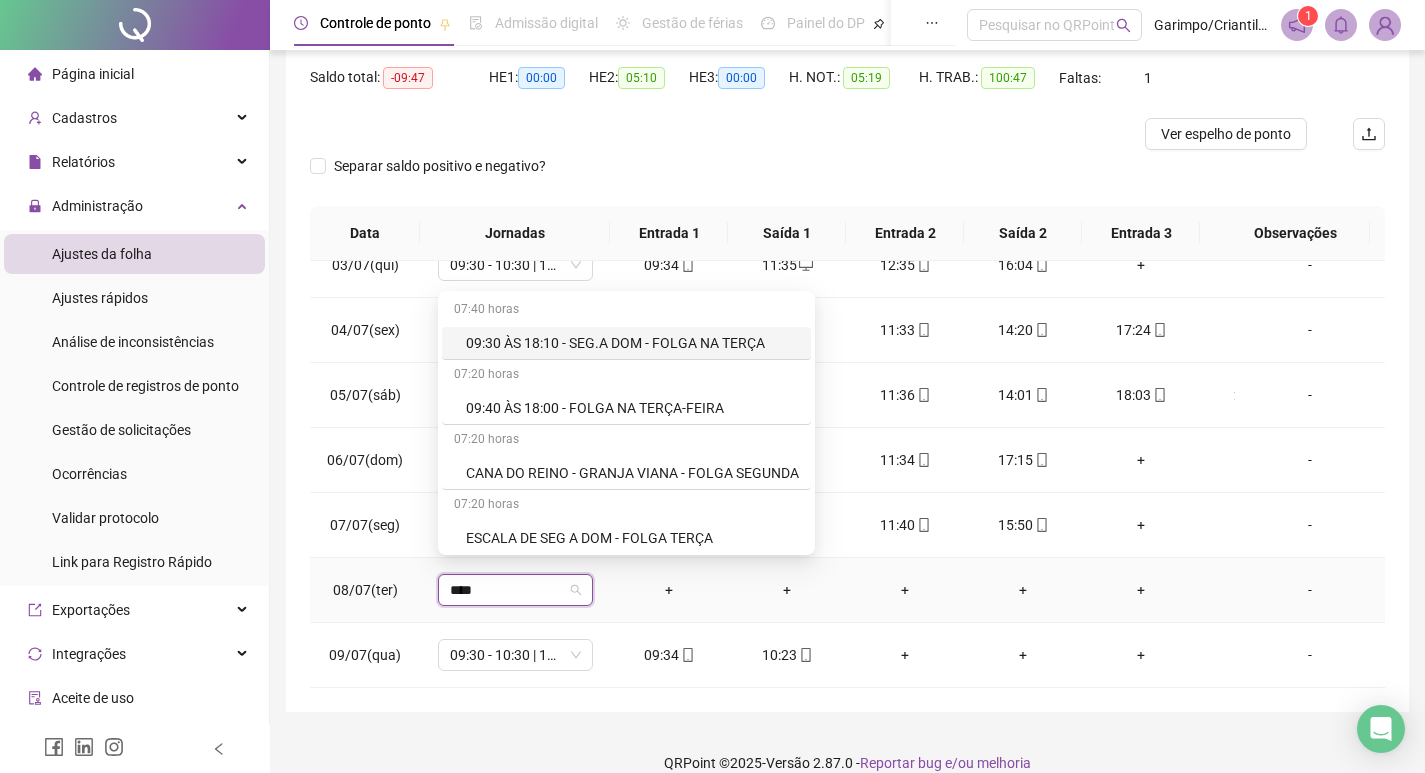 type on "*****" 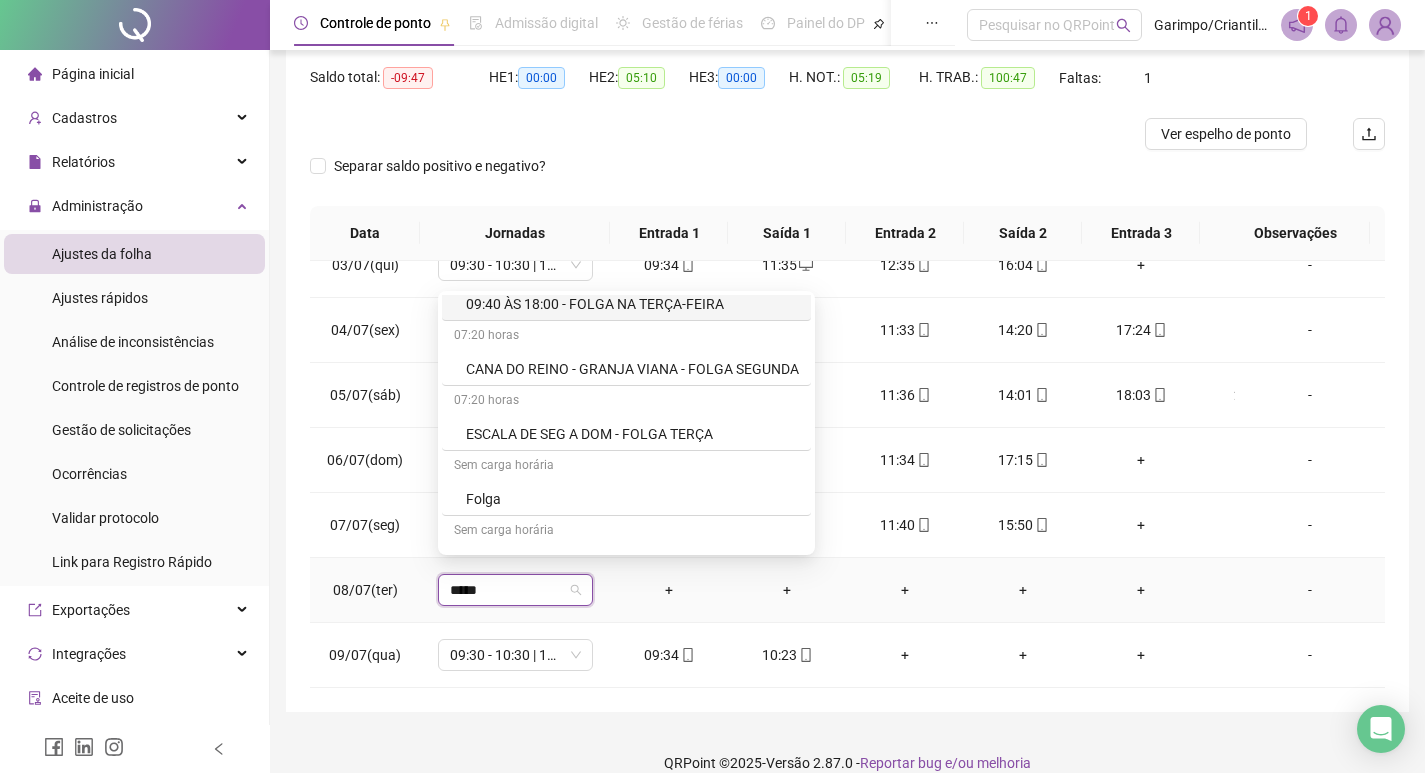 scroll, scrollTop: 200, scrollLeft: 0, axis: vertical 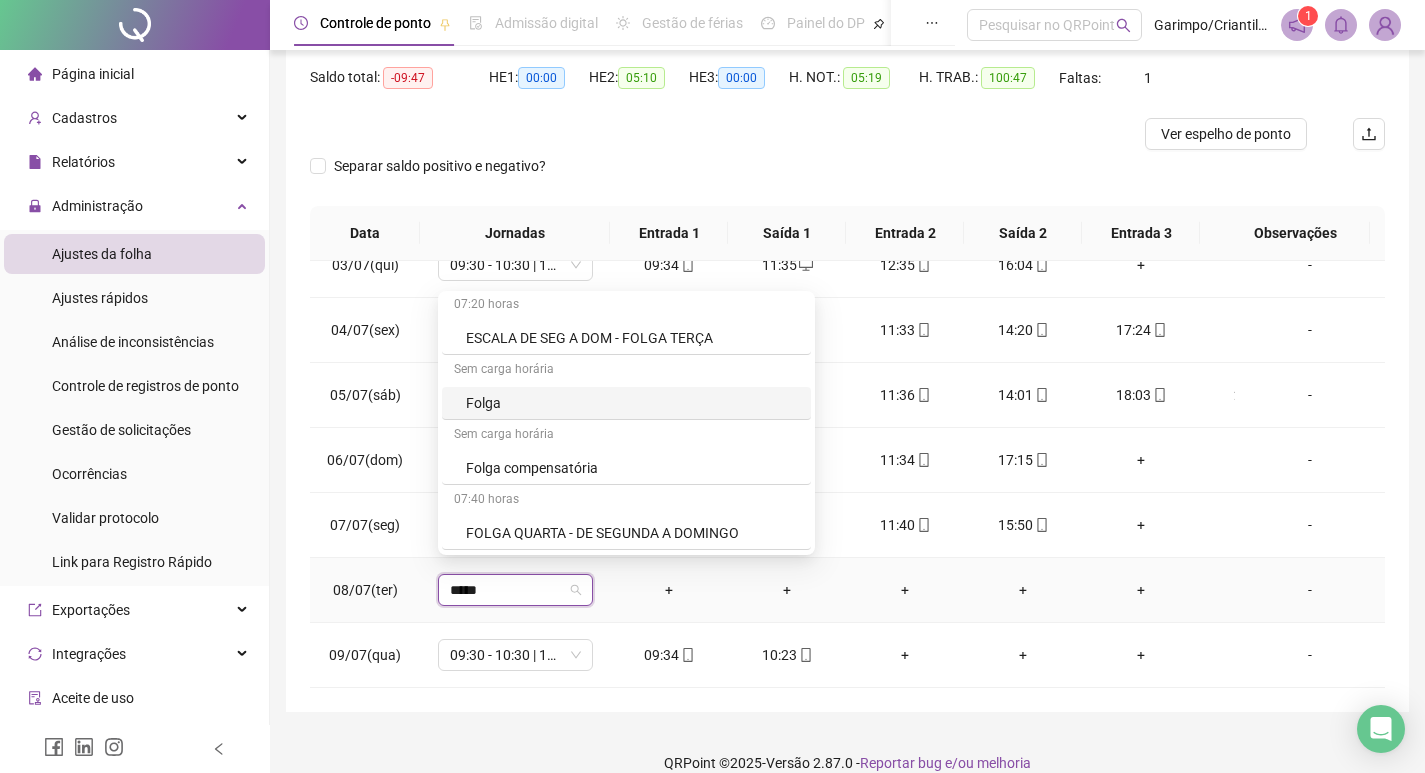 click on "Folga" at bounding box center (632, 403) 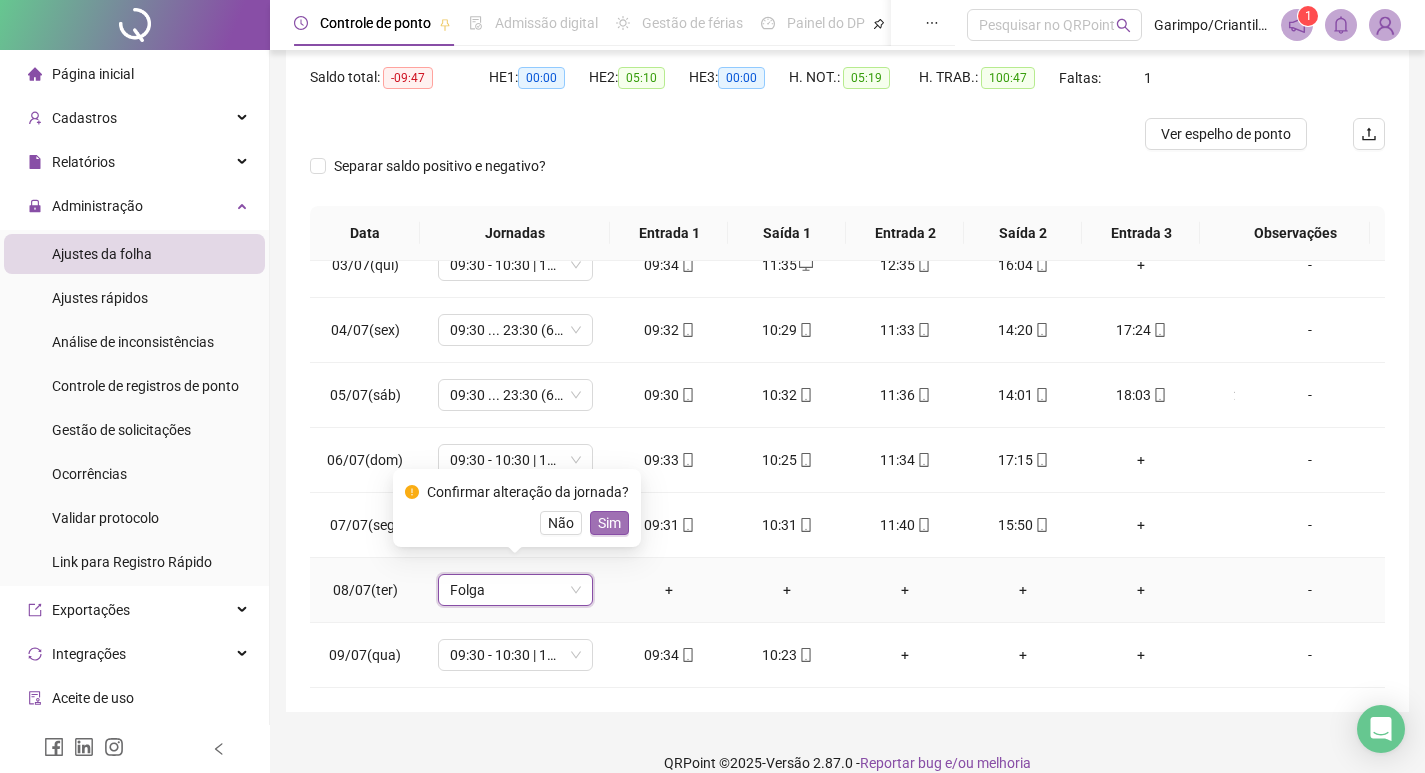 click on "Sim" at bounding box center (609, 523) 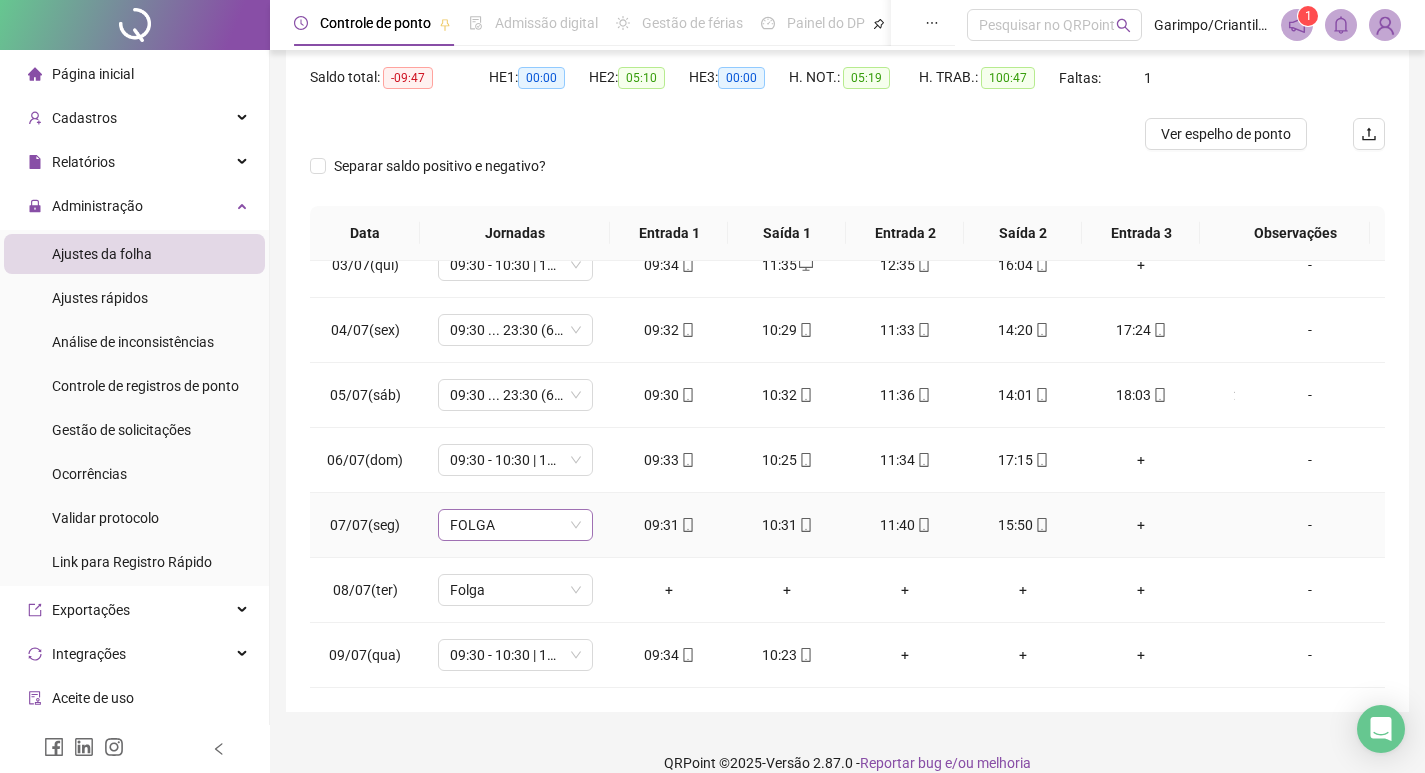click on "FOLGA" at bounding box center (515, 525) 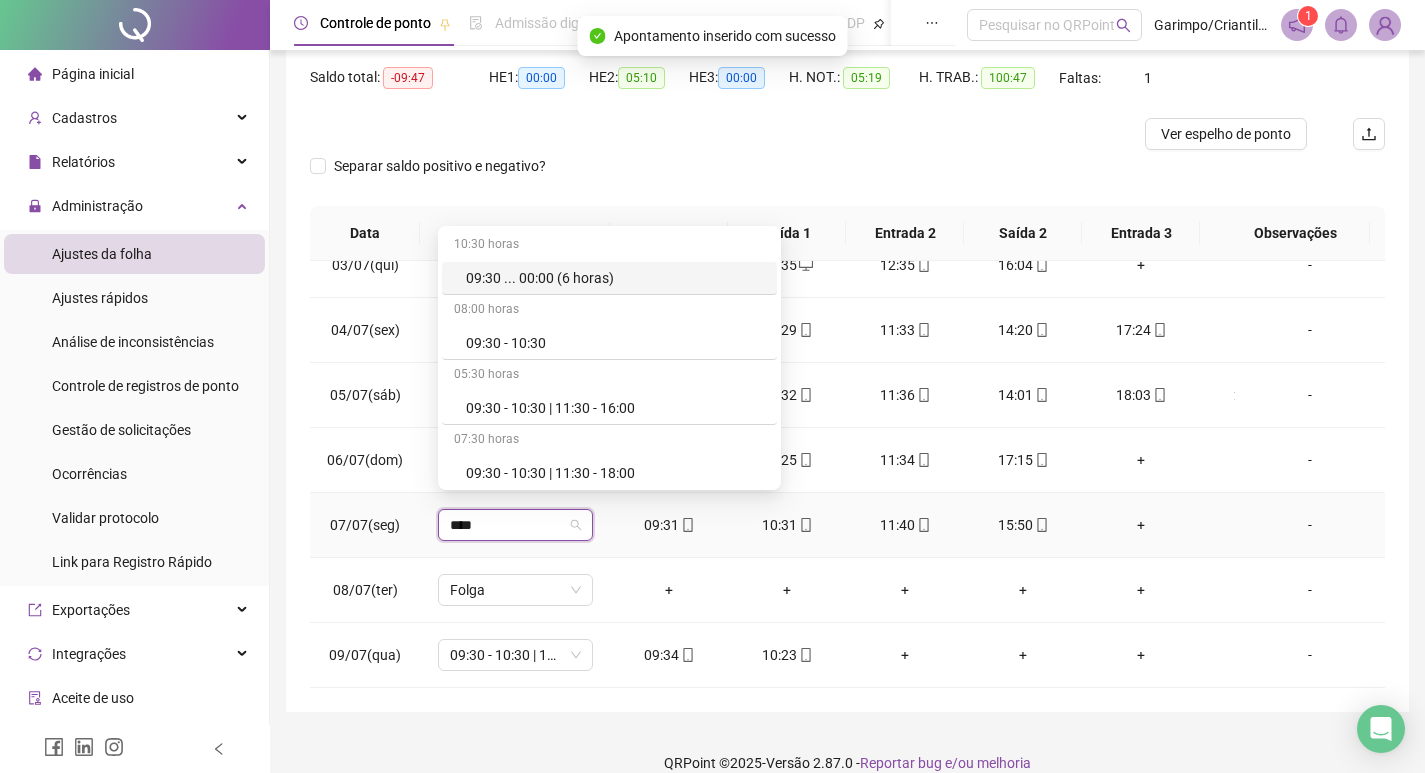 type on "*****" 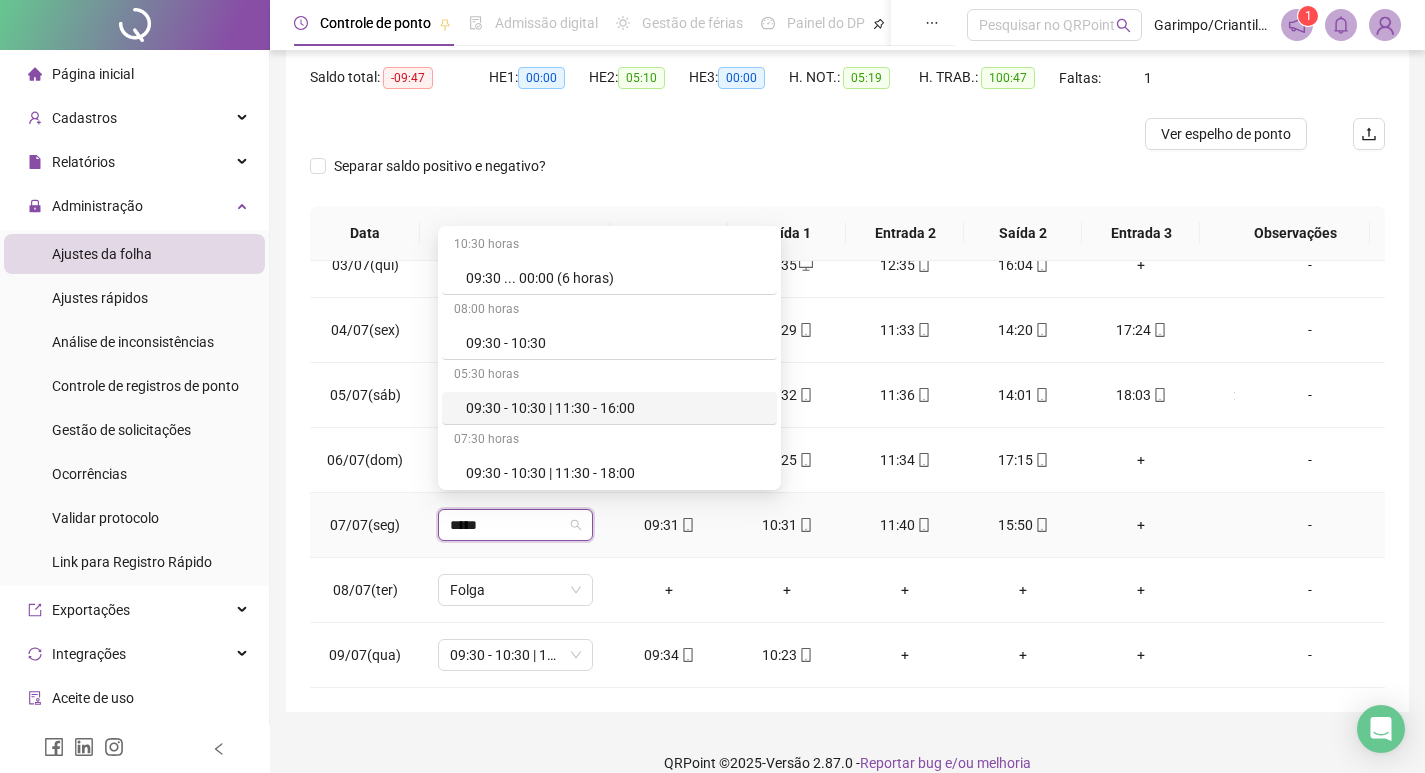 click on "09:30 - 10:30 | 11:30 - 16:00" at bounding box center [615, 408] 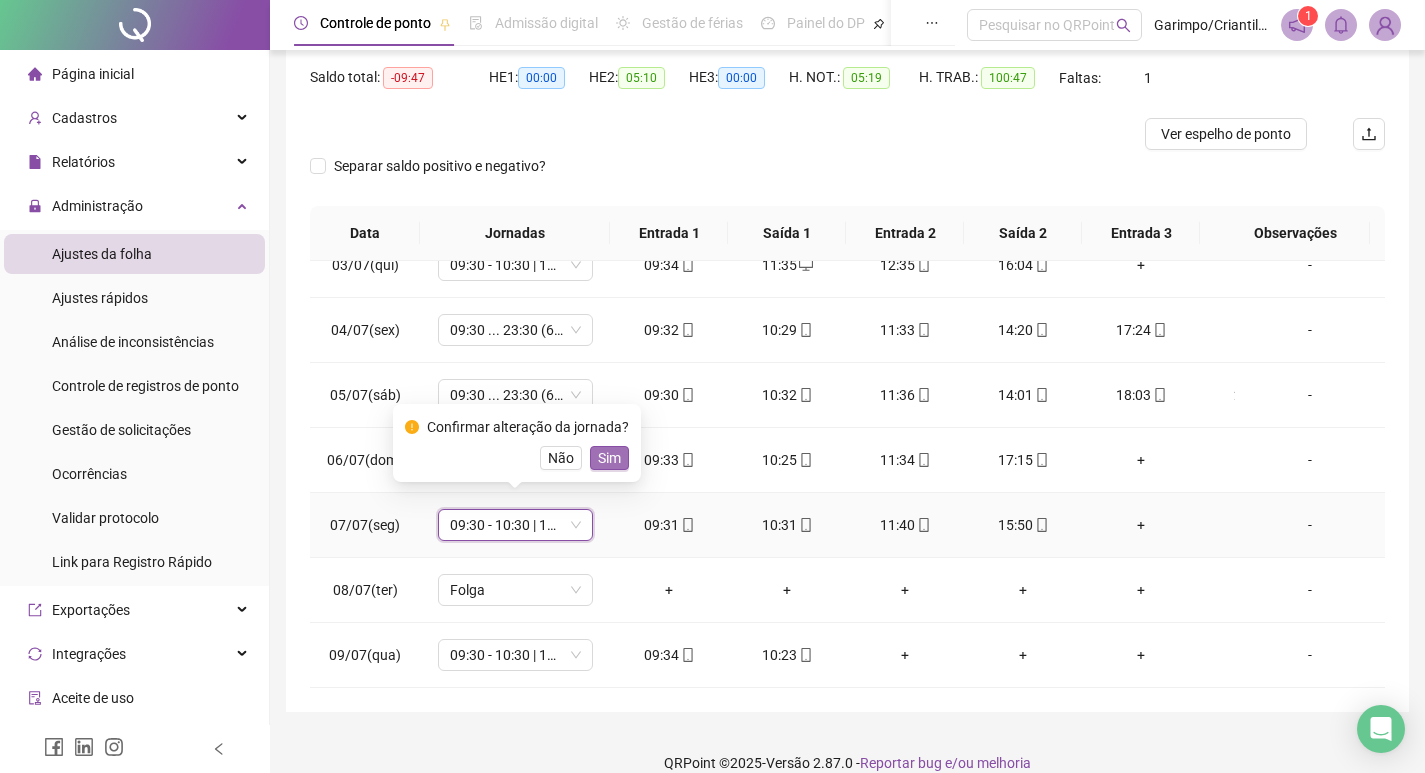 click on "Sim" at bounding box center [609, 458] 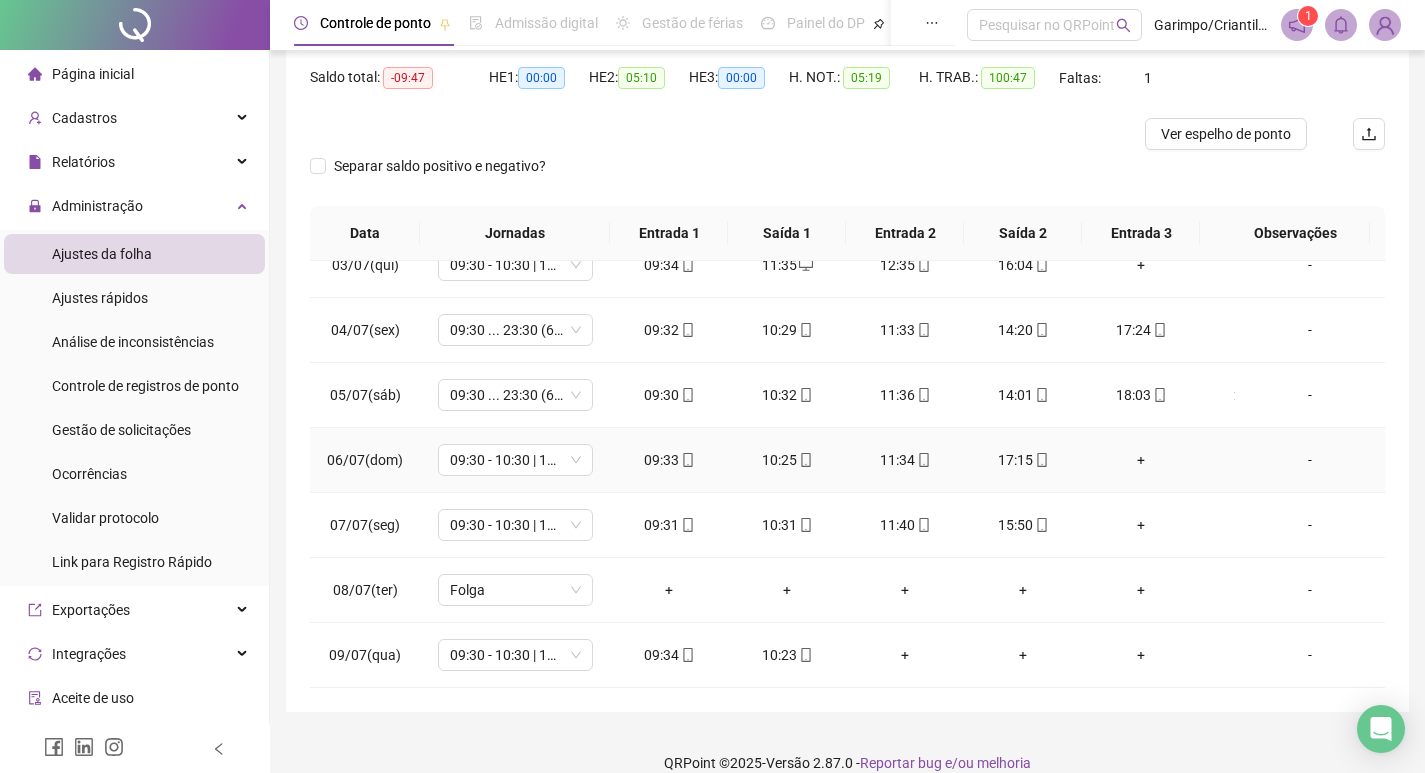 scroll, scrollTop: 225, scrollLeft: 0, axis: vertical 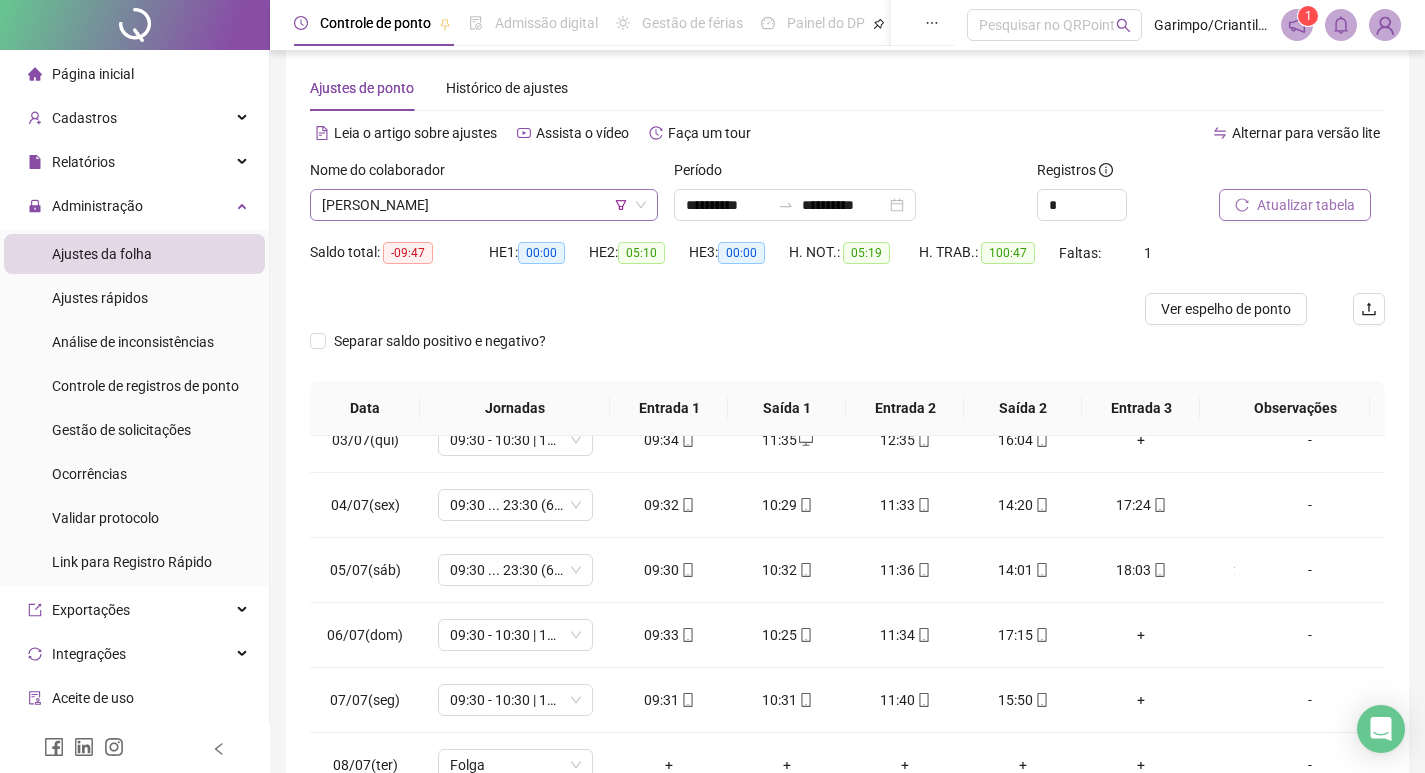 click on "[PERSON_NAME]" at bounding box center [484, 205] 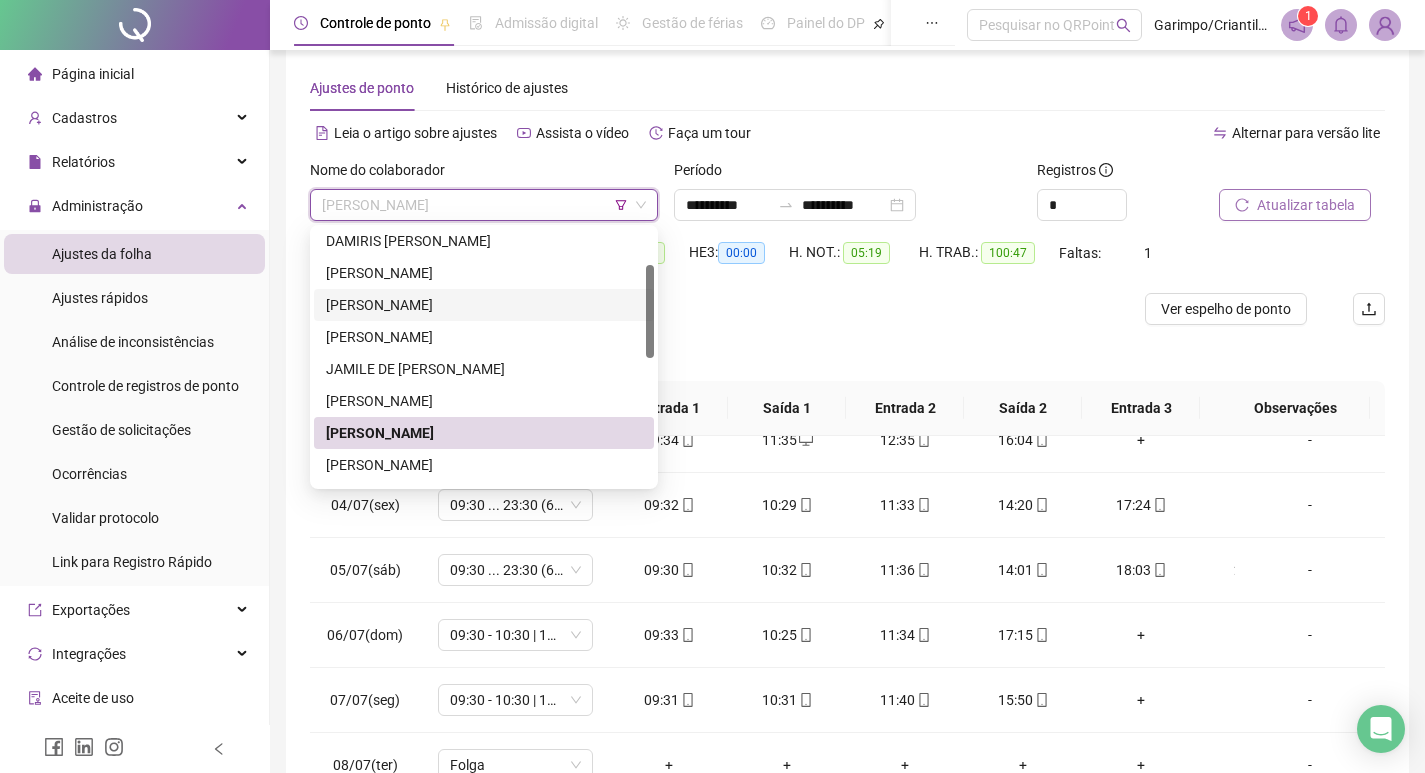 click at bounding box center [713, 309] 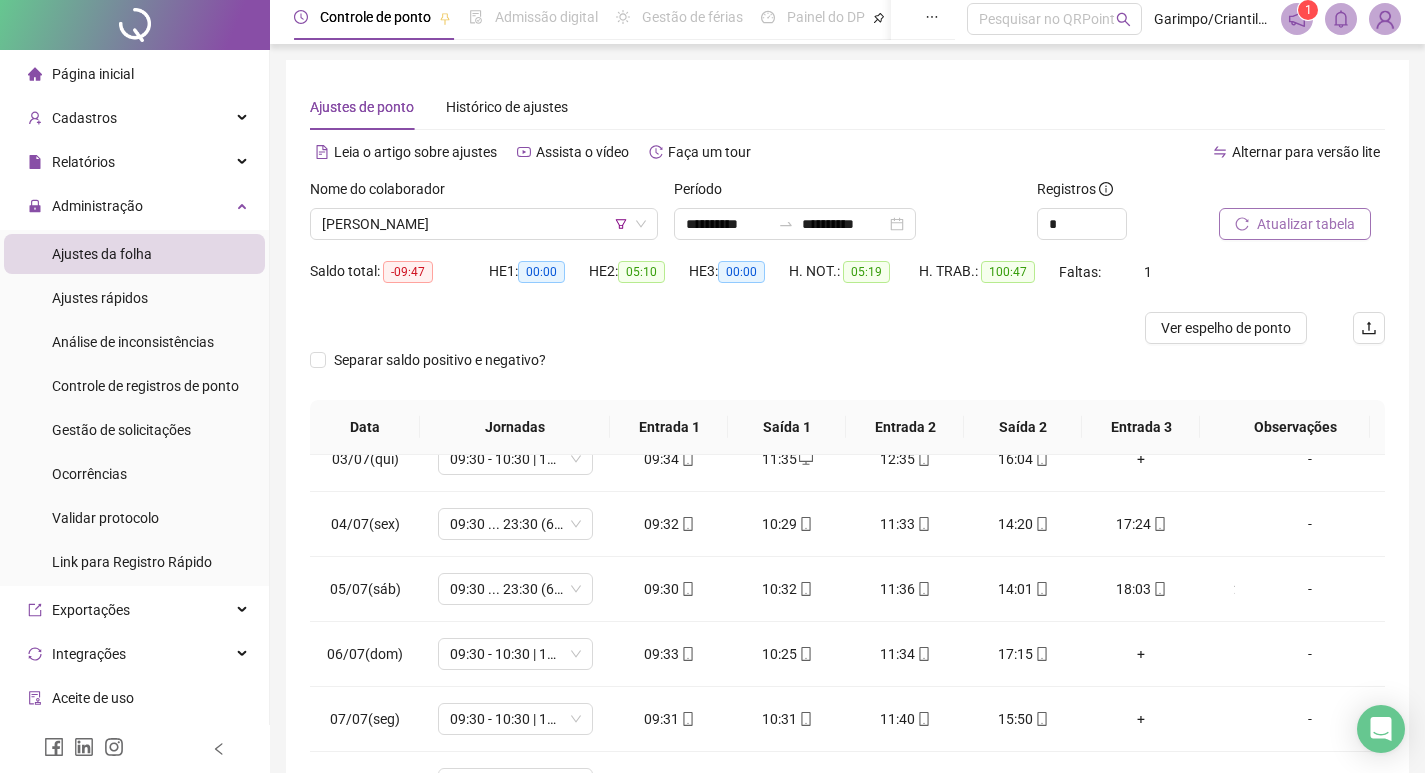 scroll, scrollTop: 0, scrollLeft: 0, axis: both 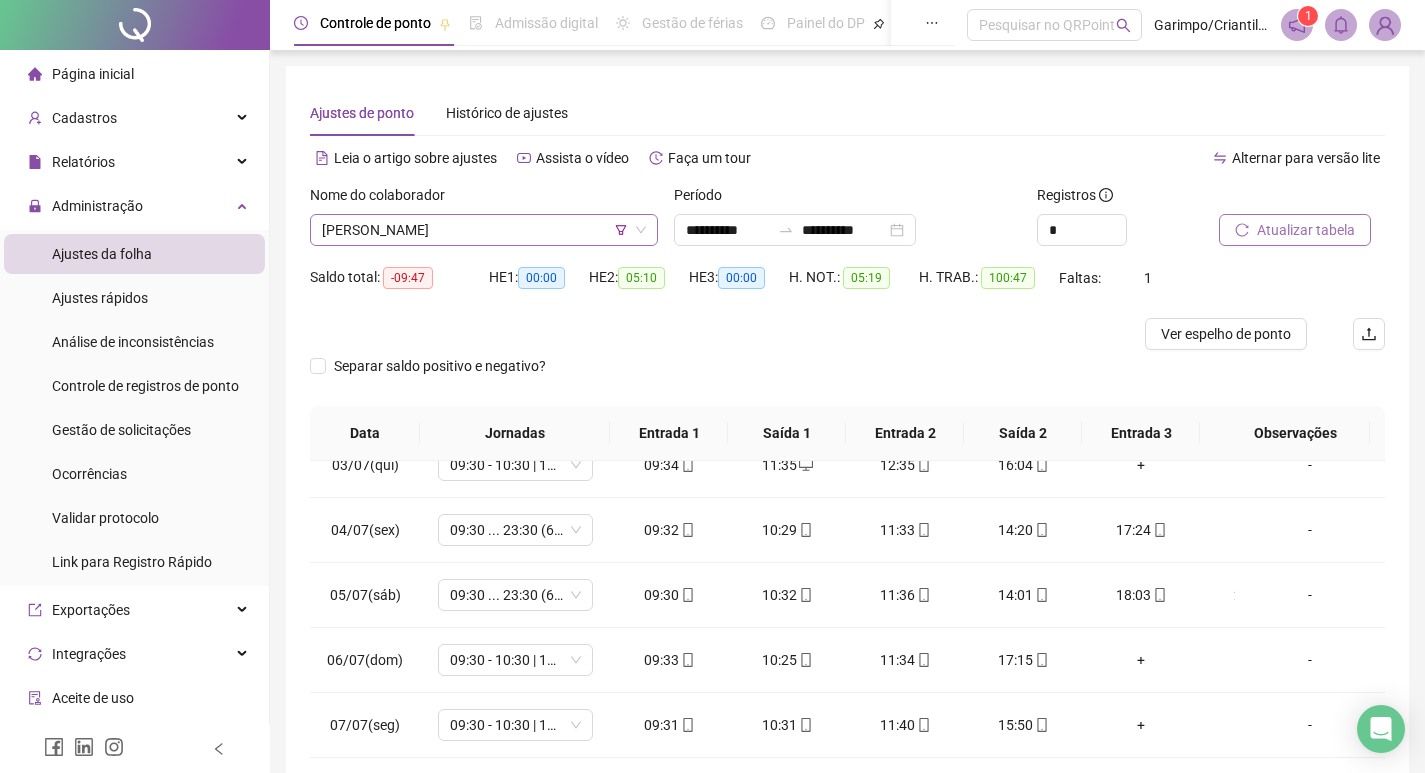 click on "[PERSON_NAME]" at bounding box center (484, 230) 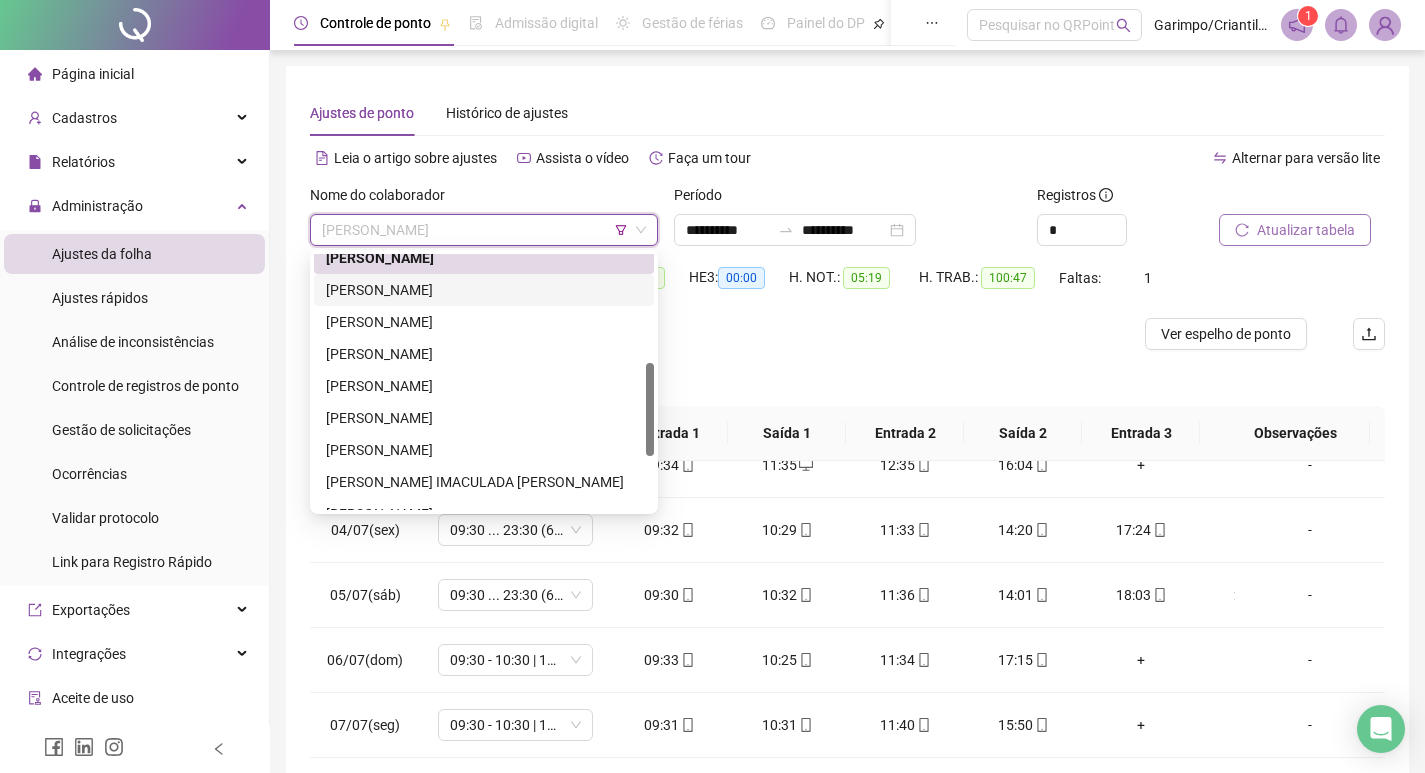 scroll, scrollTop: 200, scrollLeft: 0, axis: vertical 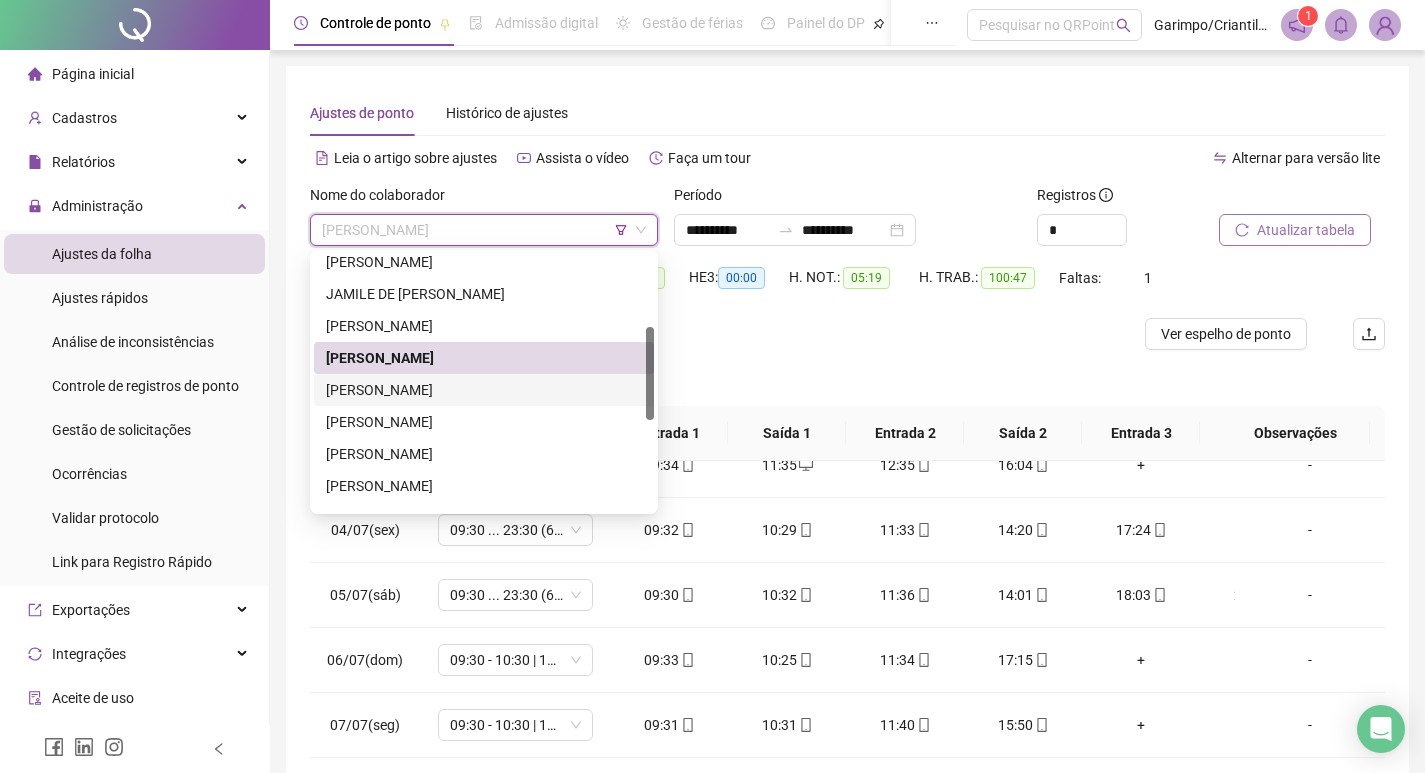 click on "[PERSON_NAME]" at bounding box center [484, 390] 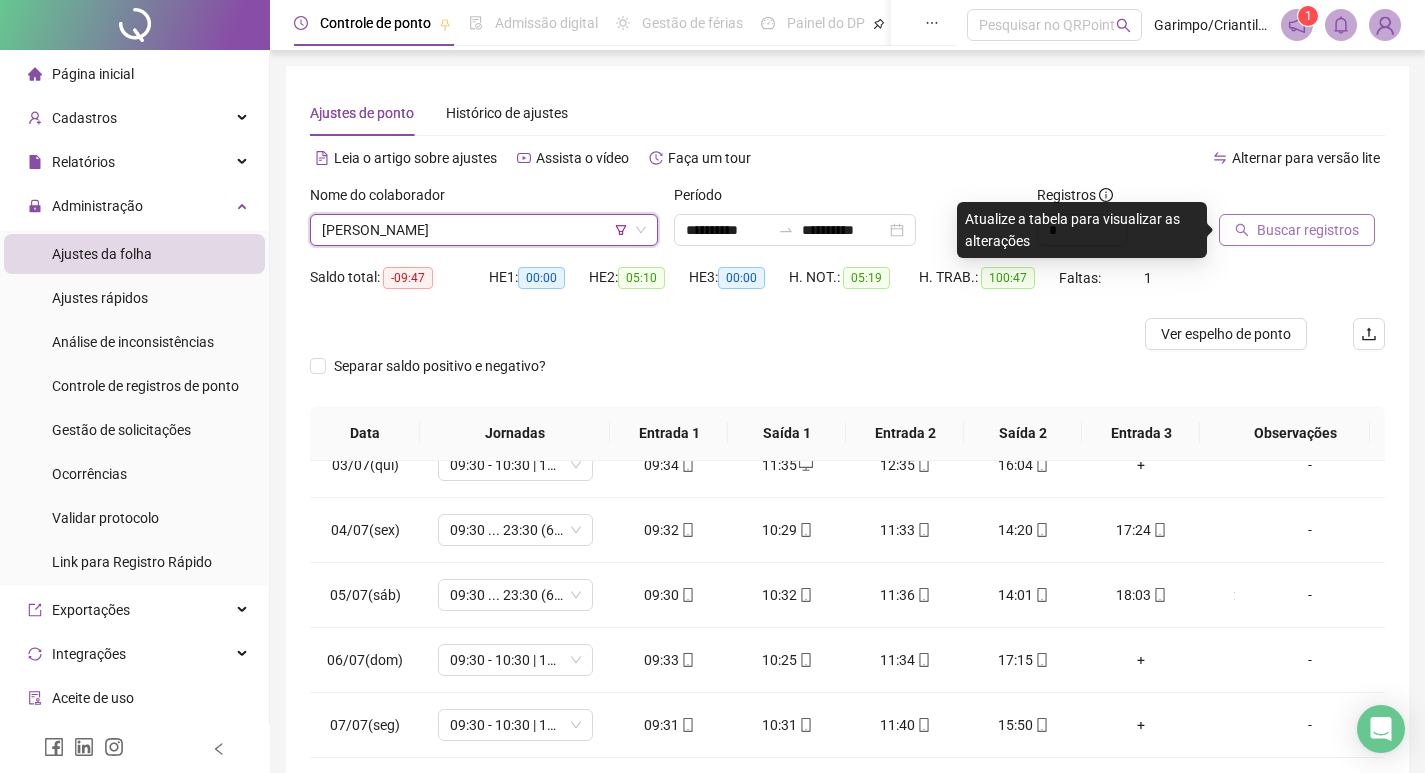 click on "[PERSON_NAME]" at bounding box center (484, 230) 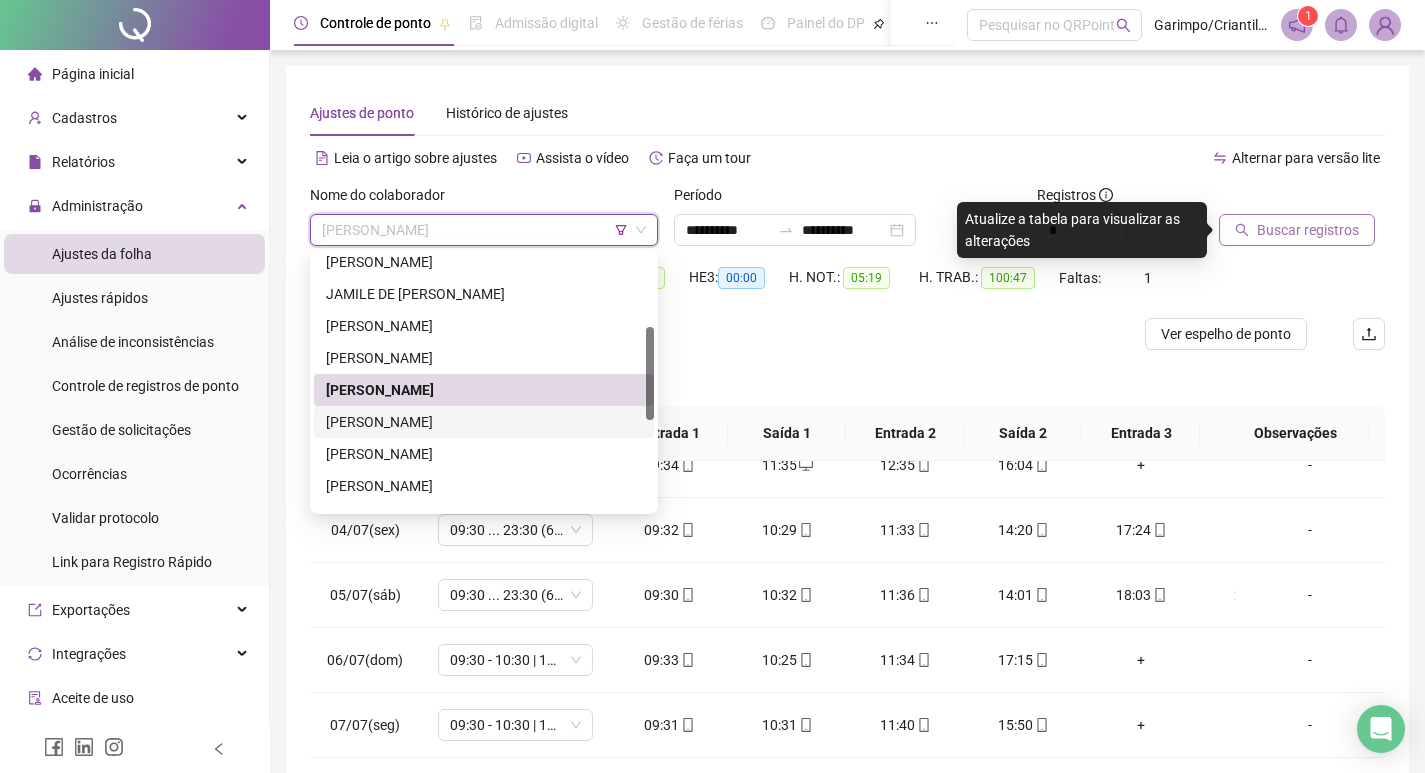 click on "[PERSON_NAME]" at bounding box center [484, 422] 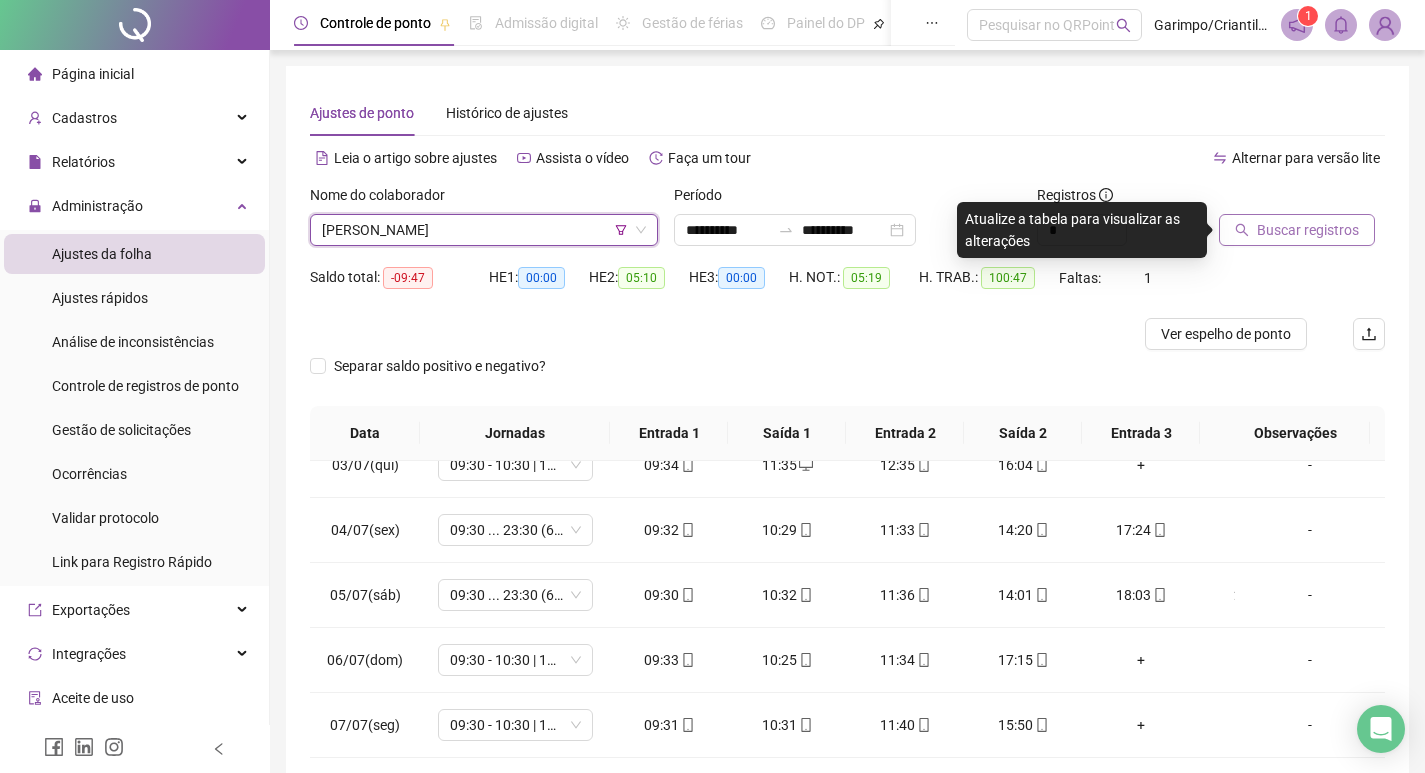 click on "Buscar registros" at bounding box center (1297, 230) 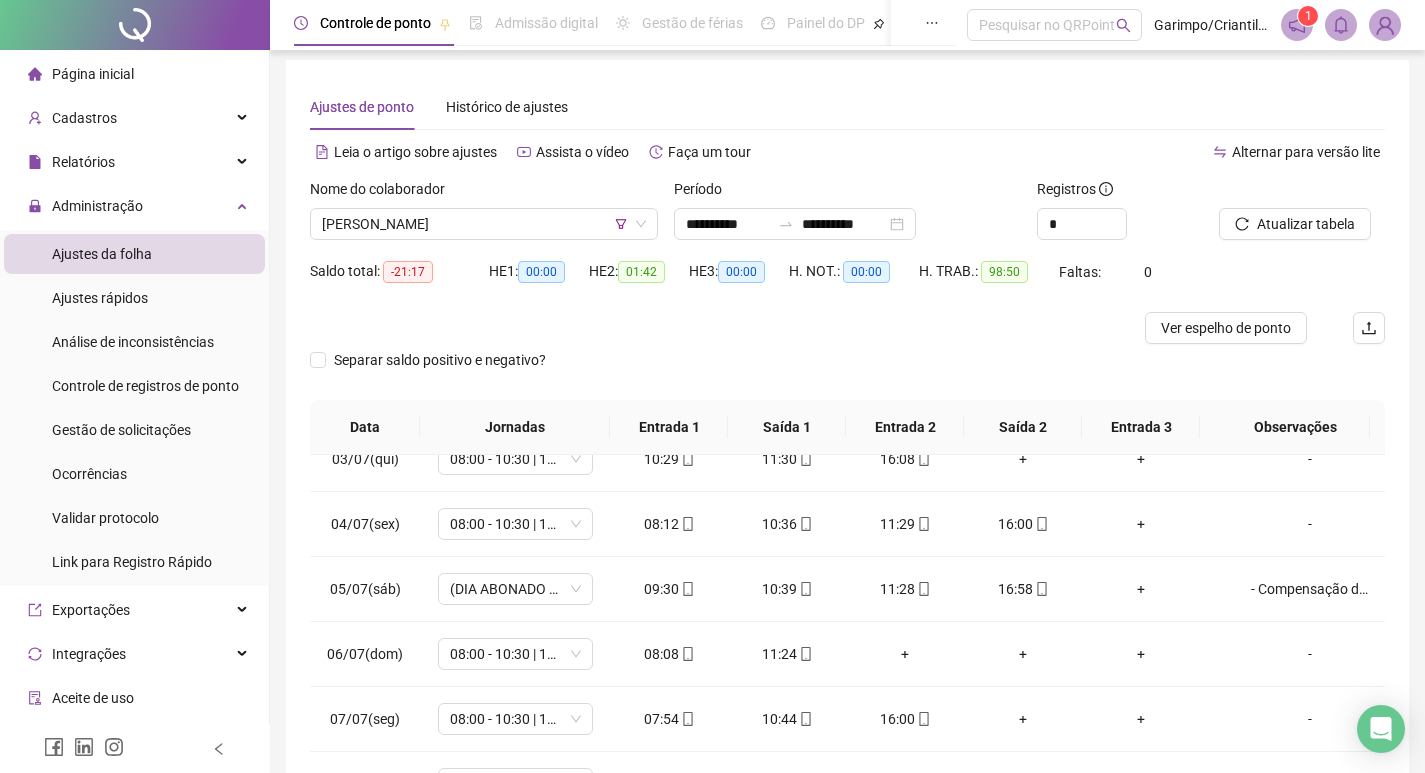 scroll, scrollTop: 225, scrollLeft: 0, axis: vertical 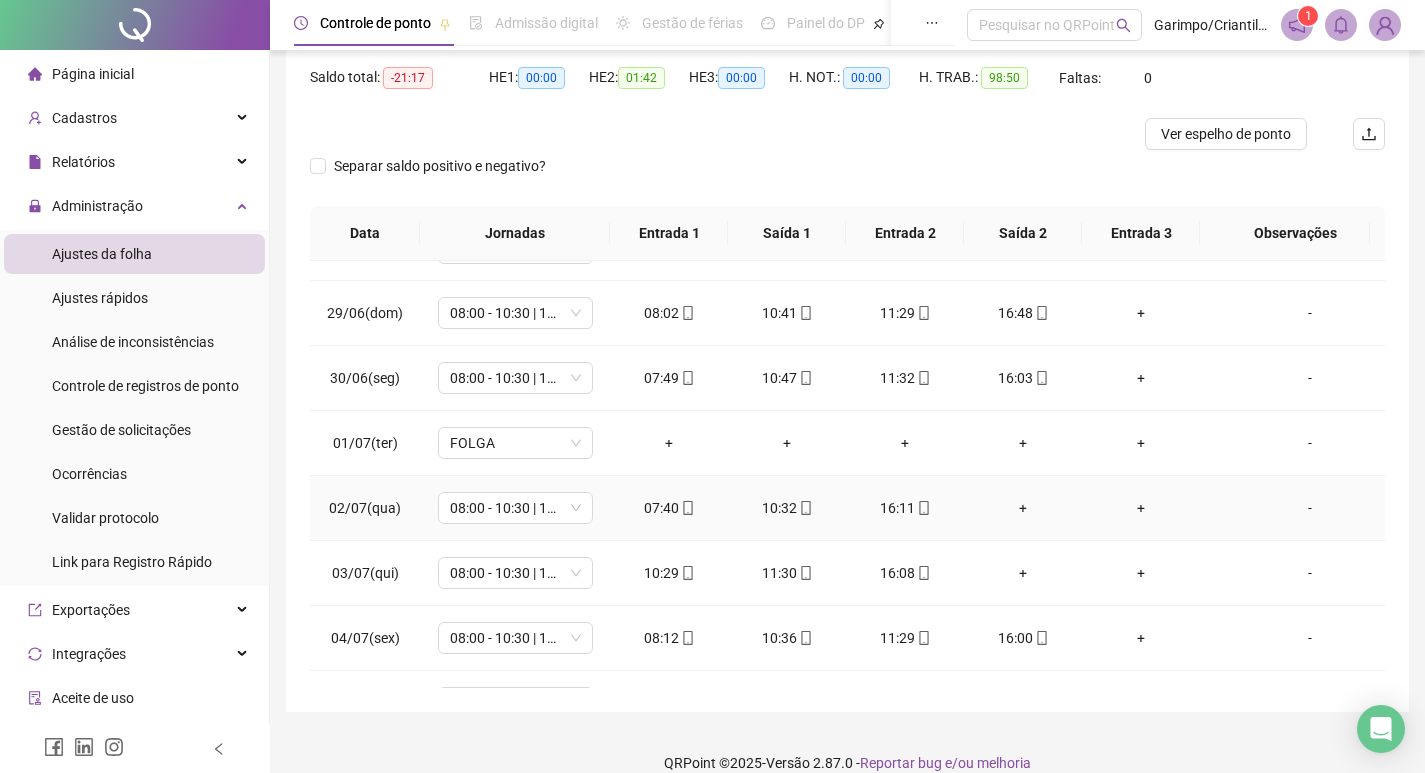 click on "+" at bounding box center (1023, 508) 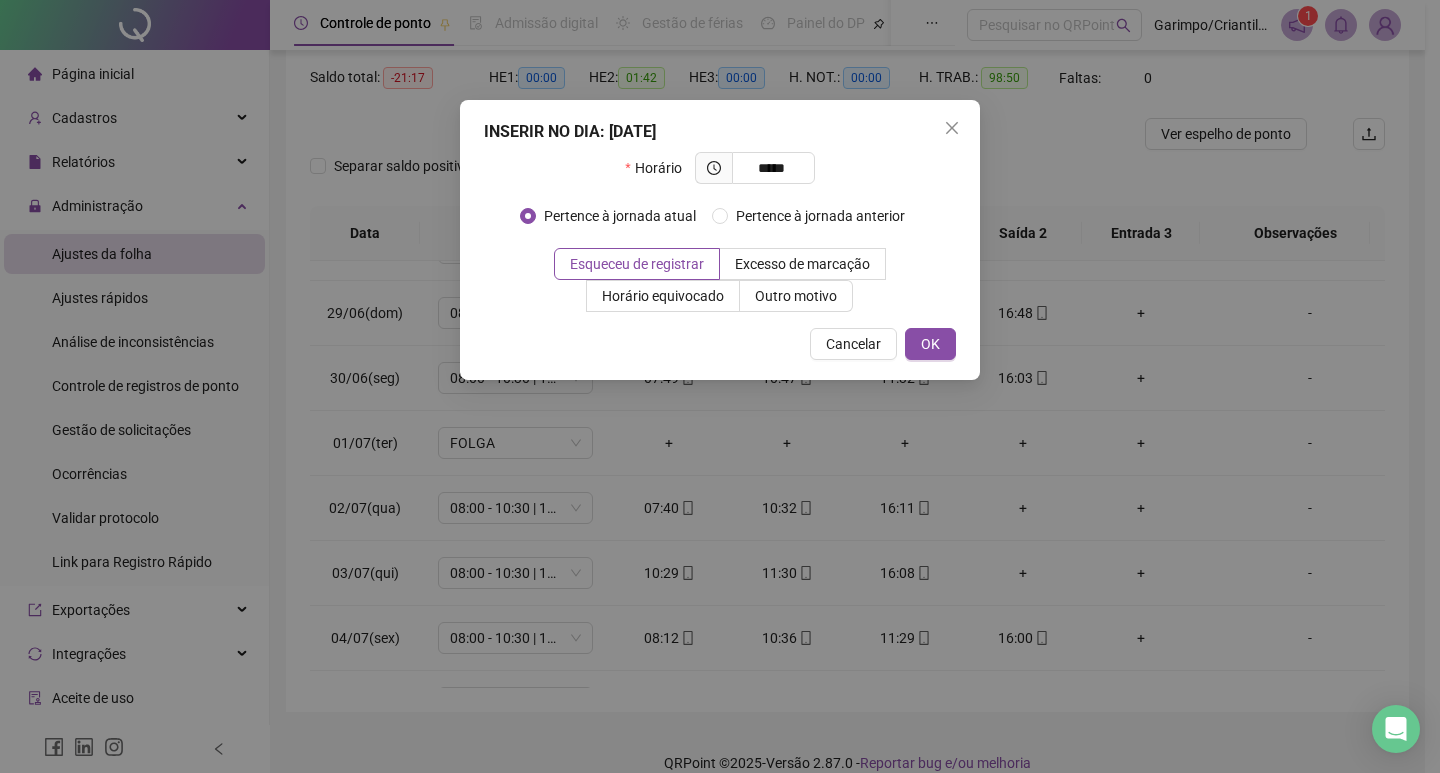 type on "*****" 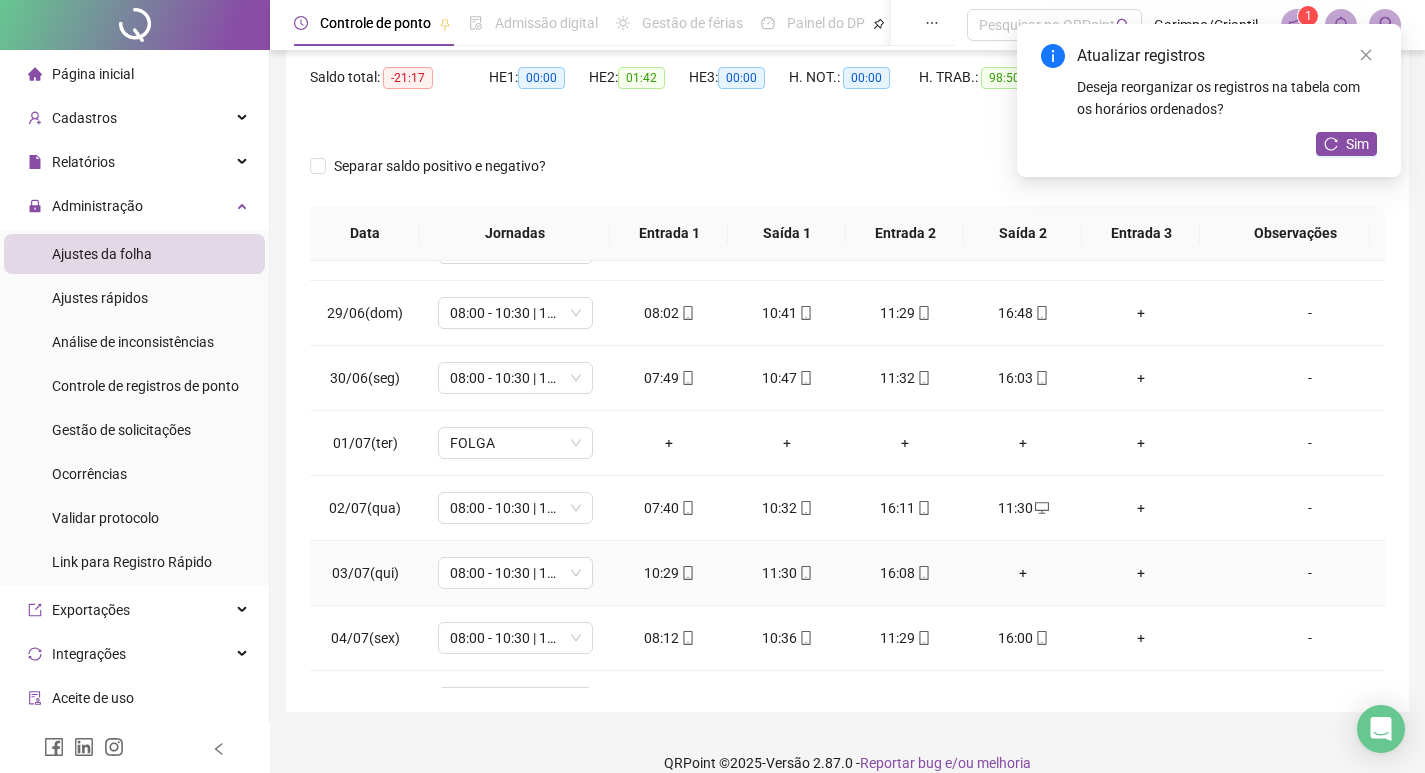 click on "+" at bounding box center (1023, 573) 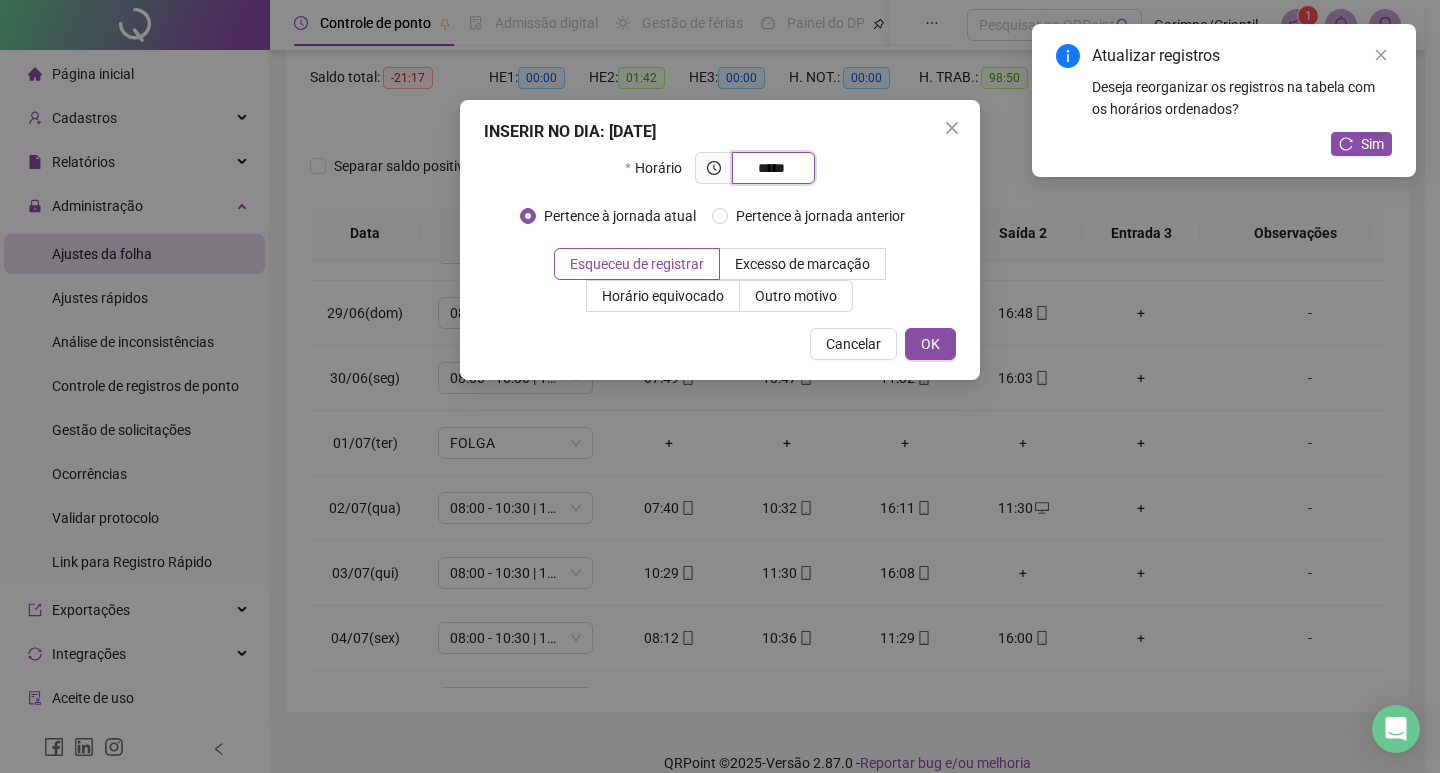 type on "*****" 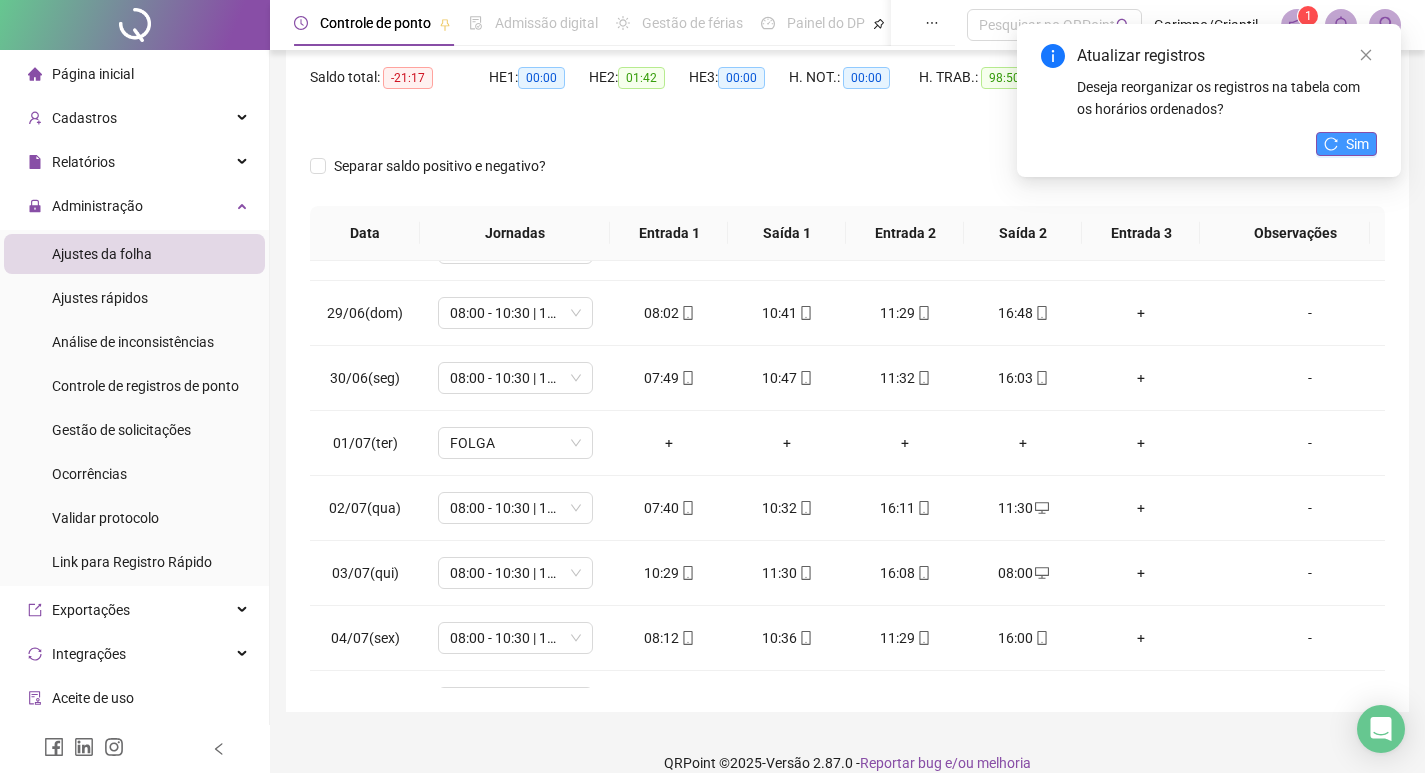 click on "Sim" at bounding box center [1357, 144] 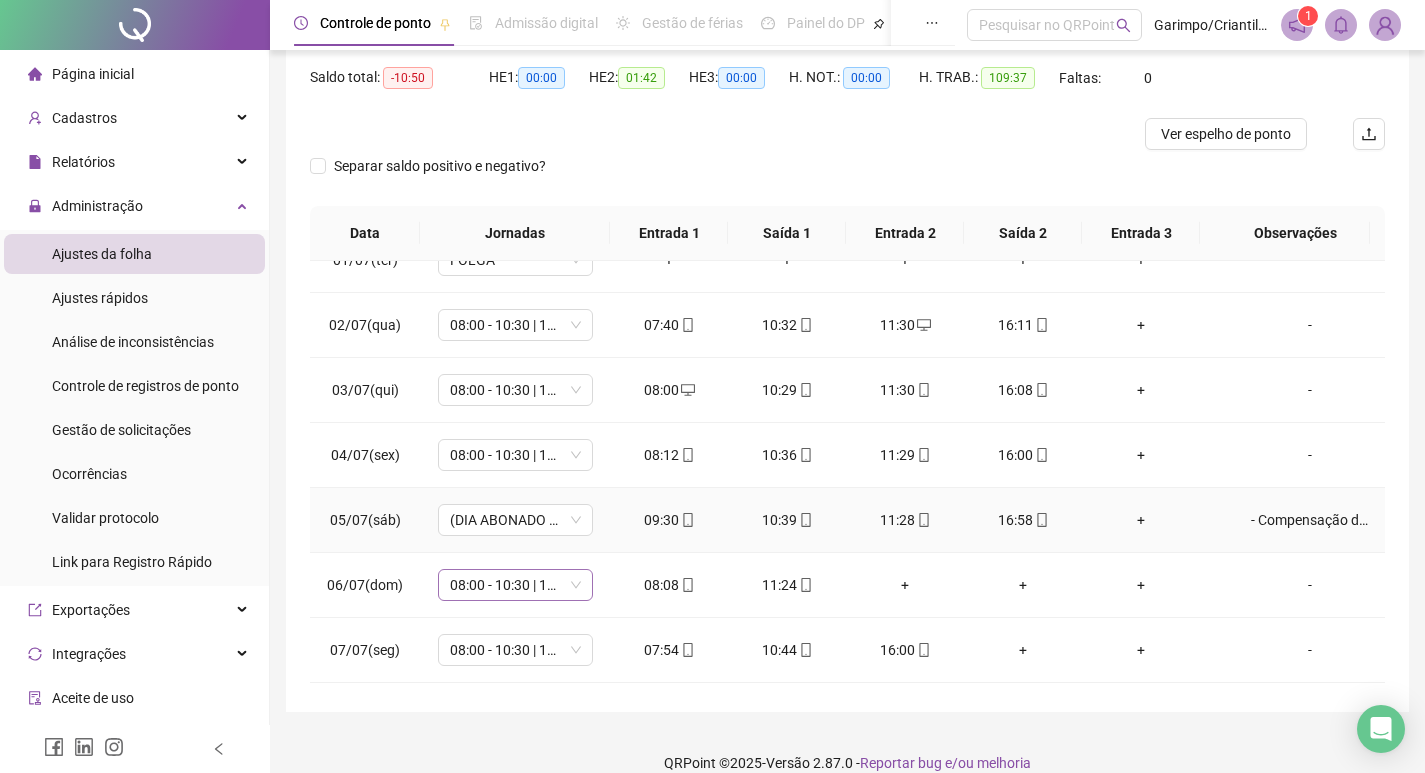 scroll, scrollTop: 700, scrollLeft: 0, axis: vertical 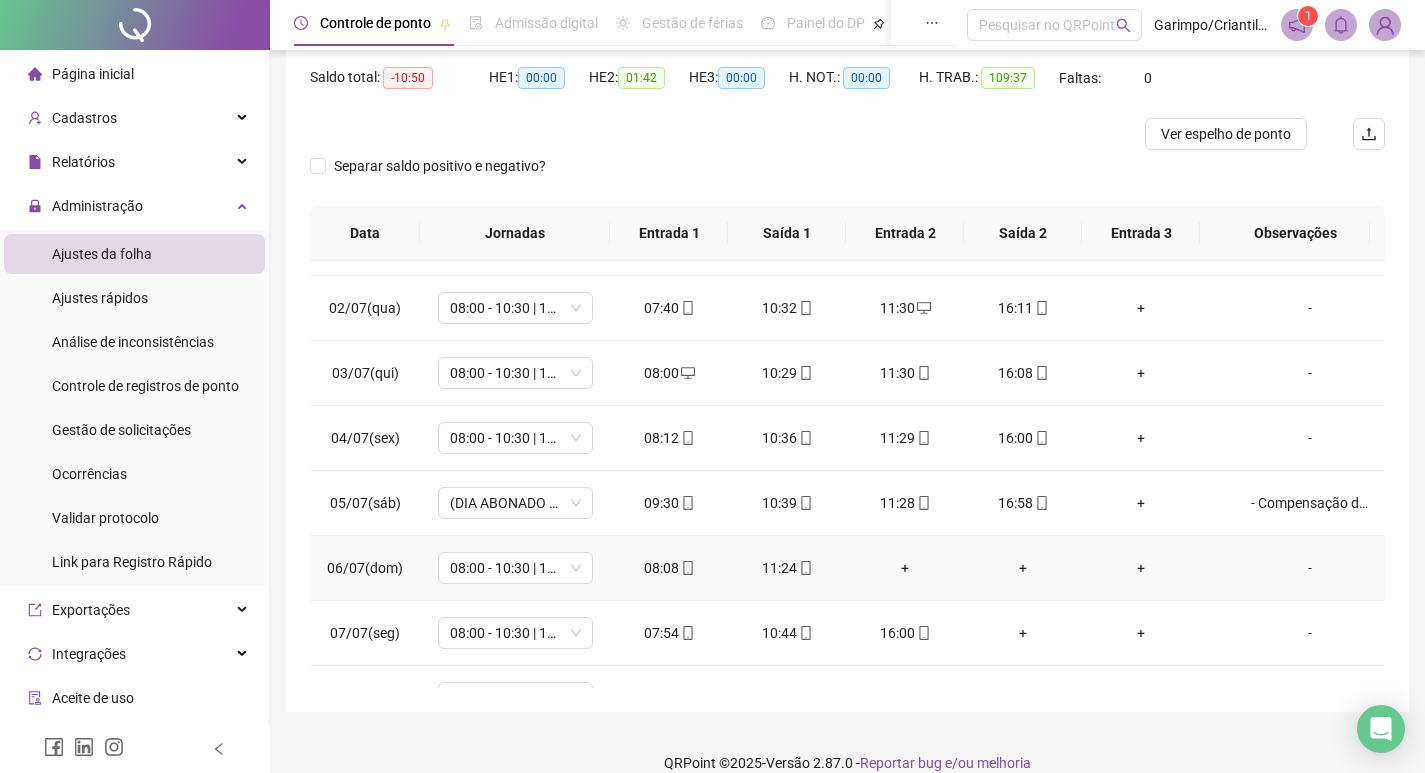 click on "+" at bounding box center (905, 568) 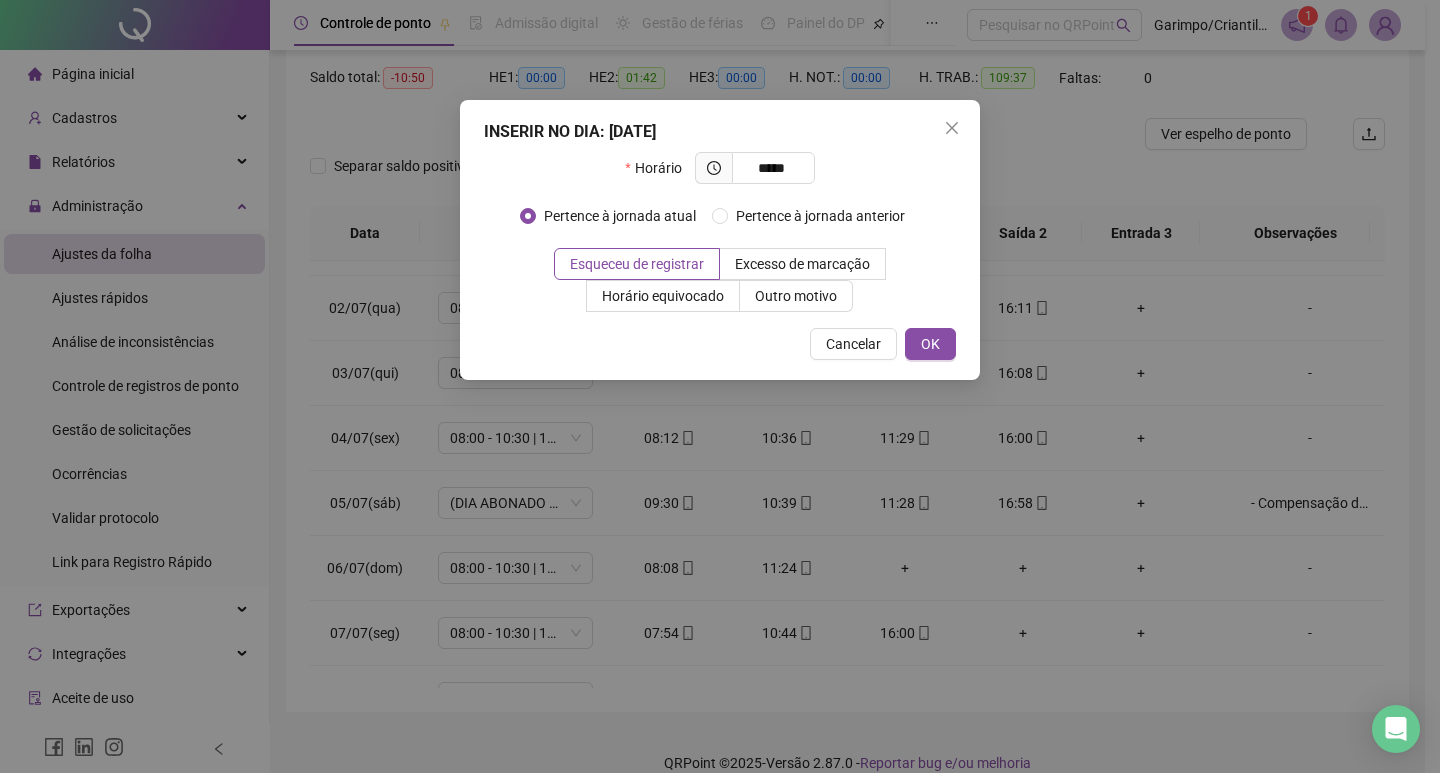 type on "*****" 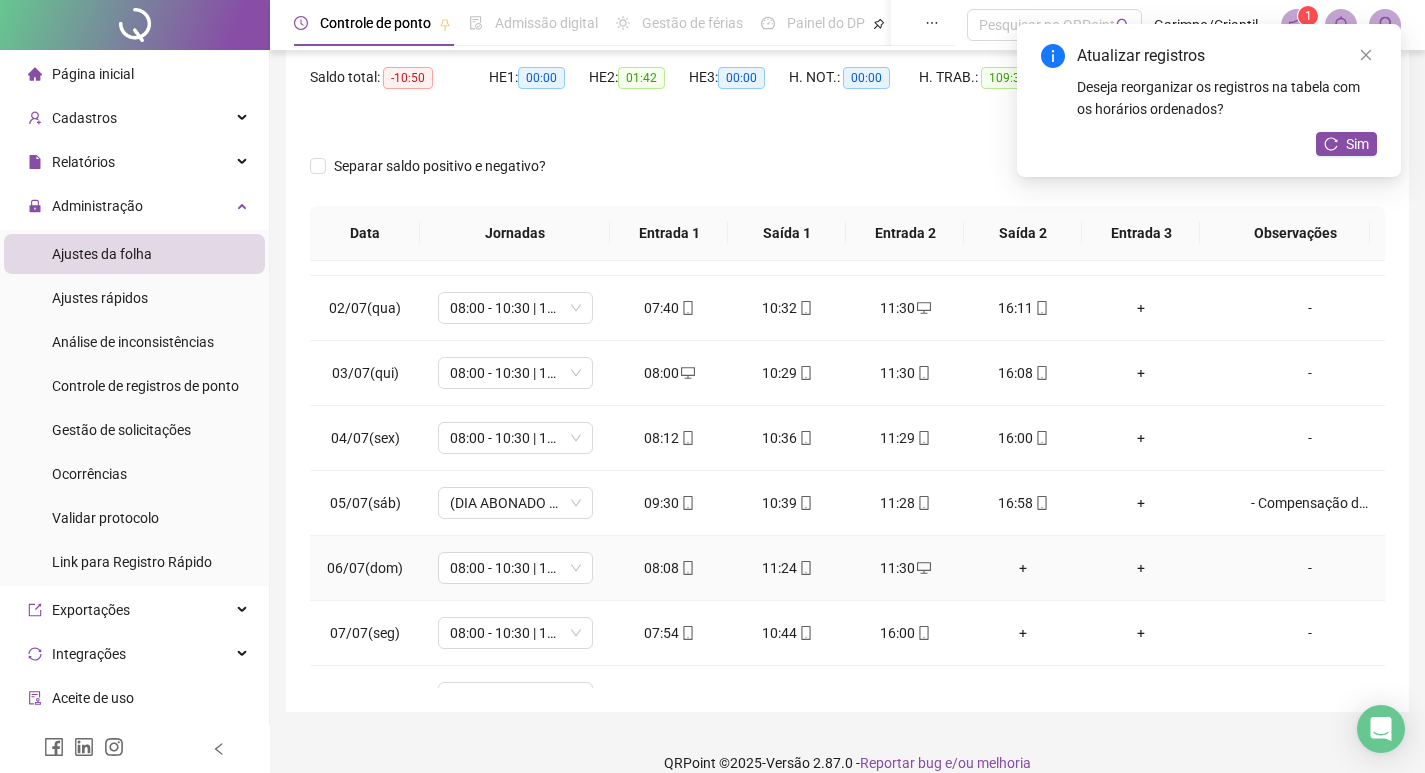 click on "+" at bounding box center (1023, 568) 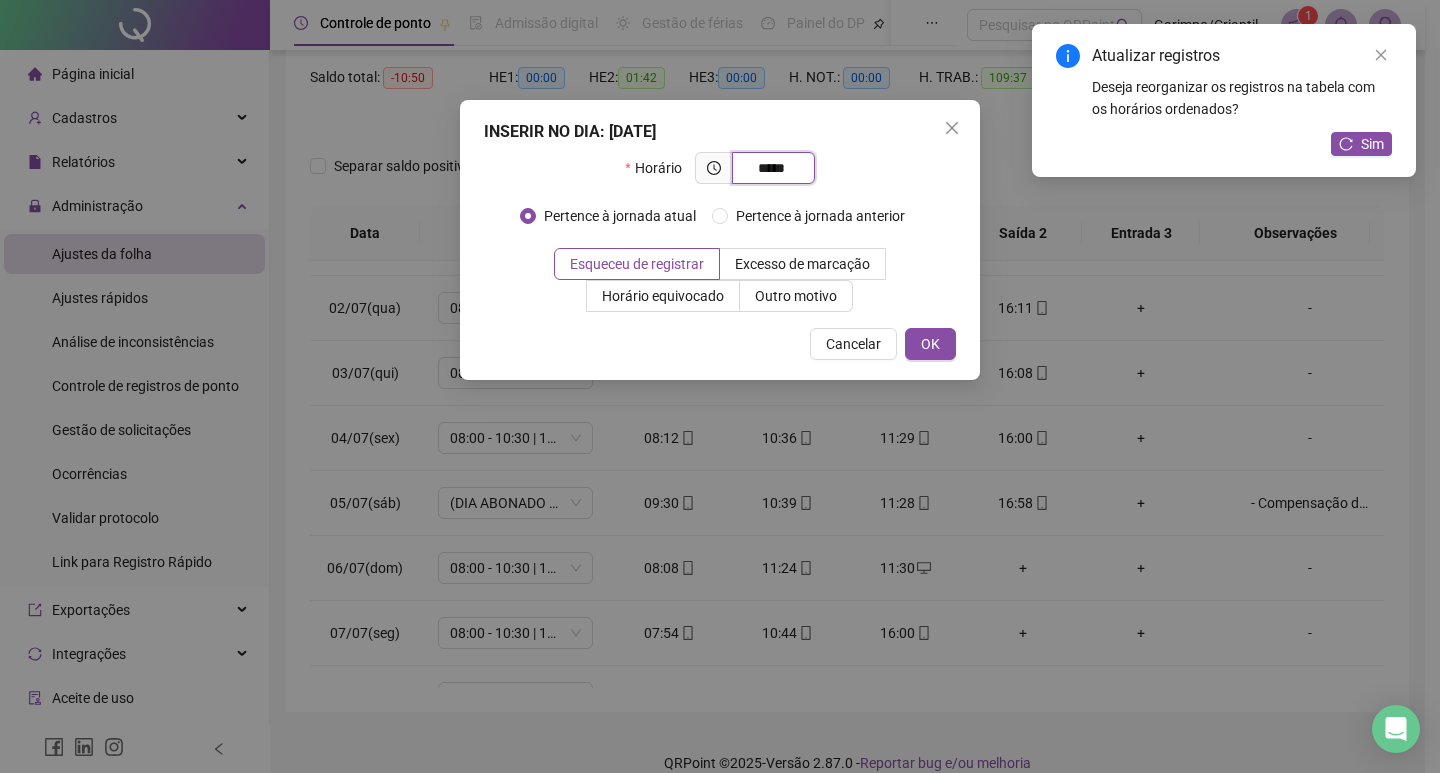 type on "*****" 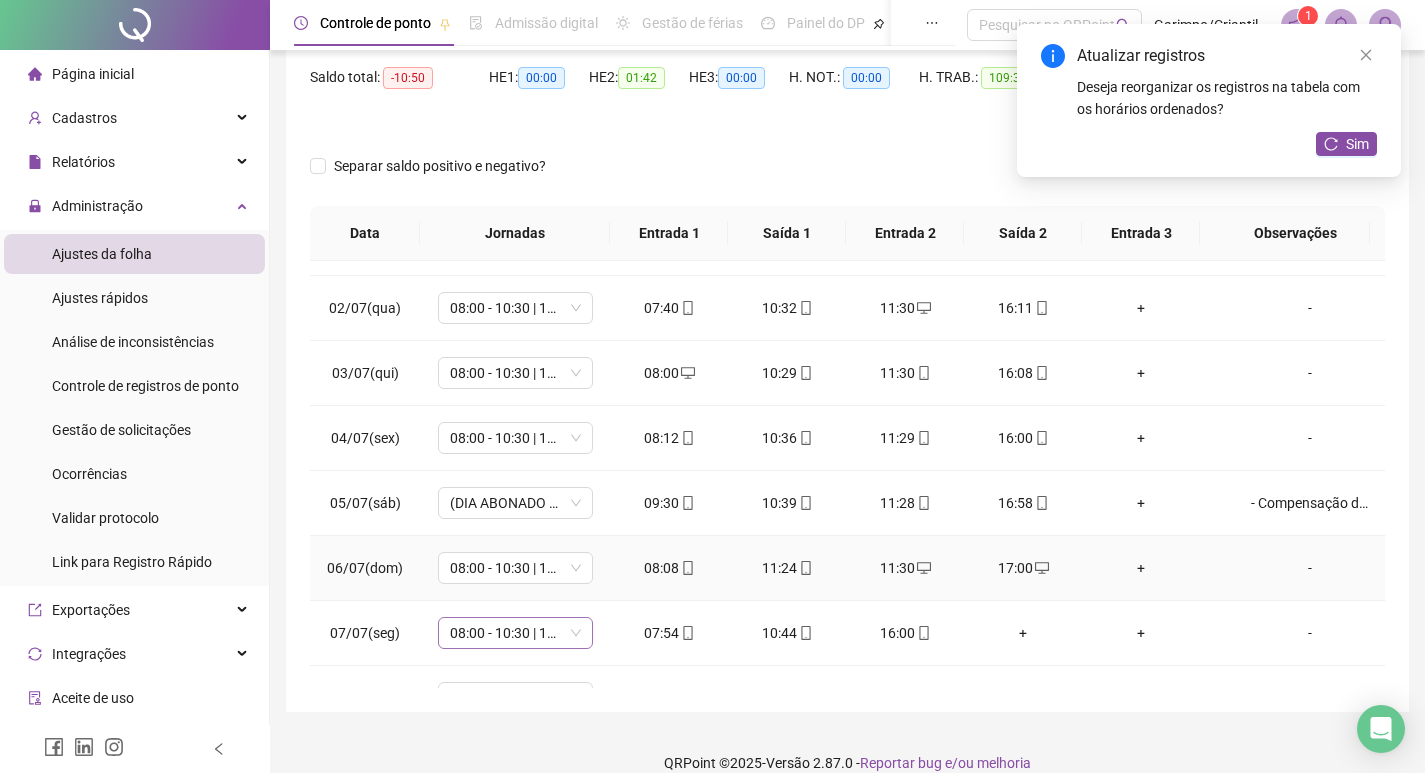 scroll, scrollTop: 800, scrollLeft: 0, axis: vertical 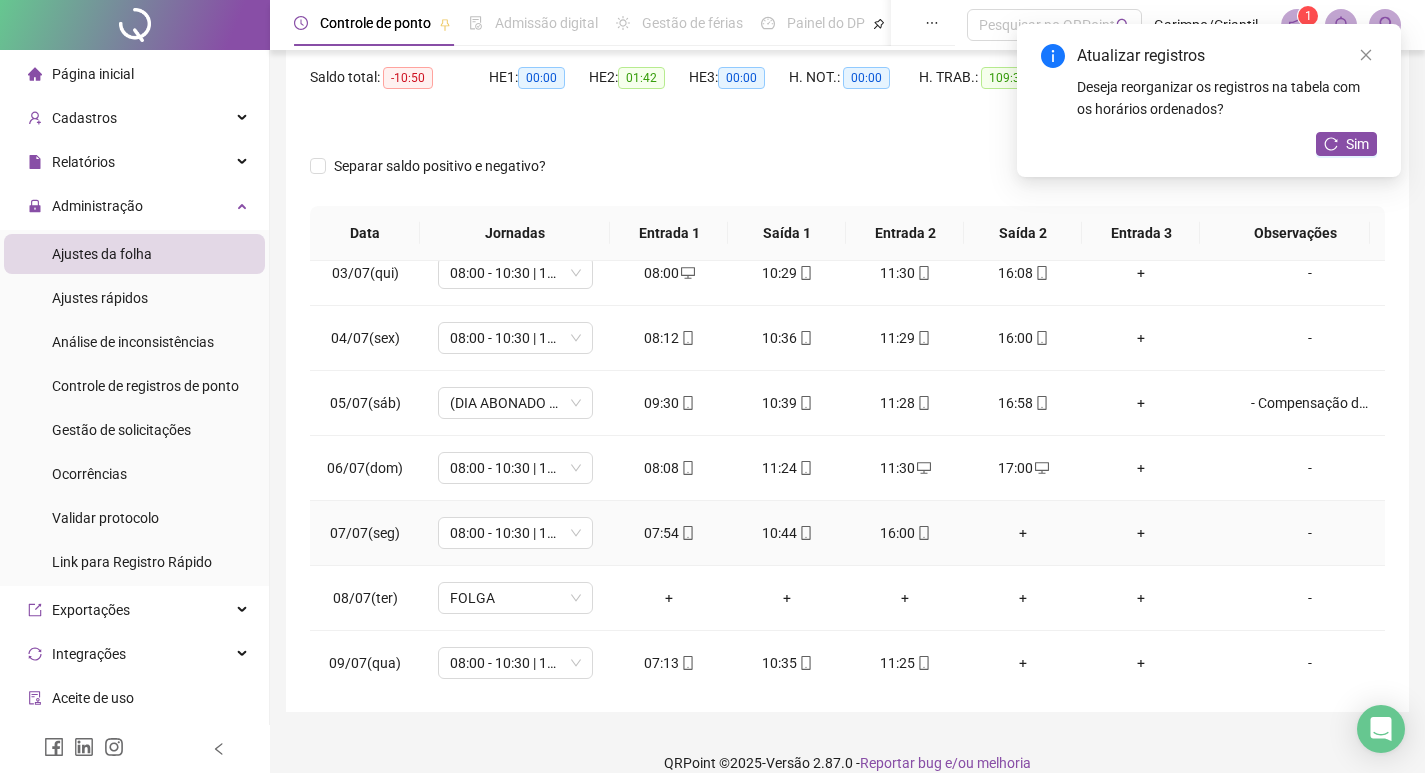 click on "+" at bounding box center (1023, 533) 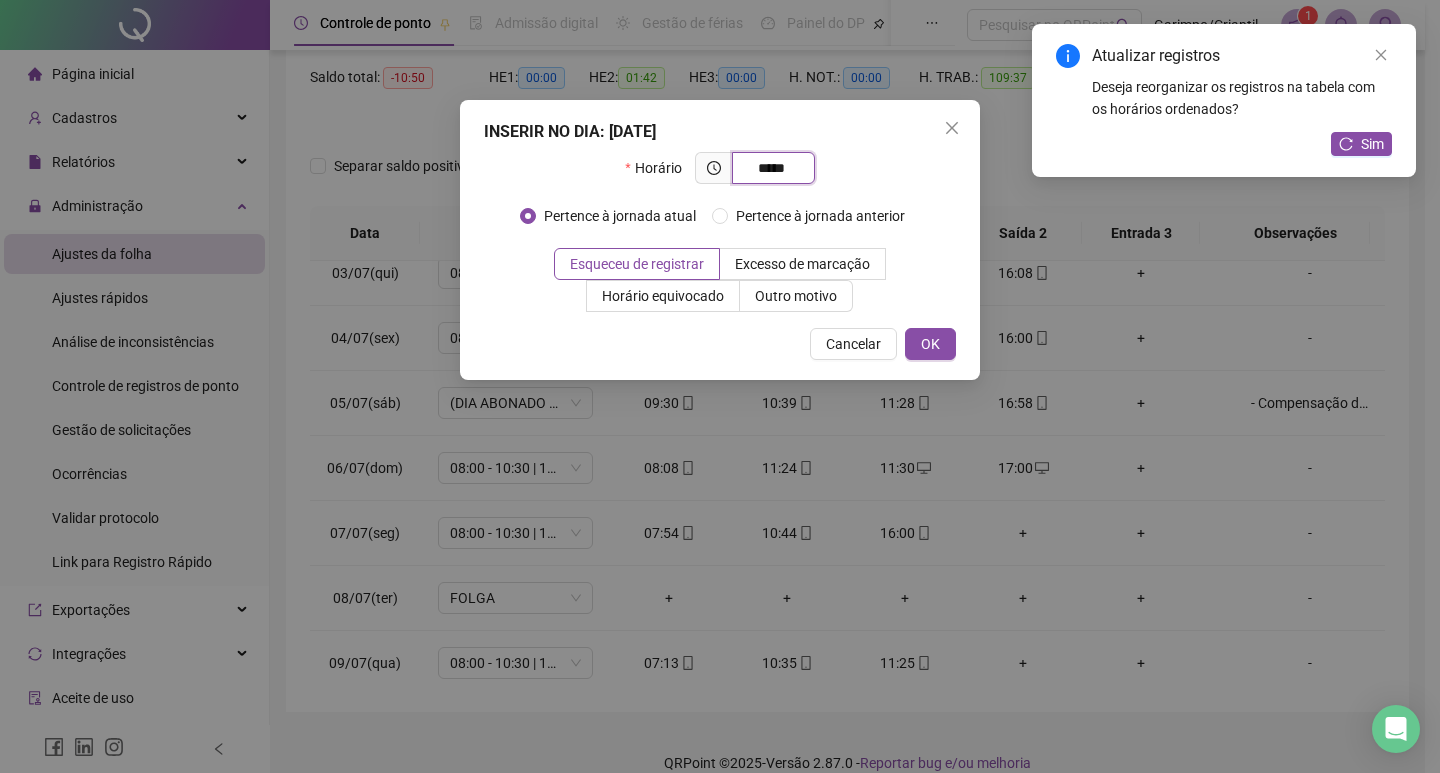 type on "*****" 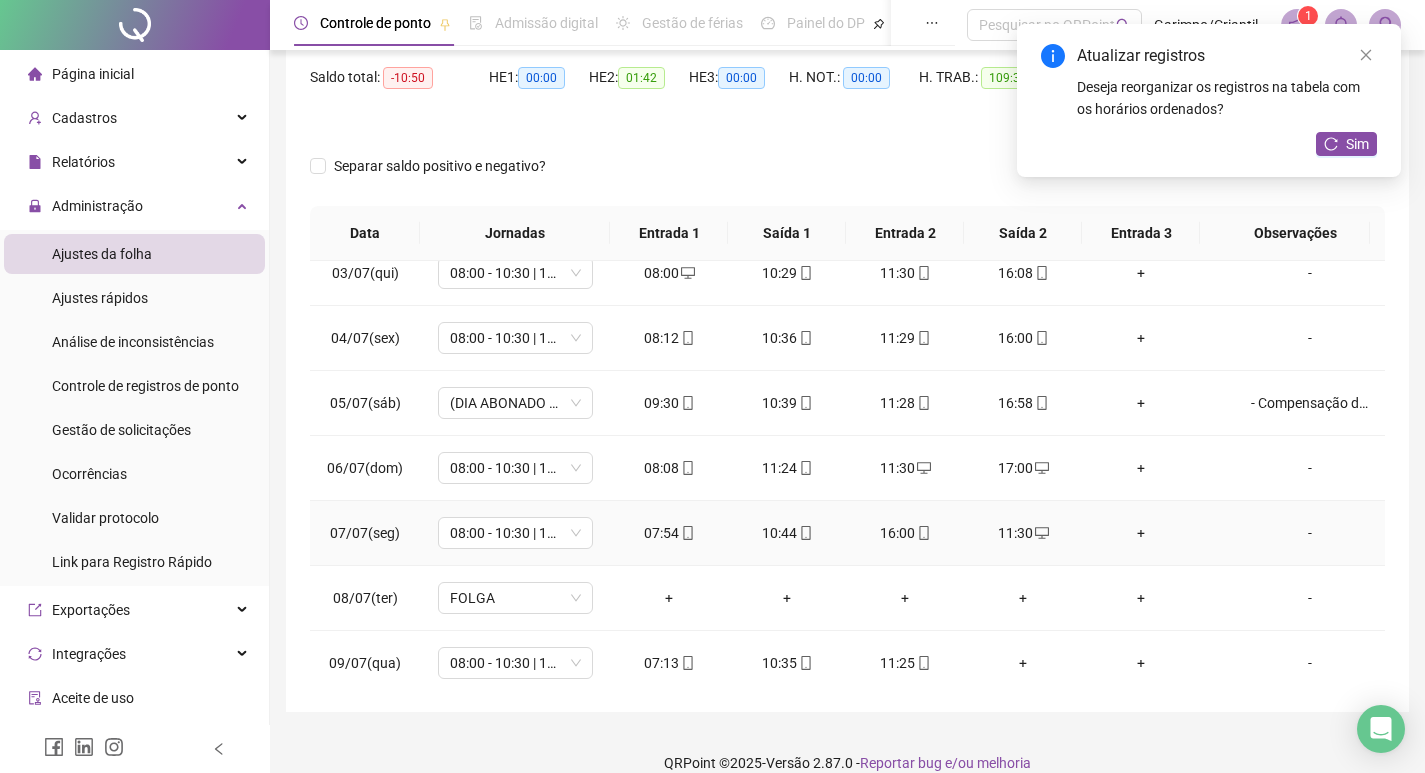 click 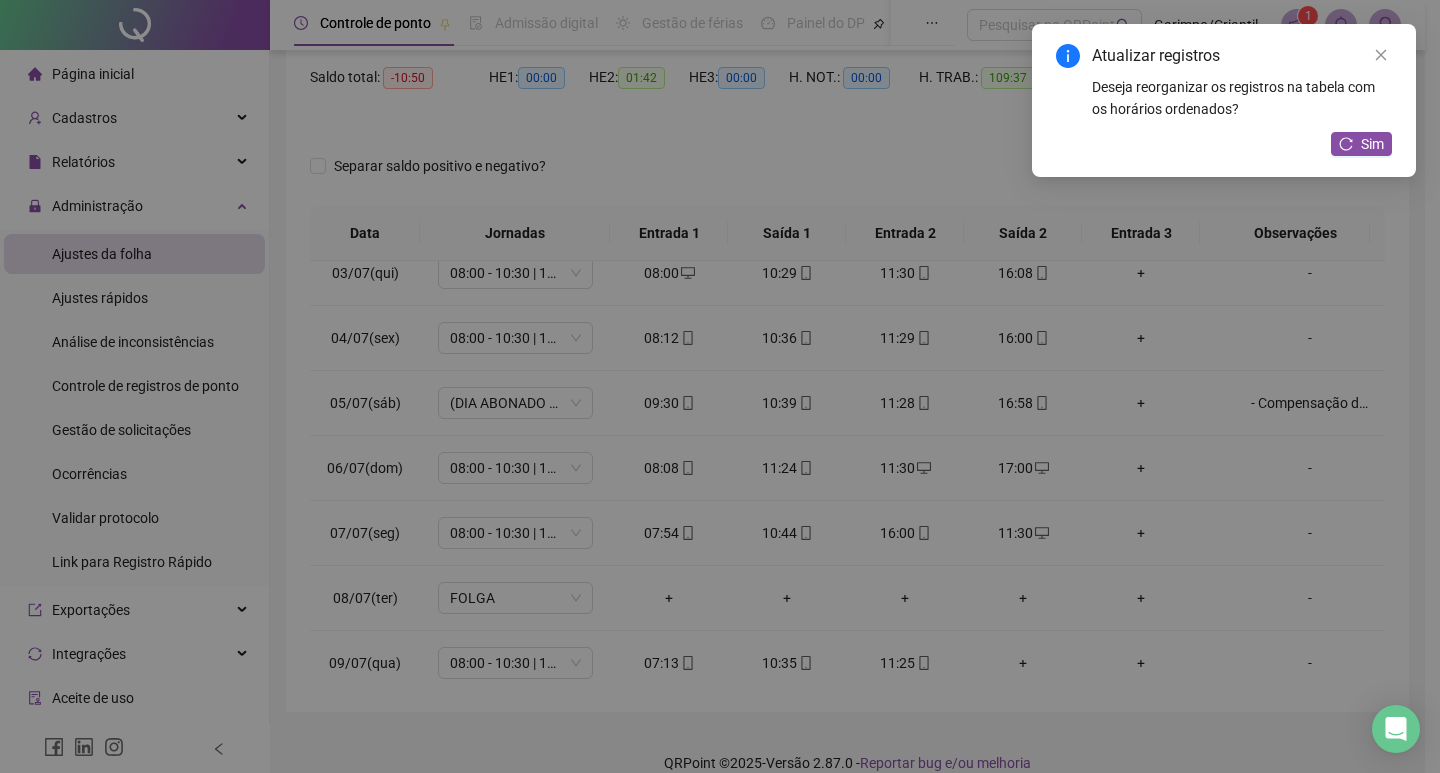 type on "**********" 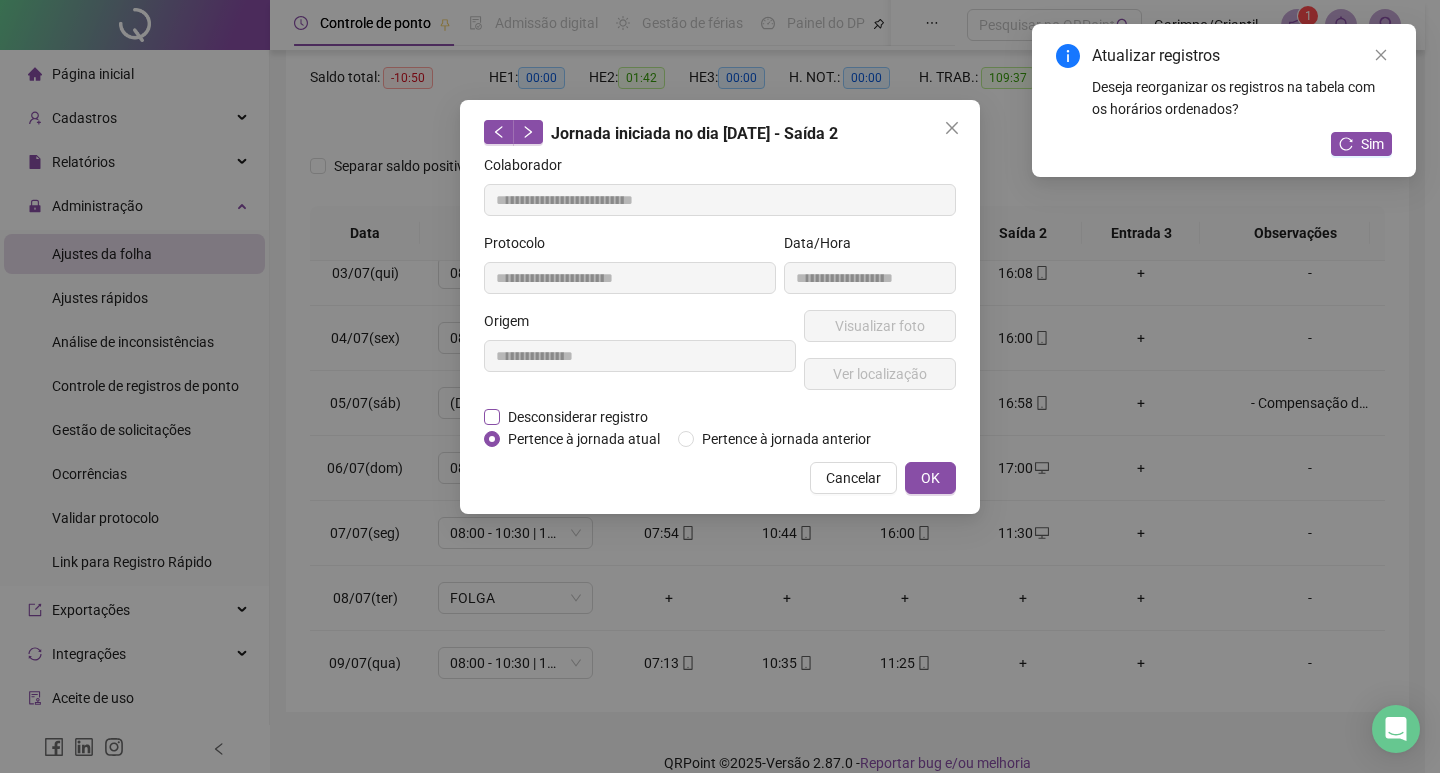 click on "Desconsiderar registro" at bounding box center [578, 417] 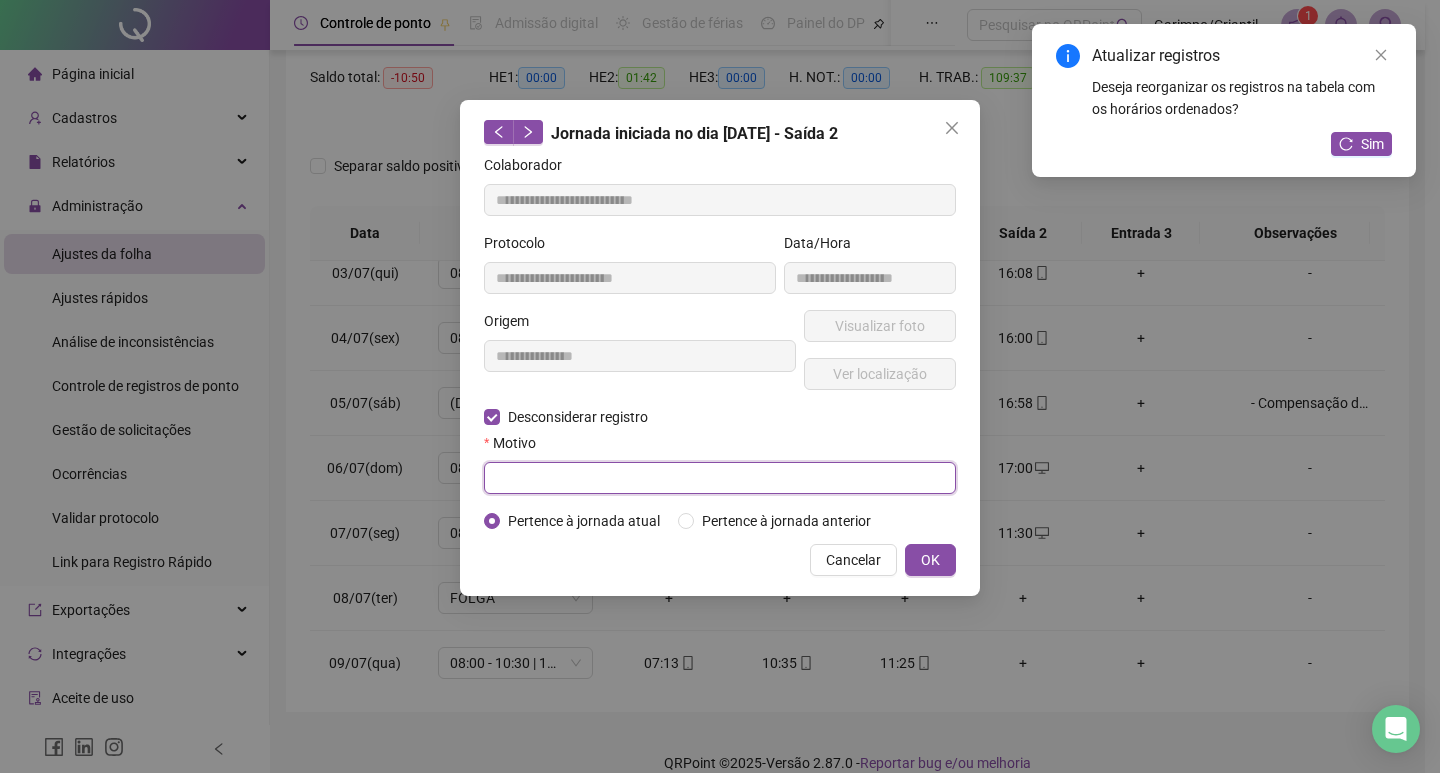 drag, startPoint x: 558, startPoint y: 489, endPoint x: 564, endPoint y: 476, distance: 14.3178215 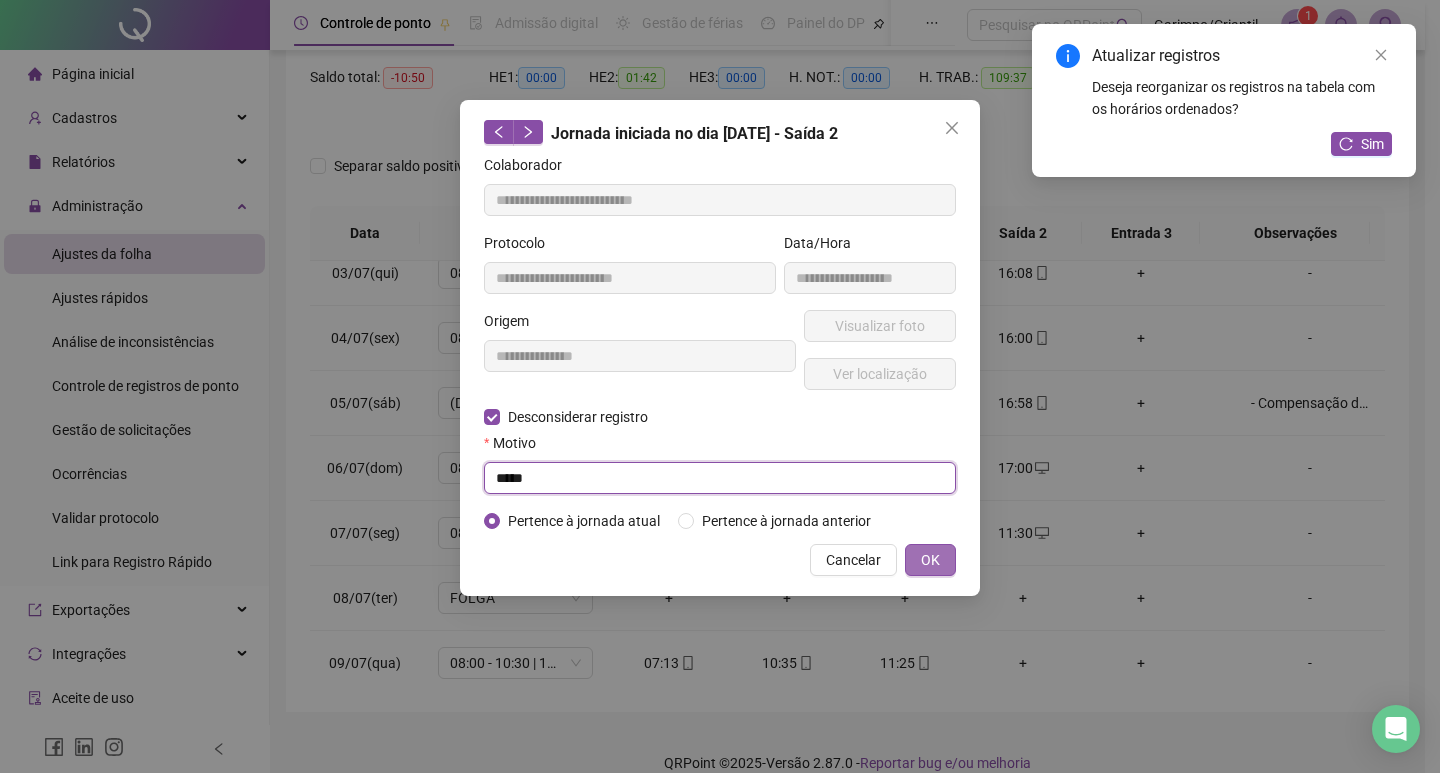 type 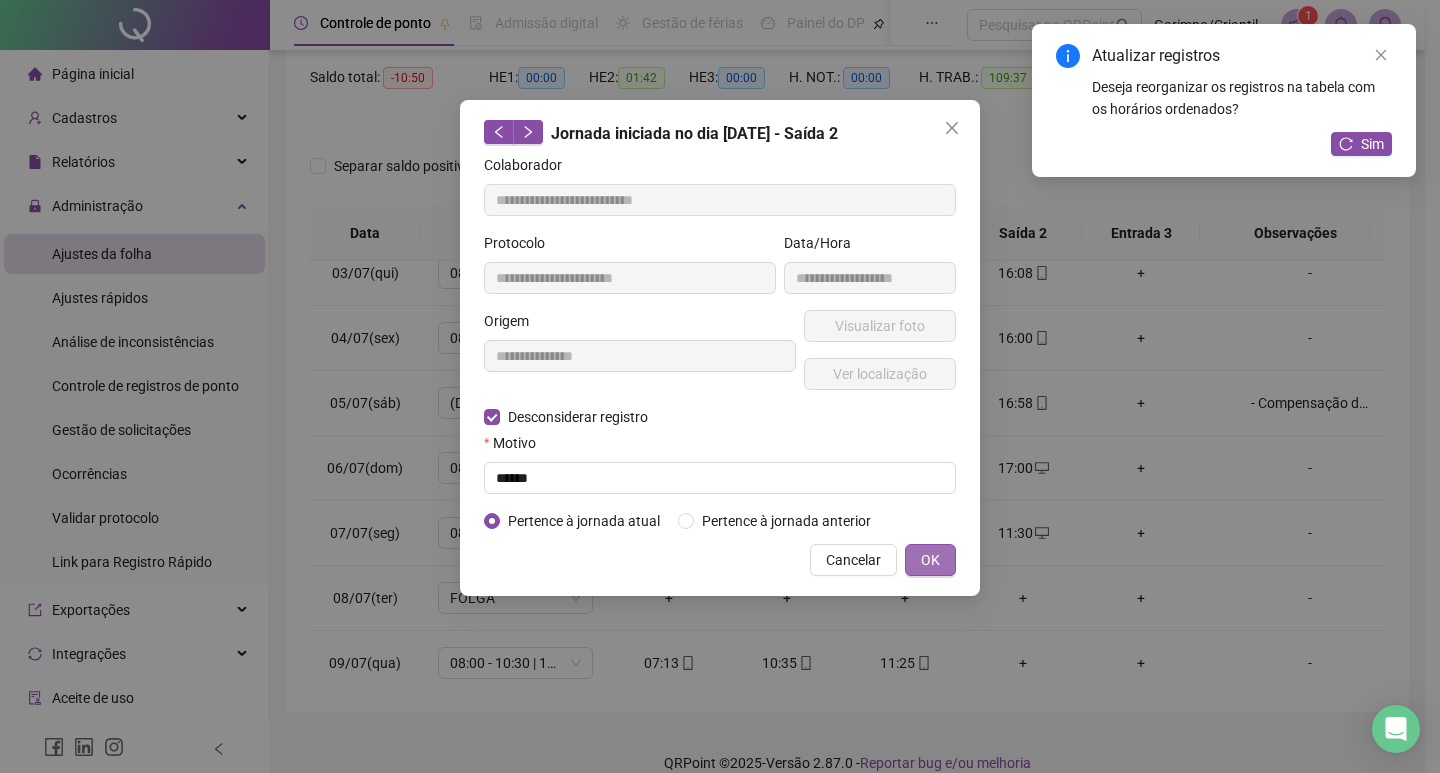 type 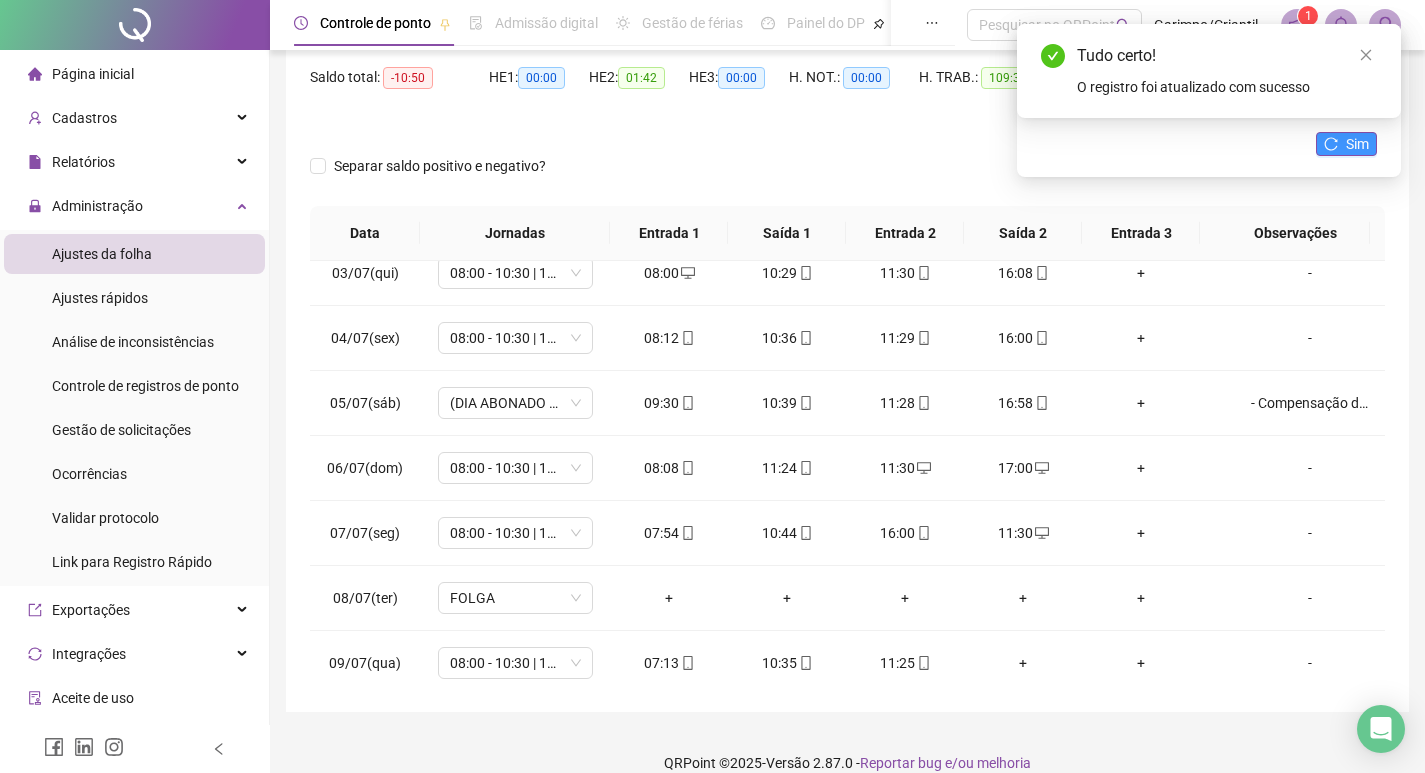 click on "Sim" at bounding box center [1357, 144] 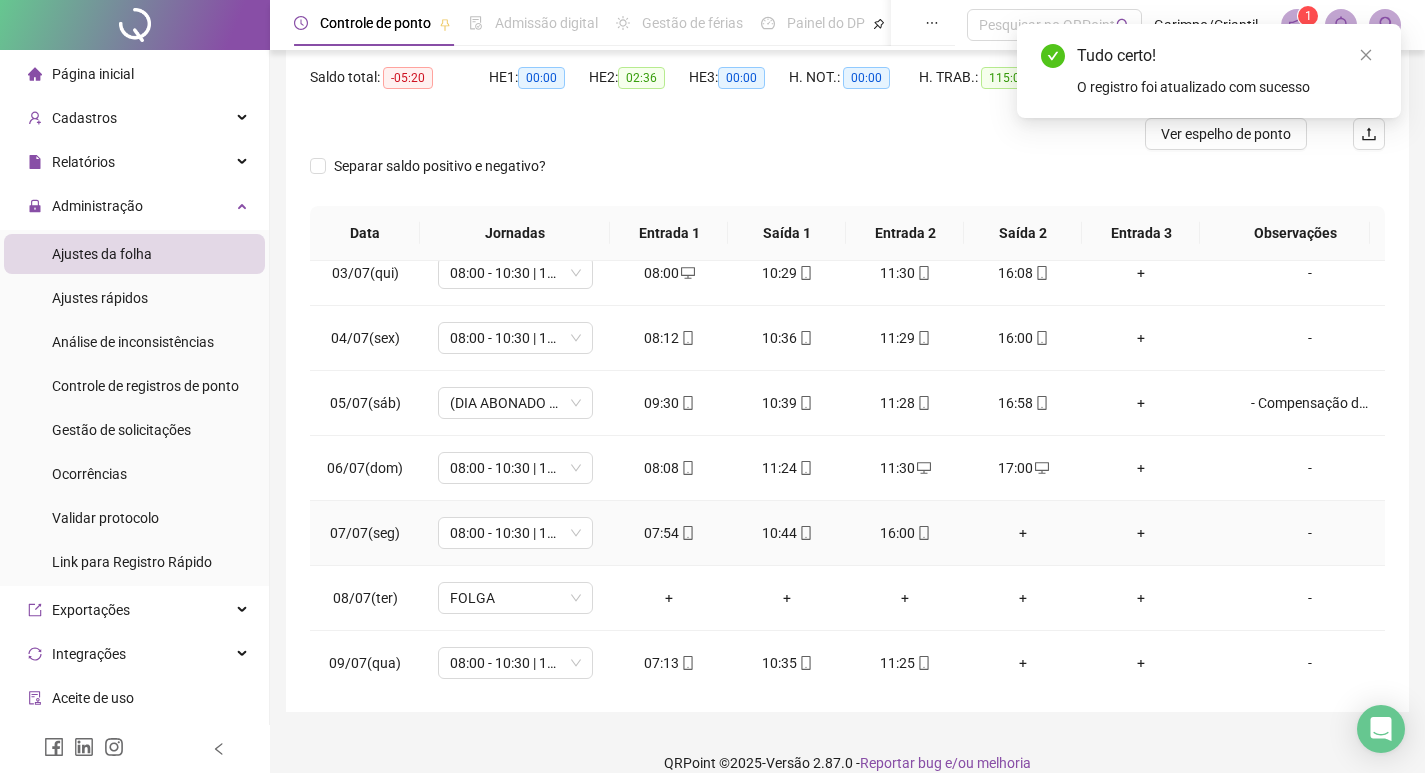 click on "+" at bounding box center [1023, 533] 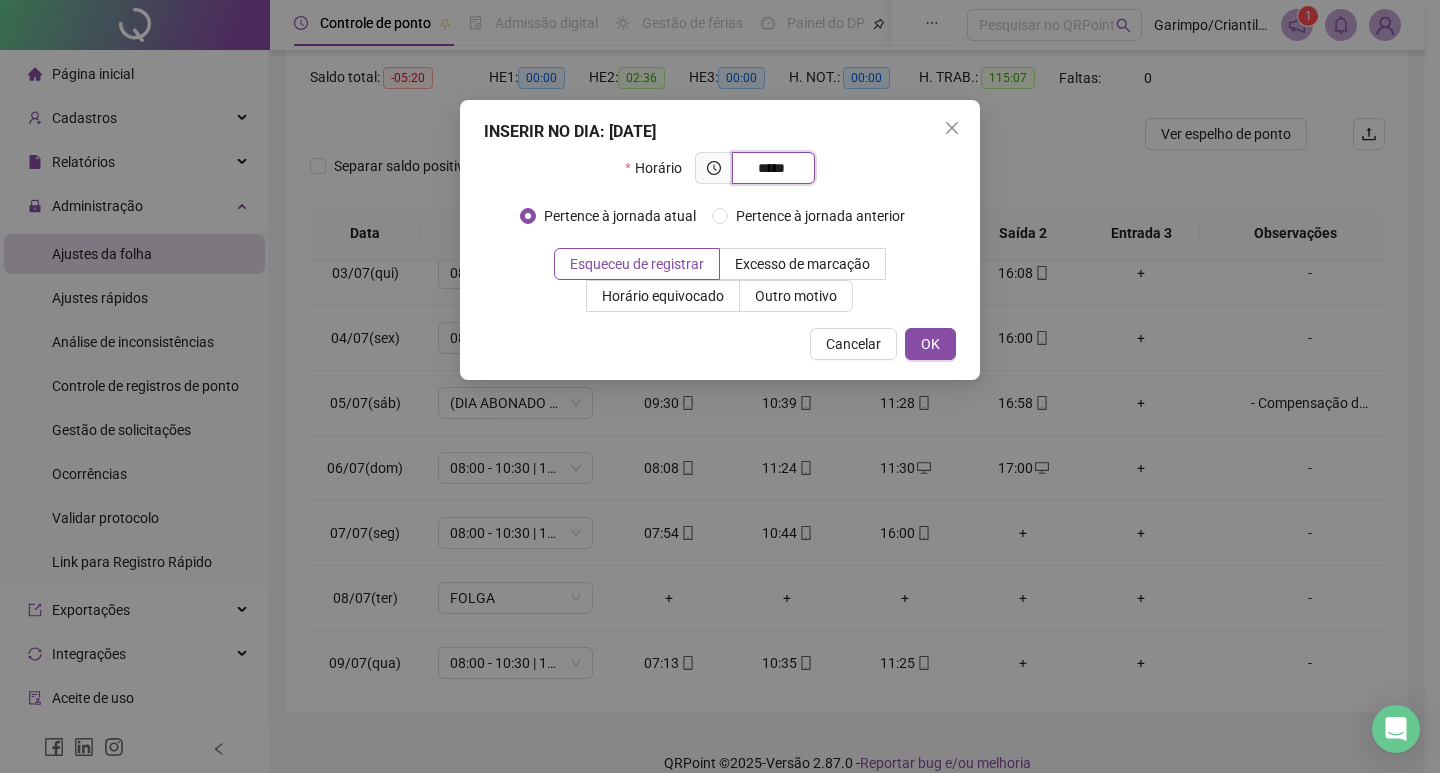 type on "*****" 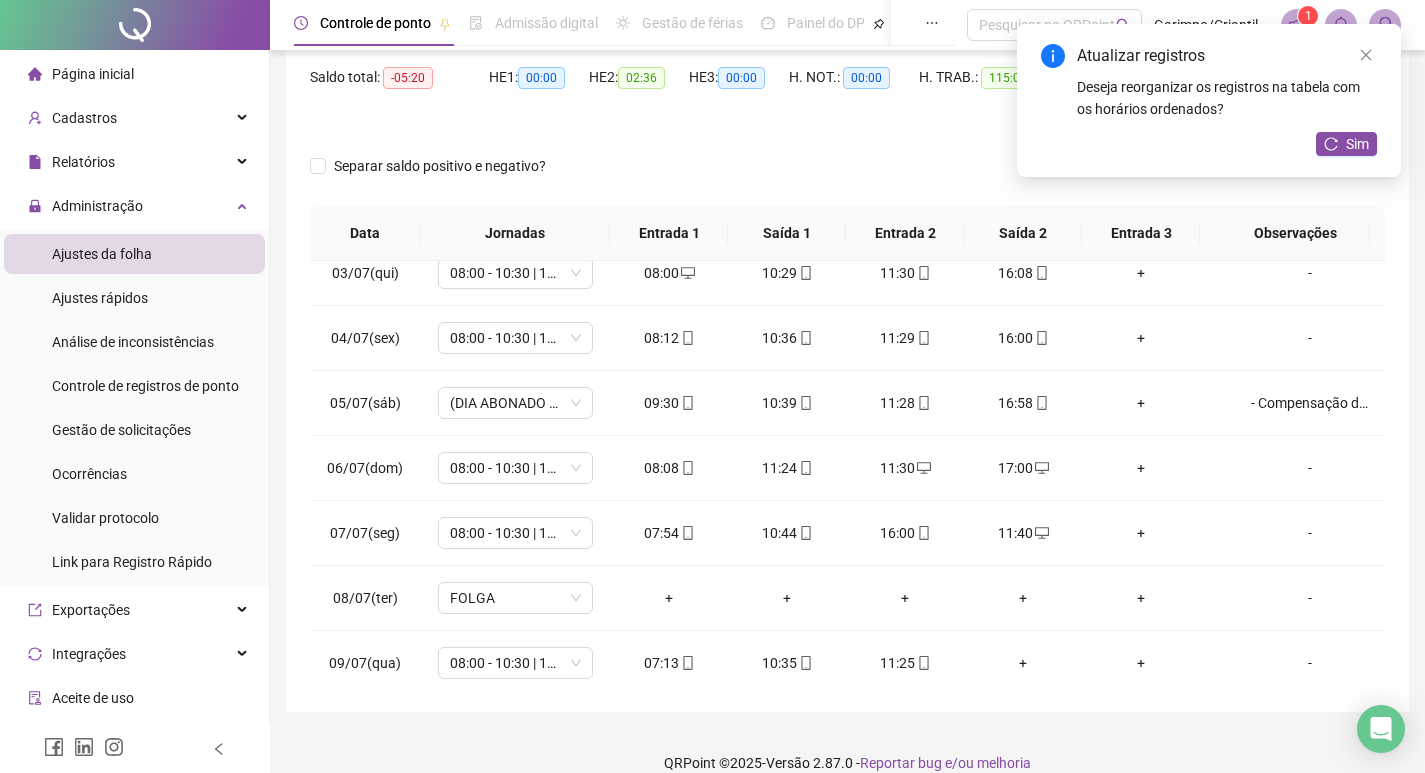 scroll, scrollTop: 823, scrollLeft: 0, axis: vertical 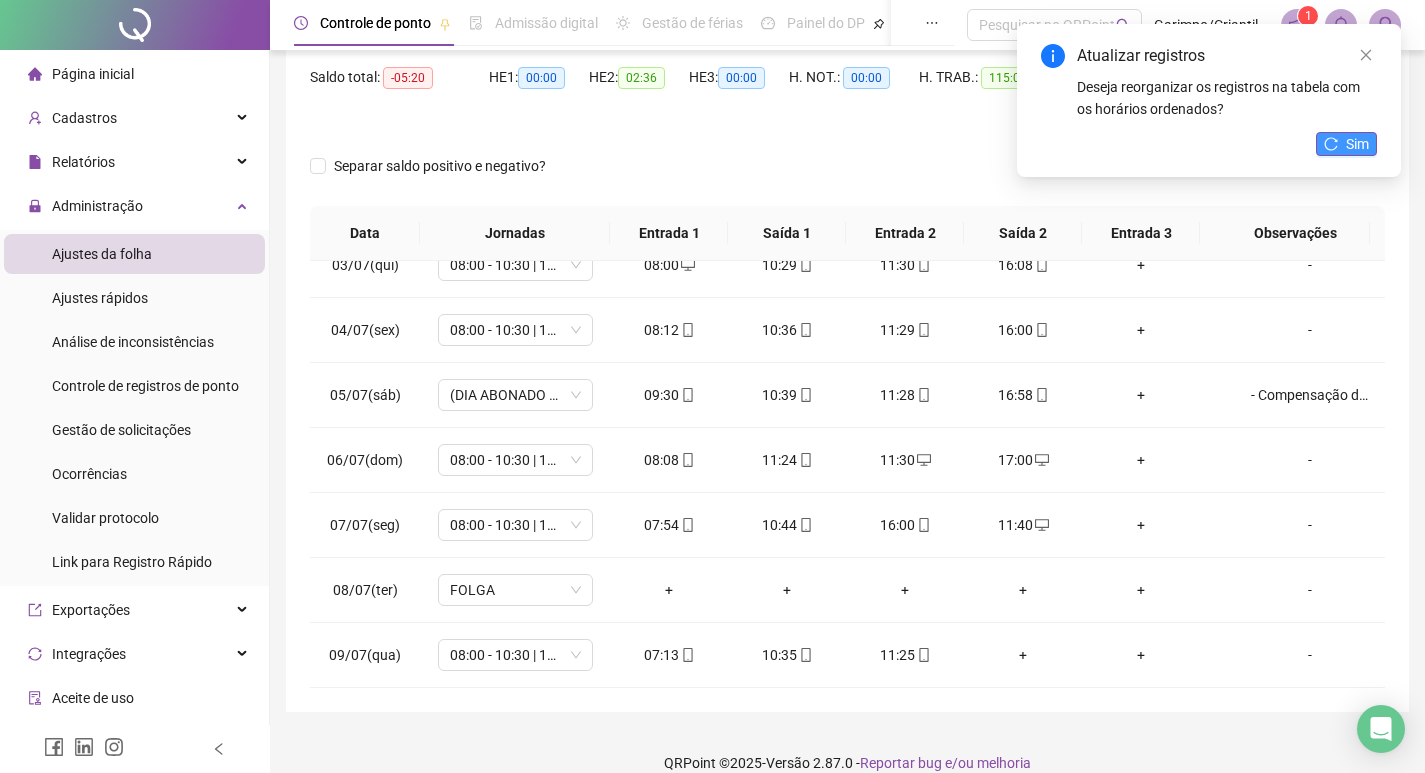 click on "Sim" at bounding box center (1357, 144) 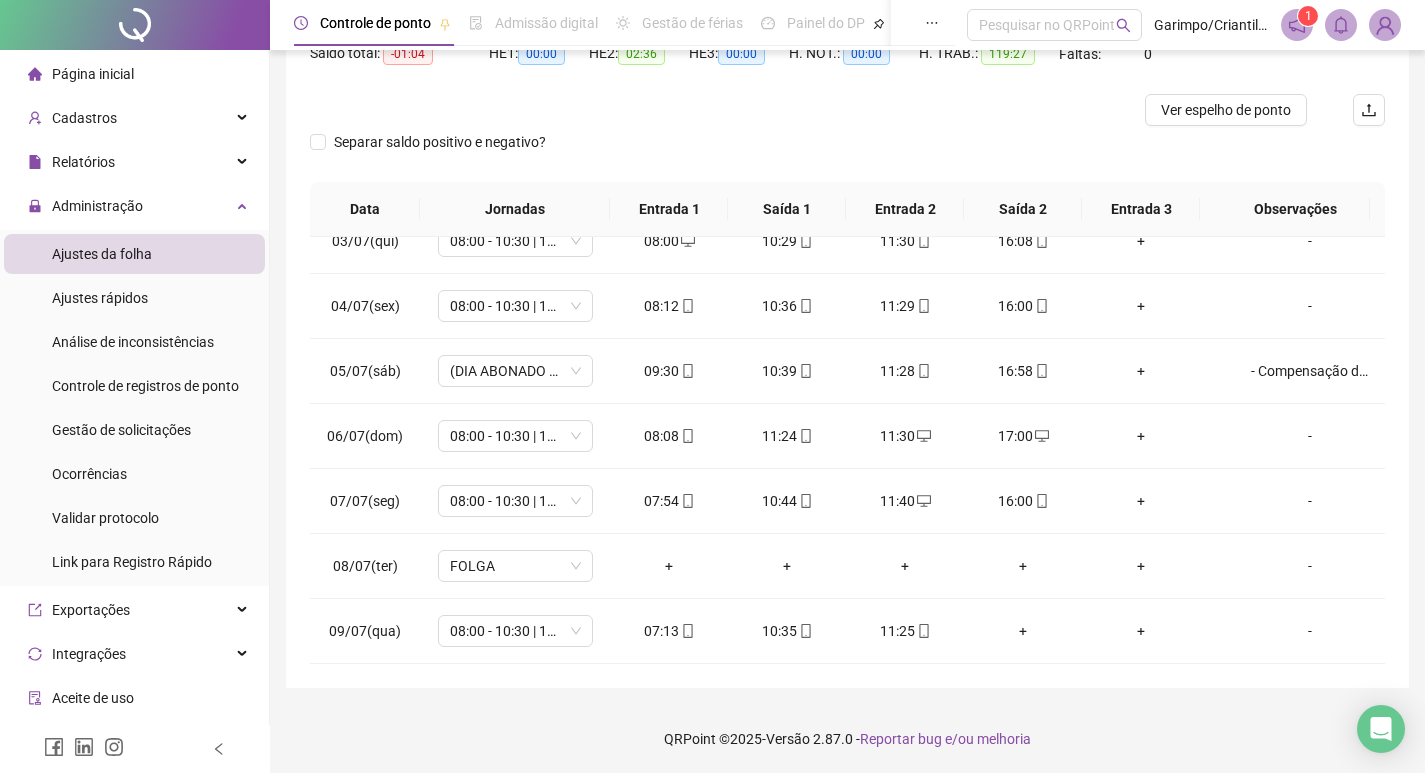 scroll, scrollTop: 225, scrollLeft: 0, axis: vertical 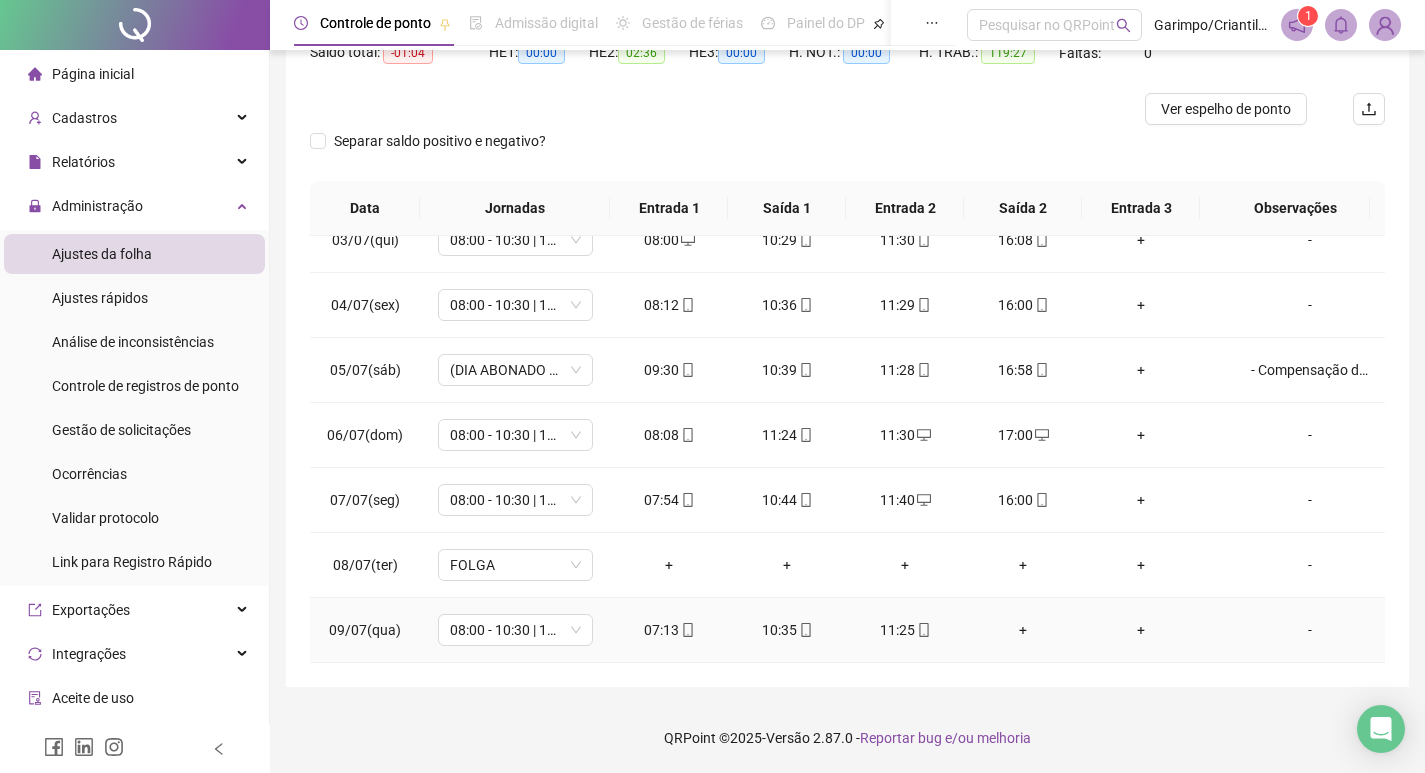 click on "+" at bounding box center (1023, 630) 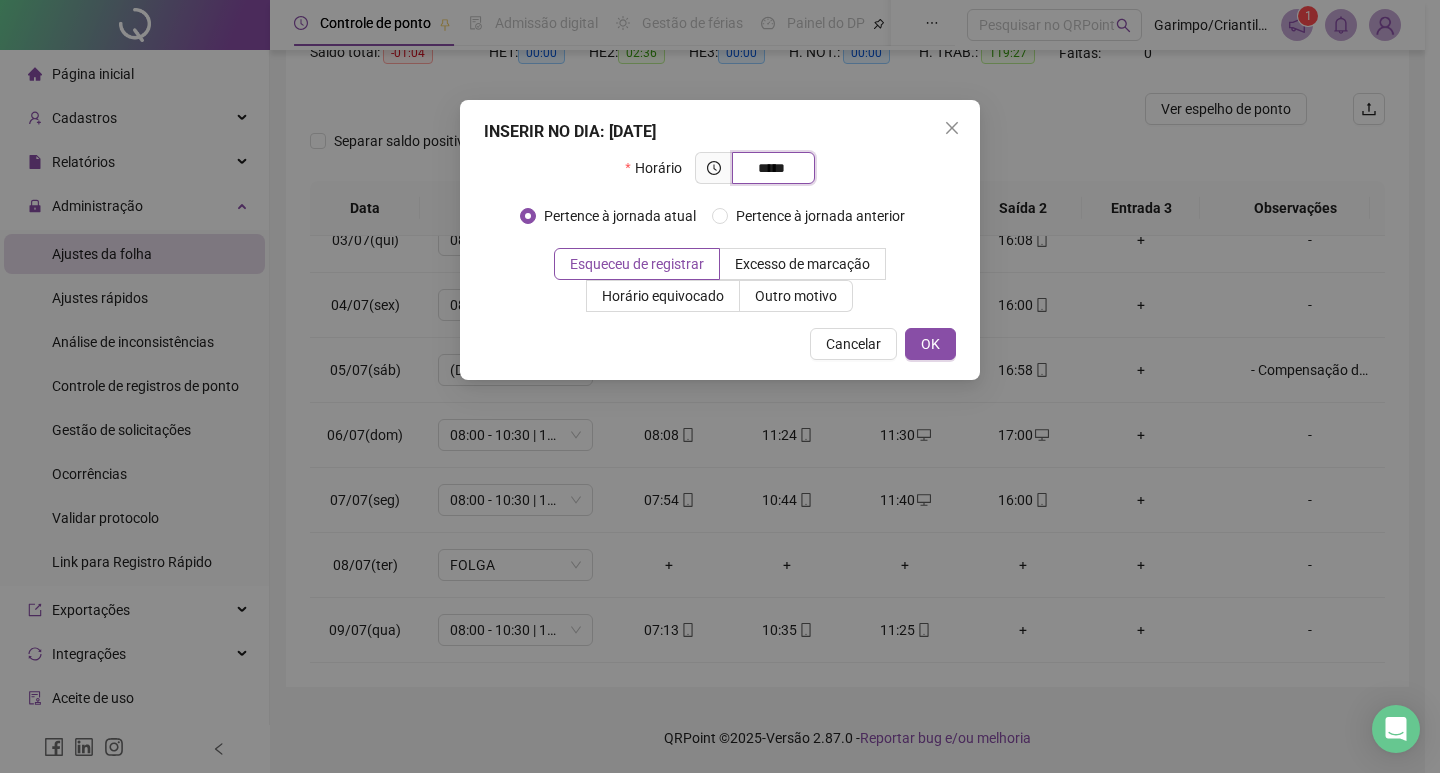 type on "*****" 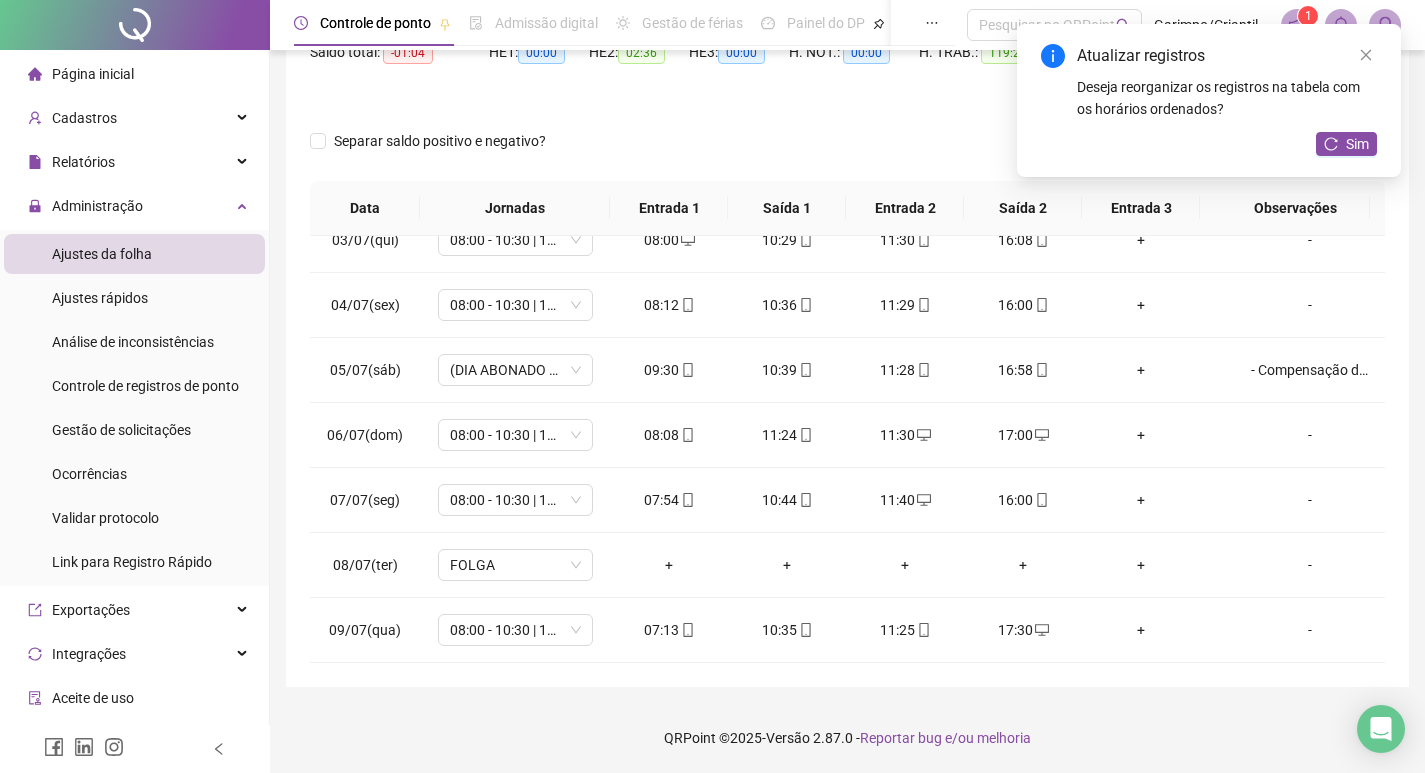 click on "Atualizar registros Deseja reorganizar os registros na tabela com os horários ordenados? Sim" at bounding box center [1209, 100] 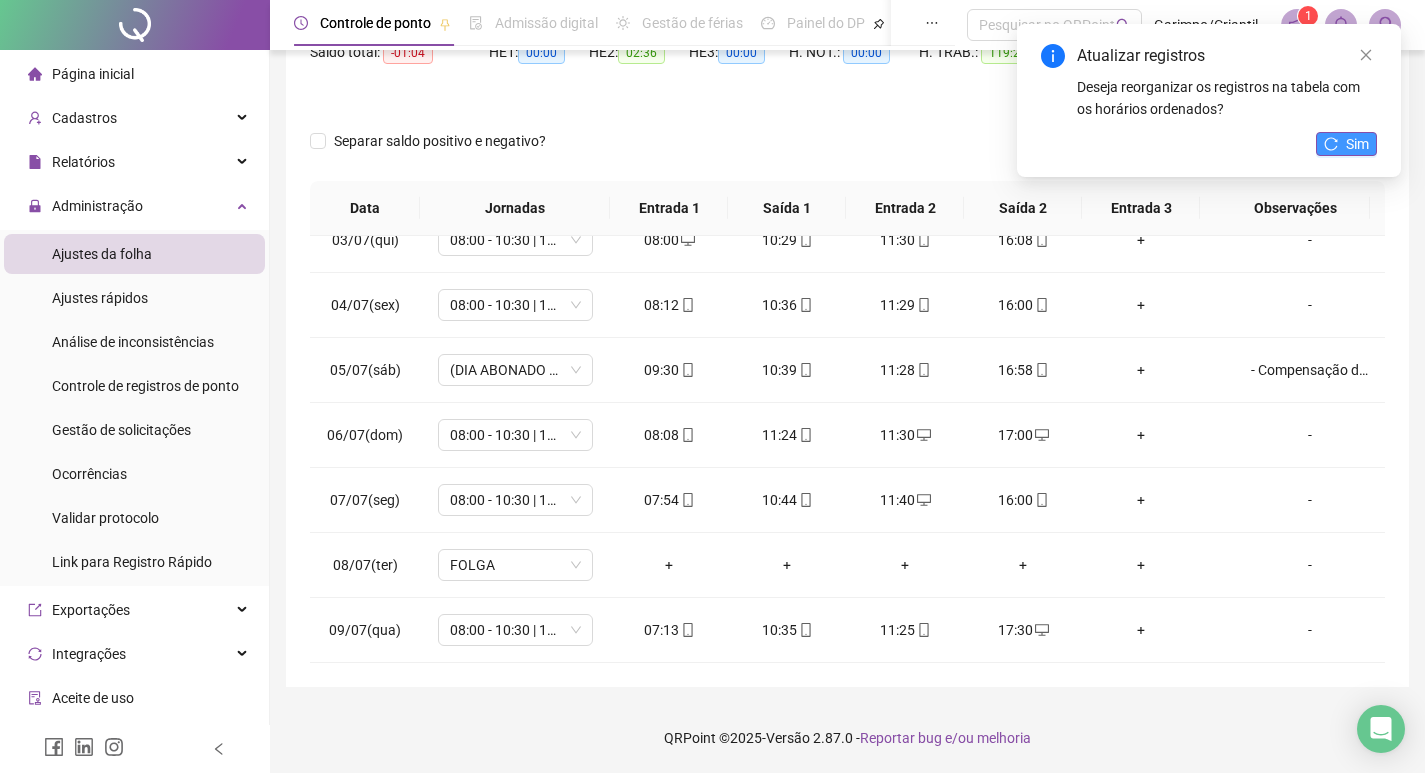 click on "Sim" at bounding box center (1346, 144) 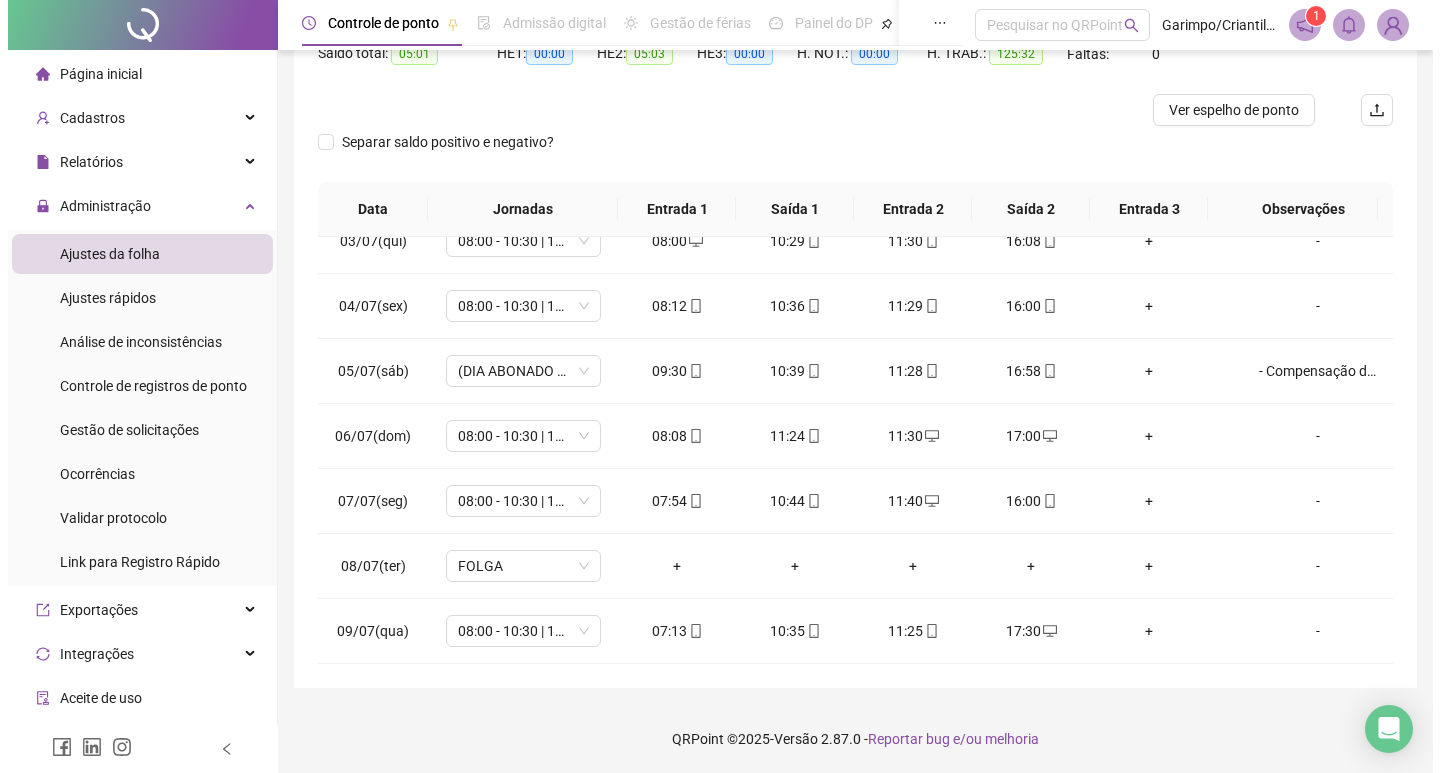 scroll, scrollTop: 125, scrollLeft: 0, axis: vertical 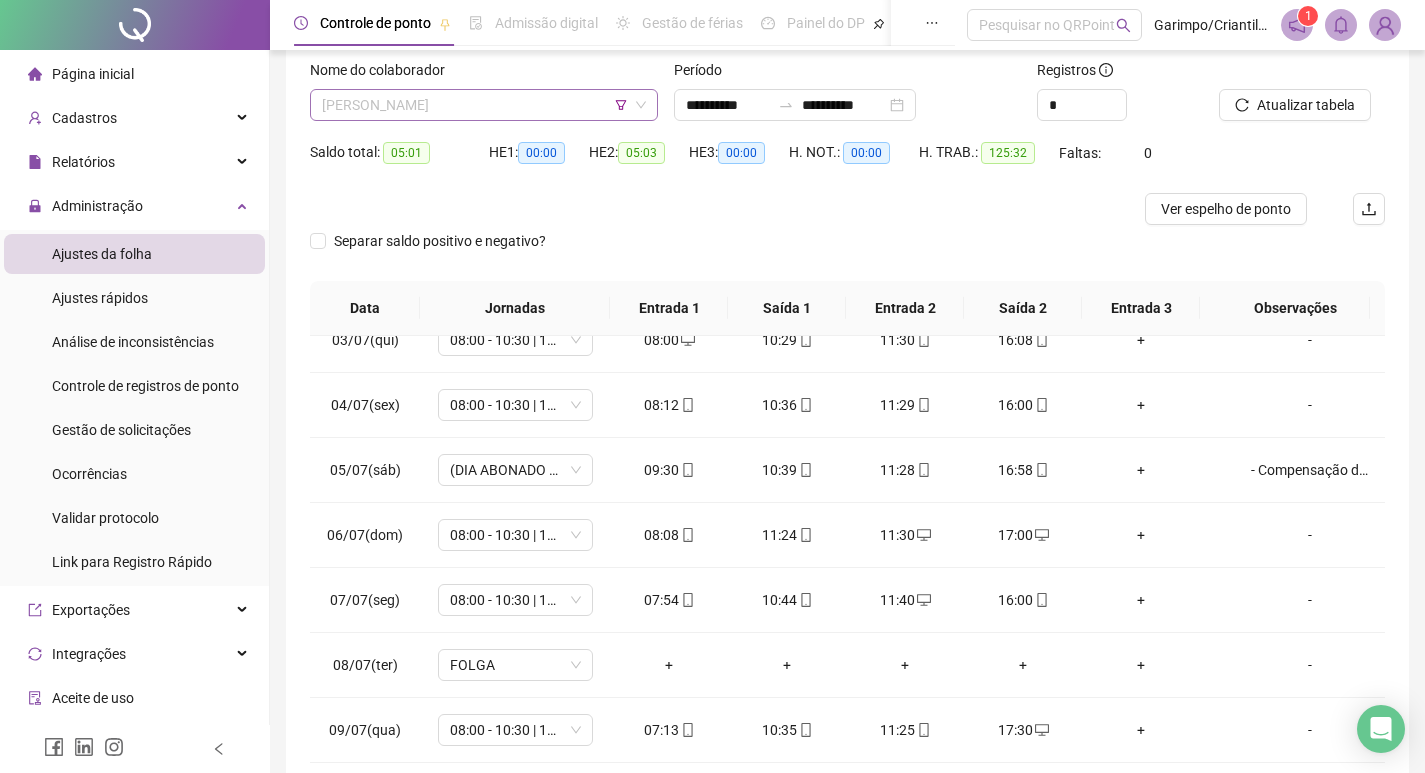 click on "[PERSON_NAME]" at bounding box center (484, 105) 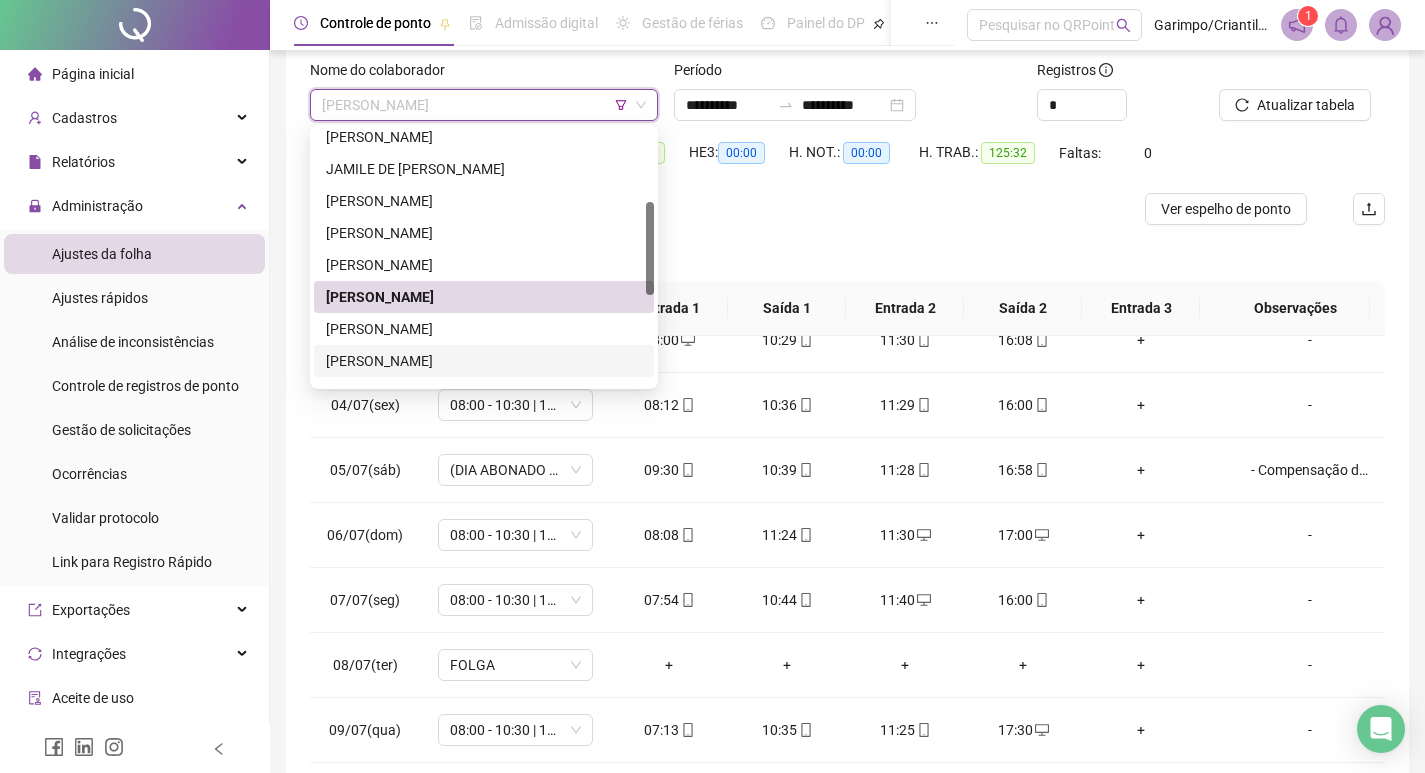 click on "[PERSON_NAME]" at bounding box center [484, 361] 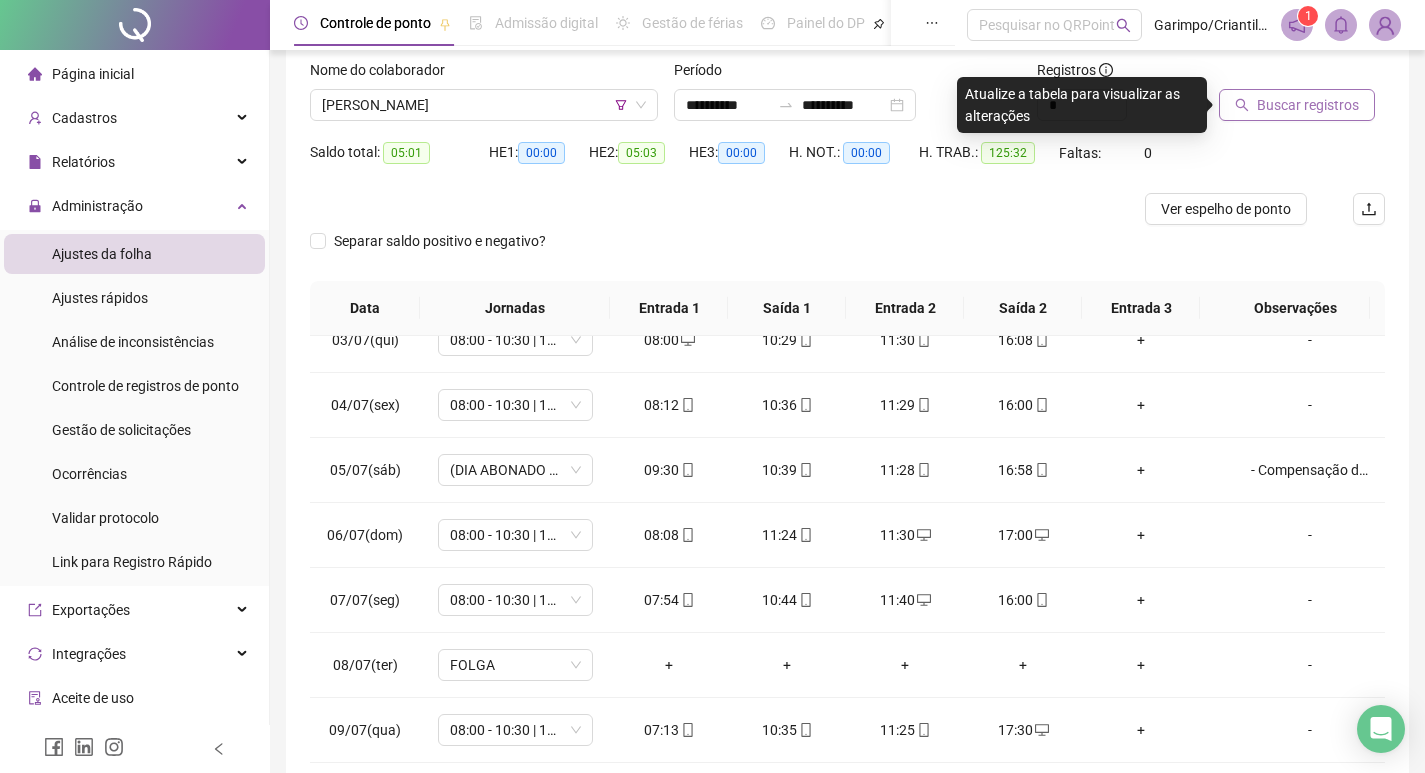 click on "Buscar registros" at bounding box center (1308, 105) 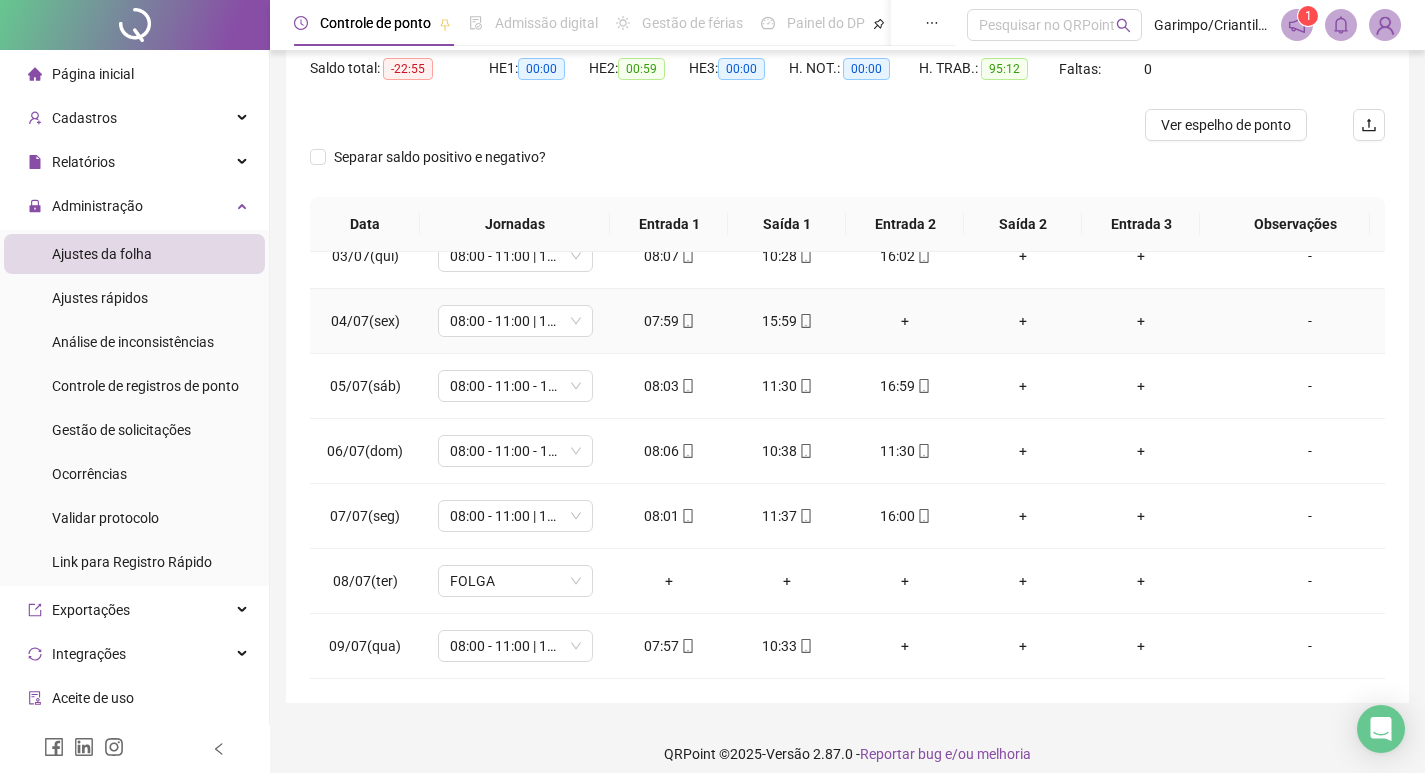 scroll, scrollTop: 225, scrollLeft: 0, axis: vertical 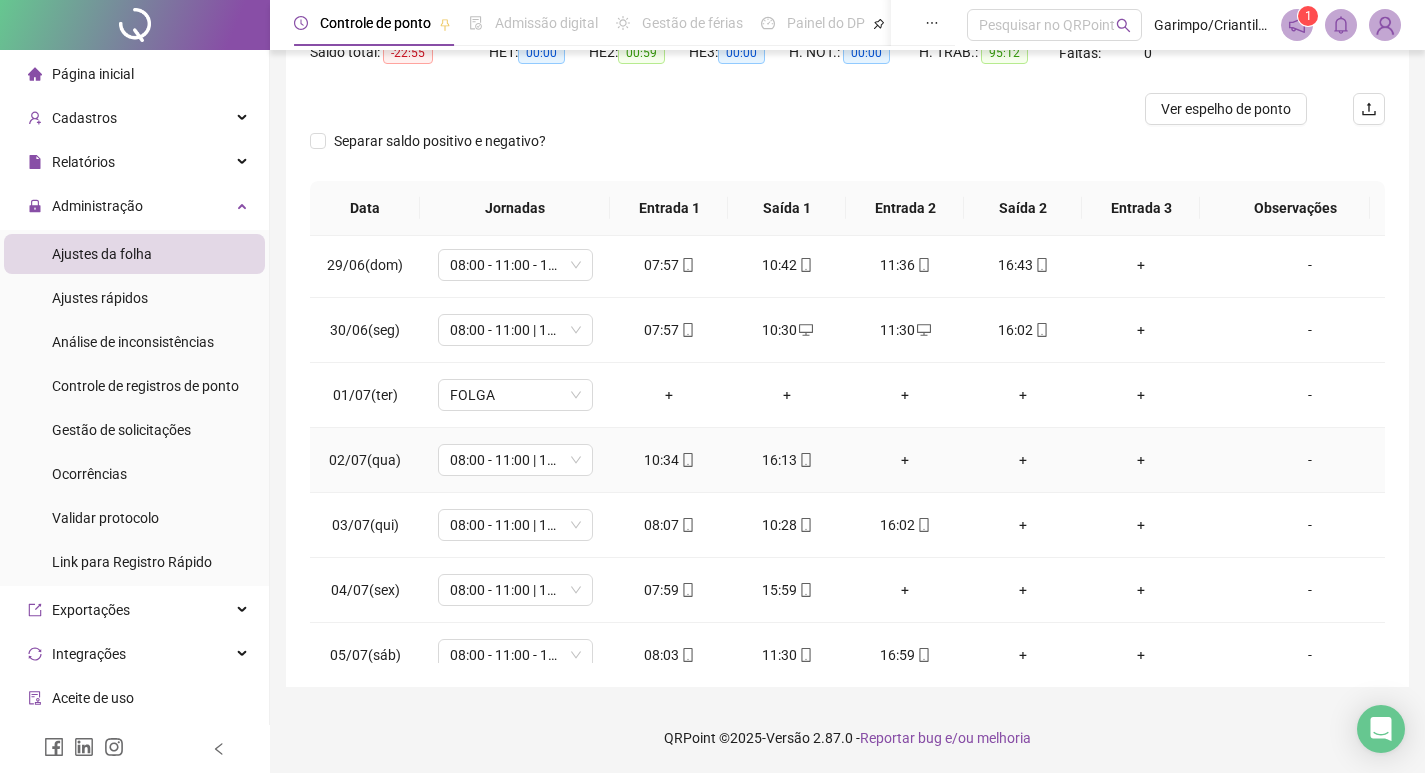 click on "+" at bounding box center (1023, 460) 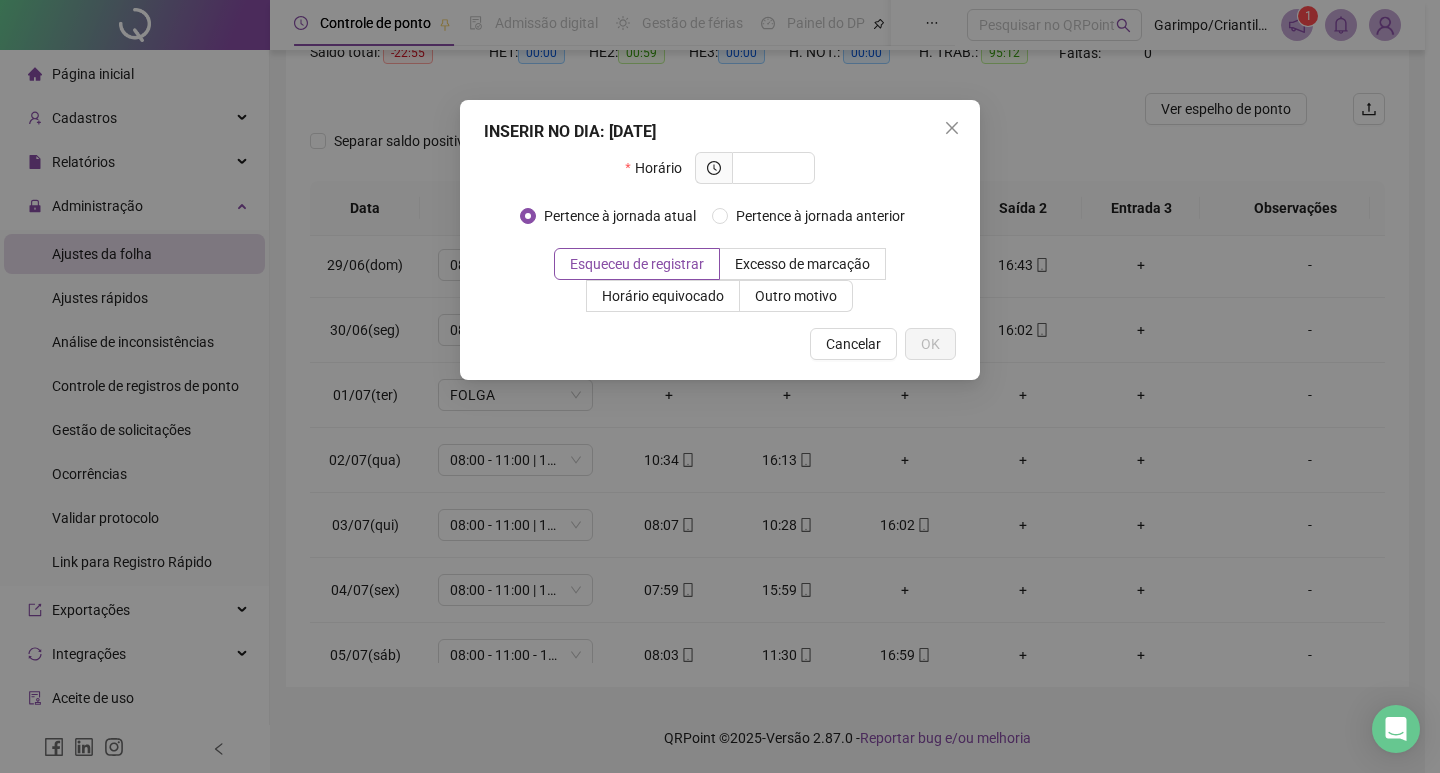 click on "INSERIR NO DIA :   [DATE] Horário Pertence à jornada atual Pertence à jornada anterior Esqueceu de registrar Excesso de marcação Horário equivocado Outro motivo Motivo Cancelar OK" at bounding box center [720, 386] 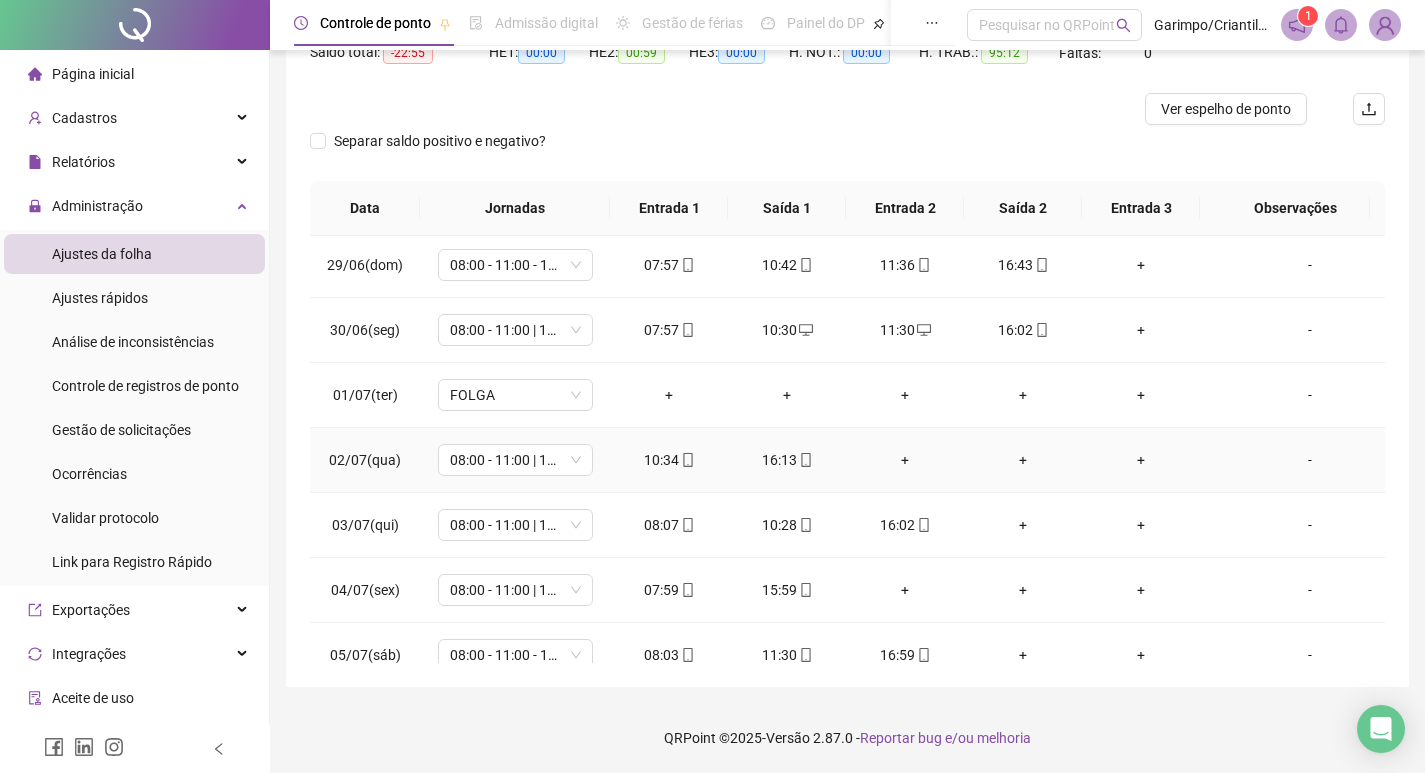 click on "+" at bounding box center [905, 460] 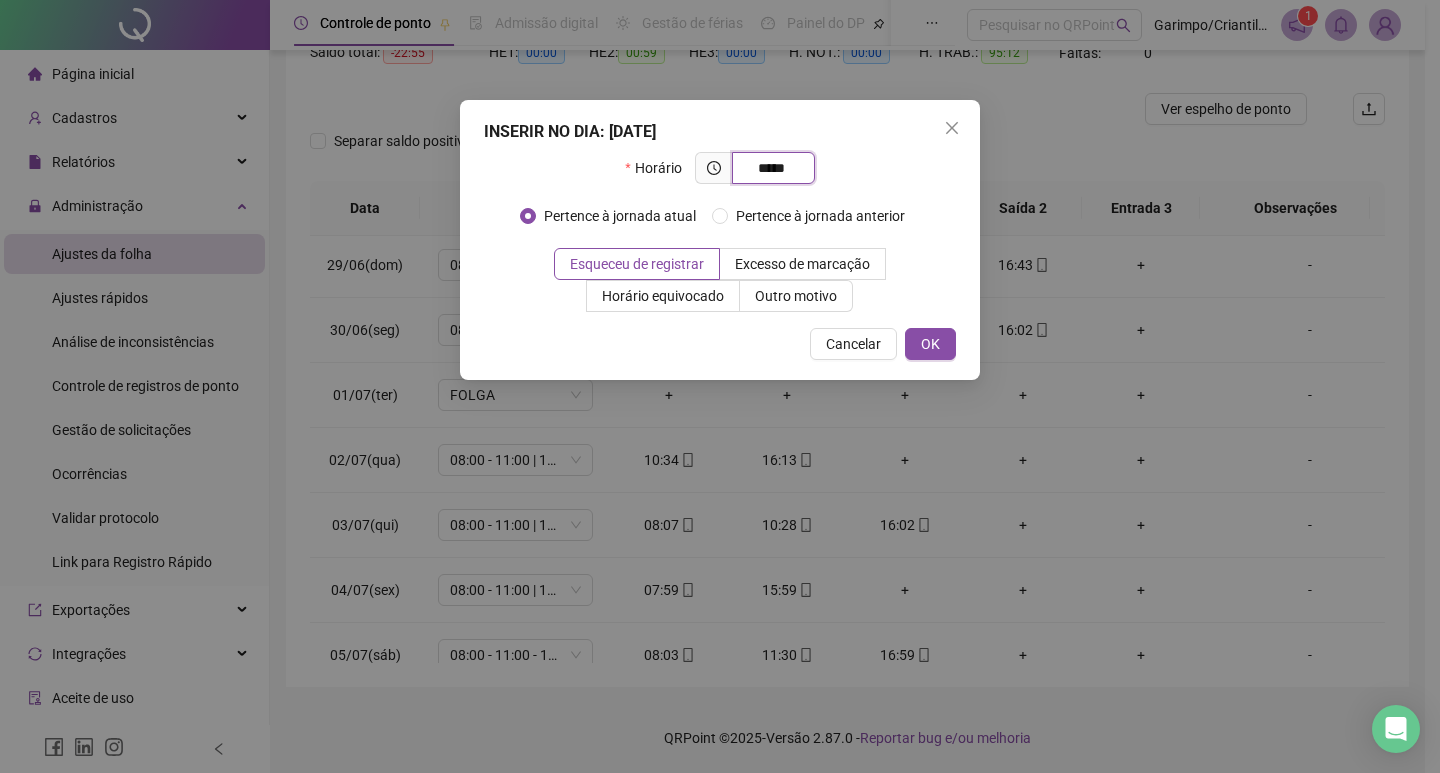 type on "*****" 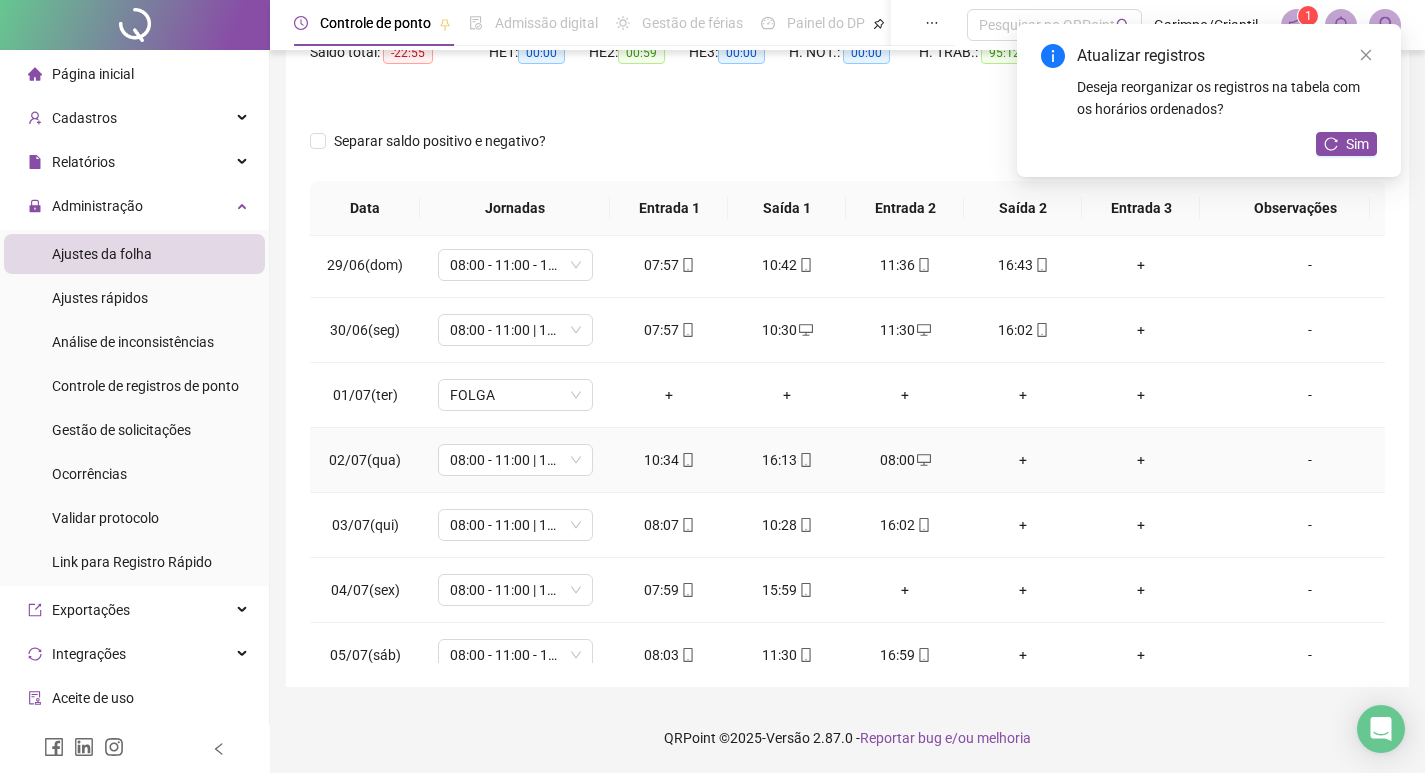 click on "+" at bounding box center [1023, 460] 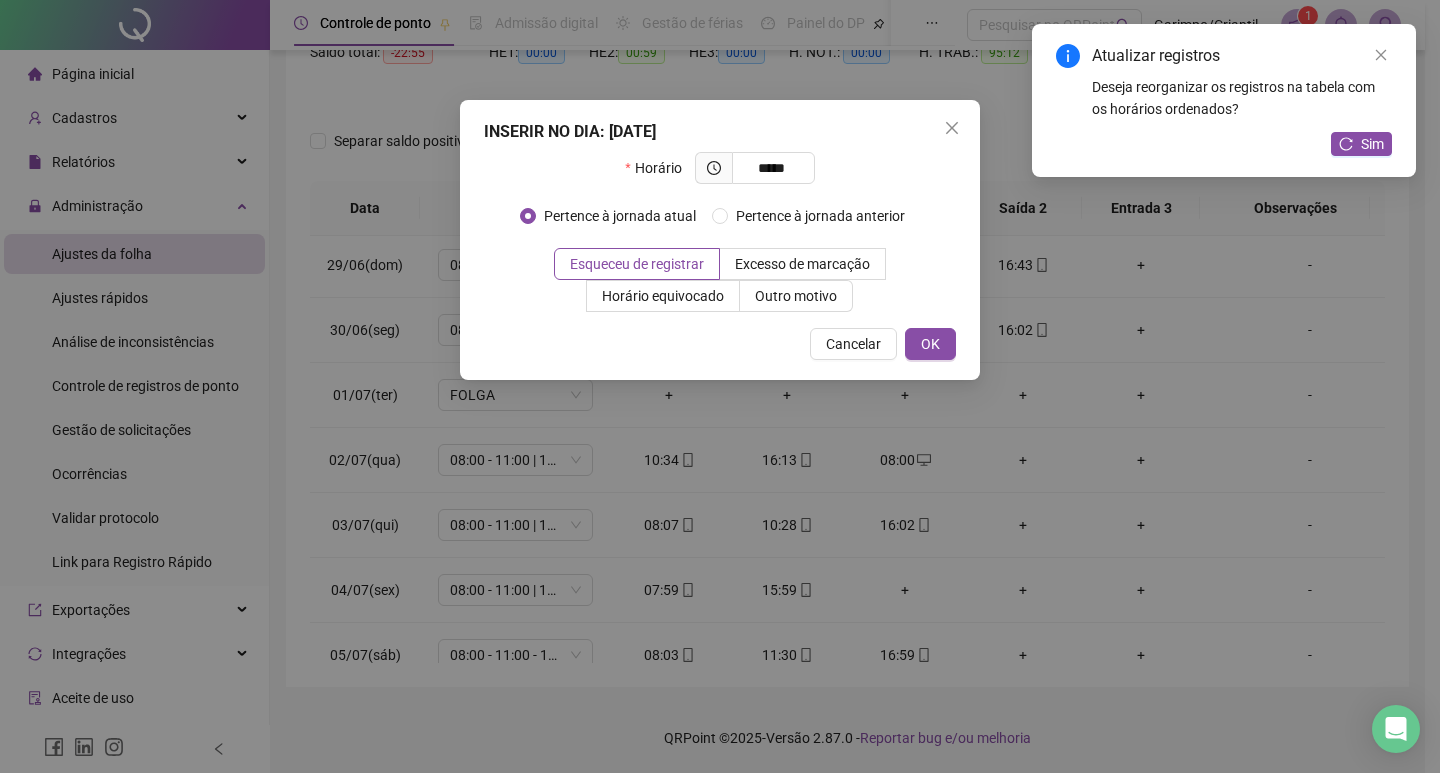type on "*****" 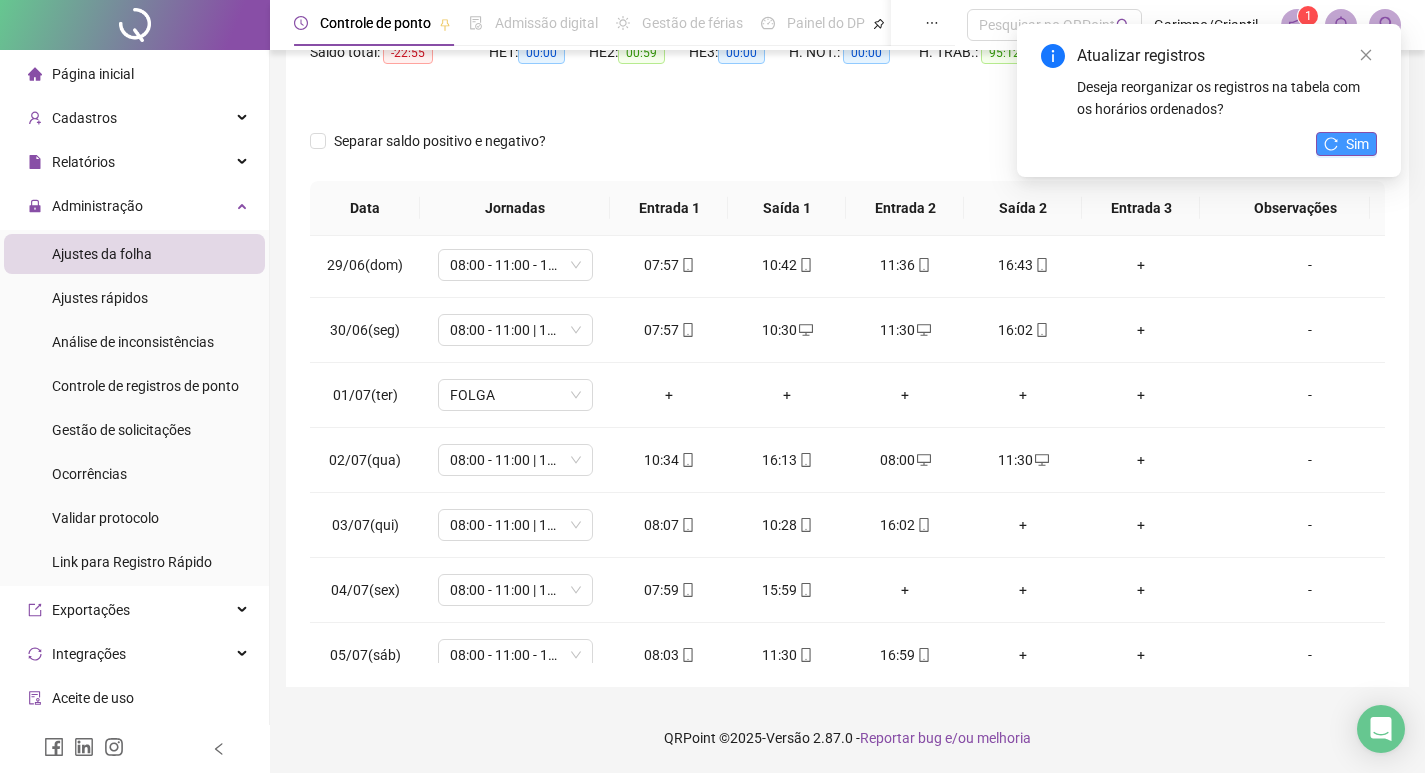 click 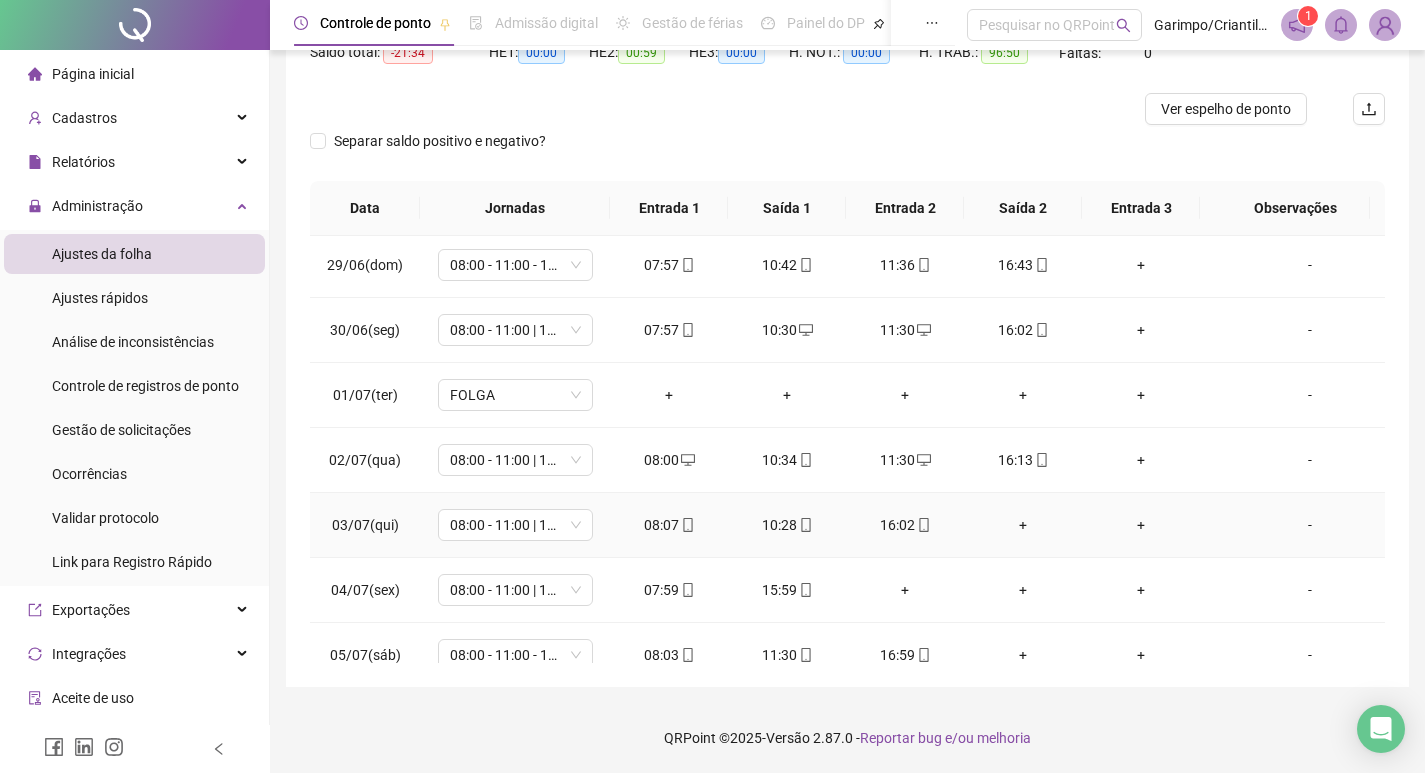 click on "+" at bounding box center [1023, 525] 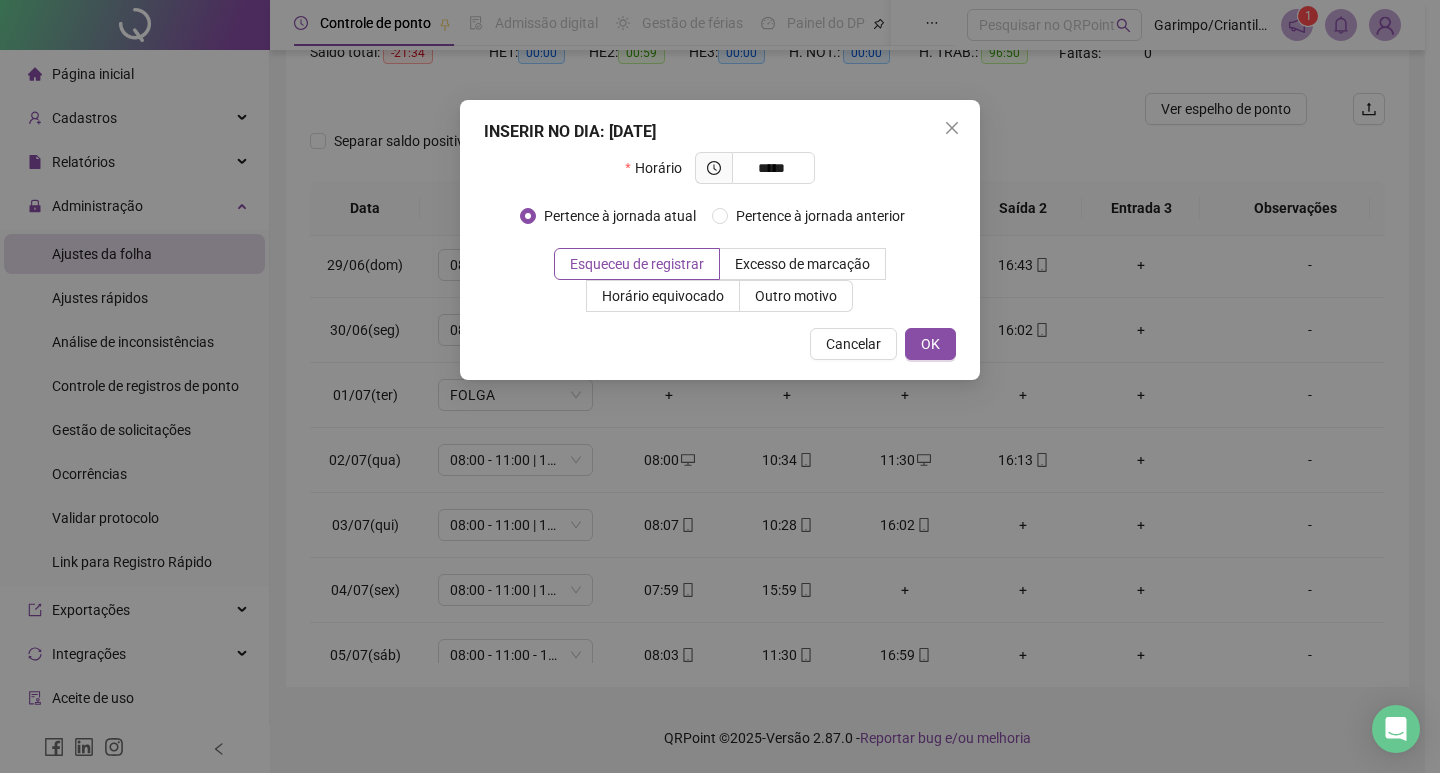 type on "*****" 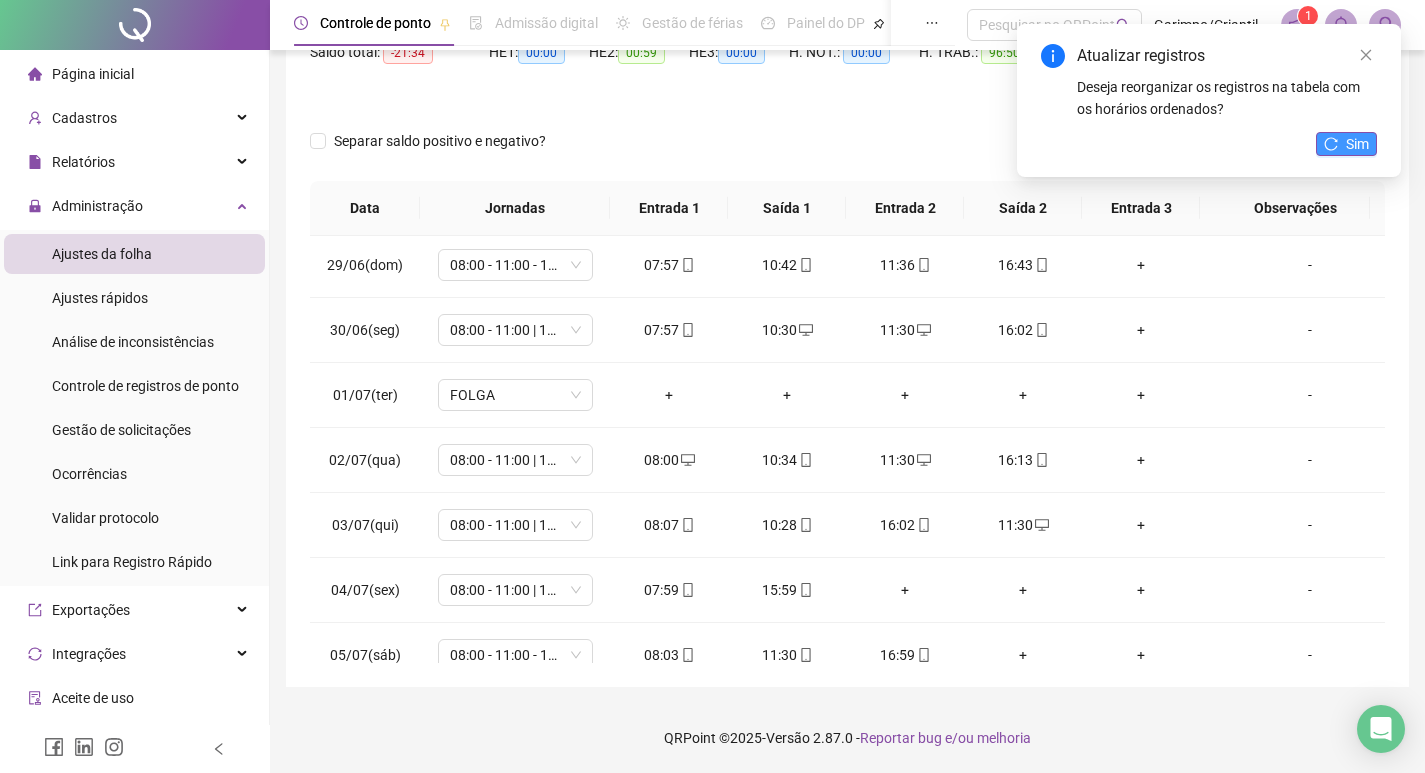 click on "Sim" at bounding box center (1346, 144) 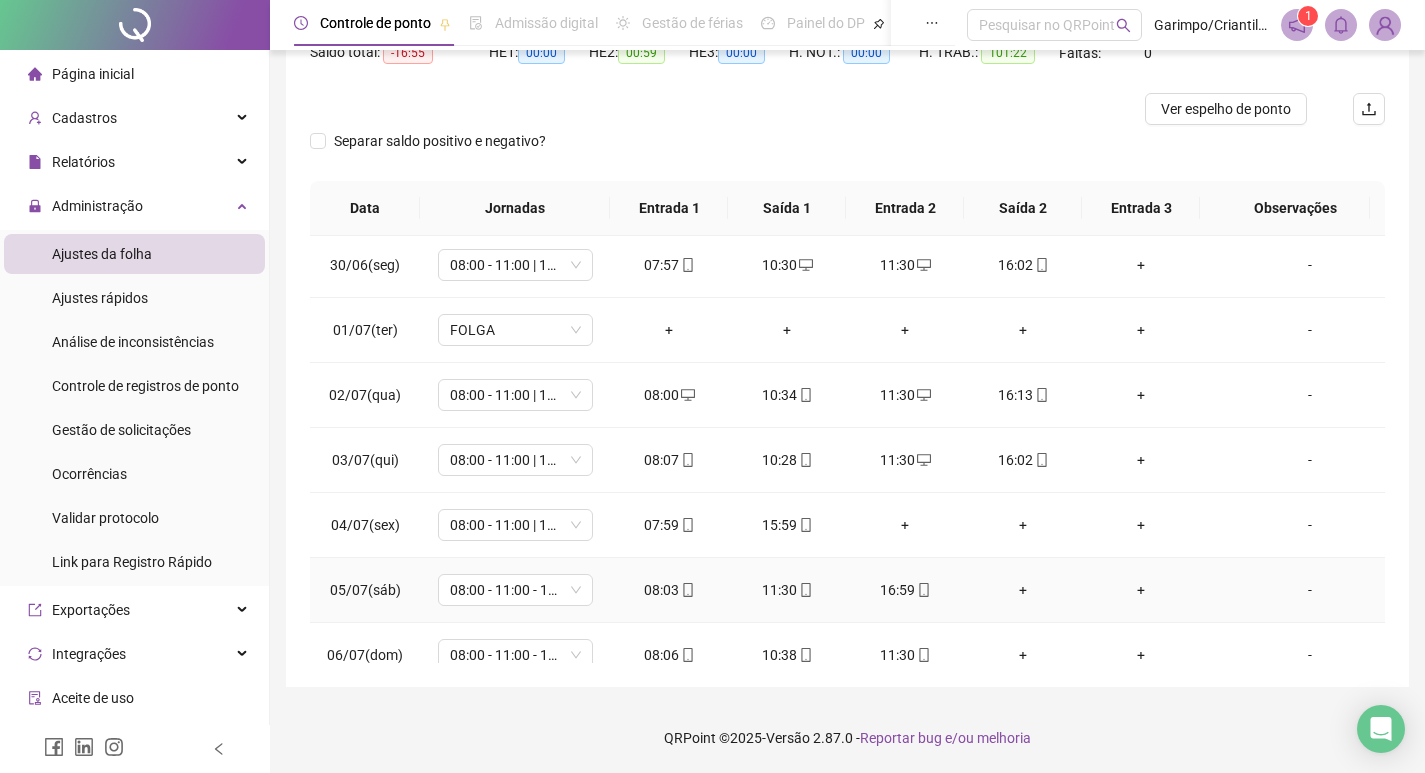 scroll, scrollTop: 623, scrollLeft: 0, axis: vertical 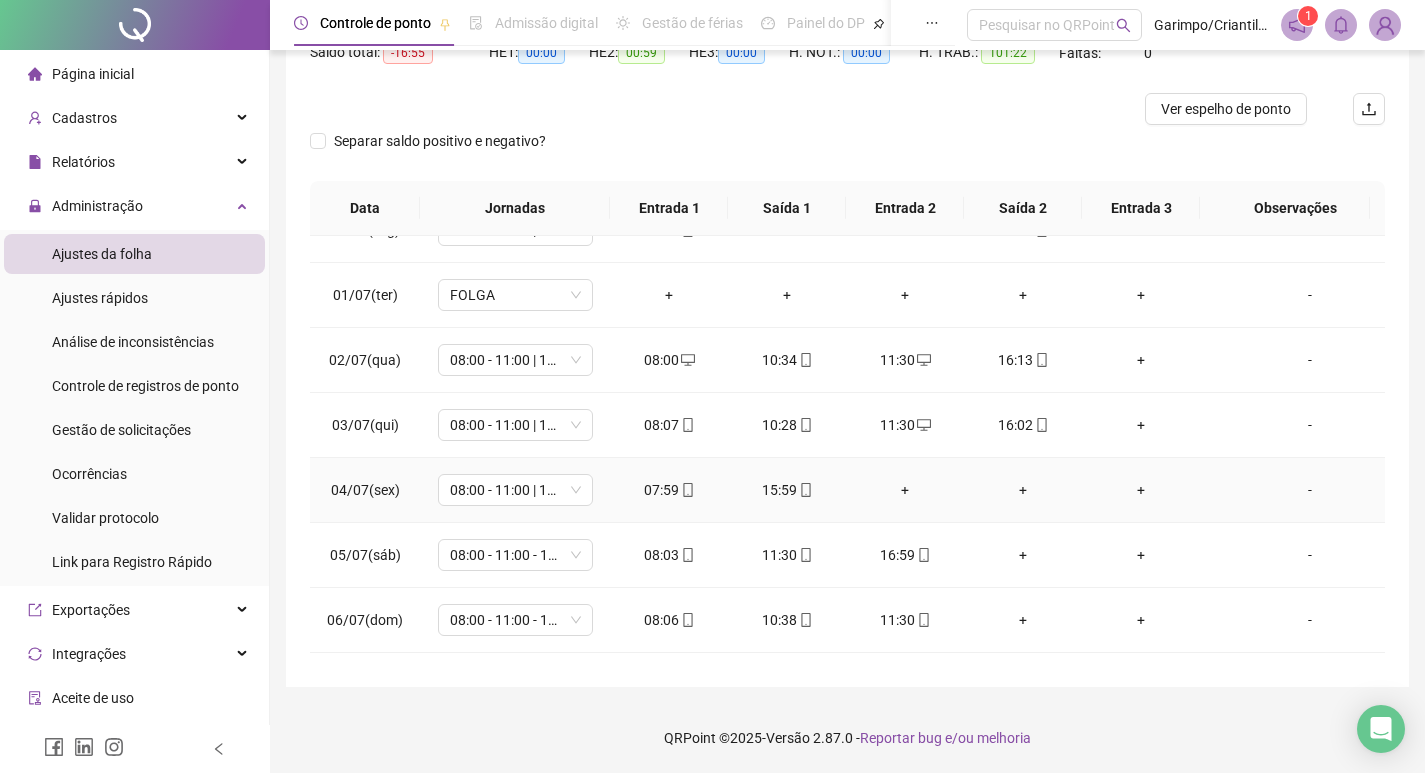 click on "+" at bounding box center (905, 490) 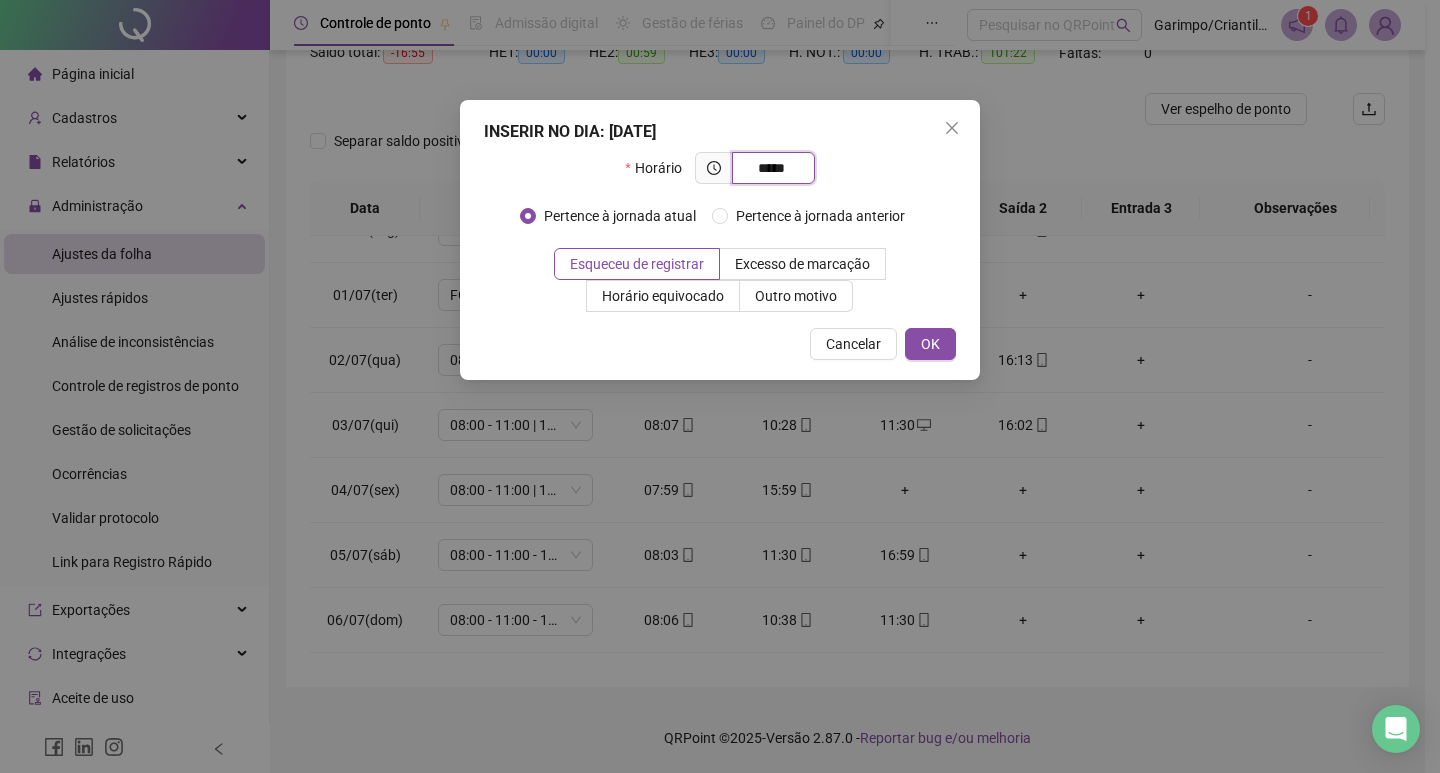 type on "*****" 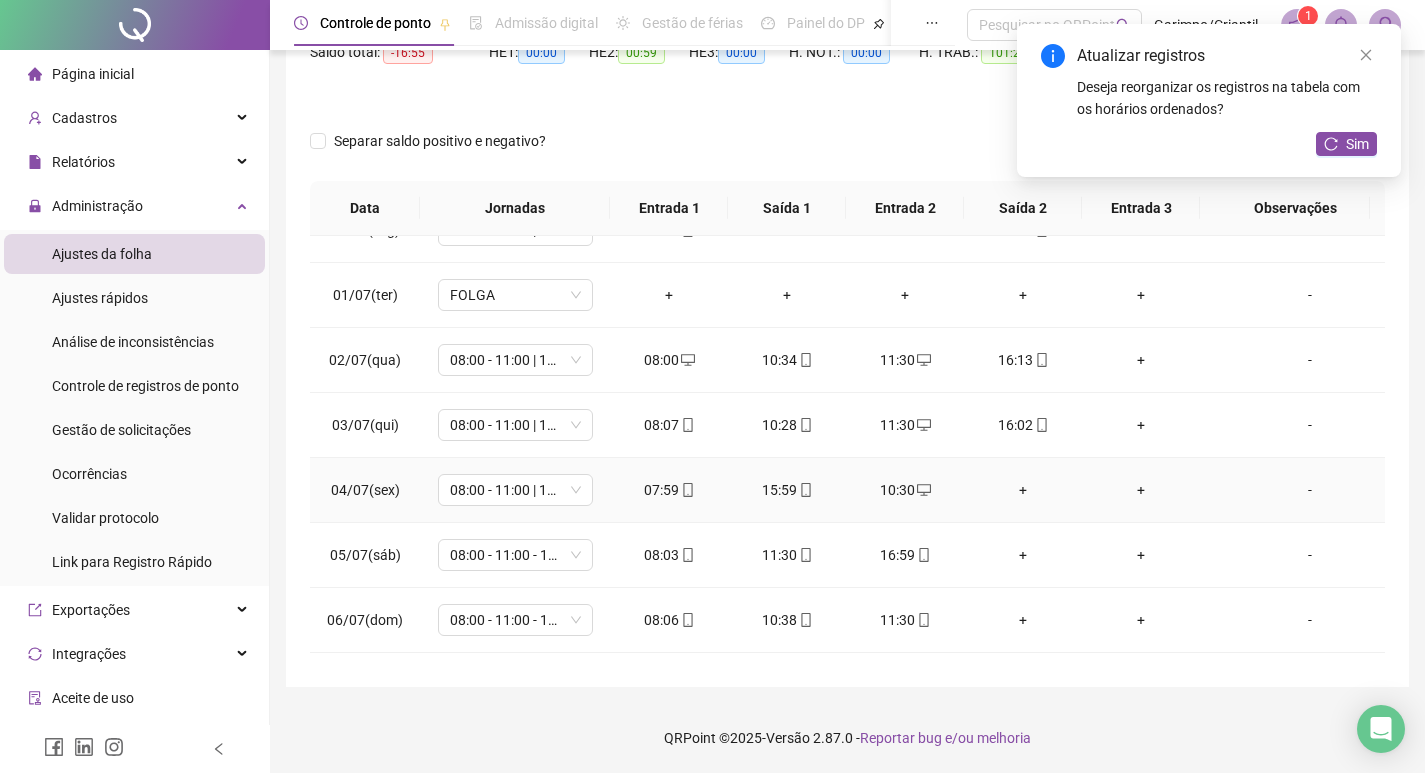 click on "+" at bounding box center (1023, 490) 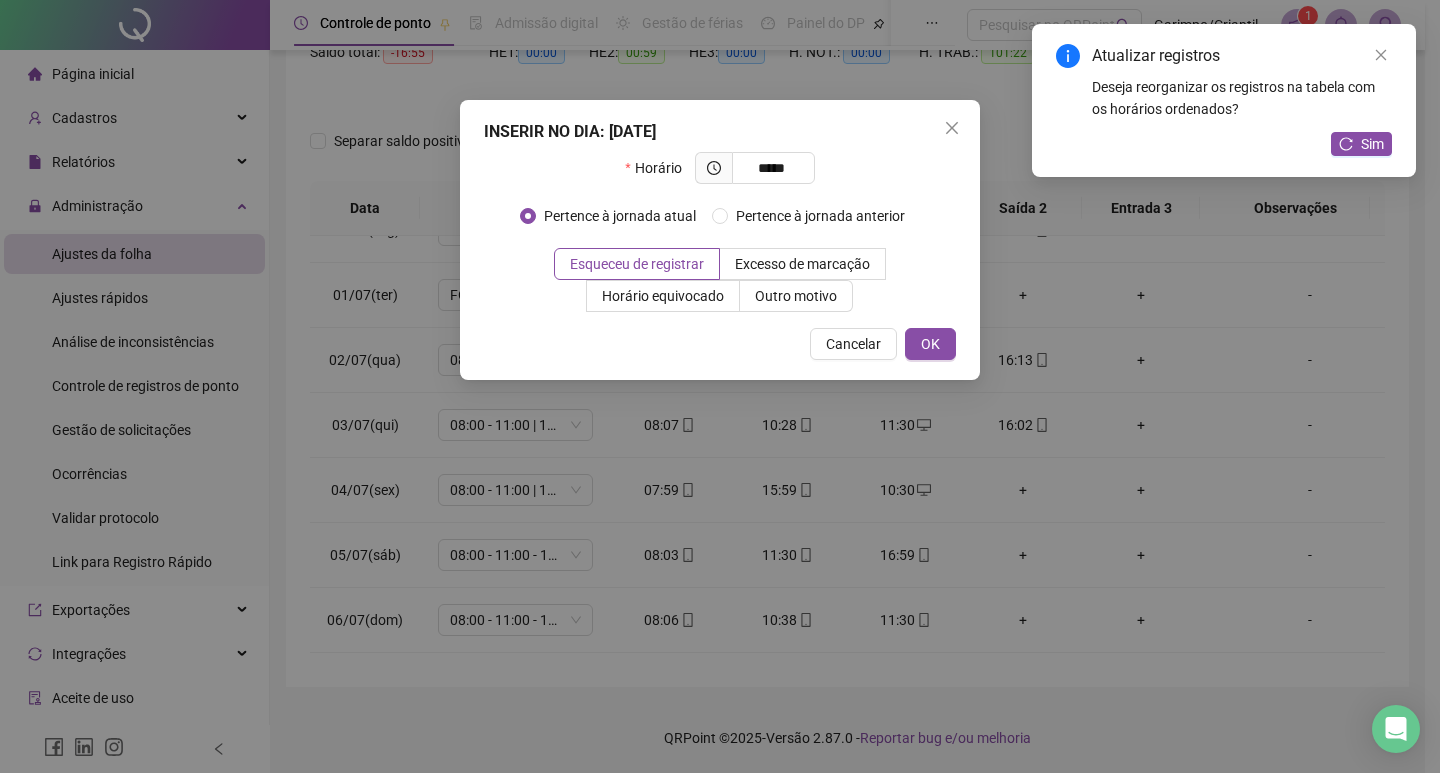 type on "*****" 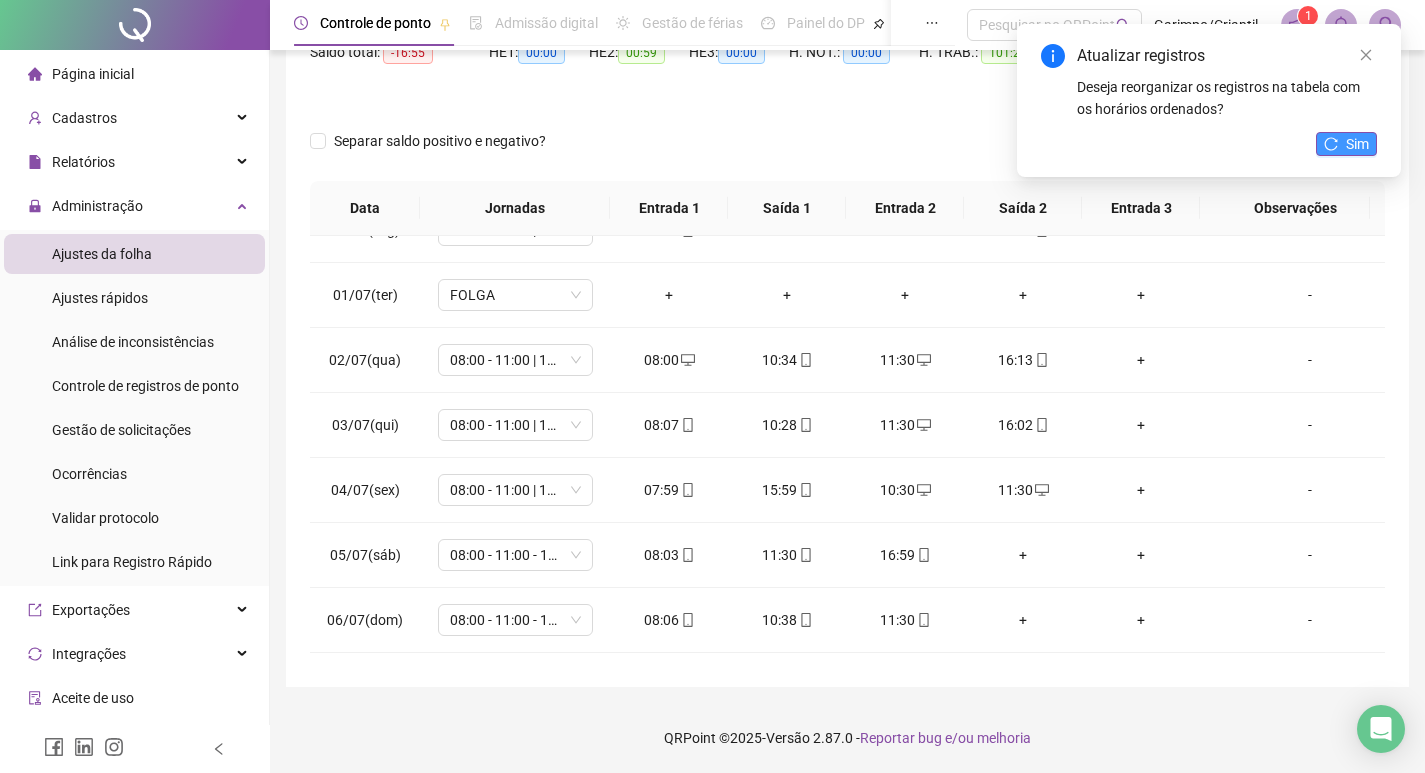 click on "Sim" at bounding box center [1357, 144] 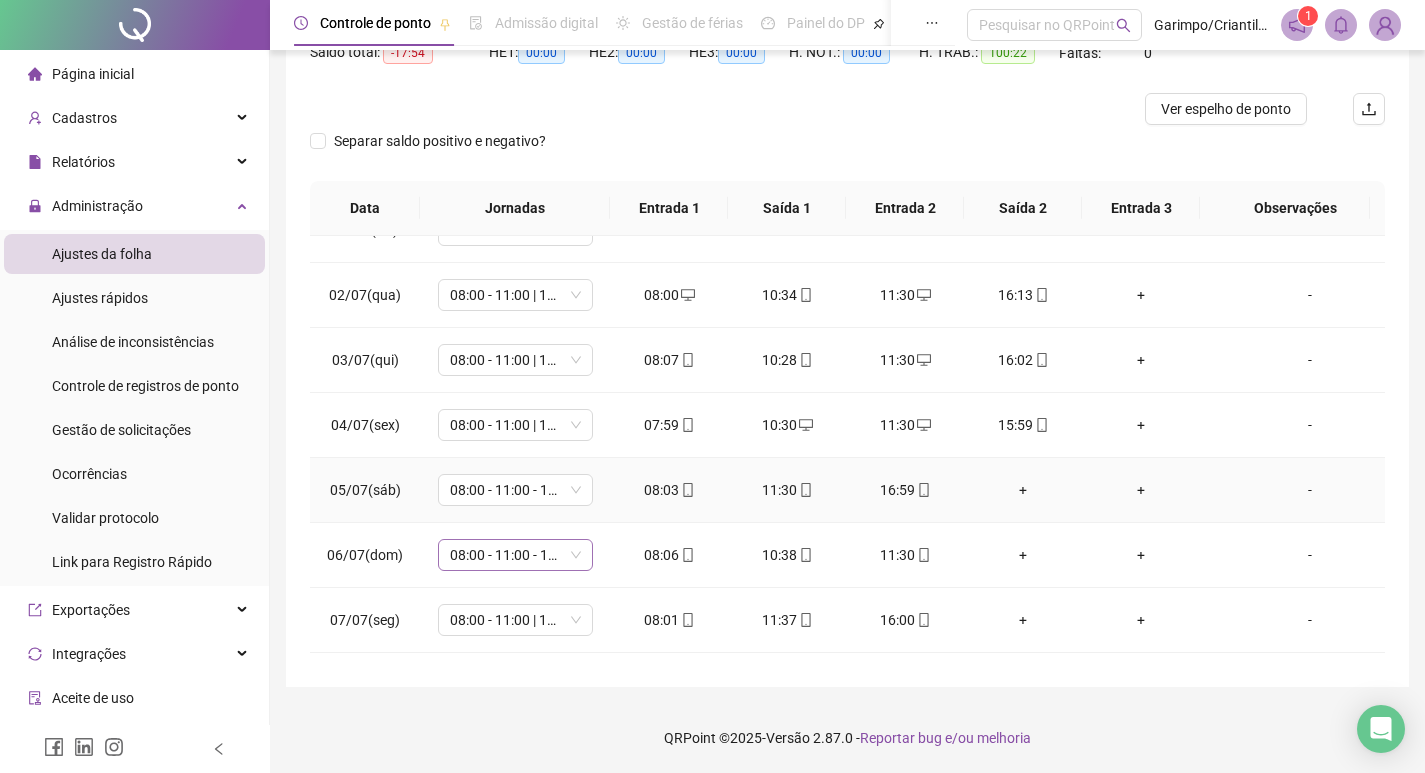 scroll, scrollTop: 723, scrollLeft: 0, axis: vertical 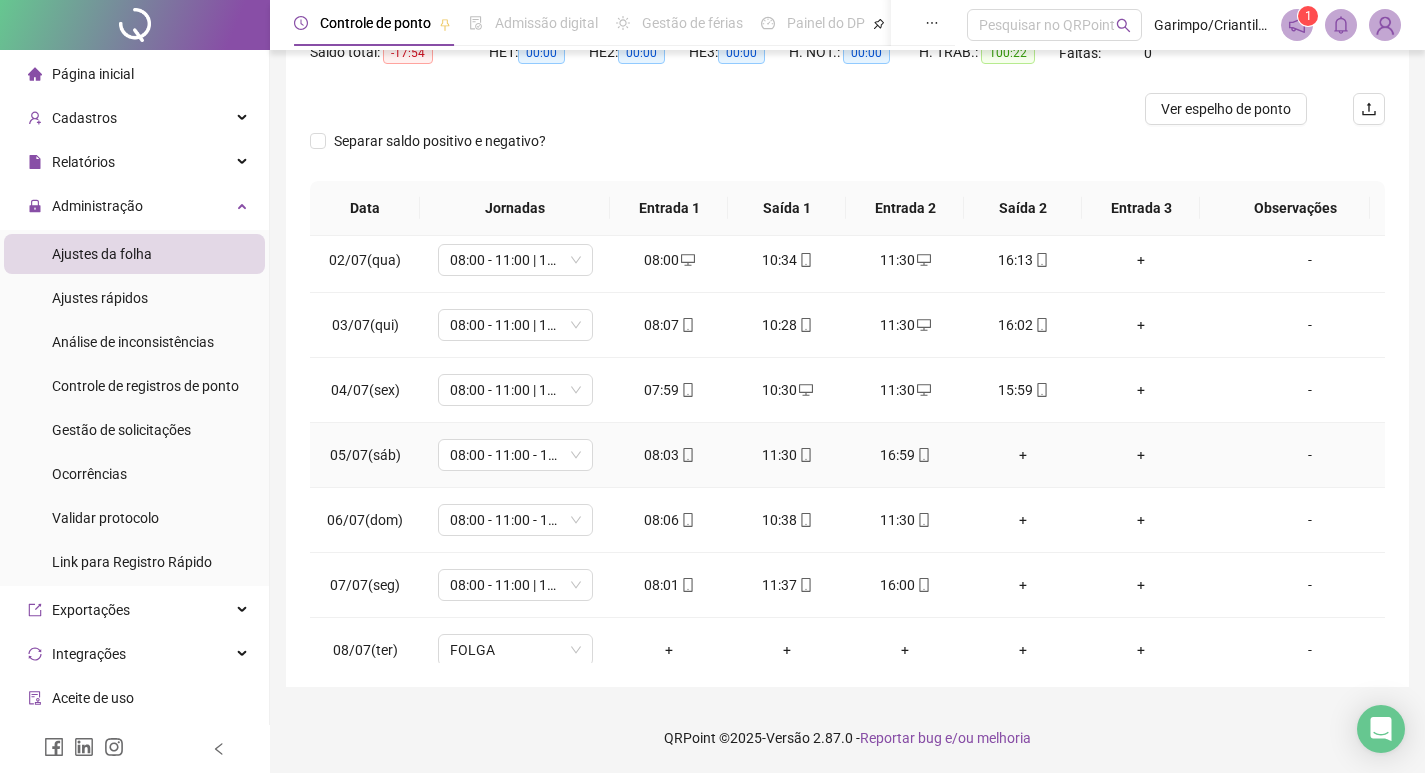 click on "+" at bounding box center (1023, 455) 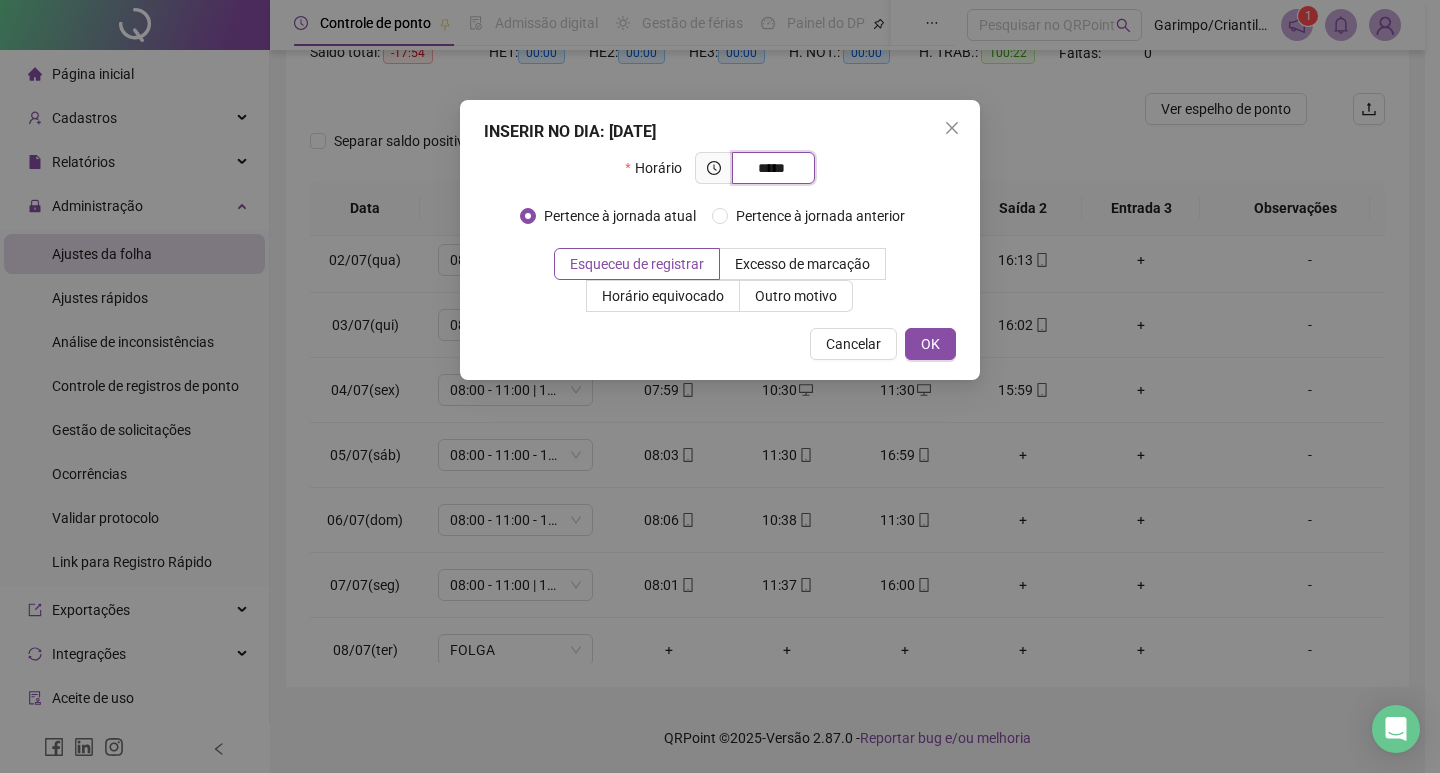 type on "*****" 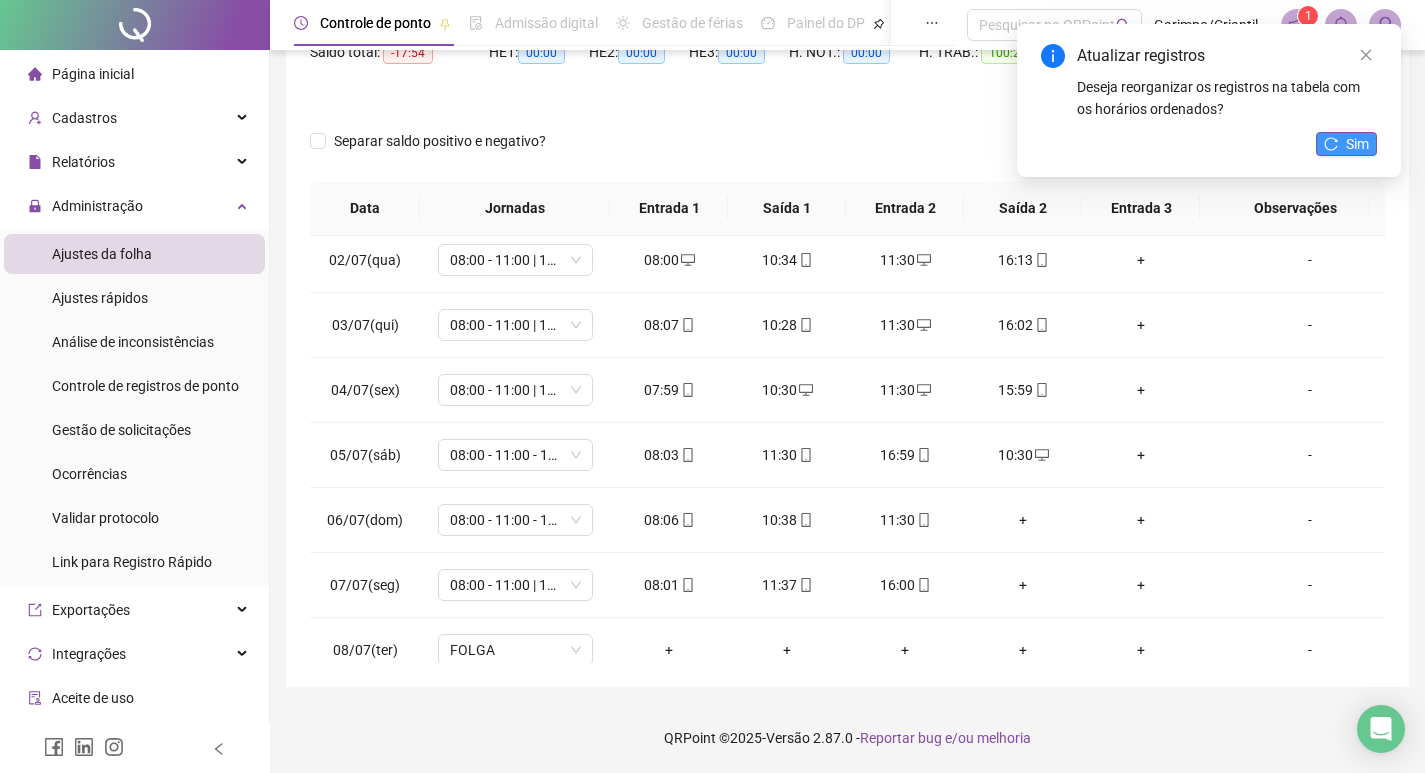 click on "Sim" at bounding box center (1357, 144) 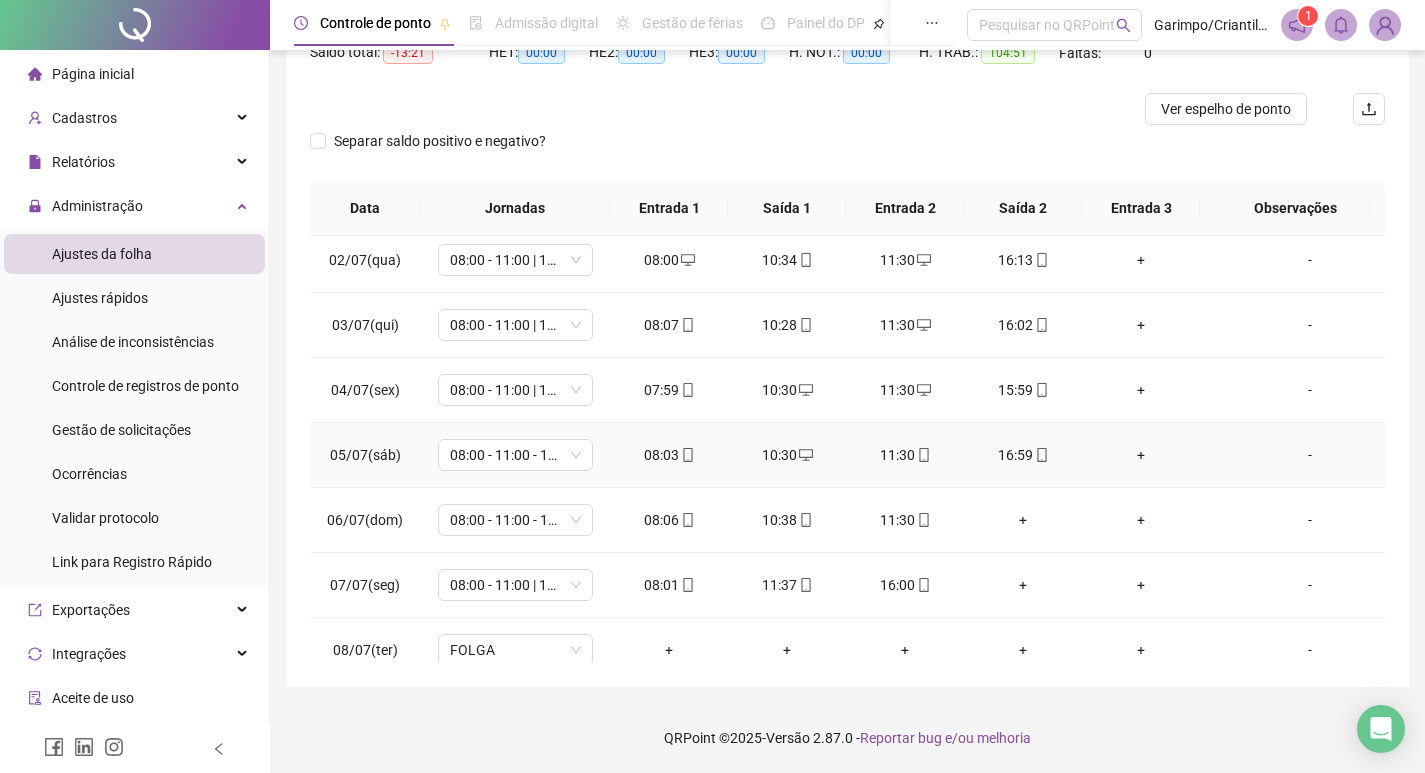 scroll, scrollTop: 823, scrollLeft: 0, axis: vertical 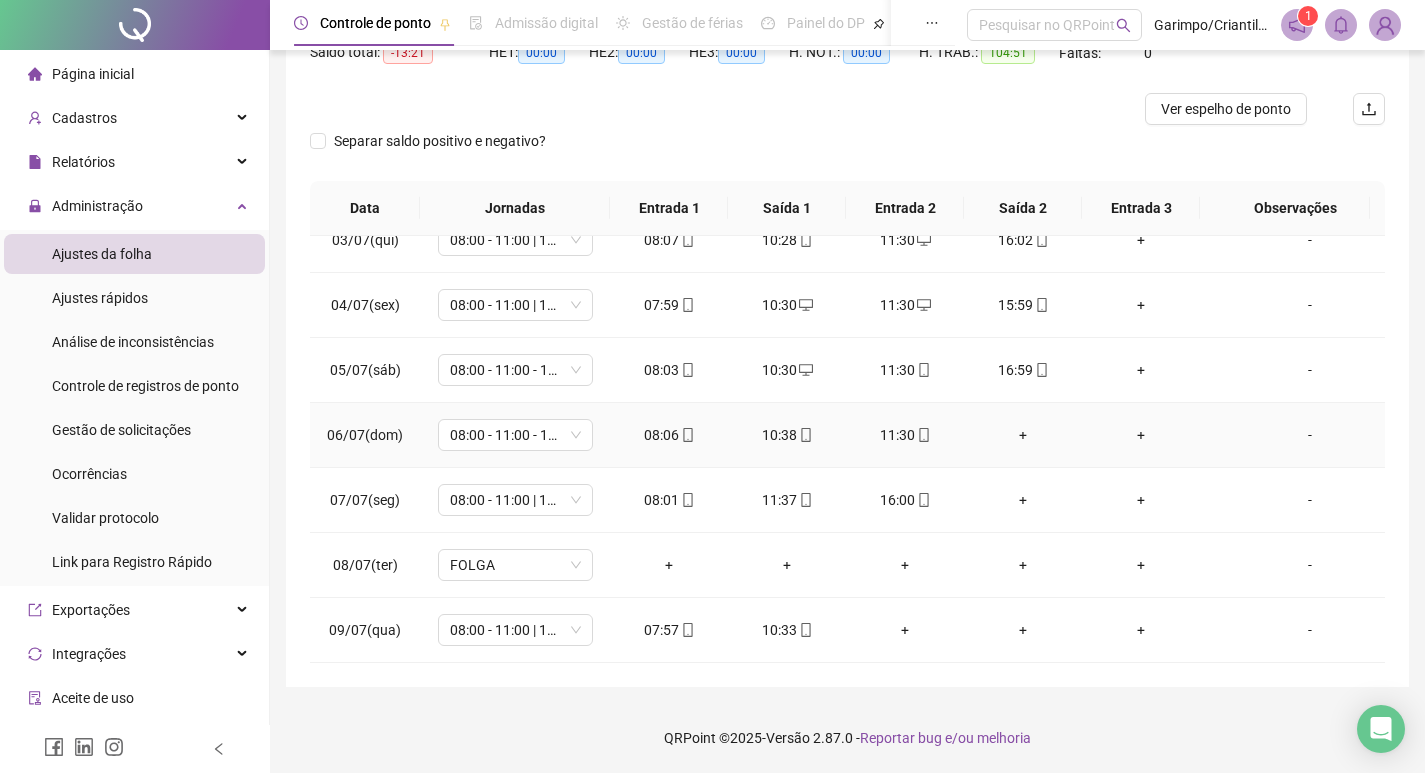 click on "+" at bounding box center [1023, 435] 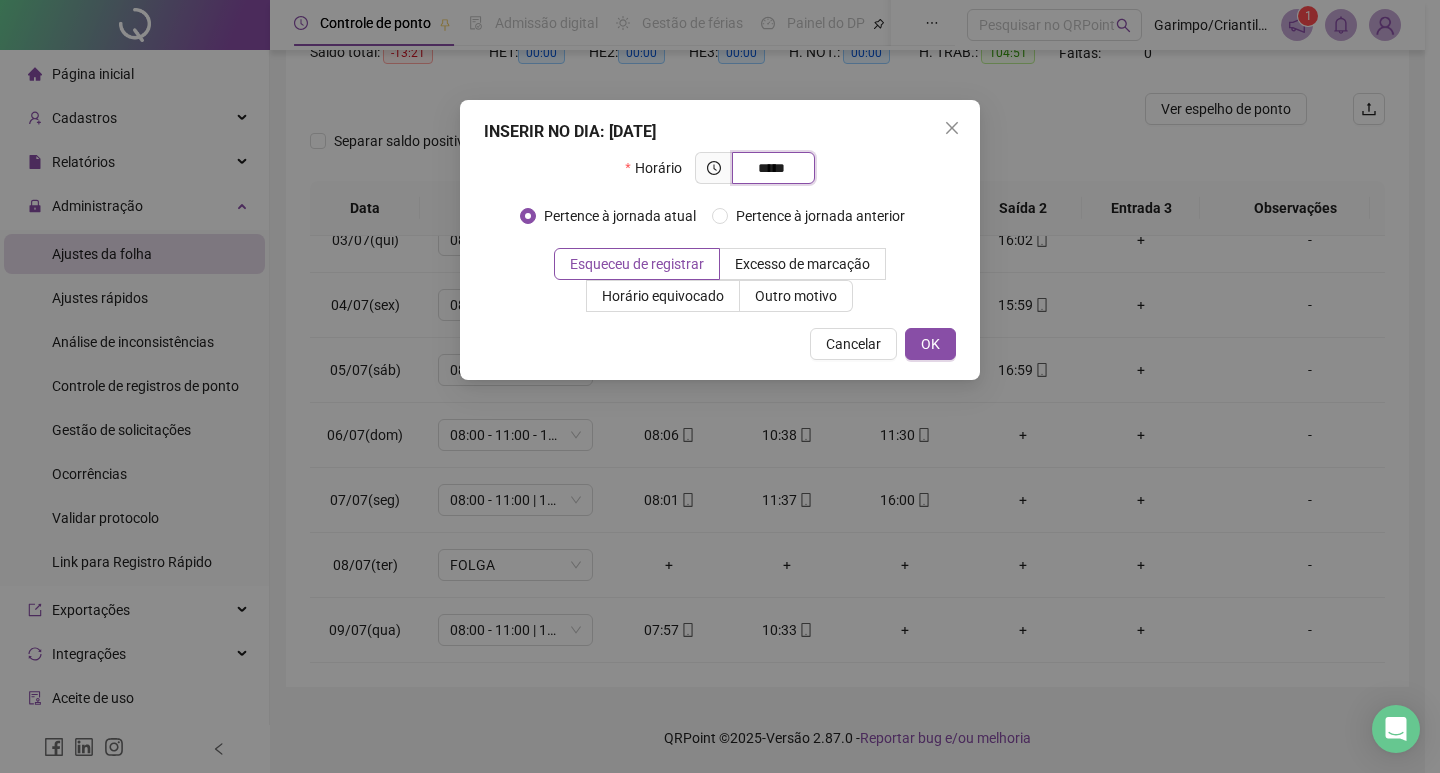 type on "*****" 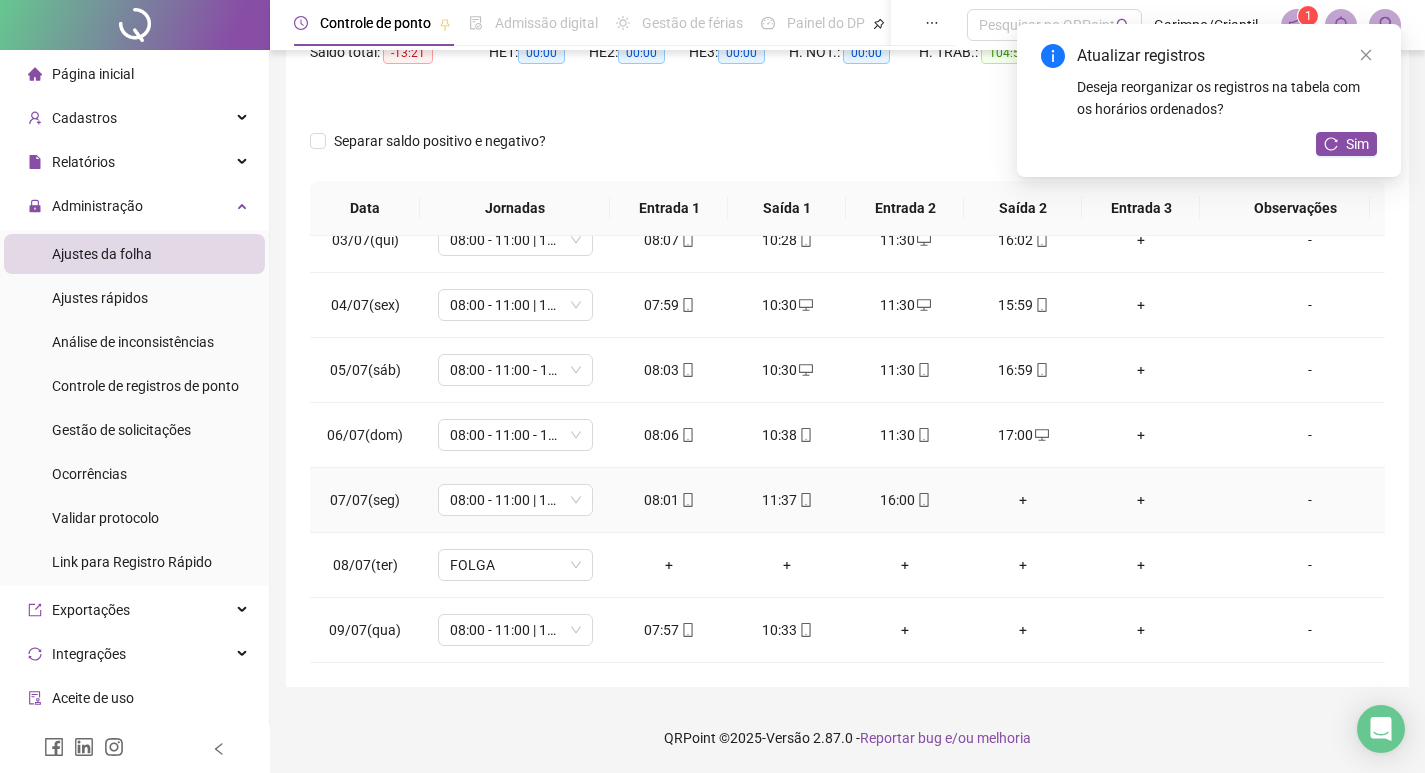 click on "+" at bounding box center (1023, 500) 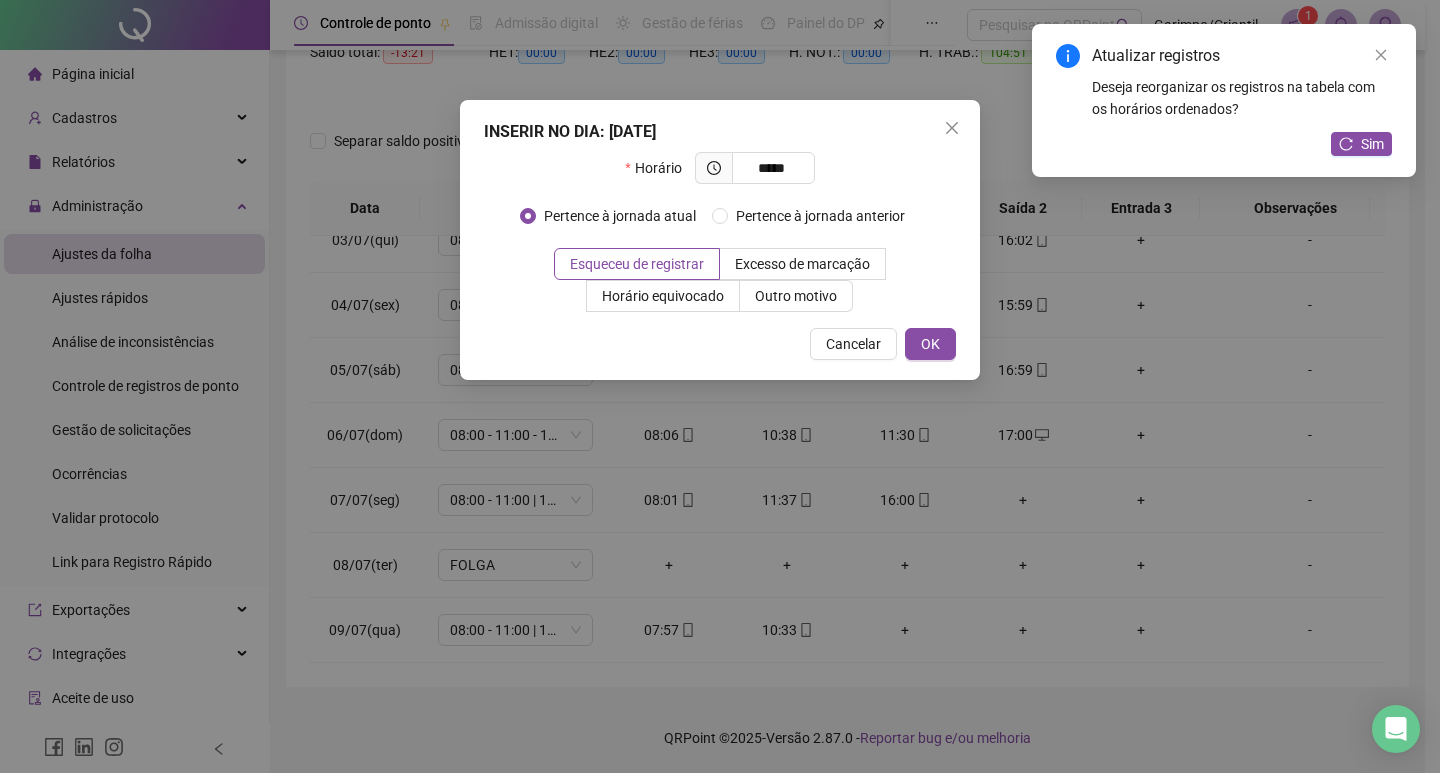 type on "*****" 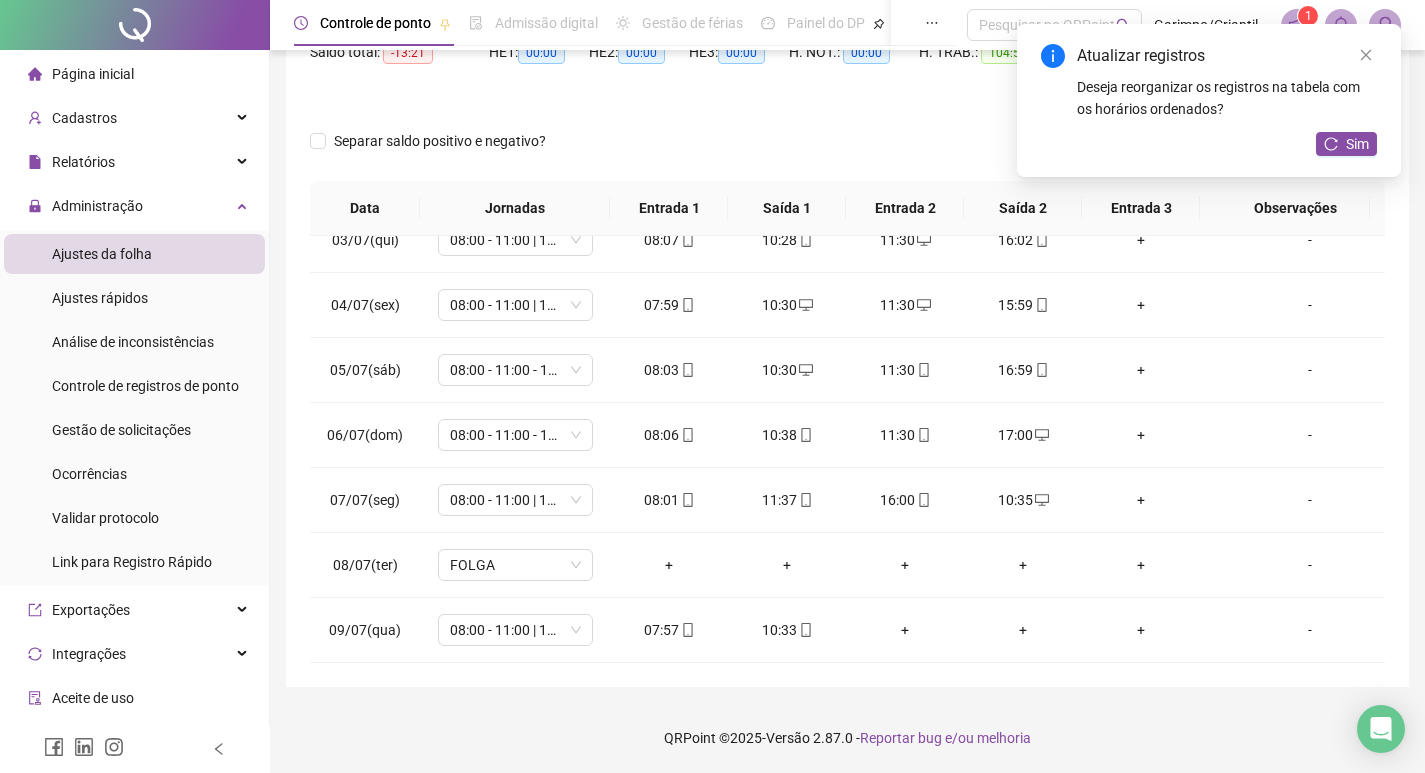 click on "Atualizar registros Deseja reorganizar os registros na tabela com os horários ordenados? Sim" at bounding box center [1209, 100] 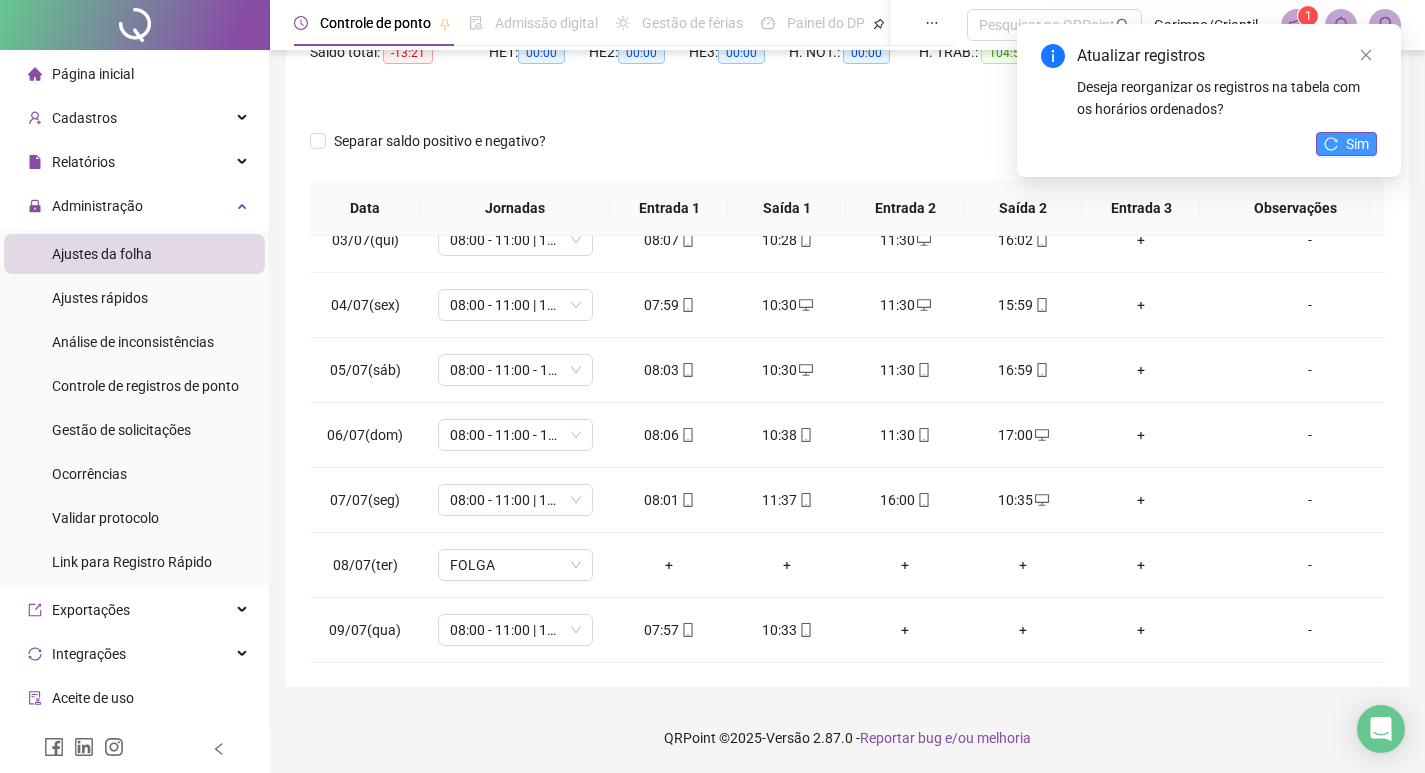 click on "Sim" at bounding box center (1357, 144) 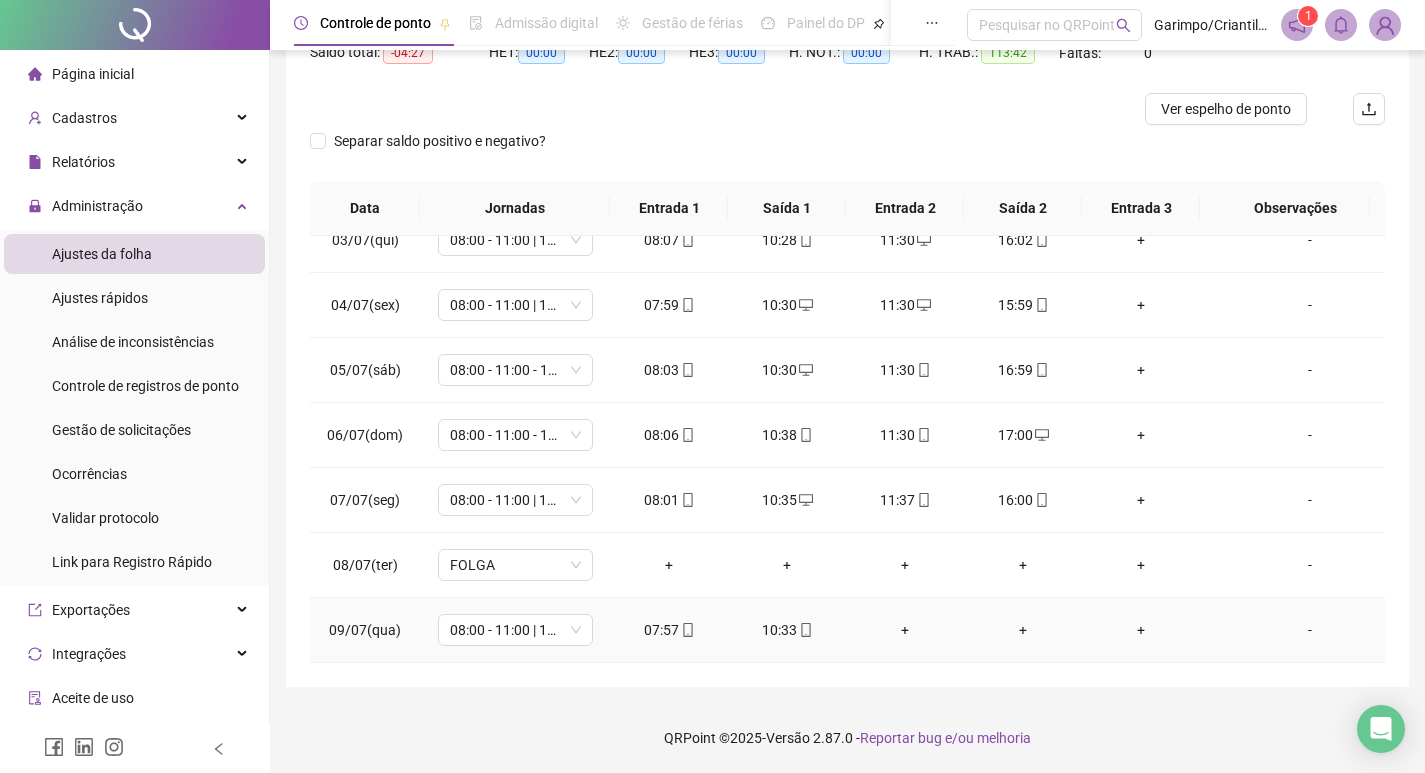 click on "+" at bounding box center (1023, 630) 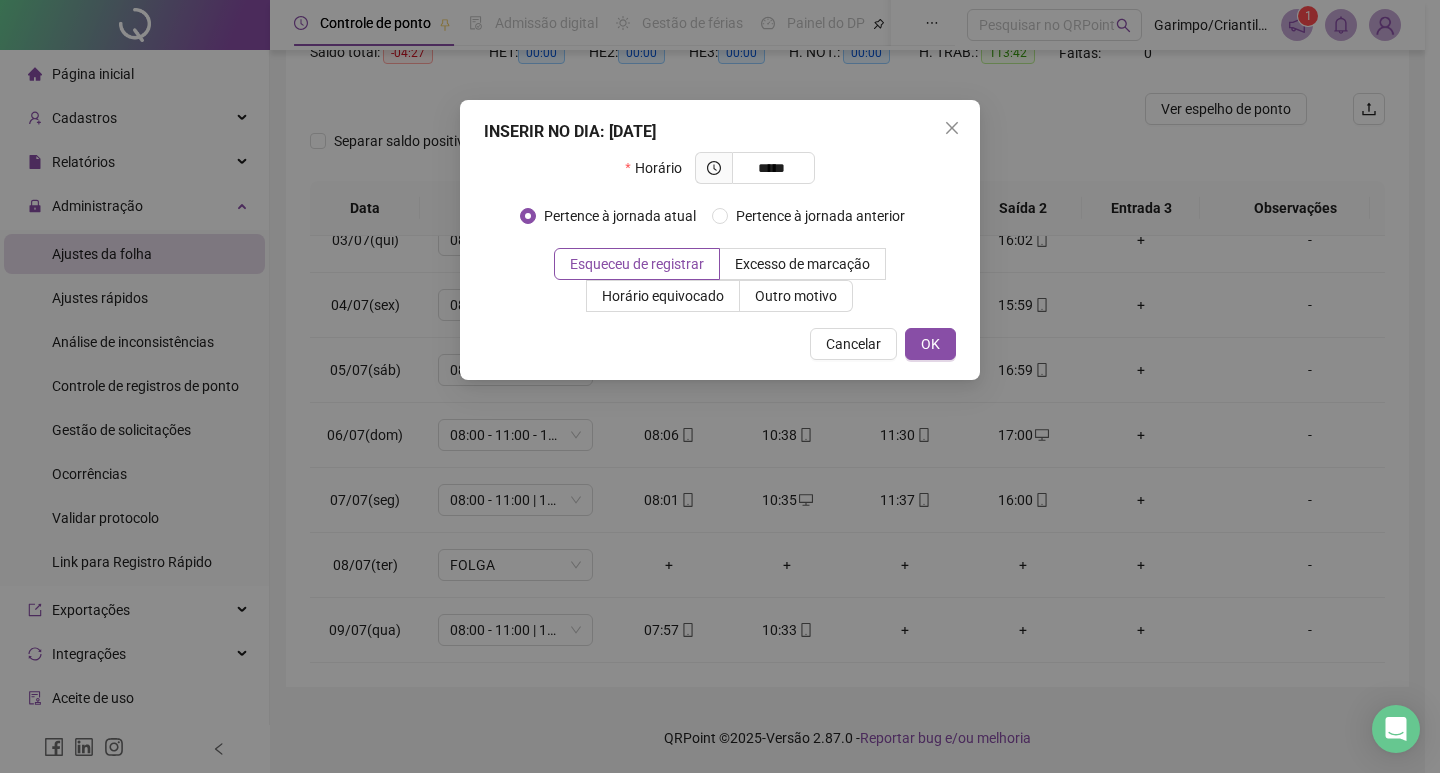 type on "*****" 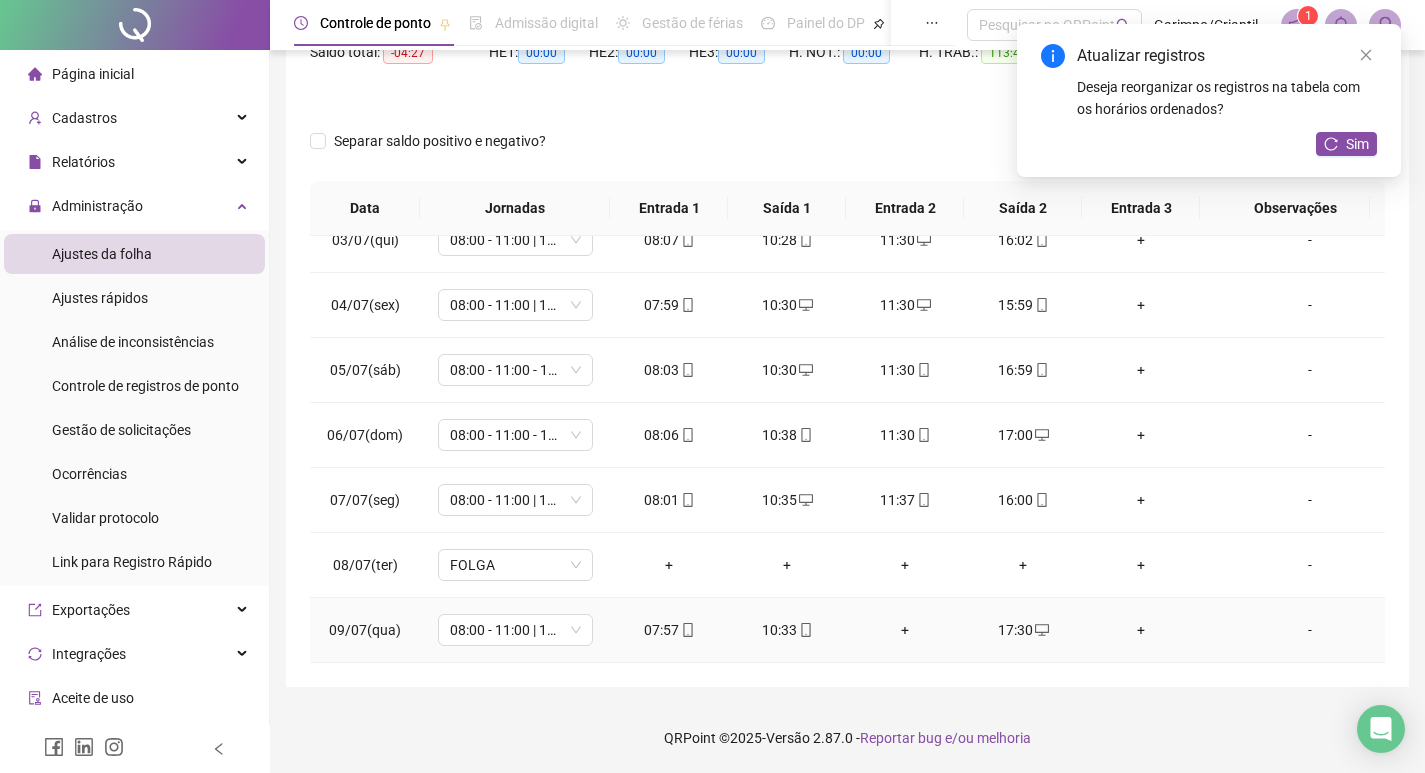 click on "+" at bounding box center [905, 630] 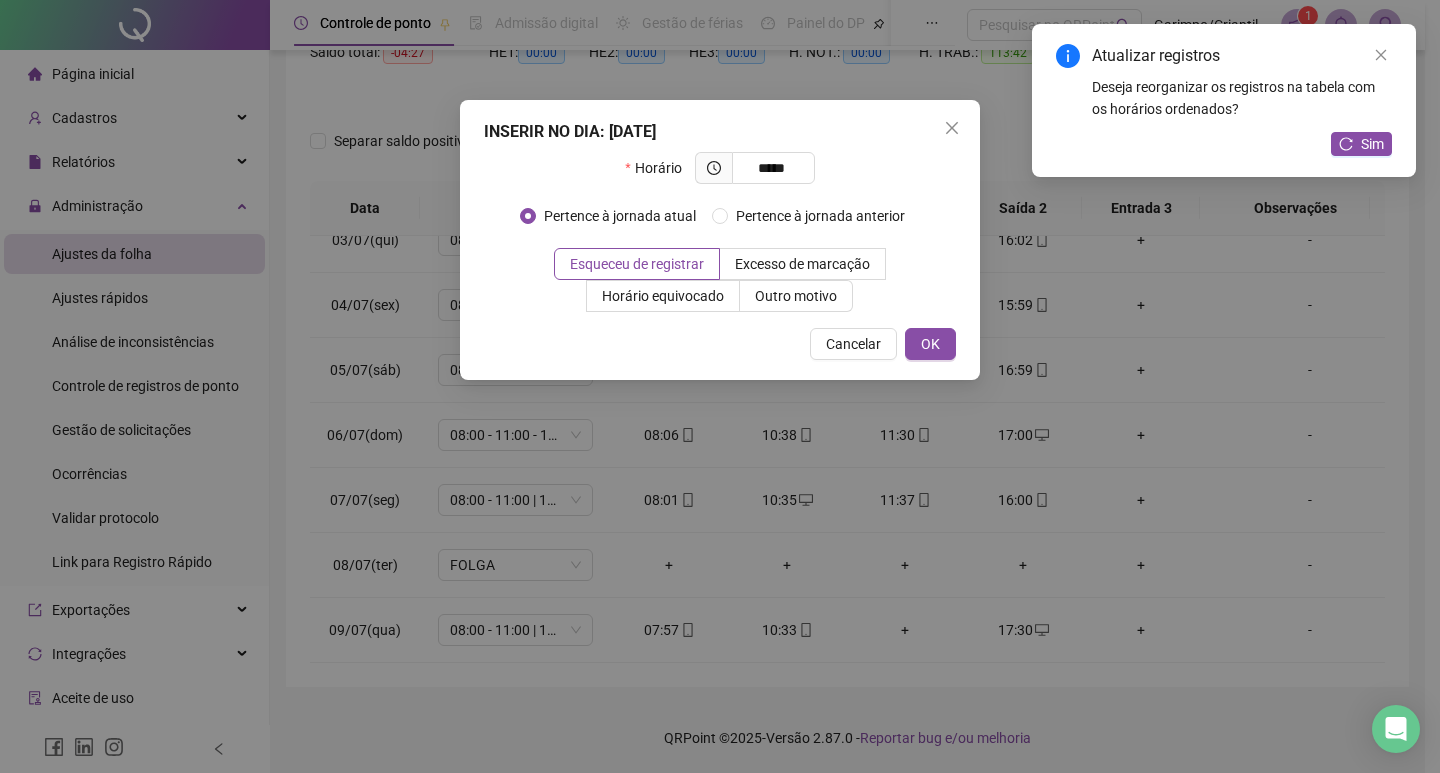 type on "*****" 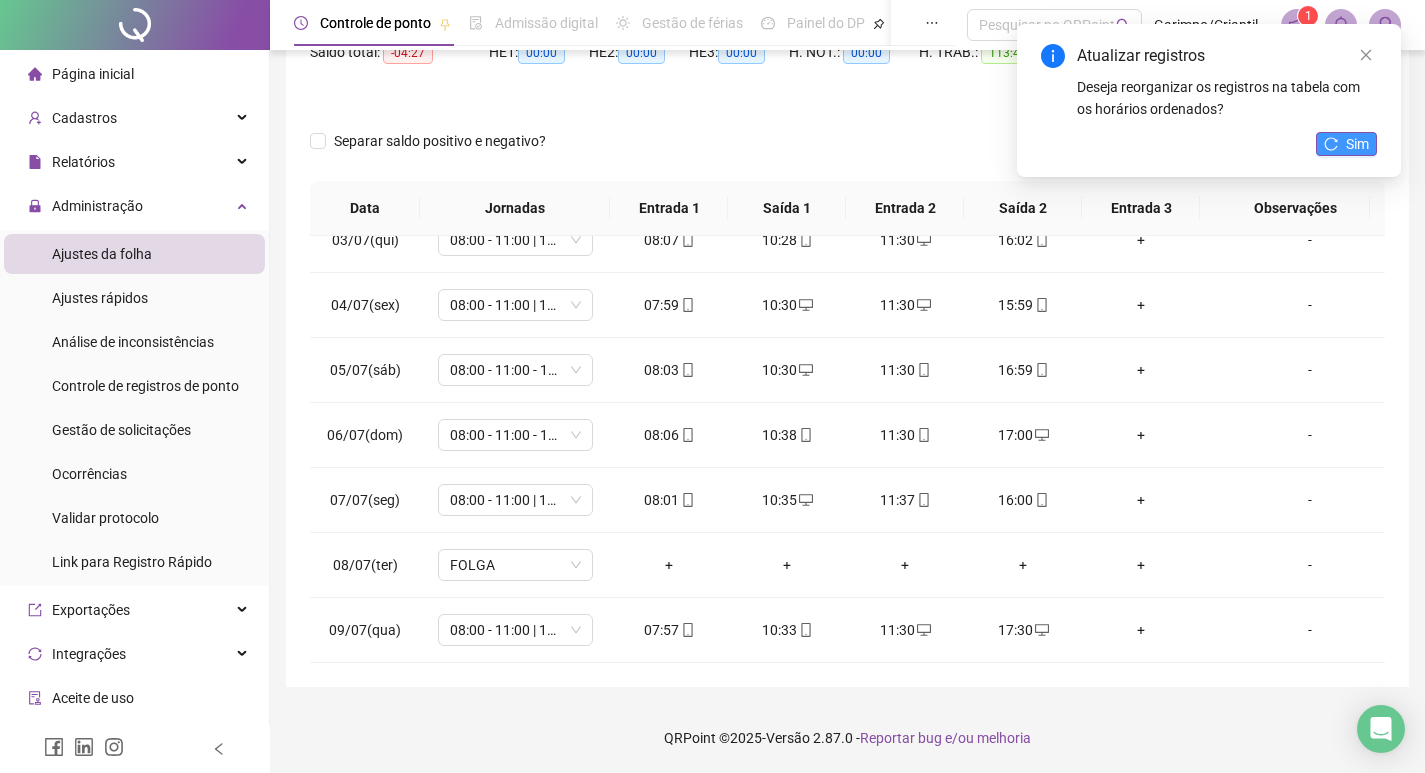 click on "Sim" at bounding box center [1357, 144] 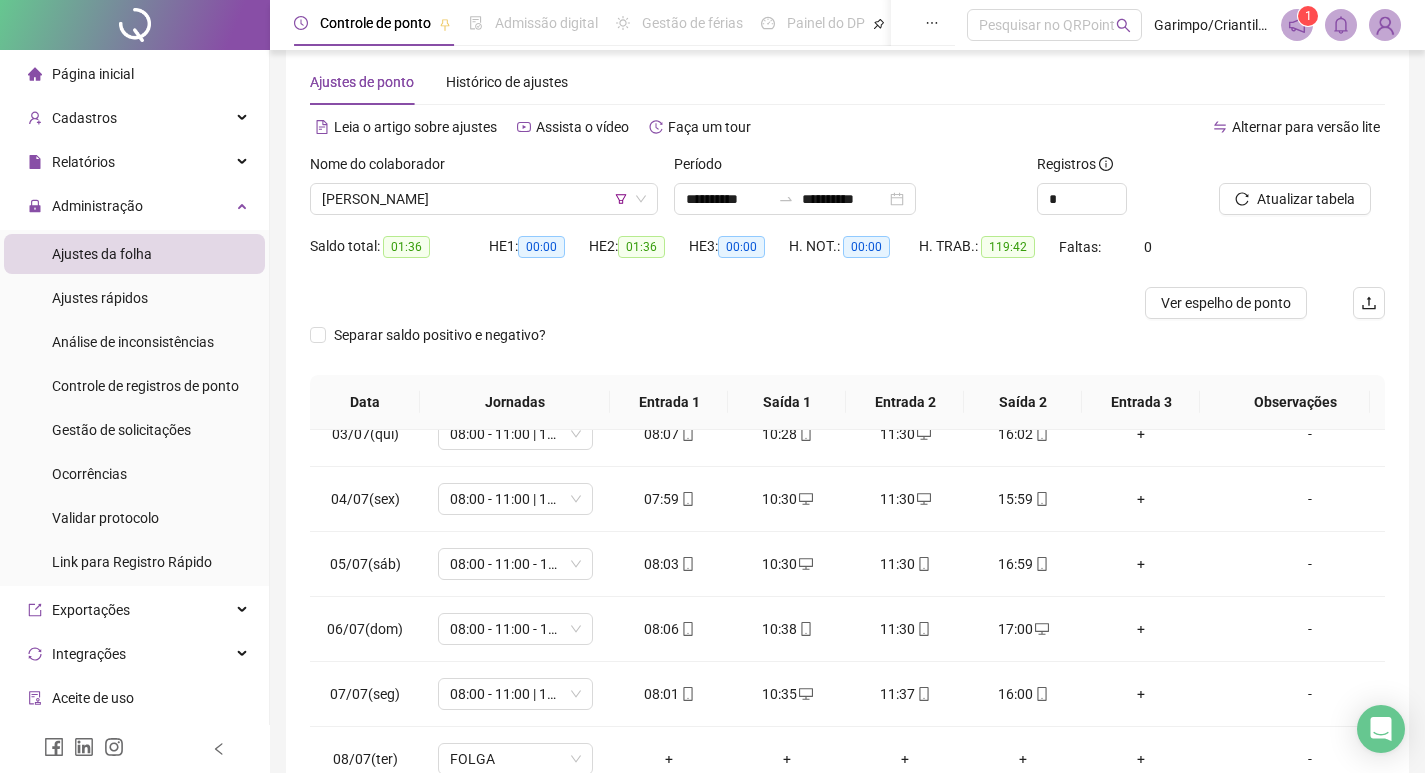 scroll, scrollTop: 0, scrollLeft: 0, axis: both 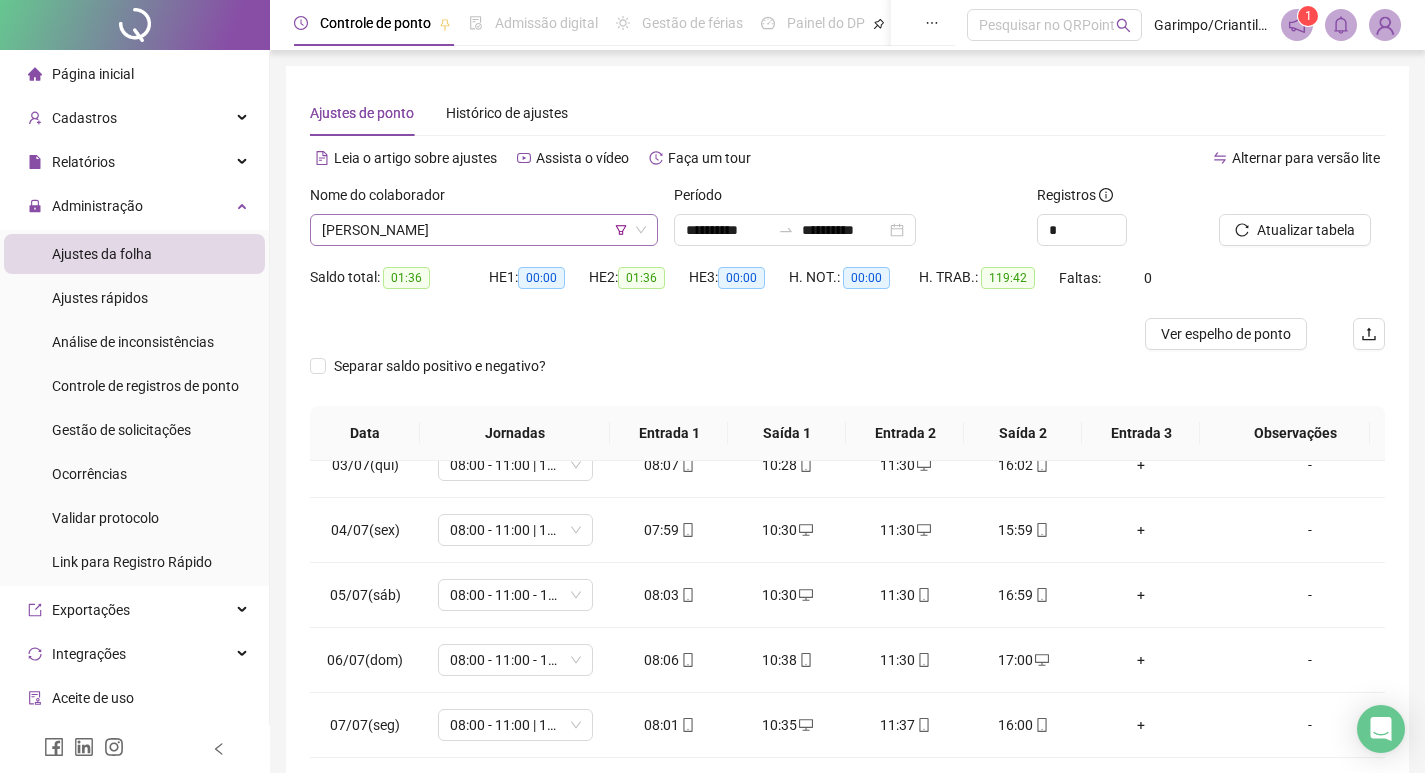 click on "[PERSON_NAME]" at bounding box center [484, 230] 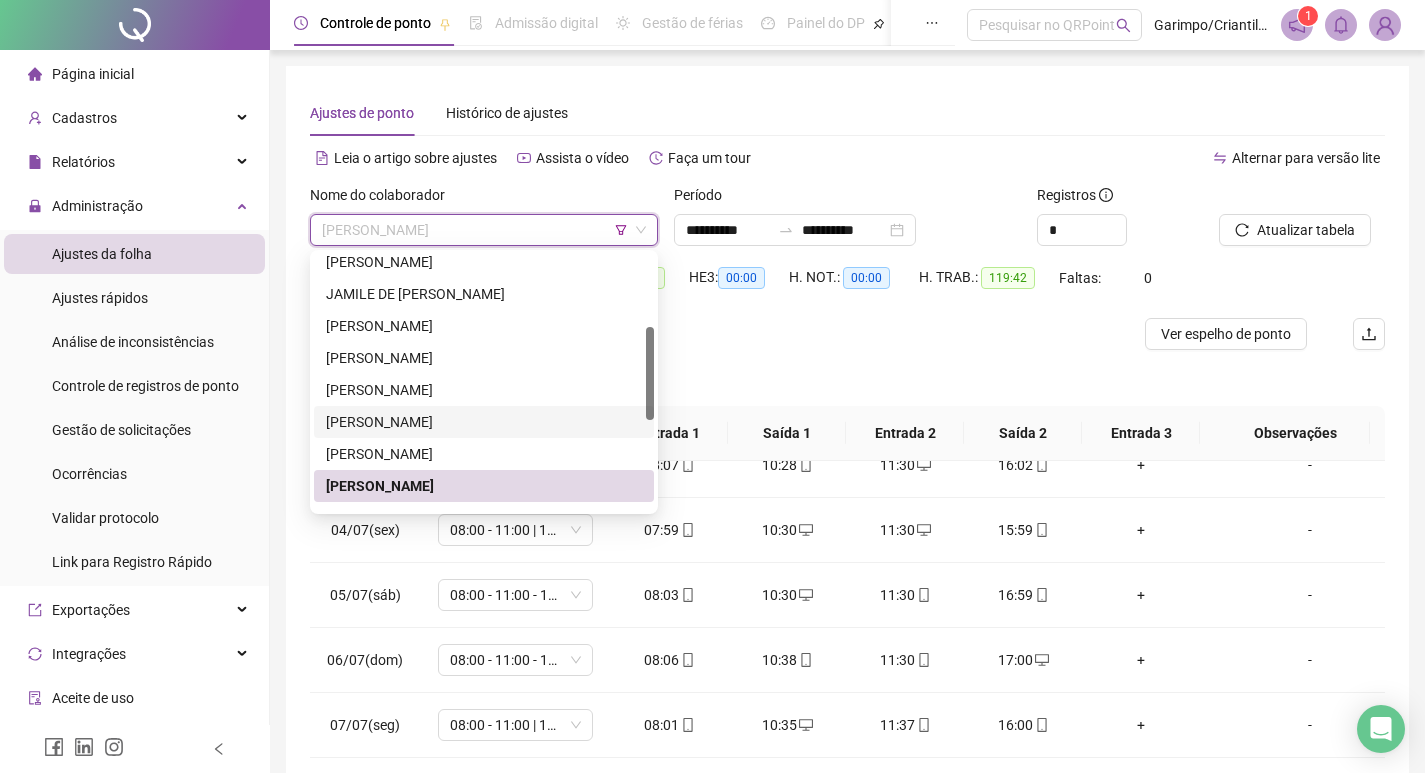 scroll, scrollTop: 300, scrollLeft: 0, axis: vertical 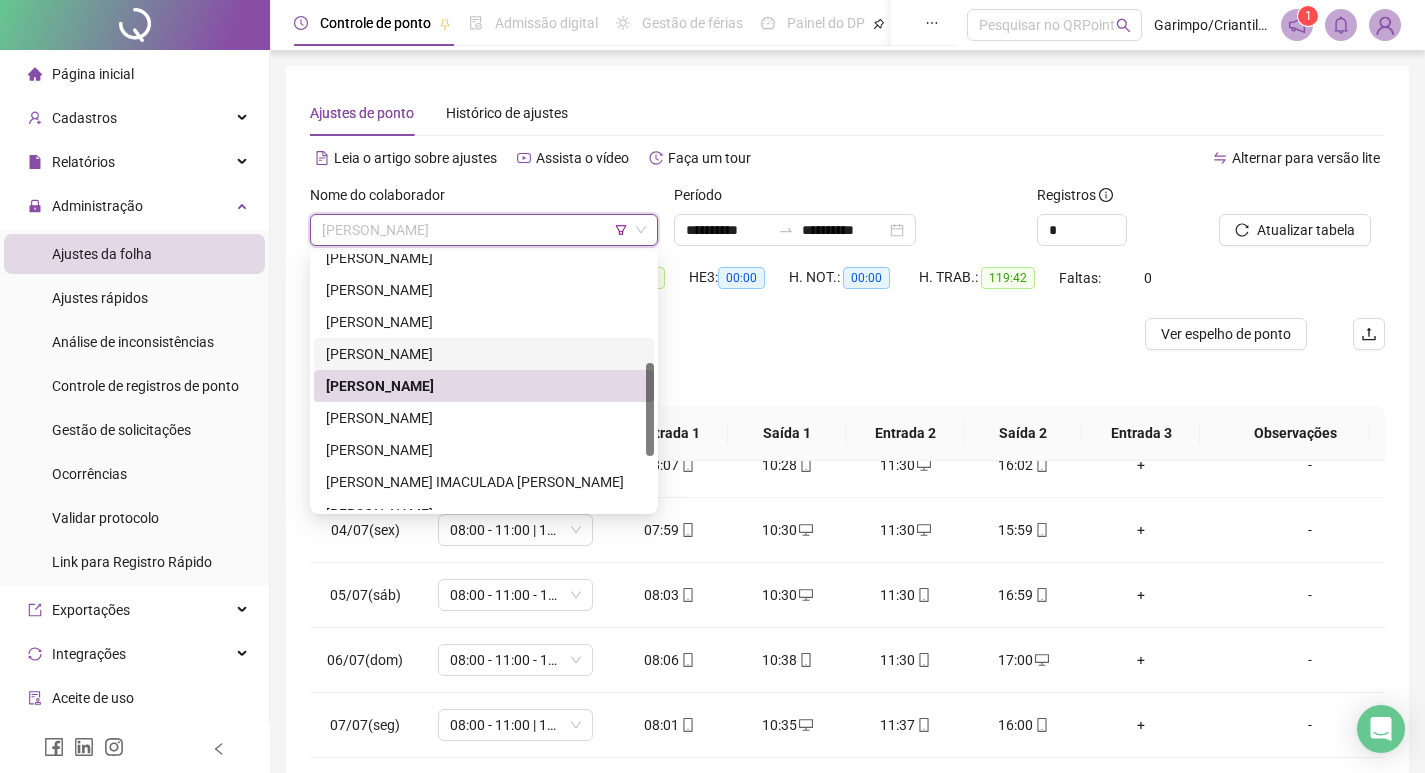 click on "[PERSON_NAME]" at bounding box center (484, 354) 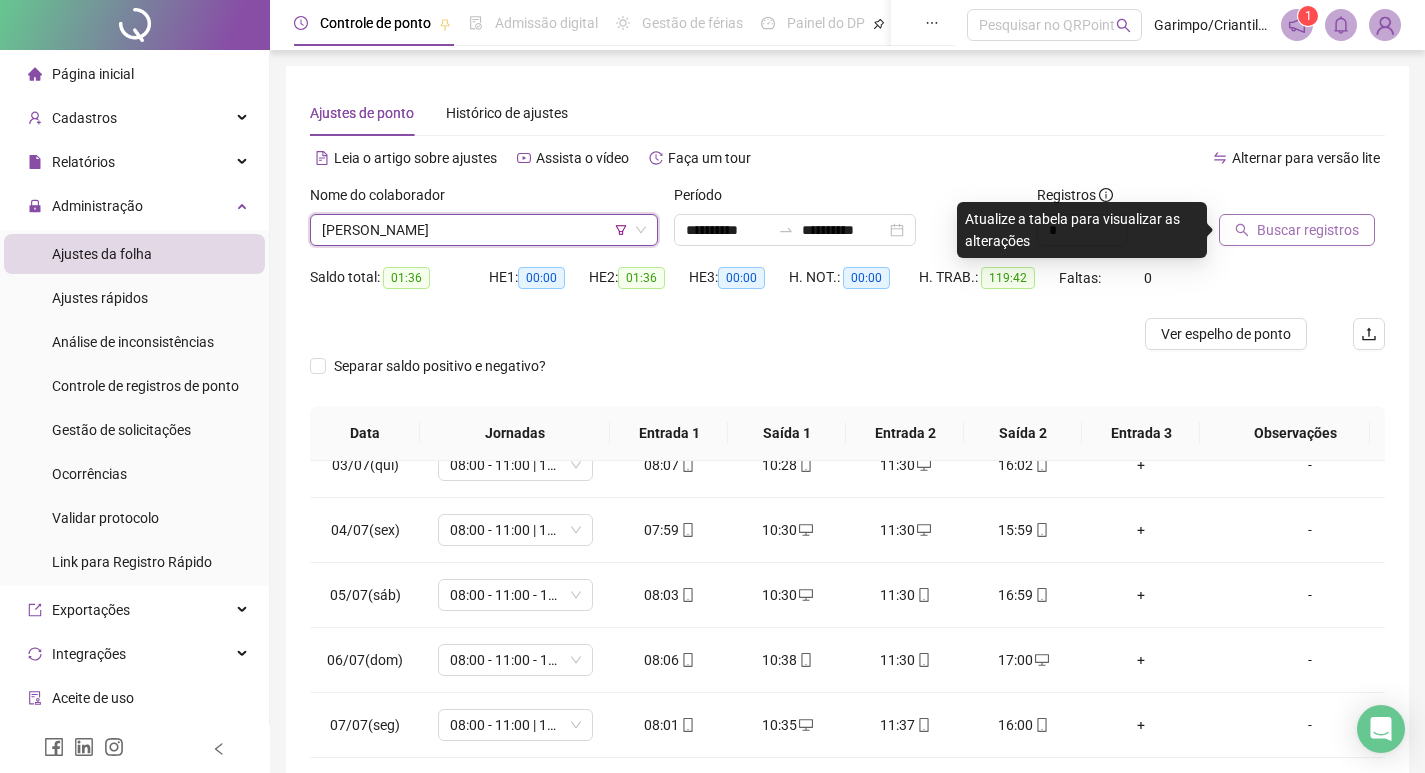 click on "Buscar registros" at bounding box center [1308, 230] 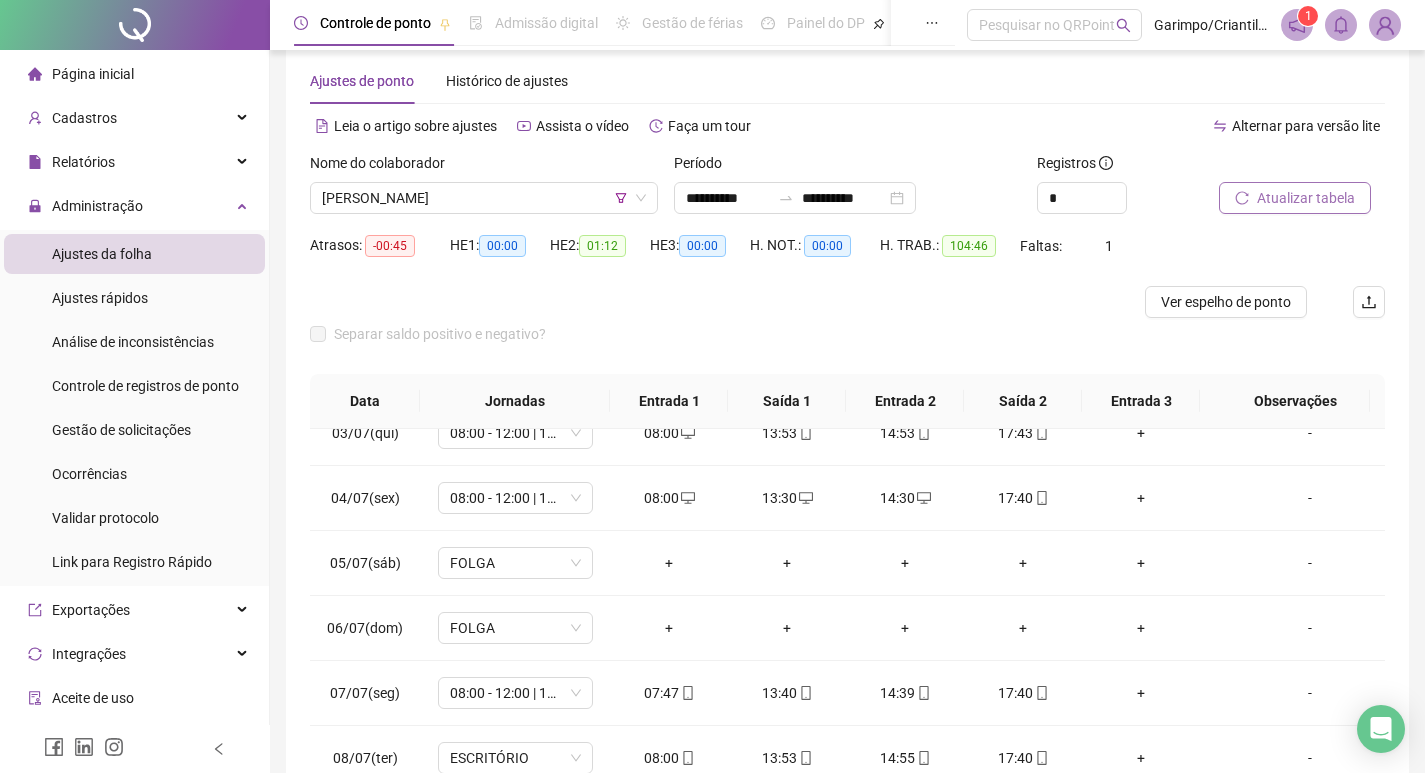 scroll, scrollTop: 25, scrollLeft: 0, axis: vertical 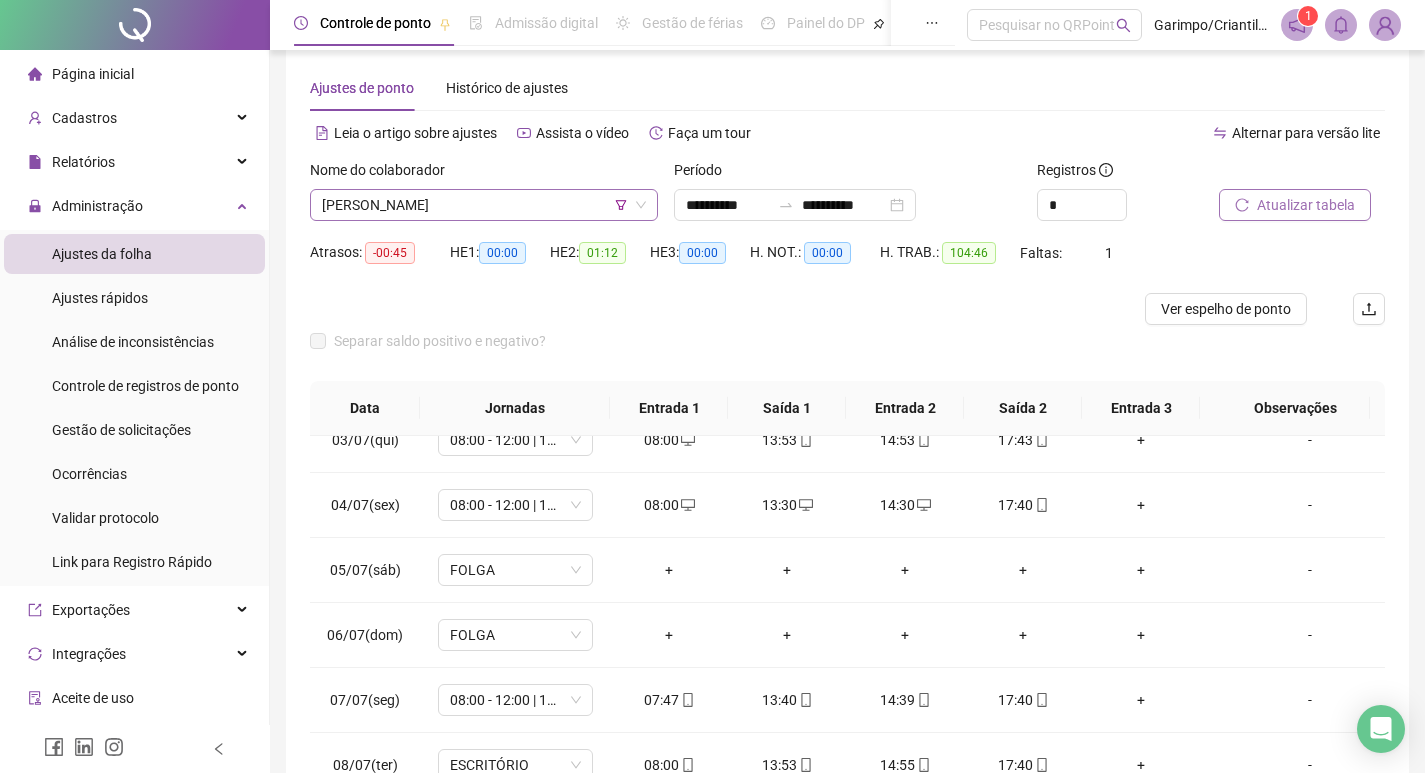 click on "[PERSON_NAME]" at bounding box center (484, 205) 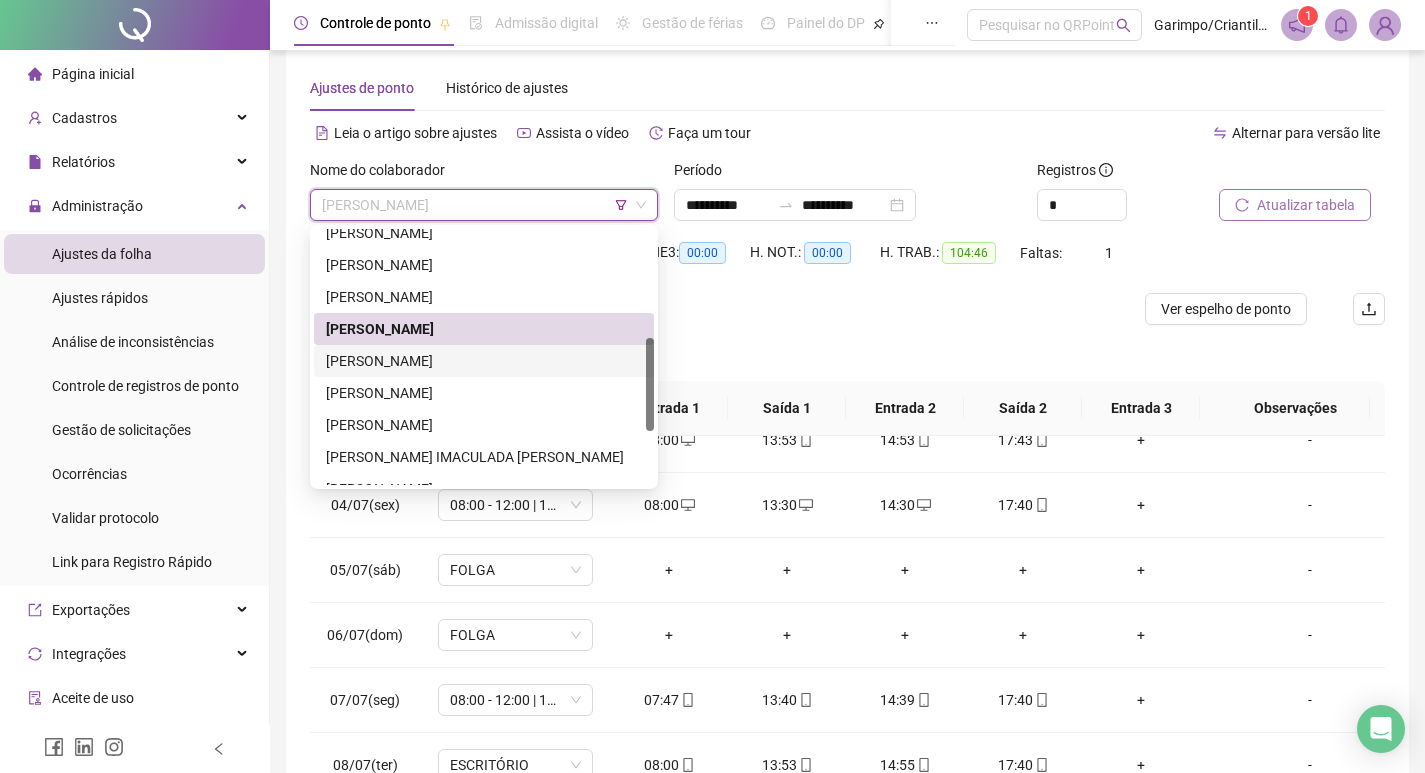 click on "[PERSON_NAME]" at bounding box center (484, 361) 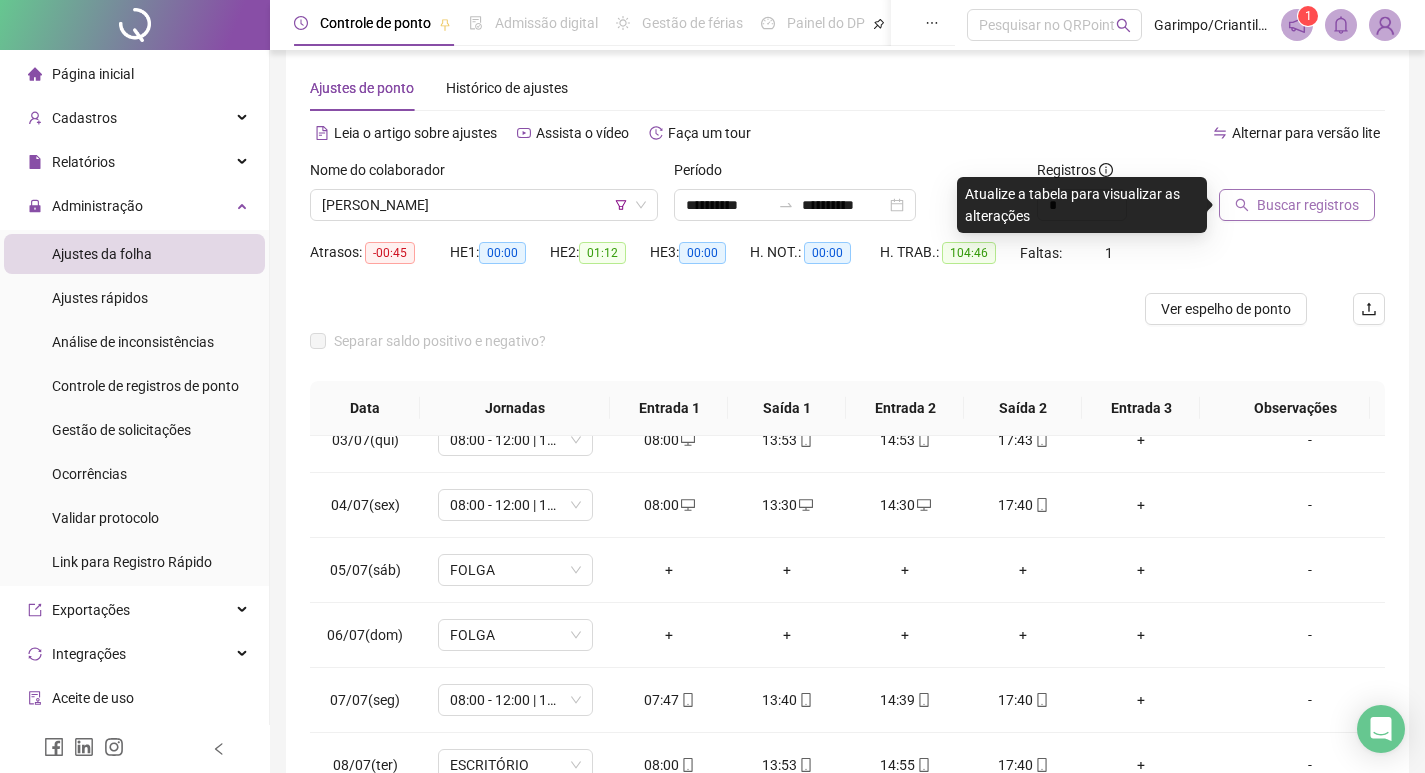 click 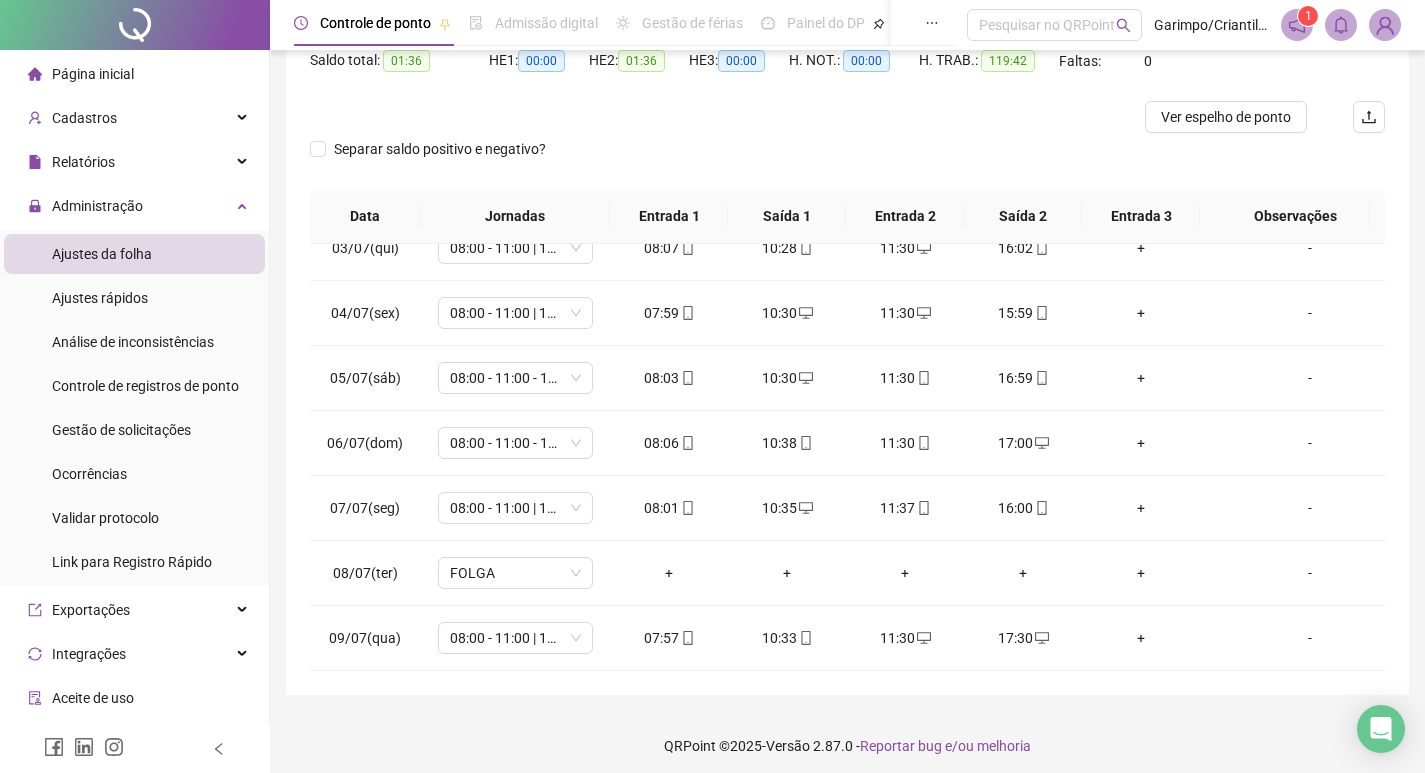 scroll, scrollTop: 225, scrollLeft: 0, axis: vertical 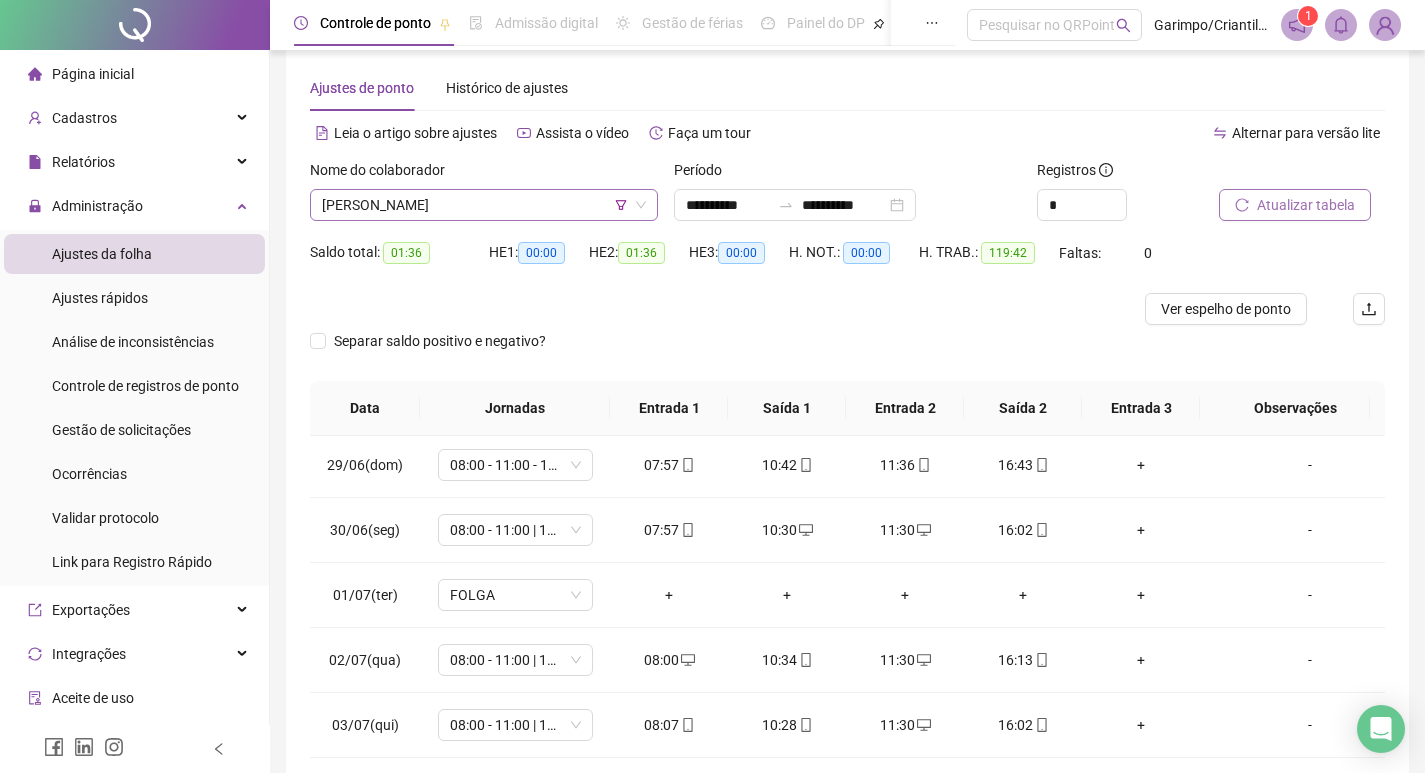 click on "[PERSON_NAME]" at bounding box center (484, 205) 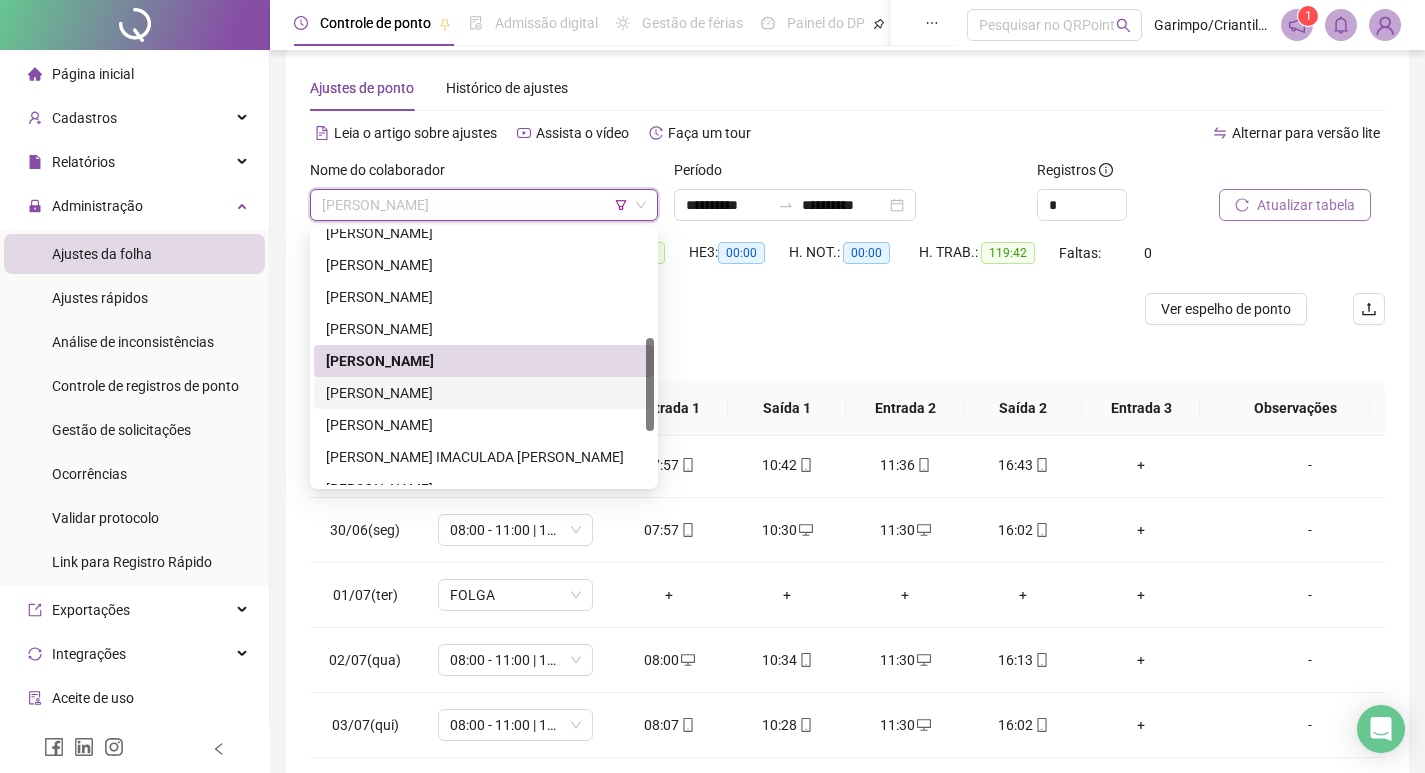 click on "[PERSON_NAME]" at bounding box center [484, 393] 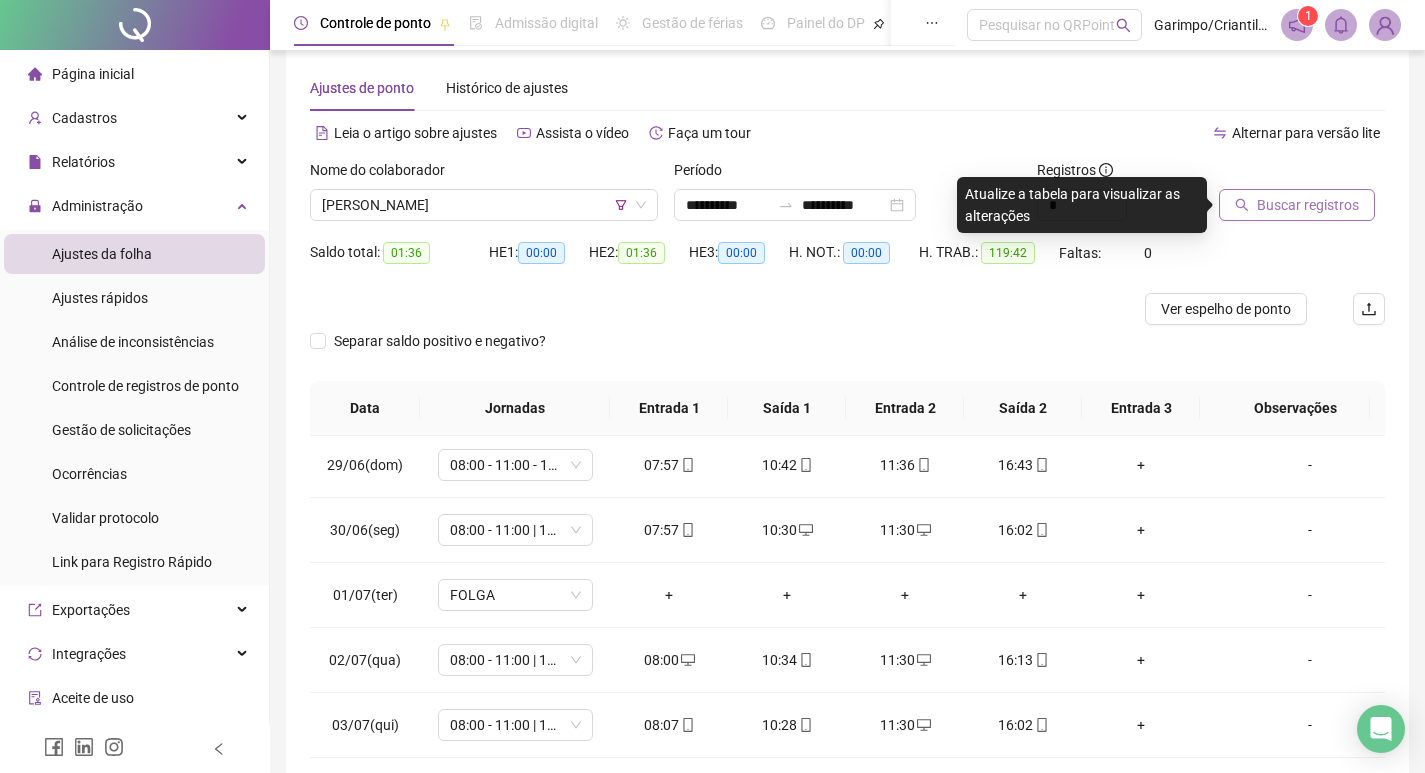 click on "Buscar registros" at bounding box center [1297, 205] 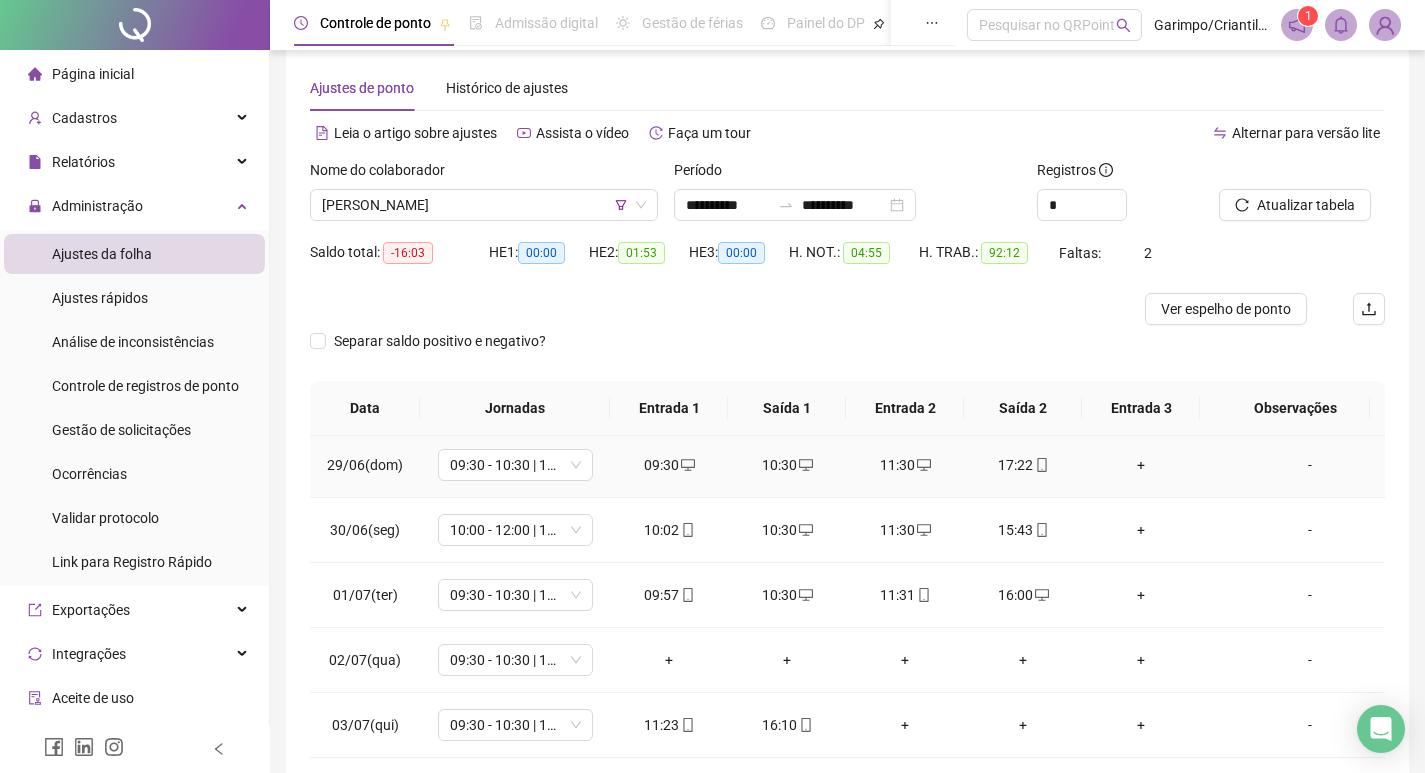 scroll, scrollTop: 225, scrollLeft: 0, axis: vertical 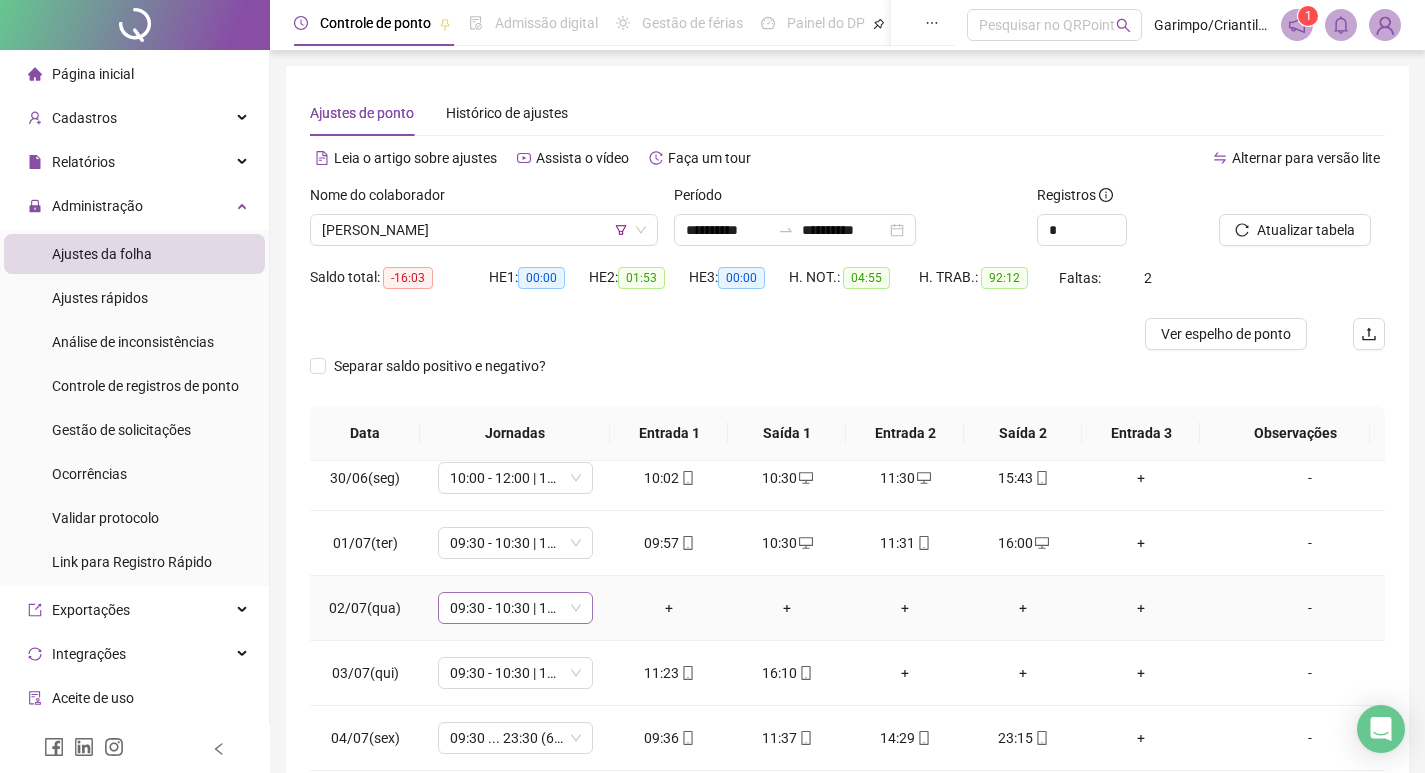 click on "09:30 - 10:30 | 11:30 - 16:00" at bounding box center (515, 608) 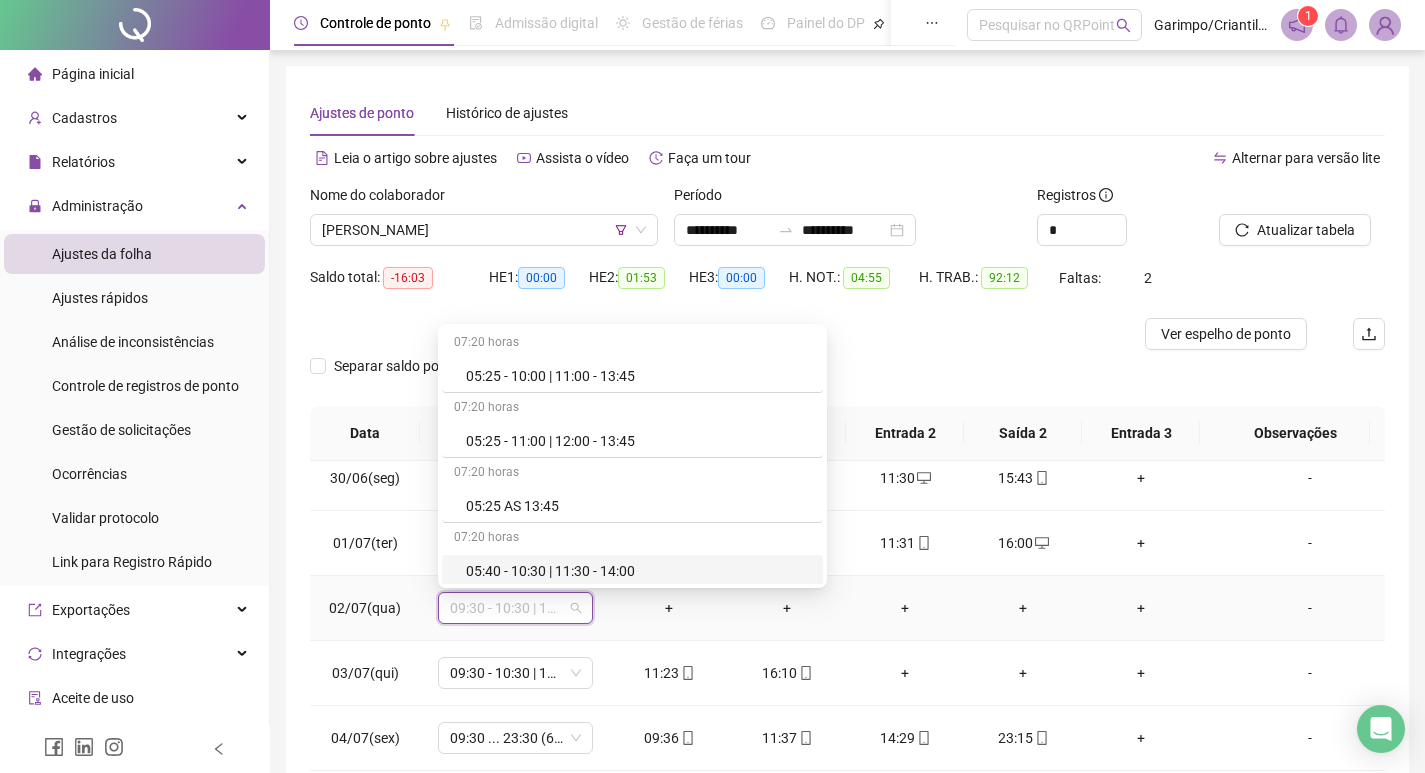 click on "09:30 - 10:30 | 11:30 - 16:00" at bounding box center [515, 608] 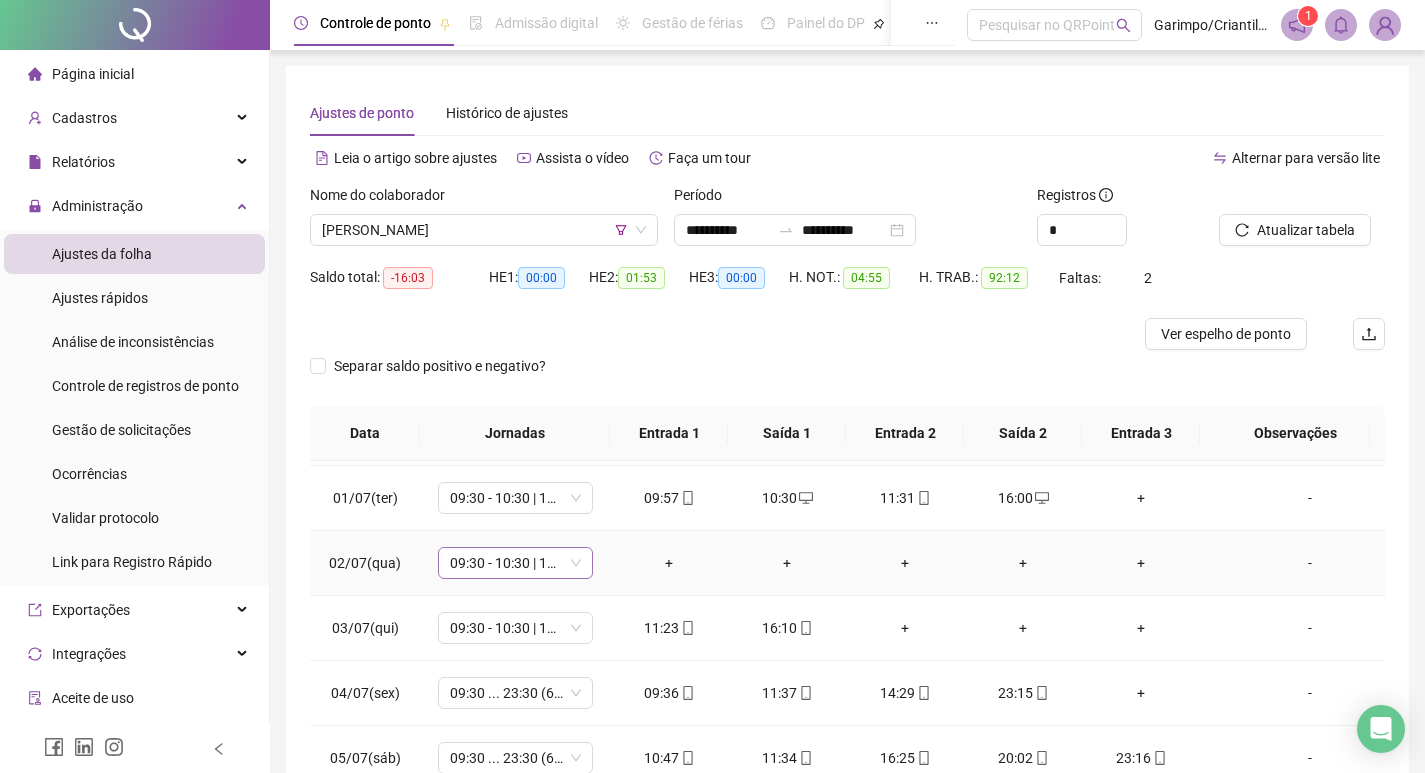 scroll, scrollTop: 600, scrollLeft: 0, axis: vertical 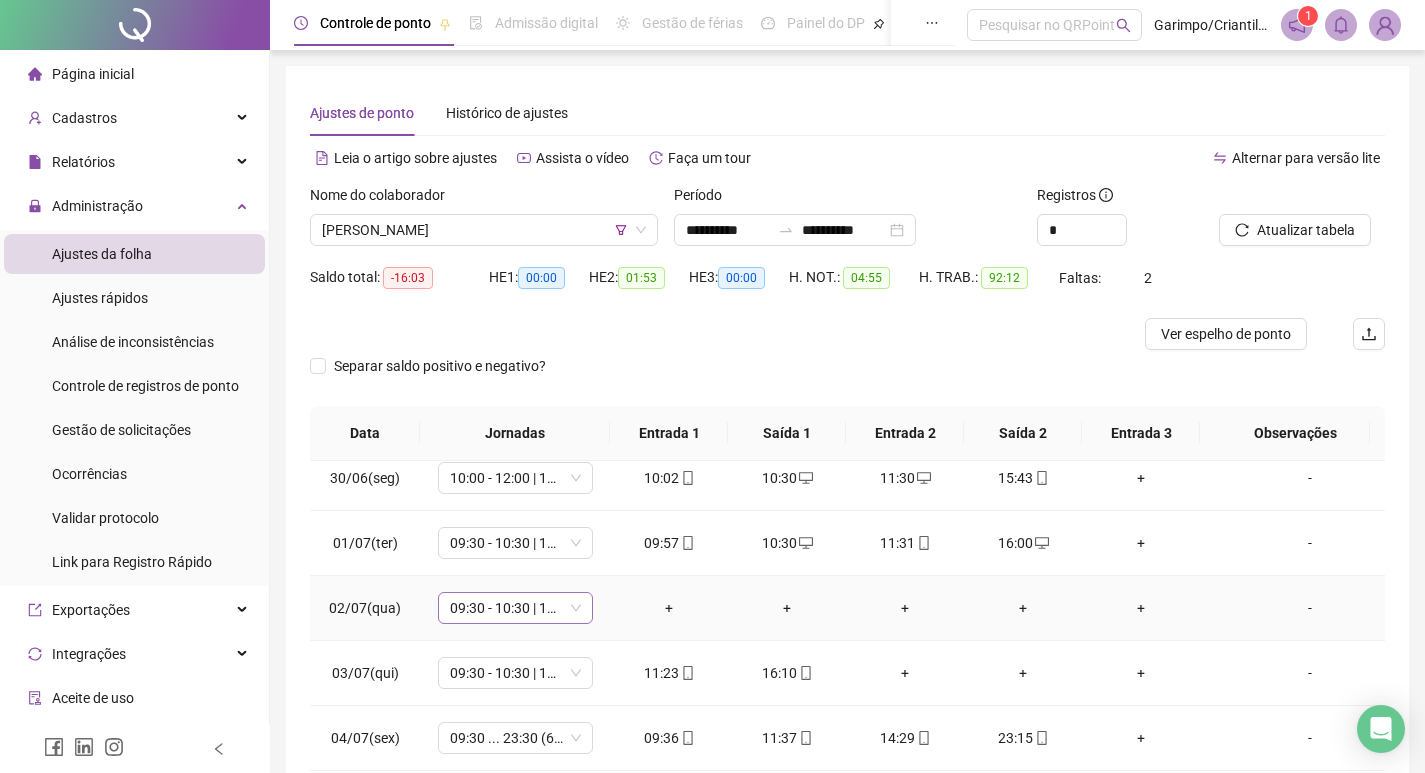 click on "09:30 - 10:30 | 11:30 - 16:00" at bounding box center [515, 608] 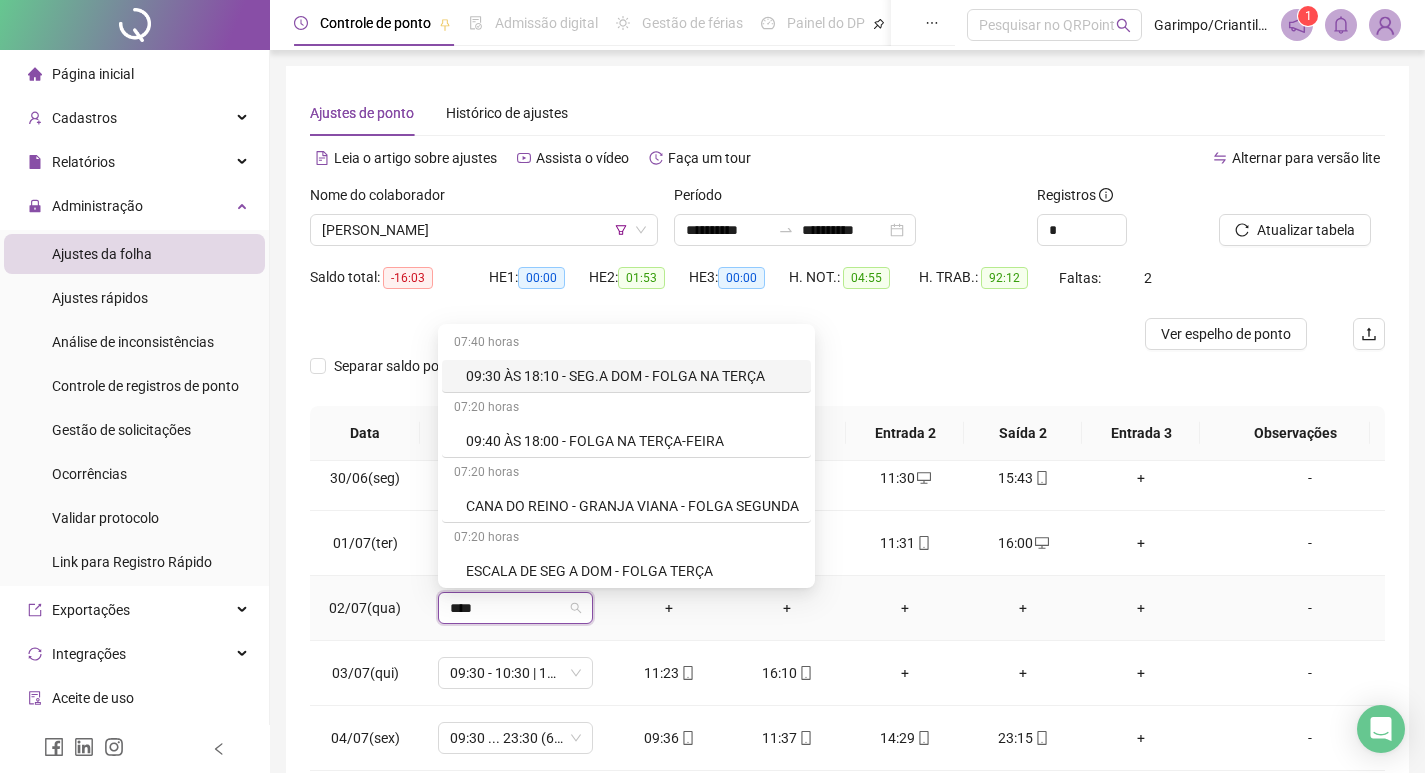 type on "*****" 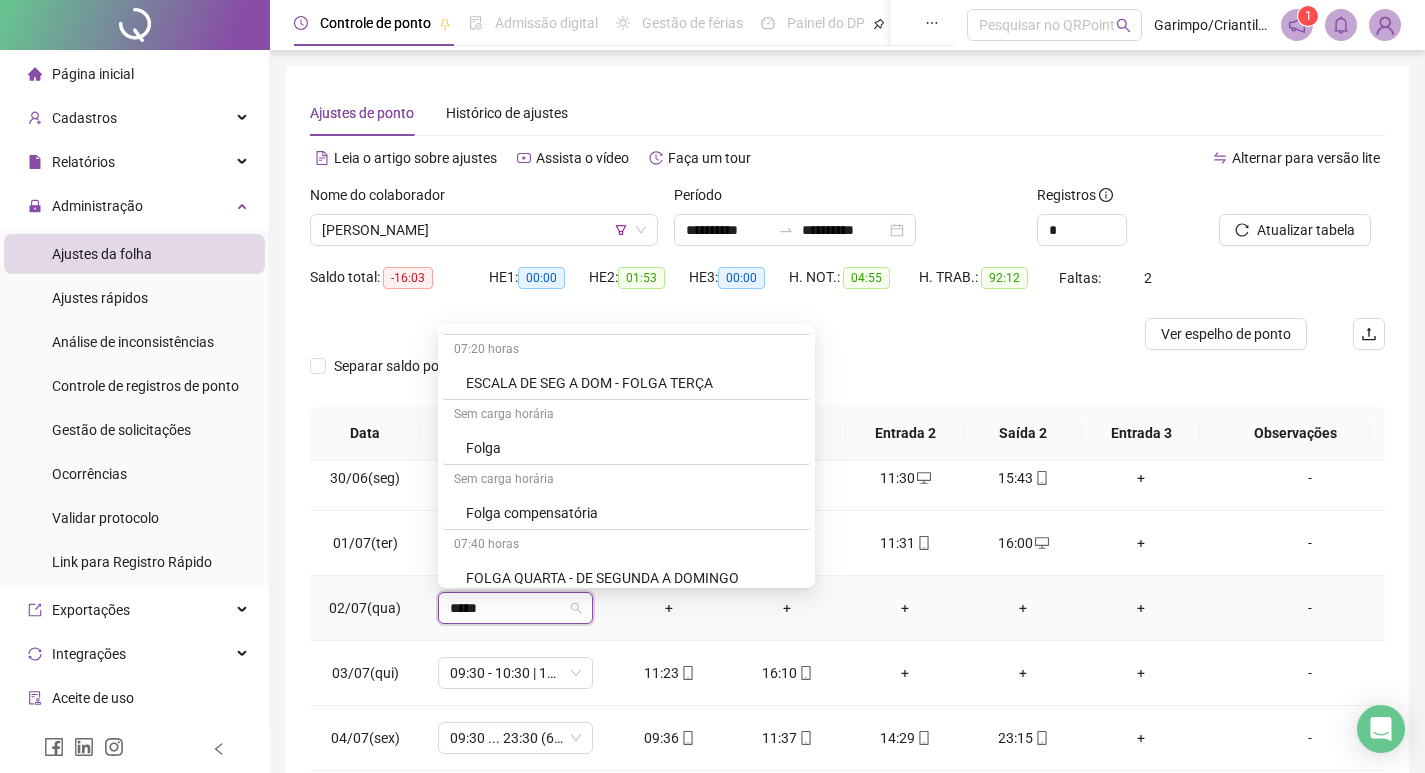 scroll, scrollTop: 200, scrollLeft: 0, axis: vertical 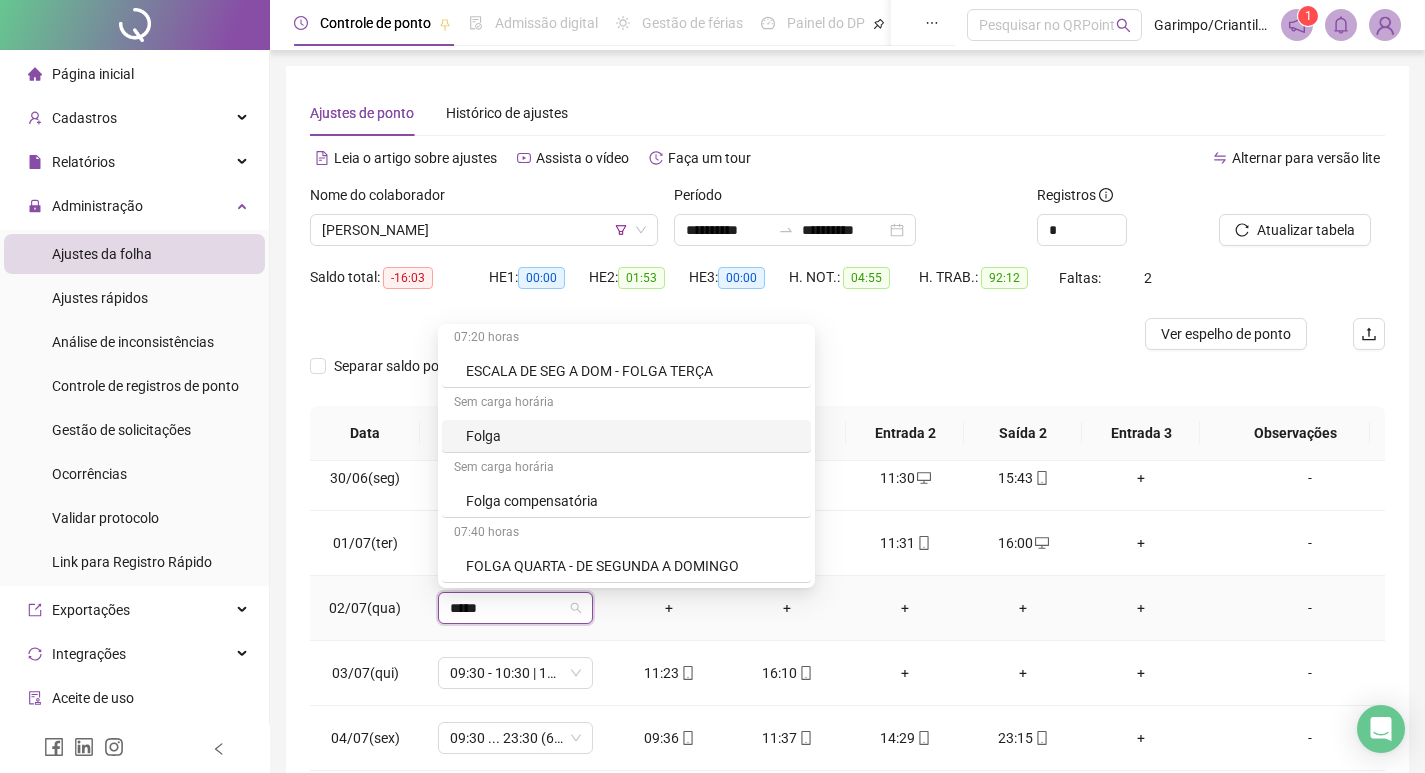 click on "Folga" at bounding box center (626, 436) 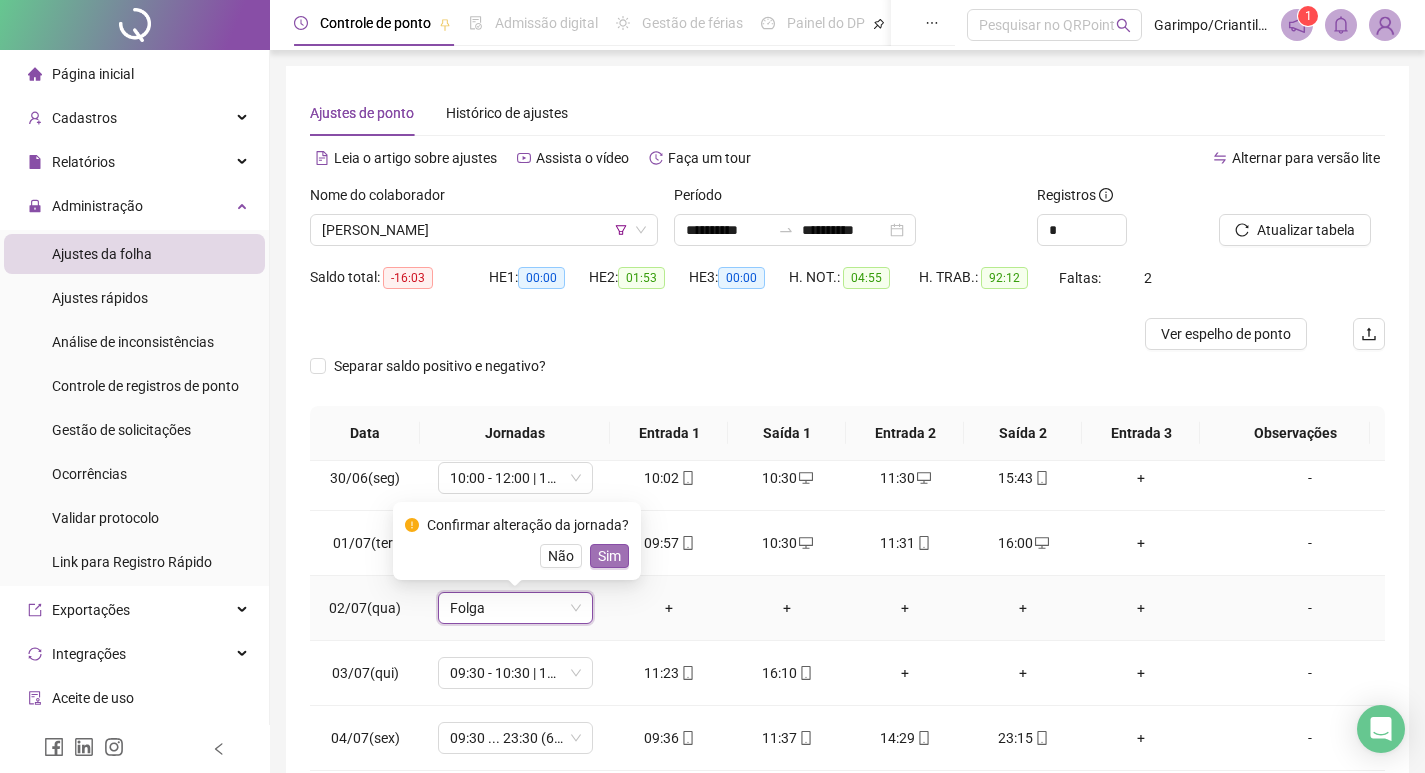 click on "Sim" at bounding box center [609, 556] 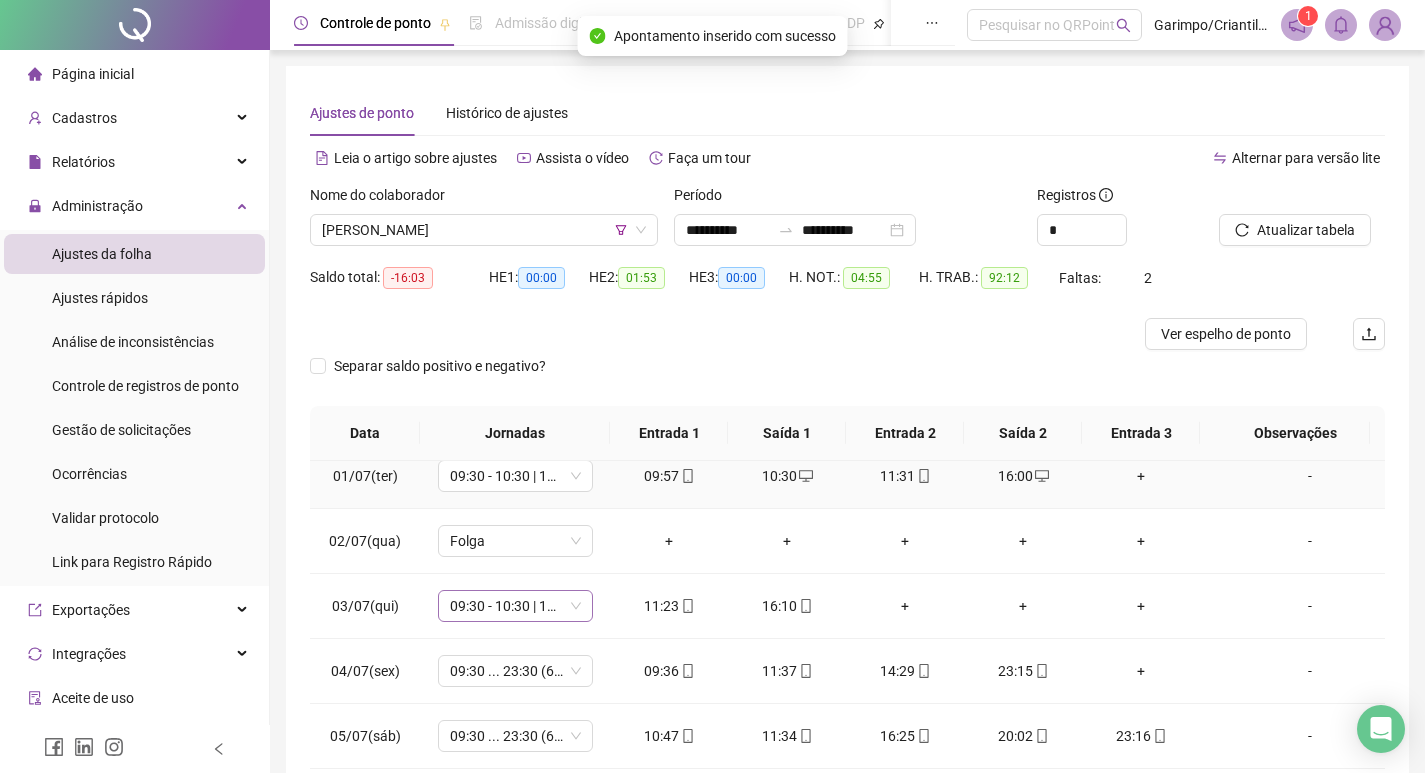 scroll, scrollTop: 700, scrollLeft: 0, axis: vertical 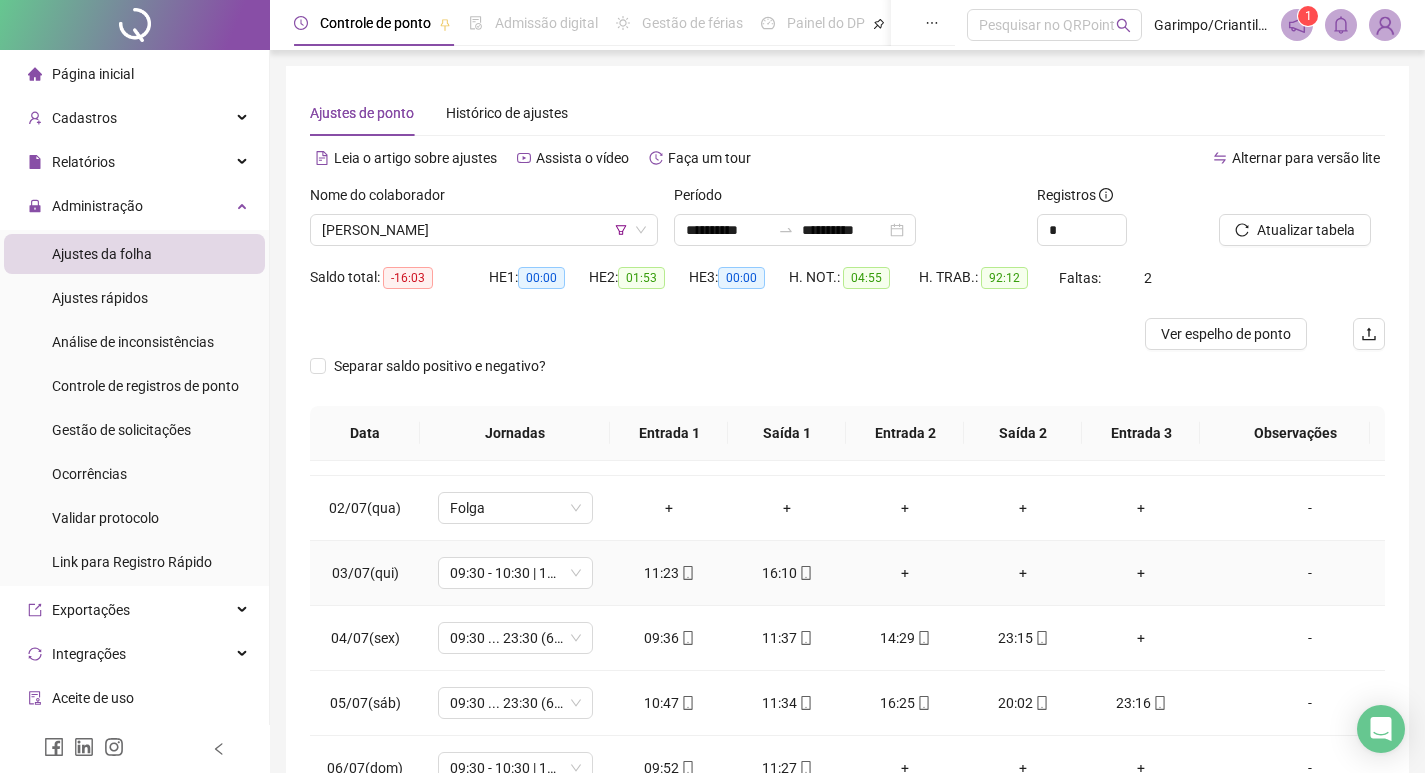 click on "+" at bounding box center (905, 573) 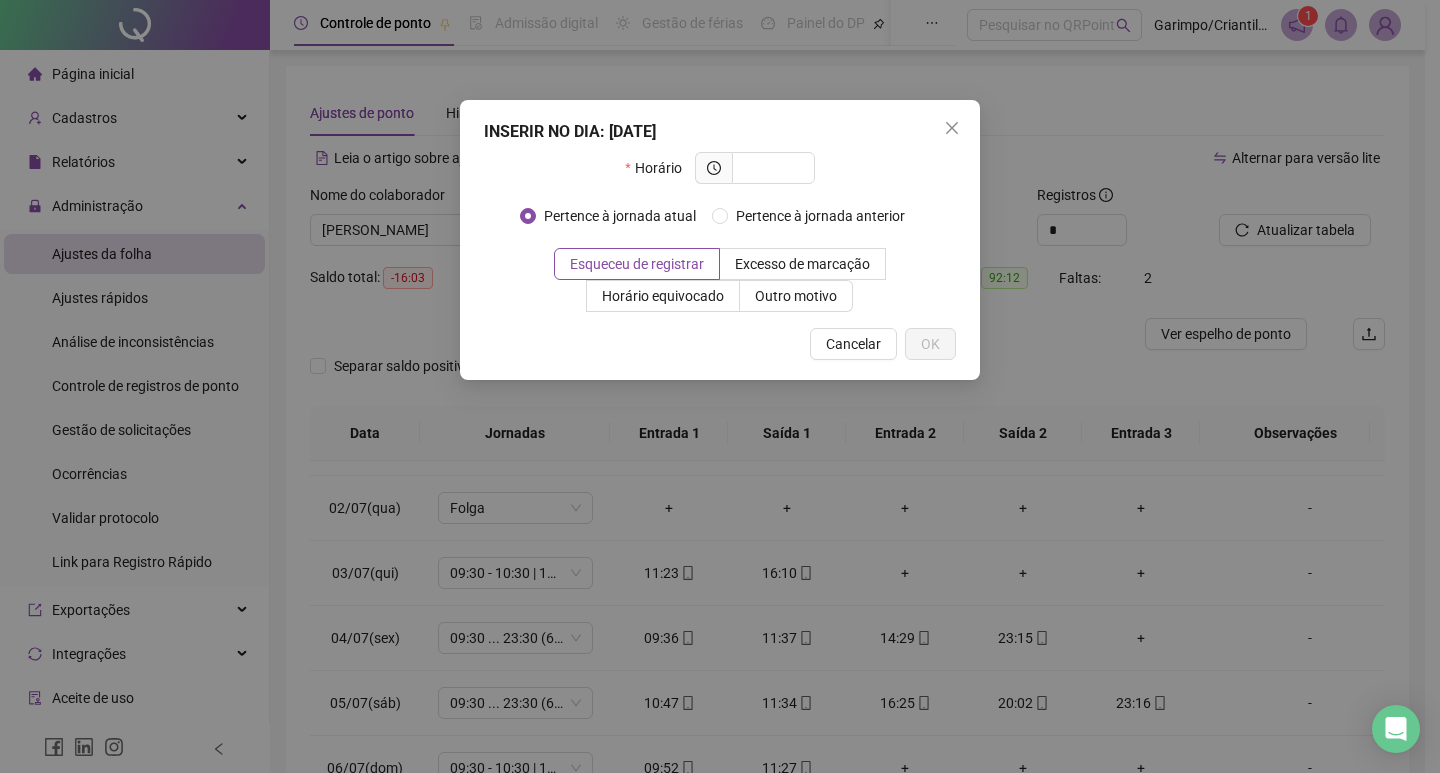click on "INSERIR NO DIA :   [DATE]" at bounding box center [720, 132] 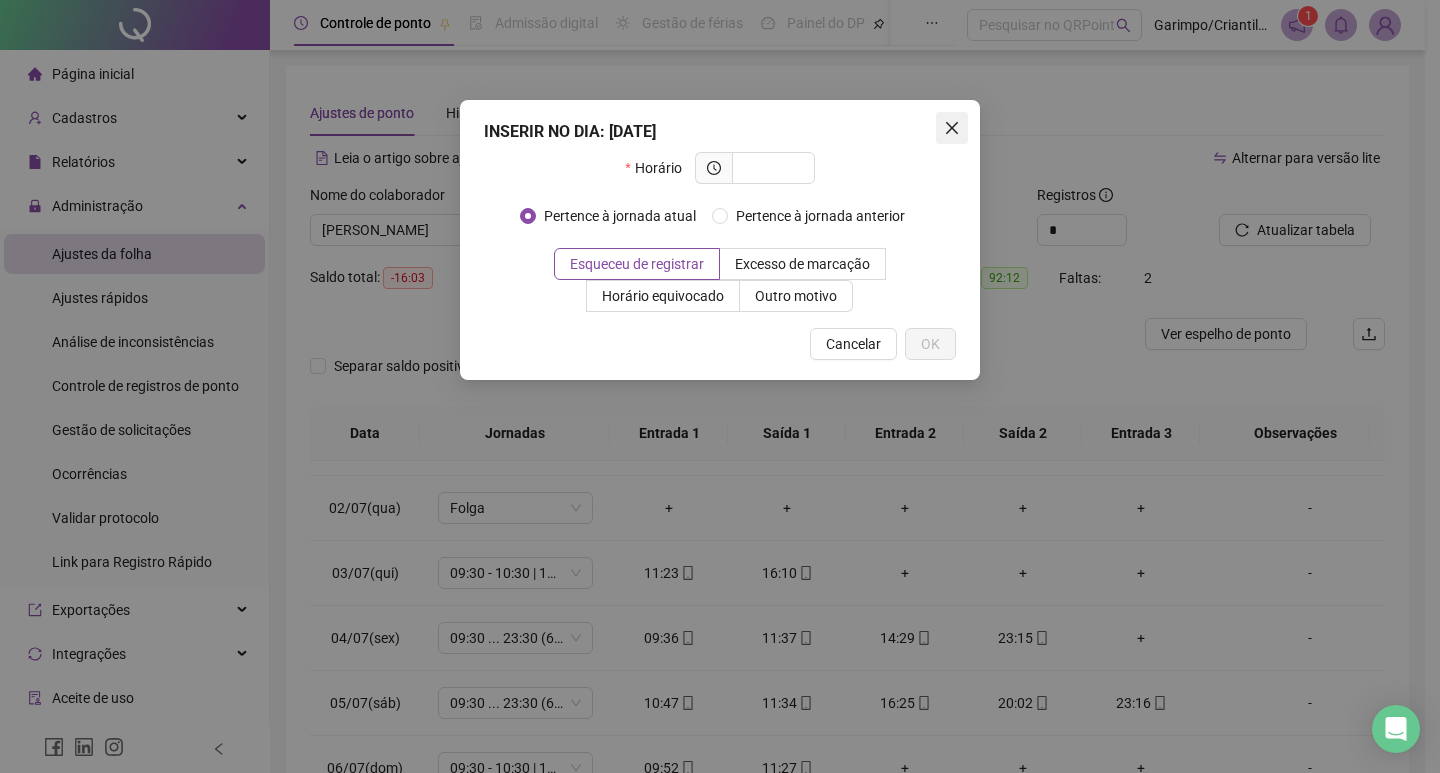 click at bounding box center (952, 128) 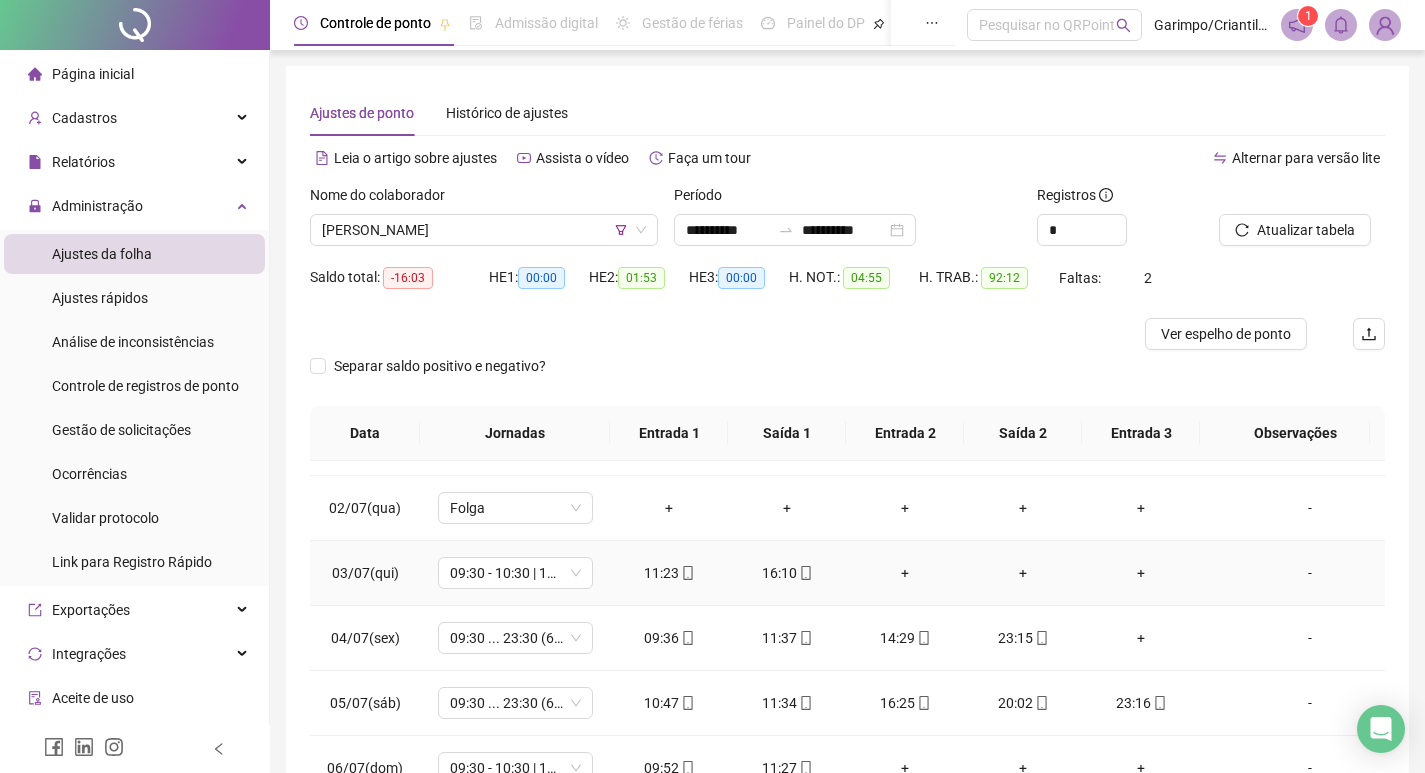 click 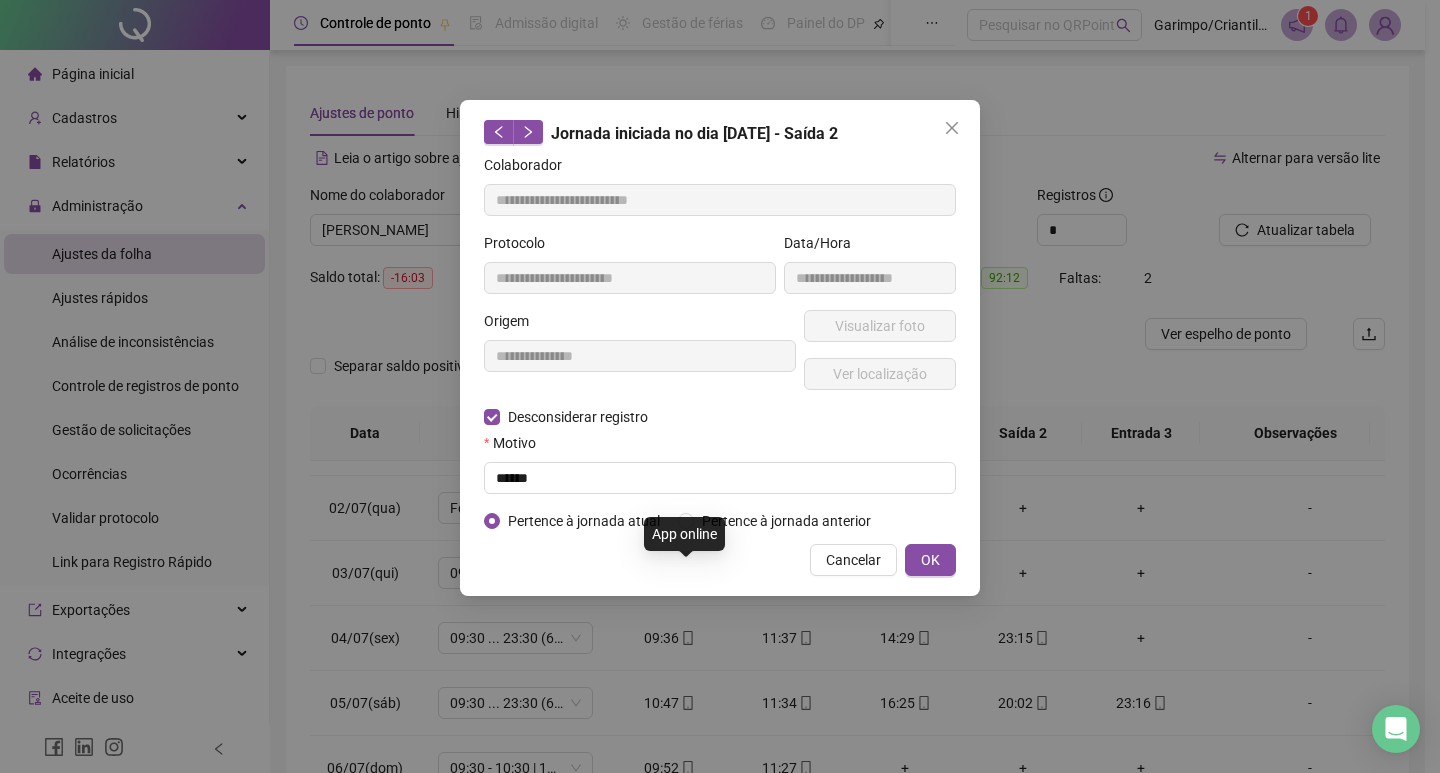 type on "**********" 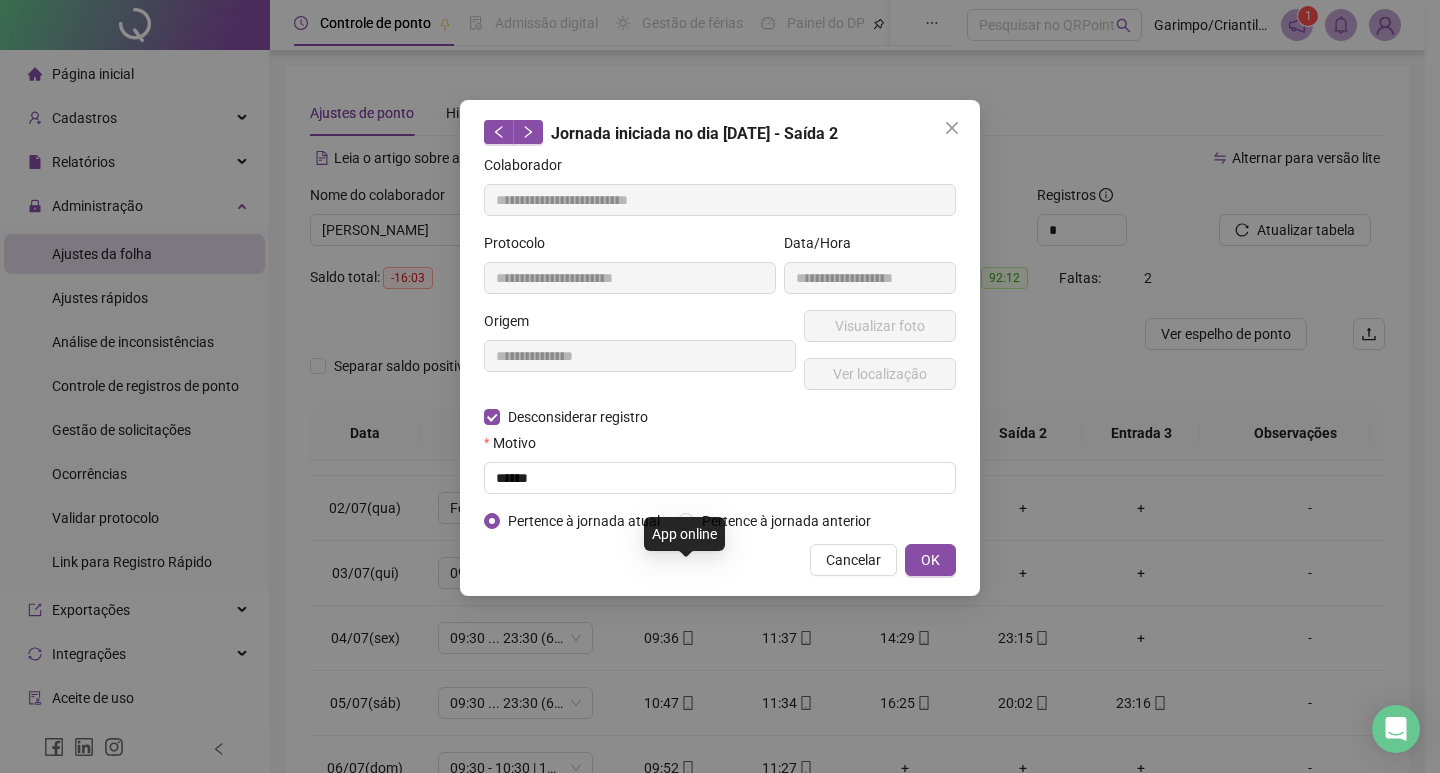 type on "**********" 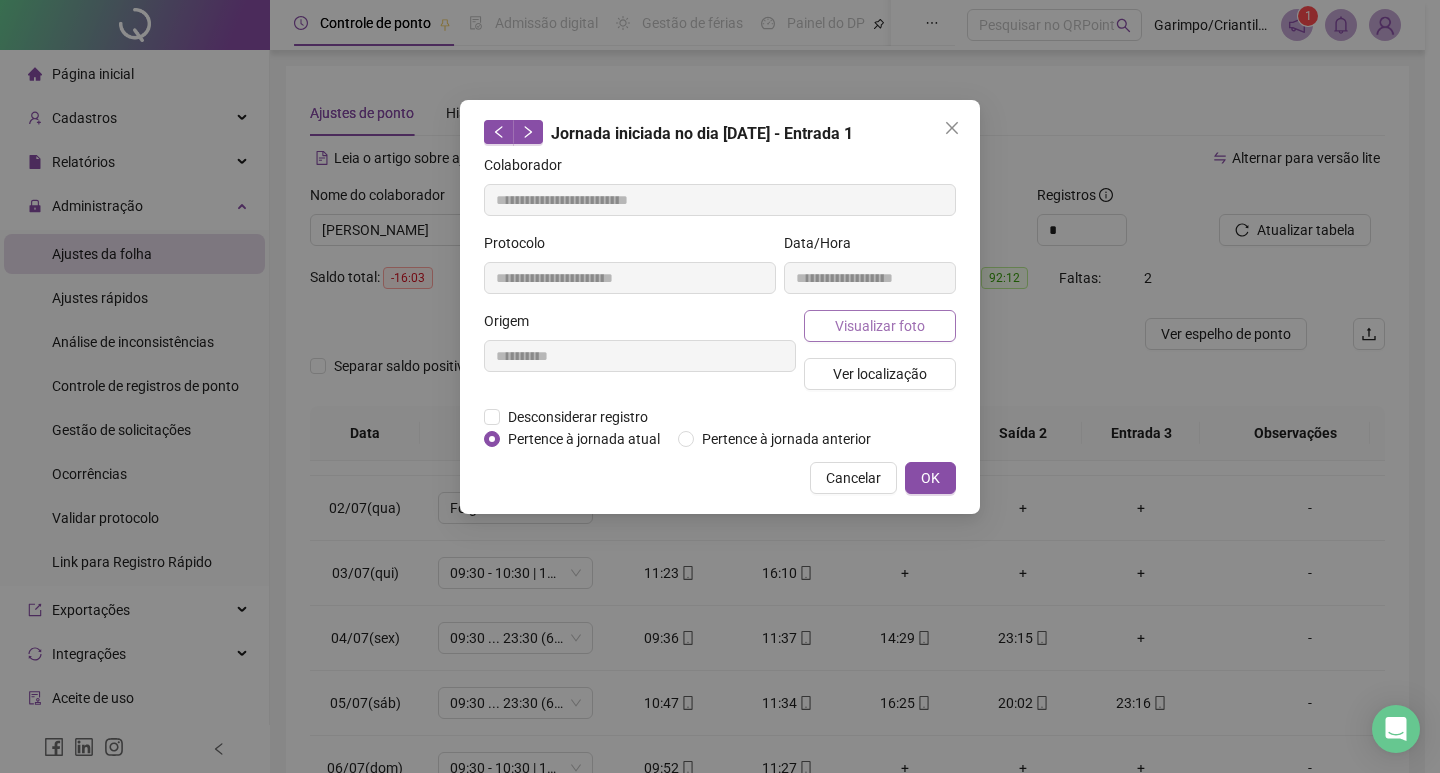 click on "Visualizar foto" at bounding box center [880, 326] 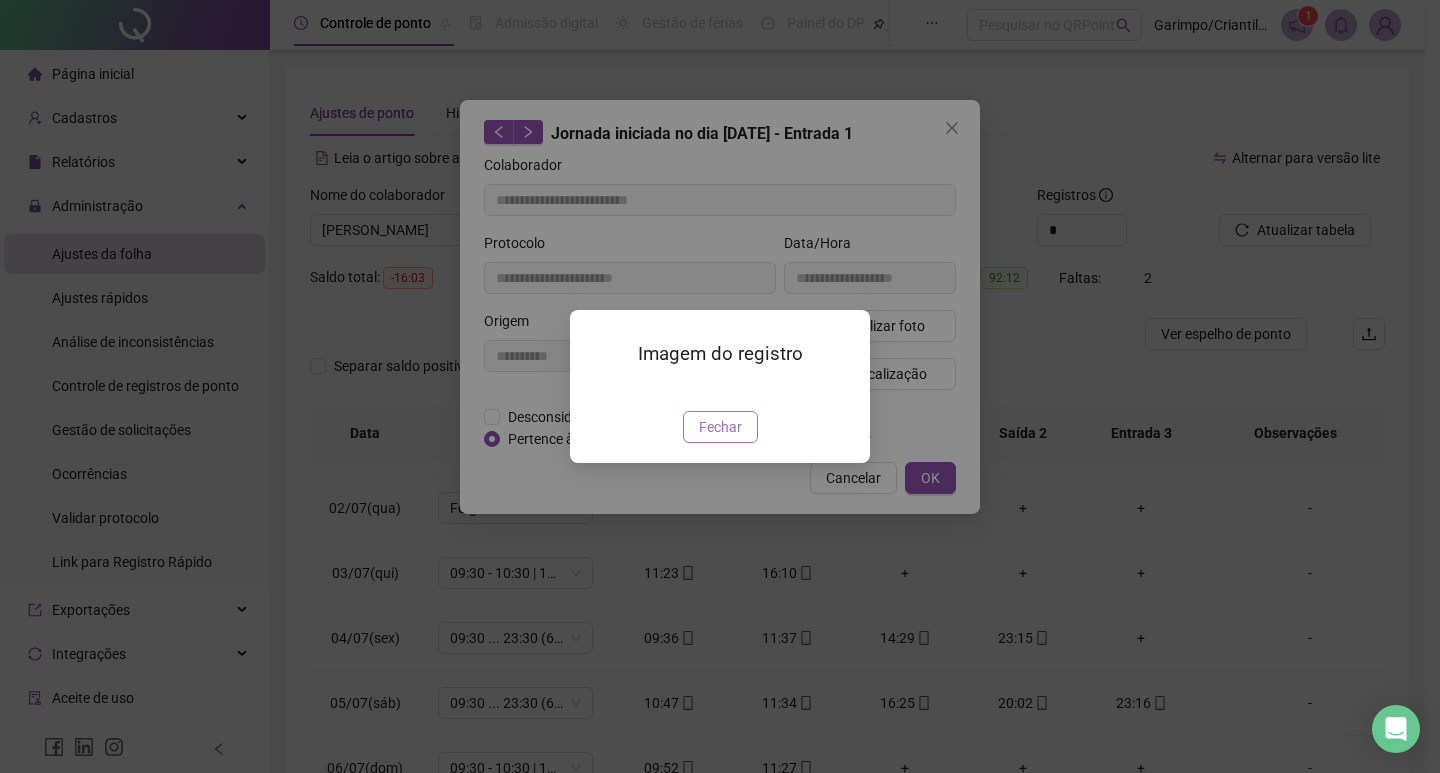 click on "Fechar" at bounding box center (720, 427) 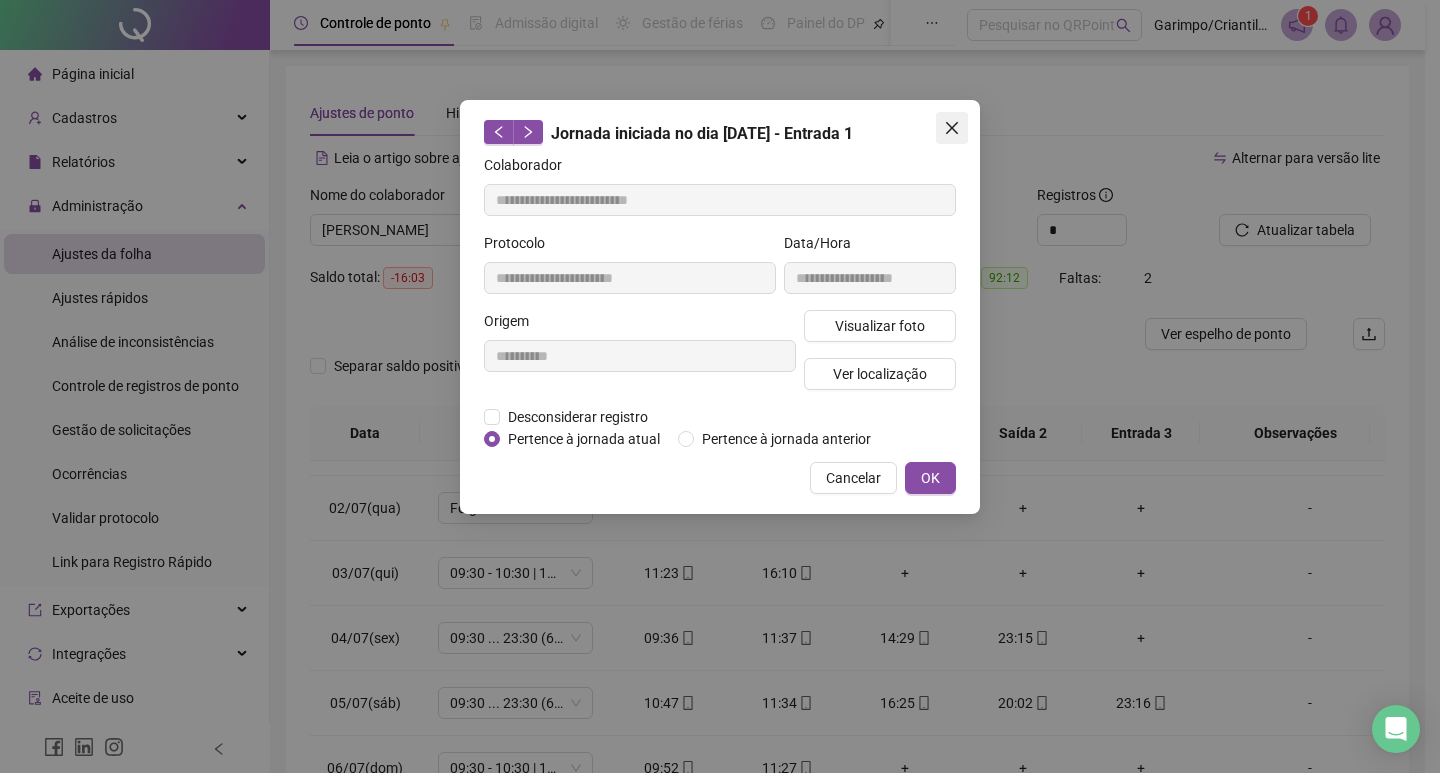 click at bounding box center (952, 128) 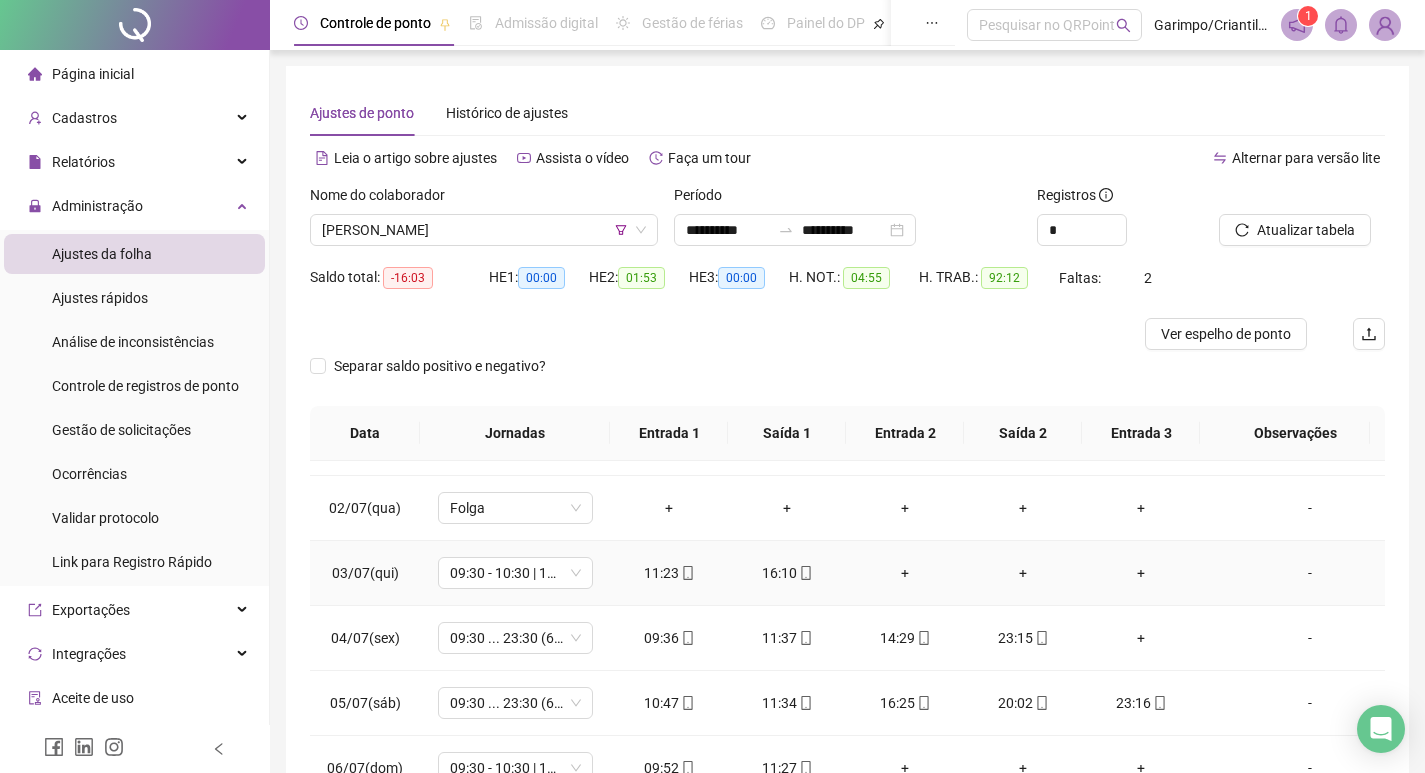 click on "+" at bounding box center (905, 573) 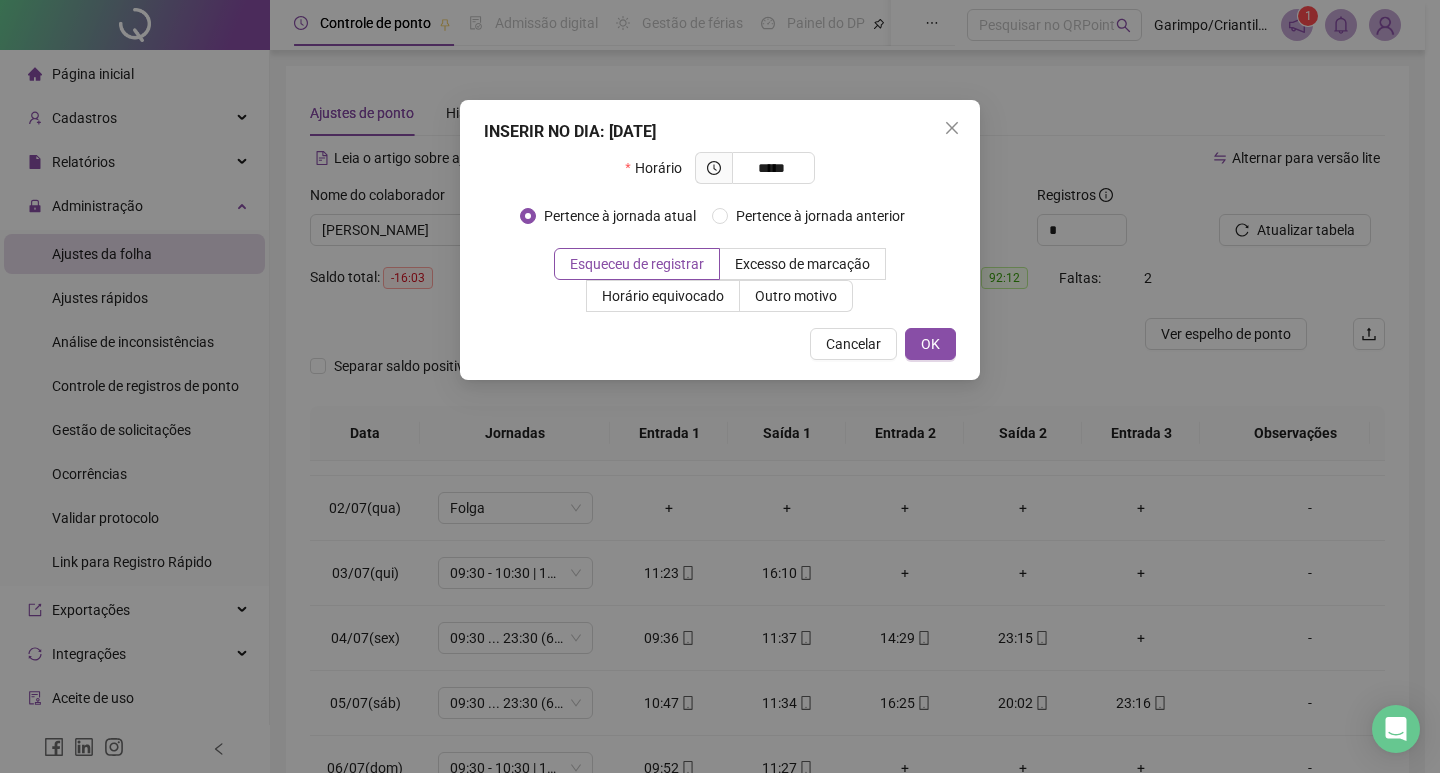 type on "*****" 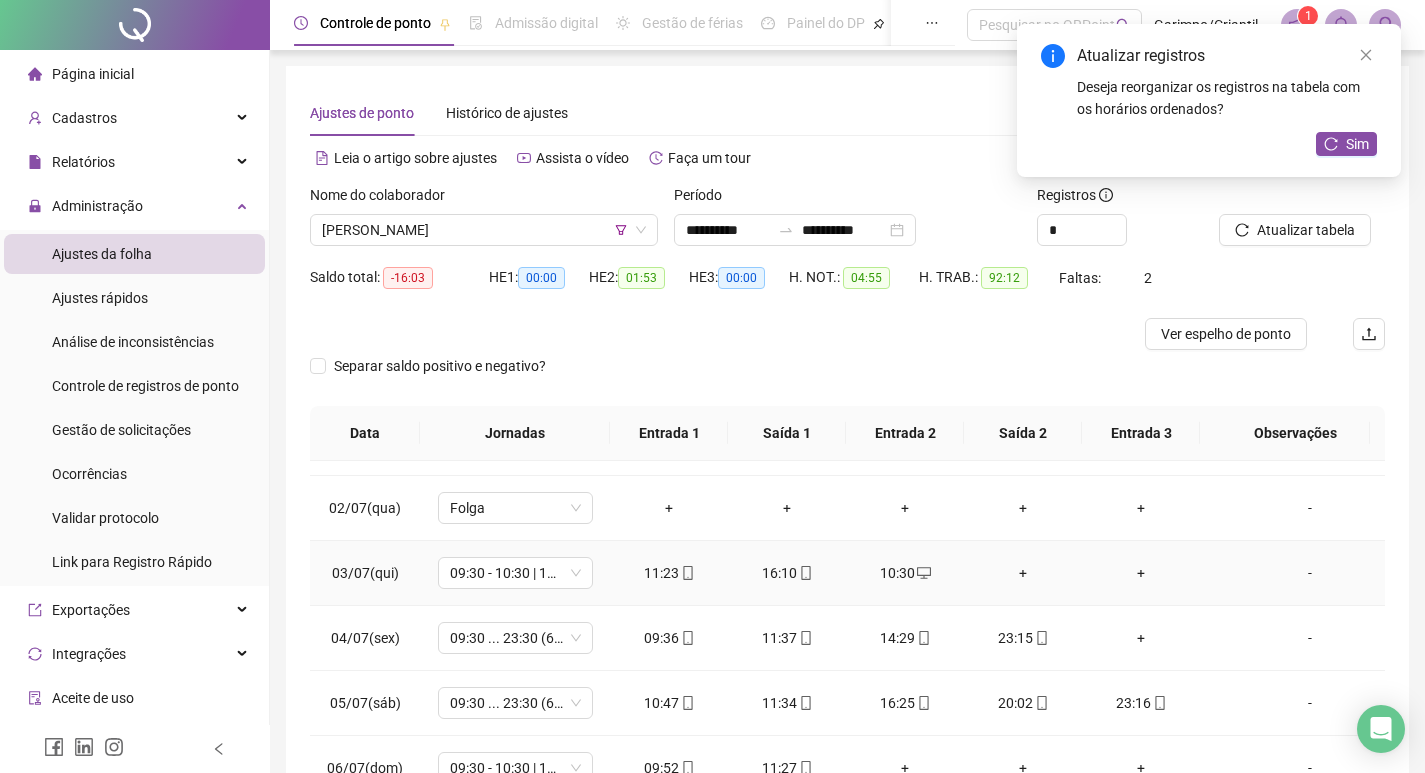 click on "+" at bounding box center [1023, 573] 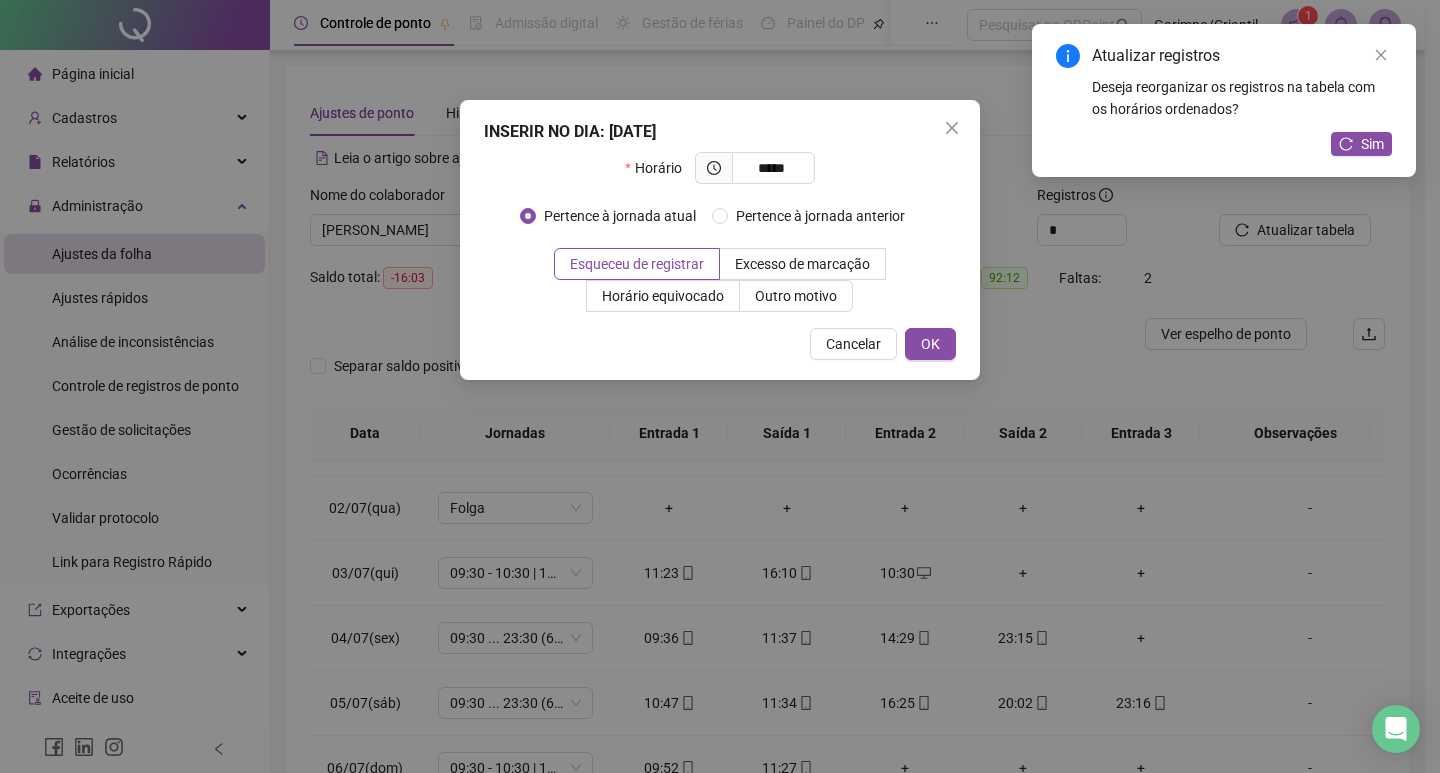 type on "*****" 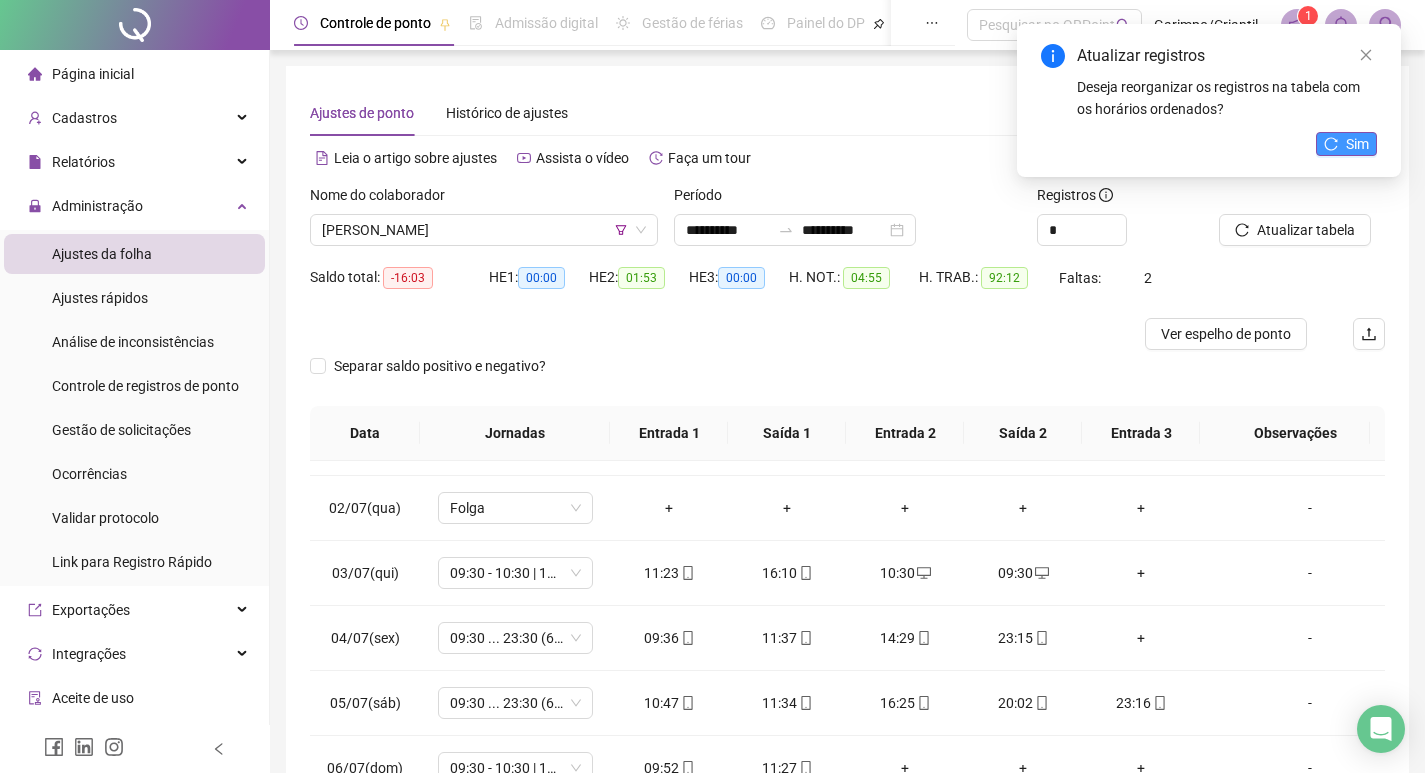 click on "Sim" at bounding box center [1357, 144] 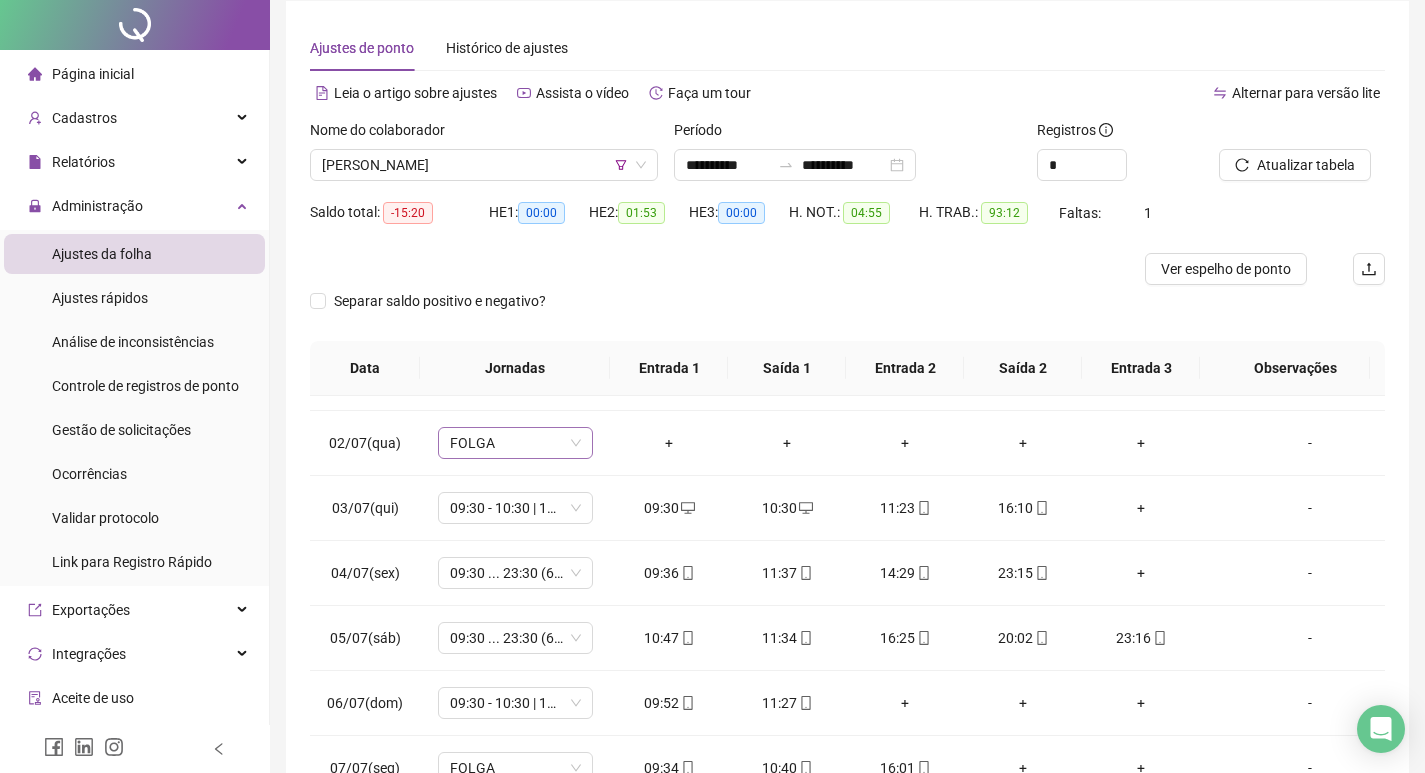 scroll, scrollTop: 100, scrollLeft: 0, axis: vertical 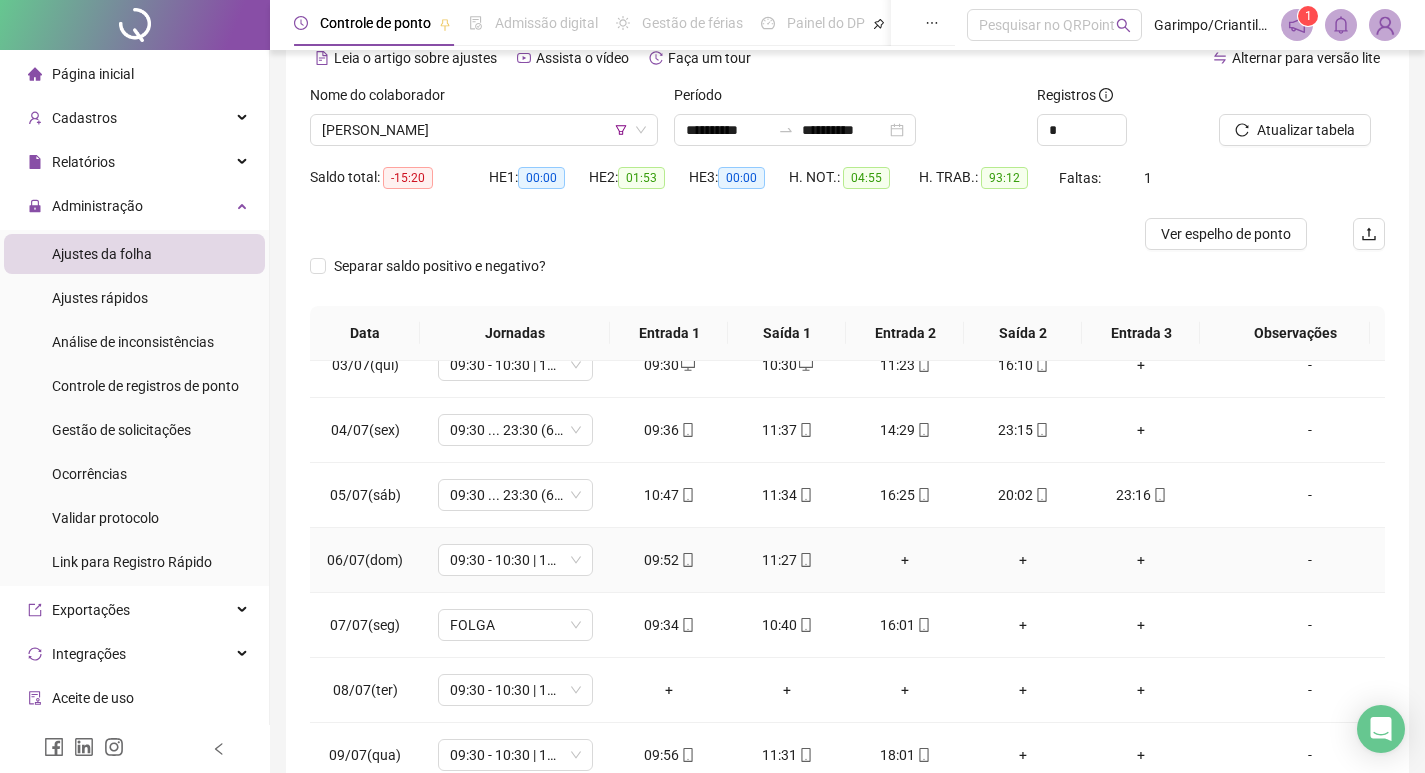 click on "+" at bounding box center [905, 560] 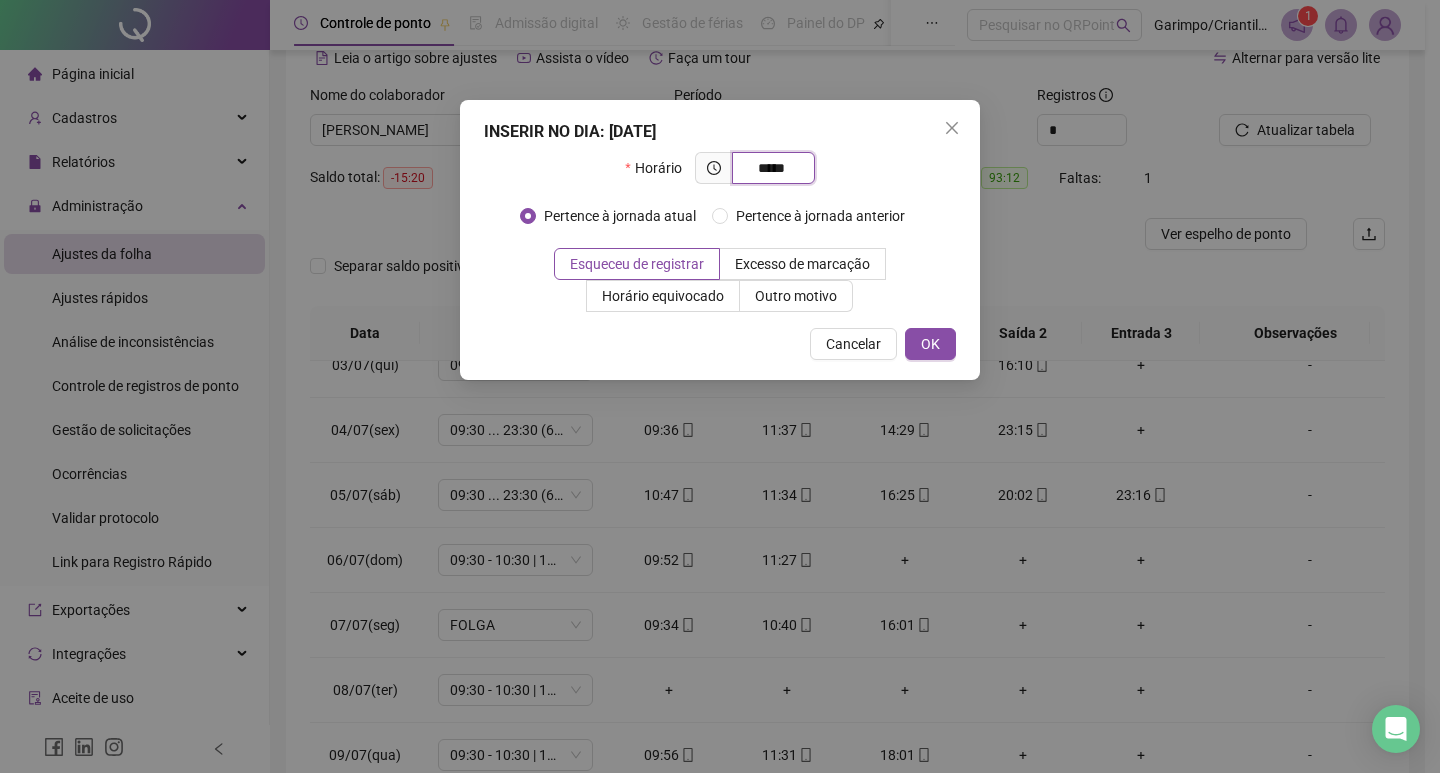 type on "*****" 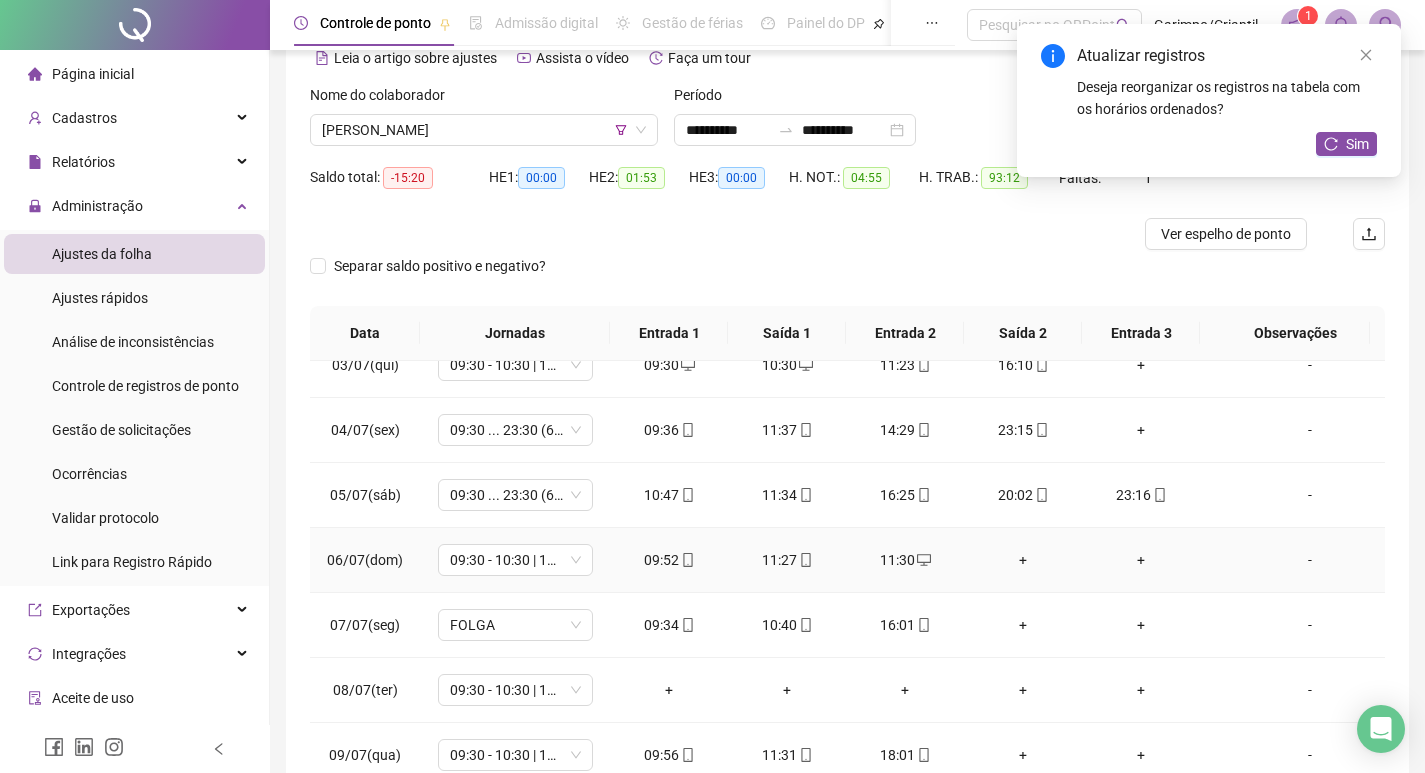 click on "11:30" at bounding box center (905, 560) 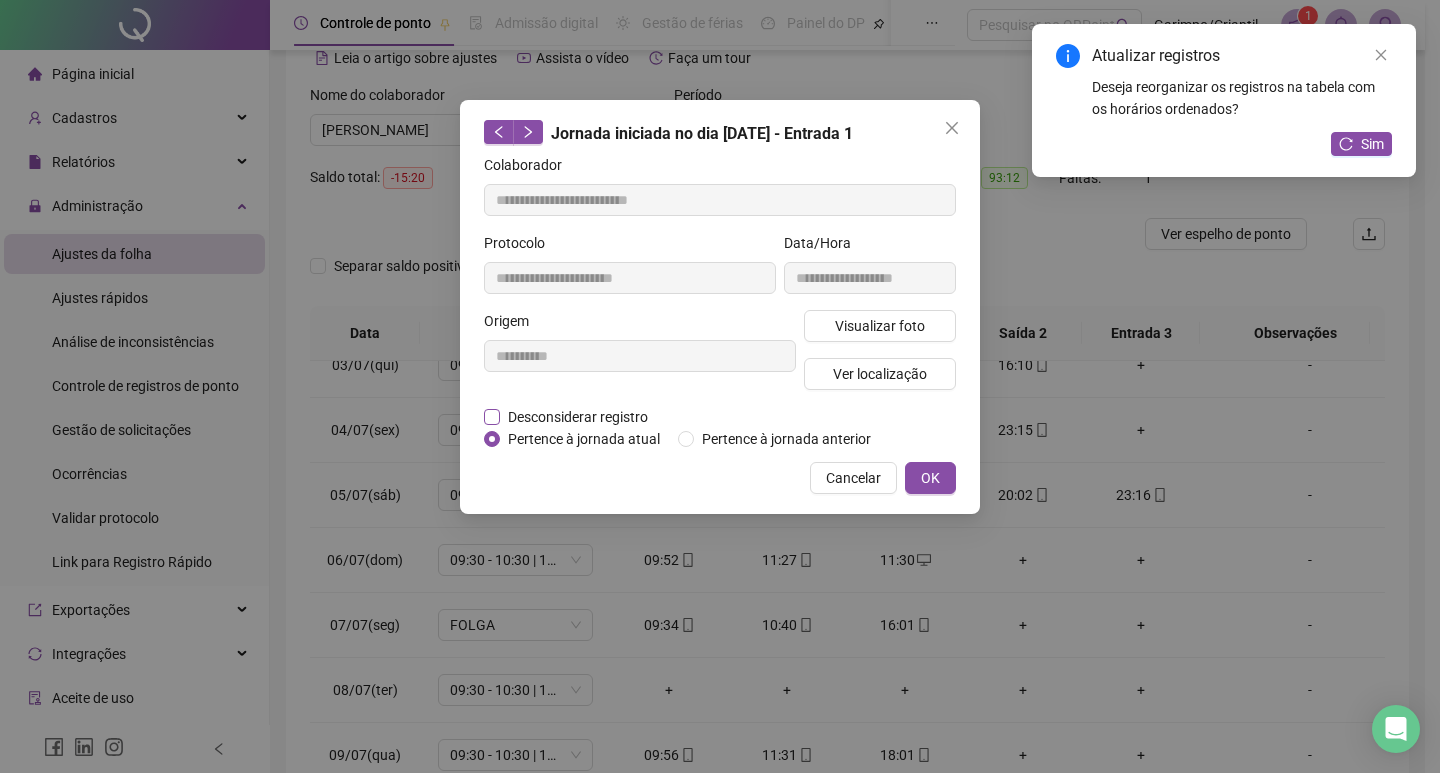 type on "**********" 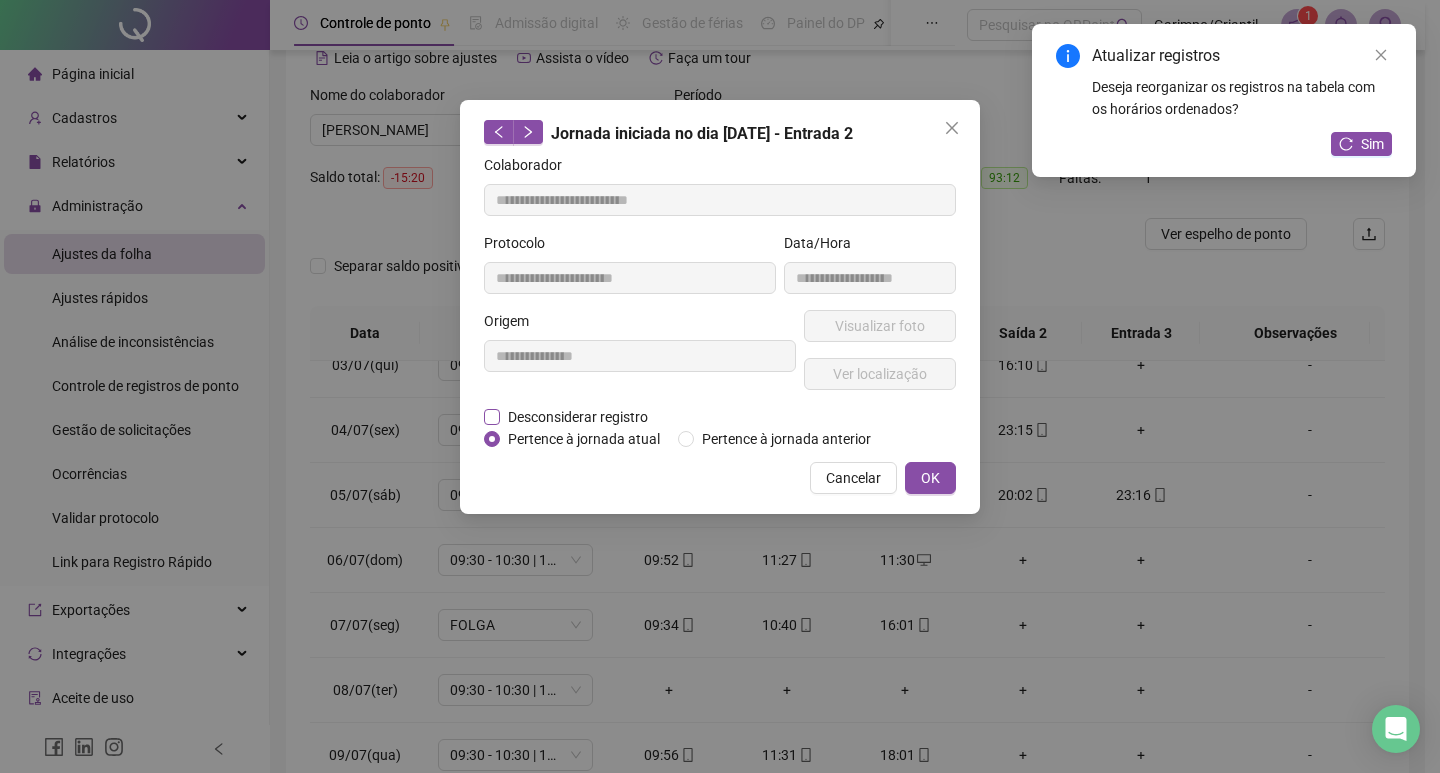 click on "Desconsiderar registro" at bounding box center [578, 417] 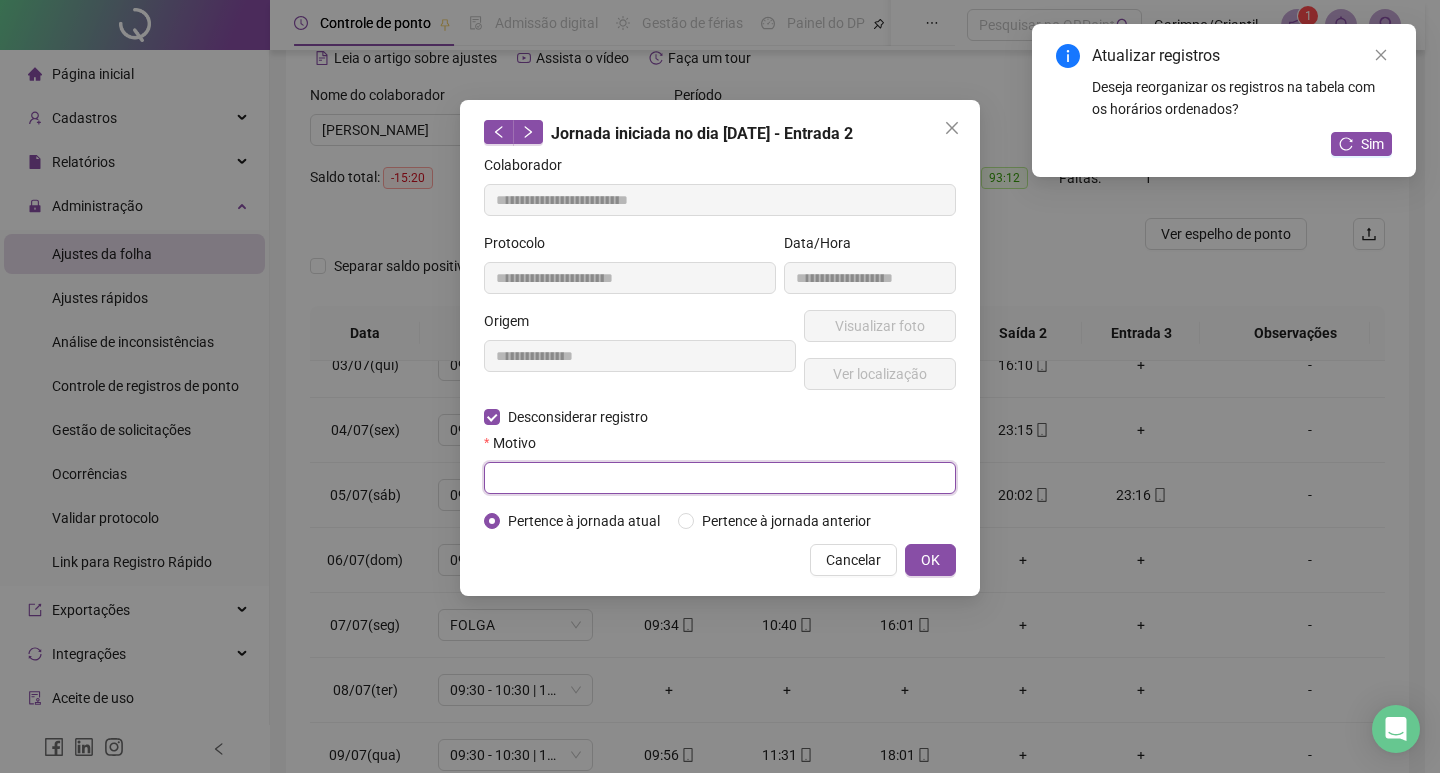 click at bounding box center (720, 478) 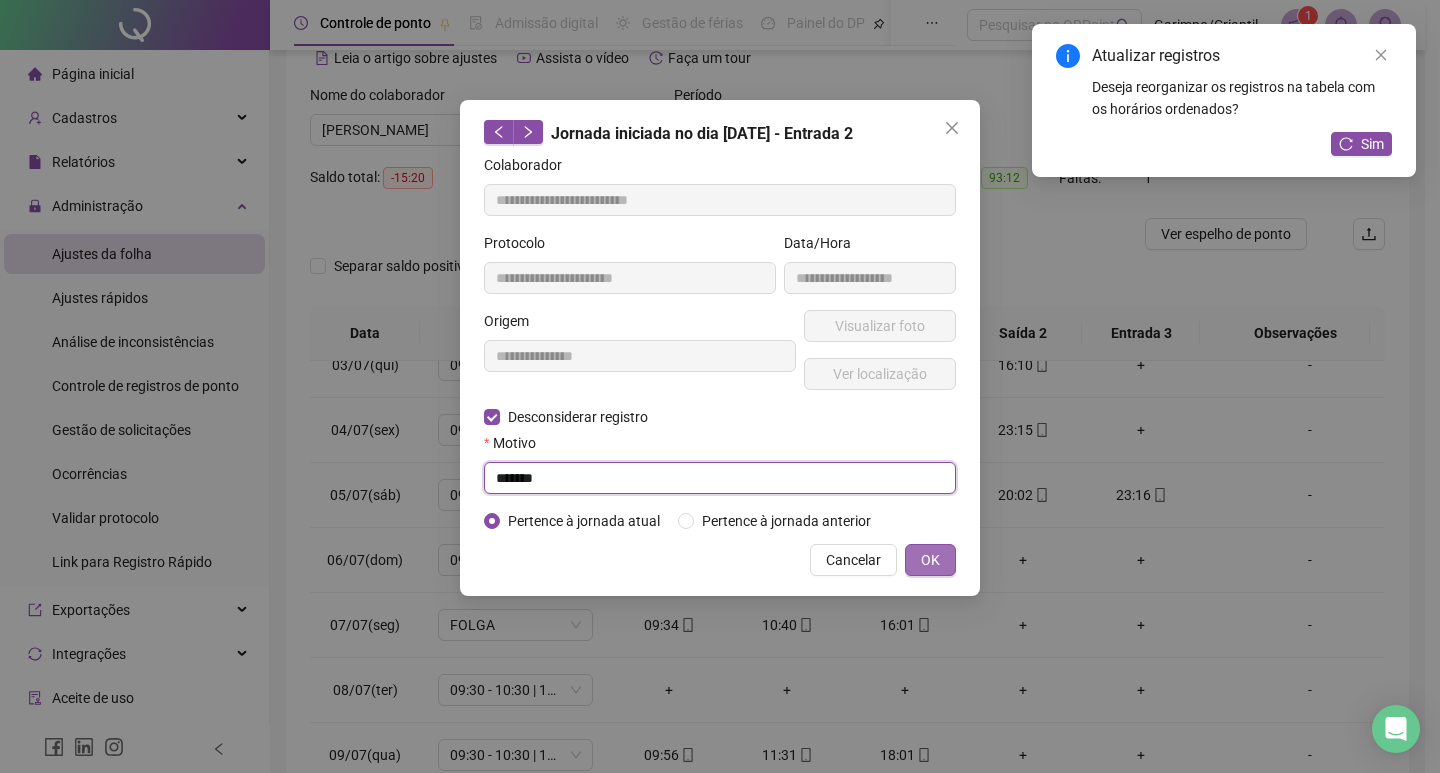 type 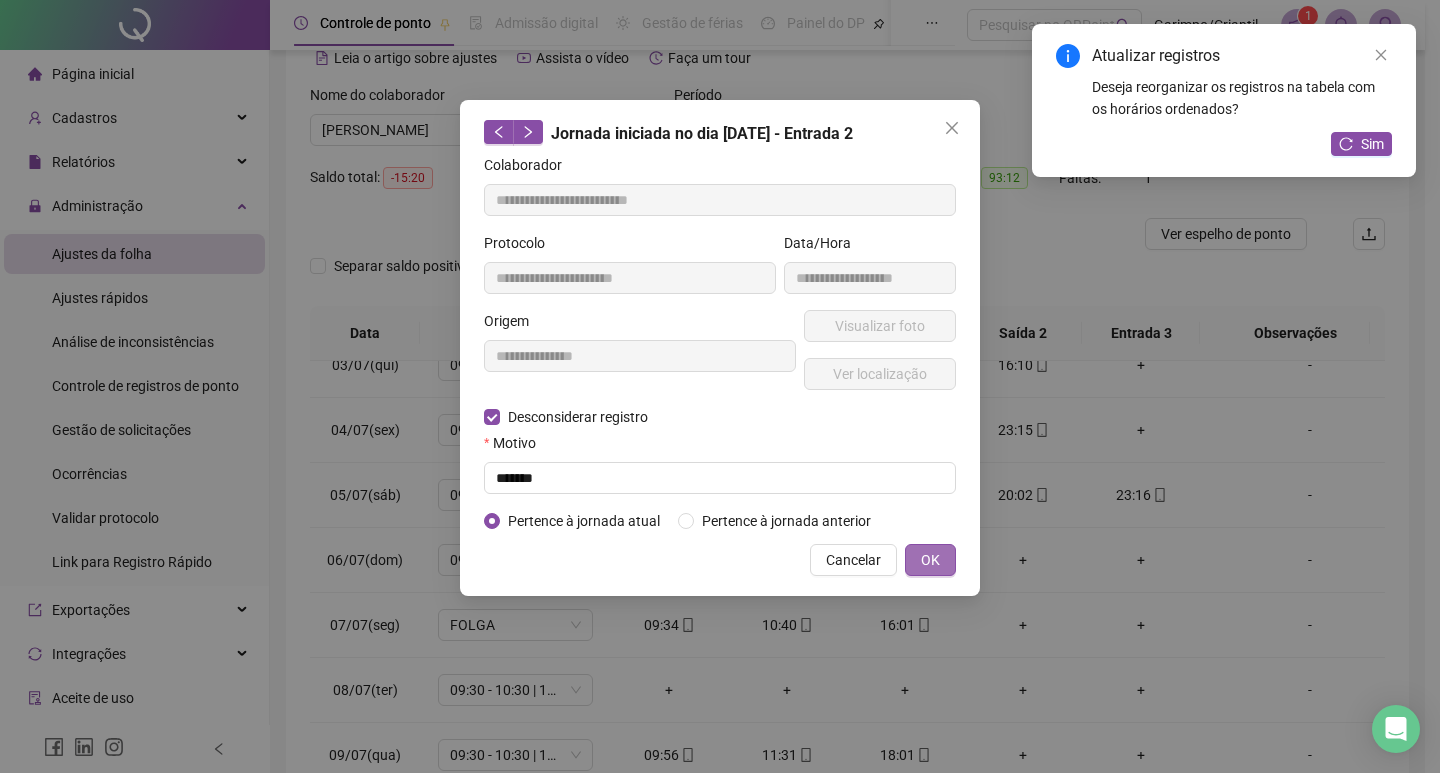 type 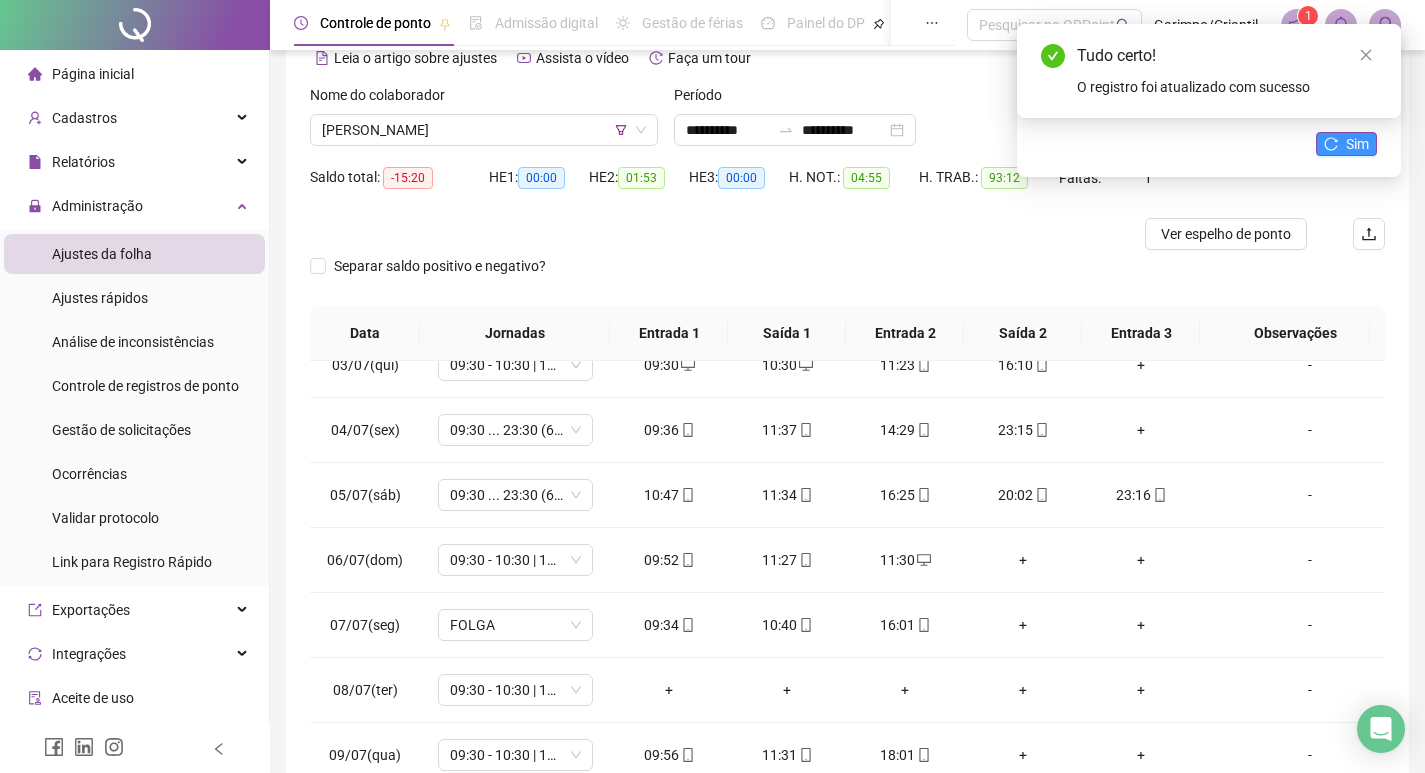 click on "Sim" at bounding box center (1357, 144) 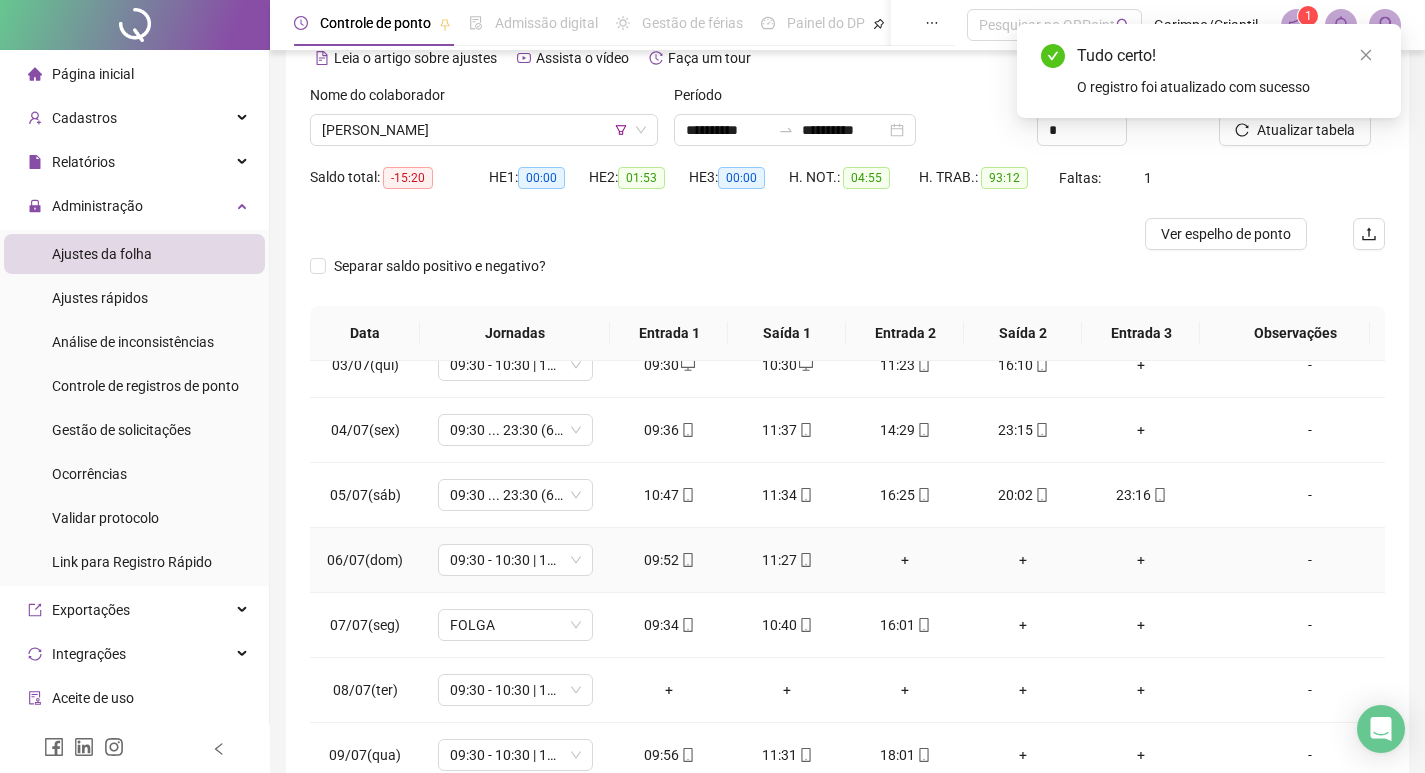 click on "+" at bounding box center (905, 560) 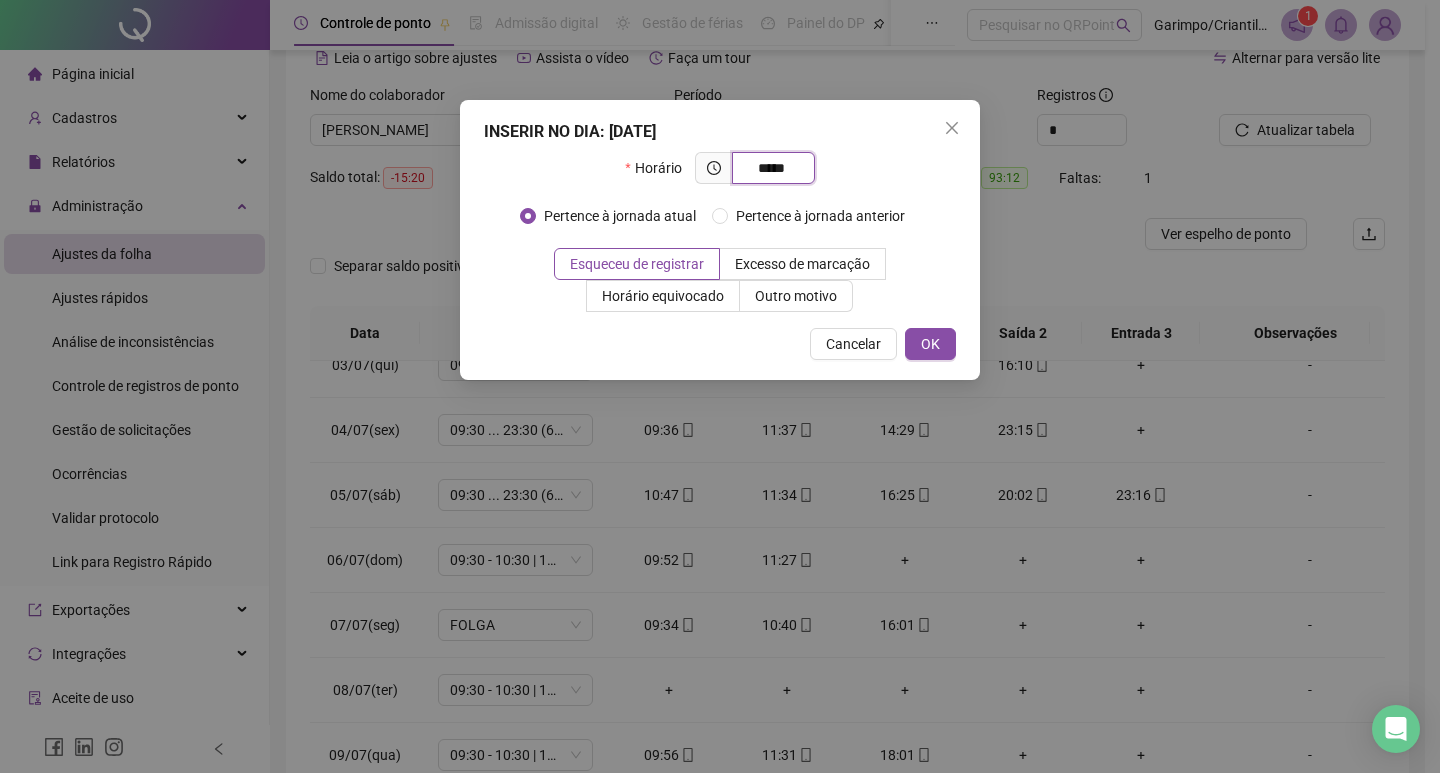 type on "*****" 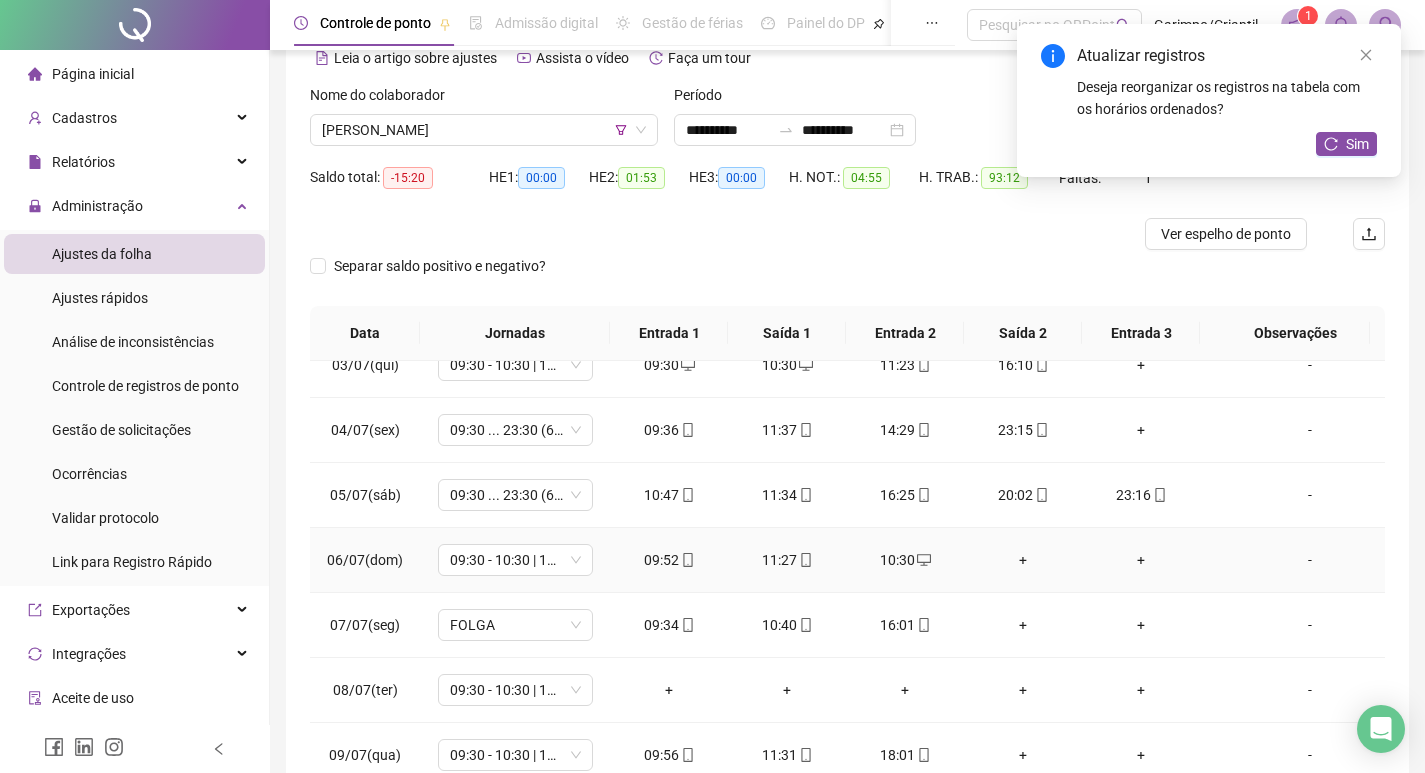click on "+" at bounding box center (1023, 560) 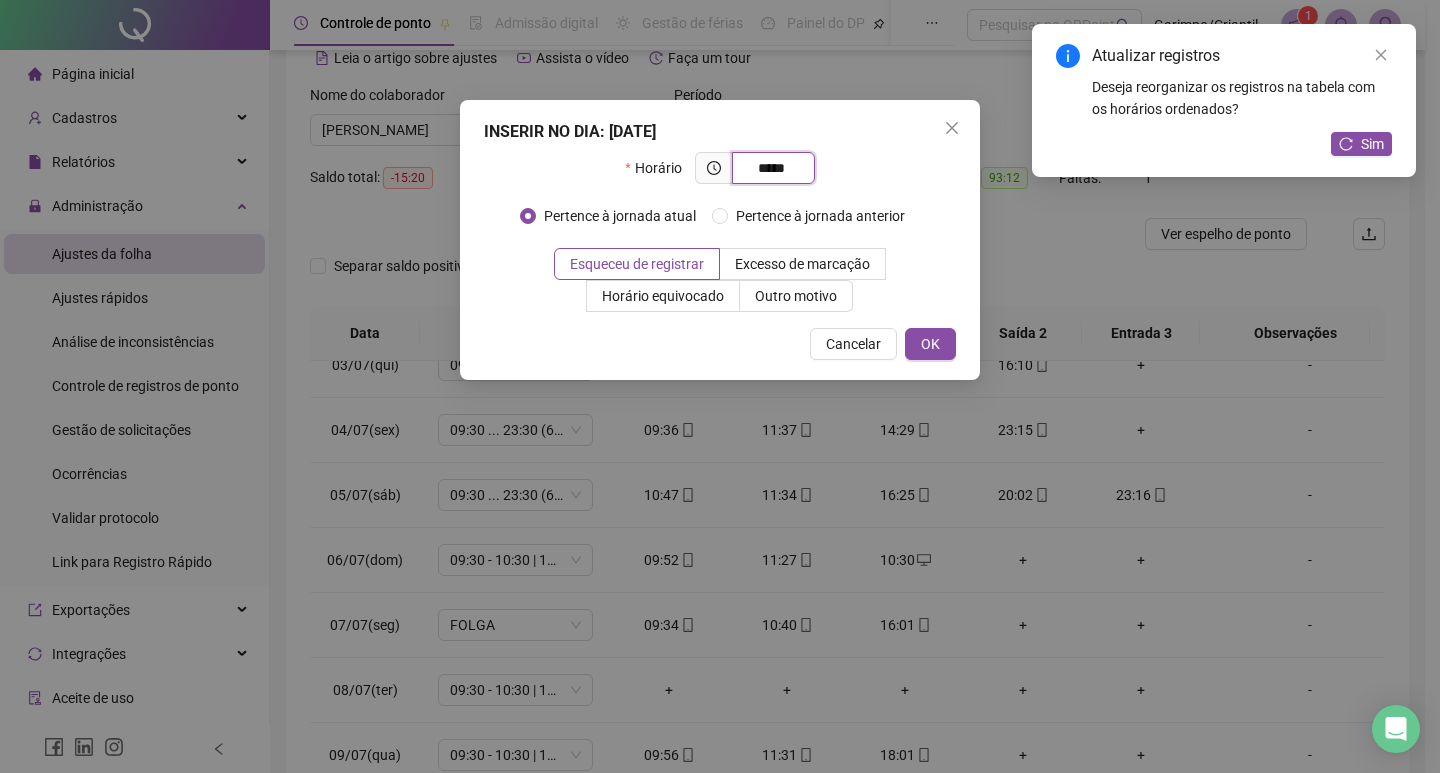 type on "*****" 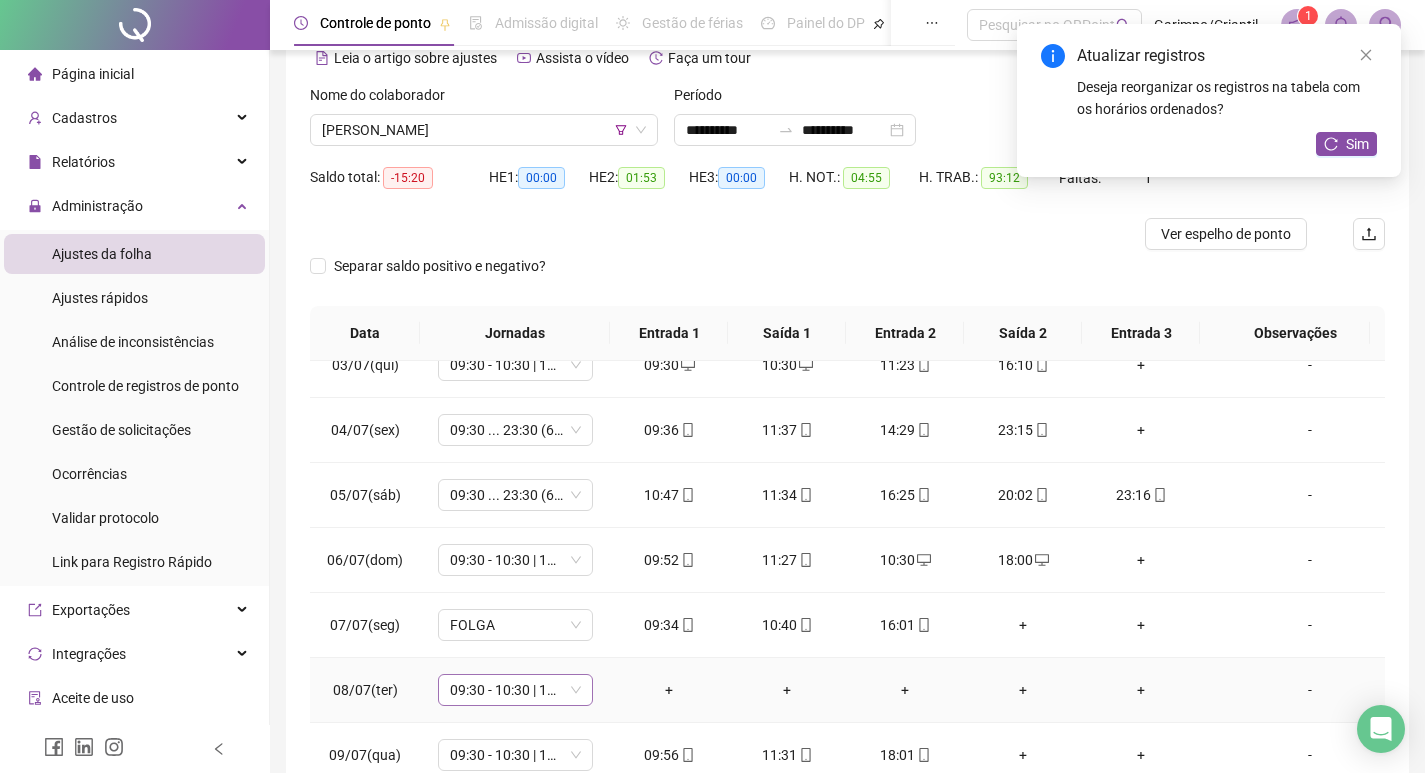 click on "09:30 - 10:30 | 11:30 - 16:00" at bounding box center [515, 690] 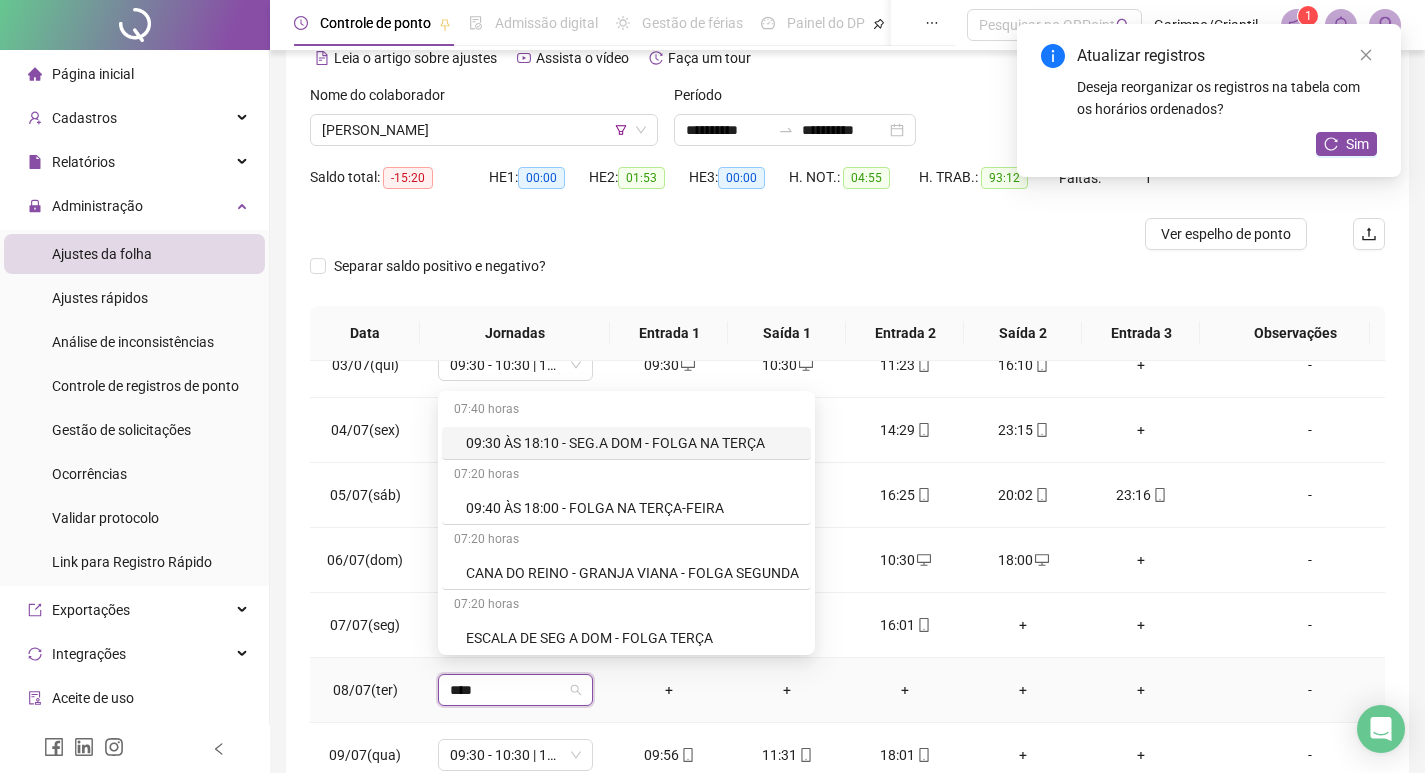 type on "*****" 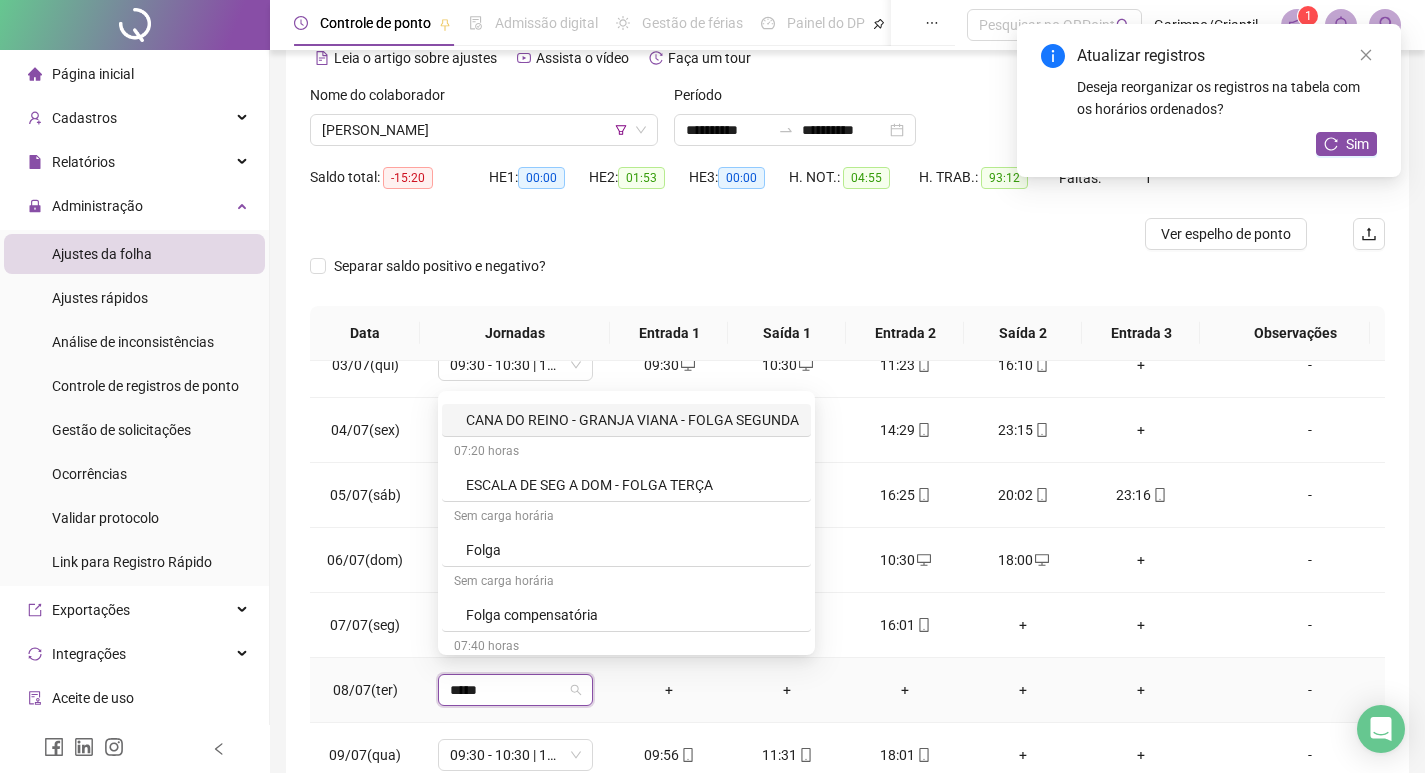 scroll, scrollTop: 300, scrollLeft: 0, axis: vertical 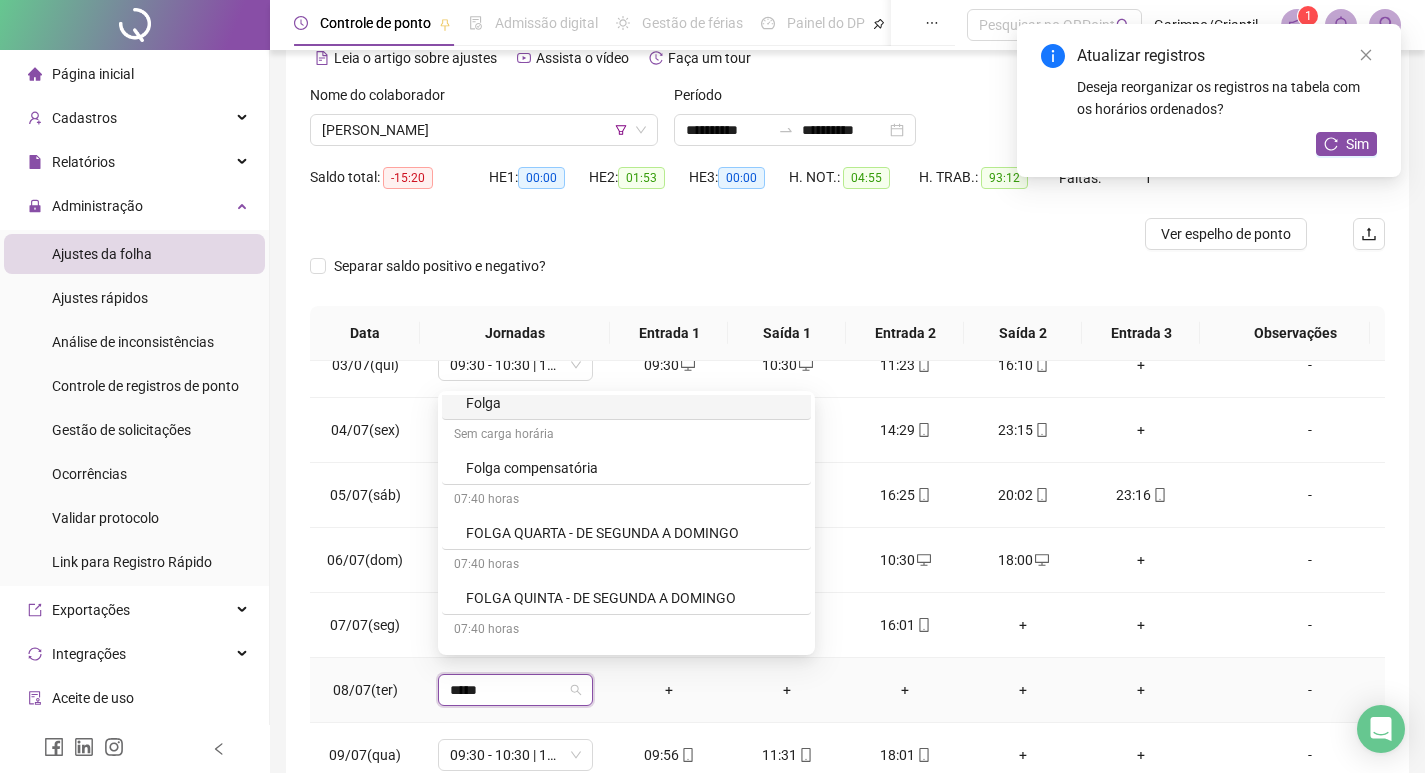 click on "Folga" at bounding box center [632, 403] 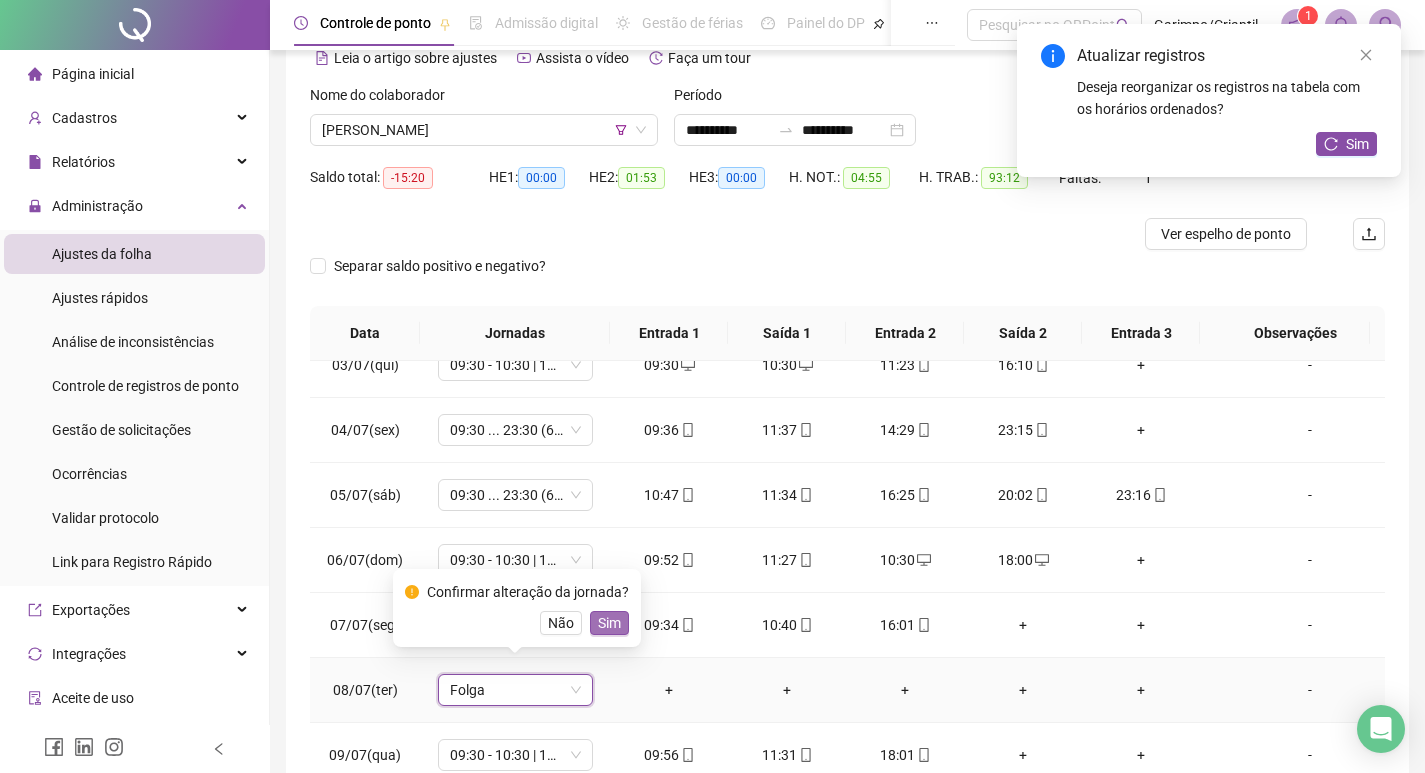 click on "Sim" at bounding box center [609, 623] 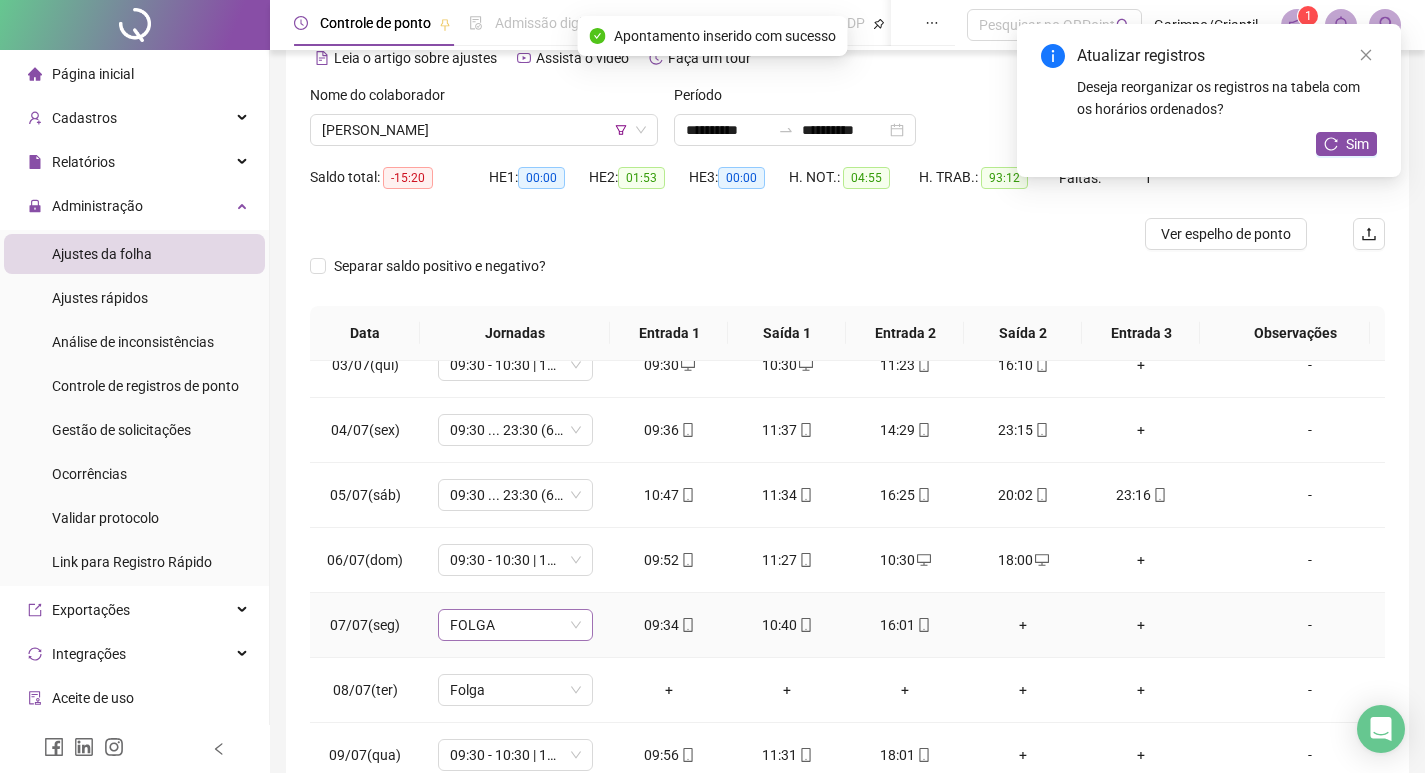 click on "FOLGA" at bounding box center (515, 625) 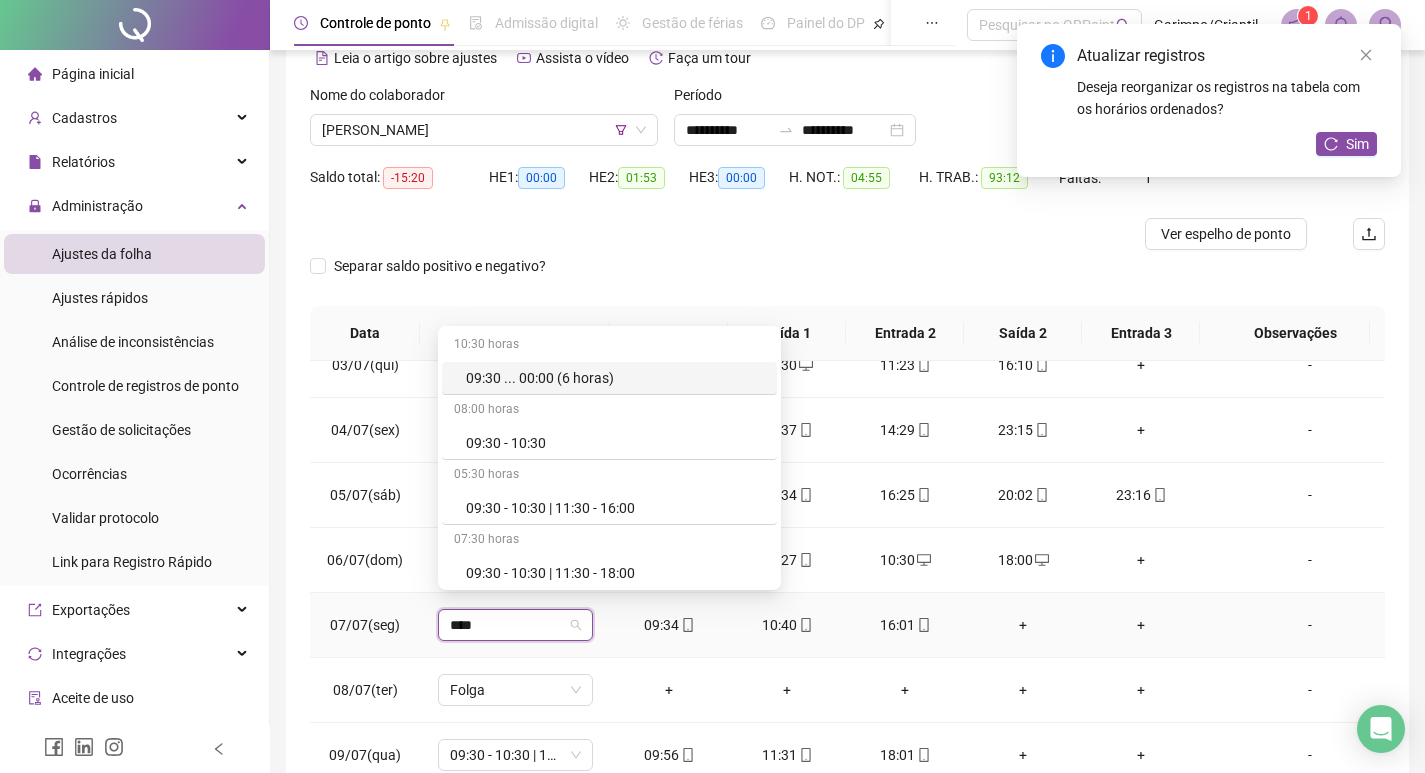 type on "*****" 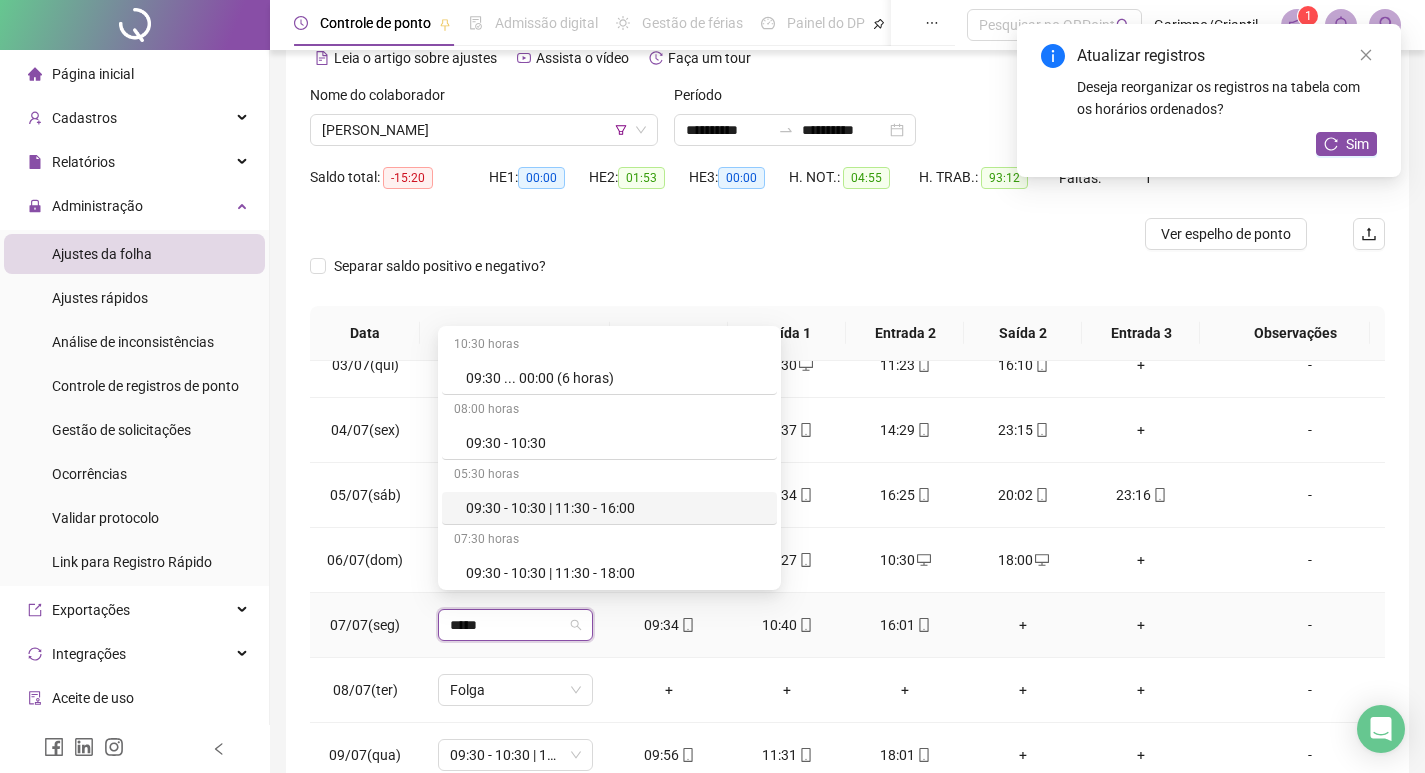 click on "09:30 - 10:30 | 11:30 - 16:00" at bounding box center [615, 508] 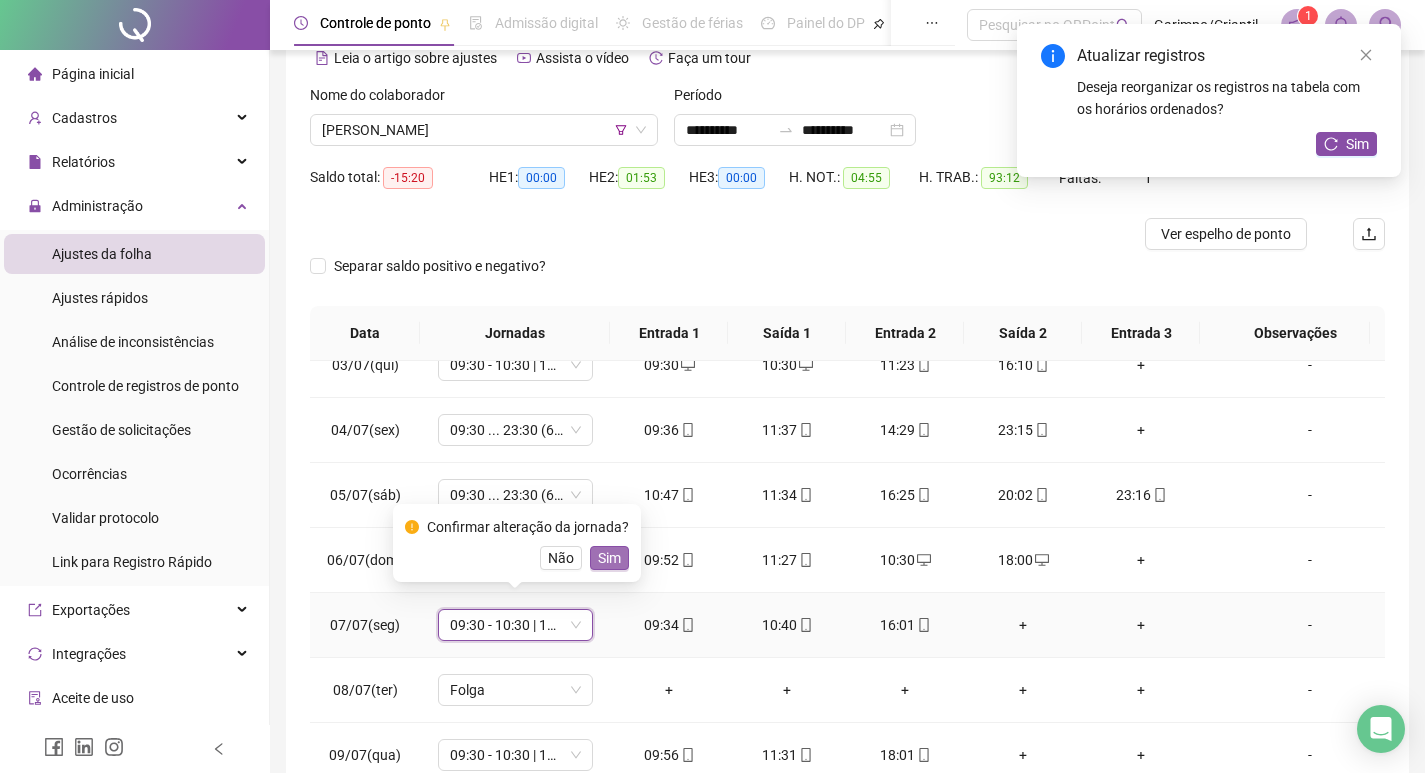 click on "Sim" at bounding box center (609, 558) 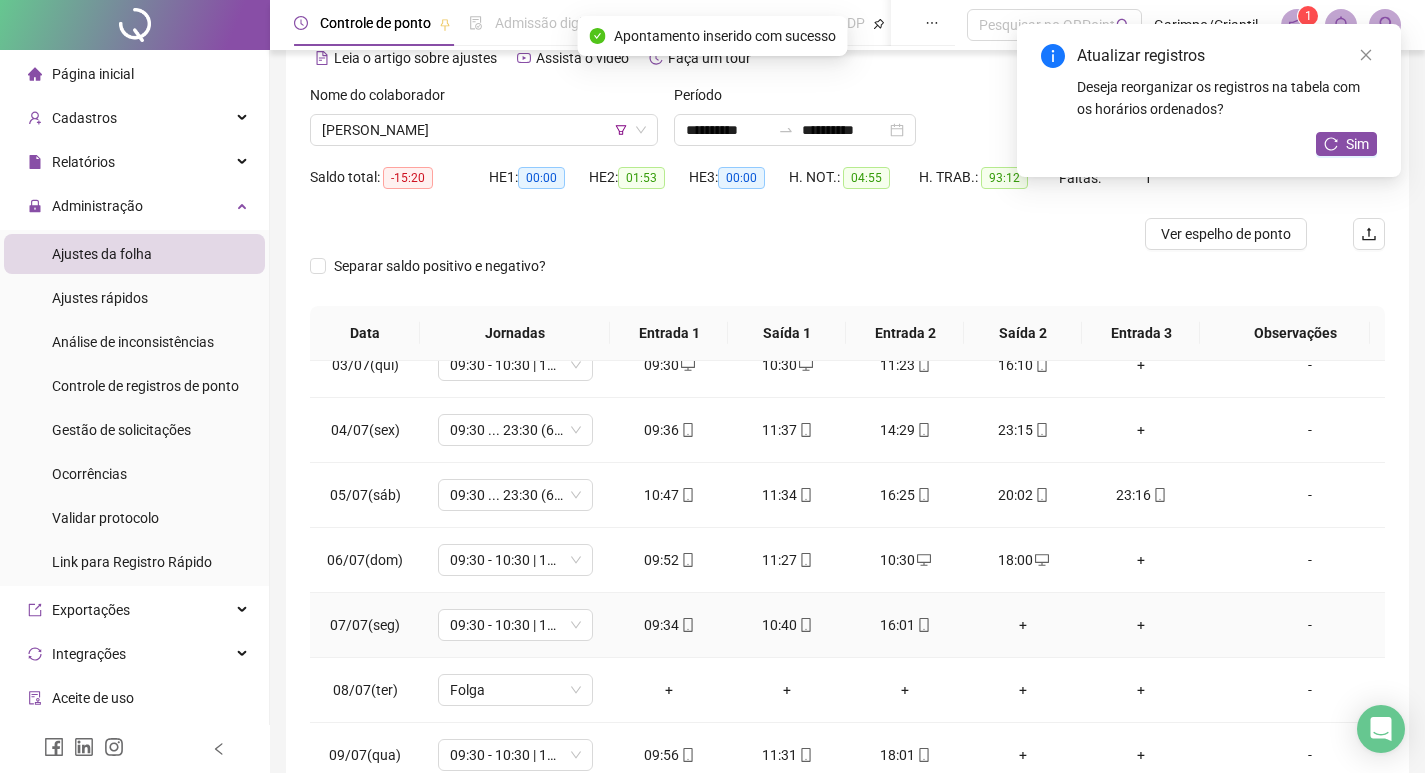 click on "+" at bounding box center (1023, 625) 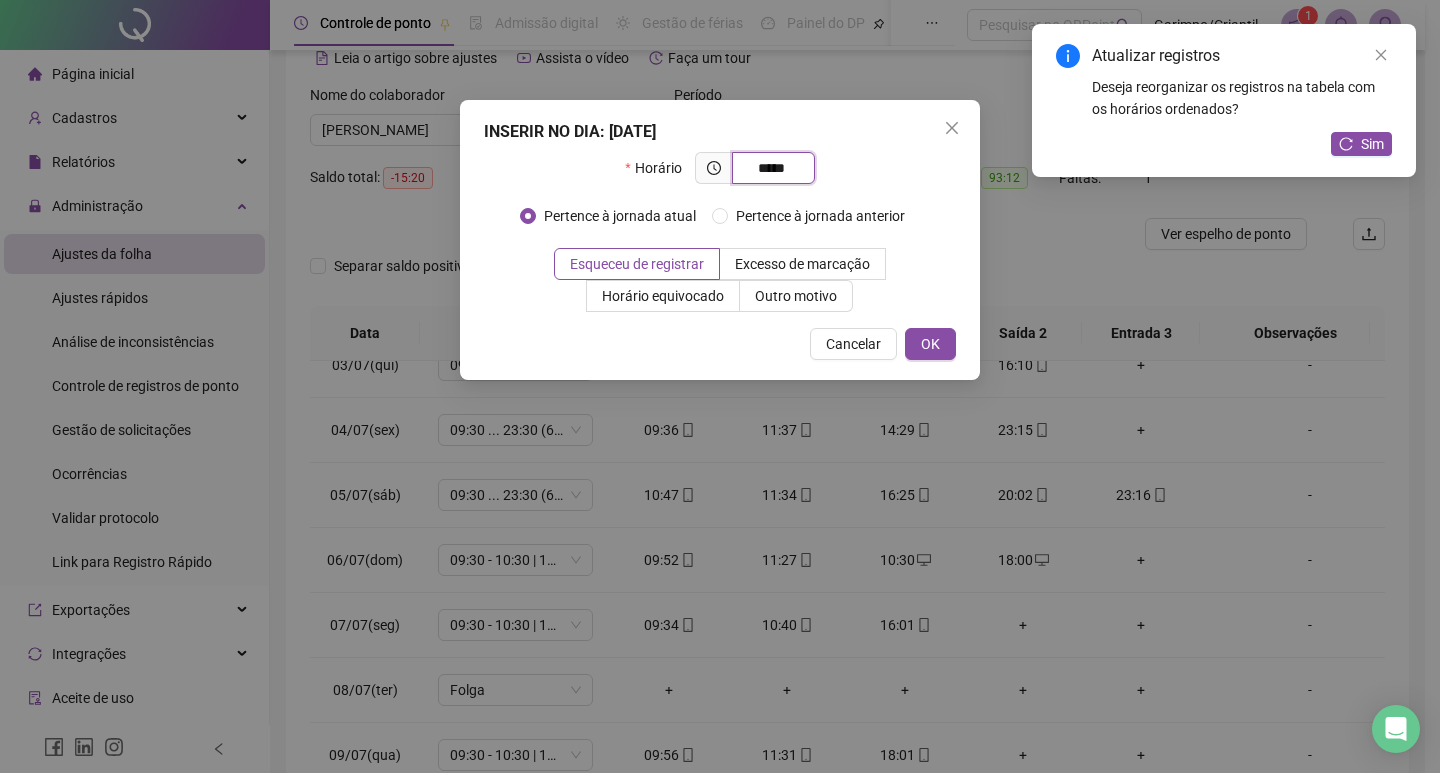type on "*****" 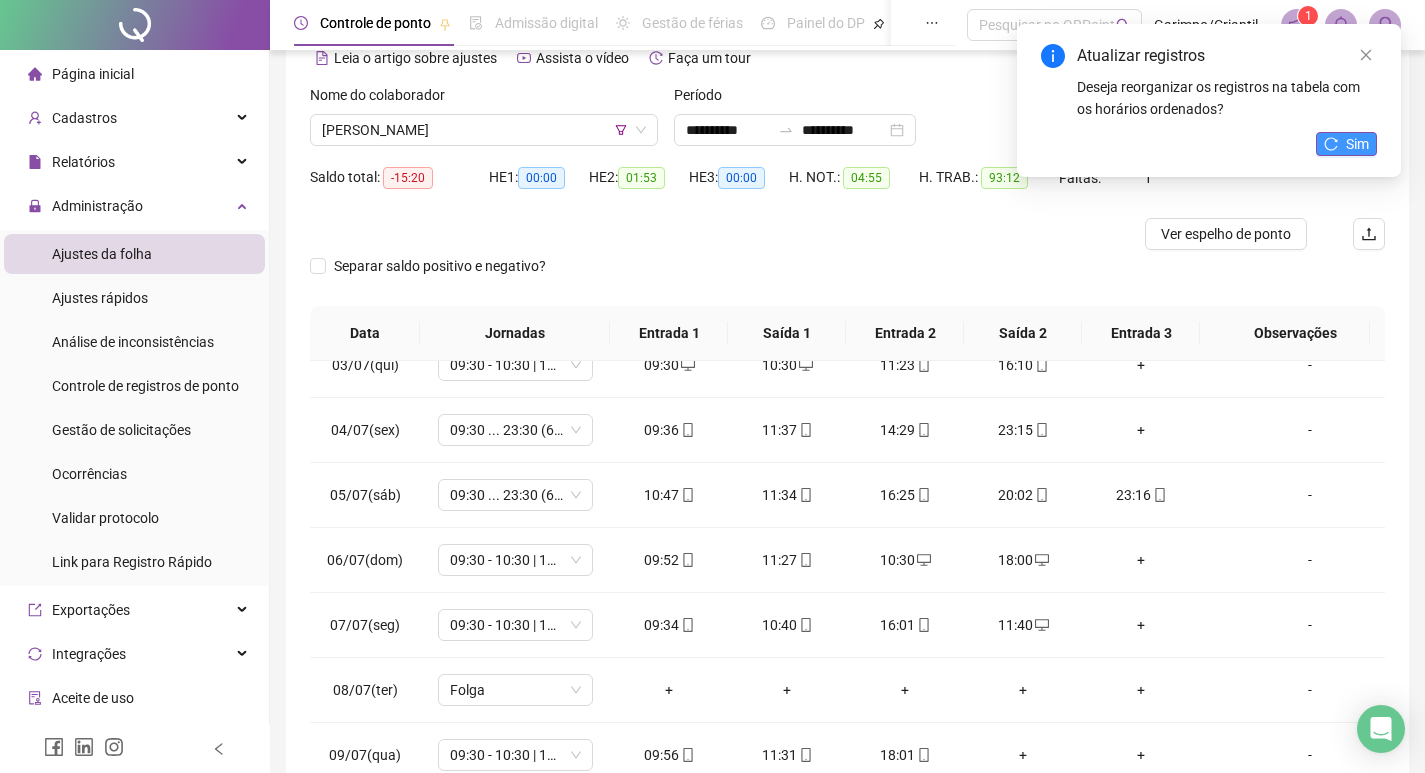 click on "Sim" at bounding box center (1357, 144) 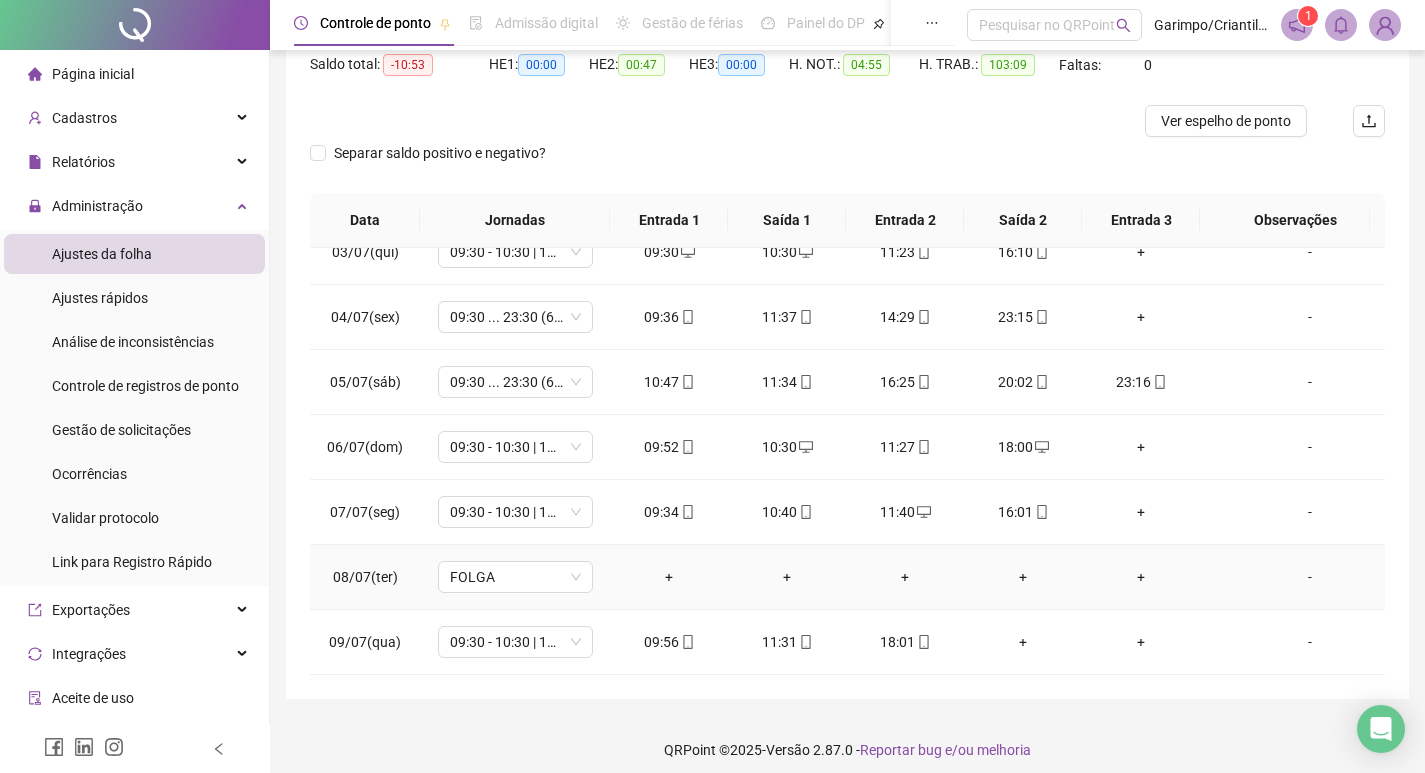 scroll, scrollTop: 225, scrollLeft: 0, axis: vertical 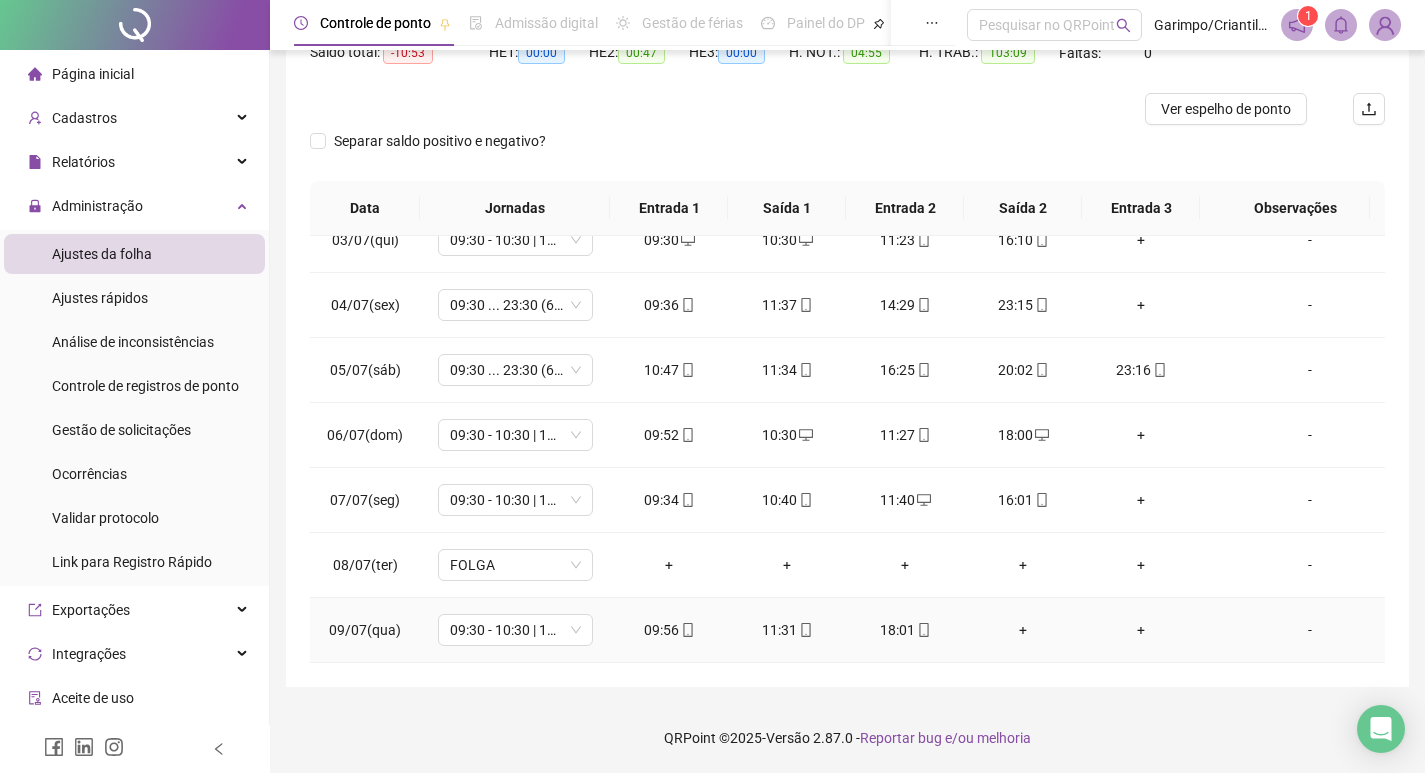 click on "+" at bounding box center (1023, 630) 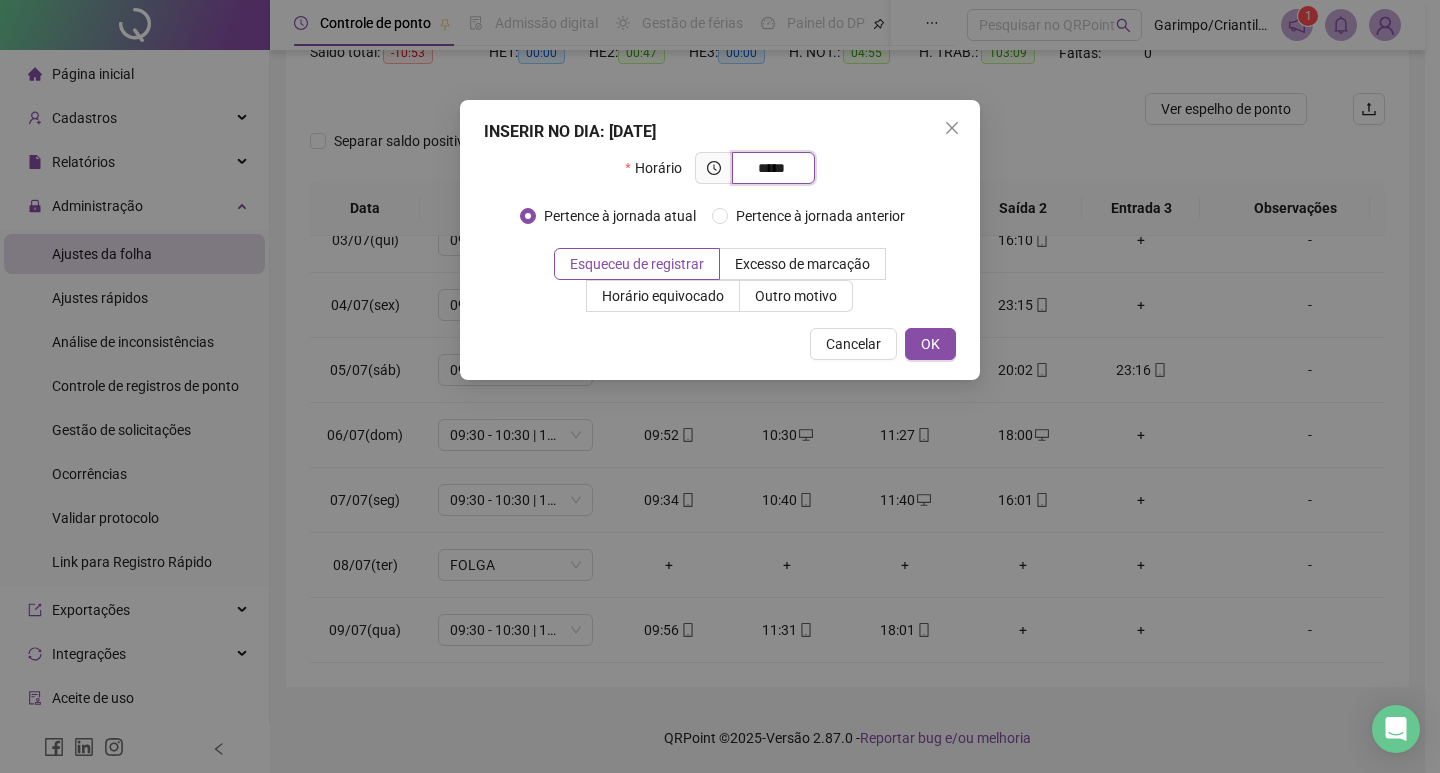 type on "*****" 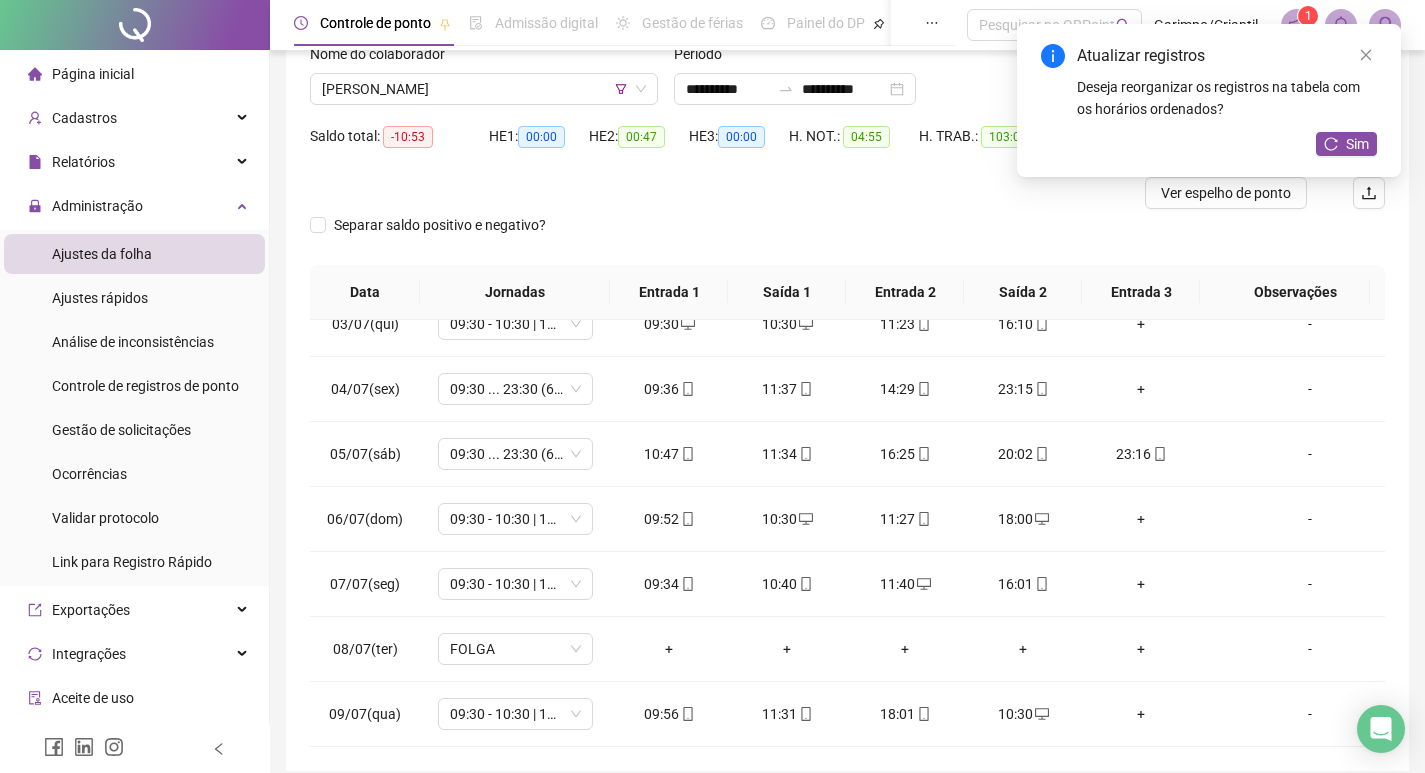 scroll, scrollTop: 25, scrollLeft: 0, axis: vertical 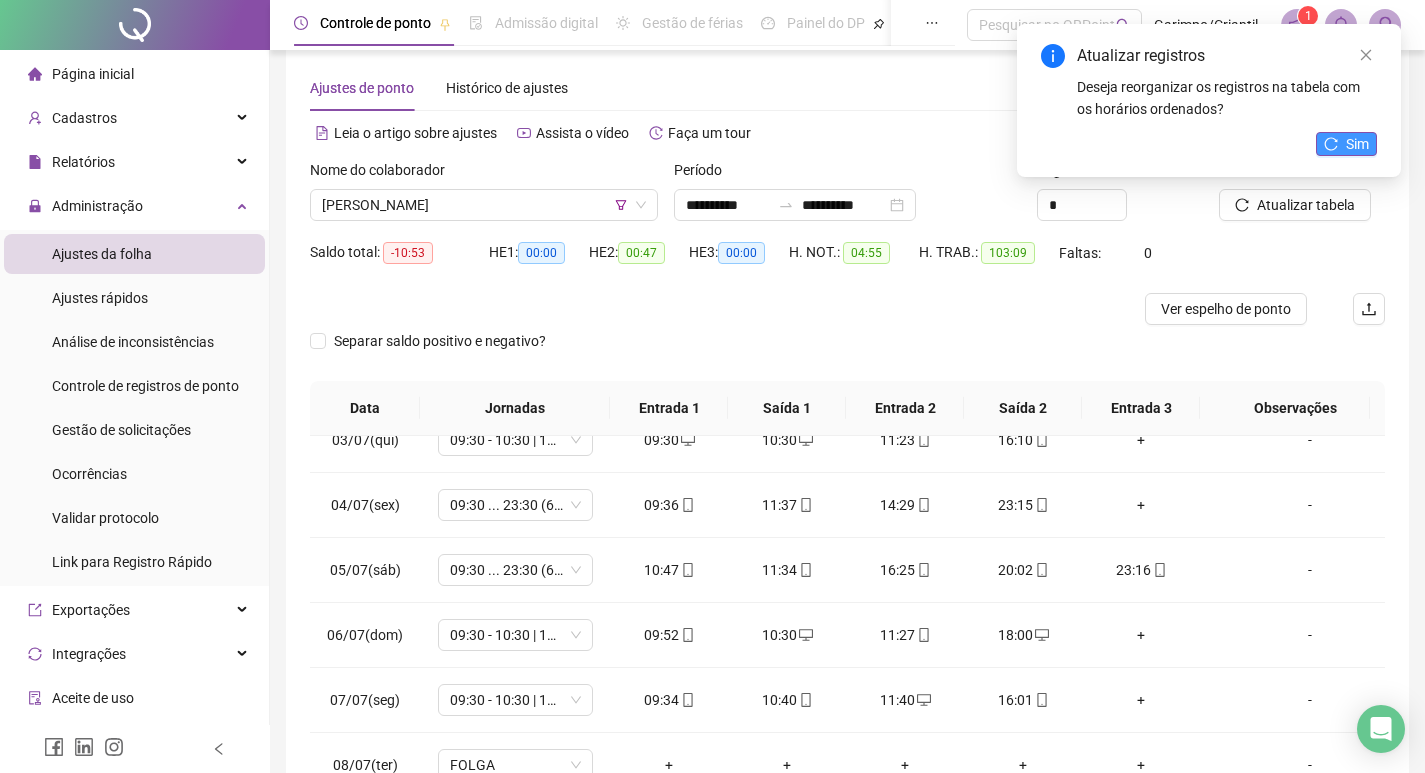 click on "Sim" at bounding box center (1357, 144) 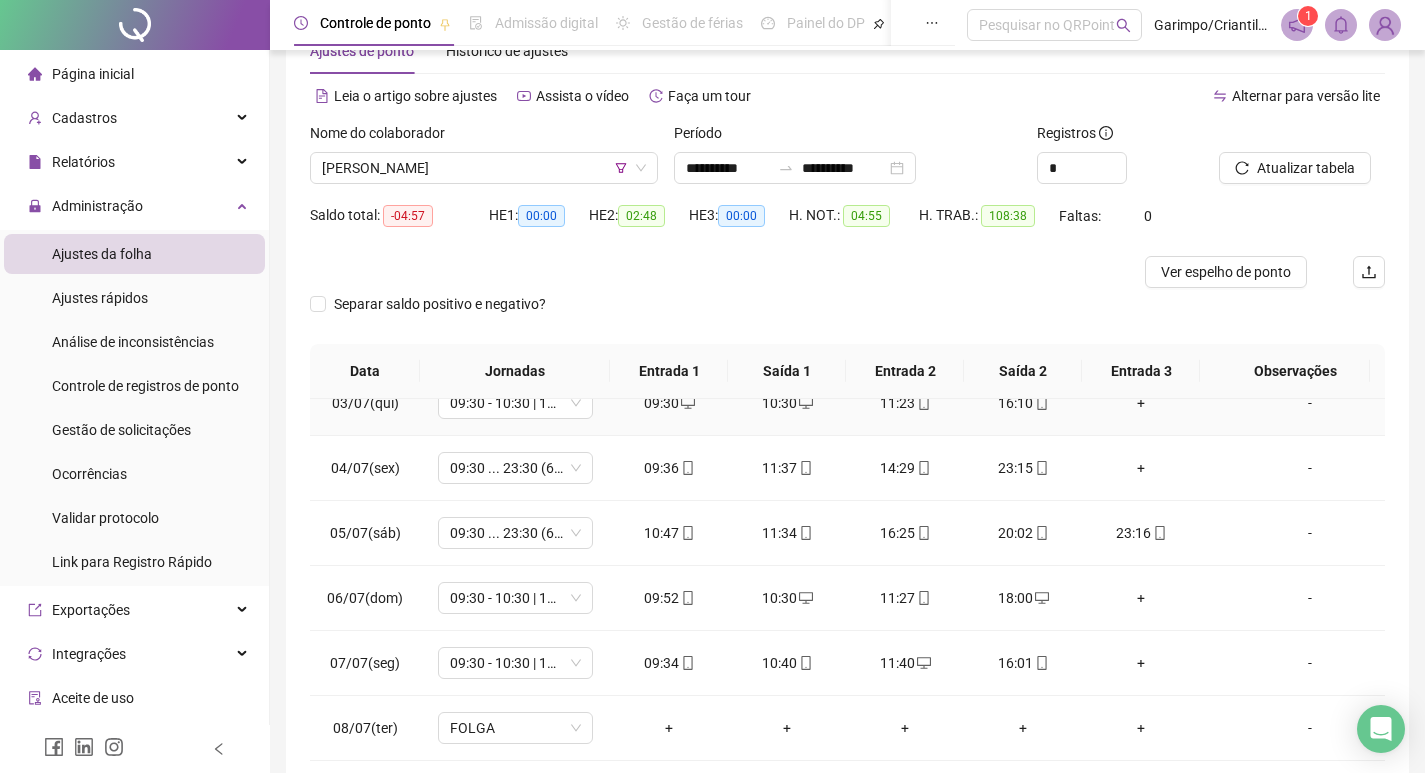 scroll, scrollTop: 225, scrollLeft: 0, axis: vertical 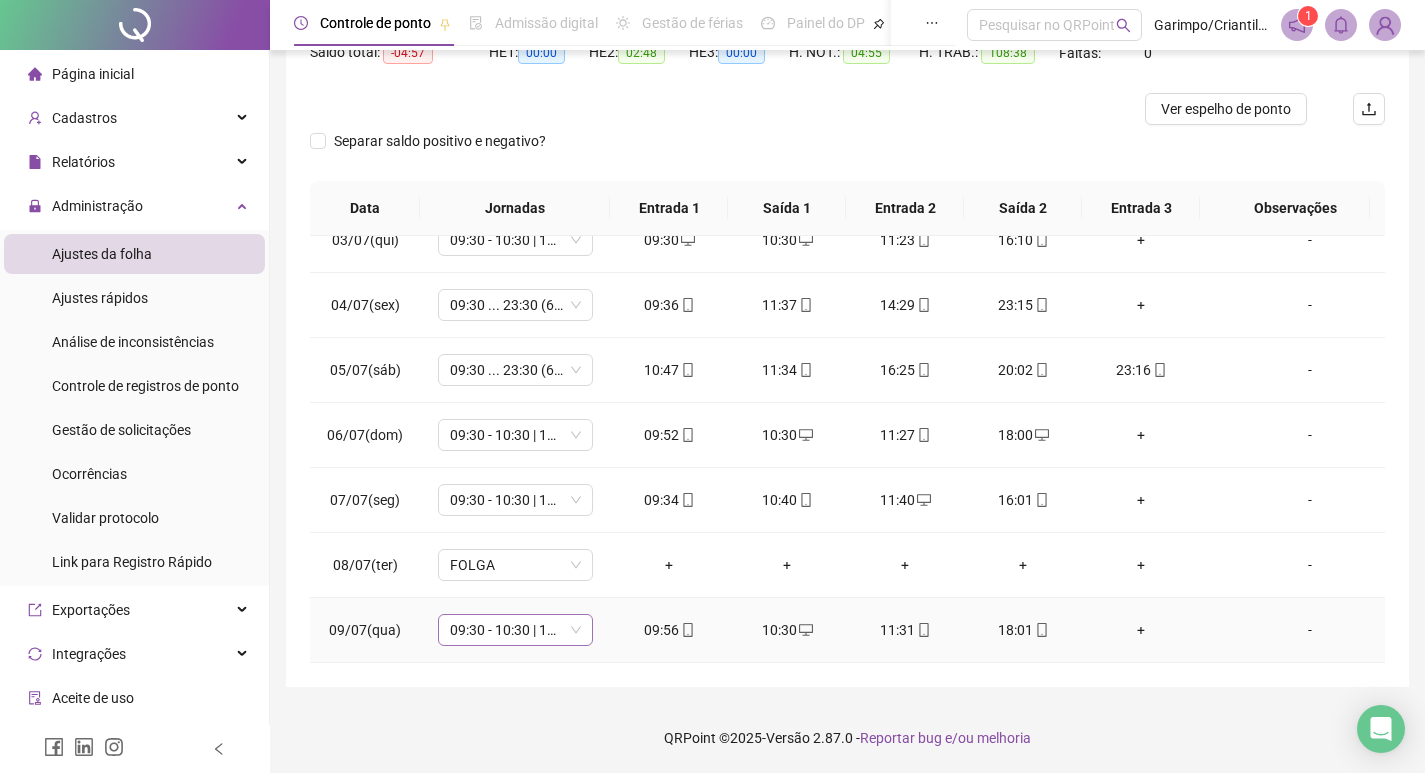 click on "09:30 - 10:30 | 11:30 - 16:00" at bounding box center [515, 630] 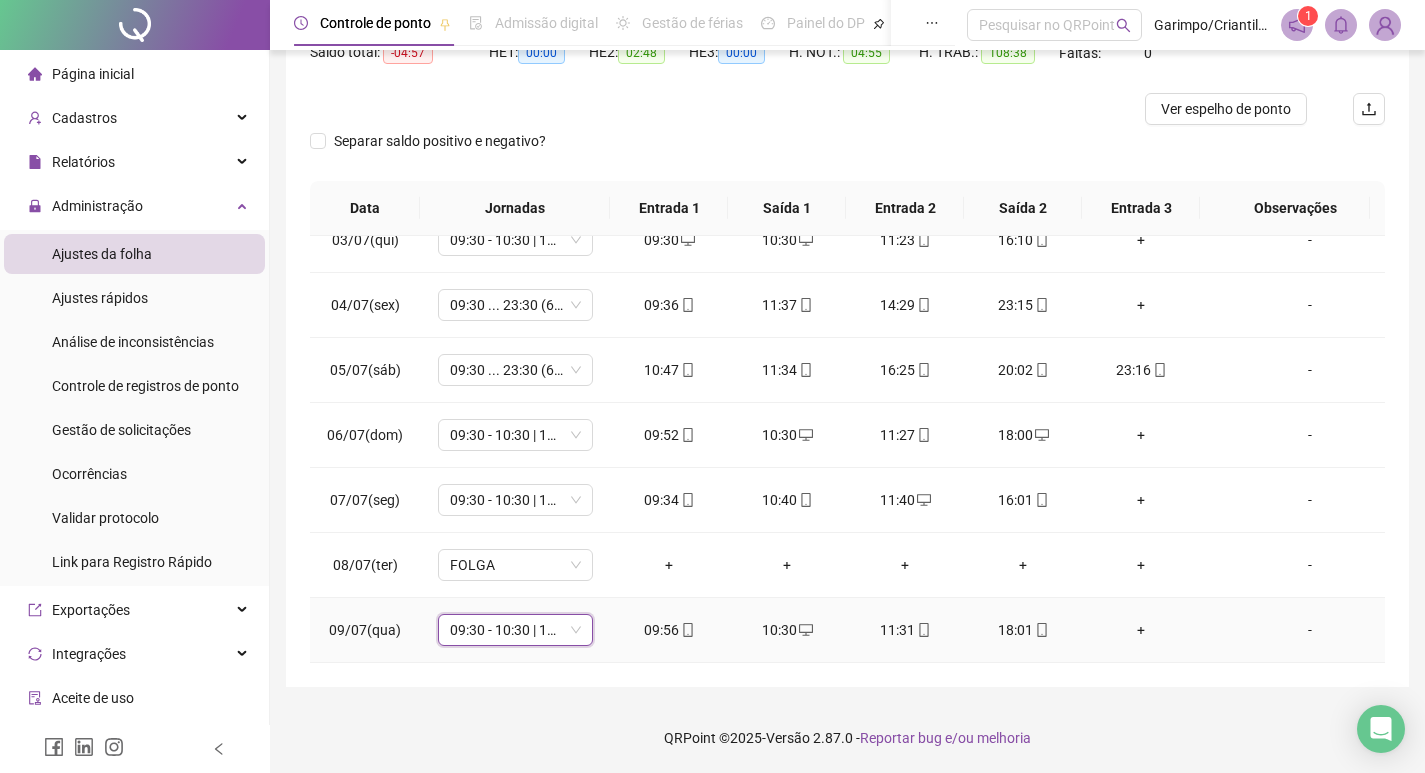 click on "09:30 - 10:30 | 11:30 - 16:00" at bounding box center (515, 630) 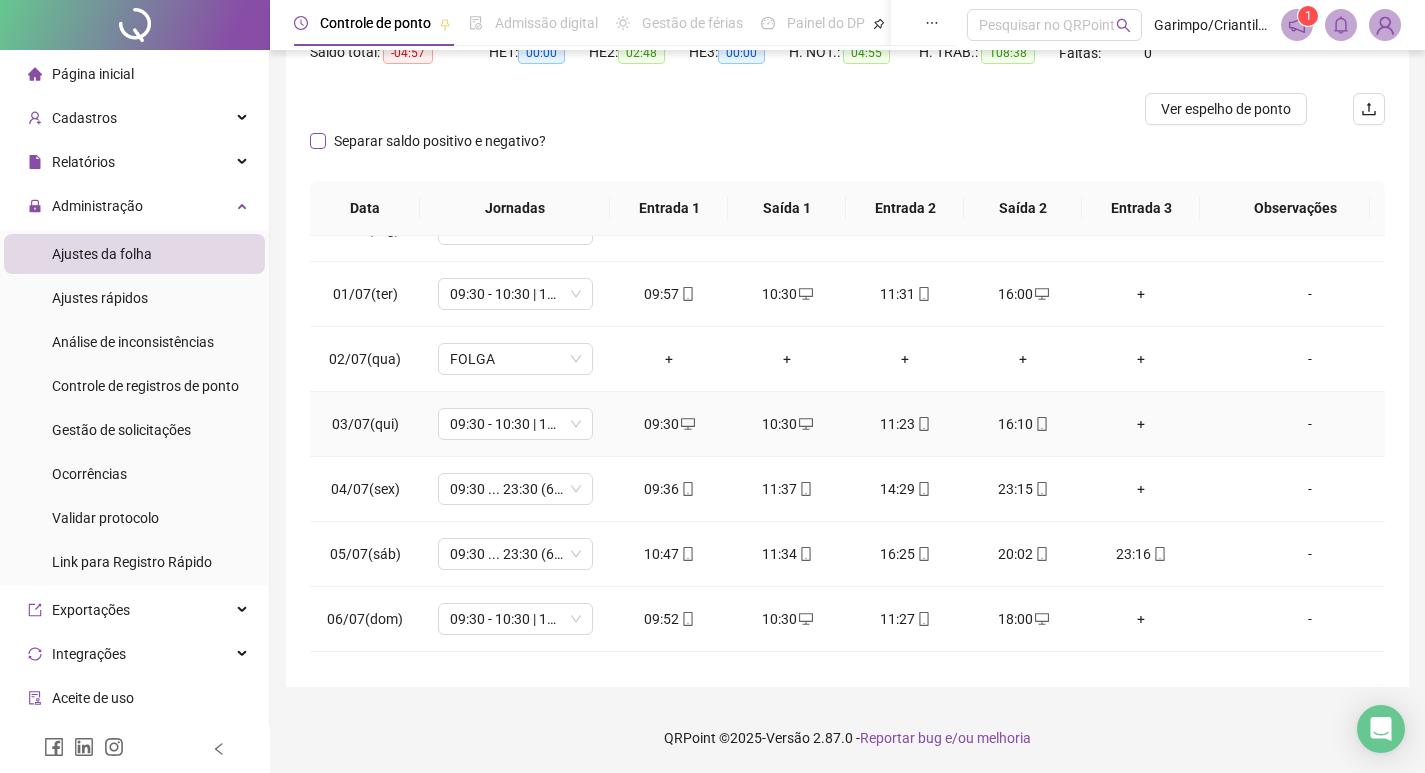 scroll, scrollTop: 623, scrollLeft: 0, axis: vertical 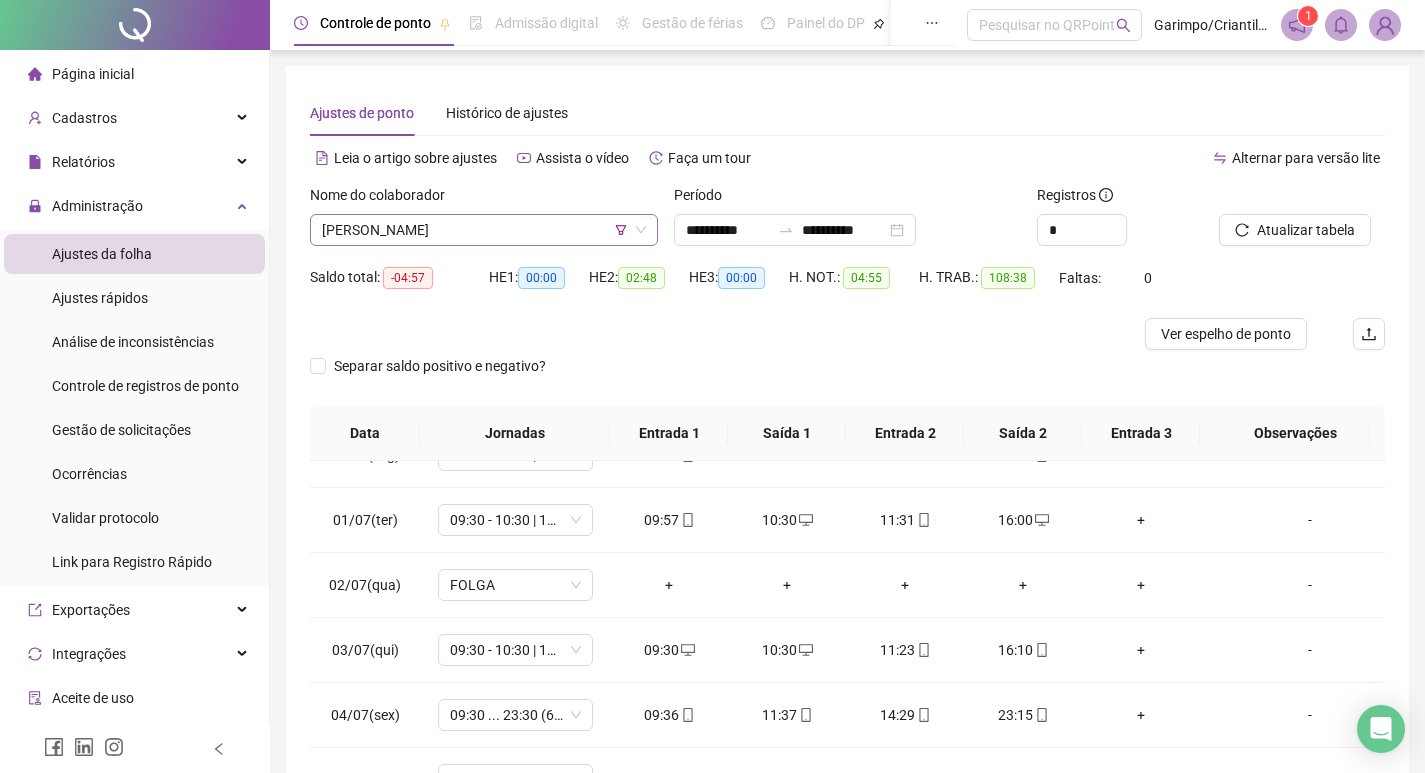 click on "[PERSON_NAME]" at bounding box center (484, 230) 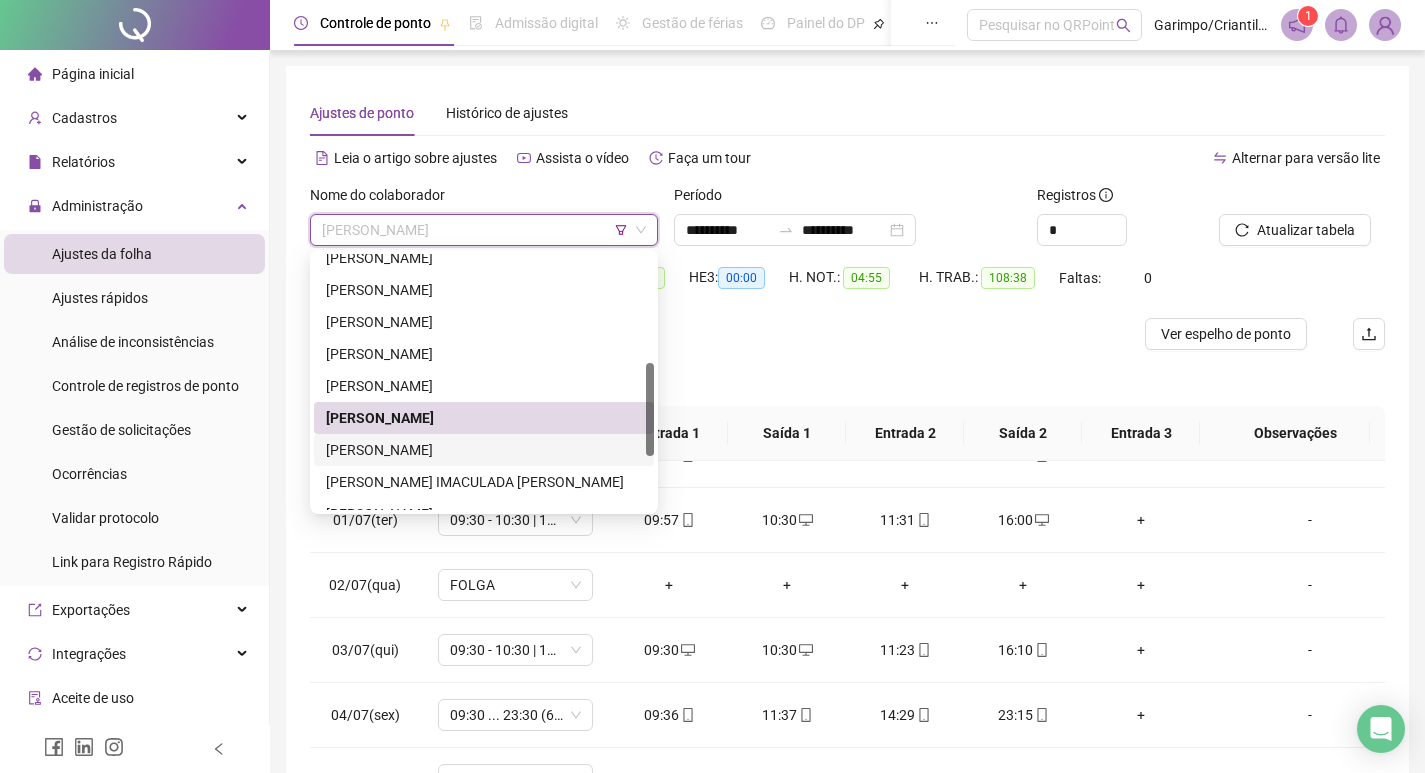 drag, startPoint x: 417, startPoint y: 440, endPoint x: 456, endPoint y: 428, distance: 40.804413 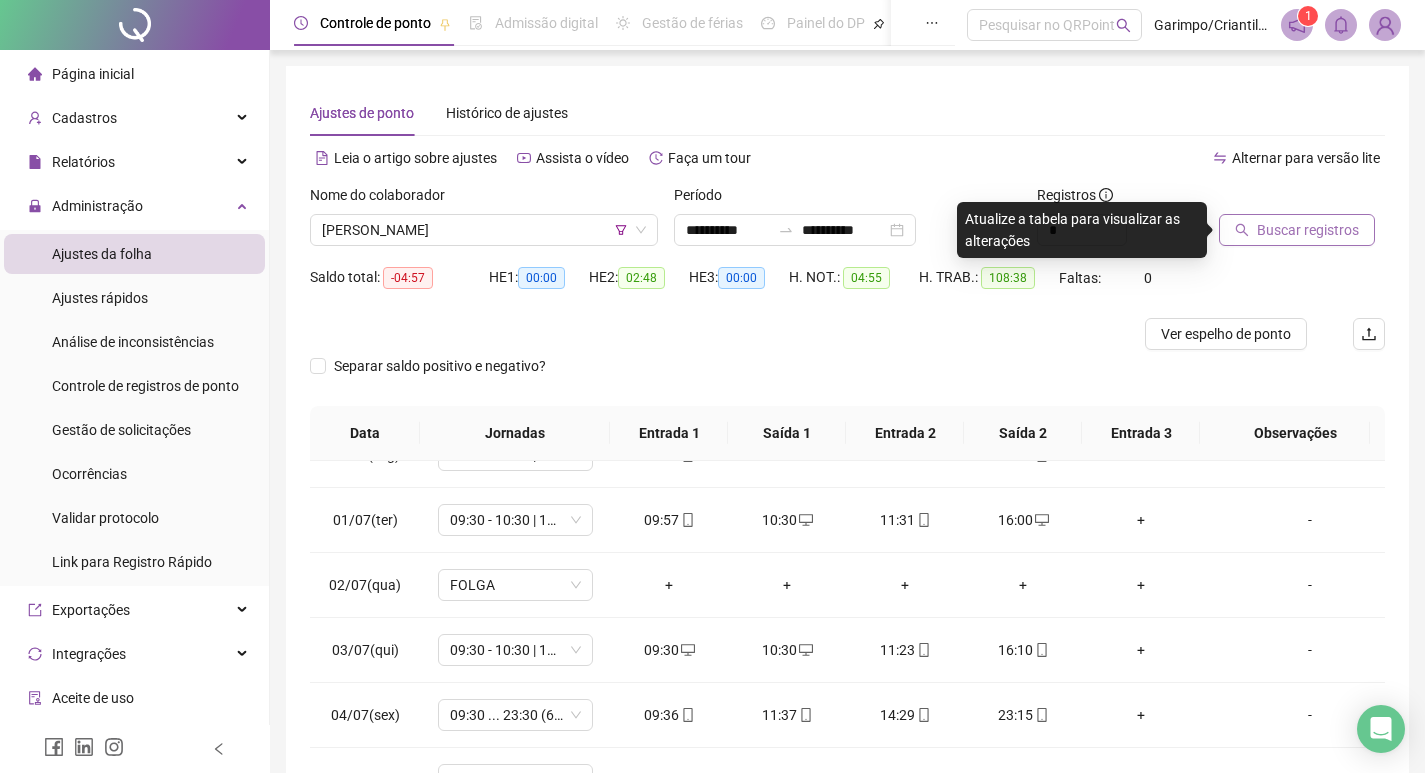 click on "Buscar registros" at bounding box center [1308, 230] 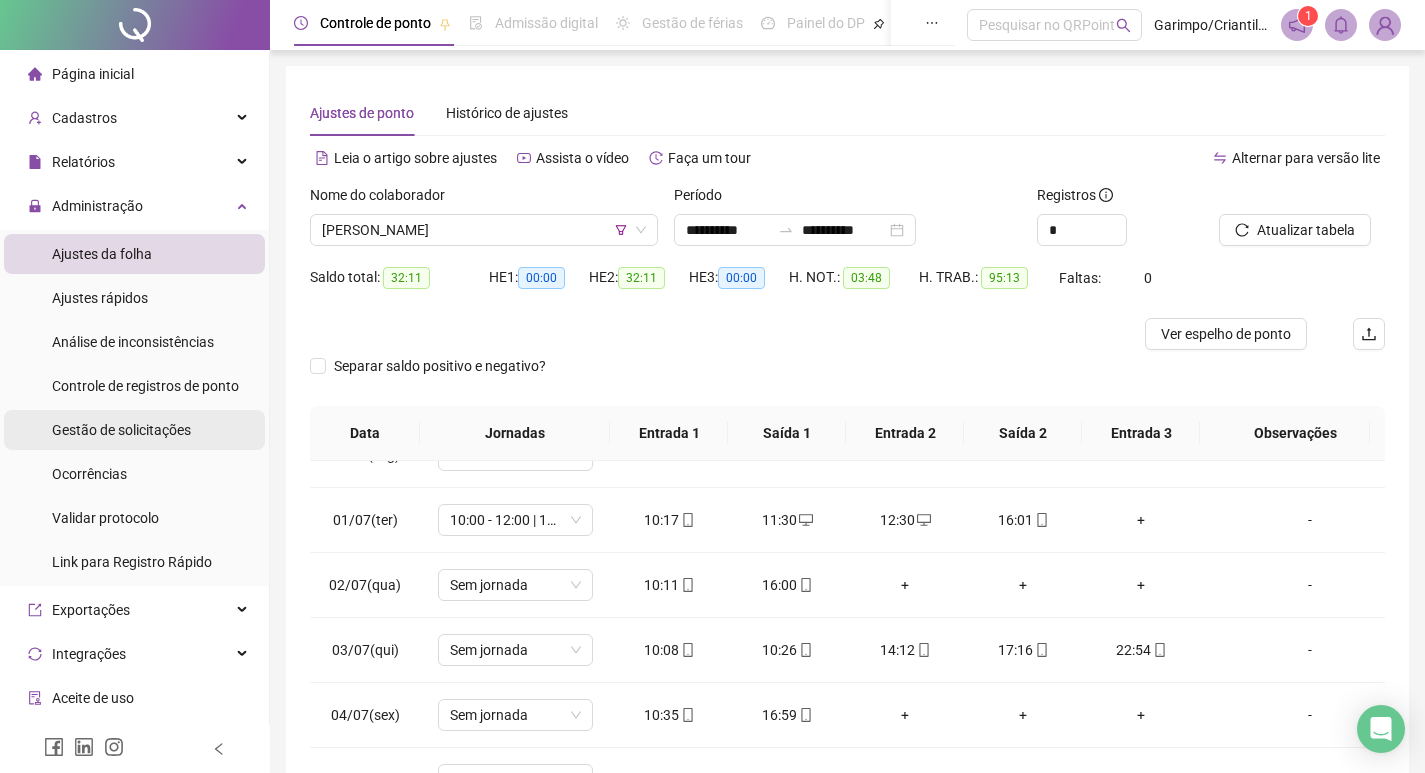 click on "Gestão de solicitações" at bounding box center (121, 430) 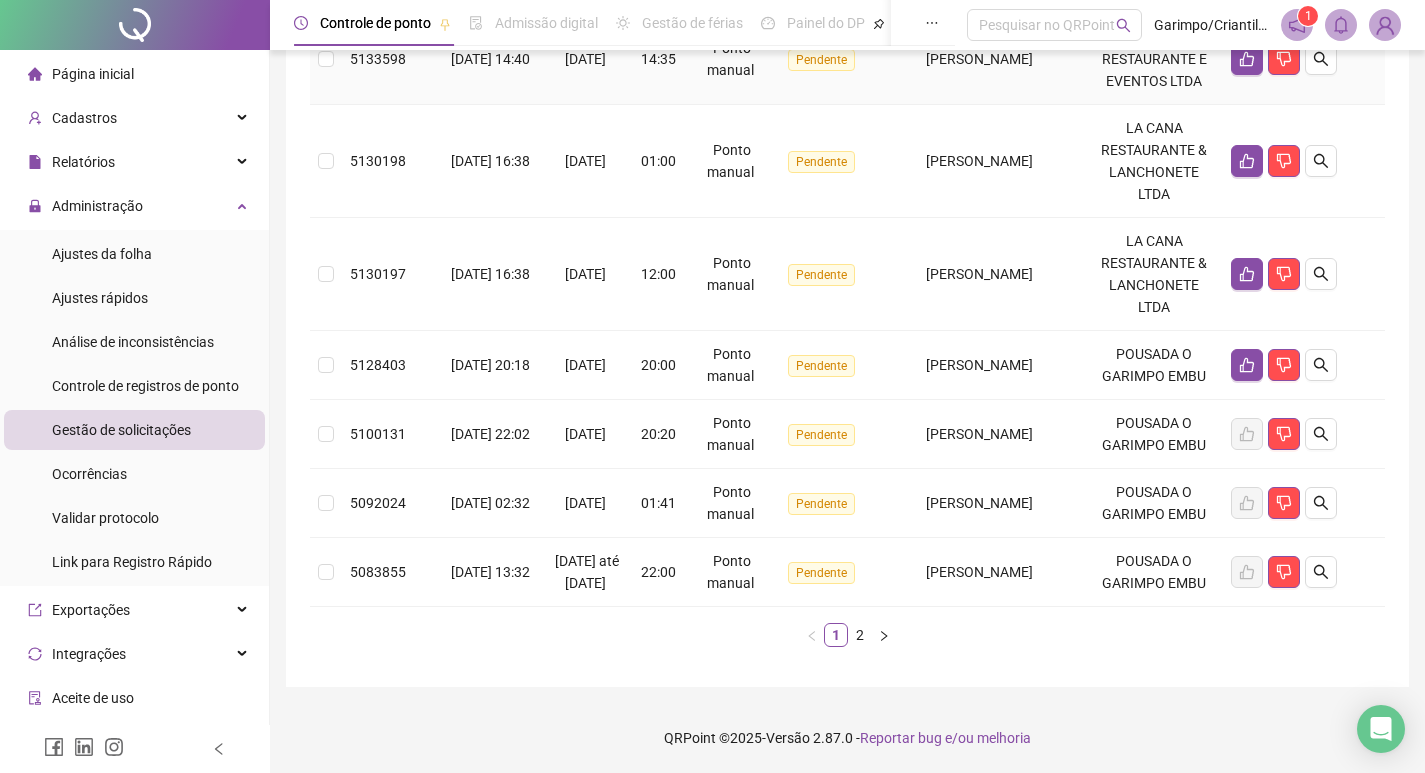 scroll, scrollTop: 828, scrollLeft: 0, axis: vertical 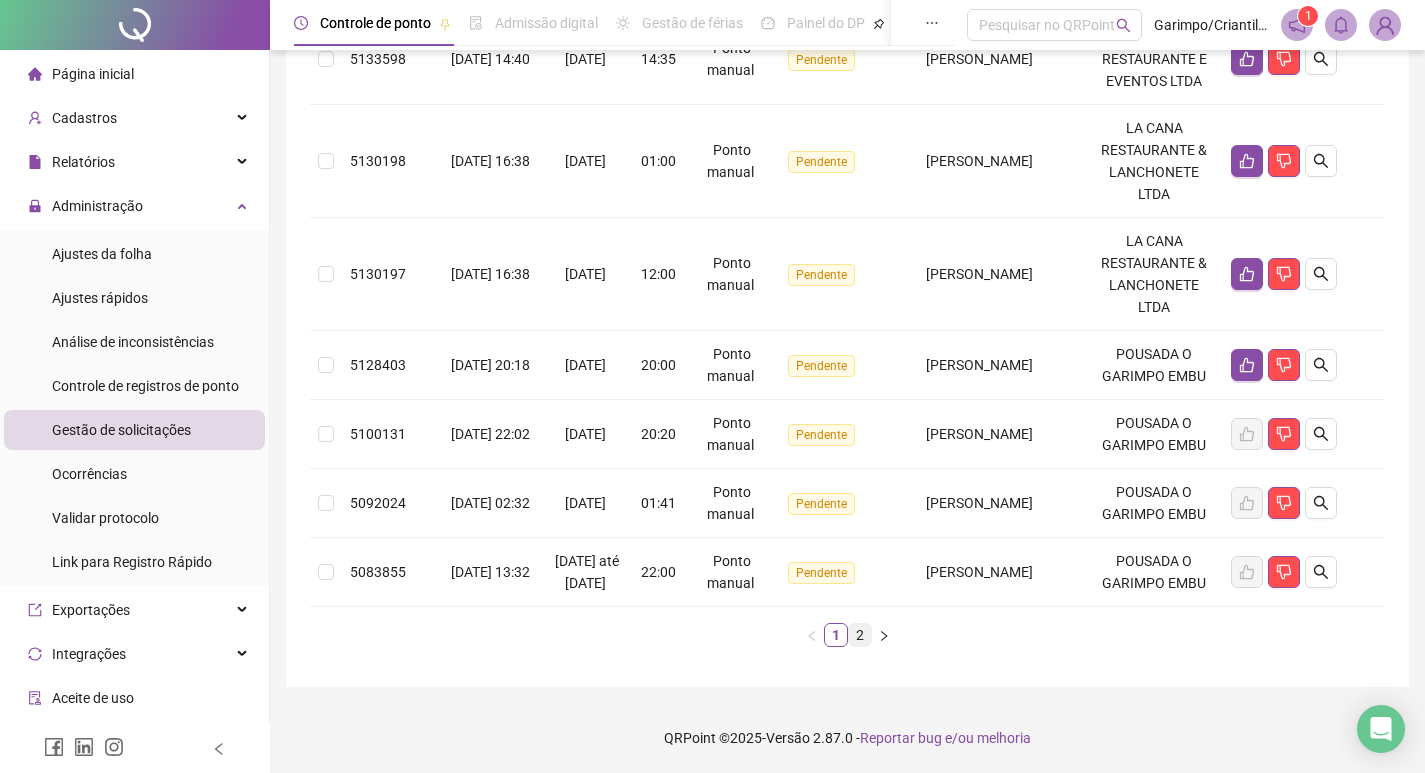 click on "2" at bounding box center (860, 635) 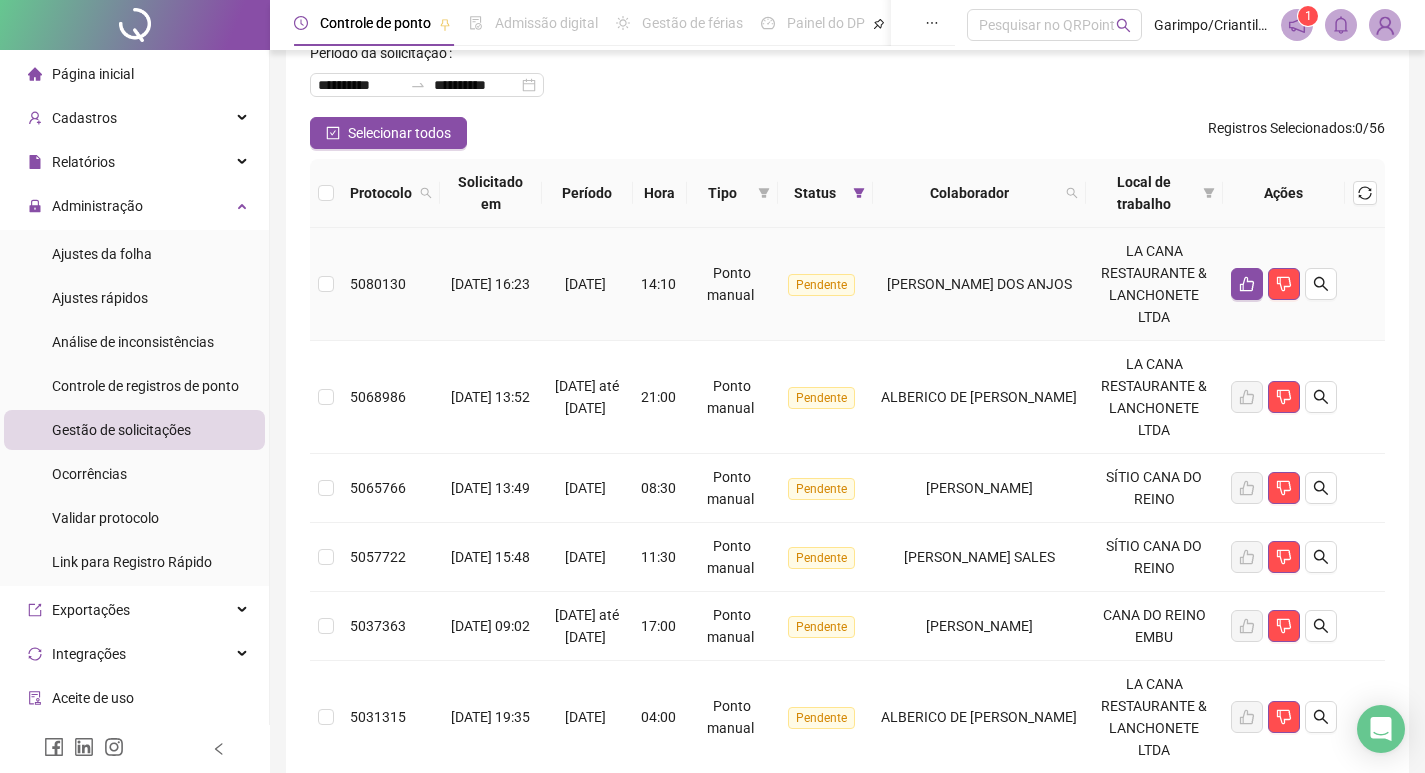 scroll, scrollTop: 304, scrollLeft: 0, axis: vertical 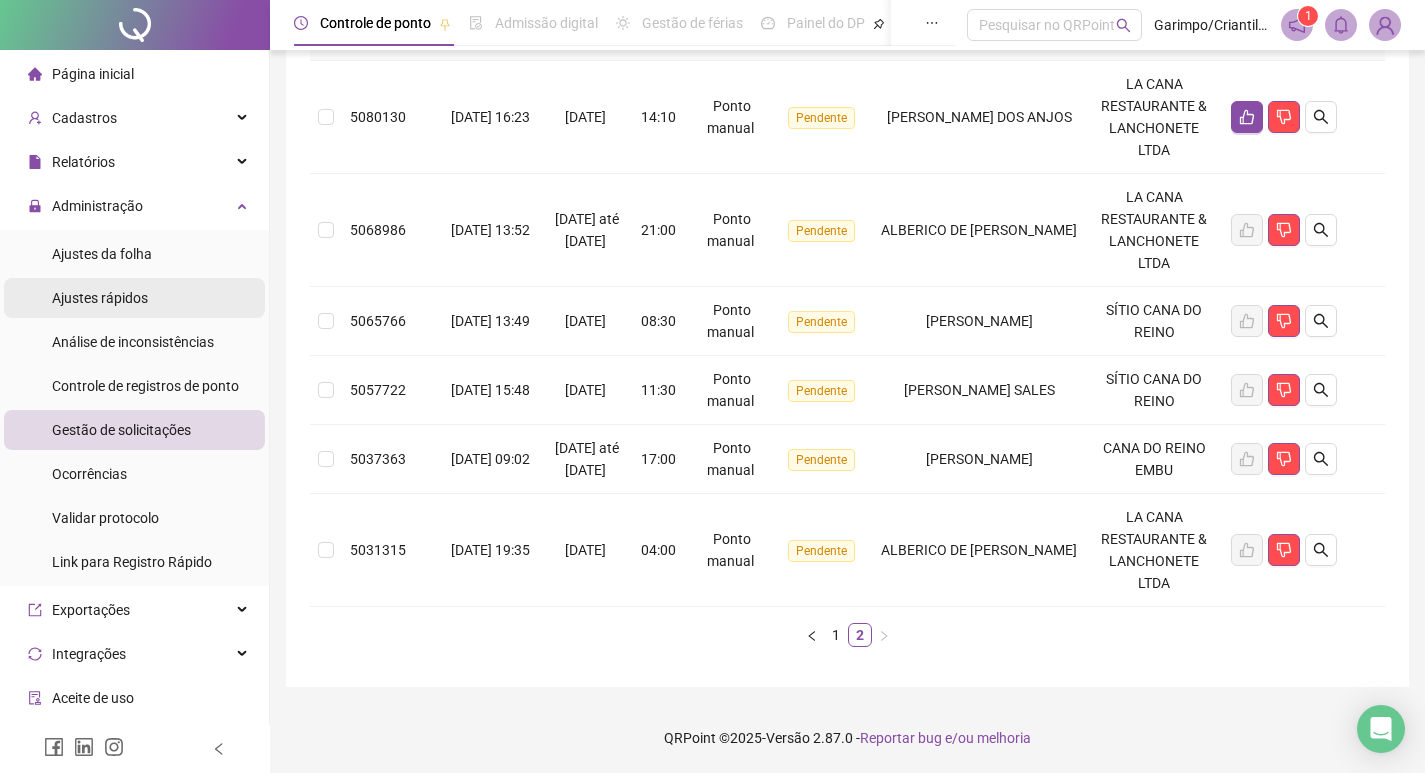 click on "Ajustes rápidos" at bounding box center [100, 298] 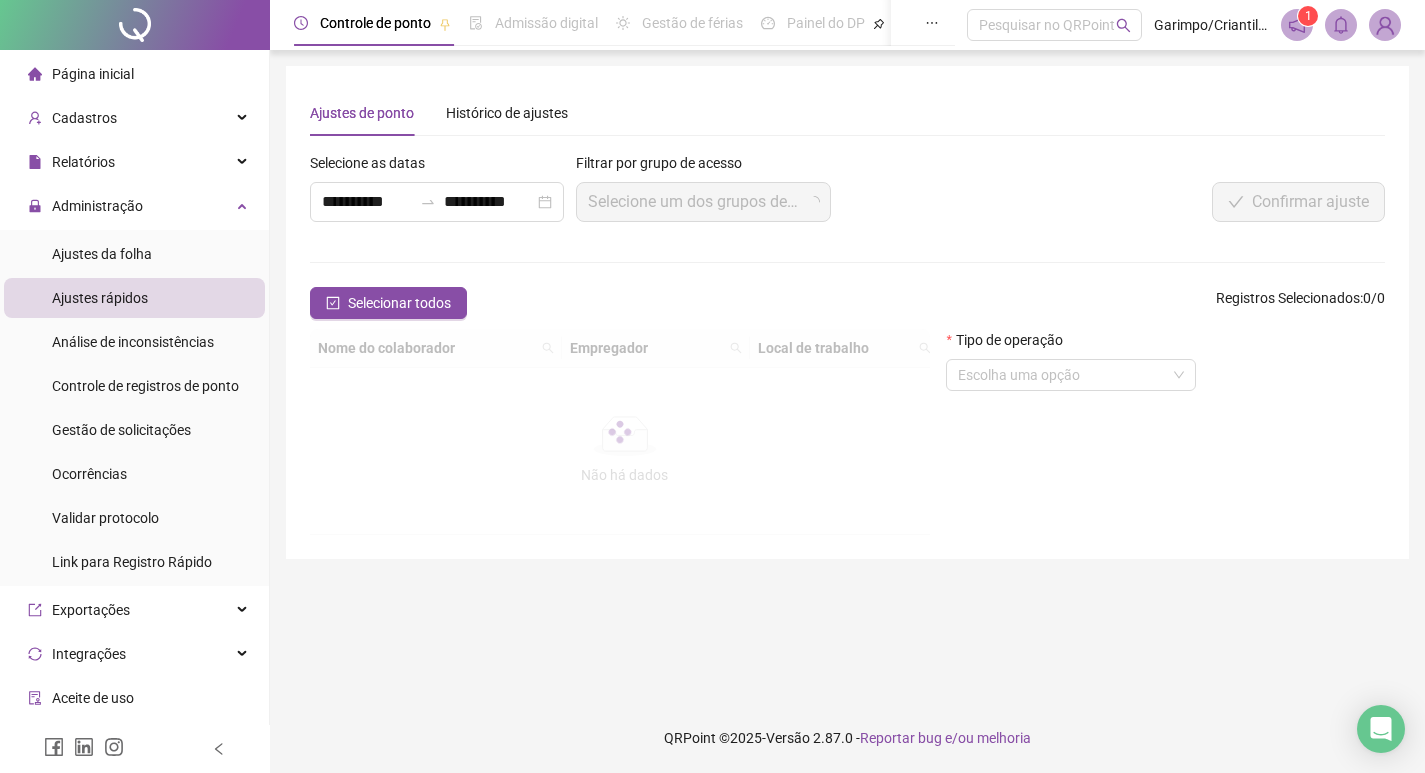 scroll, scrollTop: 0, scrollLeft: 0, axis: both 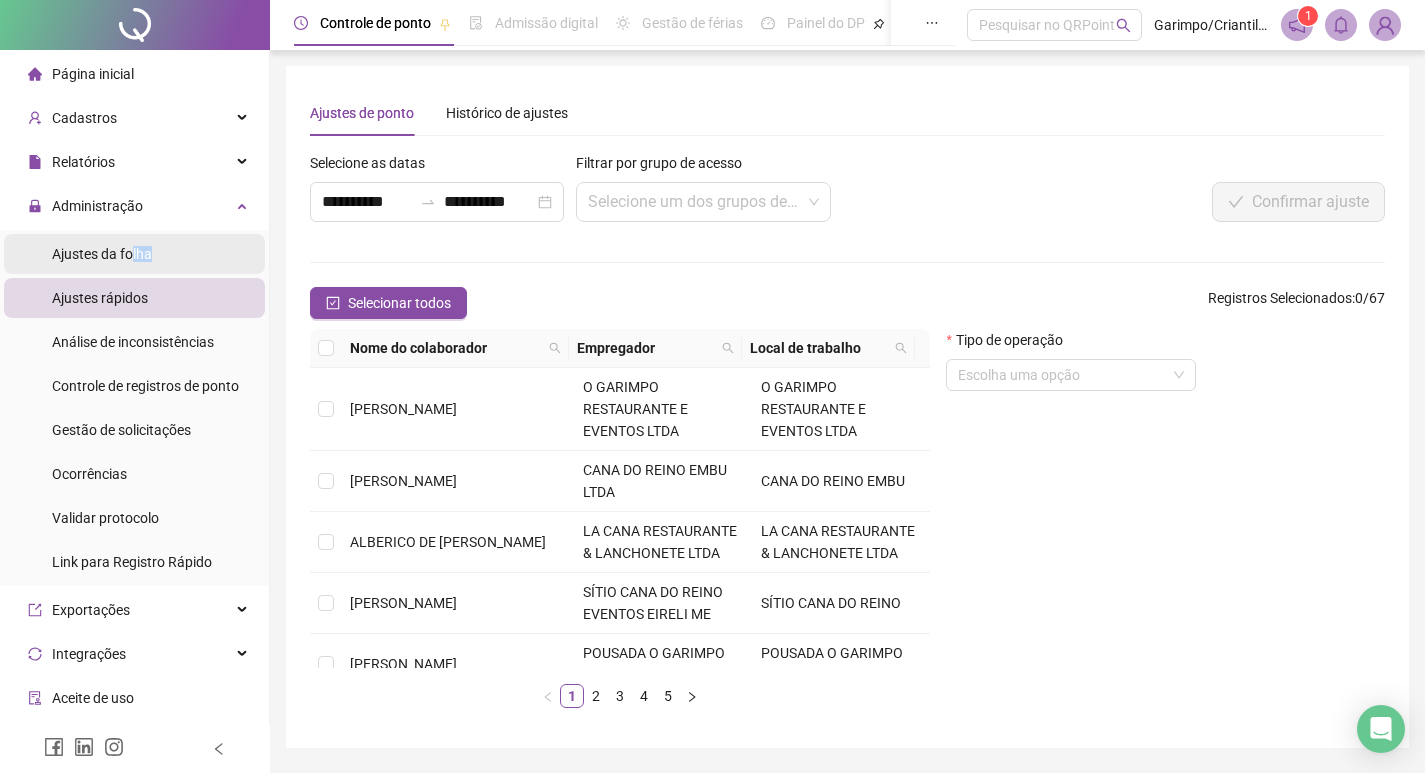 drag, startPoint x: 128, startPoint y: 262, endPoint x: 139, endPoint y: 261, distance: 11.045361 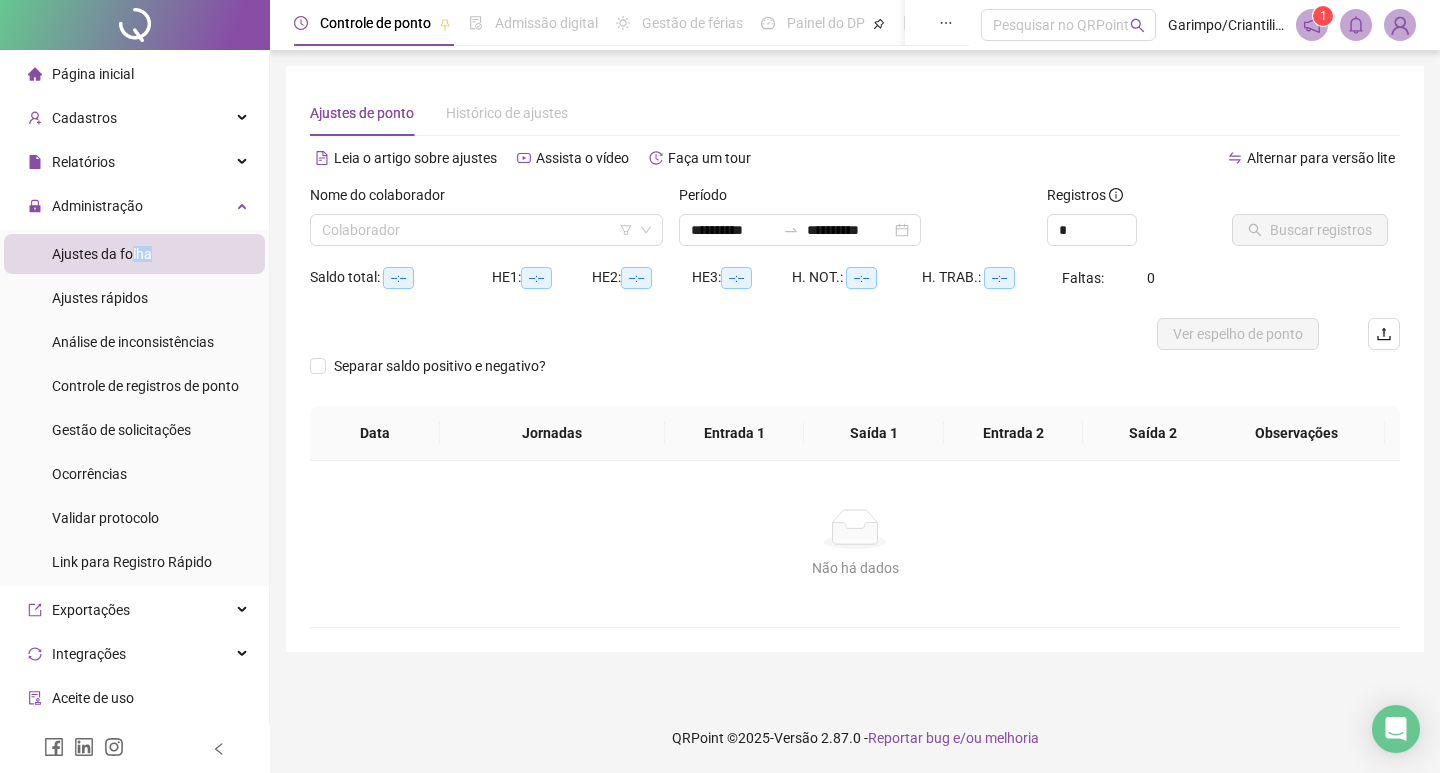 type on "**********" 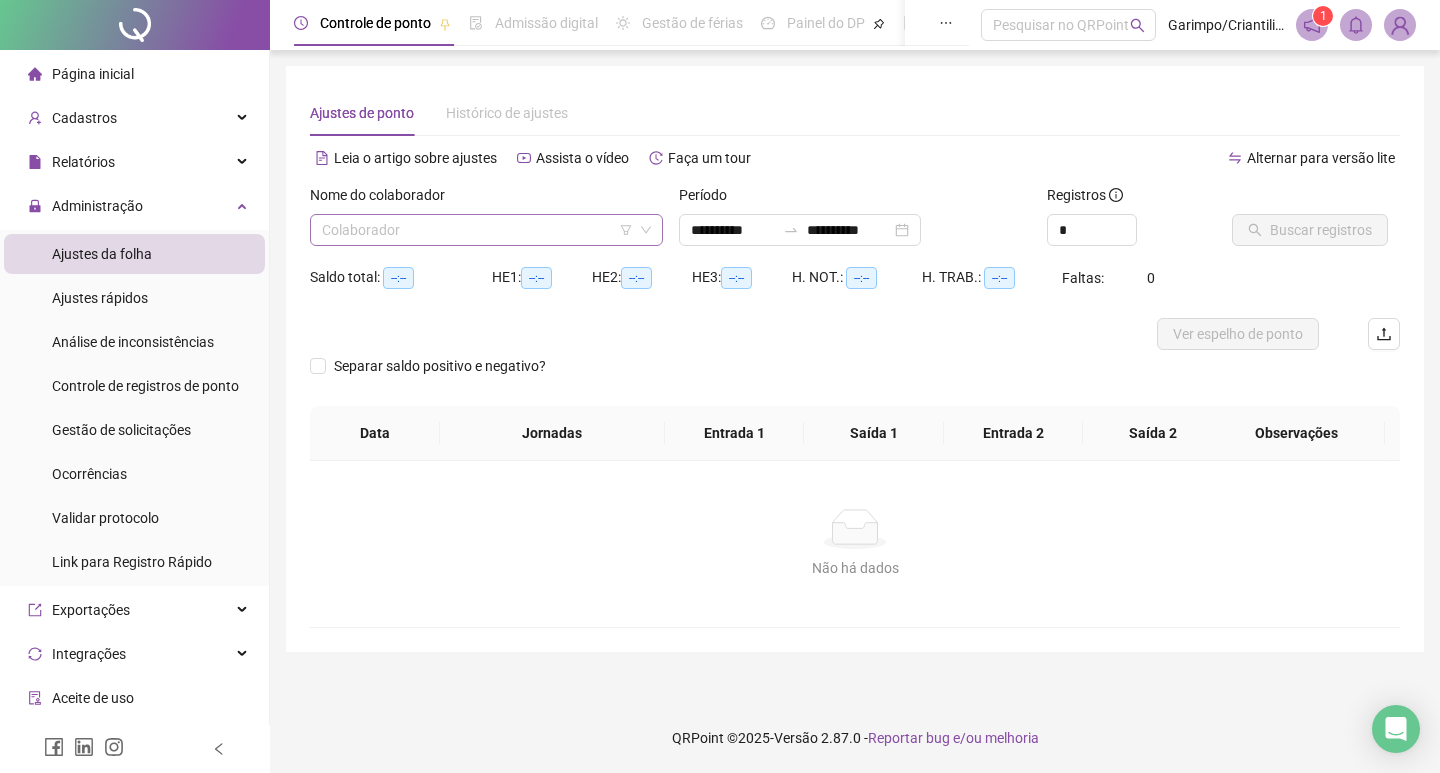 click at bounding box center [480, 230] 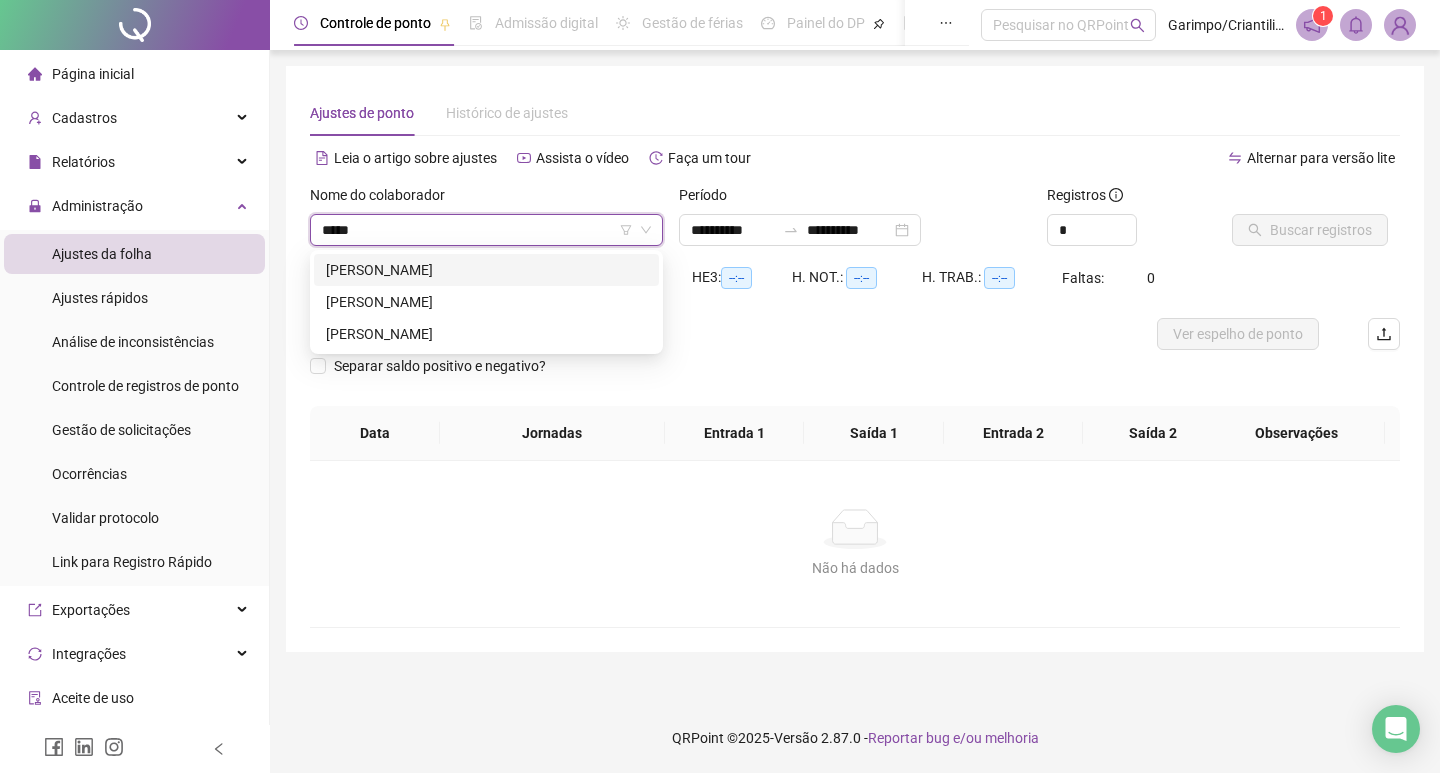 type on "******" 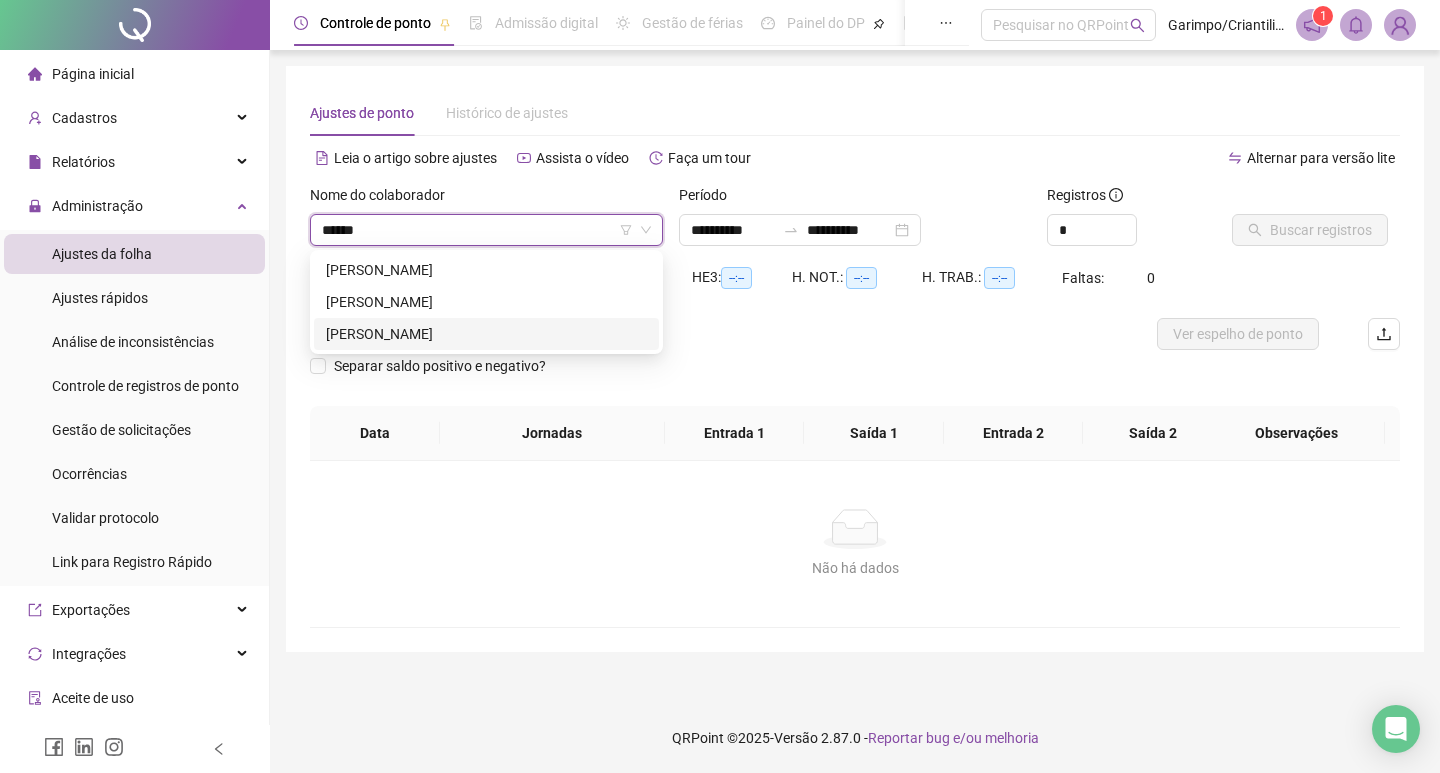 click on "[PERSON_NAME]" at bounding box center (486, 334) 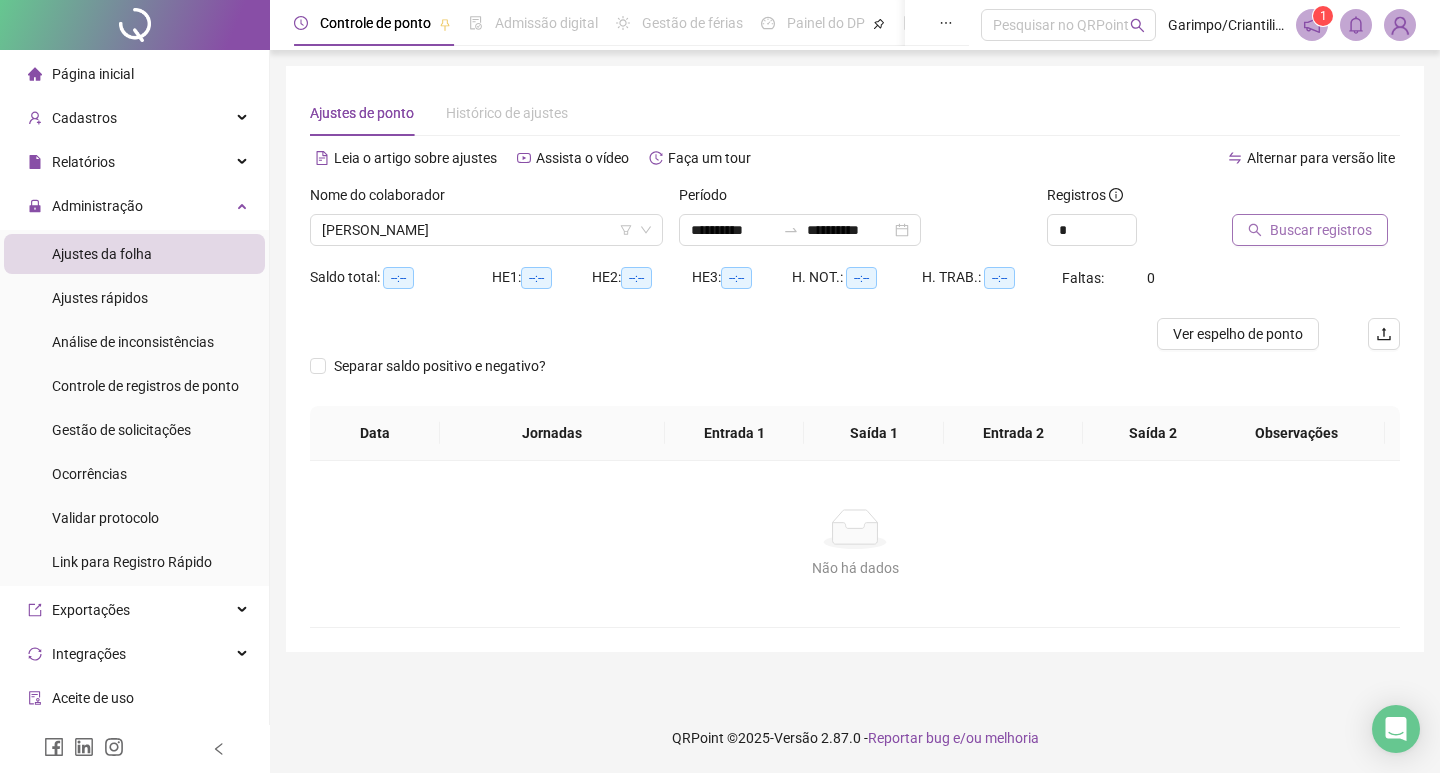 click on "Buscar registros" at bounding box center [1321, 230] 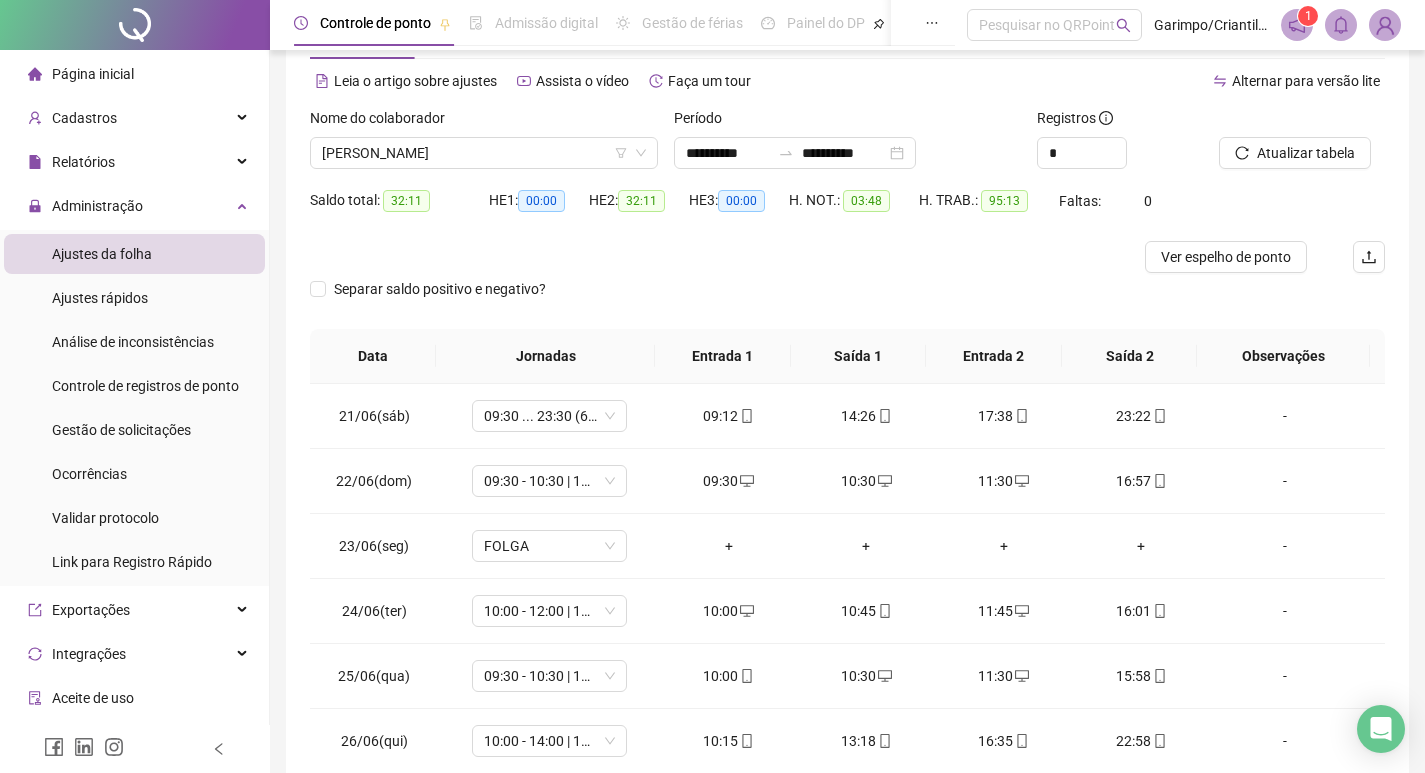 scroll, scrollTop: 100, scrollLeft: 0, axis: vertical 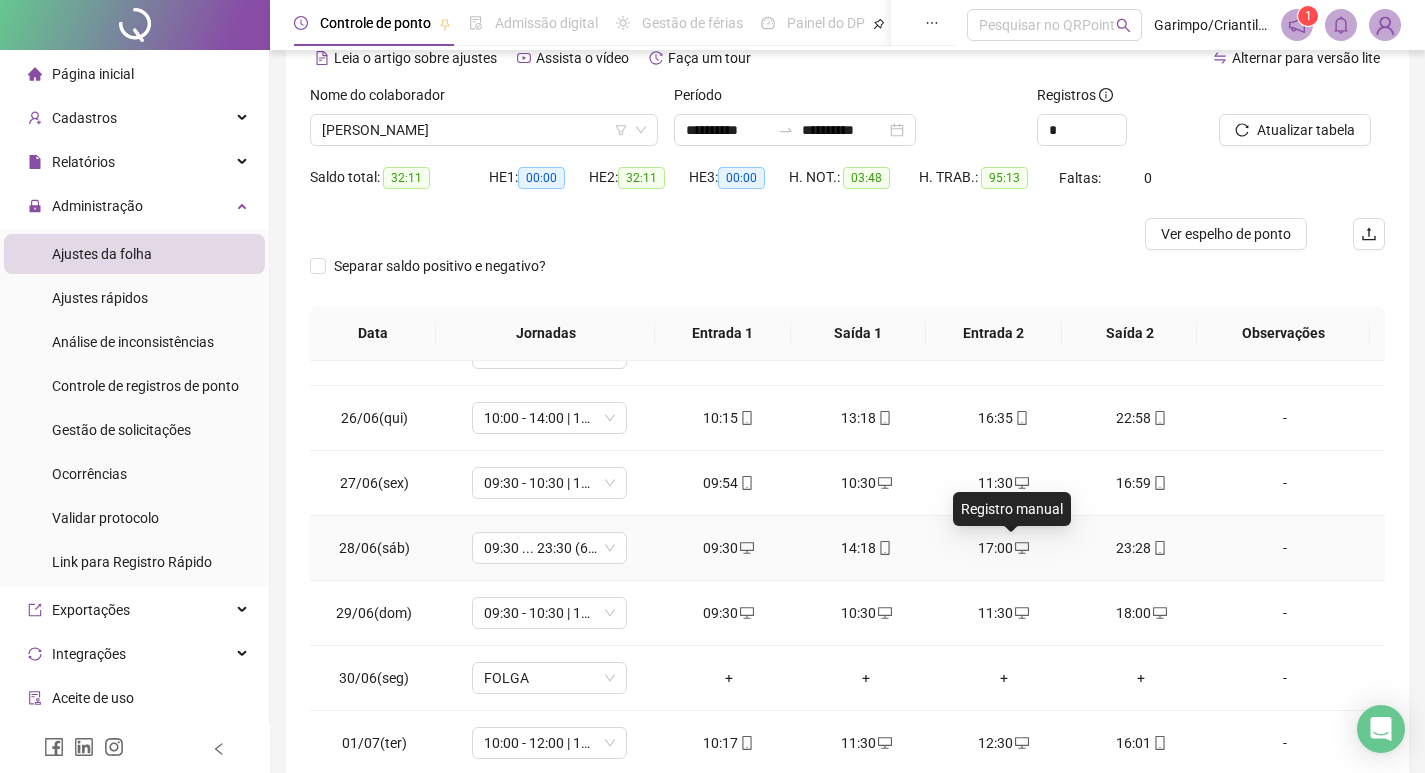 click 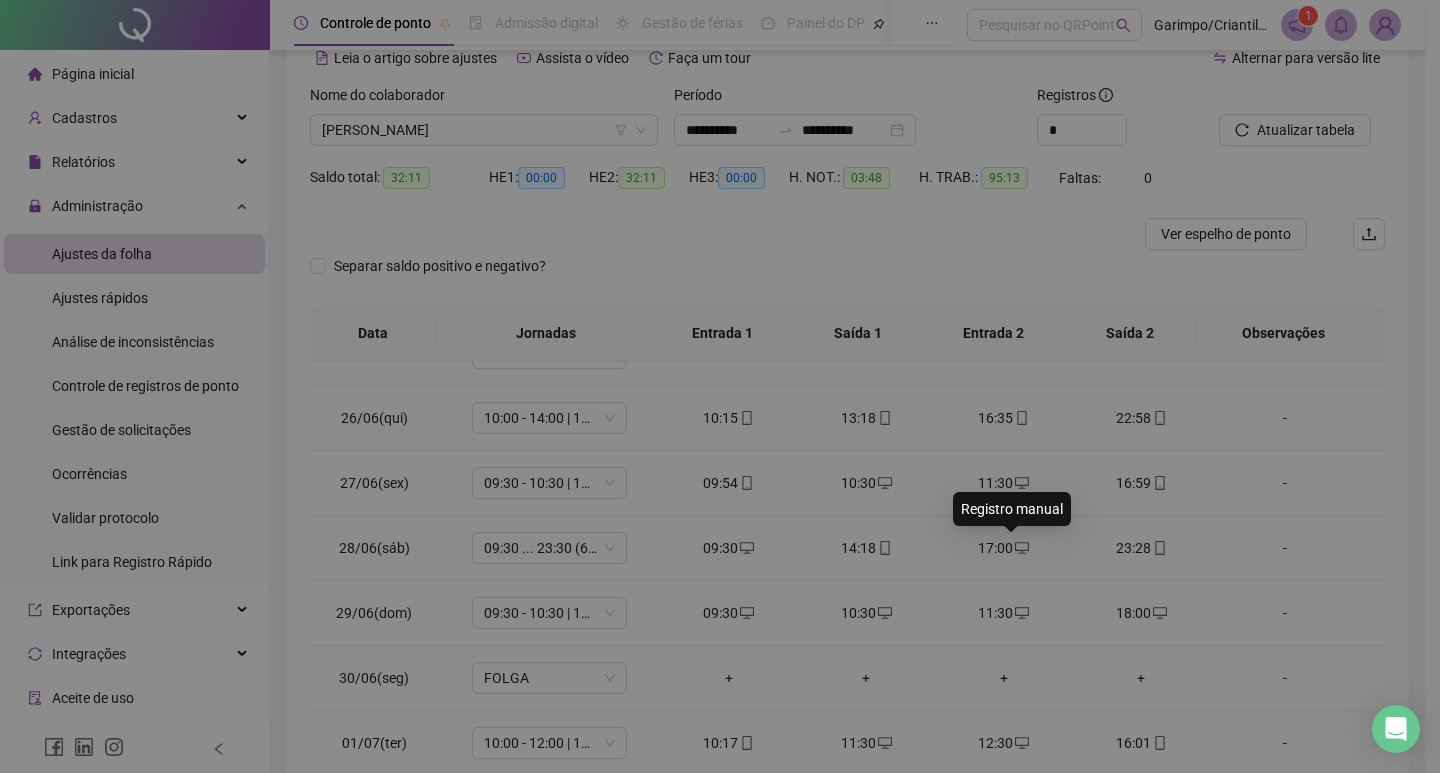 type on "**********" 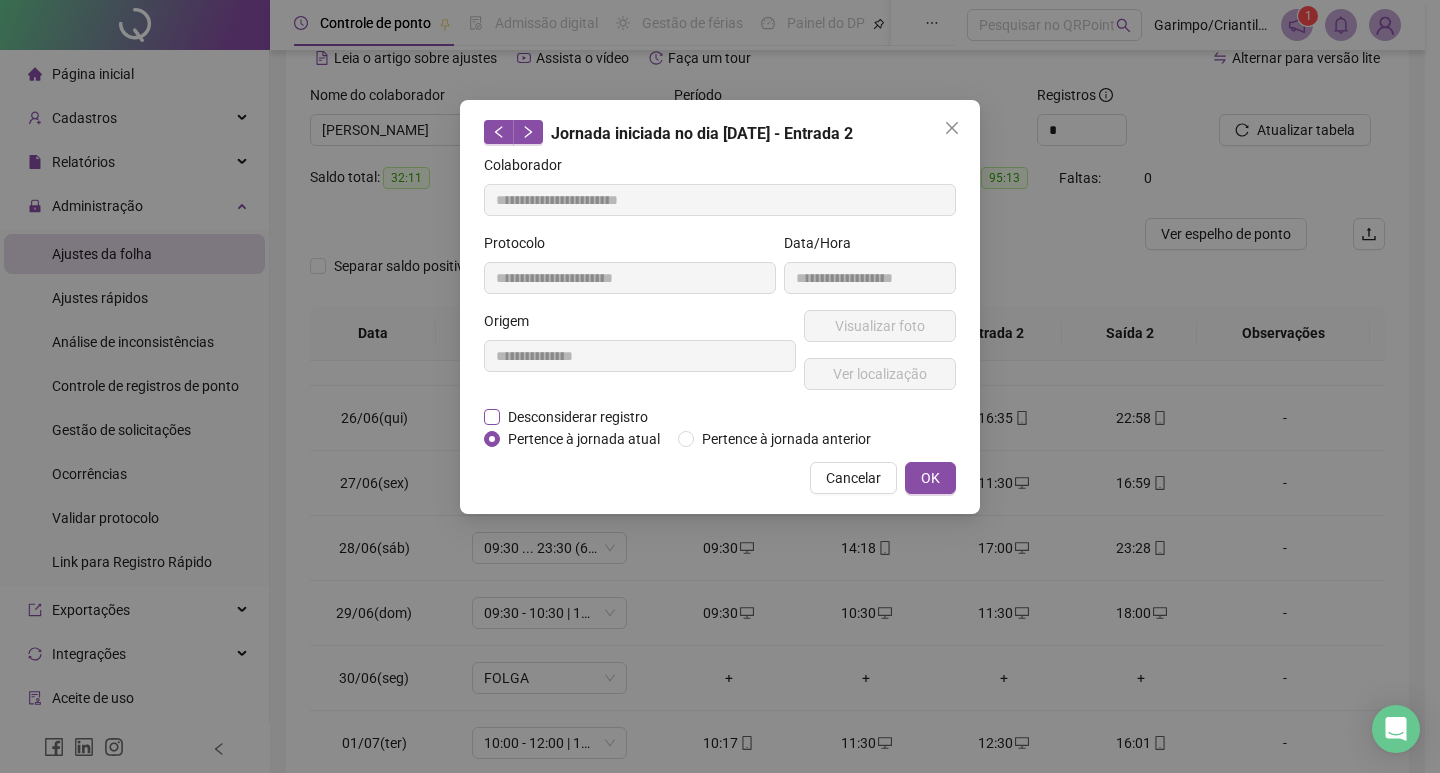 click on "Desconsiderar registro" at bounding box center (578, 417) 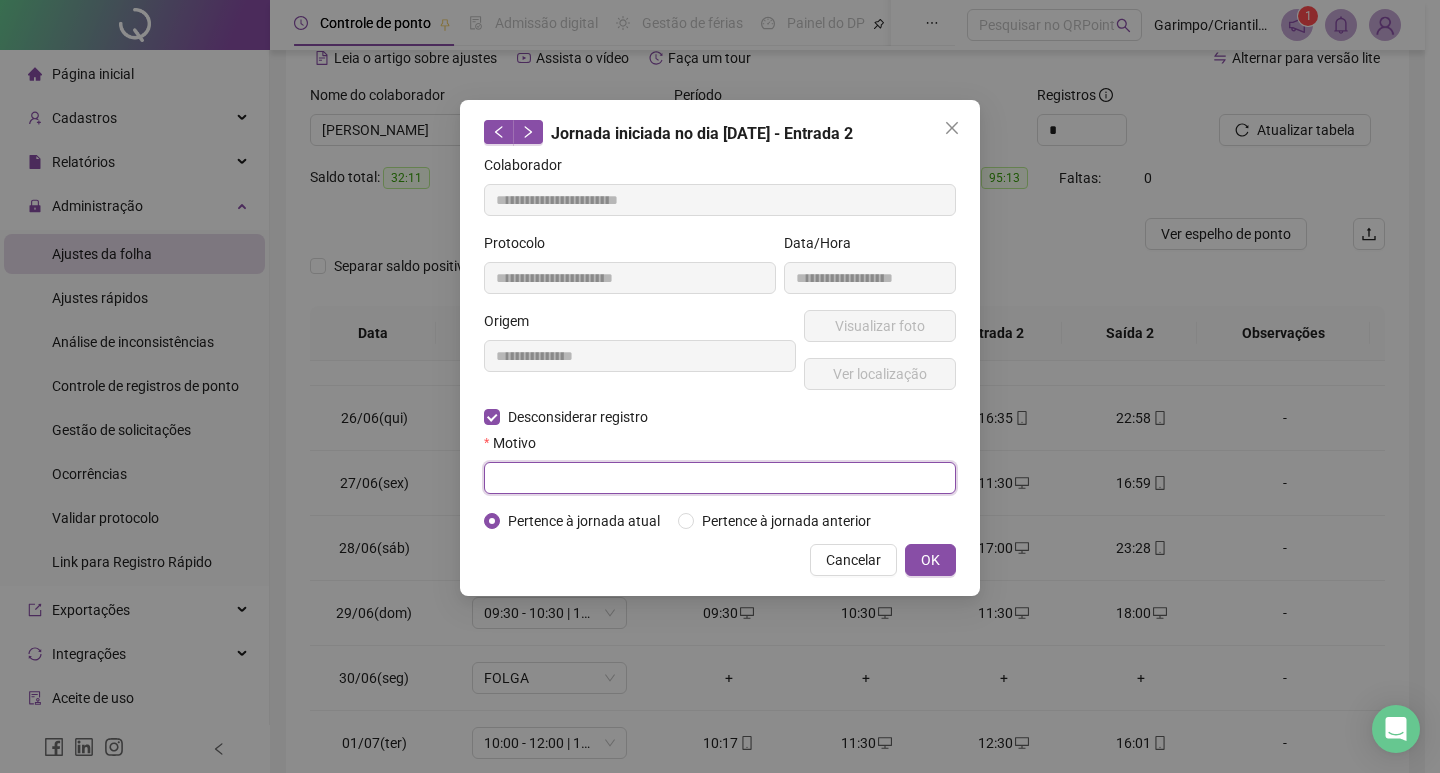 click at bounding box center [720, 478] 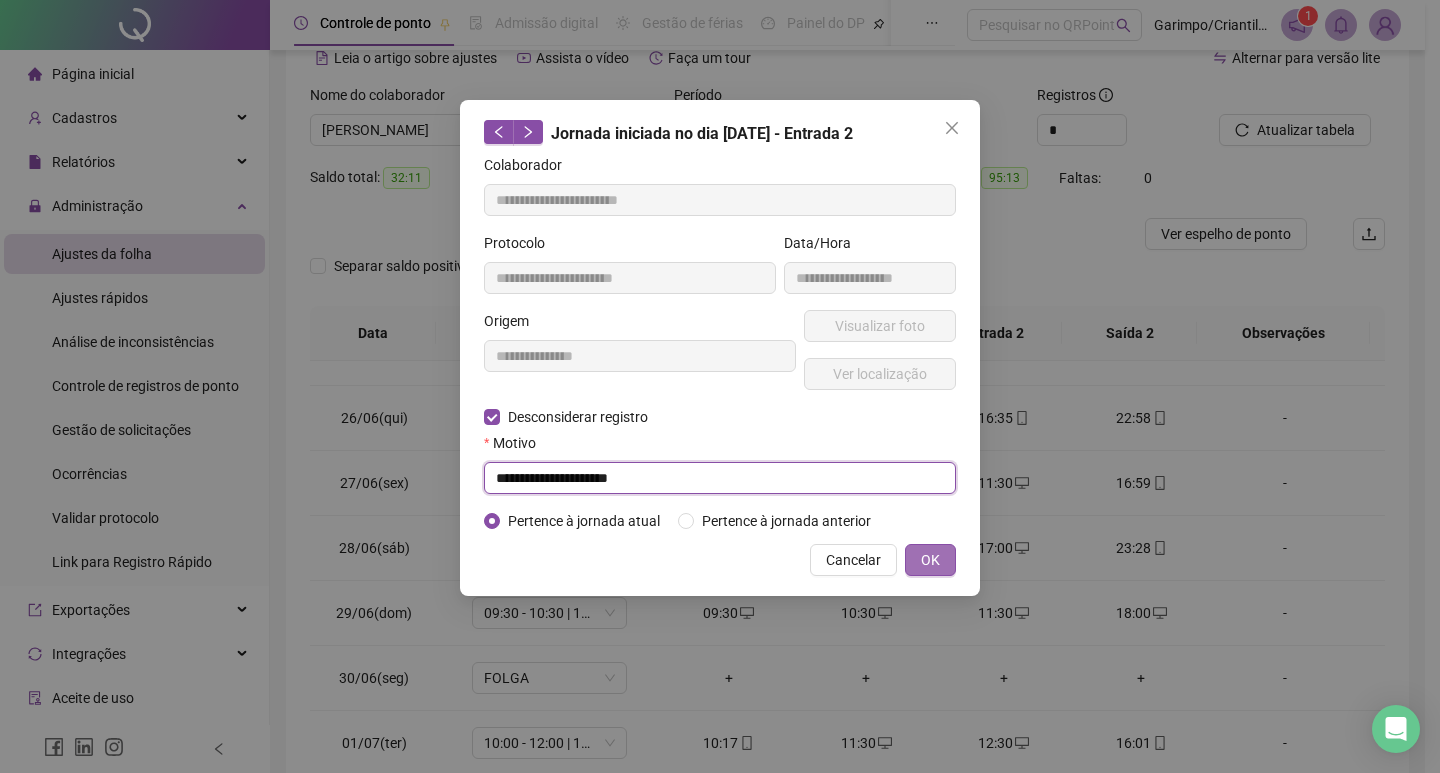 type 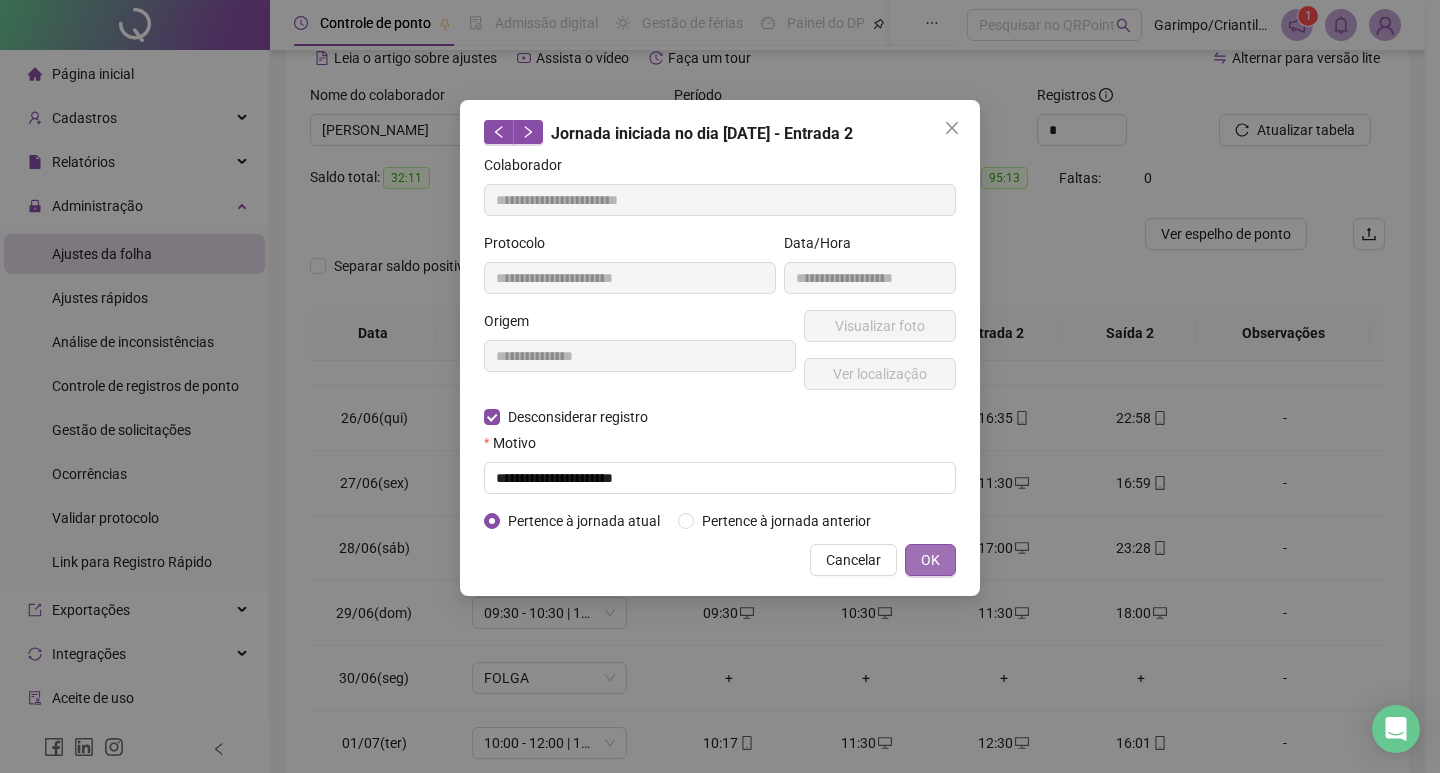 type 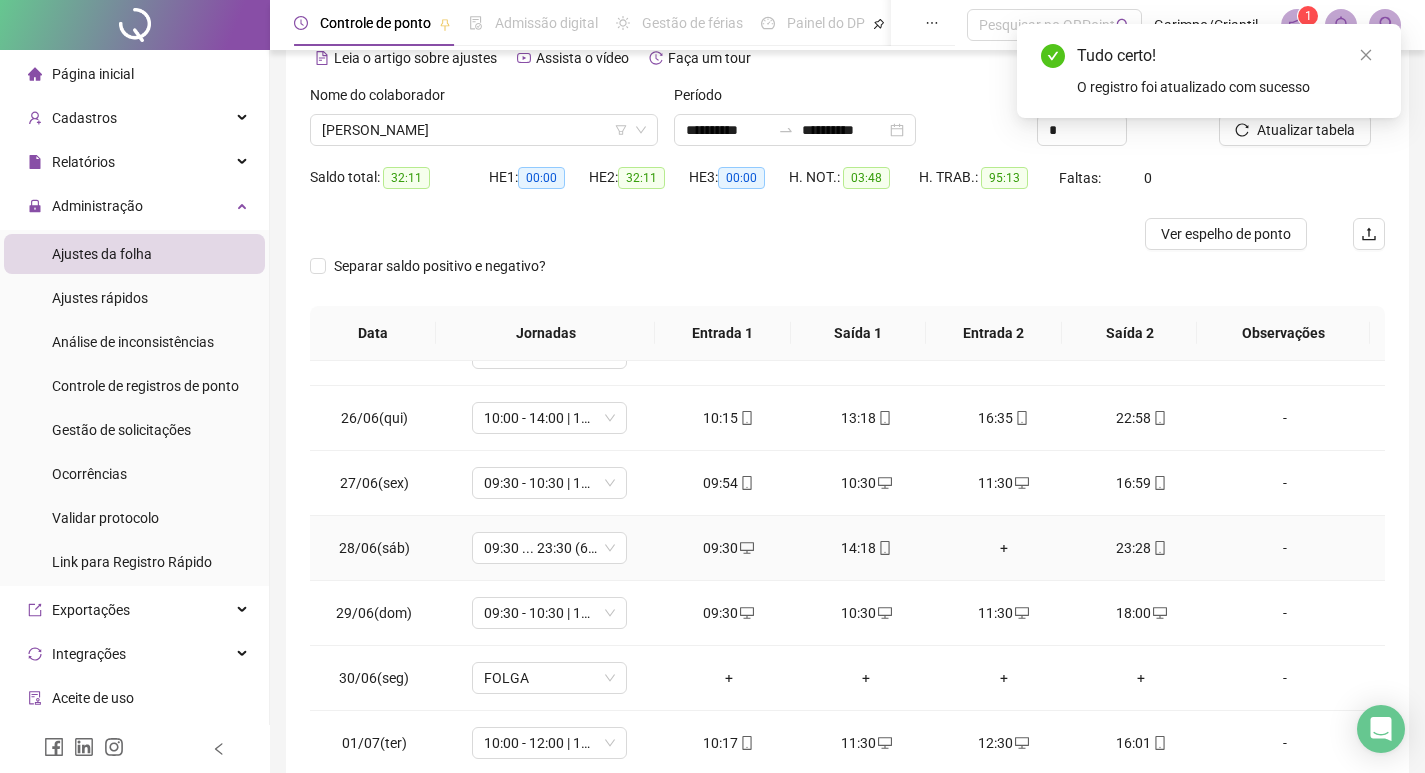 click on "+" at bounding box center (1004, 548) 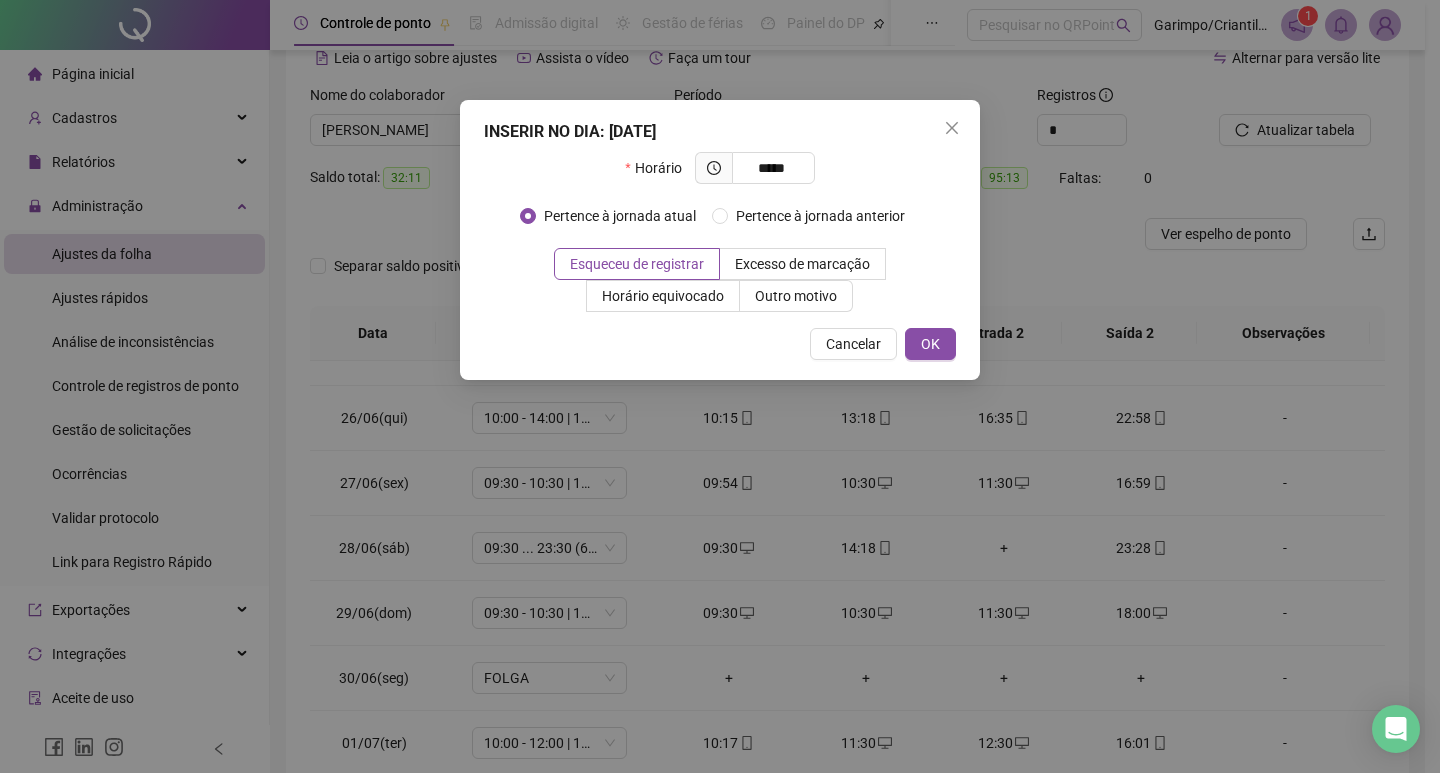 type on "*****" 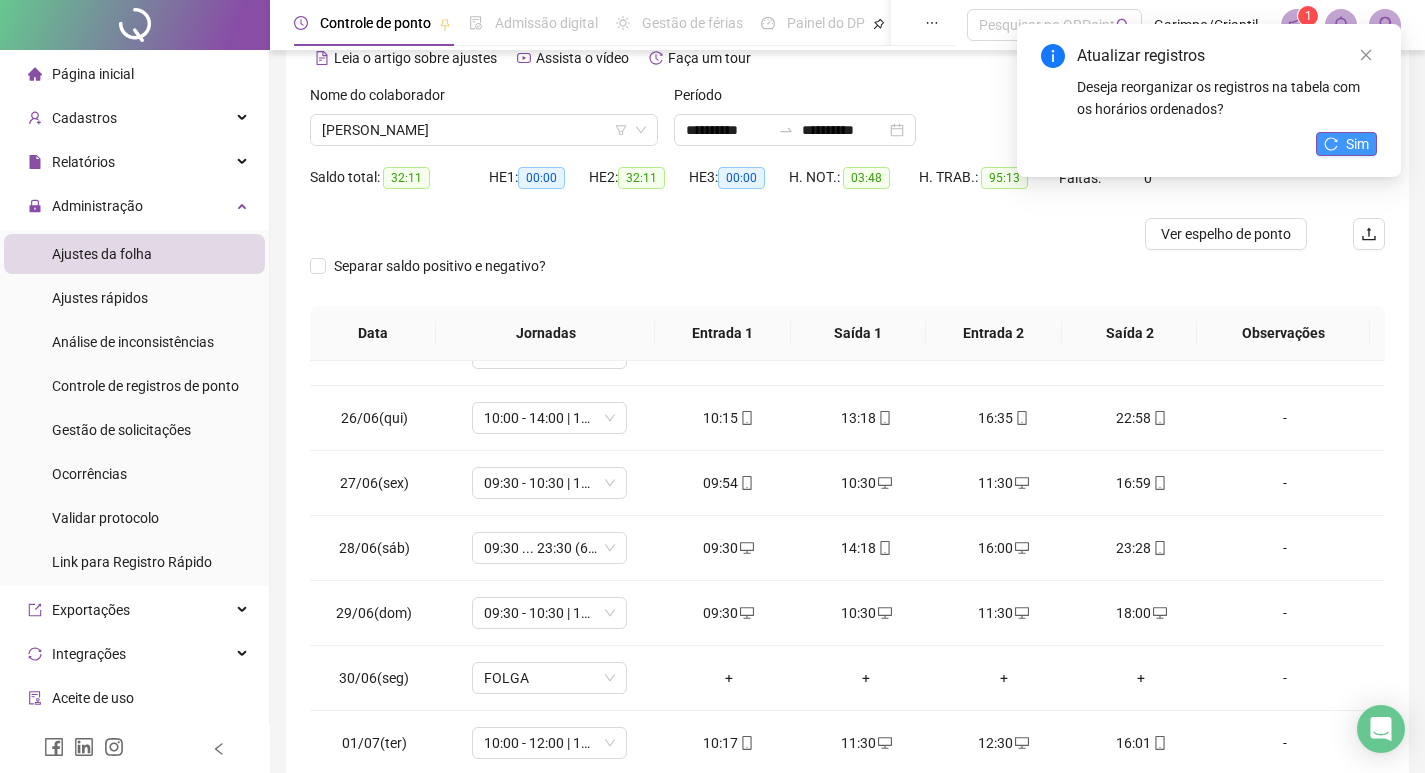 click on "Sim" at bounding box center (1357, 144) 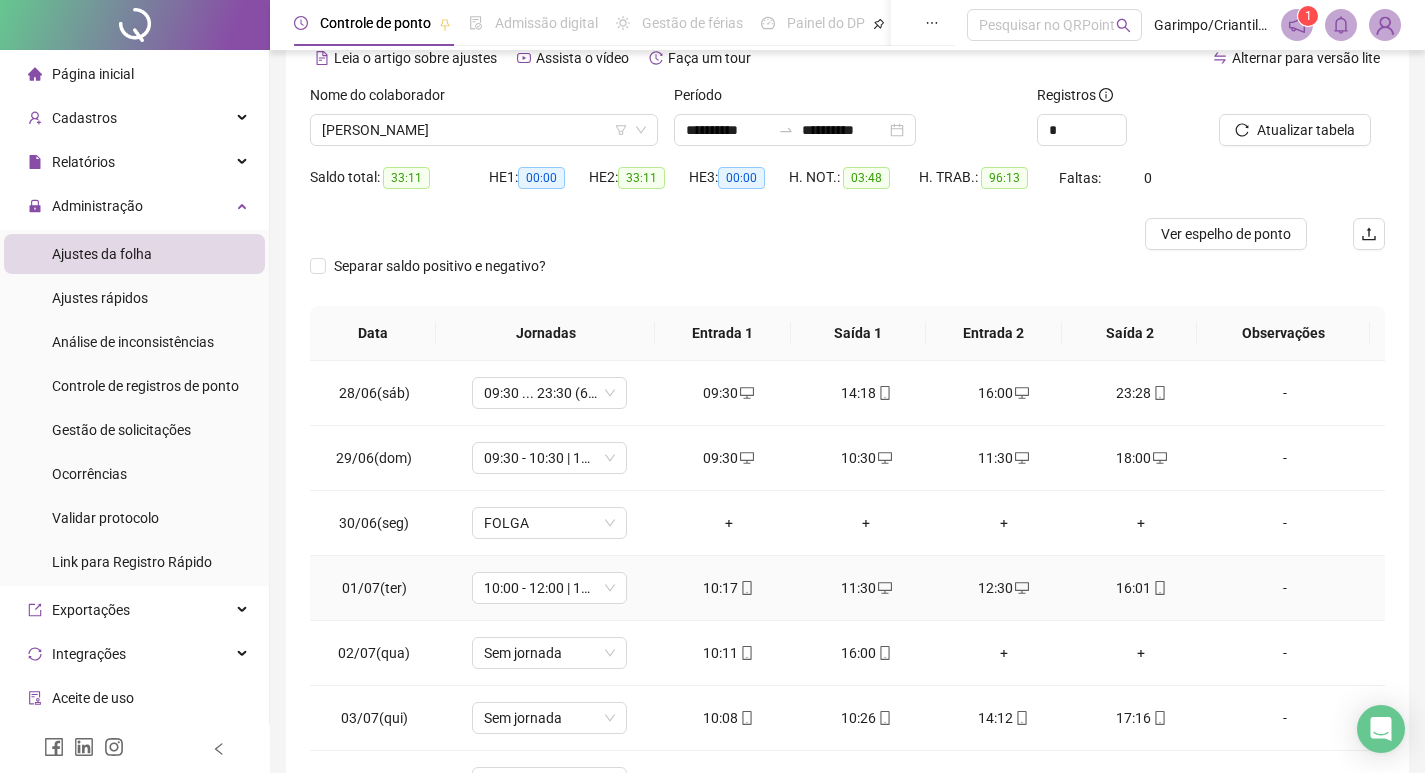 scroll, scrollTop: 600, scrollLeft: 0, axis: vertical 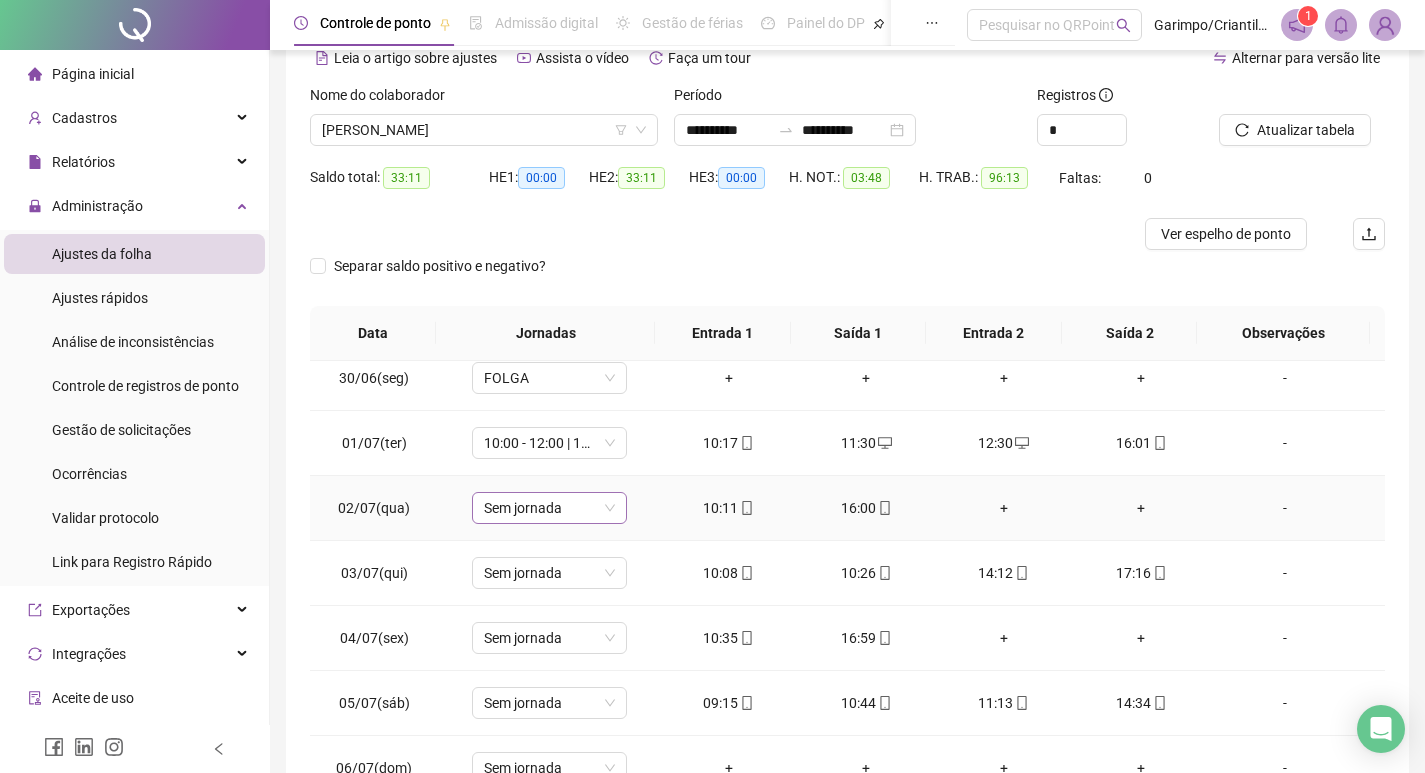 click on "Sem jornada" at bounding box center (549, 508) 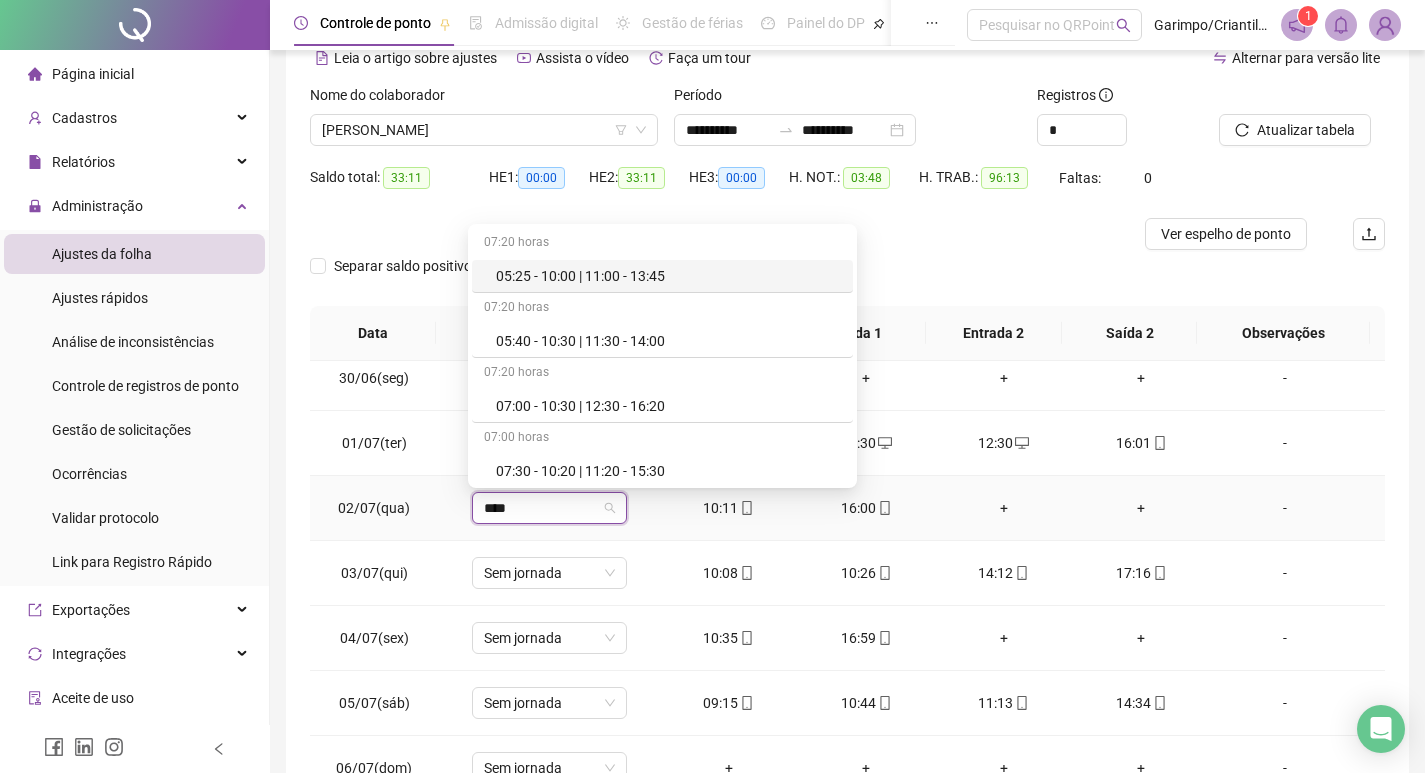 type on "*****" 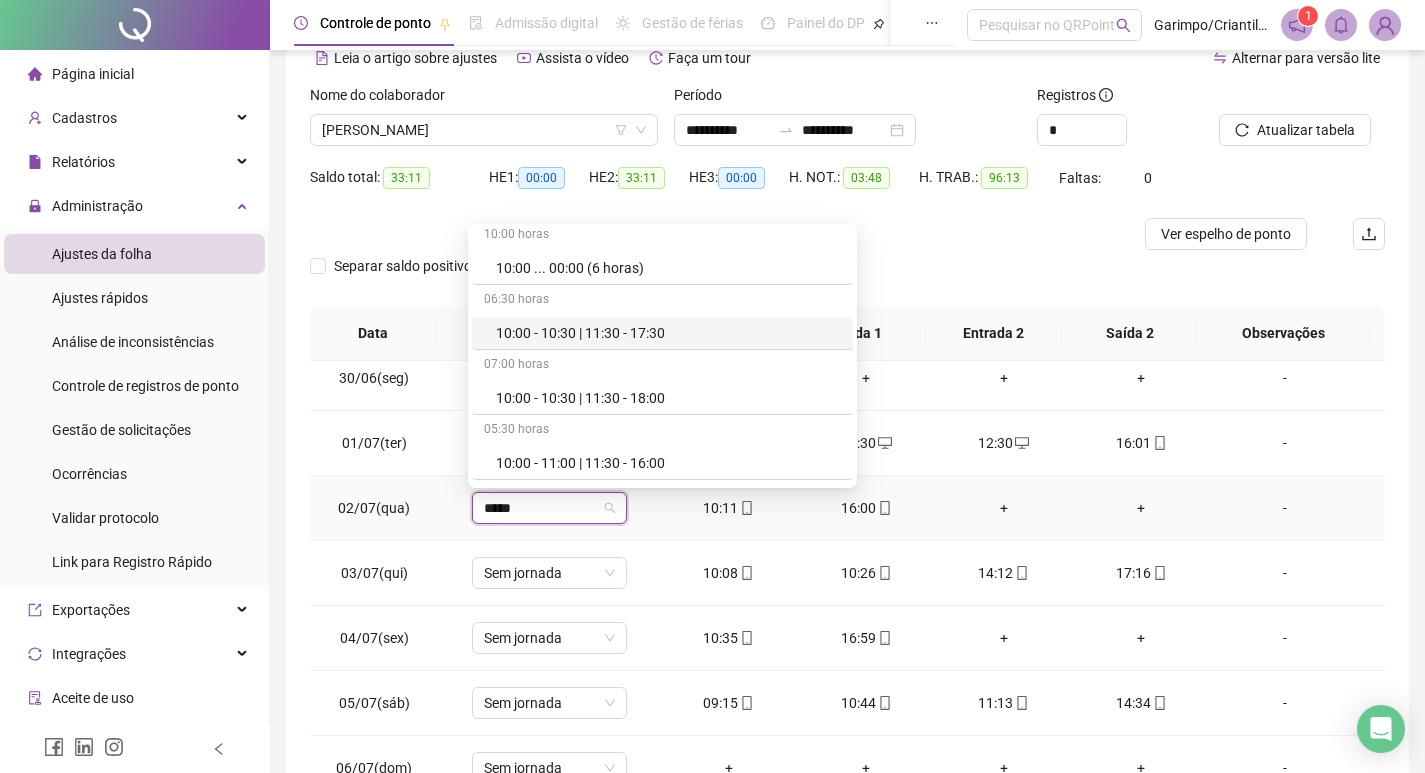 scroll, scrollTop: 100, scrollLeft: 0, axis: vertical 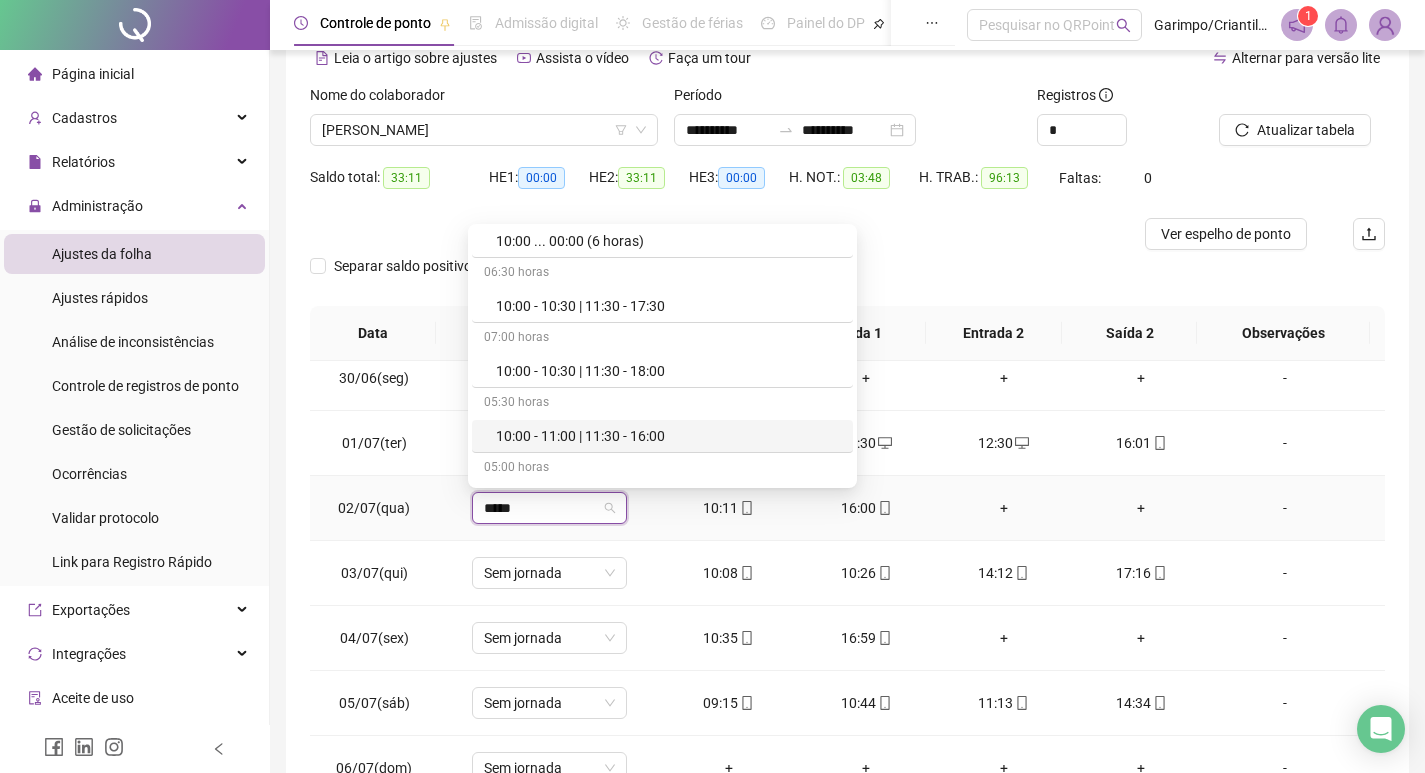 click on "10:00 - 11:00 | 11:30 - 16:00" at bounding box center [668, 436] 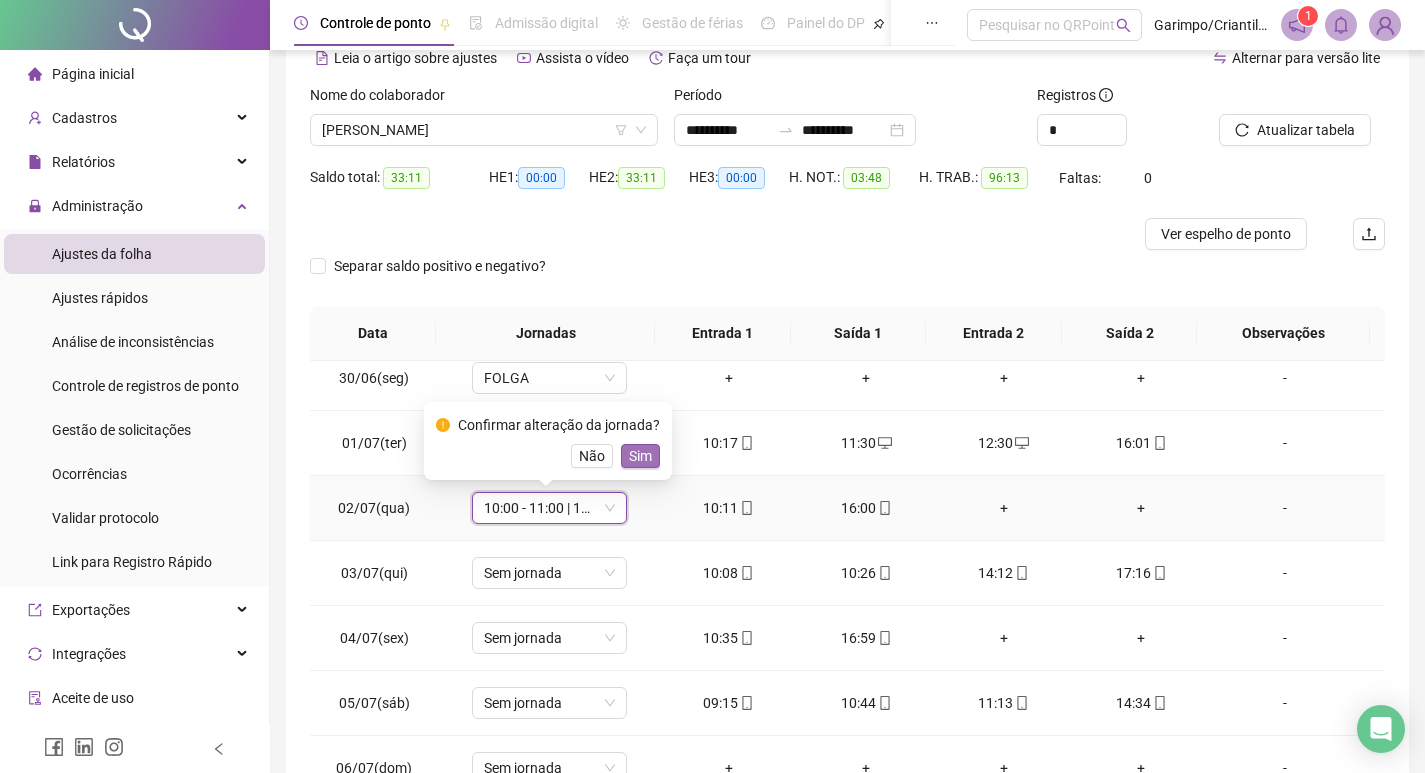 click on "Sim" at bounding box center (640, 456) 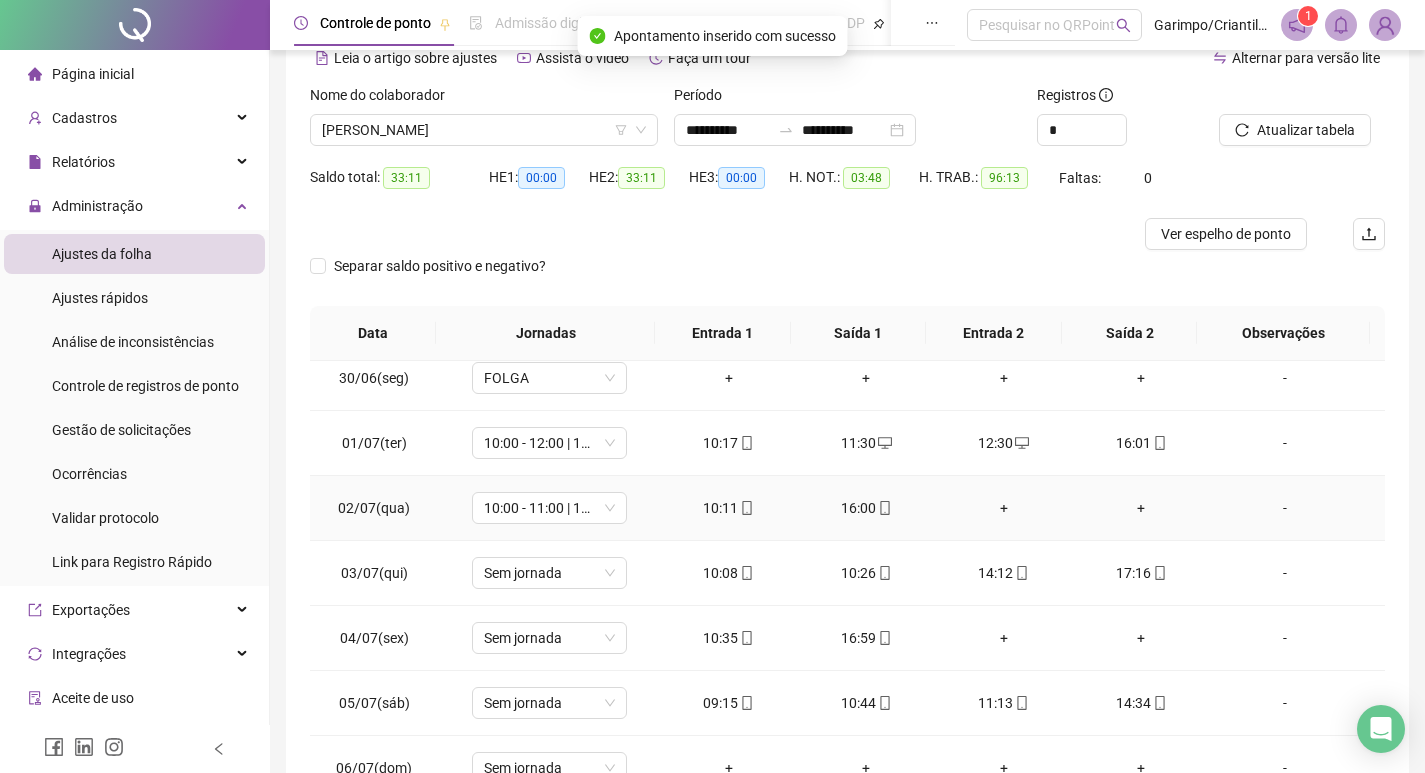 click on "+" at bounding box center (1004, 508) 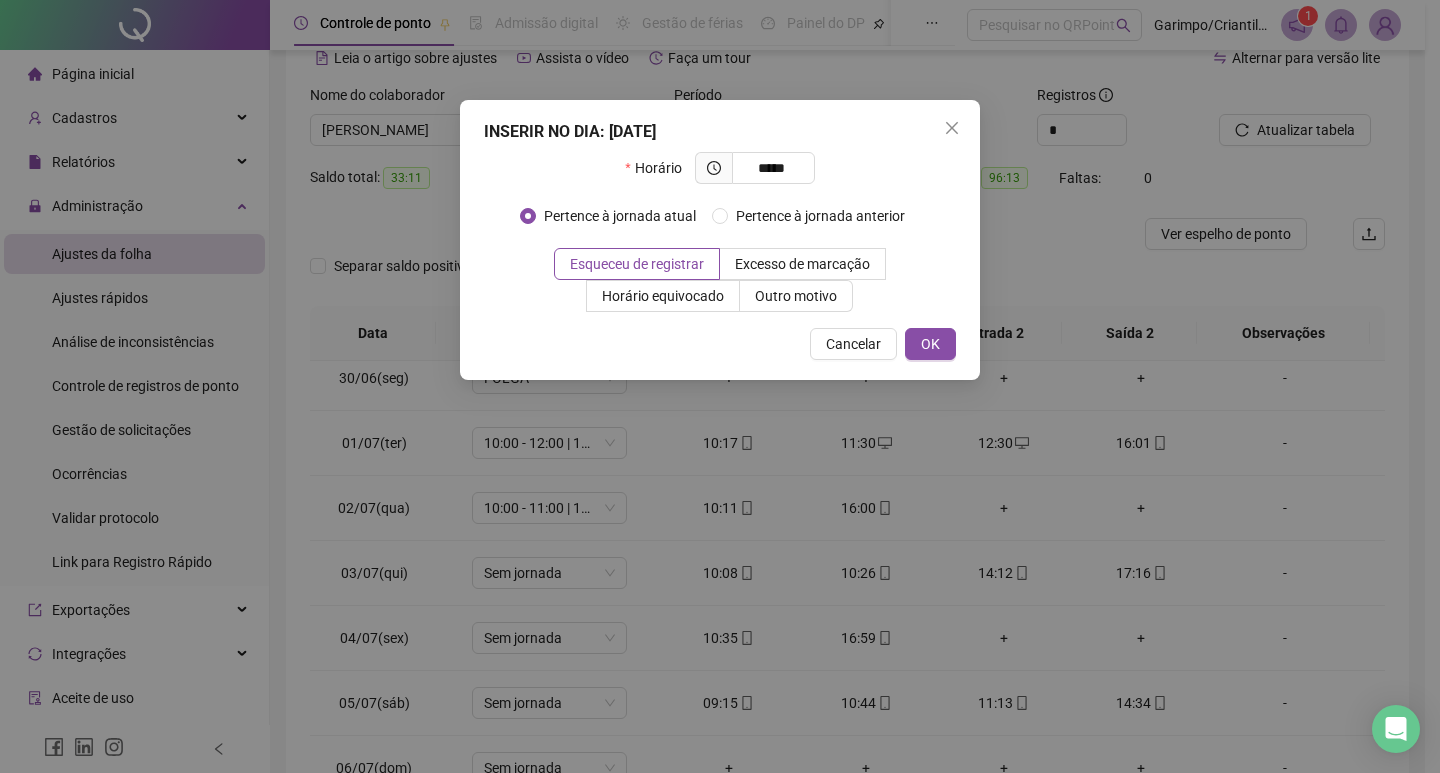 type on "*****" 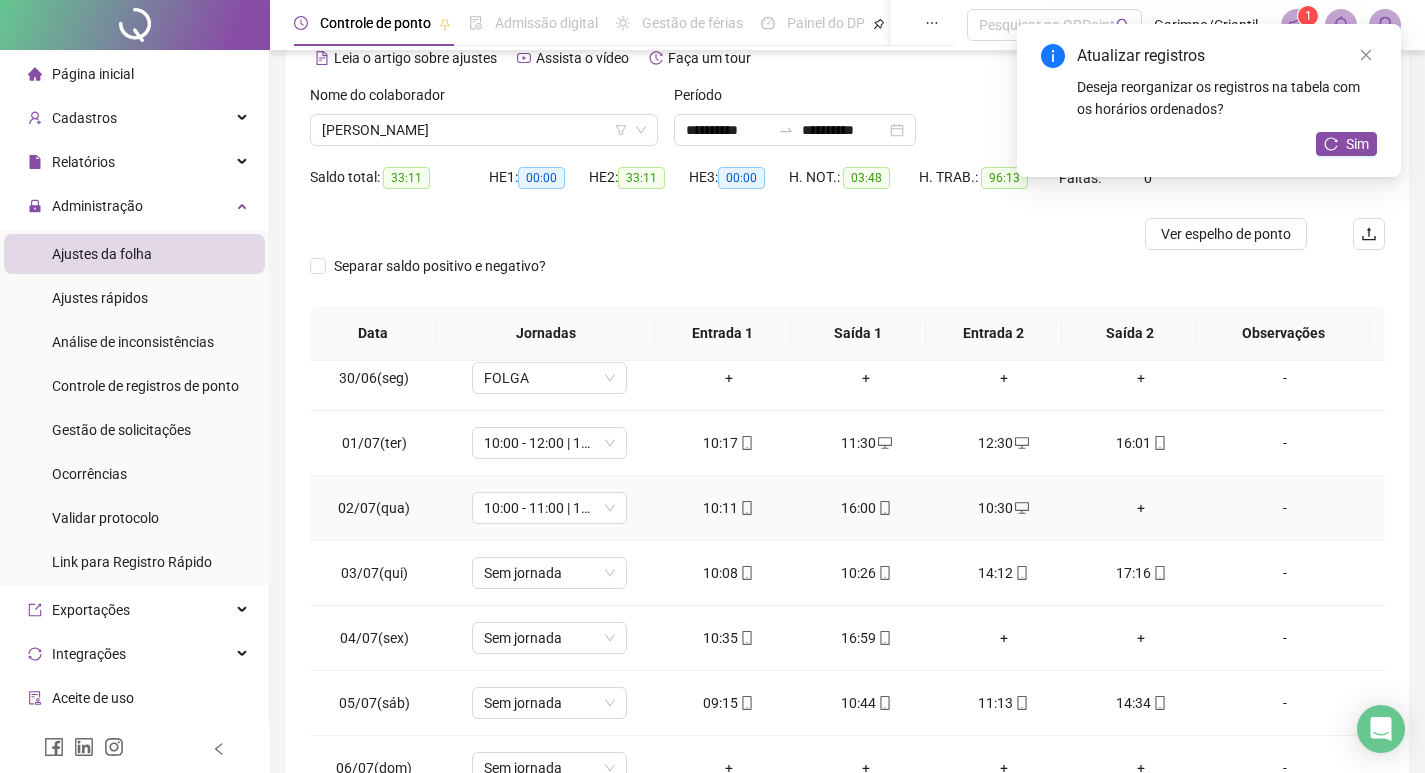 click on "+" at bounding box center (1142, 508) 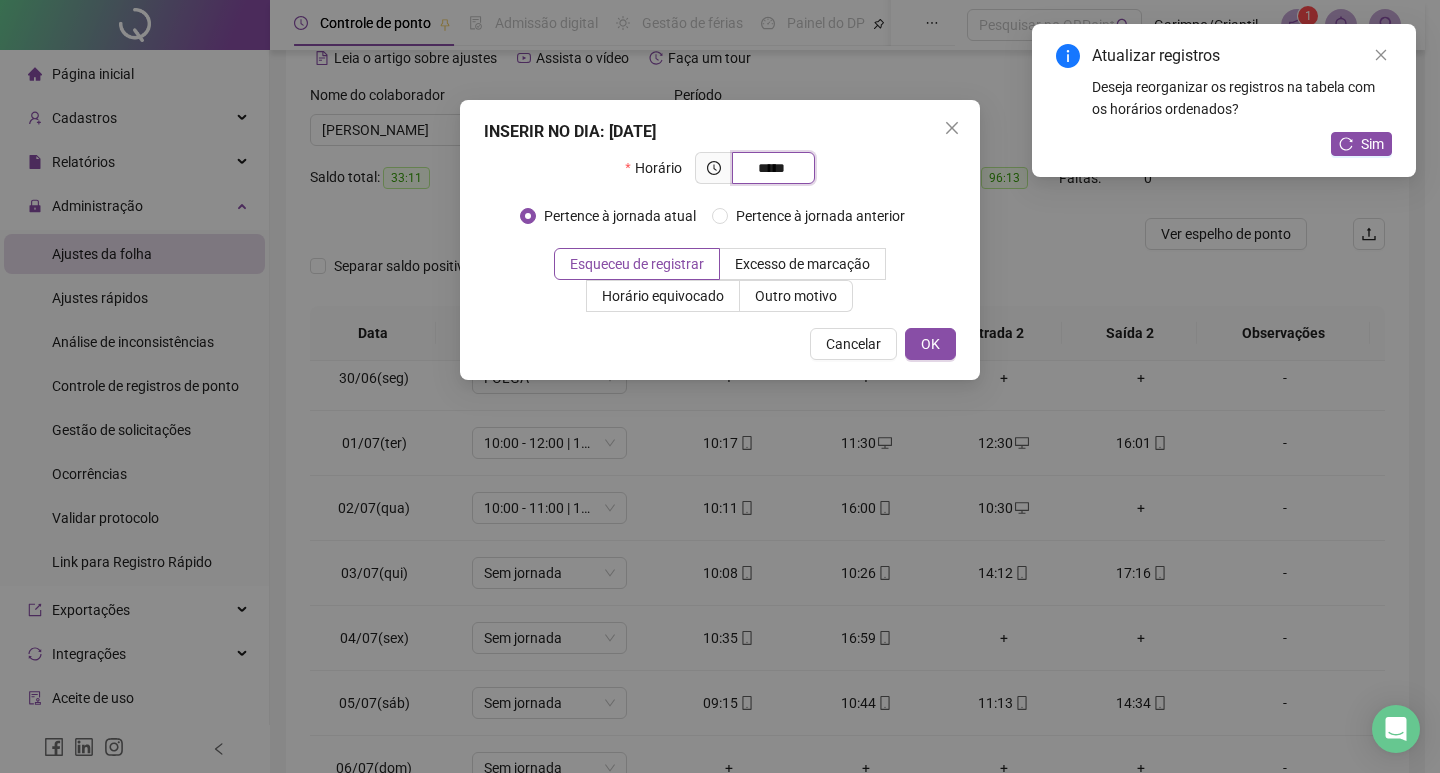 type on "*****" 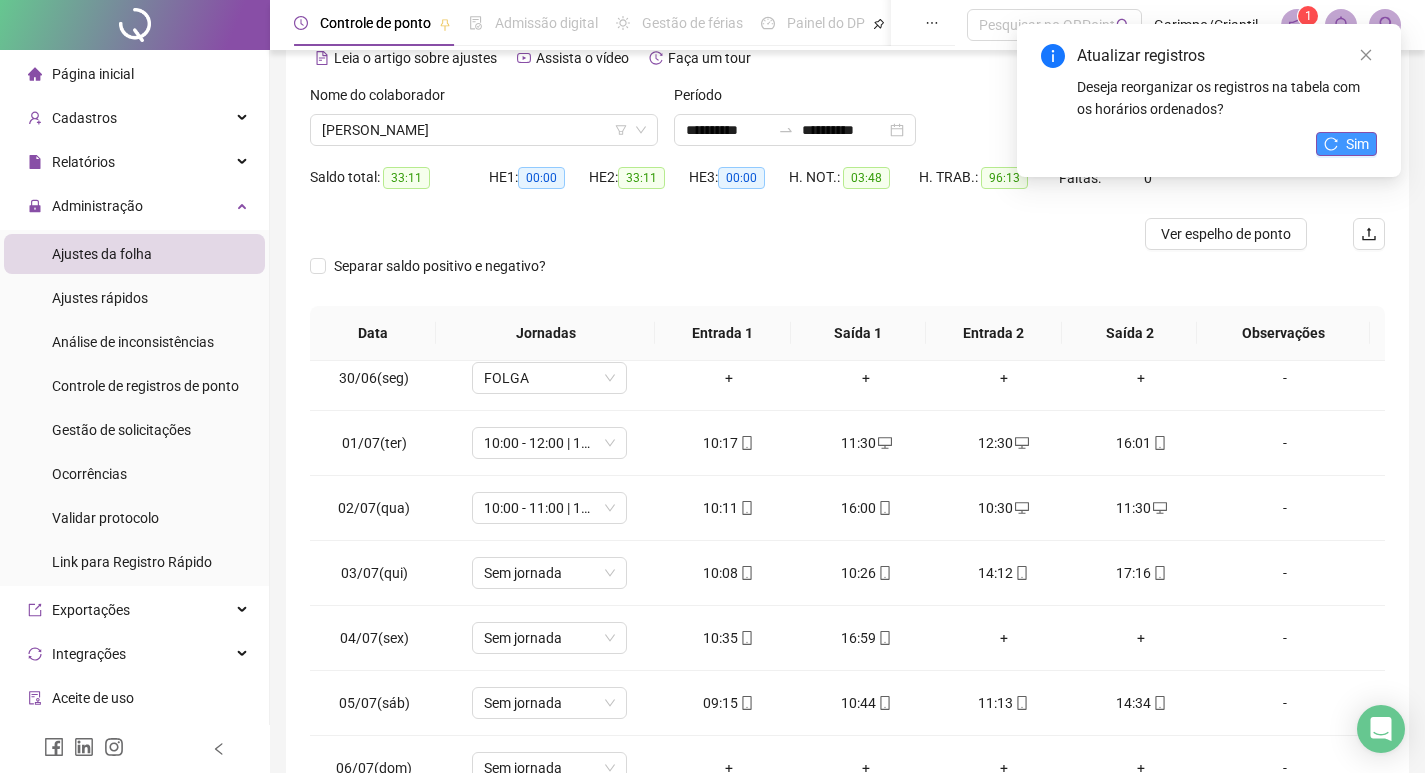 click 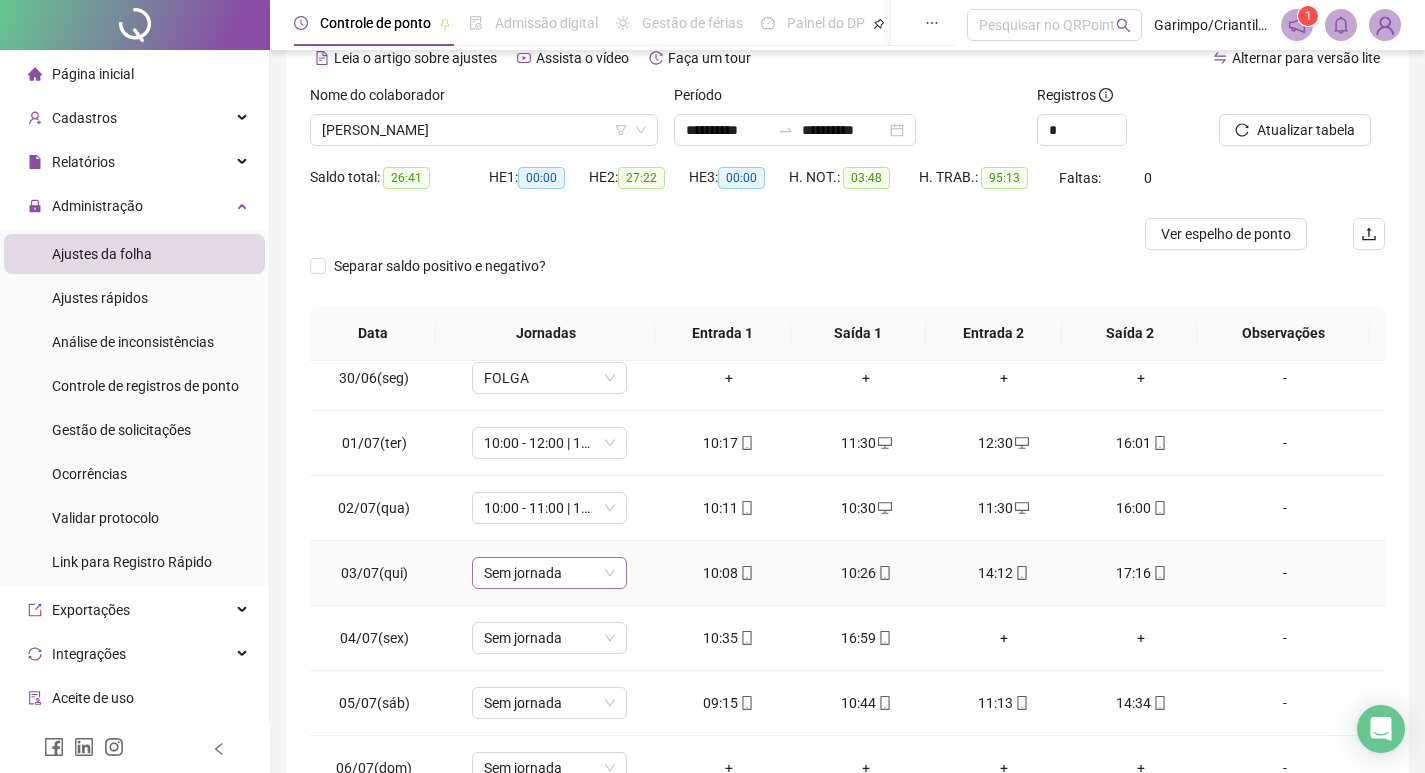 click on "Sem jornada" at bounding box center (549, 573) 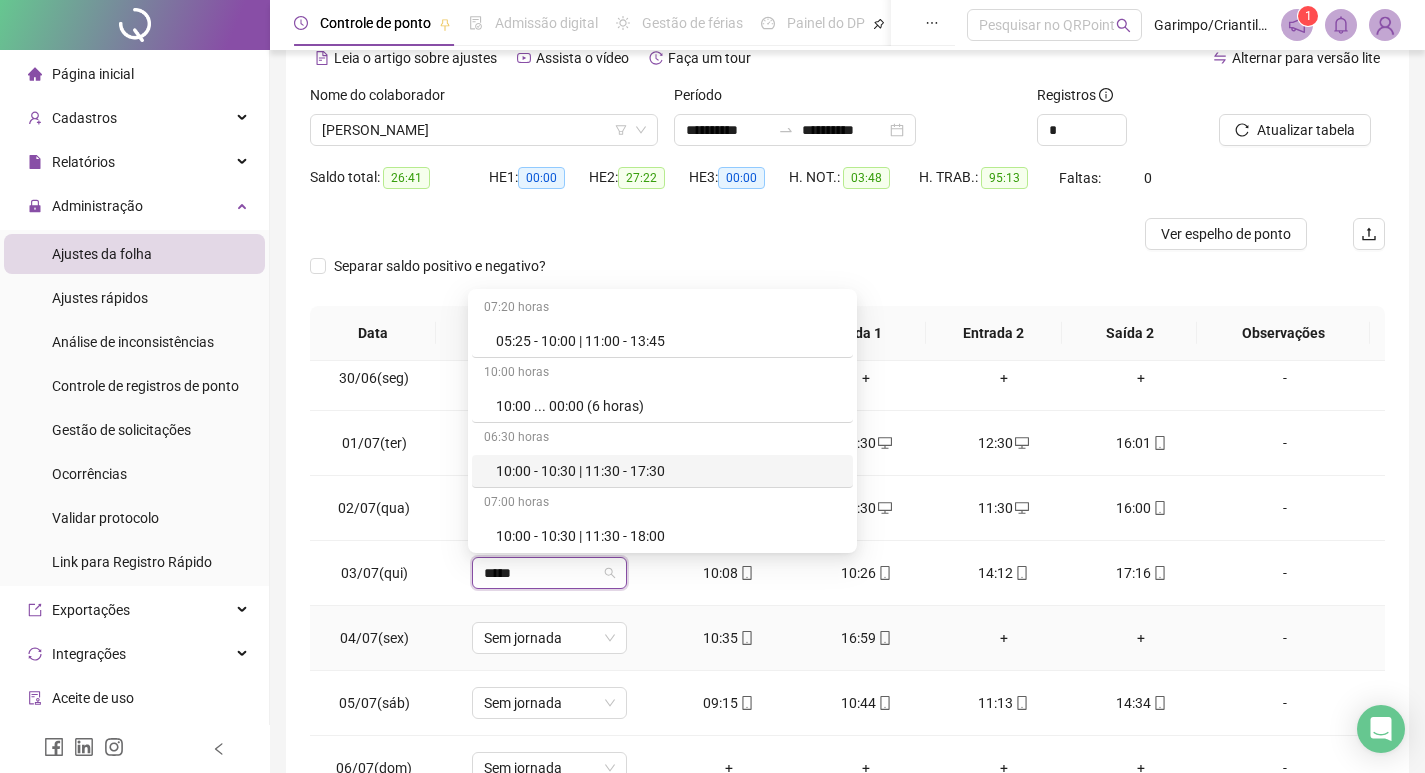 type on "*****" 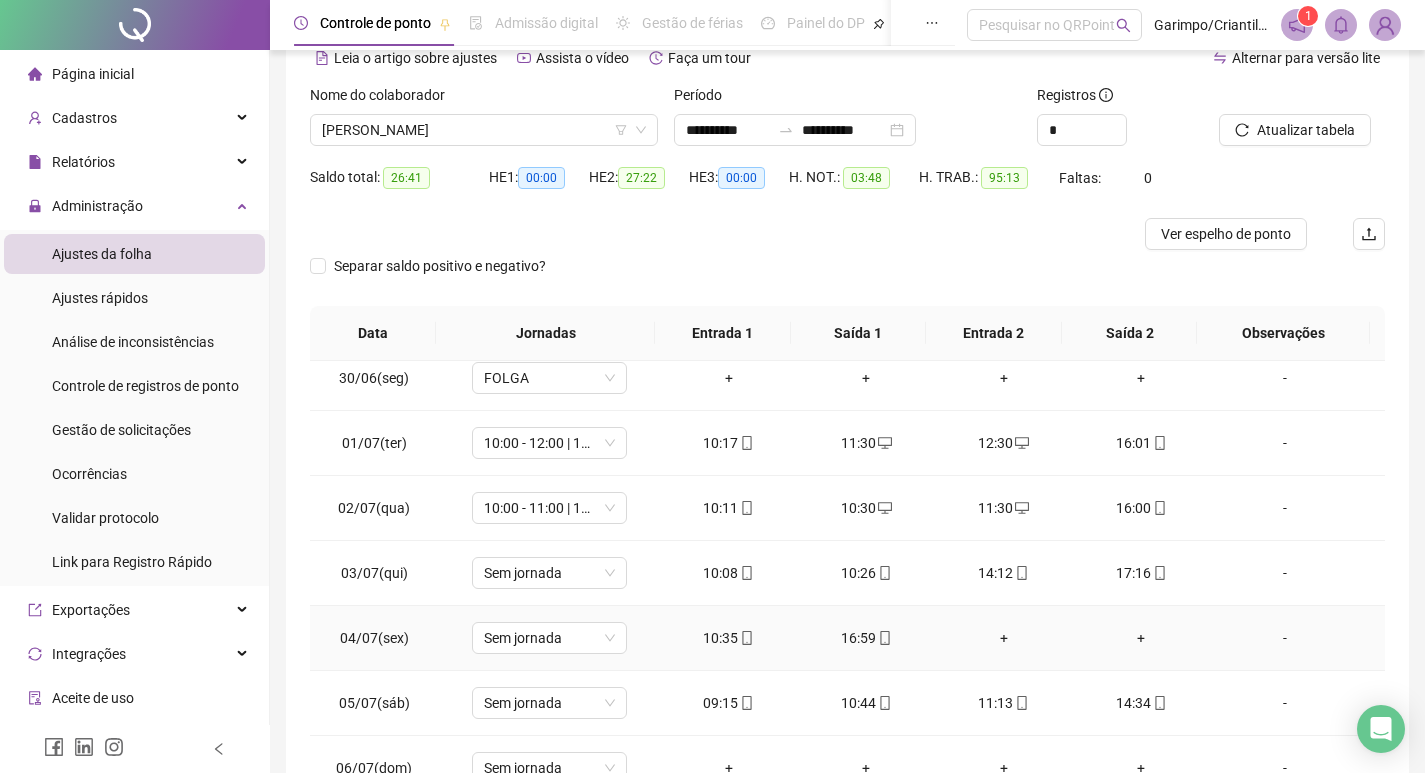 click on "10:35" at bounding box center [729, 638] 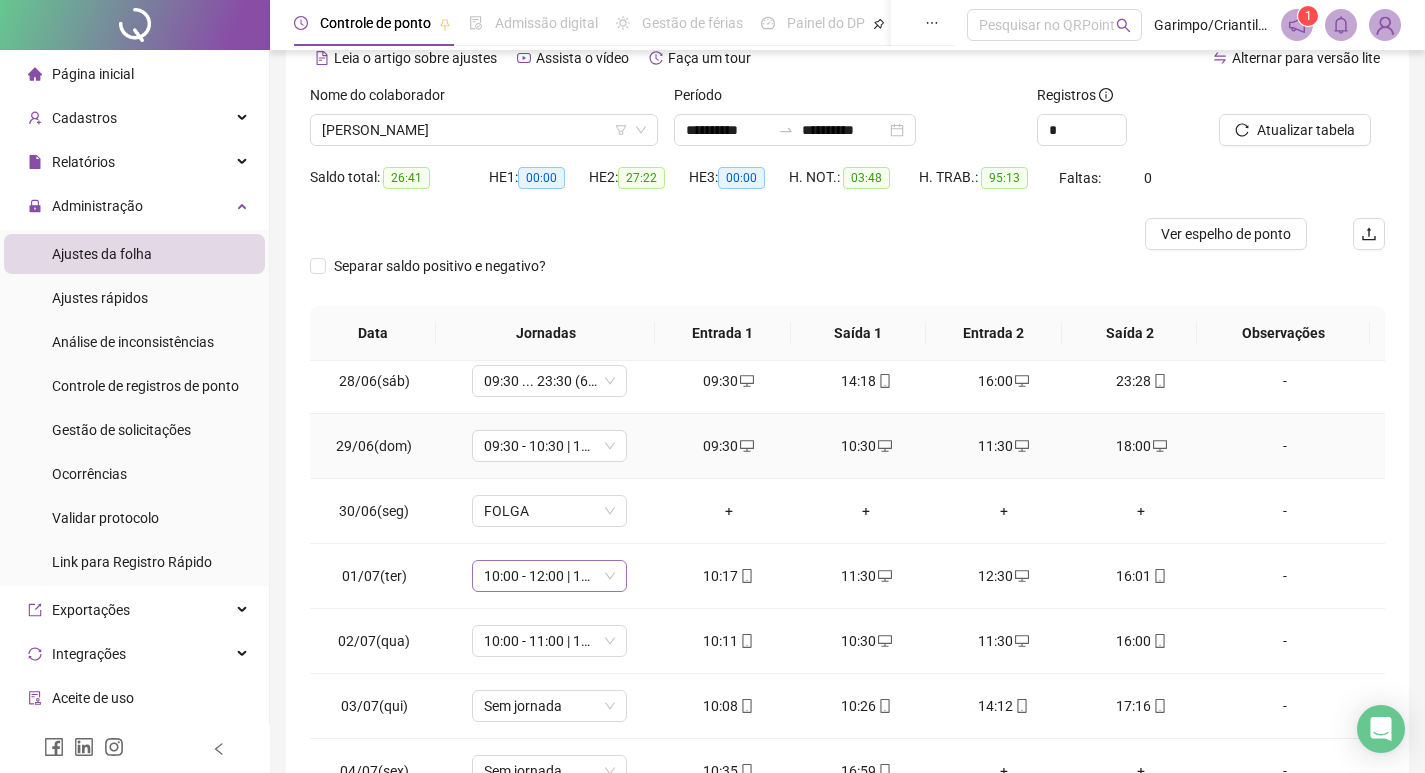scroll, scrollTop: 500, scrollLeft: 0, axis: vertical 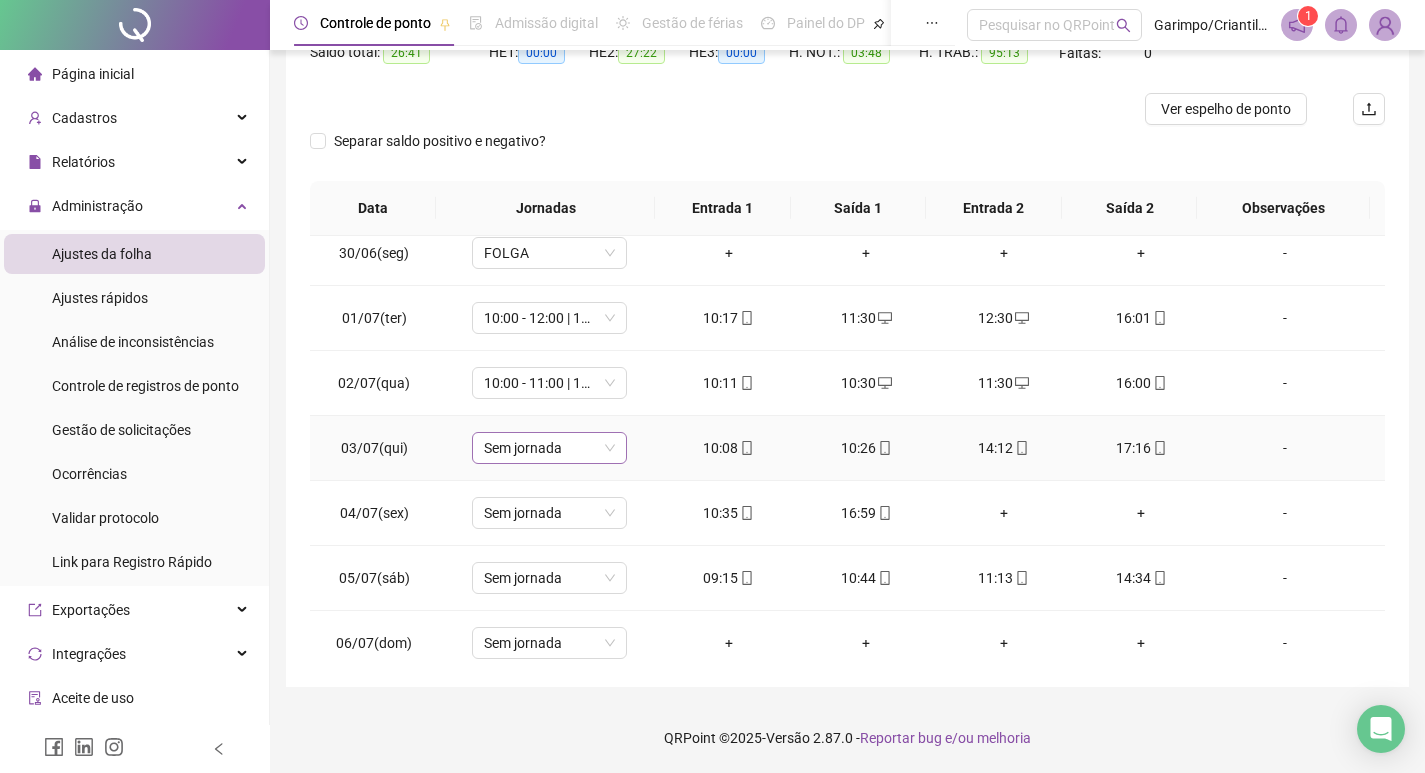 click on "Sem jornada" at bounding box center (549, 448) 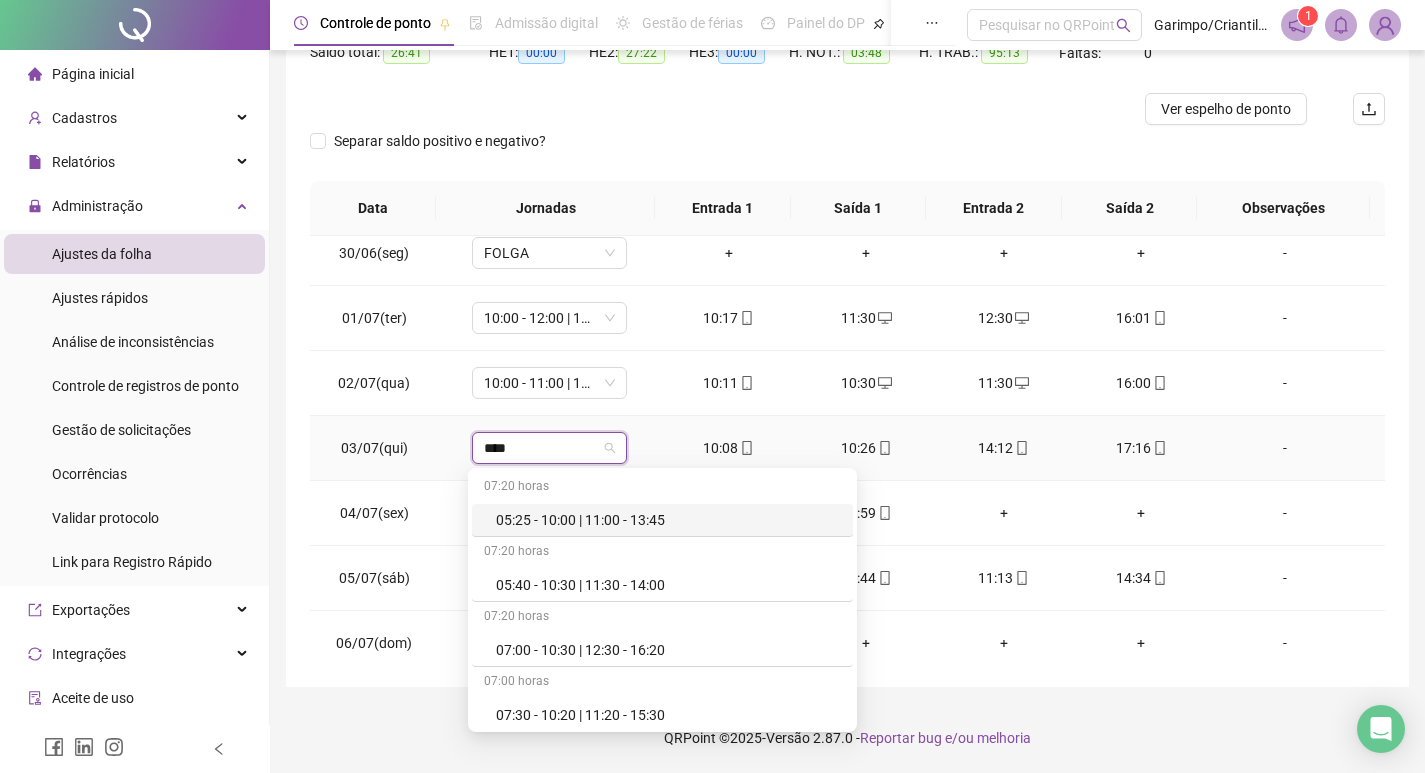 type on "*****" 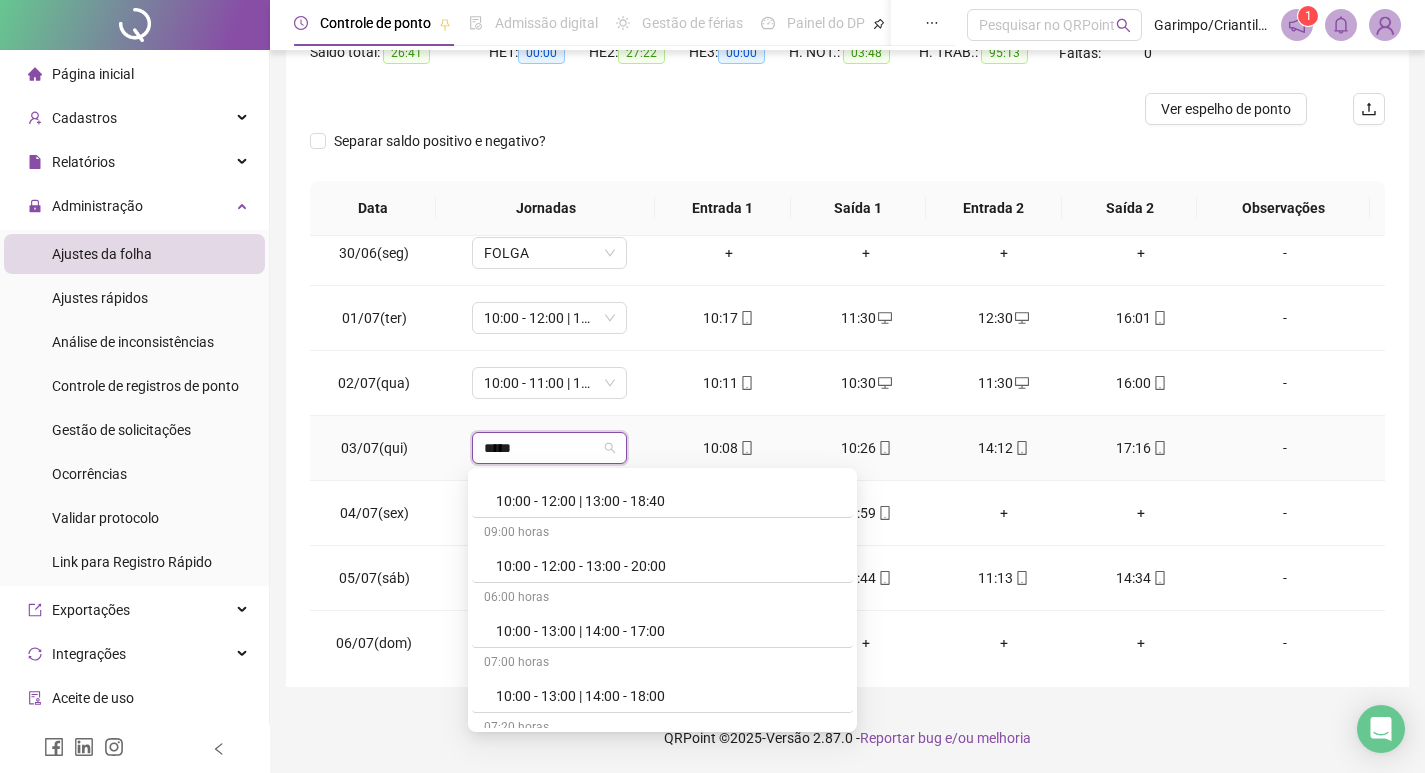 scroll, scrollTop: 500, scrollLeft: 0, axis: vertical 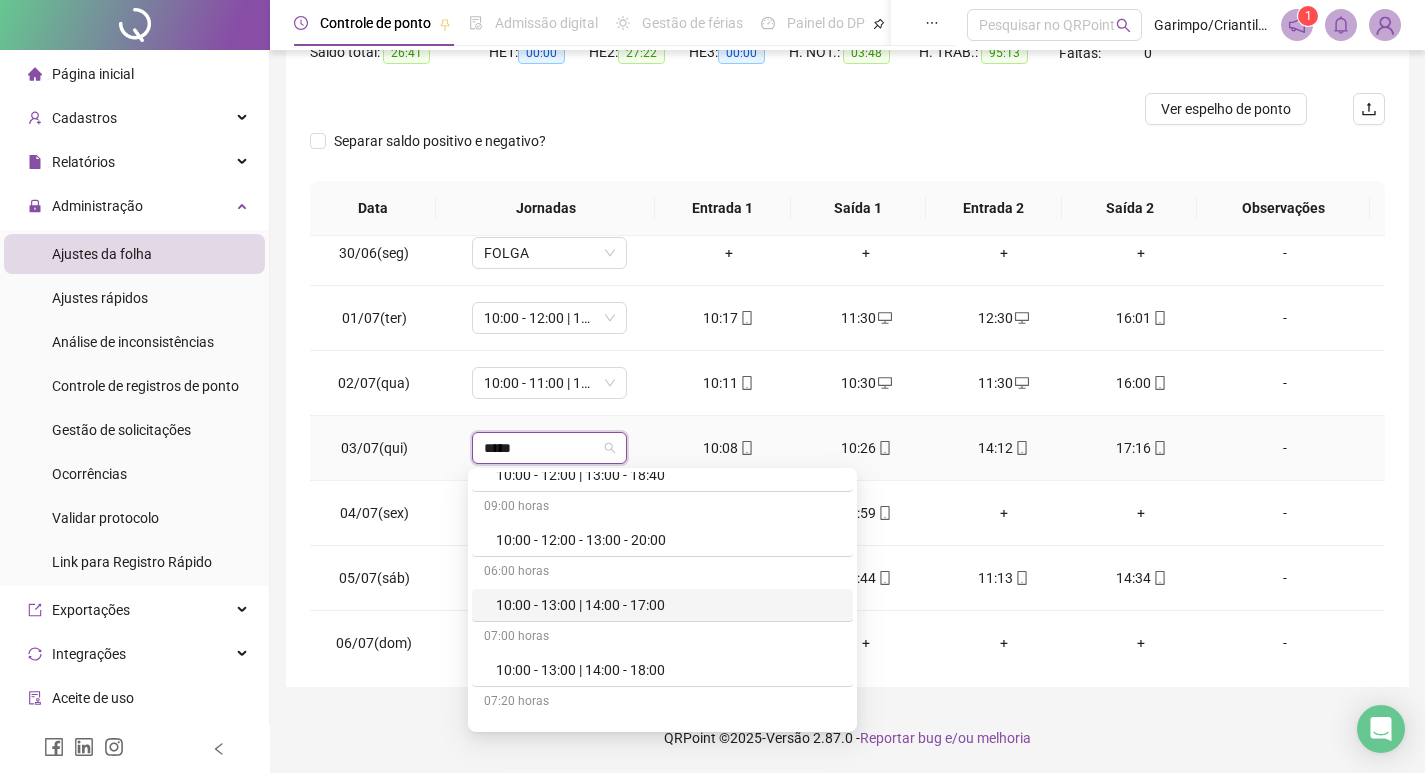 click on "10:00 - 13:00 | 14:00 - 17:00" at bounding box center [668, 605] 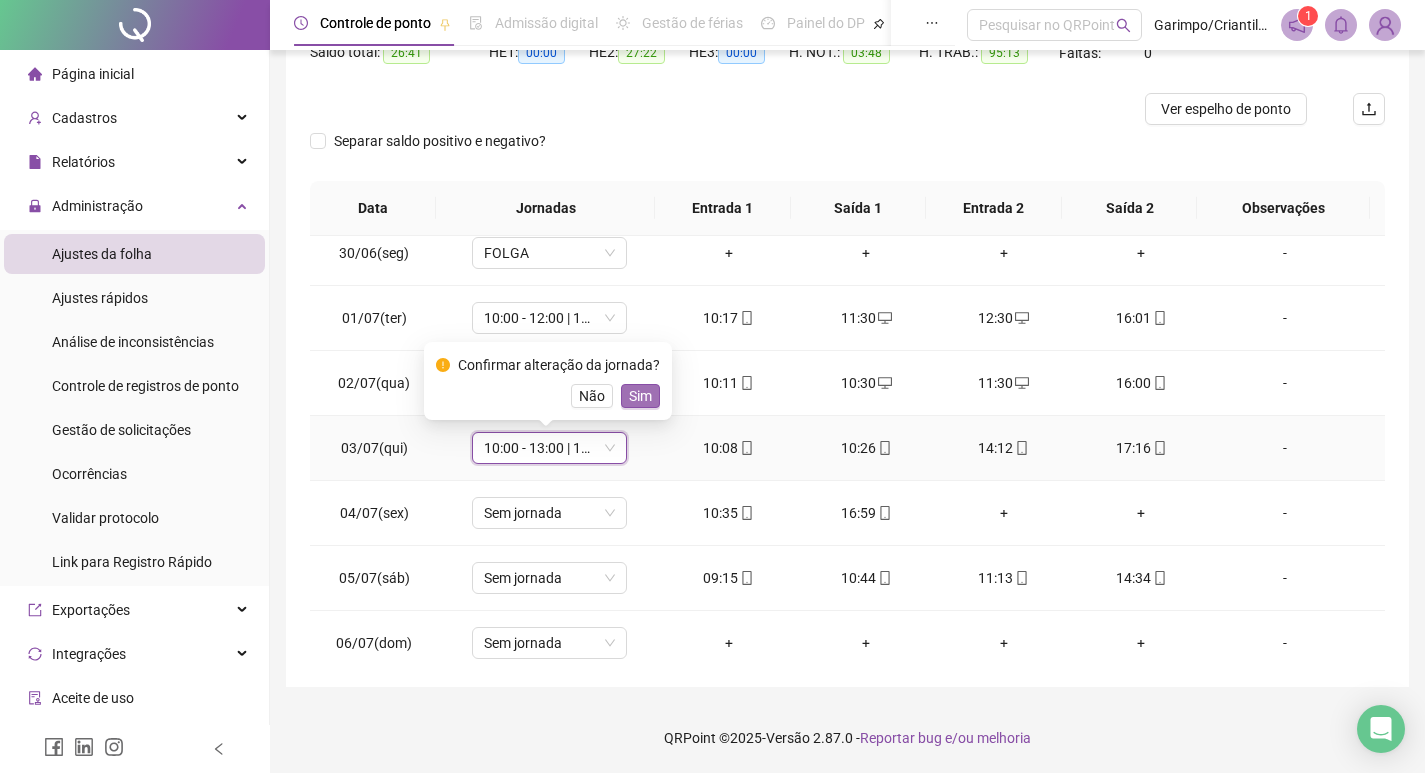 click on "Sim" at bounding box center (640, 396) 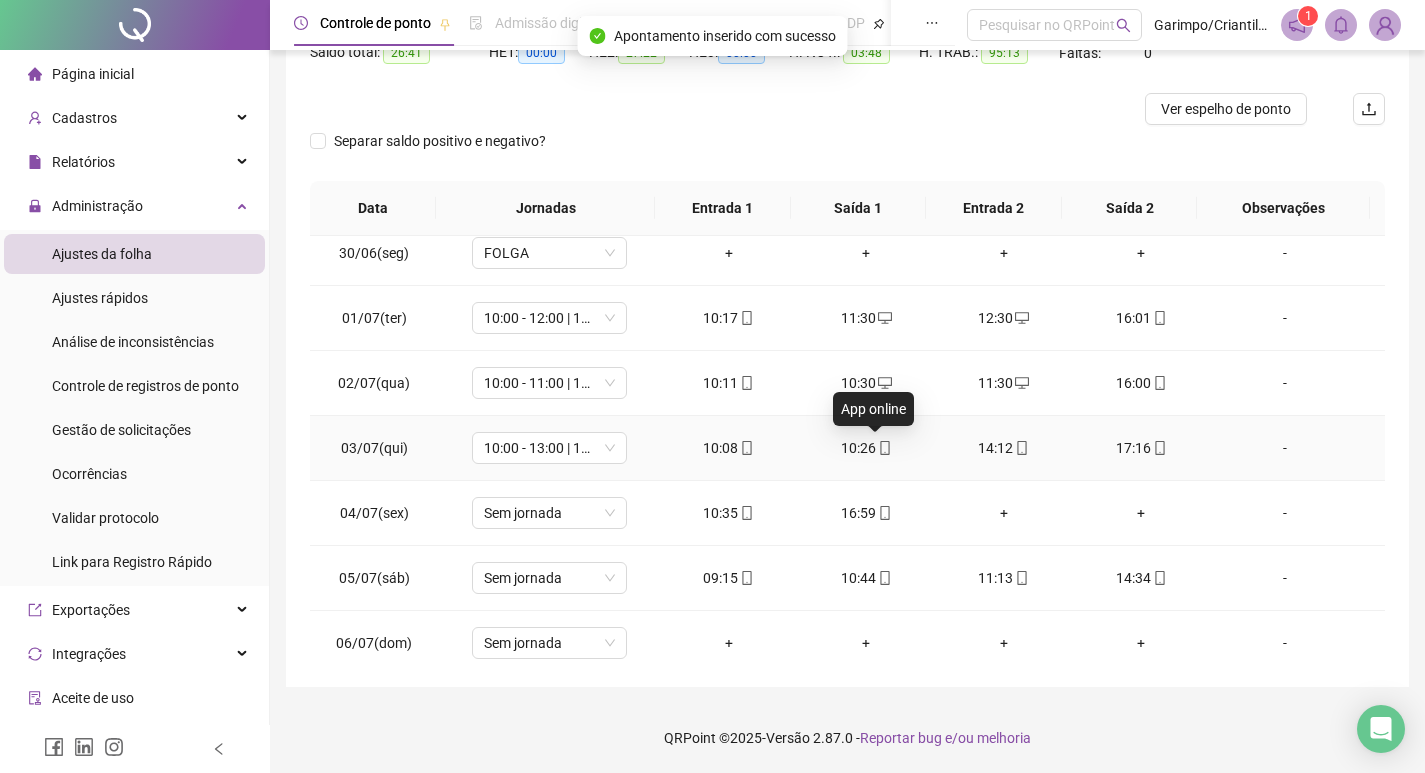 click at bounding box center [884, 448] 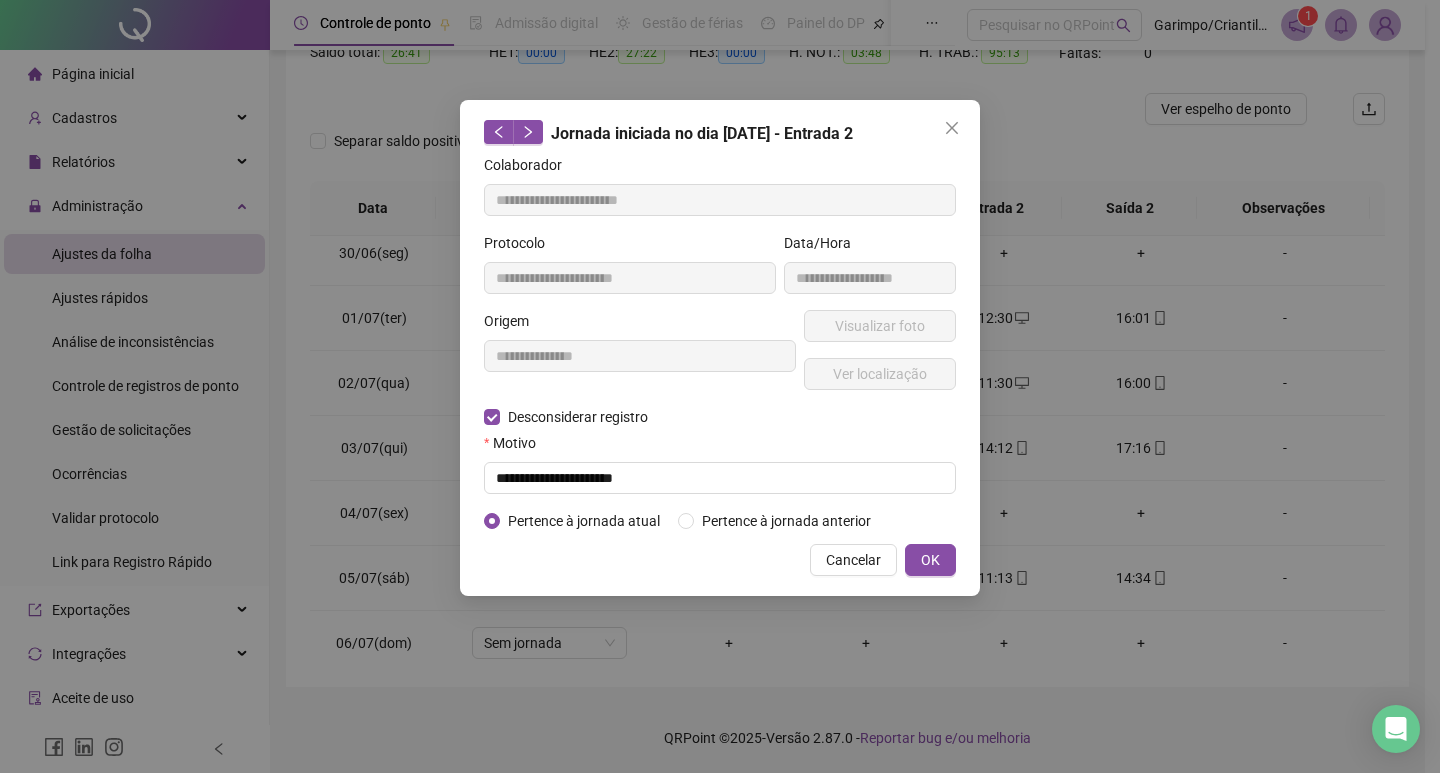type on "**********" 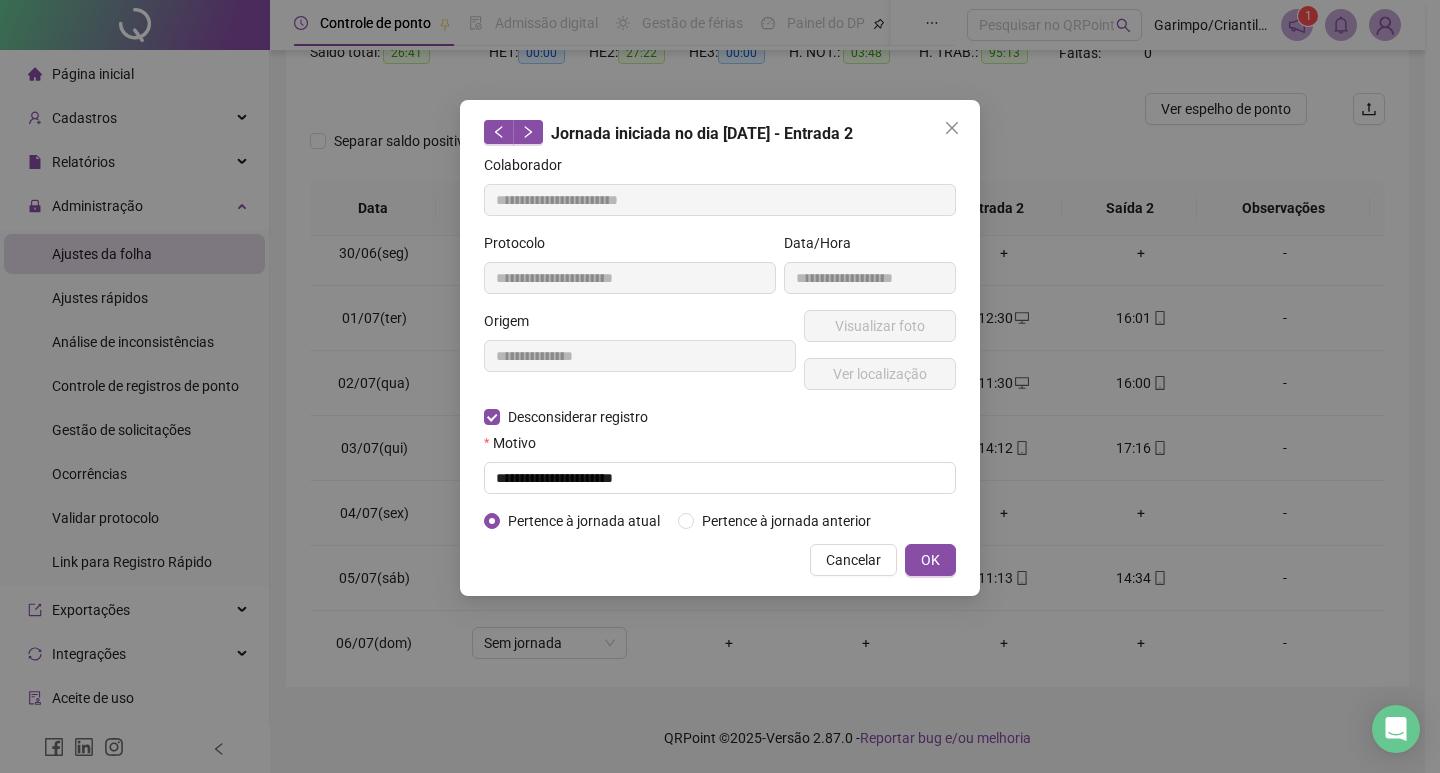 type on "**********" 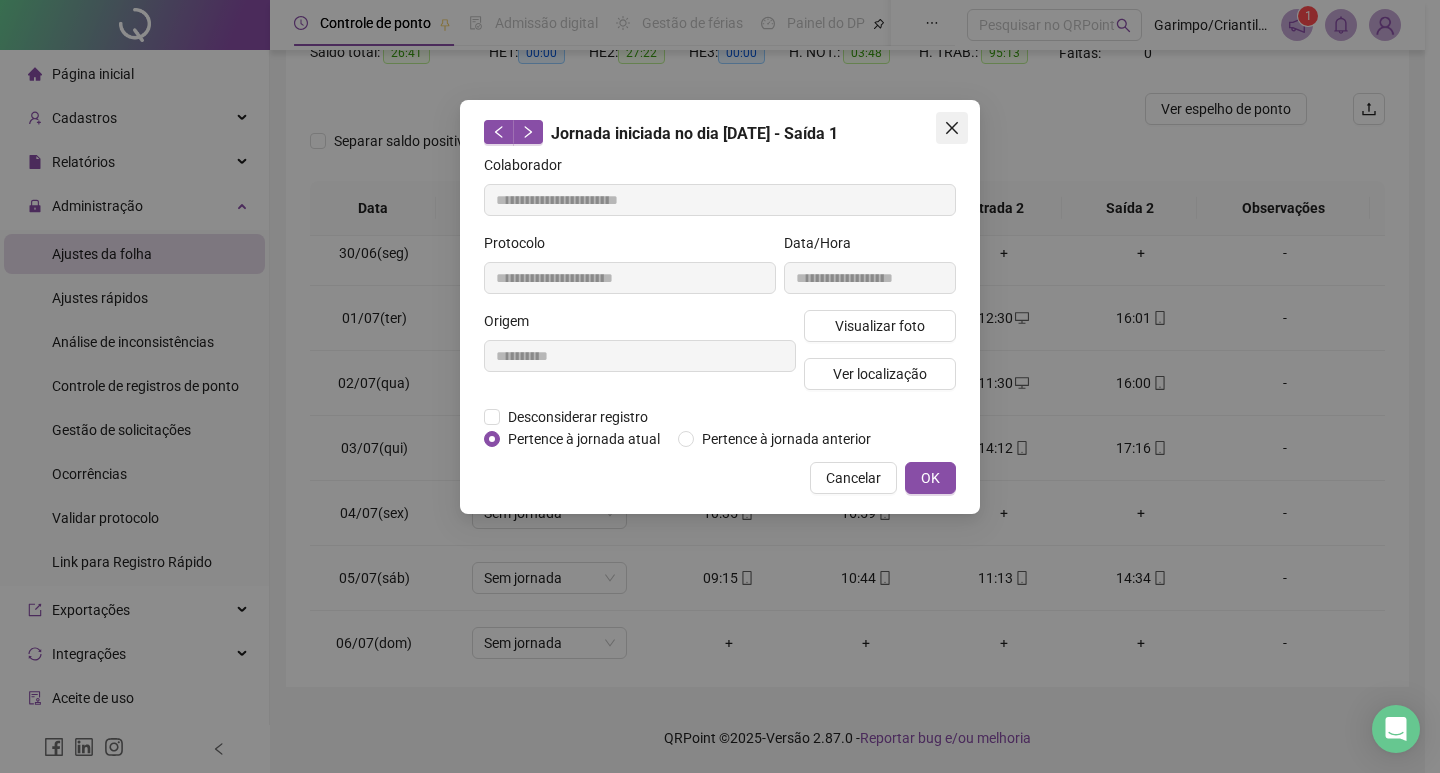 click at bounding box center (952, 128) 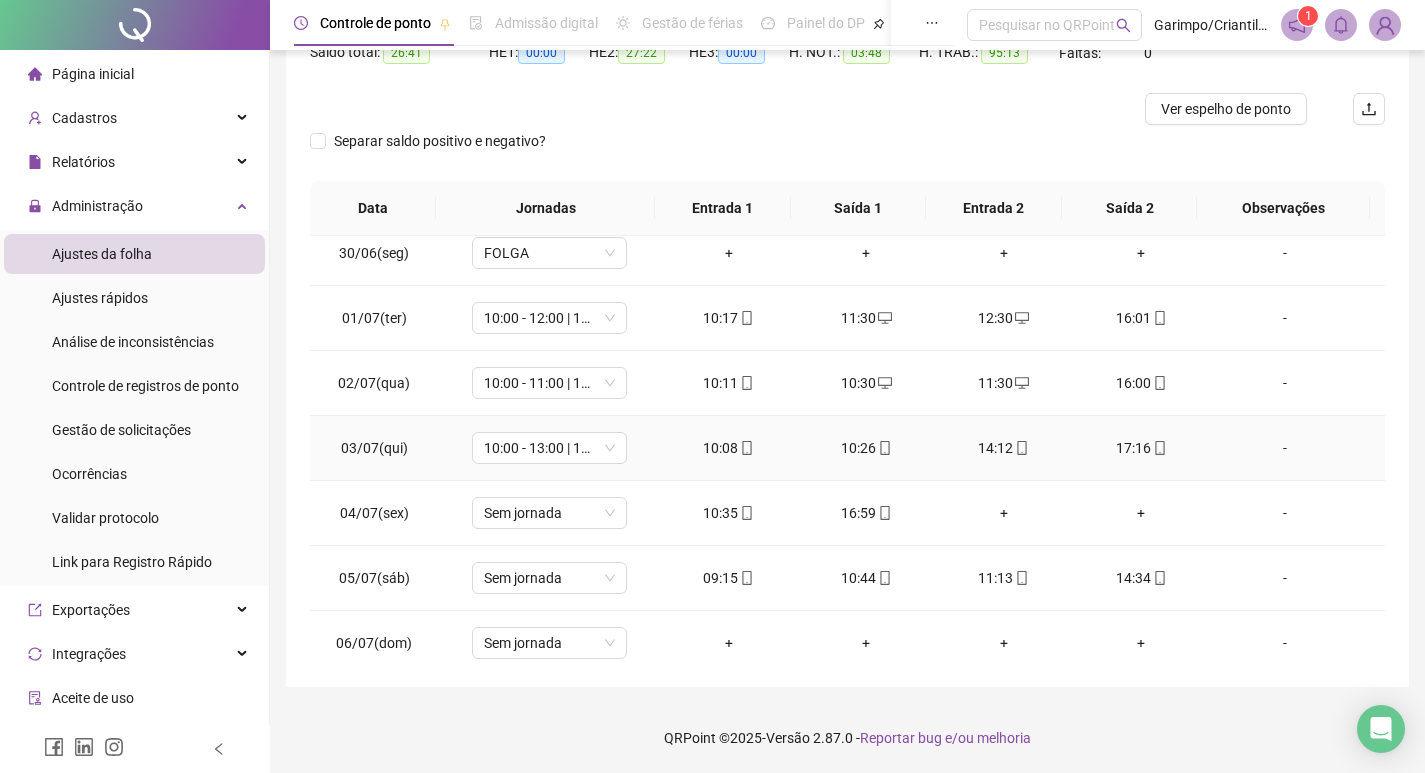 click on "14:12" at bounding box center [1004, 448] 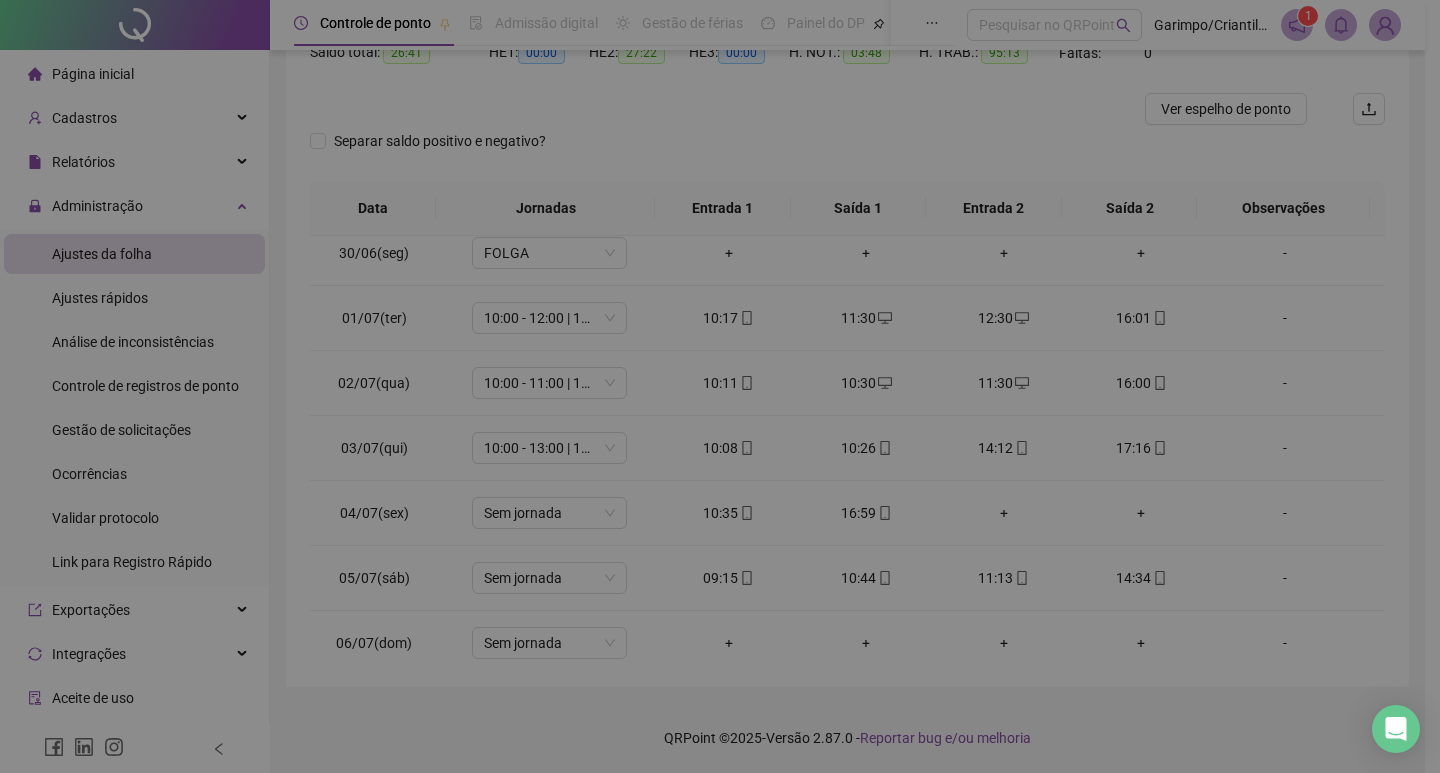 type on "**********" 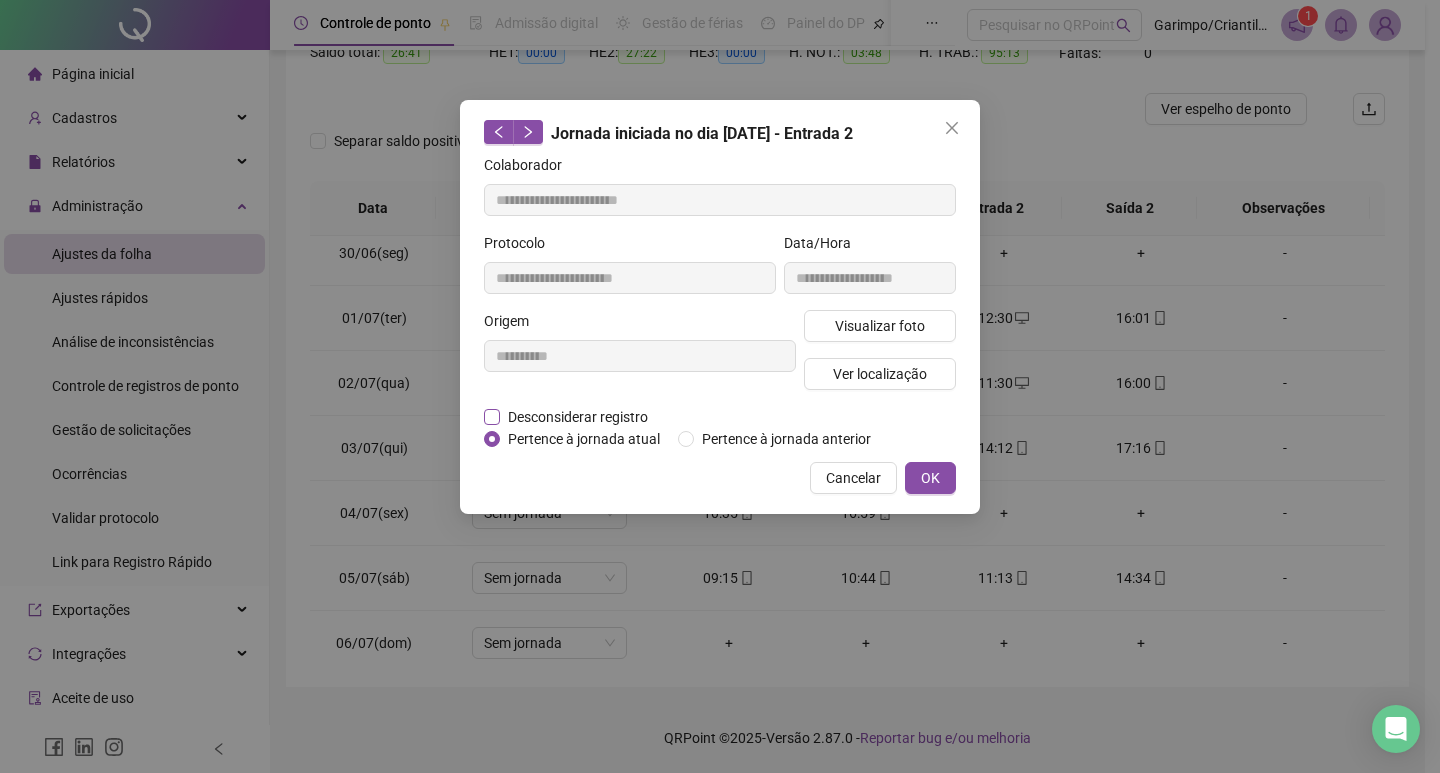 click on "Desconsiderar registro" at bounding box center (578, 417) 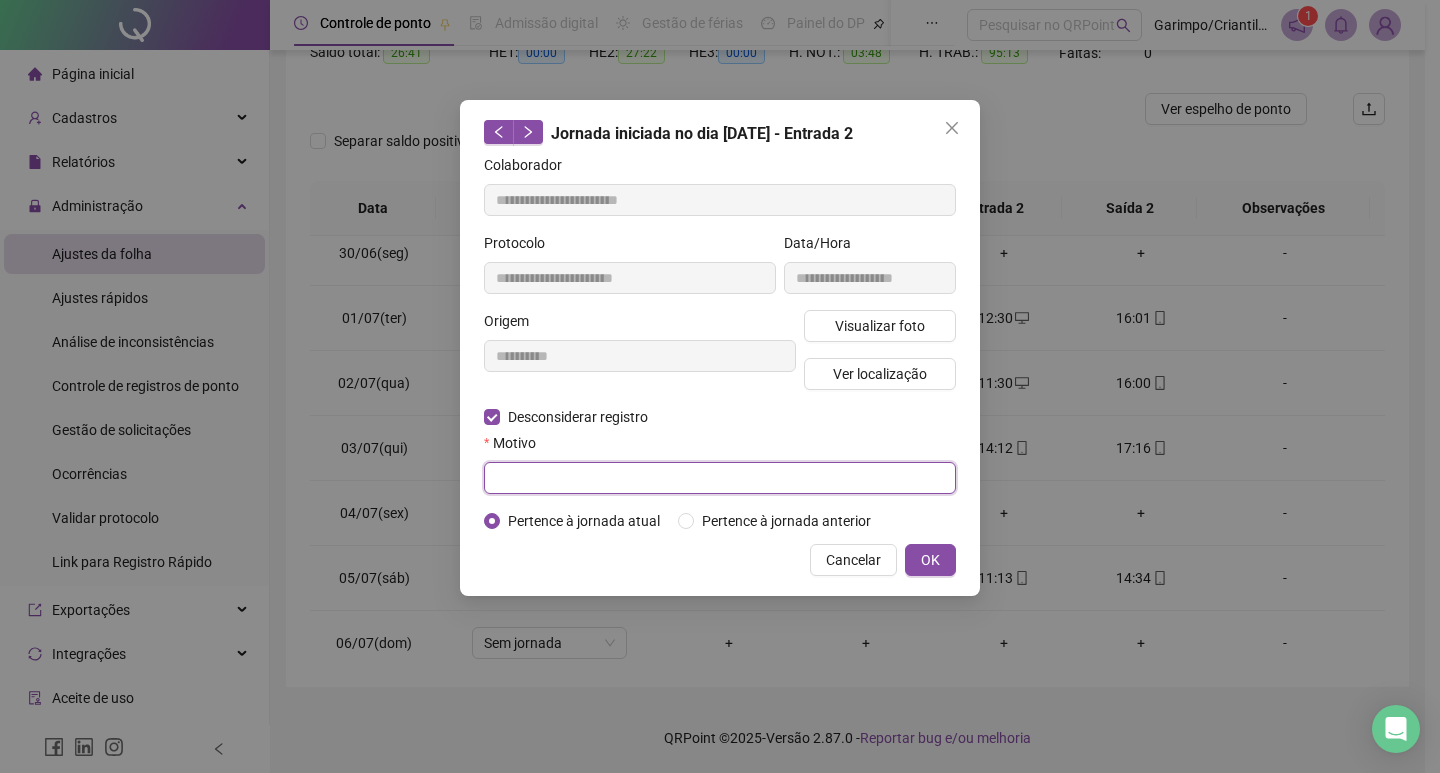click at bounding box center [720, 478] 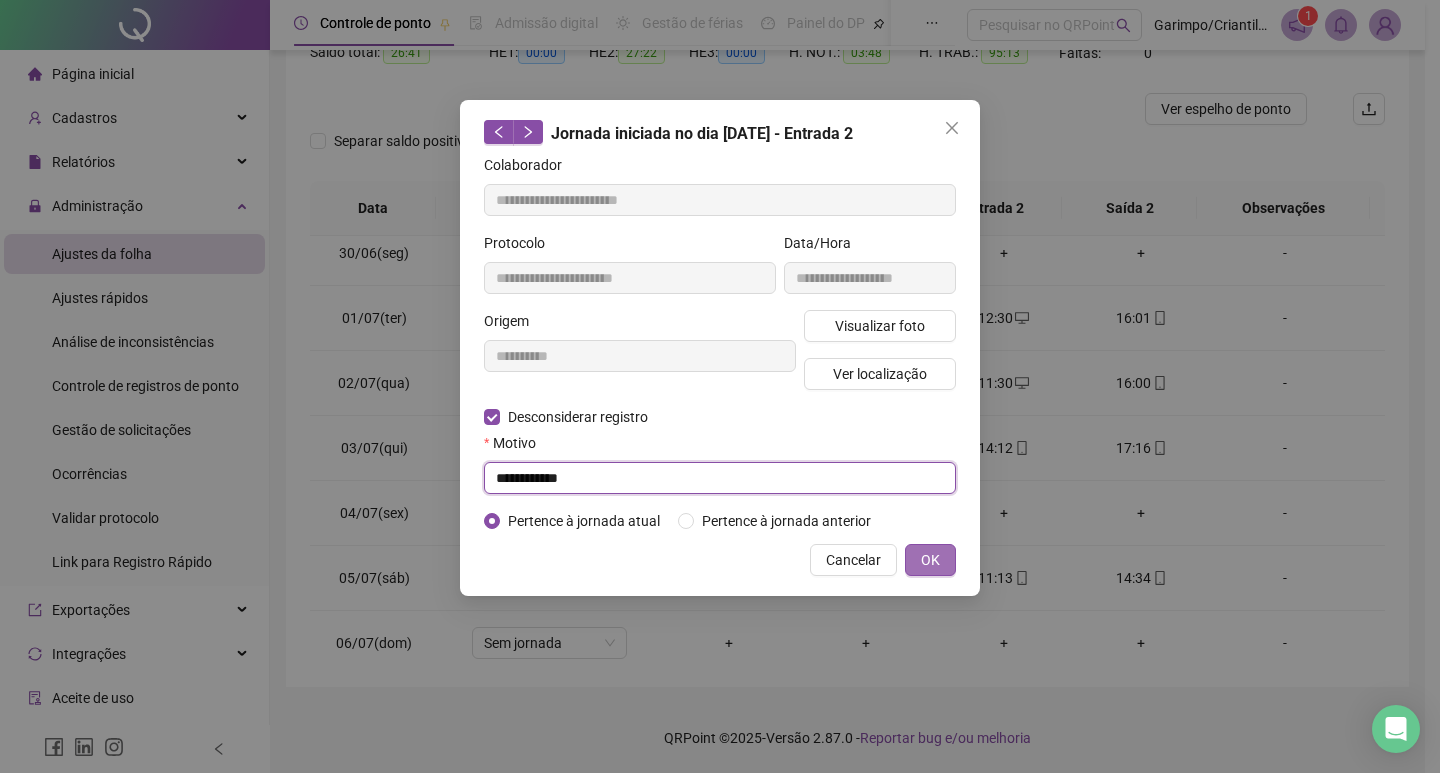 type 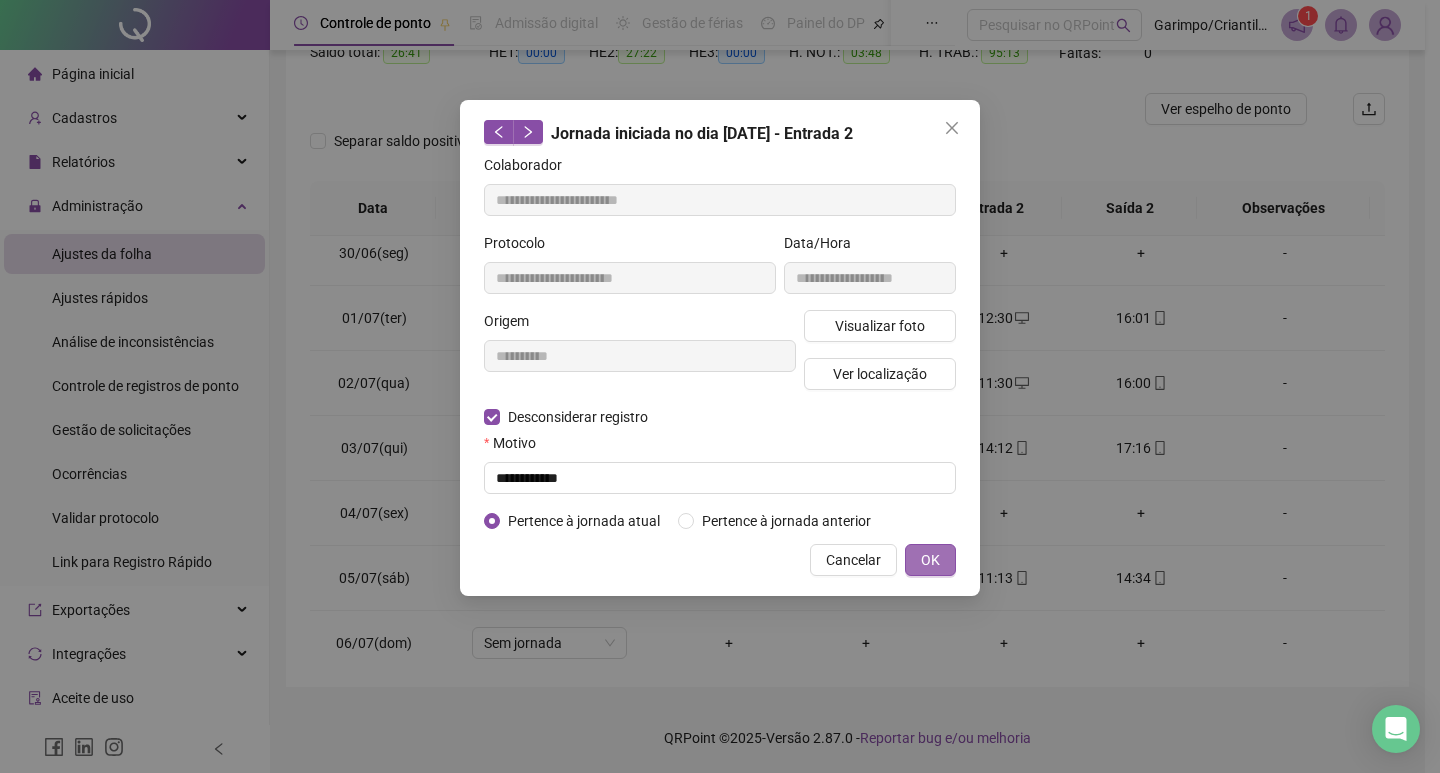 type 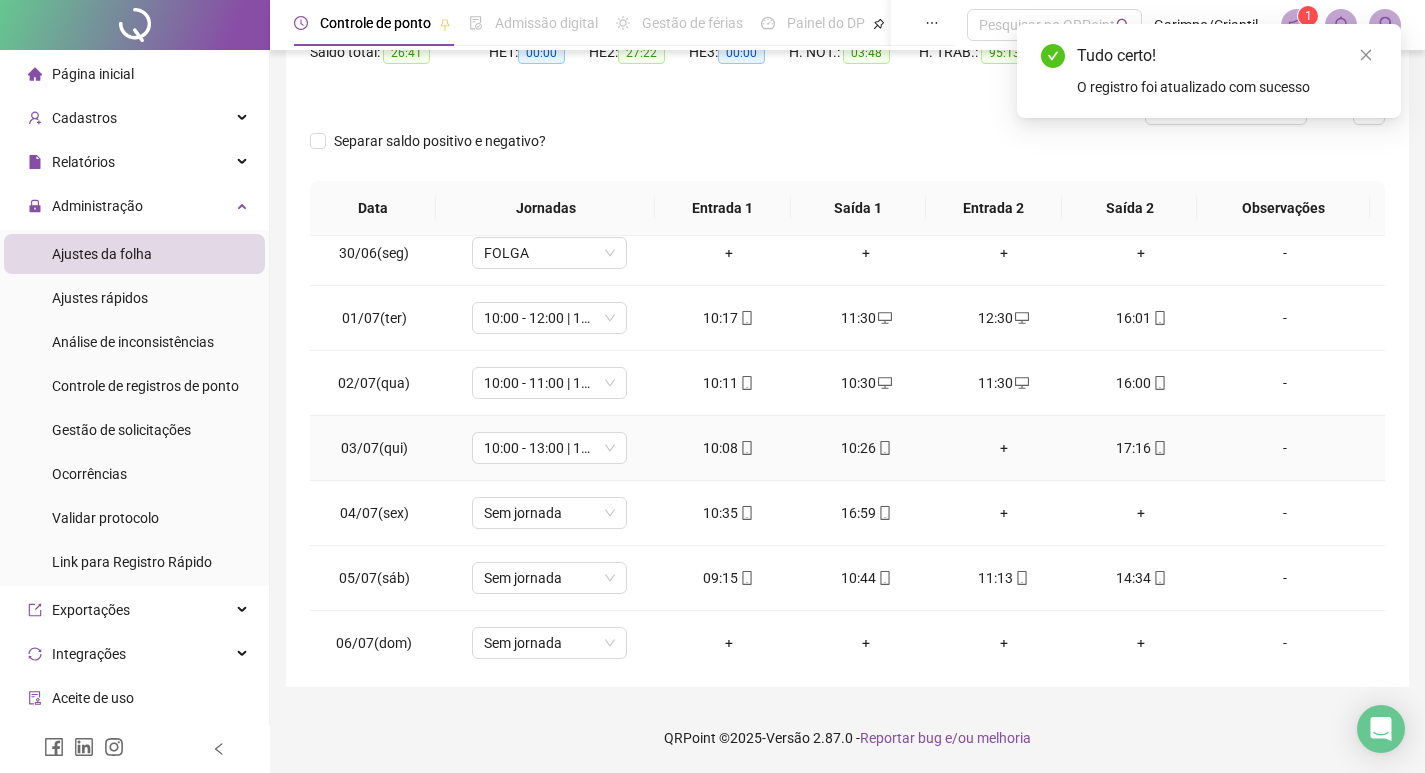 click on "+" at bounding box center (1004, 448) 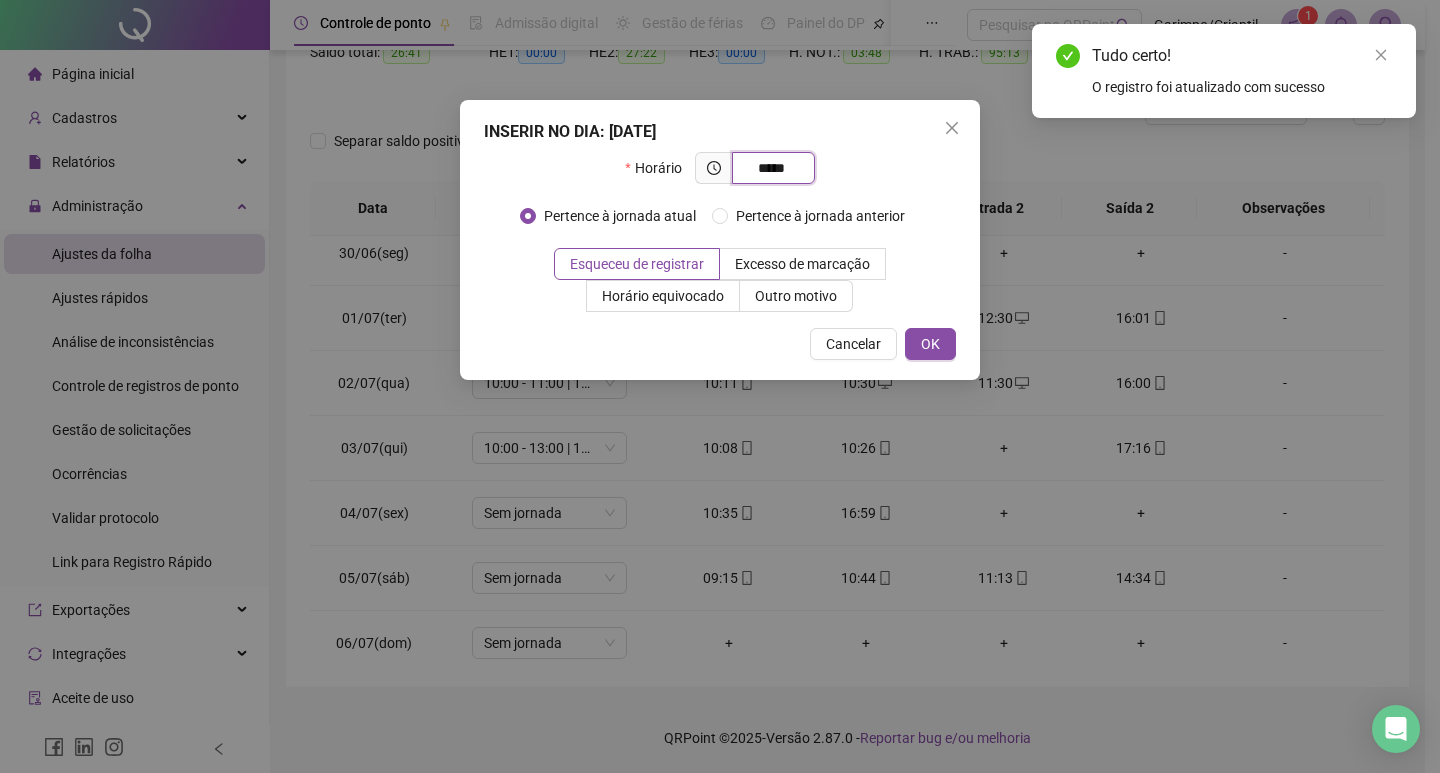 type on "*****" 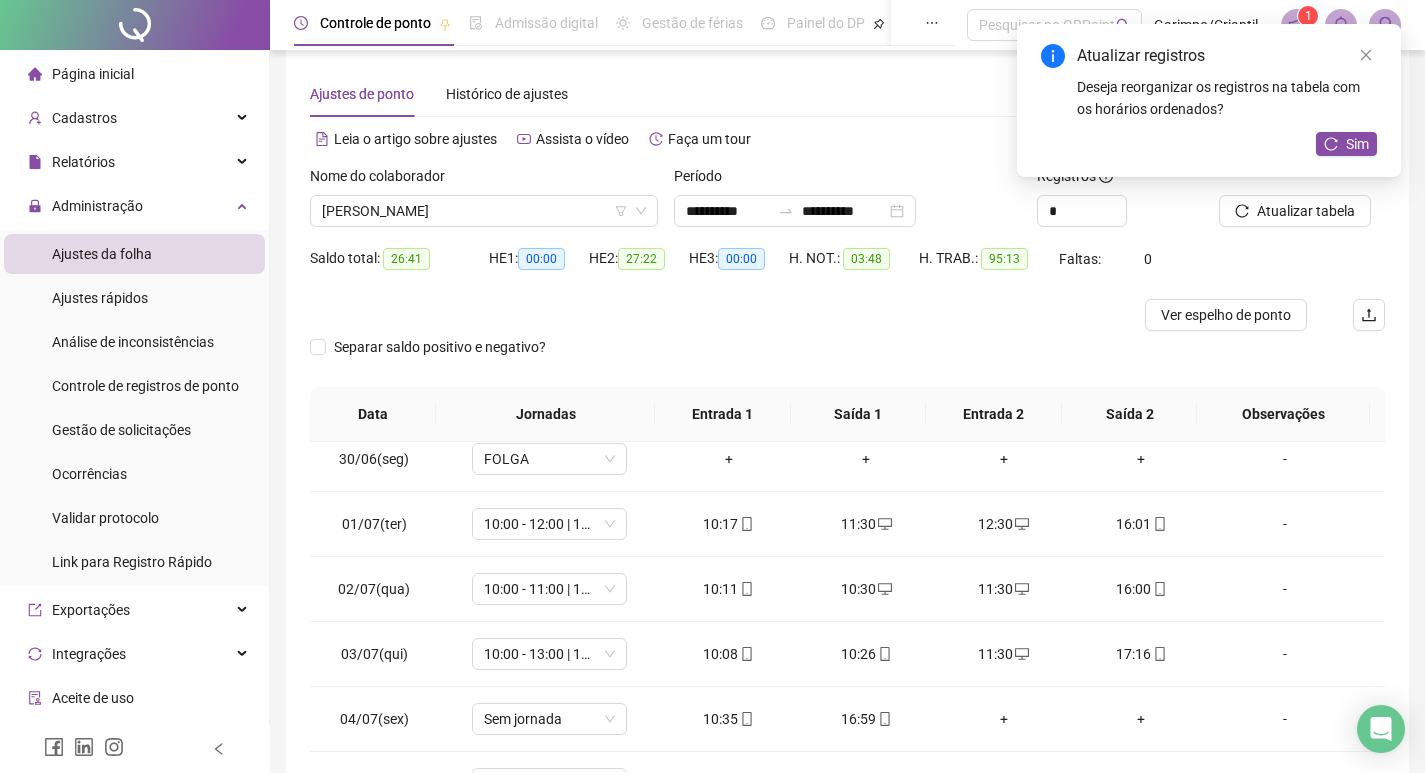 scroll, scrollTop: 0, scrollLeft: 0, axis: both 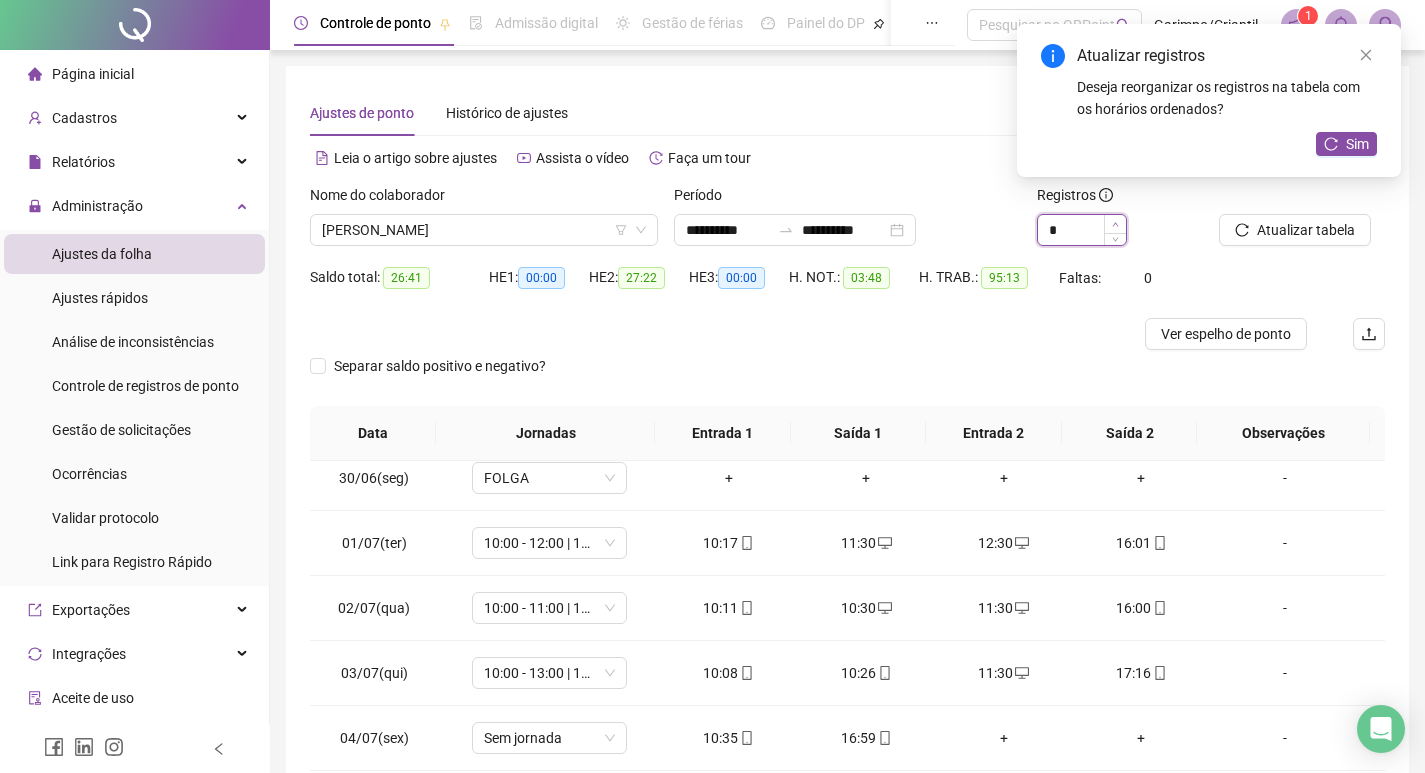 click 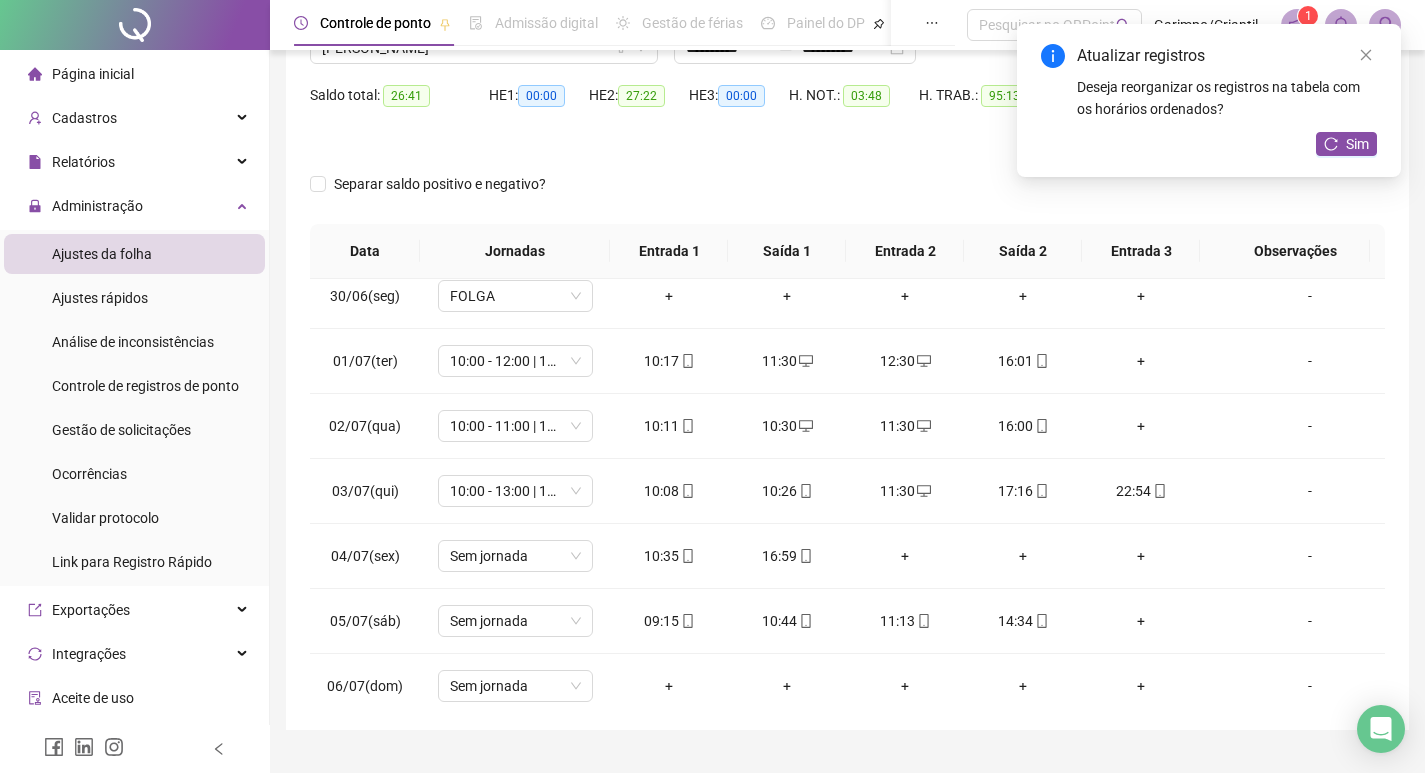 scroll, scrollTop: 200, scrollLeft: 0, axis: vertical 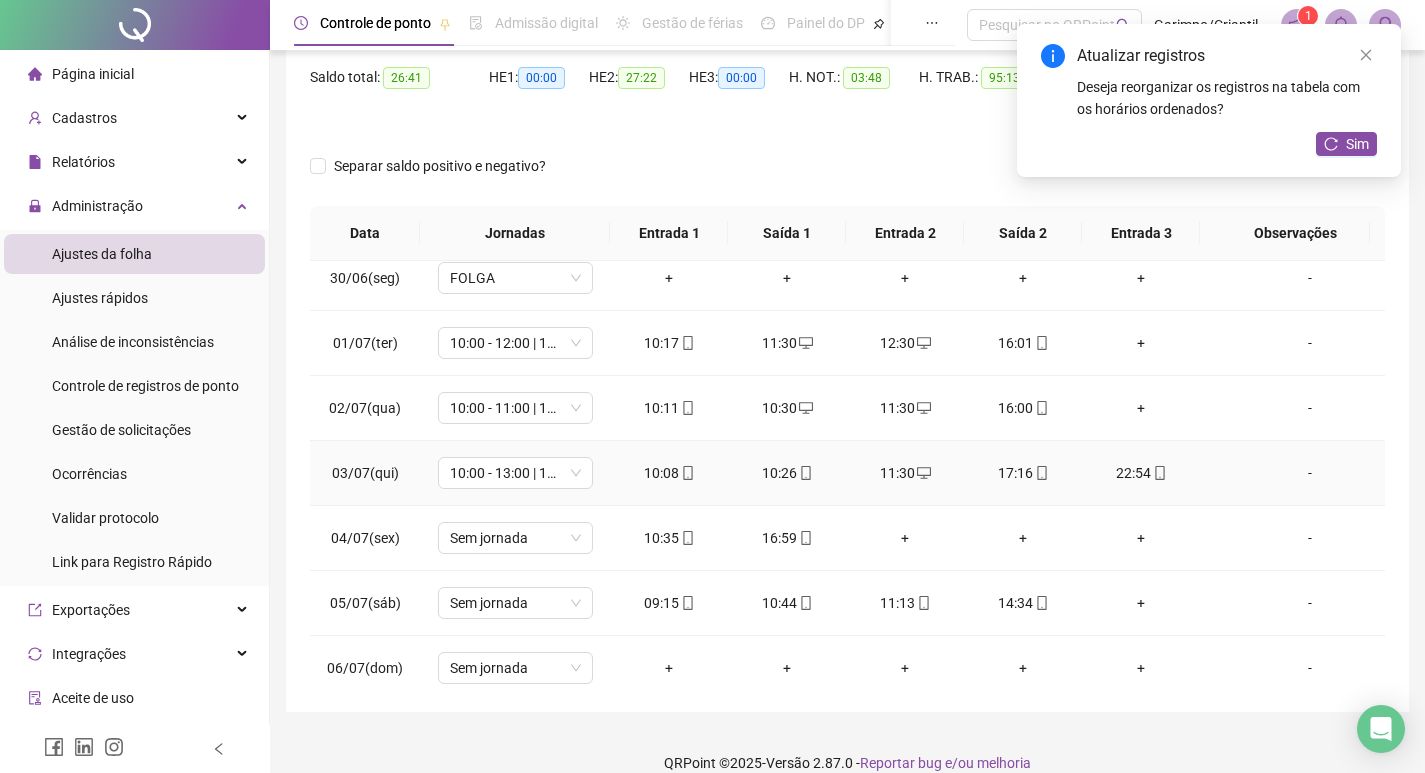click 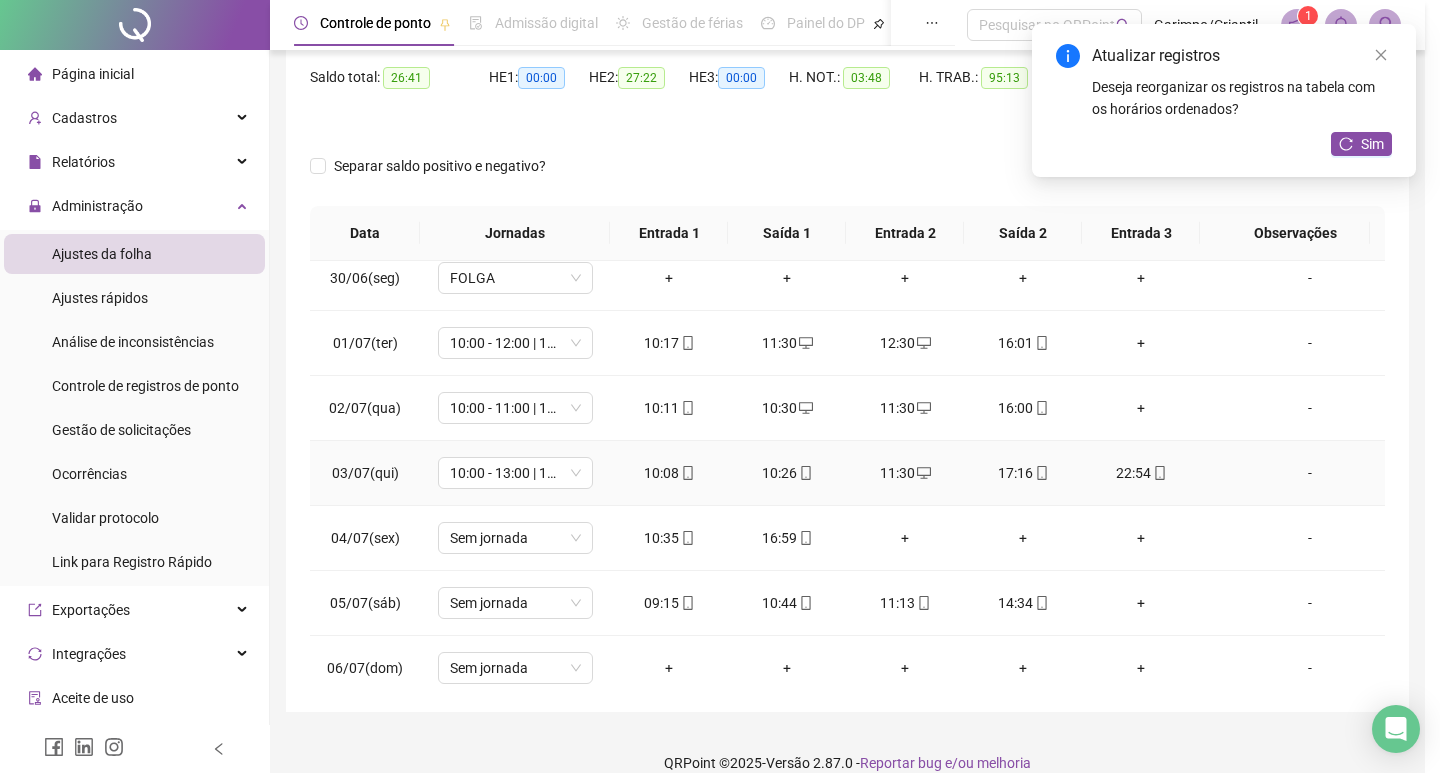 type on "**********" 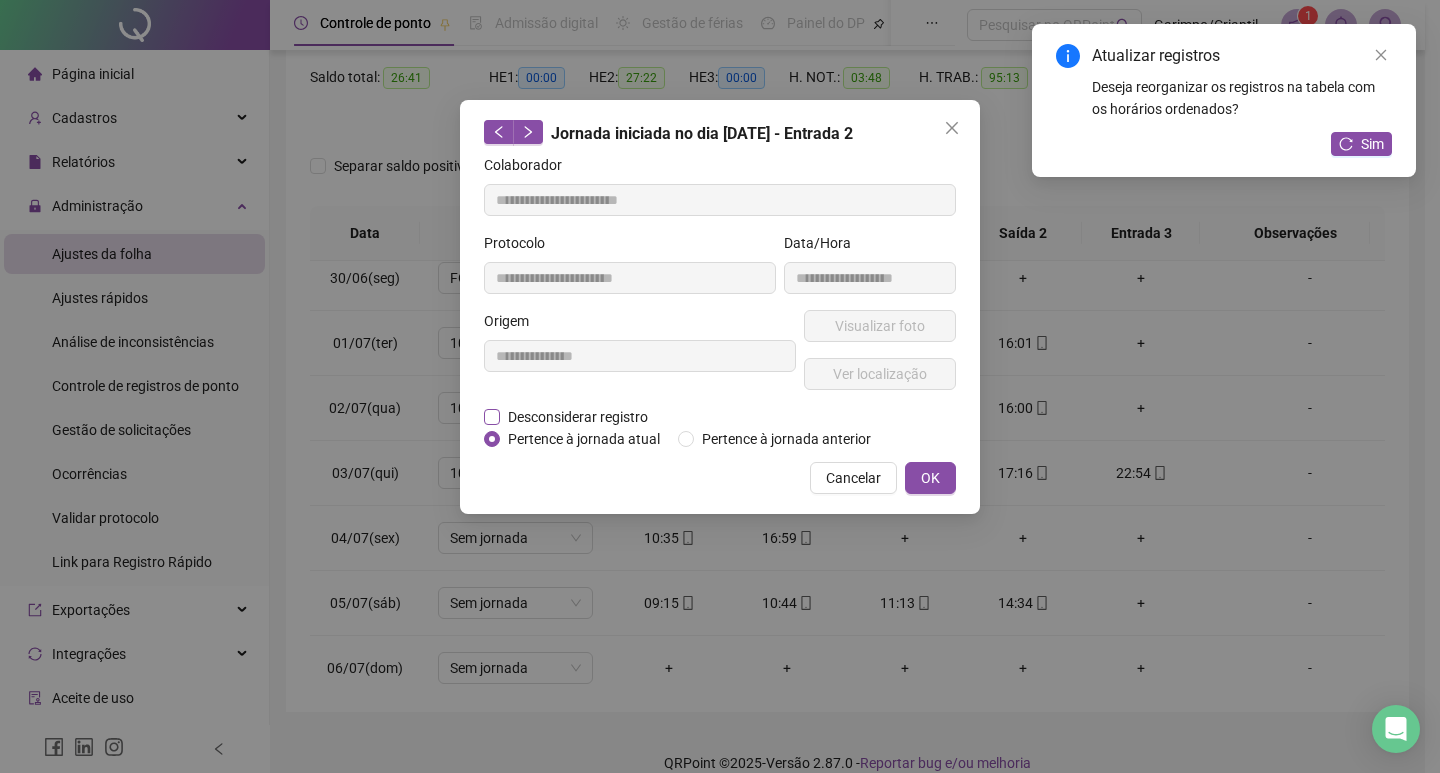 click on "Desconsiderar registro" at bounding box center [578, 417] 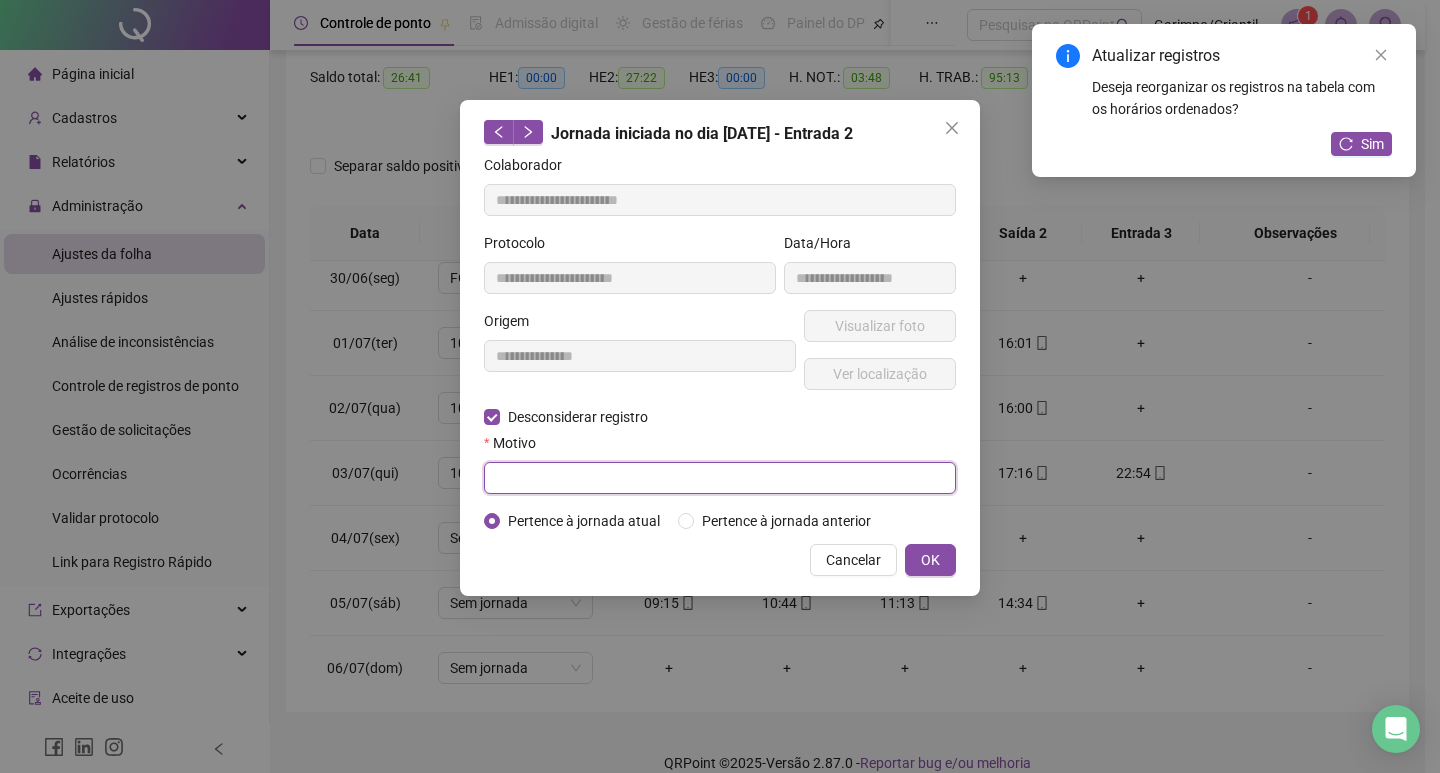 click at bounding box center (720, 478) 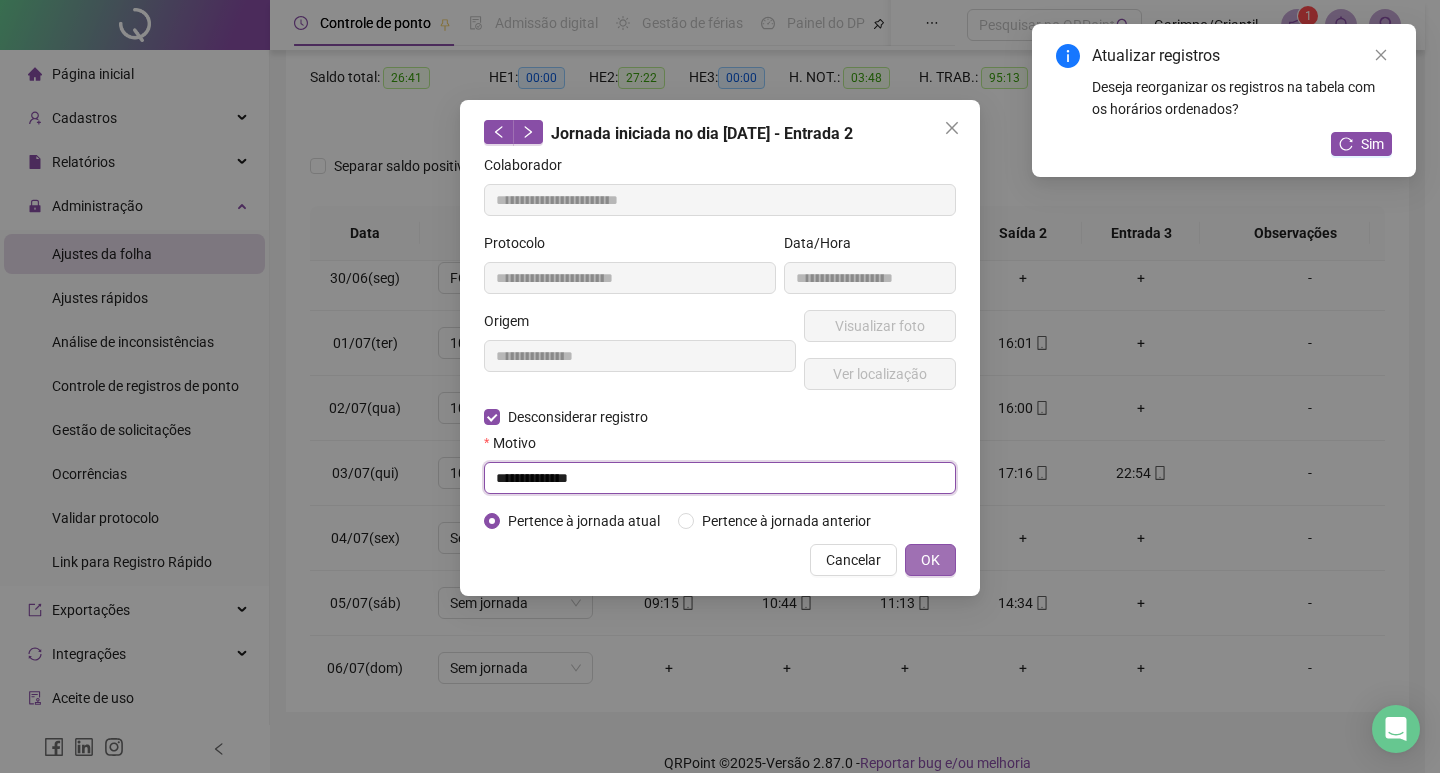 type 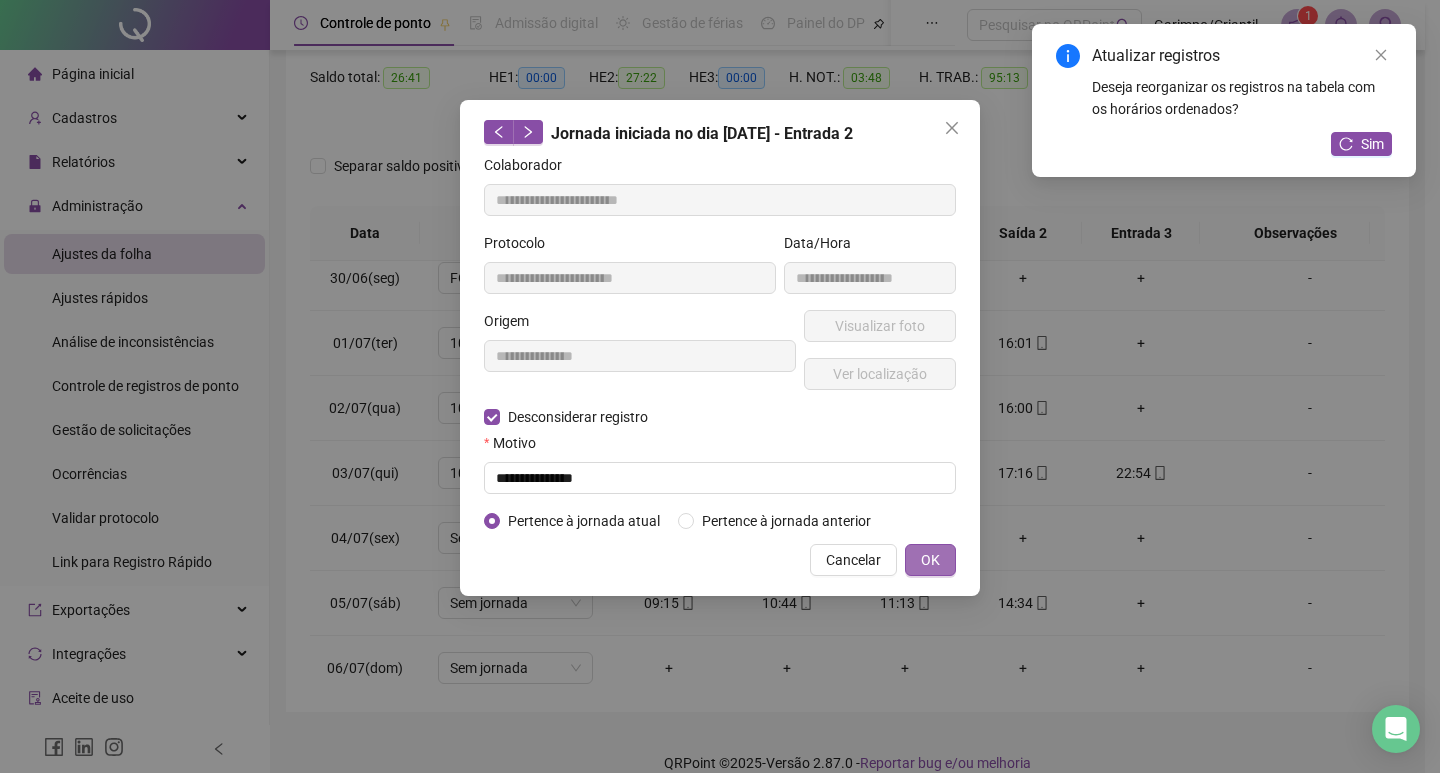 type 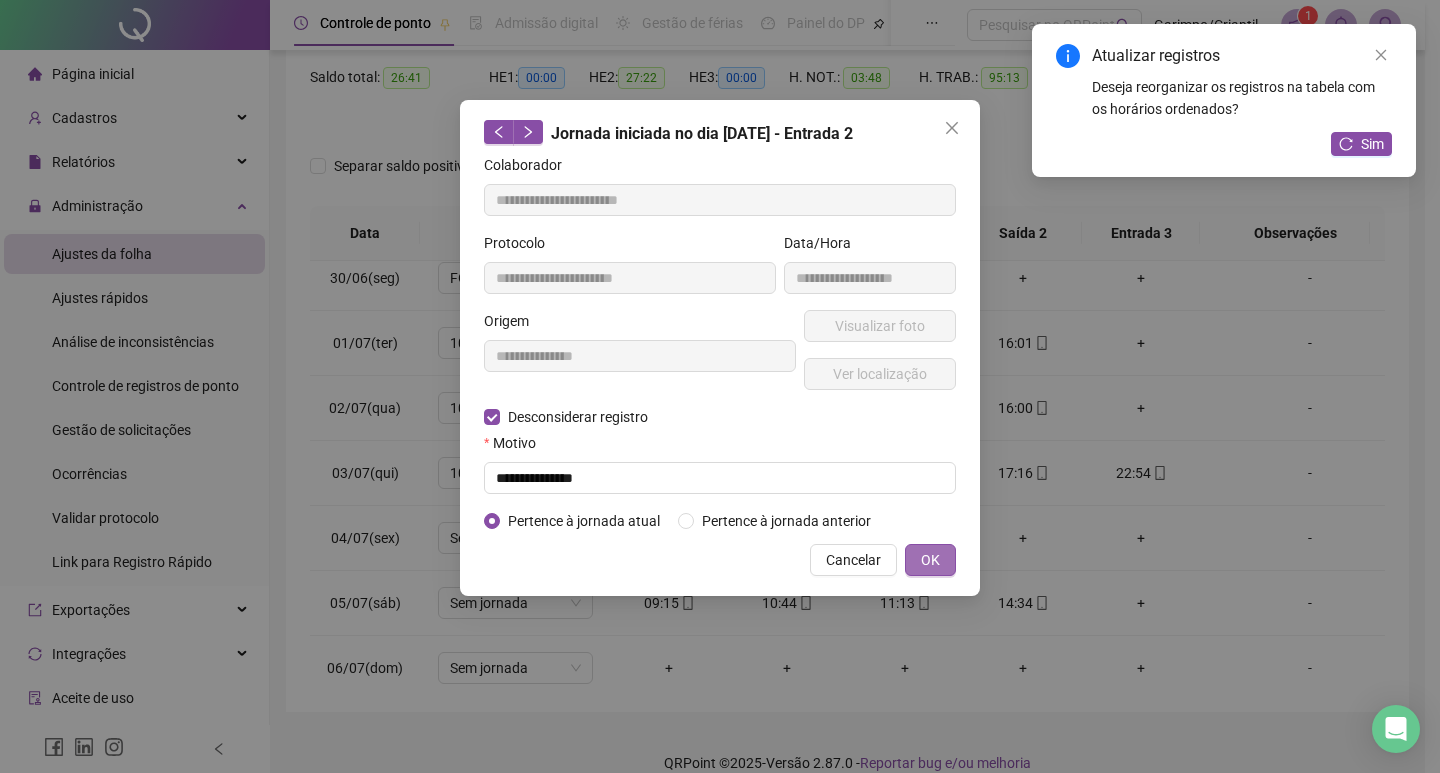 click on "OK" at bounding box center (930, 560) 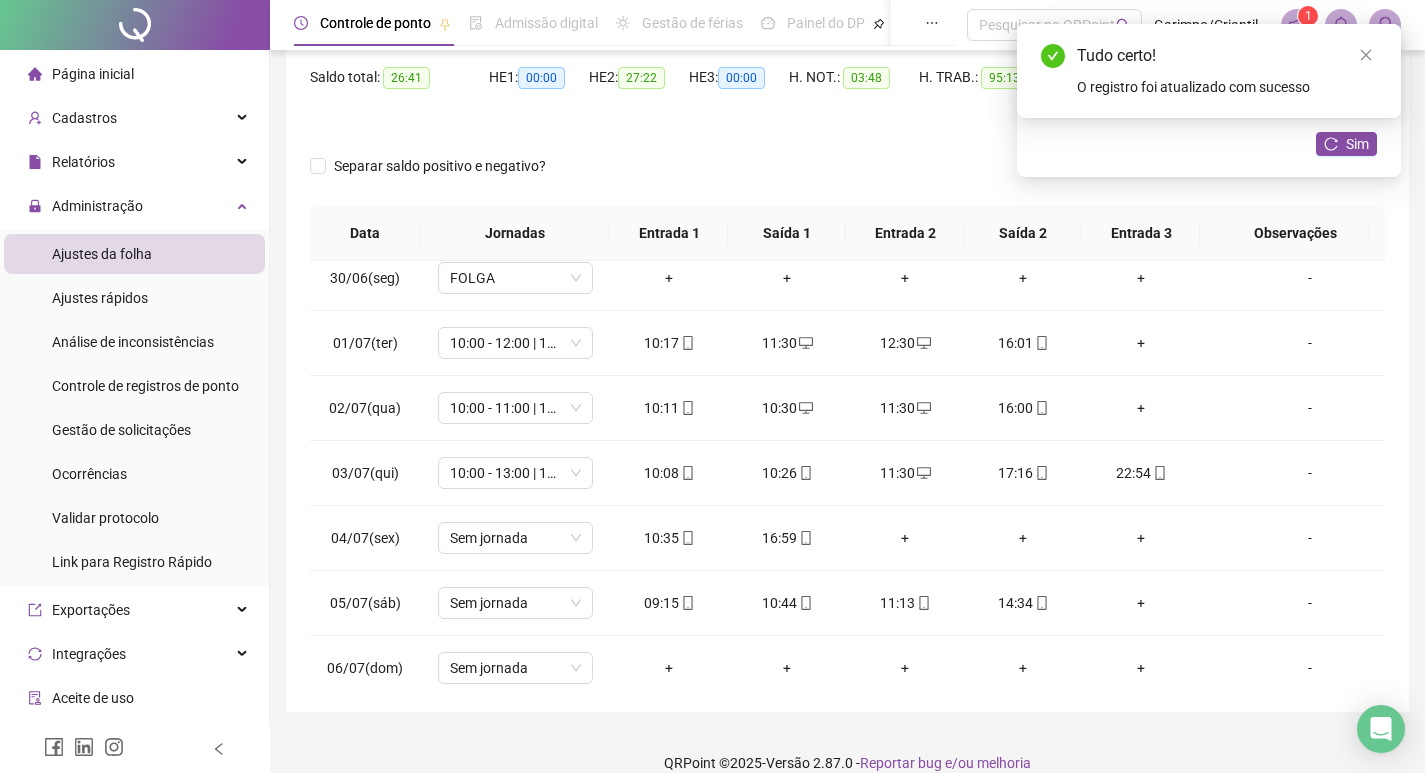 click on "Tudo certo! O registro foi atualizado com sucesso" at bounding box center (1209, 71) 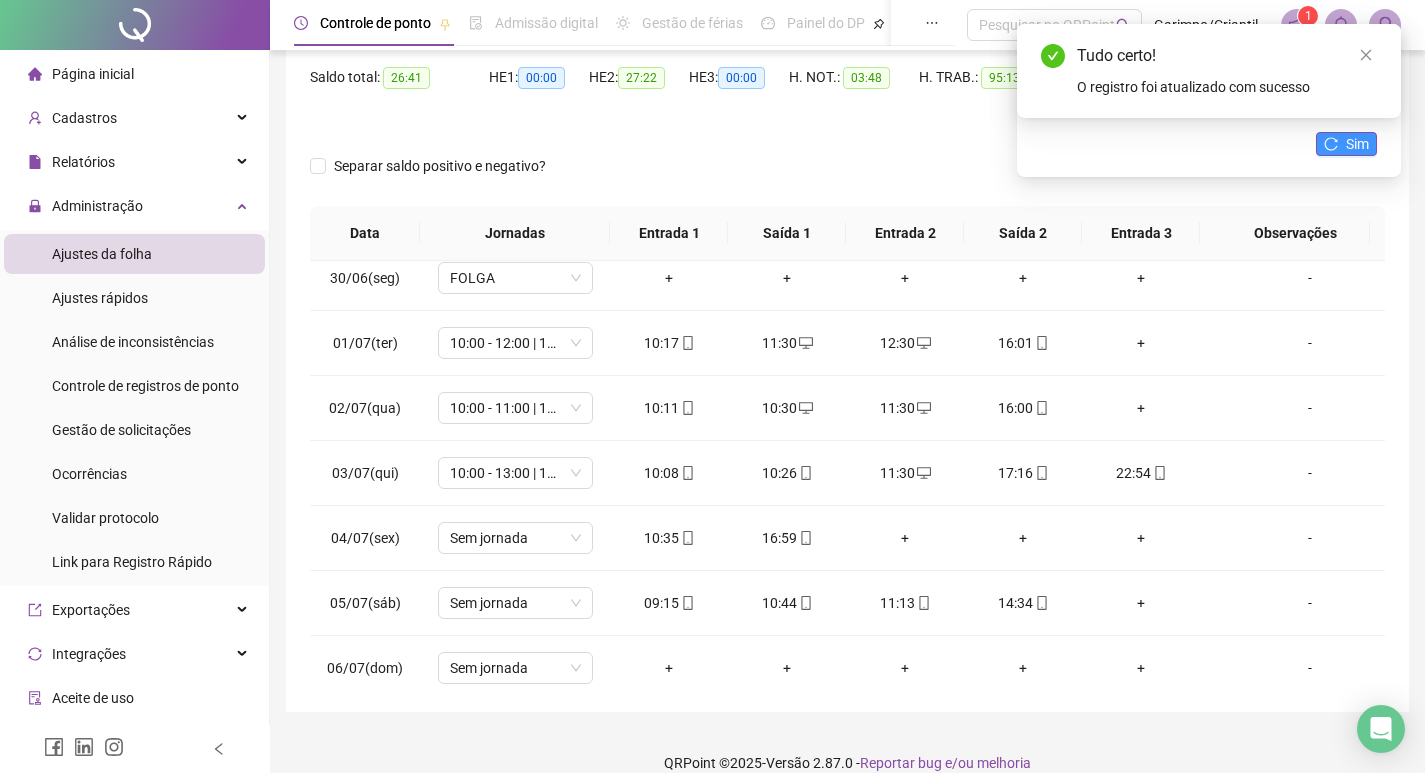 click 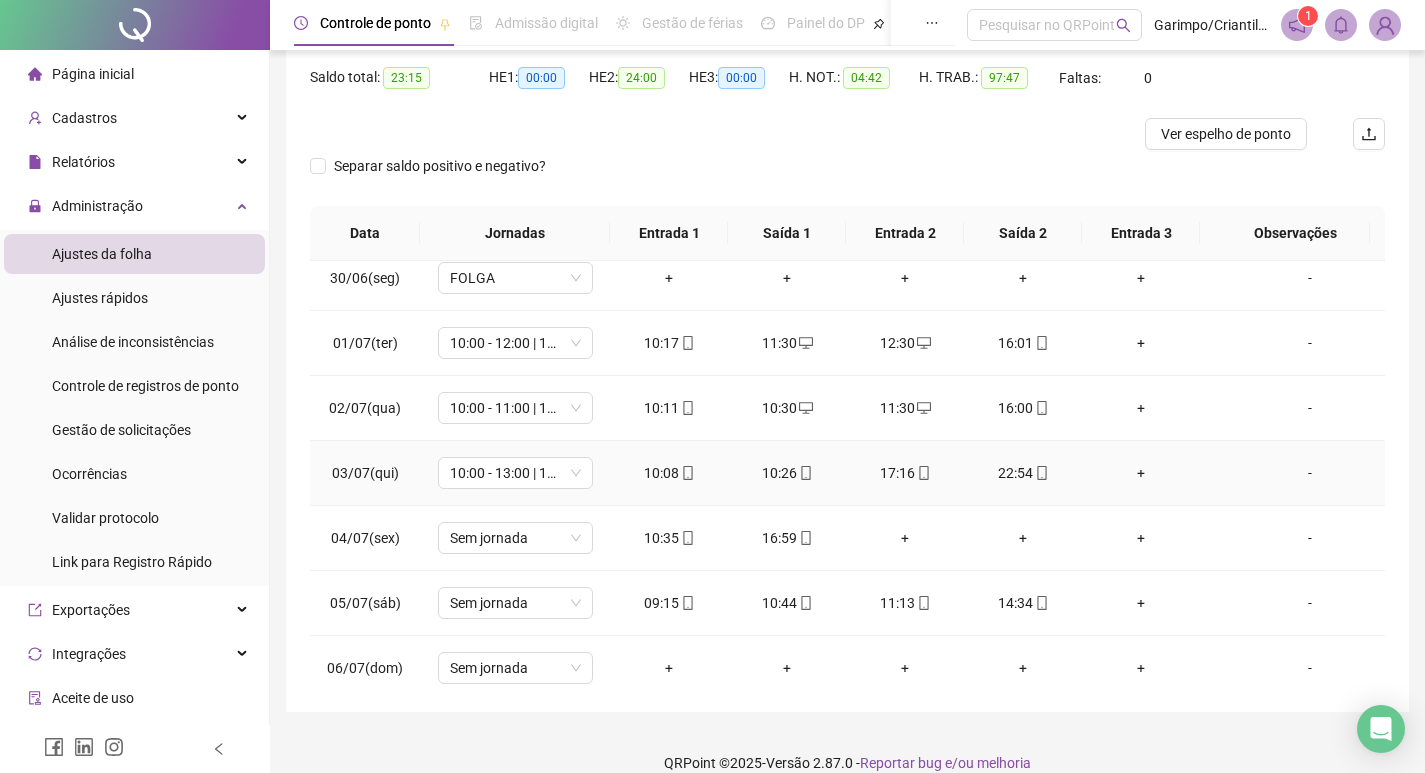 click on "+" at bounding box center (1141, 473) 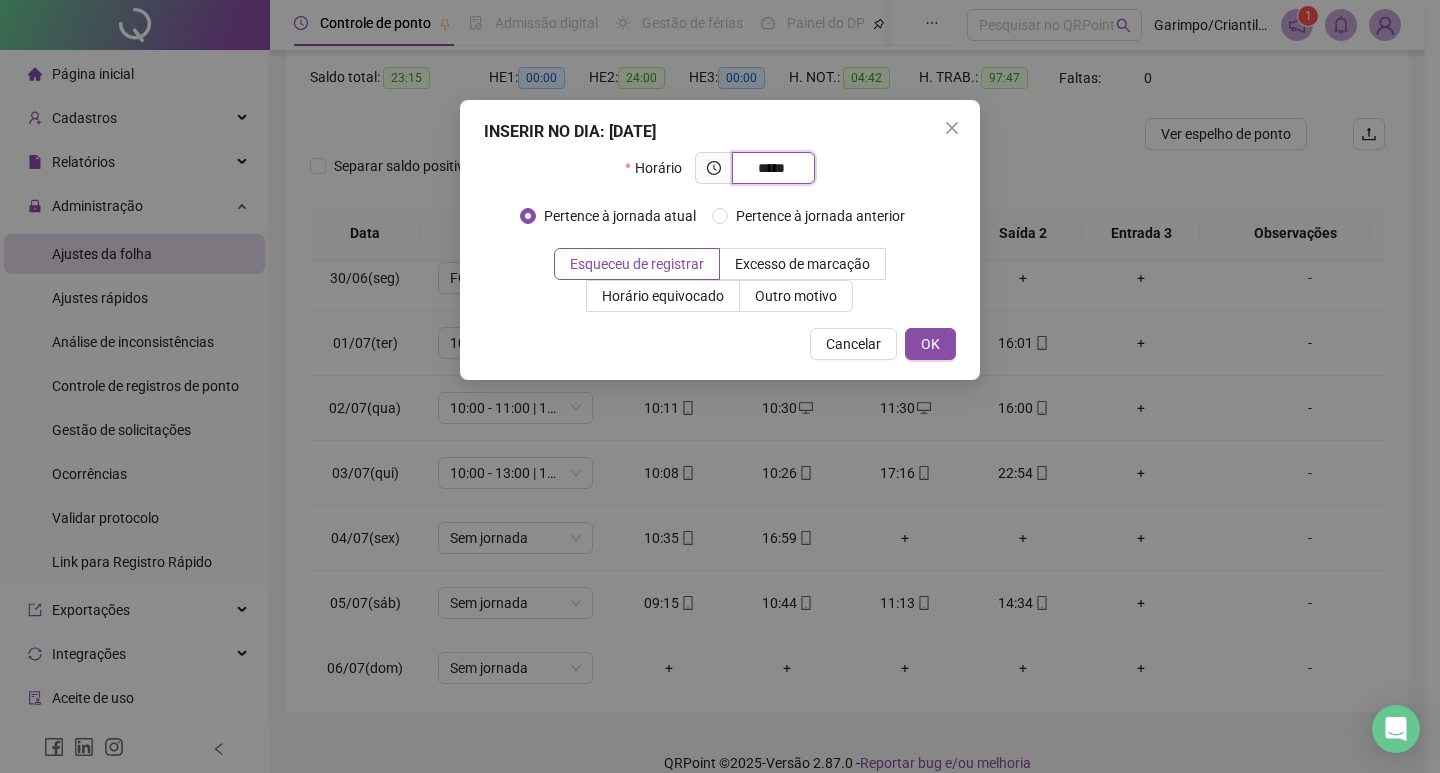 type on "*****" 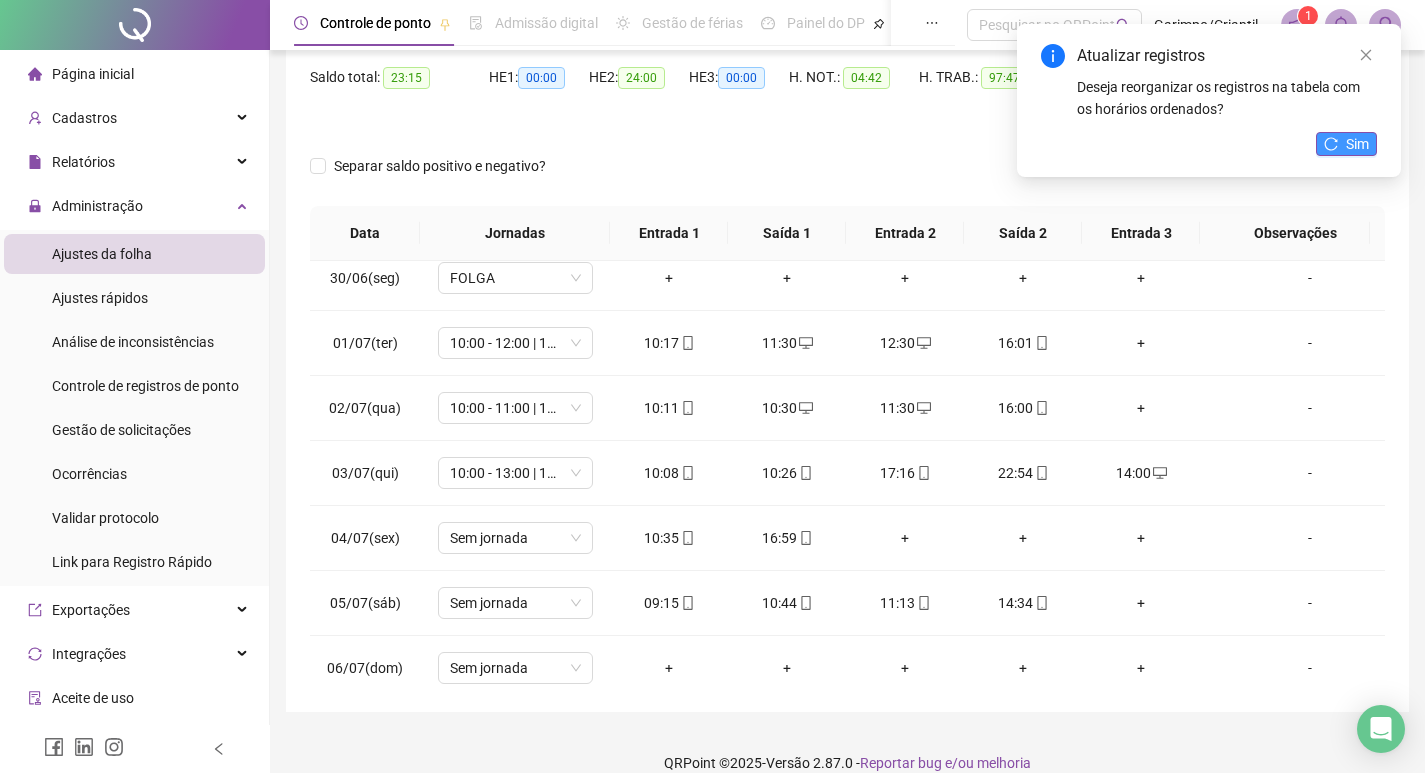 click on "Sim" at bounding box center (1346, 144) 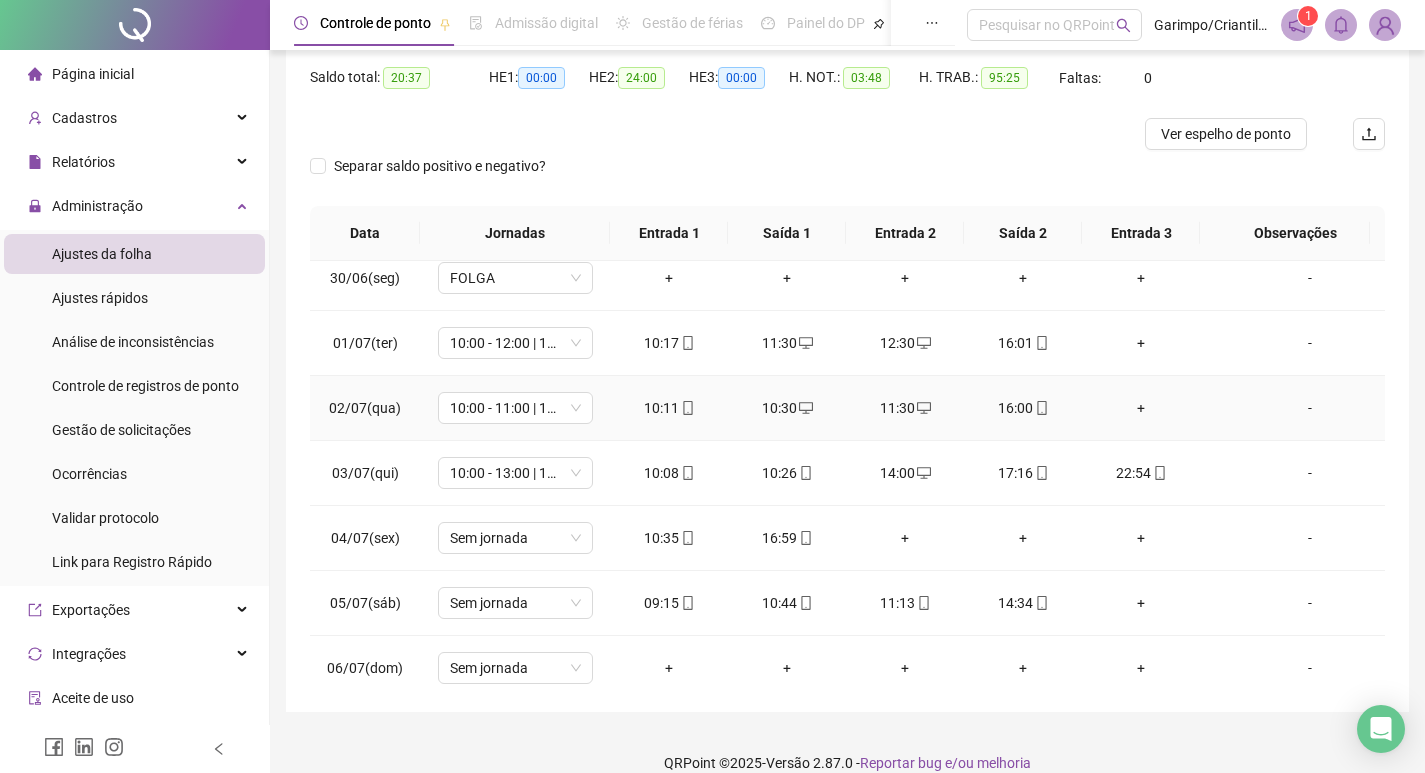 scroll, scrollTop: 700, scrollLeft: 0, axis: vertical 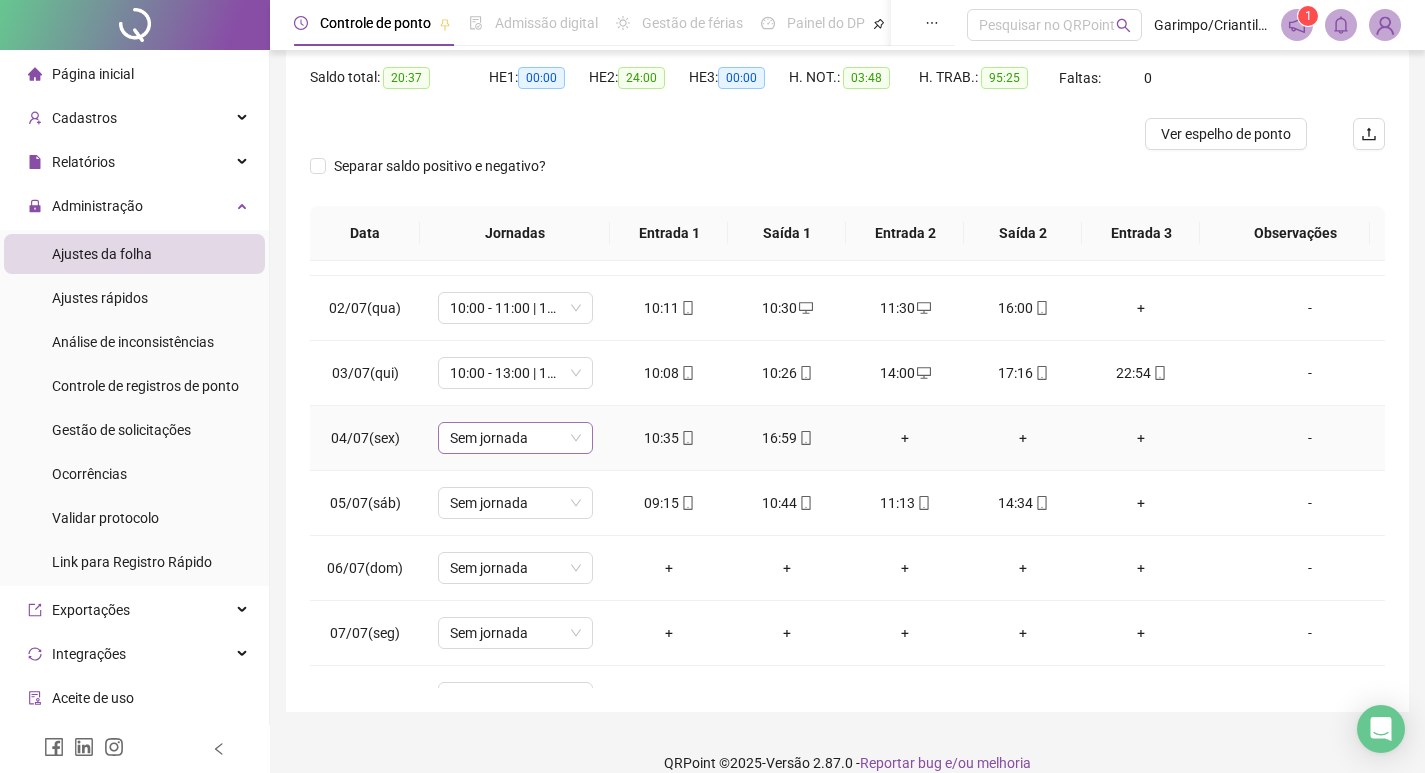 click on "Sem jornada" at bounding box center [515, 438] 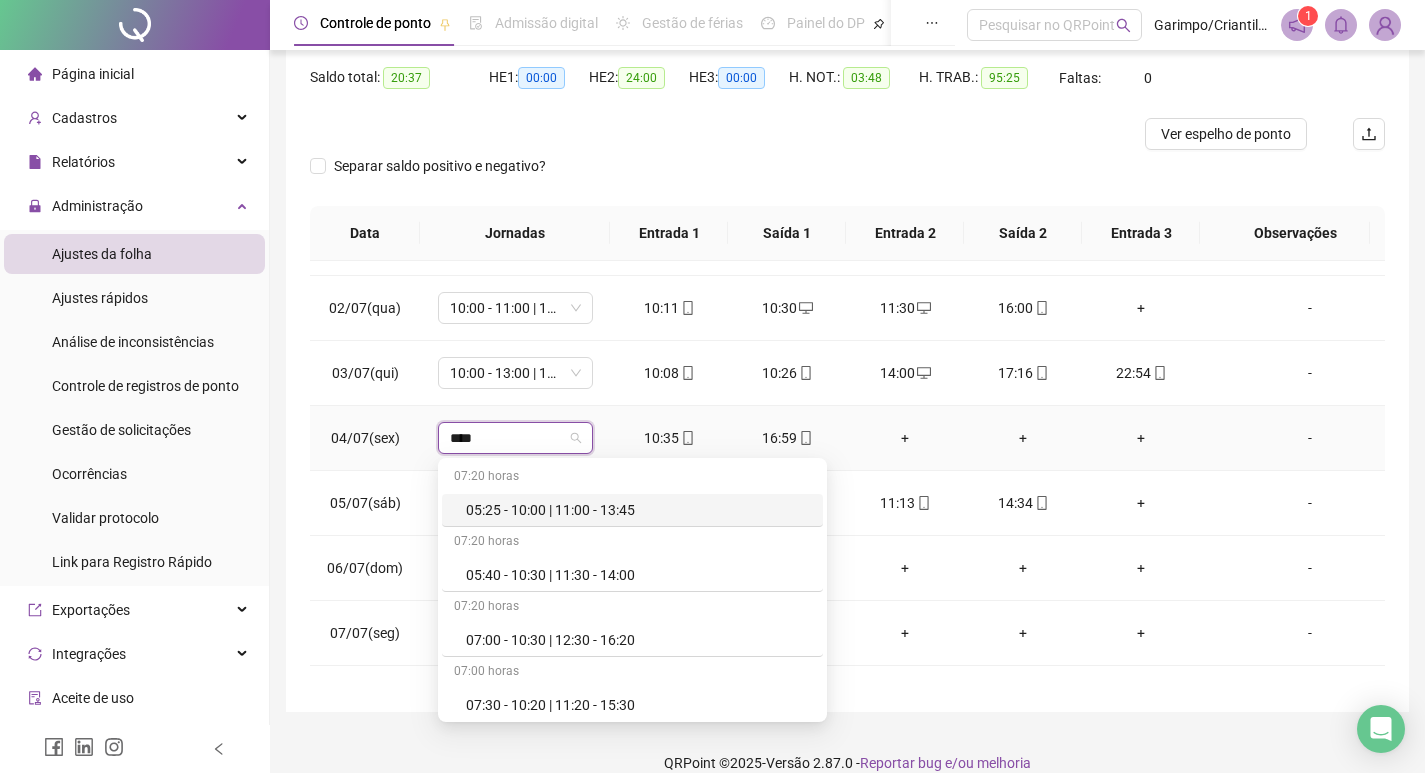 type on "*****" 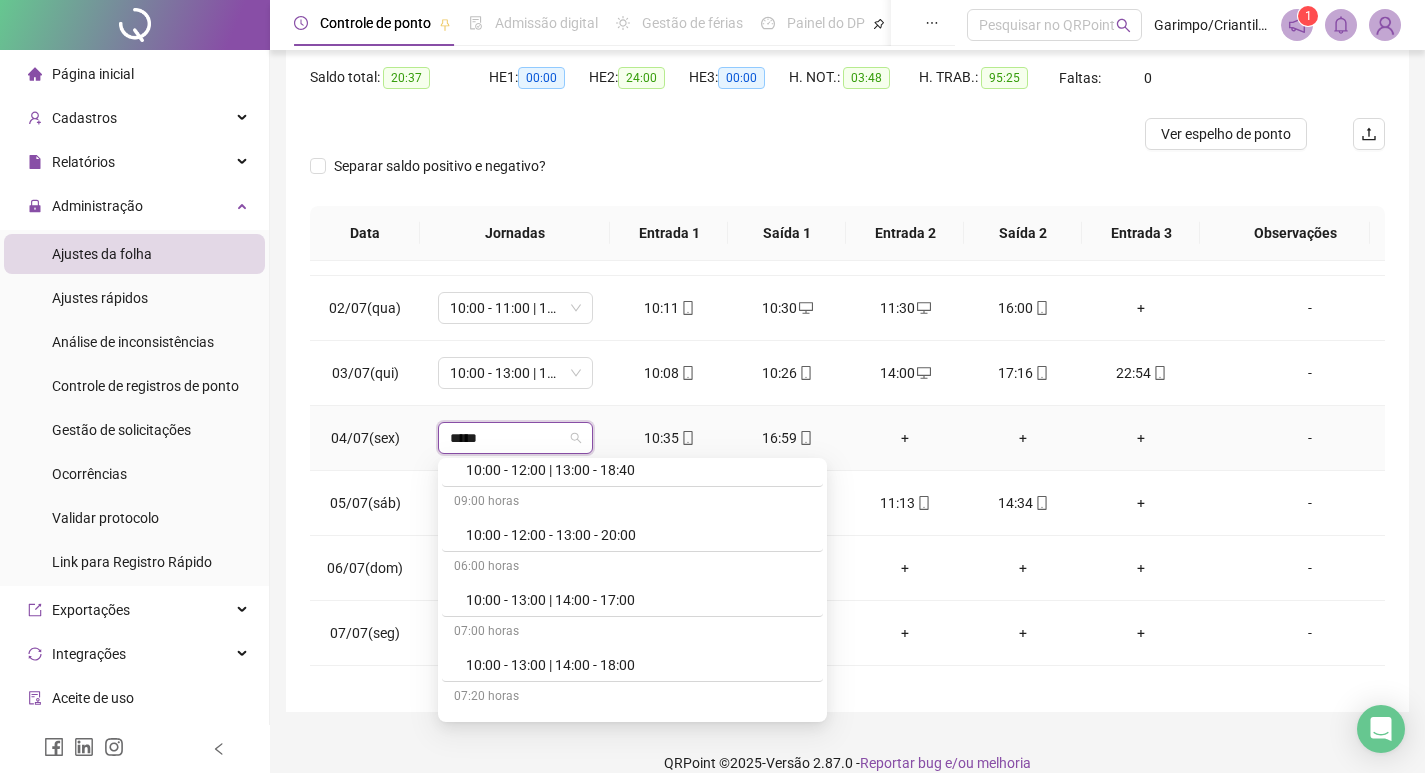 scroll, scrollTop: 500, scrollLeft: 0, axis: vertical 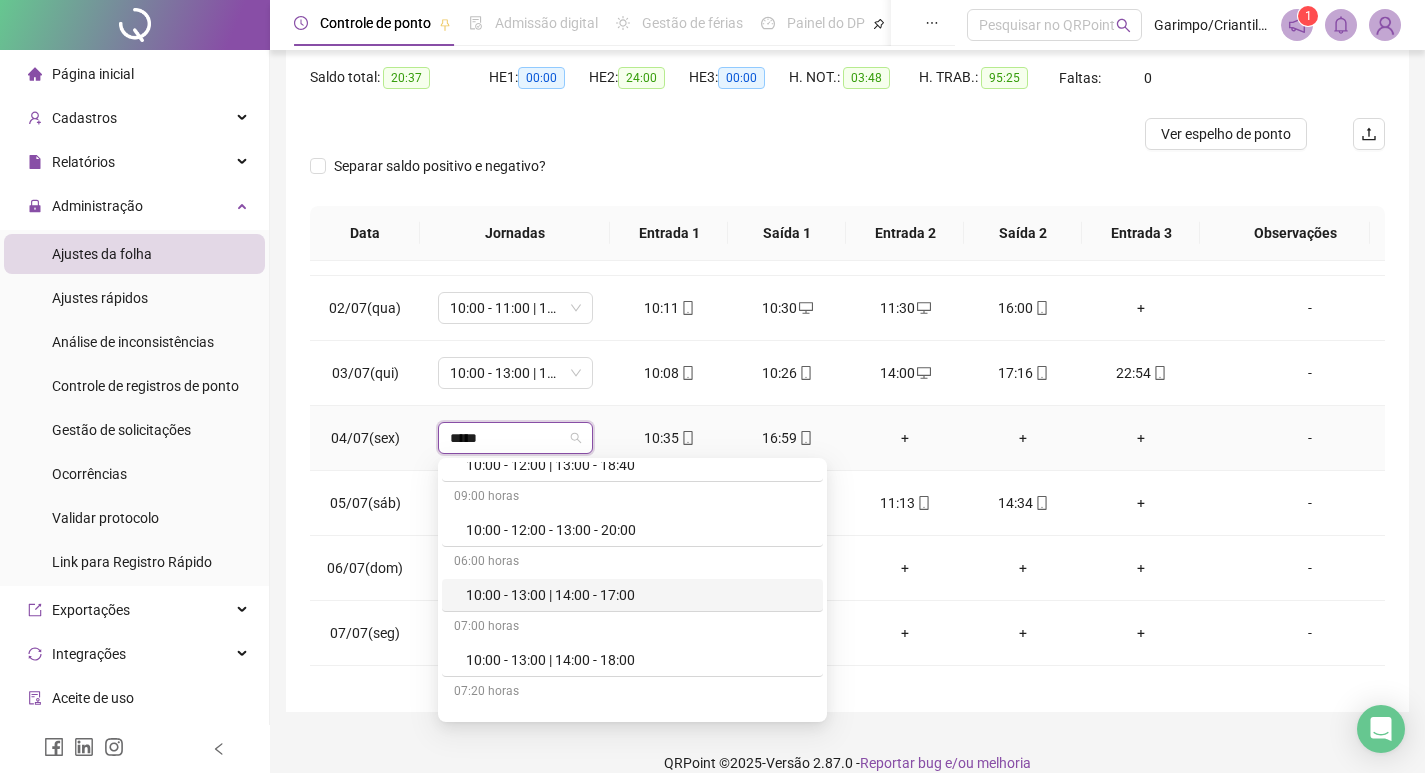 click on "10:00 - 13:00 | 14:00 - 17:00" at bounding box center (638, 595) 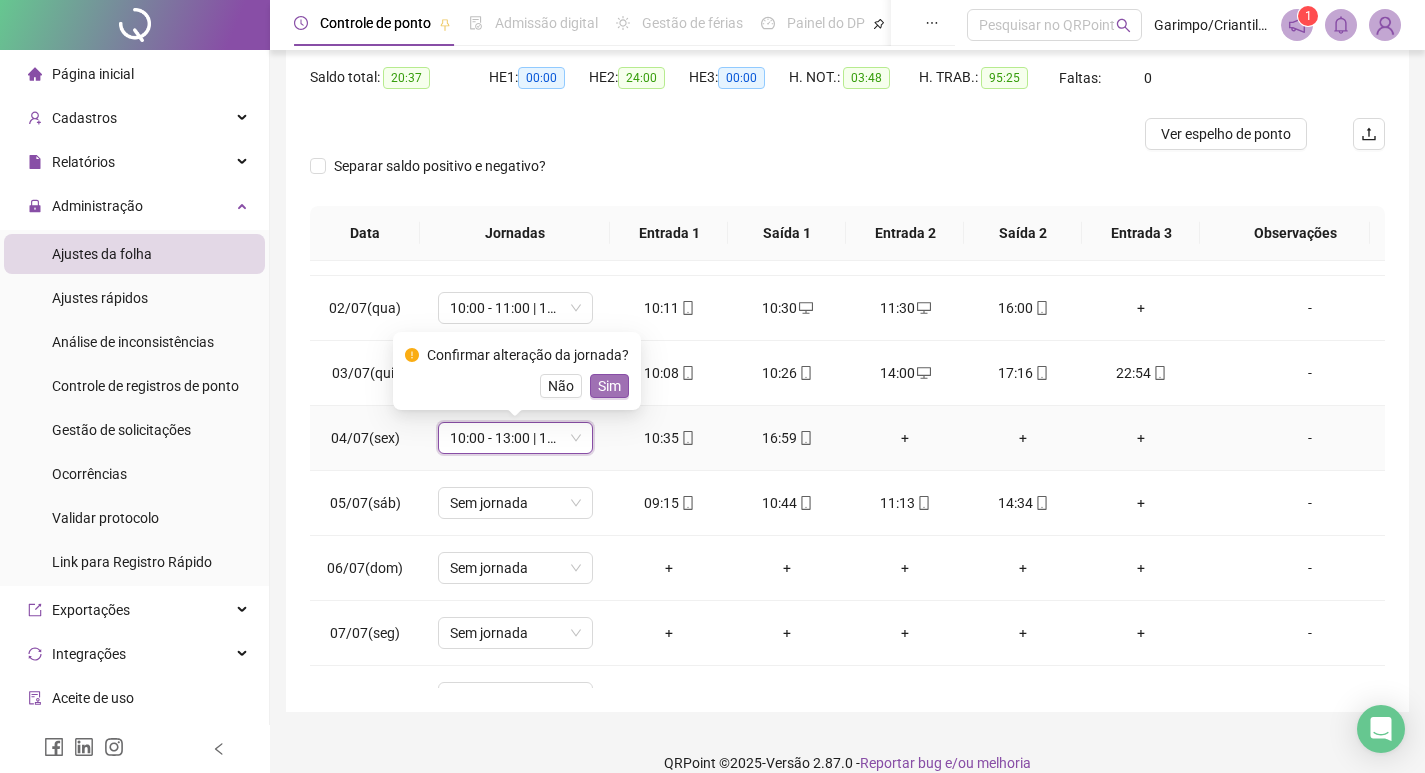 click on "Sim" at bounding box center (609, 386) 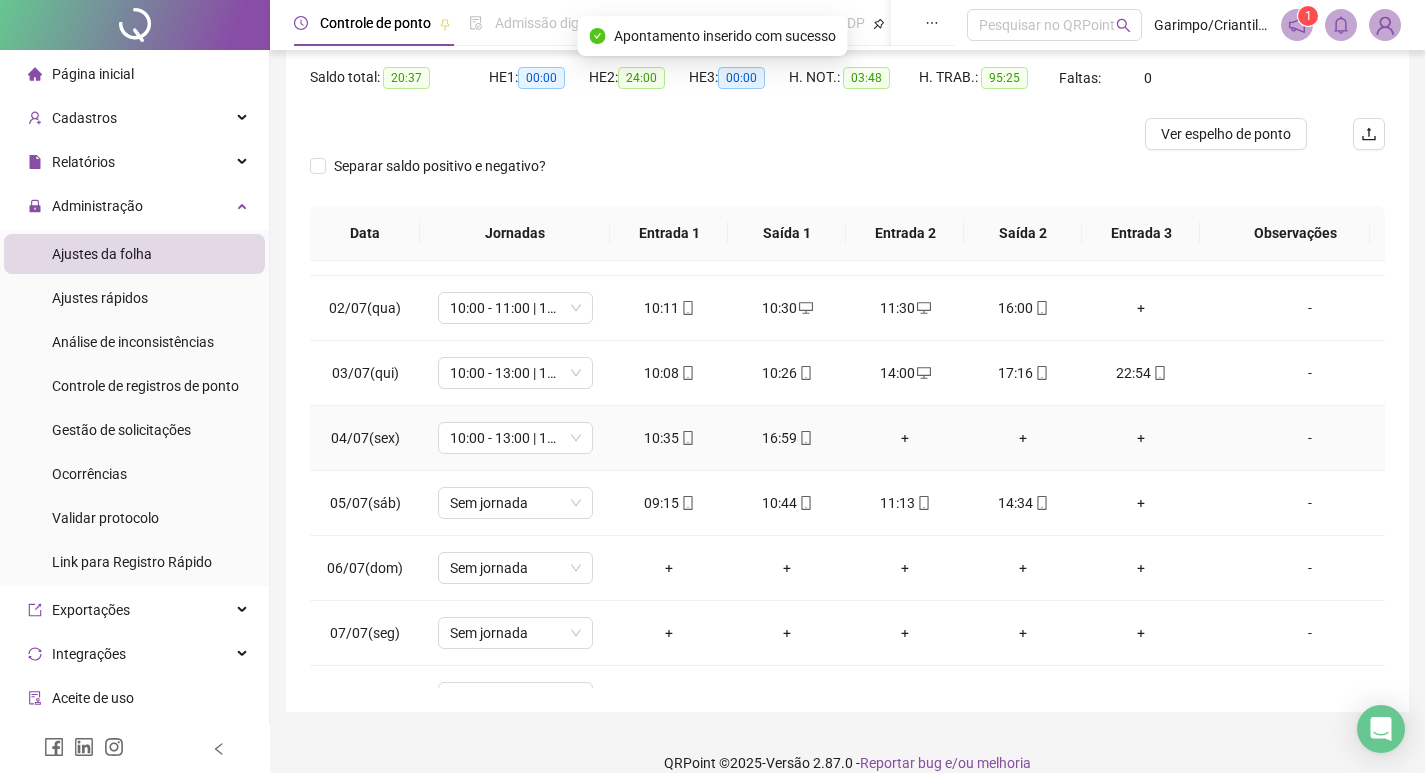 click on "+" at bounding box center [905, 438] 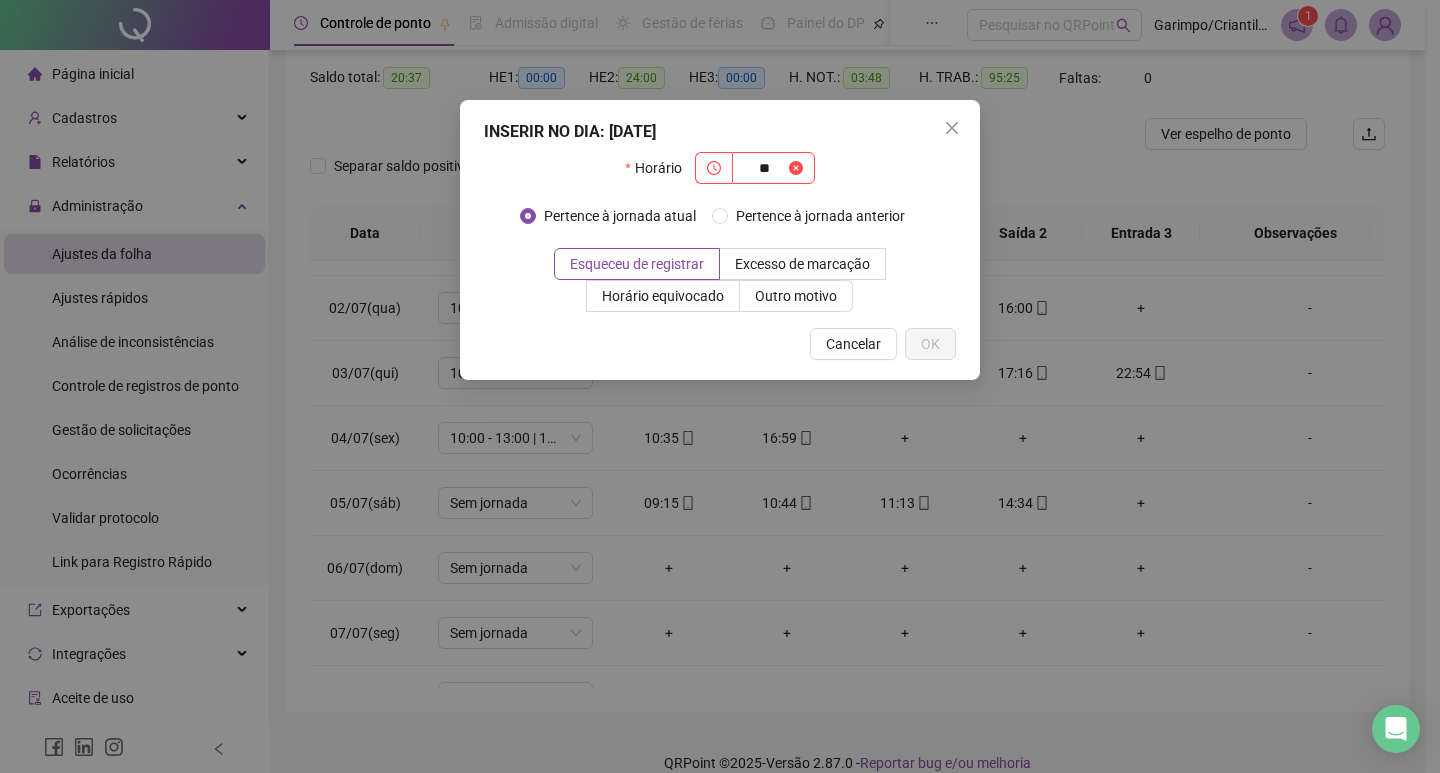 type on "*" 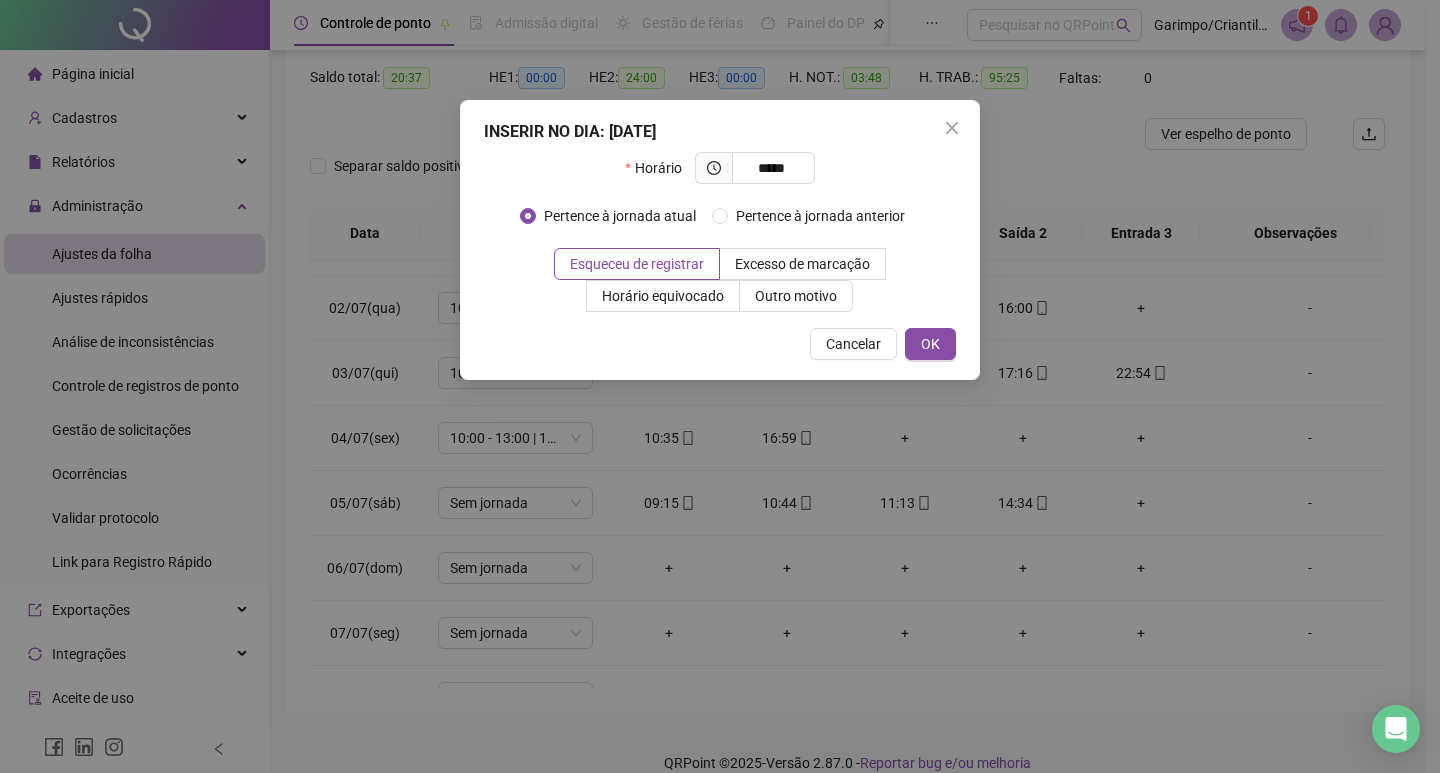 type on "*****" 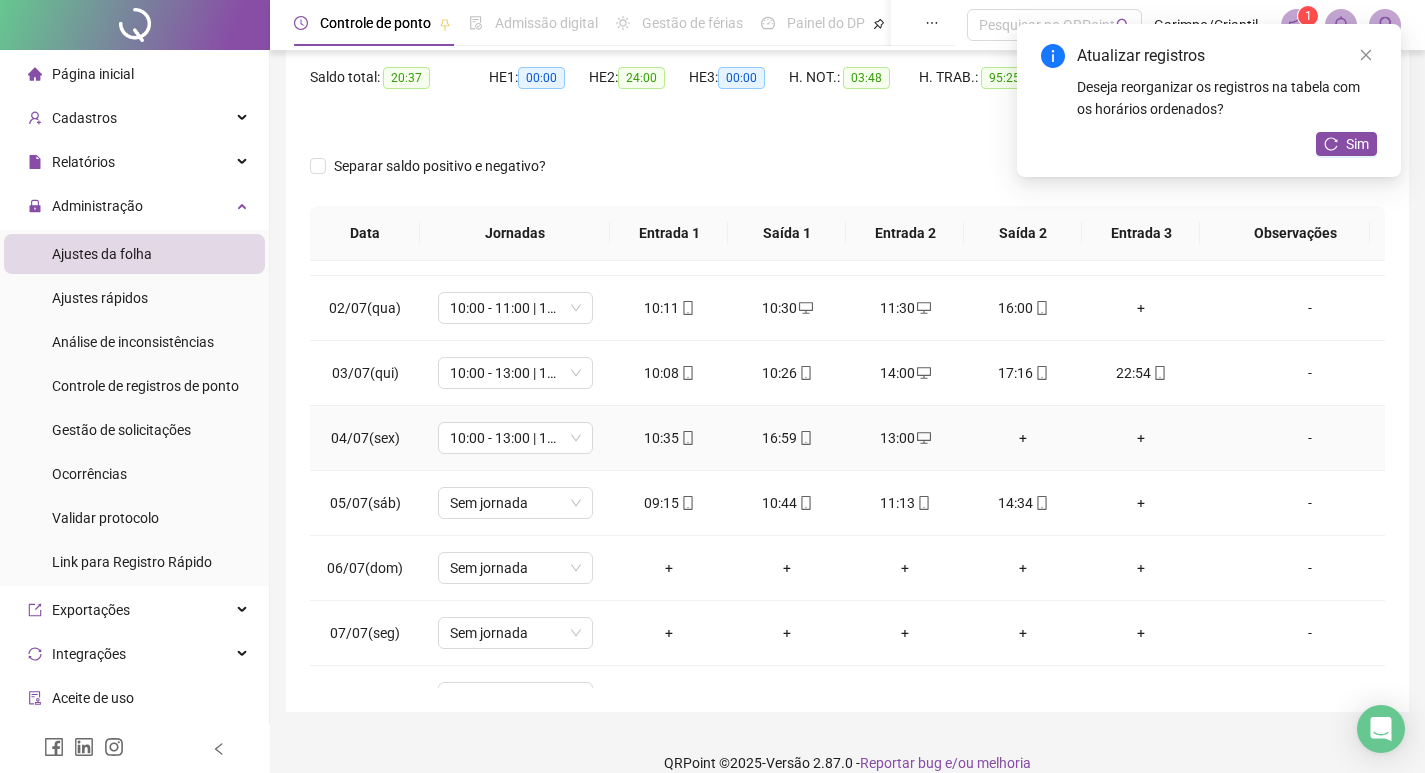 click on "+" at bounding box center [1023, 438] 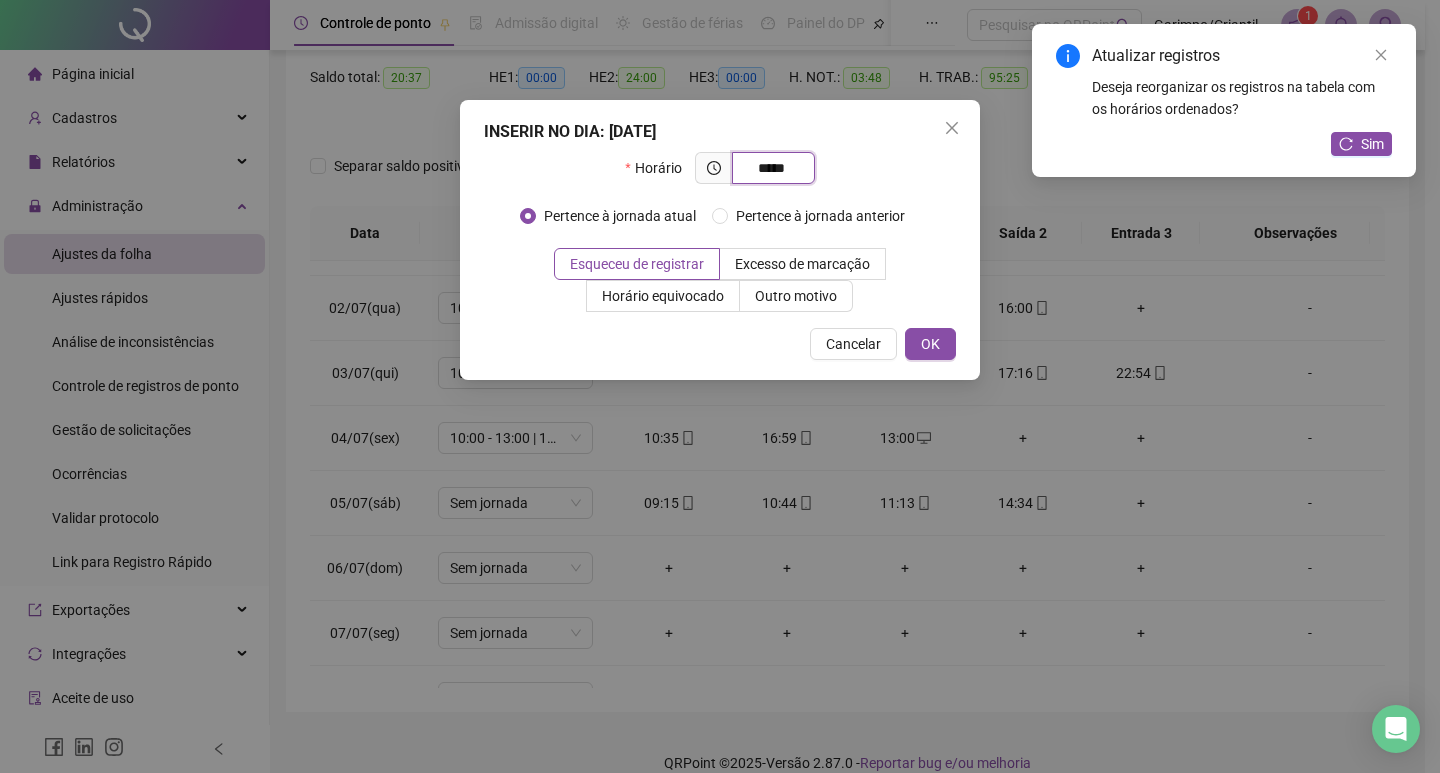 type on "*****" 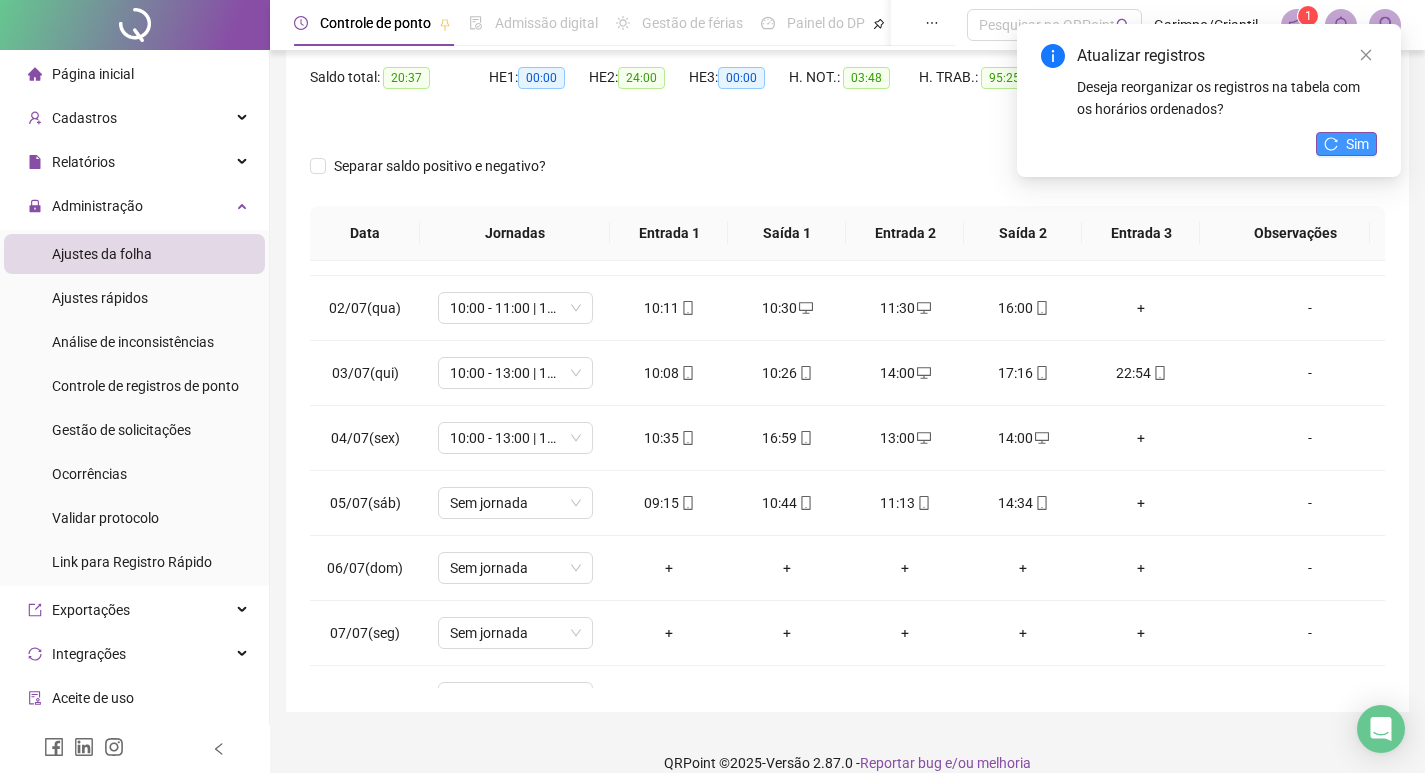 click 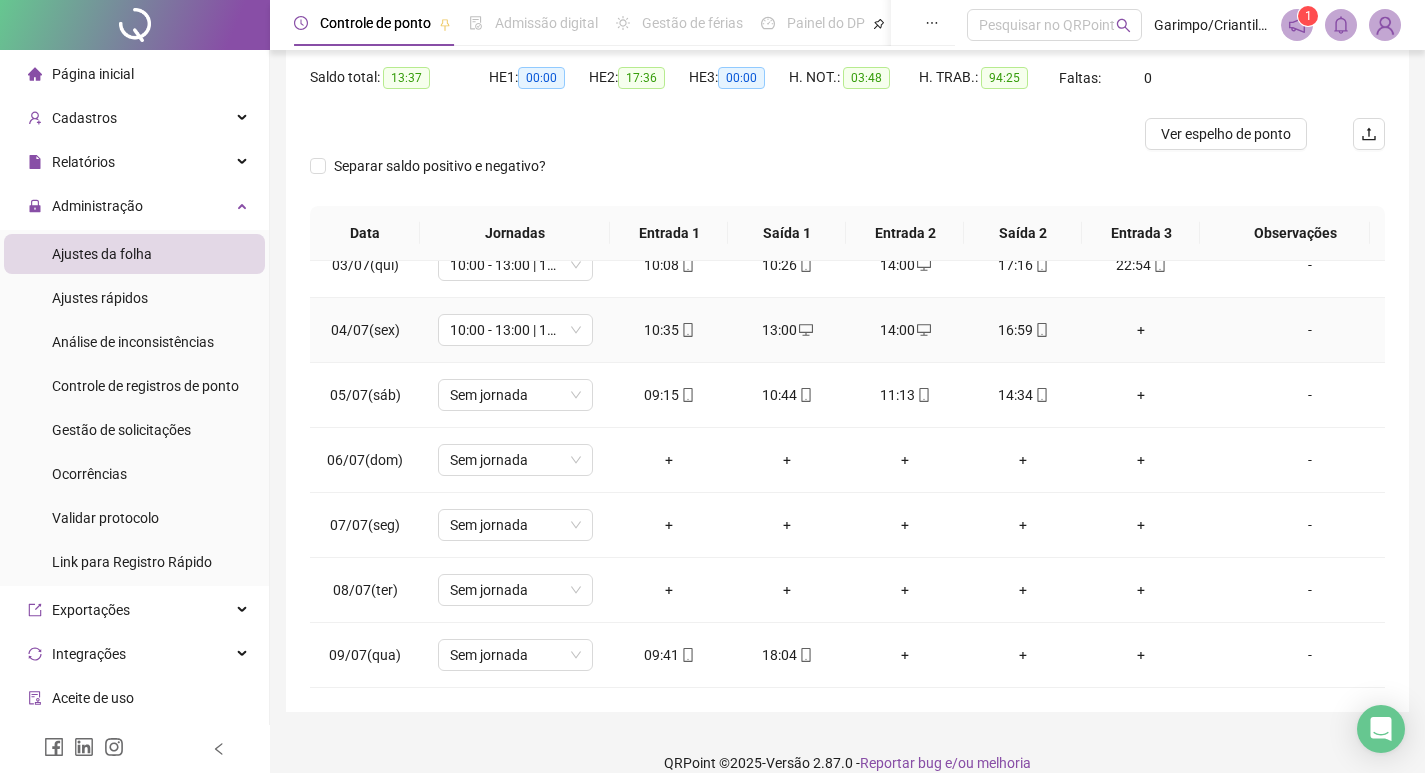 scroll, scrollTop: 823, scrollLeft: 0, axis: vertical 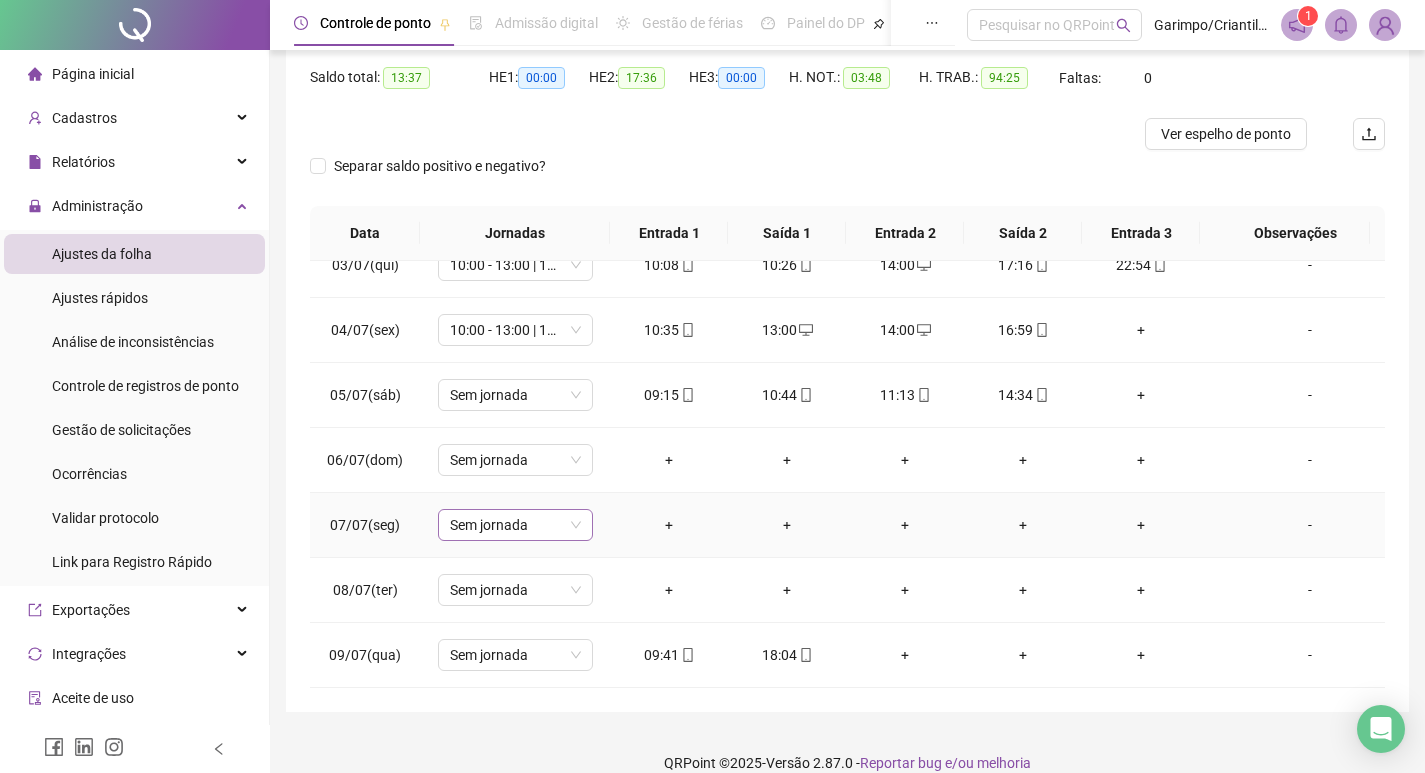 click on "Sem jornada" at bounding box center [515, 525] 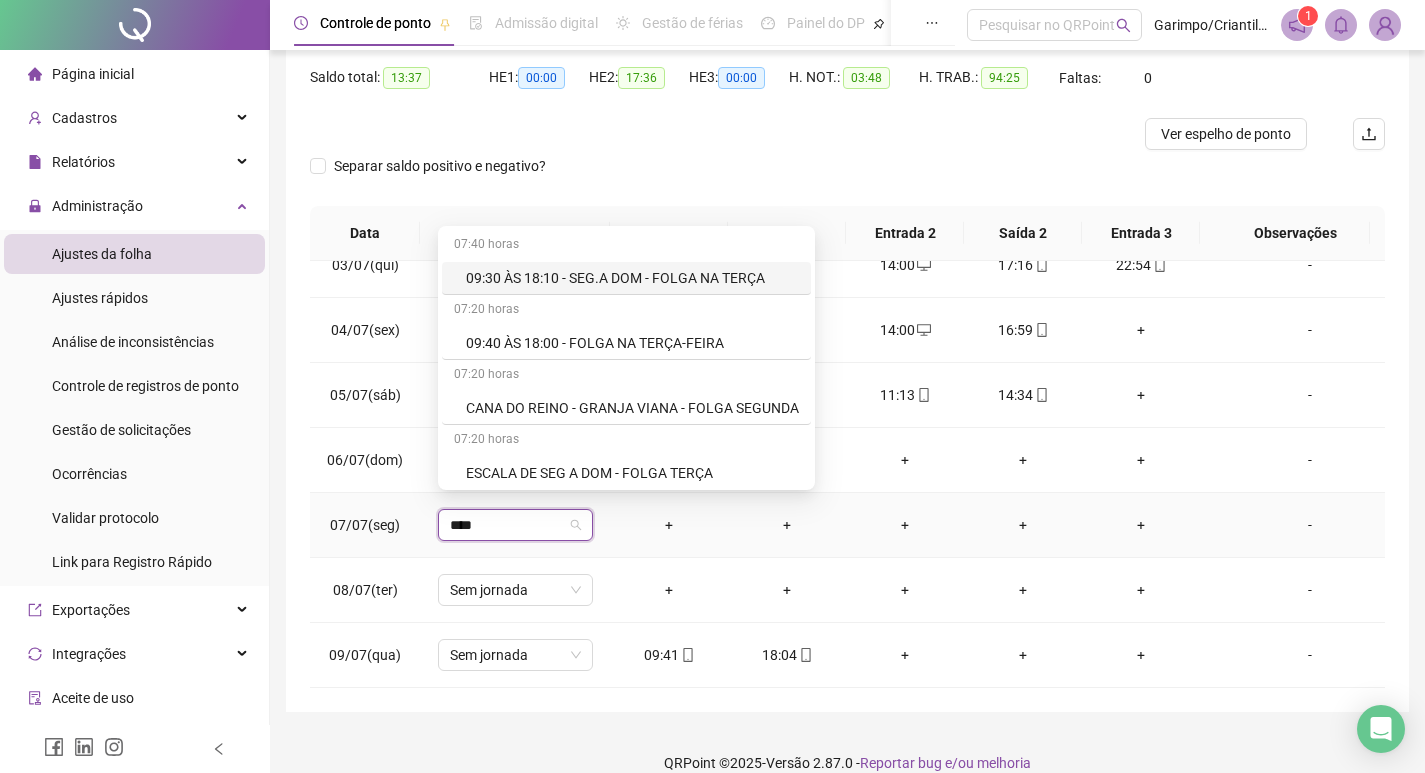 type on "*****" 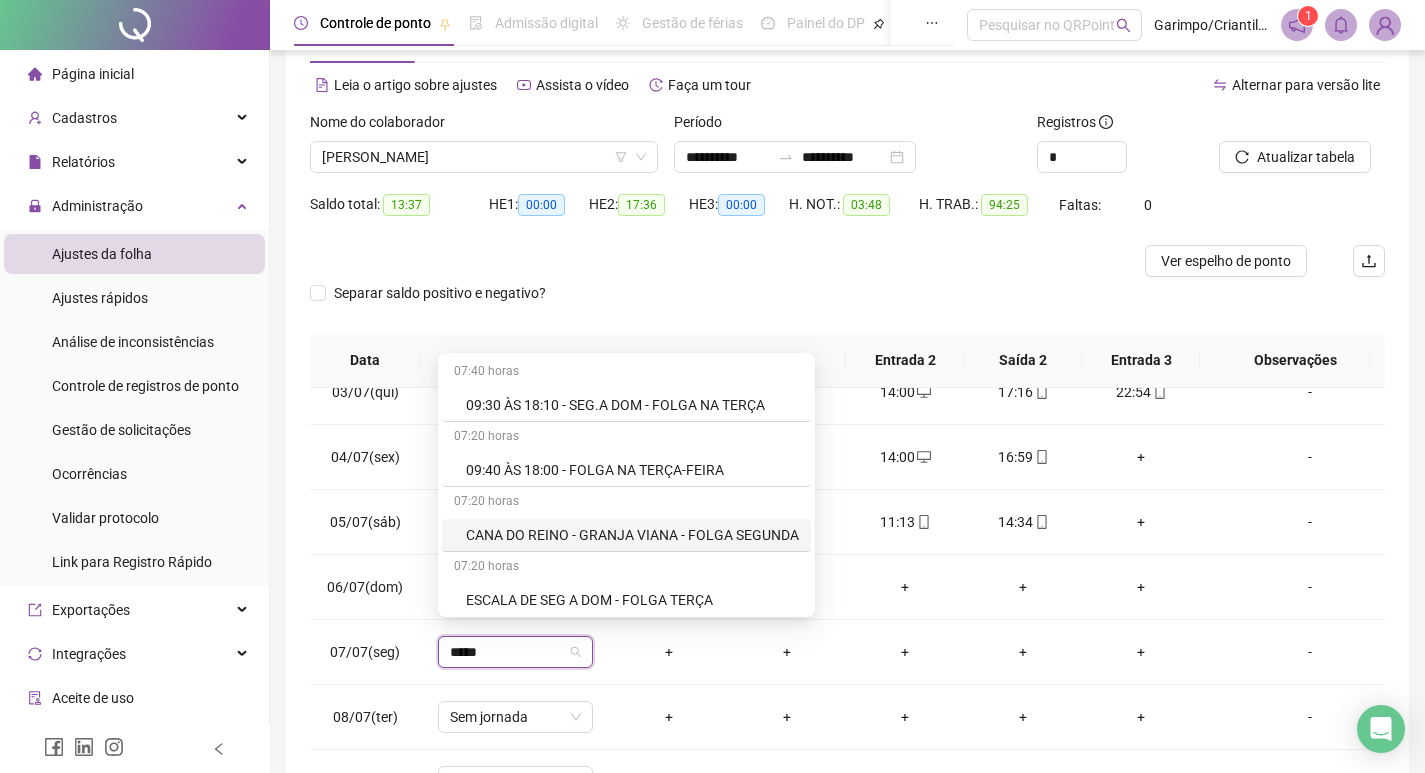 scroll, scrollTop: 0, scrollLeft: 0, axis: both 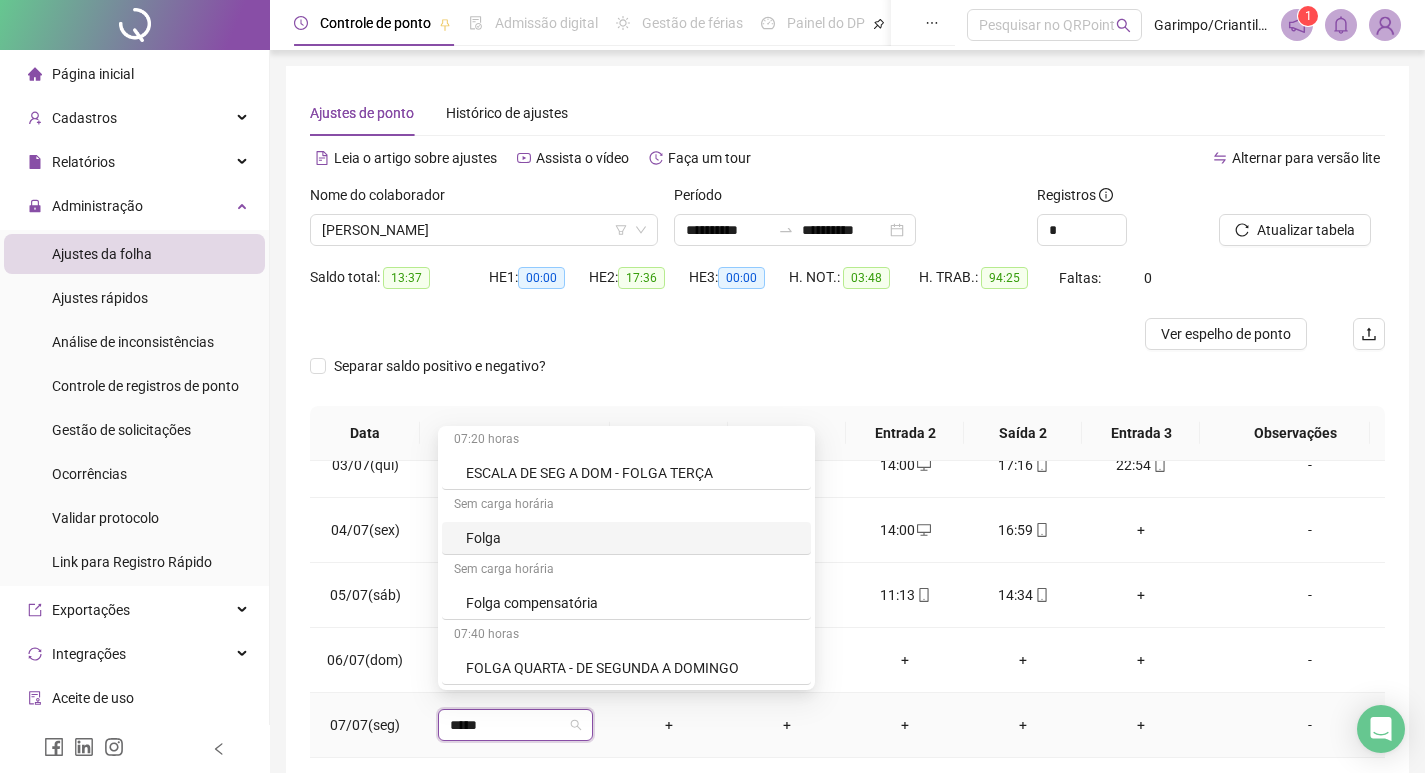click on "Folga" at bounding box center (632, 538) 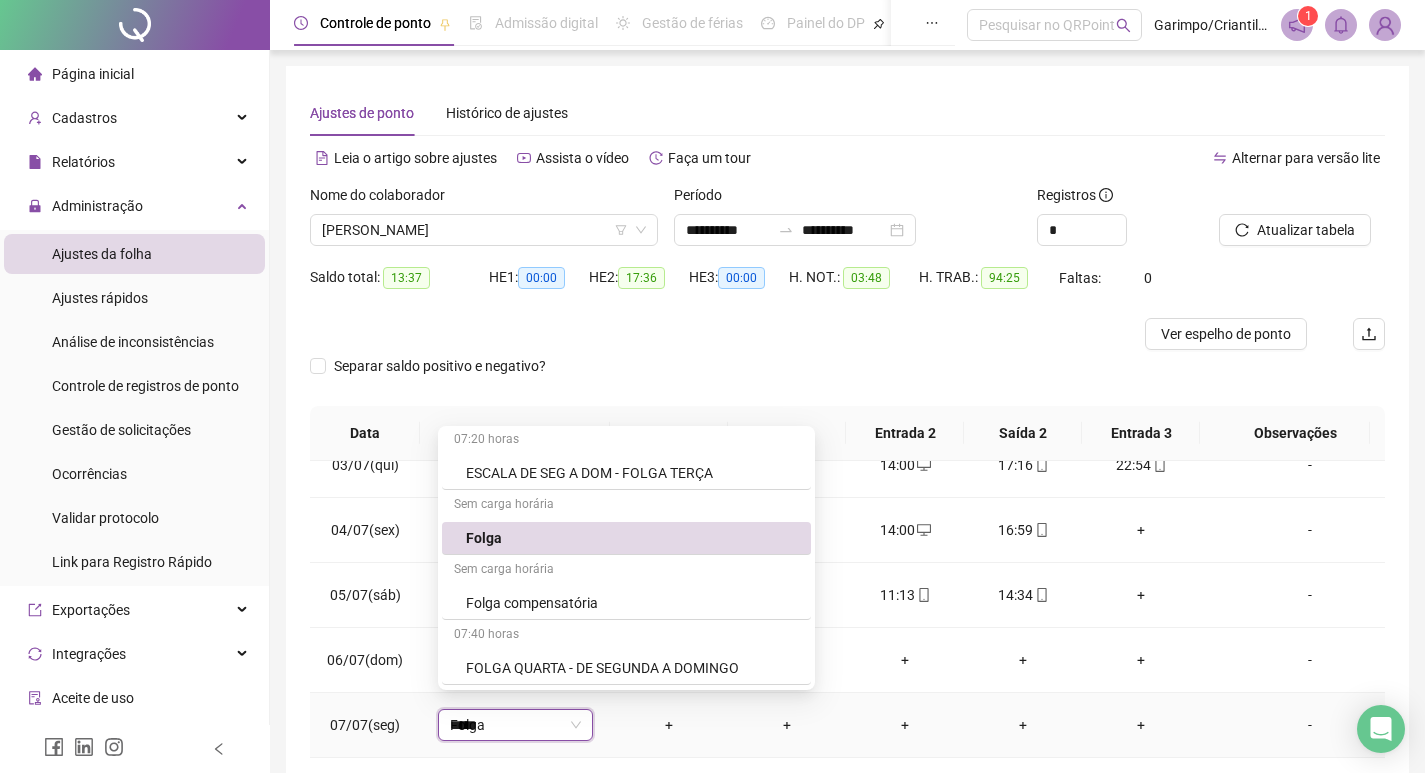 type 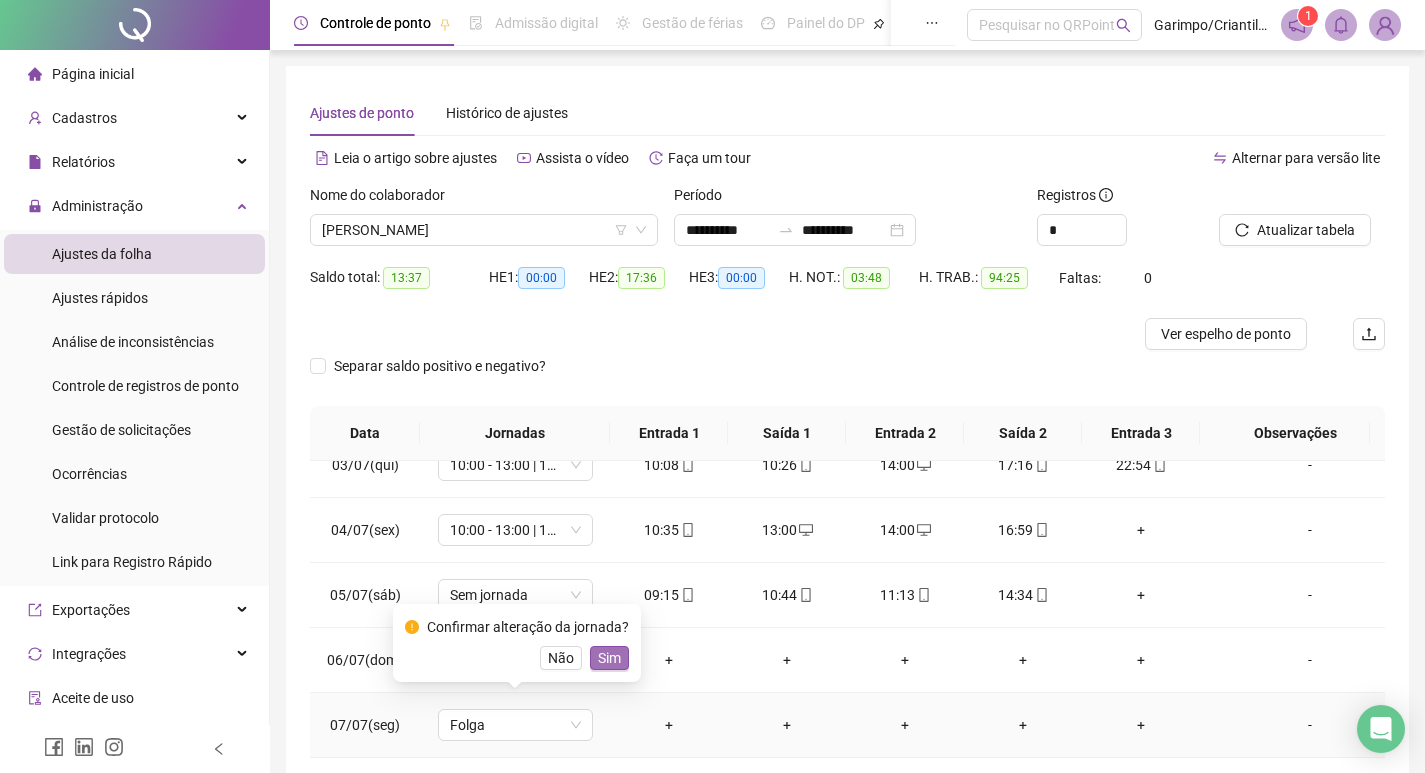 click on "Sim" at bounding box center [609, 658] 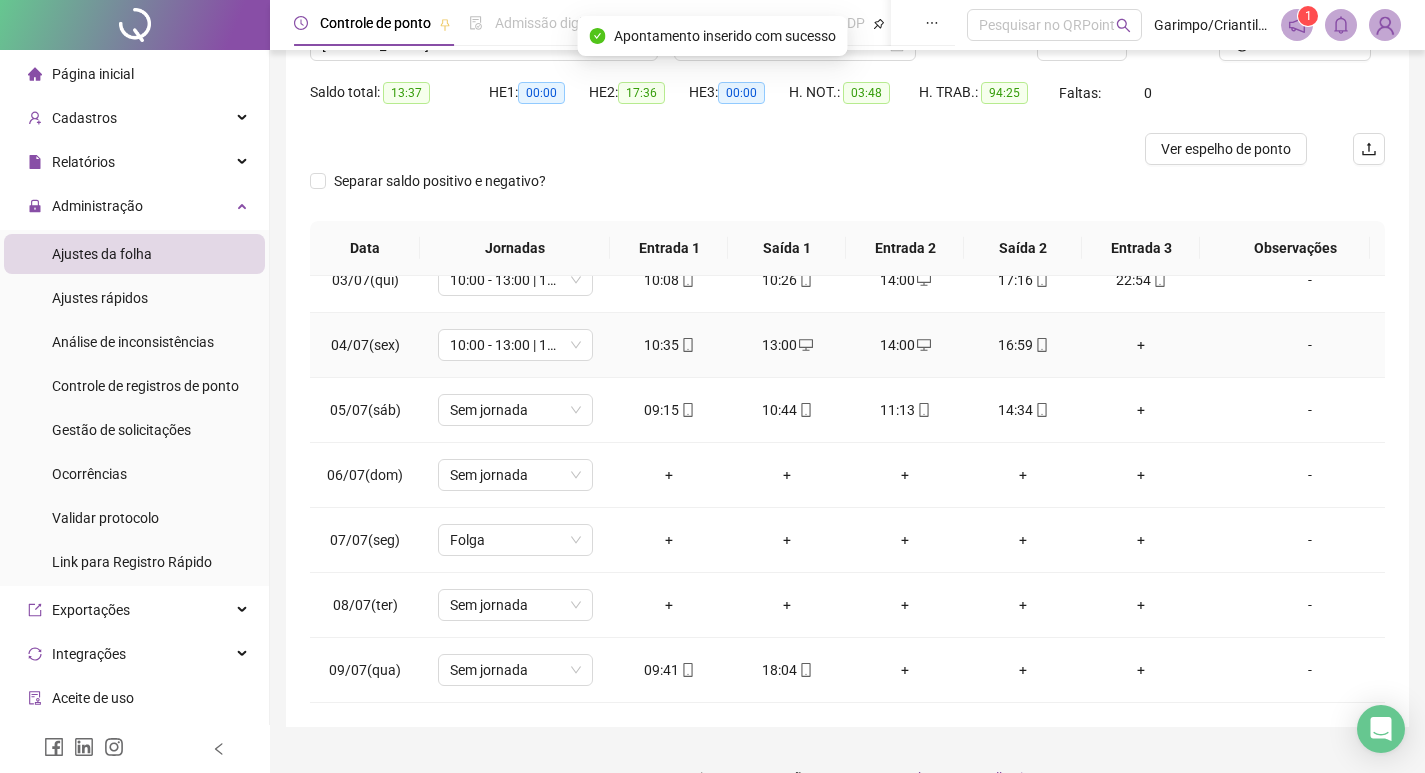 scroll, scrollTop: 200, scrollLeft: 0, axis: vertical 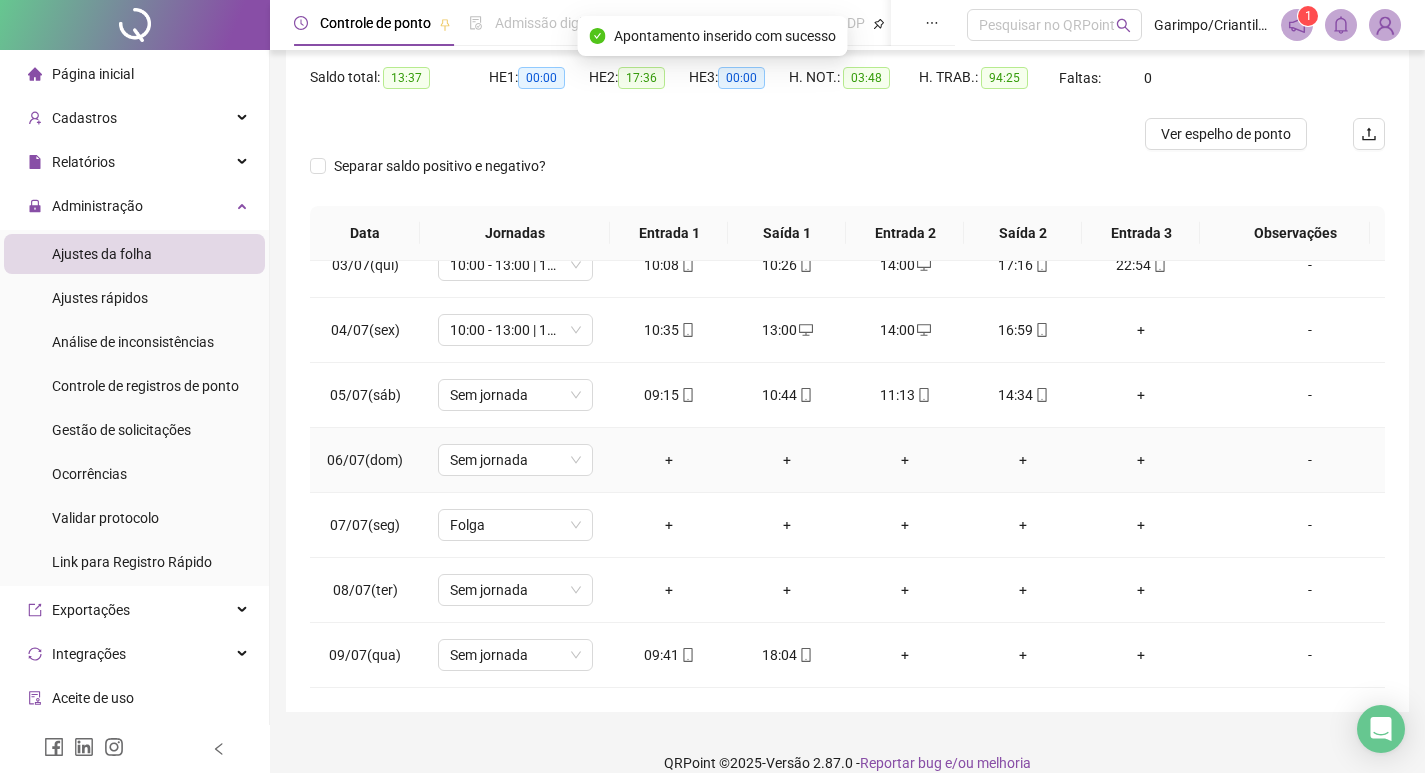 click on "-" at bounding box center (1310, 460) 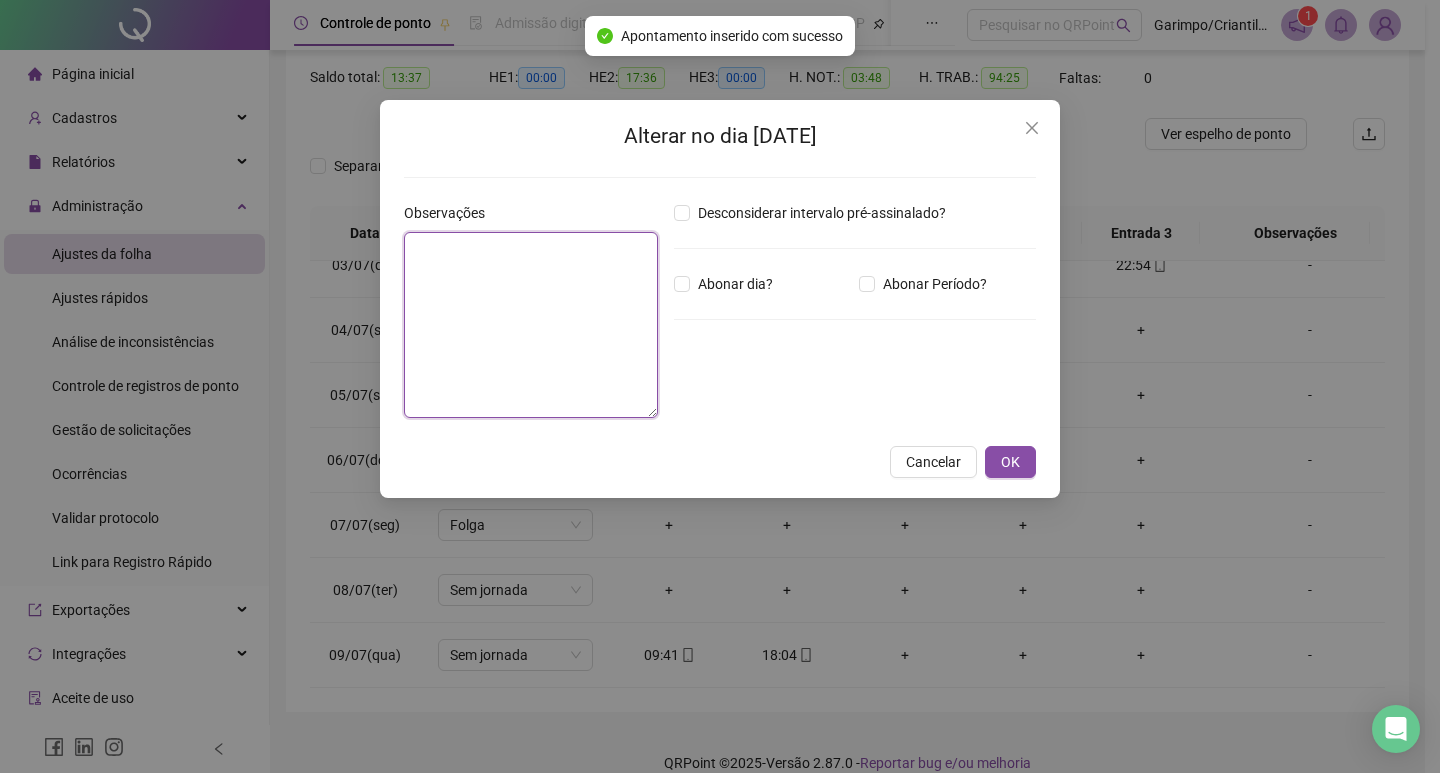 click at bounding box center (531, 325) 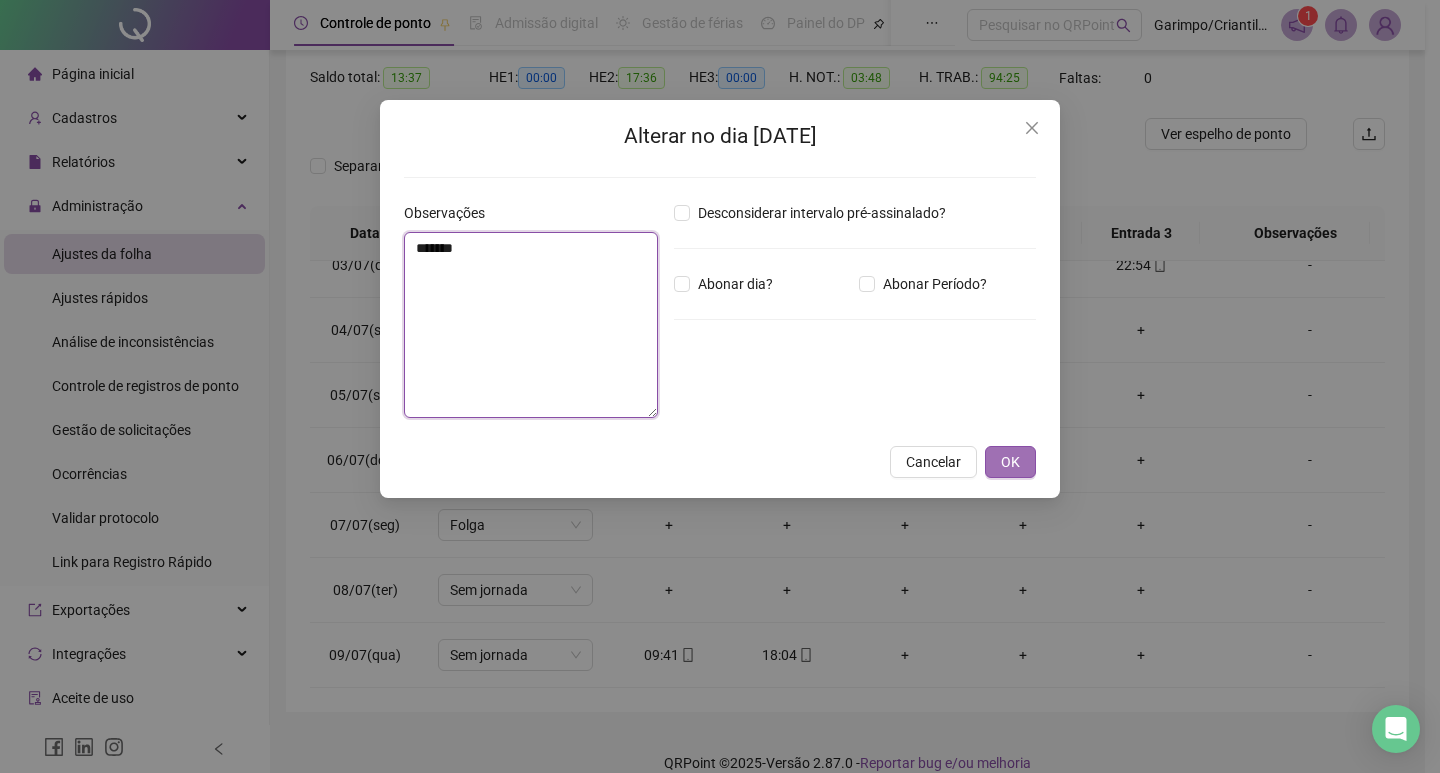 type on "*******" 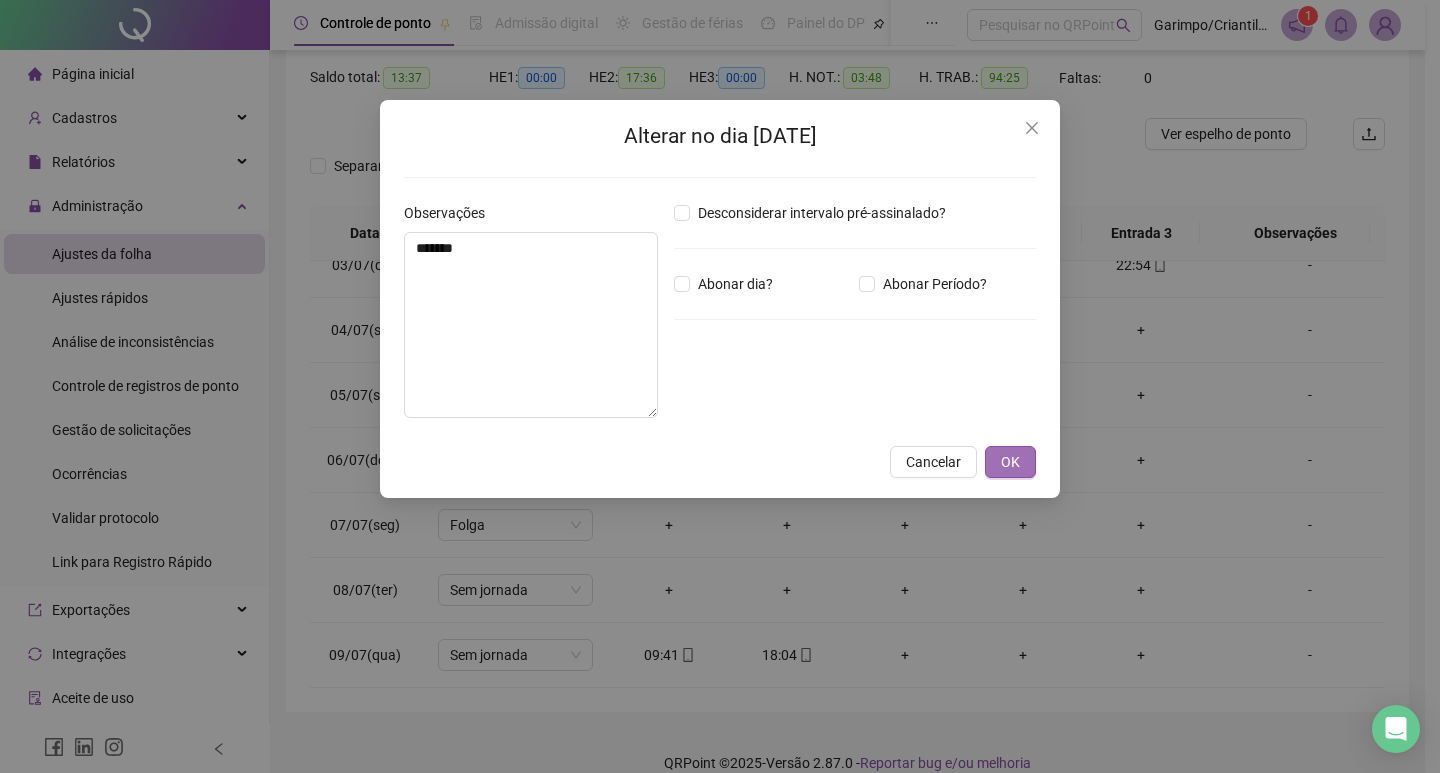 click on "OK" at bounding box center [1010, 462] 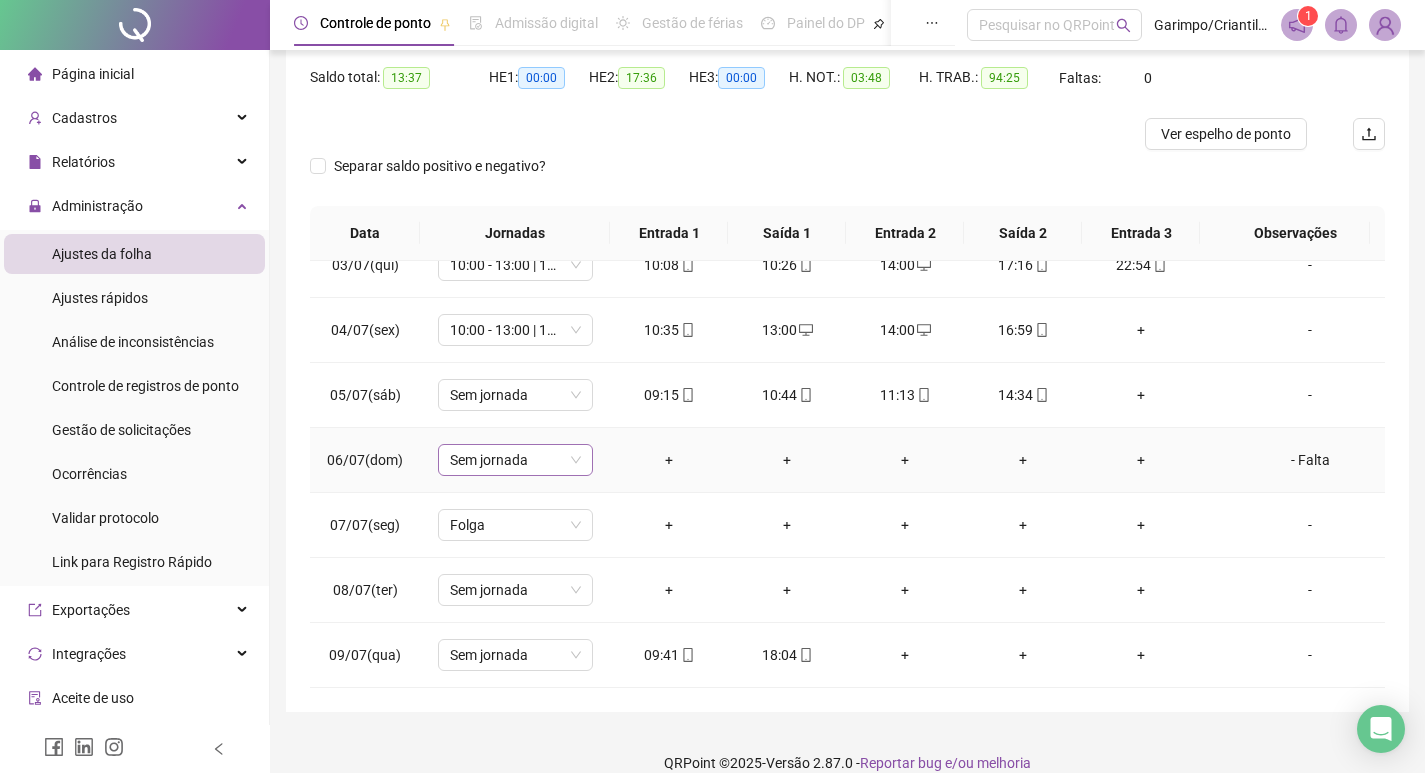 click on "Sem jornada" at bounding box center [515, 460] 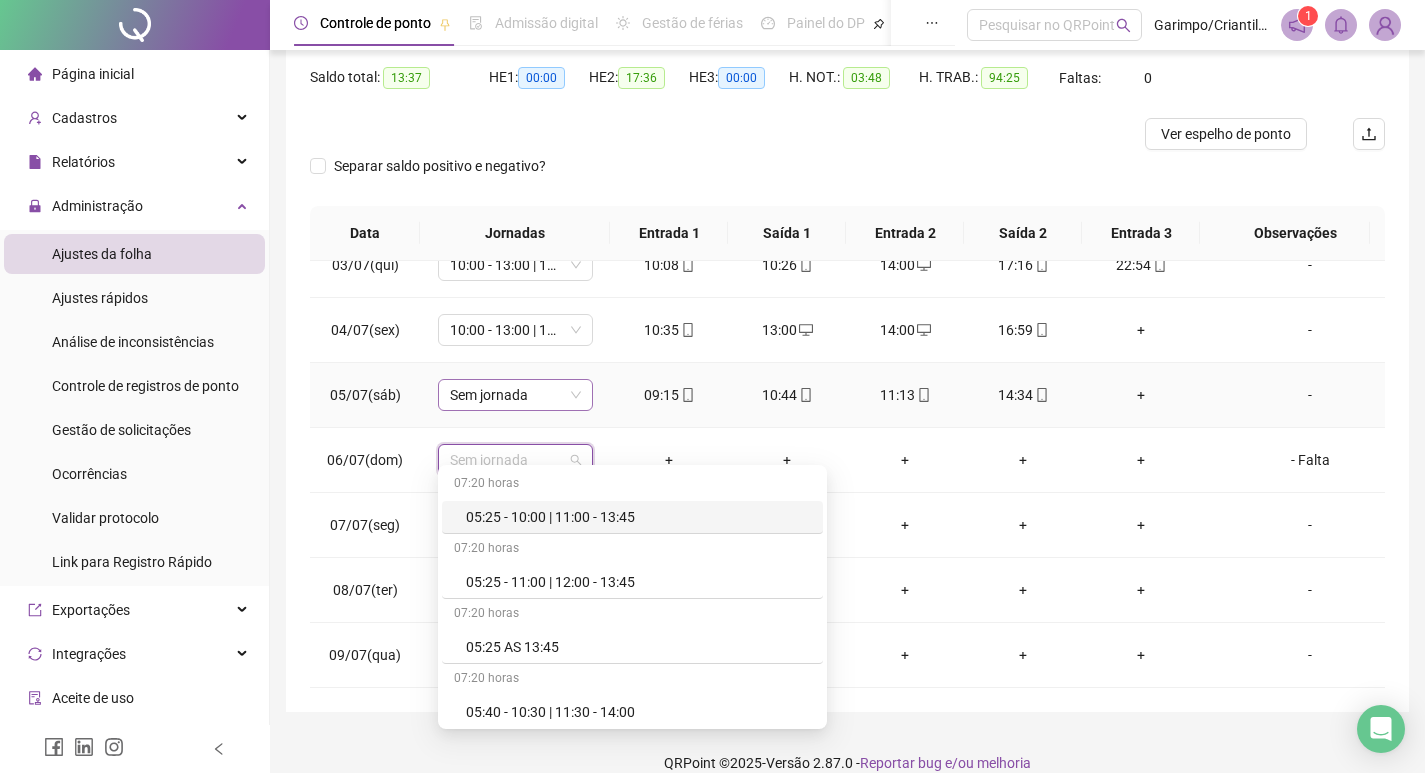 click on "Sem jornada" at bounding box center (515, 395) 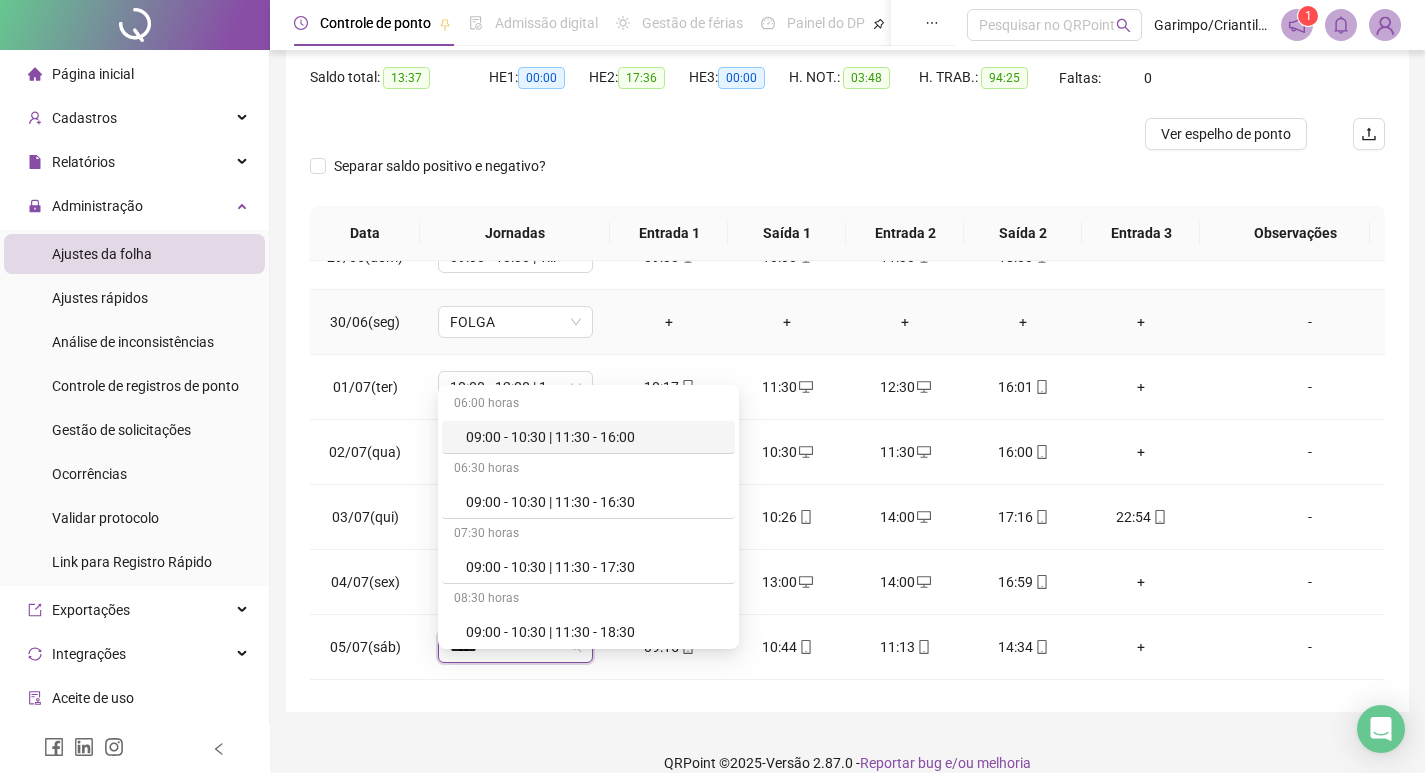 scroll, scrollTop: 523, scrollLeft: 0, axis: vertical 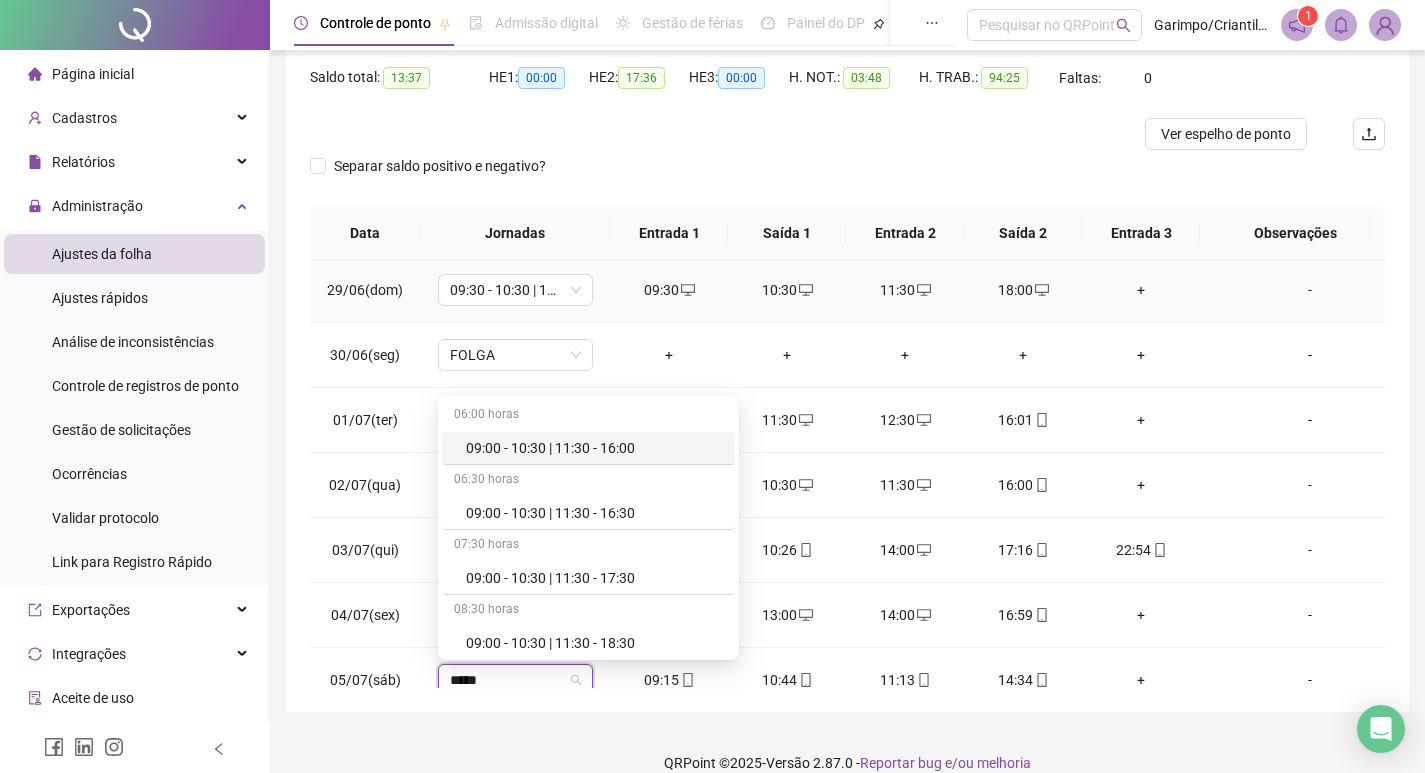 type on "*****" 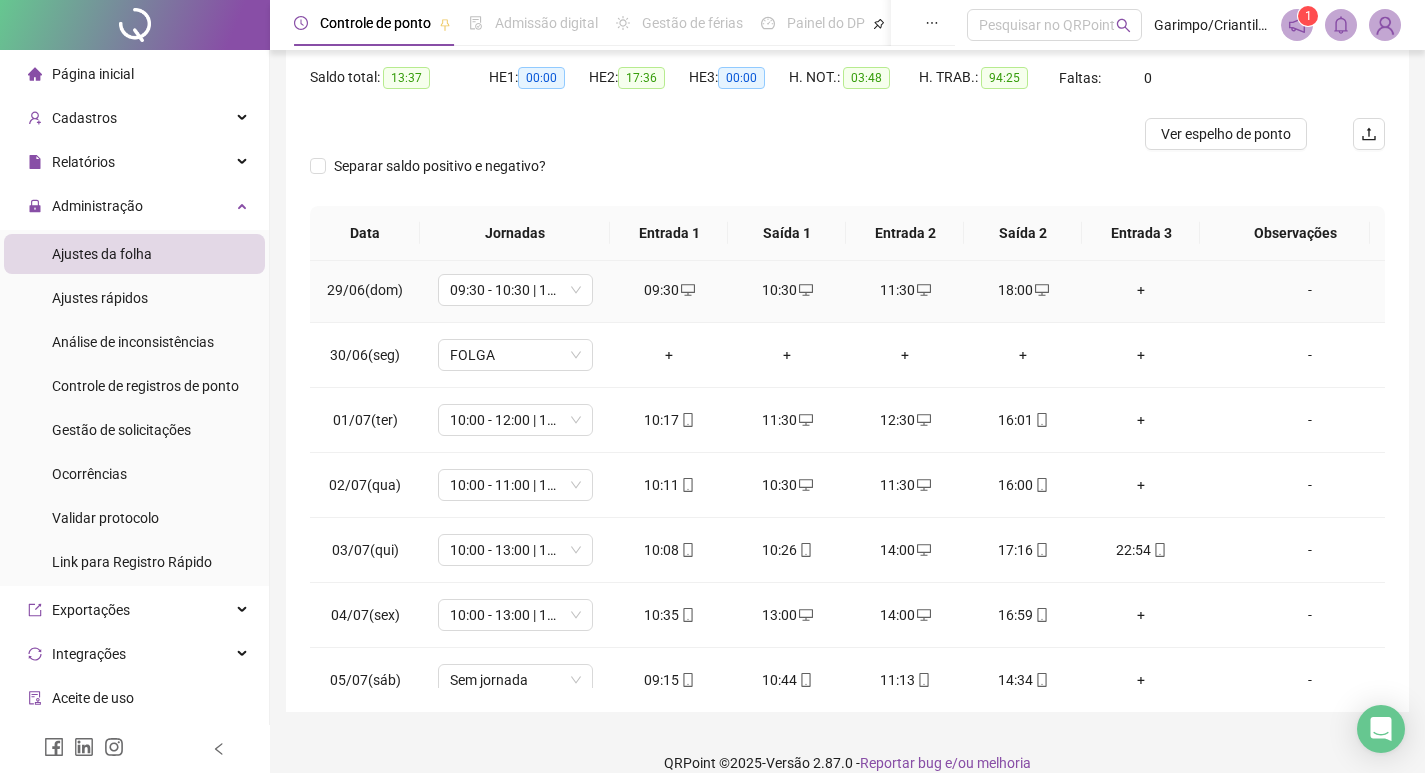click on "09:30" at bounding box center [669, 290] 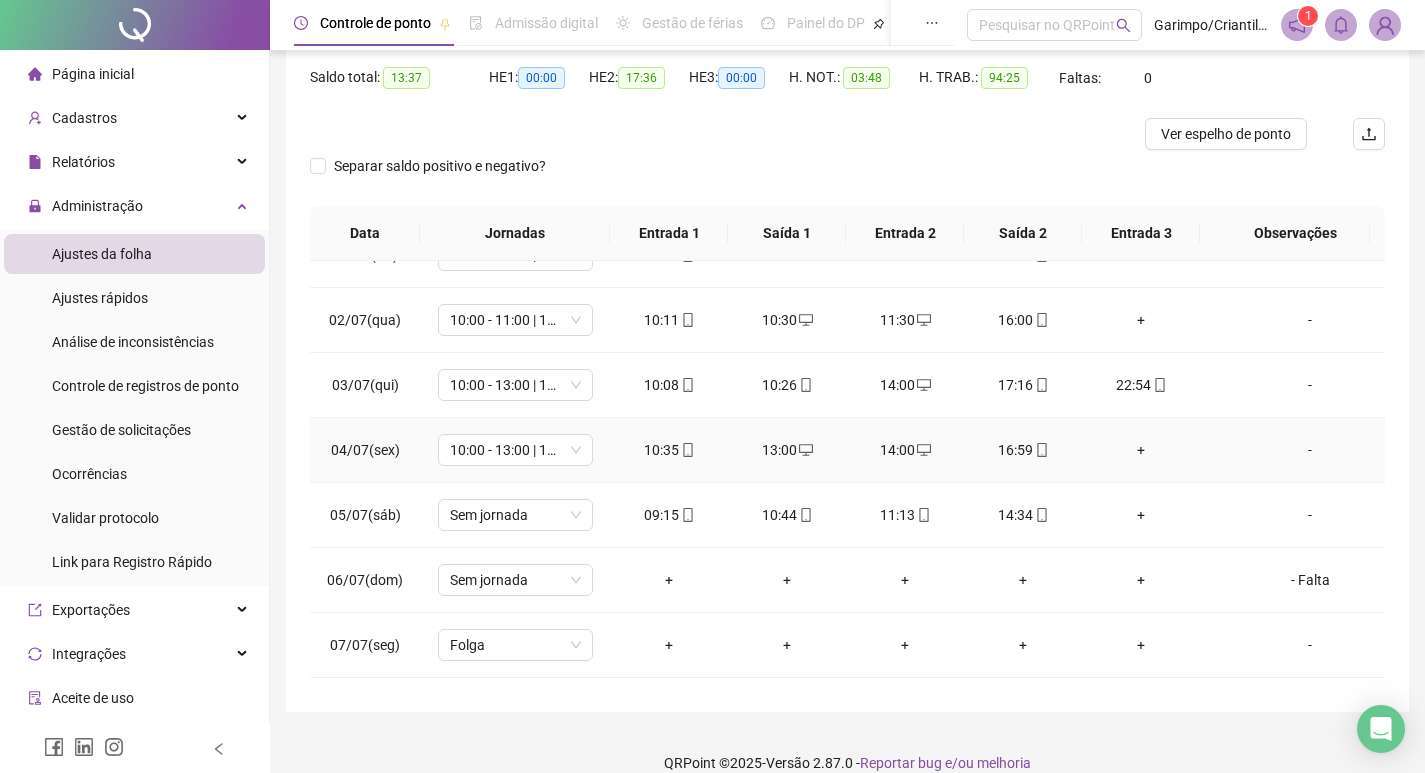 scroll, scrollTop: 723, scrollLeft: 0, axis: vertical 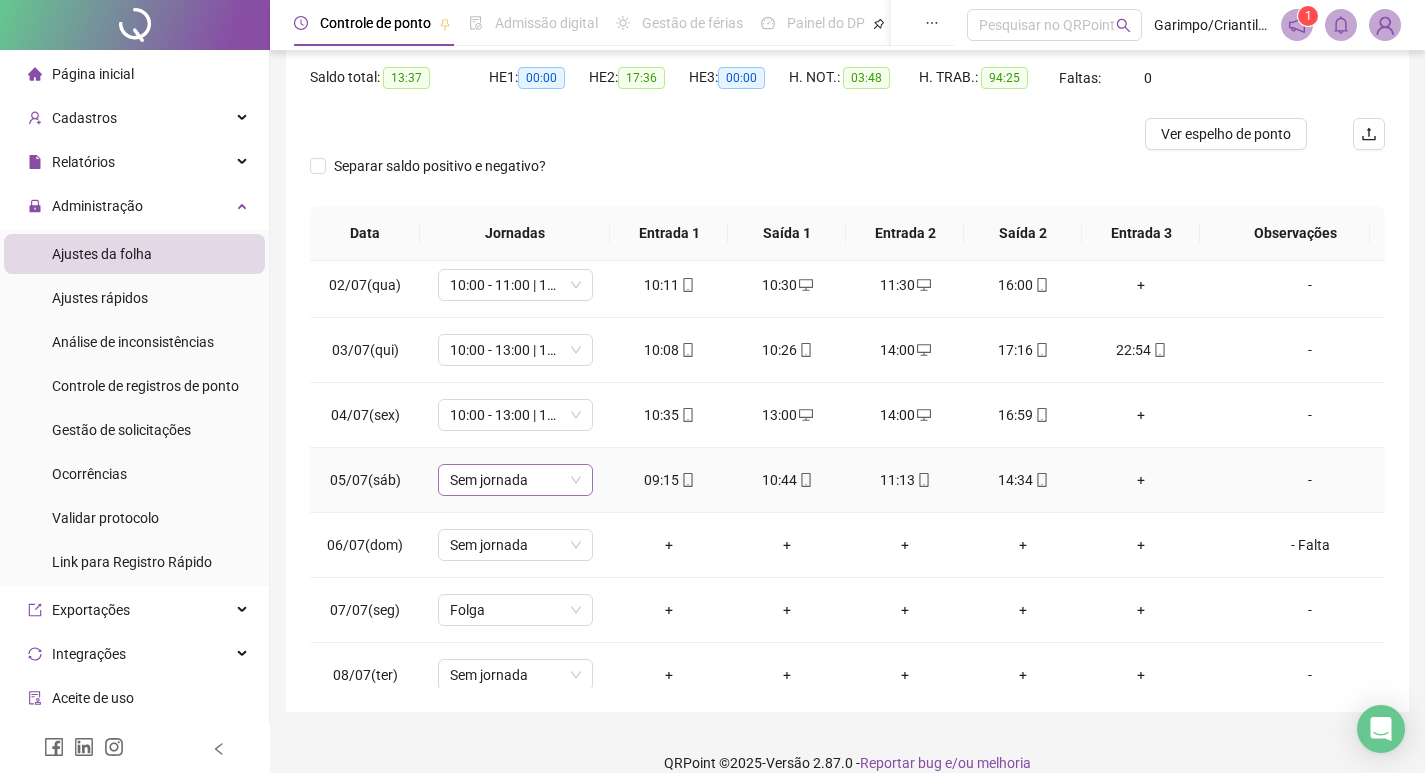 click on "Sem jornada" at bounding box center [515, 480] 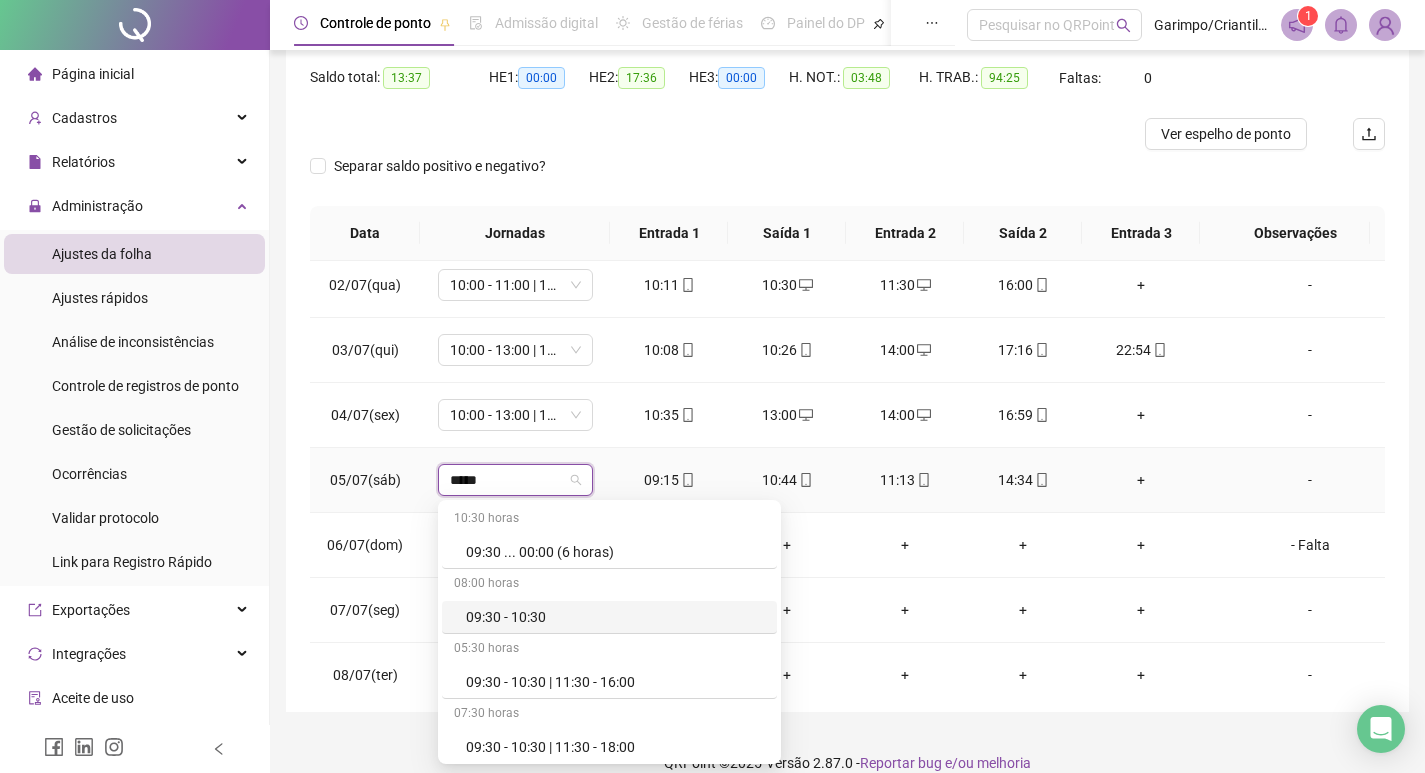 scroll, scrollTop: 100, scrollLeft: 0, axis: vertical 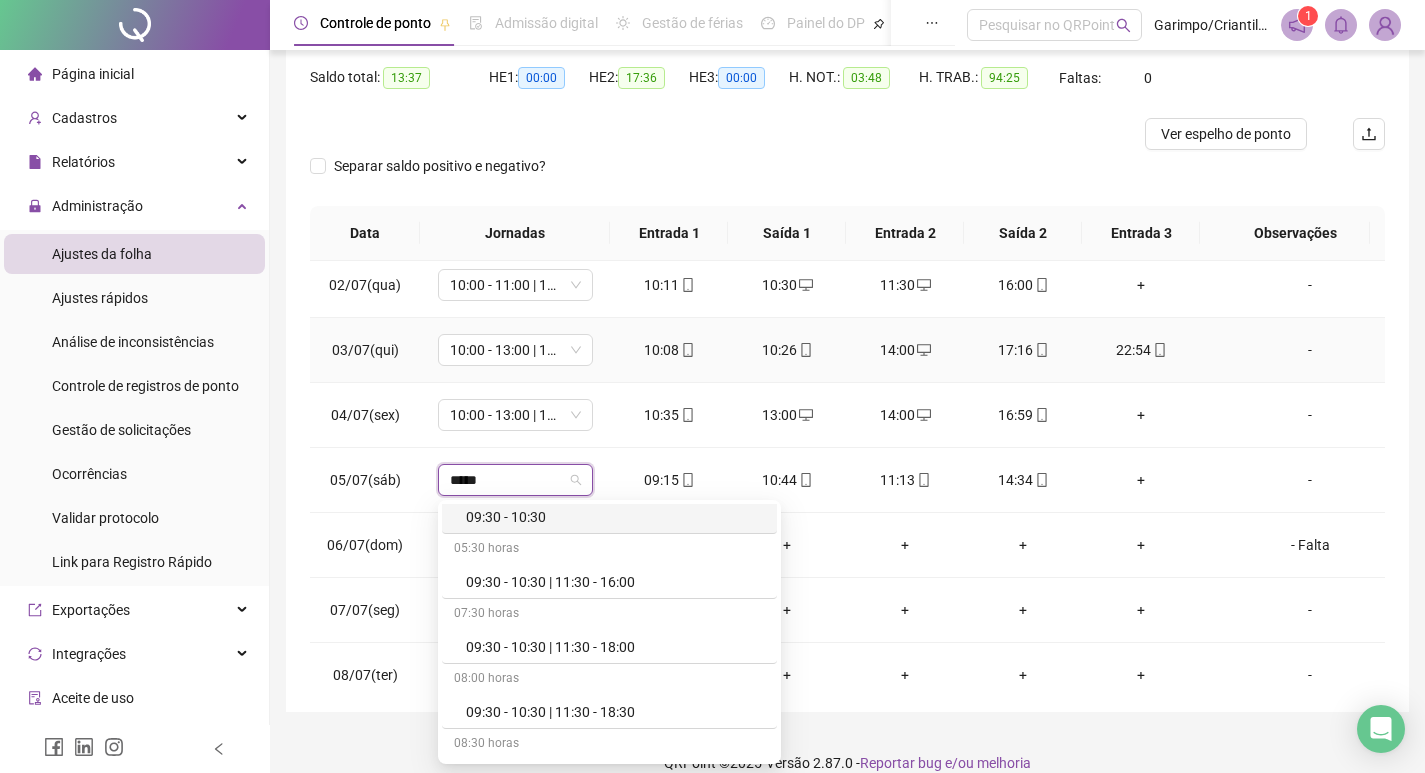 type on "*****" 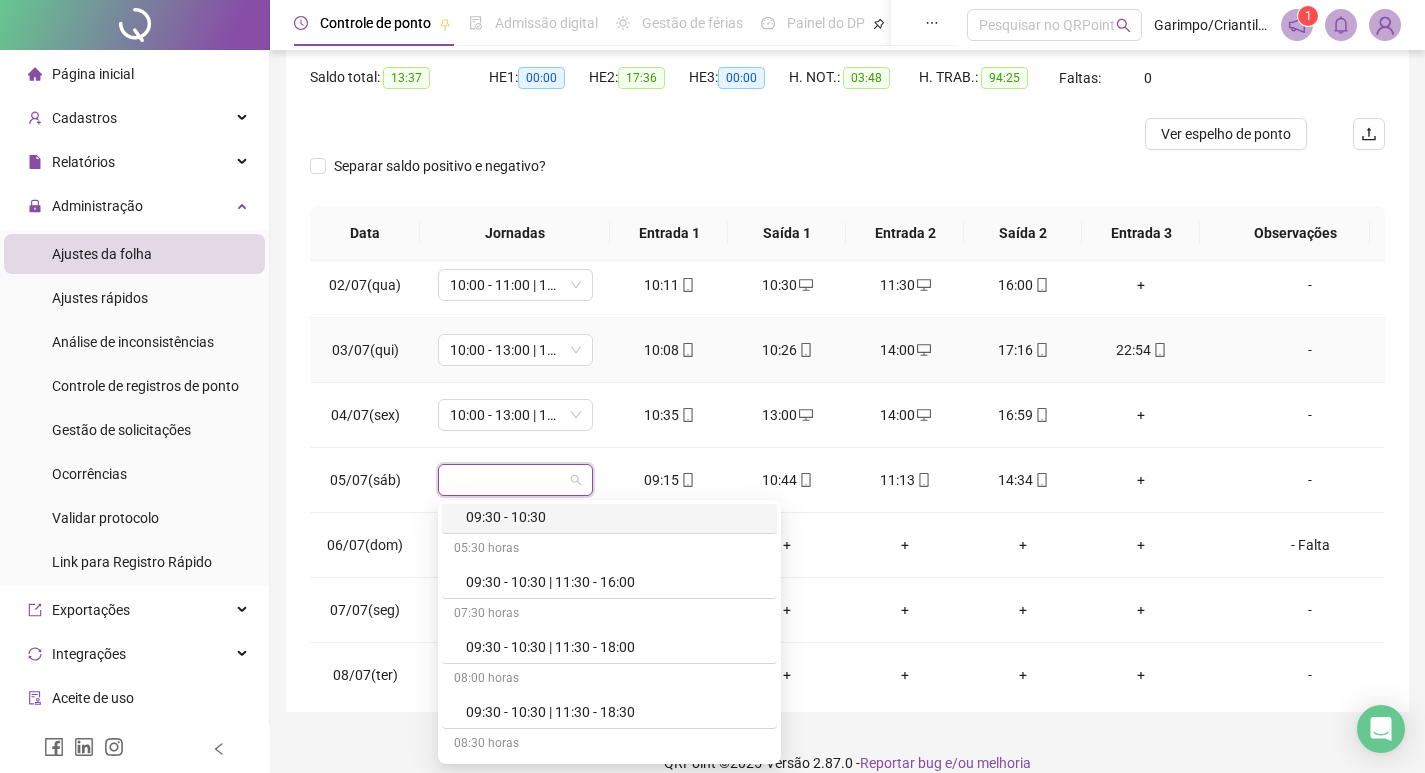 click on "10:08" at bounding box center [669, 350] 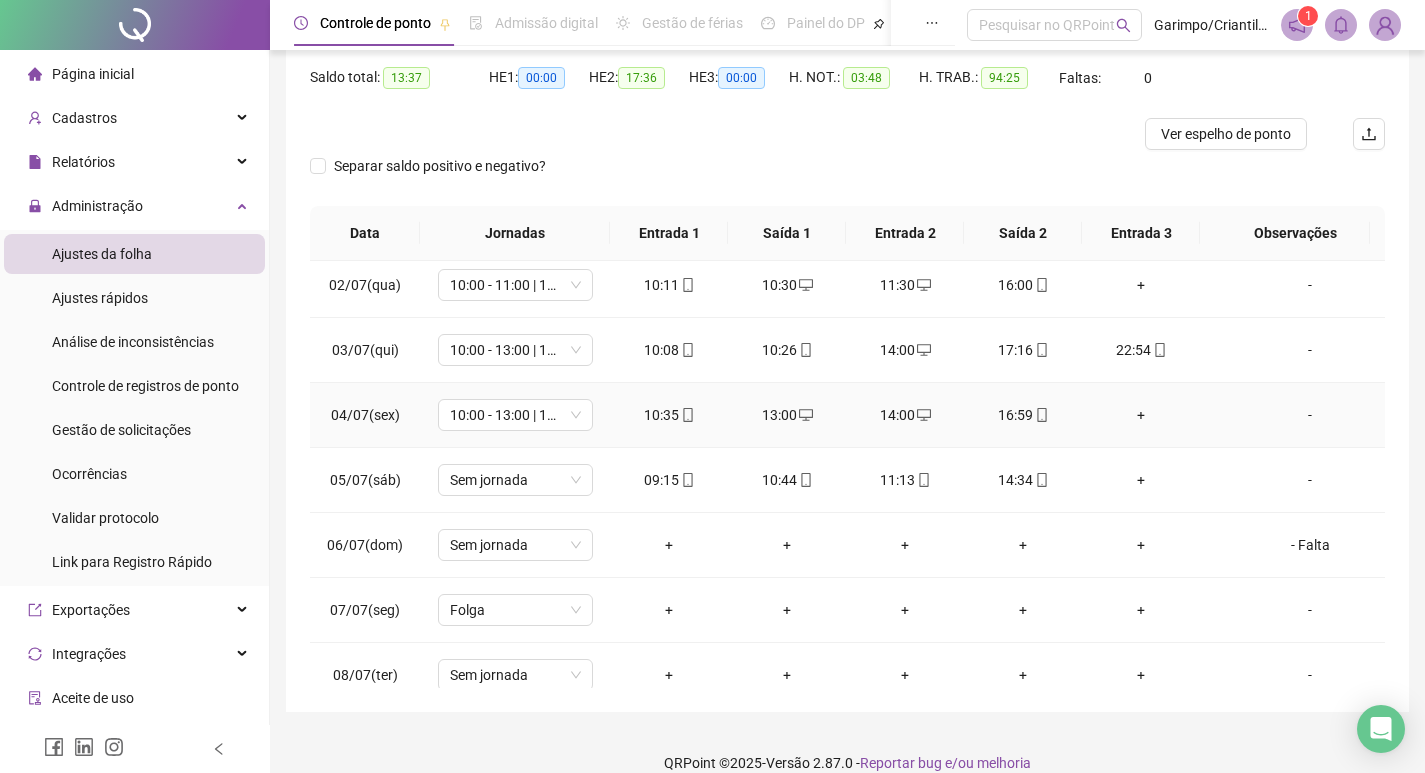 scroll, scrollTop: 823, scrollLeft: 0, axis: vertical 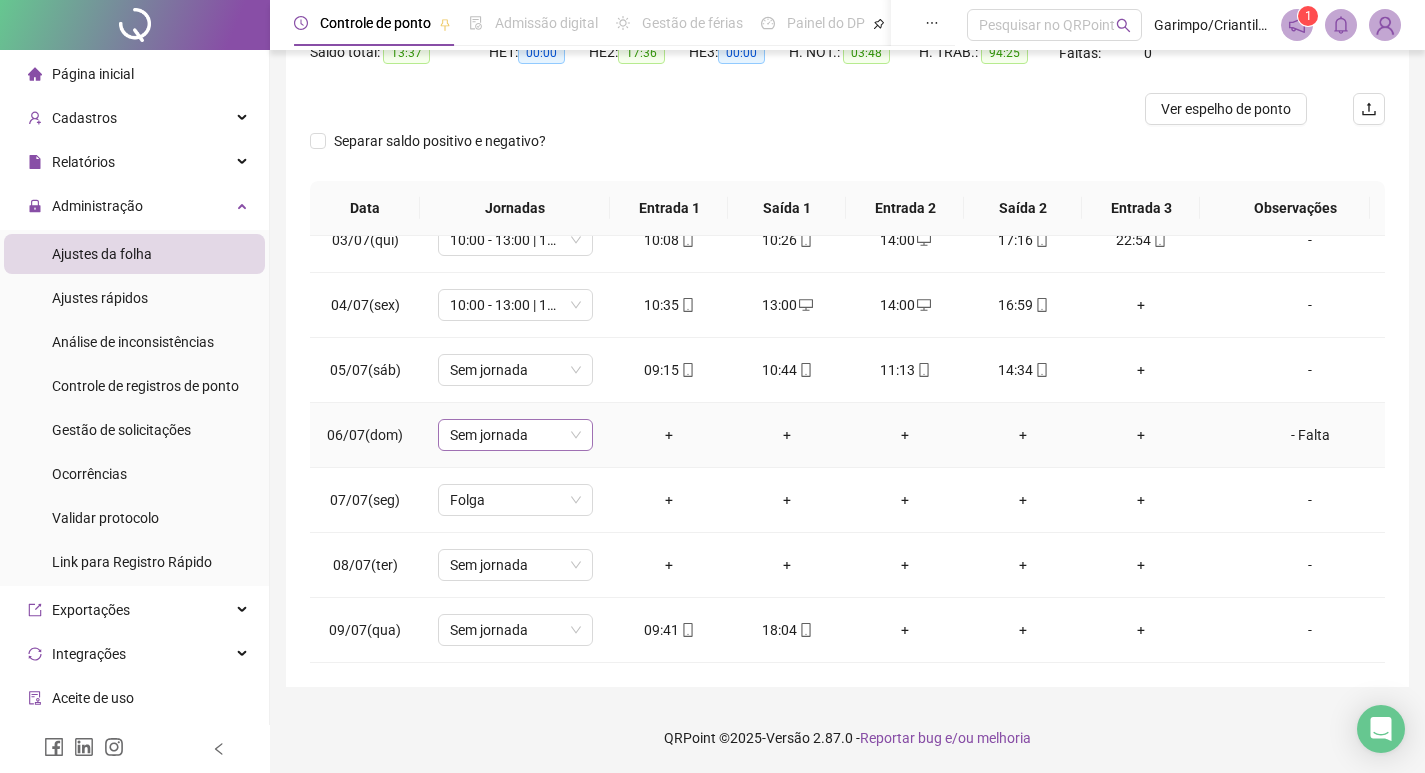 click on "Sem jornada" at bounding box center [515, 435] 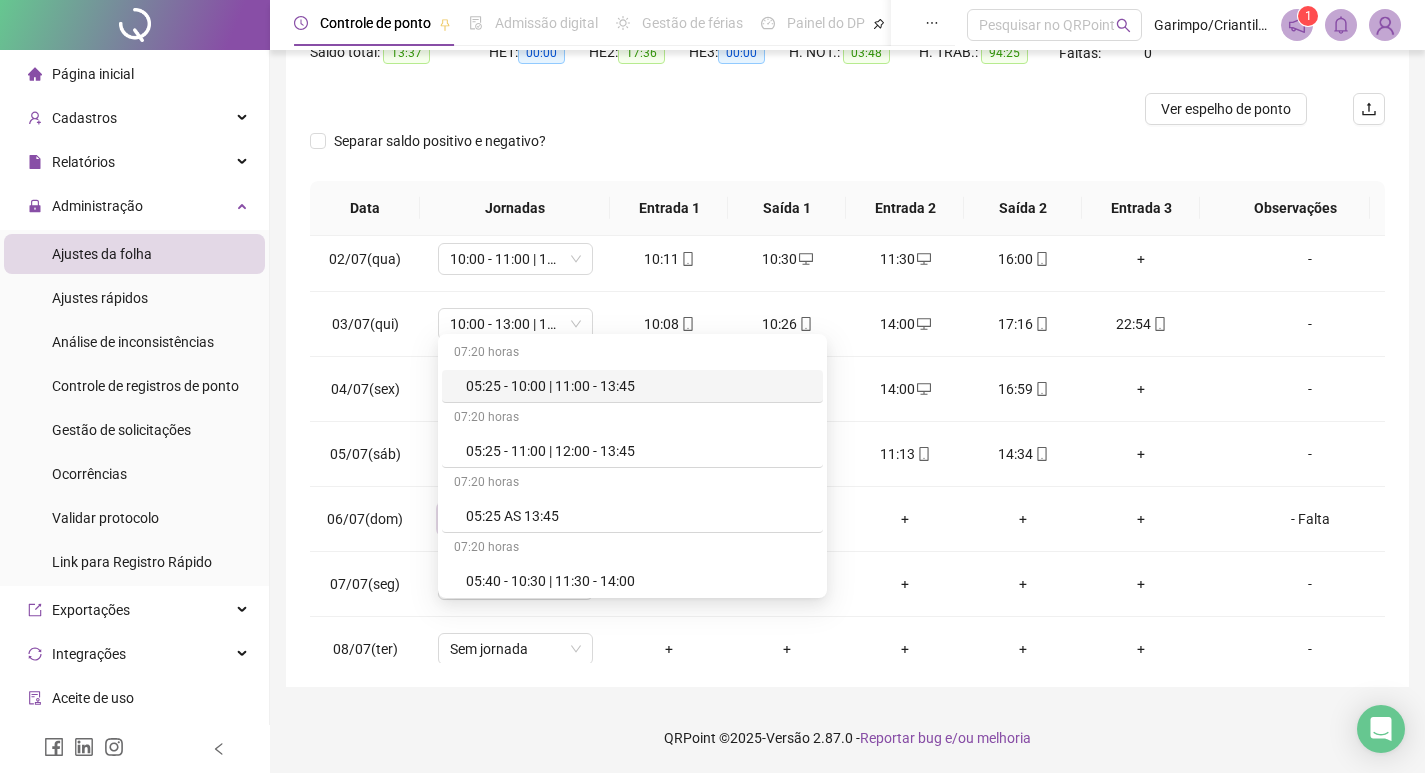 scroll, scrollTop: 623, scrollLeft: 0, axis: vertical 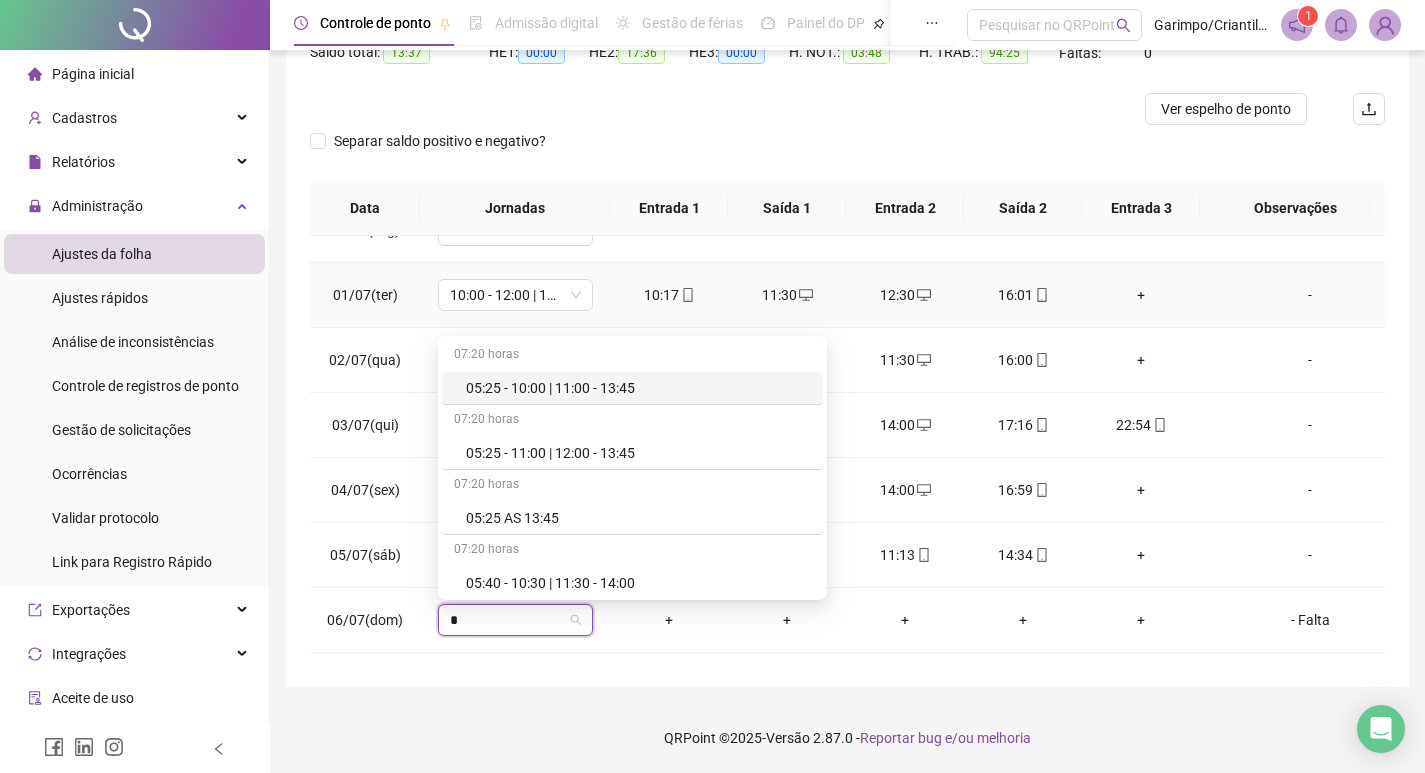 type on "*" 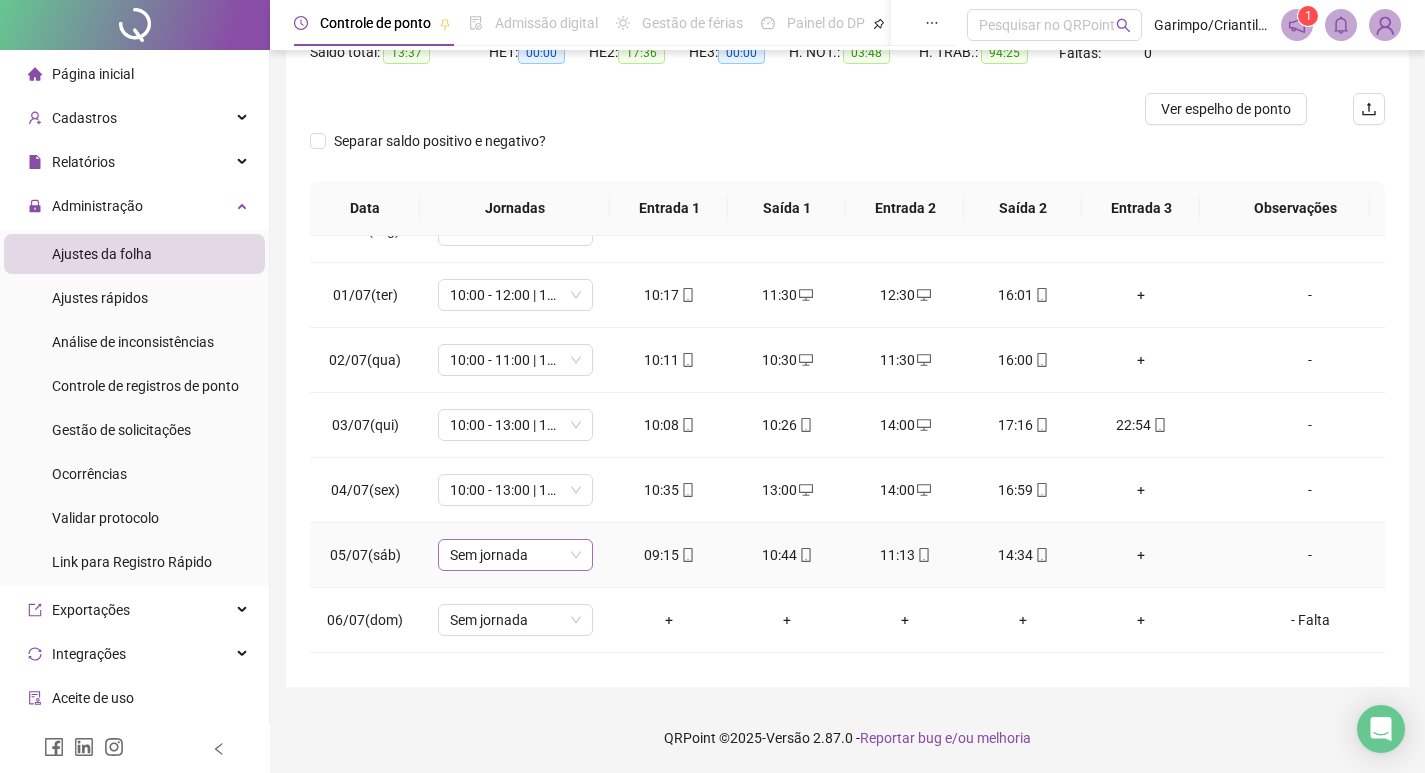 scroll, scrollTop: 823, scrollLeft: 0, axis: vertical 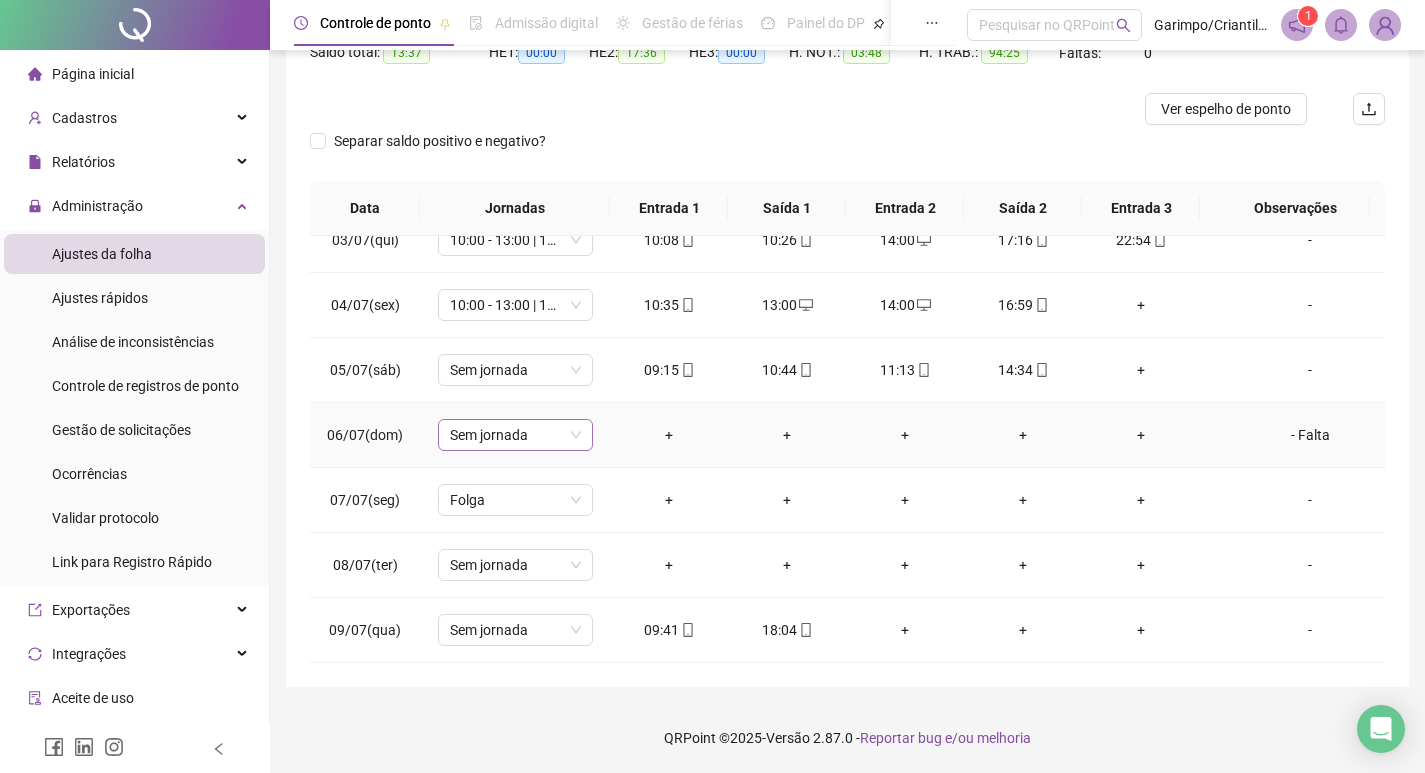 click on "Sem jornada" at bounding box center [515, 435] 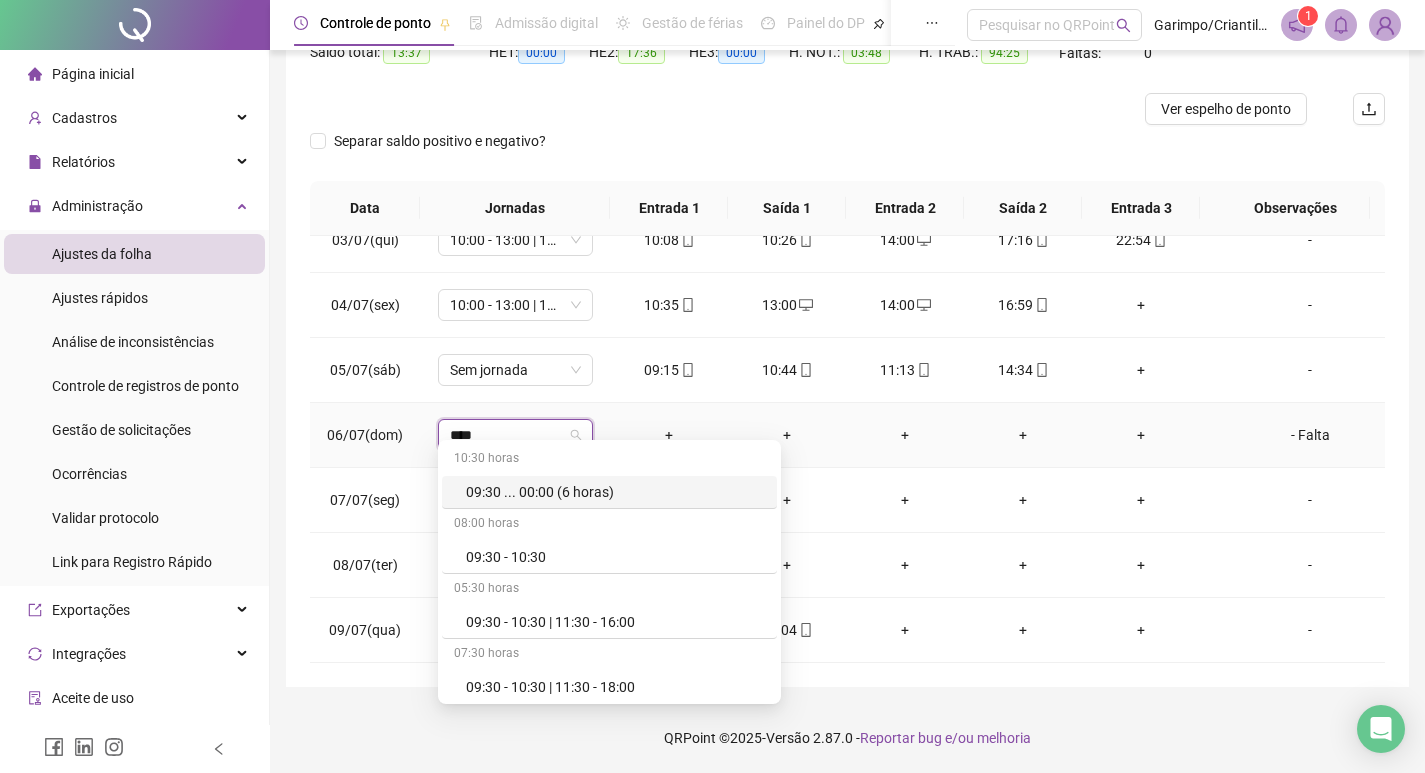 type on "*****" 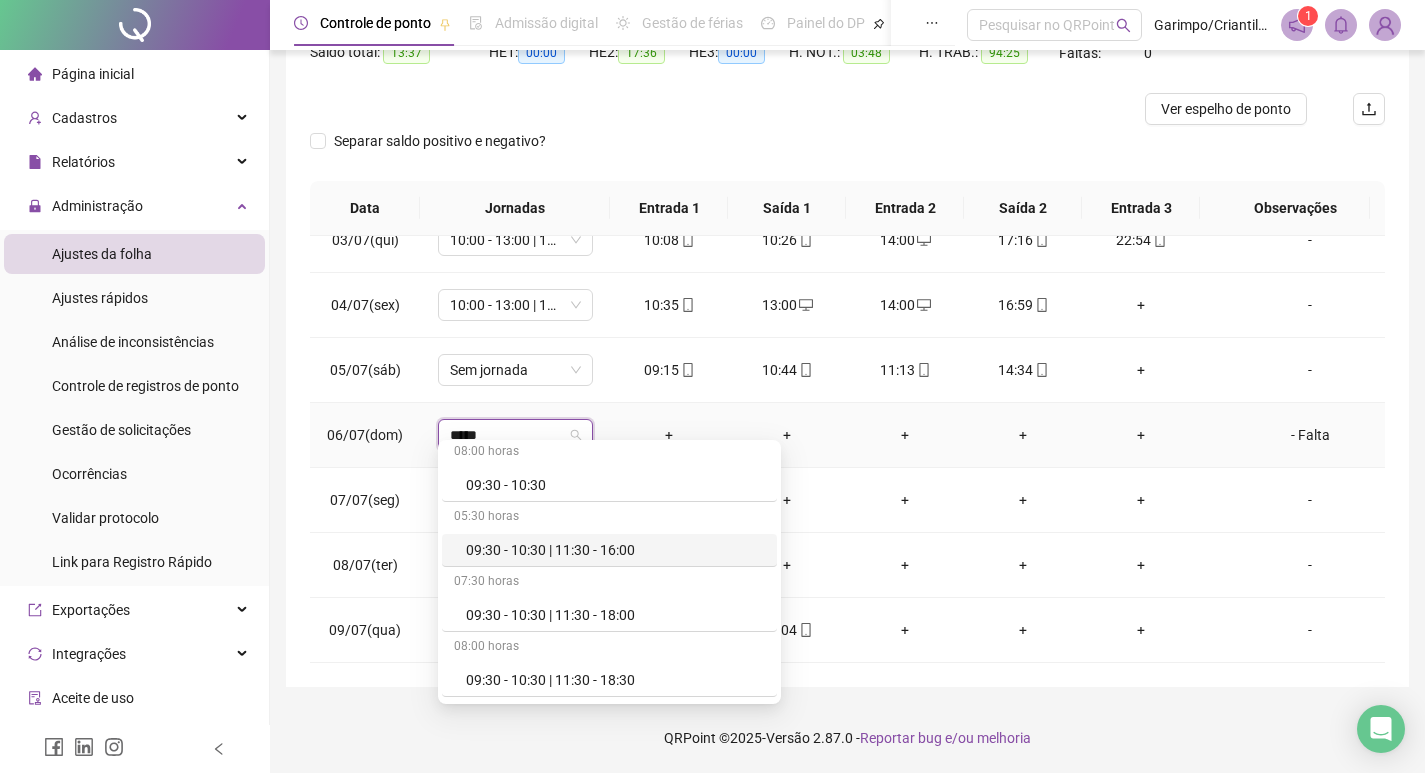 scroll, scrollTop: 100, scrollLeft: 0, axis: vertical 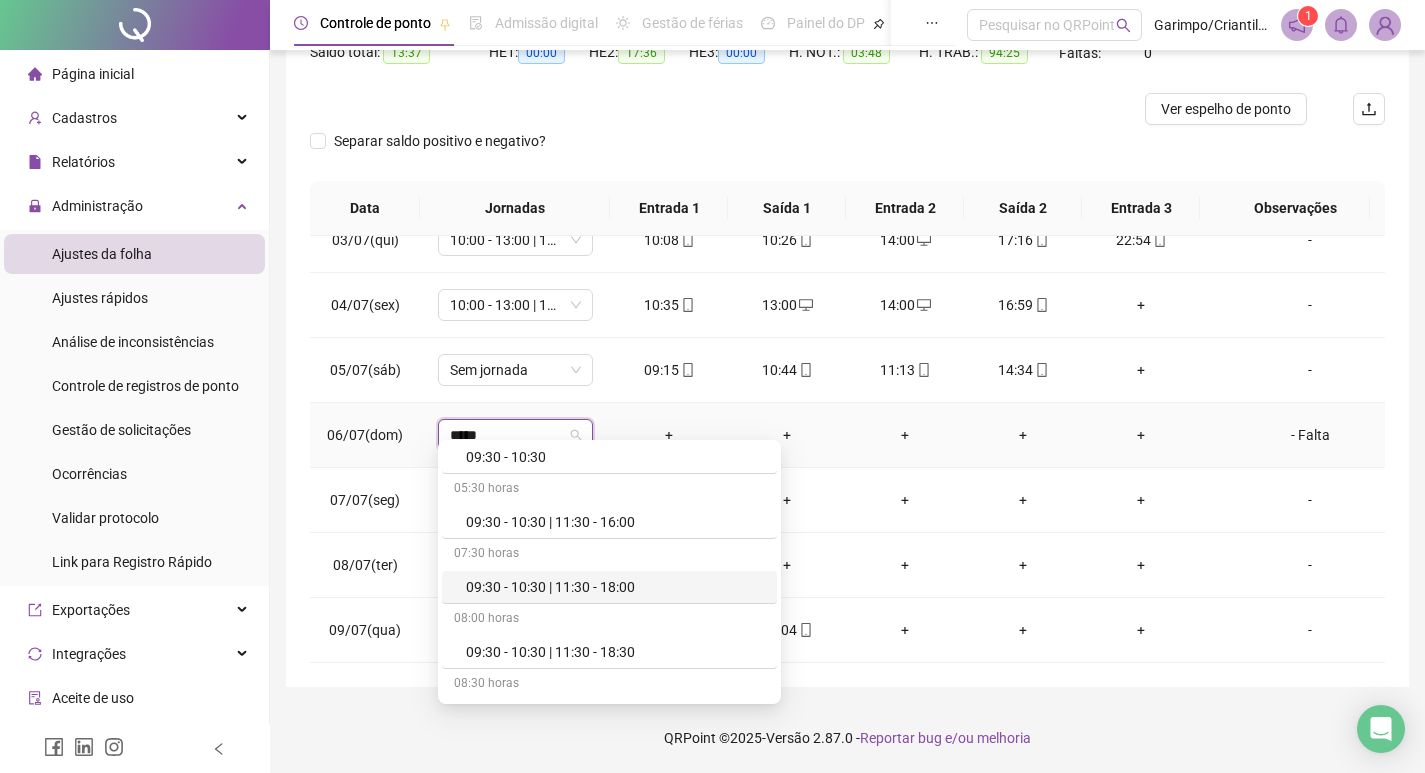 click on "09:30 - 10:30 | 11:30 - 18:00" at bounding box center (615, 587) 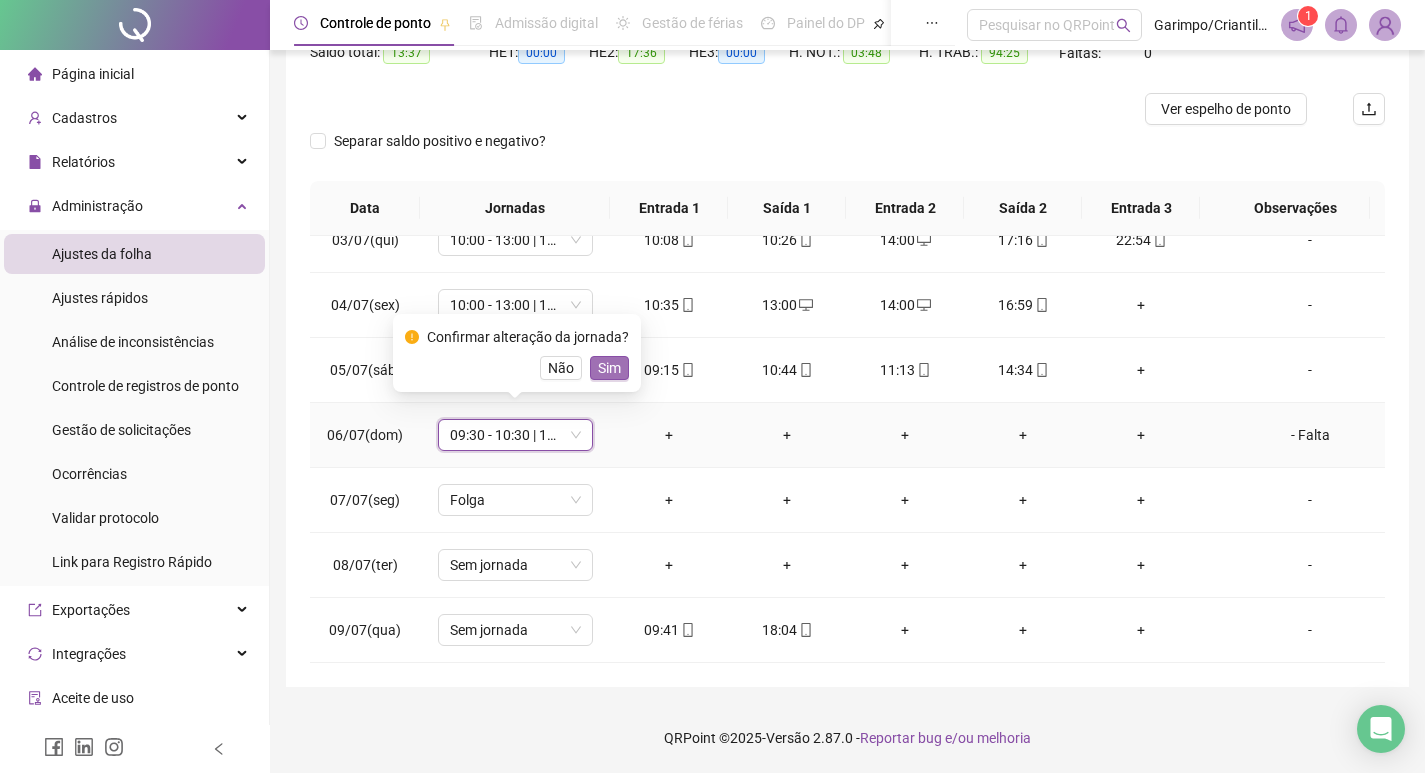 click on "Sim" at bounding box center (609, 368) 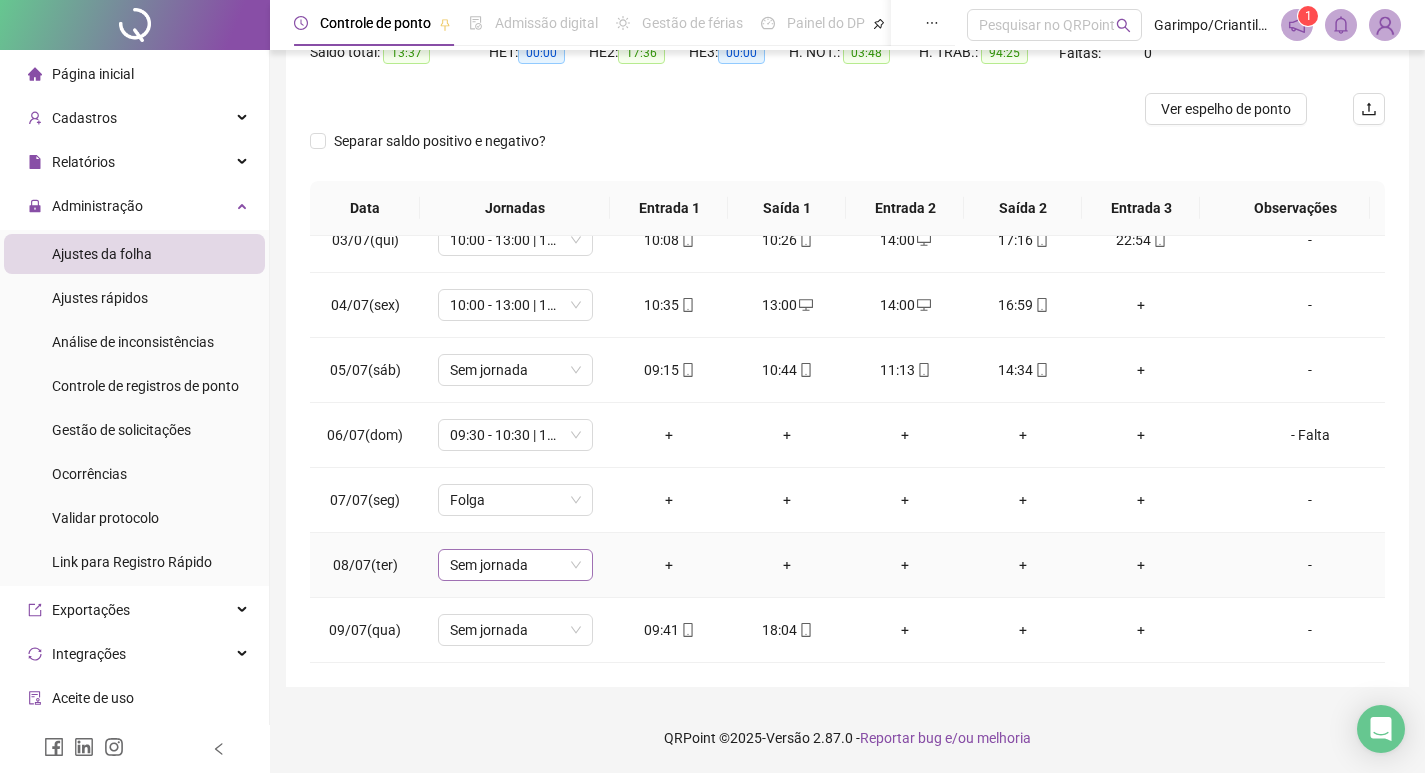 click on "Sem jornada" at bounding box center [515, 565] 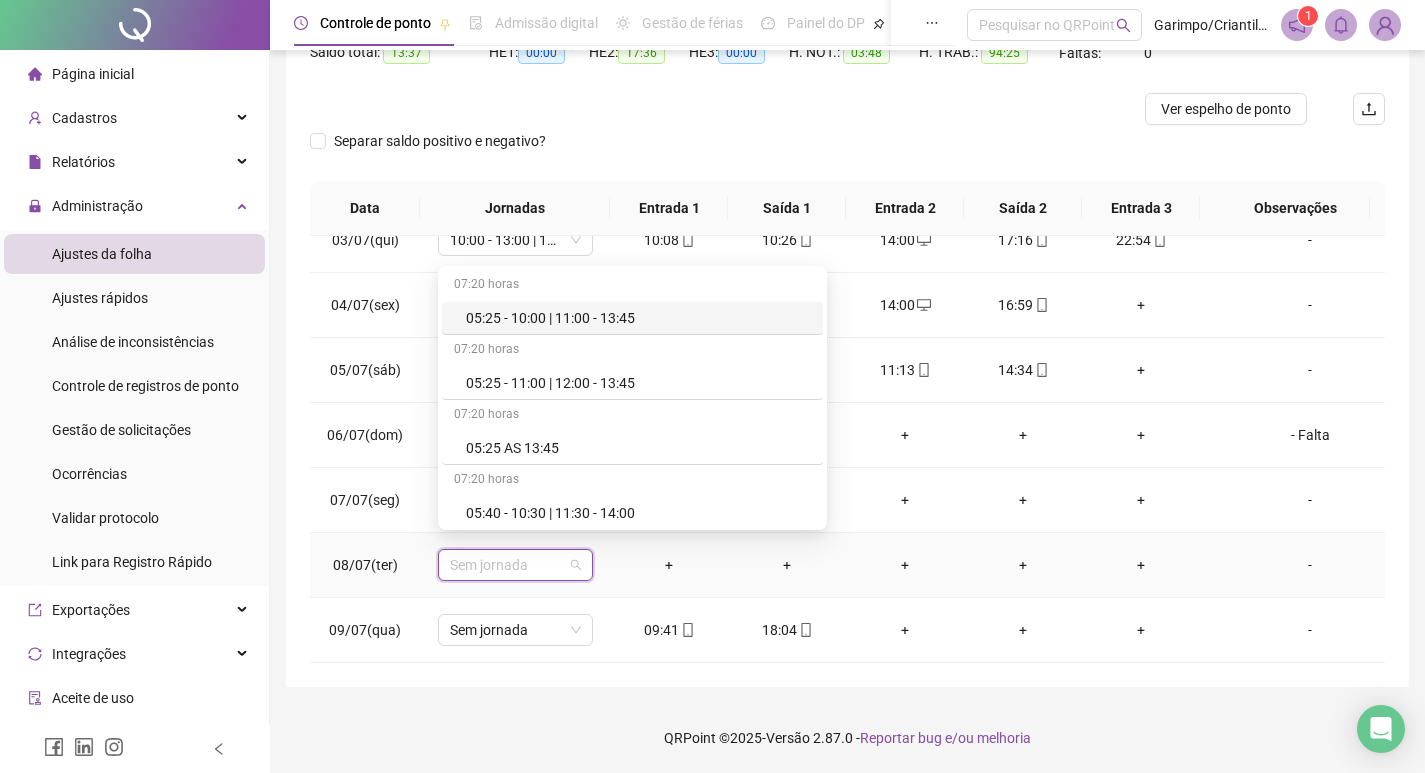click on "Sem jornada" at bounding box center [515, 565] 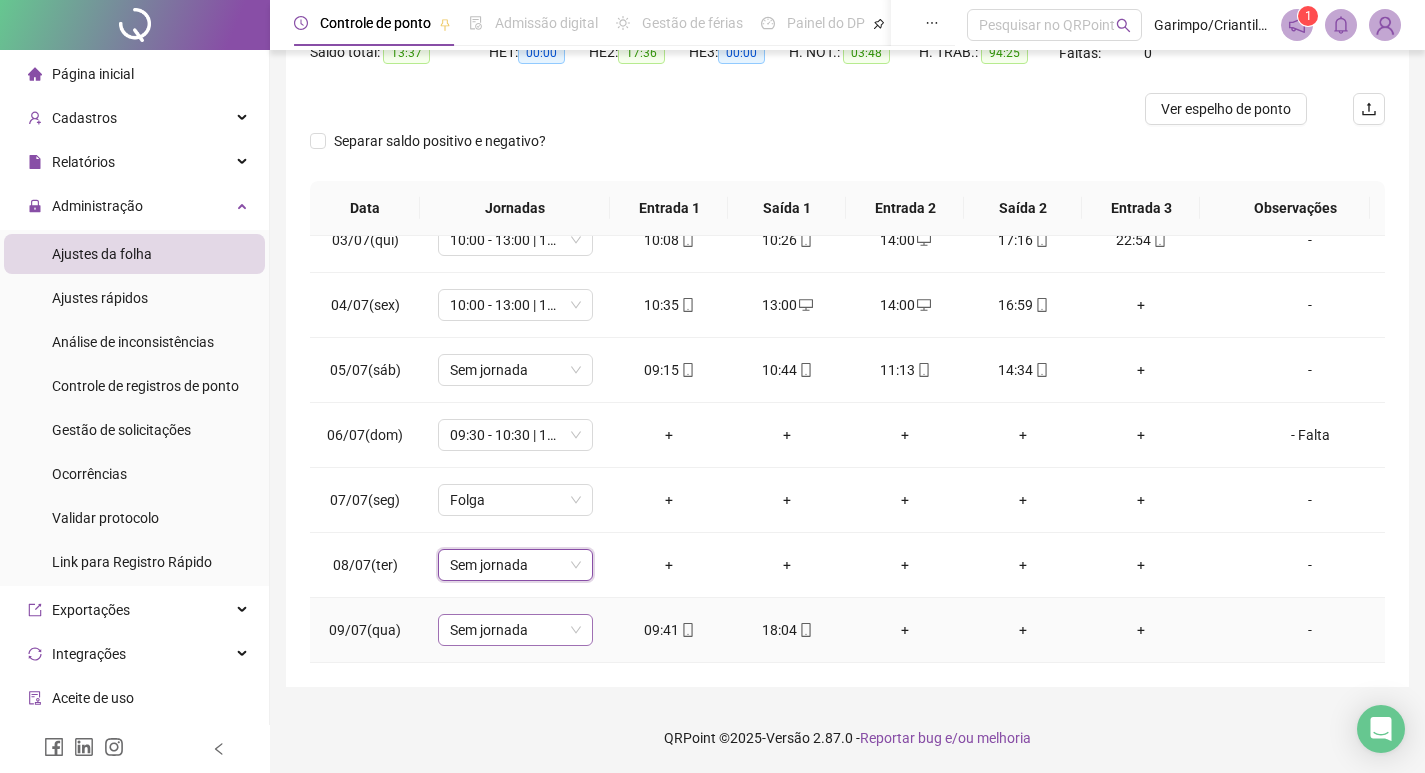 click on "Sem jornada" at bounding box center [515, 630] 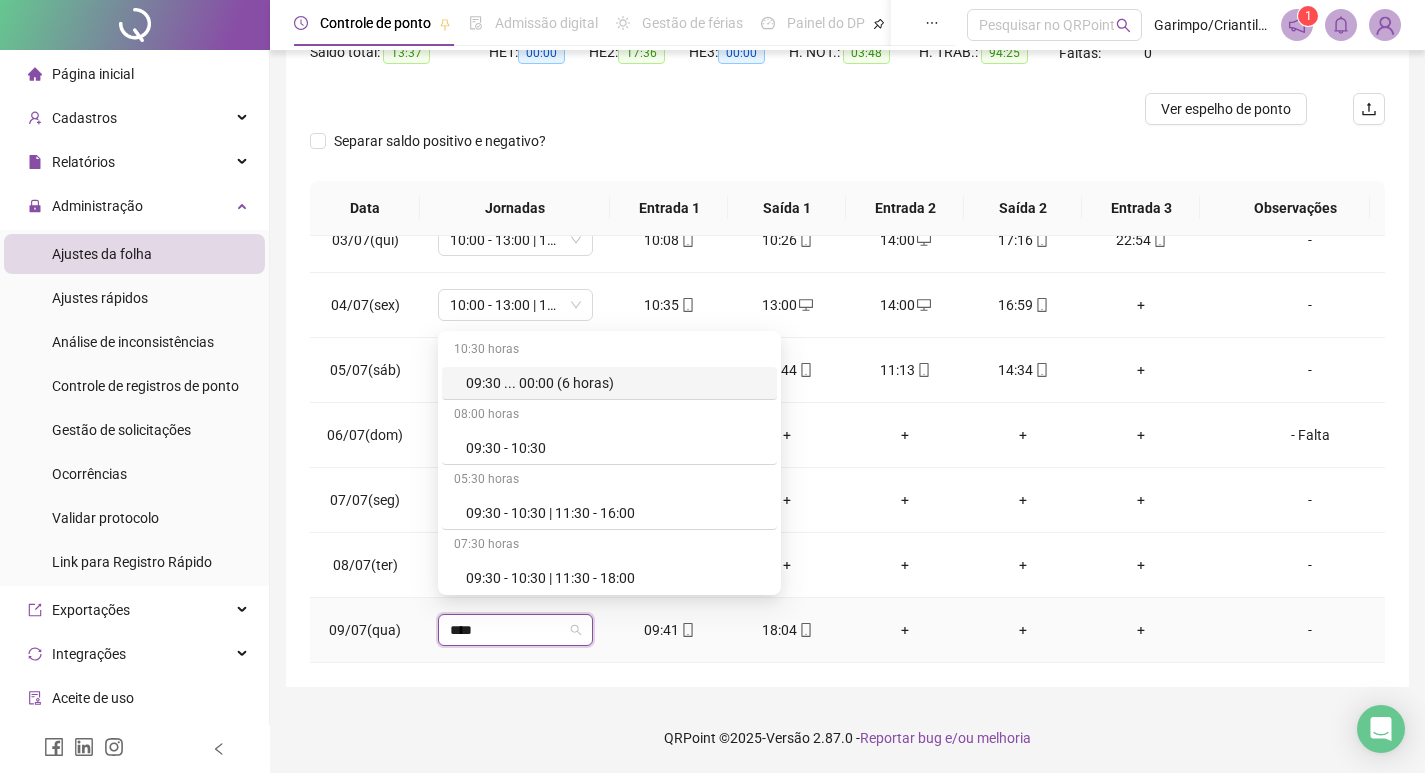 type on "*****" 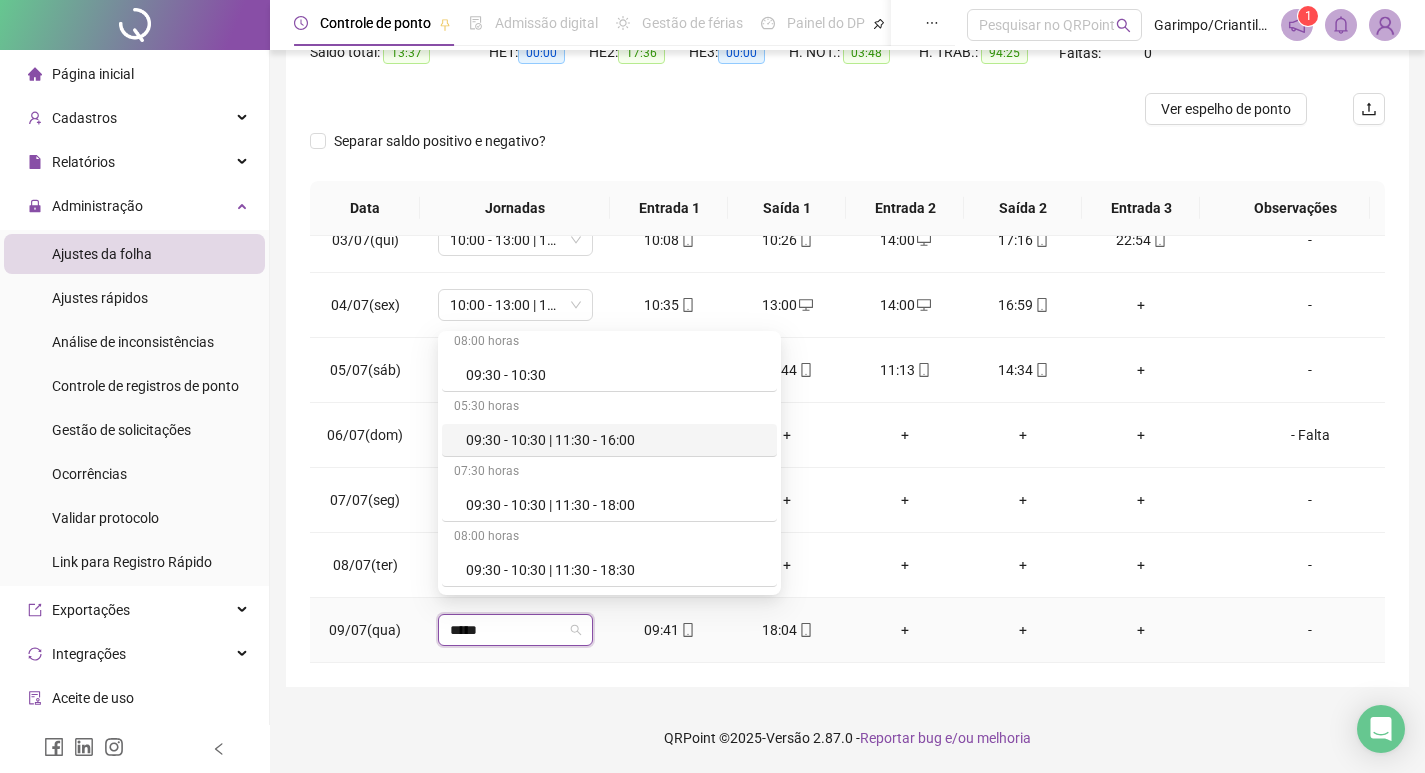 scroll, scrollTop: 100, scrollLeft: 0, axis: vertical 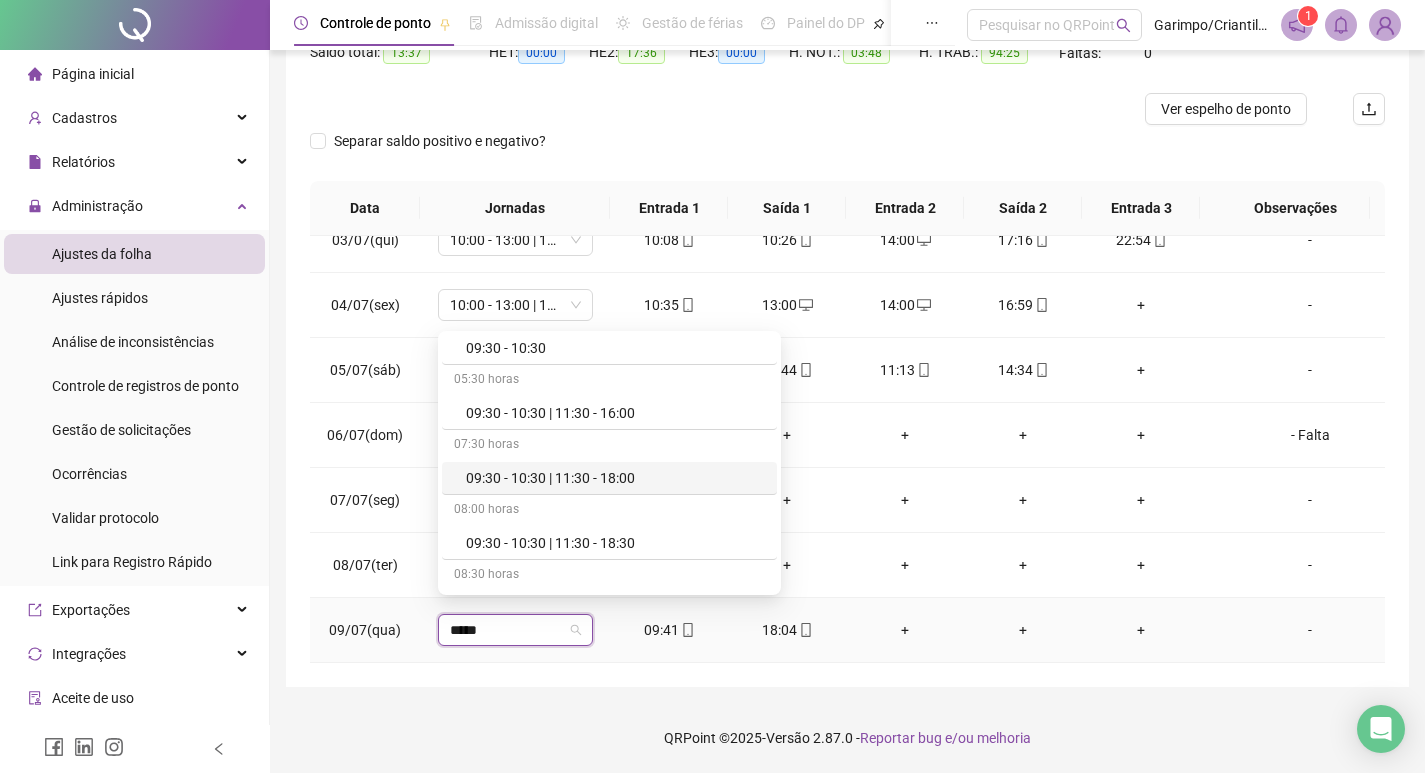 click on "09:30 - 10:30 | 11:30 - 18:00" at bounding box center [615, 478] 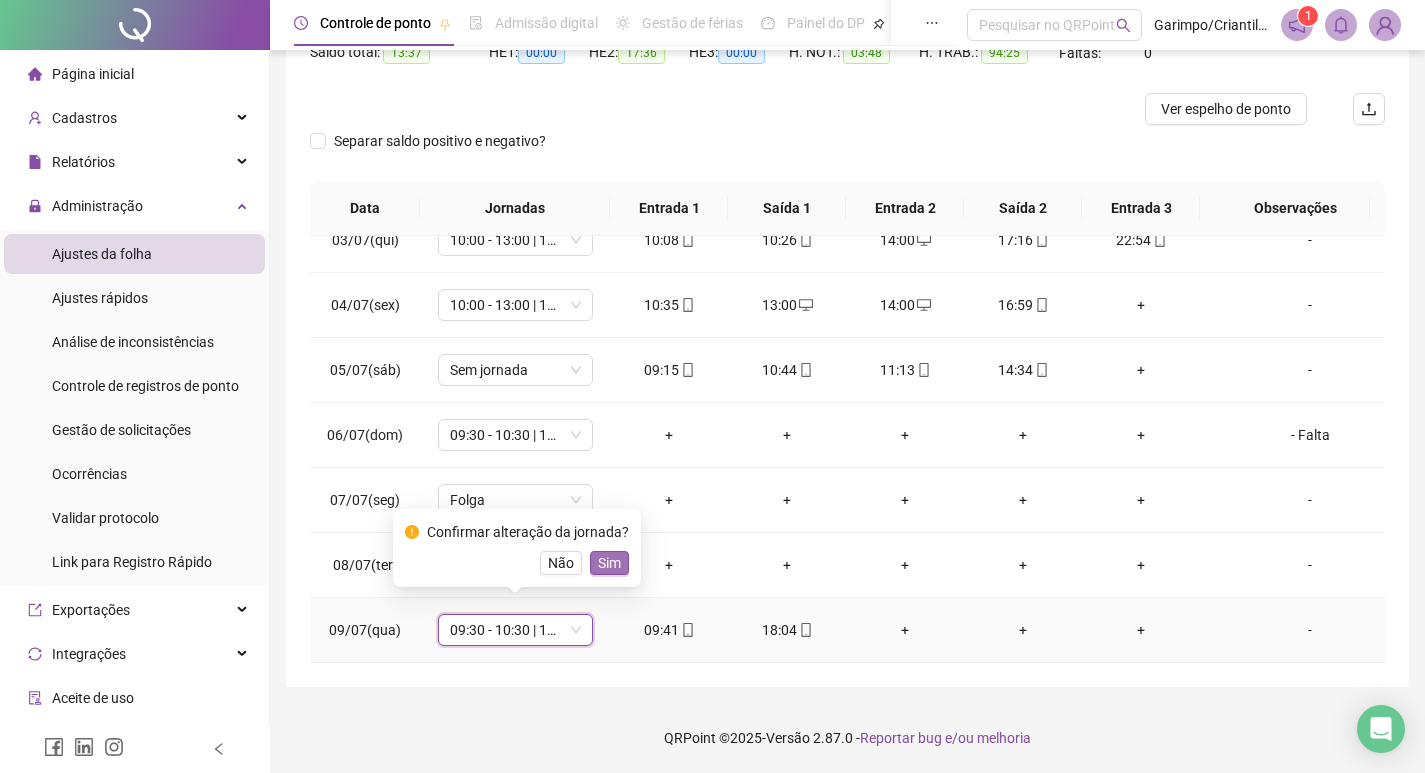 click on "Sim" at bounding box center [609, 563] 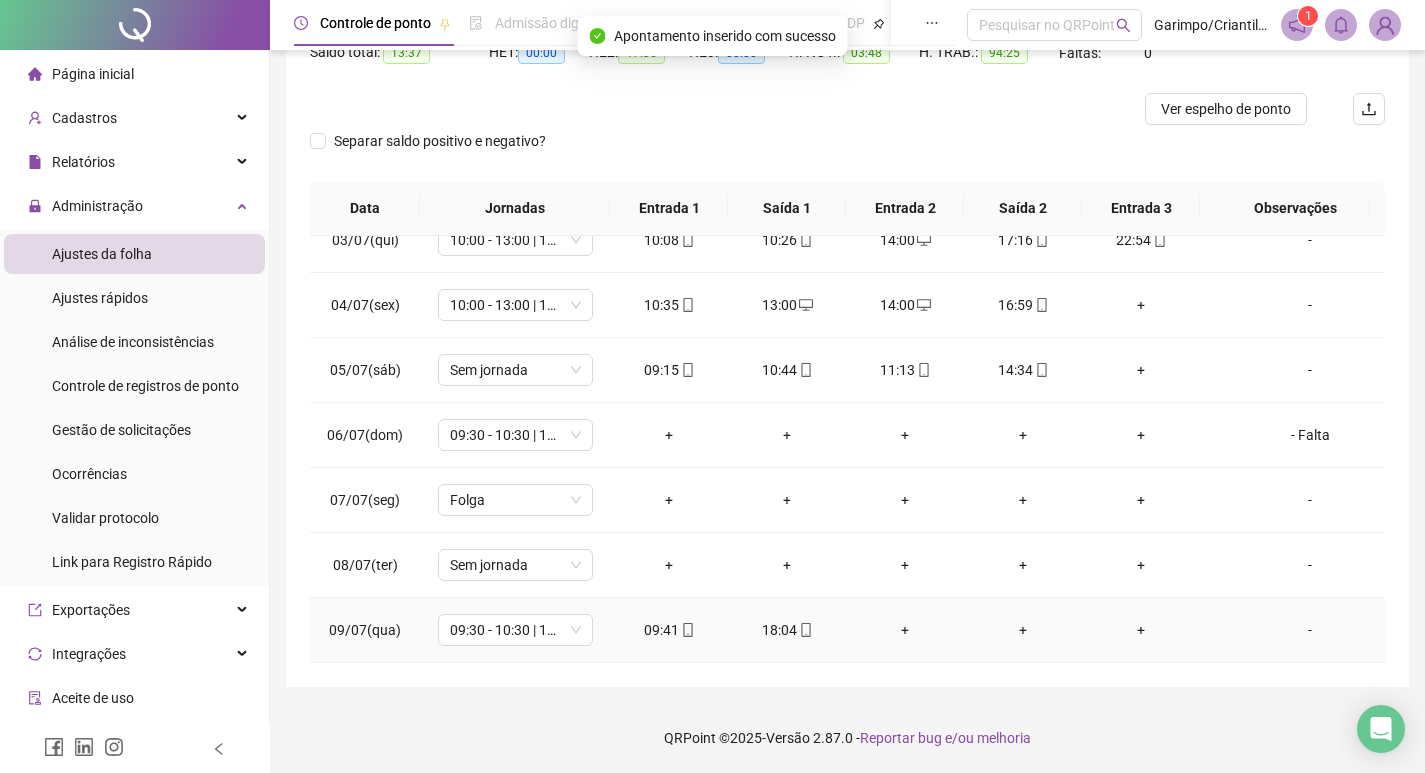click on "+" at bounding box center [905, 630] 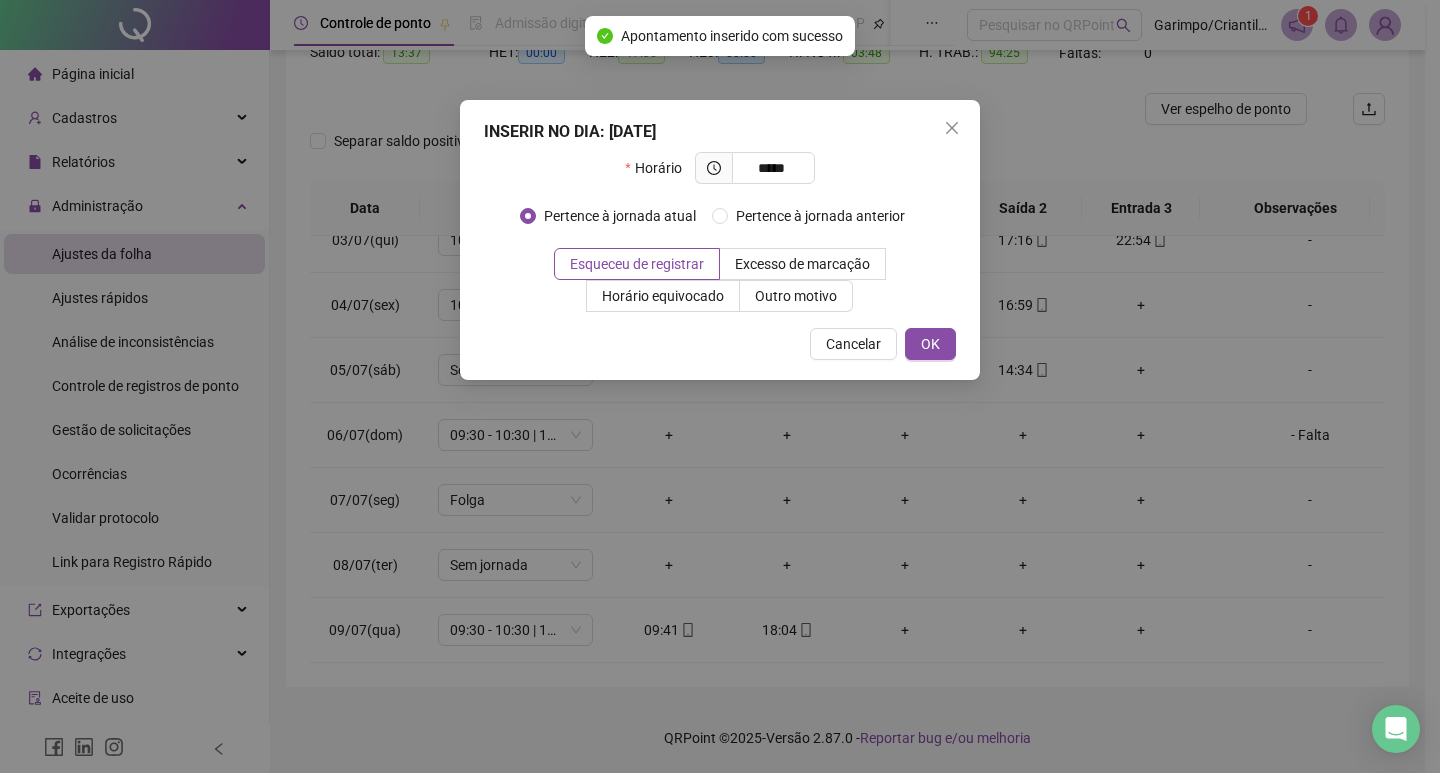type on "*****" 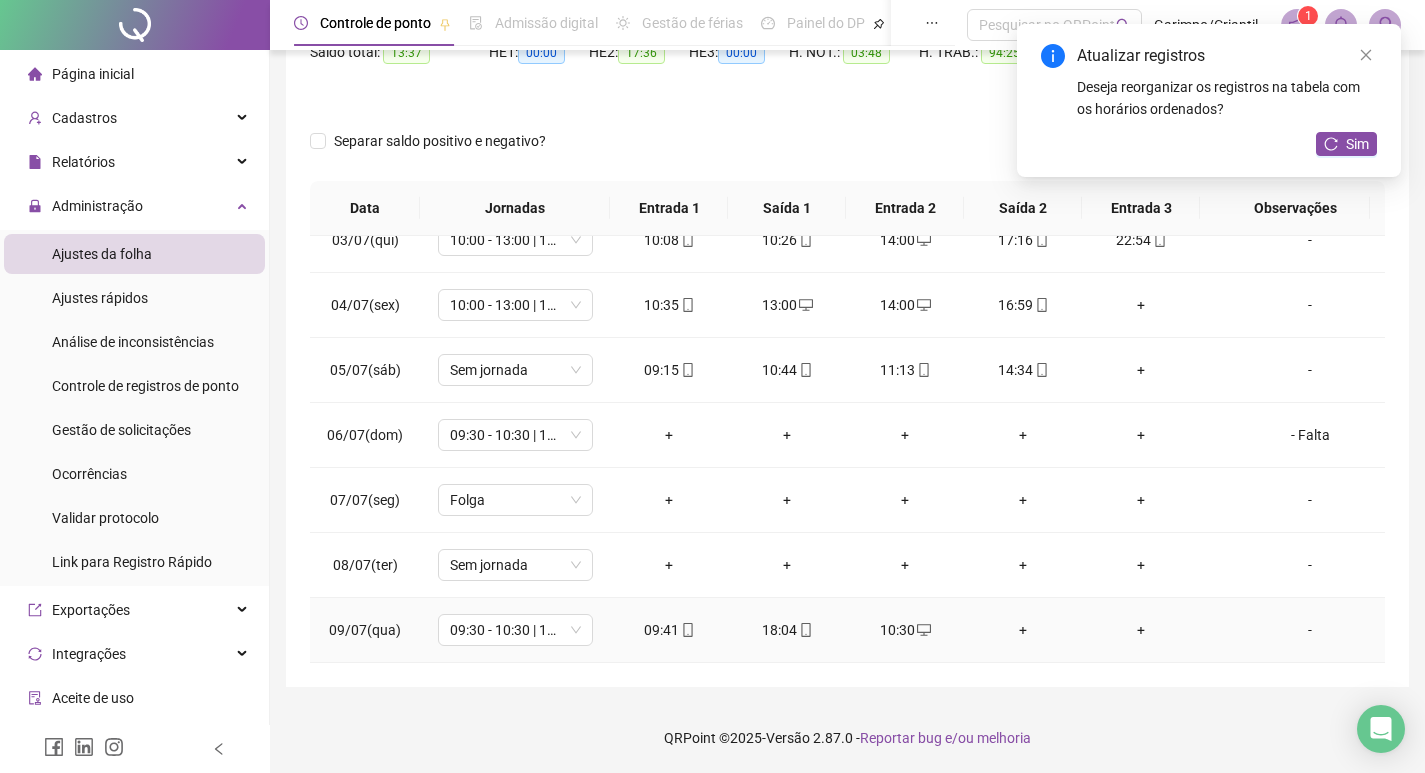 click on "+" at bounding box center (1023, 630) 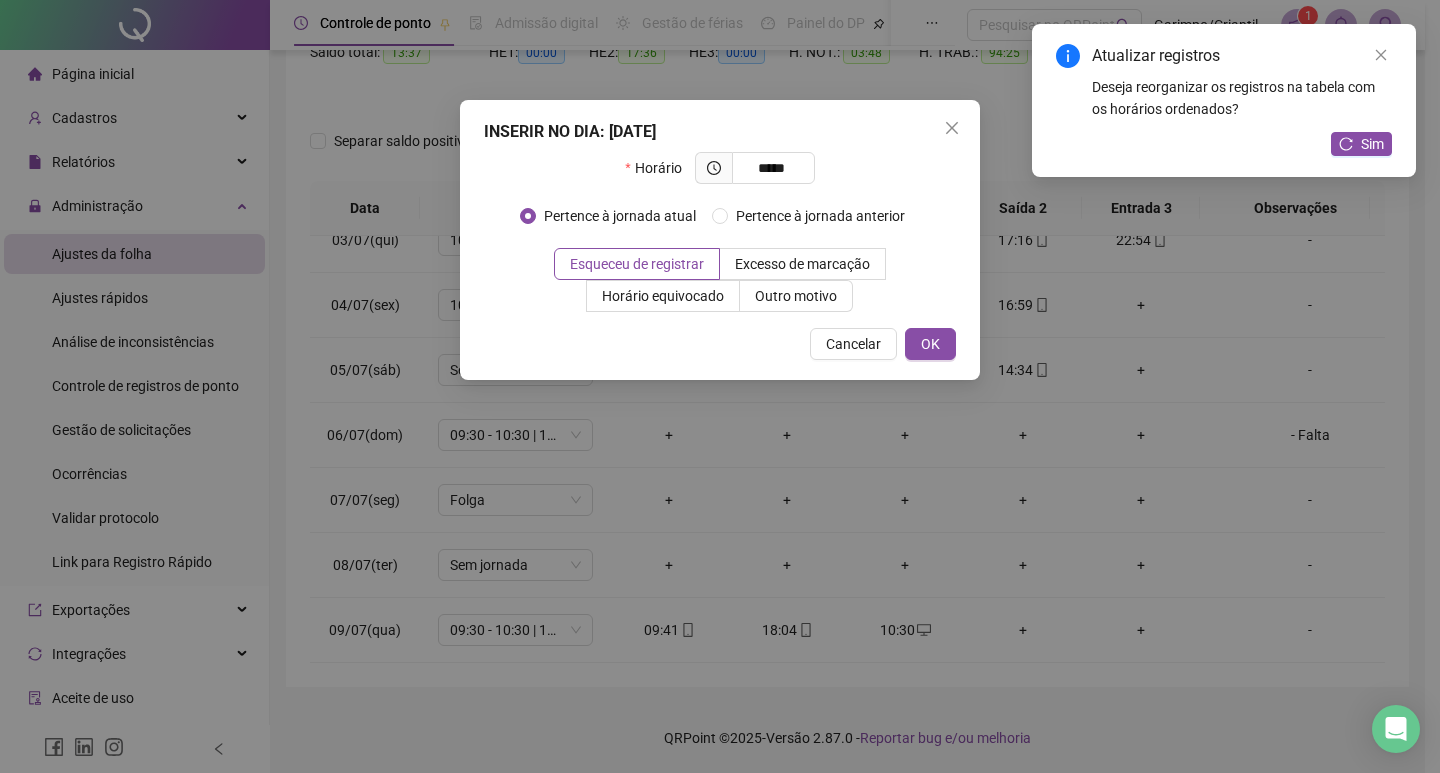 type on "*****" 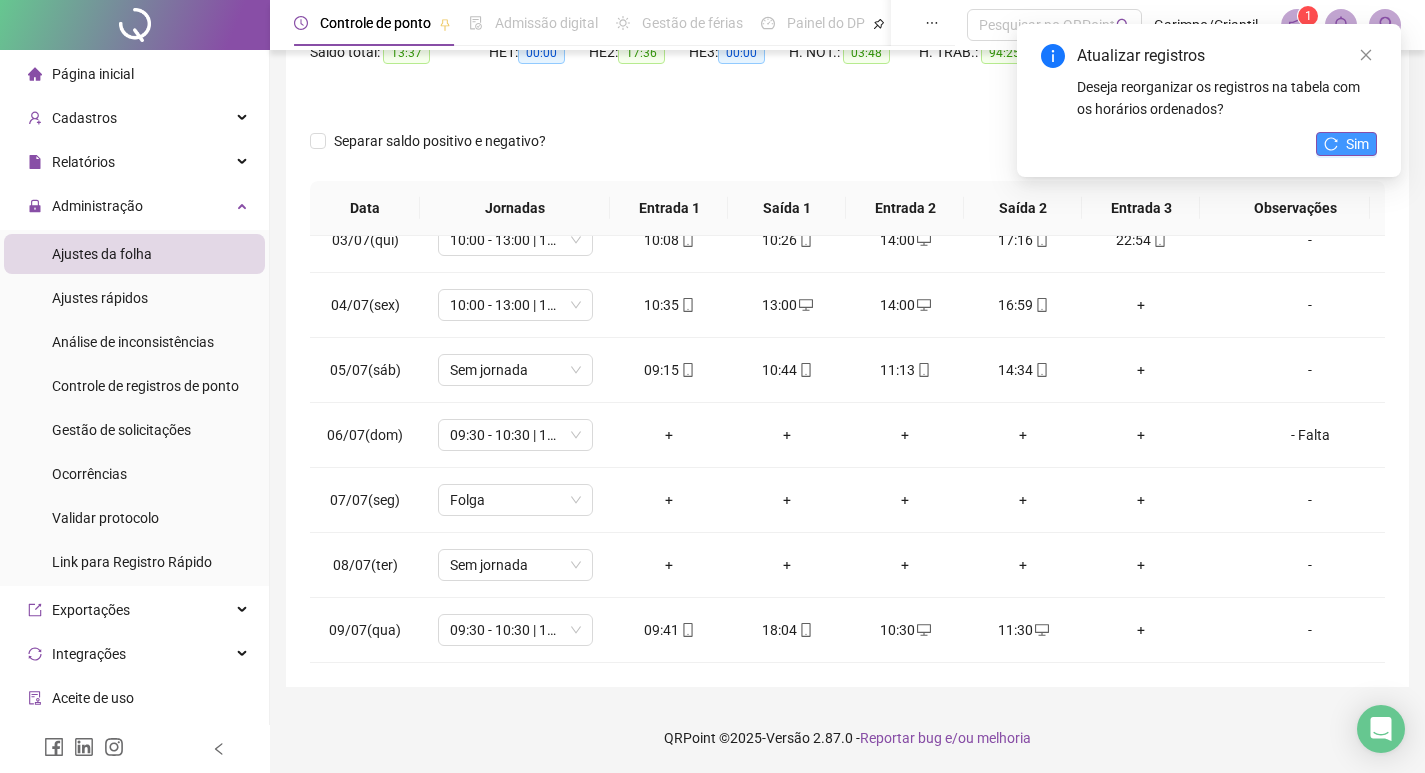 click 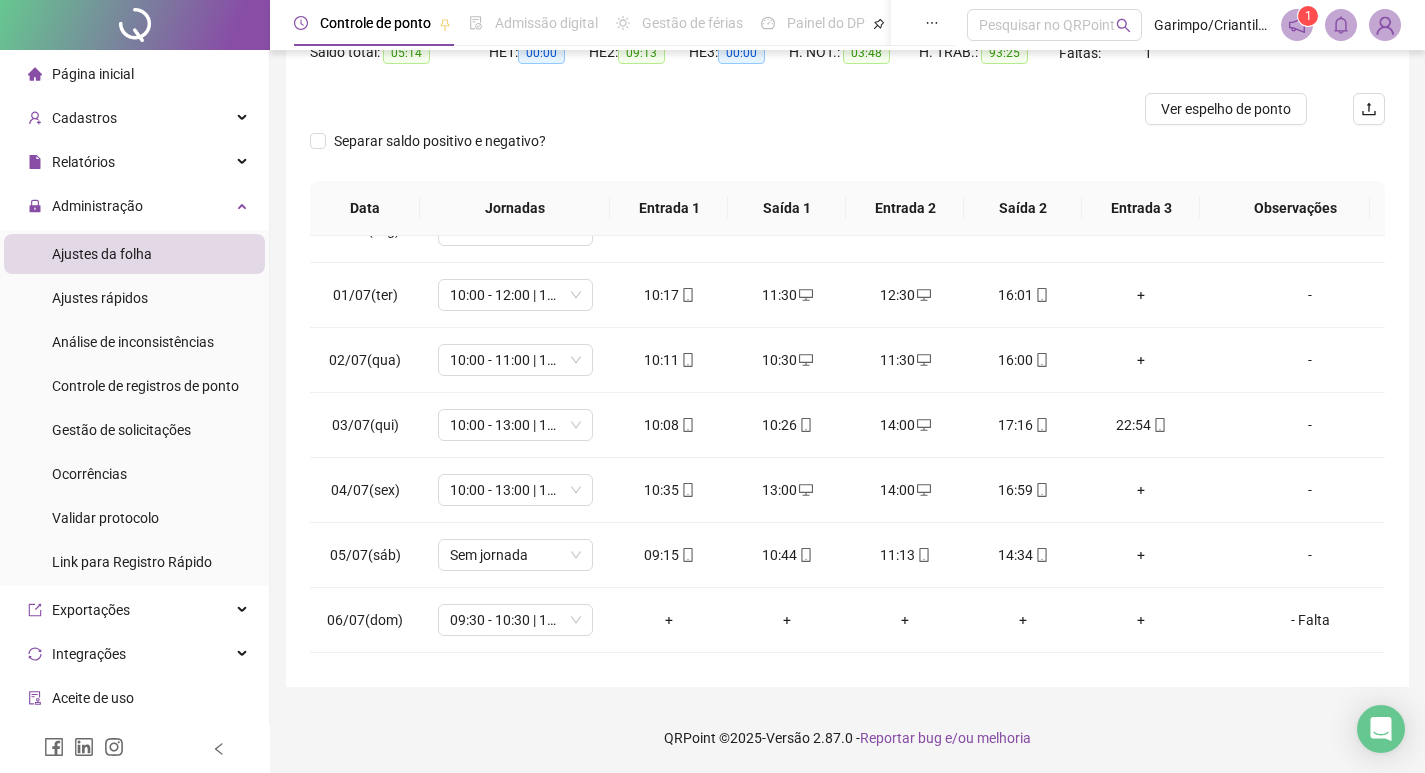 scroll, scrollTop: 723, scrollLeft: 0, axis: vertical 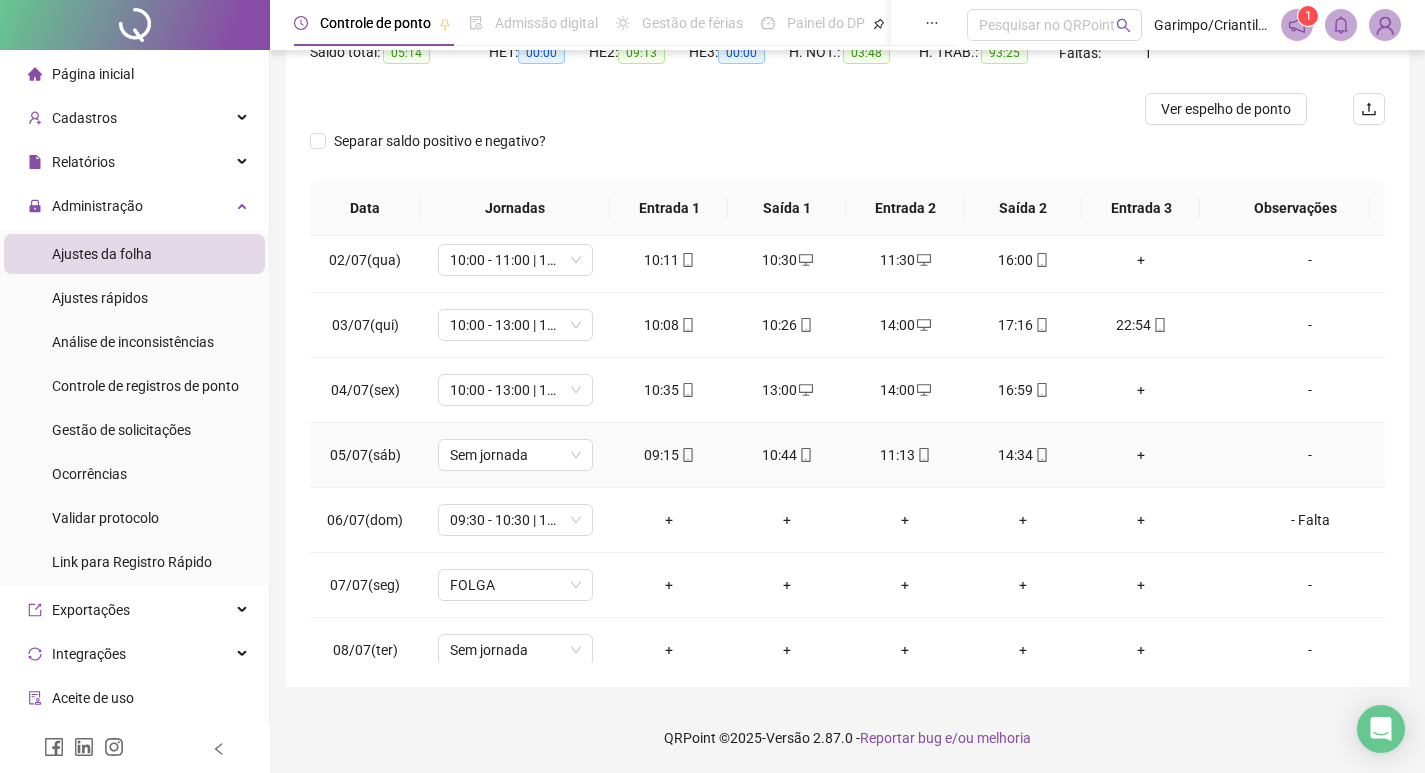 click on "+" at bounding box center (1141, 455) 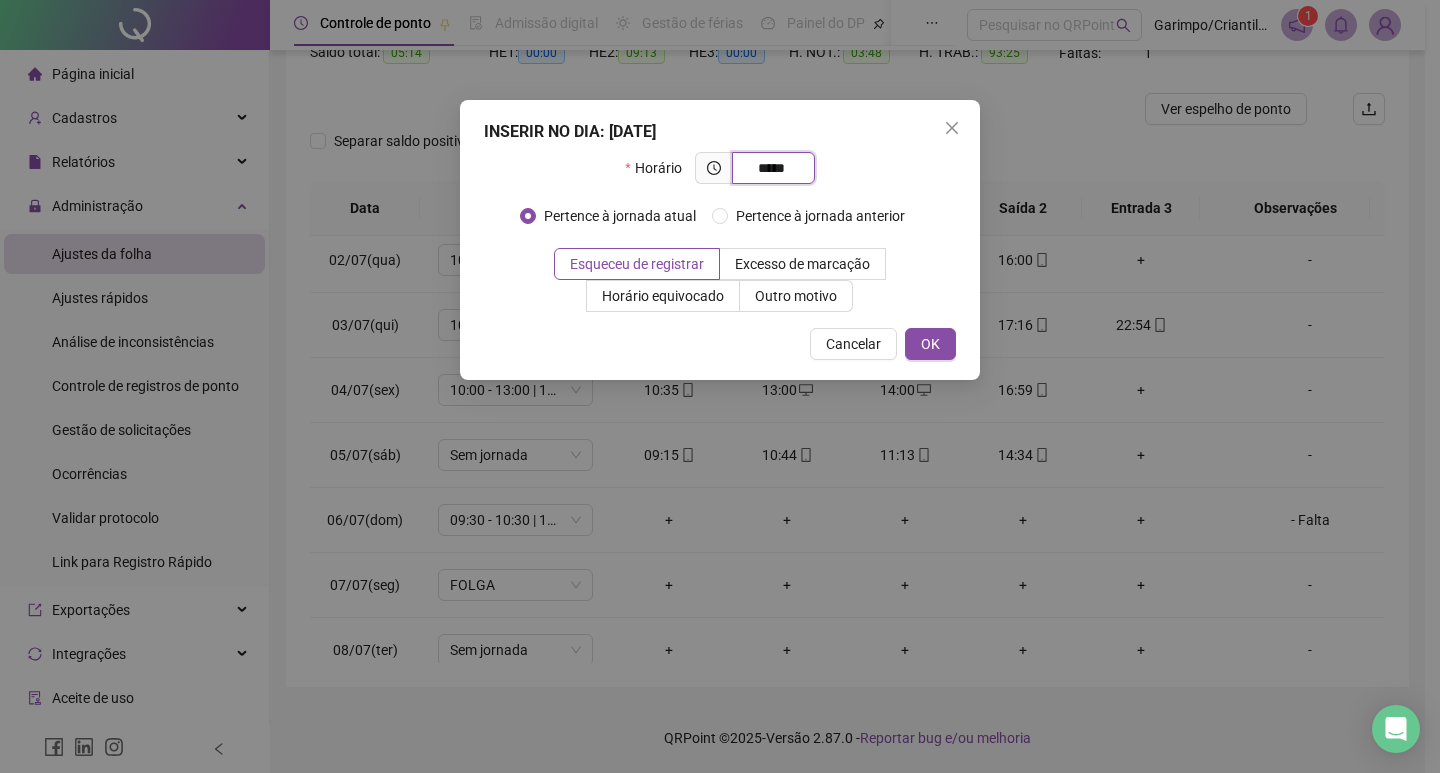 type on "*****" 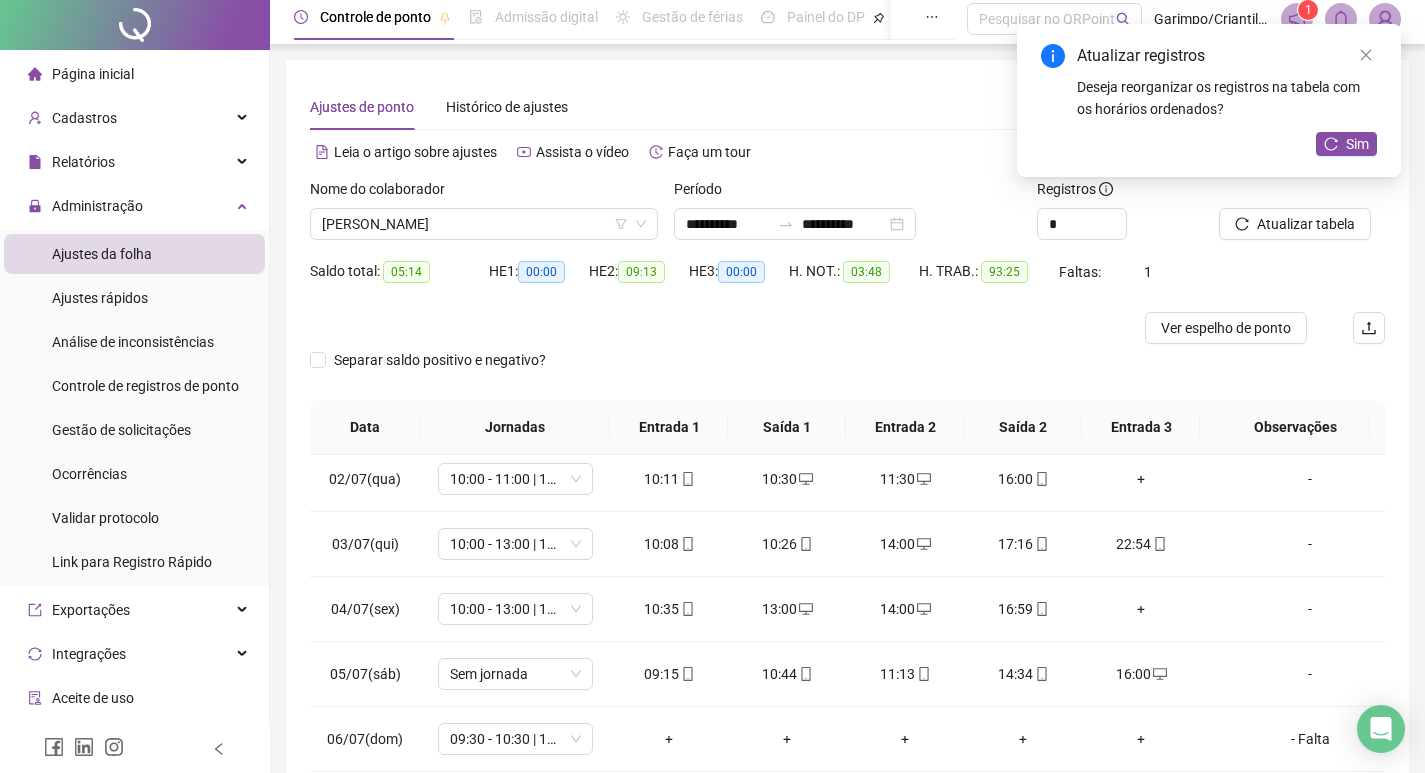 scroll, scrollTop: 0, scrollLeft: 0, axis: both 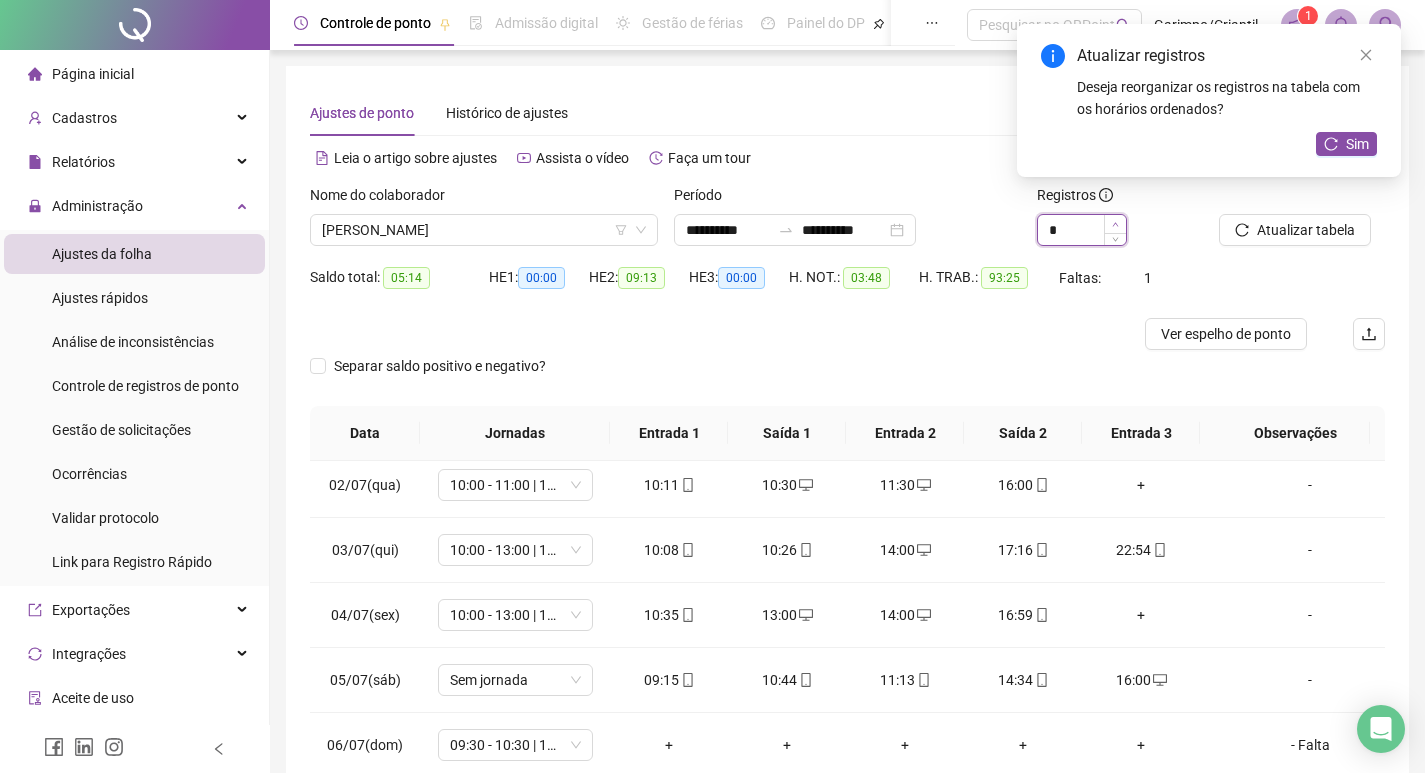 click at bounding box center [1115, 224] 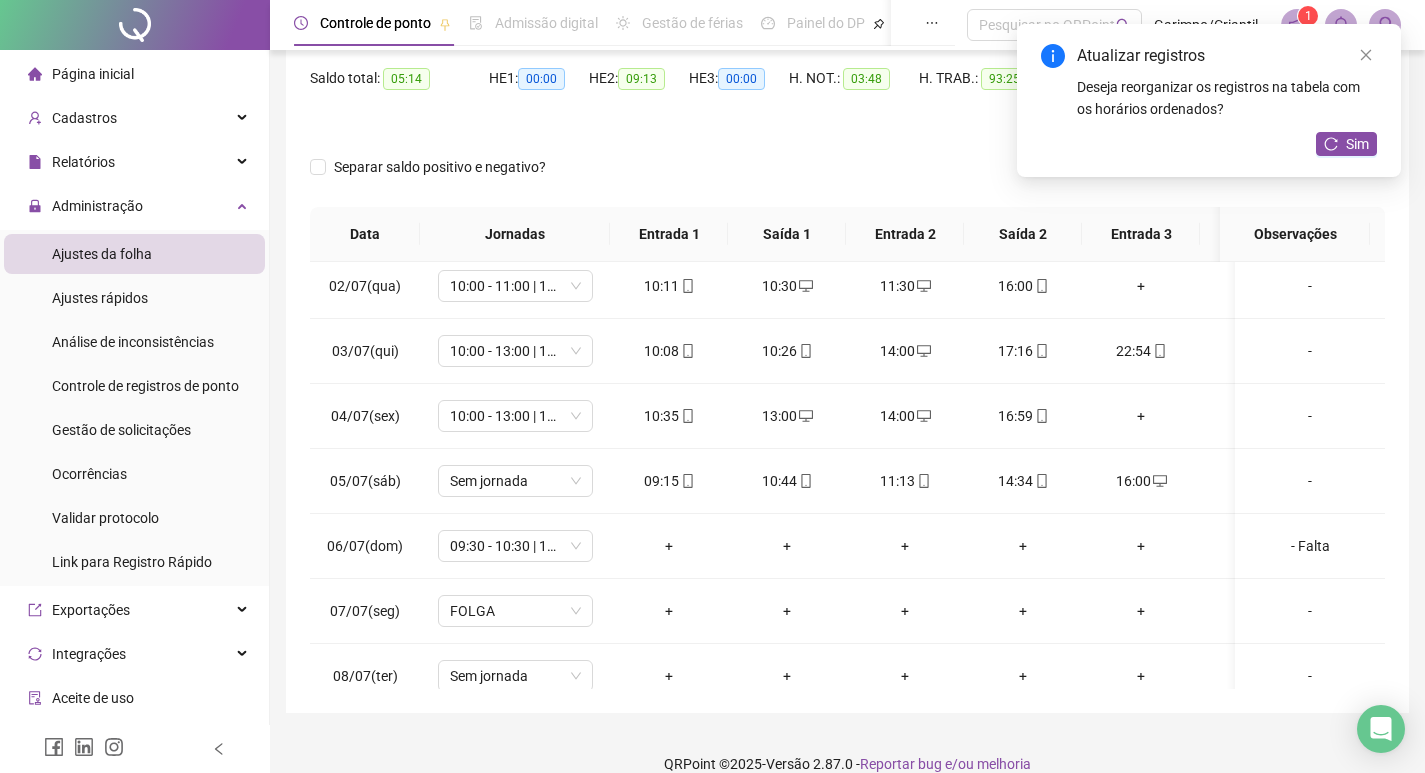 scroll, scrollTop: 200, scrollLeft: 0, axis: vertical 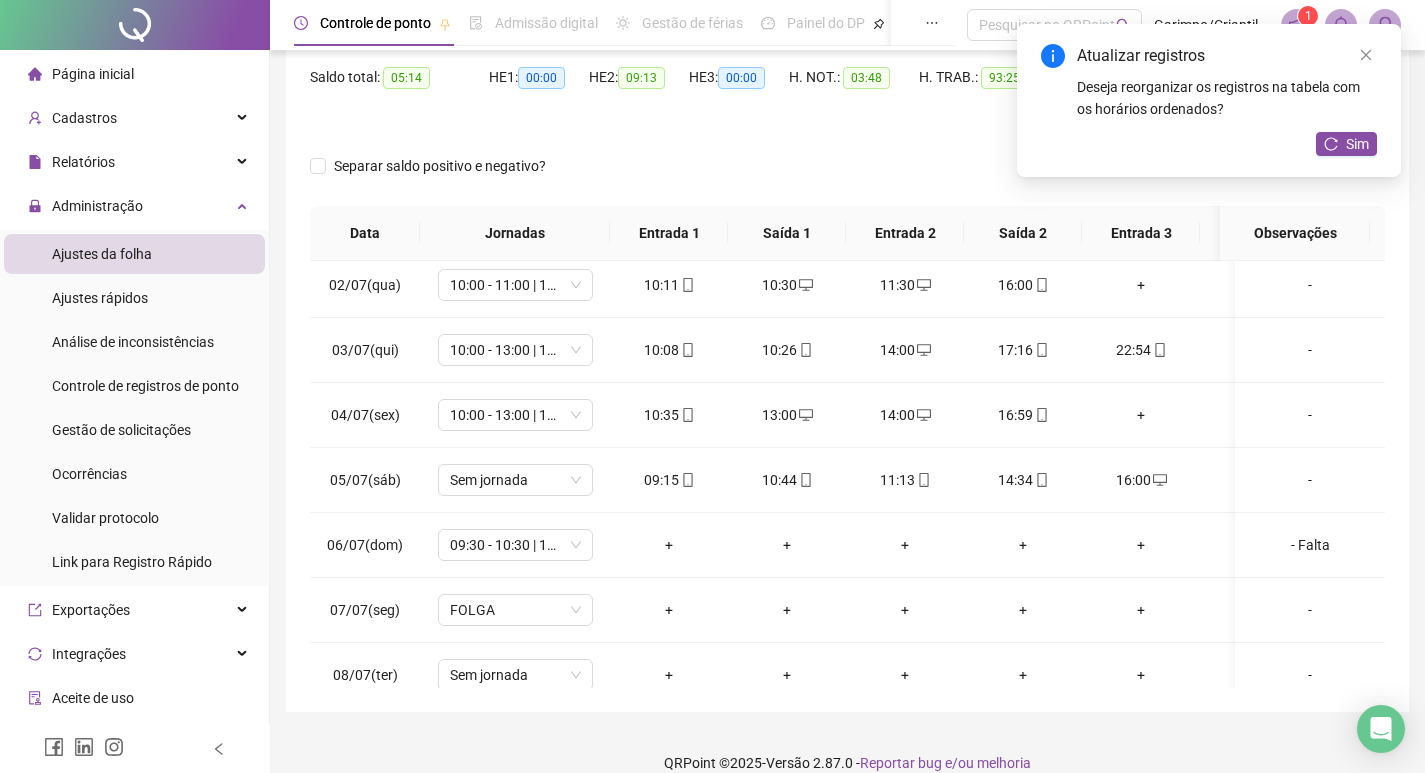 click on "**********" at bounding box center (847, 289) 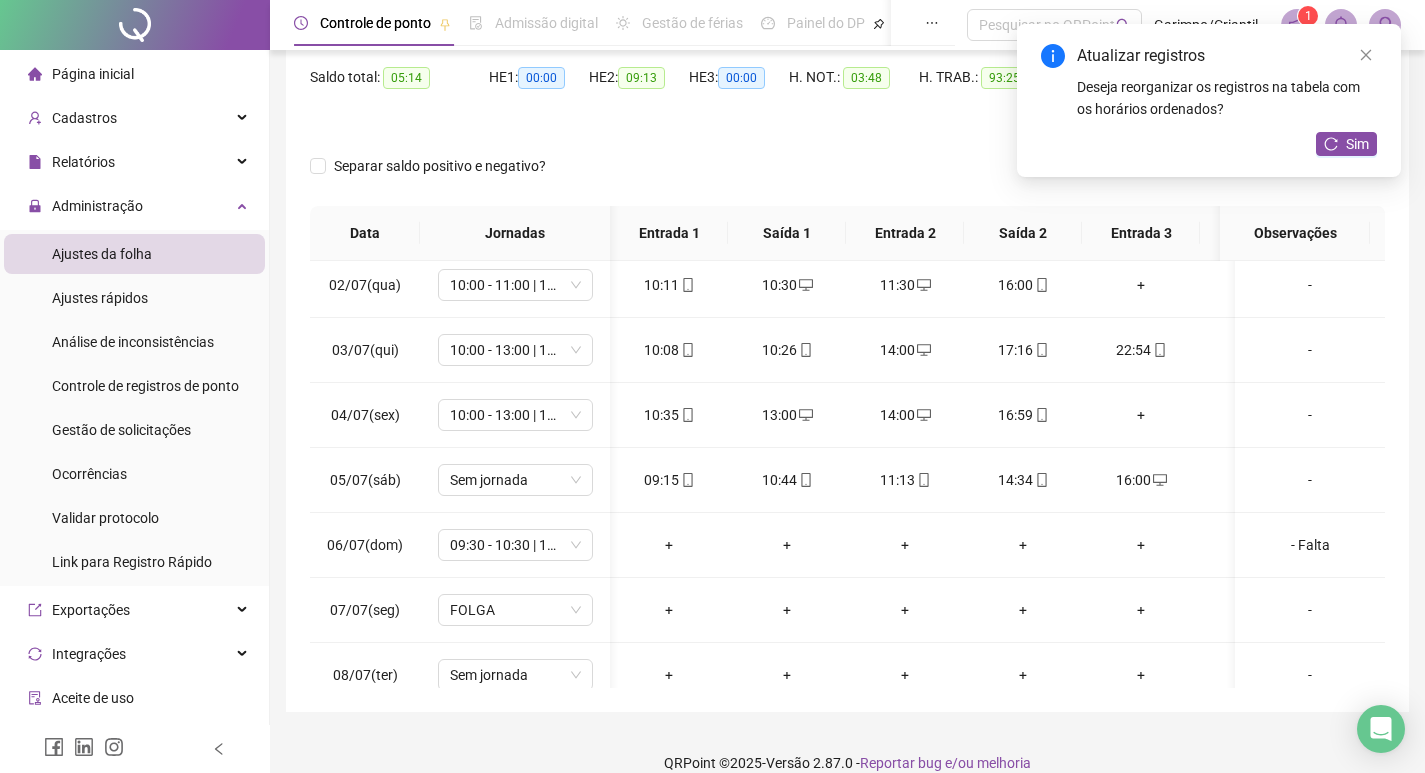 scroll, scrollTop: 723, scrollLeft: 334, axis: both 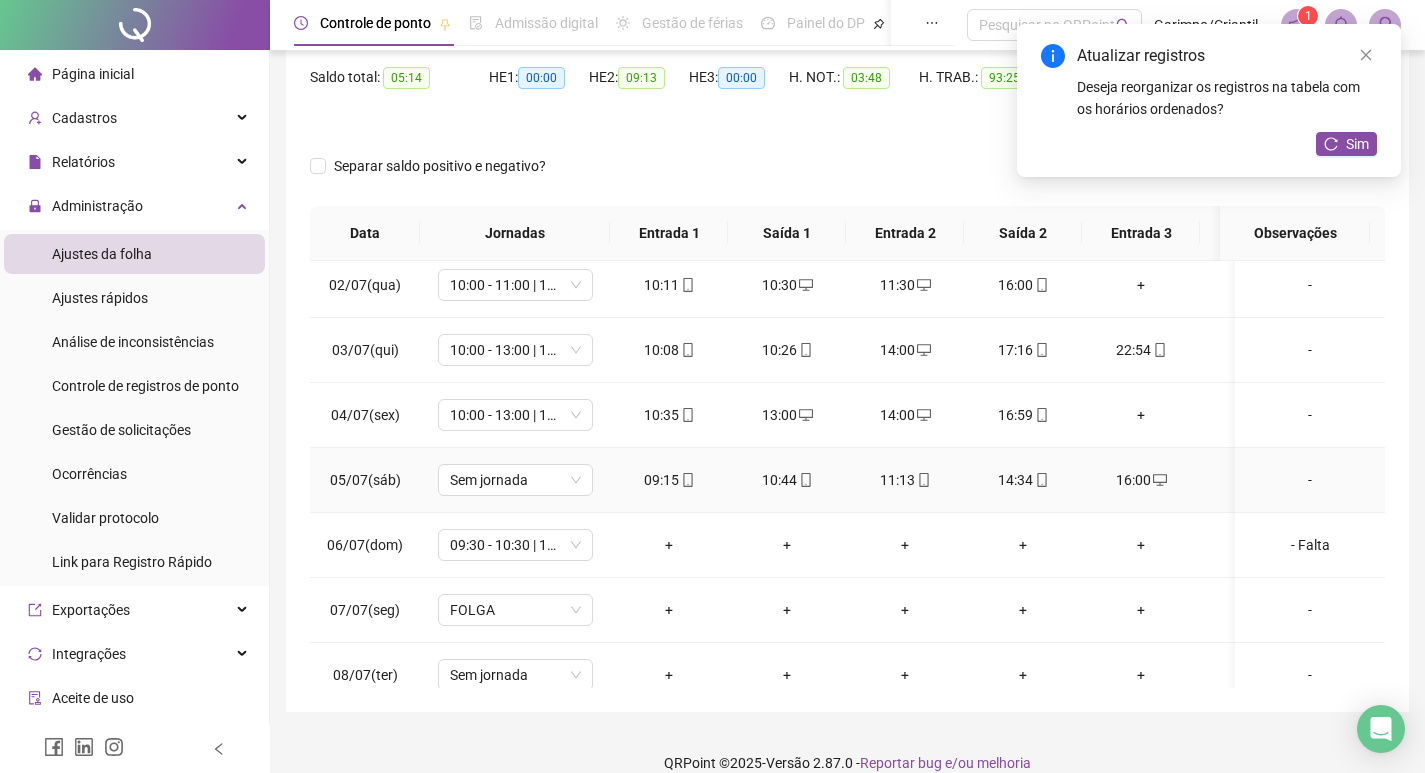 click 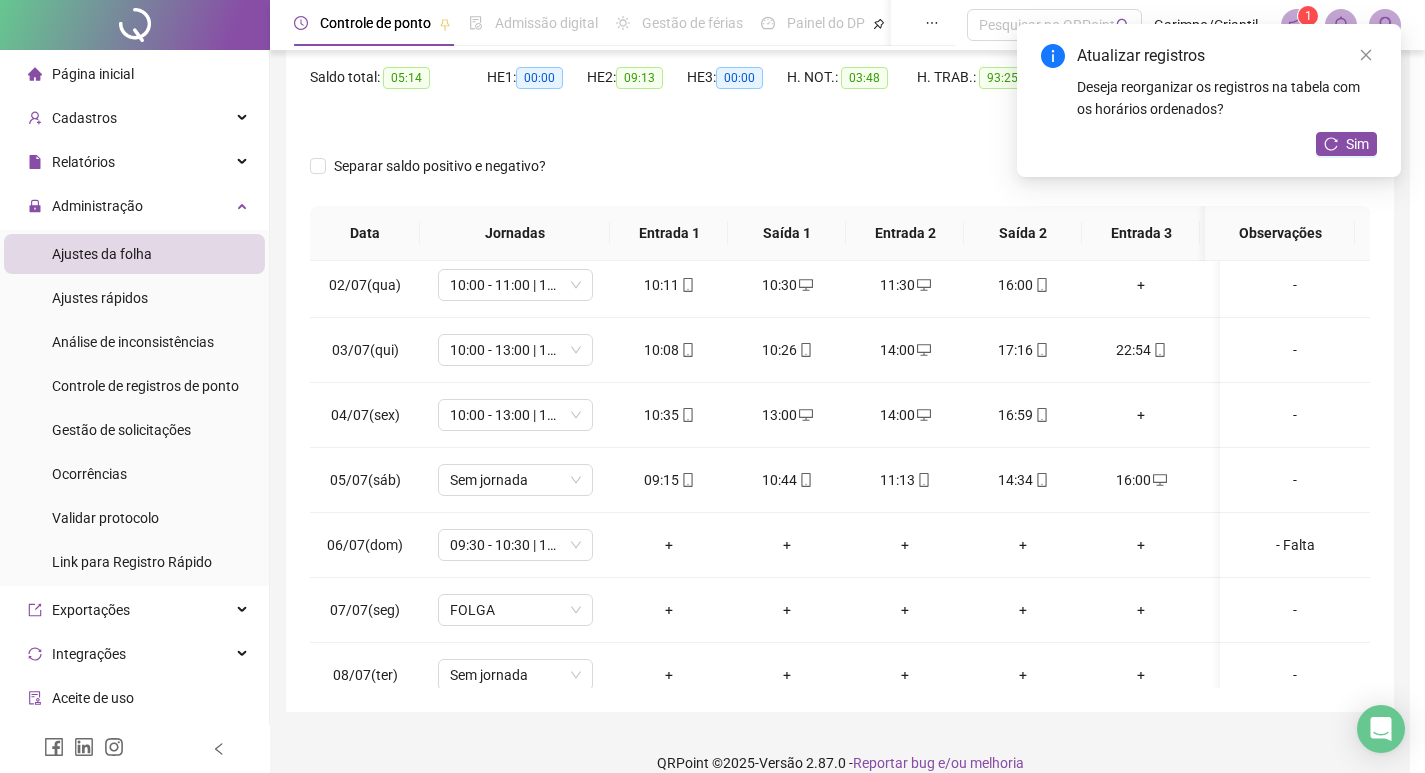 type on "**********" 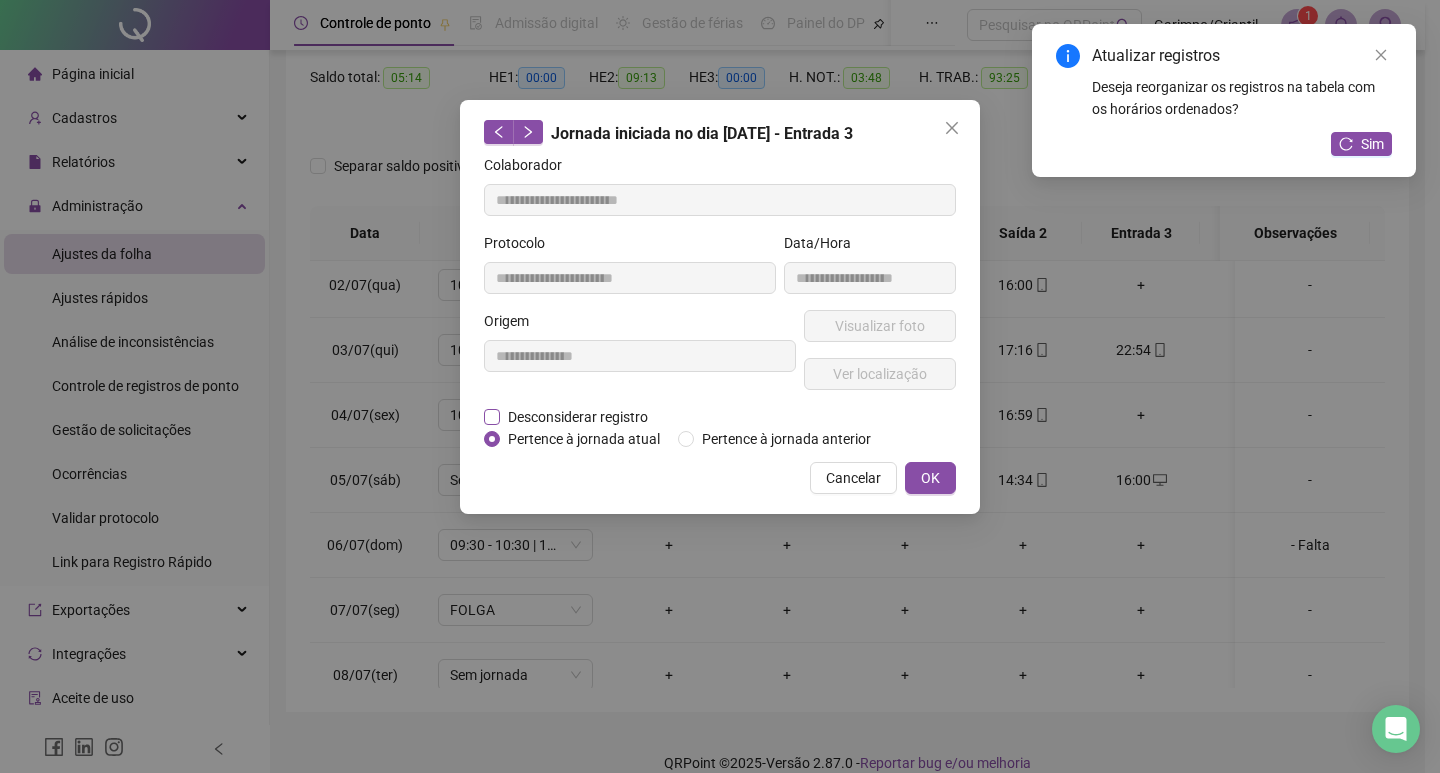 click on "Desconsiderar registro" at bounding box center (578, 417) 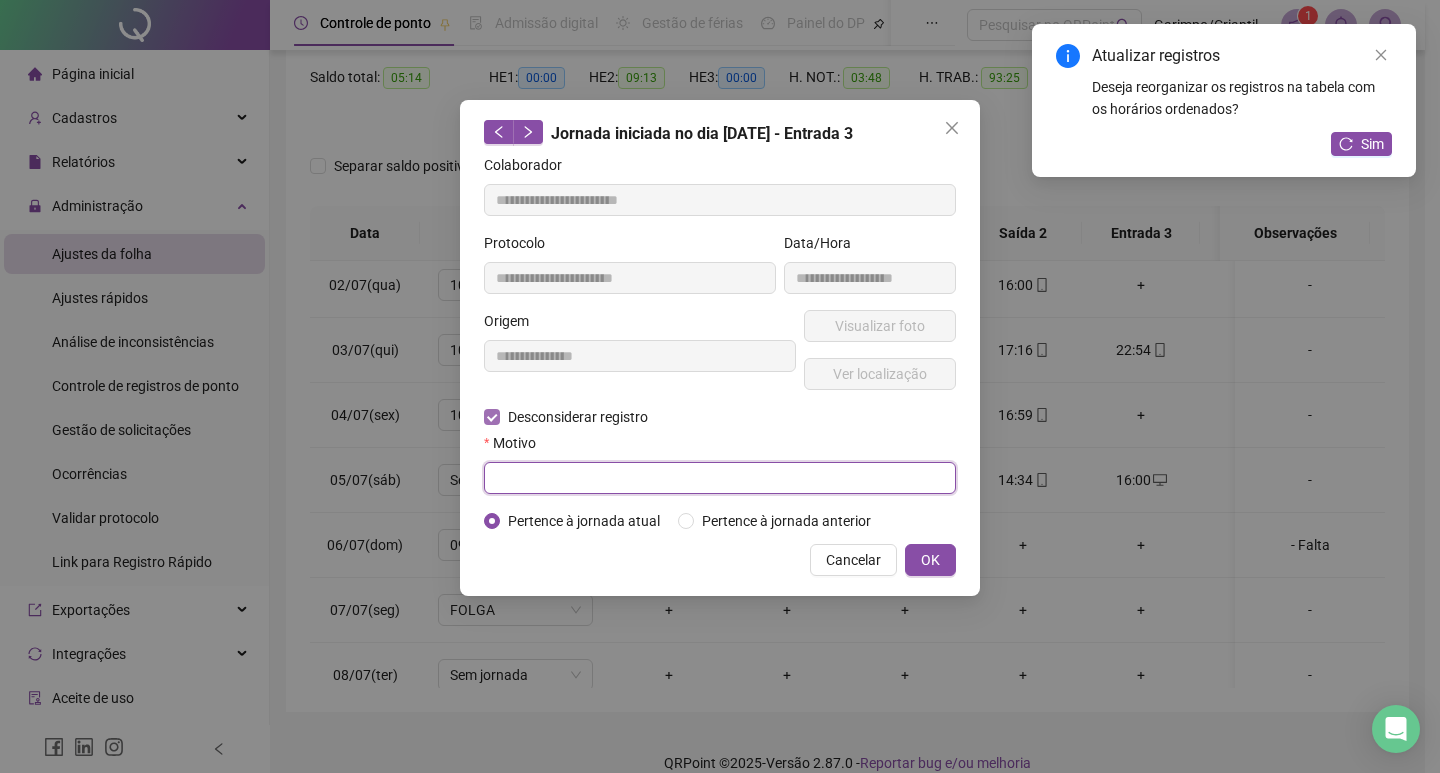 click at bounding box center (720, 478) 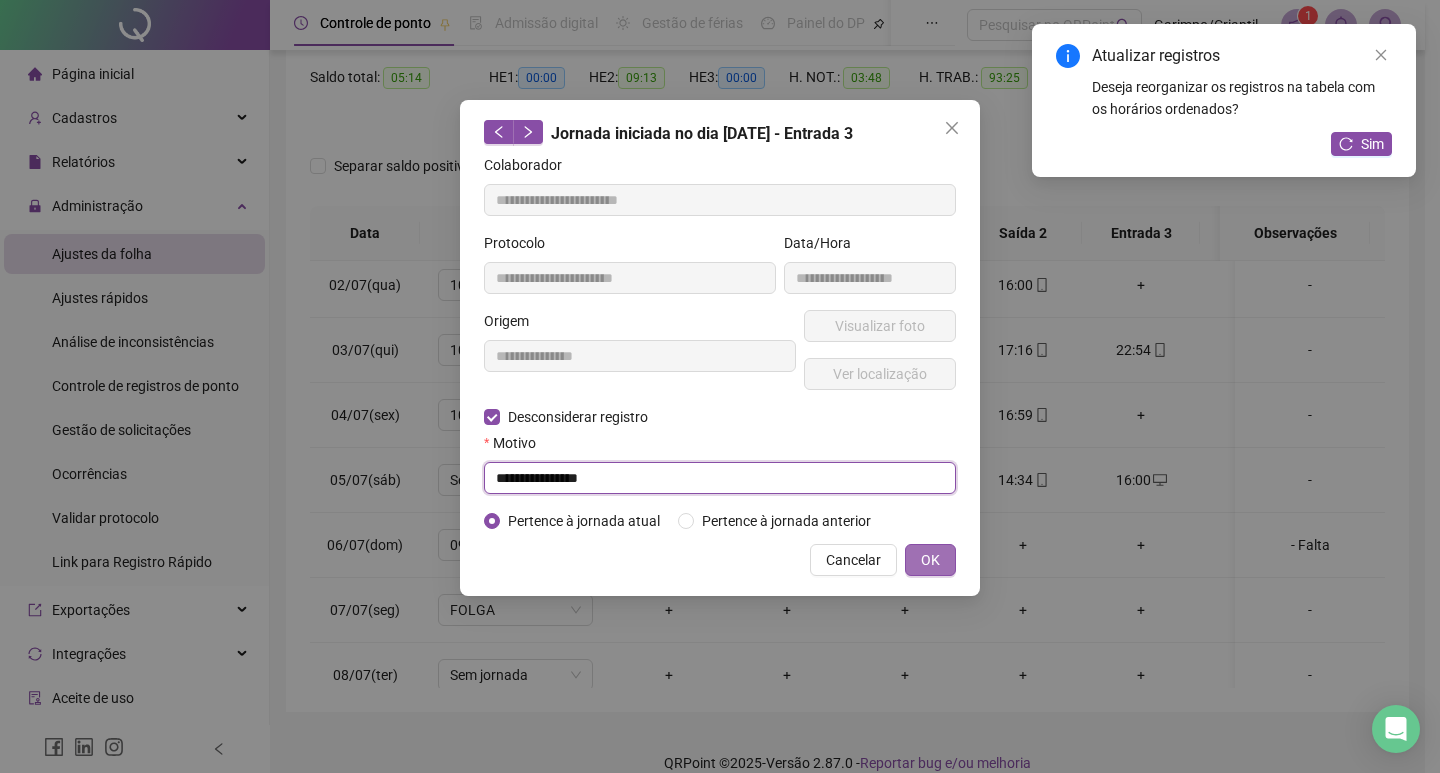 type 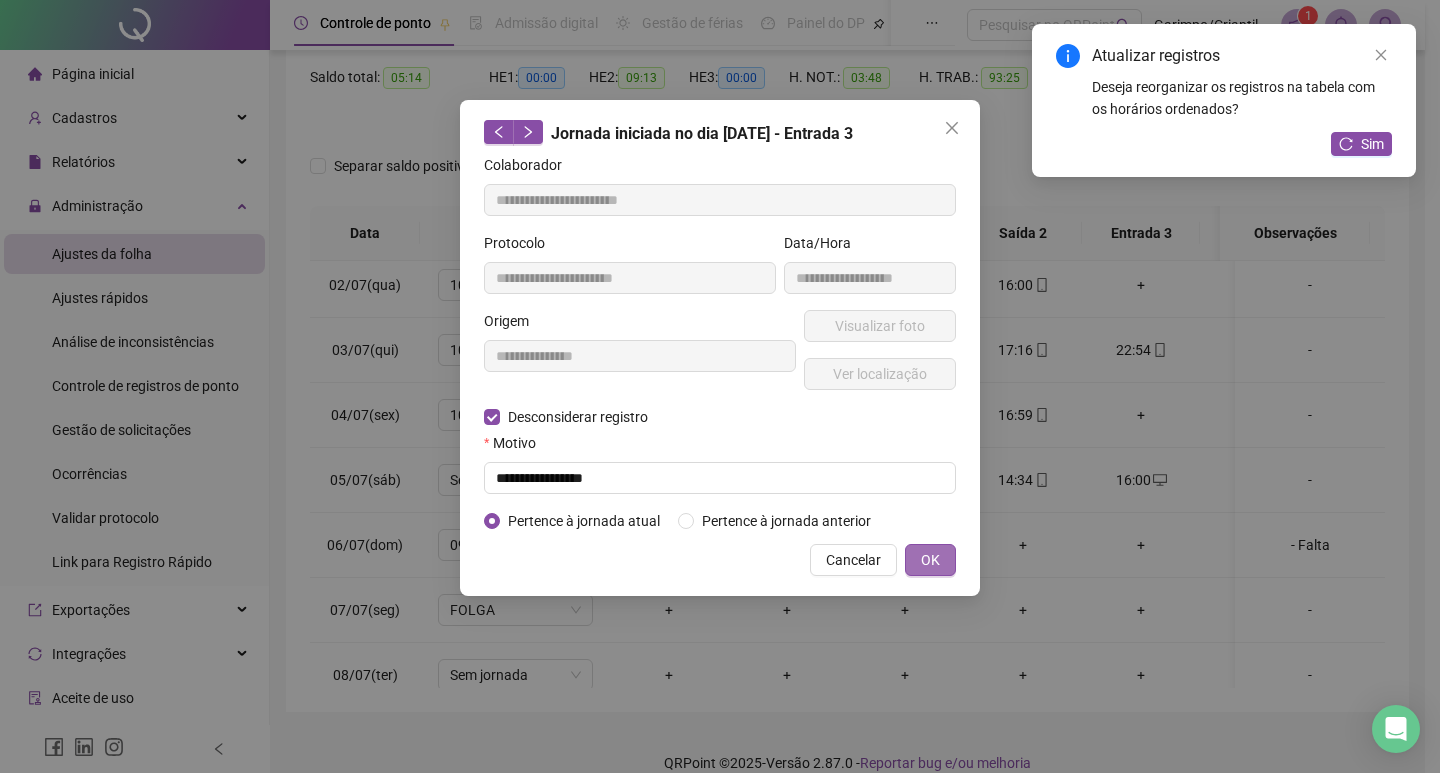 type 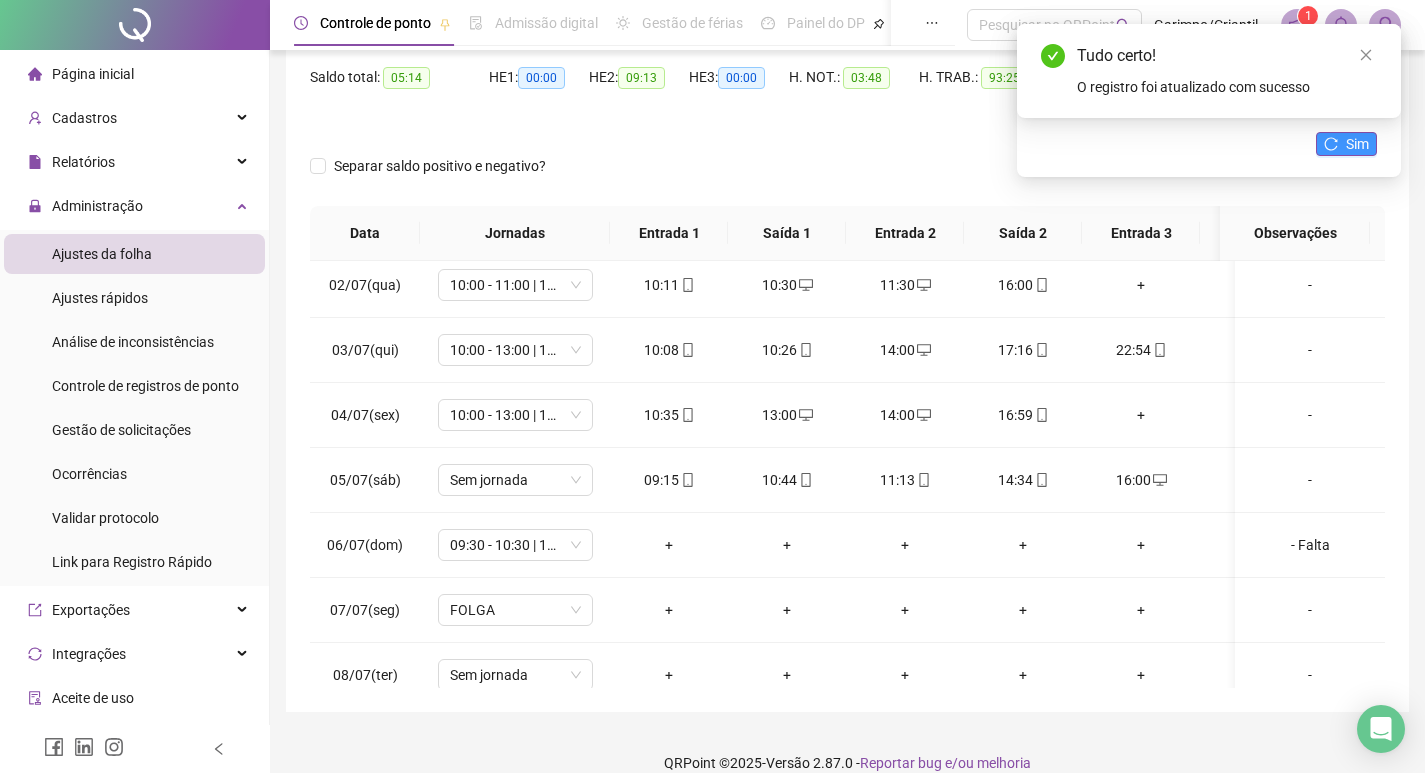 click on "Sim" at bounding box center (1357, 144) 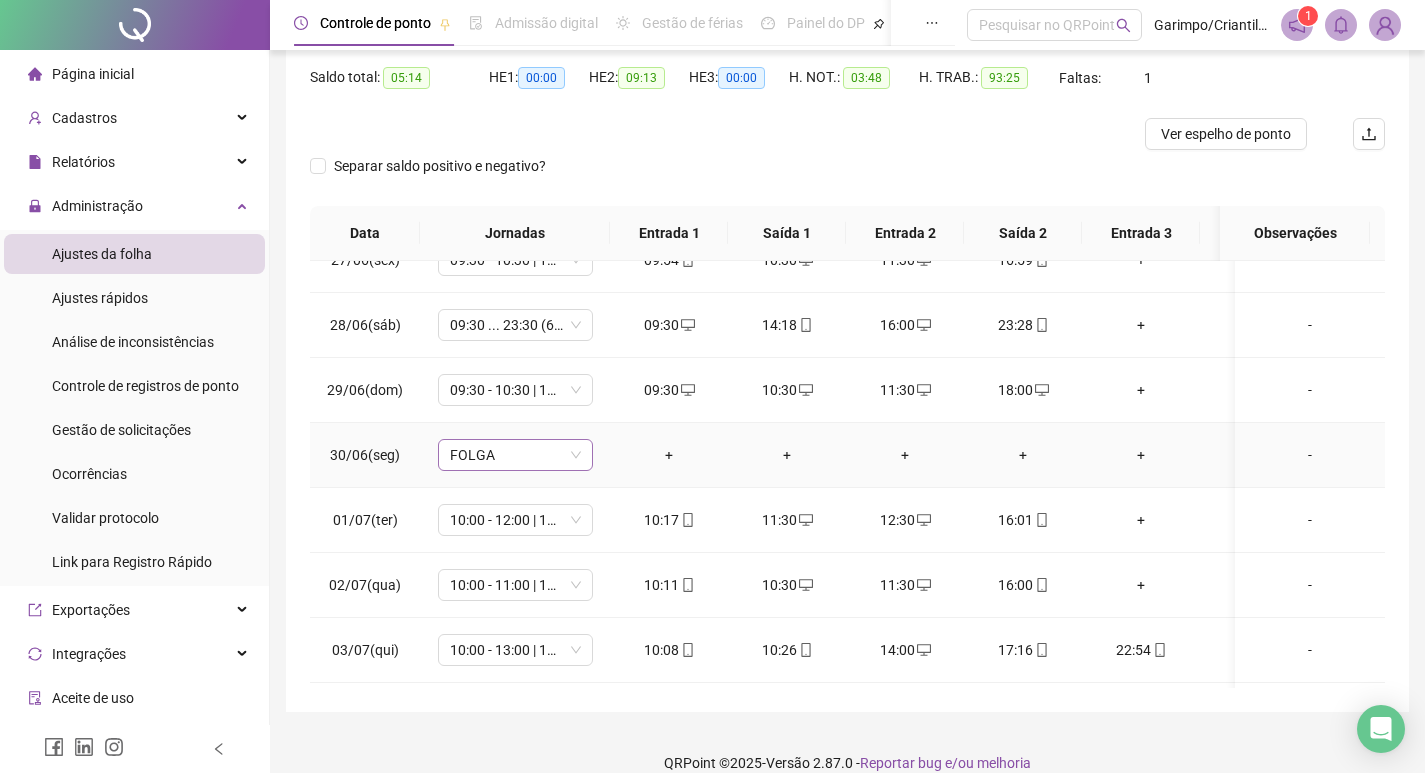 scroll, scrollTop: 323, scrollLeft: 0, axis: vertical 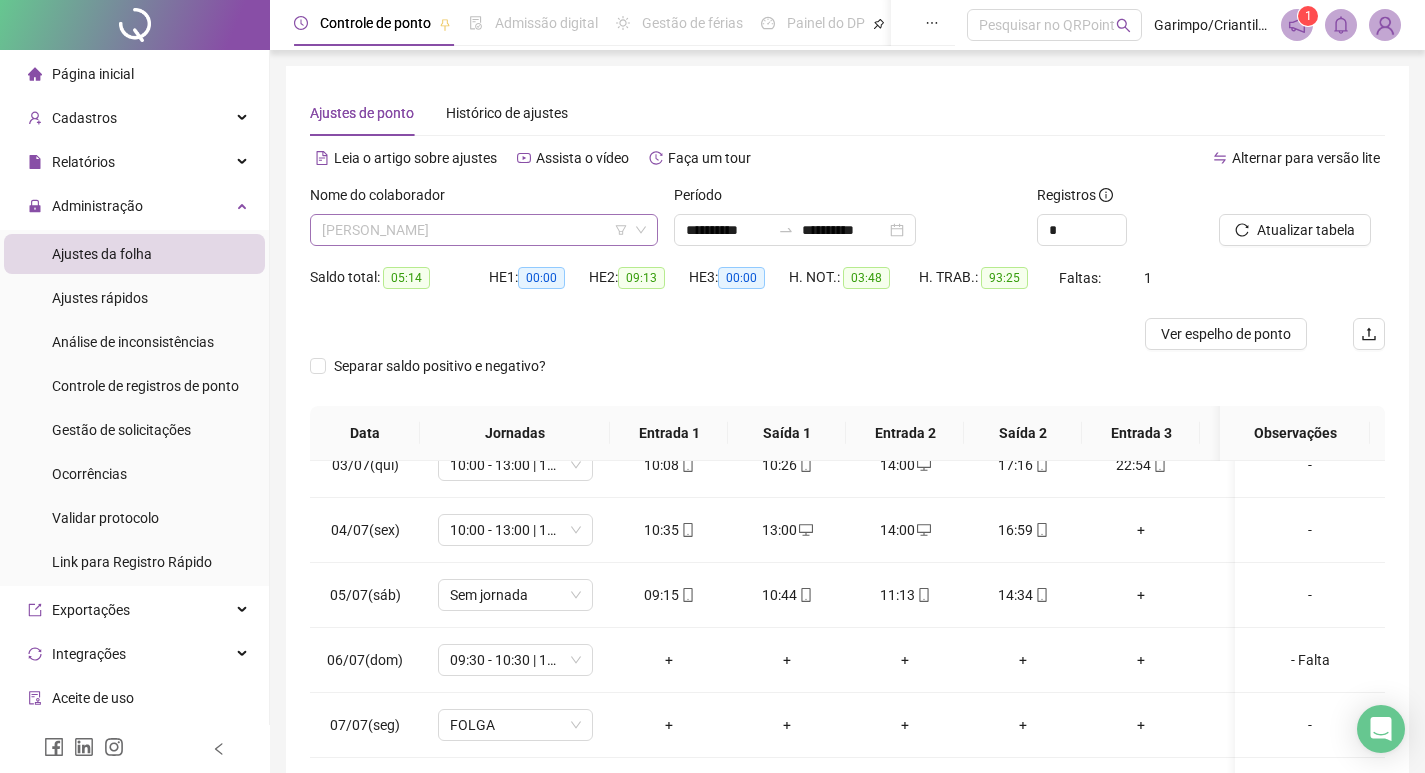 click on "[PERSON_NAME]" at bounding box center [484, 230] 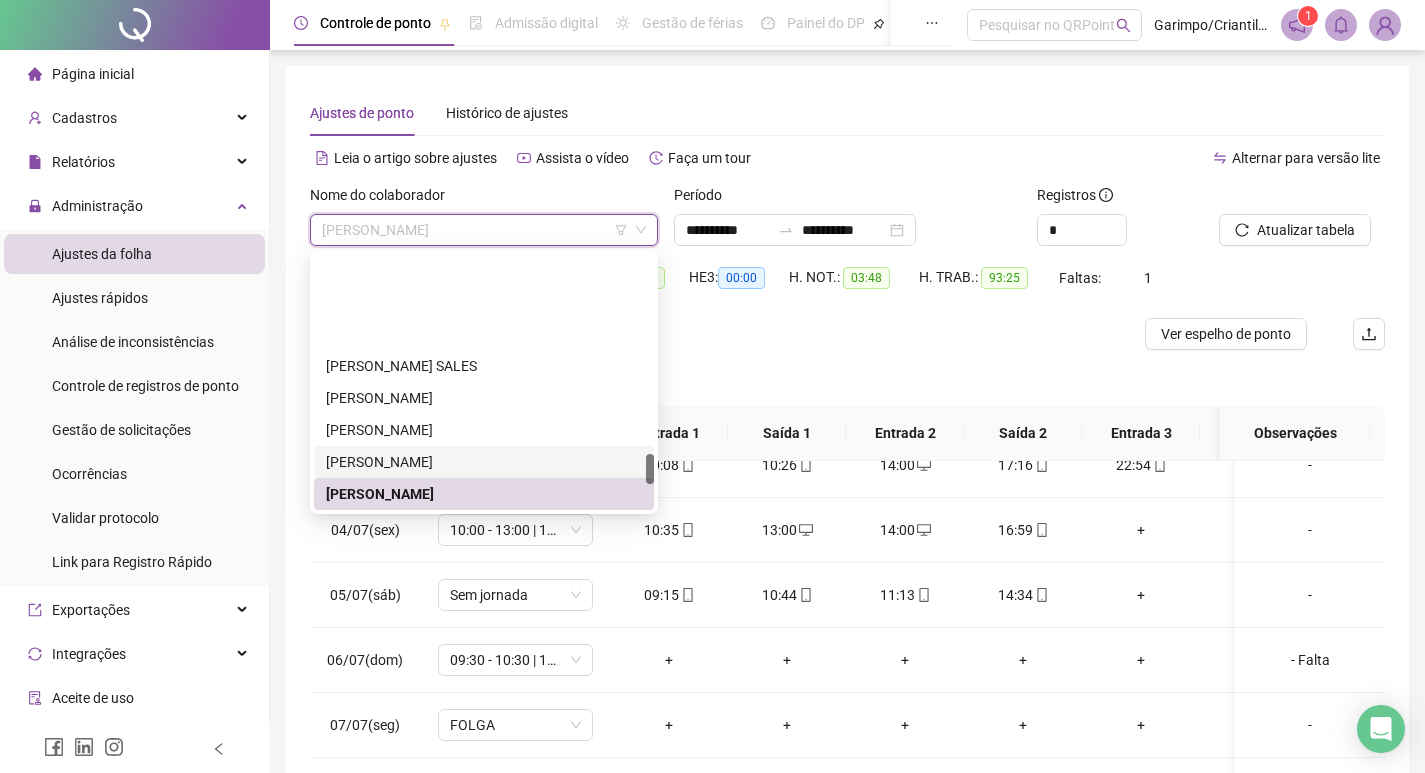 scroll, scrollTop: 1668, scrollLeft: 0, axis: vertical 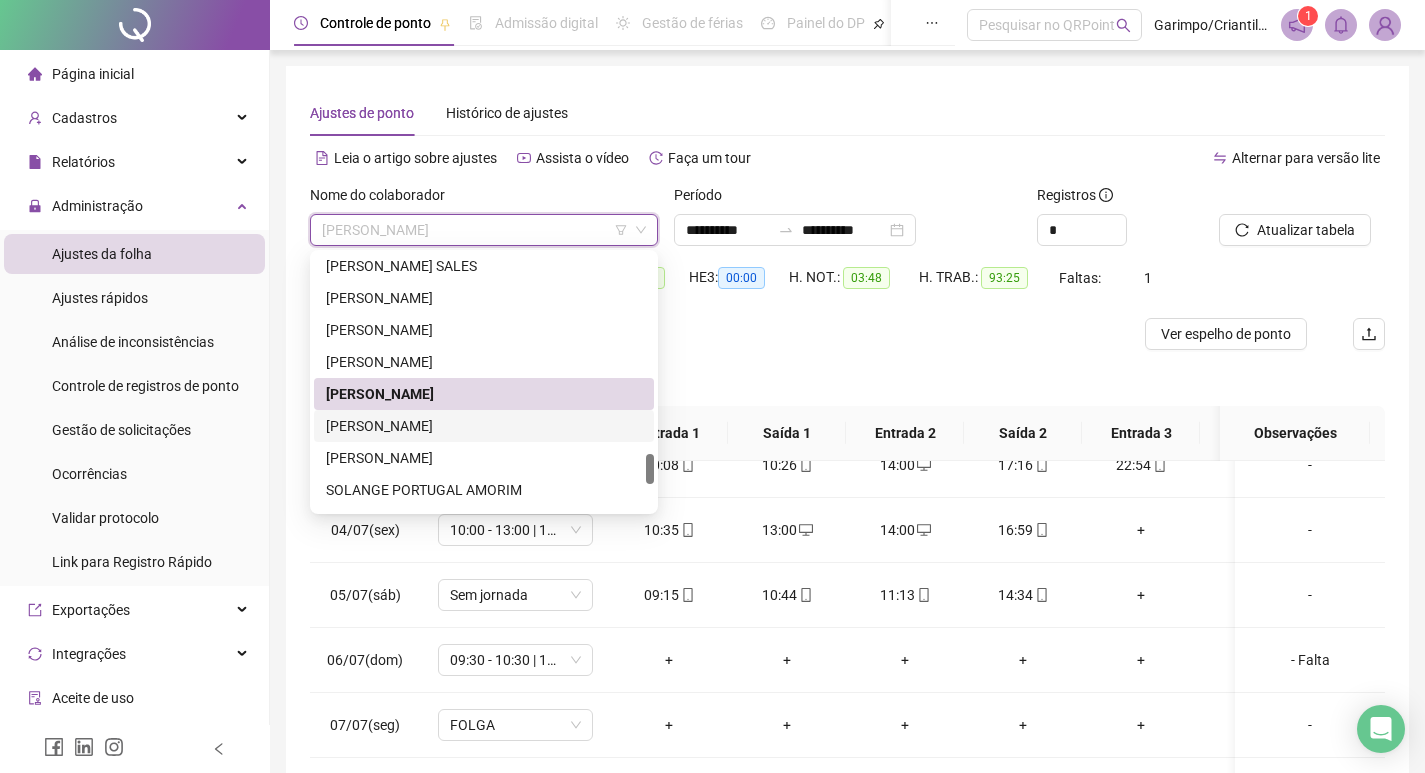 click on "[PERSON_NAME]" at bounding box center [484, 426] 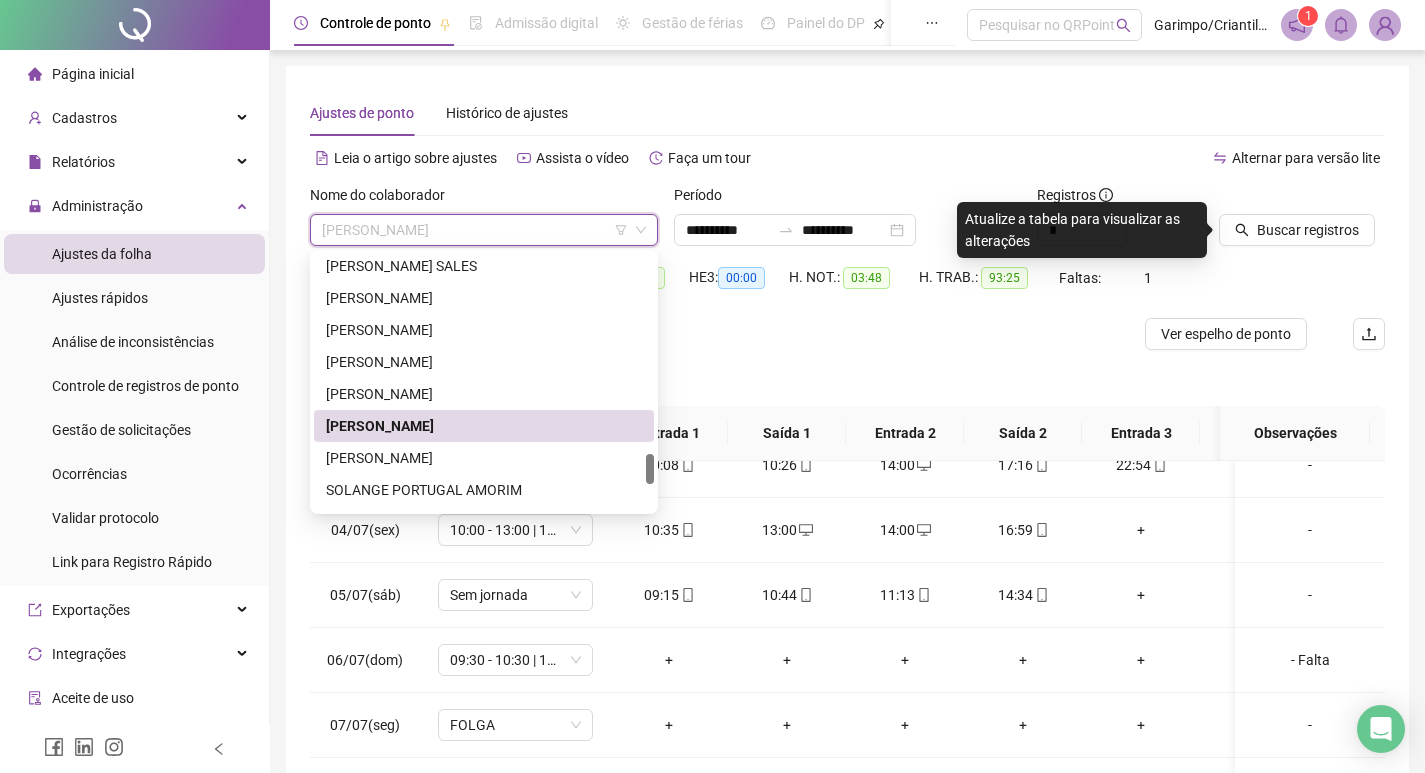 click on "[PERSON_NAME]" at bounding box center [484, 230] 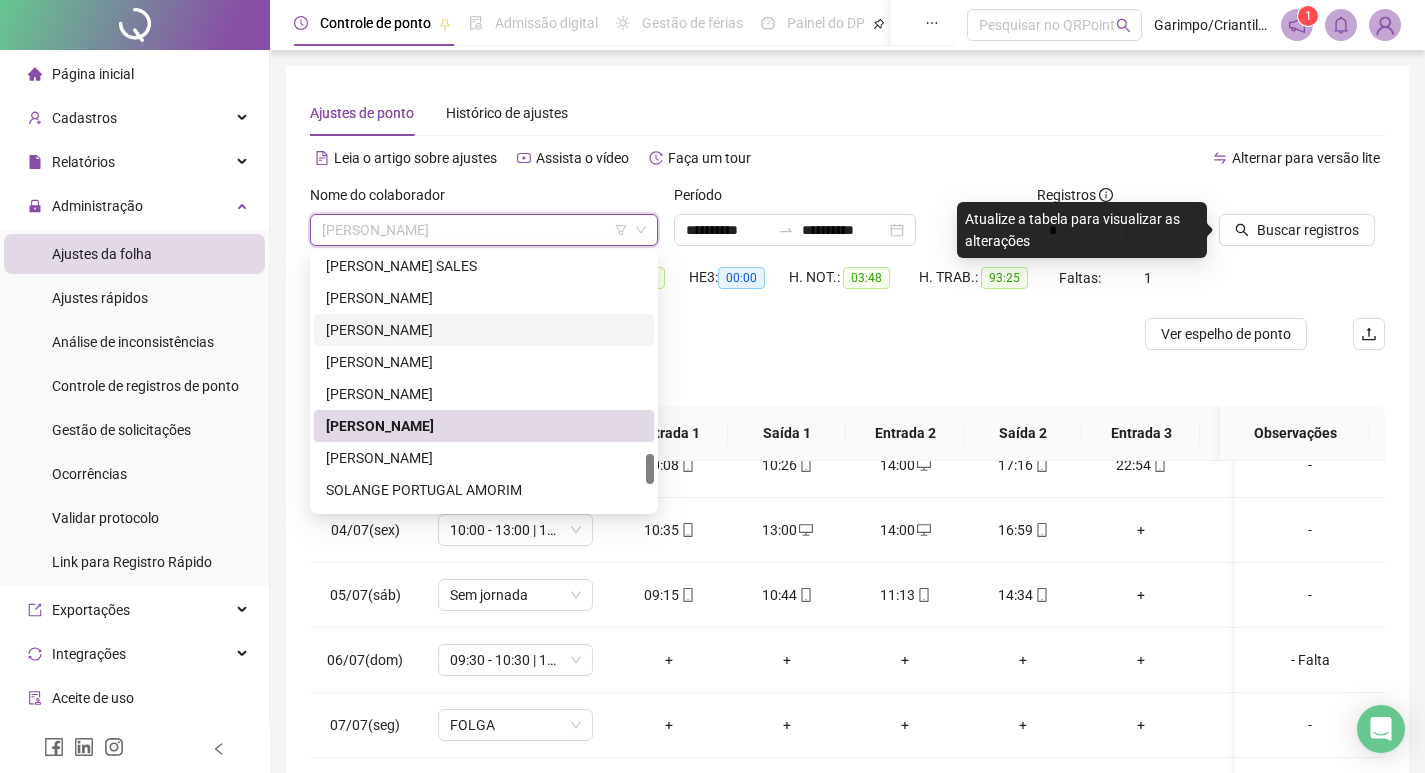 scroll, scrollTop: 1468, scrollLeft: 0, axis: vertical 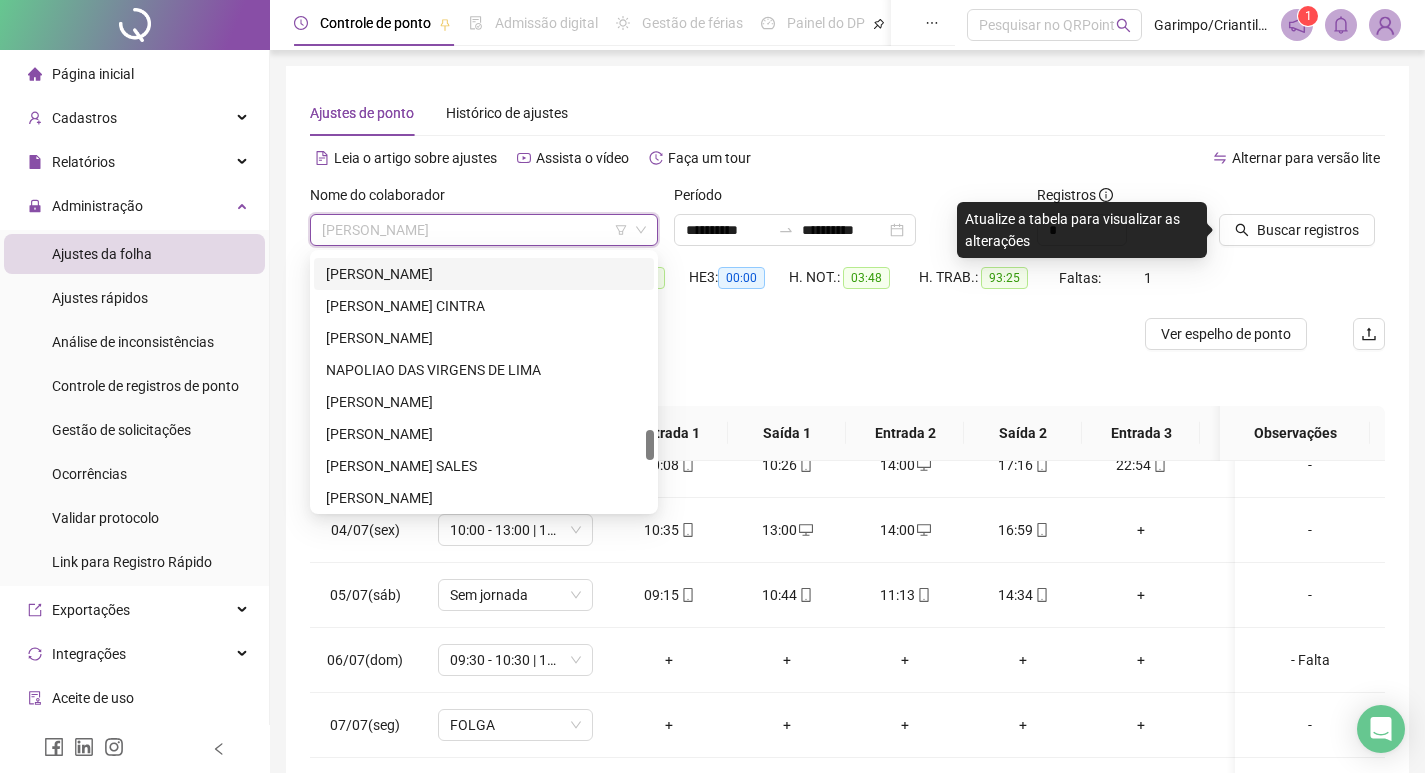 click on "[PERSON_NAME]" at bounding box center (484, 230) 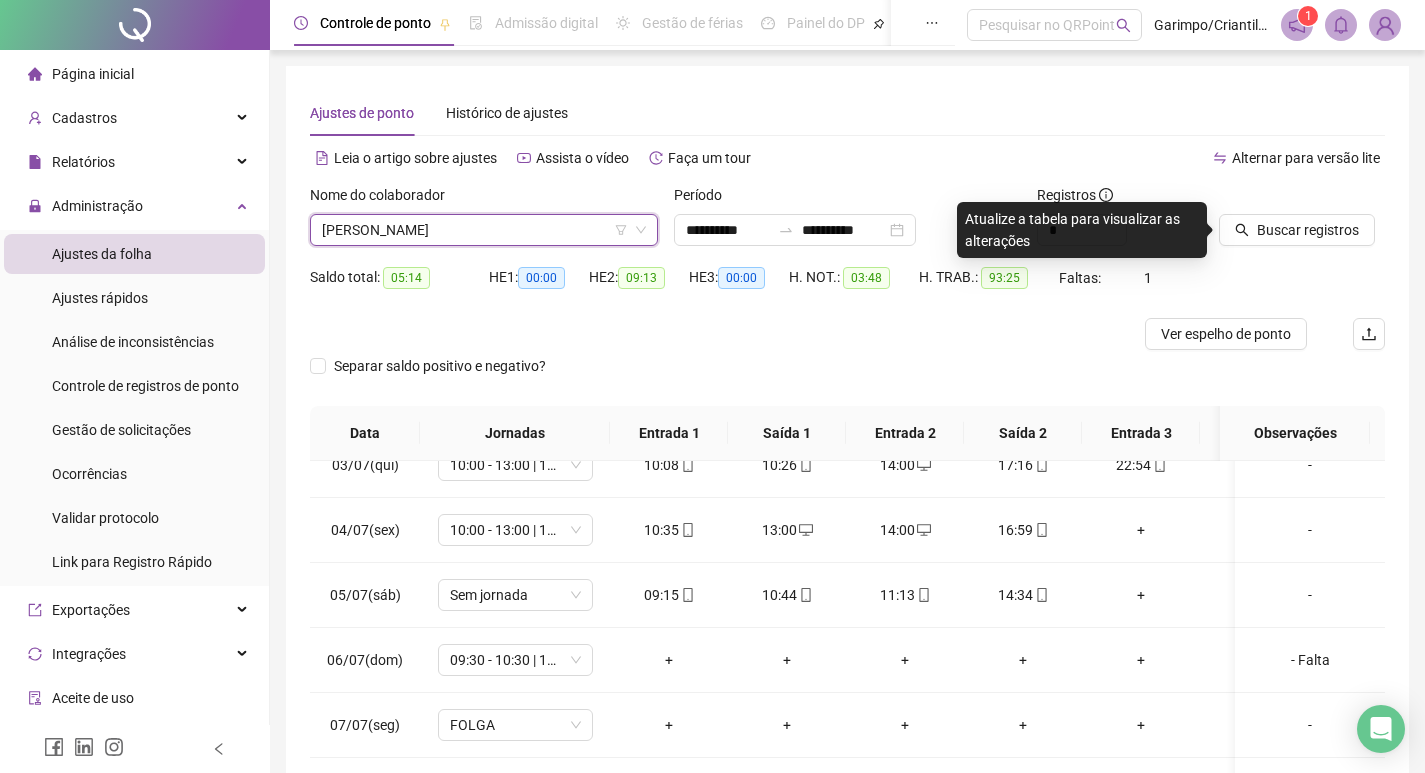 click on "[PERSON_NAME]" at bounding box center [484, 230] 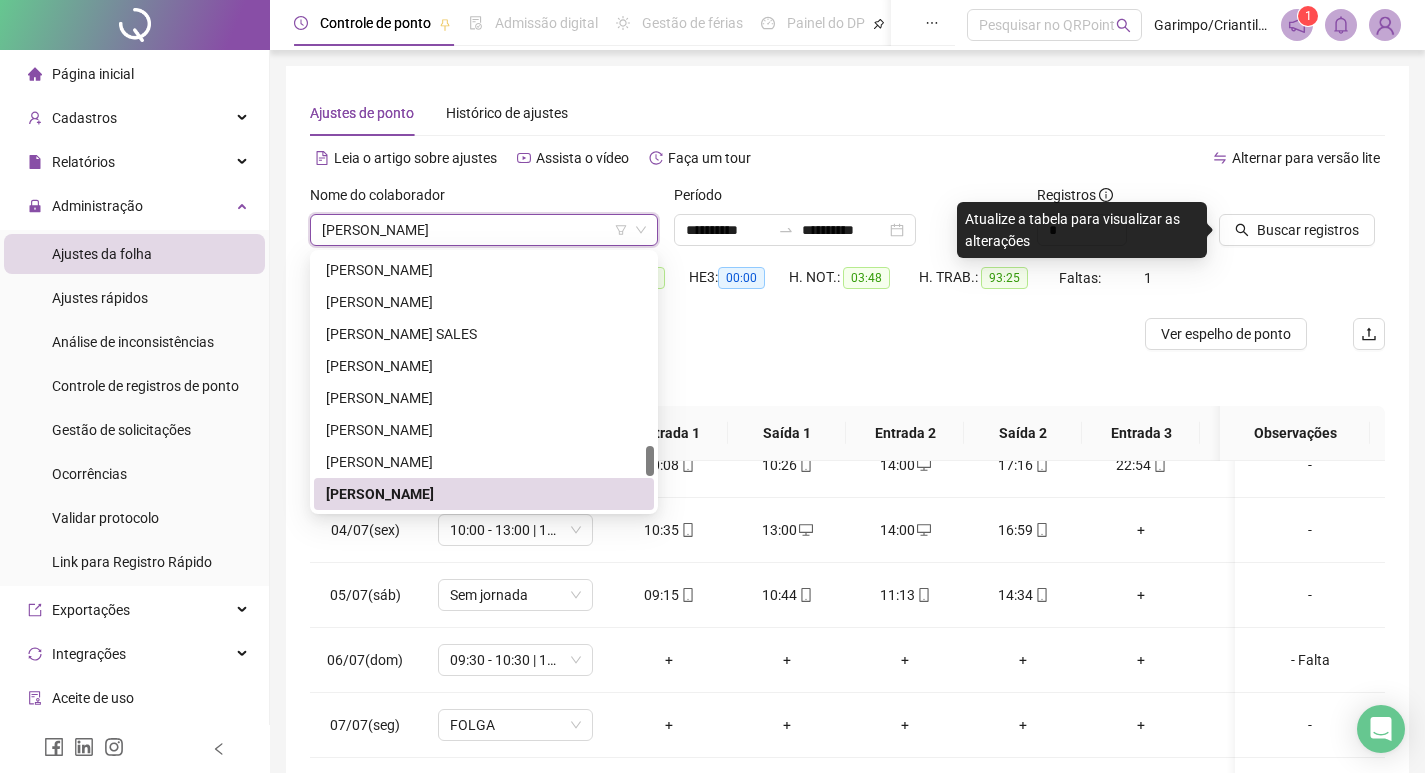 click on "[PERSON_NAME]" at bounding box center (484, 230) 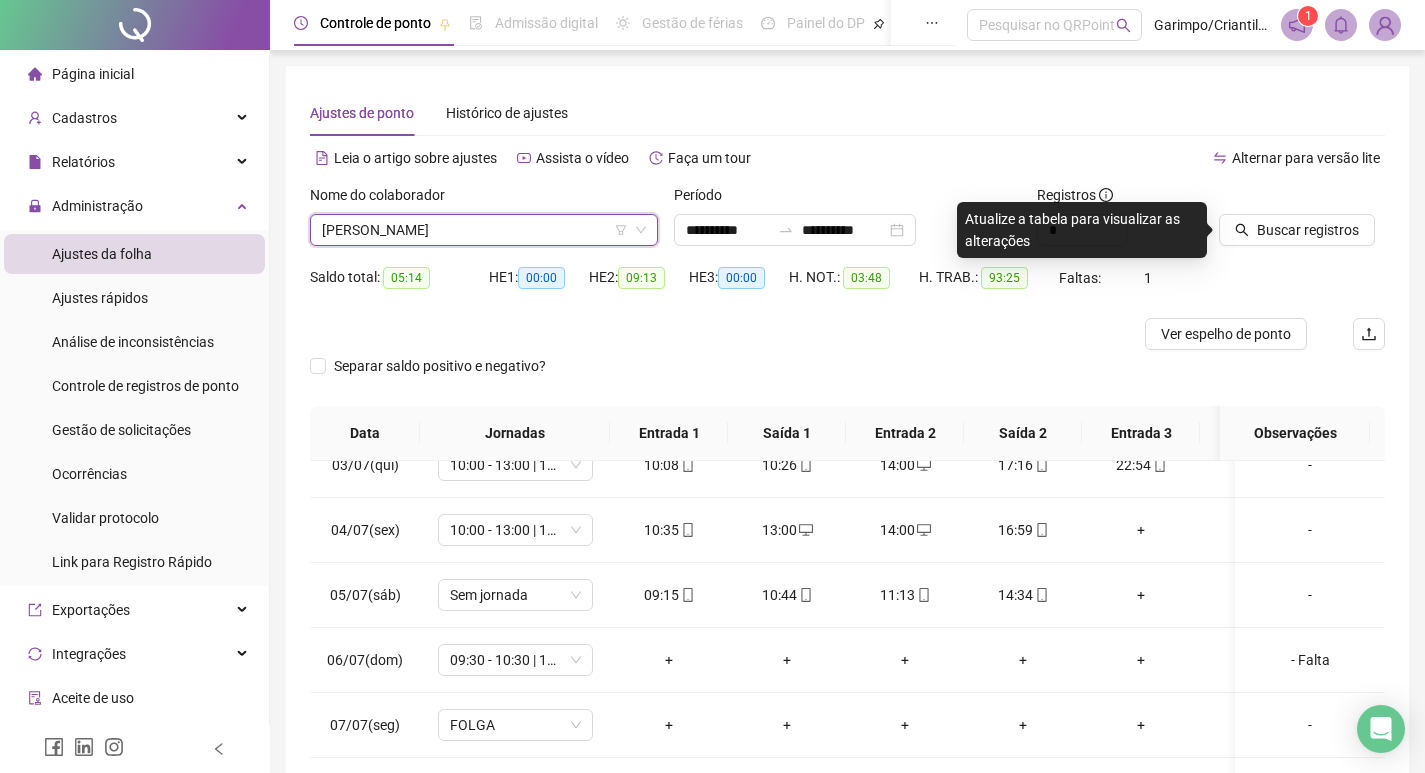 click 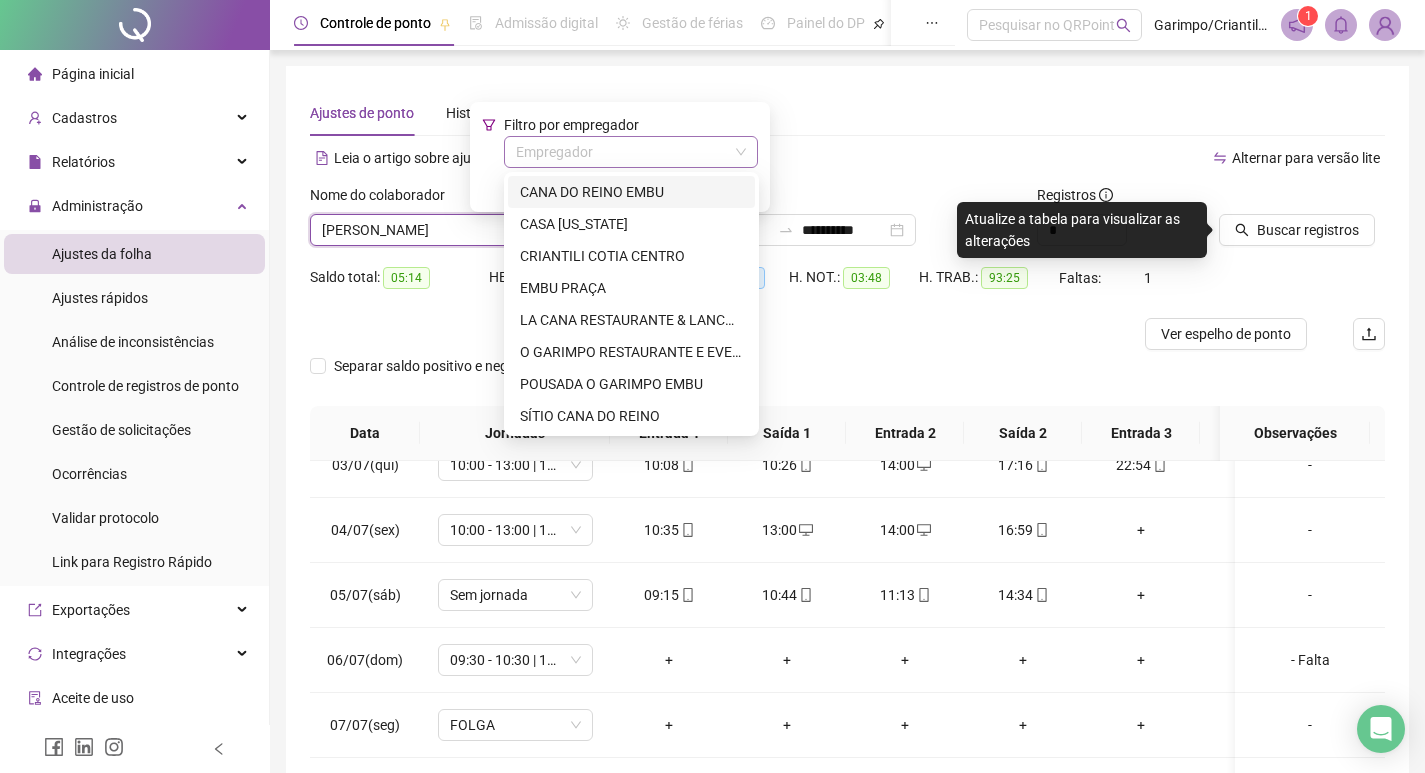 click at bounding box center [625, 152] 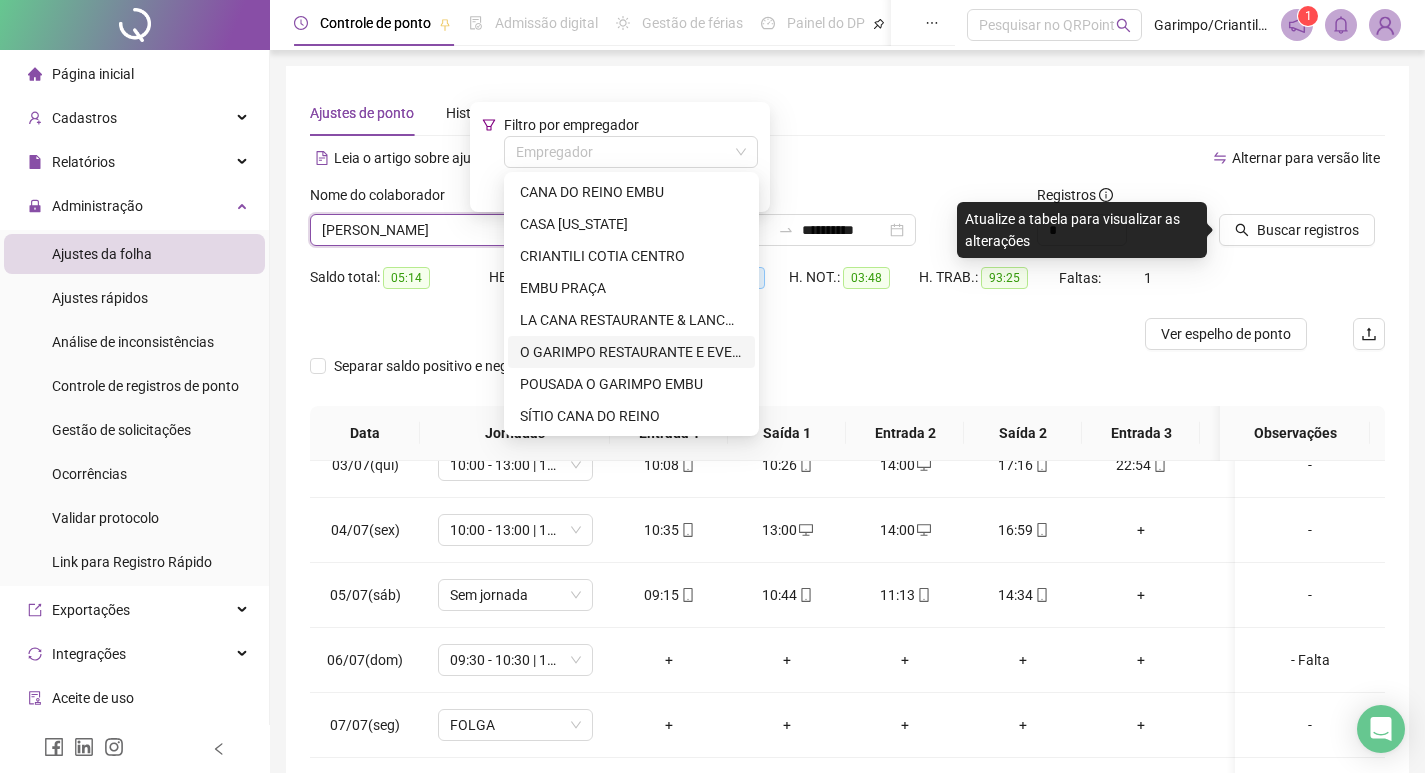 click on "O GARIMPO RESTAURANTE E EVENTOS LTDA" at bounding box center (631, 352) 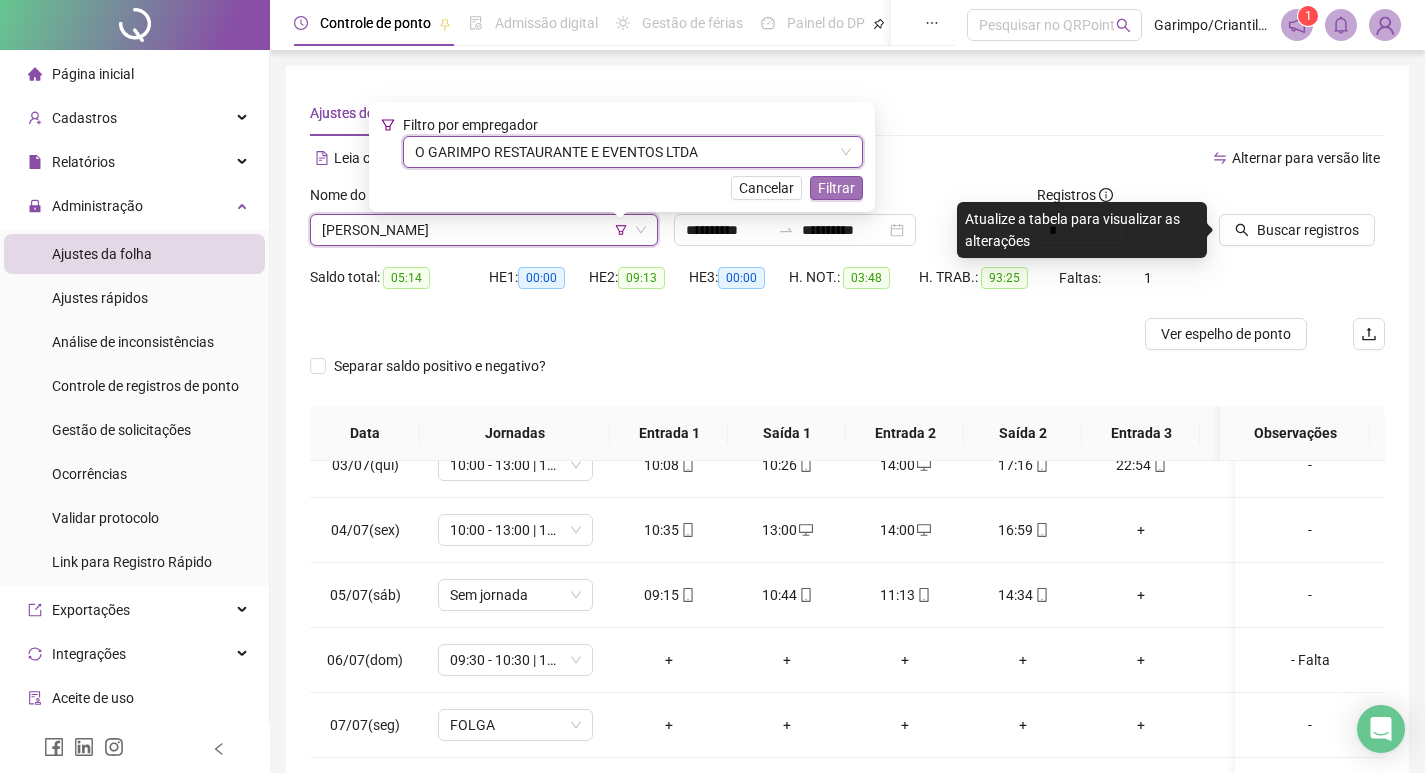 click on "Filtro por empregador O GARIMPO RESTAURANTE E EVENTOS LTDA O GARIMPO RESTAURANTE E EVENTOS LTDA Cancelar Filtrar" at bounding box center (622, 157) 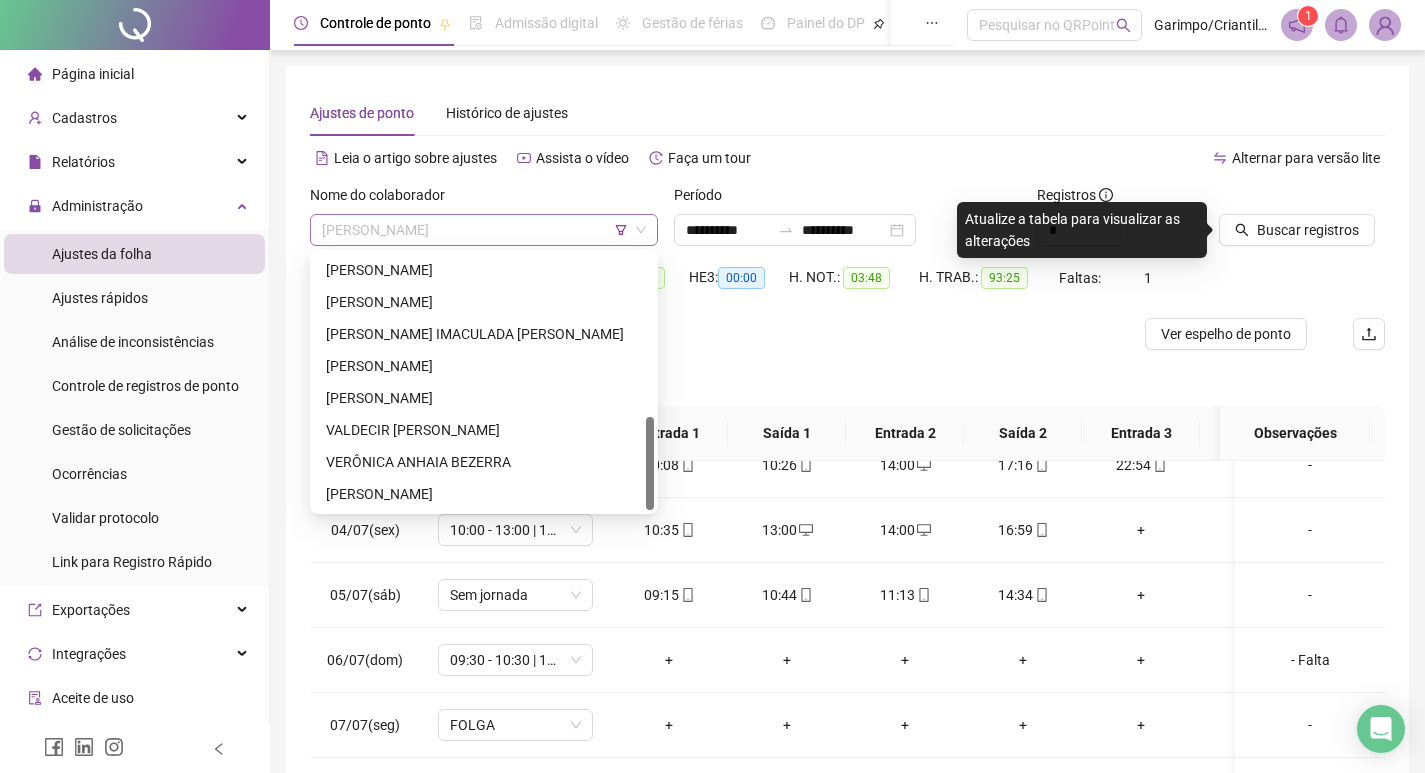 click on "[PERSON_NAME]" at bounding box center (484, 230) 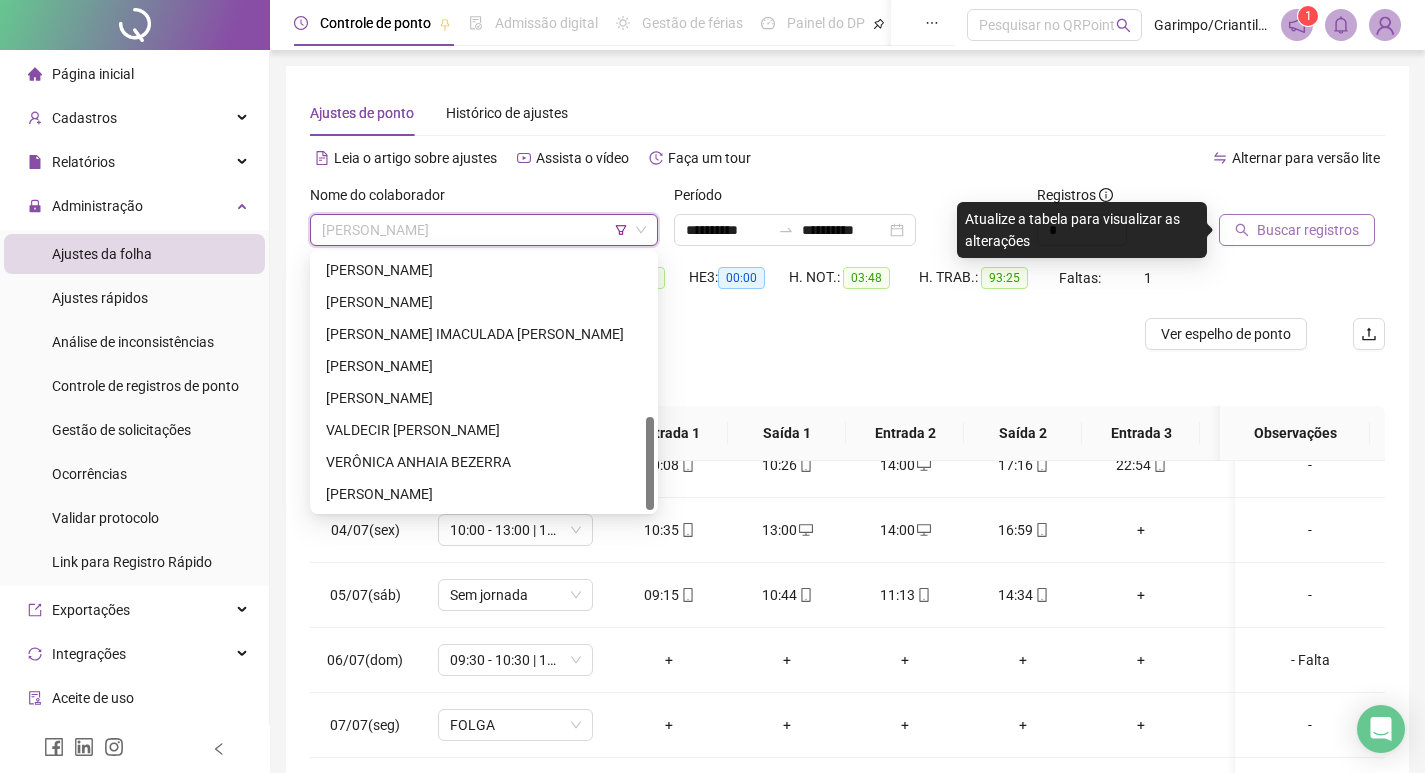 click on "Buscar registros" at bounding box center (1308, 230) 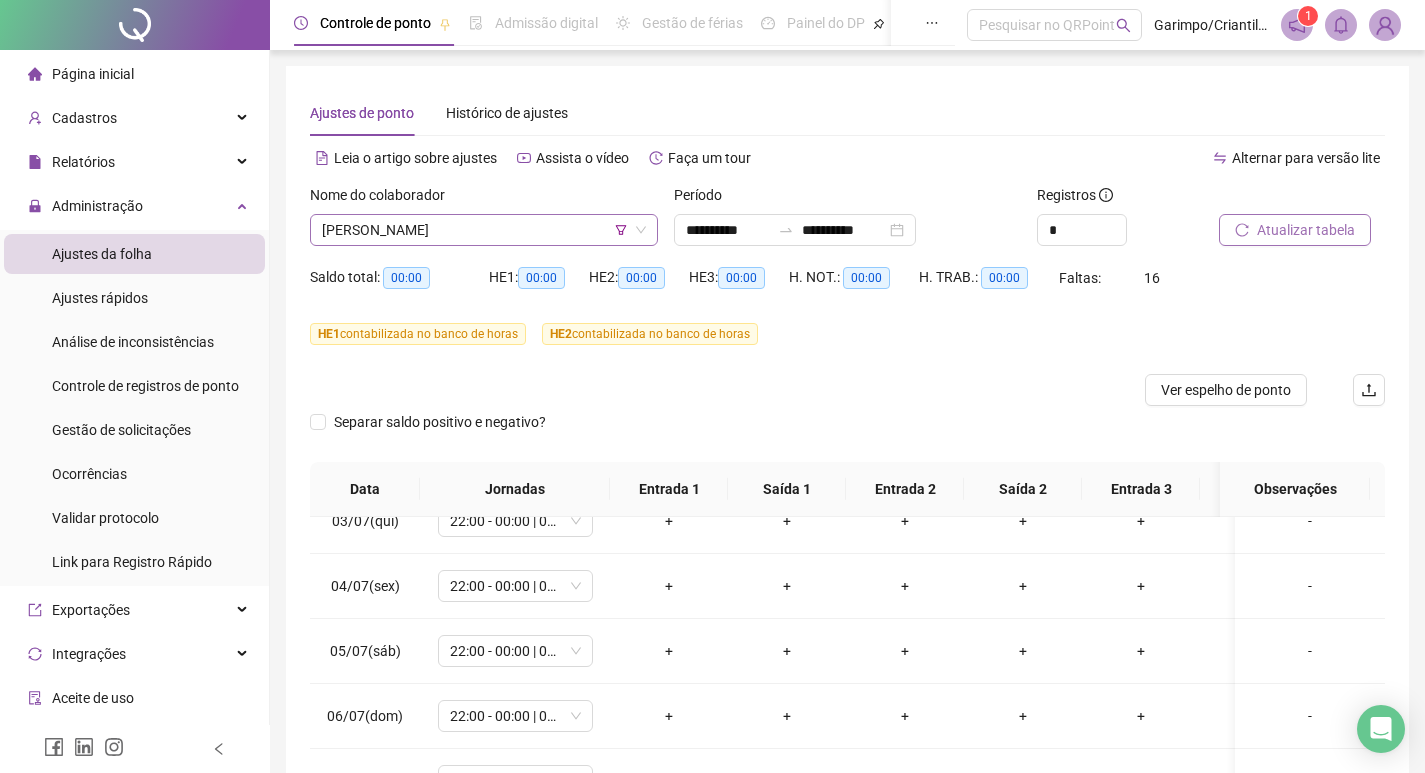 click on "[PERSON_NAME]" at bounding box center [484, 230] 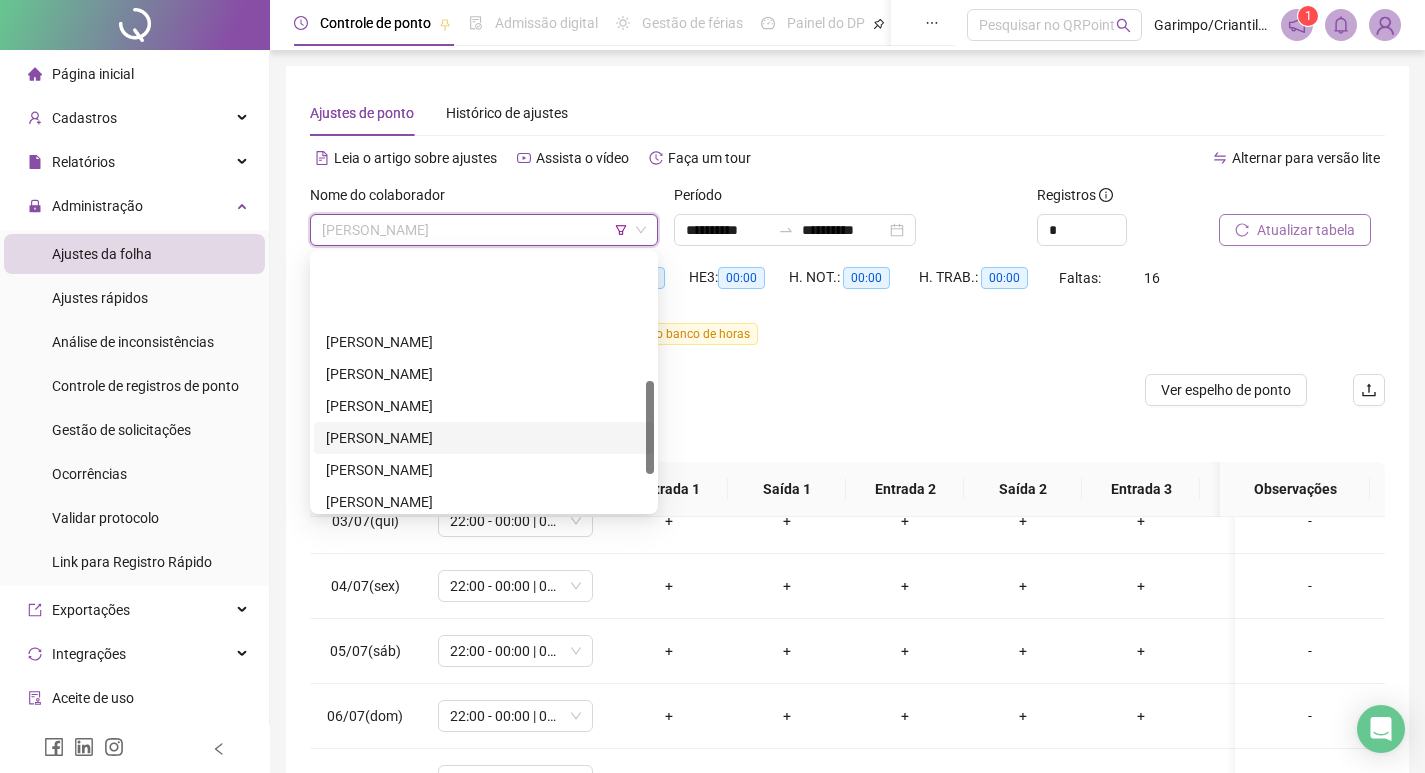 scroll, scrollTop: 348, scrollLeft: 0, axis: vertical 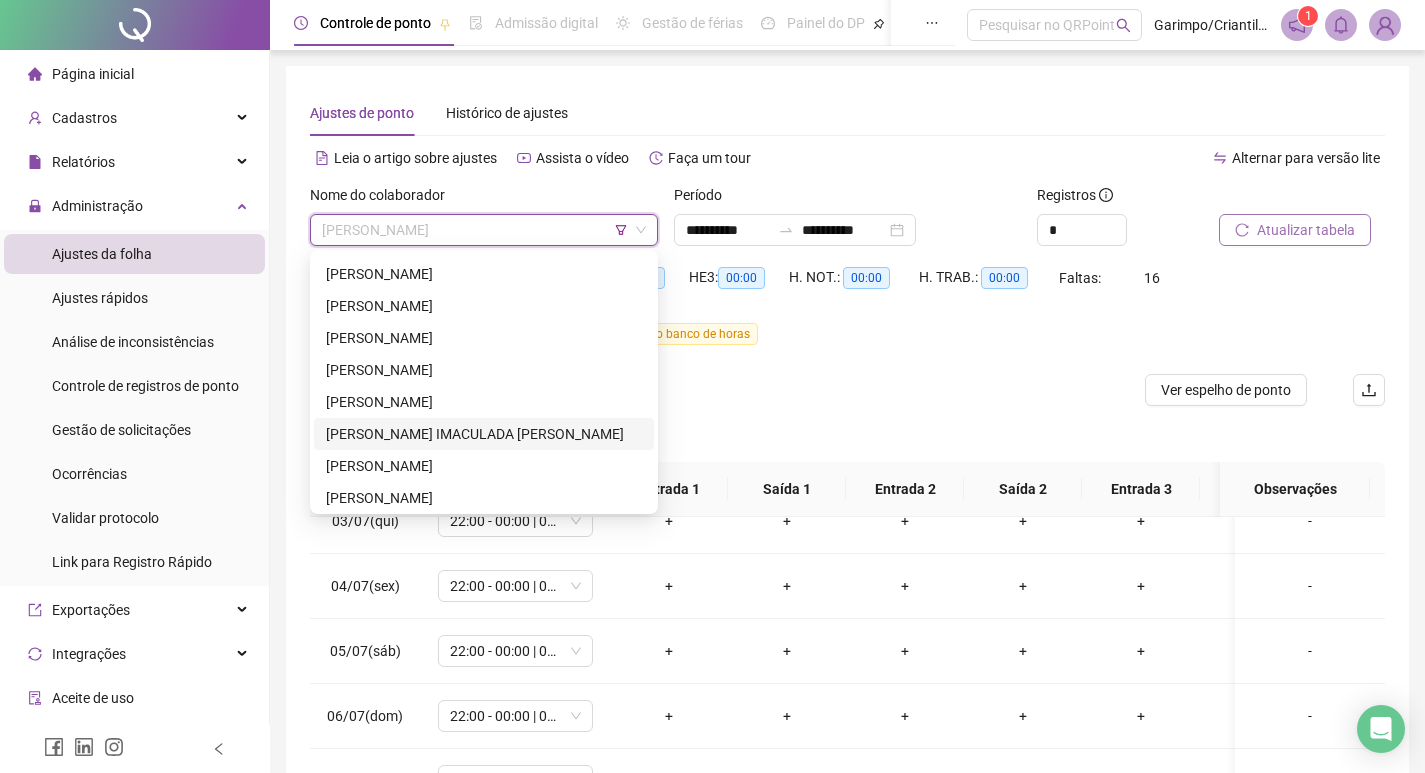 click on "[PERSON_NAME] IMACULADA [PERSON_NAME]" at bounding box center [484, 434] 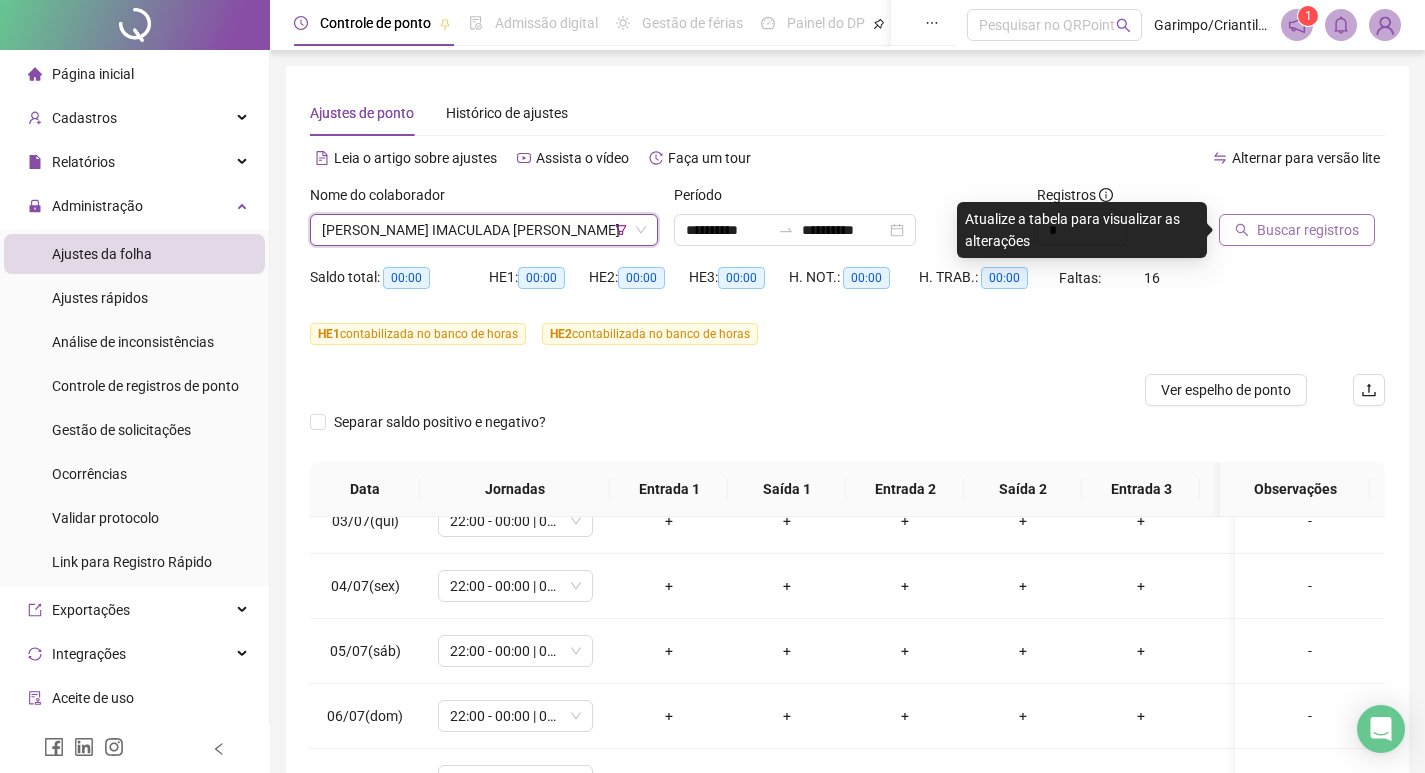 click on "Buscar registros" at bounding box center (1308, 230) 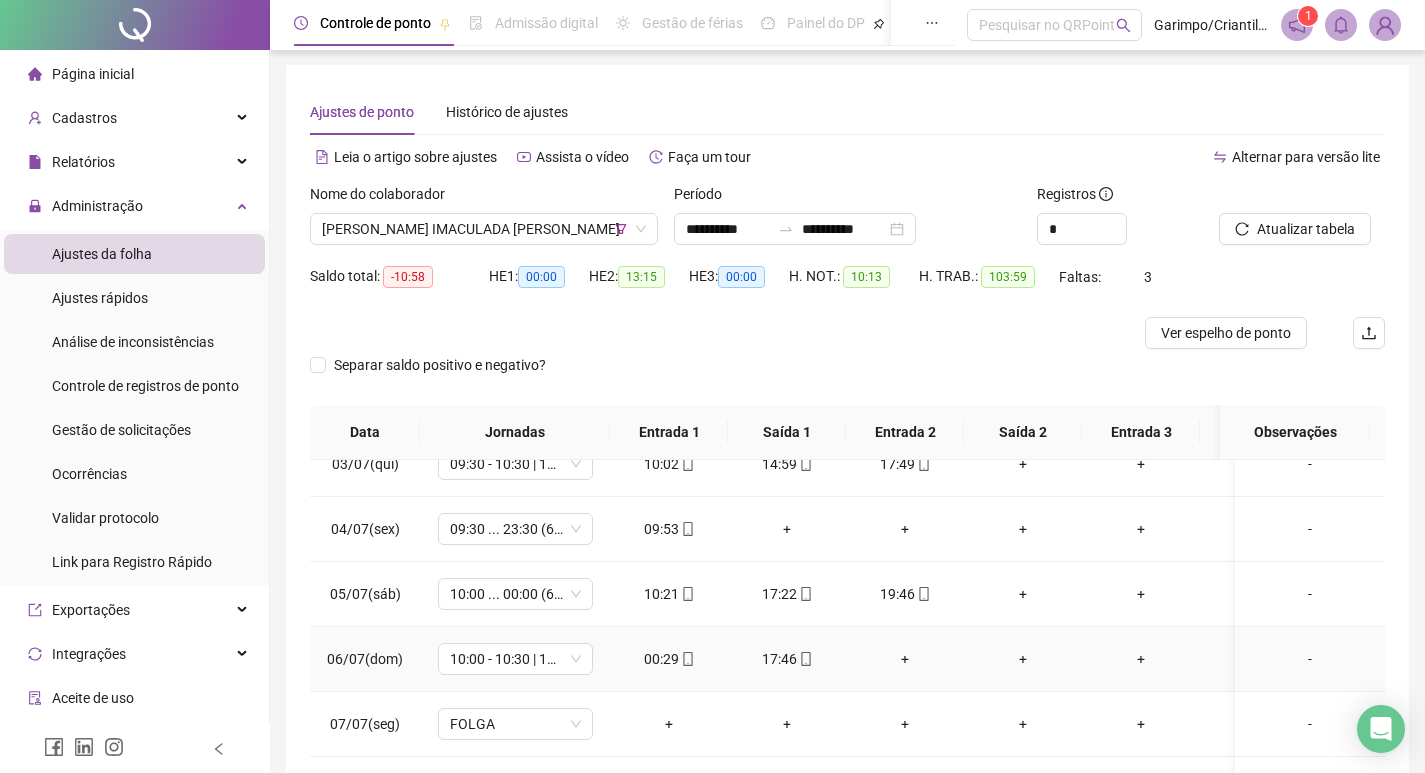 scroll, scrollTop: 225, scrollLeft: 0, axis: vertical 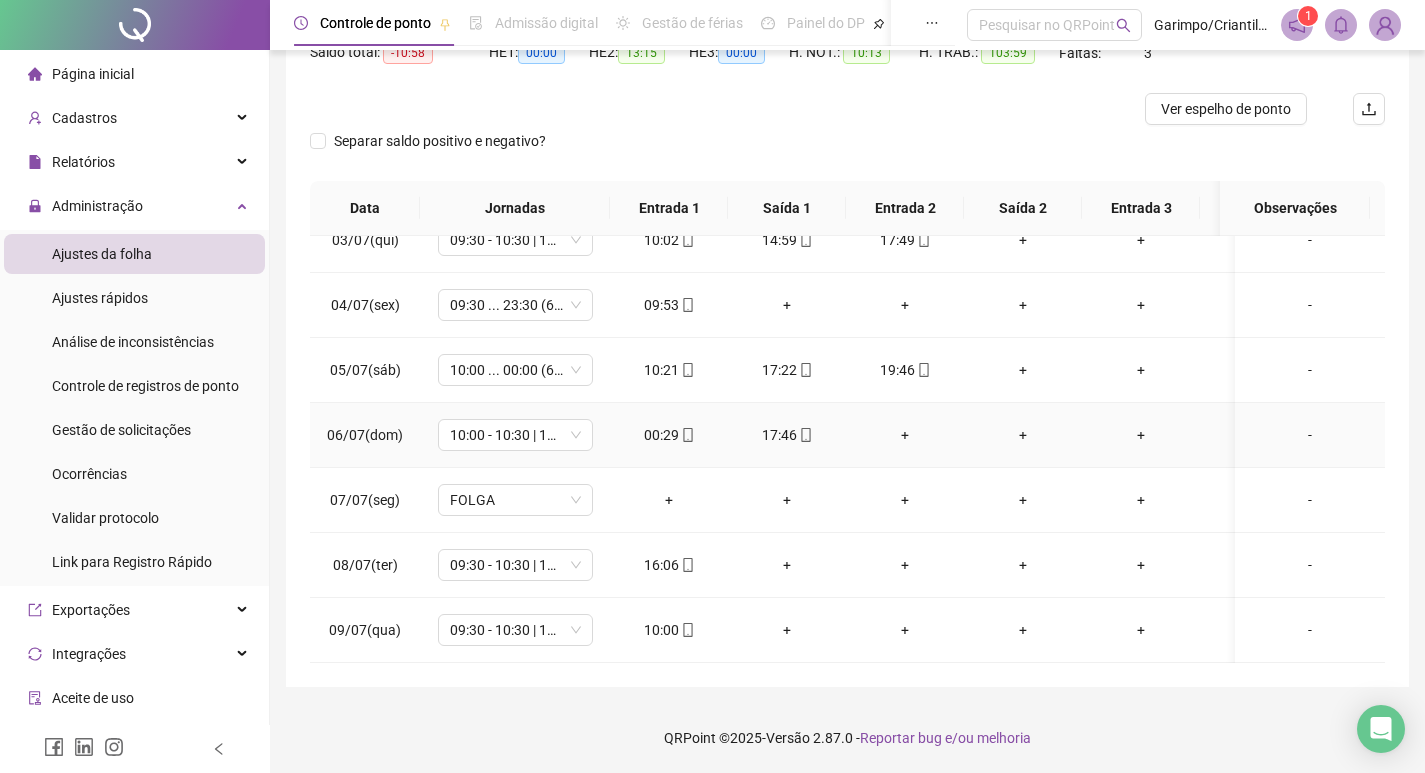 click on "00:29" at bounding box center (669, 435) 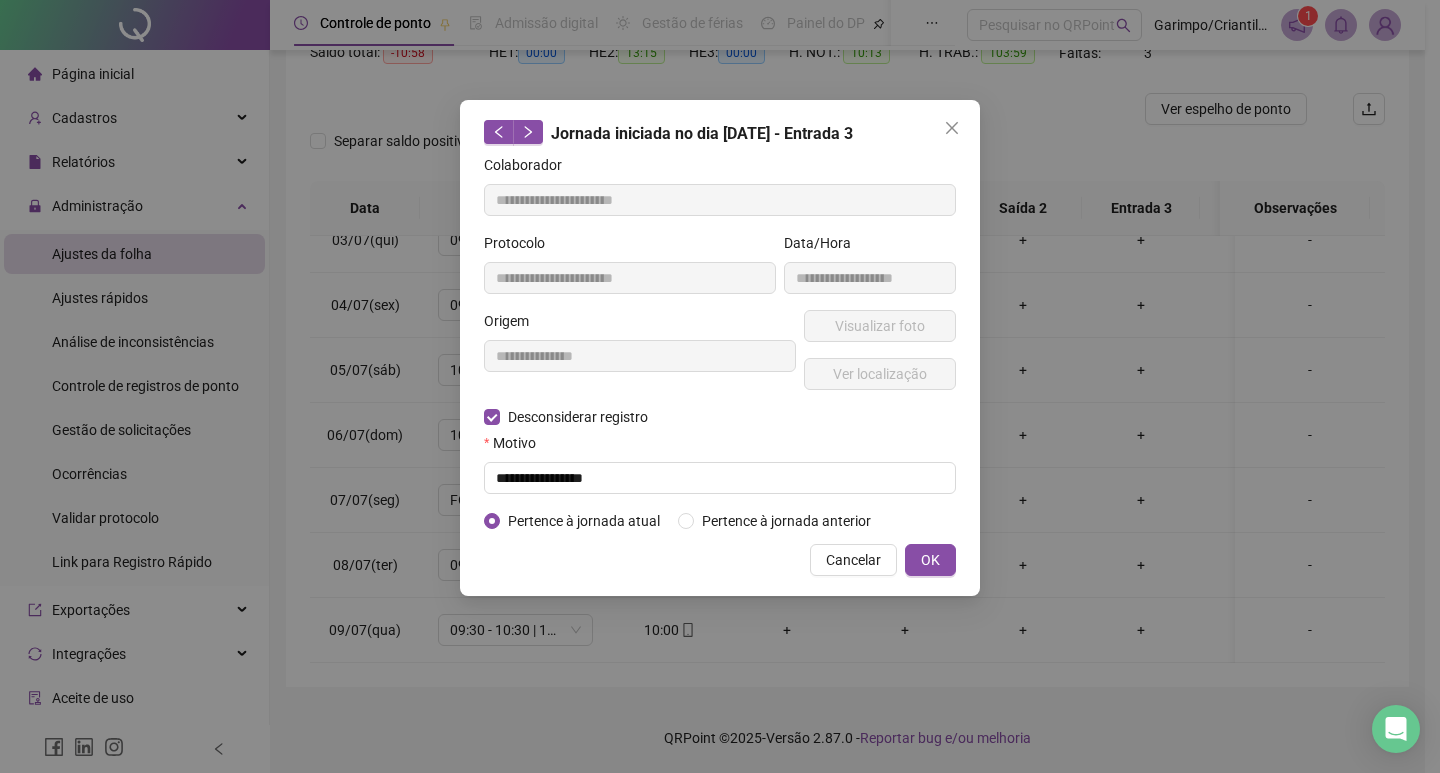 type on "**********" 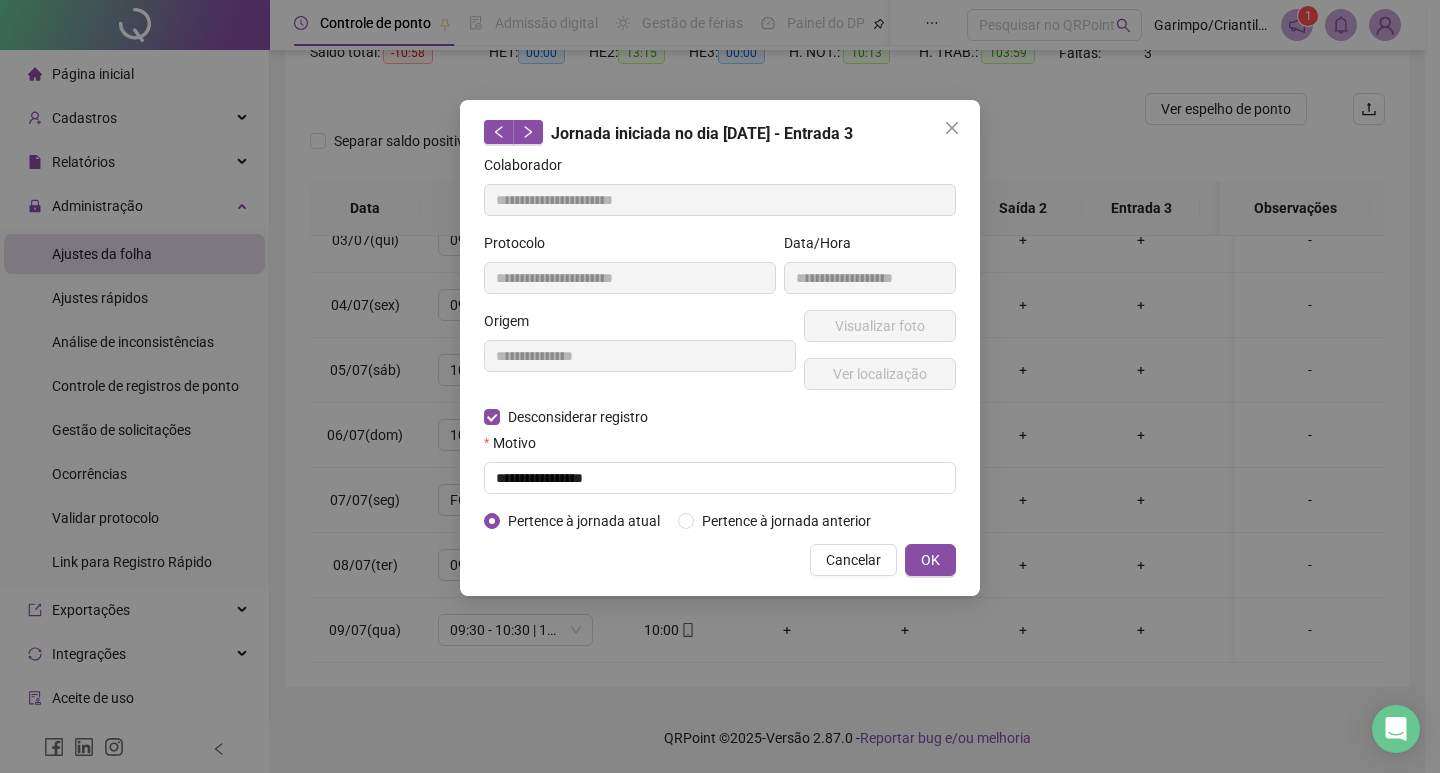 type on "**********" 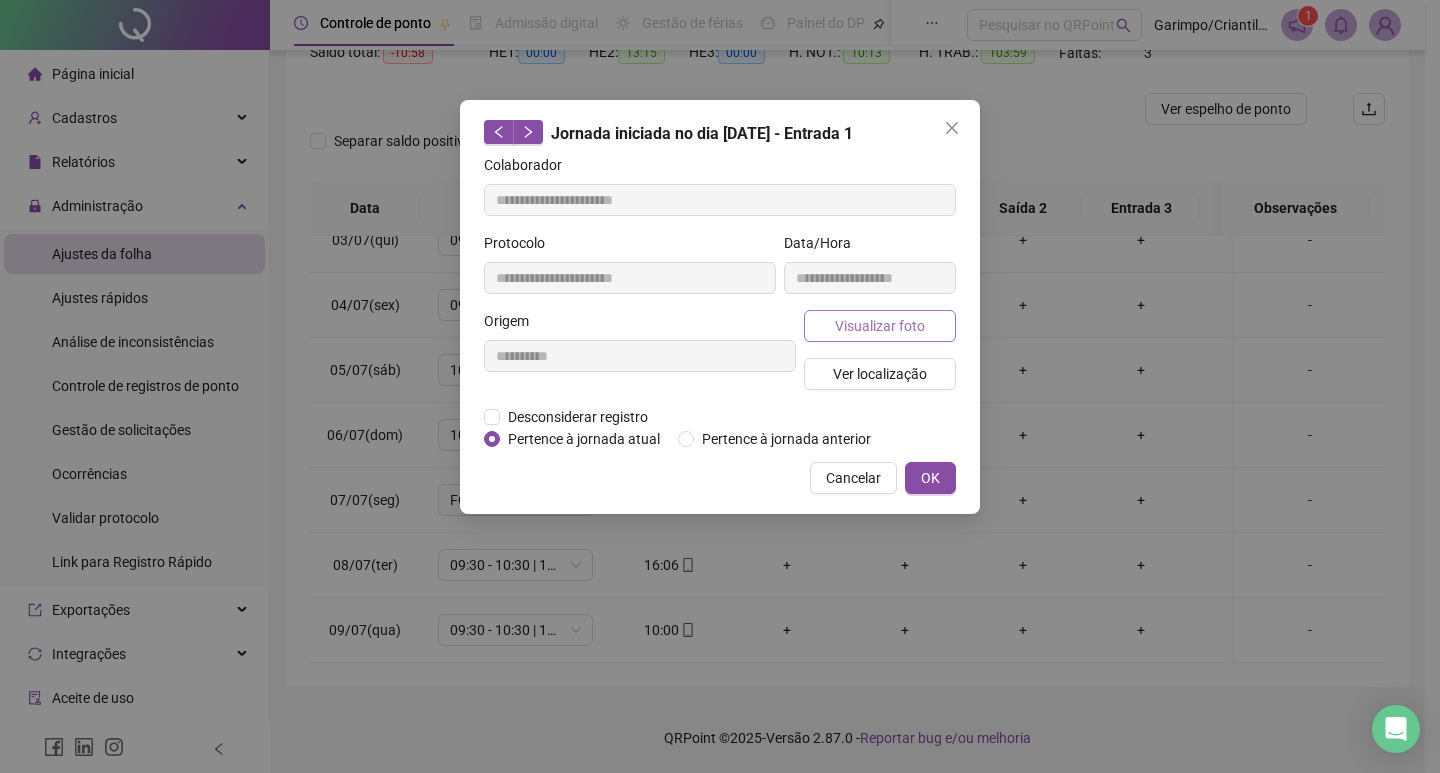 click on "Visualizar foto" at bounding box center [880, 326] 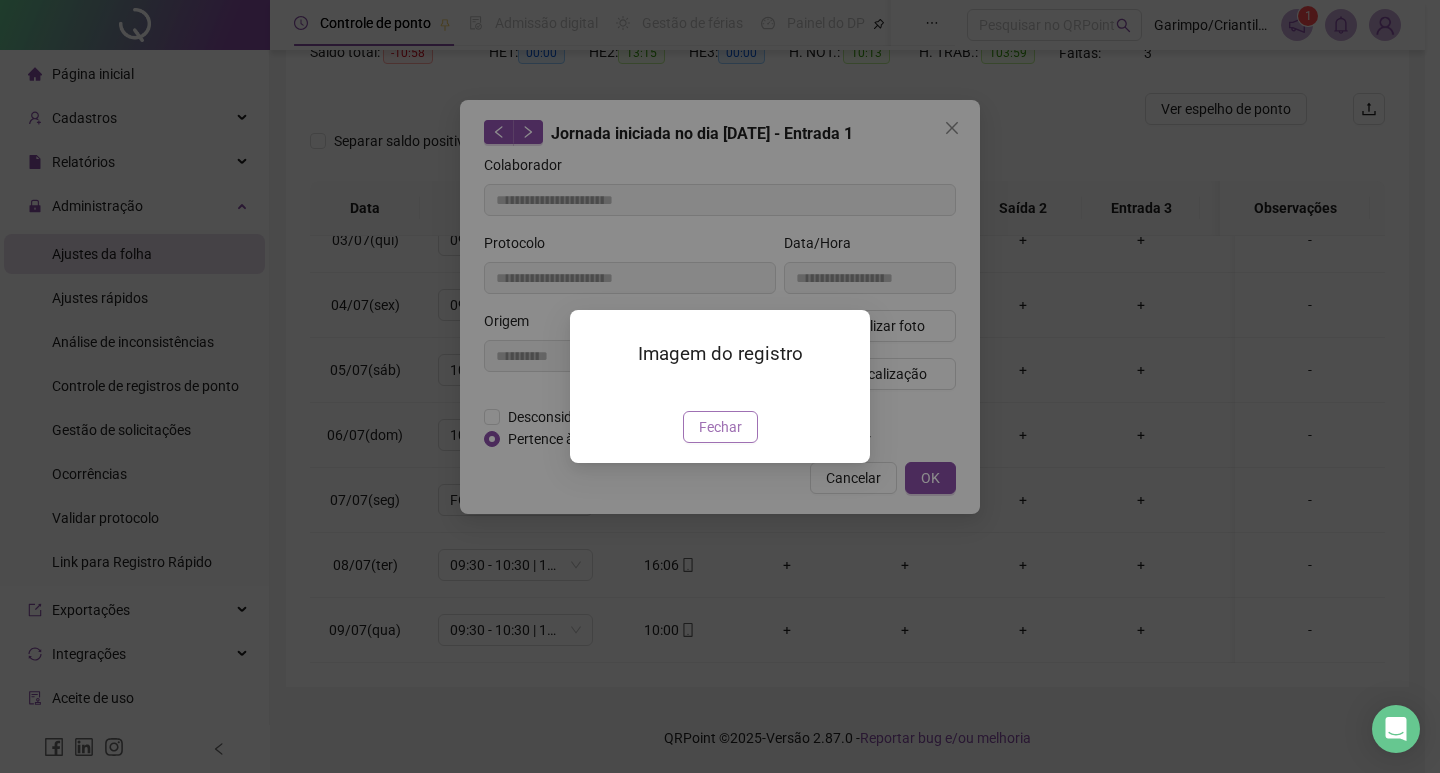 click on "Fechar" at bounding box center [720, 427] 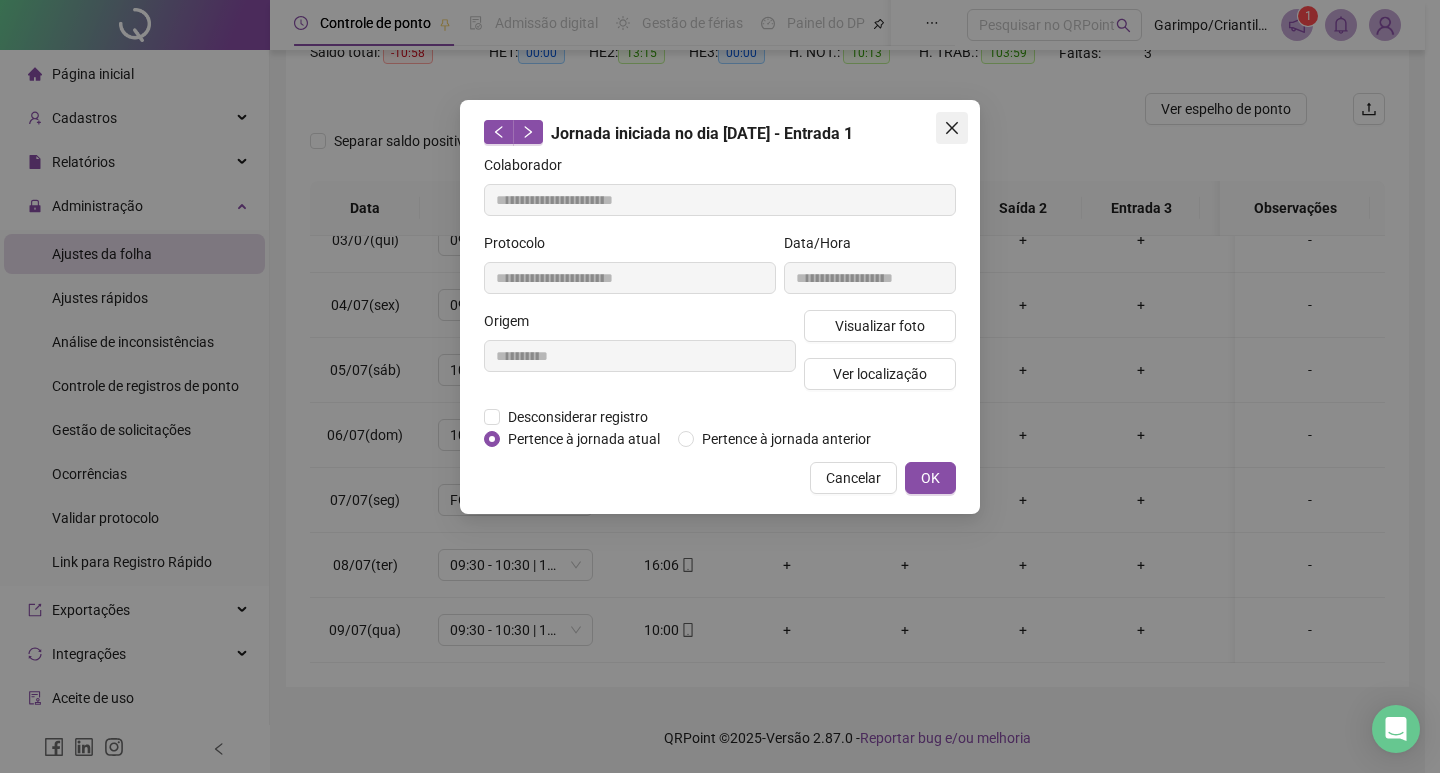click at bounding box center (952, 128) 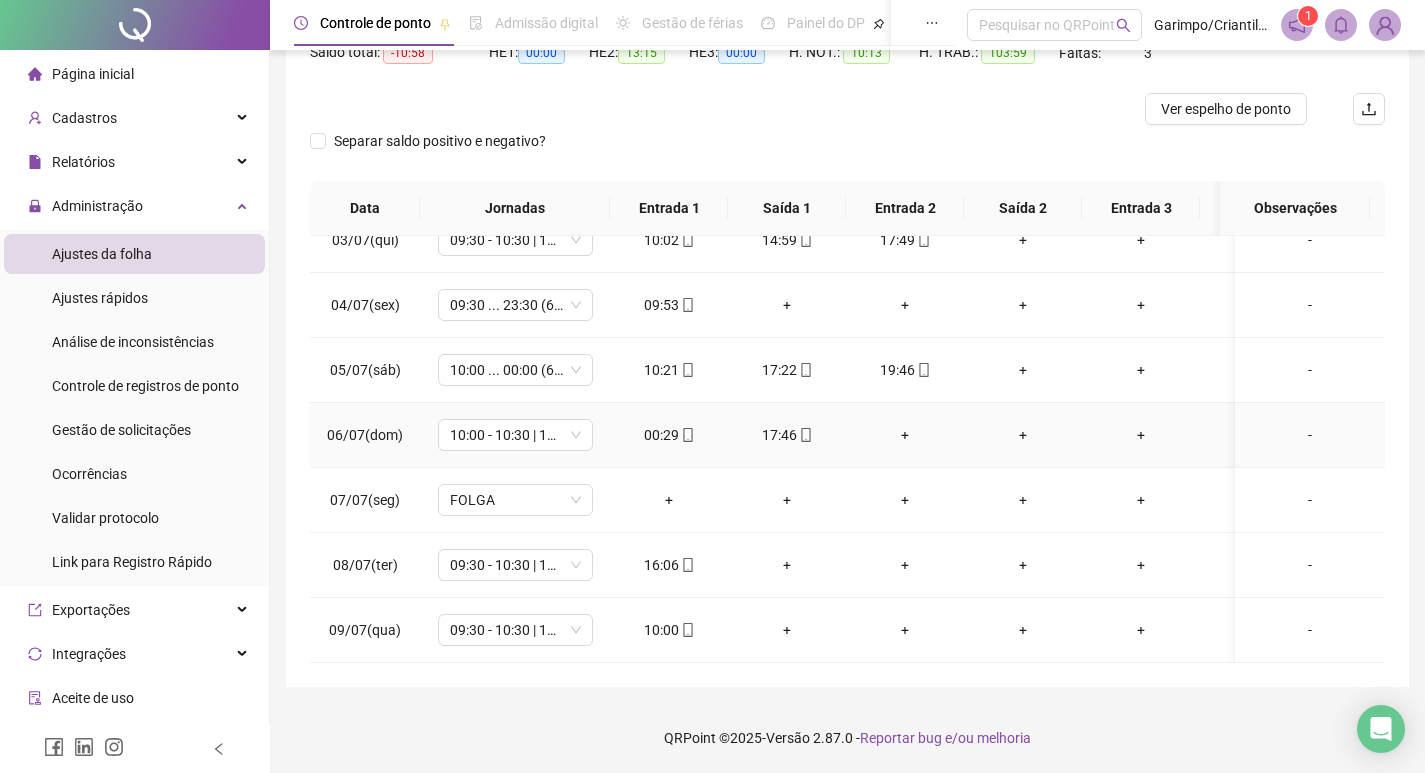 scroll, scrollTop: 723, scrollLeft: 0, axis: vertical 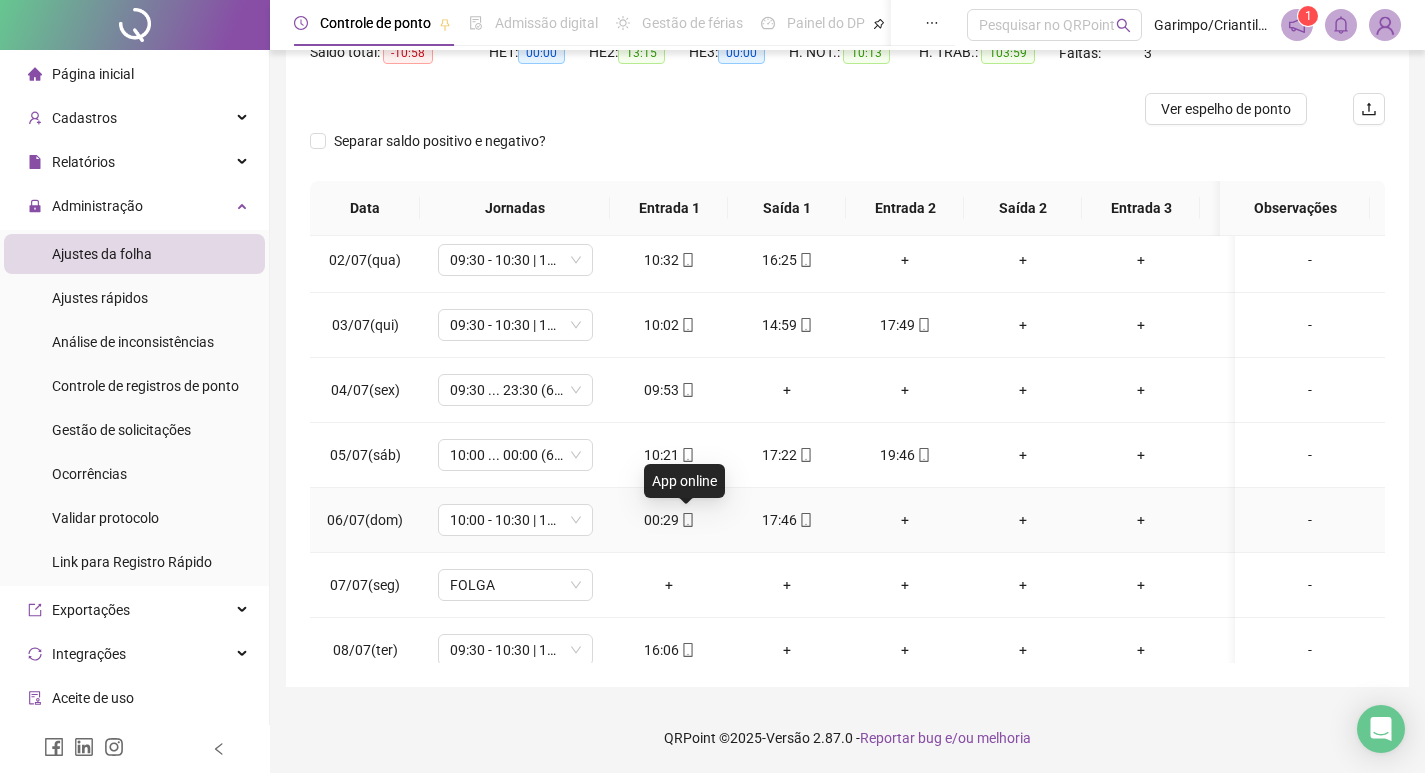 click 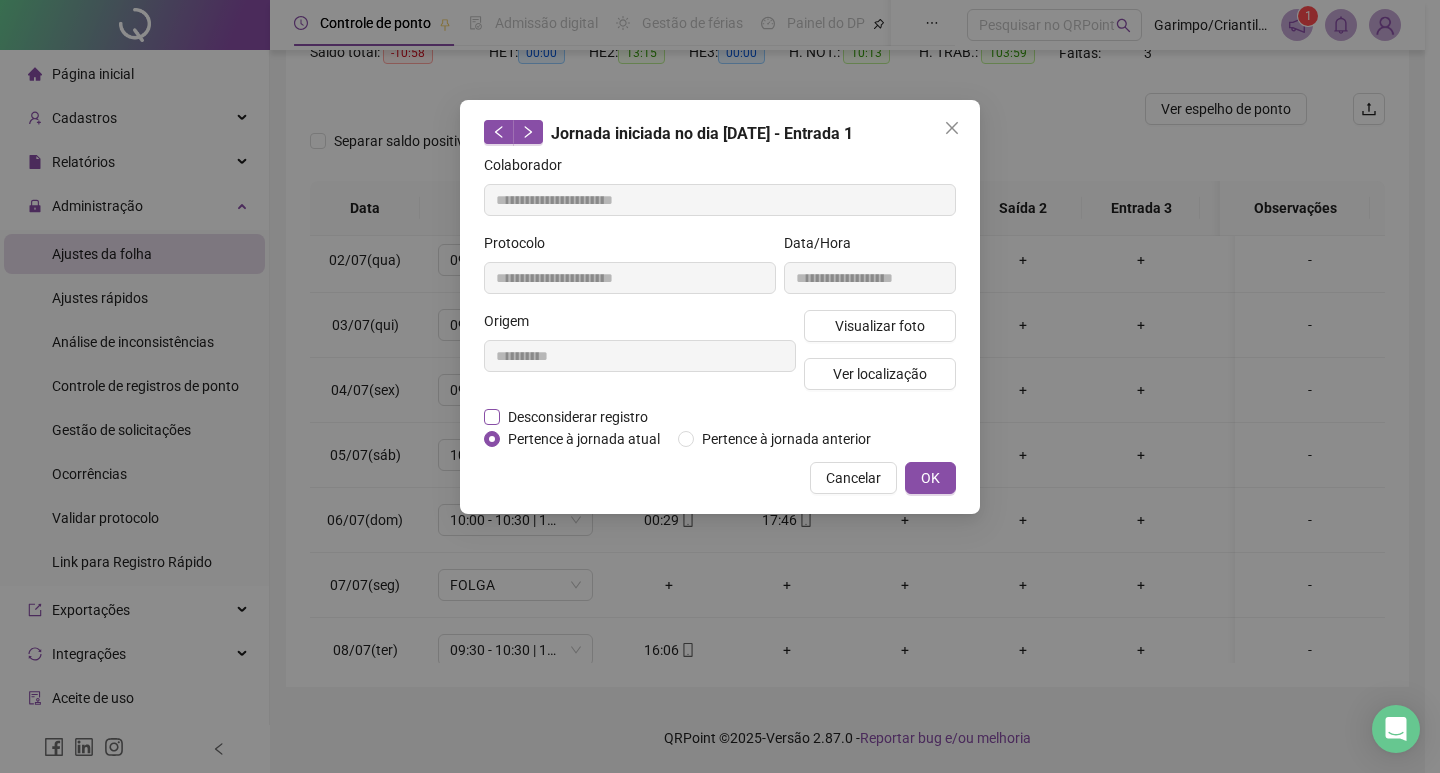 click on "Desconsiderar registro" at bounding box center (578, 417) 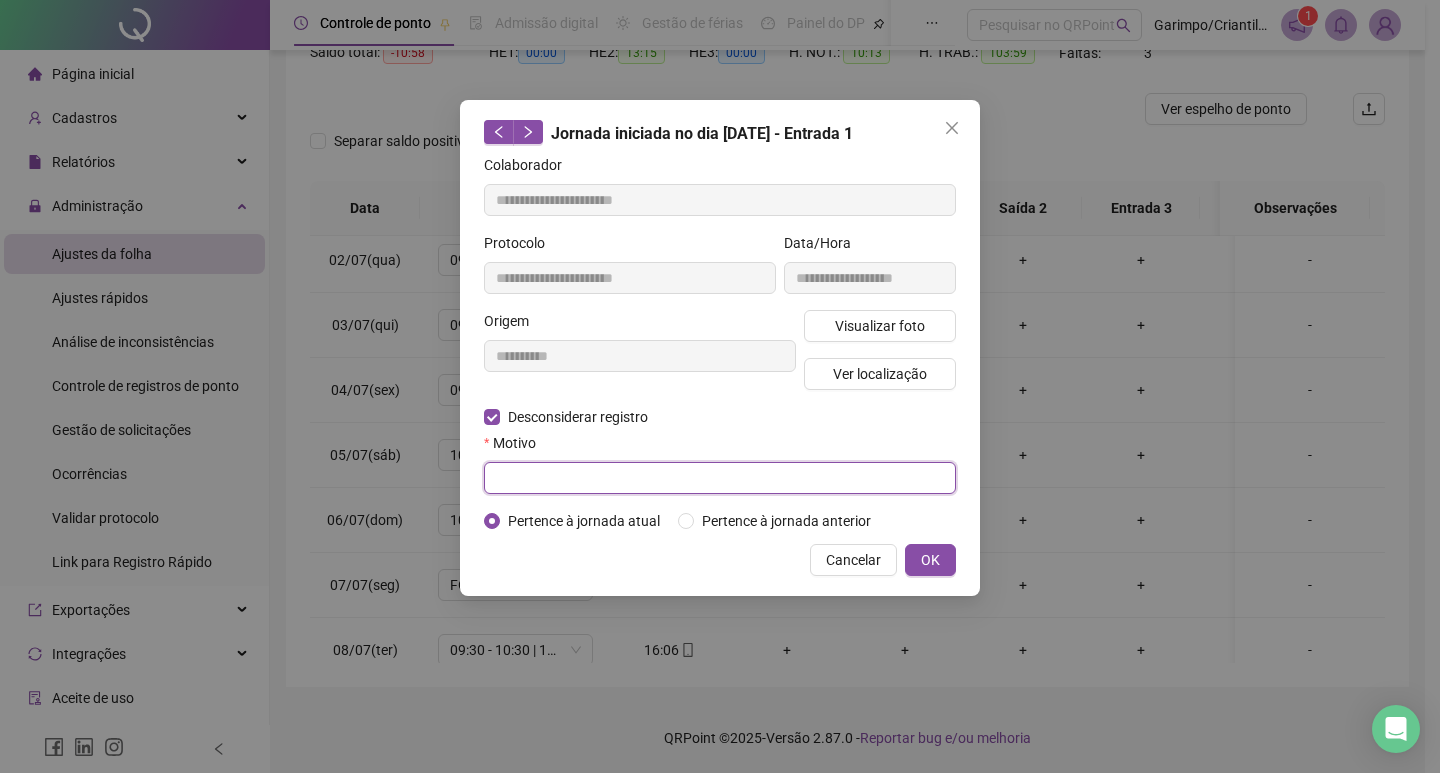 click at bounding box center (720, 478) 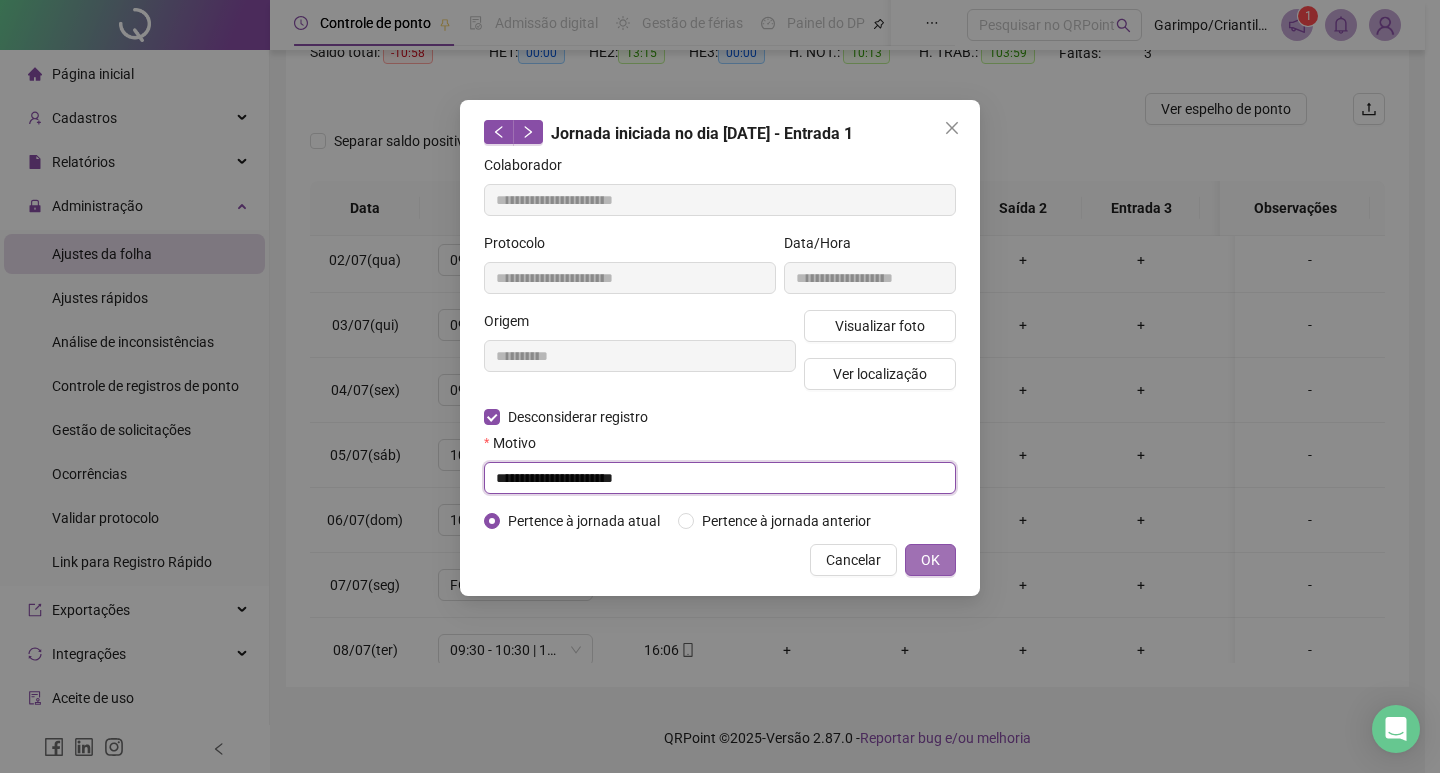 type 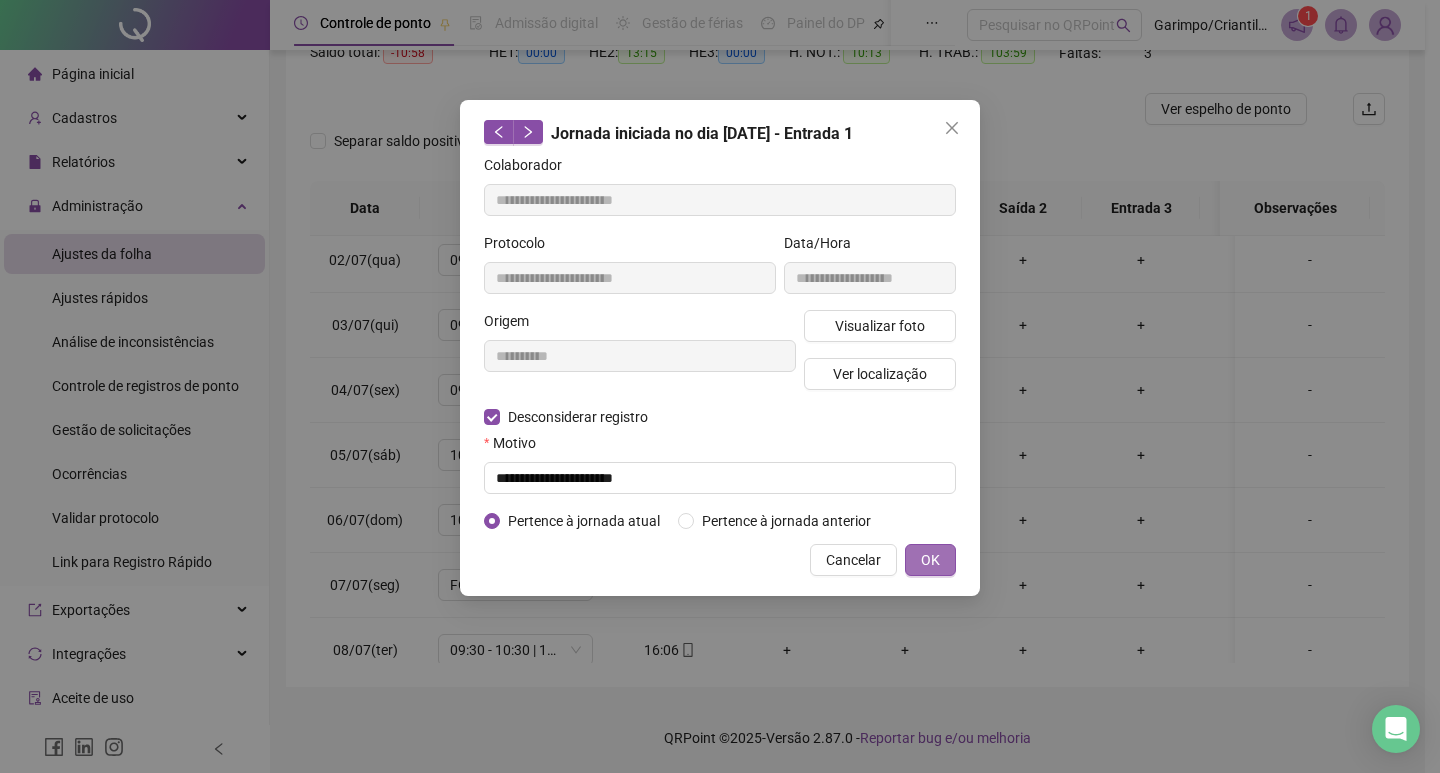 type 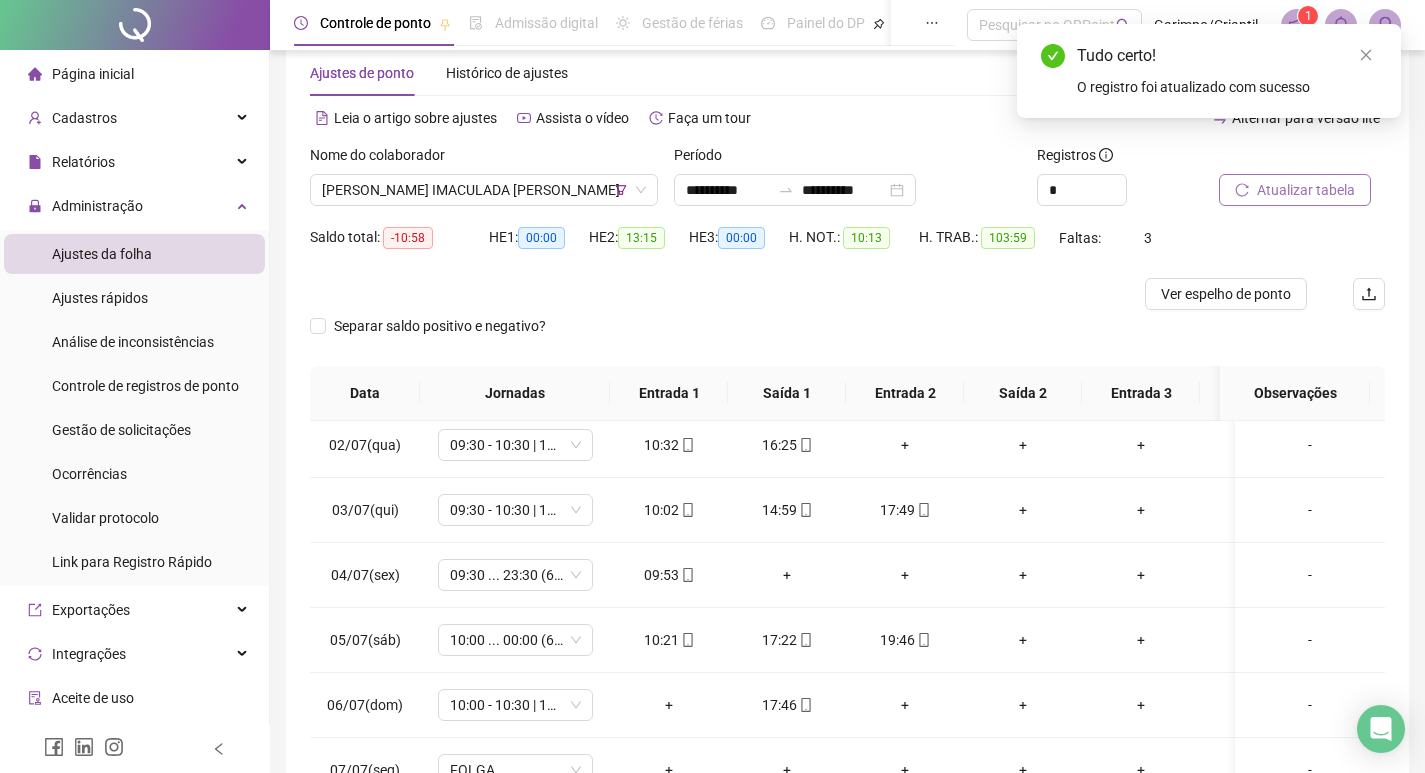 scroll, scrollTop: 25, scrollLeft: 0, axis: vertical 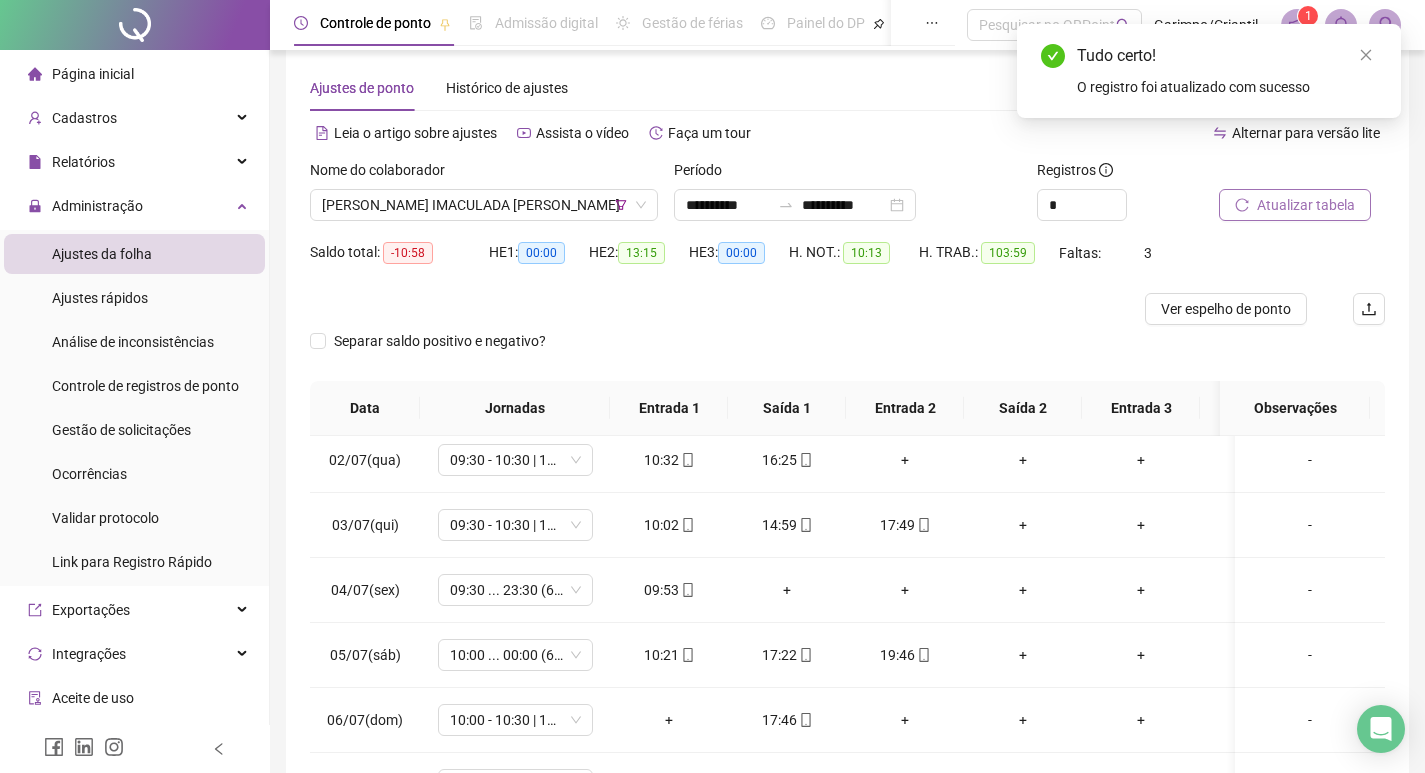 click on "Atualizar tabela" at bounding box center (1306, 205) 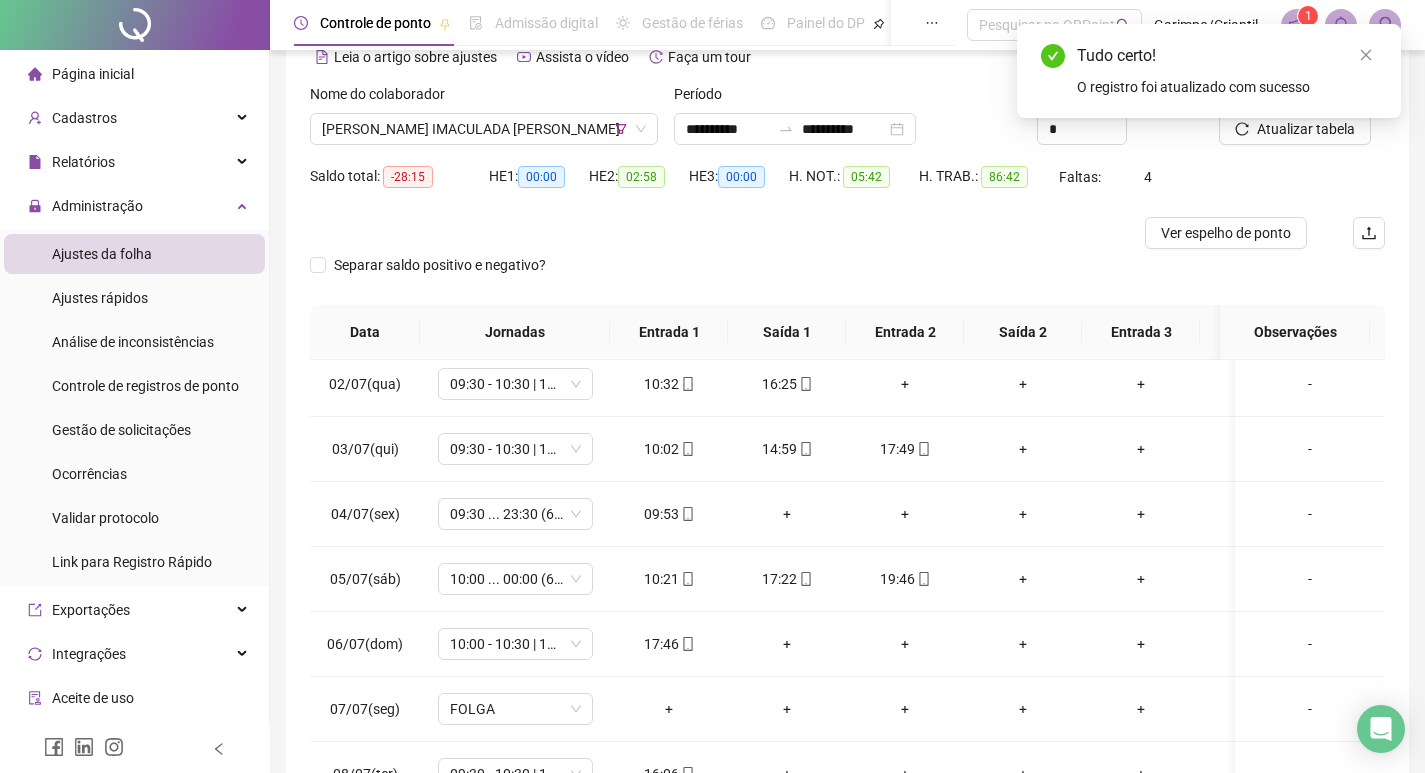 scroll, scrollTop: 225, scrollLeft: 0, axis: vertical 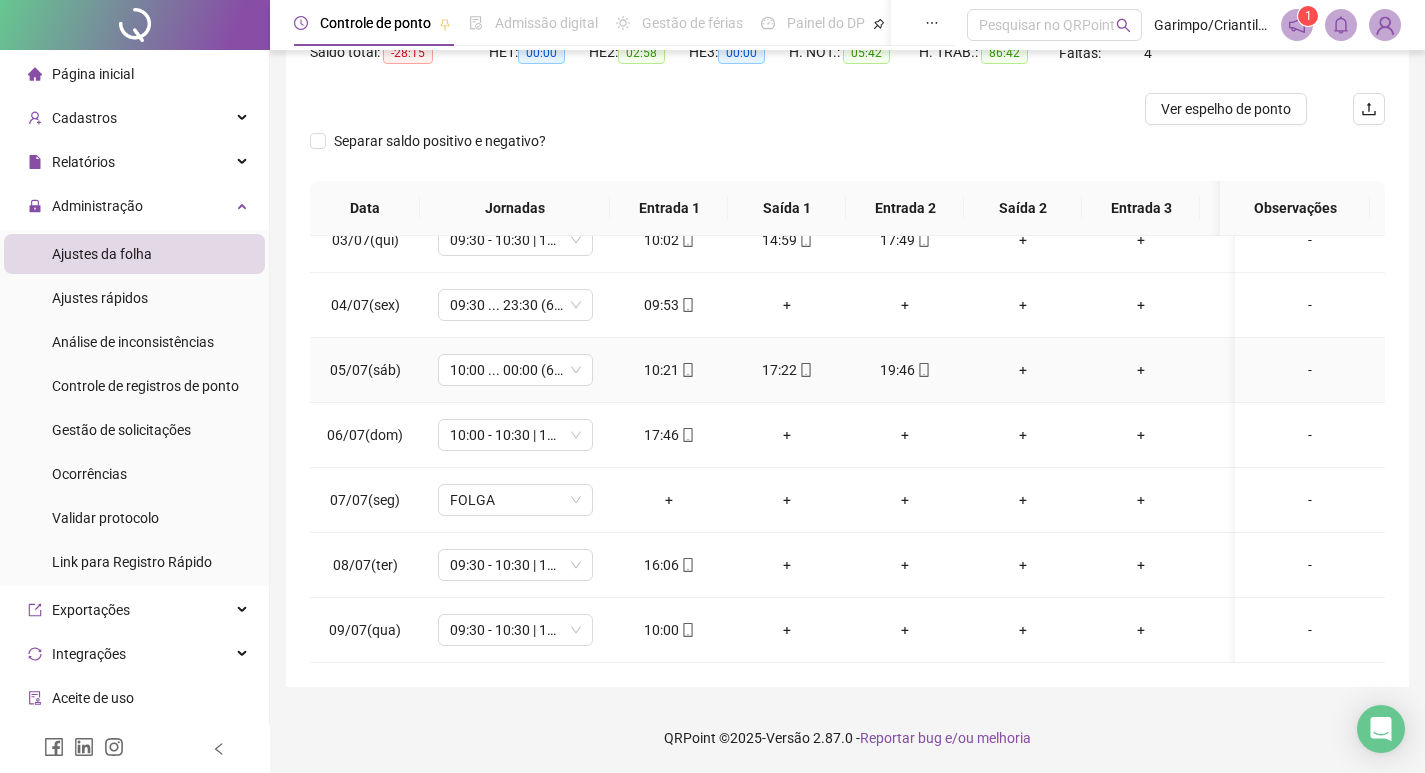 click on "+" at bounding box center [1023, 370] 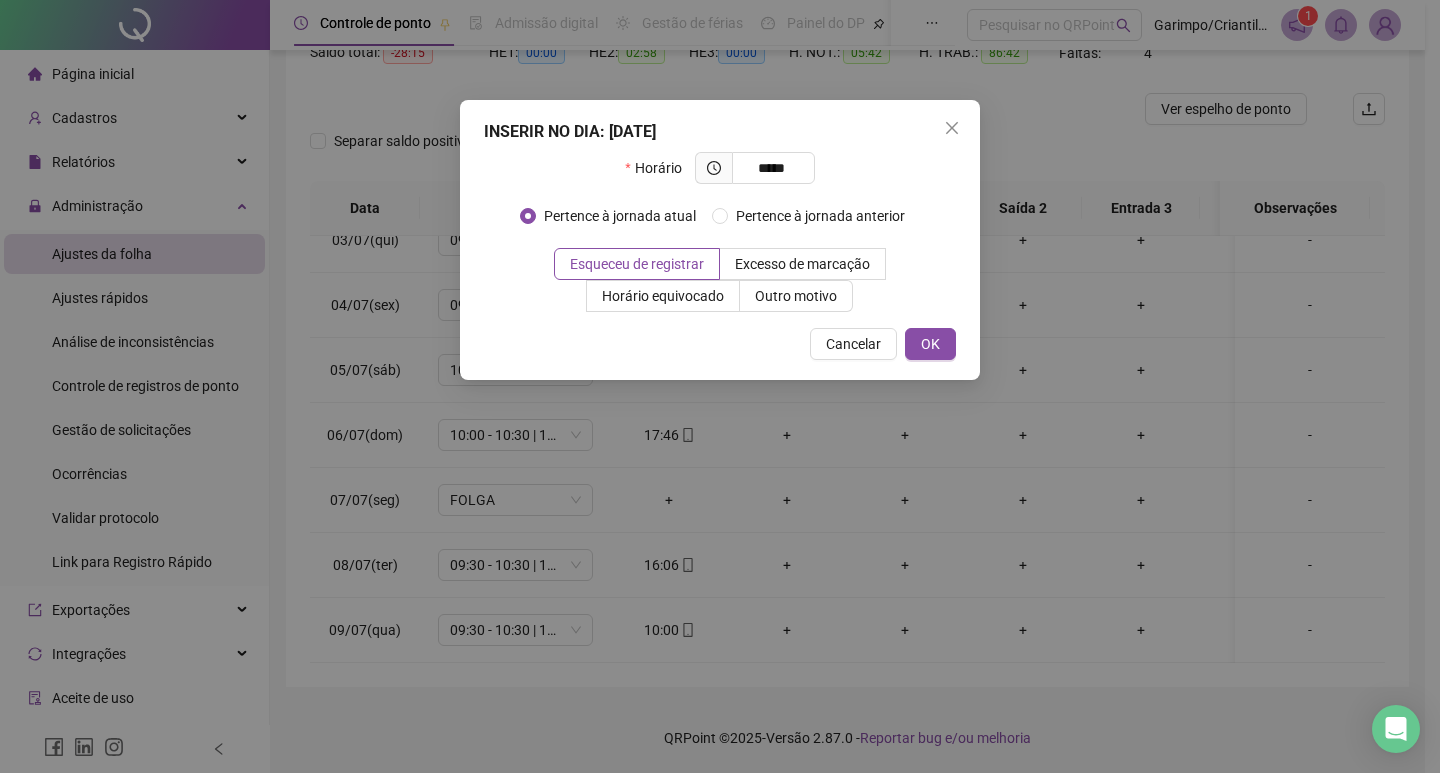 type on "*****" 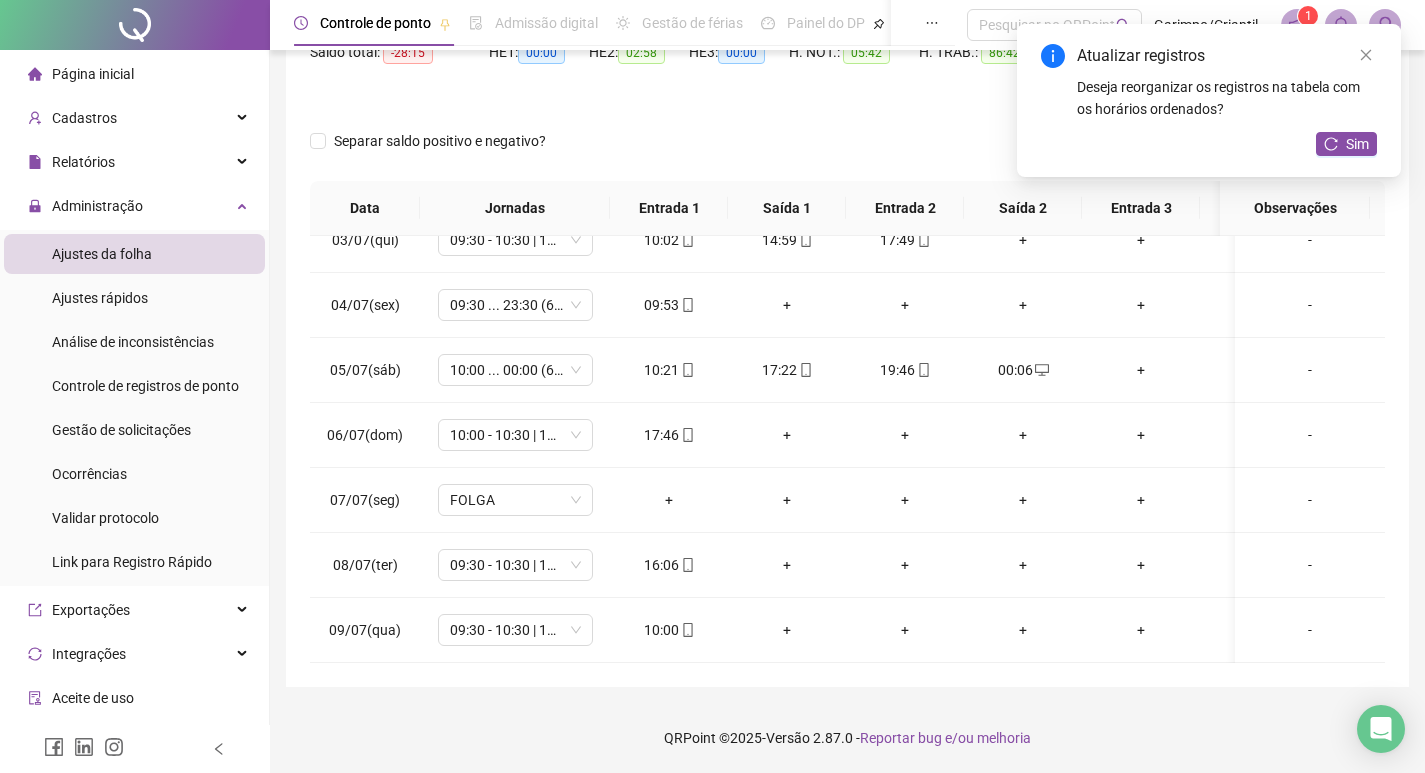 click on "Separar saldo positivo e negativo?" at bounding box center [847, 153] 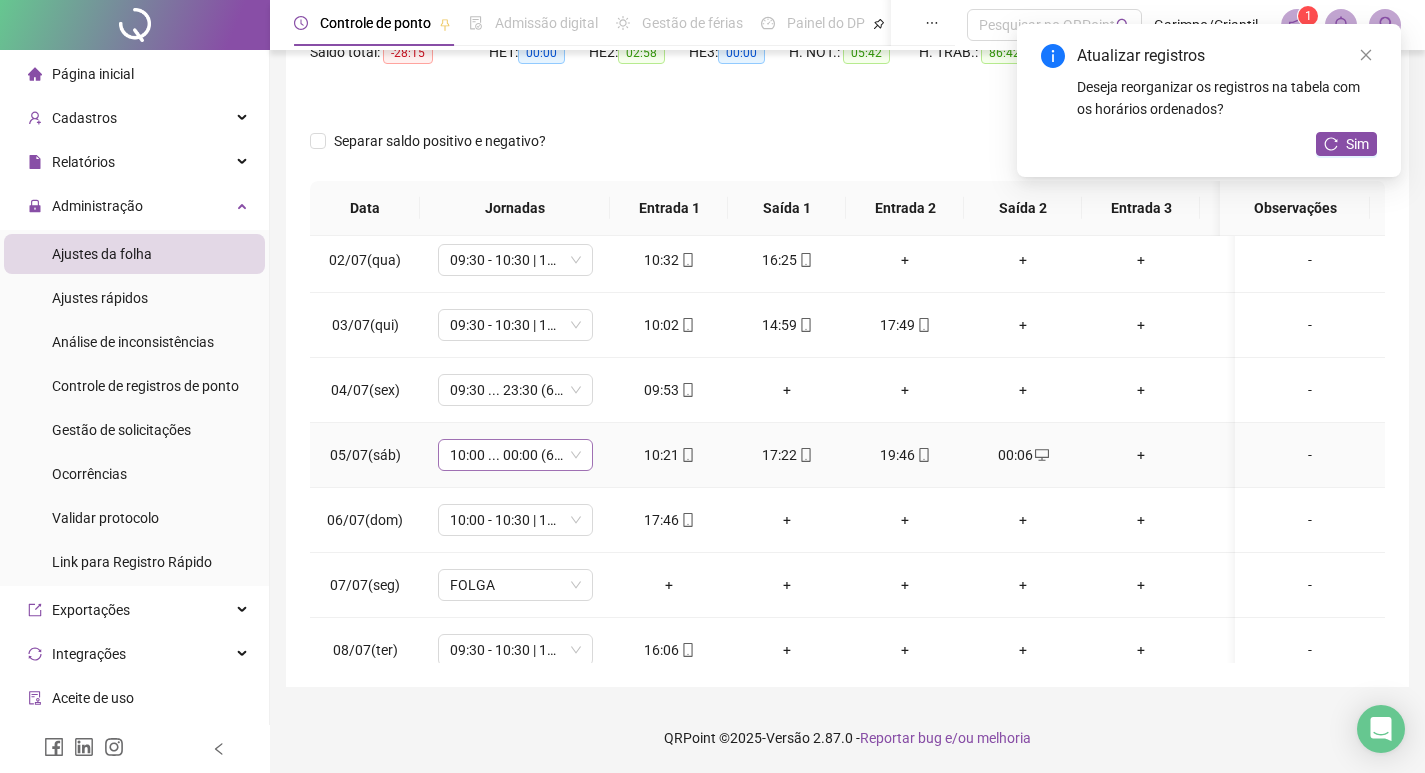 scroll, scrollTop: 823, scrollLeft: 0, axis: vertical 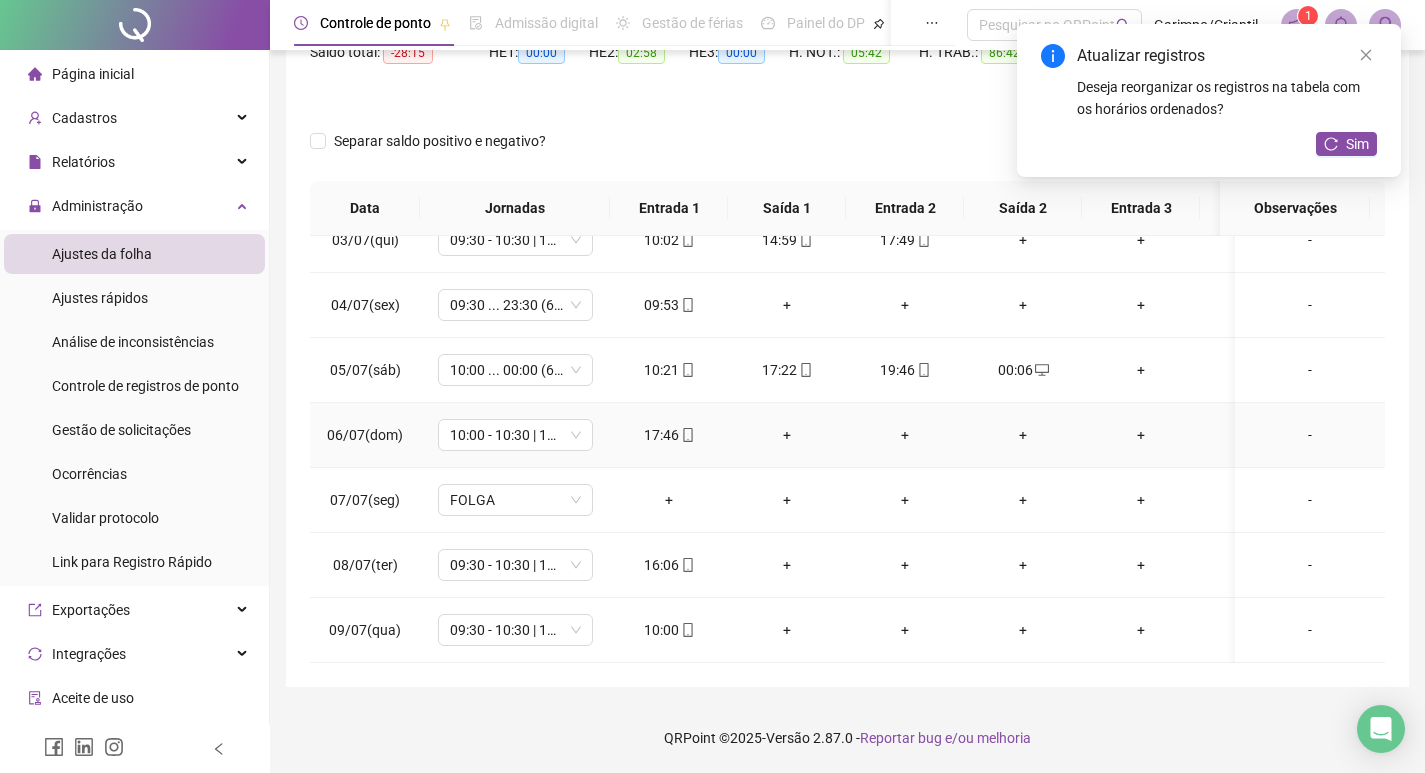 click on "+" at bounding box center (787, 435) 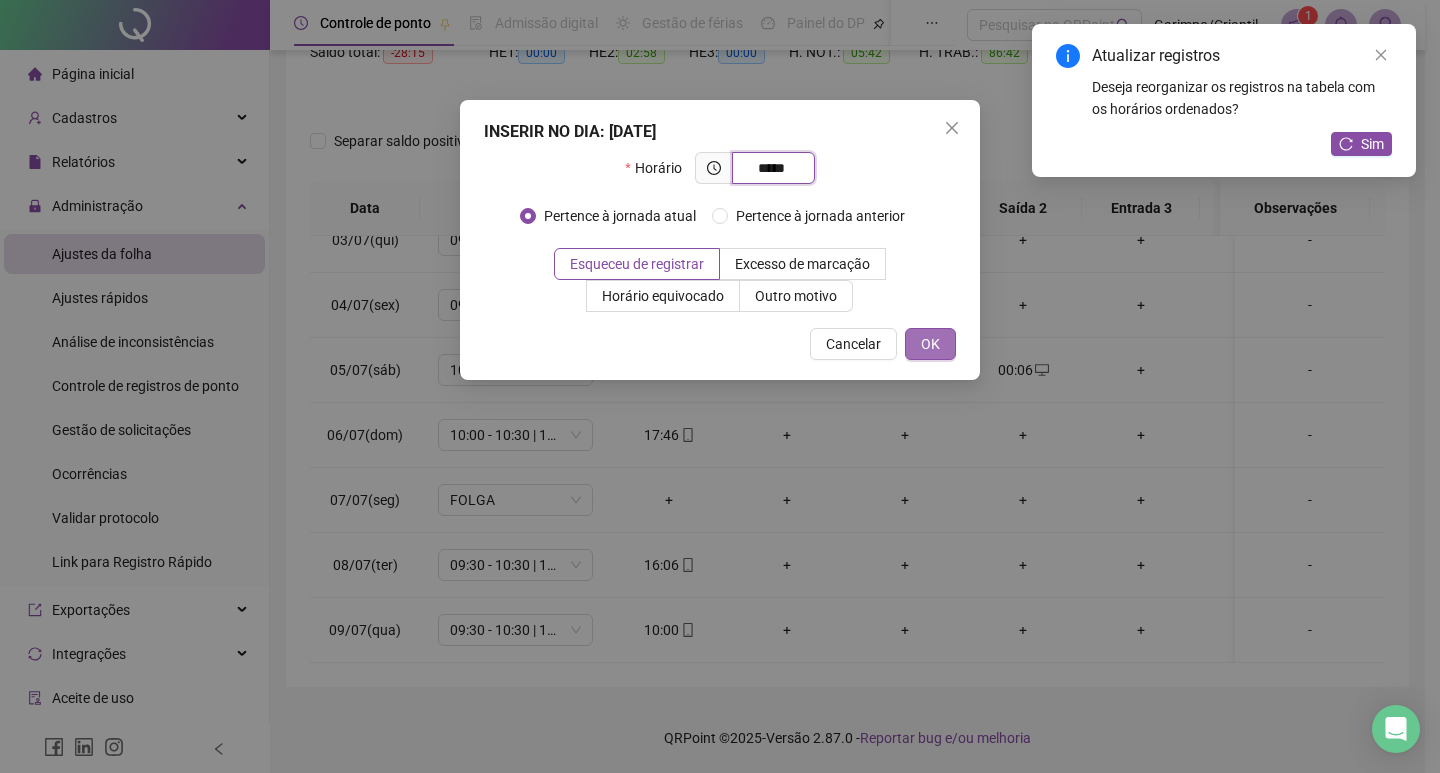 type on "*****" 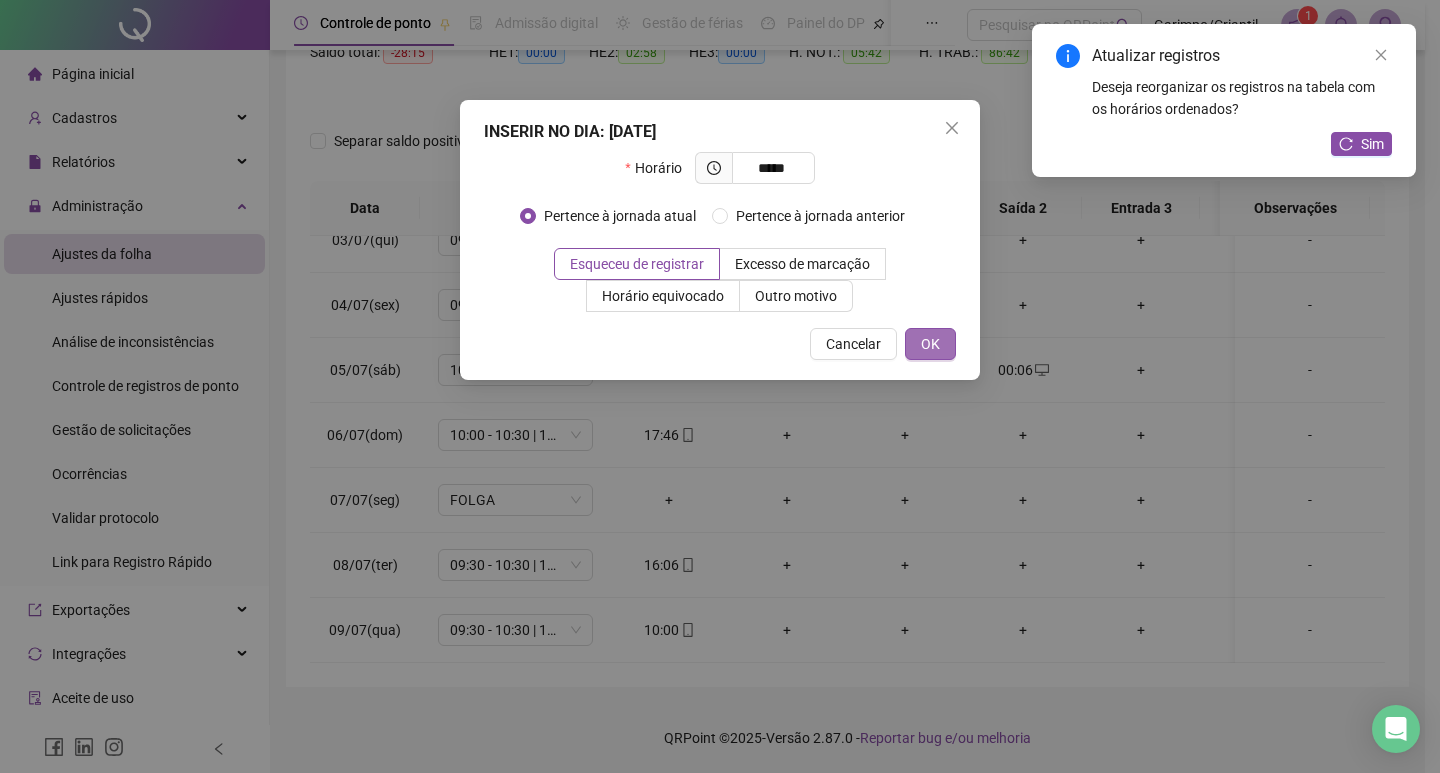 click on "OK" at bounding box center [930, 344] 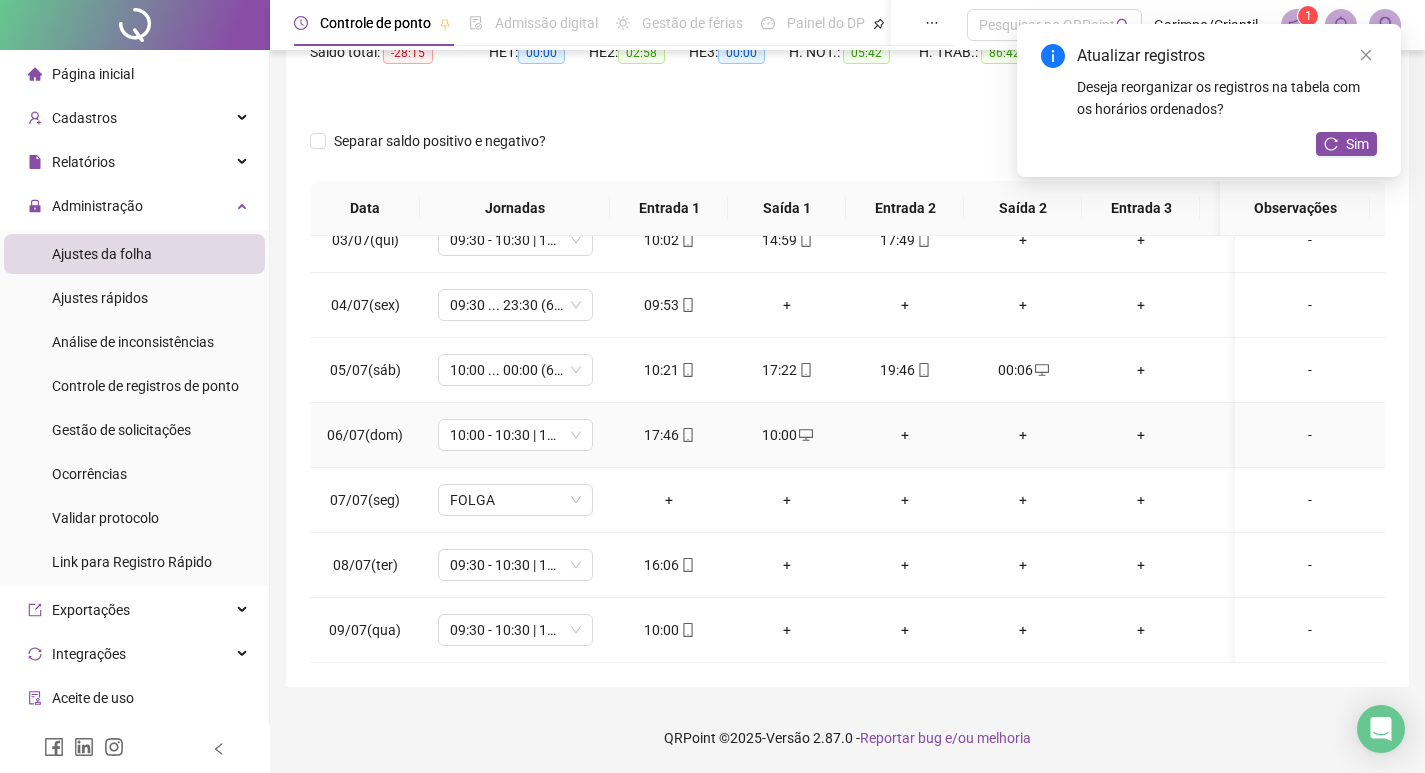 click on "+" at bounding box center [905, 435] 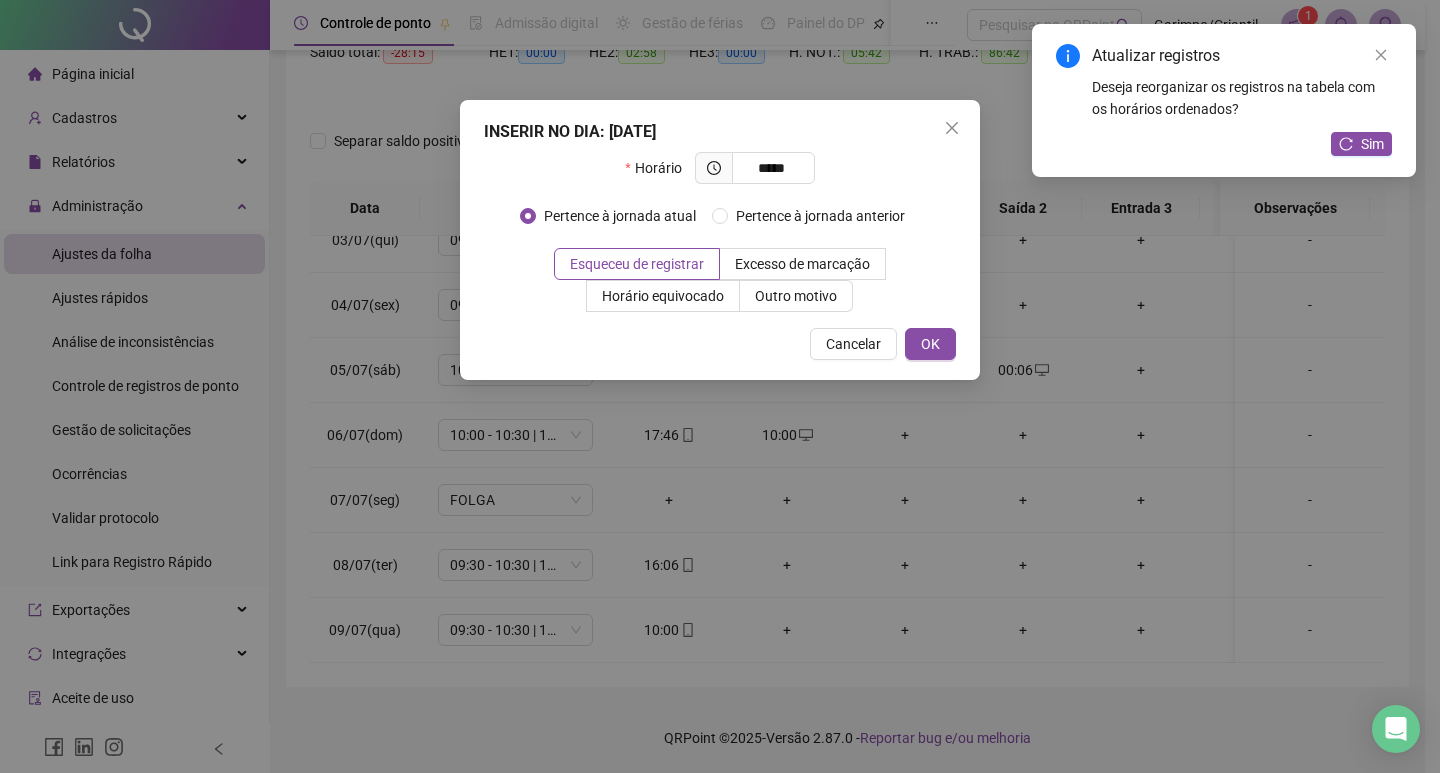 type on "*****" 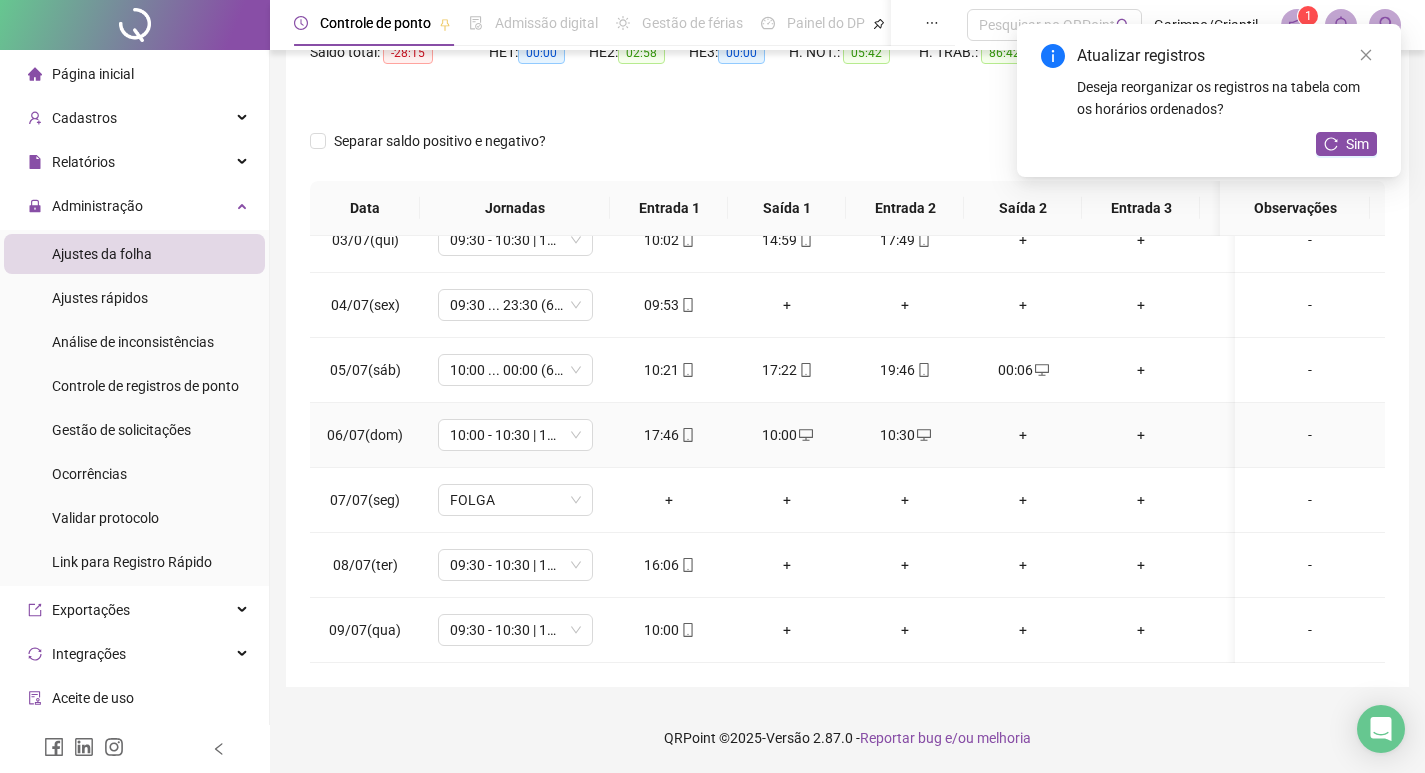 click on "+" at bounding box center (1023, 435) 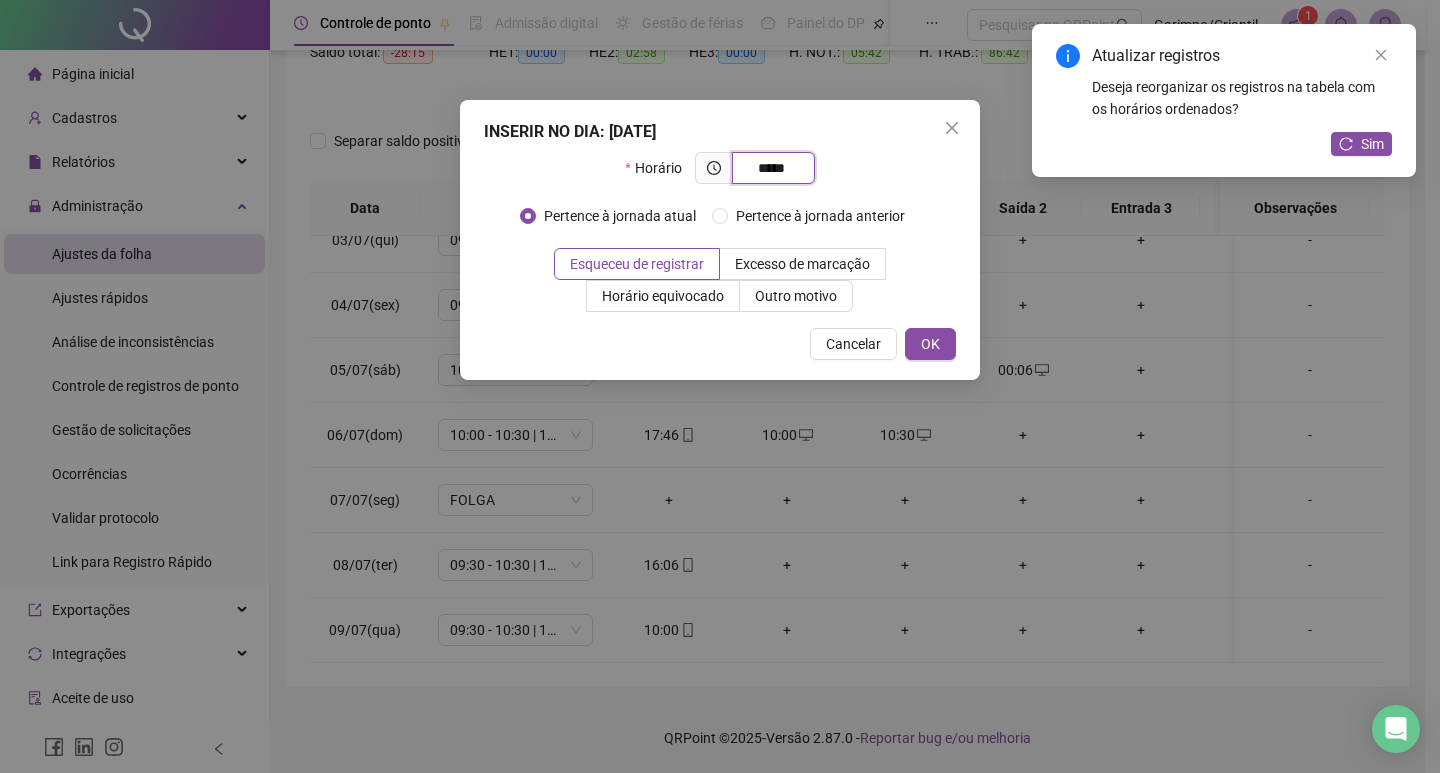 type on "*****" 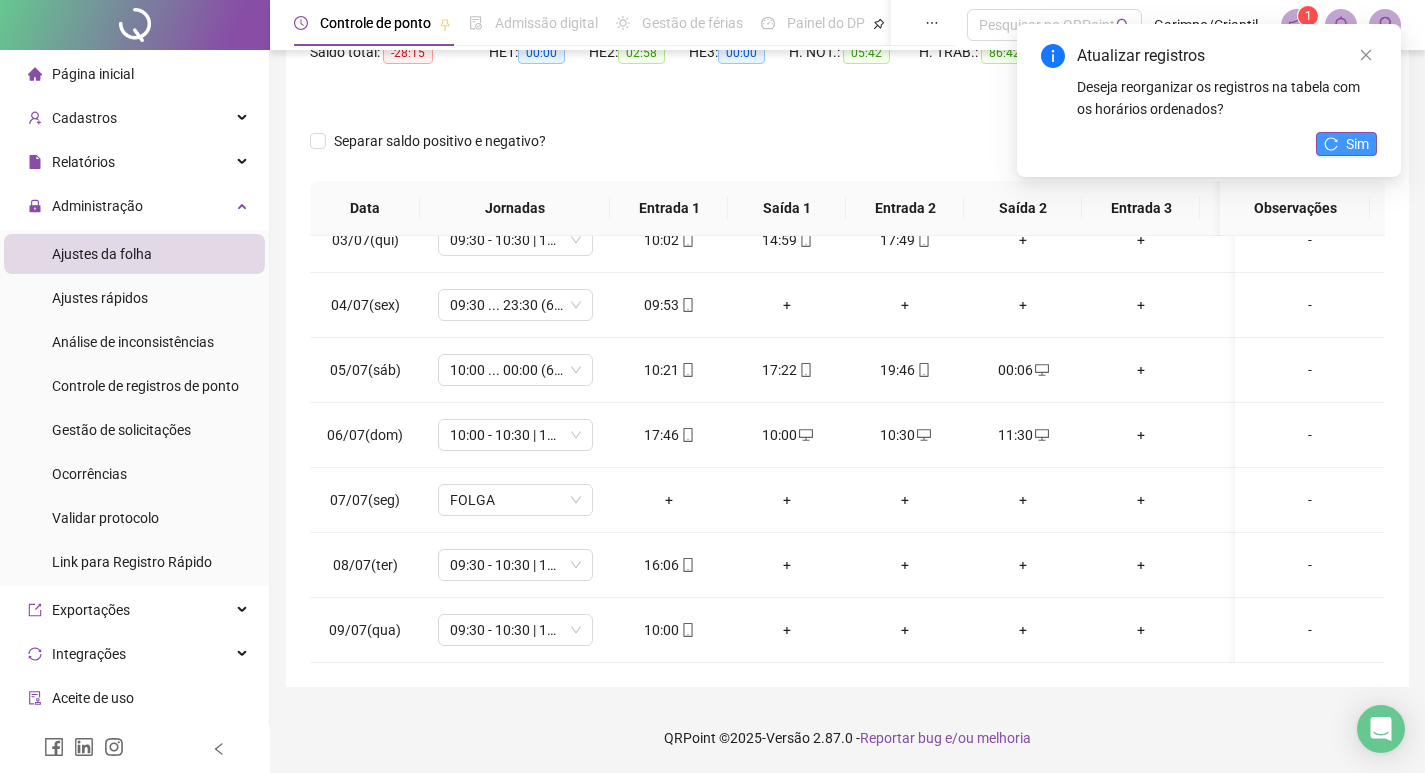 click on "Sim" at bounding box center [1346, 144] 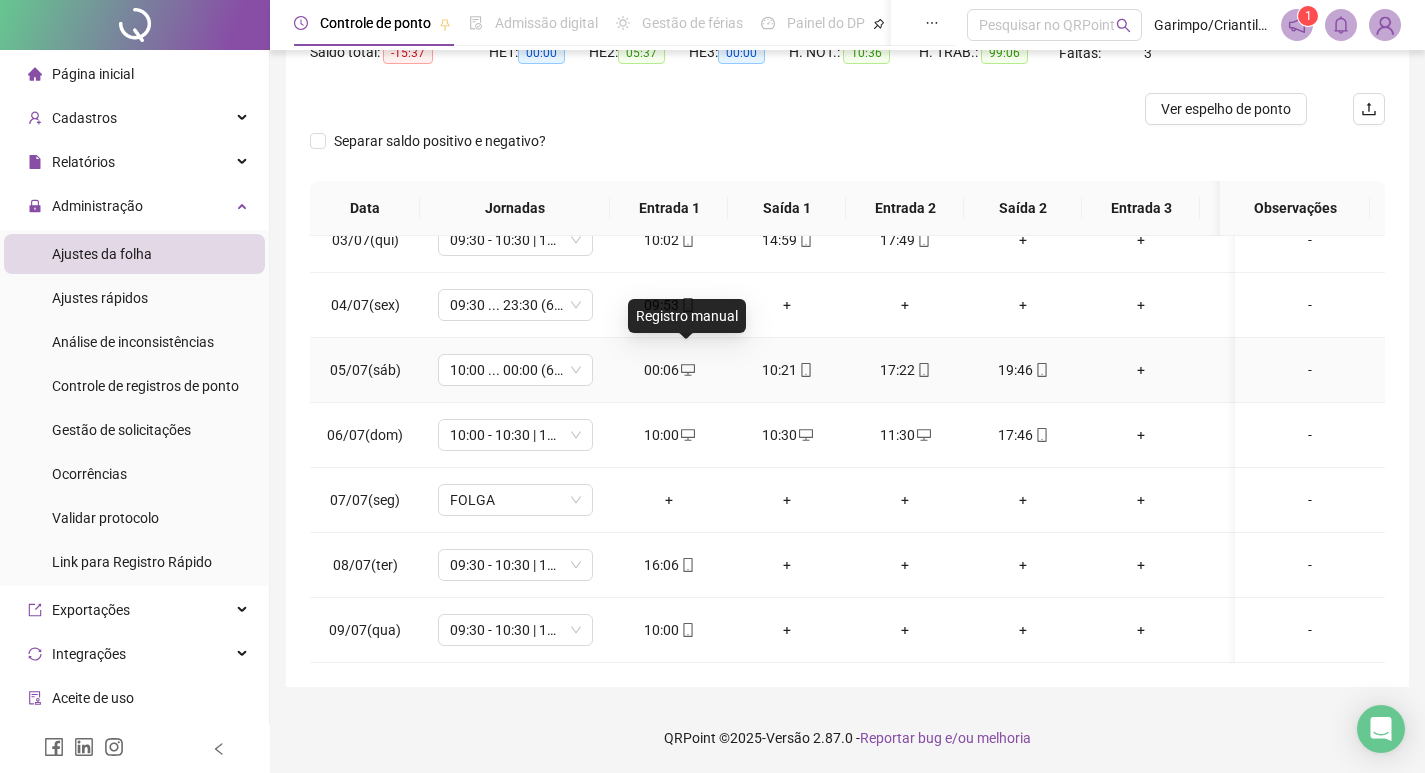 click 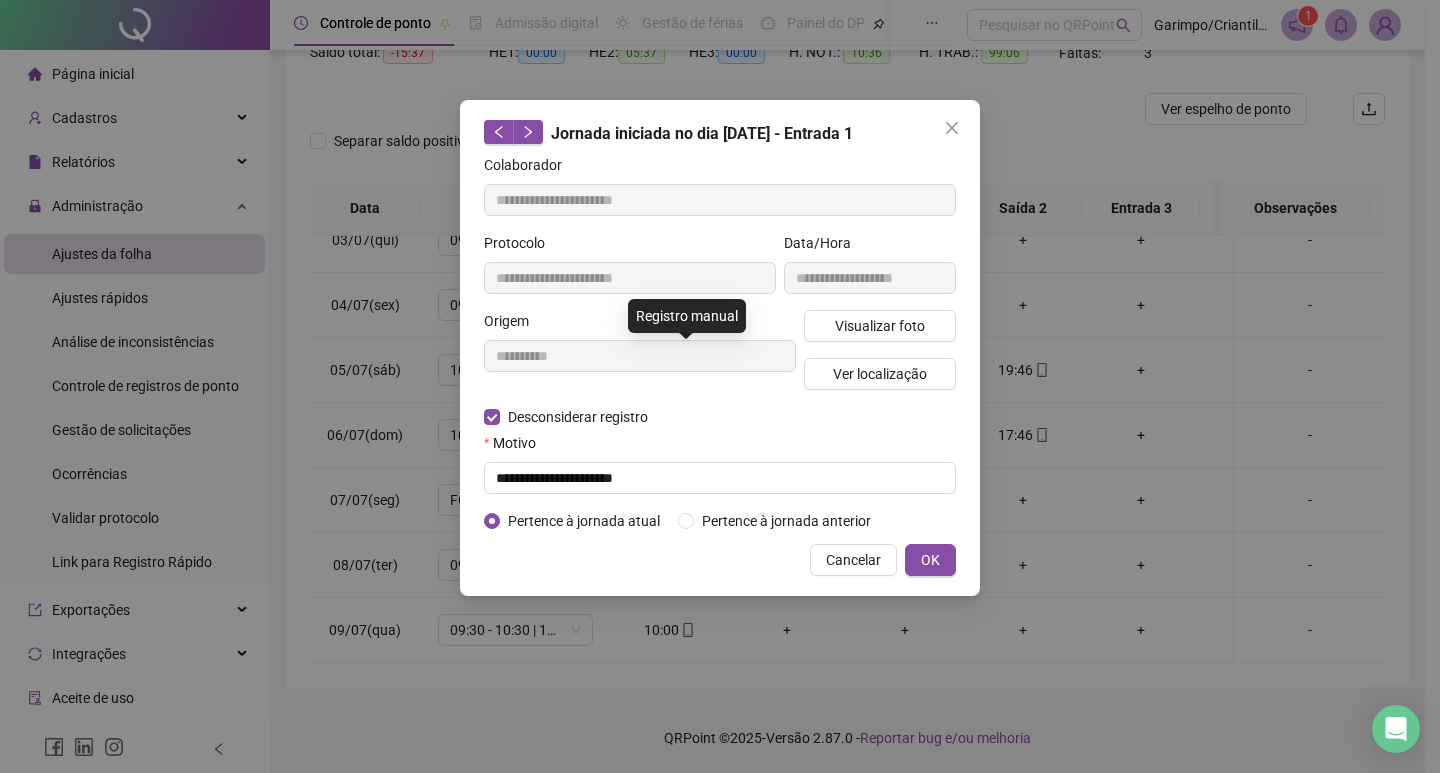 type on "**********" 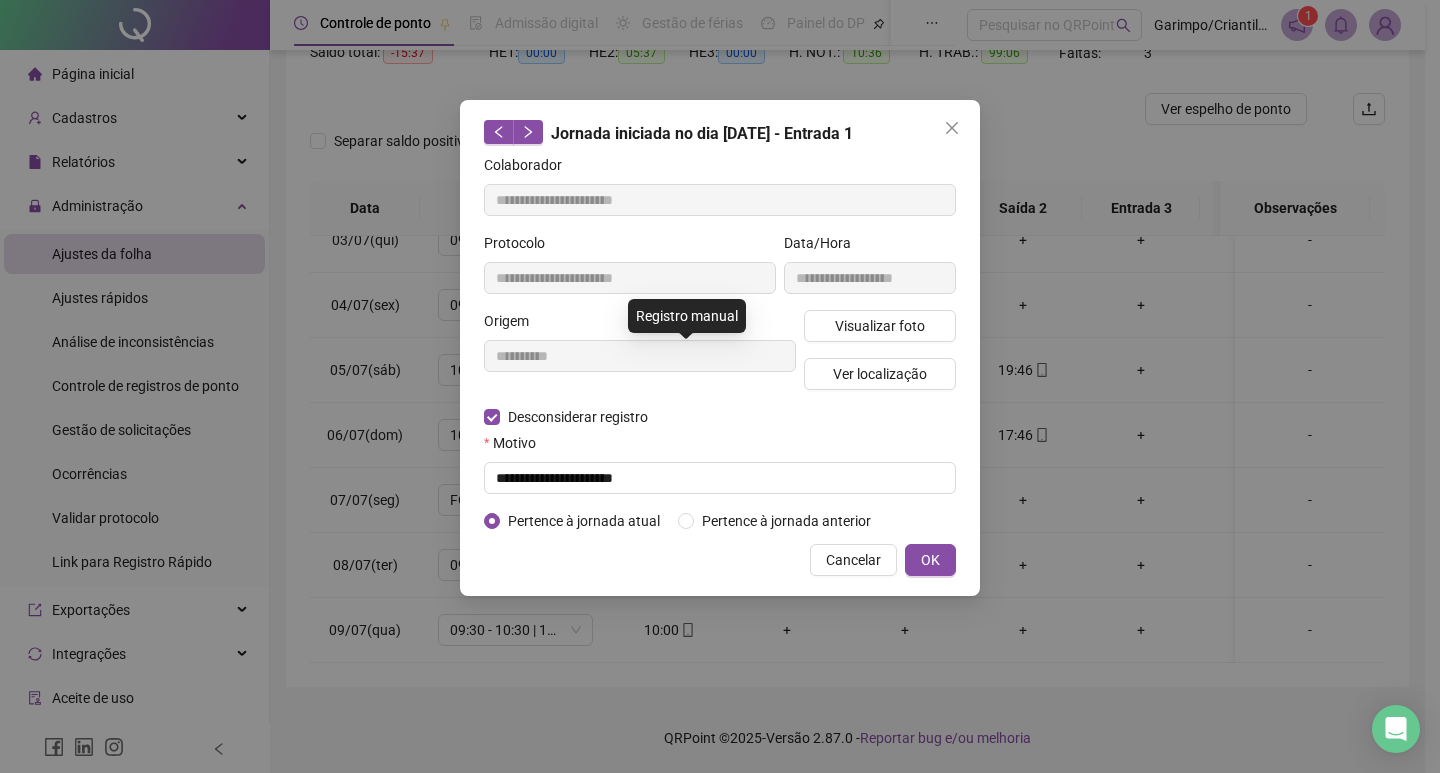 type on "**********" 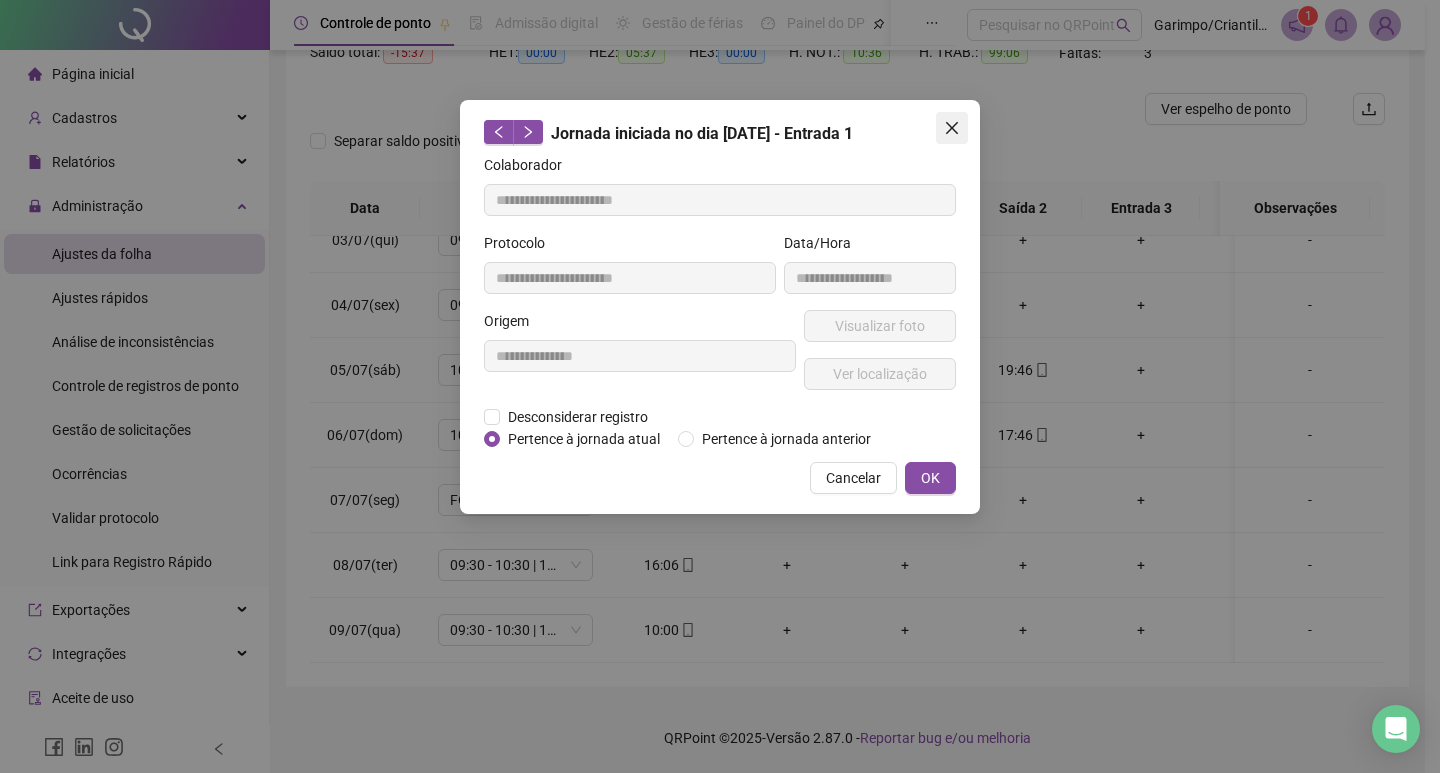 click at bounding box center [952, 128] 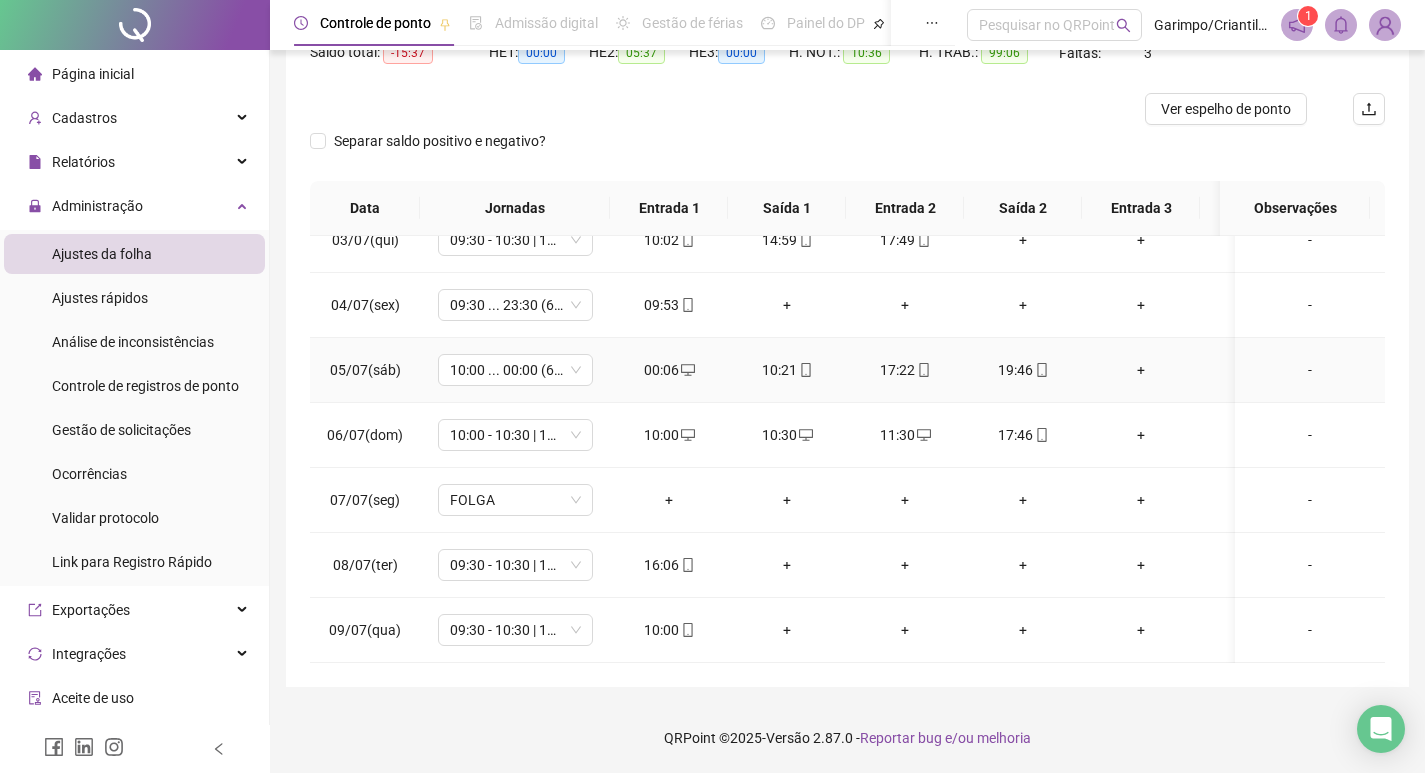 click at bounding box center [687, 370] 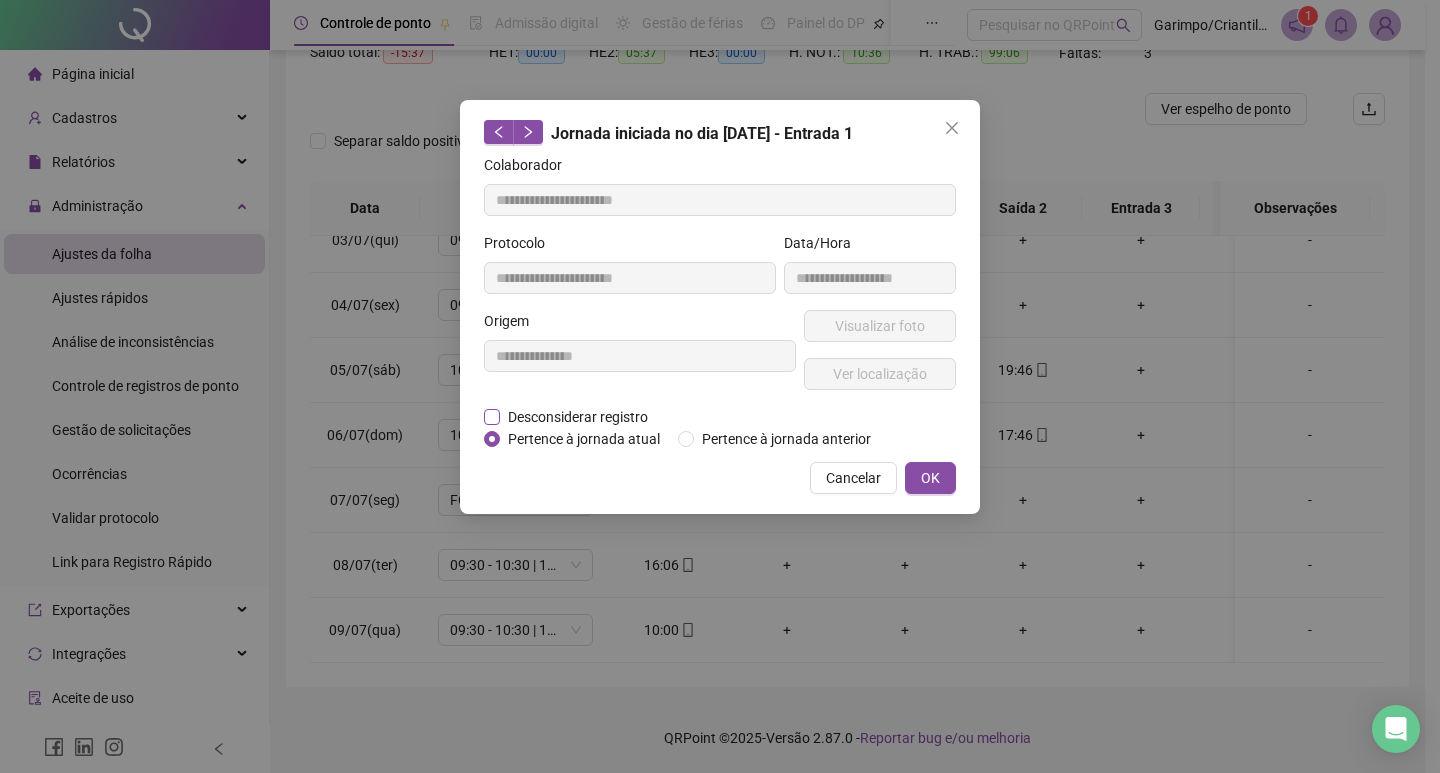 click on "Desconsiderar registro" at bounding box center [578, 417] 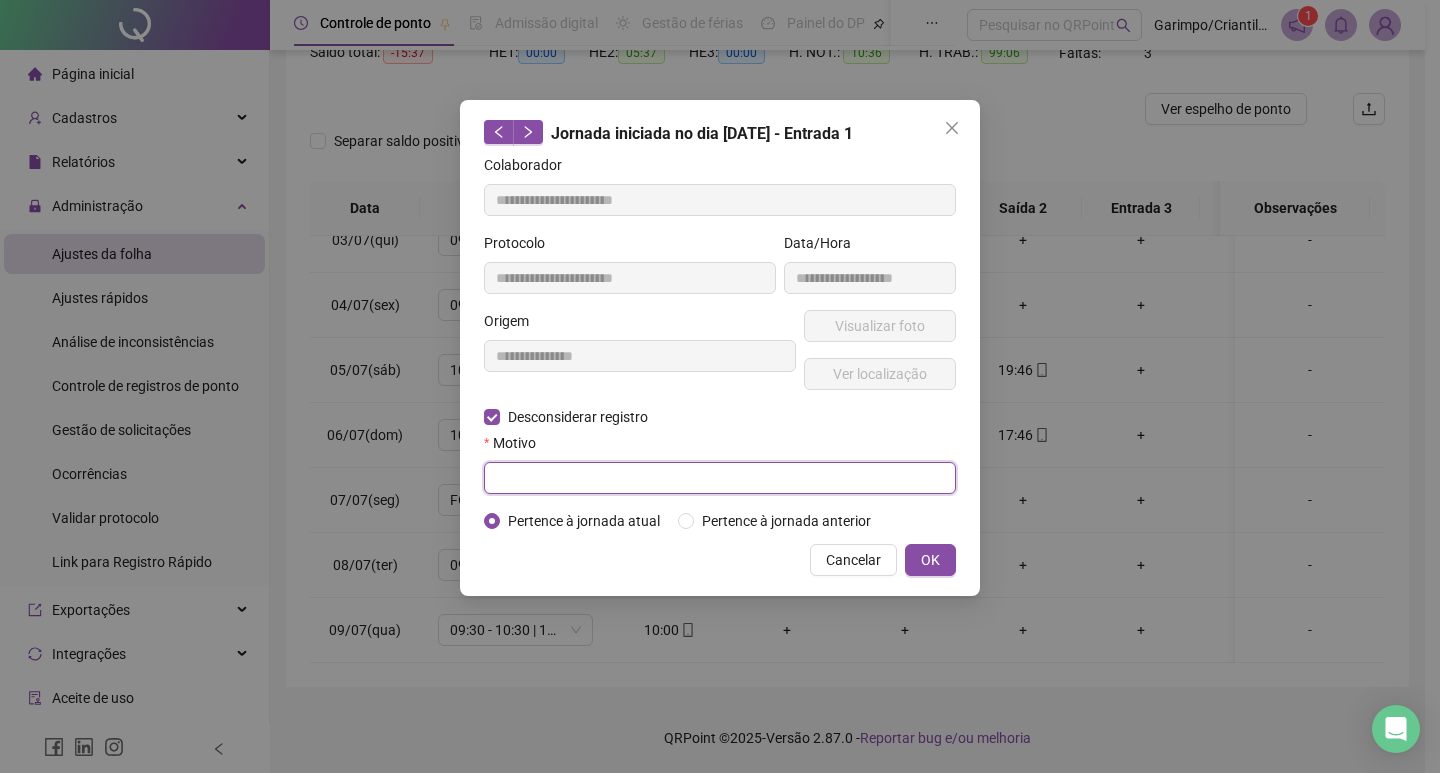 drag, startPoint x: 648, startPoint y: 487, endPoint x: 668, endPoint y: 477, distance: 22.36068 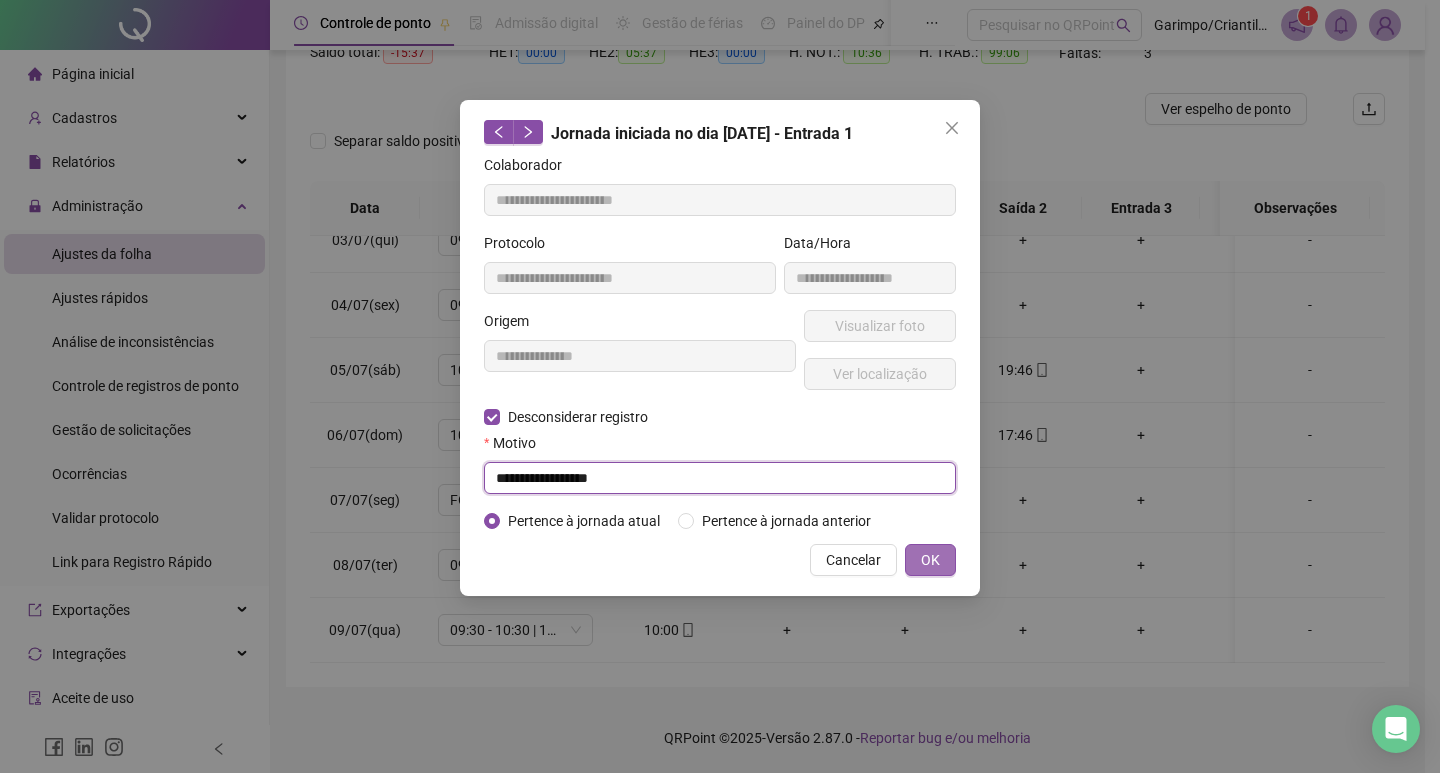 type 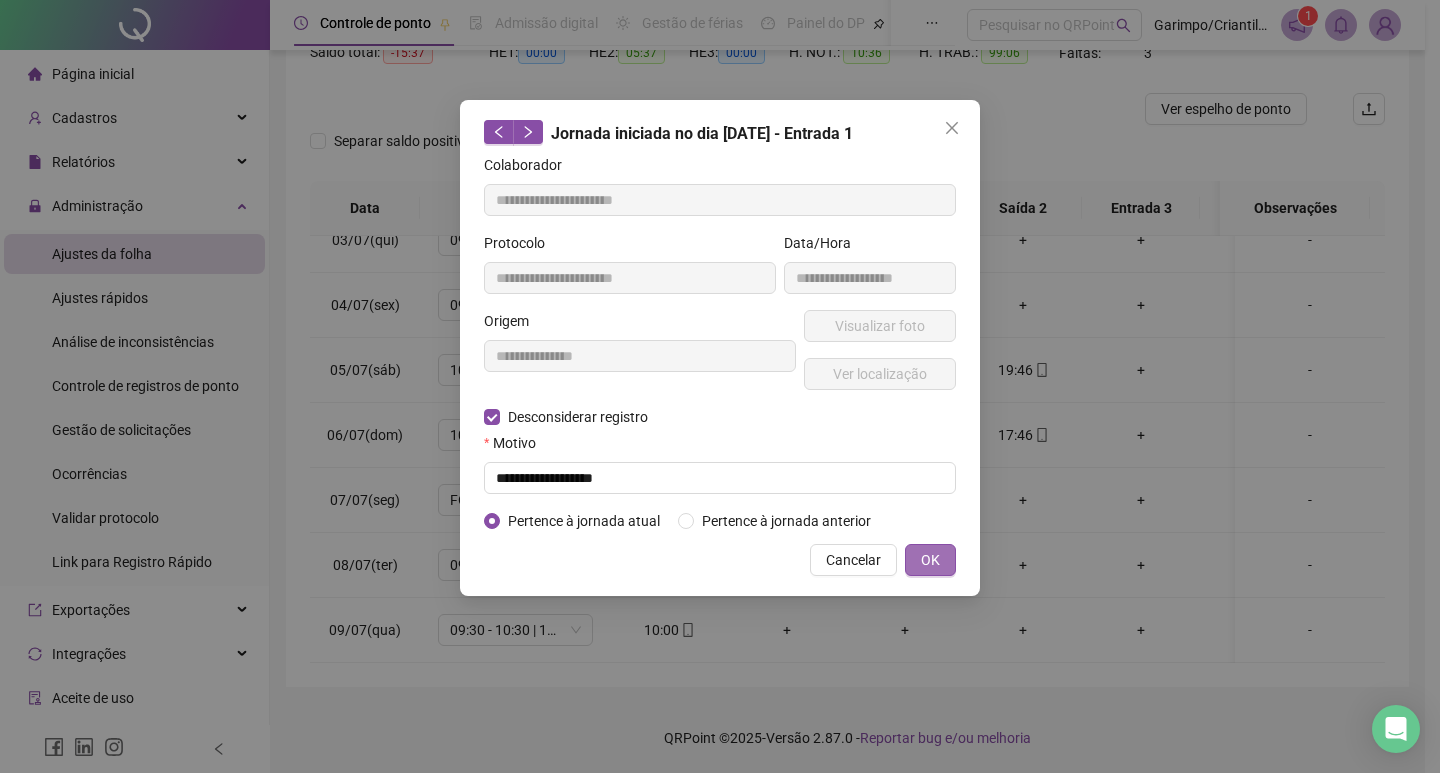 type 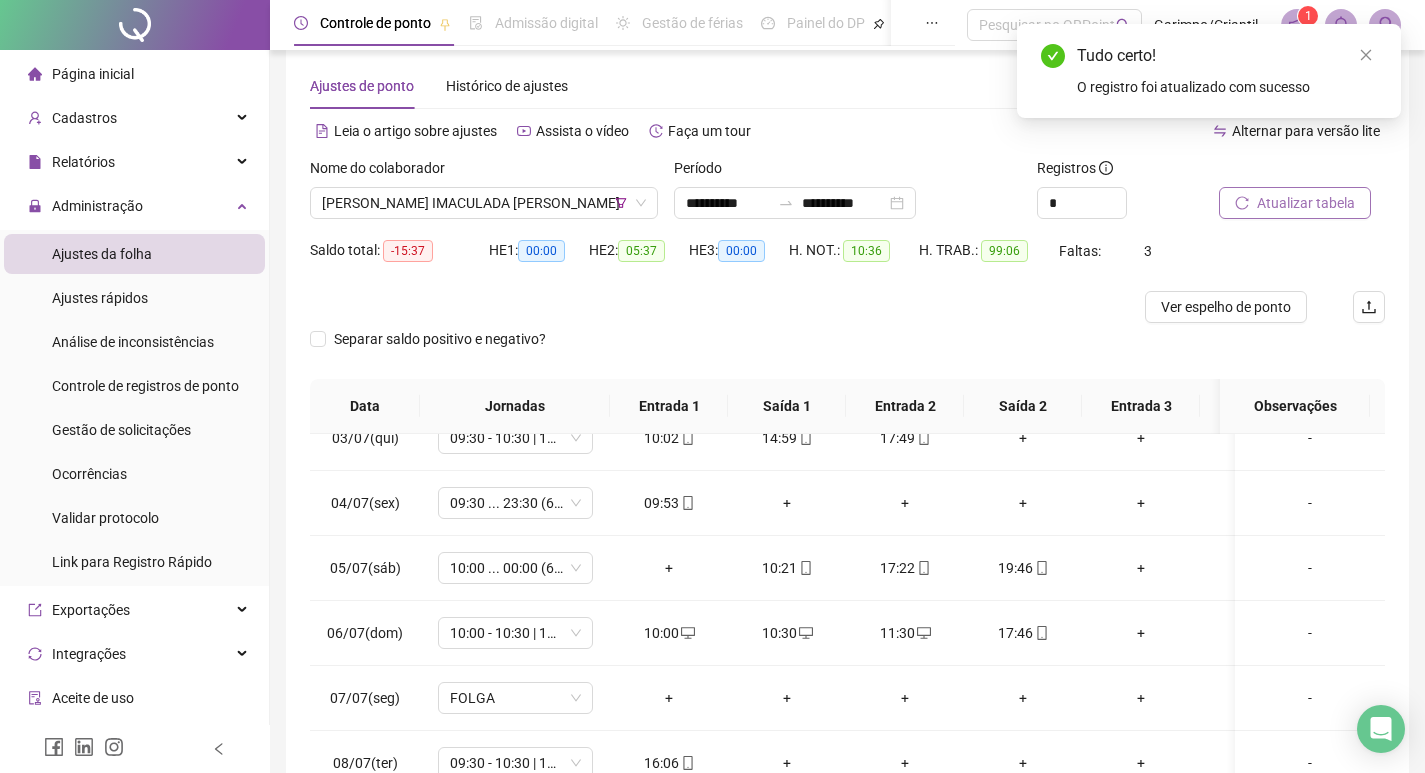 scroll, scrollTop: 25, scrollLeft: 0, axis: vertical 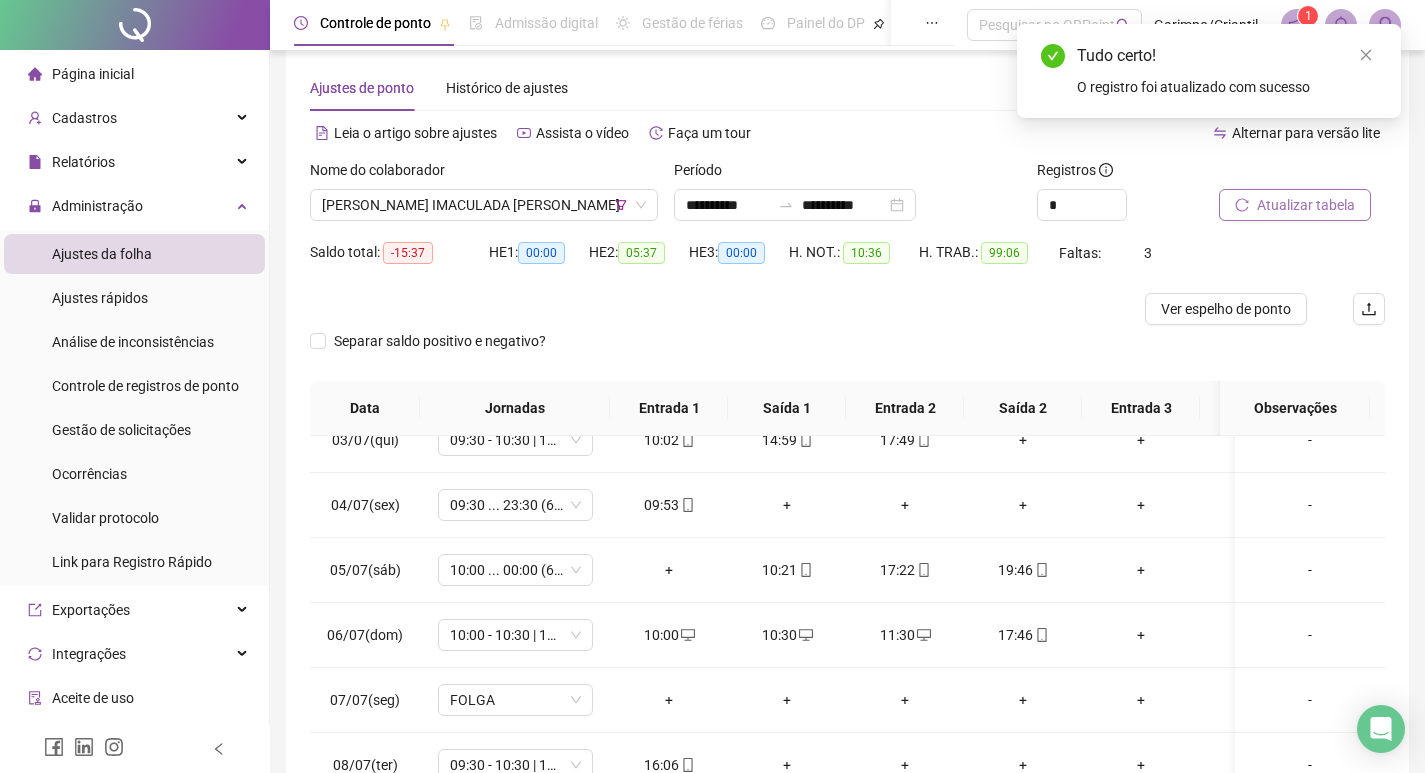 click on "Atualizar tabela" at bounding box center [1295, 205] 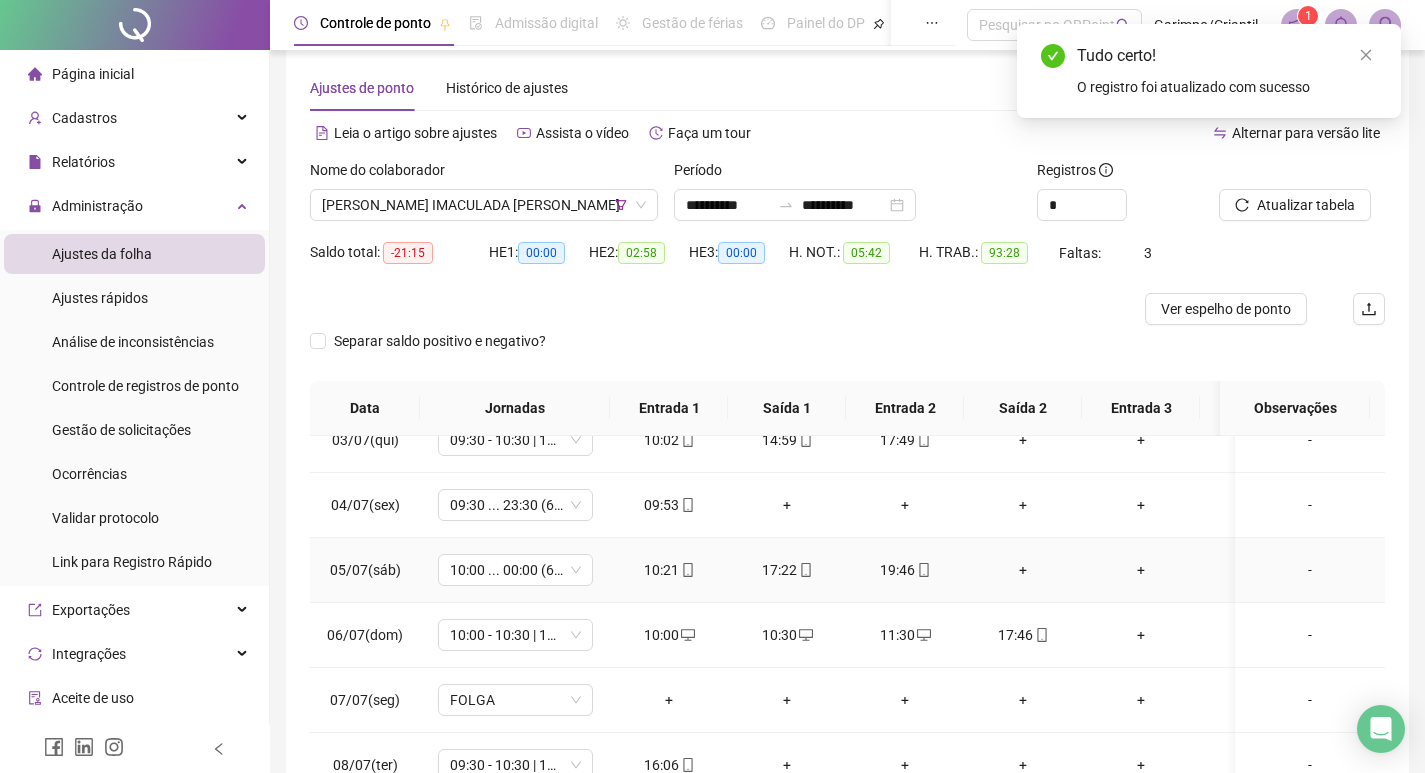 click on "+" at bounding box center [1023, 570] 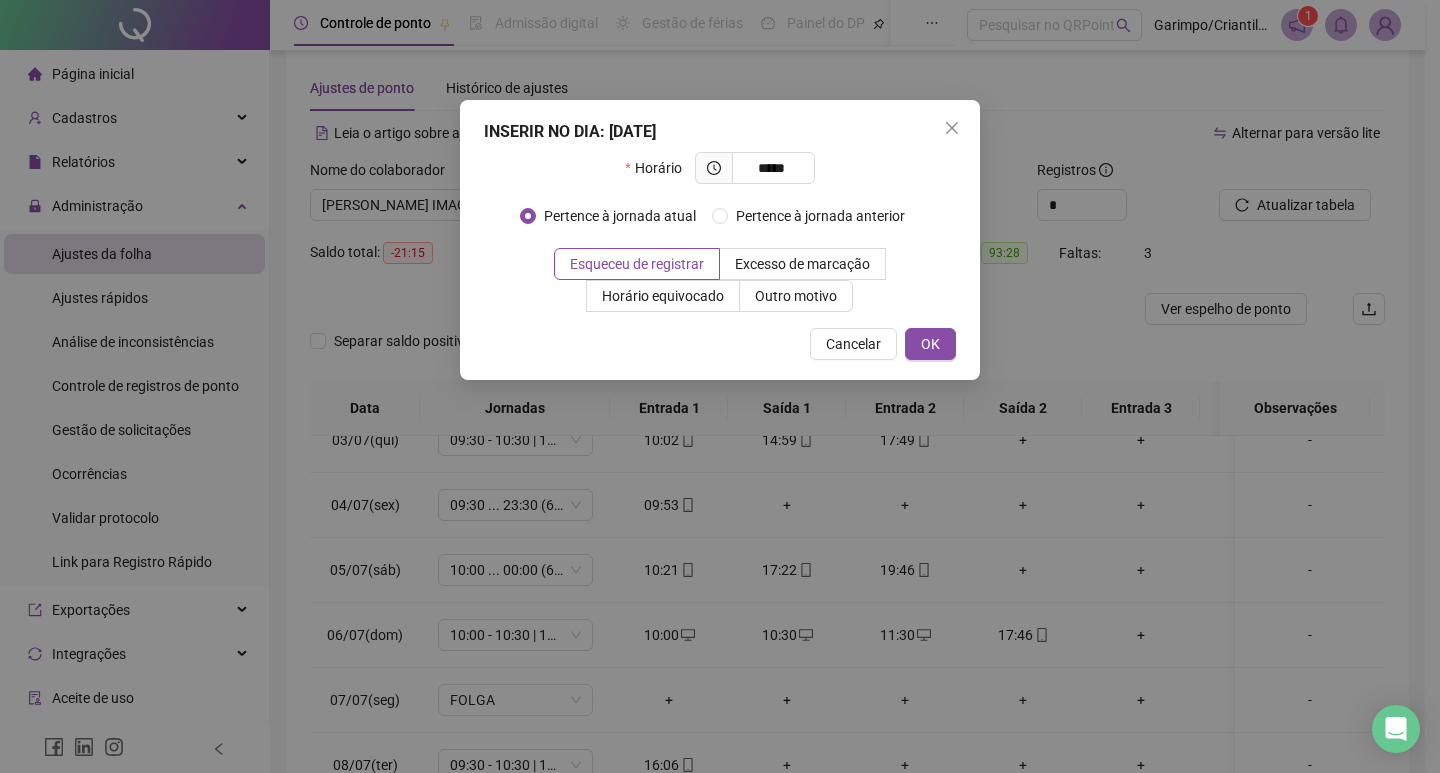 type 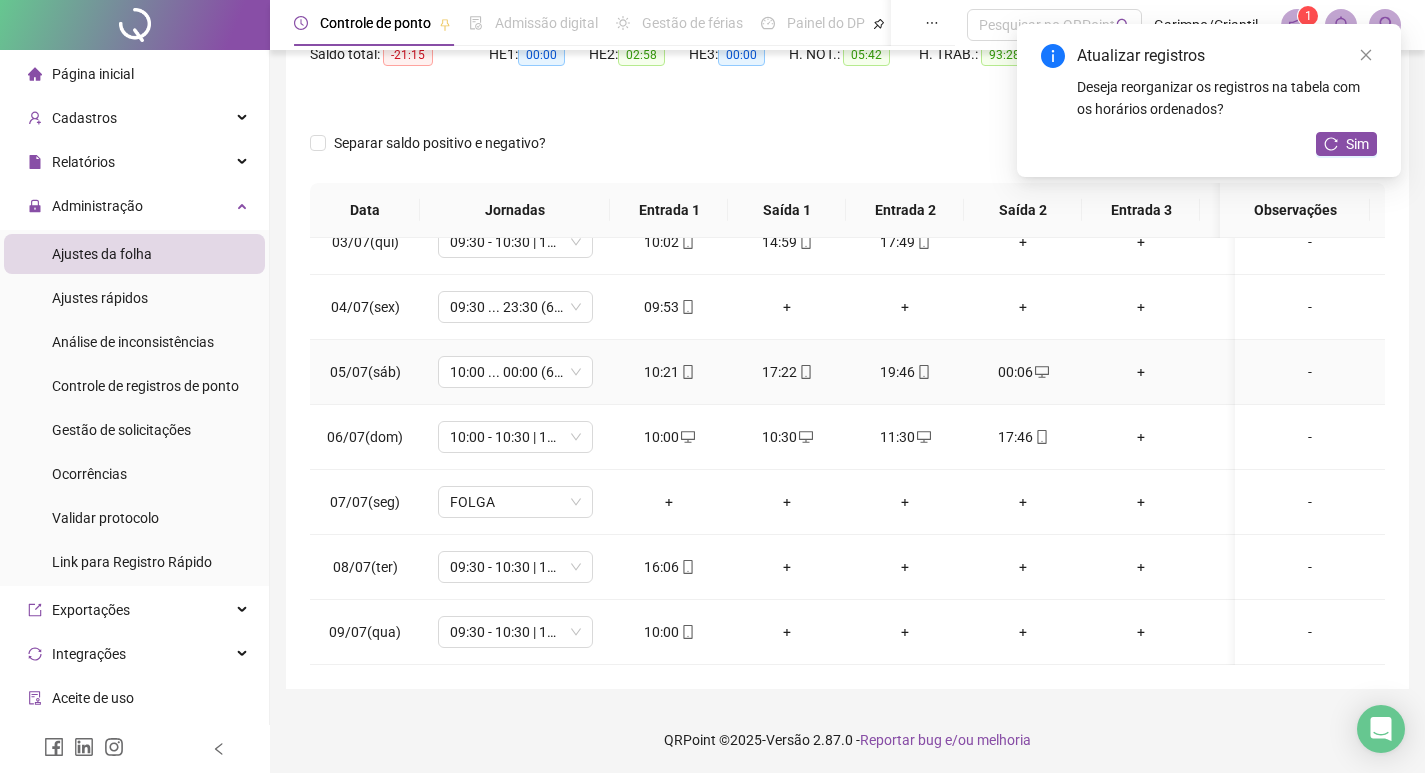 scroll, scrollTop: 225, scrollLeft: 0, axis: vertical 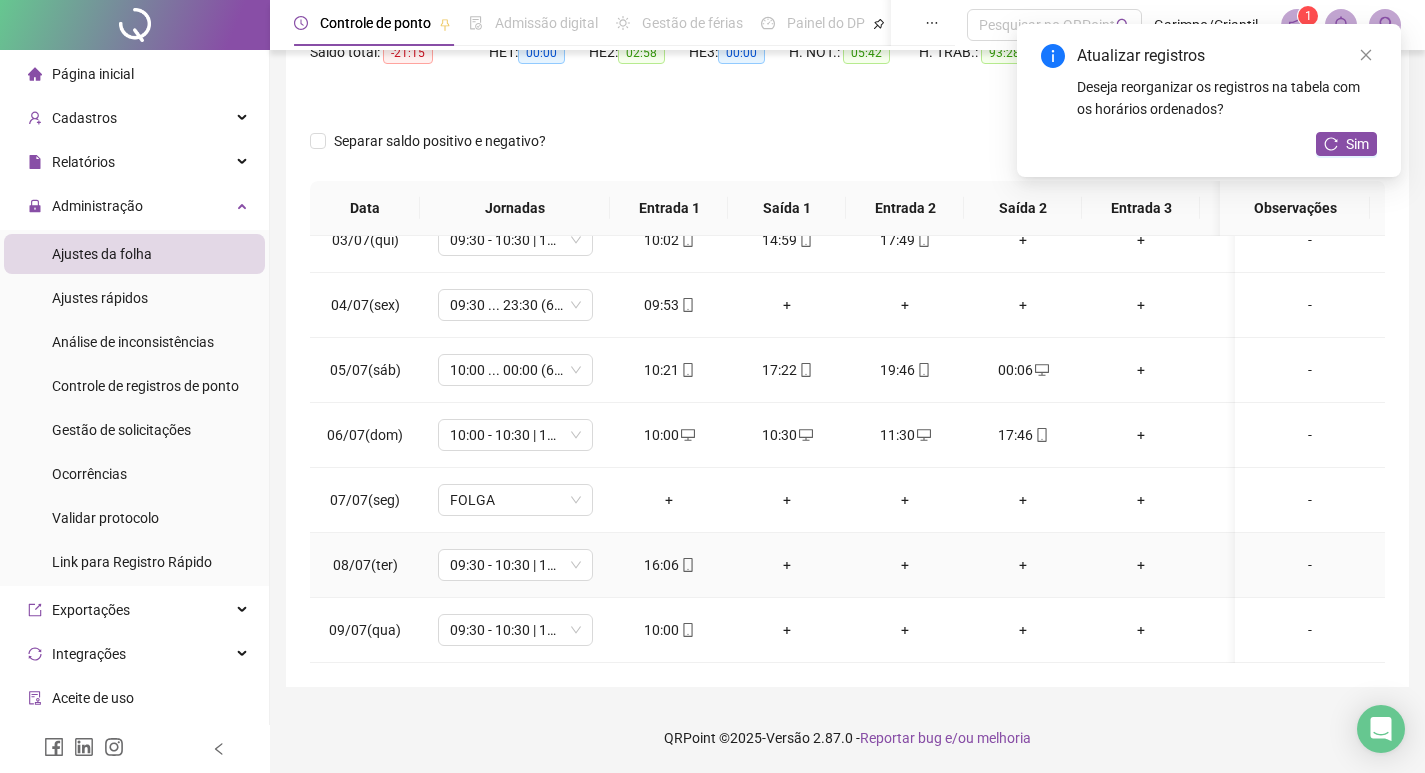 click on "+" at bounding box center [787, 565] 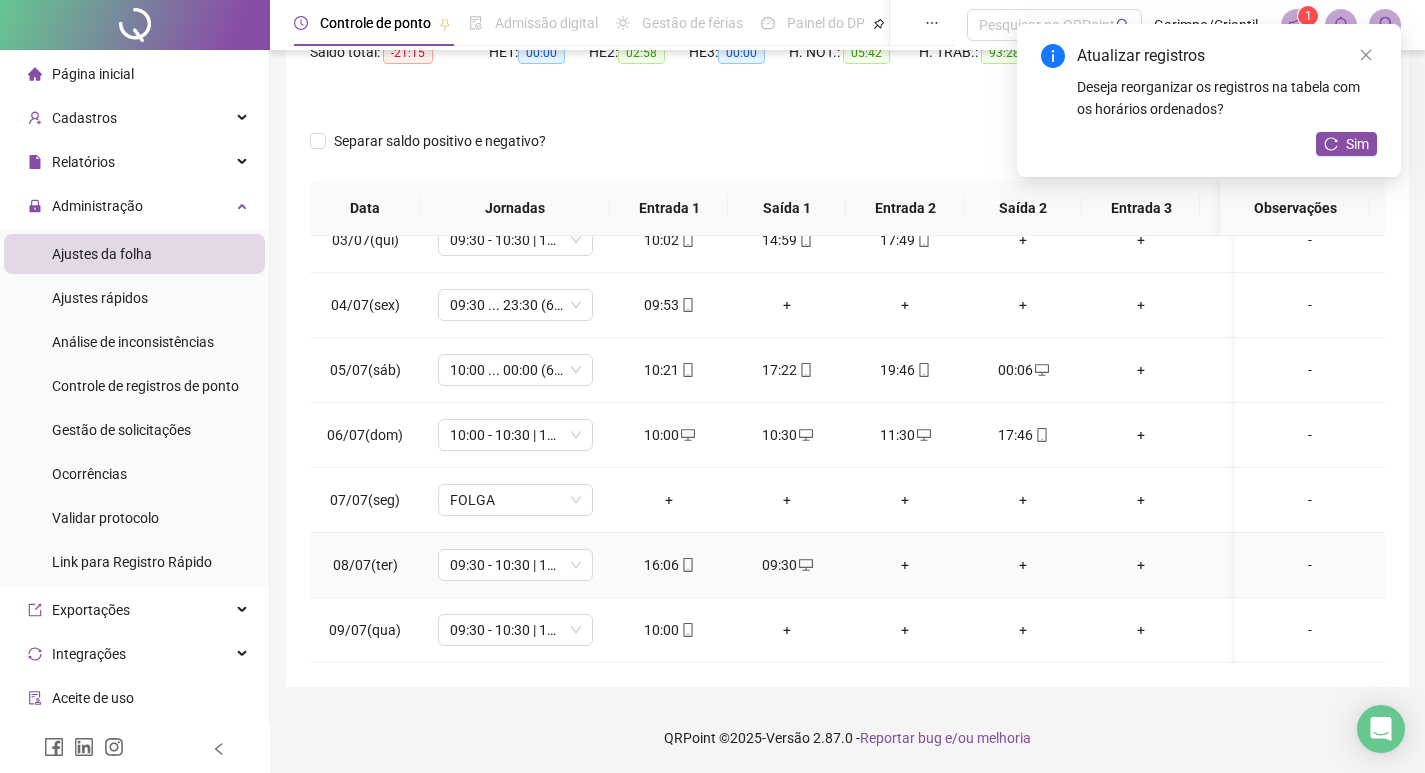 click on "+" at bounding box center (905, 565) 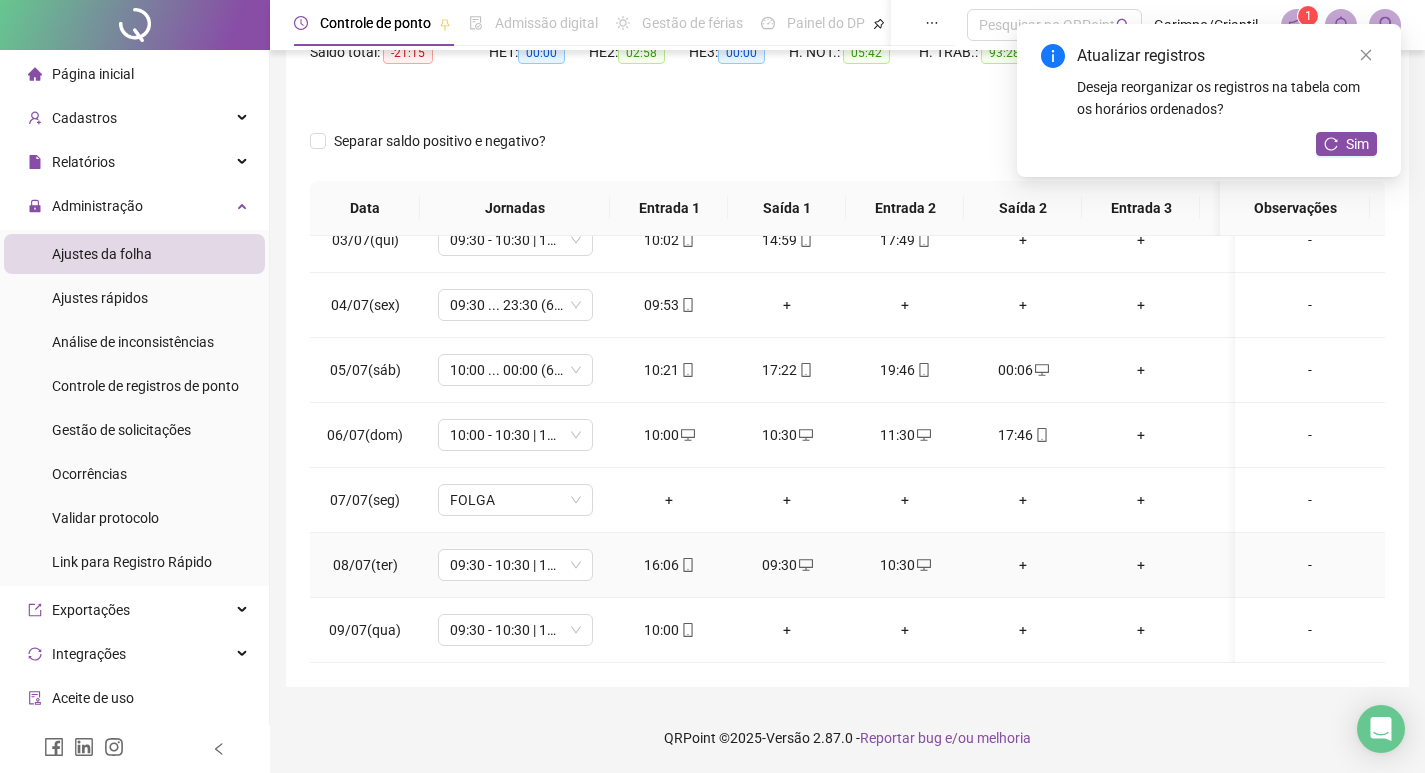 click on "+" at bounding box center [1023, 565] 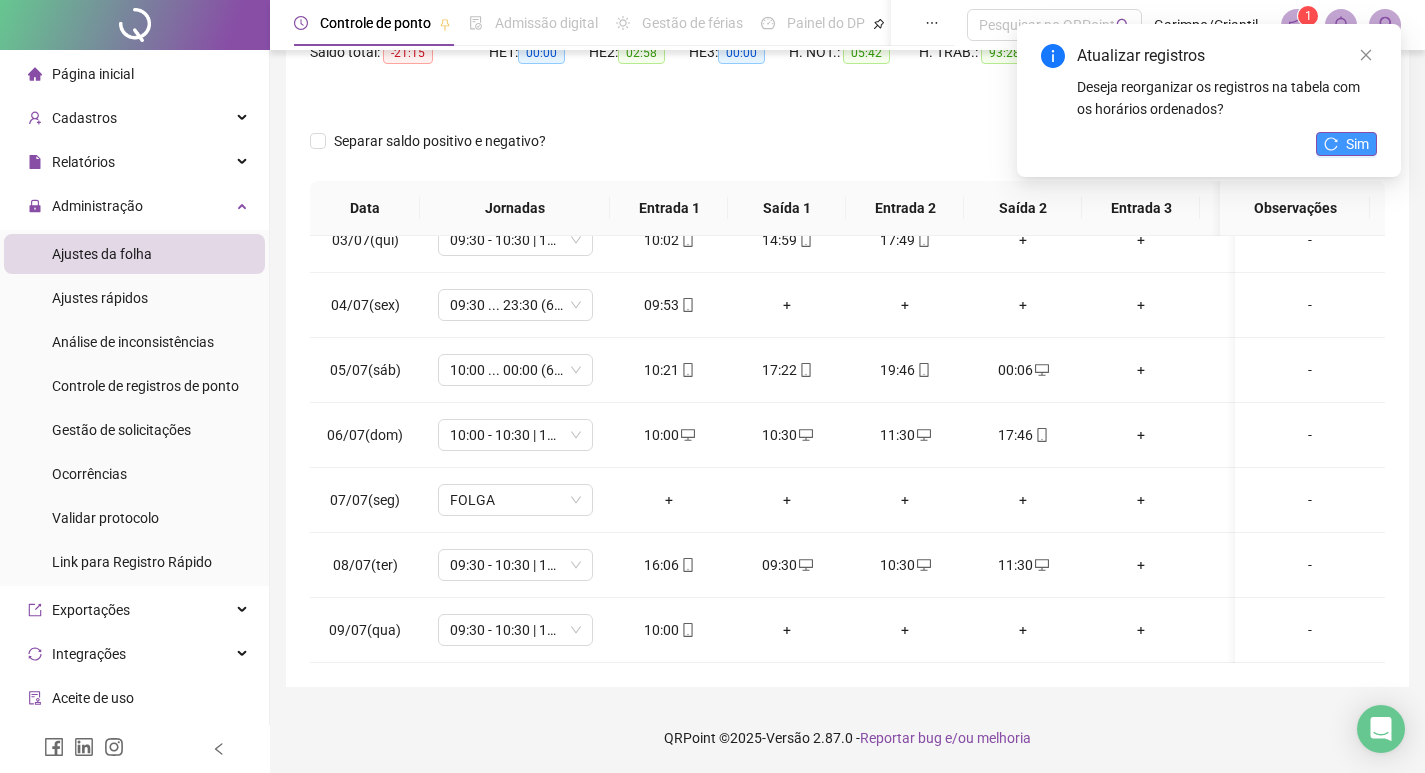 click on "Sim" at bounding box center (1346, 144) 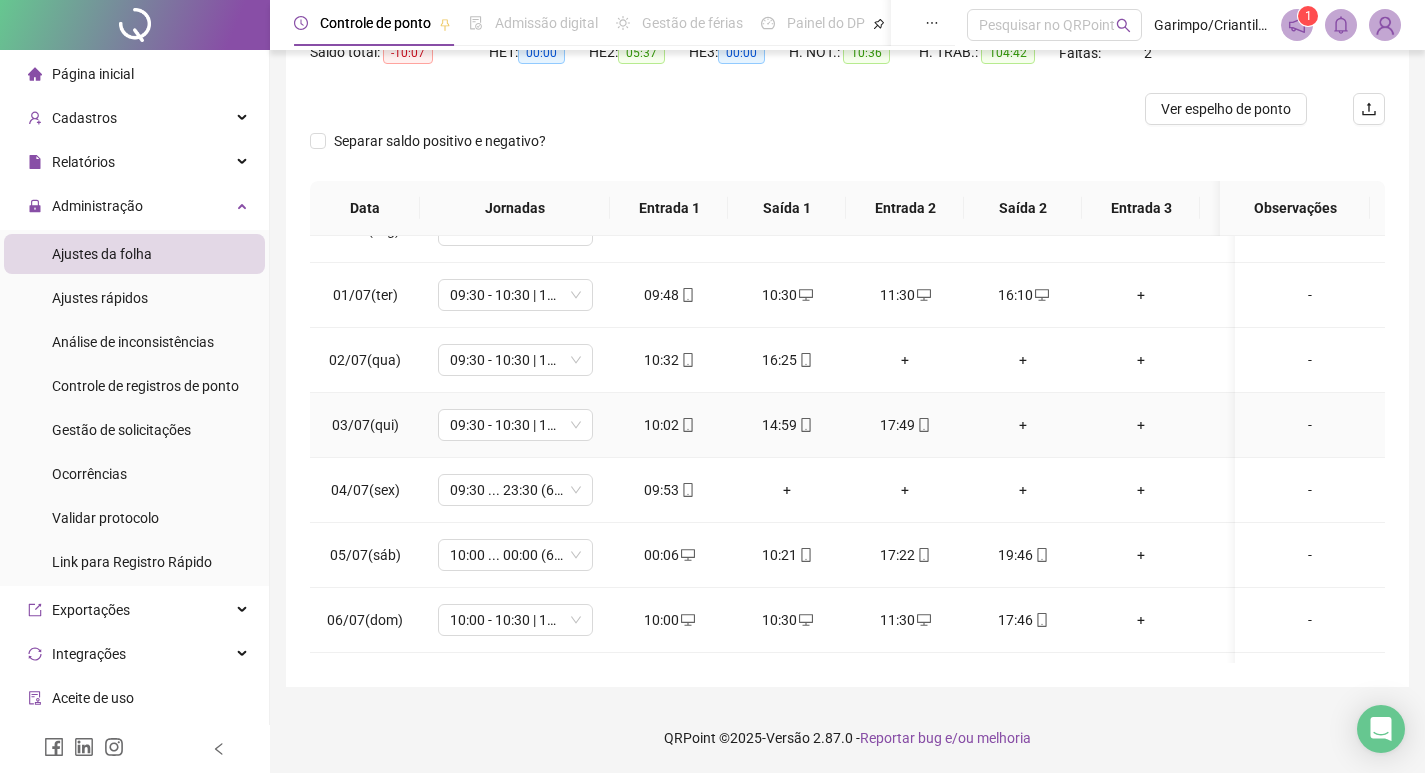 scroll, scrollTop: 523, scrollLeft: 0, axis: vertical 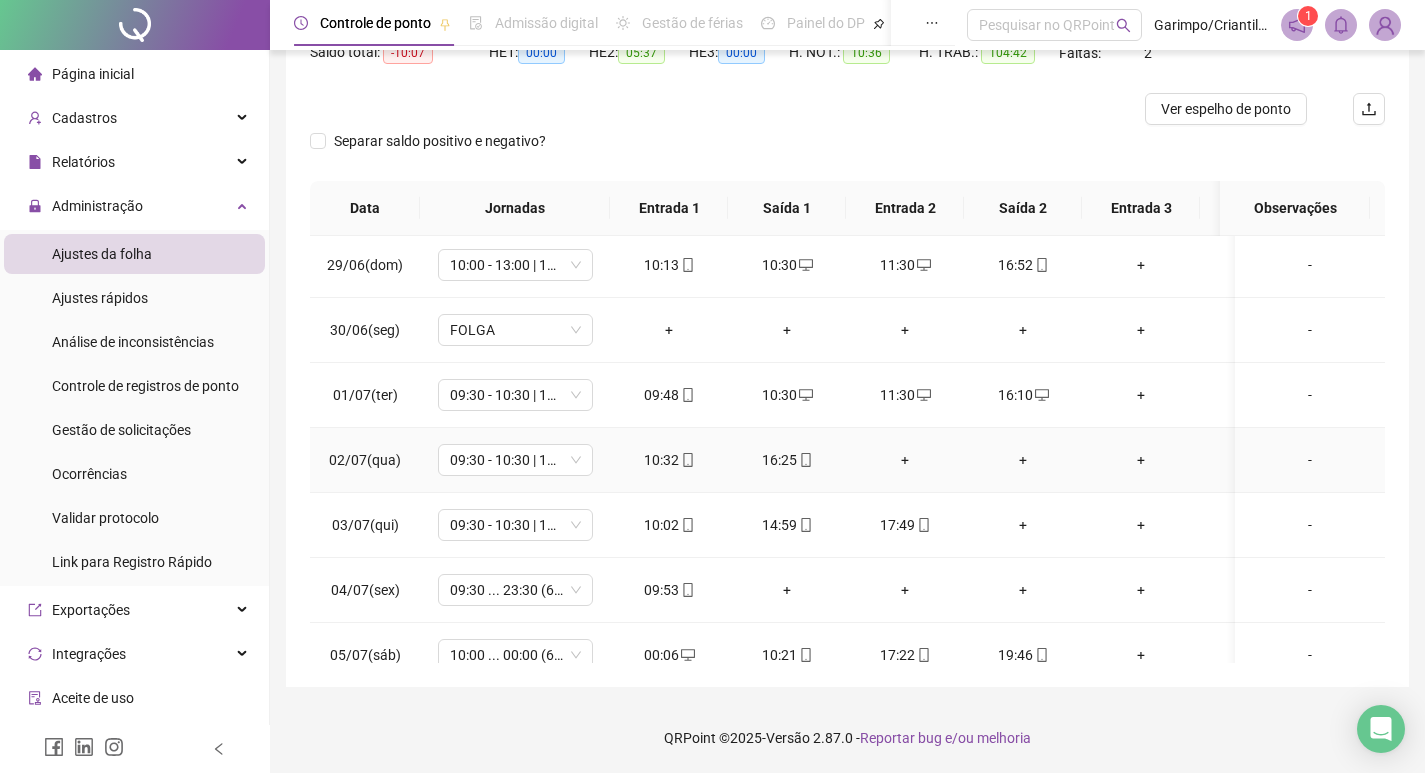 click on "+" at bounding box center [905, 460] 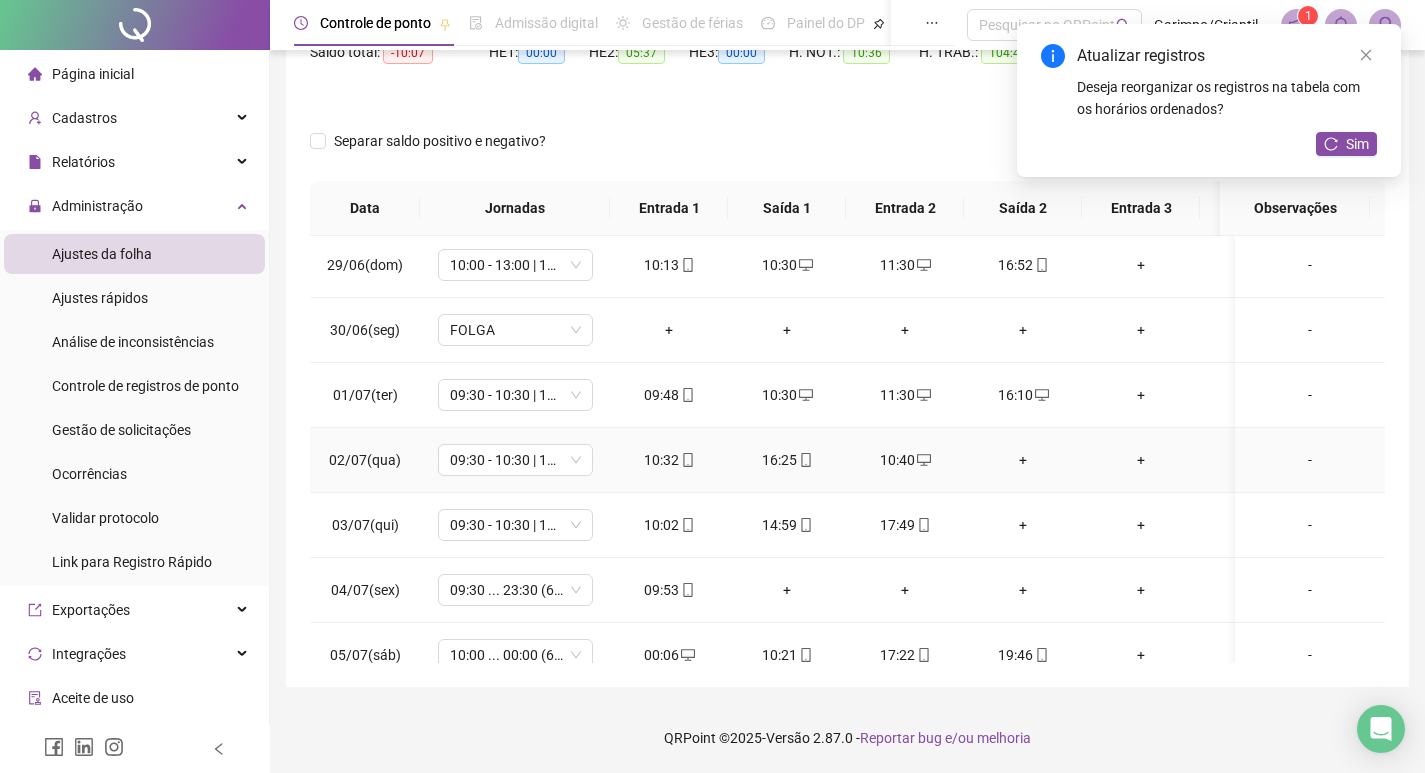 click on "+" at bounding box center (1023, 460) 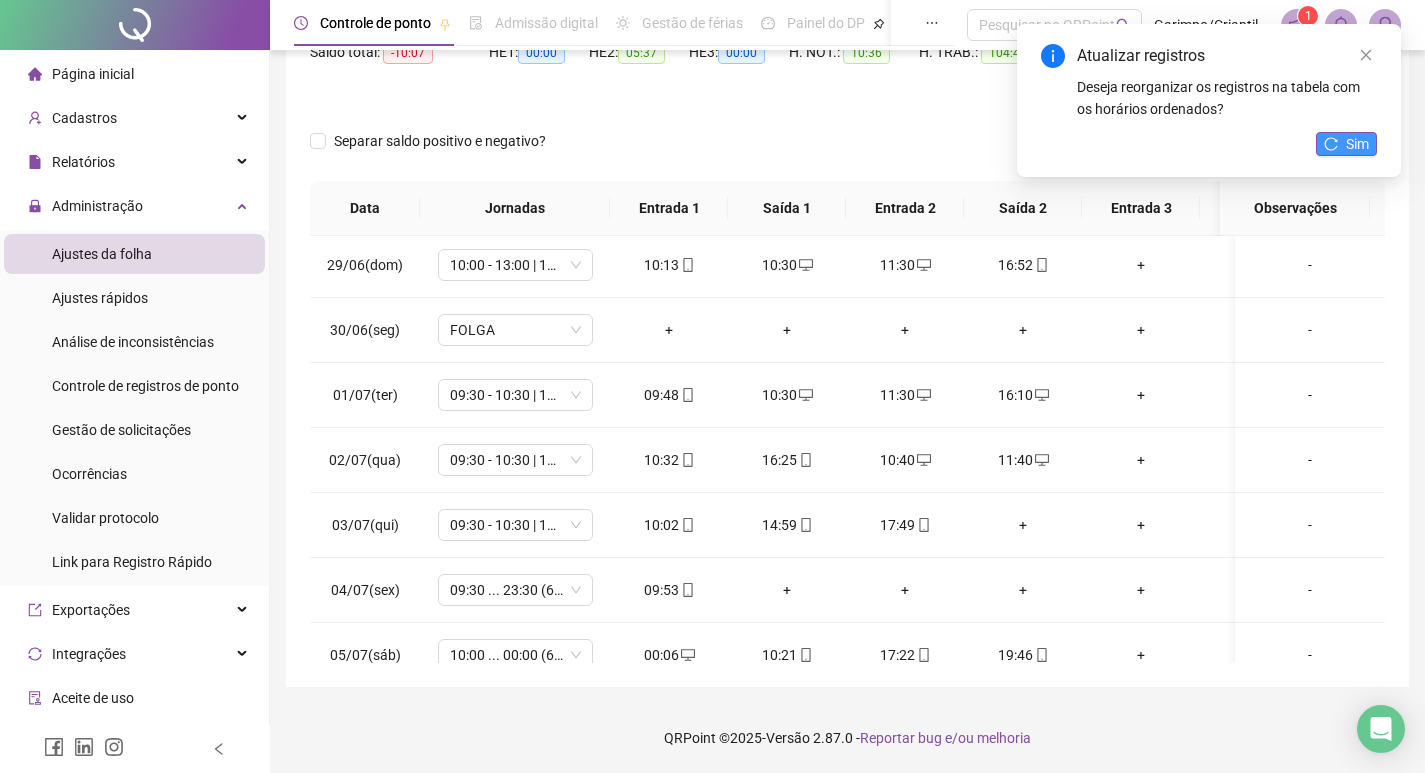 click on "Sim" at bounding box center [1346, 144] 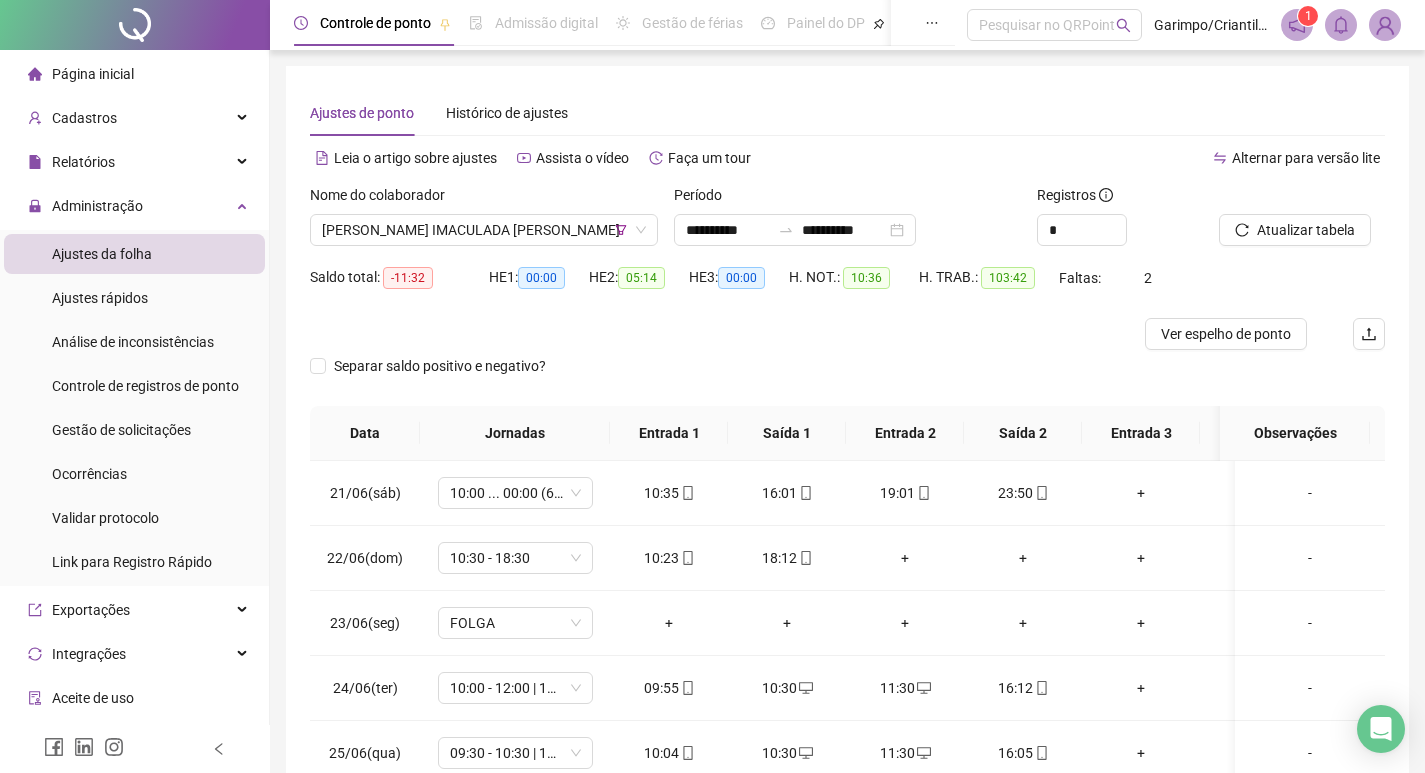 scroll, scrollTop: 225, scrollLeft: 0, axis: vertical 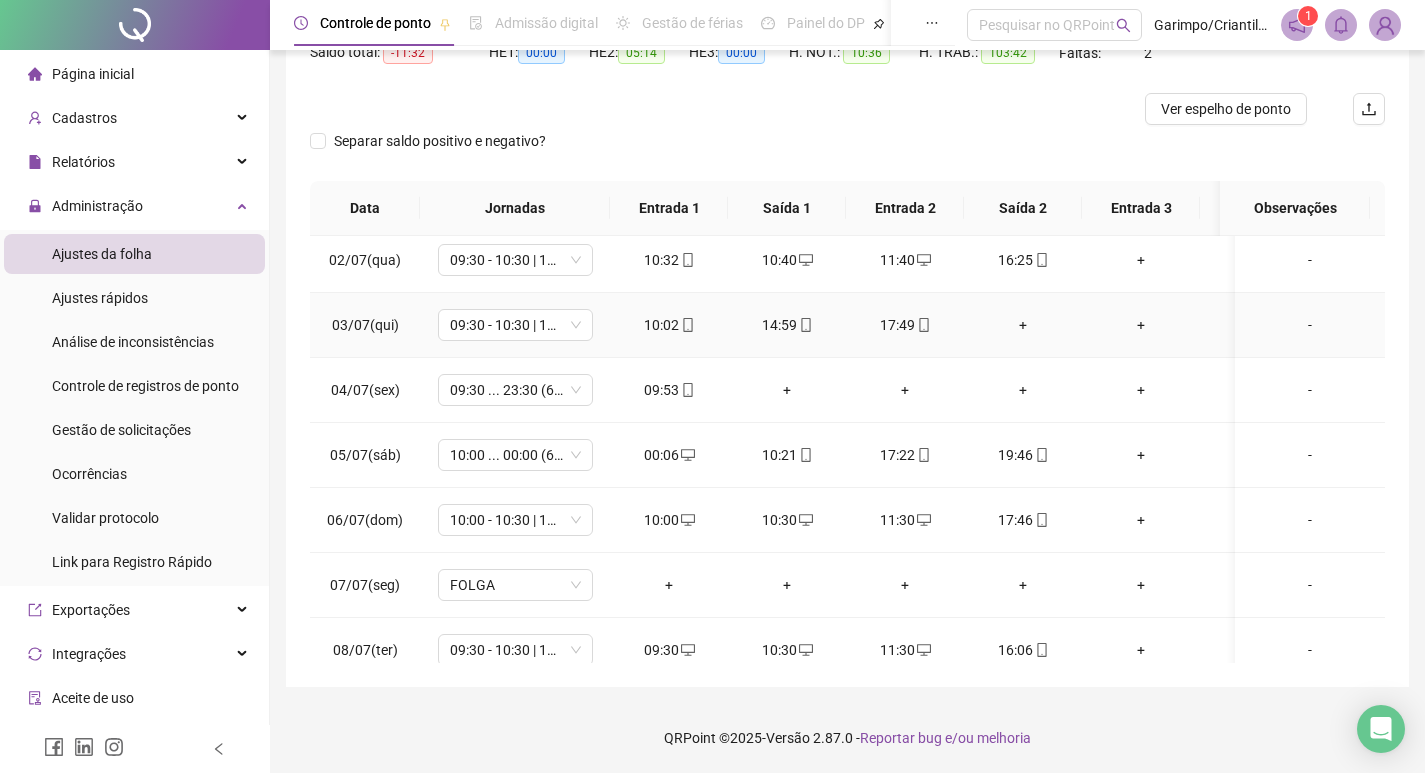 click on "+" at bounding box center (1023, 325) 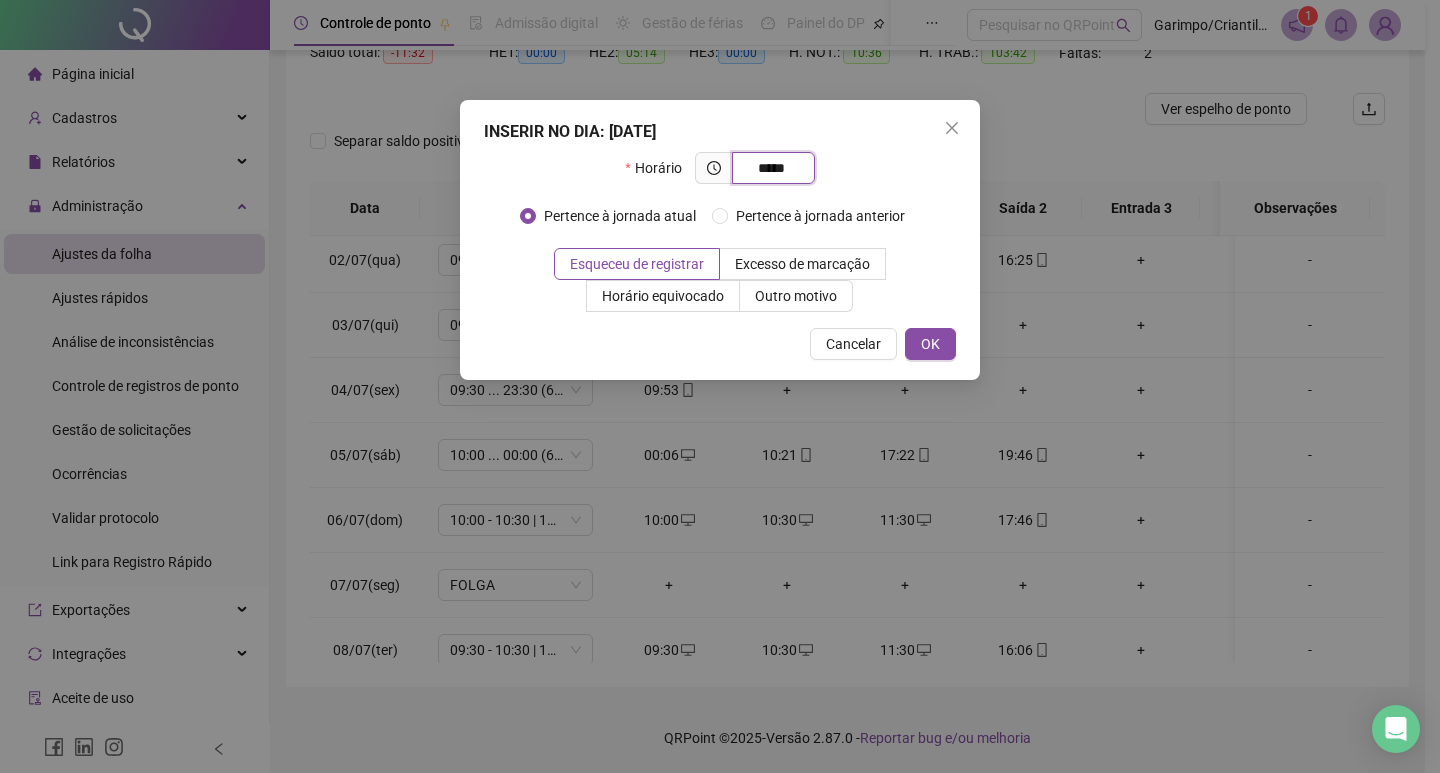 type on "*****" 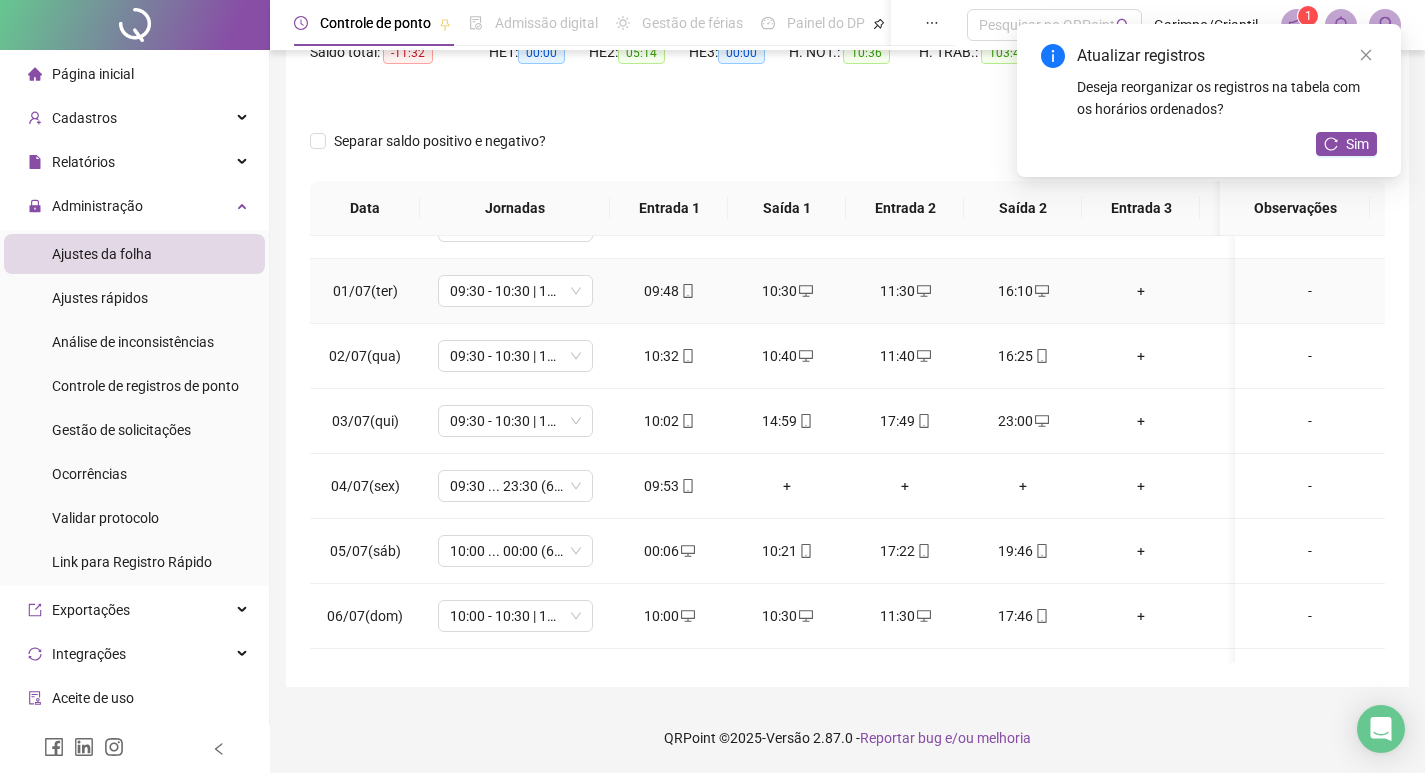 scroll, scrollTop: 723, scrollLeft: 0, axis: vertical 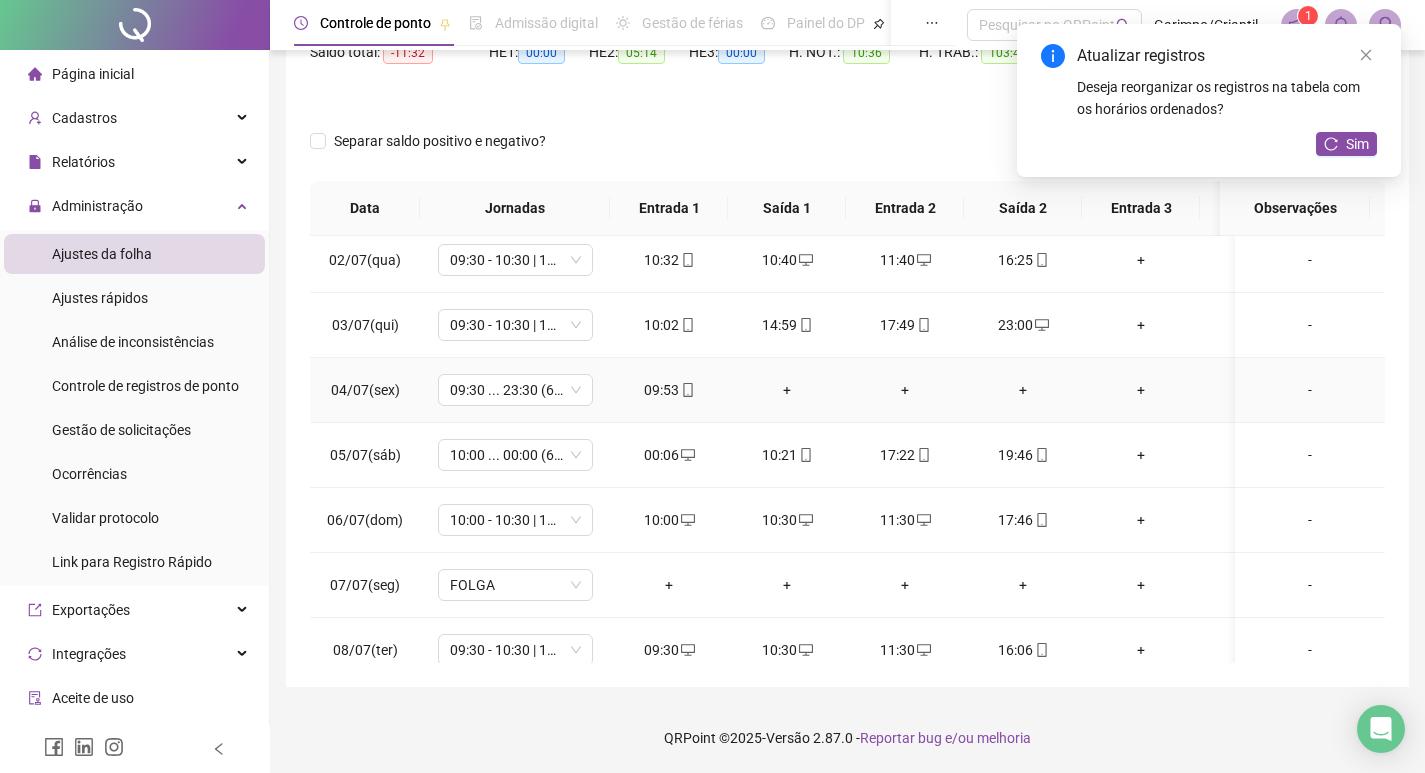 click on "+" at bounding box center (787, 390) 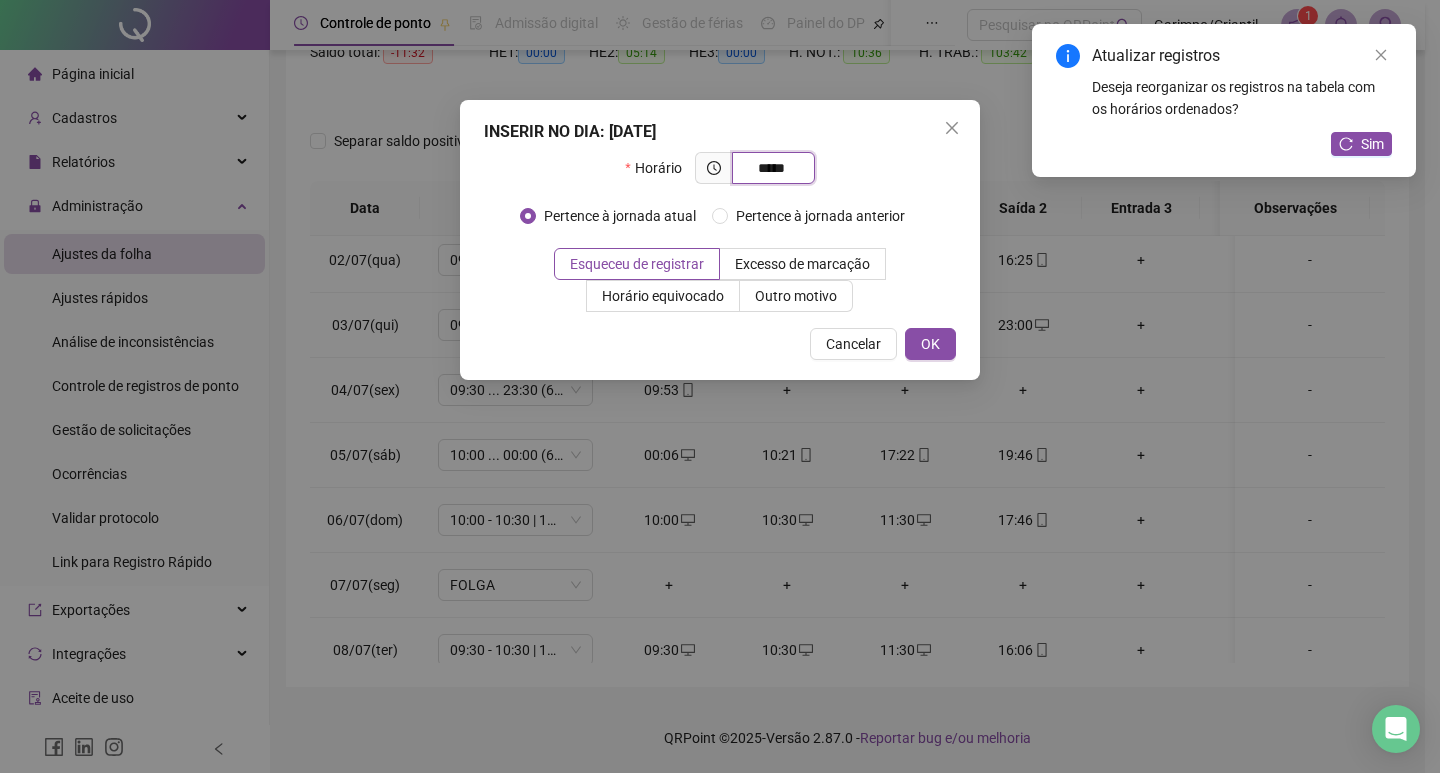 type on "*****" 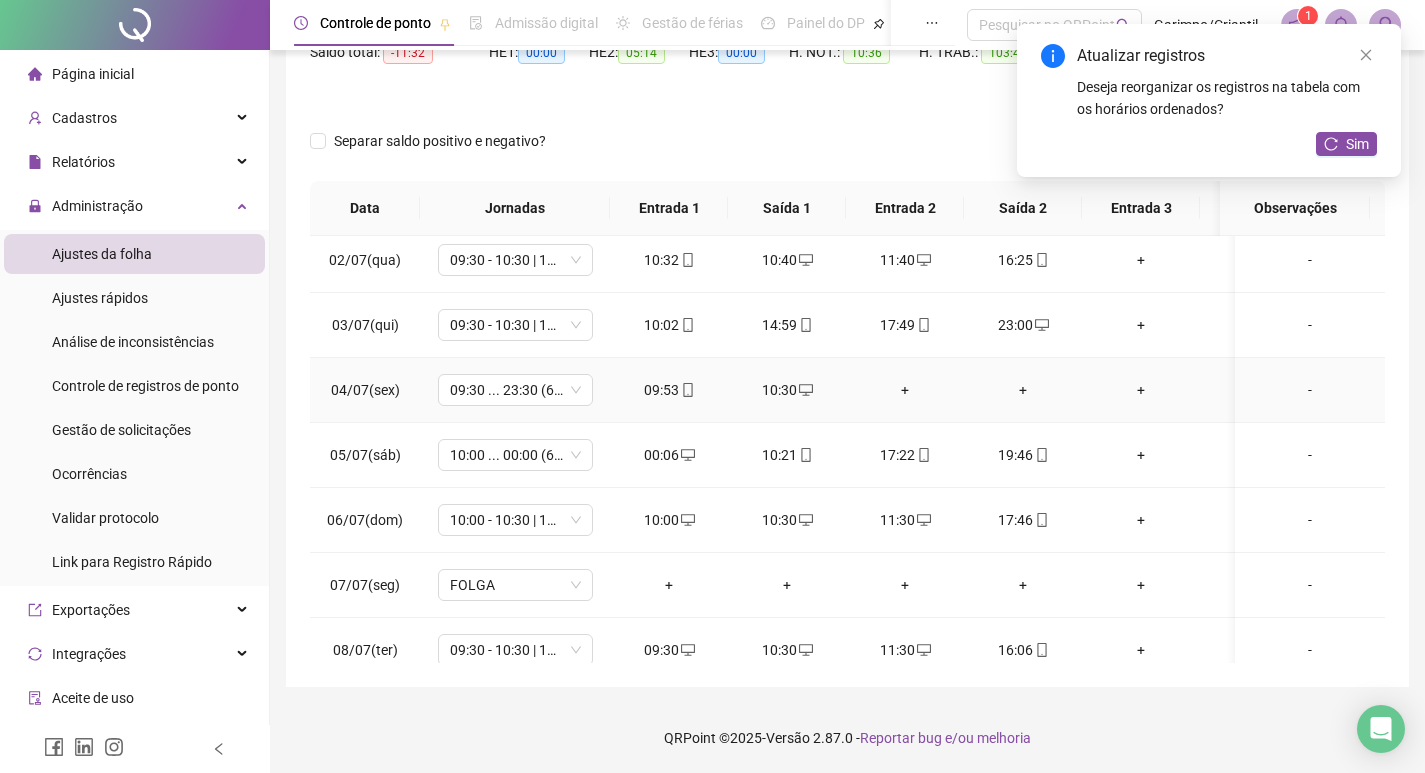 click on "+" at bounding box center [905, 390] 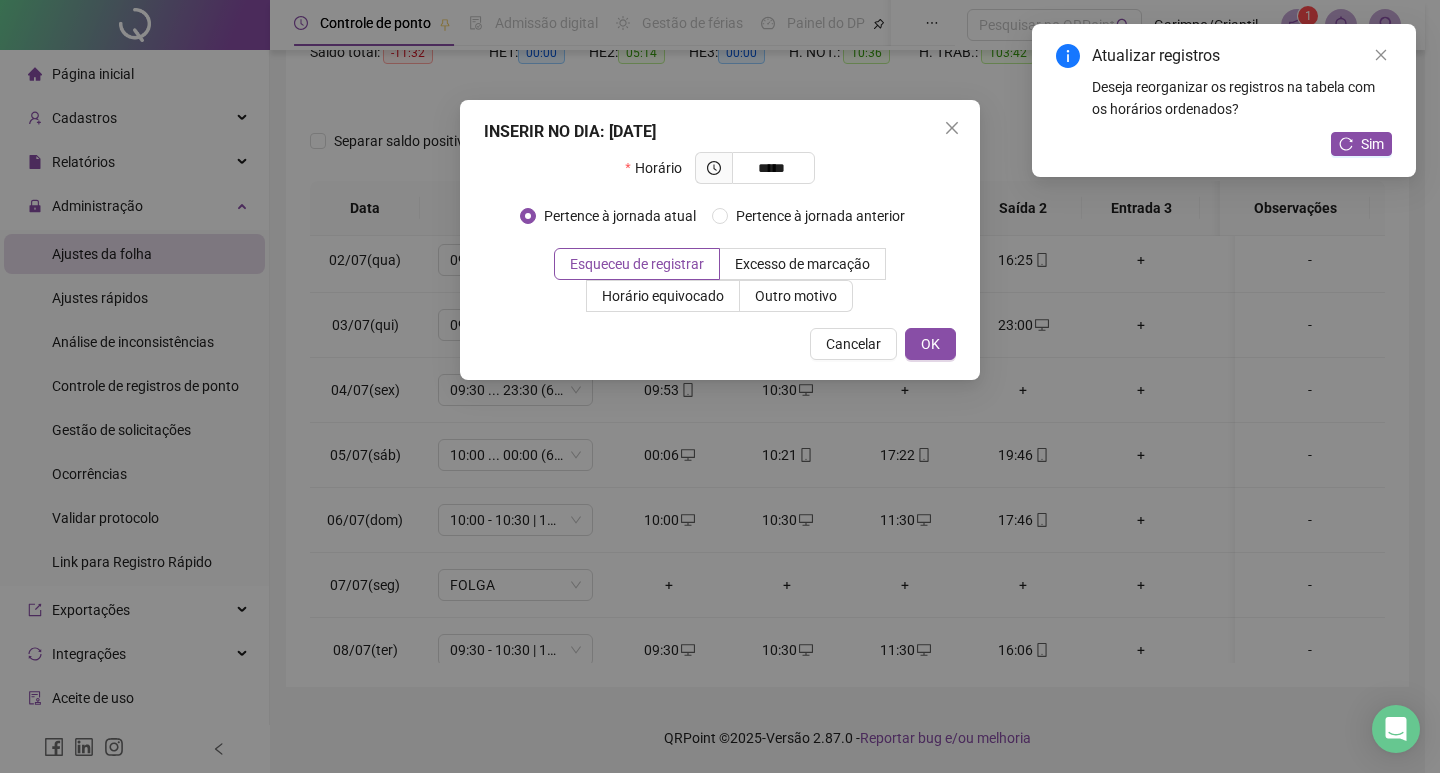 type on "*****" 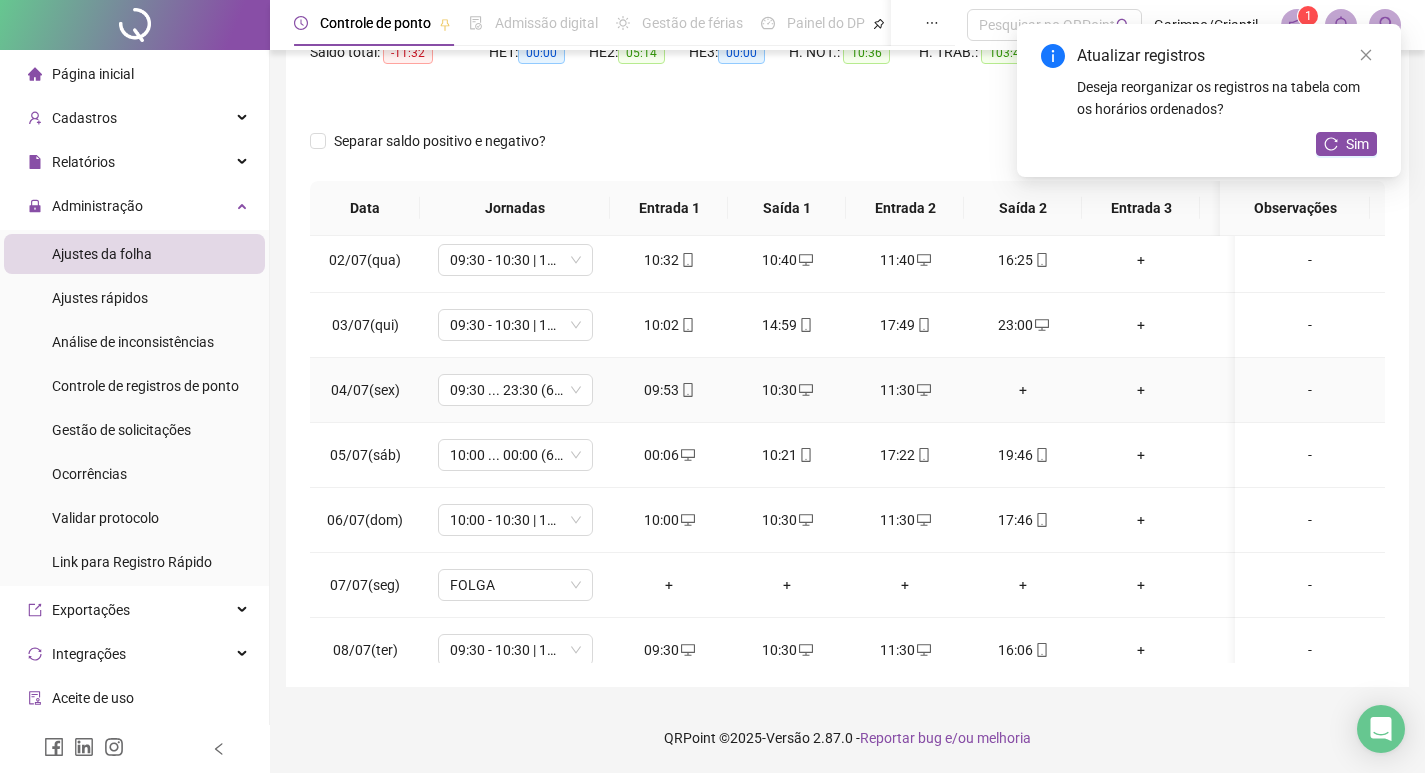 click on "+" at bounding box center [1023, 390] 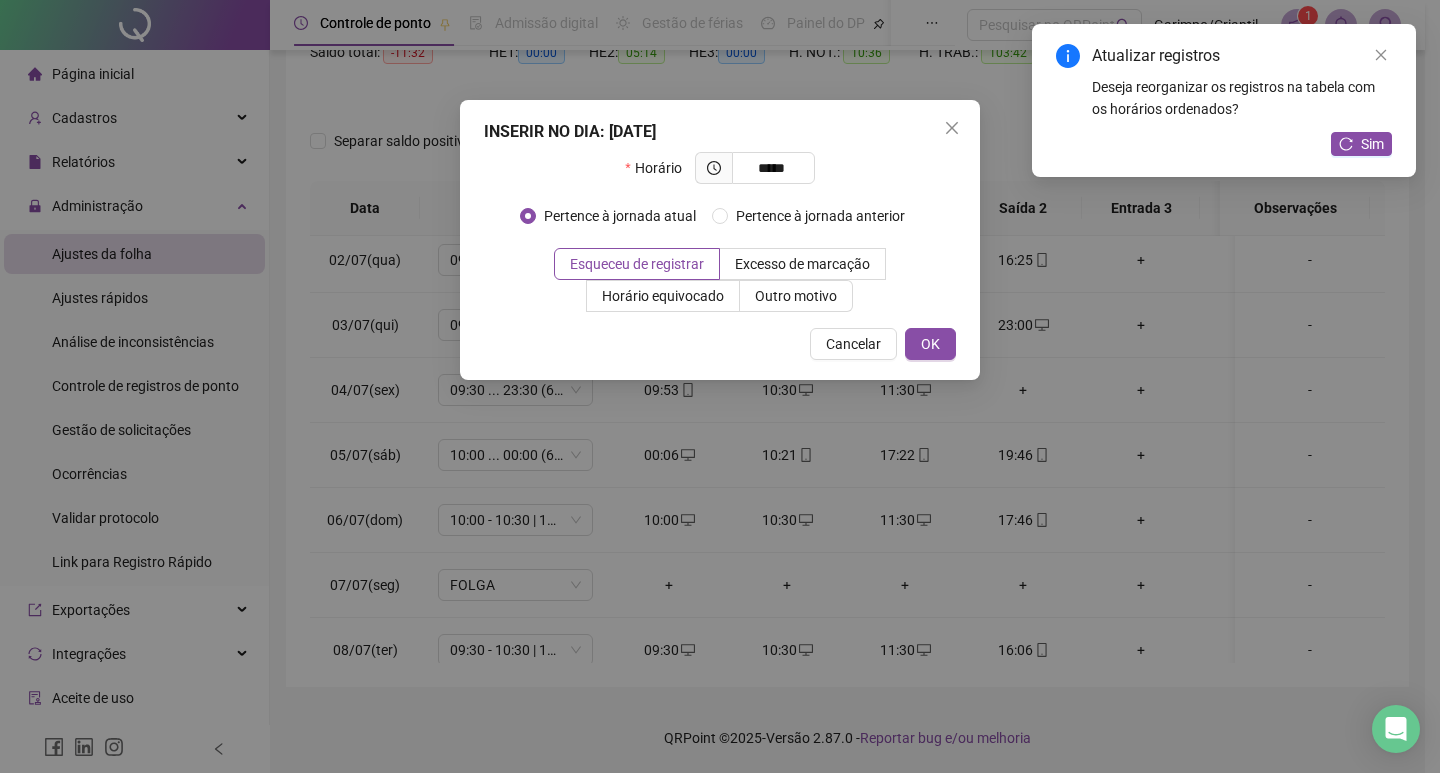 type on "*****" 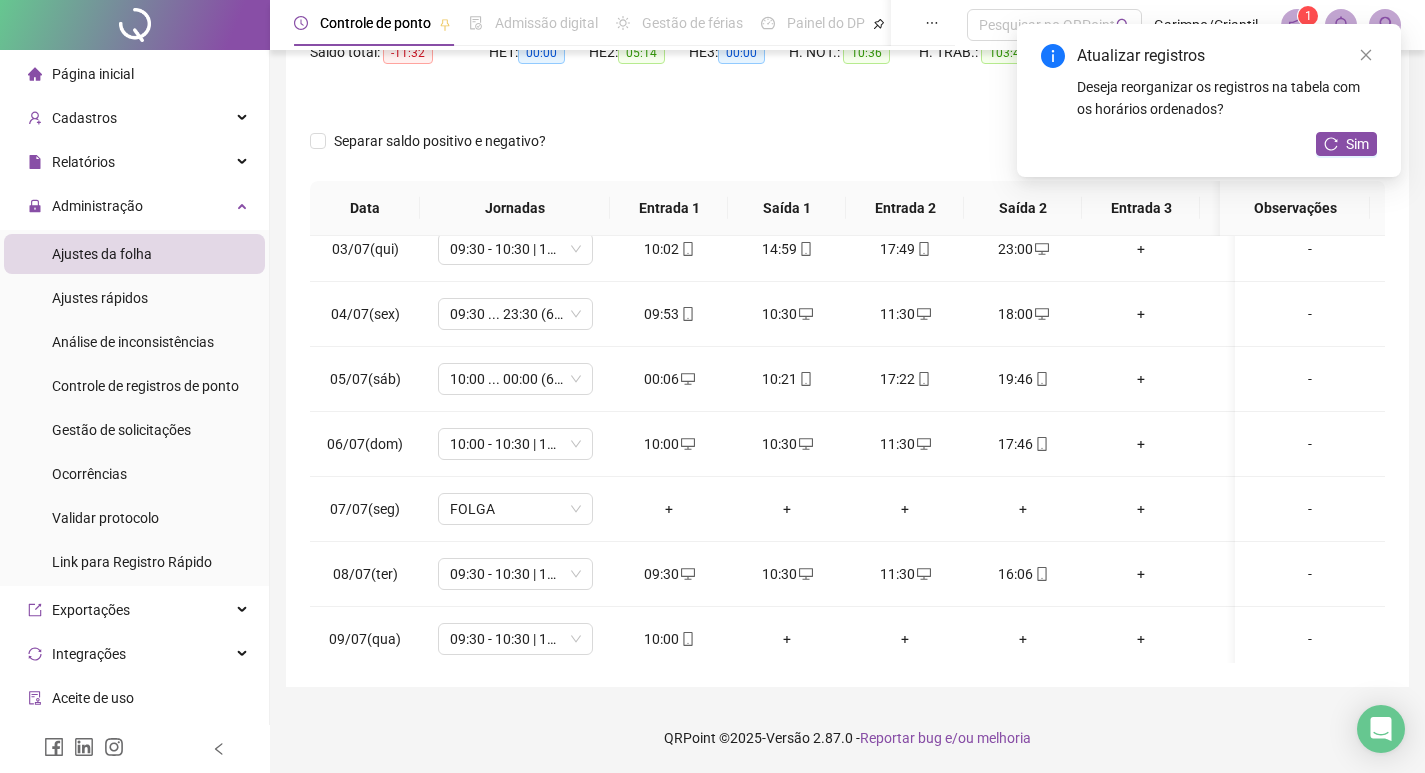 scroll, scrollTop: 823, scrollLeft: 0, axis: vertical 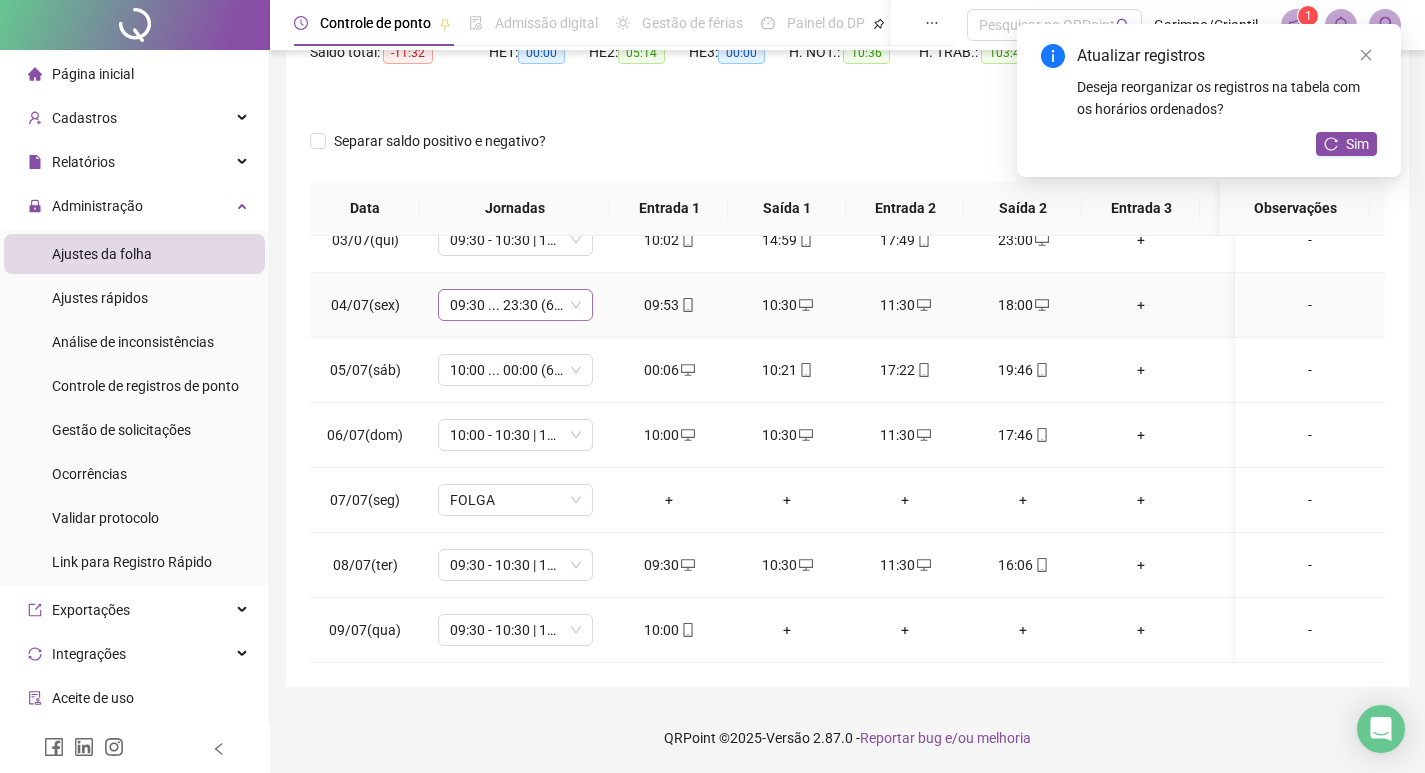 click on "09:30 ... 23:30 (6 HORAS)" at bounding box center (515, 305) 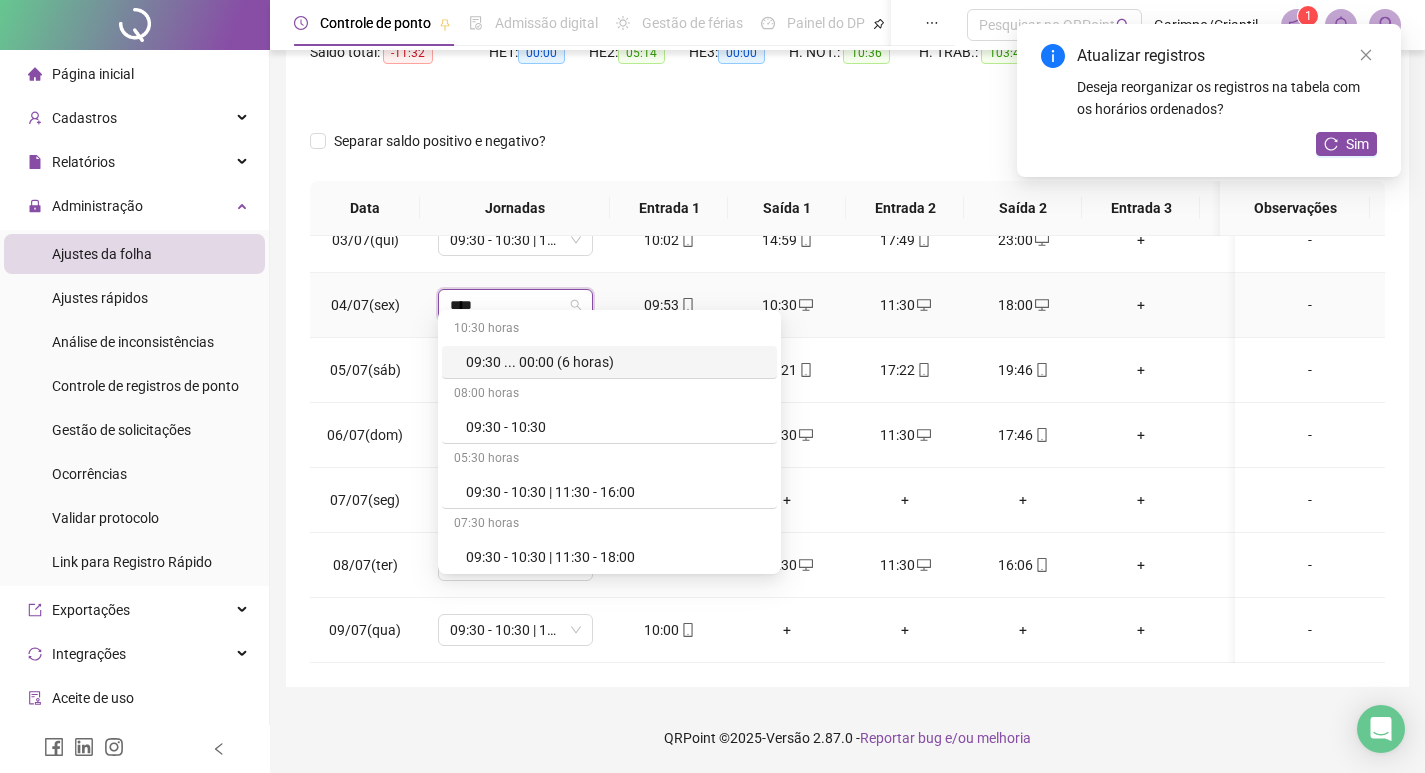 type on "*****" 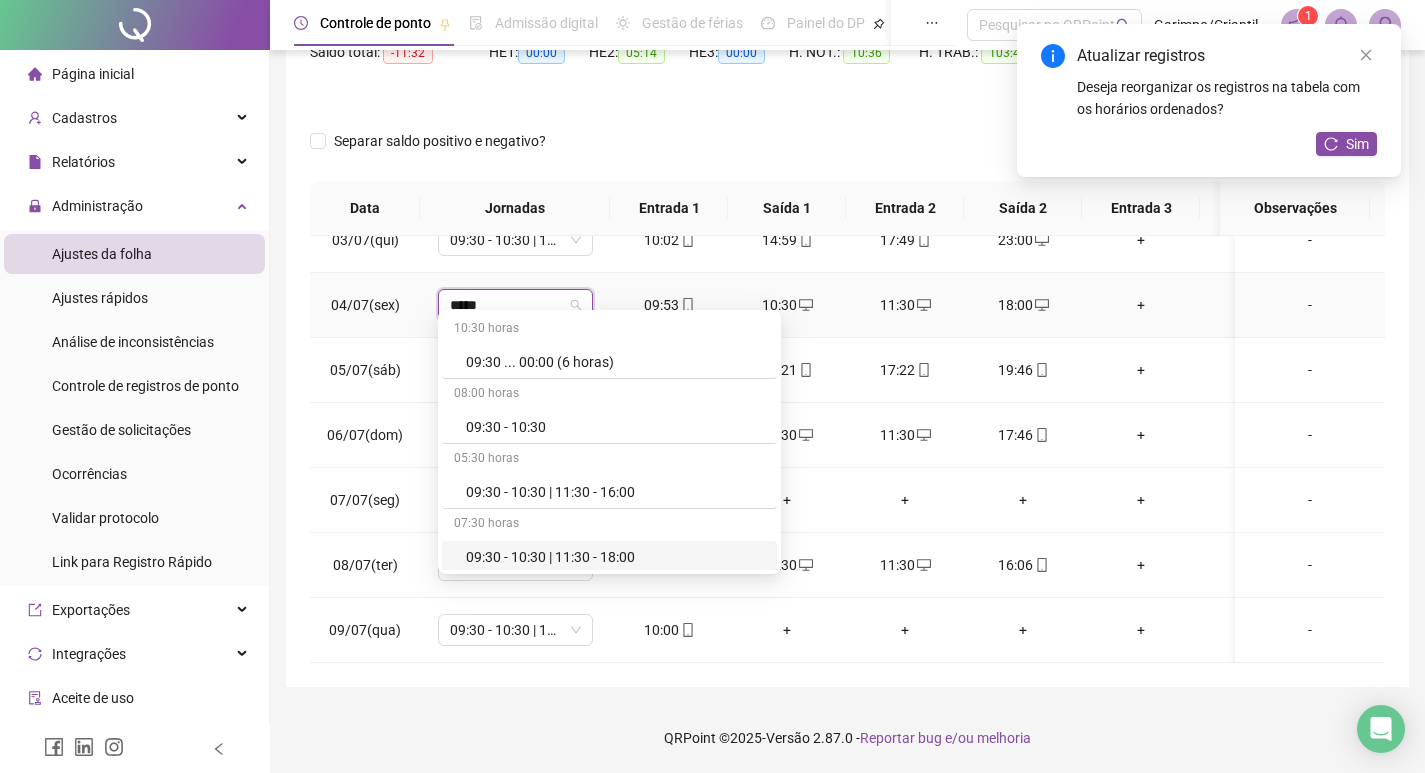 click on "09:30 - 10:30 | 11:30 - 18:00" at bounding box center [615, 557] 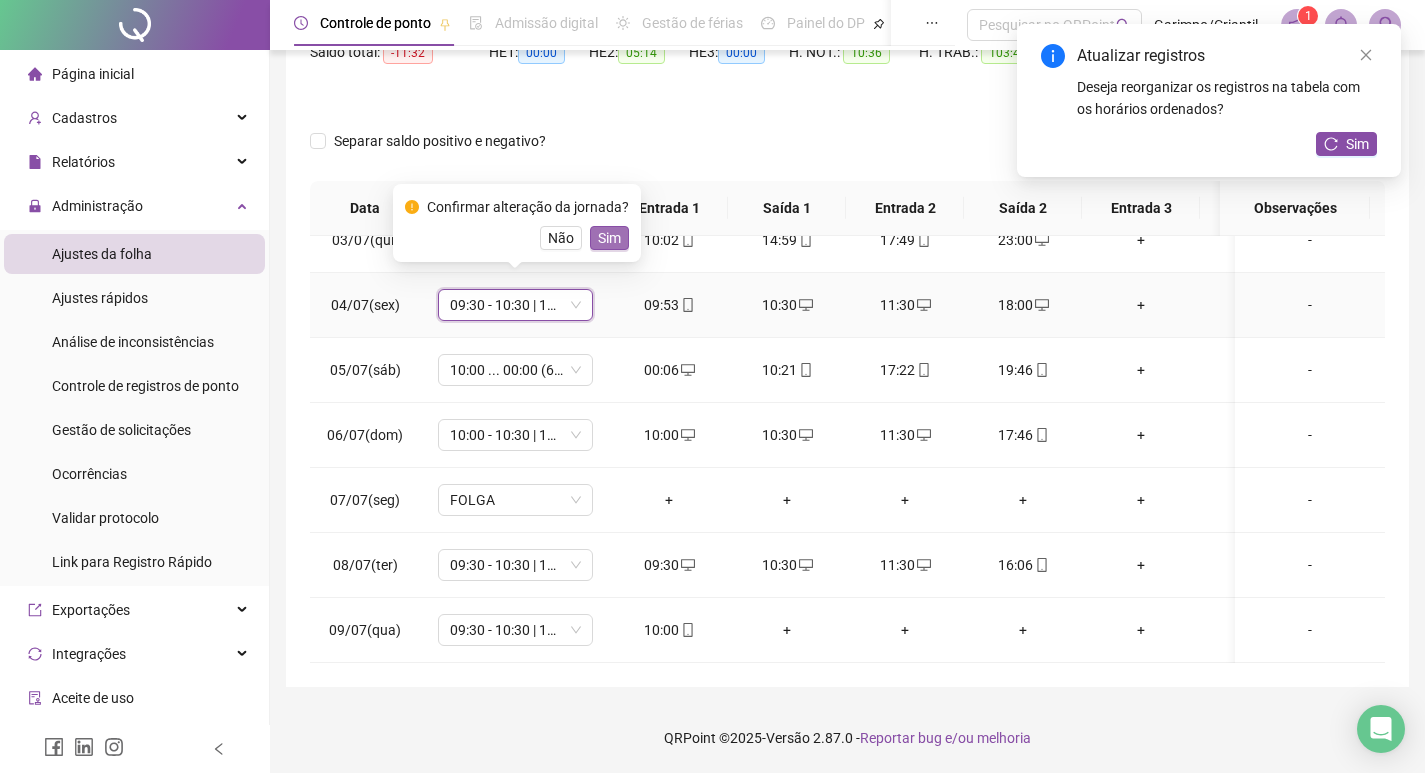 click on "Sim" at bounding box center [609, 238] 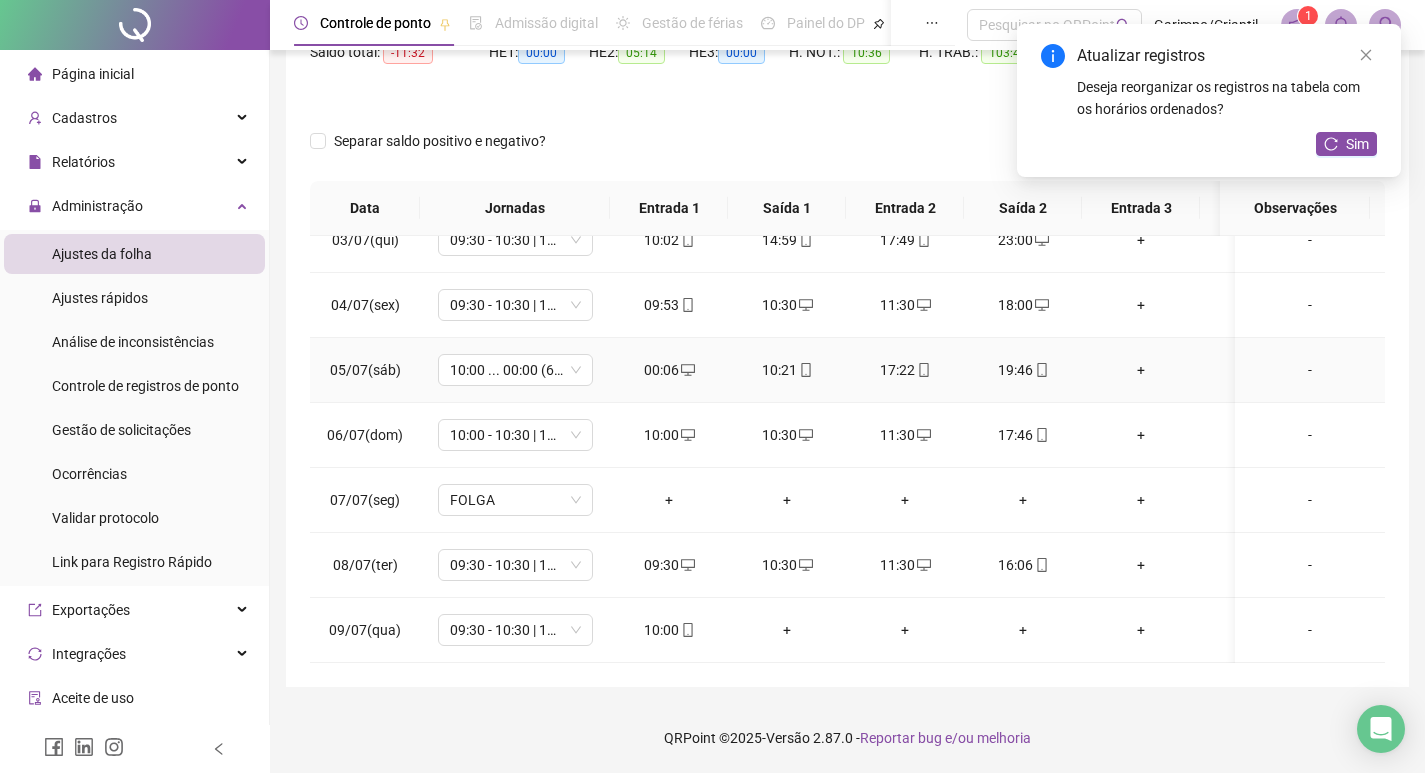 click 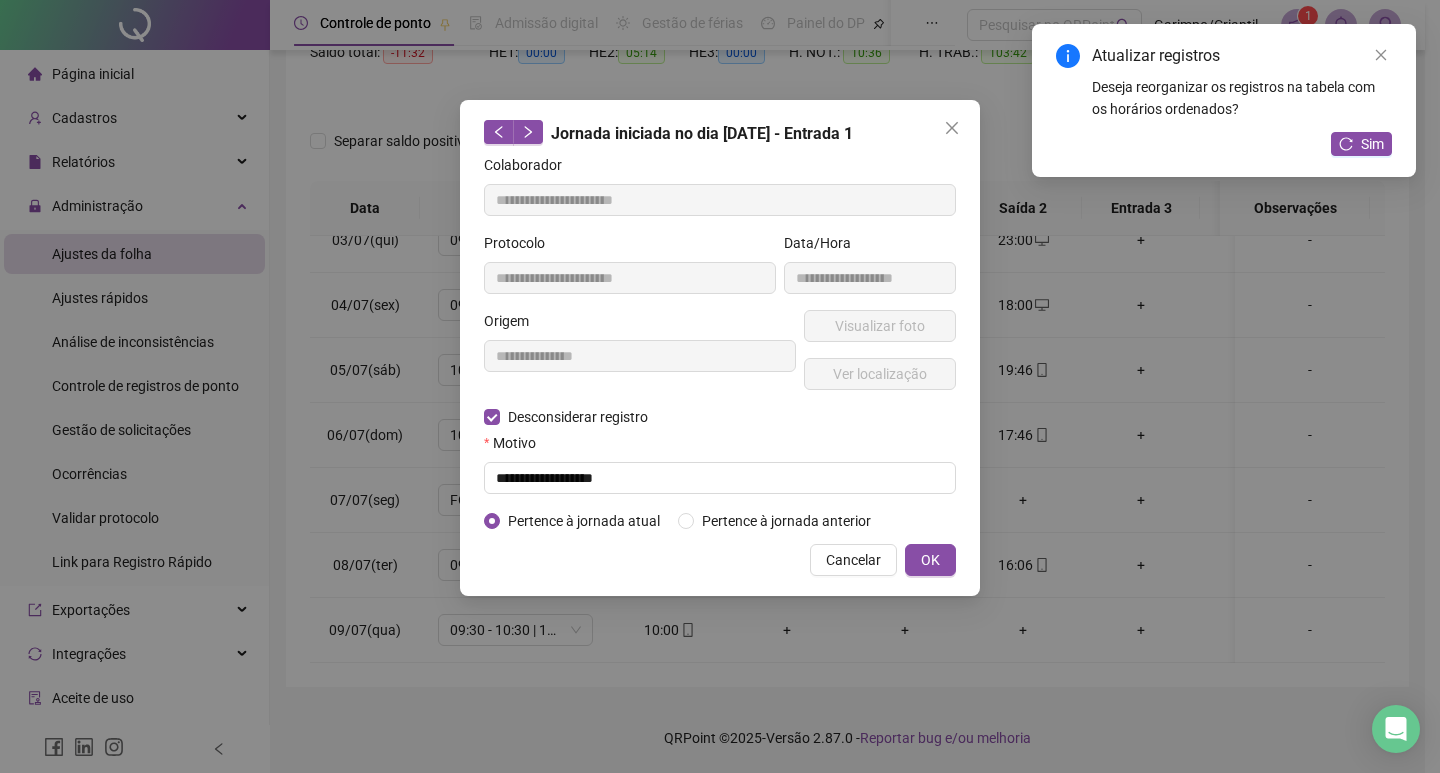 type on "**********" 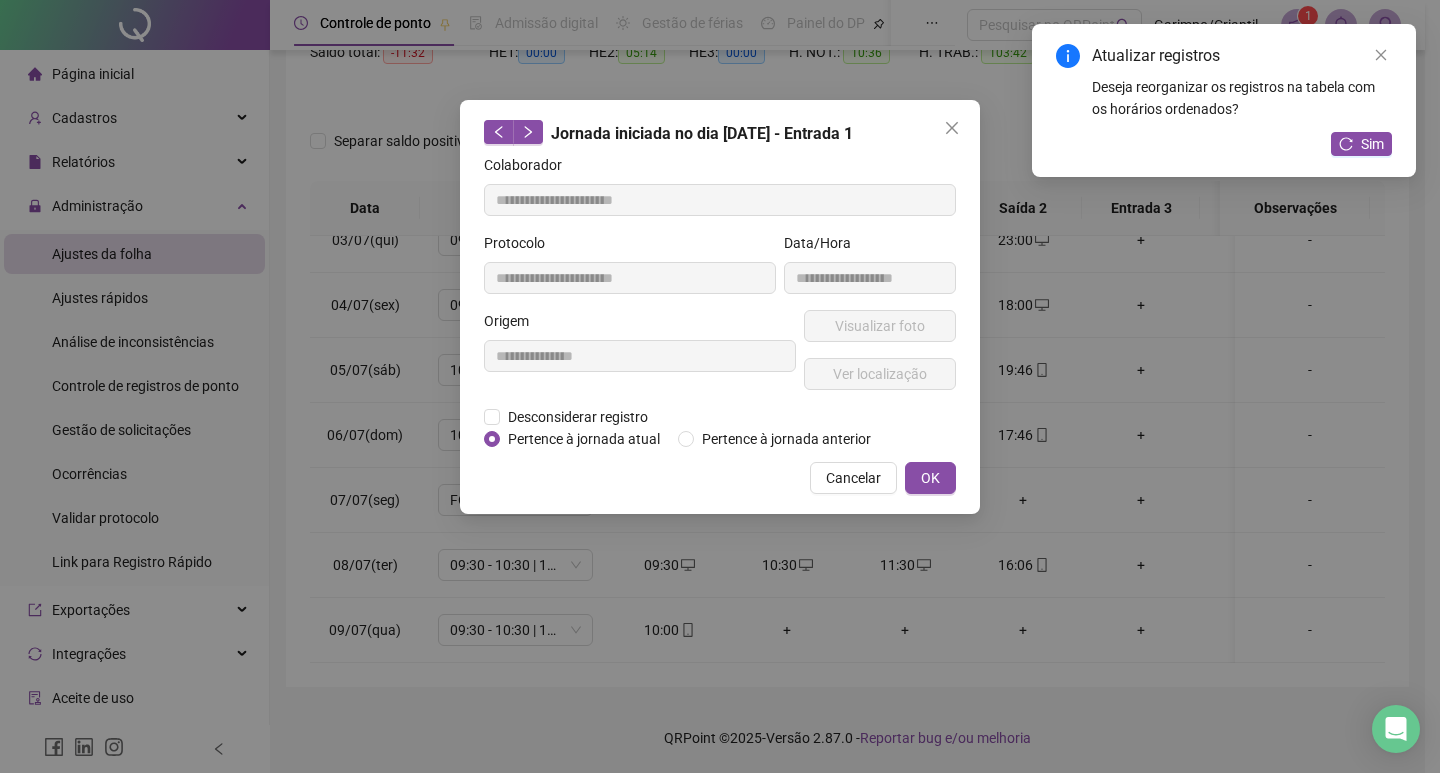 click on "Cancelar OK" at bounding box center (720, 478) 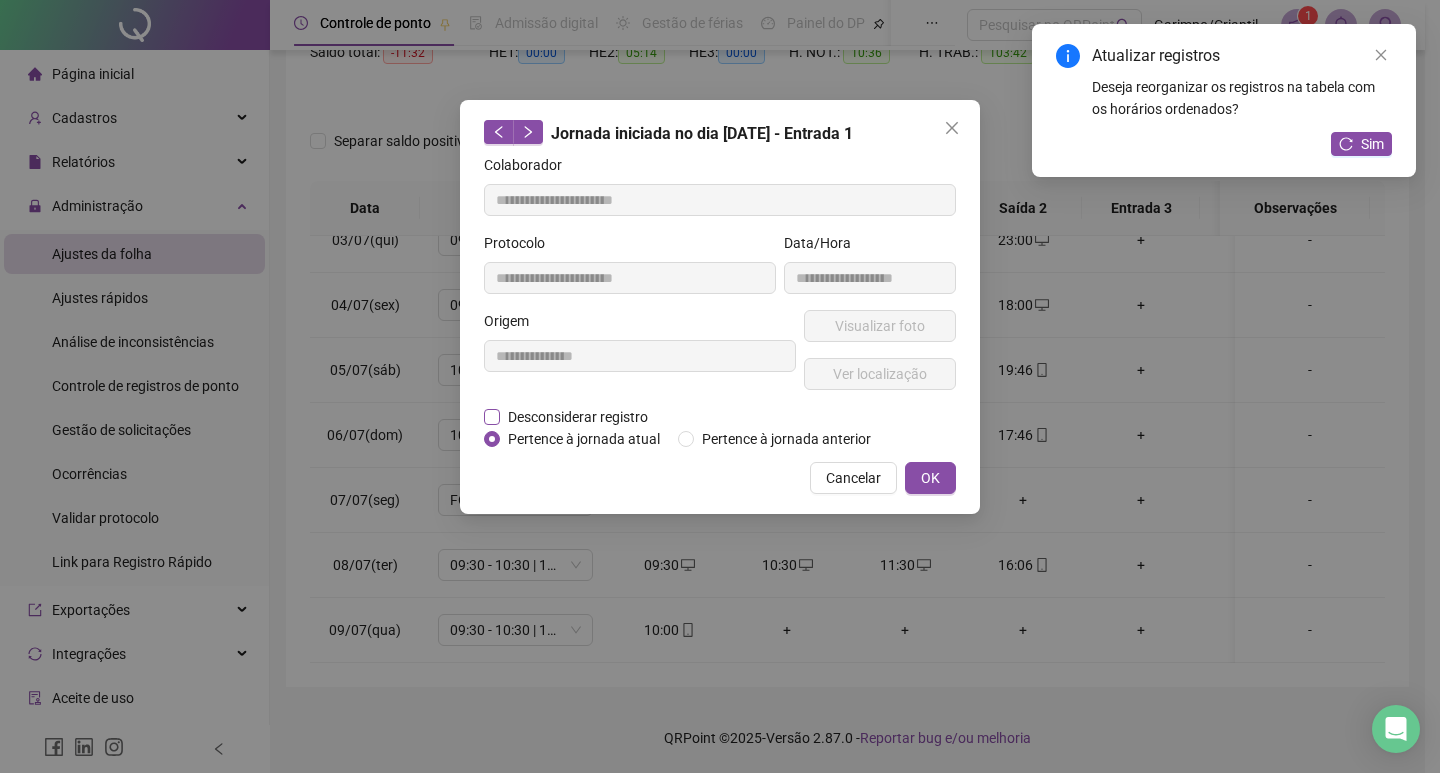 click on "Desconsiderar registro" at bounding box center (578, 417) 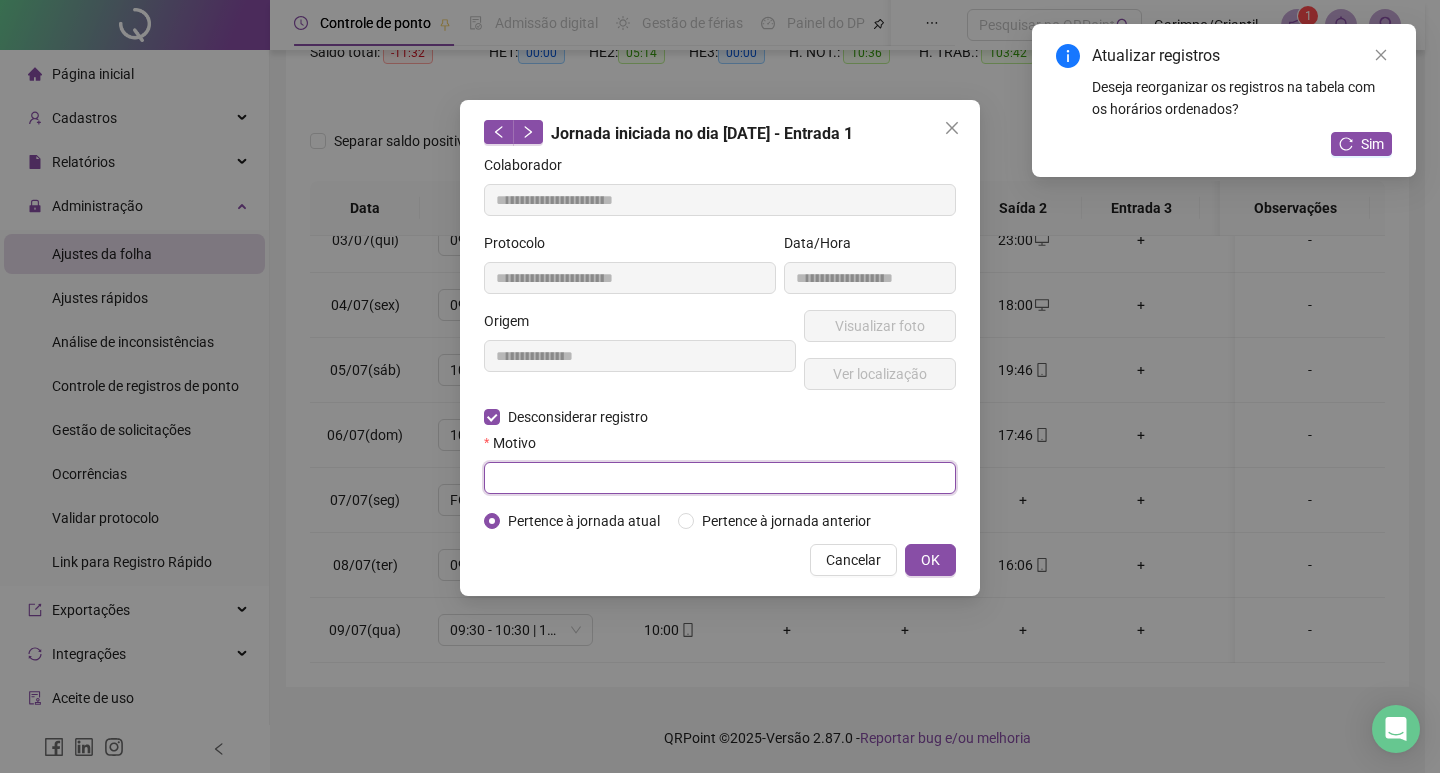 click at bounding box center [720, 478] 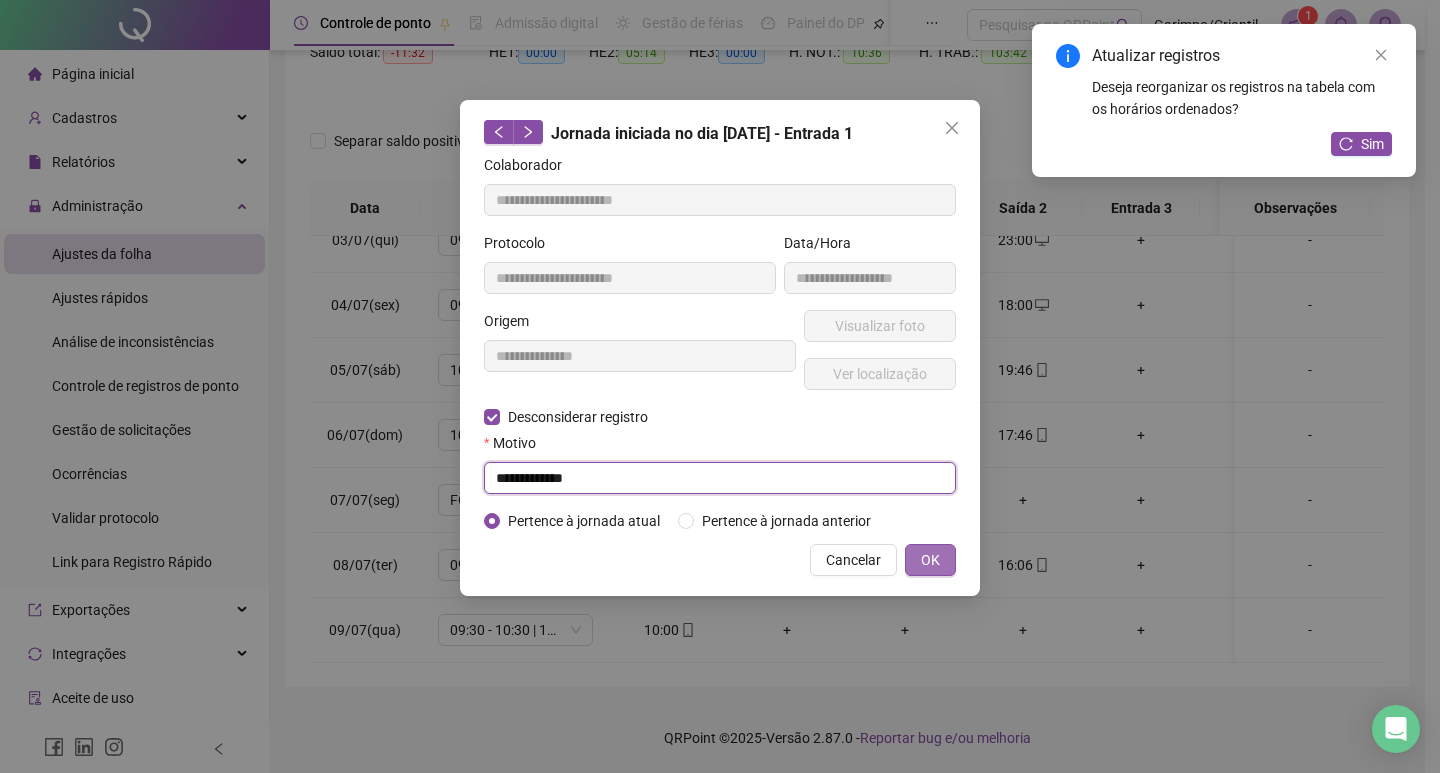type 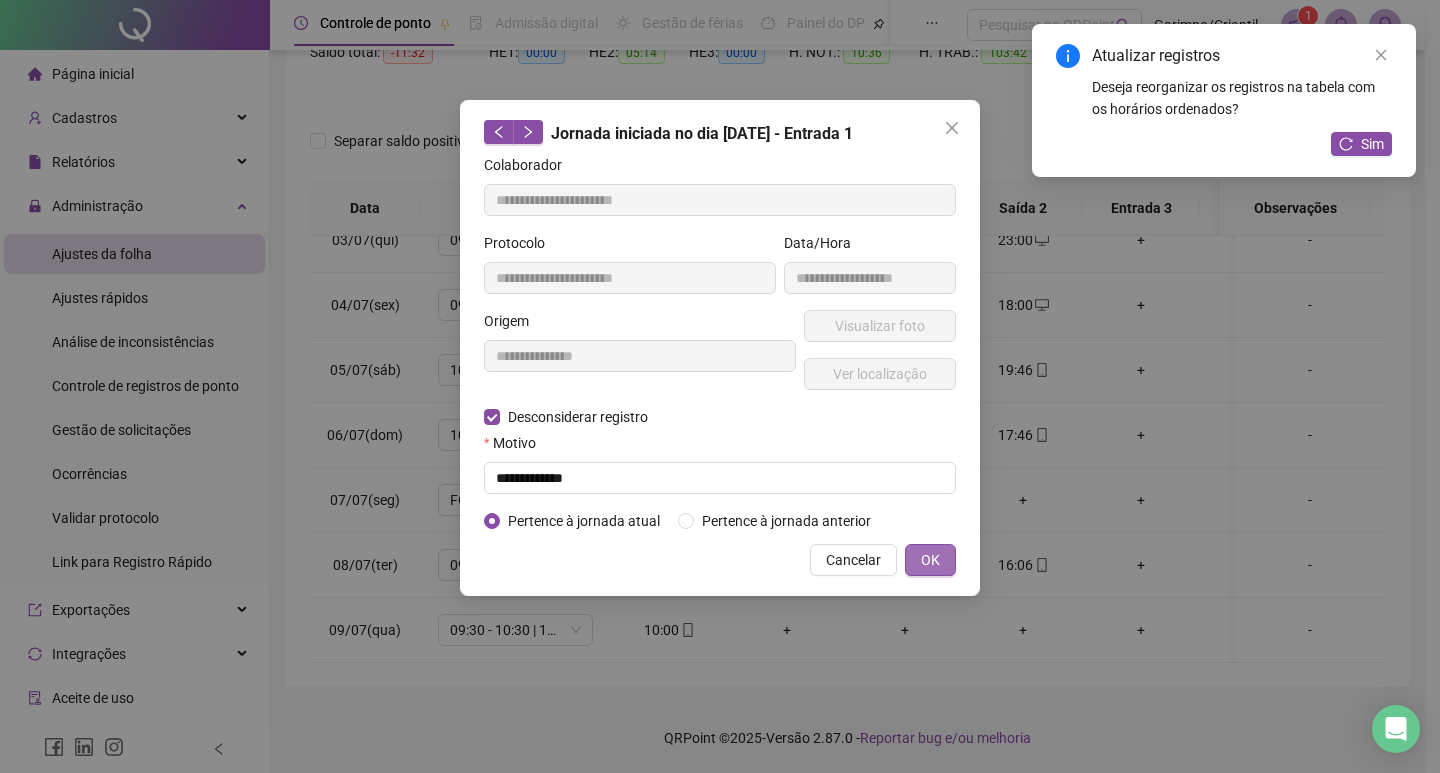 type 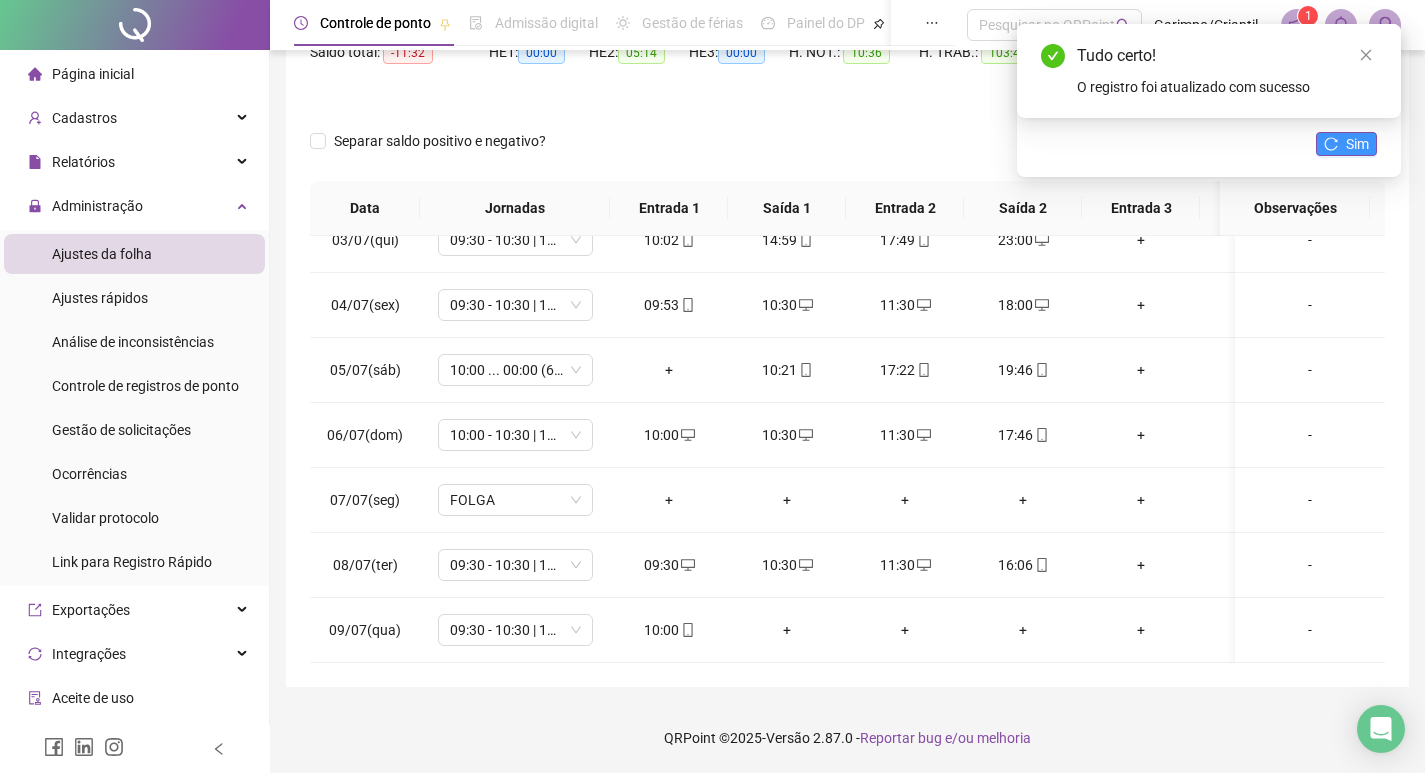click 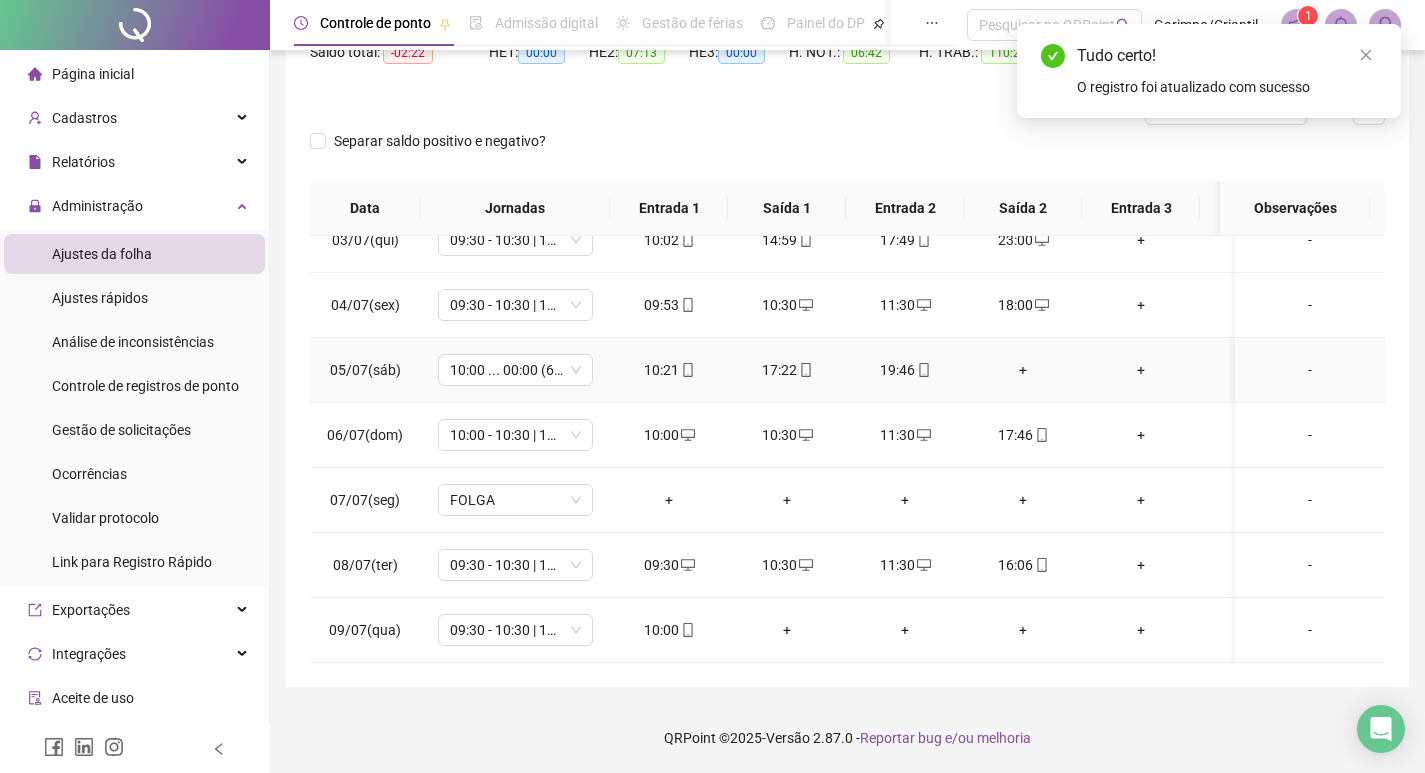 click on "+" at bounding box center [1023, 370] 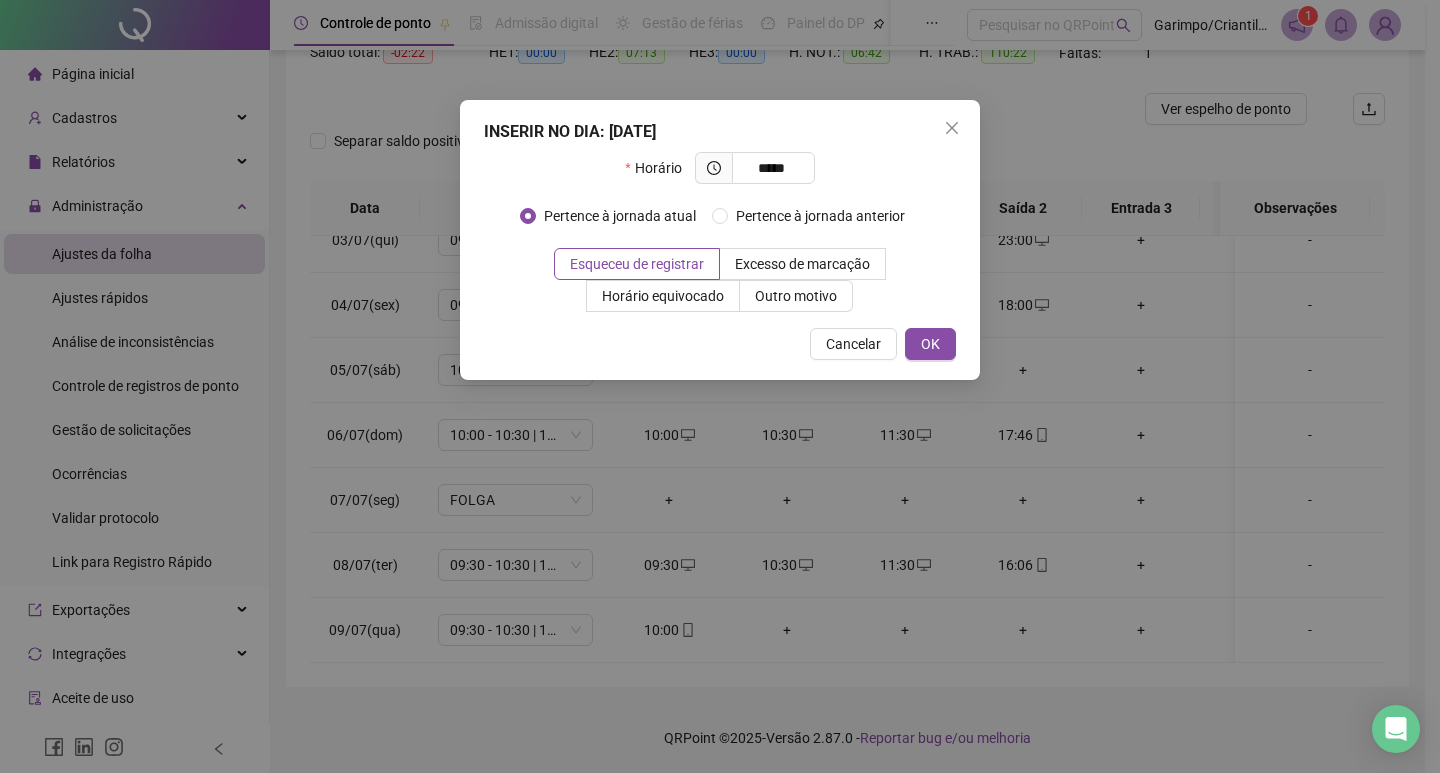 type on "*****" 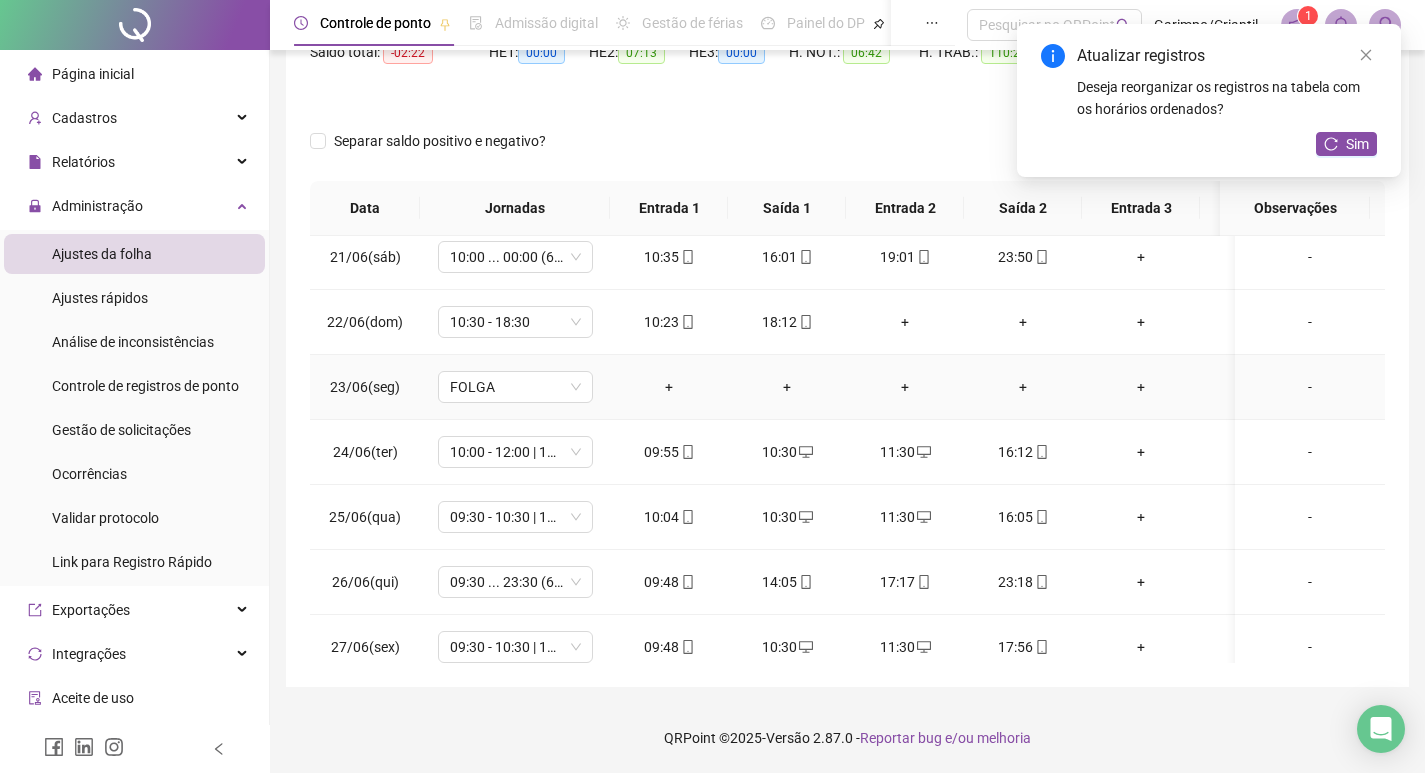scroll, scrollTop: 0, scrollLeft: 0, axis: both 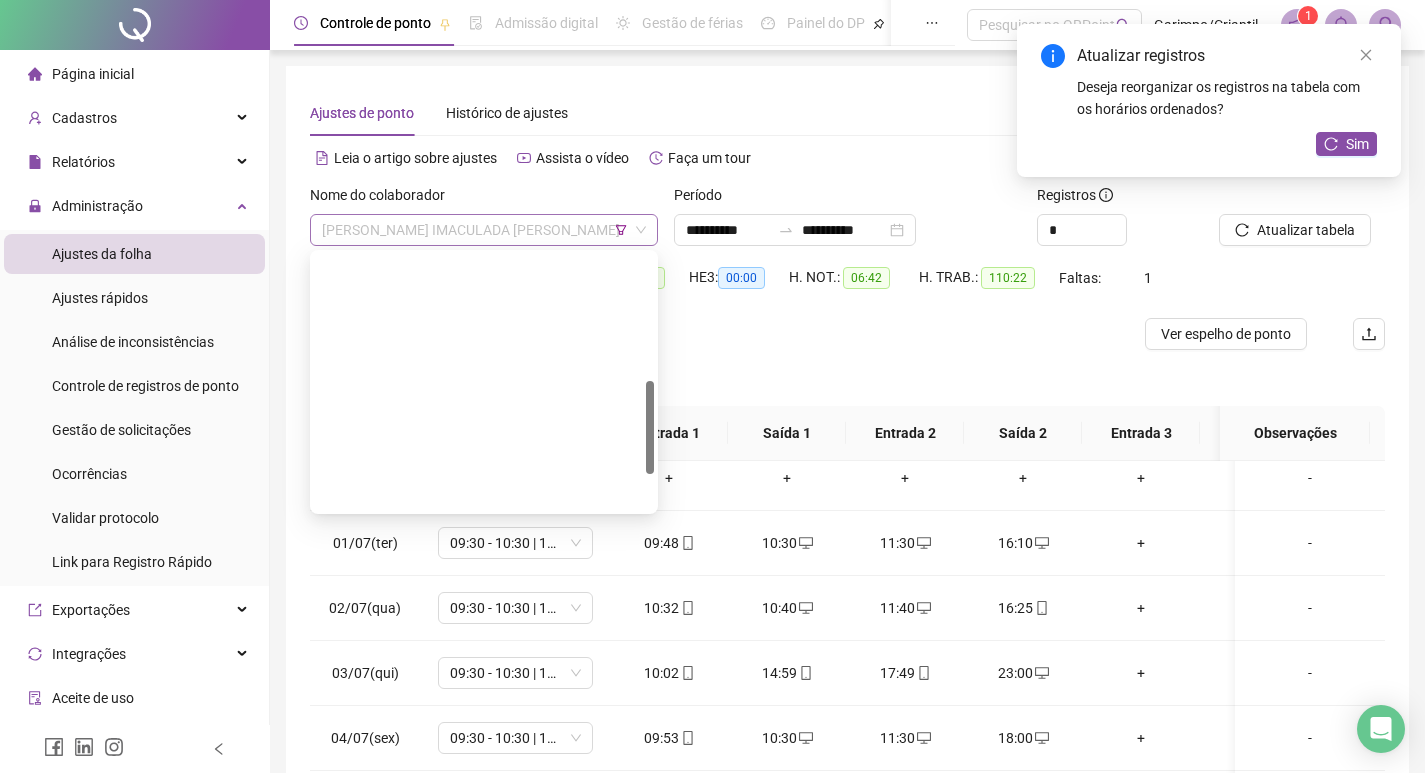 click on "[PERSON_NAME] IMACULADA [PERSON_NAME]" at bounding box center (484, 230) 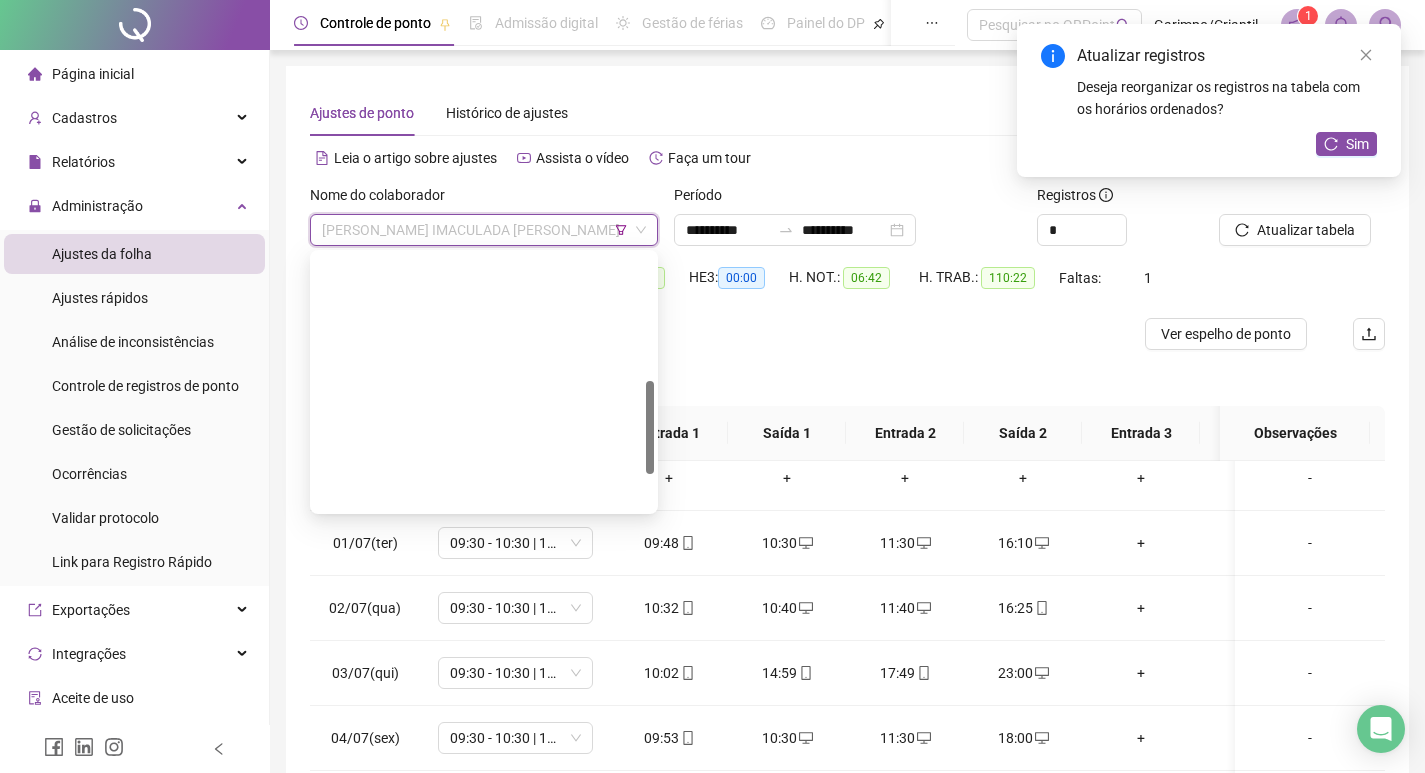 click on "[PERSON_NAME]" at bounding box center [484, 814] 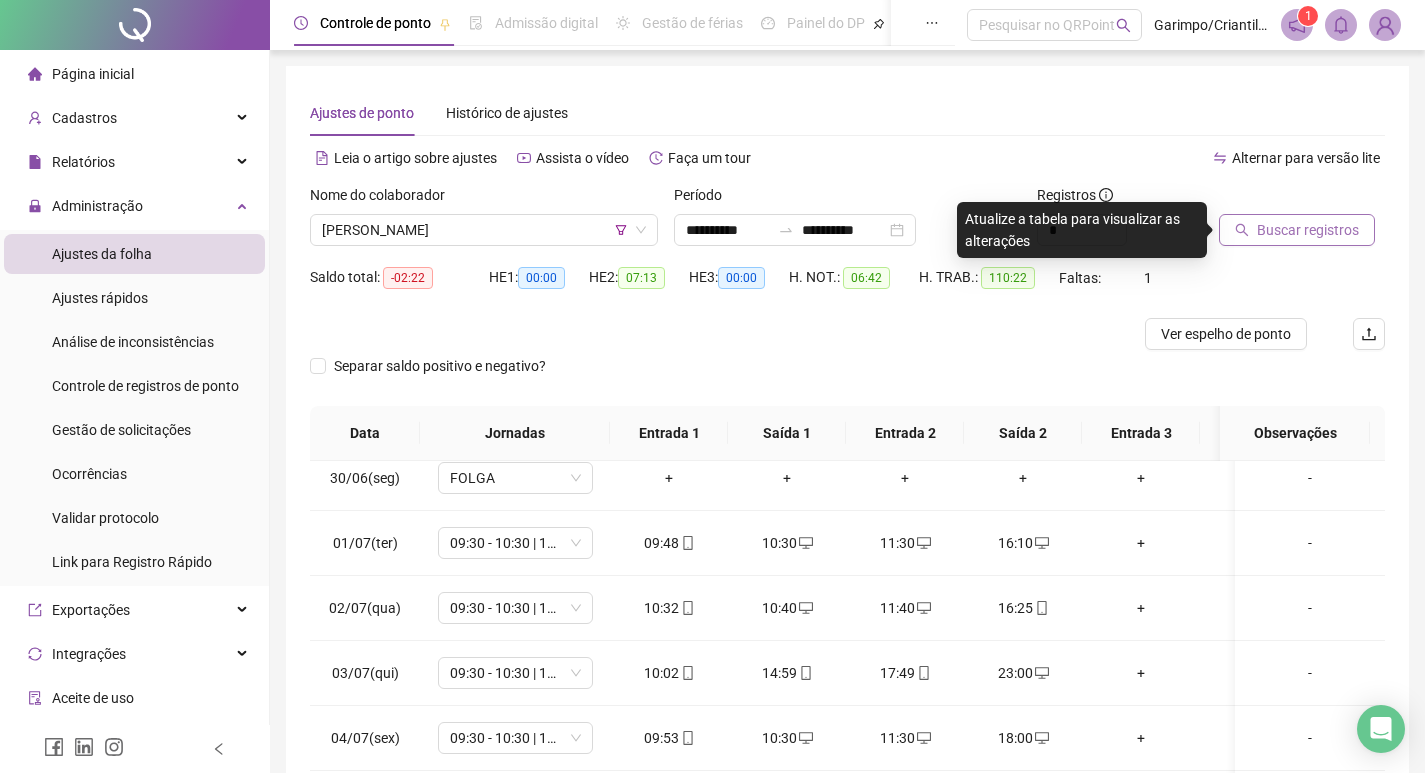 click 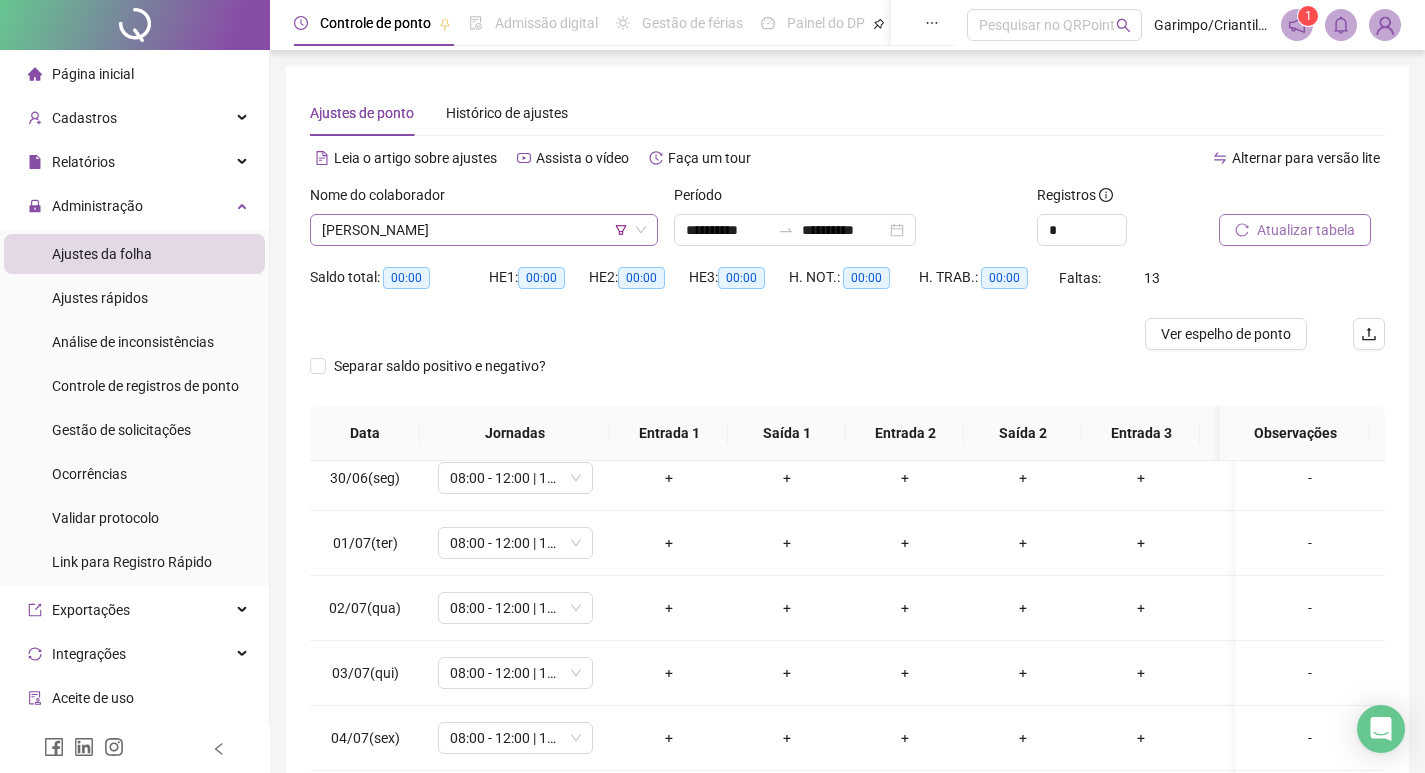 click on "[PERSON_NAME]" at bounding box center [484, 230] 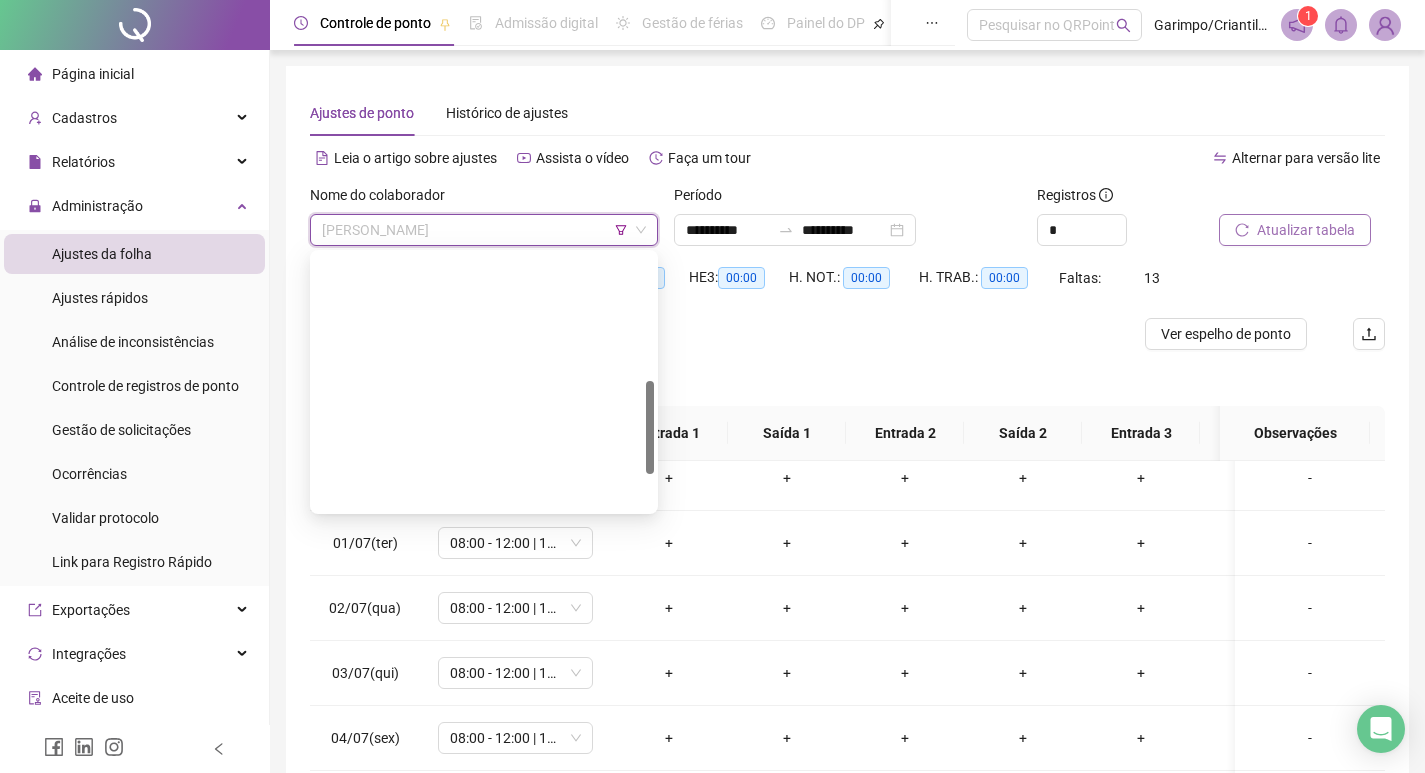 drag, startPoint x: 393, startPoint y: 495, endPoint x: 453, endPoint y: 464, distance: 67.53518 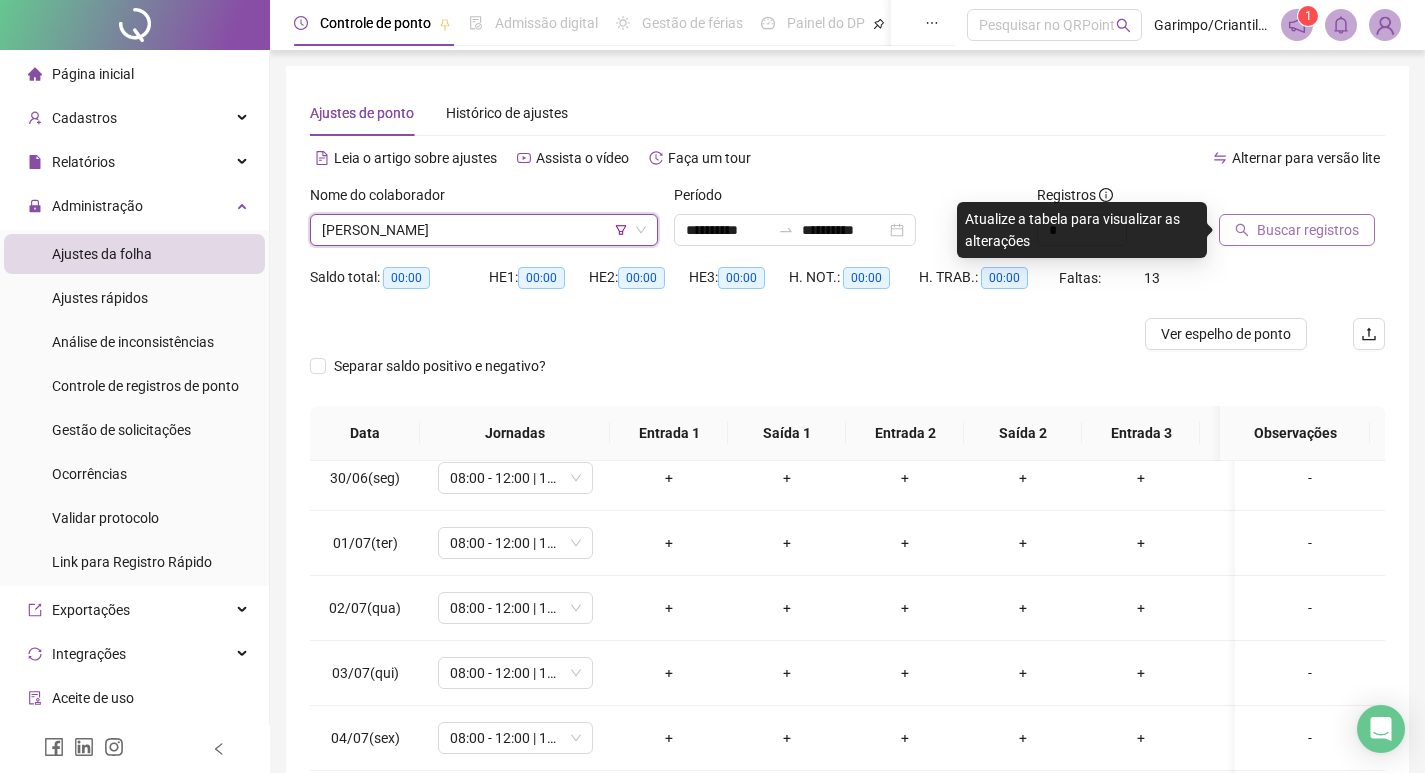click on "Buscar registros" at bounding box center (1308, 230) 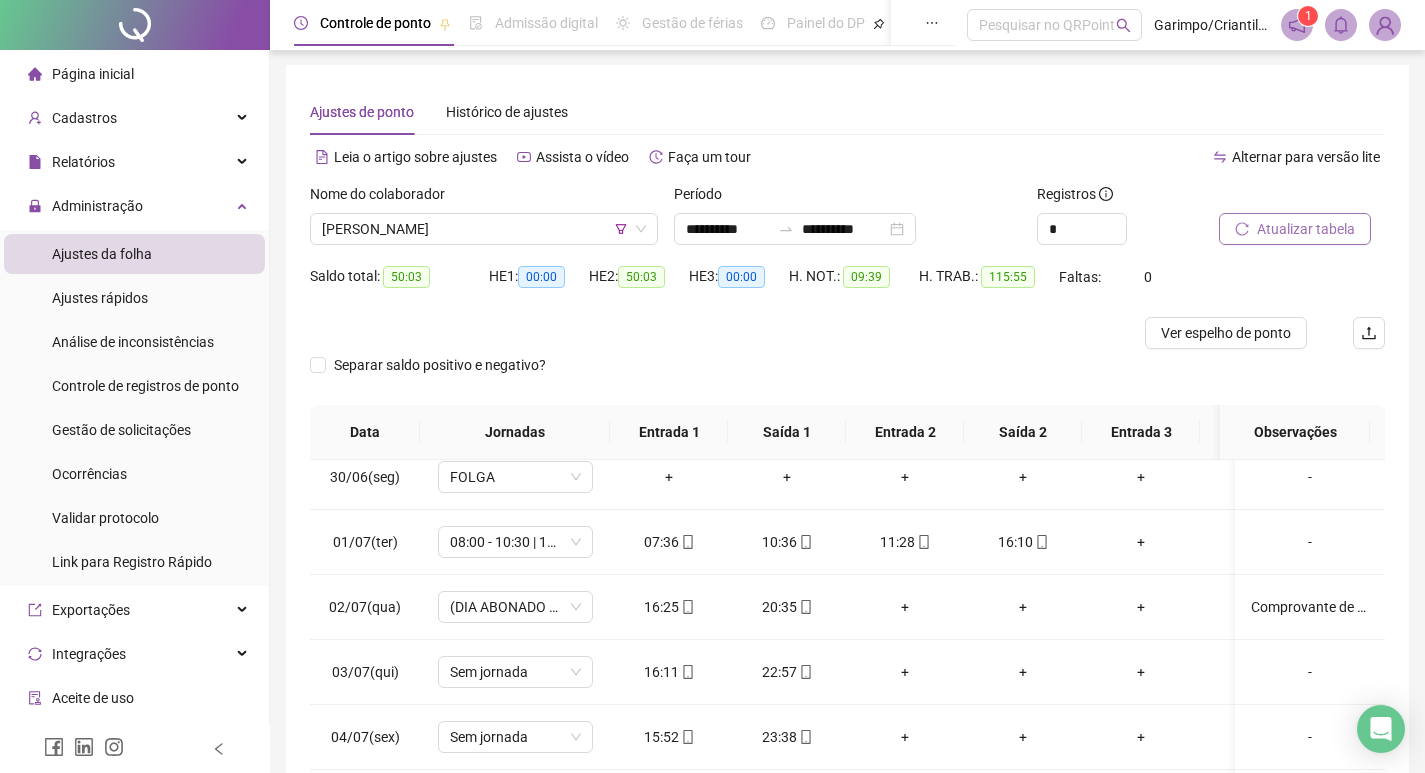 scroll, scrollTop: 225, scrollLeft: 0, axis: vertical 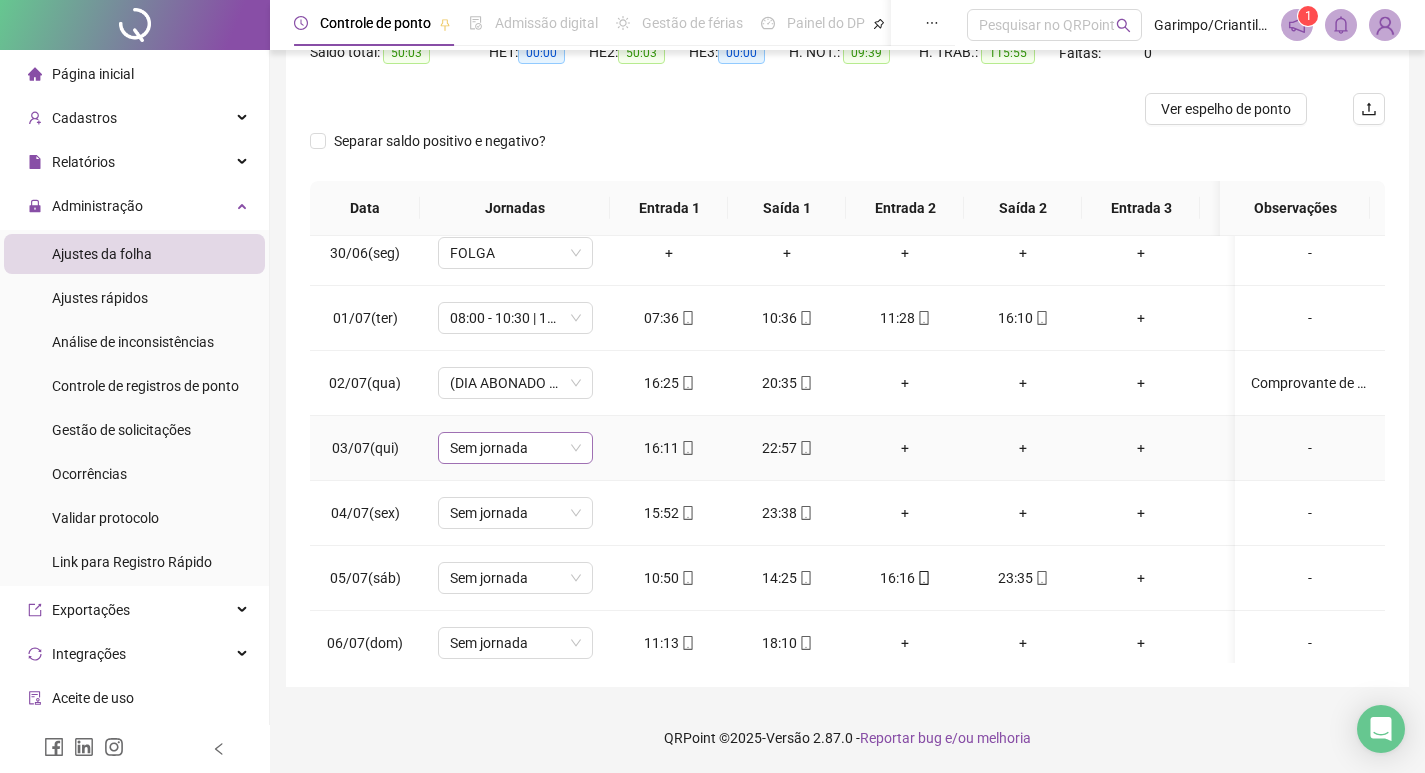 click on "Sem jornada" at bounding box center [515, 448] 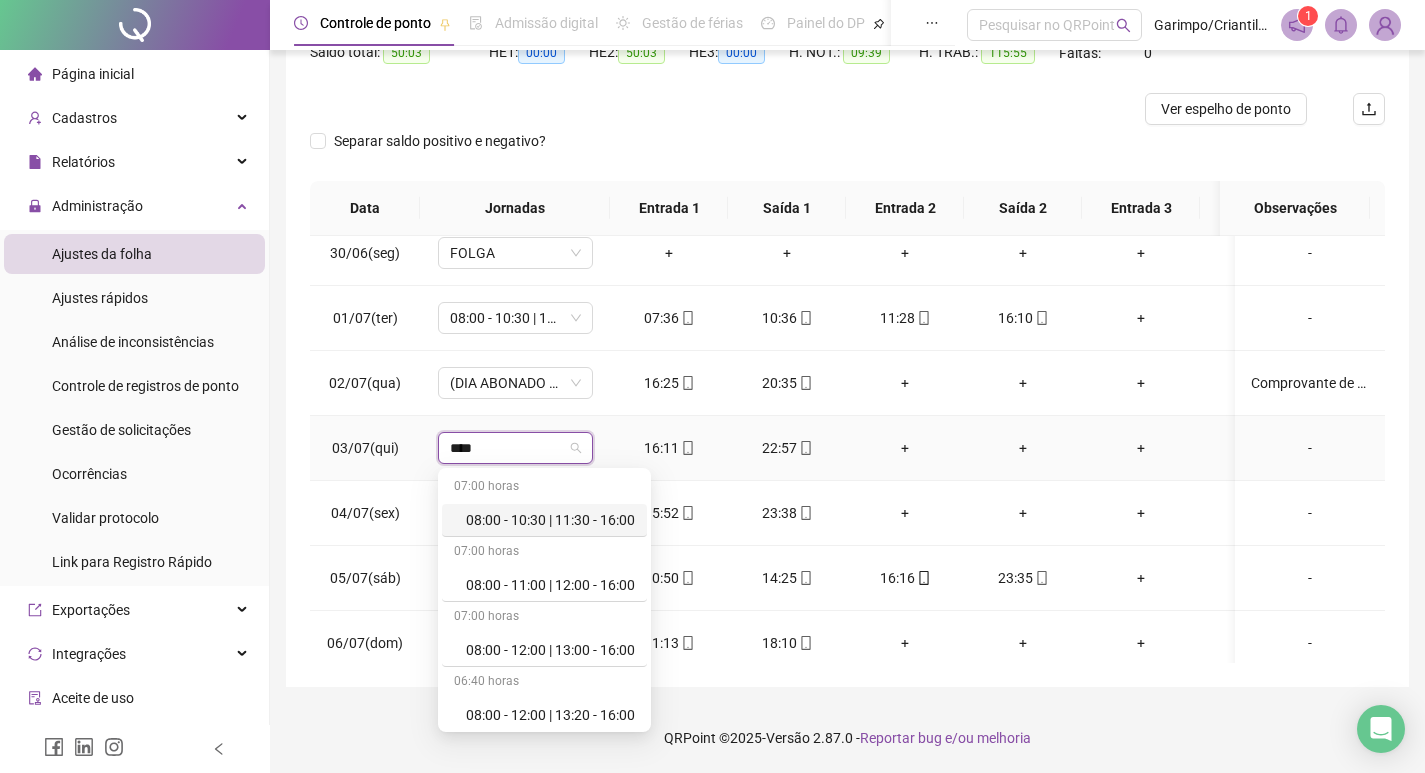 type on "*****" 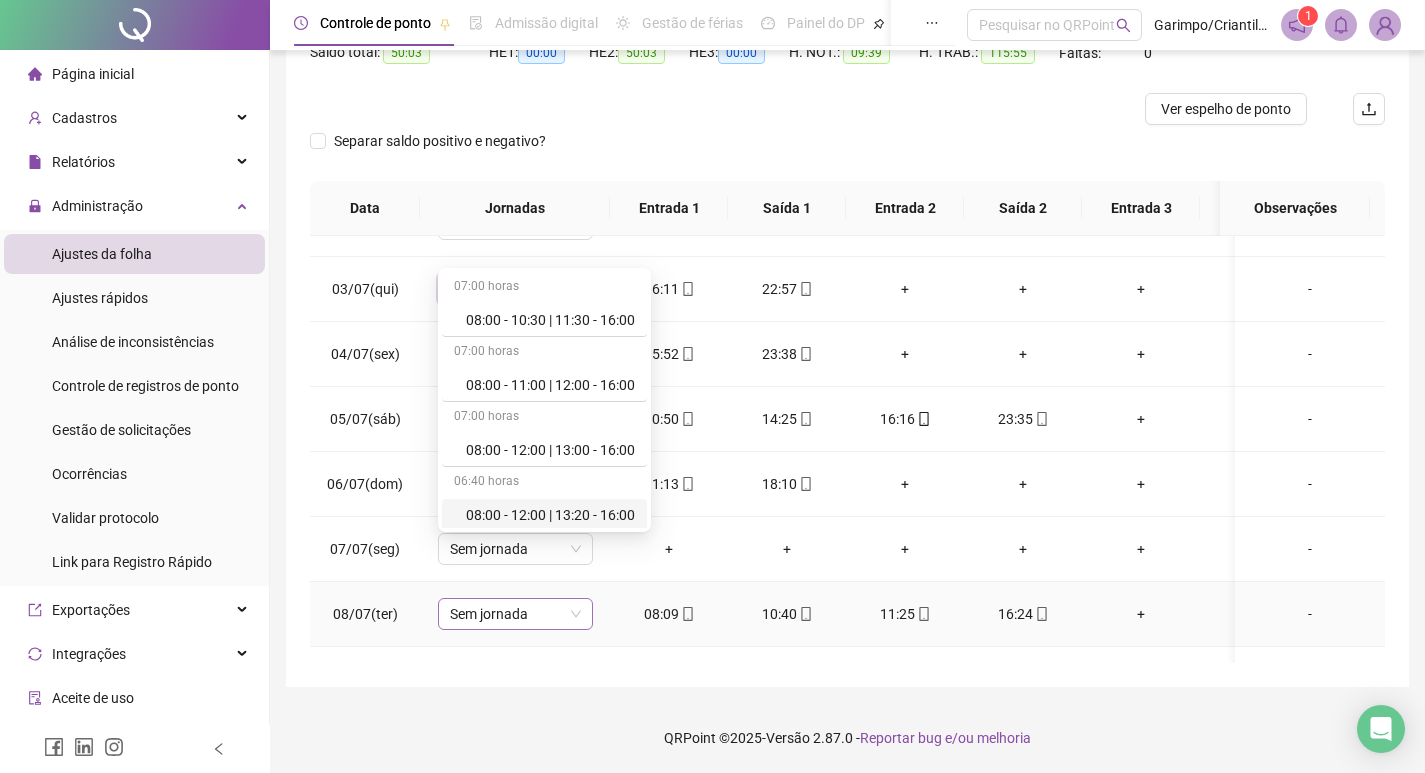 scroll, scrollTop: 800, scrollLeft: 0, axis: vertical 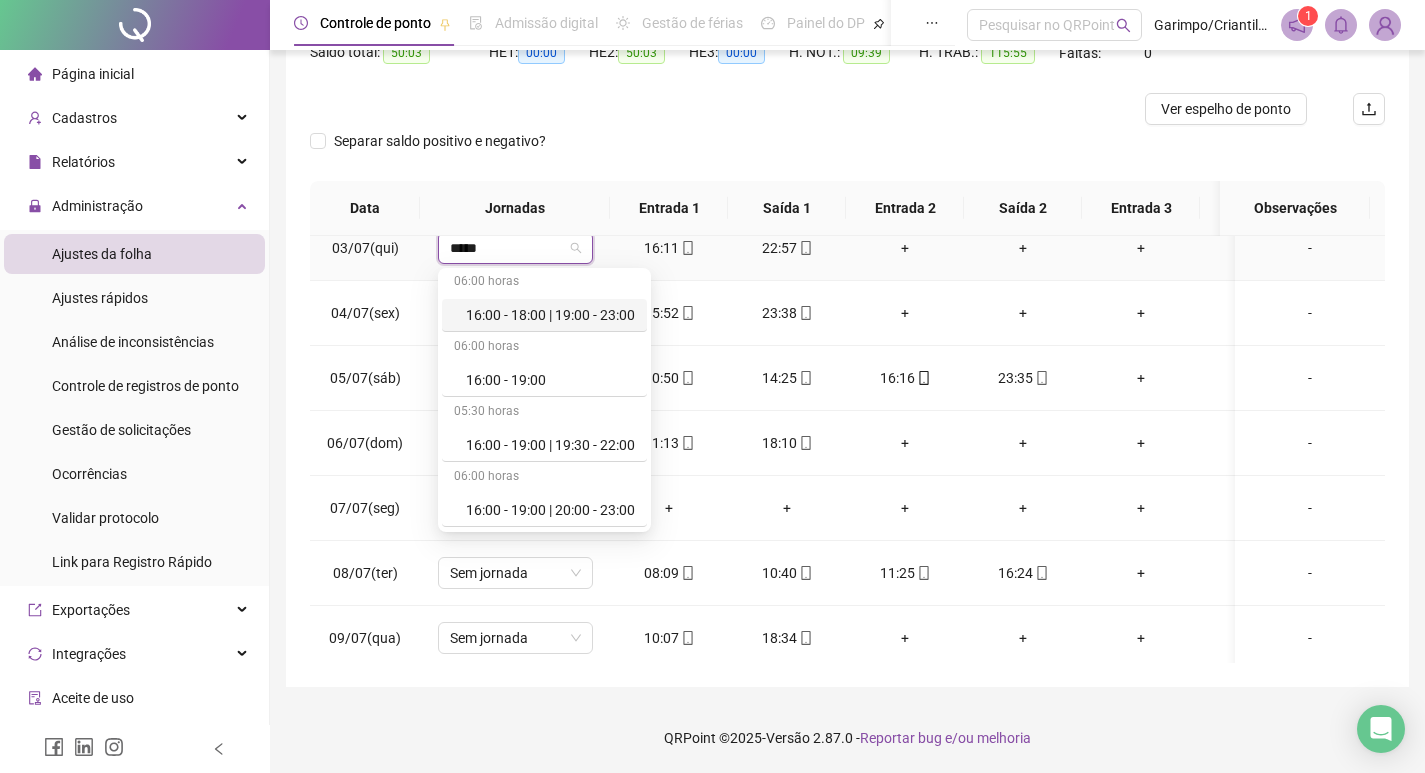 click on "16:00 - 18:00 | 19:00 - 23:00" at bounding box center (550, 315) 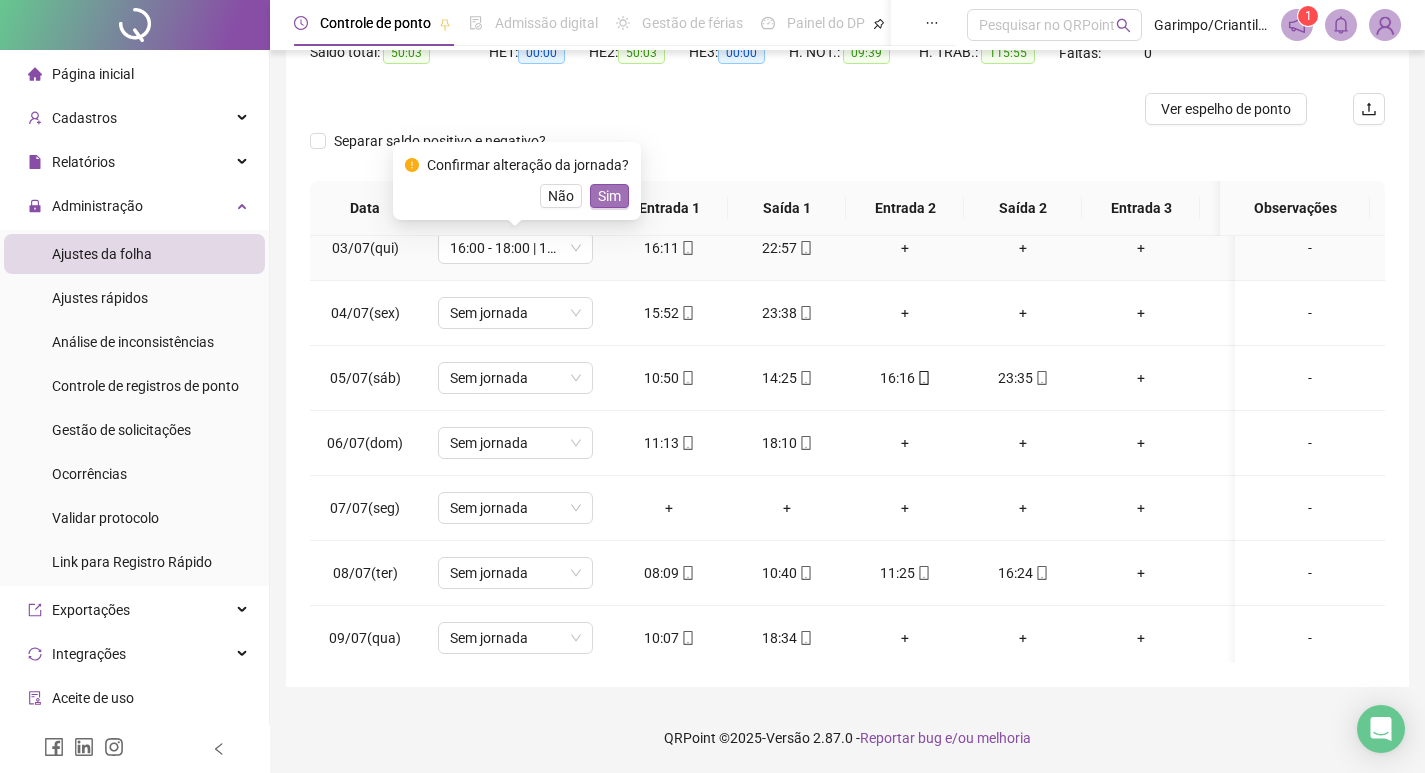 click on "Sim" at bounding box center (609, 196) 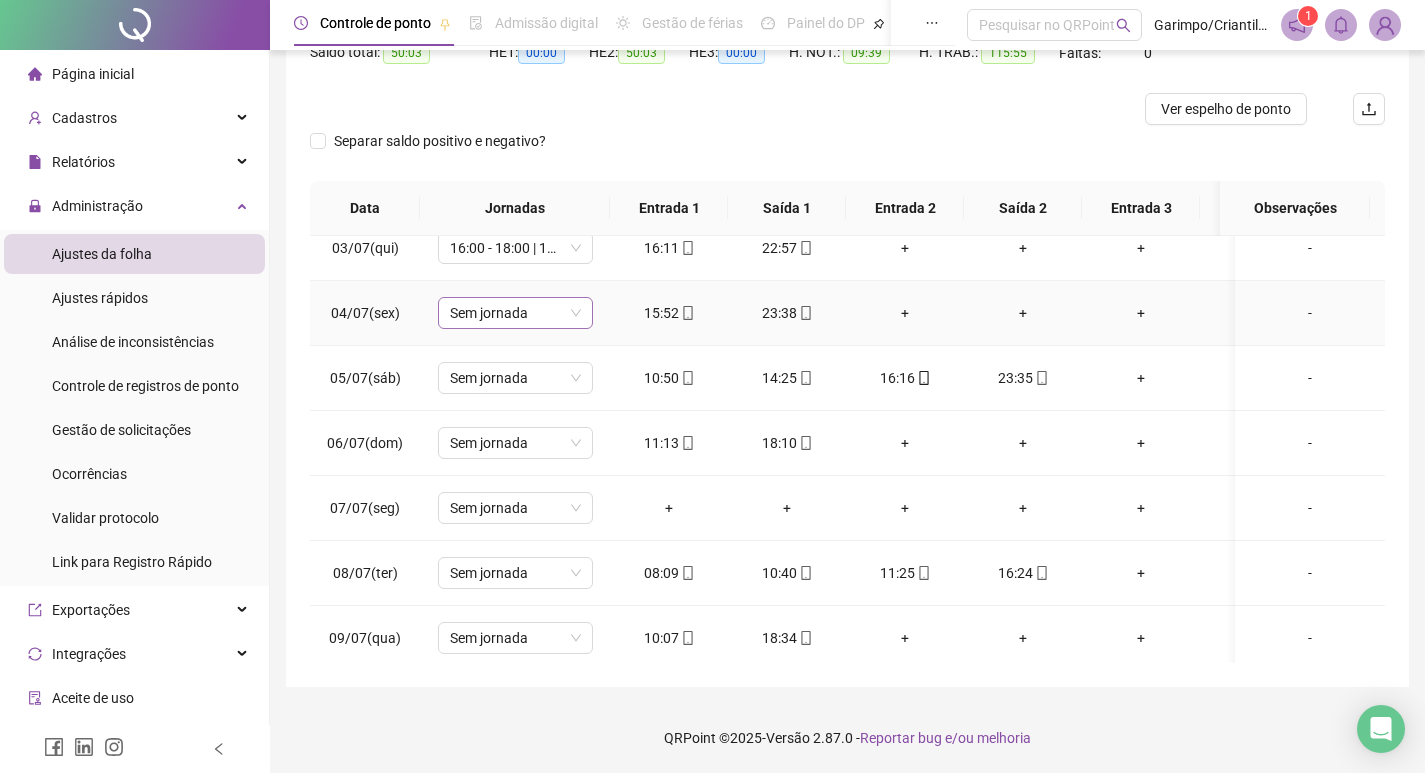click on "Sem jornada" at bounding box center (515, 313) 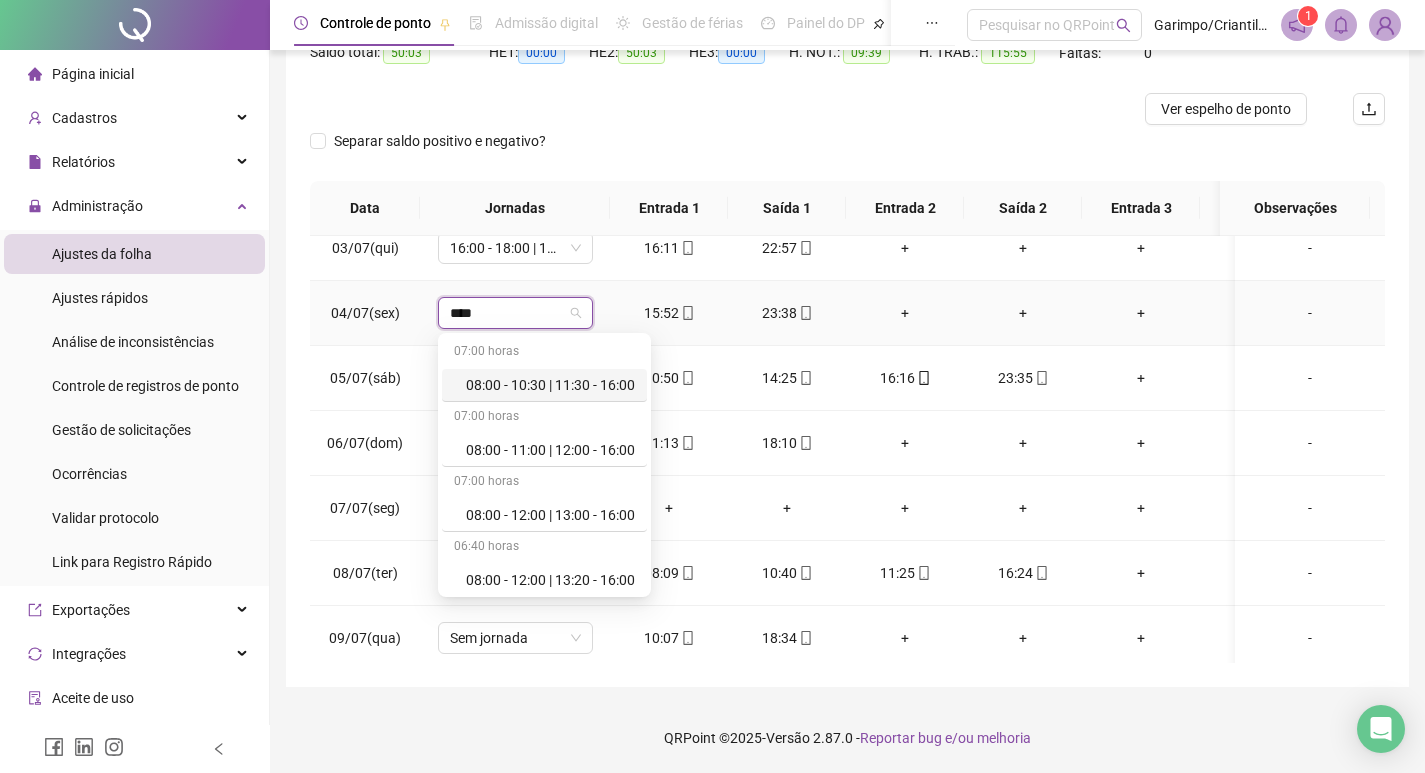 type on "*****" 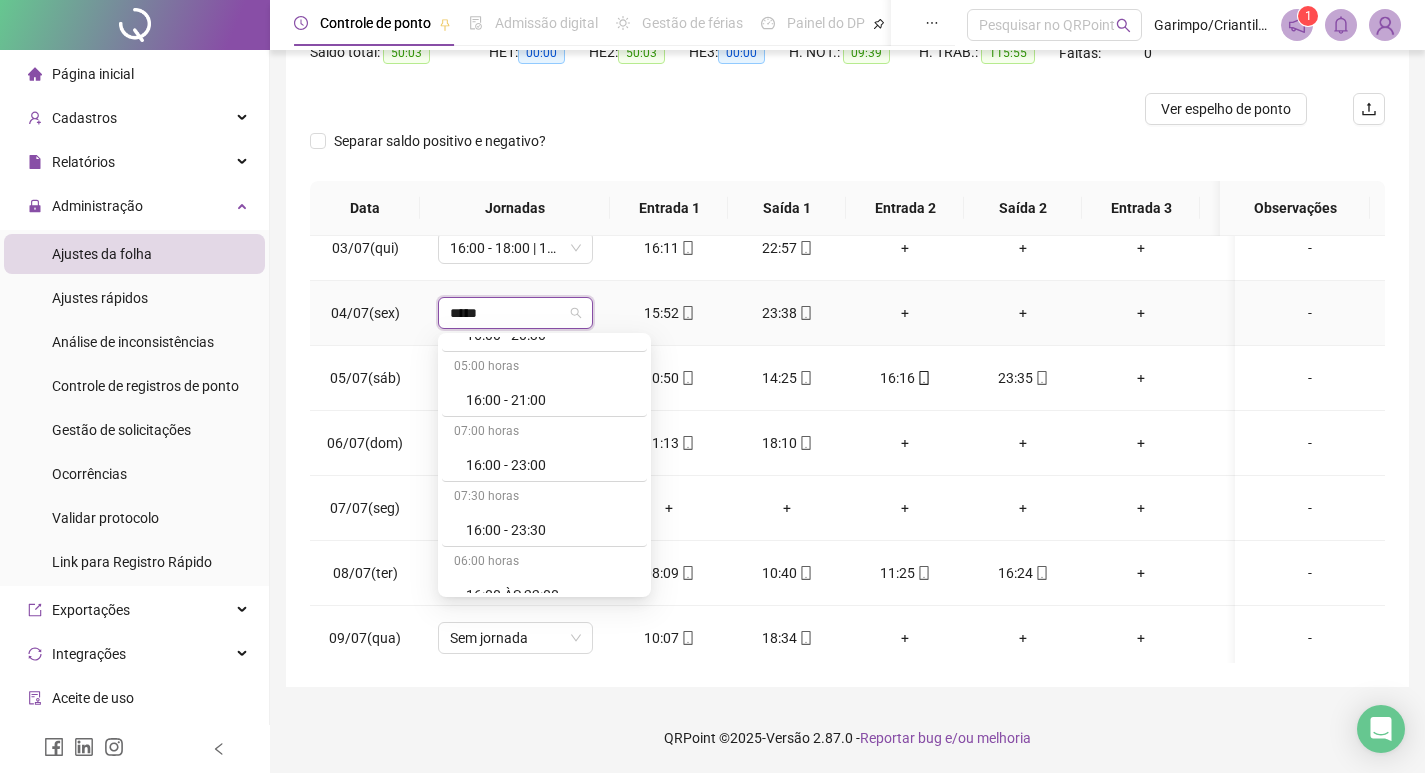 scroll, scrollTop: 3384, scrollLeft: 0, axis: vertical 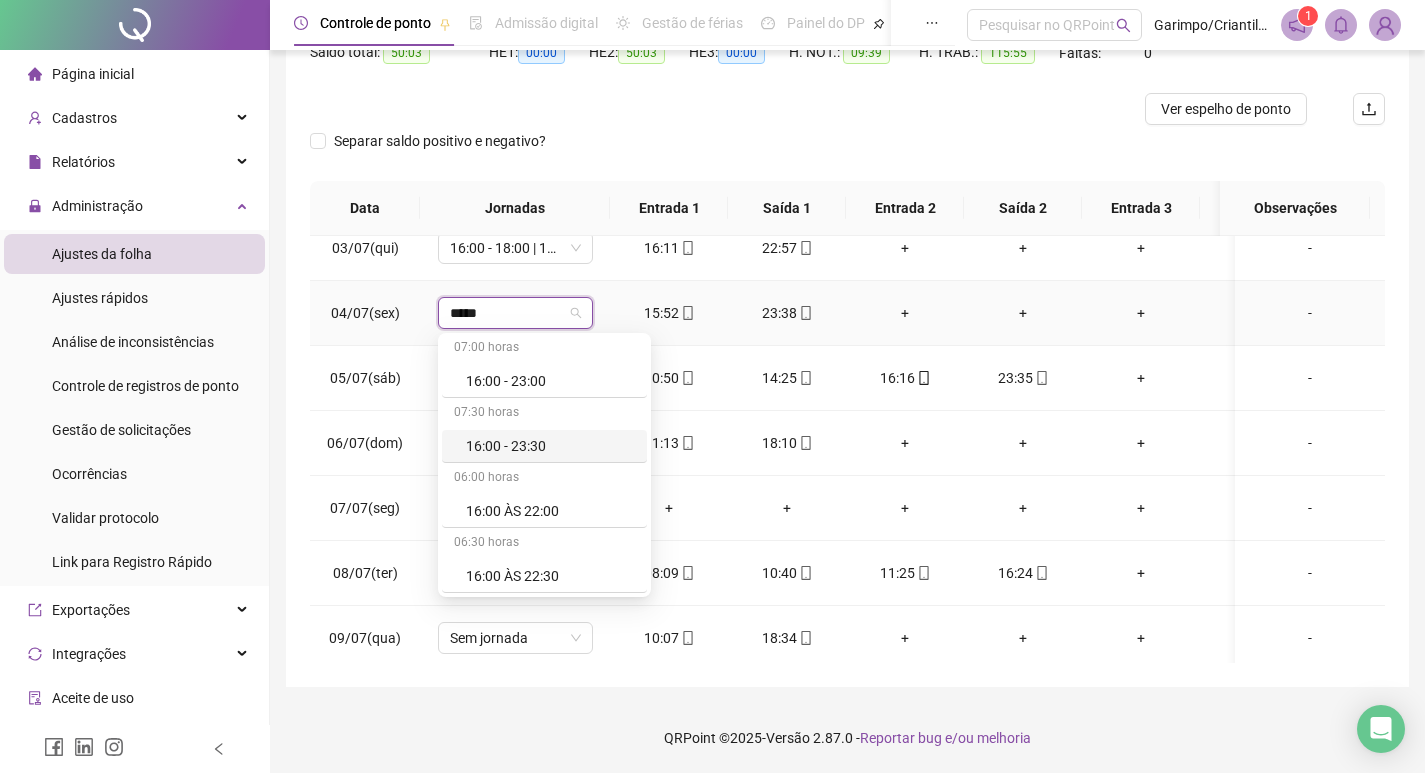 click on "16:00 - 23:30" at bounding box center (550, 446) 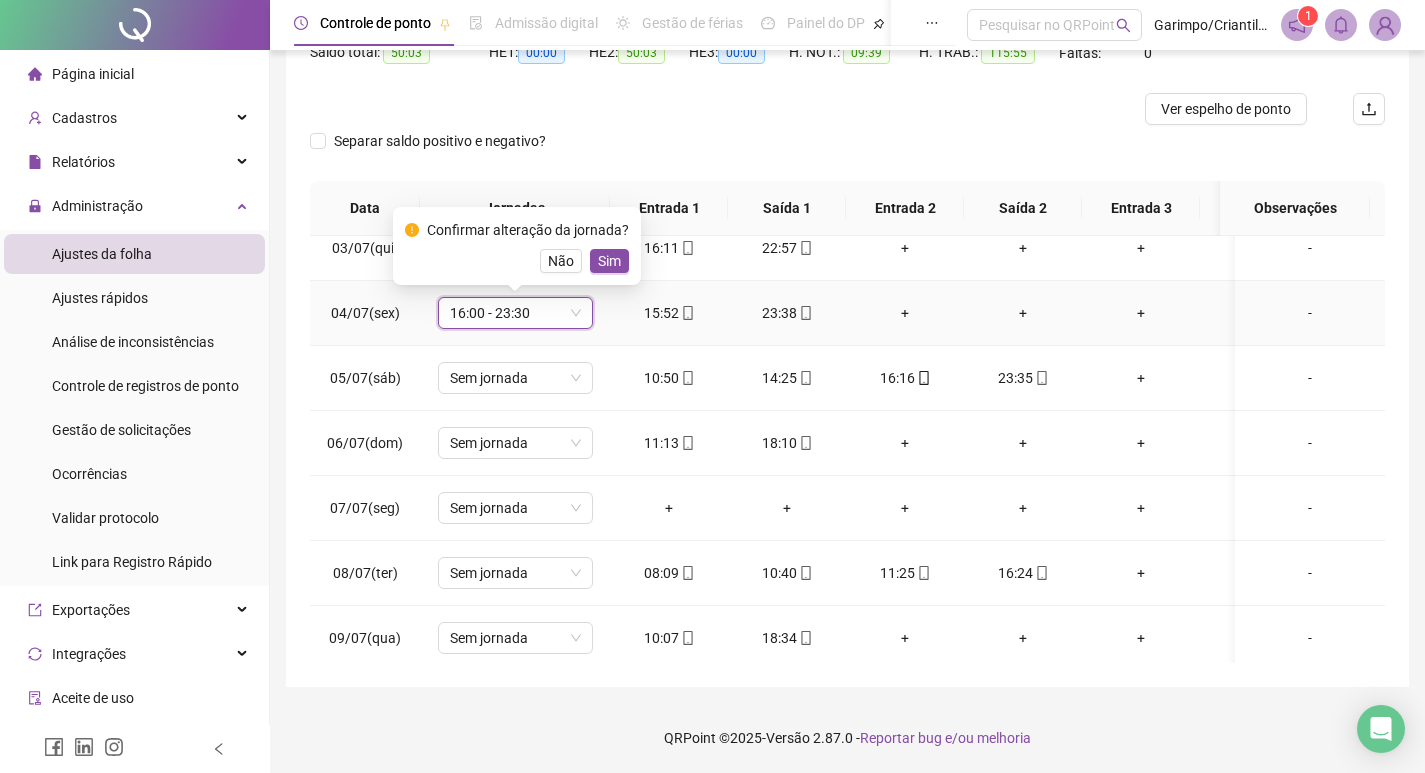 click on "16:00 - 23:30" at bounding box center [515, 313] 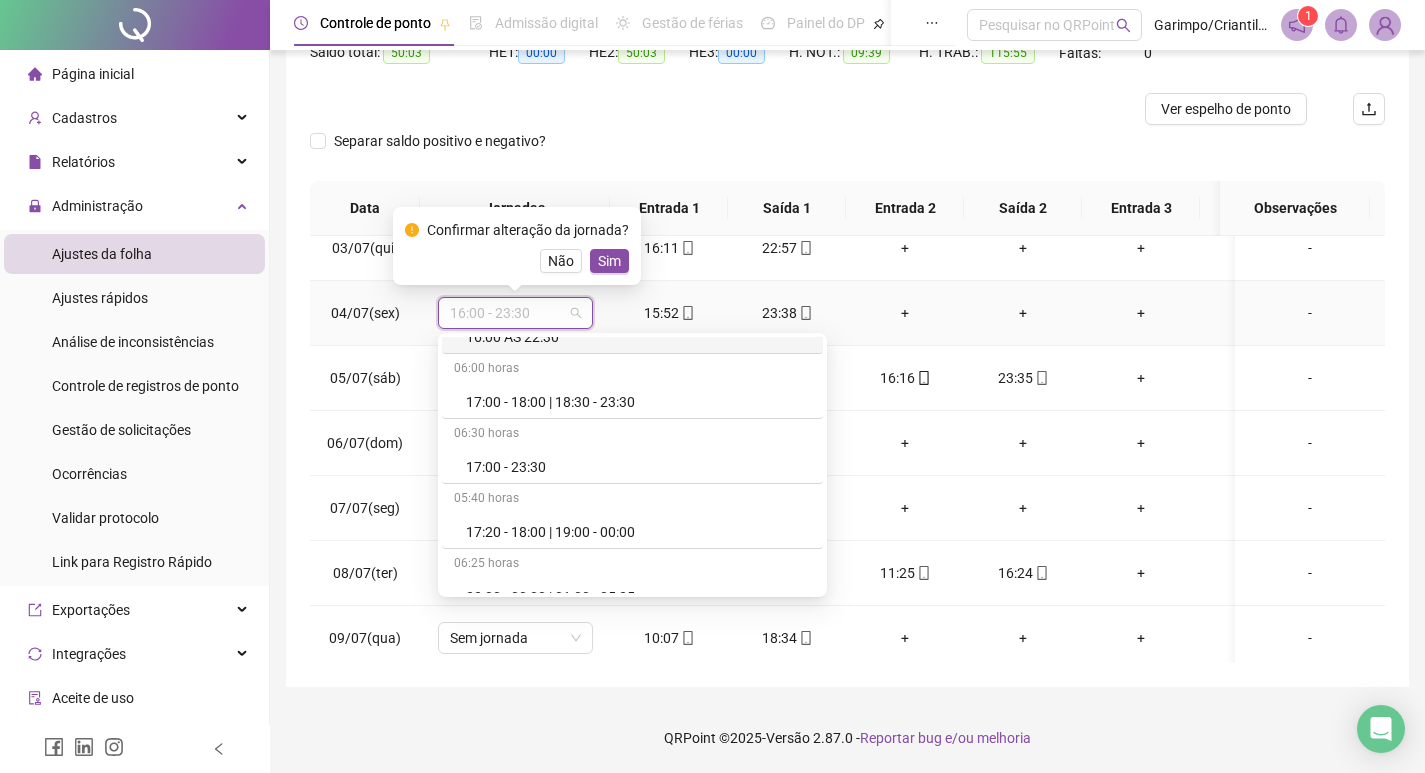 scroll, scrollTop: 17889, scrollLeft: 0, axis: vertical 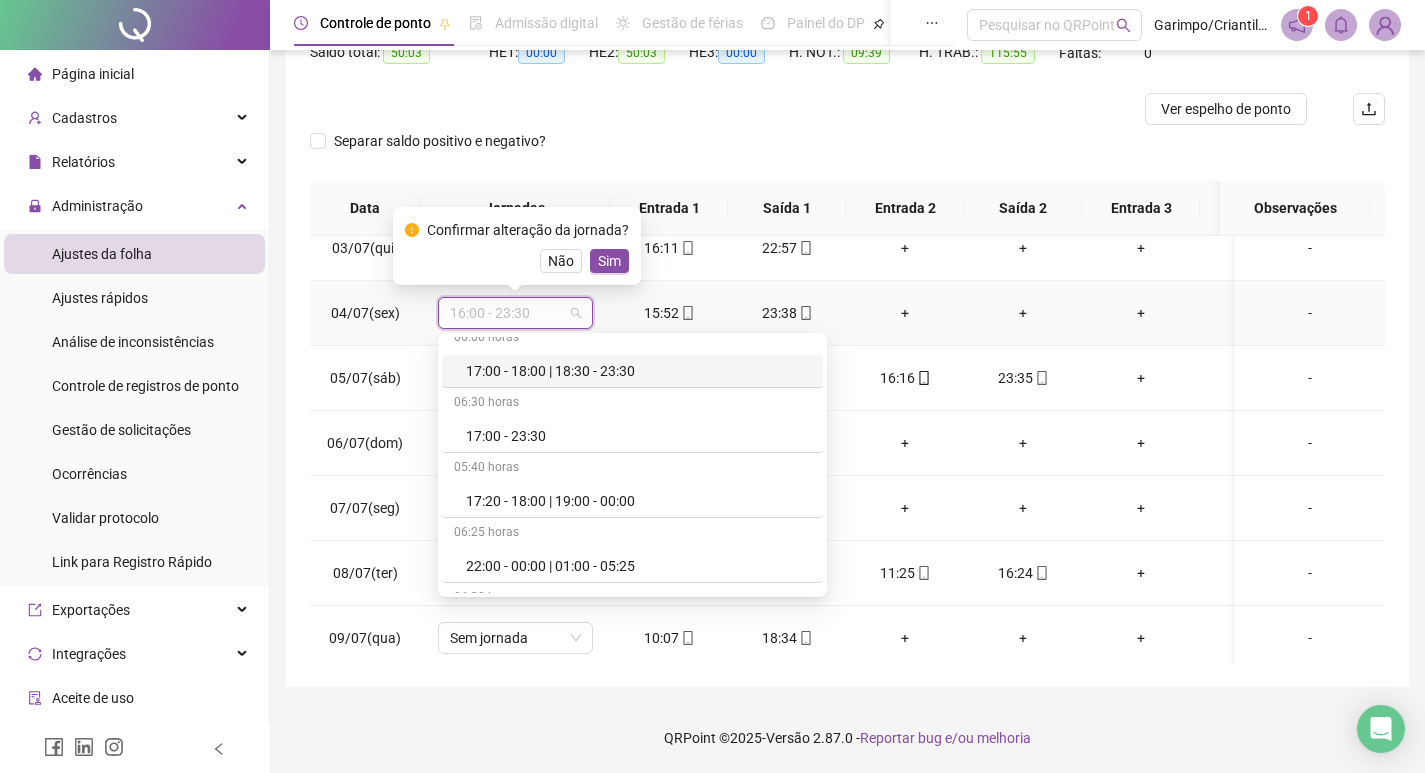 click on "17:00 - 18:00 | 18:30 - 23:30" at bounding box center [638, 371] 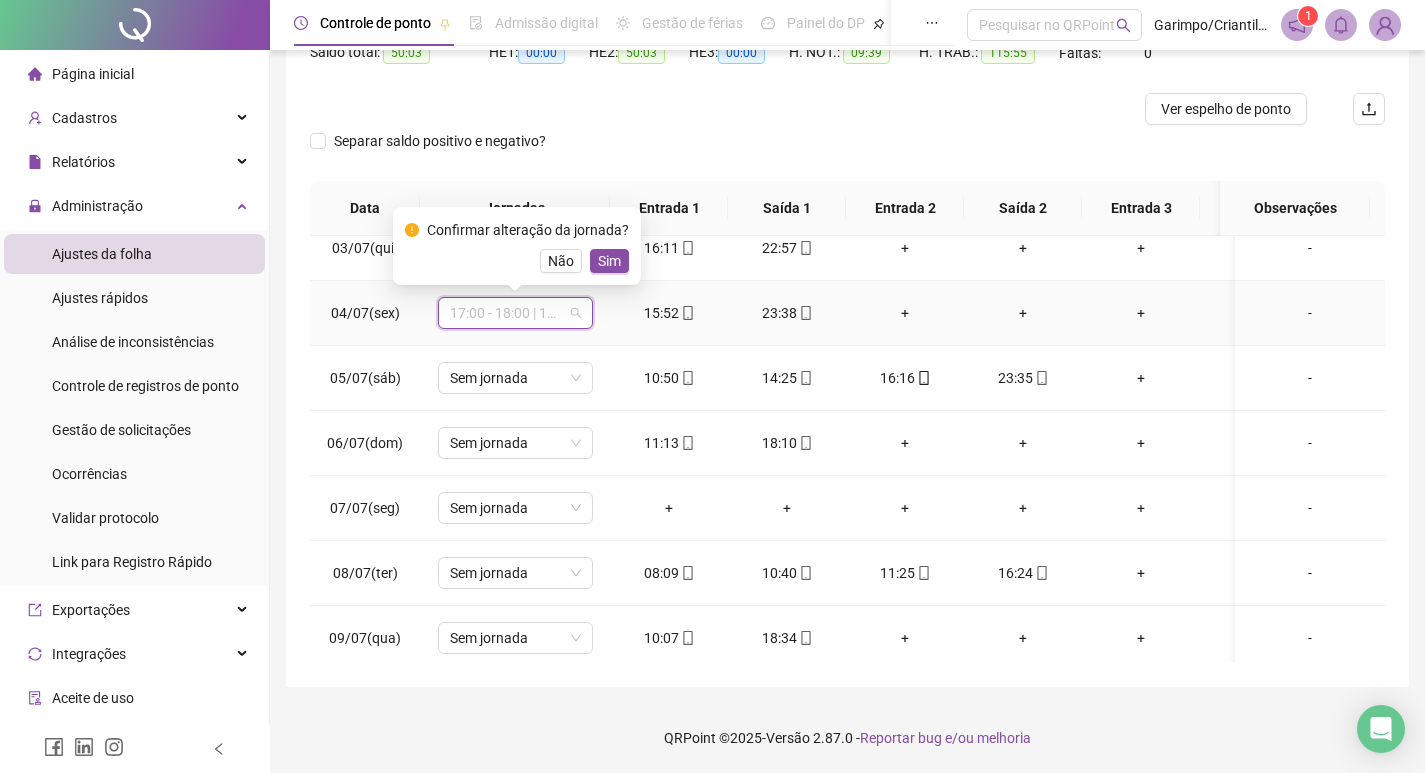 click on "17:00 - 18:00 | 18:30 - 23:30" at bounding box center (515, 313) 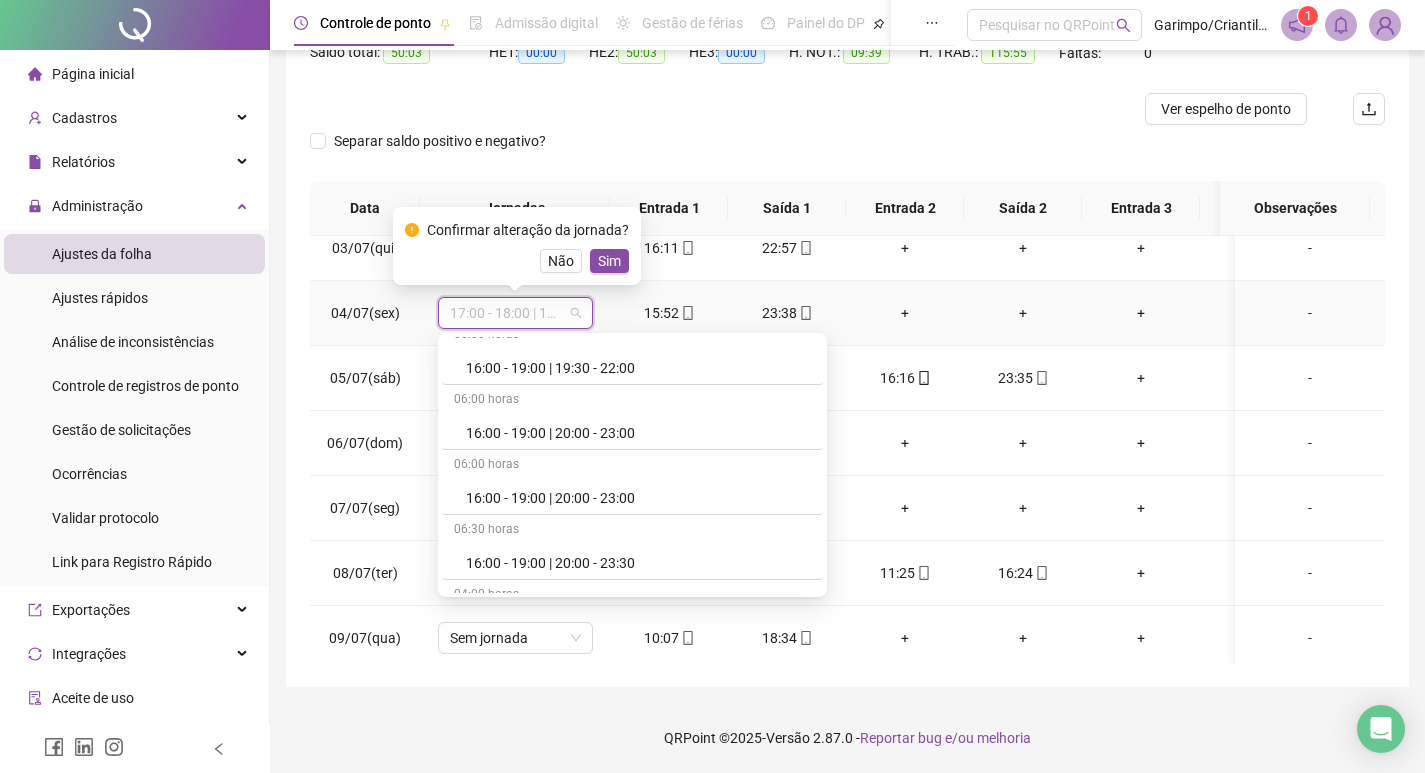 scroll, scrollTop: 17189, scrollLeft: 0, axis: vertical 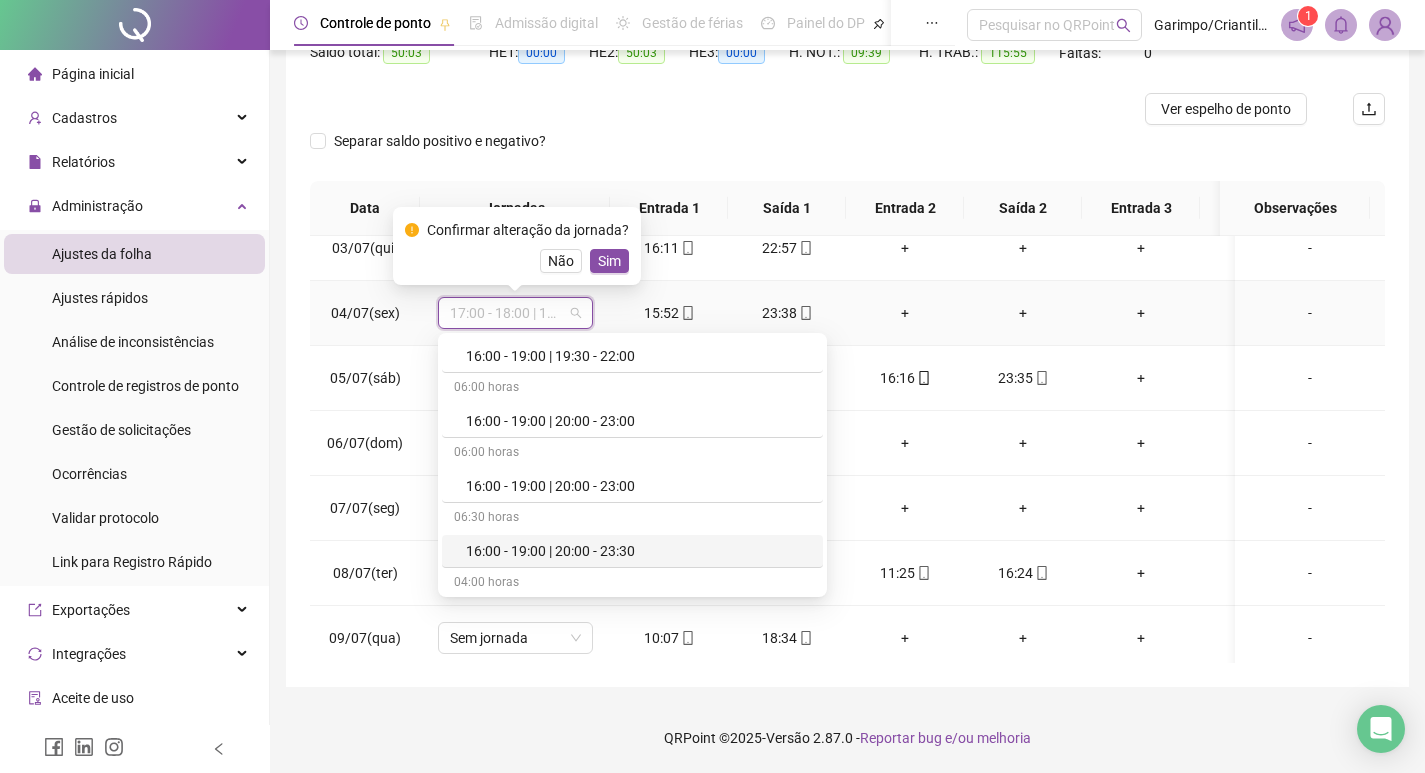 drag, startPoint x: 512, startPoint y: 555, endPoint x: 551, endPoint y: 399, distance: 160.80112 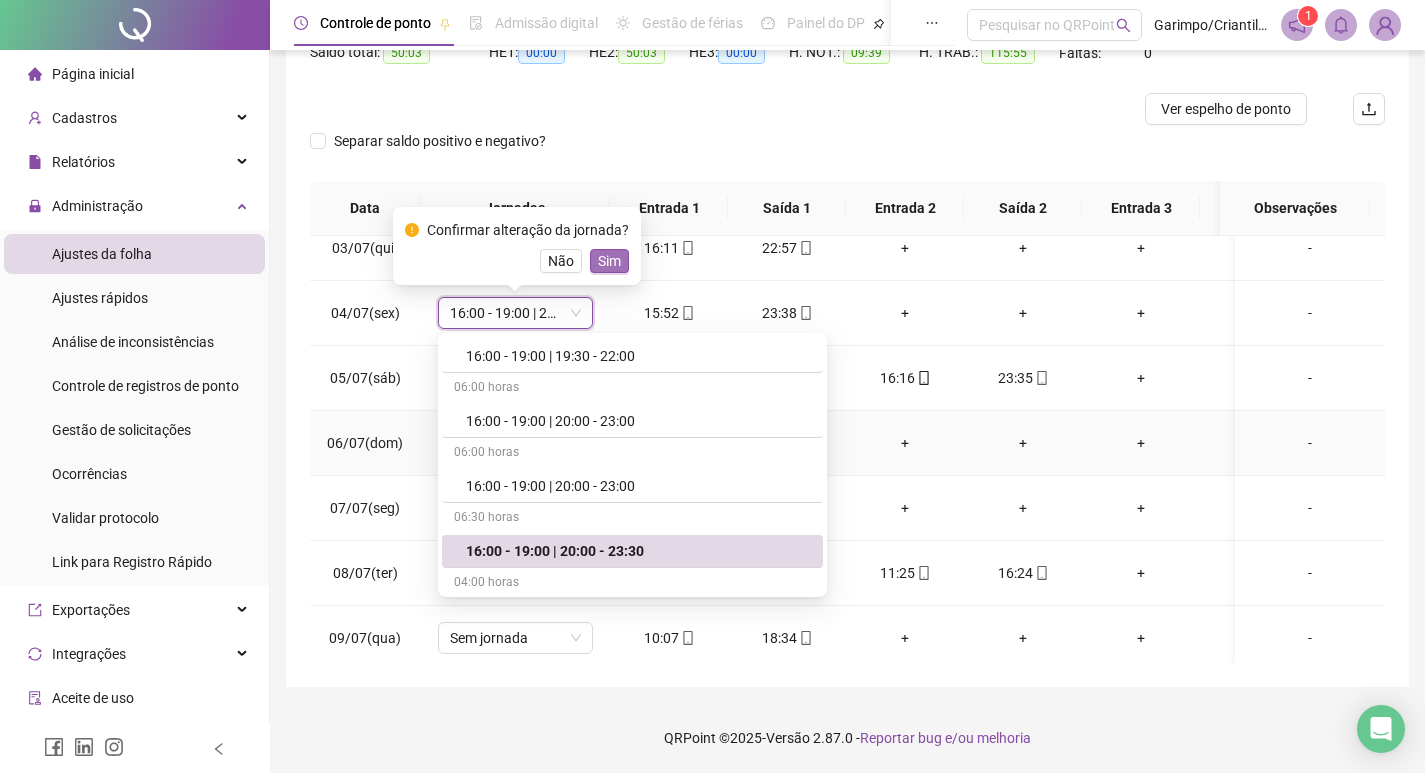 click on "Sim" at bounding box center [609, 261] 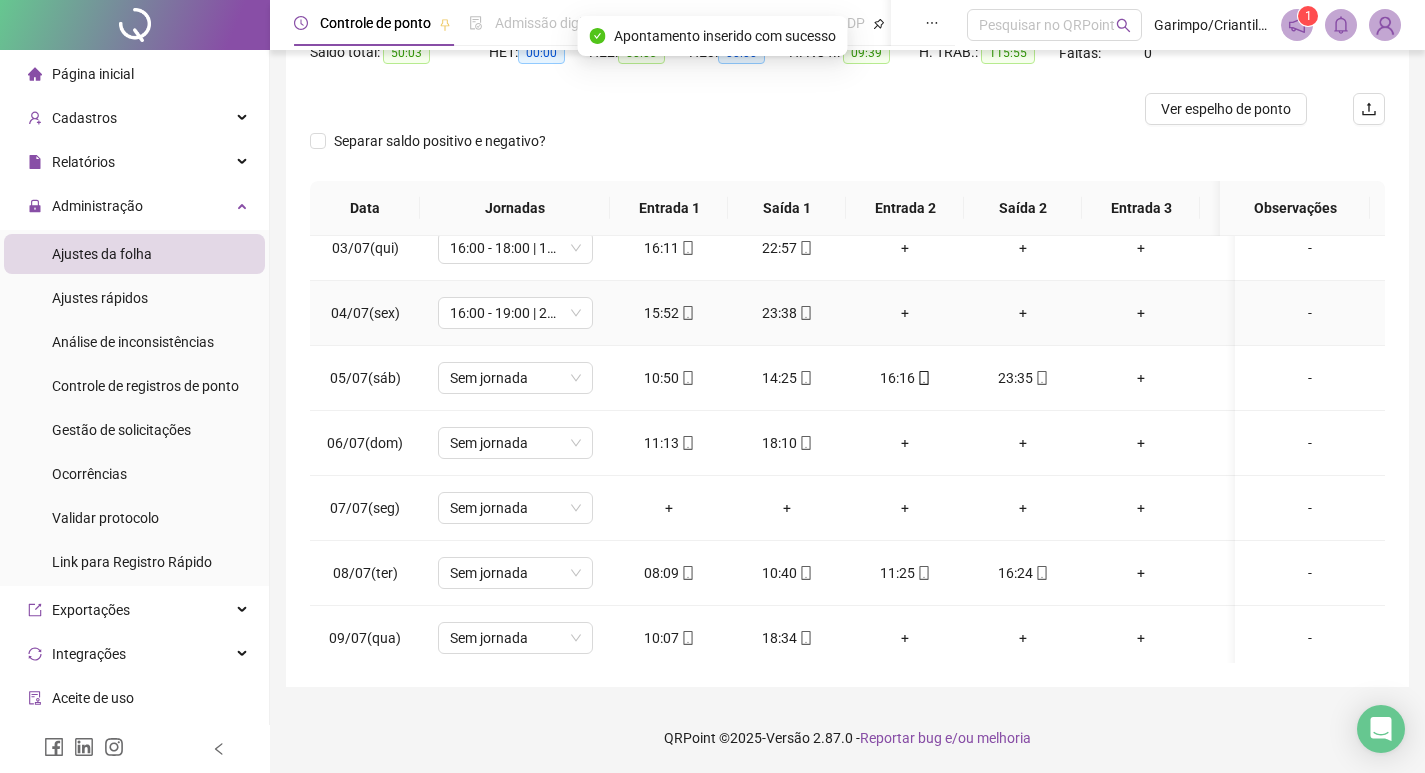 click on "+" at bounding box center [905, 313] 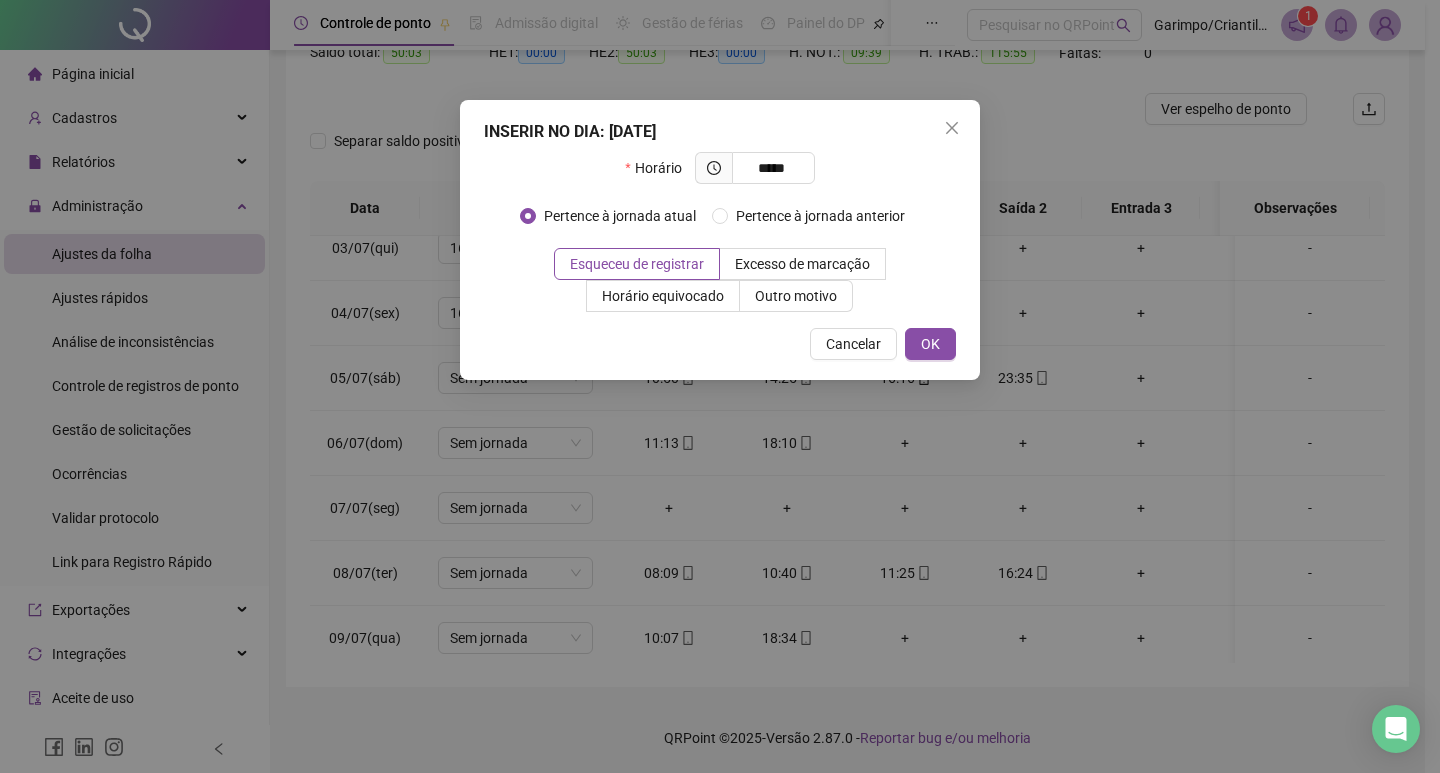 type on "*****" 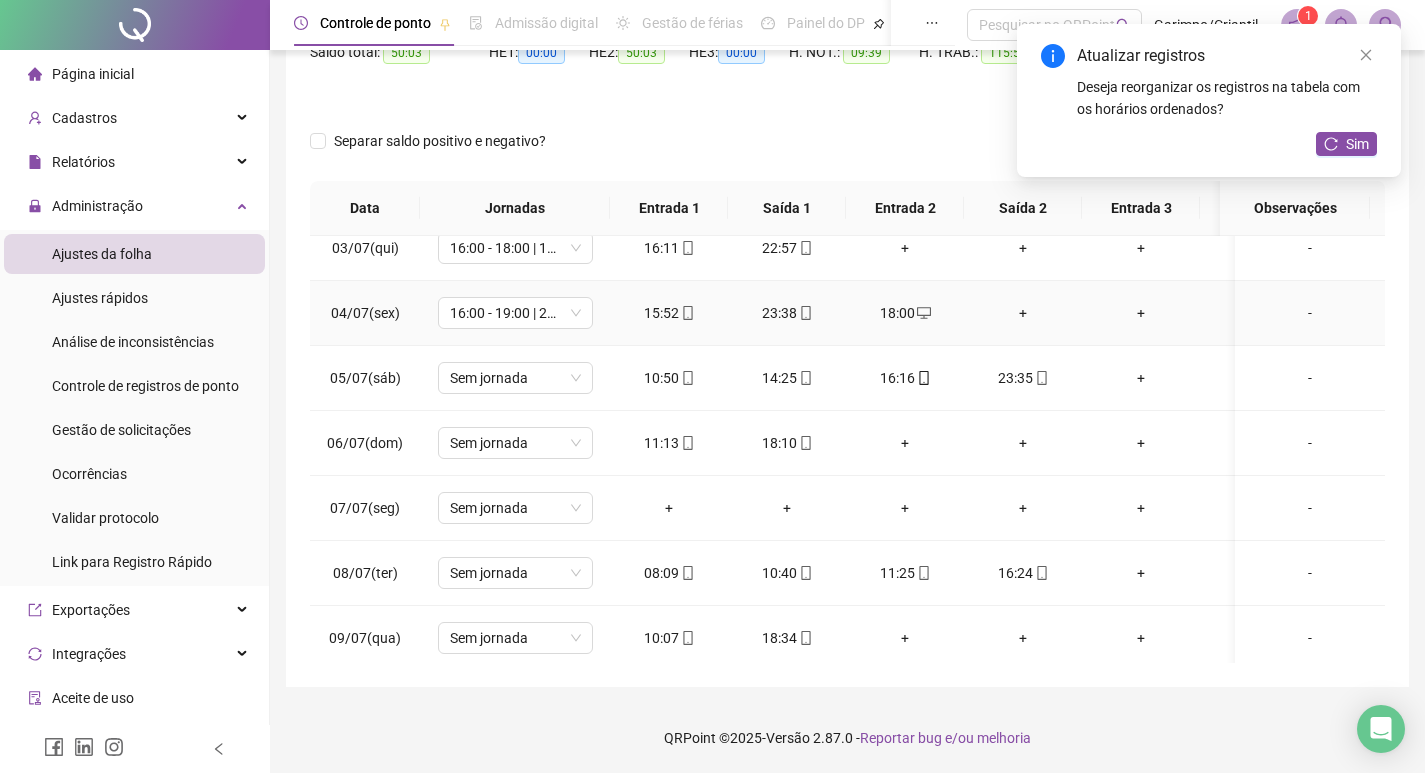 click on "+" at bounding box center (1023, 313) 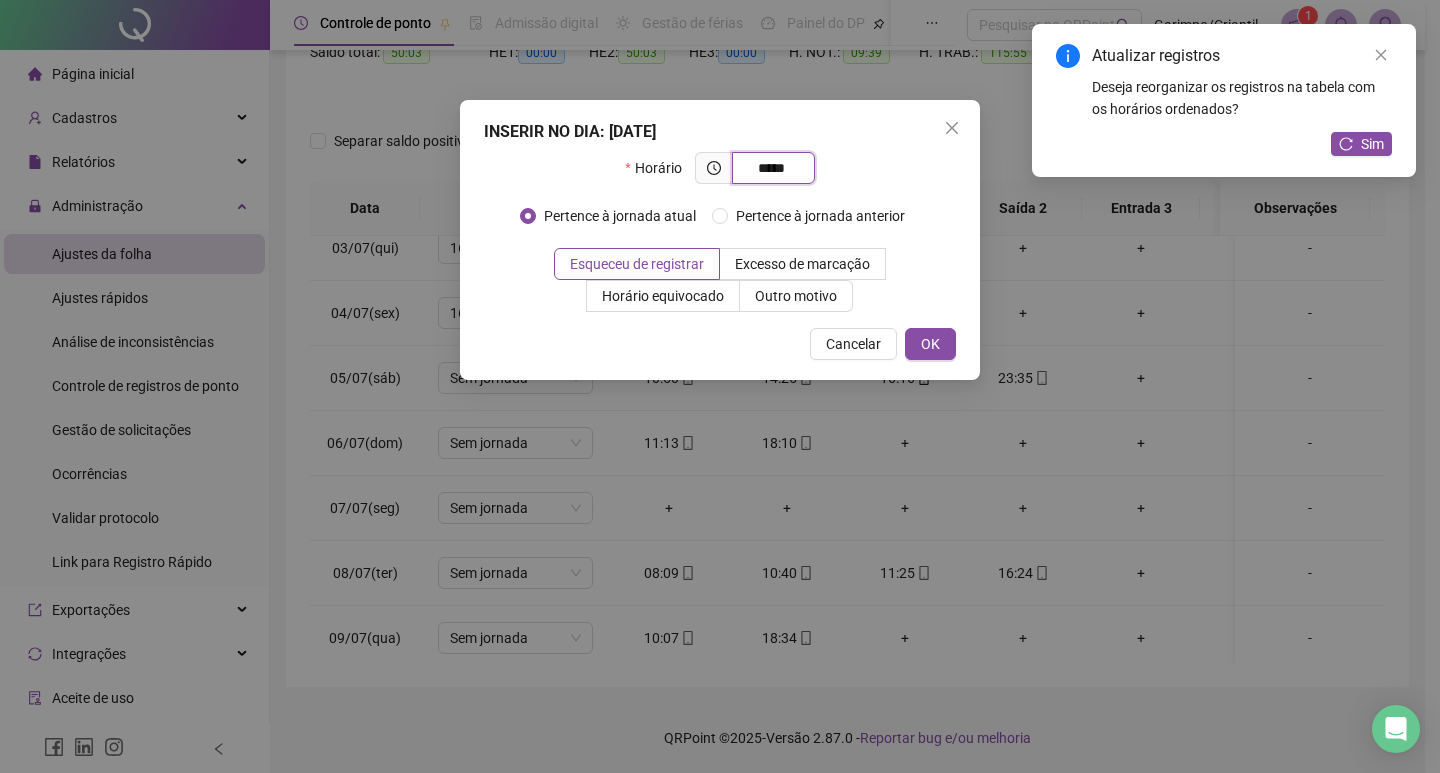 type on "*****" 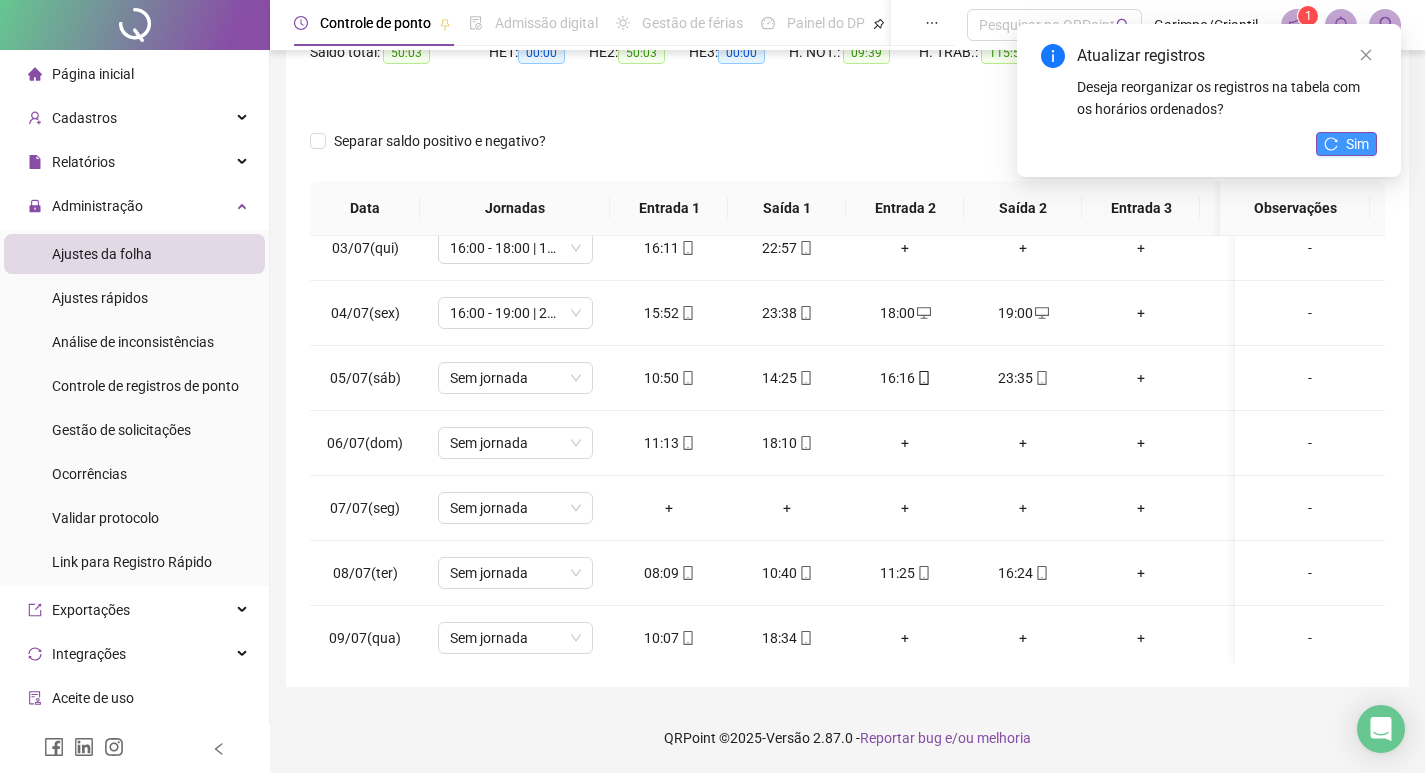click on "Sim" at bounding box center (1357, 144) 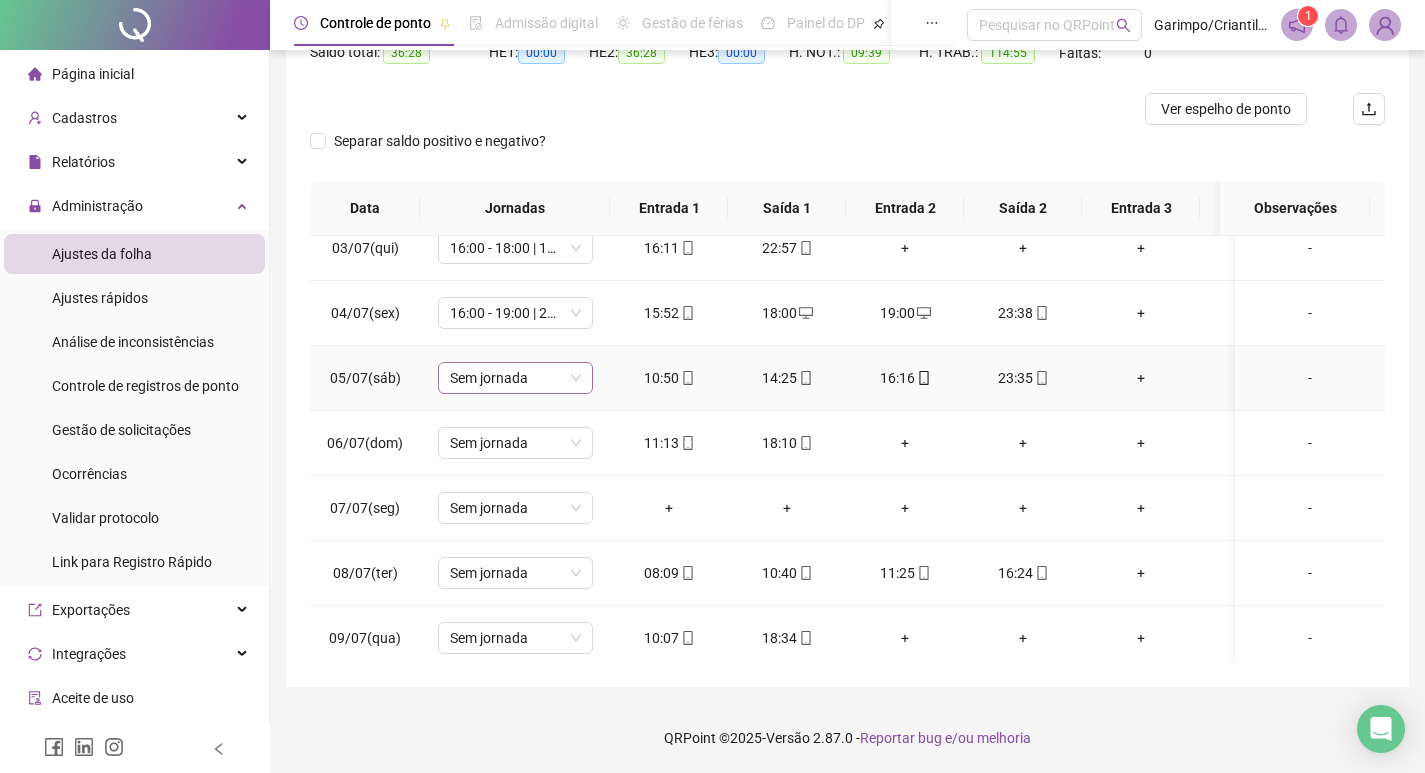 click on "Sem jornada" at bounding box center [515, 378] 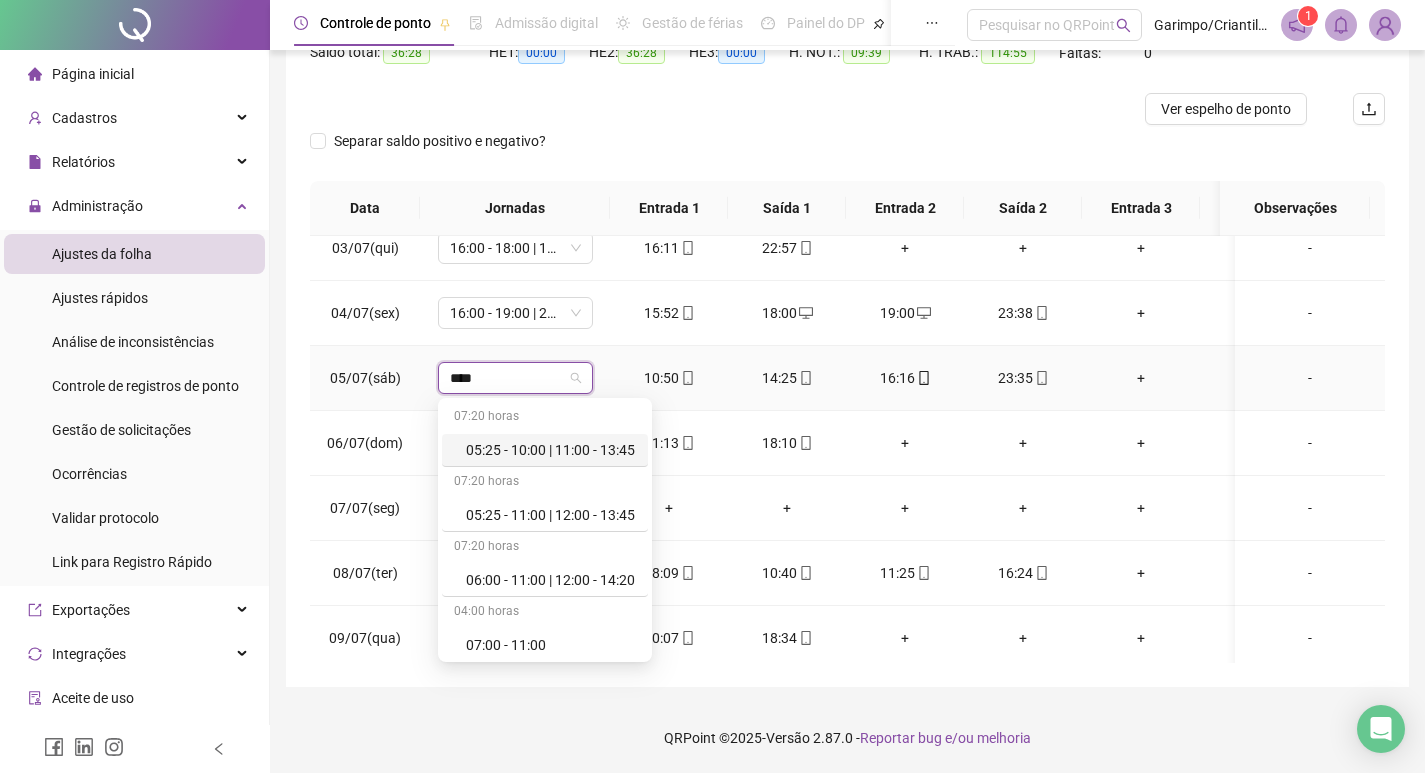 type on "*****" 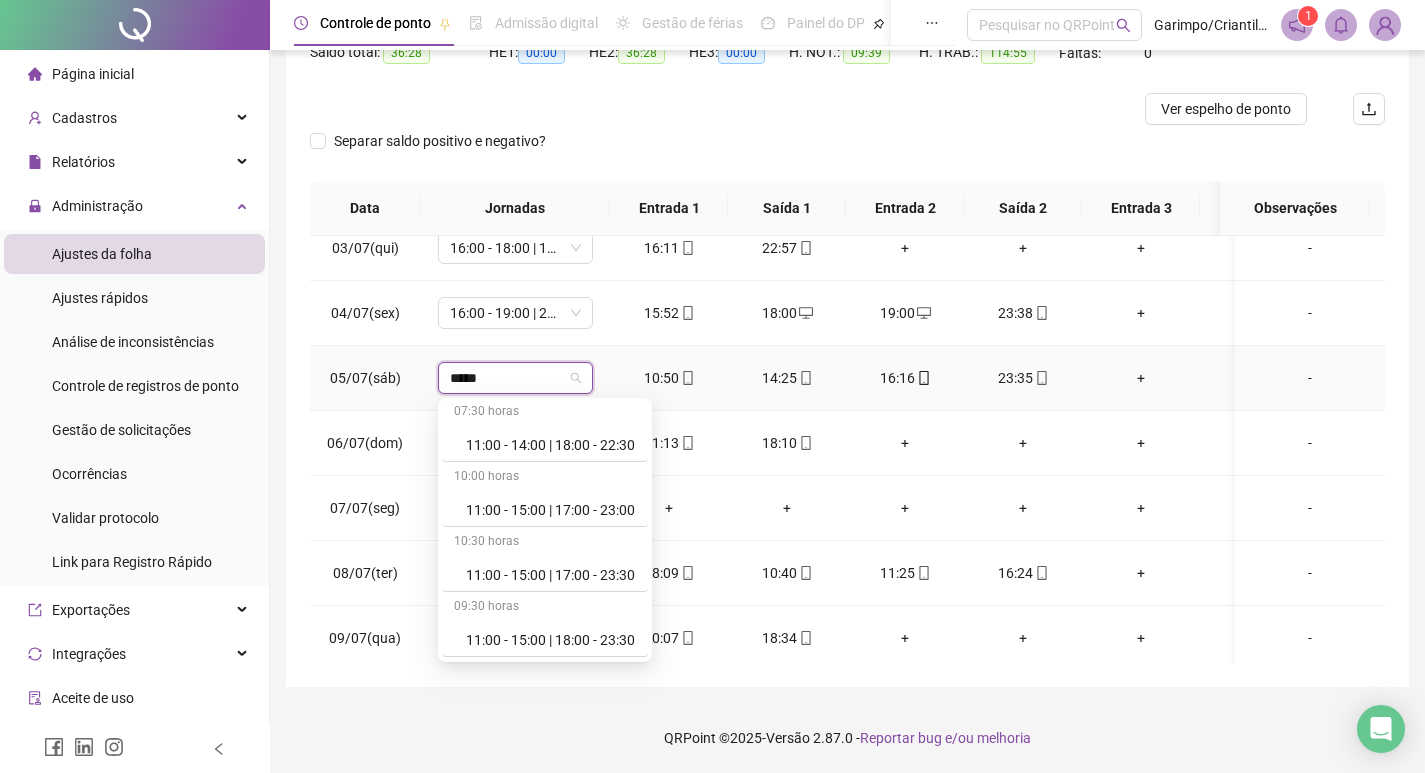 scroll, scrollTop: 1600, scrollLeft: 0, axis: vertical 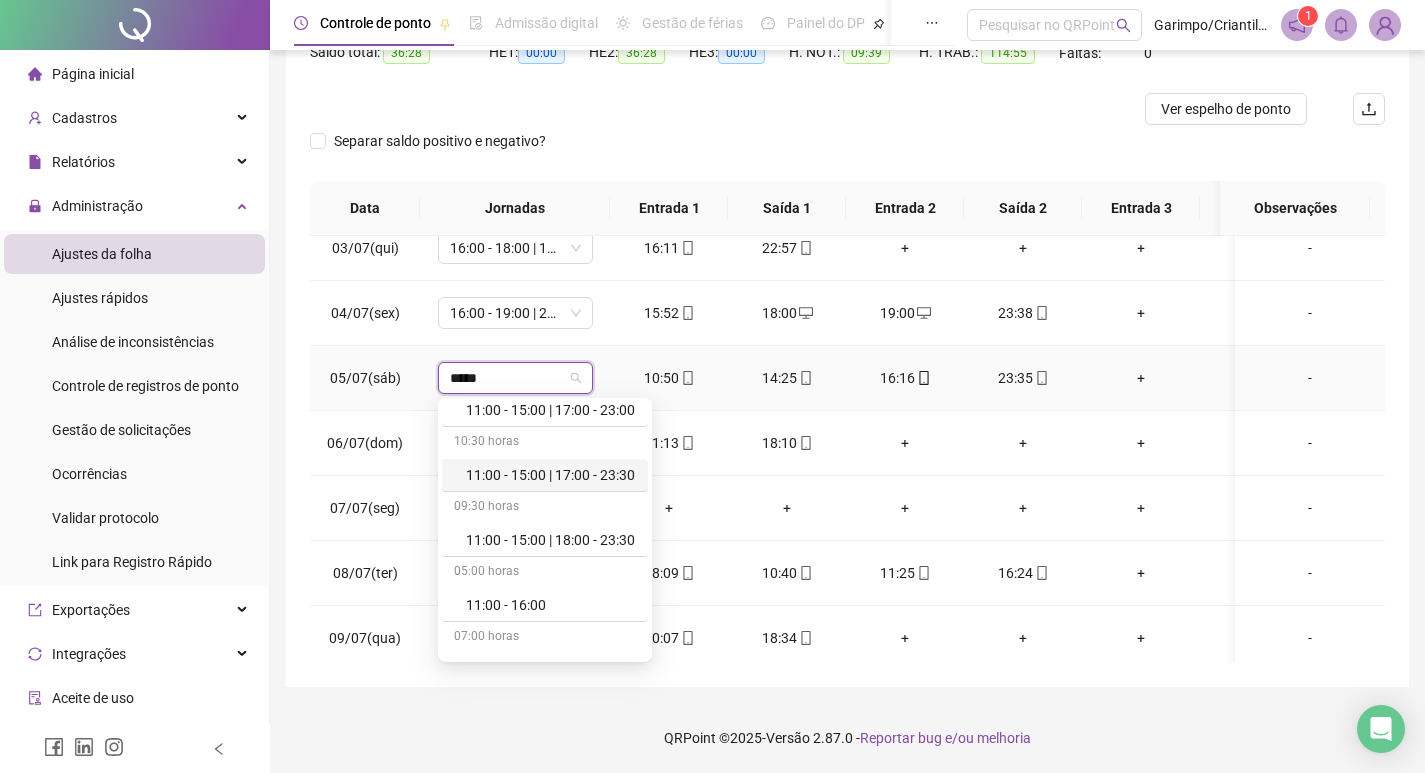 click on "11:00 - 15:00 | 17:00 - 23:30" at bounding box center [545, 475] 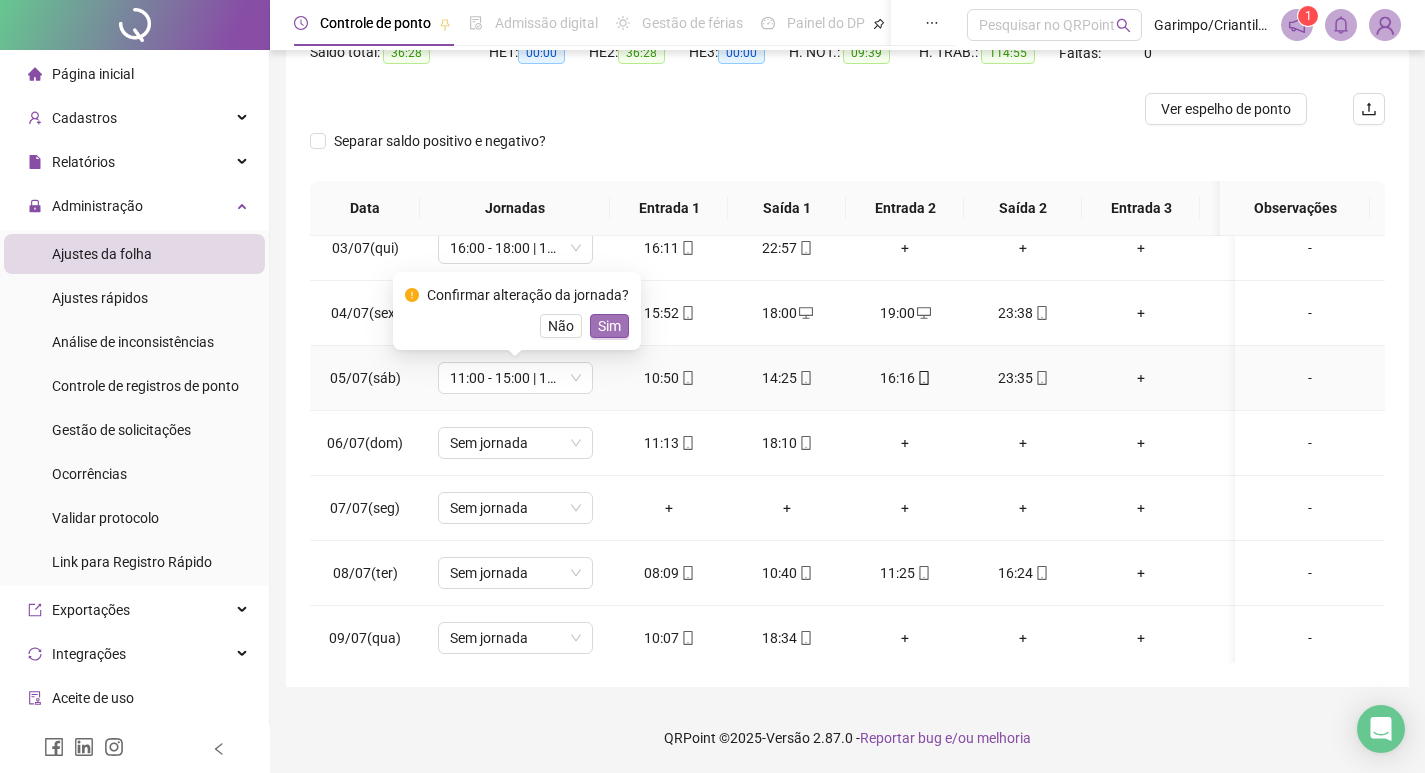 click on "Sim" at bounding box center (609, 326) 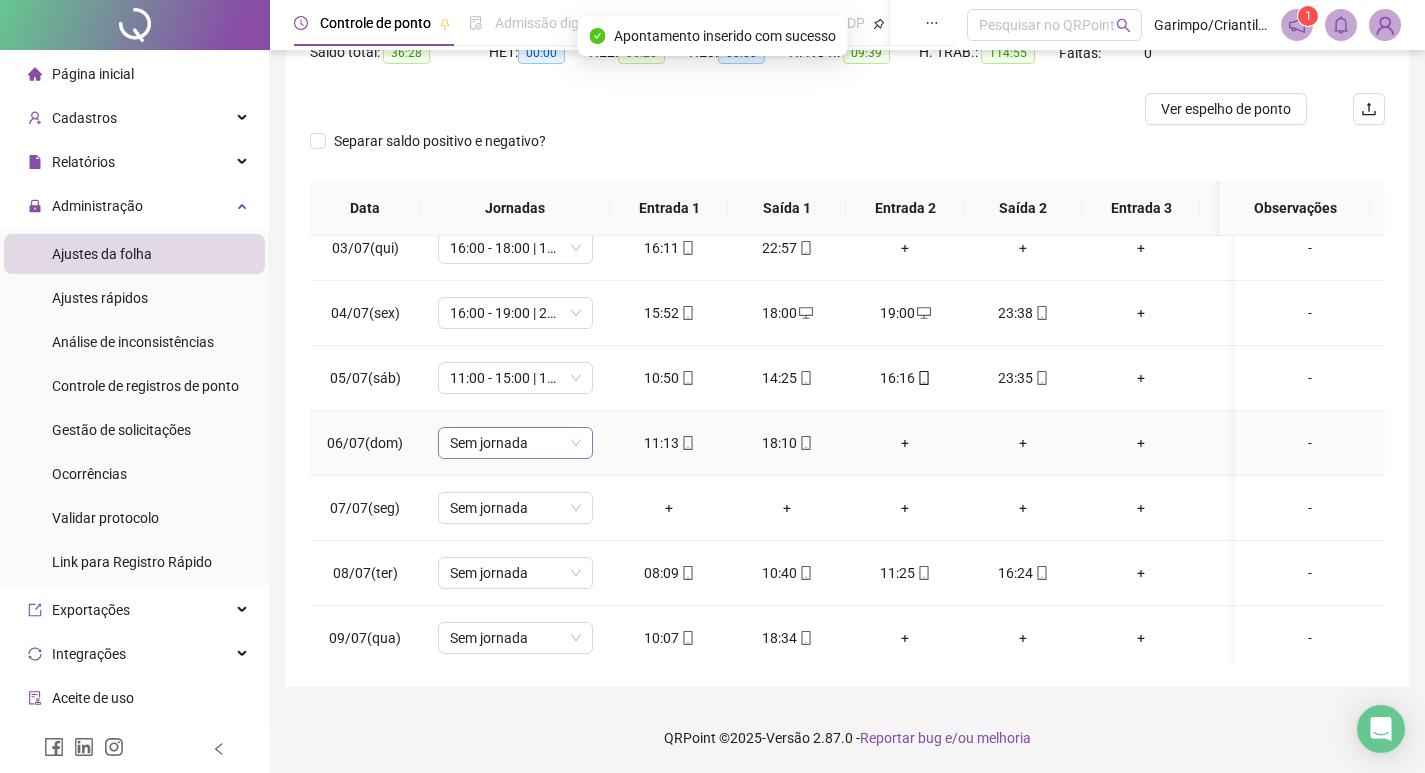 click on "Sem jornada" at bounding box center (515, 443) 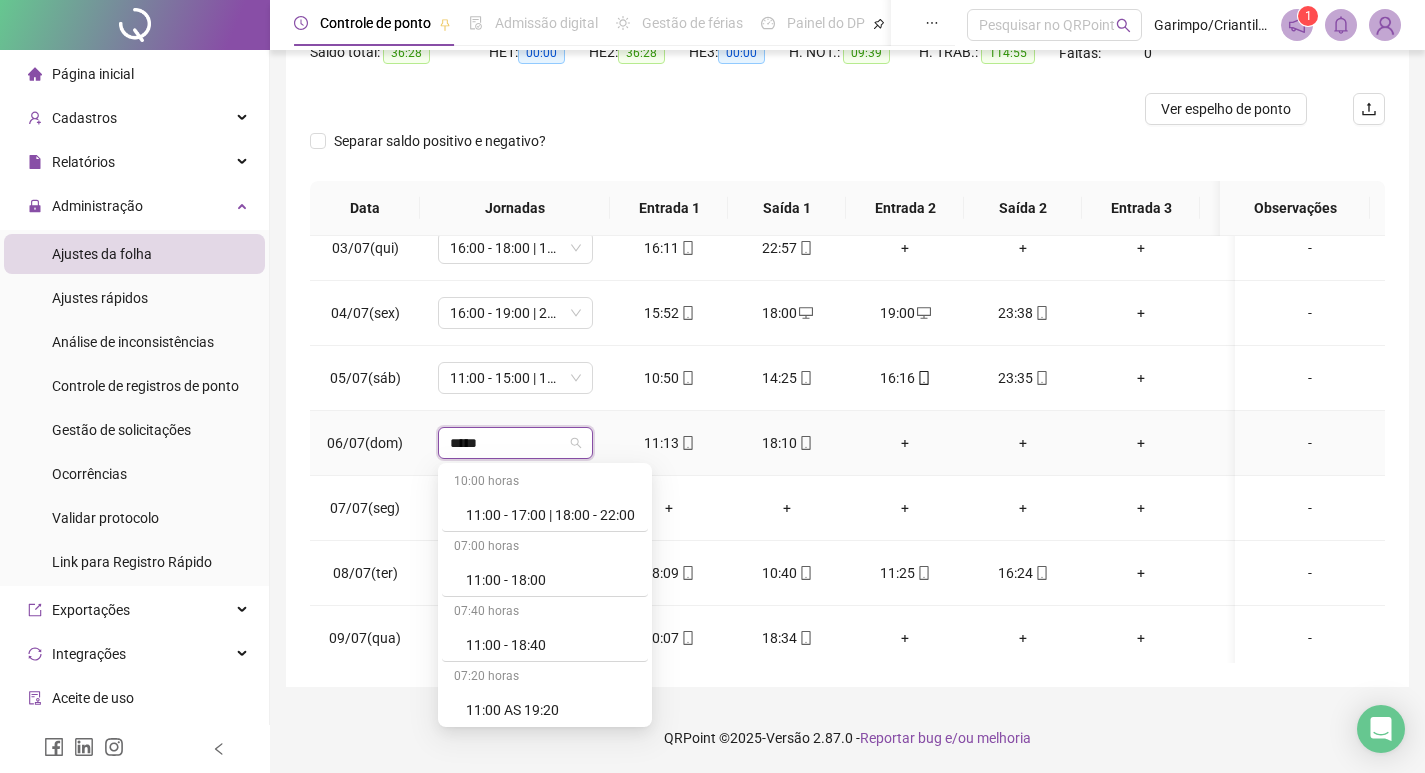 scroll, scrollTop: 2019, scrollLeft: 0, axis: vertical 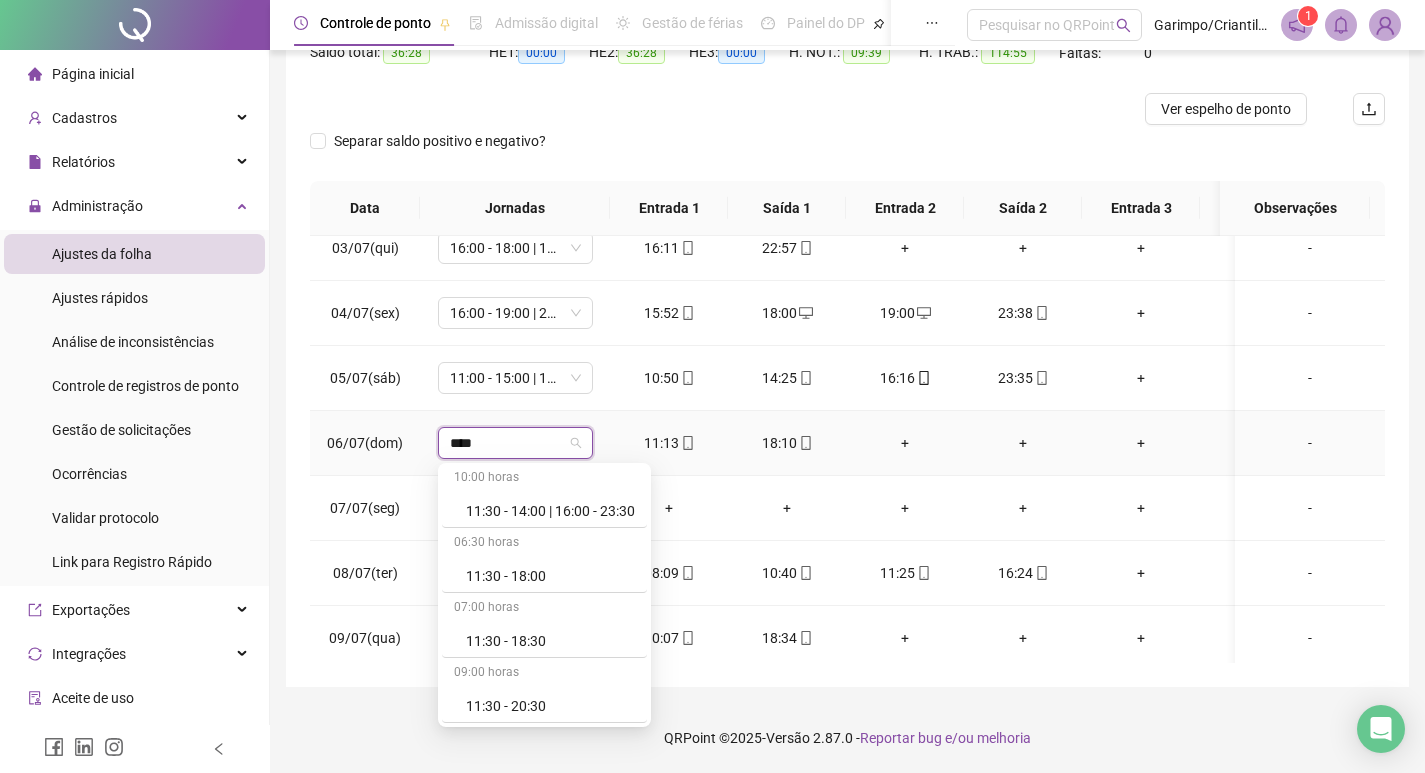 type on "*****" 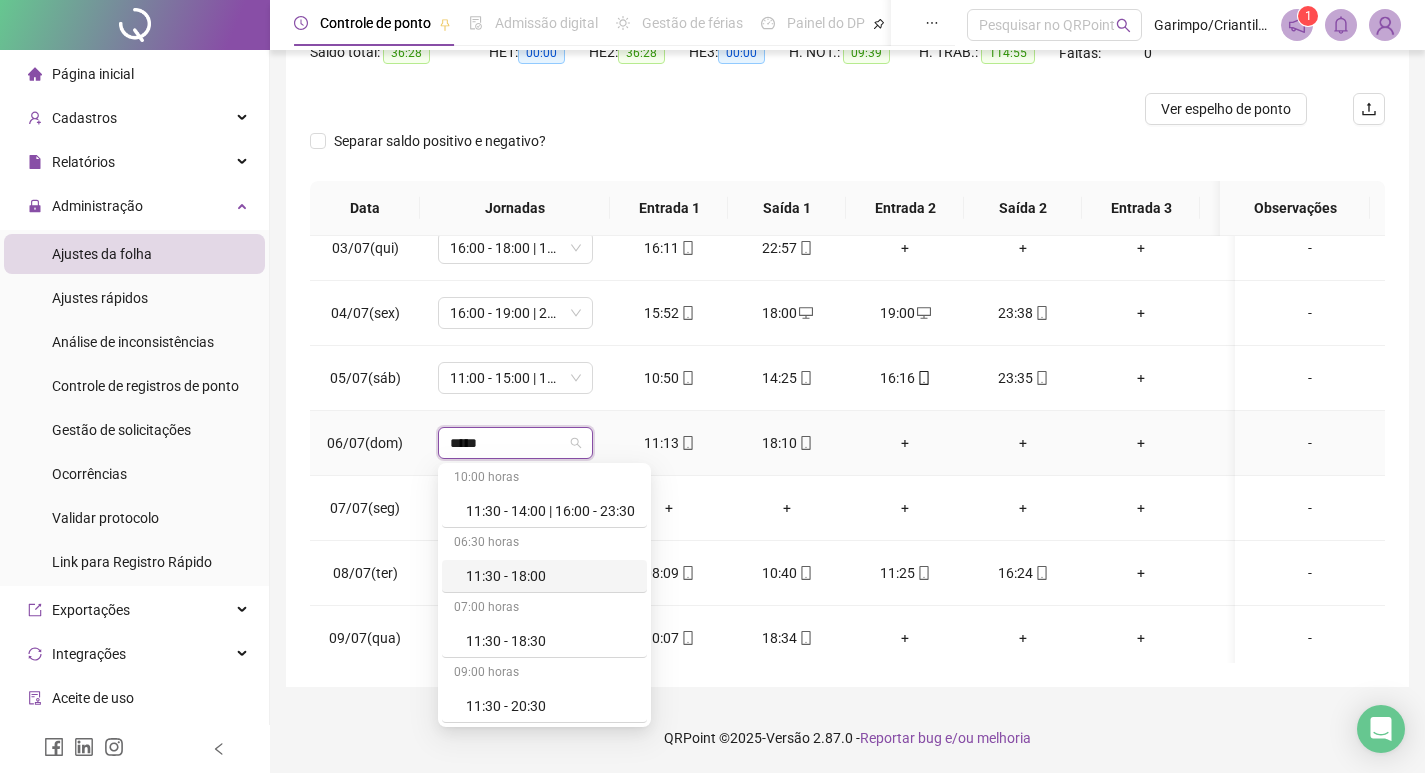 click on "11:30 - 18:00" at bounding box center [550, 576] 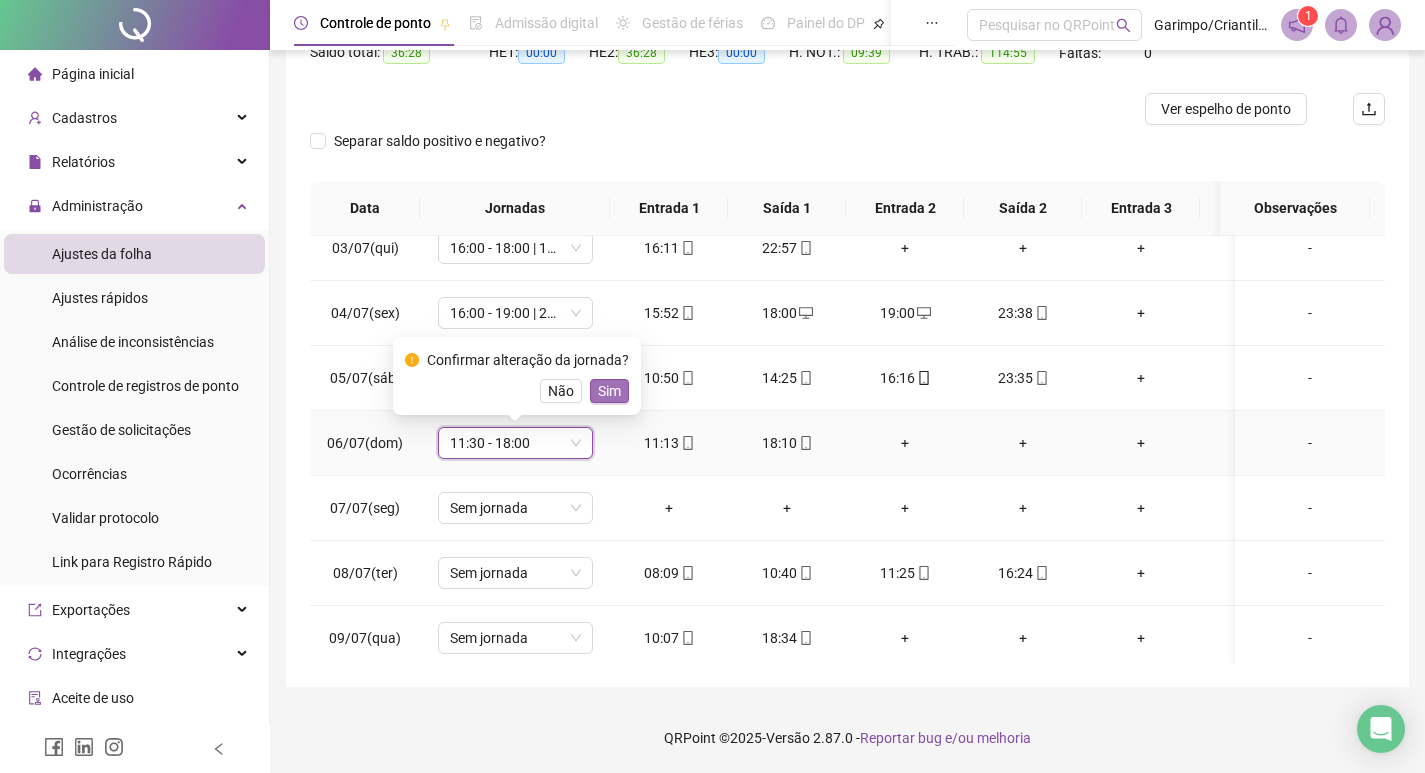 click on "Sim" at bounding box center [609, 391] 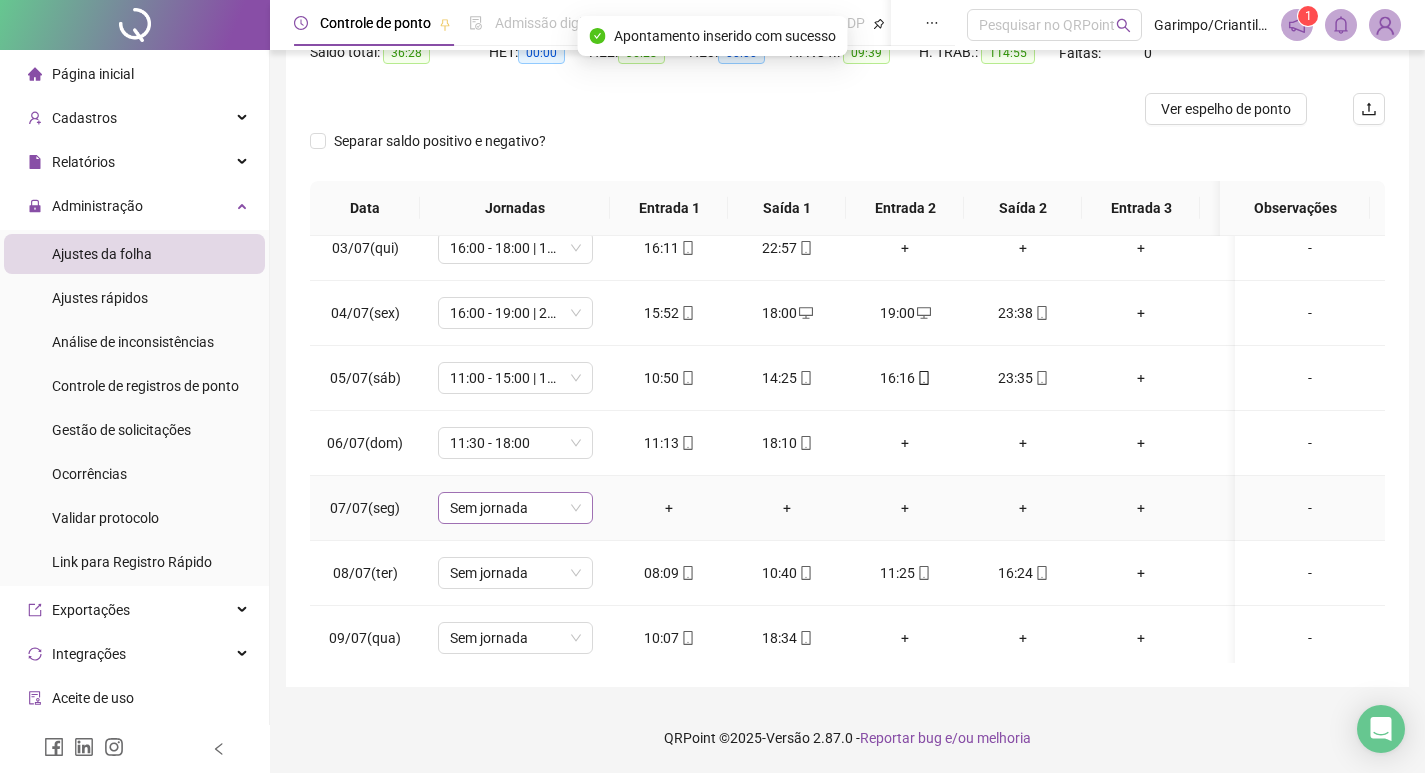 click on "Sem jornada" at bounding box center [515, 508] 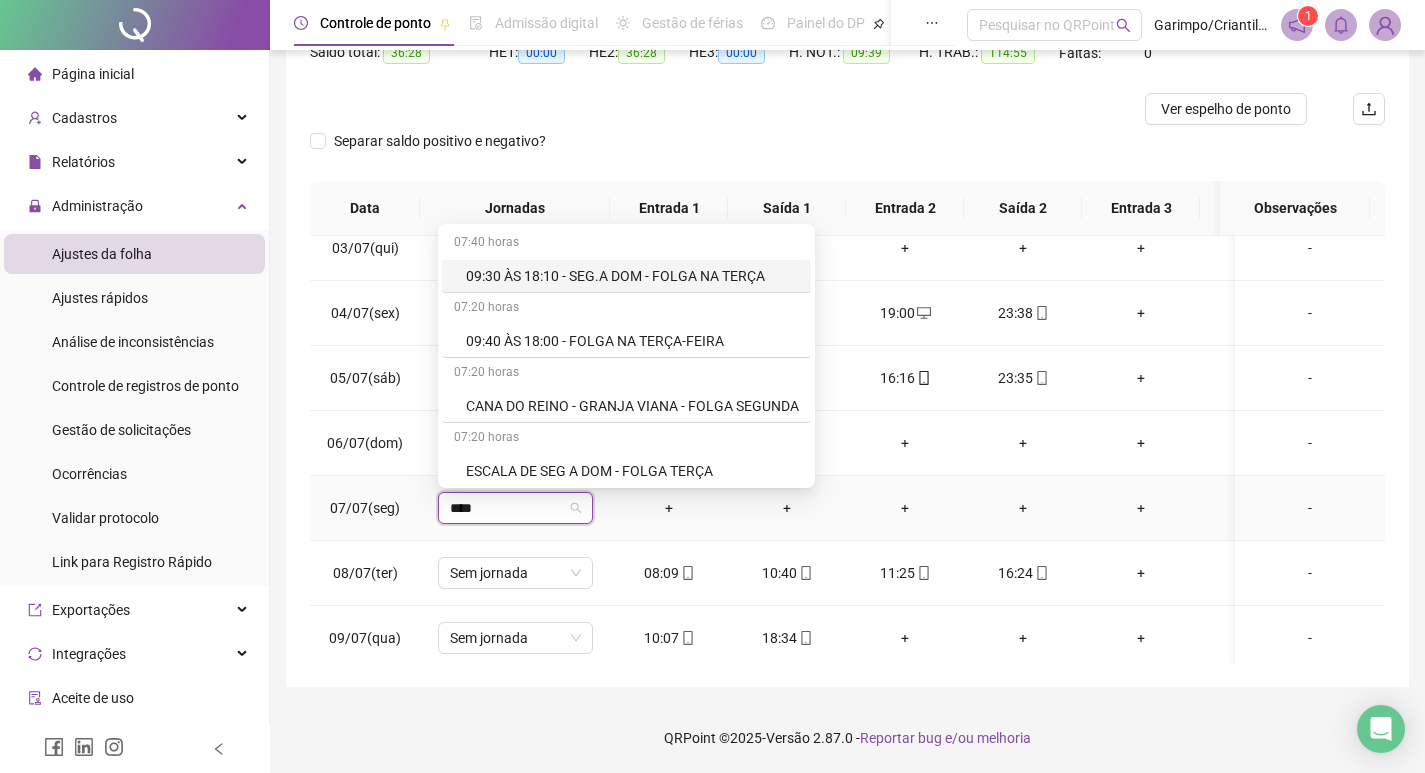 type on "*****" 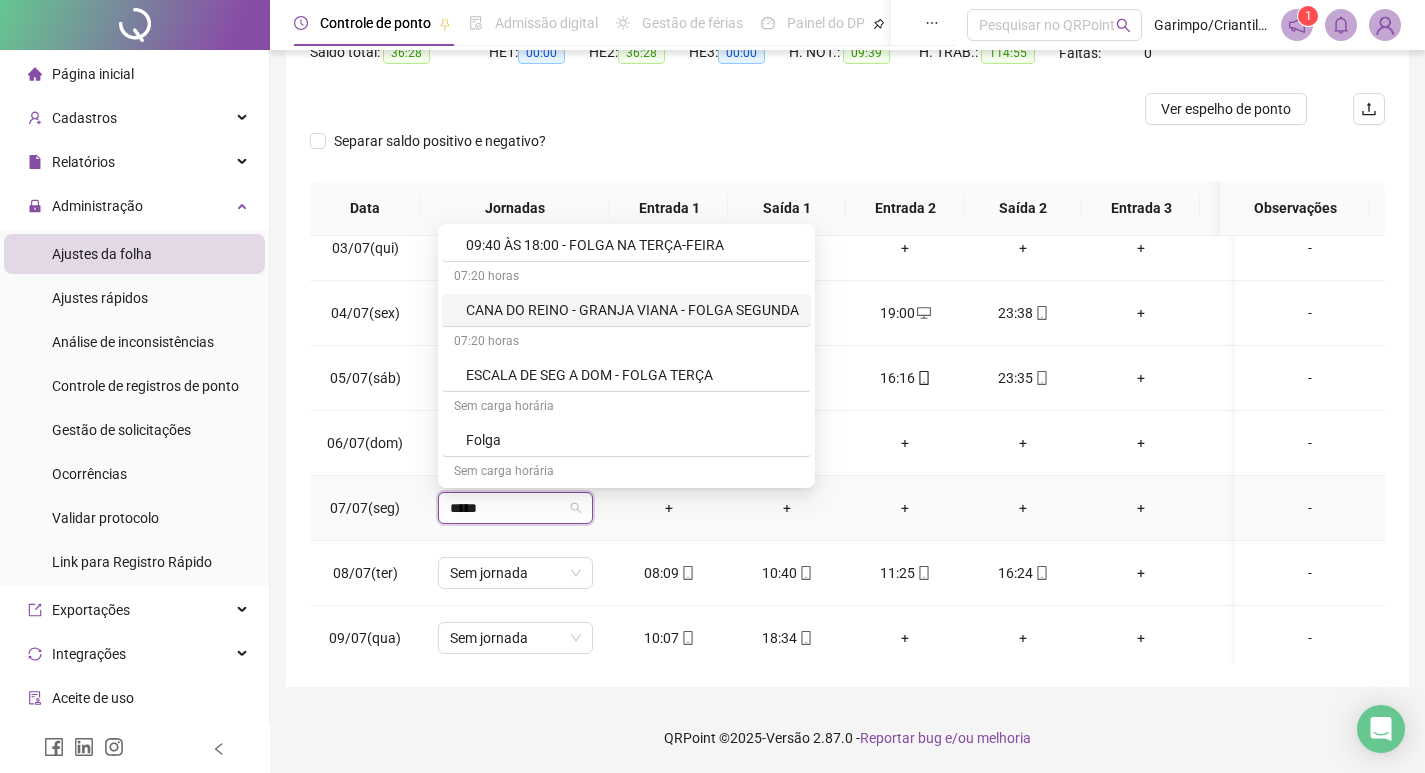 scroll, scrollTop: 300, scrollLeft: 0, axis: vertical 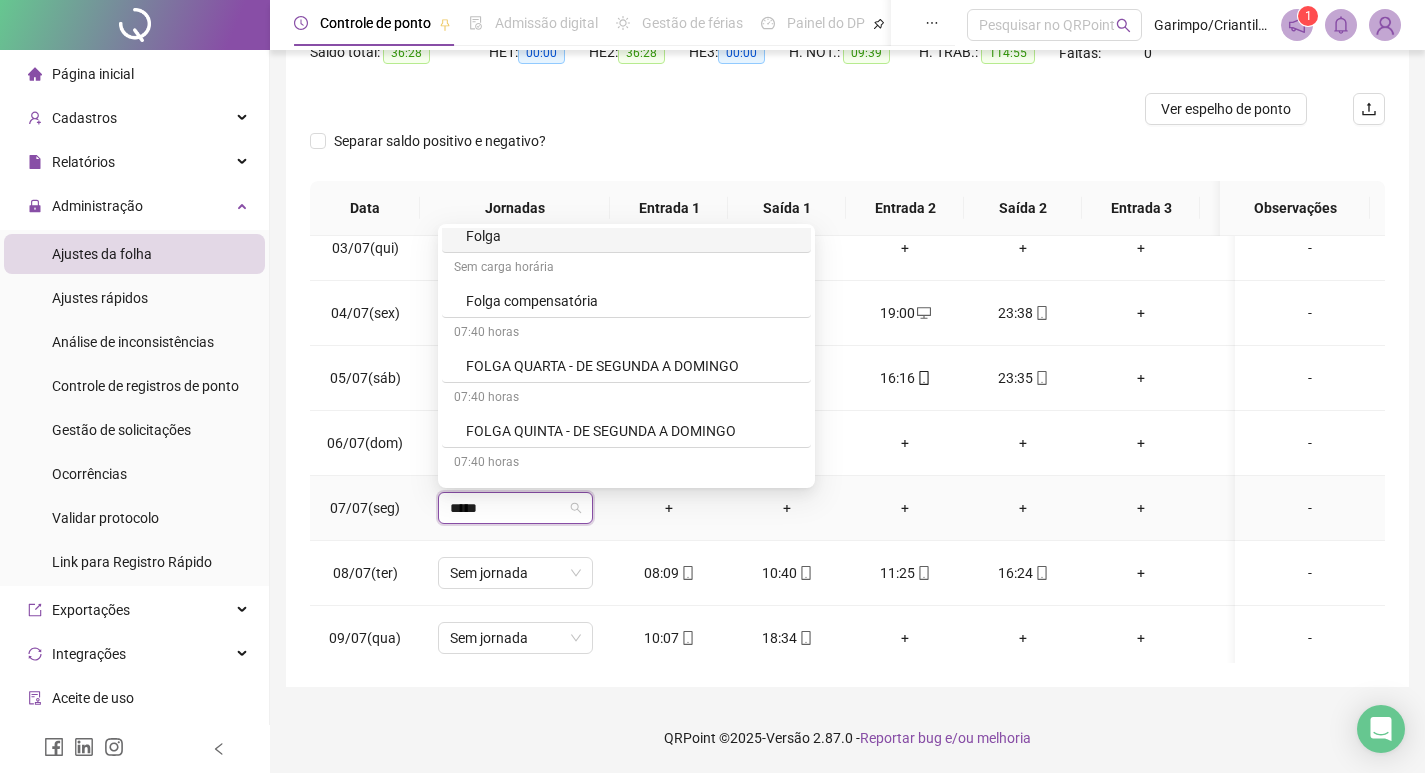 click on "Folga" at bounding box center (632, 236) 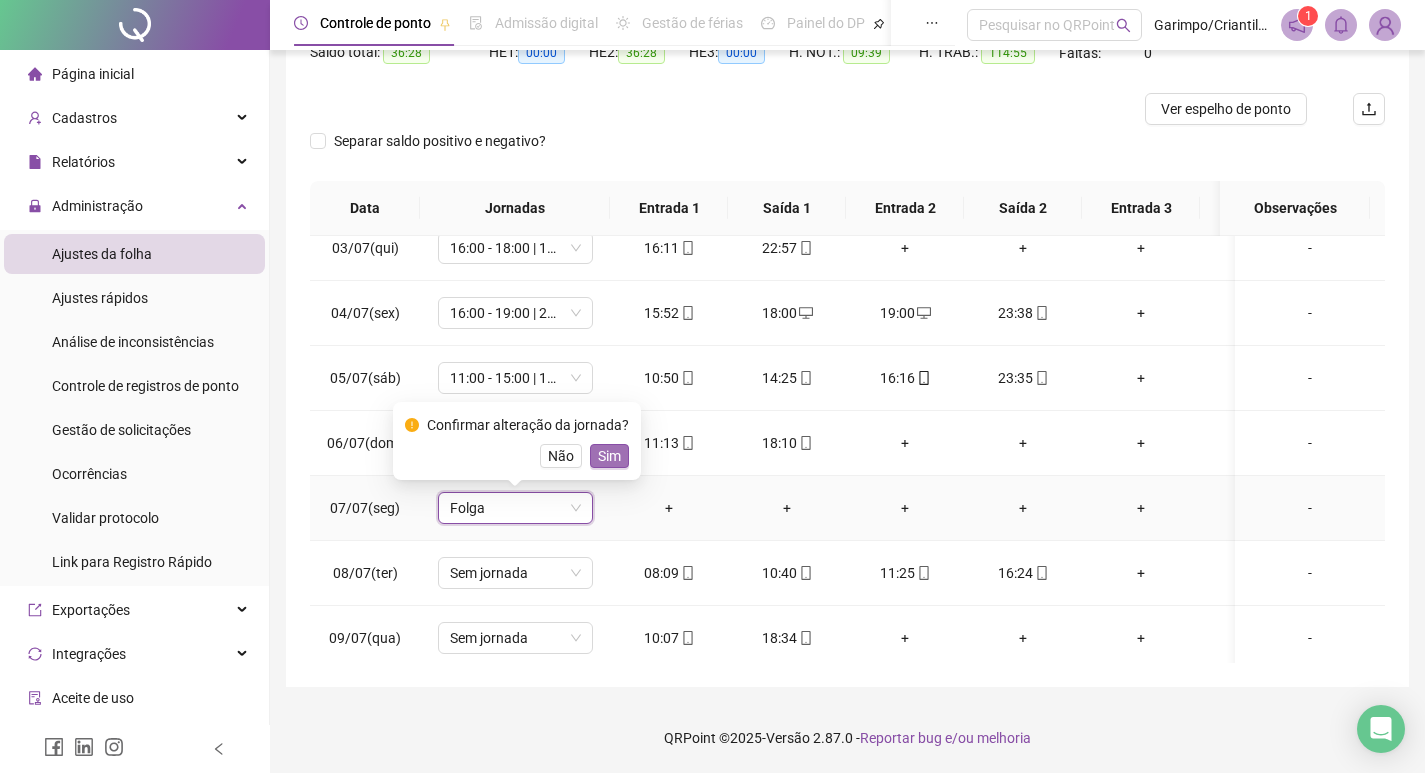 click on "Sim" at bounding box center (609, 456) 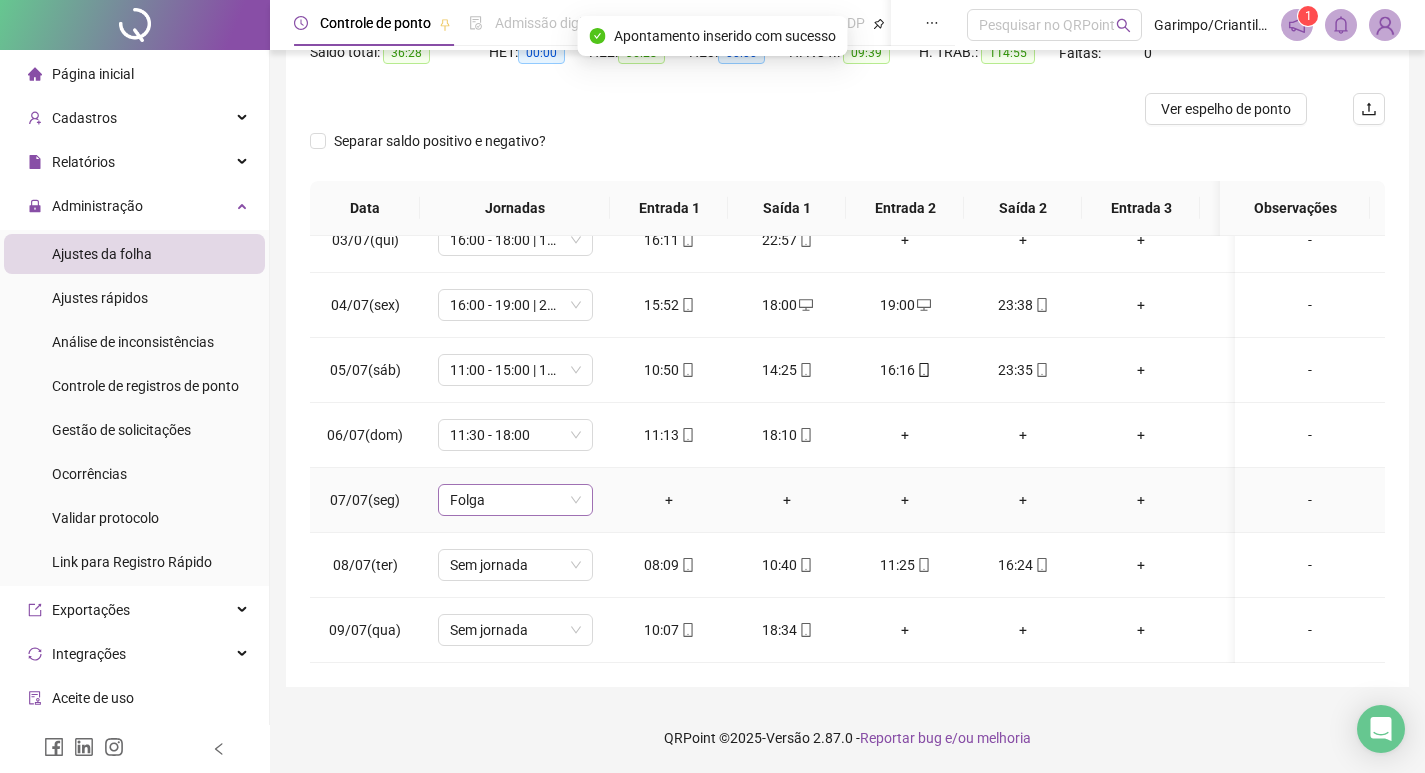 scroll, scrollTop: 823, scrollLeft: 0, axis: vertical 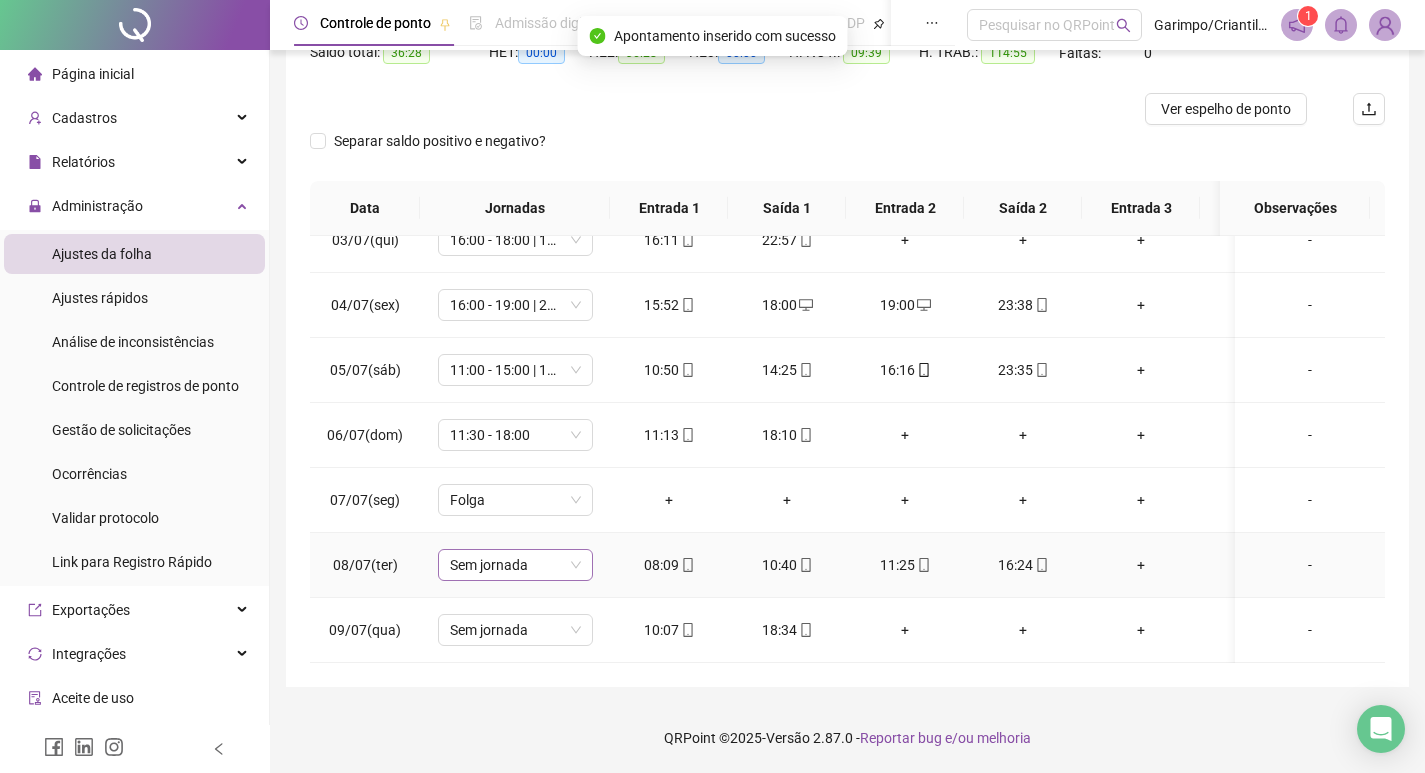 click on "Sem jornada" at bounding box center (515, 565) 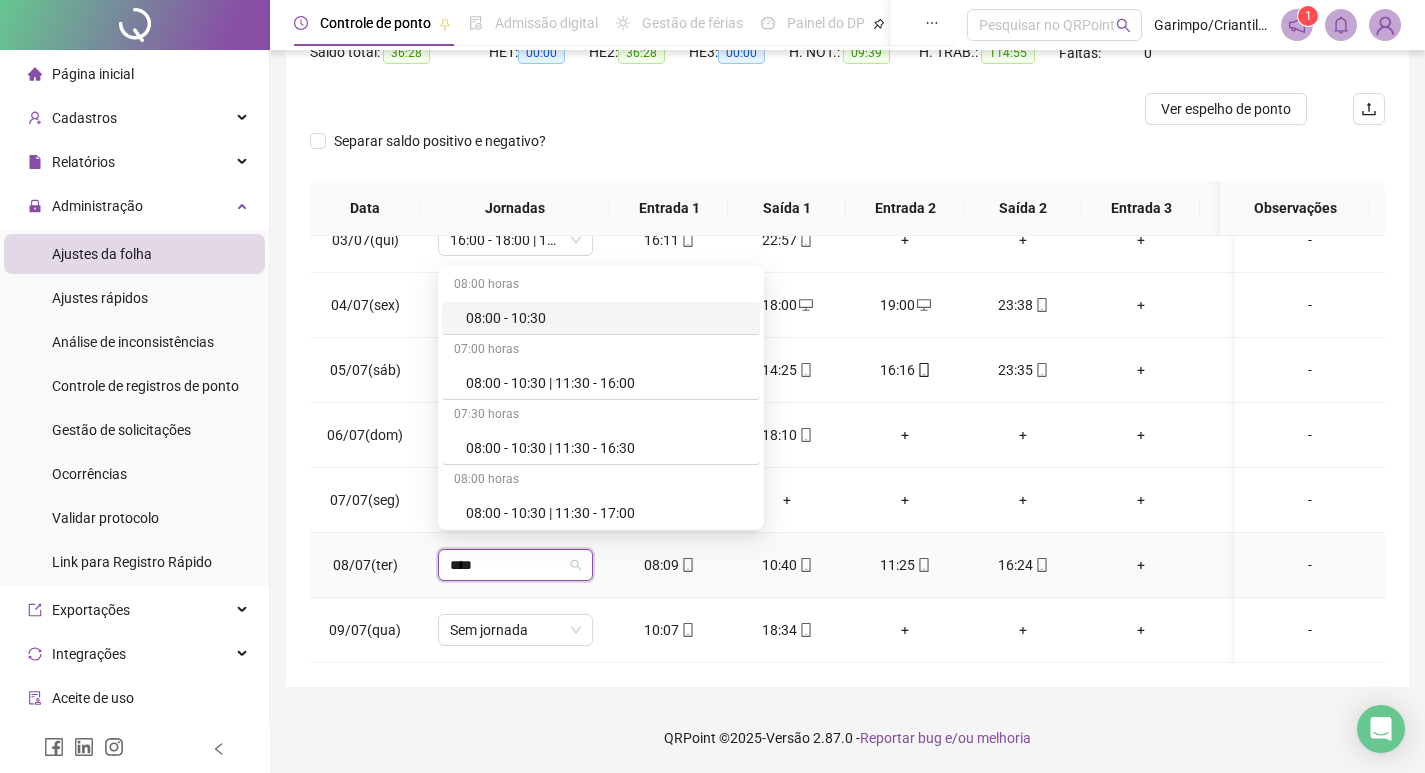 type on "*****" 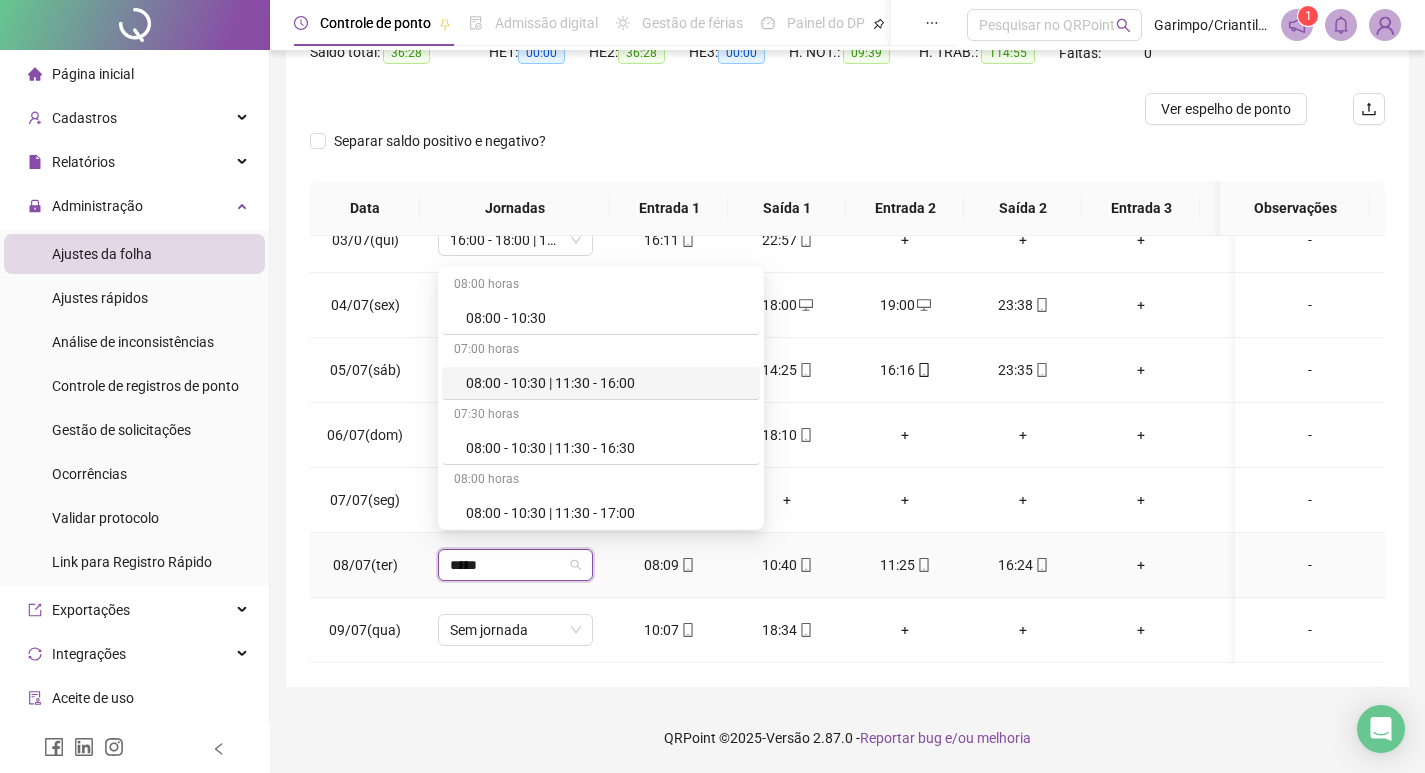 click on "08:00 - 10:30 | 11:30 - 16:00" at bounding box center (607, 383) 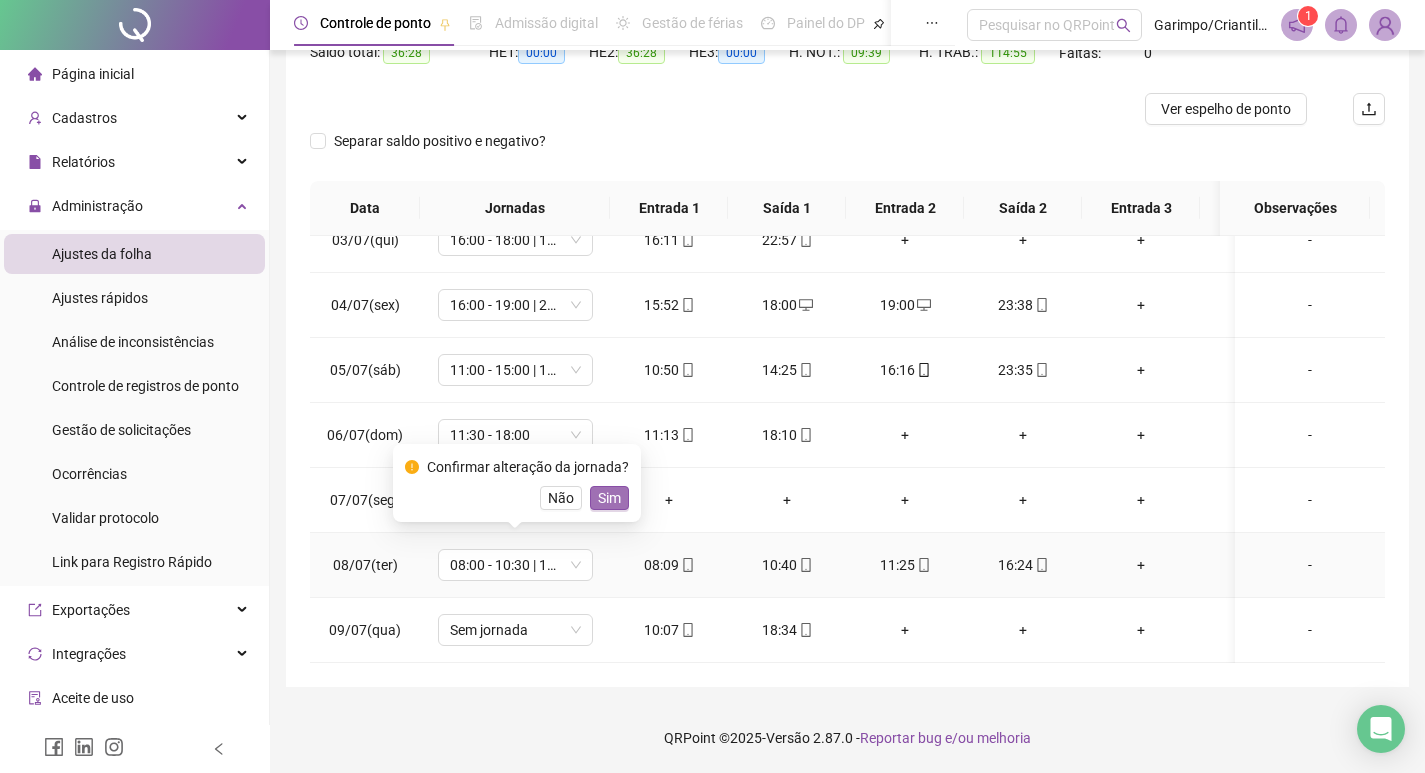 click on "Sim" at bounding box center (609, 498) 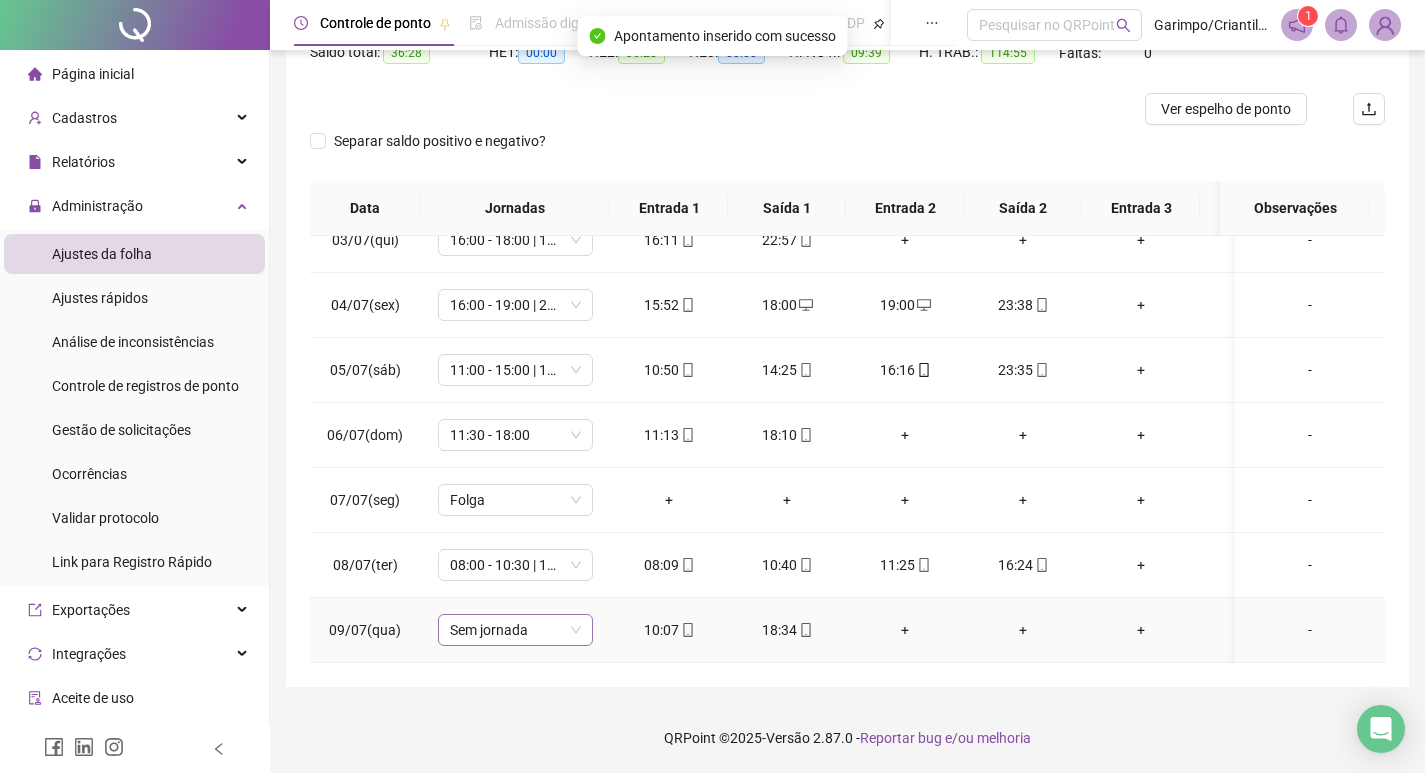 click on "Sem jornada" at bounding box center [515, 630] 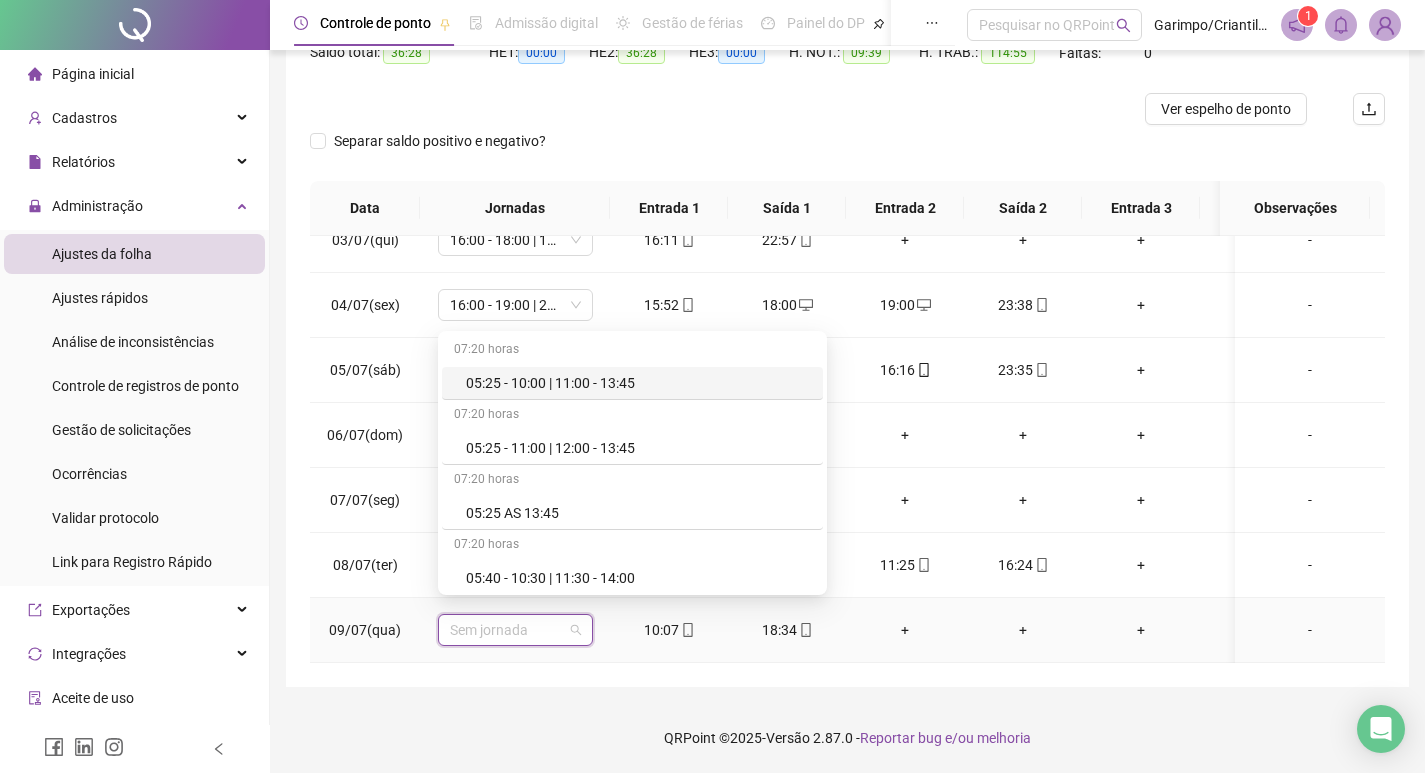 click on "10:07" at bounding box center (669, 630) 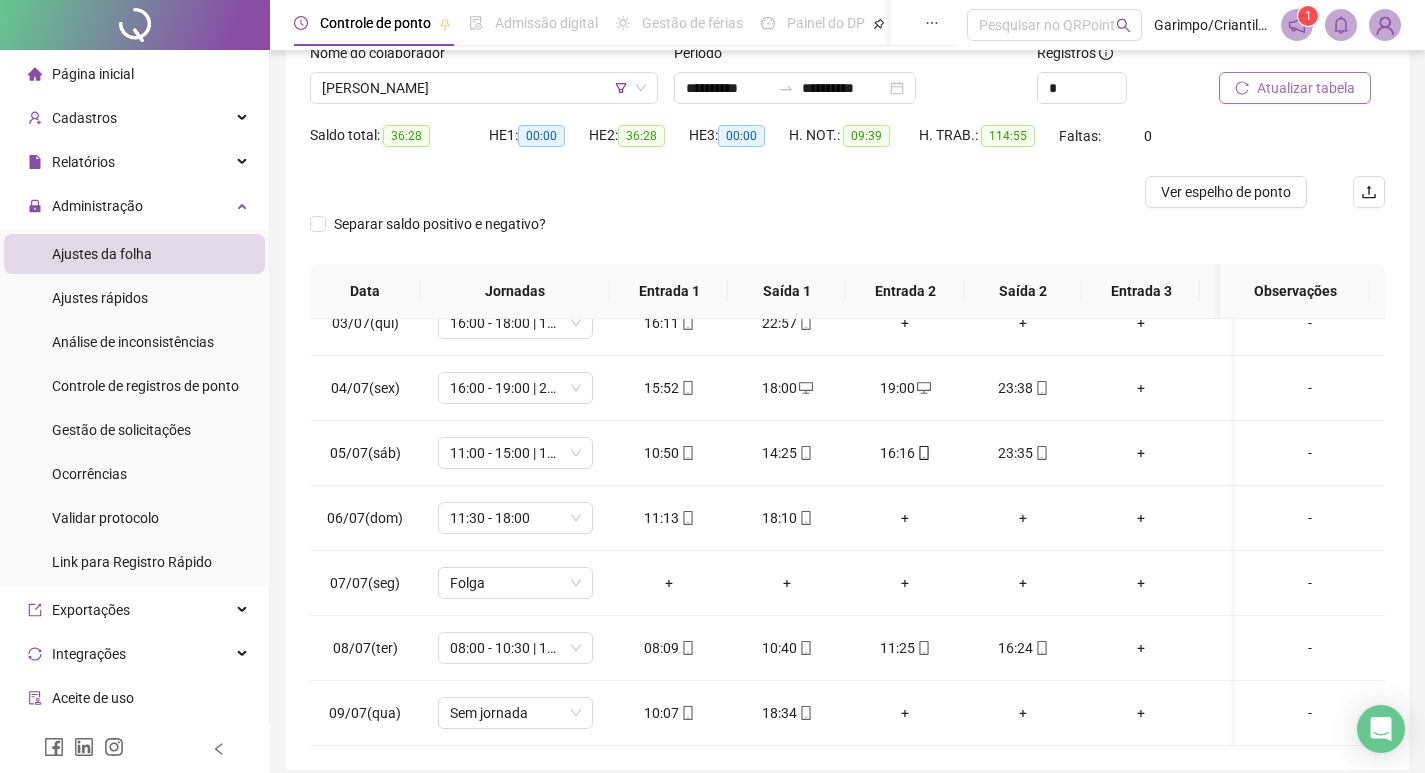 scroll, scrollTop: 25, scrollLeft: 0, axis: vertical 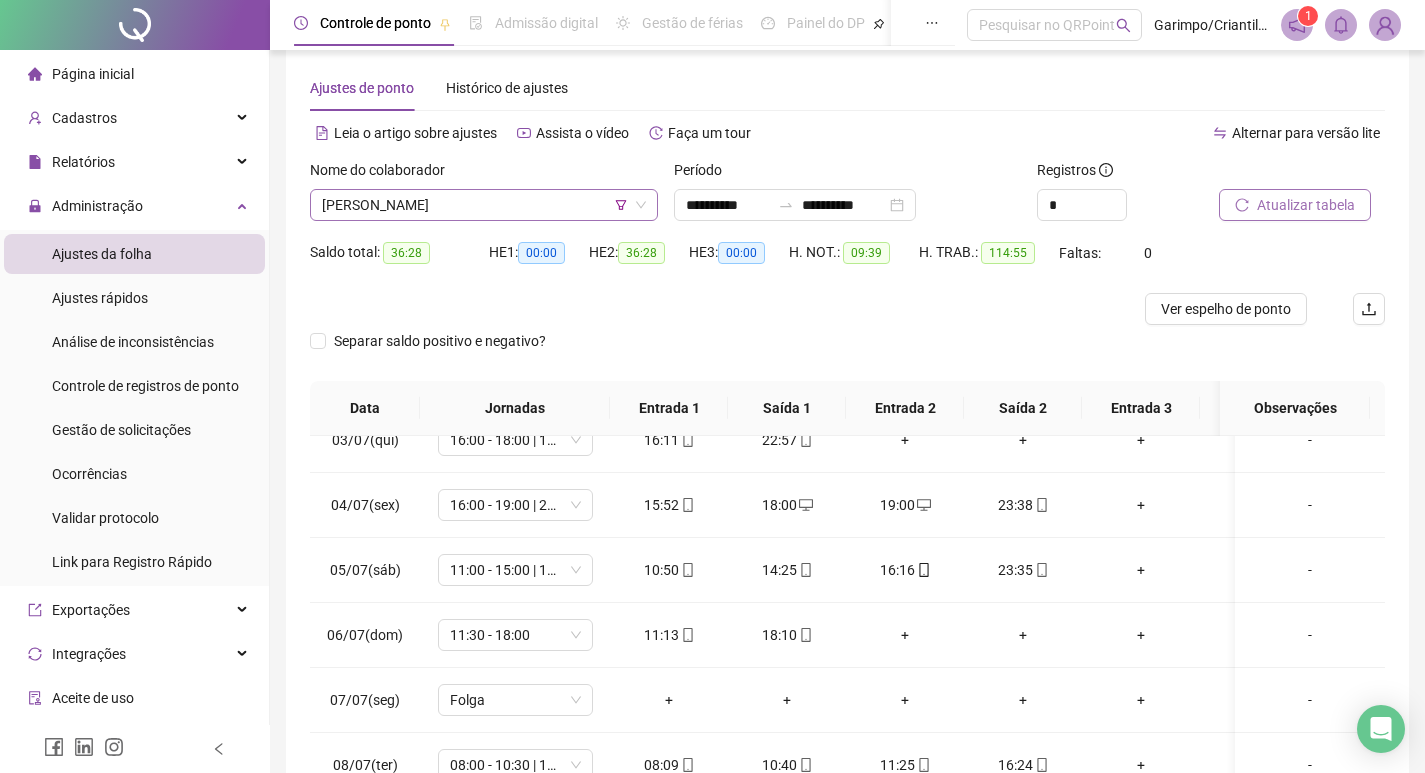 click on "[PERSON_NAME]" at bounding box center (484, 205) 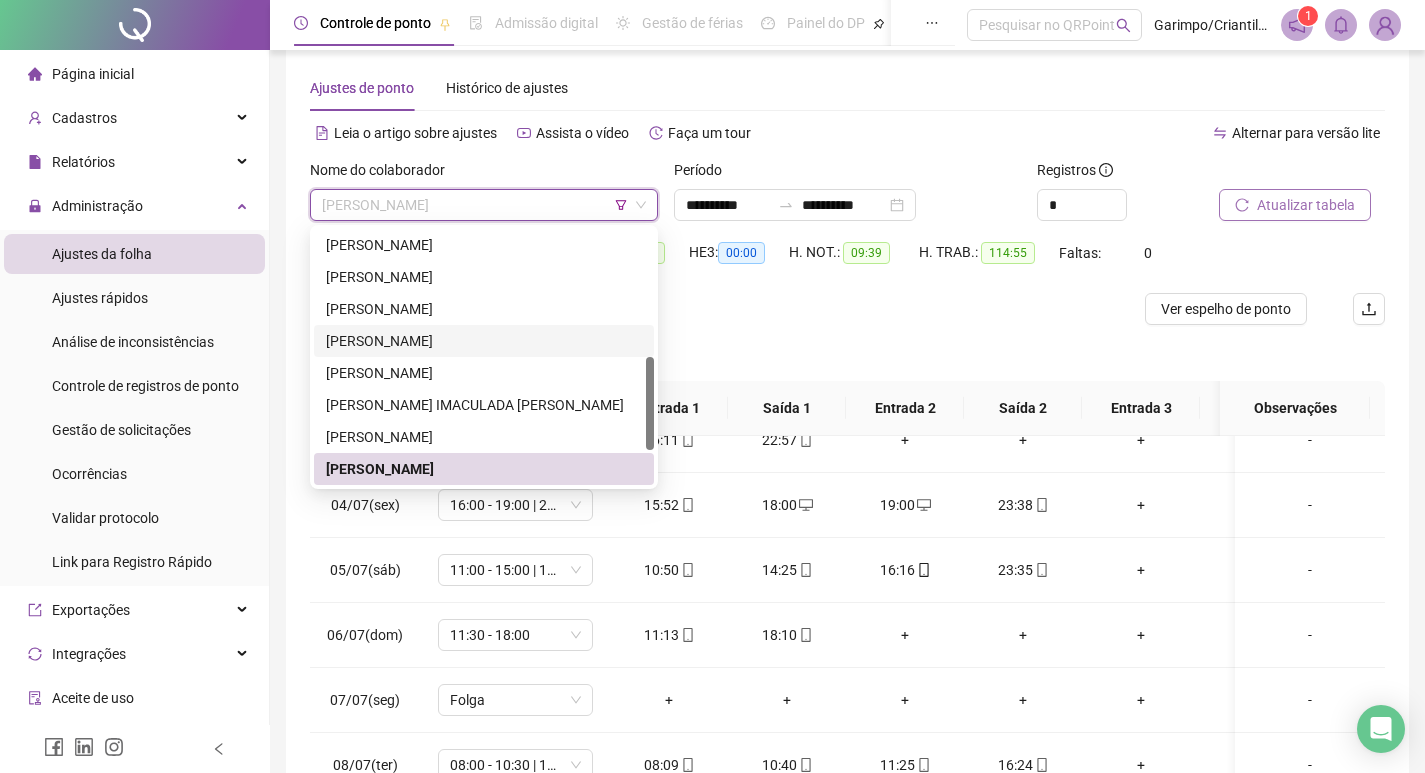scroll, scrollTop: 448, scrollLeft: 0, axis: vertical 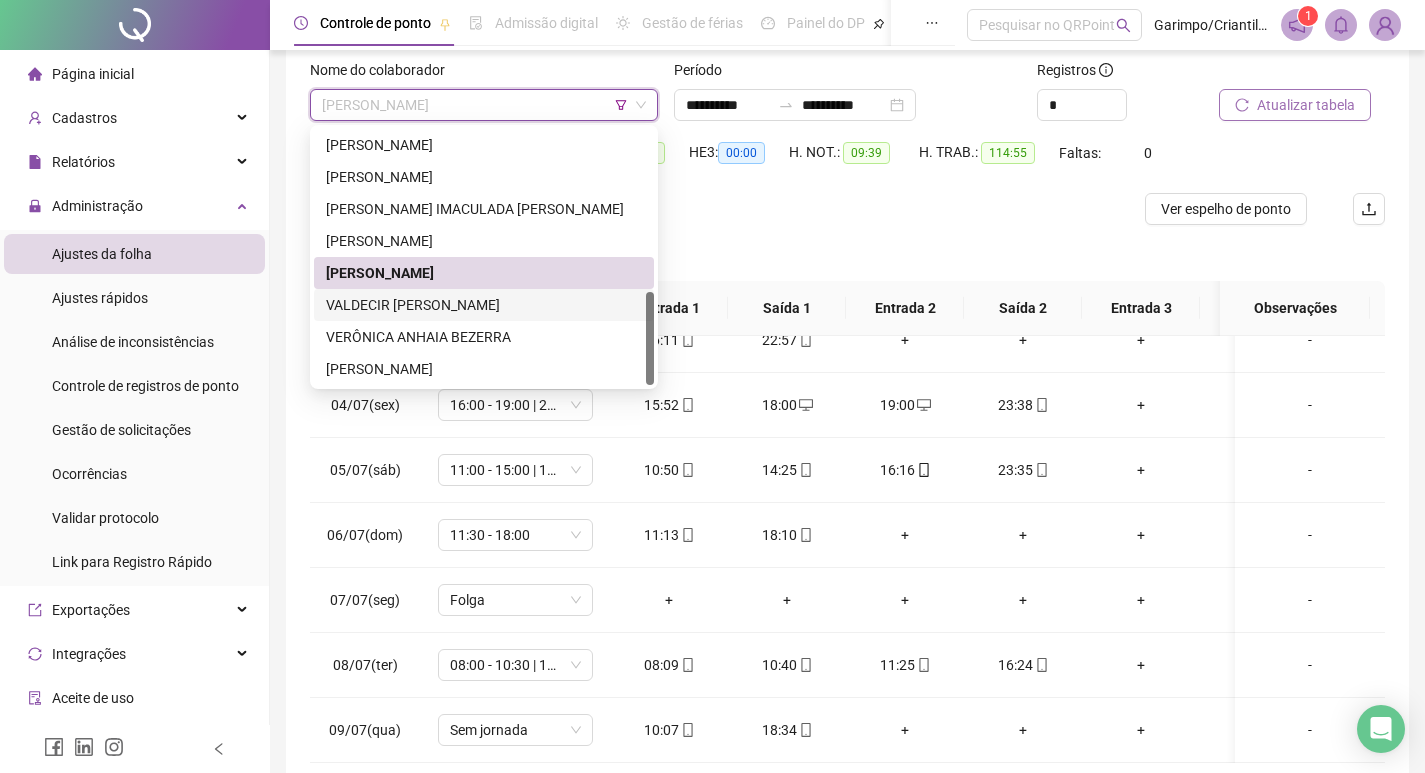 click on "VALDECIR [PERSON_NAME]" at bounding box center (484, 305) 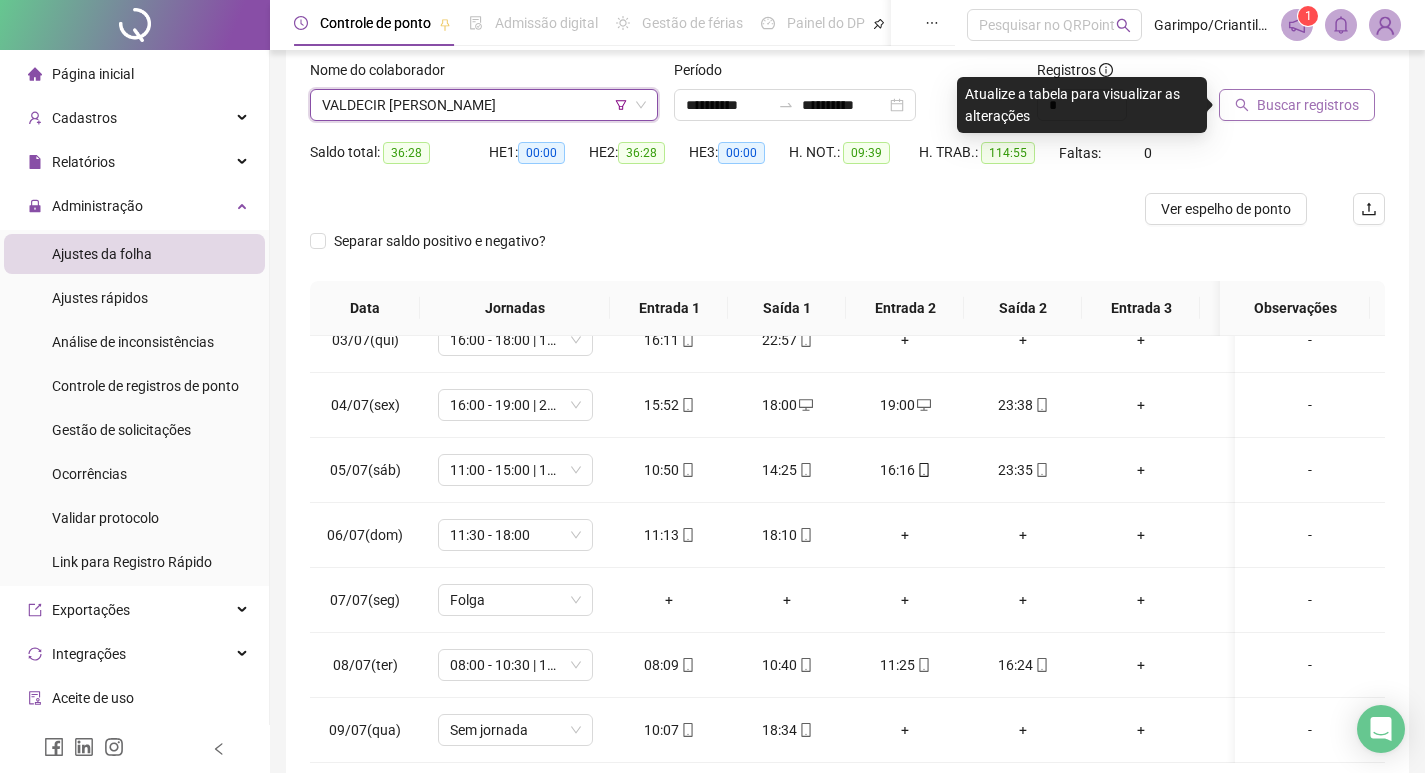 click on "Buscar registros" at bounding box center (1308, 105) 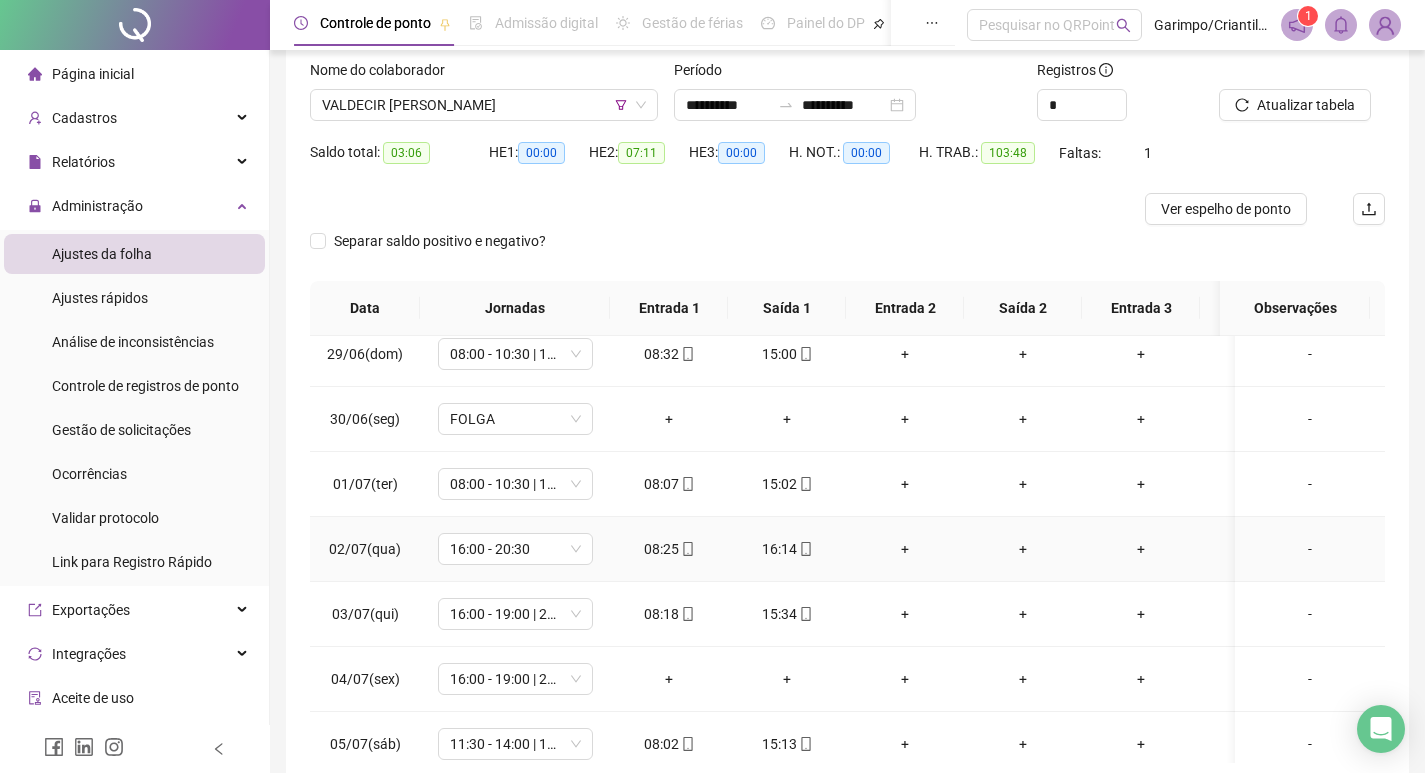 scroll, scrollTop: 523, scrollLeft: 0, axis: vertical 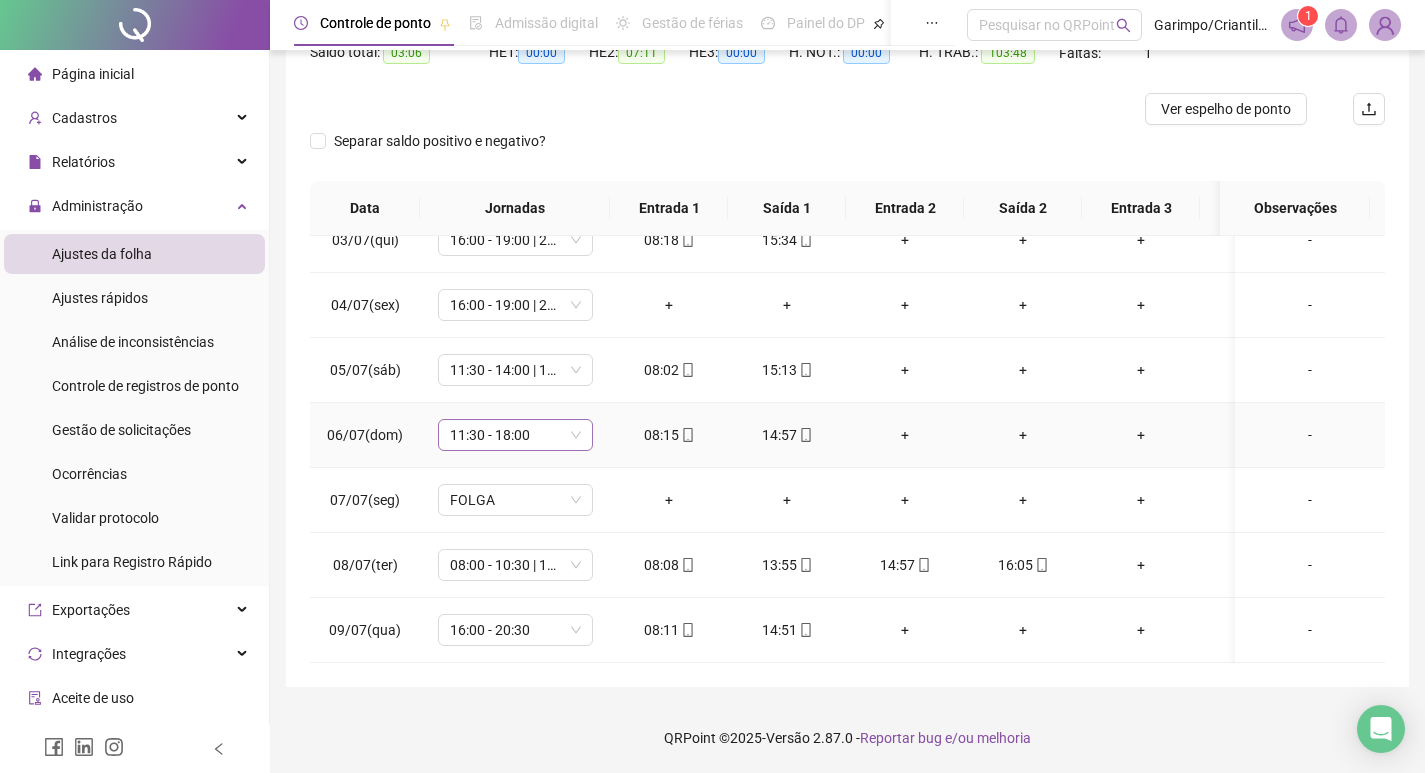 click on "11:30 - 18:00" at bounding box center (515, 435) 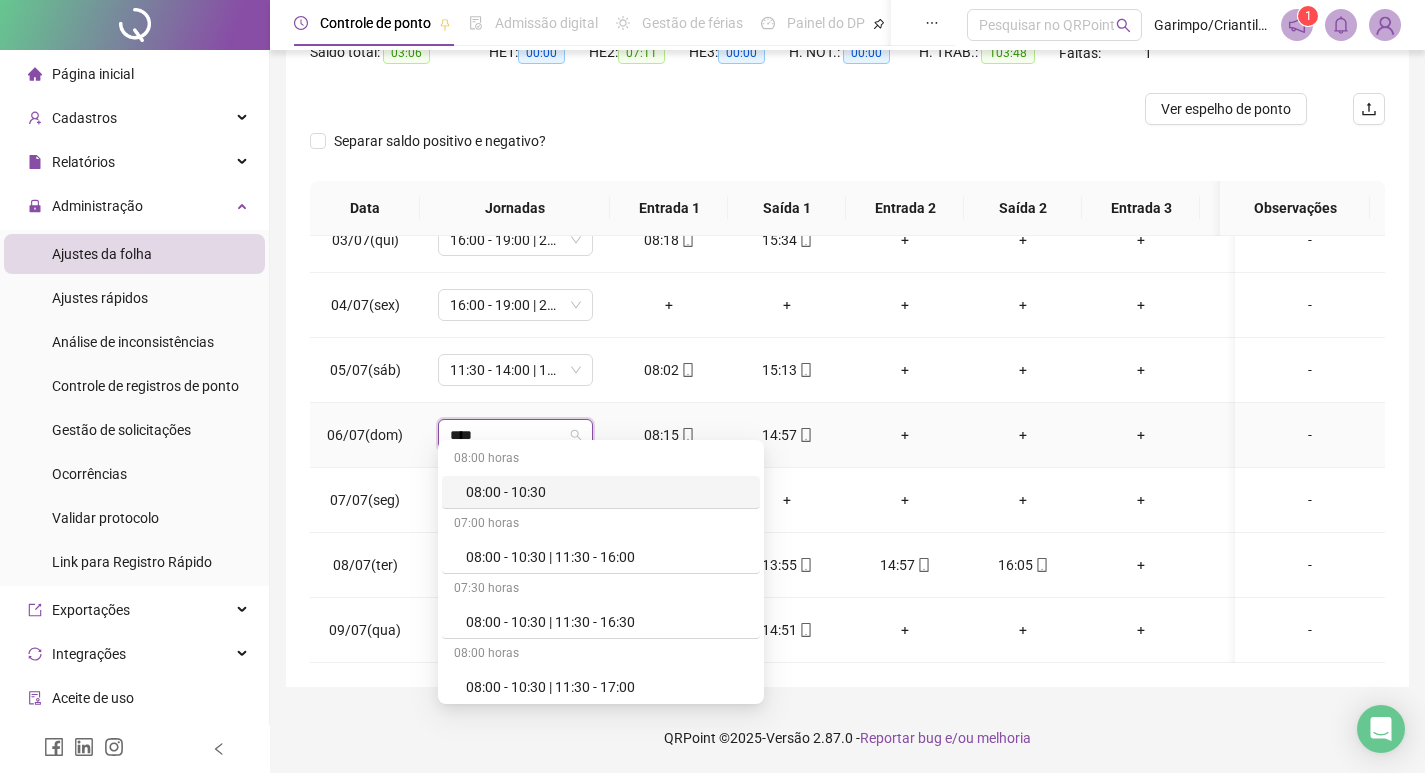 type on "*****" 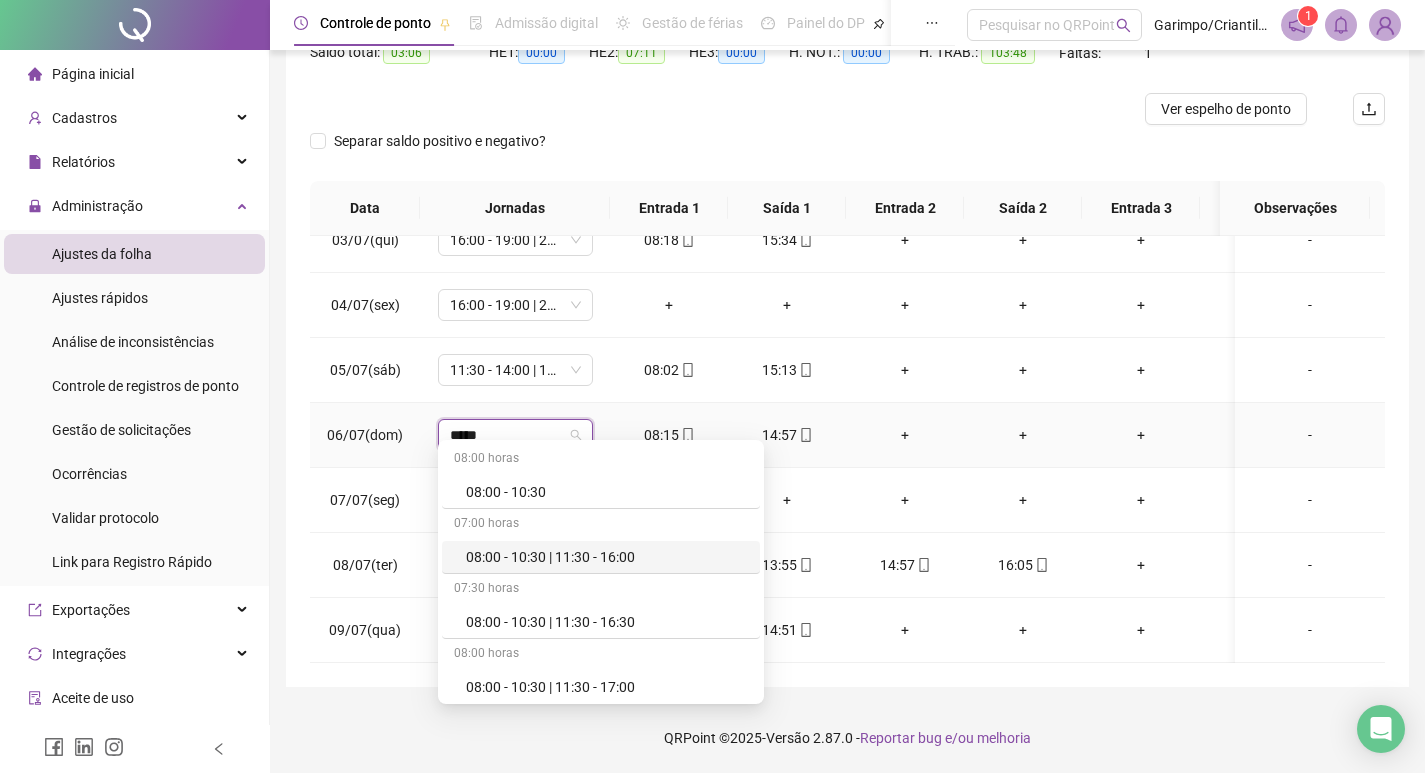 click on "08:00 - 10:30 | 11:30 - 16:00" at bounding box center (607, 557) 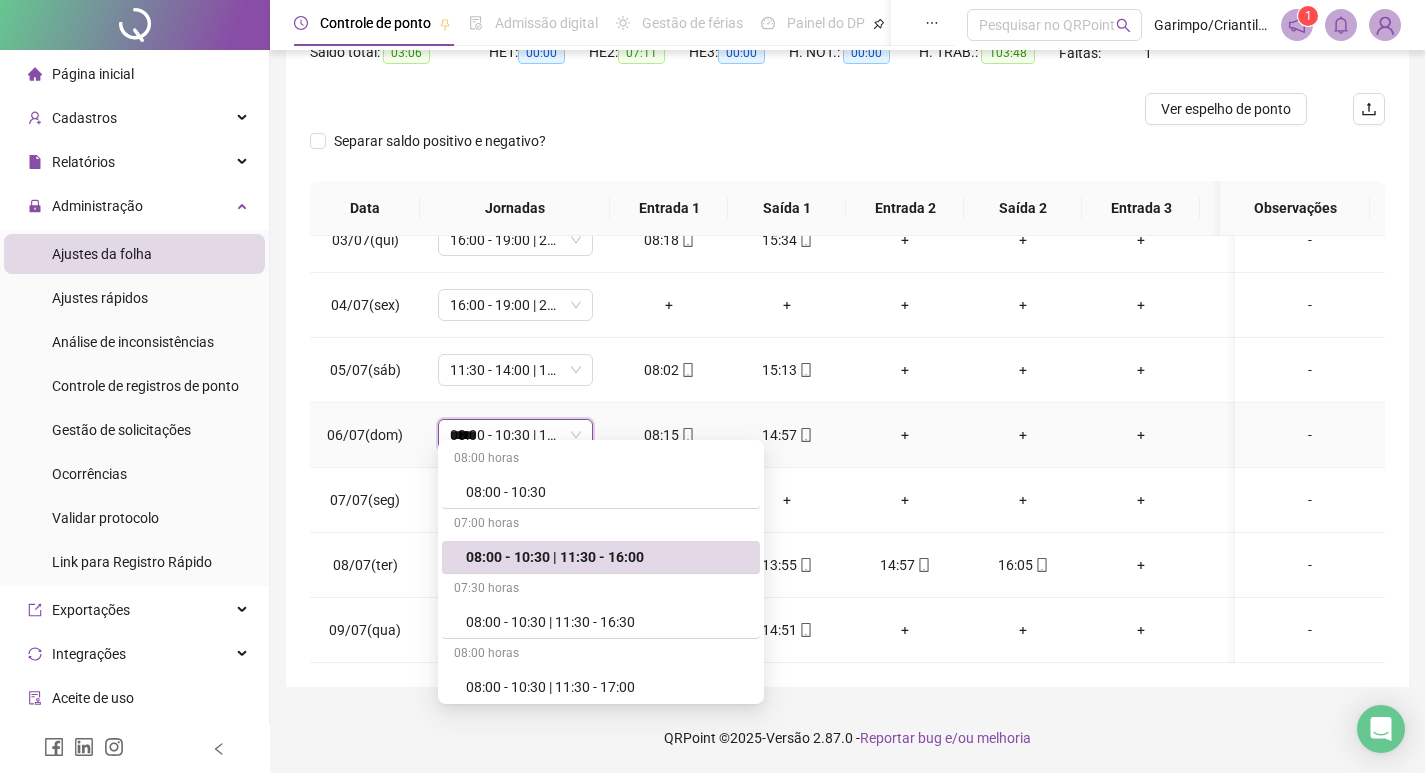type 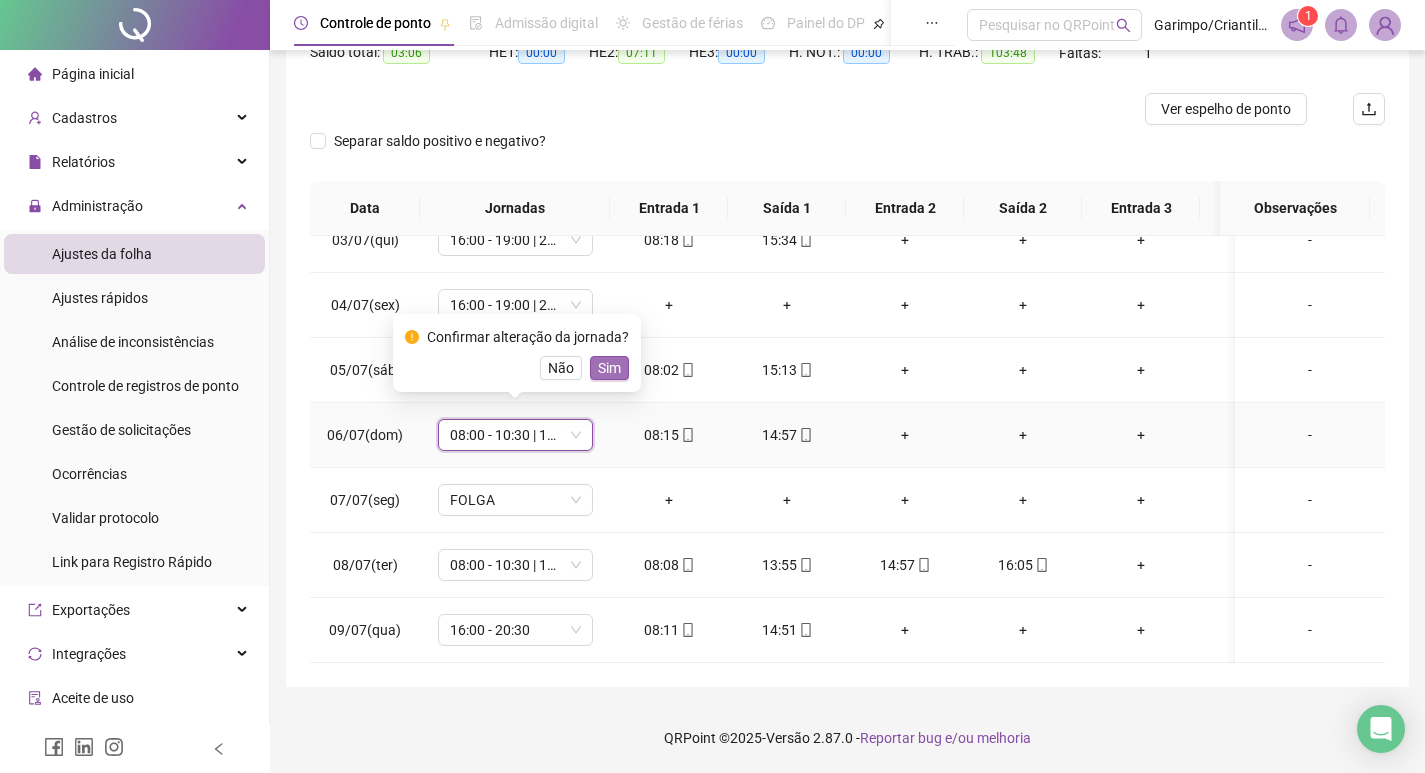 click on "Sim" at bounding box center [609, 368] 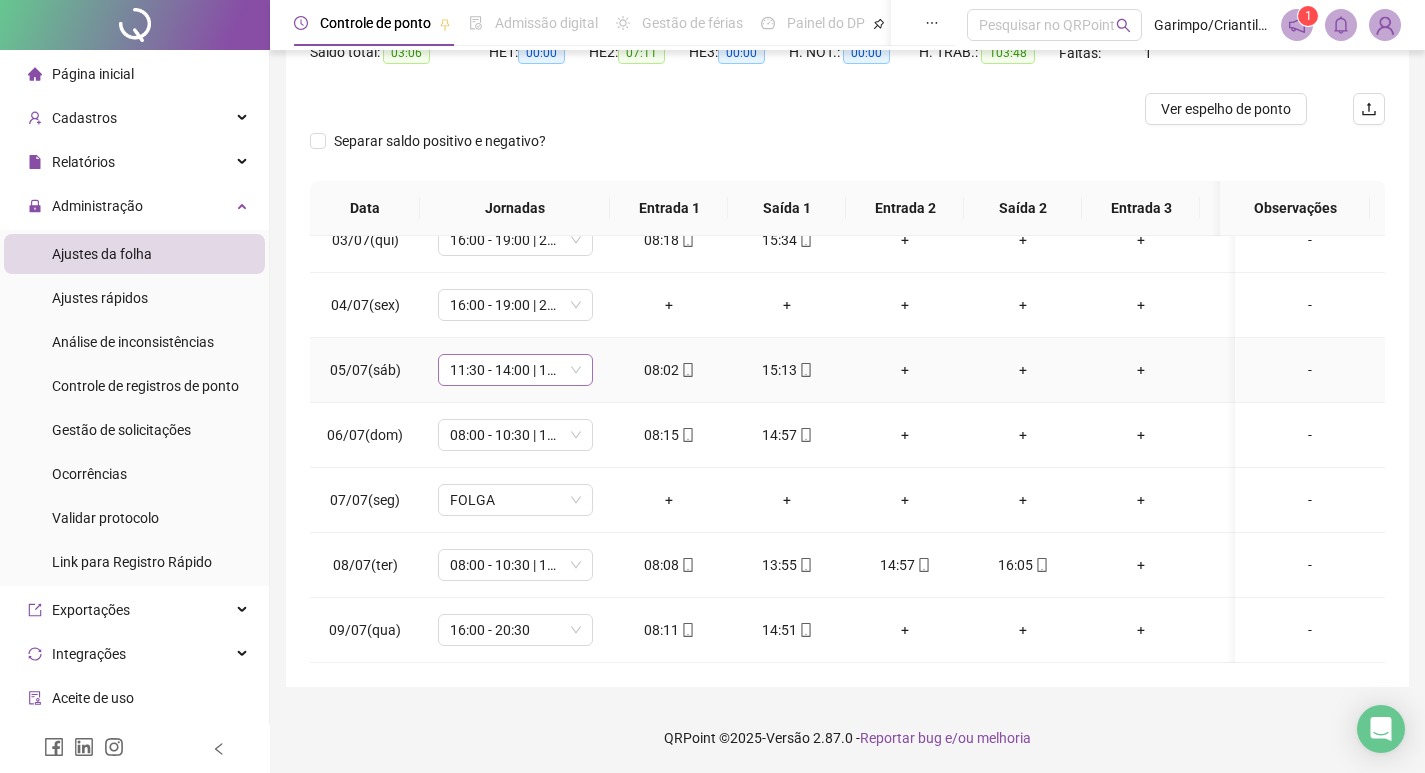 click on "11:30 - 14:00 | 16:00 - 23:30" at bounding box center (515, 370) 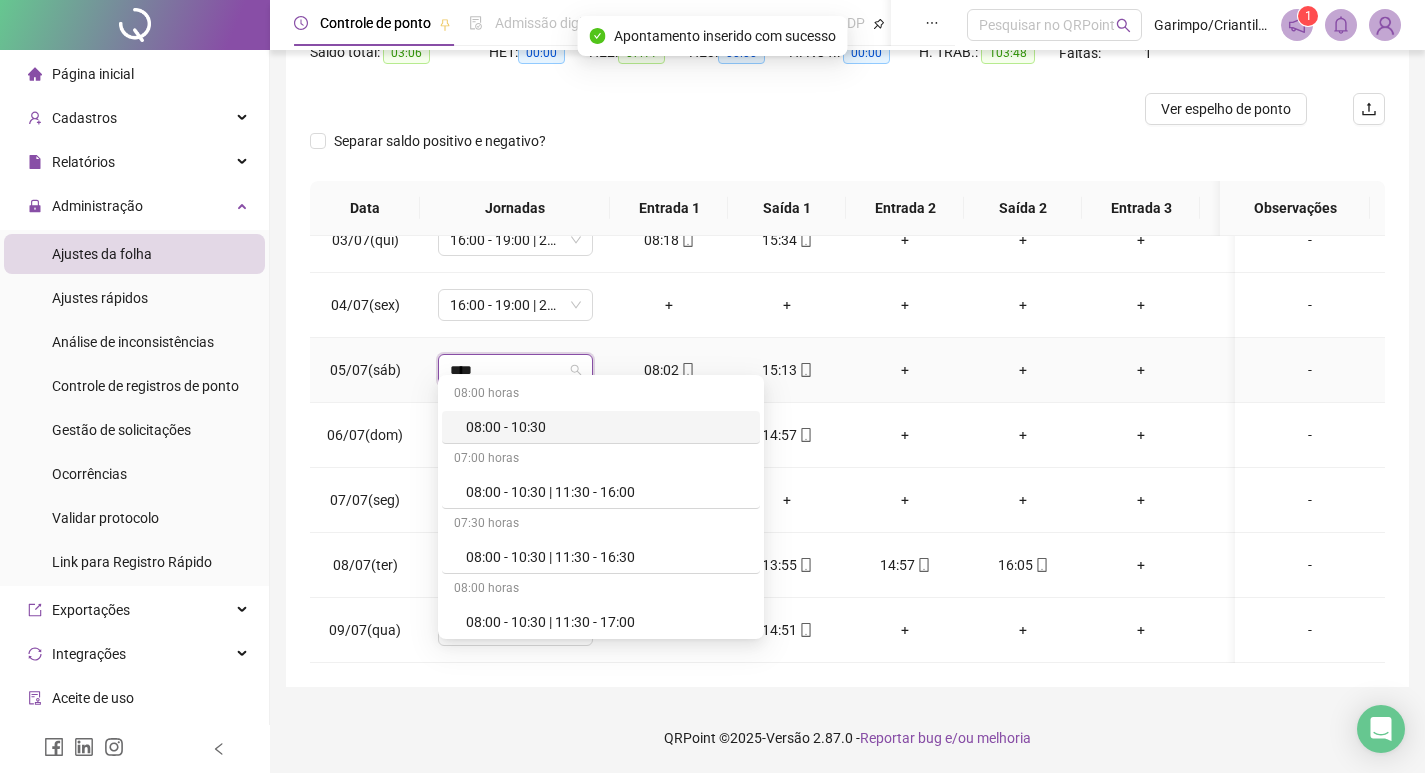 type on "*****" 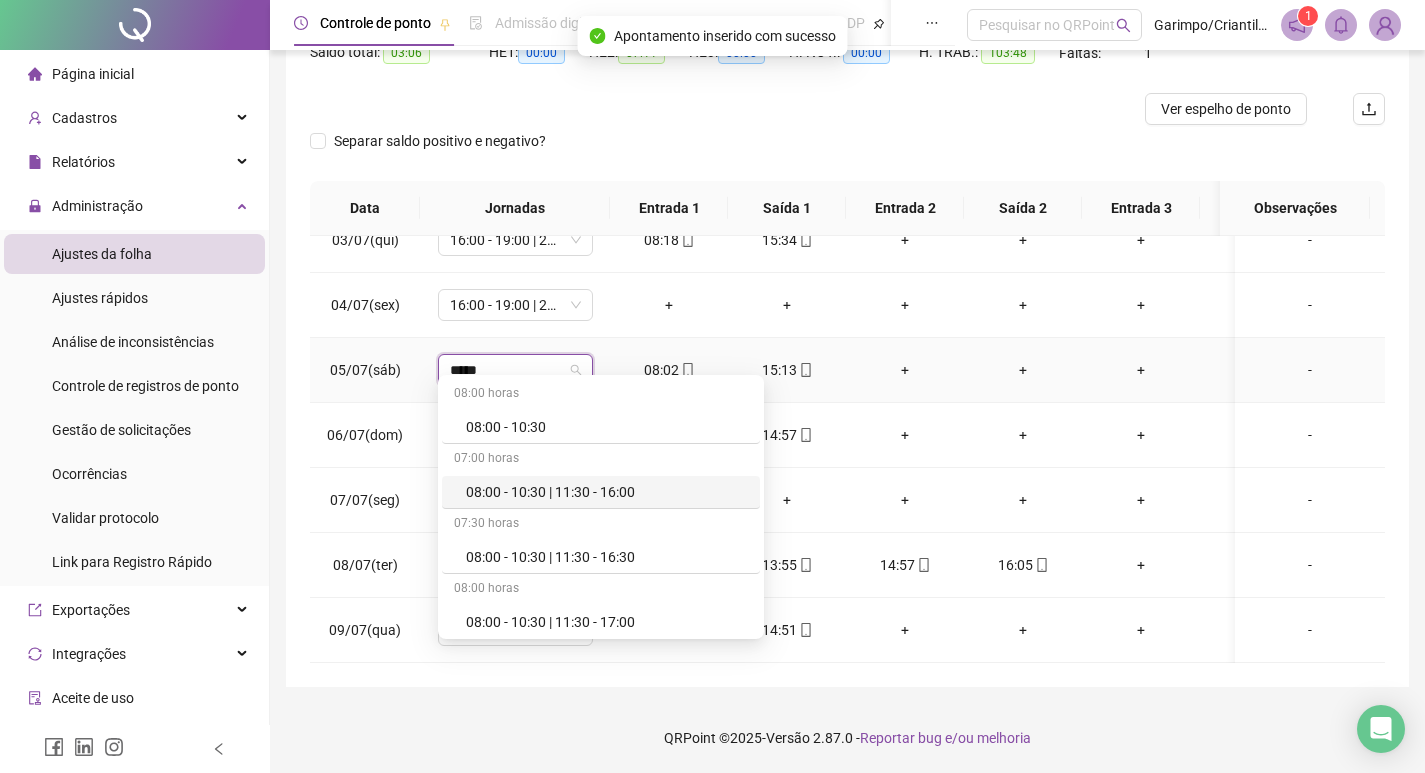 click on "08:00 - 10:30 | 11:30 - 16:00" at bounding box center (607, 492) 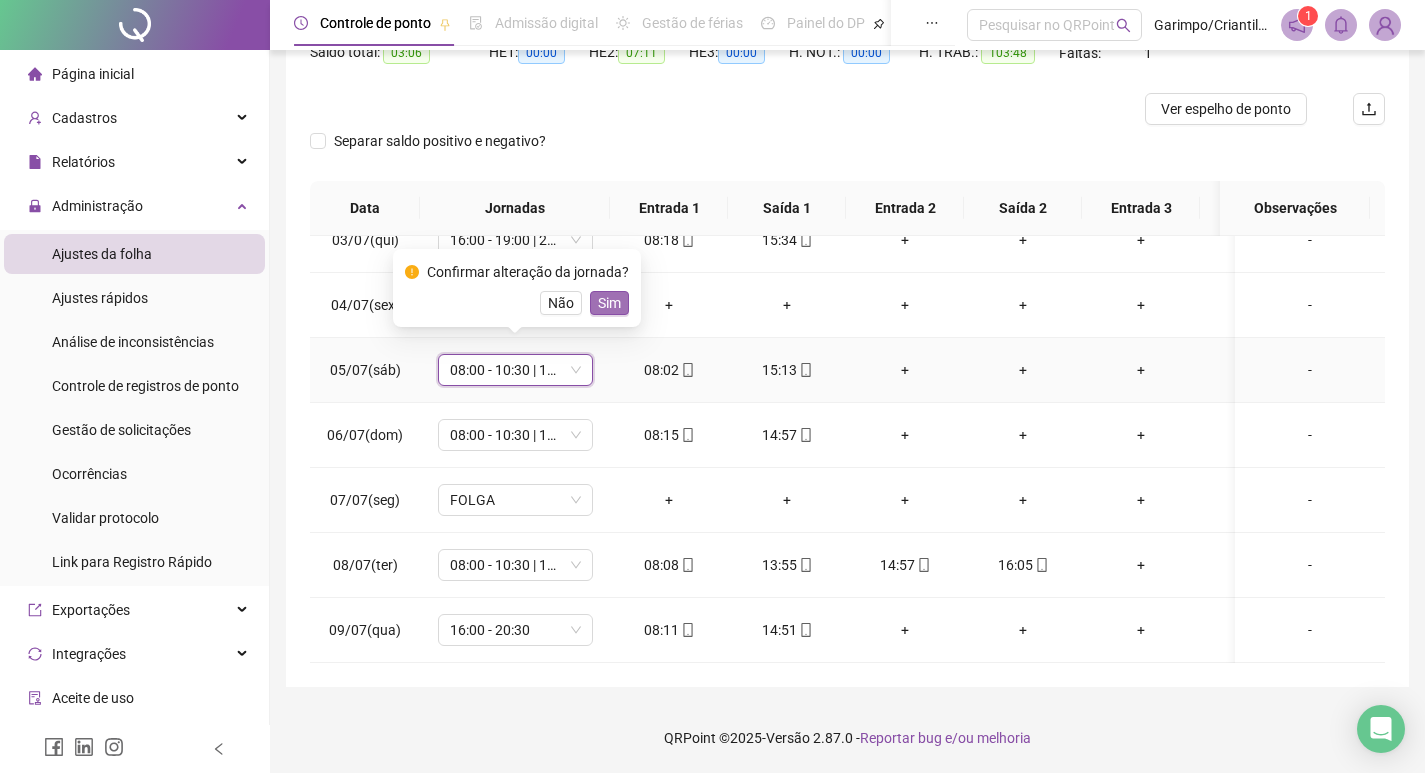 click on "Sim" at bounding box center [609, 303] 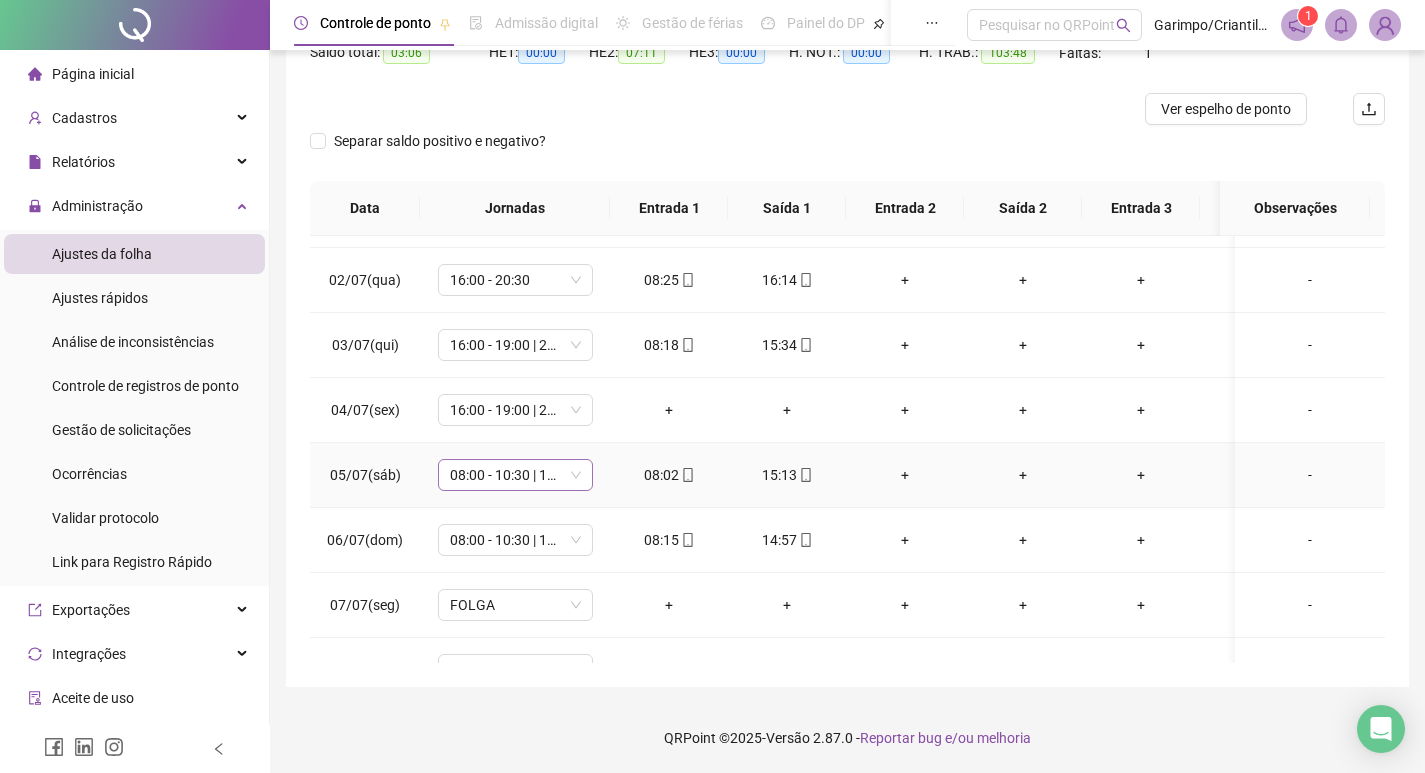 scroll, scrollTop: 623, scrollLeft: 0, axis: vertical 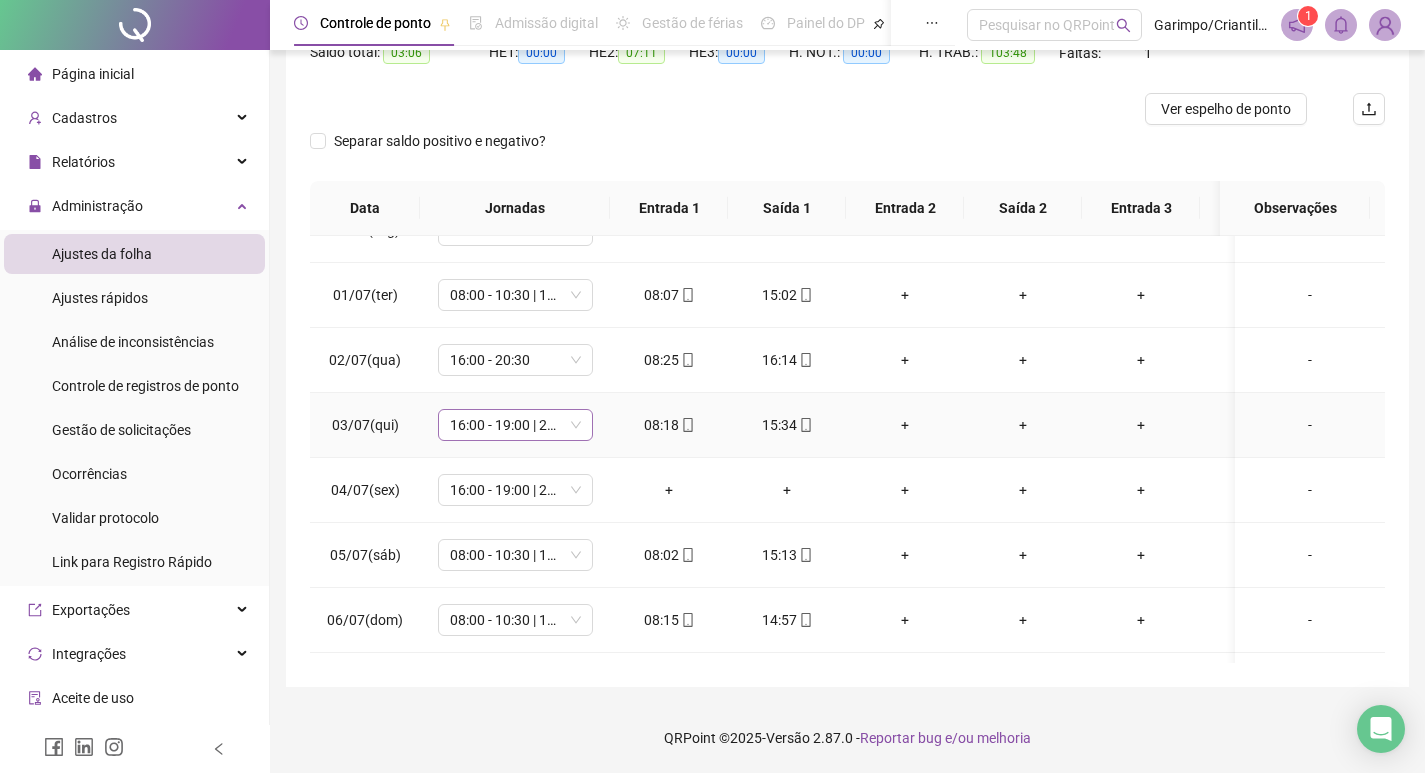 click on "16:00 - 19:00 | 20:00 - 23:30" at bounding box center (515, 425) 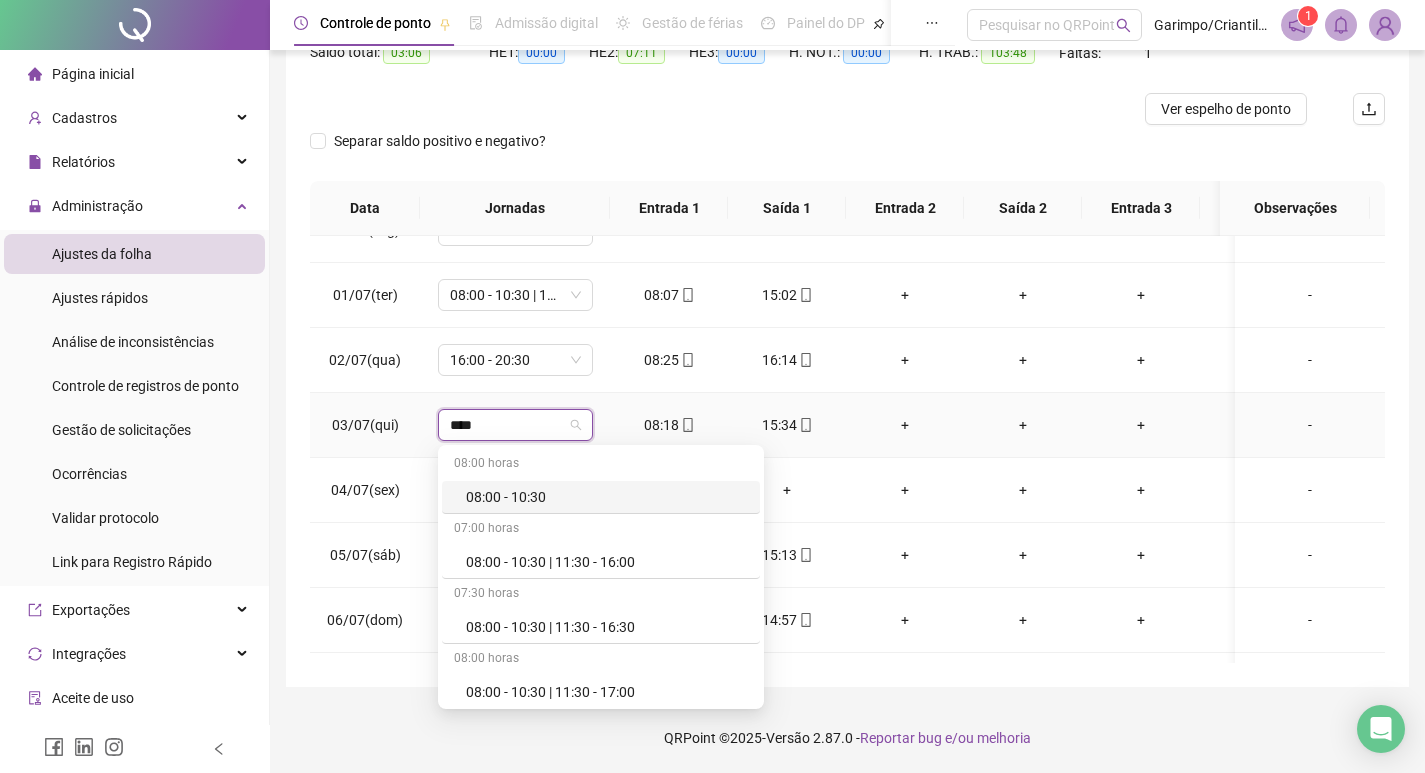 type on "*****" 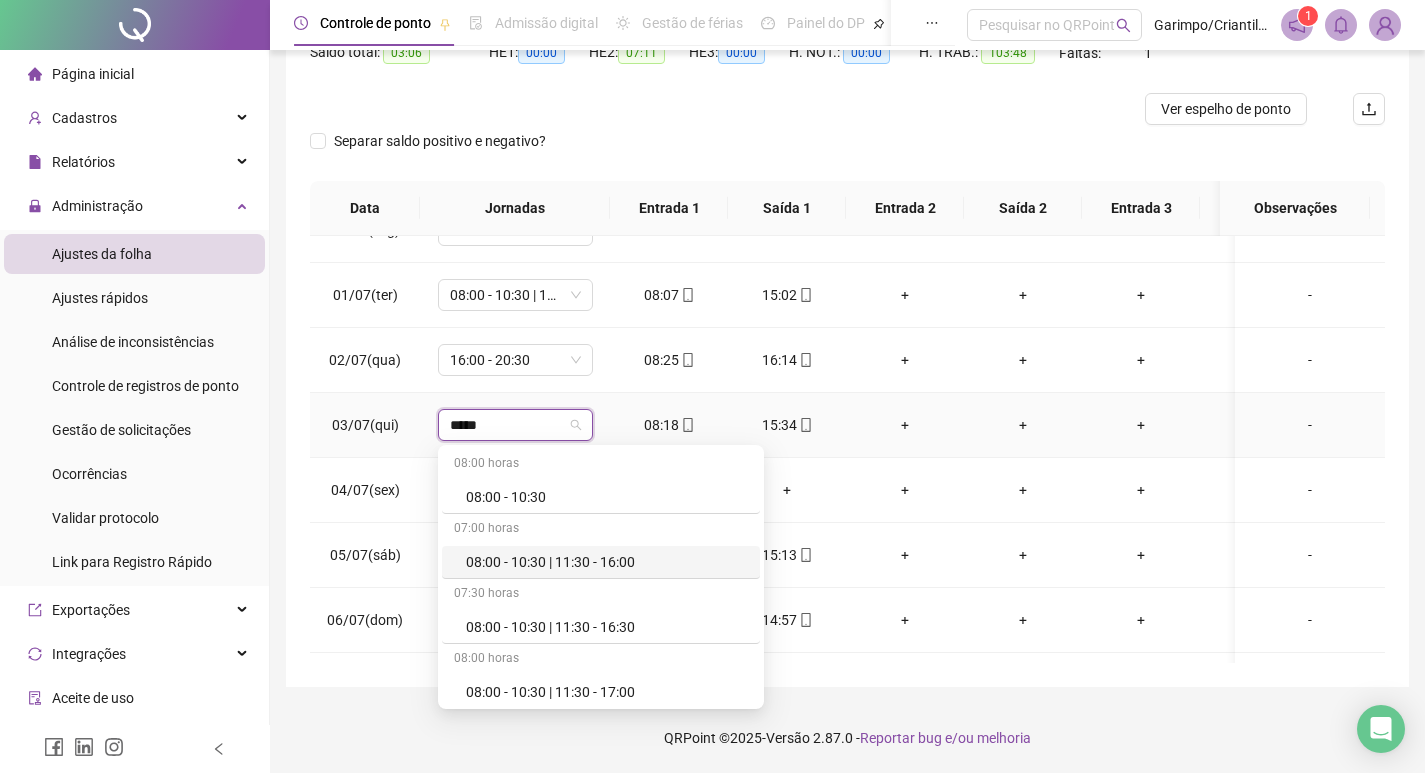 click on "08:00 - 10:30 | 11:30 - 16:00" at bounding box center [607, 562] 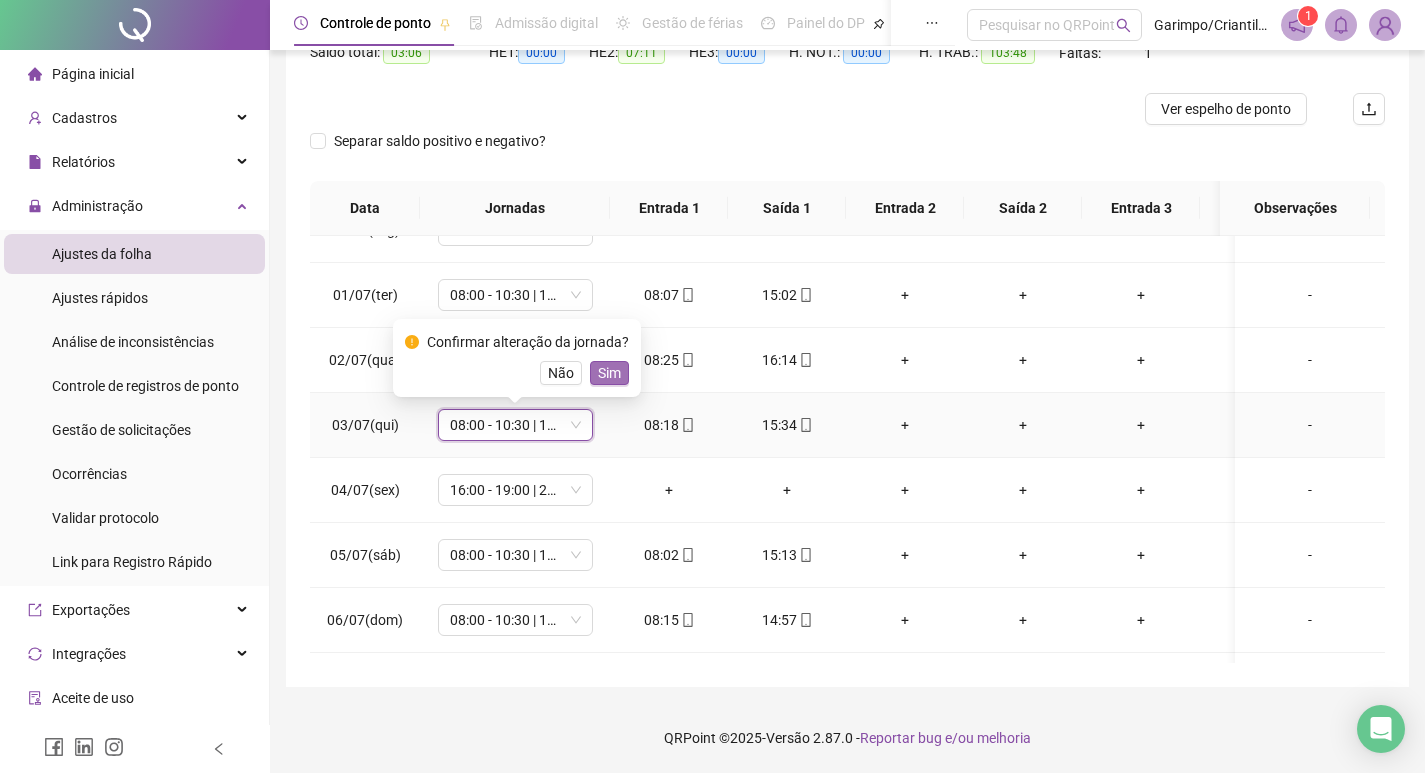 click on "Sim" at bounding box center (609, 373) 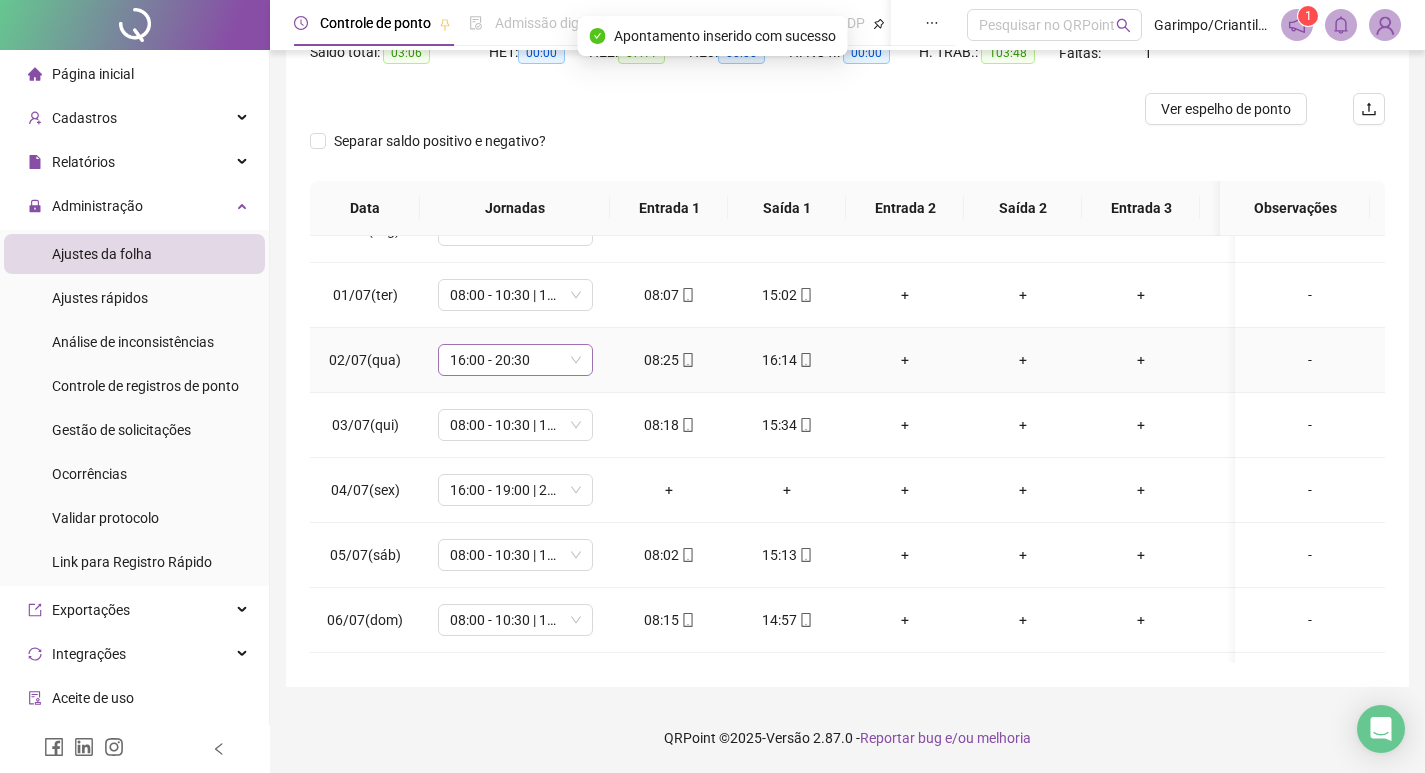 click on "16:00 - 20:30" at bounding box center (515, 360) 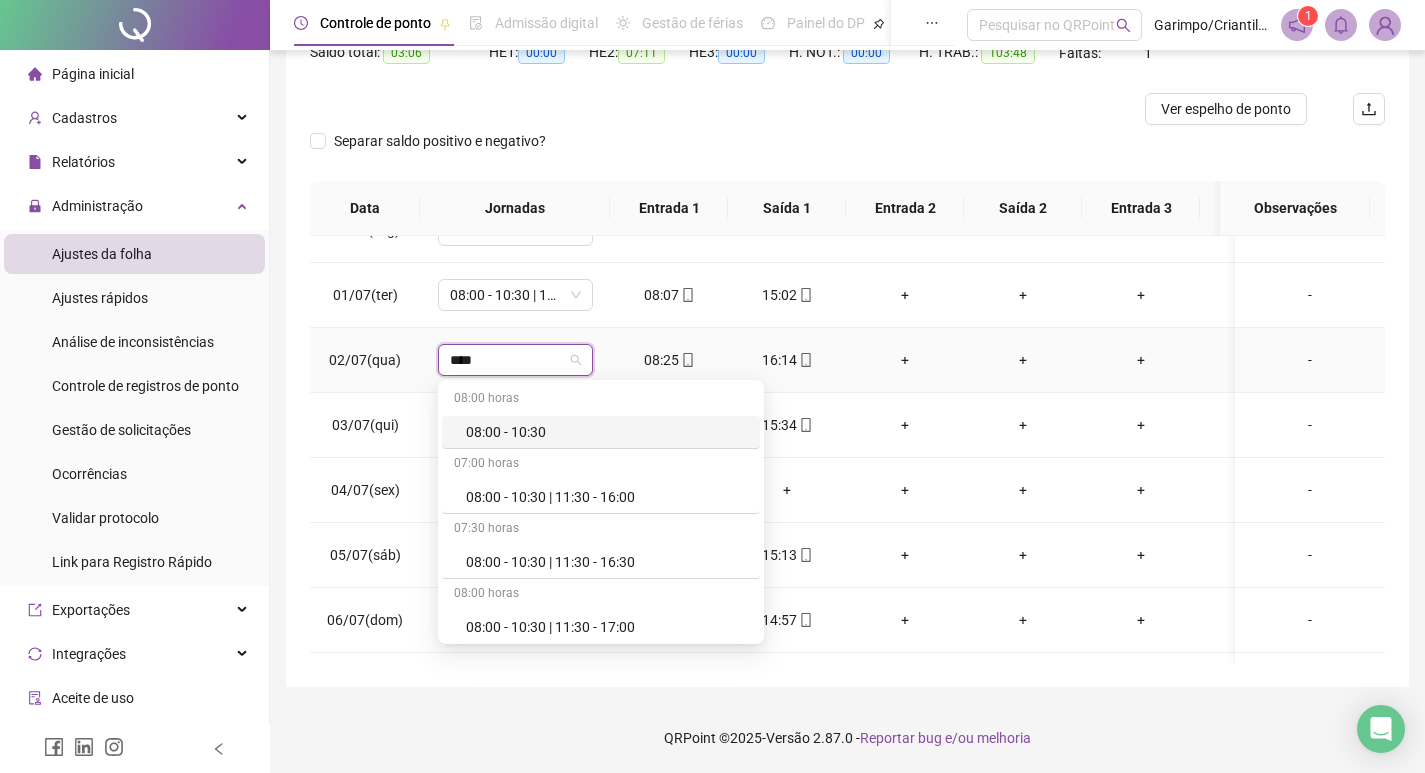 type on "*****" 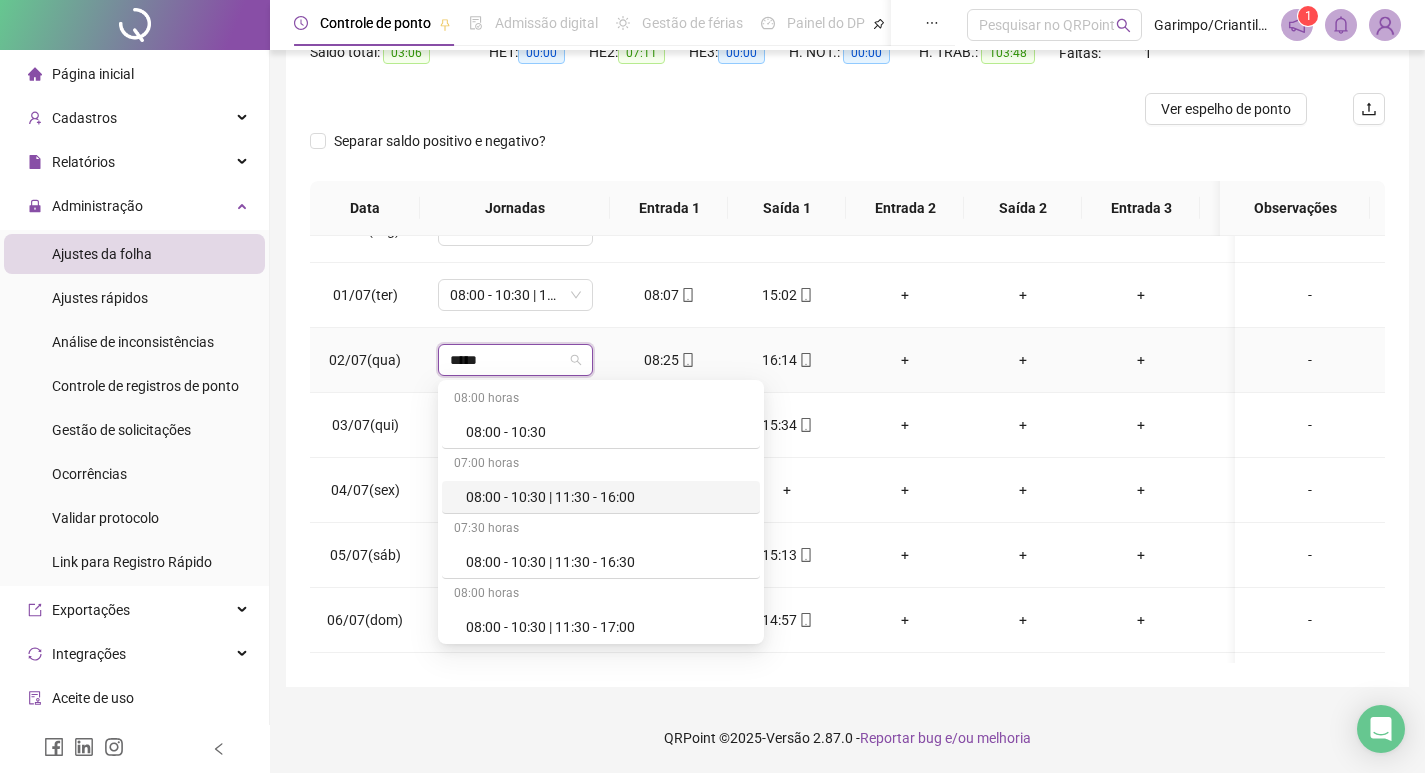 click on "08:00 - 10:30 | 11:30 - 16:00" at bounding box center [607, 497] 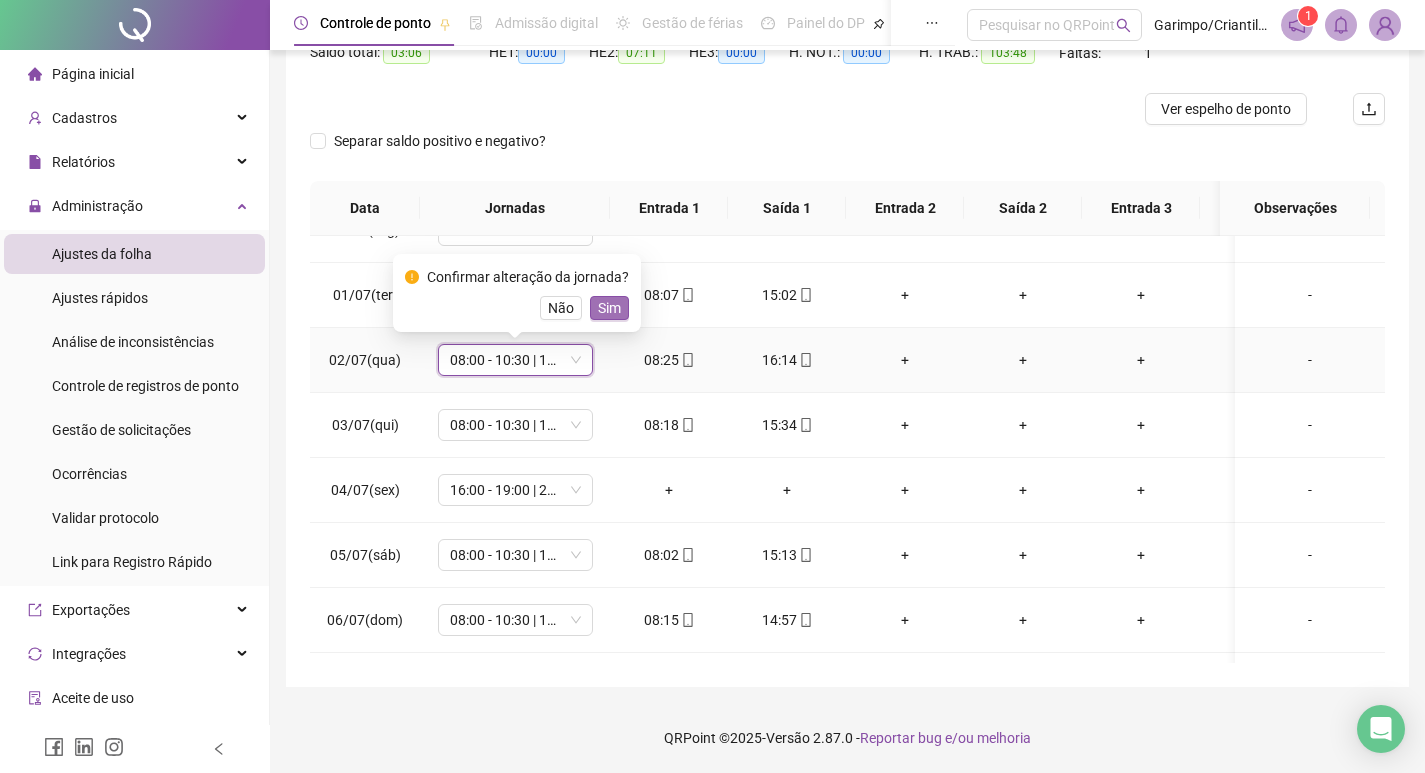 click on "Sim" at bounding box center (609, 308) 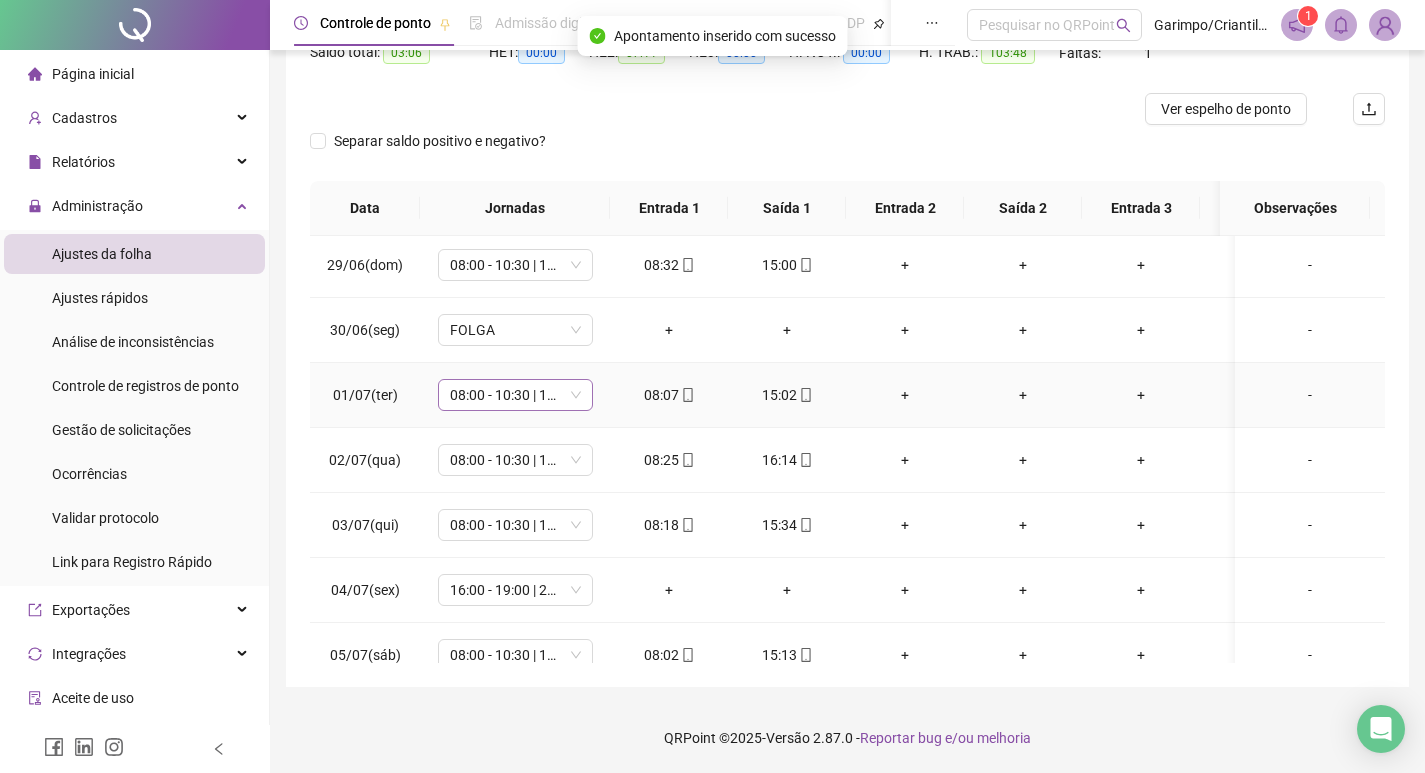 scroll, scrollTop: 423, scrollLeft: 0, axis: vertical 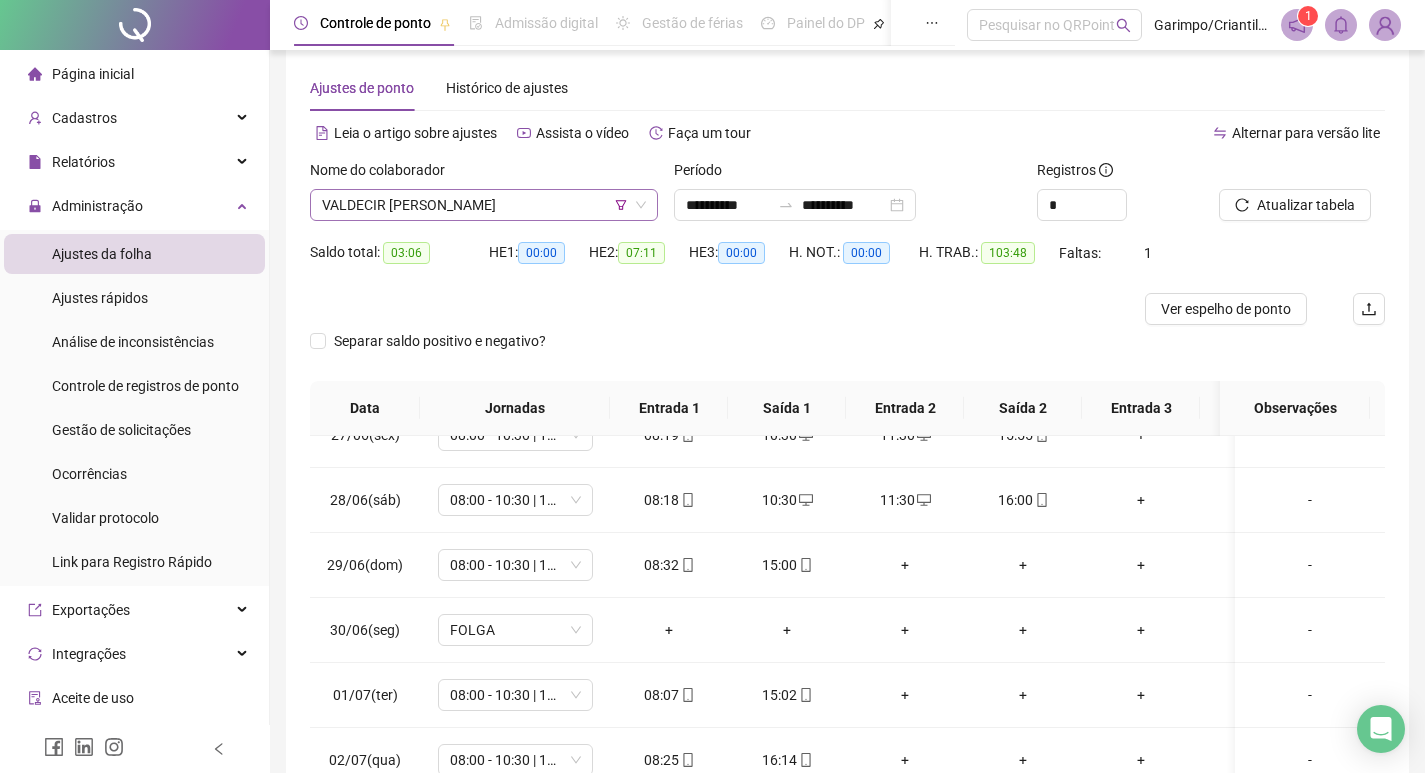click on "VALDECIR [PERSON_NAME]" at bounding box center [484, 205] 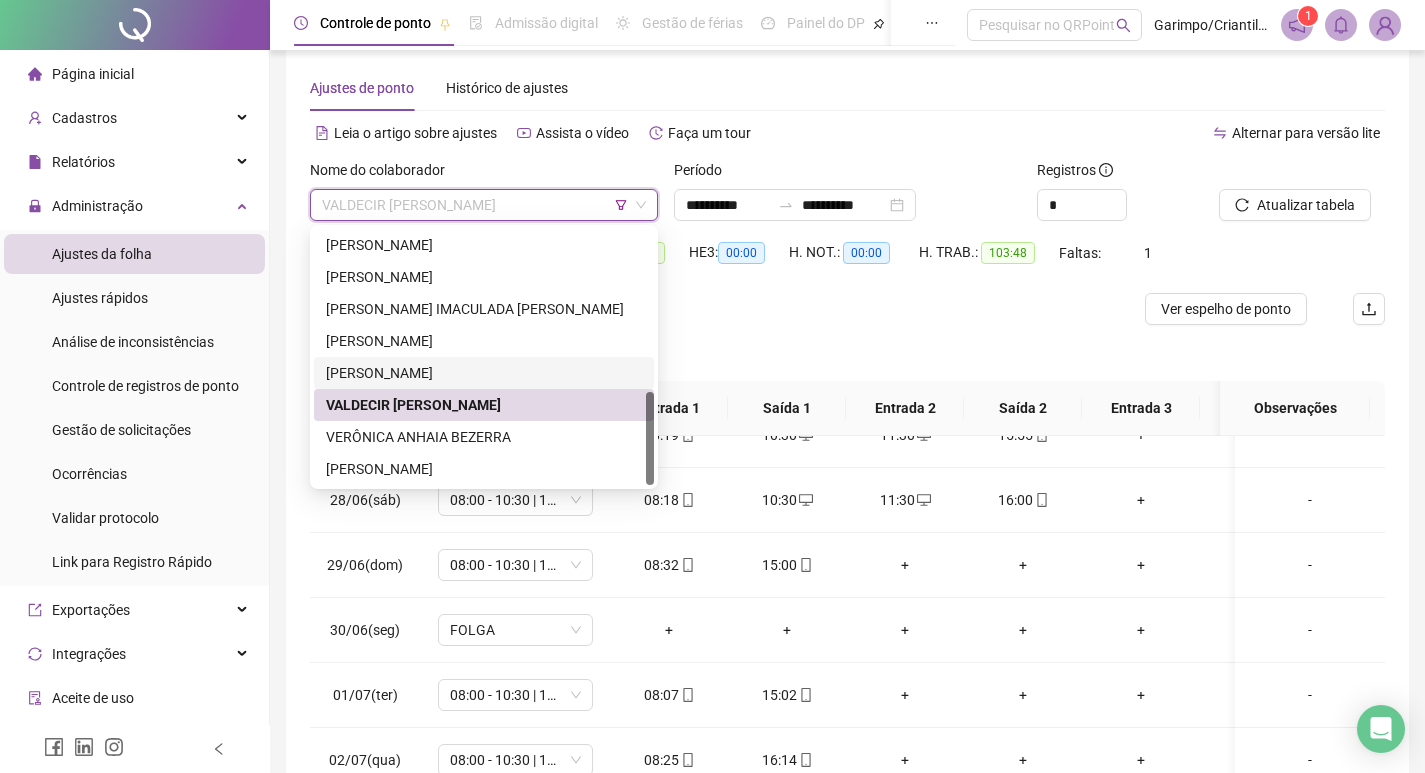click on "Separar saldo positivo e negativo?" at bounding box center [847, 353] 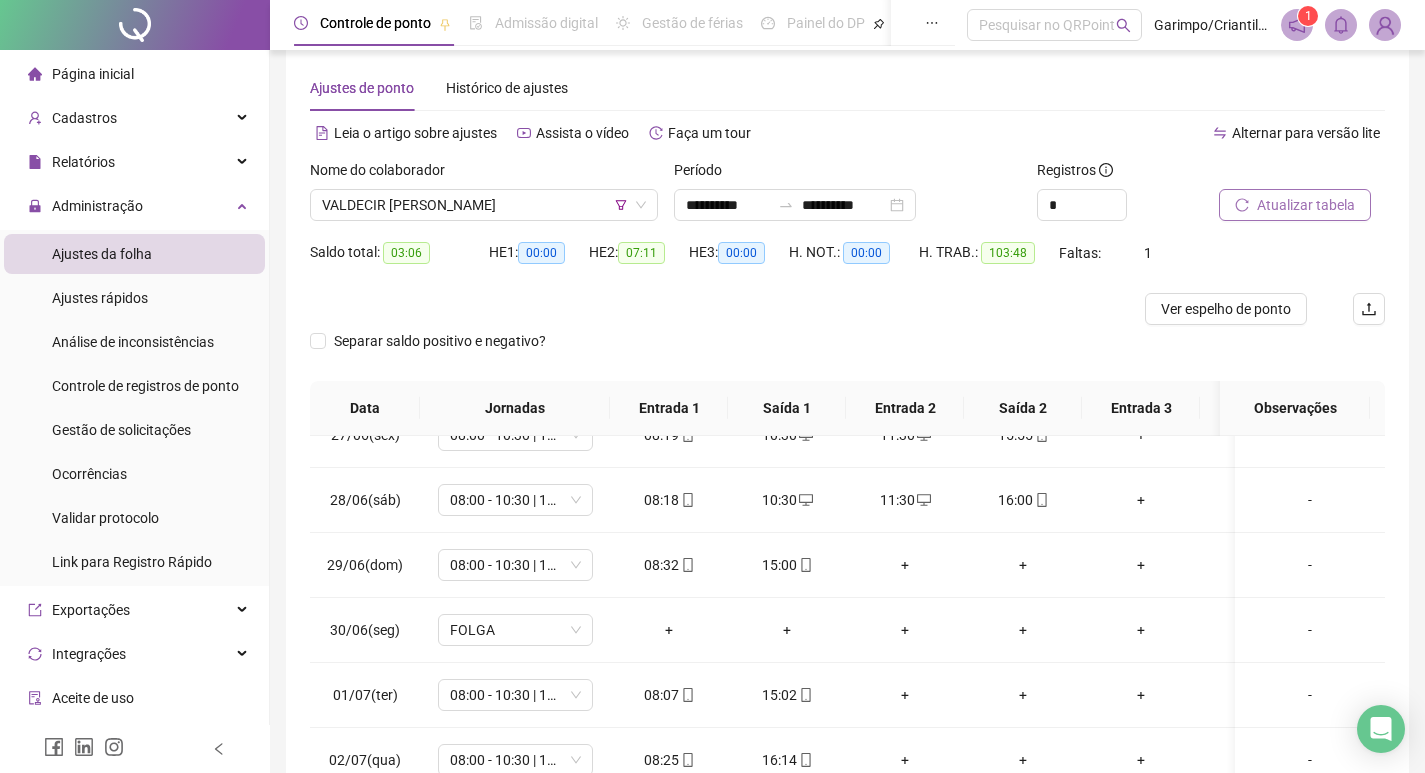 click on "Atualizar tabela" at bounding box center [1306, 205] 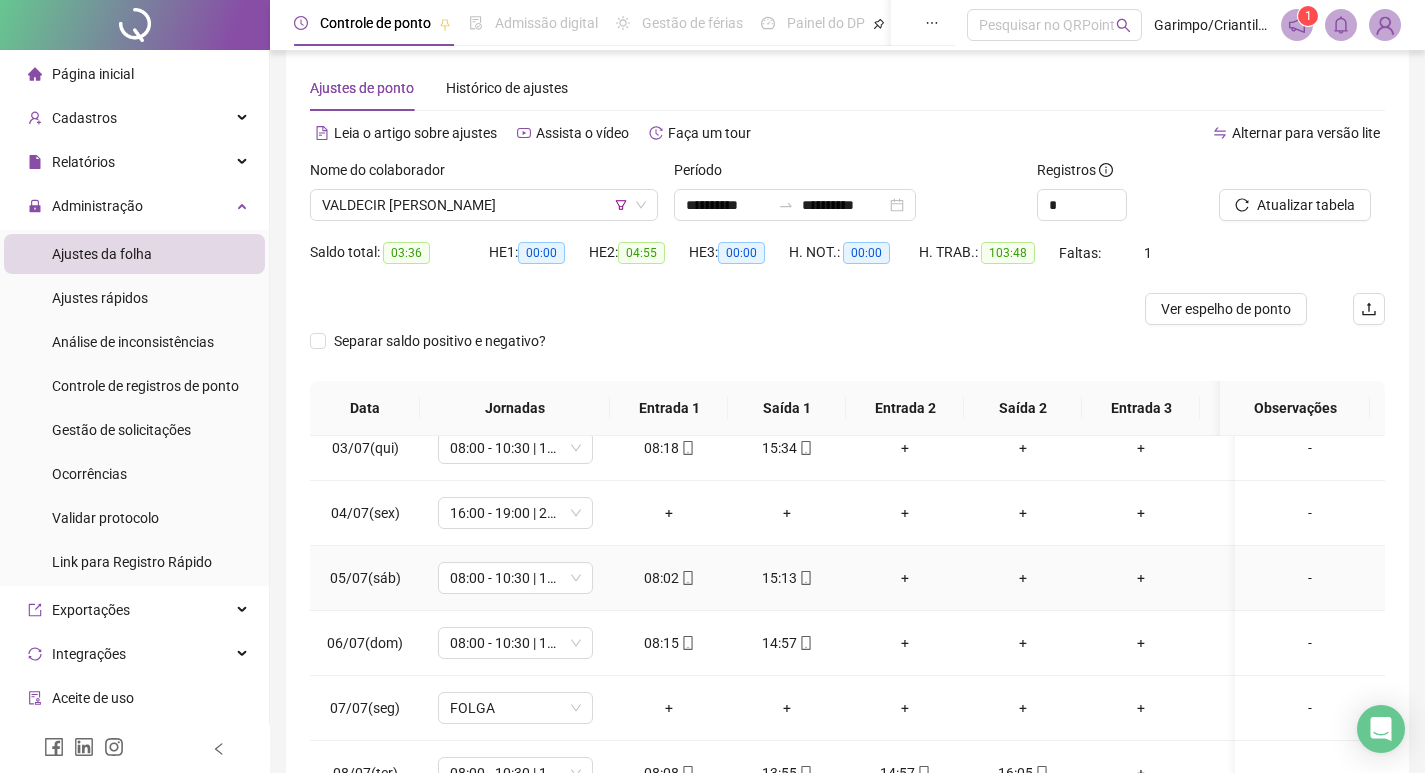 scroll, scrollTop: 823, scrollLeft: 0, axis: vertical 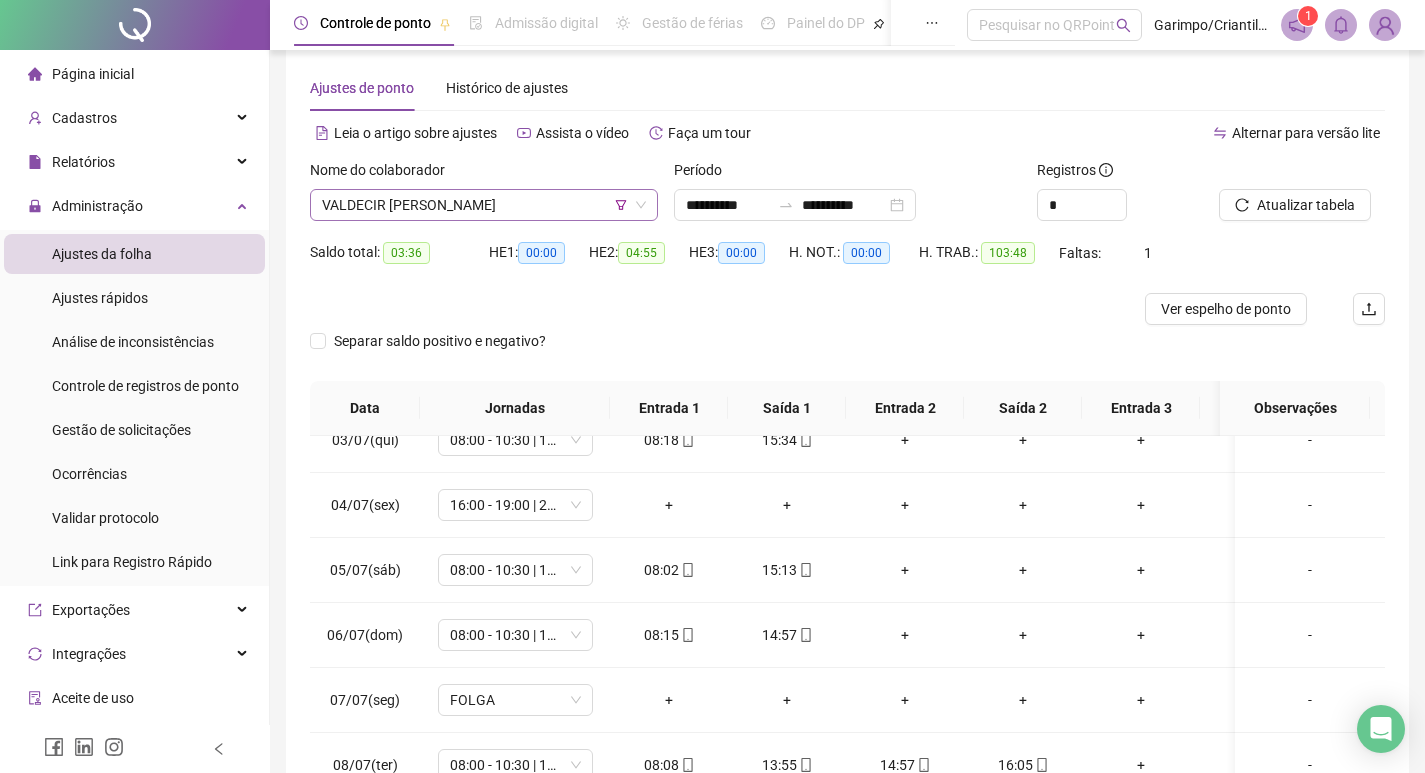 click on "VALDECIR [PERSON_NAME]" at bounding box center (484, 205) 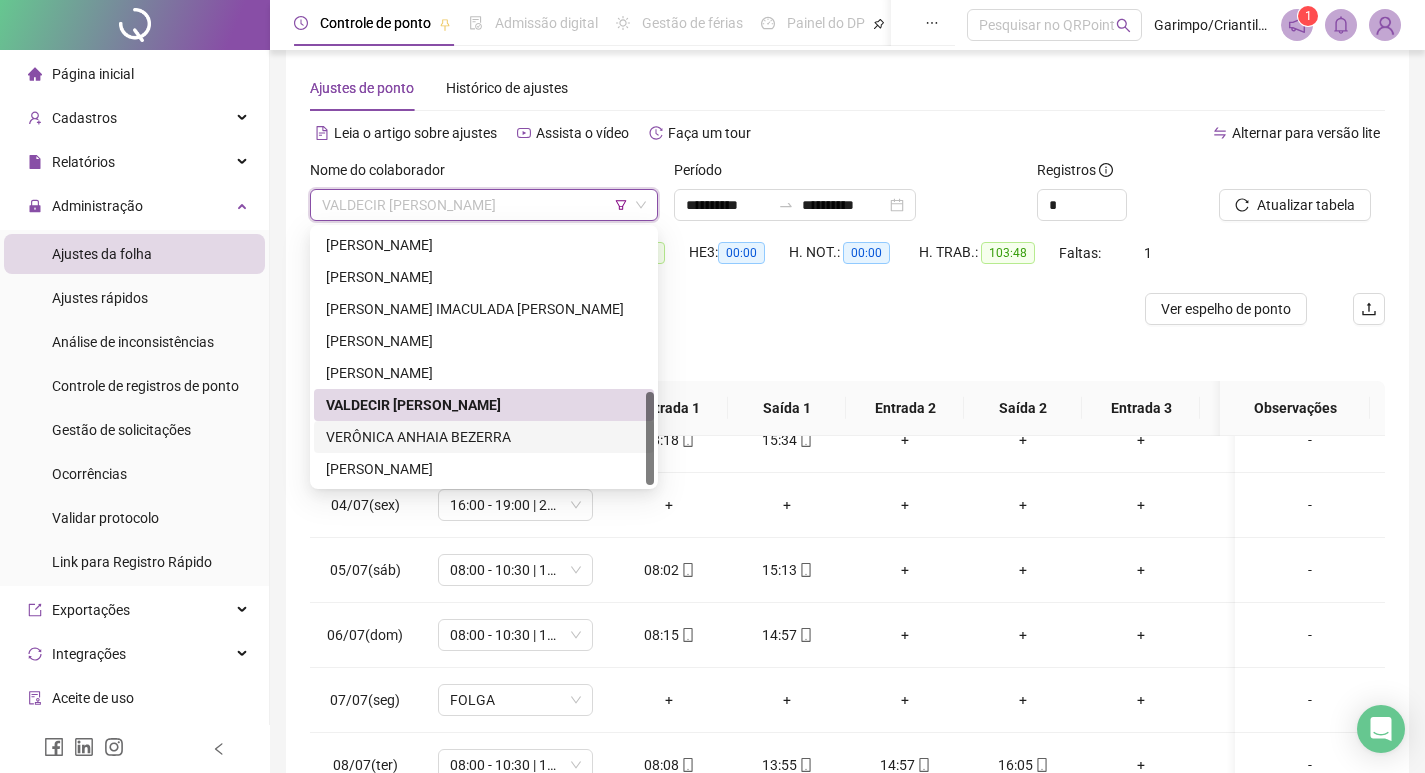 click on "VERÔNICA ANHAIA BEZERRA" at bounding box center (484, 437) 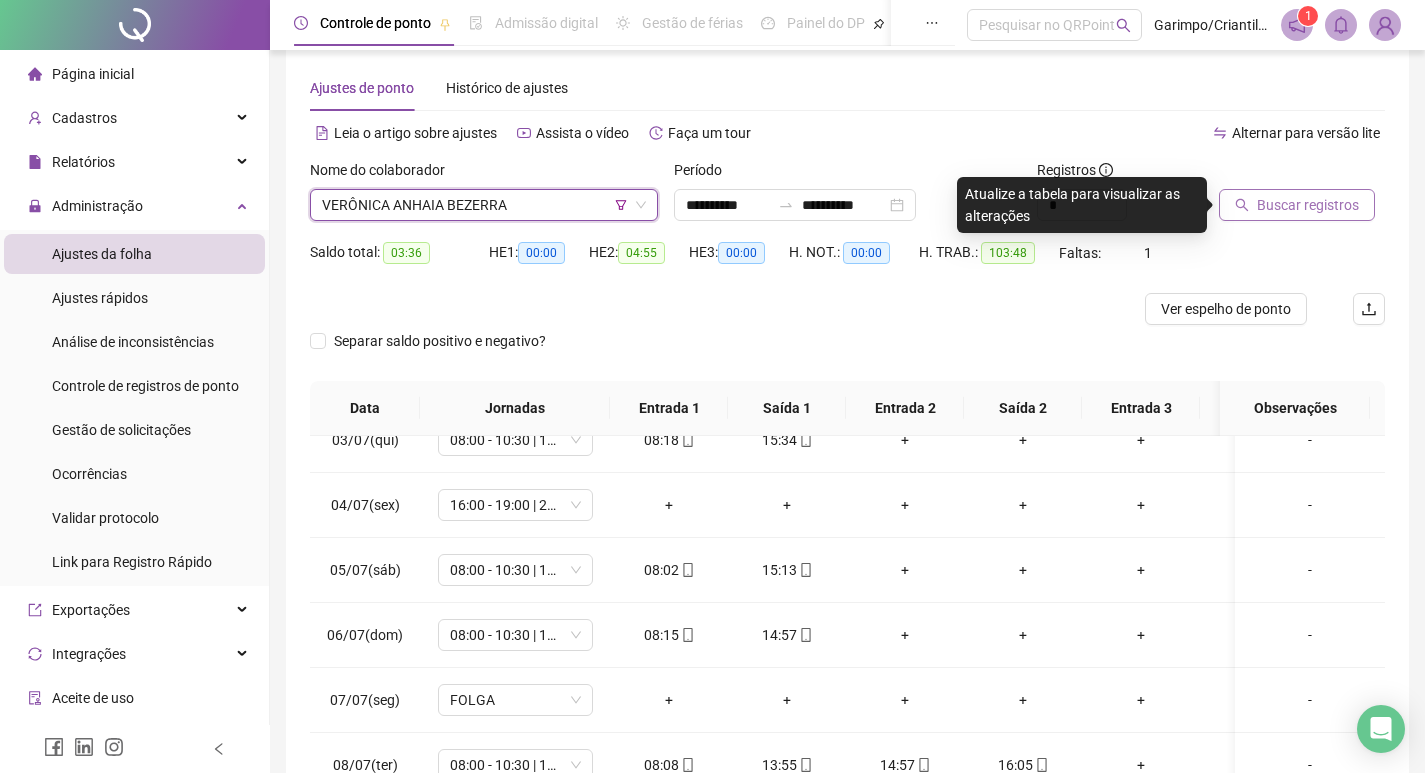 click on "Buscar registros" at bounding box center [1308, 205] 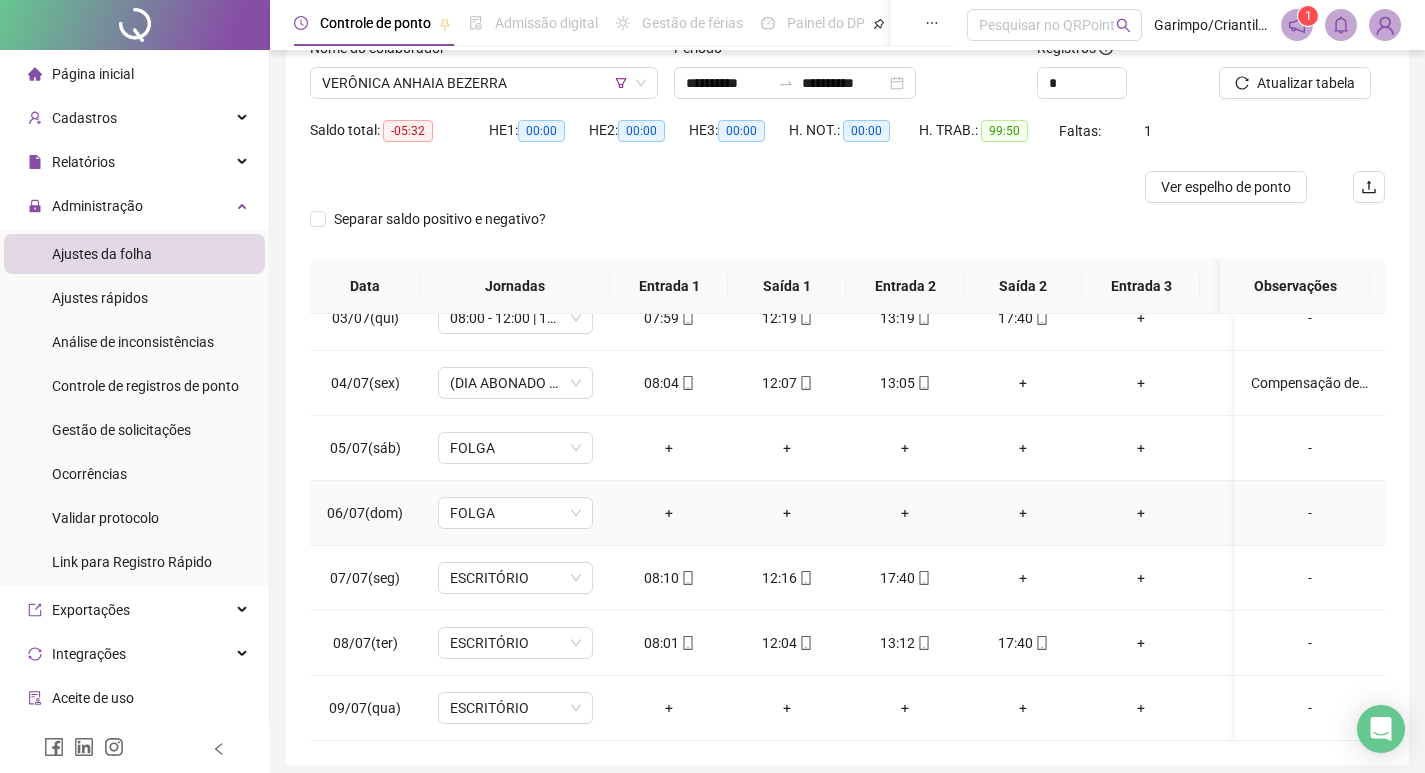 scroll, scrollTop: 225, scrollLeft: 0, axis: vertical 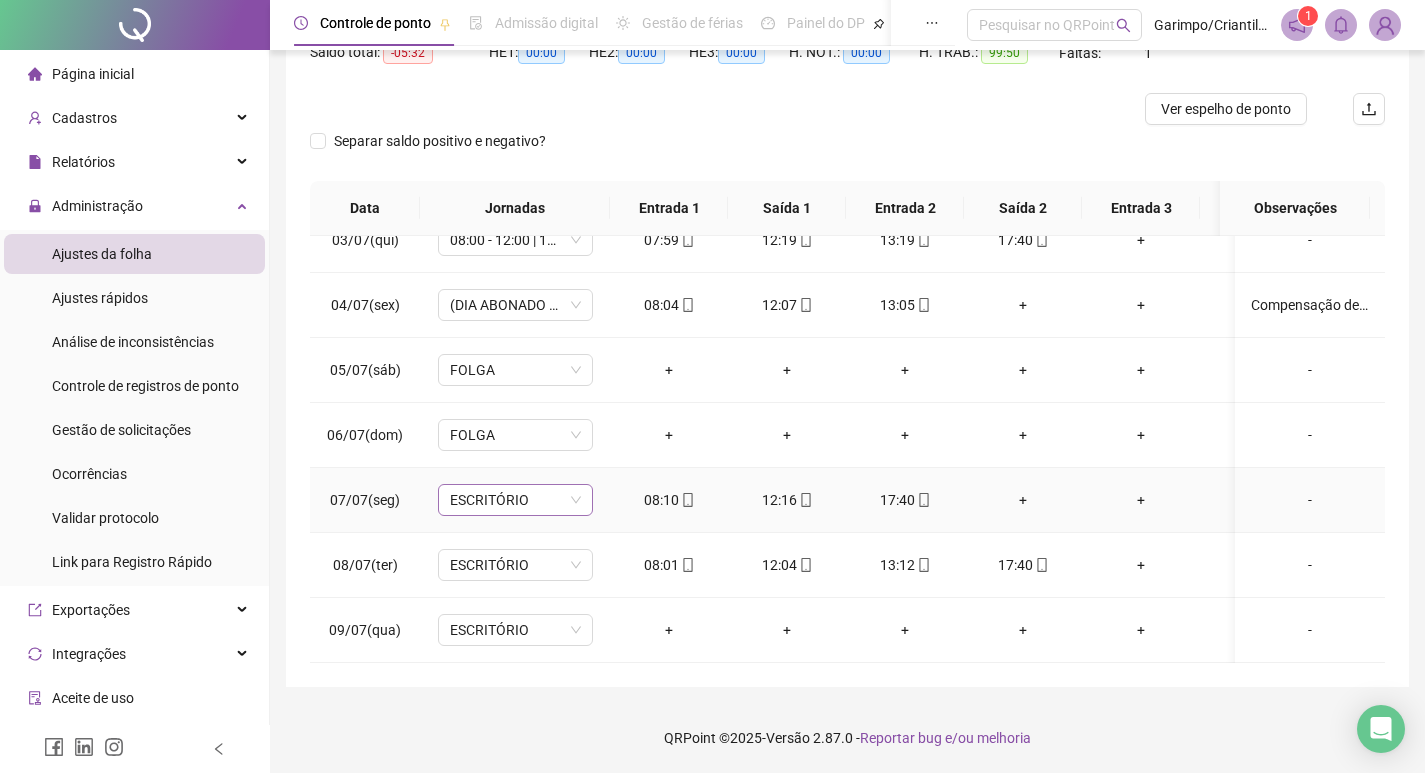 click on "ESCRITÓRIO" at bounding box center (515, 500) 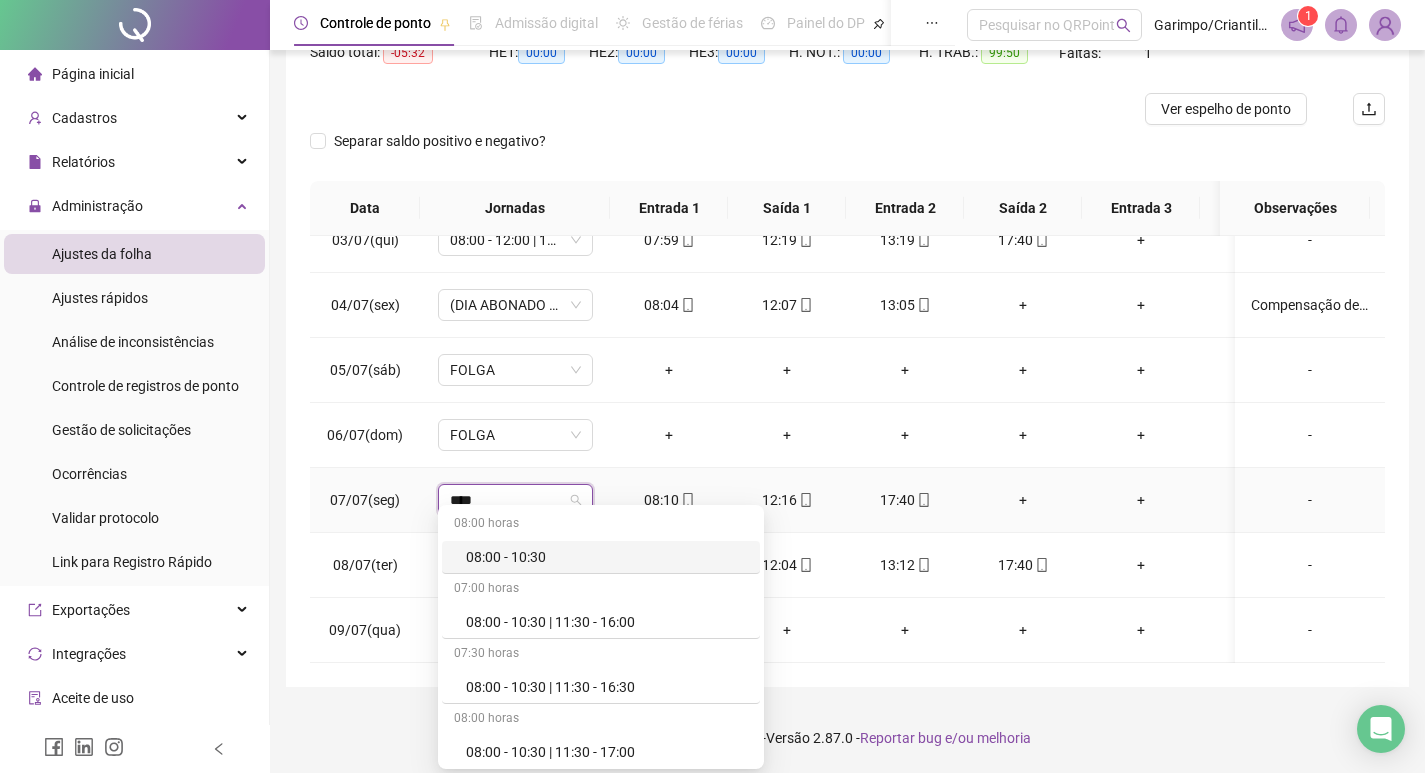 type on "*****" 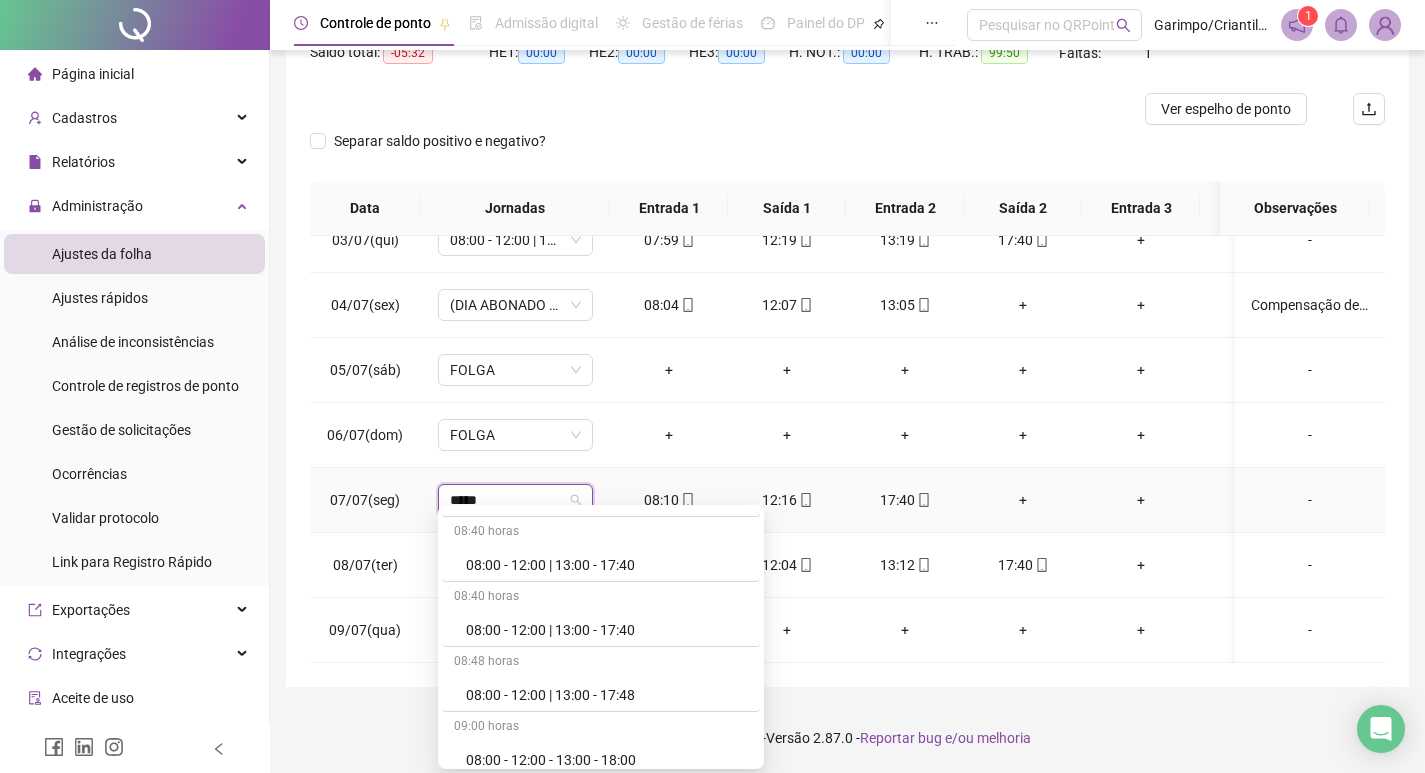 scroll, scrollTop: 1100, scrollLeft: 0, axis: vertical 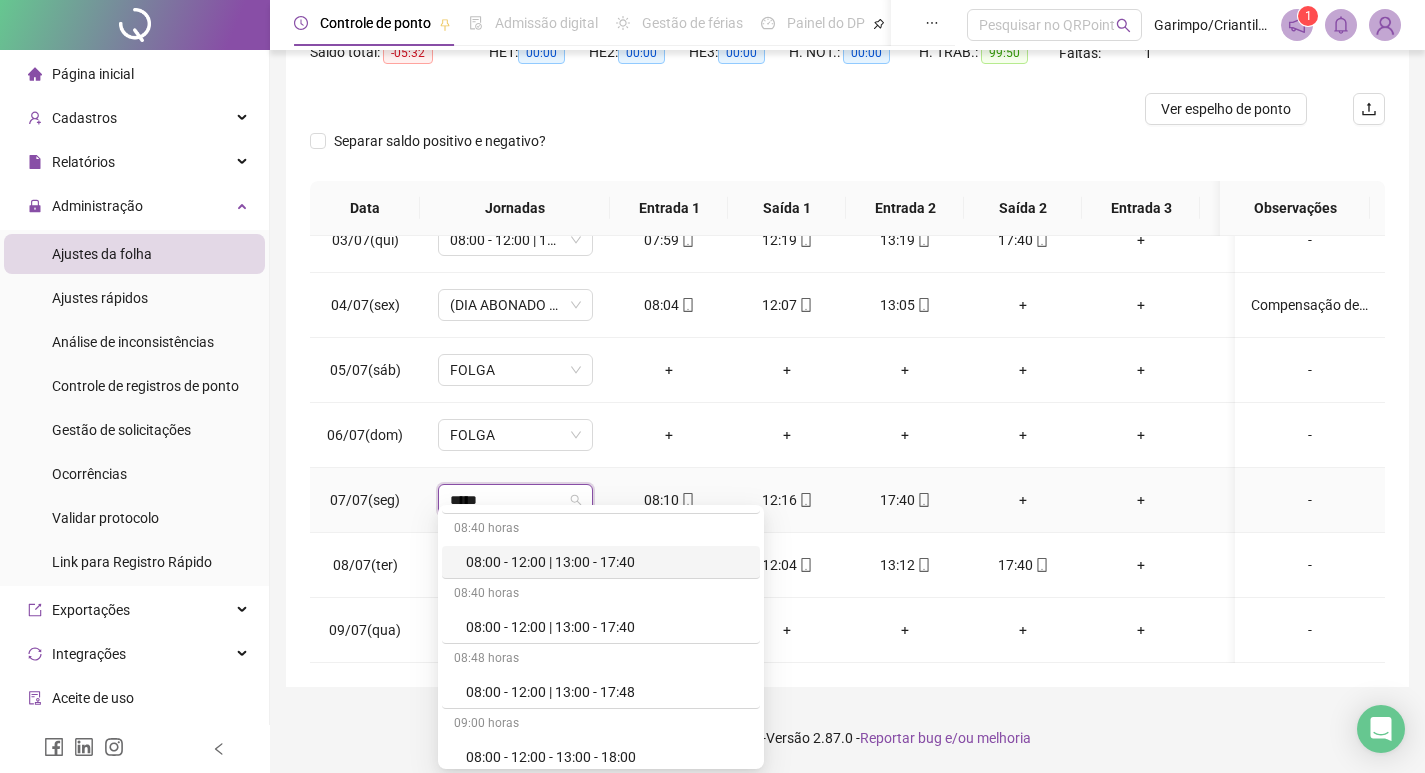 click on "08:00 - 12:00 | 13:00 - 17:40" at bounding box center [607, 562] 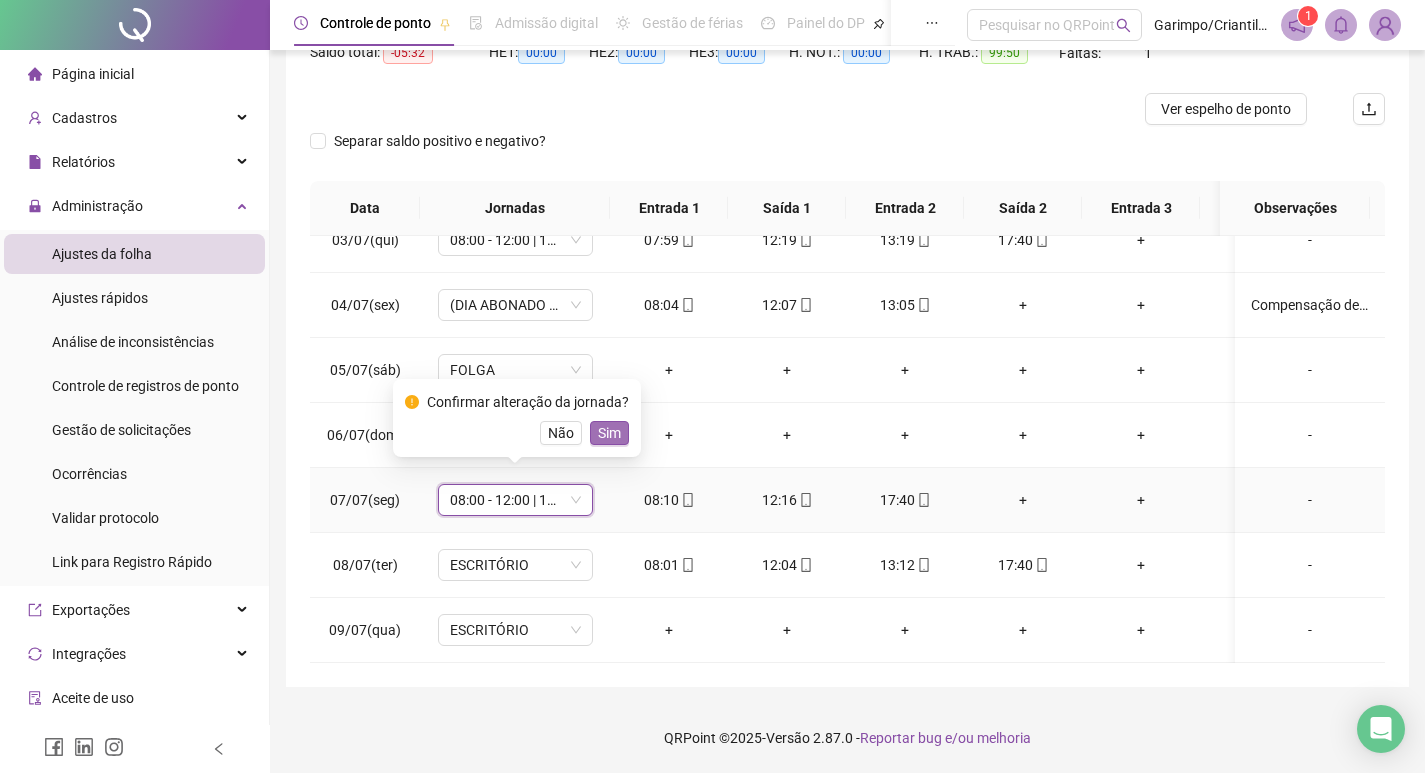 click on "Sim" at bounding box center [609, 433] 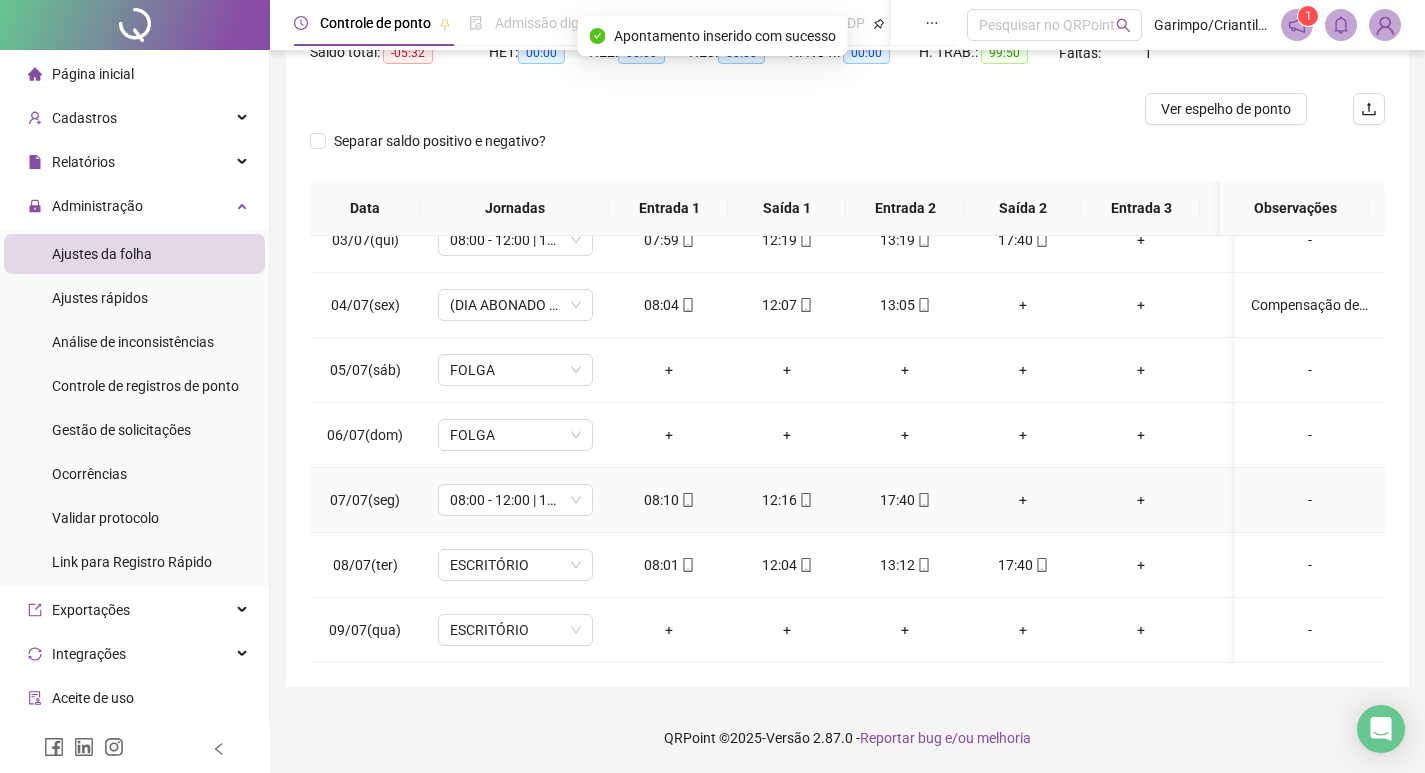 click on "+" at bounding box center [1023, 500] 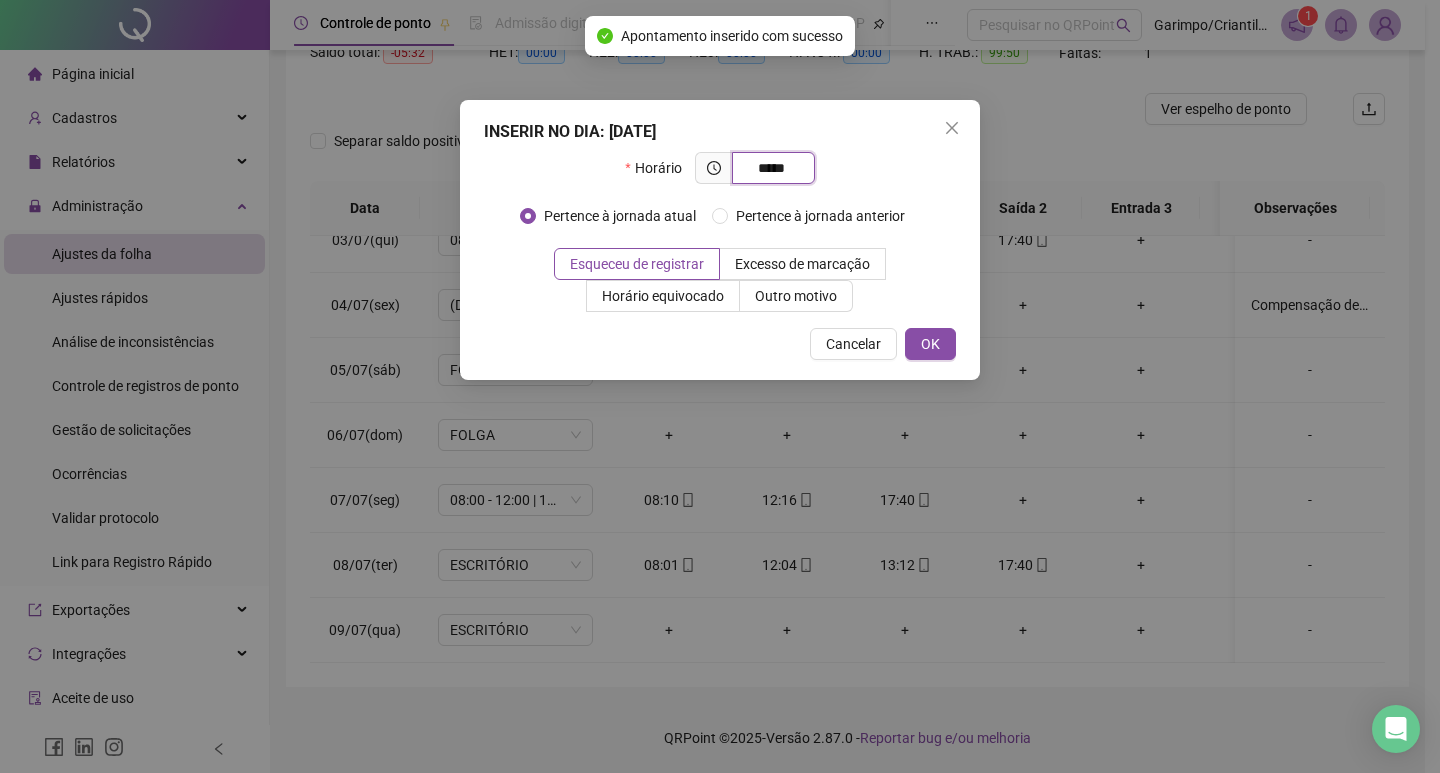 type on "*****" 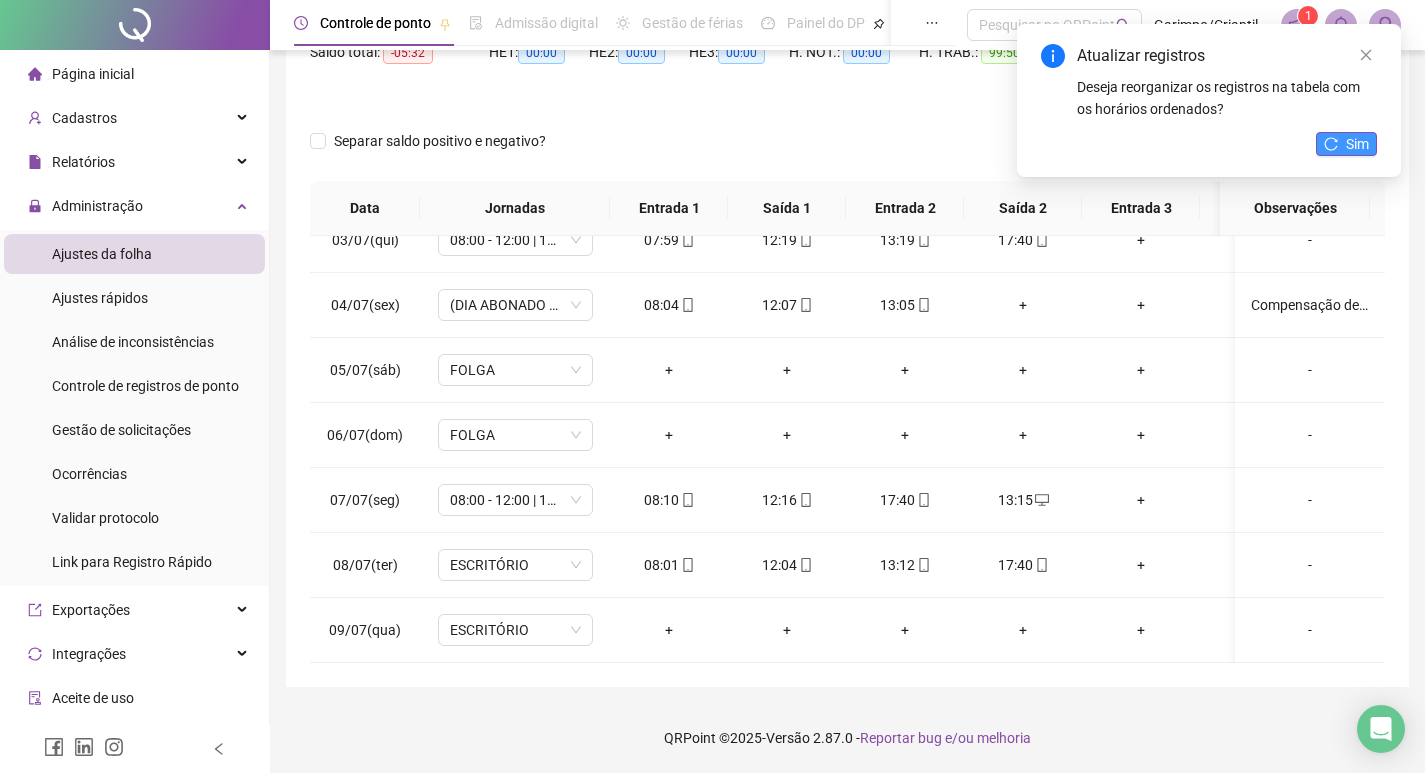 click on "Sim" at bounding box center [1346, 144] 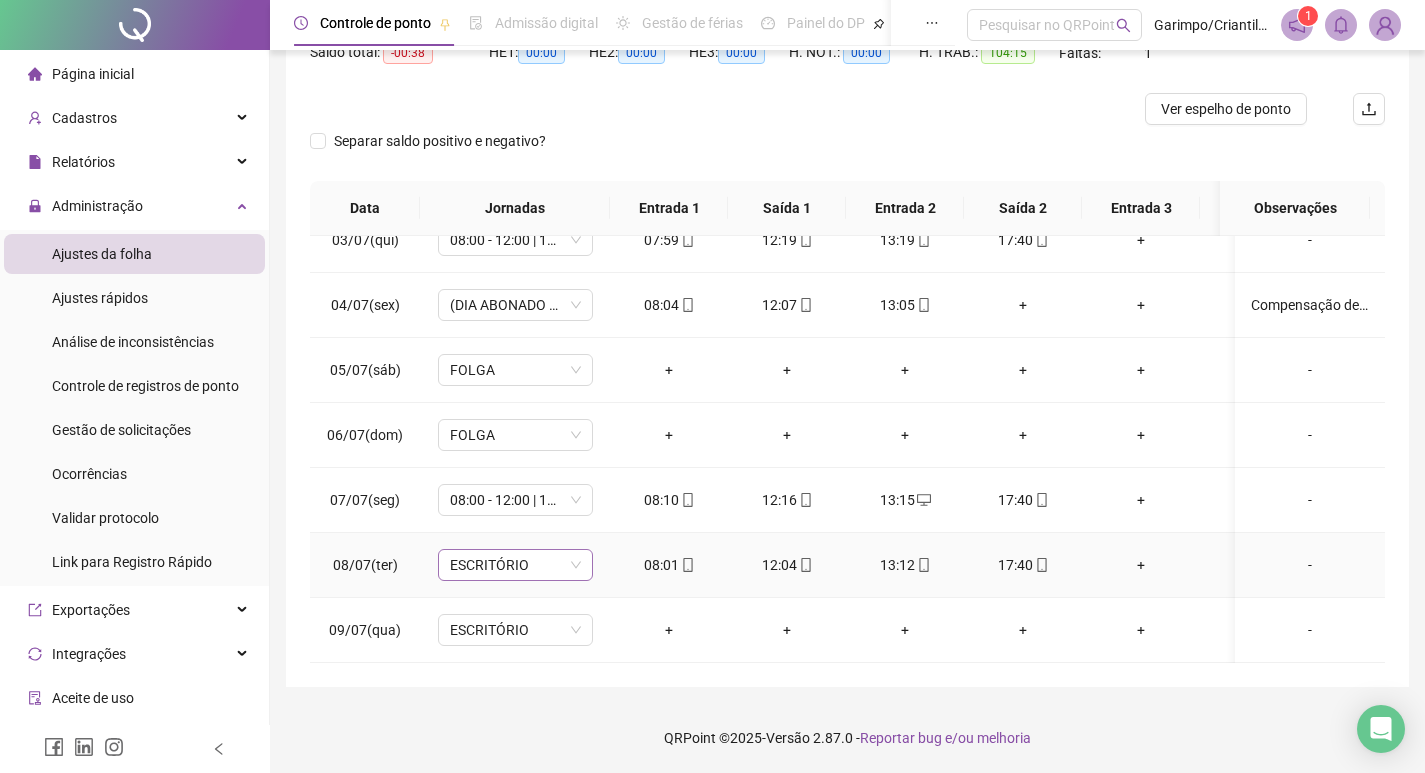 click on "ESCRITÓRIO" at bounding box center (515, 565) 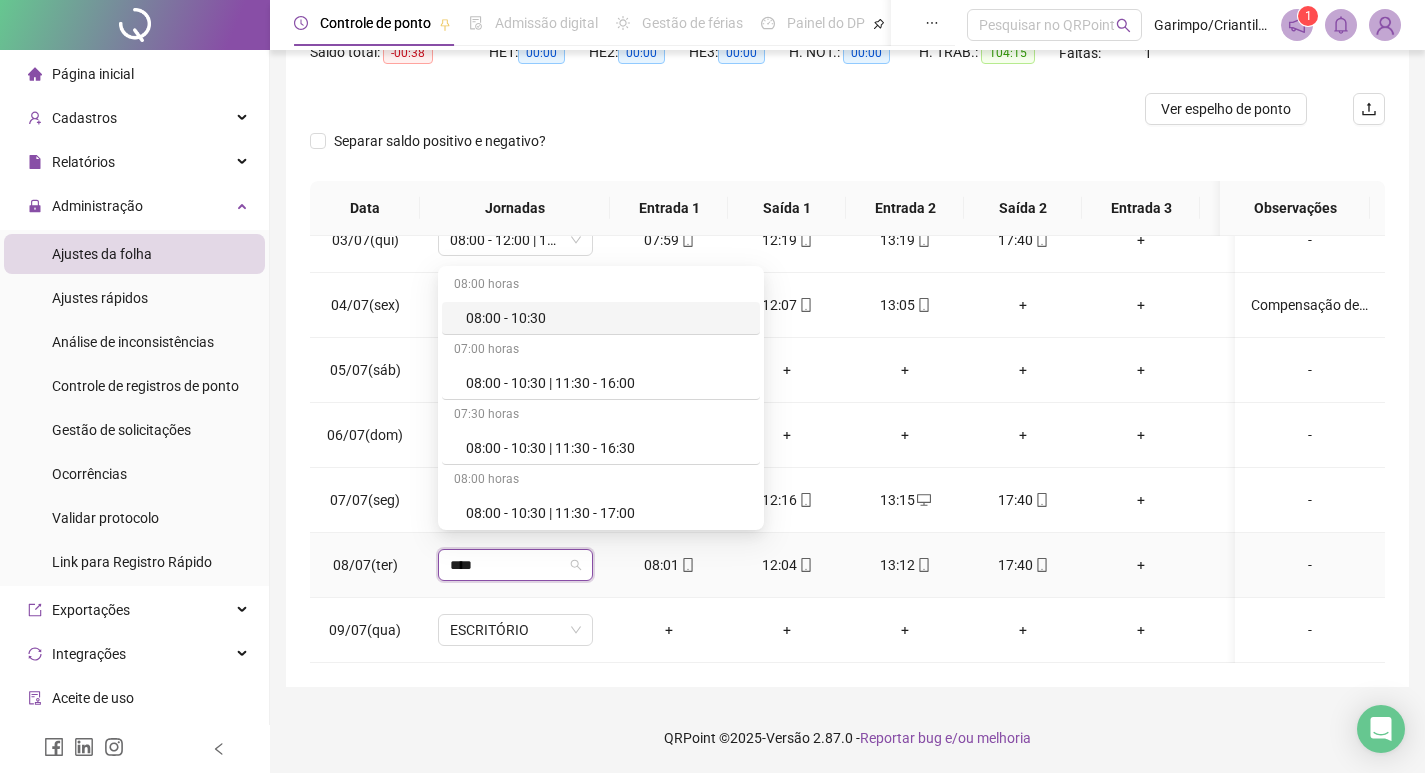 type on "*****" 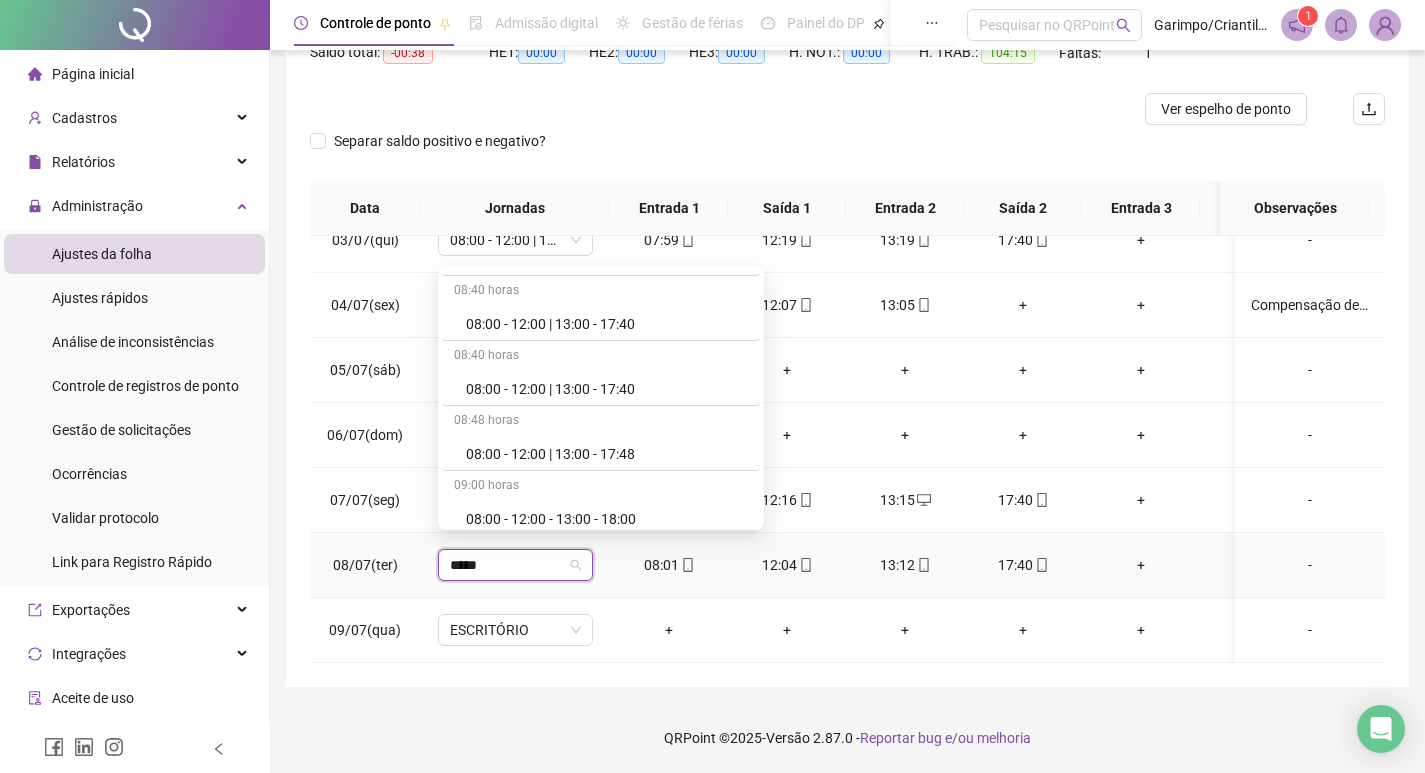 scroll, scrollTop: 1100, scrollLeft: 0, axis: vertical 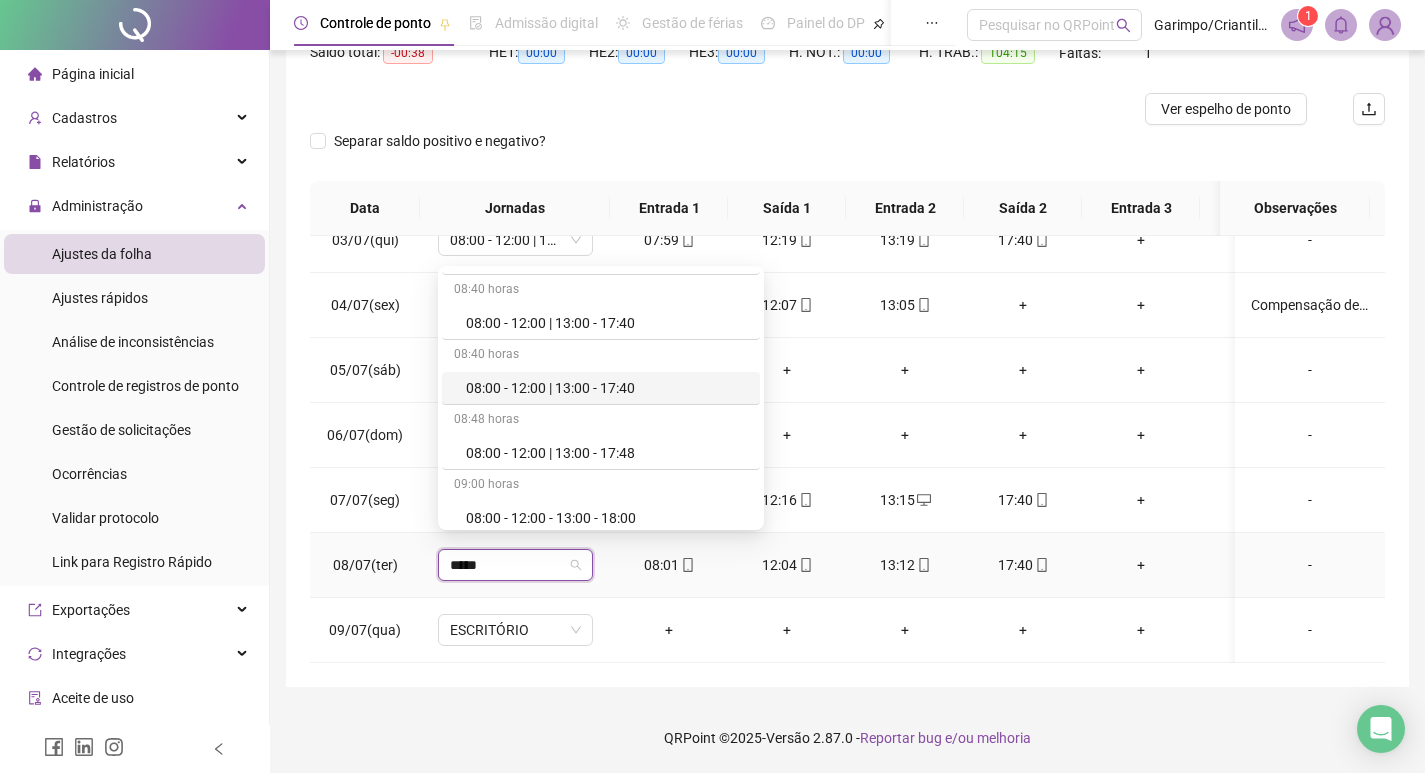 click on "08:00 - 12:00 | 13:00 - 17:40" at bounding box center [607, 388] 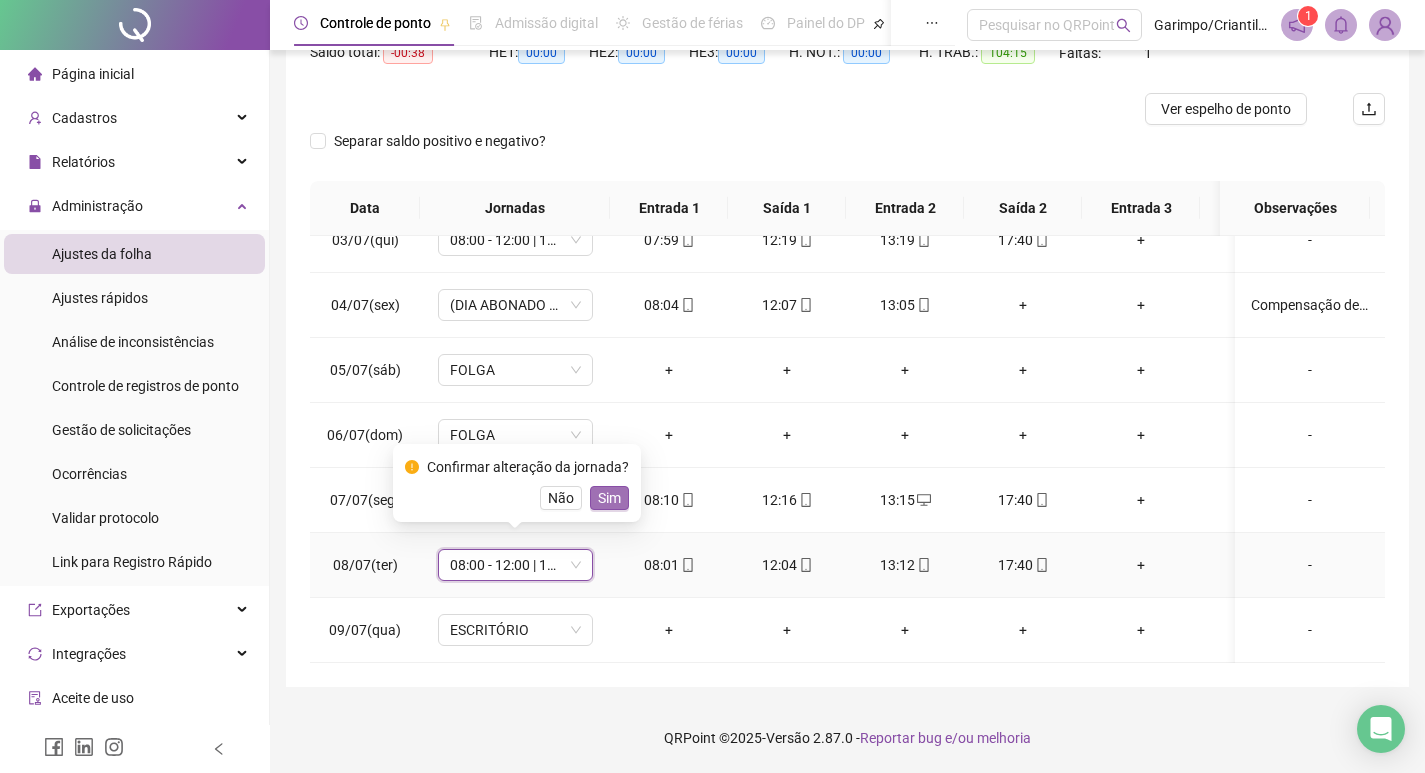 click on "Sim" at bounding box center (609, 498) 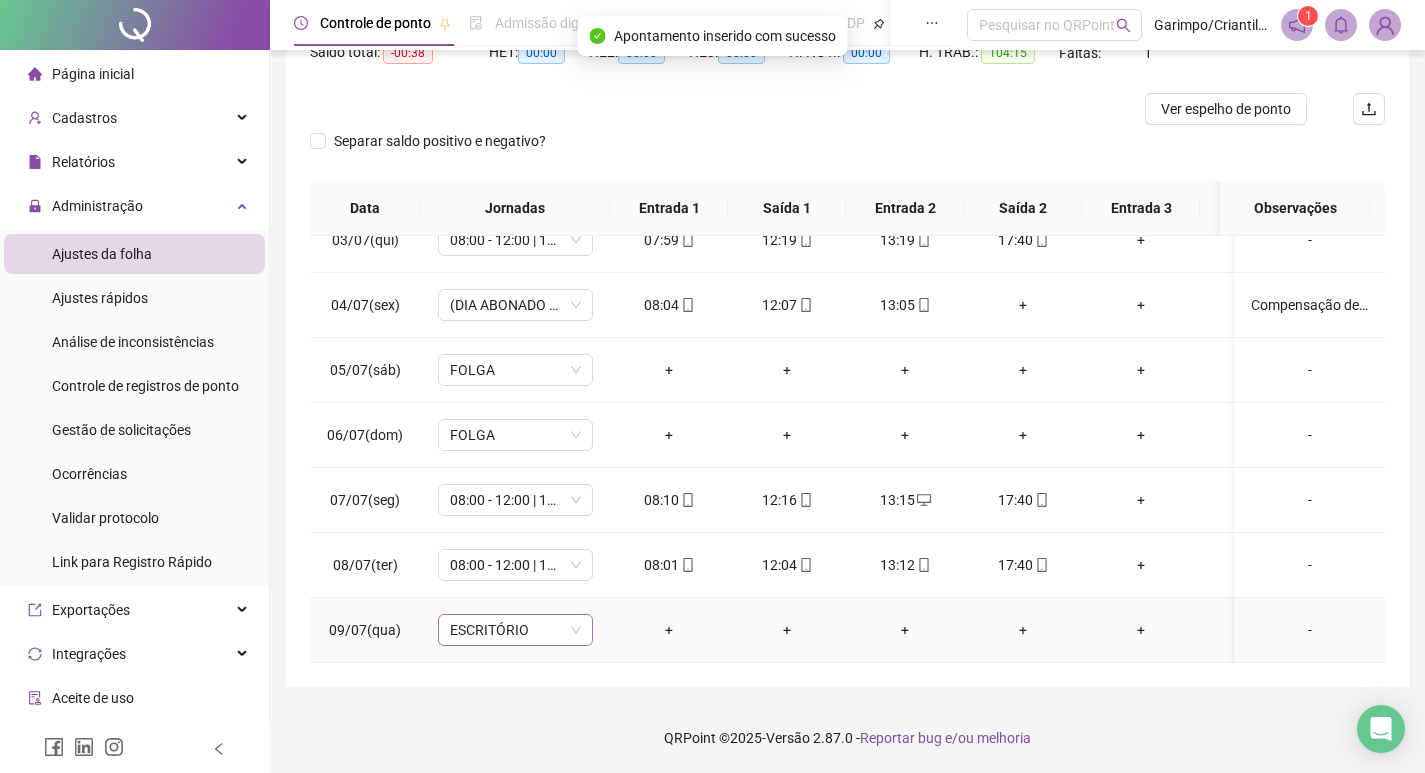 click on "ESCRITÓRIO" at bounding box center [515, 630] 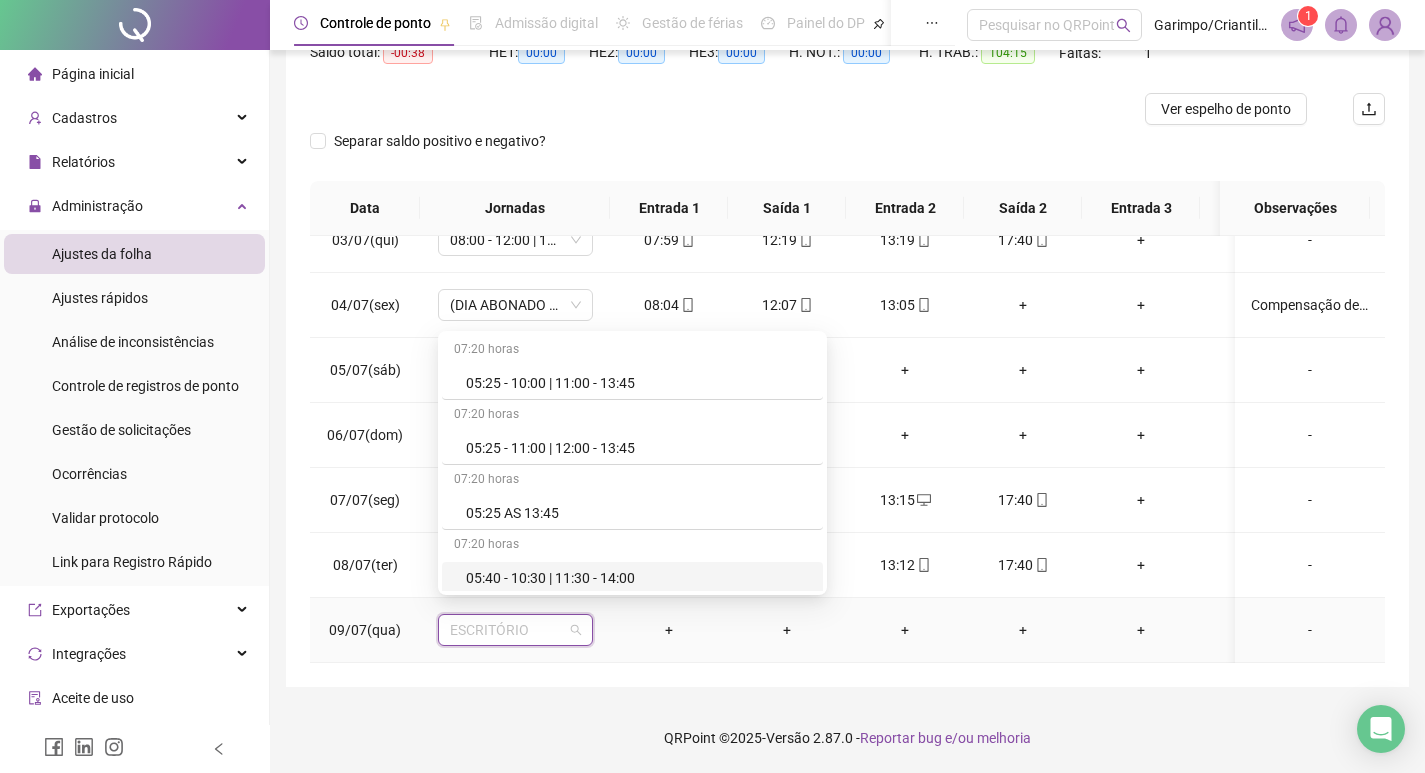 click on "ESCRITÓRIO" at bounding box center (515, 630) 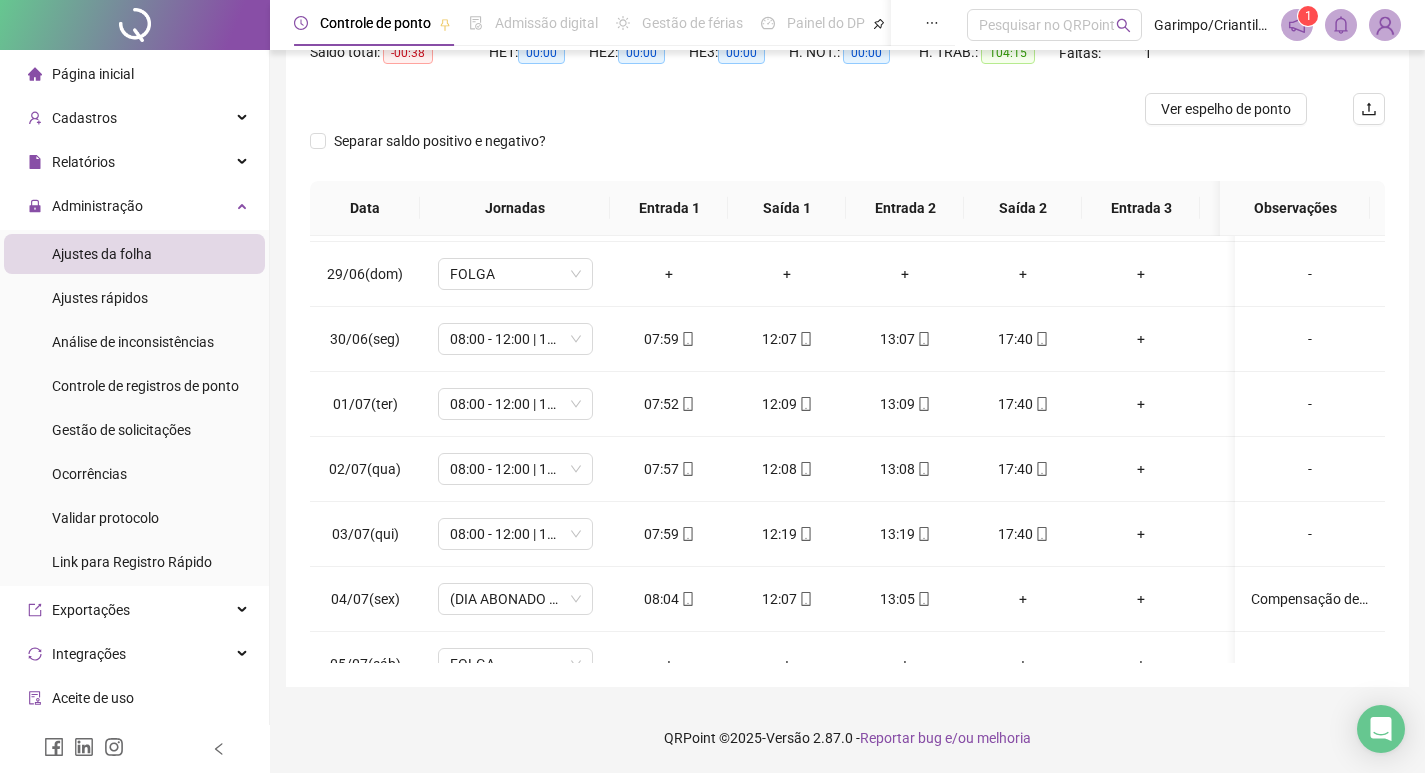 scroll, scrollTop: 323, scrollLeft: 0, axis: vertical 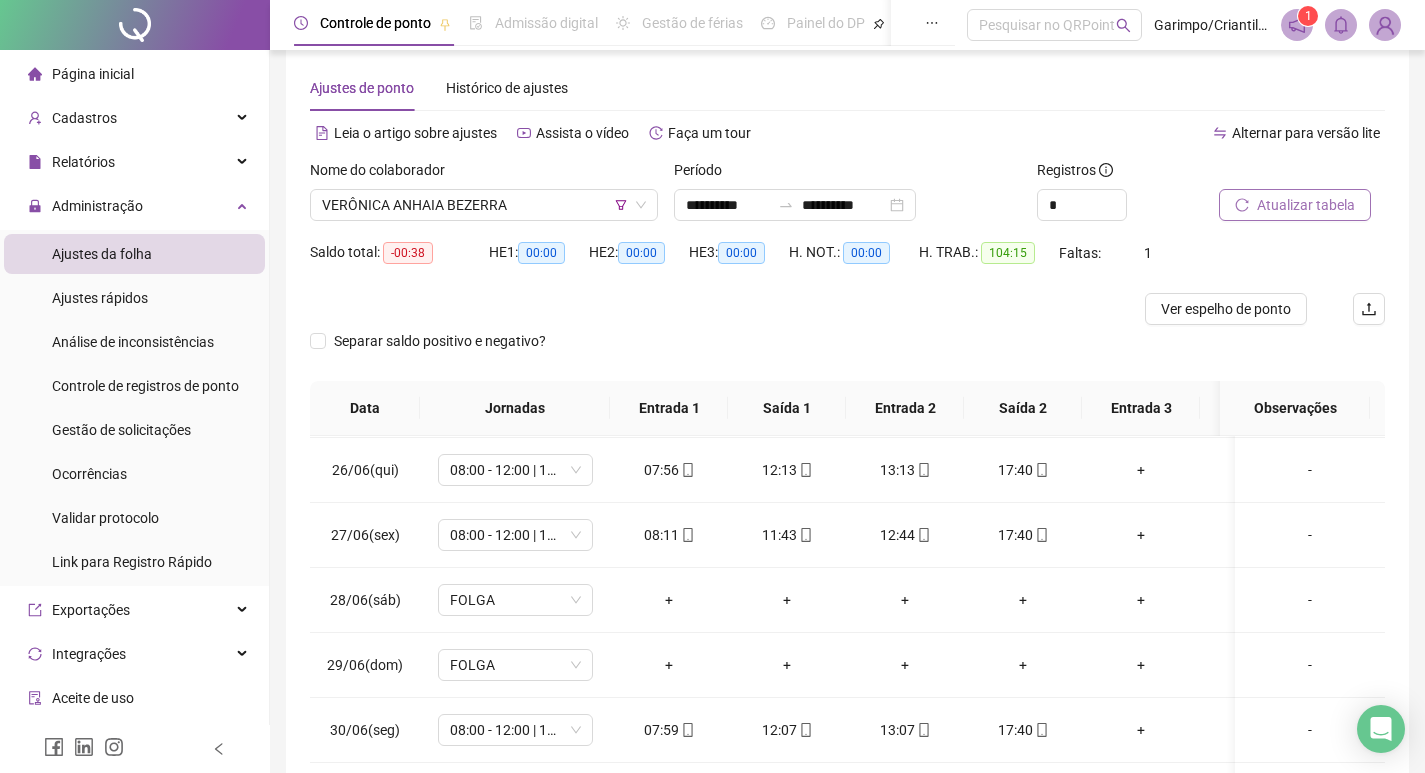 click on "Atualizar tabela" at bounding box center (1306, 205) 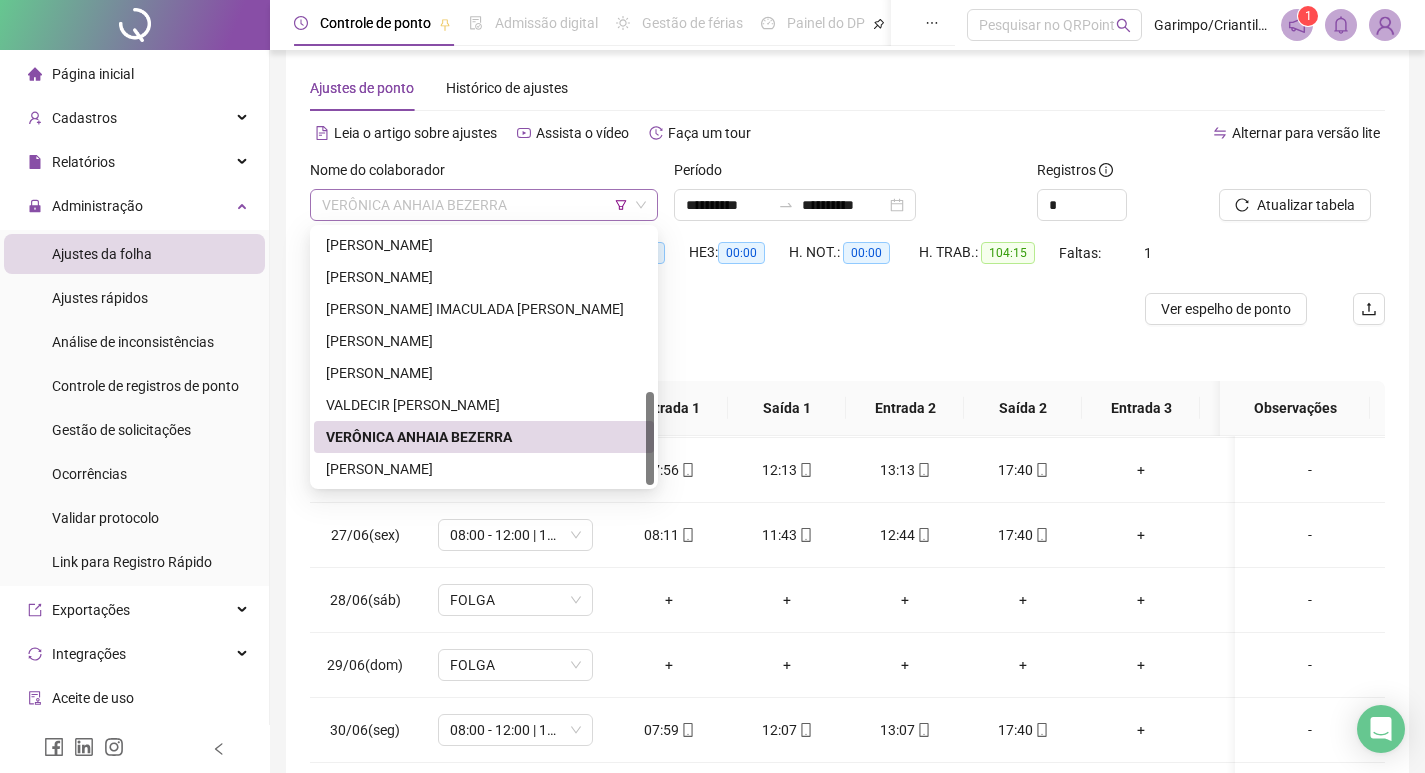 click on "VERÔNICA ANHAIA BEZERRA" at bounding box center [484, 205] 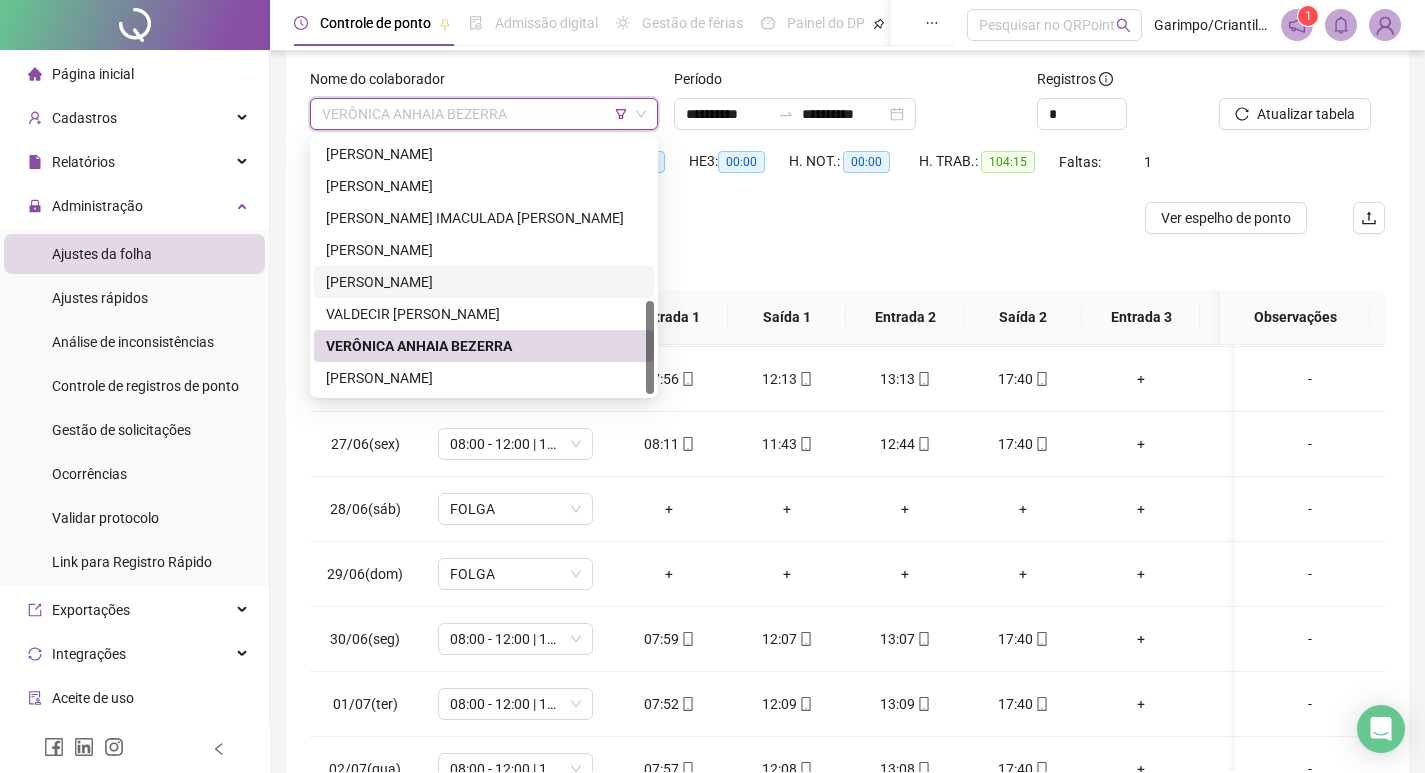 scroll, scrollTop: 125, scrollLeft: 0, axis: vertical 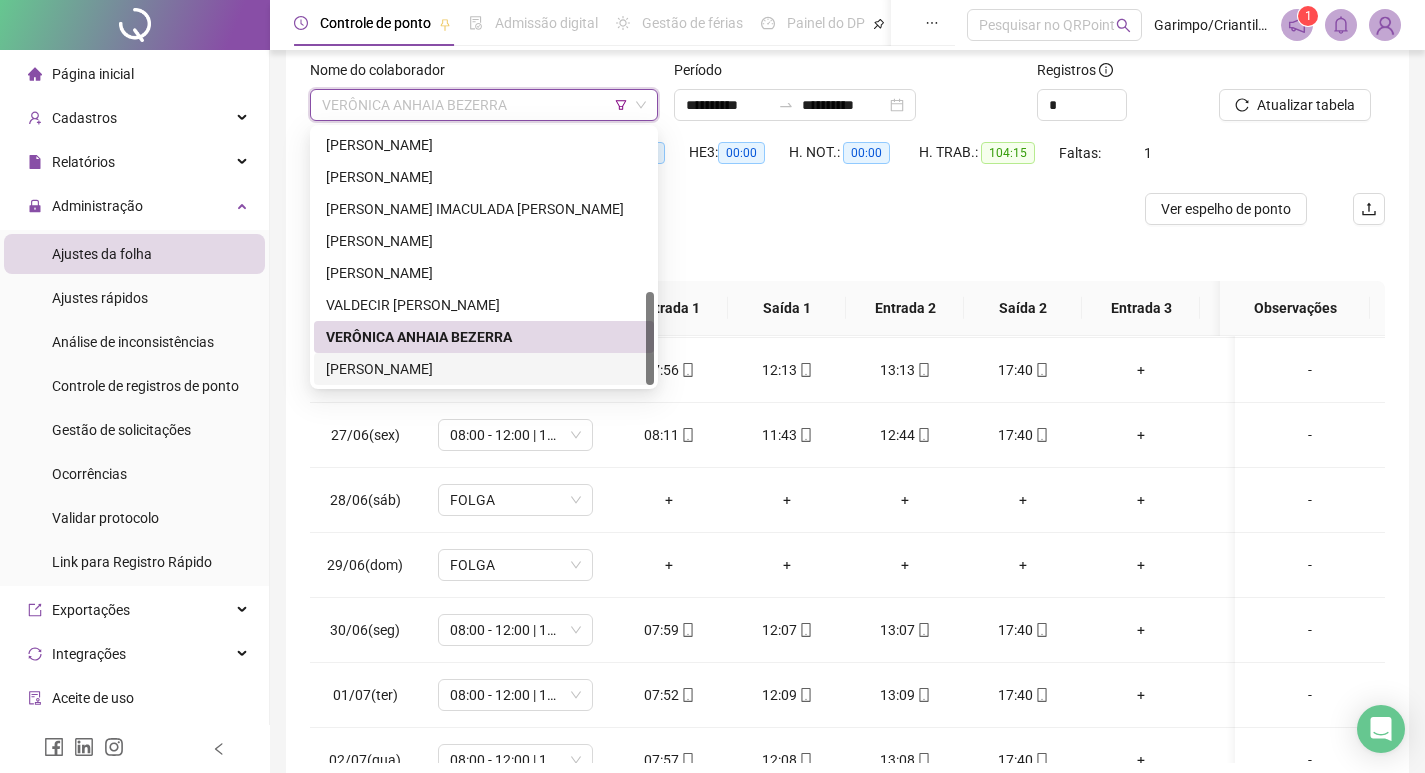 click on "[PERSON_NAME]" at bounding box center (484, 369) 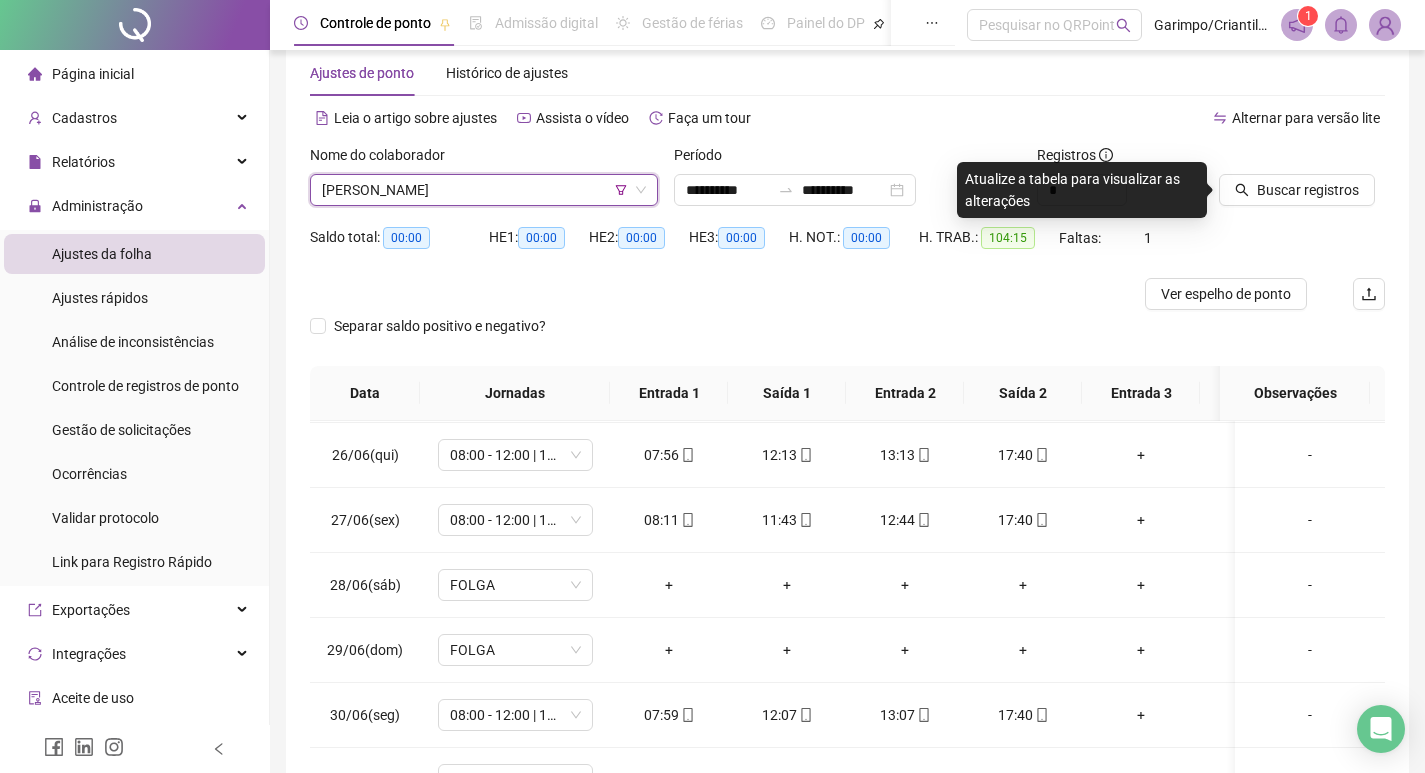 scroll, scrollTop: 25, scrollLeft: 0, axis: vertical 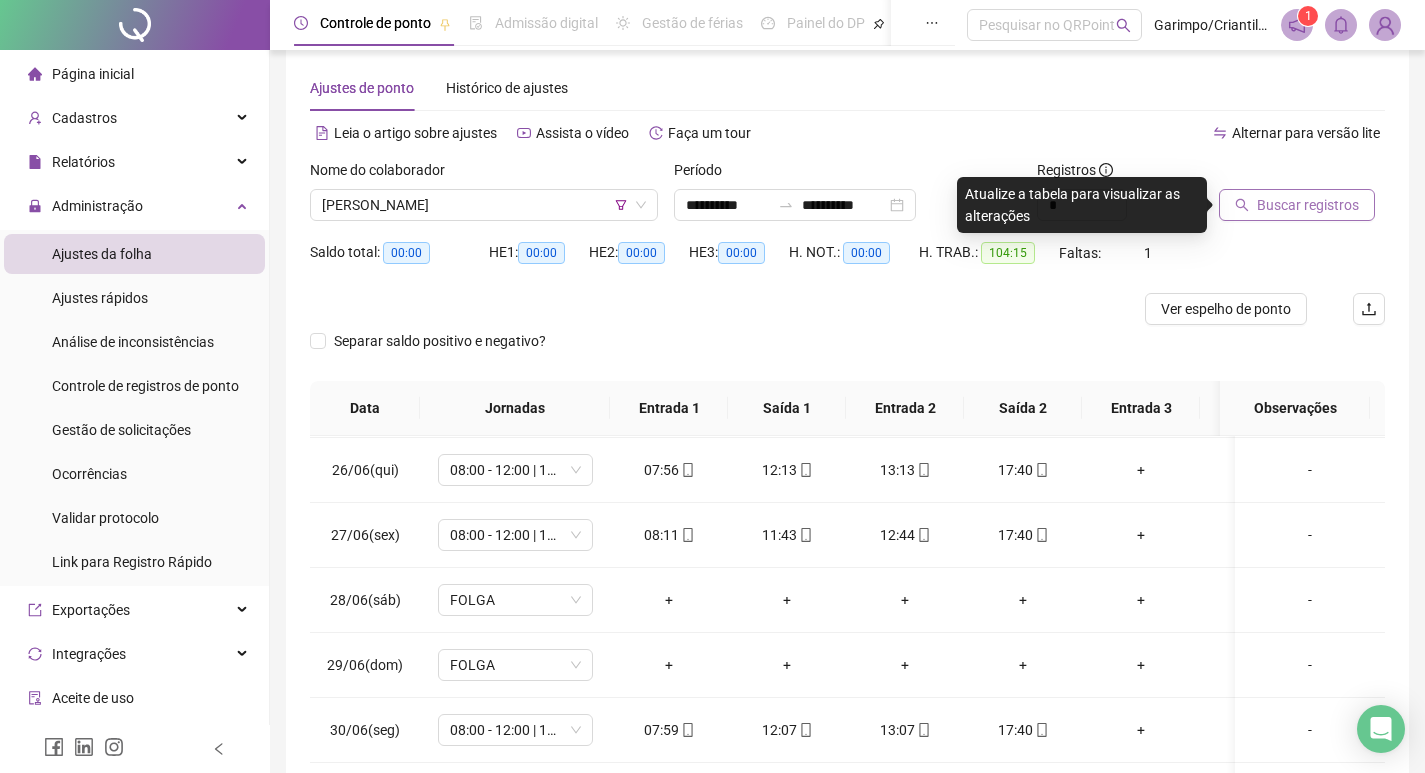 click on "Buscar registros" at bounding box center (1297, 205) 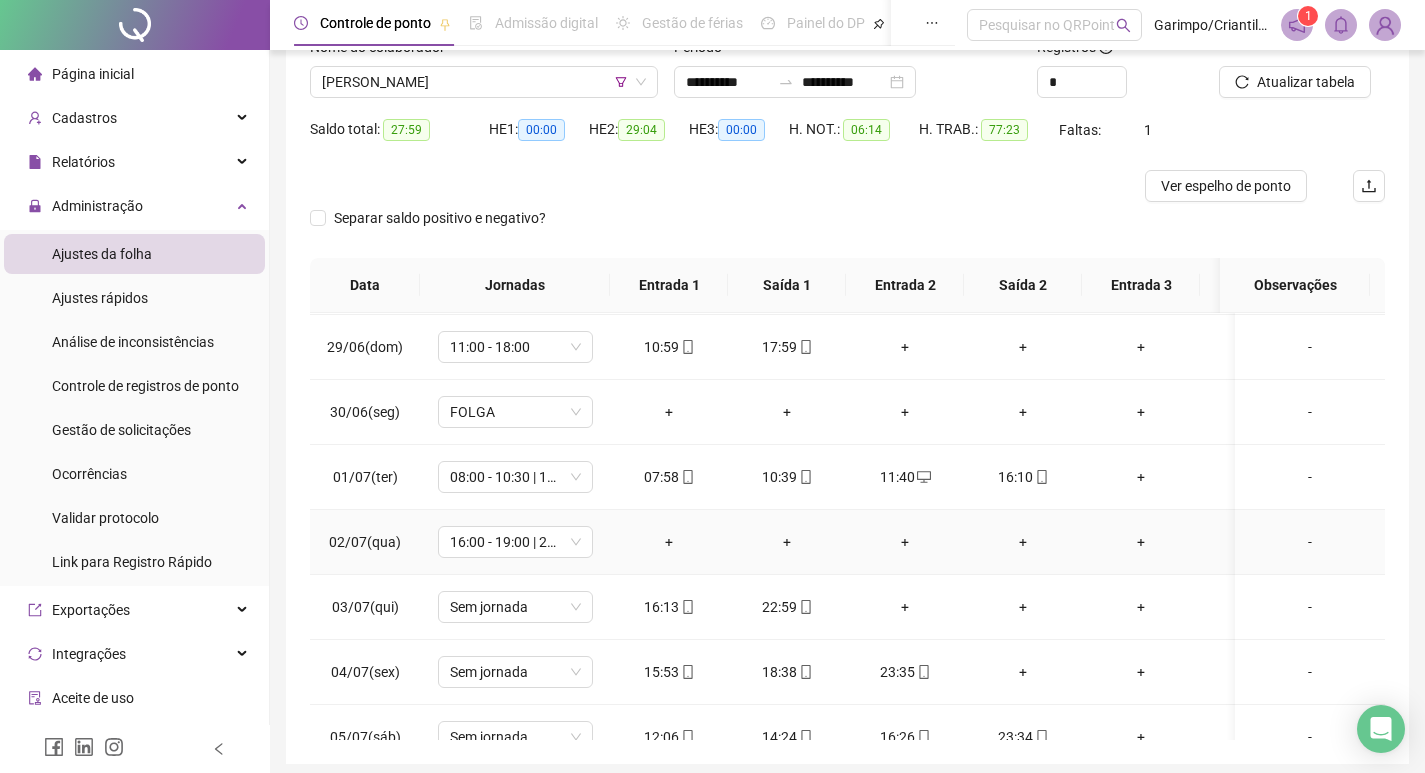 scroll, scrollTop: 225, scrollLeft: 0, axis: vertical 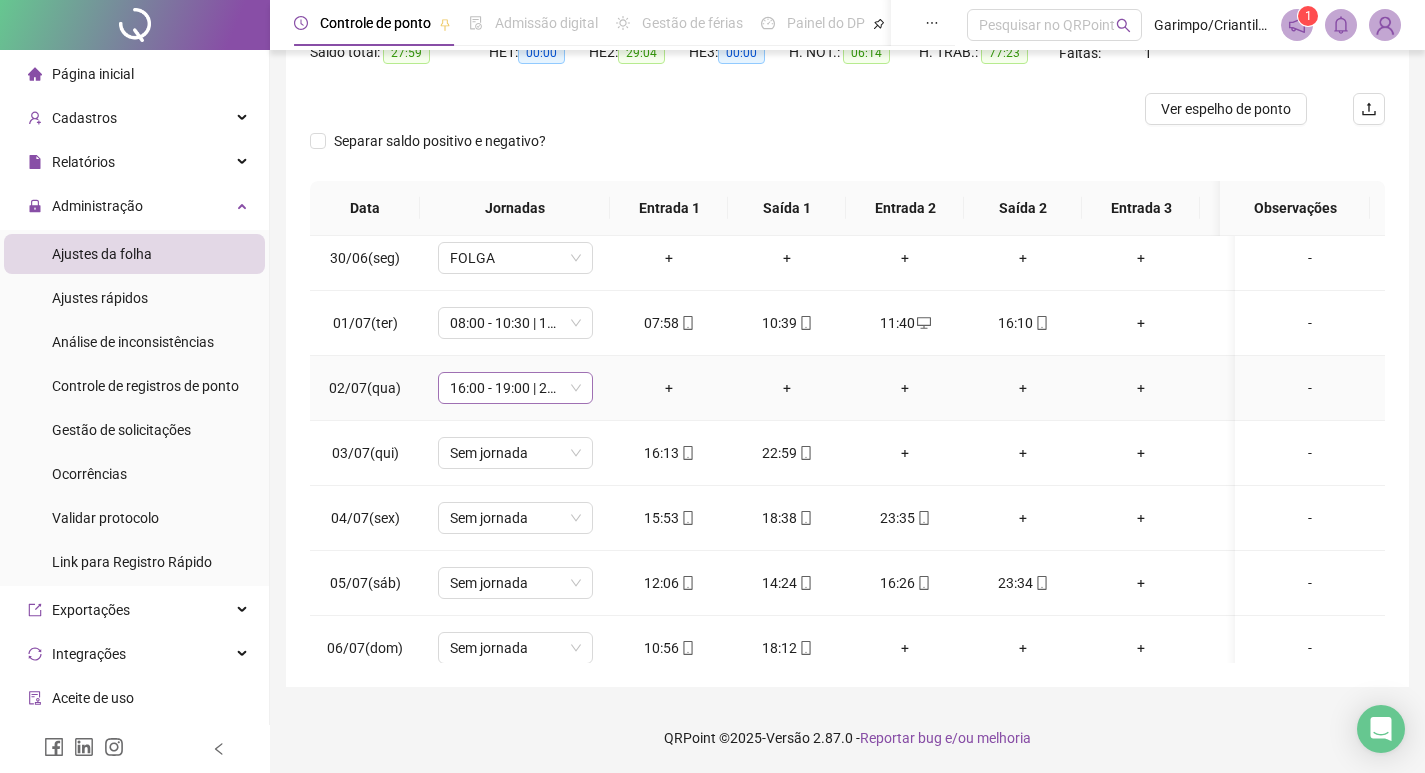 click on "16:00 - 19:00 | 20:00 - 23:00" at bounding box center [515, 388] 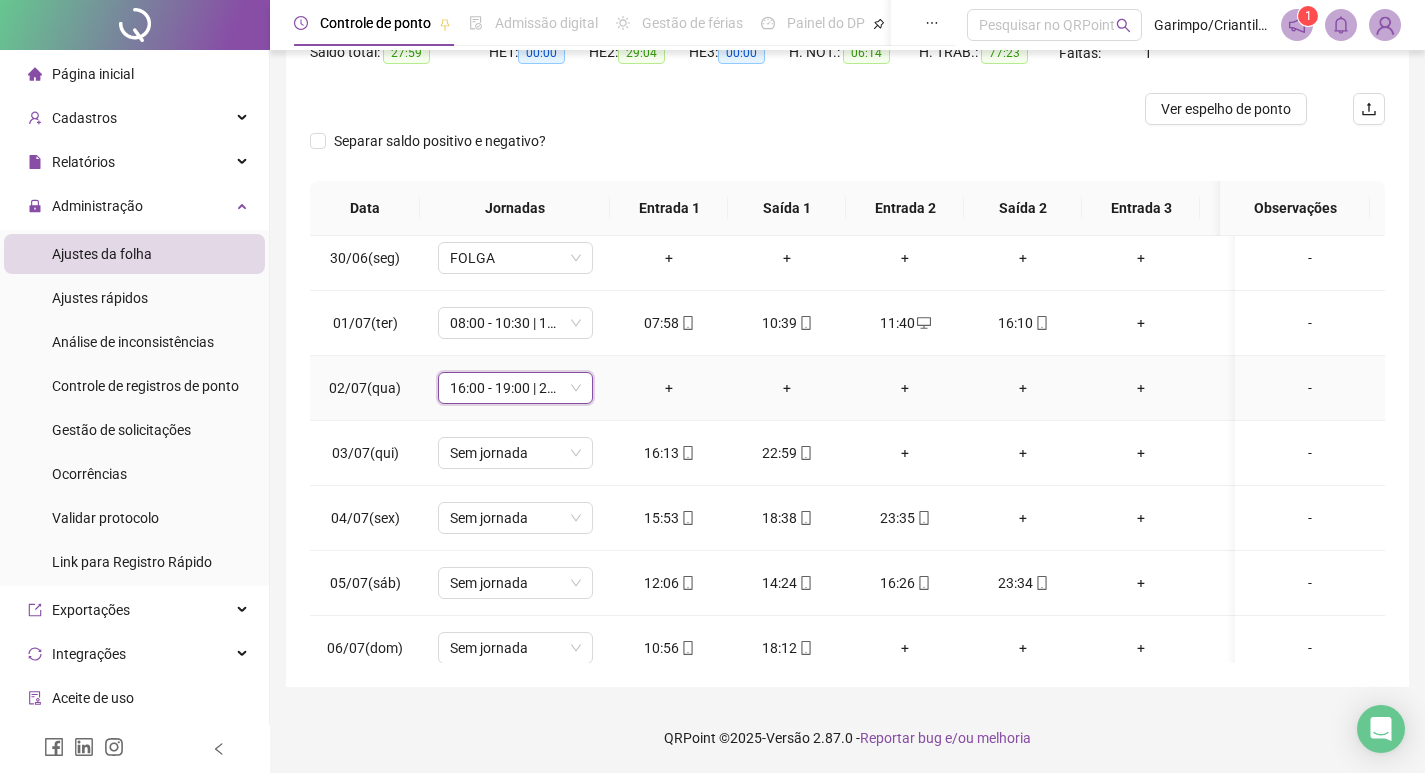 click on "+" at bounding box center (669, 388) 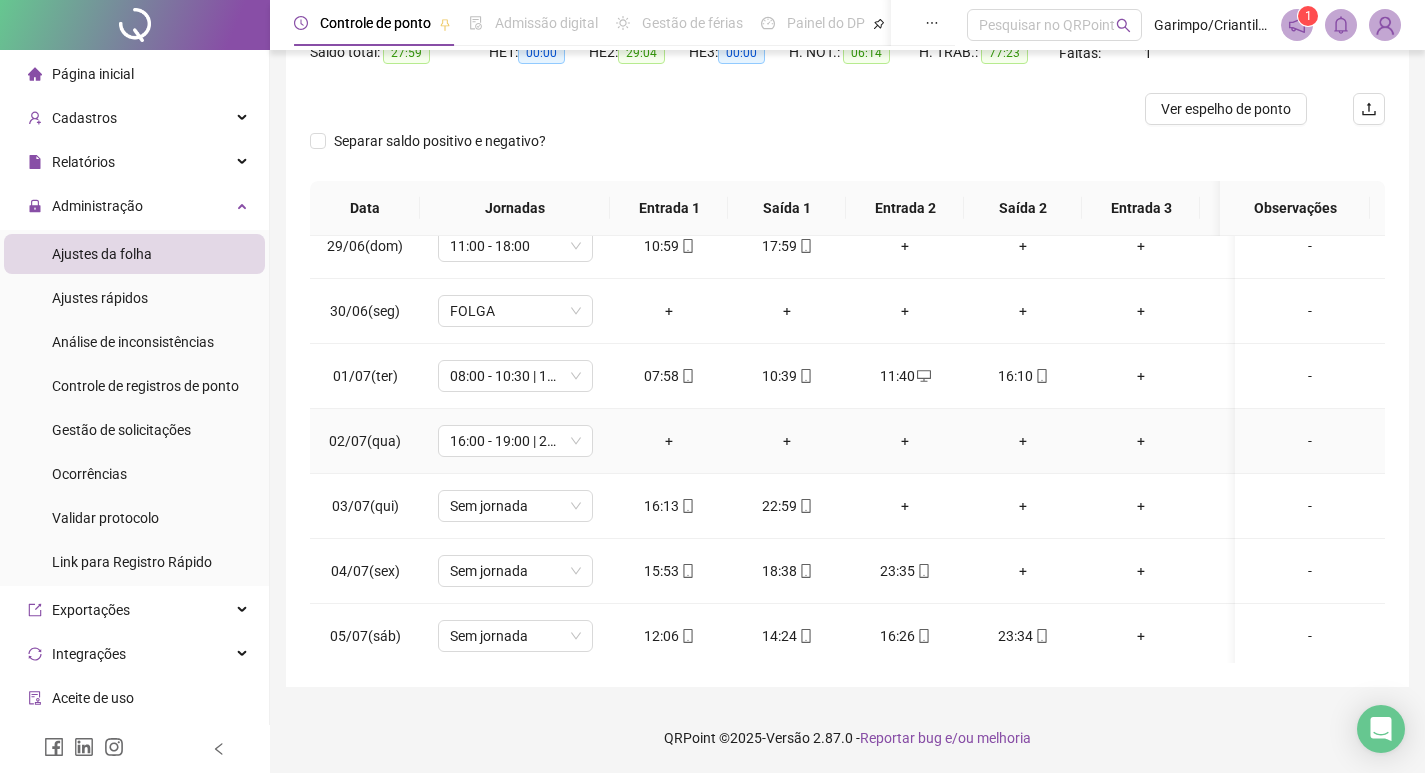 scroll, scrollTop: 300, scrollLeft: 0, axis: vertical 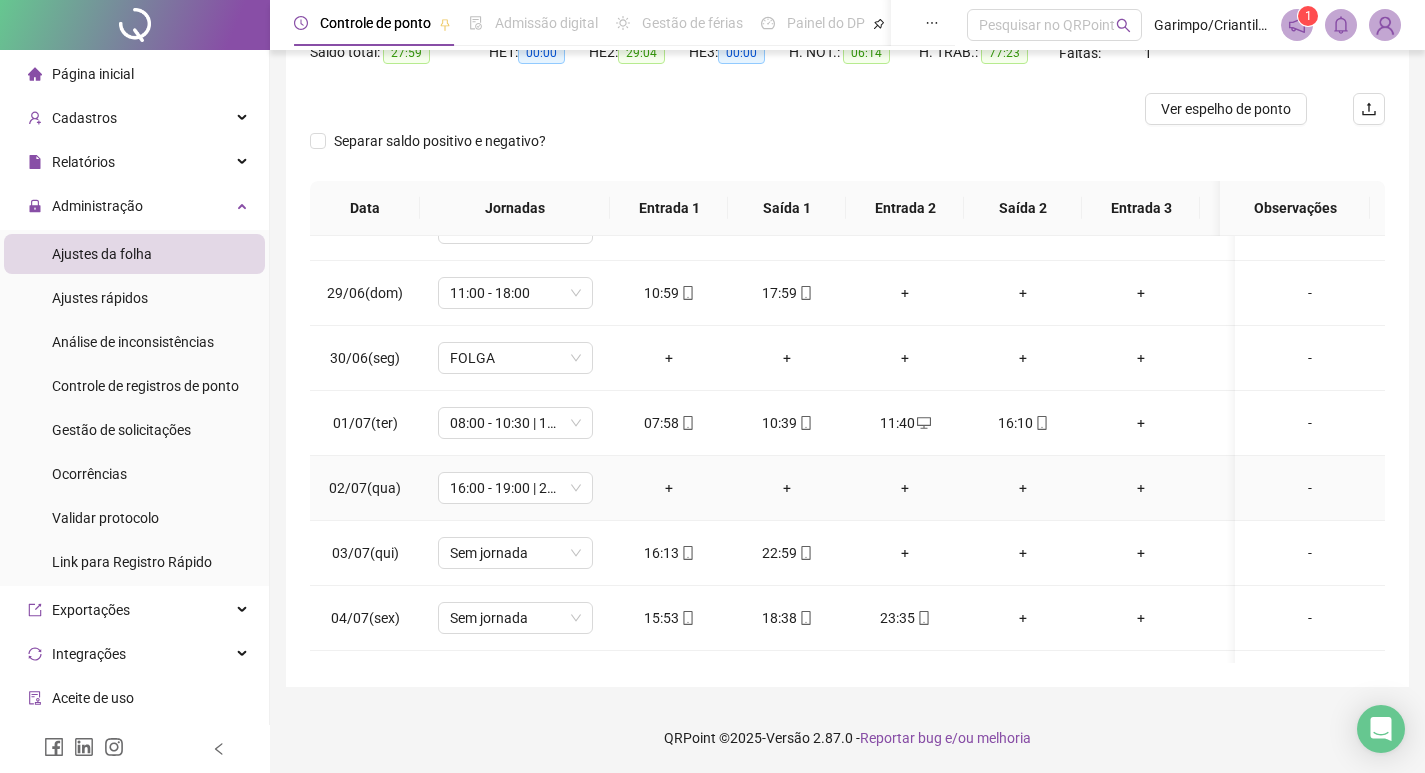 click on "-" at bounding box center (1310, 488) 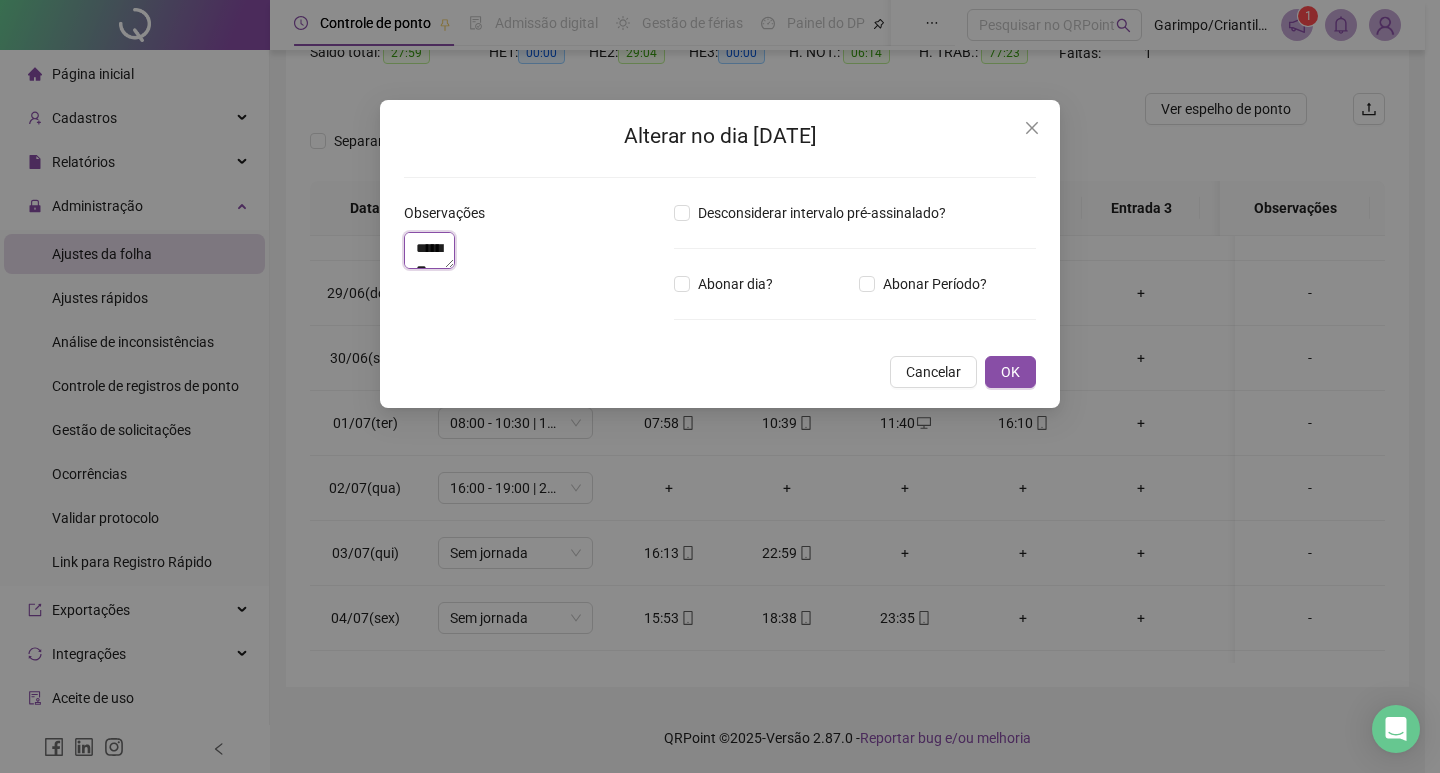 click on "*******" at bounding box center (429, 250) 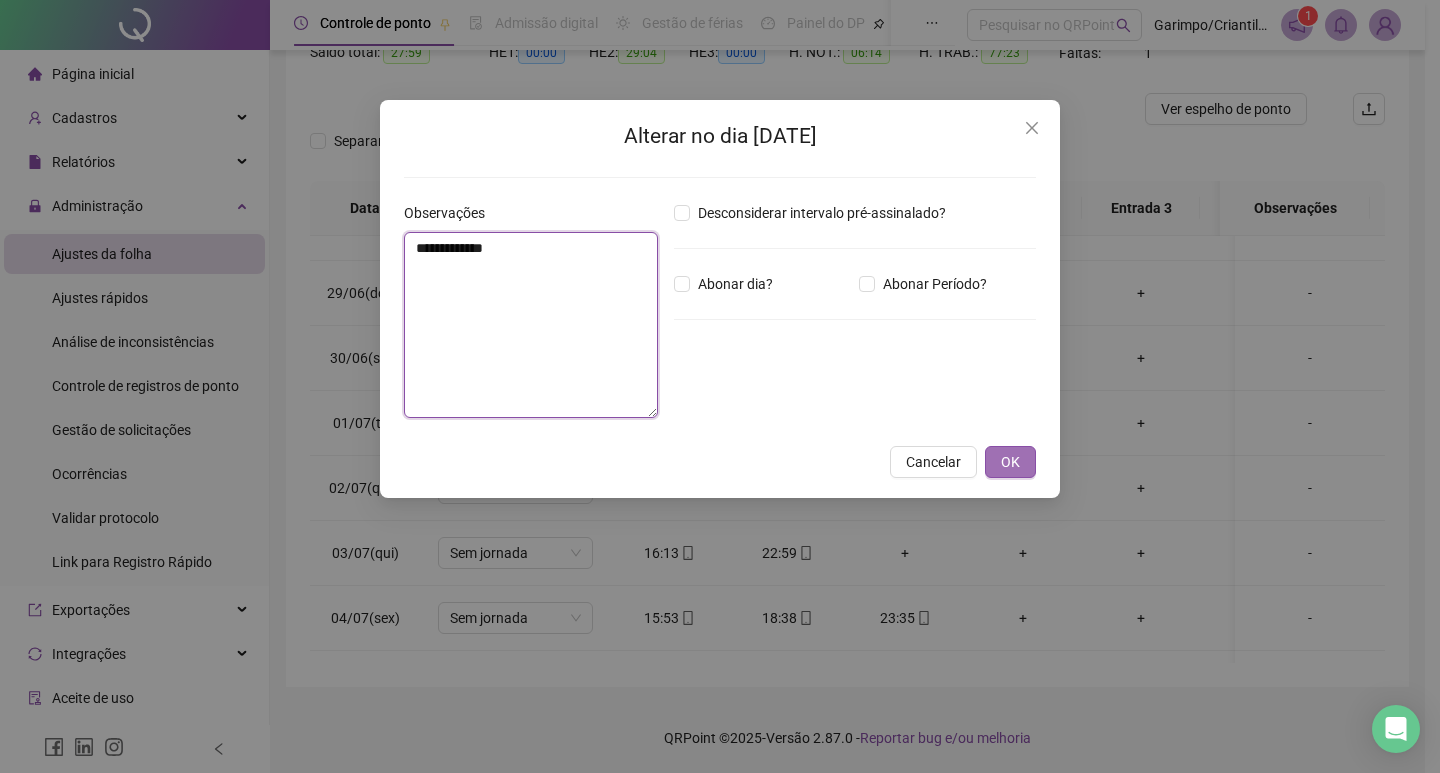 type on "**********" 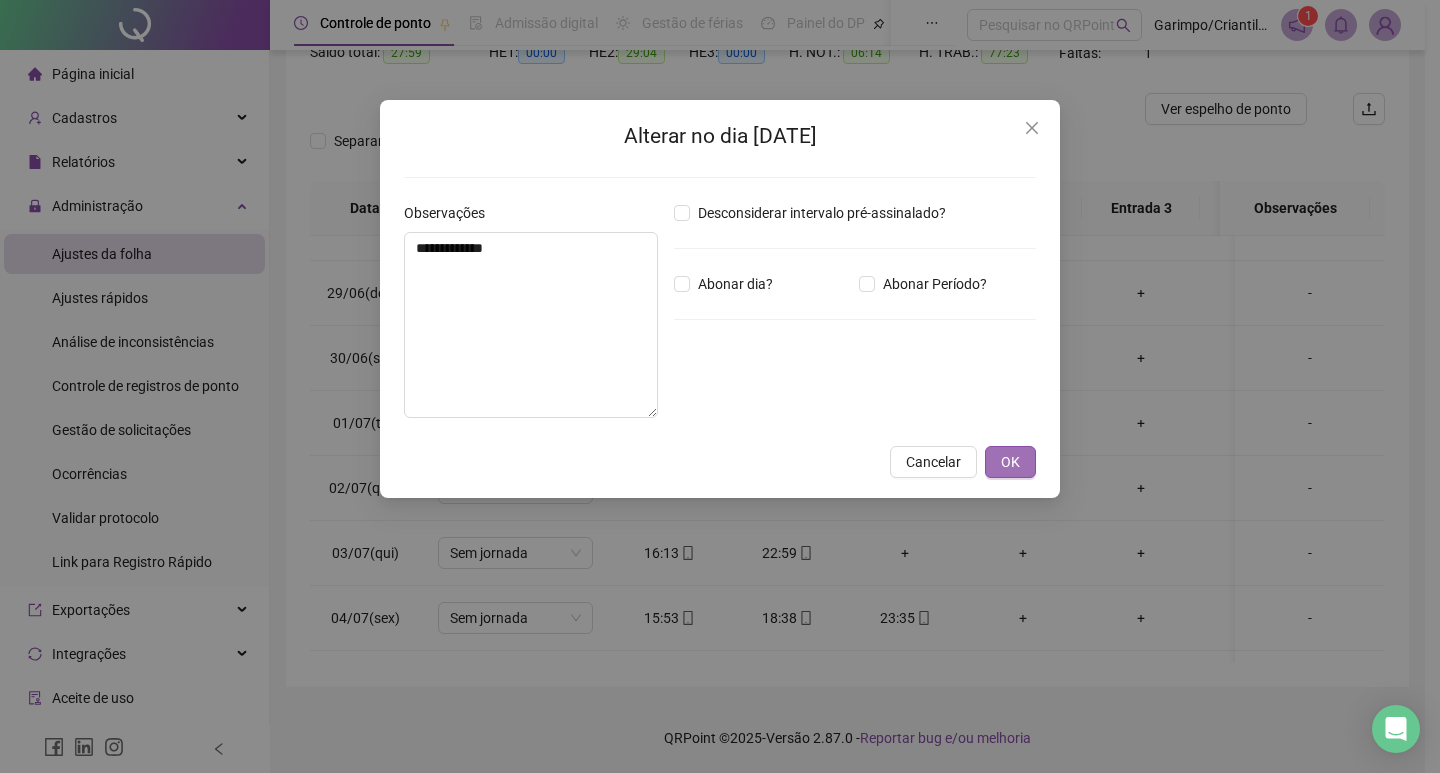 click on "OK" at bounding box center (1010, 462) 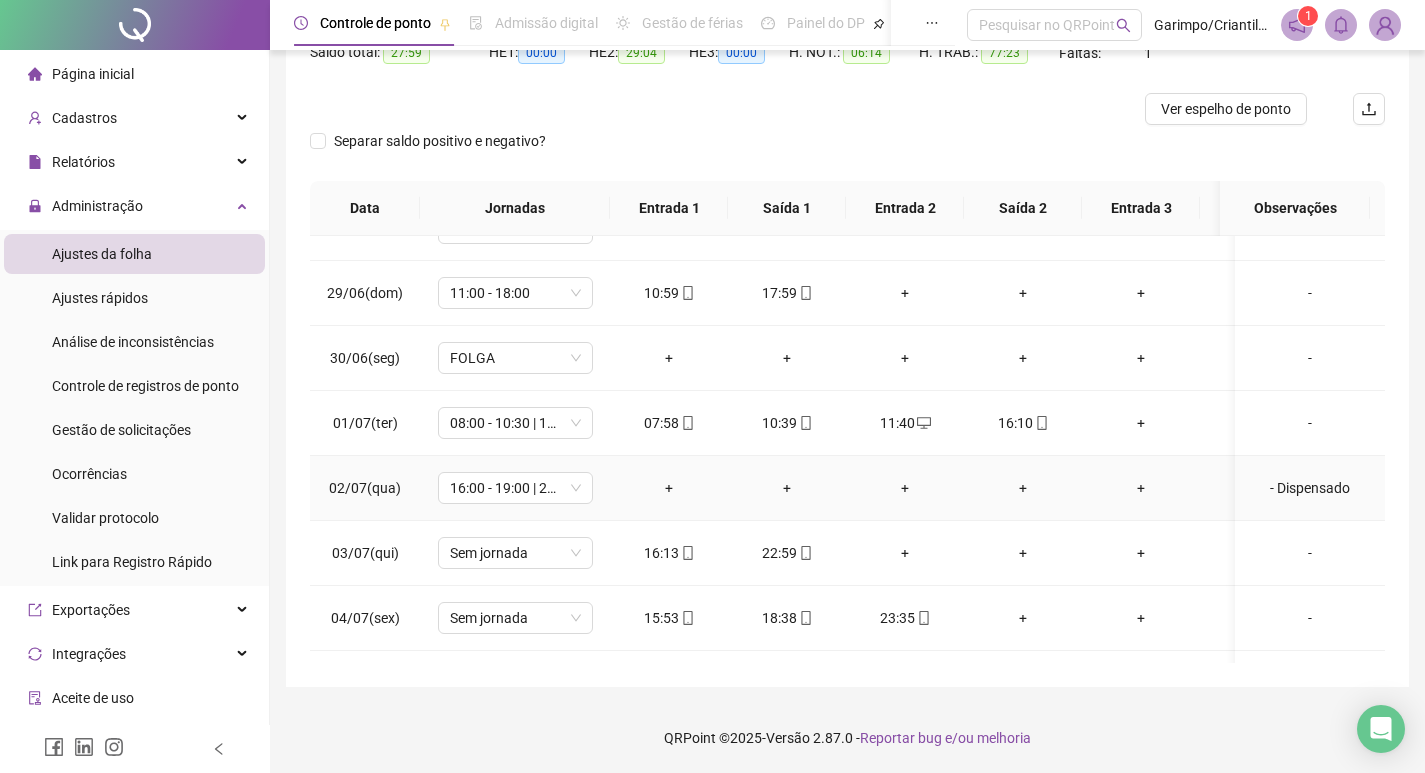 scroll, scrollTop: 400, scrollLeft: 0, axis: vertical 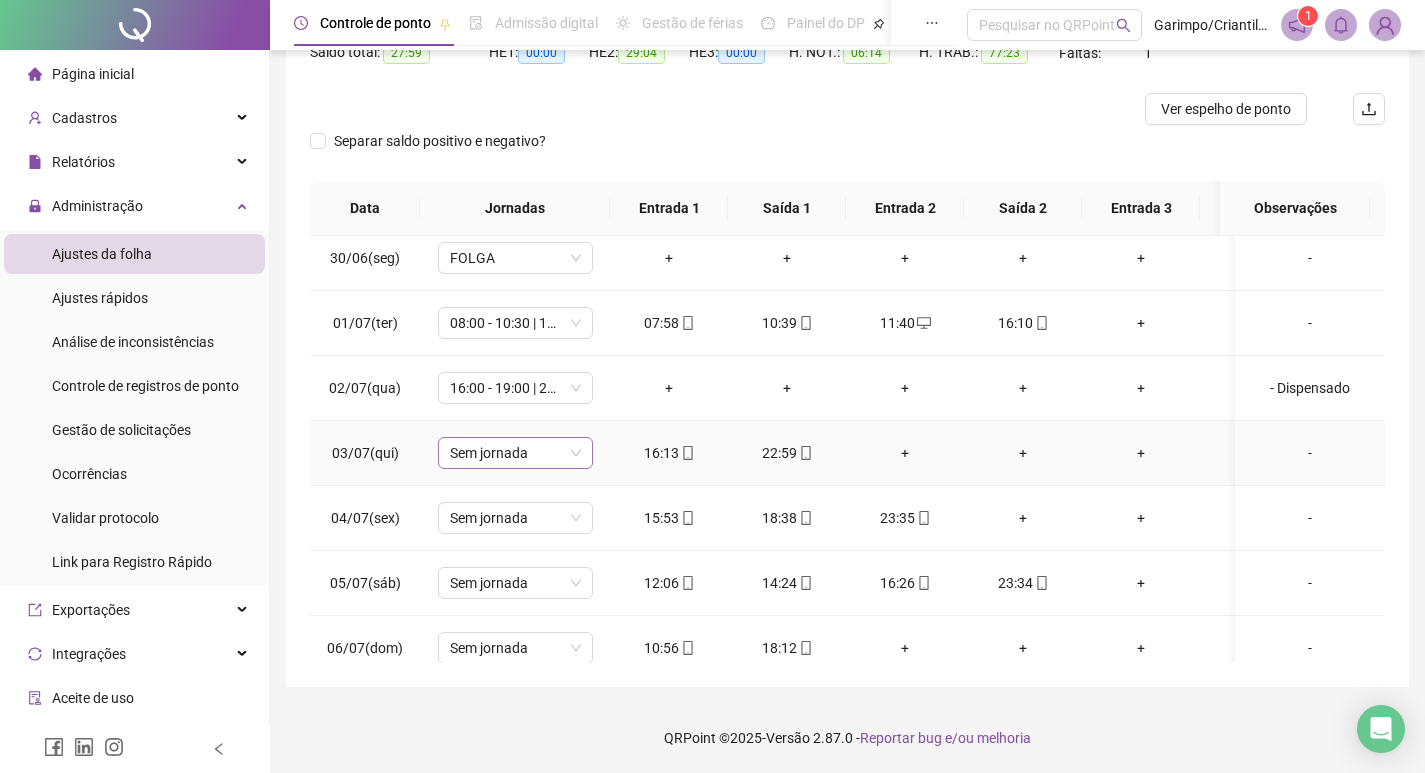click on "Sem jornada" at bounding box center (515, 453) 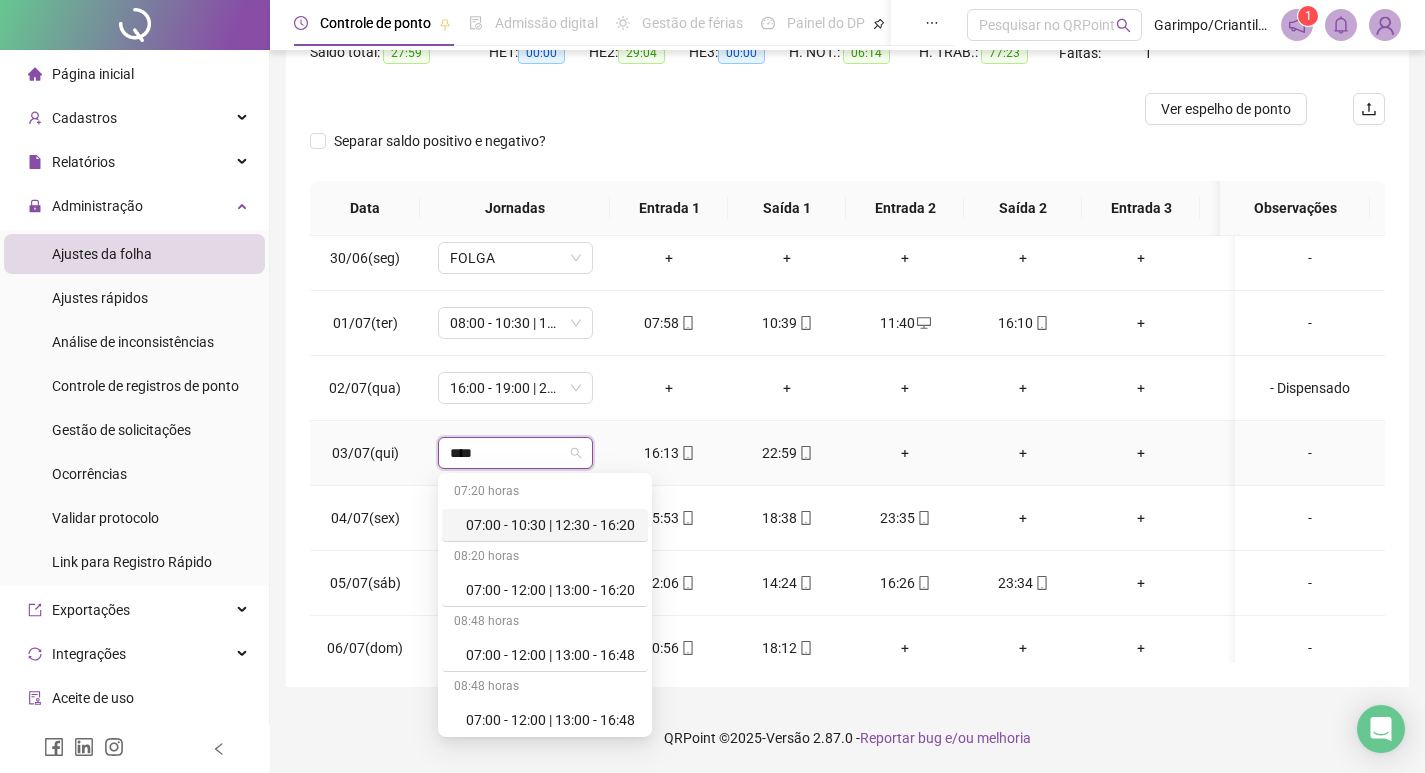 type on "*****" 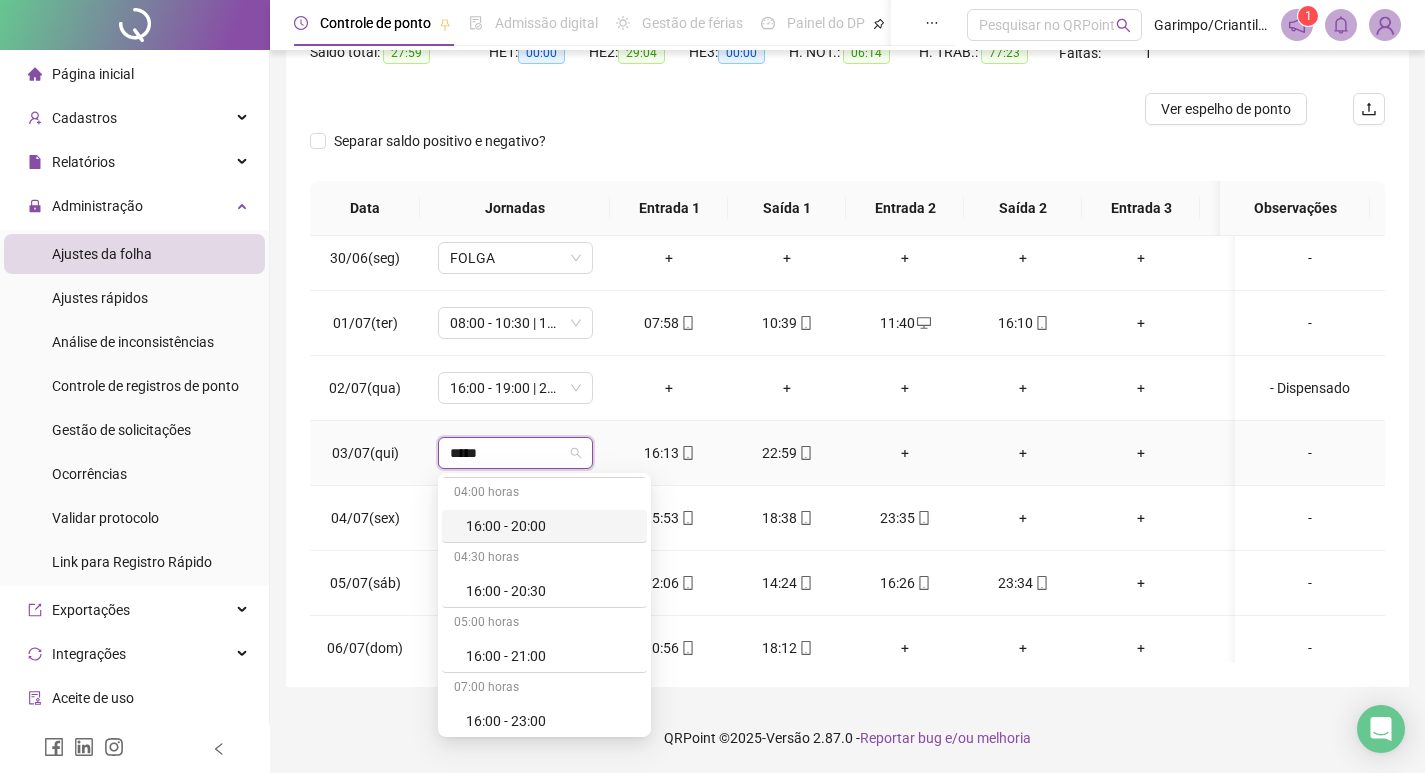 scroll, scrollTop: 3084, scrollLeft: 0, axis: vertical 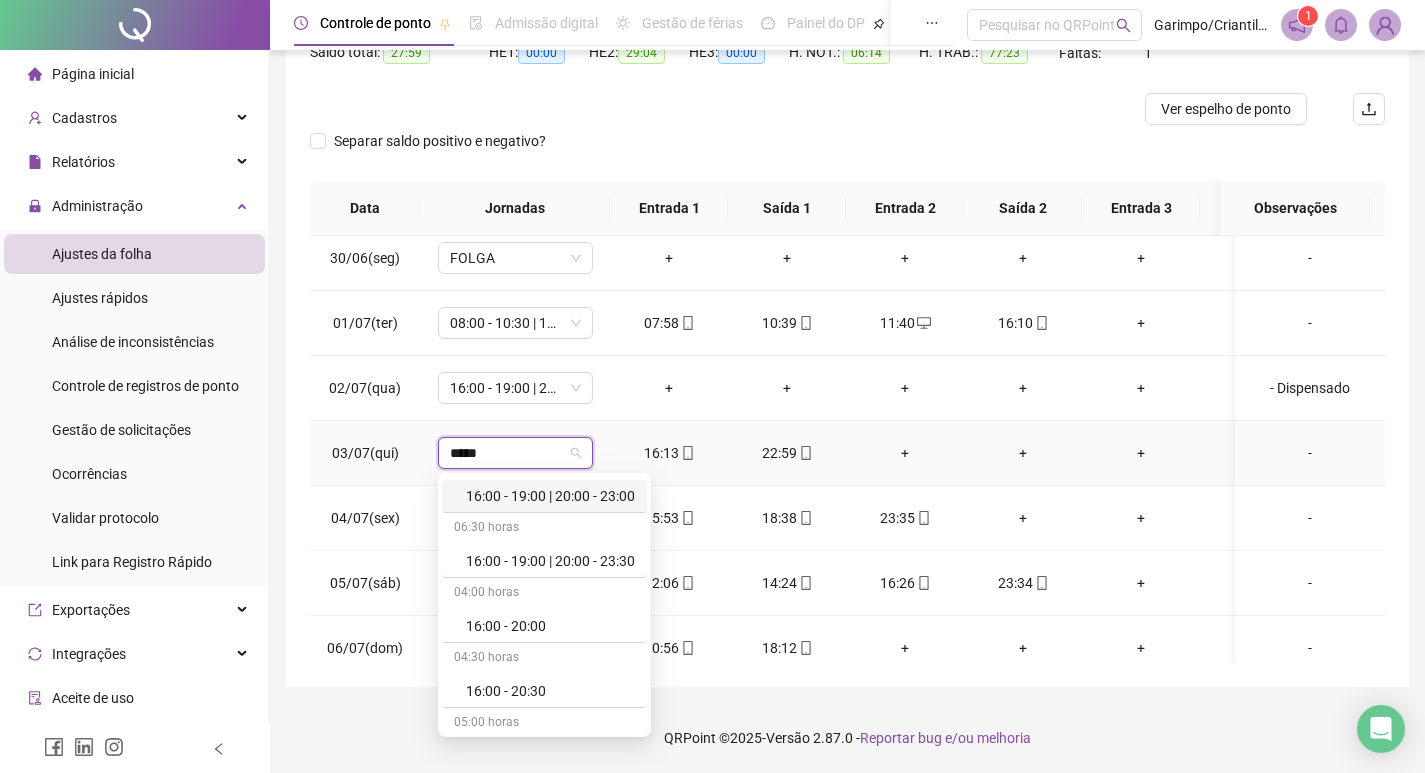 click on "16:00 - 19:00 | 20:00 - 23:00" at bounding box center (550, 496) 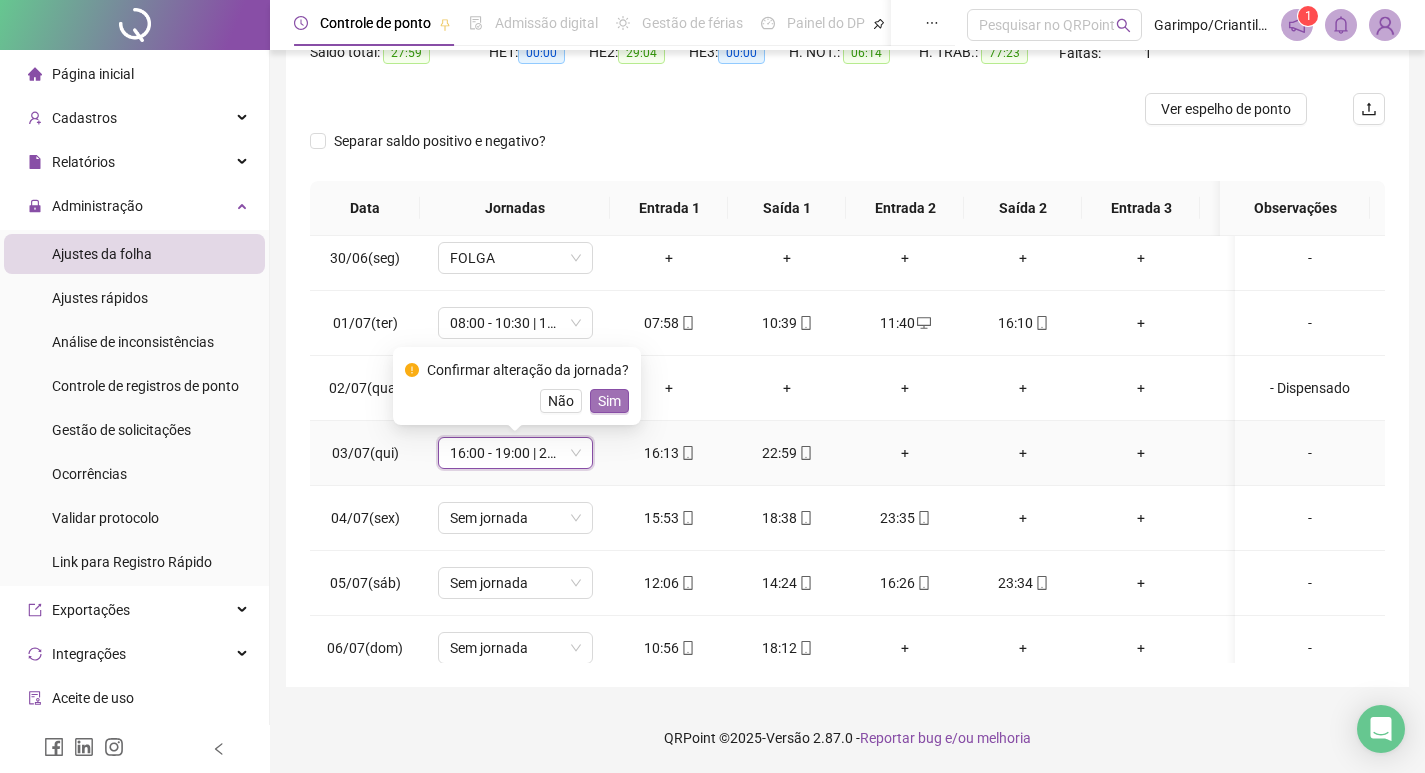 click on "Sim" at bounding box center (609, 401) 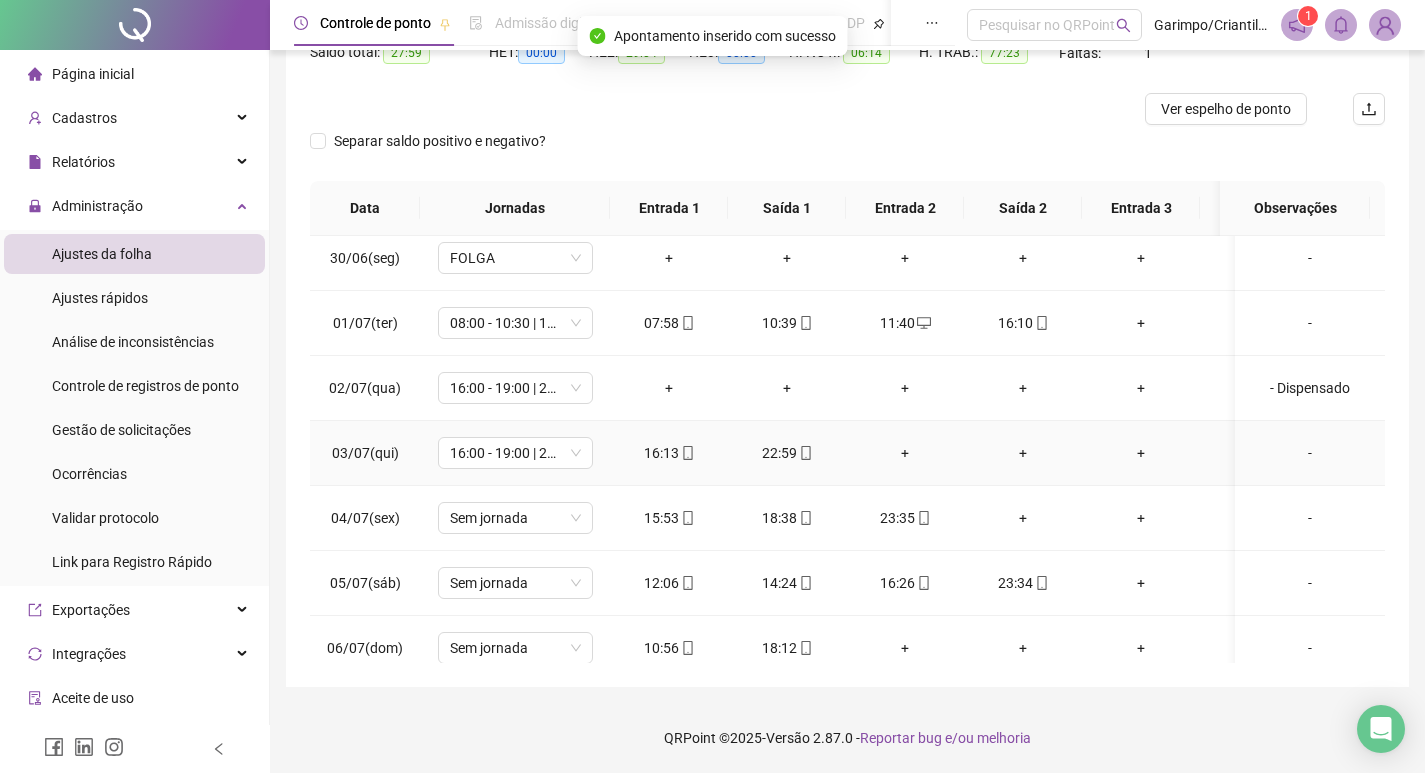 click on "+" at bounding box center [905, 453] 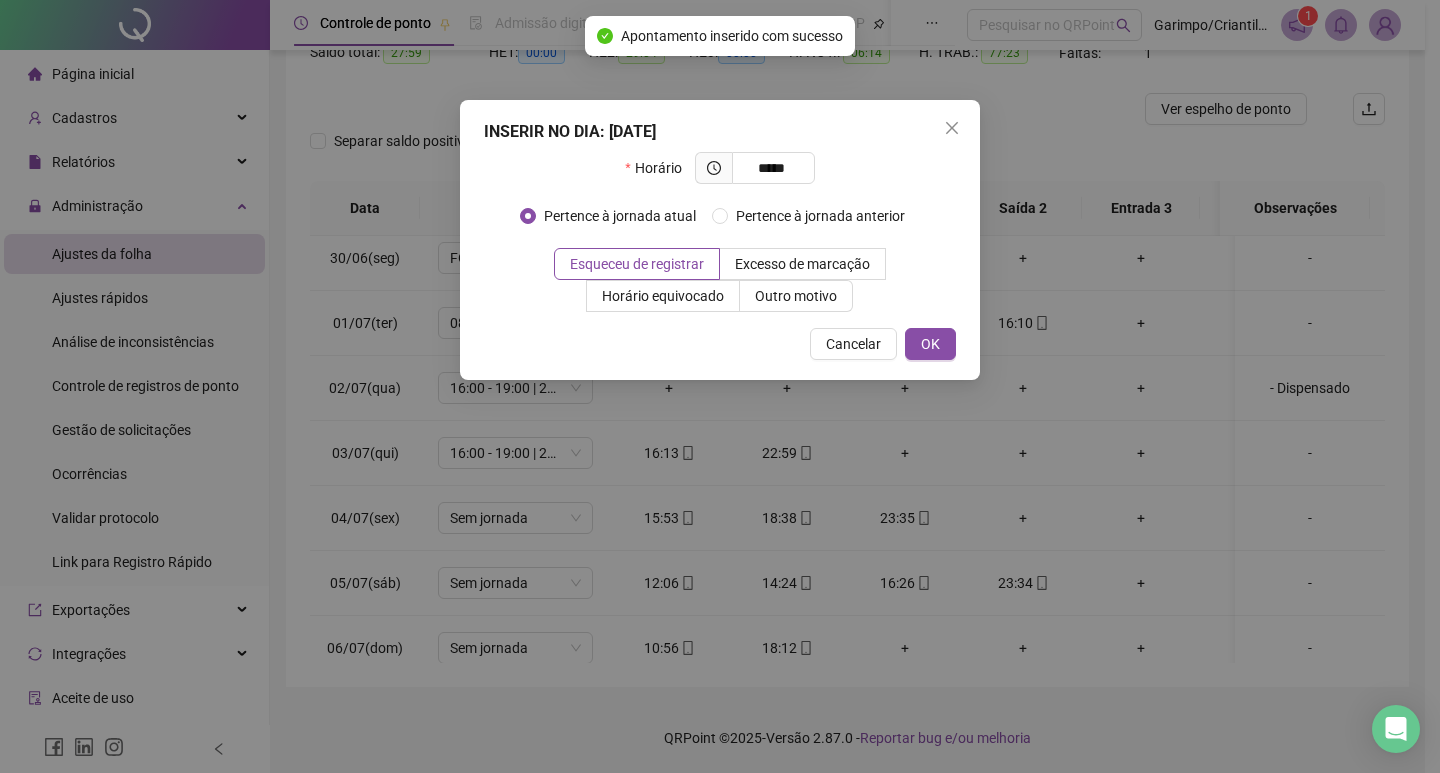 type on "*****" 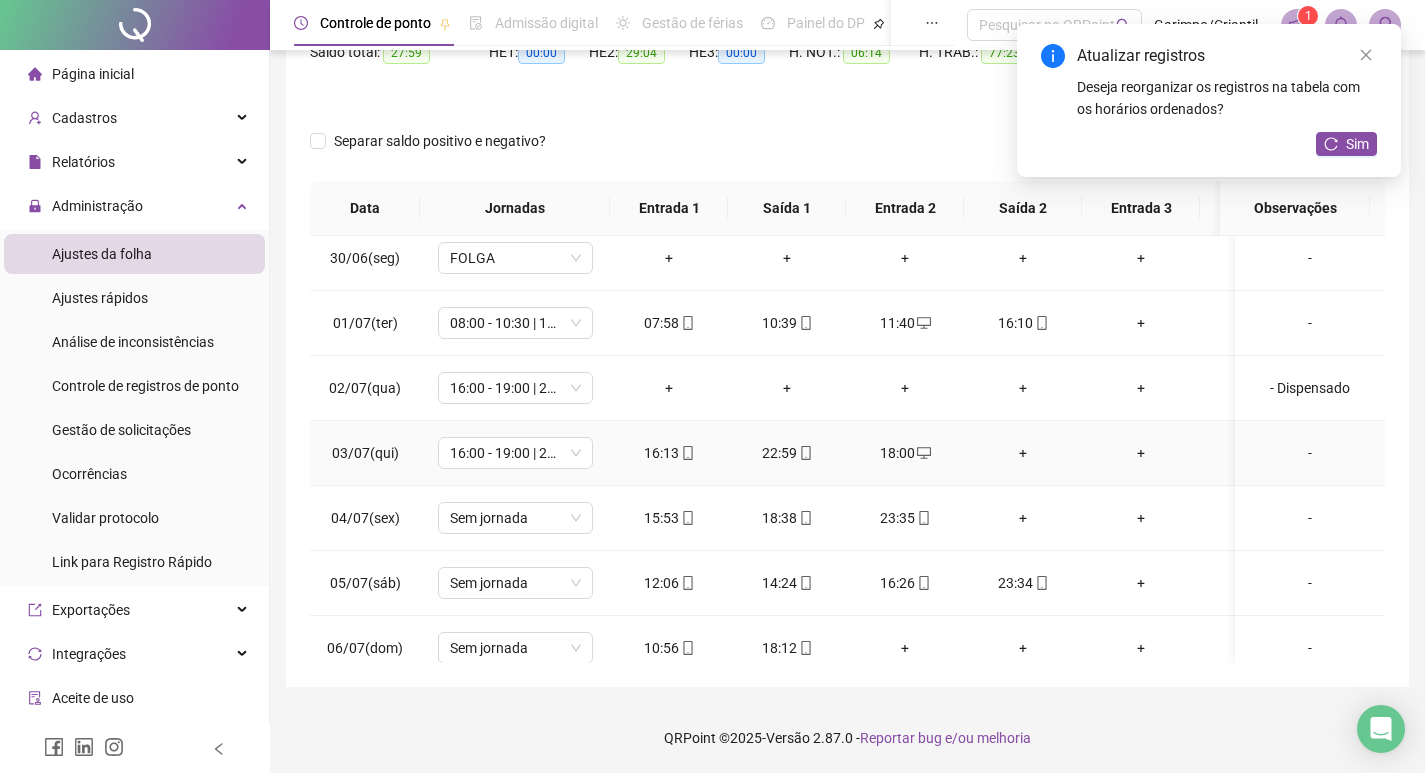 click on "+" at bounding box center (1023, 453) 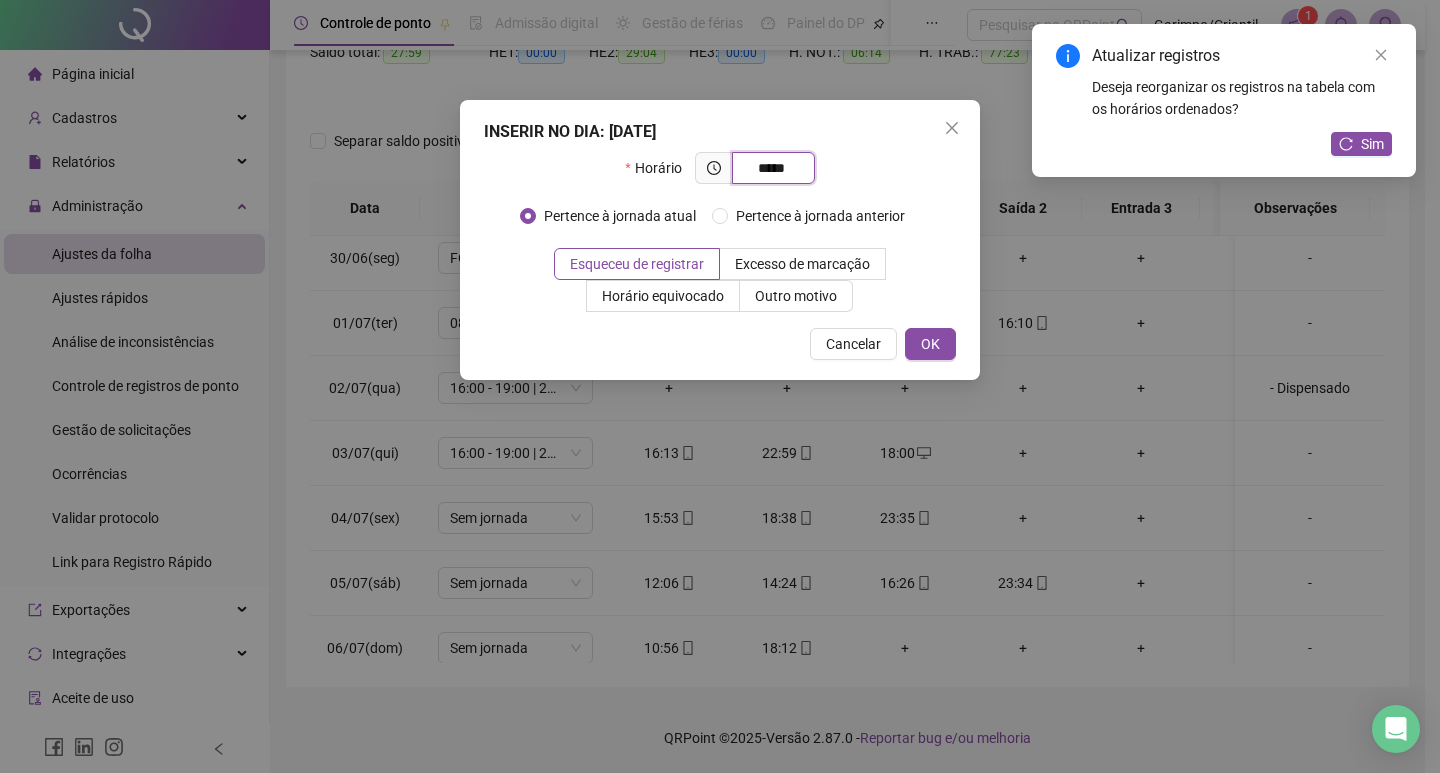 type on "*****" 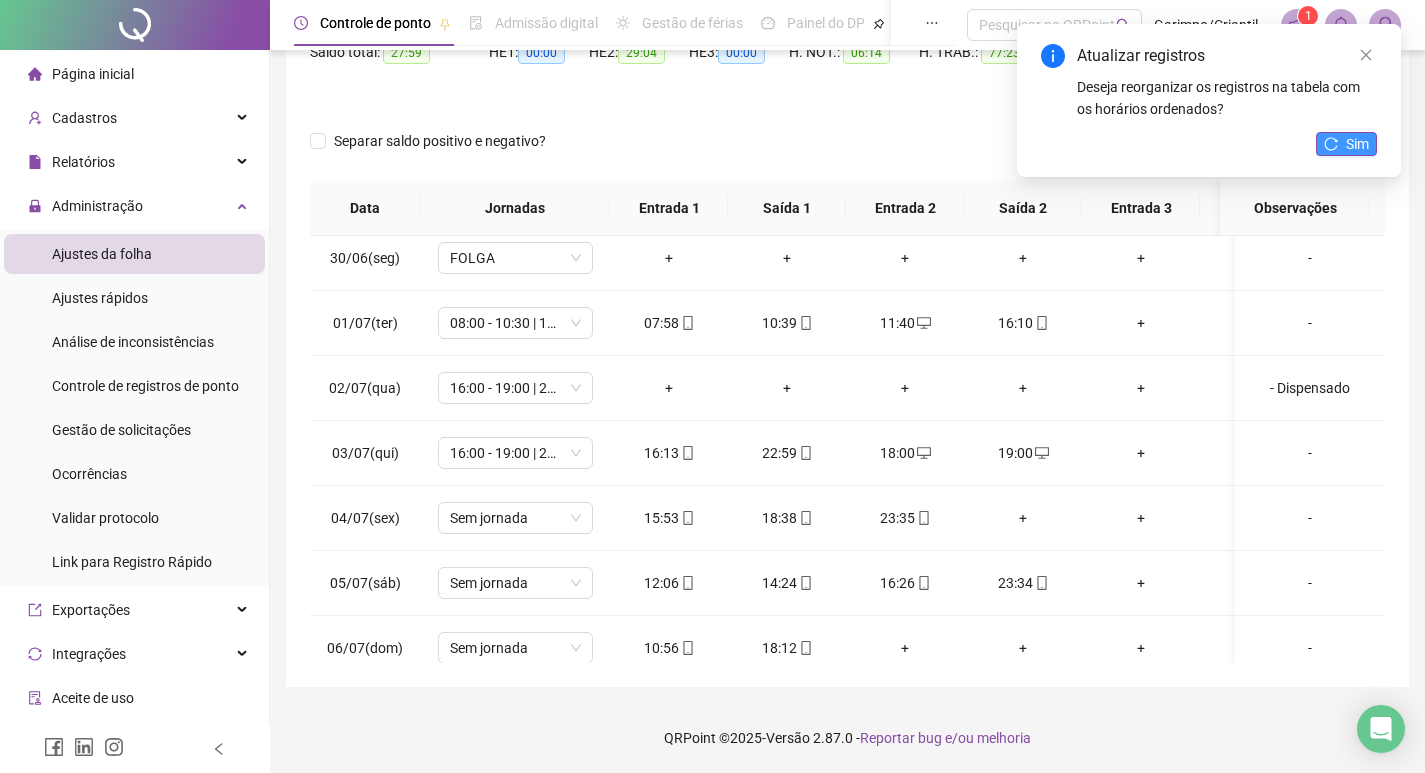 click on "Sim" at bounding box center [1357, 144] 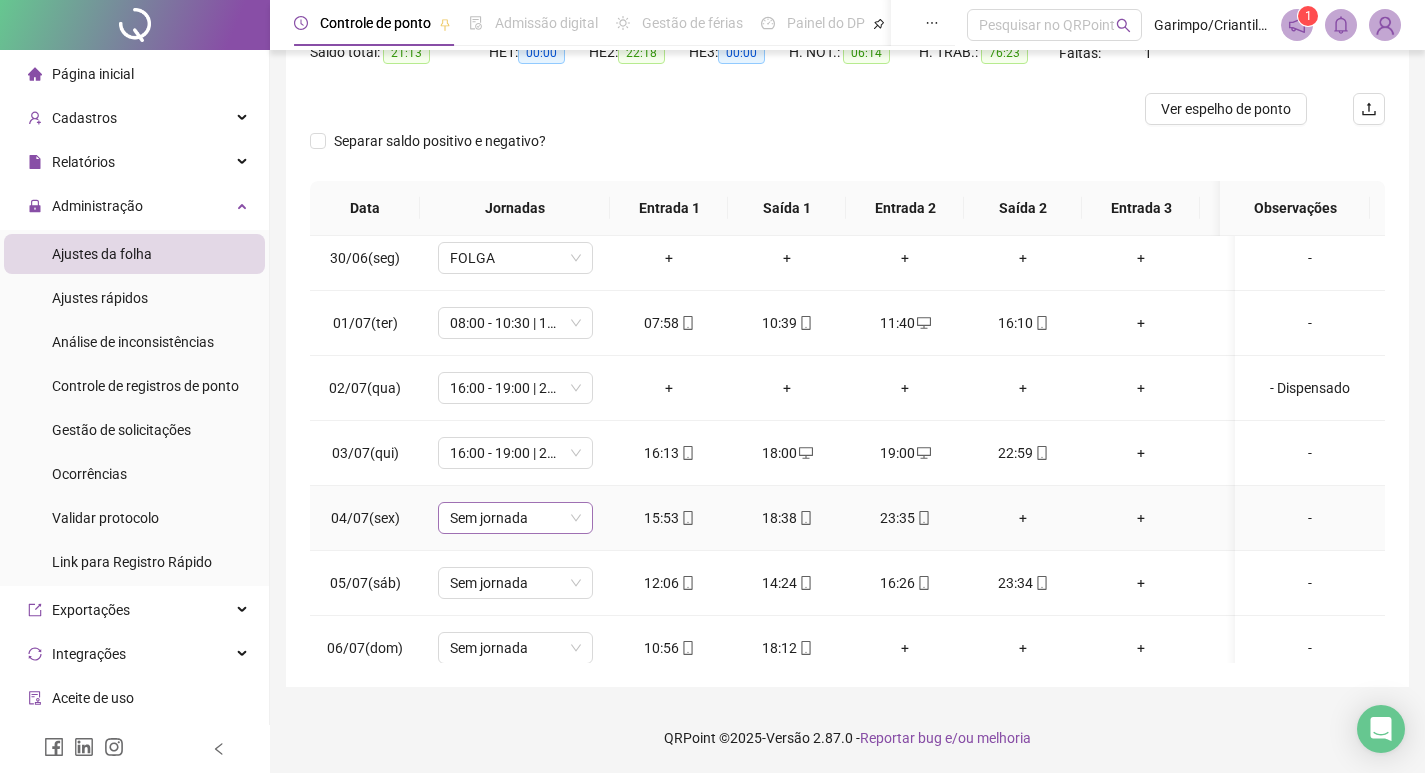 click on "Sem jornada" at bounding box center (515, 518) 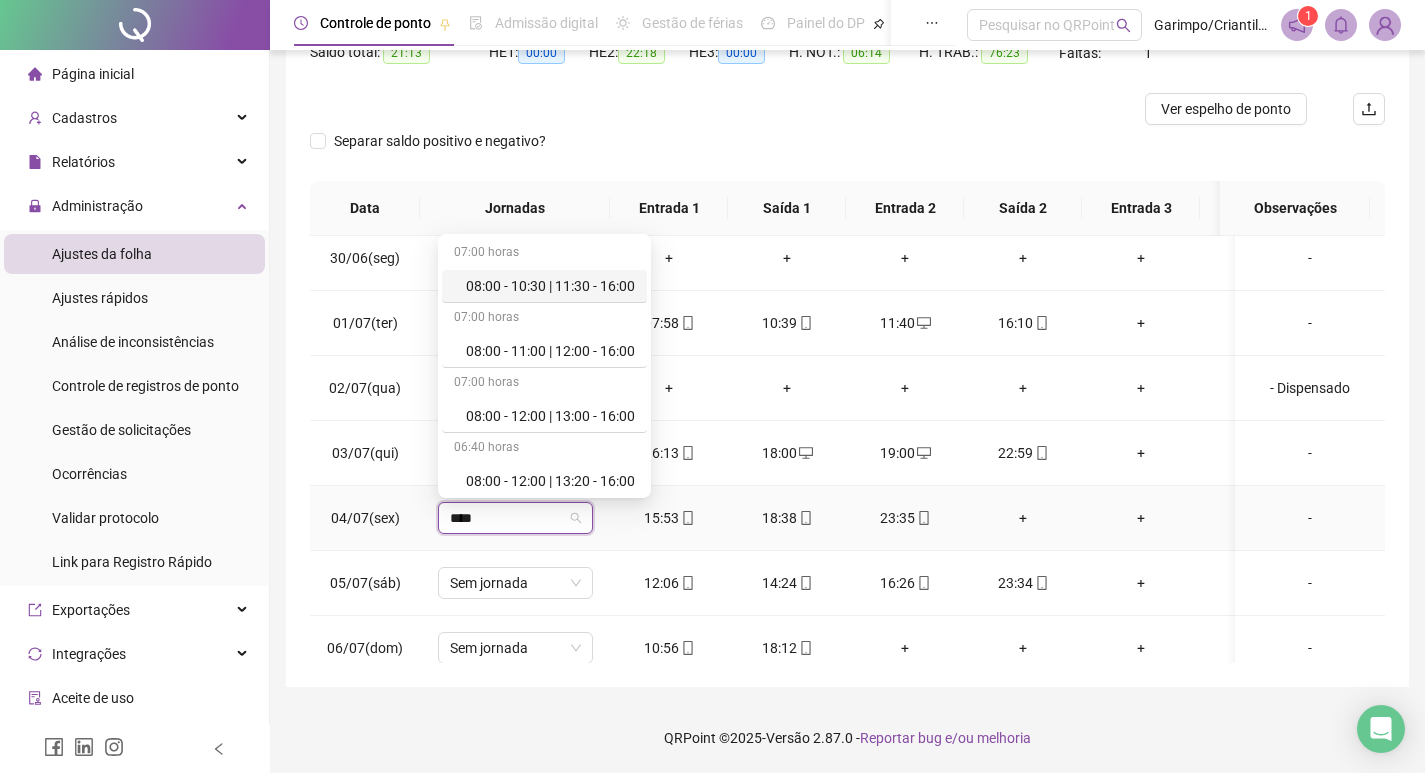 type on "*****" 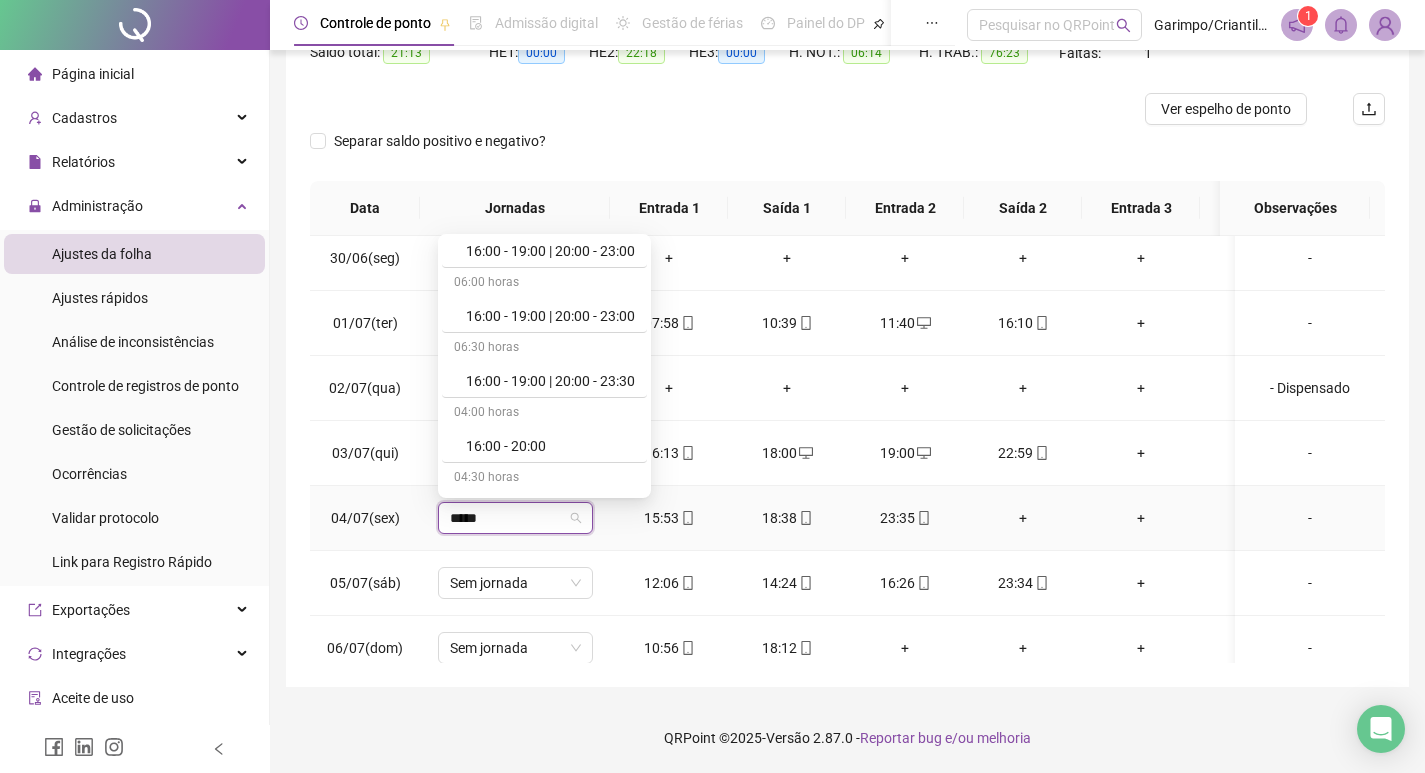 scroll, scrollTop: 3000, scrollLeft: 0, axis: vertical 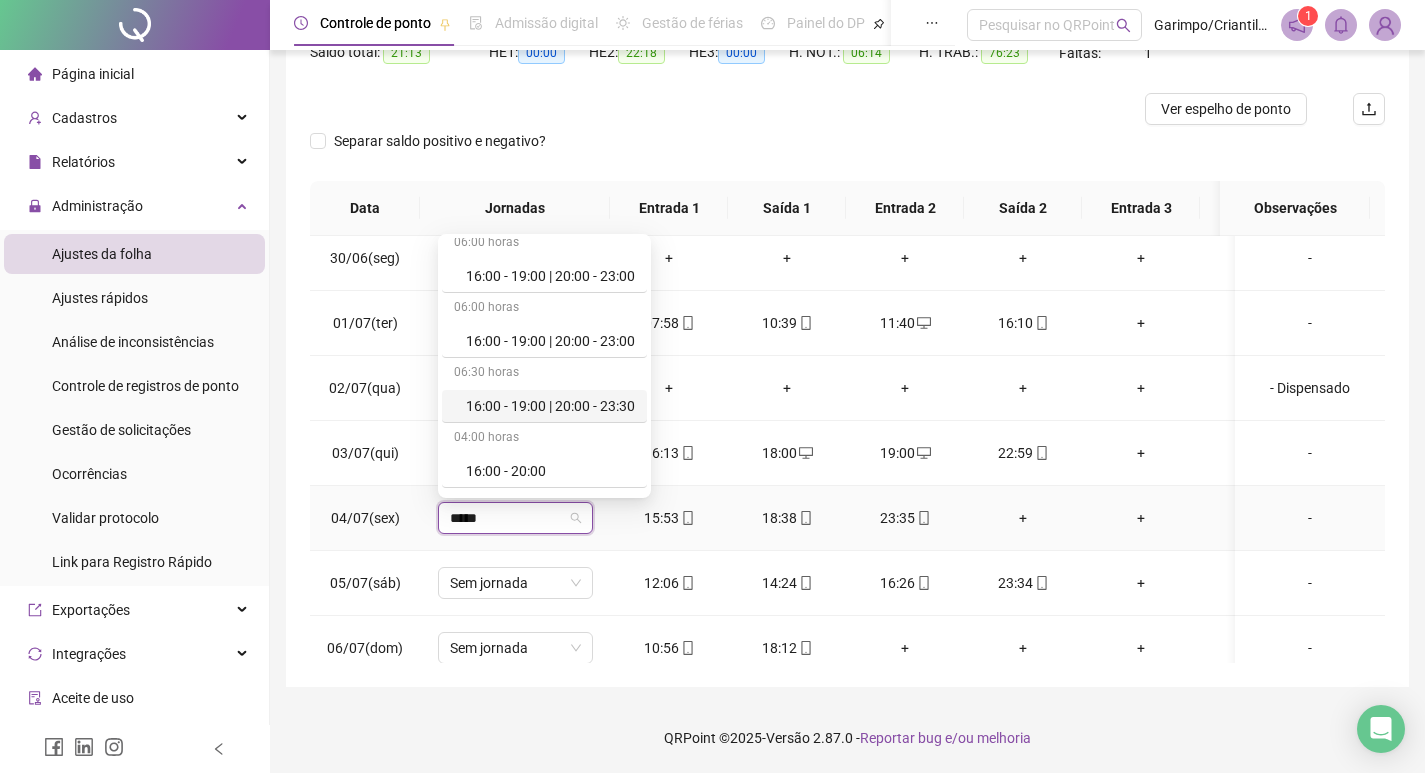 click on "16:00 - 19:00 | 20:00 - 23:30" at bounding box center [550, 406] 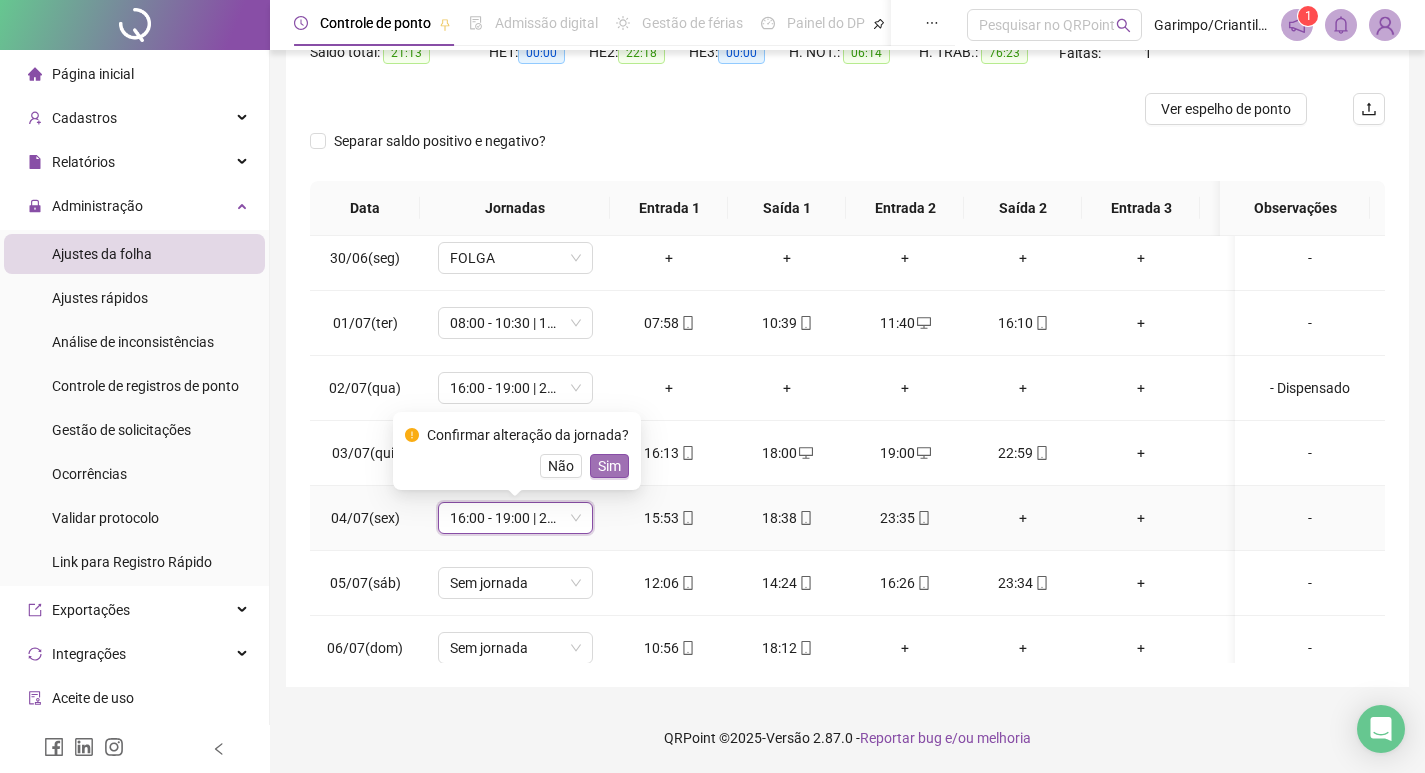 click on "Sim" at bounding box center (609, 466) 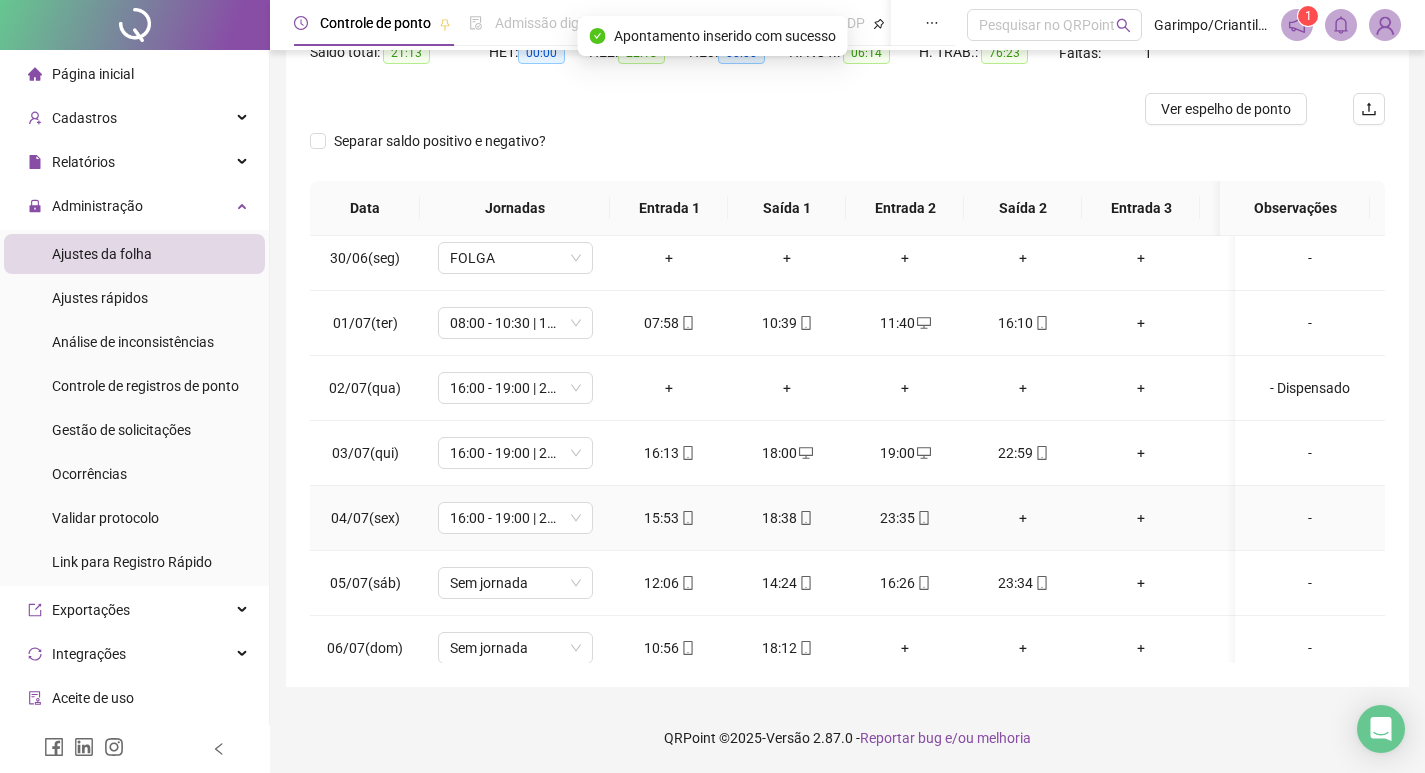 click on "+" at bounding box center (1023, 518) 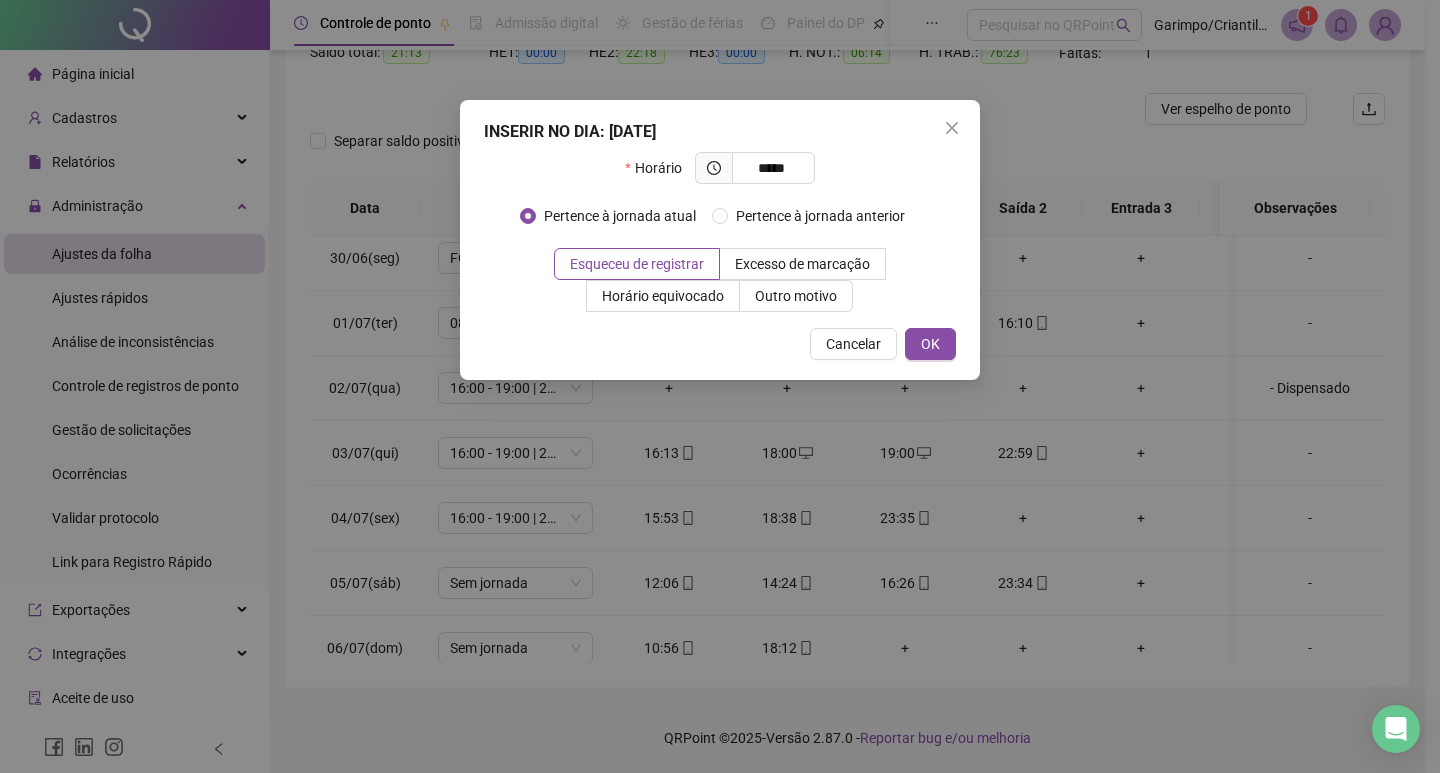 type on "*****" 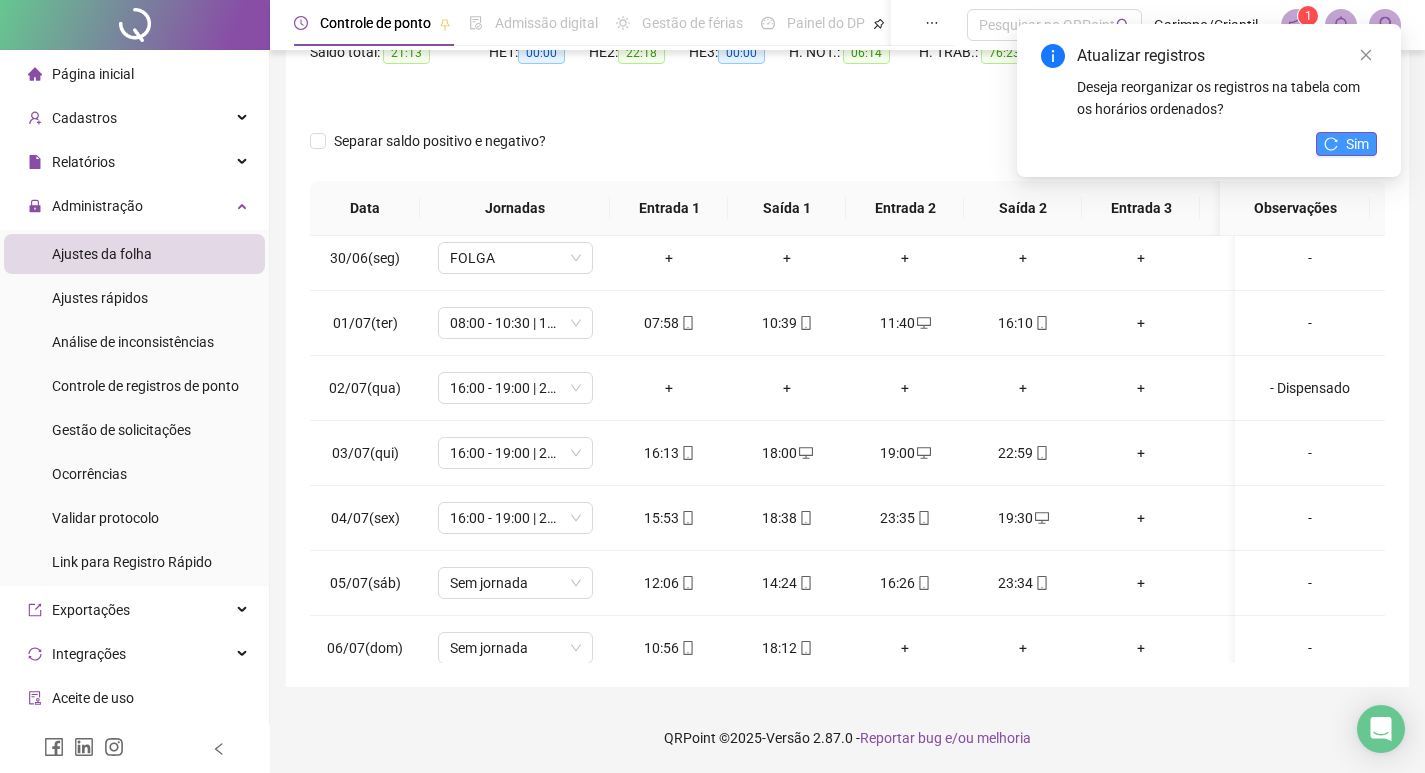 click 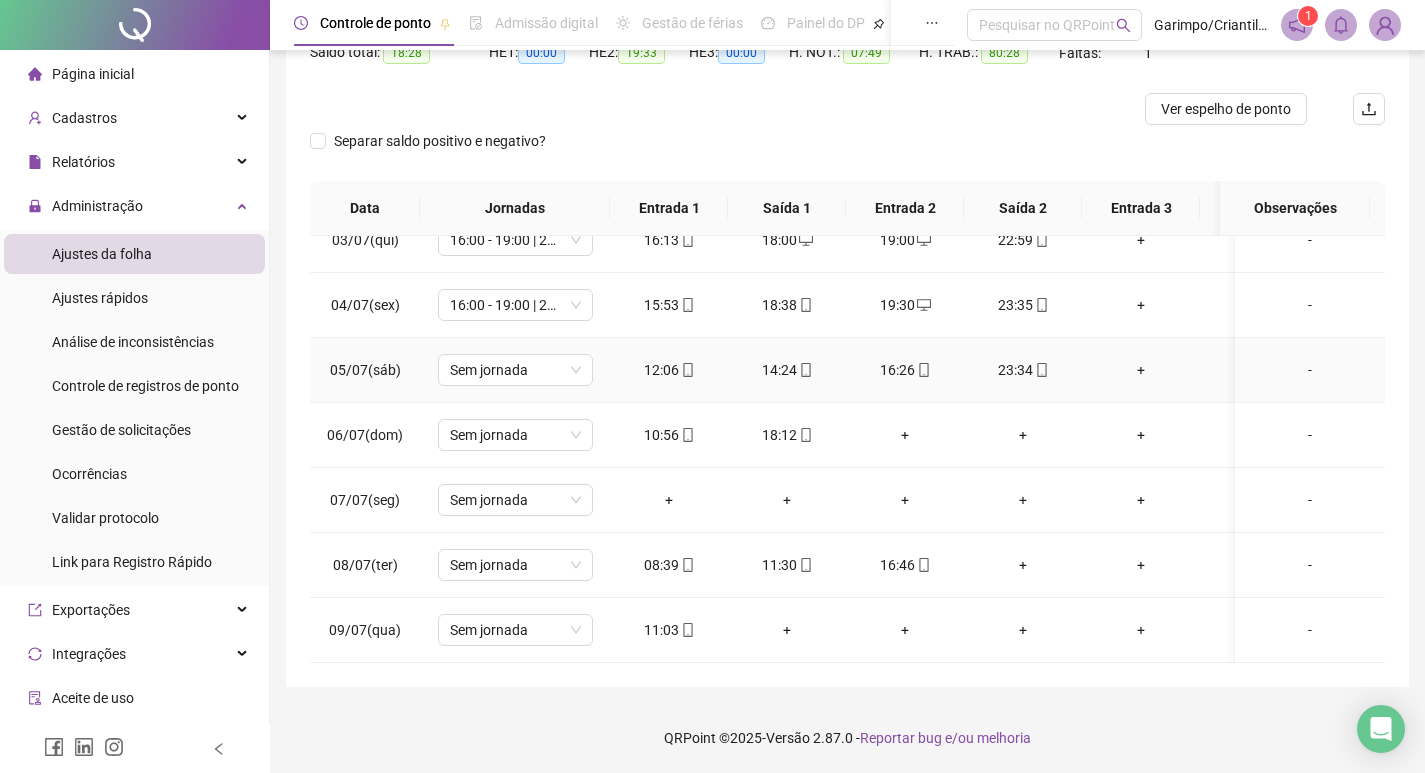 scroll, scrollTop: 628, scrollLeft: 0, axis: vertical 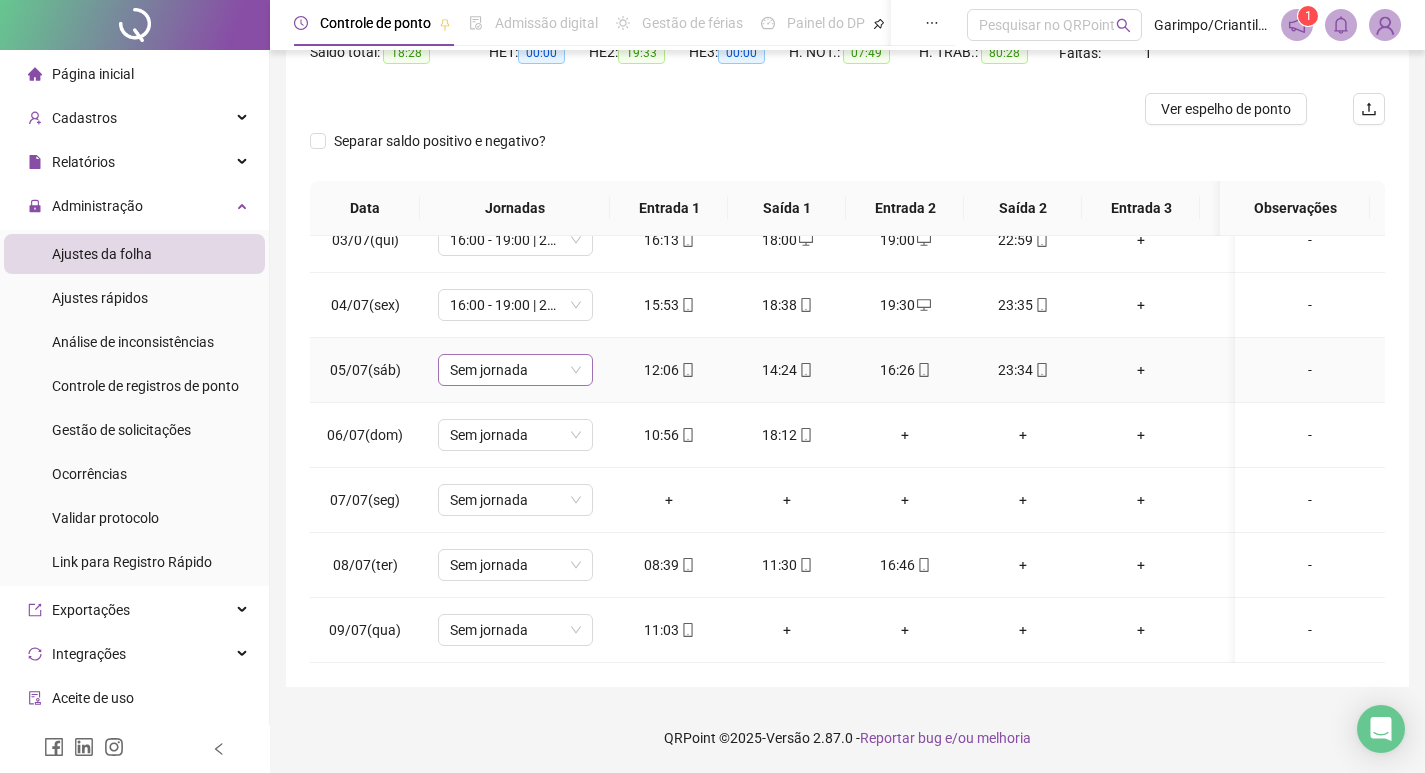 click on "Sem jornada" at bounding box center [515, 370] 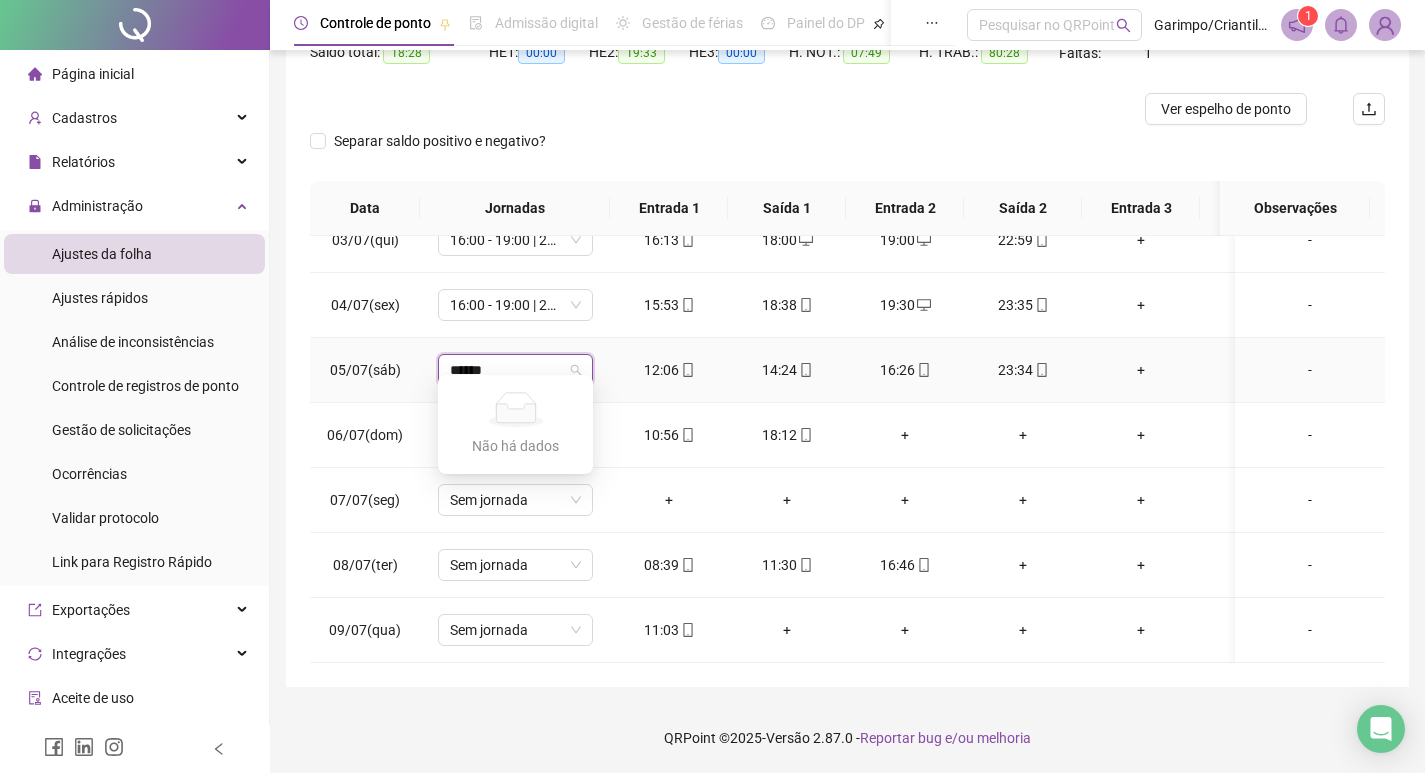 type on "*****" 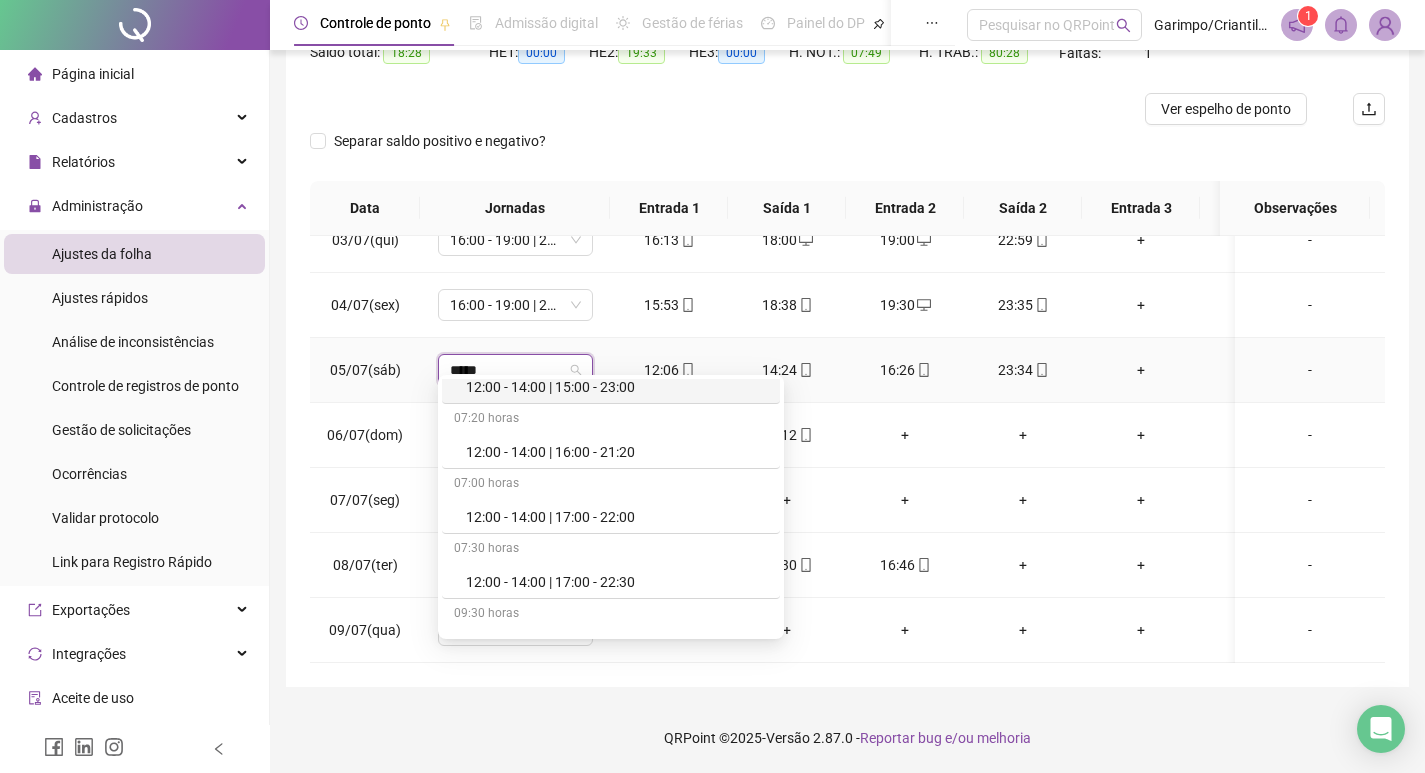scroll, scrollTop: 4300, scrollLeft: 0, axis: vertical 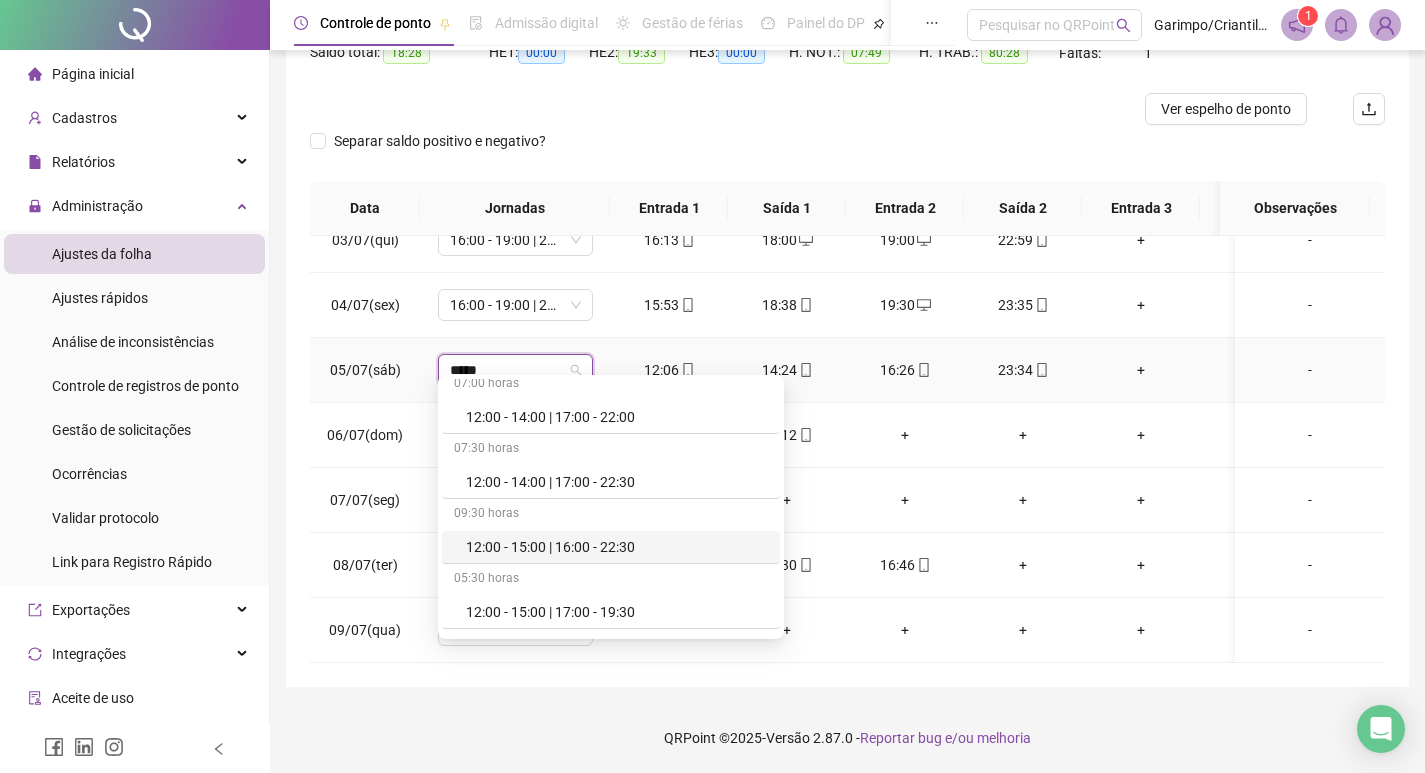 drag, startPoint x: 623, startPoint y: 550, endPoint x: 611, endPoint y: 496, distance: 55.31727 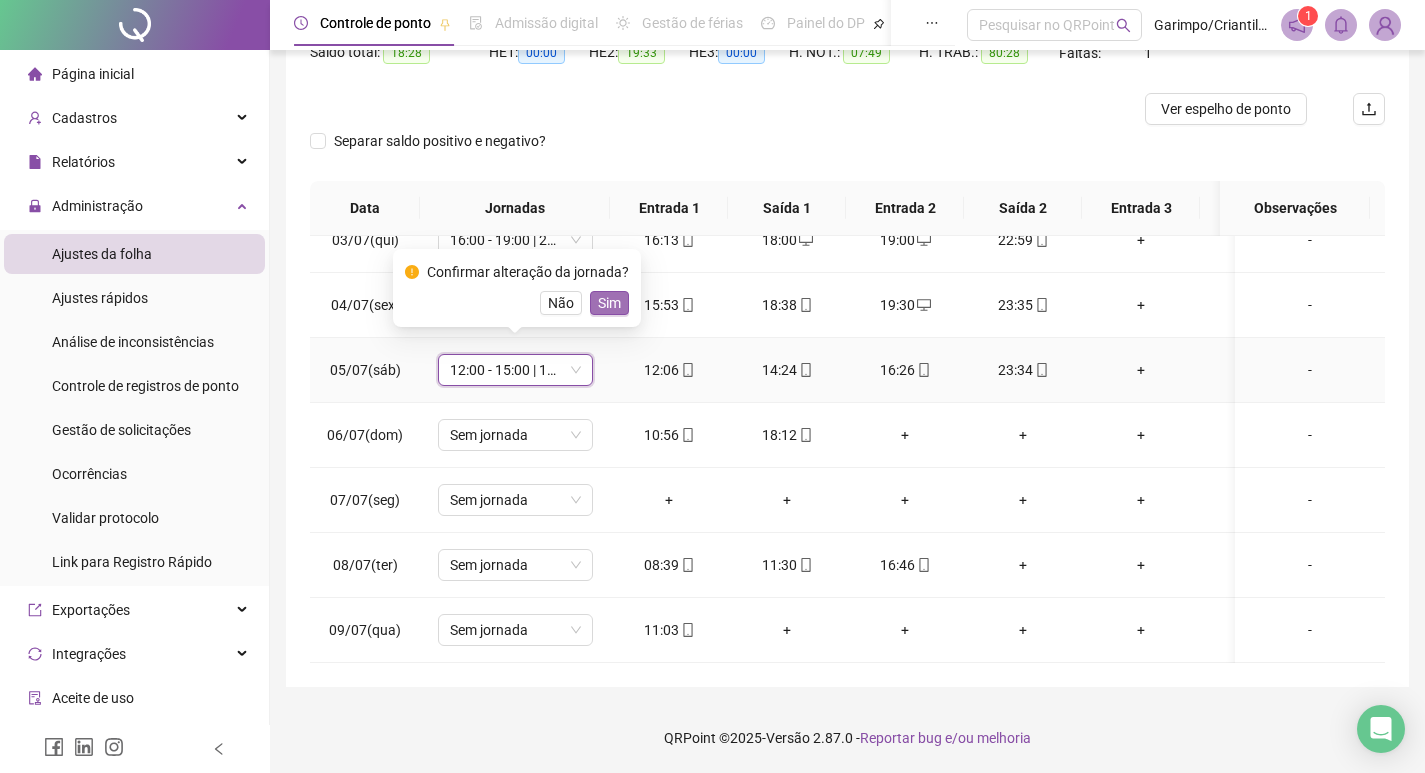 click on "Sim" at bounding box center (609, 303) 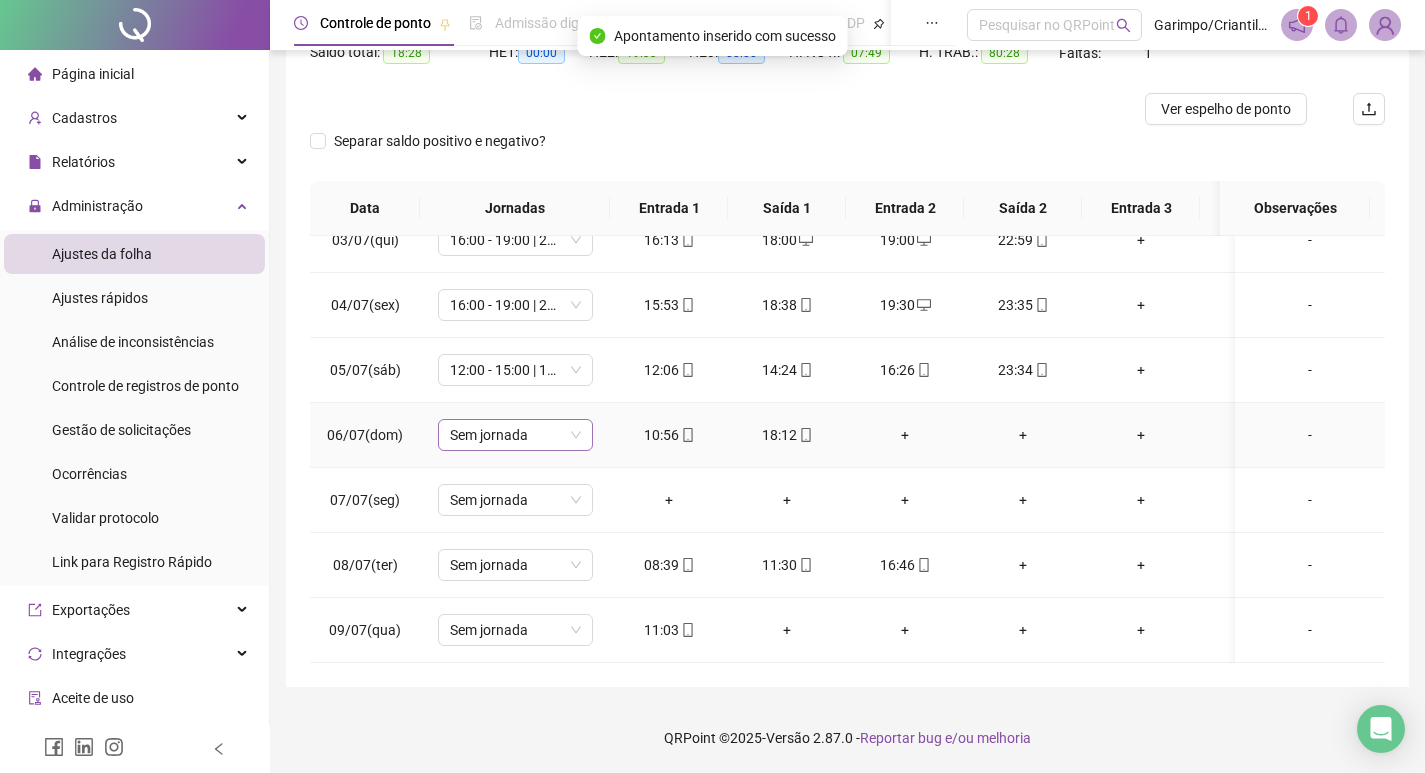 click on "Sem jornada" at bounding box center [515, 435] 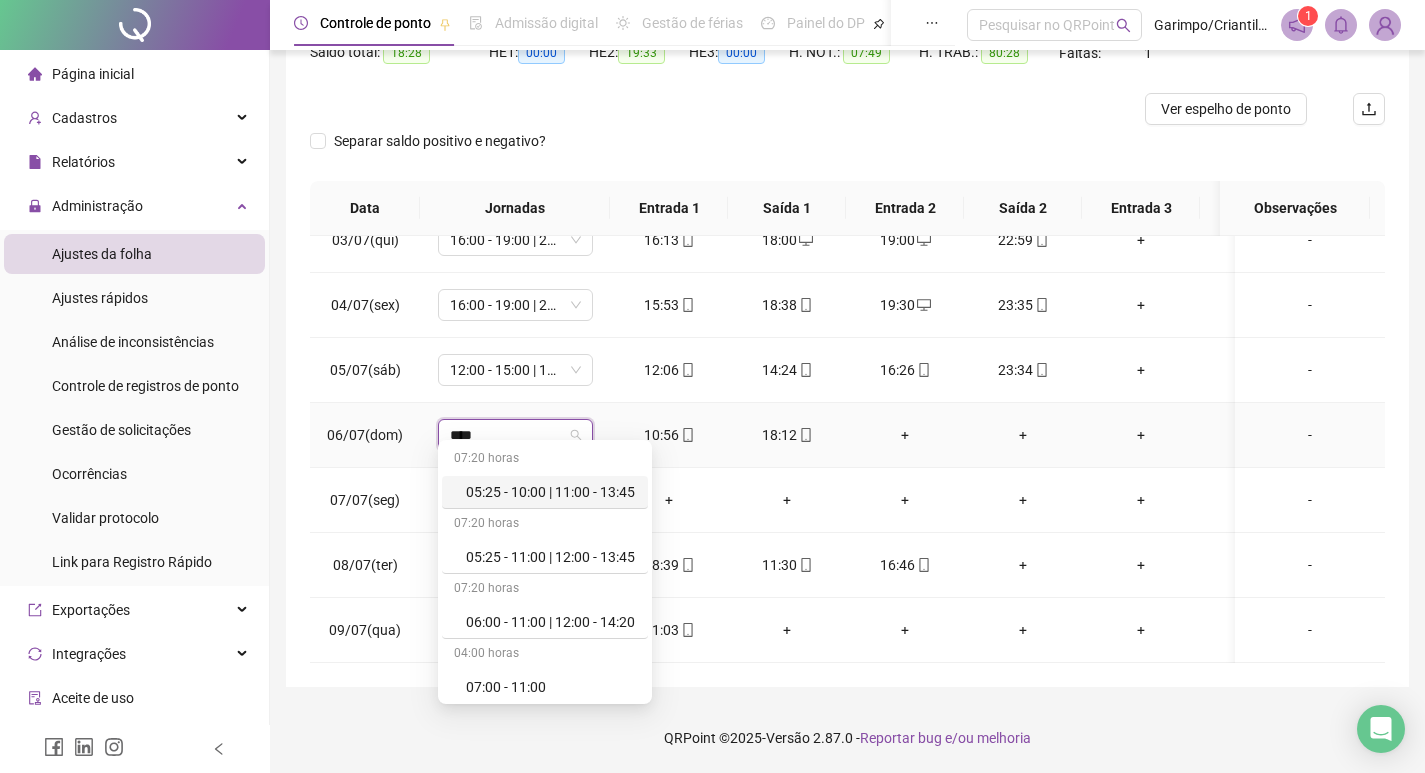 type on "*****" 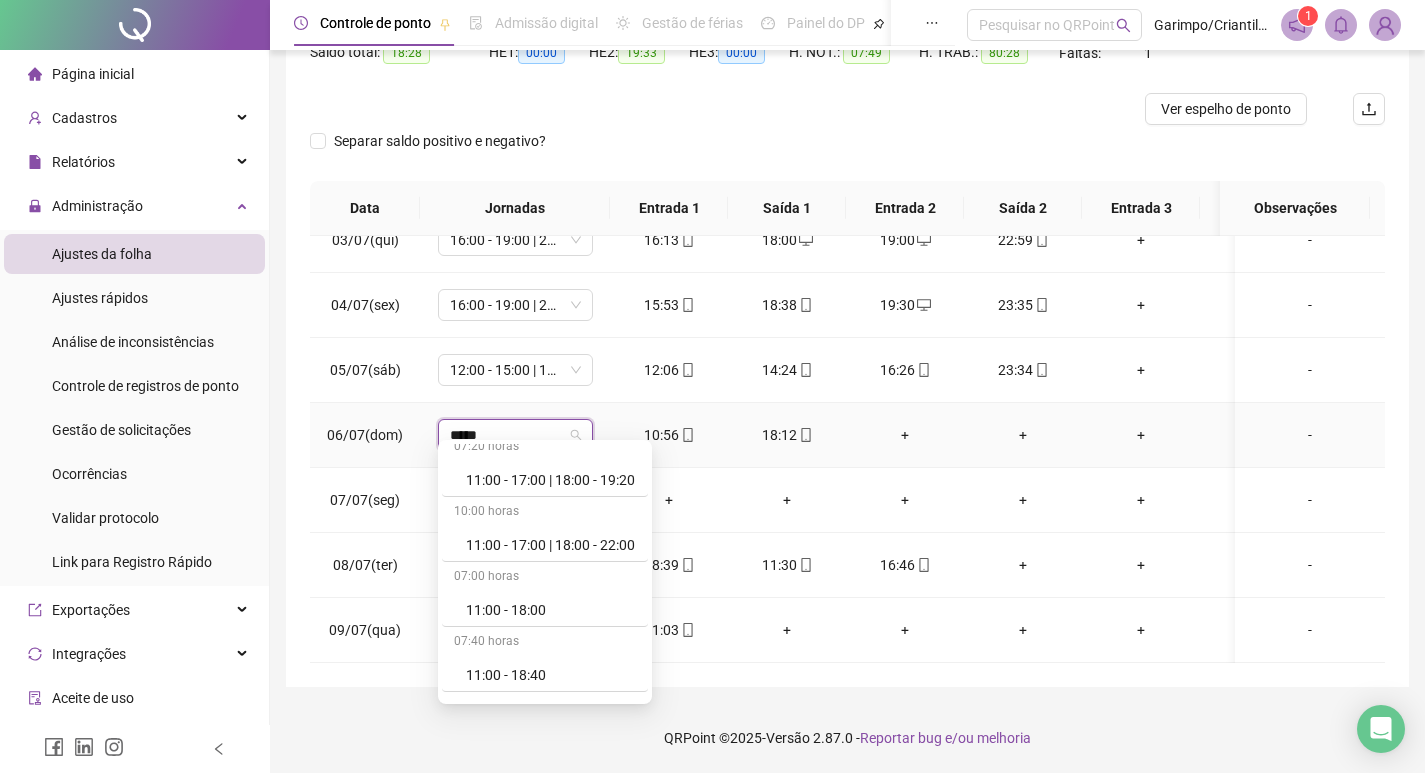 scroll, scrollTop: 2019, scrollLeft: 0, axis: vertical 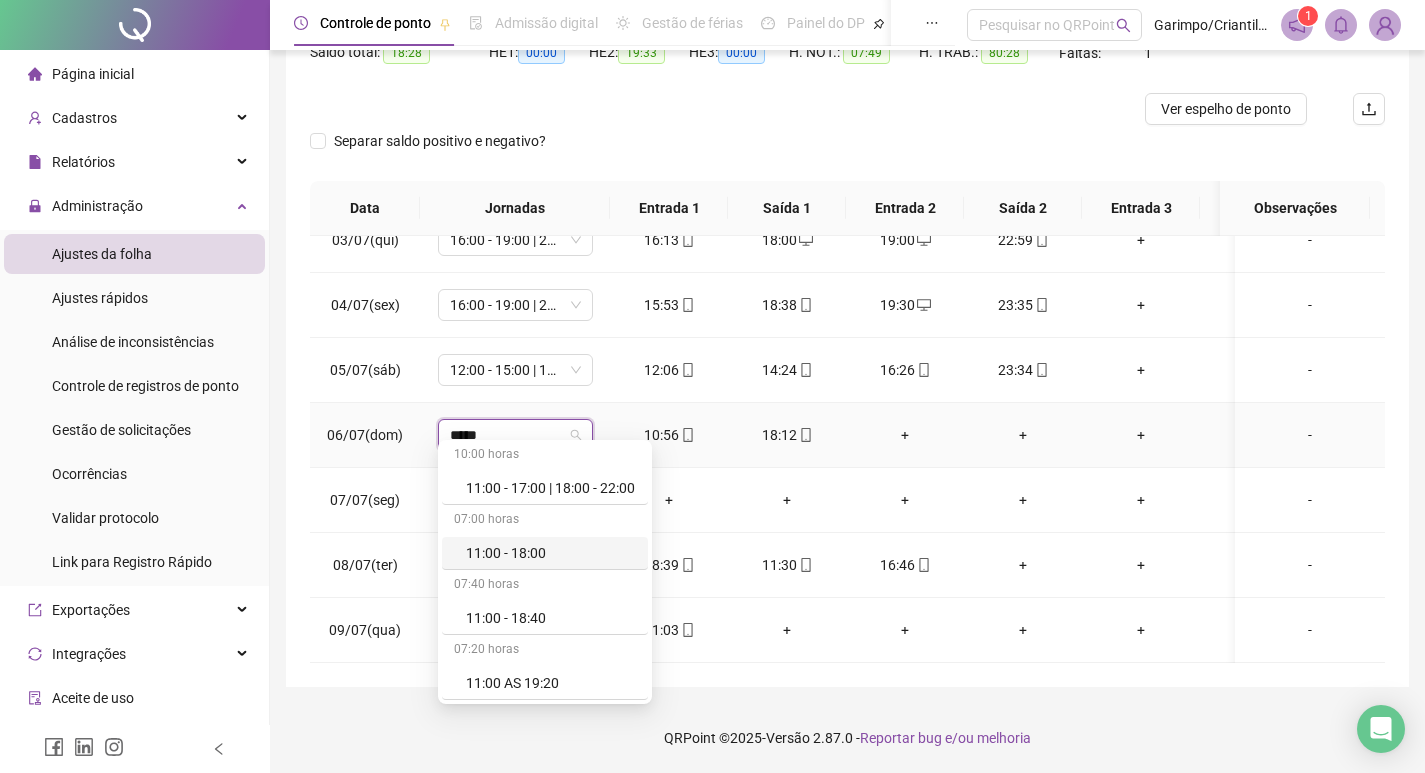 drag, startPoint x: 526, startPoint y: 553, endPoint x: 526, endPoint y: 521, distance: 32 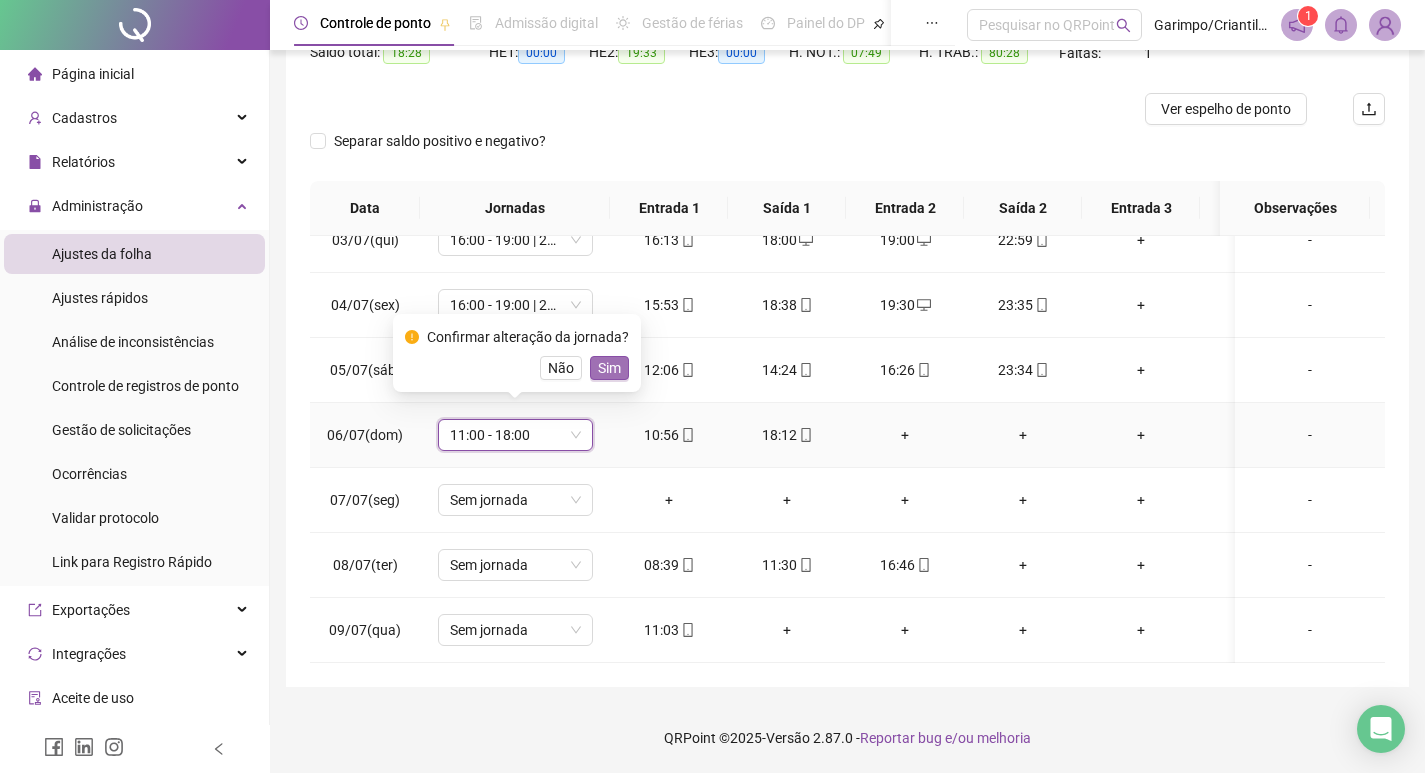 click on "Sim" at bounding box center [609, 368] 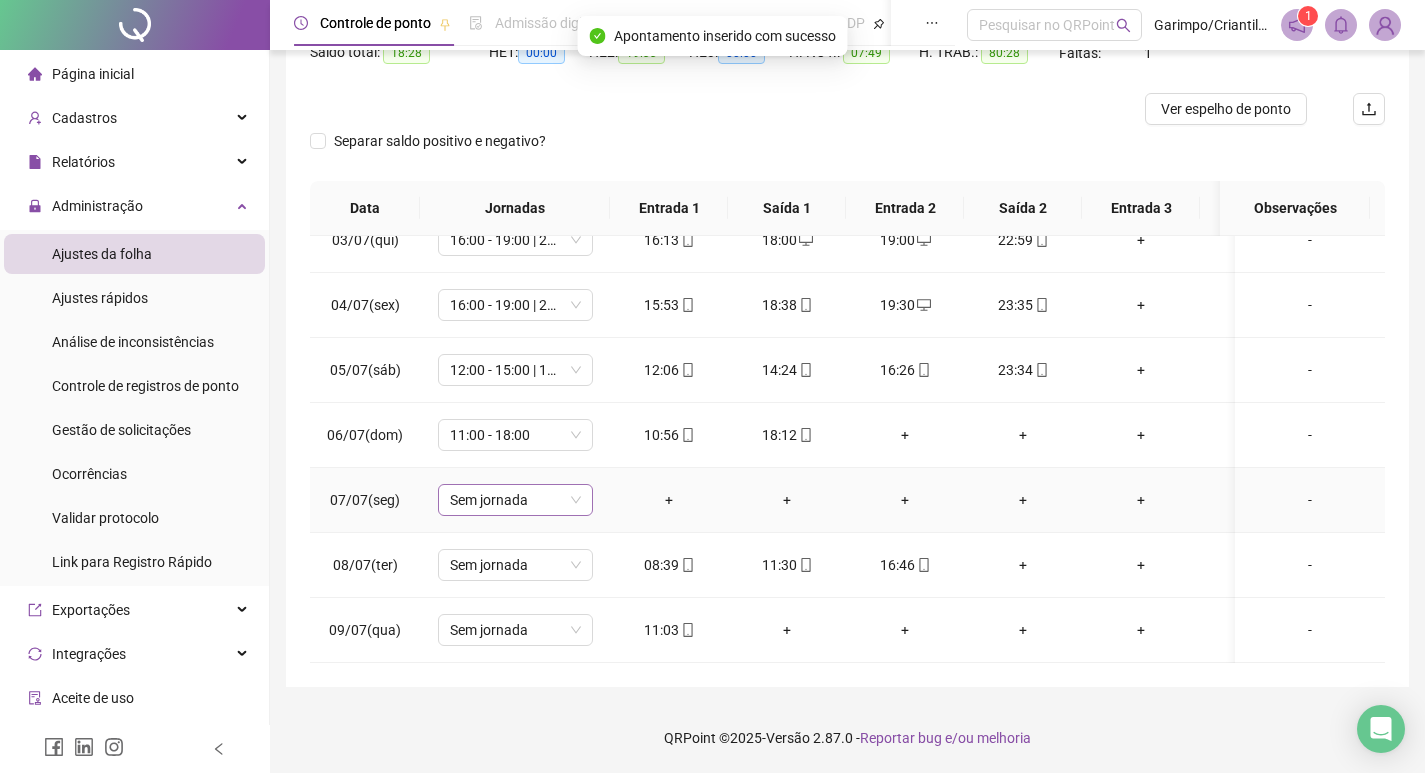 click on "Sem jornada" at bounding box center (515, 500) 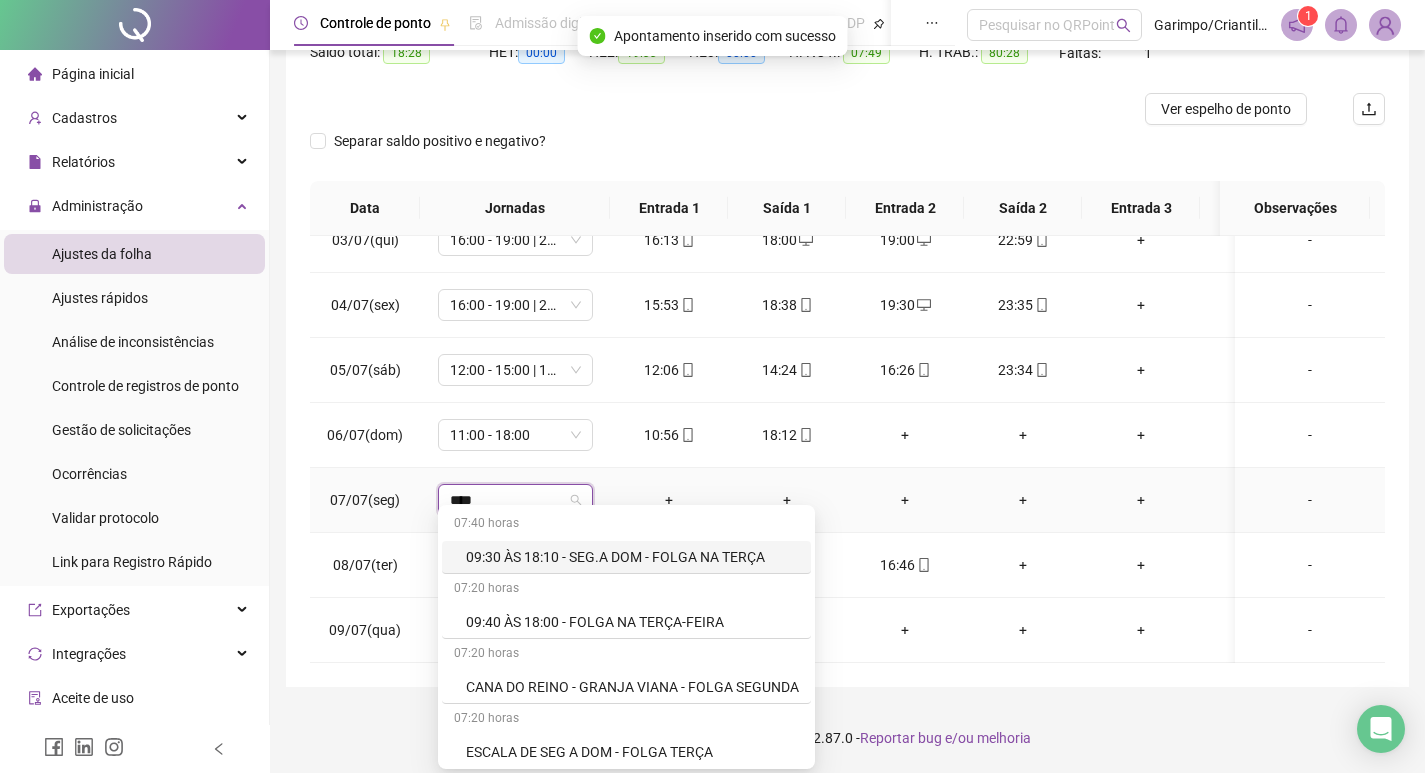 type on "*****" 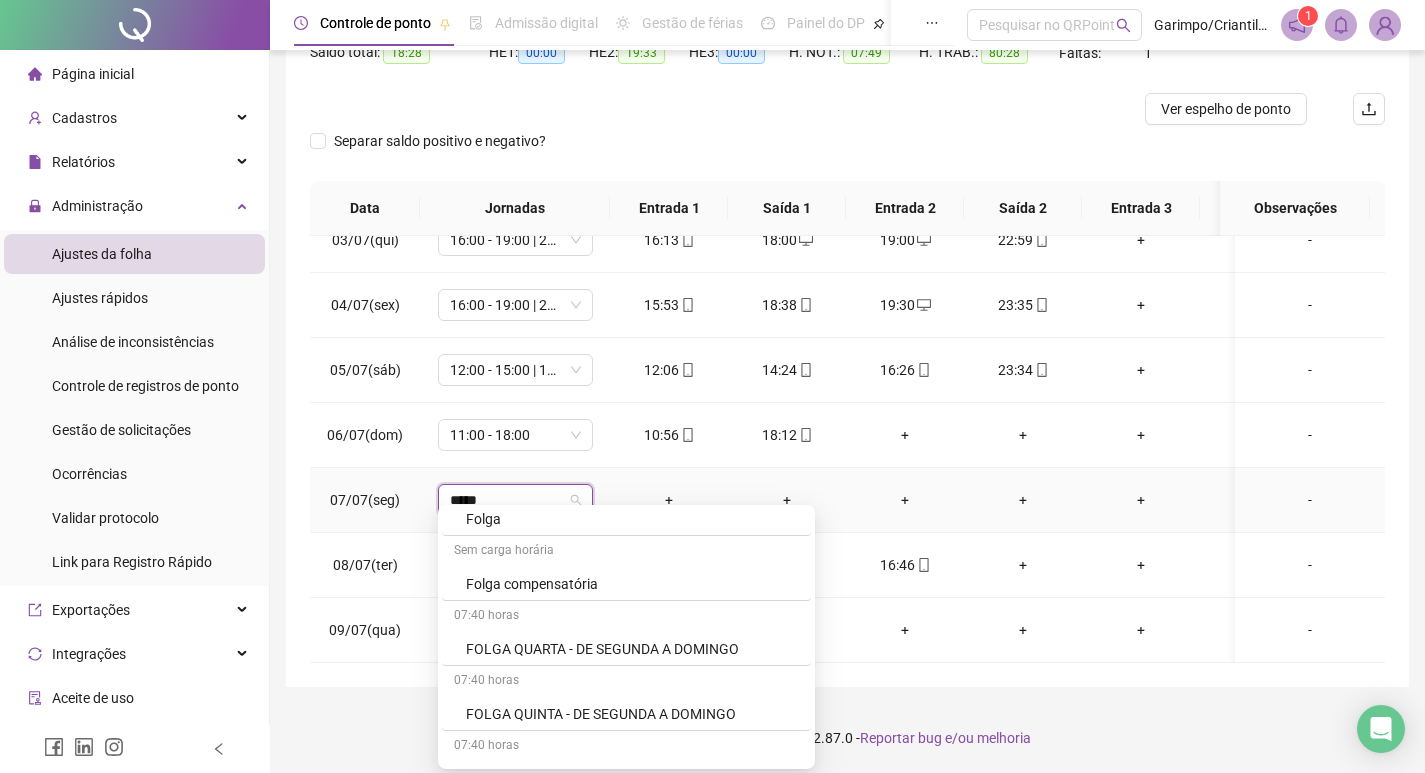 scroll, scrollTop: 300, scrollLeft: 0, axis: vertical 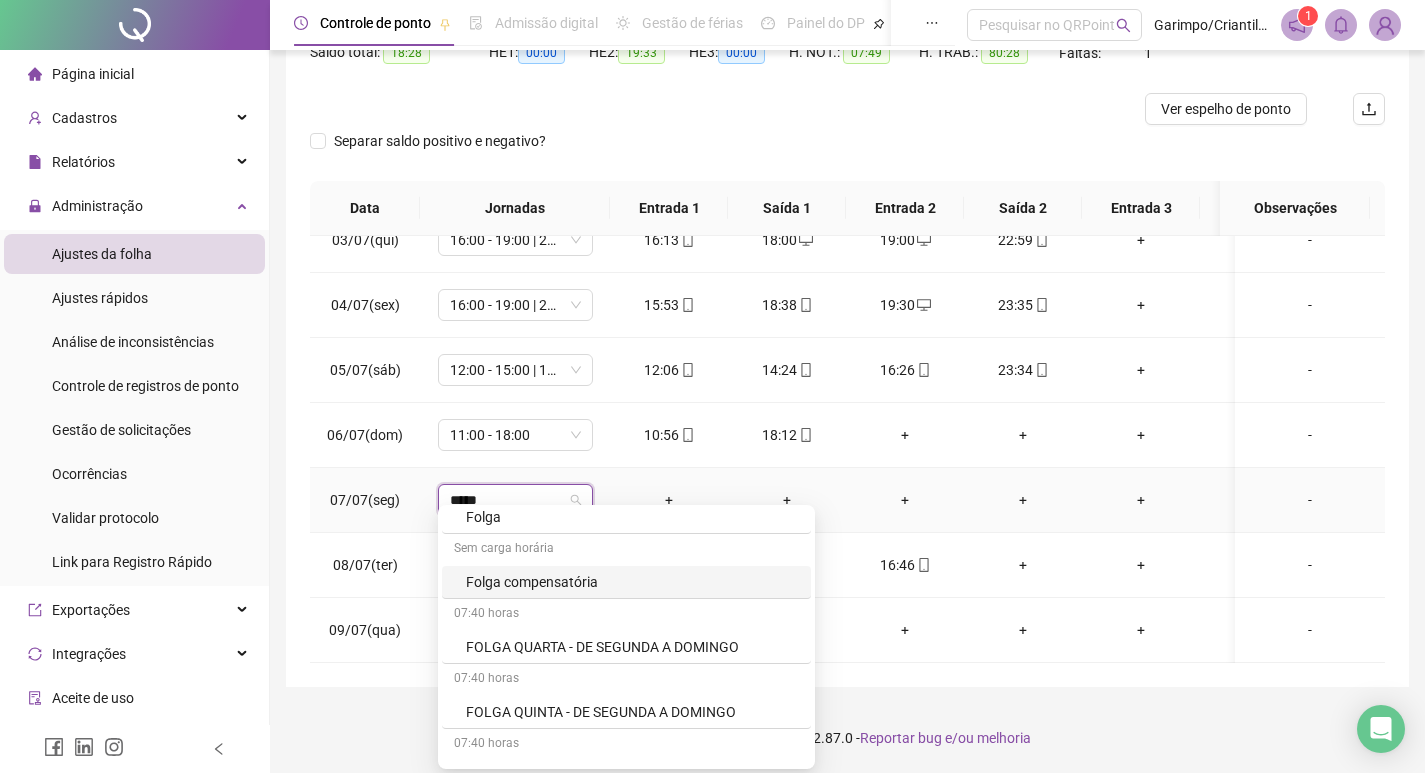 click on "Sem carga horária" at bounding box center [626, 550] 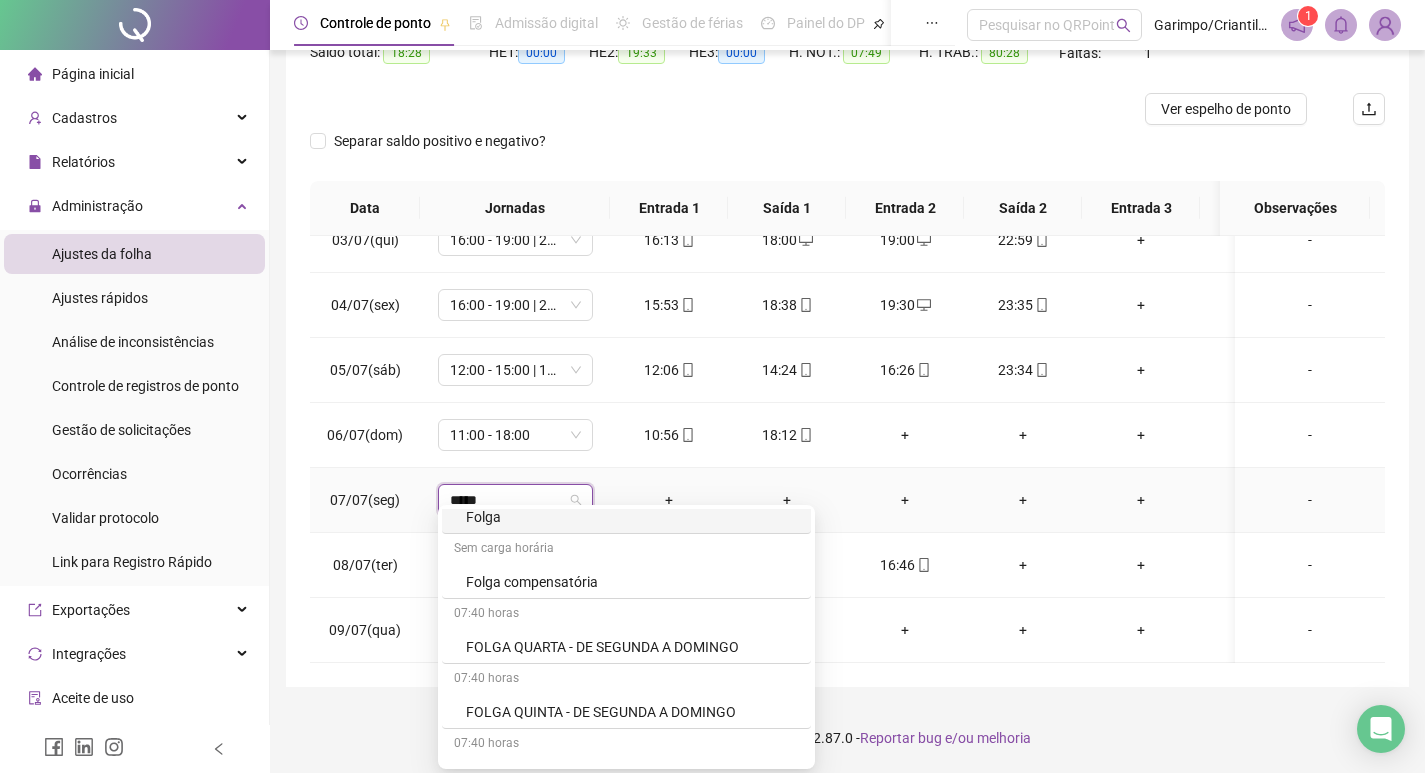 click on "Folga" at bounding box center (632, 517) 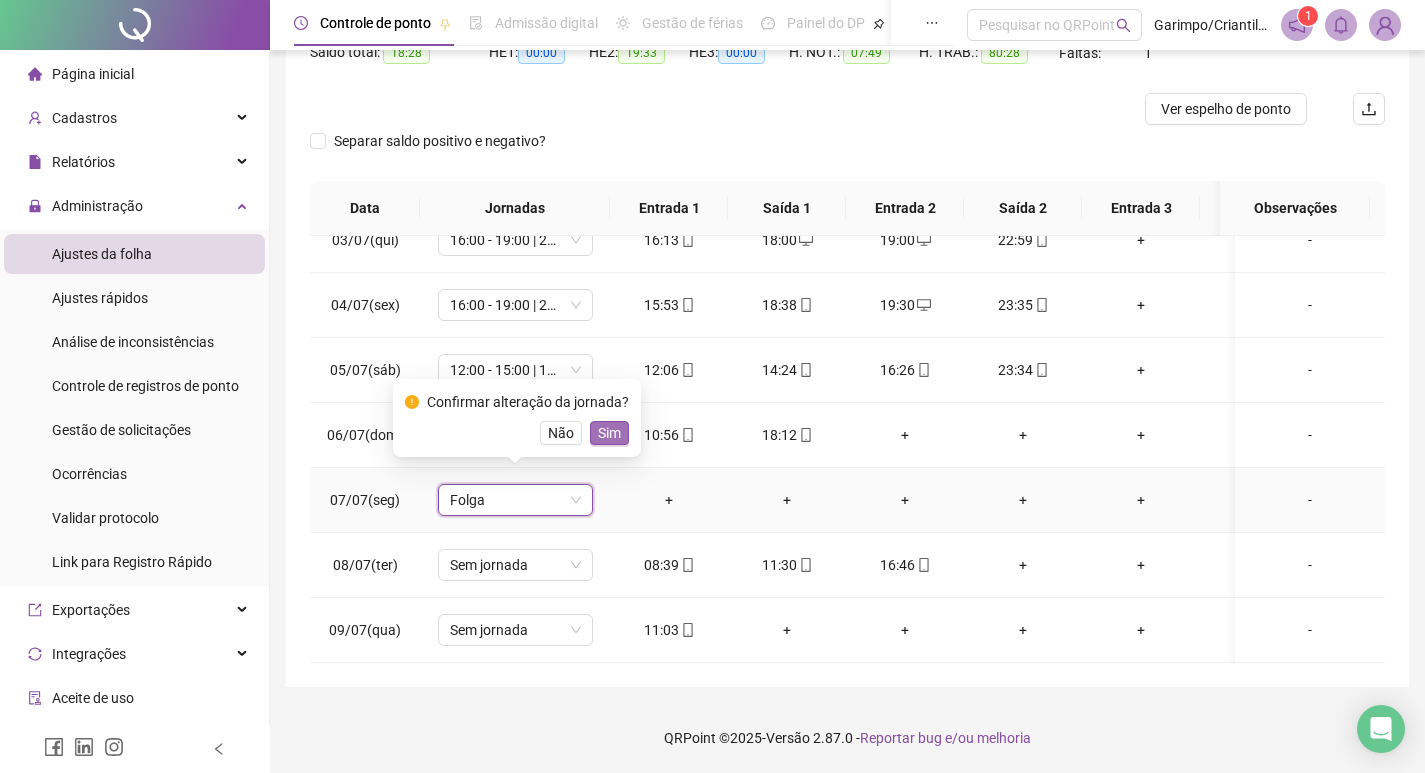 click on "Sim" at bounding box center (609, 433) 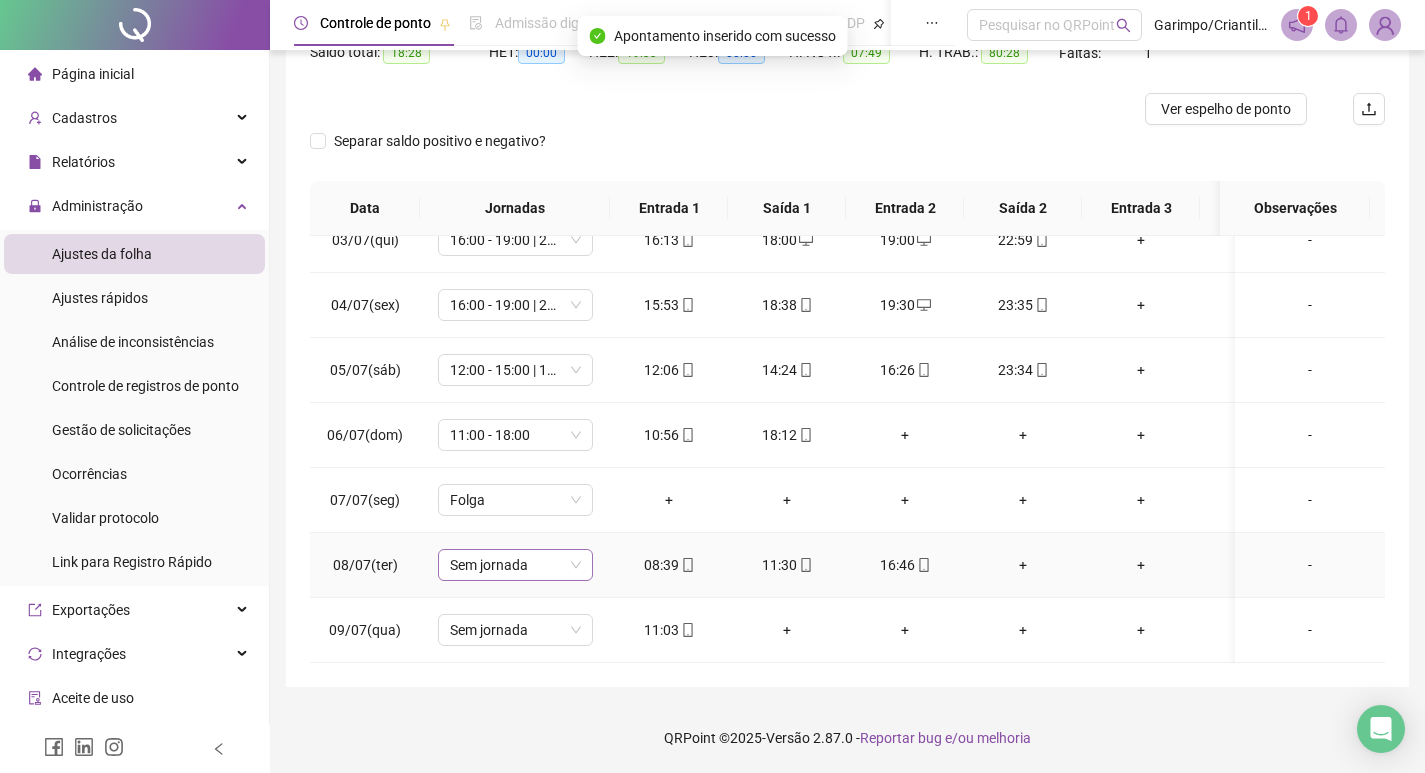 click on "Sem jornada" at bounding box center [515, 565] 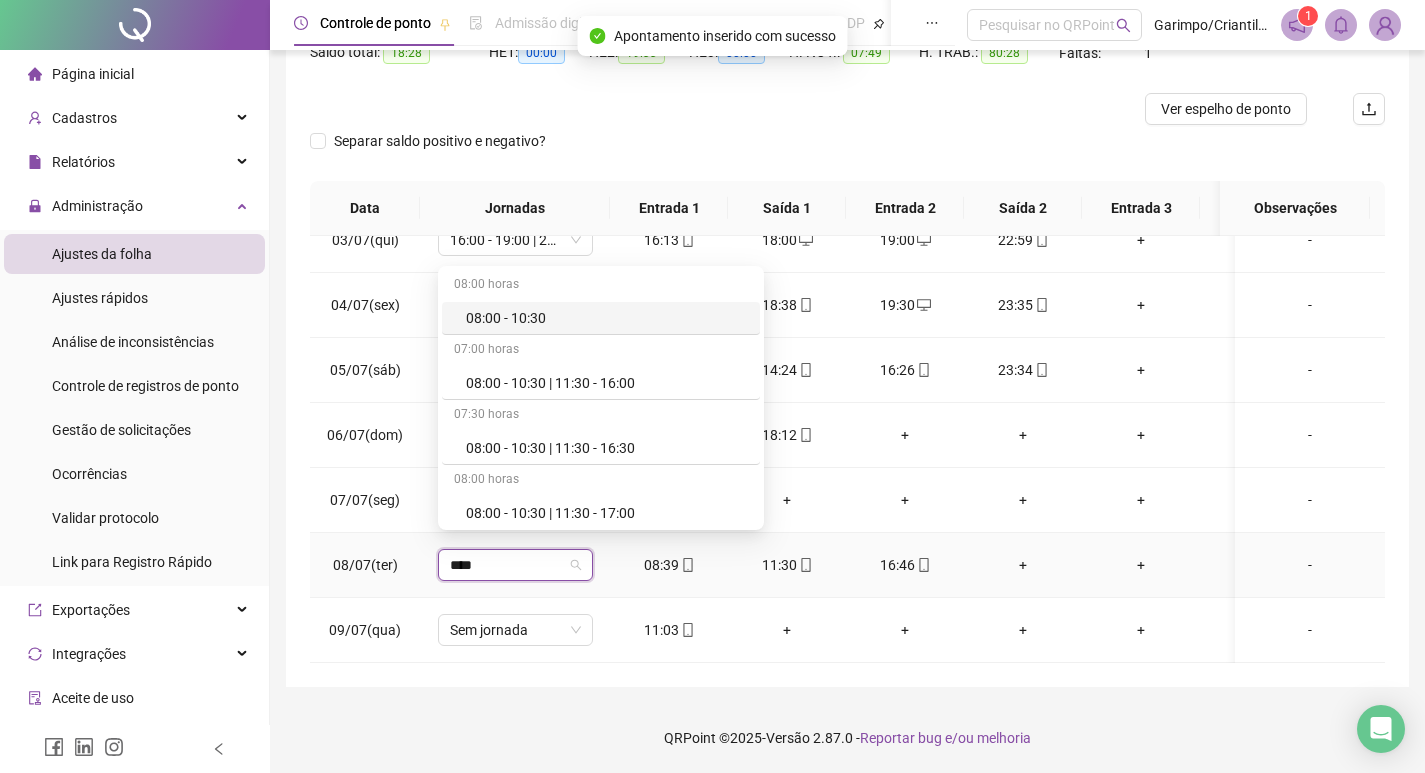 type on "*****" 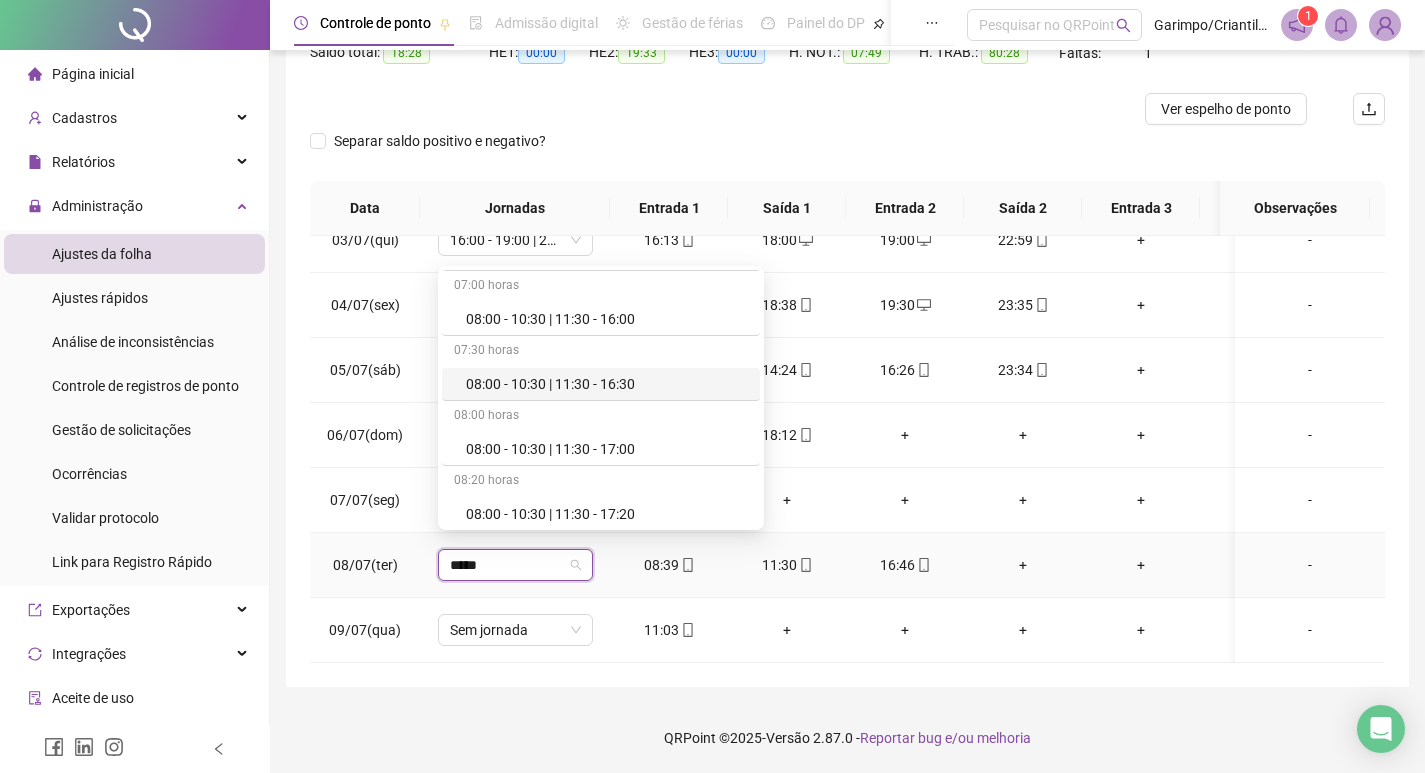 scroll, scrollTop: 100, scrollLeft: 0, axis: vertical 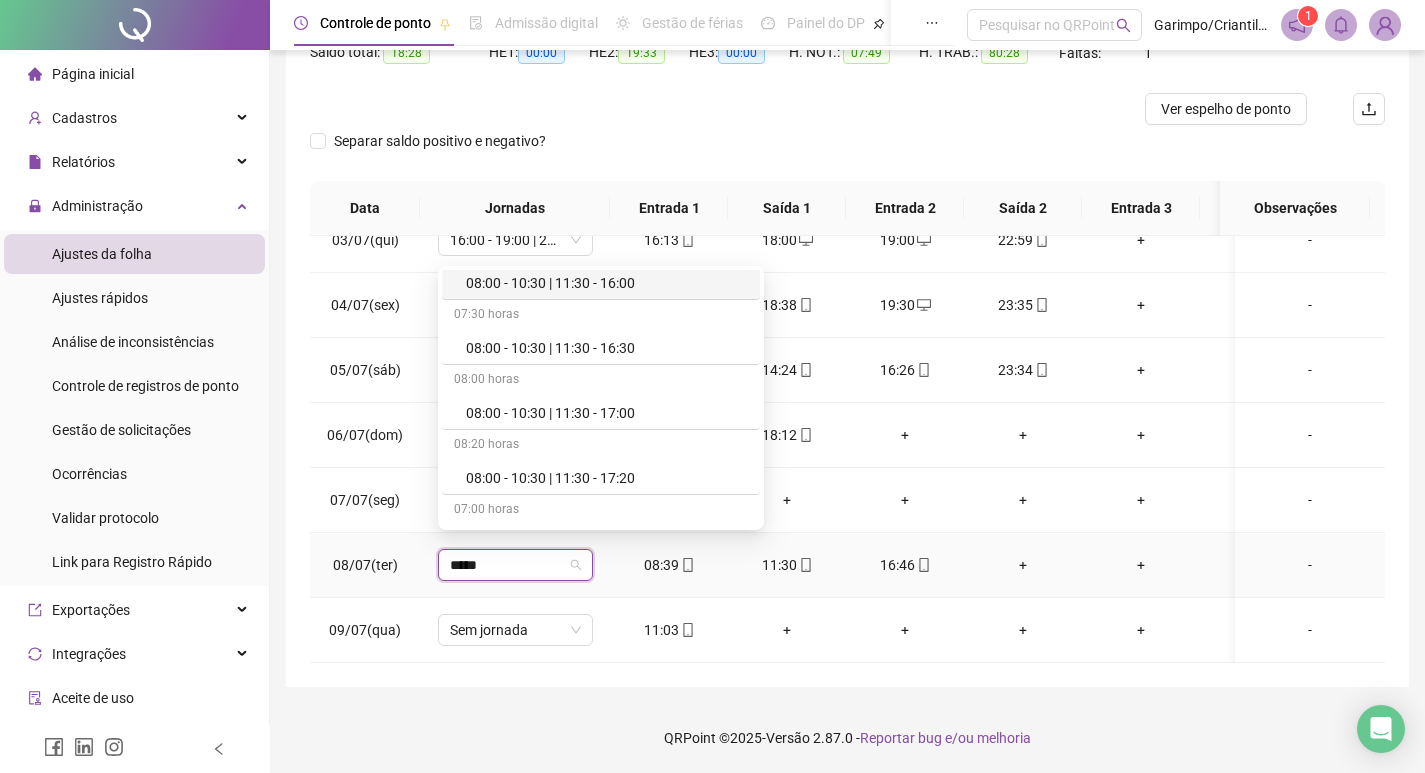 click on "08:00 - 10:30 | 11:30 - 16:00" at bounding box center (607, 283) 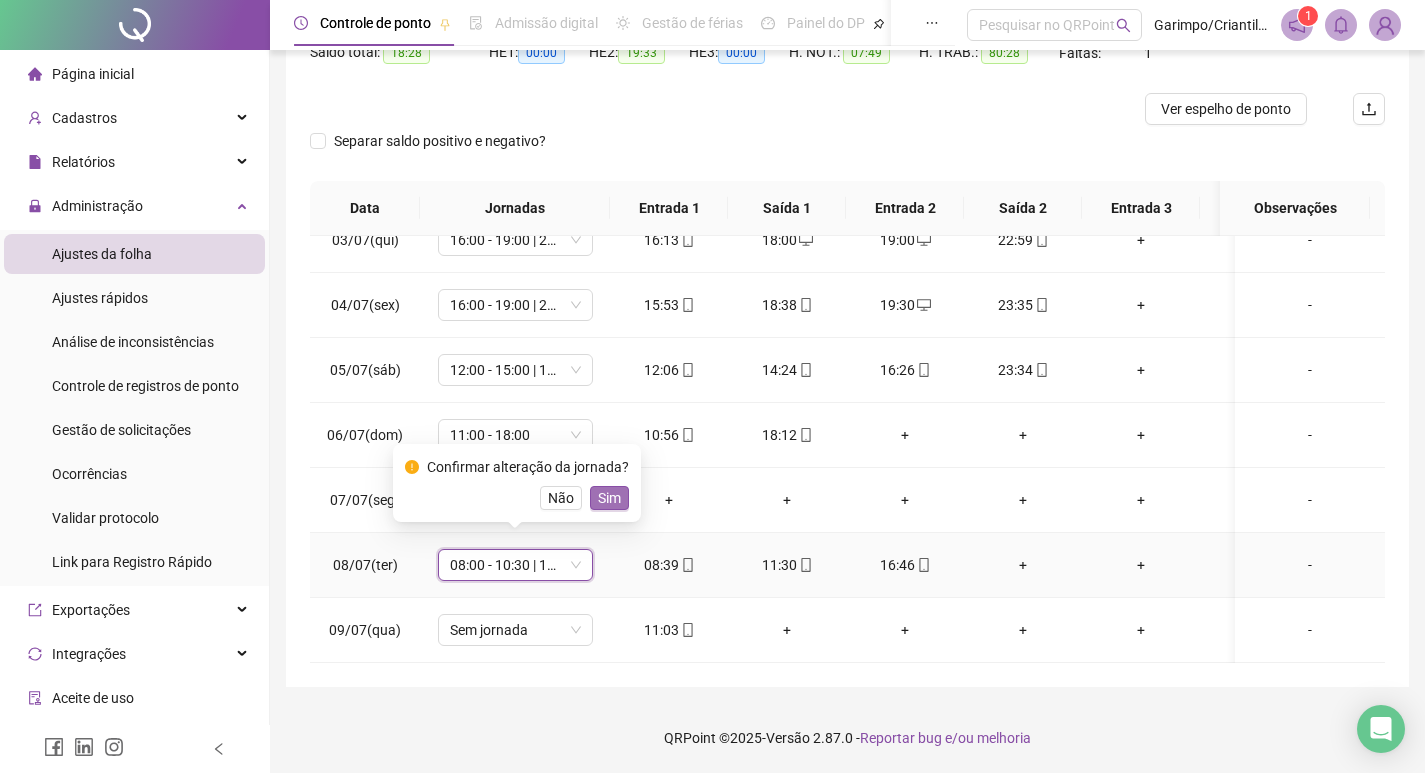 click on "Sim" at bounding box center [609, 498] 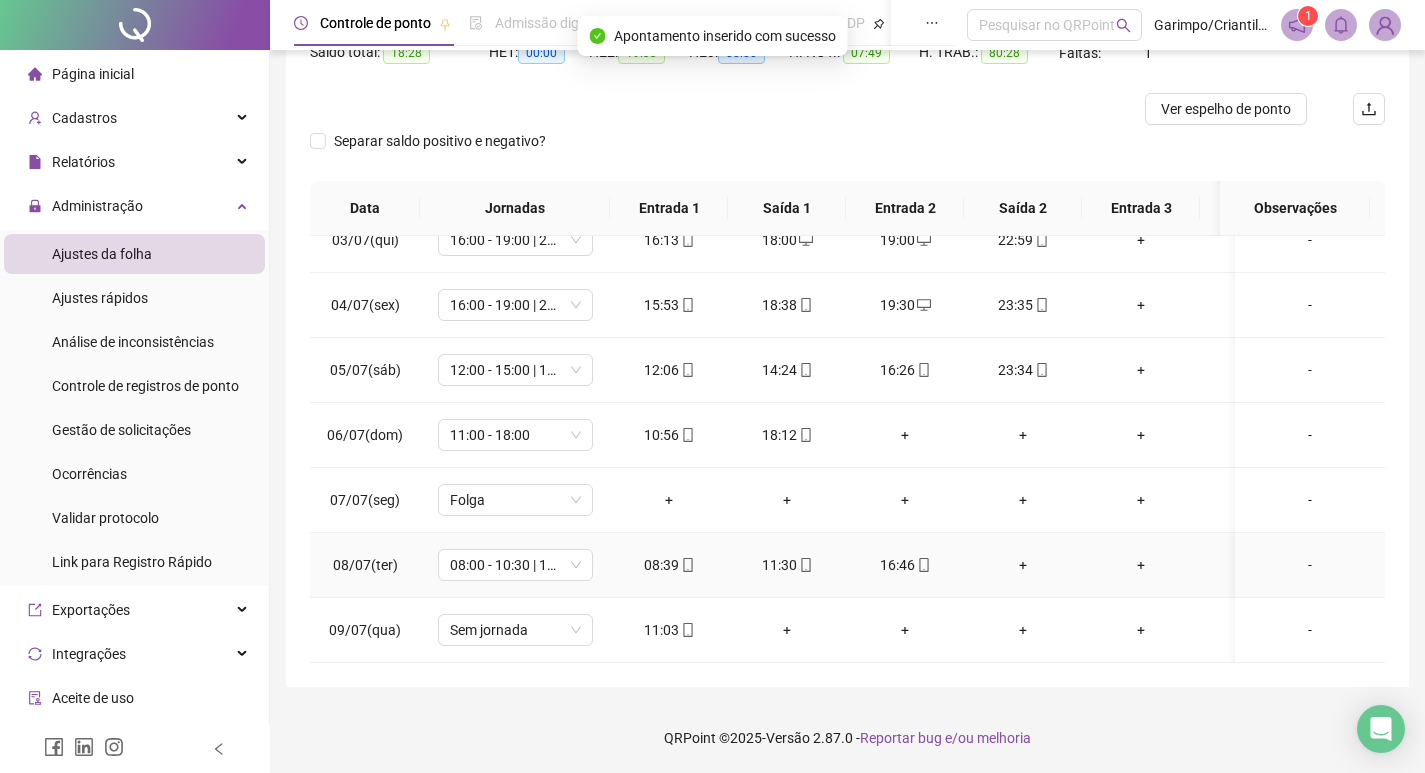 click on "+" at bounding box center [1023, 565] 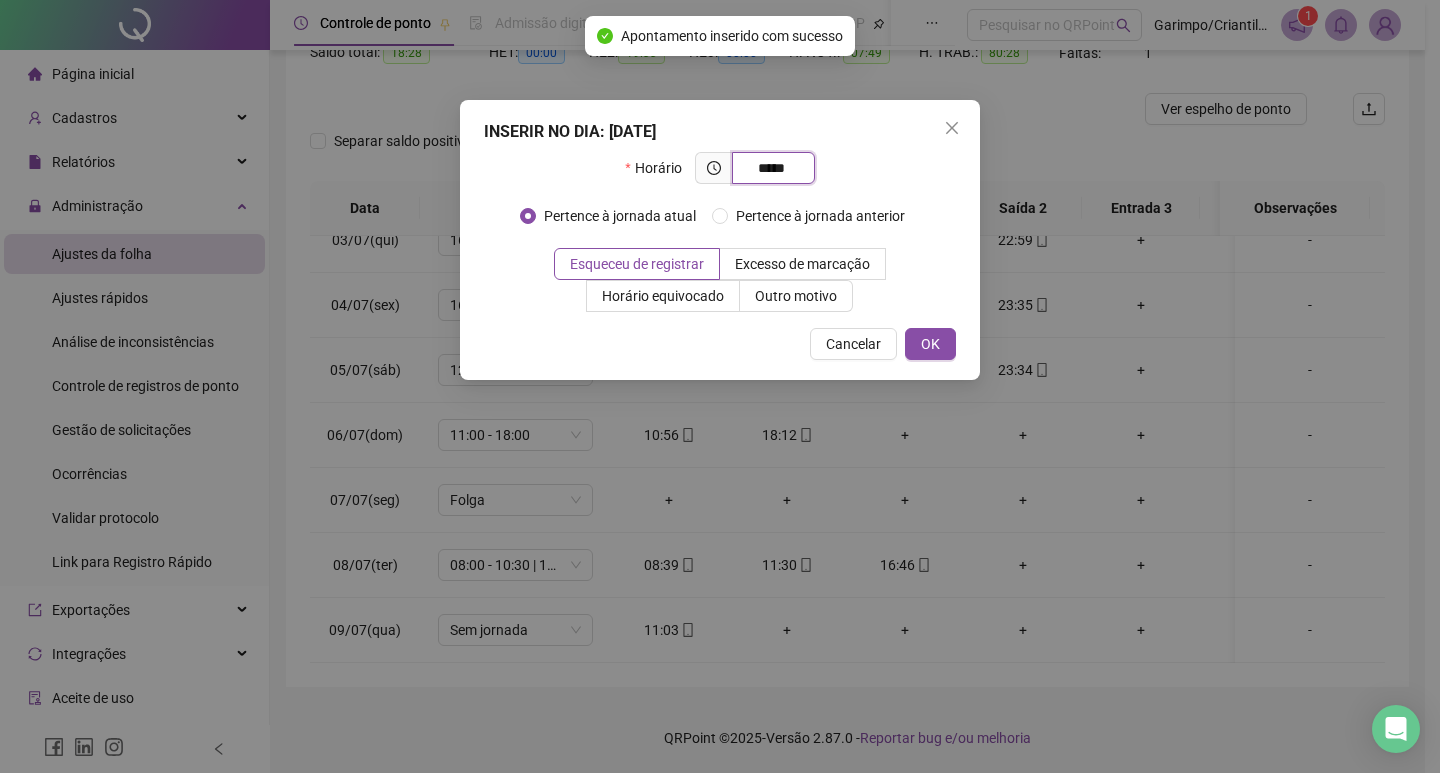 type on "*****" 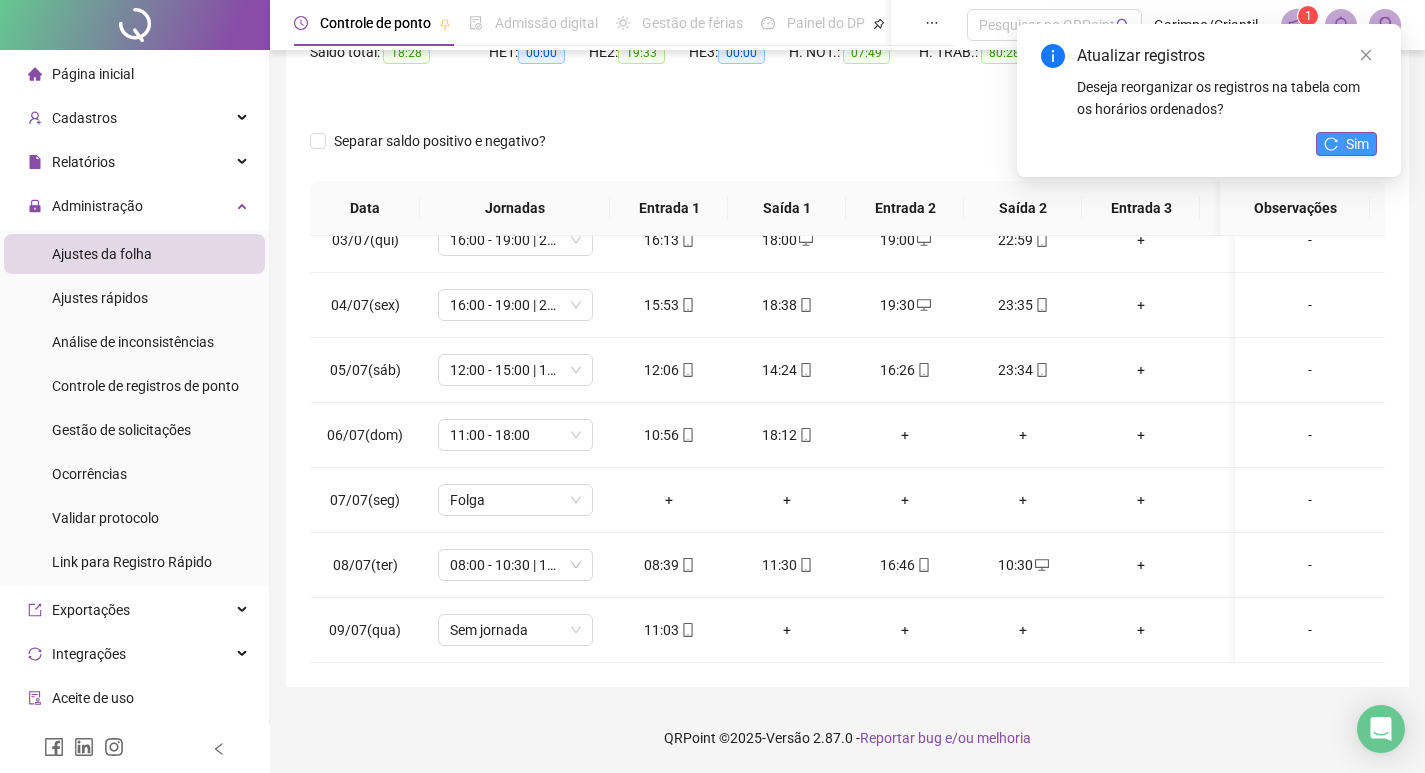 click on "Sim" at bounding box center [1346, 144] 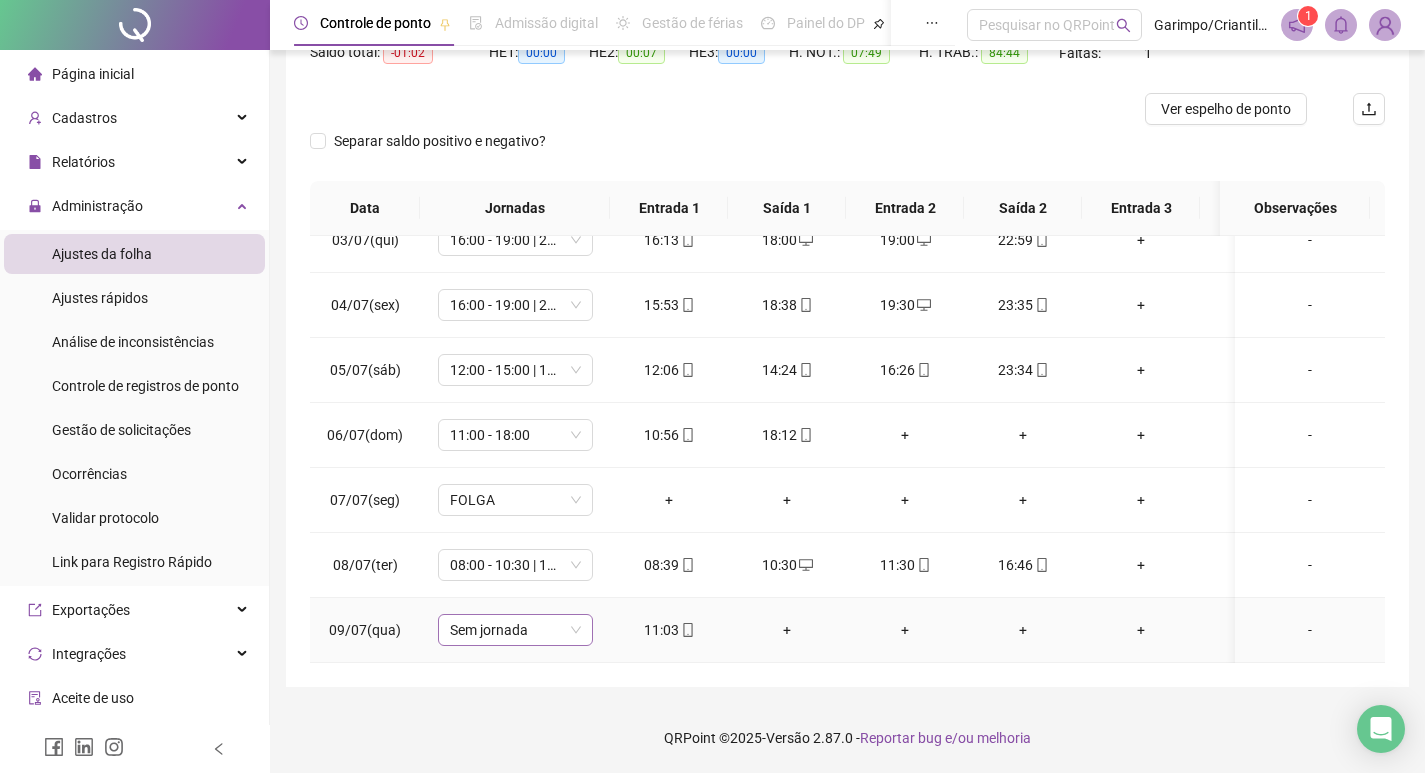 click on "Sem jornada" at bounding box center (515, 630) 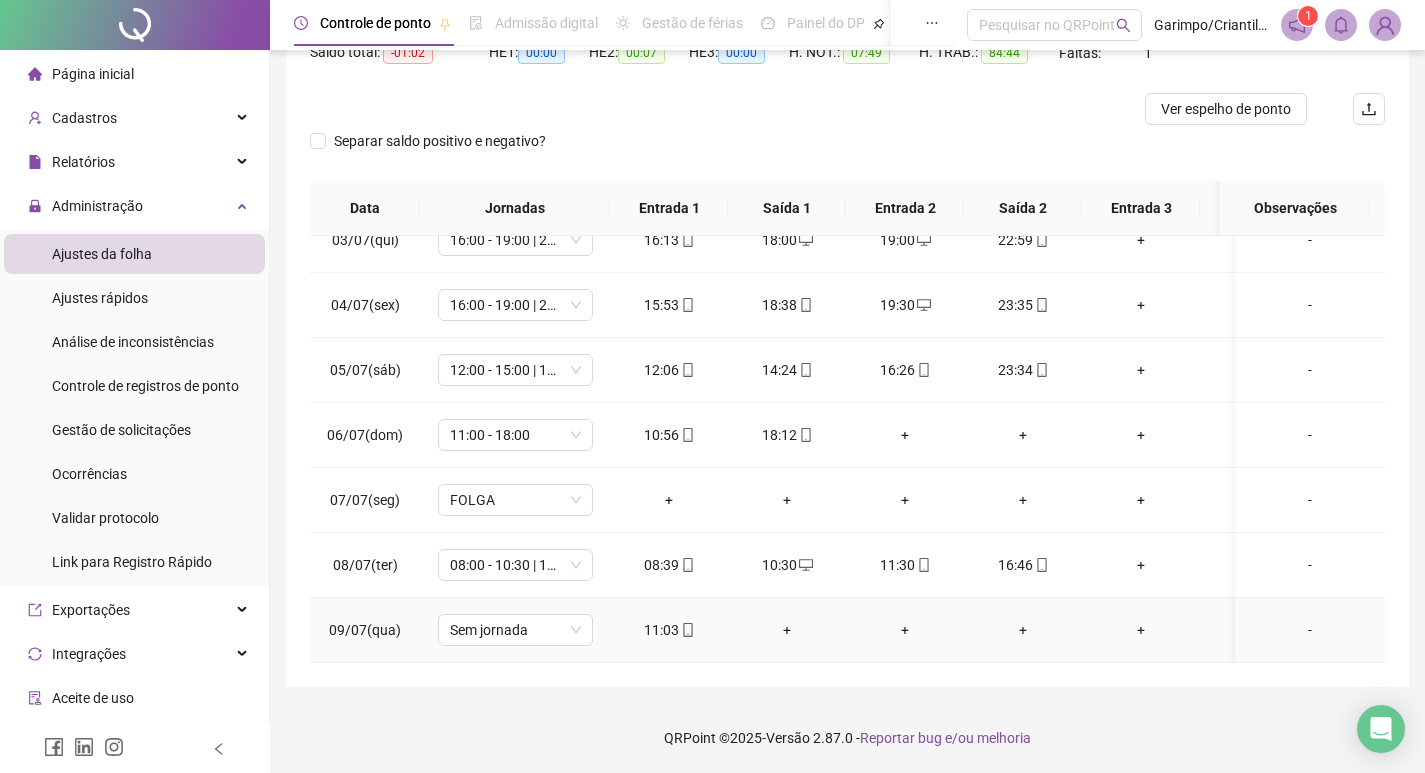 click on "Sem jornada" at bounding box center [515, 630] 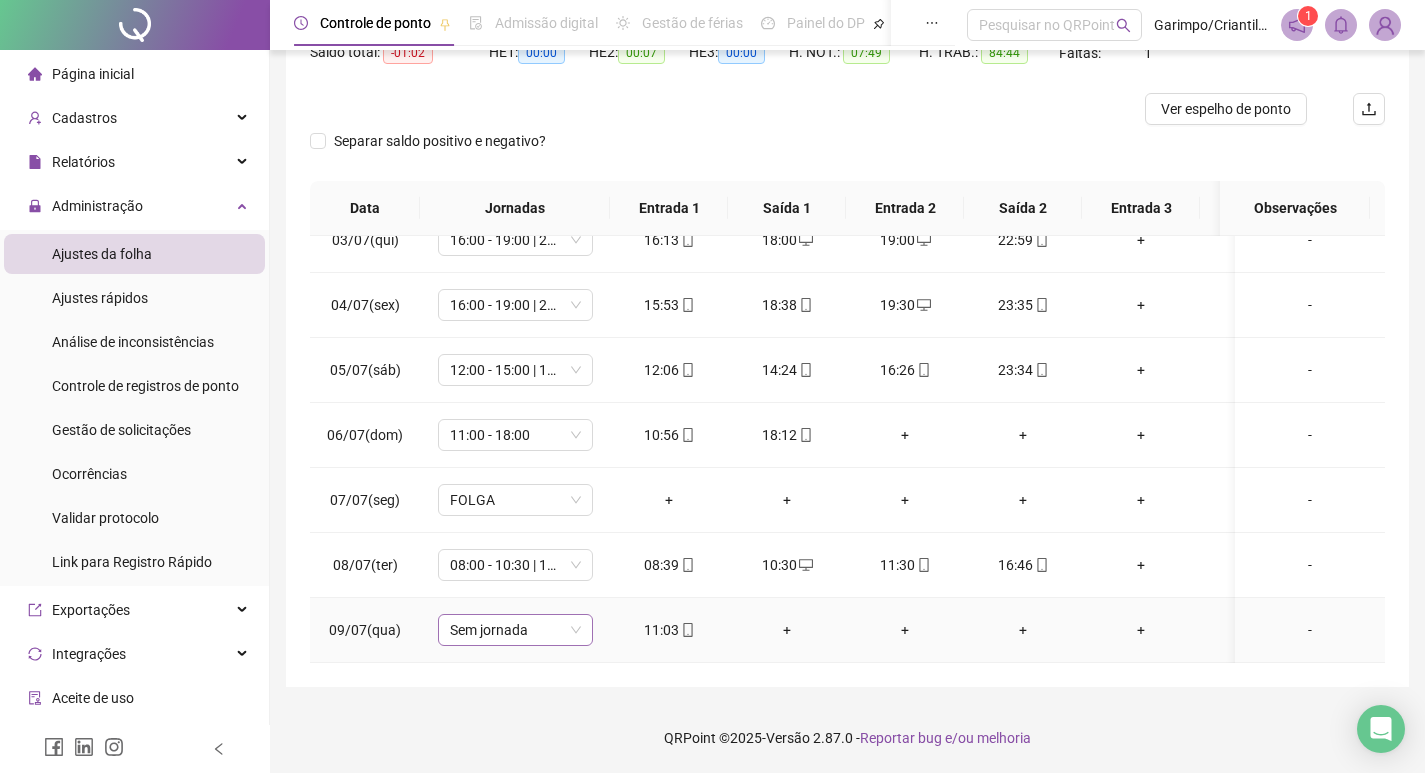 click on "Sem jornada" at bounding box center (515, 630) 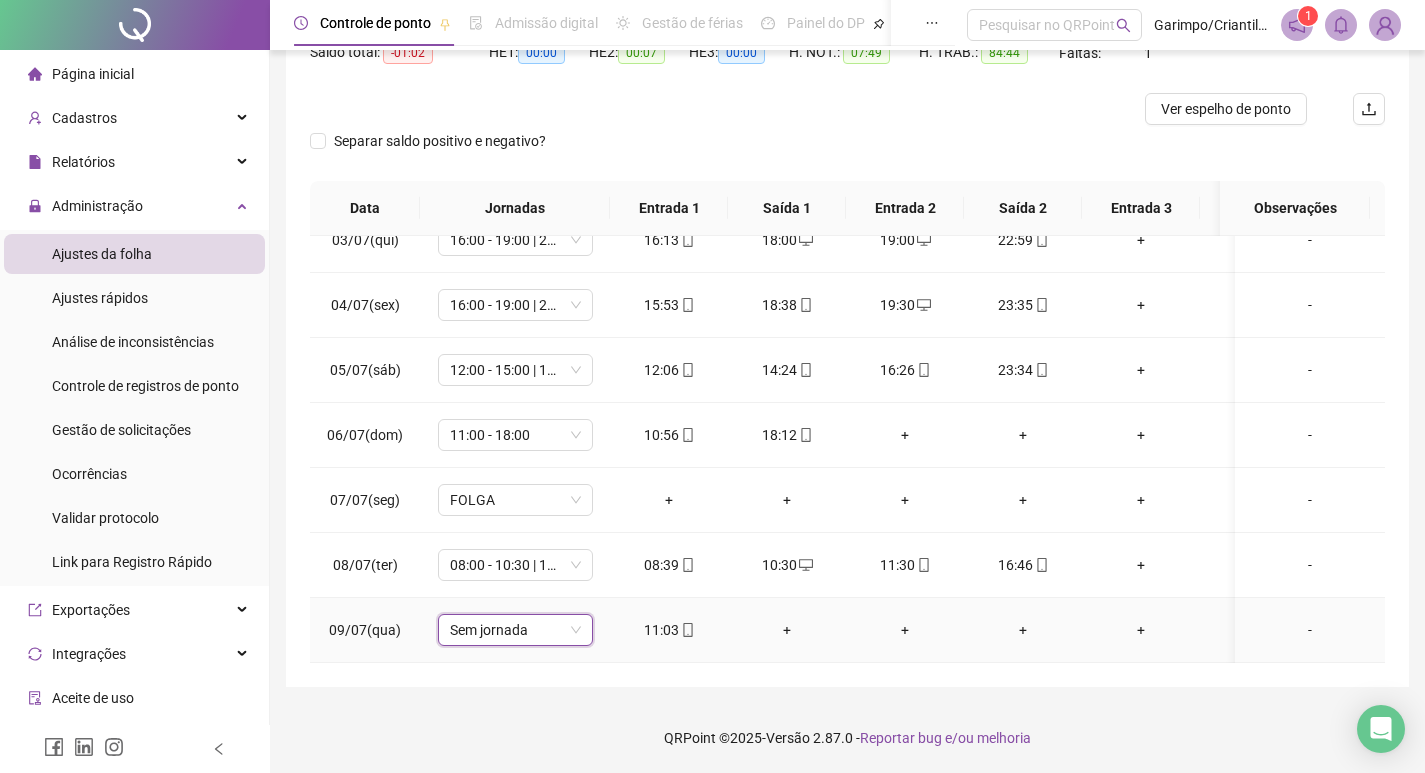 click on "+" at bounding box center (787, 630) 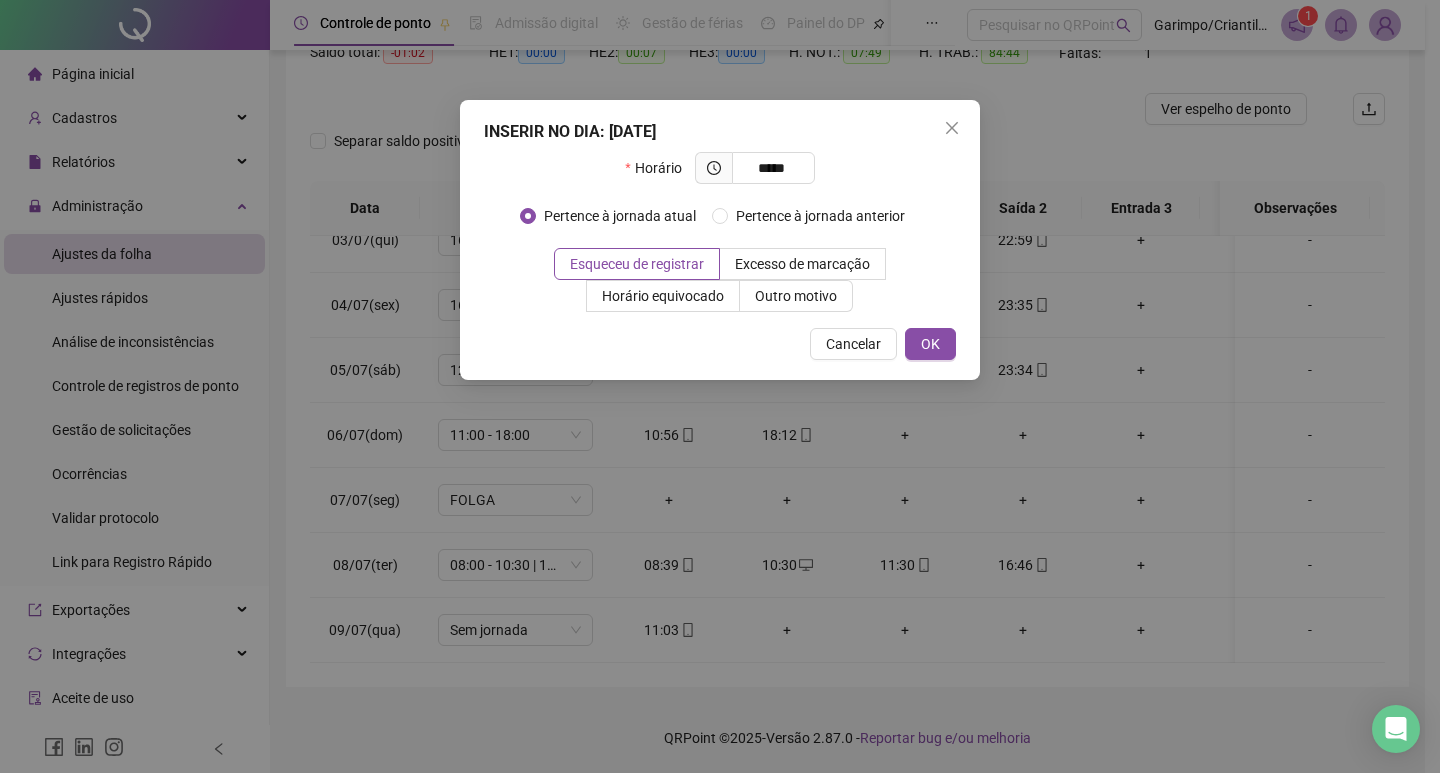 type on "*****" 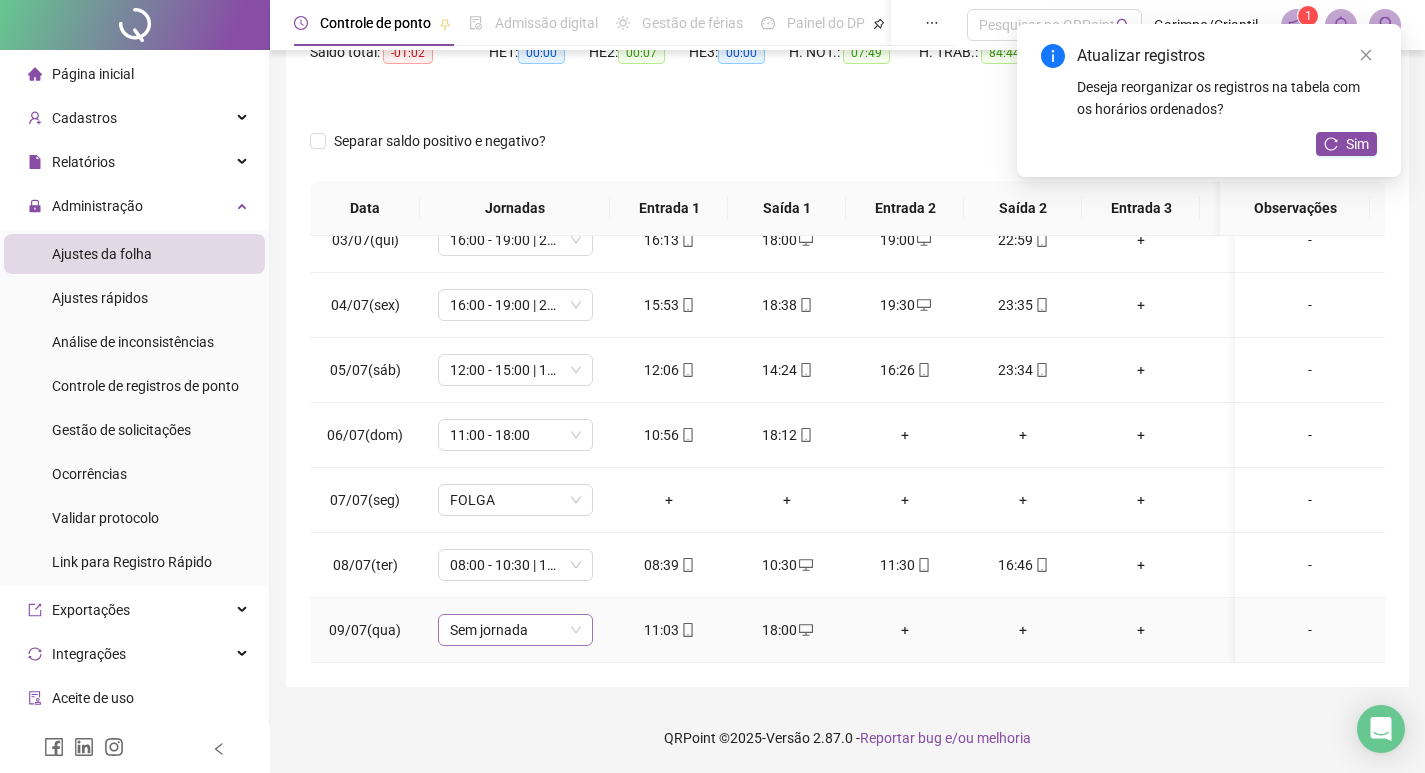 click on "Sem jornada" at bounding box center [515, 630] 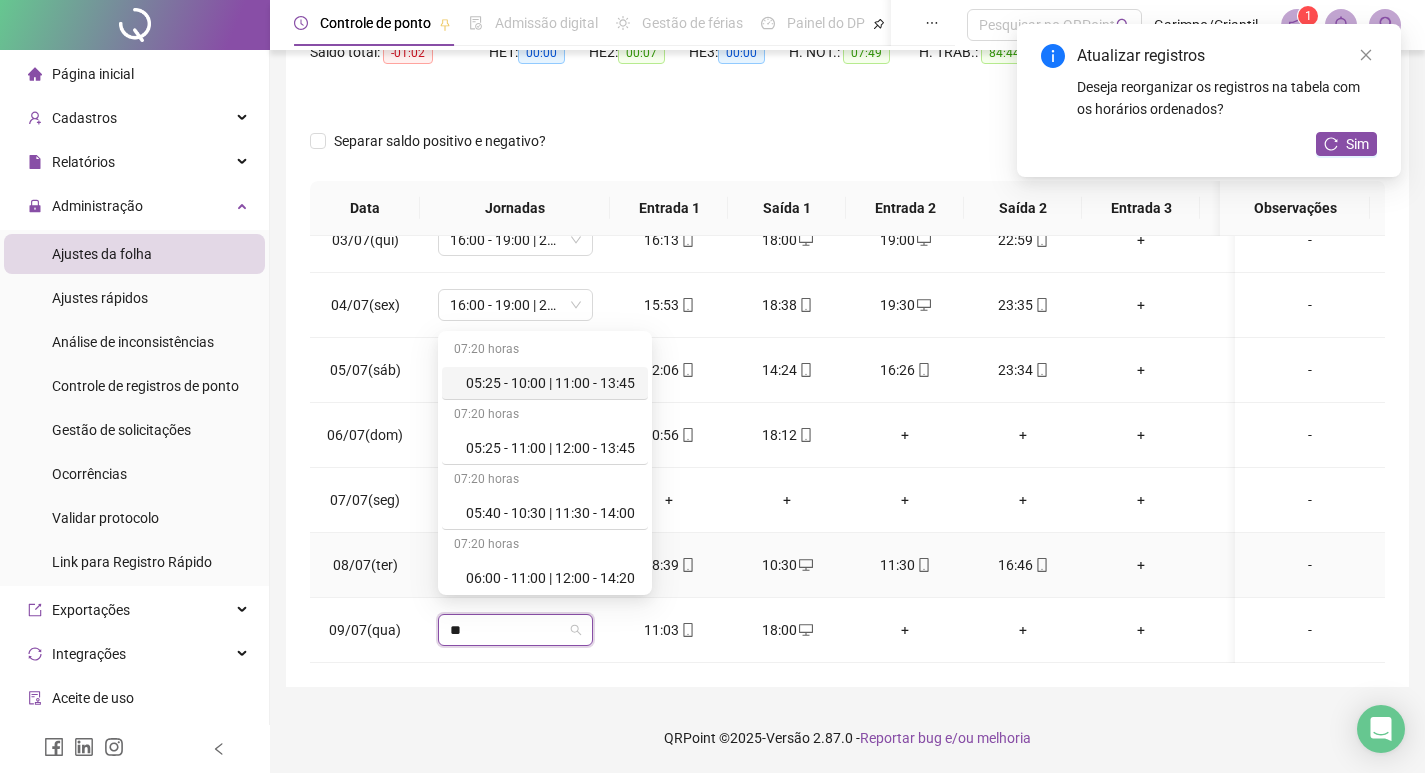 type on "**" 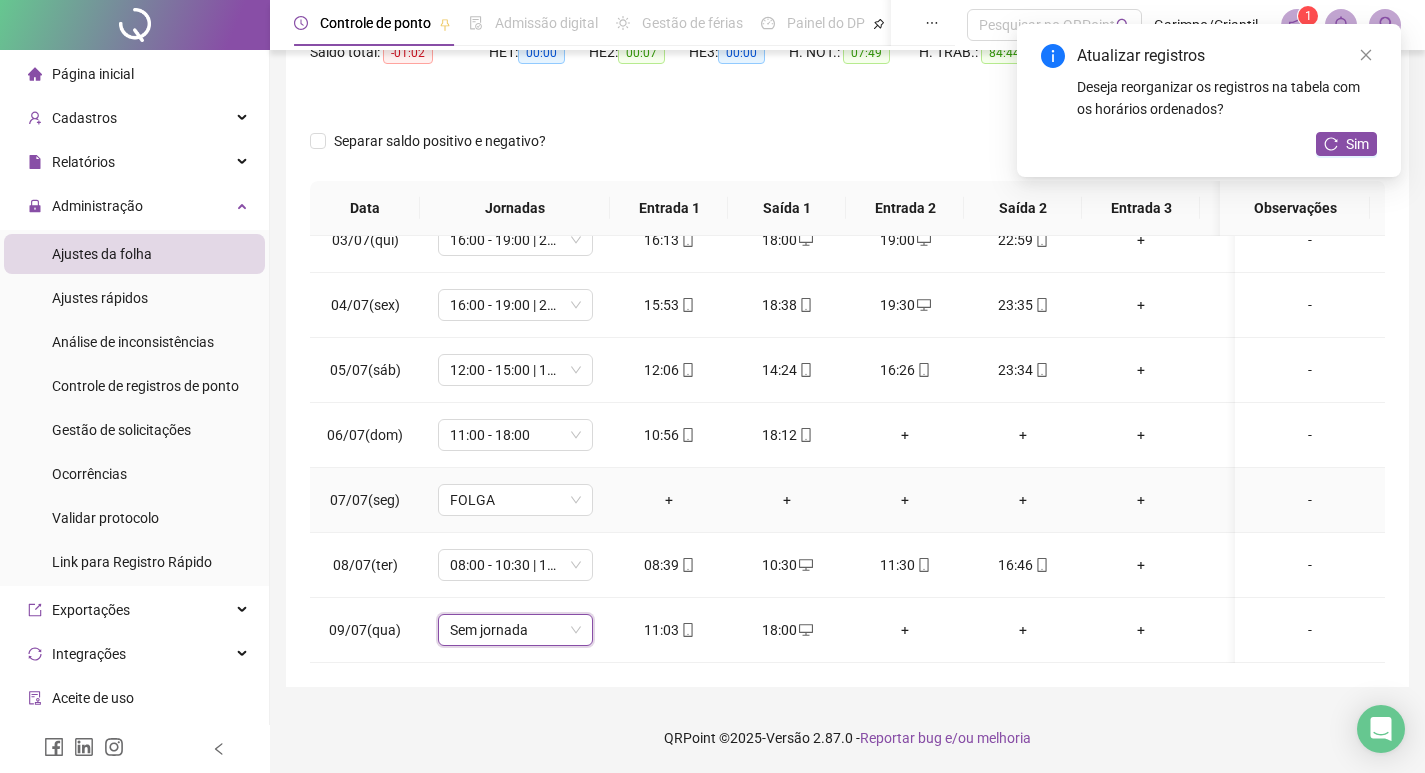 click on "+" at bounding box center (669, 500) 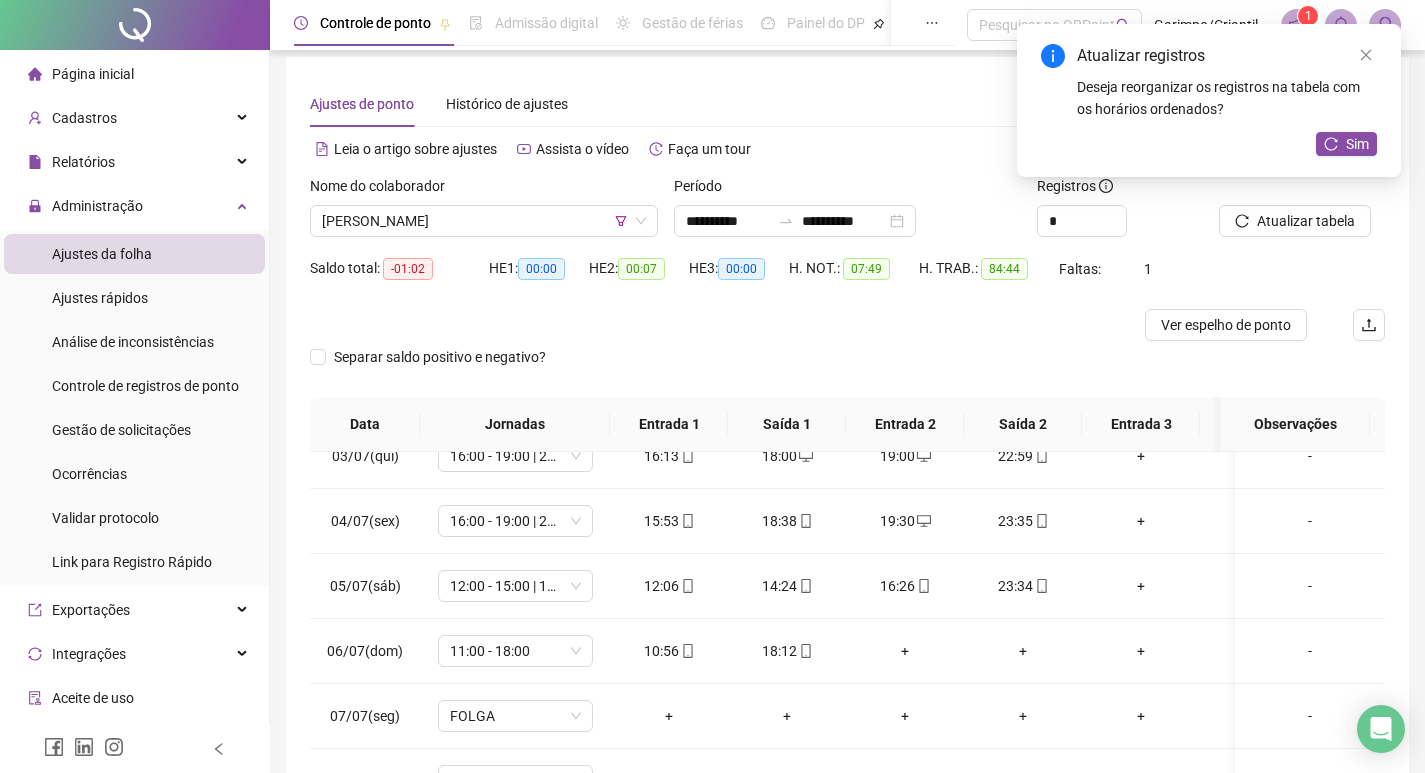 scroll, scrollTop: 0, scrollLeft: 0, axis: both 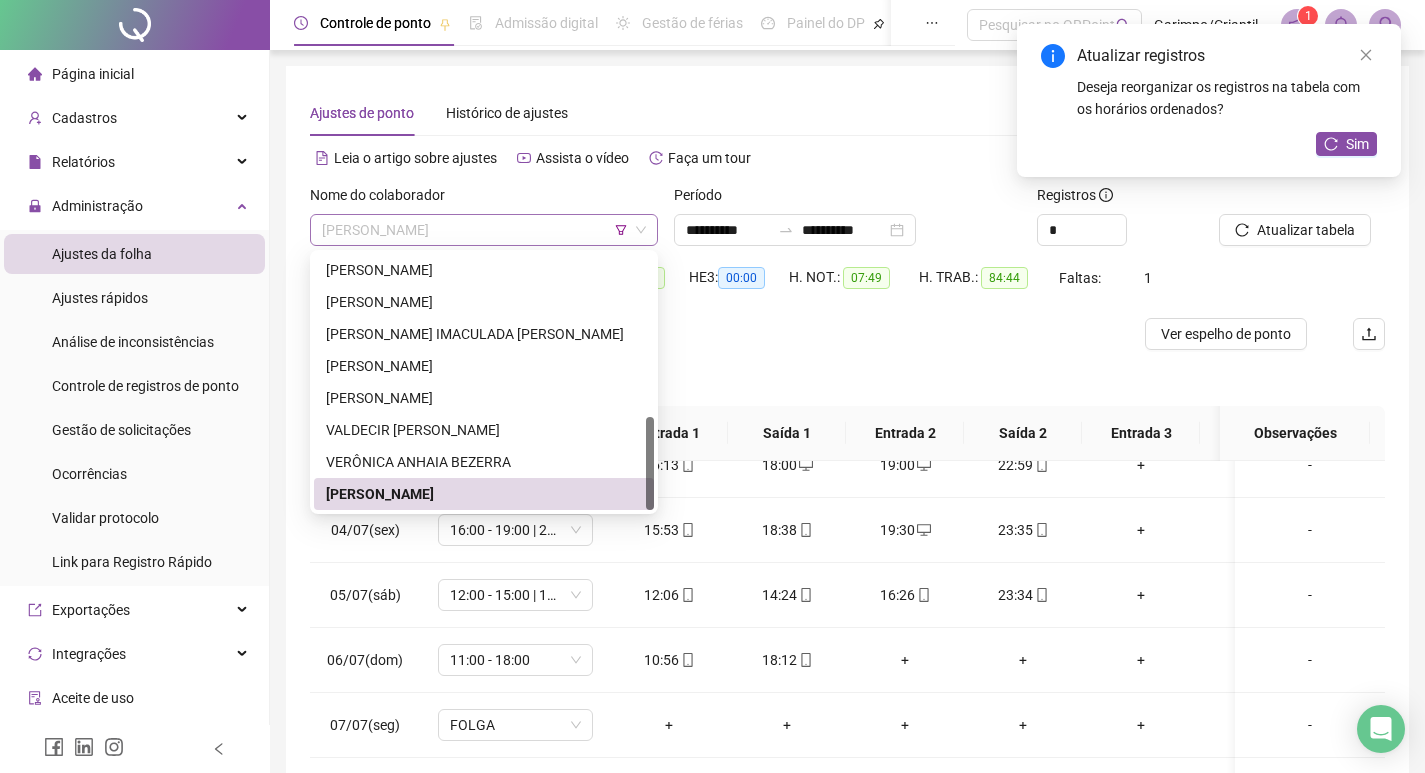 click on "[PERSON_NAME]" at bounding box center (484, 230) 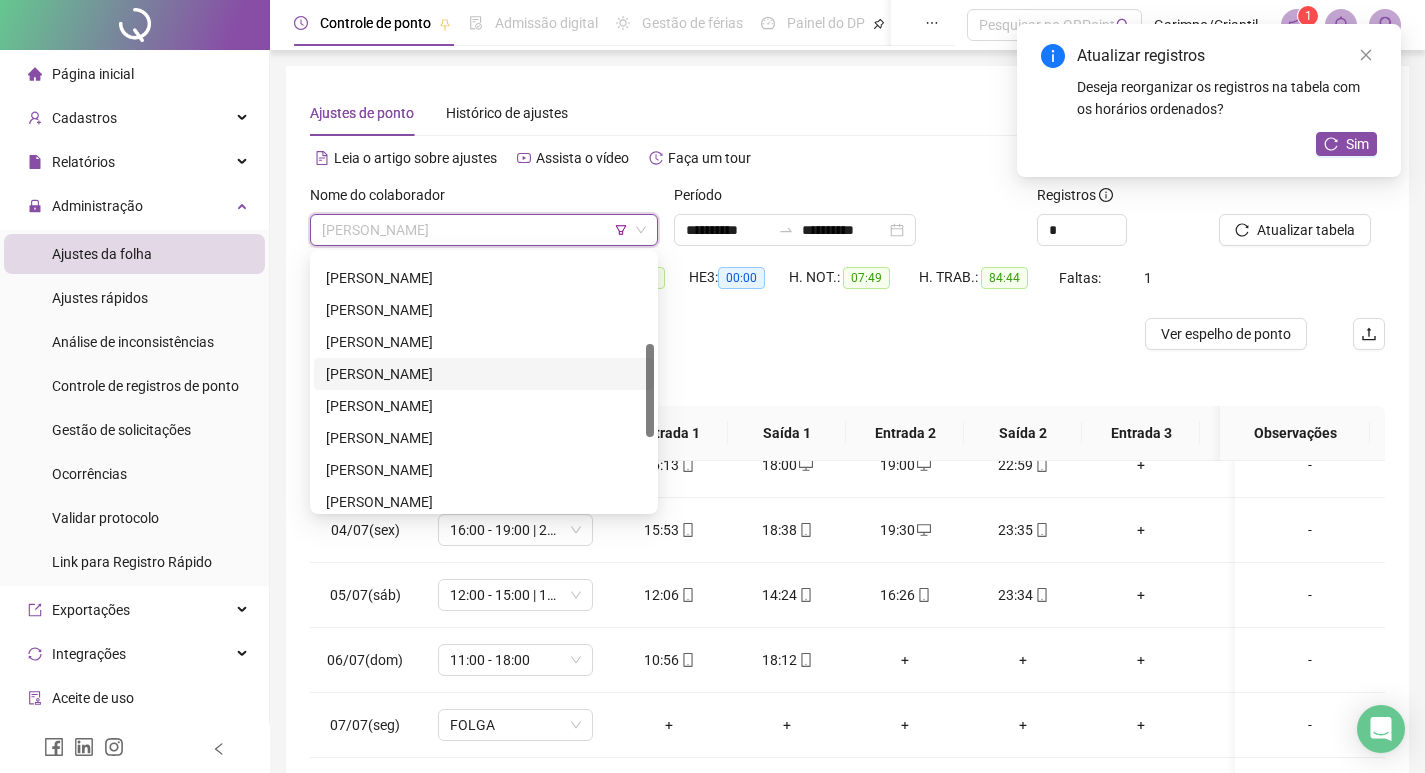 scroll, scrollTop: 148, scrollLeft: 0, axis: vertical 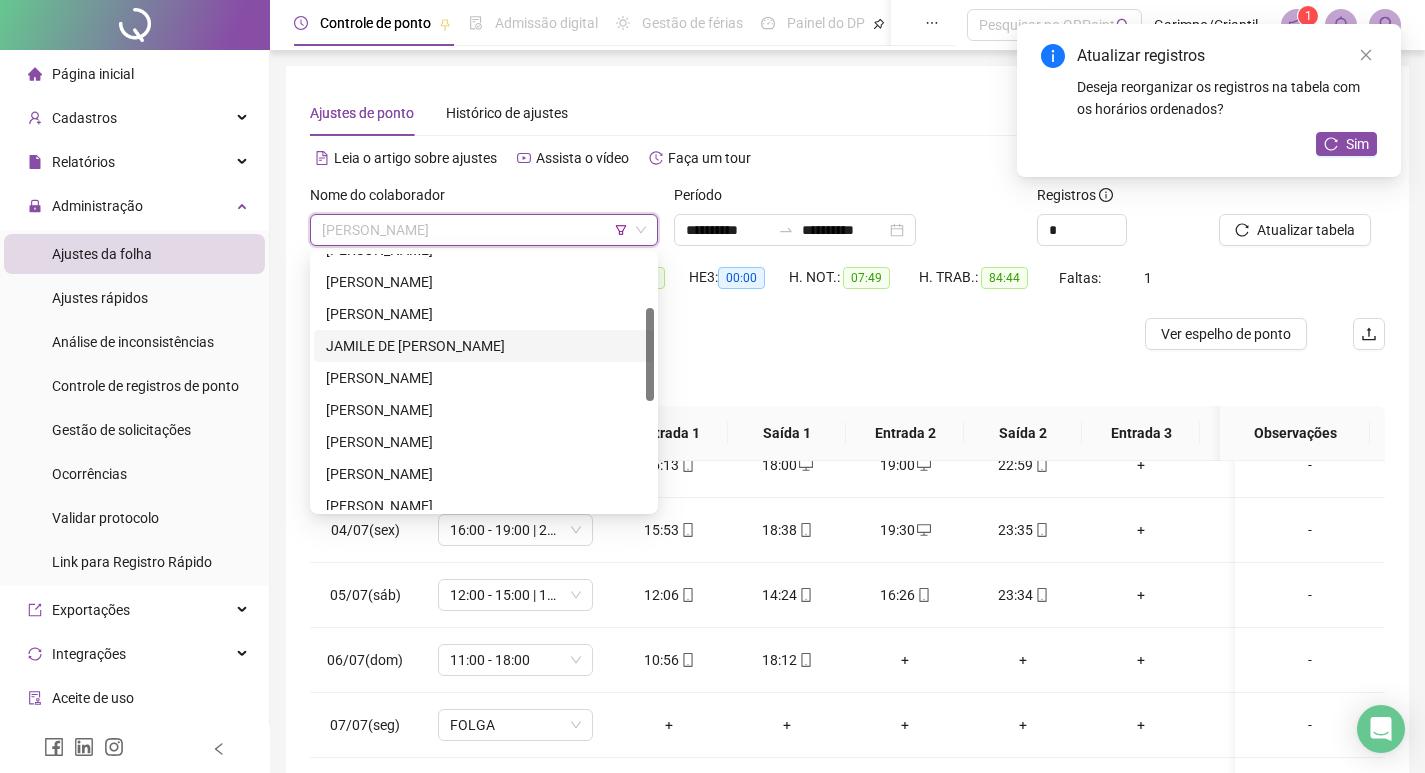click on "JAMILE DE [PERSON_NAME]" at bounding box center [484, 346] 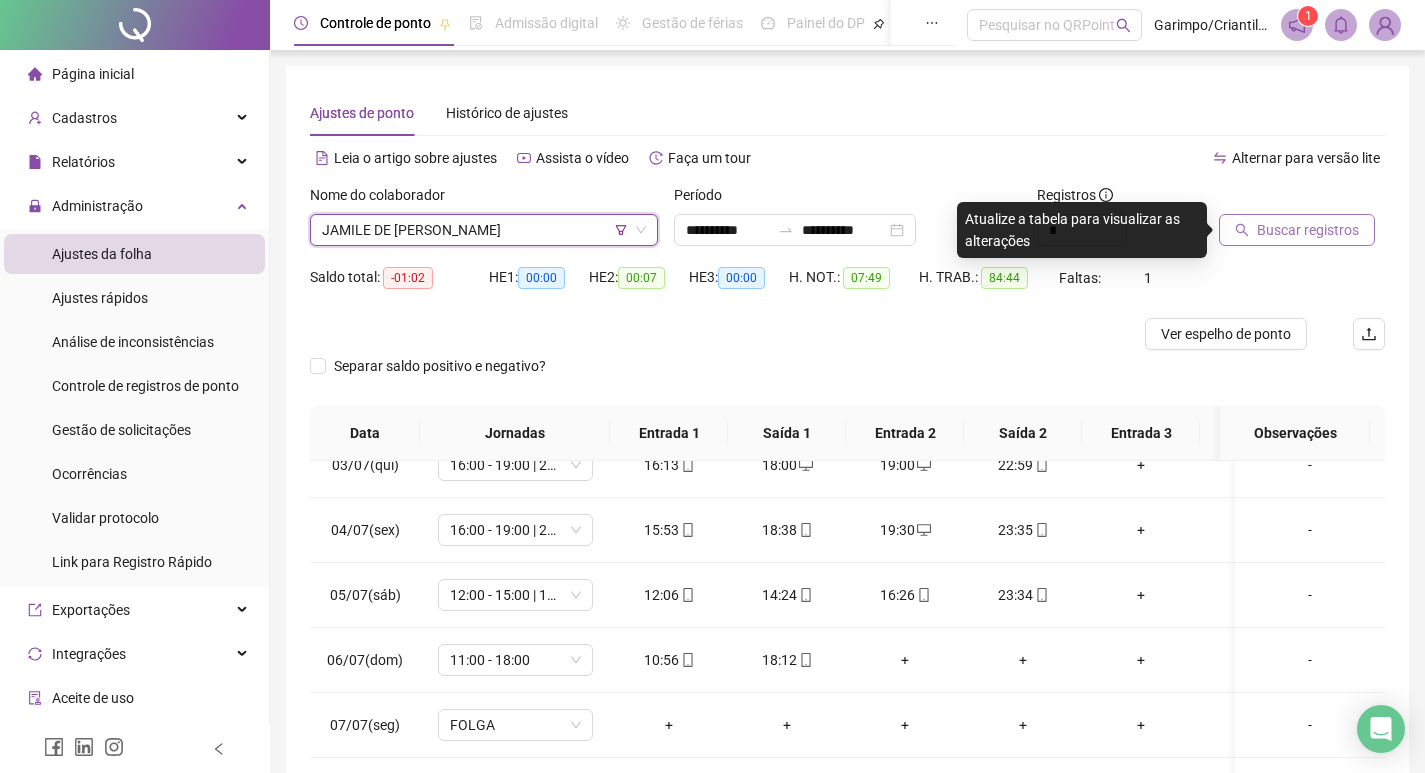 click on "Buscar registros" at bounding box center [1308, 230] 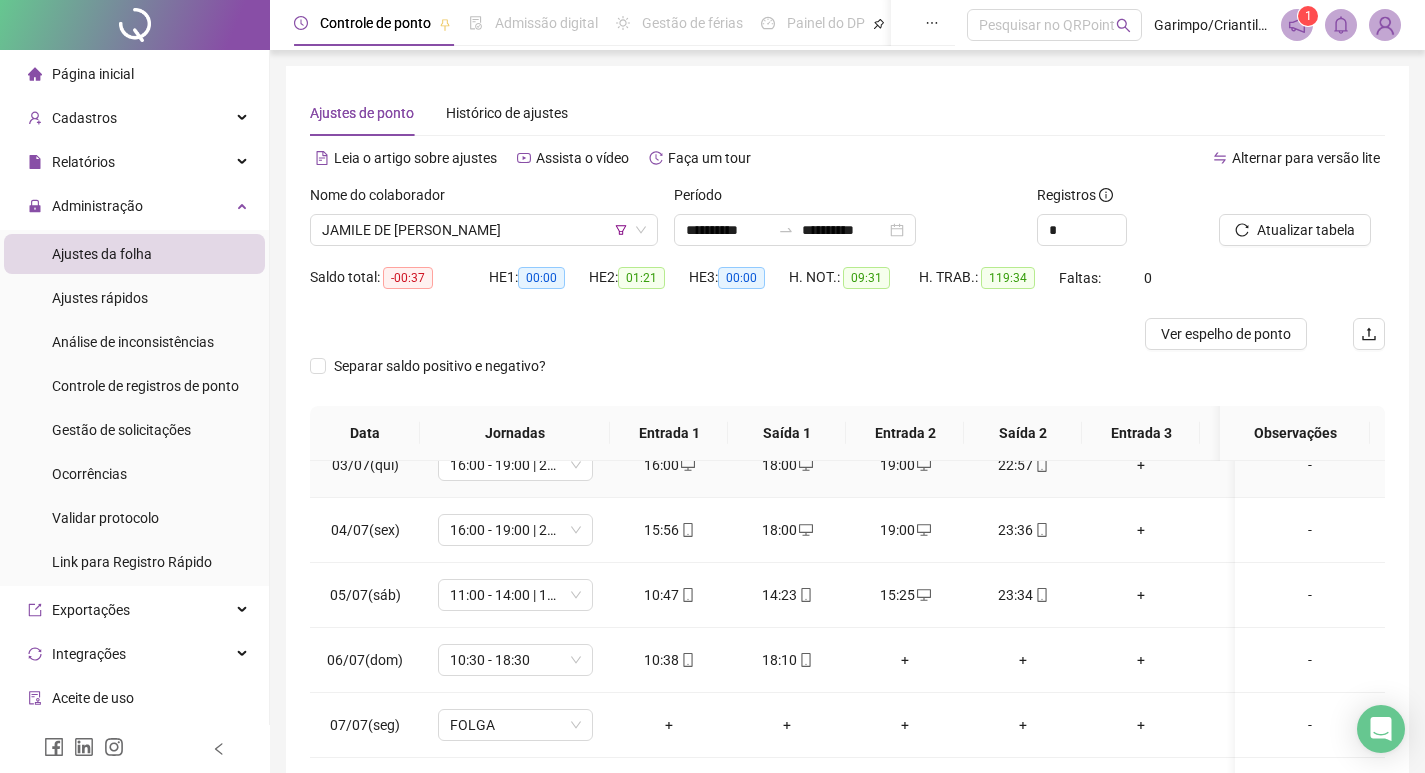 scroll, scrollTop: 823, scrollLeft: 0, axis: vertical 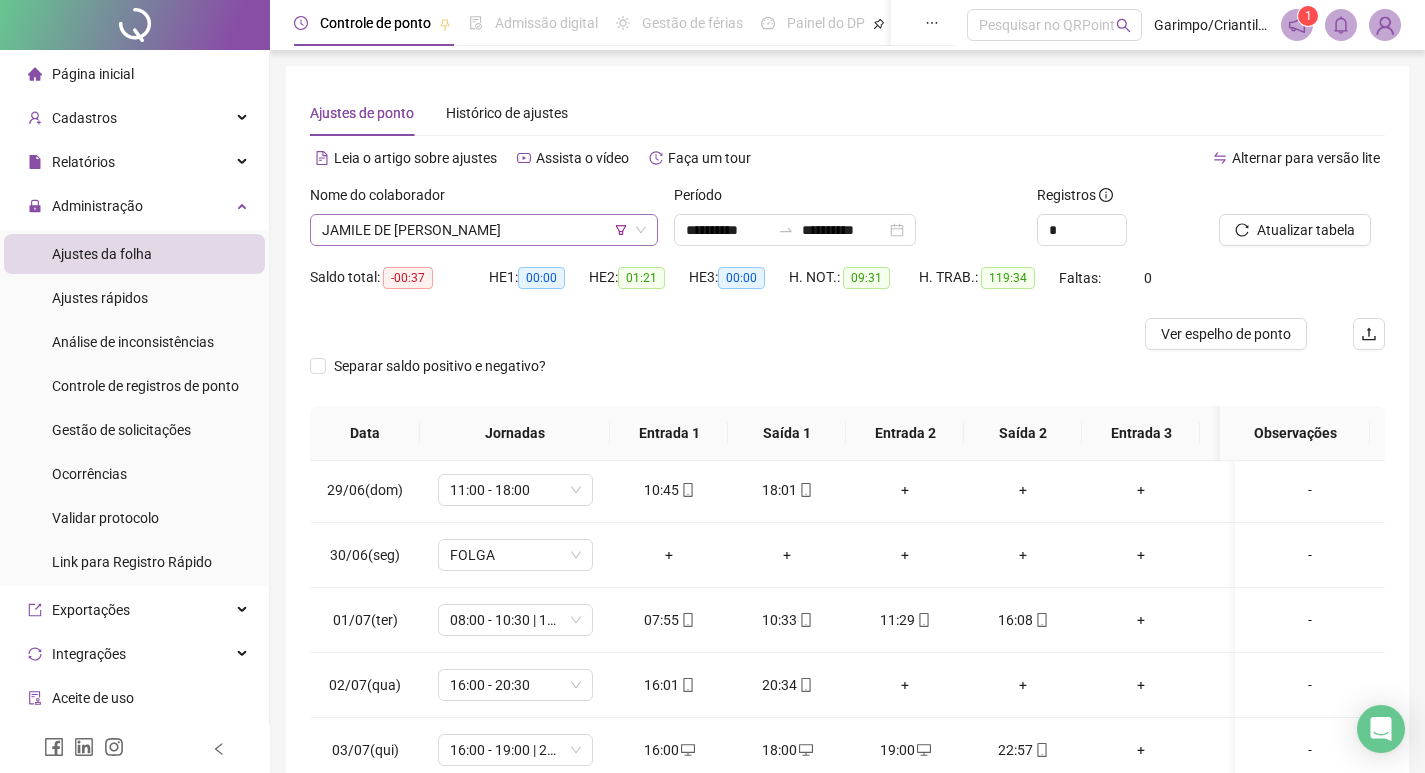 click on "JAMILE DE [PERSON_NAME]" at bounding box center (484, 230) 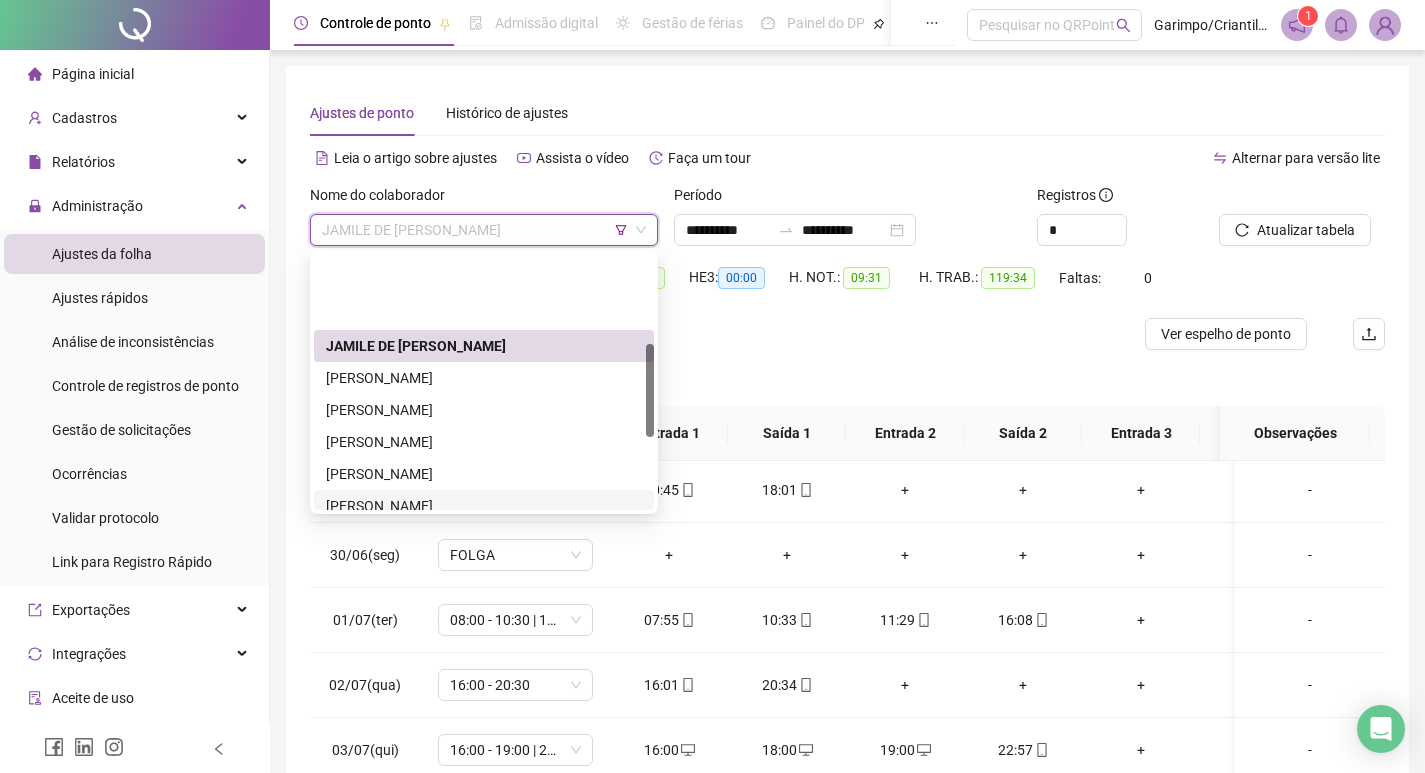 scroll, scrollTop: 448, scrollLeft: 0, axis: vertical 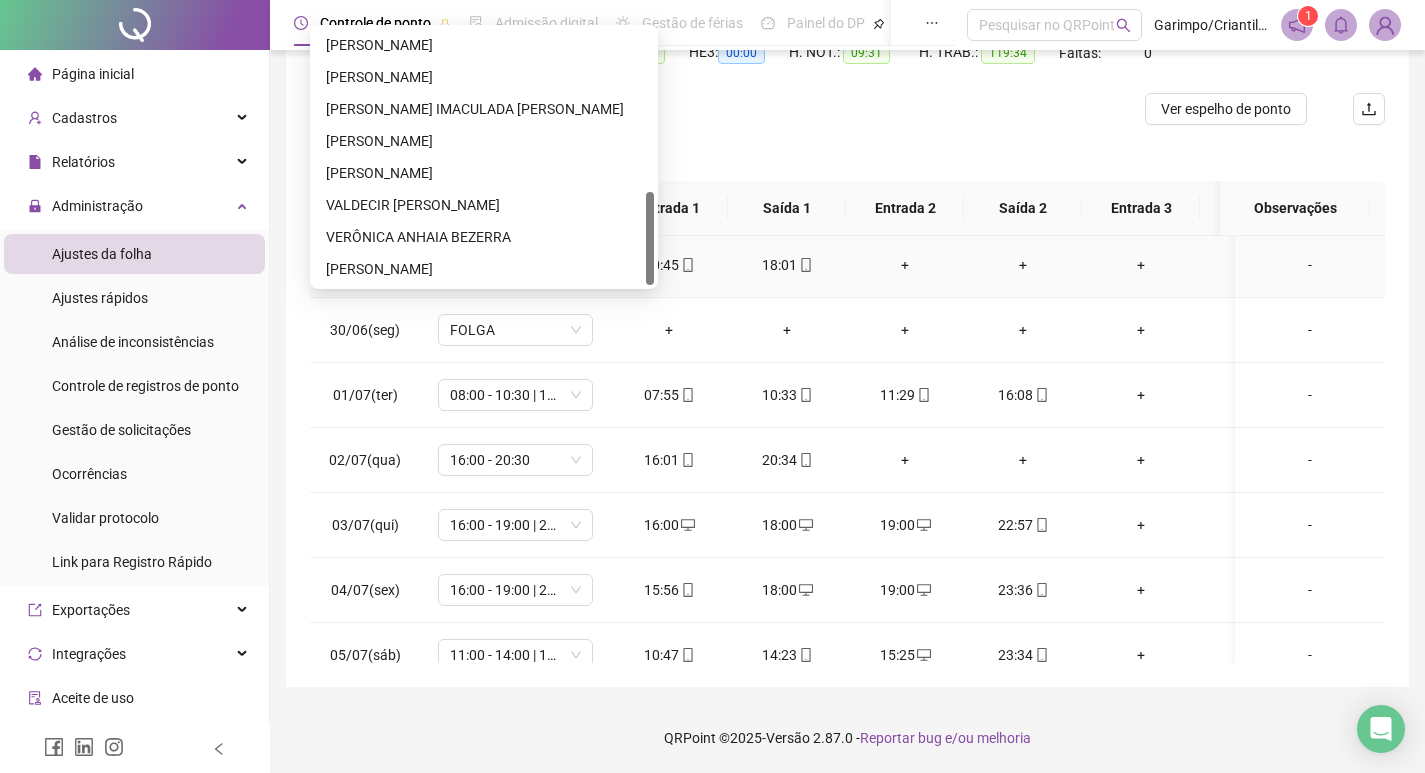 click on "[PERSON_NAME]" at bounding box center [484, 269] 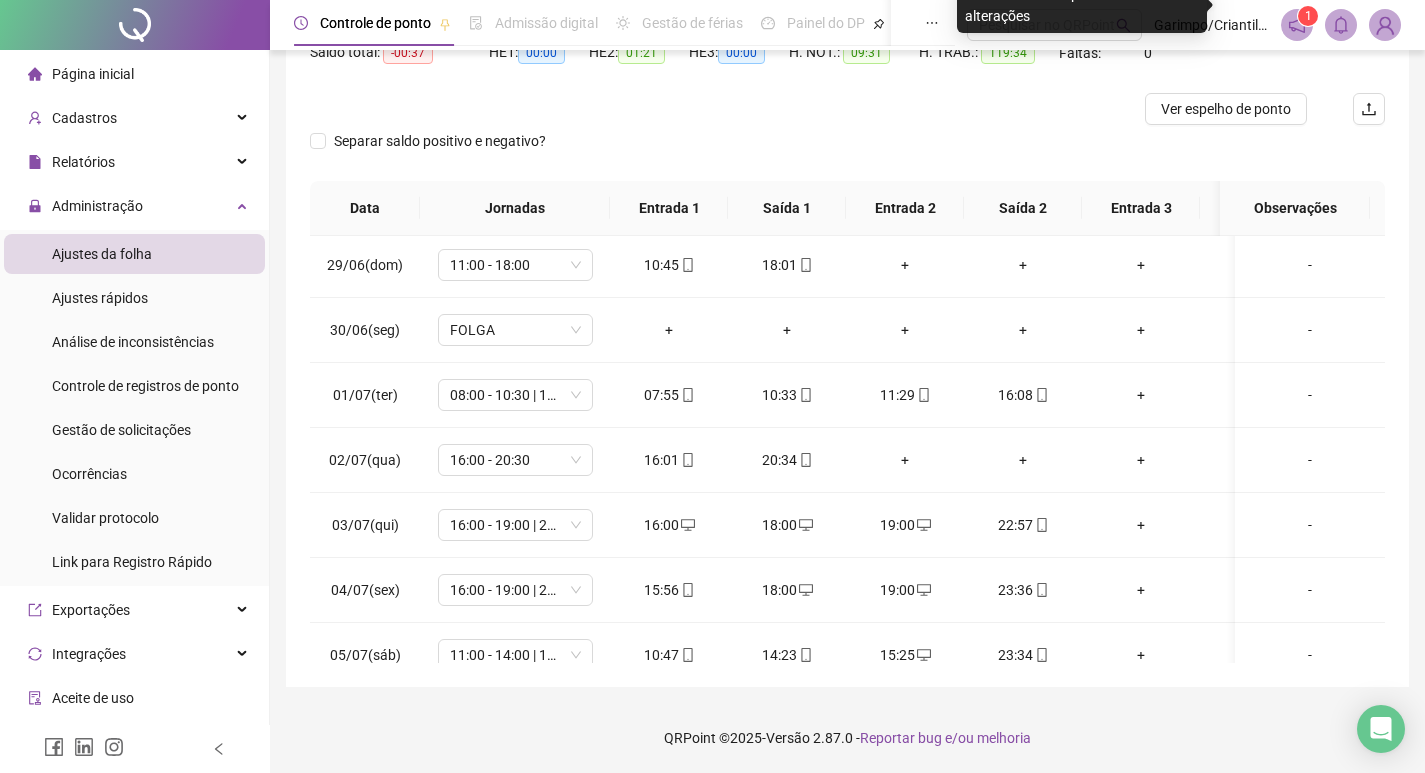 scroll, scrollTop: 0, scrollLeft: 0, axis: both 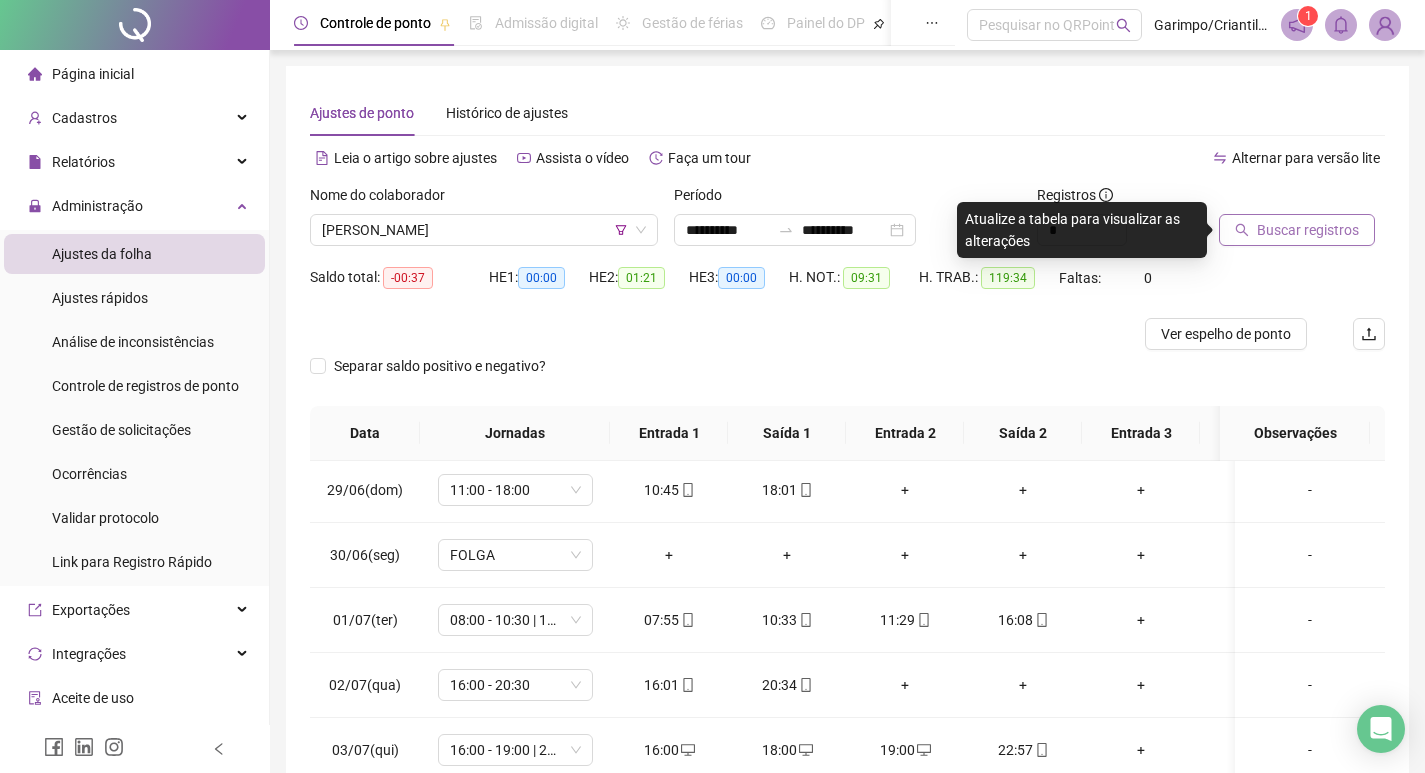 click on "Buscar registros" at bounding box center (1297, 230) 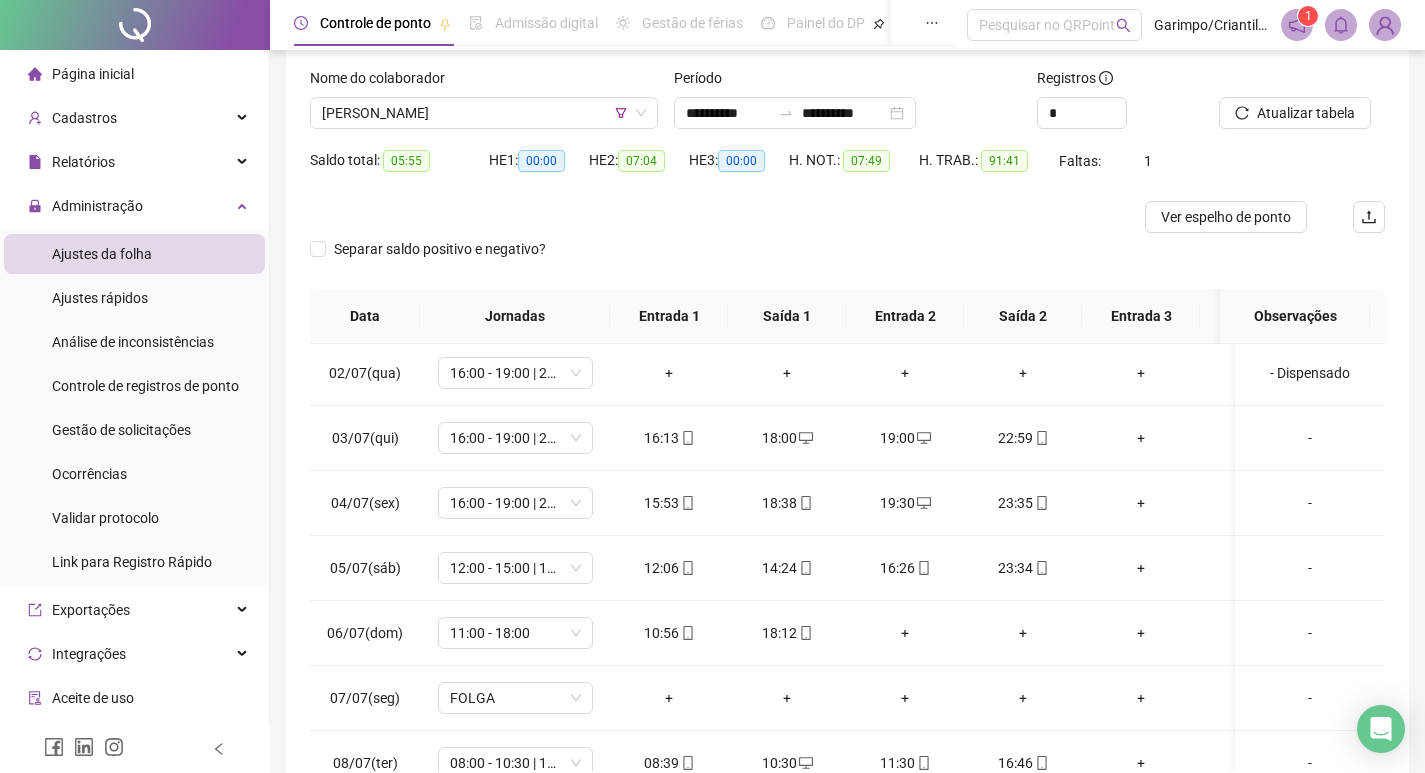 scroll, scrollTop: 225, scrollLeft: 0, axis: vertical 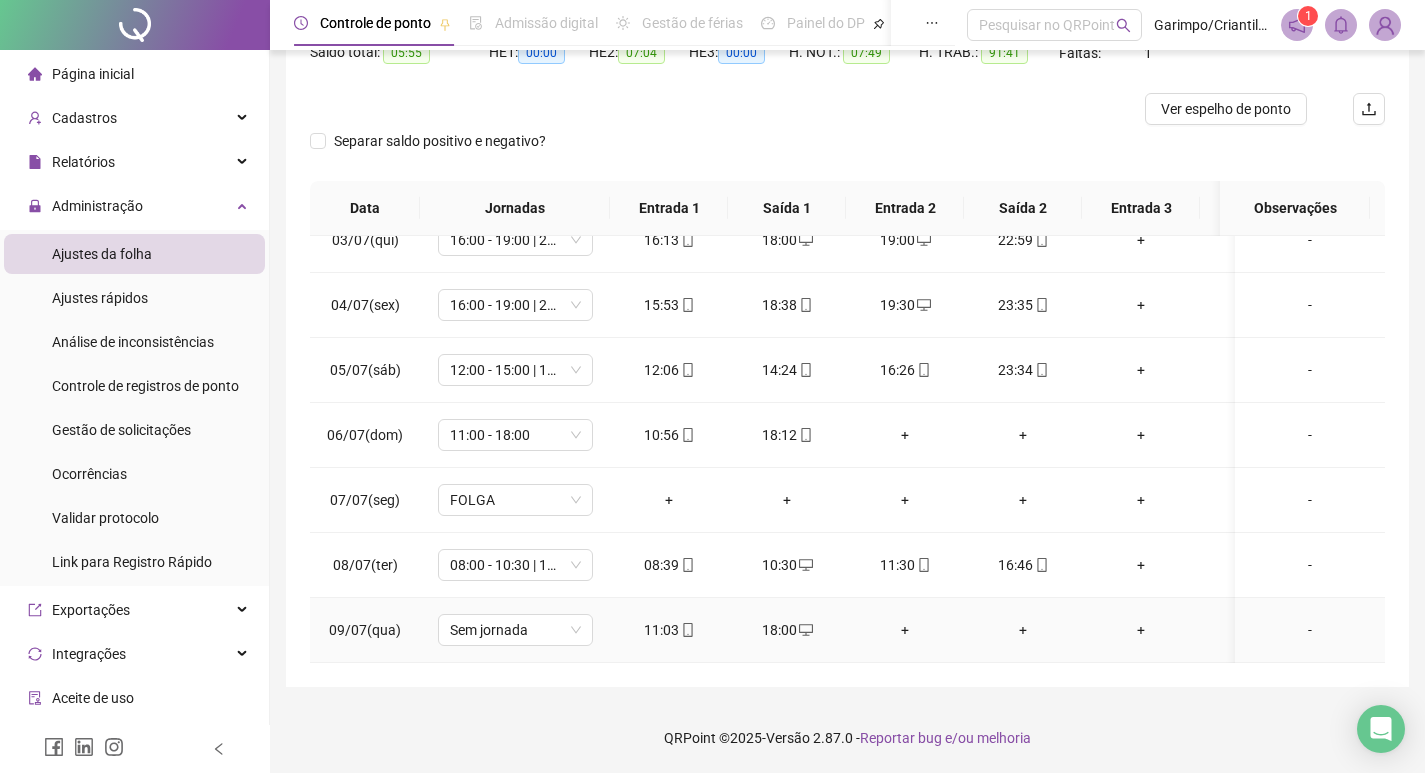 click 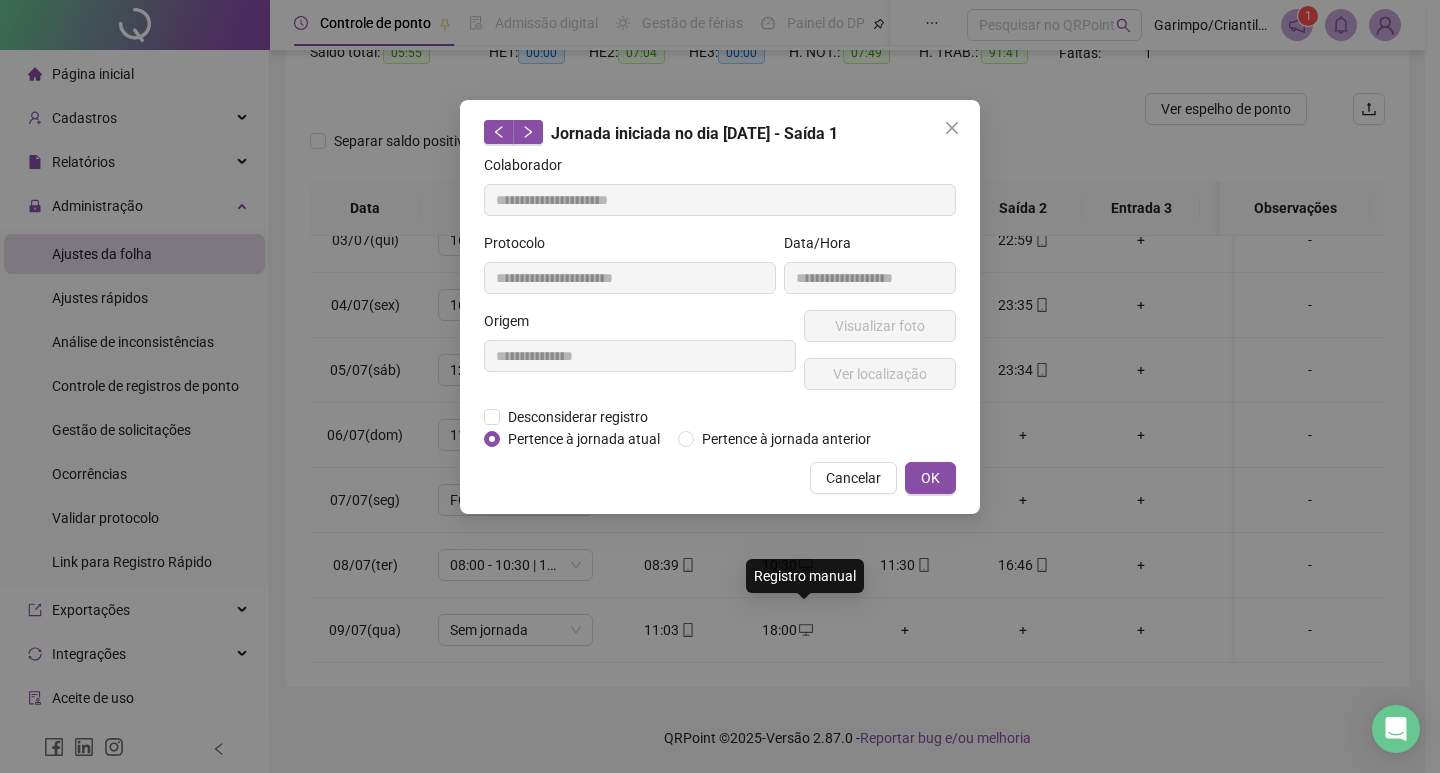 type on "**********" 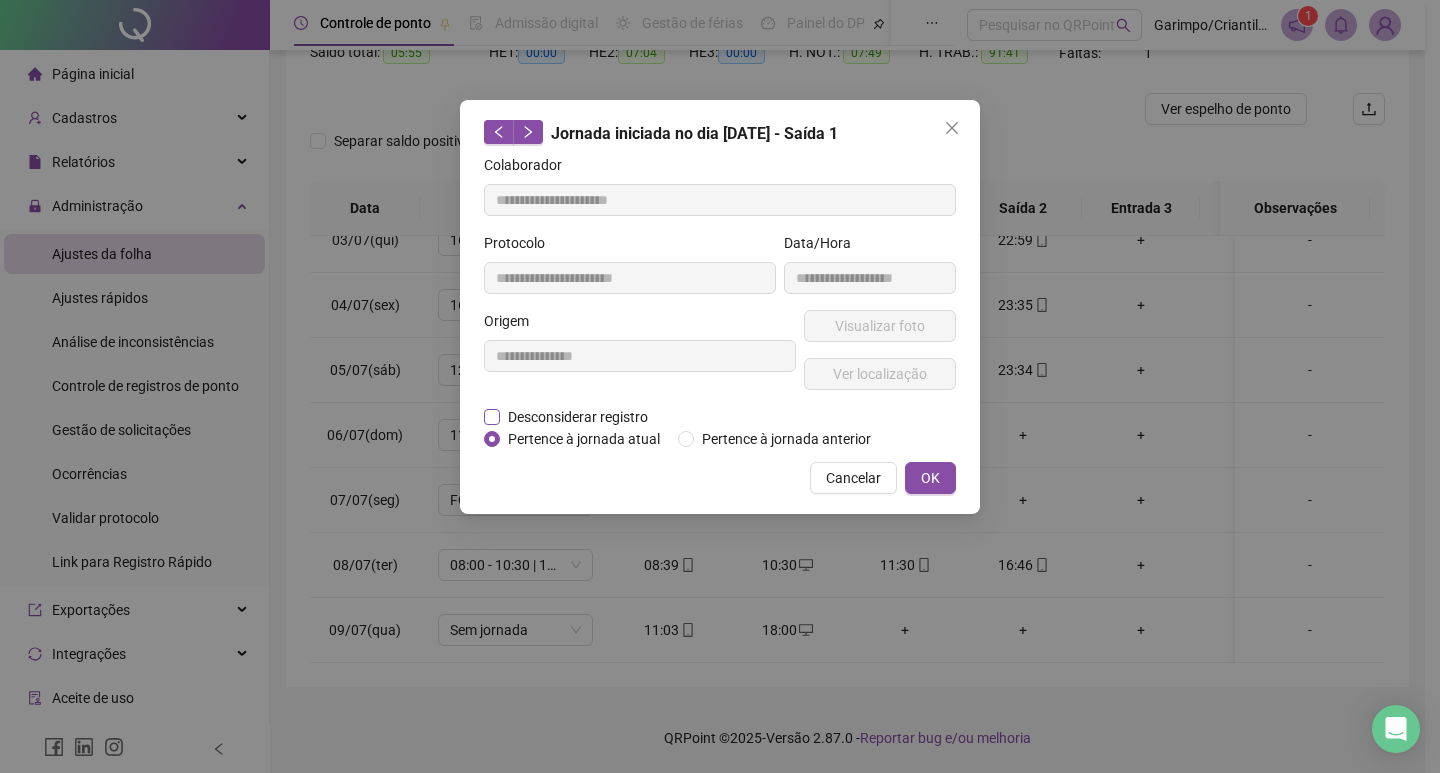 click on "Desconsiderar registro" at bounding box center [578, 417] 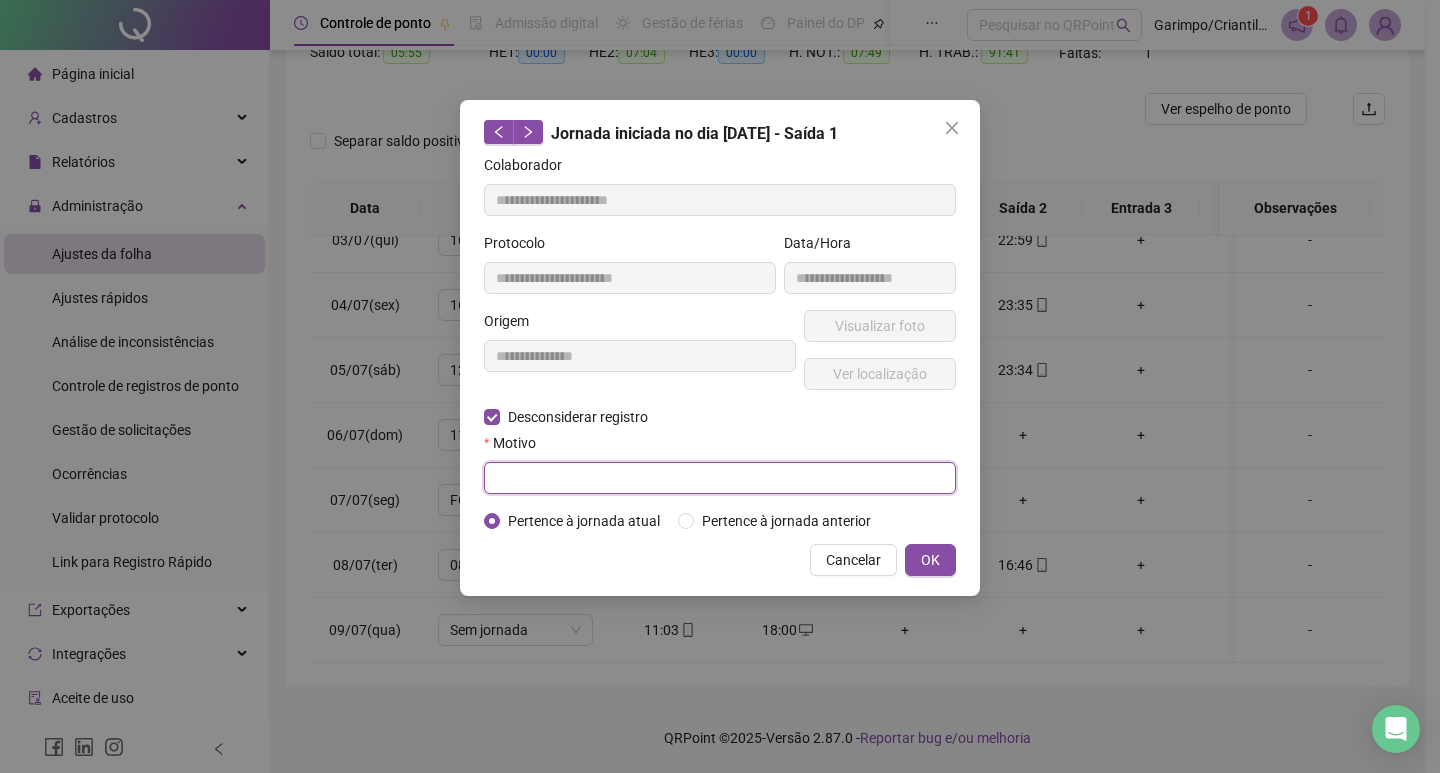 click at bounding box center [720, 478] 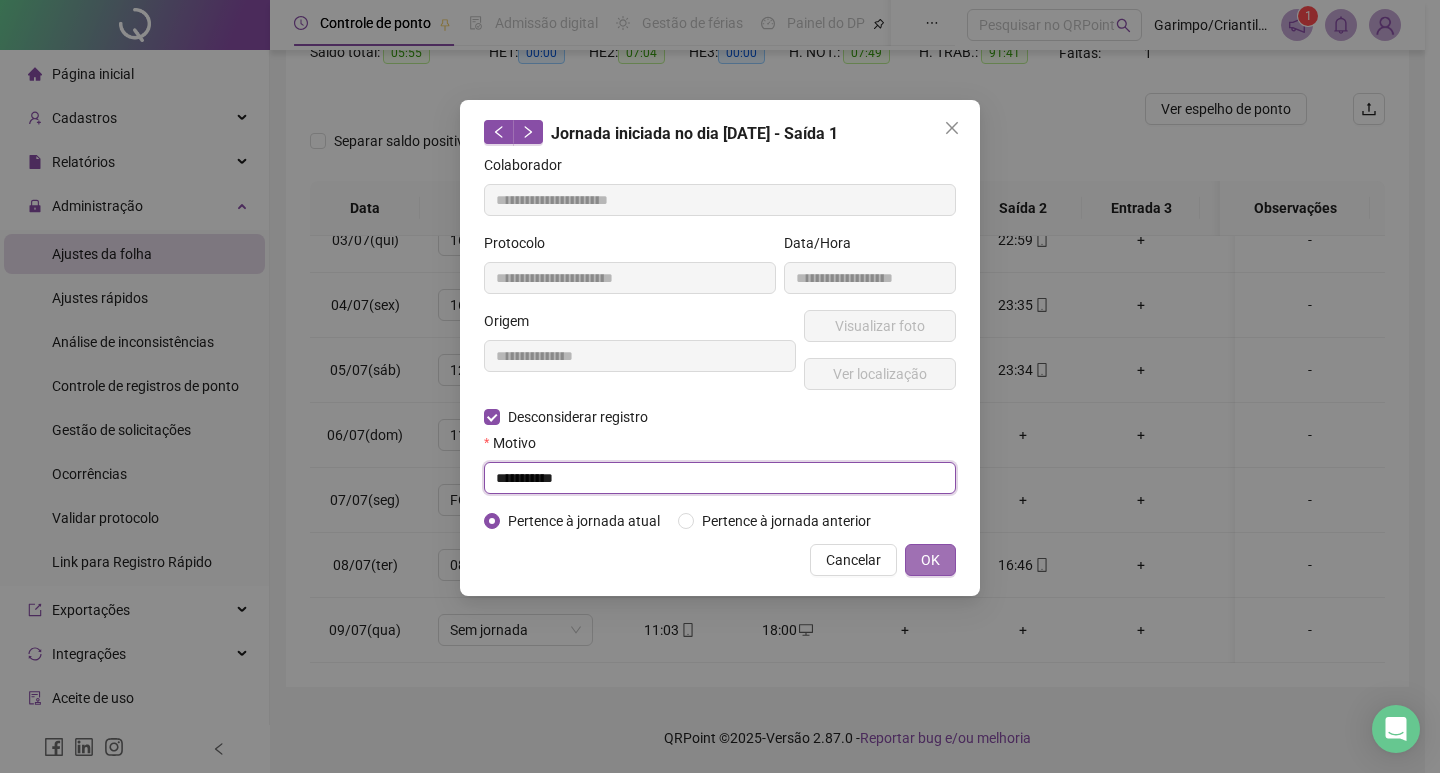 type 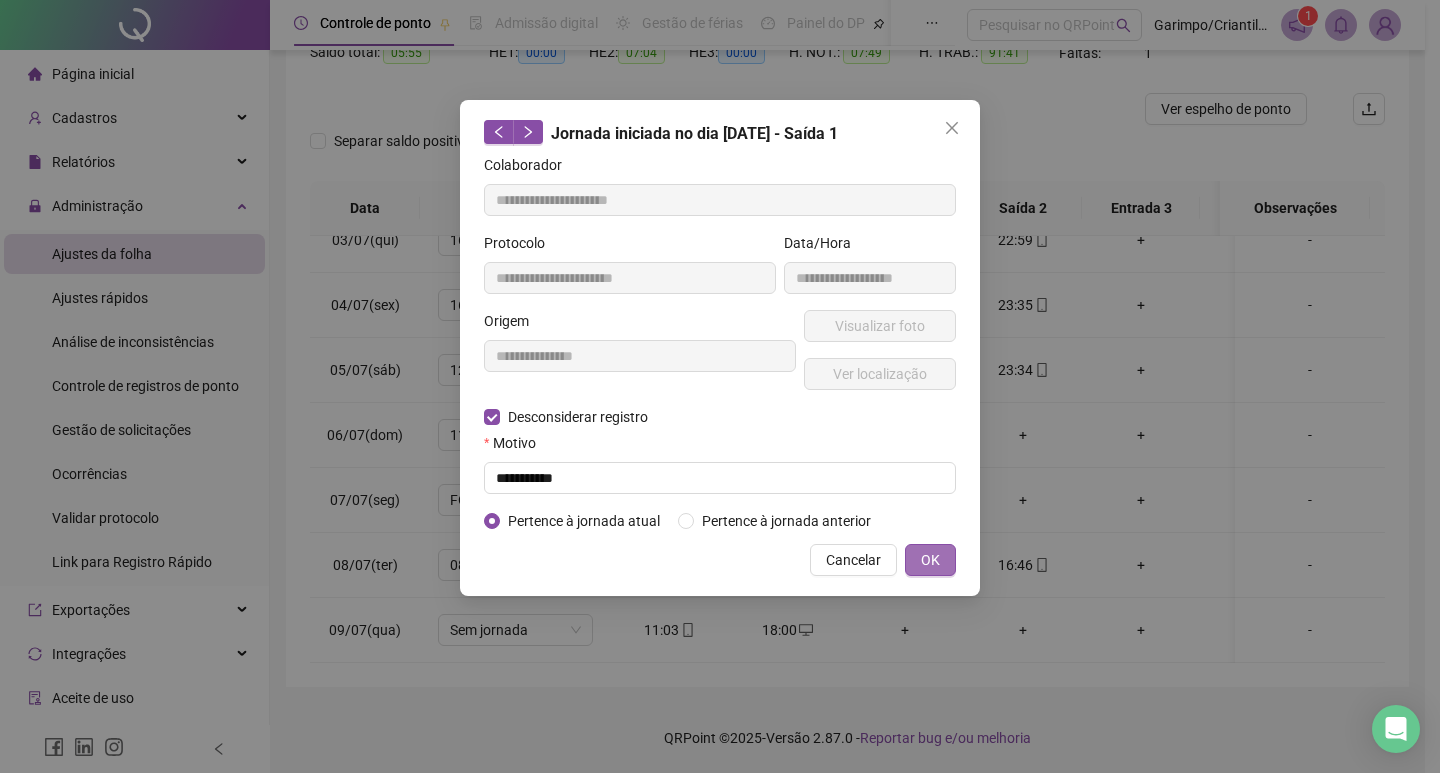 type 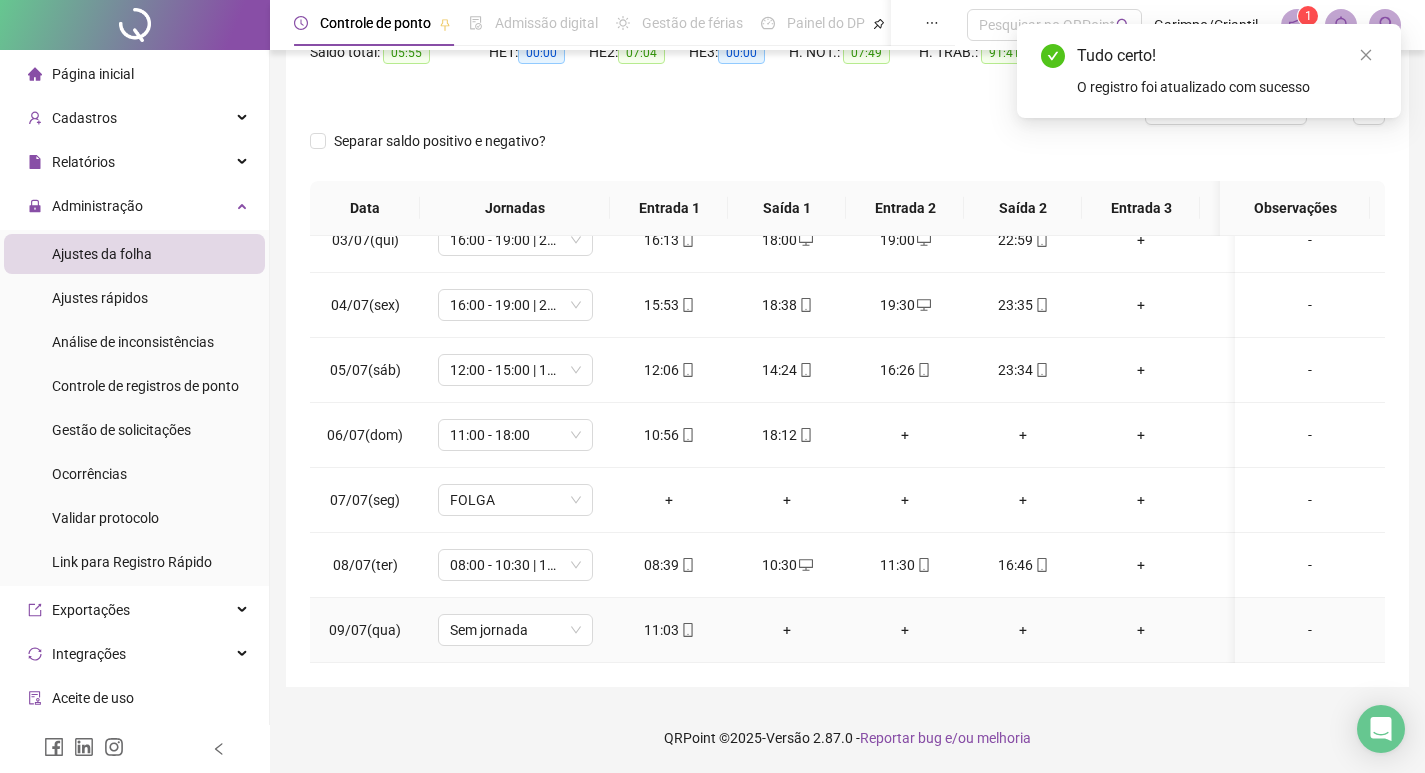 click on "+" at bounding box center (787, 630) 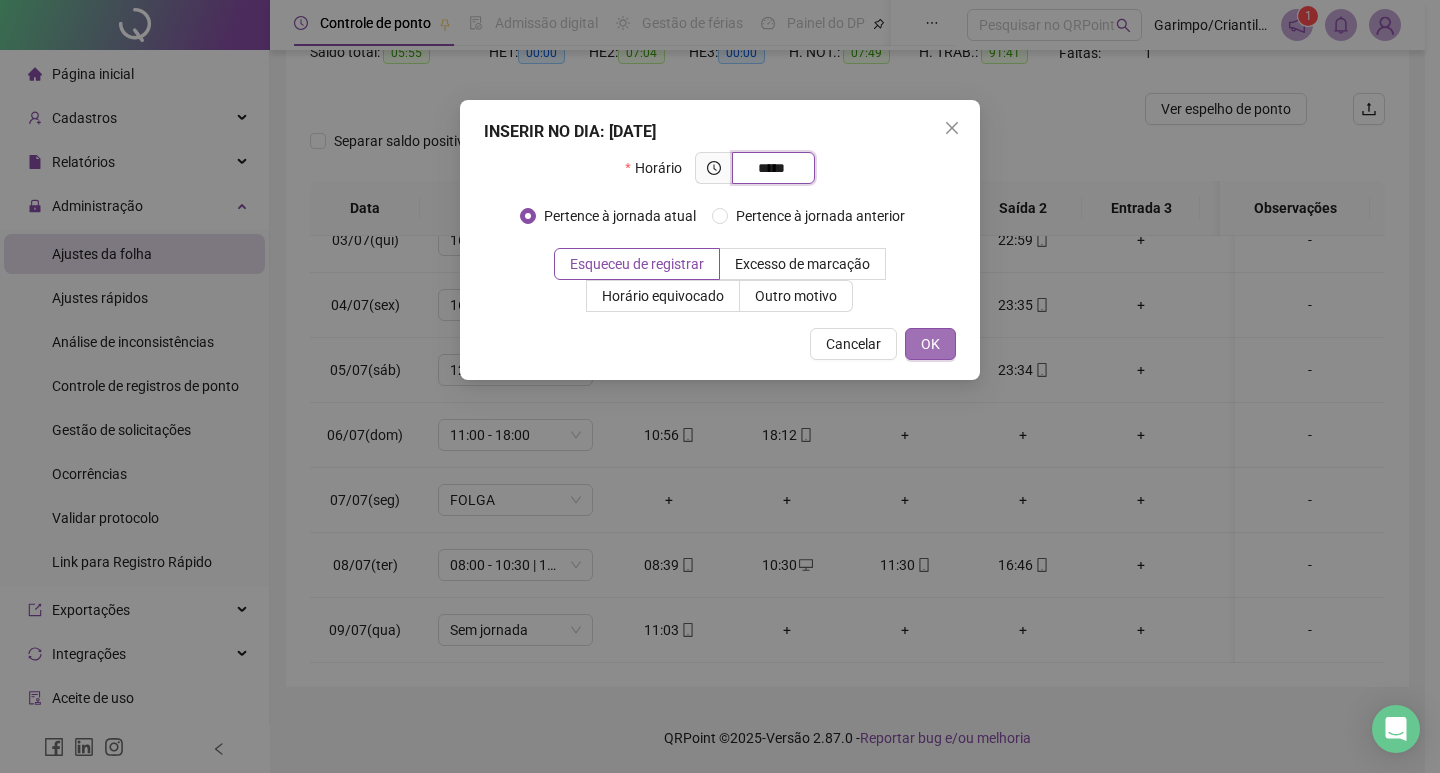 type on "*****" 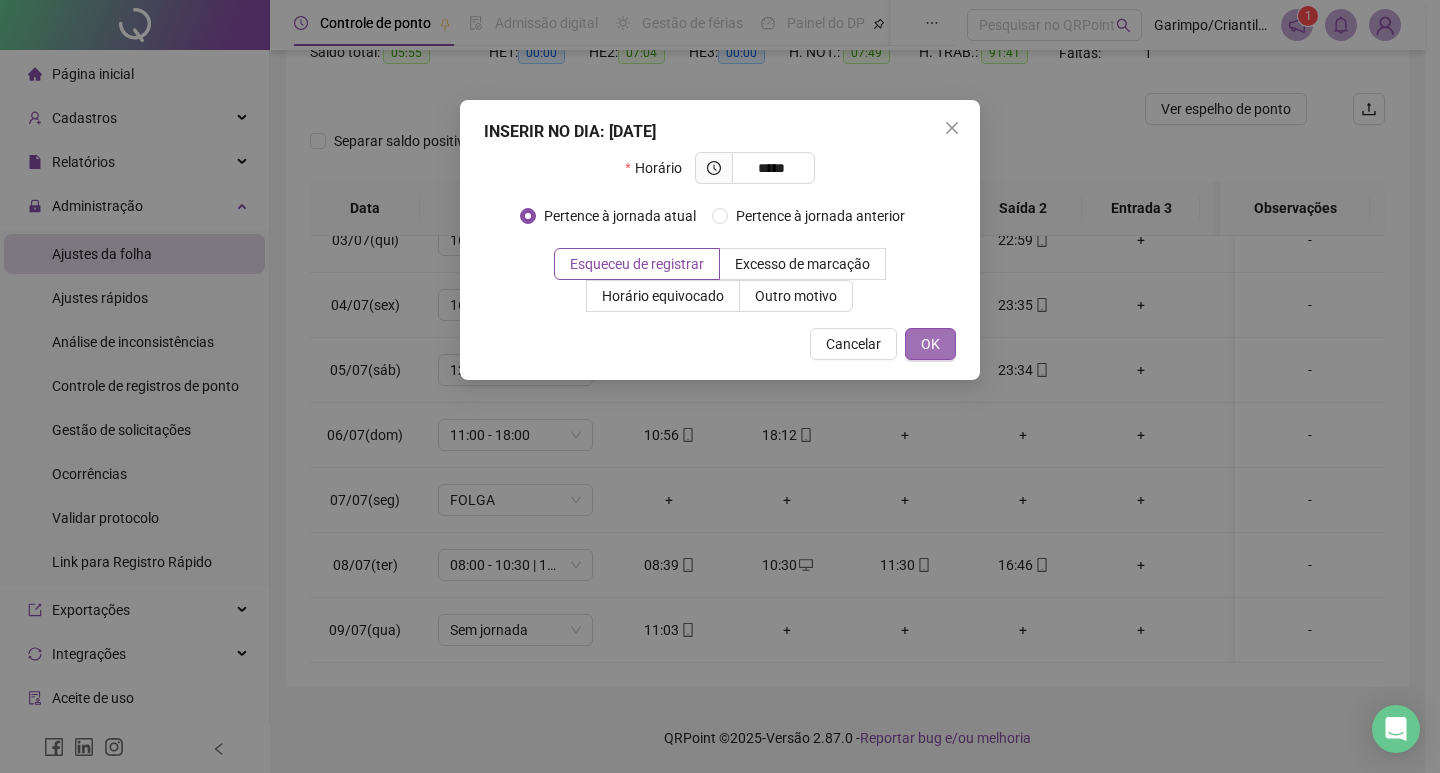 click on "OK" at bounding box center (930, 344) 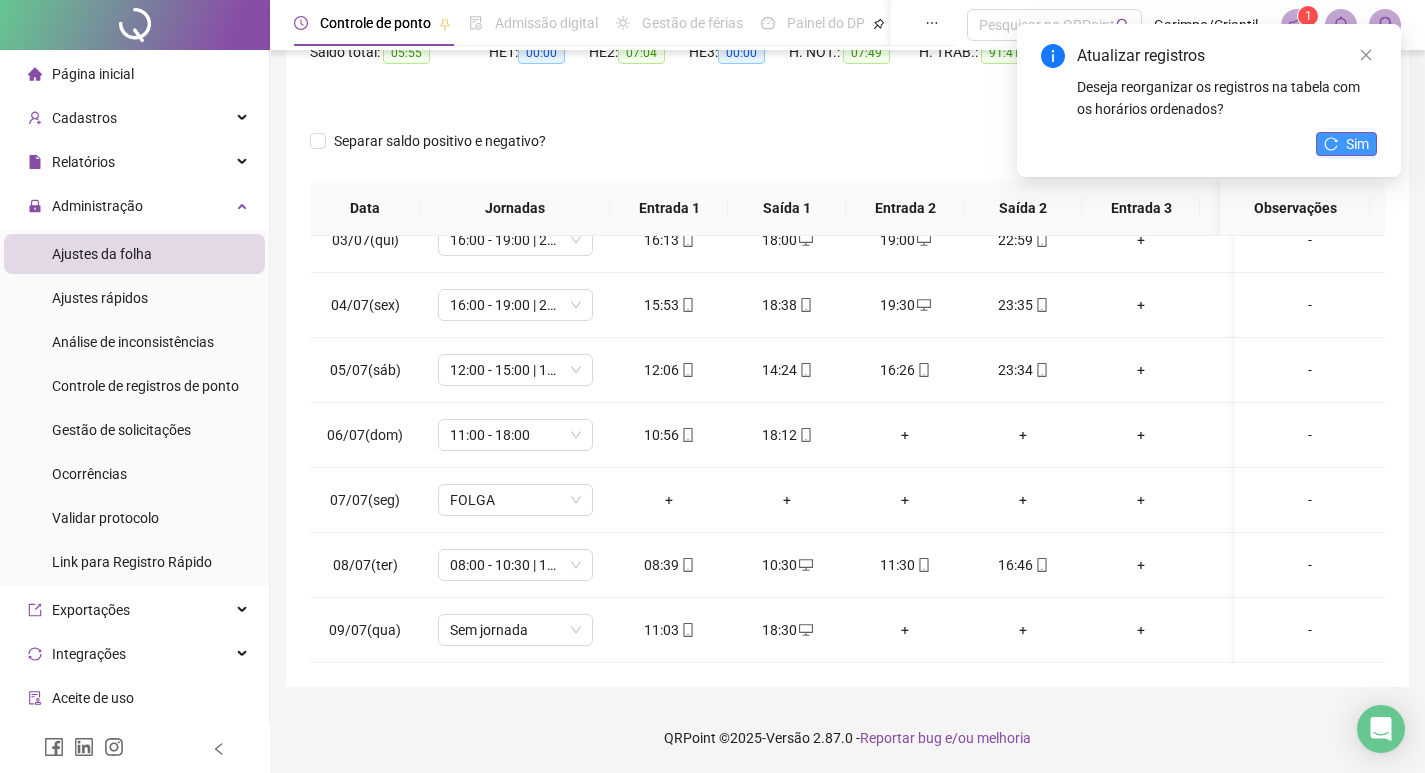click on "Sim" at bounding box center (1357, 144) 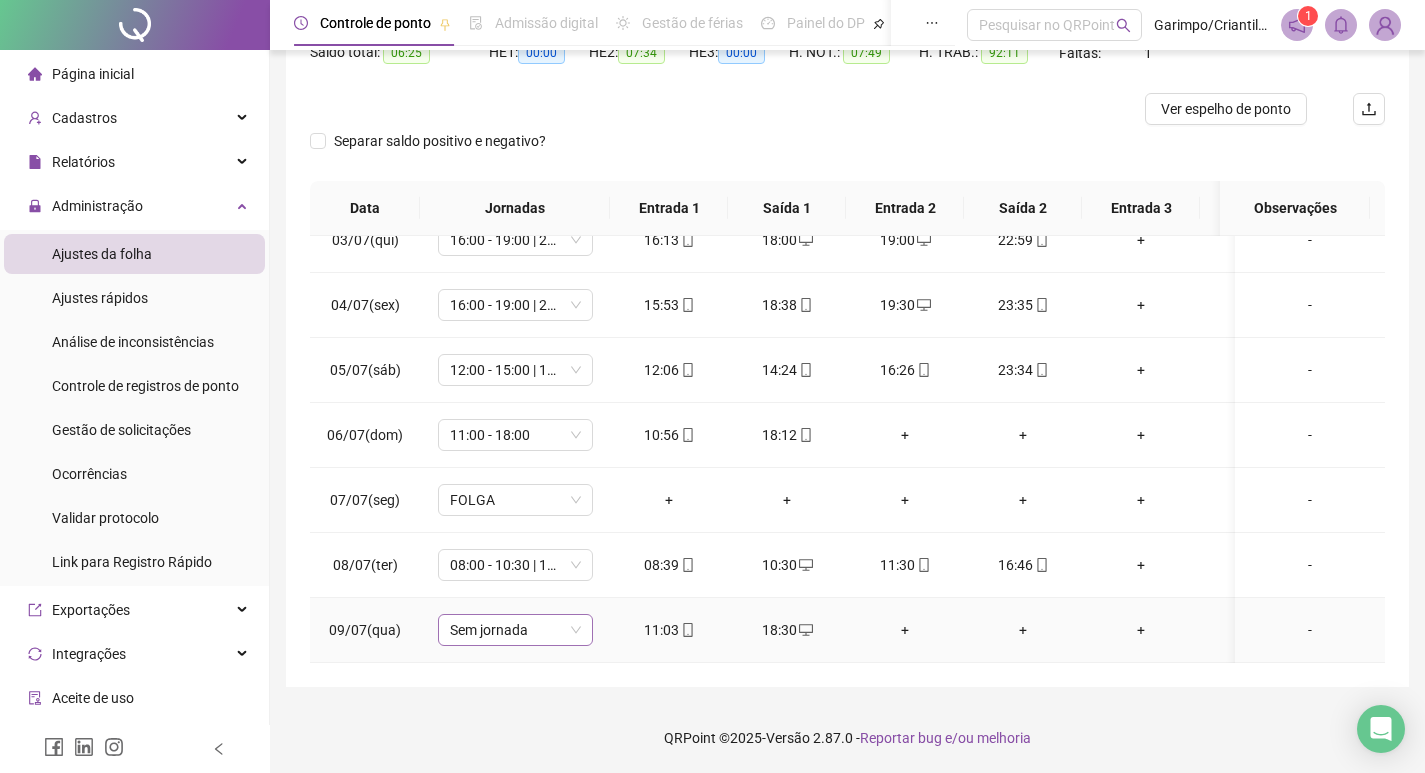 click on "Sem jornada" at bounding box center (515, 630) 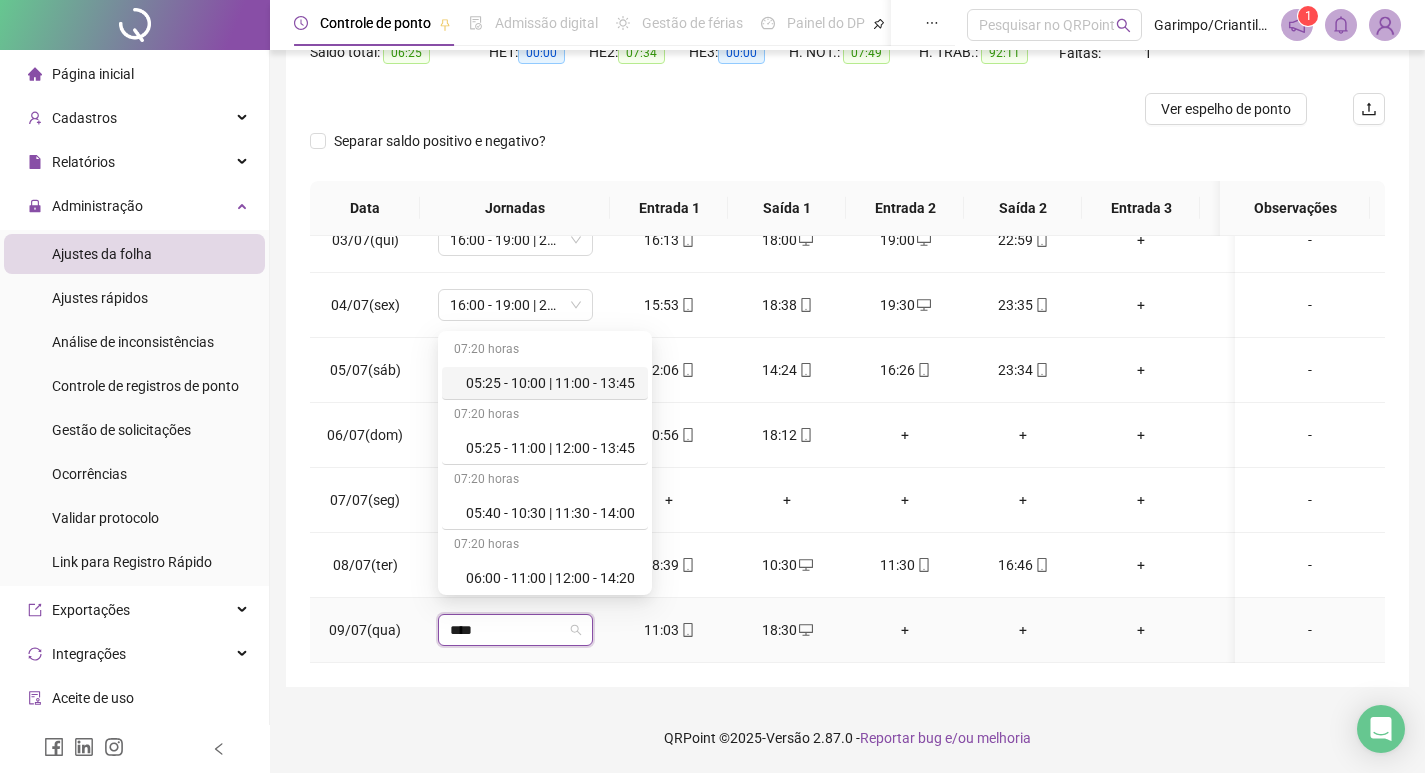 type on "*****" 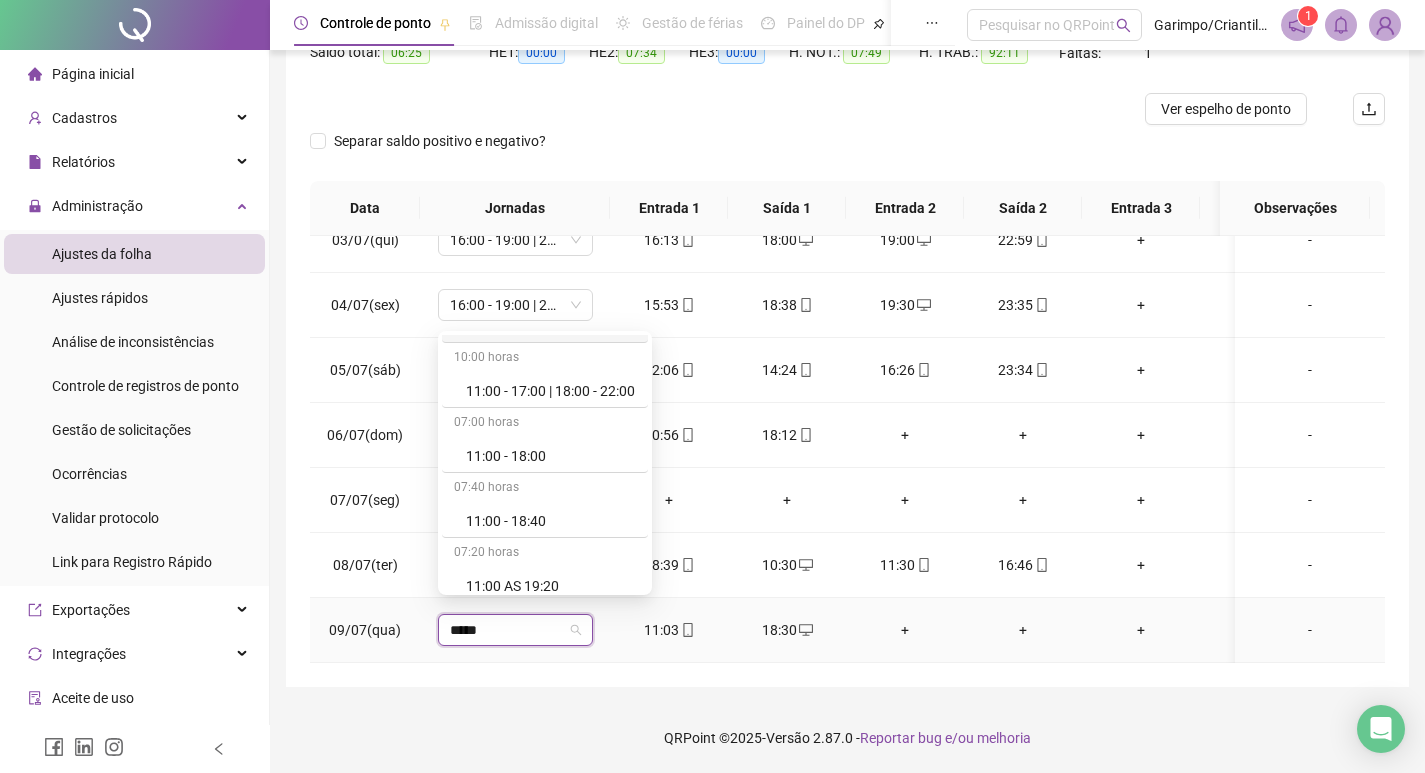 scroll, scrollTop: 2019, scrollLeft: 0, axis: vertical 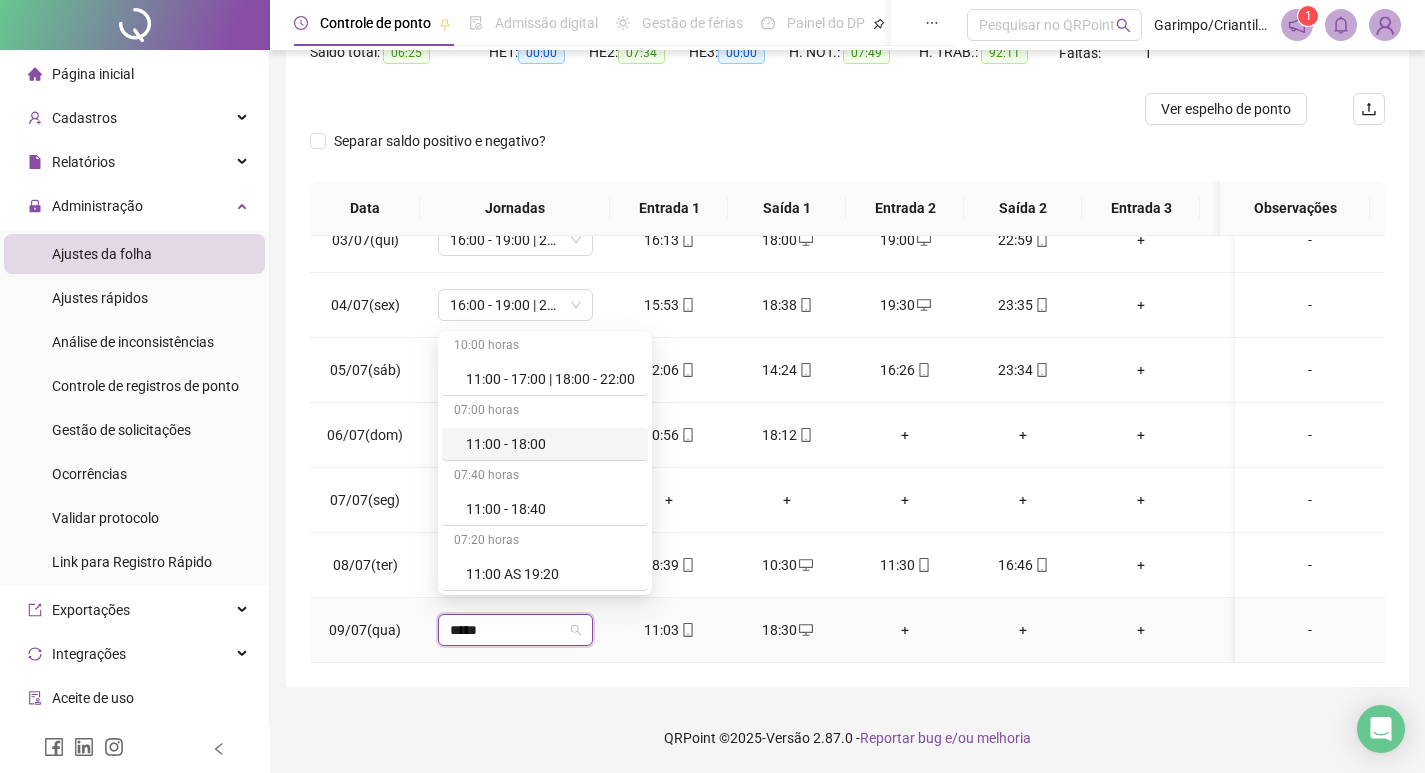 click on "11:00 - 18:00" at bounding box center (551, 444) 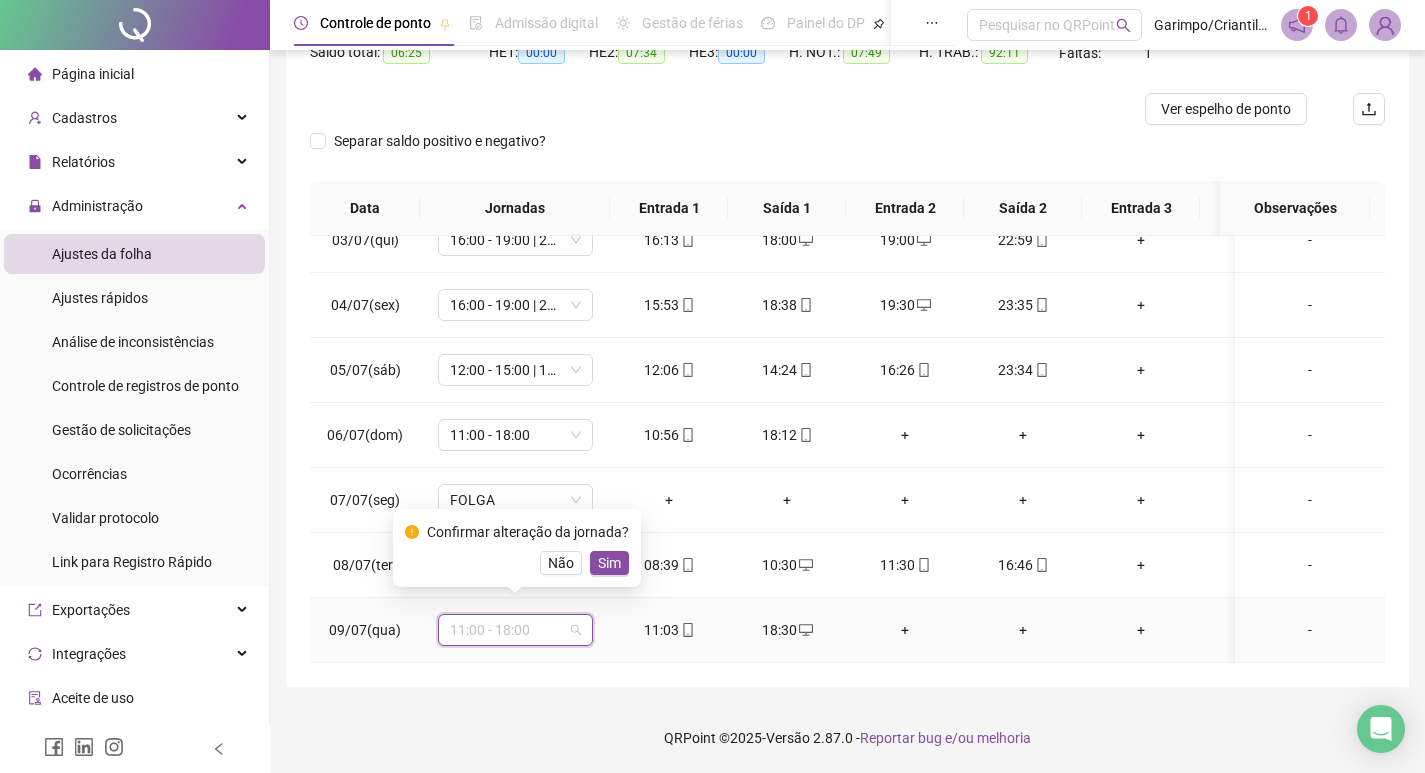 click on "11:00 - 18:00" at bounding box center [515, 630] 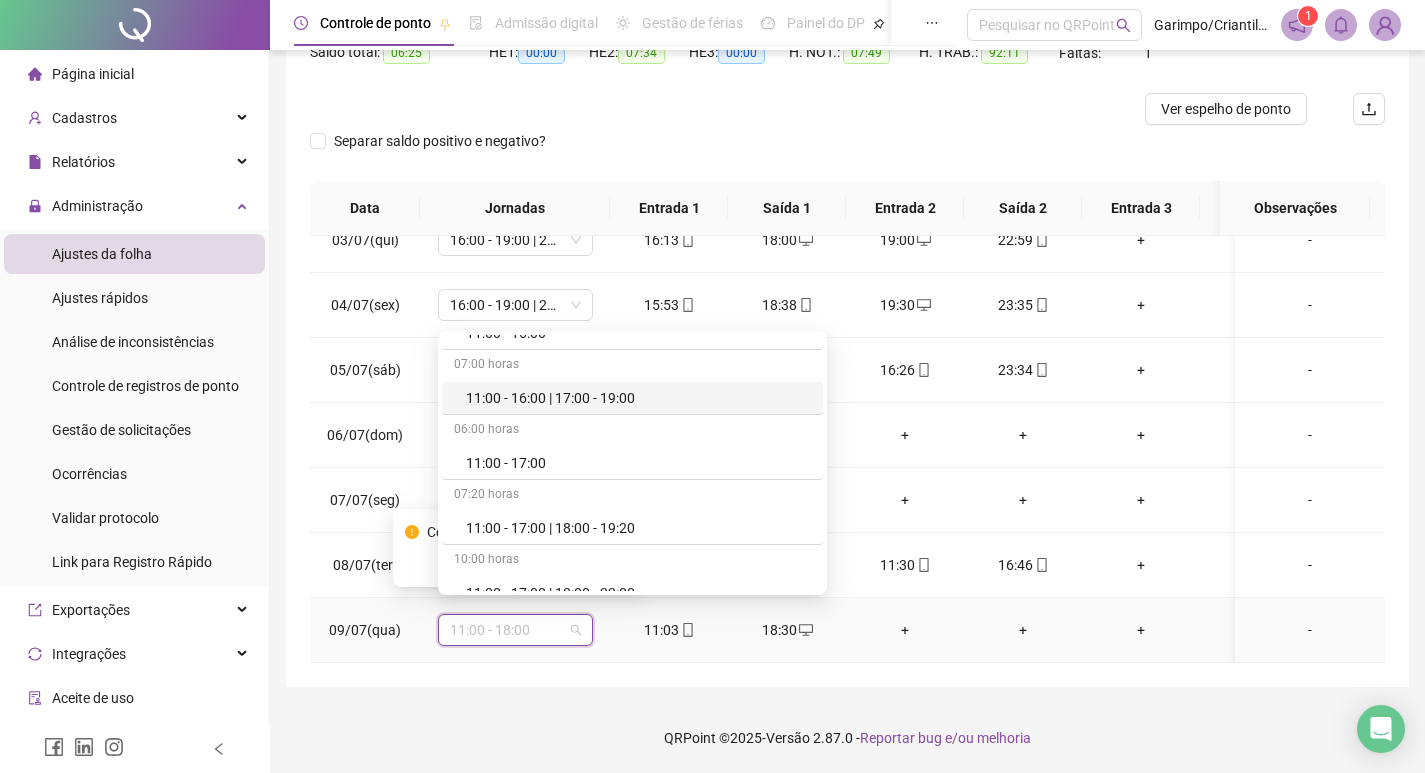 scroll, scrollTop: 13654, scrollLeft: 0, axis: vertical 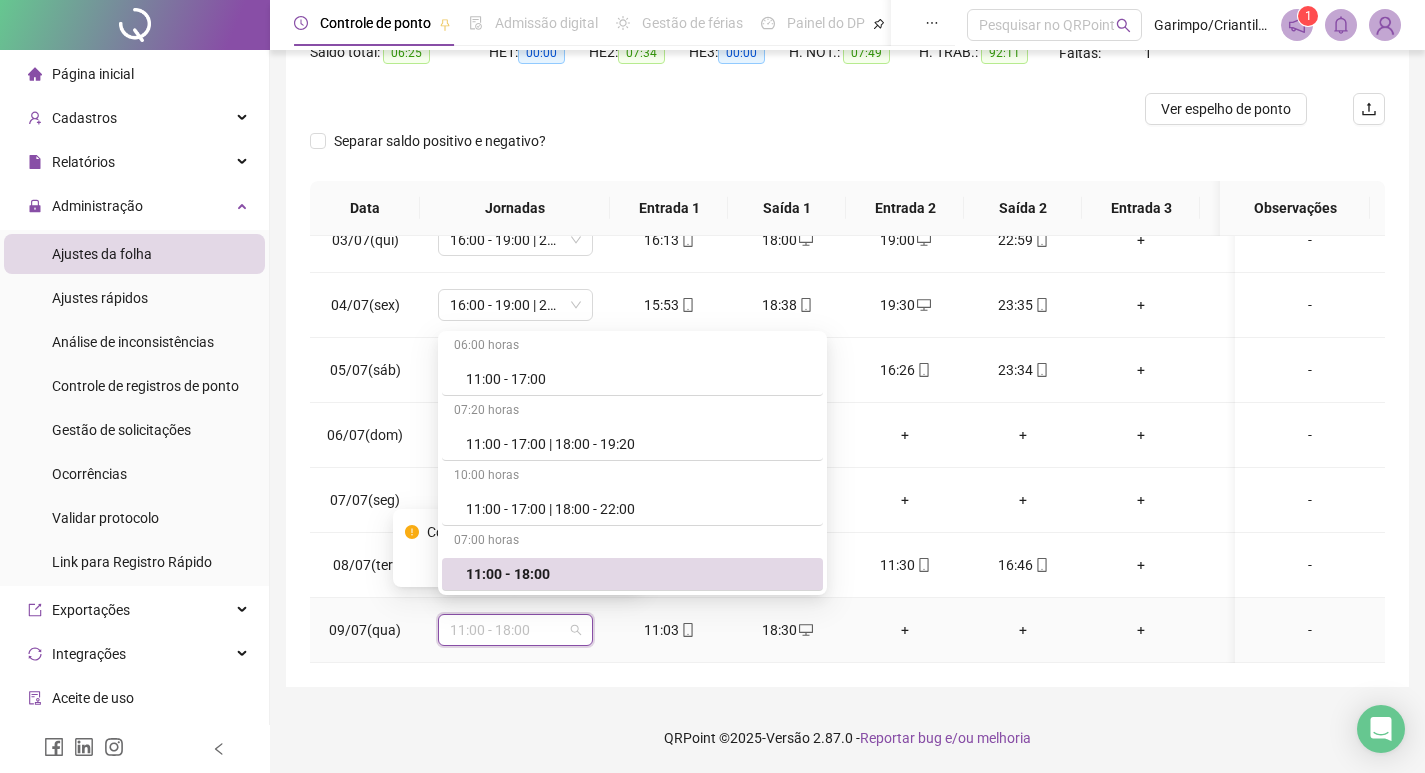 click on "11:00 - 18:00" at bounding box center [638, 574] 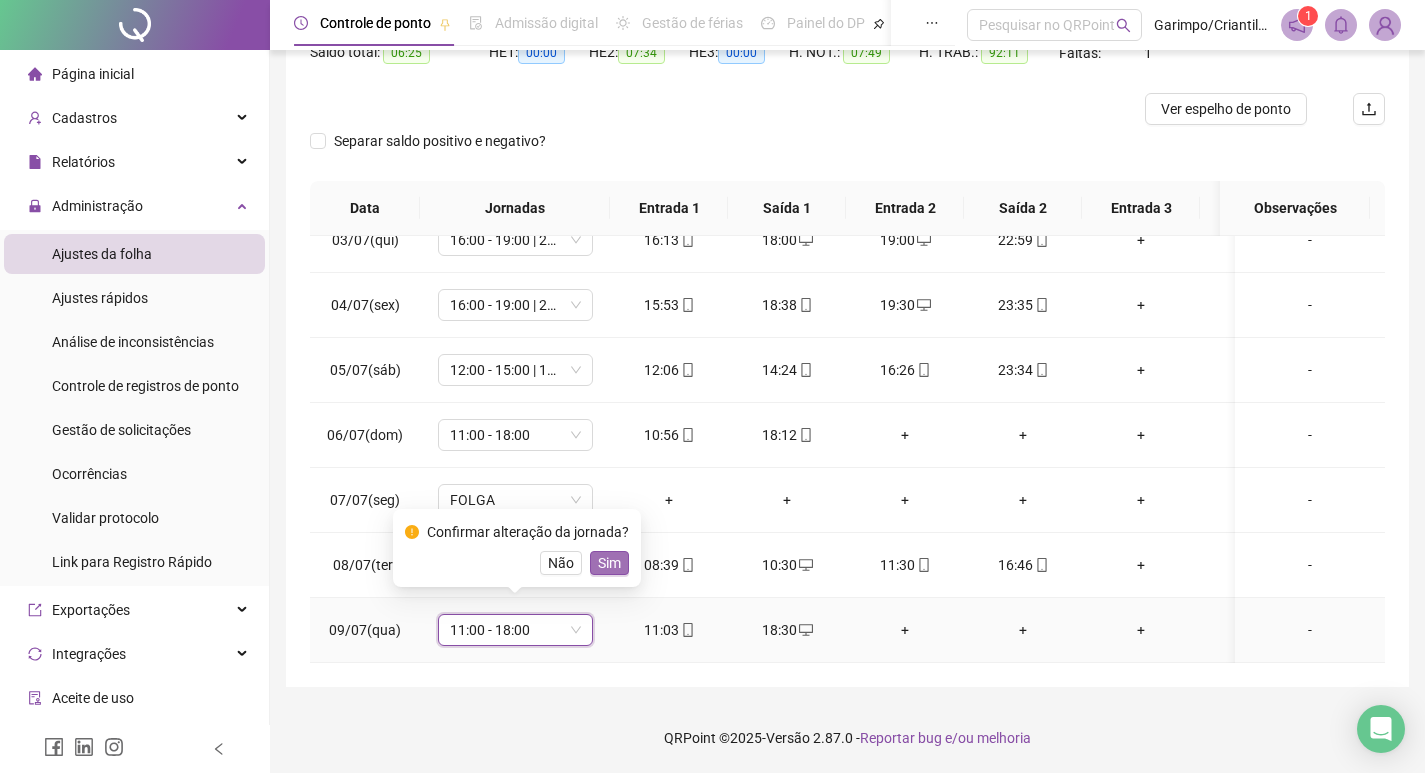 click on "Sim" at bounding box center (609, 563) 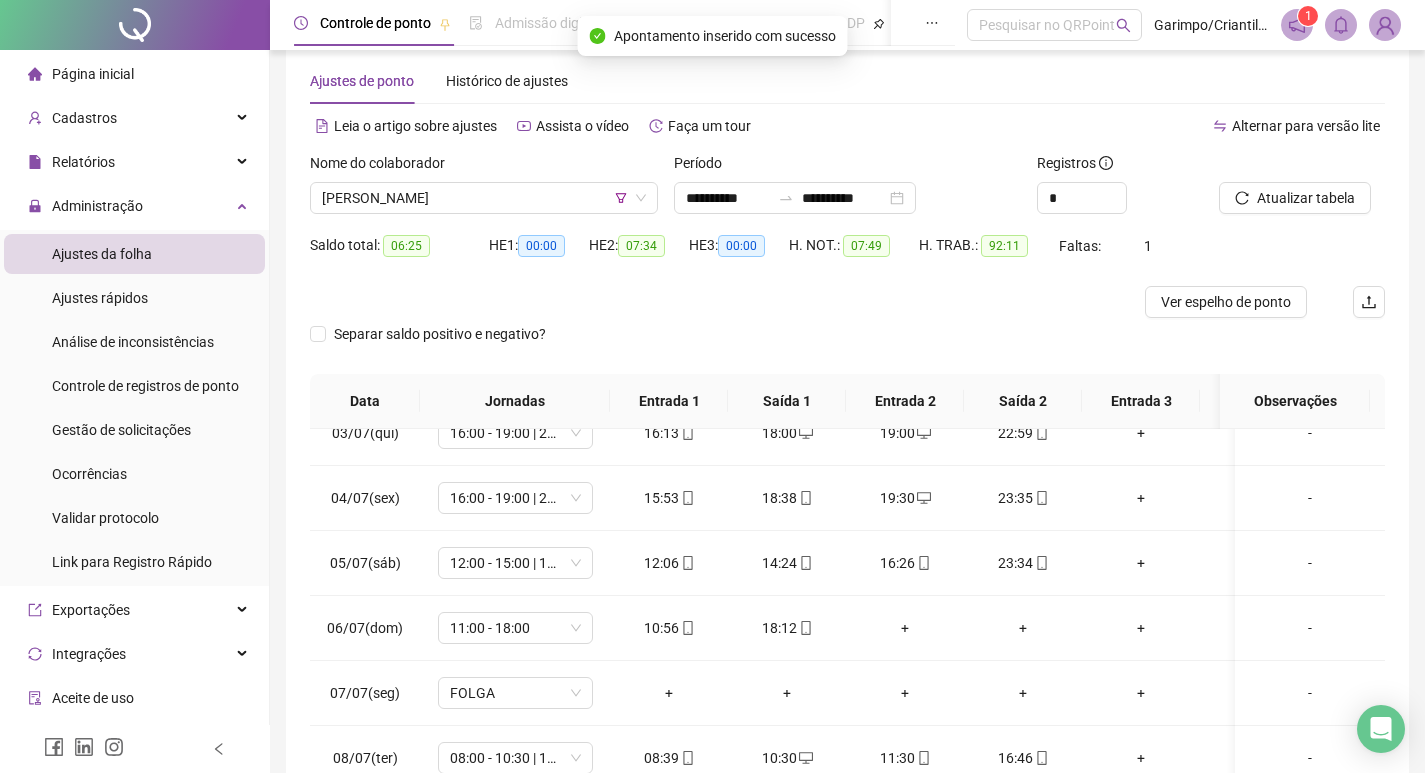 scroll, scrollTop: 25, scrollLeft: 0, axis: vertical 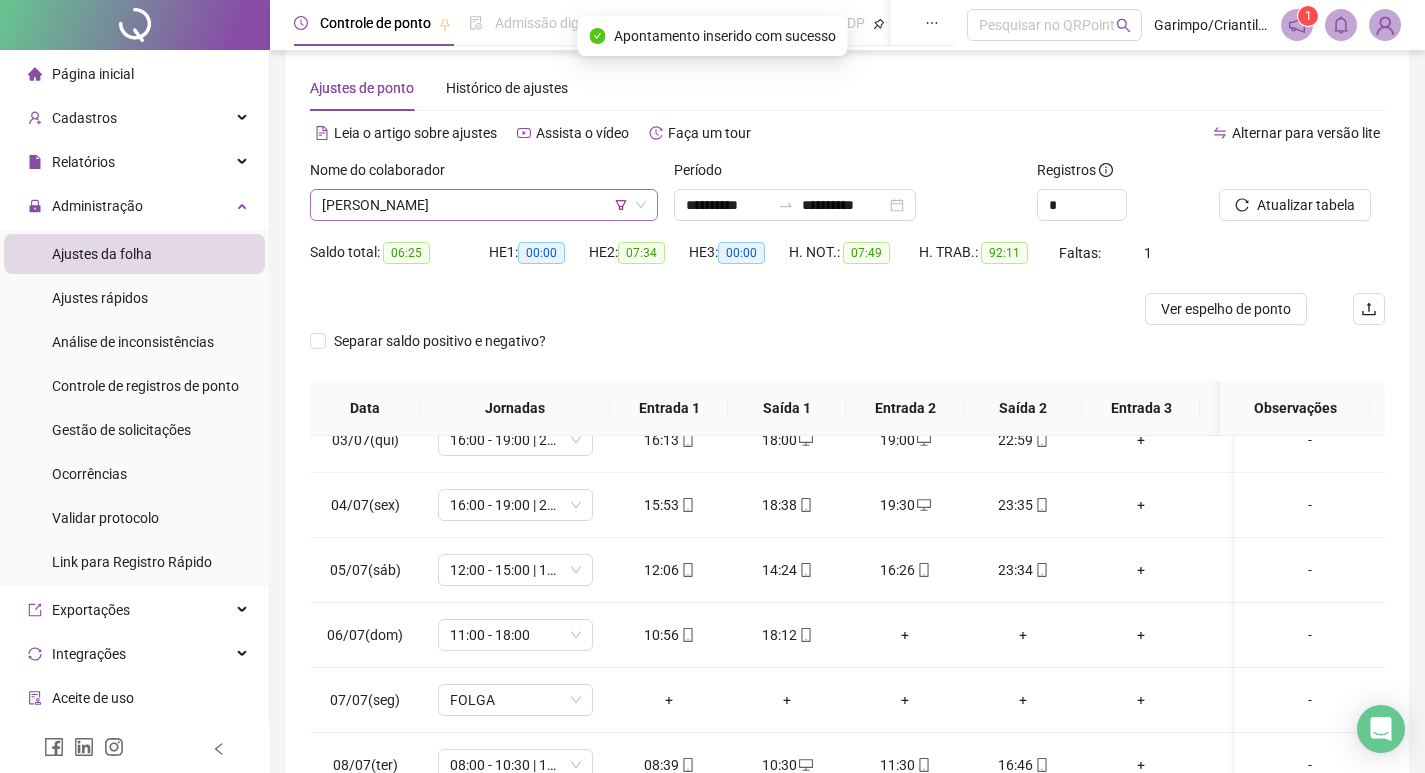 click on "[PERSON_NAME]" at bounding box center [484, 205] 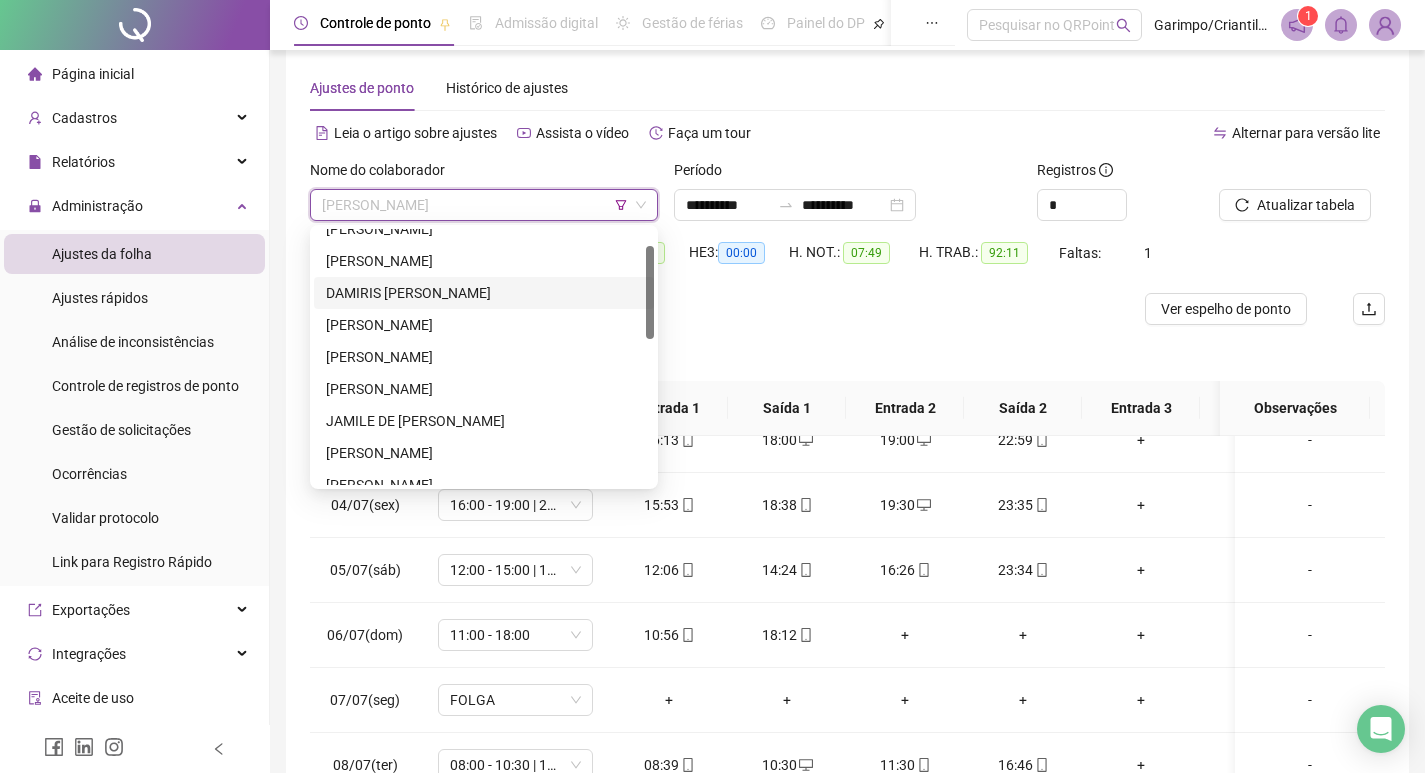 scroll, scrollTop: 0, scrollLeft: 0, axis: both 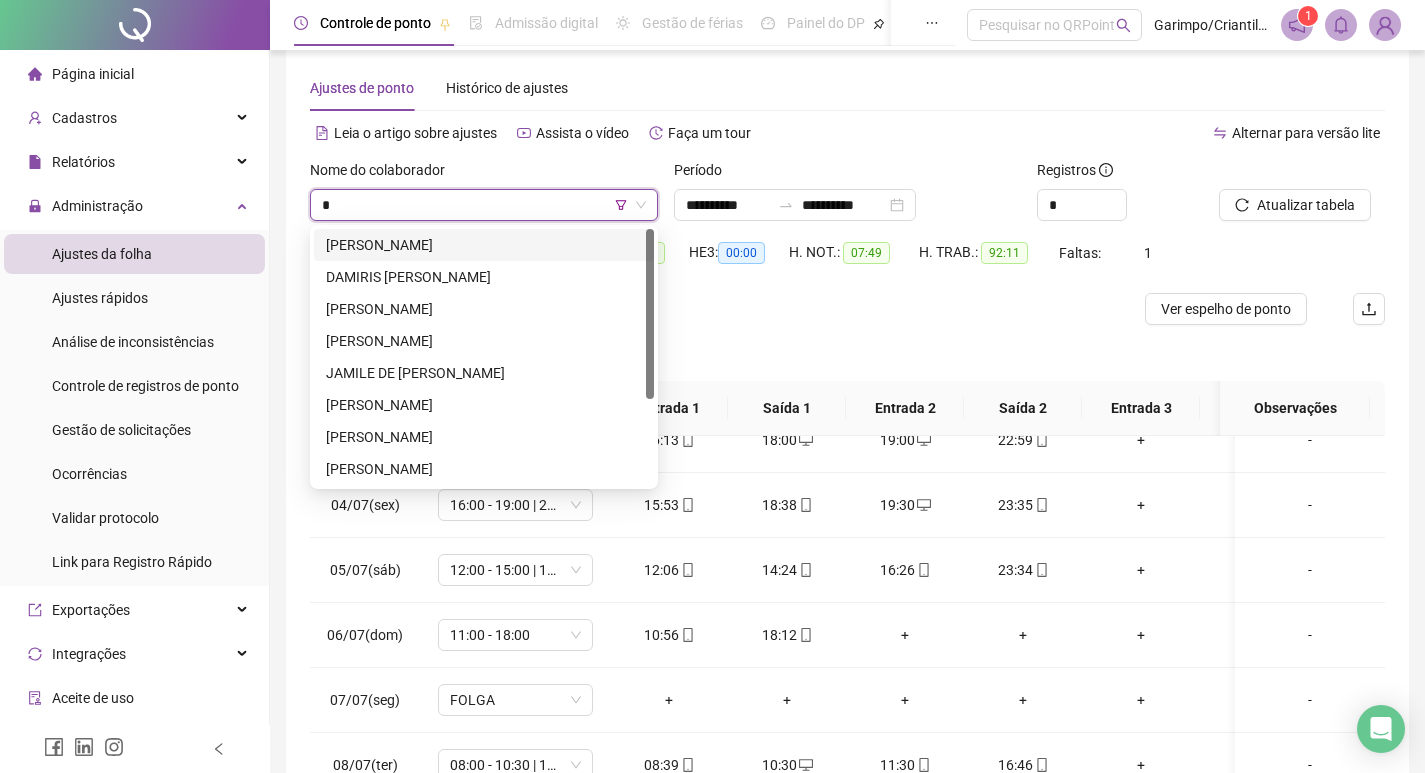 type on "**" 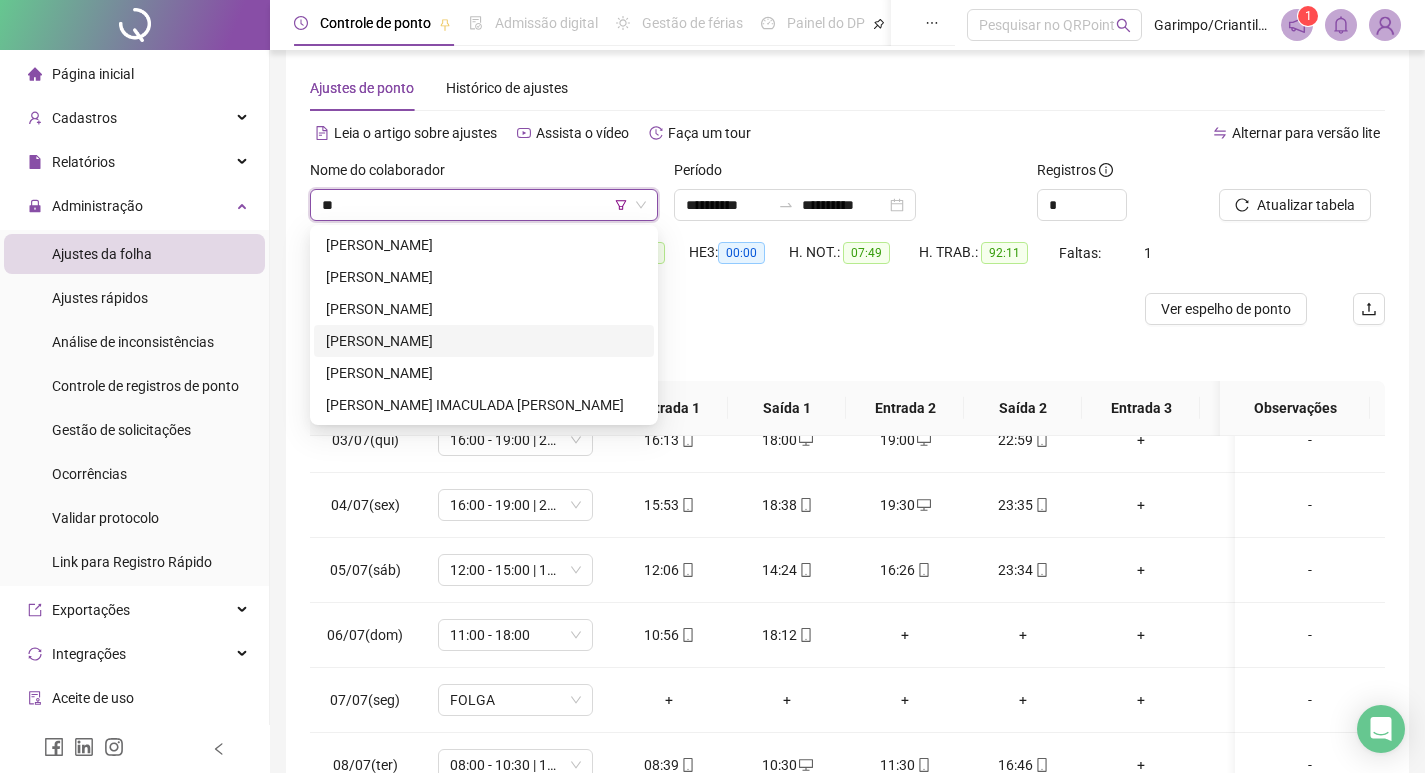 drag, startPoint x: 399, startPoint y: 350, endPoint x: 534, endPoint y: 264, distance: 160.06561 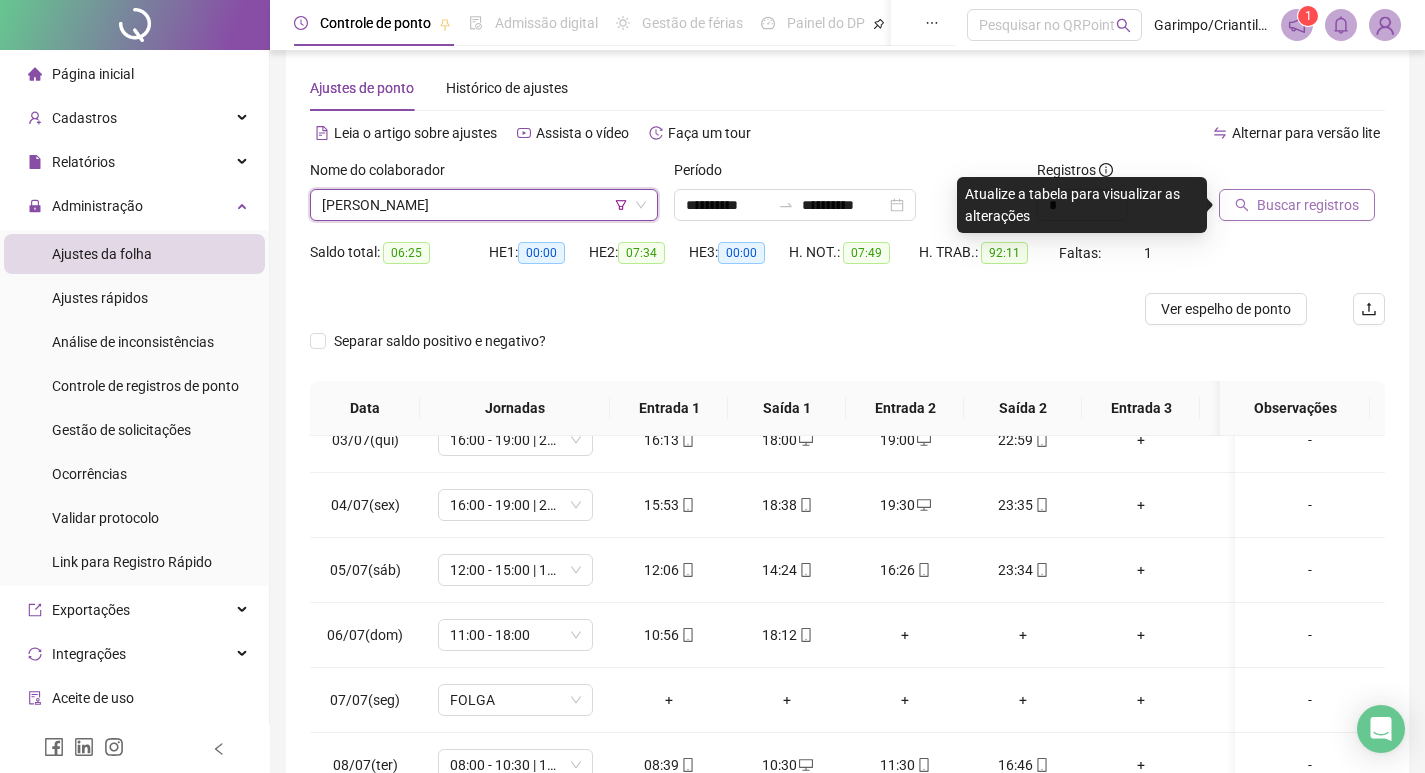 click on "Buscar registros" at bounding box center [1308, 205] 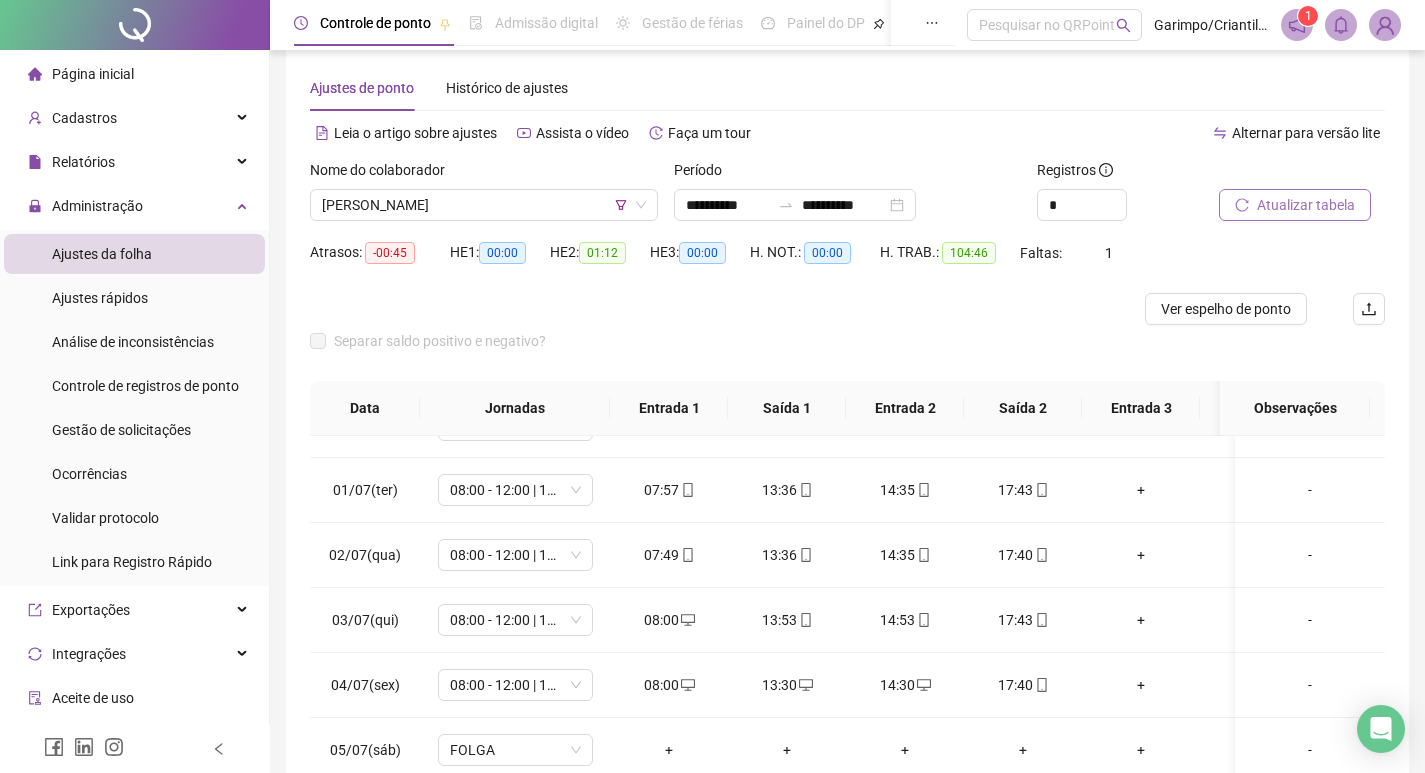 scroll, scrollTop: 225, scrollLeft: 0, axis: vertical 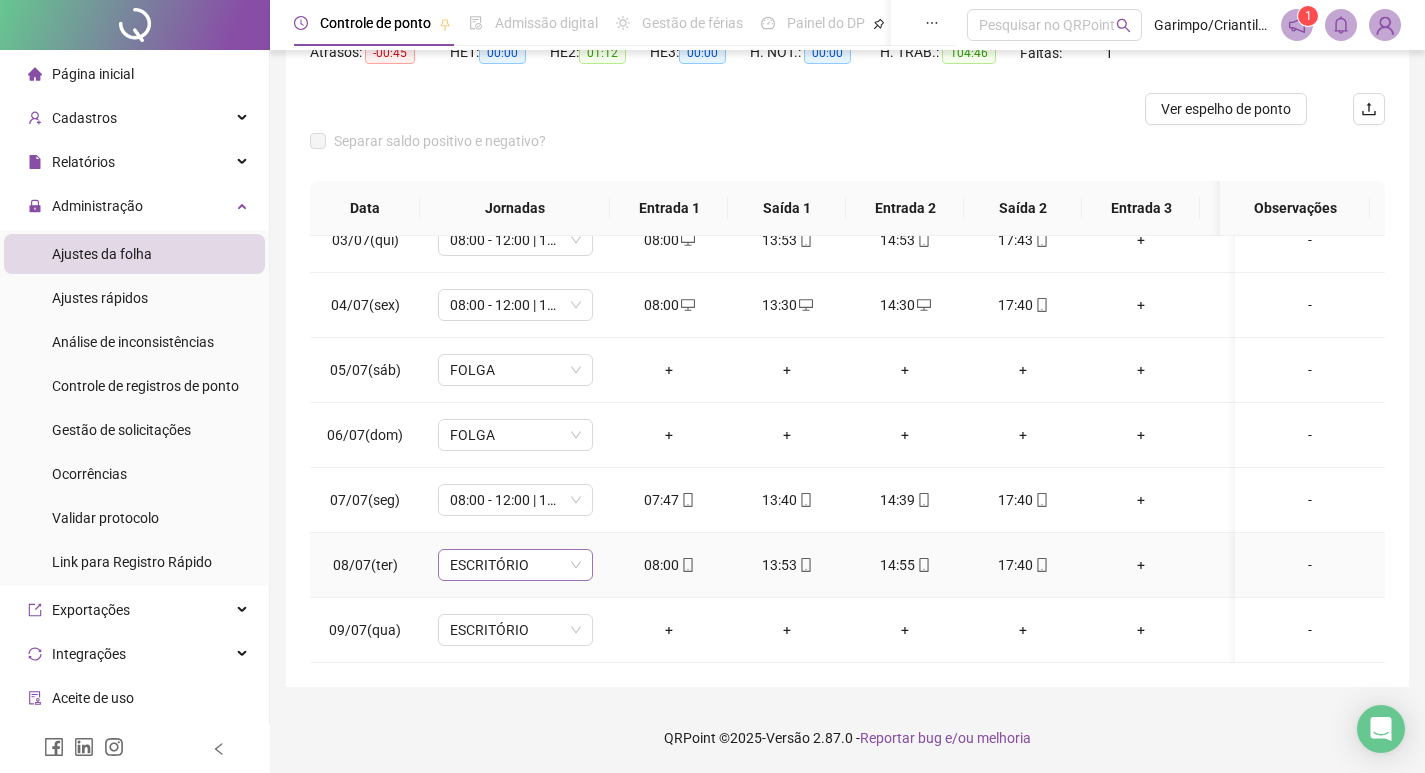 click on "ESCRITÓRIO" at bounding box center [515, 565] 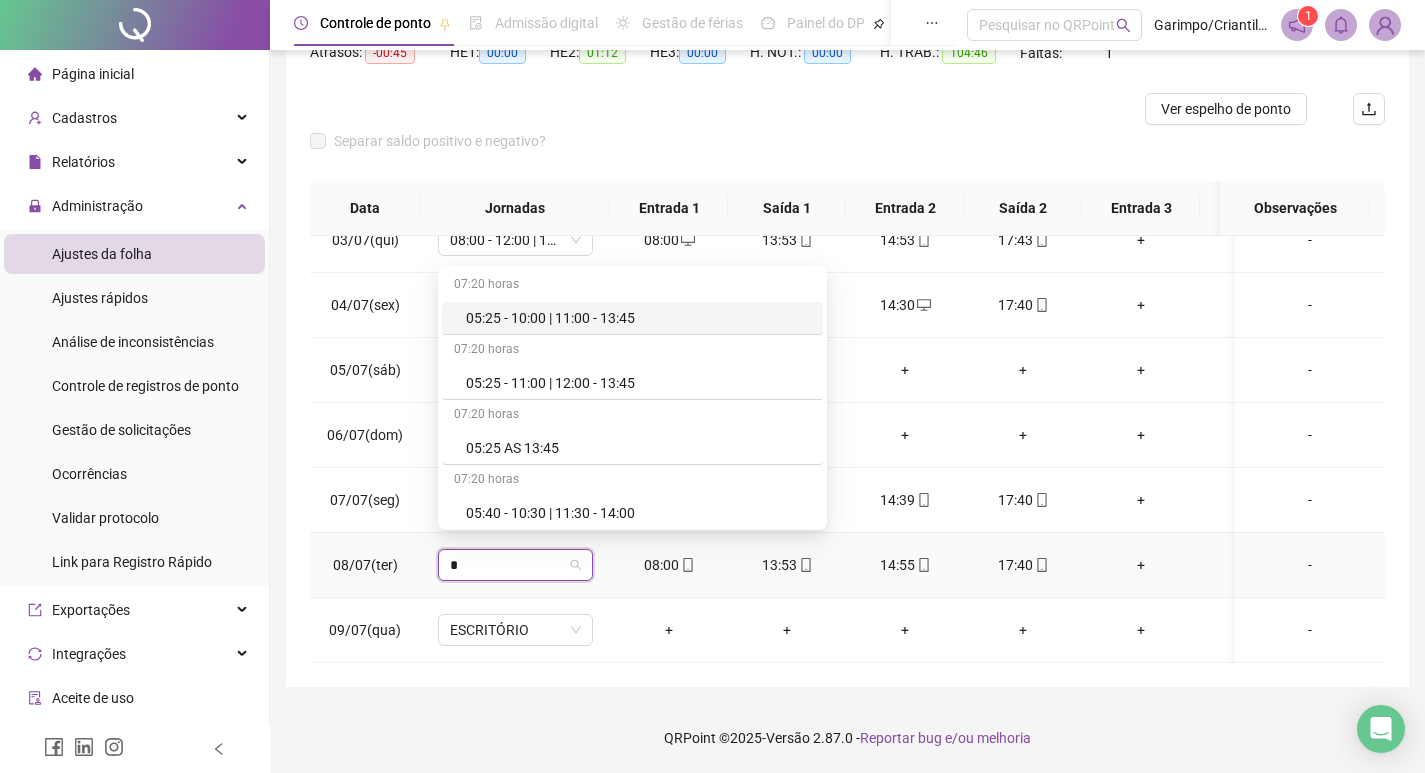 type on "**" 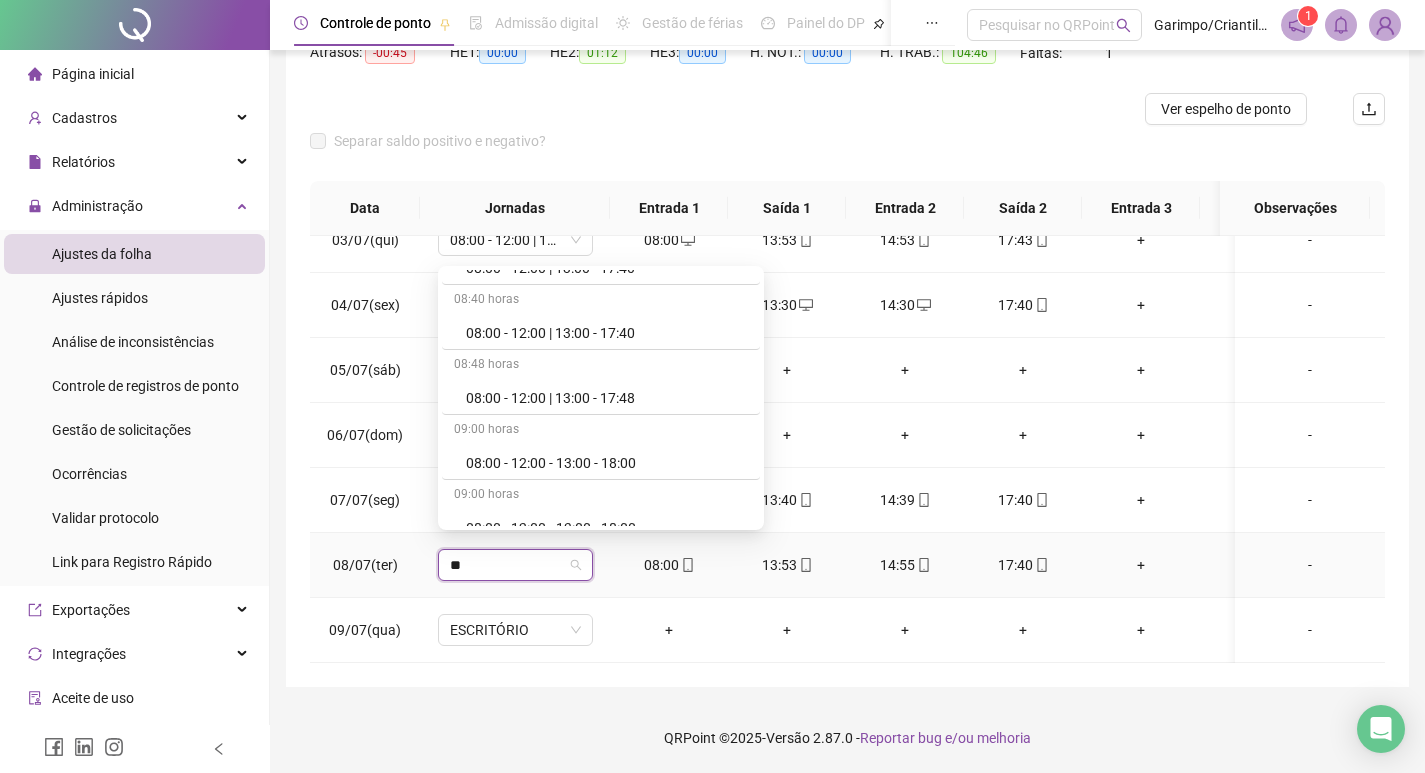 scroll, scrollTop: 1200, scrollLeft: 0, axis: vertical 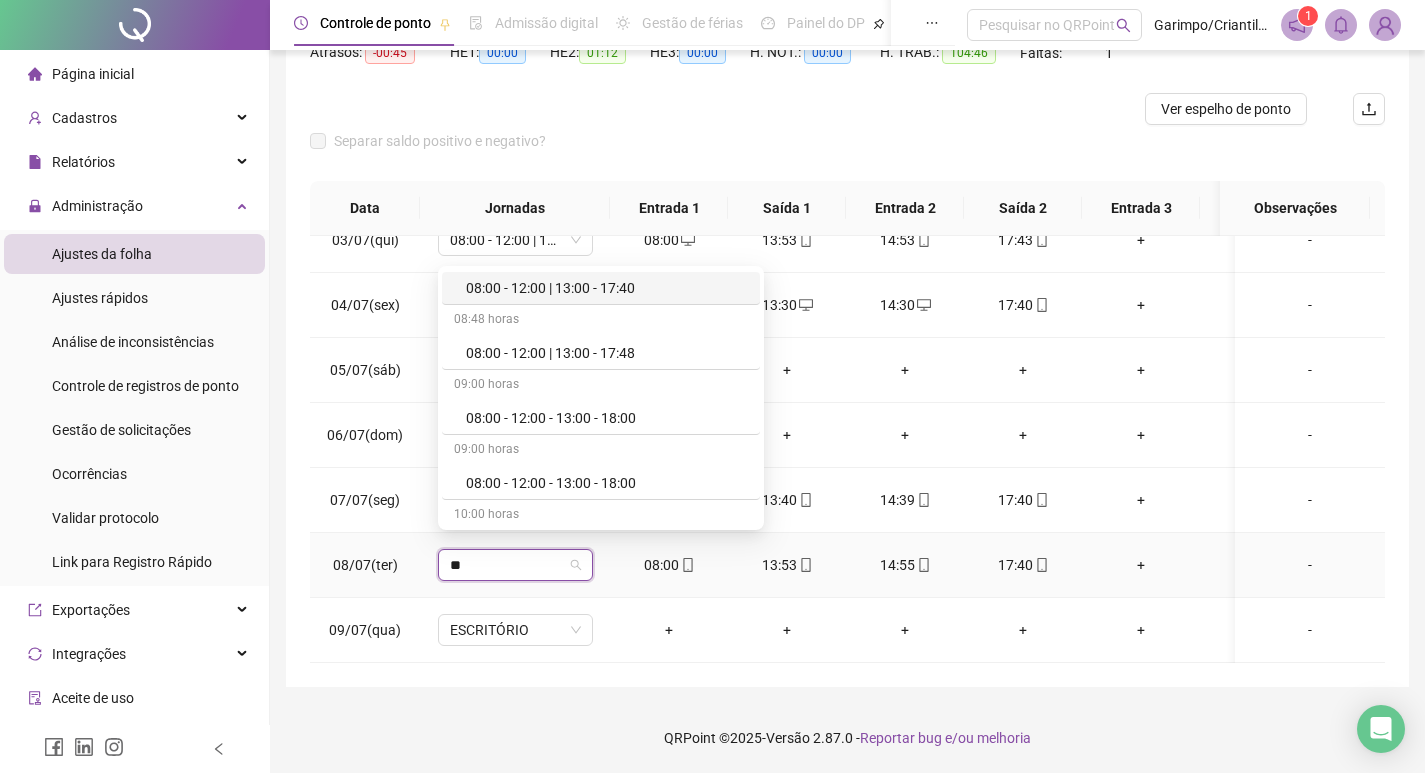 click on "08:00 - 12:00 | 13:00 - 17:40" at bounding box center [607, 288] 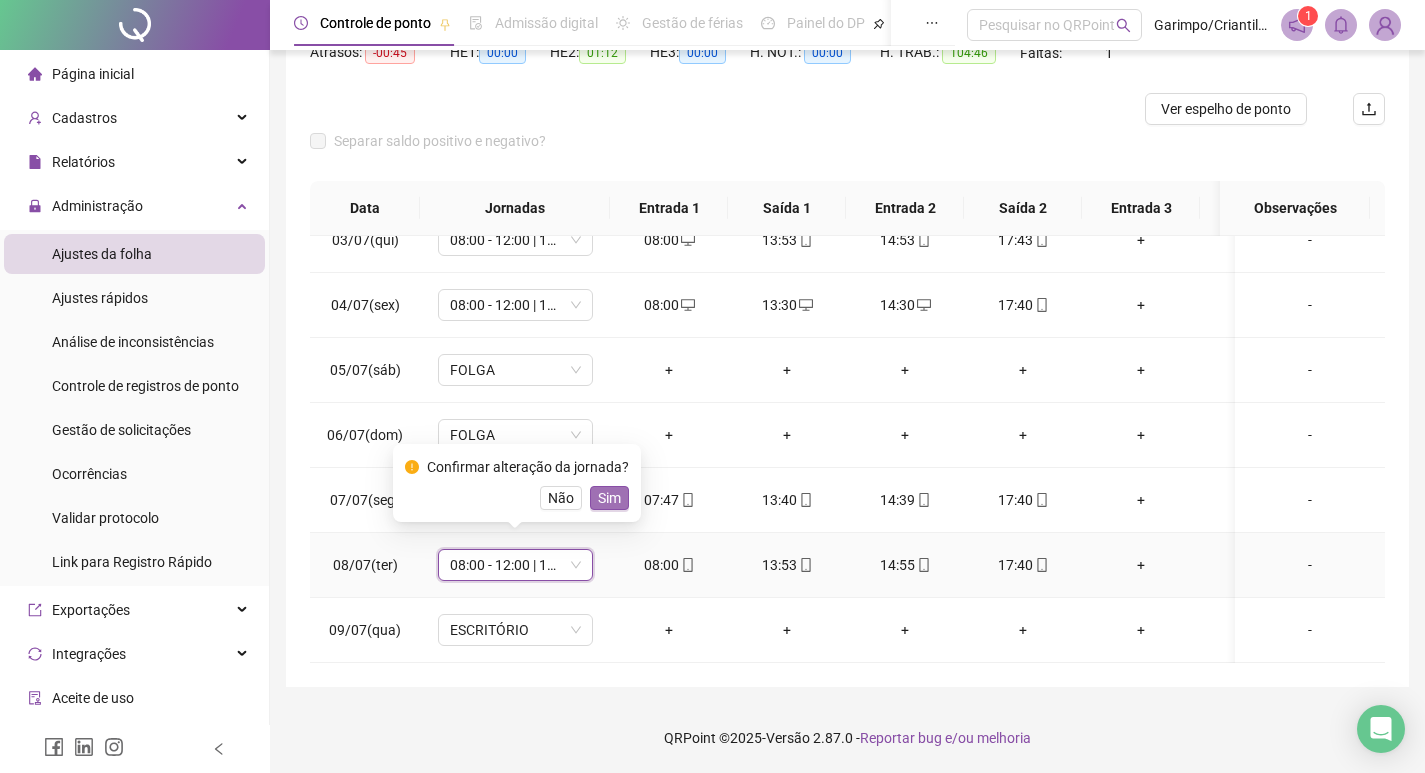 click on "Sim" at bounding box center (609, 498) 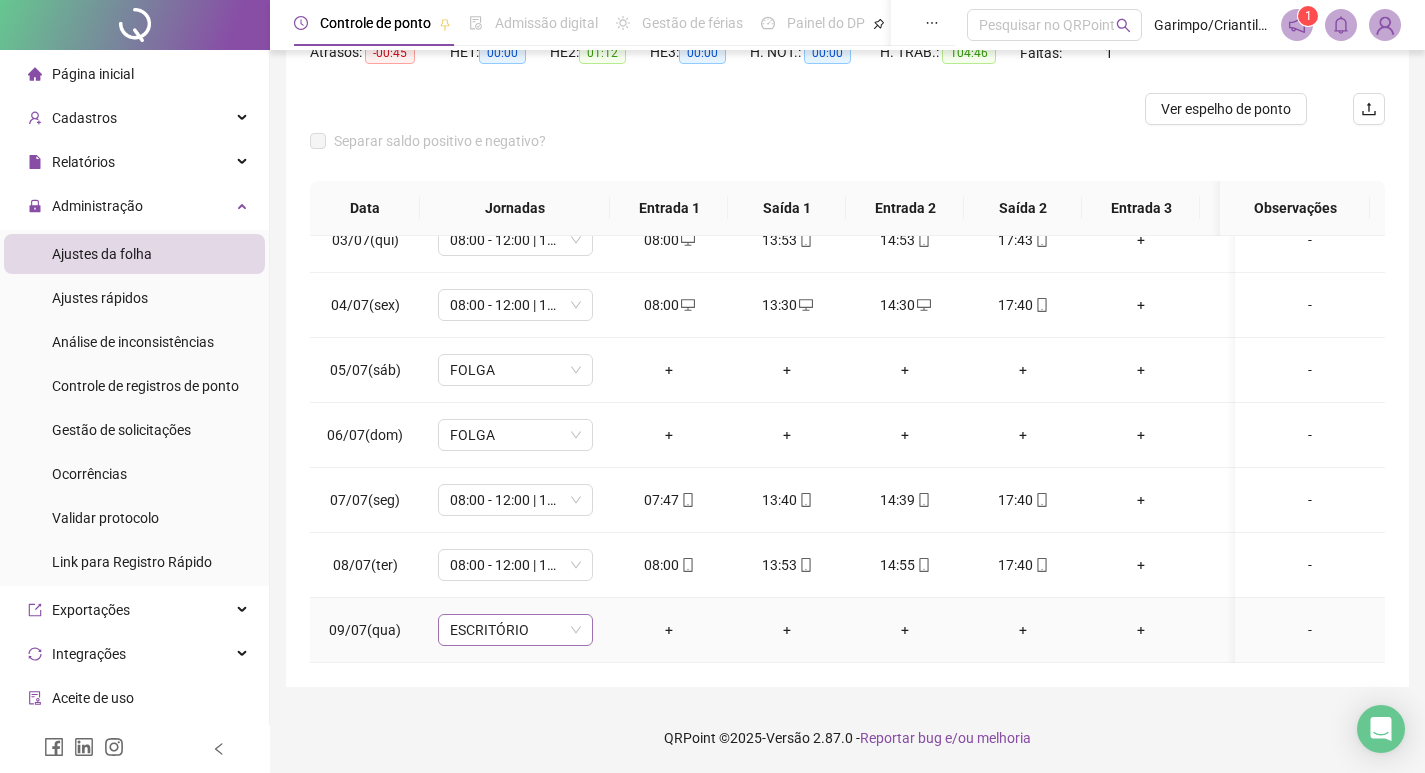 click on "ESCRITÓRIO" at bounding box center [515, 630] 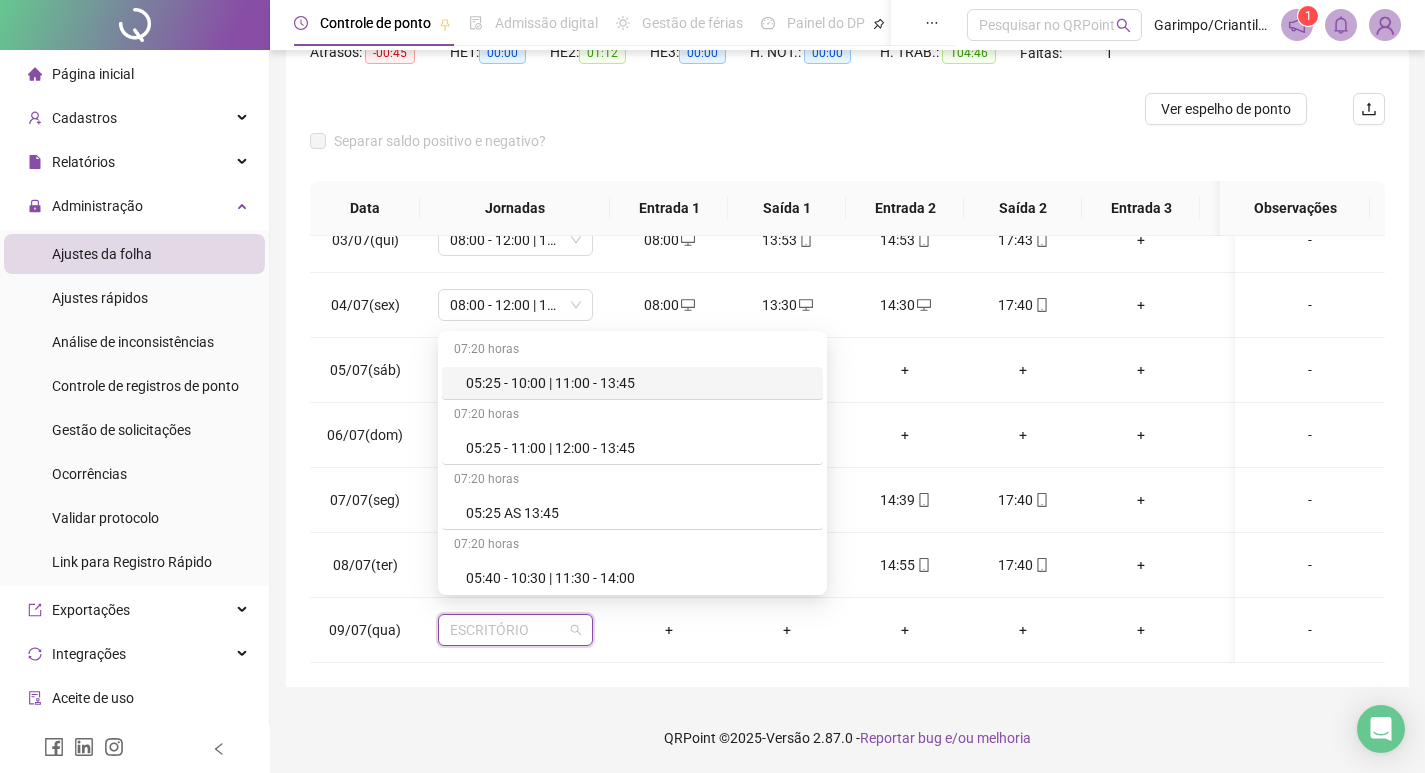 click on "Separar saldo positivo e negativo?" at bounding box center (847, 153) 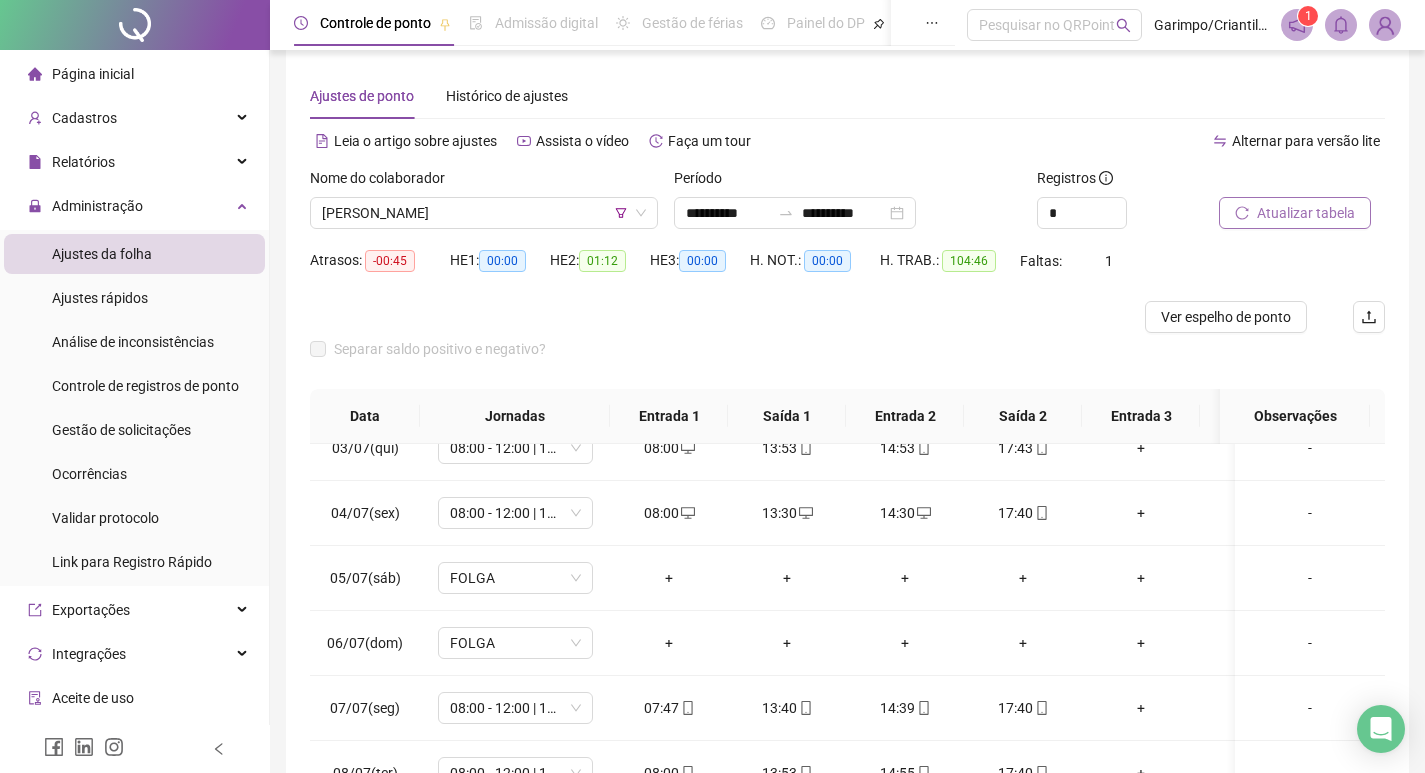 scroll, scrollTop: 0, scrollLeft: 0, axis: both 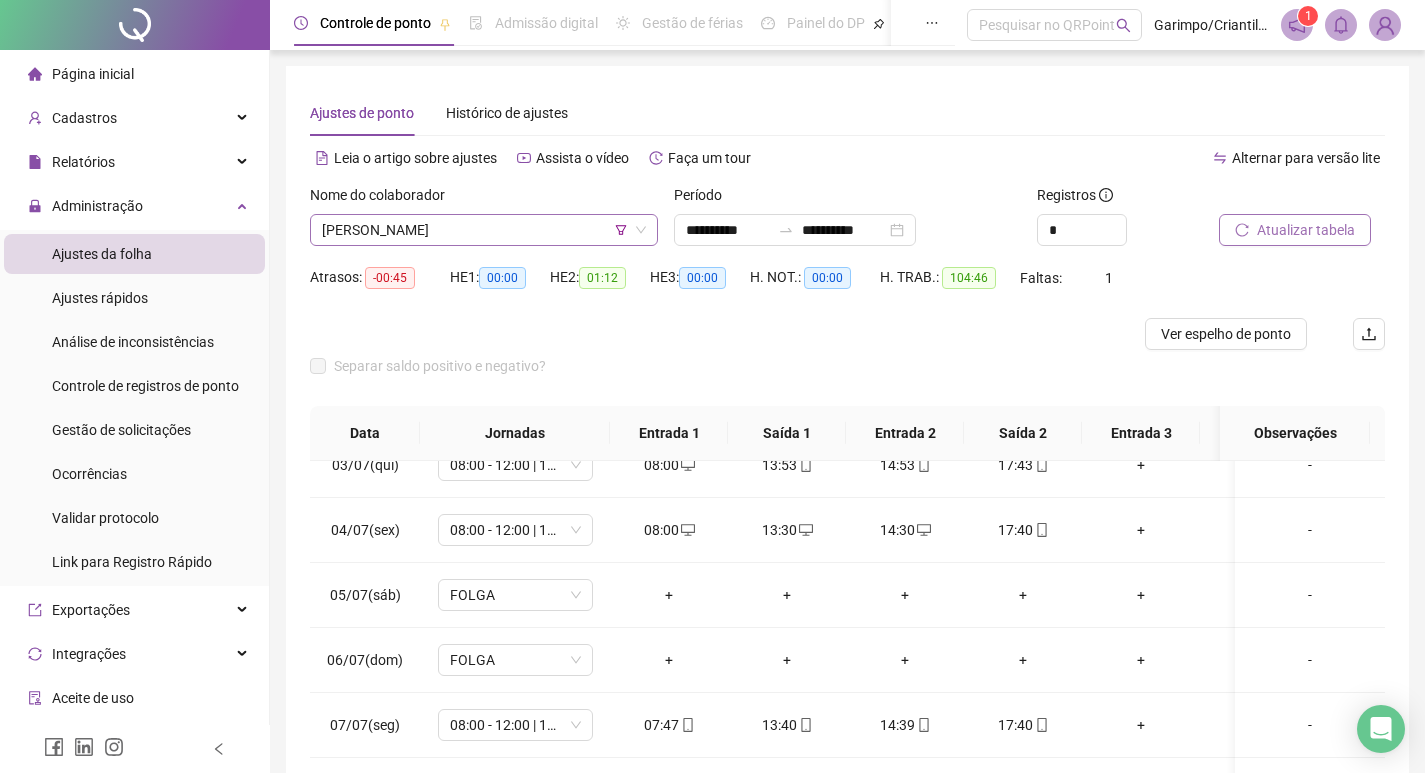 click on "[PERSON_NAME]" at bounding box center [484, 230] 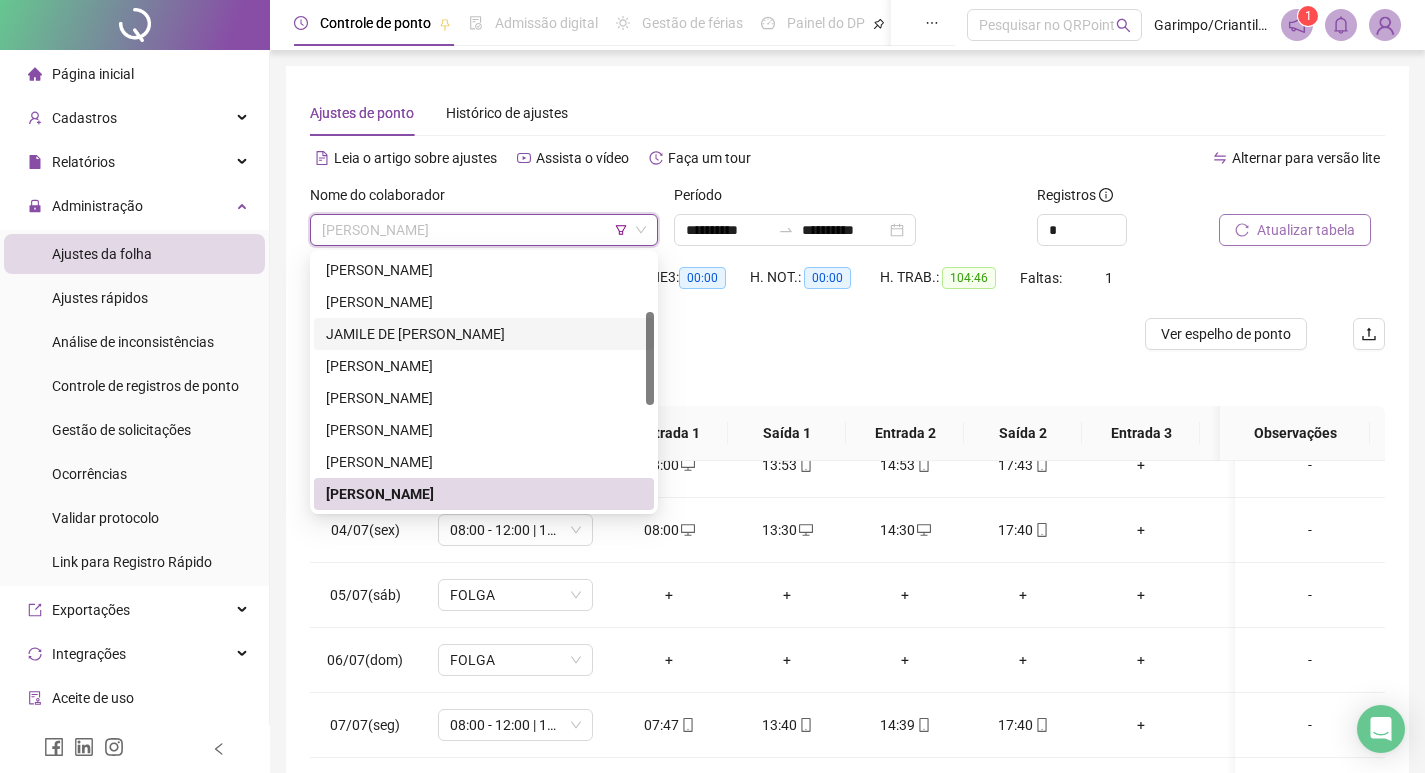 scroll, scrollTop: 0, scrollLeft: 0, axis: both 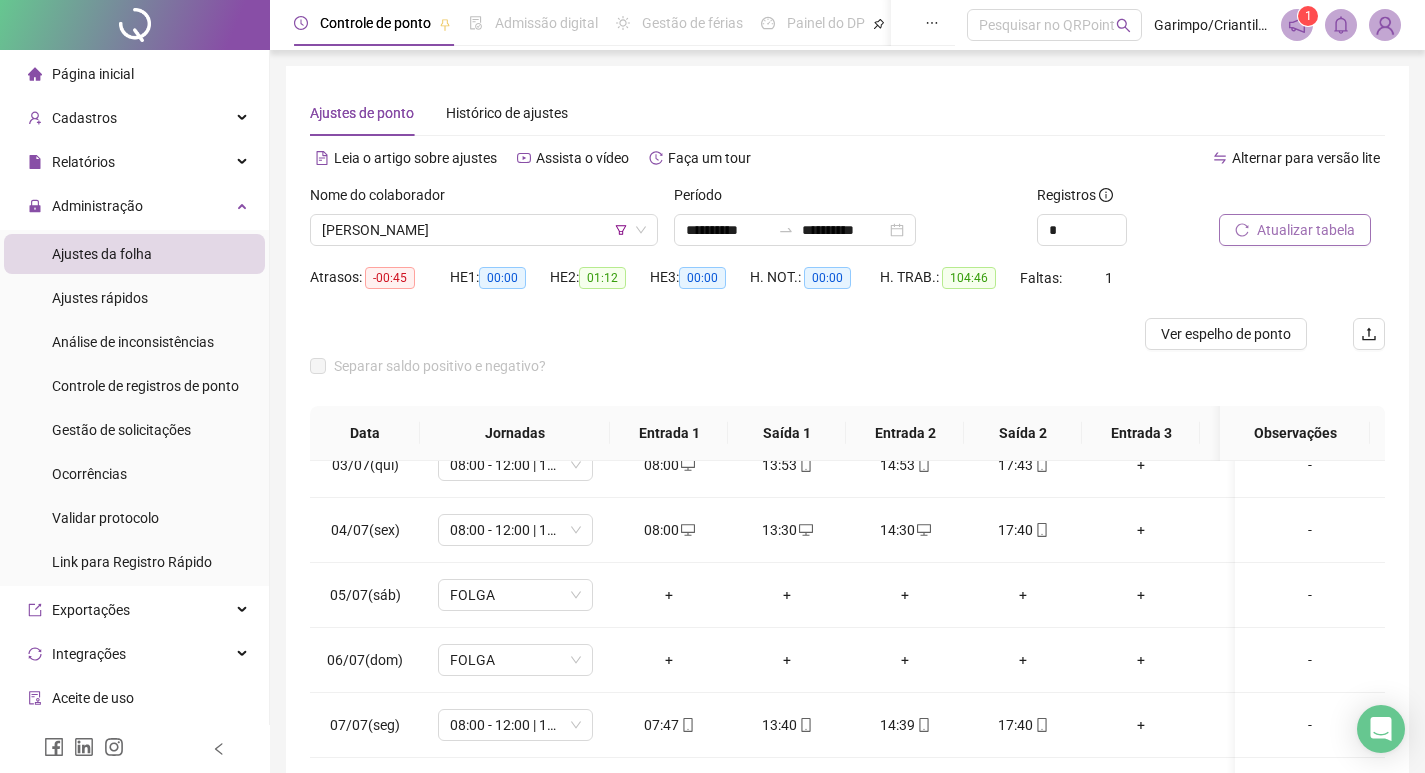 click on "Separar saldo positivo e negativo?" at bounding box center (847, 378) 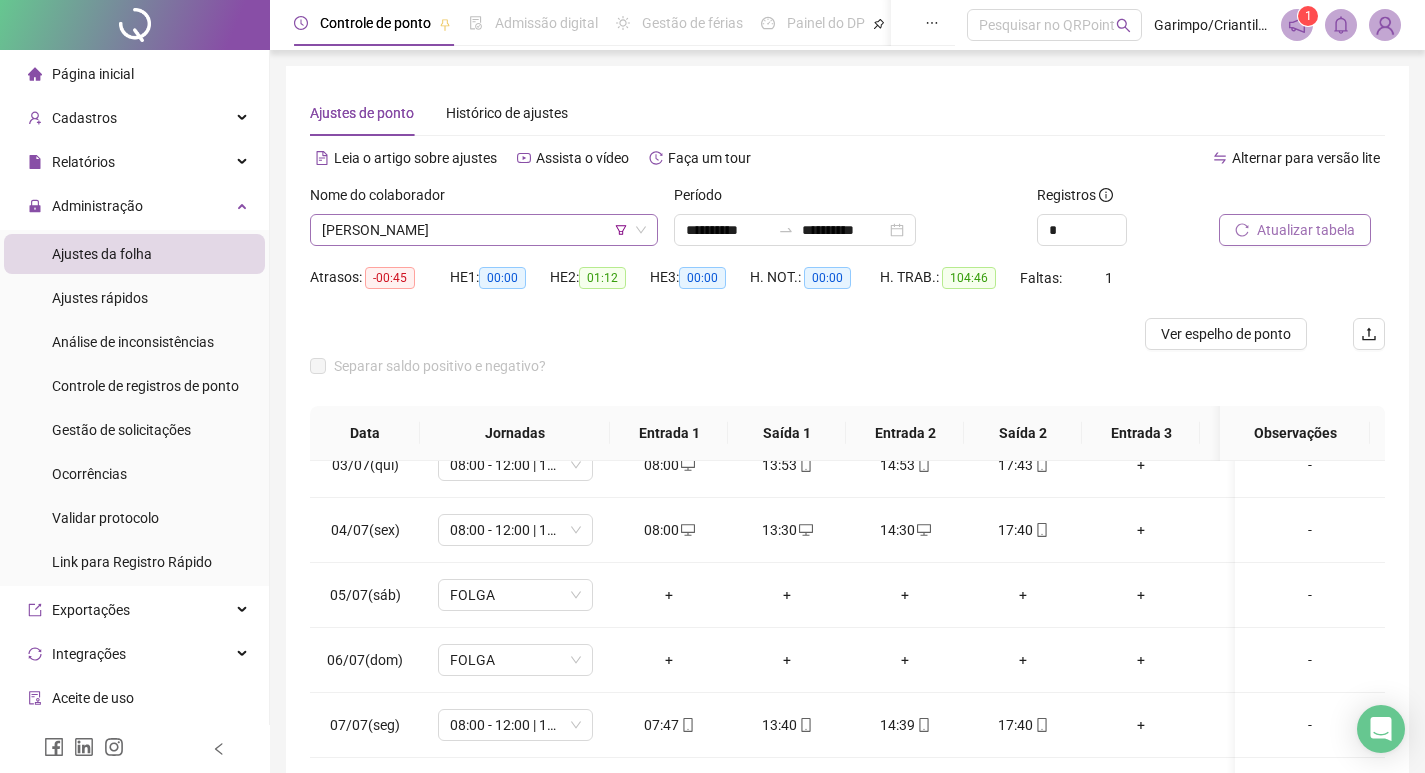 scroll, scrollTop: 160, scrollLeft: 0, axis: vertical 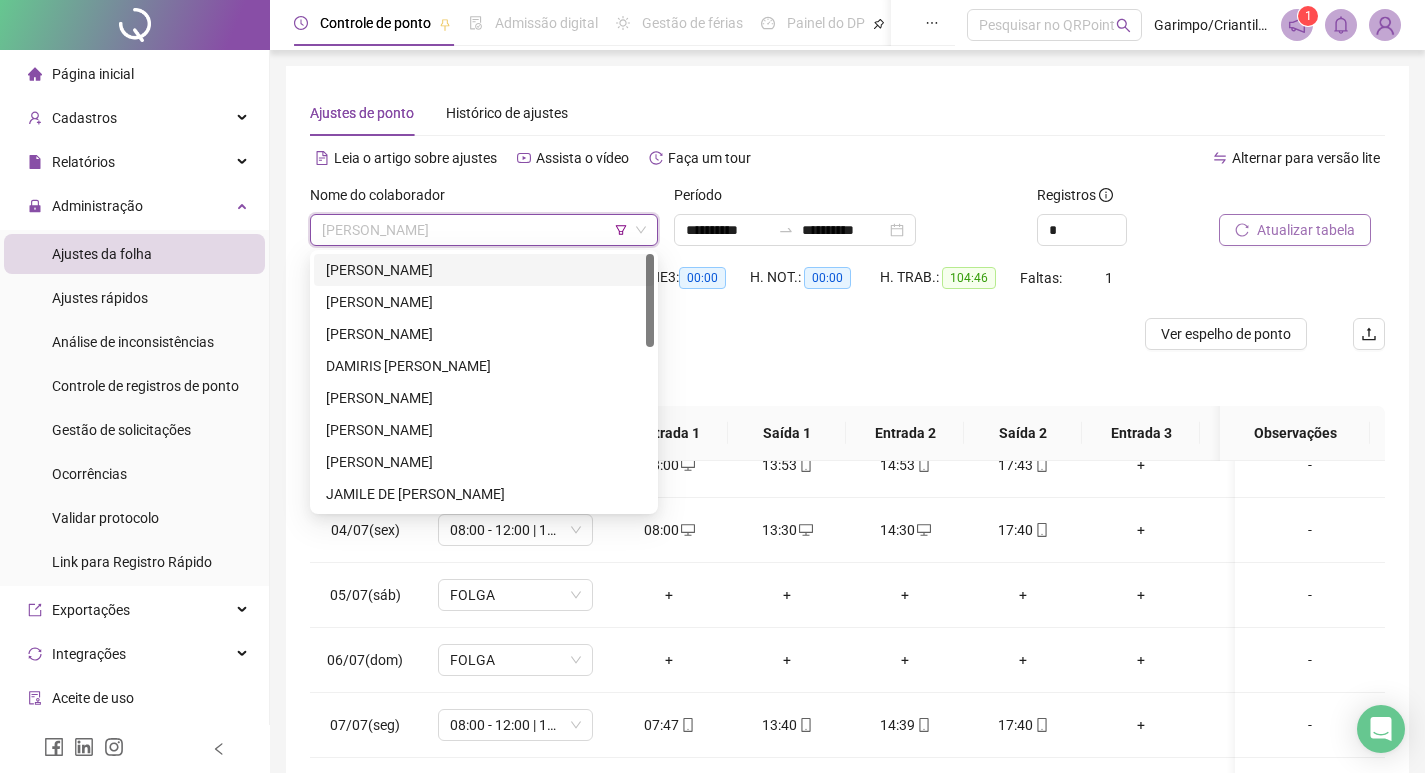 click 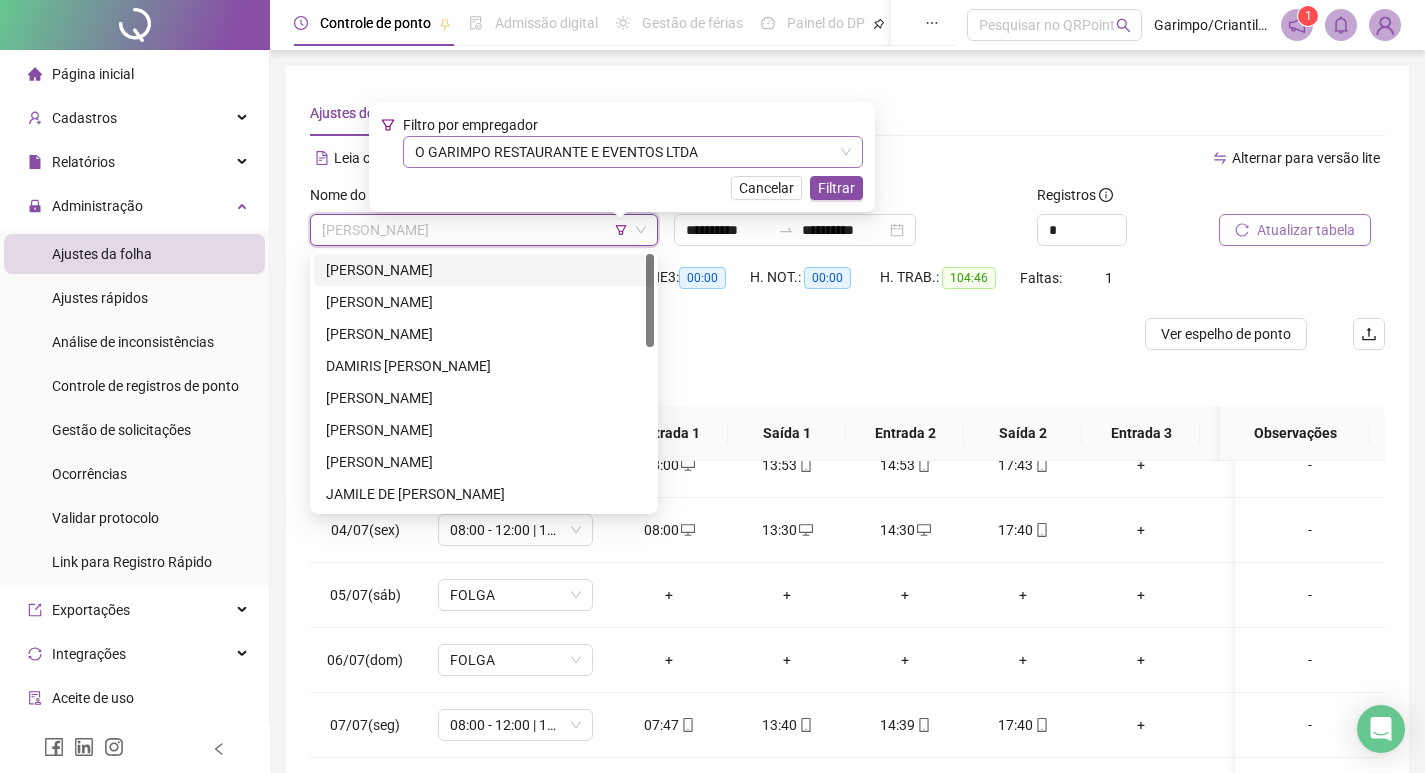 click on "O GARIMPO RESTAURANTE E EVENTOS LTDA" at bounding box center (633, 152) 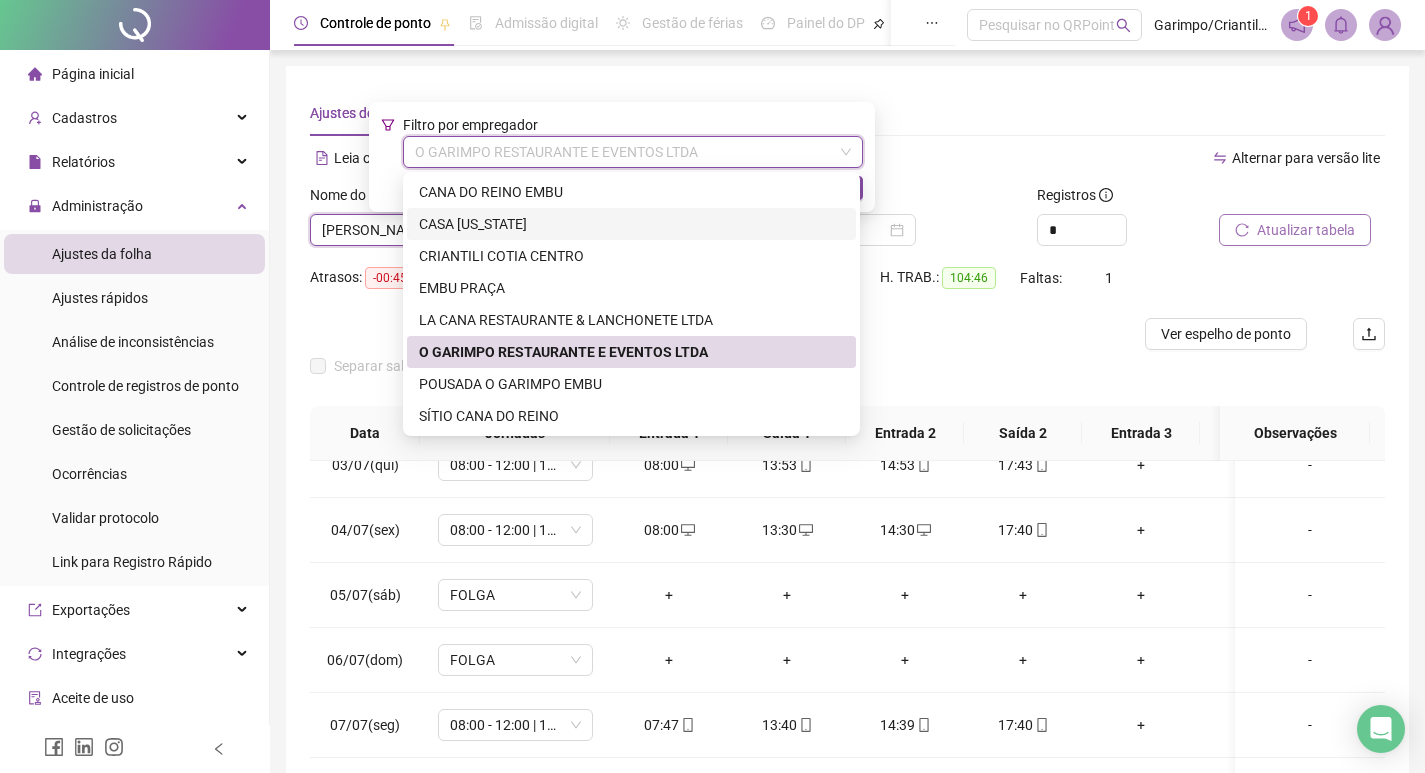 click on "CASA [US_STATE]" at bounding box center [631, 224] 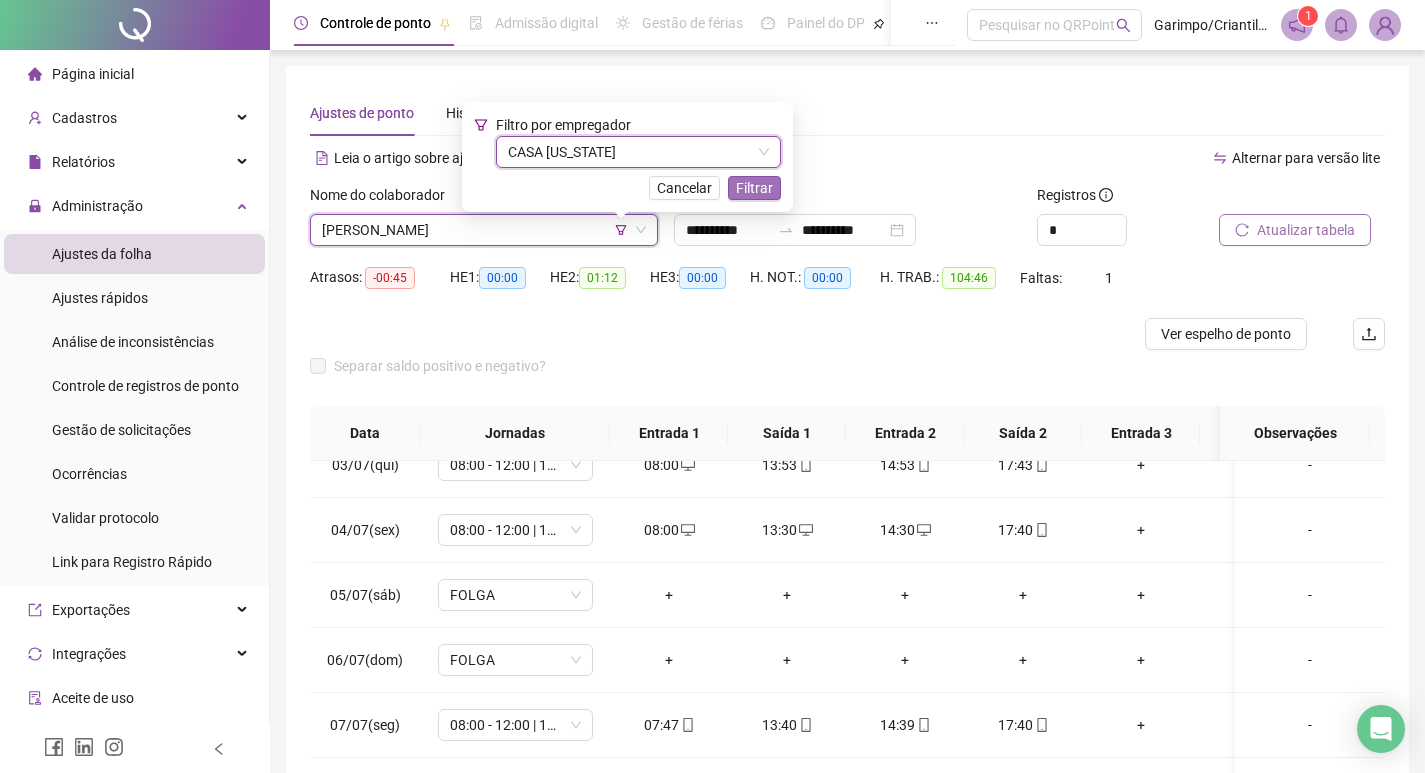click on "Filtrar" at bounding box center [754, 188] 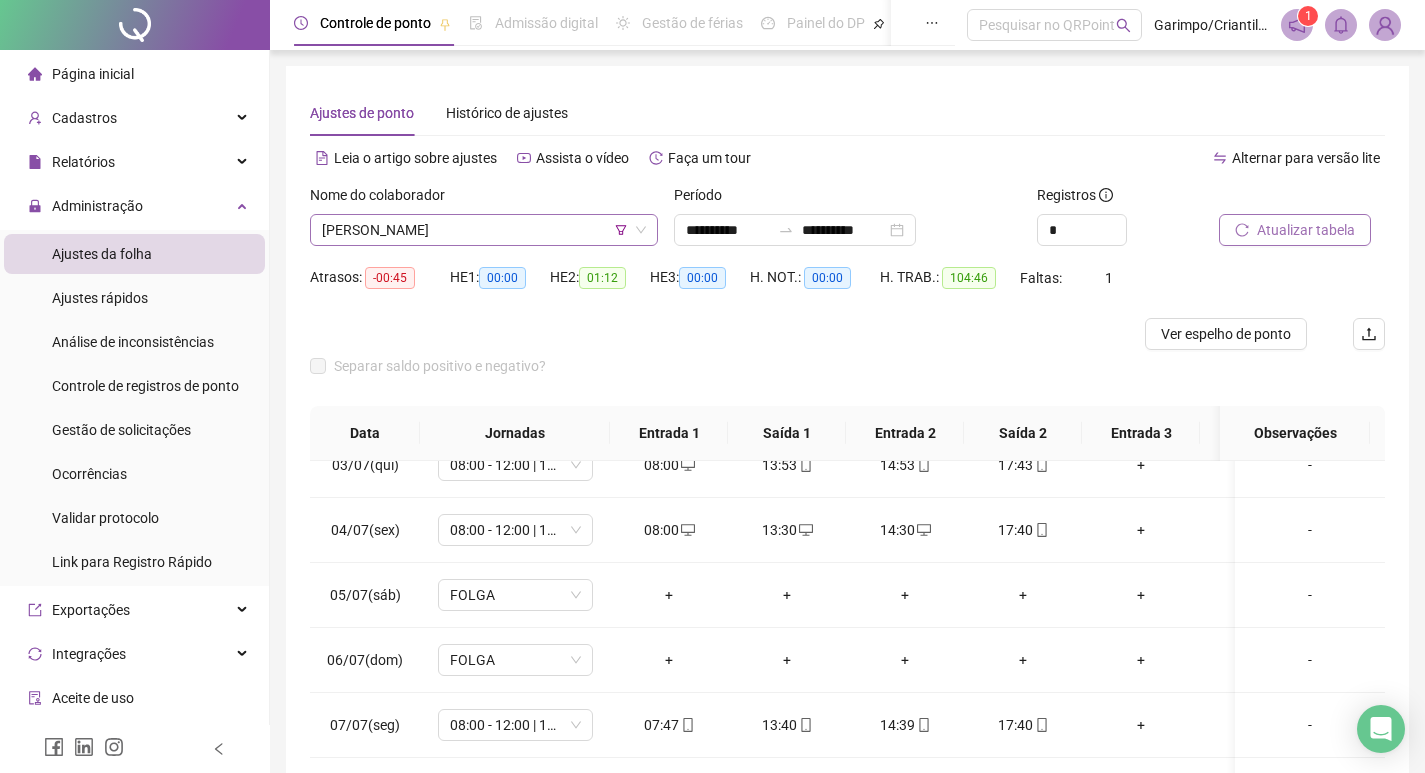click on "[PERSON_NAME]" at bounding box center [484, 230] 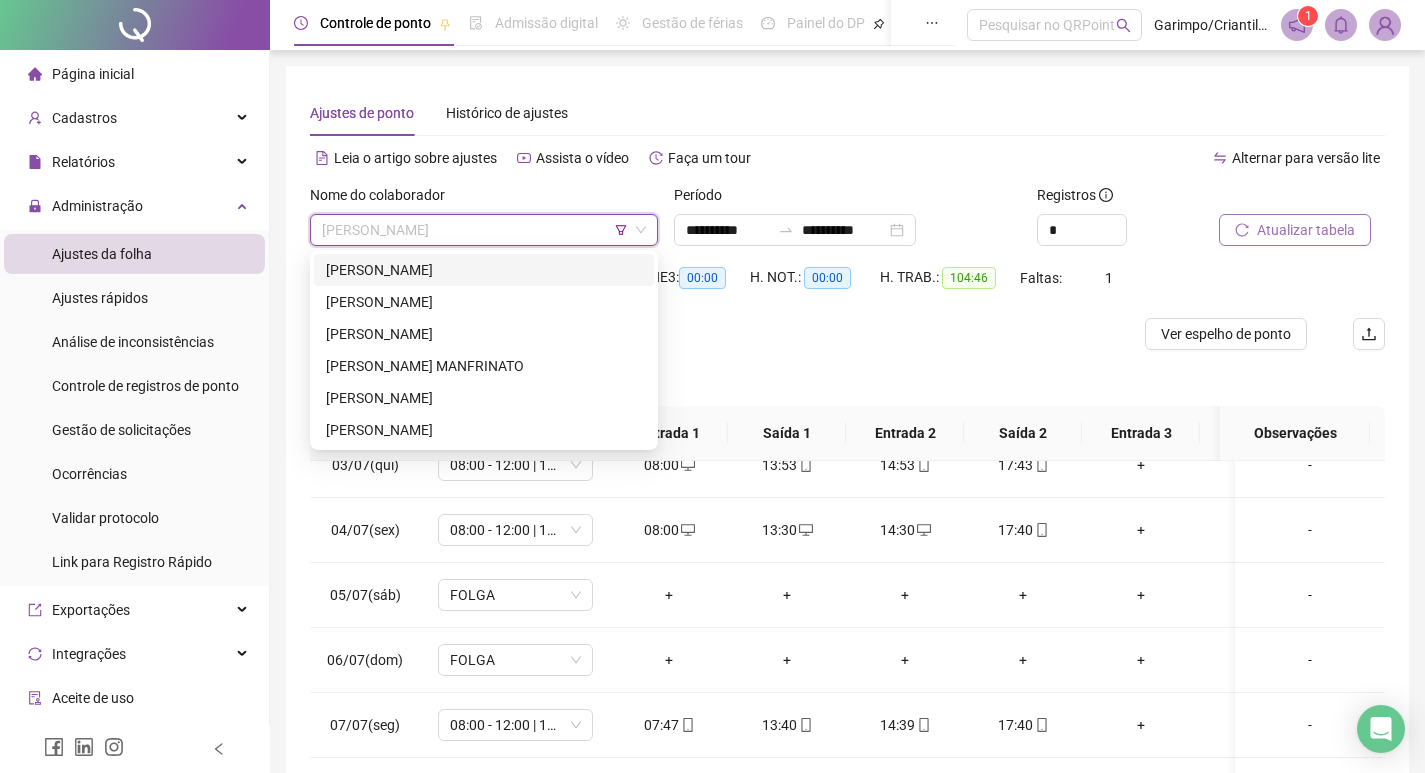click on "[PERSON_NAME]" at bounding box center (484, 270) 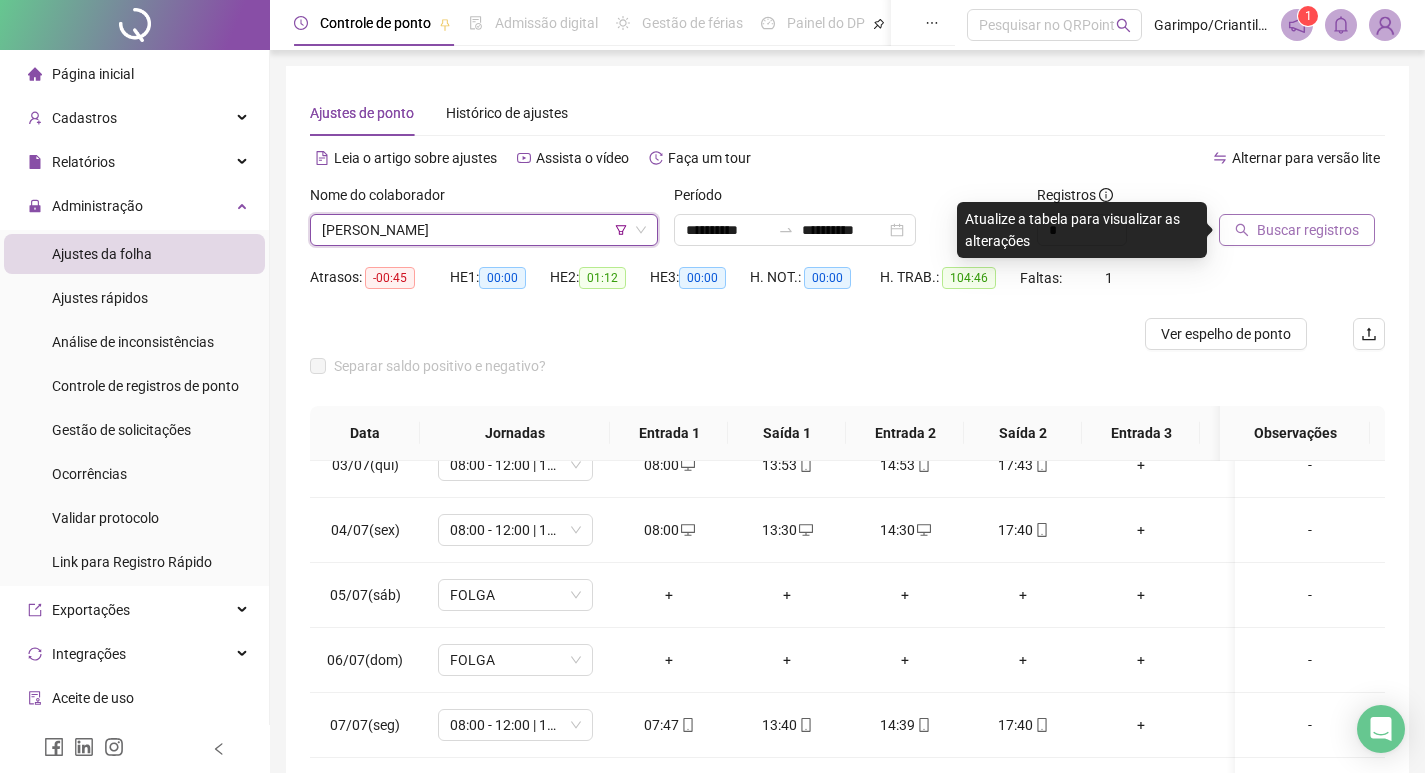 click on "Buscar registros" at bounding box center [1308, 230] 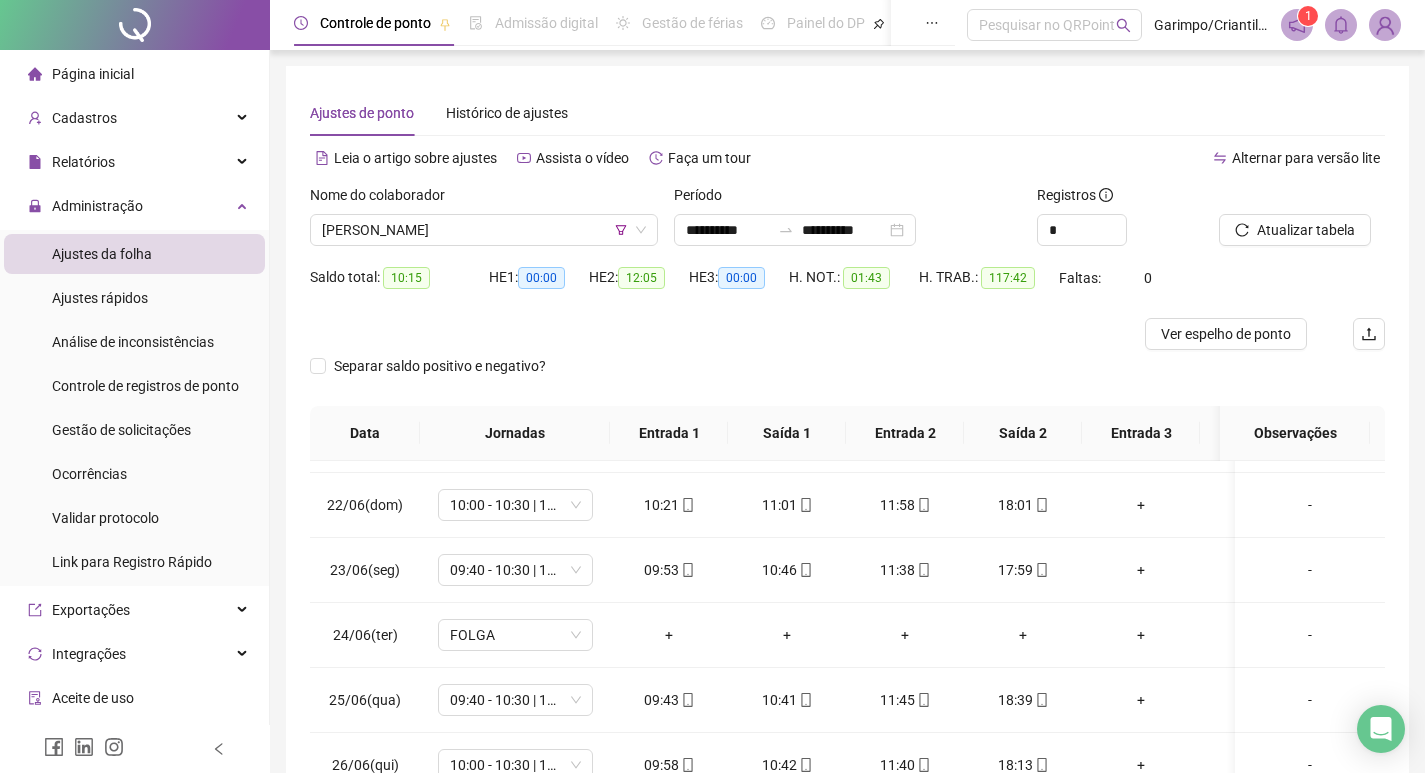 scroll, scrollTop: 0, scrollLeft: 0, axis: both 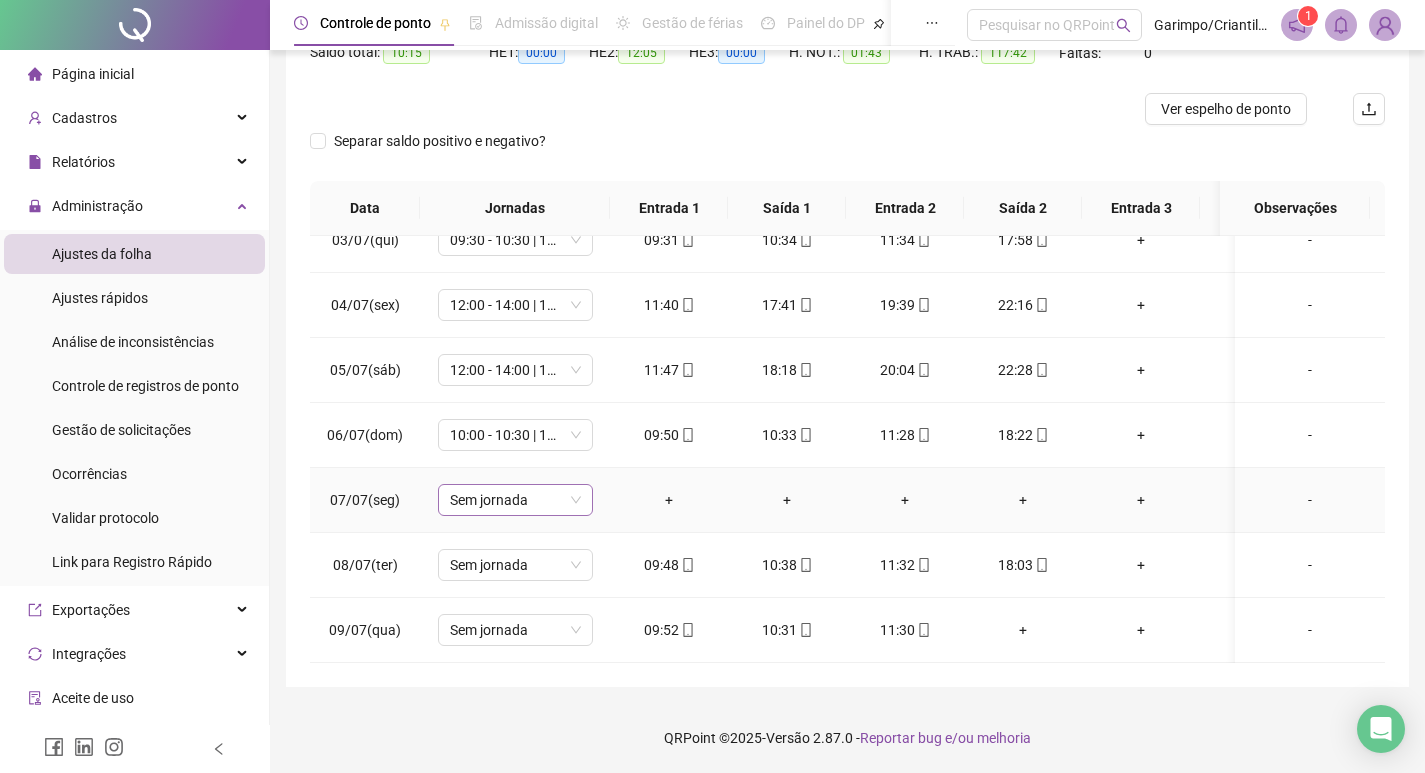 click on "Sem jornada" at bounding box center [515, 500] 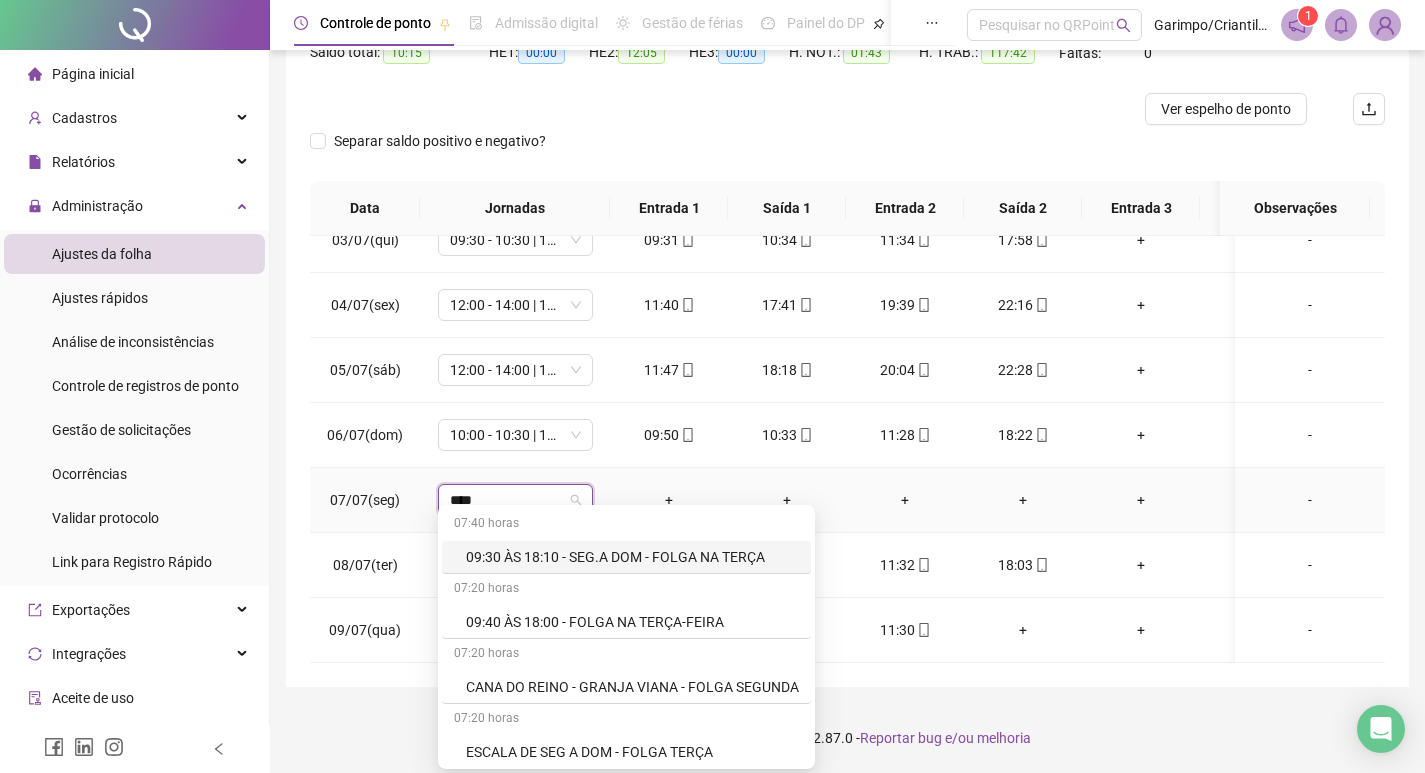 type on "*****" 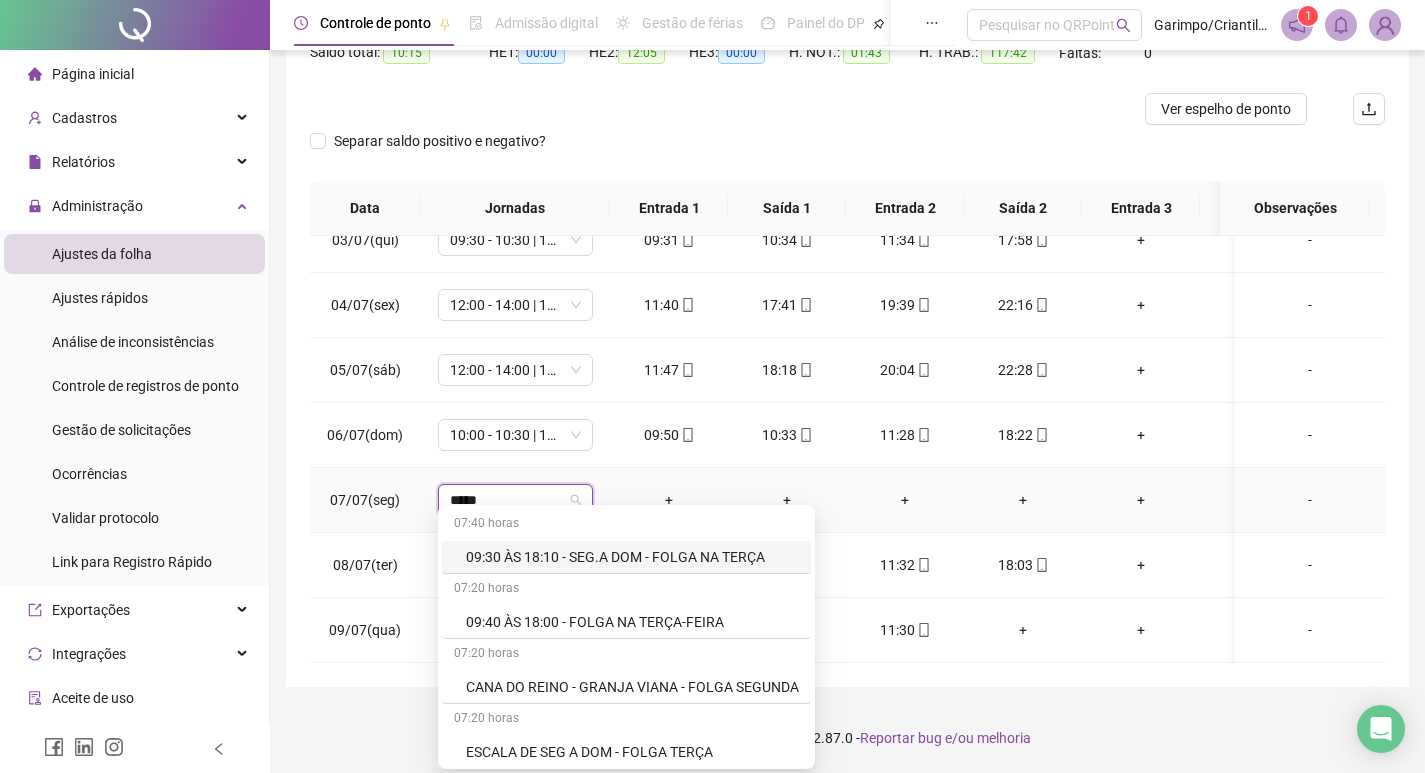 scroll, scrollTop: 100, scrollLeft: 0, axis: vertical 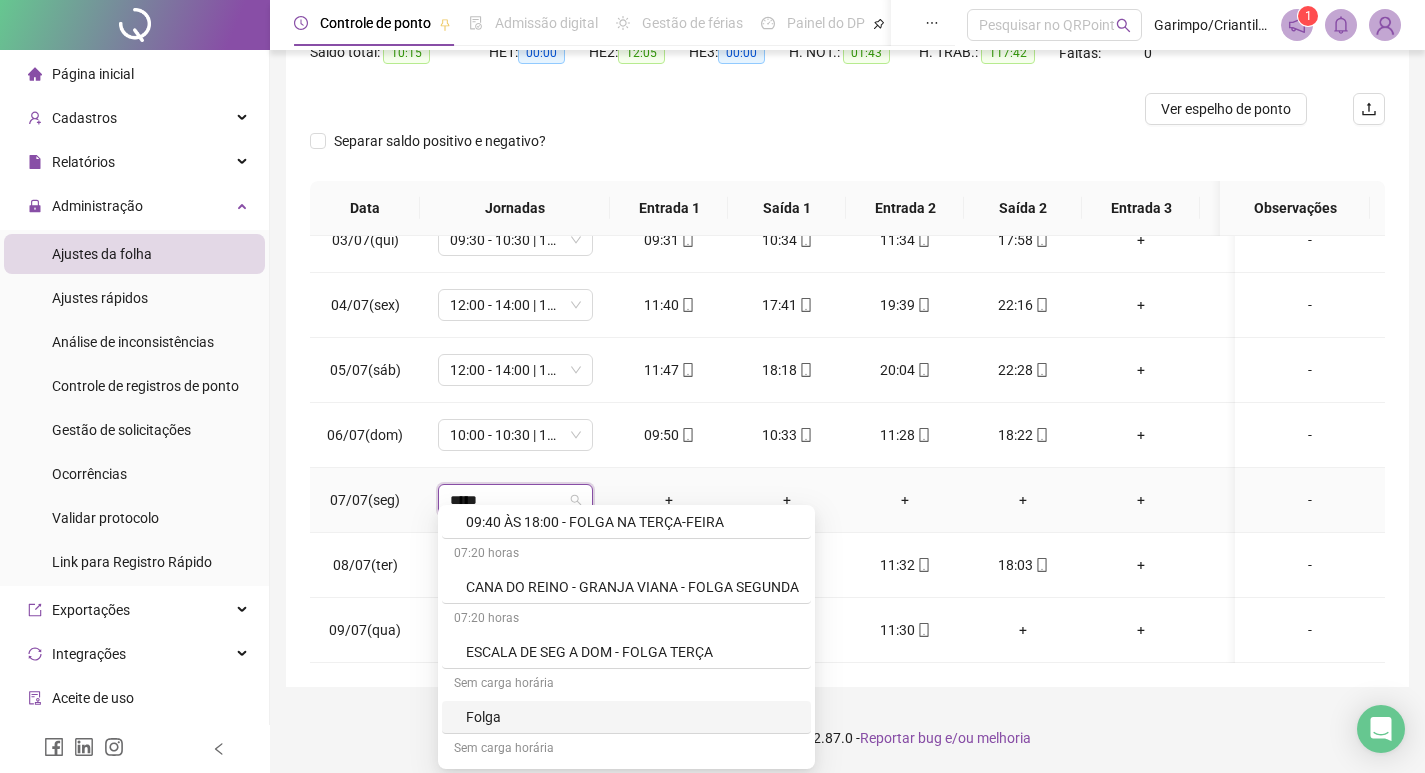 click on "Folga" at bounding box center [632, 717] 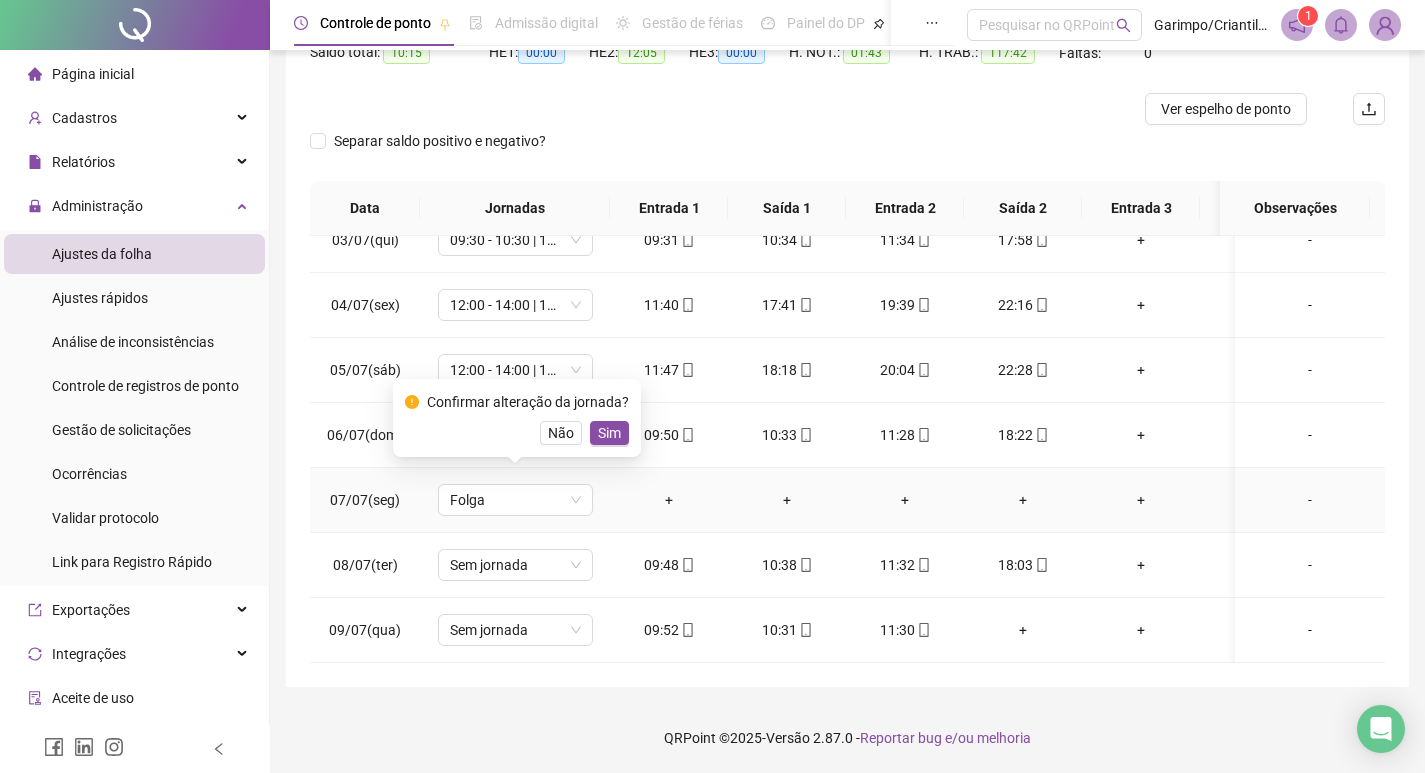 click on "Confirmar alteração da jornada? Não Sim" at bounding box center (517, 418) 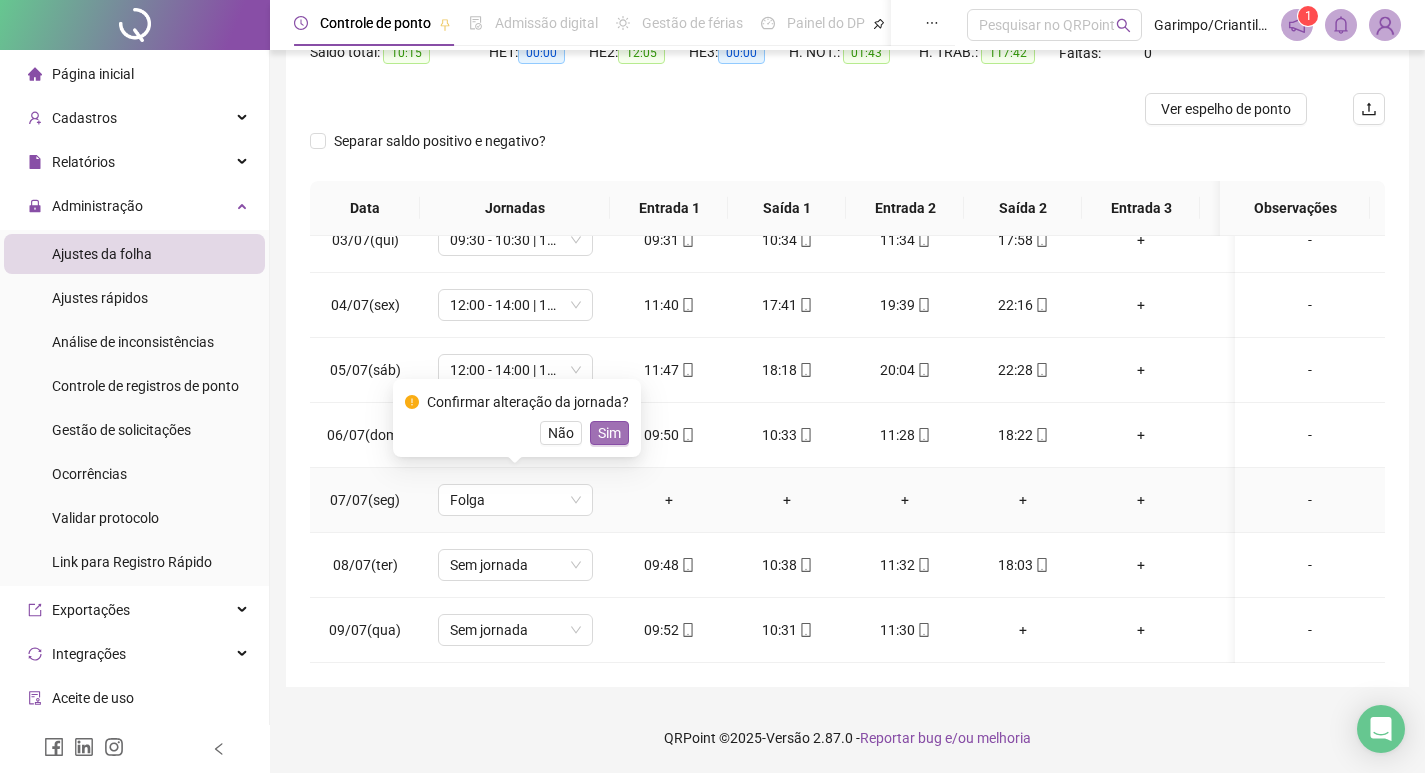 click on "Sim" at bounding box center [609, 433] 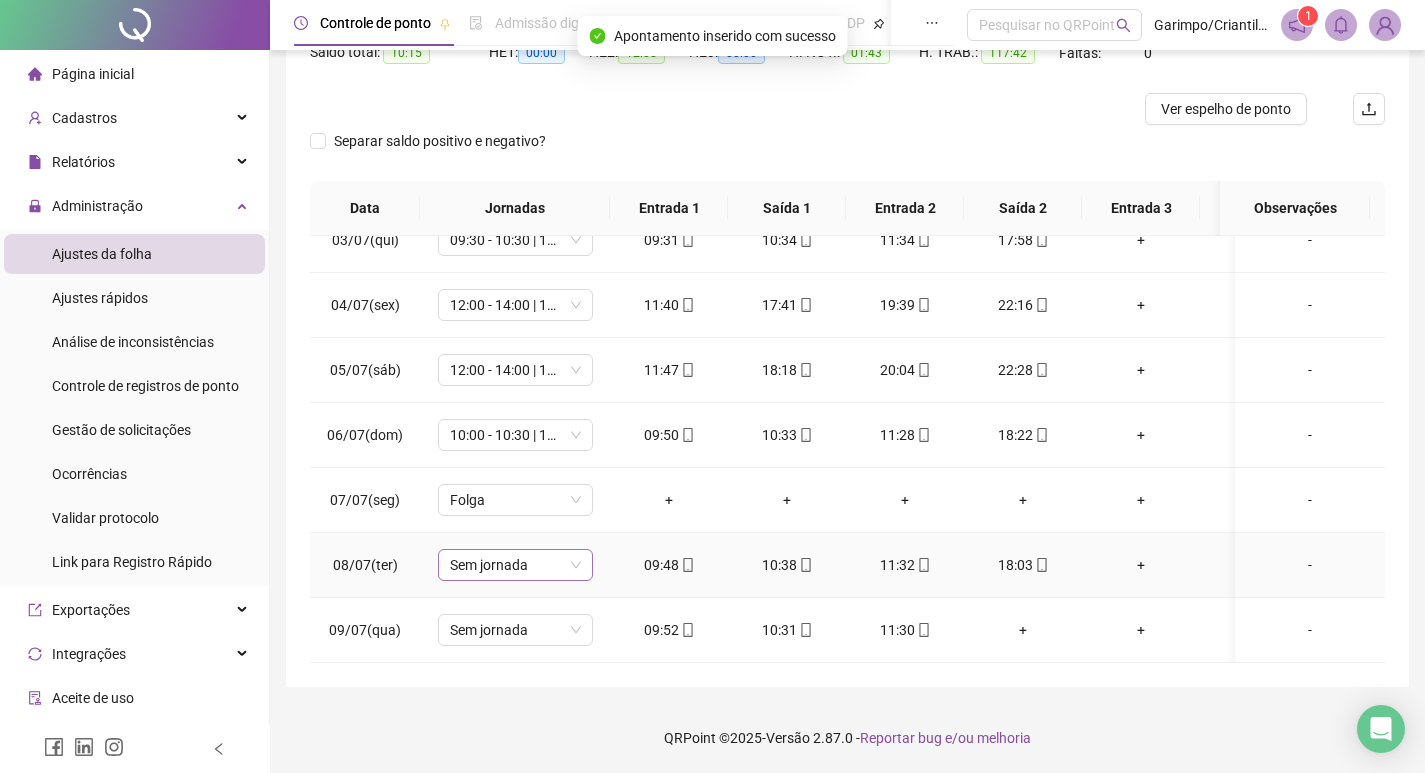 click on "Sem jornada" at bounding box center [515, 565] 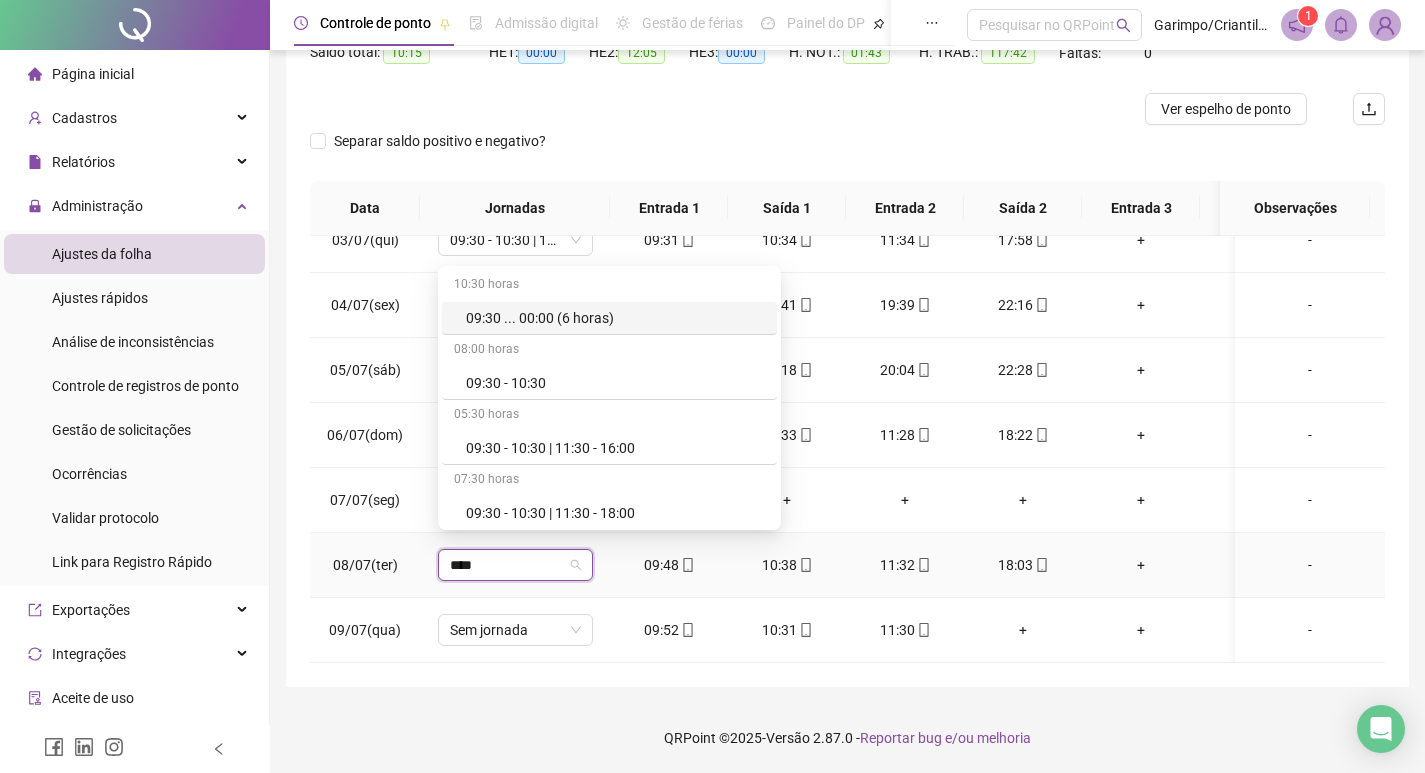 type on "*****" 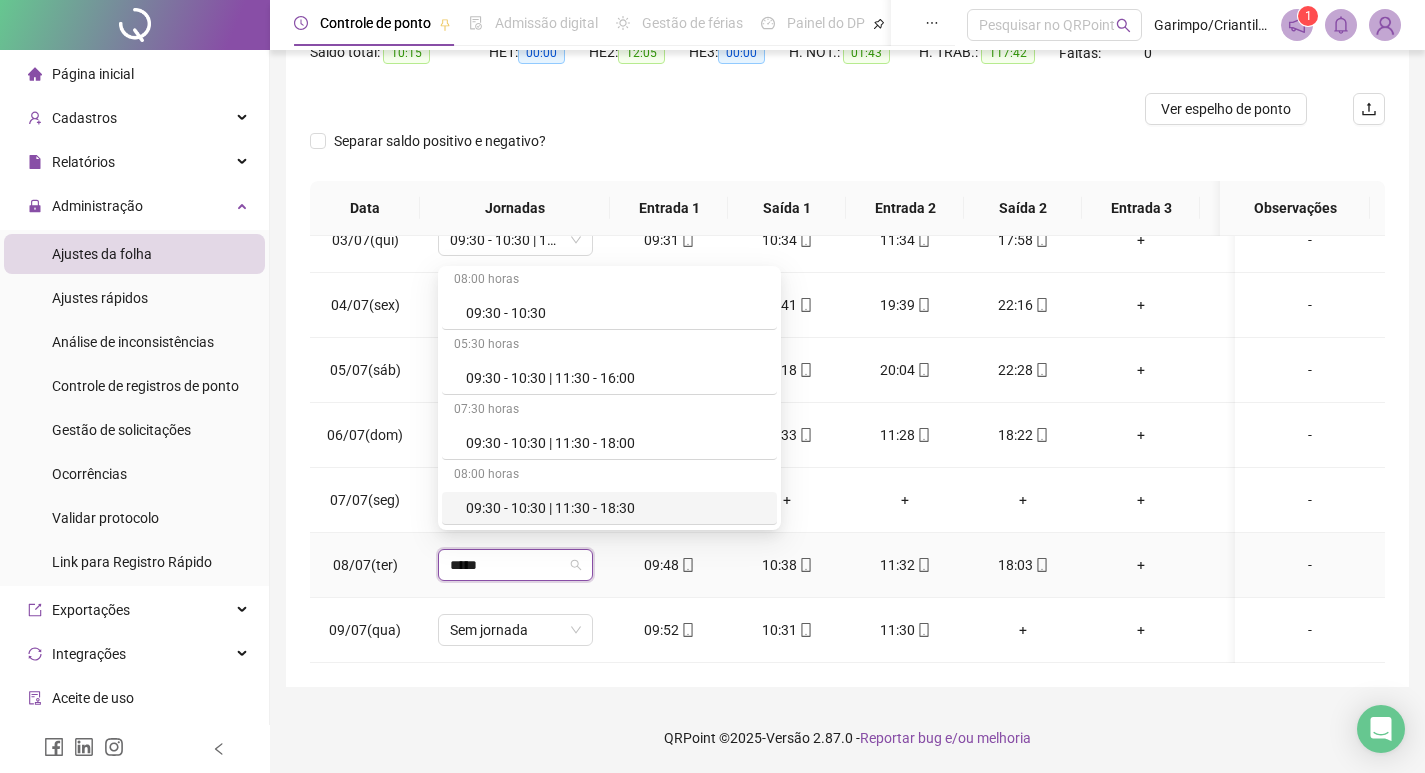 scroll, scrollTop: 100, scrollLeft: 0, axis: vertical 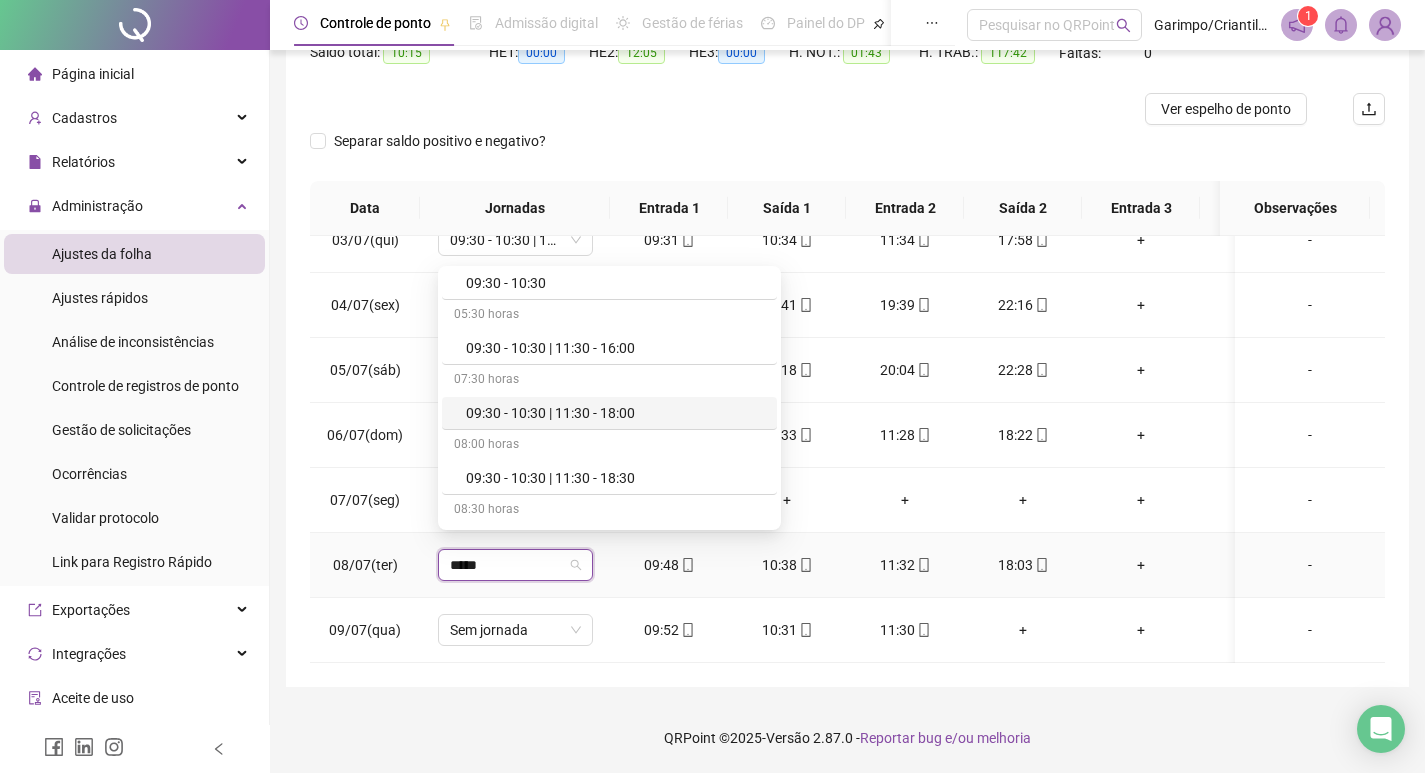 click on "09:30 - 10:30 | 11:30 - 18:00" at bounding box center (615, 413) 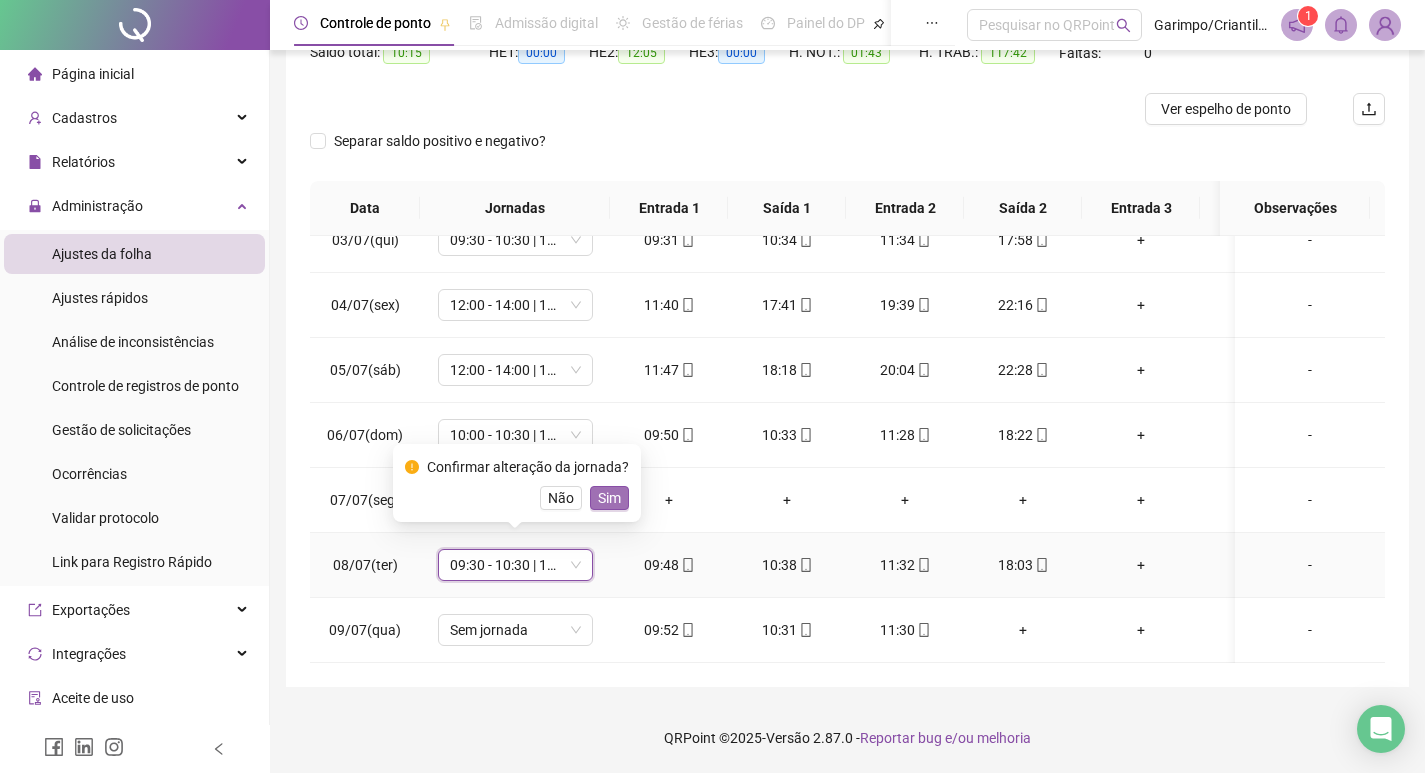 click on "Sim" at bounding box center [609, 498] 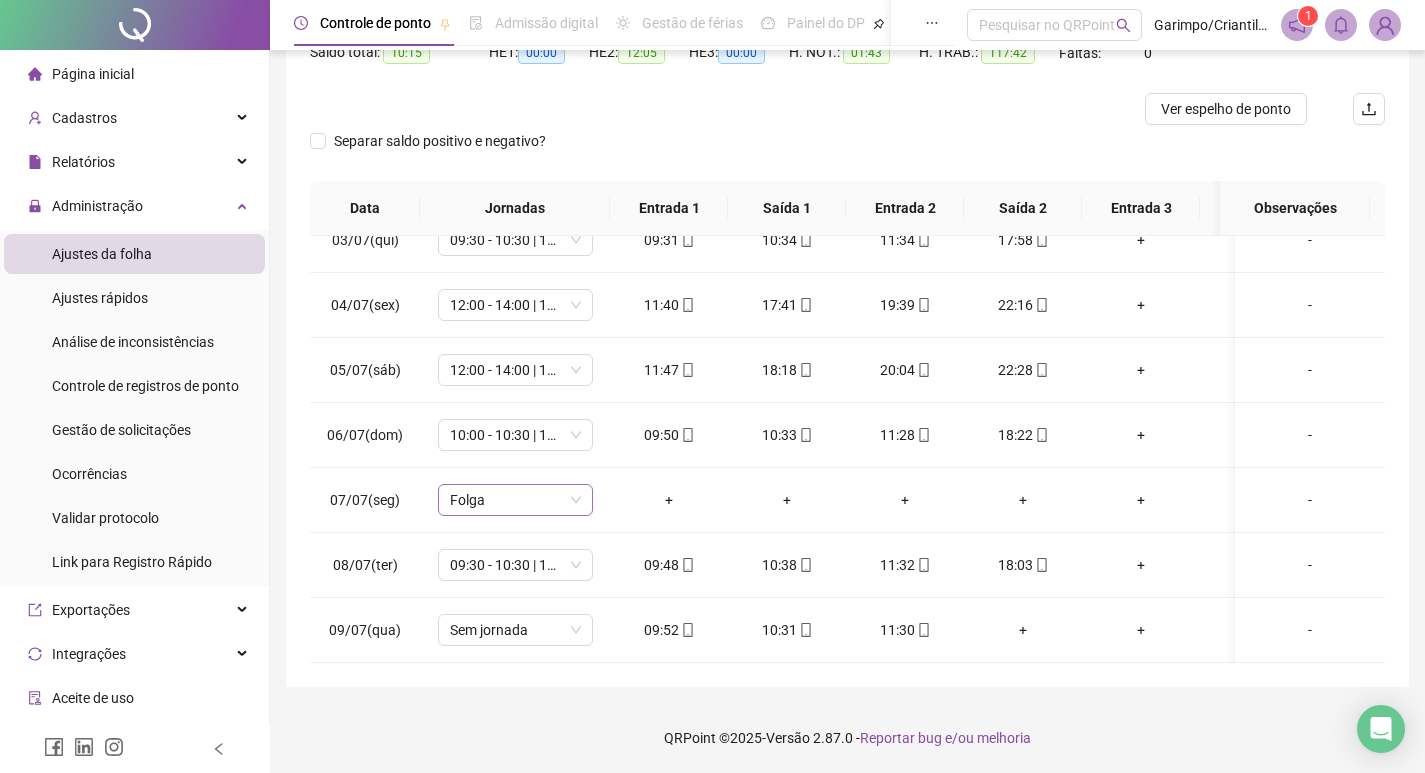 scroll, scrollTop: 823, scrollLeft: 0, axis: vertical 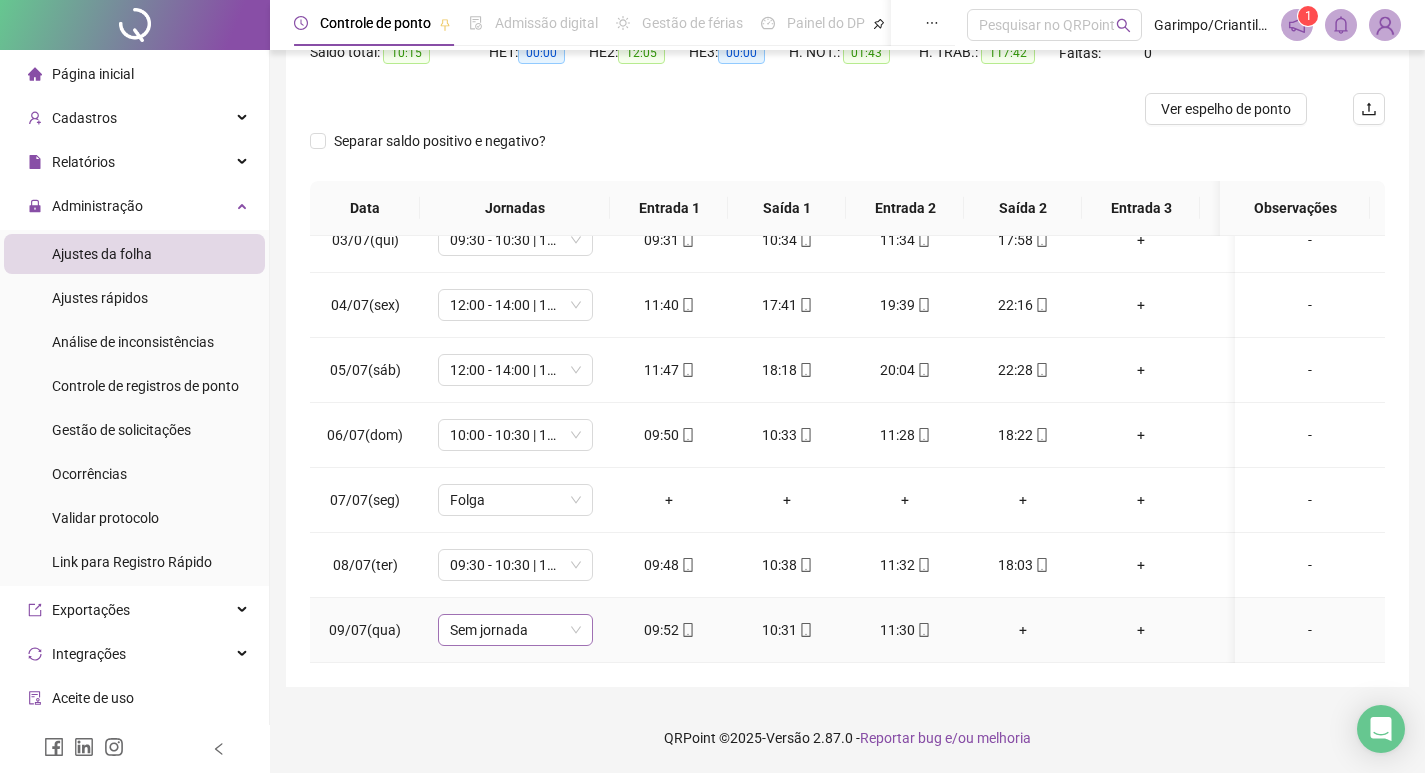 click on "Sem jornada" at bounding box center [515, 630] 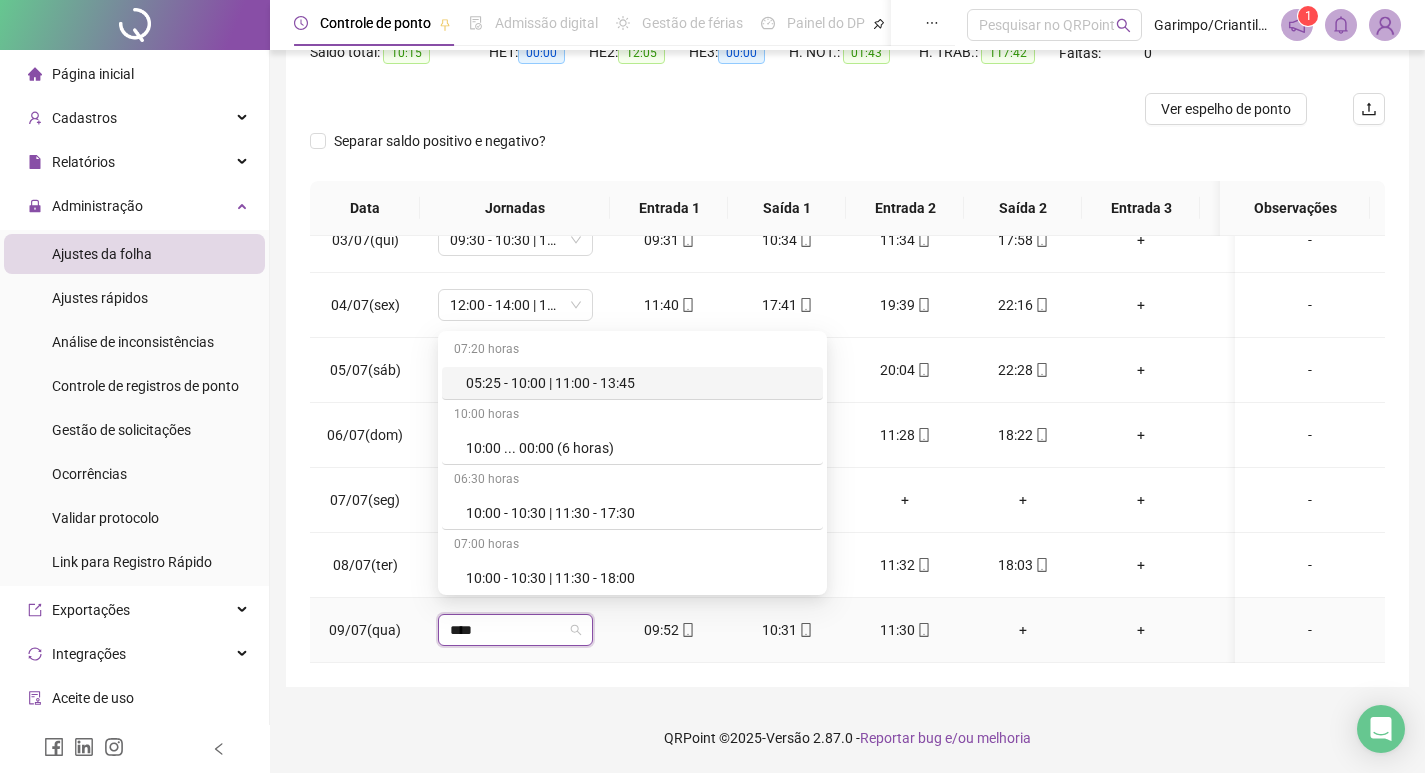 type on "*****" 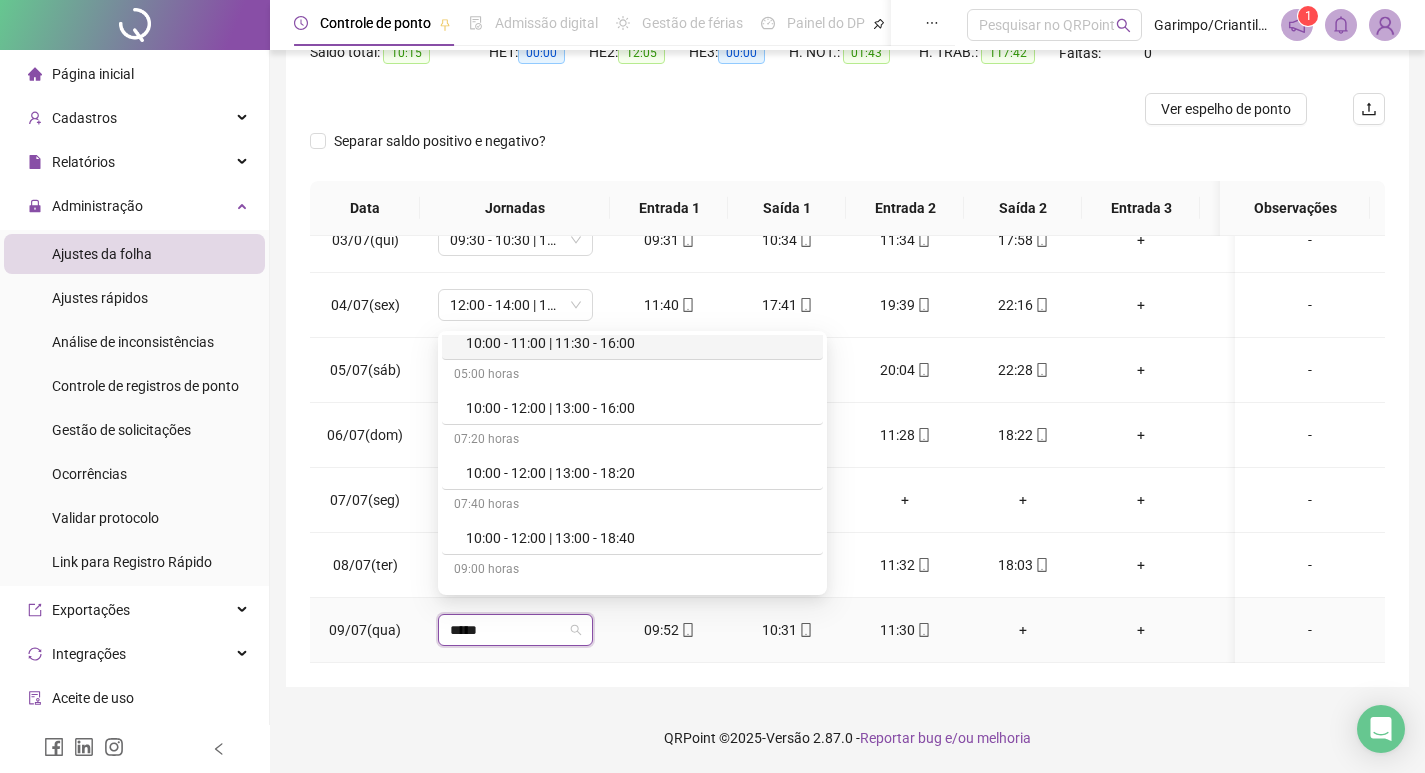 scroll, scrollTop: 200, scrollLeft: 0, axis: vertical 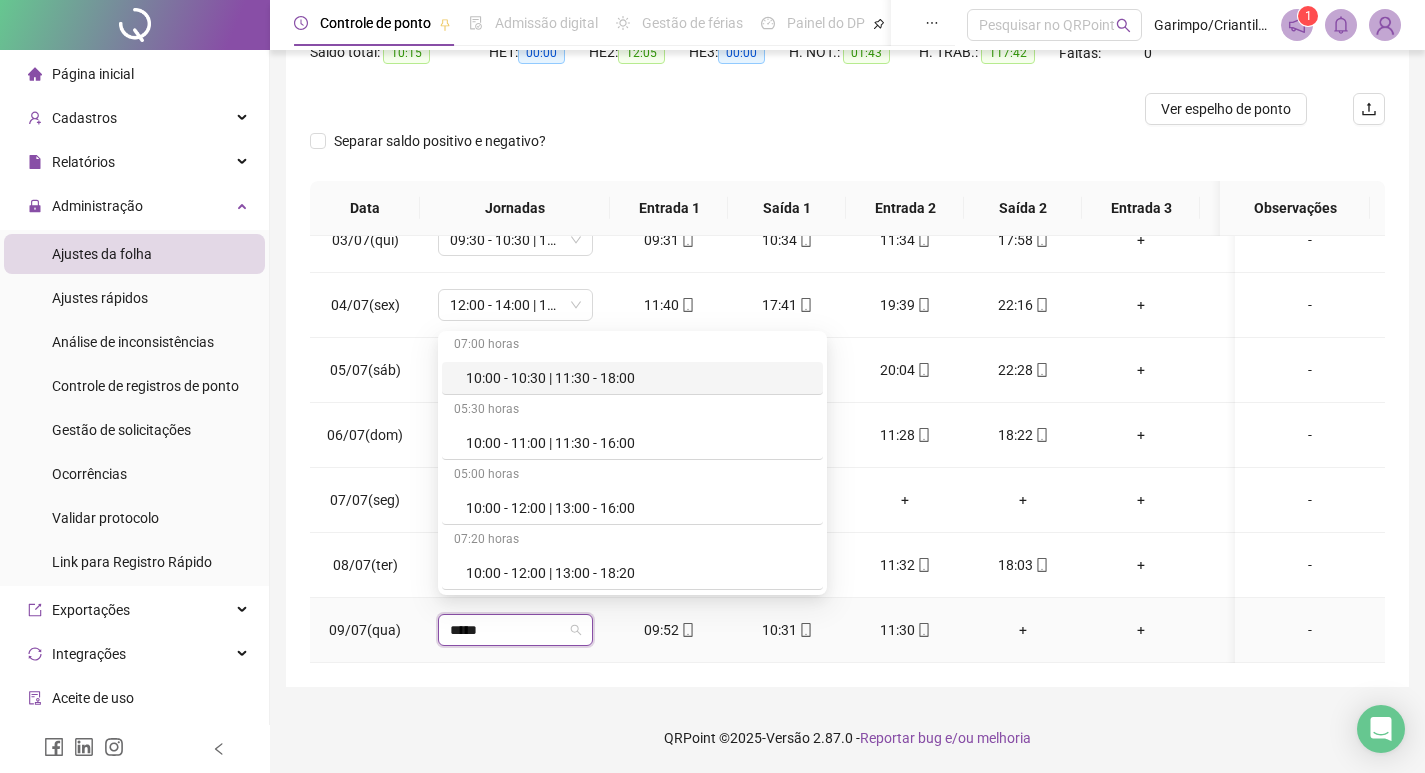 drag, startPoint x: 632, startPoint y: 380, endPoint x: 629, endPoint y: 396, distance: 16.27882 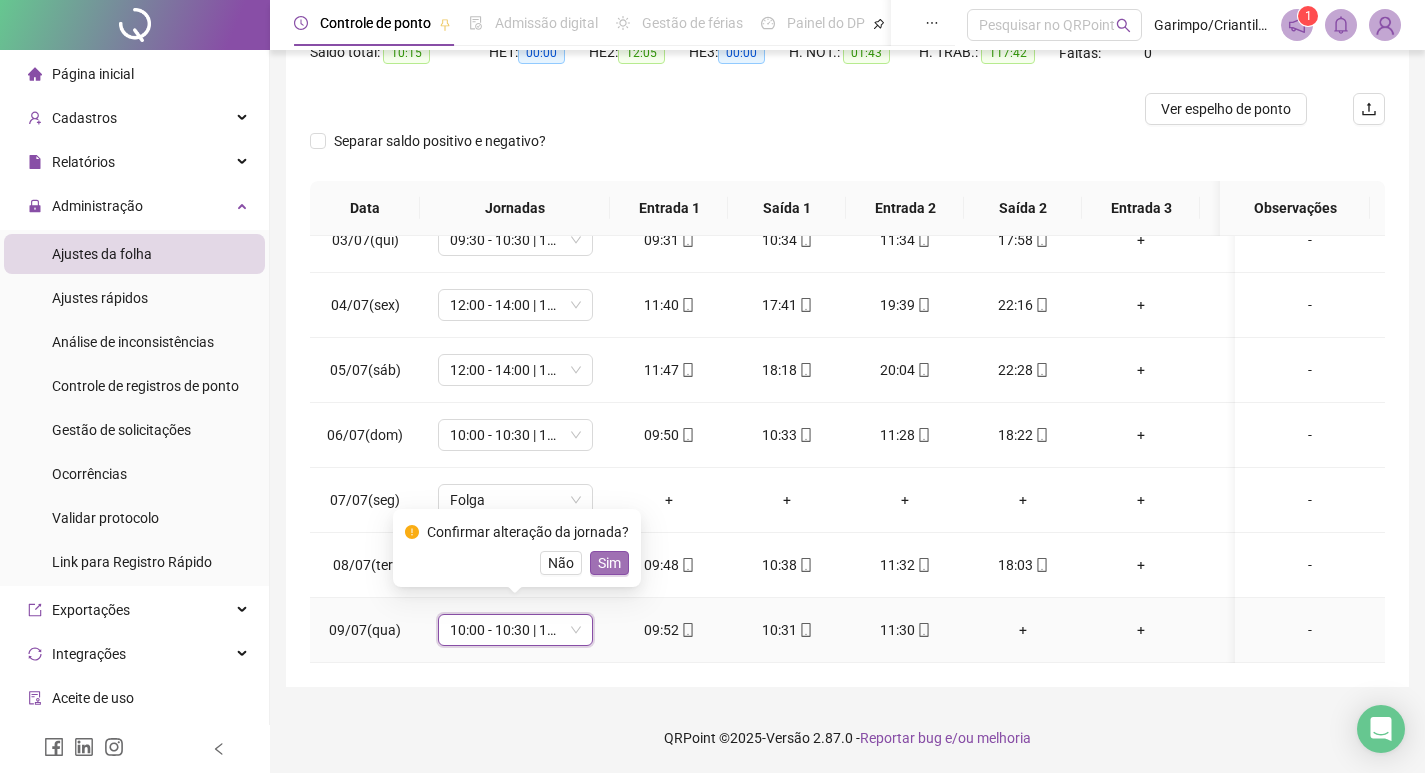 click on "Sim" at bounding box center [609, 563] 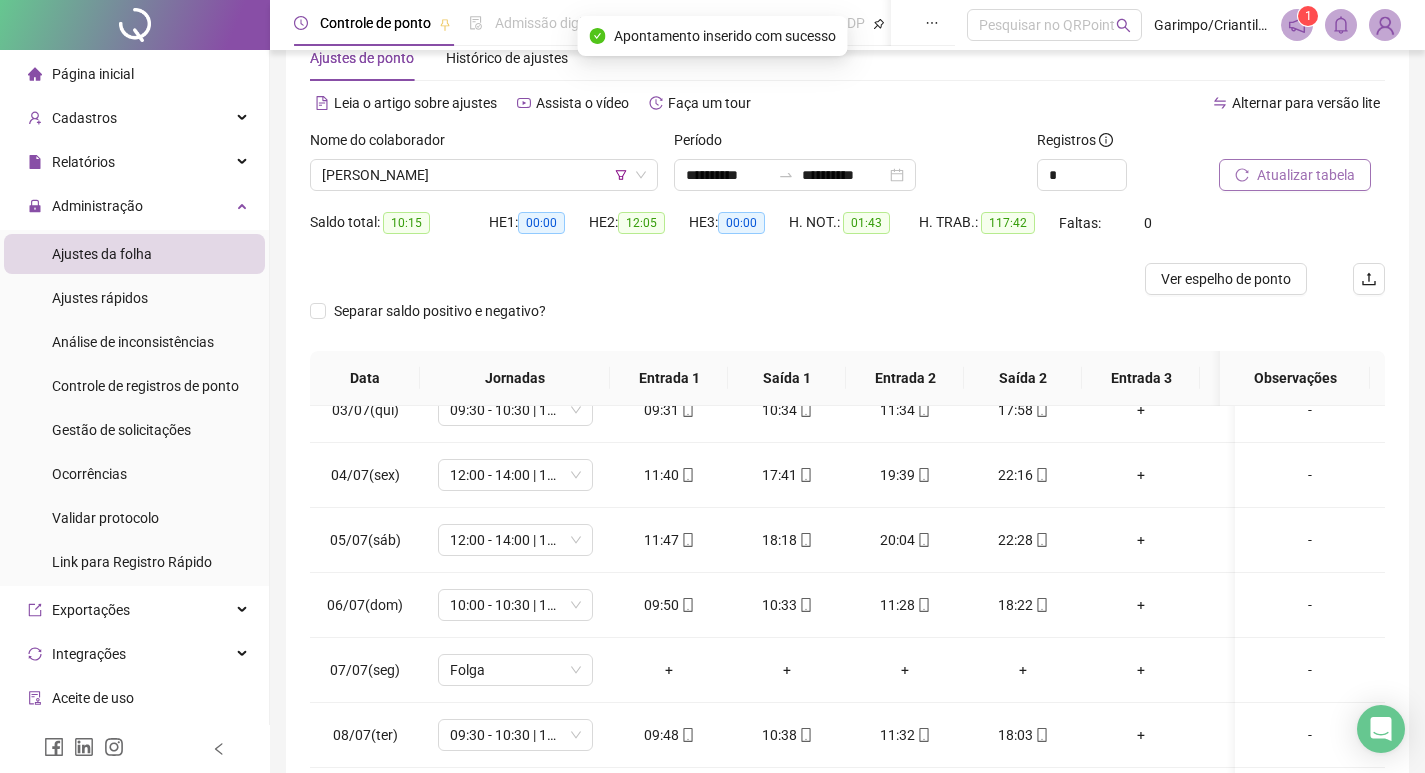 scroll, scrollTop: 25, scrollLeft: 0, axis: vertical 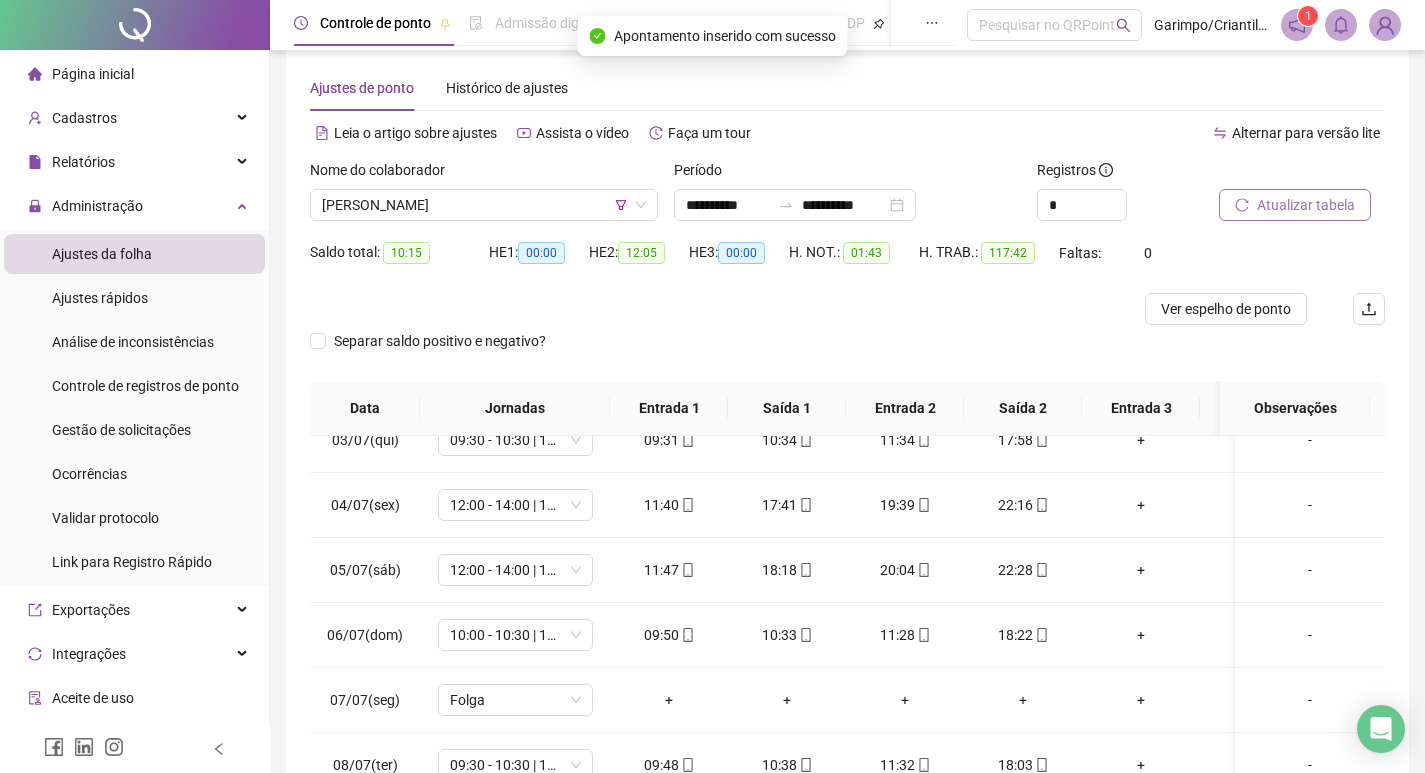 click on "Atualizar tabela" at bounding box center [1306, 205] 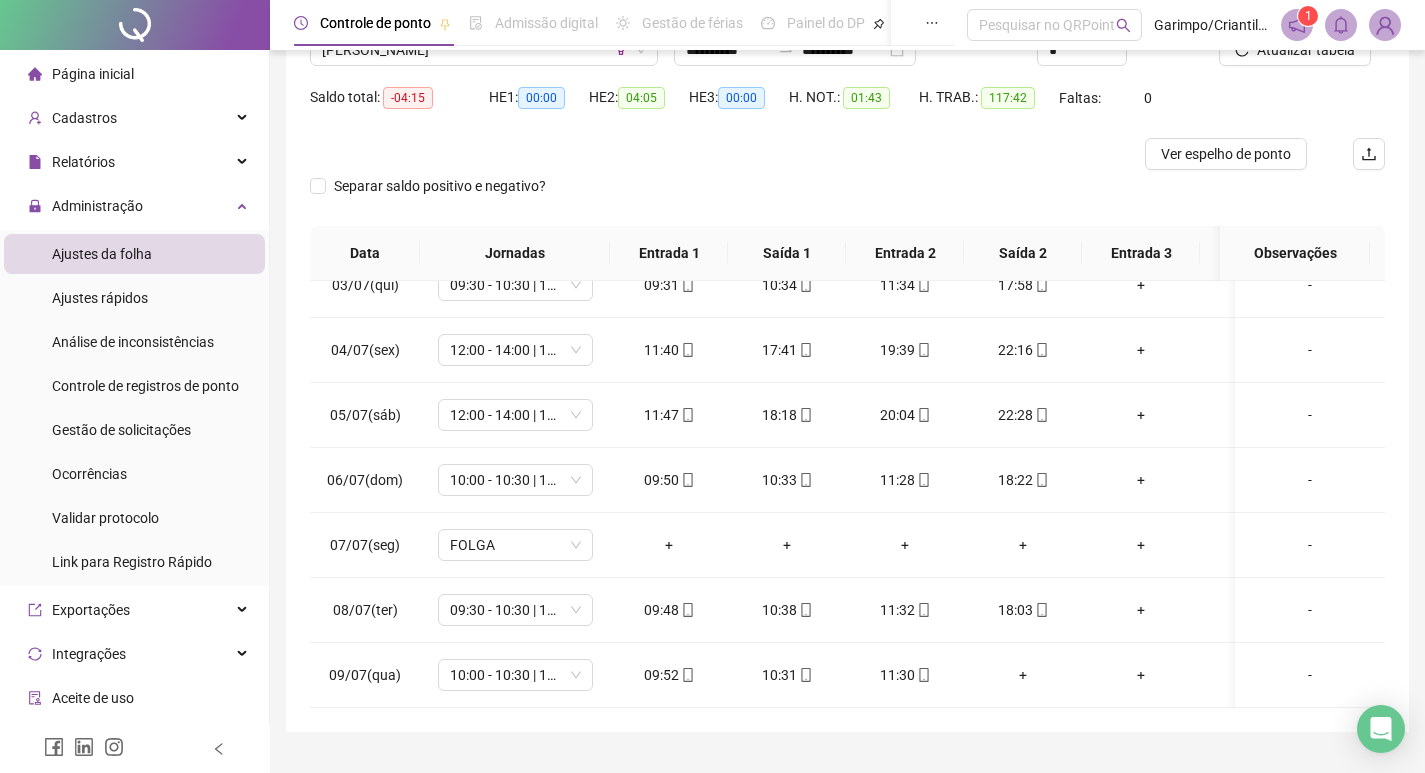scroll, scrollTop: 225, scrollLeft: 0, axis: vertical 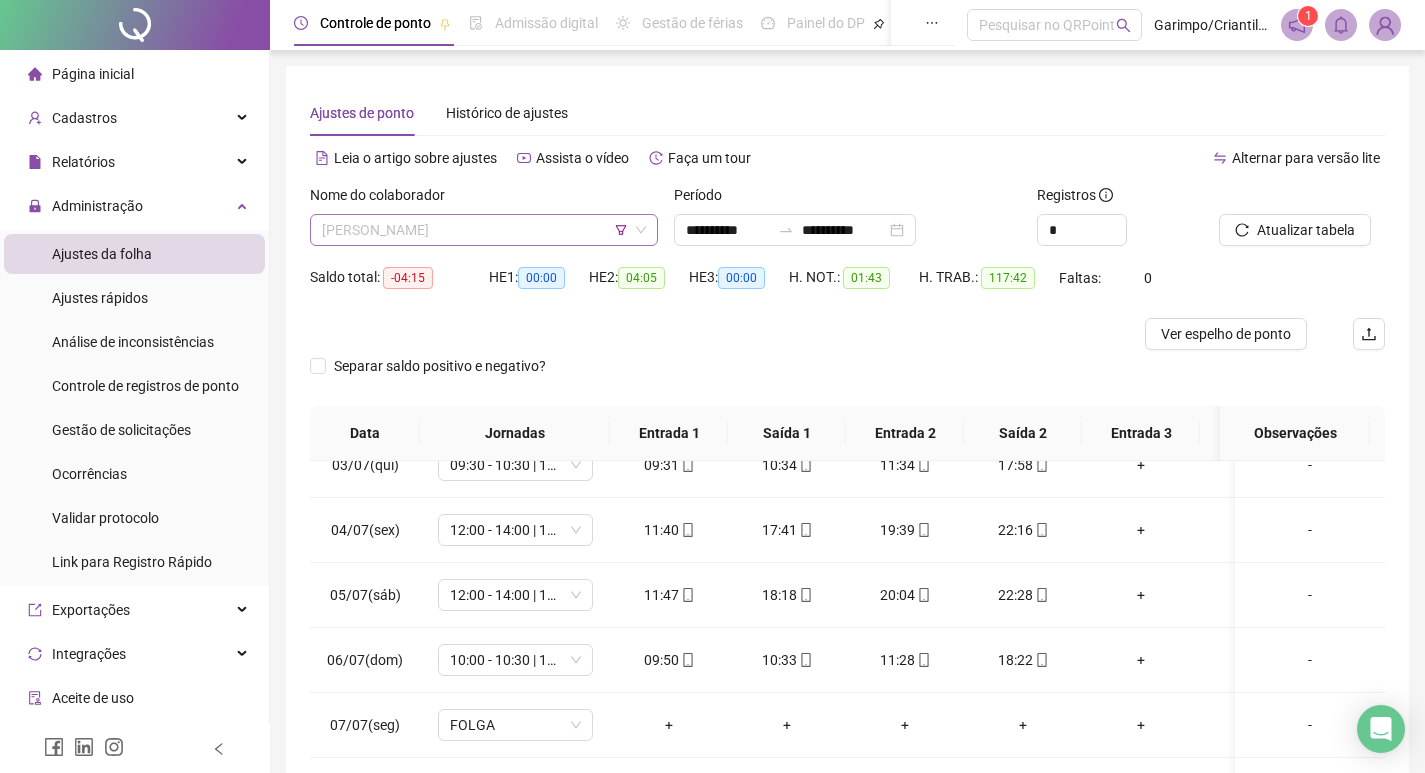 click on "[PERSON_NAME]" at bounding box center (484, 230) 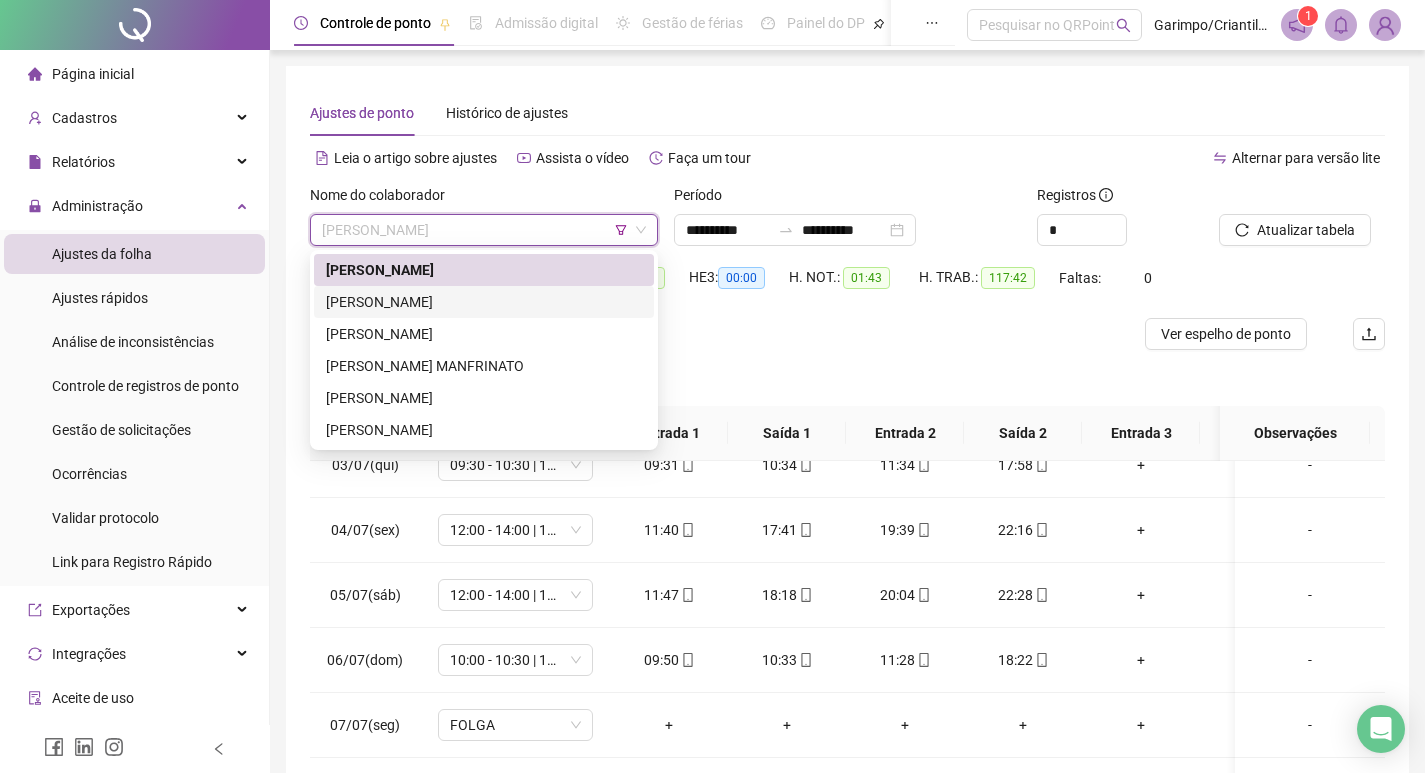 click on "[PERSON_NAME]" at bounding box center [484, 302] 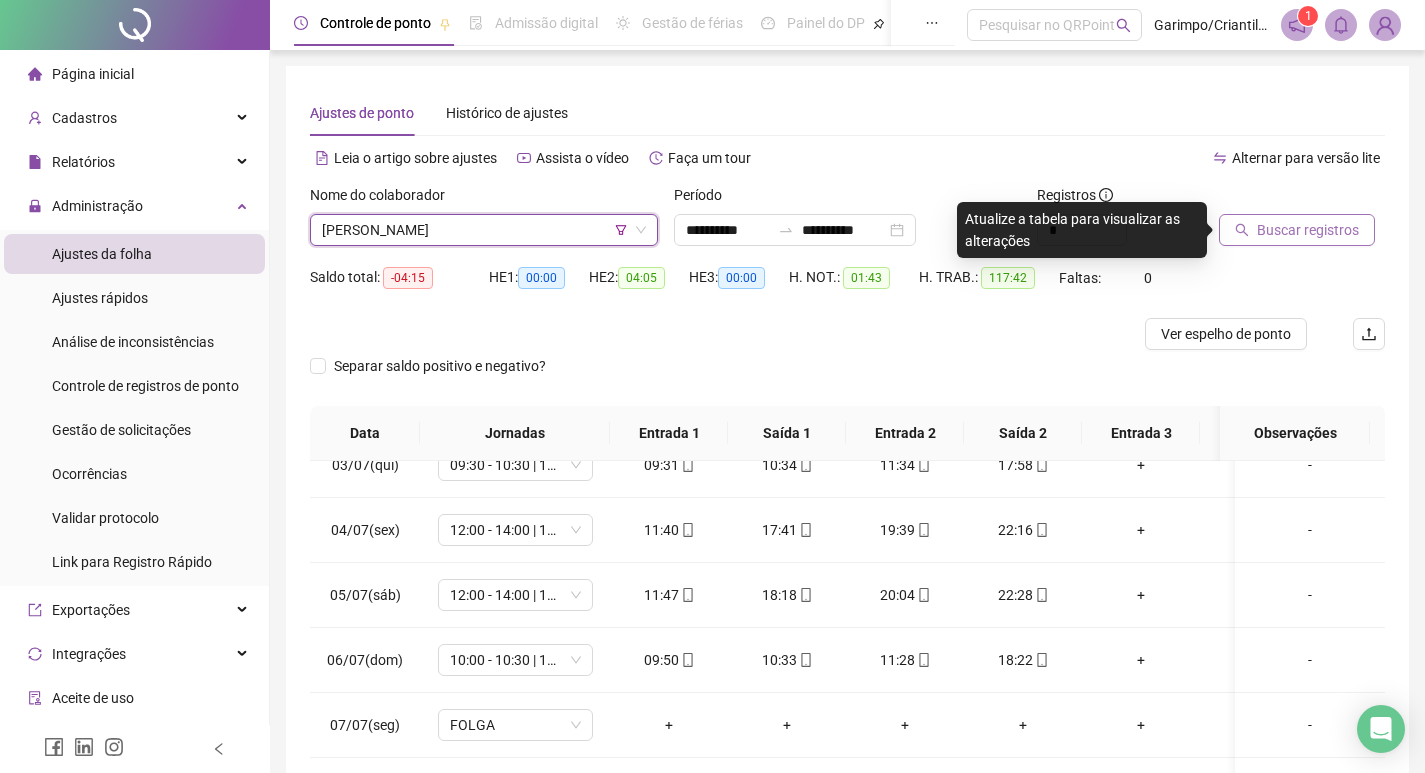 click on "Buscar registros" at bounding box center (1297, 230) 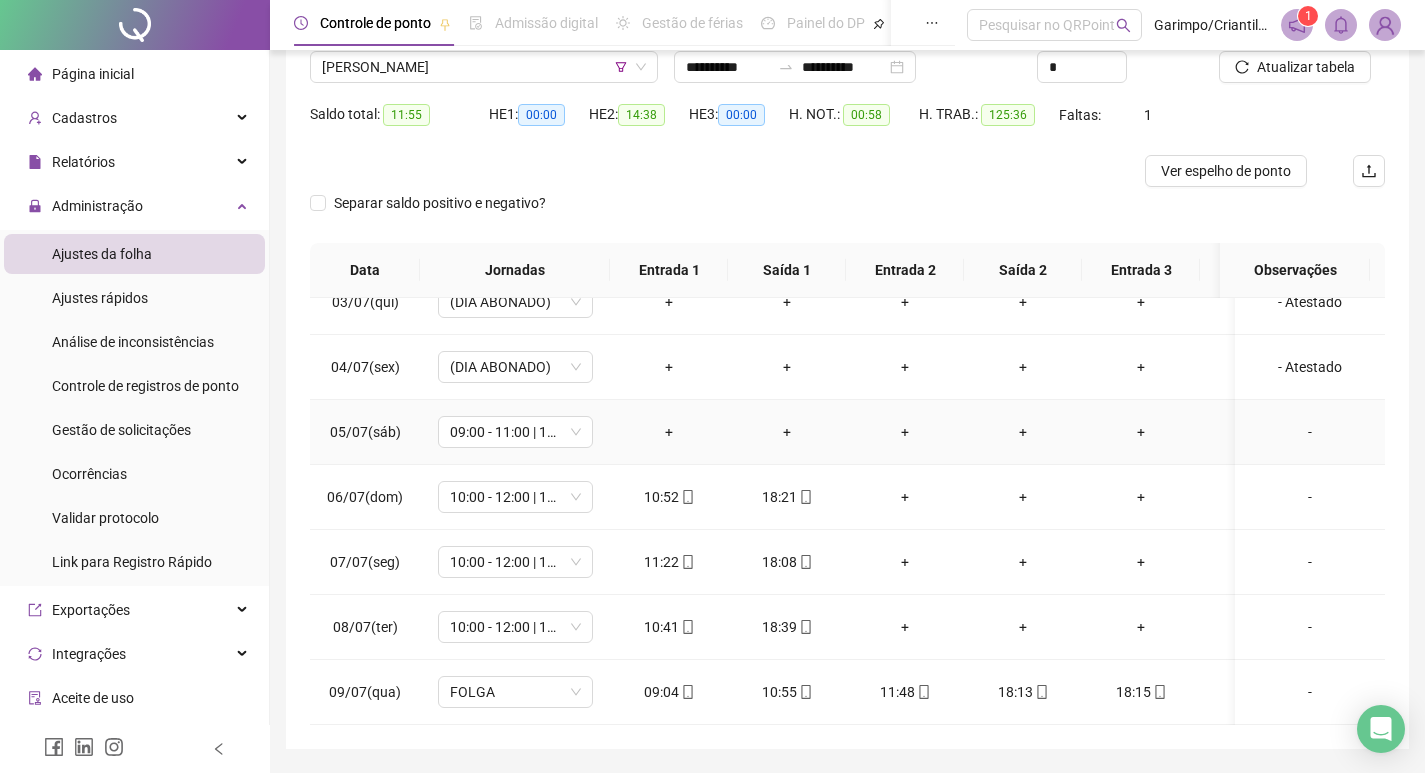 scroll, scrollTop: 225, scrollLeft: 0, axis: vertical 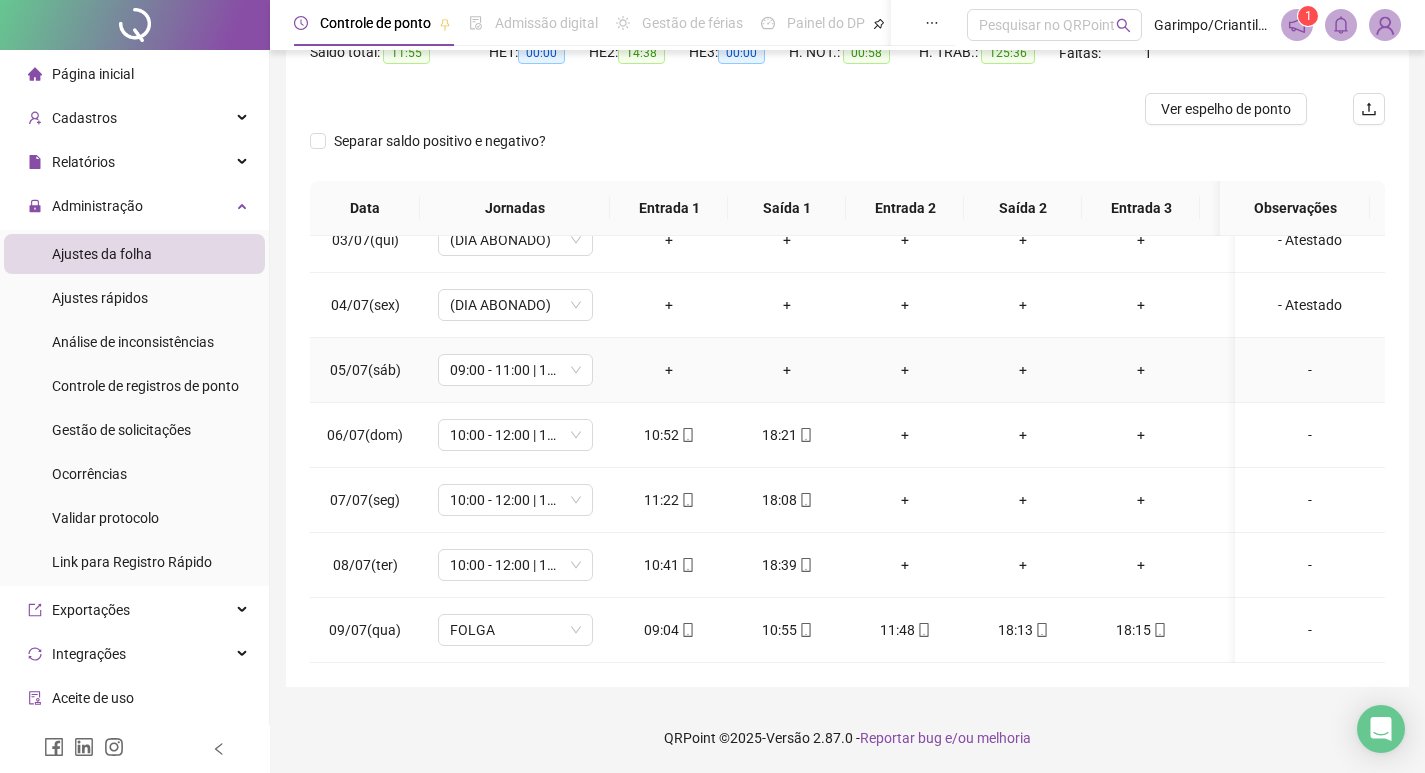 click on "-" at bounding box center [1310, 370] 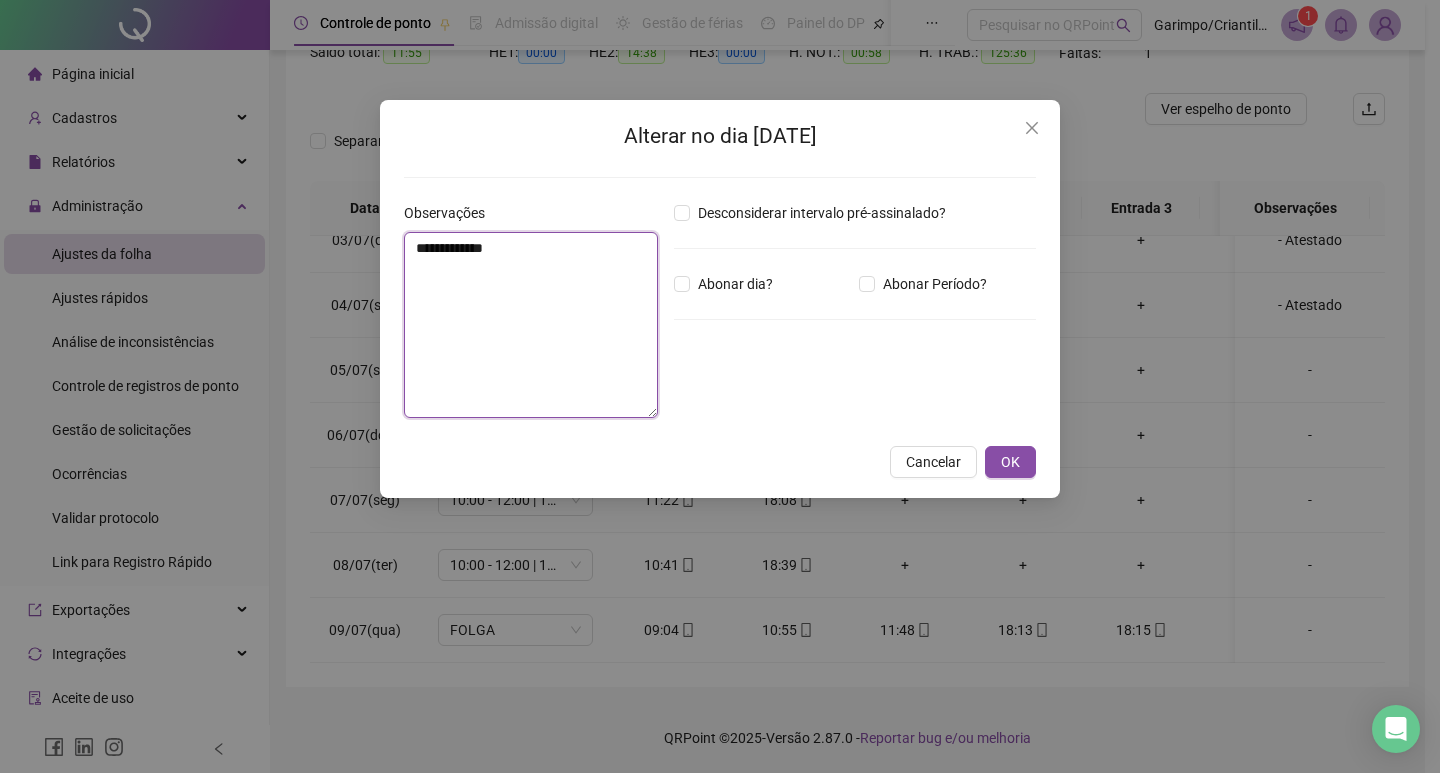 click on "**********" at bounding box center [531, 325] 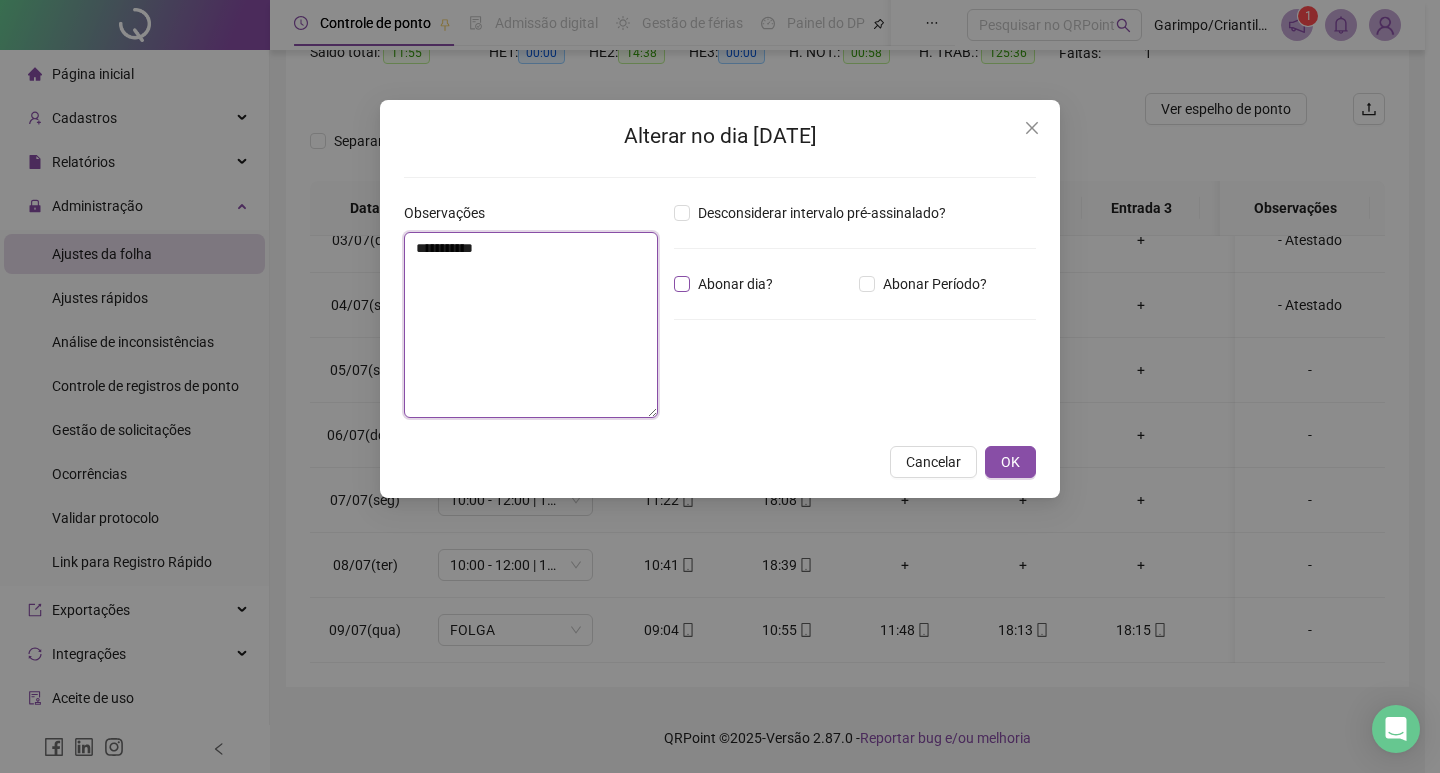 type on "**********" 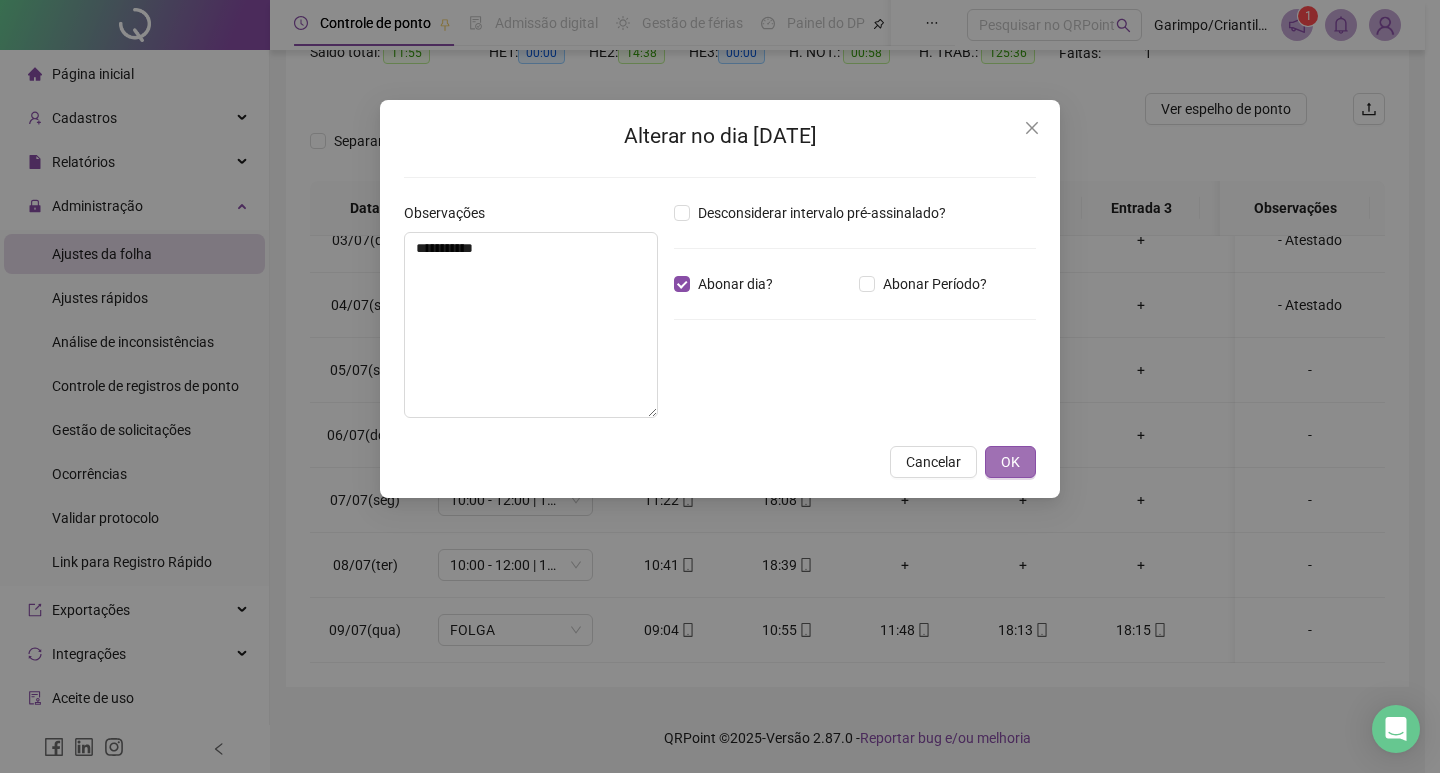 click on "OK" at bounding box center [1010, 462] 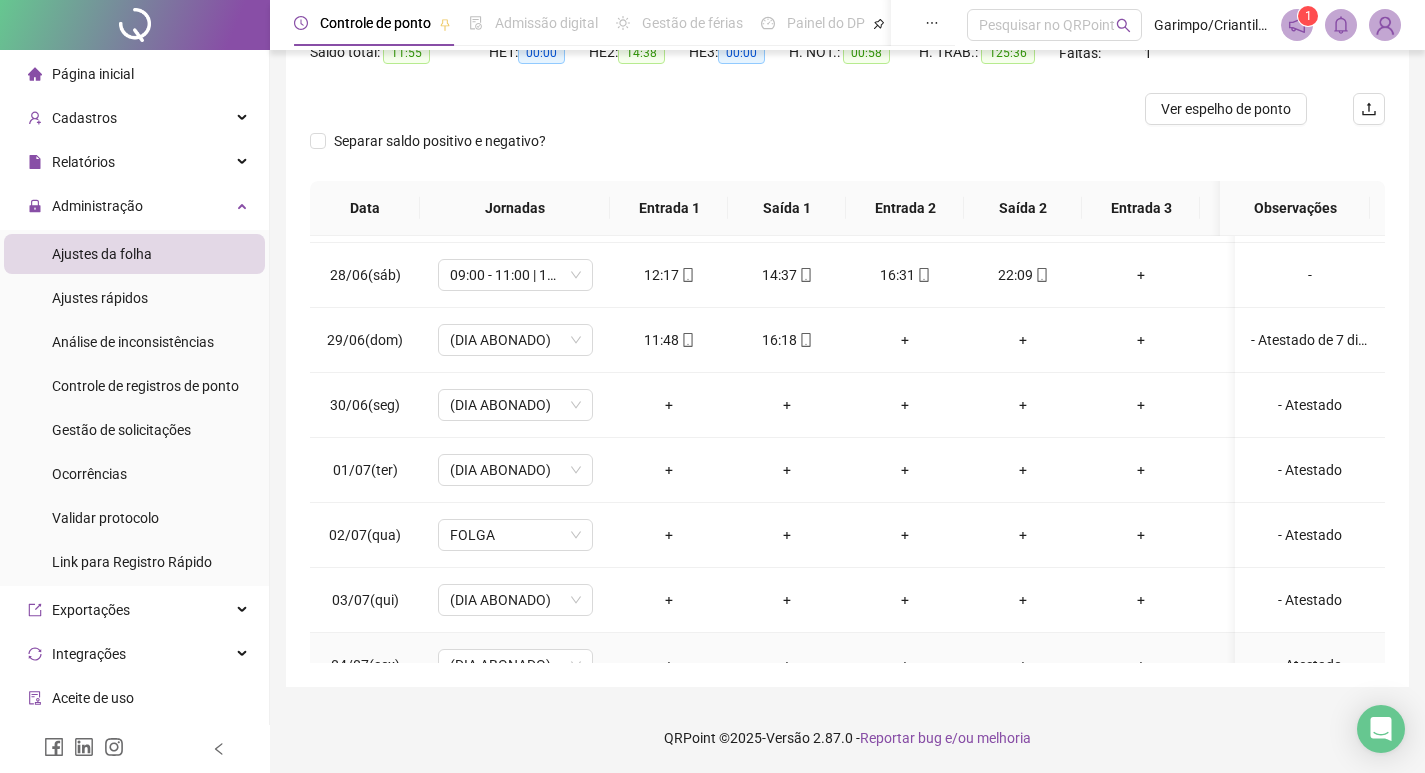 scroll, scrollTop: 323, scrollLeft: 0, axis: vertical 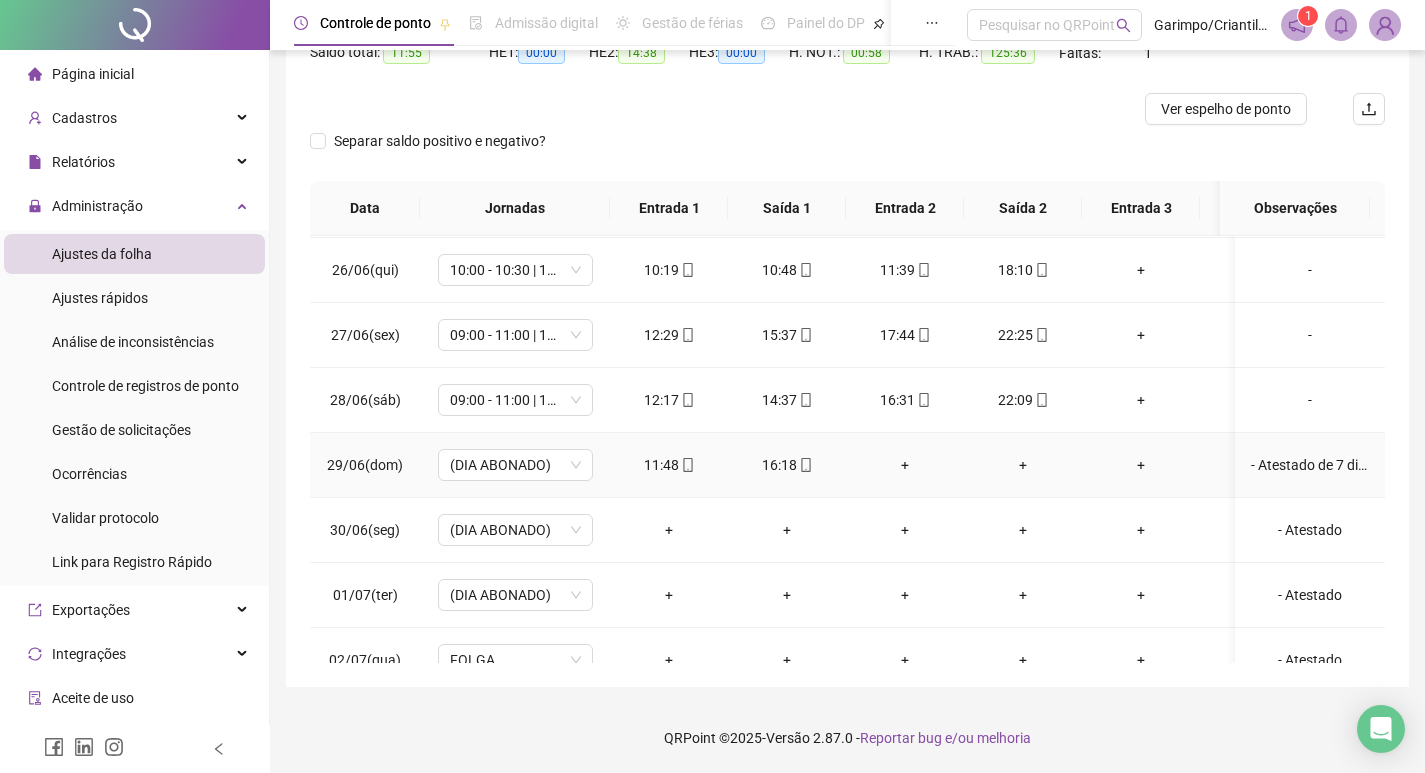 click on "- Atestado de 7 dias.
Colaborador foi ao medico as 14:45 e retornou as 16:18 para pegar suas coisas, bateu o ponto e foi embora." at bounding box center [1310, 465] 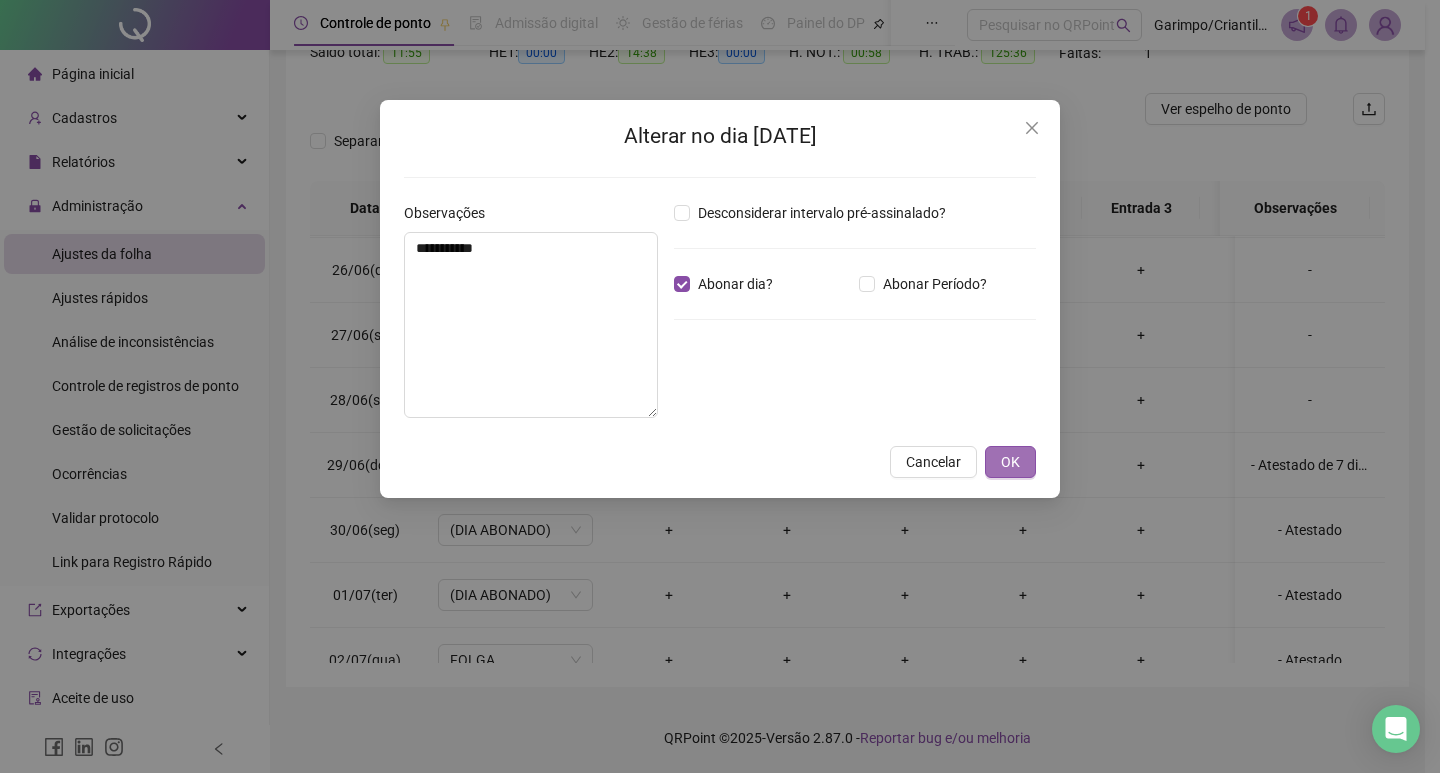 click on "OK" at bounding box center (1010, 462) 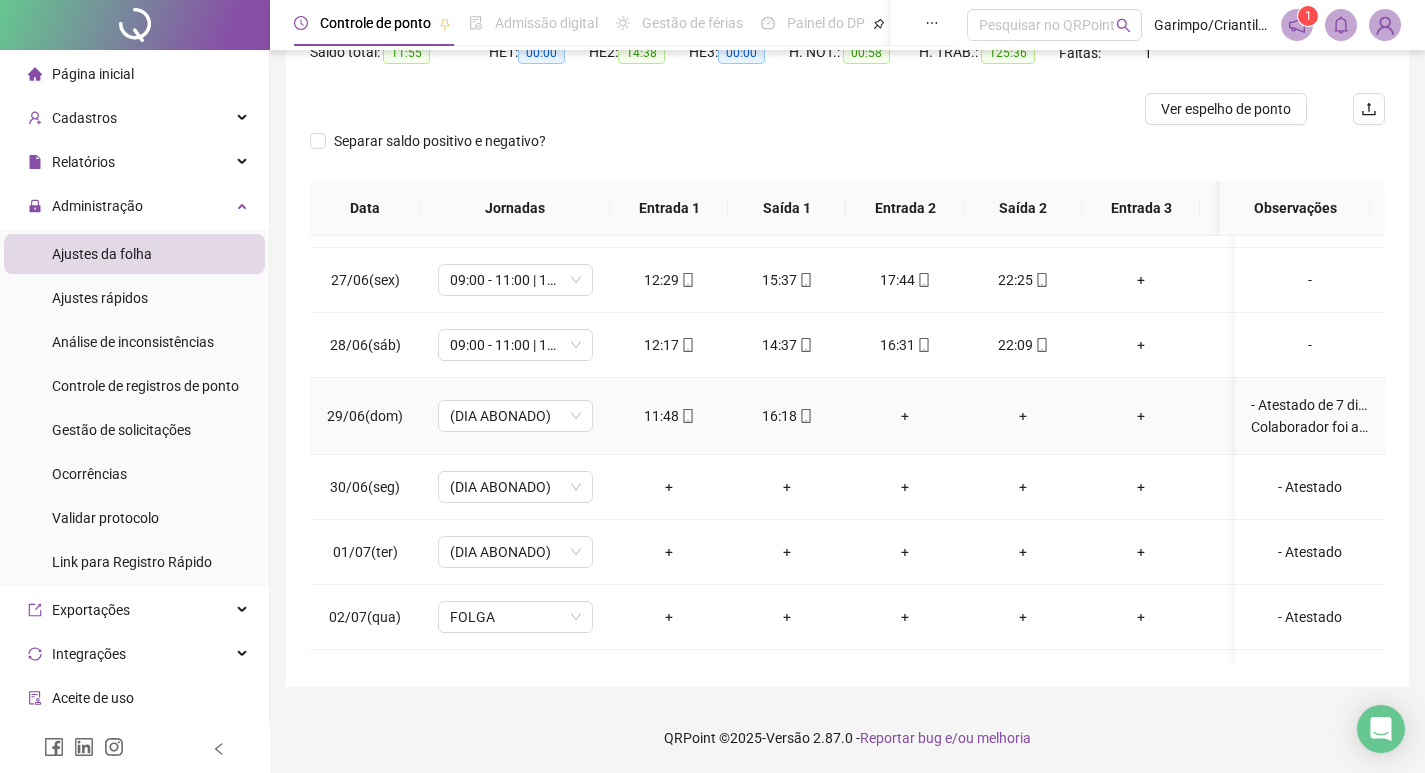 scroll, scrollTop: 423, scrollLeft: 0, axis: vertical 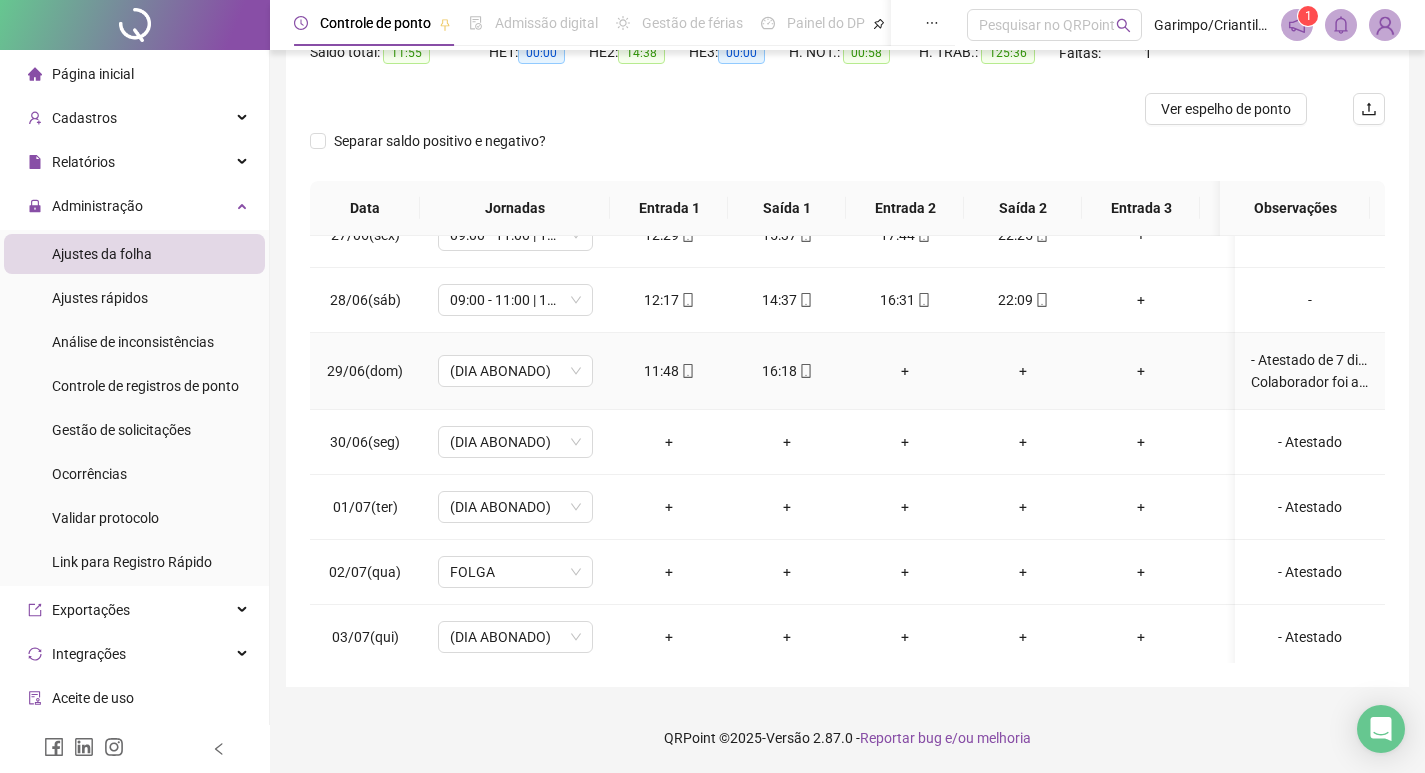 click on "- Atestado de 7 dias. Colaborador foi ao medico as 14:45 e retornou as 16:18 para pegar suas coisas, bateu o ponto e foi embora." at bounding box center [1310, 371] 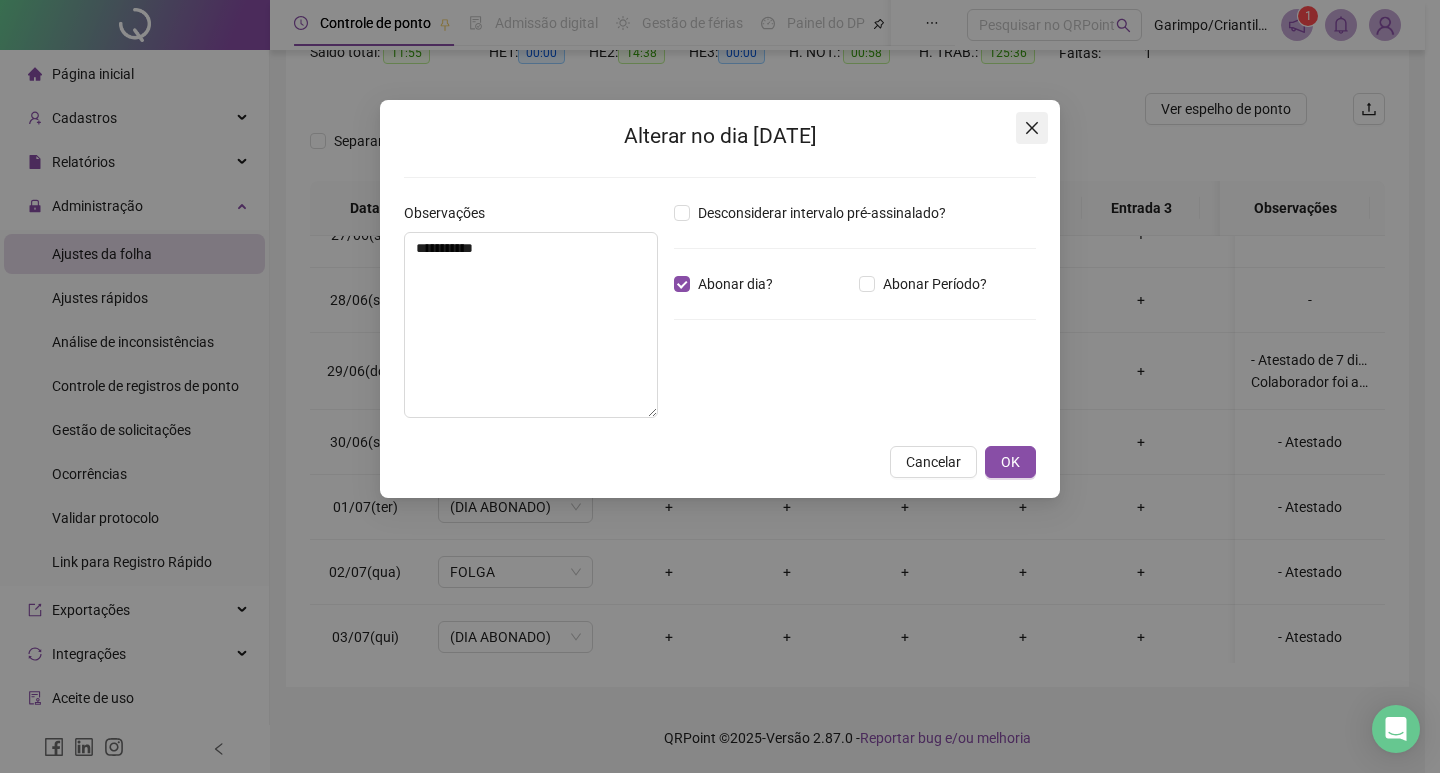 click 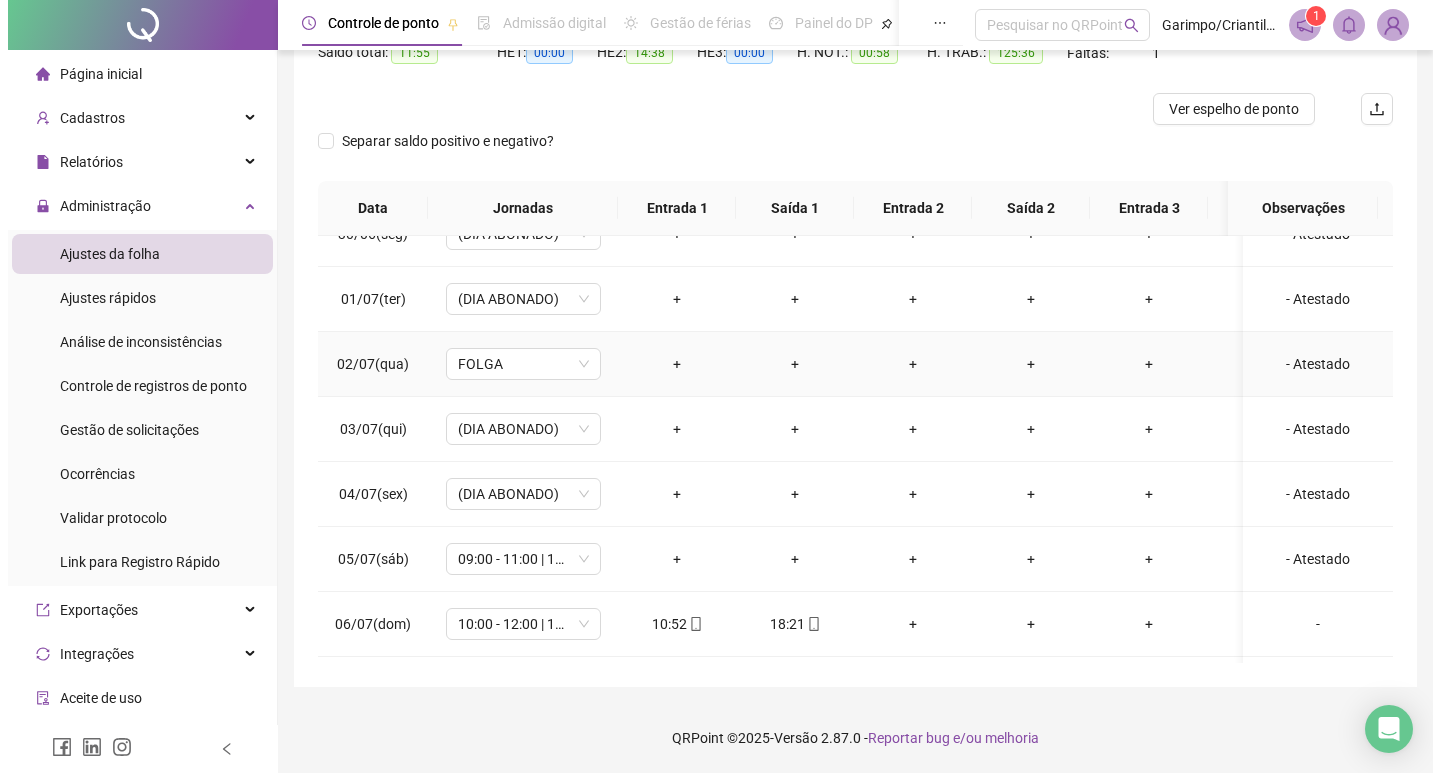scroll, scrollTop: 835, scrollLeft: 0, axis: vertical 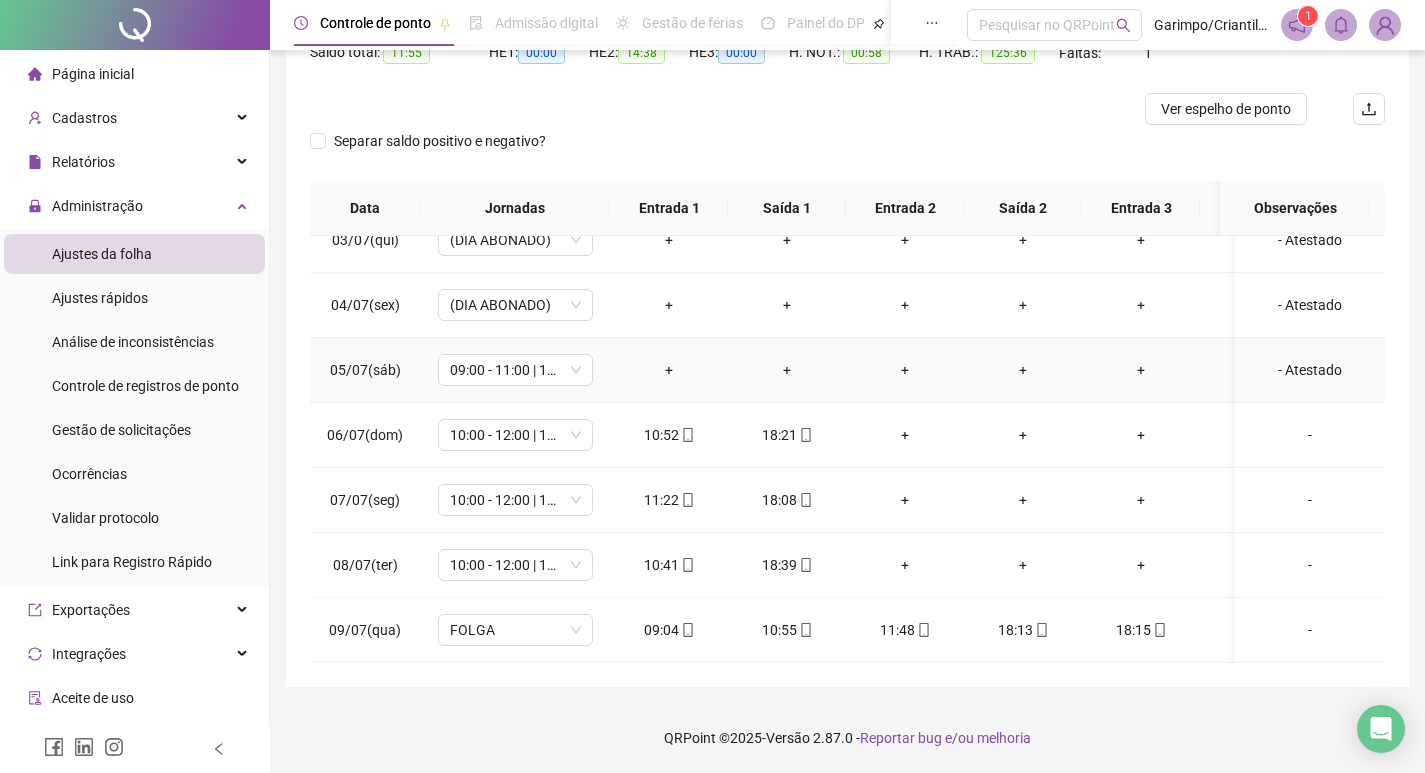 click on "- Atestado" at bounding box center [1310, 370] 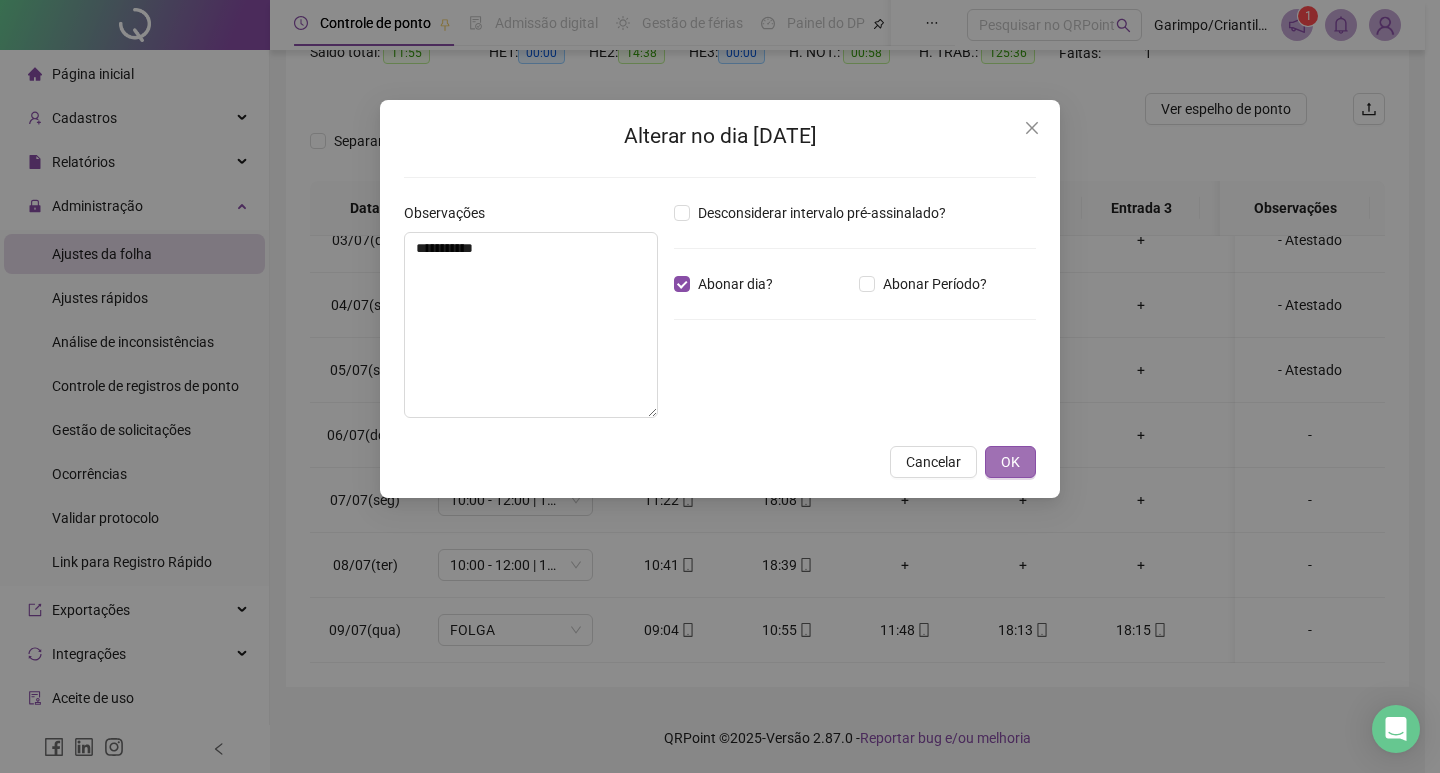 click on "OK" at bounding box center (1010, 462) 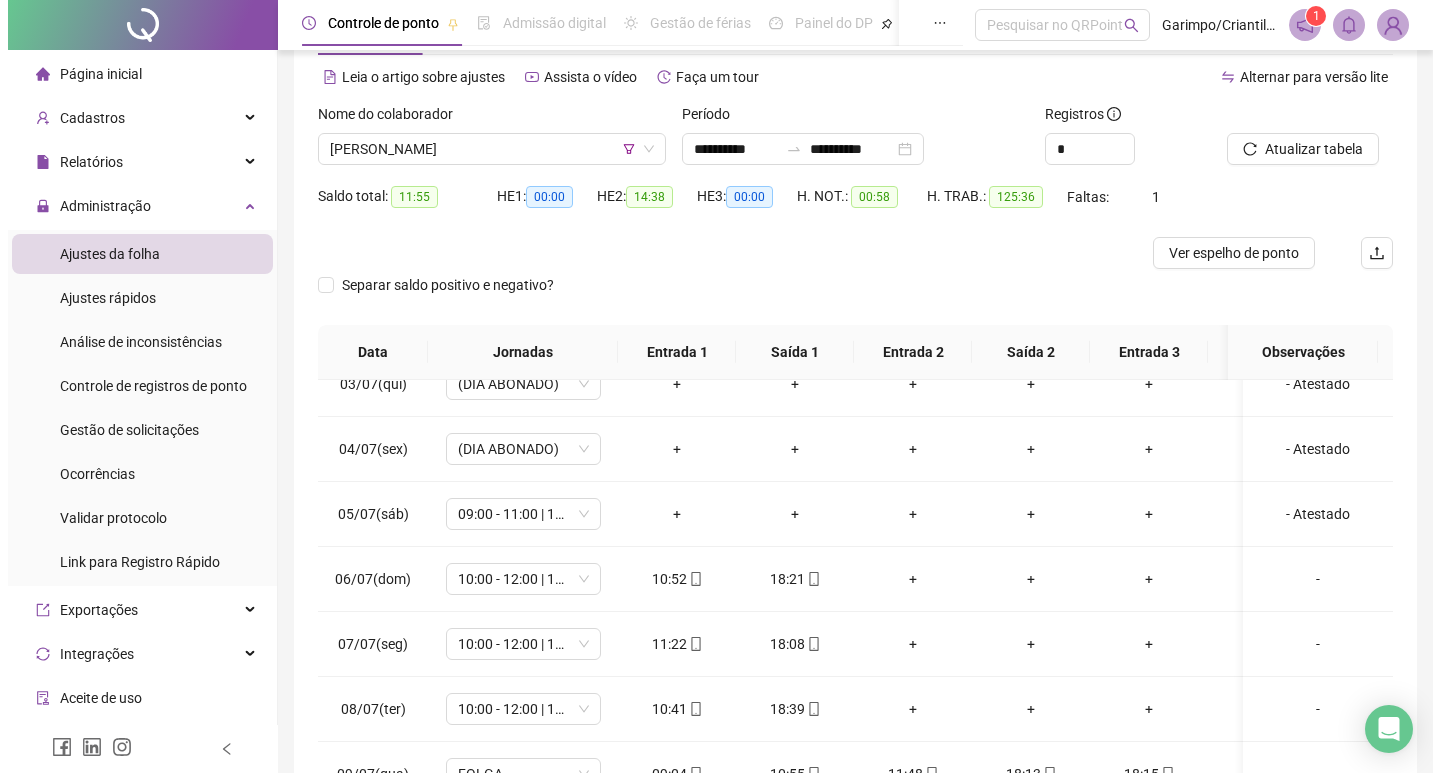 scroll, scrollTop: 25, scrollLeft: 0, axis: vertical 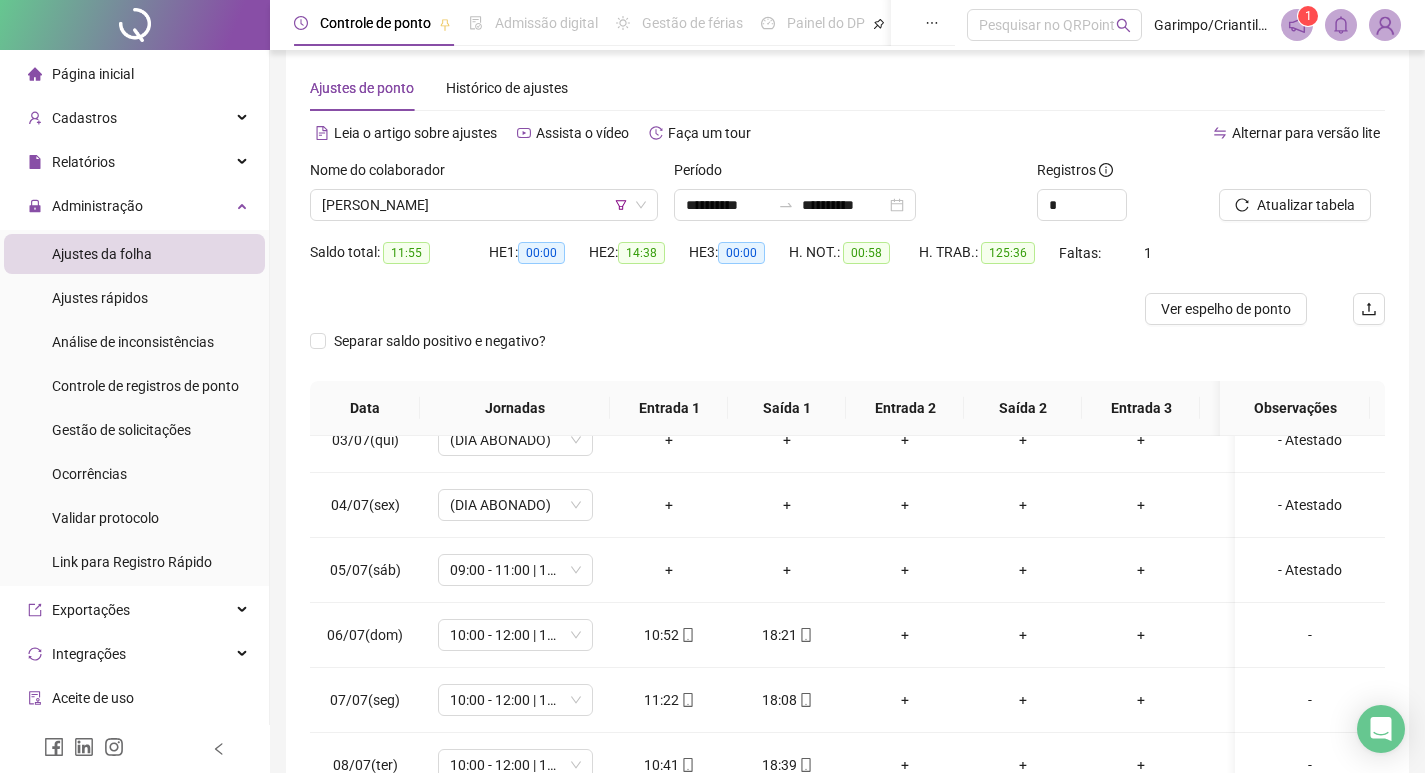 click at bounding box center [1277, 174] 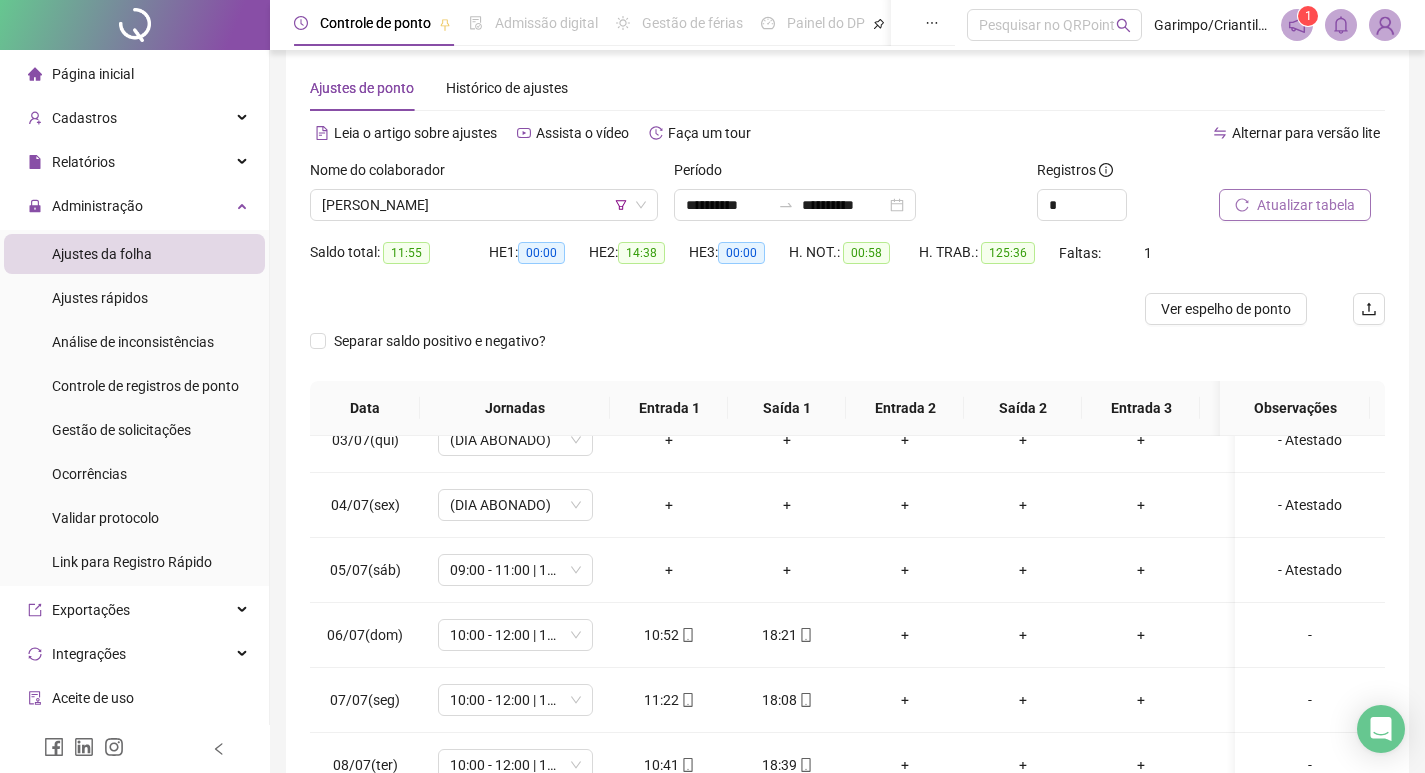 click on "Atualizar tabela" at bounding box center (1306, 205) 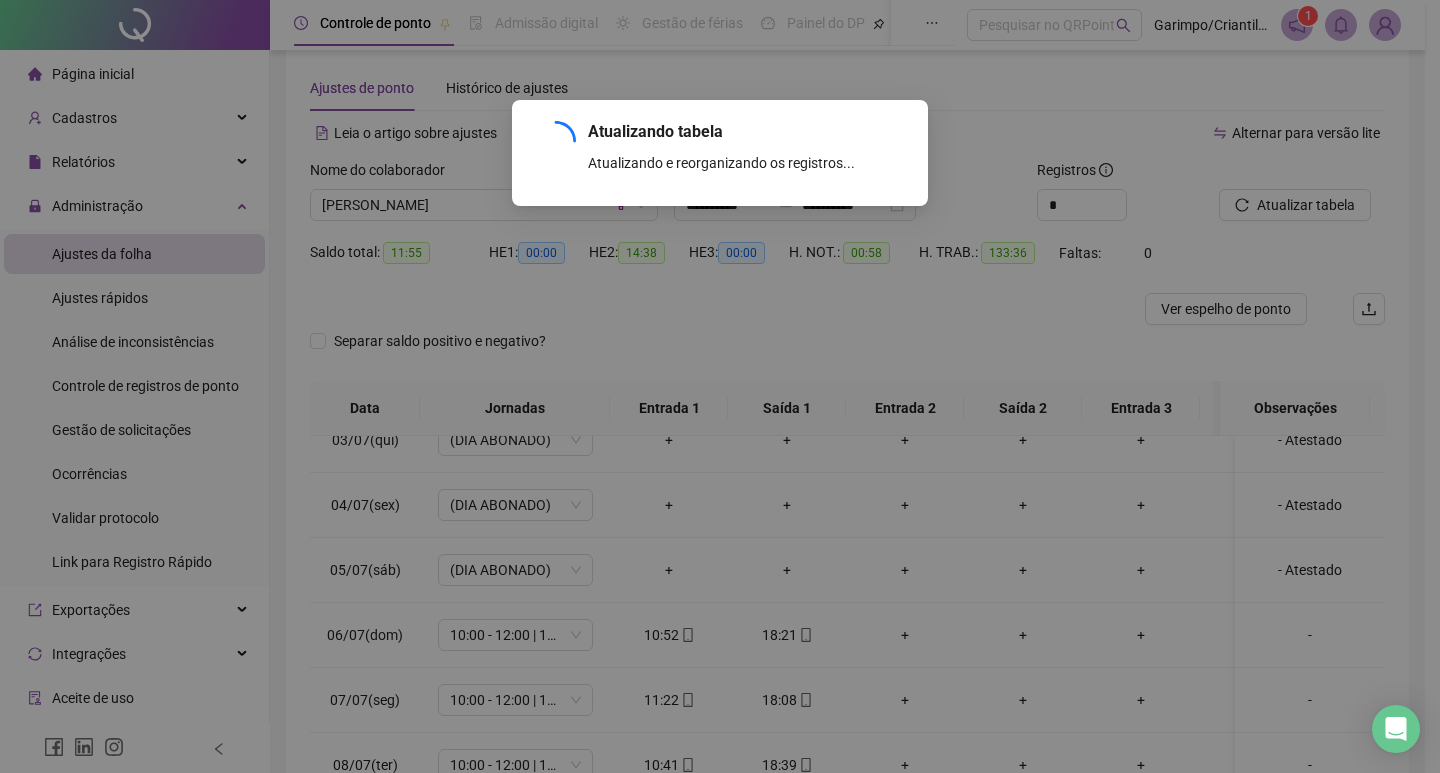 scroll, scrollTop: 823, scrollLeft: 0, axis: vertical 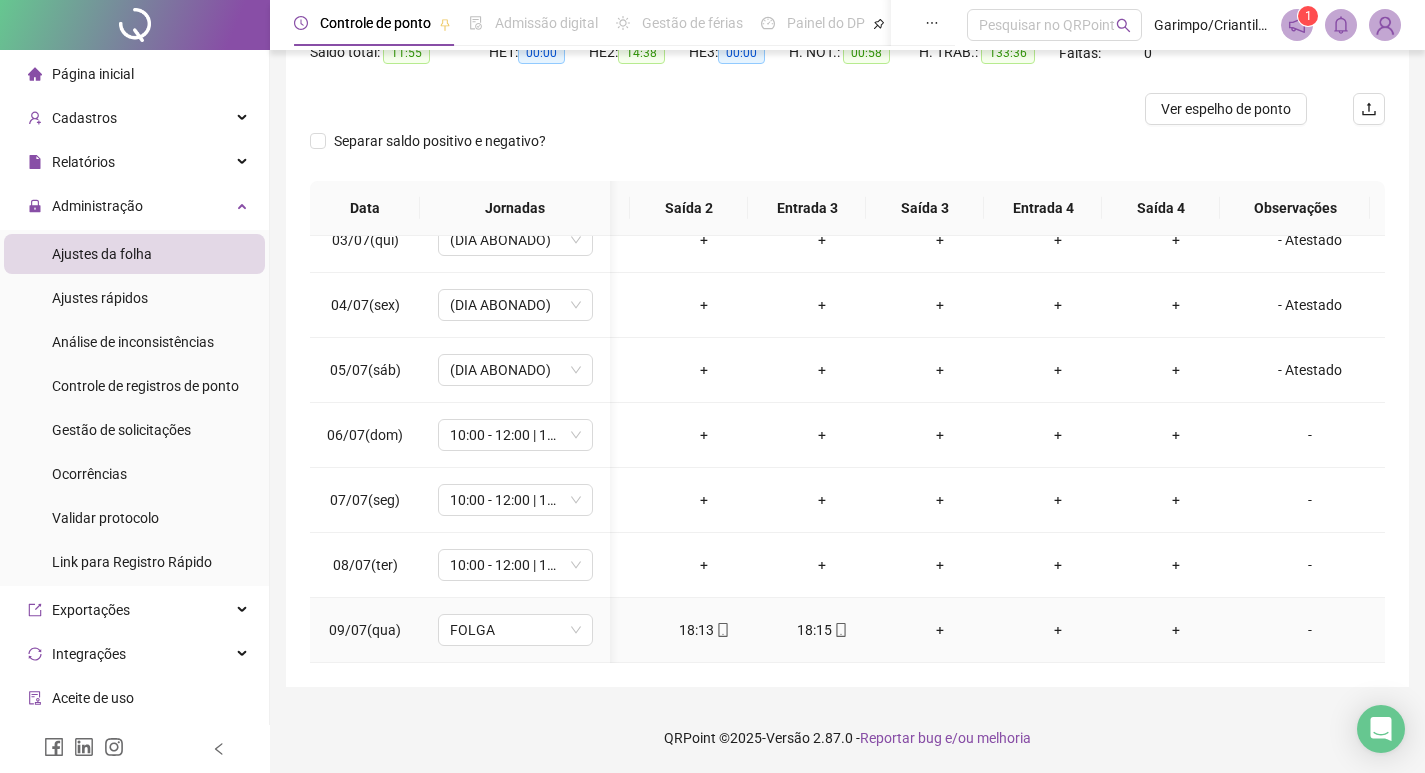 click 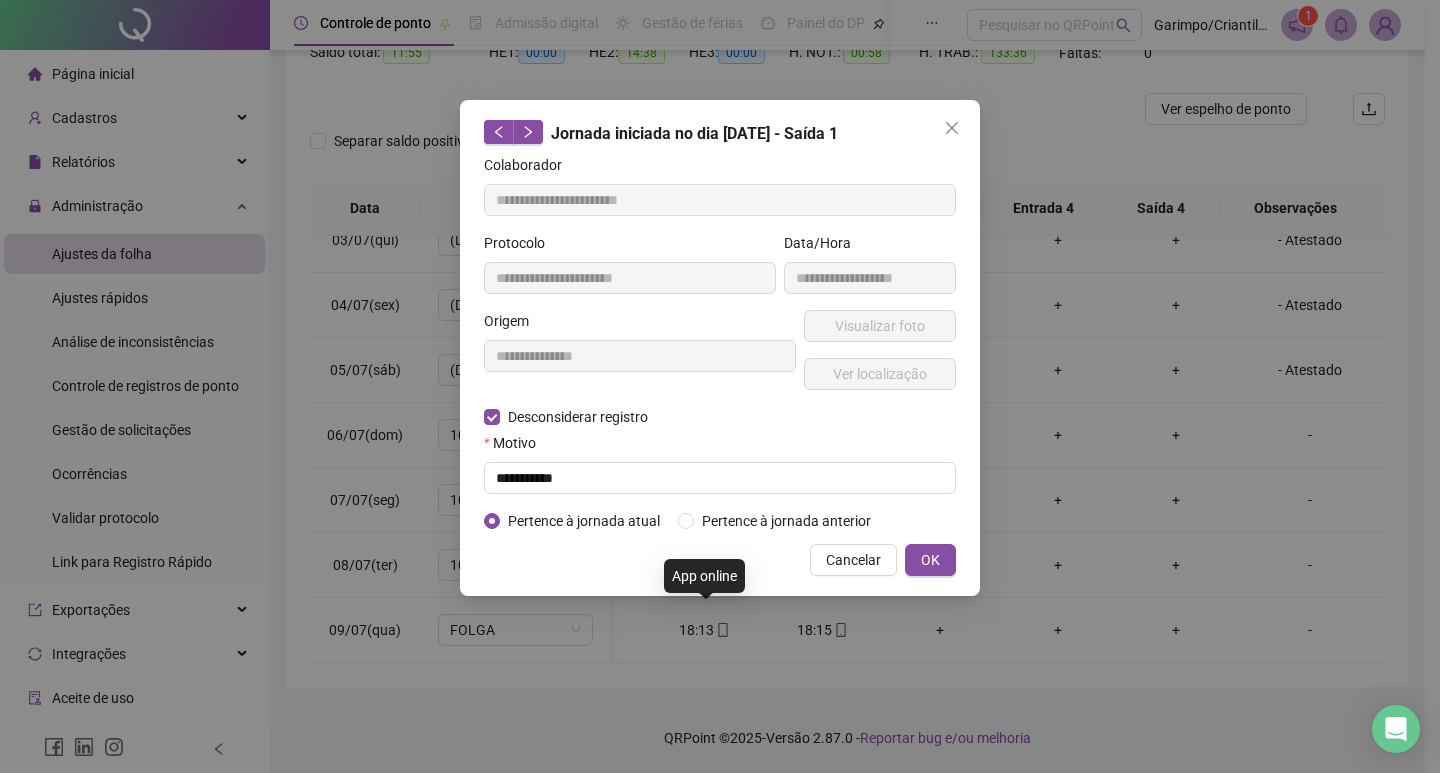 type on "**********" 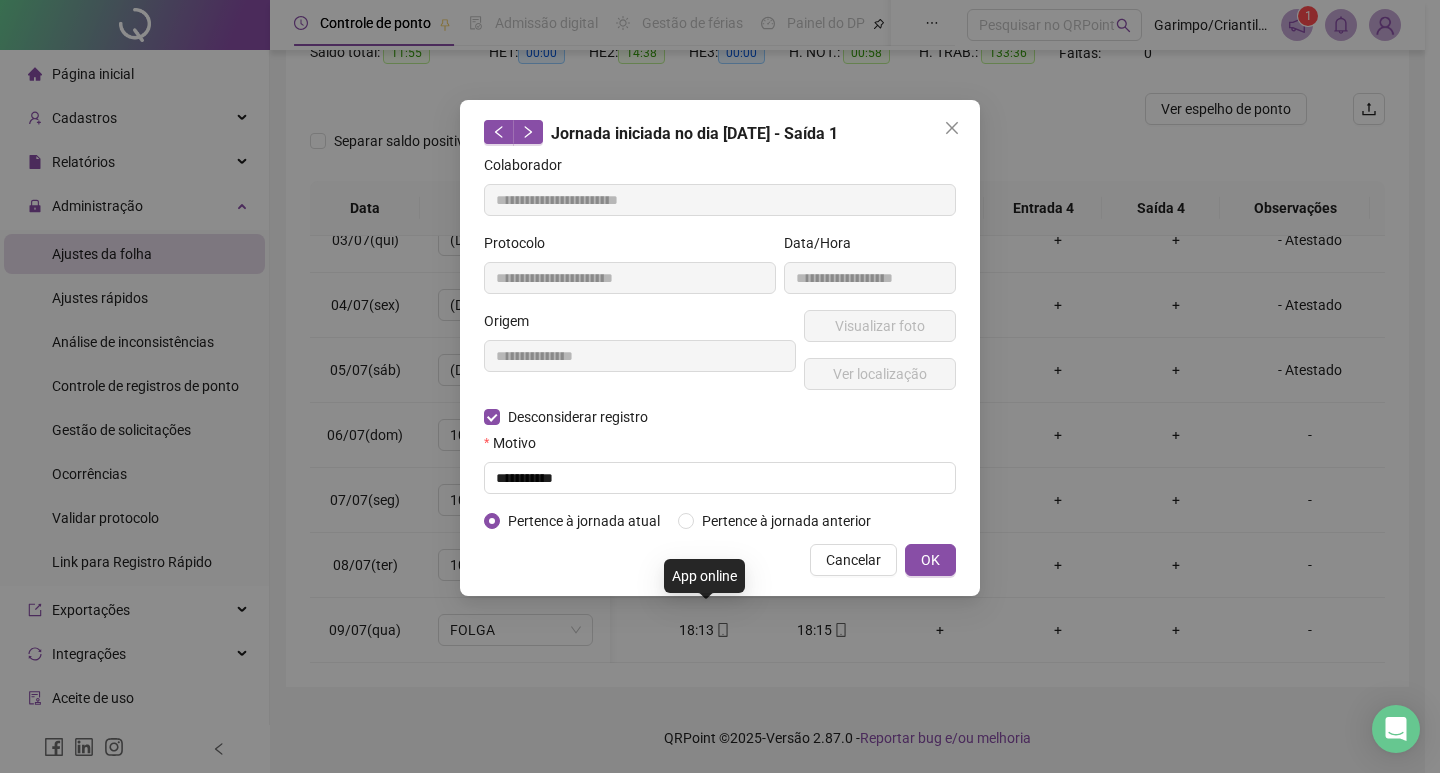type on "**********" 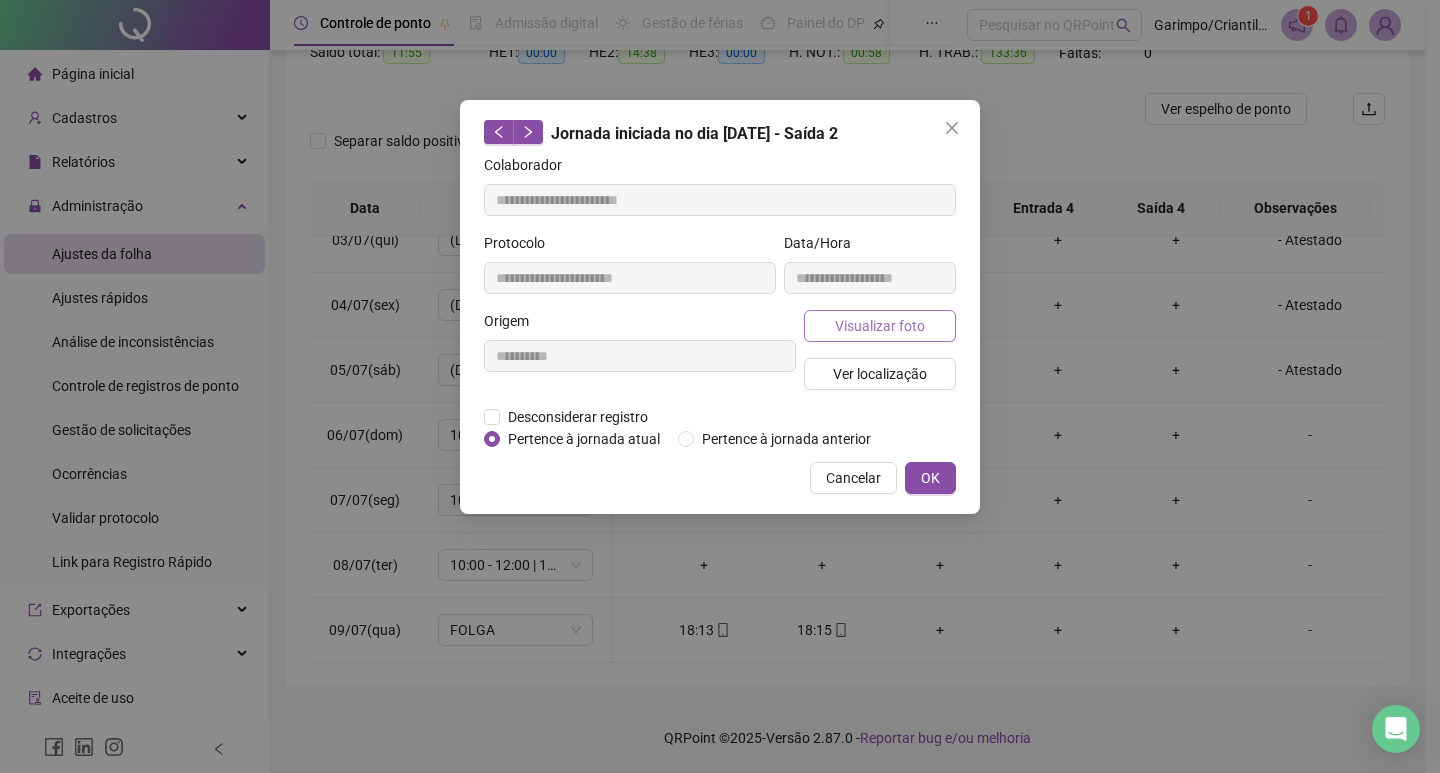 click on "Visualizar foto" at bounding box center [880, 326] 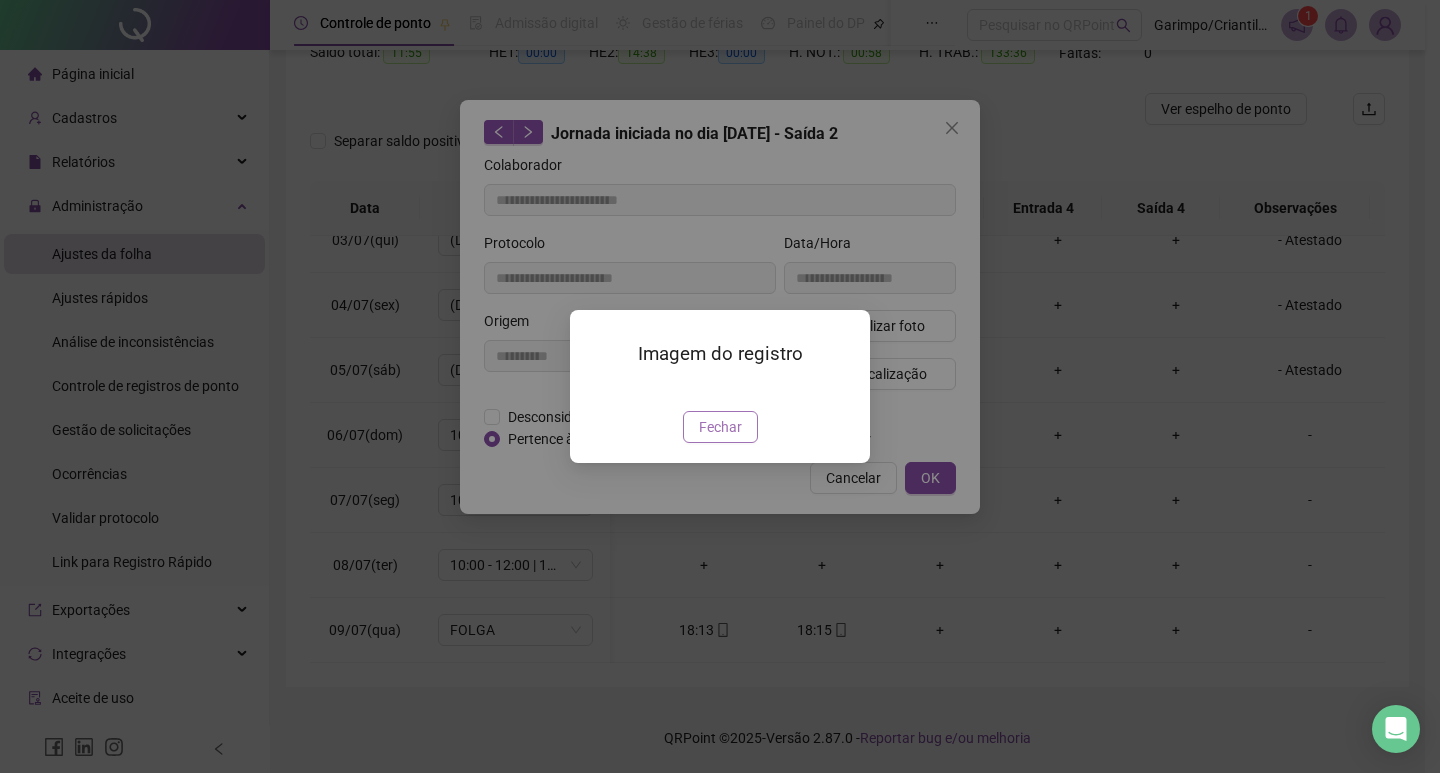click on "Fechar" at bounding box center (720, 427) 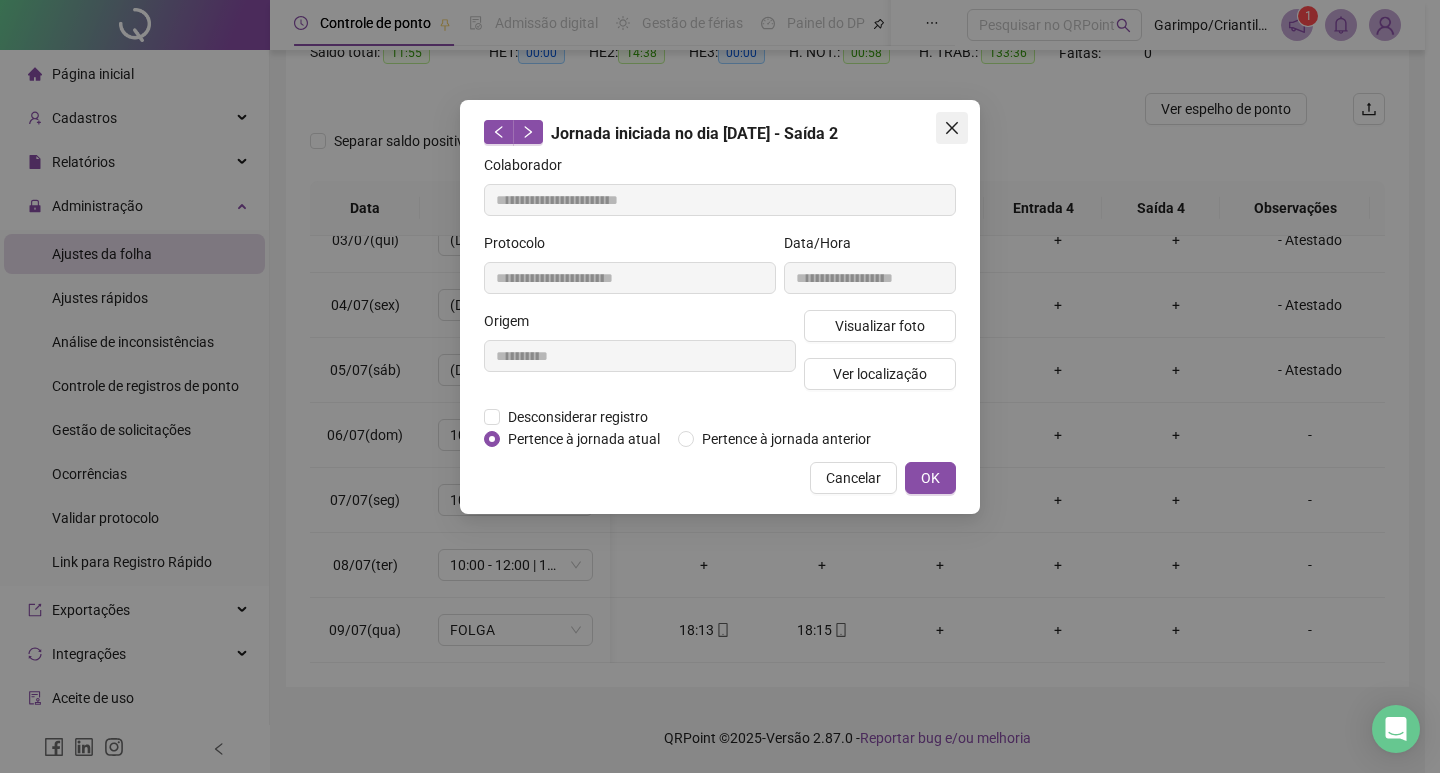 click 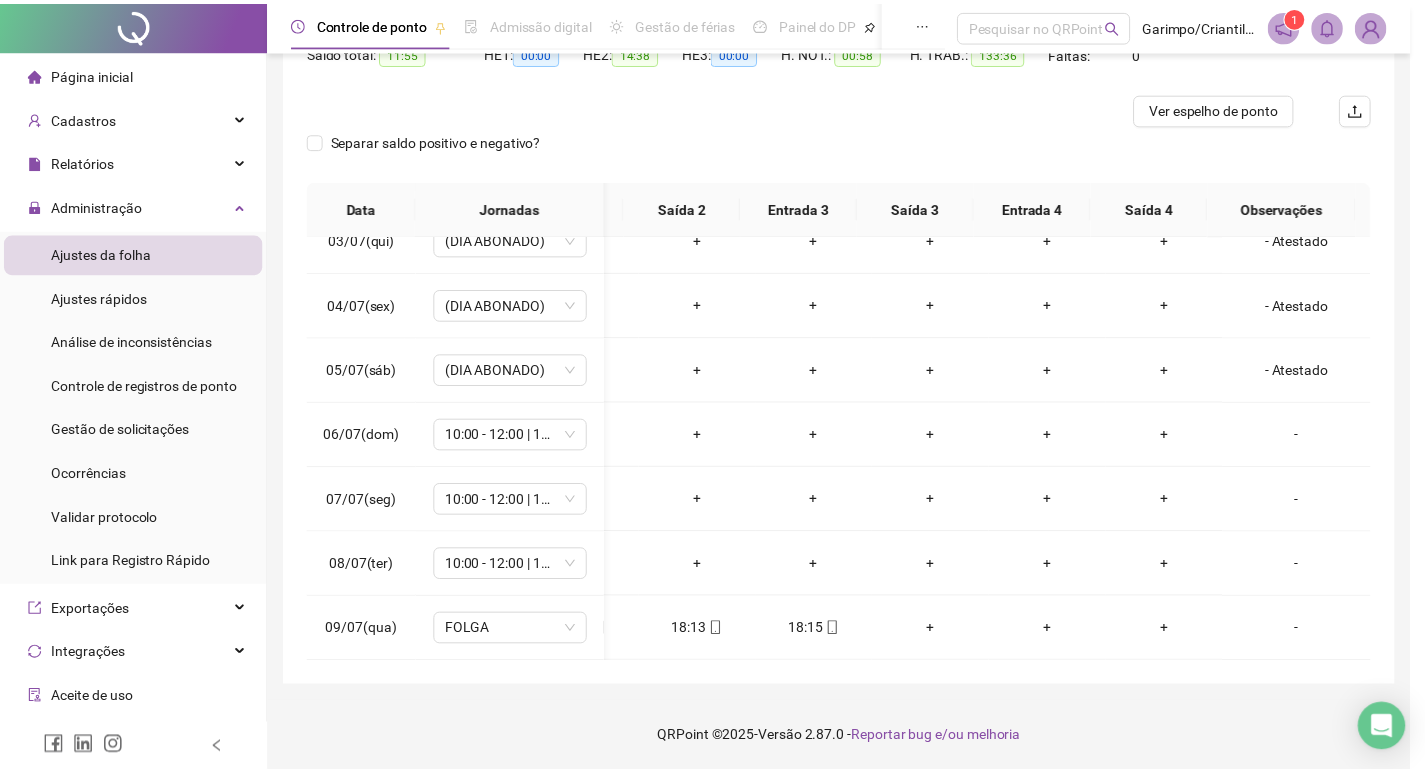 scroll, scrollTop: 0, scrollLeft: 319, axis: horizontal 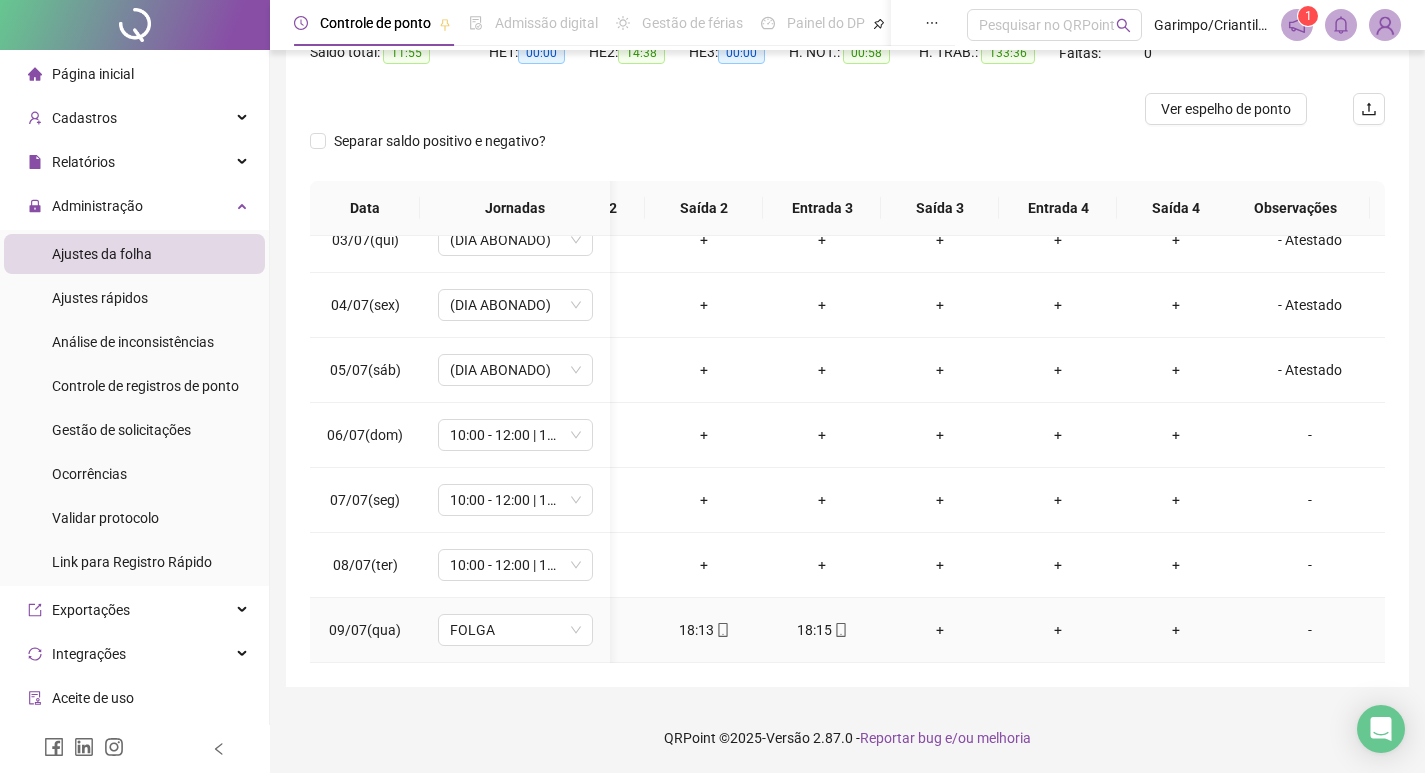 click 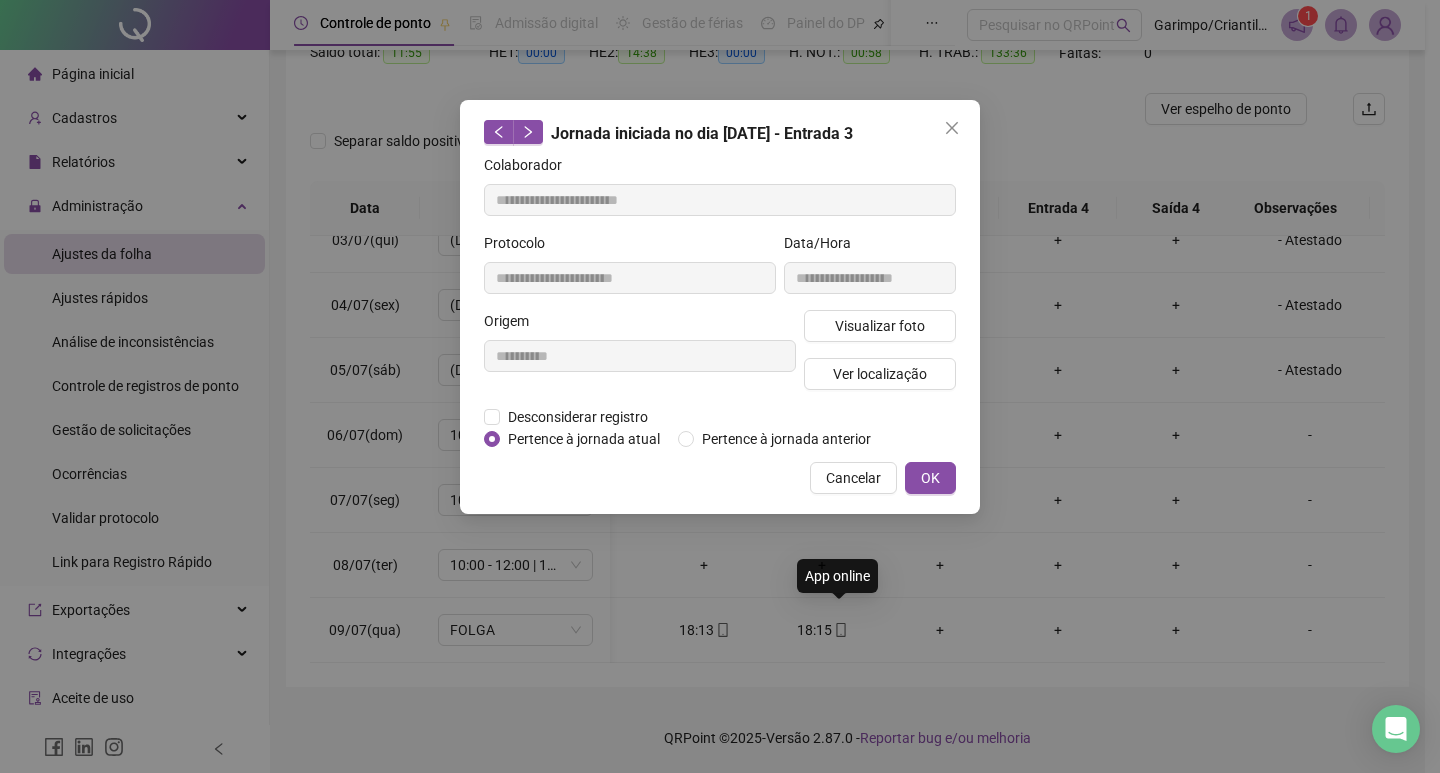 type on "**********" 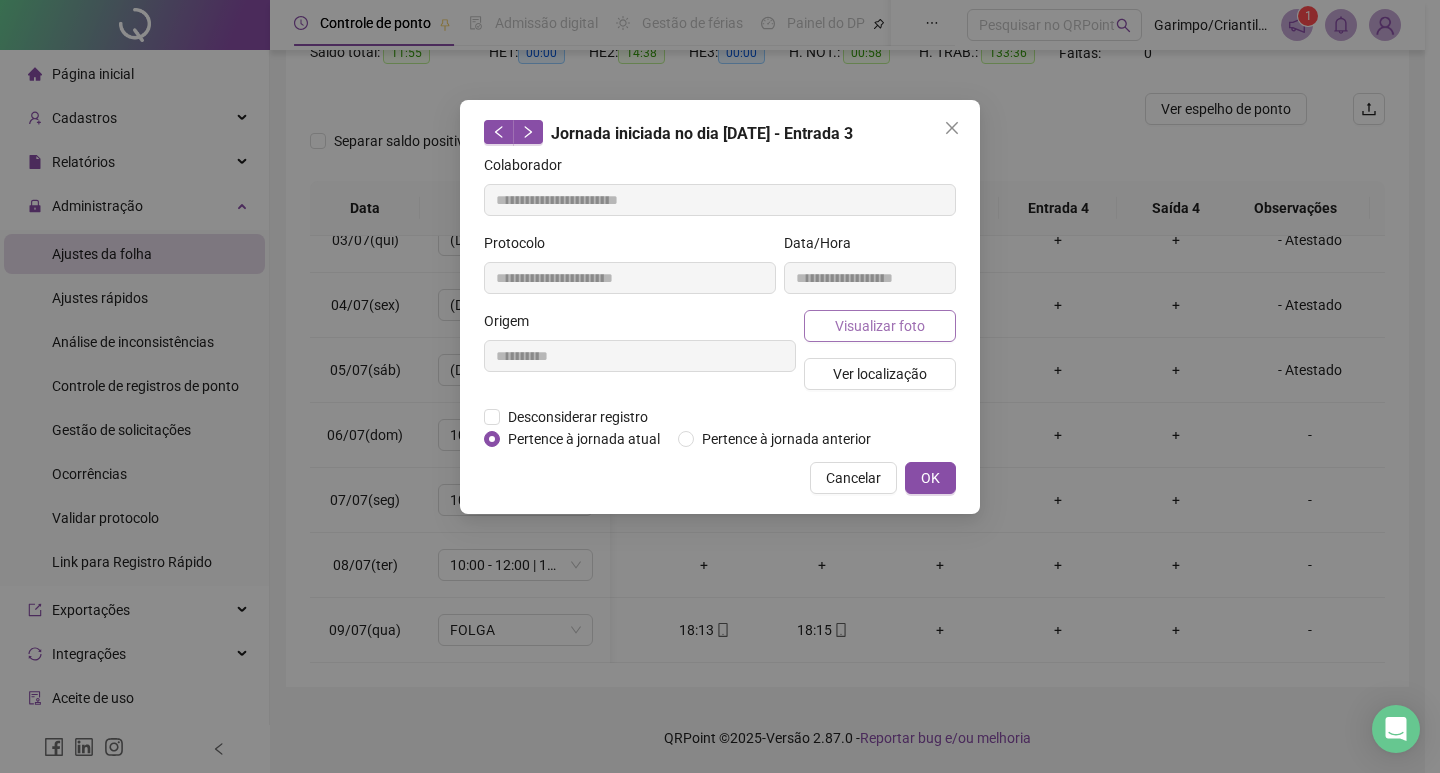 click on "Visualizar foto" at bounding box center [880, 326] 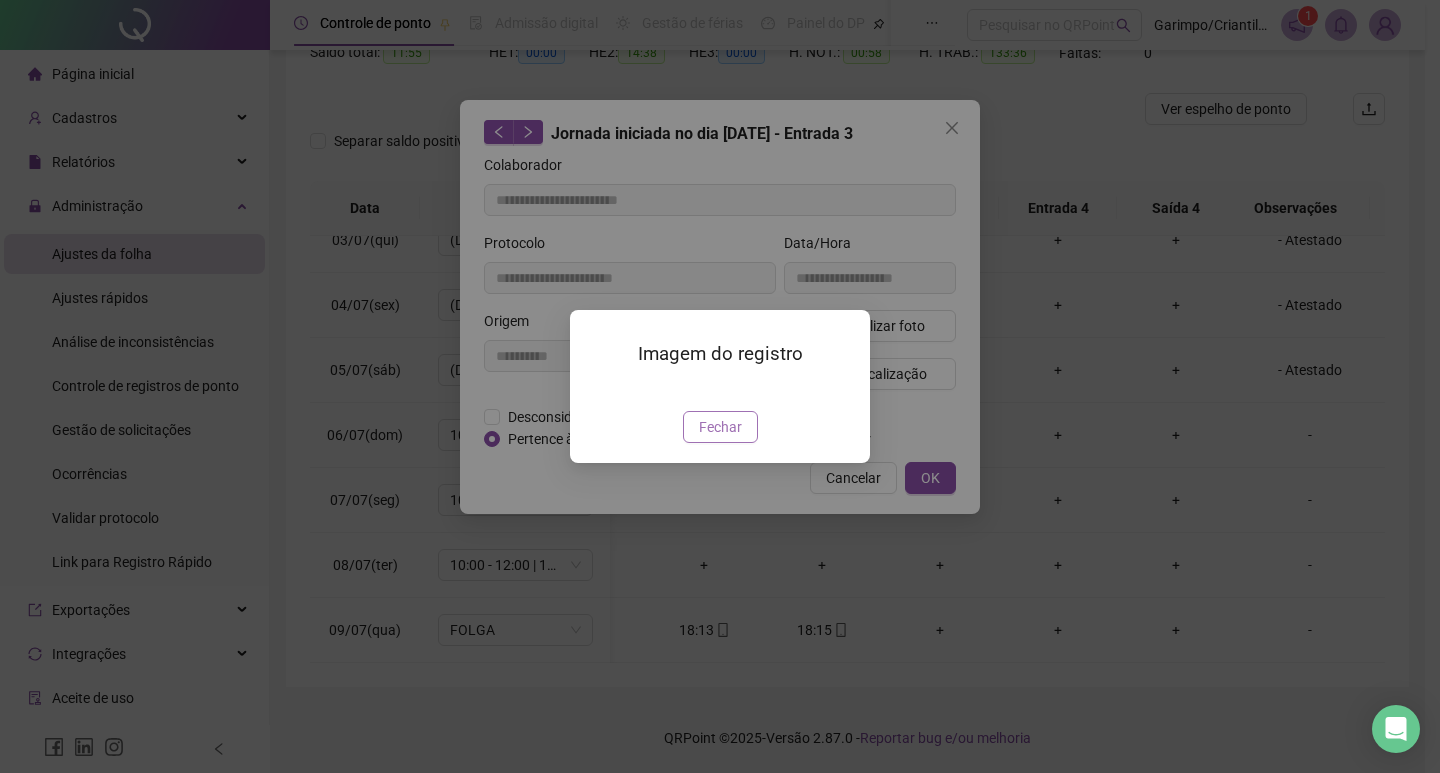 click on "Fechar" at bounding box center [720, 427] 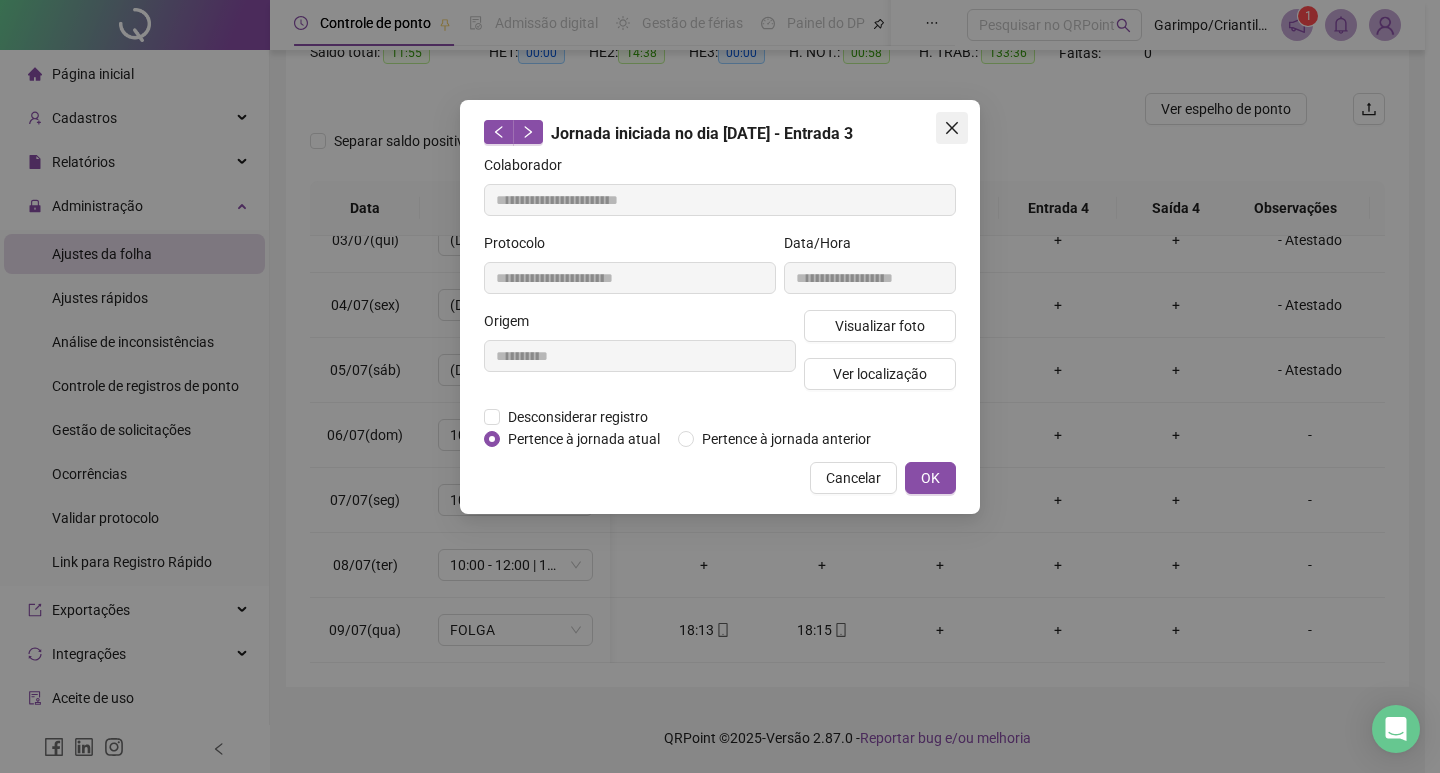 click 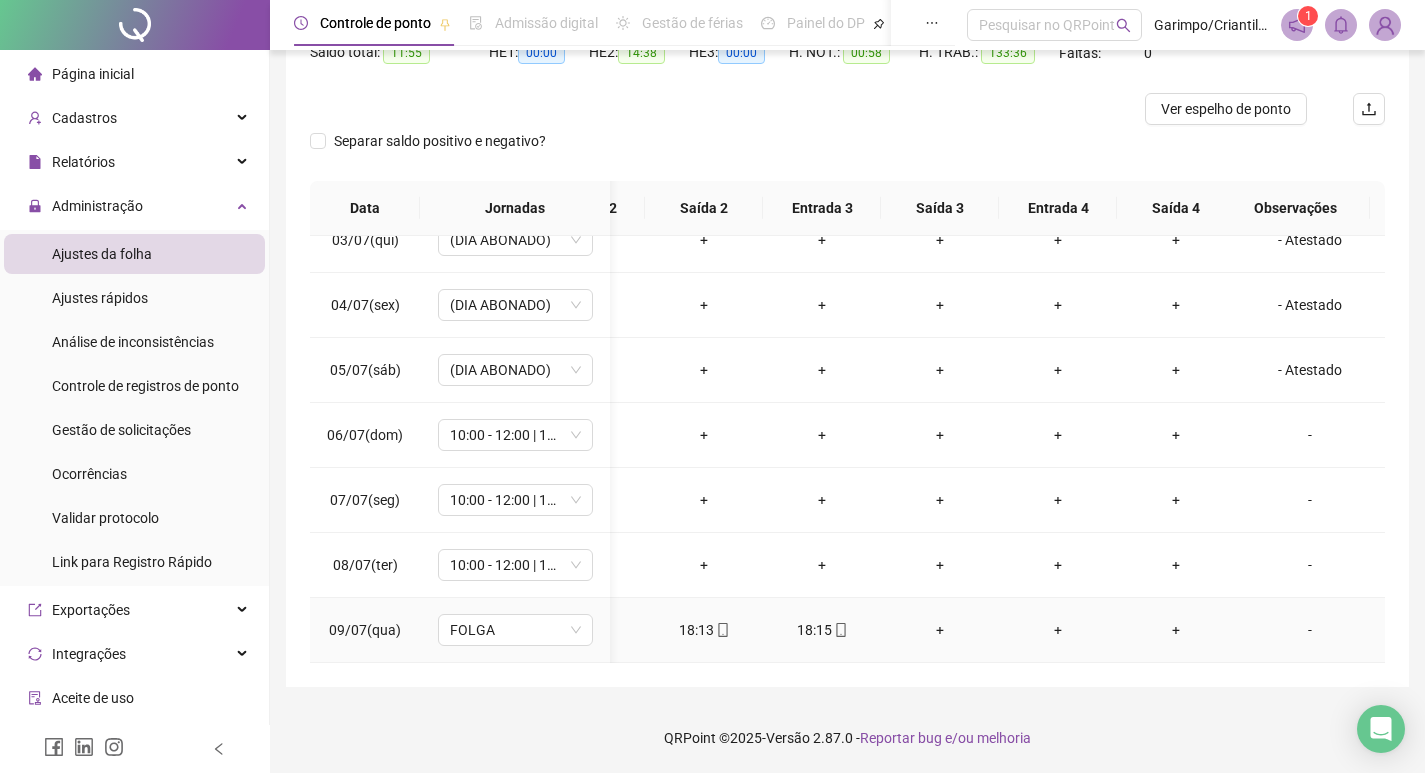 click on "18:13" at bounding box center (704, 630) 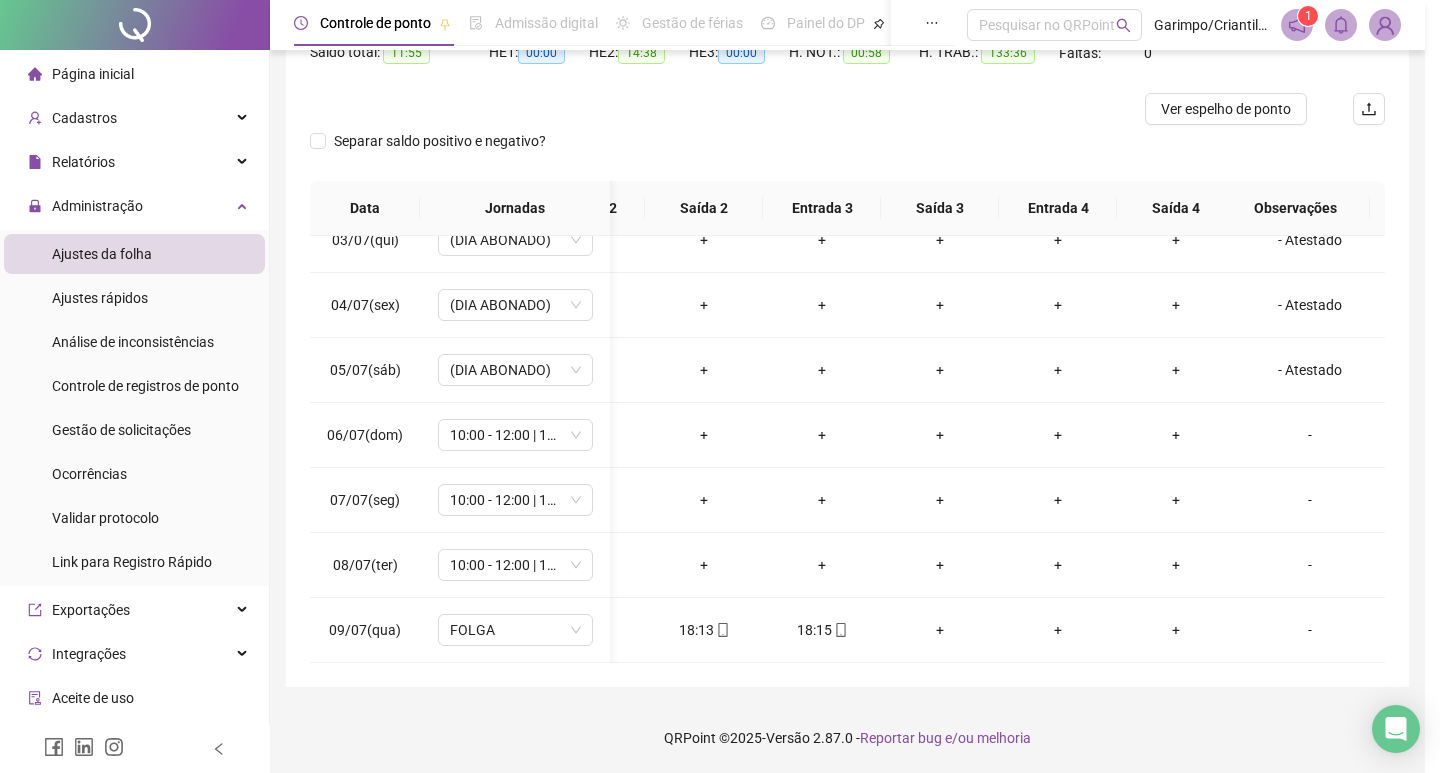 type on "**********" 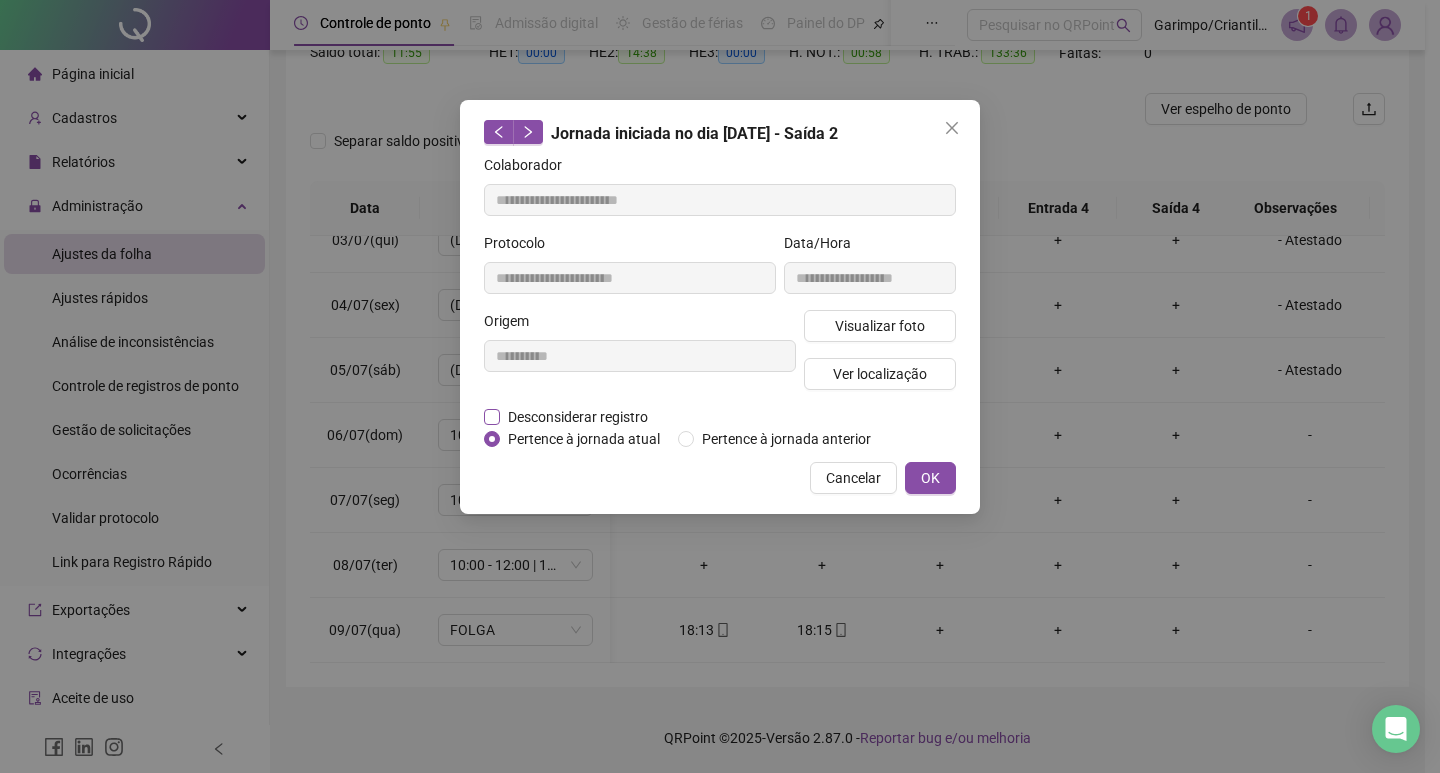 click on "Desconsiderar registro" at bounding box center (578, 417) 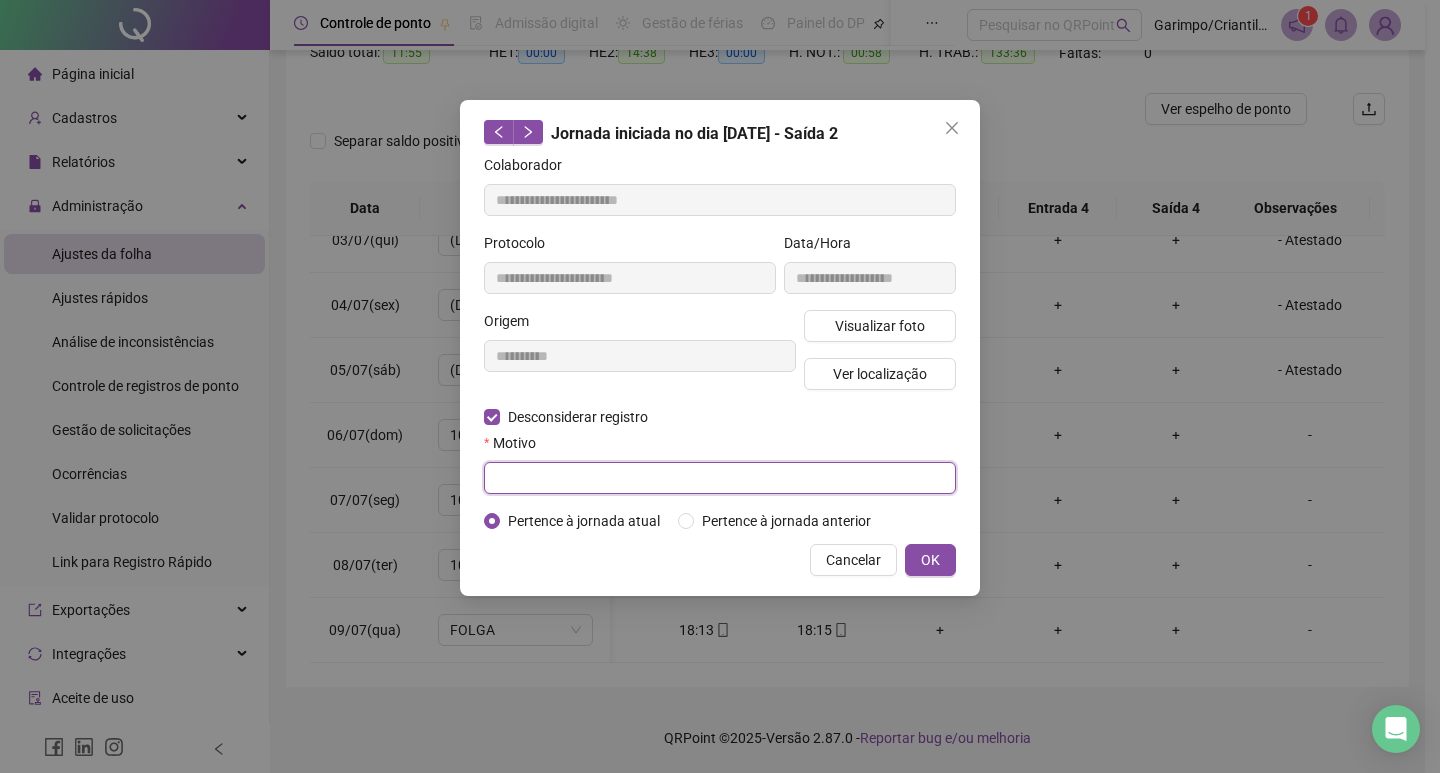 click at bounding box center (720, 478) 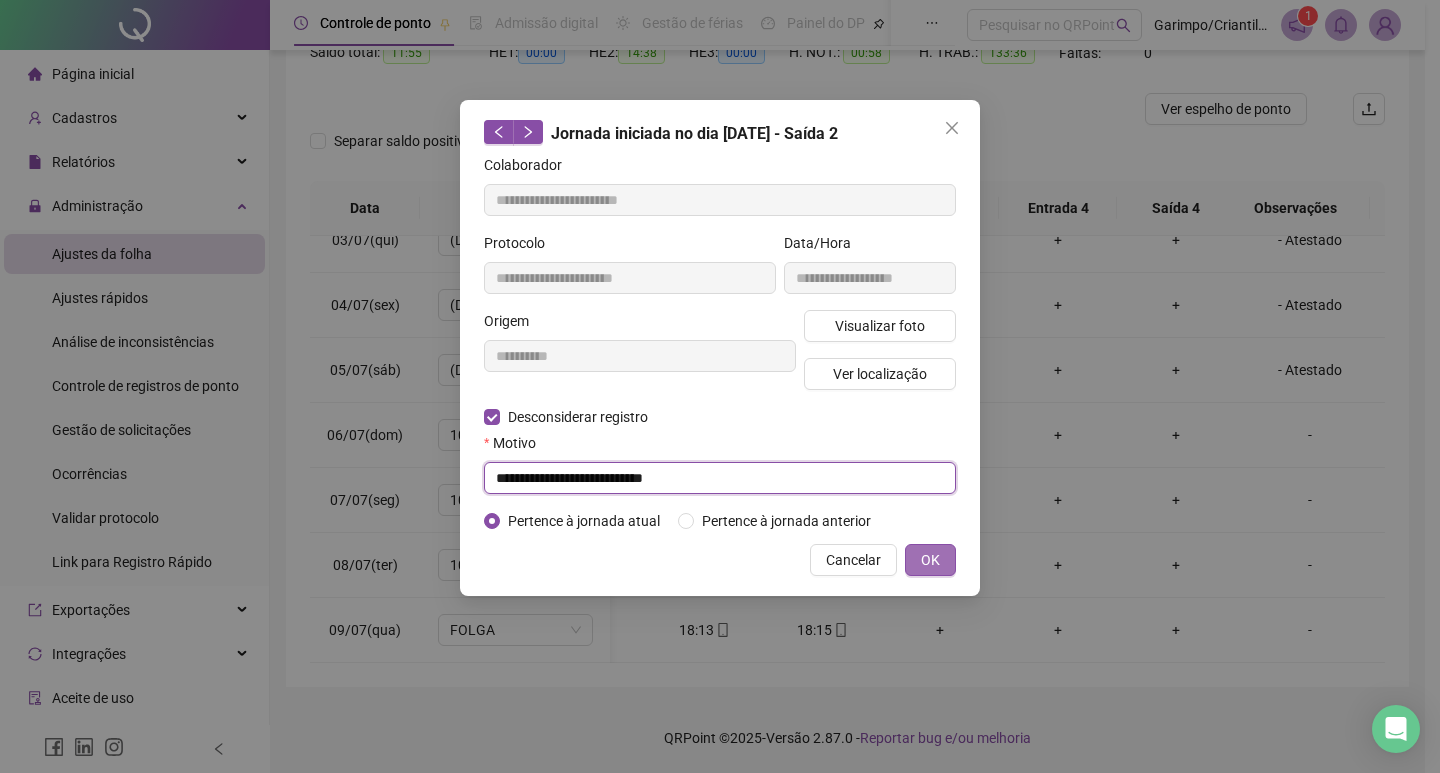 type 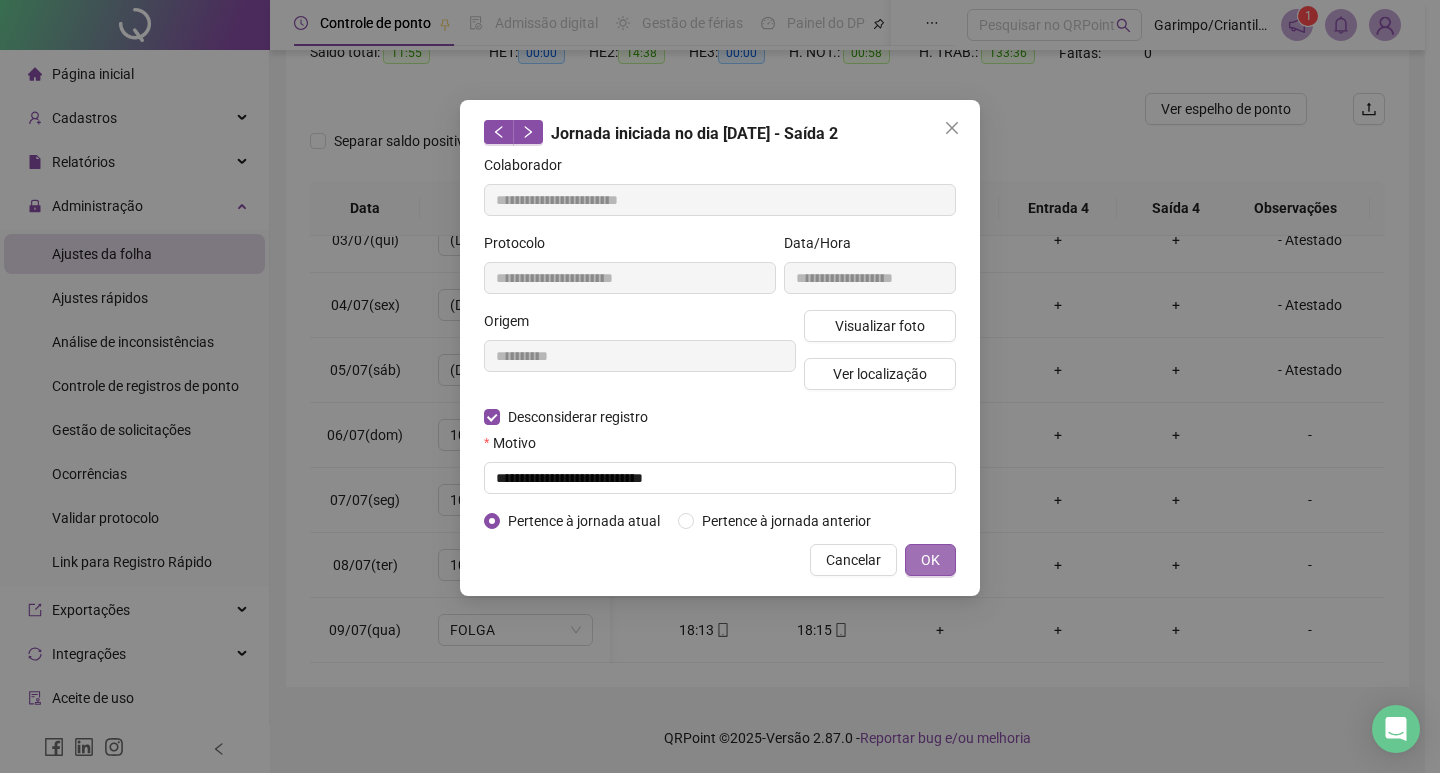 click on "OK" at bounding box center (930, 560) 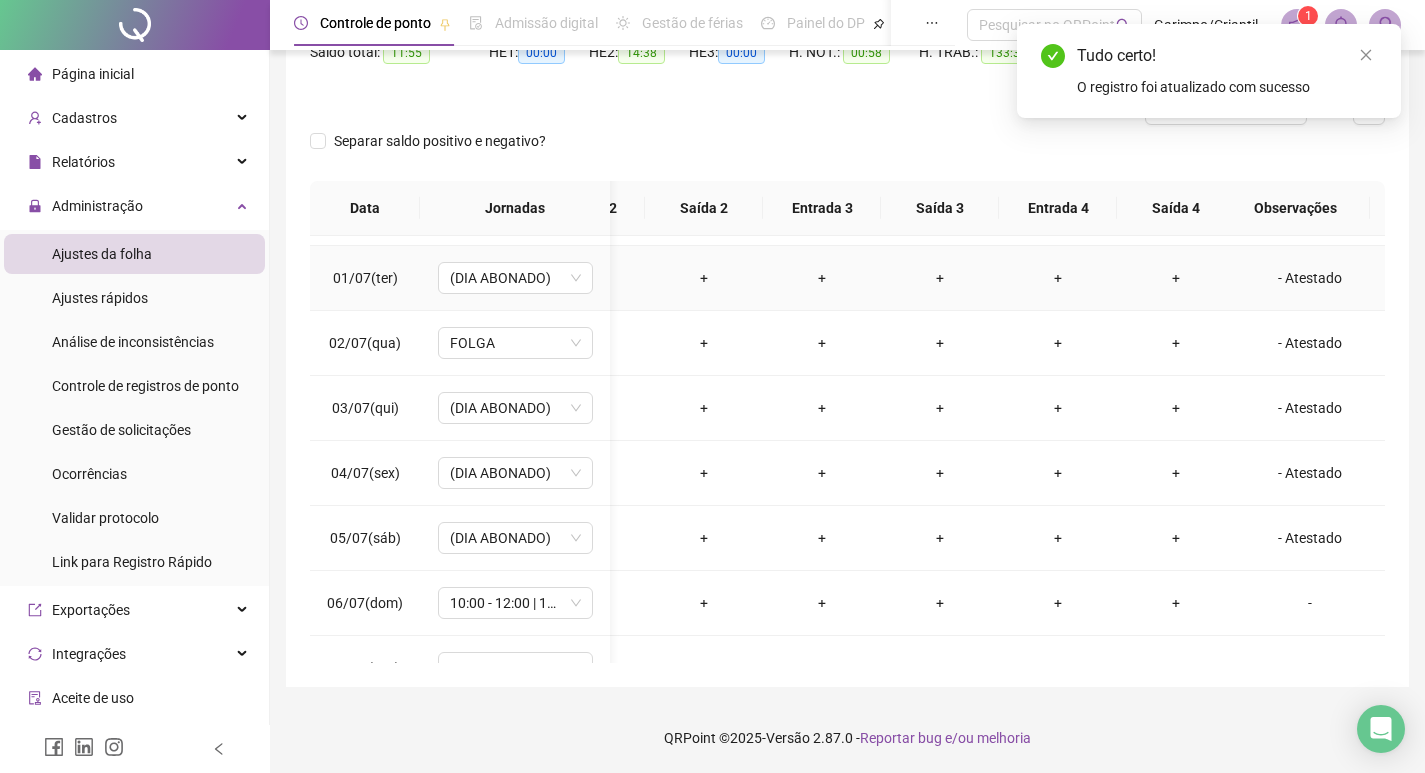 scroll, scrollTop: 623, scrollLeft: 319, axis: both 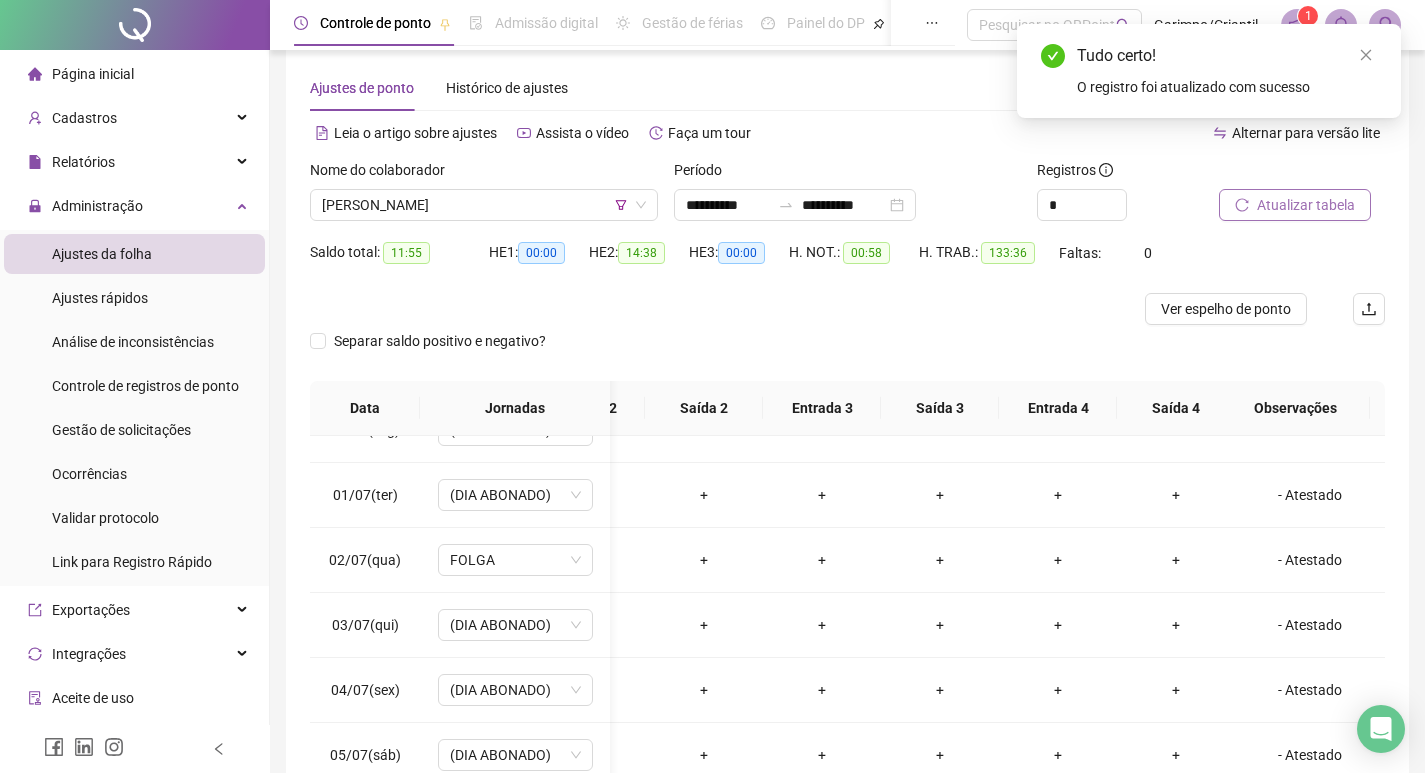 click on "Atualizar tabela" at bounding box center [1295, 205] 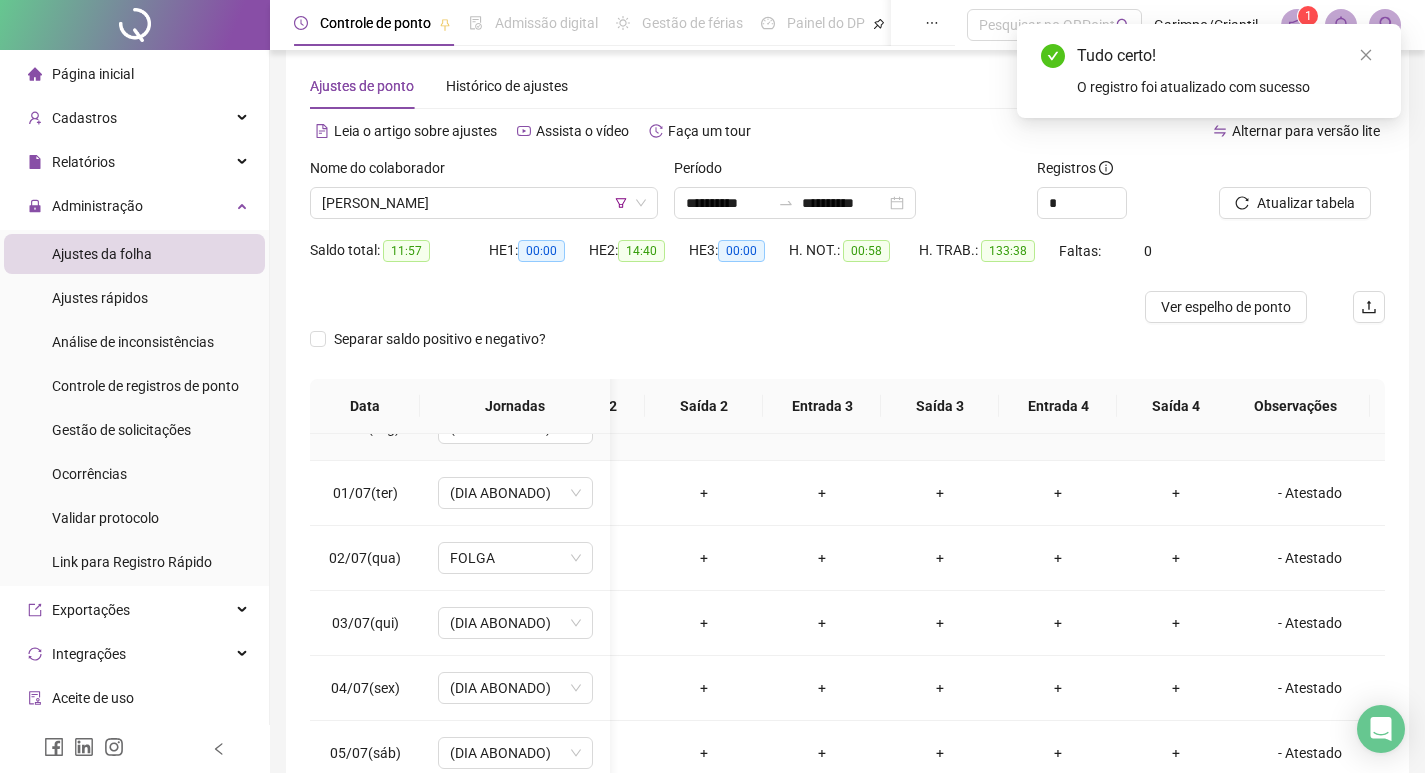 scroll, scrollTop: 225, scrollLeft: 0, axis: vertical 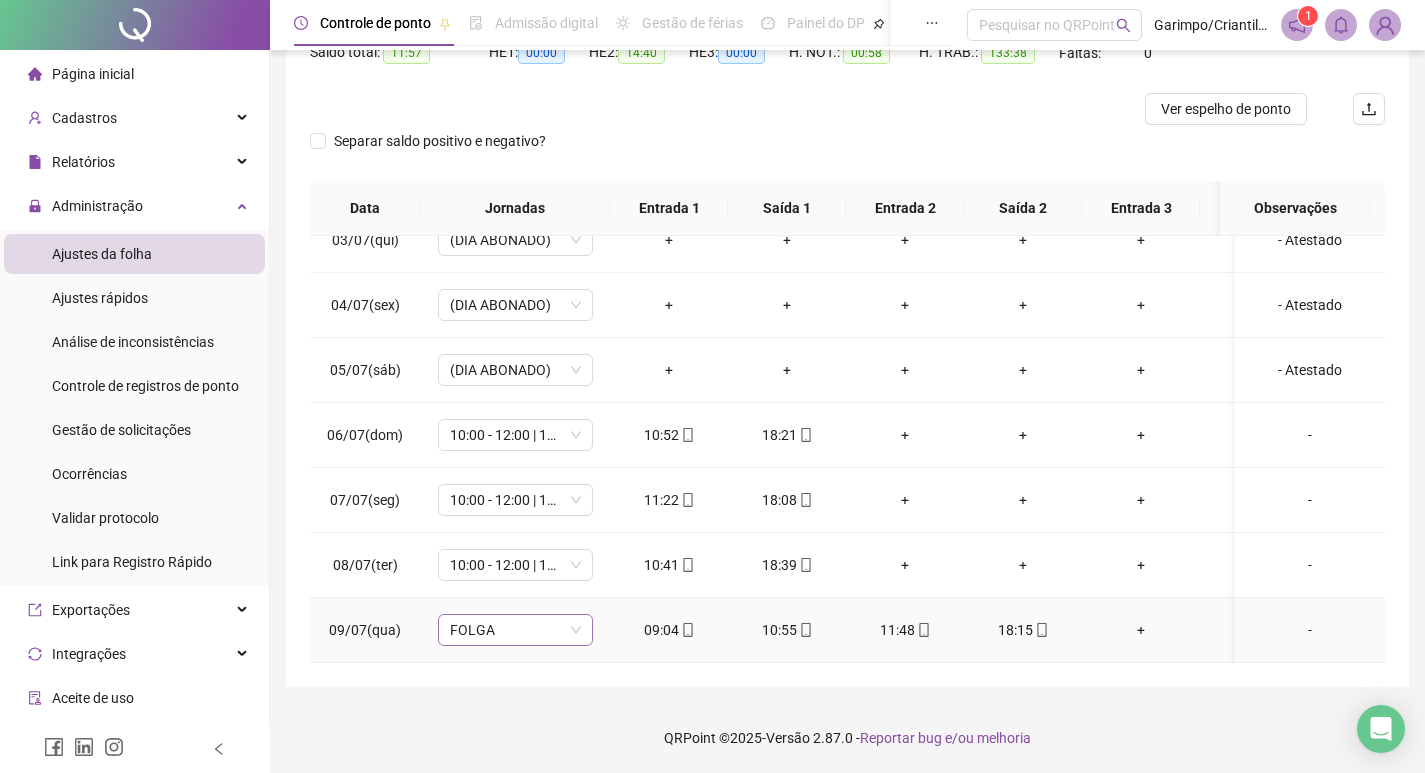 click on "FOLGA" at bounding box center [515, 630] 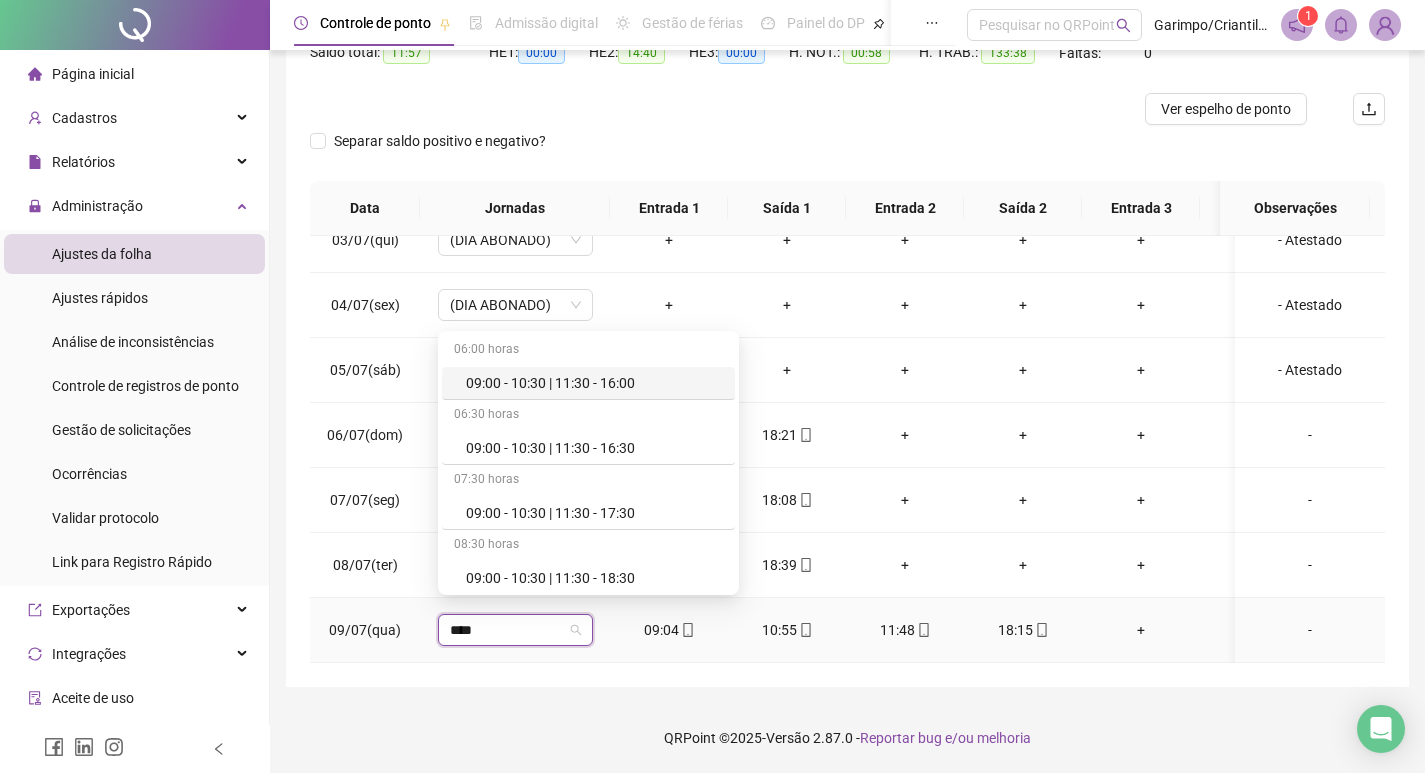type on "*****" 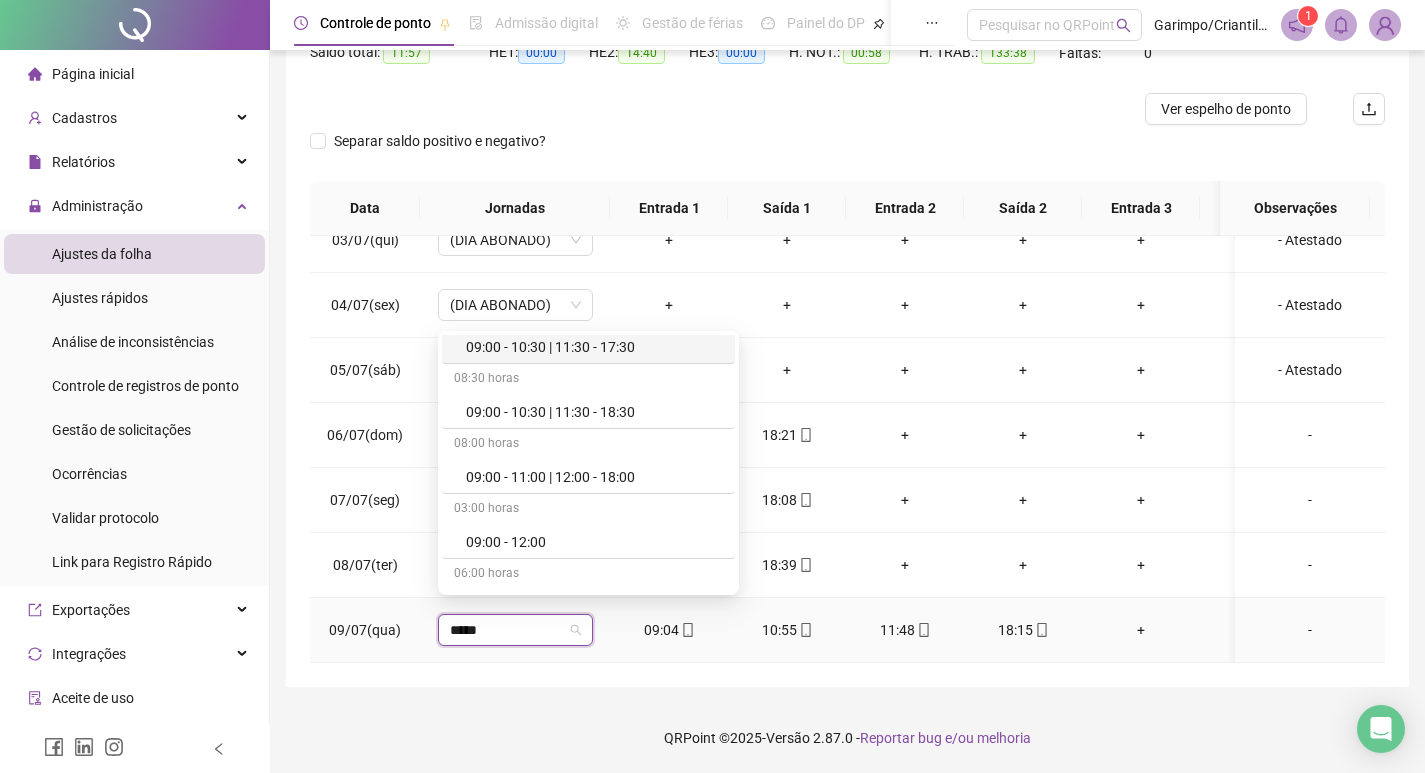 scroll, scrollTop: 200, scrollLeft: 0, axis: vertical 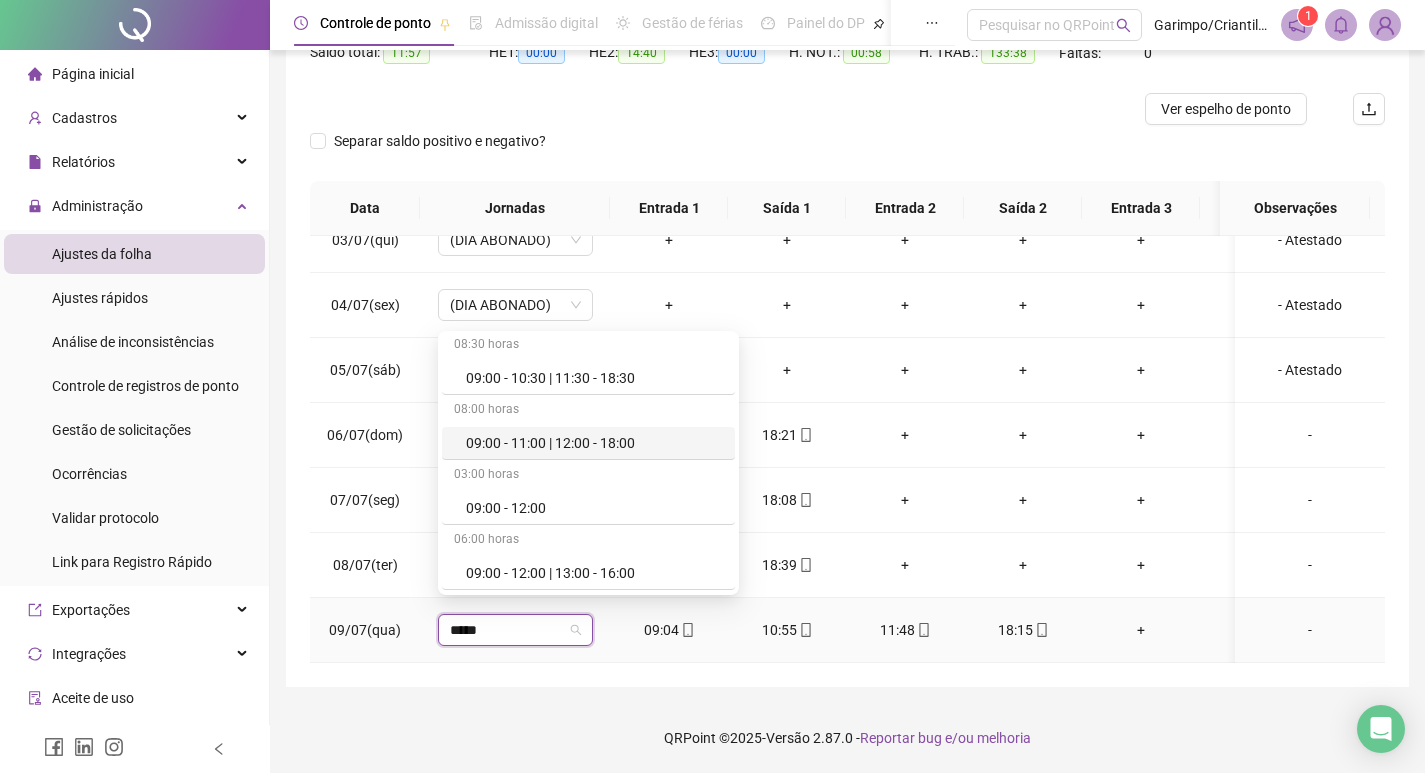 click on "09:00 - 11:00 | 12:00 - 18:00" at bounding box center [594, 443] 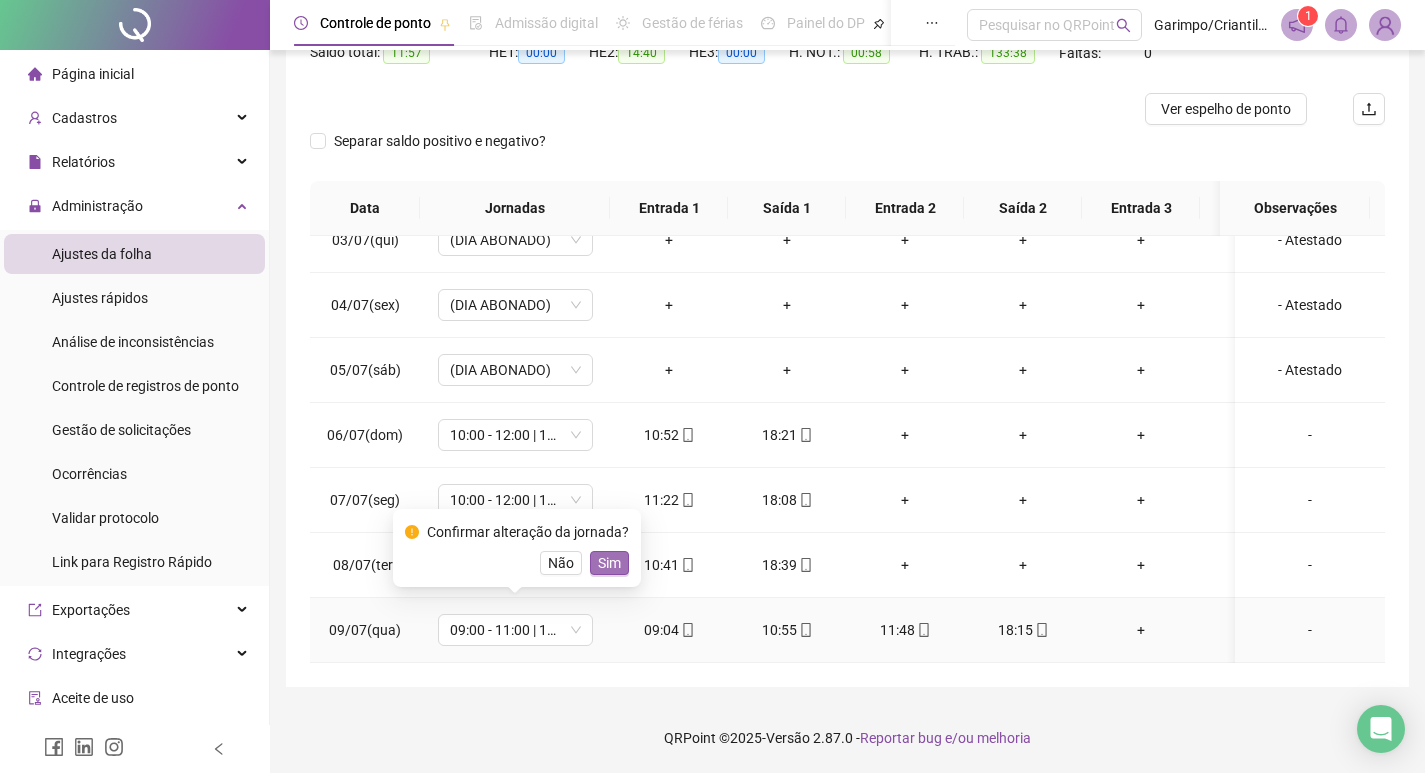 click on "Sim" at bounding box center [609, 563] 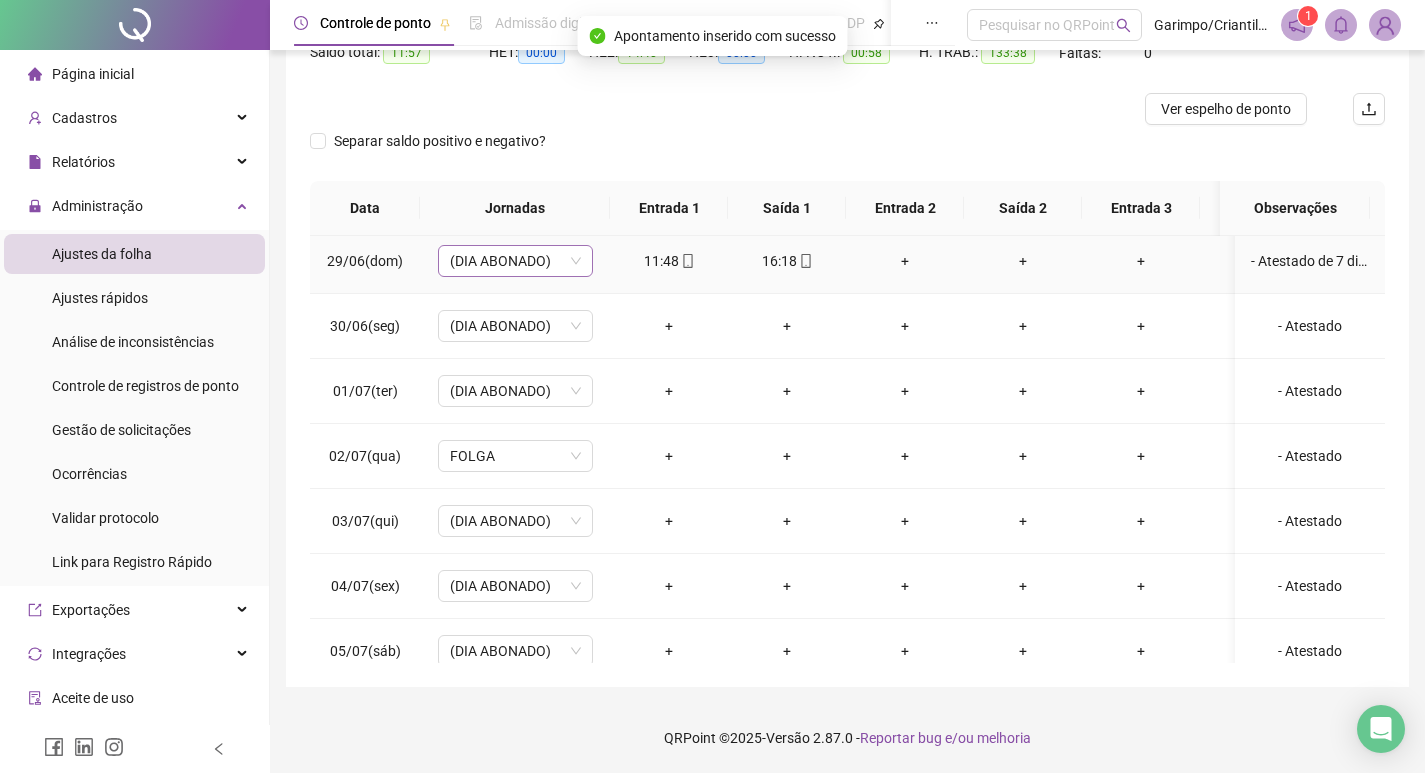 scroll, scrollTop: 523, scrollLeft: 0, axis: vertical 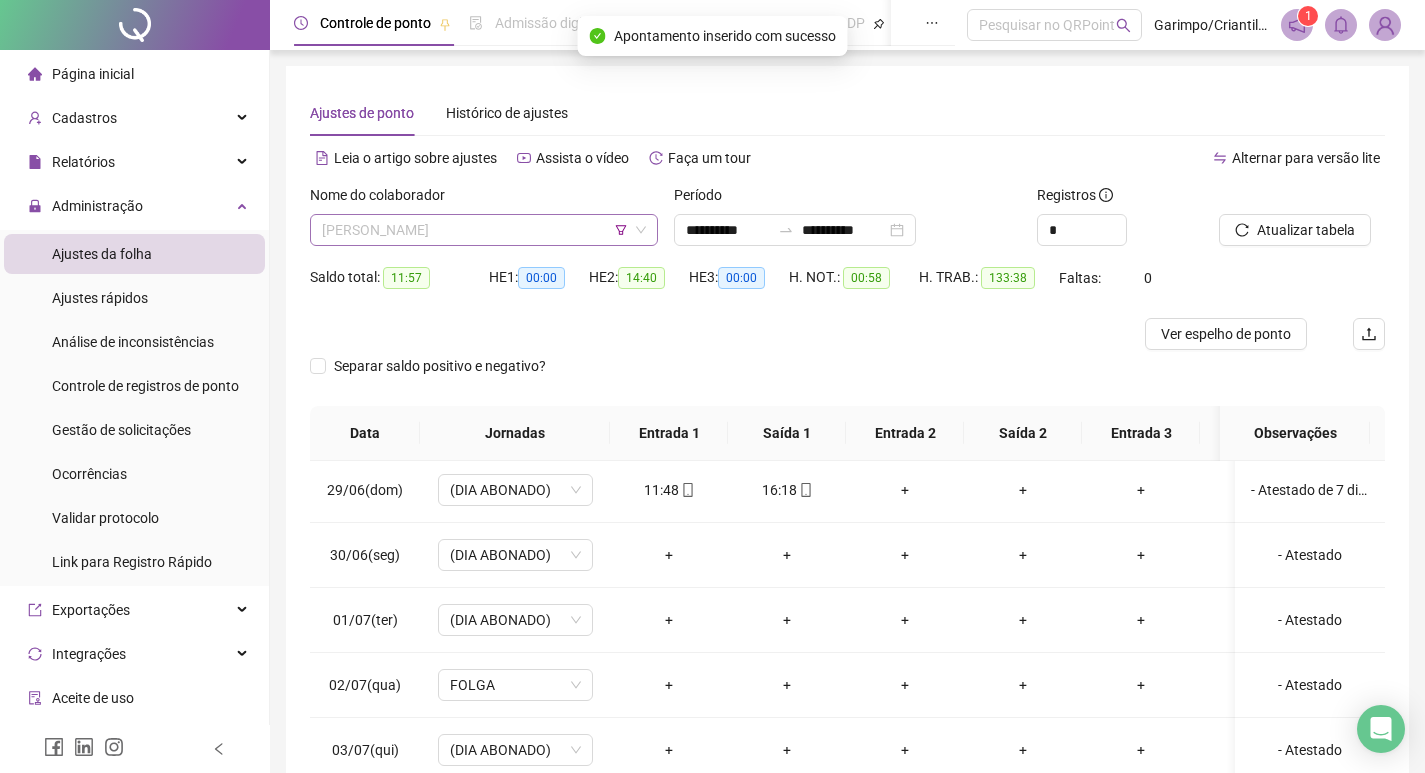 click on "[PERSON_NAME]" at bounding box center (484, 230) 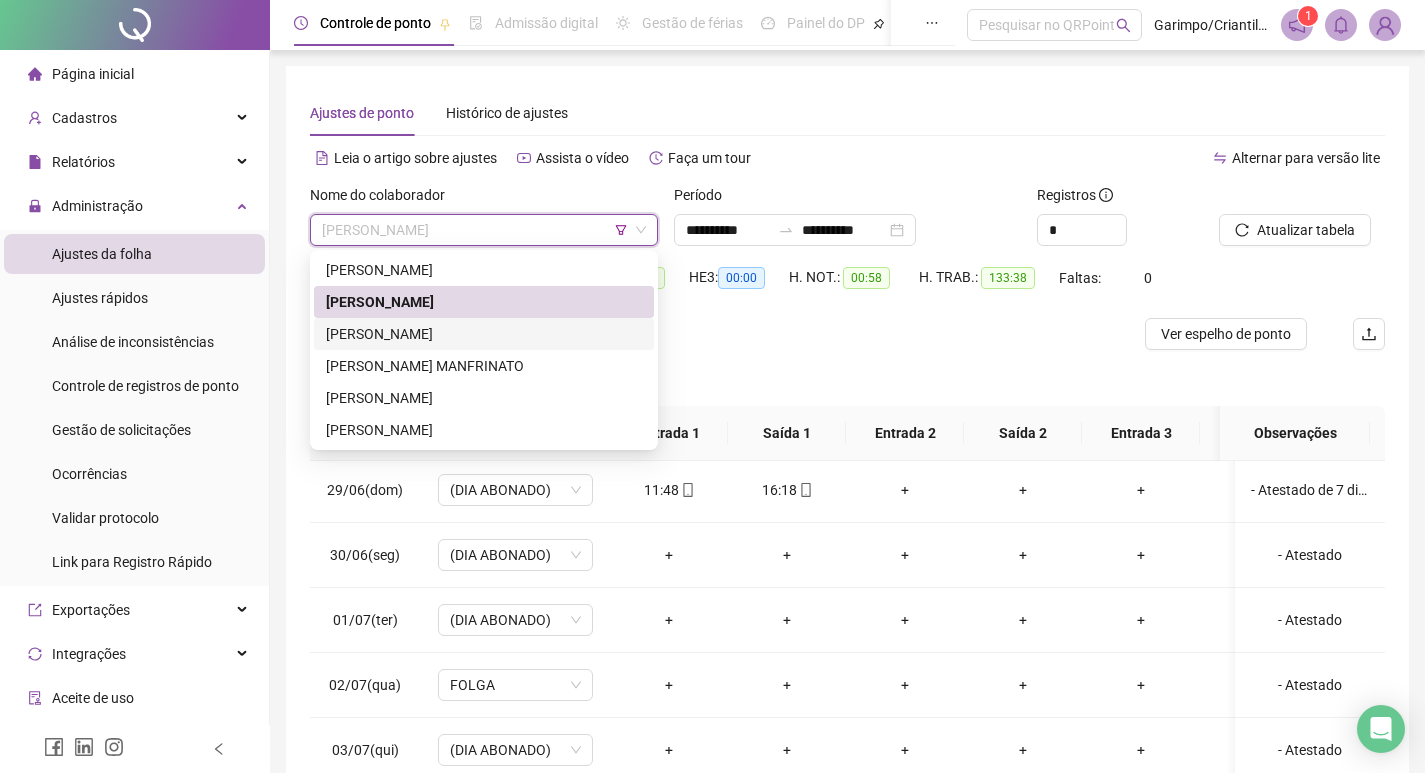 click on "[PERSON_NAME]" at bounding box center [484, 334] 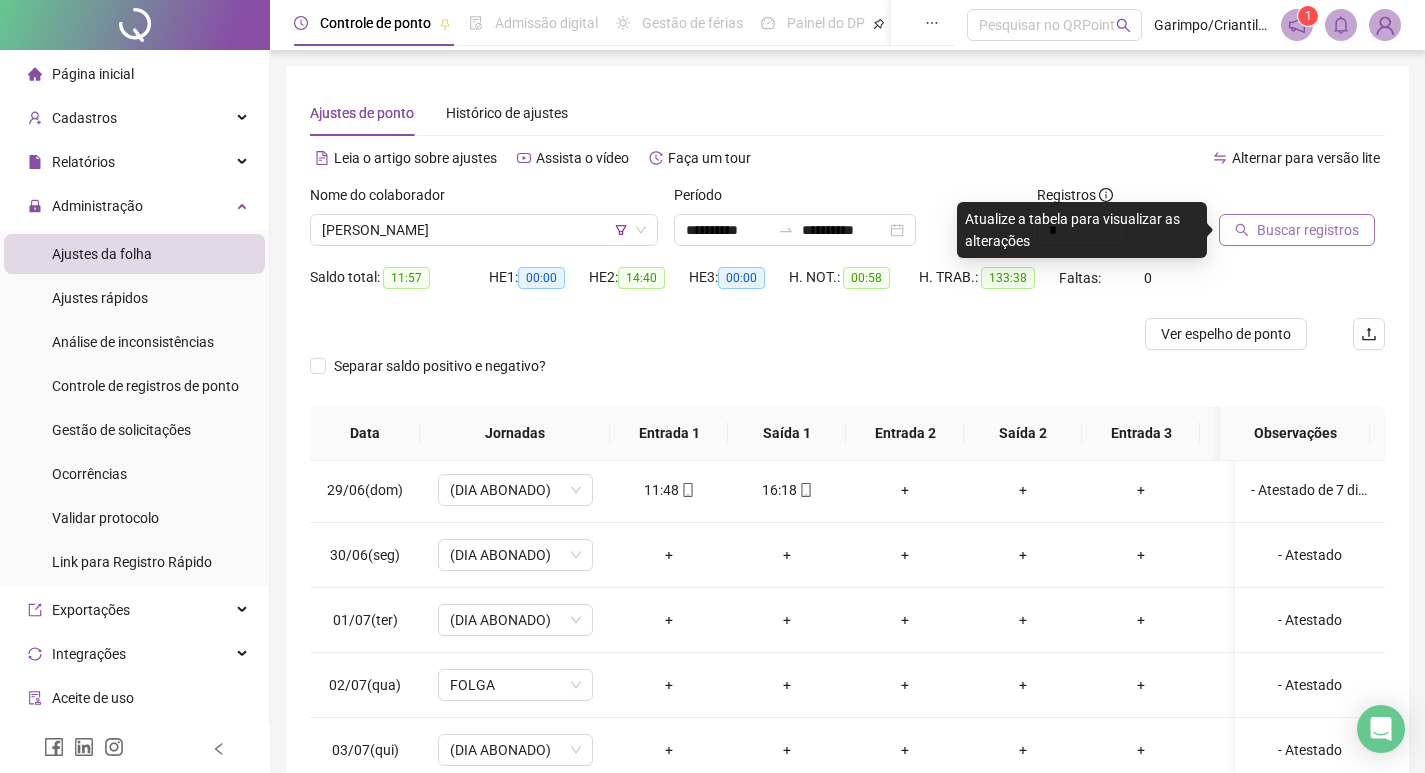 click on "Buscar registros" at bounding box center (1308, 230) 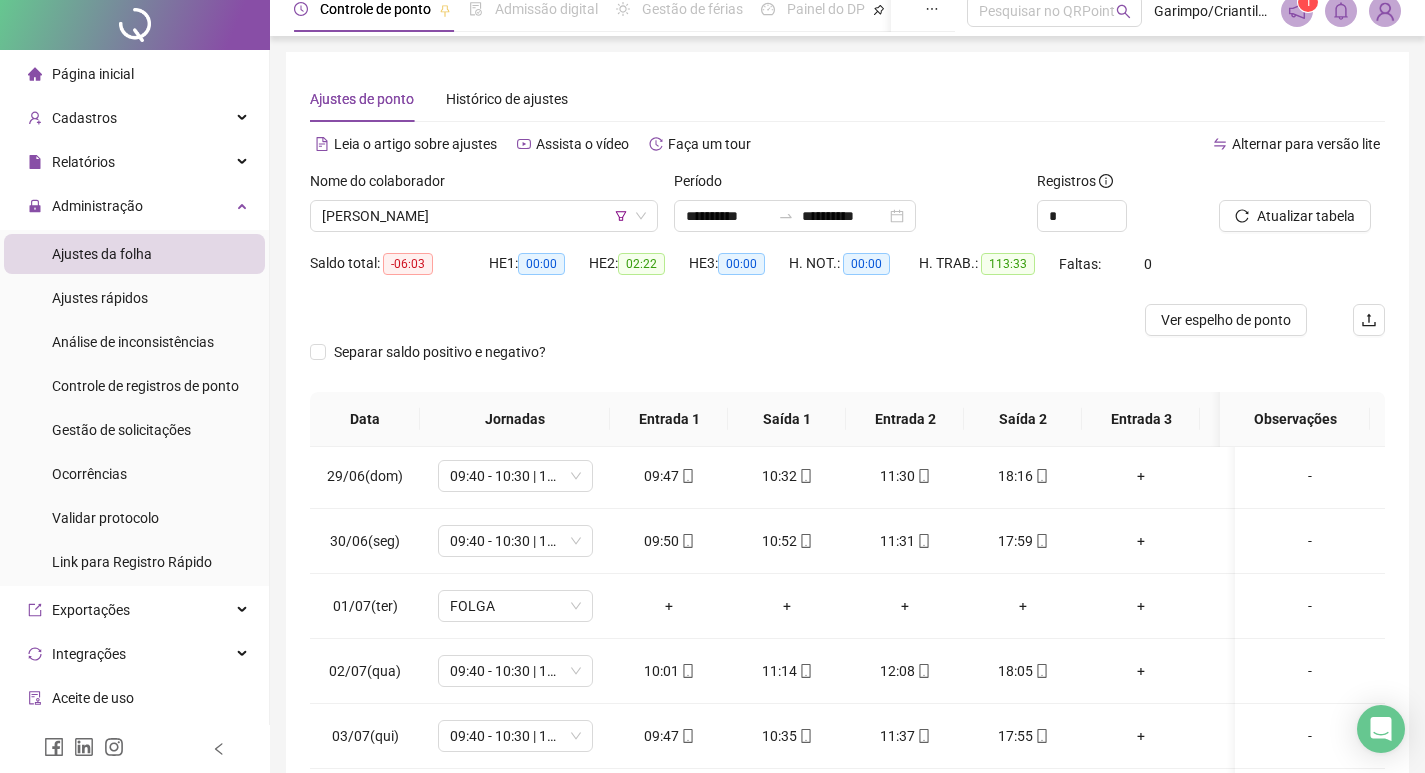 scroll, scrollTop: 225, scrollLeft: 0, axis: vertical 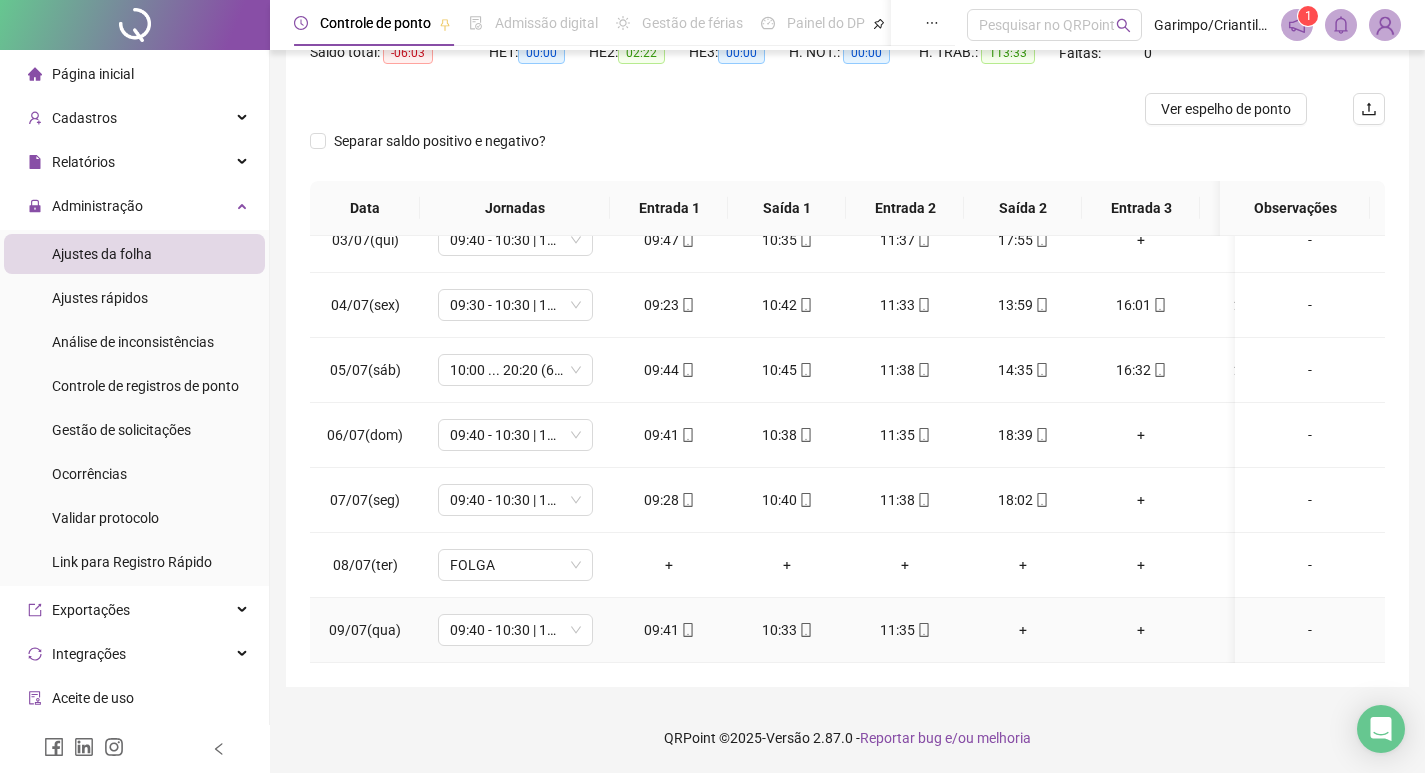 click on "+" at bounding box center (1023, 630) 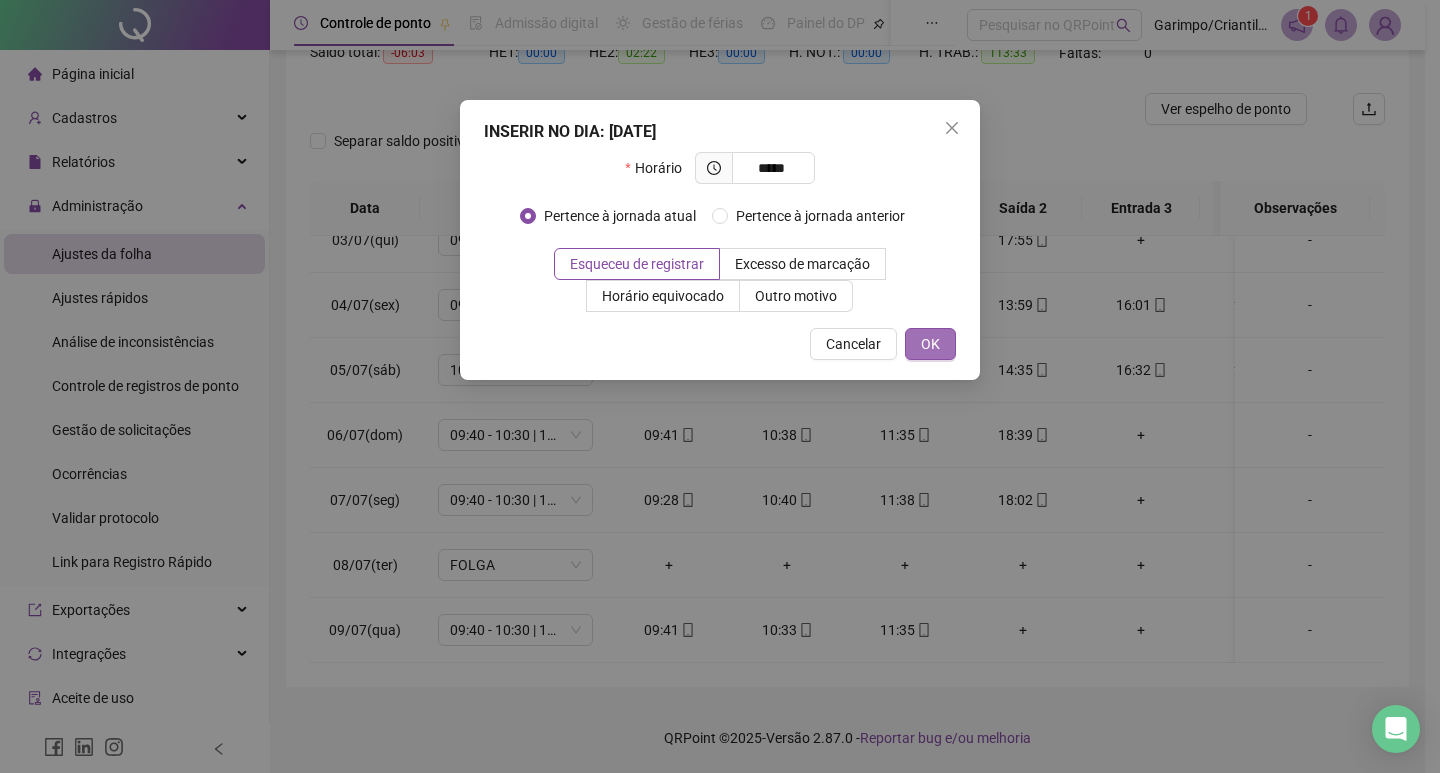 type on "*****" 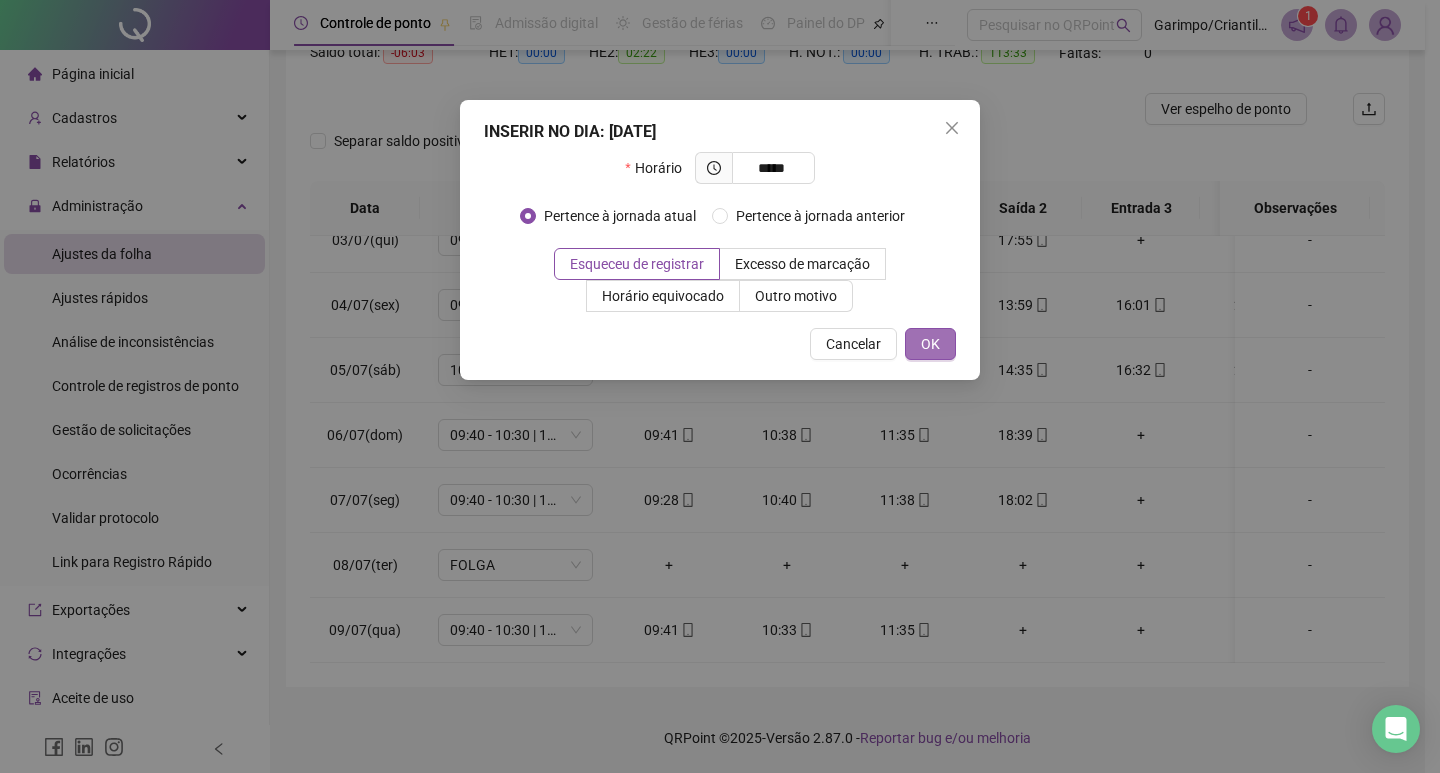 click on "OK" at bounding box center [930, 344] 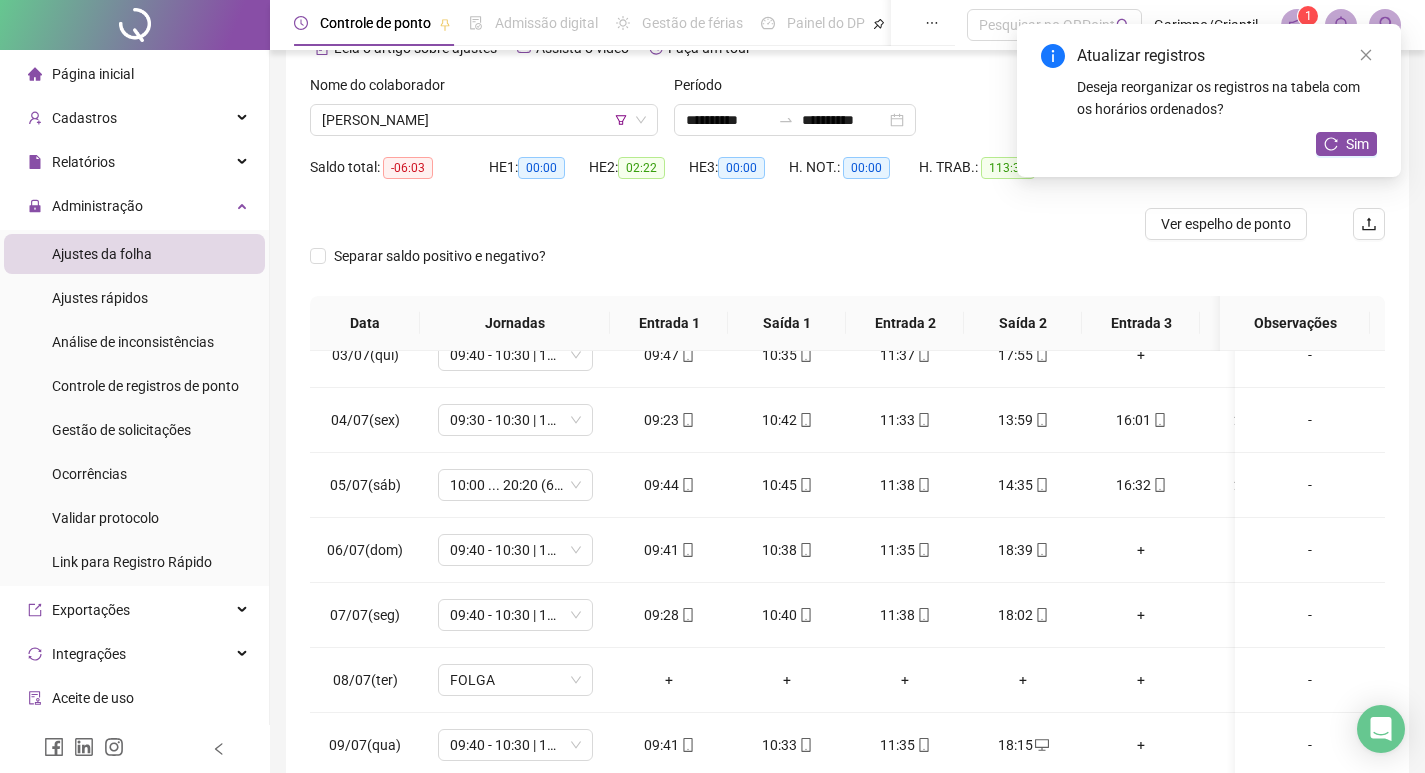 scroll, scrollTop: 225, scrollLeft: 0, axis: vertical 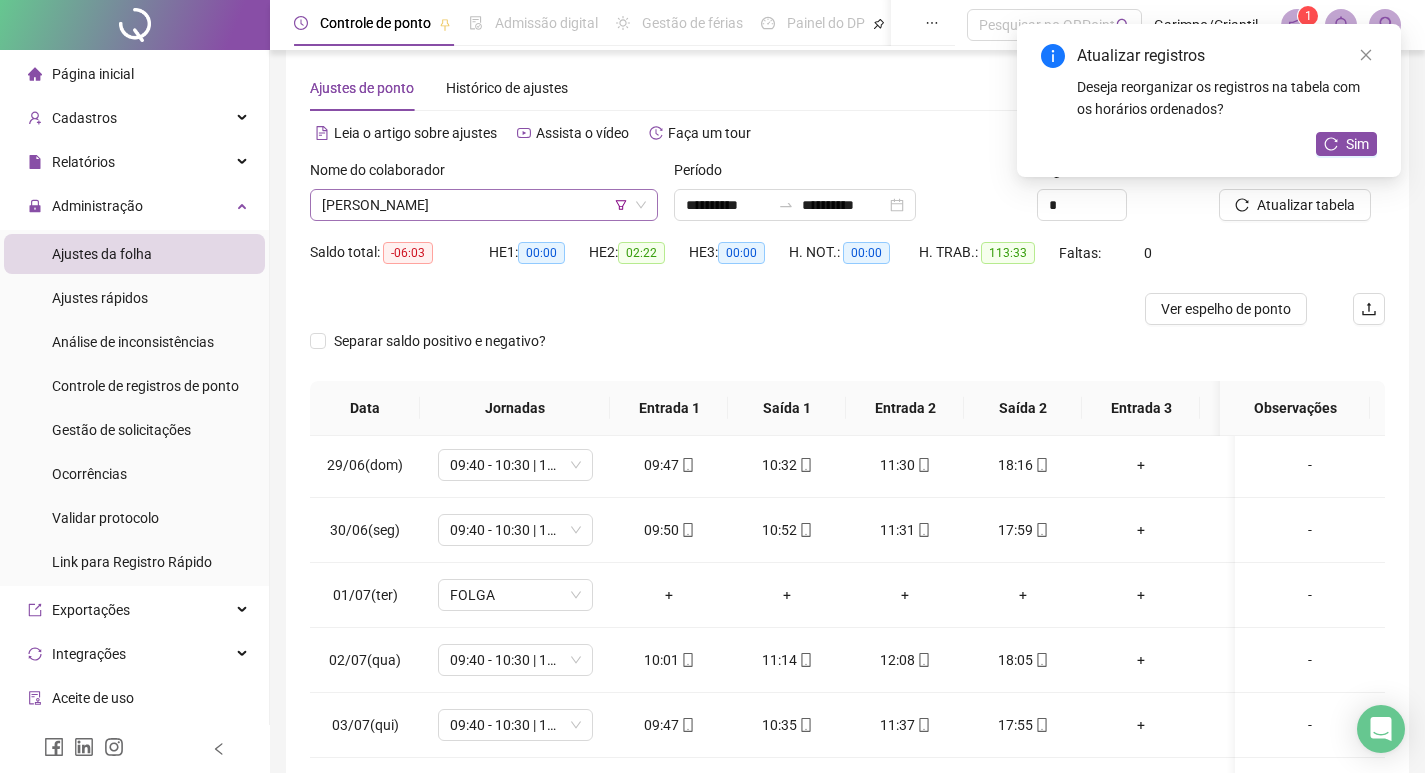 click on "[PERSON_NAME]" at bounding box center (484, 205) 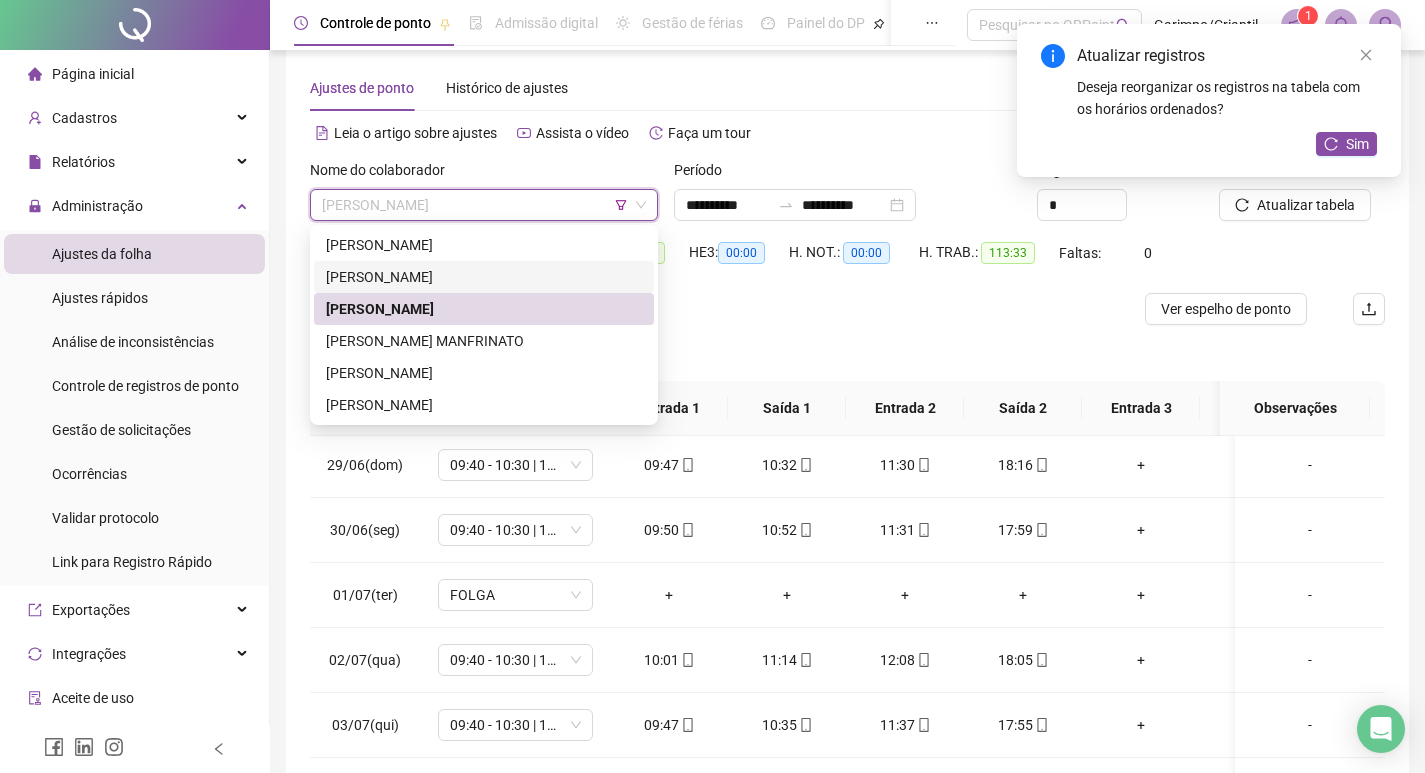 click on "[PERSON_NAME]" at bounding box center [484, 277] 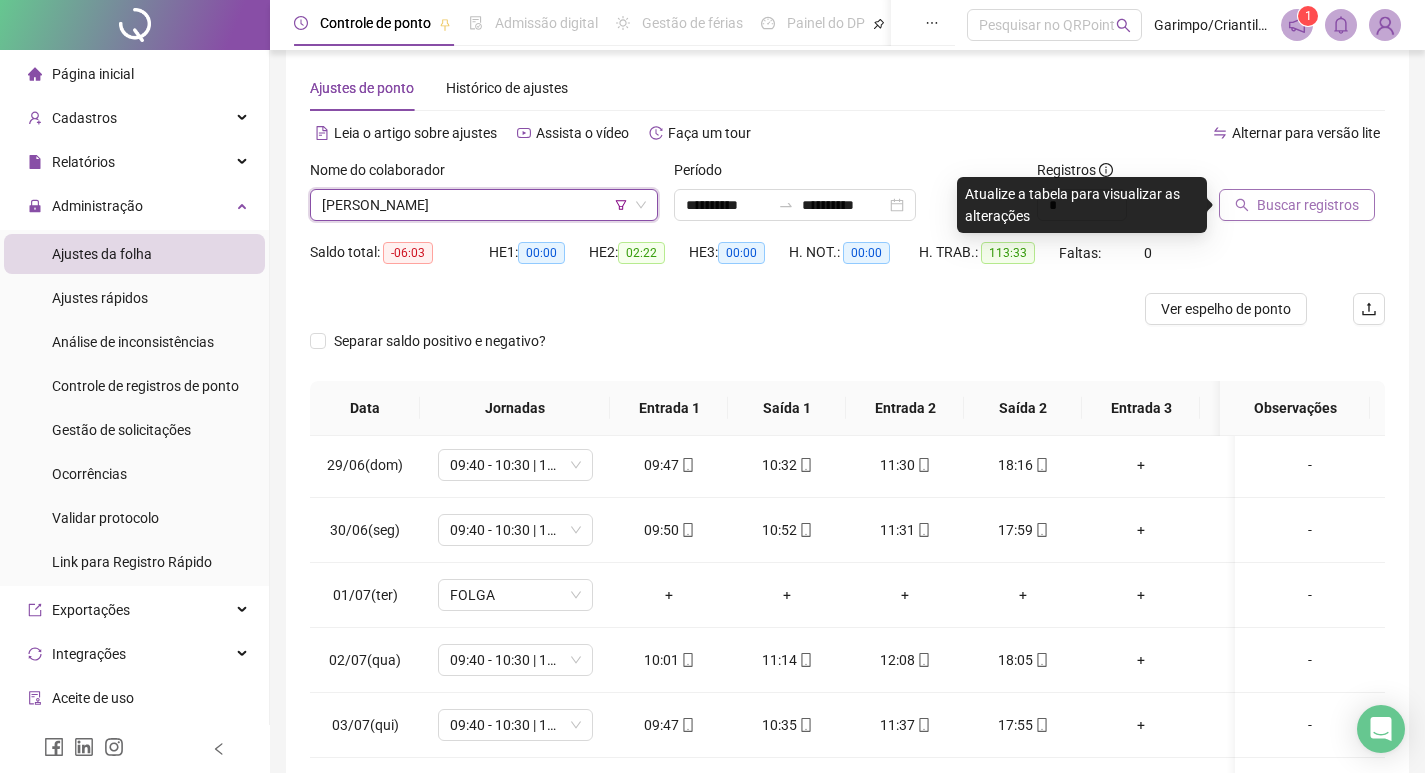 click on "Buscar registros" at bounding box center [1297, 205] 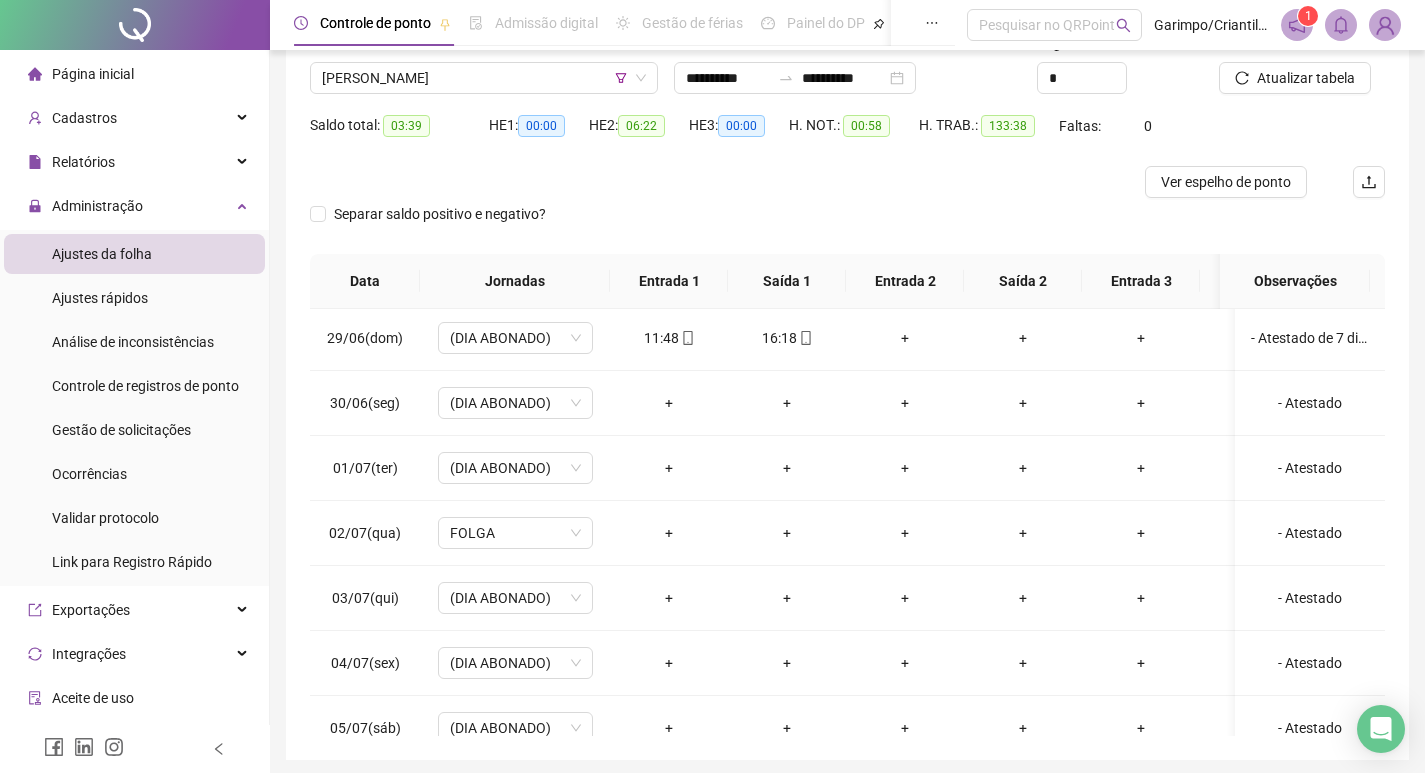 scroll, scrollTop: 225, scrollLeft: 0, axis: vertical 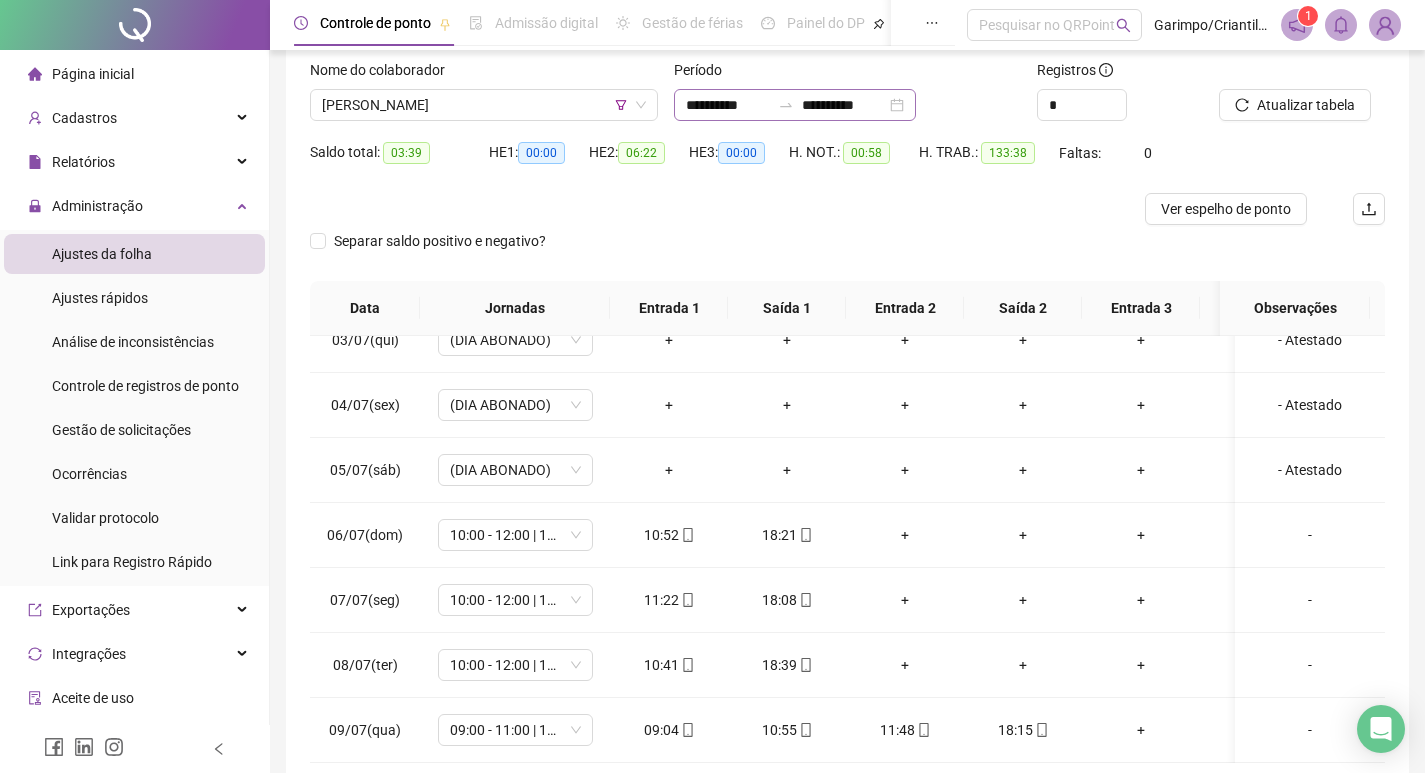 click on "**********" at bounding box center (795, 105) 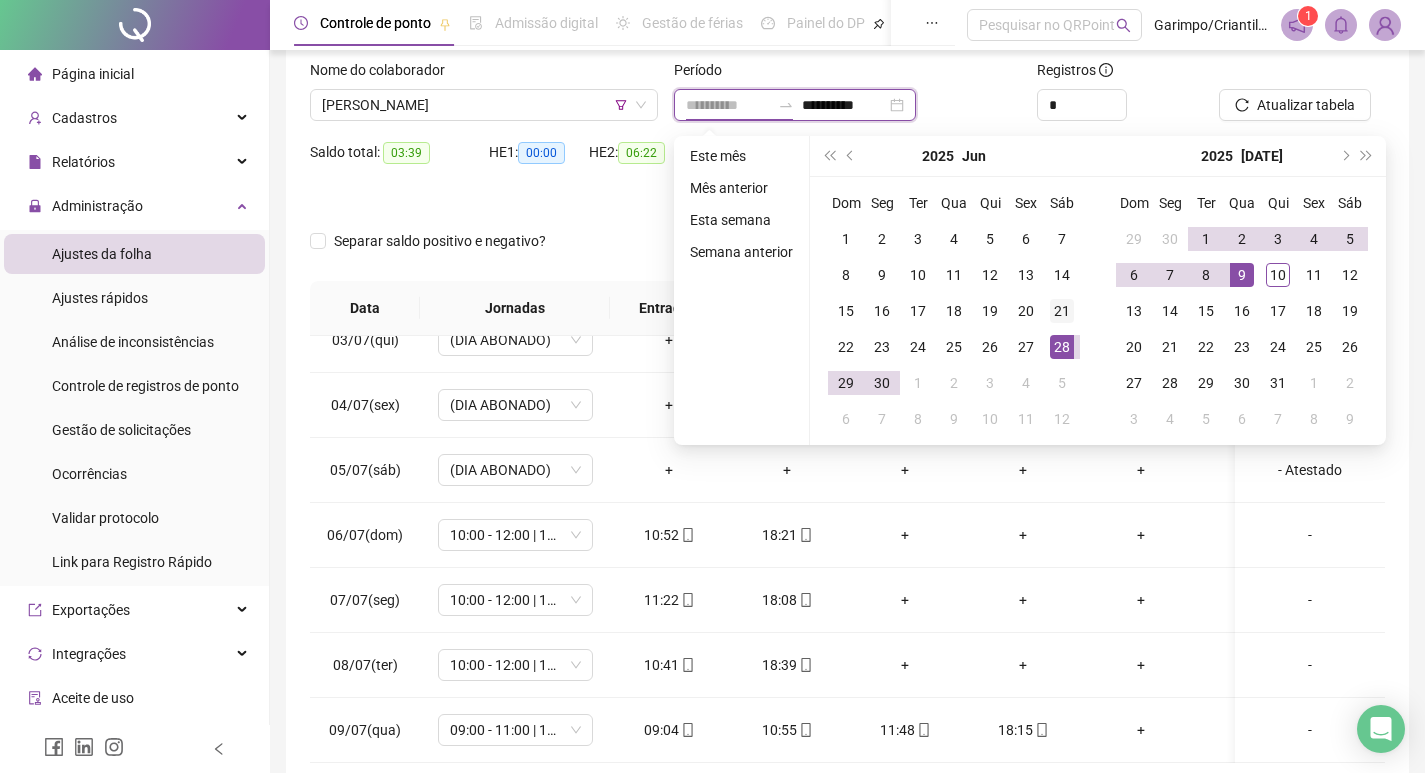type on "**********" 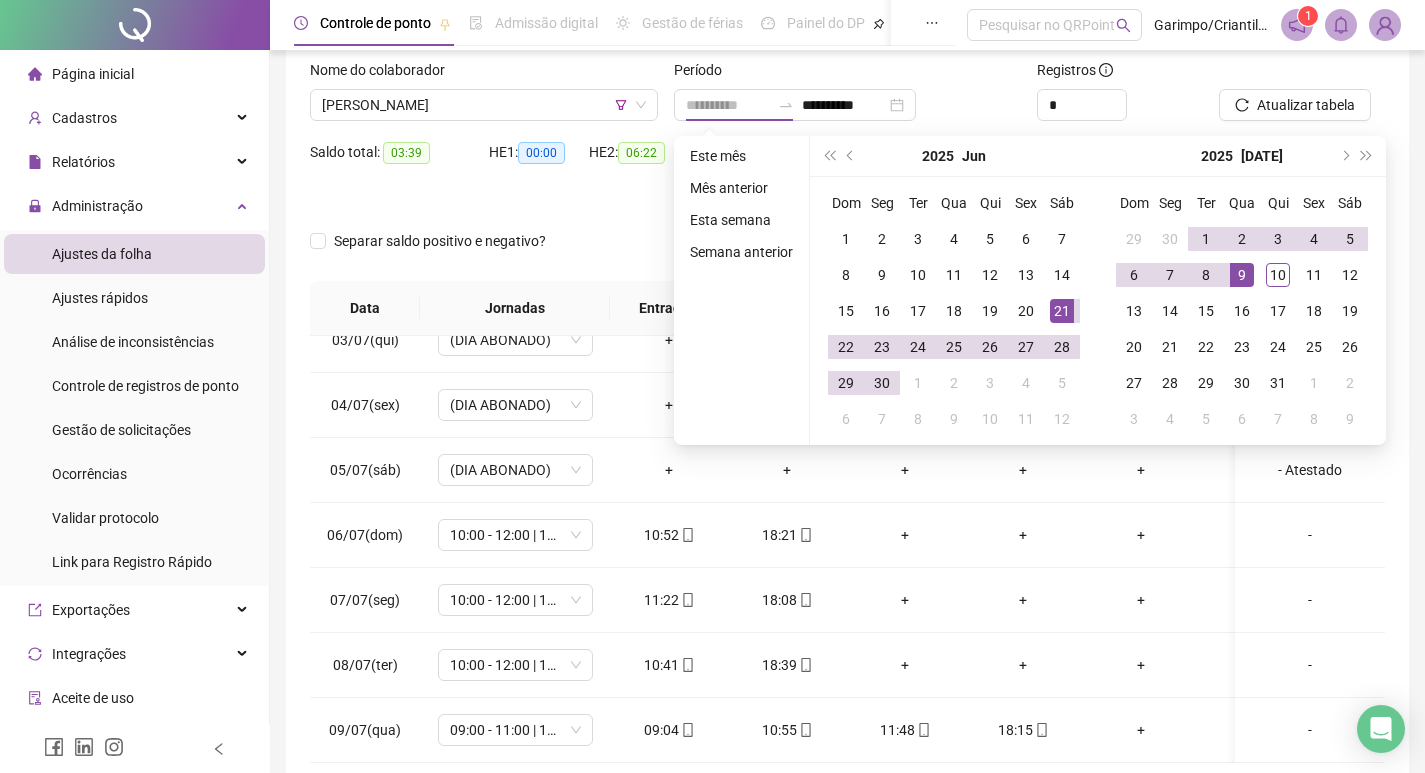 click on "21" at bounding box center (1062, 311) 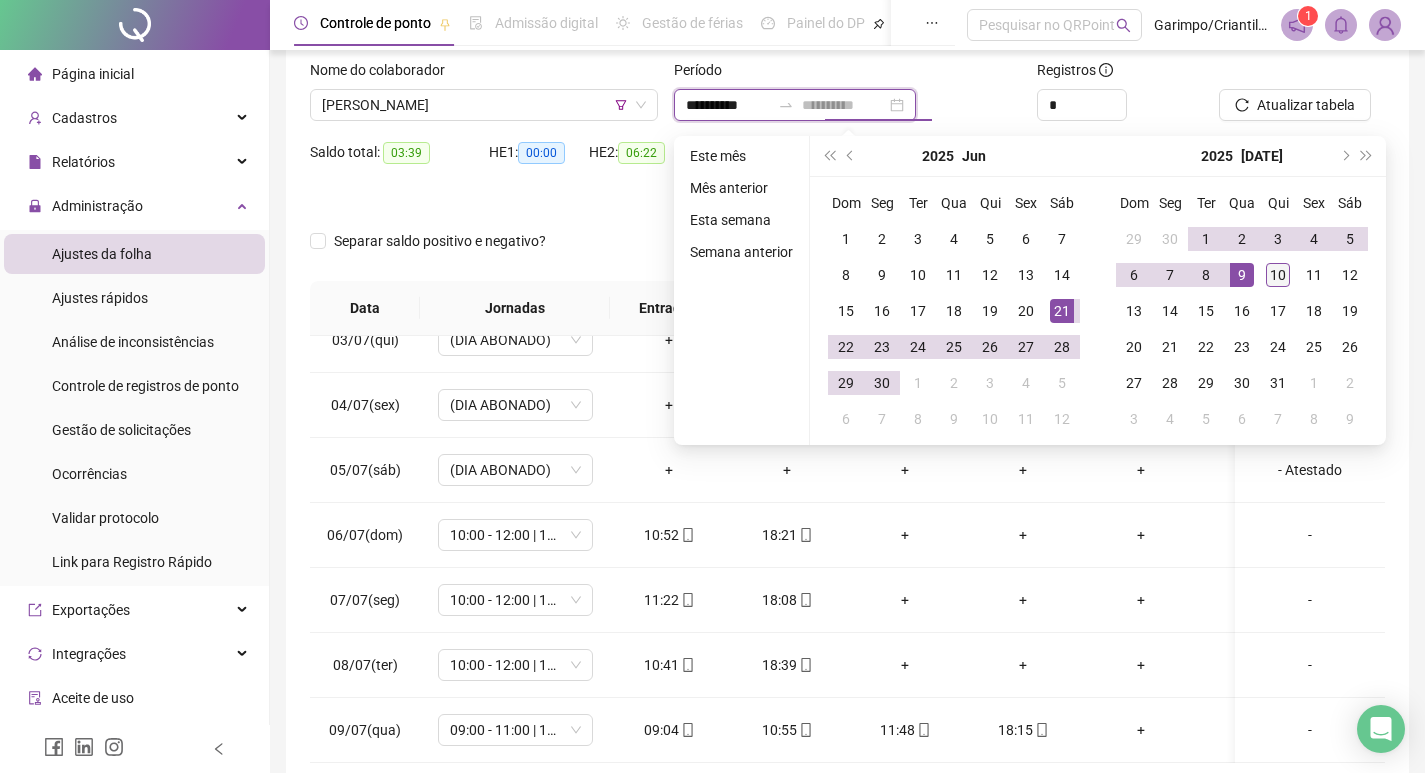 type on "**********" 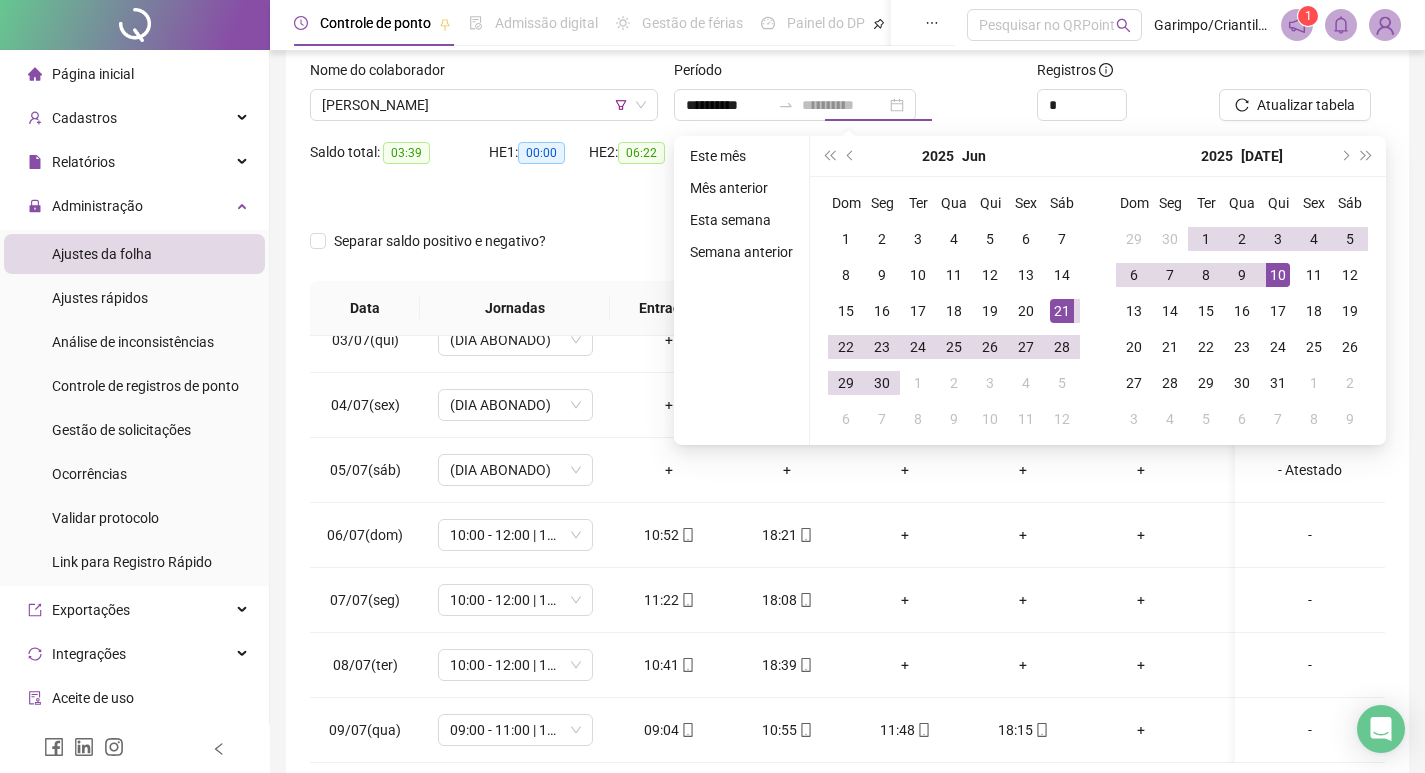 click on "10" at bounding box center (1278, 275) 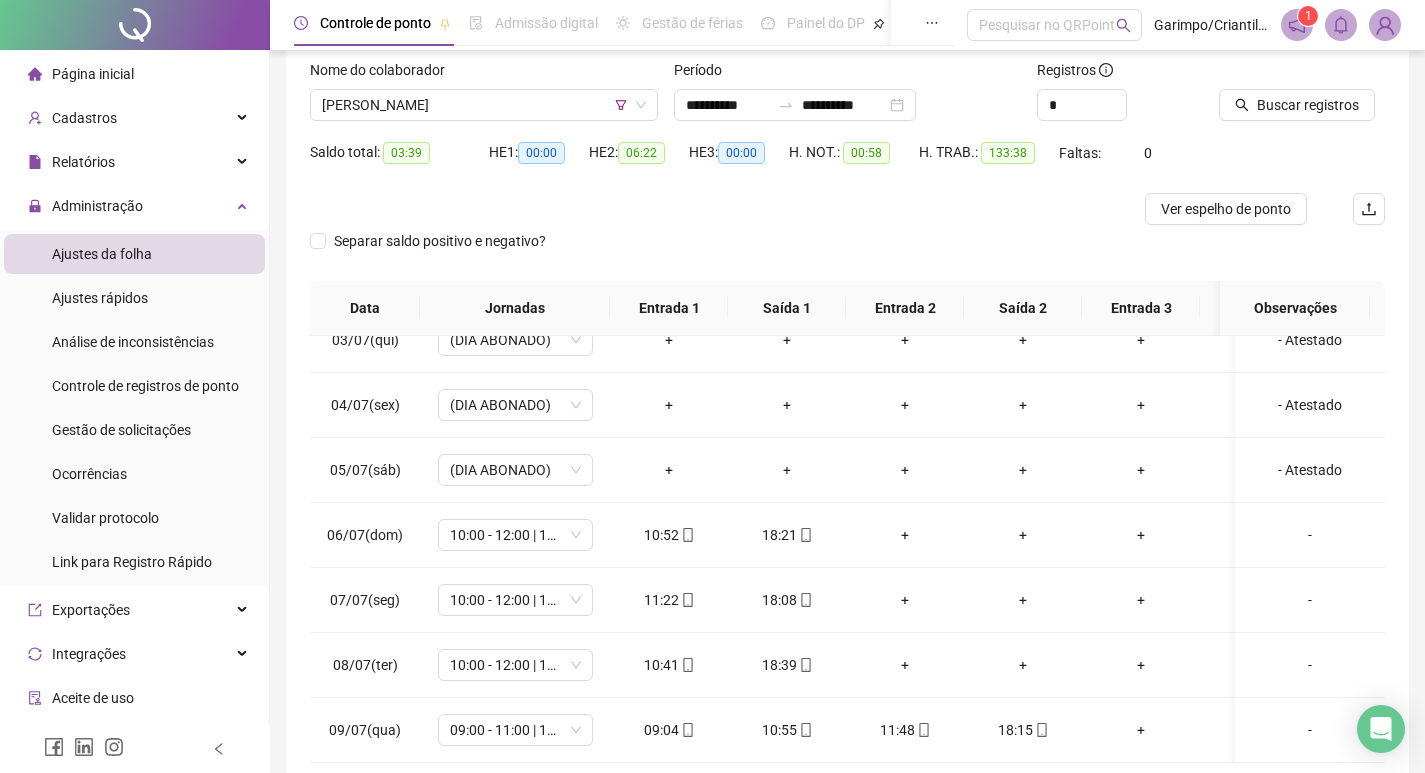 click at bounding box center [1277, 74] 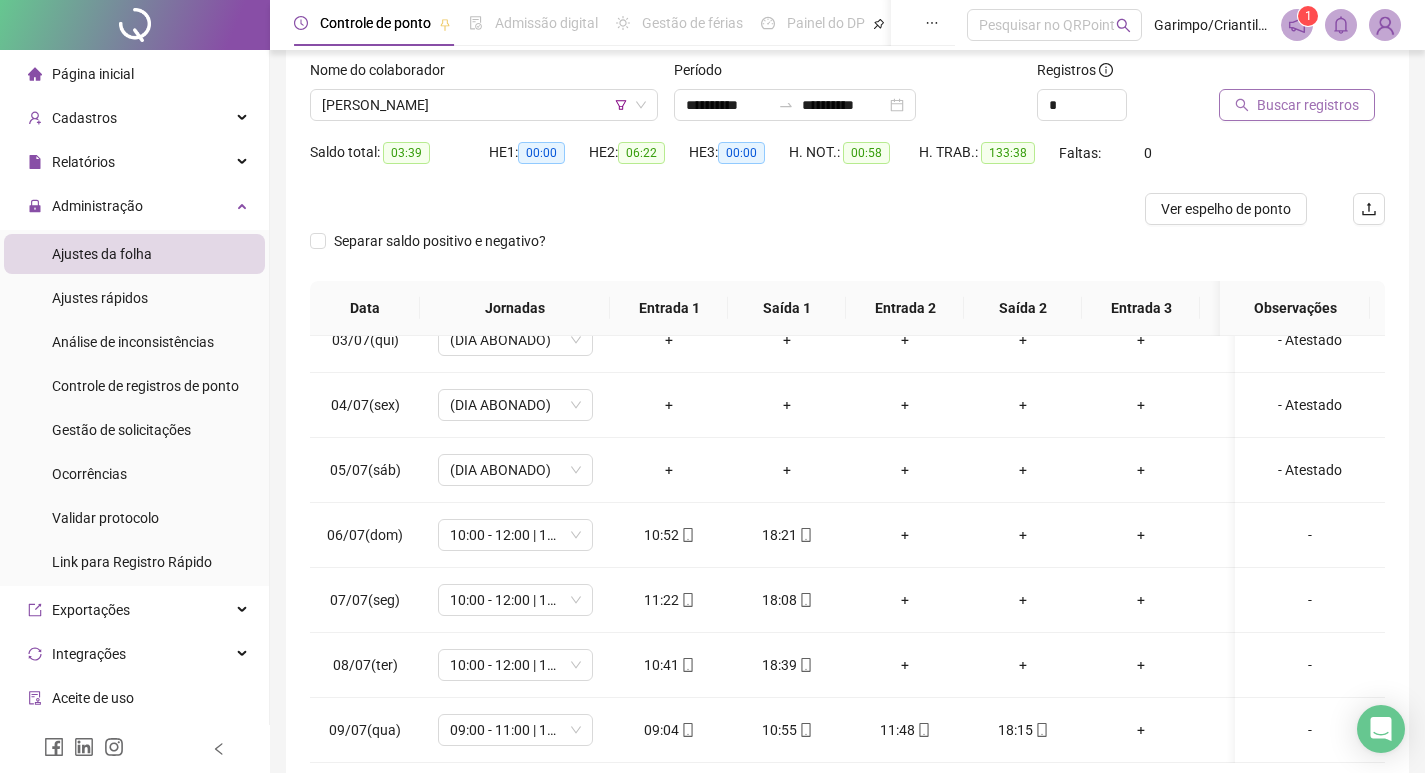 click on "Buscar registros" at bounding box center [1308, 105] 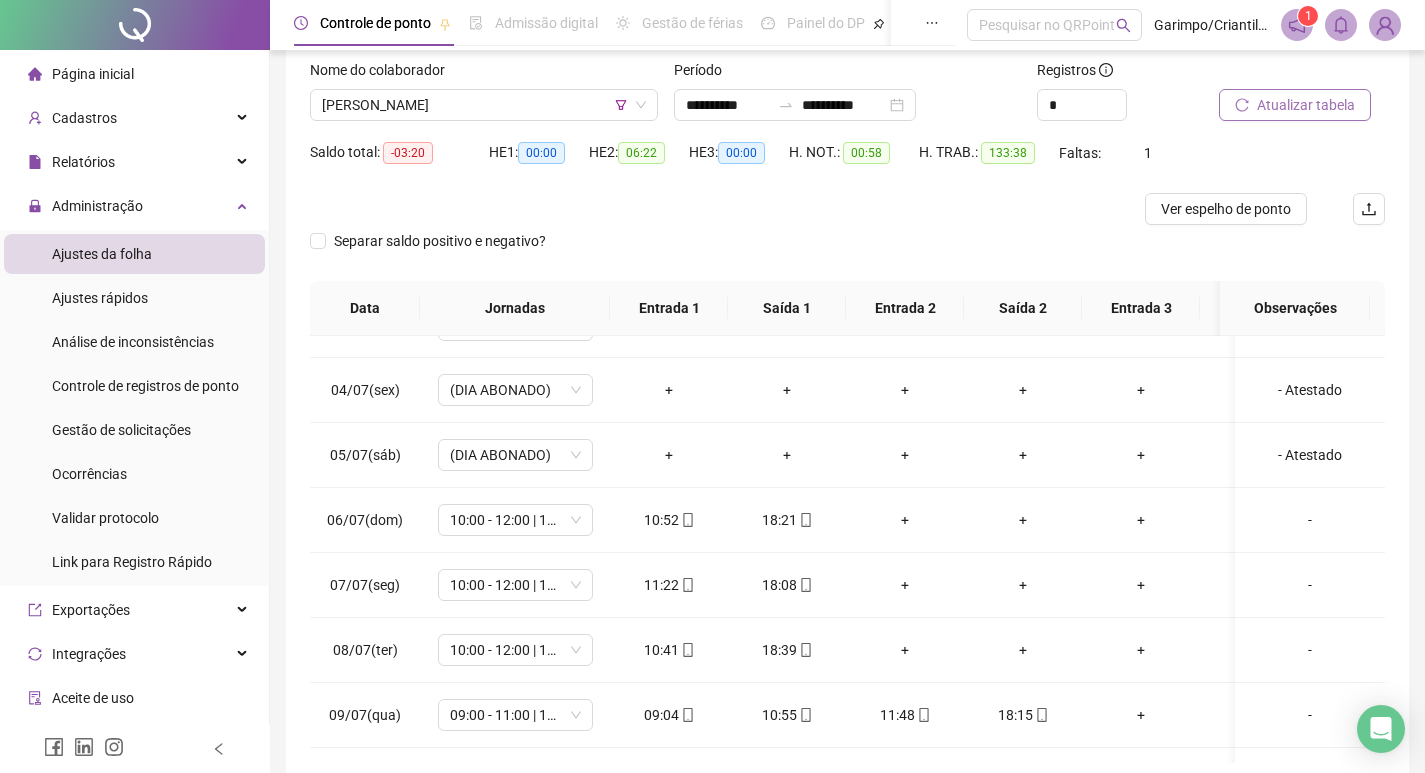 scroll, scrollTop: 225, scrollLeft: 0, axis: vertical 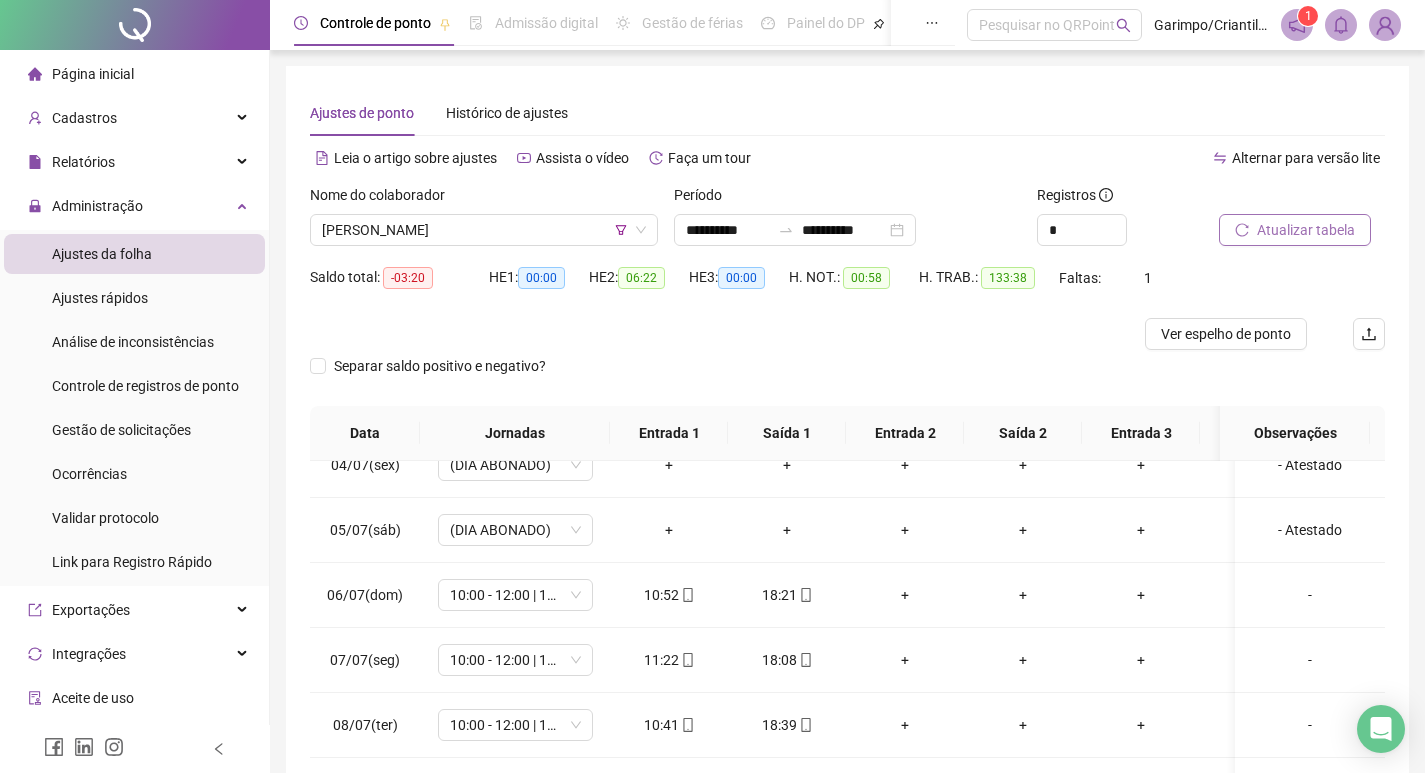 click on "Nome do colaborador" at bounding box center [484, 199] 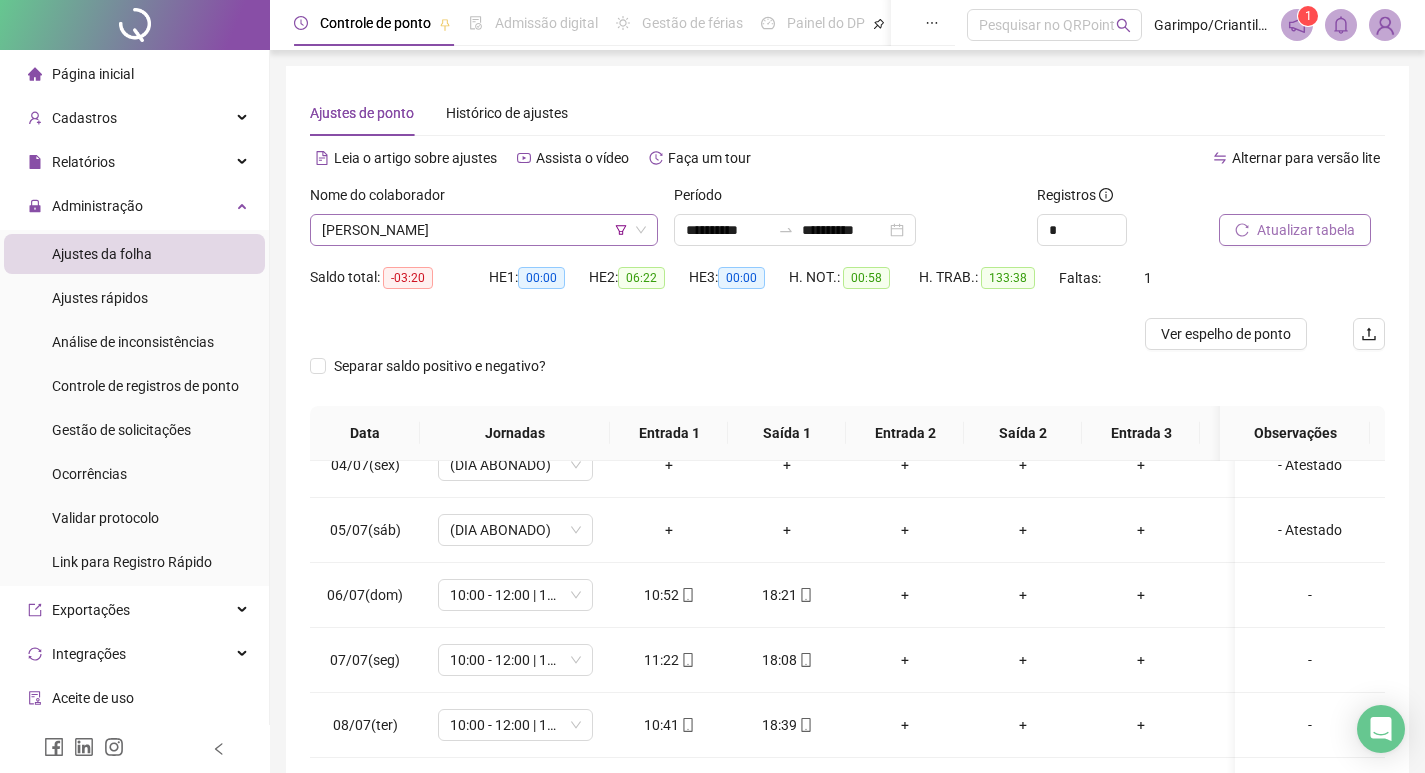 click on "[PERSON_NAME]" at bounding box center (484, 230) 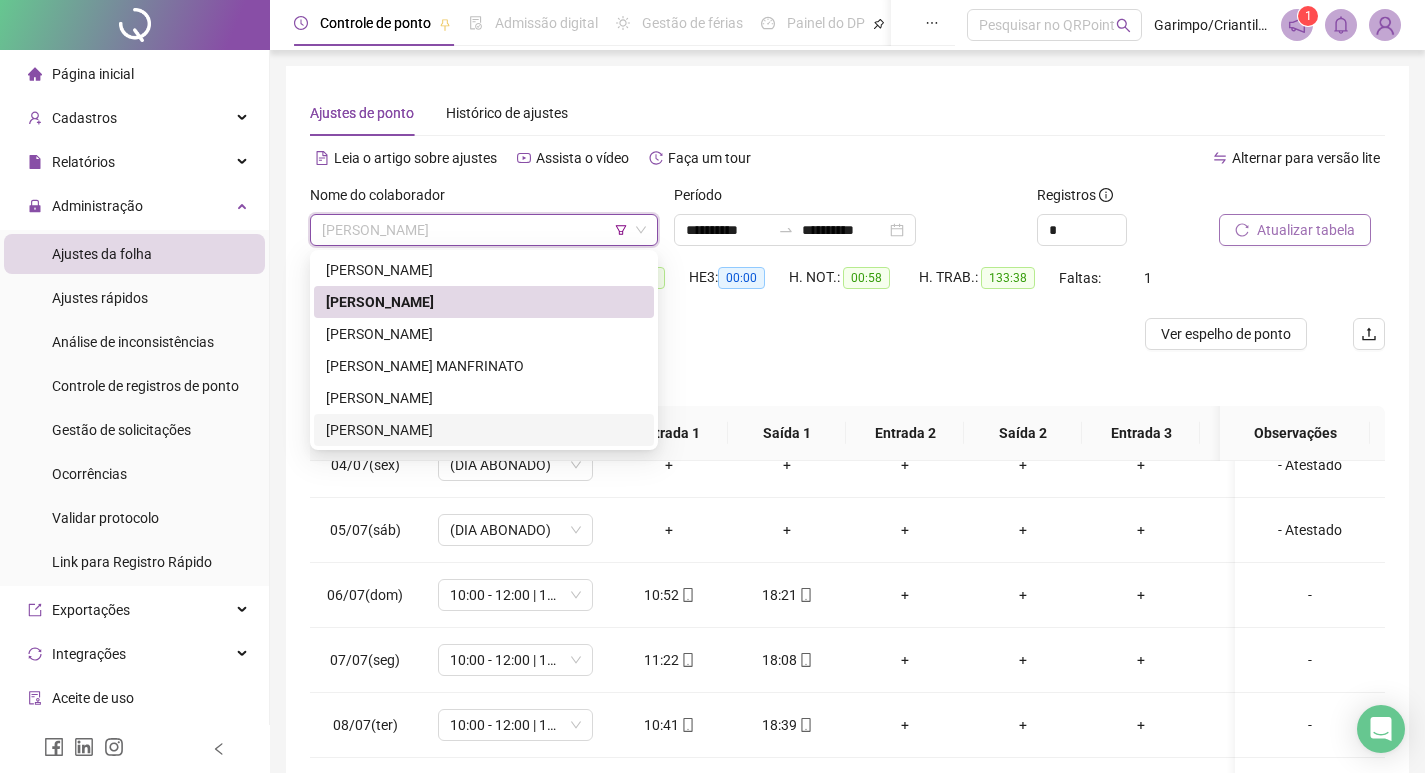 click at bounding box center (713, 334) 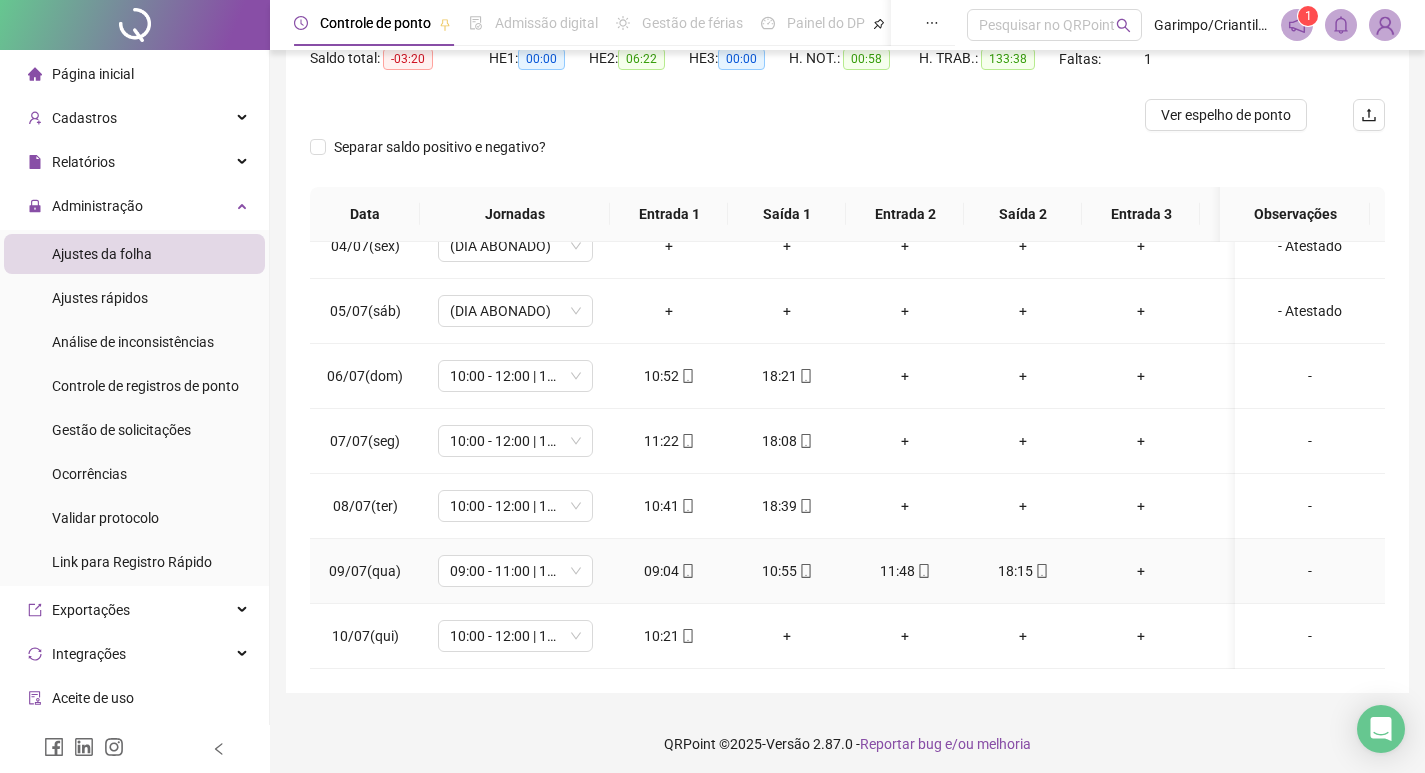 scroll, scrollTop: 225, scrollLeft: 0, axis: vertical 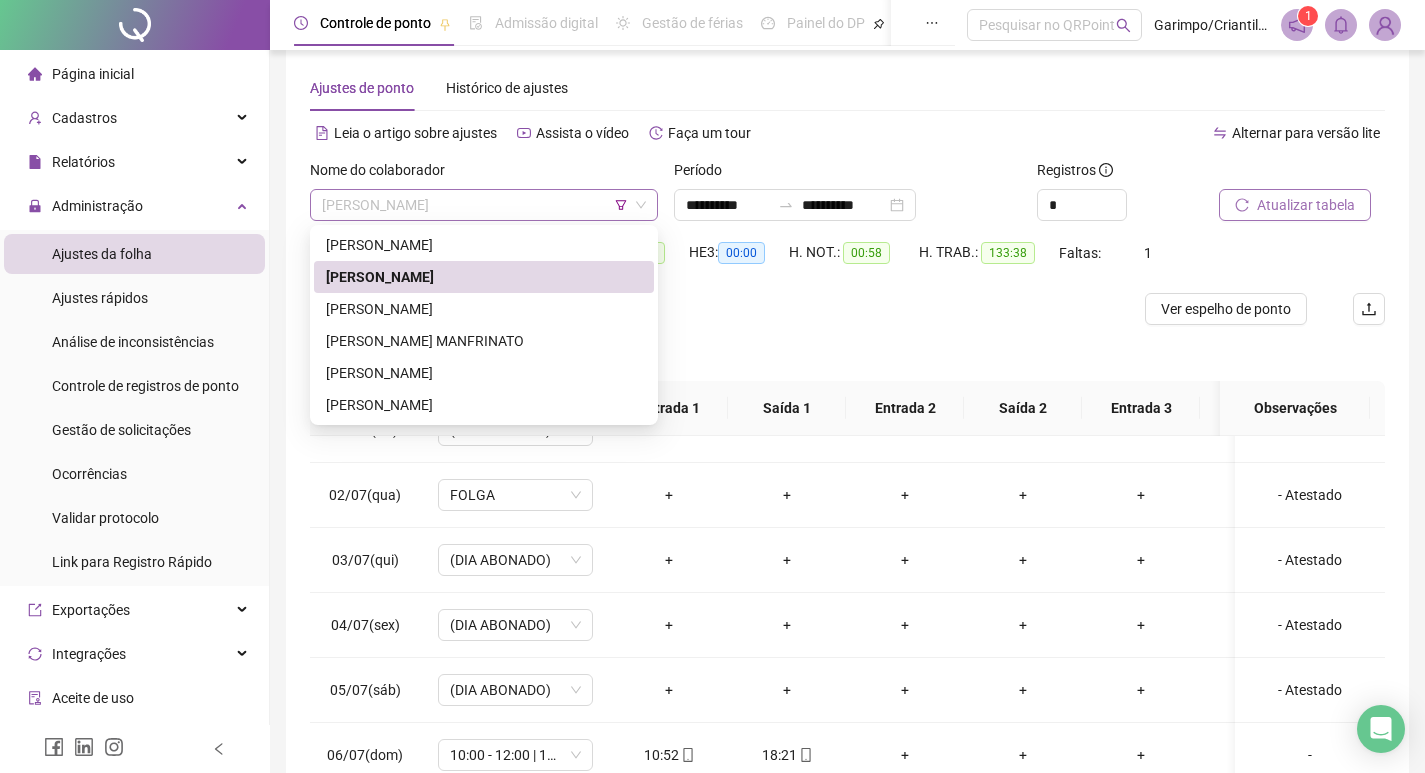 click on "[PERSON_NAME]" at bounding box center (484, 205) 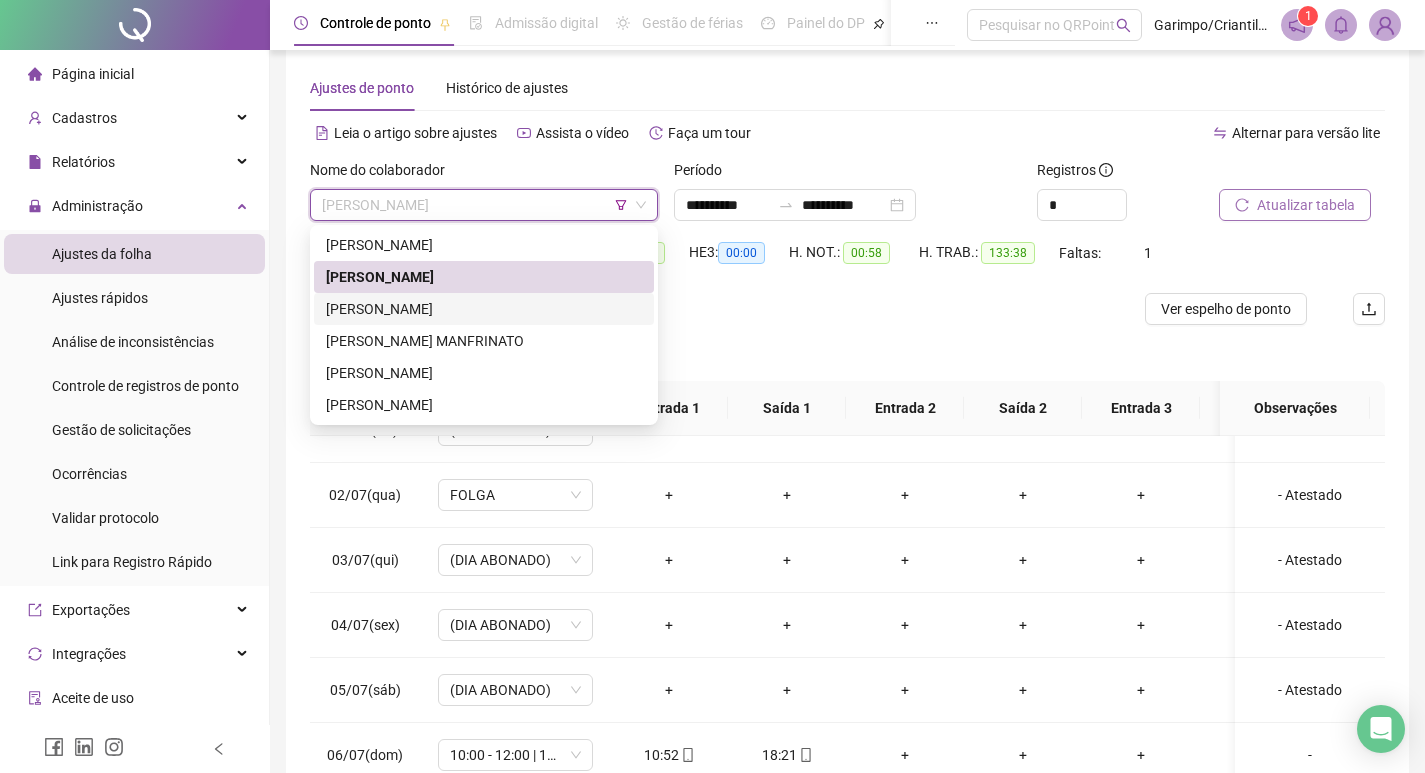 click on "[PERSON_NAME]" at bounding box center [484, 309] 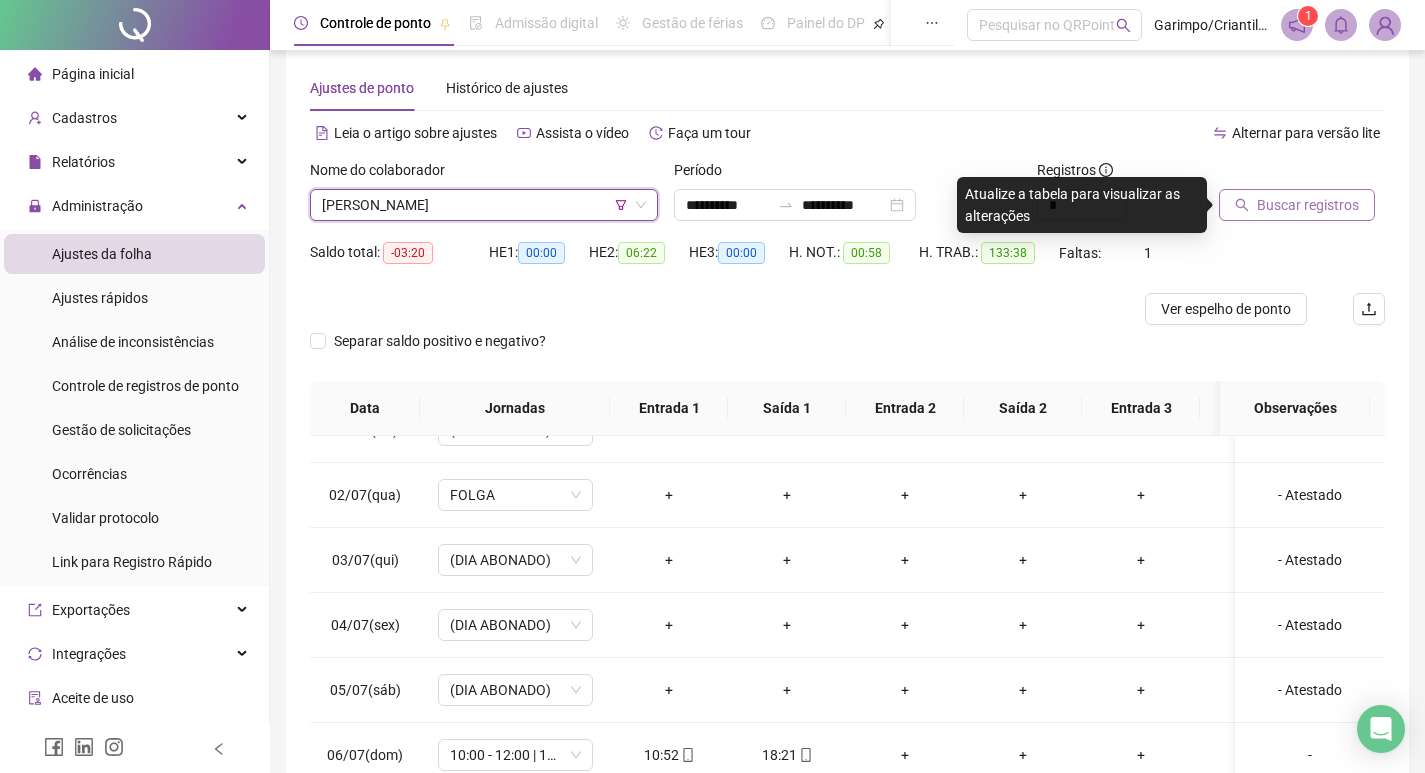 click on "Buscar registros" at bounding box center (1308, 205) 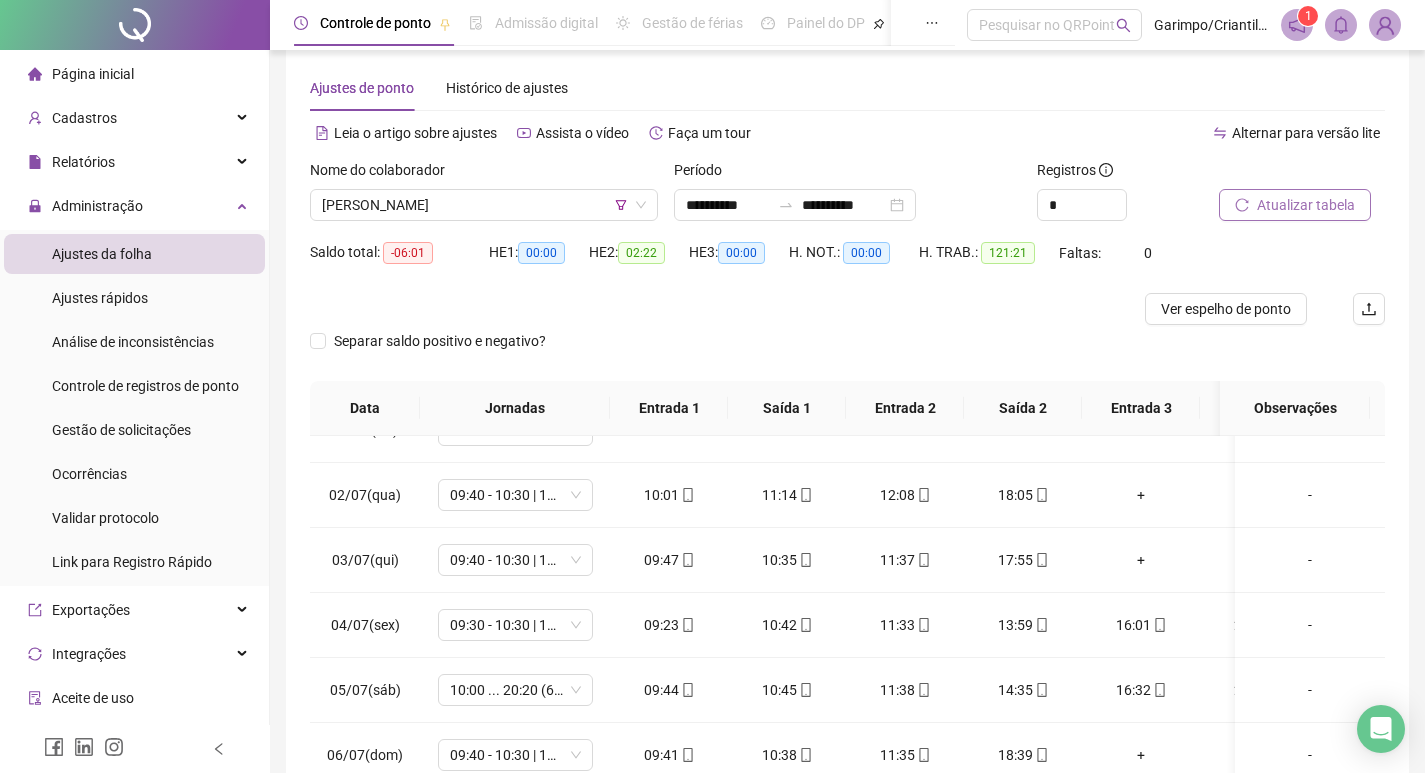 scroll, scrollTop: 225, scrollLeft: 0, axis: vertical 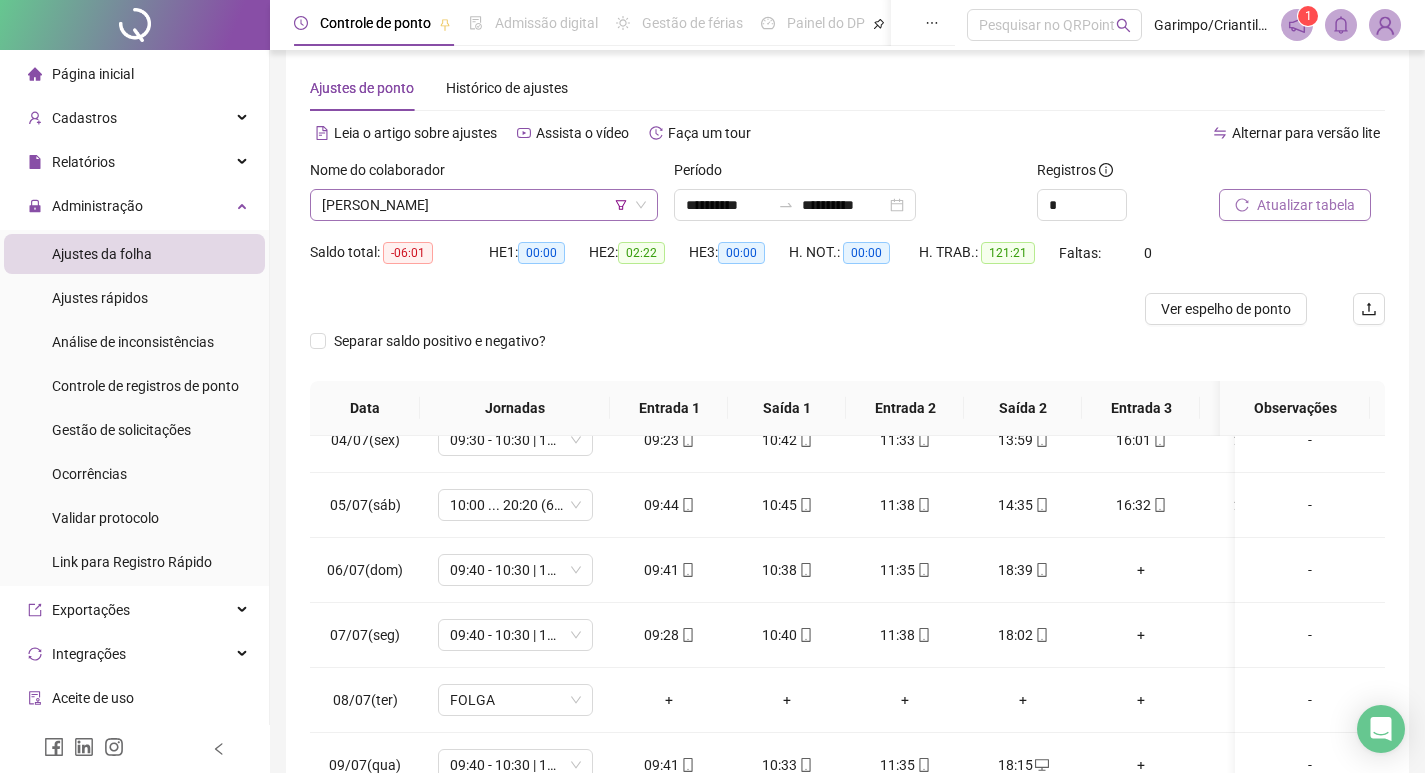click on "[PERSON_NAME]" at bounding box center [484, 205] 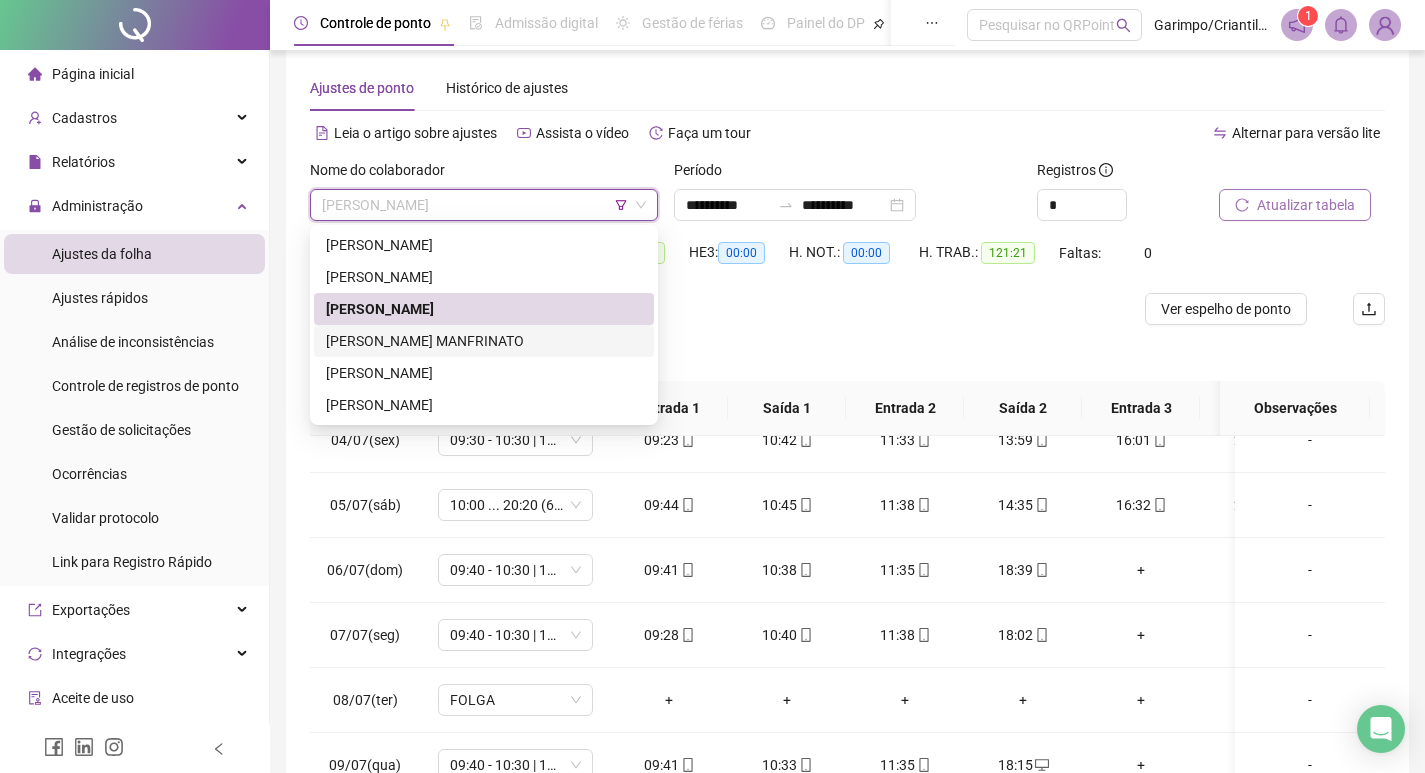 click on "[PERSON_NAME] MANFRINATO" at bounding box center [484, 341] 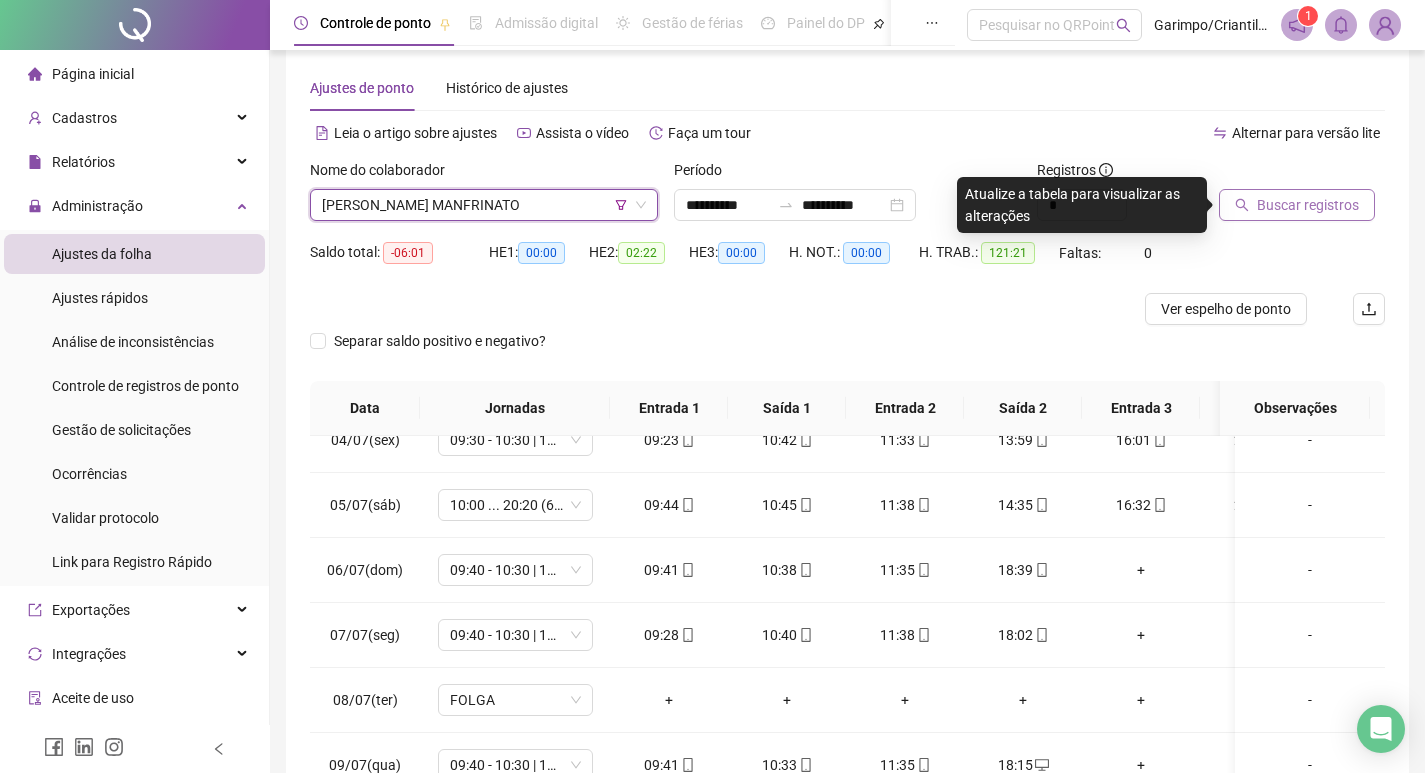 click on "Buscar registros" at bounding box center (1308, 205) 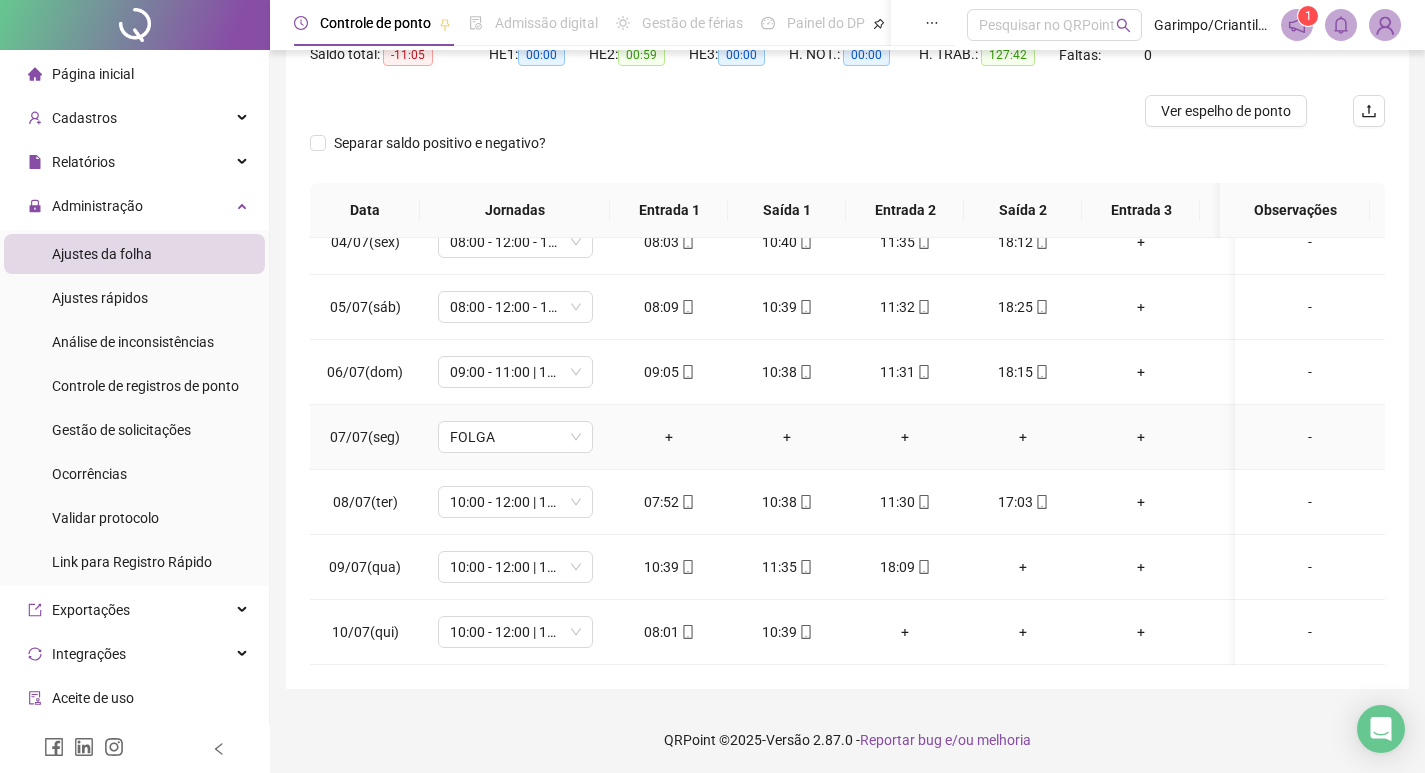 scroll, scrollTop: 225, scrollLeft: 0, axis: vertical 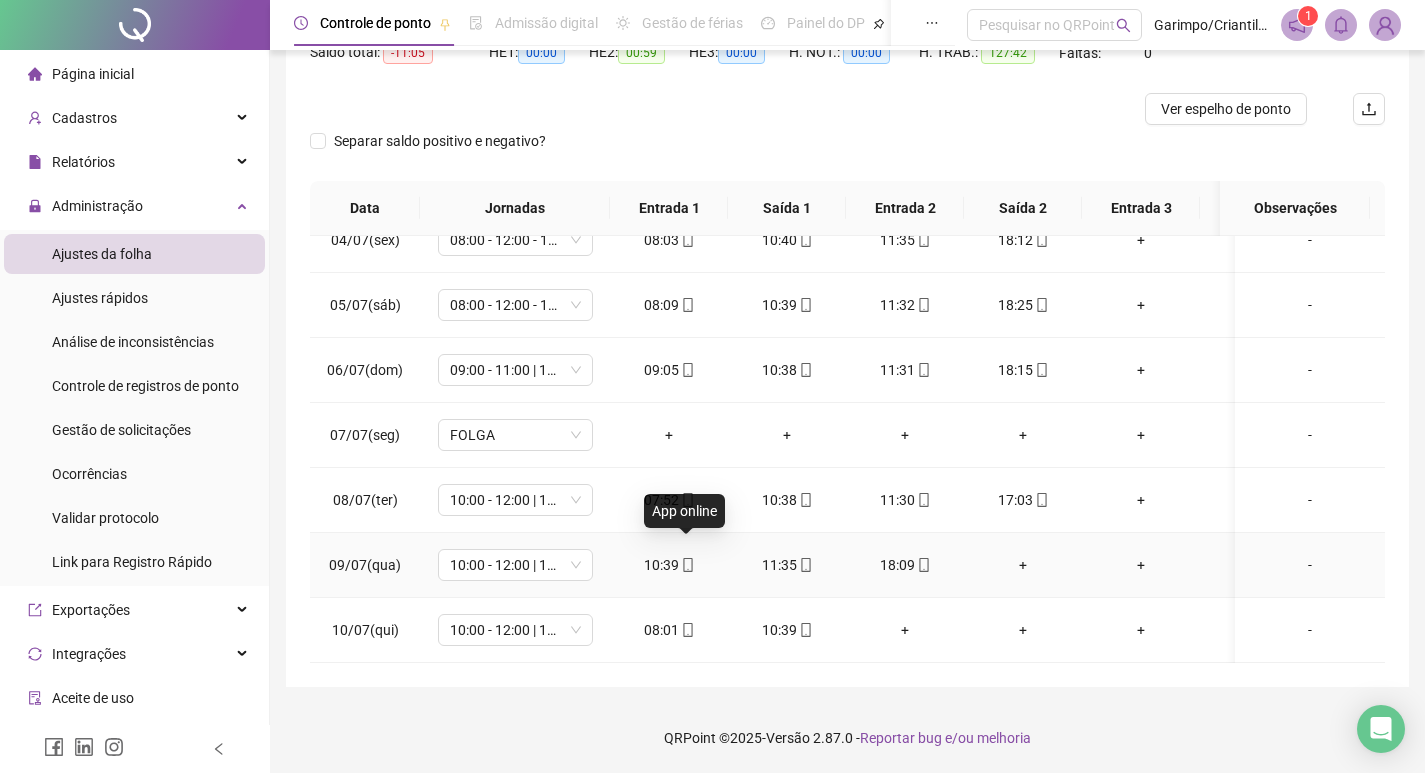 click 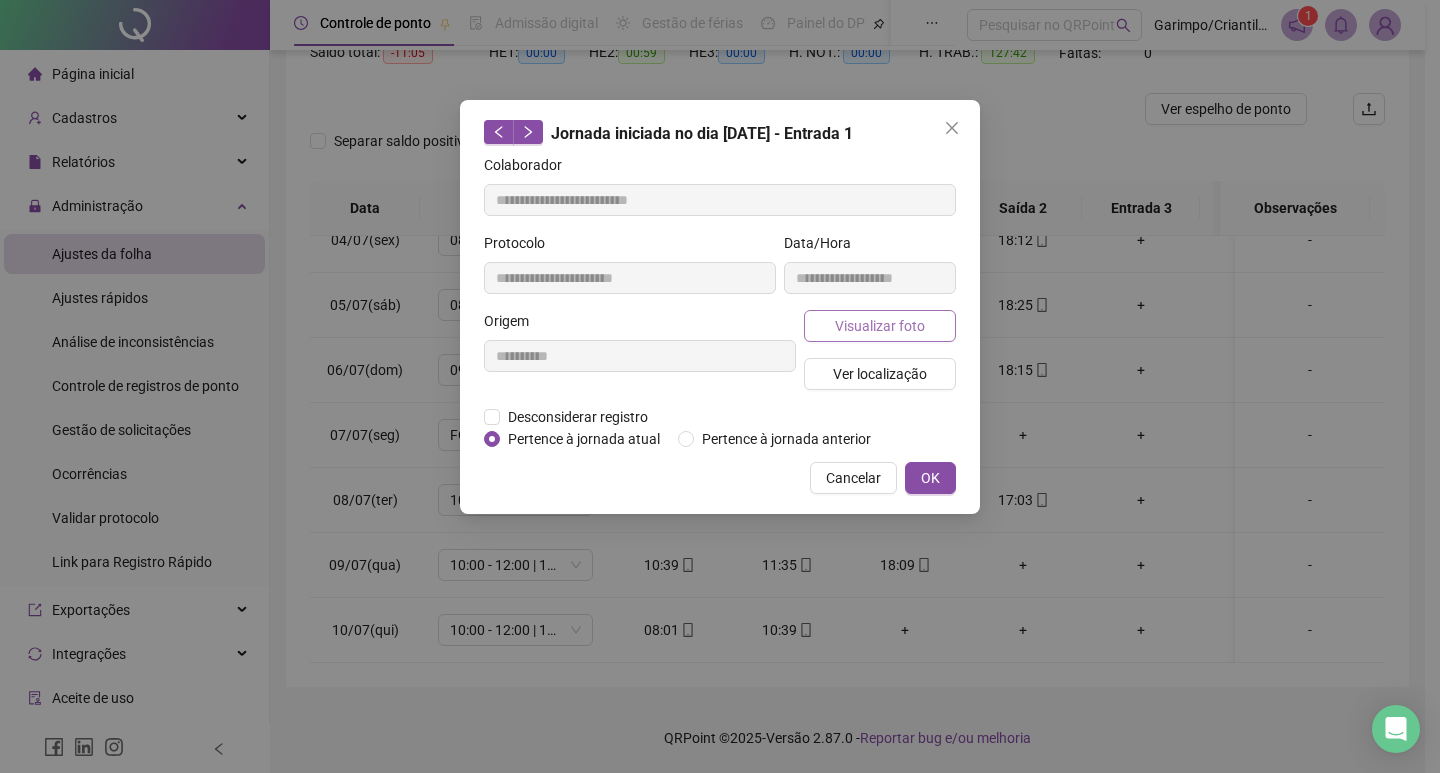 type on "**********" 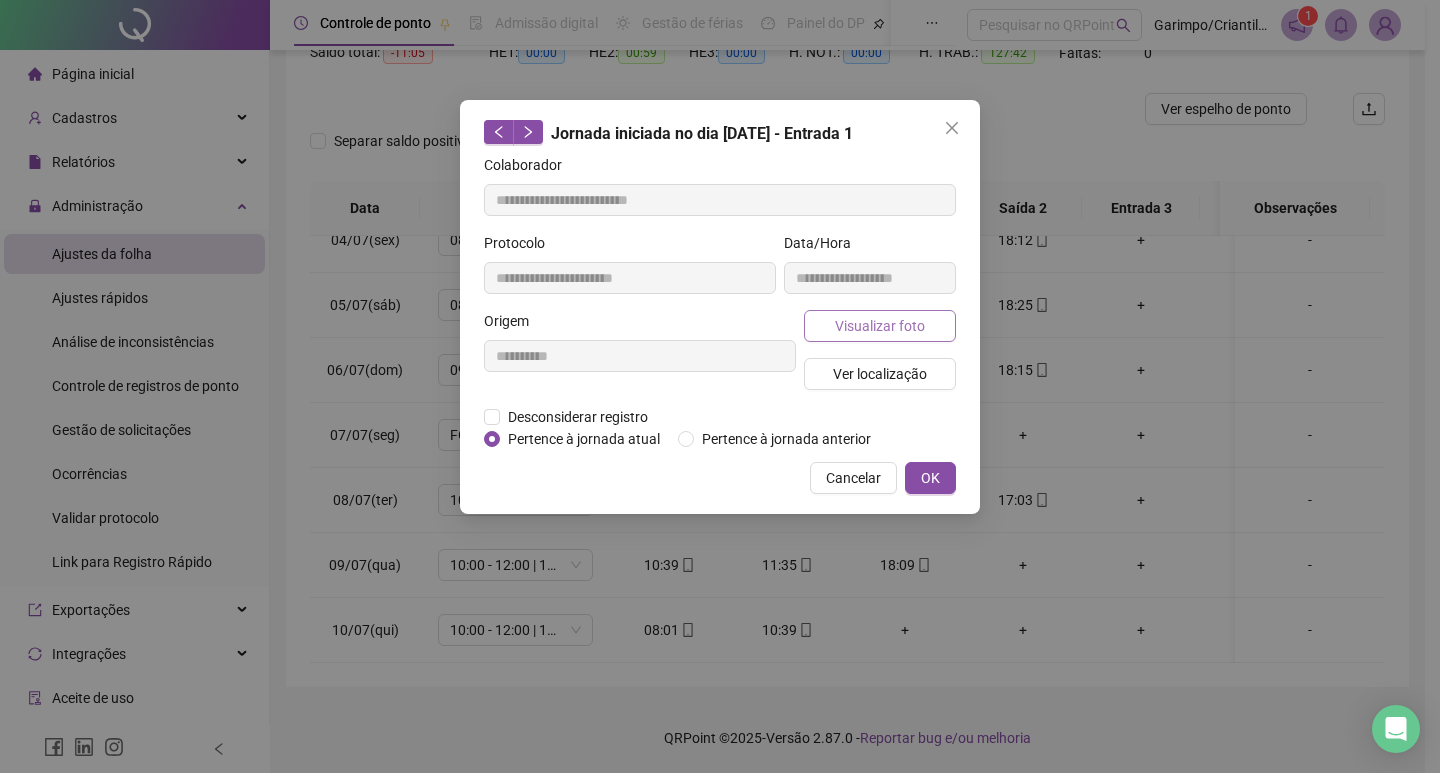 click on "Visualizar foto" at bounding box center [880, 326] 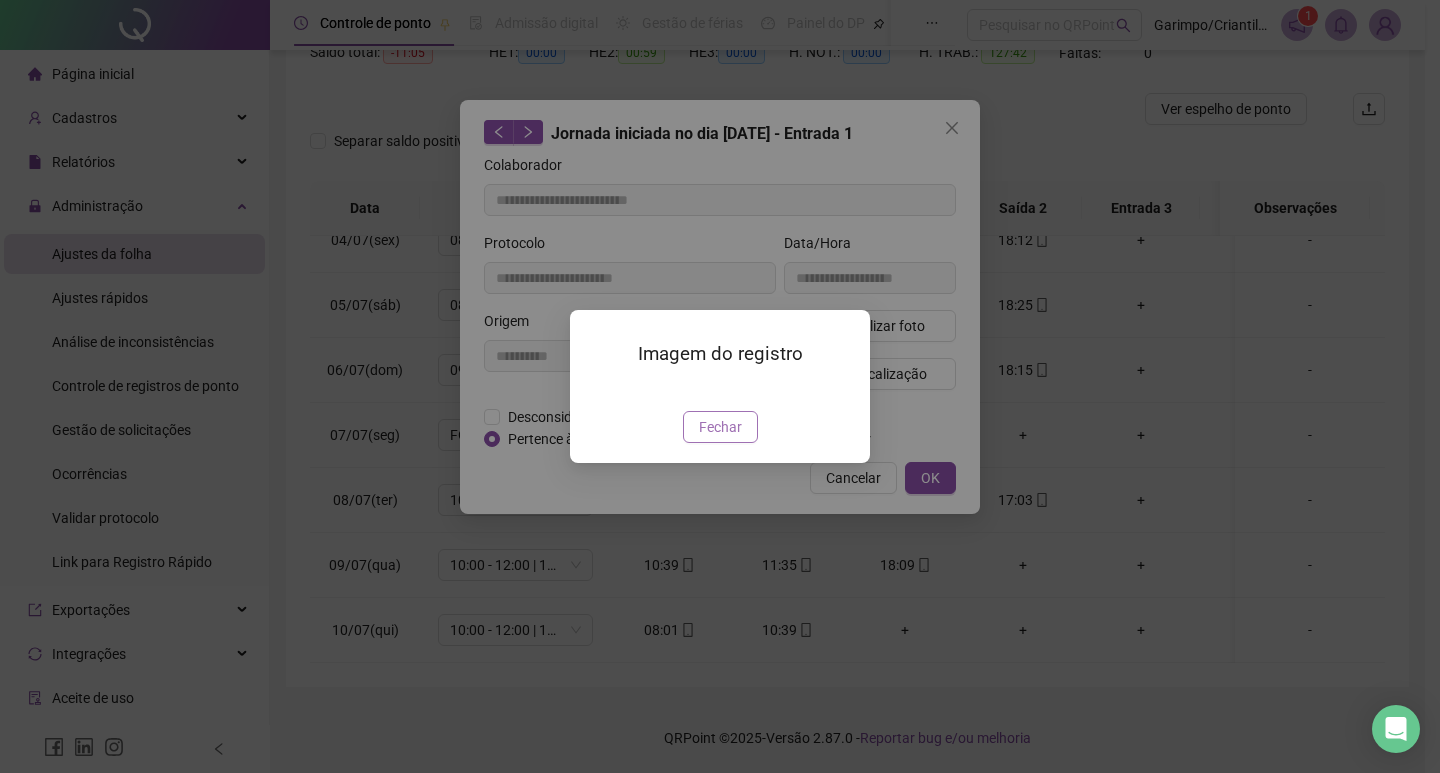 click on "Fechar" at bounding box center [720, 427] 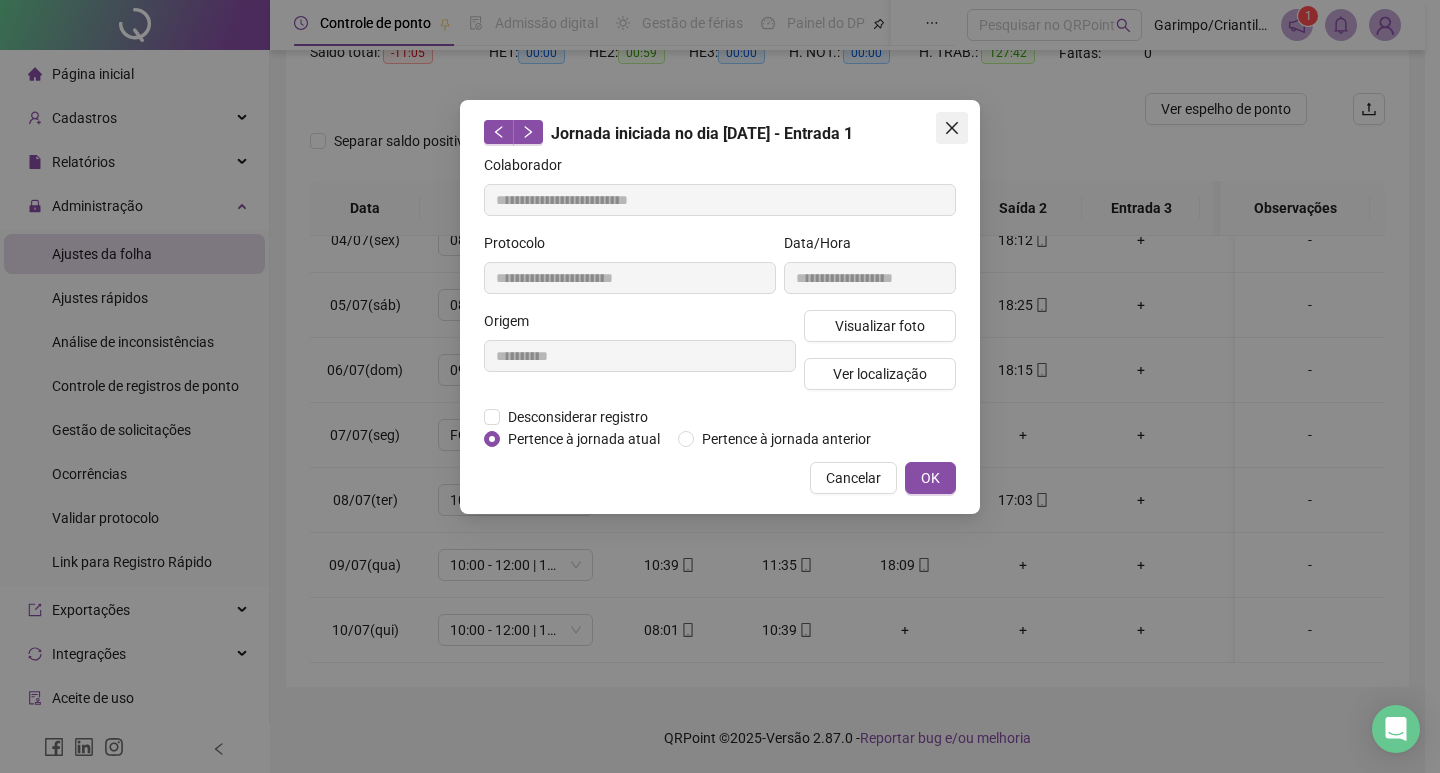 click 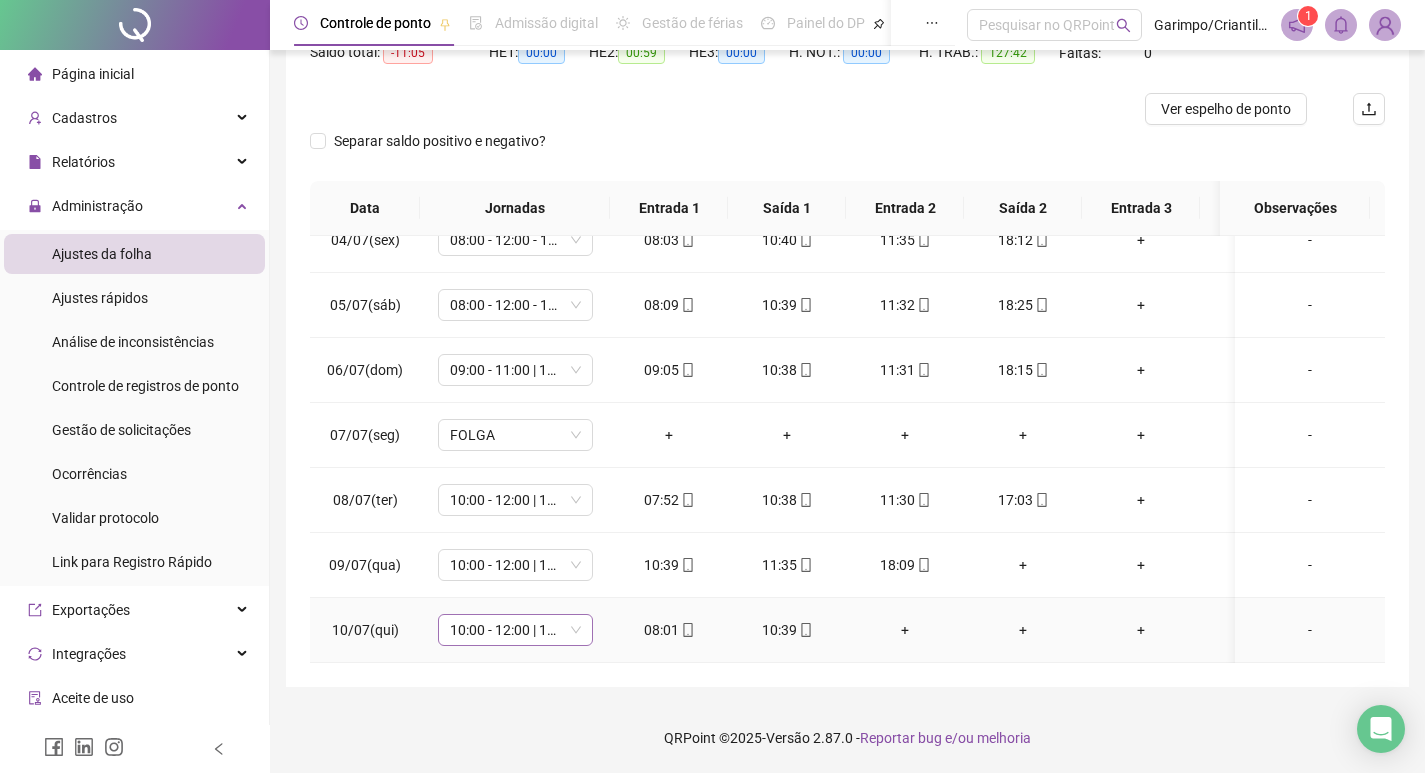 click on "10:00 - 12:00 | 13:00 - 18:20" at bounding box center [515, 630] 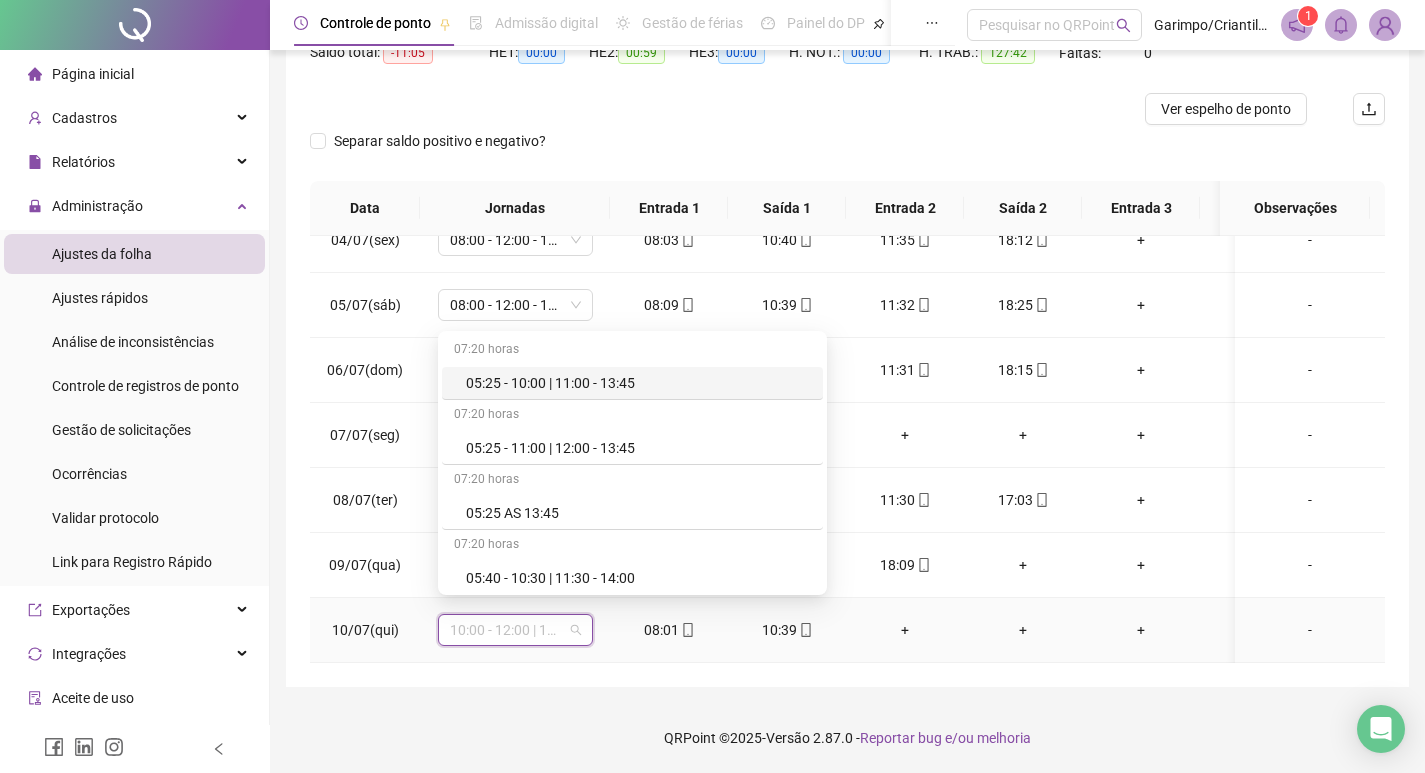 click on "08:01" at bounding box center [669, 630] 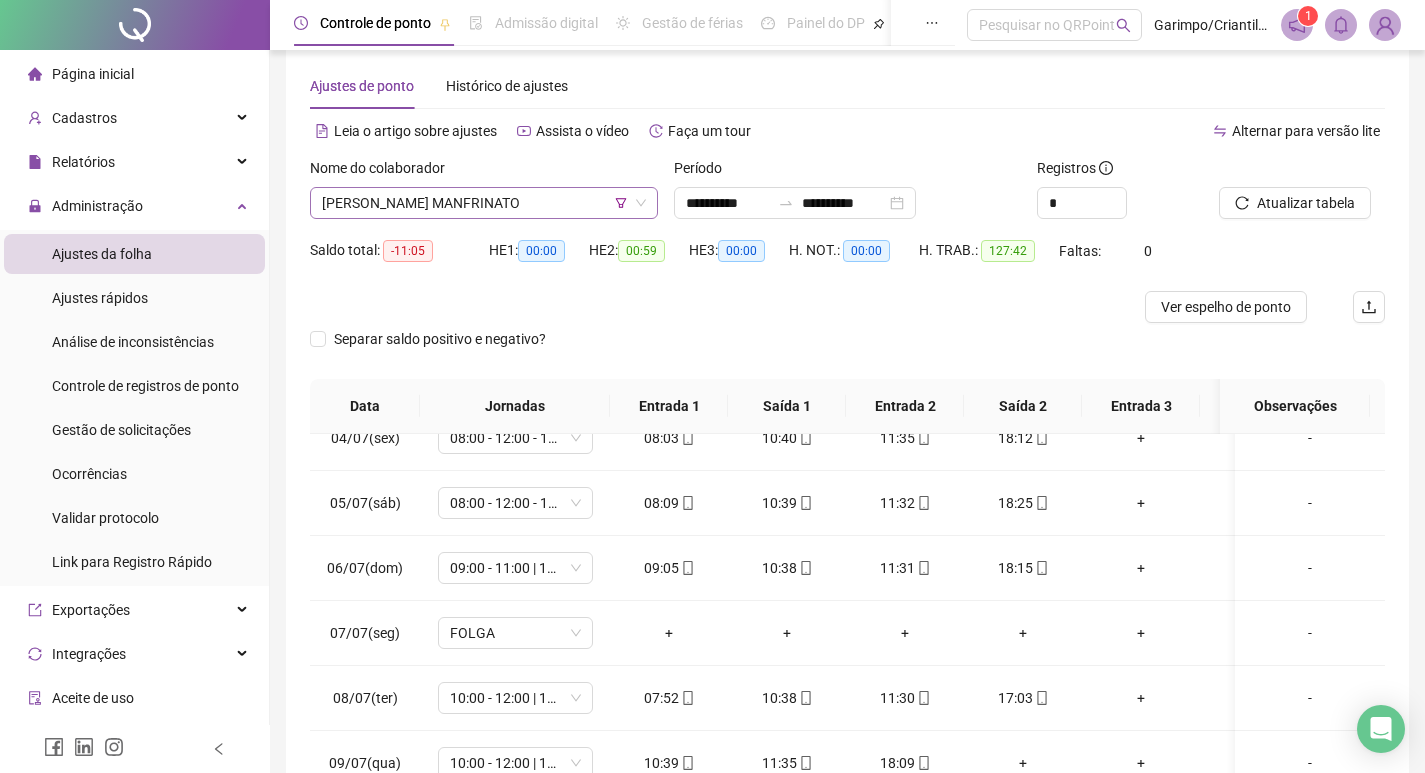 scroll, scrollTop: 25, scrollLeft: 0, axis: vertical 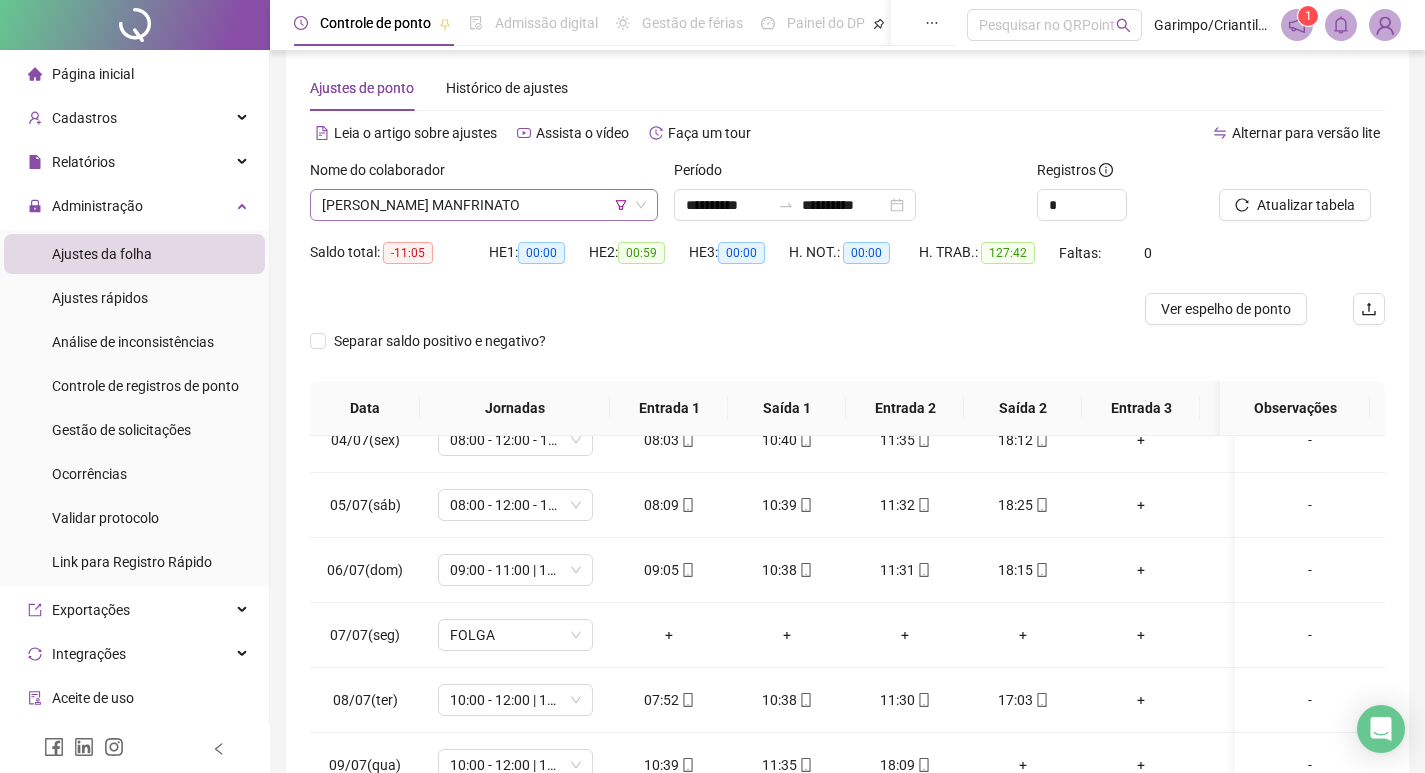click on "[PERSON_NAME] MANFRINATO" at bounding box center [484, 205] 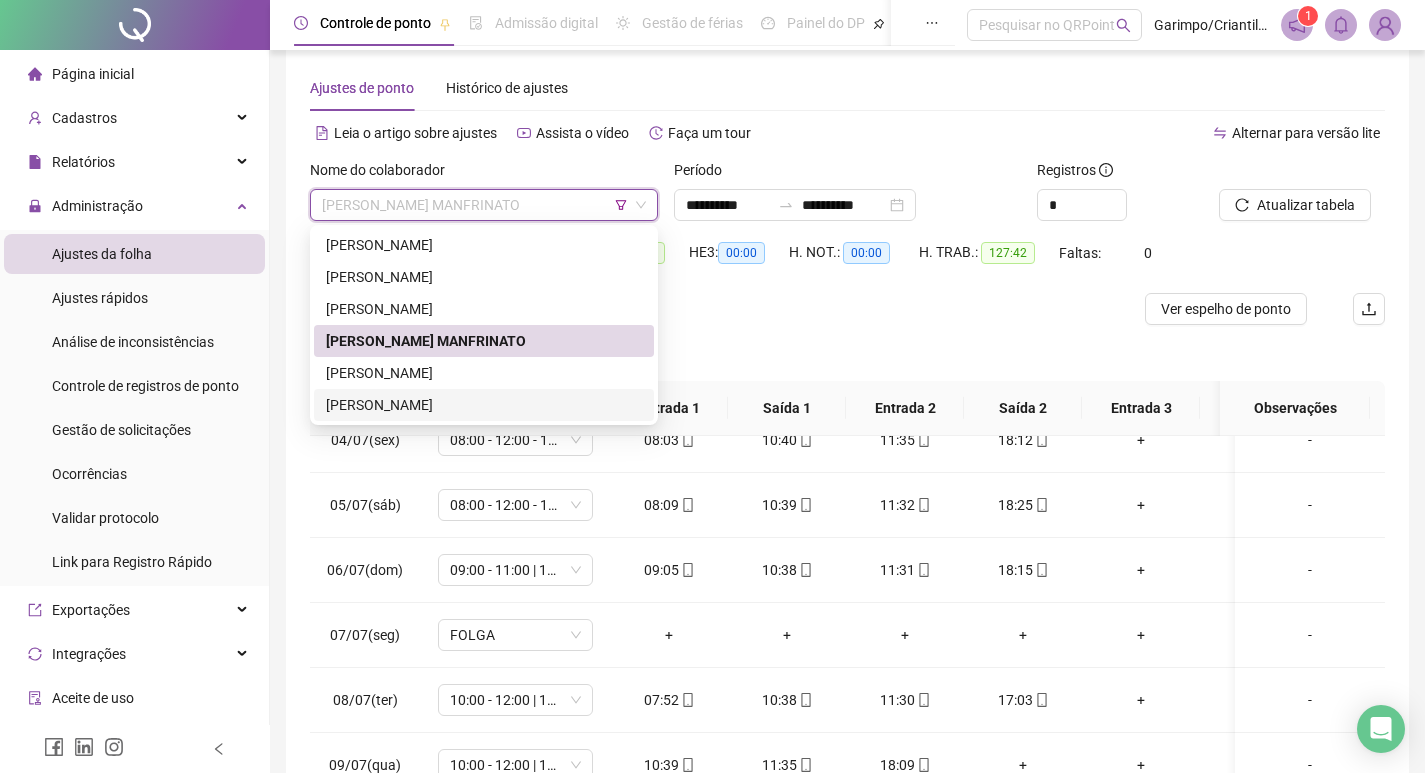 click on "[PERSON_NAME]" at bounding box center [484, 405] 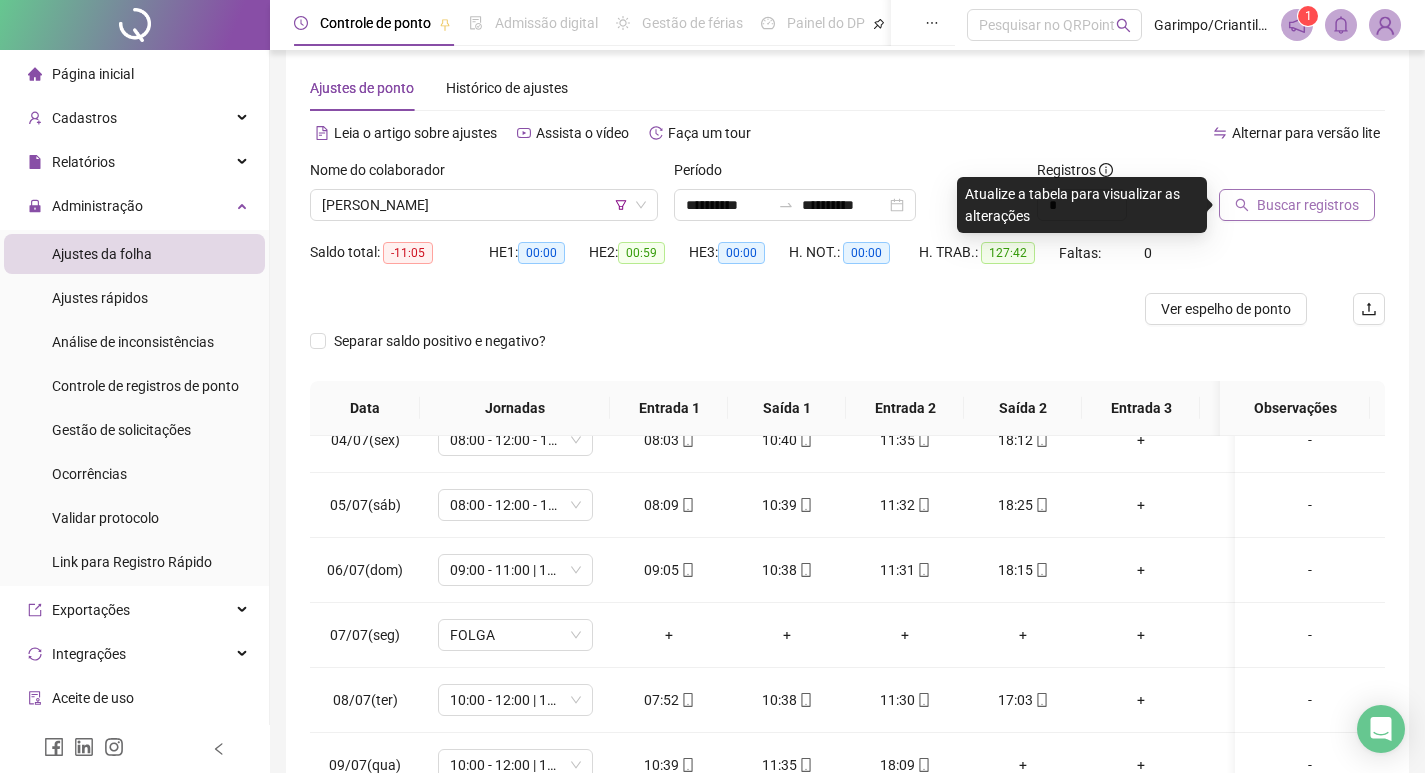 click on "Buscar registros" at bounding box center [1297, 205] 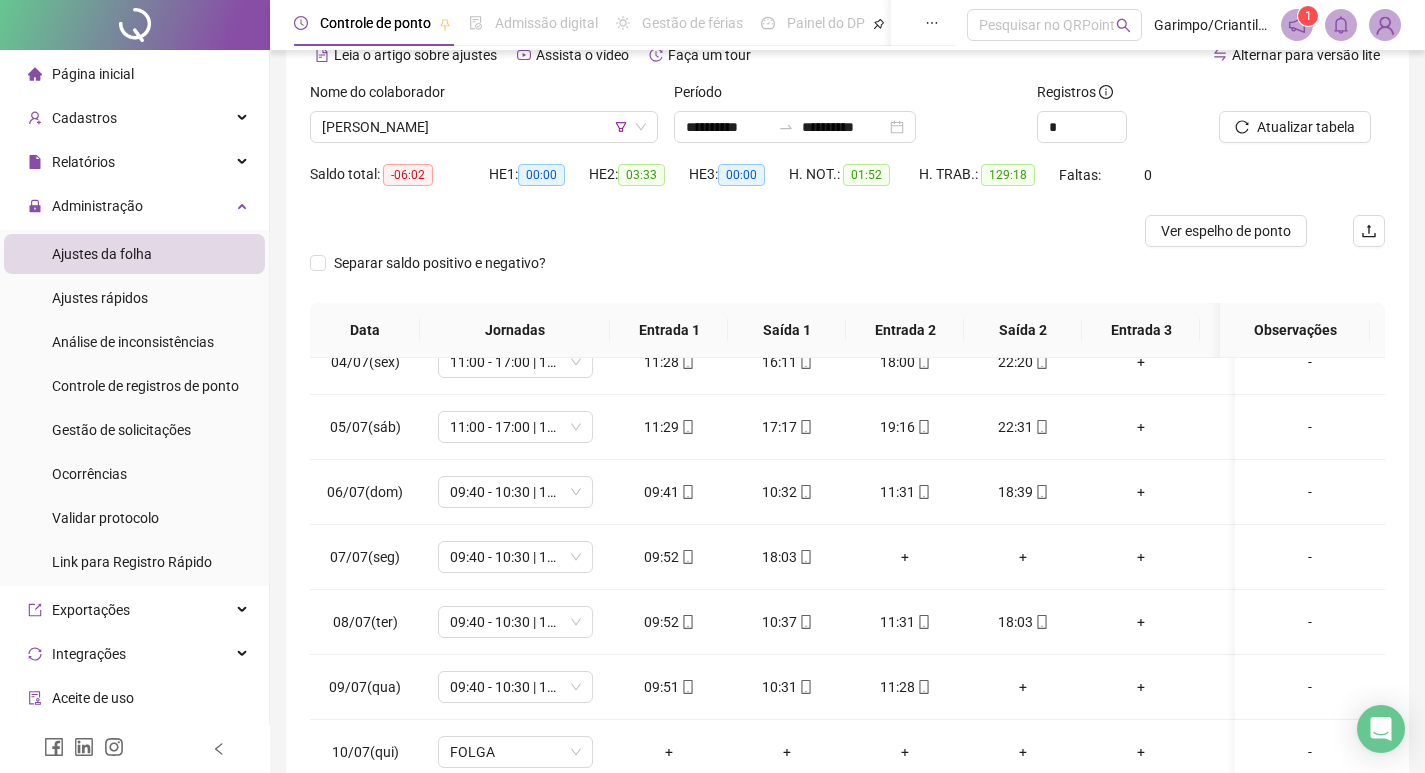 scroll, scrollTop: 225, scrollLeft: 0, axis: vertical 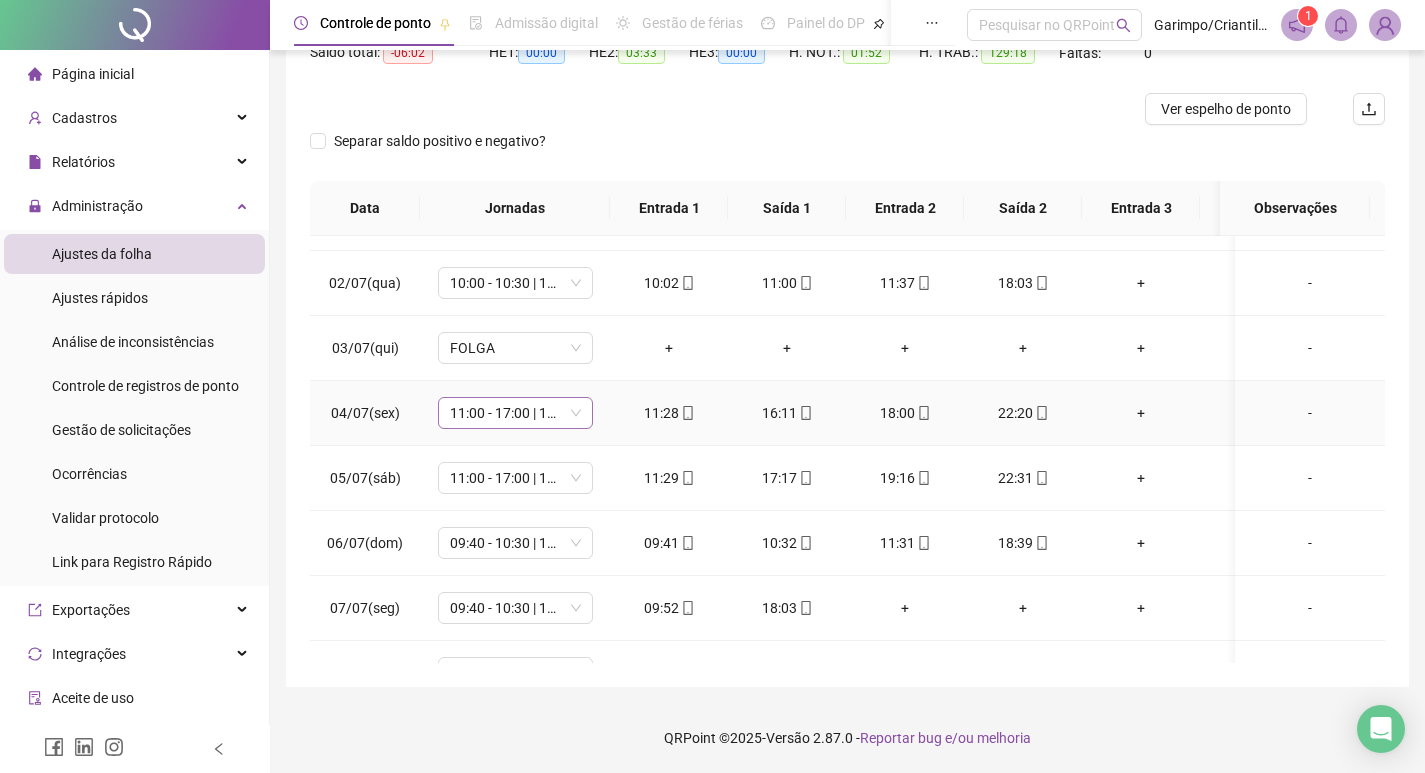 click on "11:00 - 17:00 | 18:00 - 22:00" at bounding box center (515, 413) 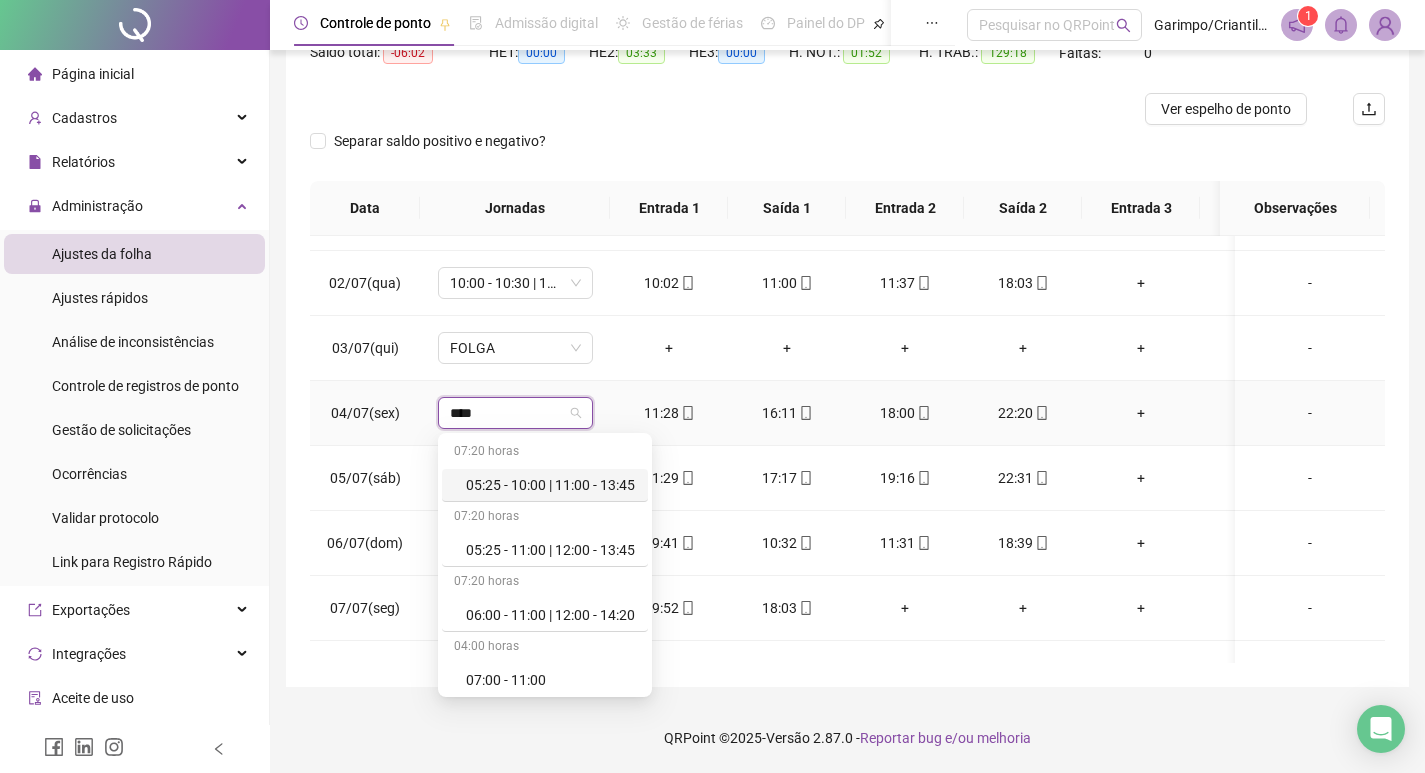 type on "*****" 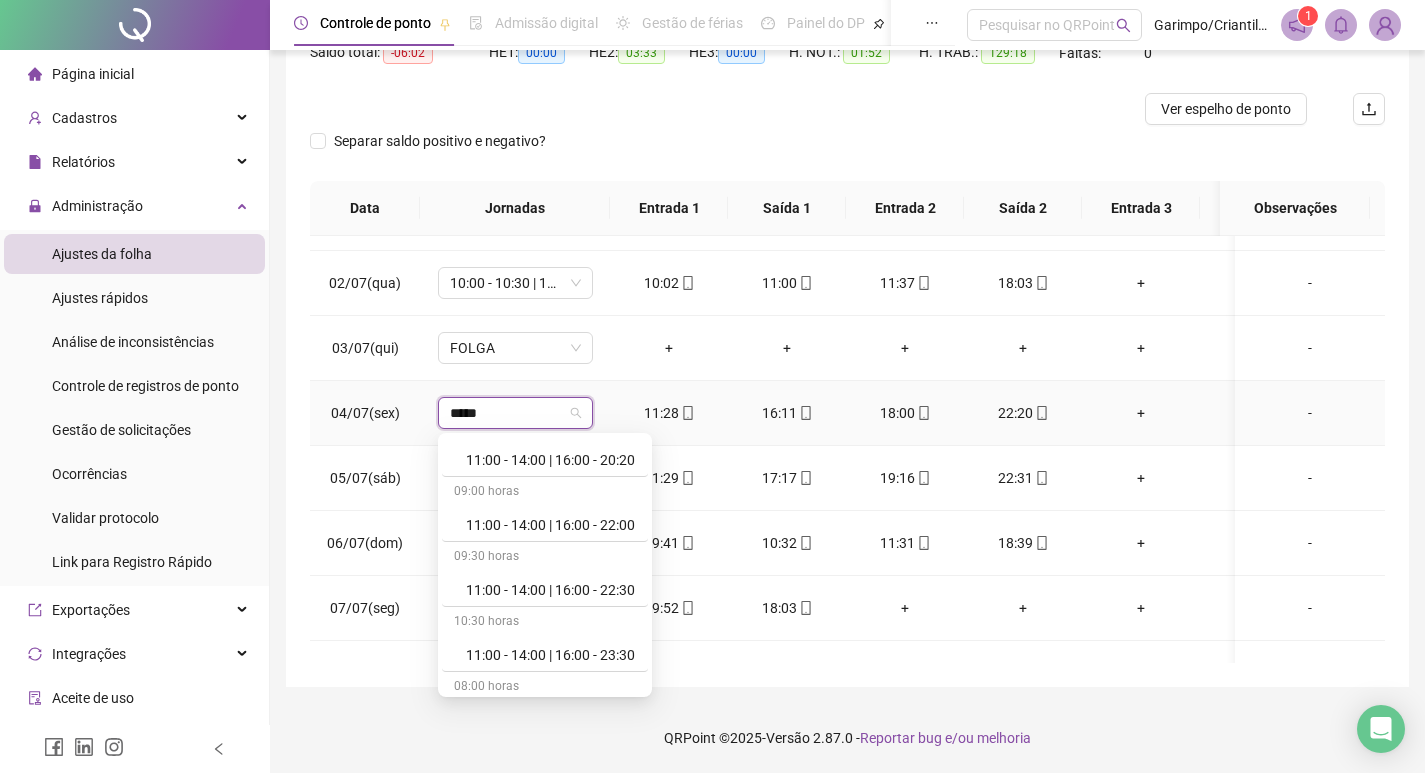 scroll, scrollTop: 1200, scrollLeft: 0, axis: vertical 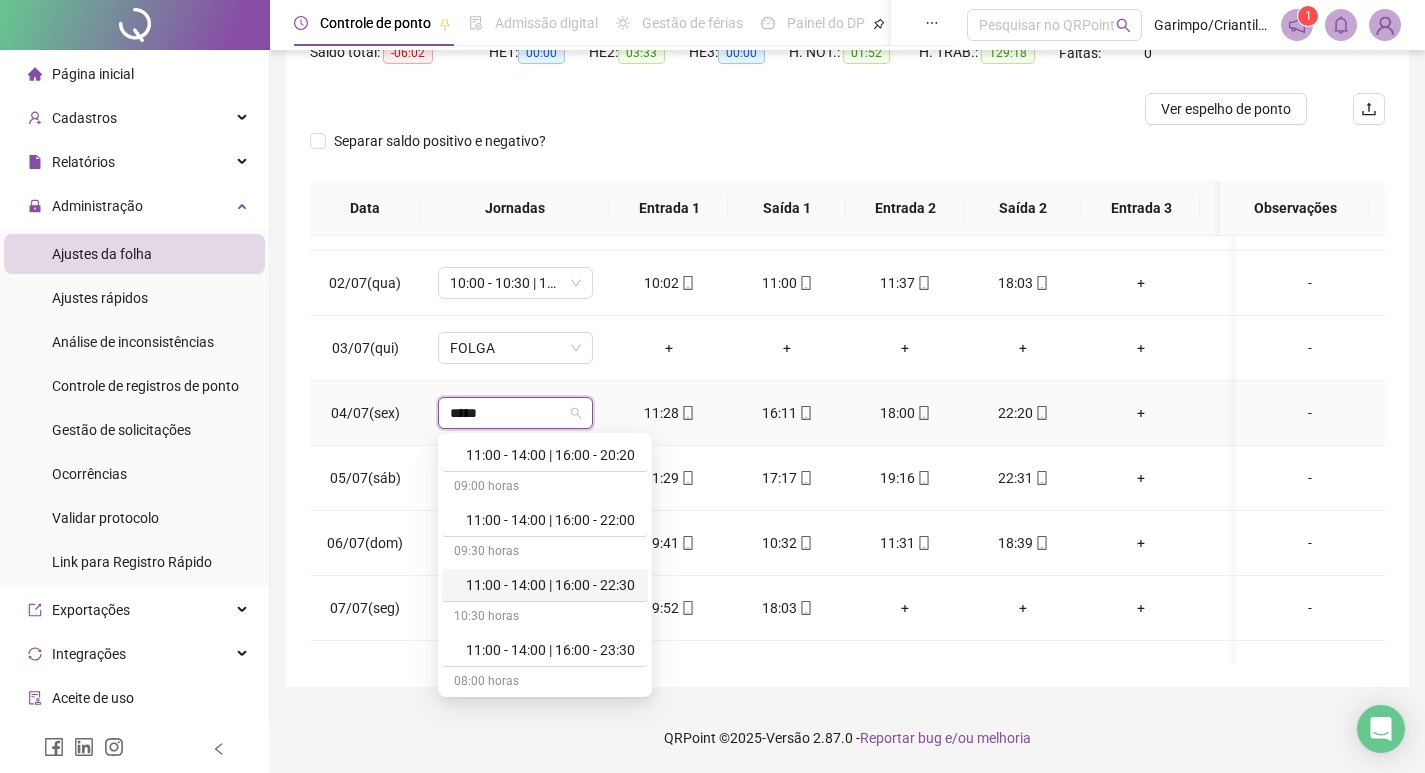 click on "11:00 - 14:00 | 16:00 - 22:30" at bounding box center [551, 585] 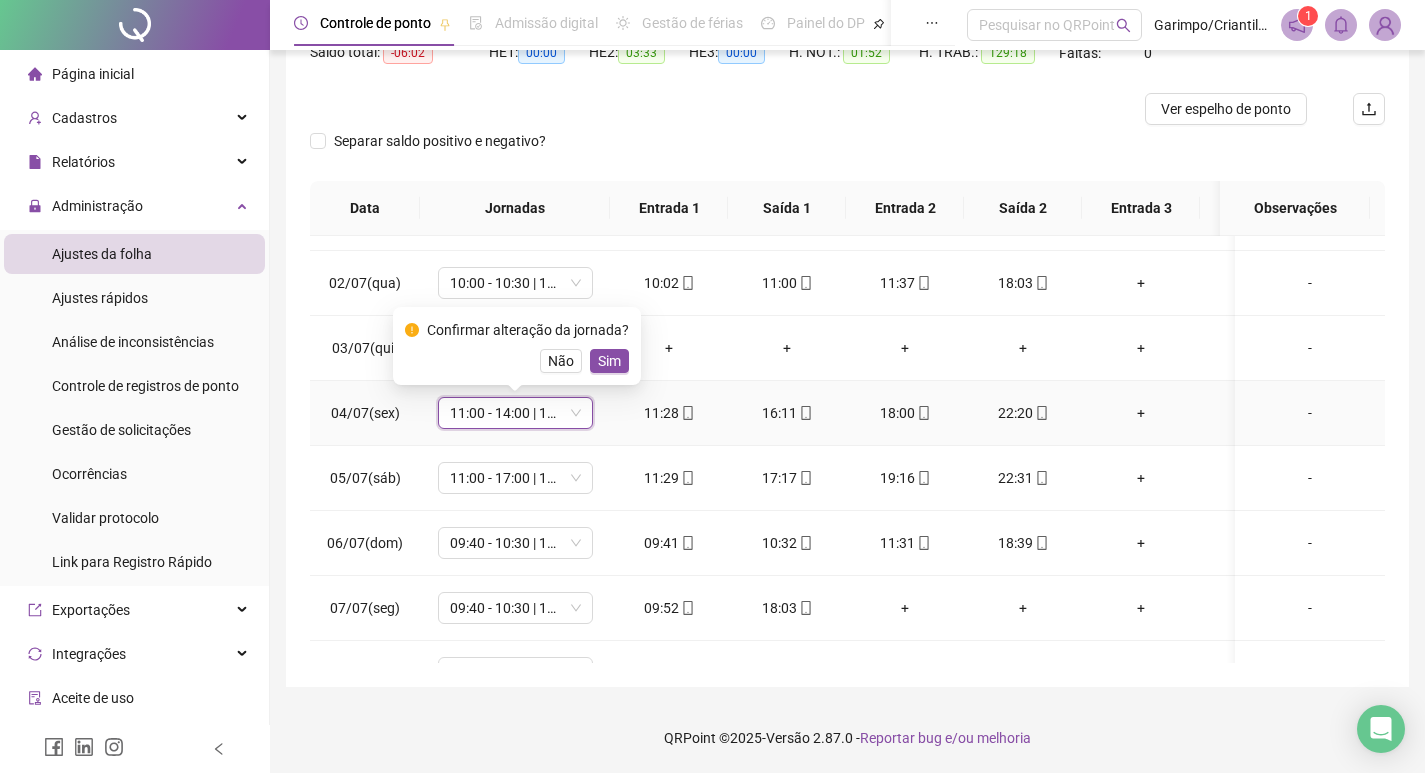 click on "Confirmar alteração da jornada? Não Sim" at bounding box center [517, 346] 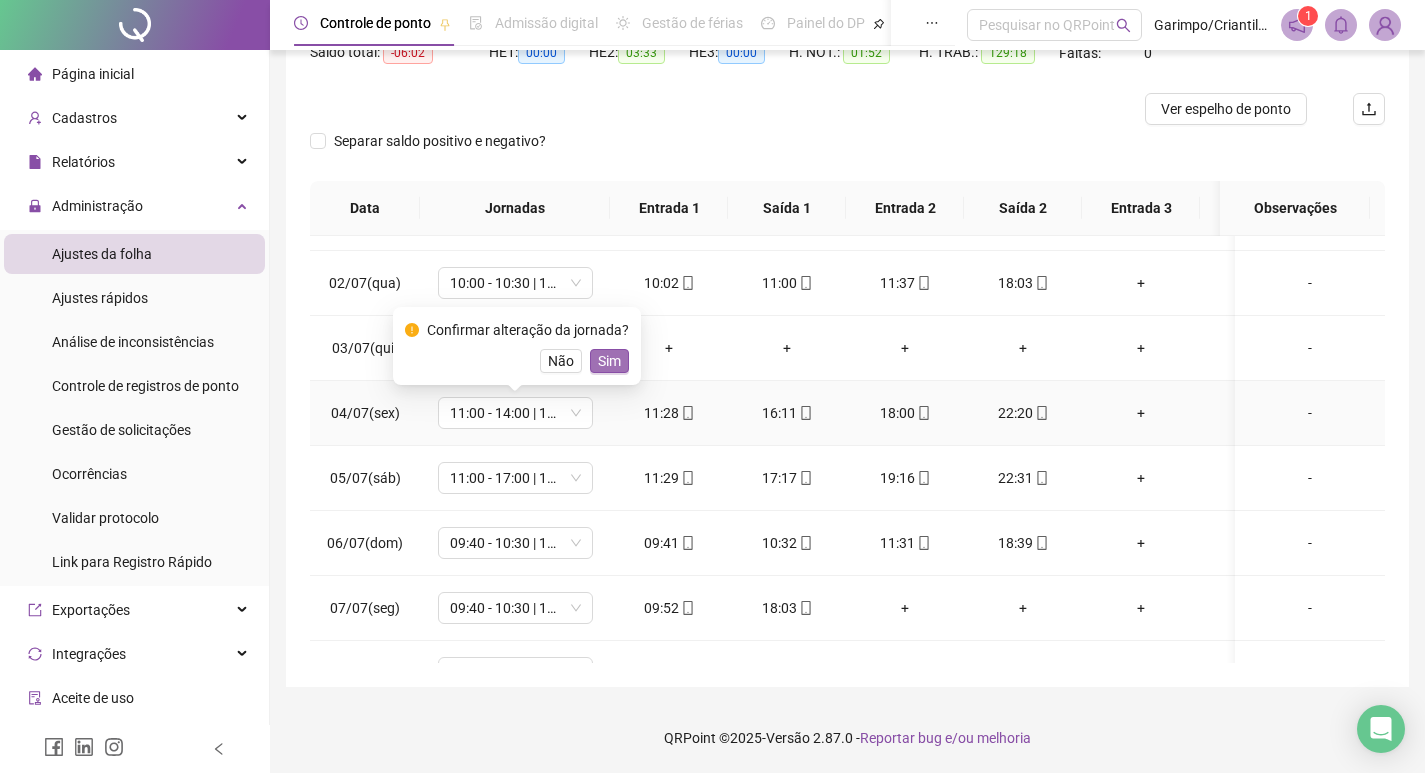 click on "Sim" at bounding box center [609, 361] 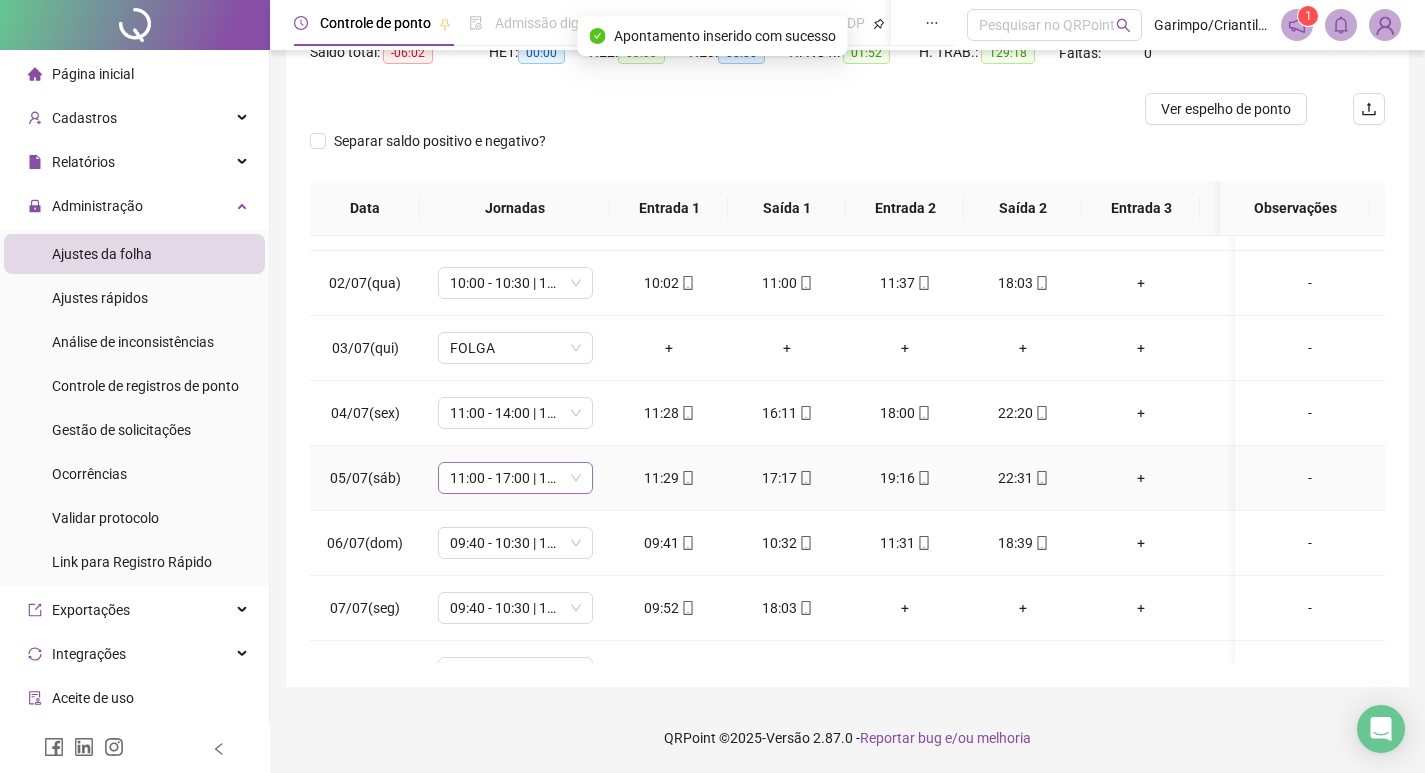 click on "11:00 - 17:00 | 18:00 - 22:00" at bounding box center [515, 478] 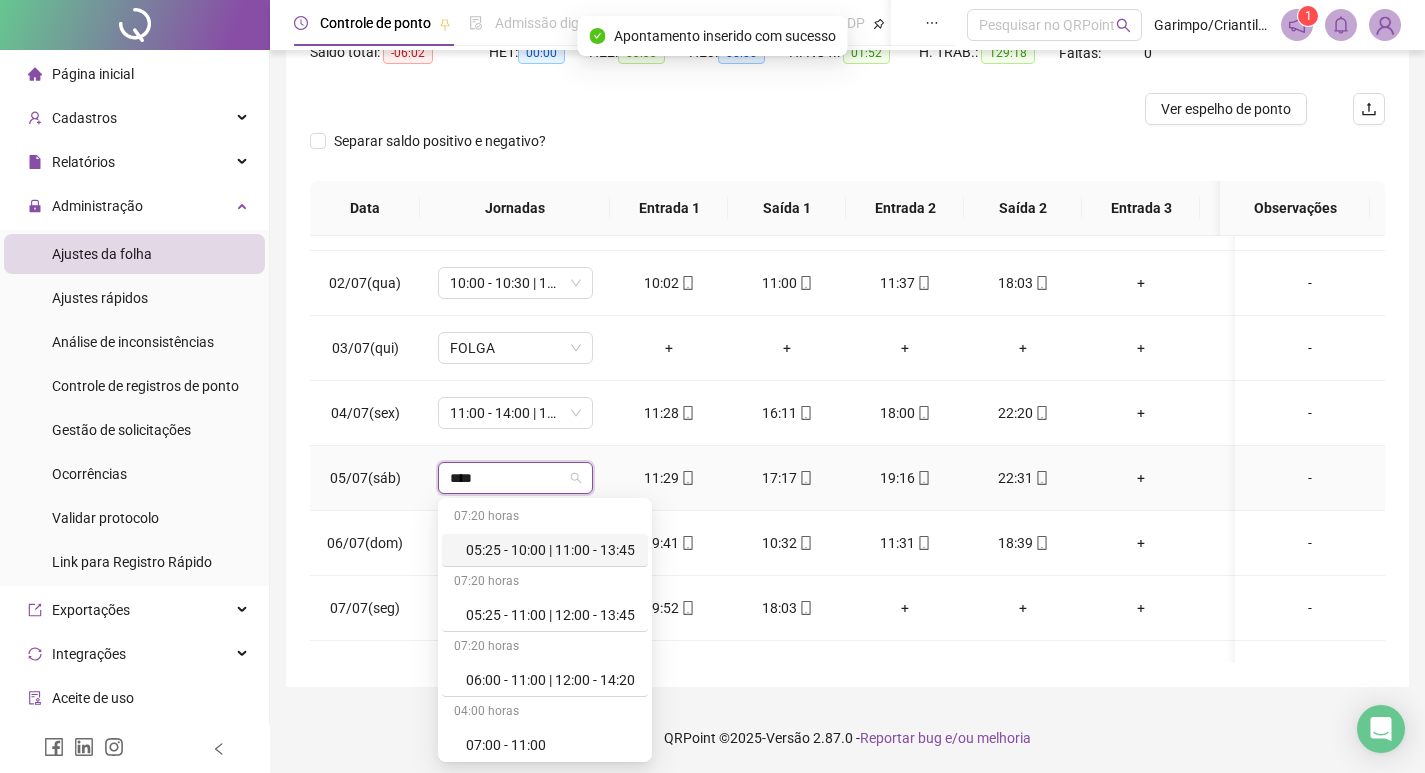 type on "*****" 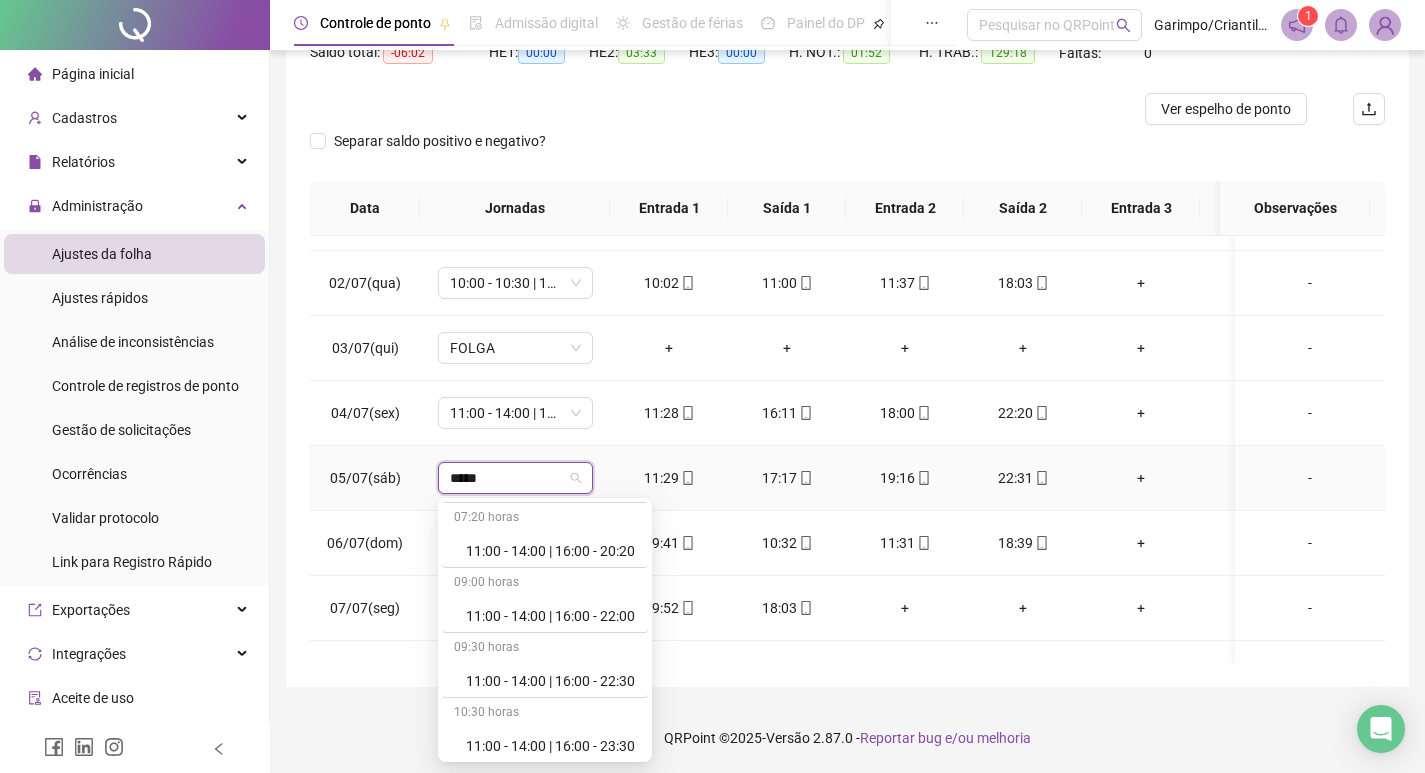 scroll, scrollTop: 1200, scrollLeft: 0, axis: vertical 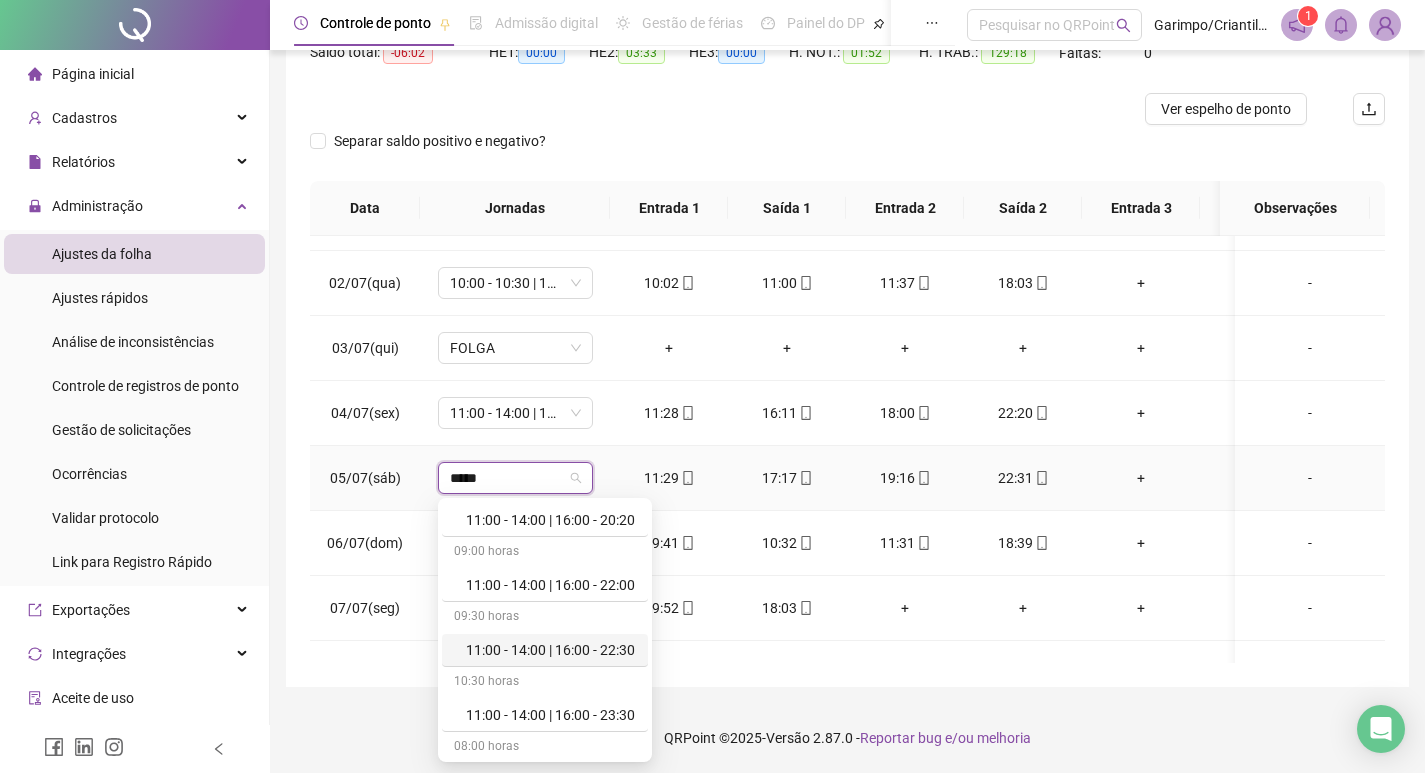 click on "11:00 - 14:00 | 16:00 - 22:30" at bounding box center (551, 650) 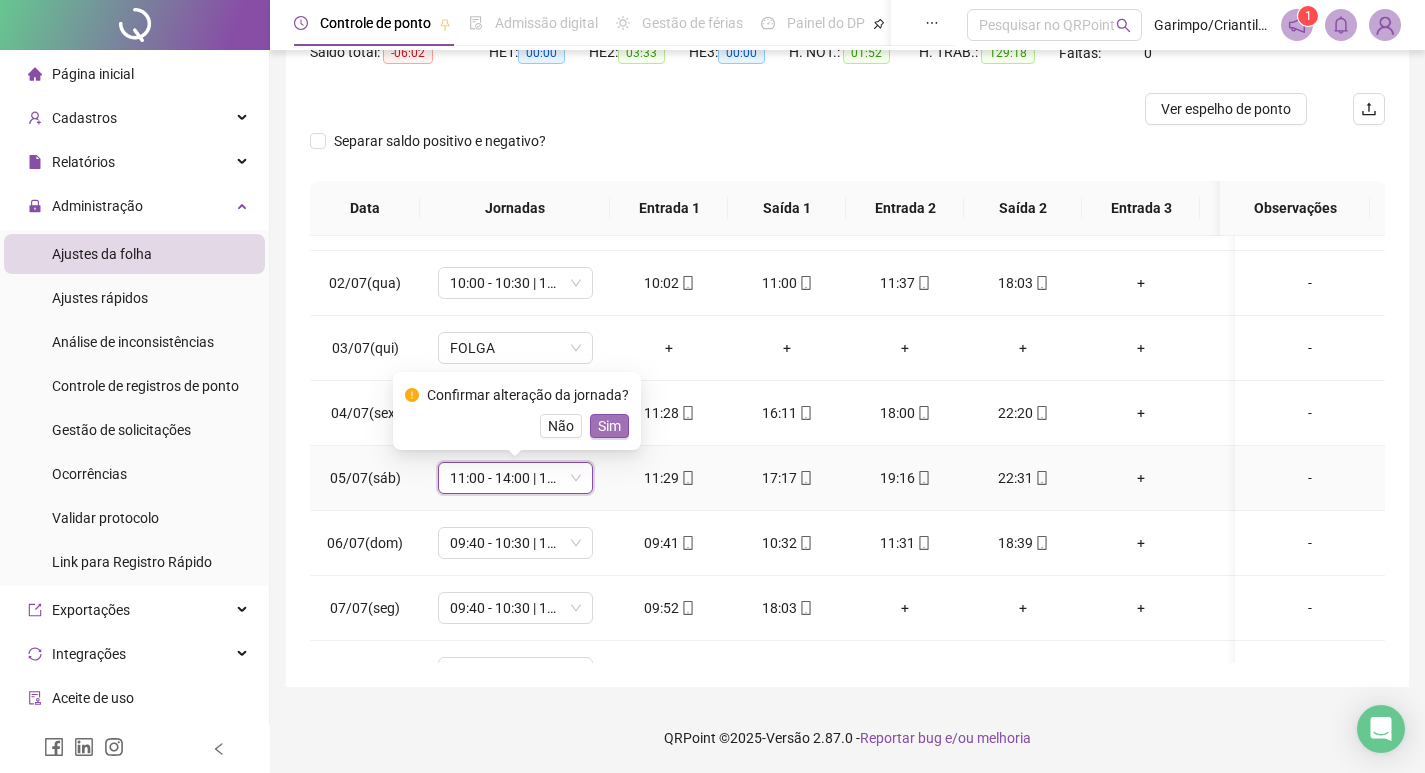 click on "Sim" at bounding box center [609, 426] 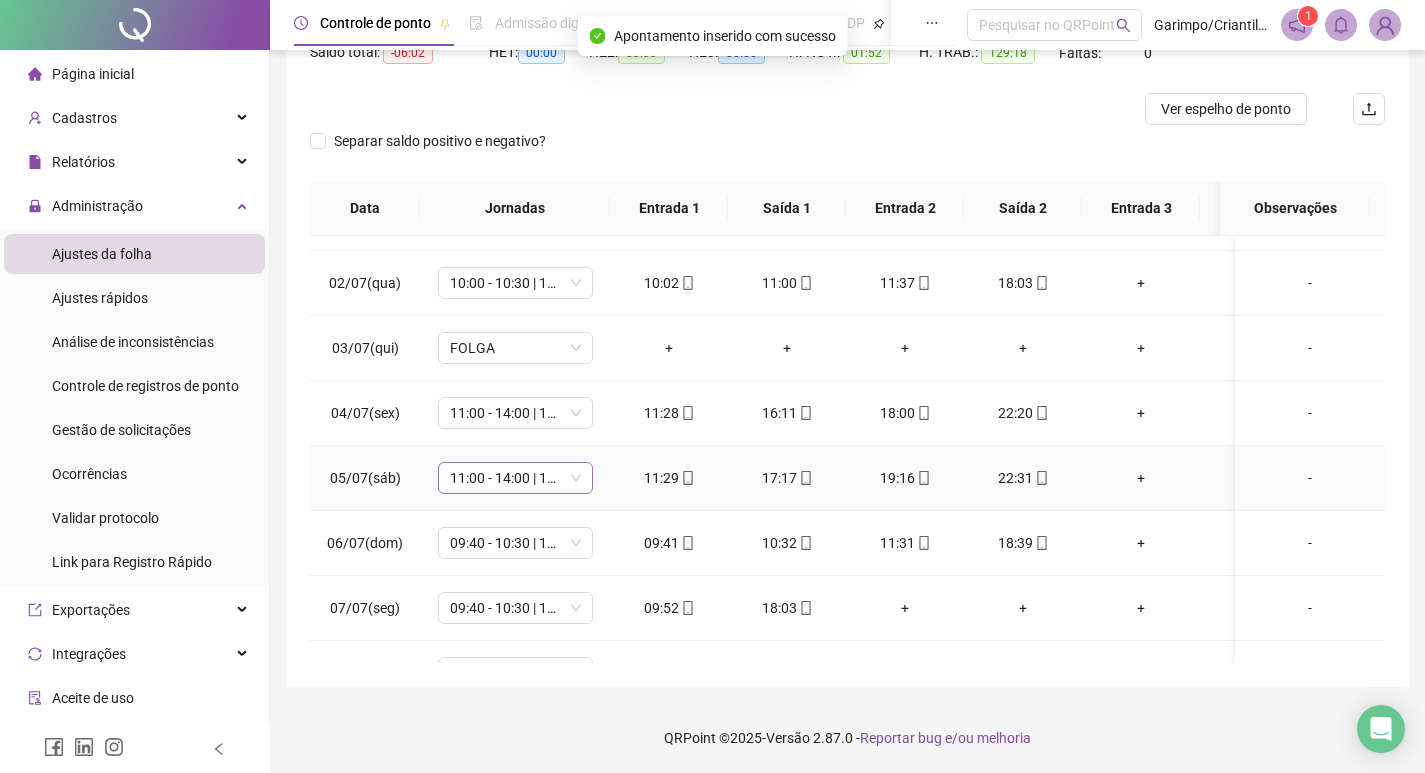 click on "11:00 - 14:00 | 16:00 - 22:30" at bounding box center (515, 478) 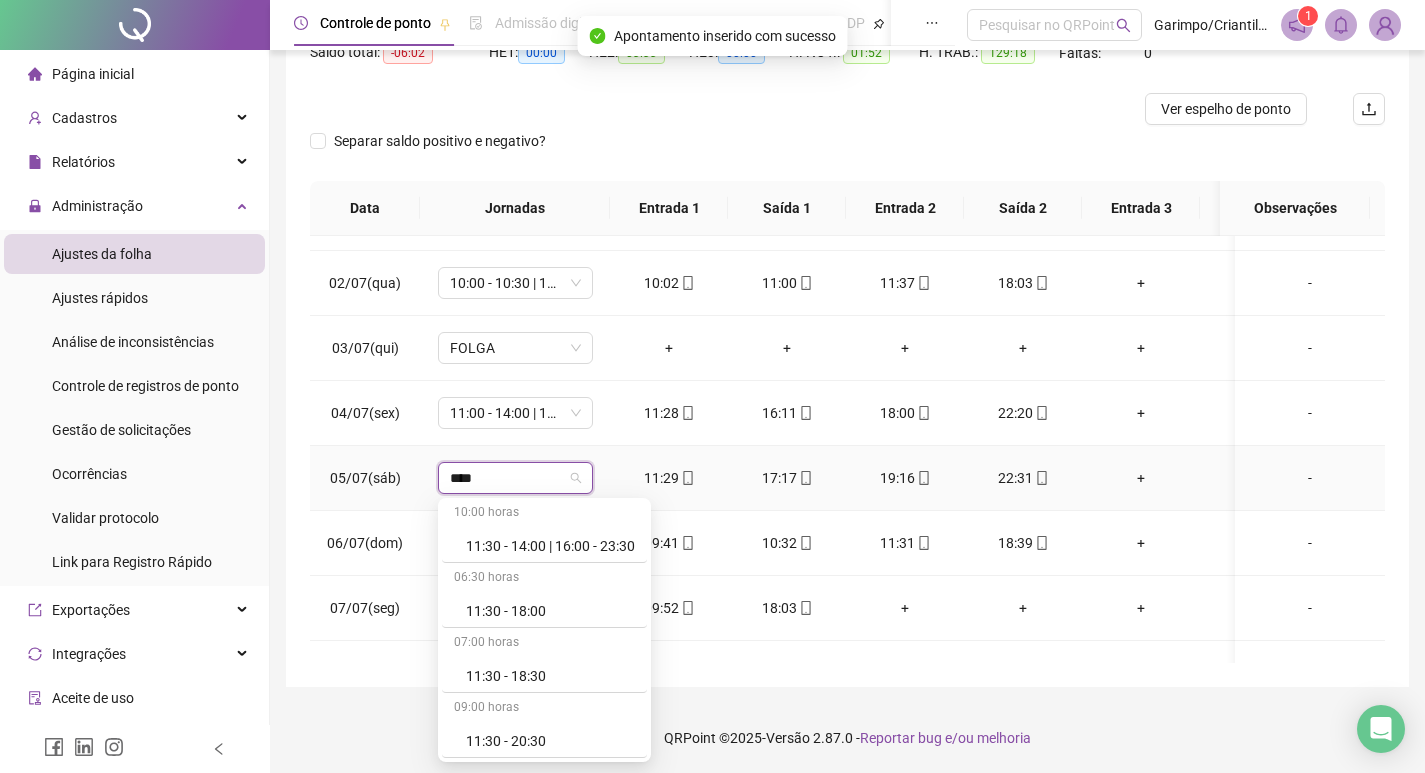 scroll, scrollTop: 2019, scrollLeft: 0, axis: vertical 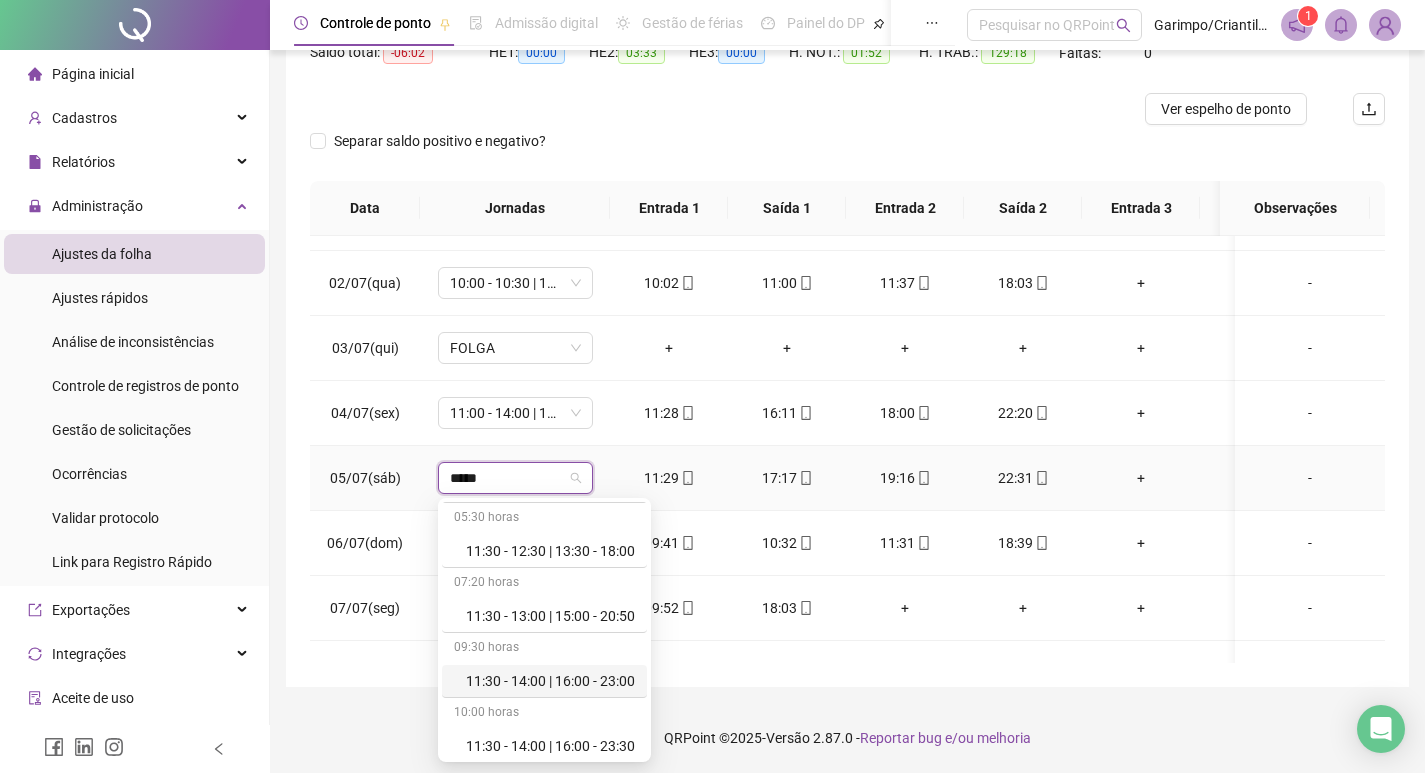 click on "11:30 - 14:00 | 16:00 - 23:00" at bounding box center (550, 681) 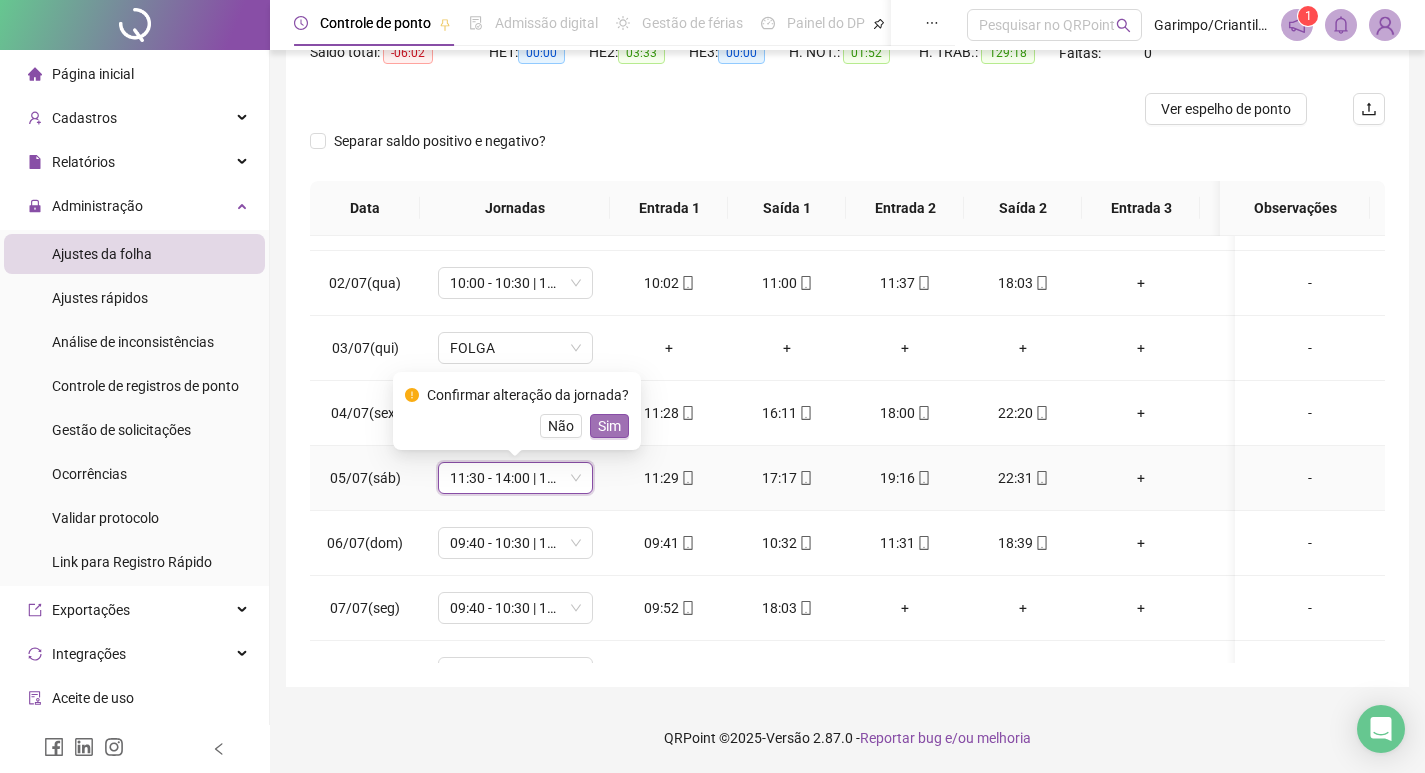 click on "Sim" at bounding box center [609, 426] 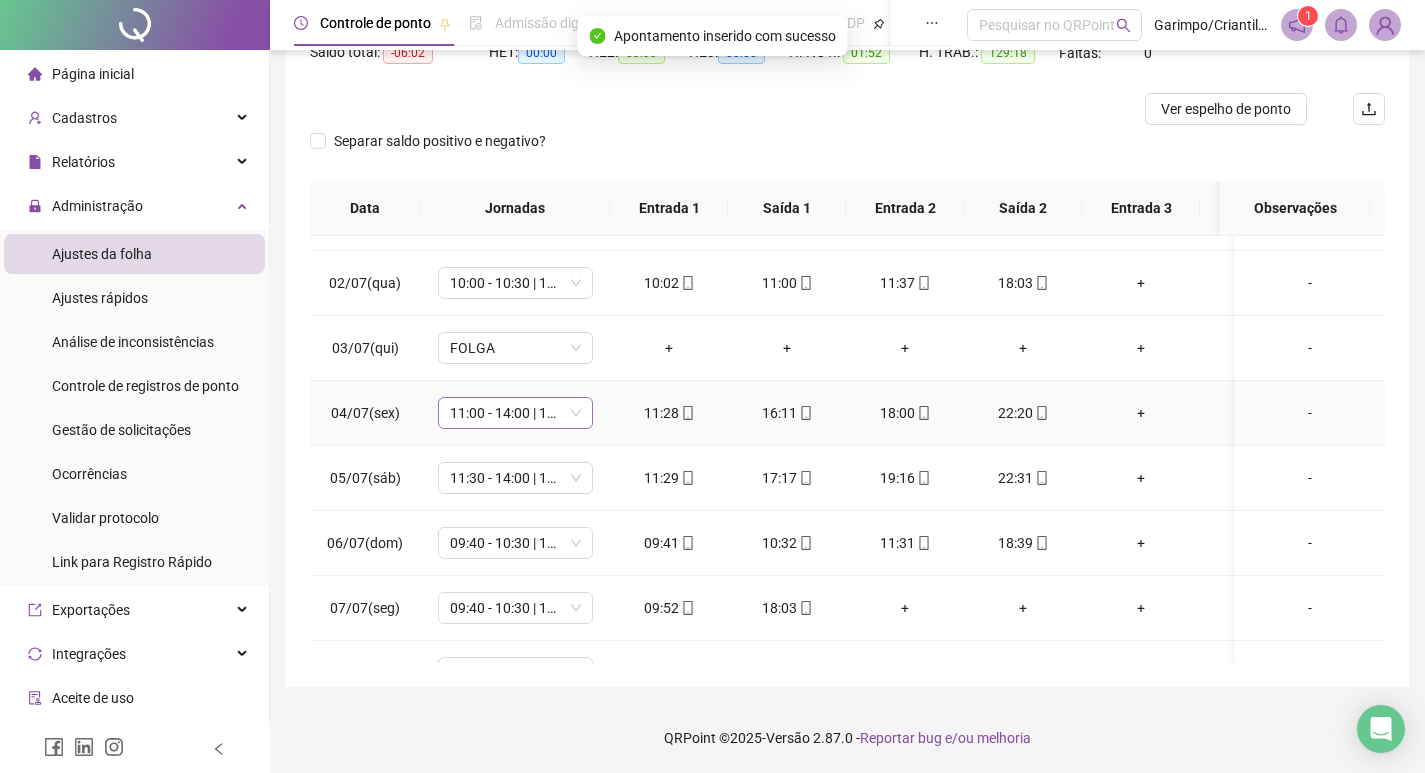 click on "11:00 - 14:00 | 16:00 - 22:30" at bounding box center (515, 413) 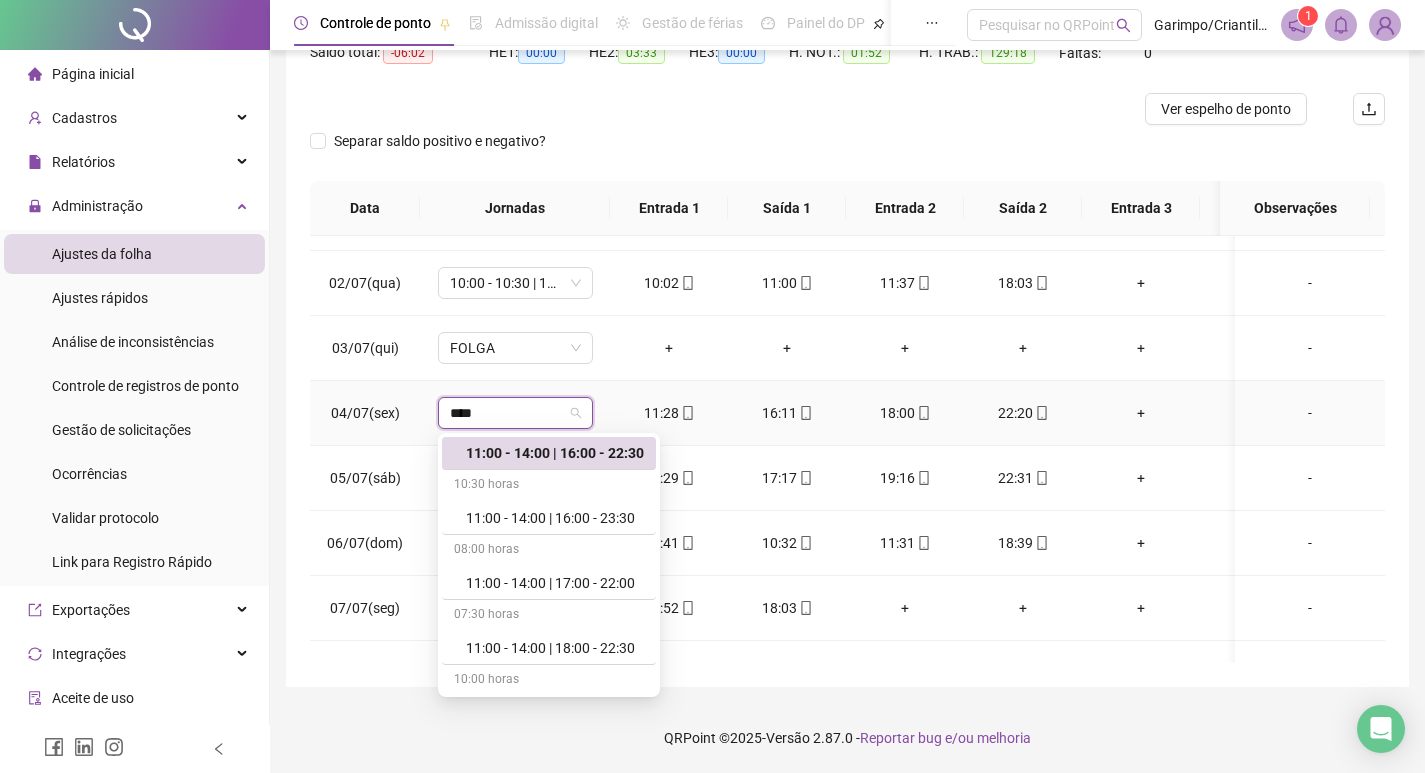 scroll, scrollTop: 2019, scrollLeft: 0, axis: vertical 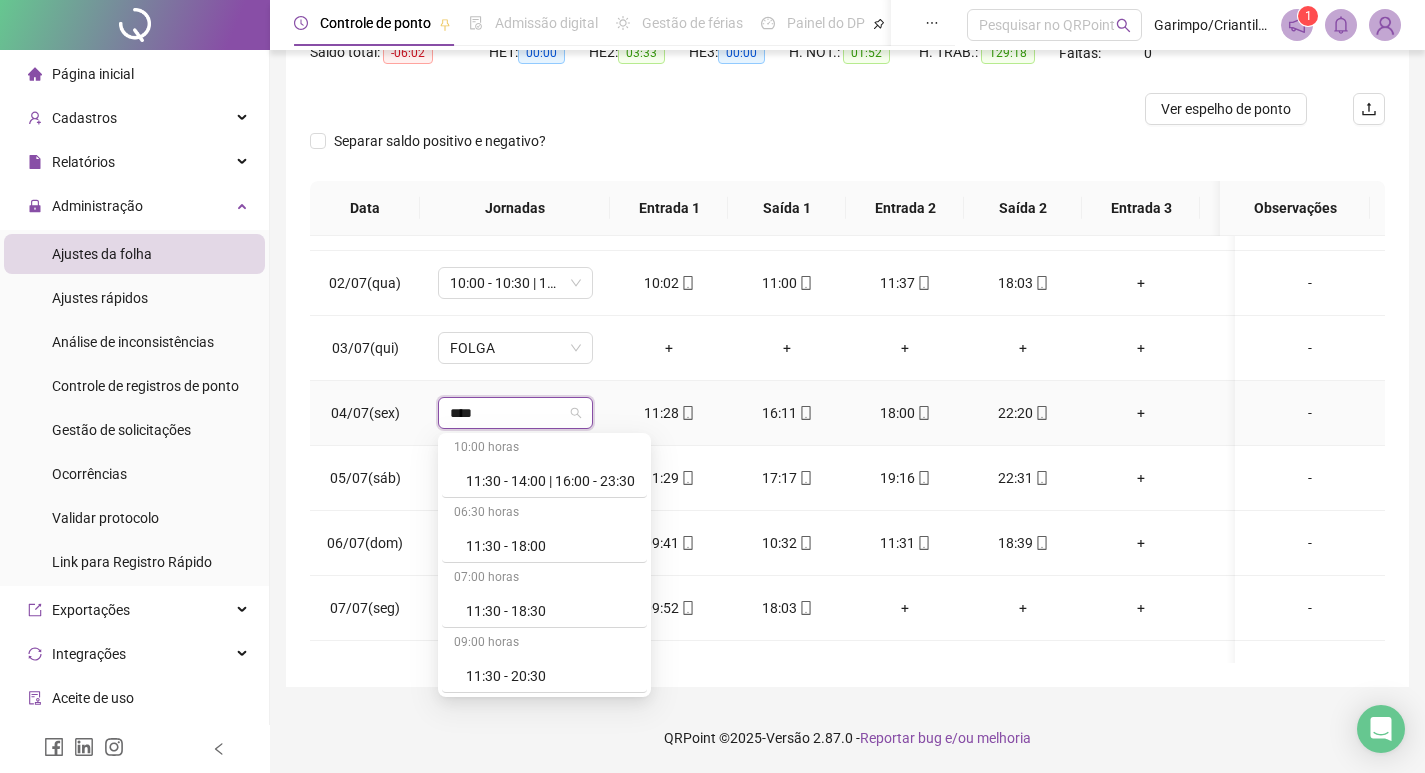 type on "*****" 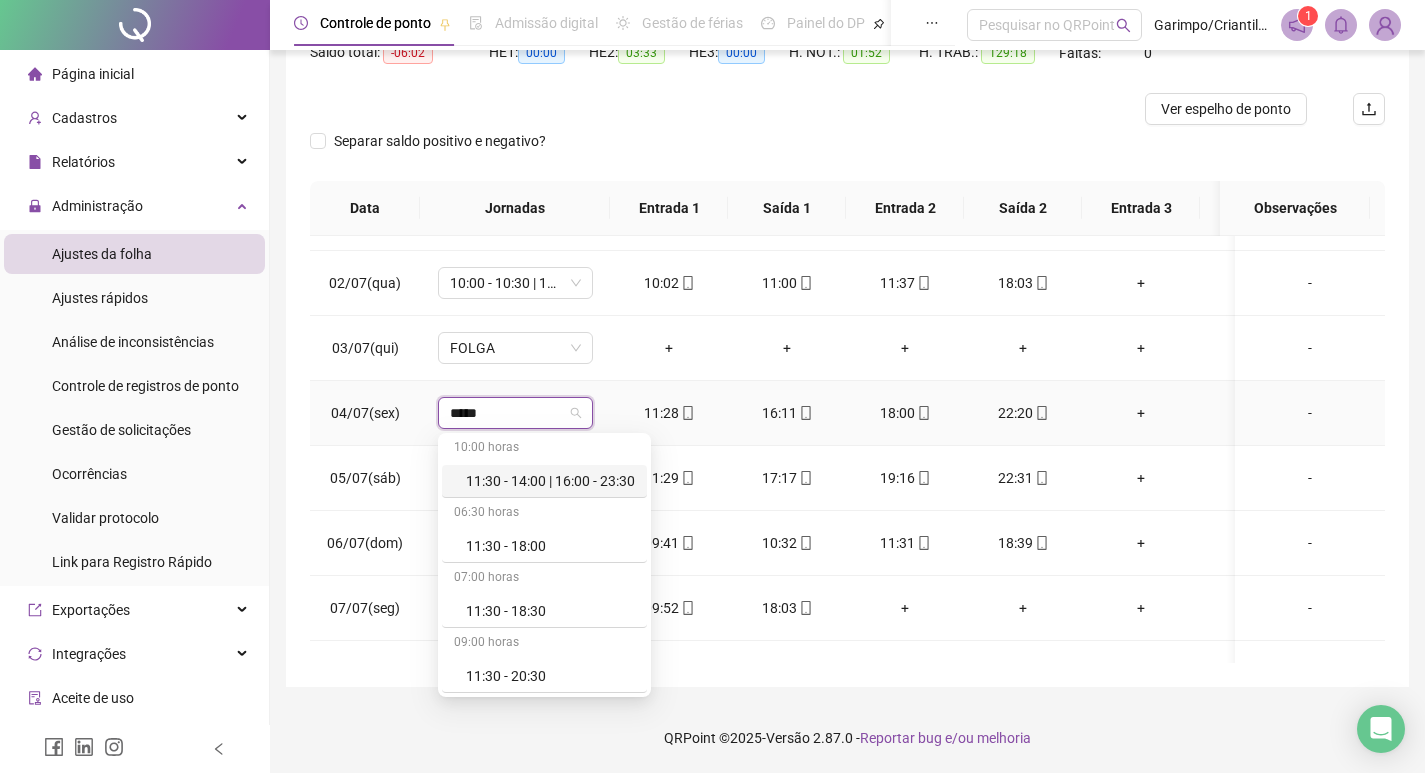scroll, scrollTop: 1919, scrollLeft: 0, axis: vertical 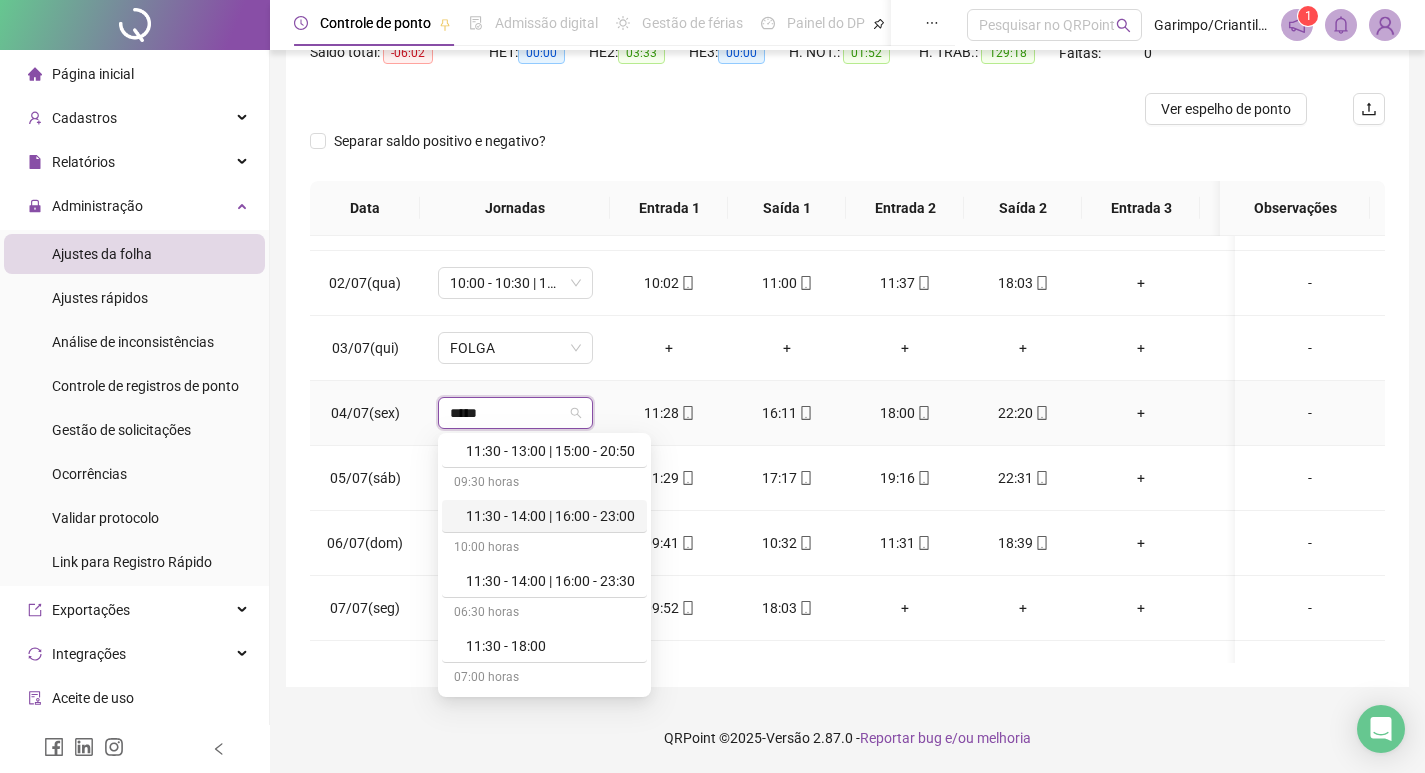 click on "11:30 - 14:00 | 16:00 - 23:00" at bounding box center [550, 516] 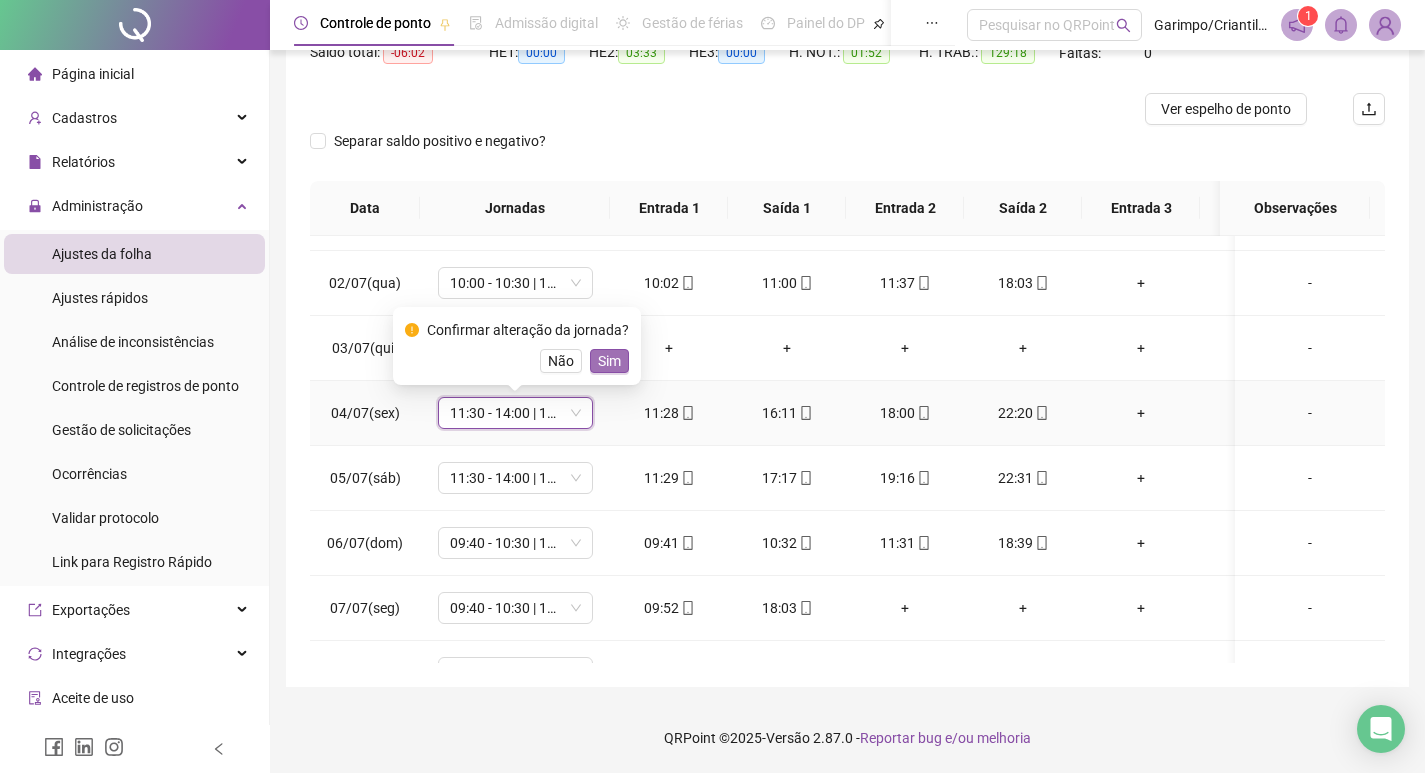 click on "Sim" at bounding box center (609, 361) 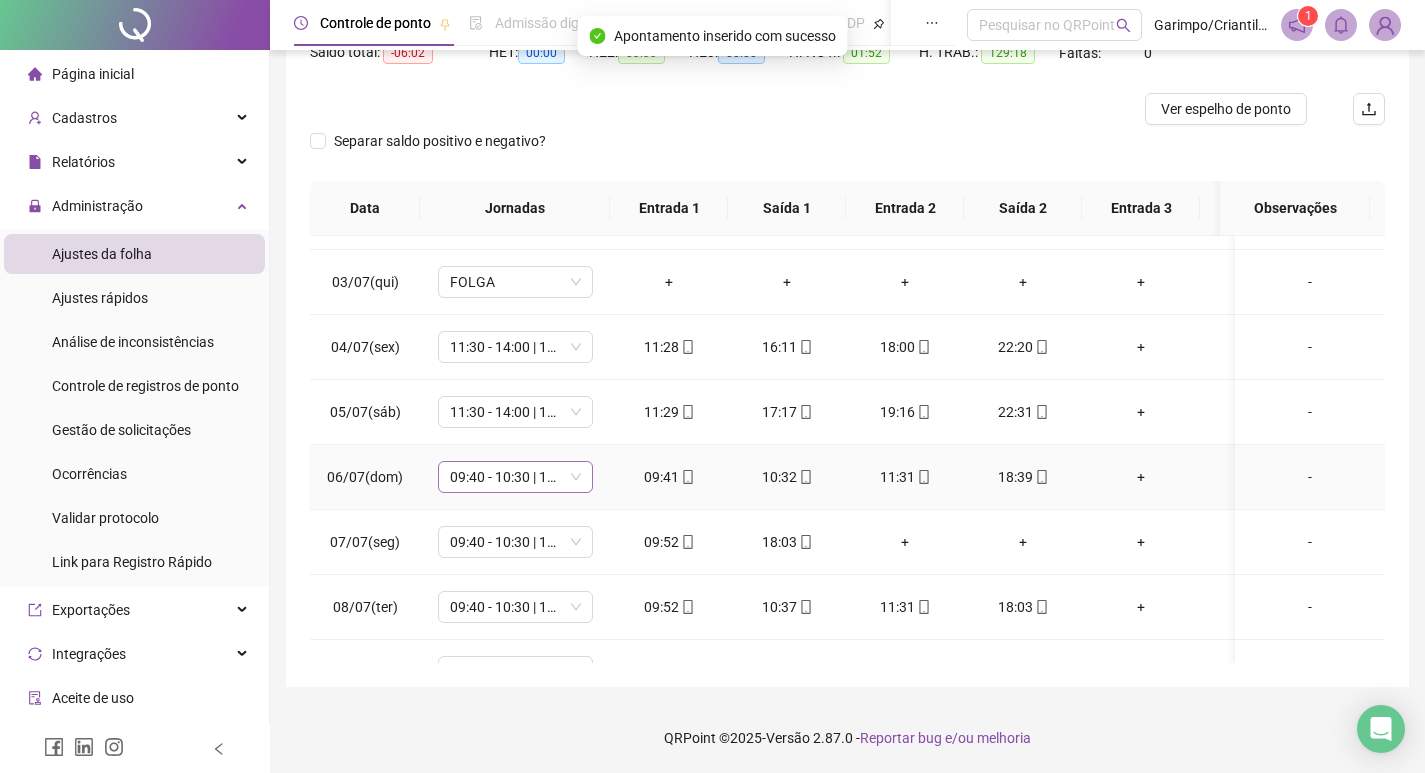 scroll, scrollTop: 800, scrollLeft: 0, axis: vertical 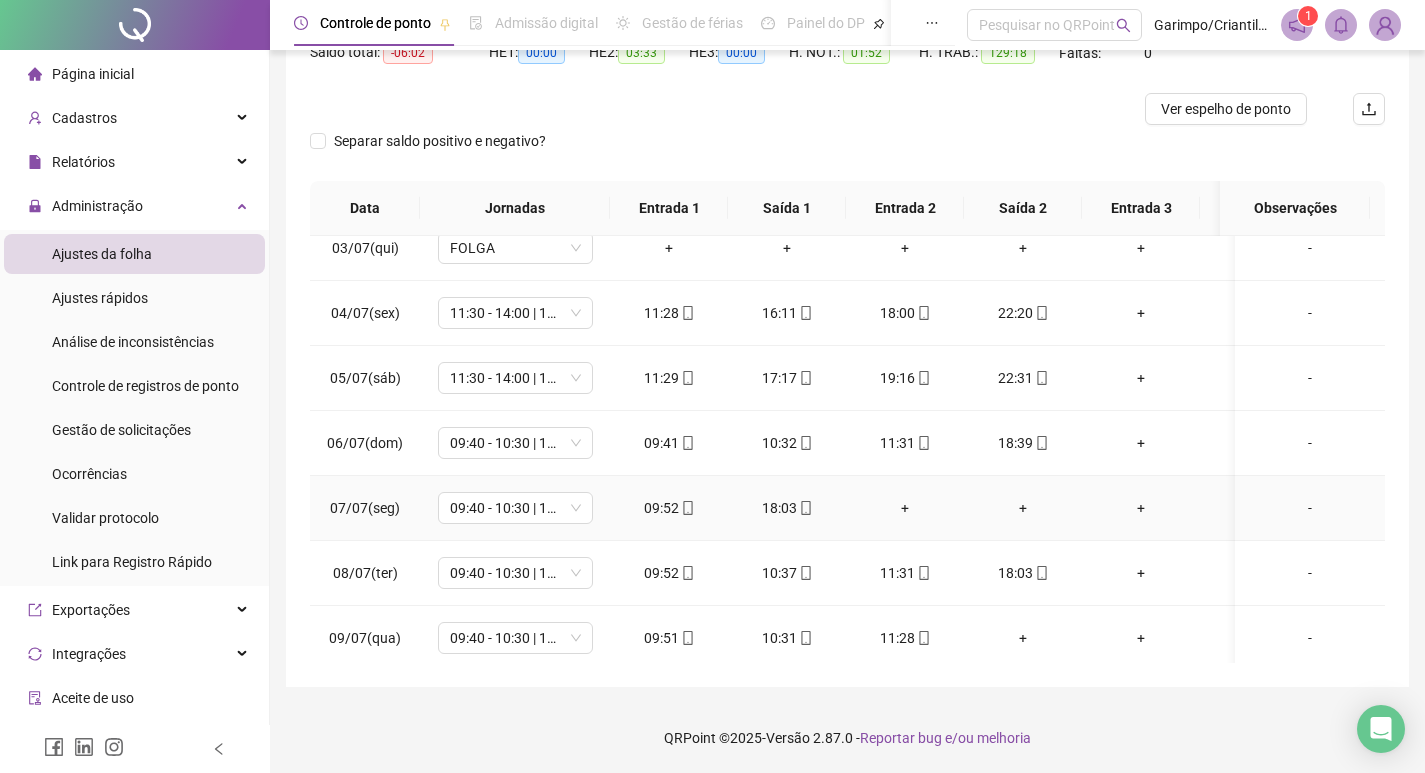 click on "+" at bounding box center (905, 508) 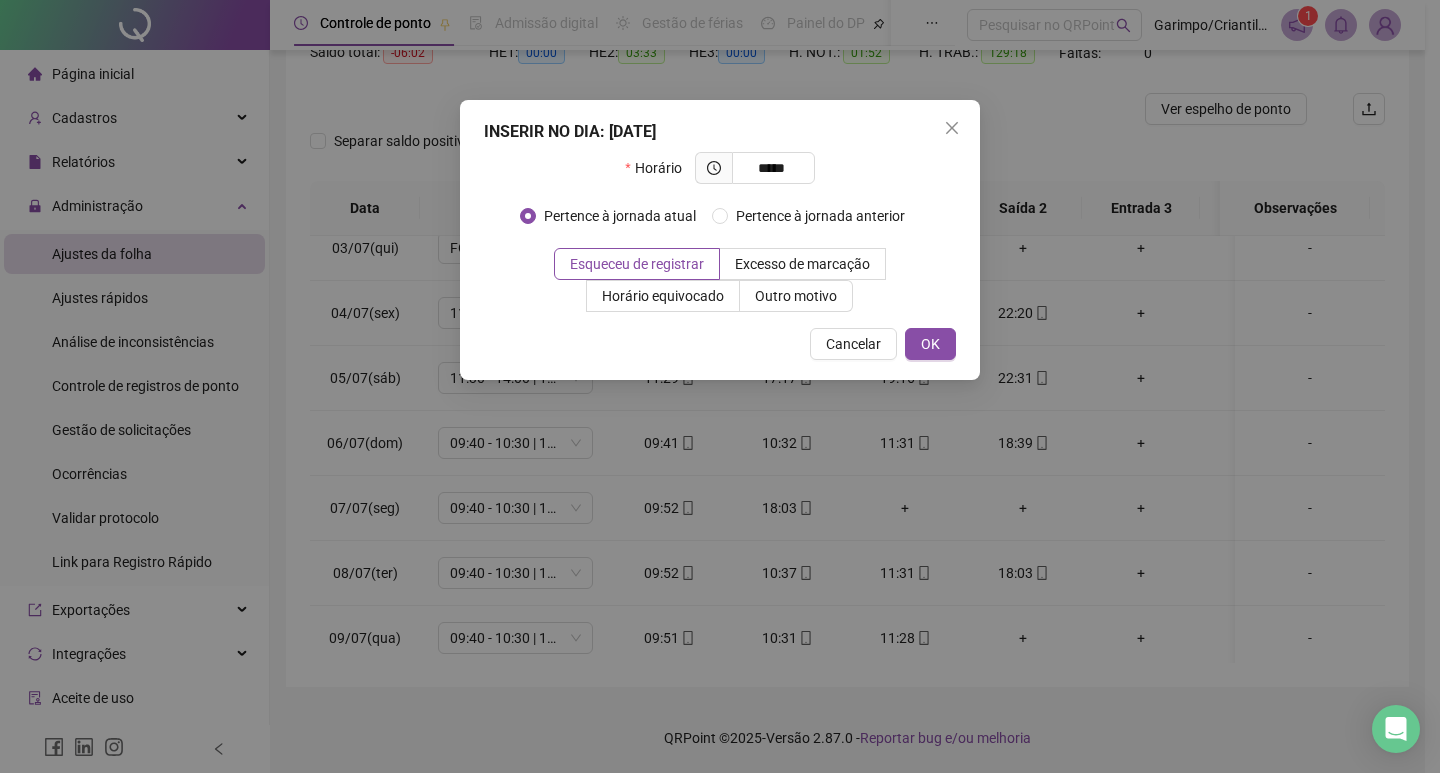 type on "*****" 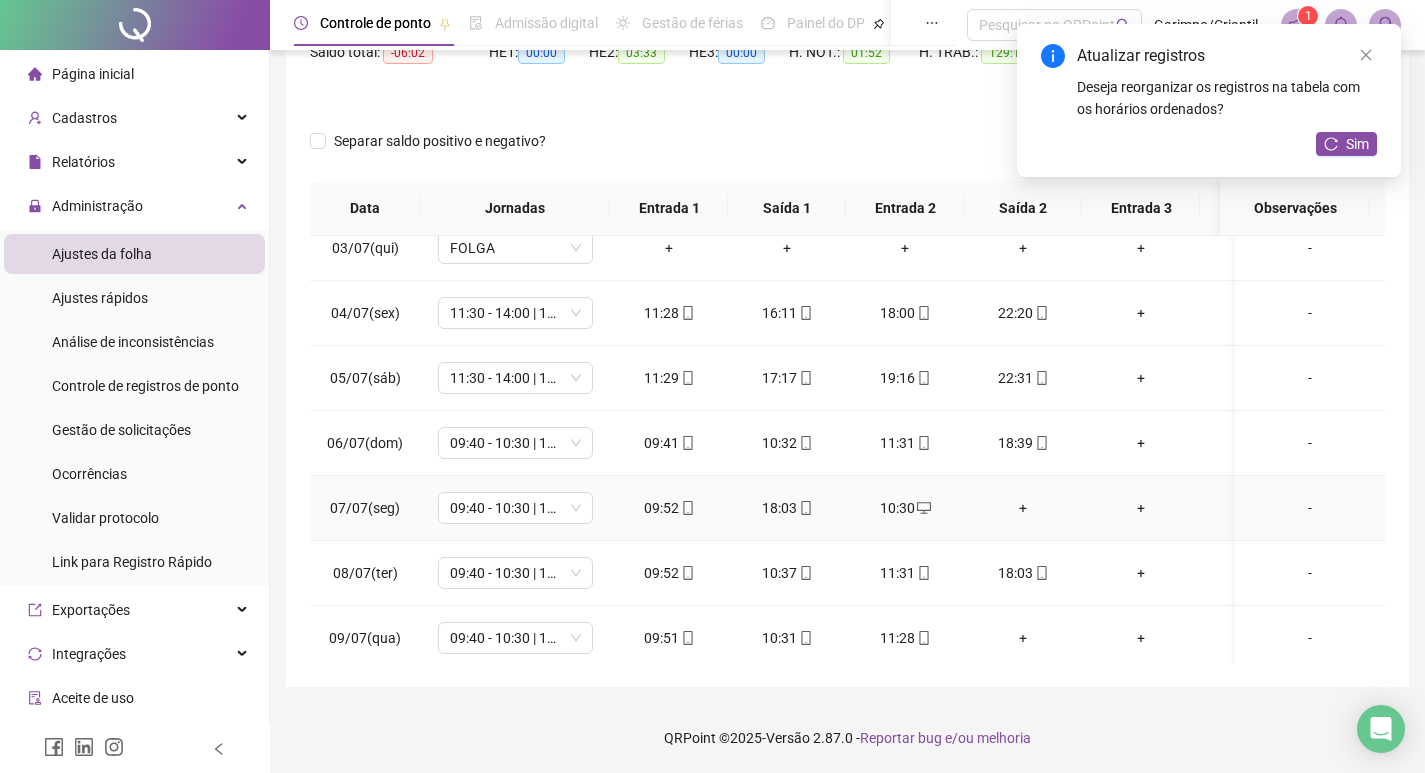 click on "+" at bounding box center (1023, 508) 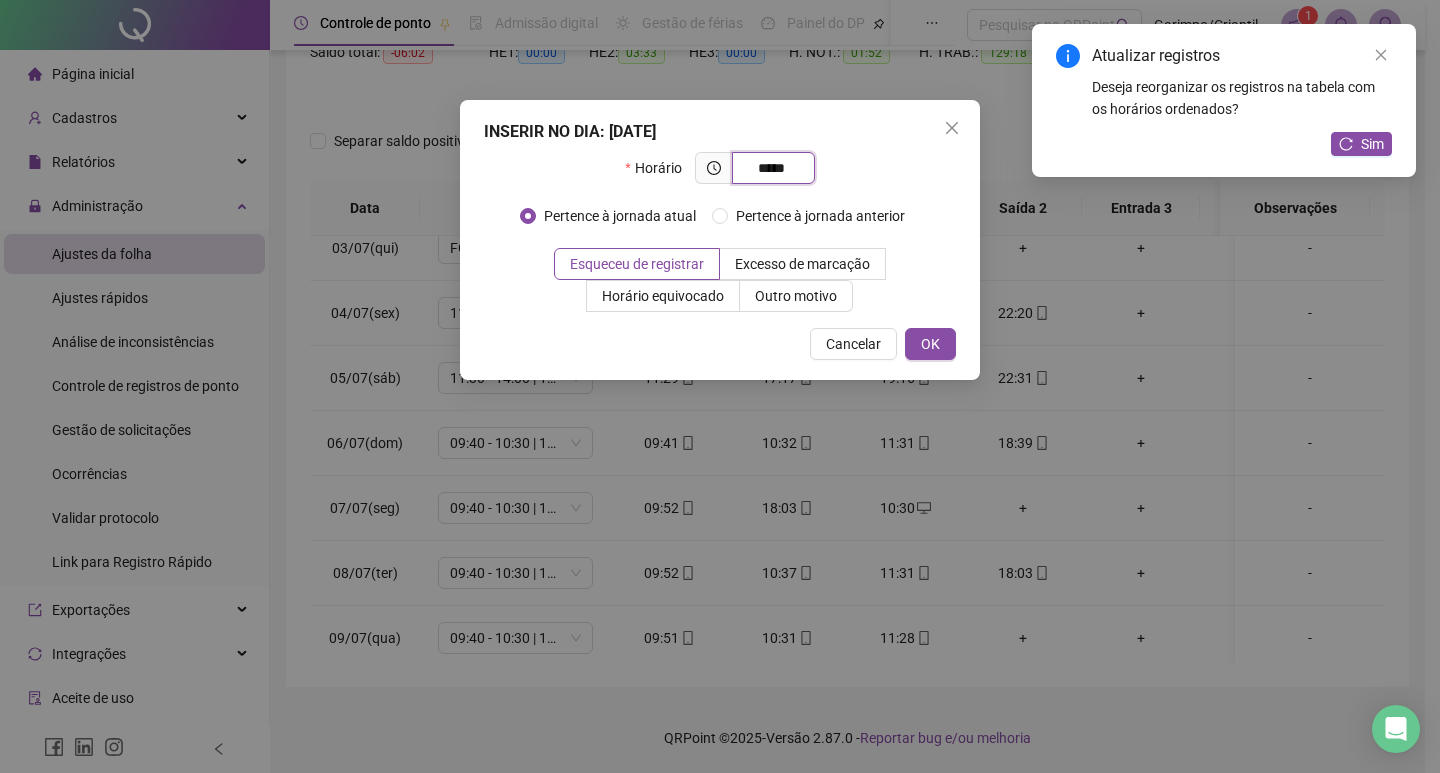 type on "*****" 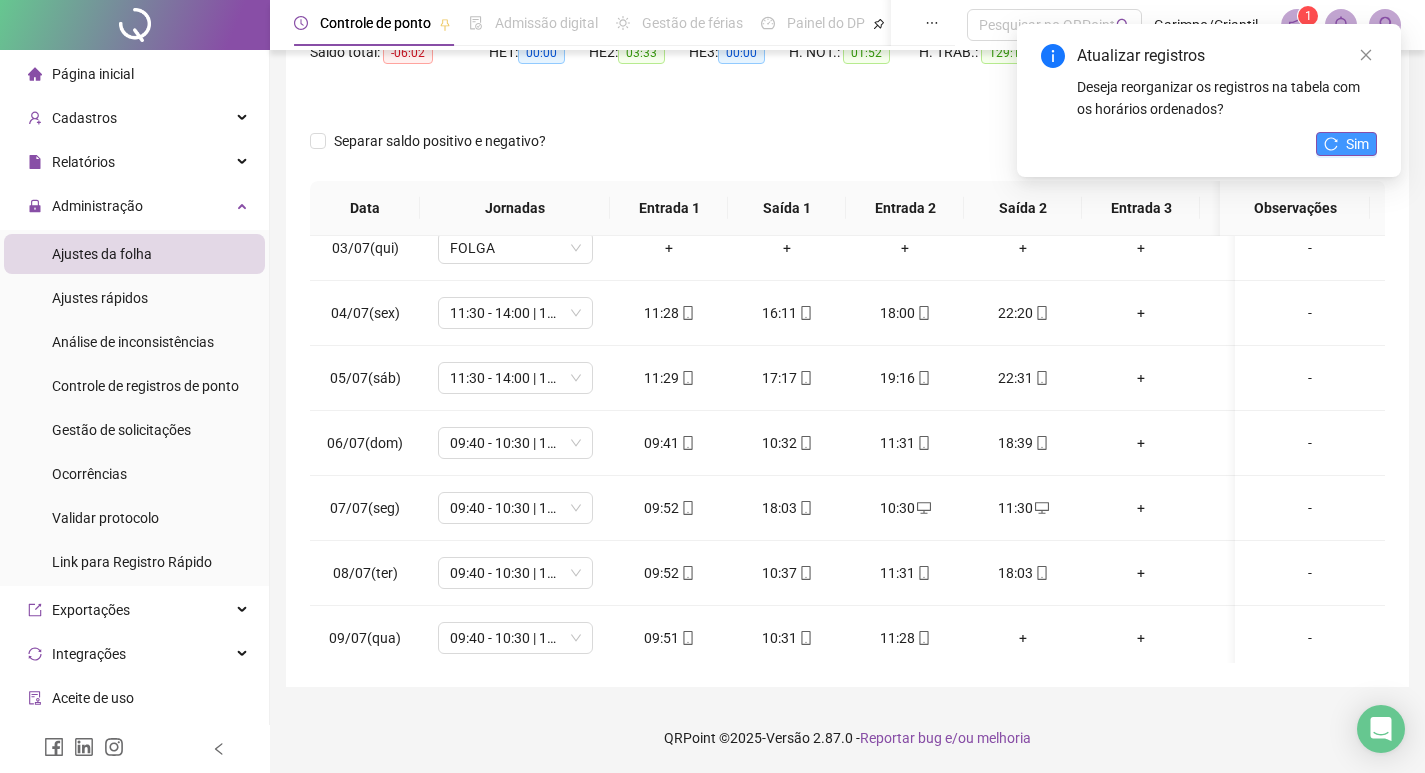 click on "Sim" at bounding box center (1357, 144) 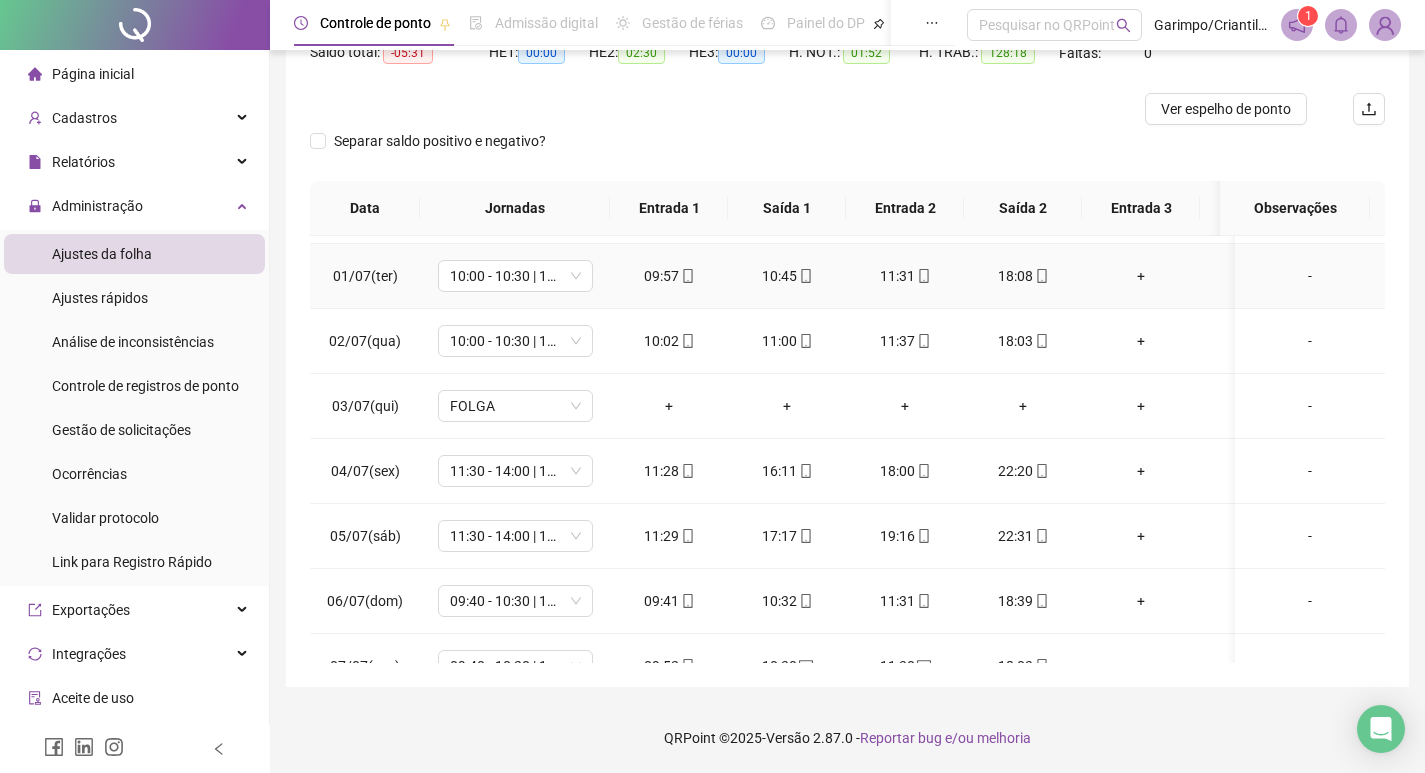 scroll, scrollTop: 588, scrollLeft: 0, axis: vertical 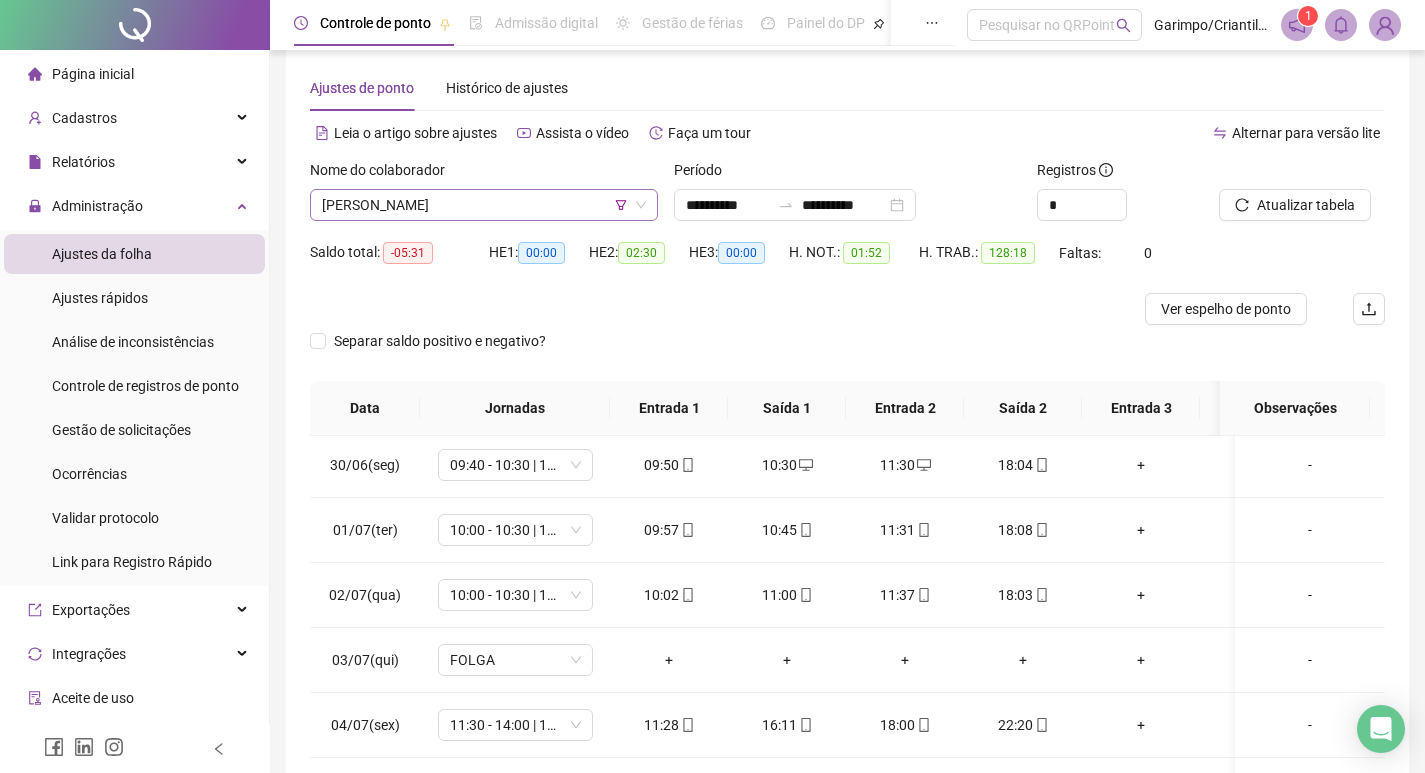 click on "[PERSON_NAME]" at bounding box center [484, 205] 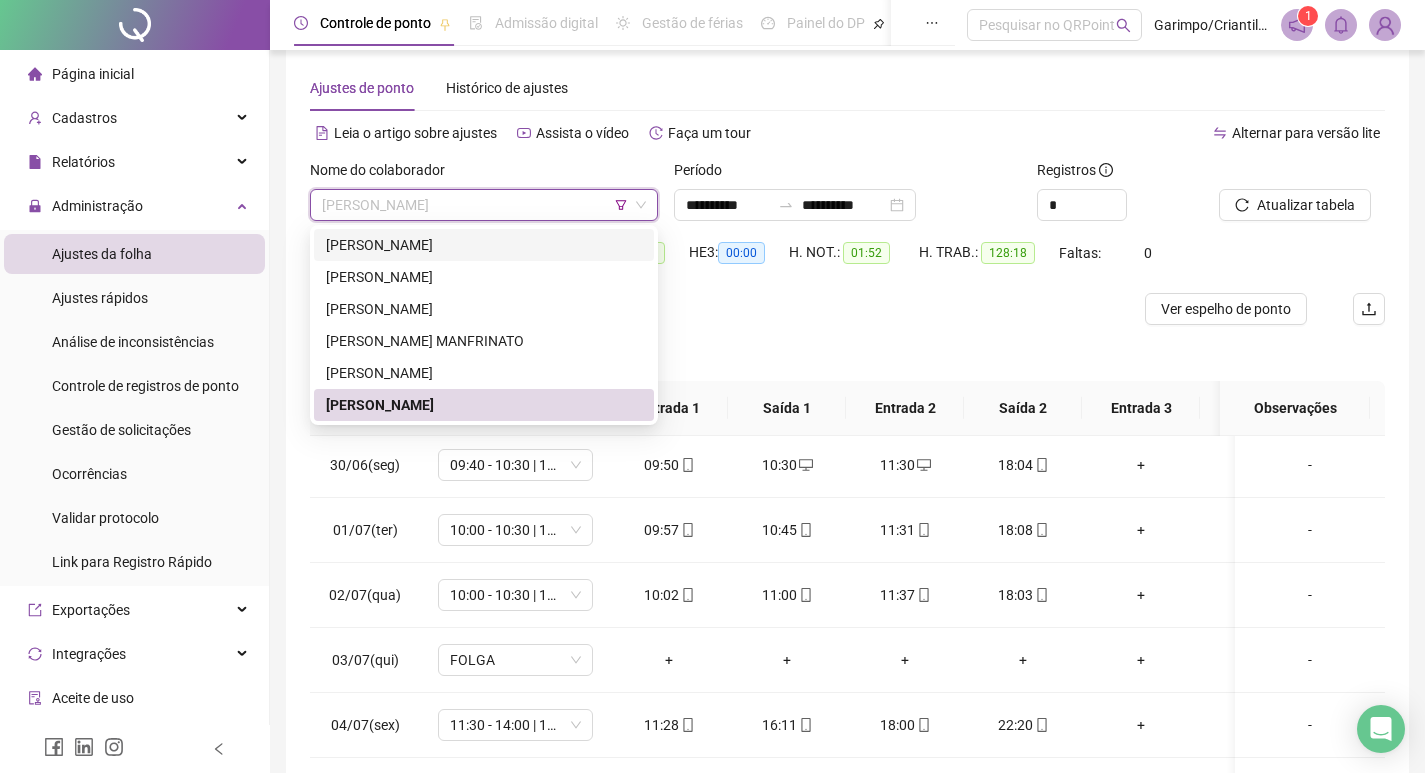 click on "[PERSON_NAME]" at bounding box center (484, 245) 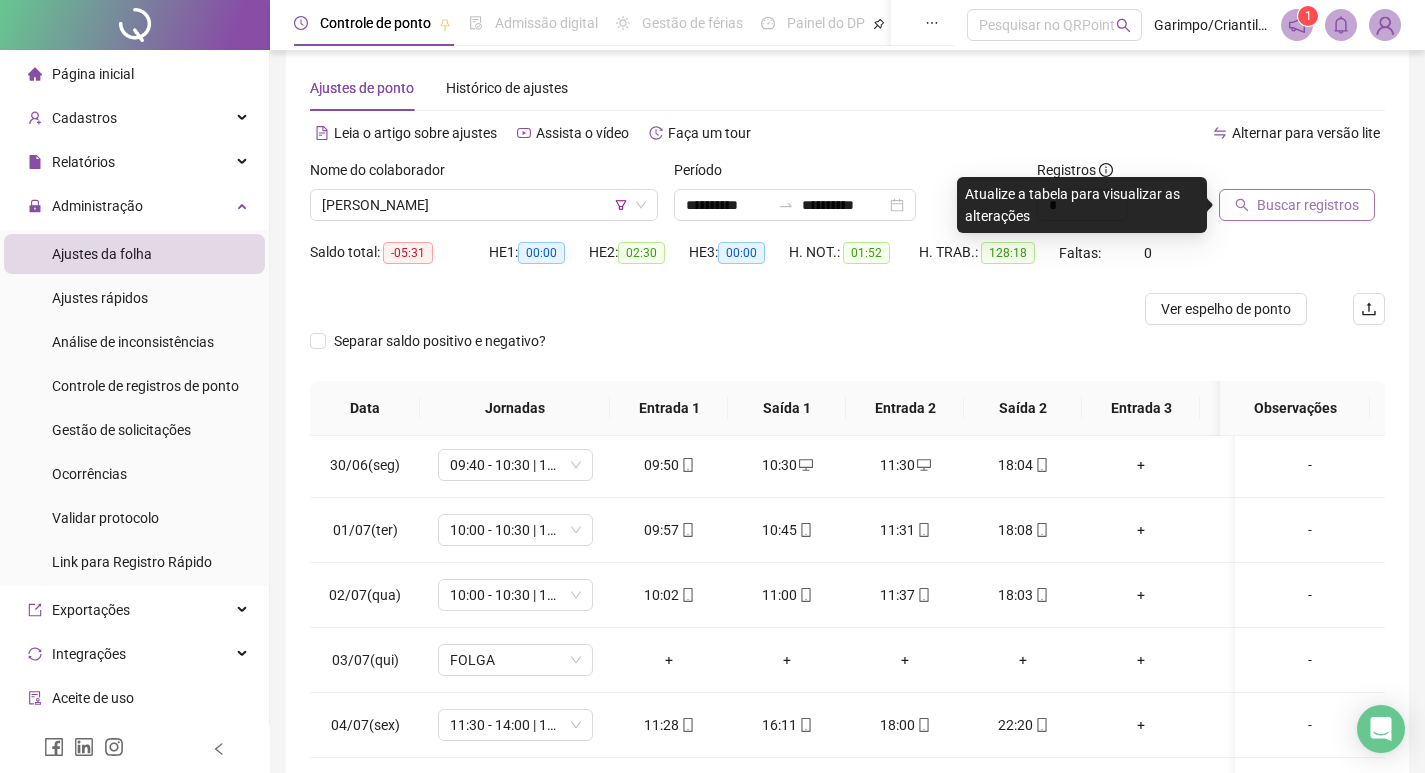 click on "Buscar registros" at bounding box center [1308, 205] 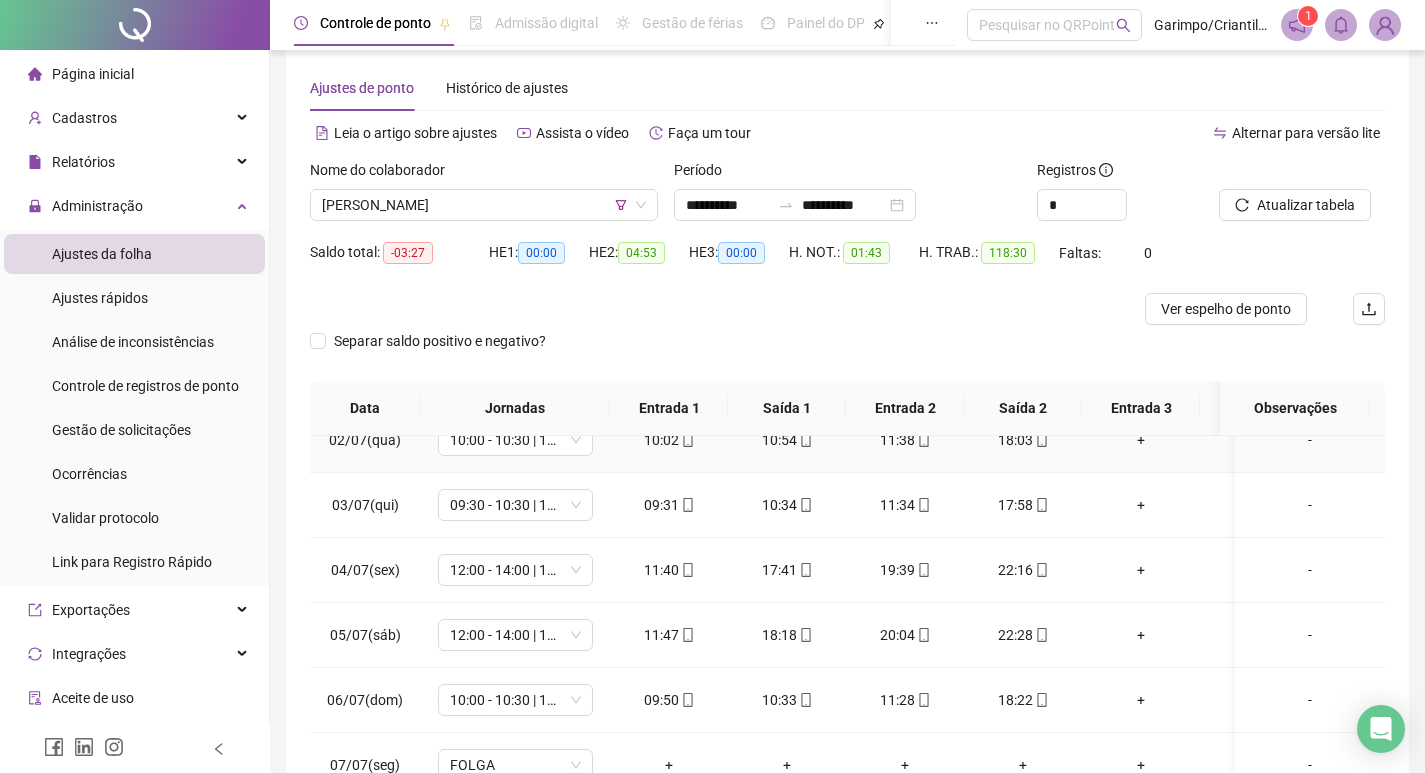 scroll, scrollTop: 888, scrollLeft: 0, axis: vertical 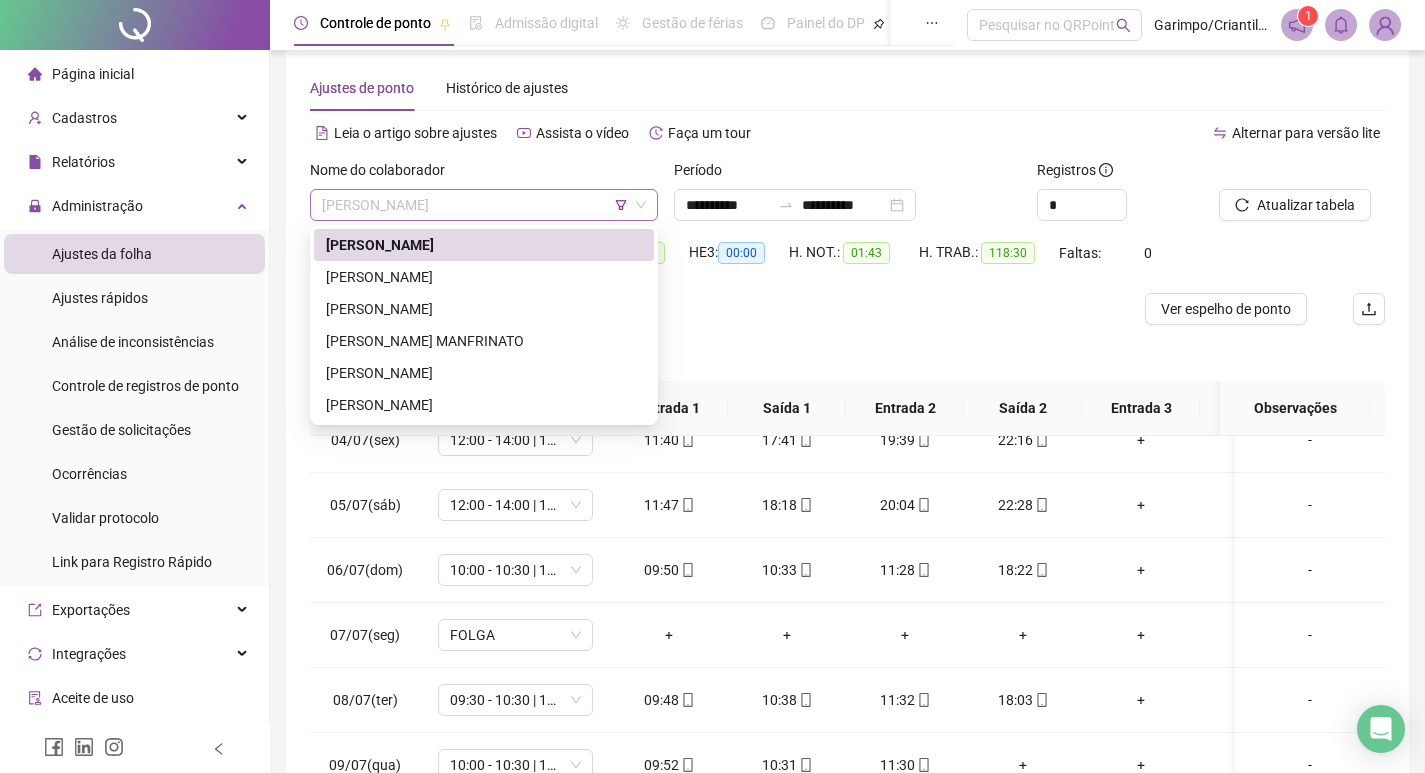 click on "[PERSON_NAME]" at bounding box center (484, 205) 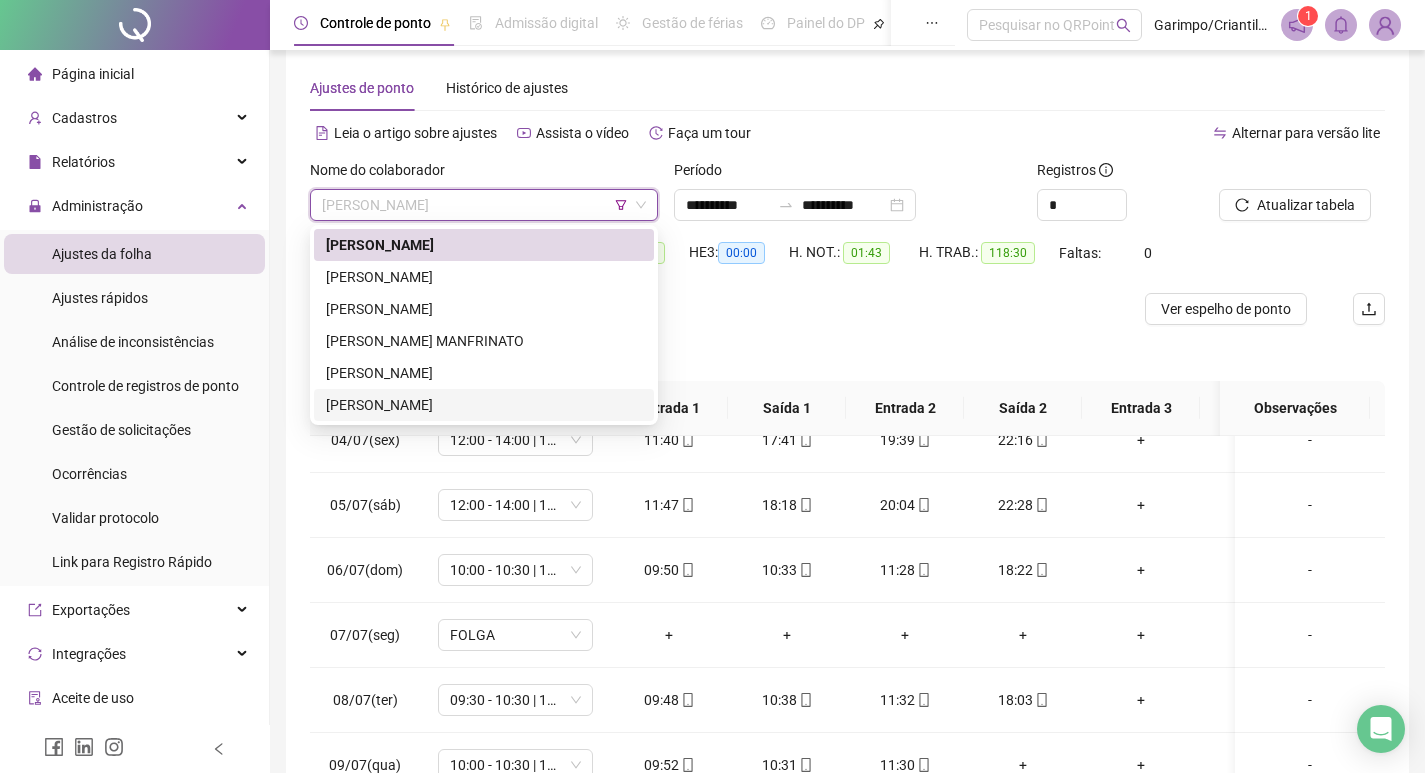 click on "[PERSON_NAME]" at bounding box center [484, 405] 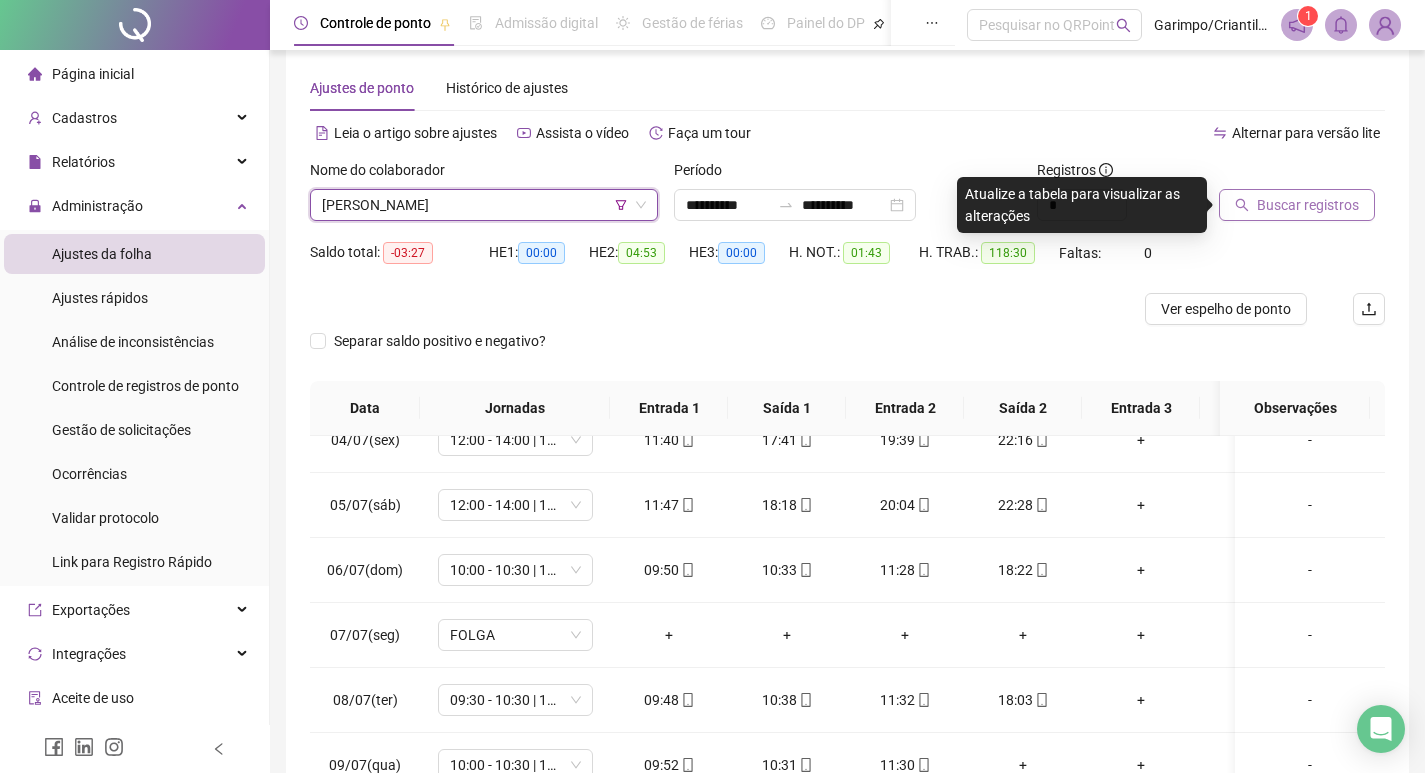 click on "Buscar registros" at bounding box center [1308, 205] 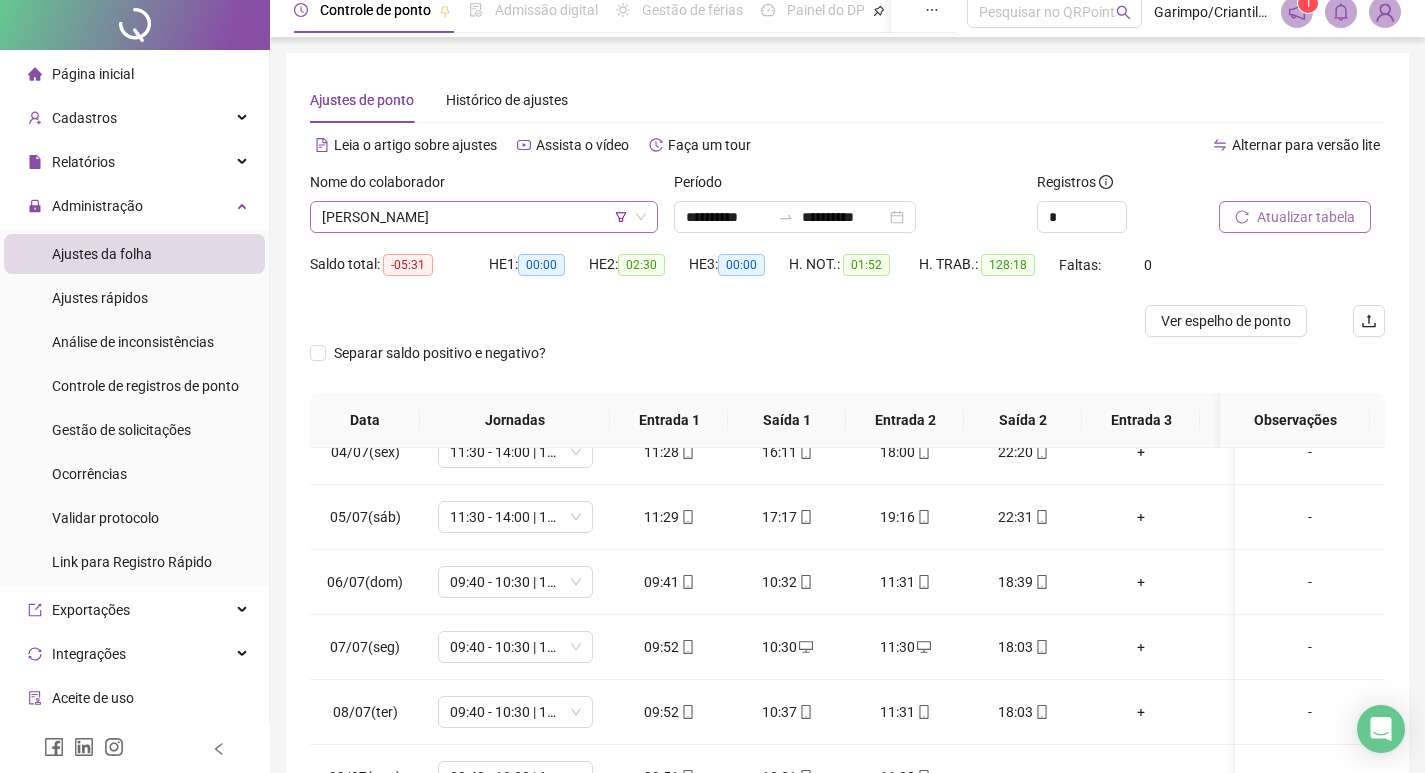 scroll, scrollTop: 0, scrollLeft: 0, axis: both 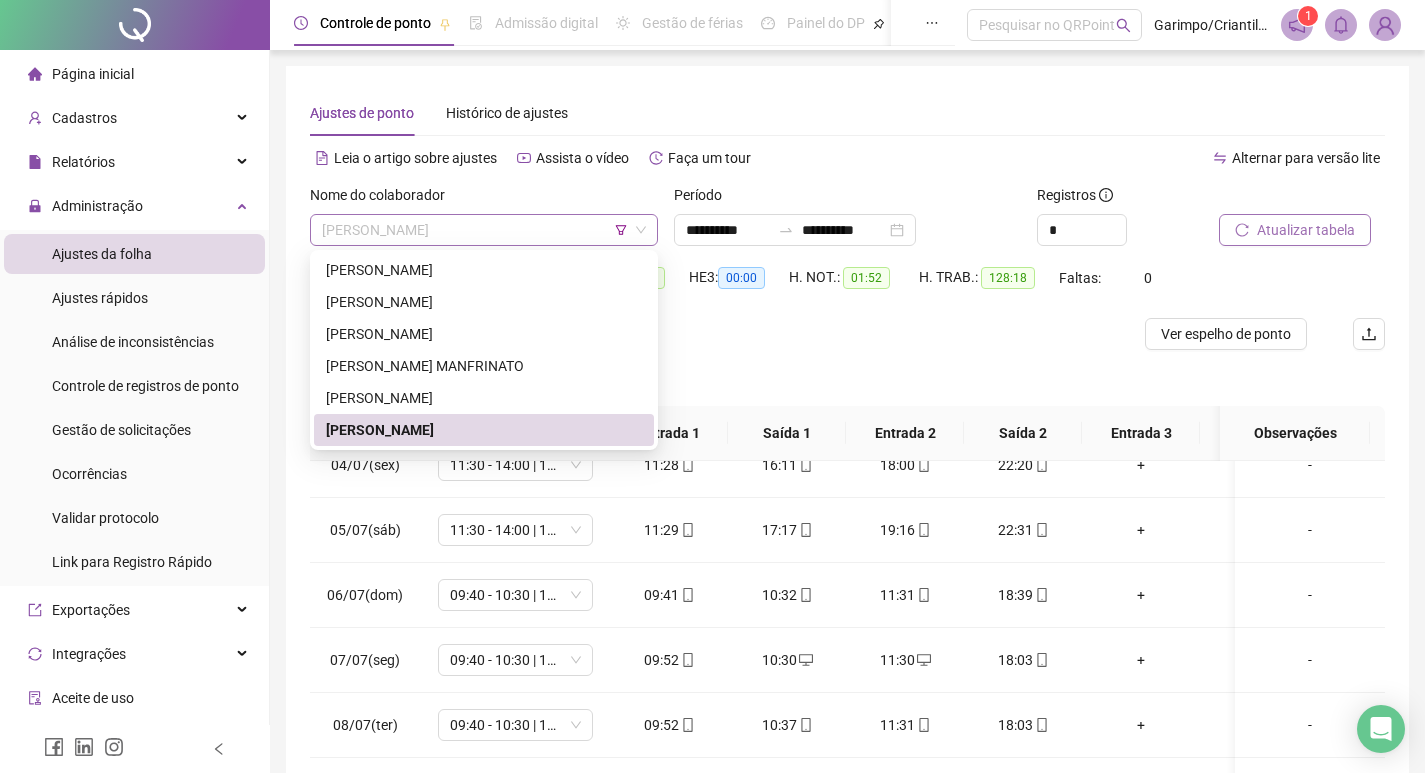 click on "[PERSON_NAME]" at bounding box center (484, 230) 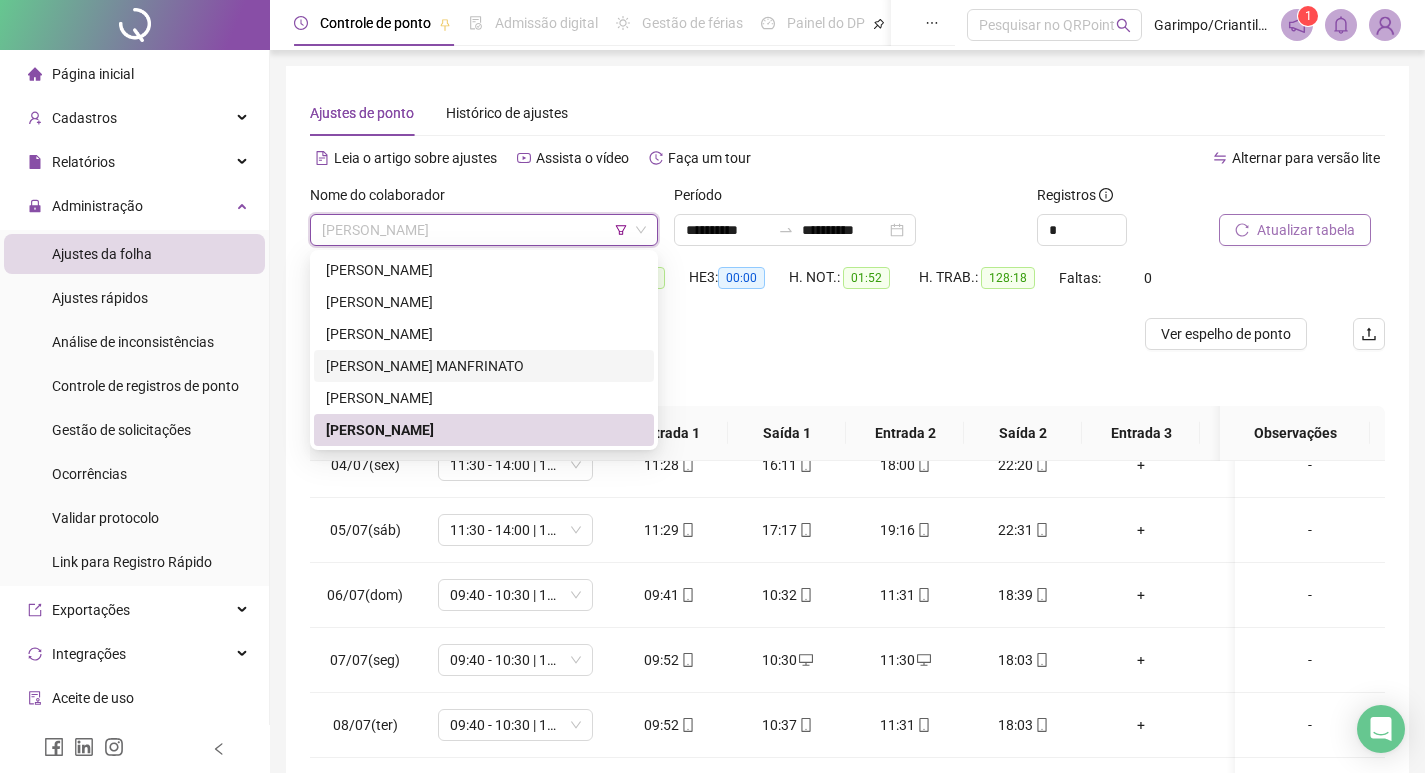 click on "[PERSON_NAME] MANFRINATO" at bounding box center [484, 366] 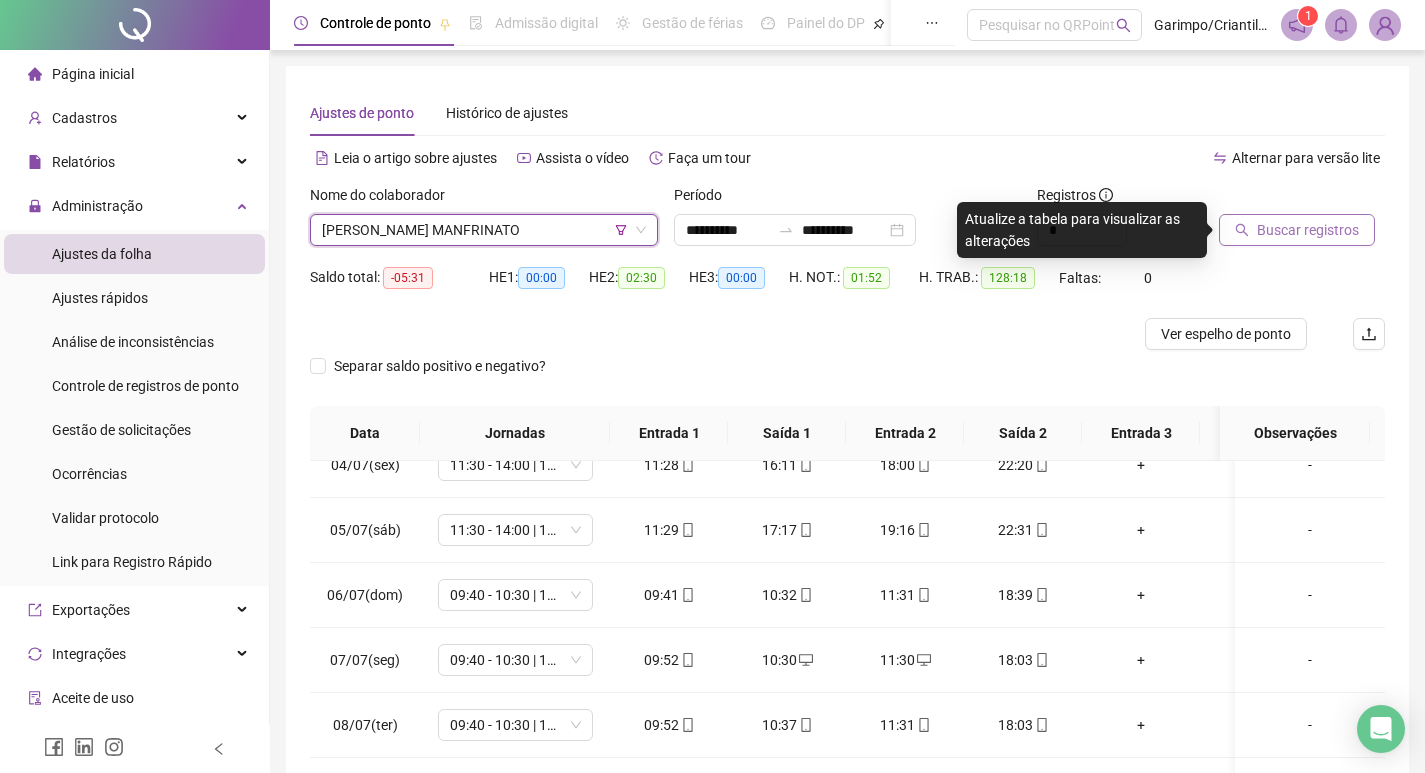 click 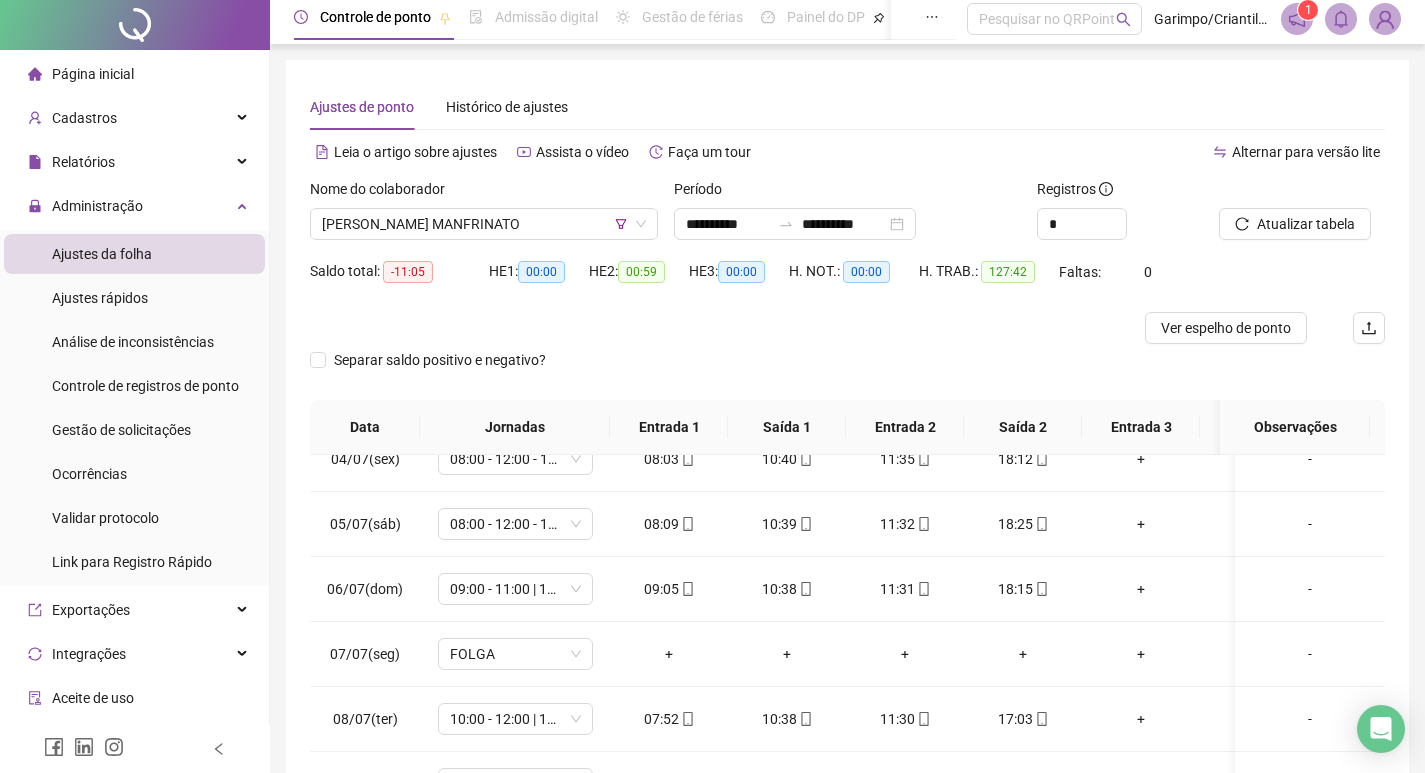 scroll, scrollTop: 0, scrollLeft: 0, axis: both 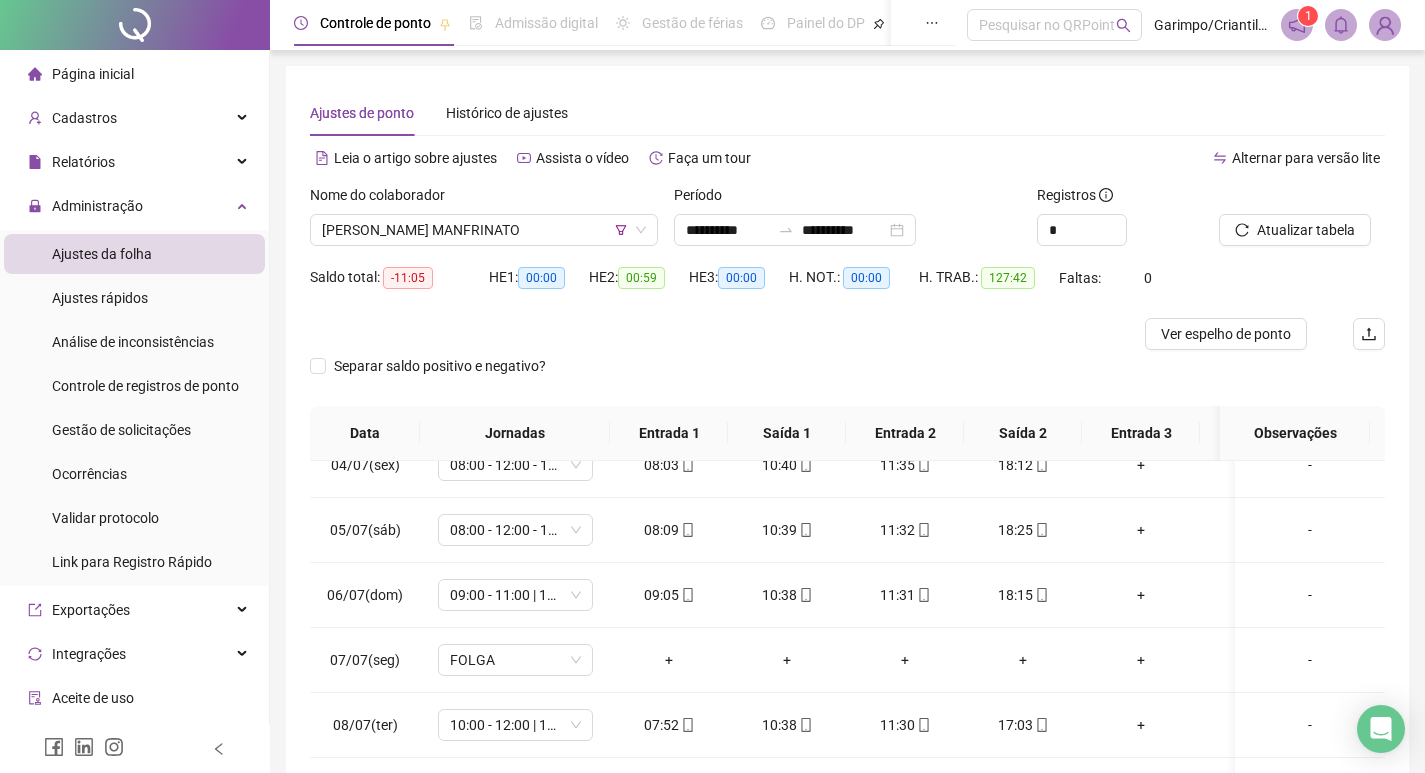 click on "Nome do colaborador" at bounding box center [484, 199] 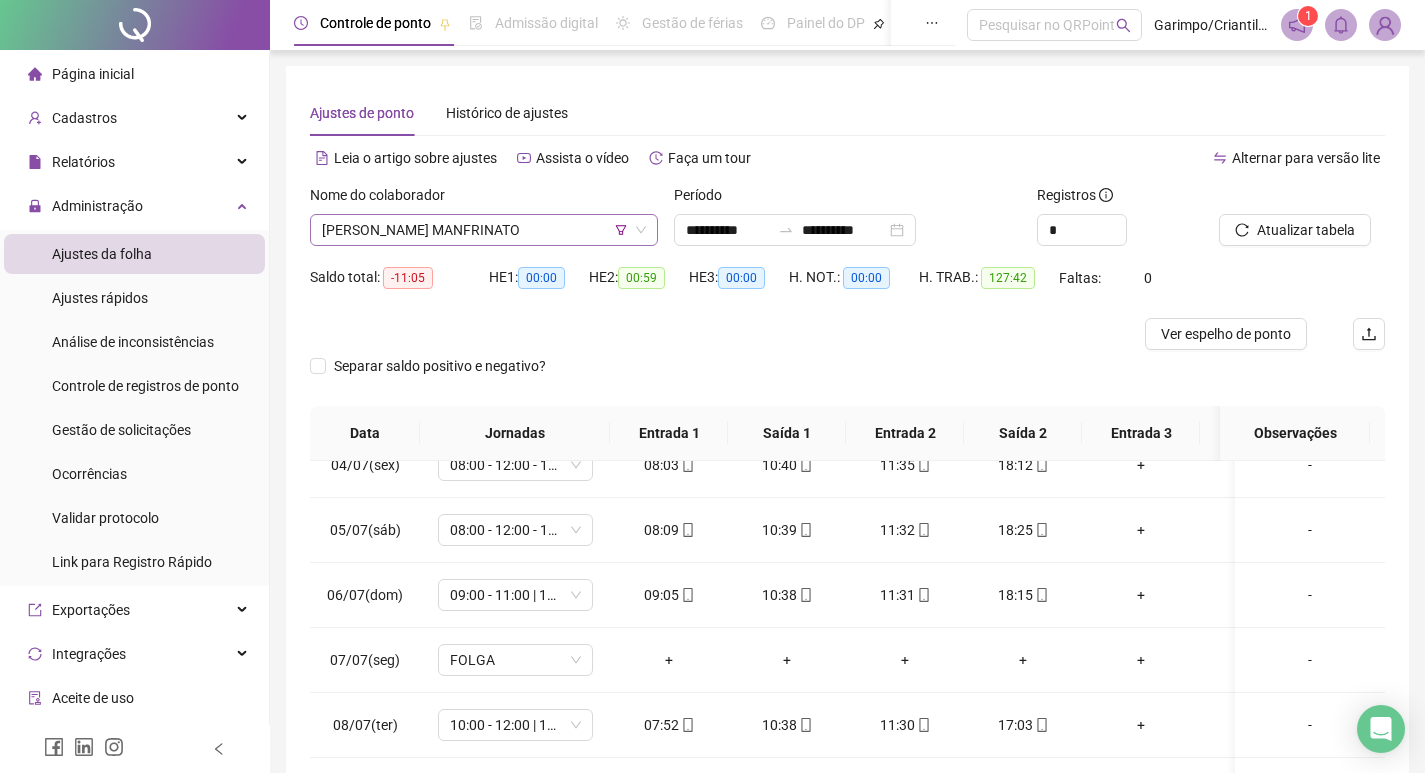 click on "[PERSON_NAME] MANFRINATO" at bounding box center [484, 230] 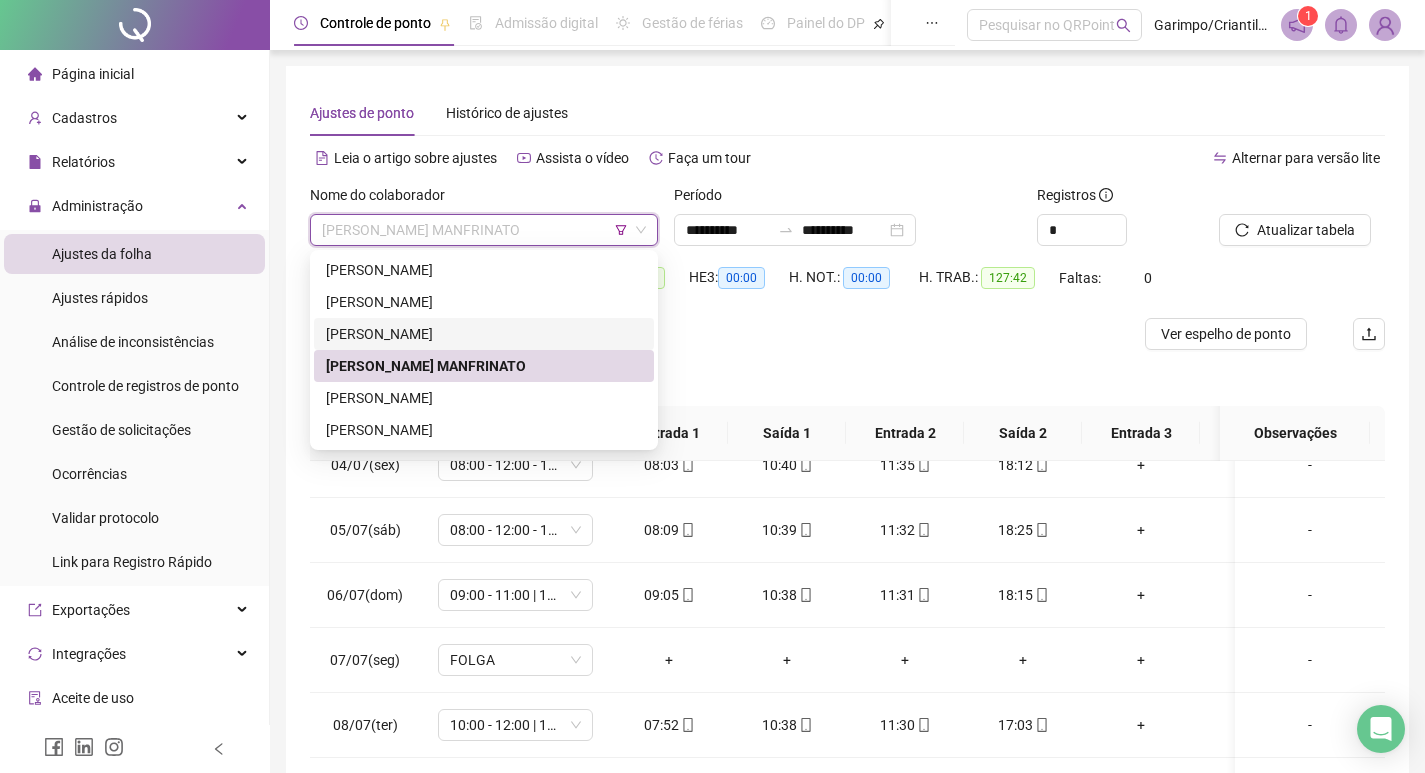 click on "[PERSON_NAME]" at bounding box center [484, 334] 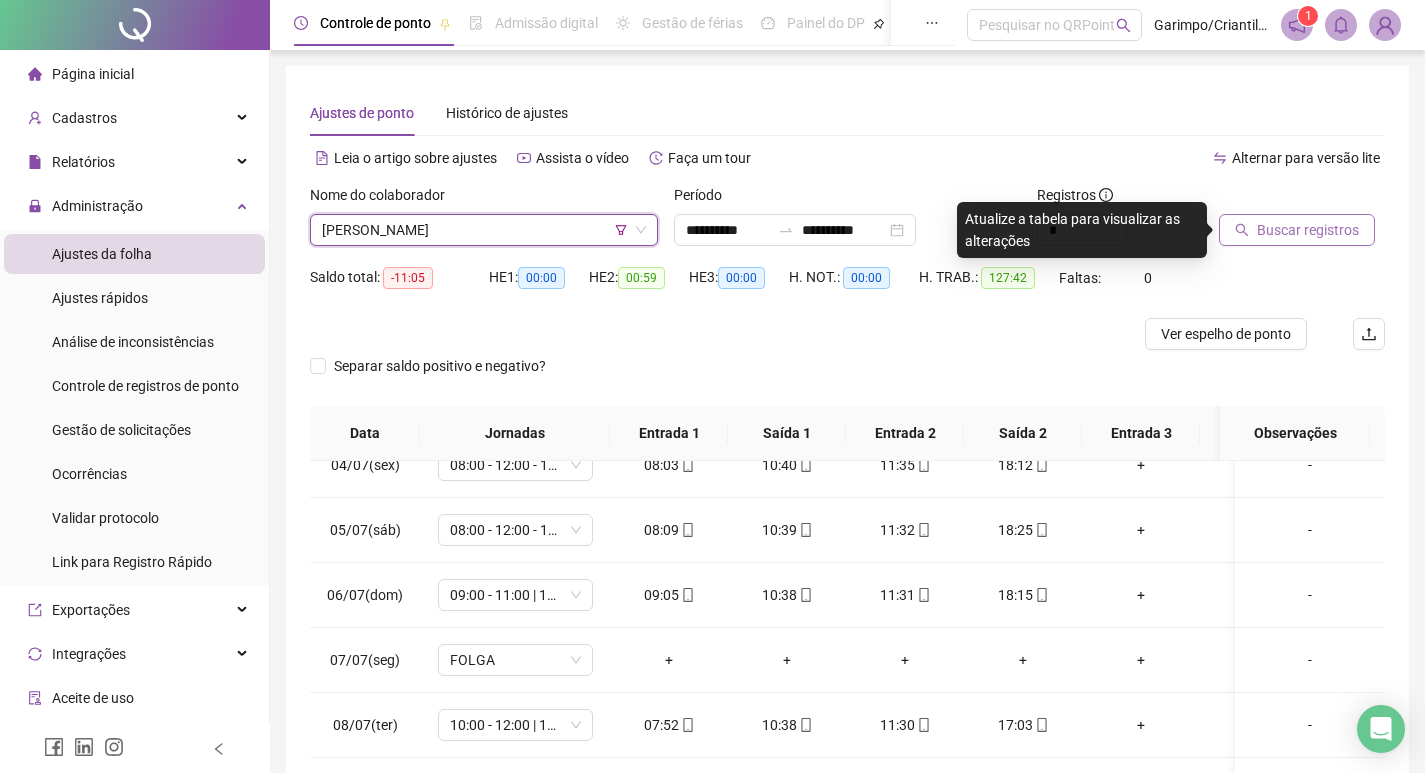 click on "Buscar registros" at bounding box center (1308, 230) 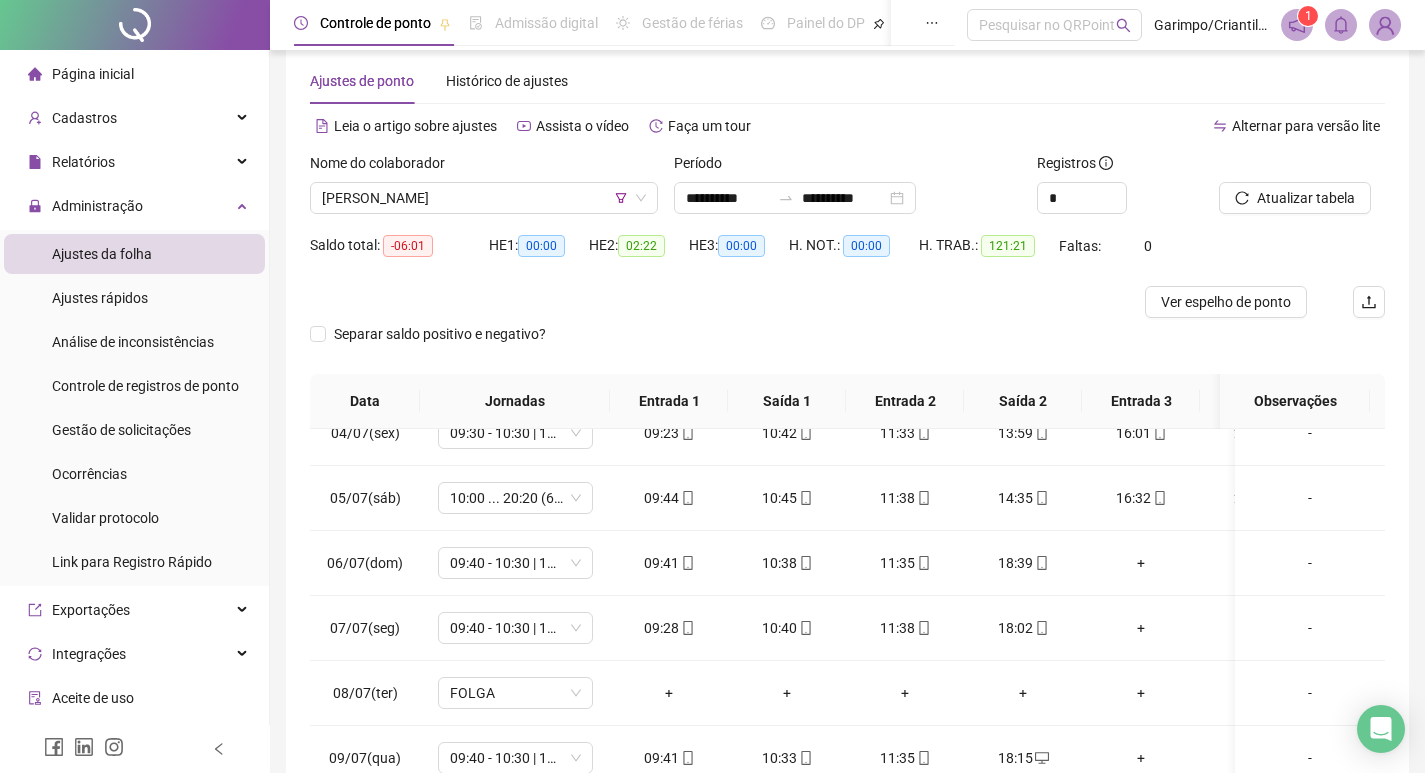 scroll, scrollTop: 0, scrollLeft: 0, axis: both 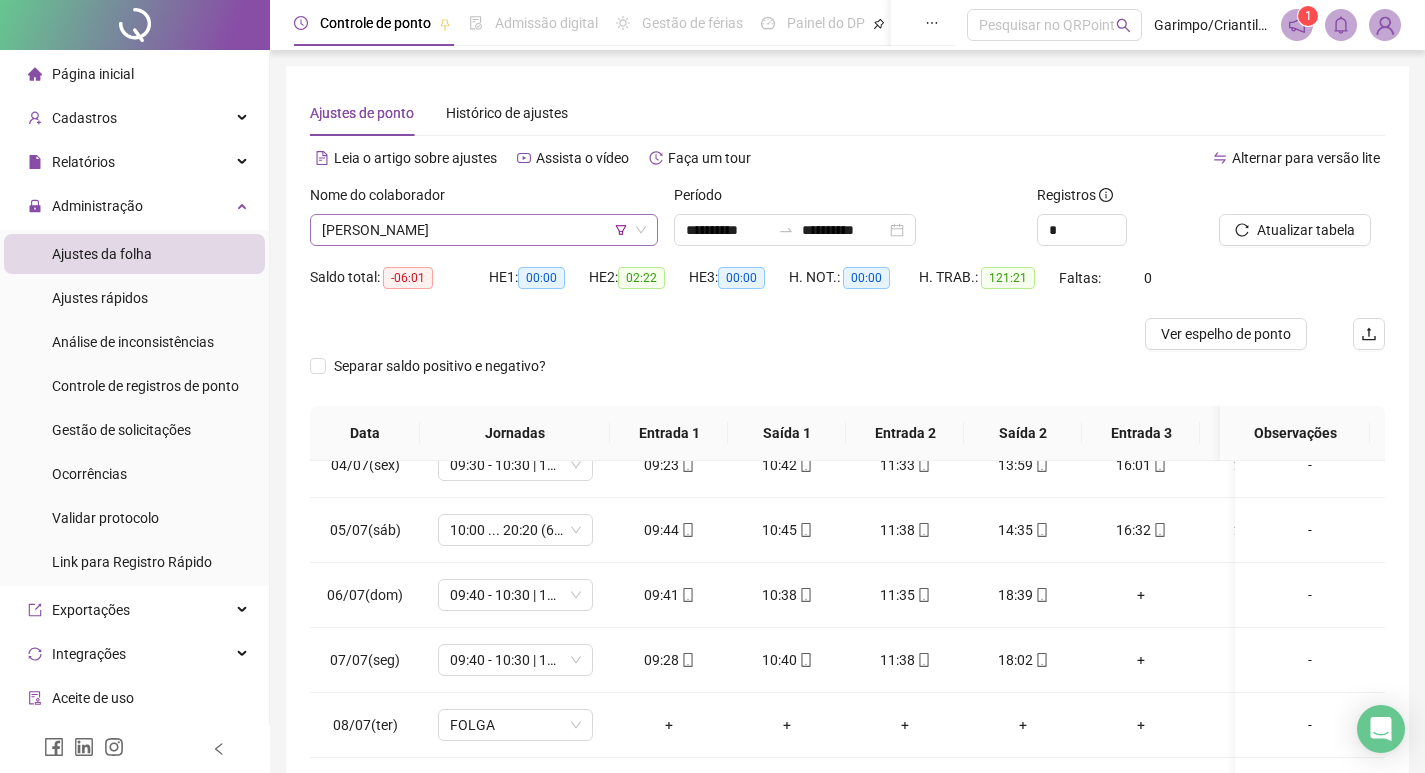 click on "[PERSON_NAME]" at bounding box center [484, 230] 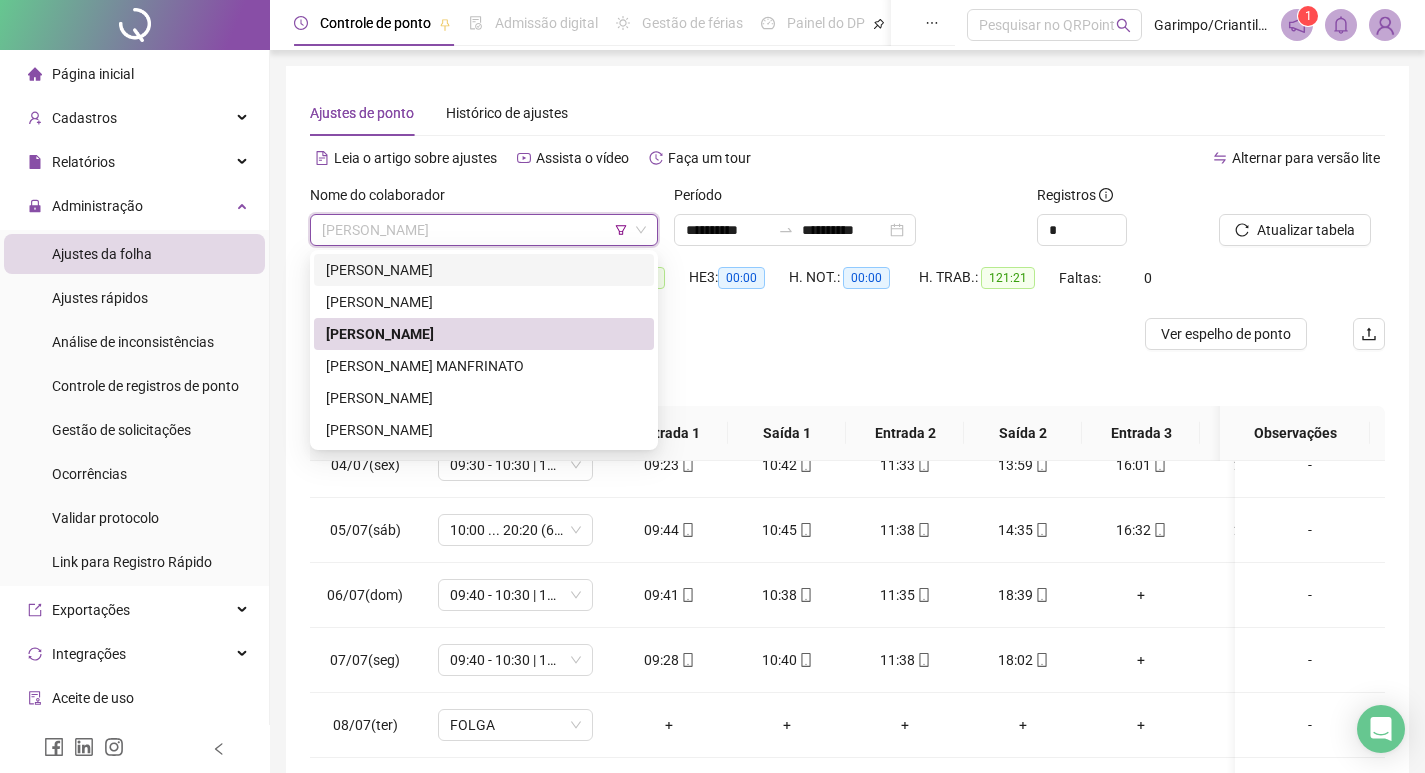 click on "[PERSON_NAME]" at bounding box center [484, 270] 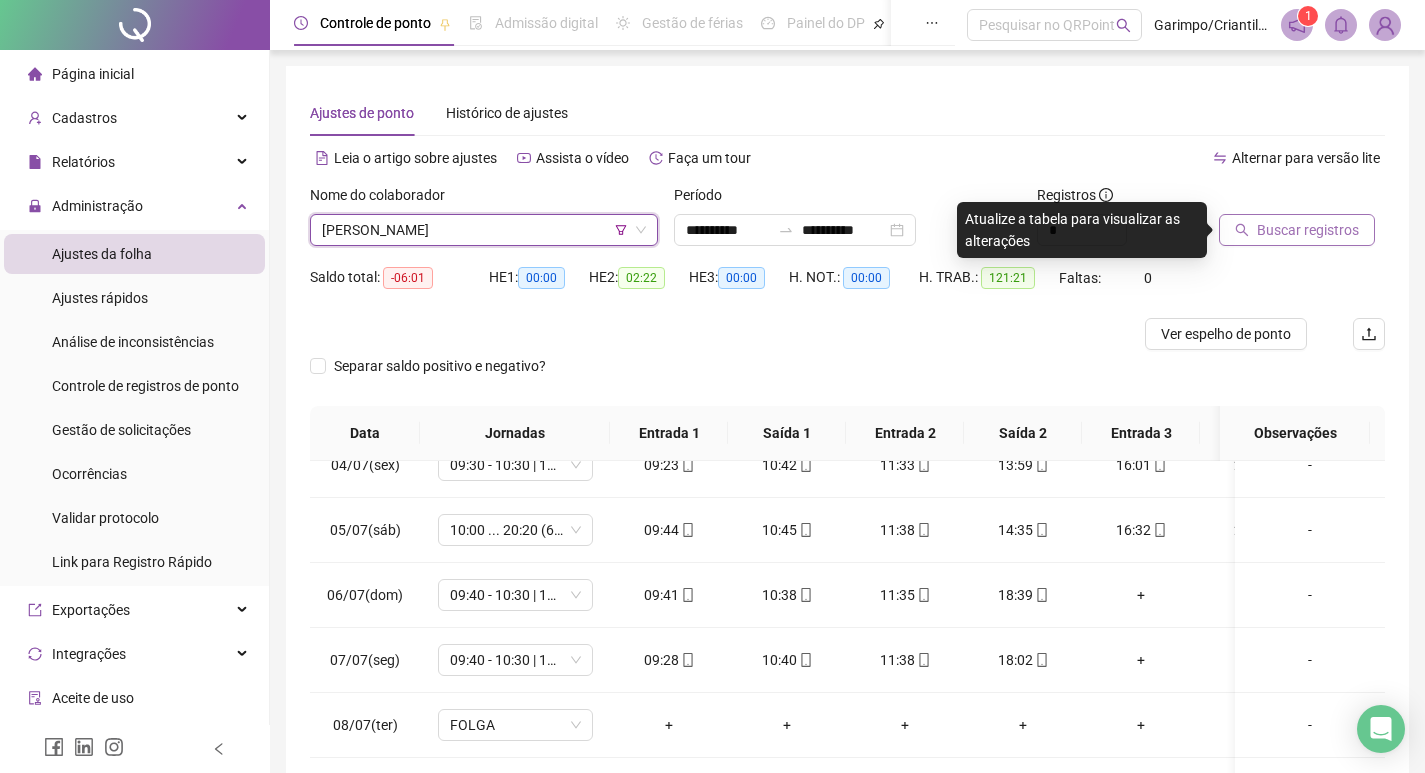 click on "Buscar registros" at bounding box center (1308, 230) 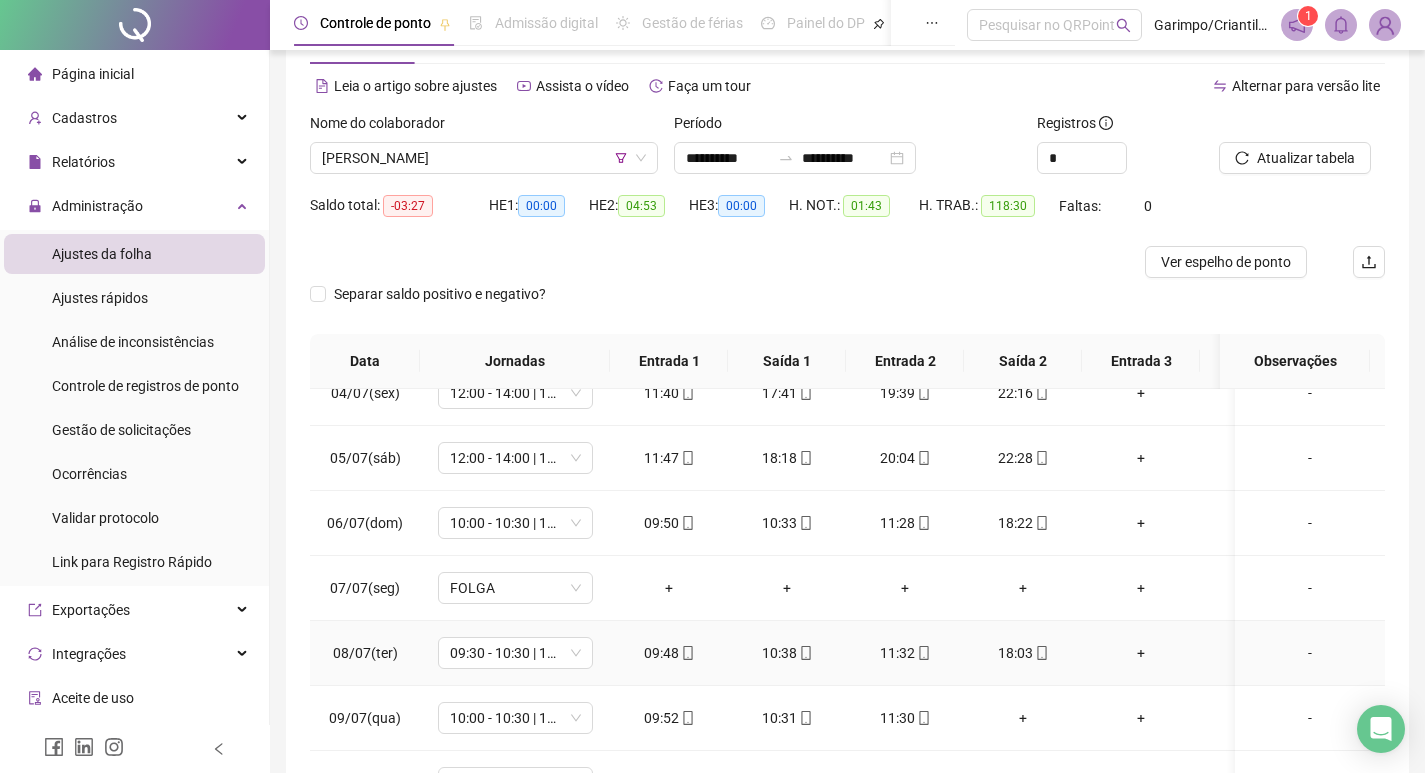 scroll, scrollTop: 225, scrollLeft: 0, axis: vertical 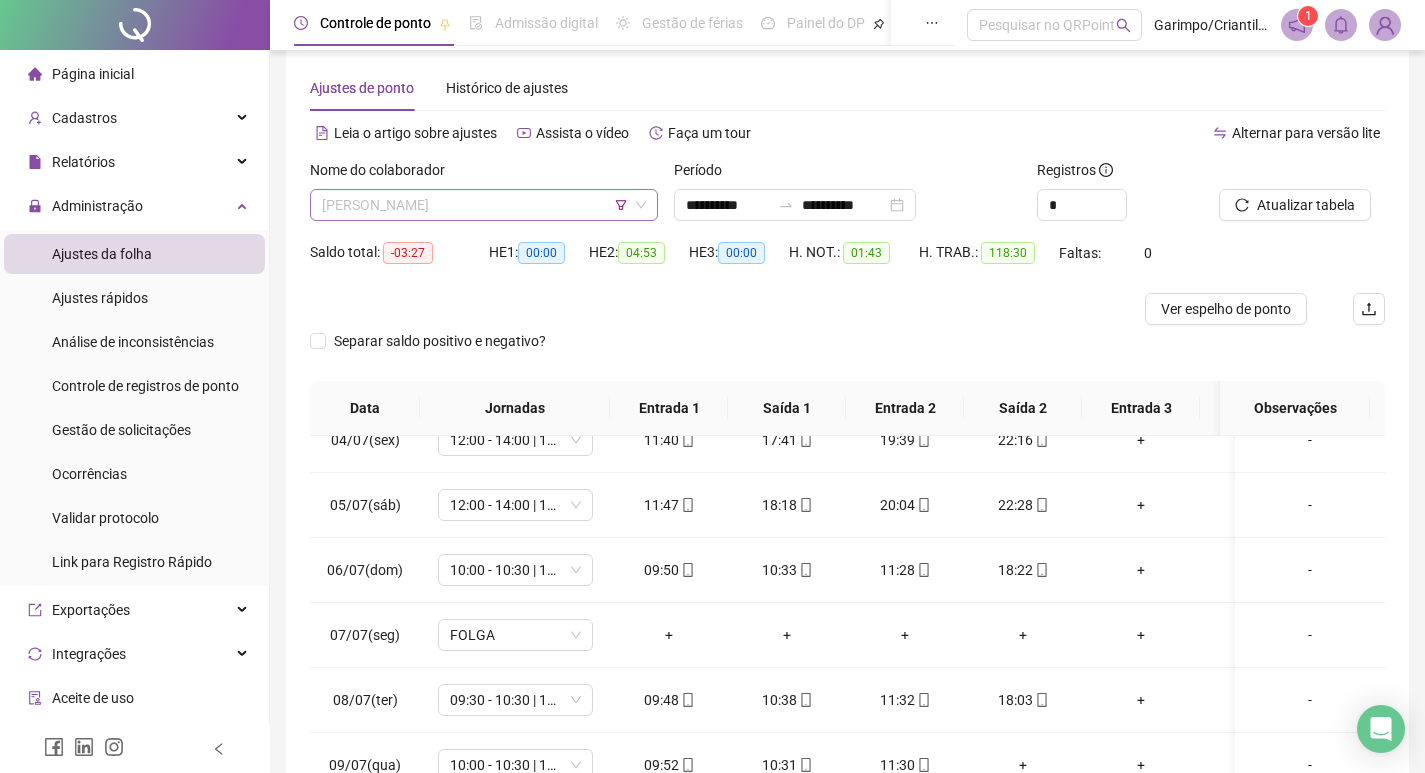 click on "[PERSON_NAME]" at bounding box center (484, 205) 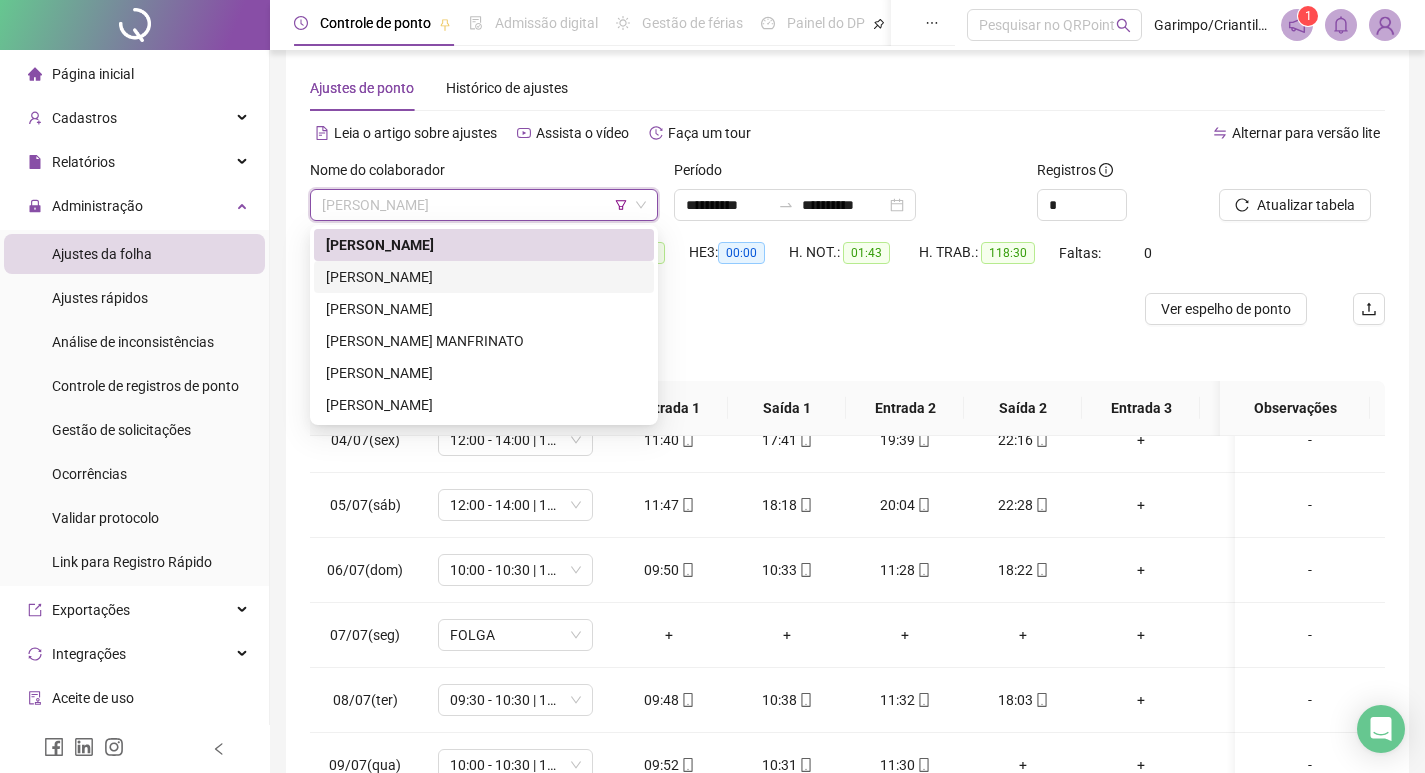 click on "[PERSON_NAME]" at bounding box center (484, 277) 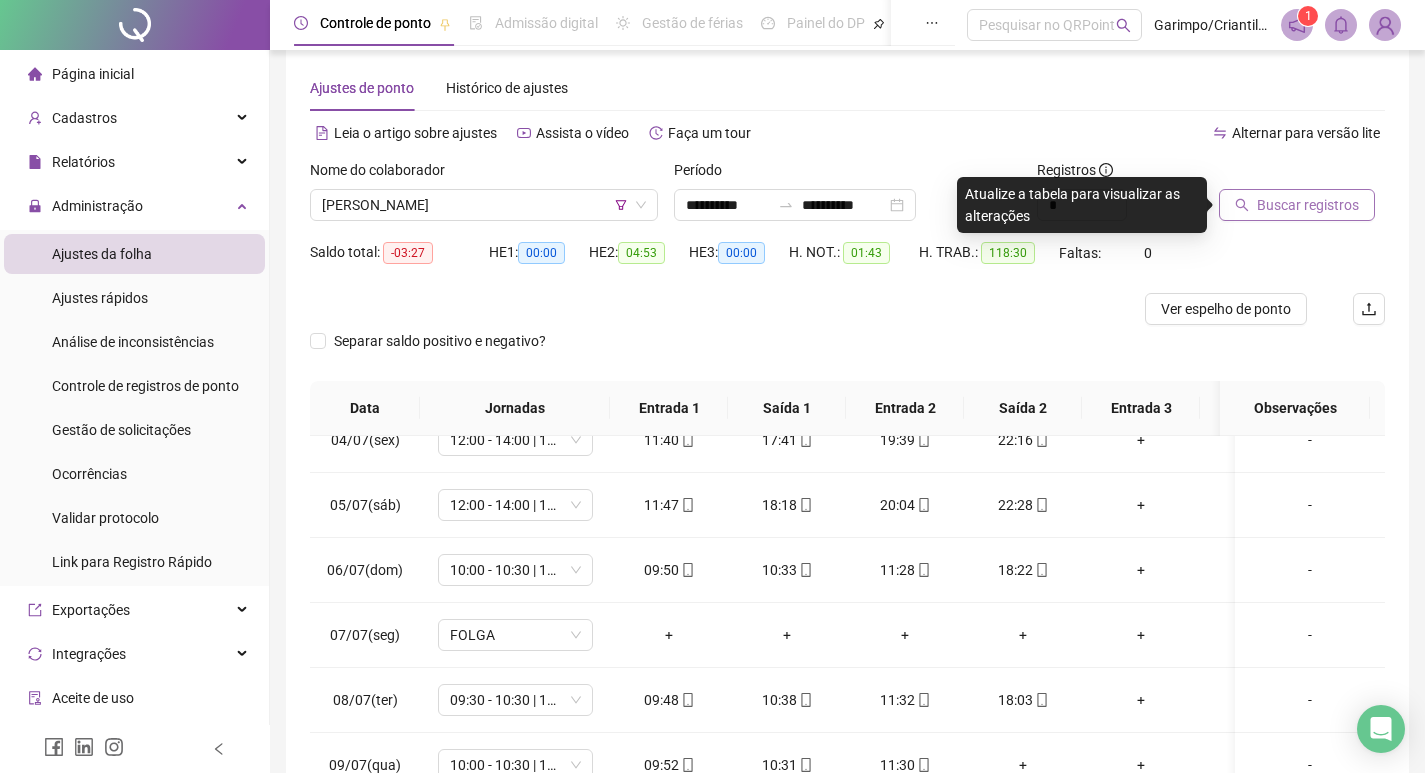 click on "Buscar registros" at bounding box center (1308, 205) 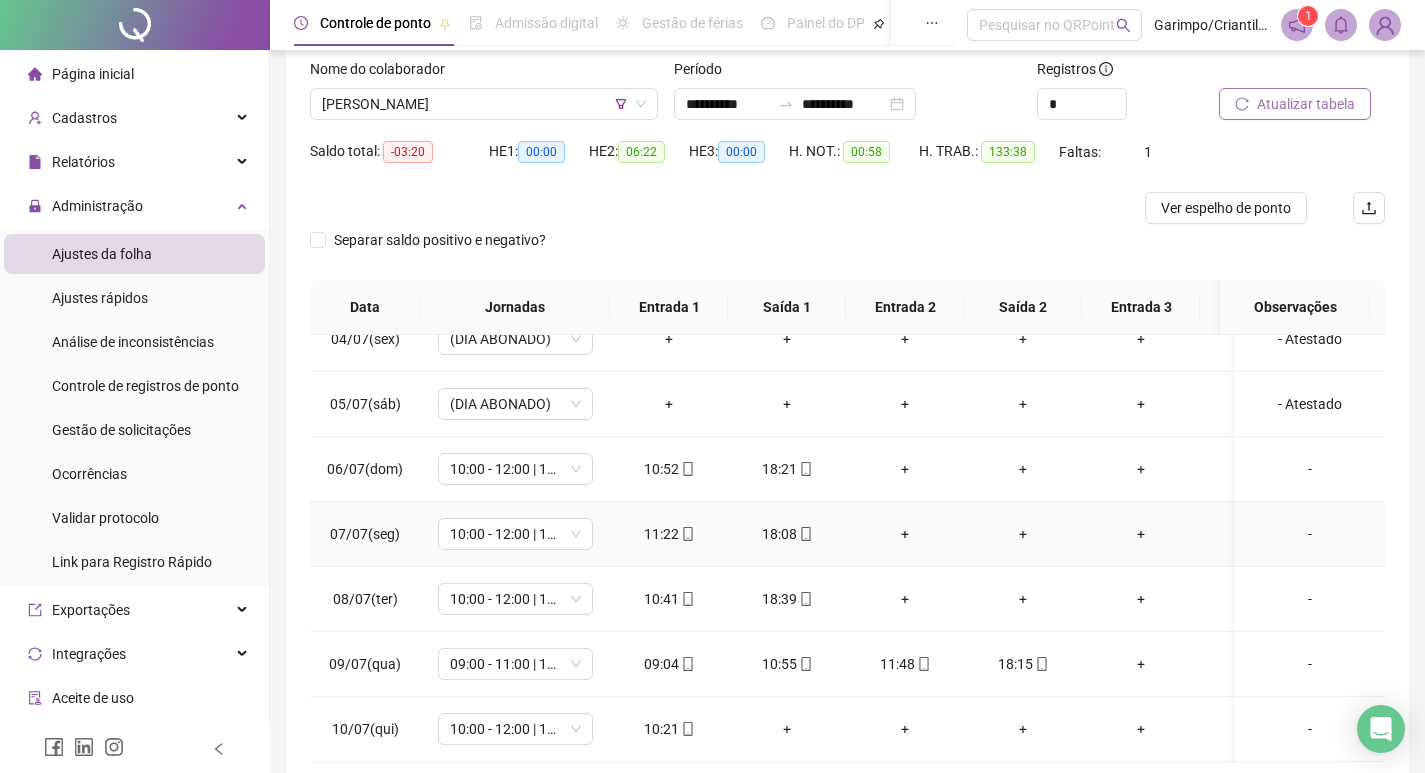 scroll, scrollTop: 225, scrollLeft: 0, axis: vertical 